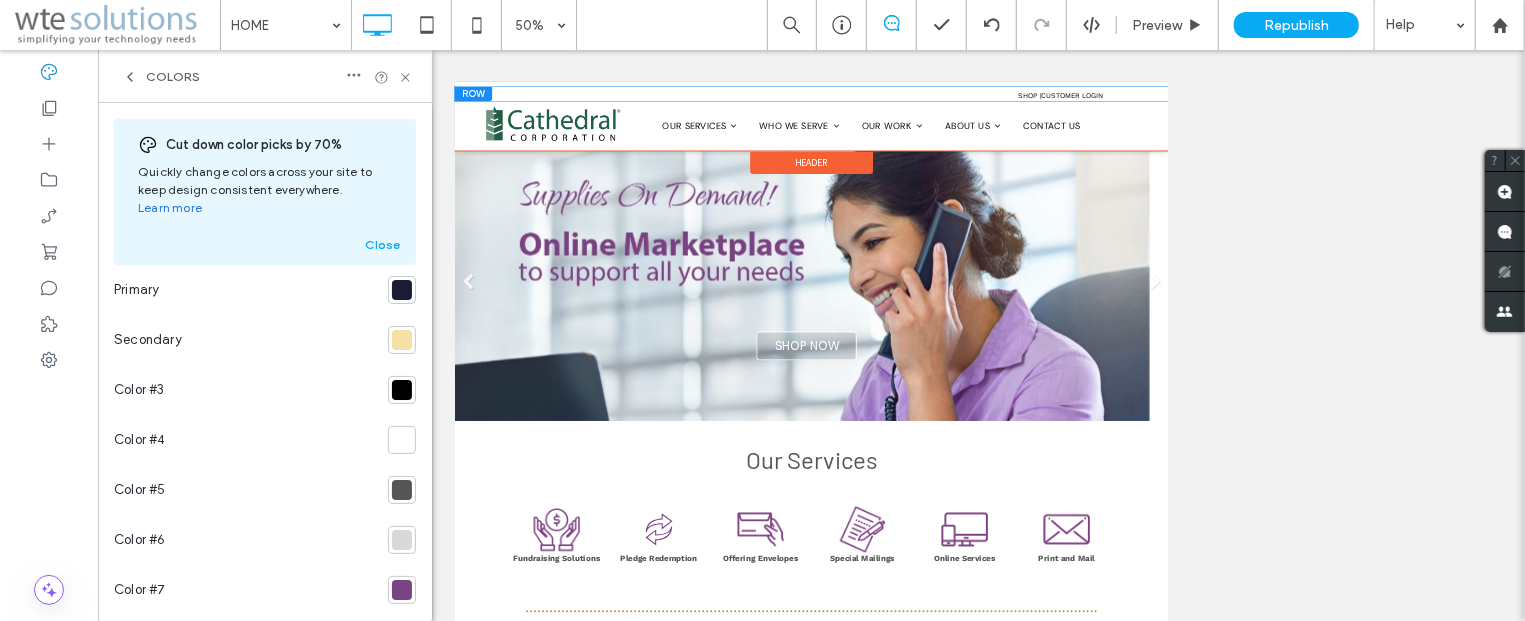 scroll, scrollTop: 0, scrollLeft: 0, axis: both 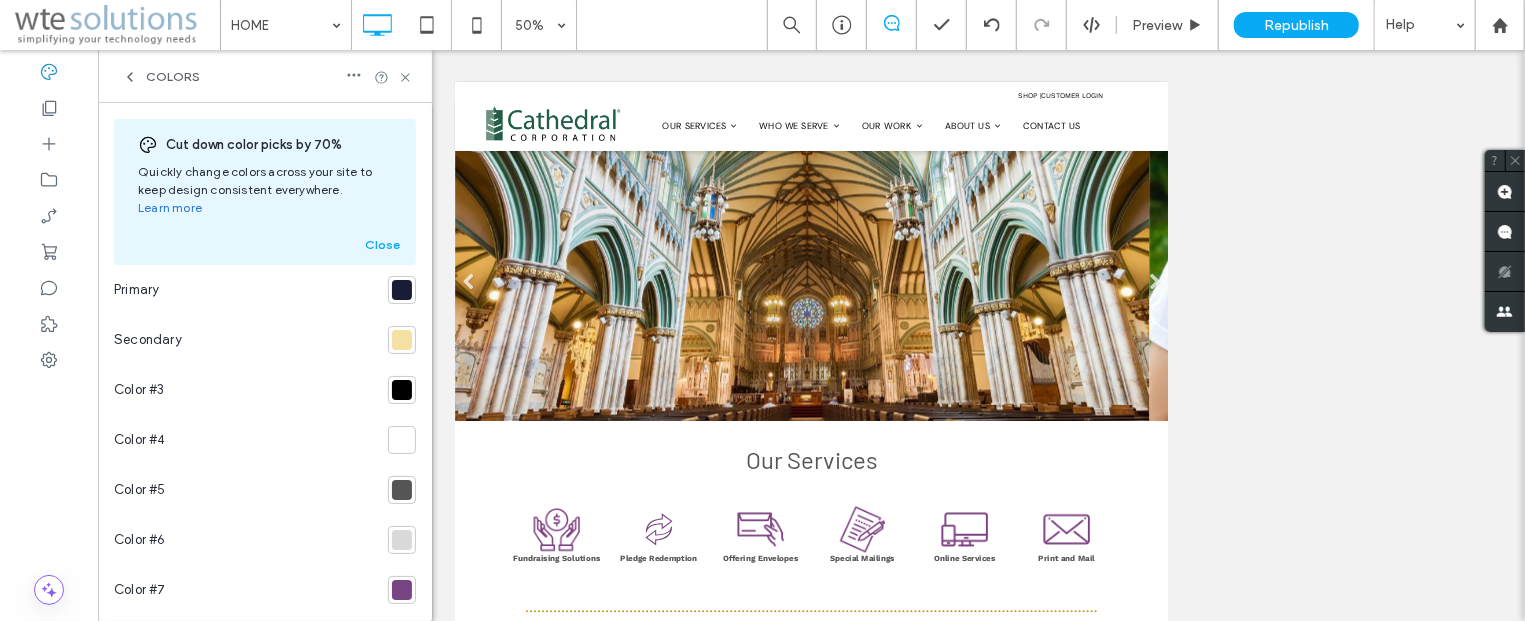 click at bounding box center (402, 340) 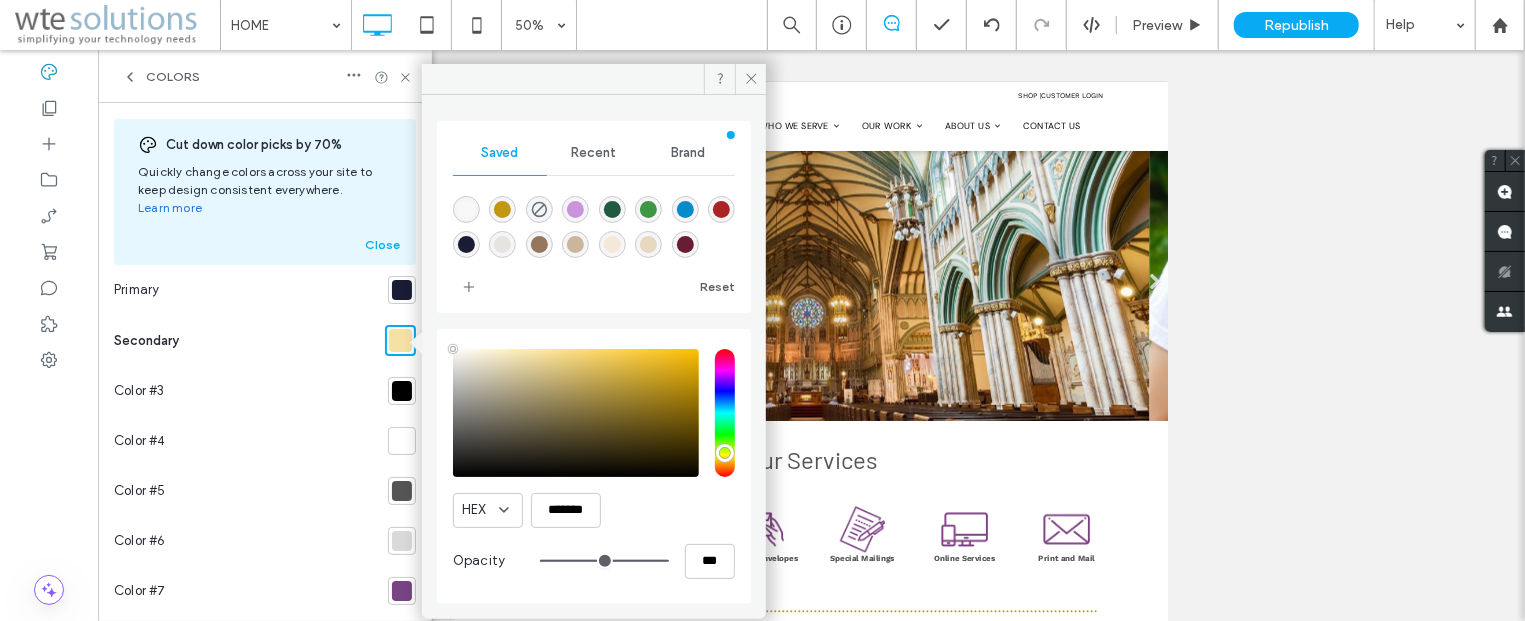 type on "****" 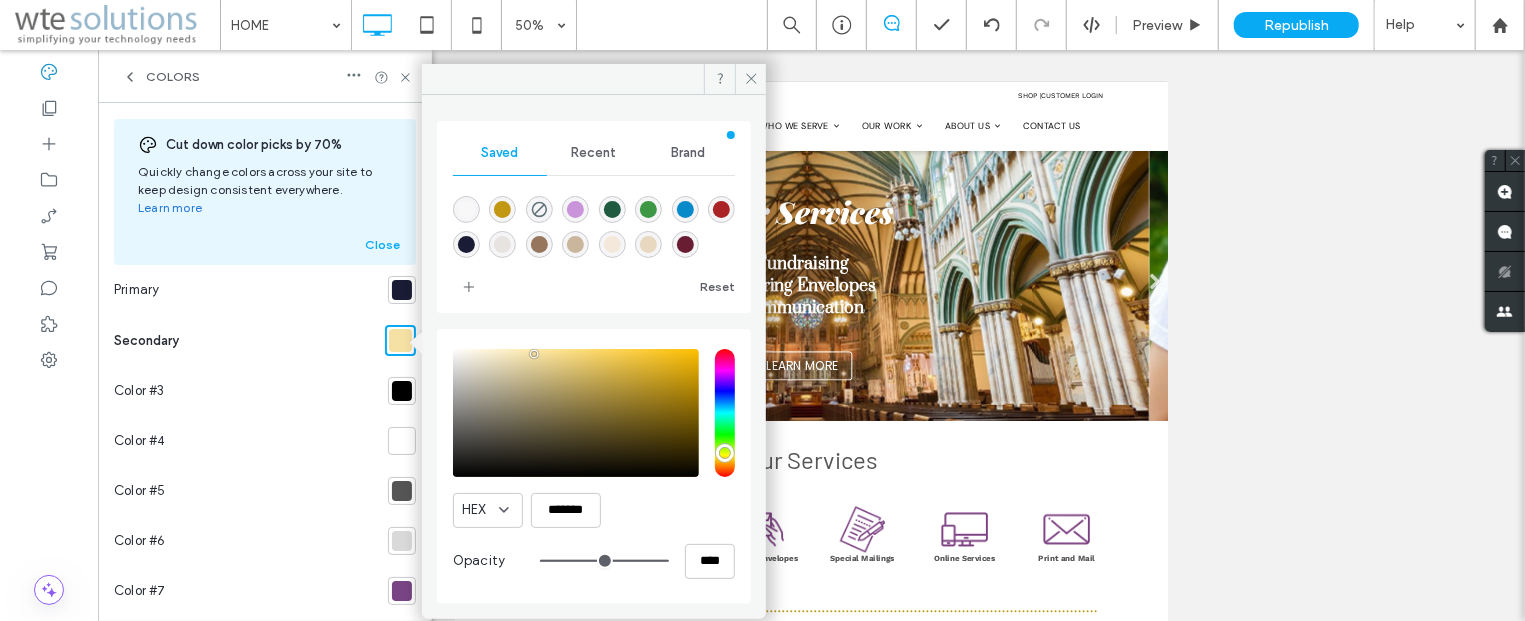 click 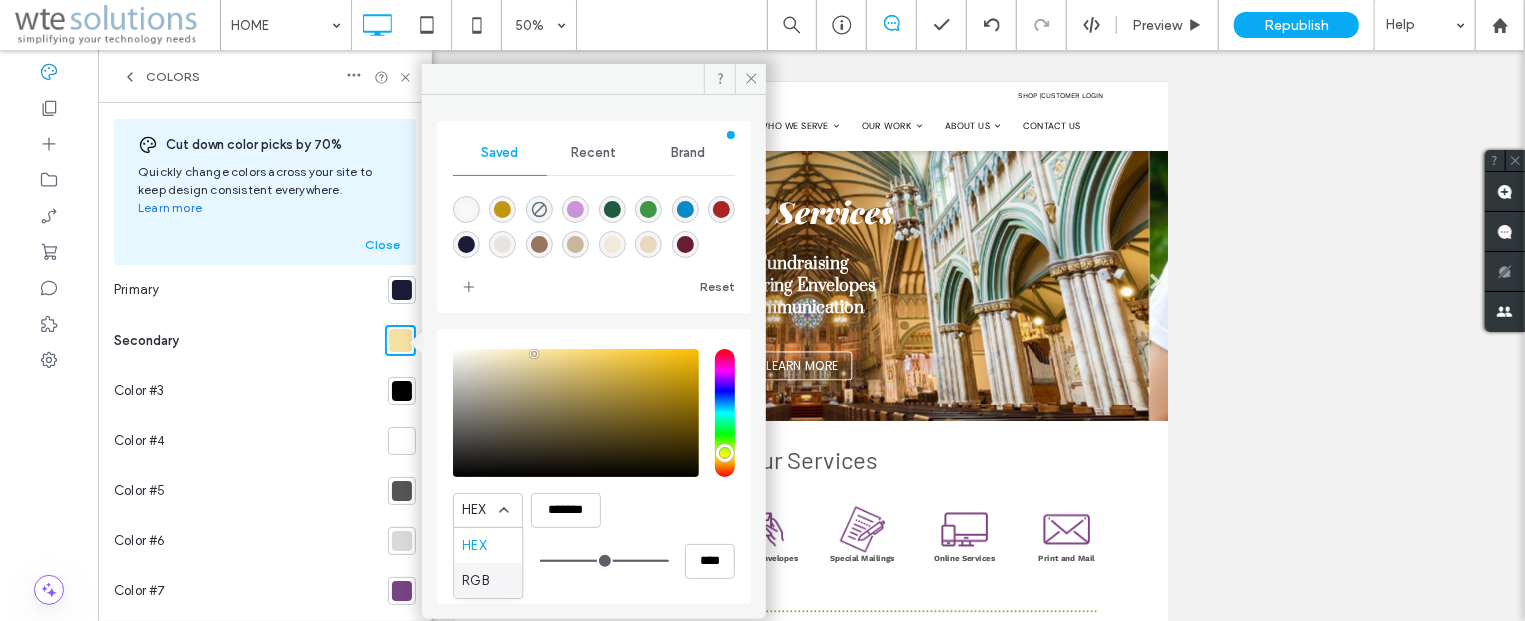 click on "RGB" at bounding box center (475, 581) 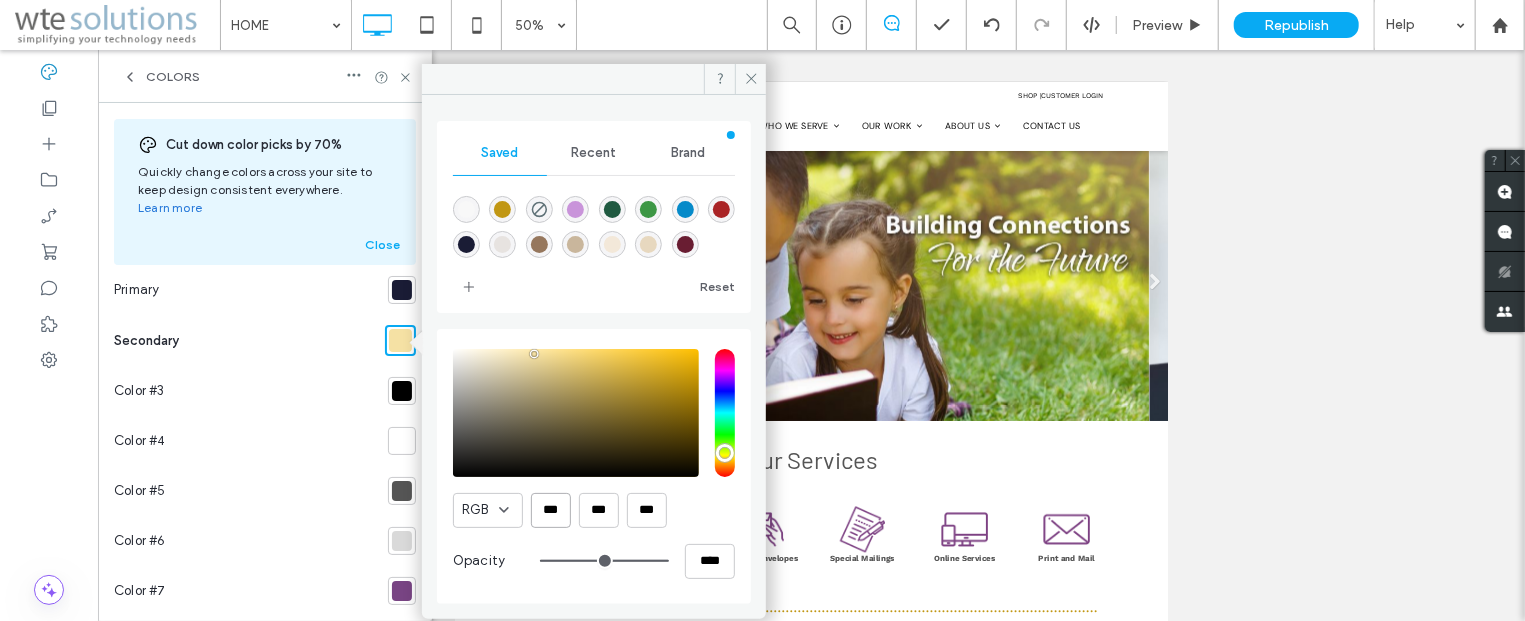 click on "***" at bounding box center (551, 510) 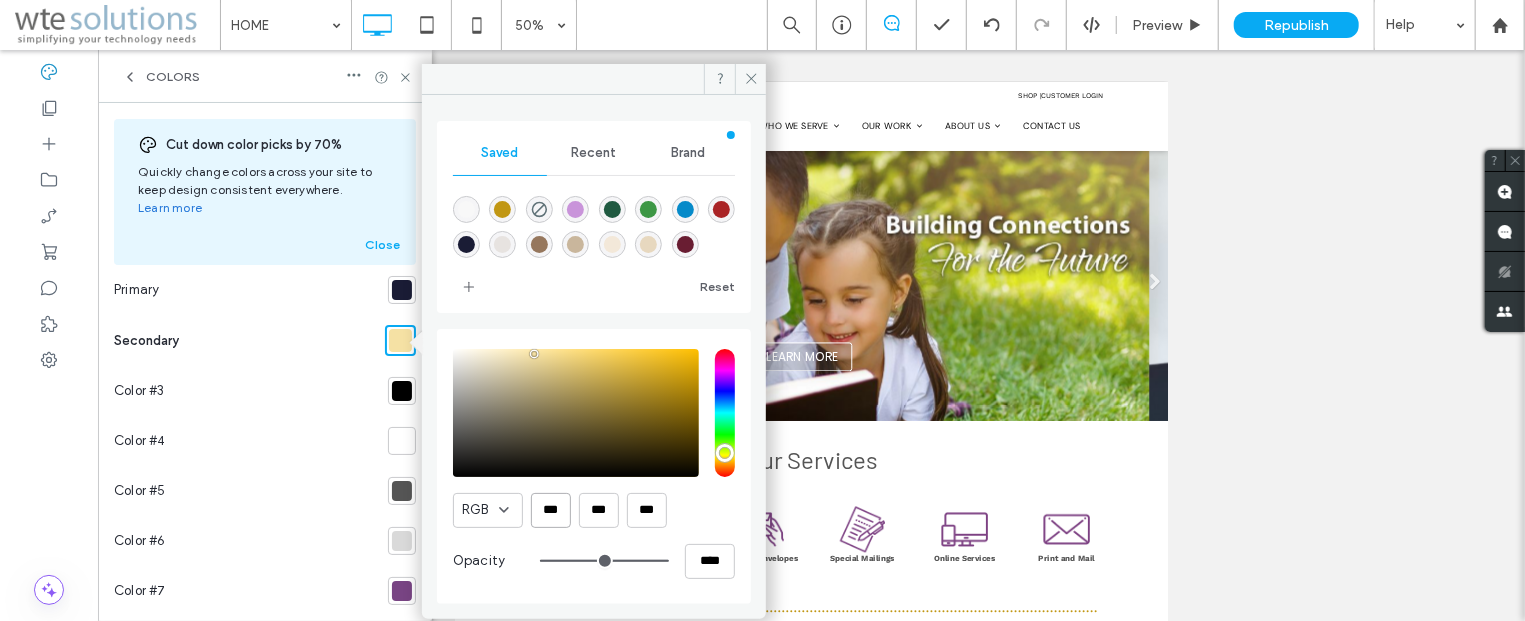click on "***" at bounding box center [551, 510] 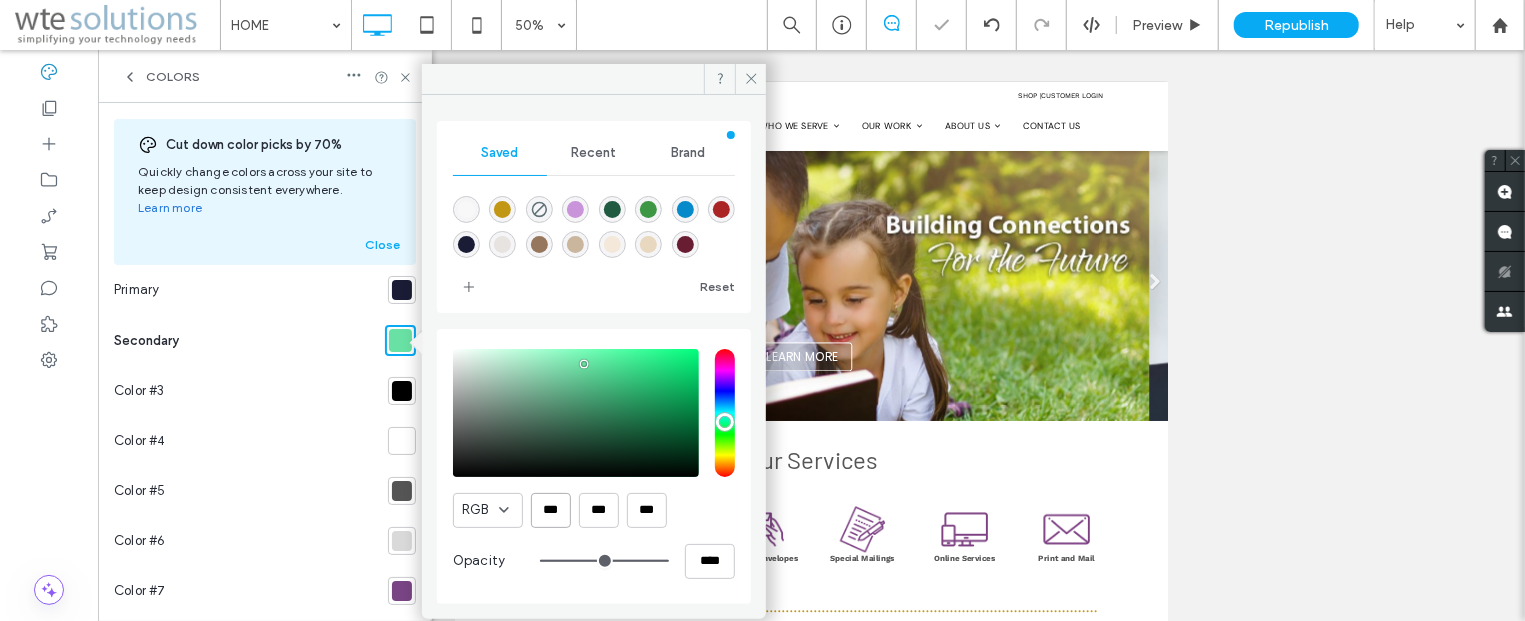 type on "***" 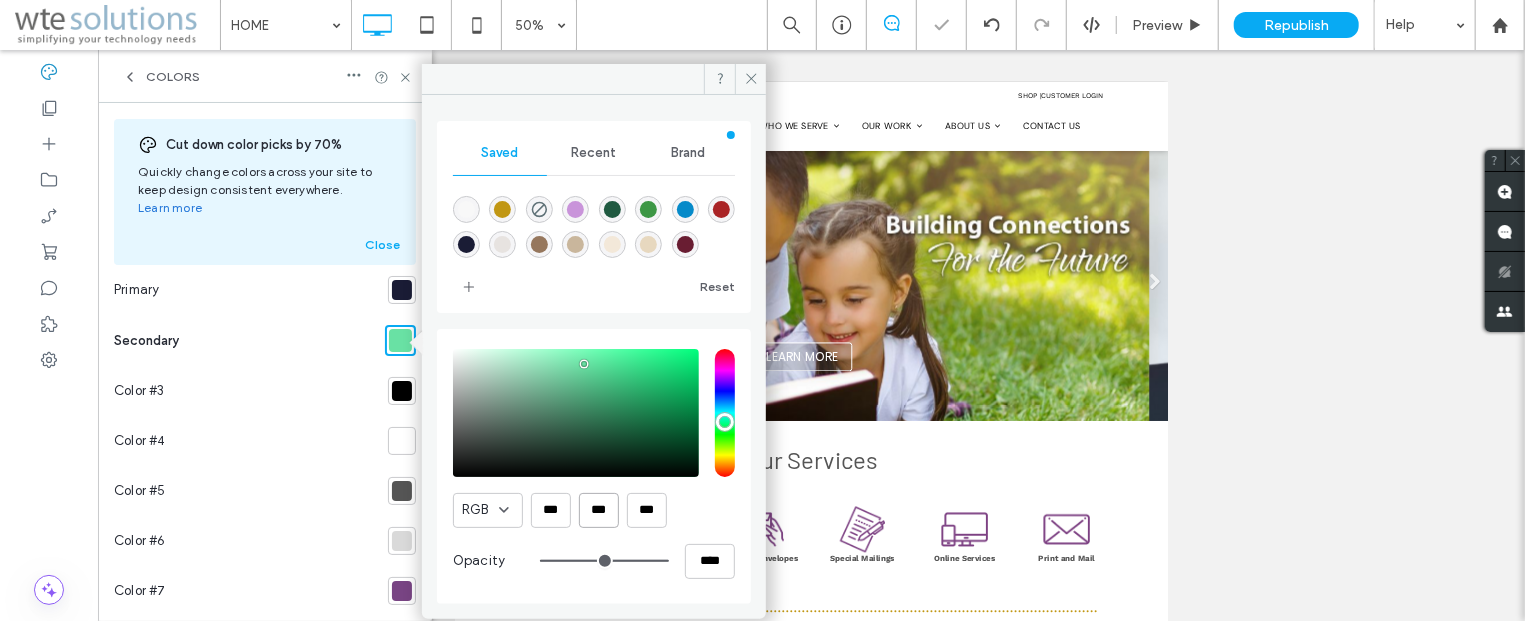 click on "***" at bounding box center (599, 510) 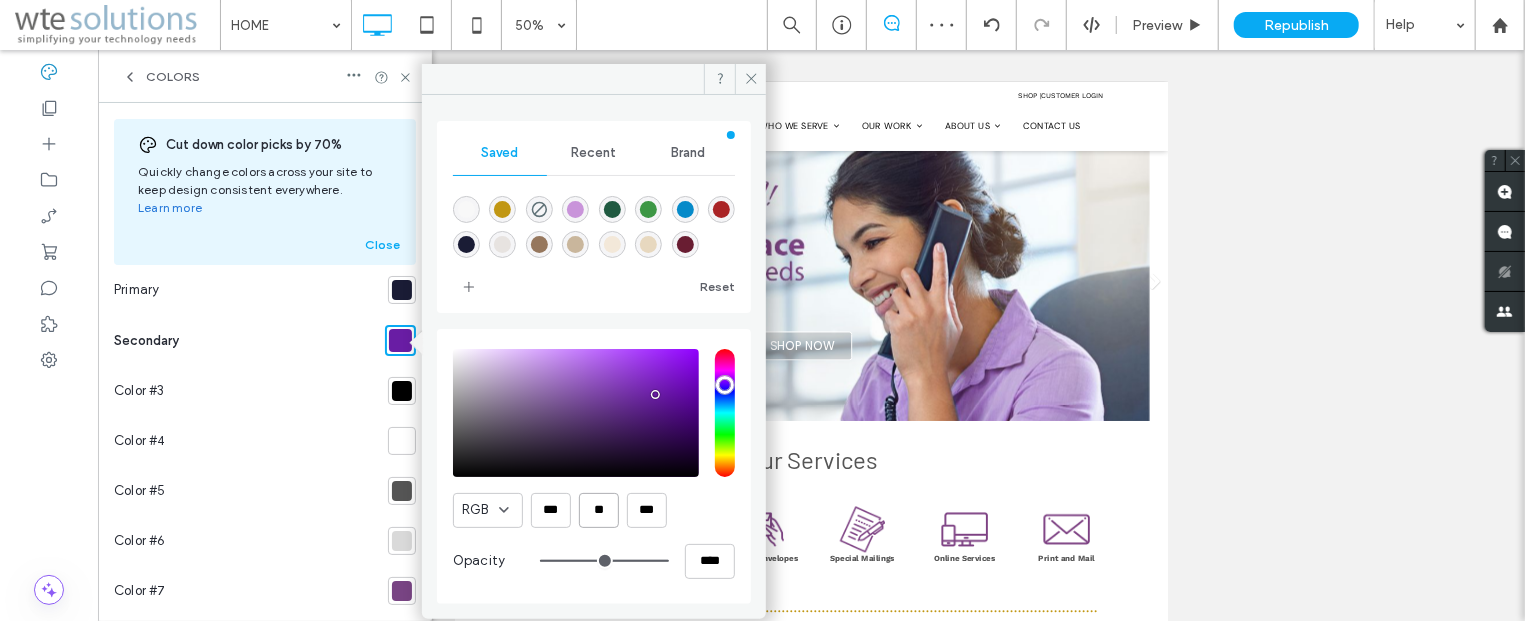 type on "**" 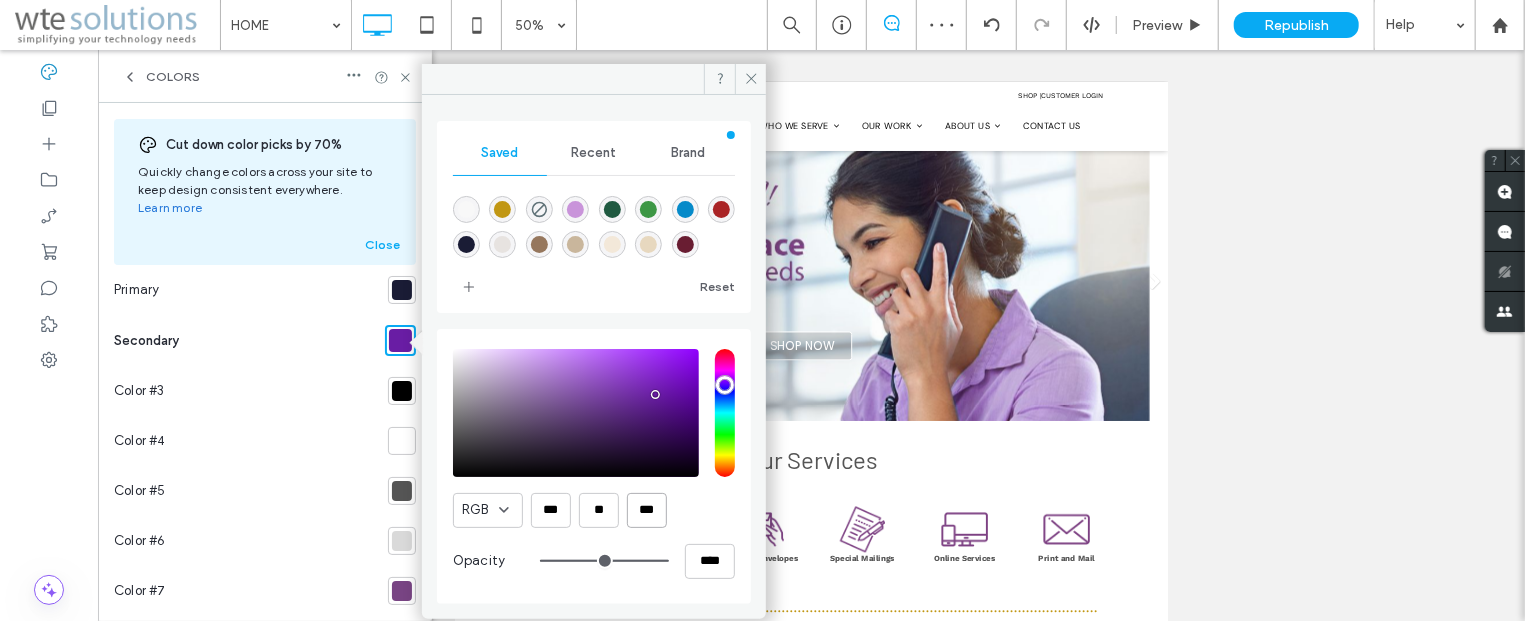 click on "***" at bounding box center [647, 510] 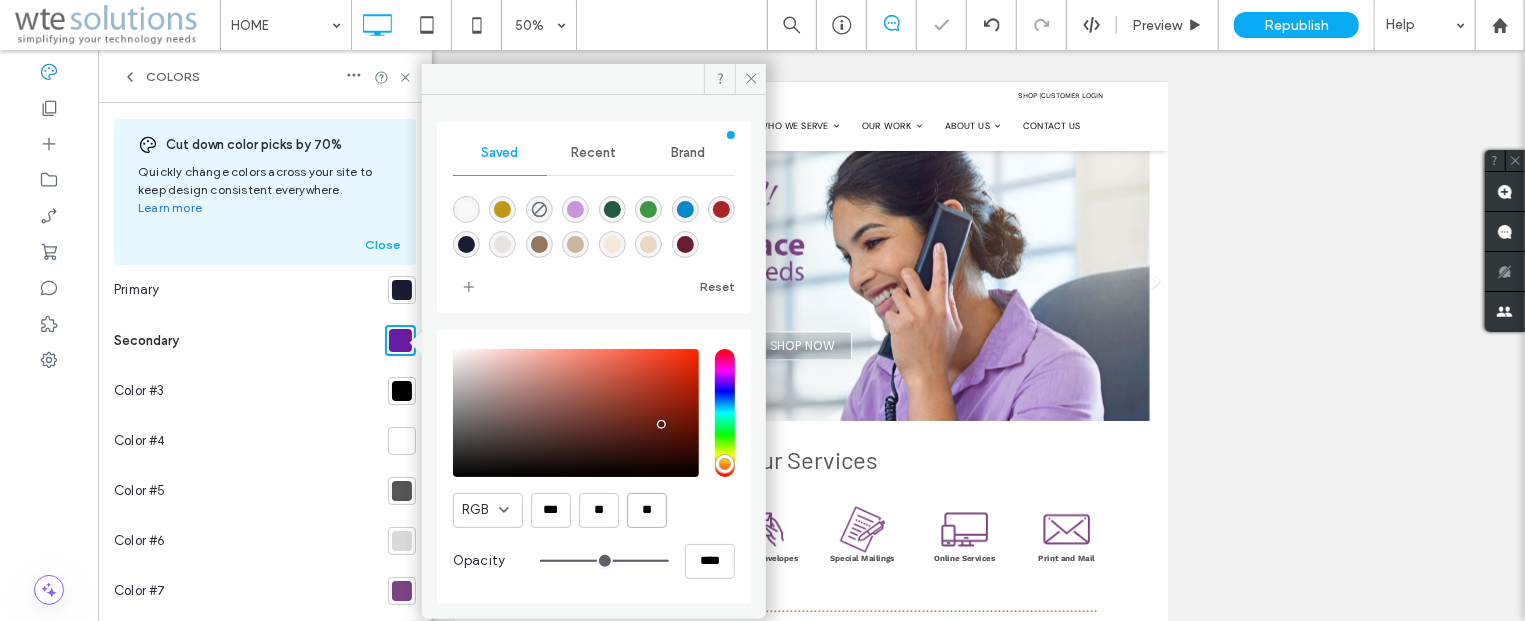 type on "*" 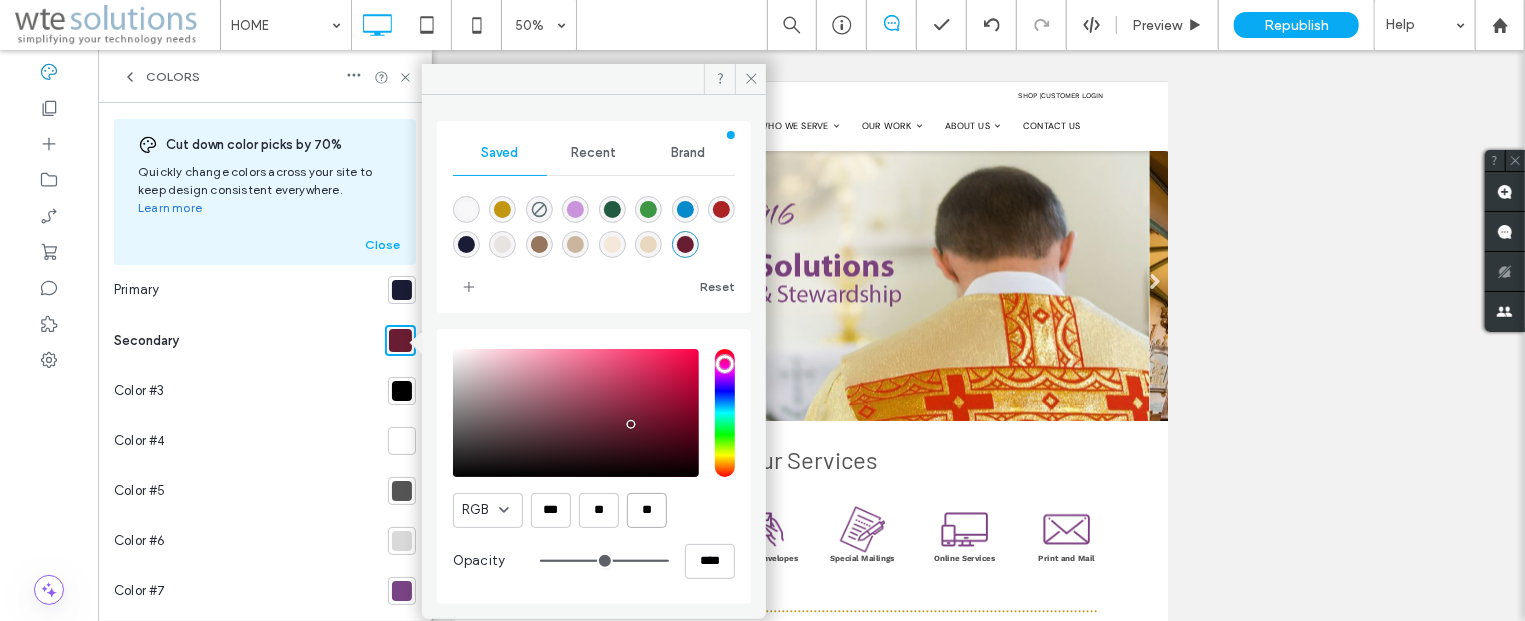 type on "**" 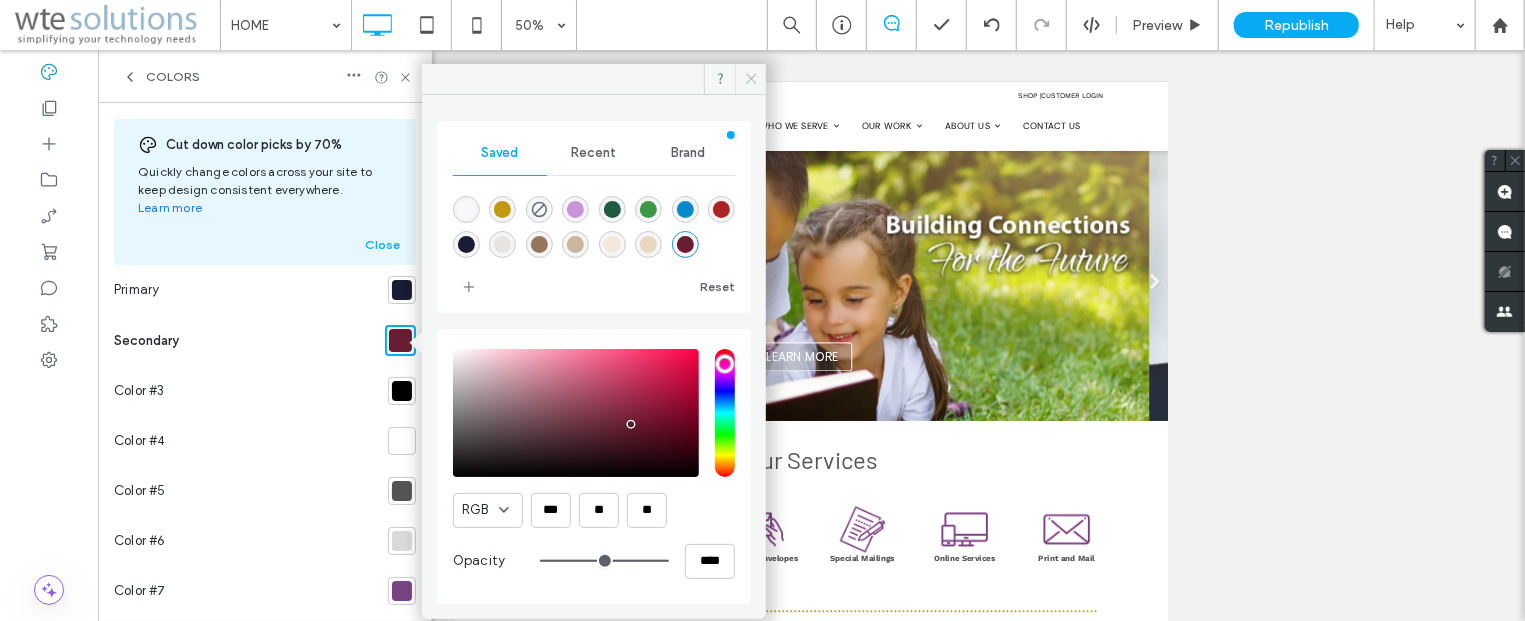 click at bounding box center [750, 79] 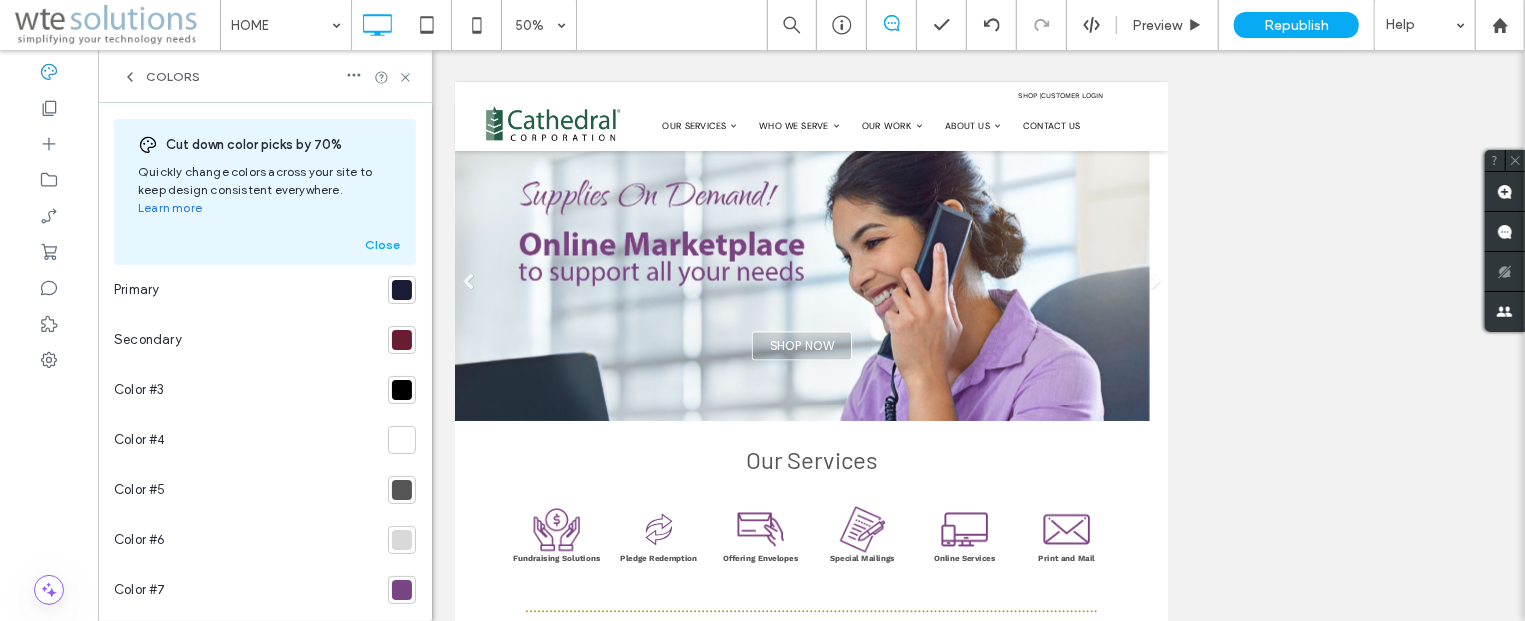 click at bounding box center [402, 390] 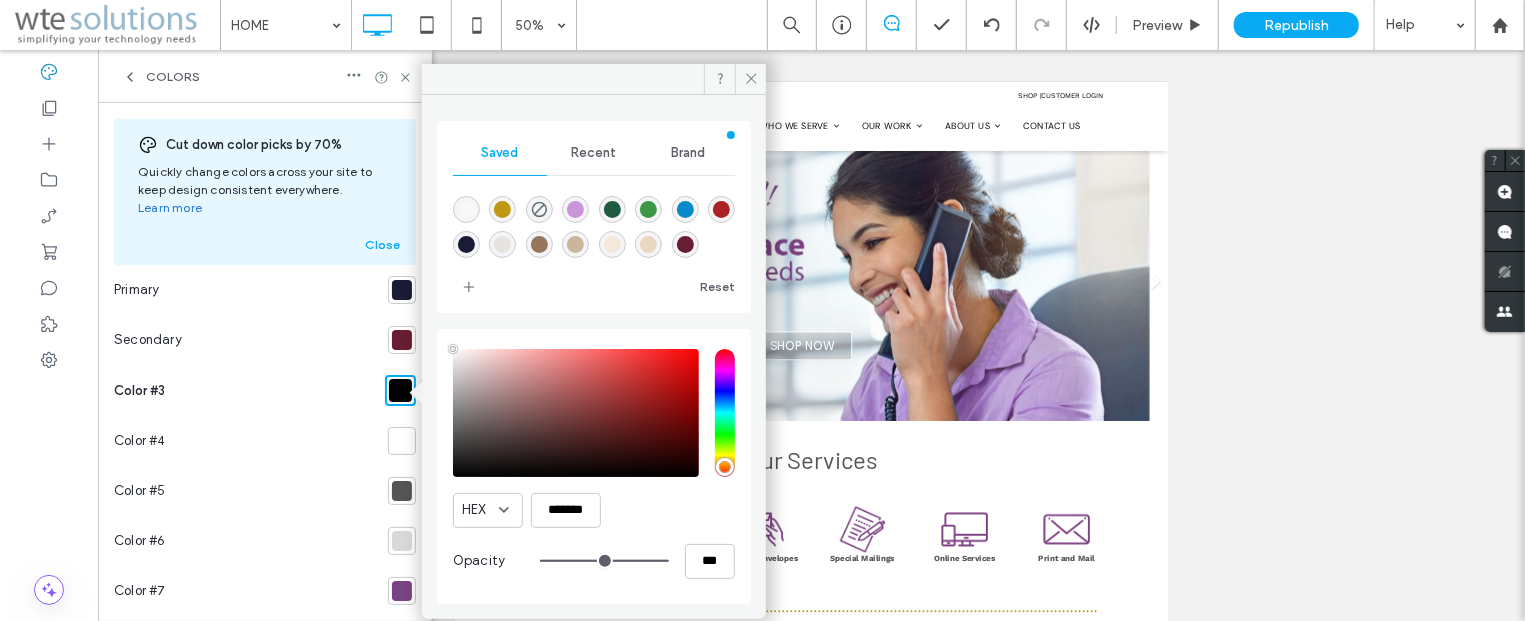 type on "****" 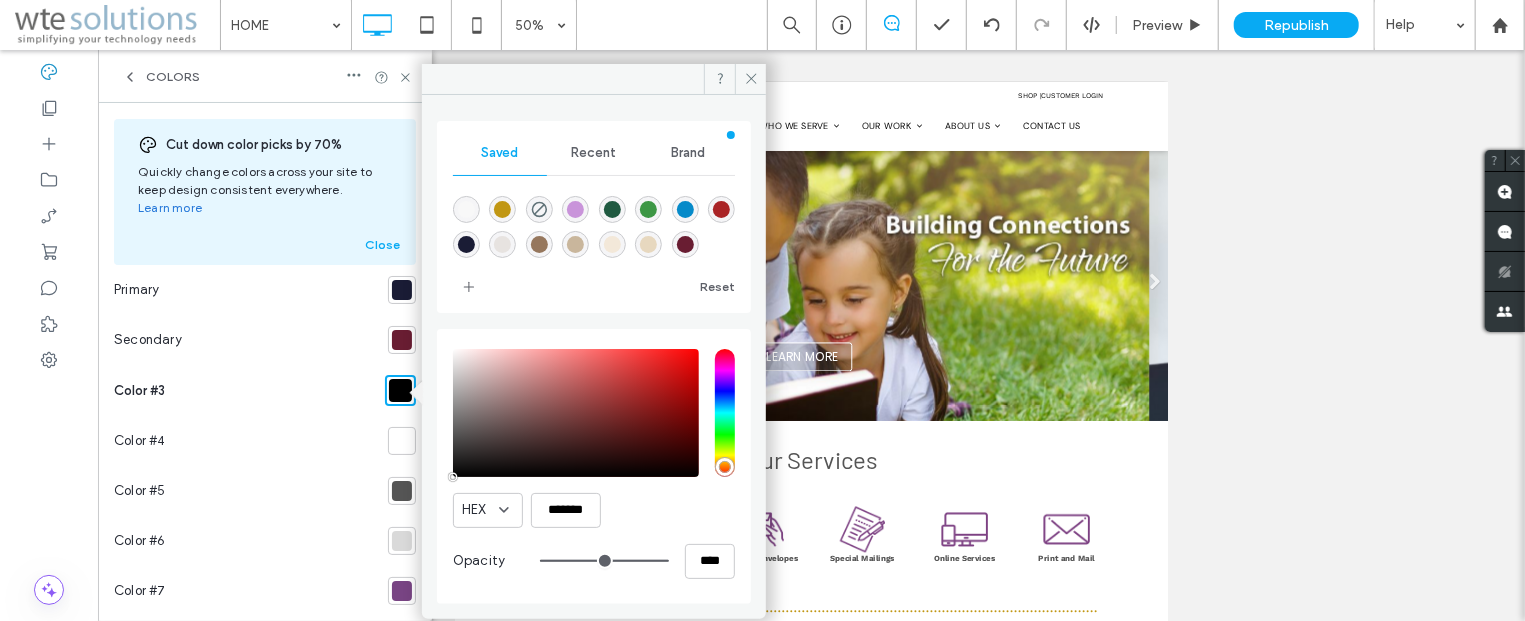 click 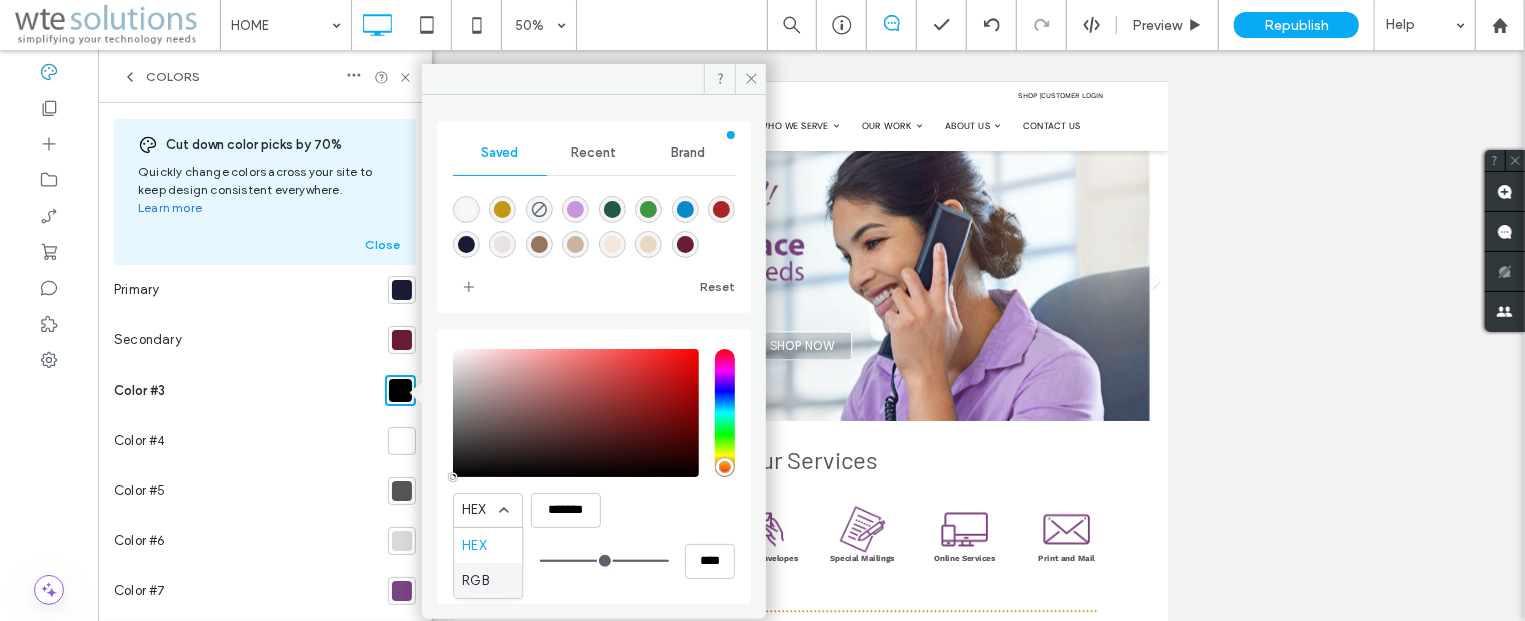 click on "RGB" at bounding box center [475, 581] 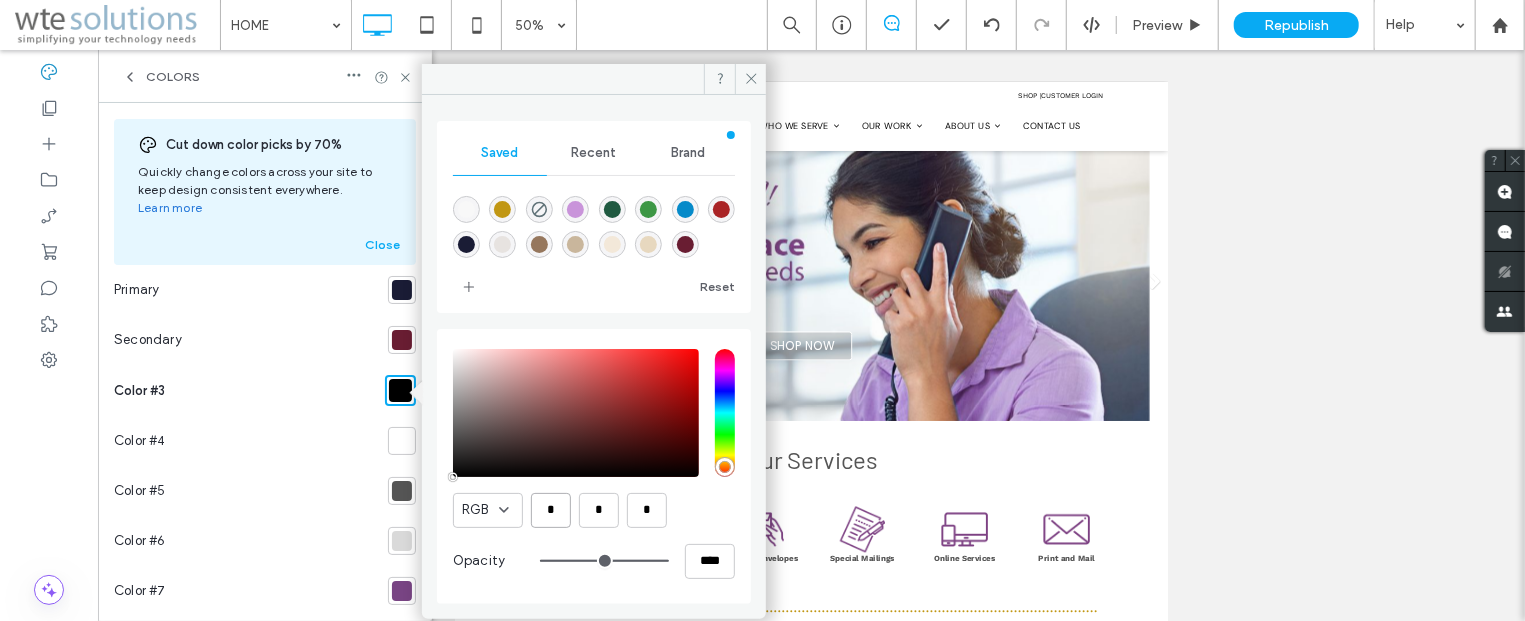 click on "*" at bounding box center (551, 510) 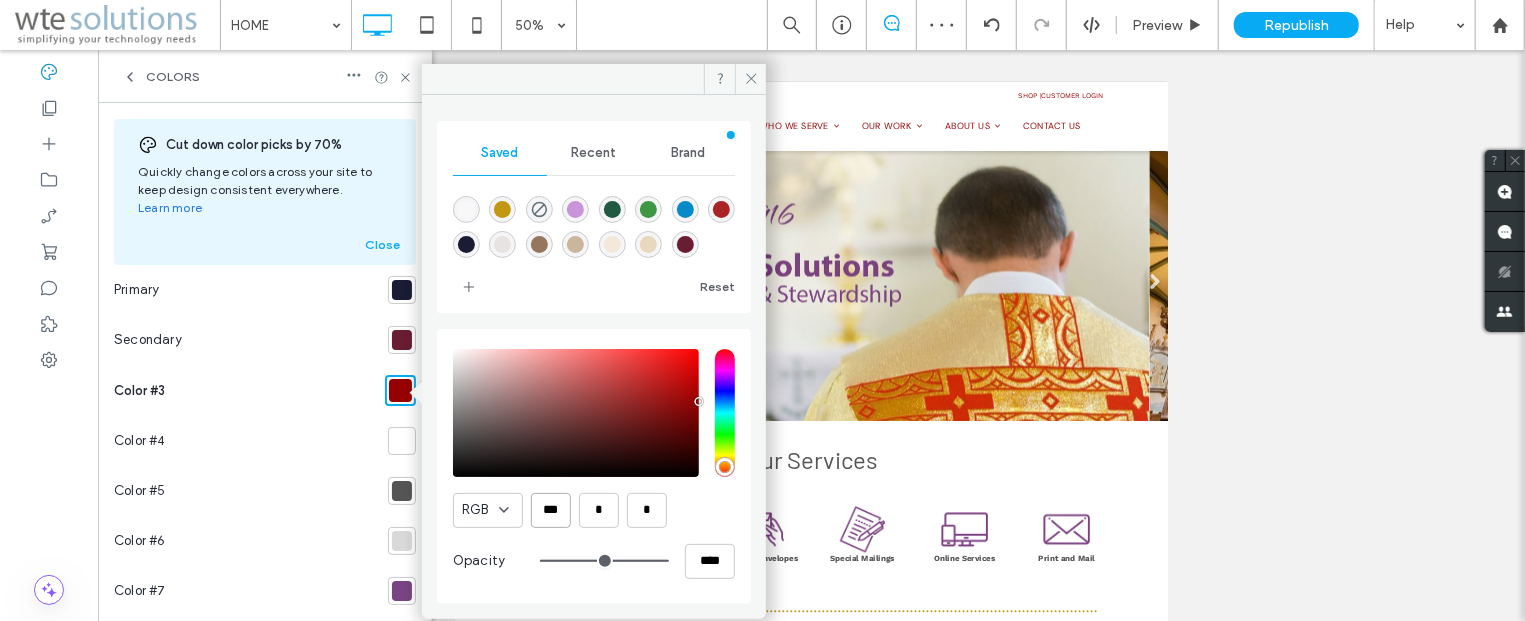type on "***" 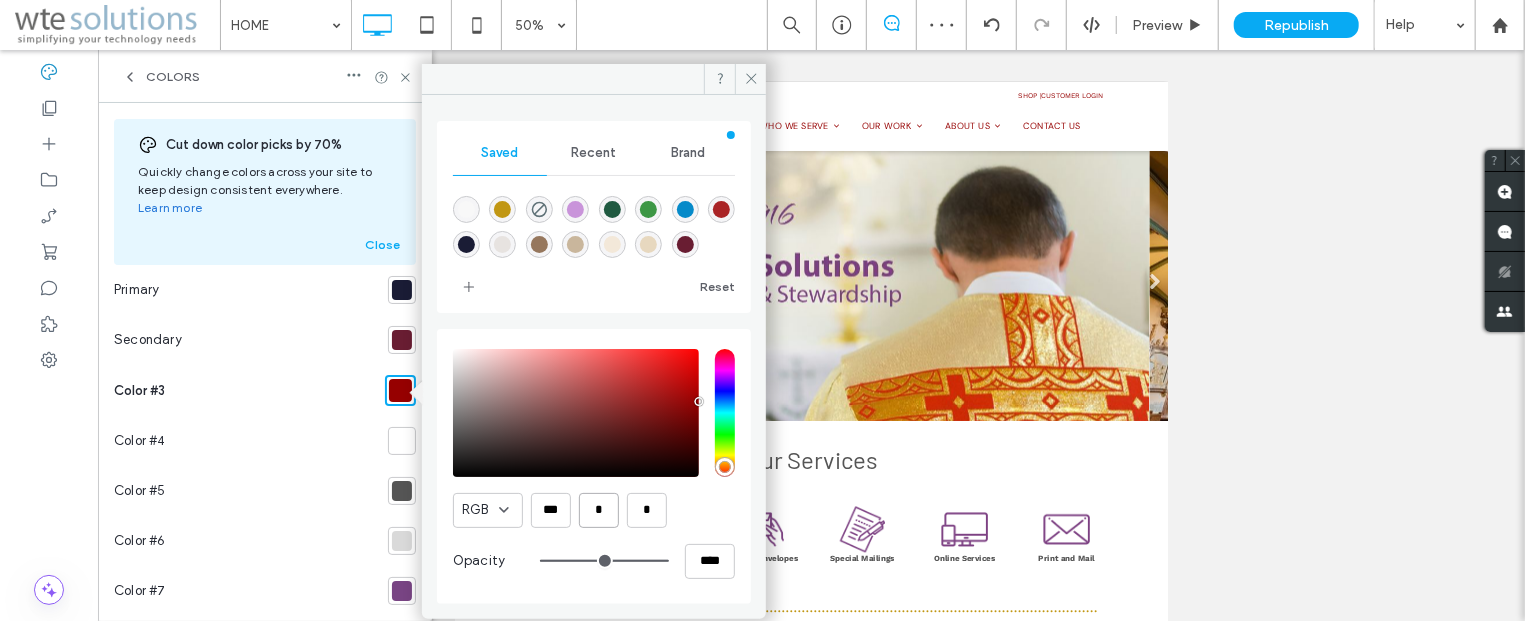 click on "*" at bounding box center [599, 510] 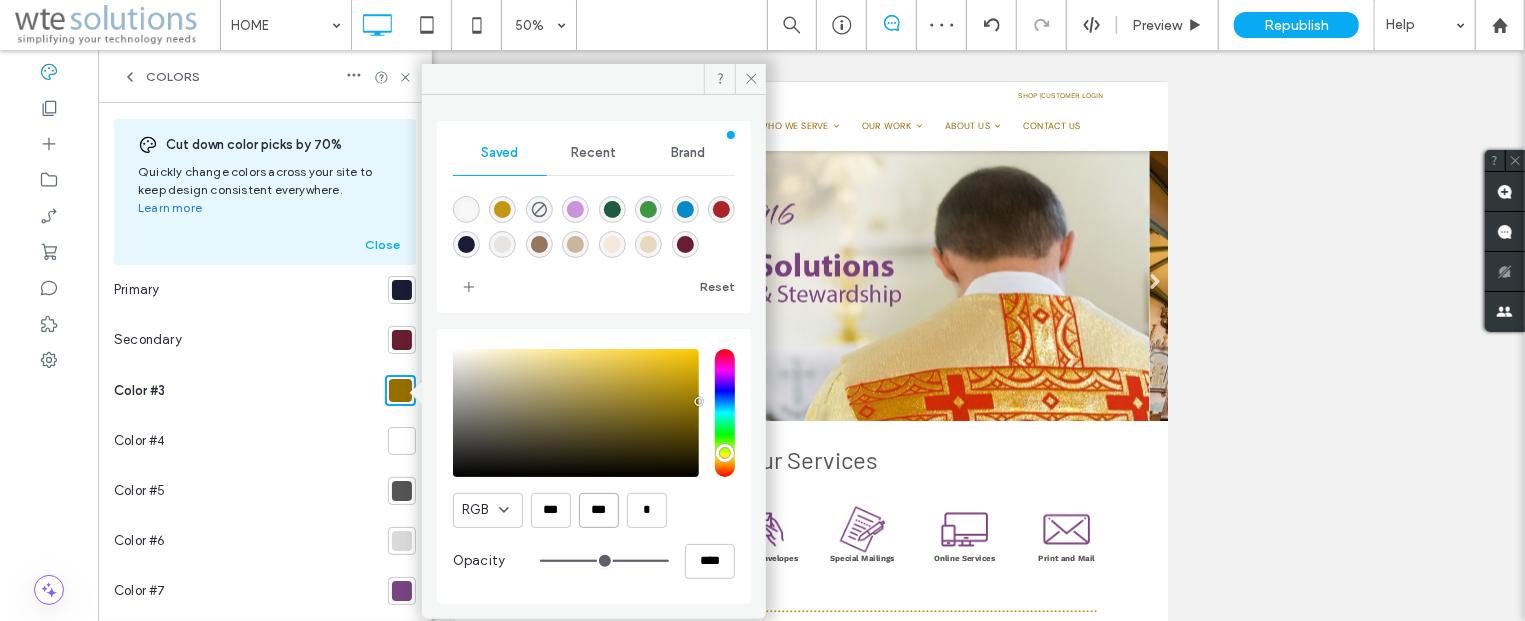 scroll, scrollTop: 0, scrollLeft: 0, axis: both 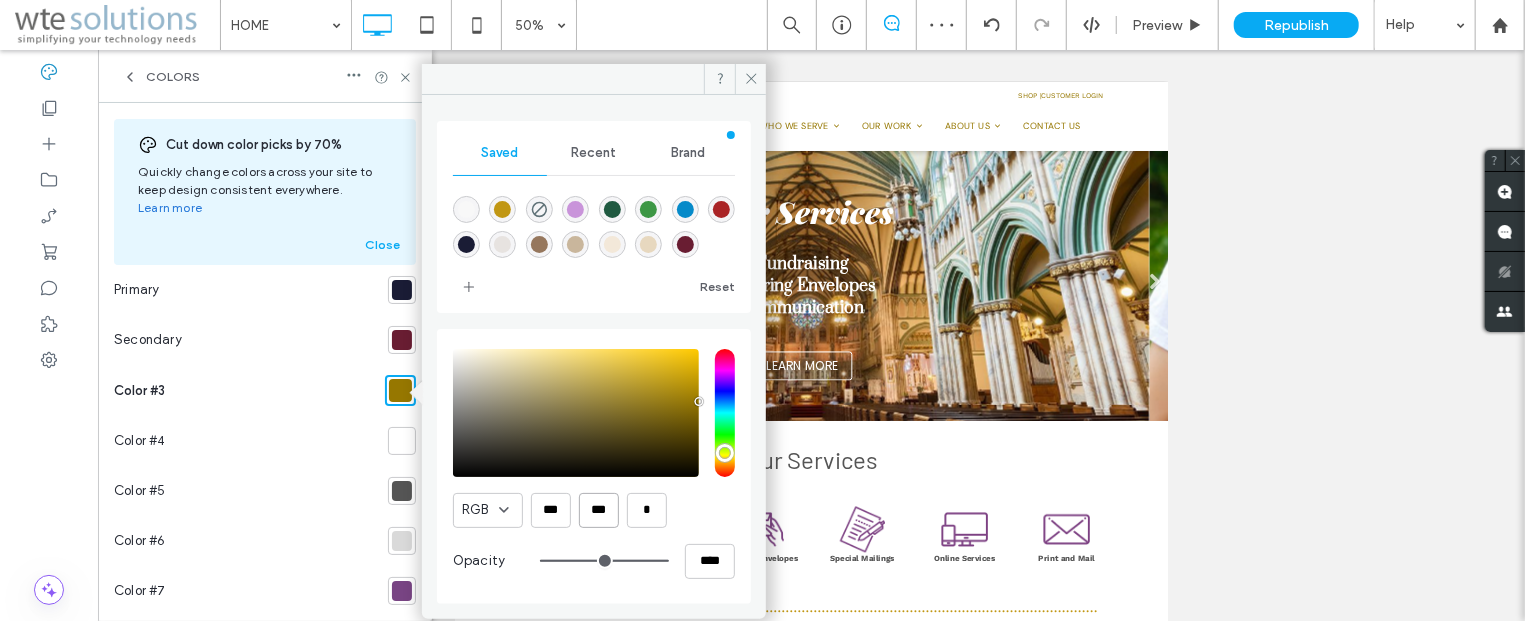 type on "***" 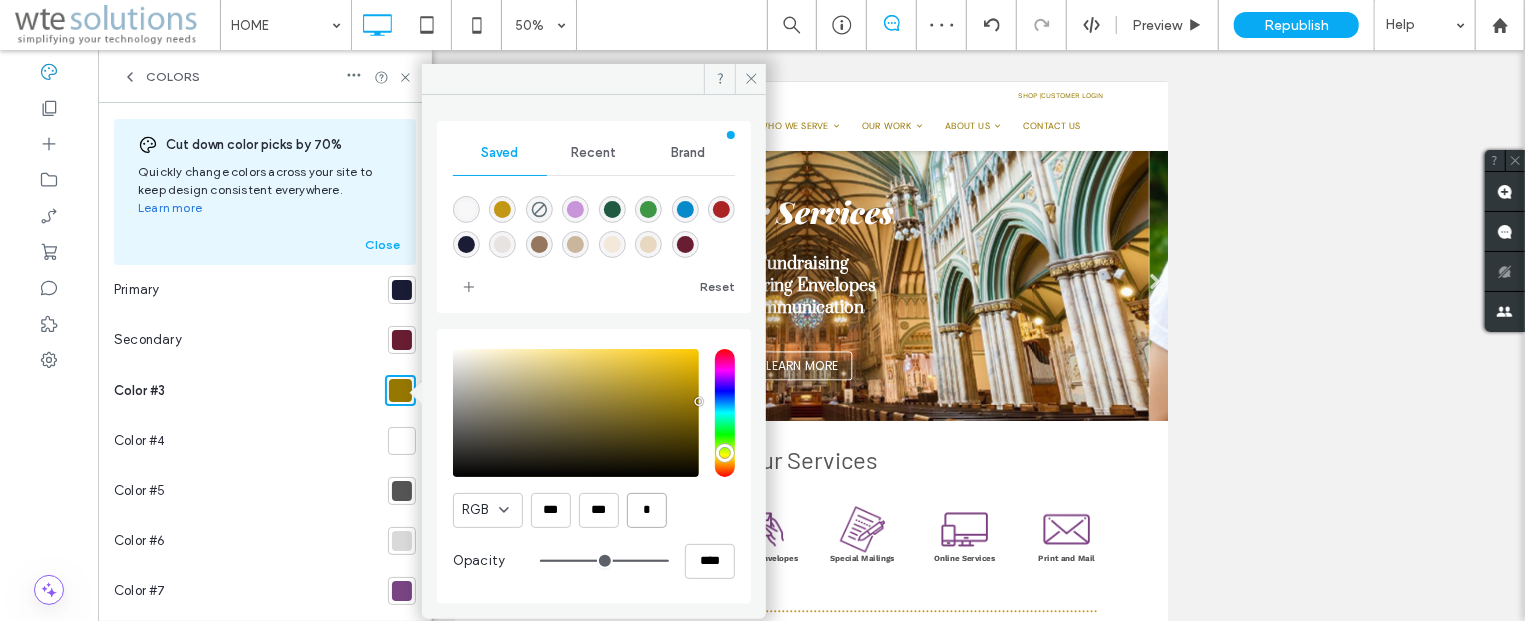 click on "*" at bounding box center (647, 510) 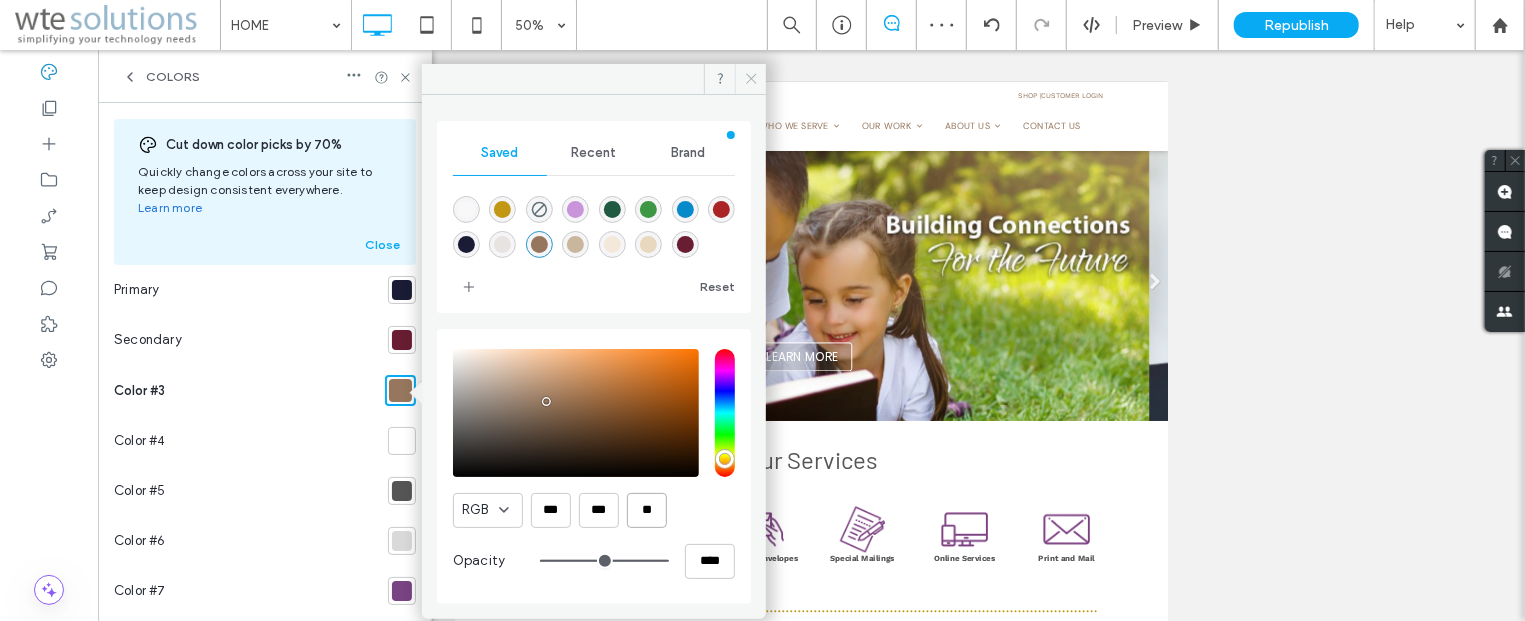 type on "**" 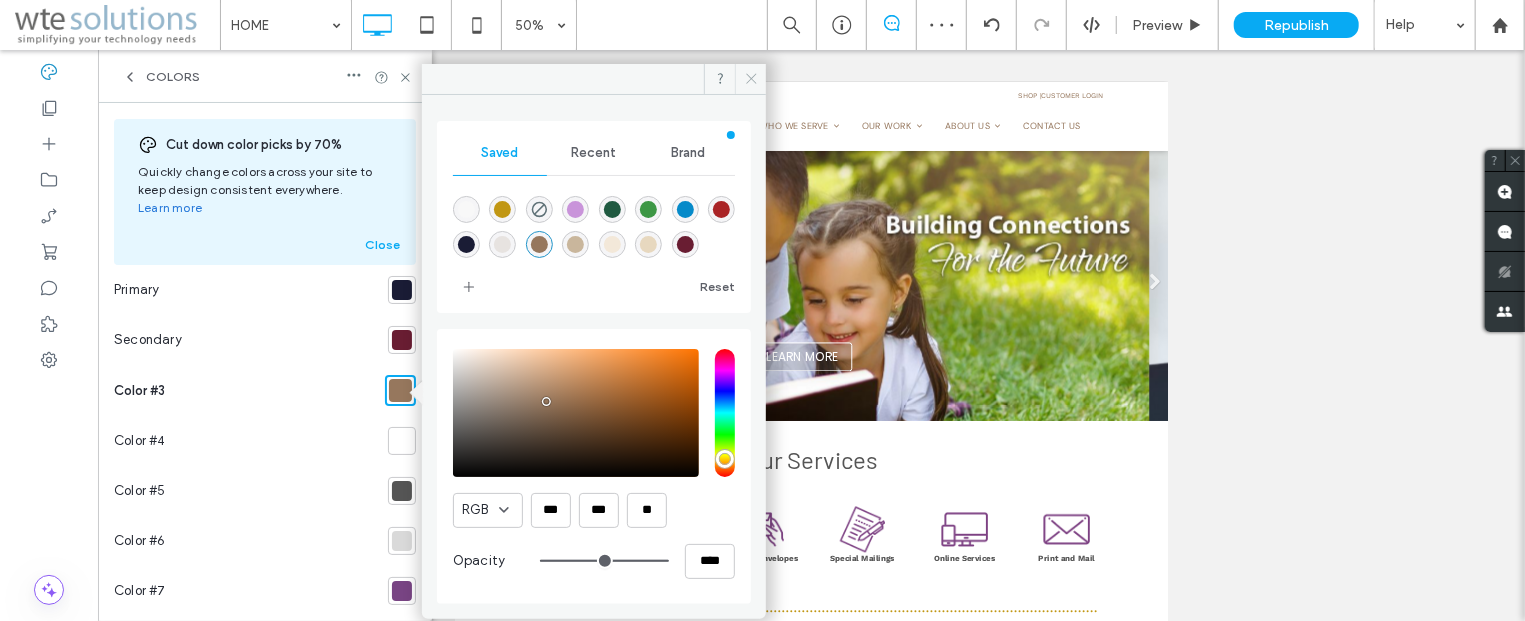 drag, startPoint x: 748, startPoint y: 82, endPoint x: 91, endPoint y: 522, distance: 790.72687 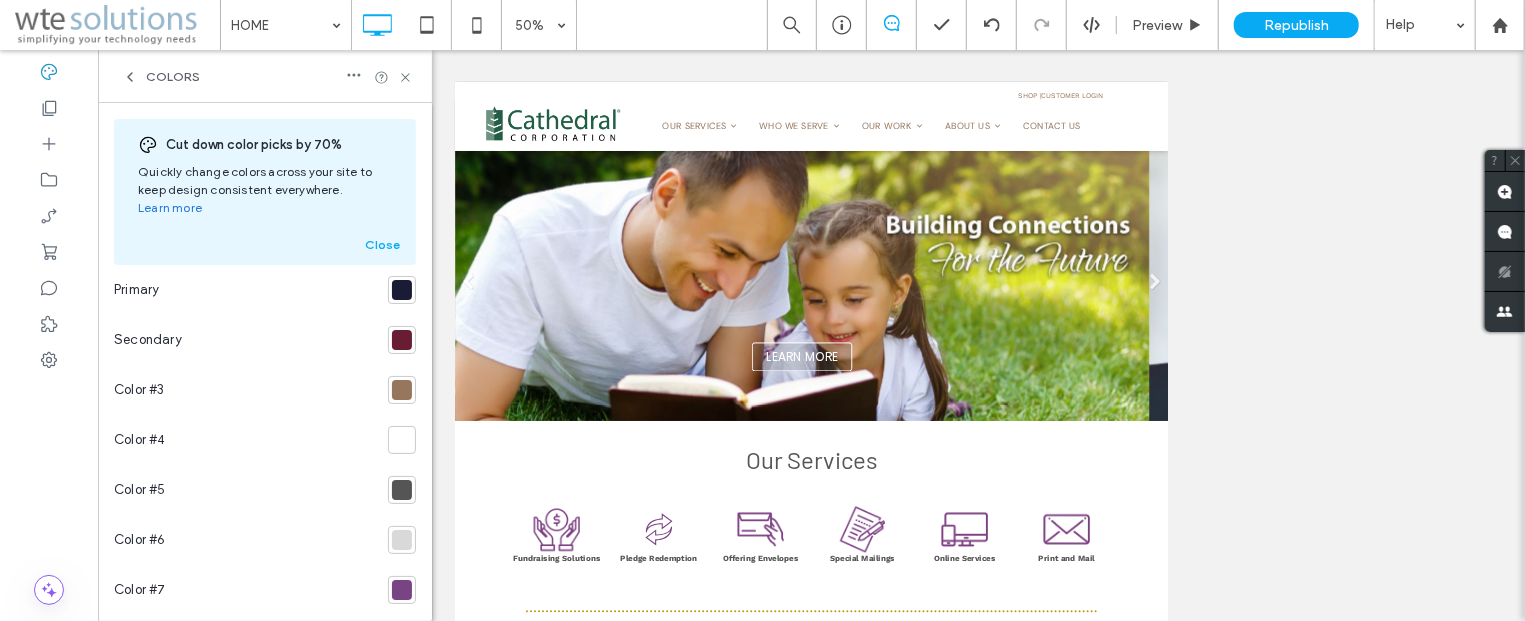 click at bounding box center [402, 590] 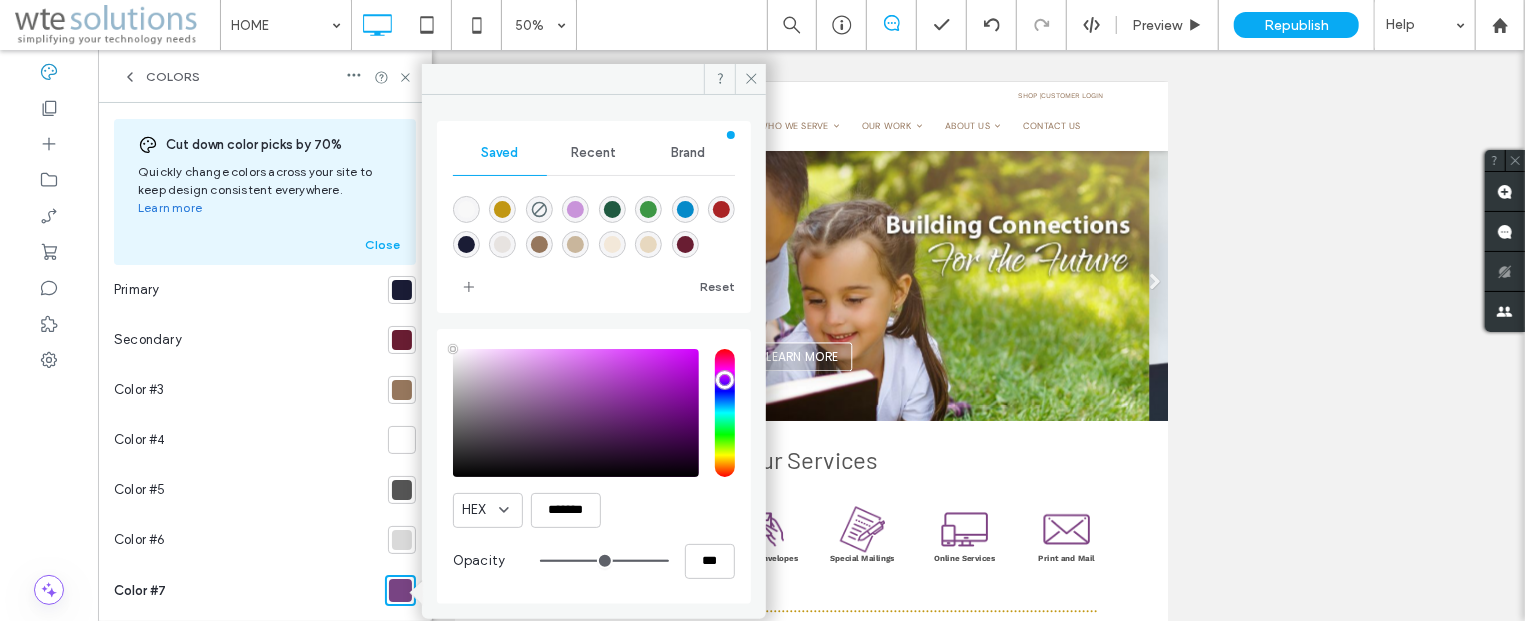type on "****" 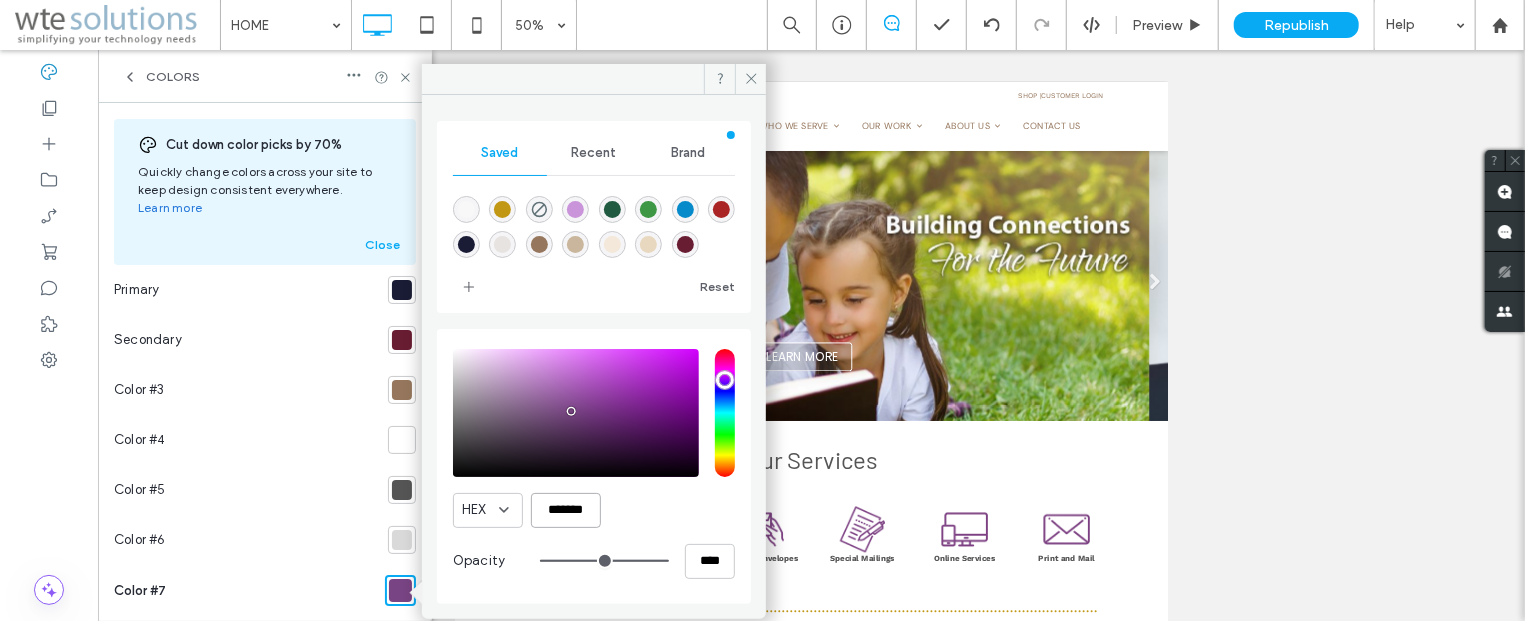 click on "*******" at bounding box center (566, 510) 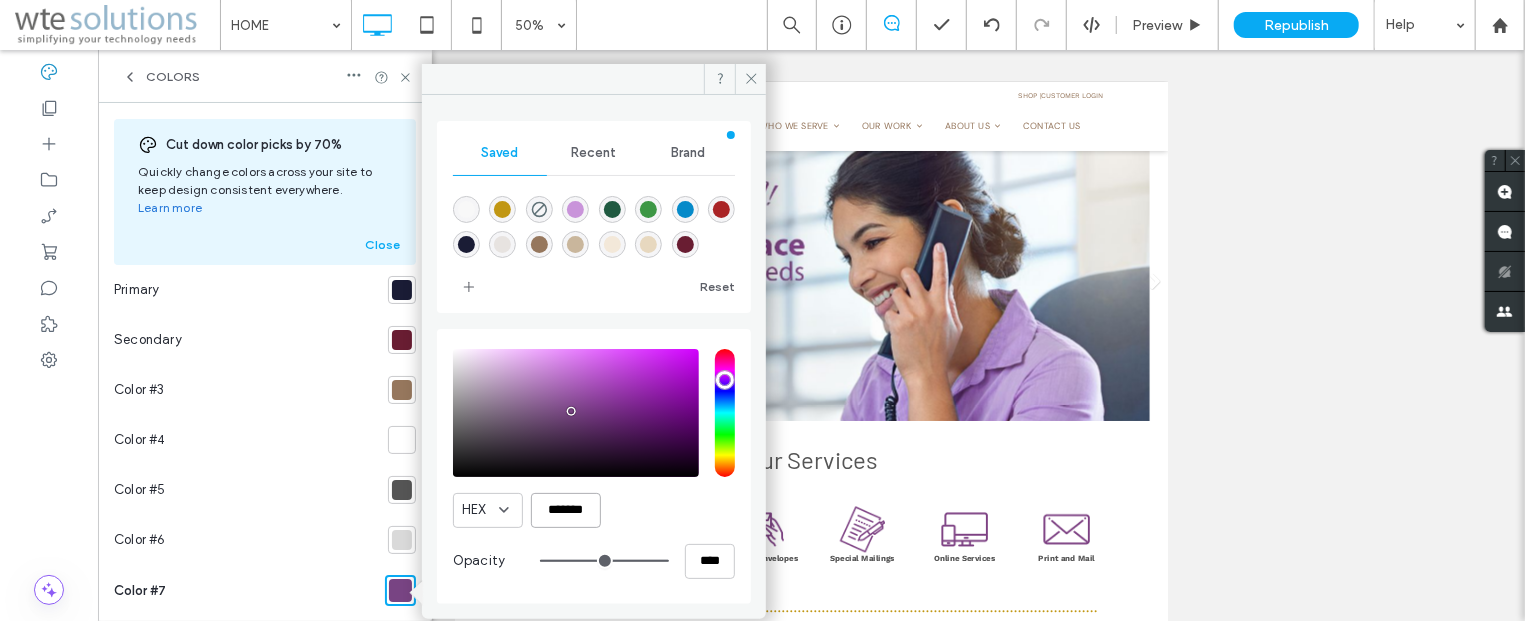 click on "*******" at bounding box center (566, 510) 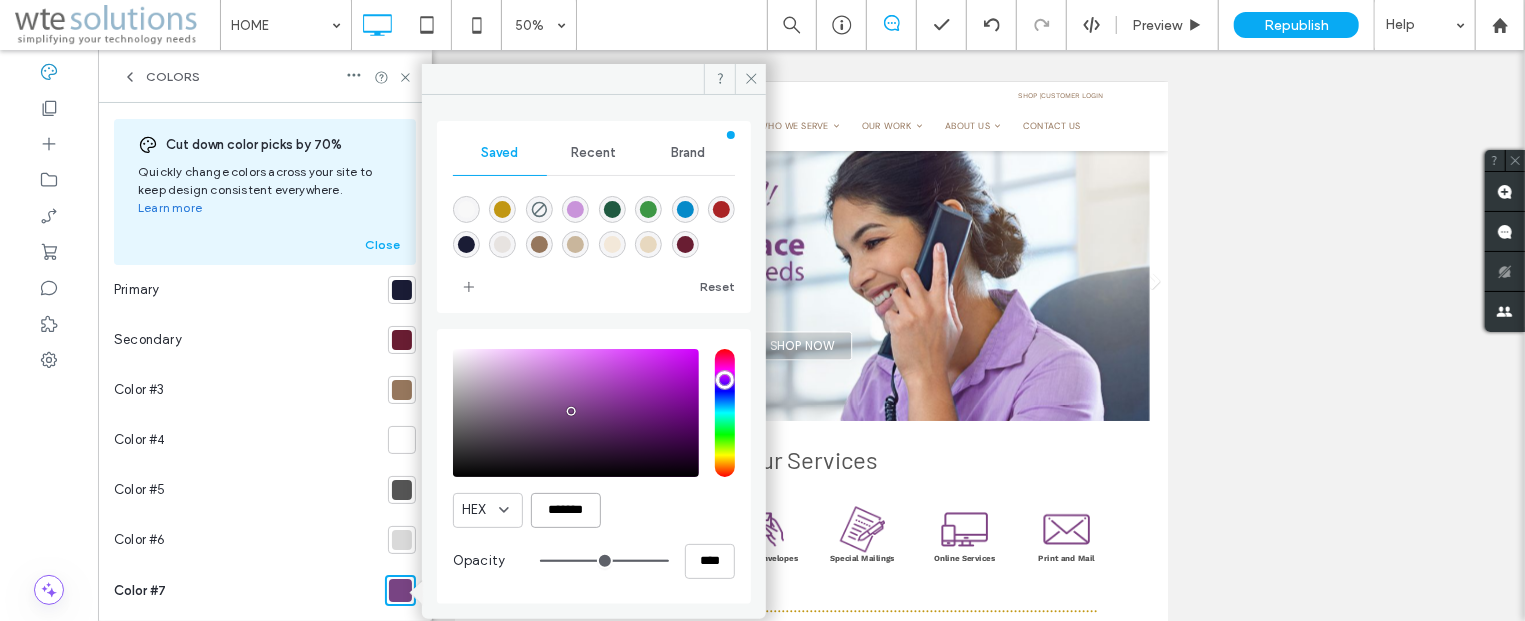 drag, startPoint x: 588, startPoint y: 507, endPoint x: 549, endPoint y: 513, distance: 39.45884 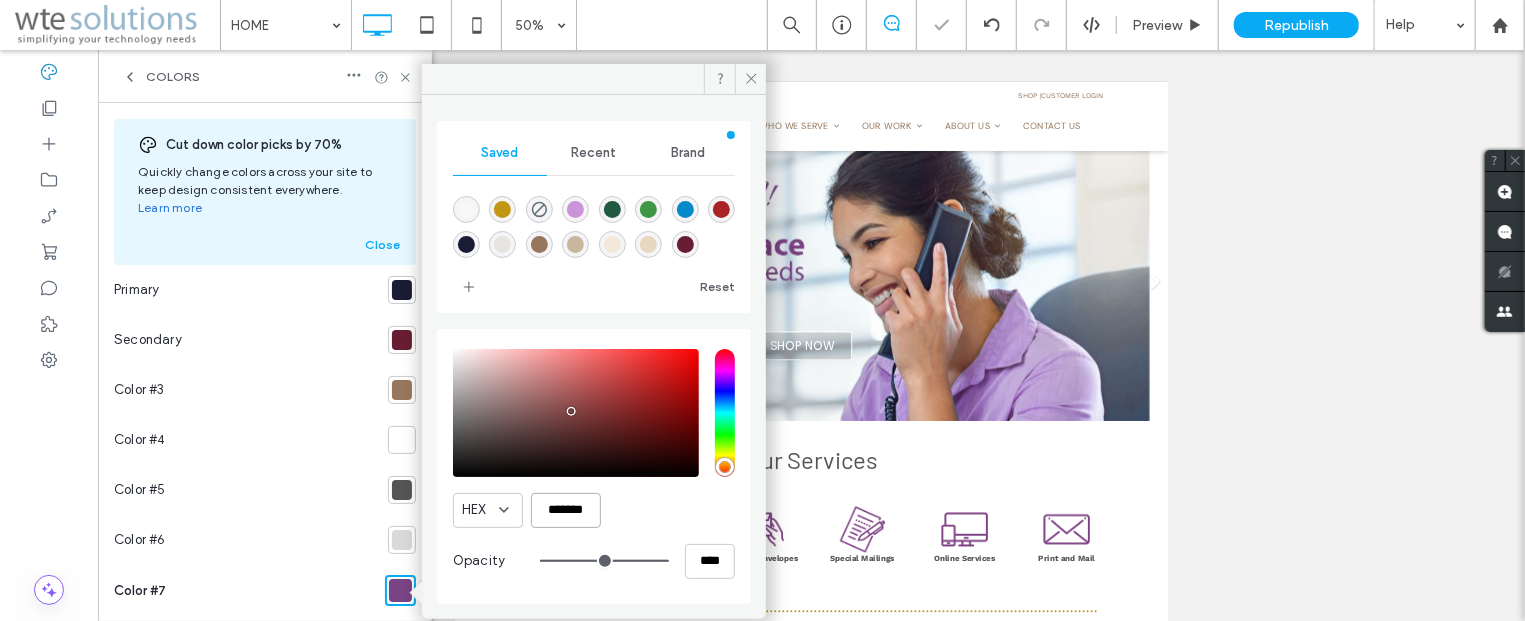 scroll, scrollTop: 0, scrollLeft: 4, axis: horizontal 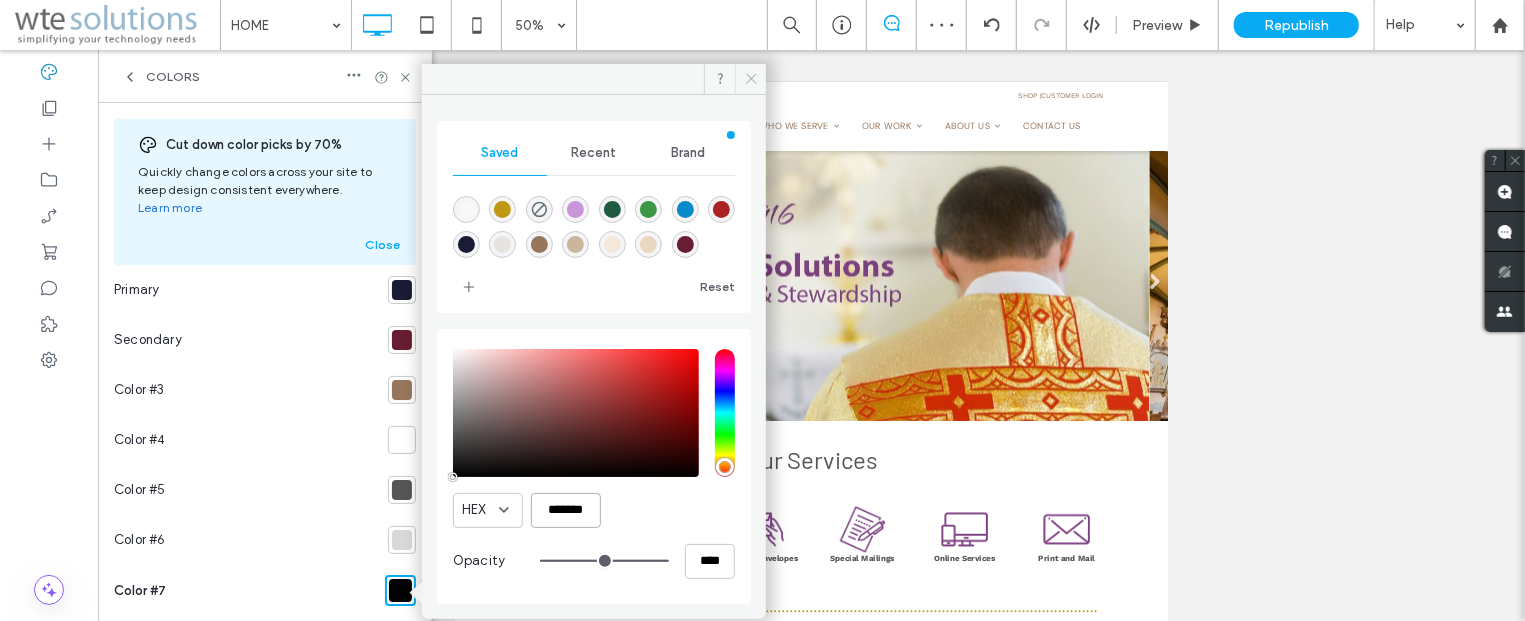 type on "*******" 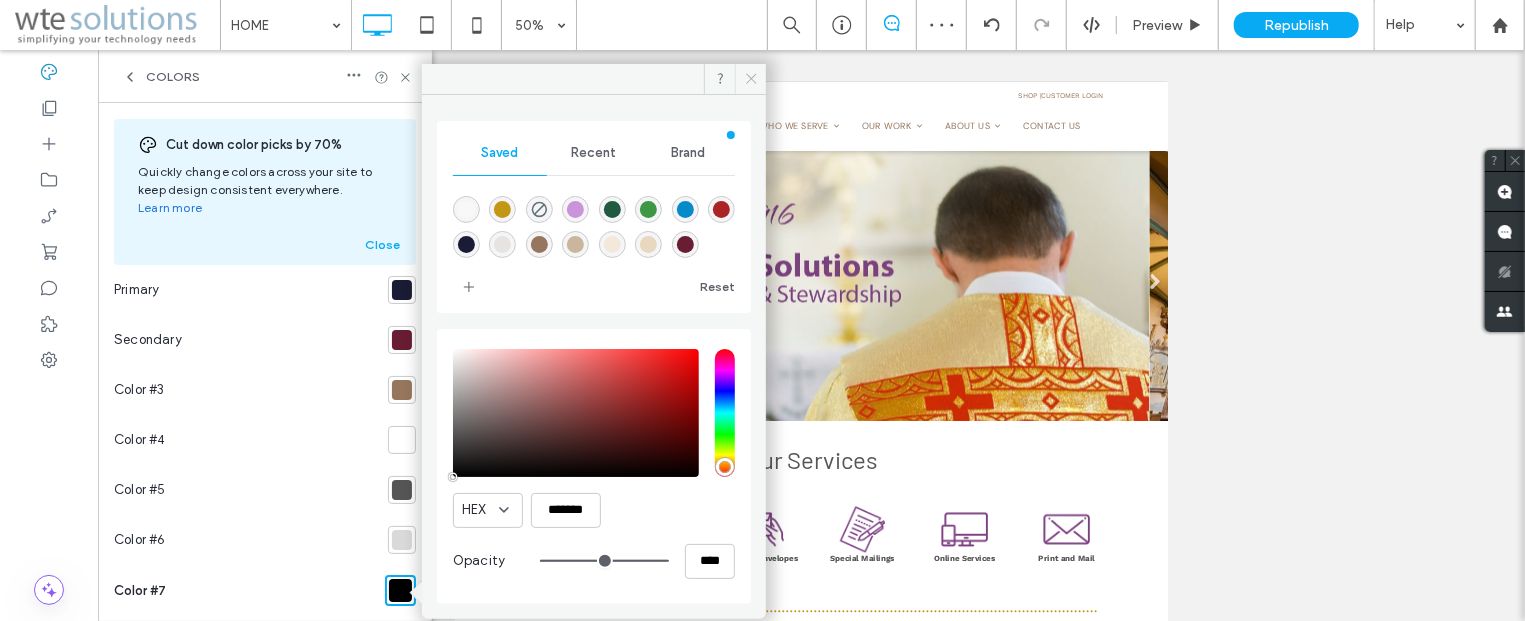 click at bounding box center (750, 79) 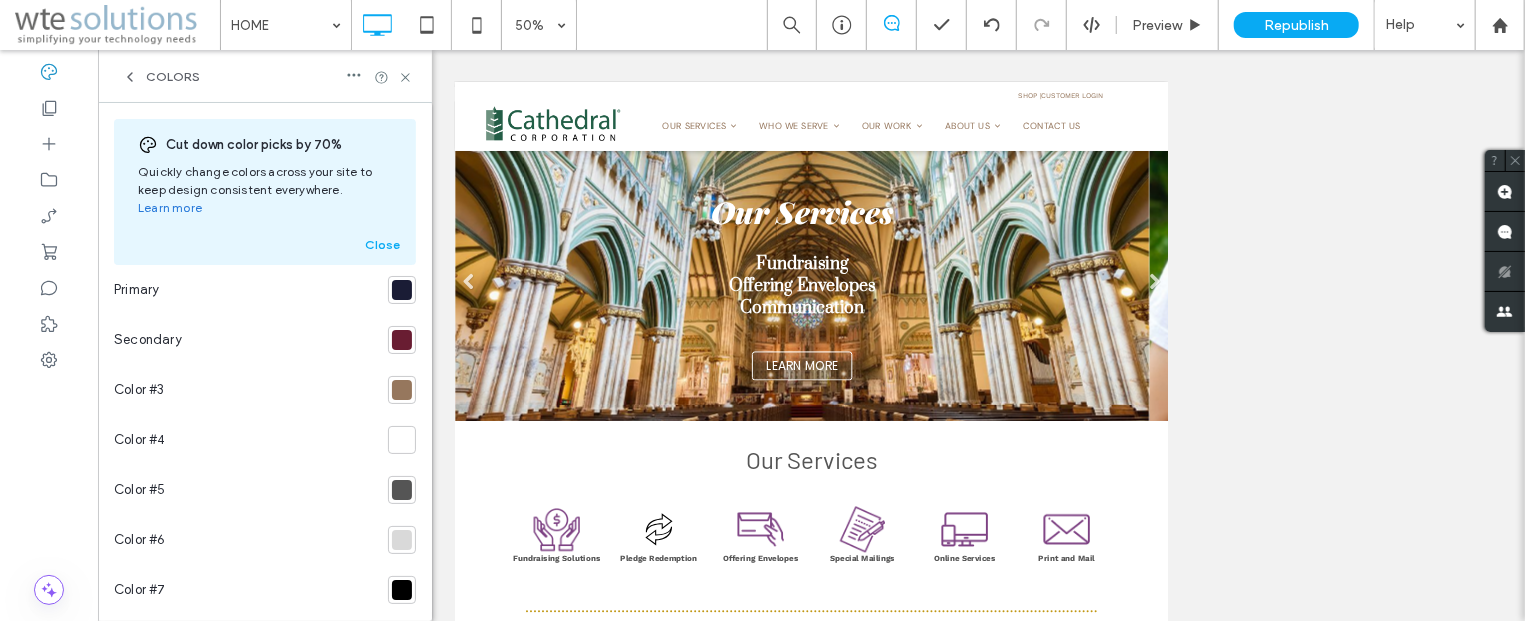 click 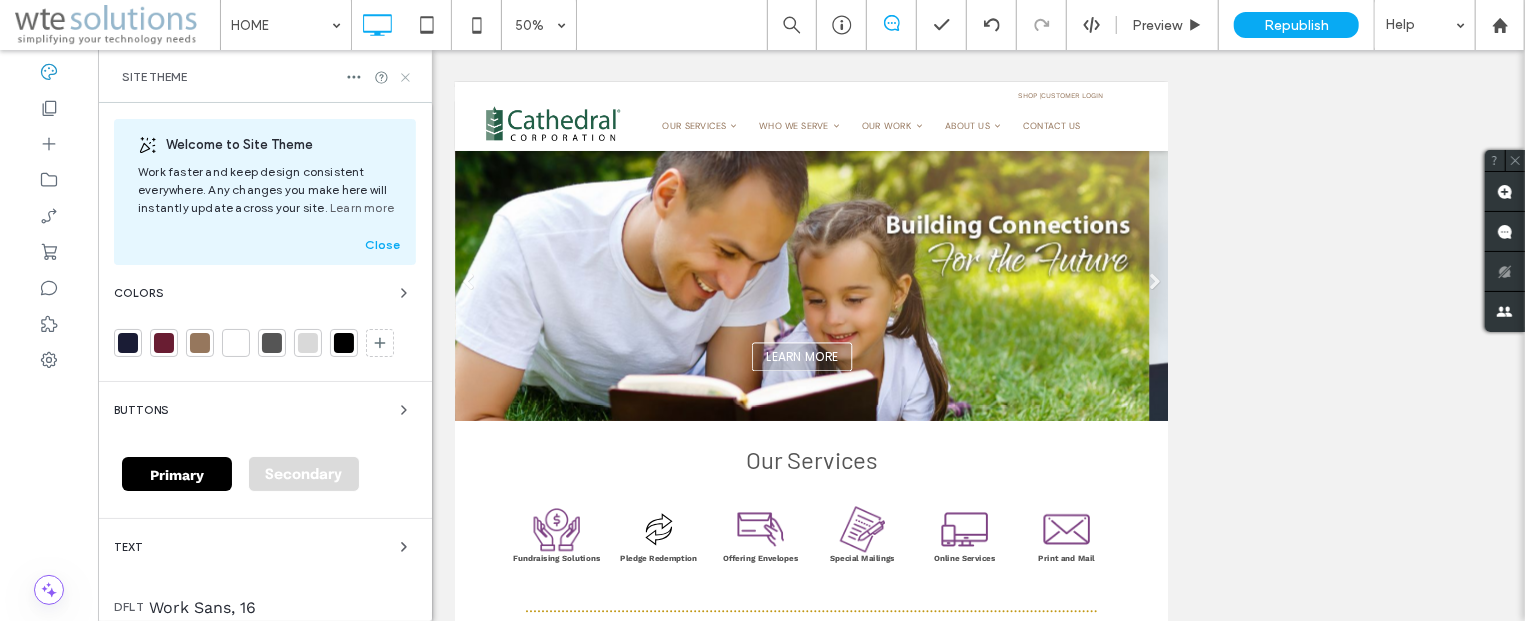 click 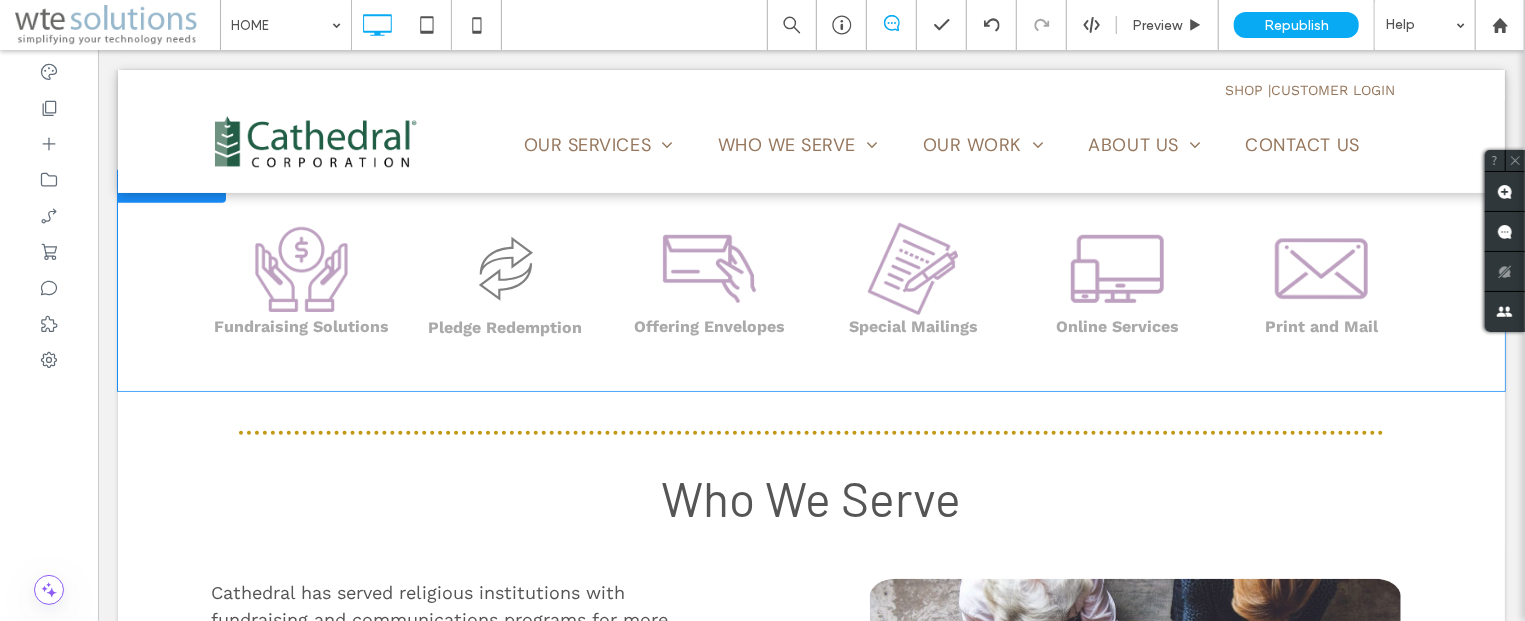 scroll, scrollTop: 536, scrollLeft: 0, axis: vertical 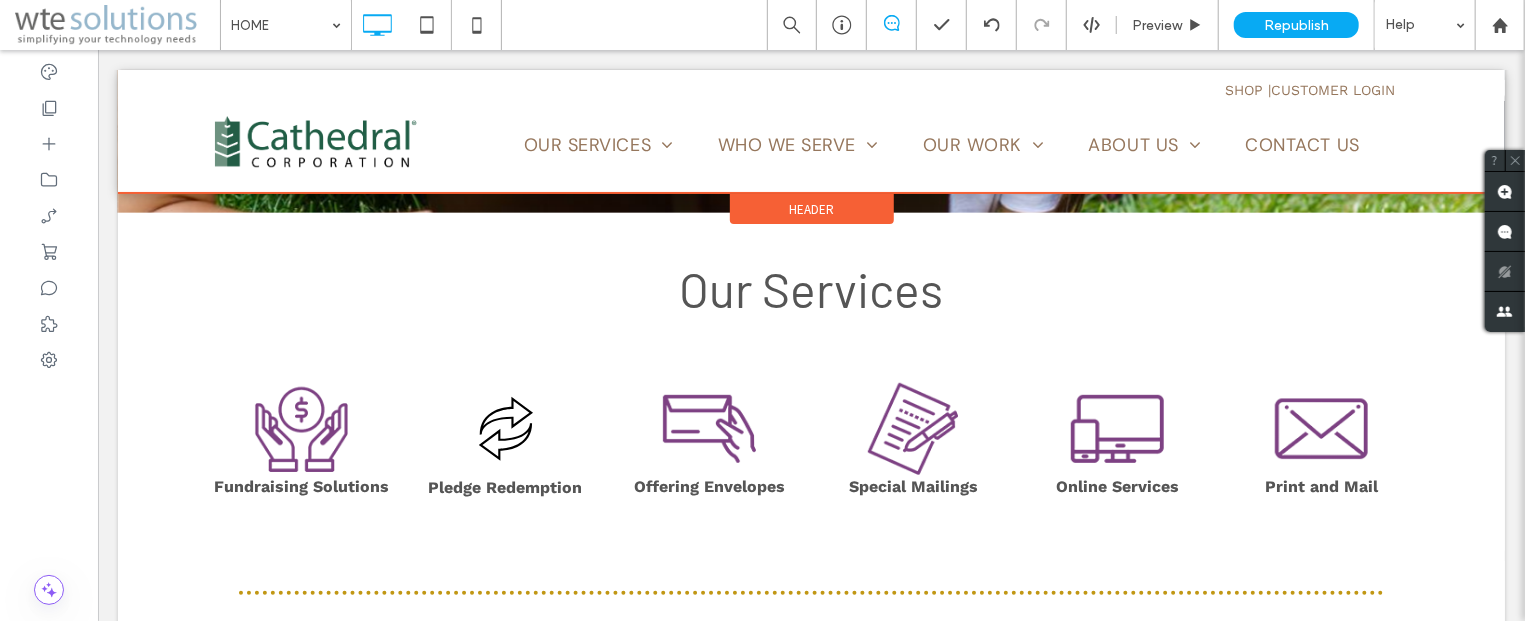 click at bounding box center (810, 130) 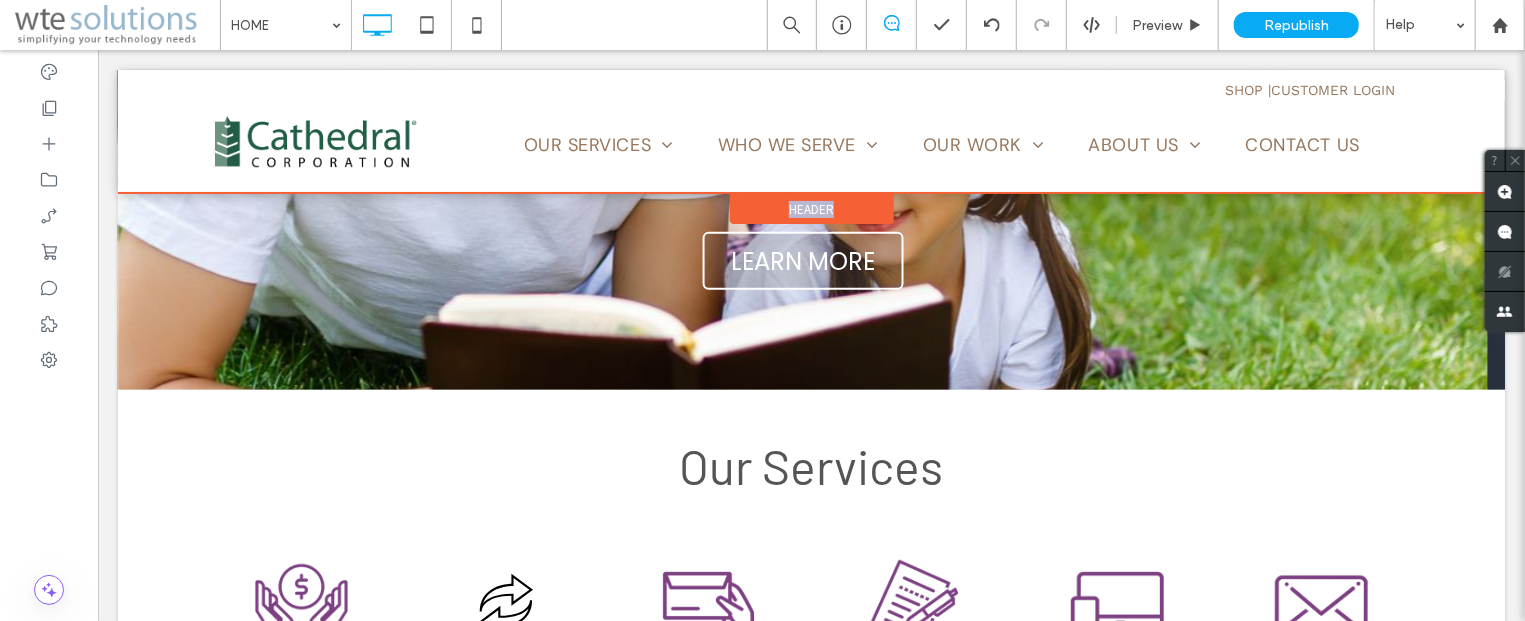 click at bounding box center [810, 130] 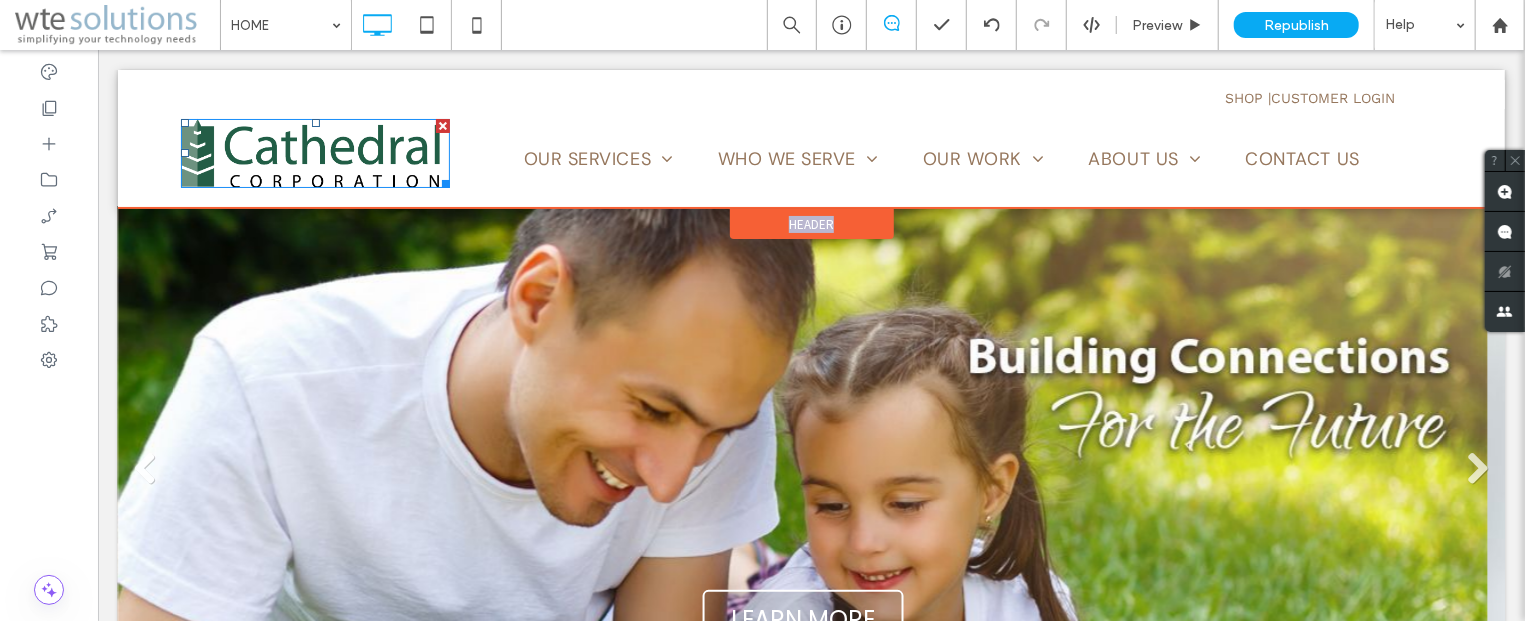 scroll, scrollTop: 0, scrollLeft: 0, axis: both 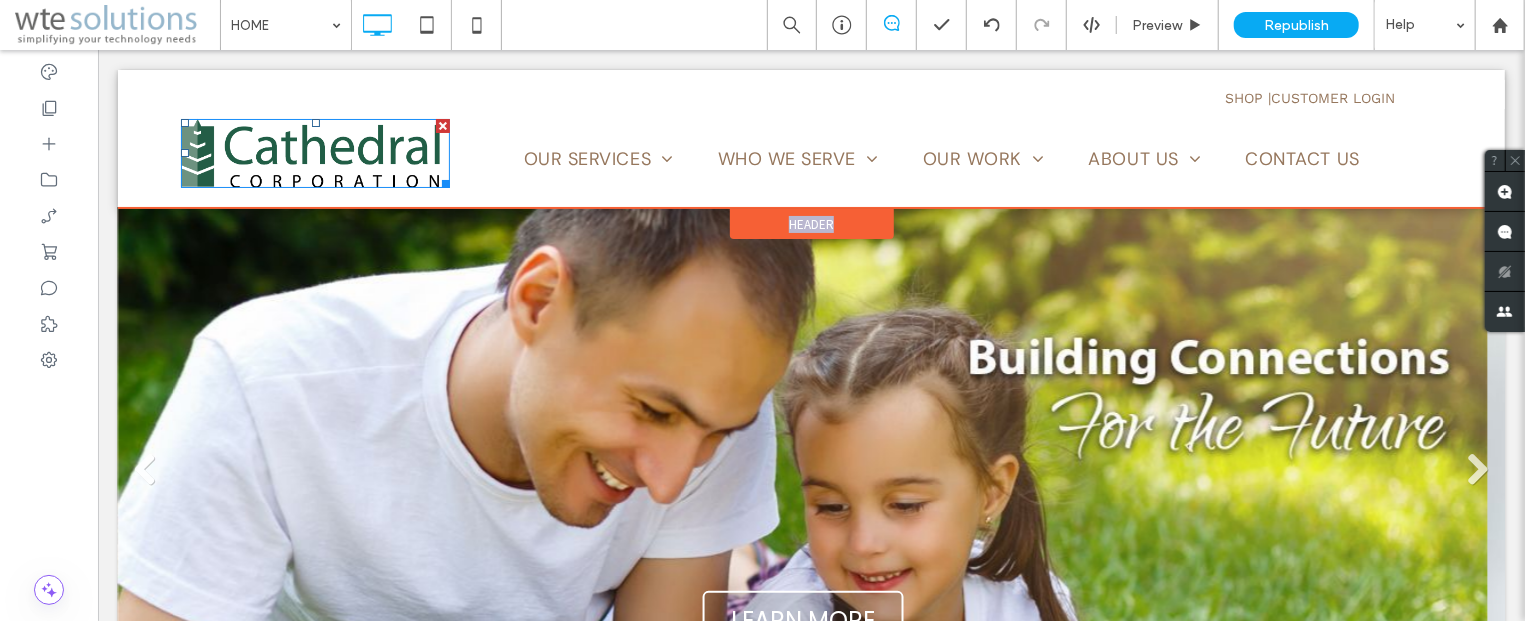 click at bounding box center (314, 152) 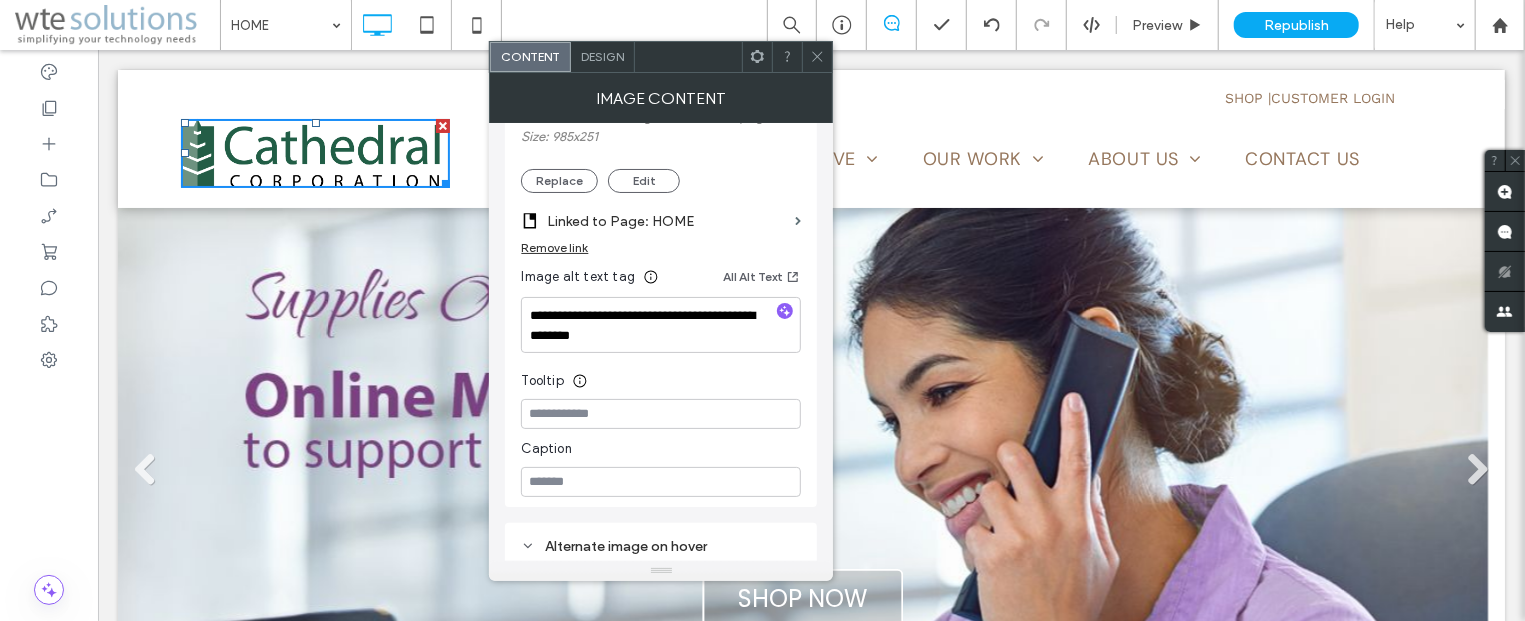 scroll, scrollTop: 362, scrollLeft: 0, axis: vertical 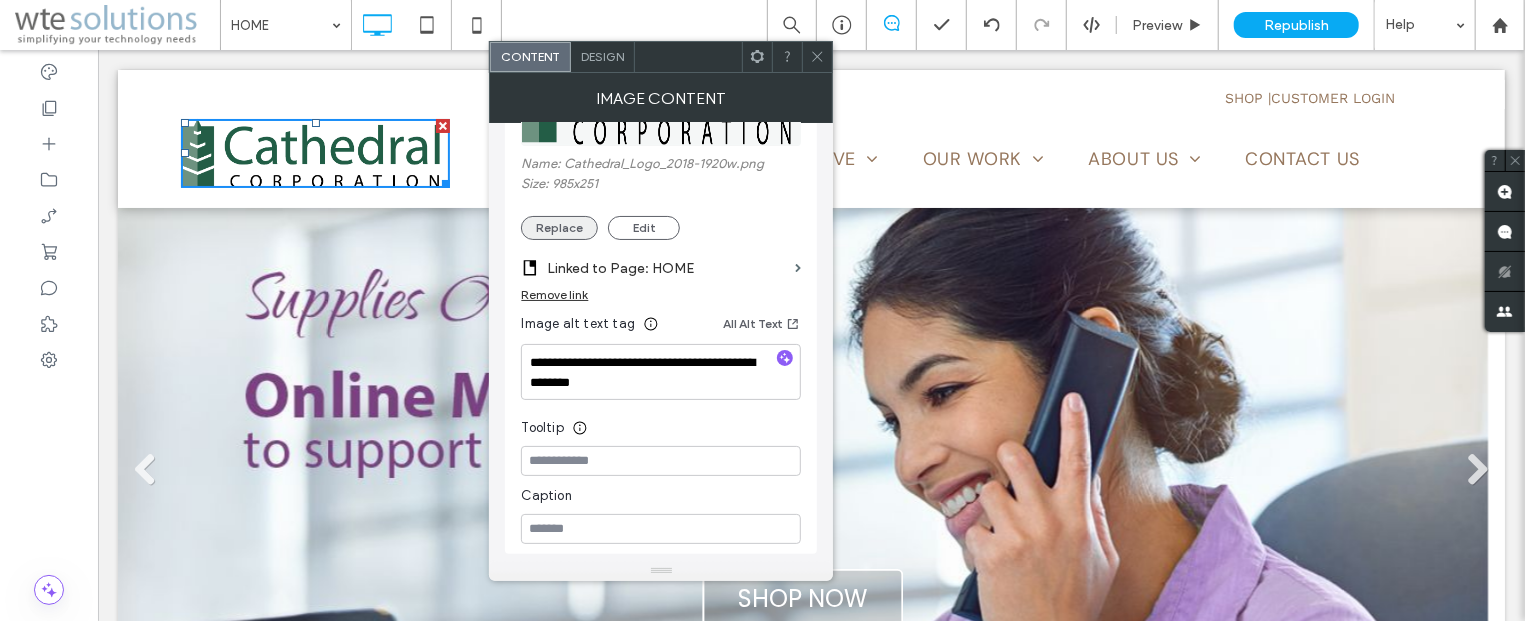 click on "Replace" at bounding box center (559, 228) 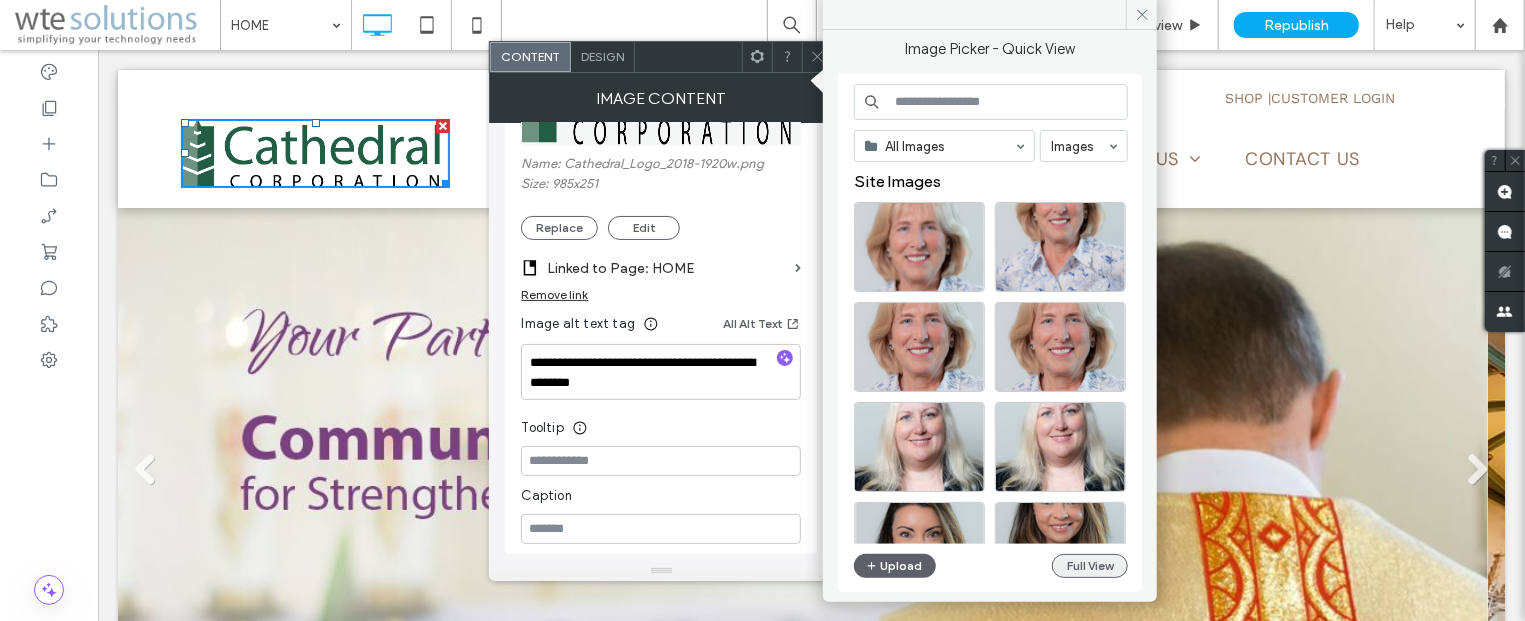 click on "Full View" at bounding box center [1090, 566] 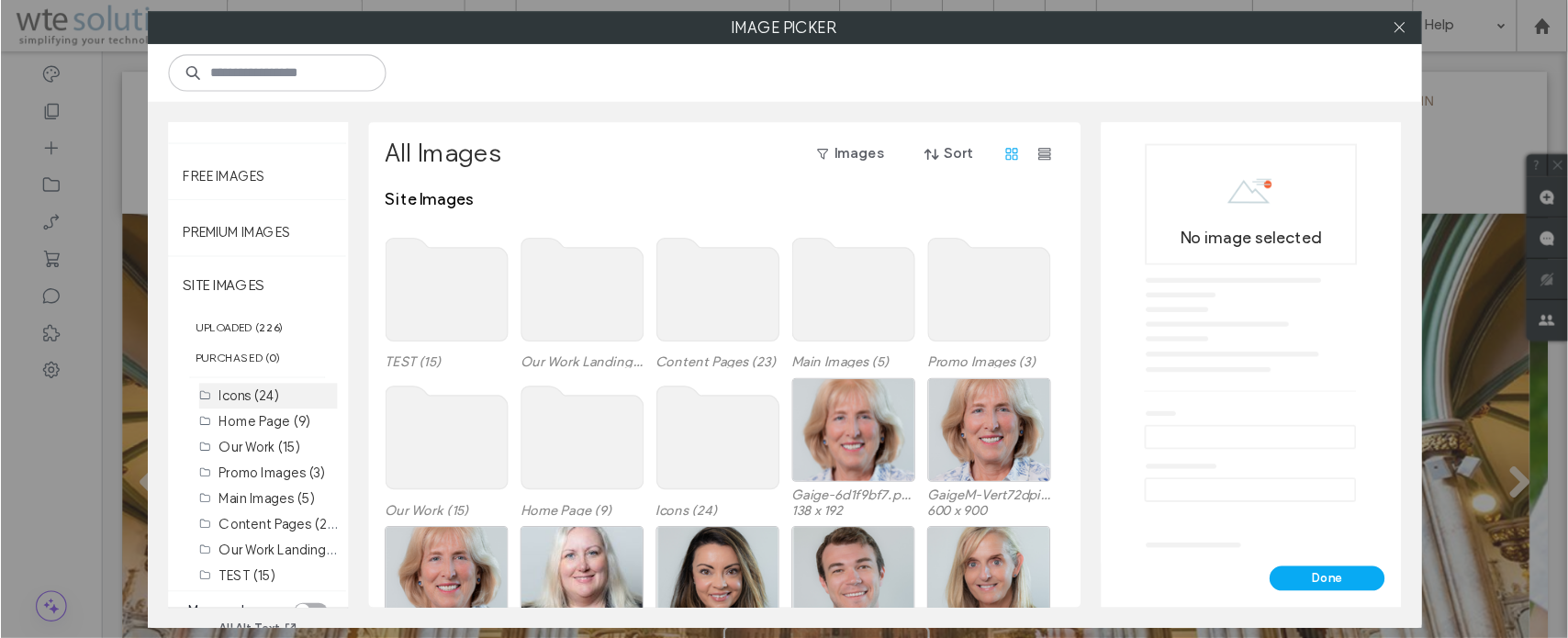 scroll, scrollTop: 82, scrollLeft: 0, axis: vertical 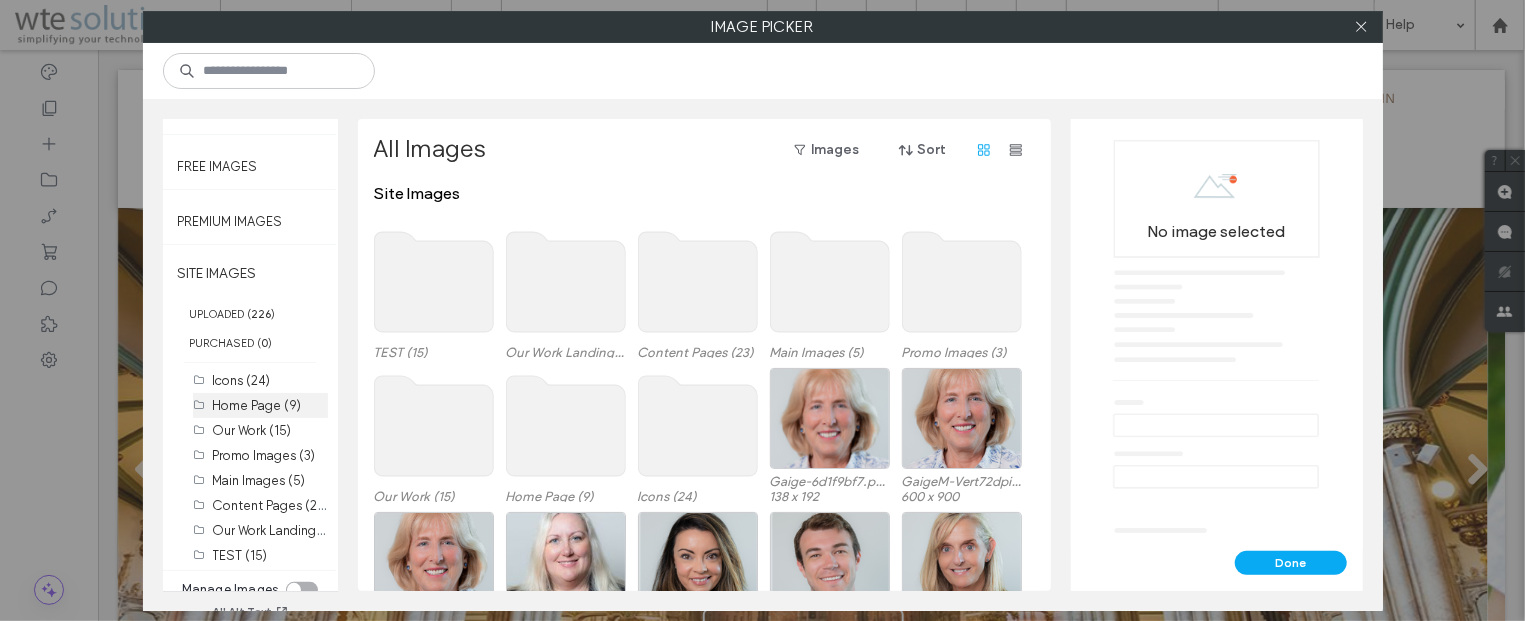 click on "Home Page (9)" at bounding box center [257, 405] 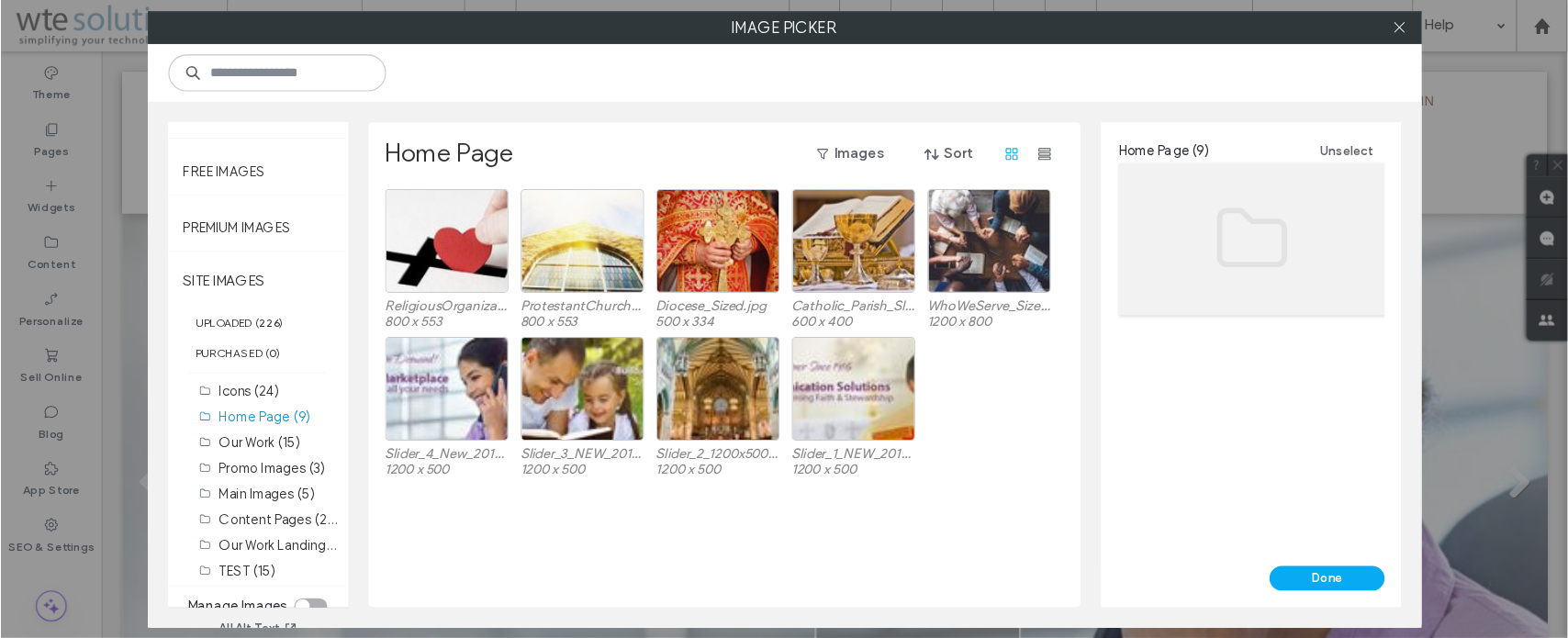 scroll, scrollTop: 330, scrollLeft: 0, axis: vertical 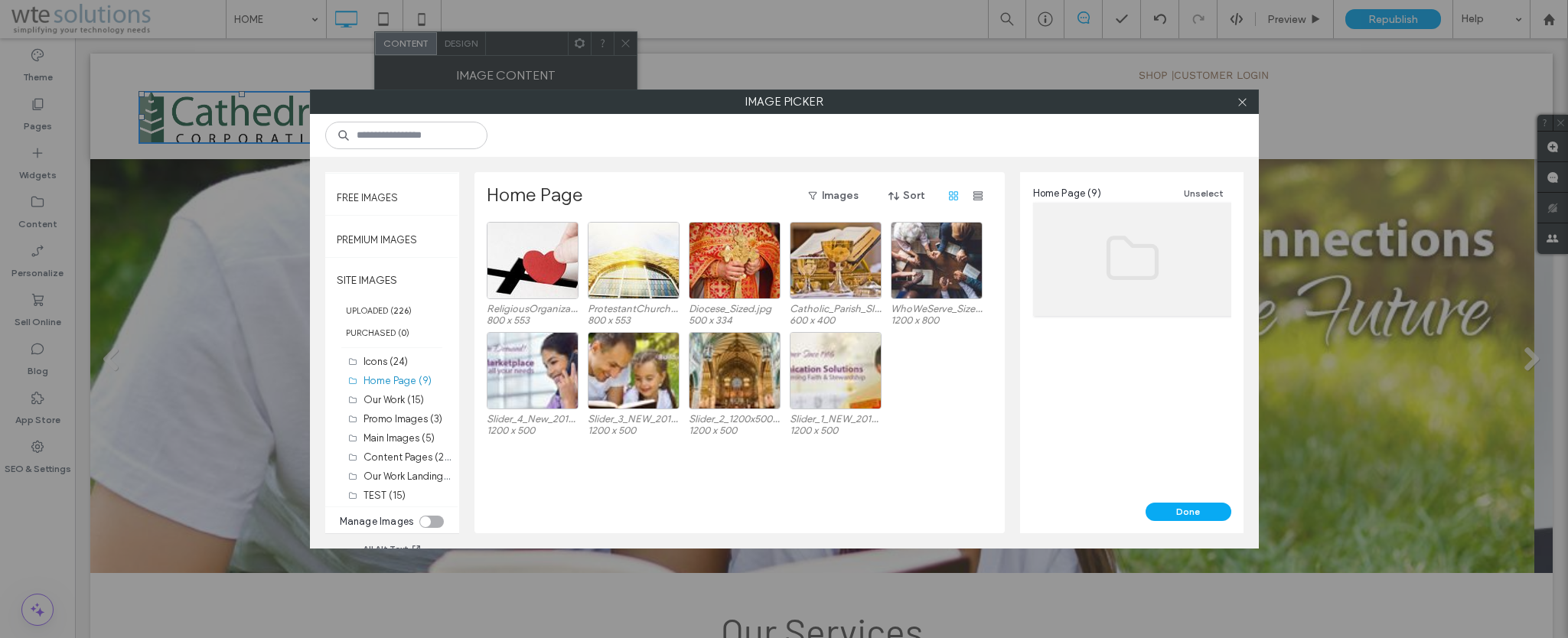 click at bounding box center [1243, 102] 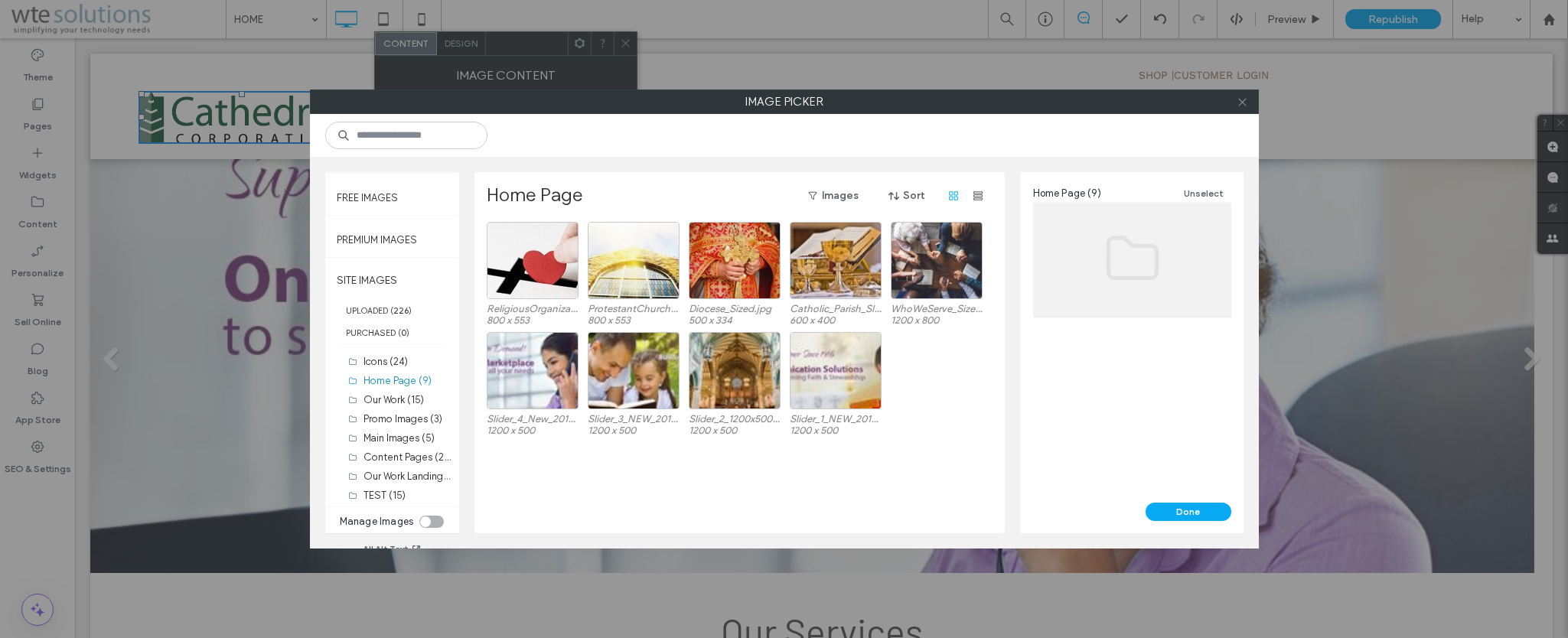 click 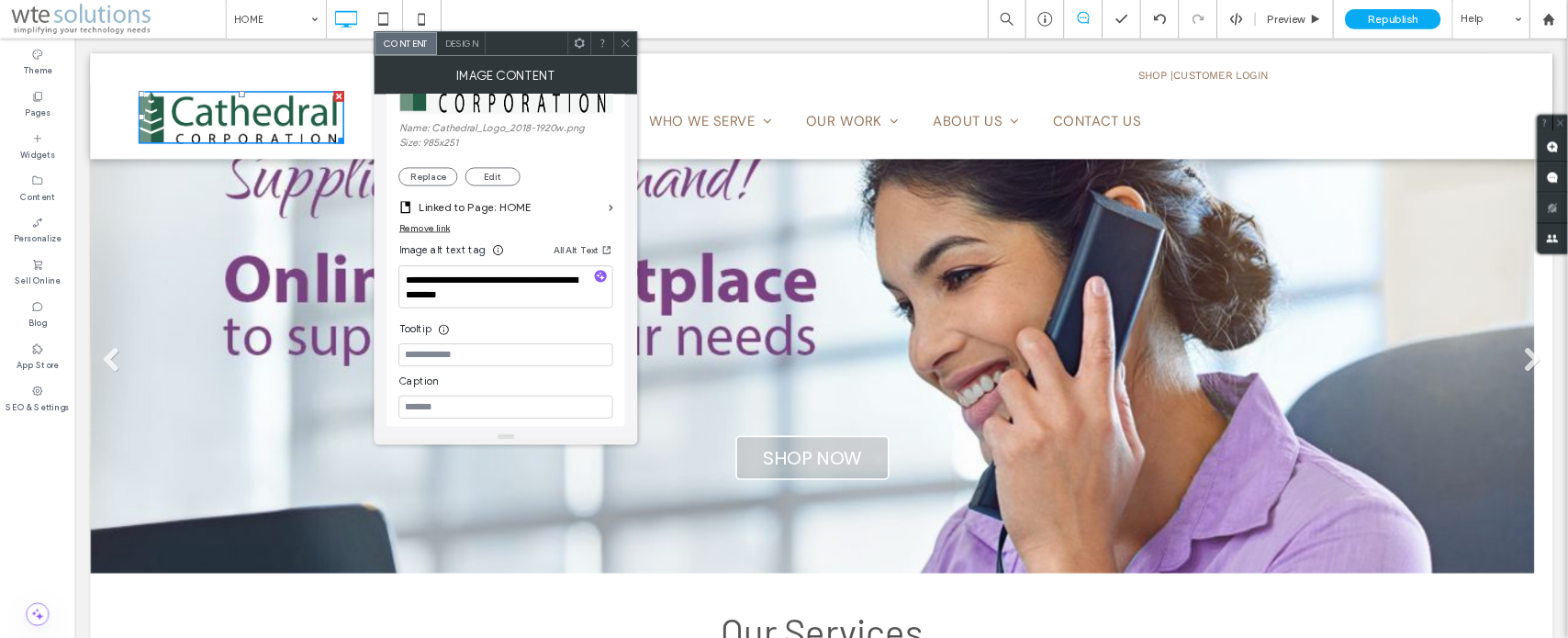 scroll, scrollTop: 330, scrollLeft: 0, axis: vertical 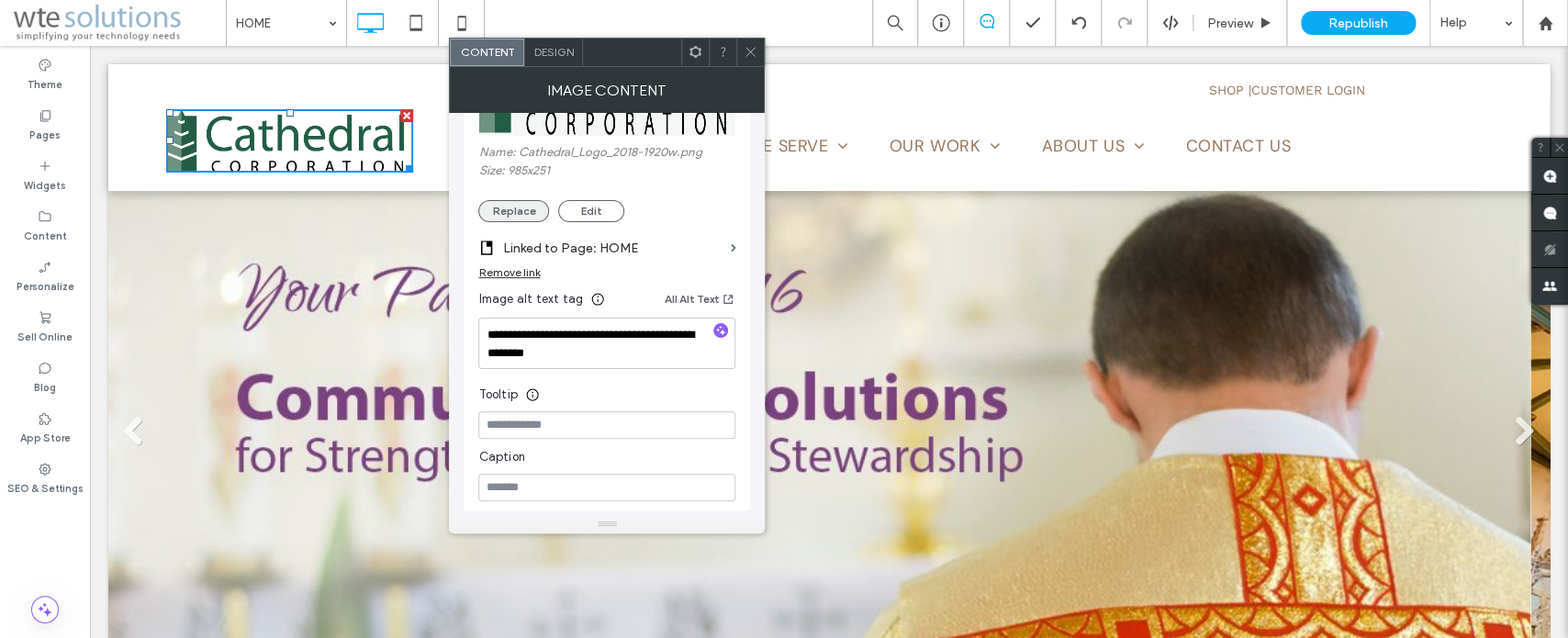 click on "Replace" at bounding box center [513, 211] 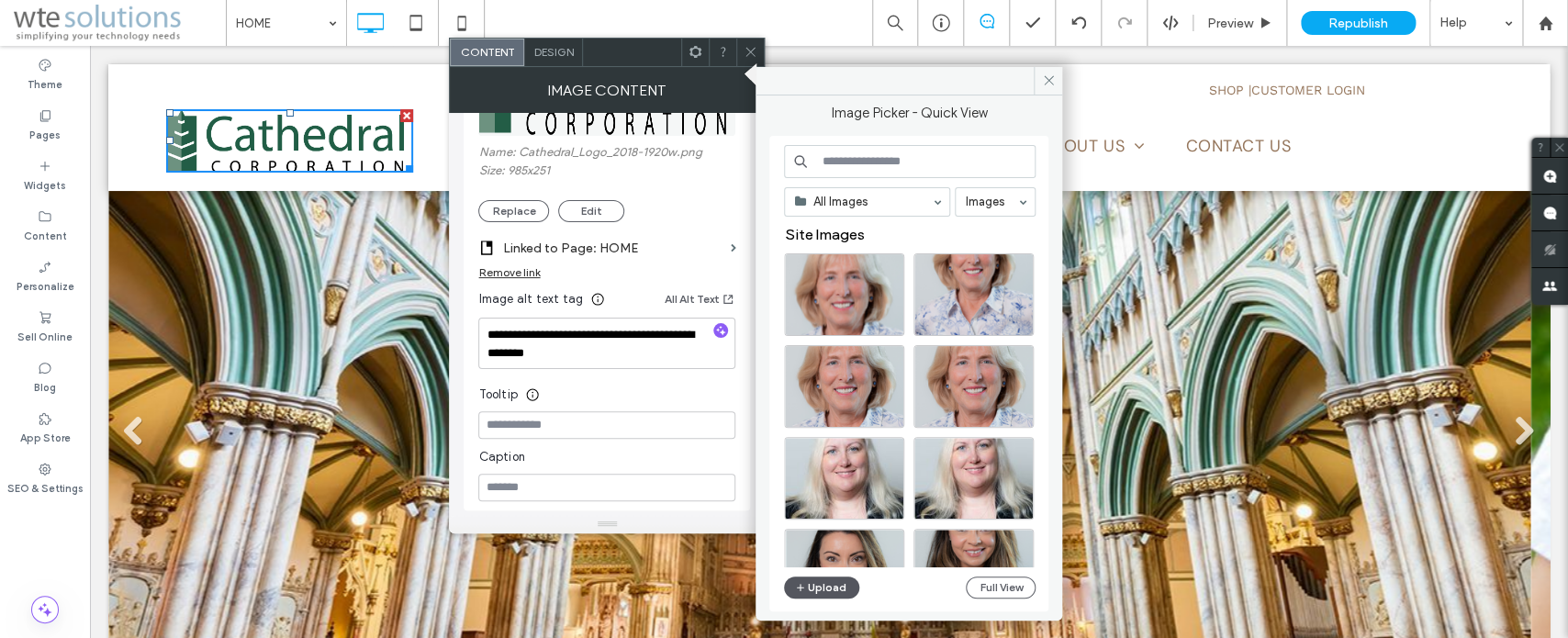 click on "Upload" at bounding box center [822, 588] 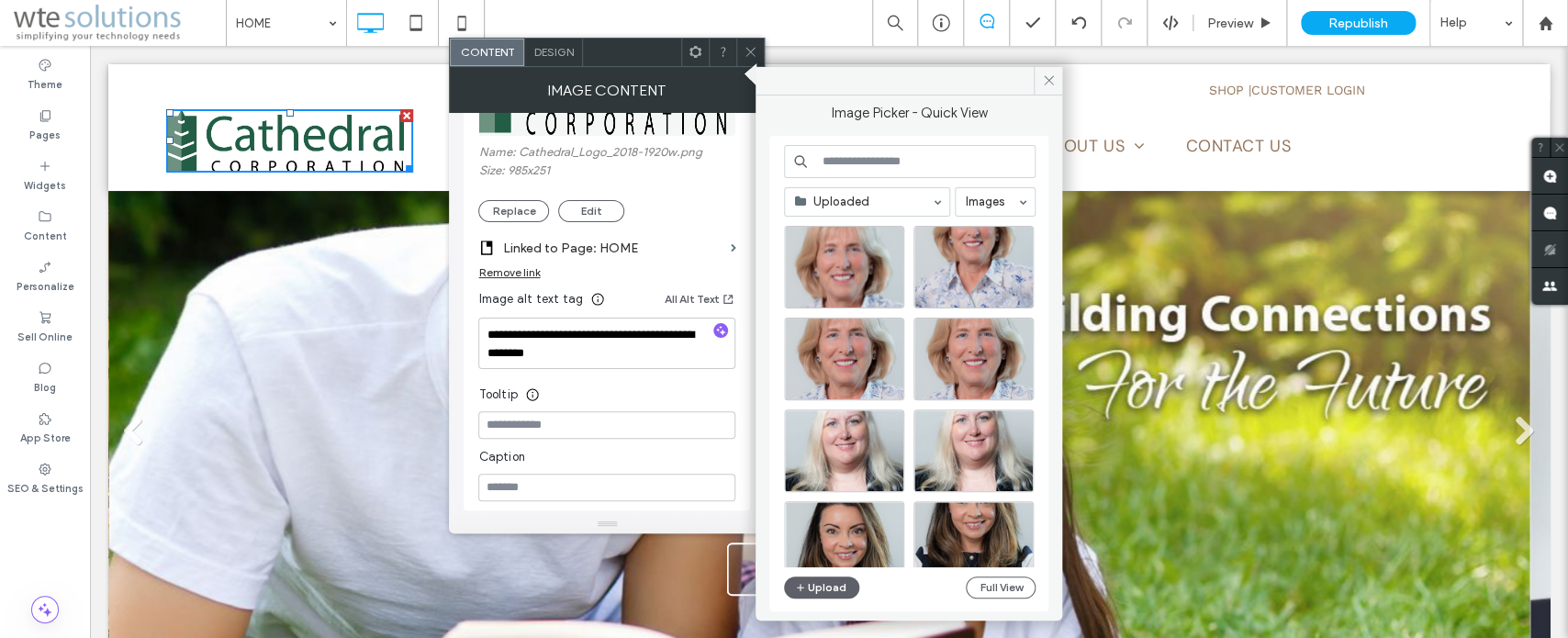 click at bounding box center (867, 202) 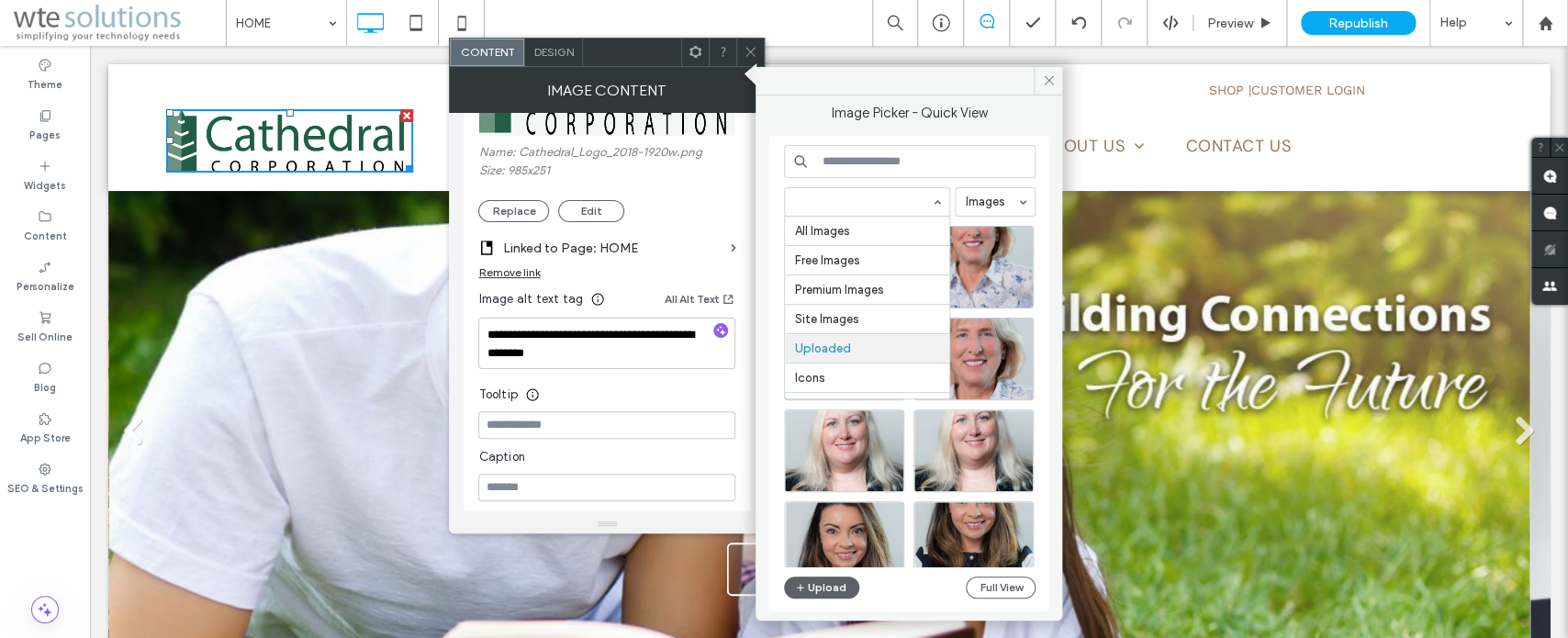 scroll, scrollTop: 123, scrollLeft: 0, axis: vertical 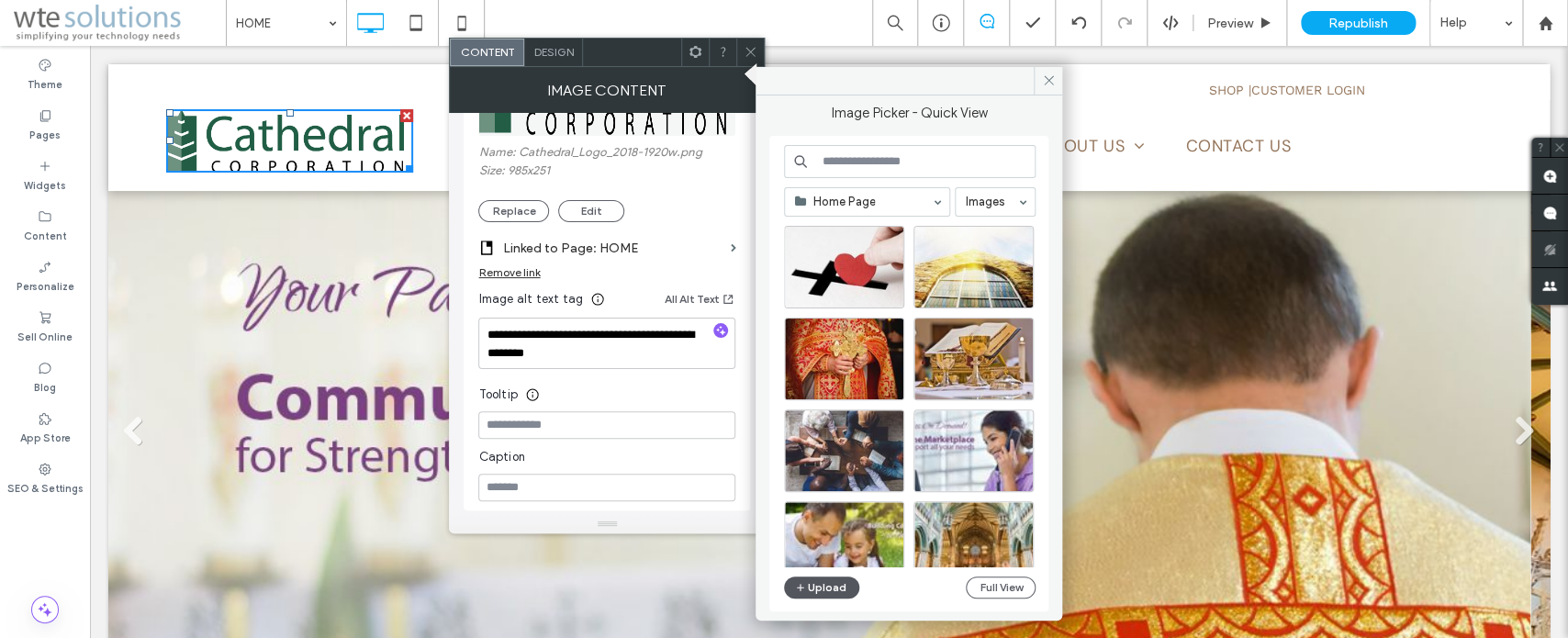 click on "Upload" at bounding box center (822, 588) 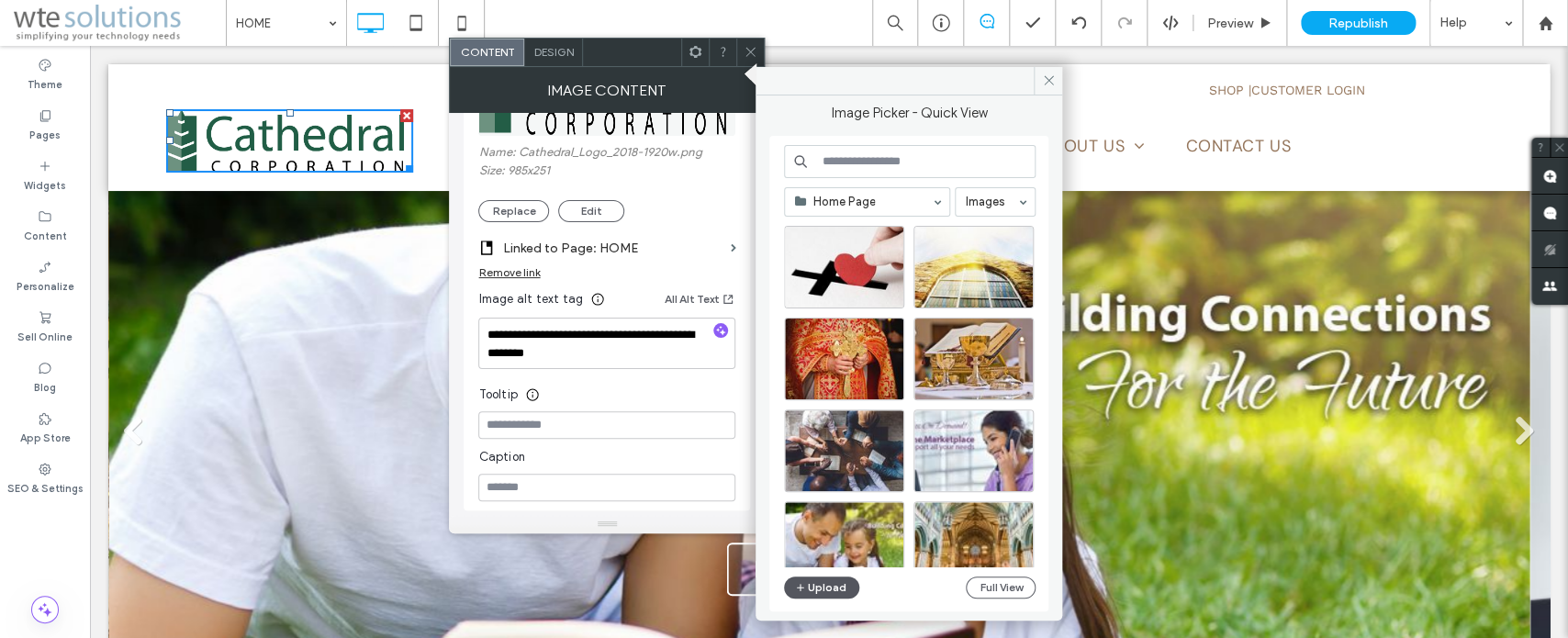 click on "Upload" at bounding box center [822, 588] 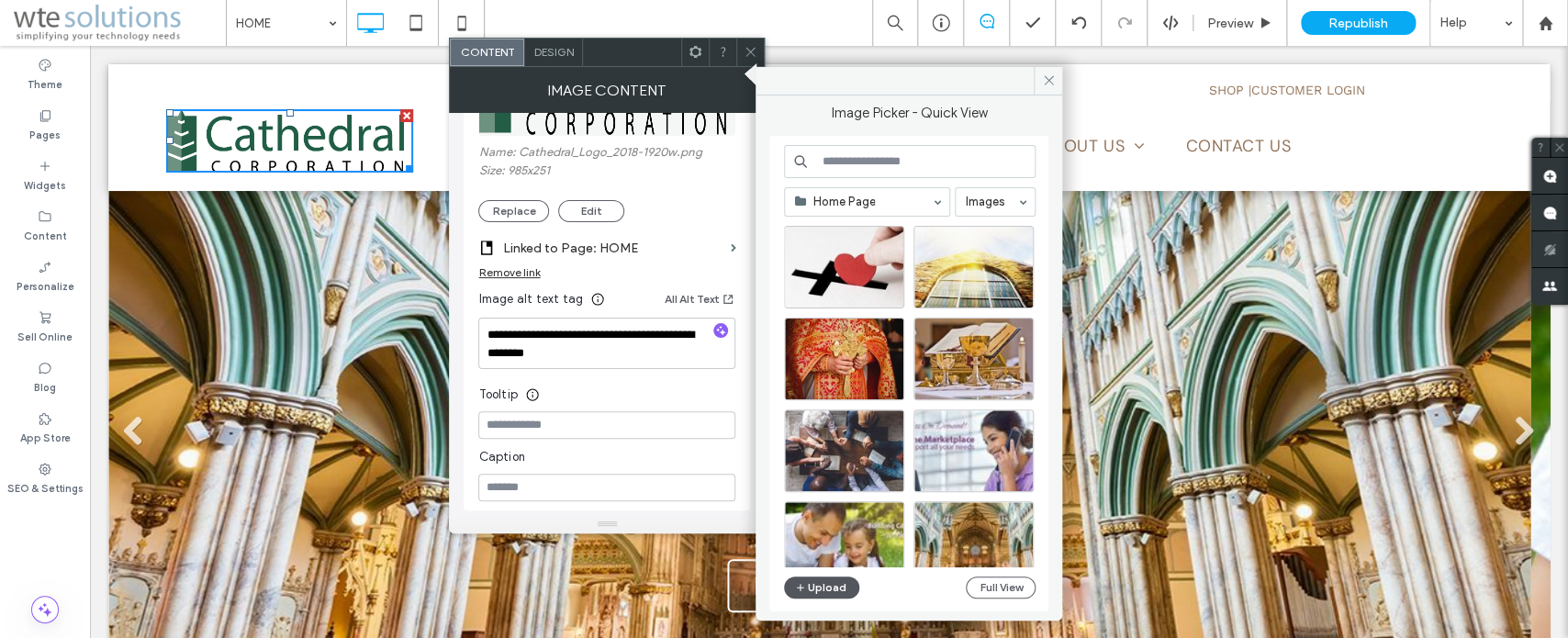 click on "Upload" at bounding box center [822, 588] 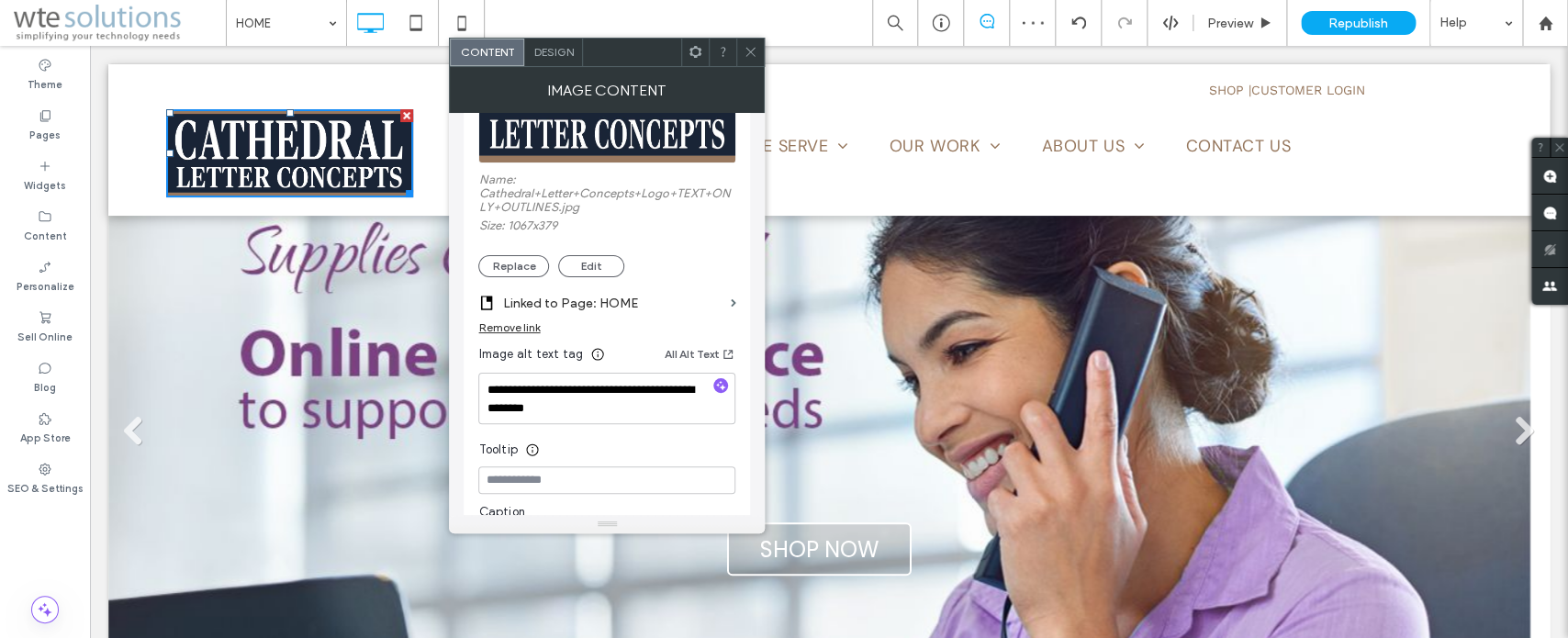 scroll, scrollTop: 310, scrollLeft: 0, axis: vertical 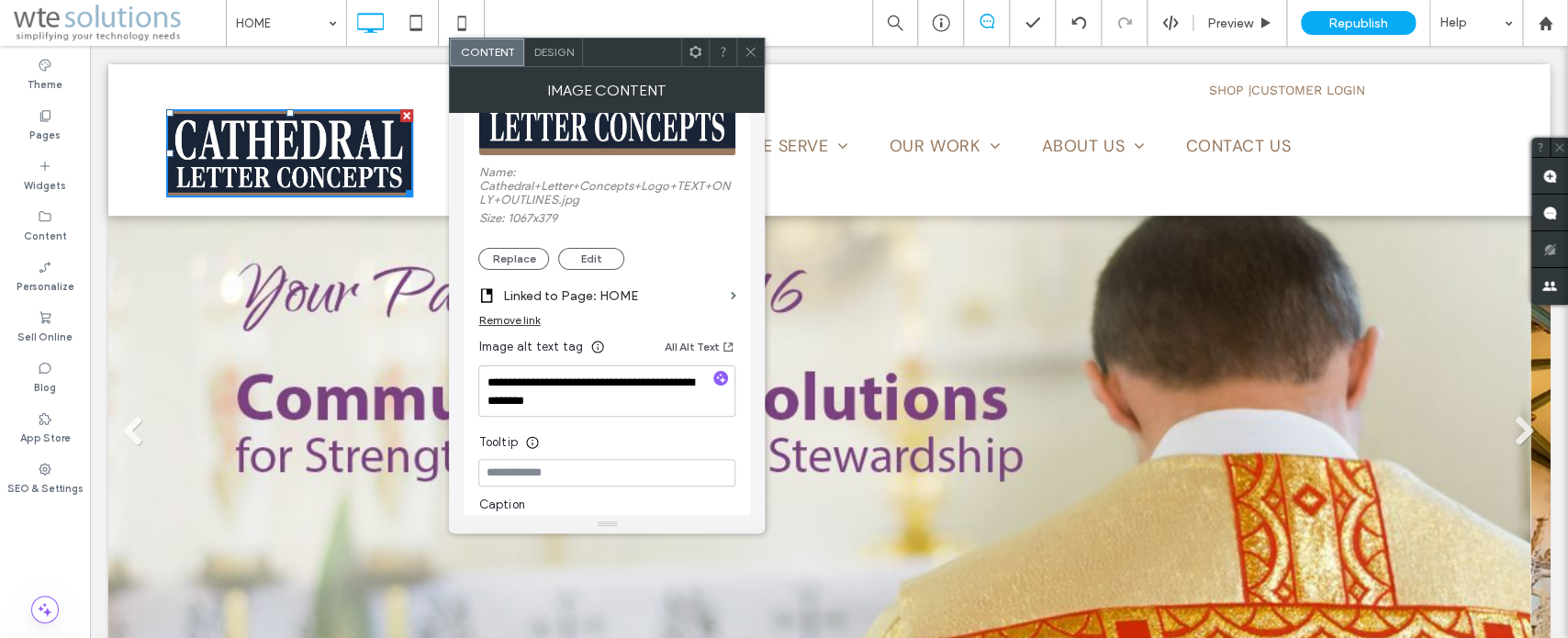 click at bounding box center (750, 52) 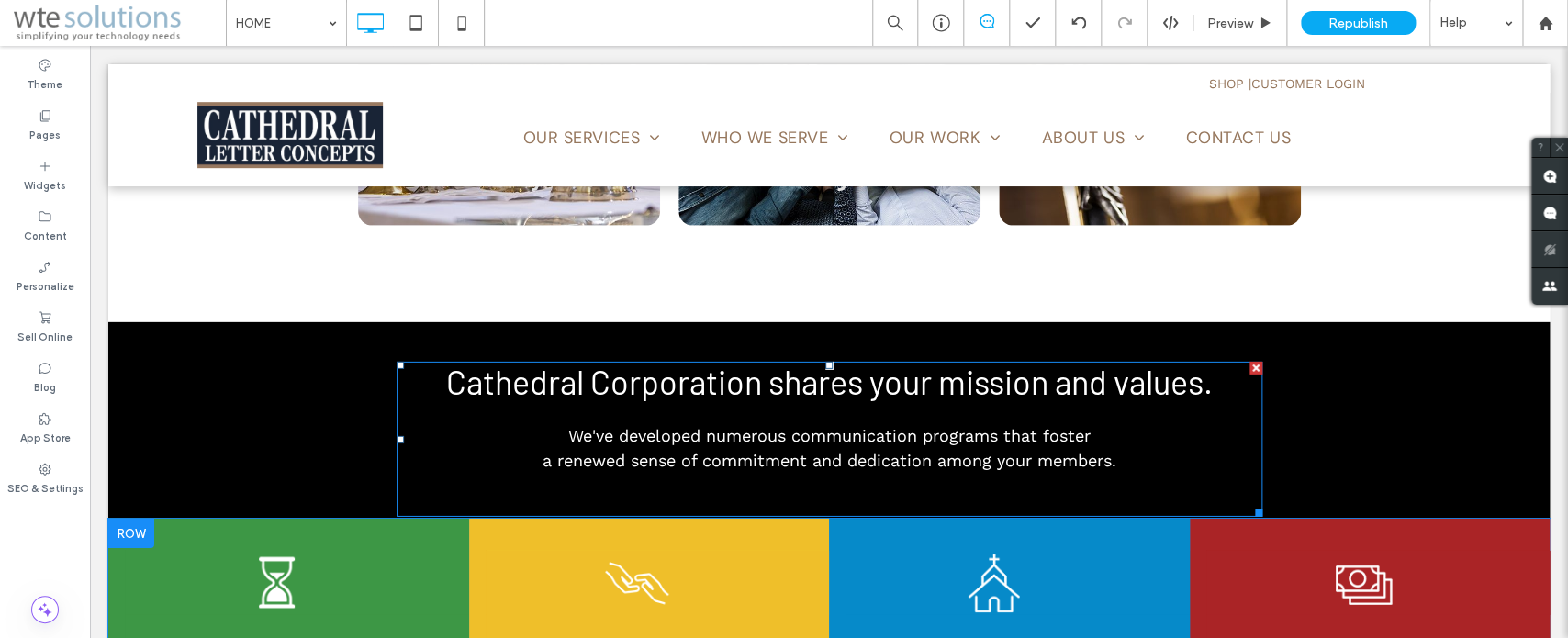 scroll, scrollTop: 2988, scrollLeft: 0, axis: vertical 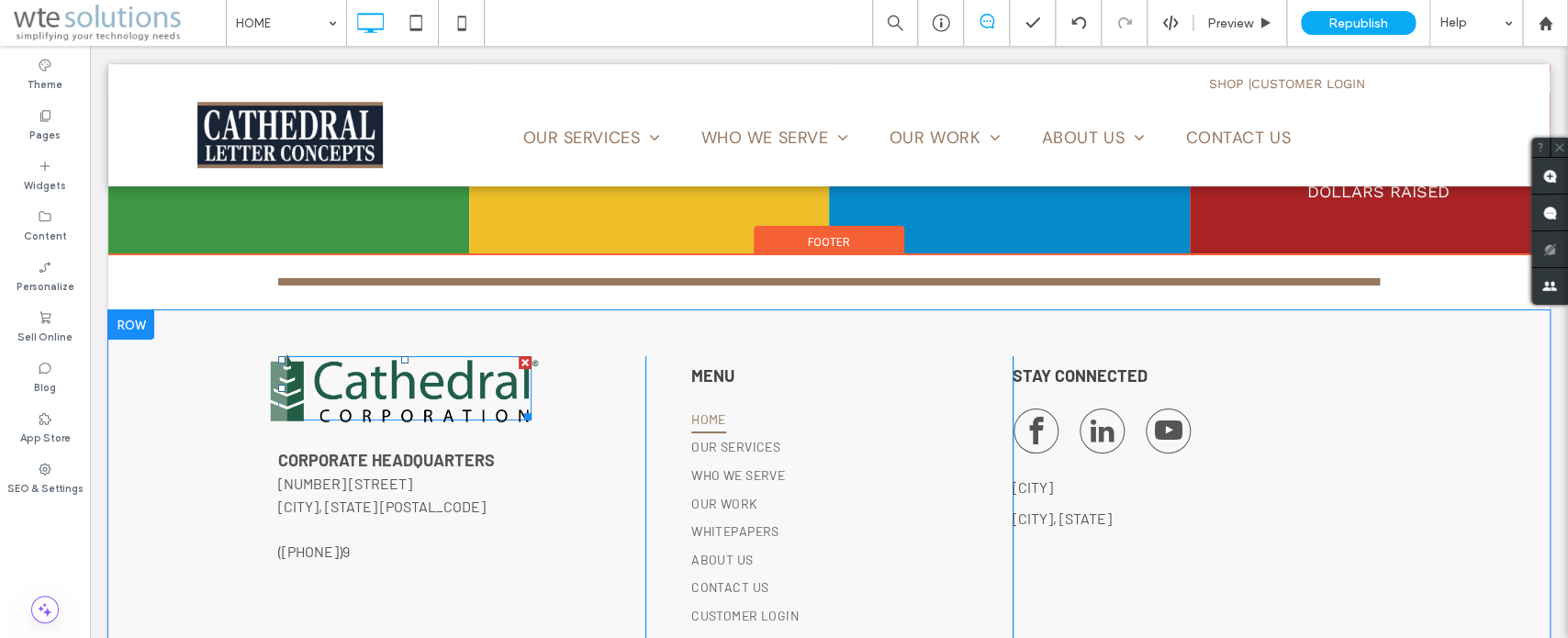 click at bounding box center (405, 388) 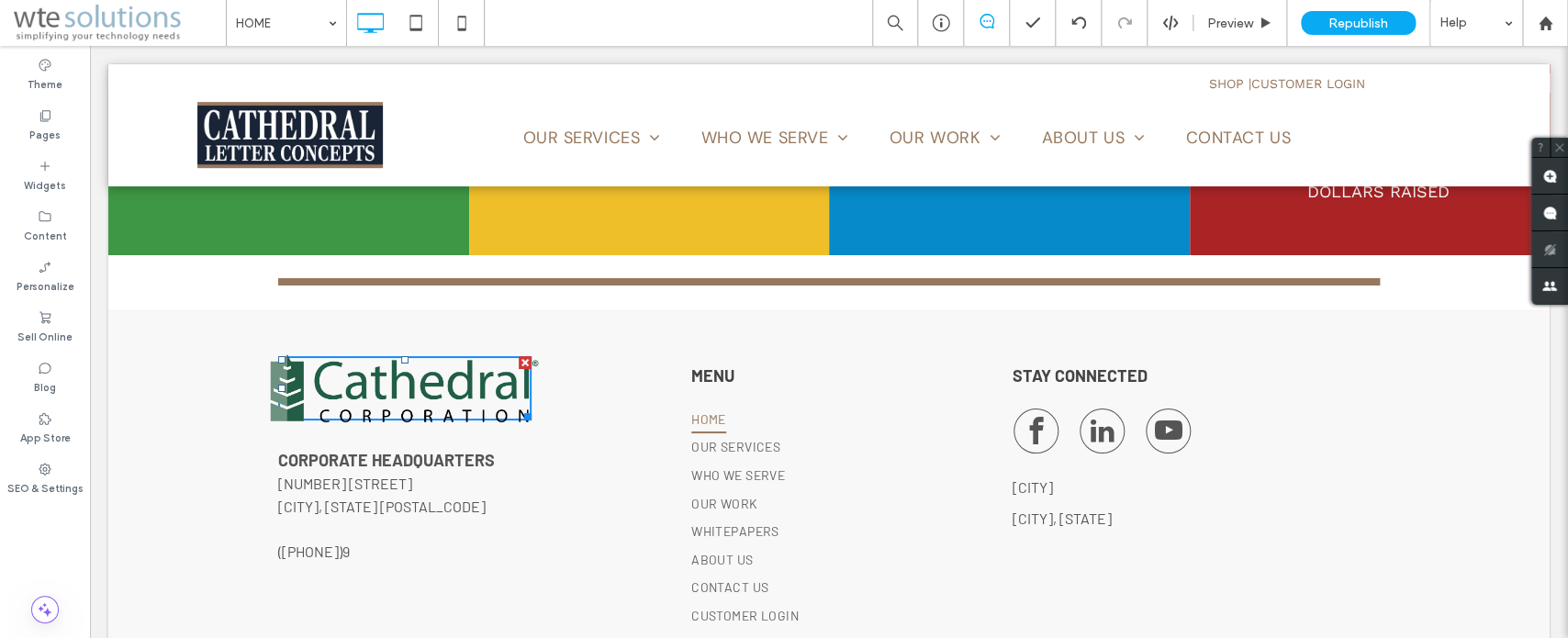 click at bounding box center (405, 388) 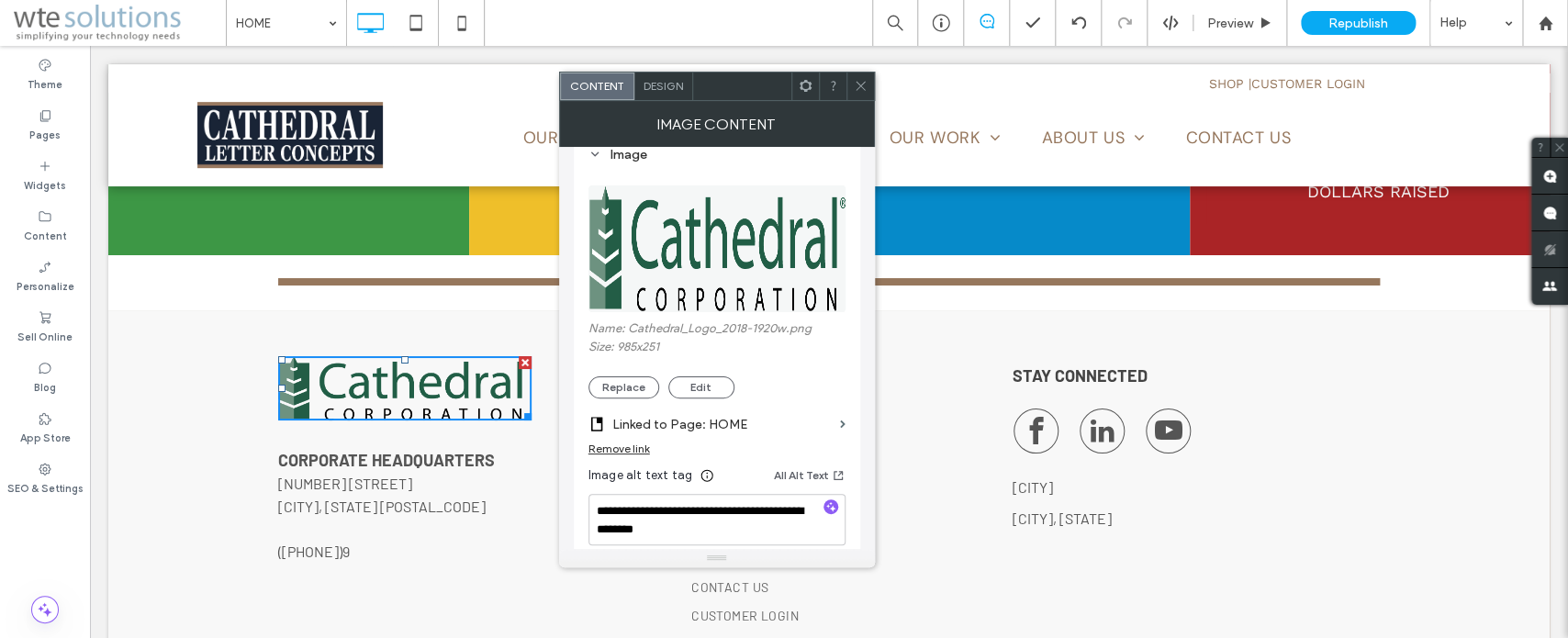scroll, scrollTop: 310, scrollLeft: 0, axis: vertical 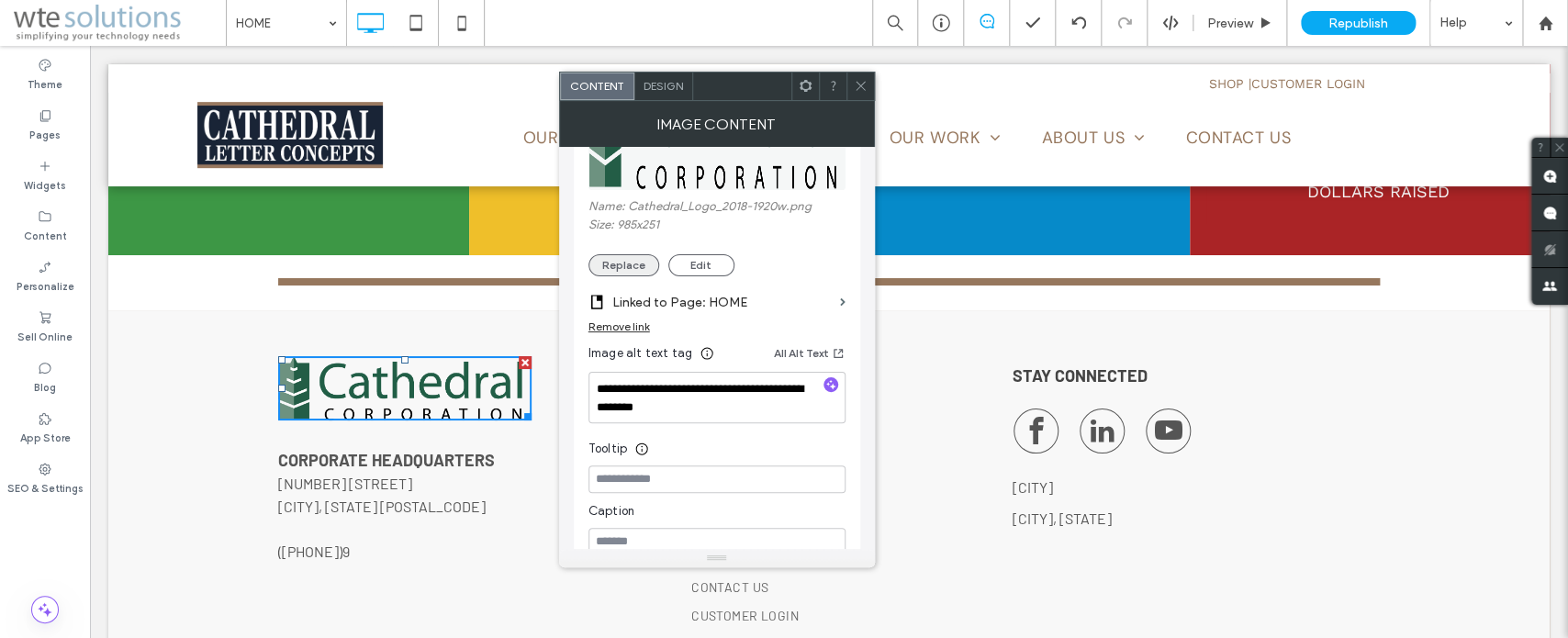 click on "Replace" at bounding box center [623, 265] 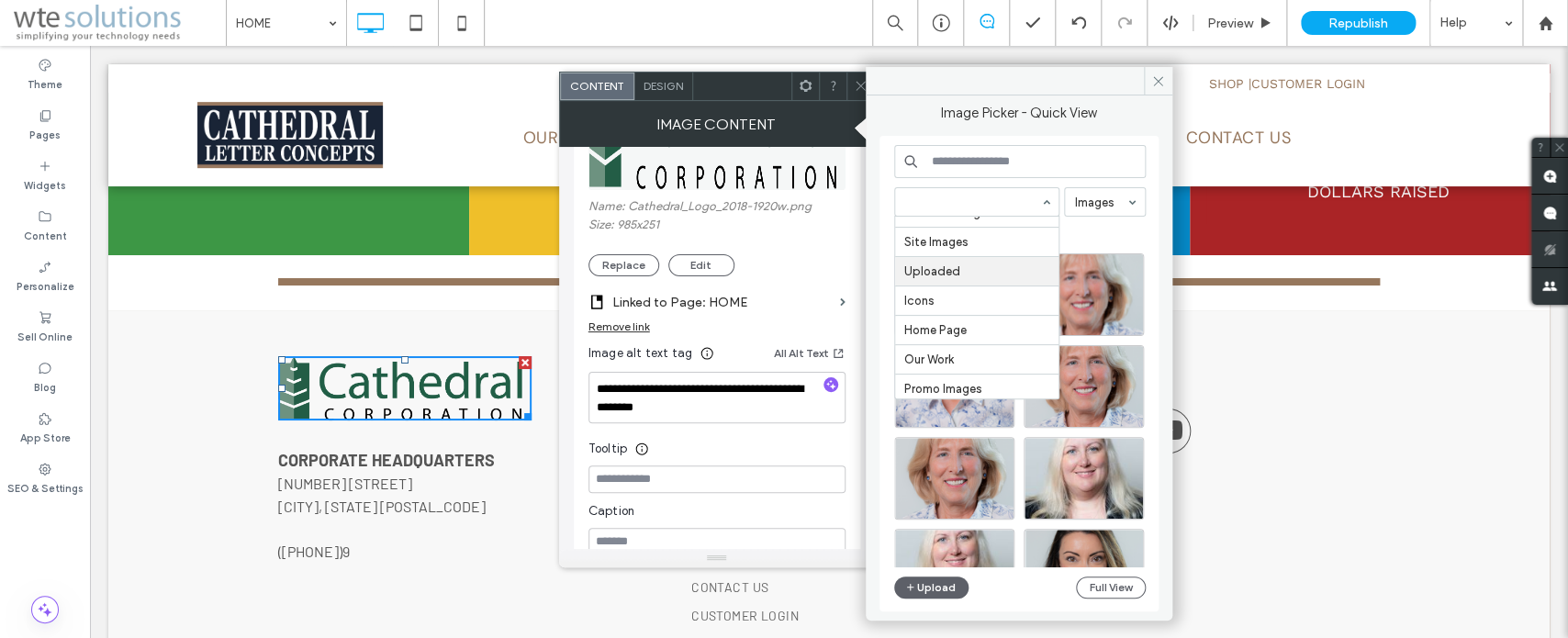 scroll, scrollTop: 179, scrollLeft: 0, axis: vertical 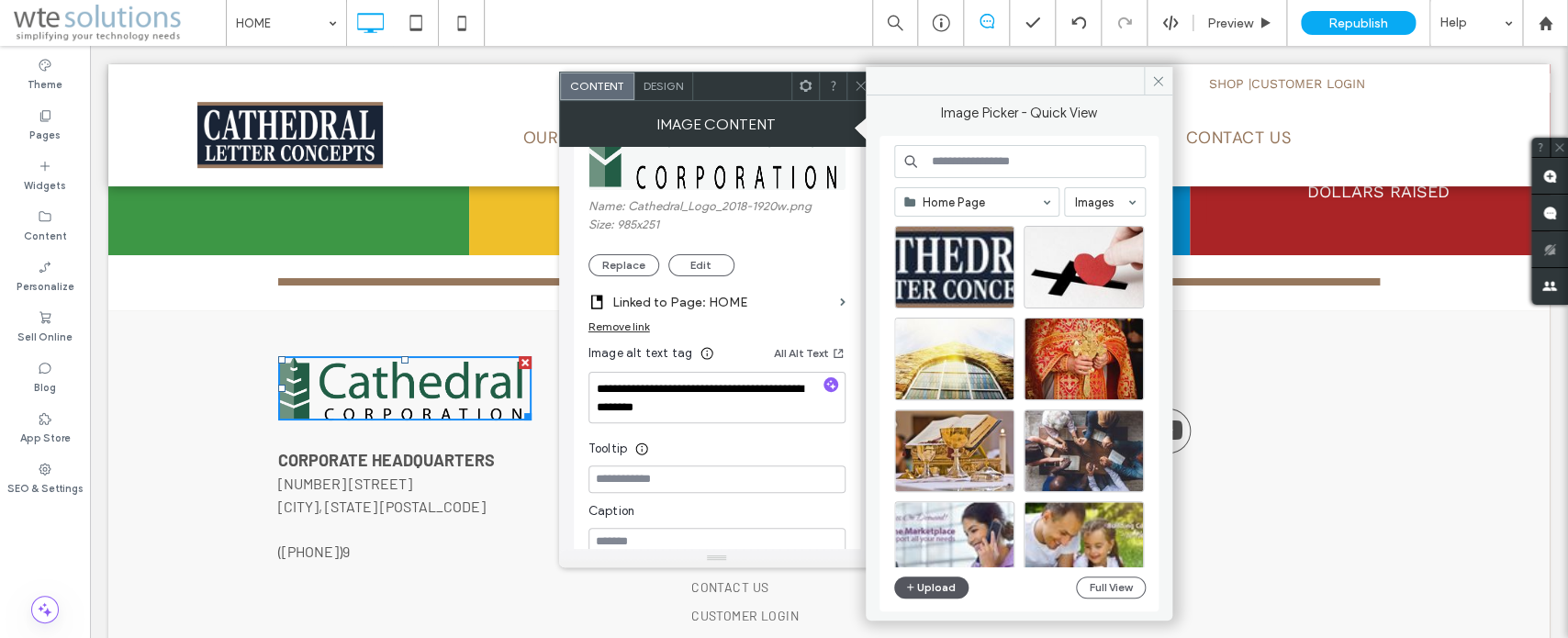 click on "Upload" at bounding box center [932, 588] 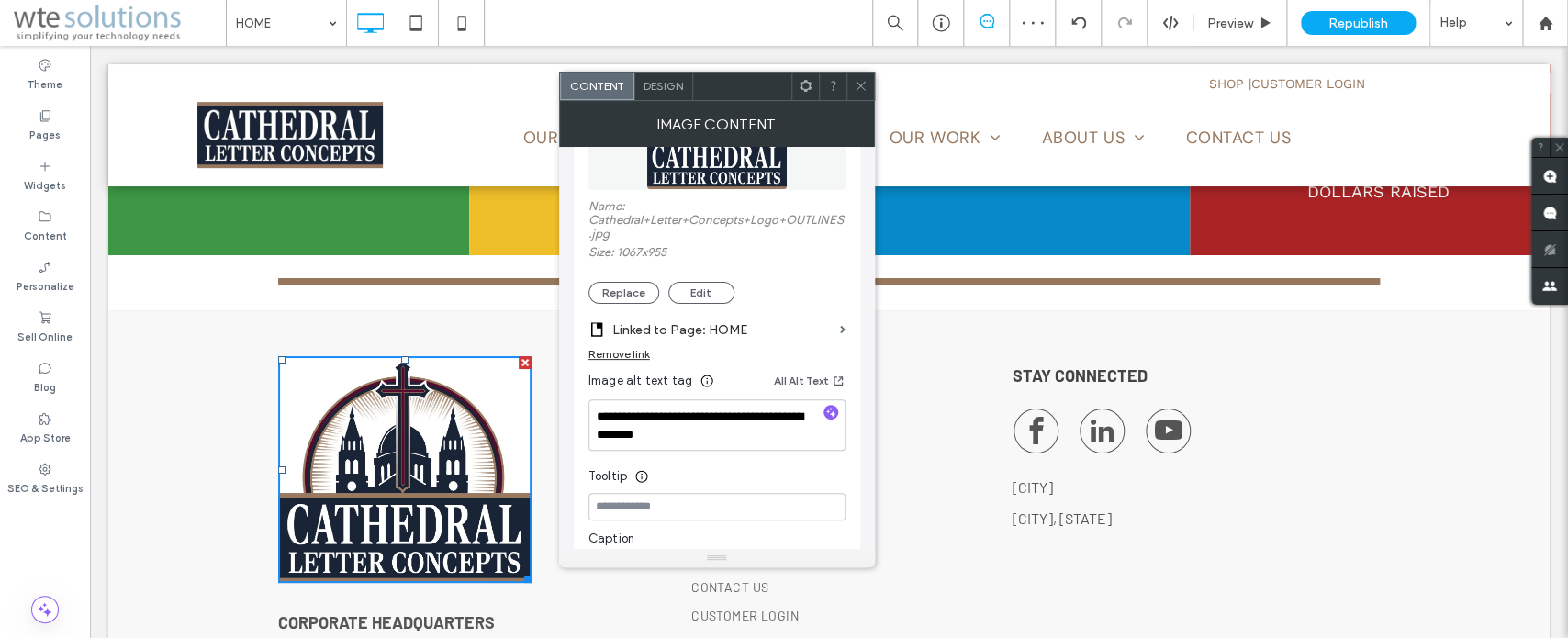 click at bounding box center [860, 86] 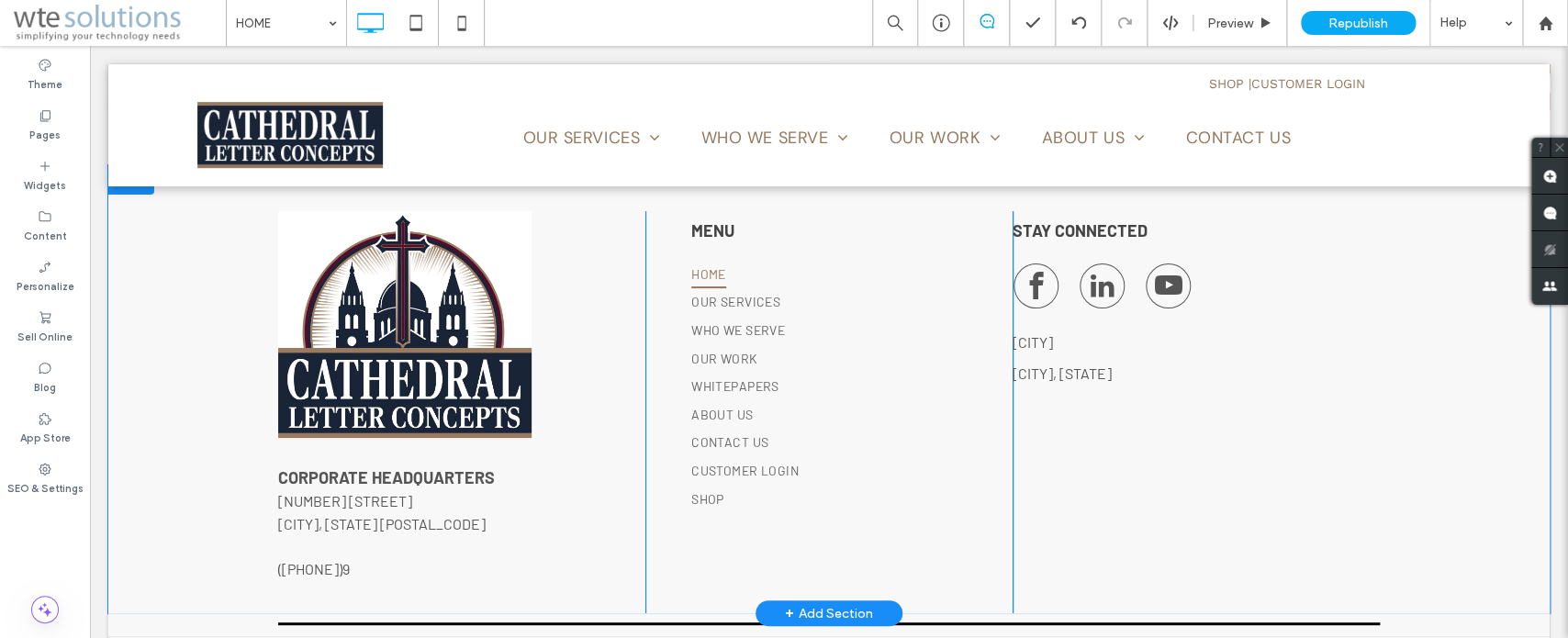 scroll, scrollTop: 2940, scrollLeft: 0, axis: vertical 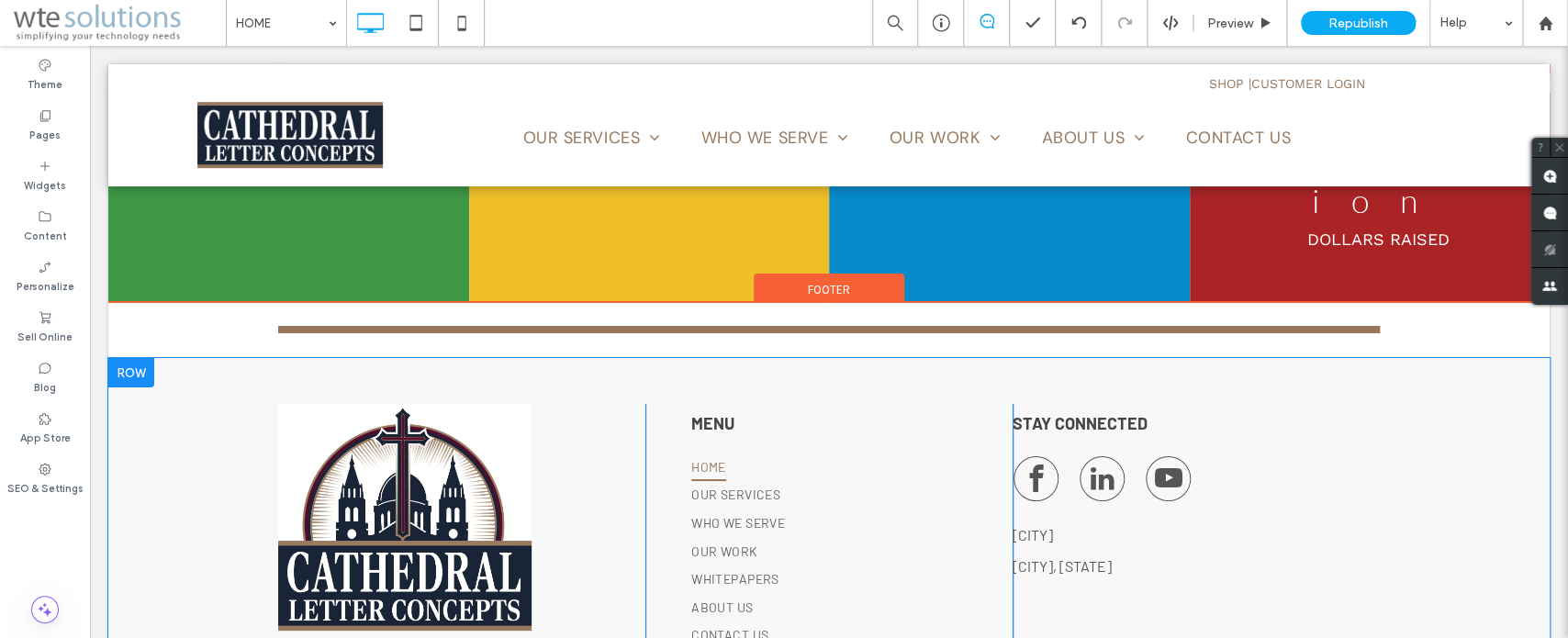 click at bounding box center (131, 373) 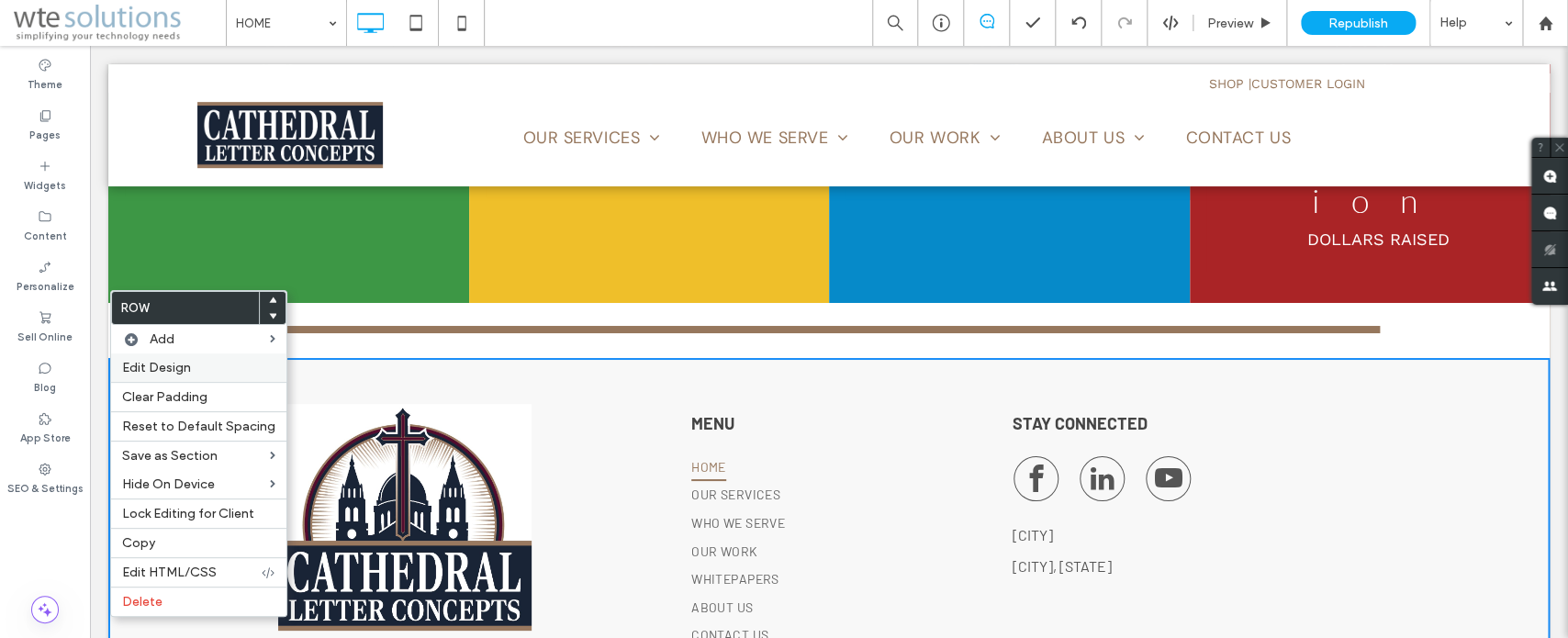 click on "Edit Design" at bounding box center (156, 367) 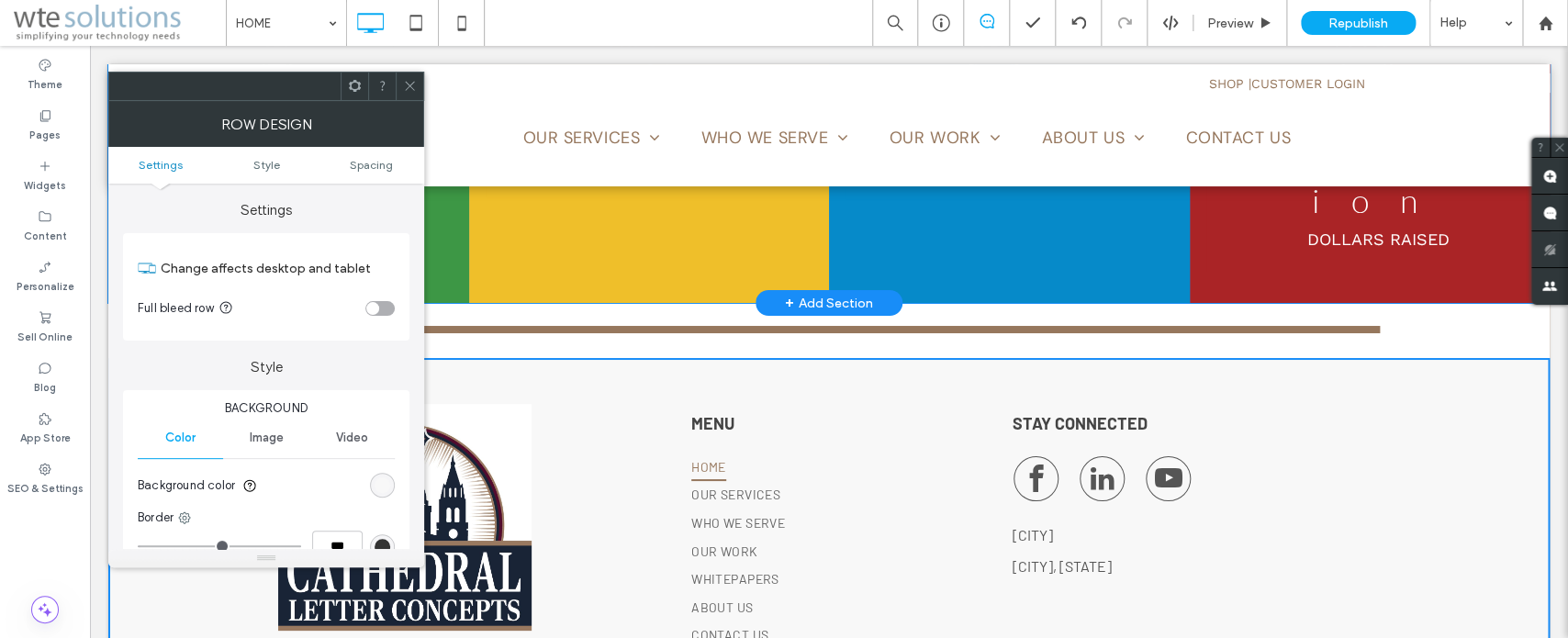 scroll, scrollTop: 2686, scrollLeft: 0, axis: vertical 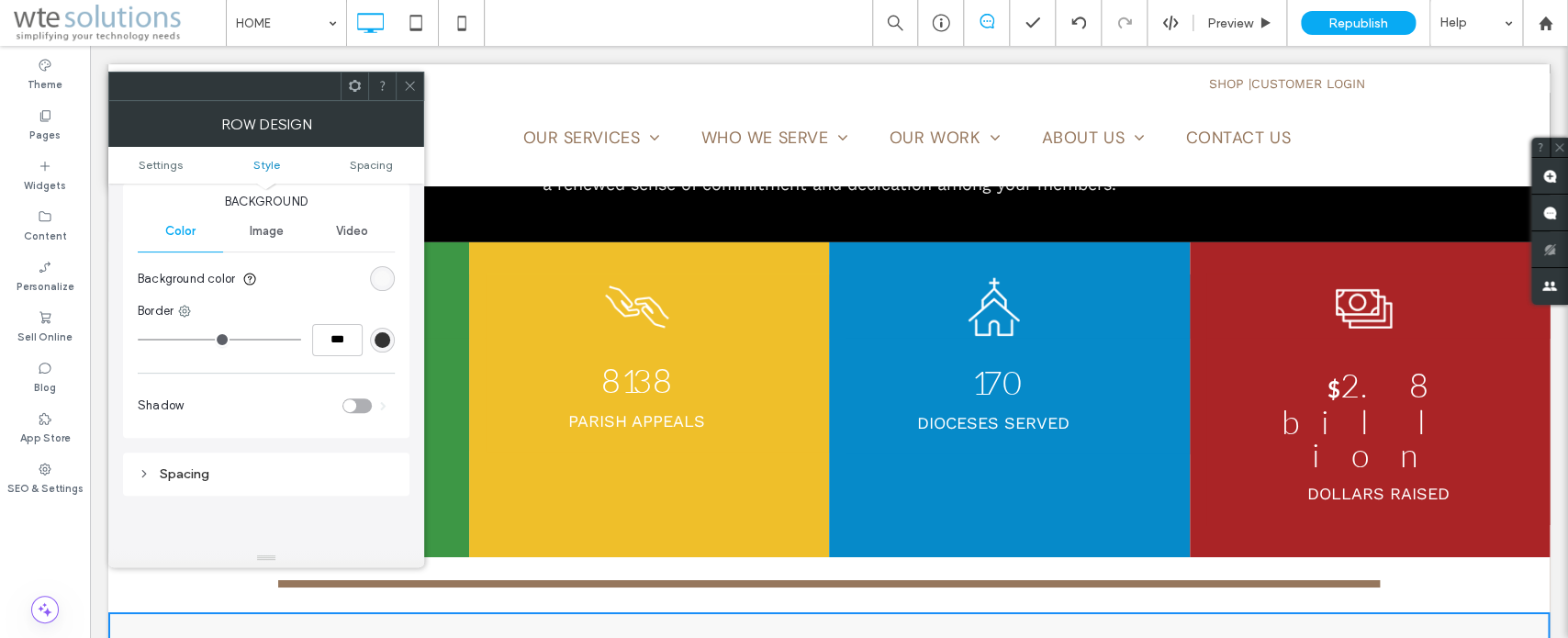 click at bounding box center (382, 278) 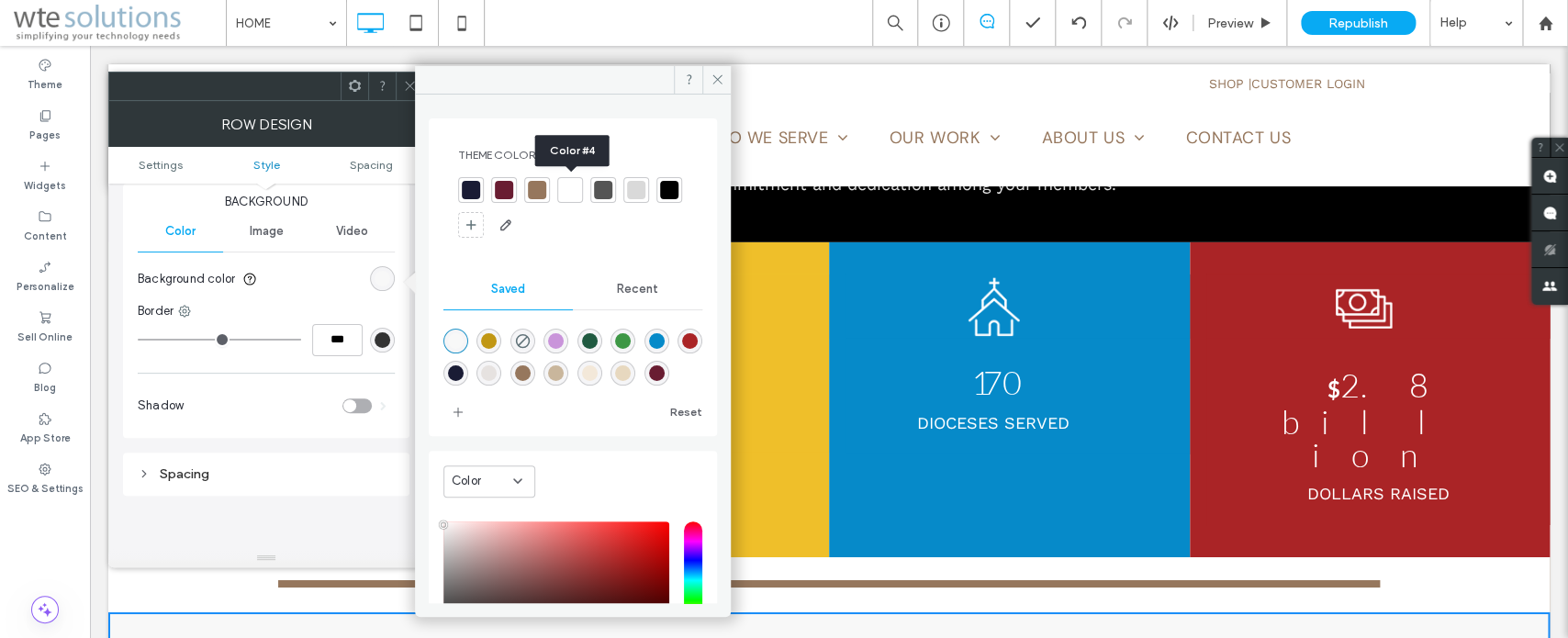 click at bounding box center [570, 190] 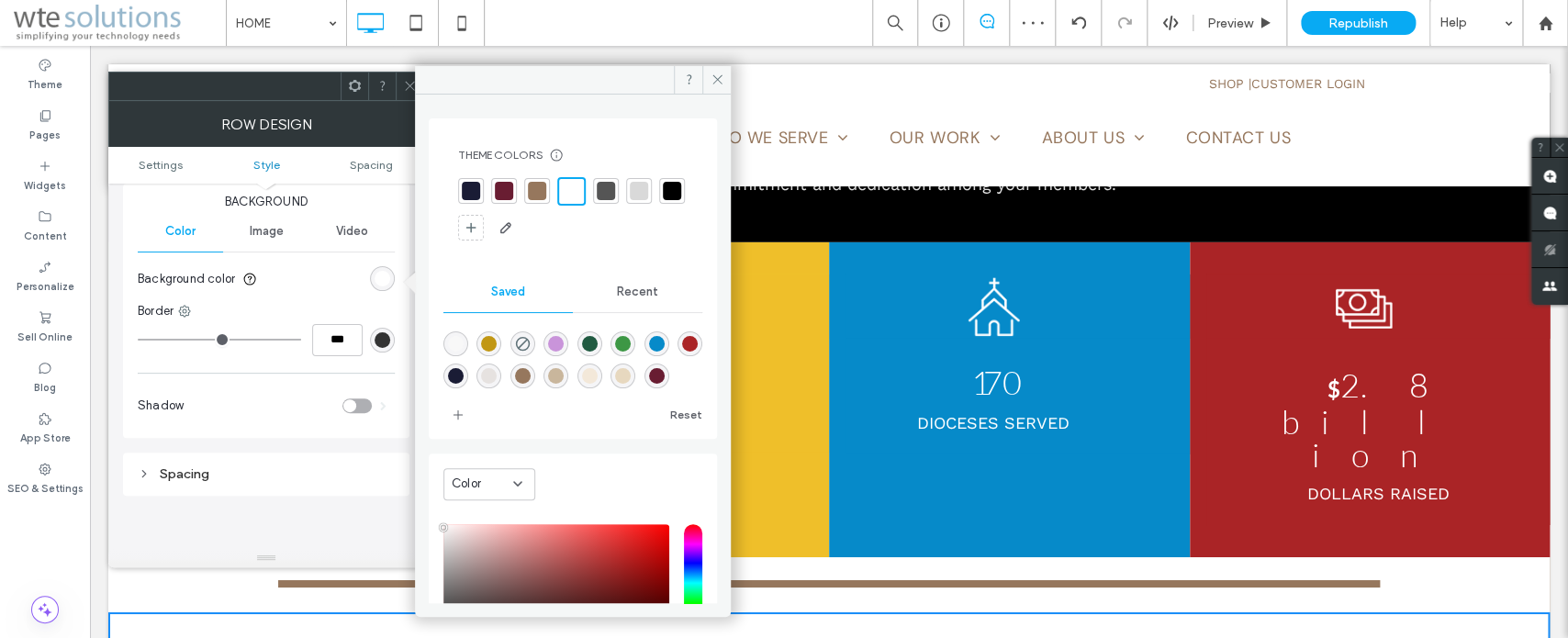 click at bounding box center (455, 343) 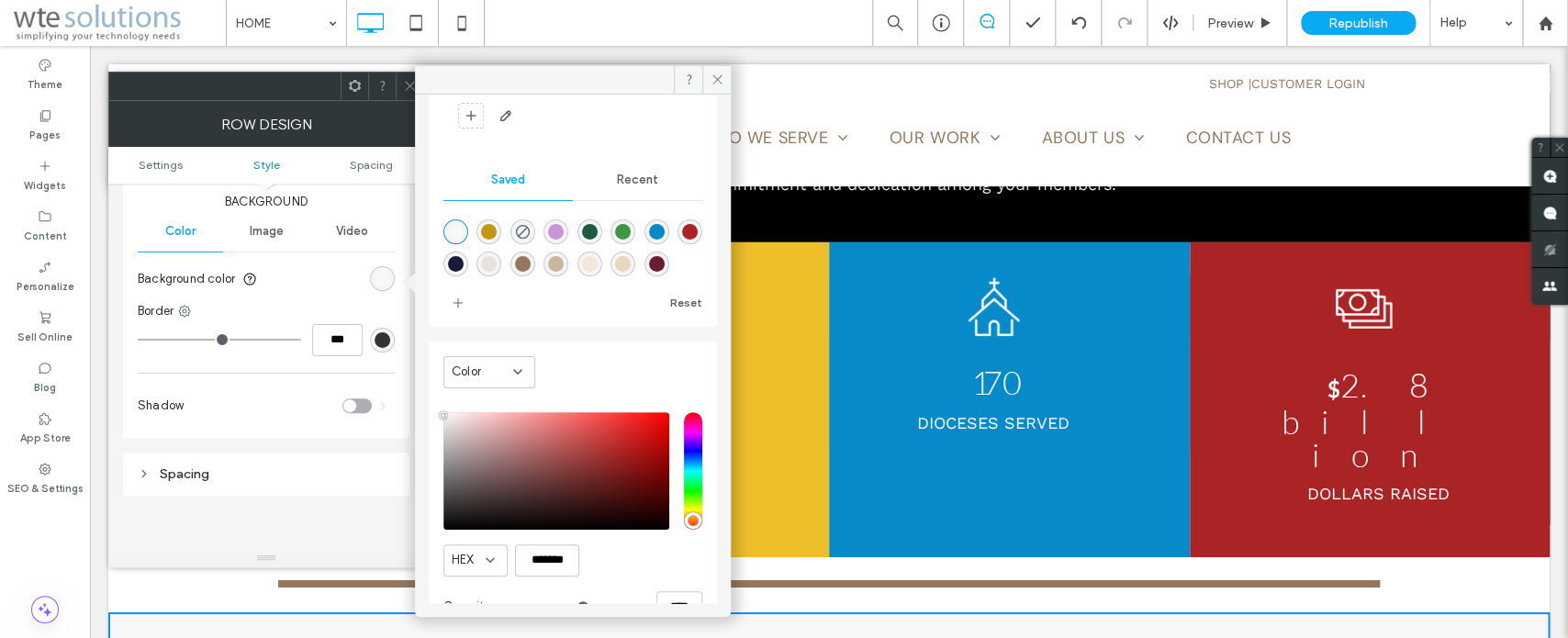 scroll, scrollTop: 152, scrollLeft: 0, axis: vertical 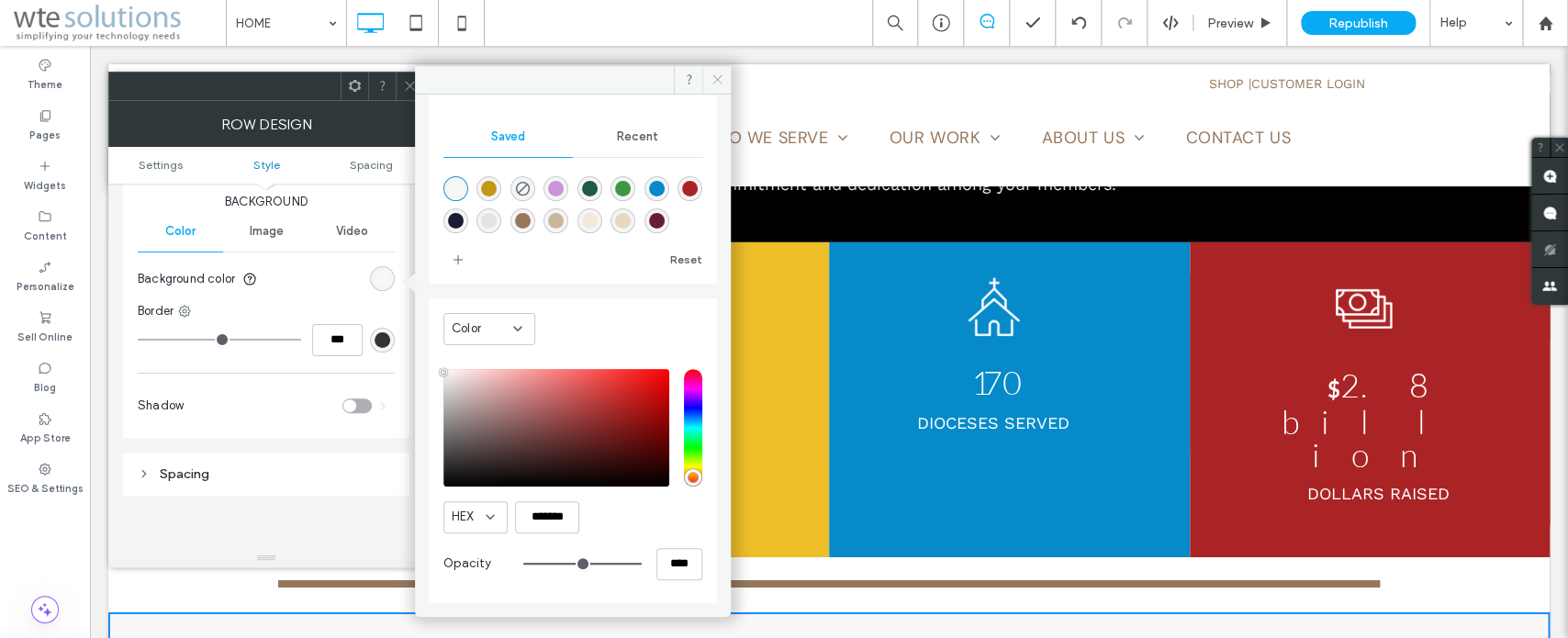 click 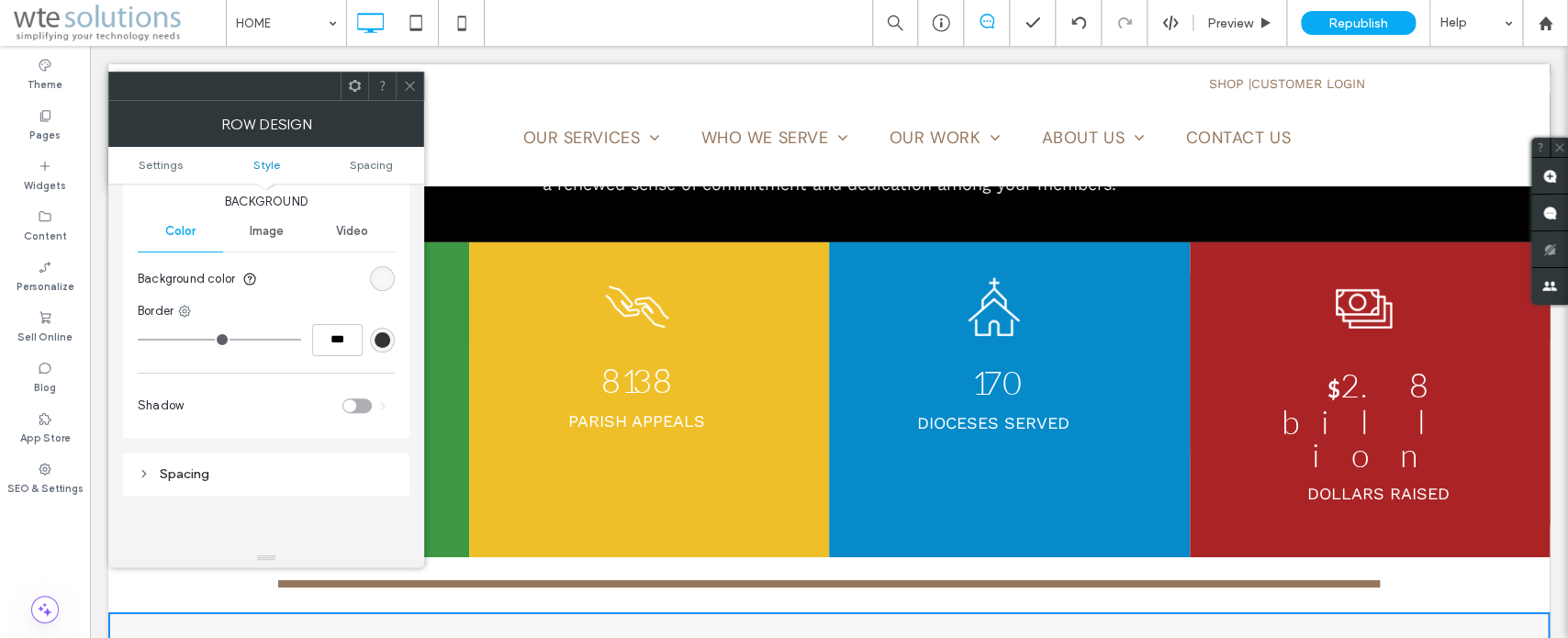 click 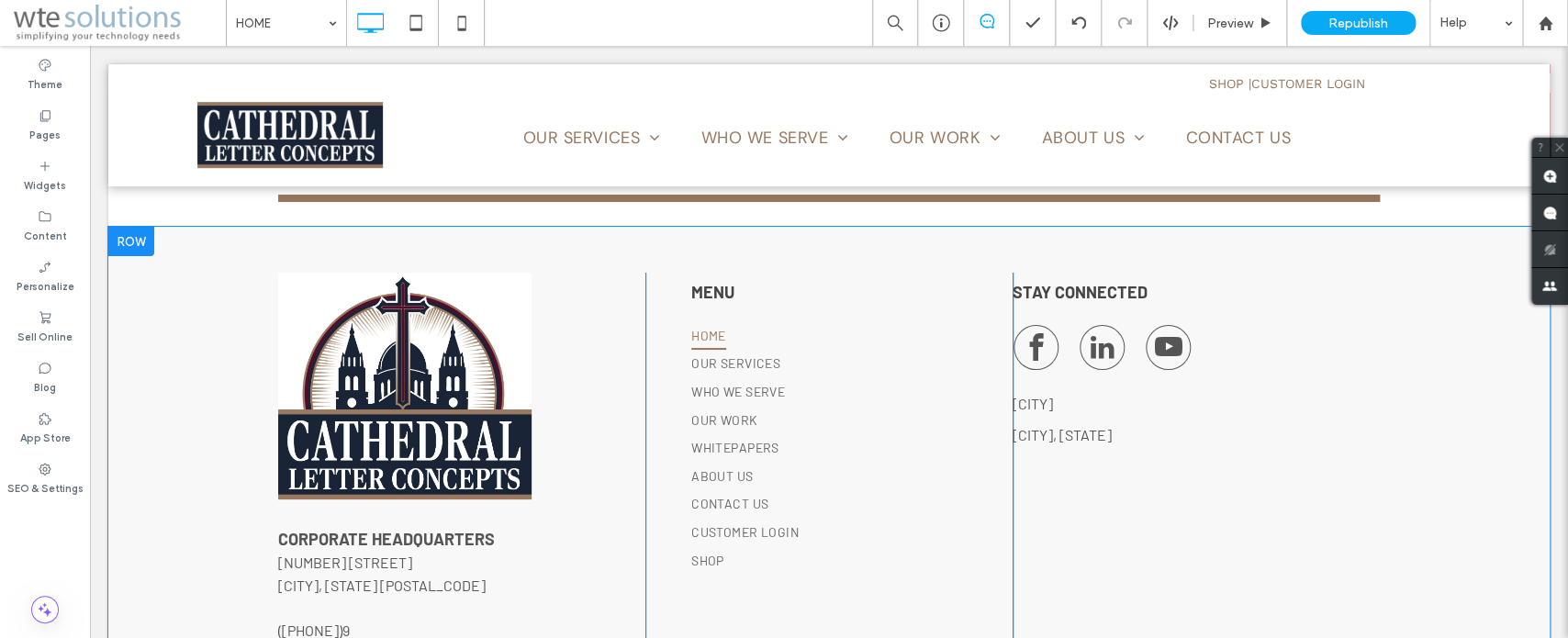scroll, scrollTop: 2782, scrollLeft: 0, axis: vertical 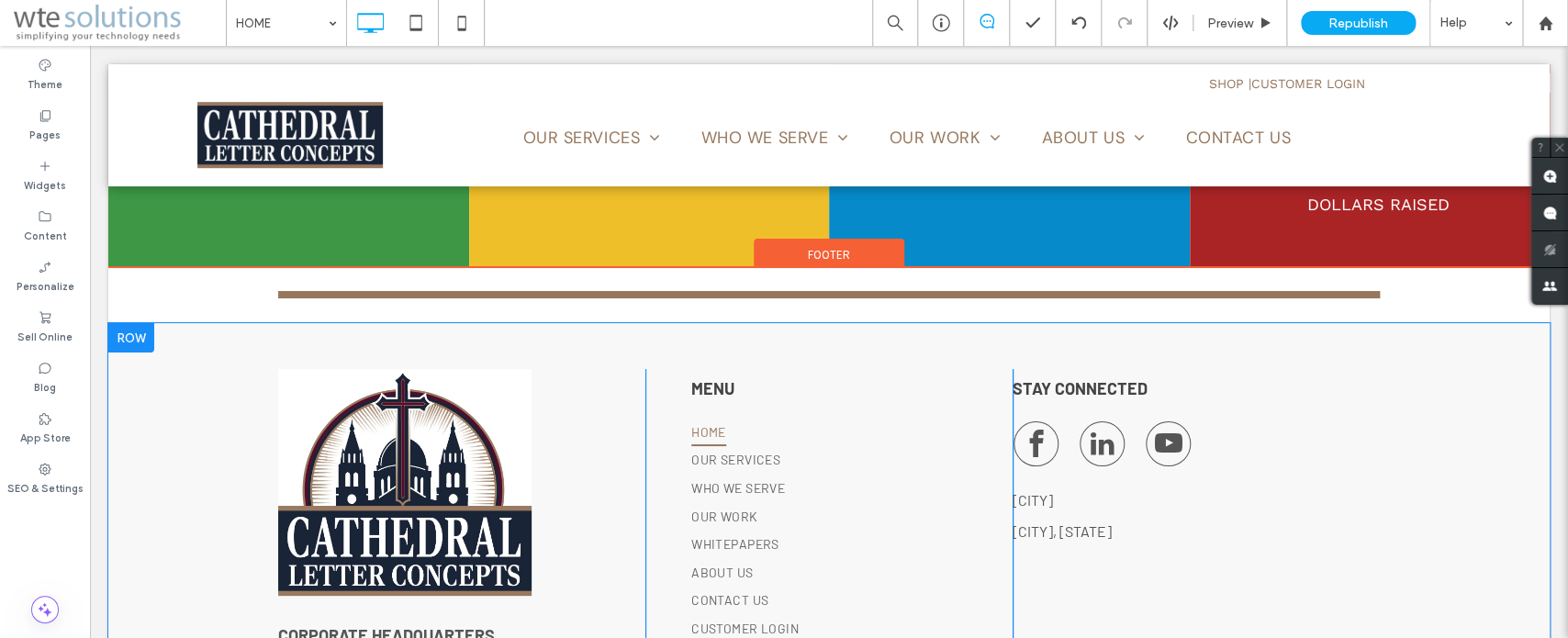 click at bounding box center (131, 338) 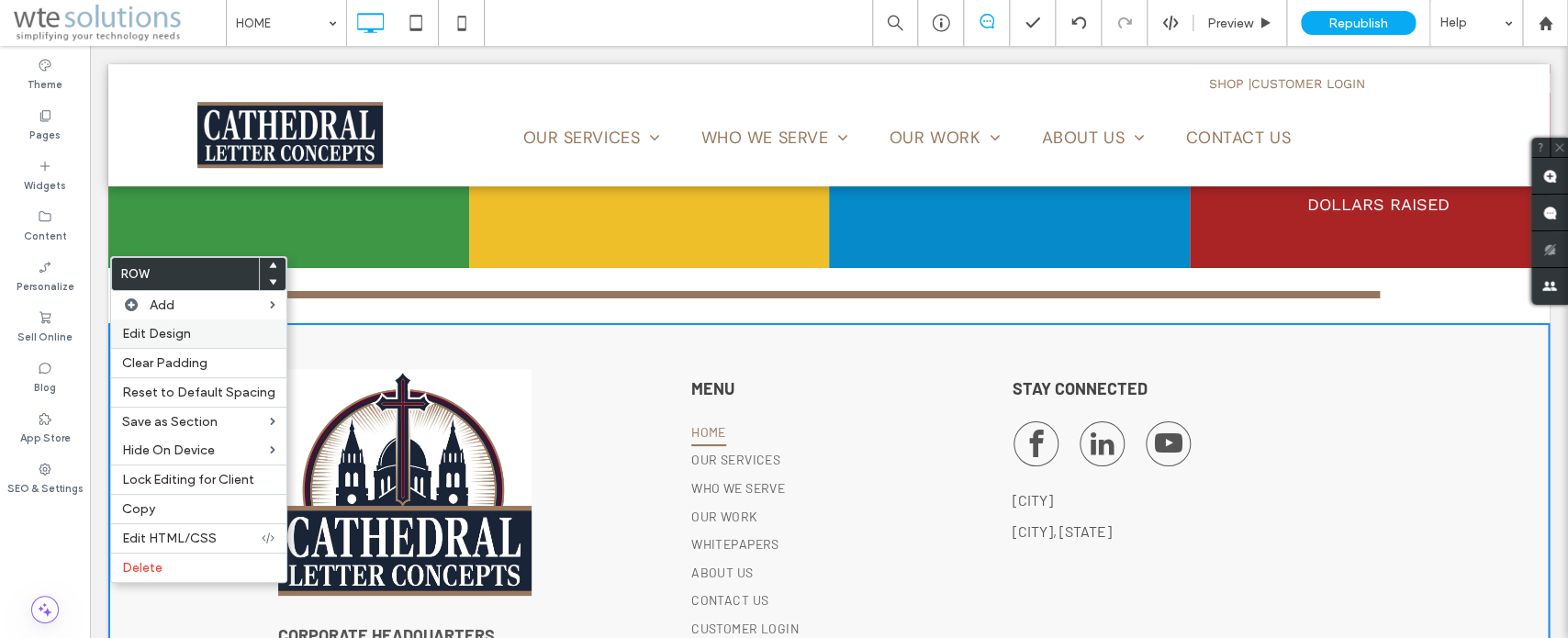 click on "Edit Design" at bounding box center (156, 333) 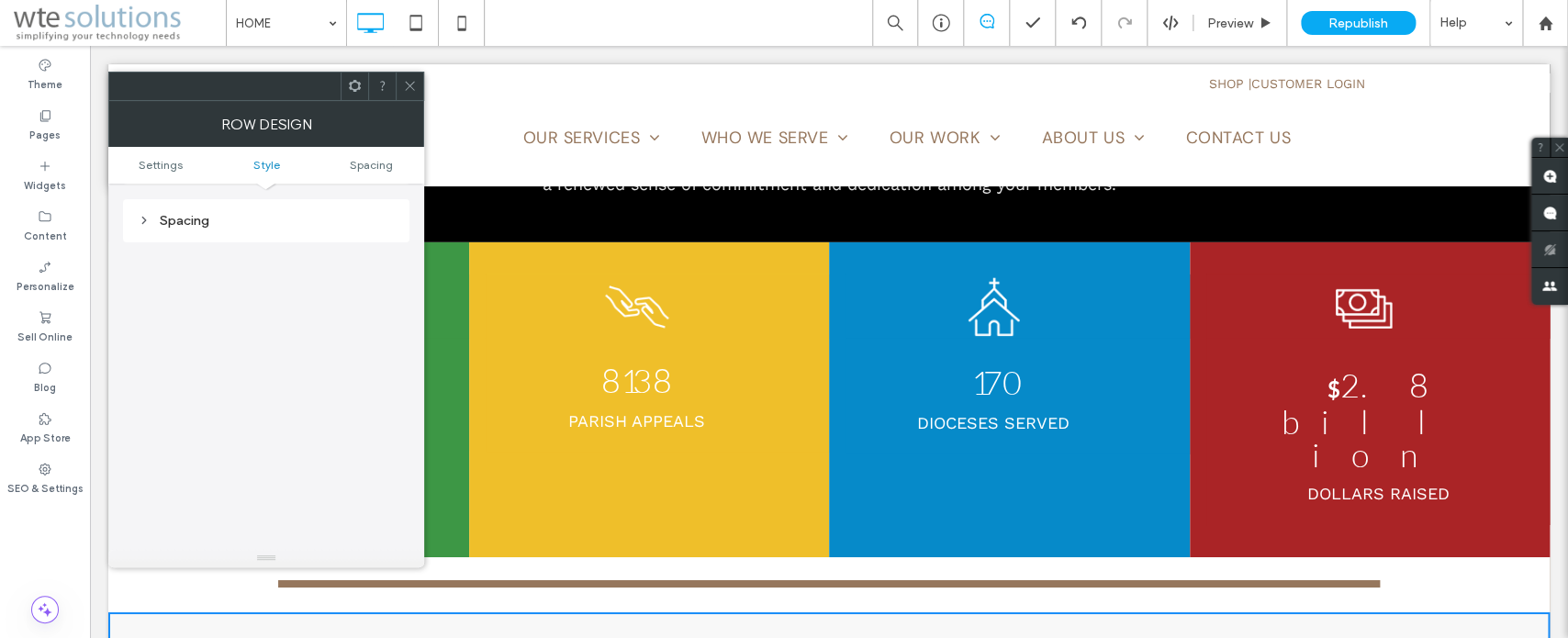 scroll, scrollTop: 152, scrollLeft: 0, axis: vertical 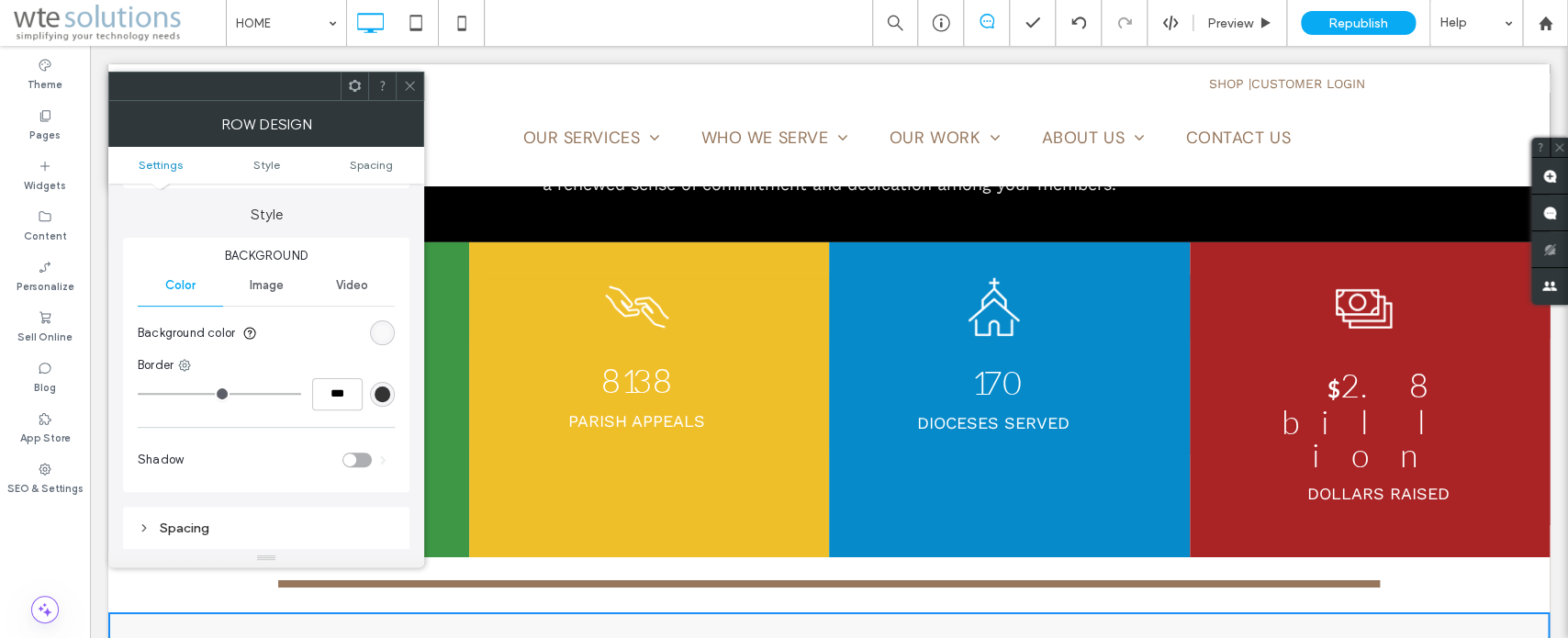 click at bounding box center (382, 332) 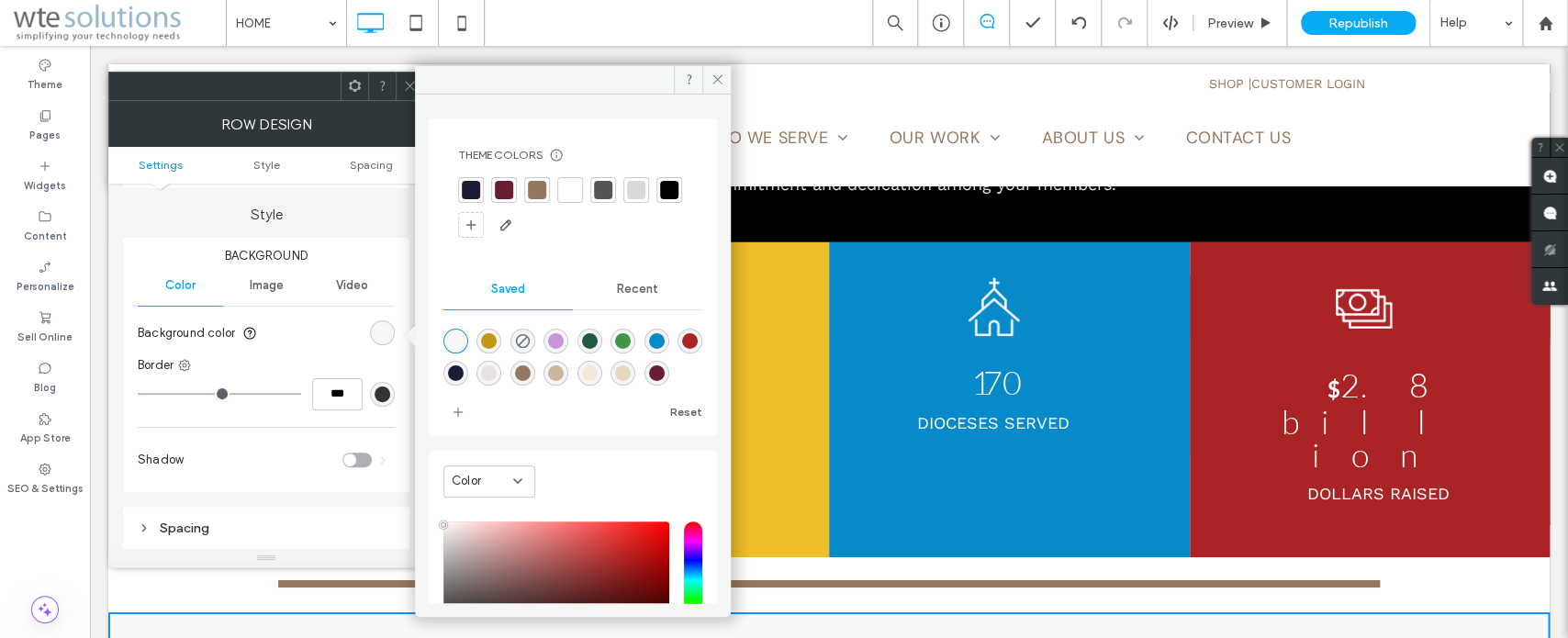 scroll, scrollTop: 30, scrollLeft: 0, axis: vertical 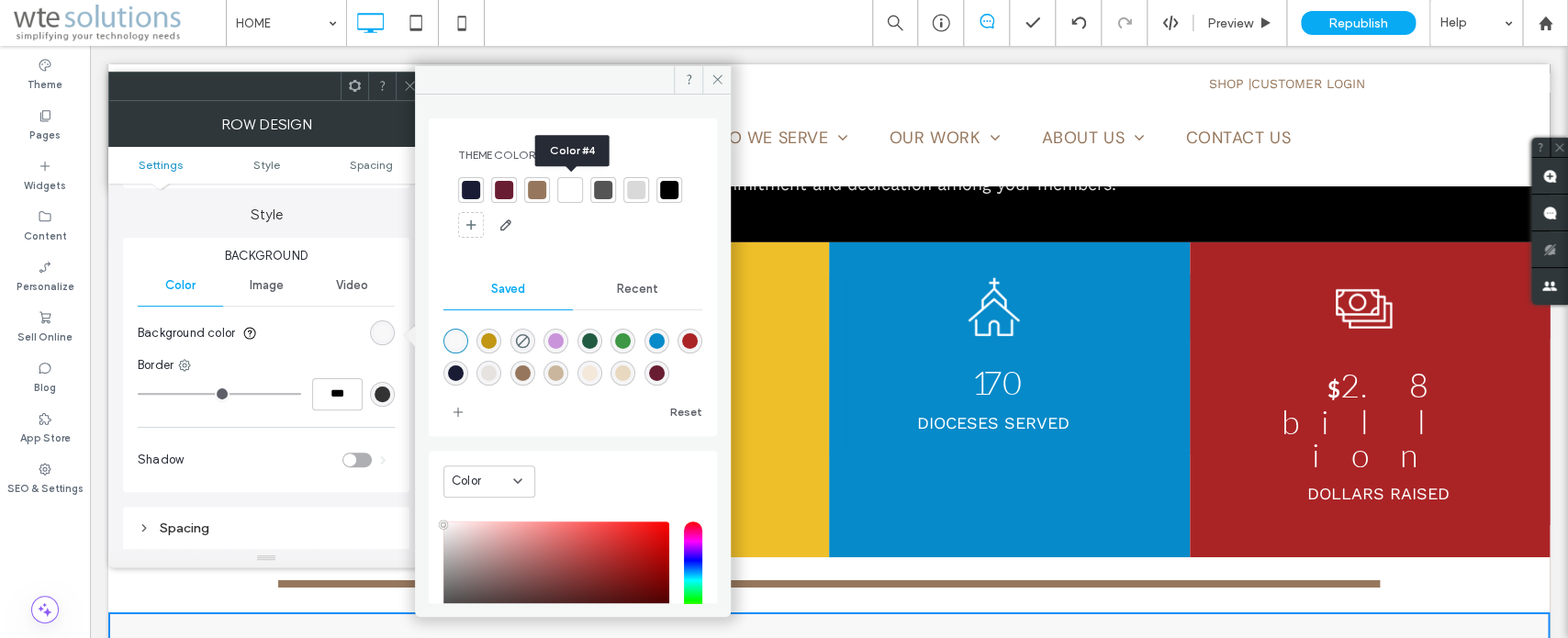 click at bounding box center (570, 190) 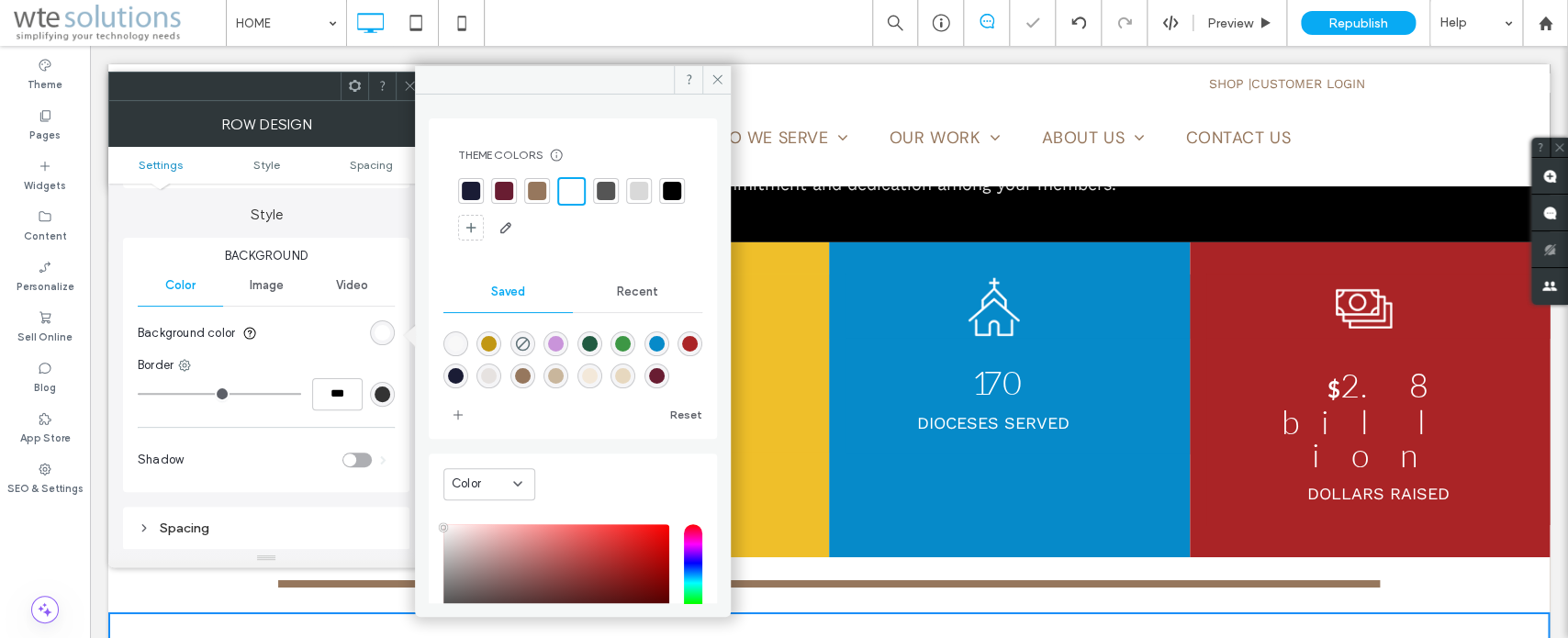 scroll, scrollTop: 30, scrollLeft: 0, axis: vertical 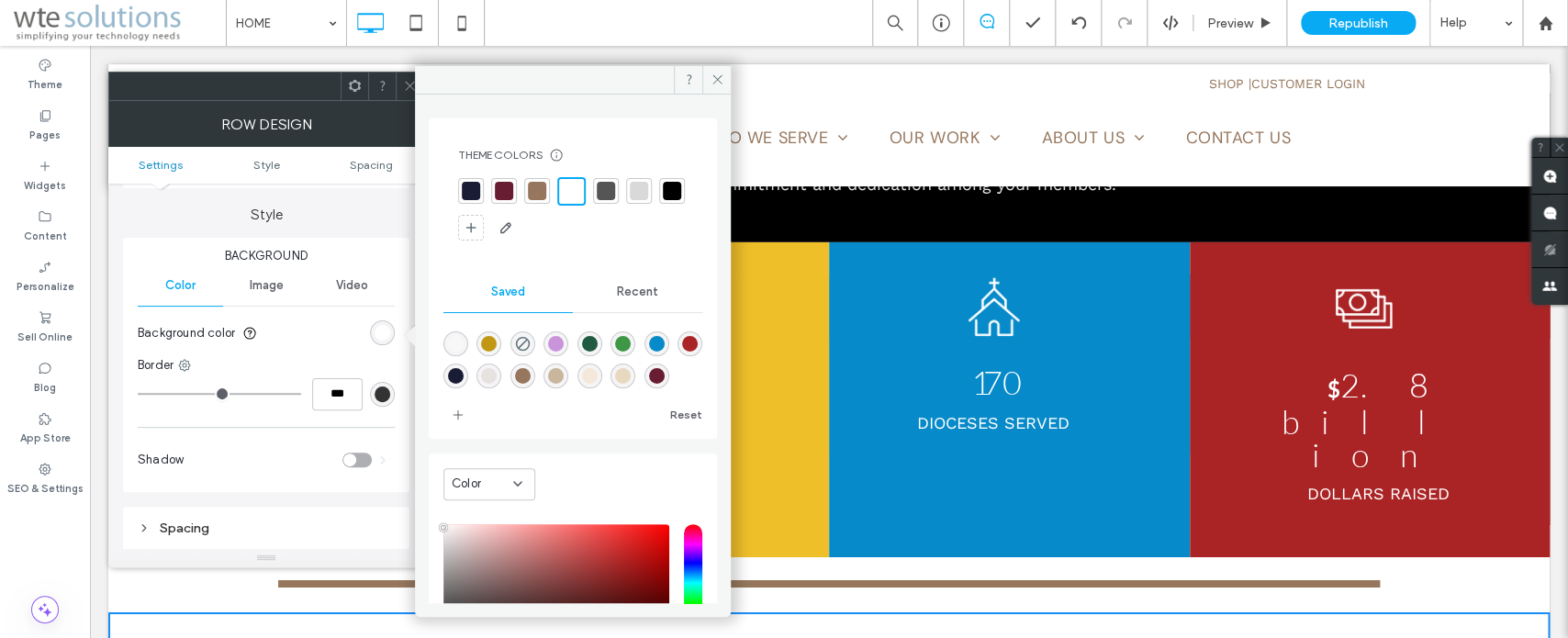click at bounding box center (455, 343) 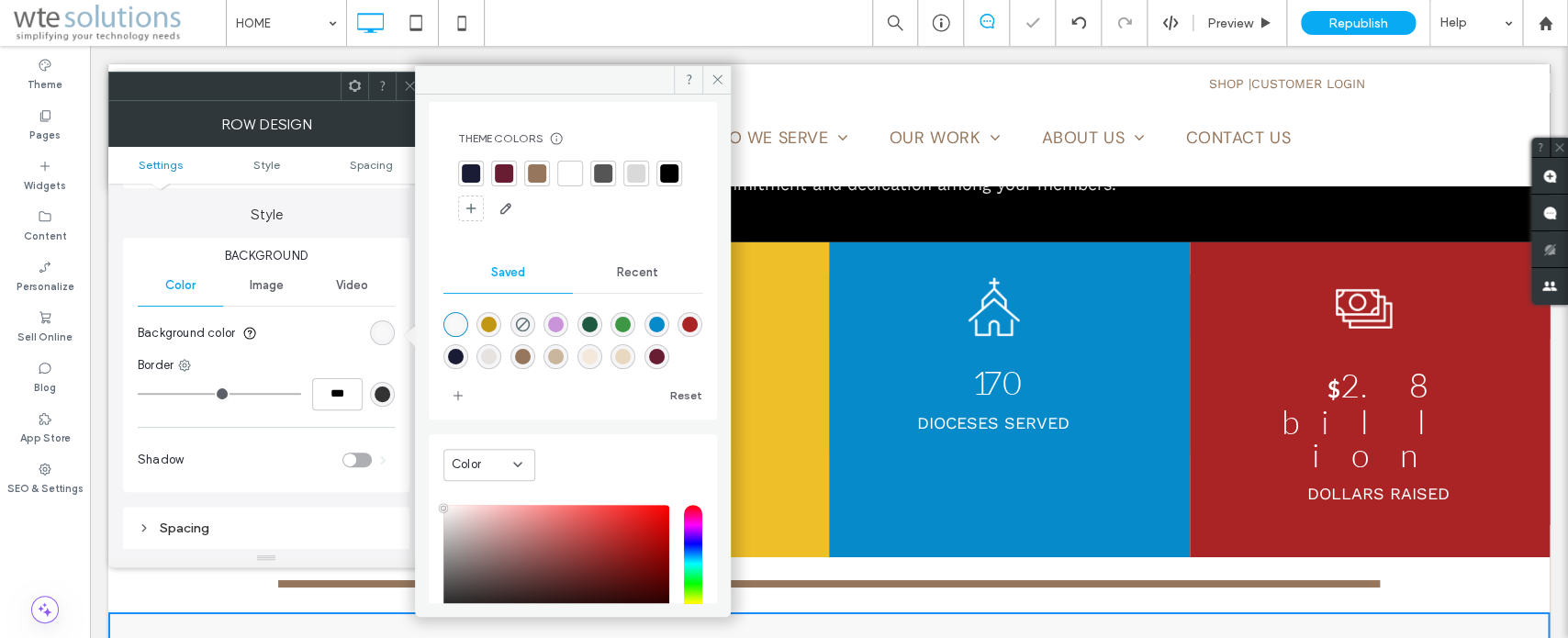 scroll, scrollTop: 0, scrollLeft: 0, axis: both 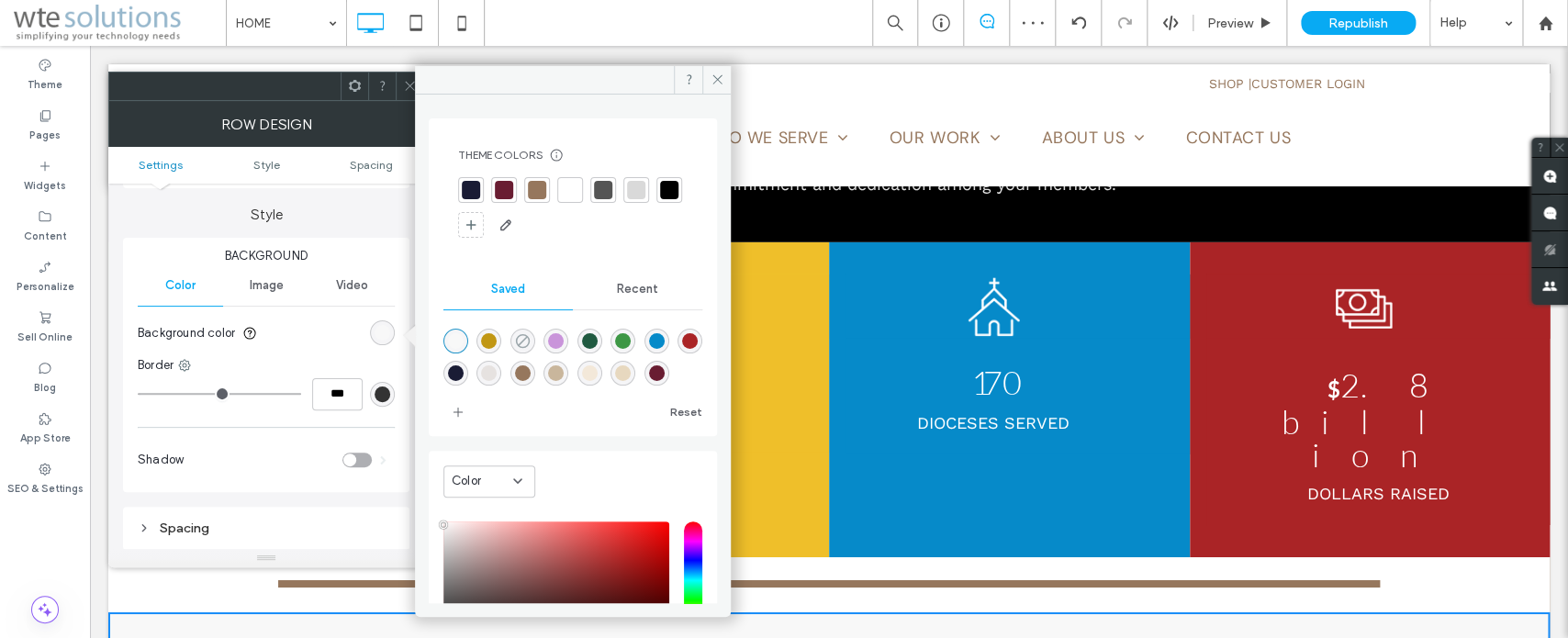 click 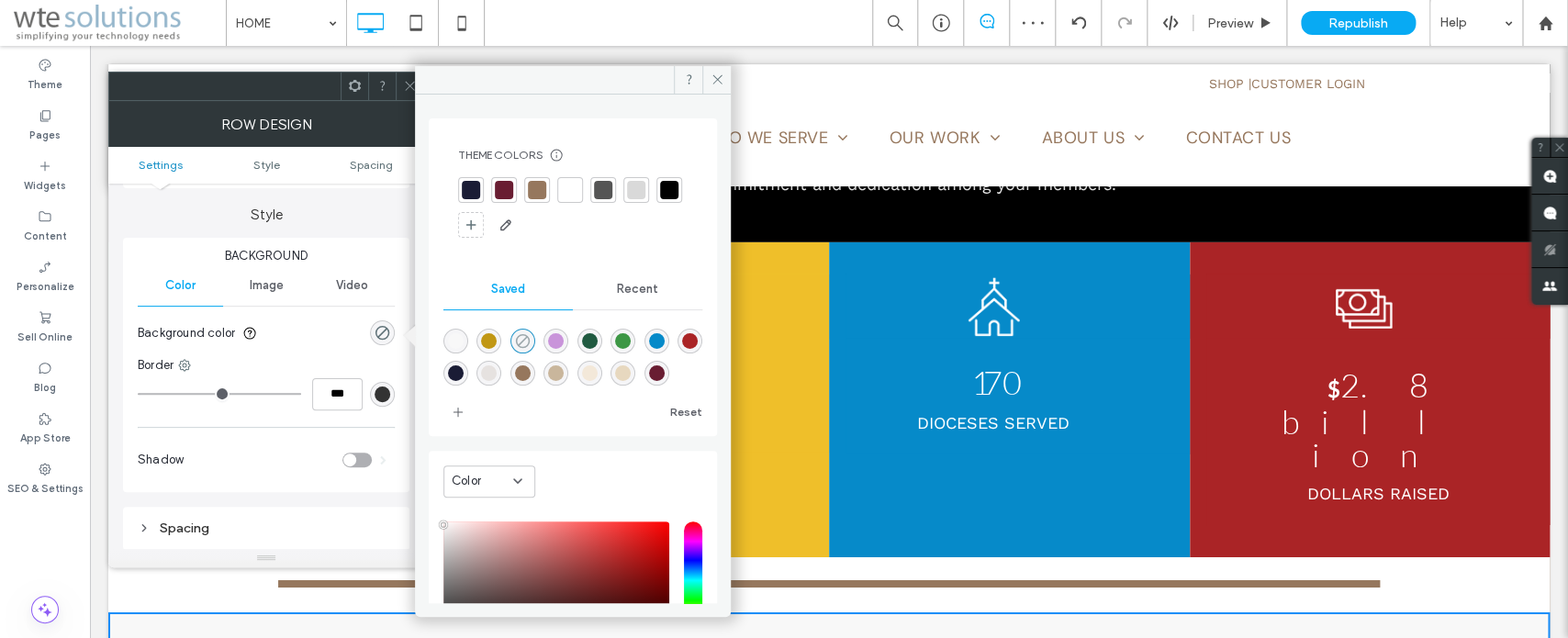 type on "*******" 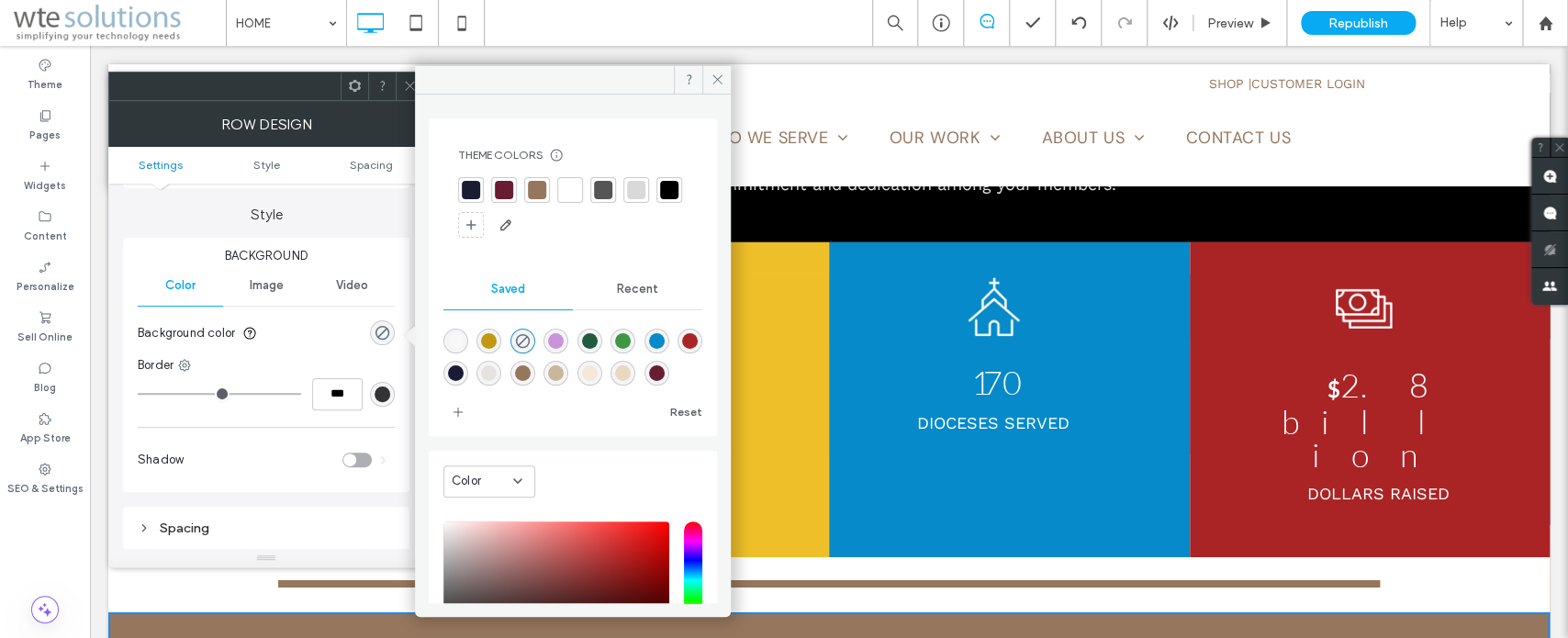click at bounding box center [455, 341] 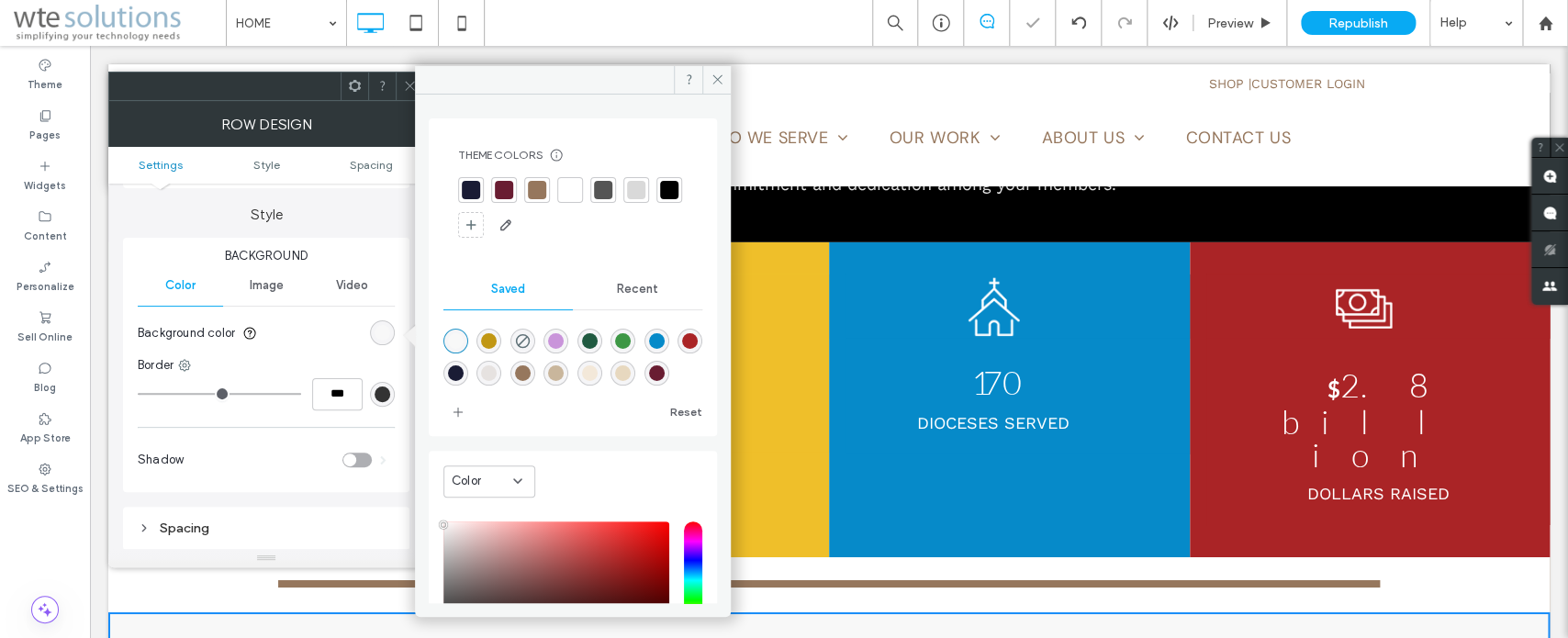 scroll, scrollTop: 152, scrollLeft: 0, axis: vertical 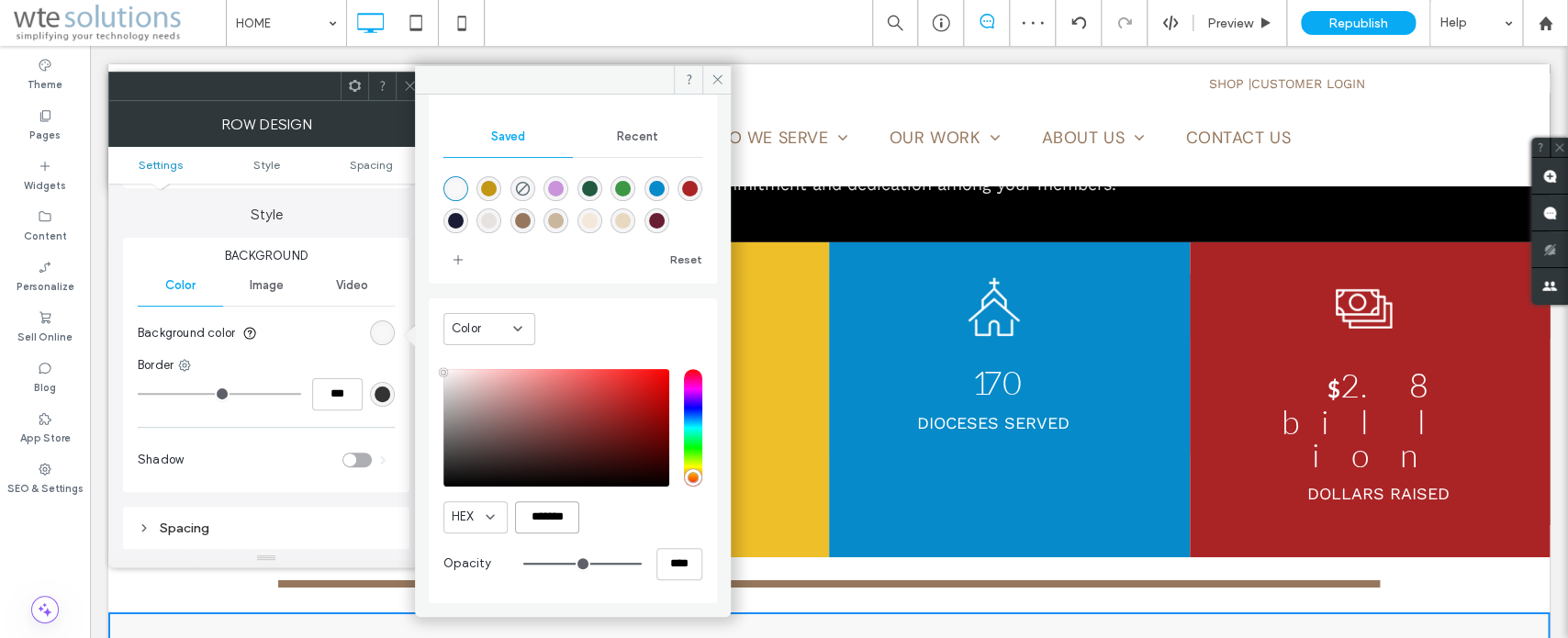 click on "*******" at bounding box center [547, 517] 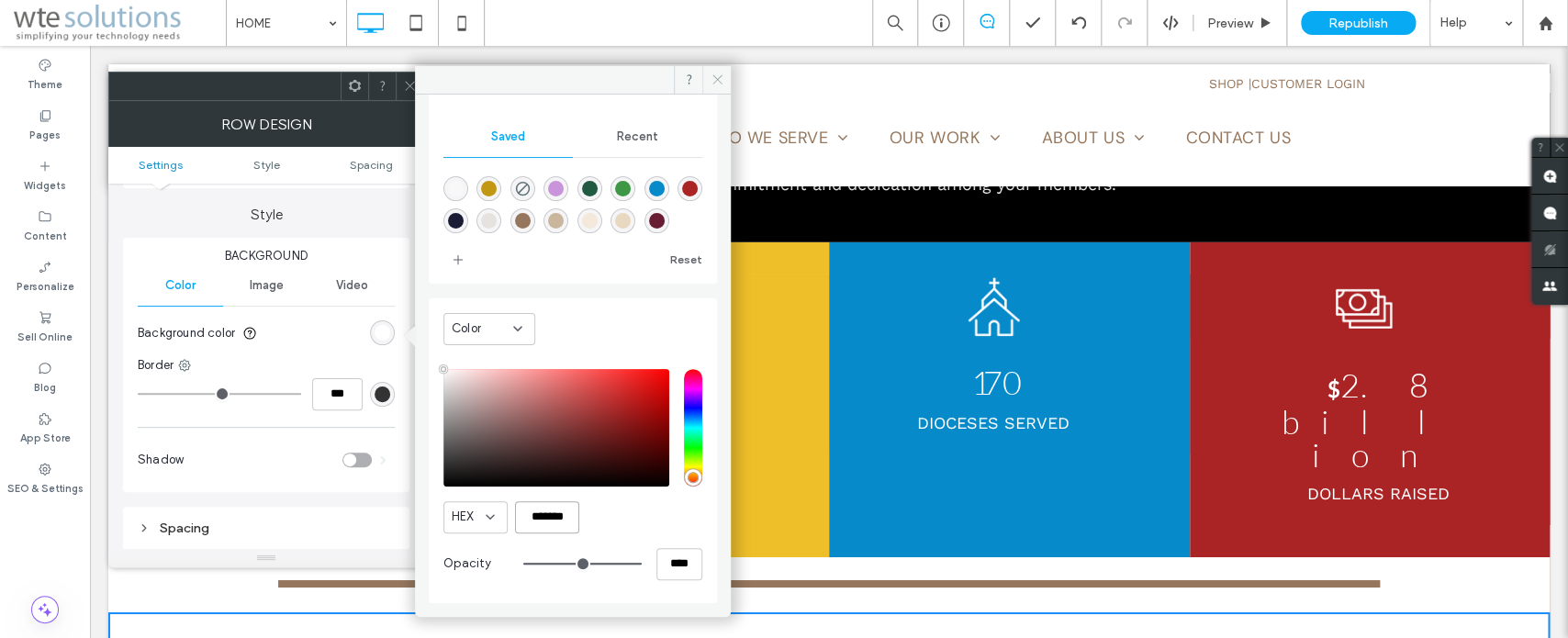 type on "*******" 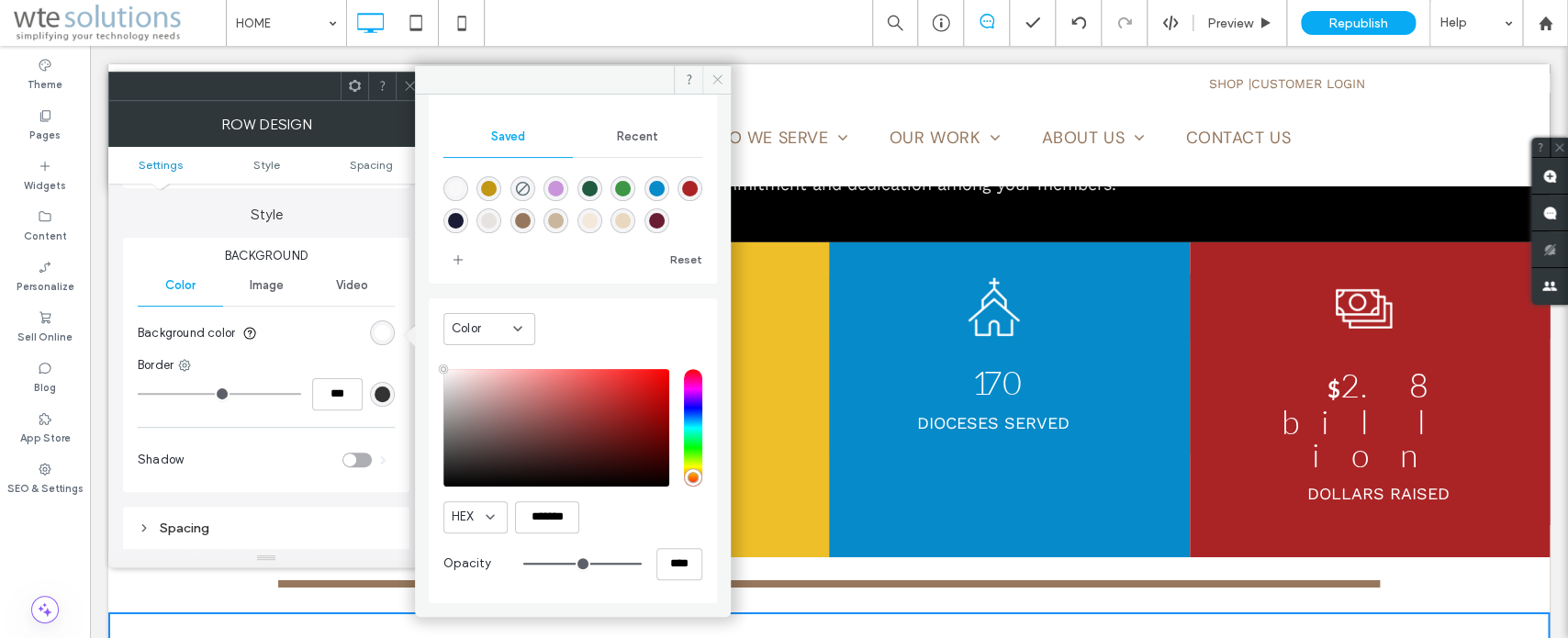 click at bounding box center [716, 80] 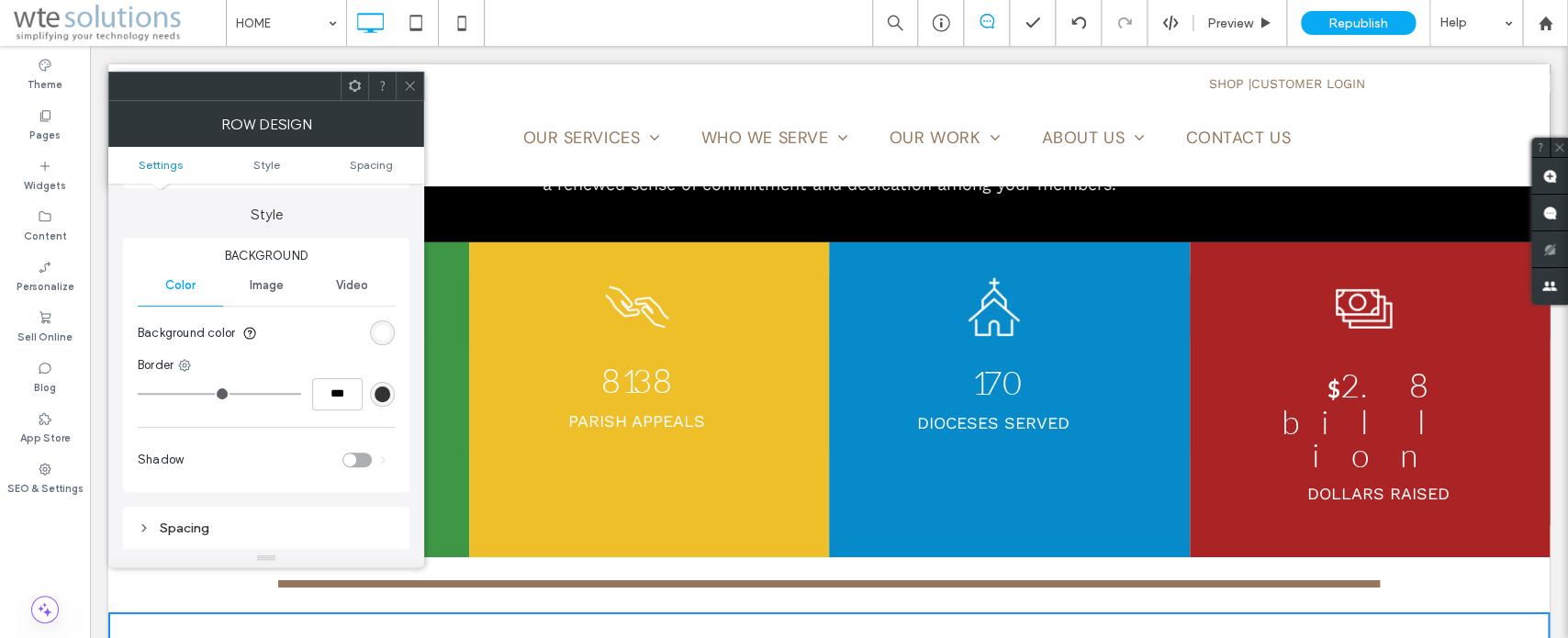 click 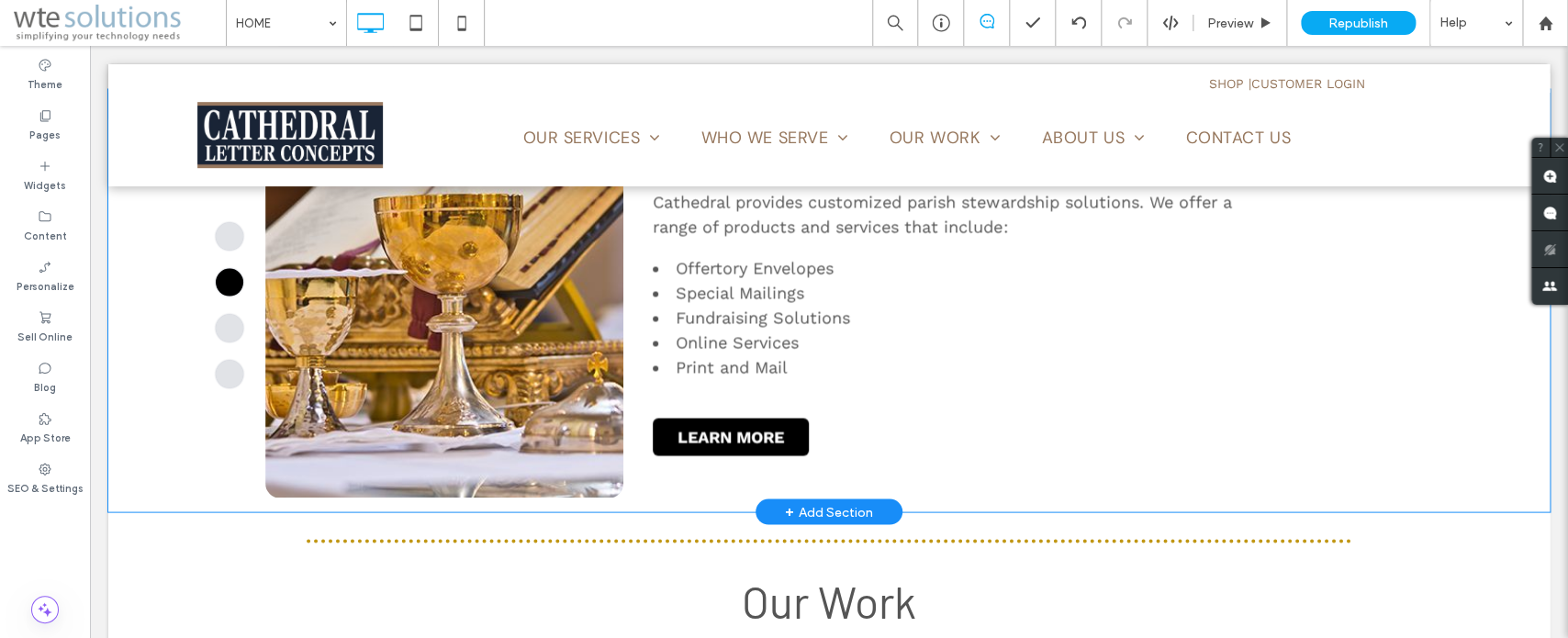 scroll, scrollTop: 1433, scrollLeft: 0, axis: vertical 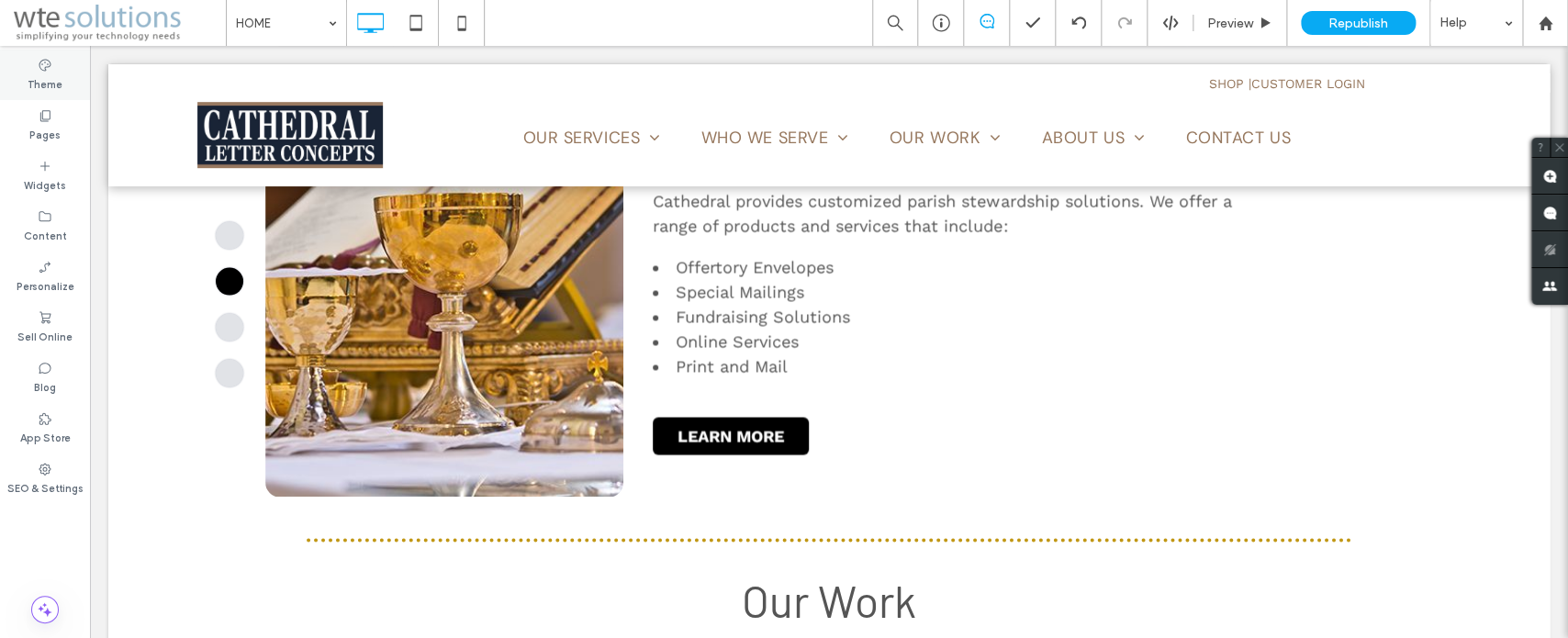 click on "Theme" at bounding box center (45, 83) 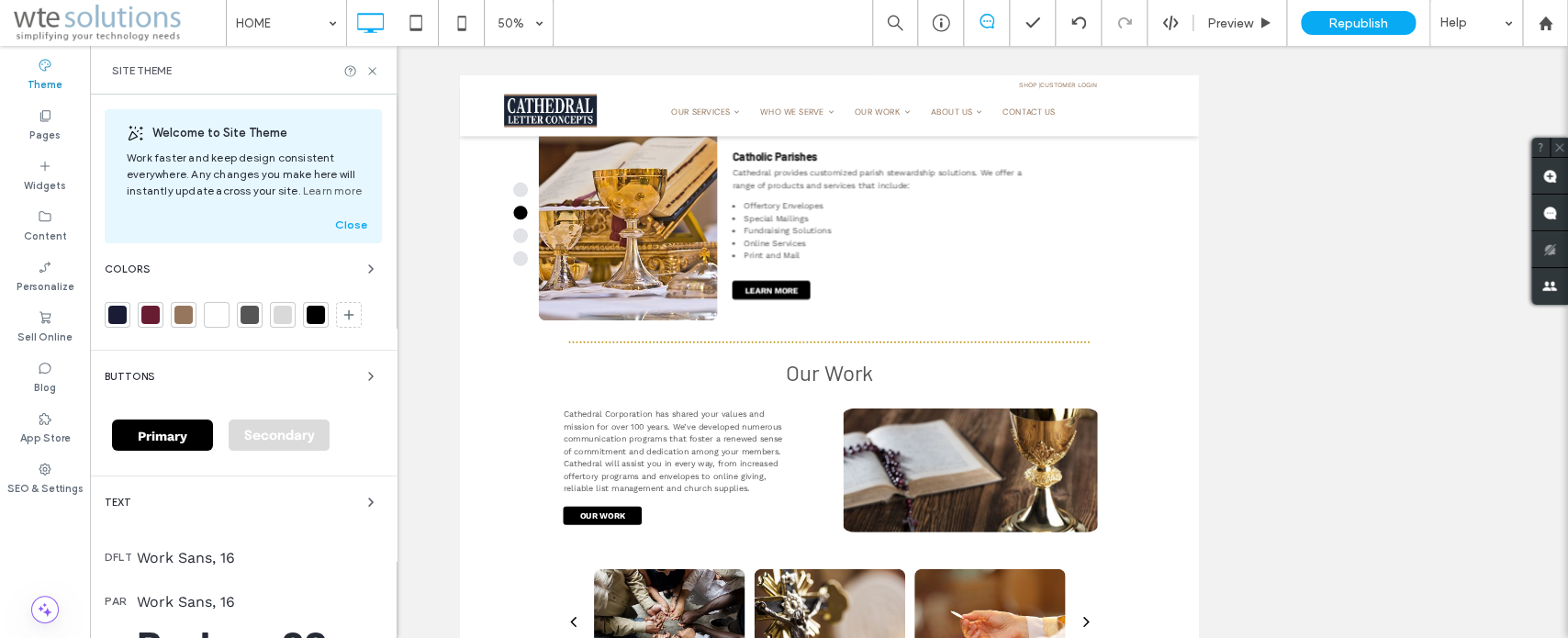 scroll, scrollTop: 1305, scrollLeft: 0, axis: vertical 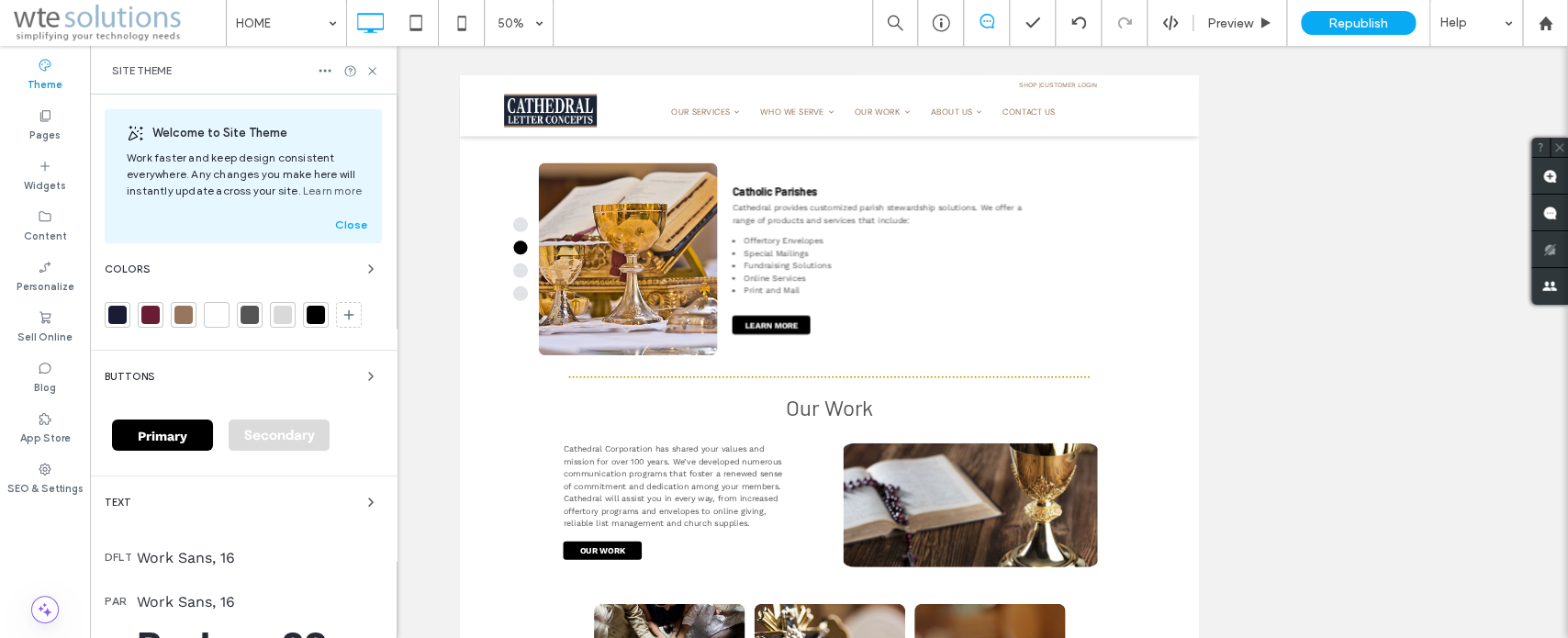 click on "Buttons" at bounding box center (243, 376) 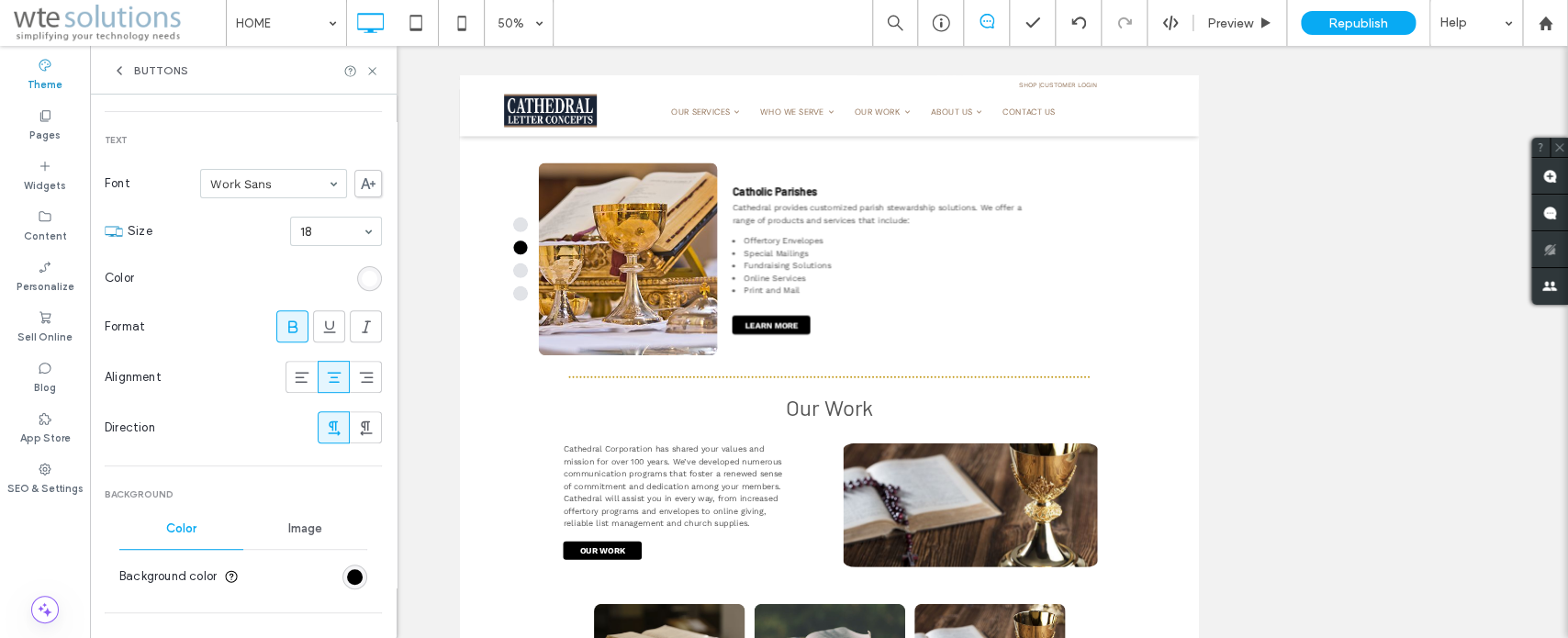 scroll, scrollTop: 310, scrollLeft: 0, axis: vertical 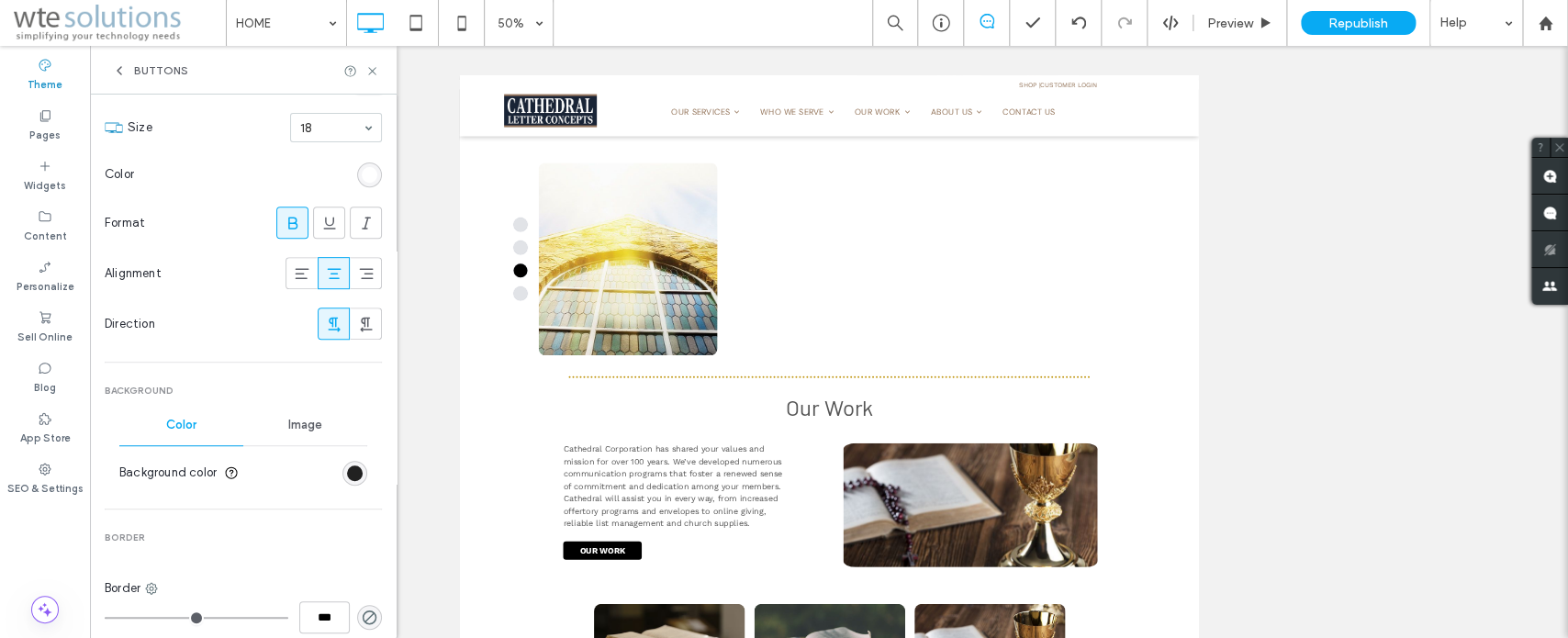 click at bounding box center (354, 473) 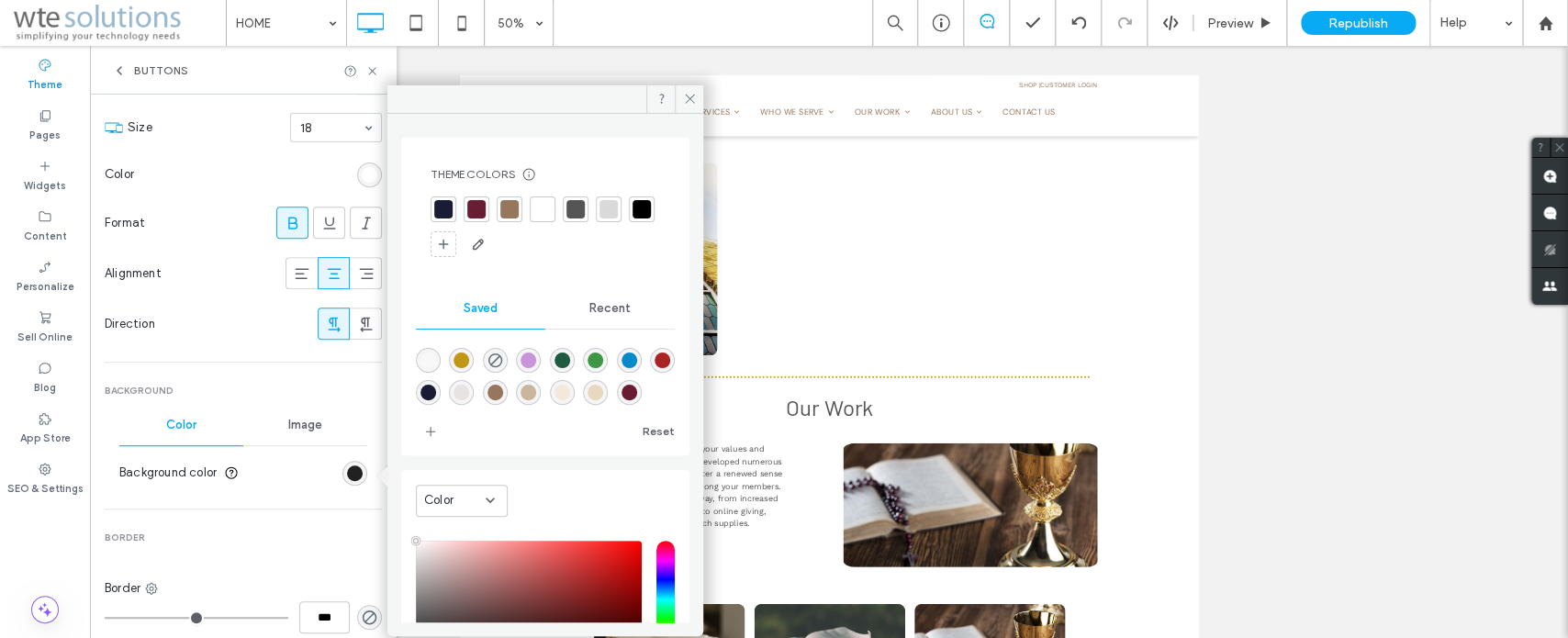 type on "****" 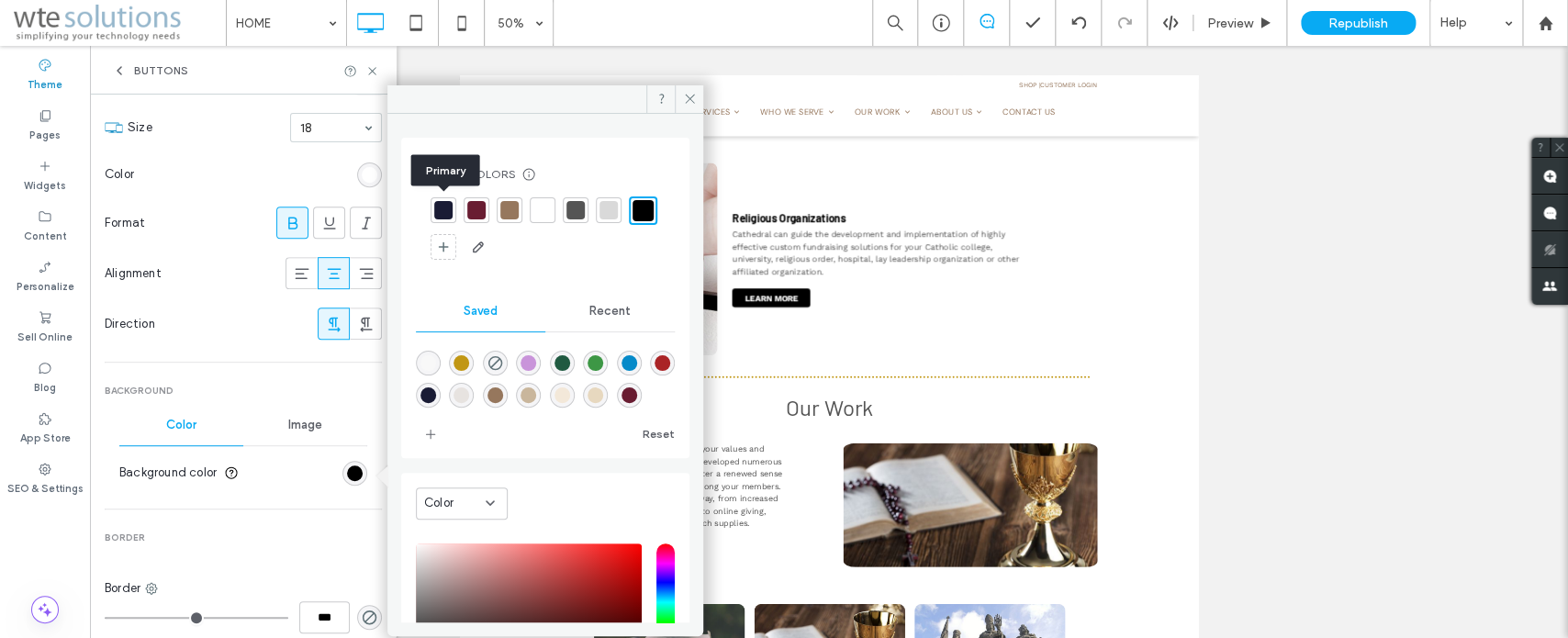 click at bounding box center (443, 210) 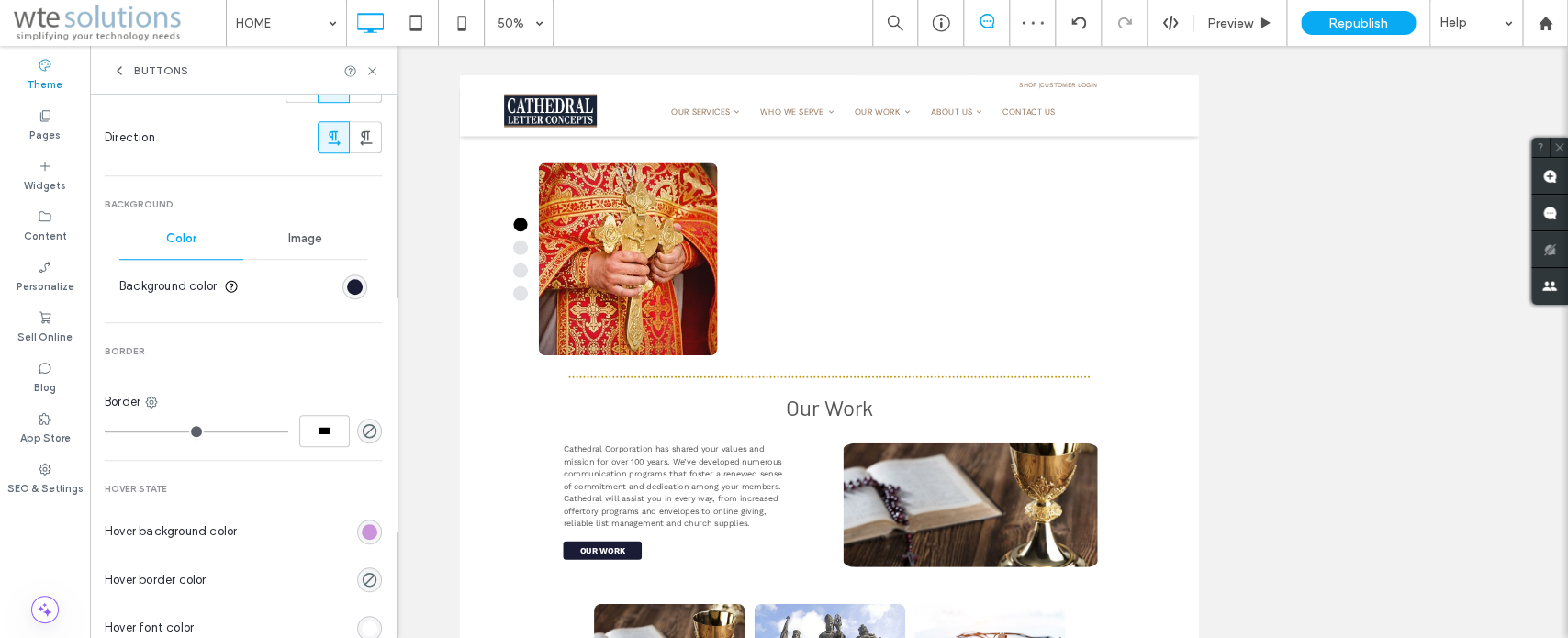 scroll, scrollTop: 517, scrollLeft: 0, axis: vertical 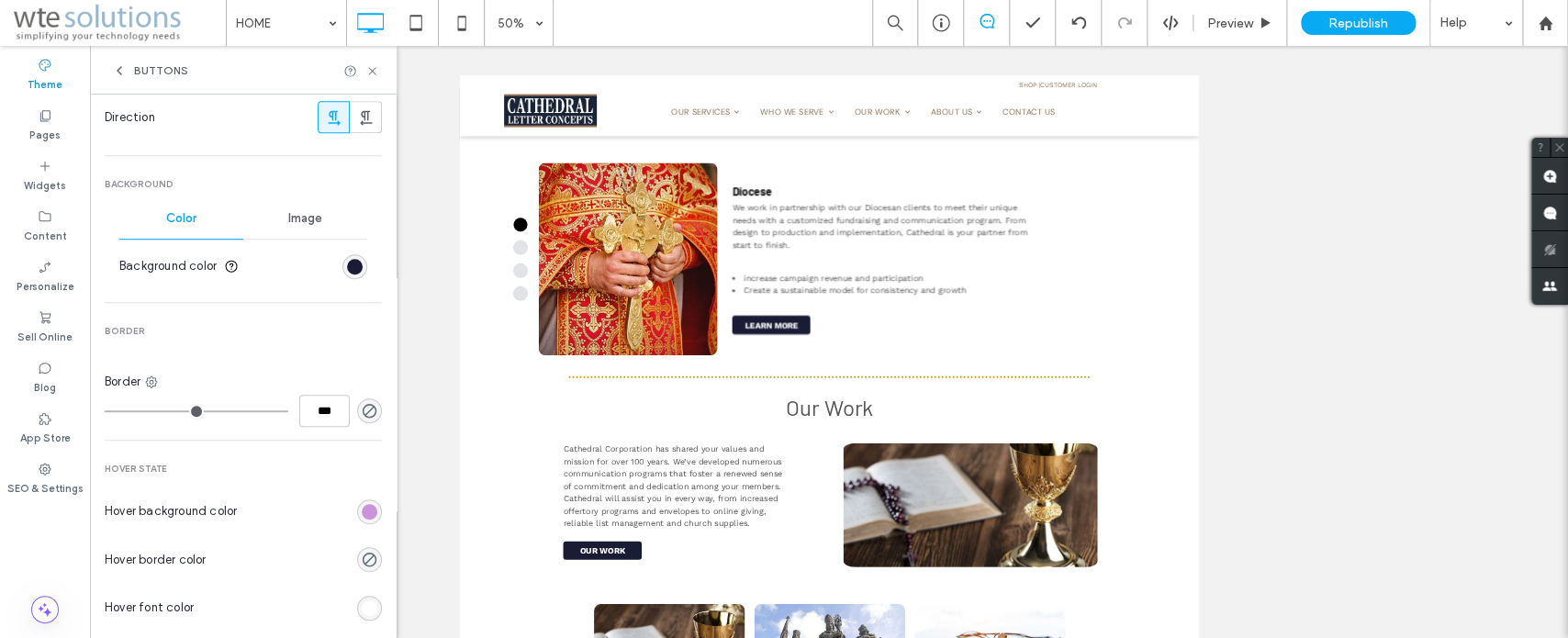 click at bounding box center (369, 511) 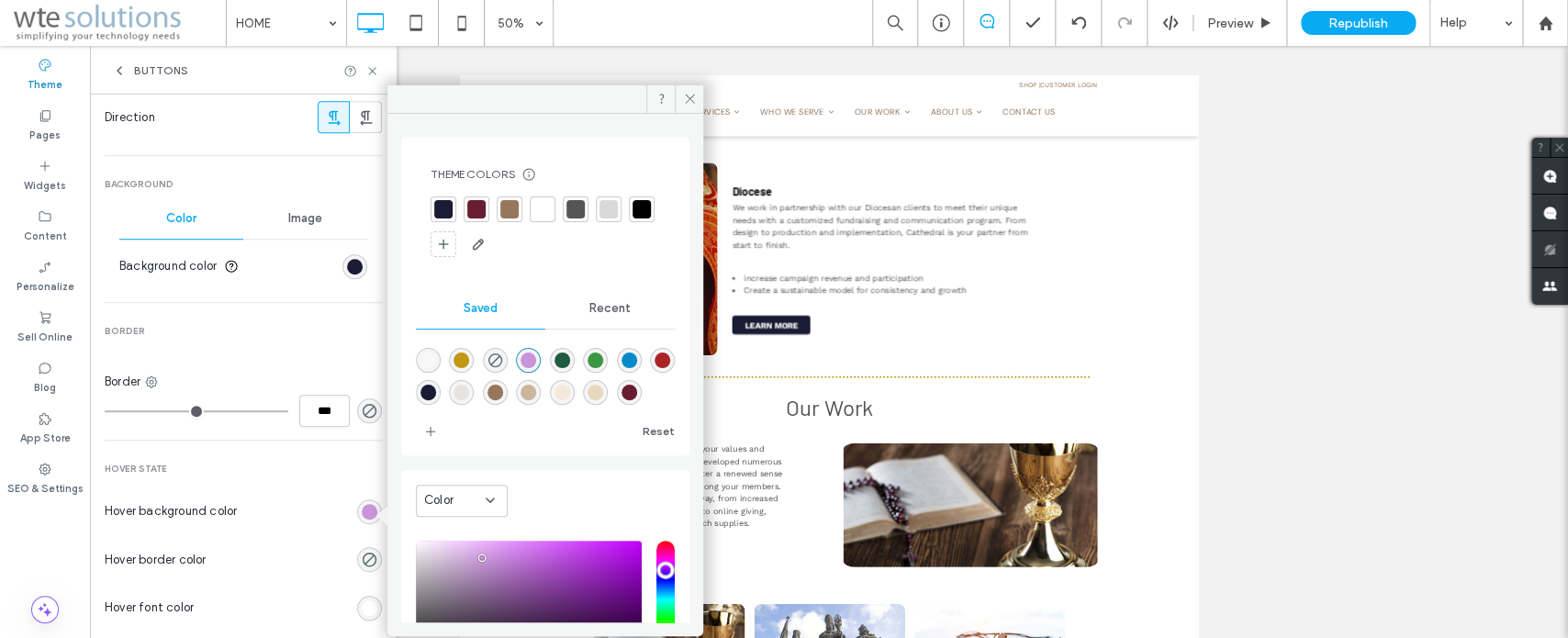 click at bounding box center (510, 209) 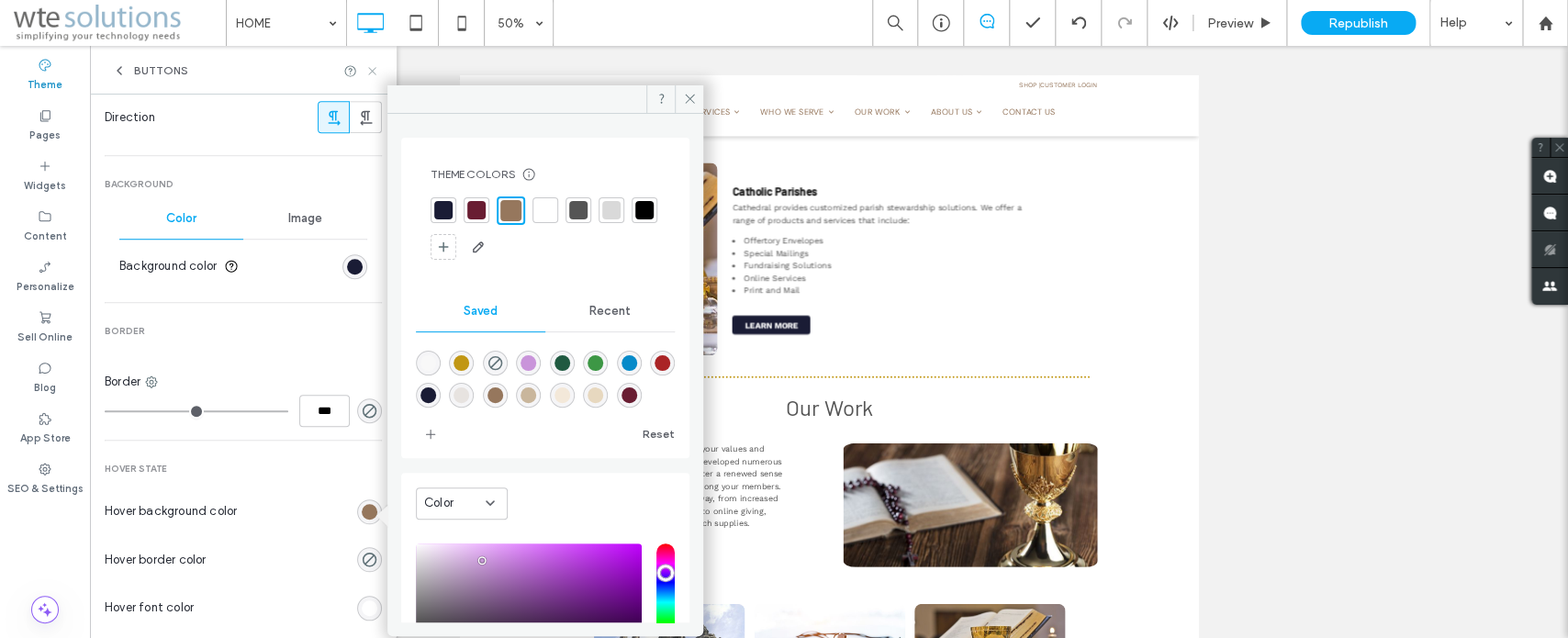 click 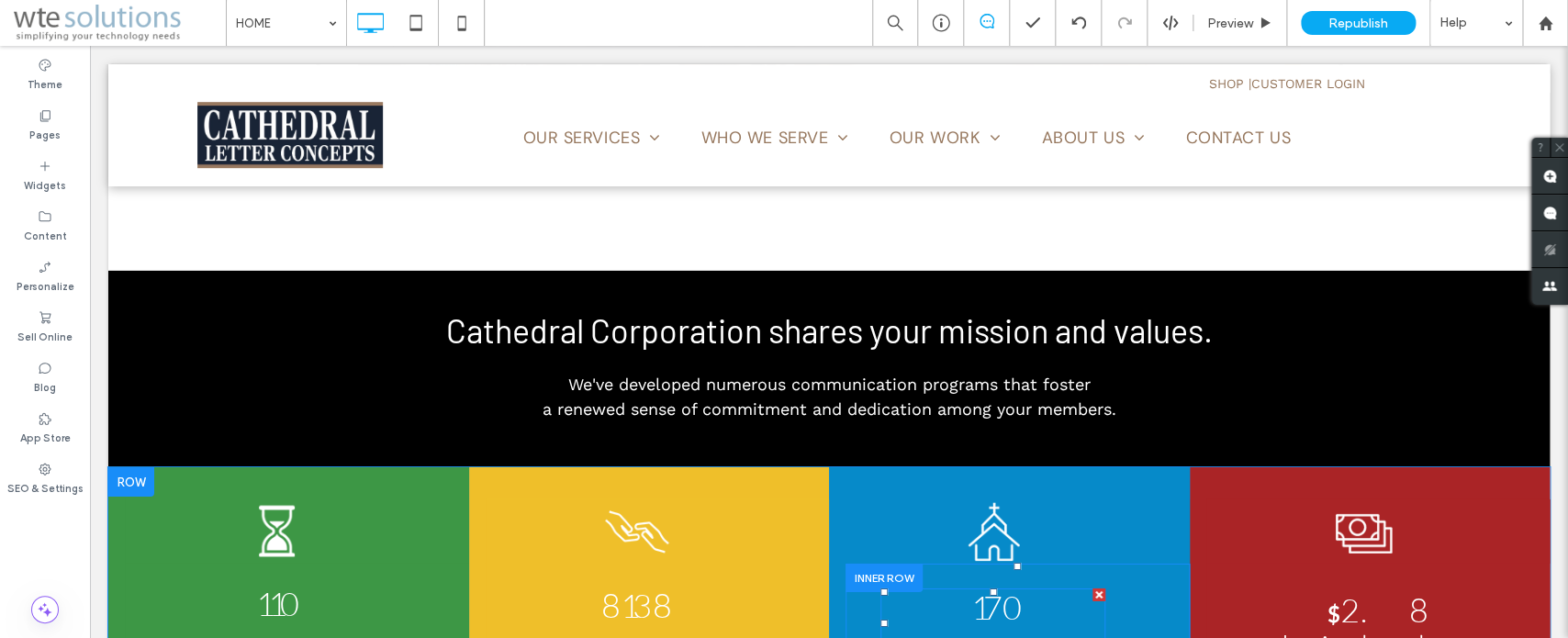 scroll, scrollTop: 2458, scrollLeft: 0, axis: vertical 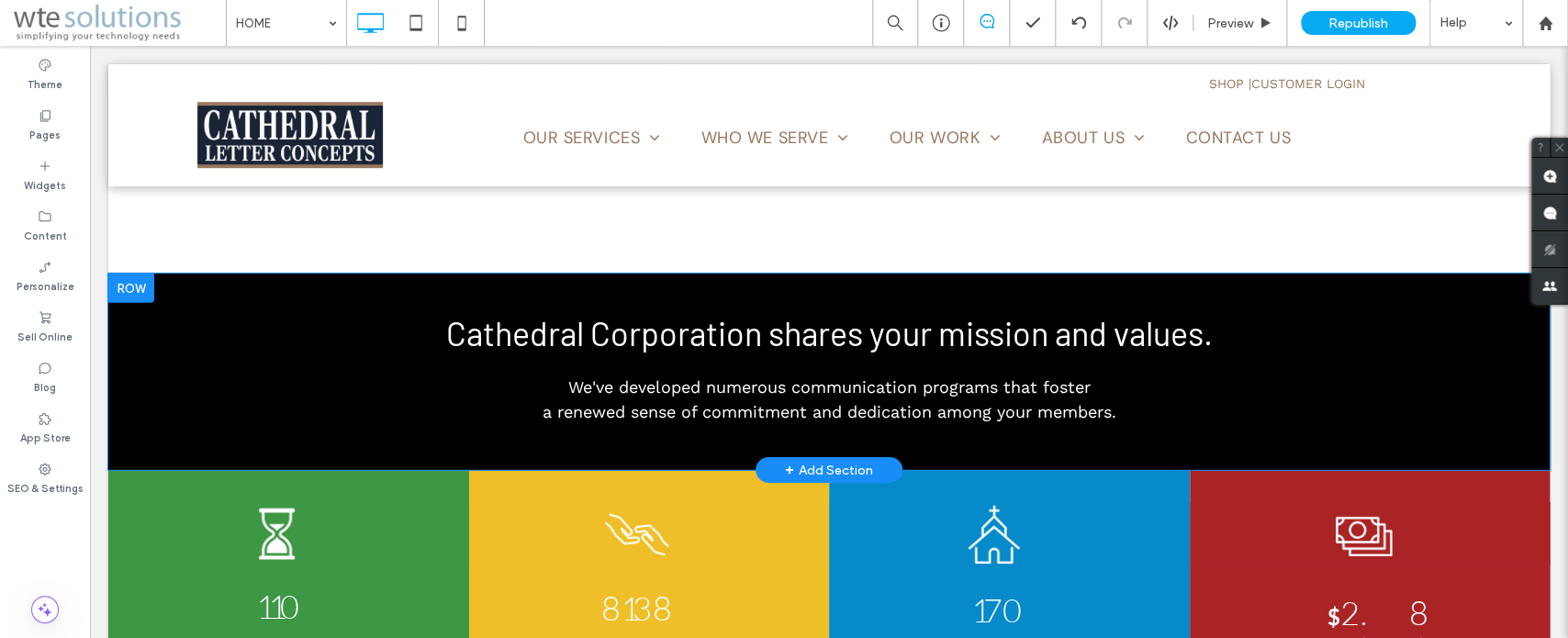 click at bounding box center [131, 288] 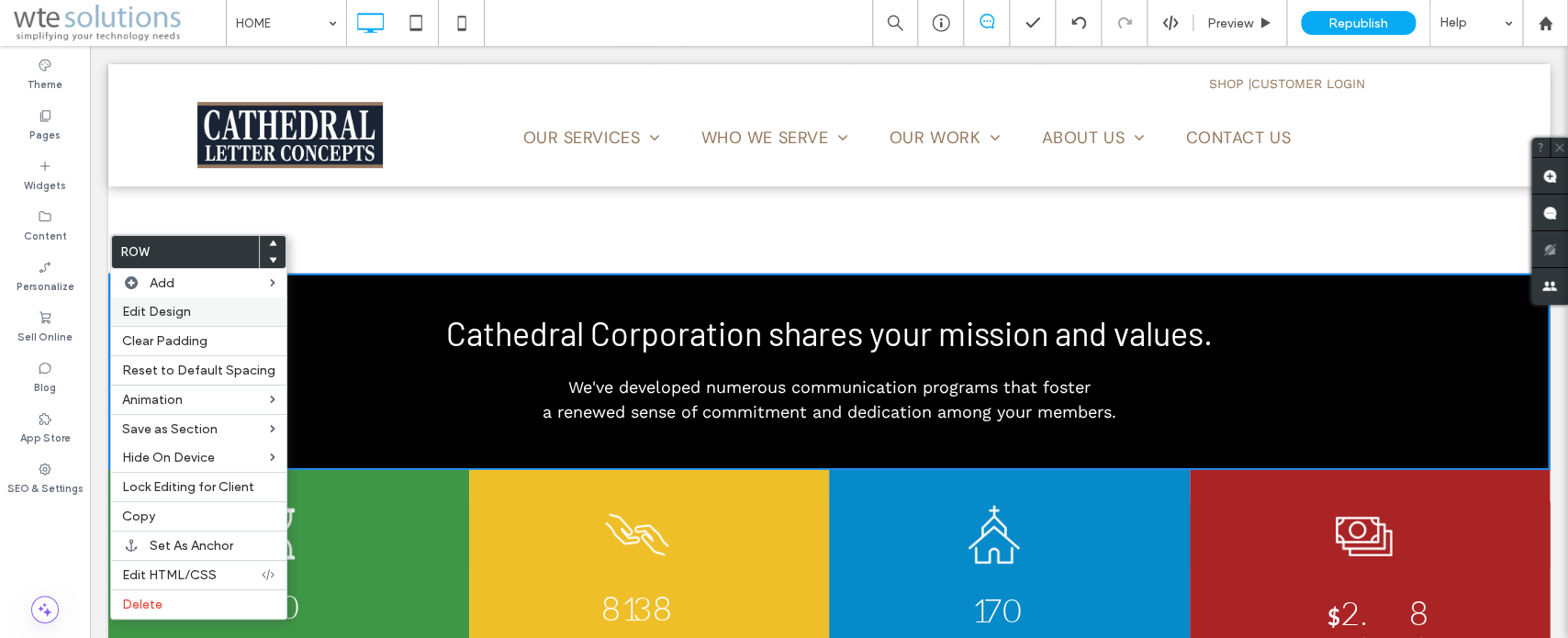 click on "Edit Design" at bounding box center [156, 311] 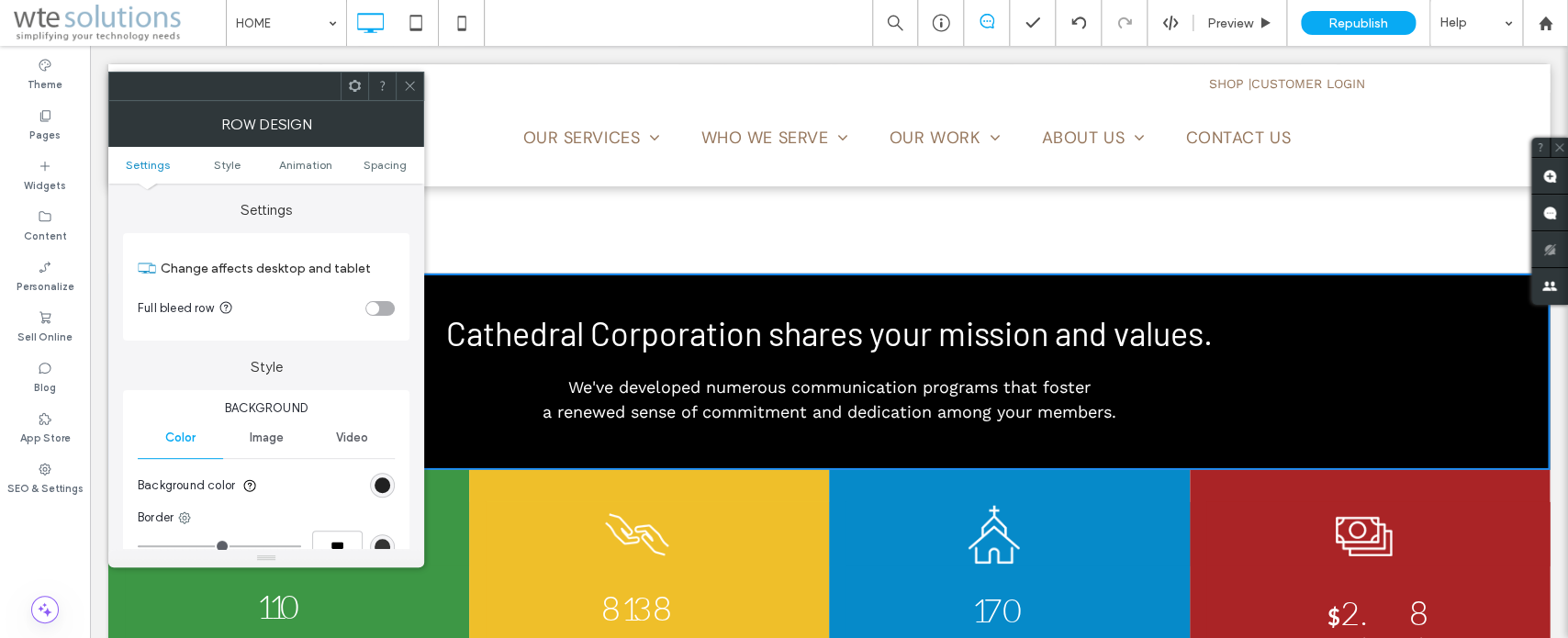 click at bounding box center (382, 485) 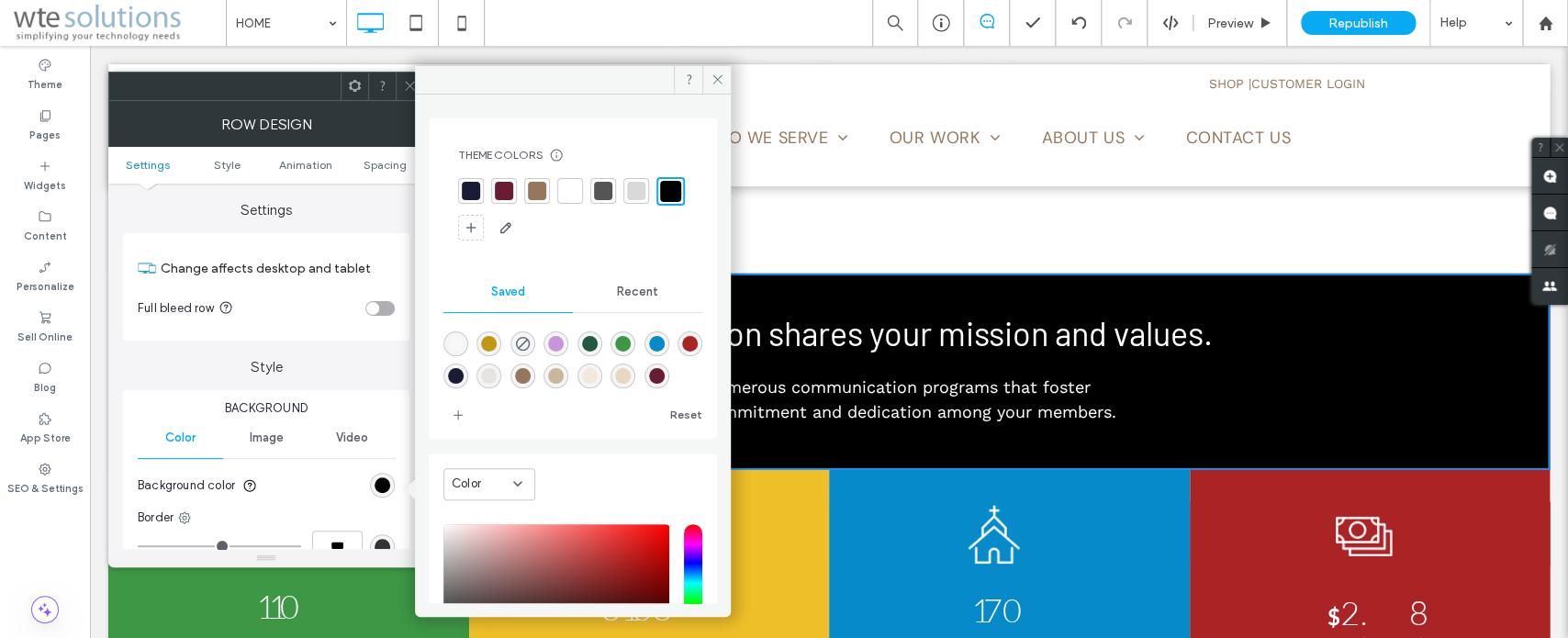 click at bounding box center [471, 191] 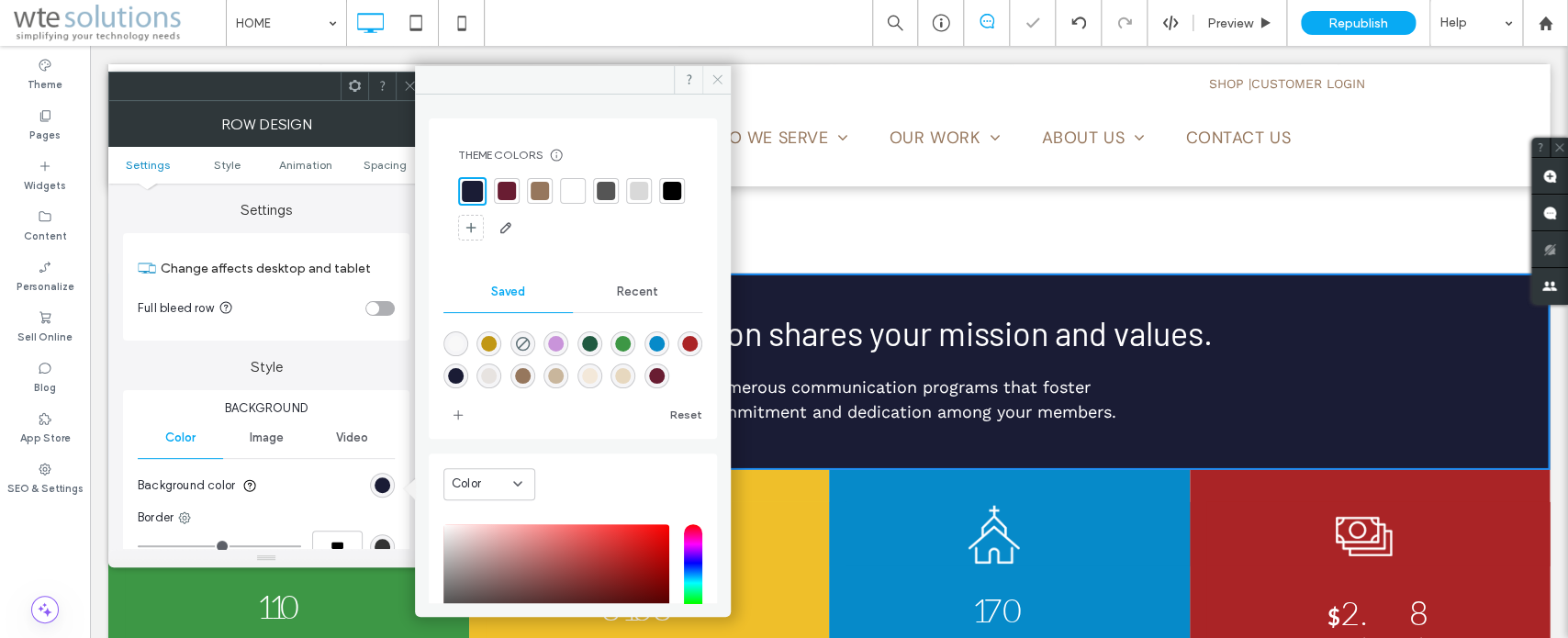 drag, startPoint x: 712, startPoint y: 74, endPoint x: 349, endPoint y: 189, distance: 380.78078 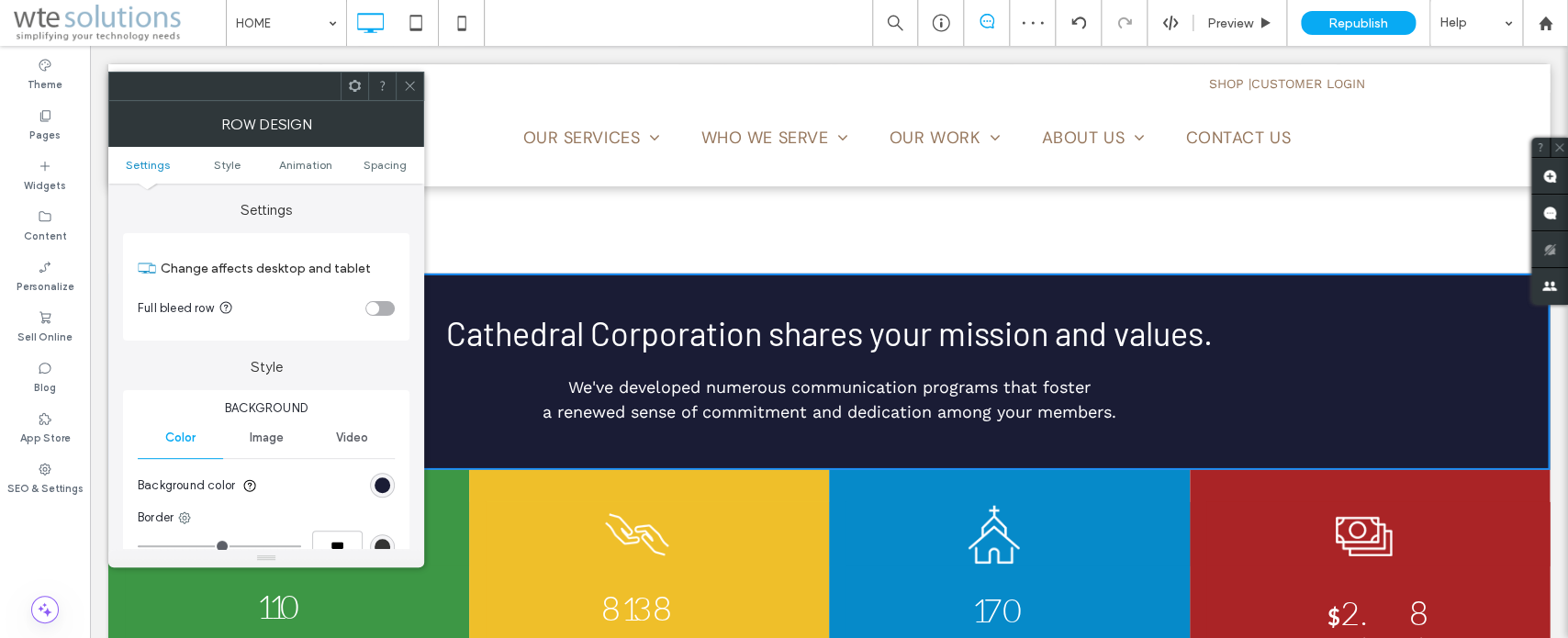 click at bounding box center (409, 86) 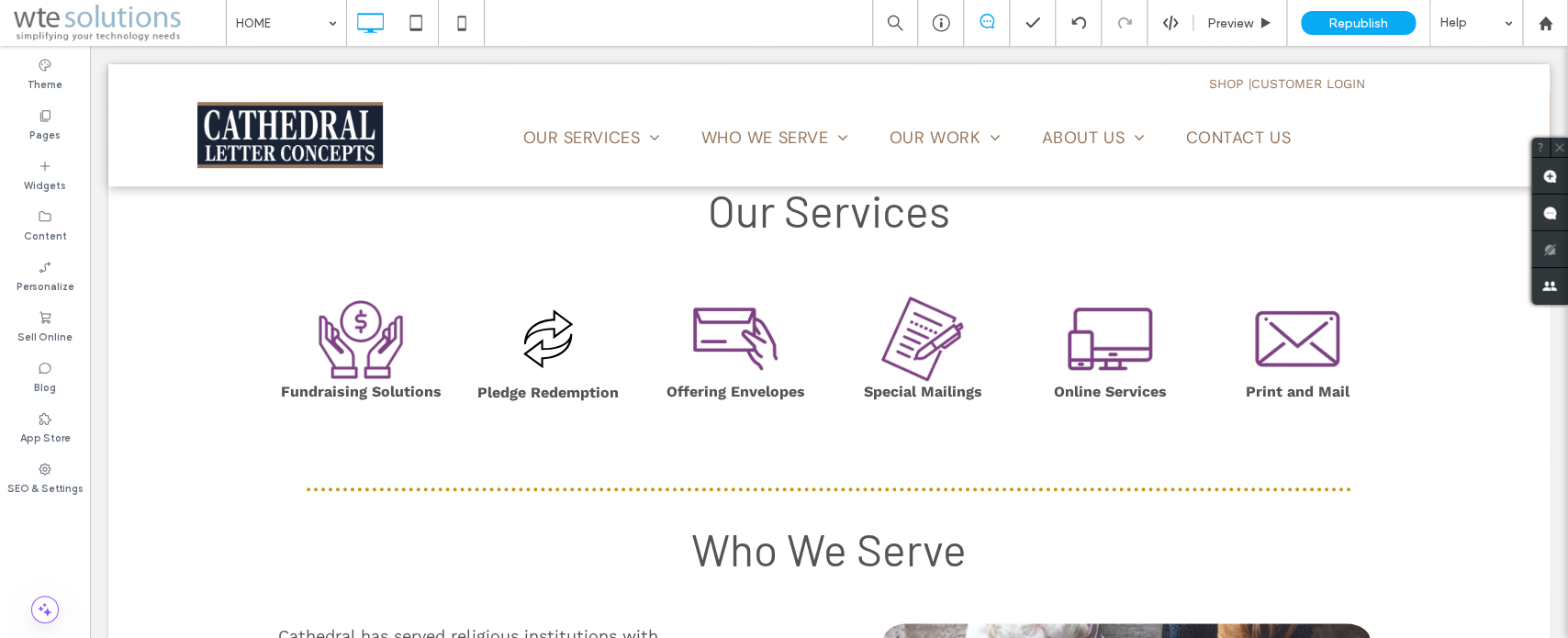 scroll, scrollTop: 578, scrollLeft: 0, axis: vertical 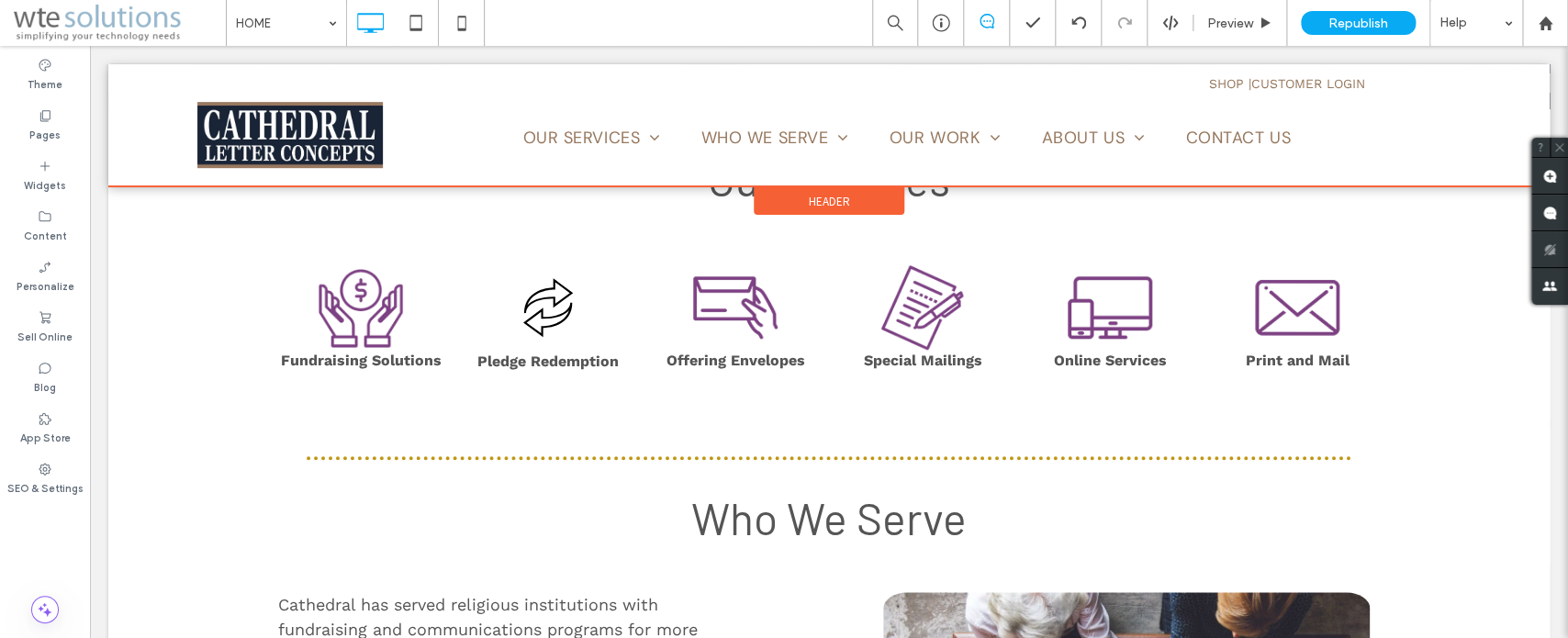 click at bounding box center (829, 125) 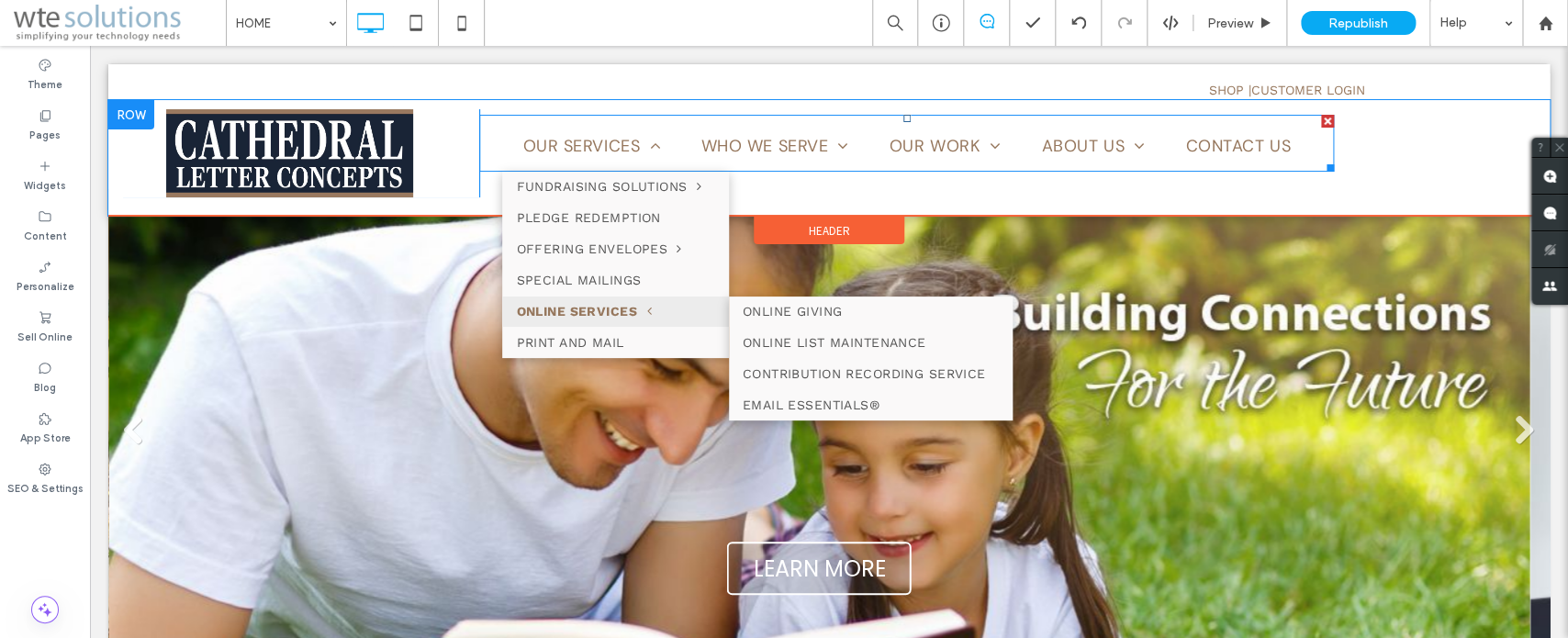 scroll, scrollTop: 0, scrollLeft: 0, axis: both 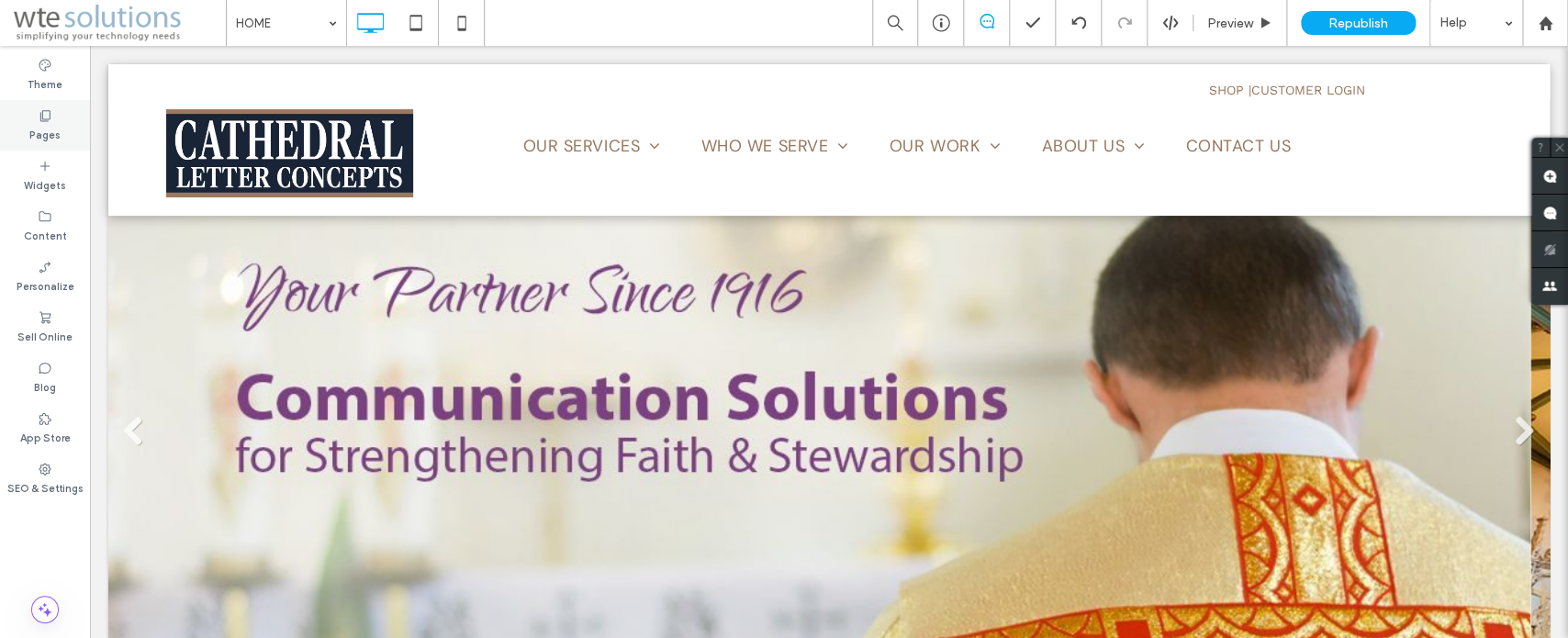 click on "Pages" at bounding box center (45, 133) 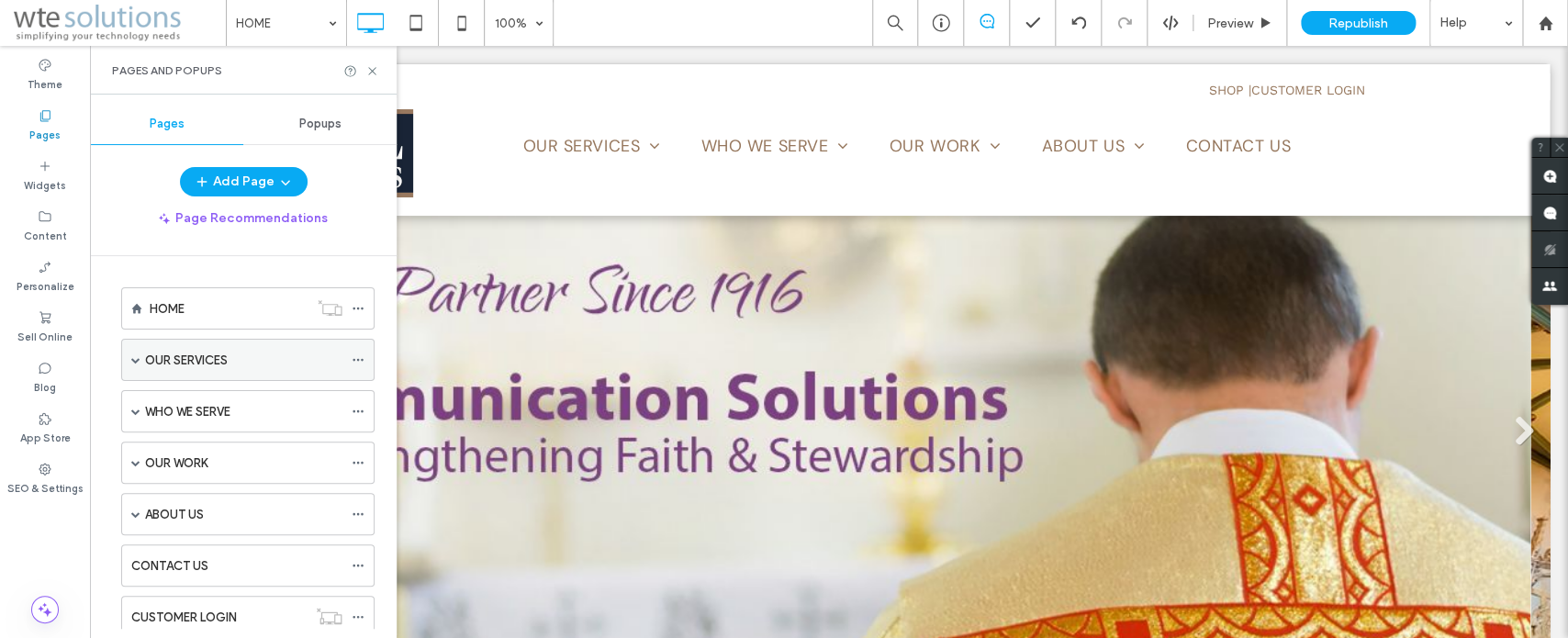 click on "OUR SERVICES" at bounding box center [186, 360] 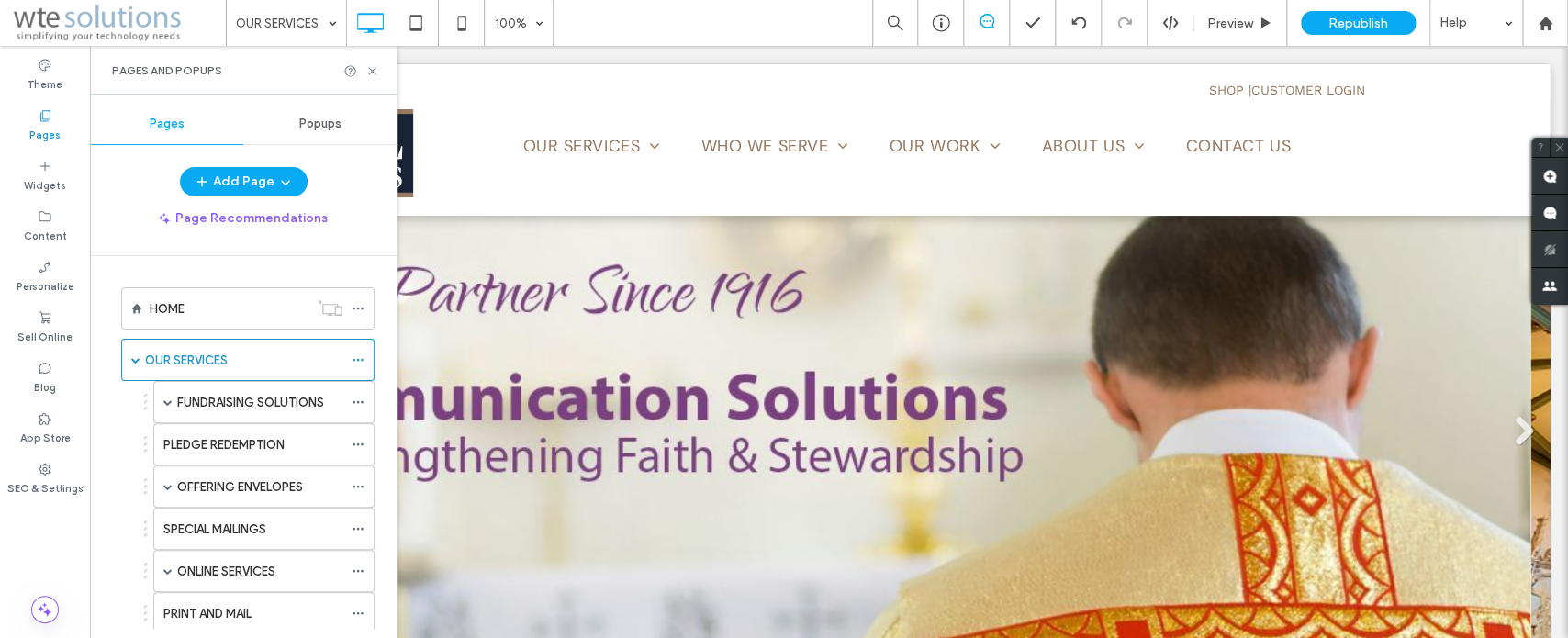 click on "OUR SERVICES 100% Preview Republish Help
Site Comments Team & Clients Automate new comments Instantly notify your team when someone adds or updates a comment on a site. See Zap Examples
Theme Pages Widgets Content Personalize Sell Online Blog App Store SEO & Settings Pages and Popups Pages Popups Add Page Page Recommendations HOME OUR SERVICES FUNDRAISING SOLUTIONS INCREASED OFFERTORY CAPITAL CAMPAIGNS DIOCESAN ANNUAL APPEALS RELIGIOUS ORGANIZATIONS PLEDGE REDEMPTION OFFERING ENVELOPES ENVELOPE MAILING PROGRAM BILINGUAL PRODUCTS BOXED SETS BULK ENVELOPES CHILDREN AND YOUTH SETS SPECIAL COLLECTION ENVELOPES STEWARDSHIP MOTIVATORS THE LITURGICAL SERIES TIME, TALENT AND TREASURE SERIES BAR CODING CONTRIBUTION RECORDING SERVICE SPECIAL MAILINGS ONLINE SERVICES ONLINE GIVING ONLINE LIST MAINTENANCE CONTRIBUTION RECORDING SERVICE EMAIL ESSENTIALS® PRINT AND MAIL WHO WE SERVE DIOCESES WHITEPAPERS CATHOLIC PARISHES PROTESTANT CHURCHES OUR WORK" at bounding box center [784, 319] 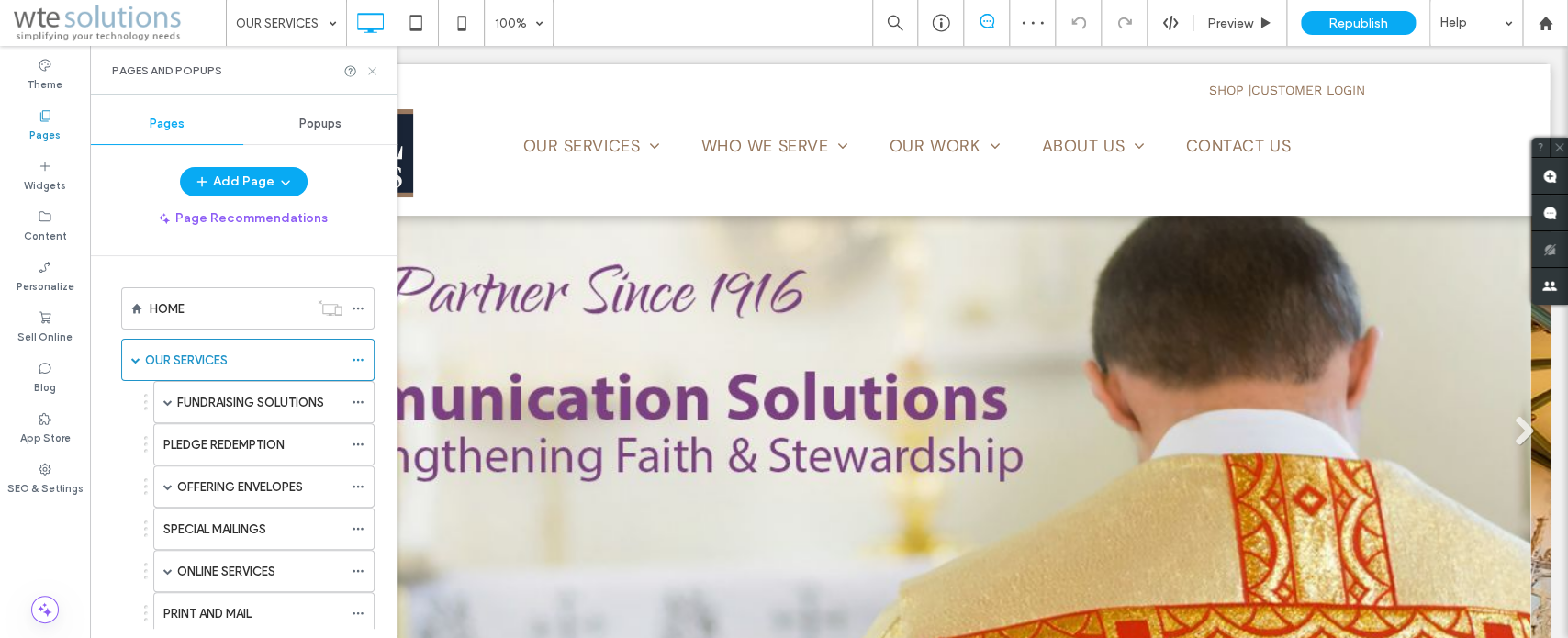 click 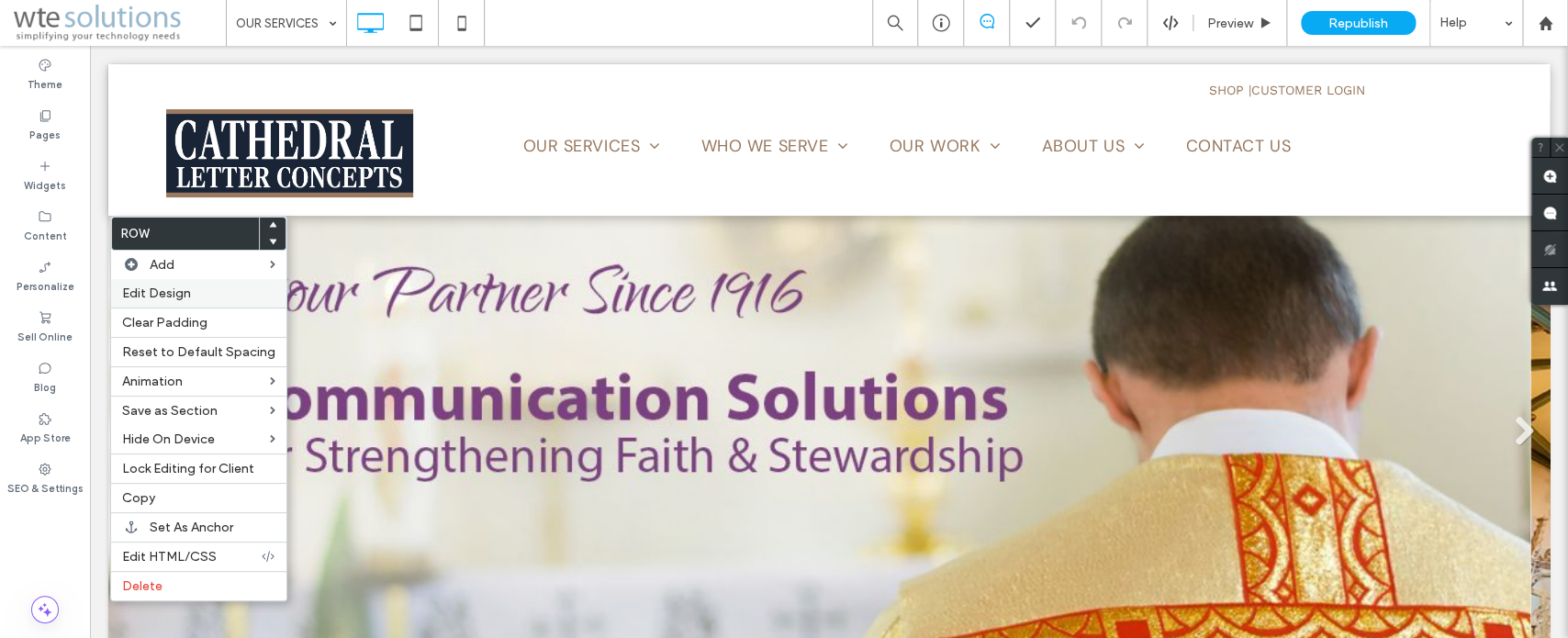 click on "Edit Design" at bounding box center [198, 293] 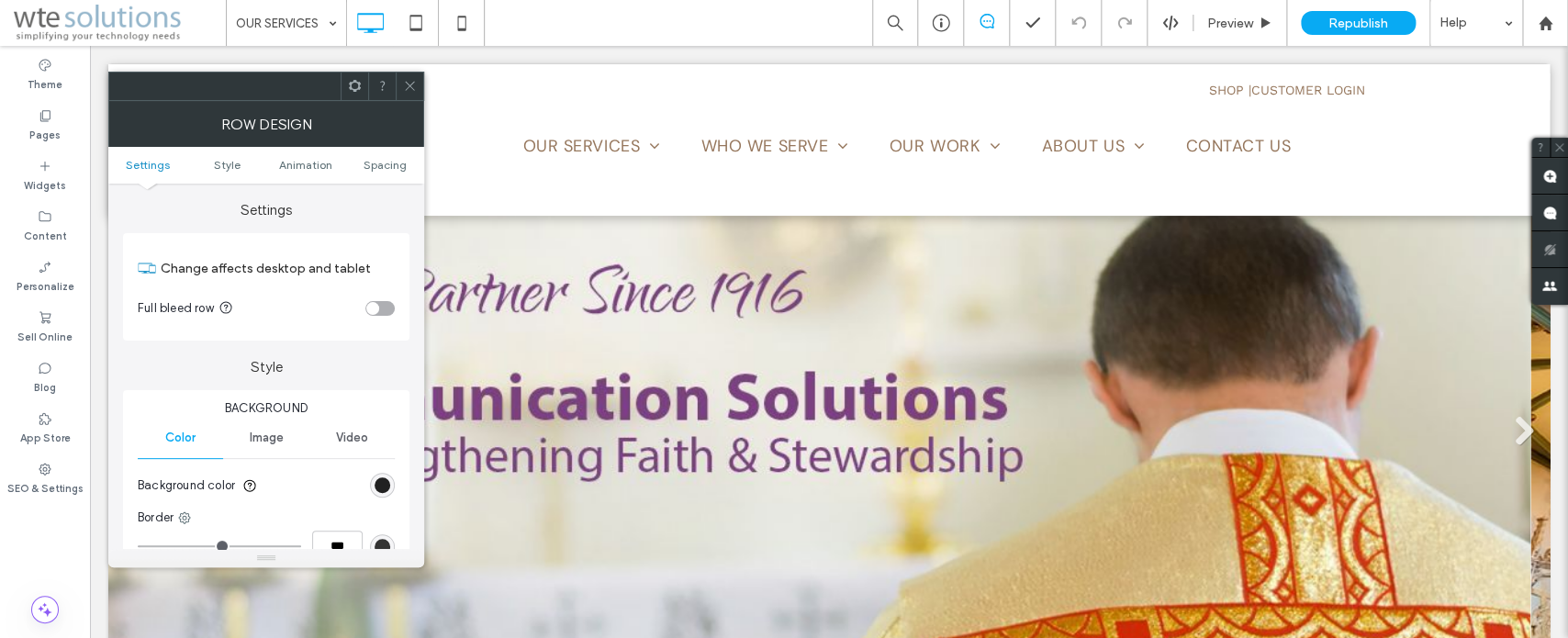 click at bounding box center [382, 485] 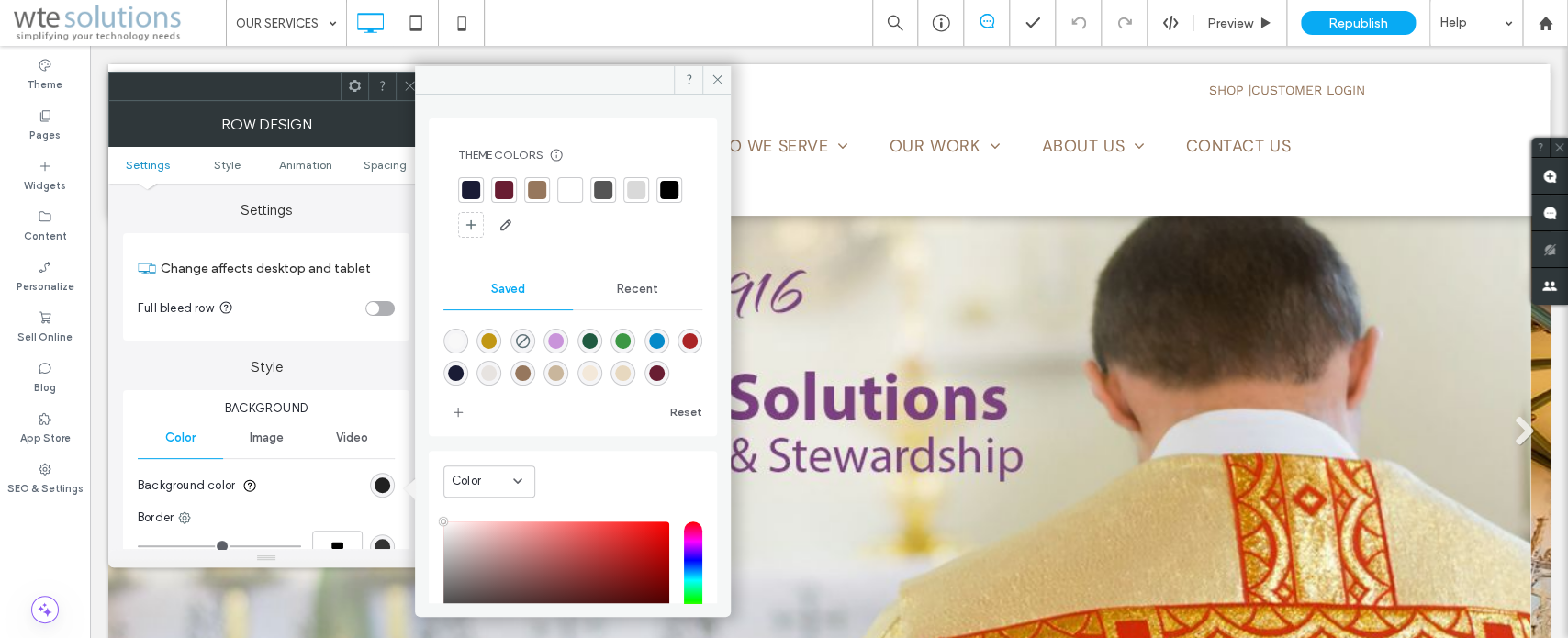 type on "****" 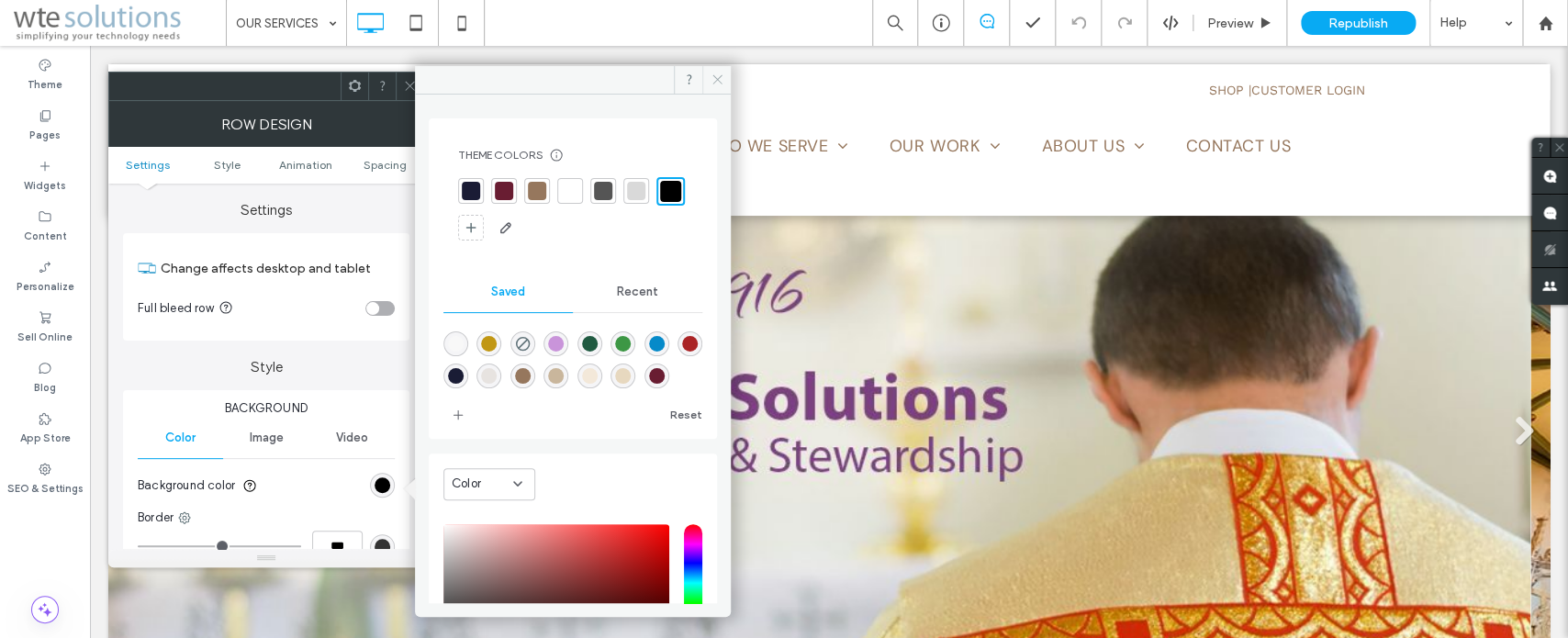 click at bounding box center (716, 80) 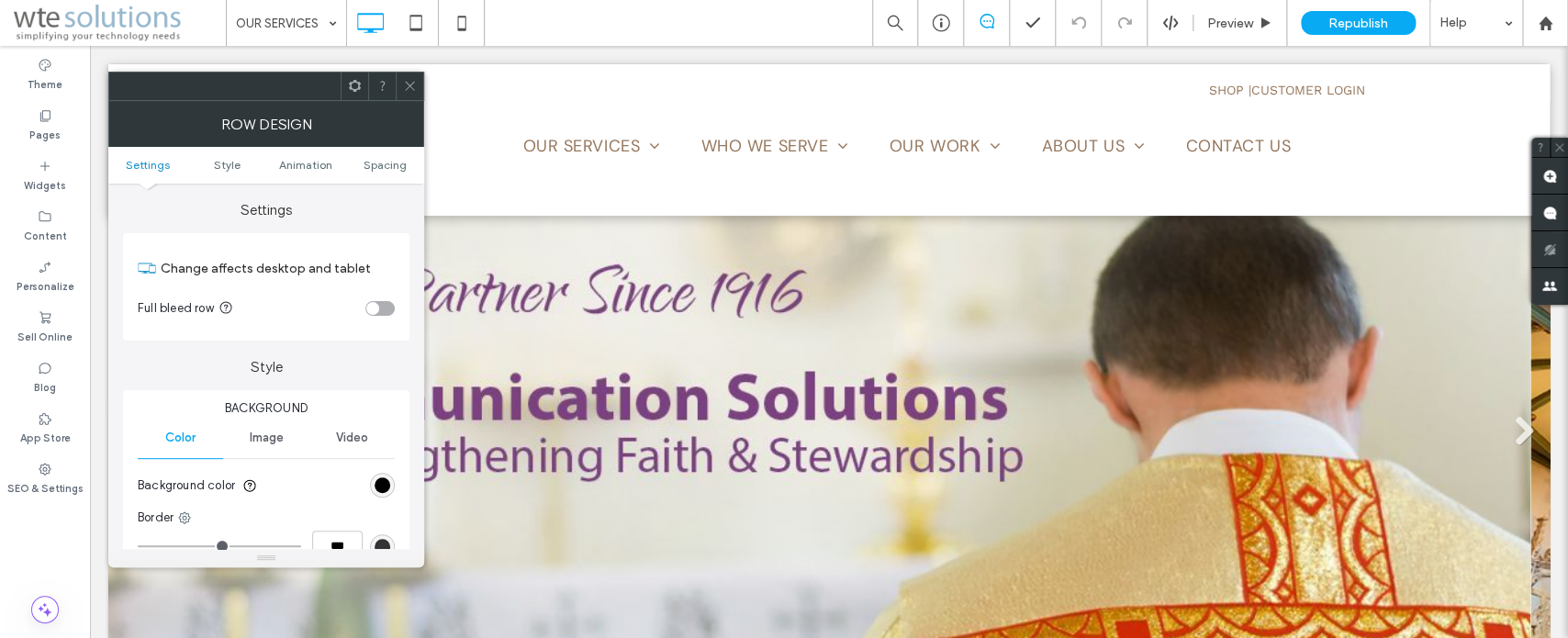 click 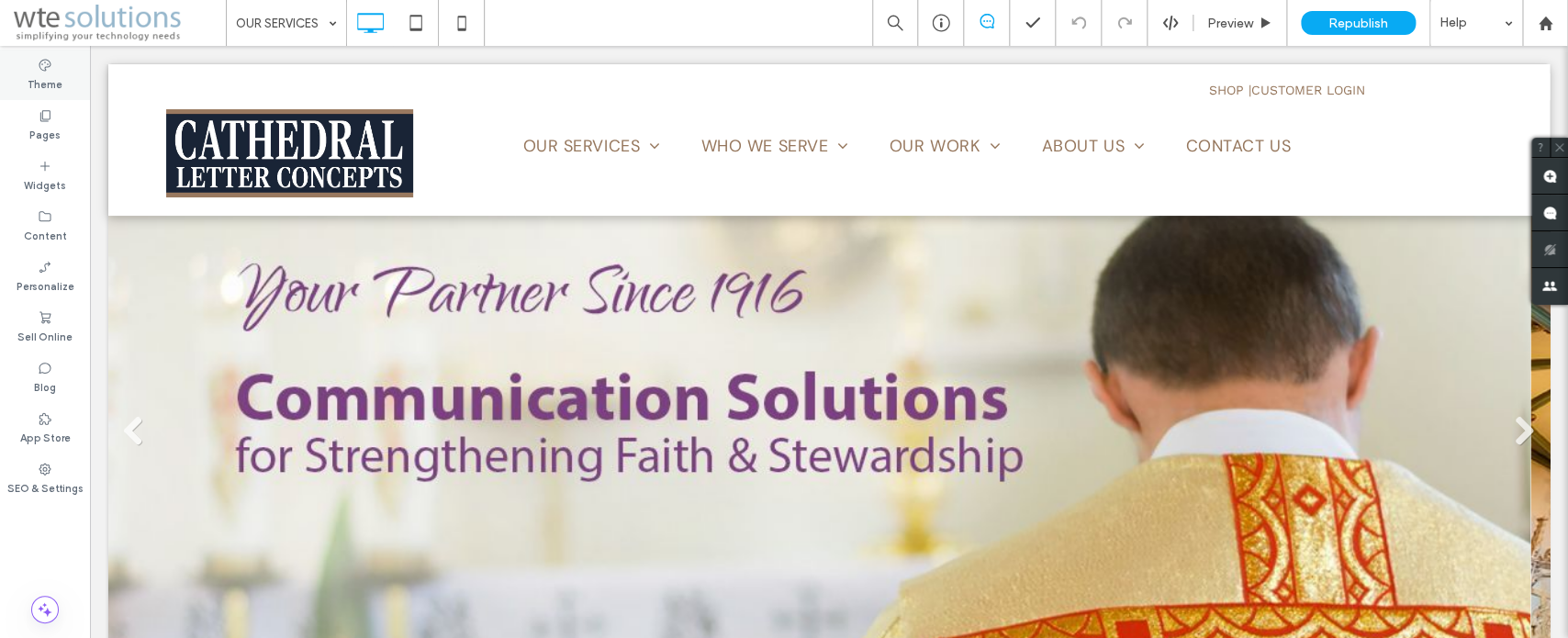 click on "Theme" at bounding box center [45, 83] 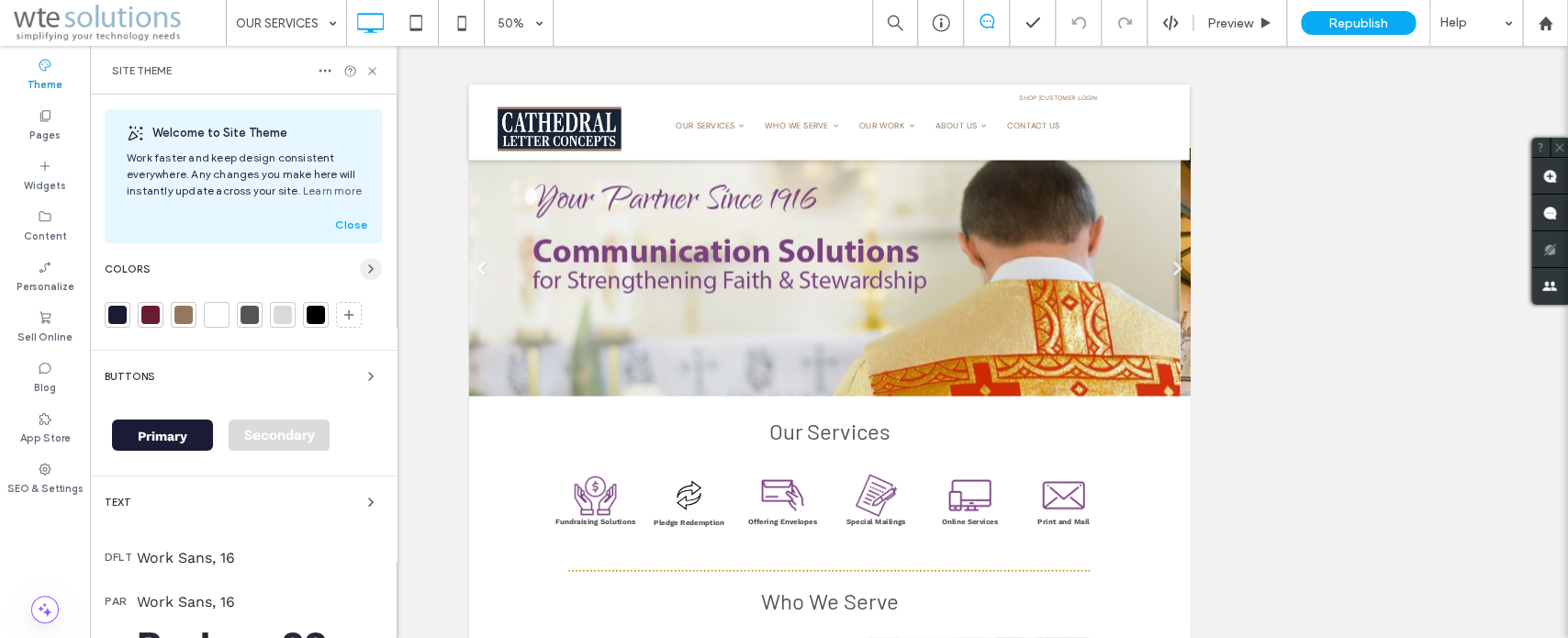 click 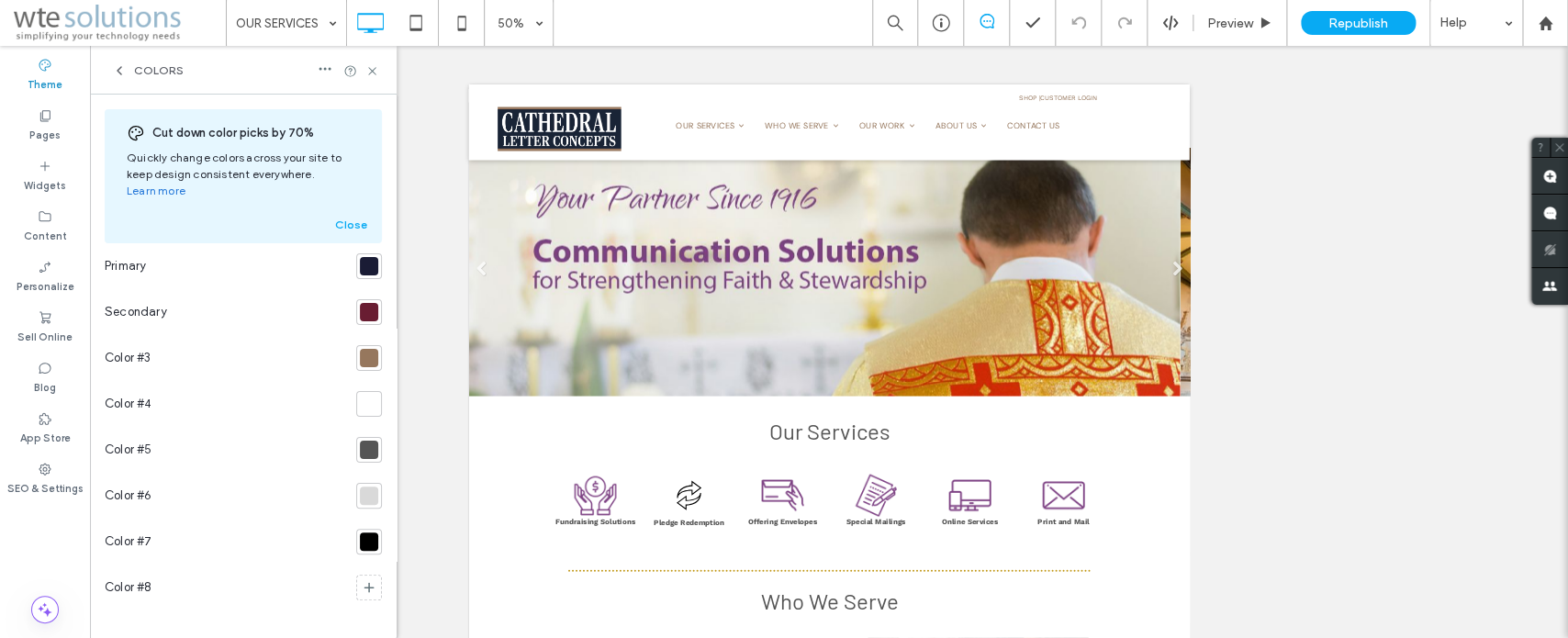 click at bounding box center [369, 266] 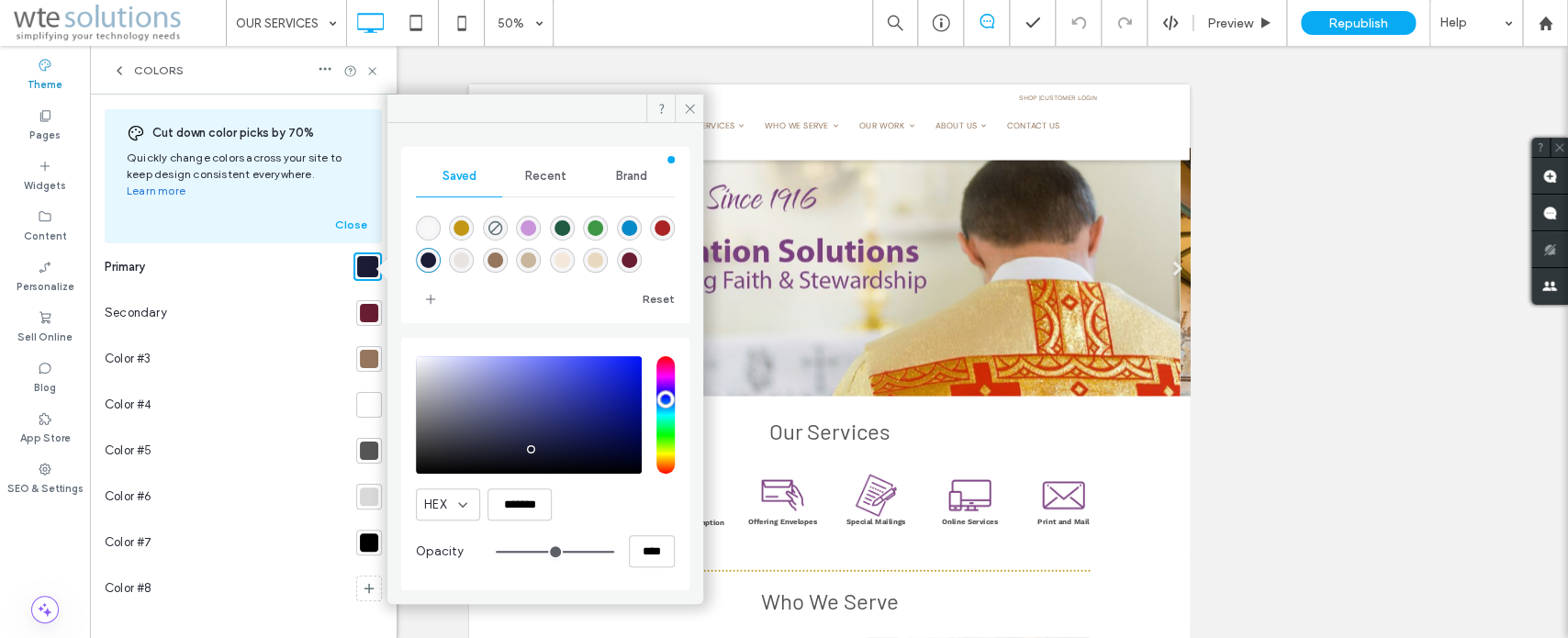 click on "HEX" at bounding box center (448, 504) 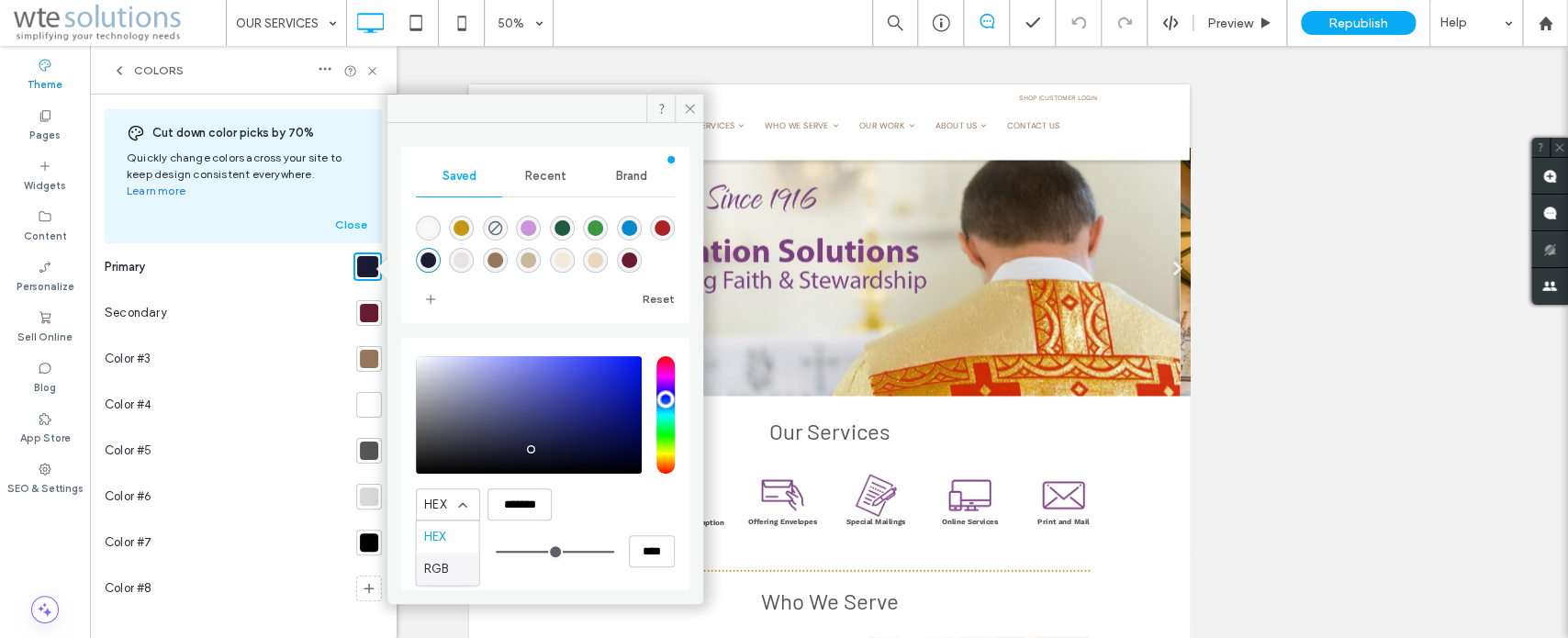 click on "RGB" at bounding box center [436, 569] 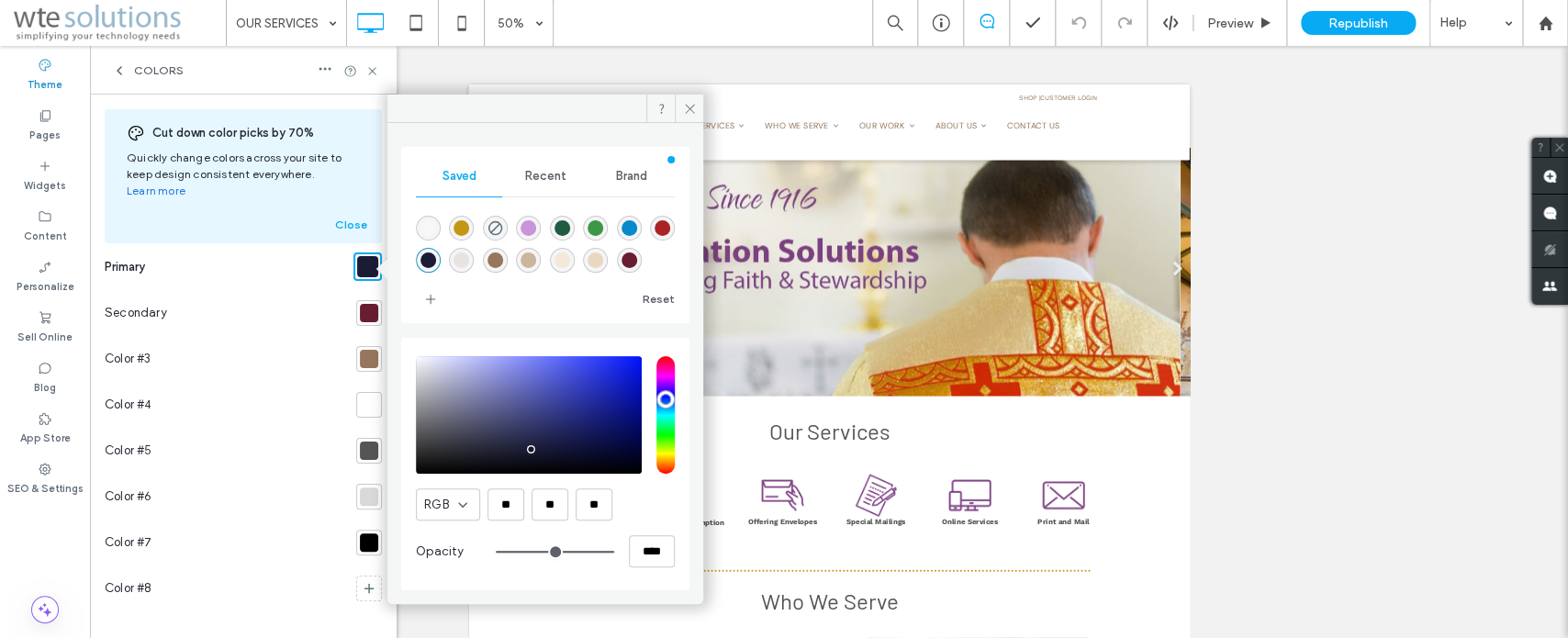 click 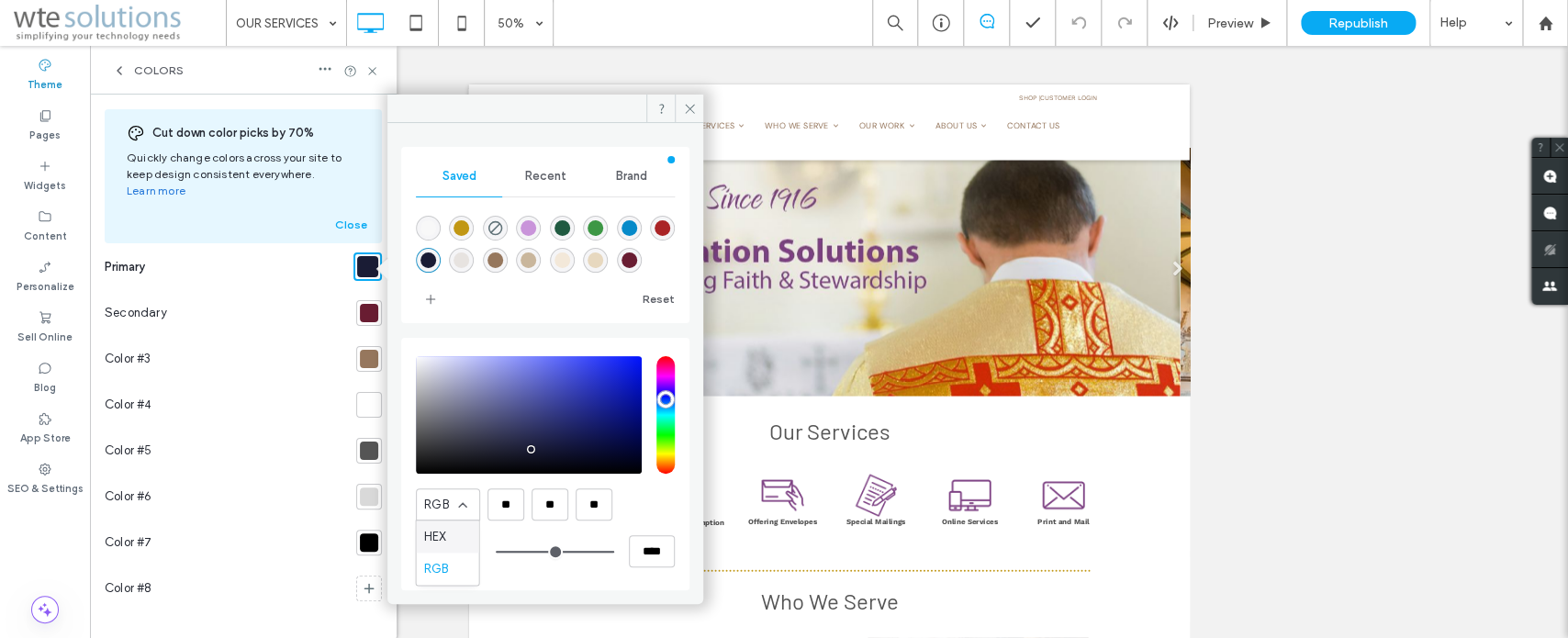 click on "HEX" at bounding box center (435, 537) 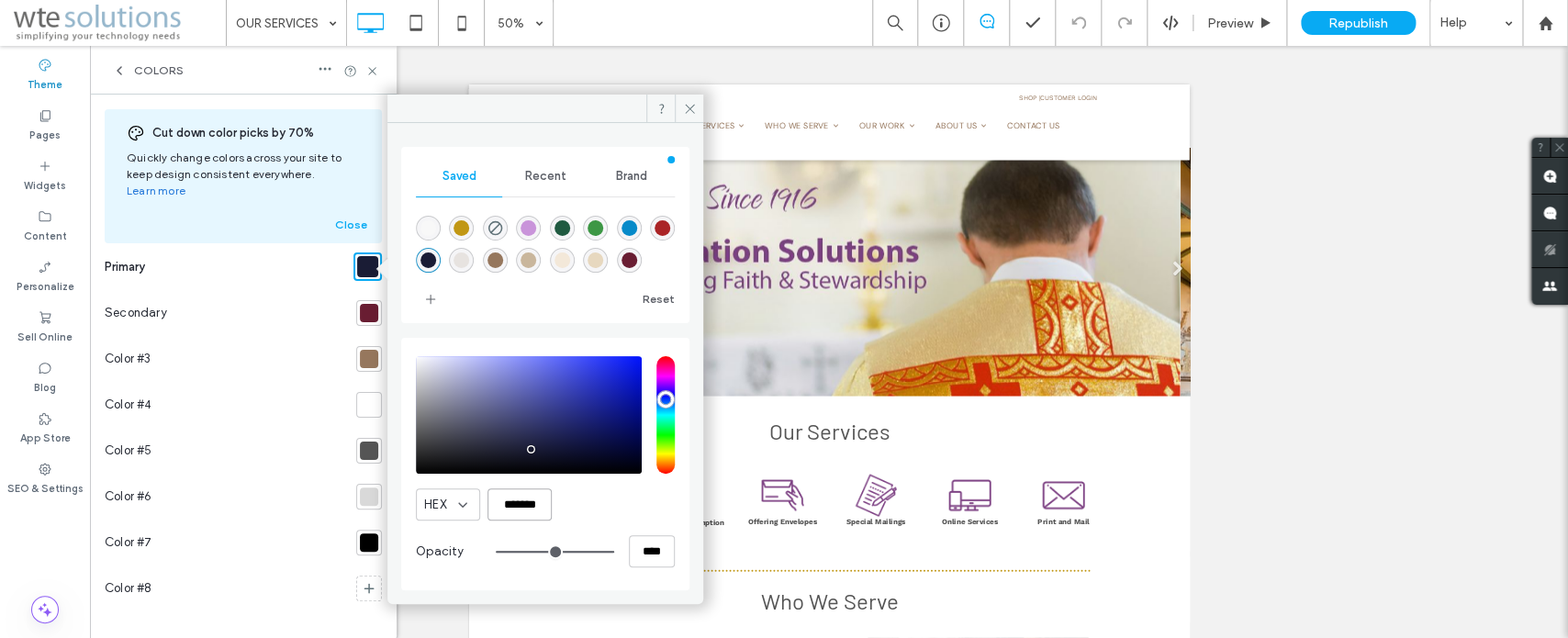 drag, startPoint x: 540, startPoint y: 510, endPoint x: 485, endPoint y: 504, distance: 55.3263 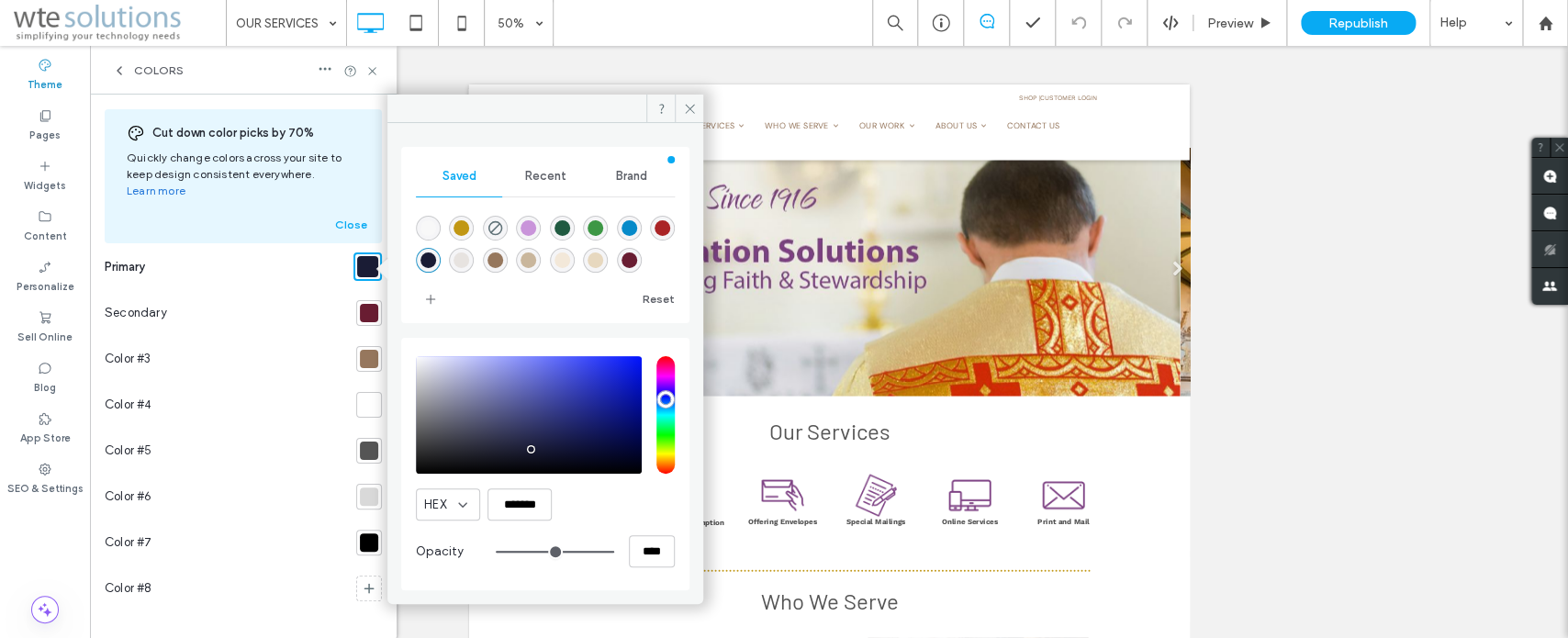 click at bounding box center (369, 543) 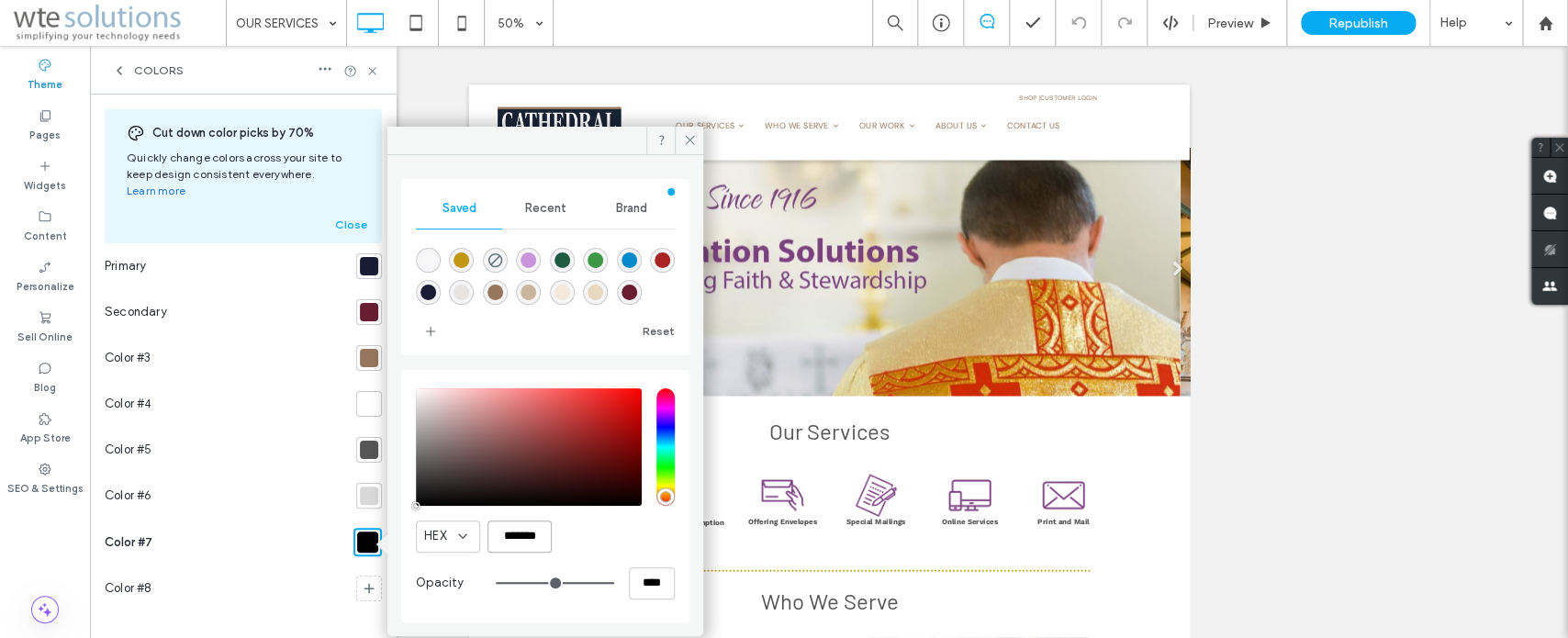 click on "*******" at bounding box center [520, 536] 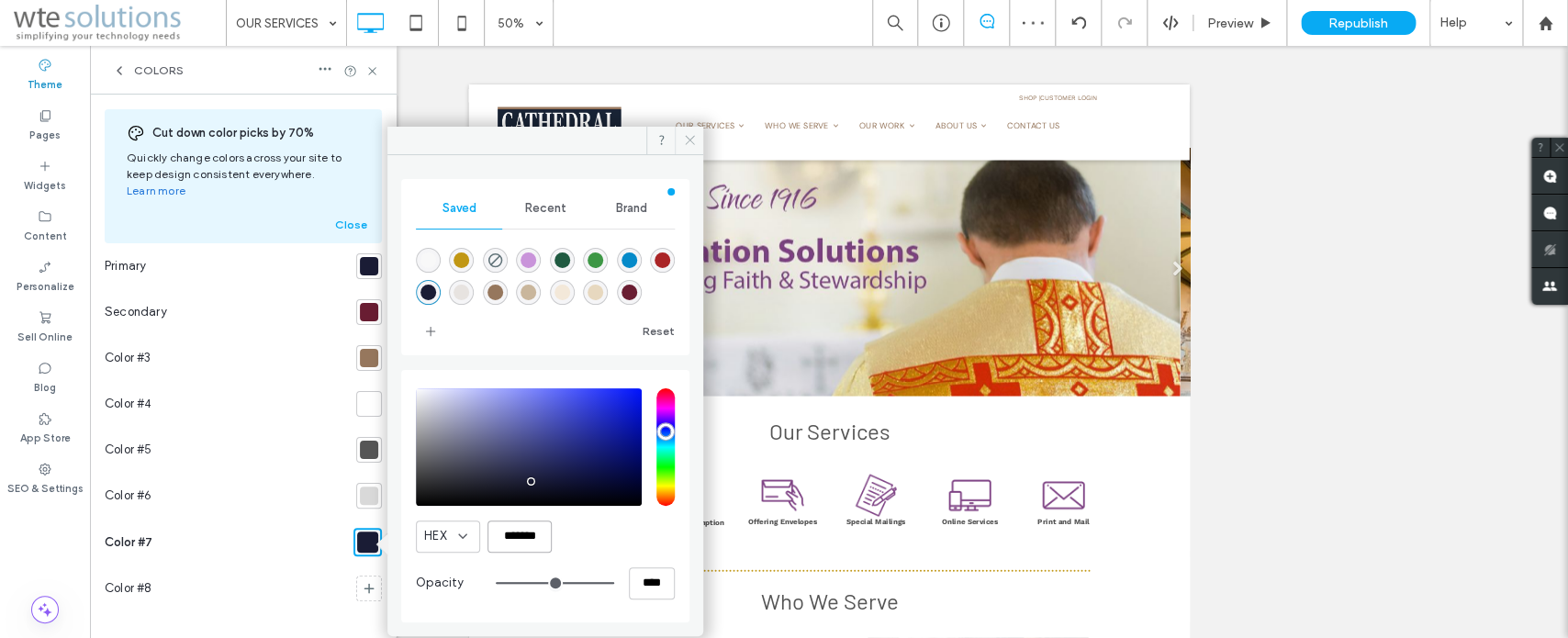 type on "*******" 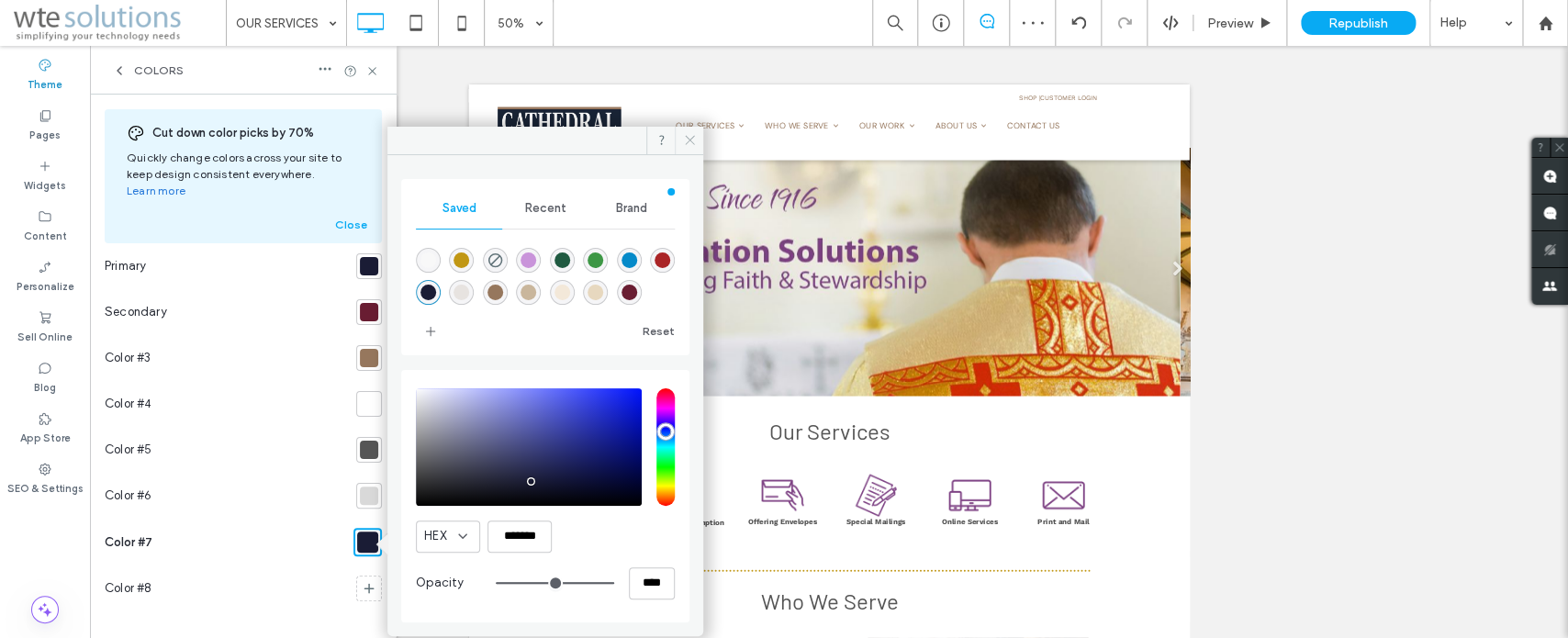 click 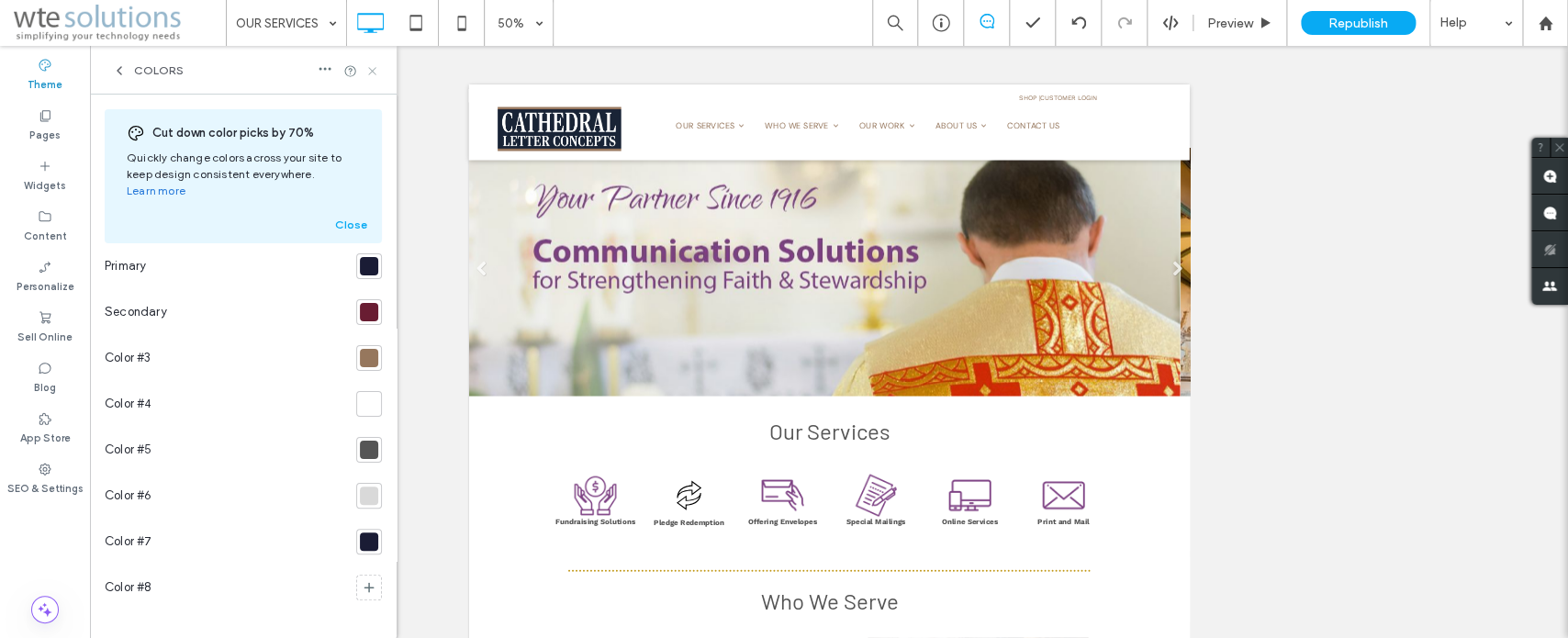 click 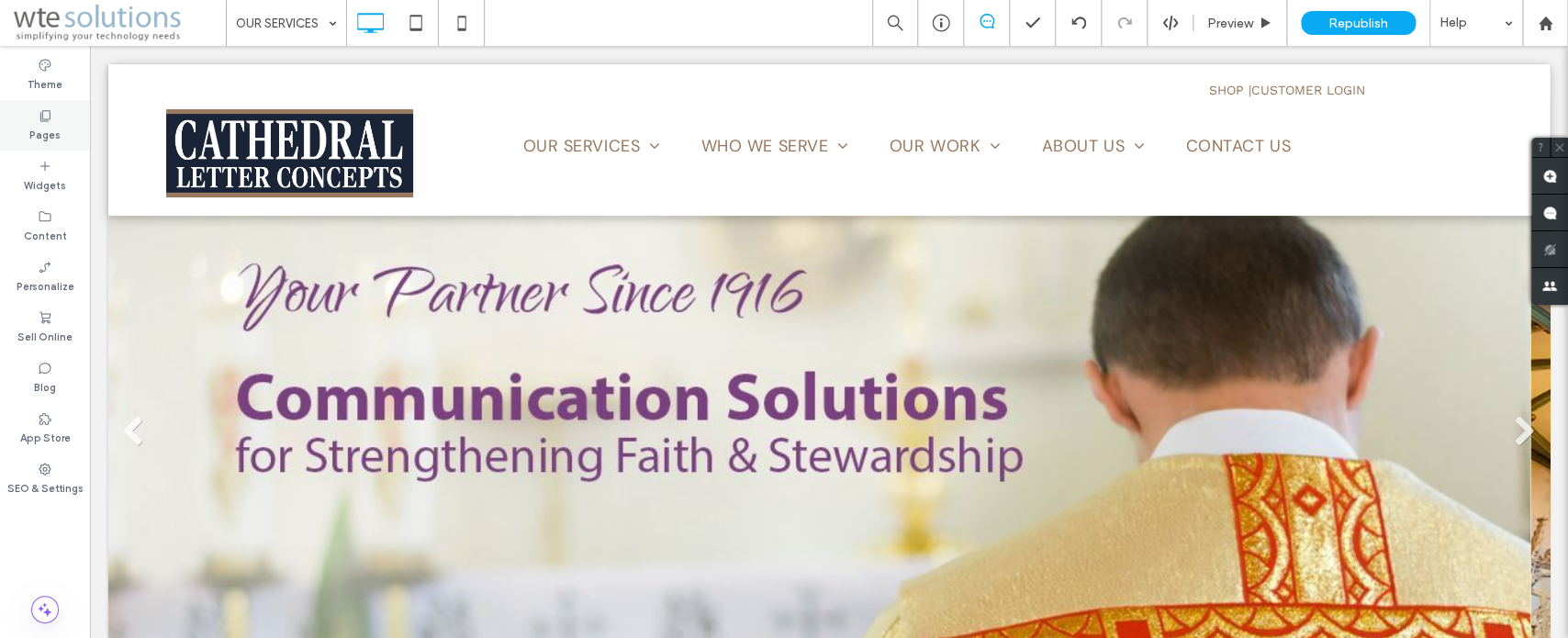 click on "Pages" at bounding box center (45, 133) 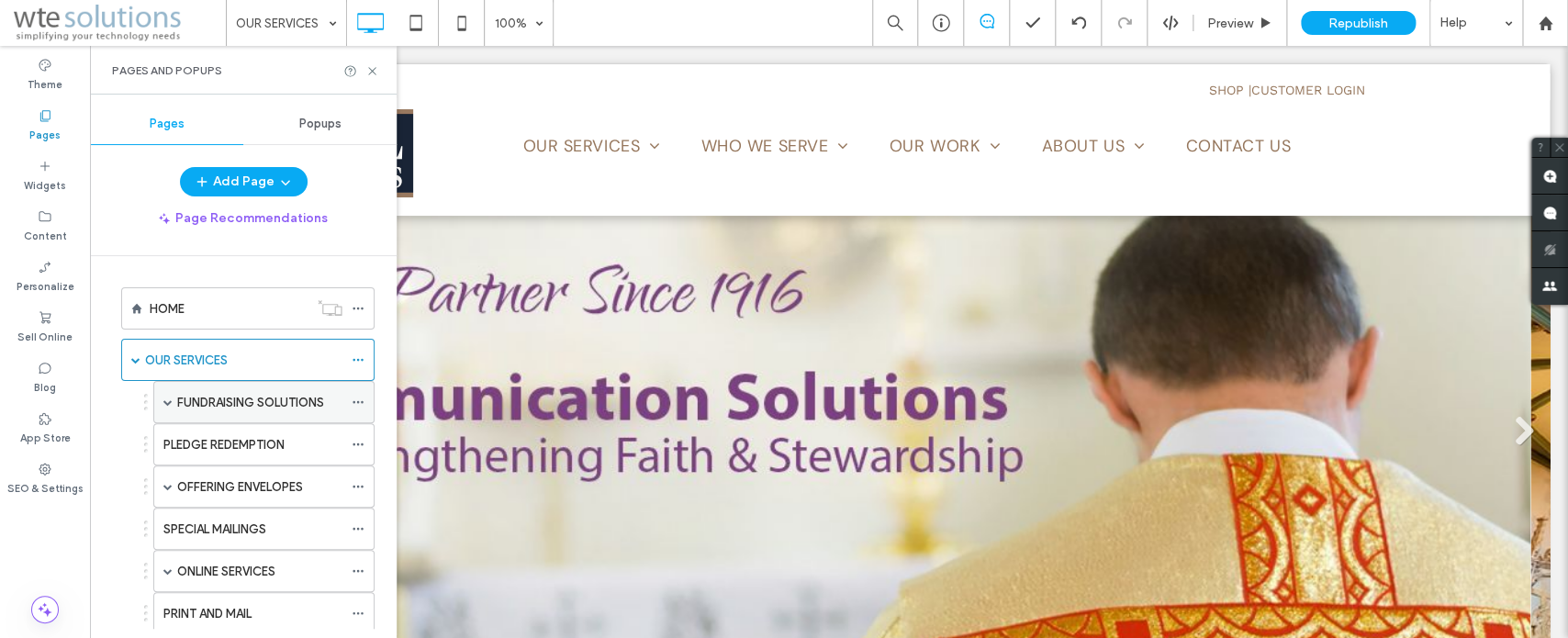 click on "FUNDRAISING SOLUTIONS" at bounding box center (251, 402) 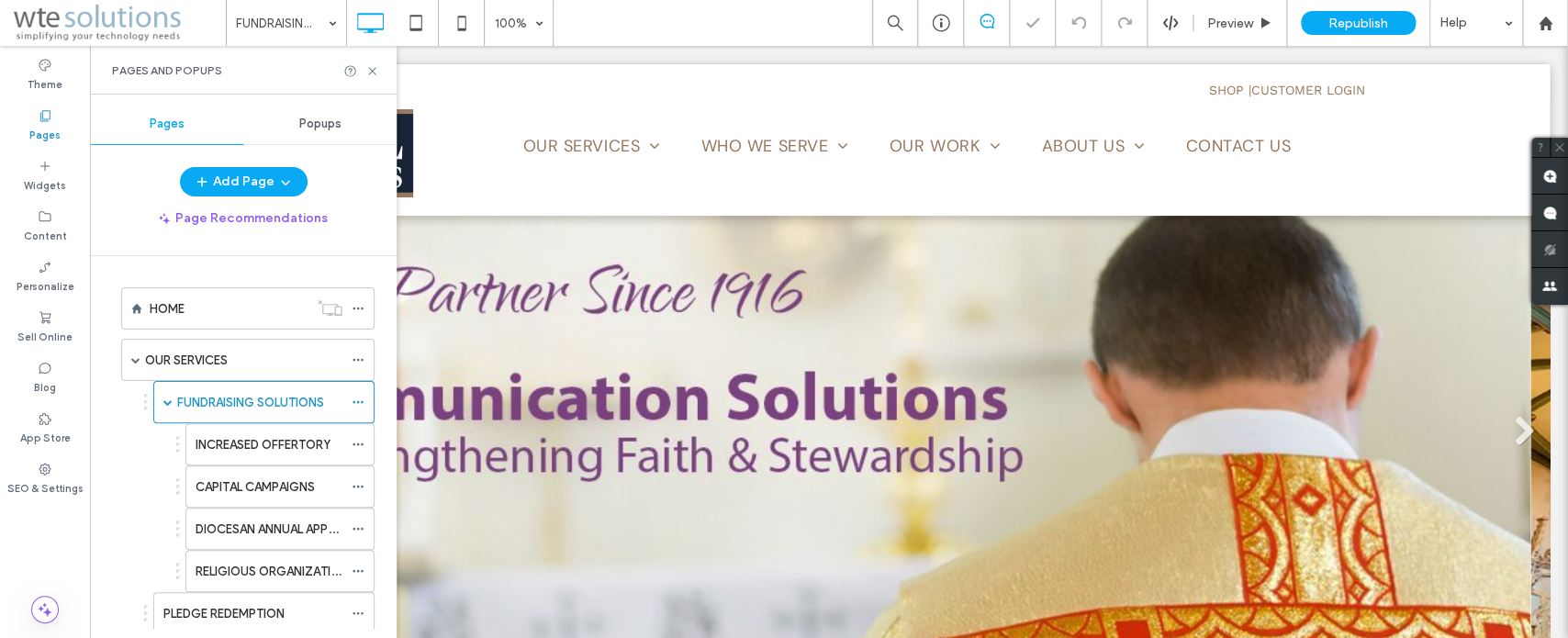 click on "Pages and Popups" at bounding box center [243, 70] 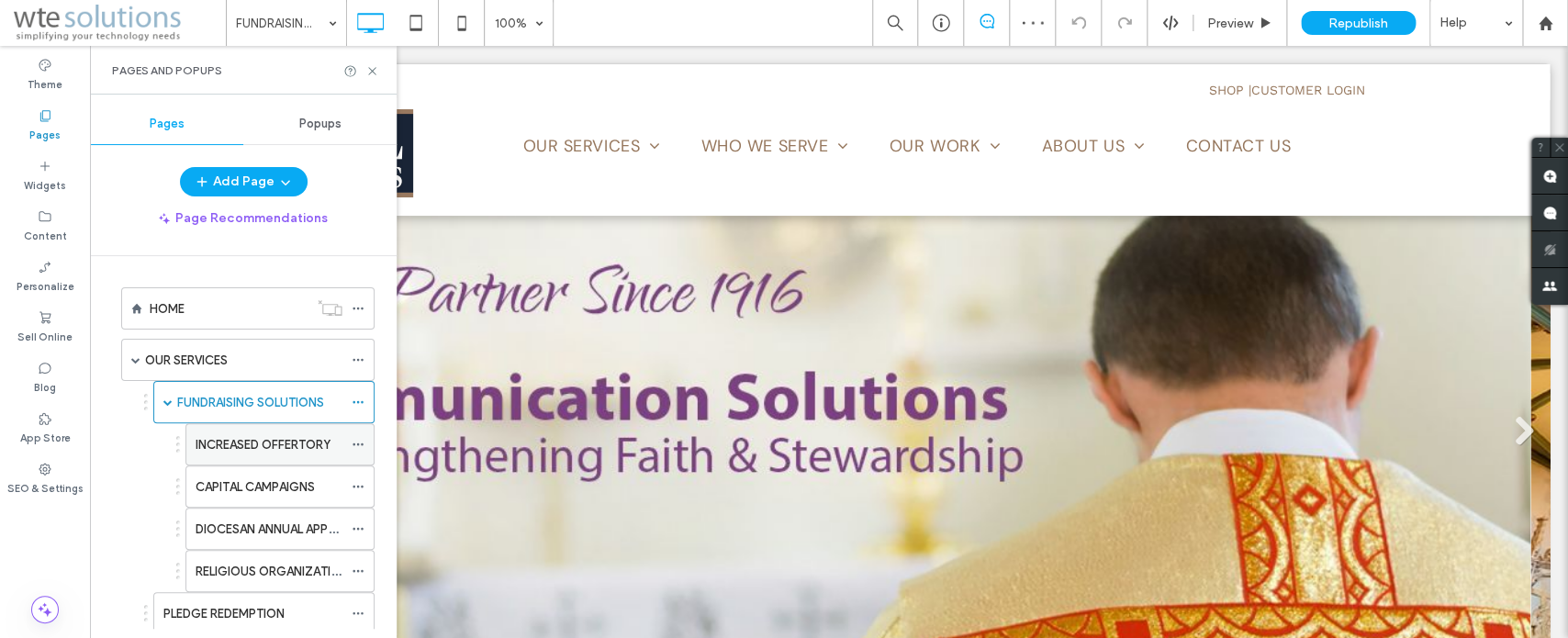 click on "INCREASED OFFERTORY" at bounding box center (263, 444) 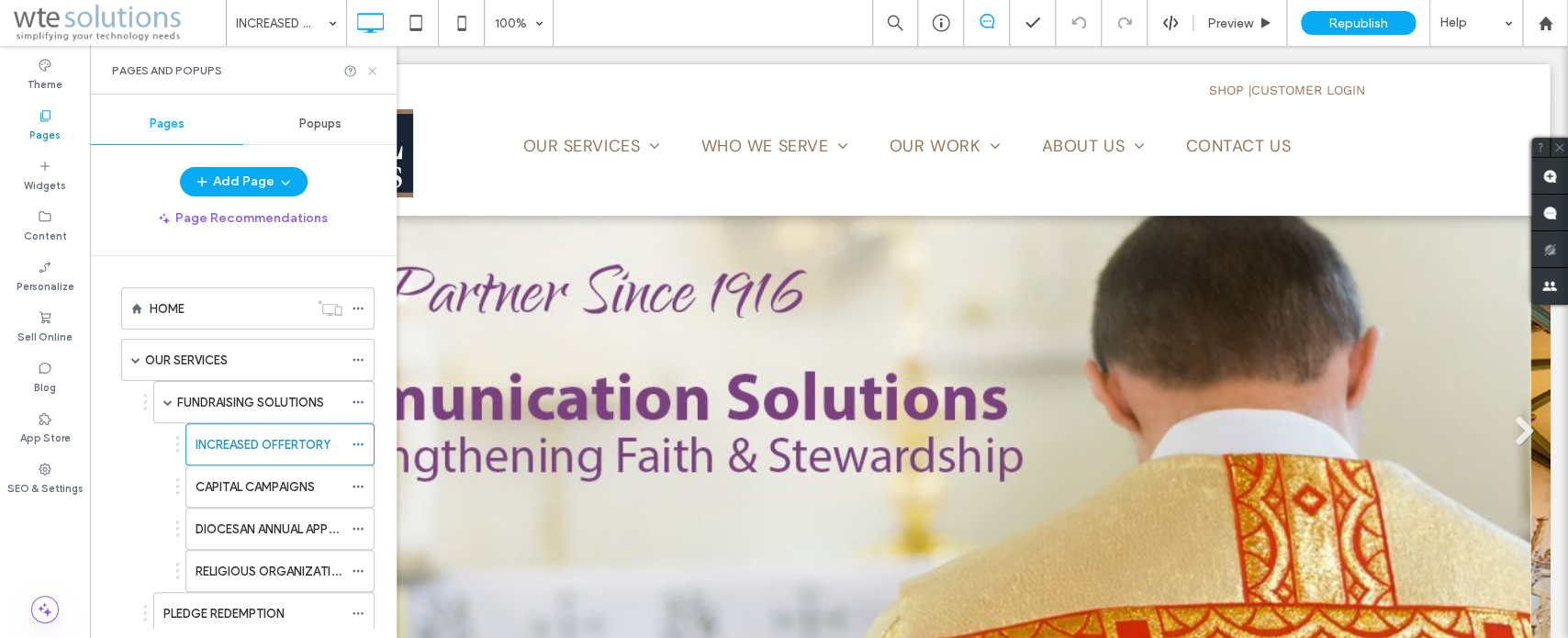 click 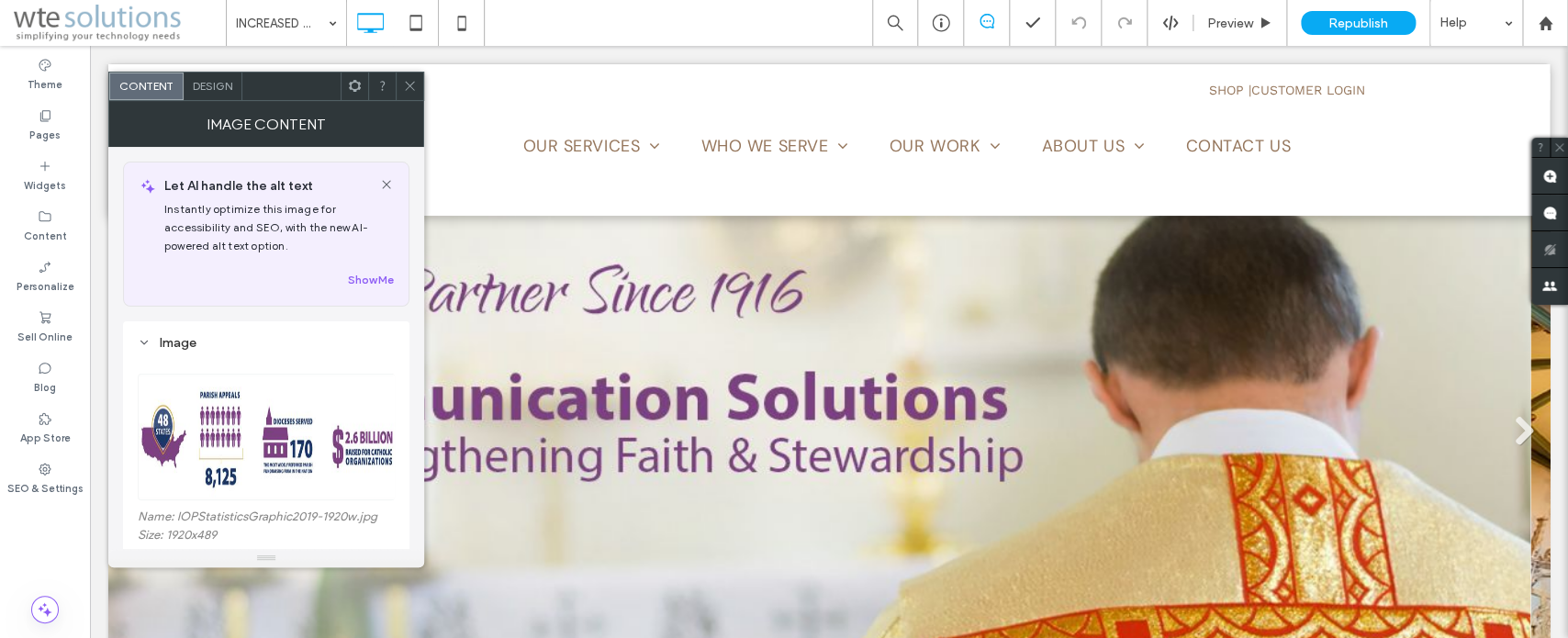 click at bounding box center (409, 86) 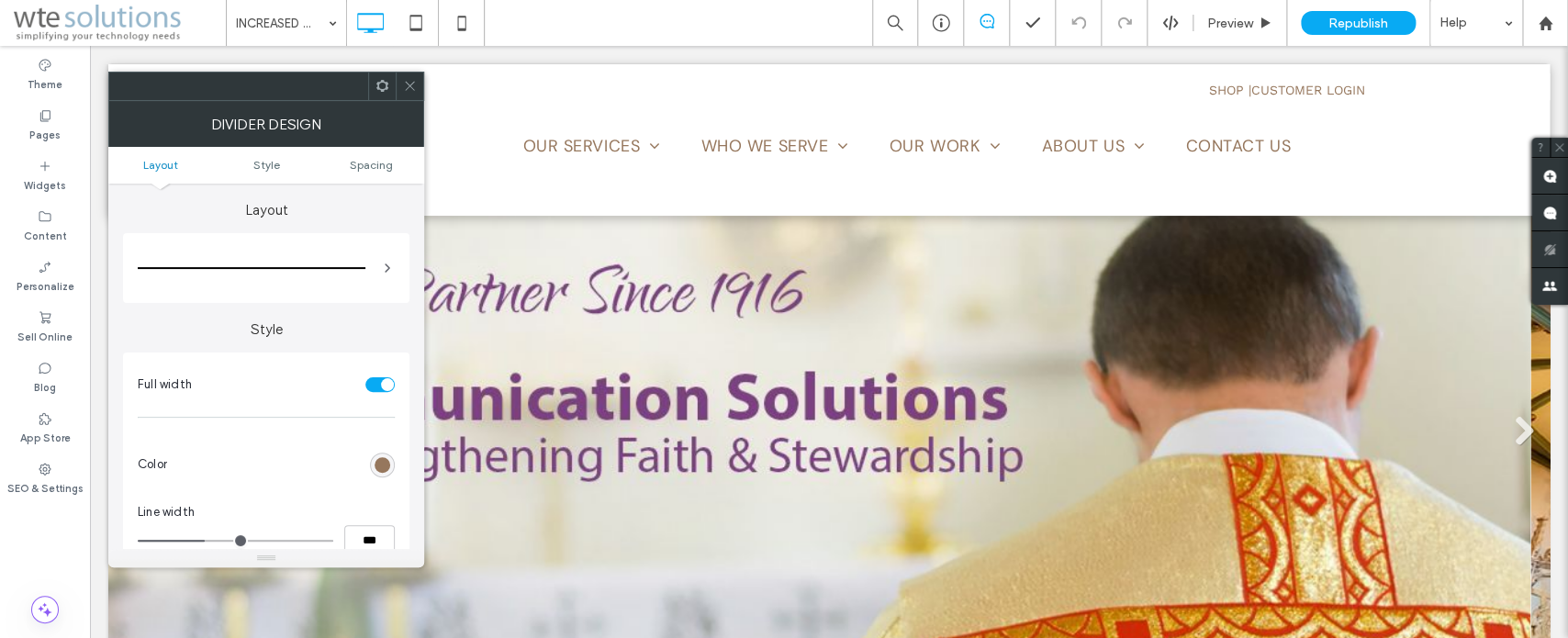 click at bounding box center [382, 465] 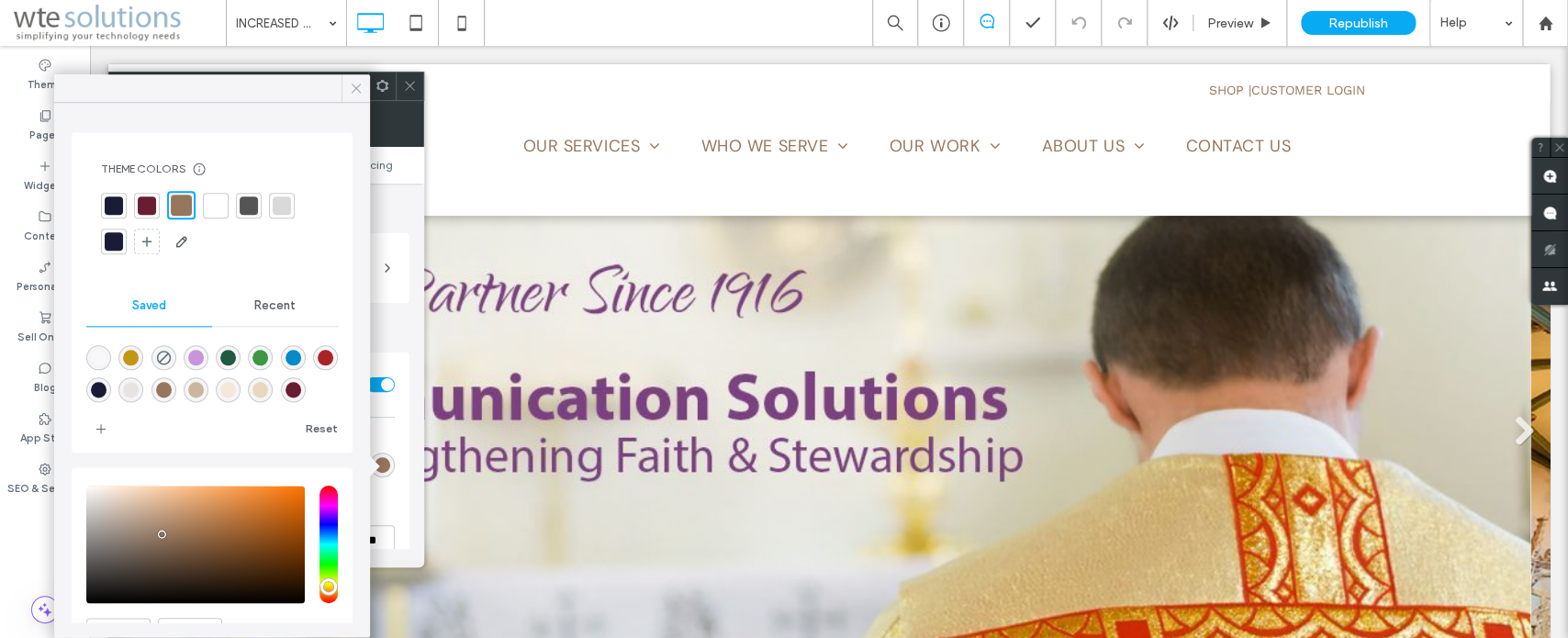 click 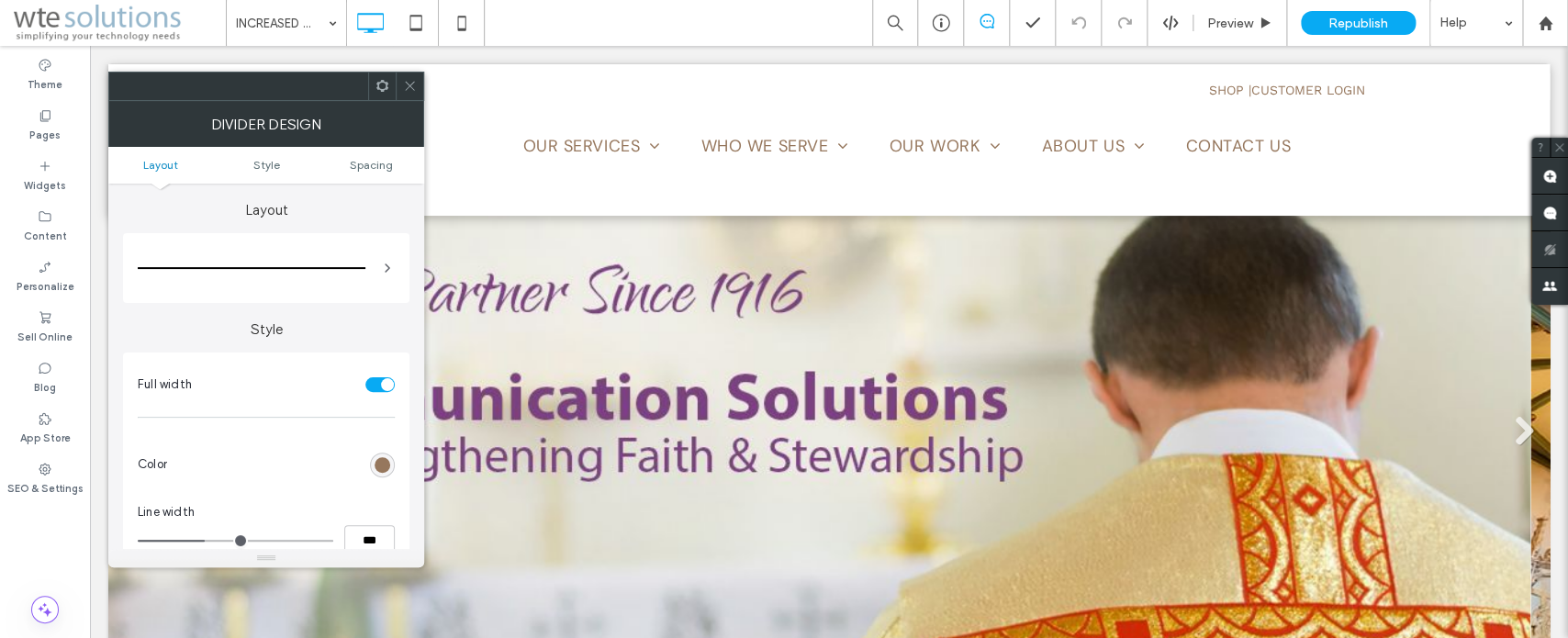click 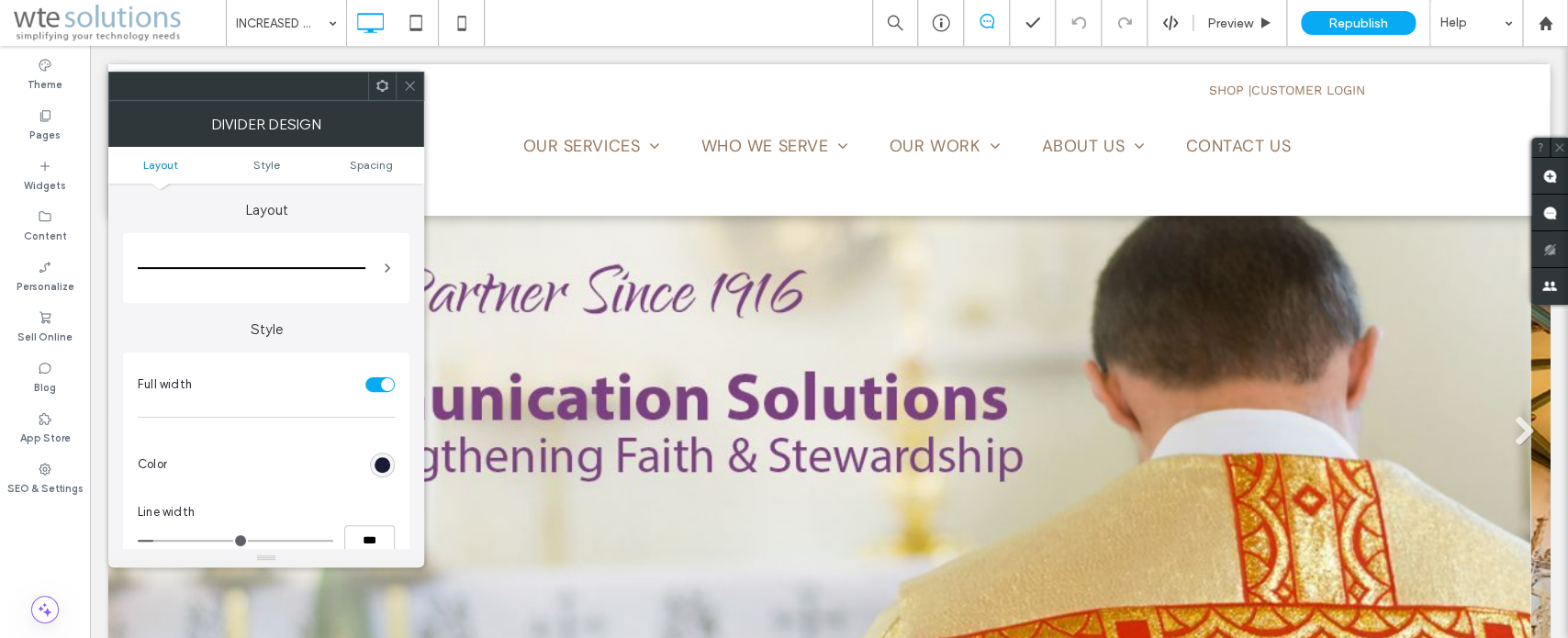 click at bounding box center [382, 465] 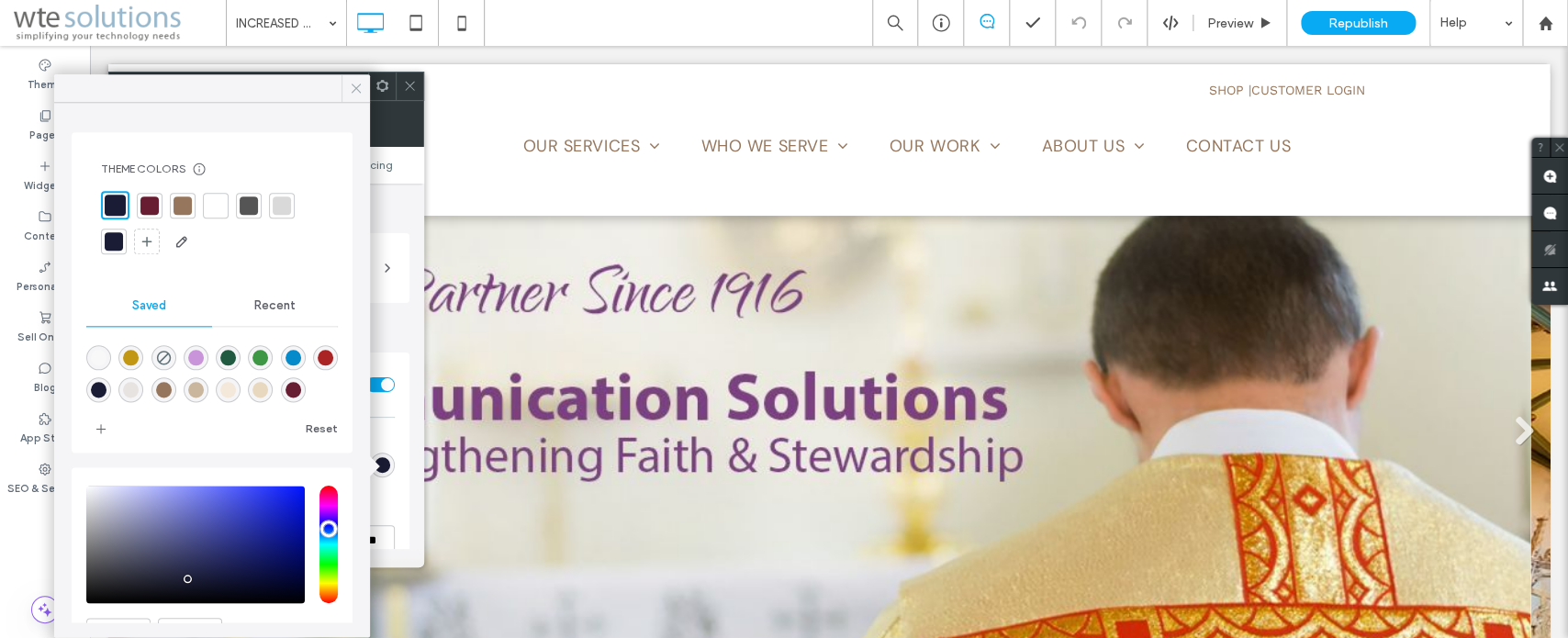 click 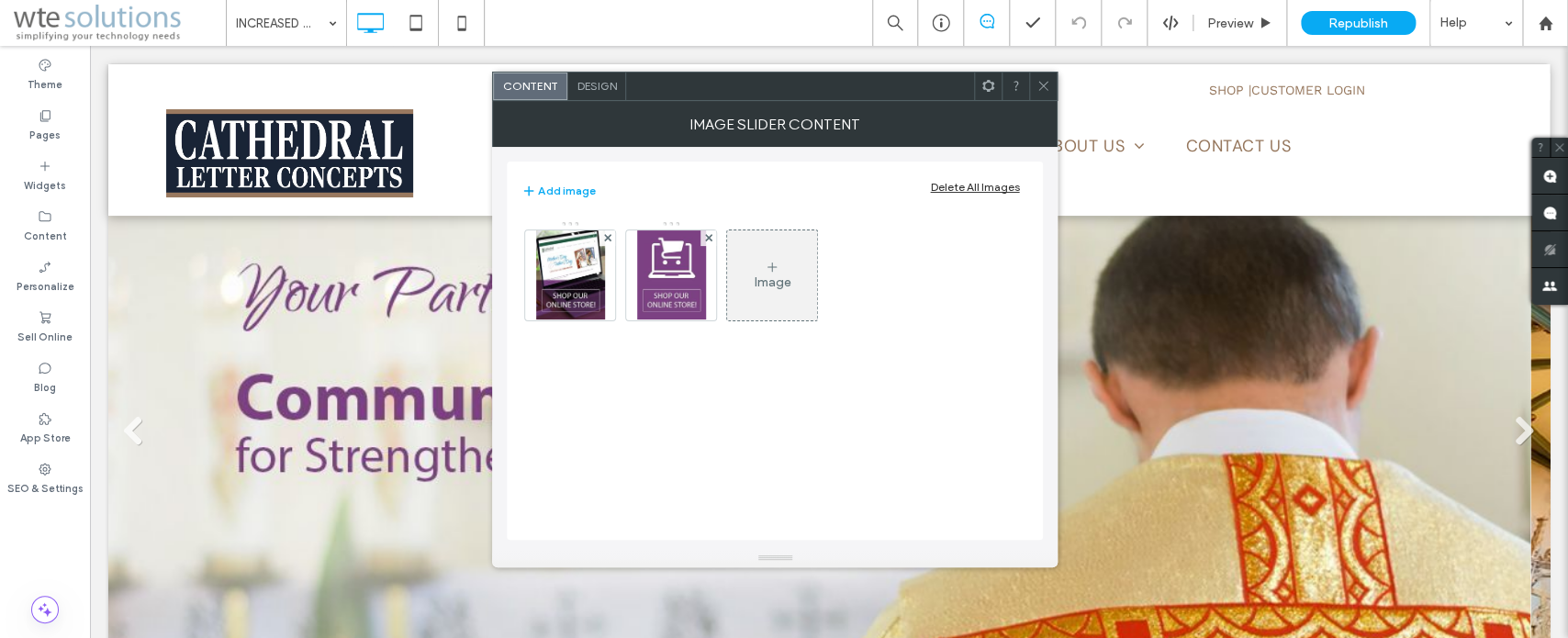 click at bounding box center (1043, 86) 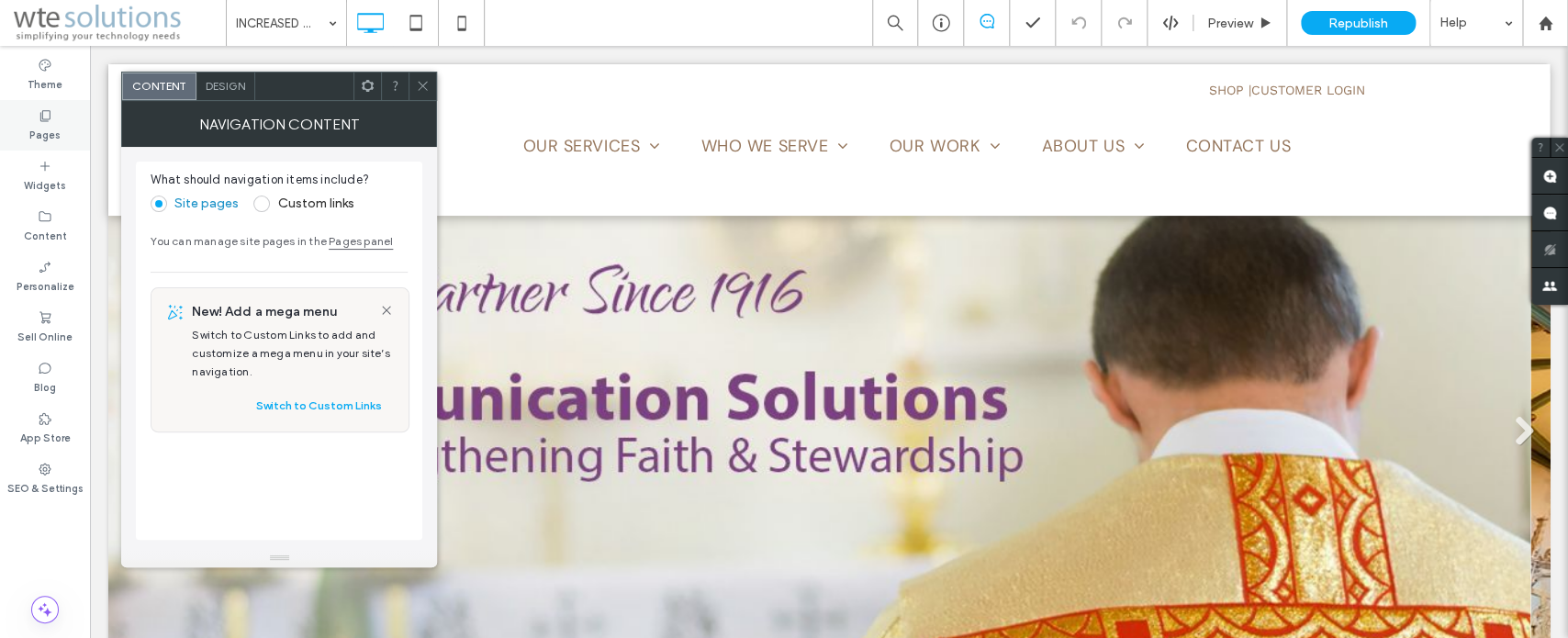 click on "Pages" at bounding box center (45, 125) 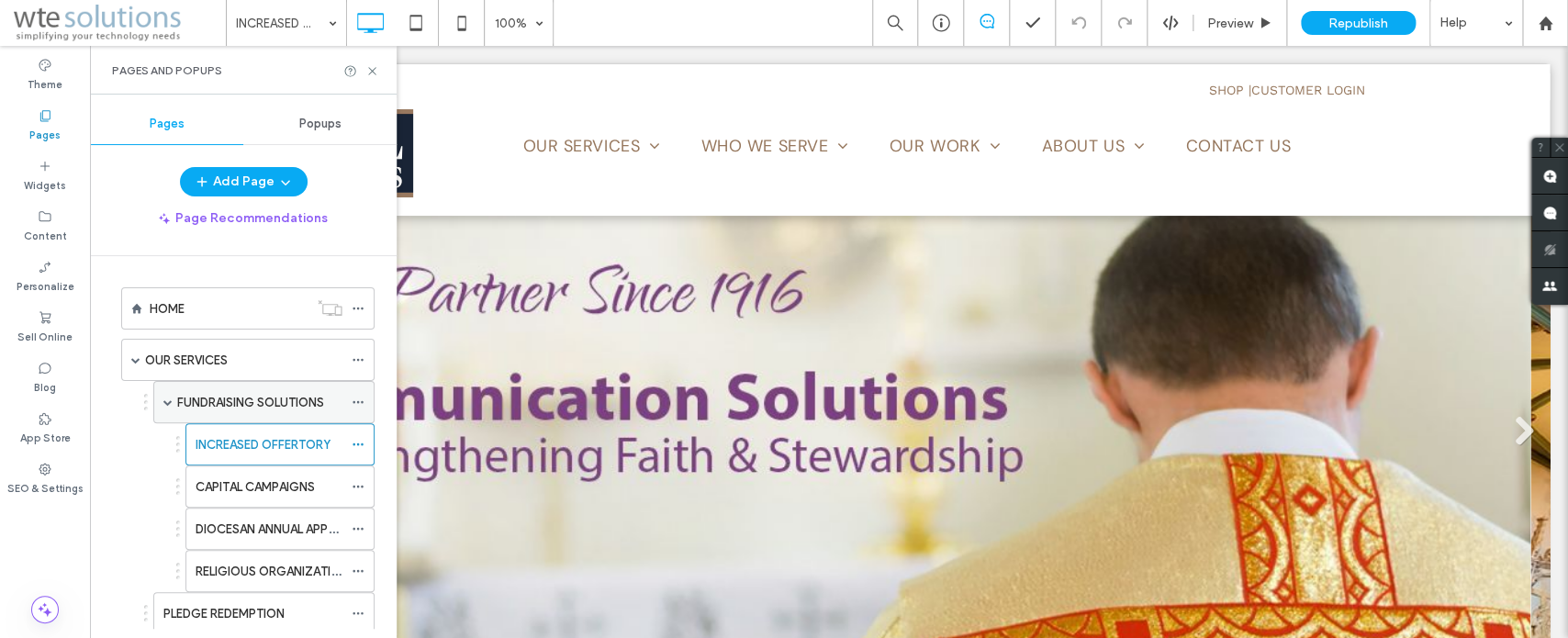 click on "FUNDRAISING SOLUTIONS" at bounding box center [251, 402] 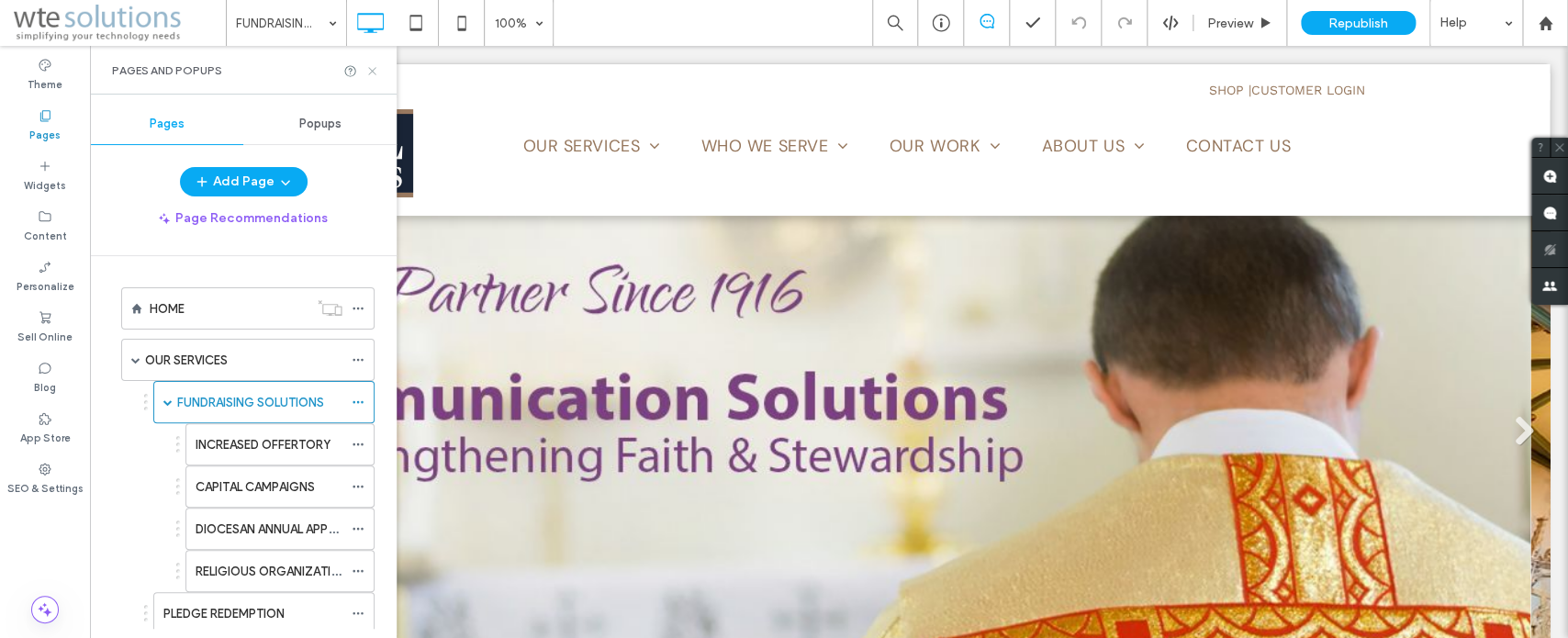 click 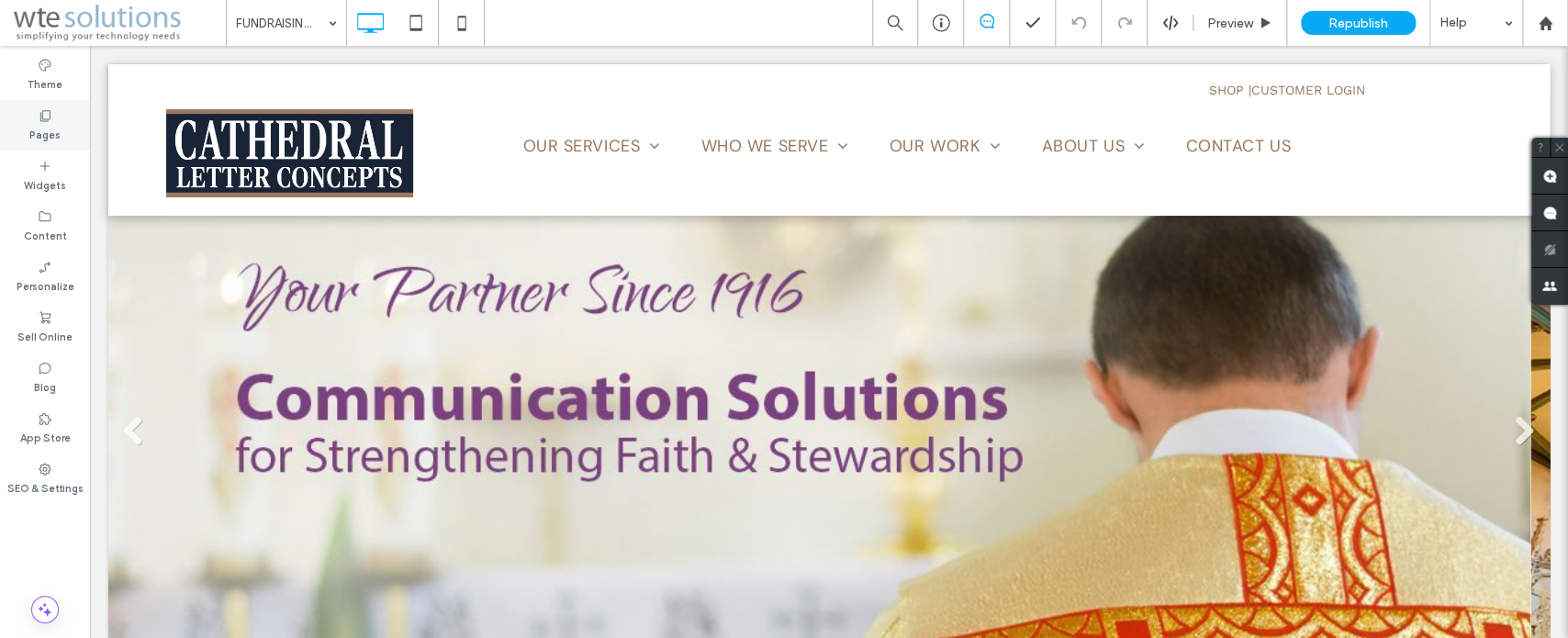 click on "Pages" at bounding box center [45, 125] 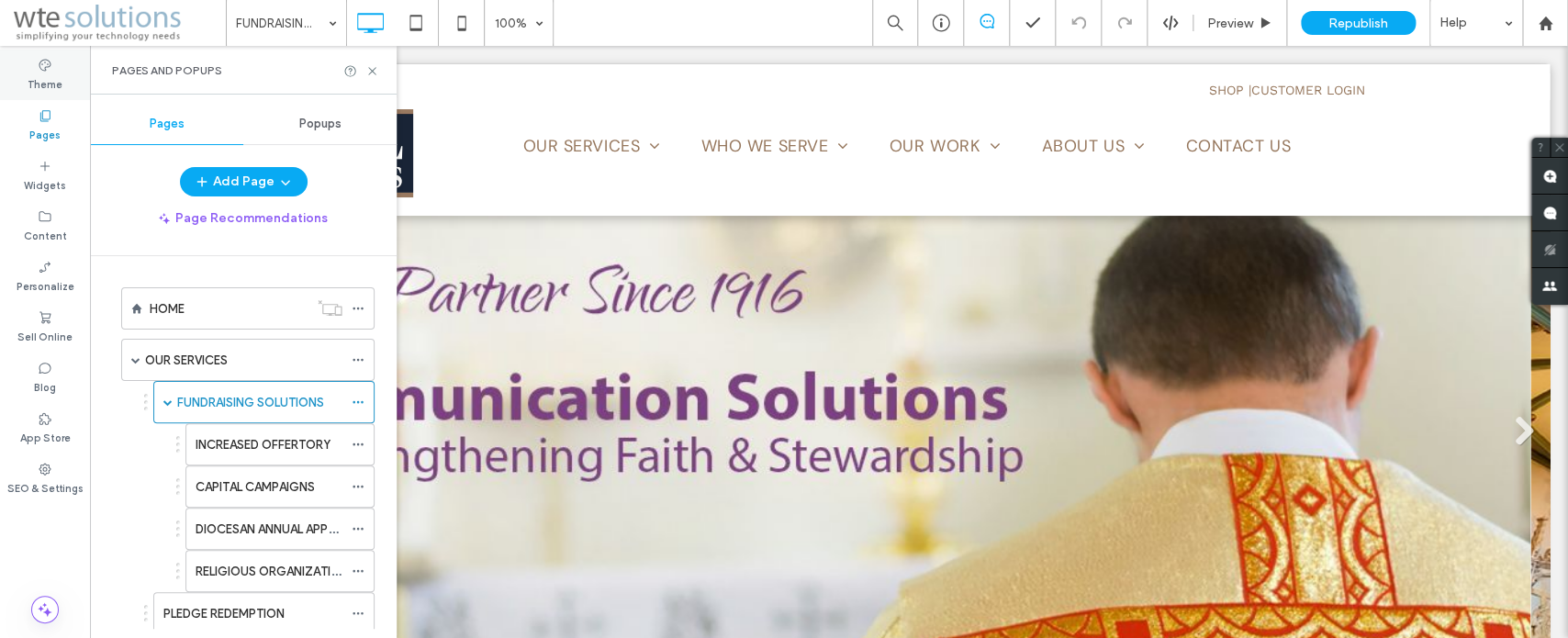 click on "Theme" at bounding box center (45, 83) 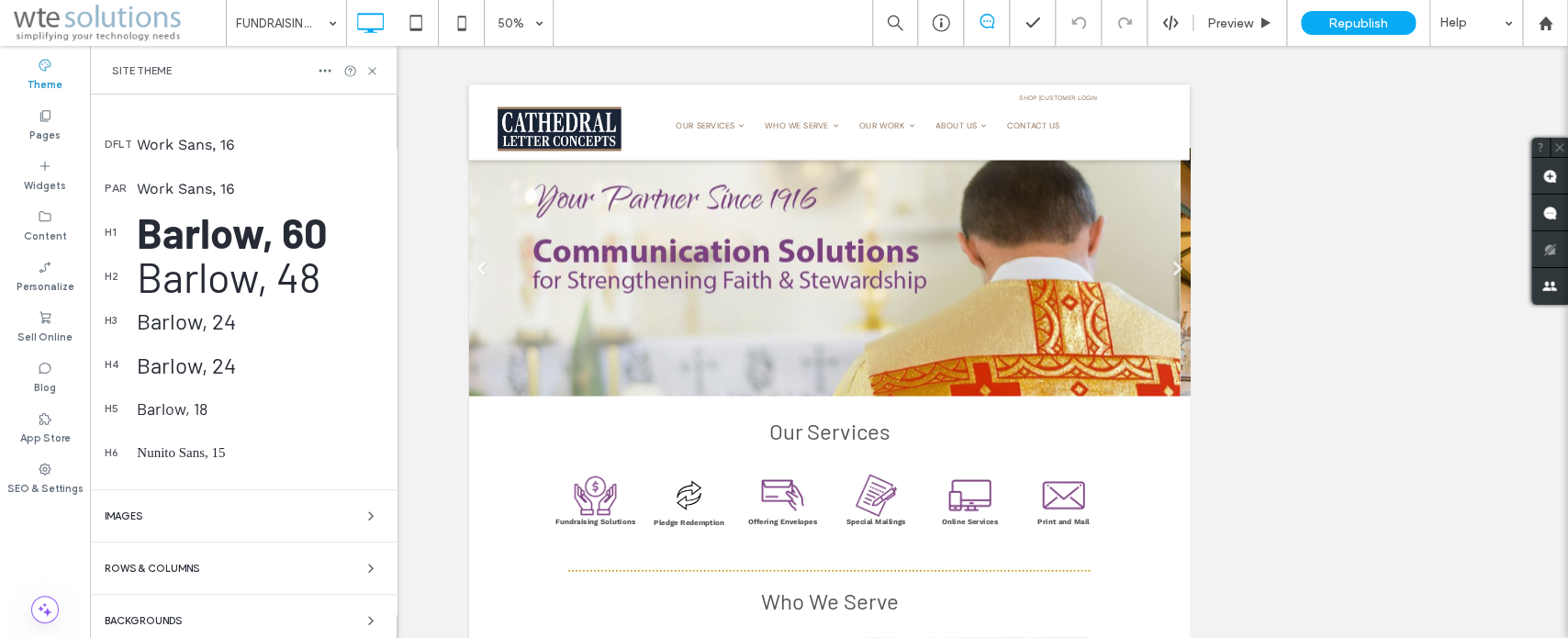 scroll, scrollTop: 310, scrollLeft: 0, axis: vertical 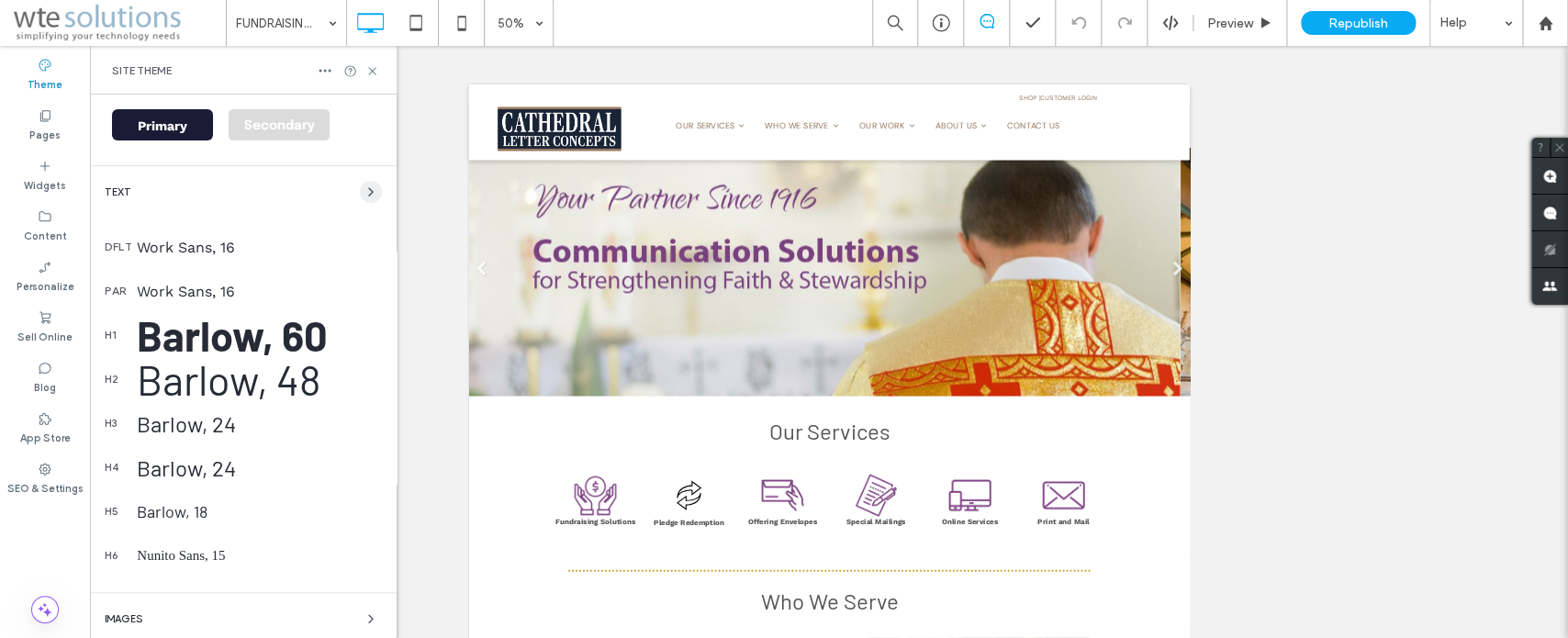 click at bounding box center (371, 192) 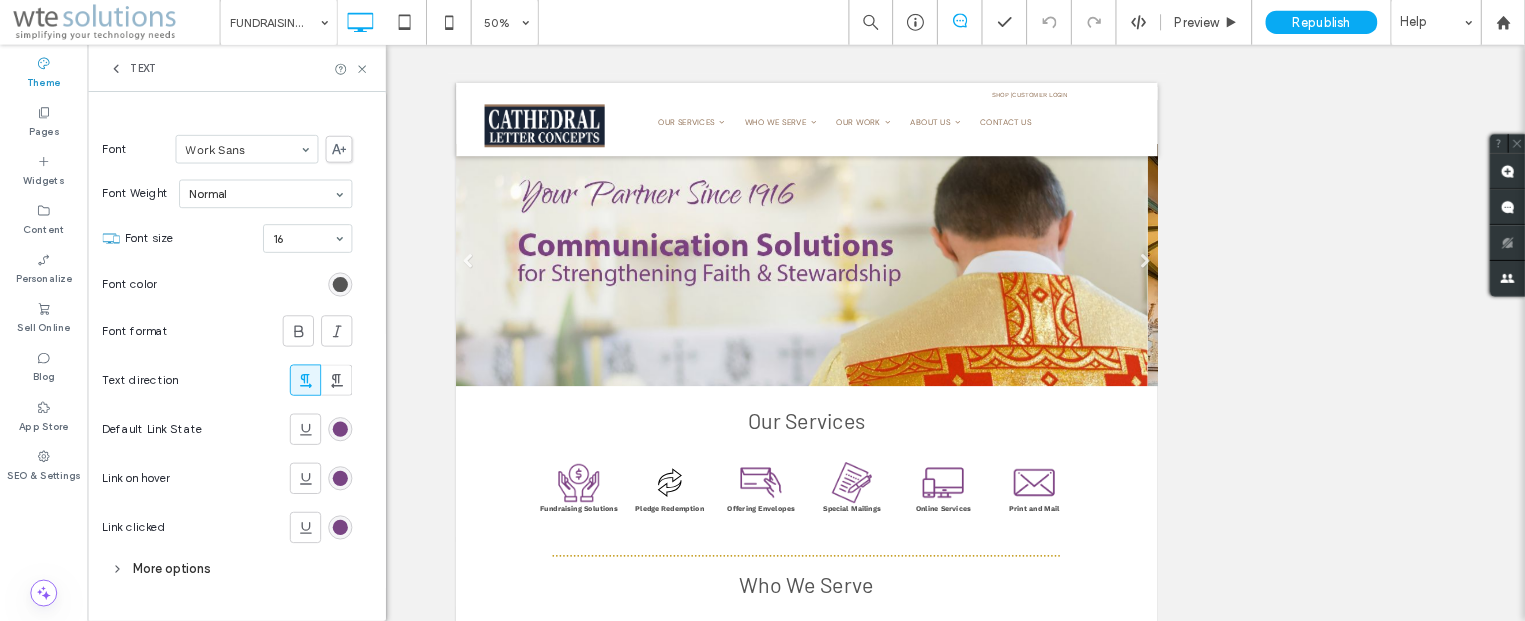 scroll, scrollTop: 301, scrollLeft: 0, axis: vertical 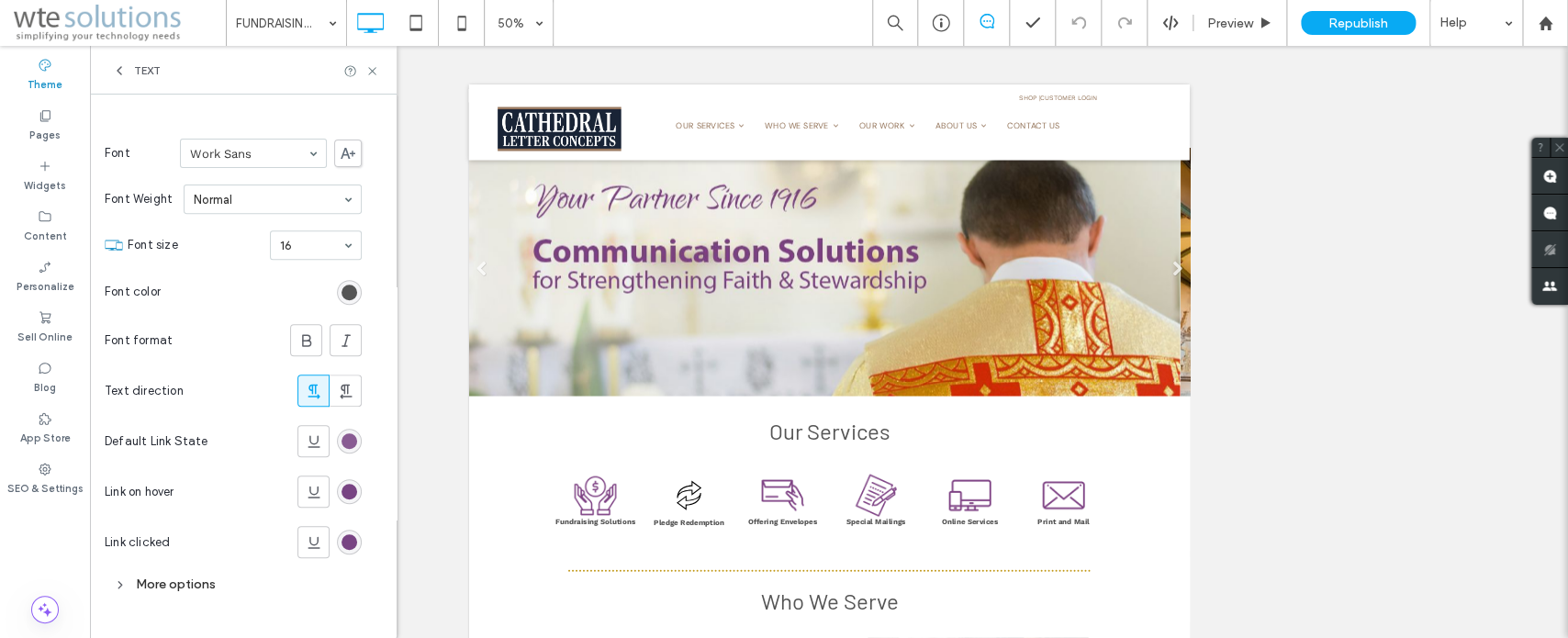click at bounding box center [349, 441] 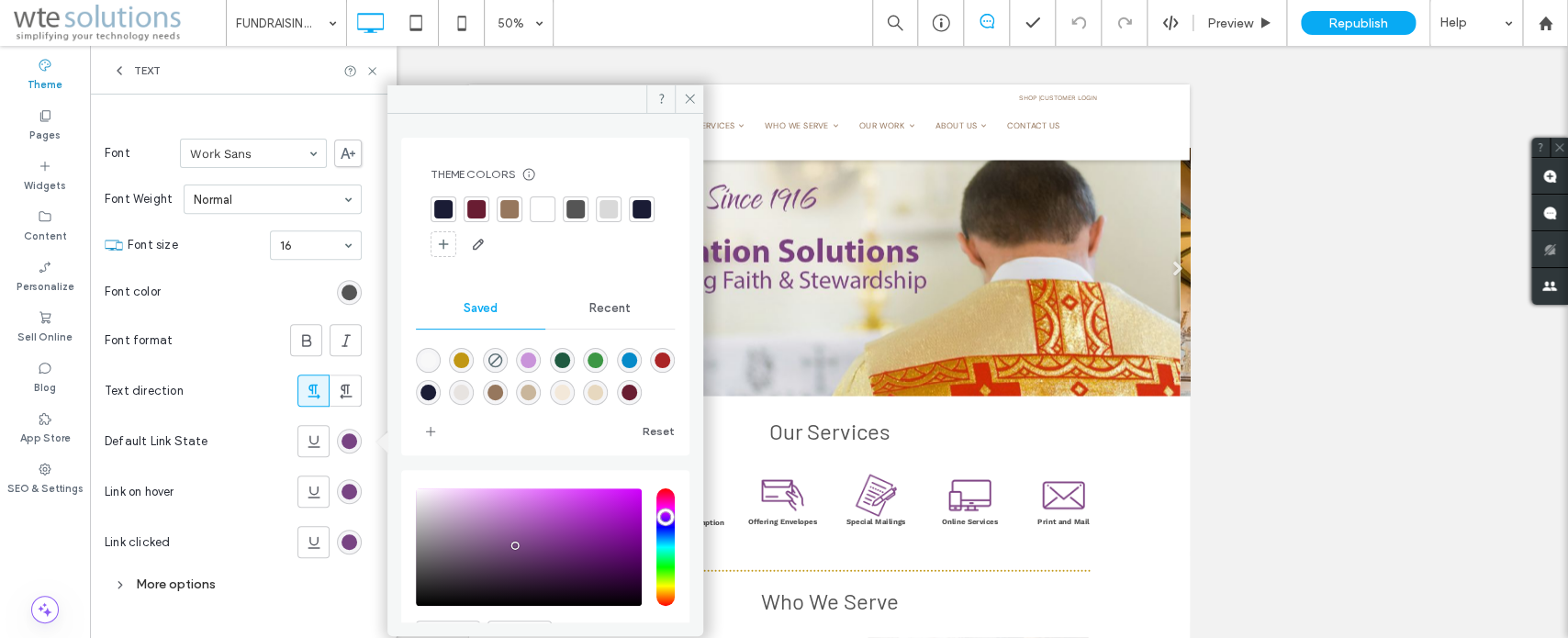 click at bounding box center (476, 209) 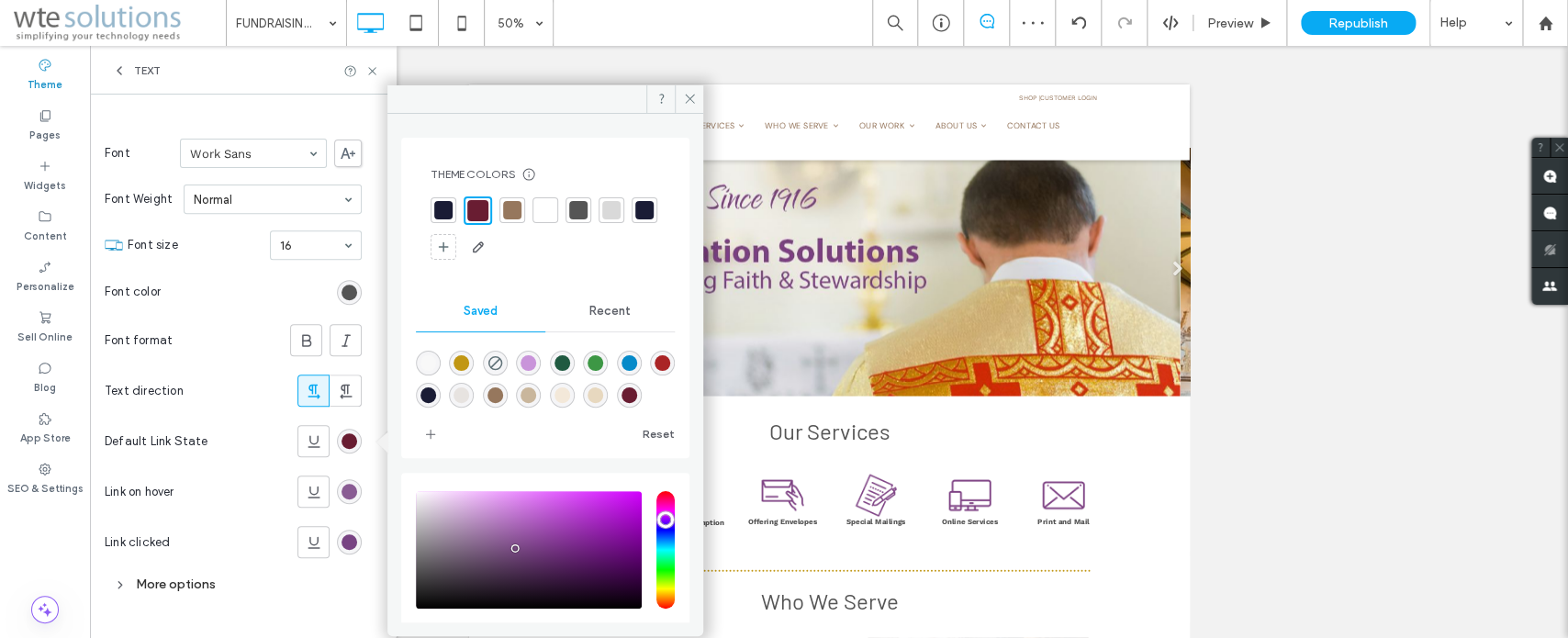 click at bounding box center [349, 491] 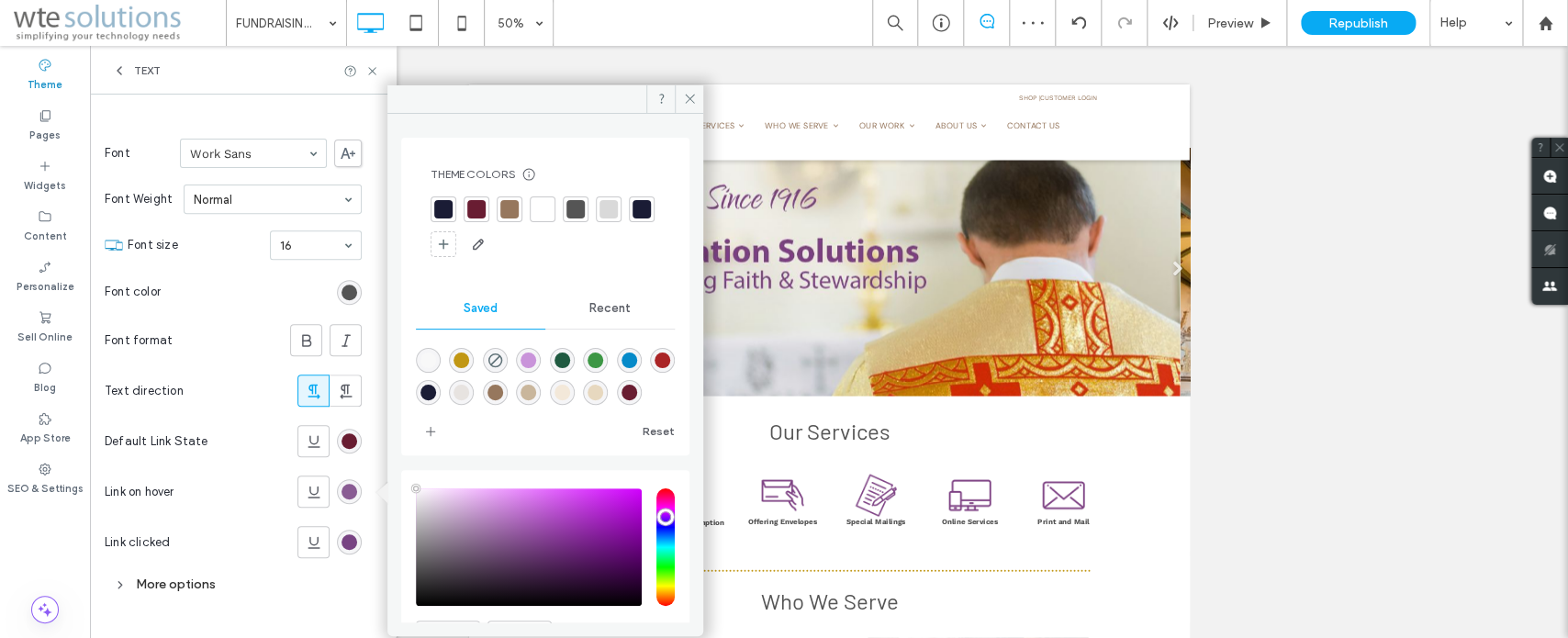 type on "****" 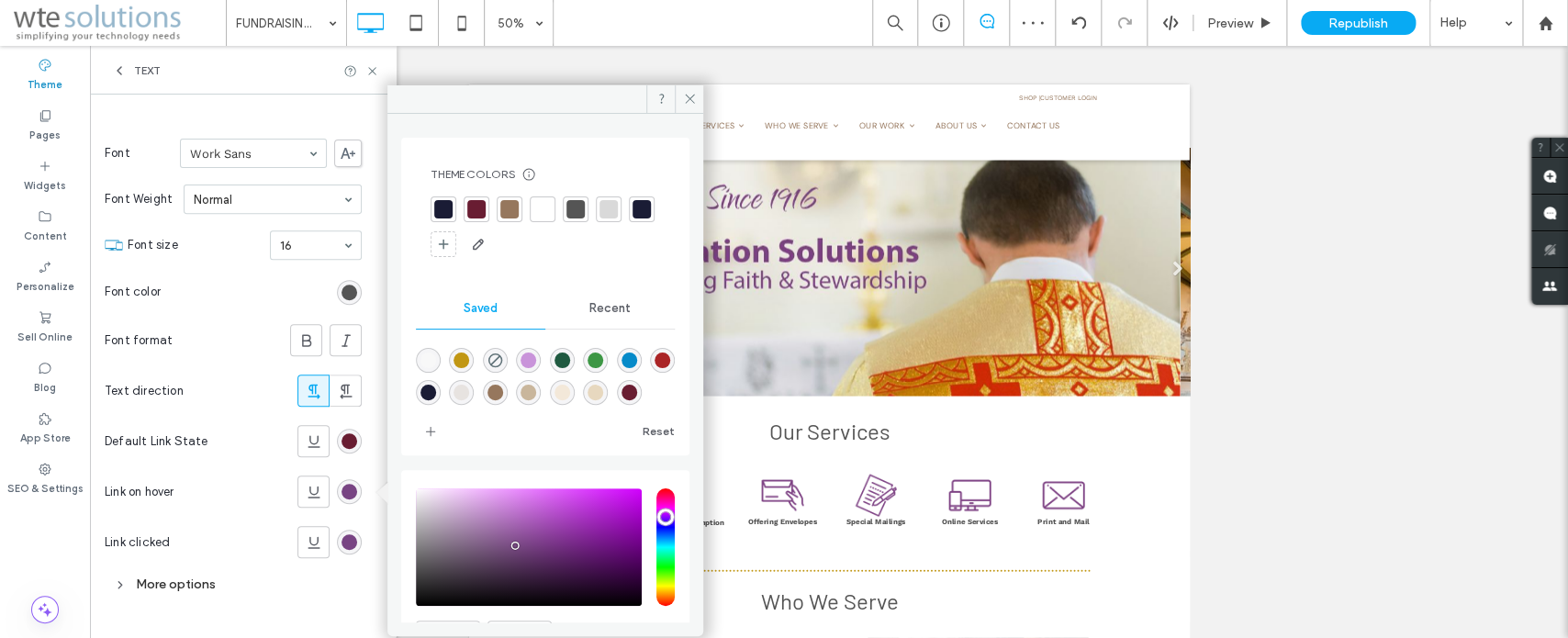 click at bounding box center [510, 209] 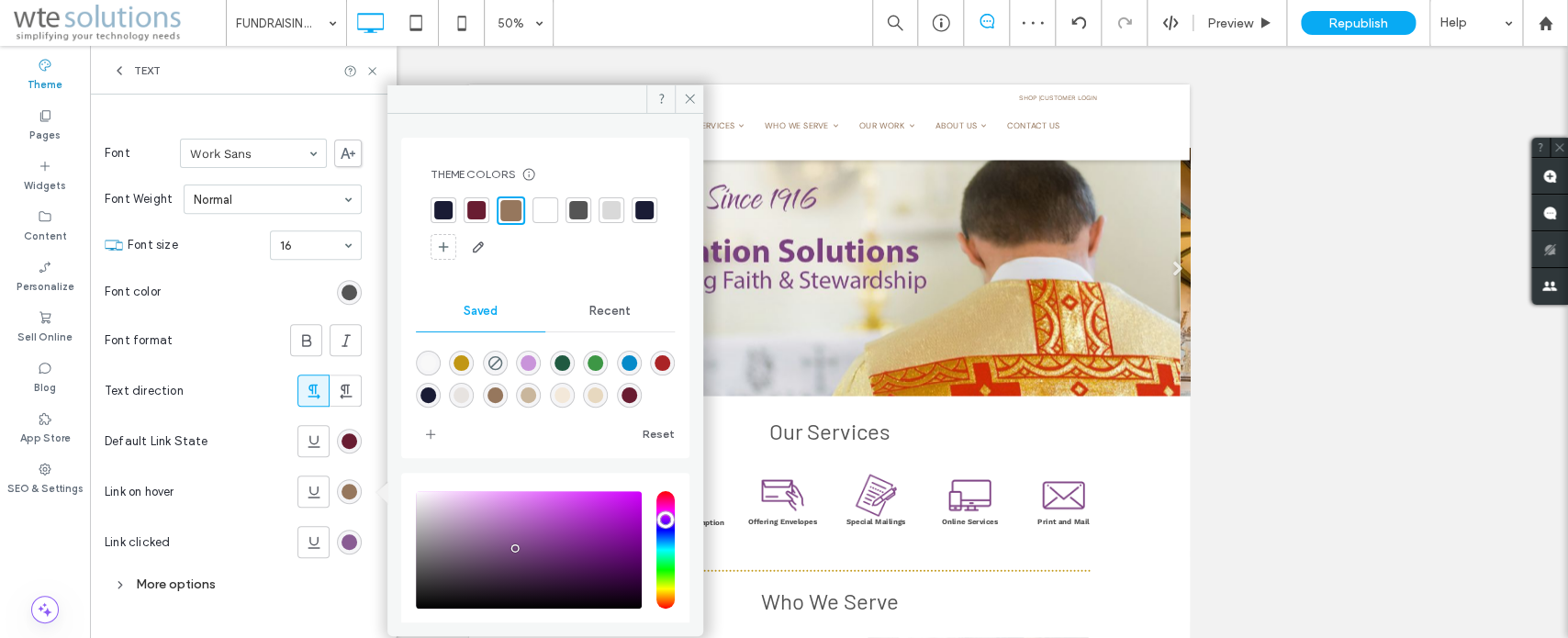 click at bounding box center (349, 542) 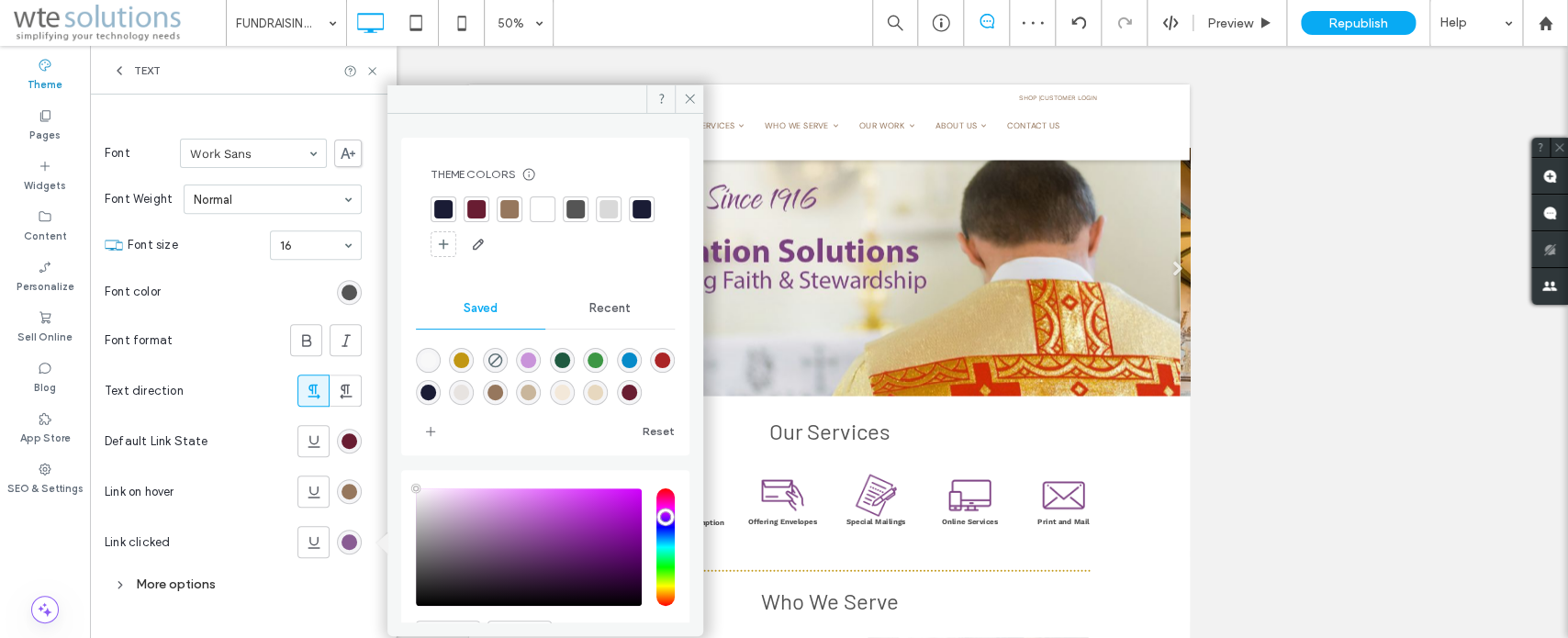 type on "****" 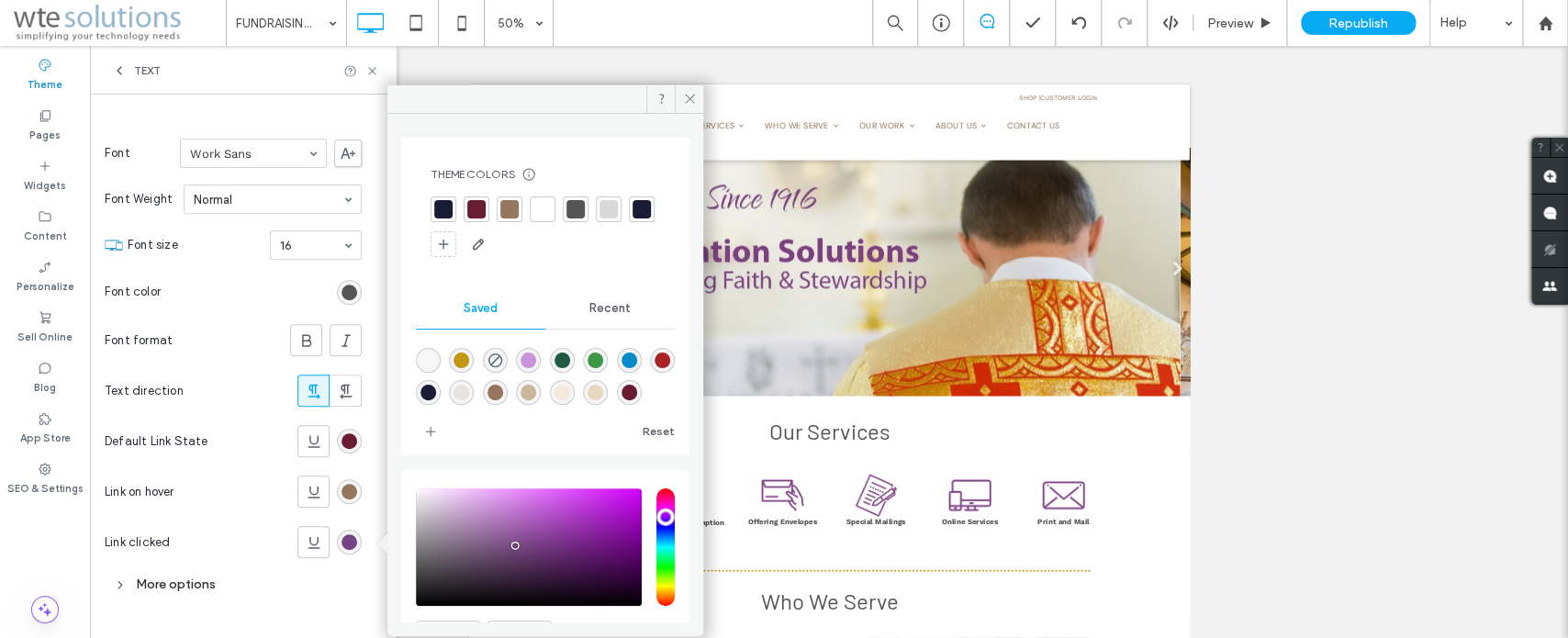 click at bounding box center [510, 209] 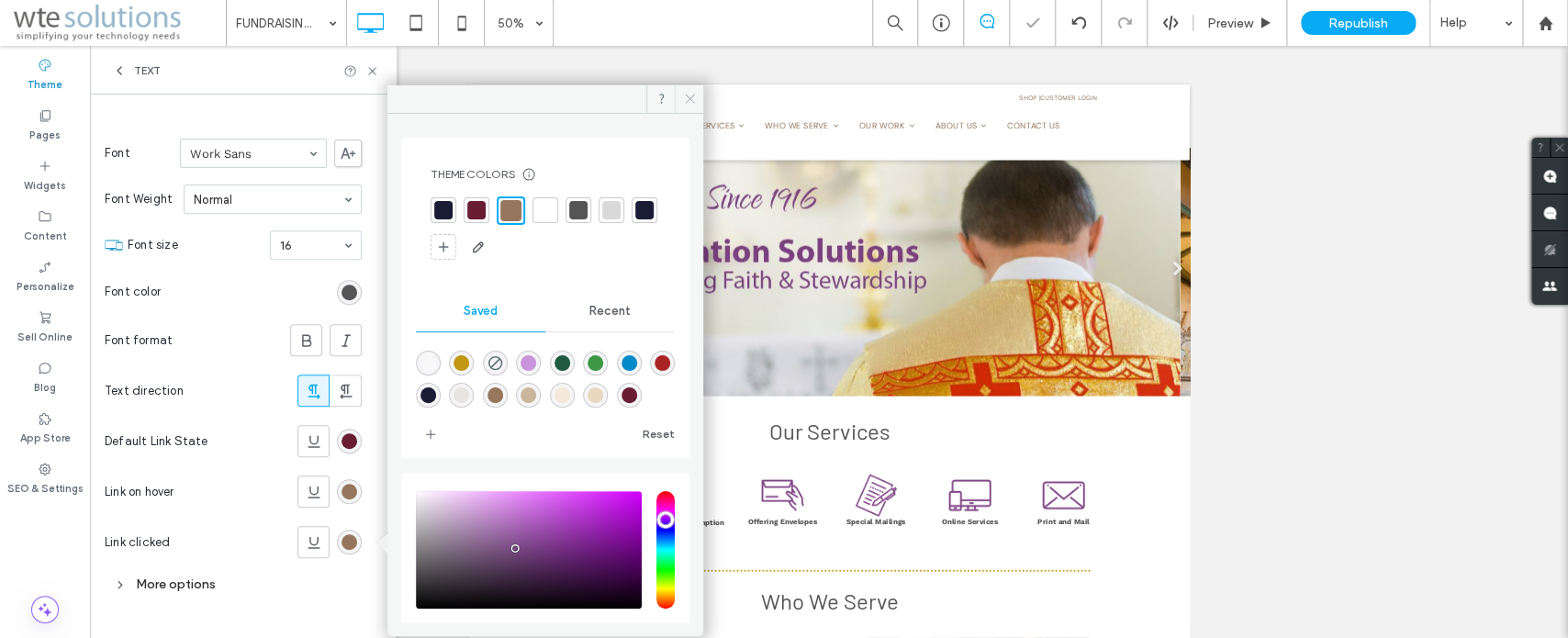 click 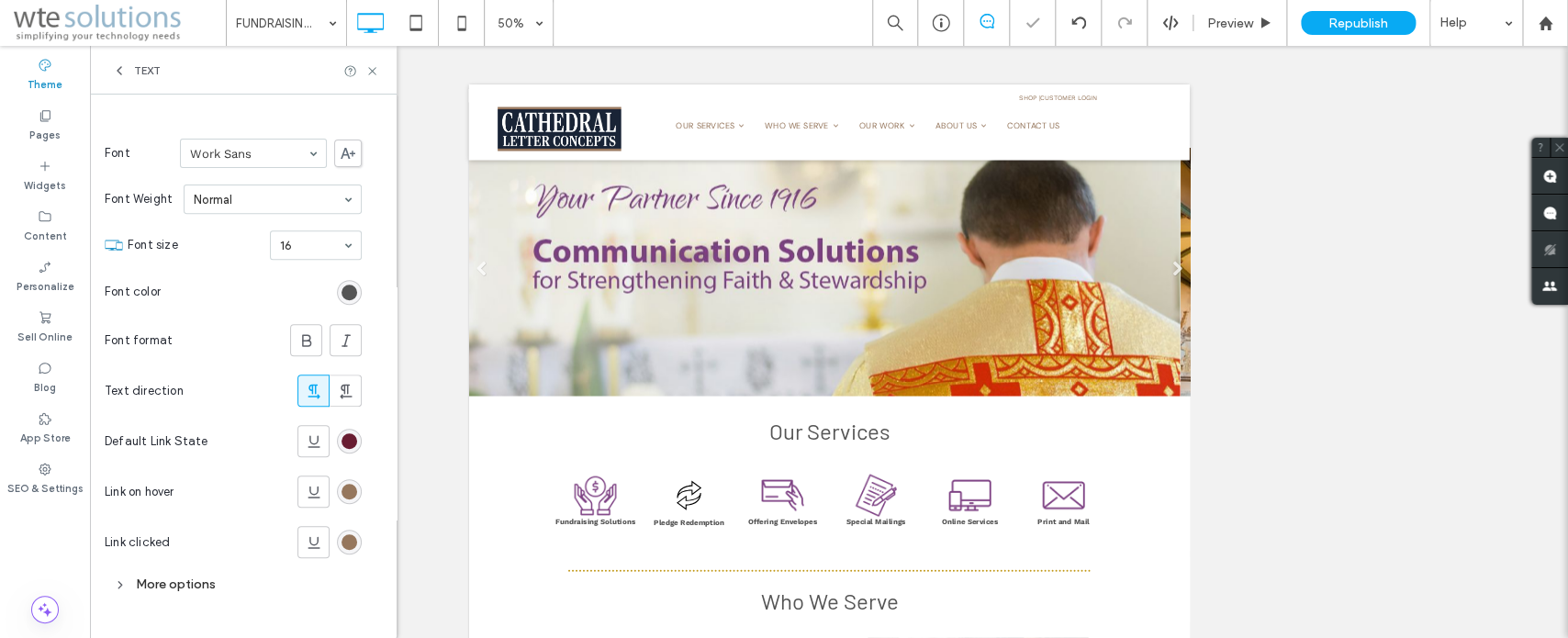 click on "Text" at bounding box center [243, 70] 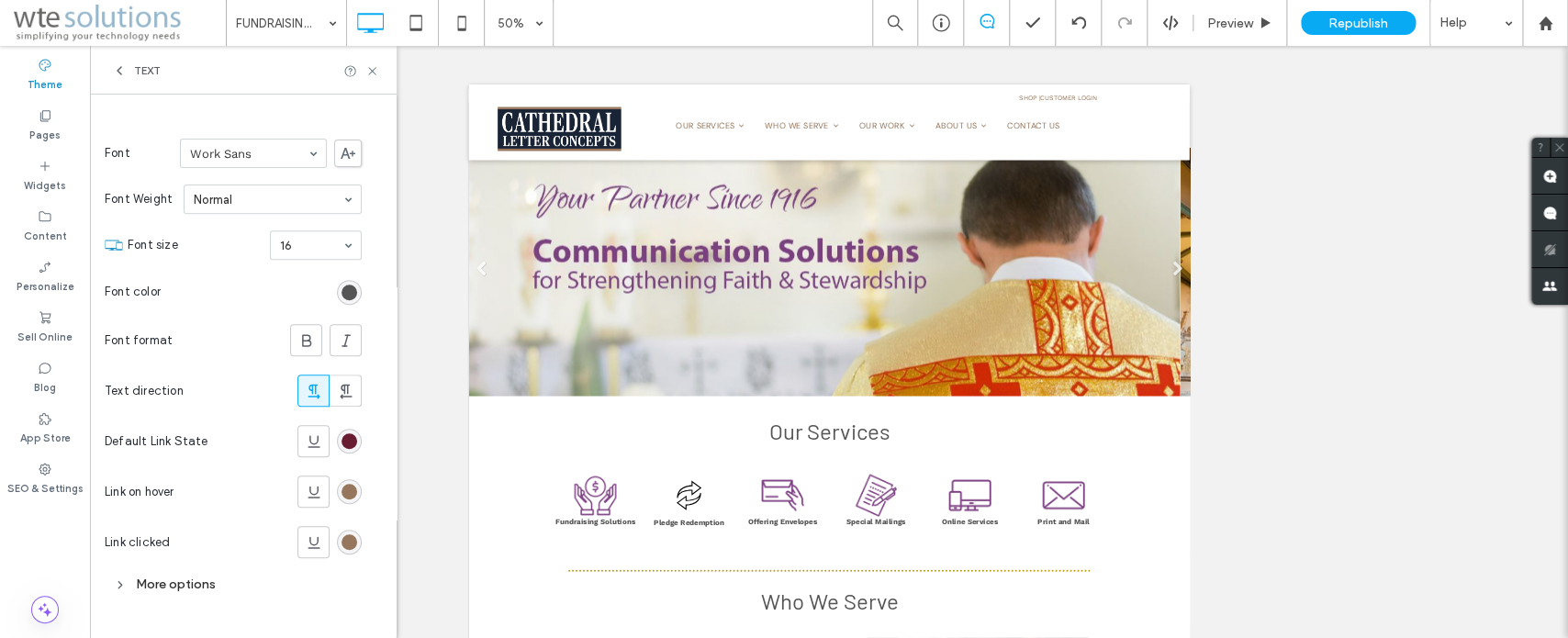 click on "Text" at bounding box center [243, 70] 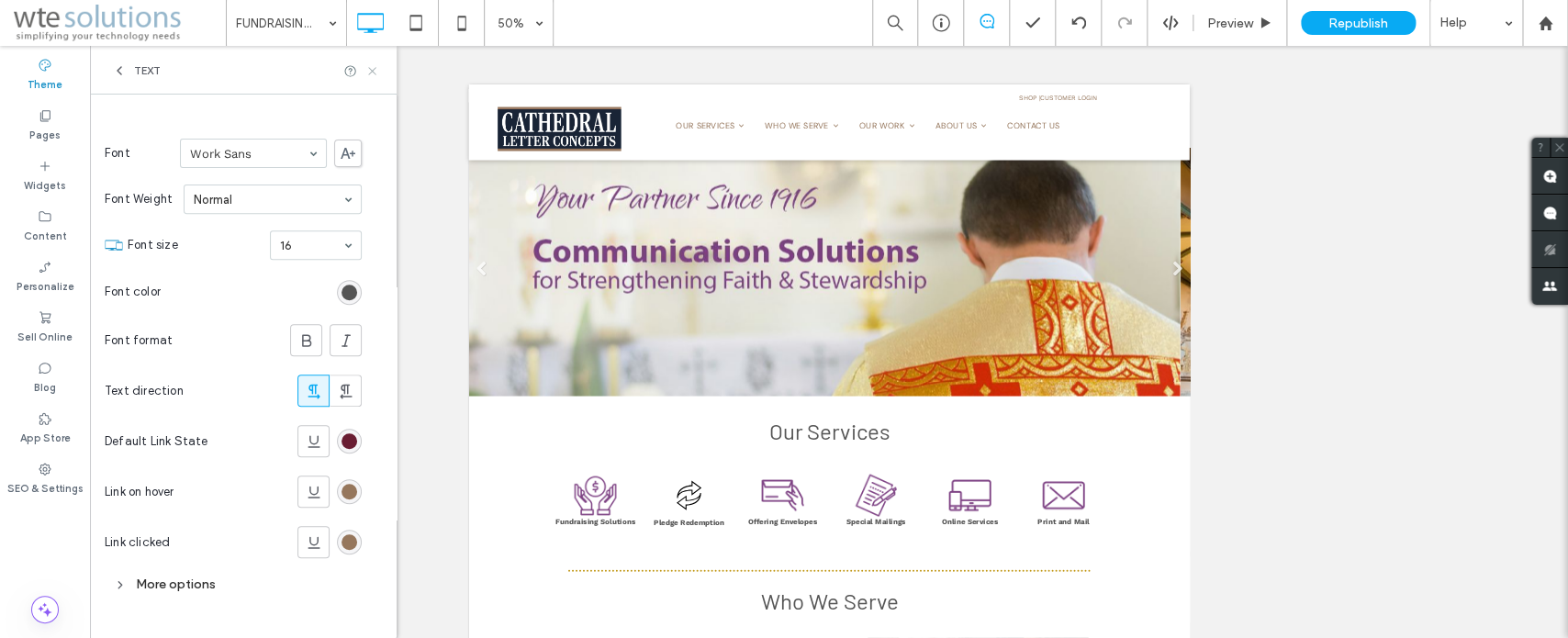 click 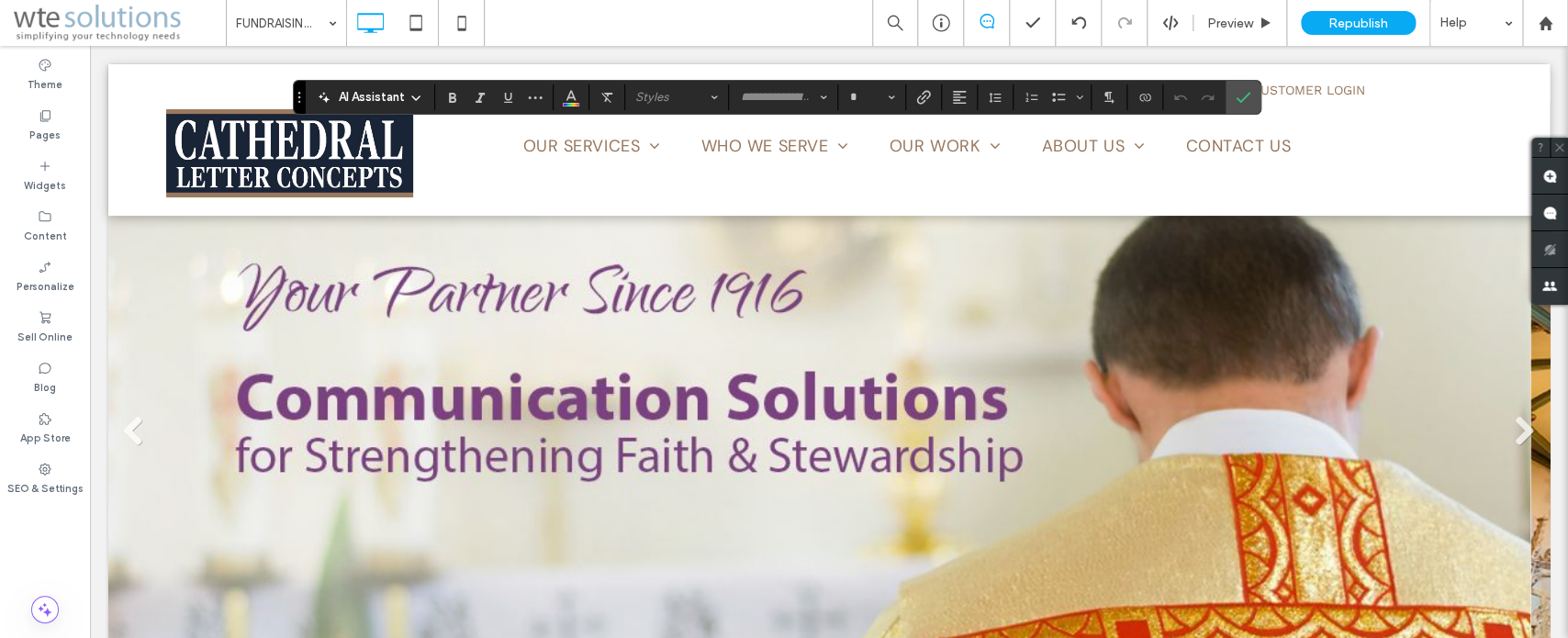 type on "*********" 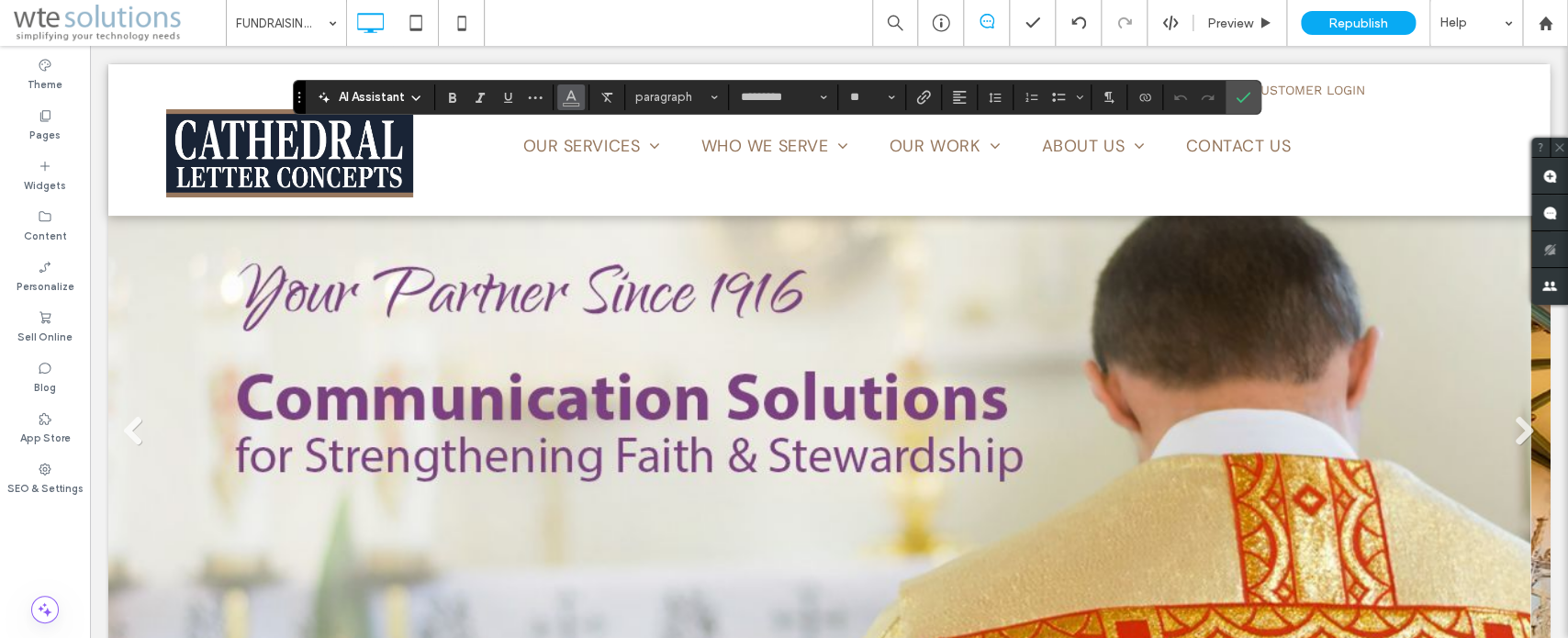 click at bounding box center [571, 95] 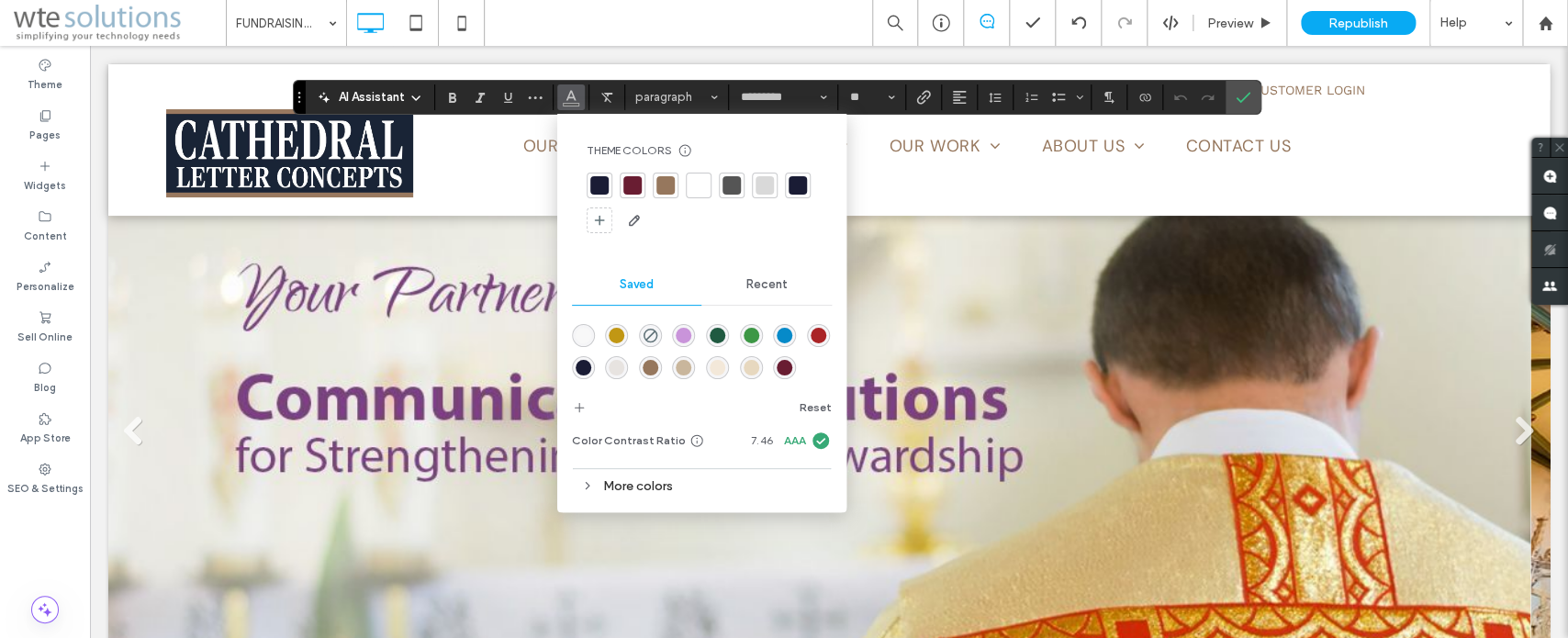click on "More colors" at bounding box center [701, 486] 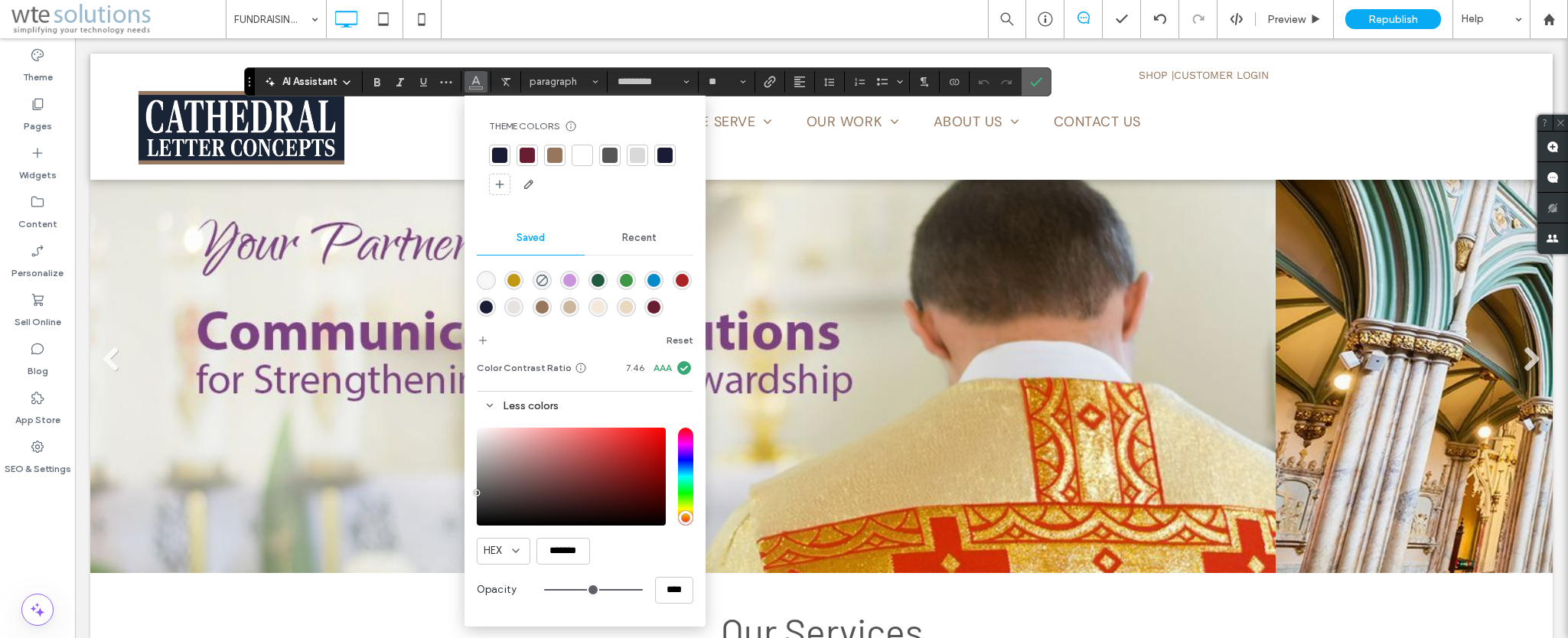 click 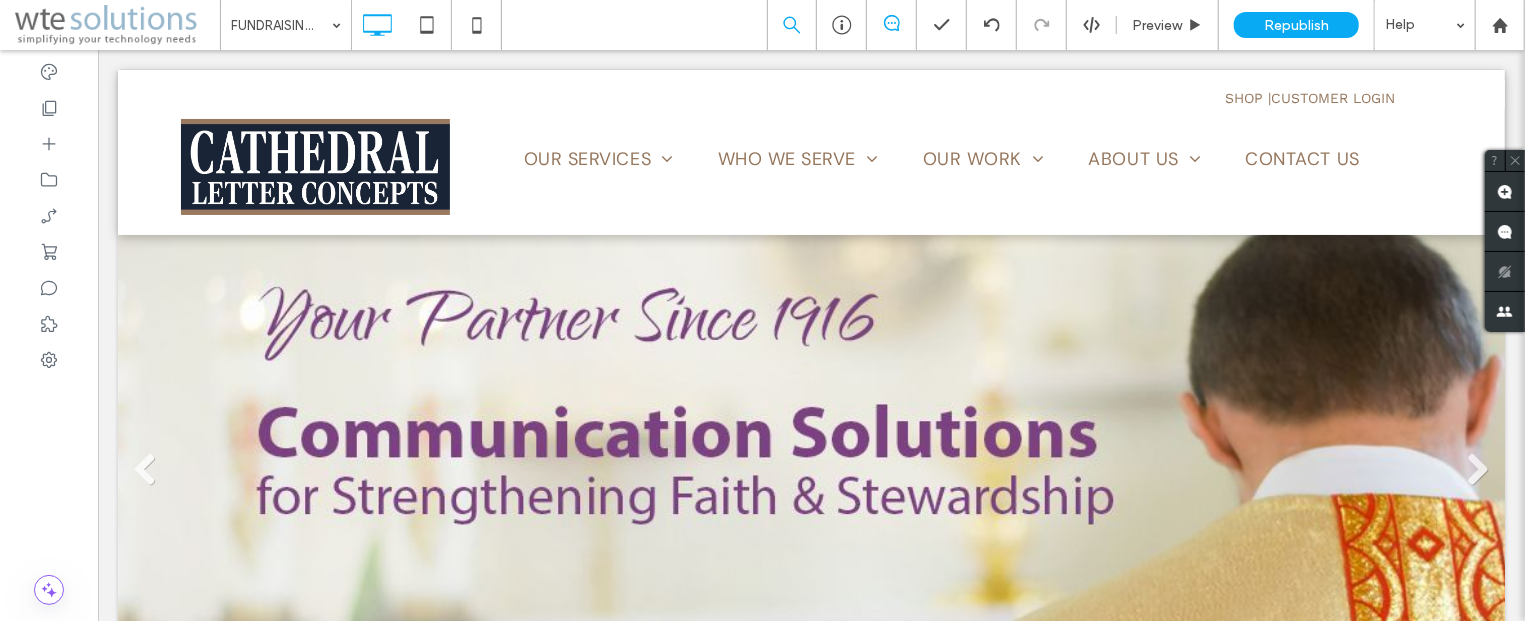 type on "*********" 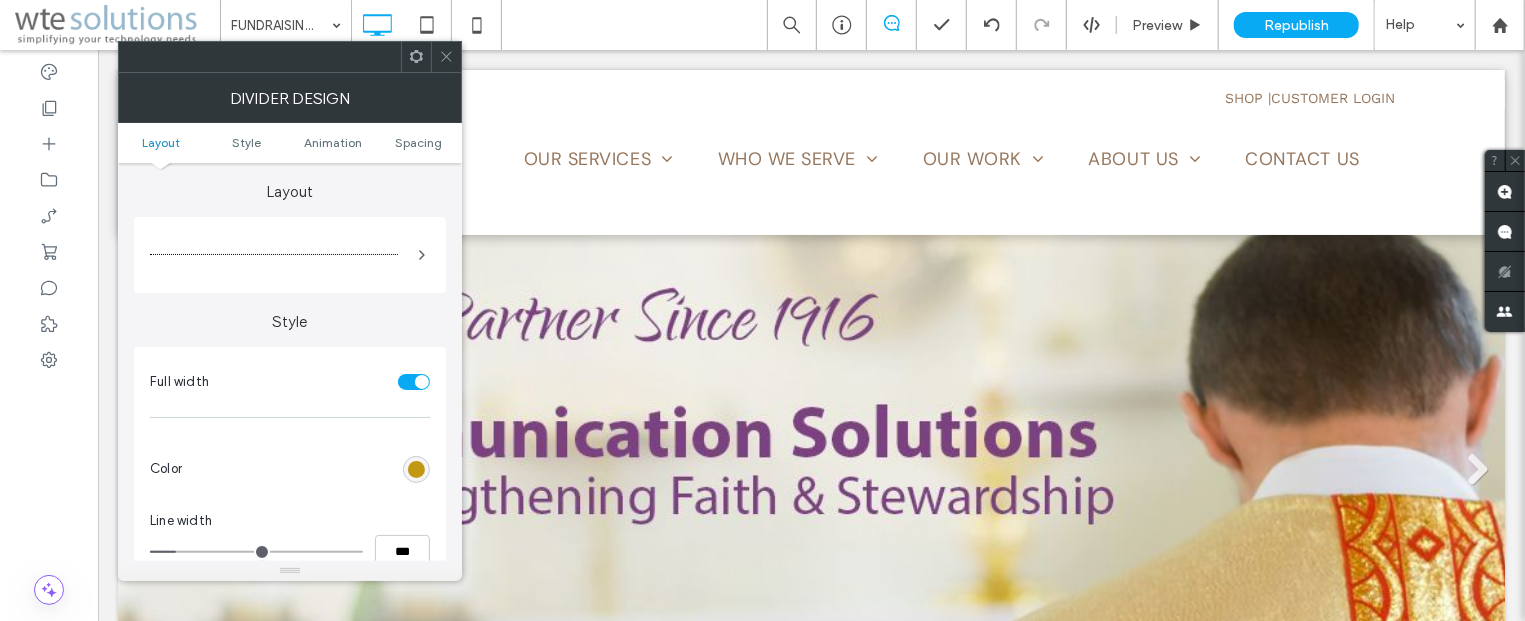 click at bounding box center [416, 469] 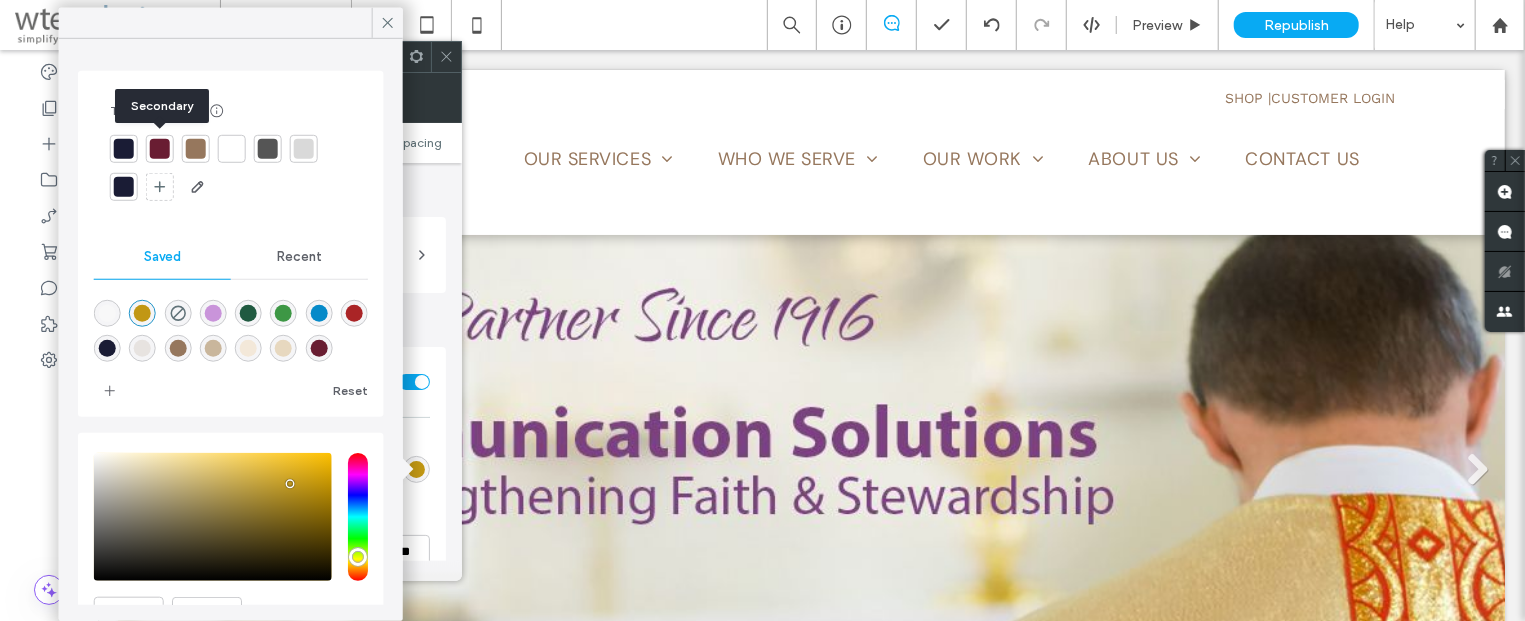 click at bounding box center [160, 149] 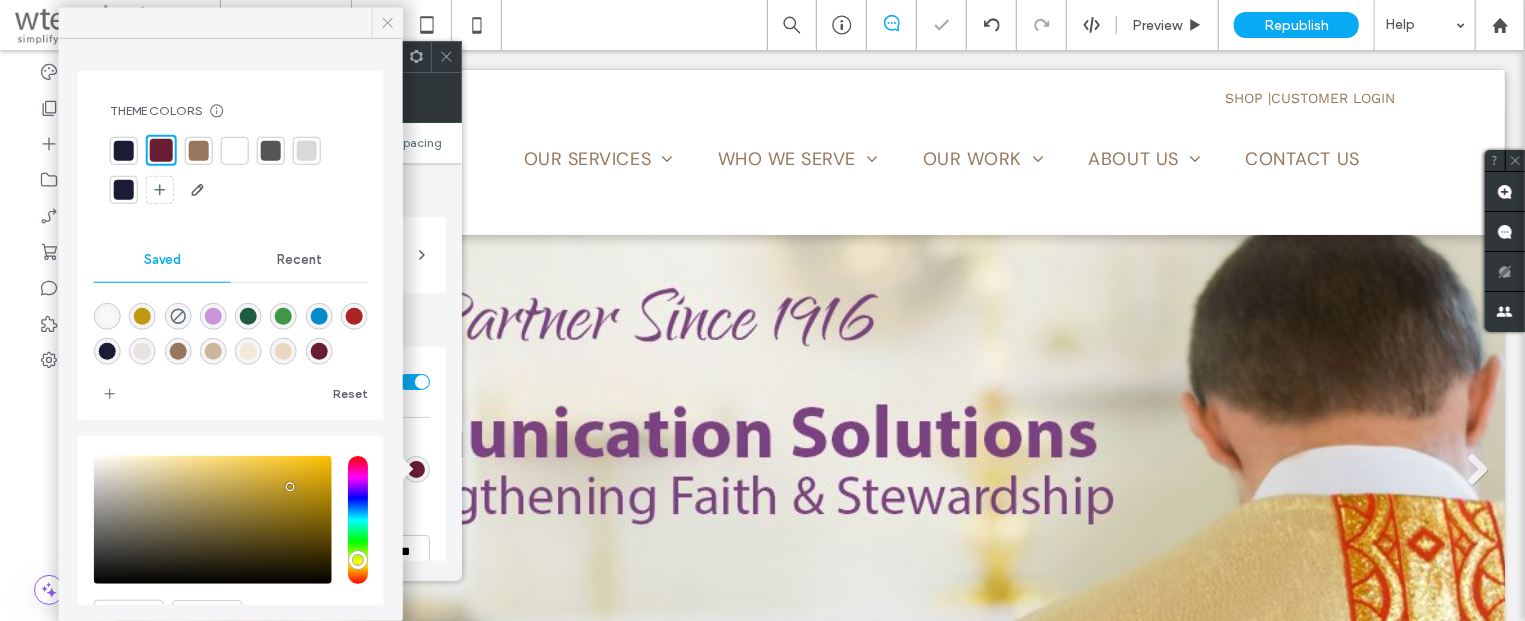 click 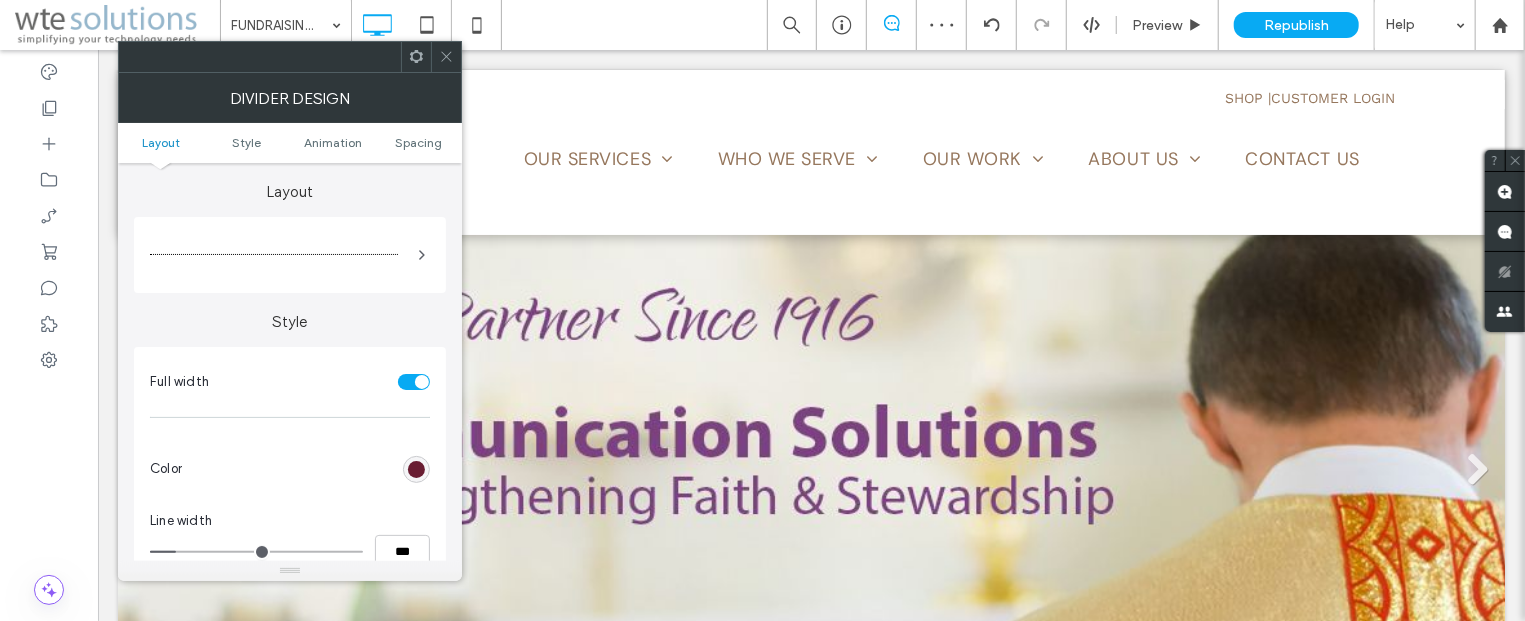 click 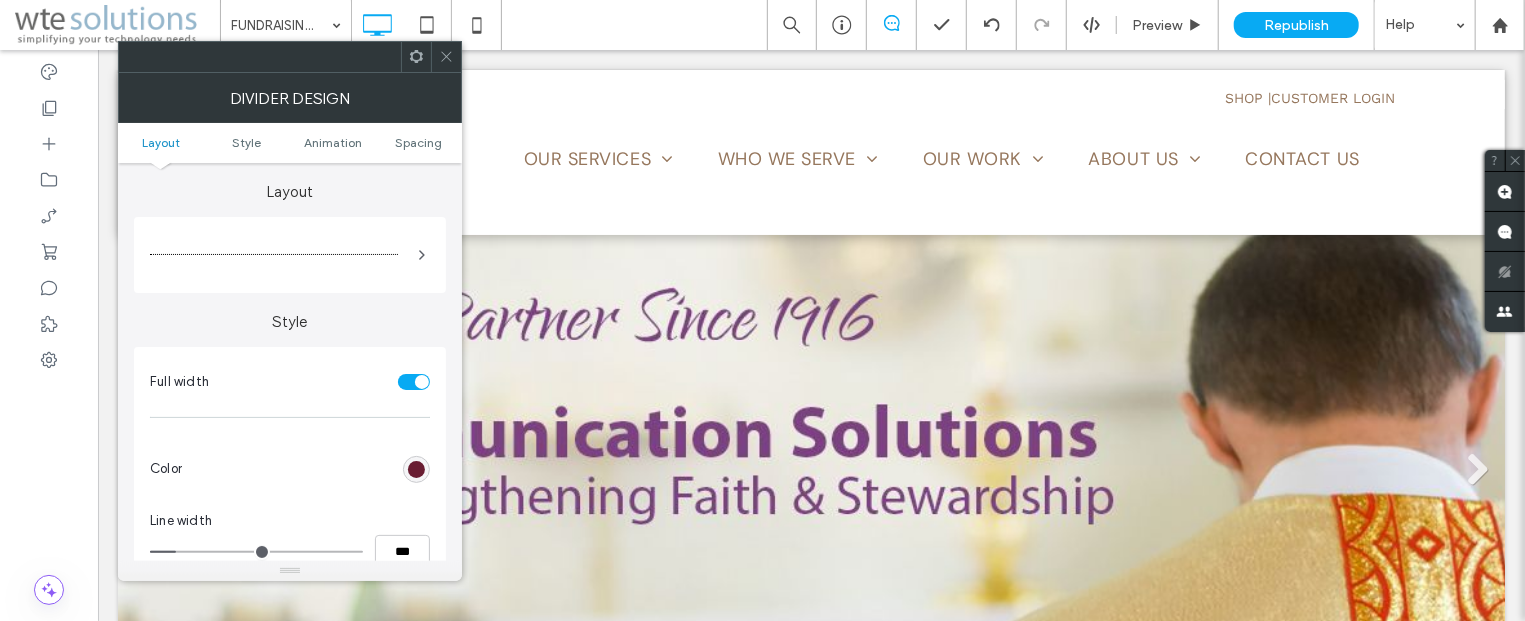 click at bounding box center (416, 469) 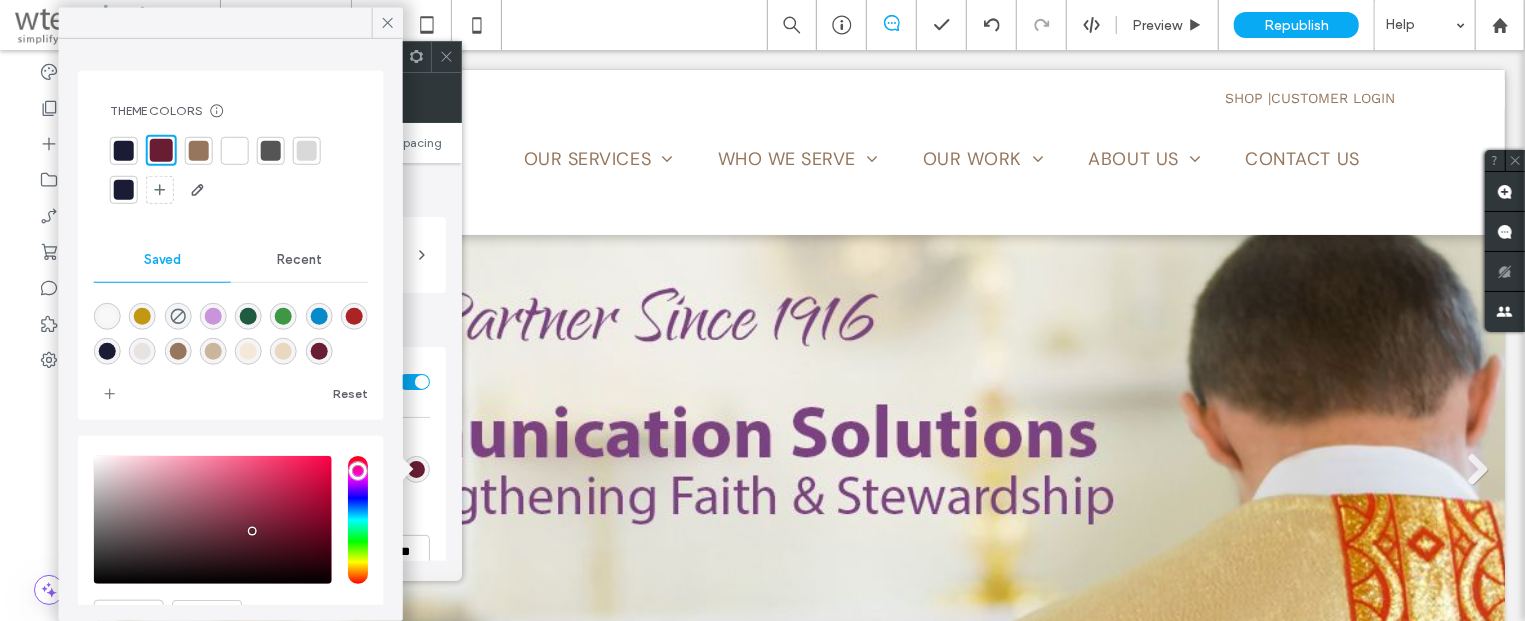 click at bounding box center [199, 150] 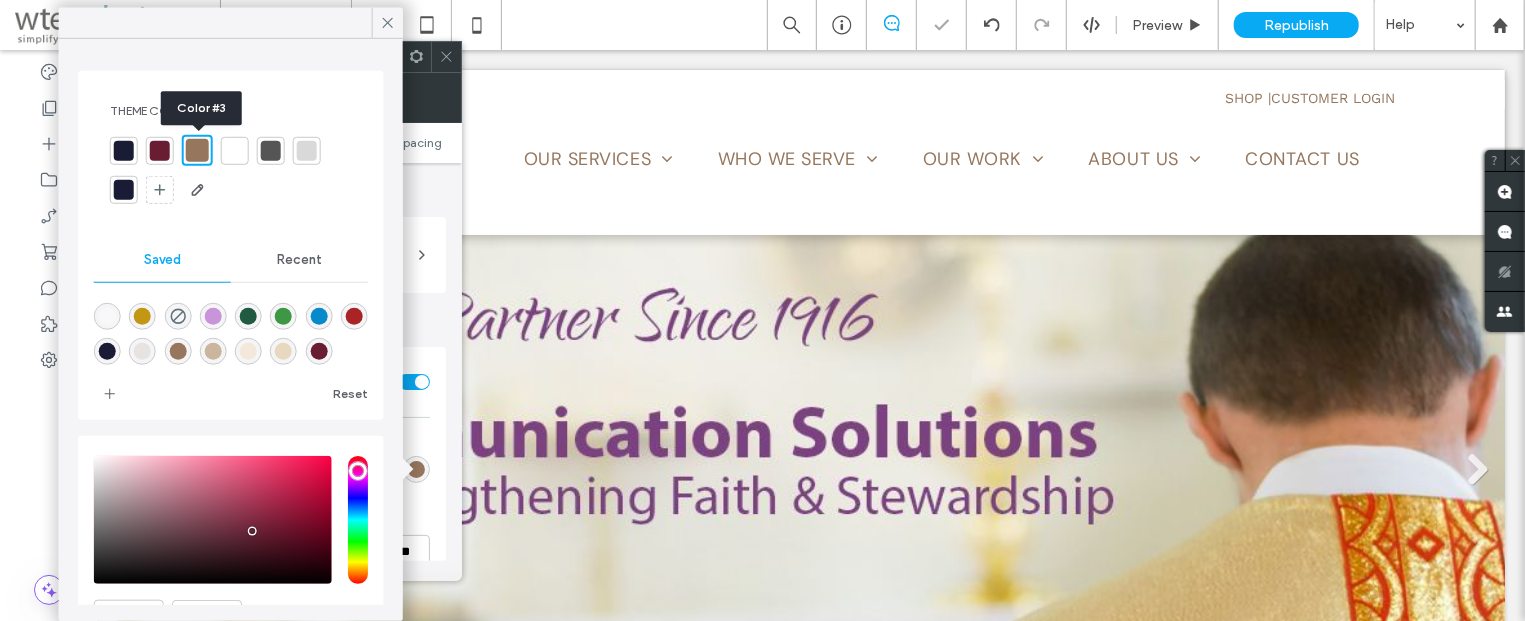 type on "*" 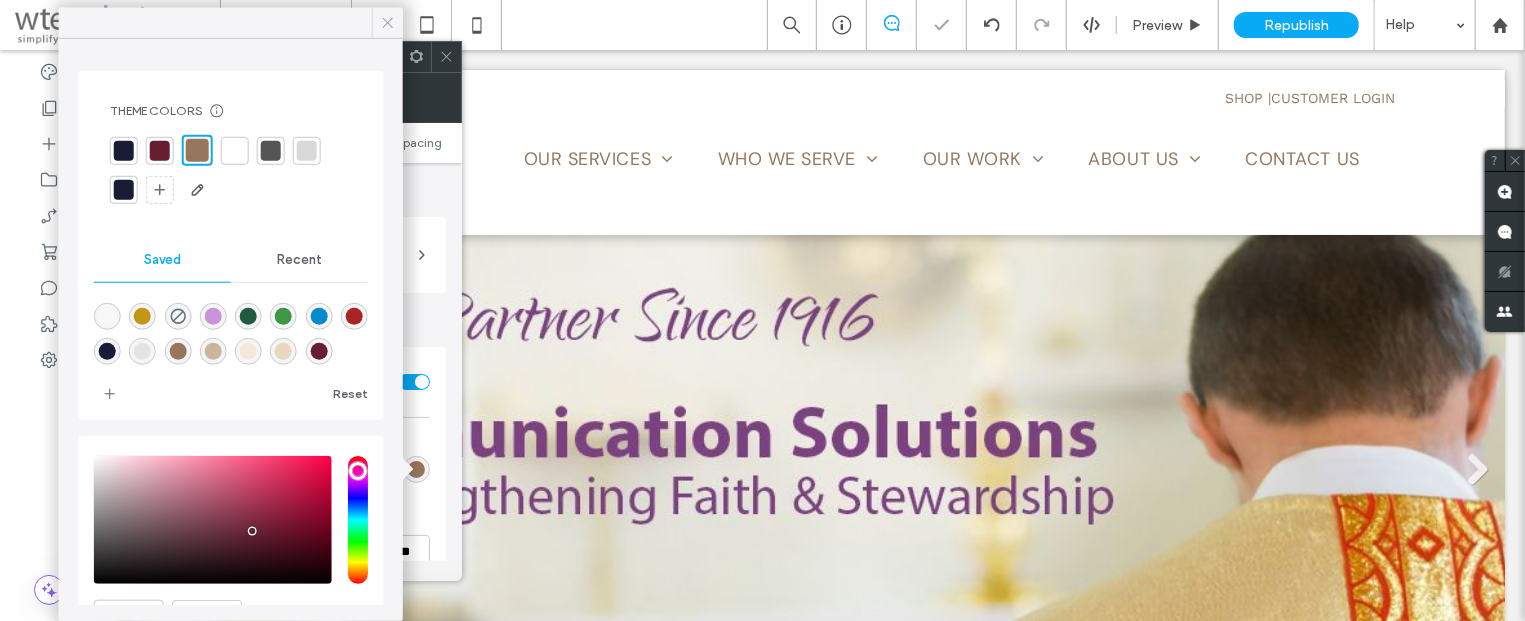click 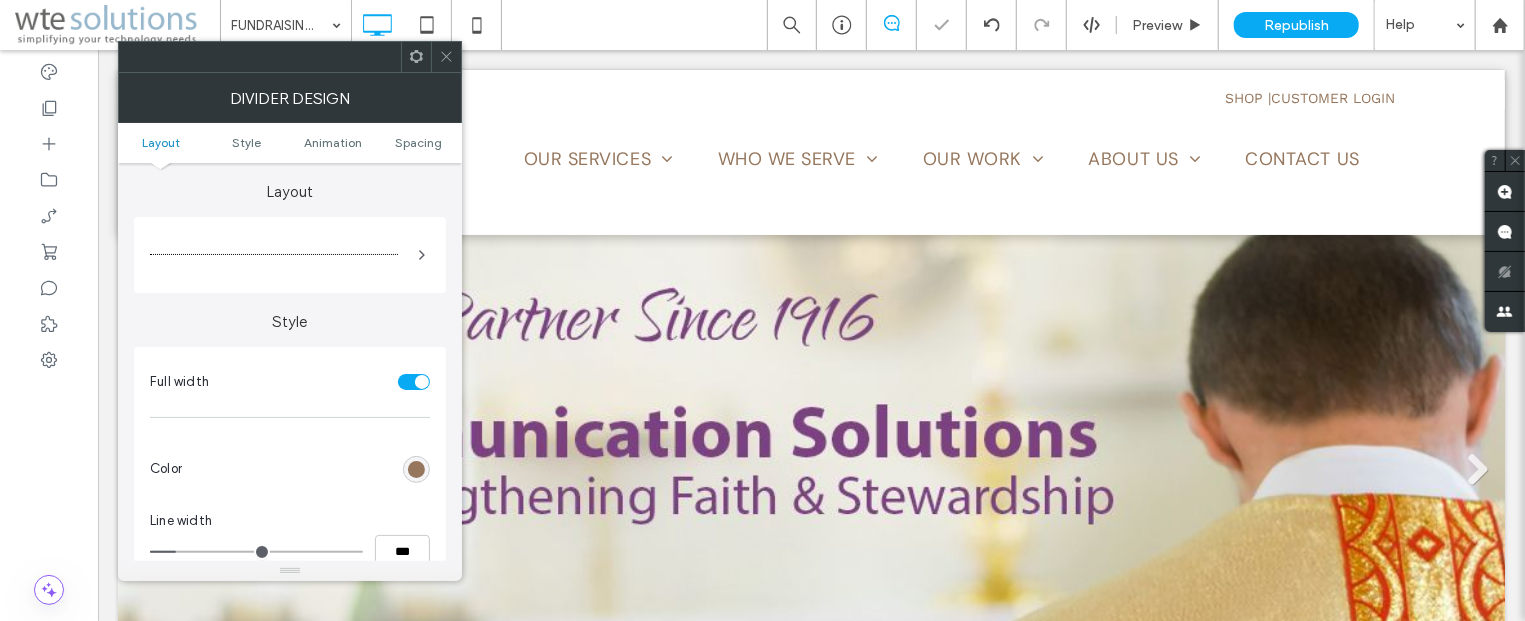 click 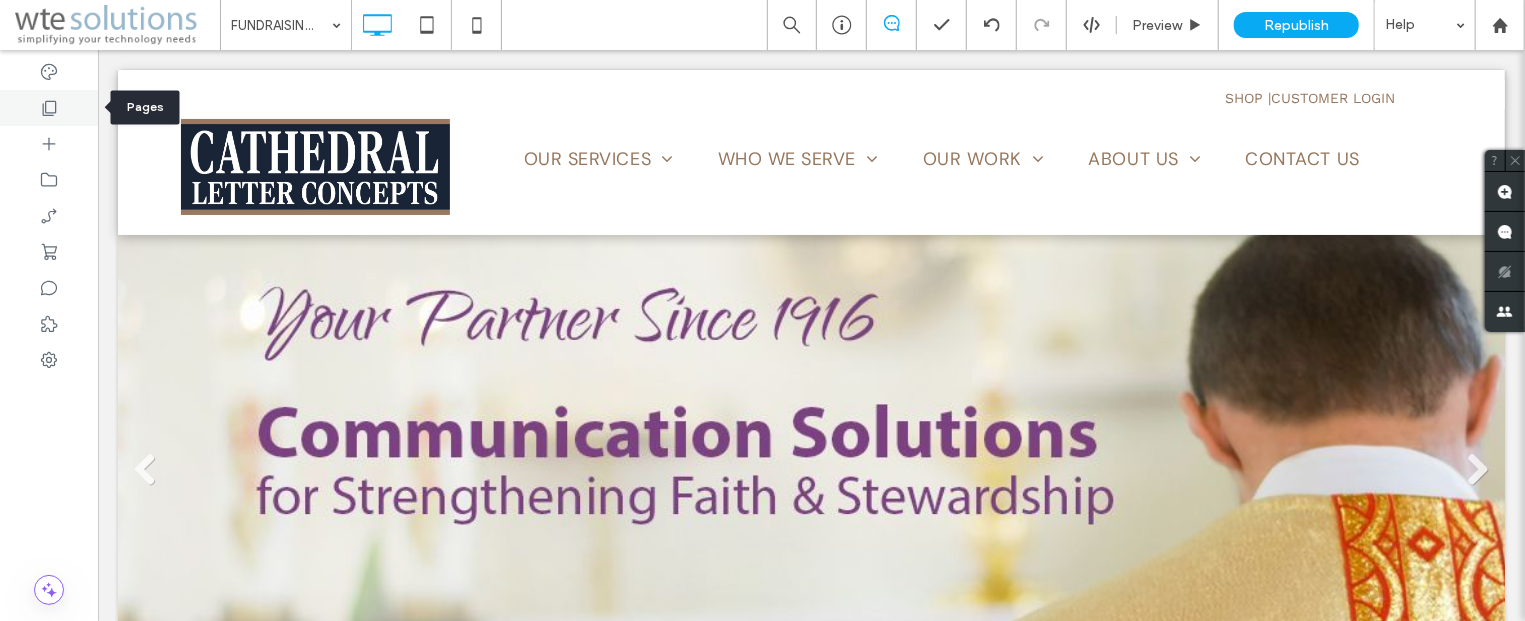 click 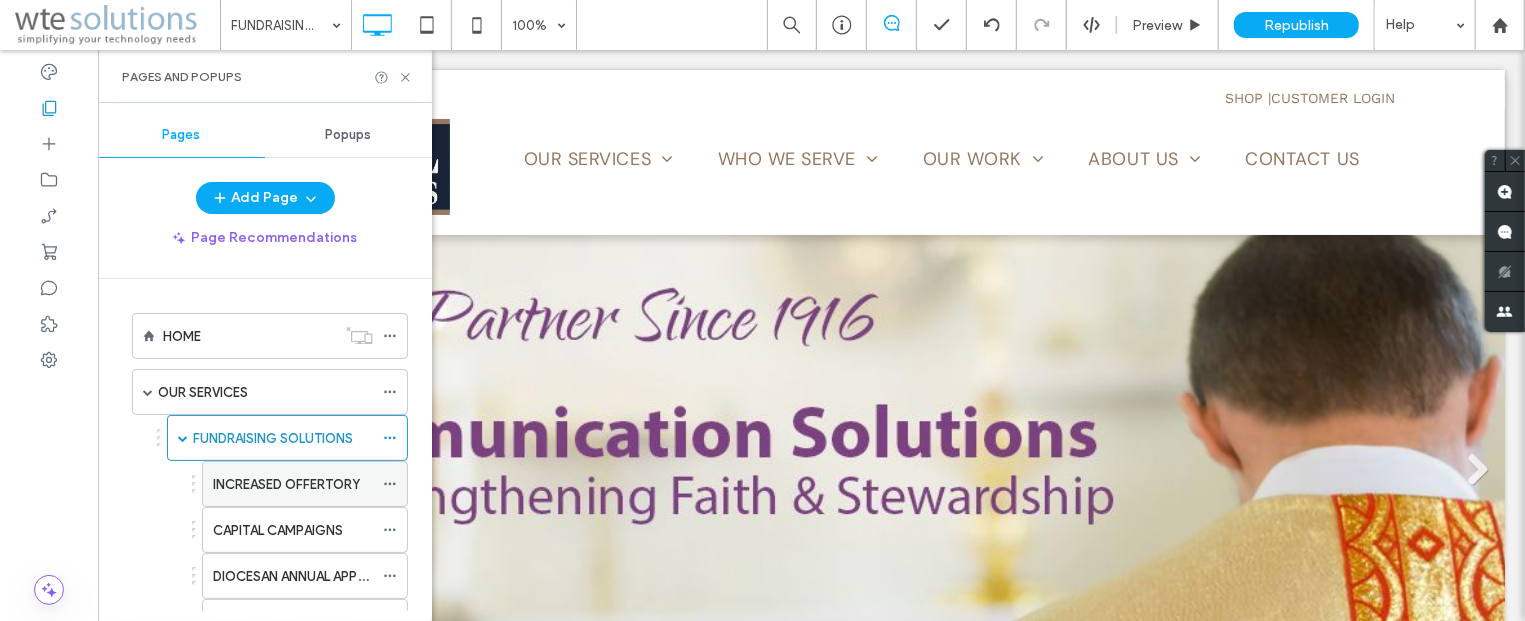 click on "INCREASED OFFERTORY" at bounding box center (286, 484) 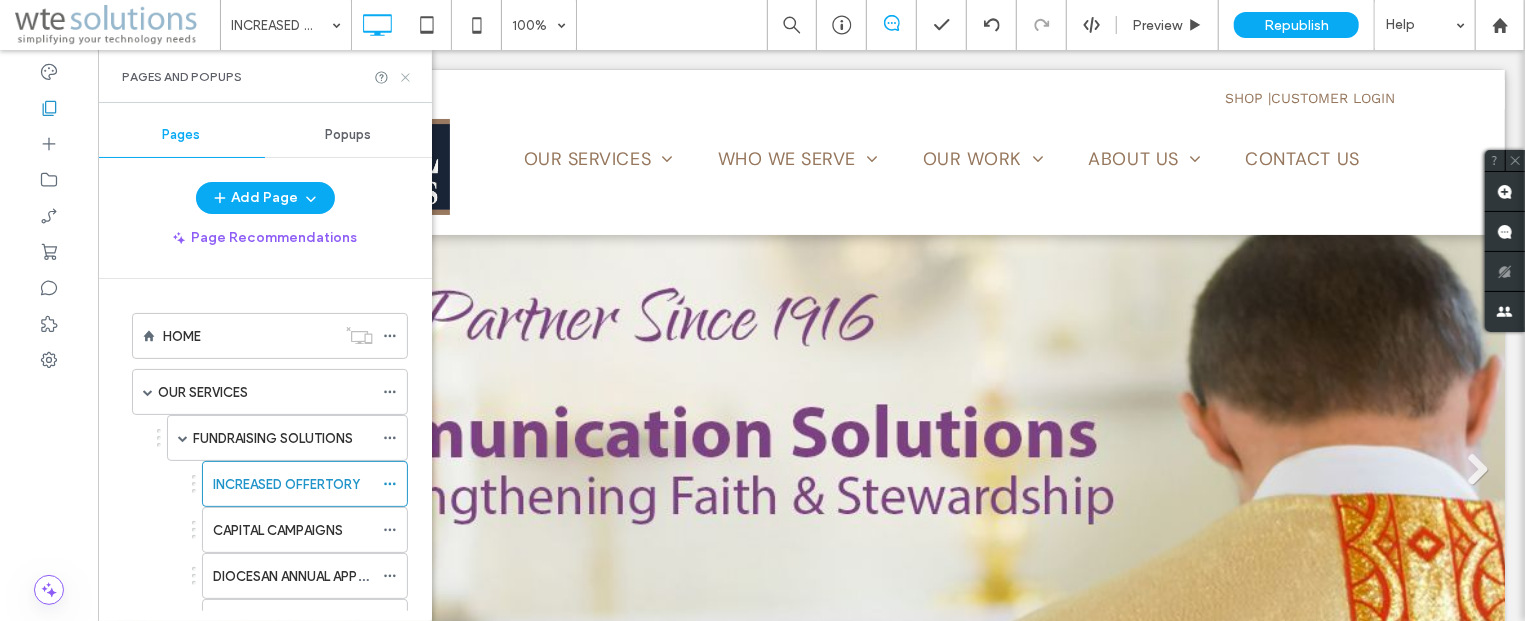 click 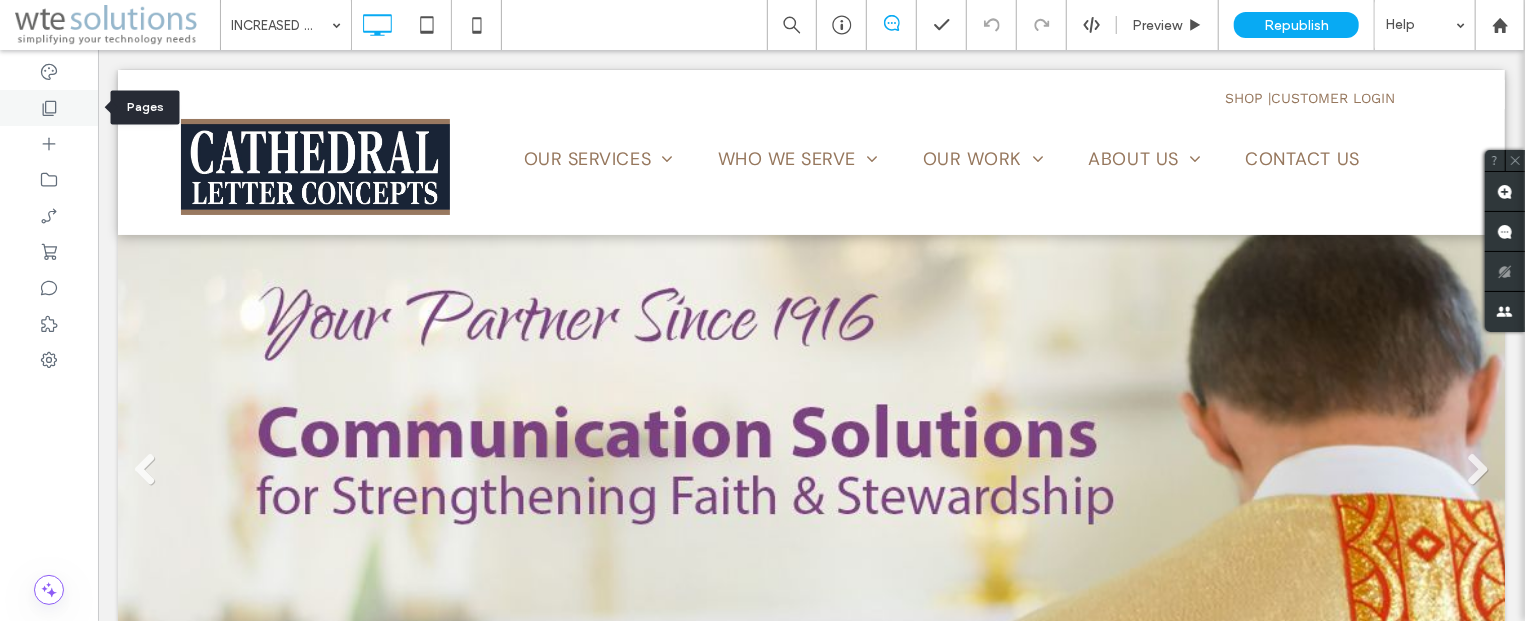 click at bounding box center (49, 108) 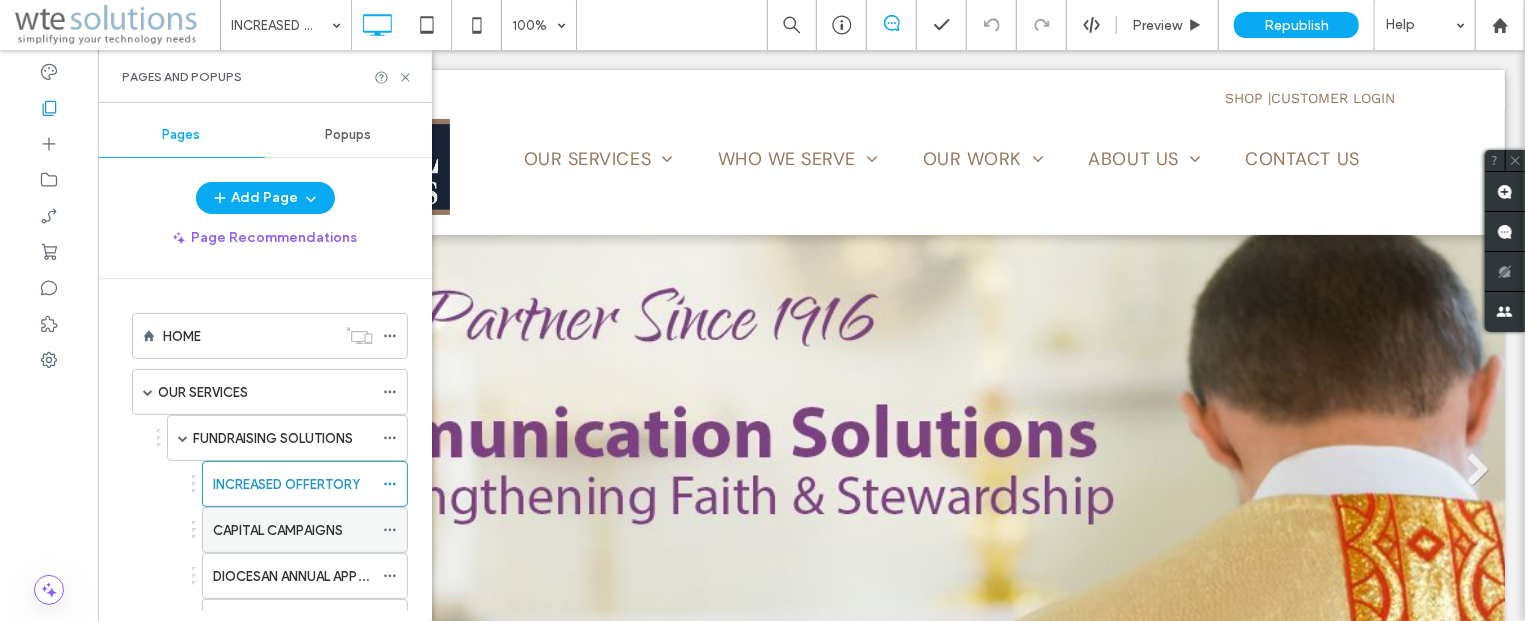 click on "CAPITAL CAMPAIGNS" at bounding box center (278, 530) 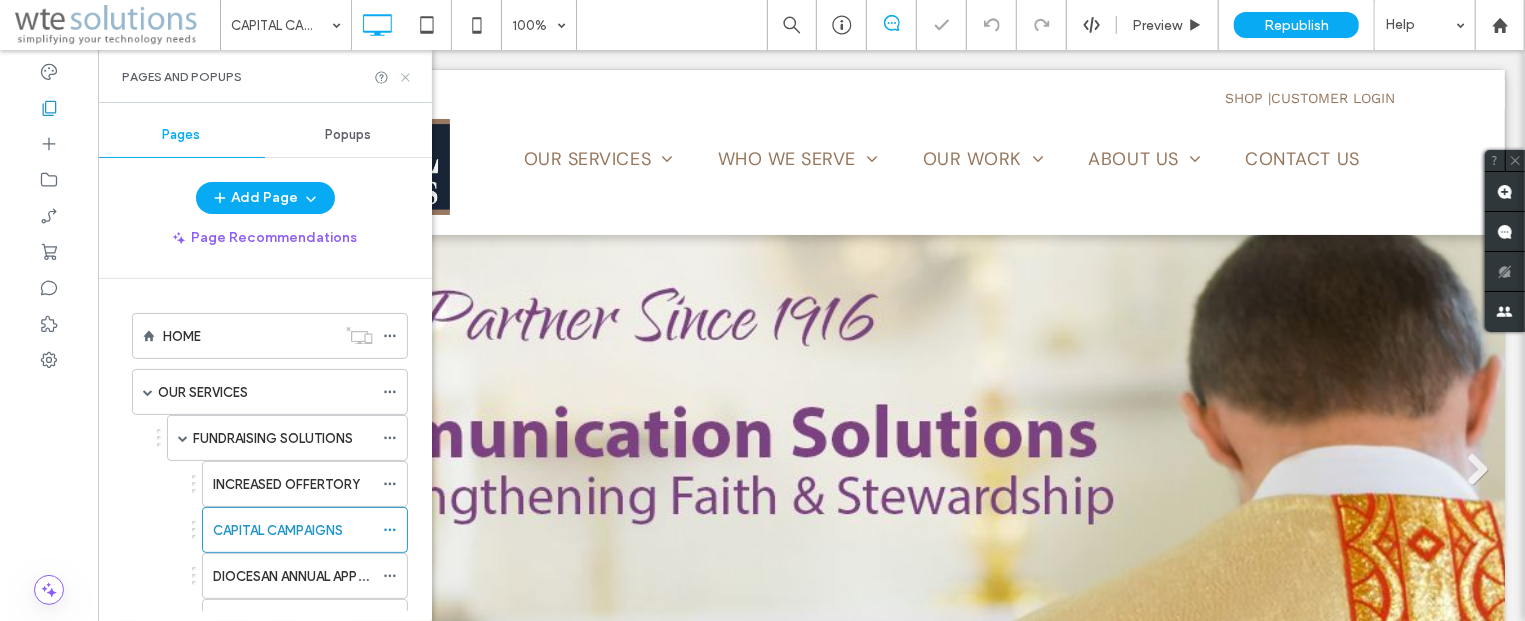 click 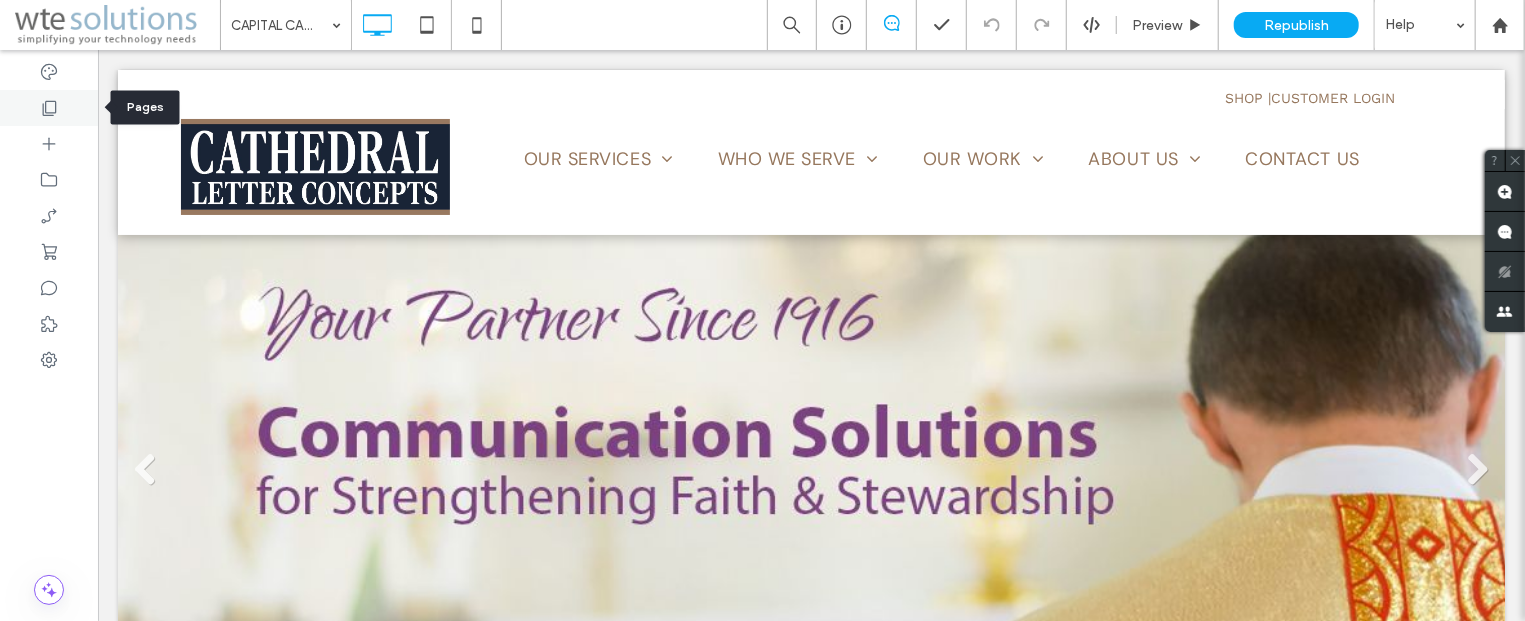 click at bounding box center [49, 108] 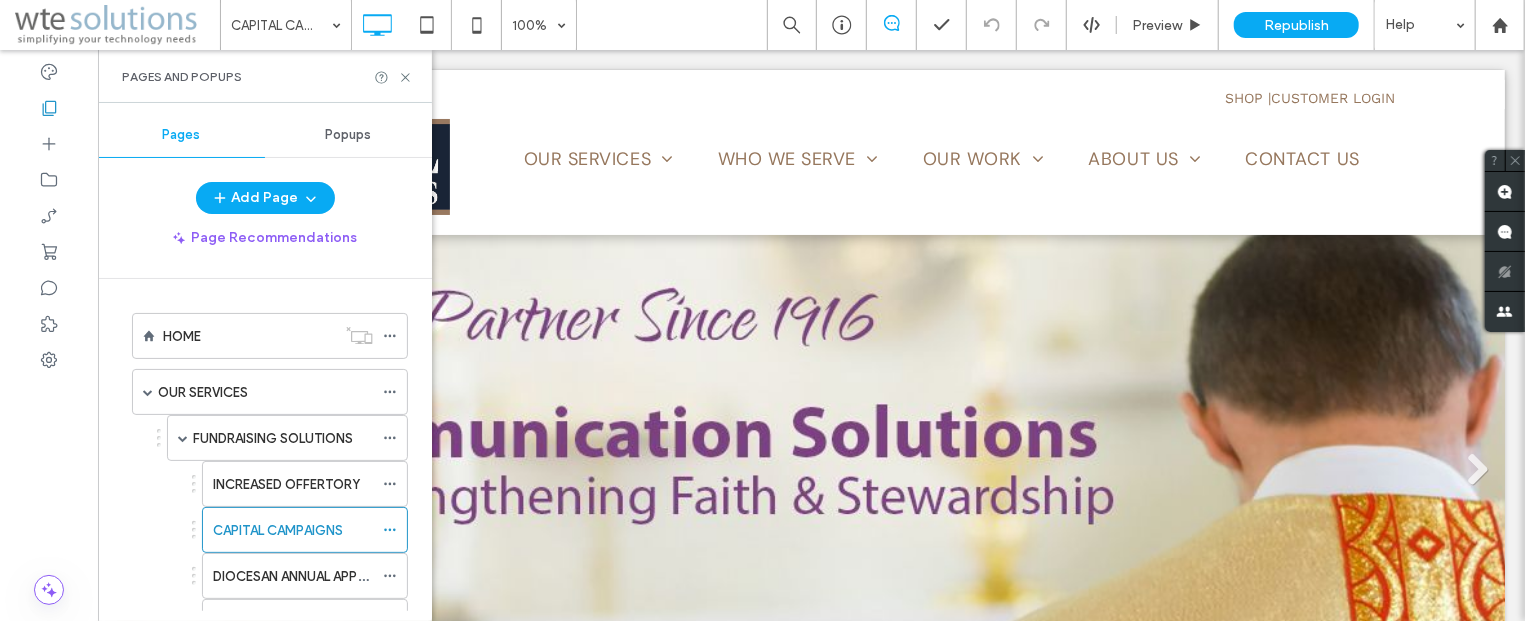 drag, startPoint x: 270, startPoint y: 574, endPoint x: 284, endPoint y: 376, distance: 198.49434 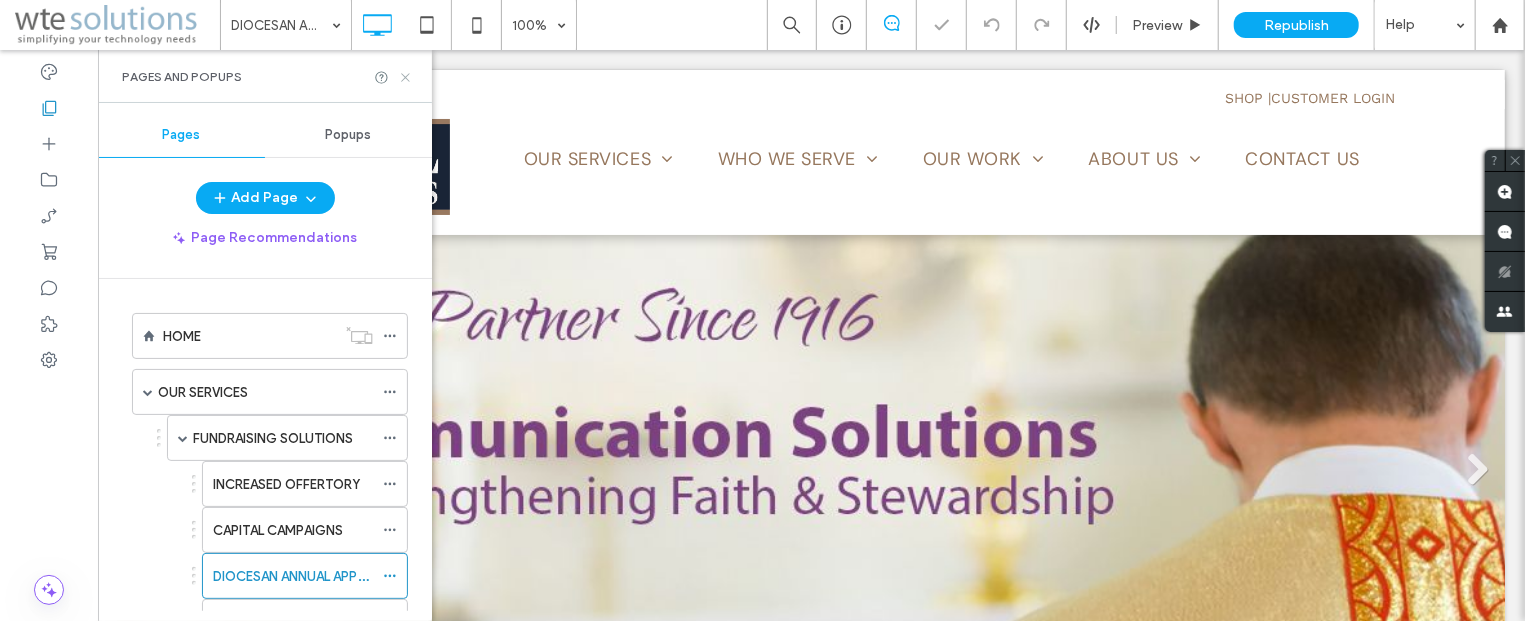 click 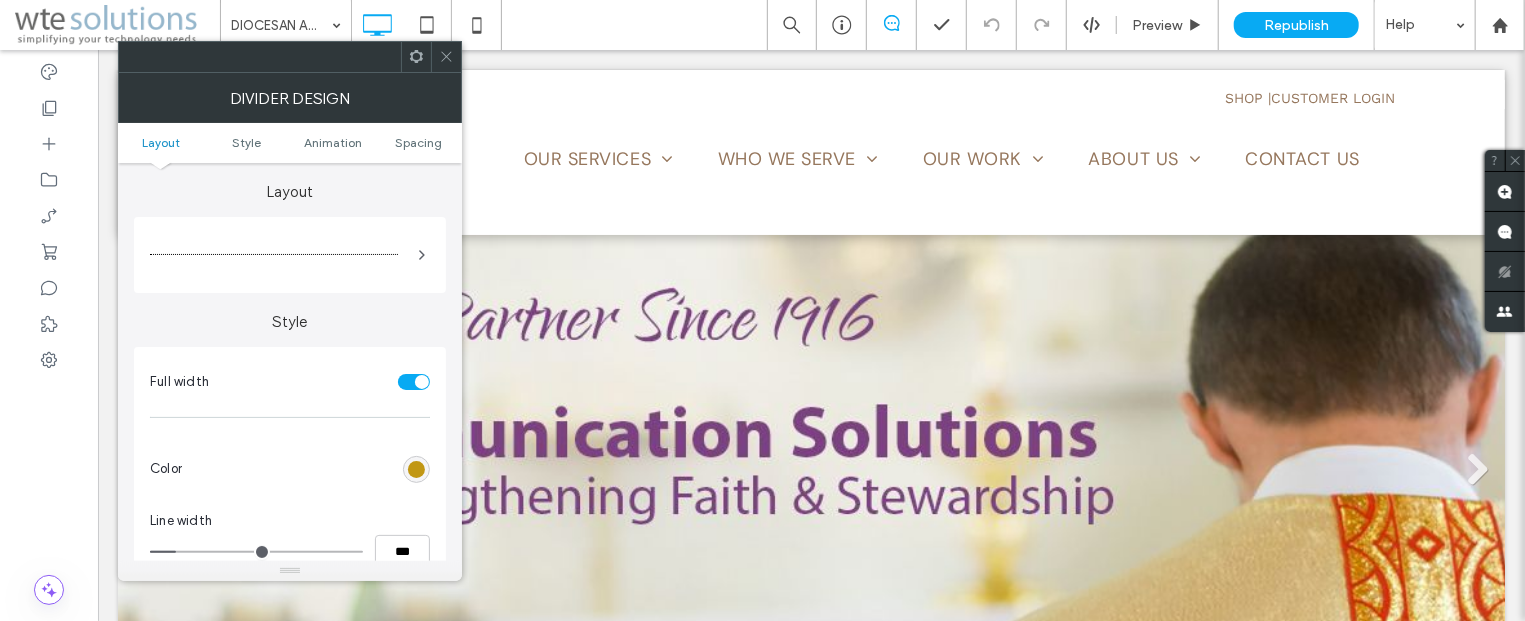 click at bounding box center [416, 469] 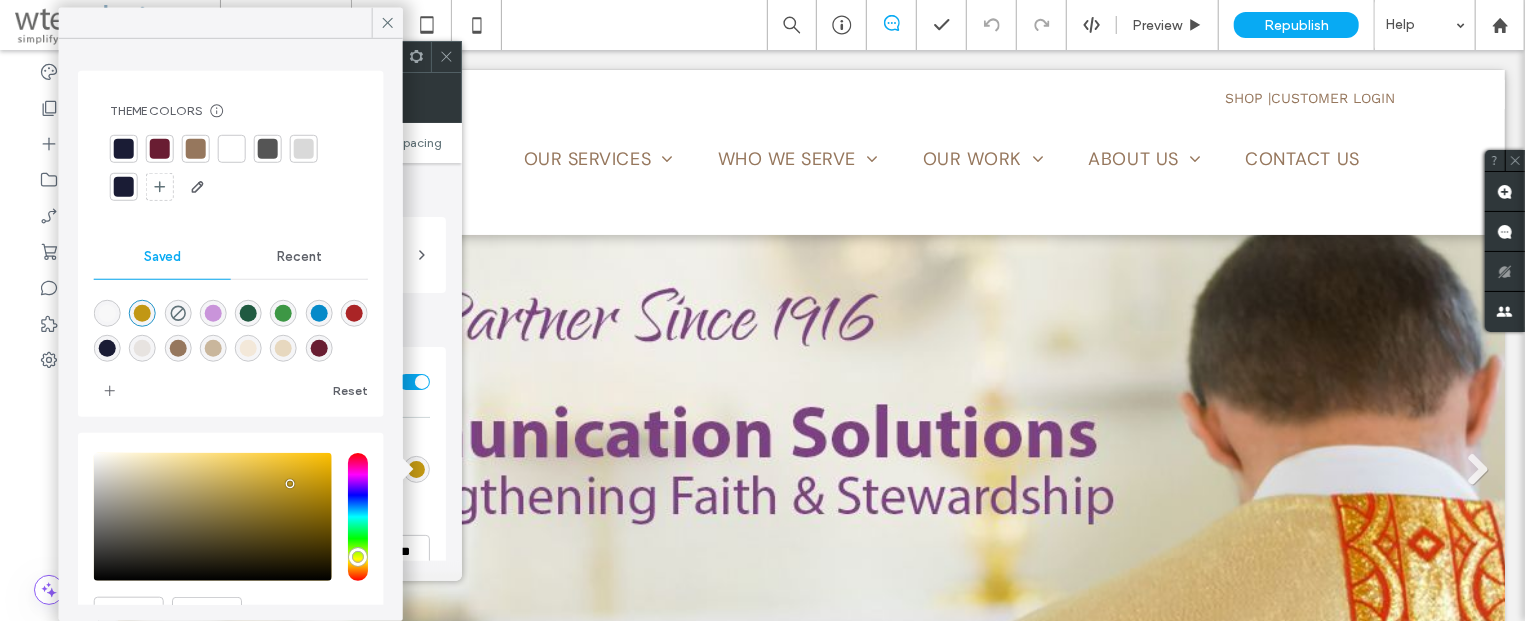 click at bounding box center (196, 149) 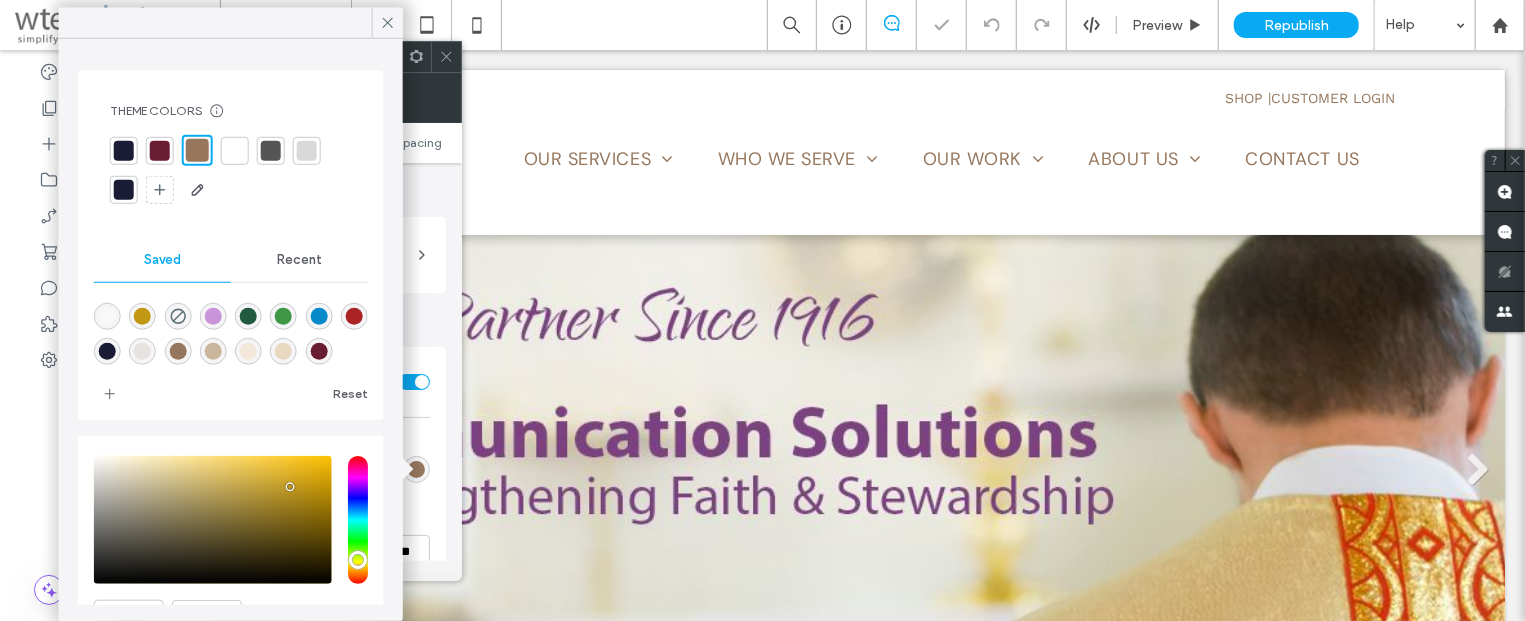 type on "*" 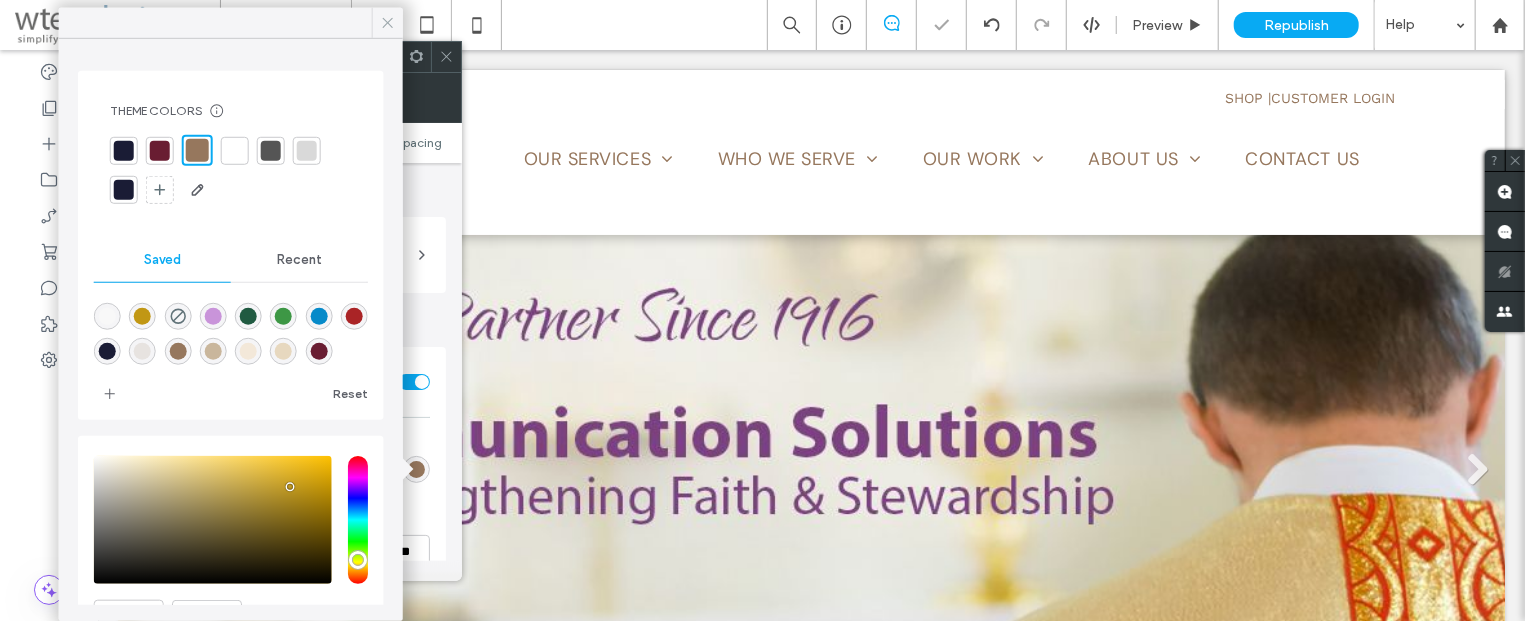 click 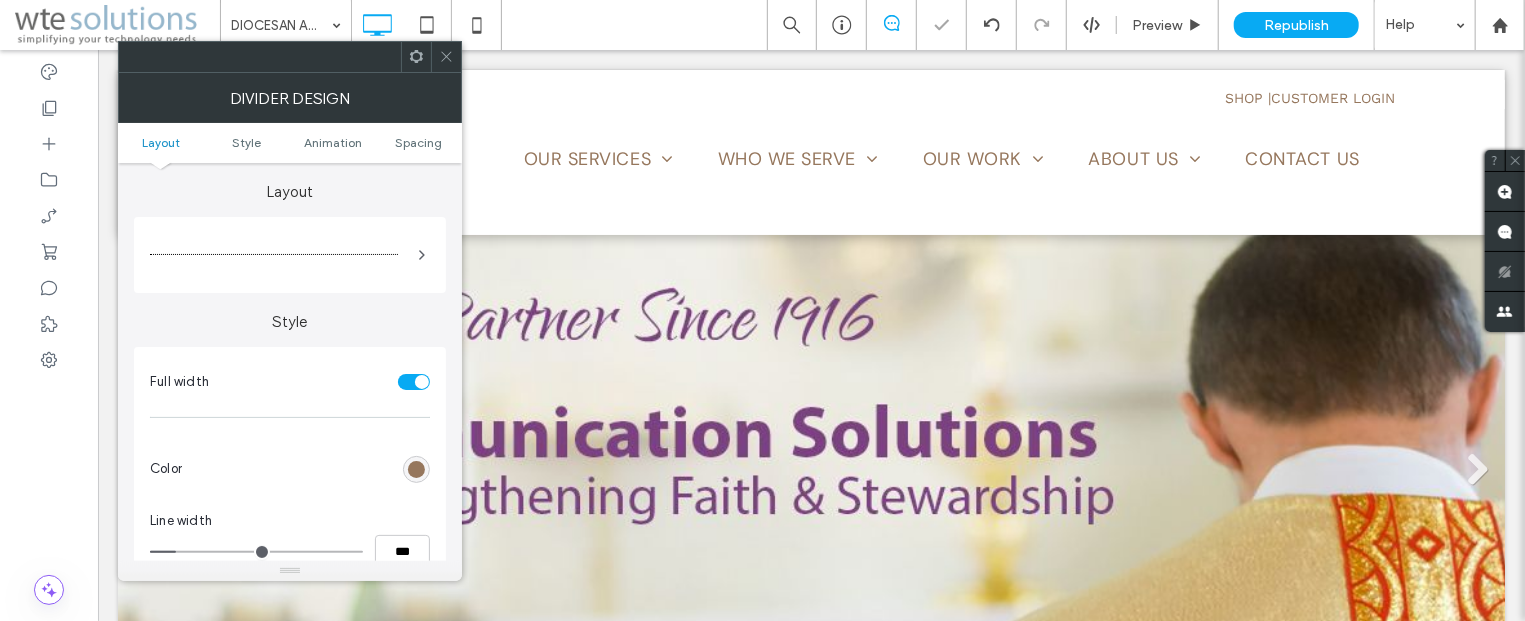 click 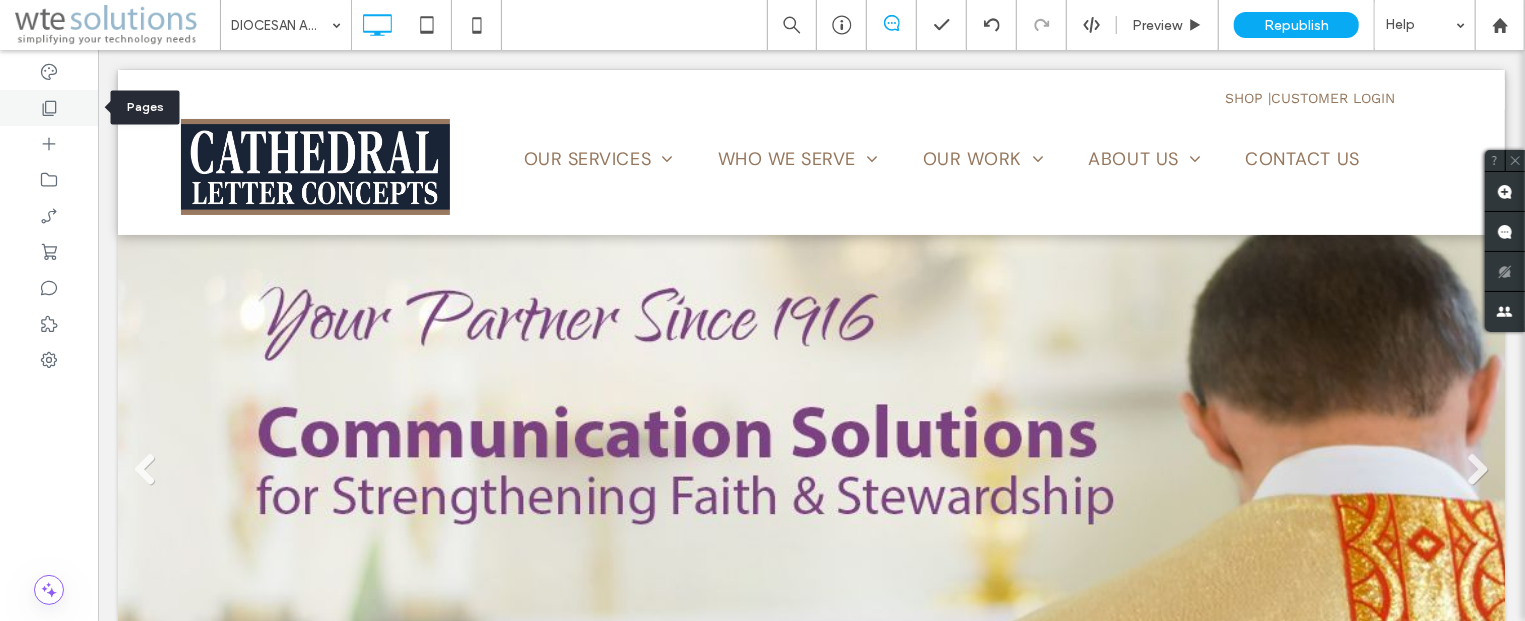 click 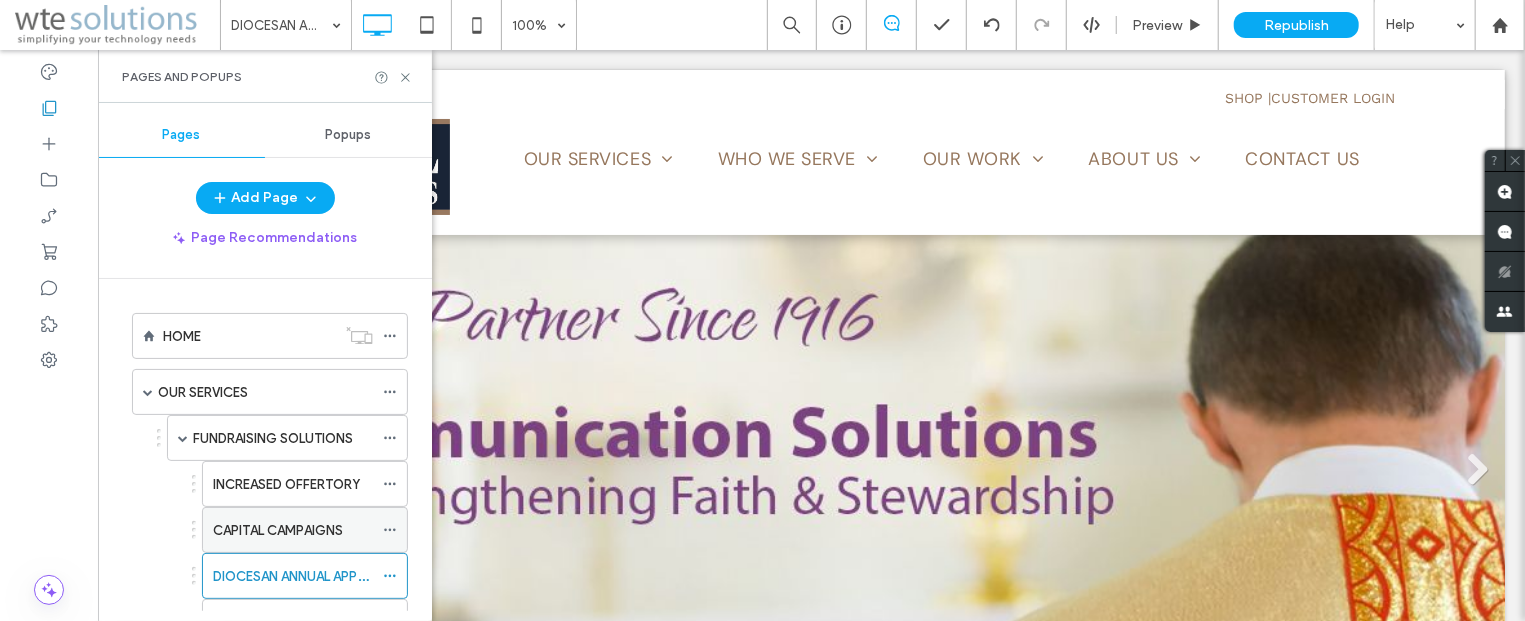 click on "CAPITAL CAMPAIGNS" at bounding box center [278, 530] 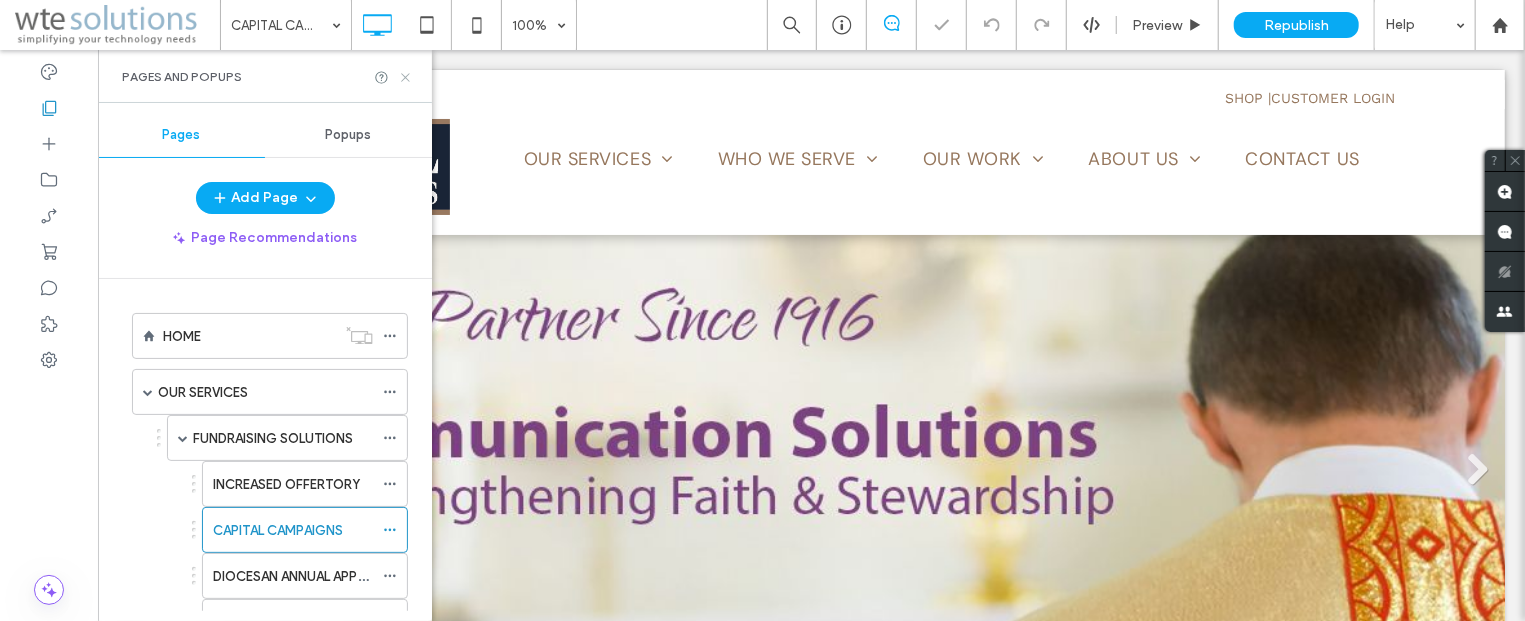 click 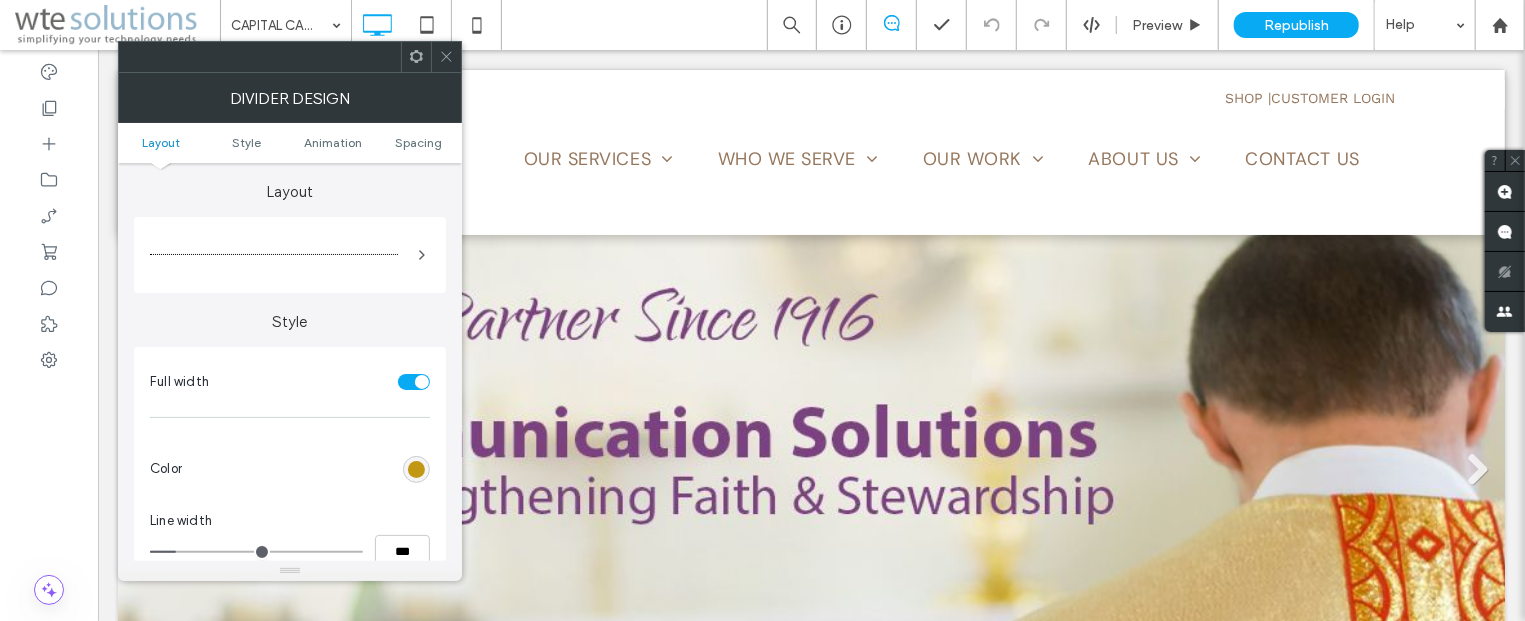 click at bounding box center (416, 469) 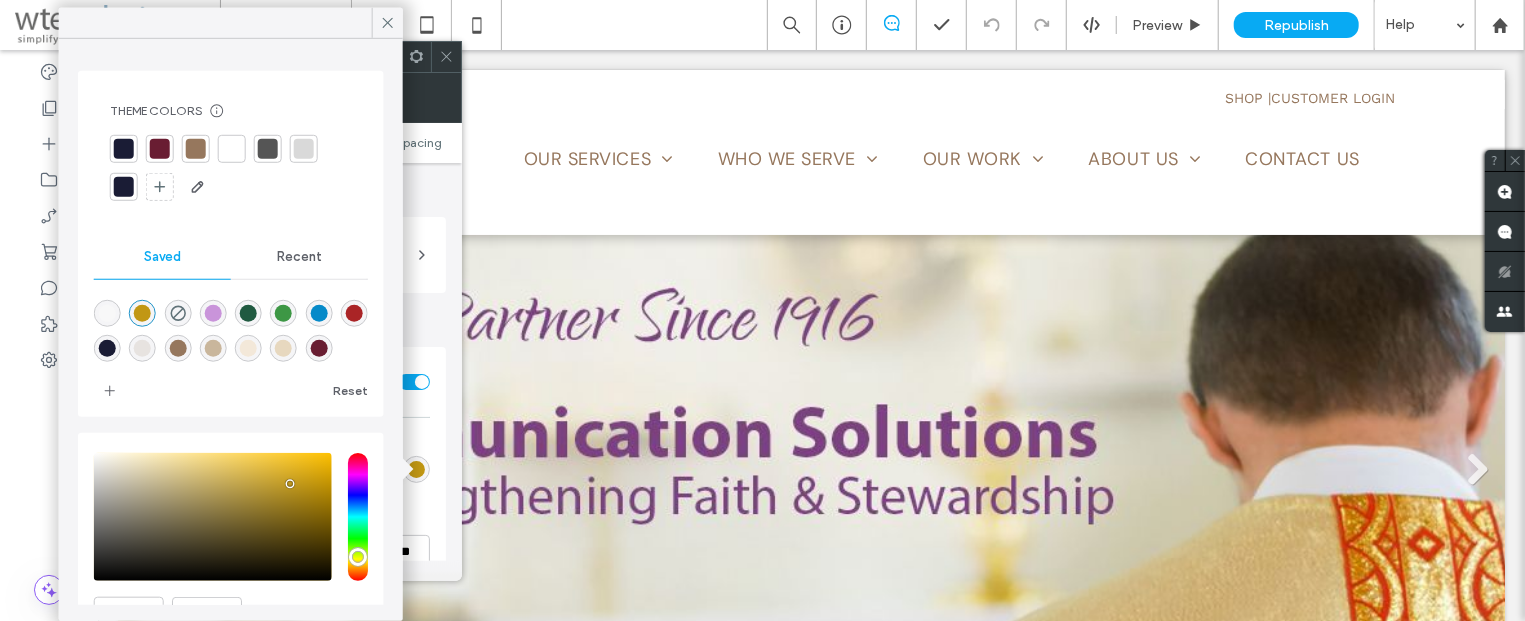 click at bounding box center (196, 149) 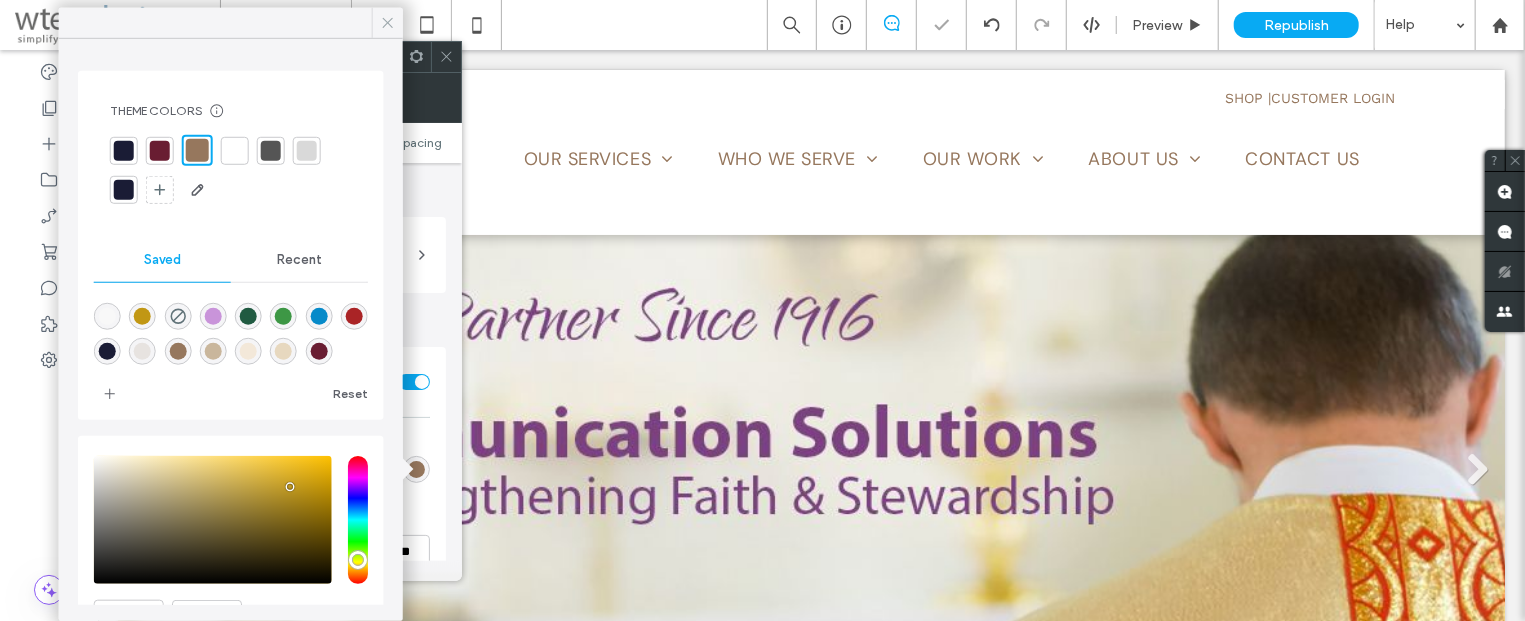 click 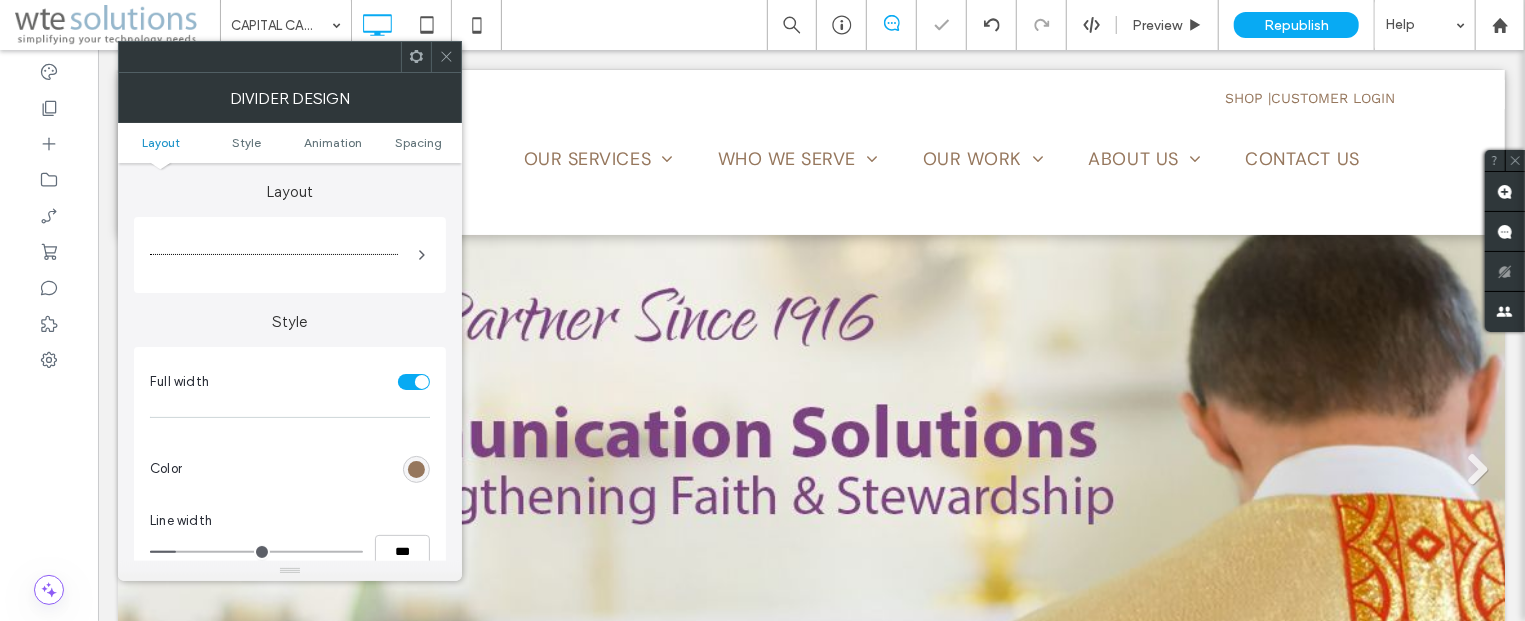 click 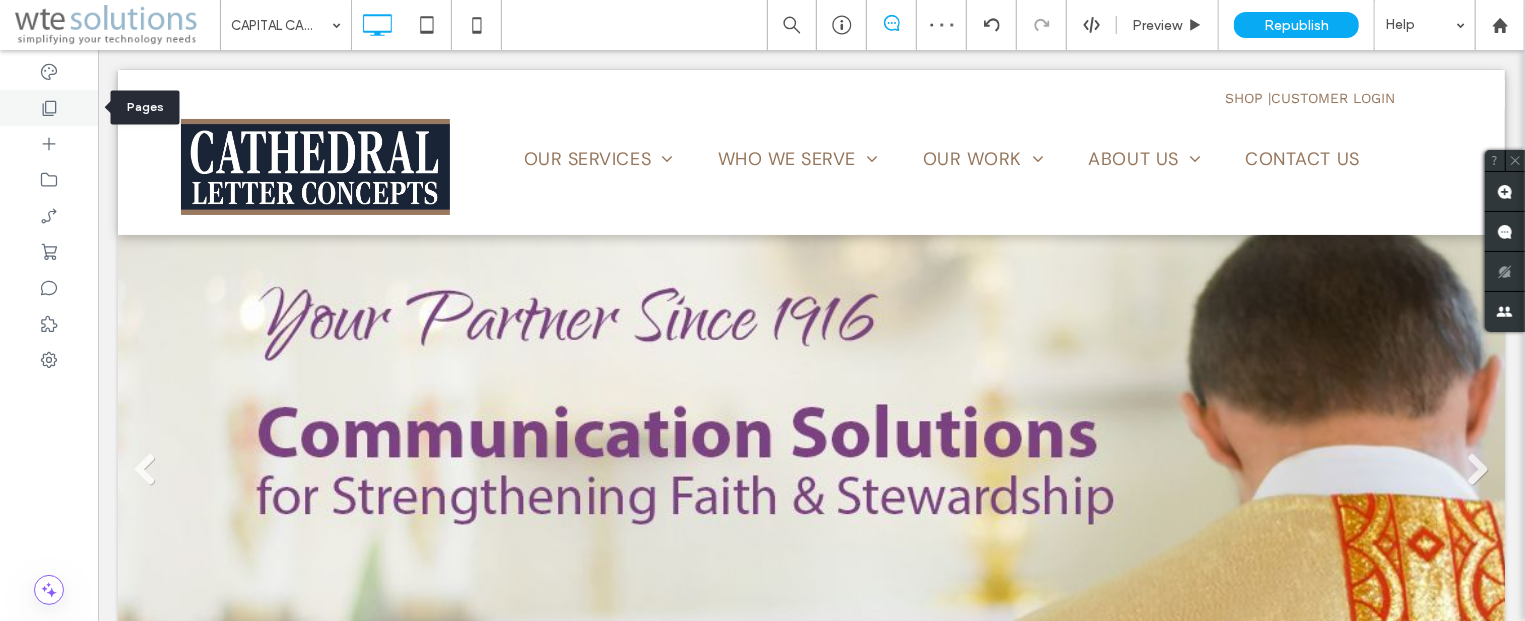 click 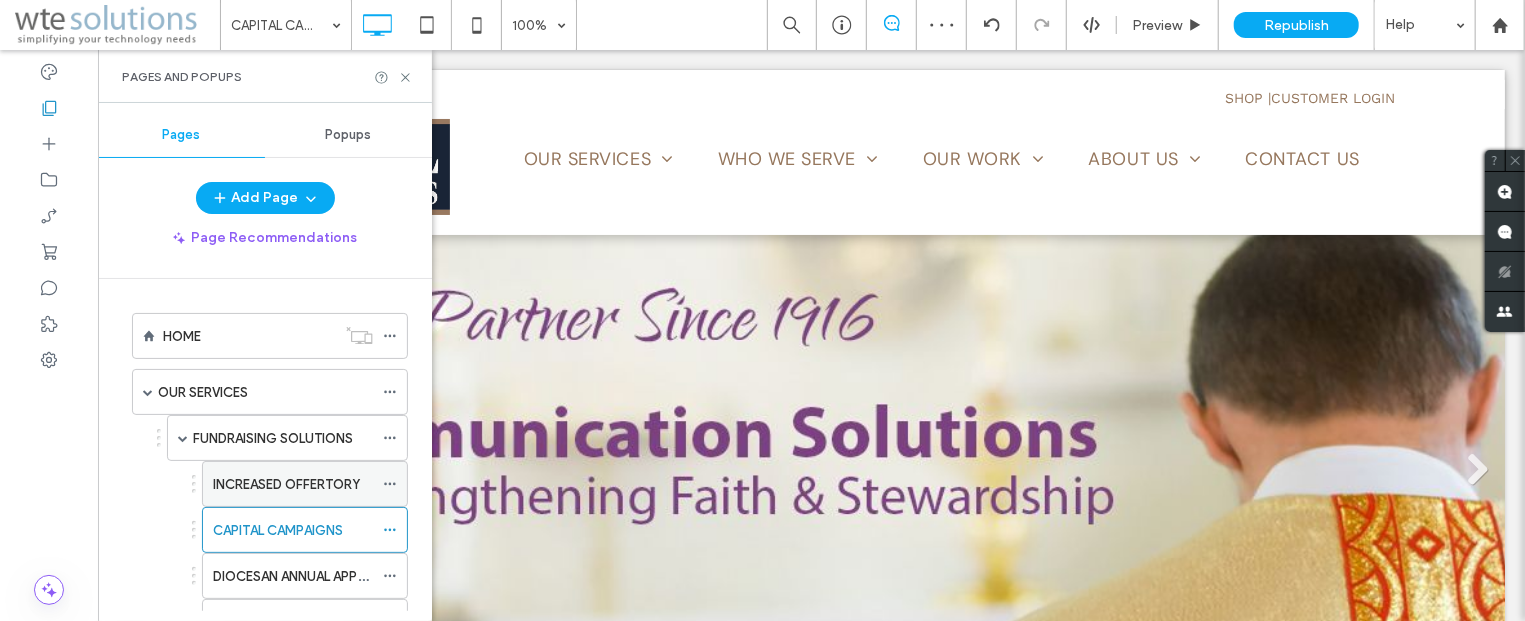 click on "INCREASED OFFERTORY" at bounding box center (286, 484) 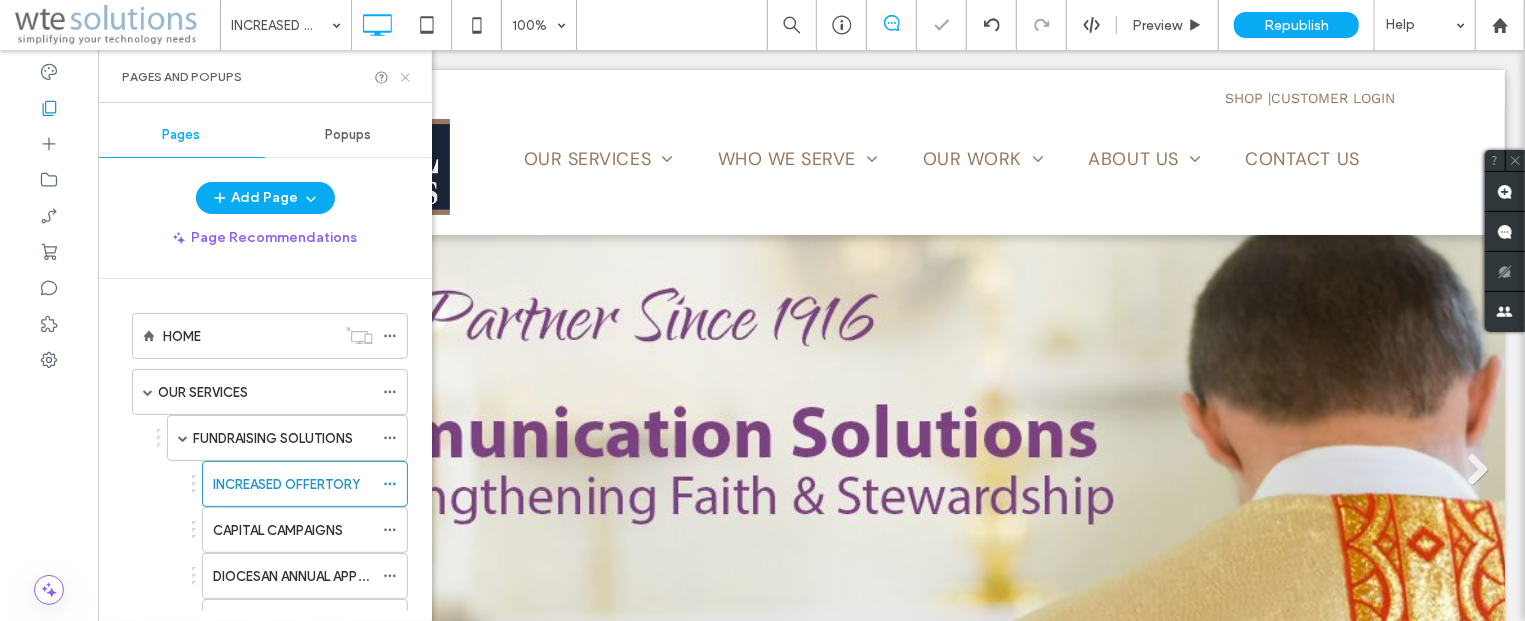 click 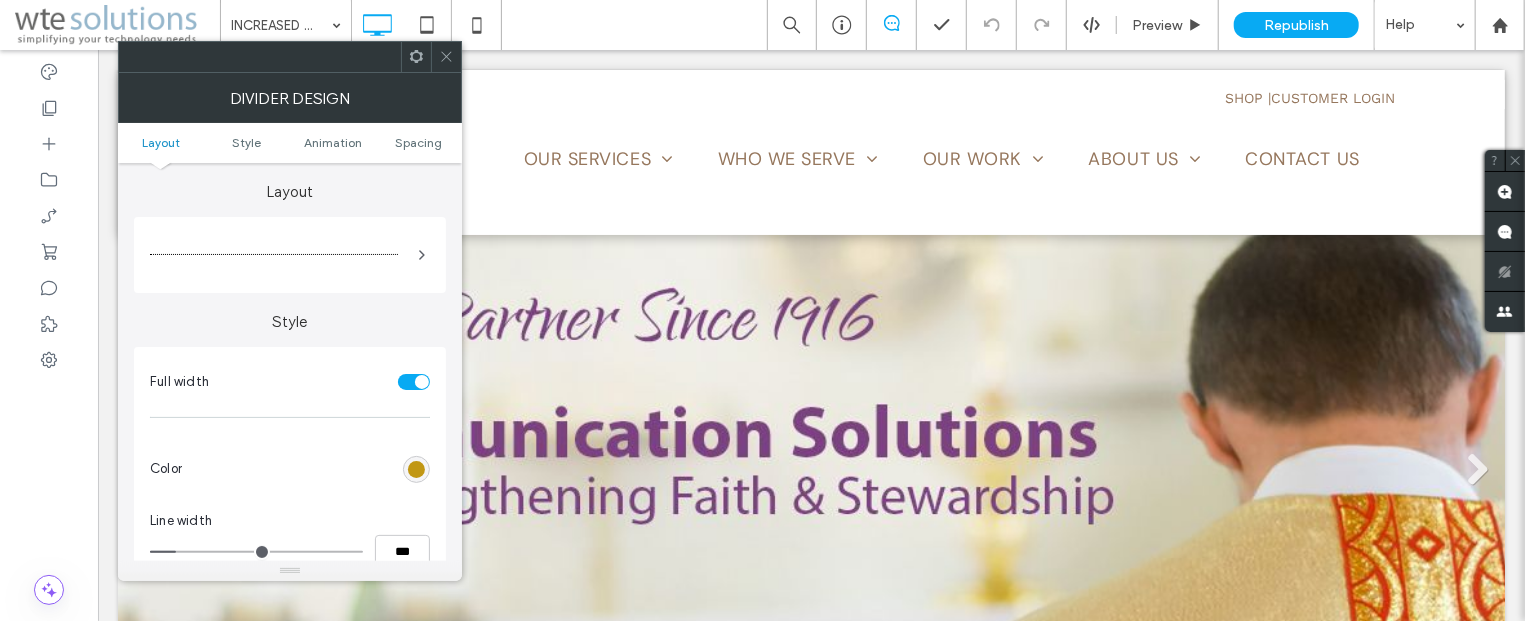 click at bounding box center (416, 469) 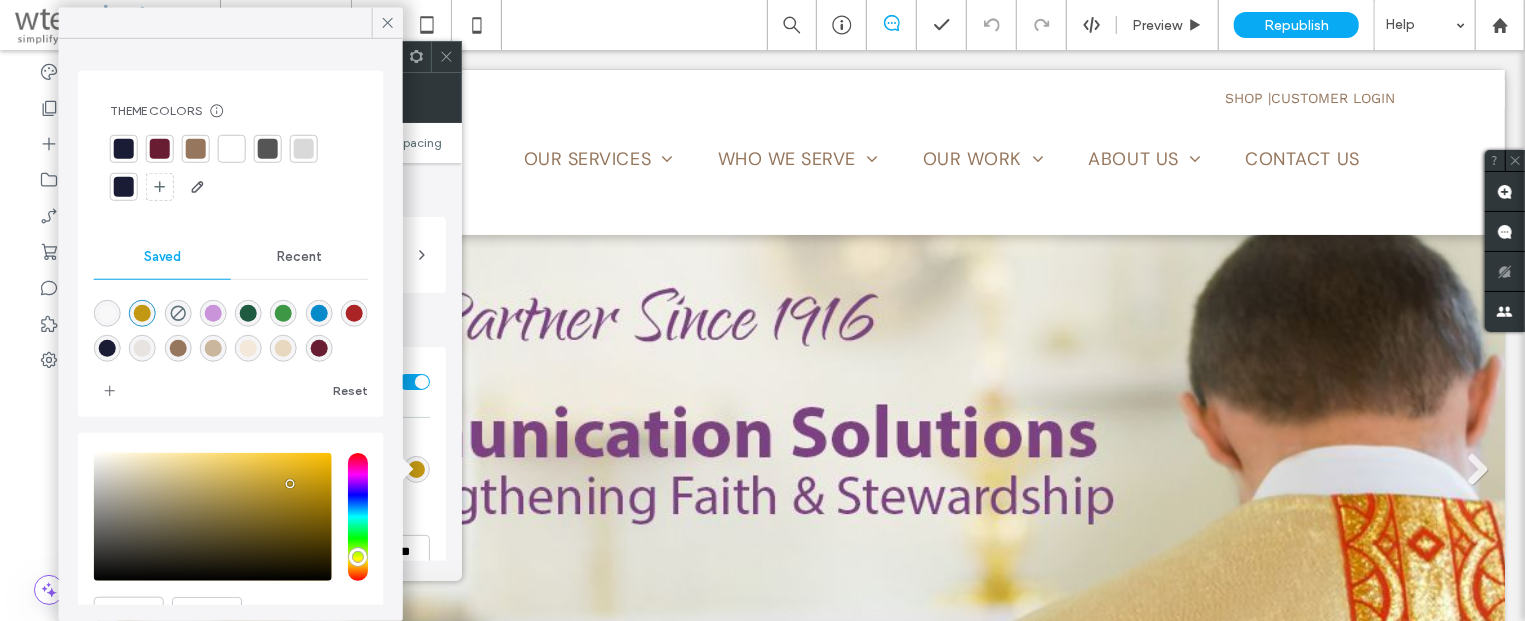 click at bounding box center [196, 149] 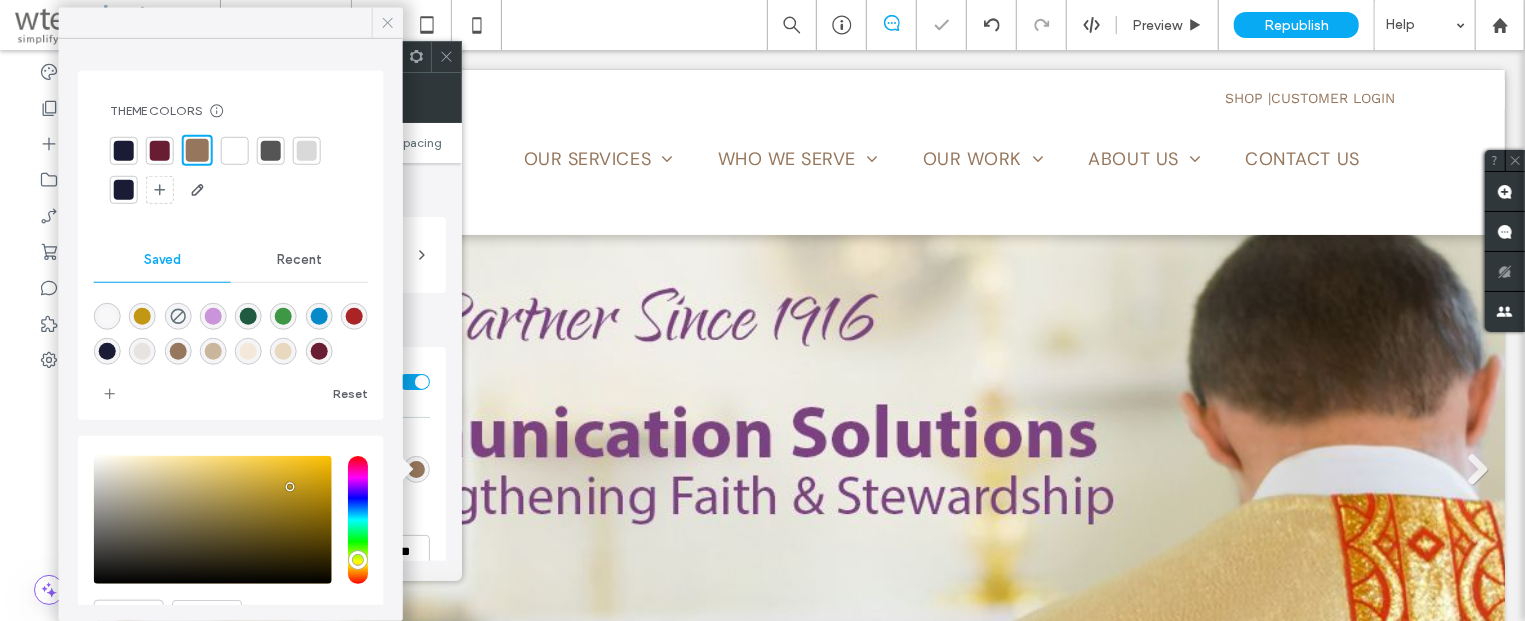 click 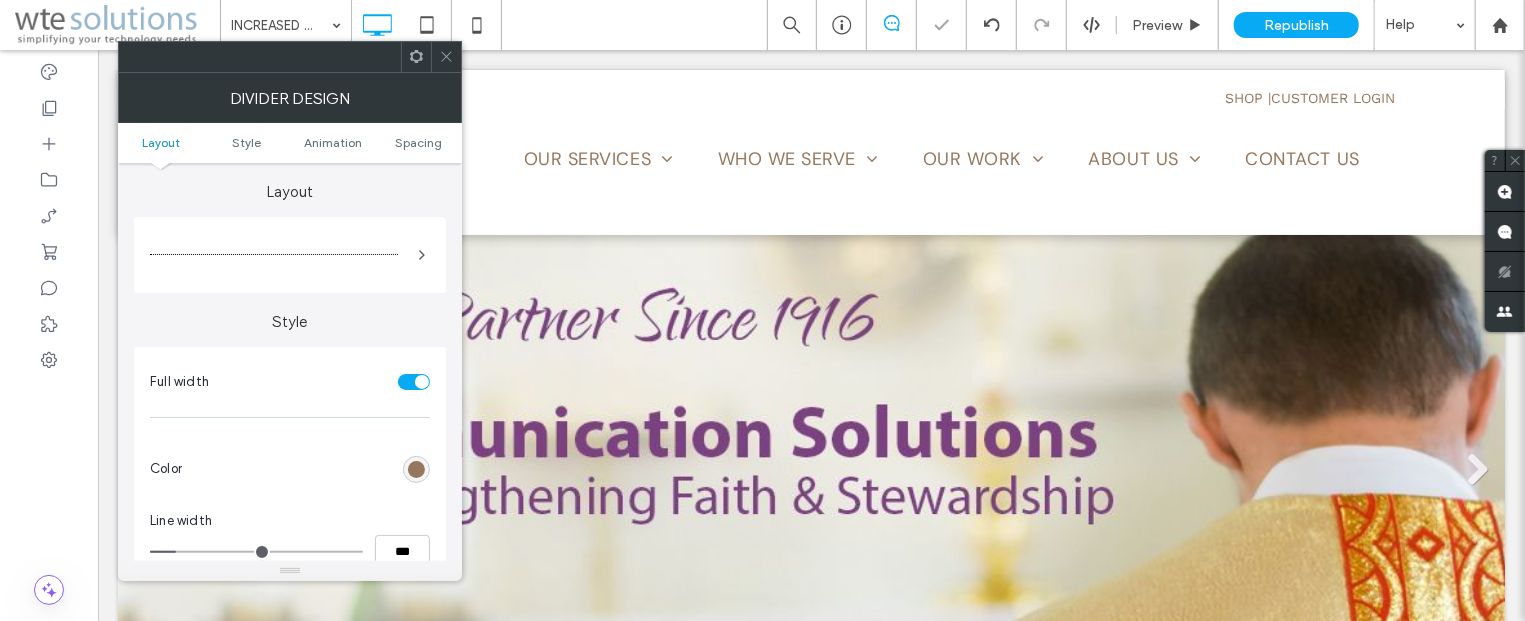 click 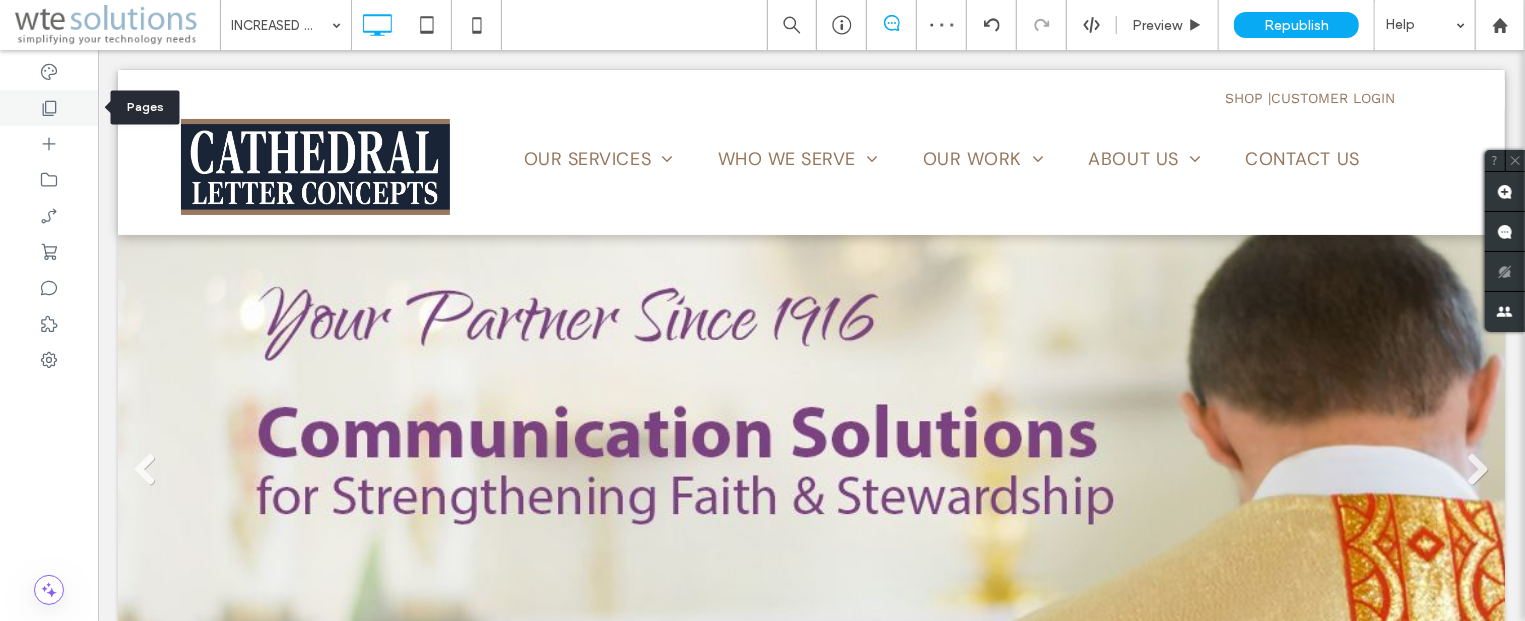 click 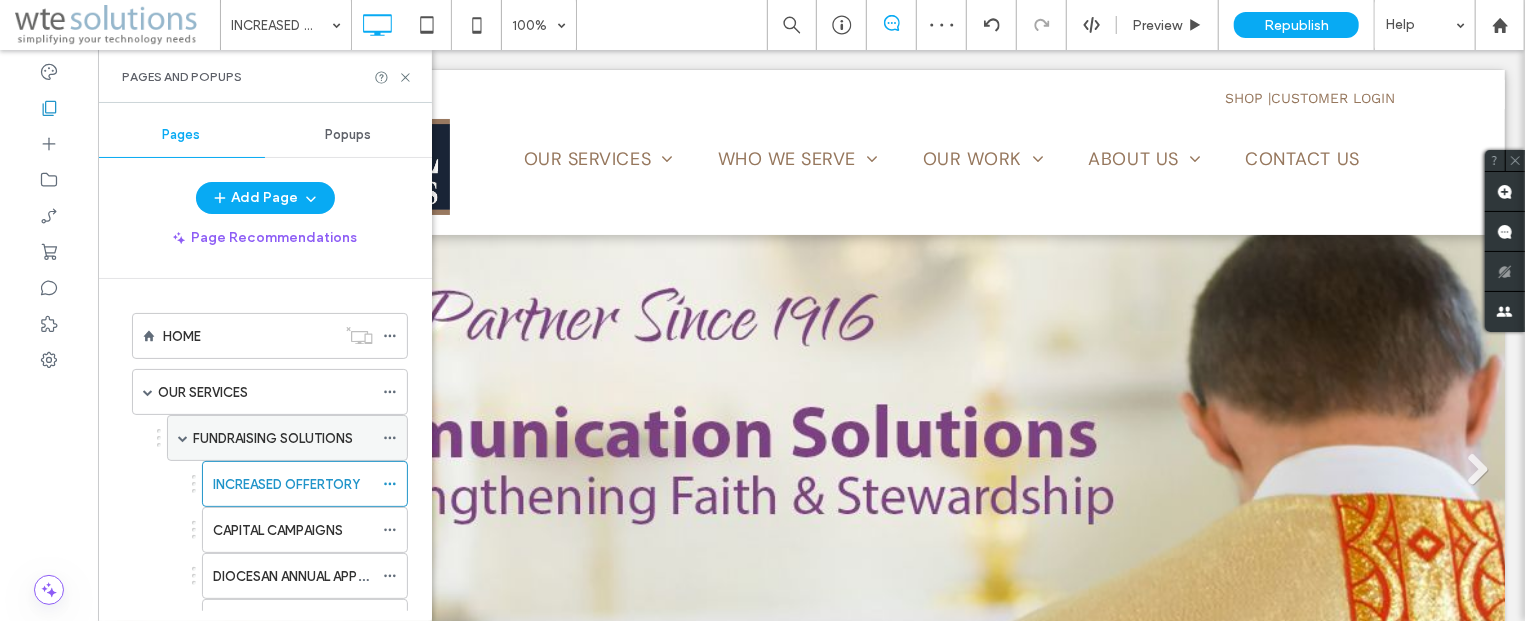 click on "FUNDRAISING SOLUTIONS" at bounding box center [283, 438] 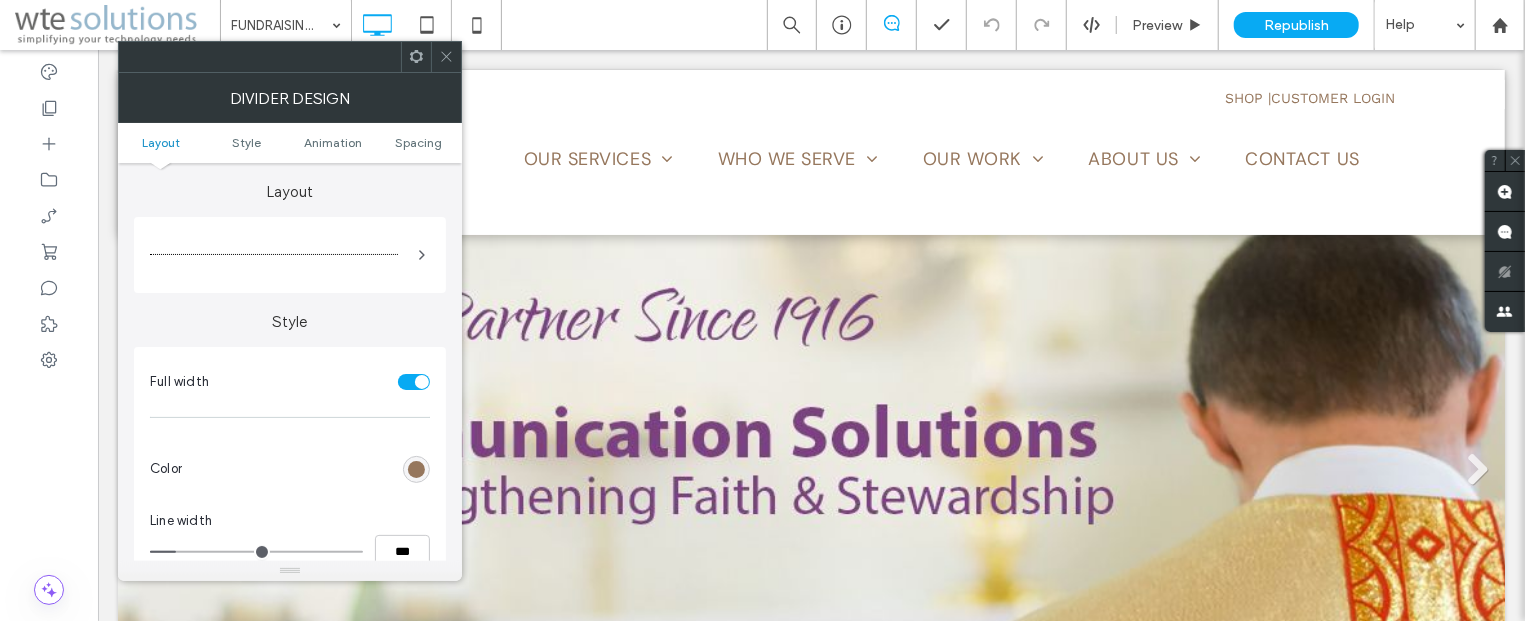 click at bounding box center (416, 469) 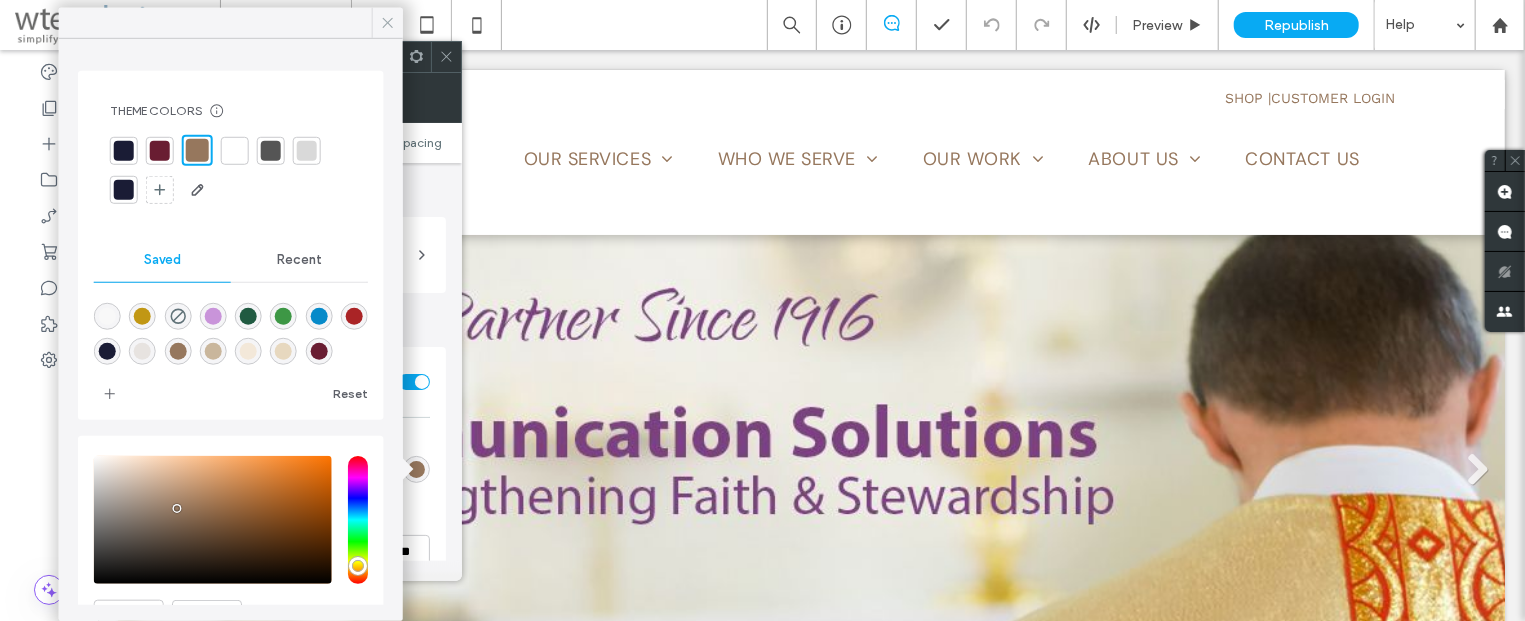 click 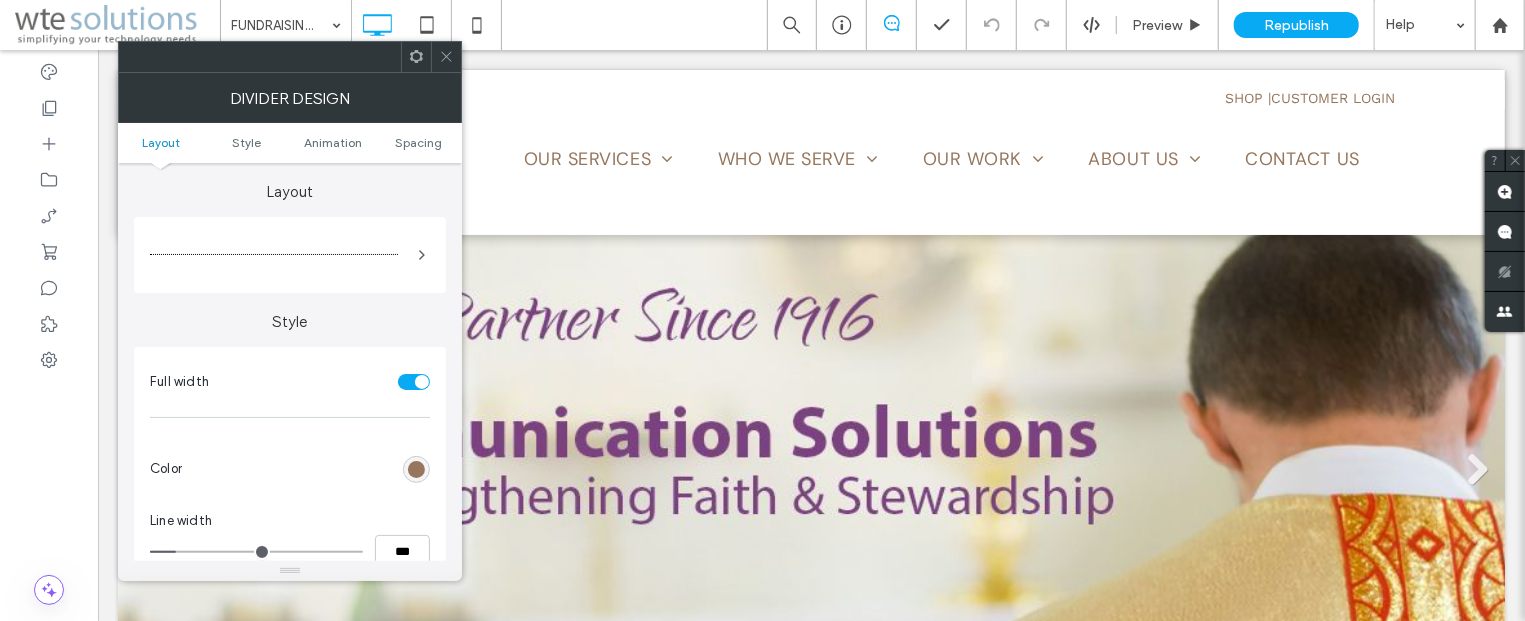 click 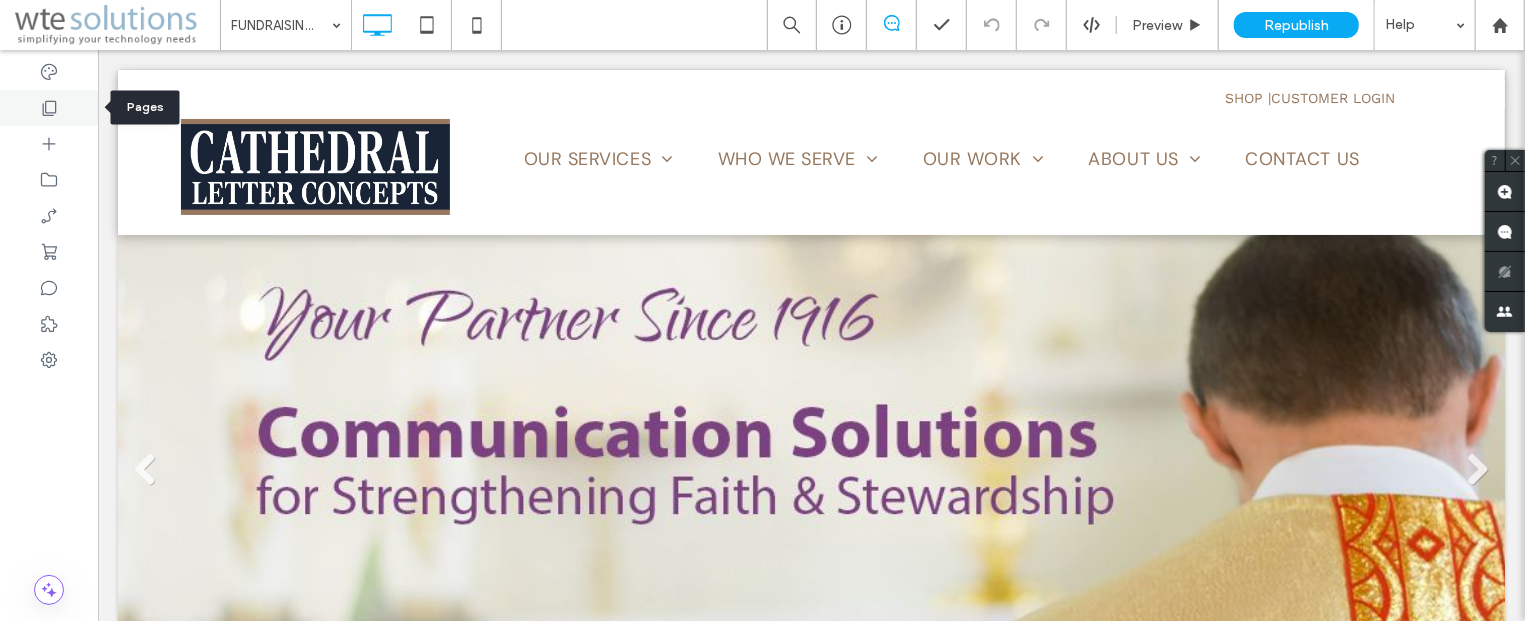 click 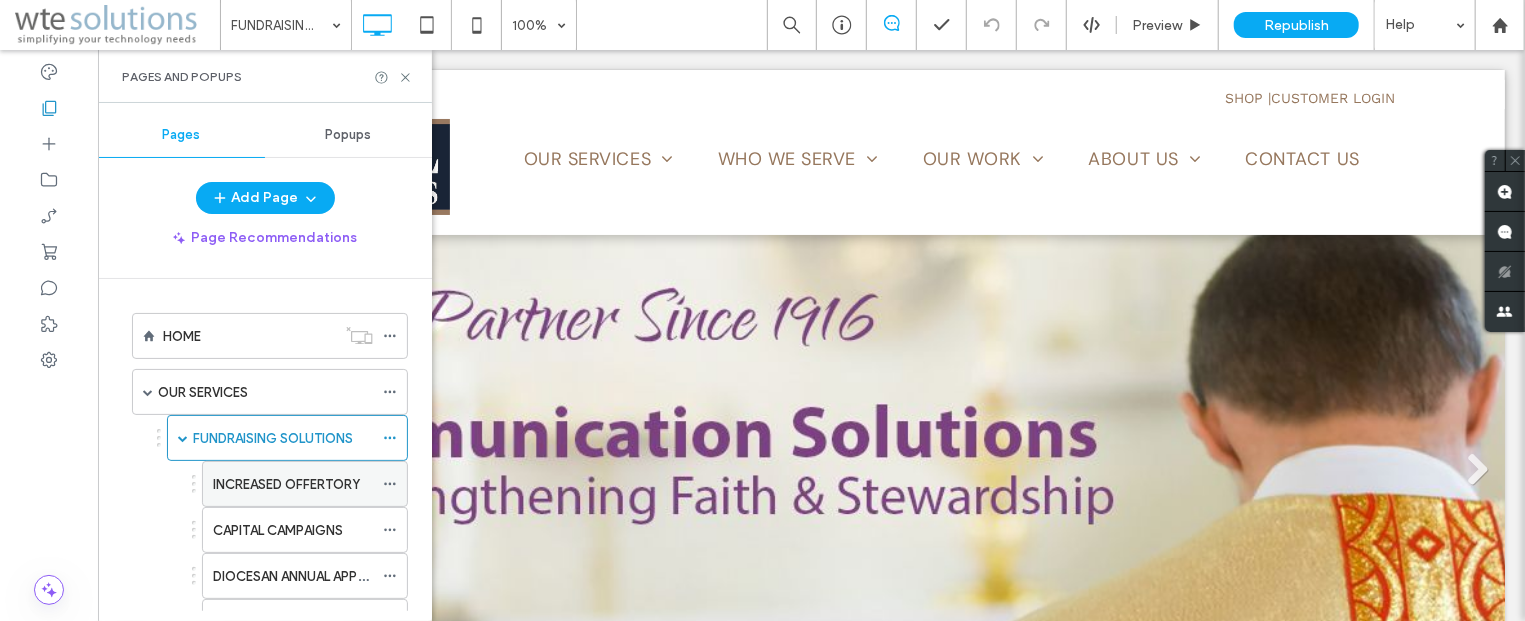 click on "INCREASED OFFERTORY" at bounding box center (286, 484) 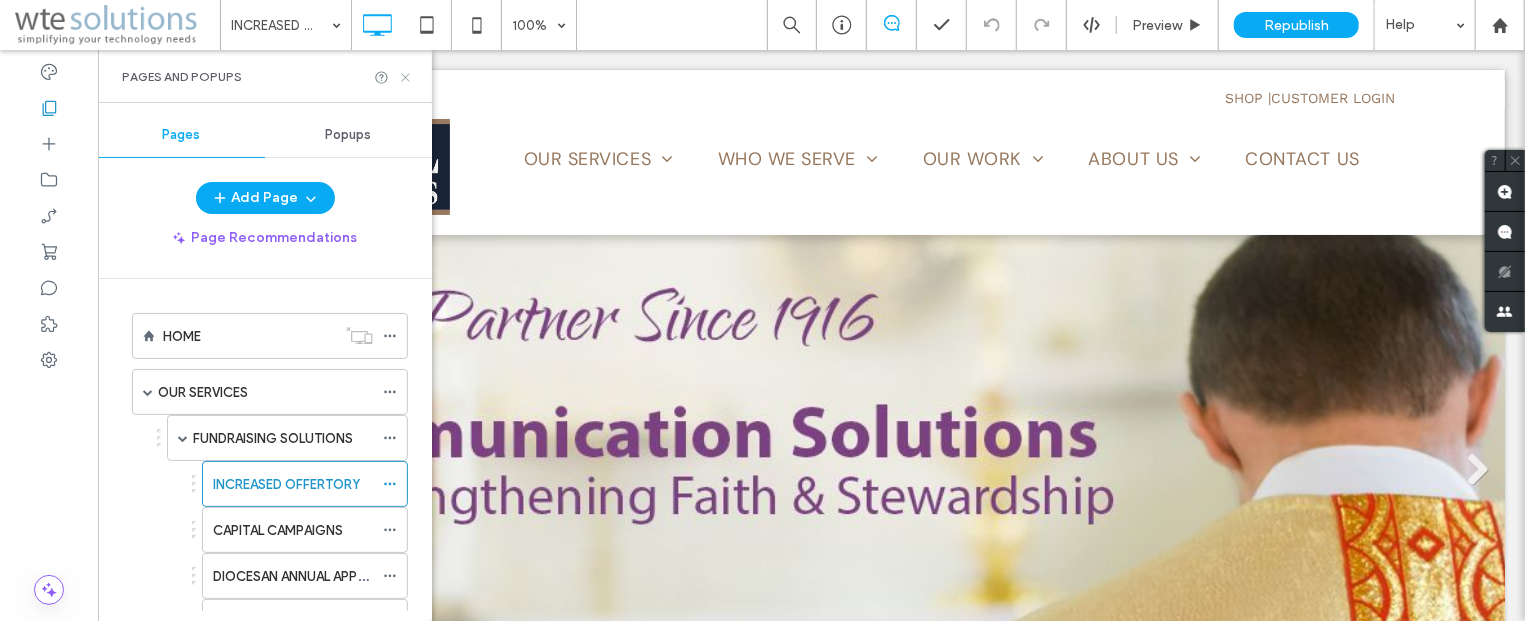 click 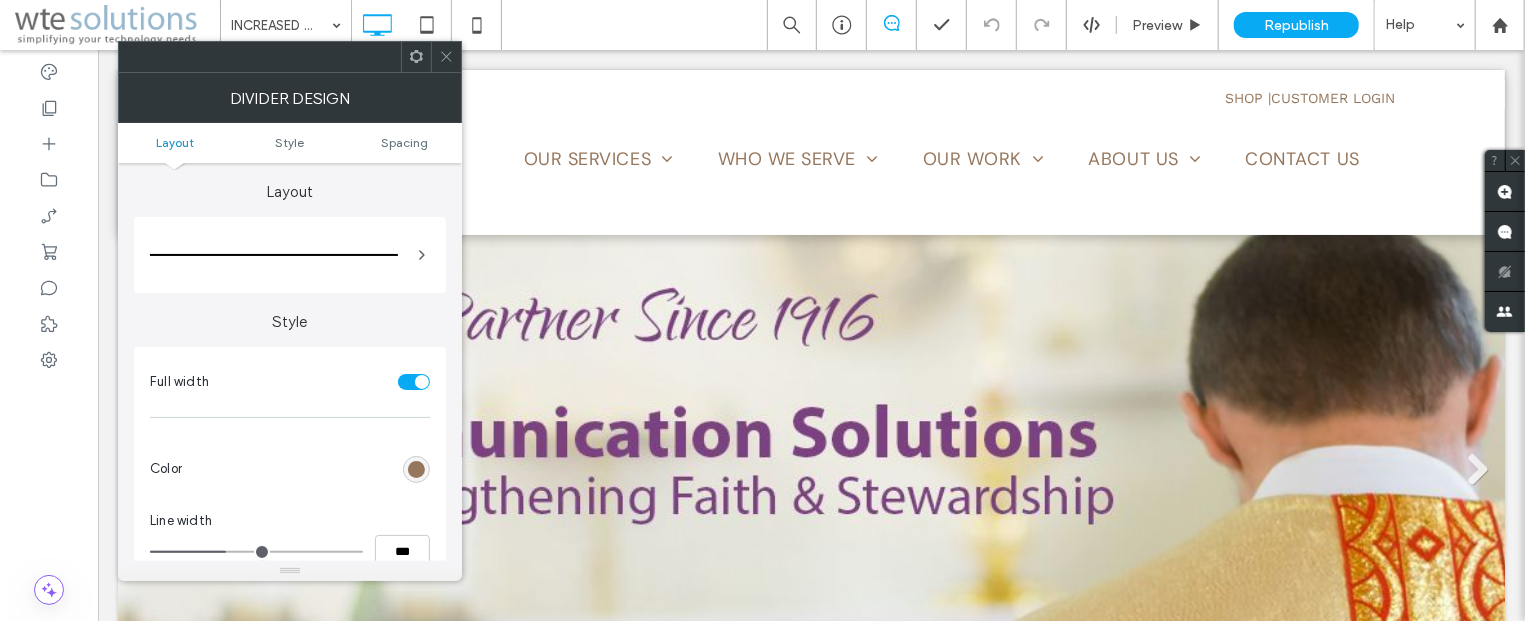 click at bounding box center [416, 469] 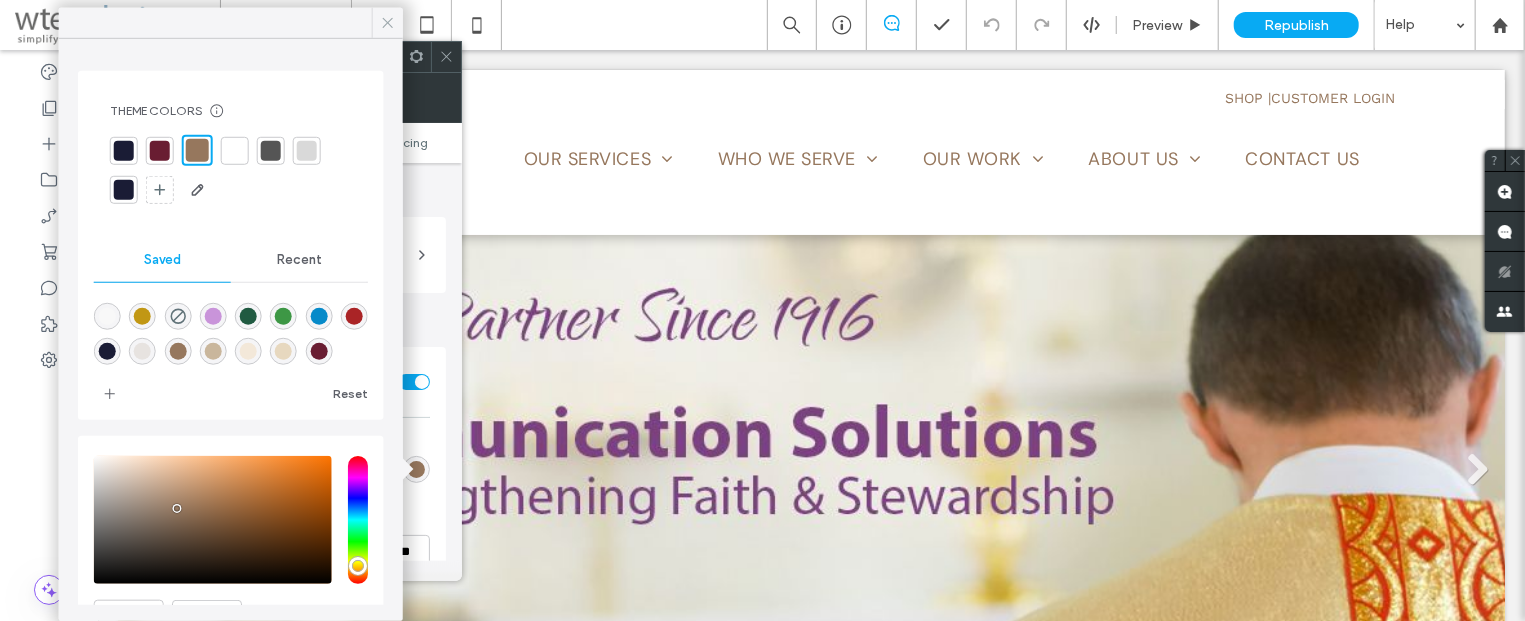 click 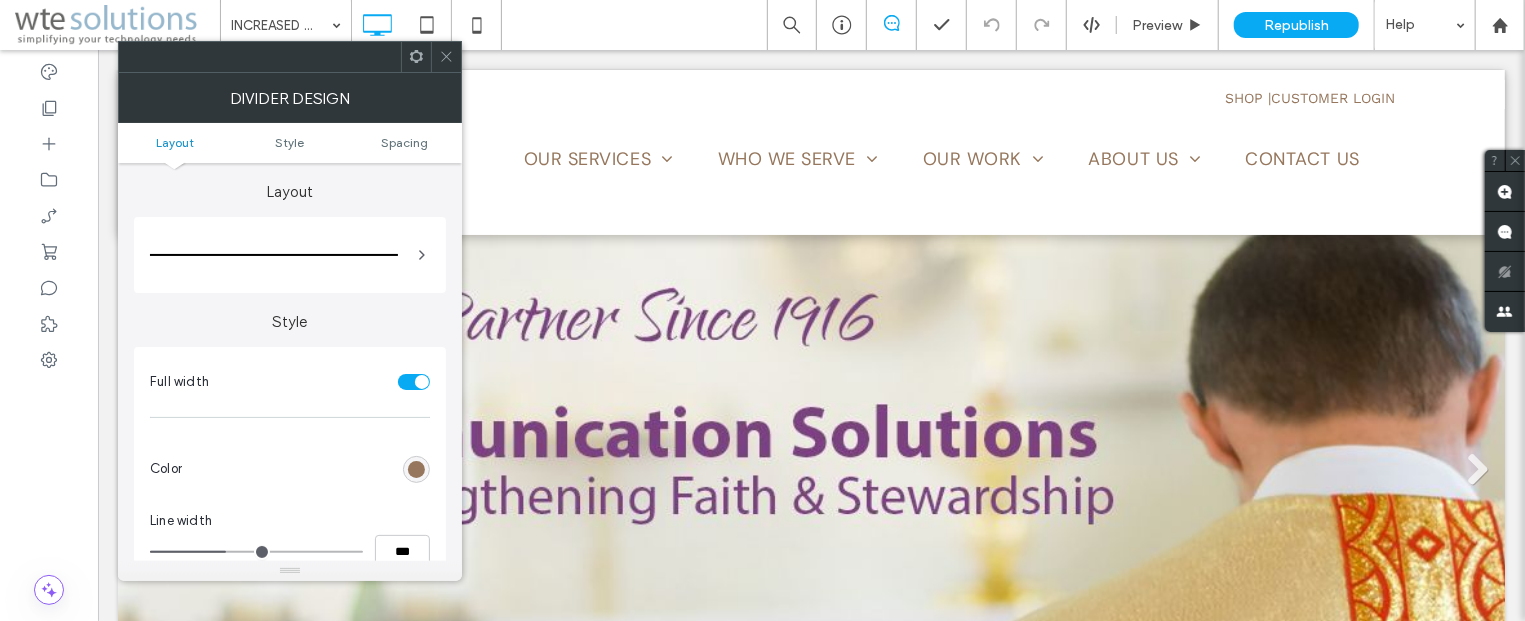 click 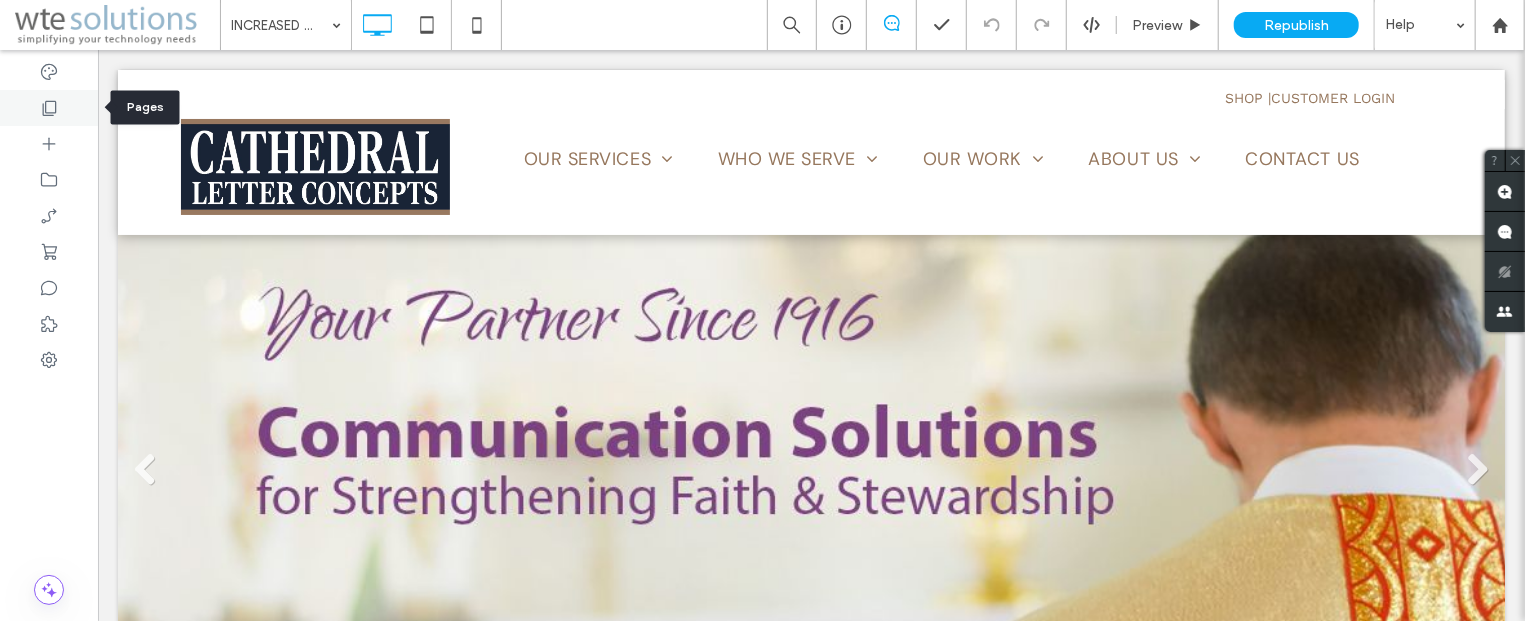 click 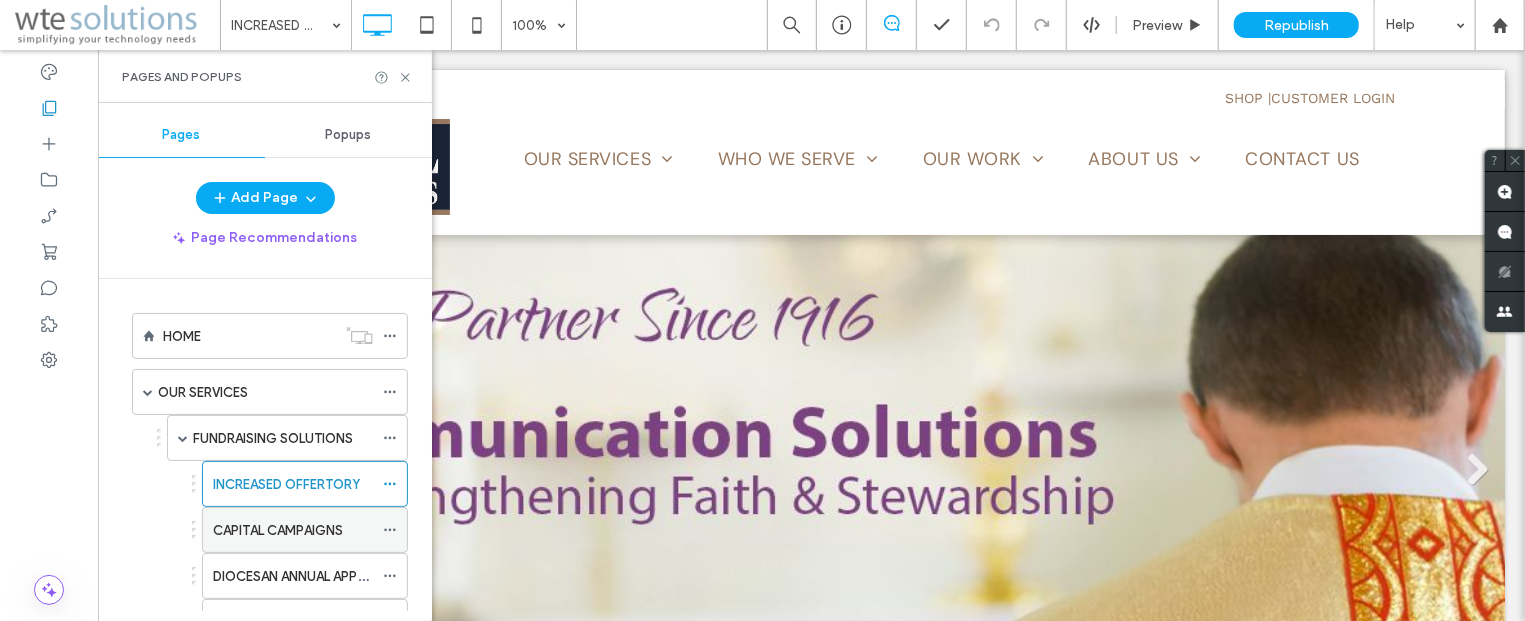 click on "CAPITAL CAMPAIGNS" at bounding box center [278, 530] 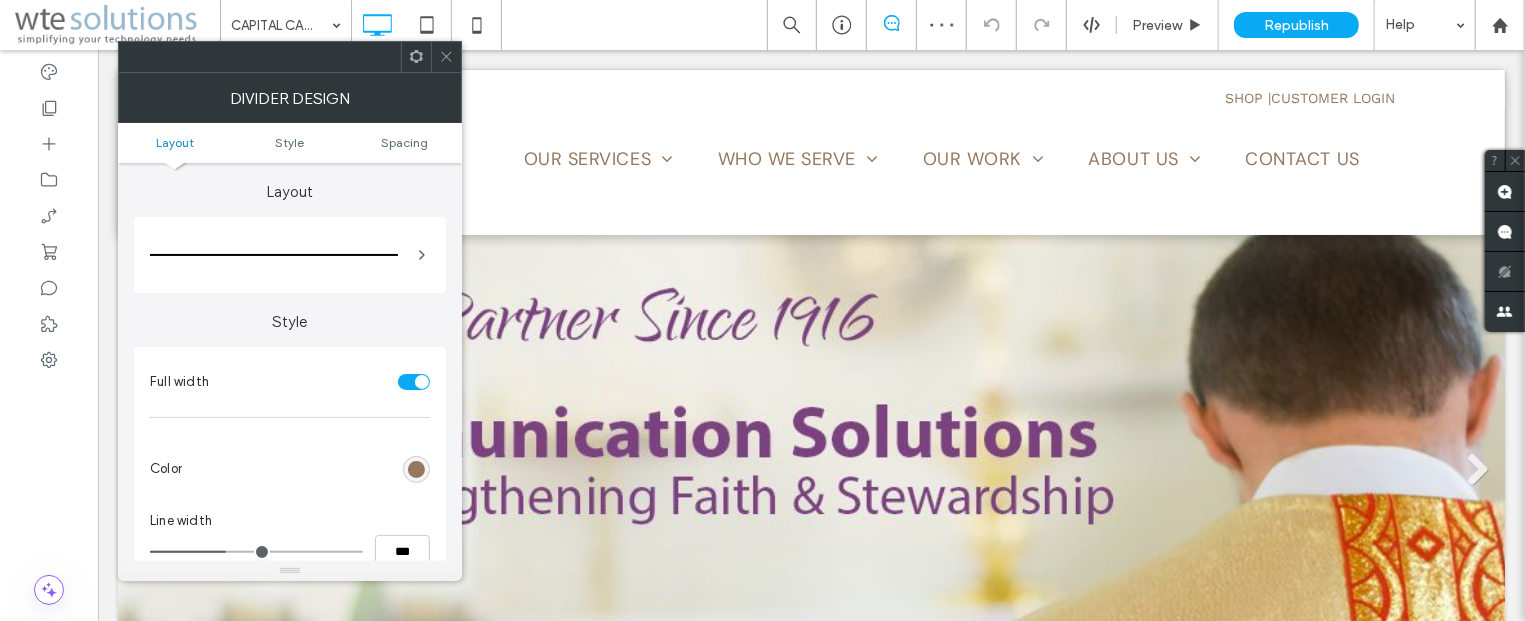 click at bounding box center [416, 469] 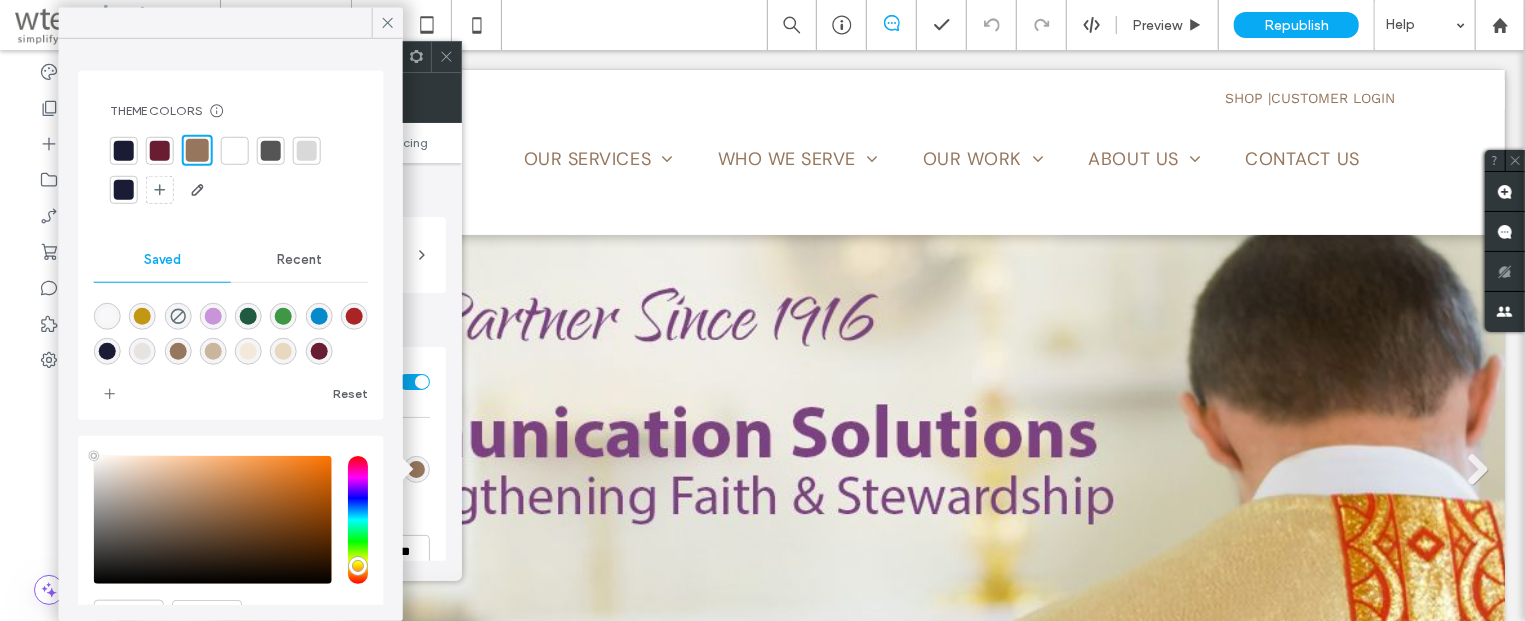 type on "****" 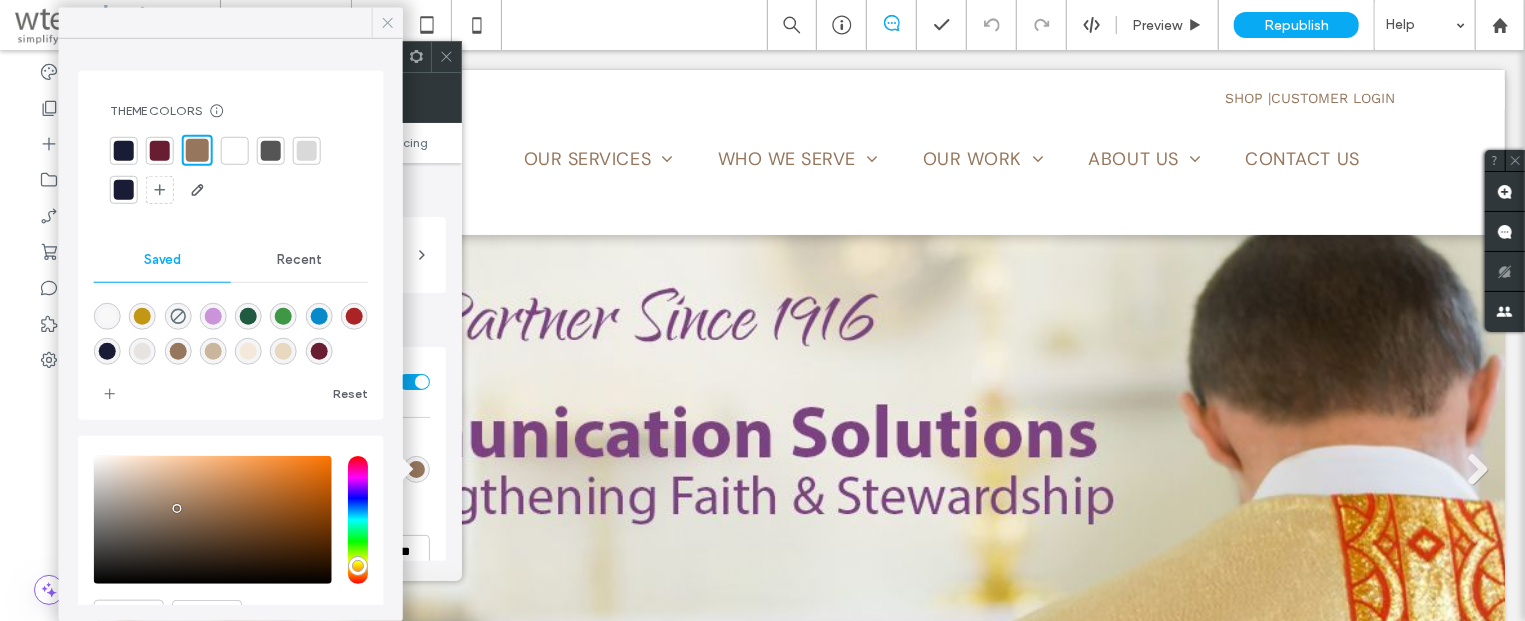 click 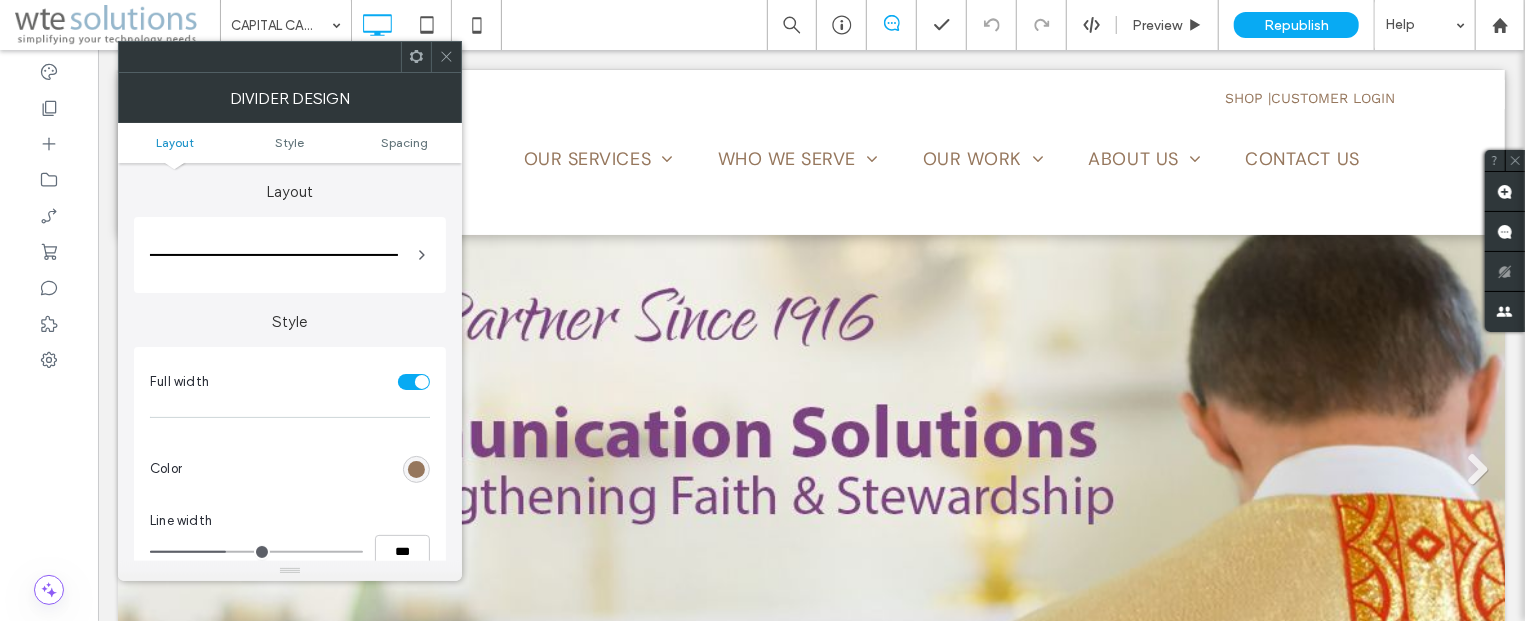 click 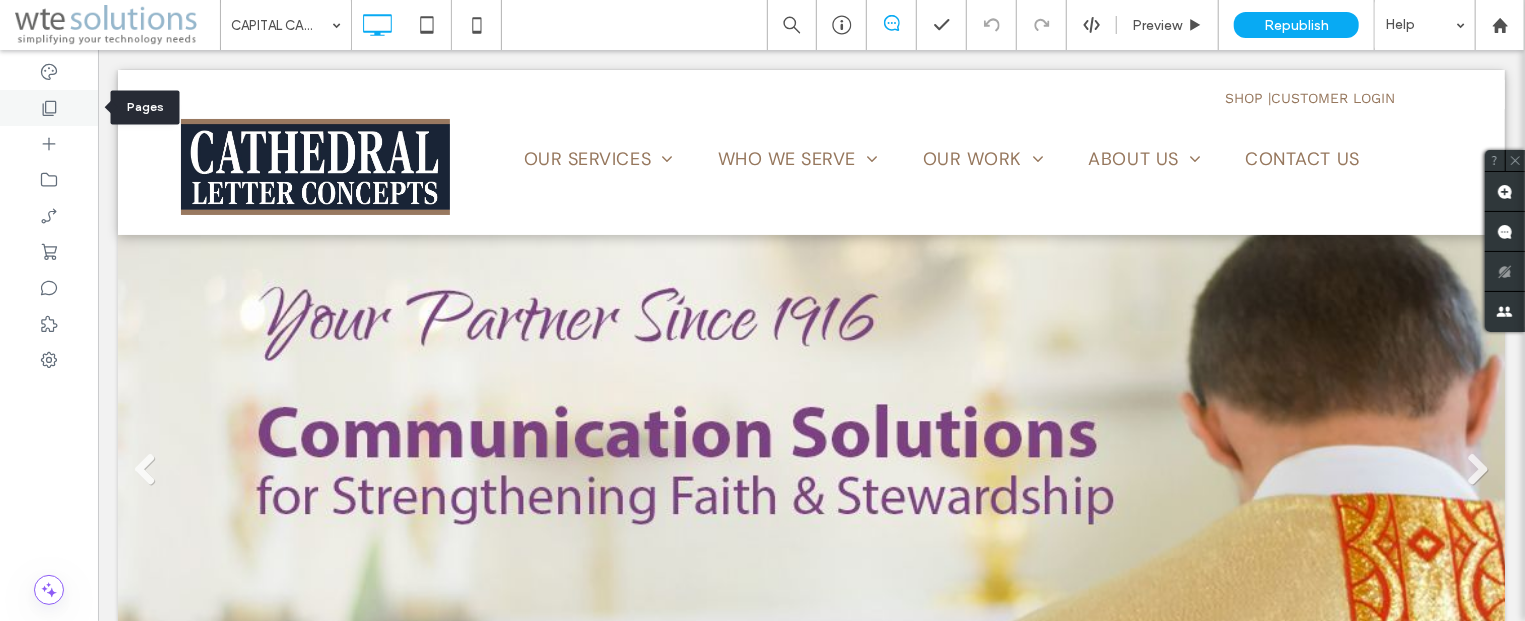 click 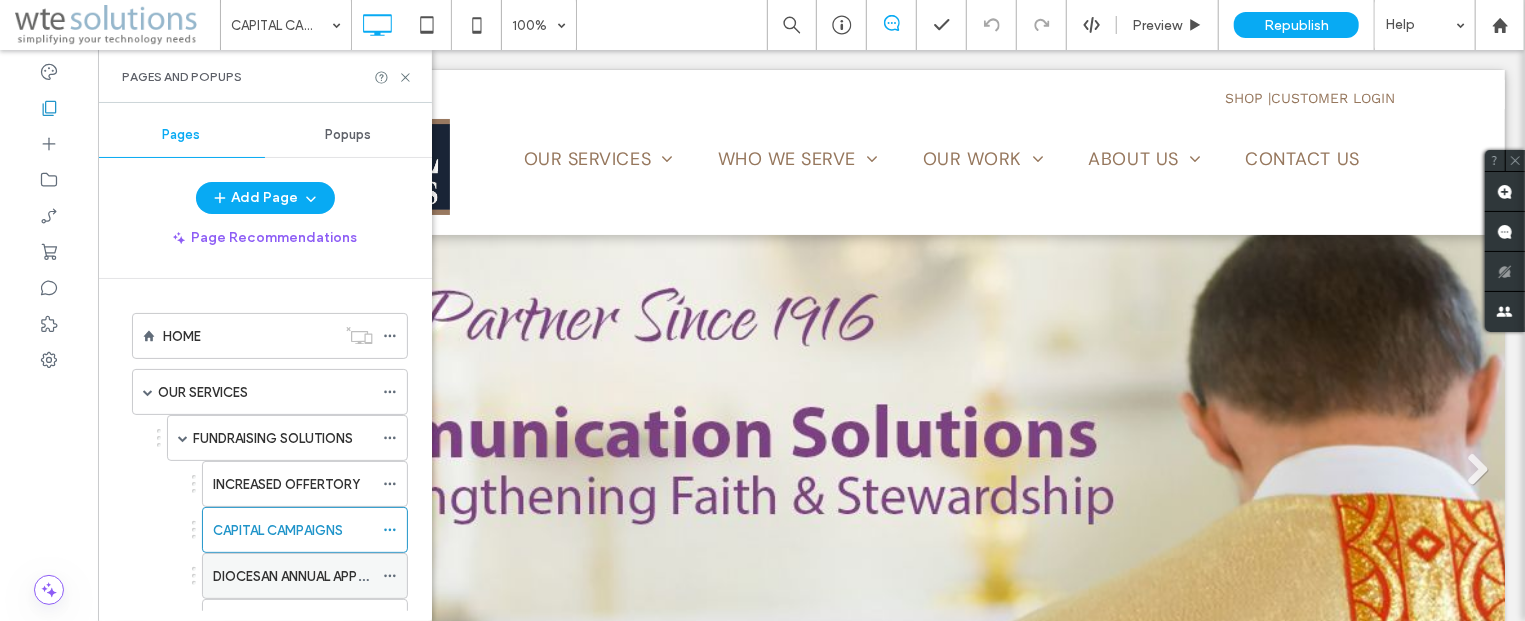 click on "DIOCESAN ANNUAL APPEALS" at bounding box center (299, 576) 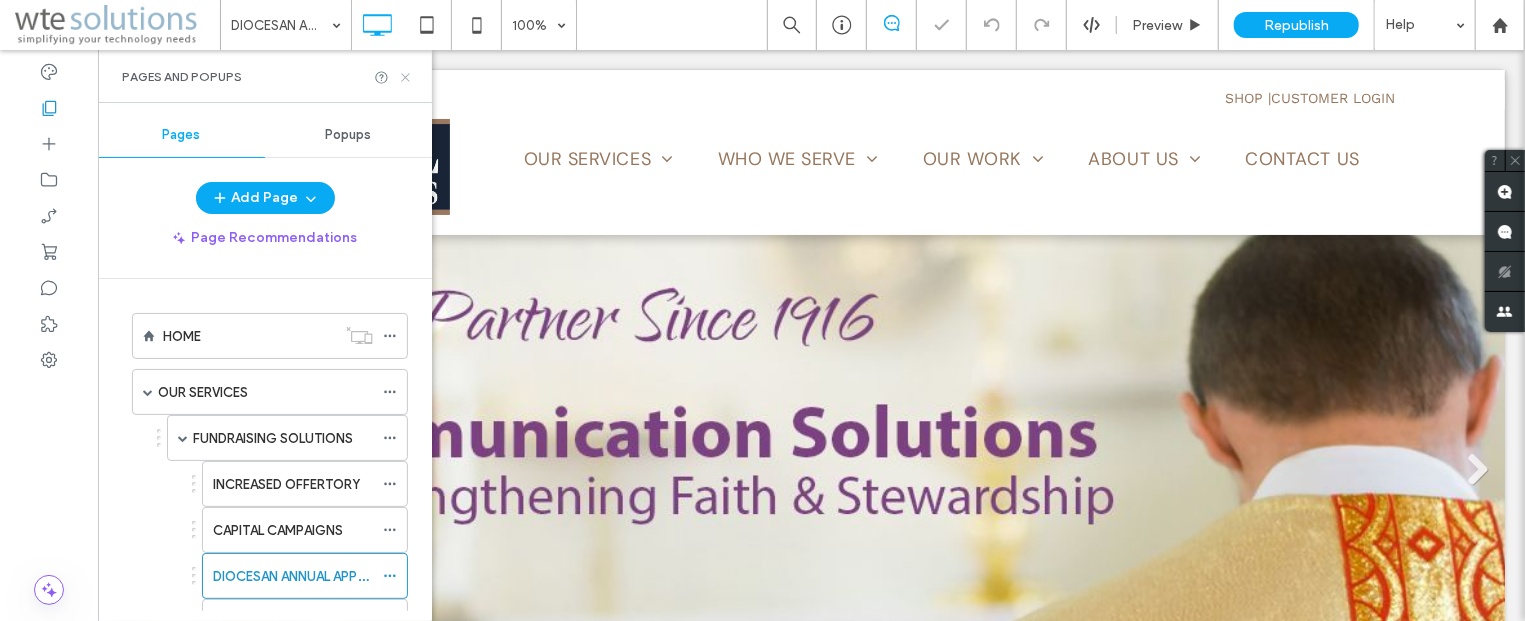 click 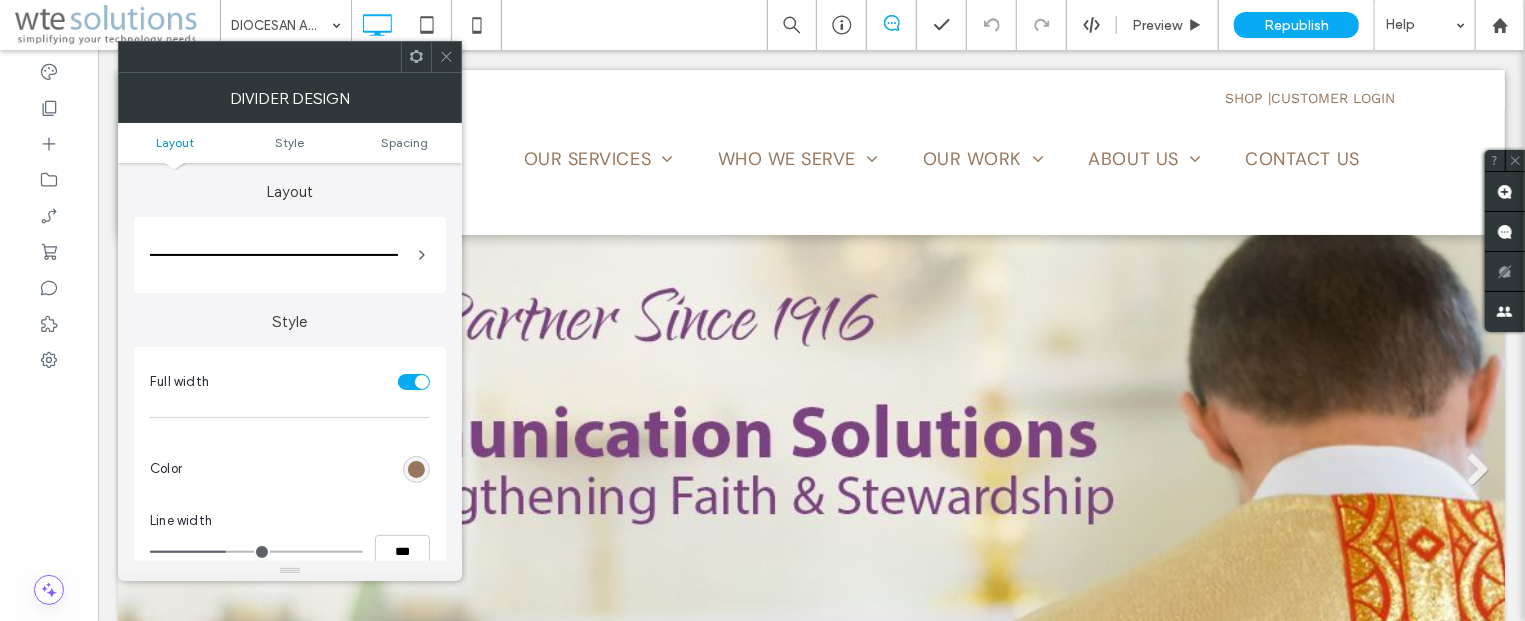 click at bounding box center [416, 469] 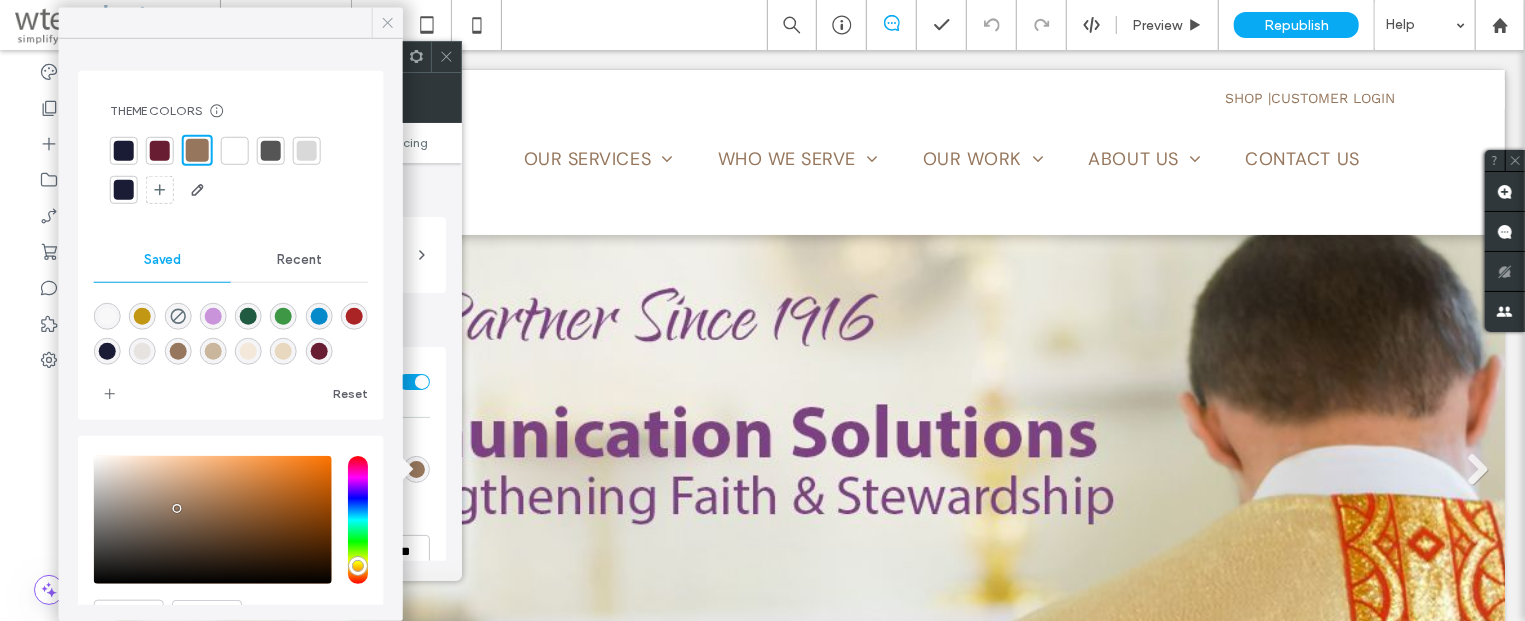 click 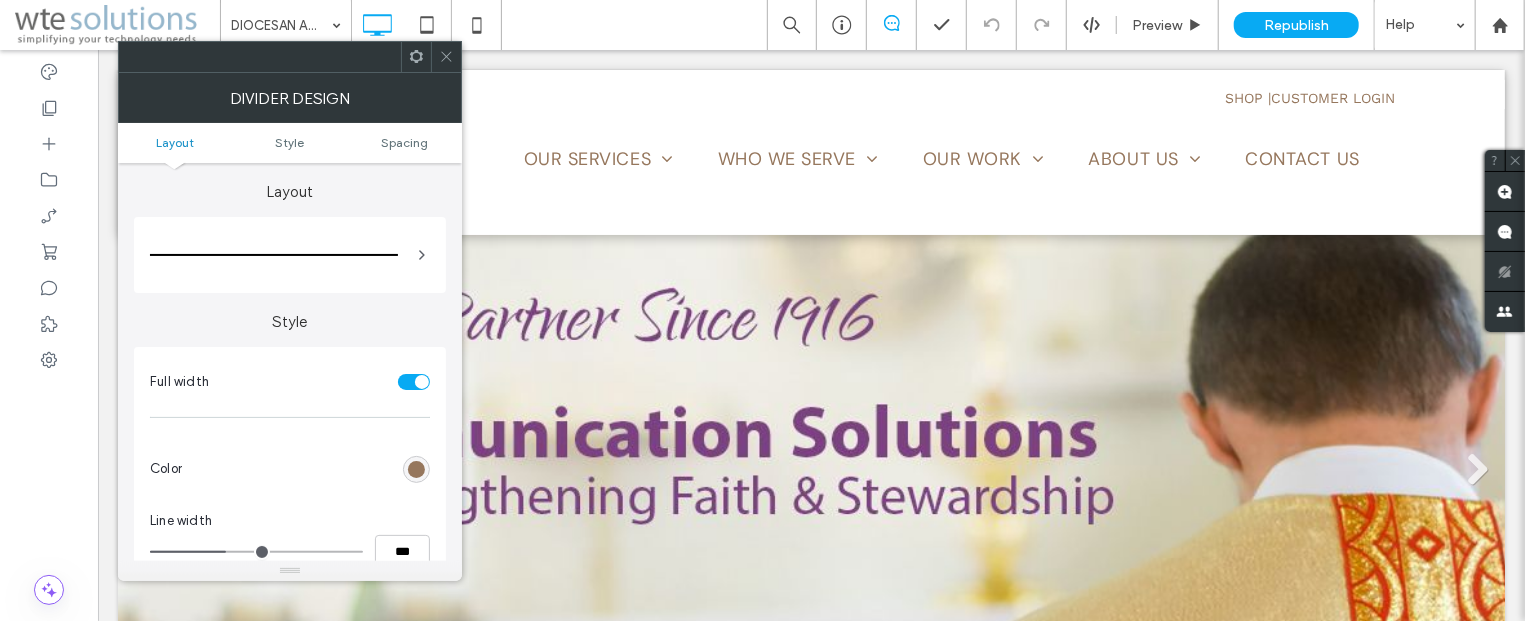 click 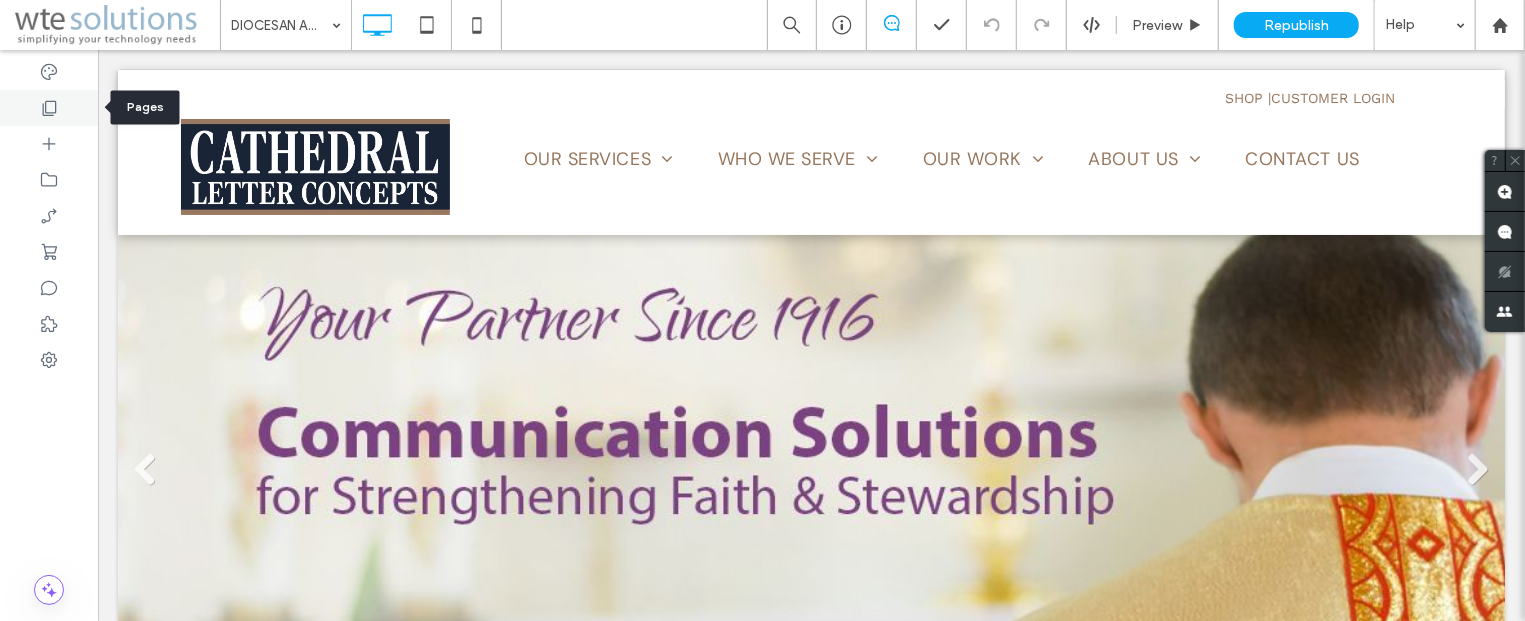 click at bounding box center [49, 108] 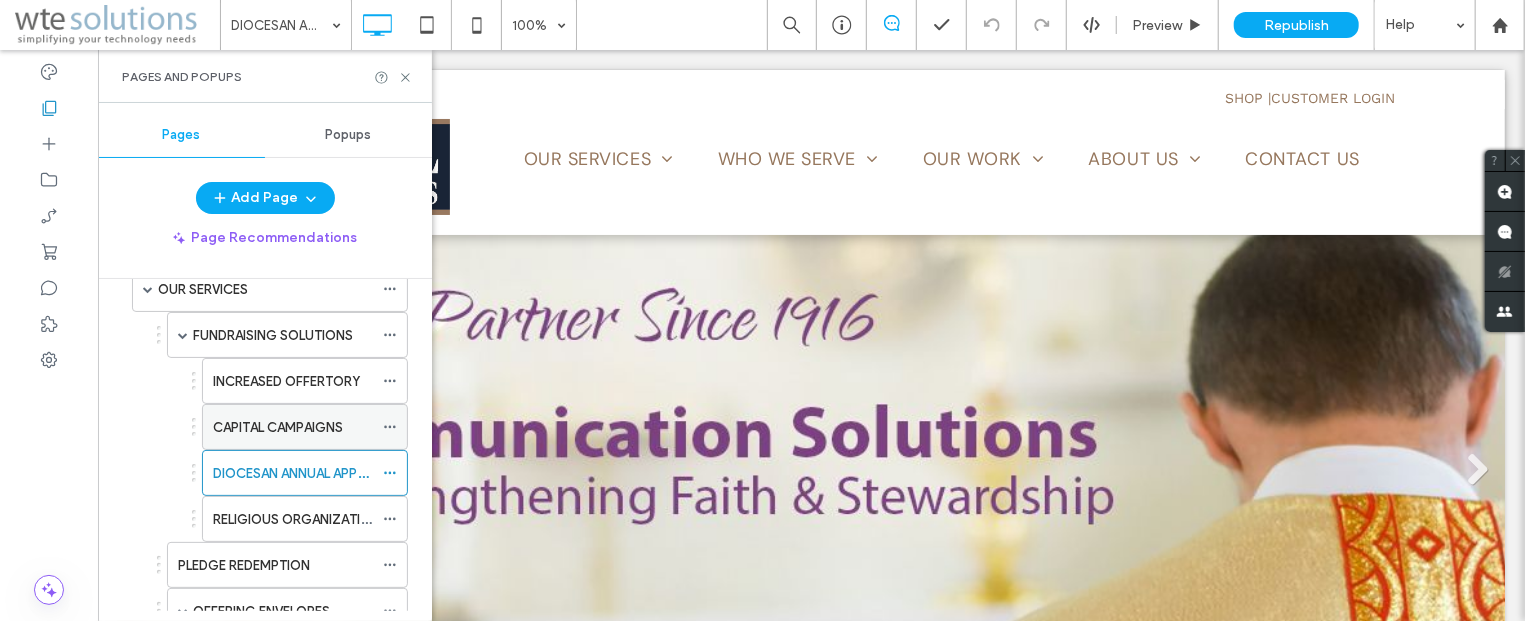scroll, scrollTop: 121, scrollLeft: 0, axis: vertical 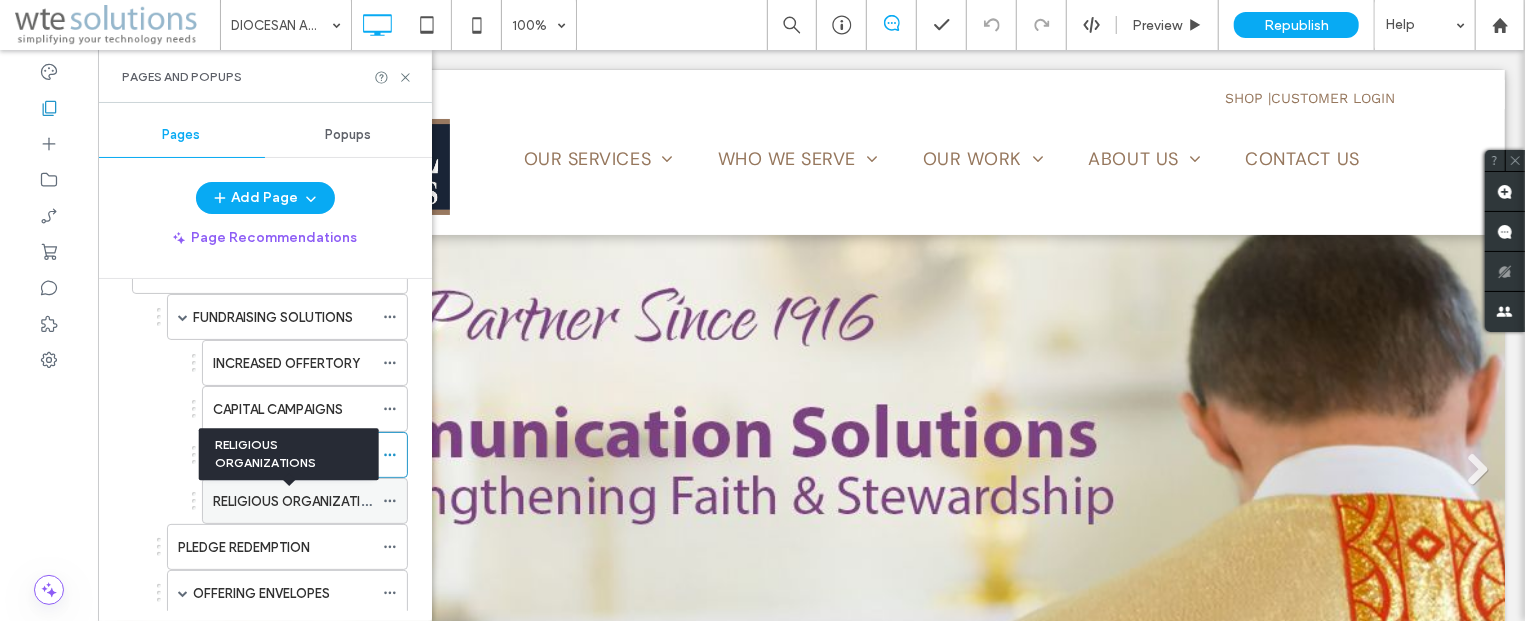 click on "RELIGIOUS ORGANIZATIONS" at bounding box center [300, 501] 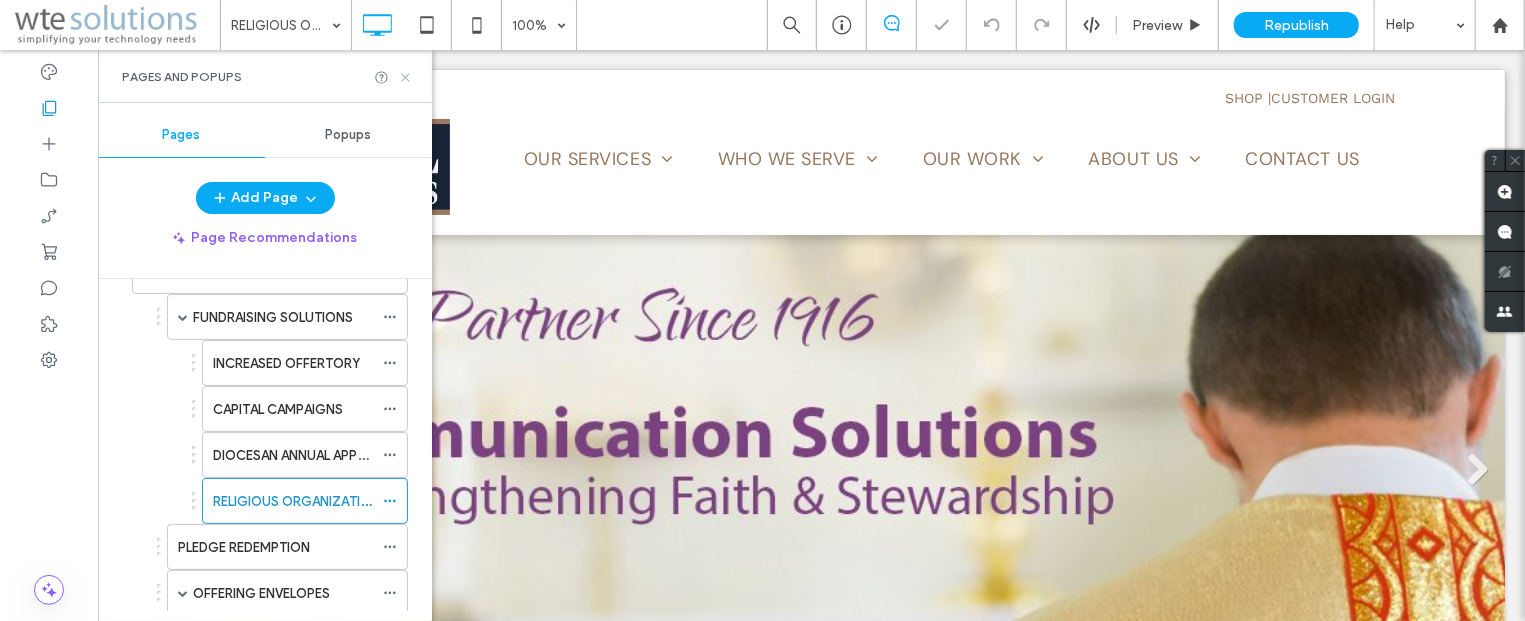 click 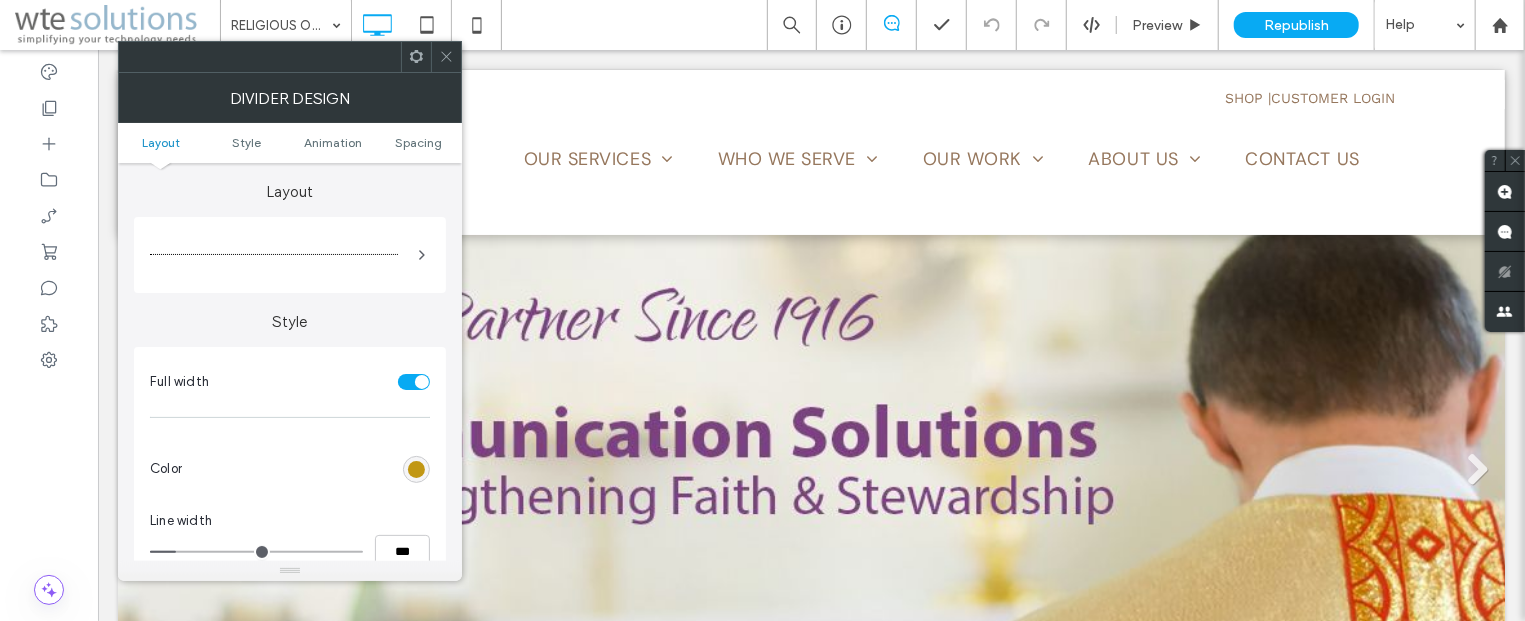 click at bounding box center [416, 469] 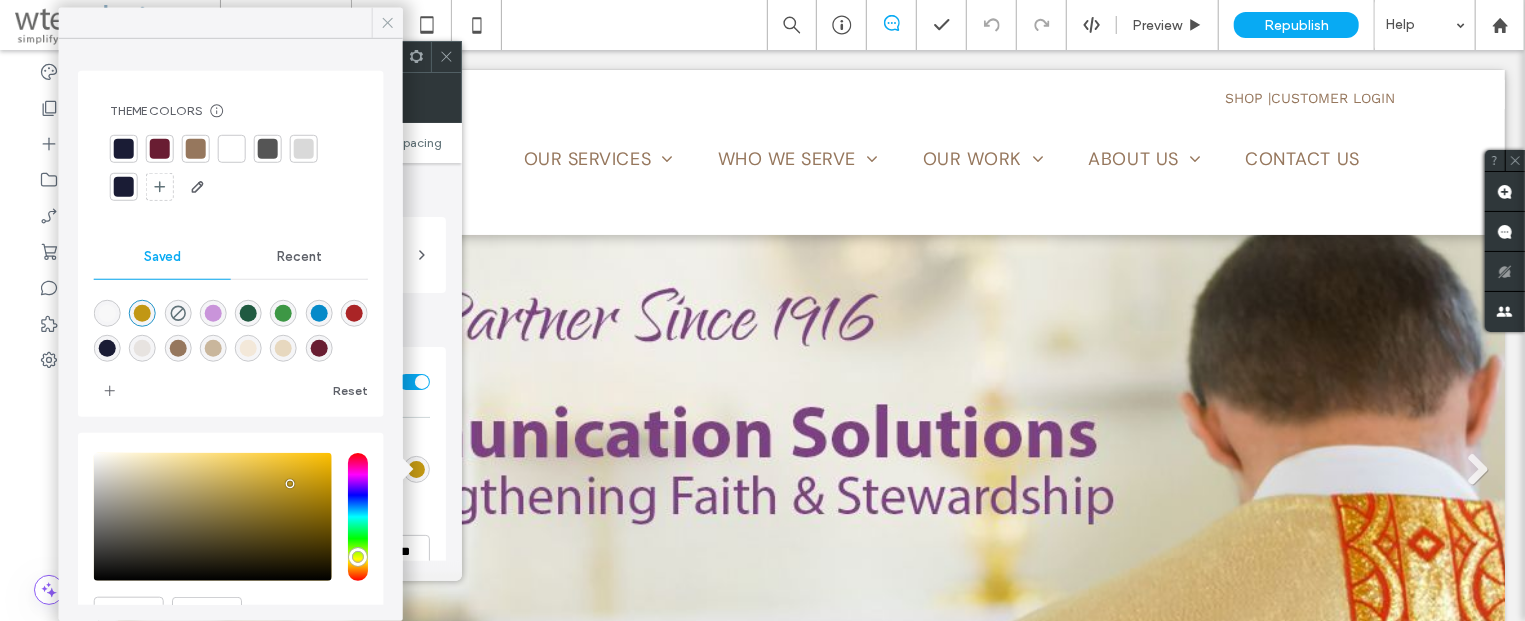 click 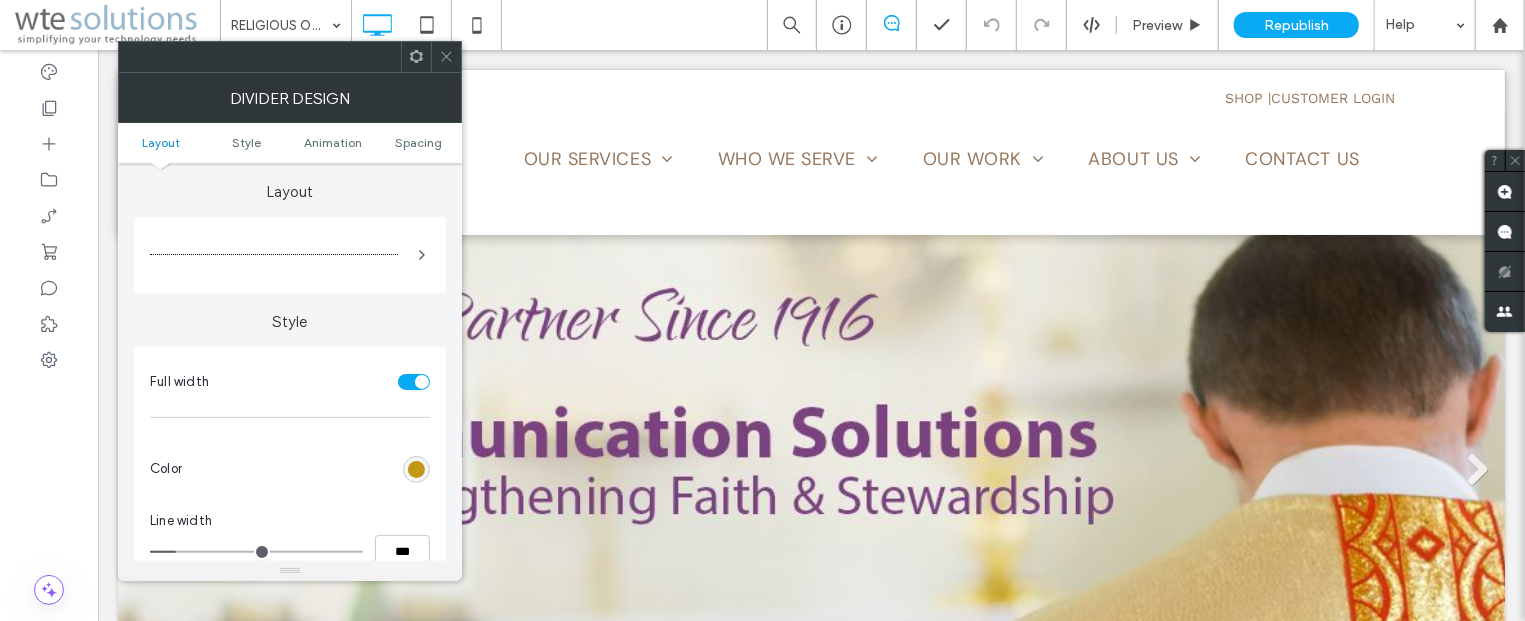 click 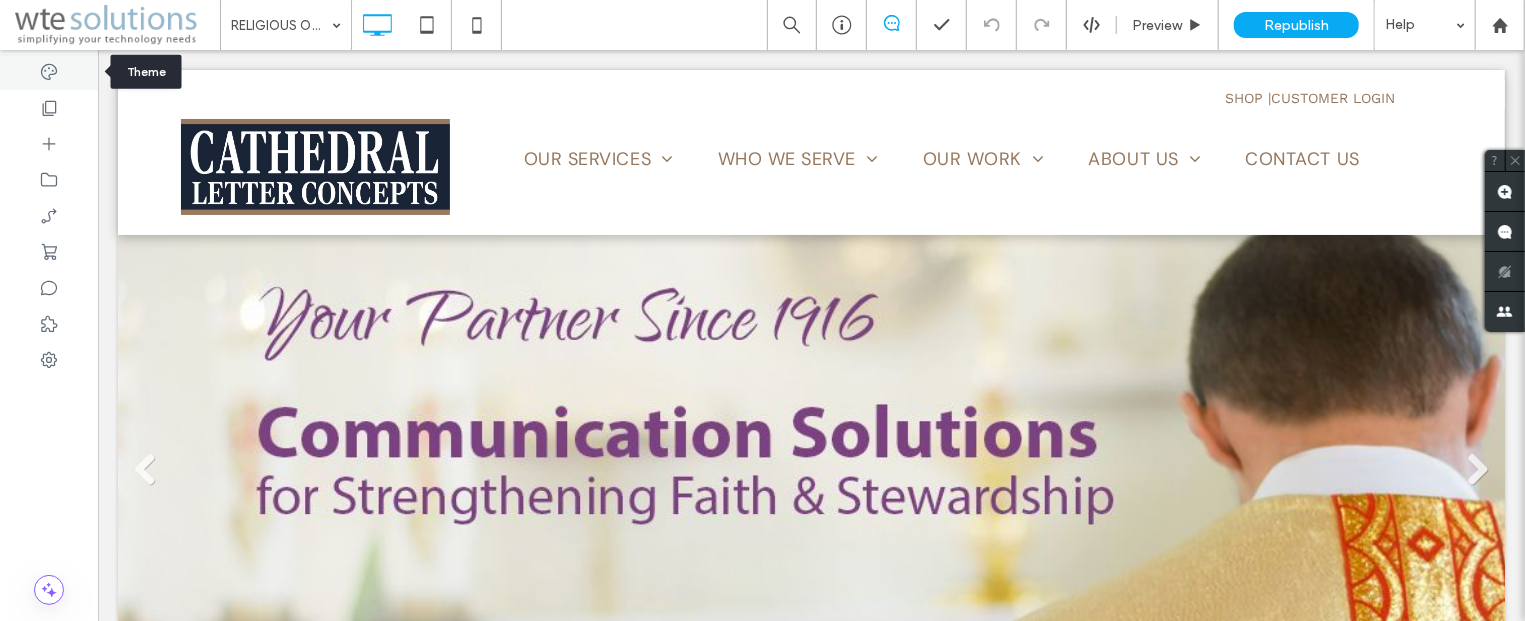 click at bounding box center (49, 72) 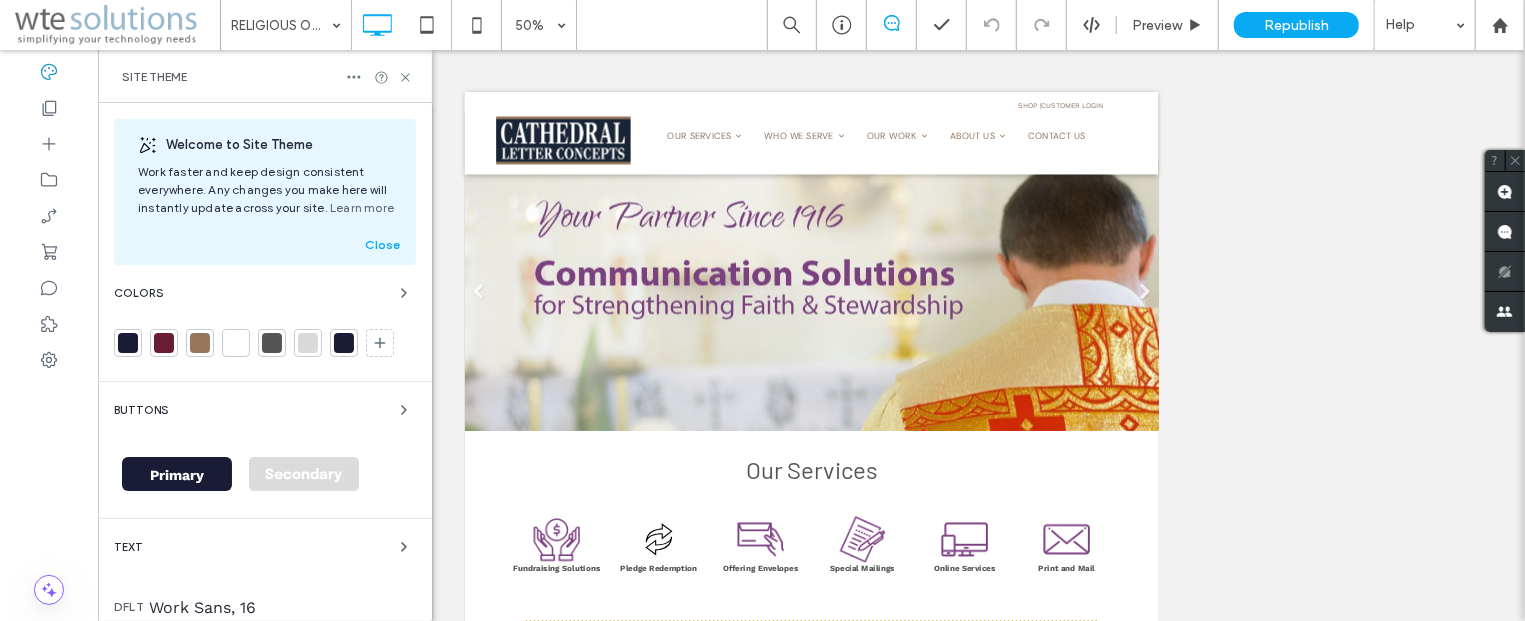 click at bounding box center (200, 343) 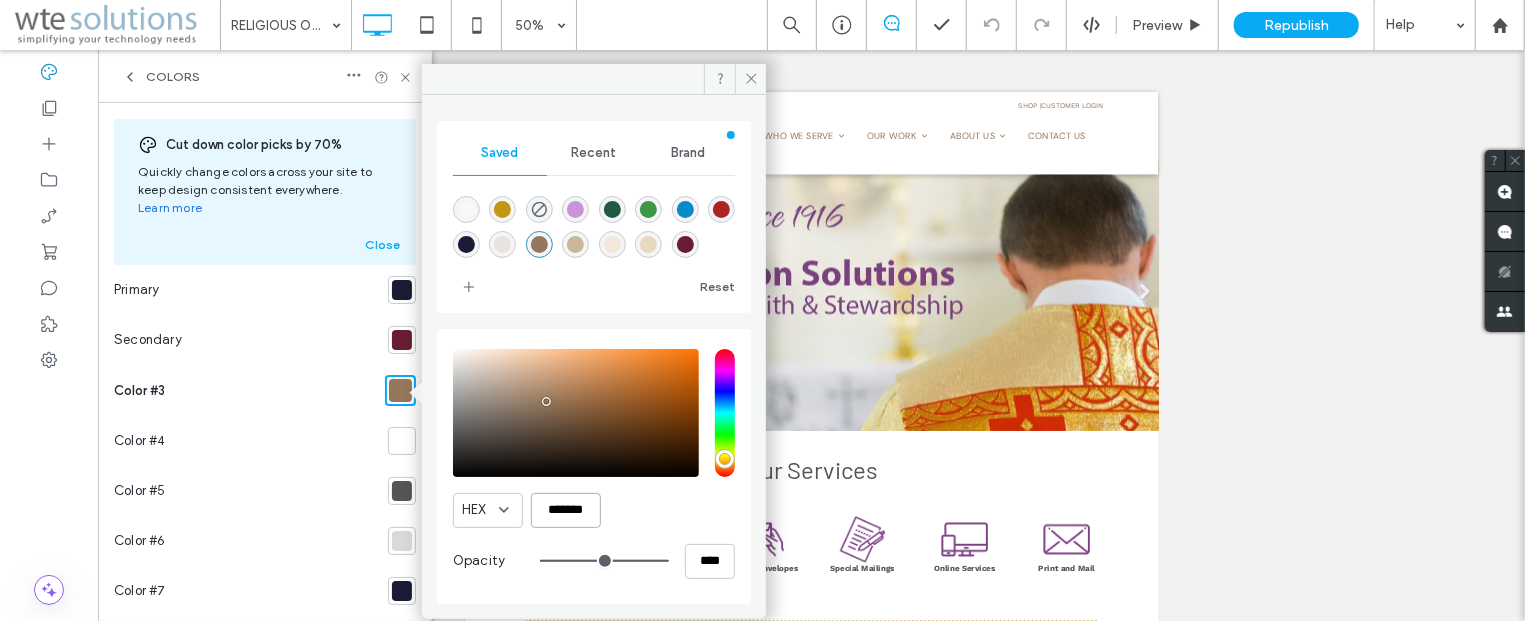 click on "*******" at bounding box center [566, 510] 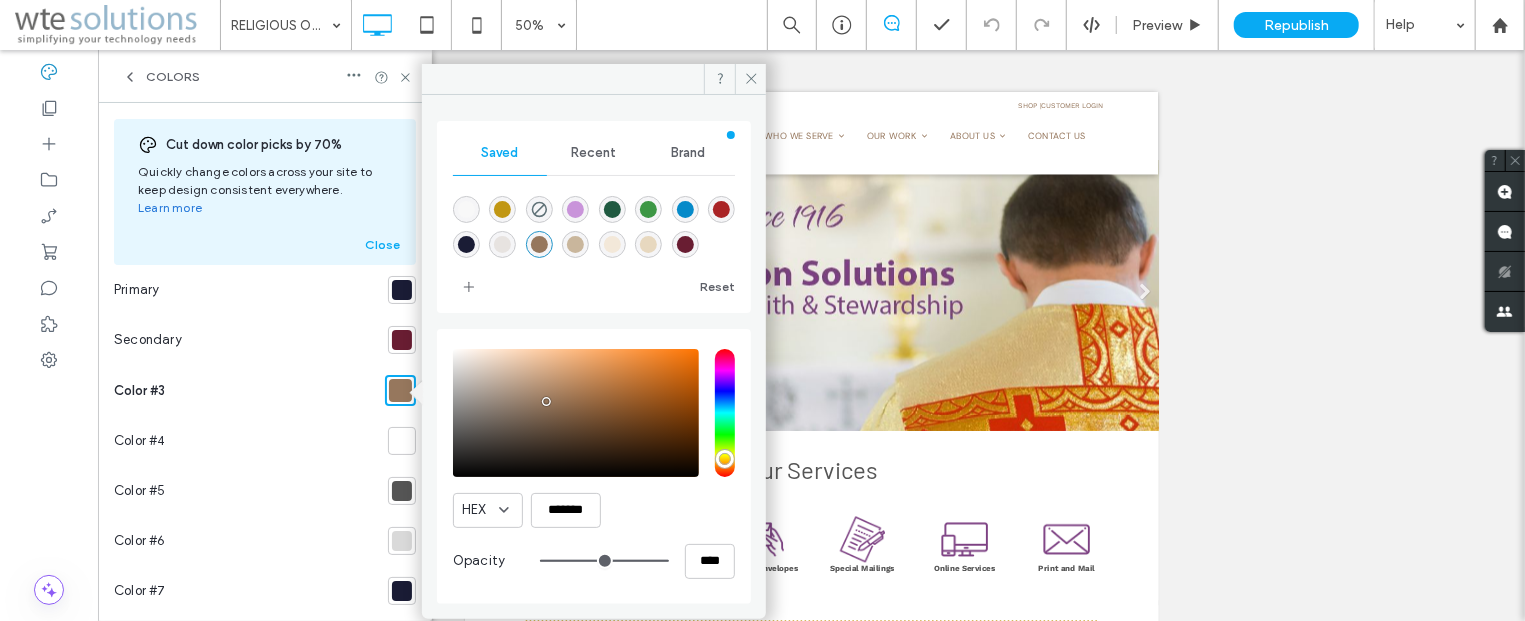 click at bounding box center (502, 209) 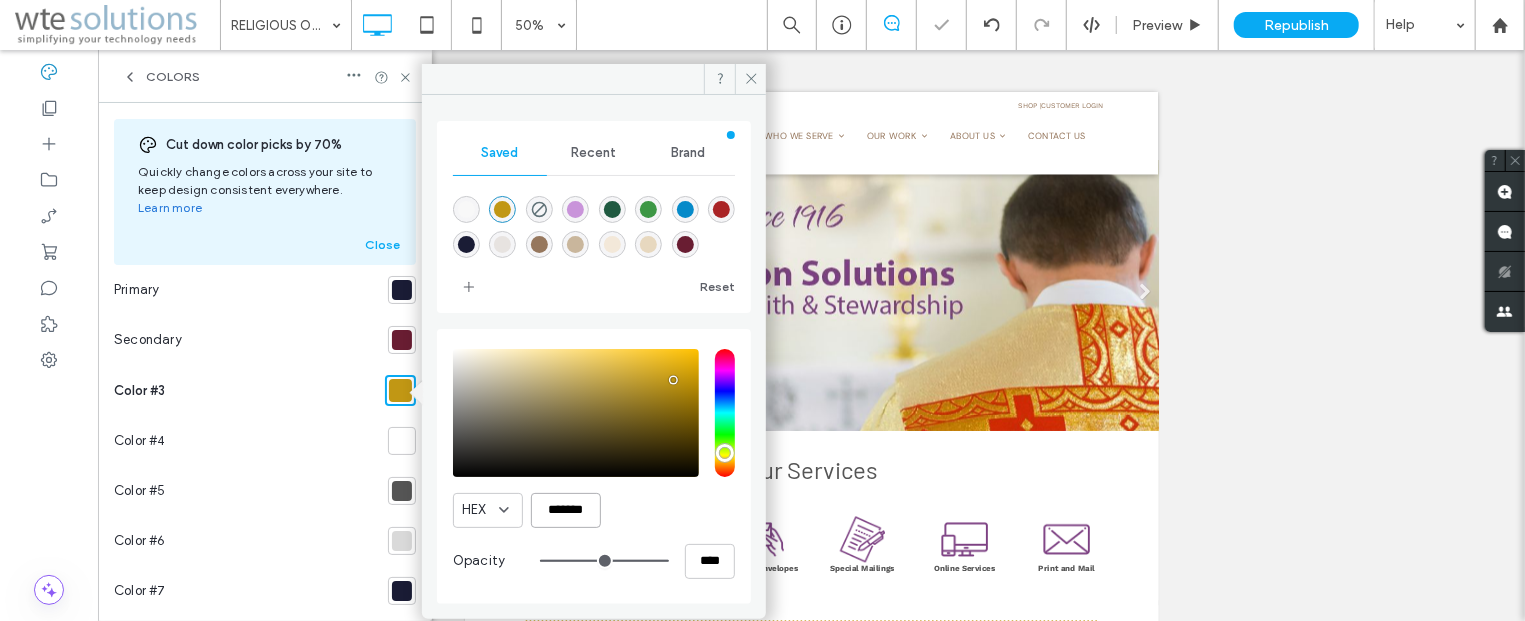 click on "*******" at bounding box center [566, 510] 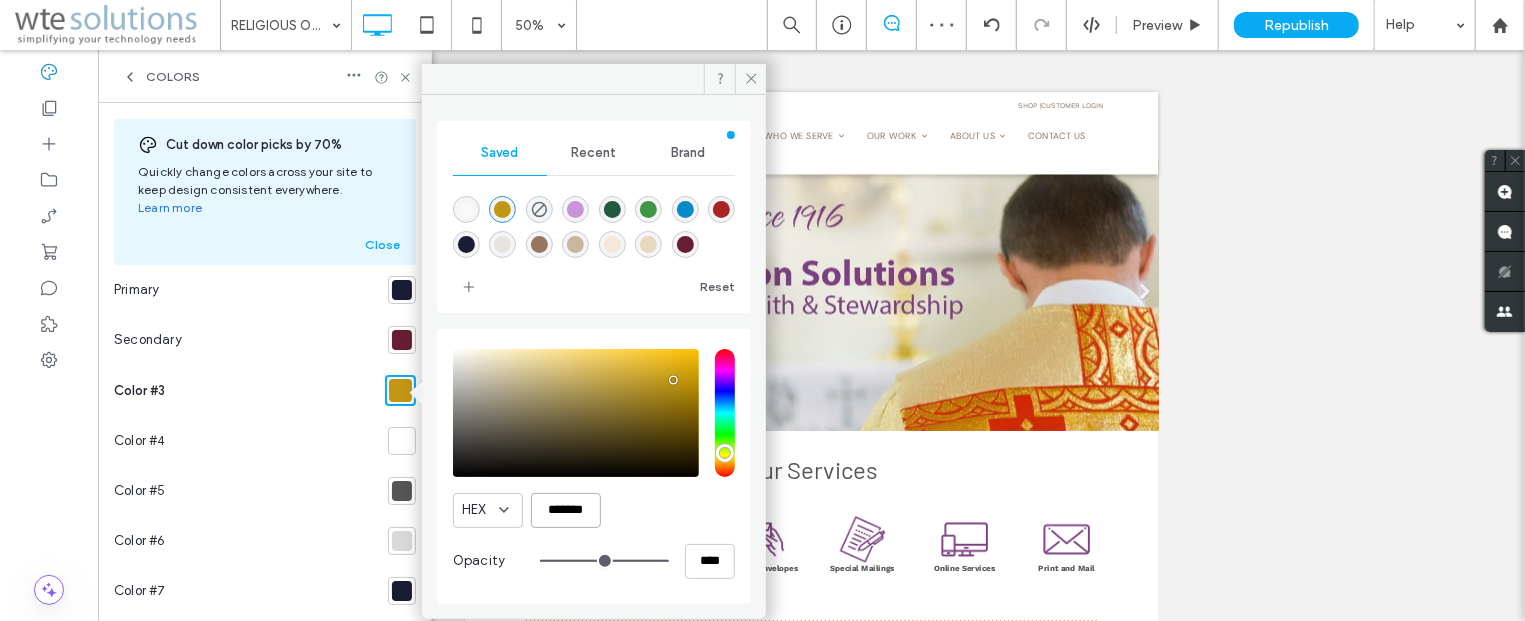 paste 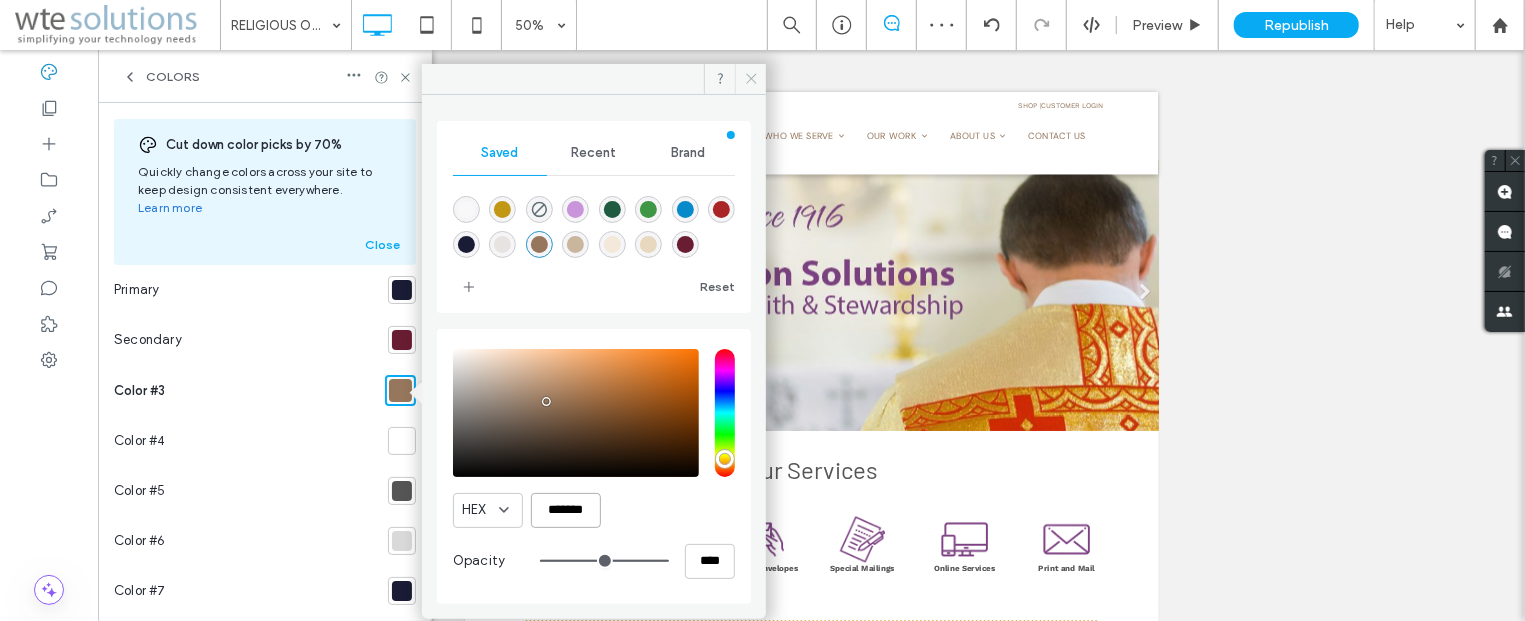 type on "*******" 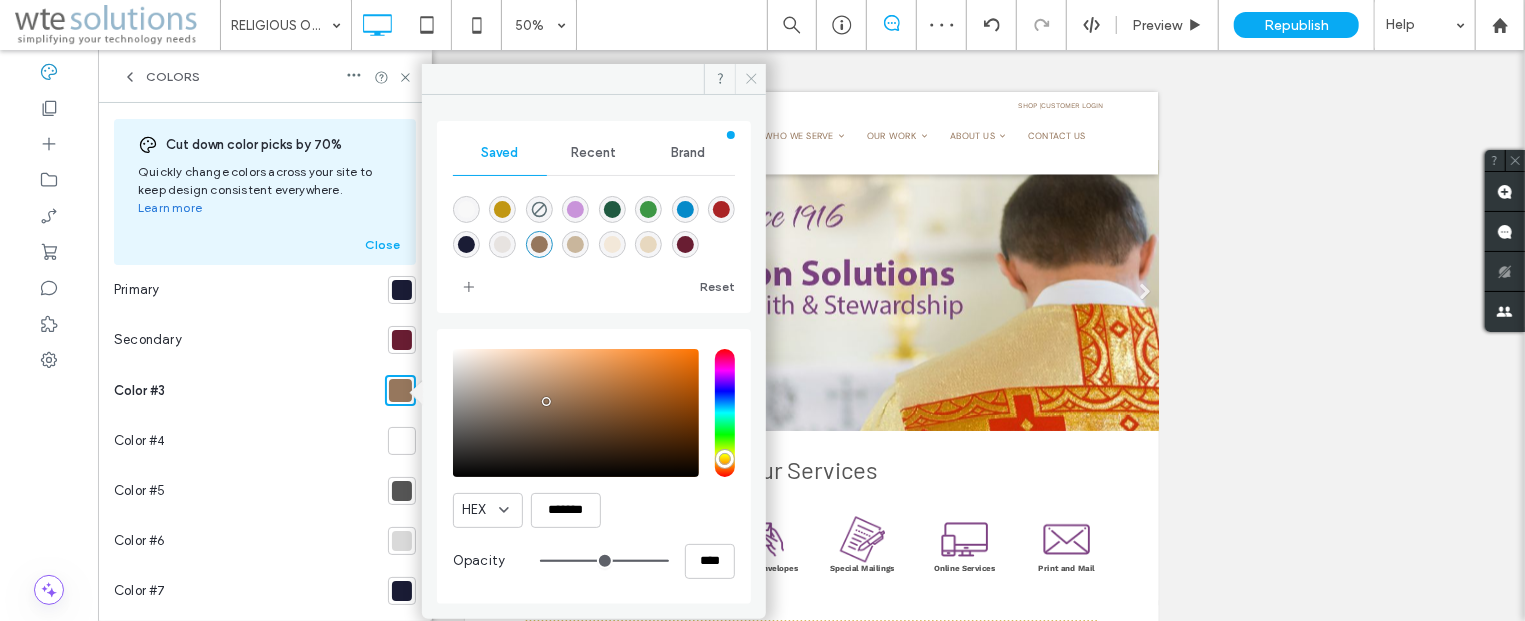 click at bounding box center [750, 79] 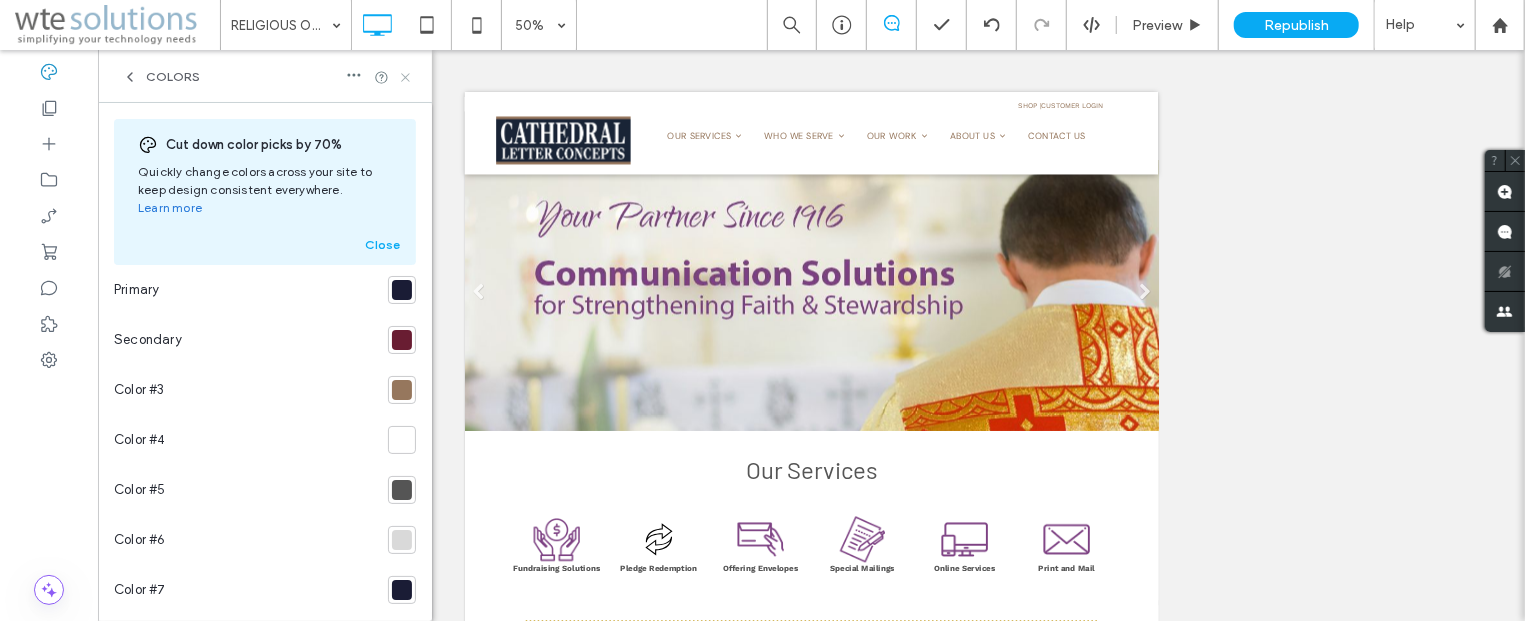 click 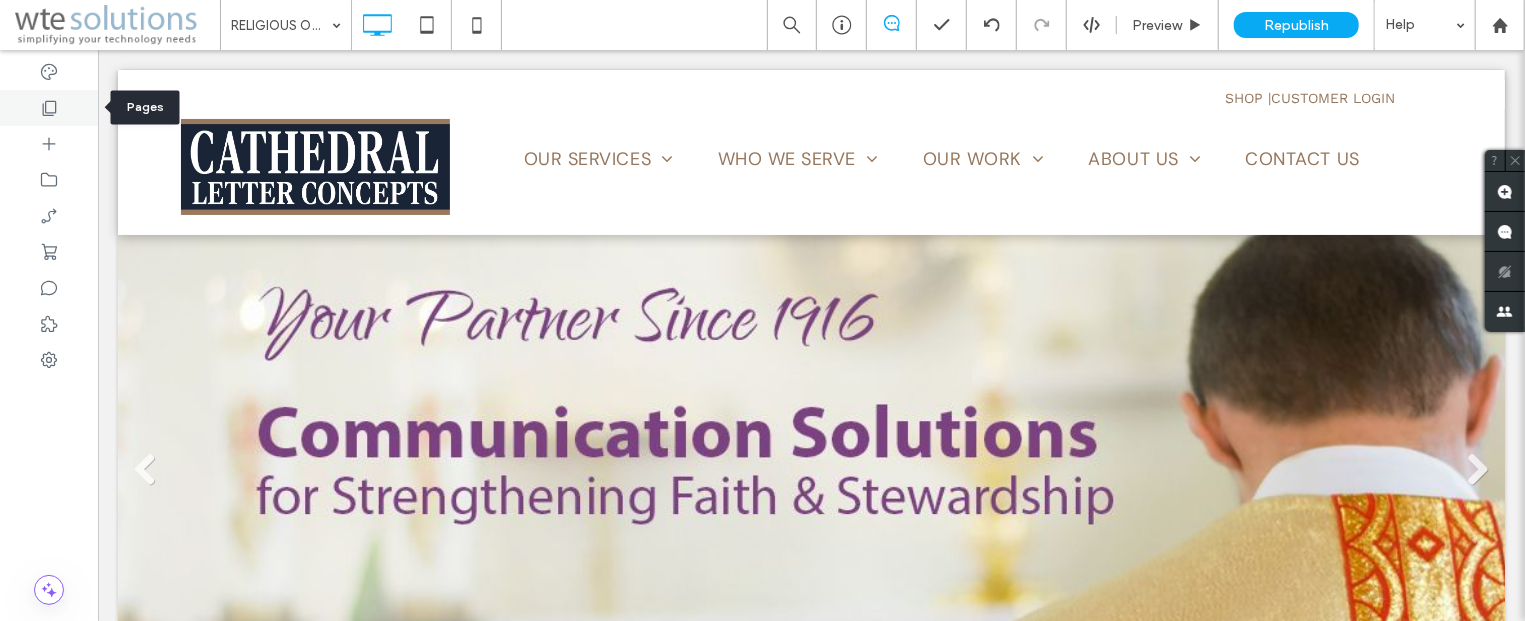 click 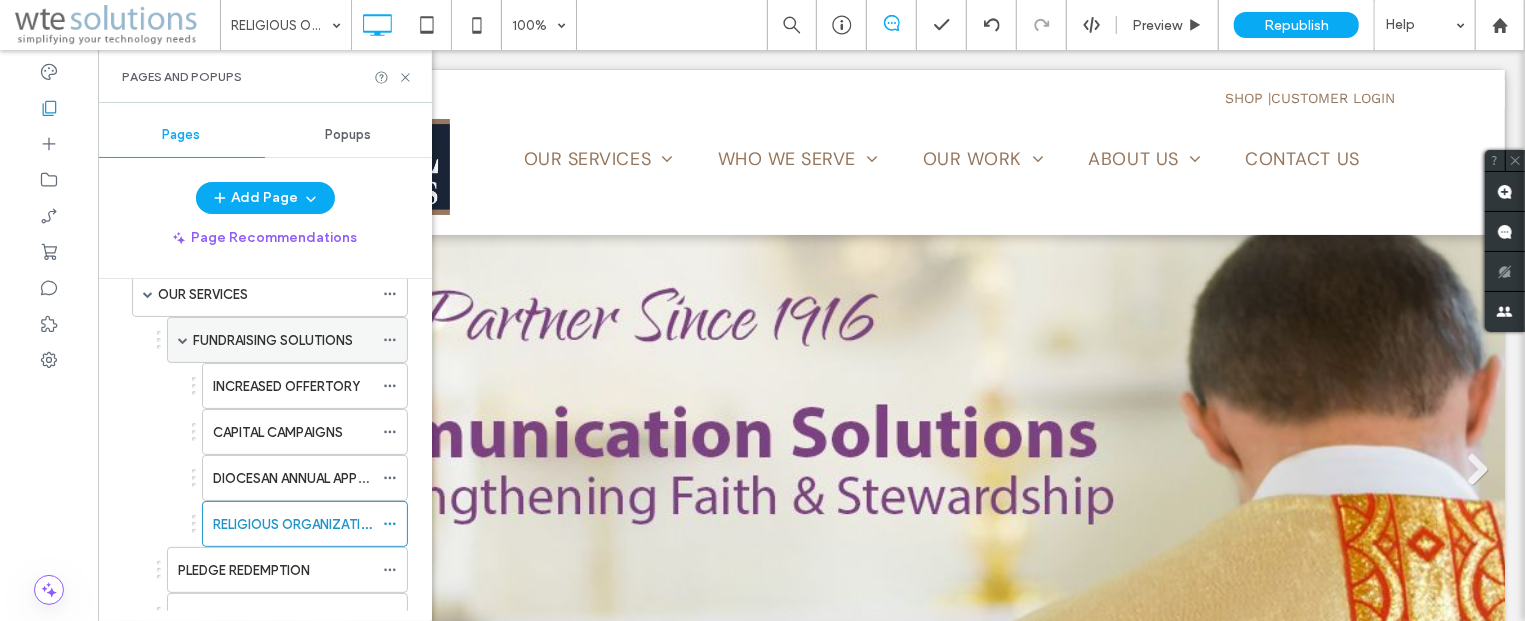 scroll, scrollTop: 121, scrollLeft: 0, axis: vertical 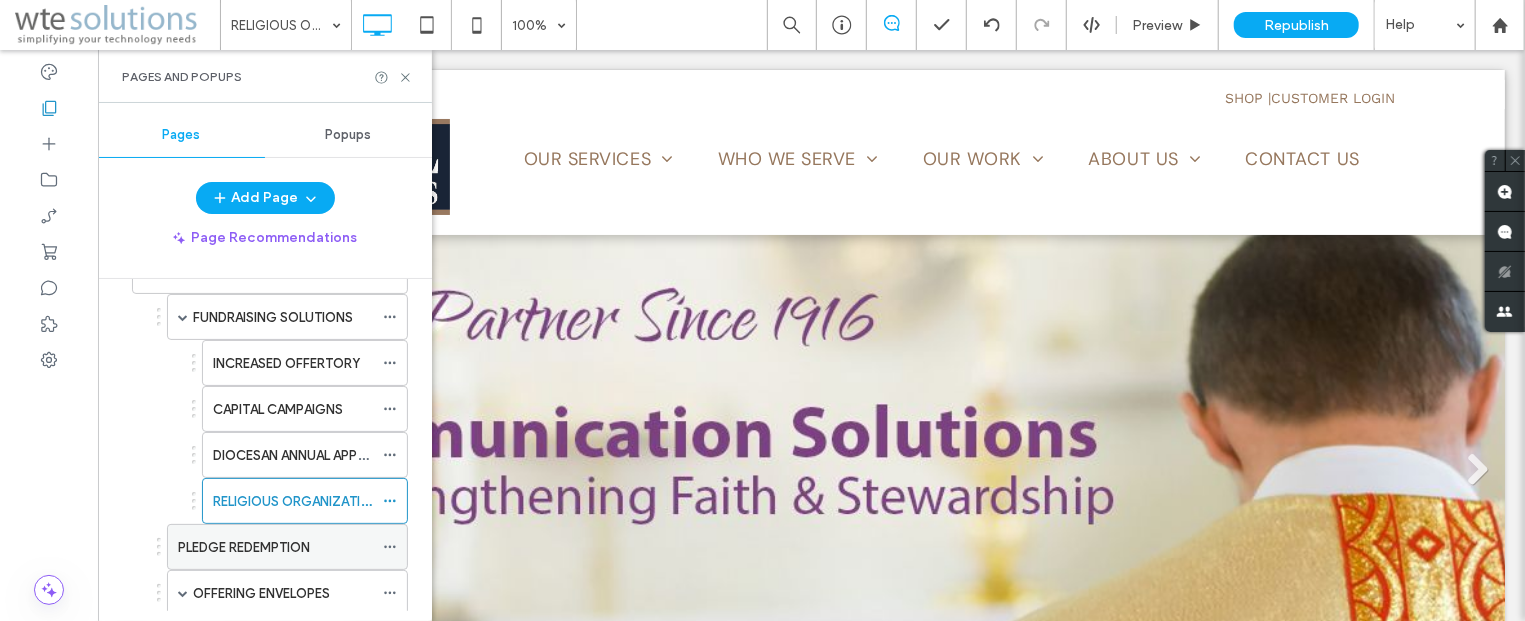 click on "PLEDGE REDEMPTION" at bounding box center (244, 547) 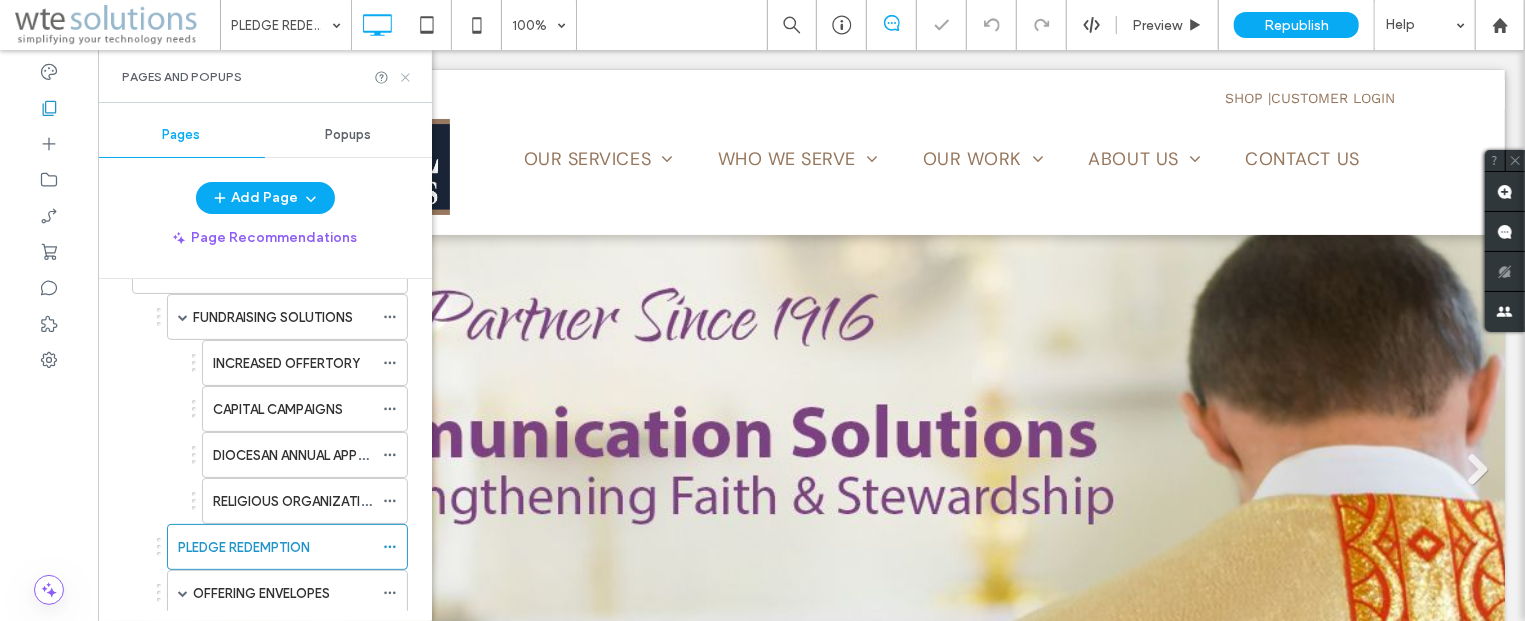 click 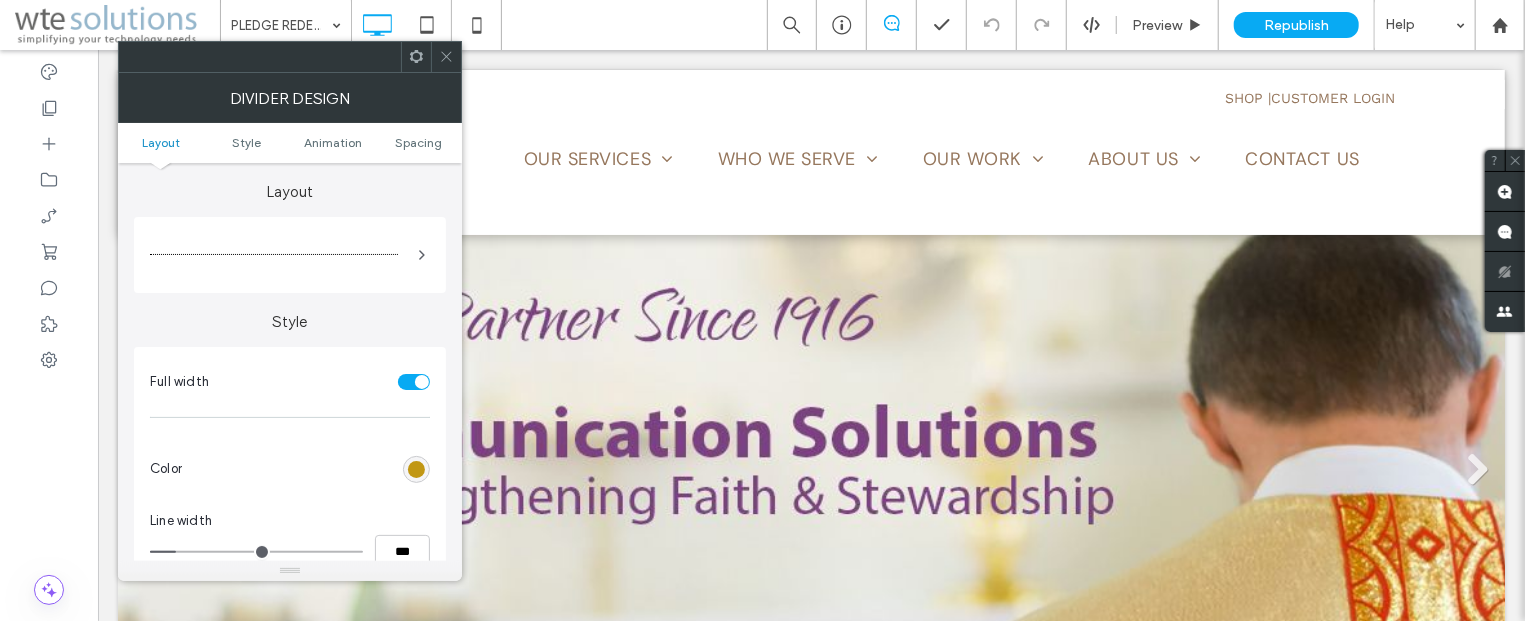 click at bounding box center (416, 469) 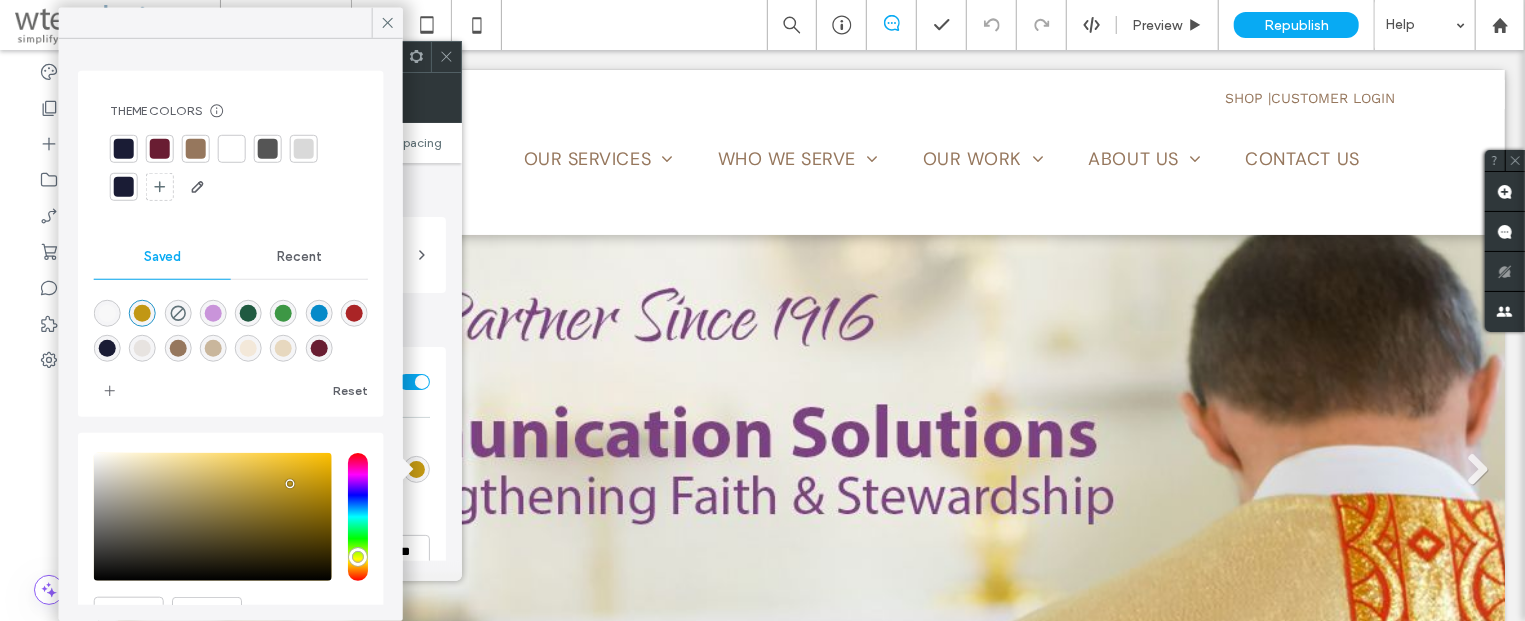 click at bounding box center [142, 313] 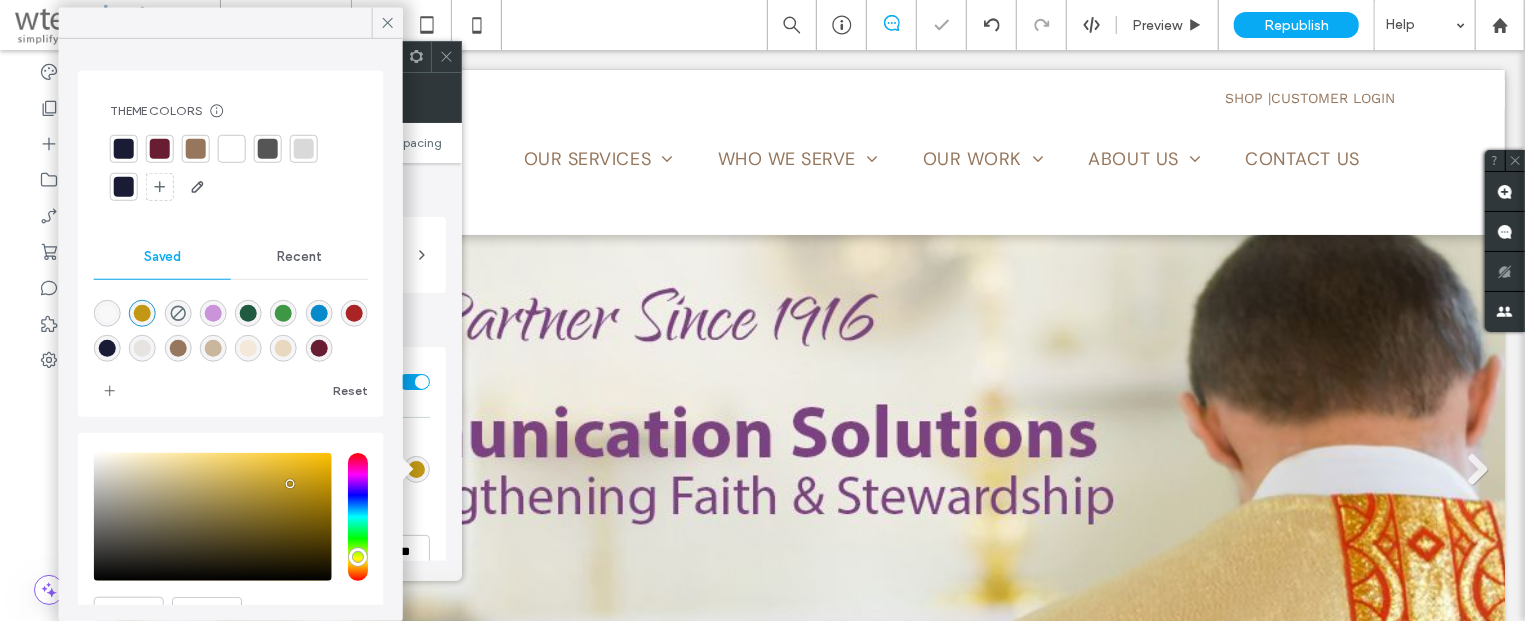 scroll, scrollTop: 103, scrollLeft: 0, axis: vertical 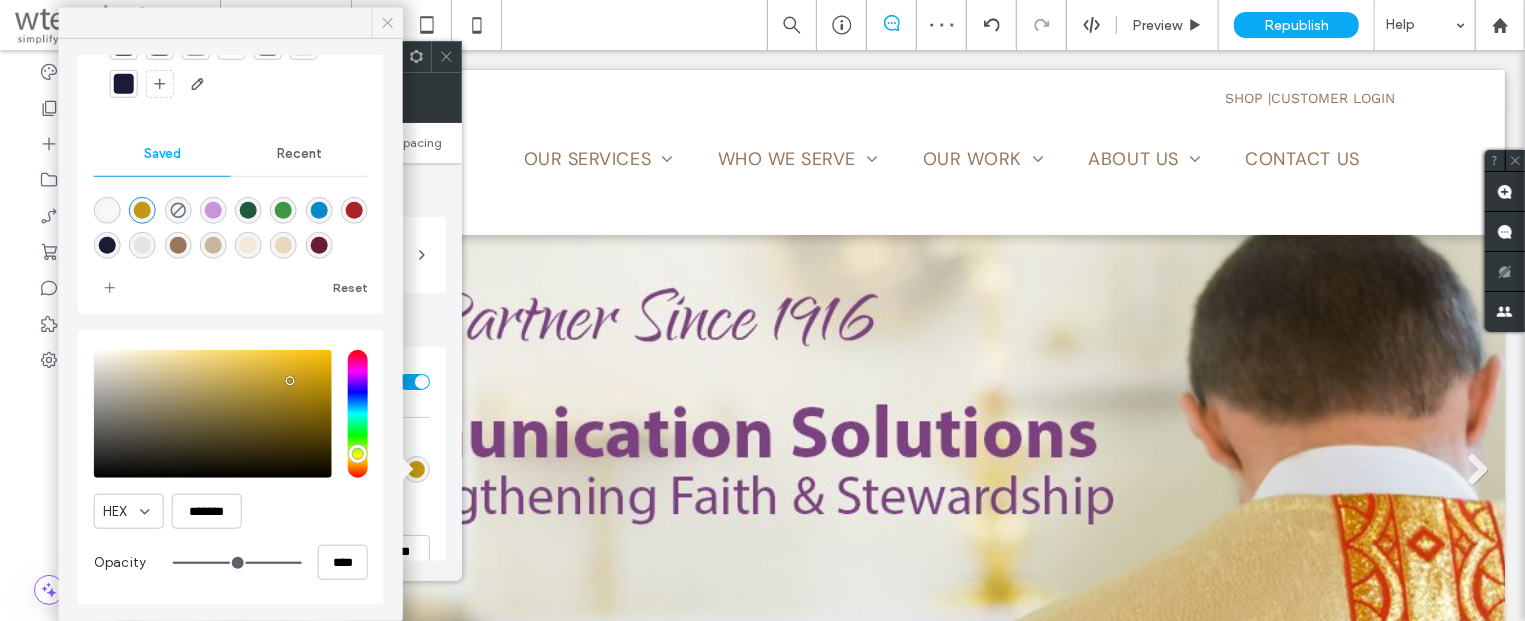click 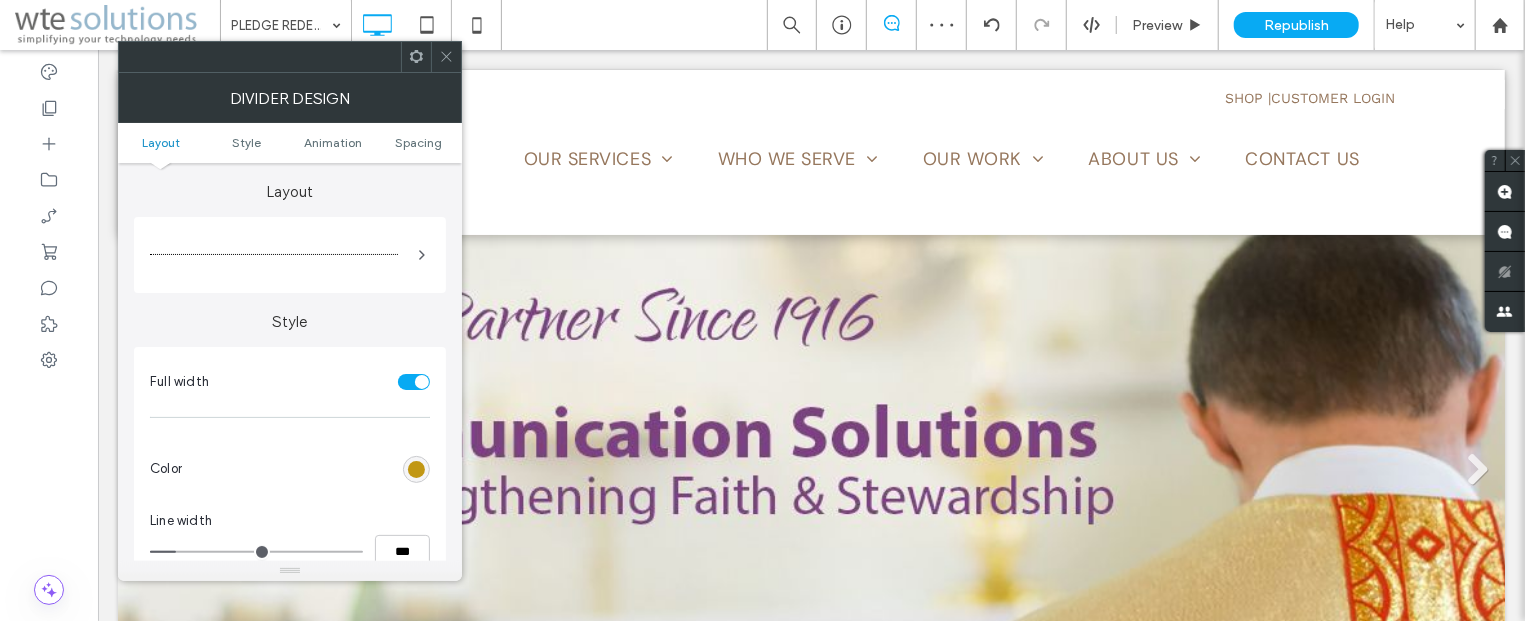 click 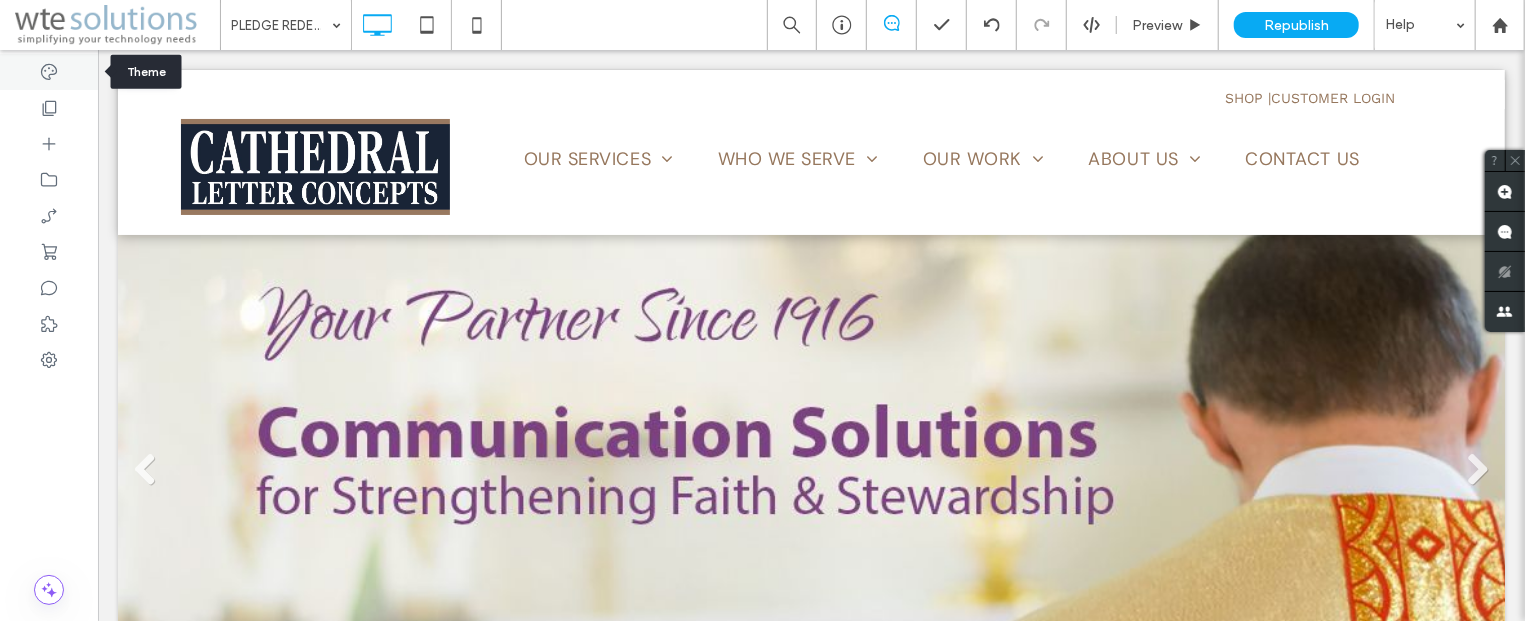 click at bounding box center (49, 72) 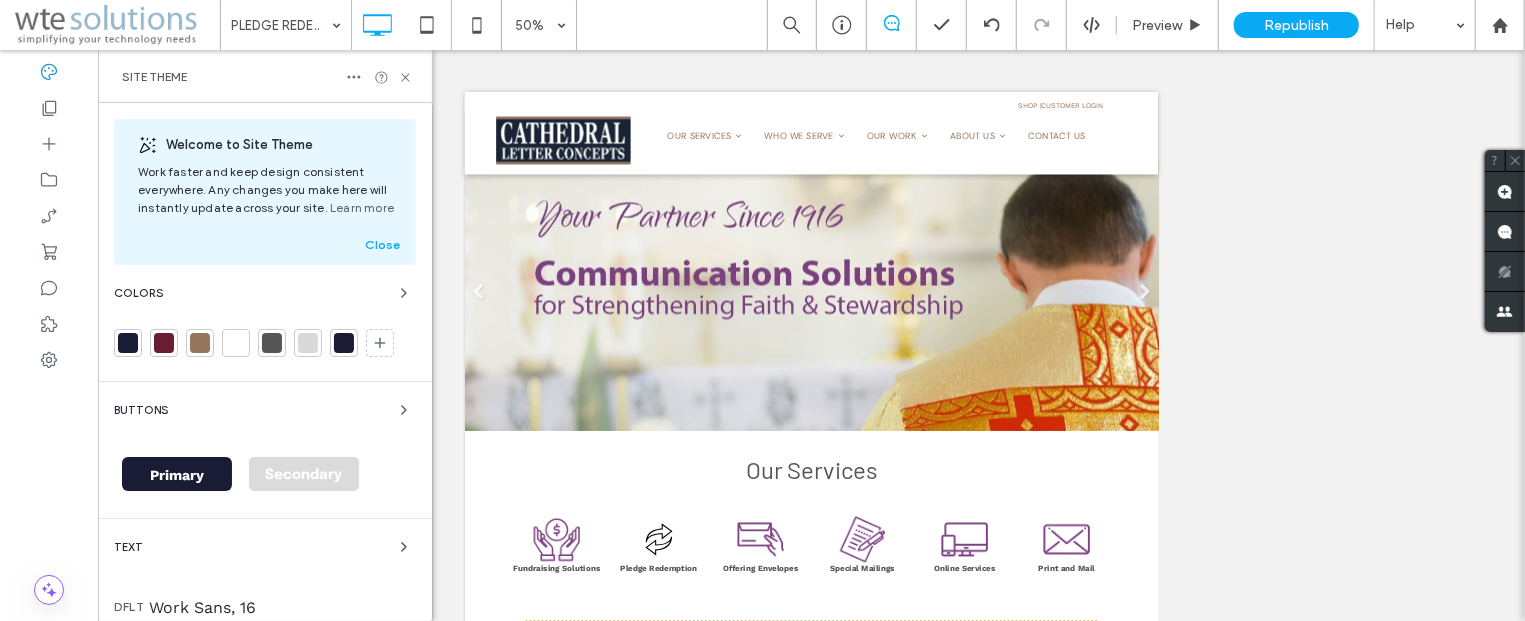 click at bounding box center (200, 343) 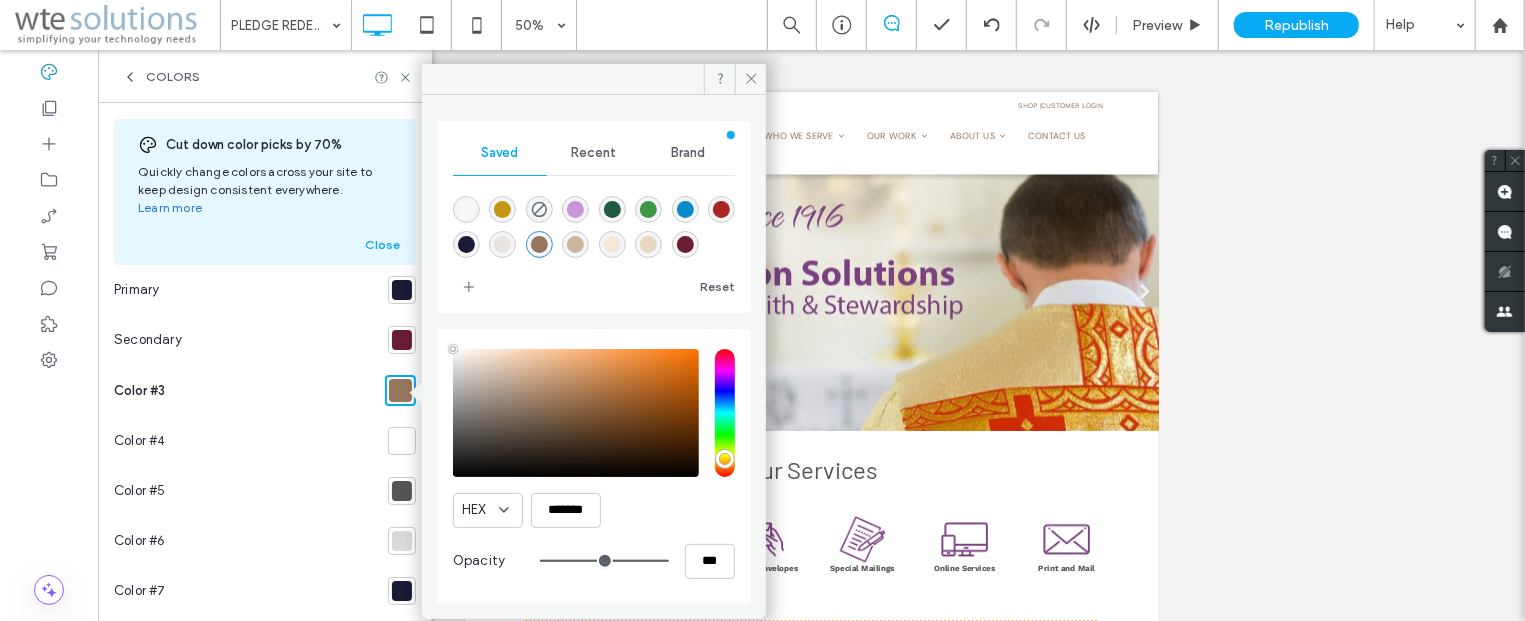 type on "****" 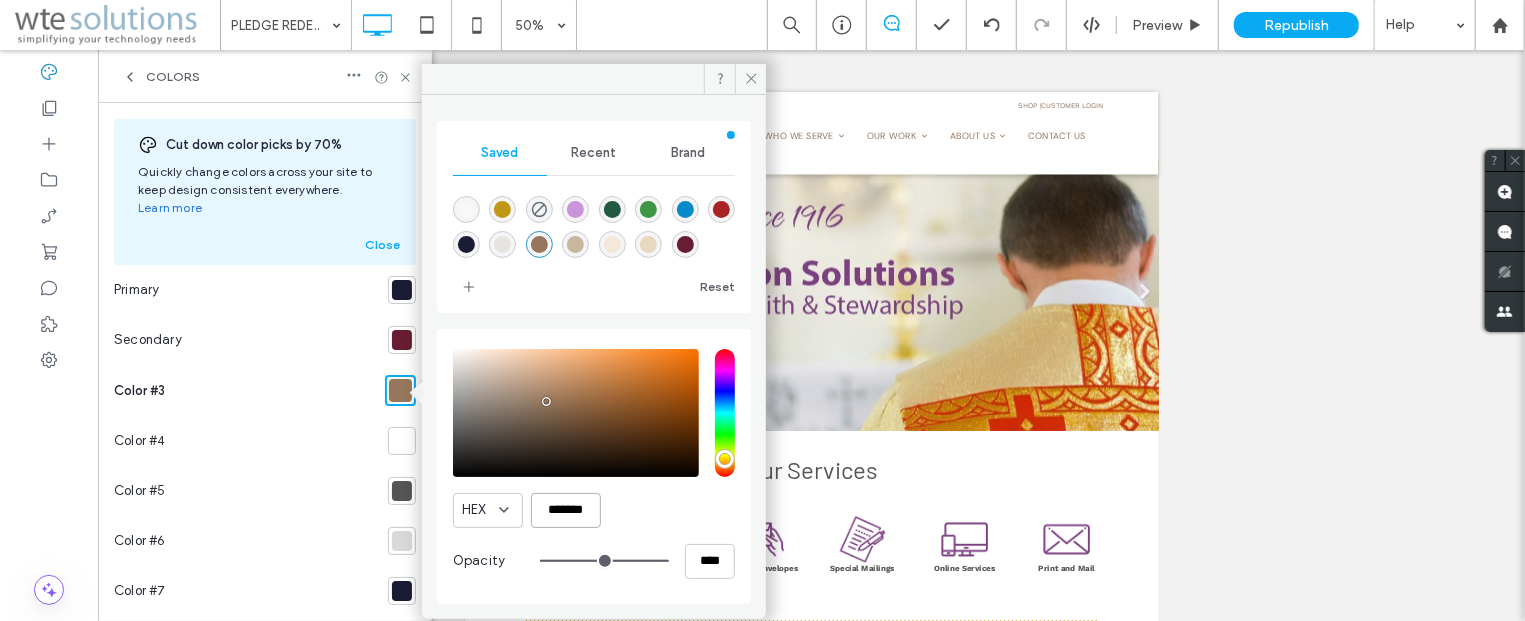 click on "*******" at bounding box center [566, 510] 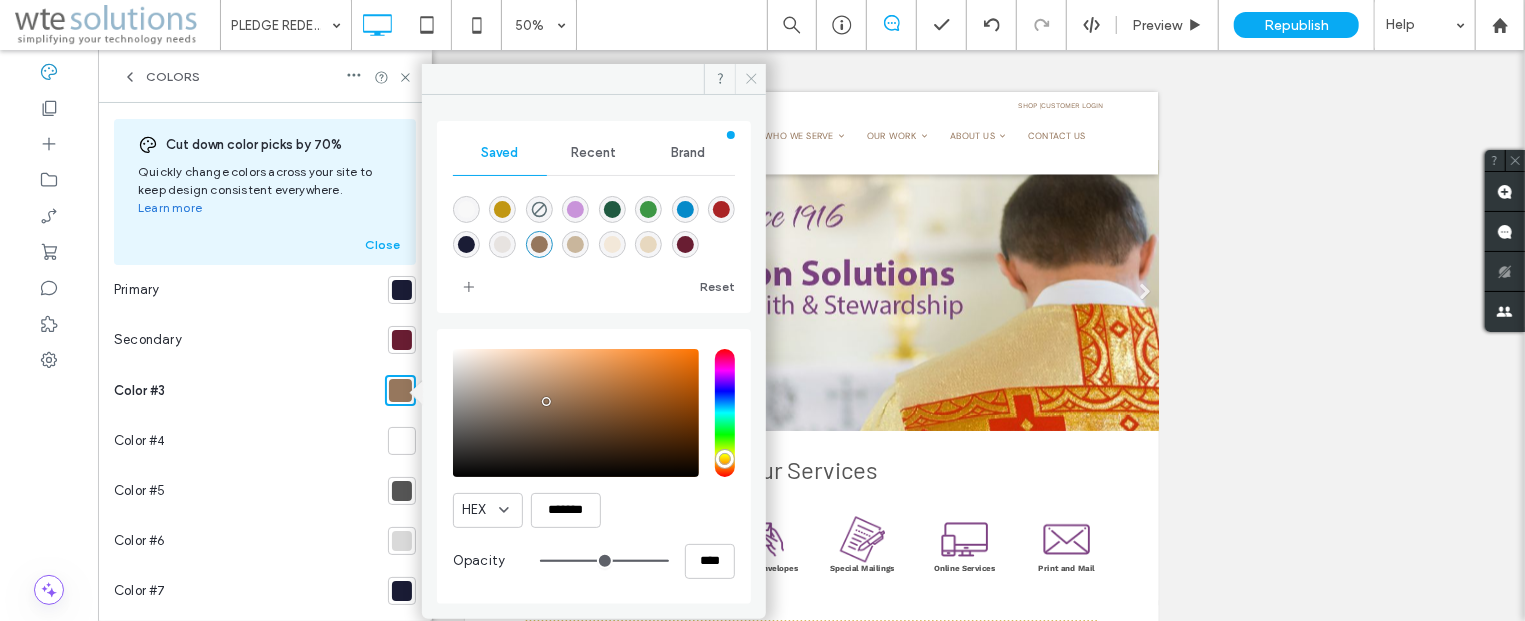 click 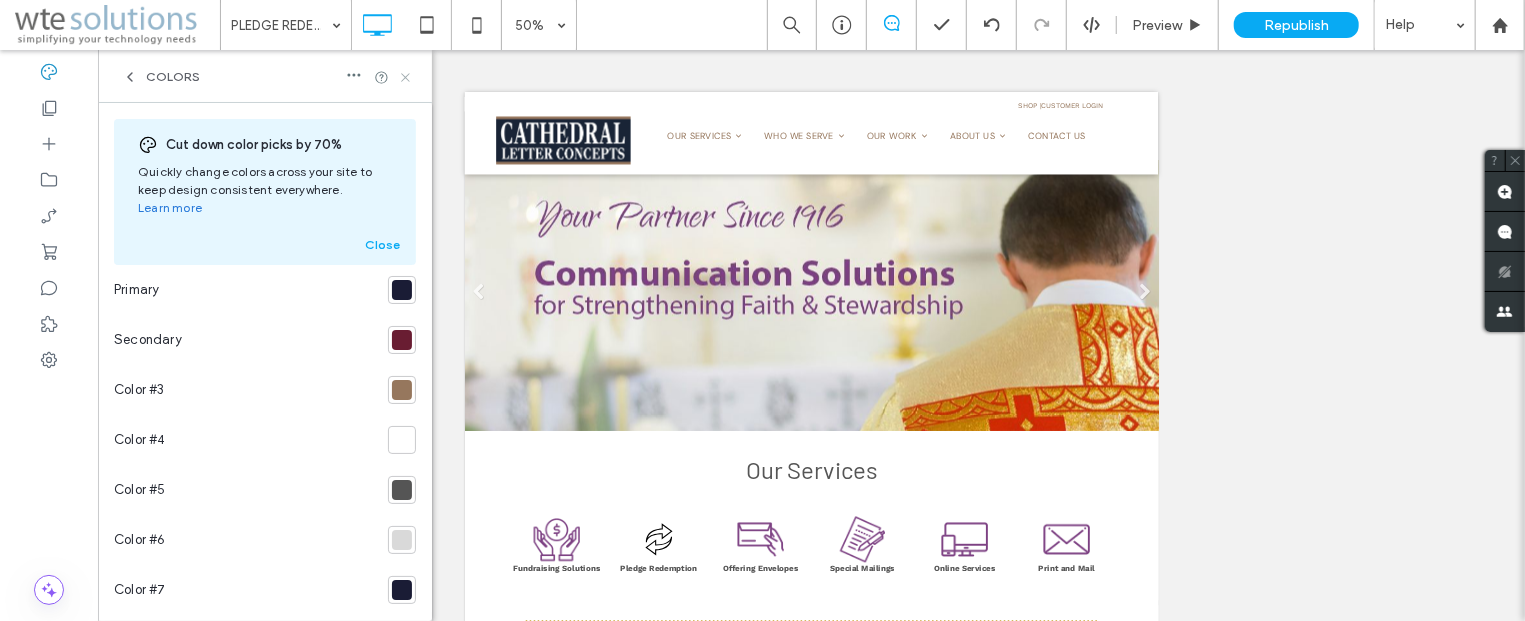 click 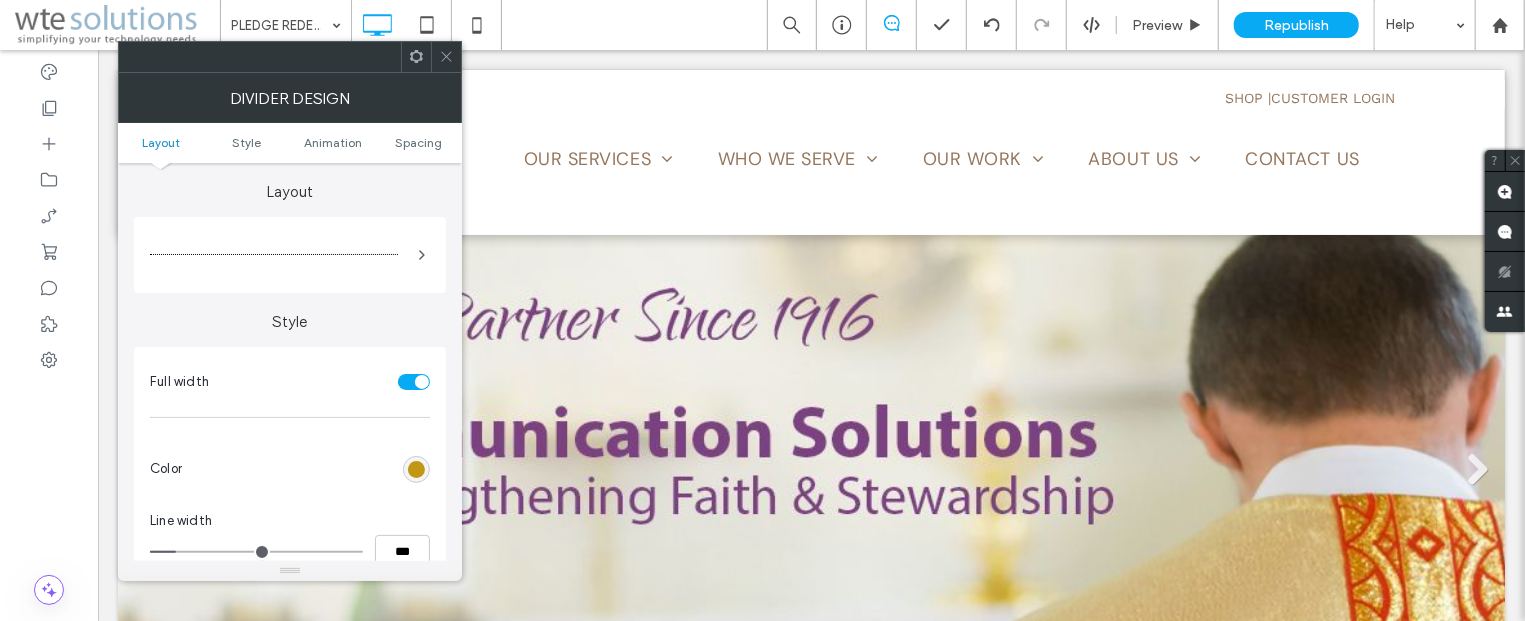 click at bounding box center [416, 469] 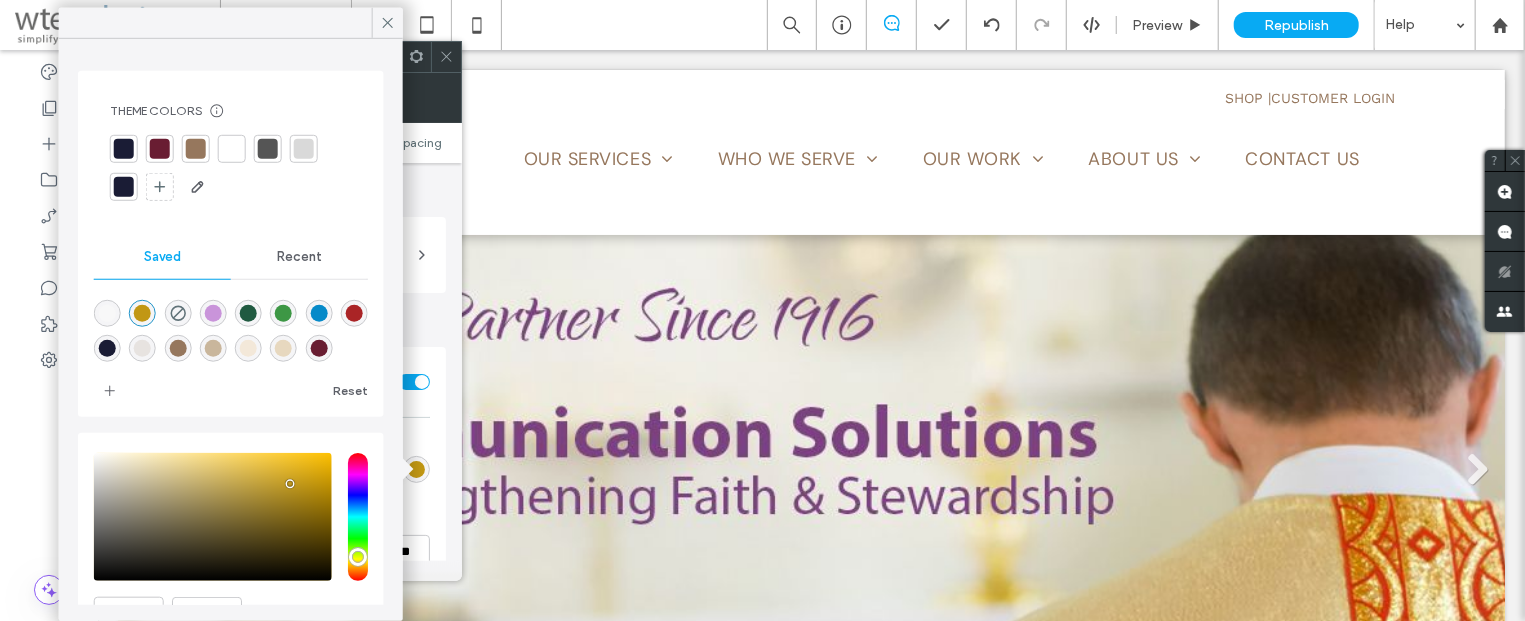 click at bounding box center (142, 313) 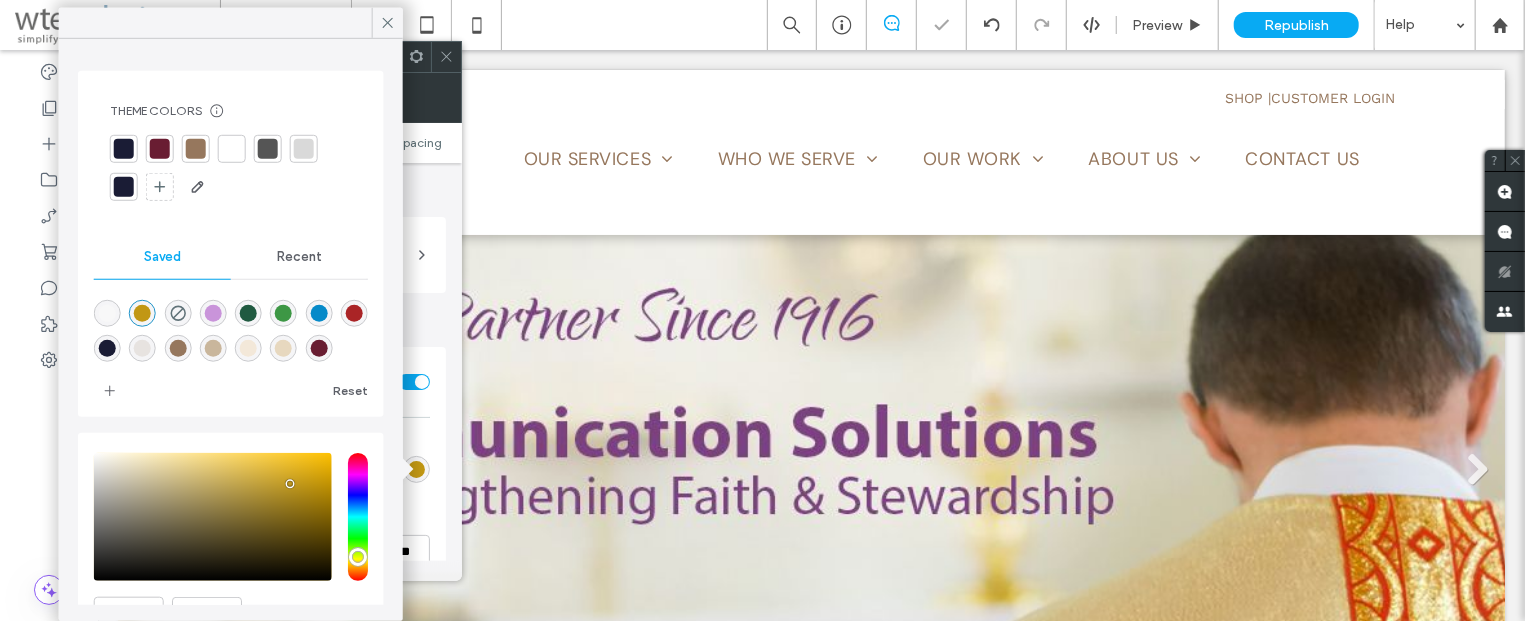 scroll, scrollTop: 29, scrollLeft: 0, axis: vertical 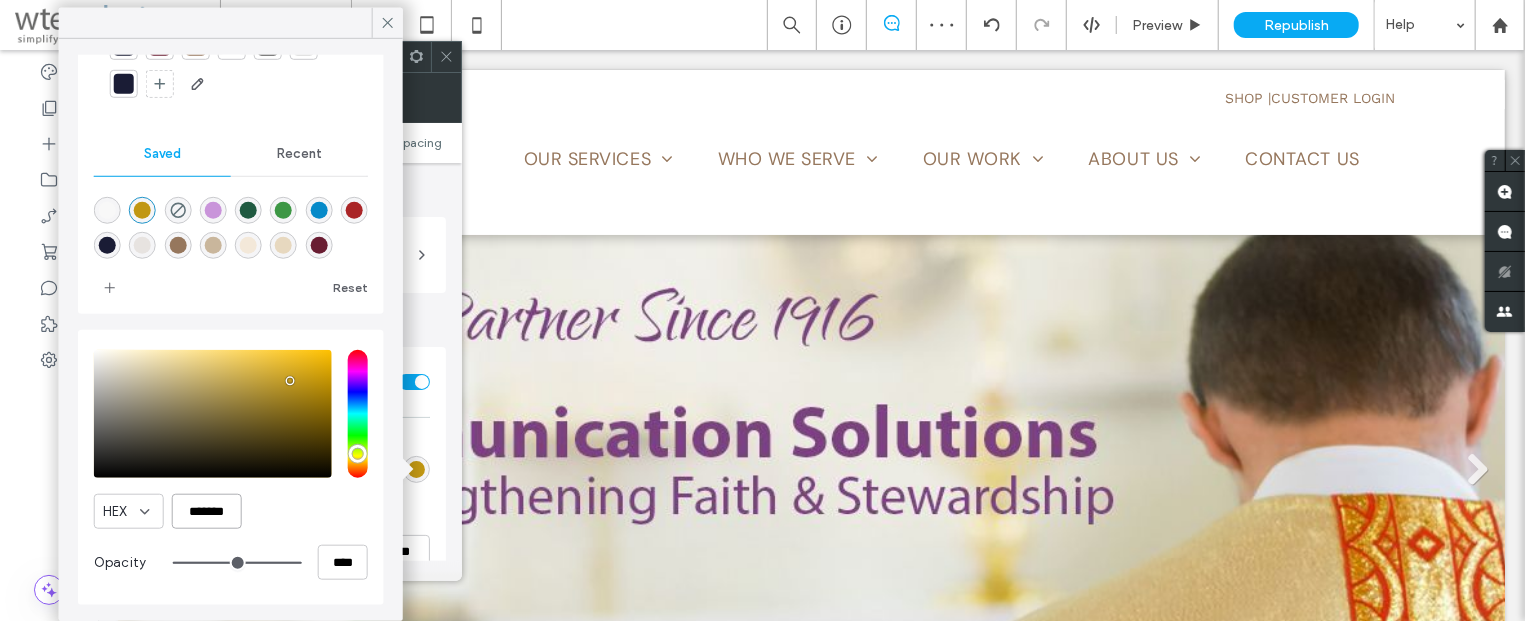 click on "*******" at bounding box center (207, 511) 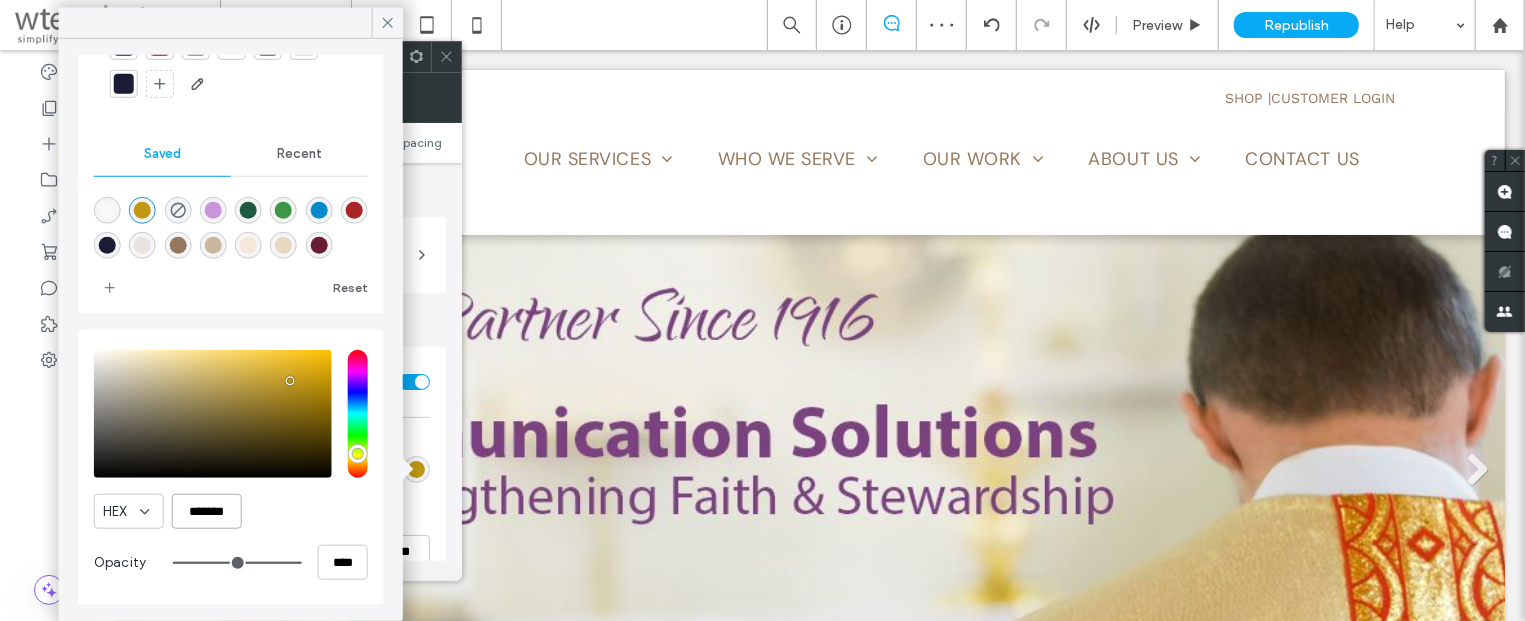 paste 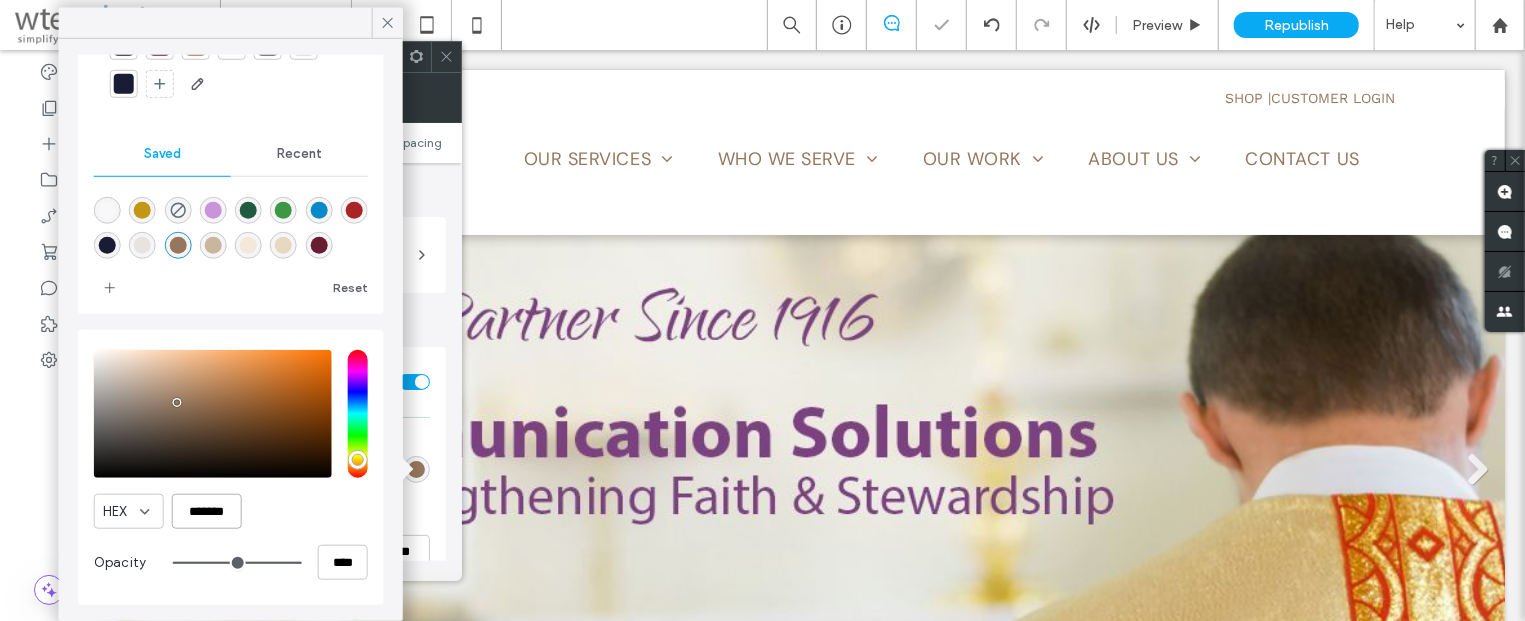 type on "*******" 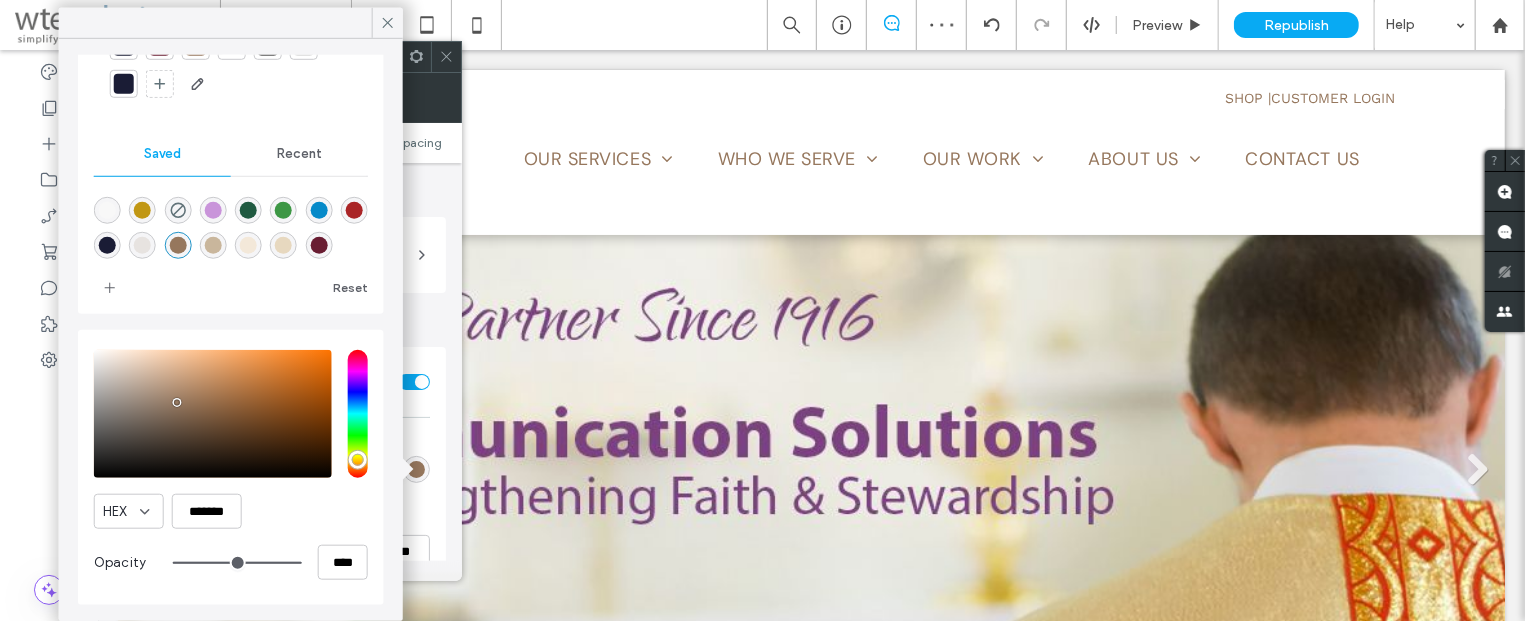 click on "Reset" at bounding box center [298, 288] 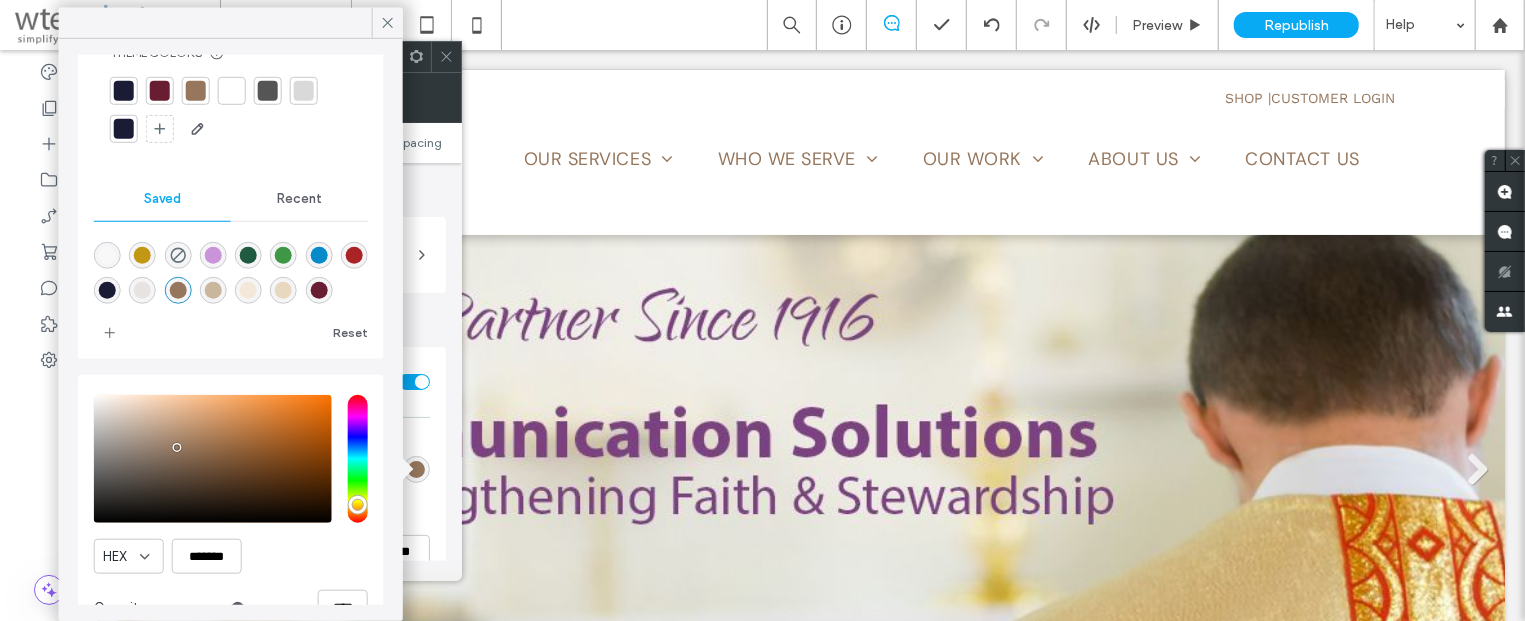scroll, scrollTop: 75, scrollLeft: 0, axis: vertical 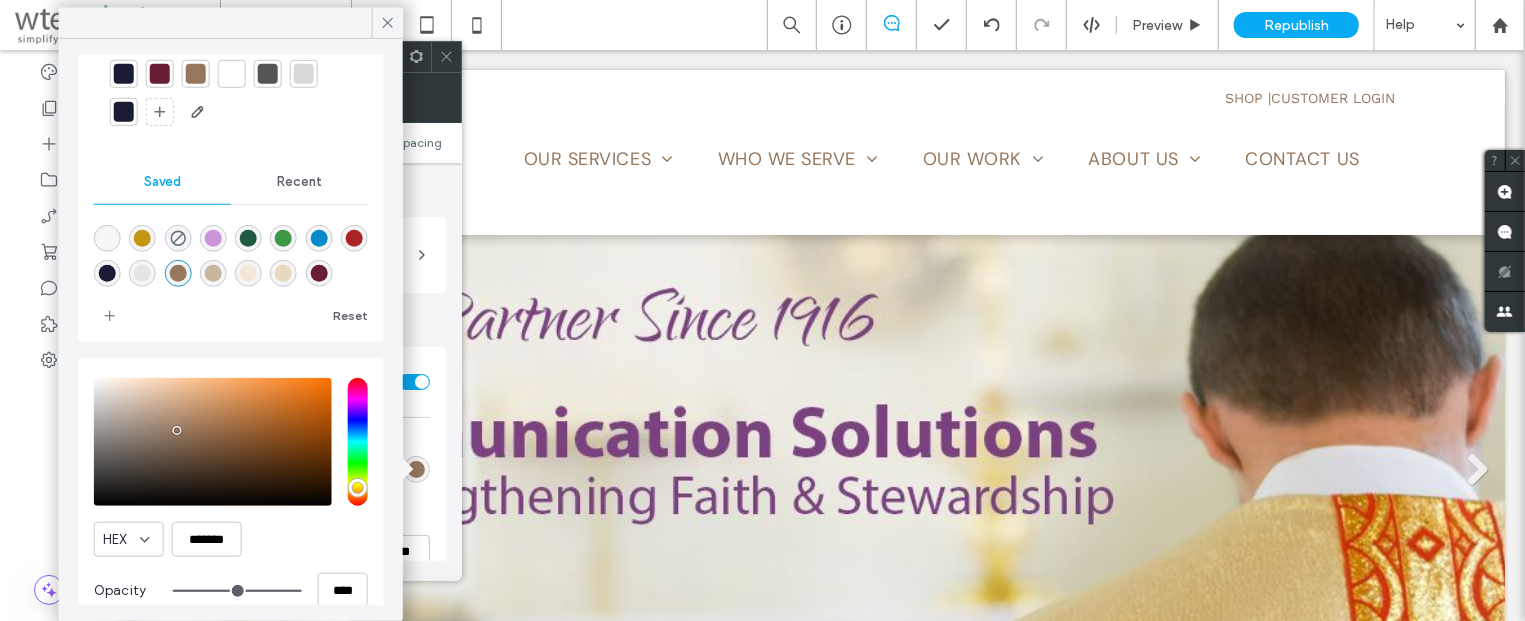 click at bounding box center (142, 238) 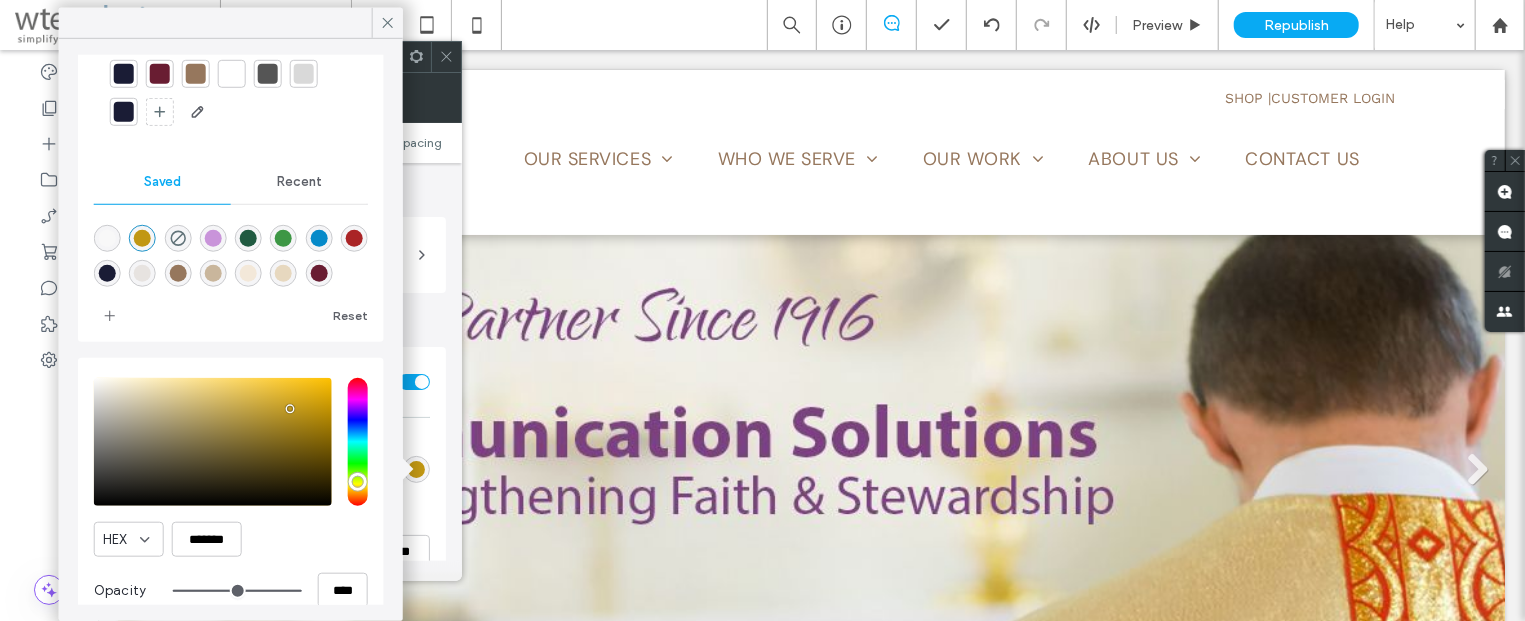 click at bounding box center [142, 238] 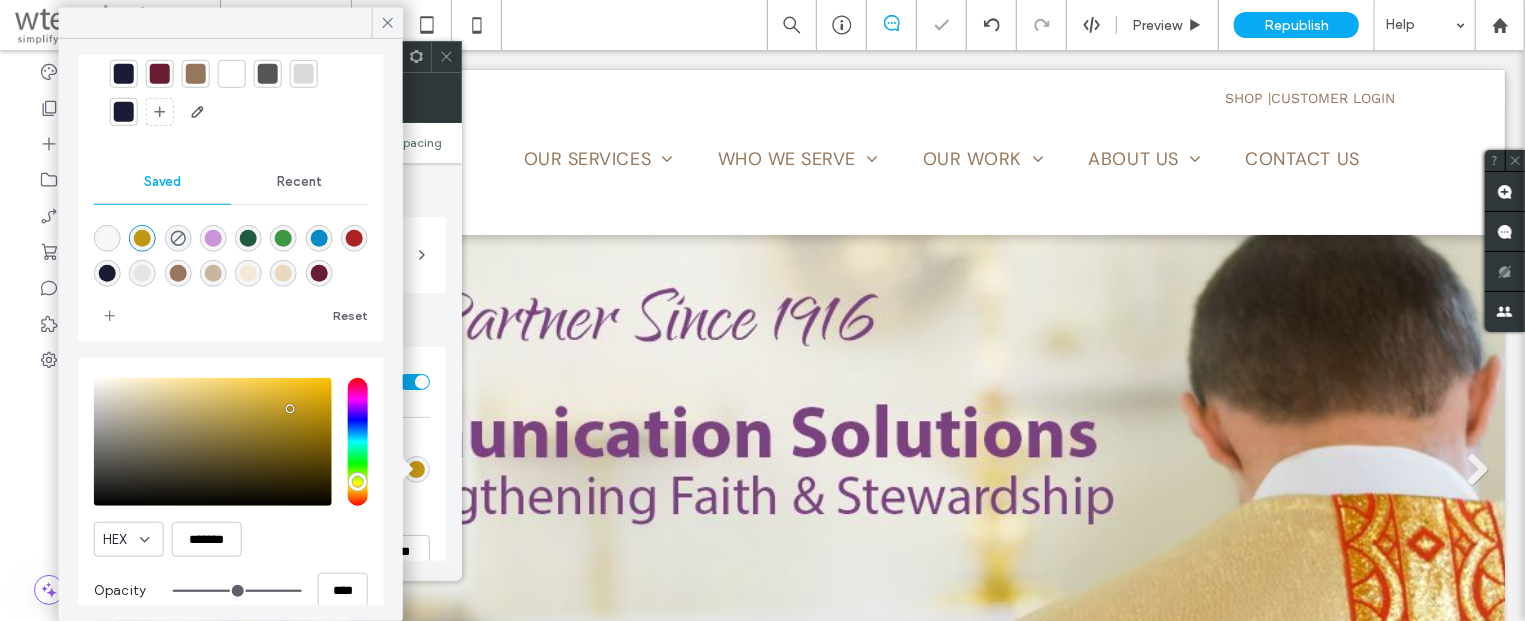 click at bounding box center [142, 238] 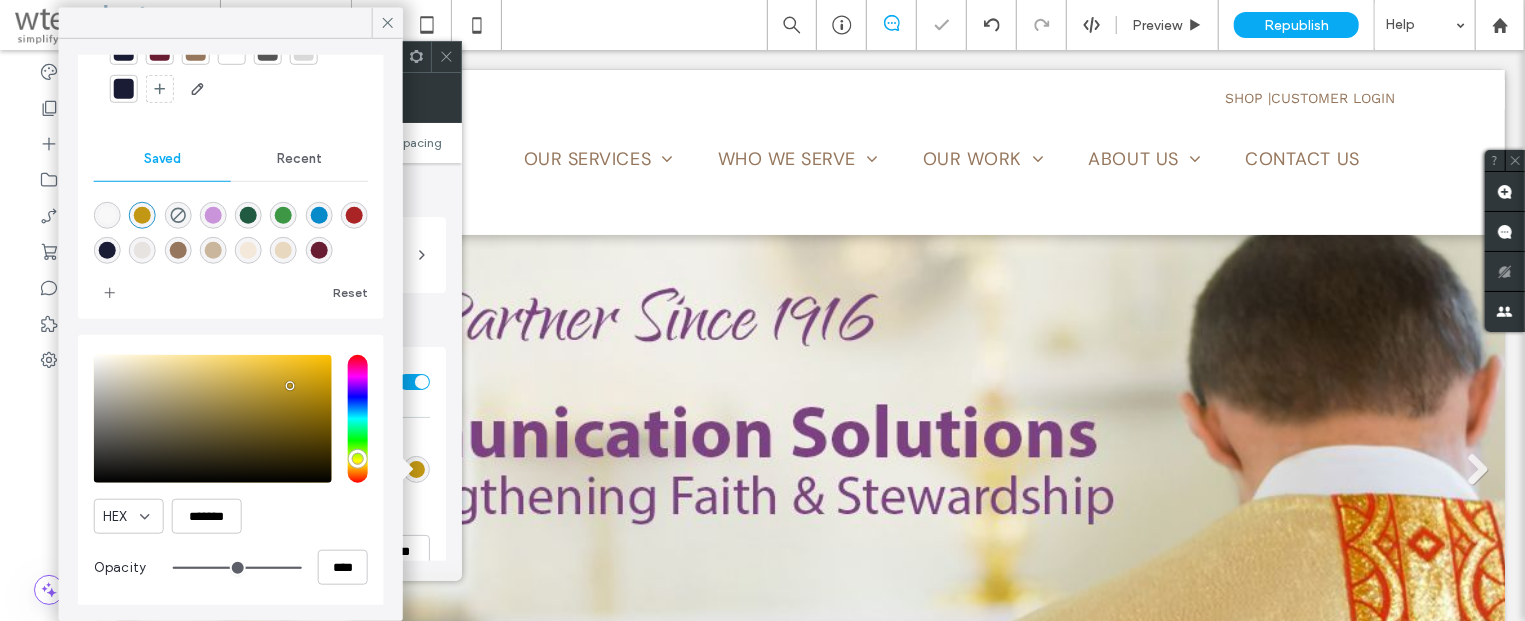 scroll, scrollTop: 103, scrollLeft: 0, axis: vertical 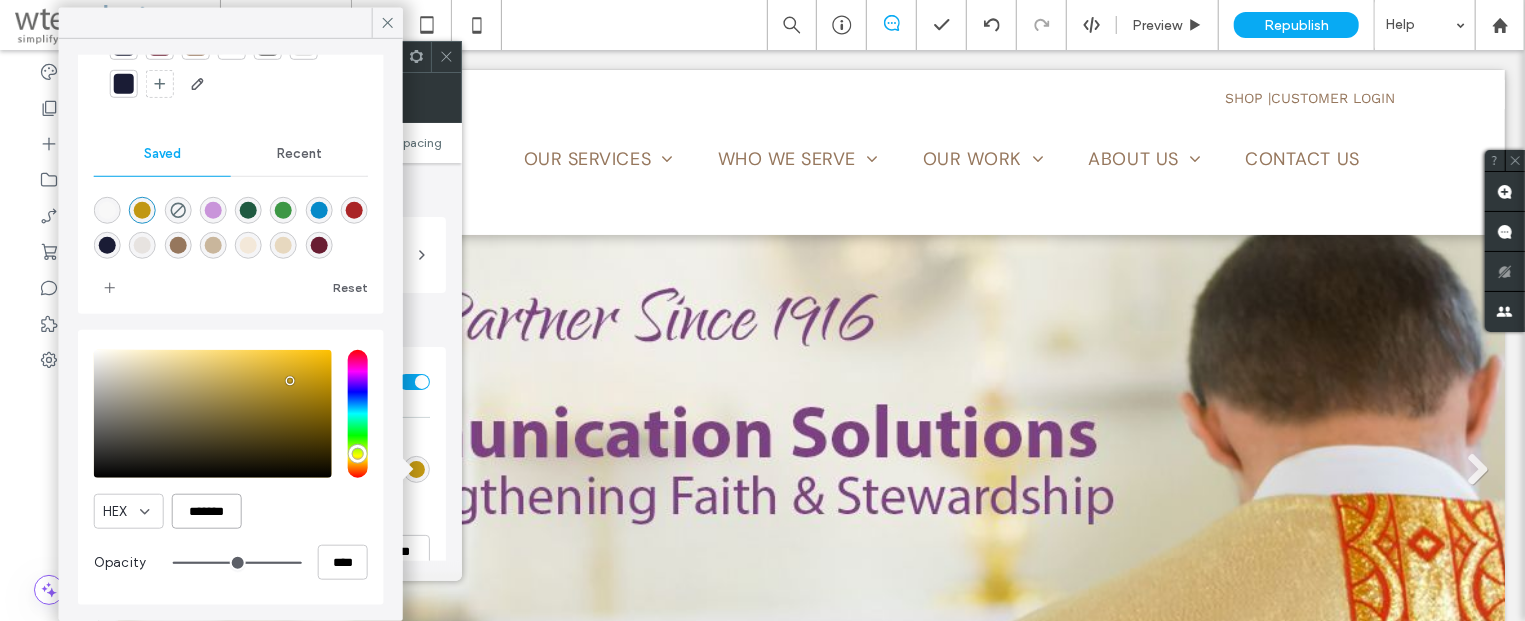 click on "*******" at bounding box center [207, 511] 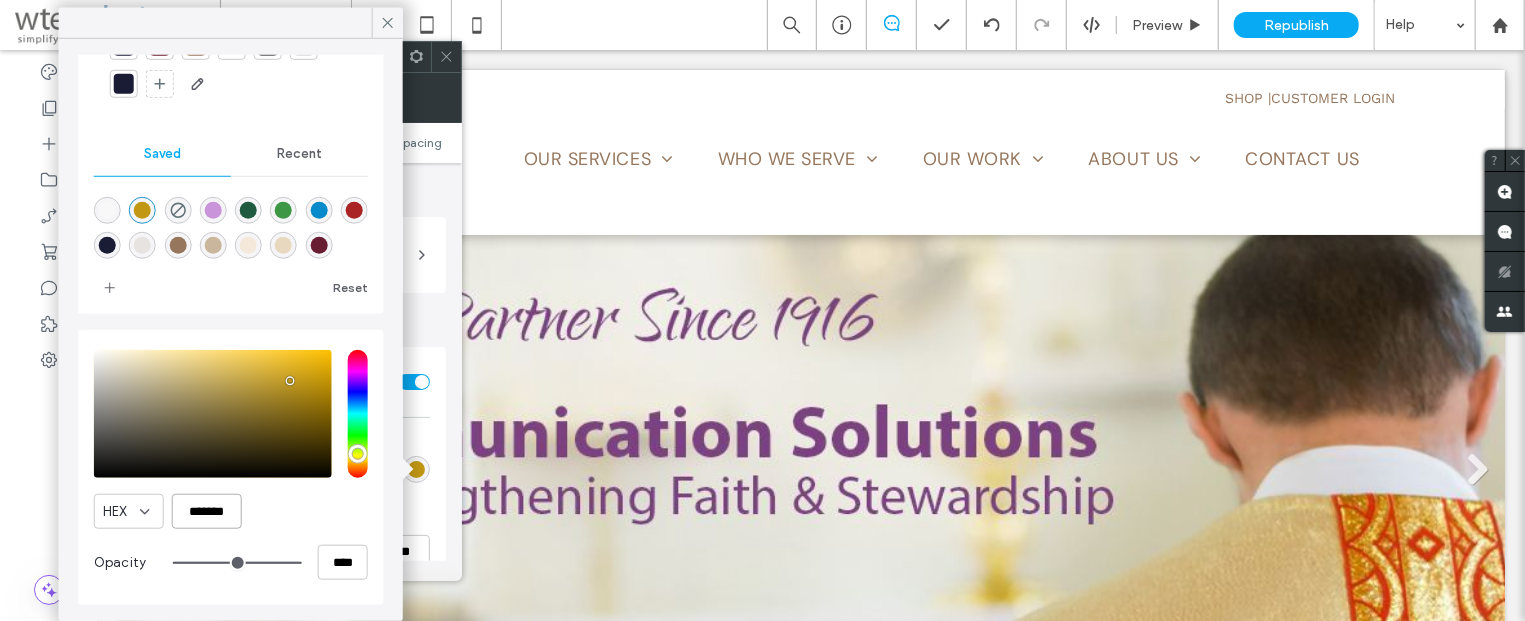 drag, startPoint x: 229, startPoint y: 514, endPoint x: 163, endPoint y: 513, distance: 66.007576 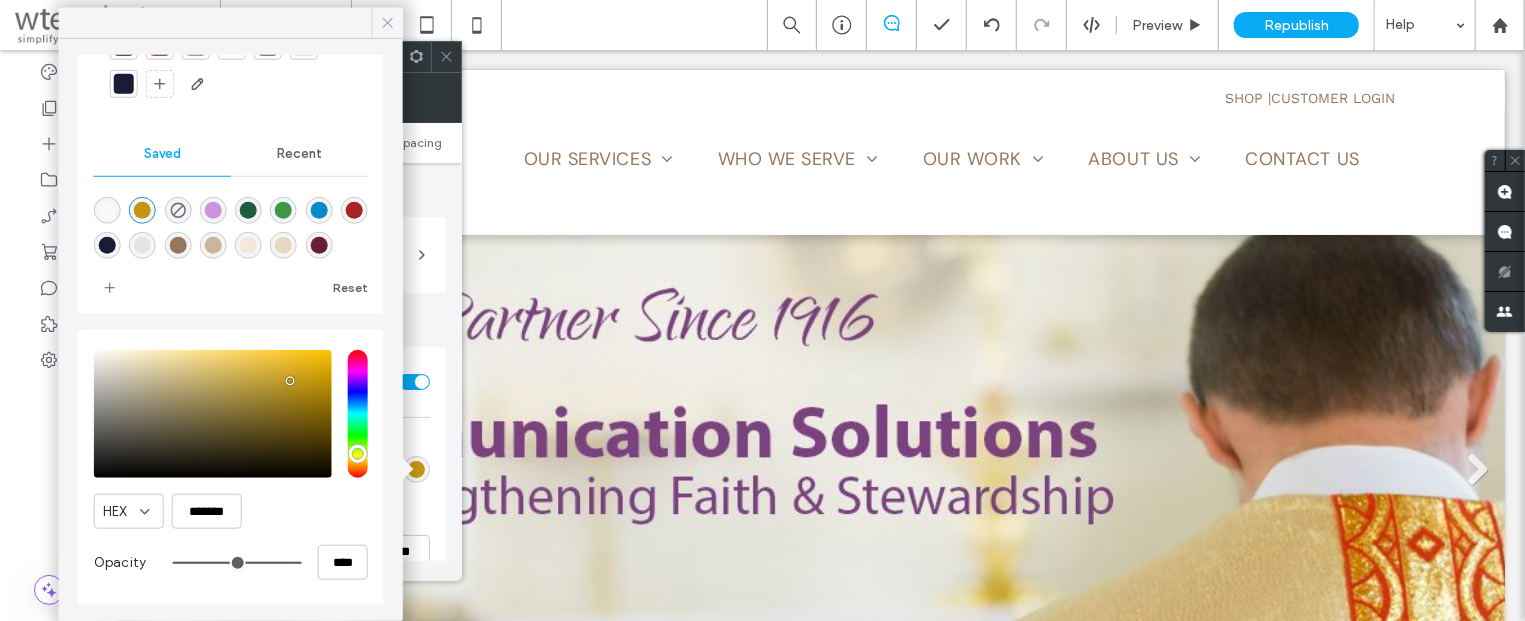 click 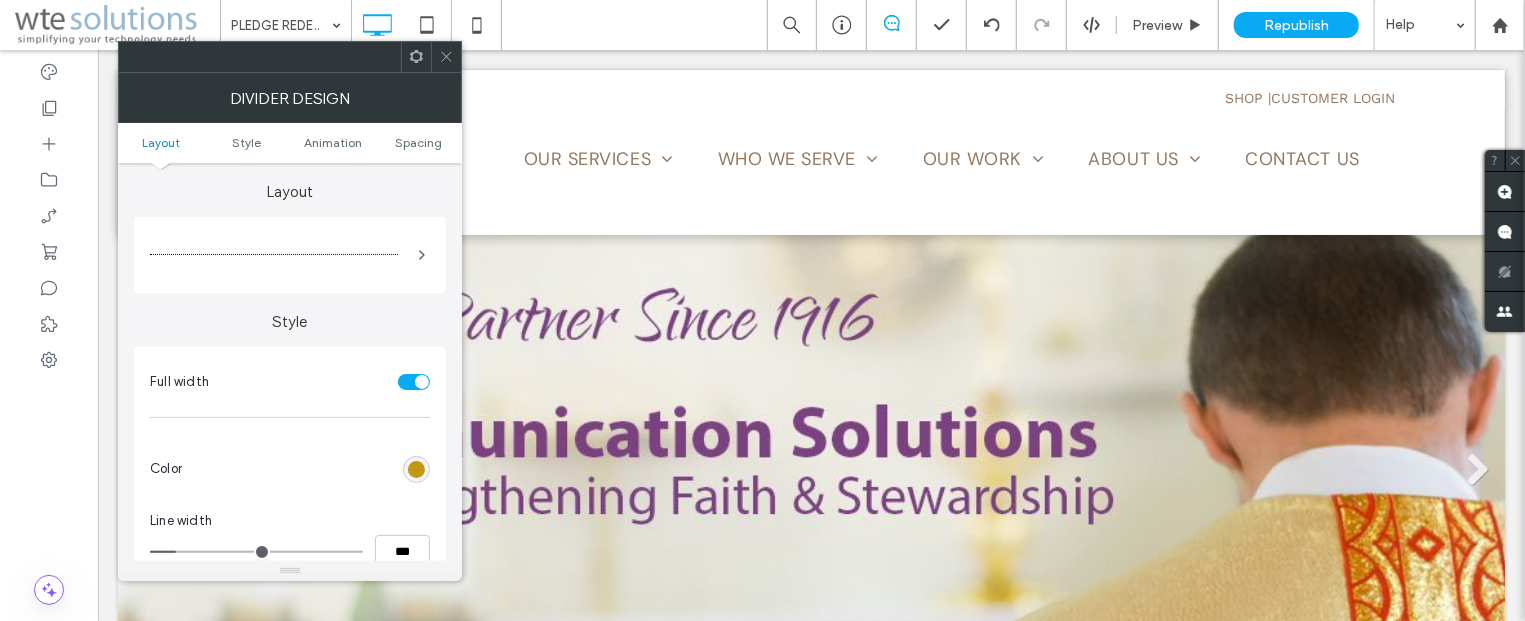 click at bounding box center [416, 469] 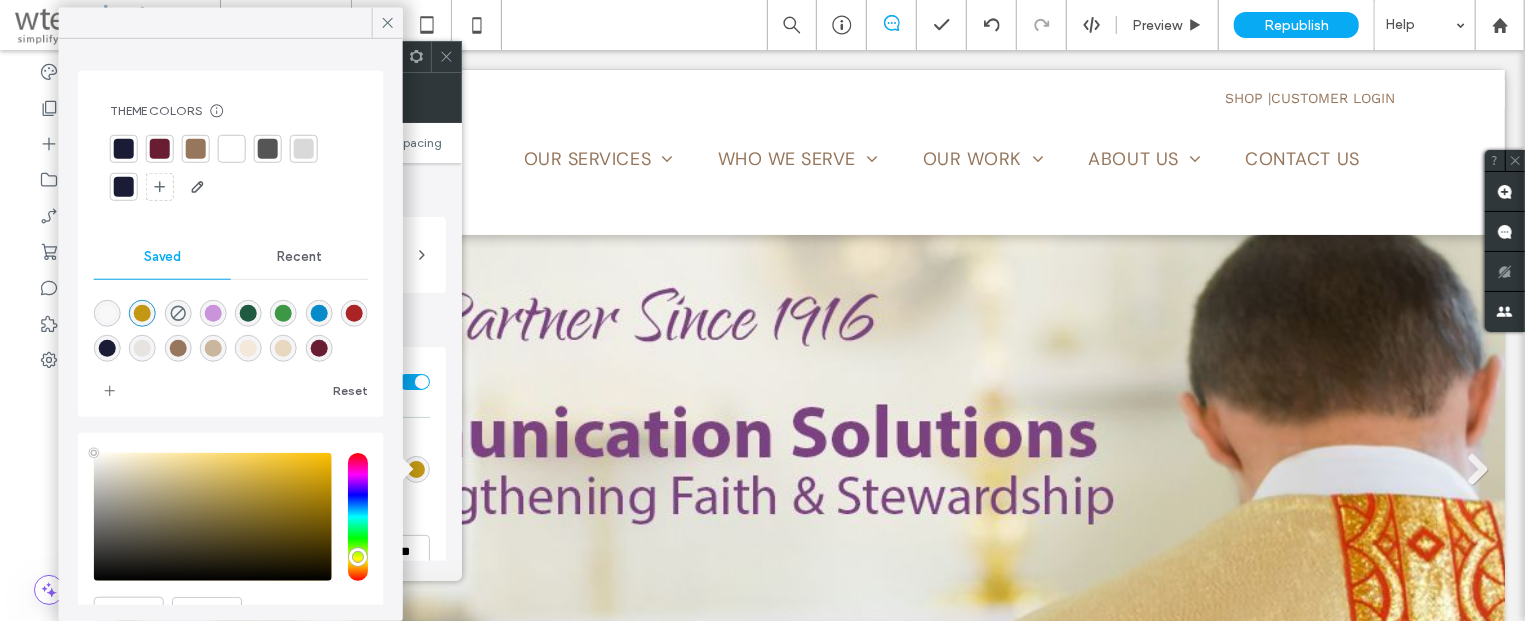type on "****" 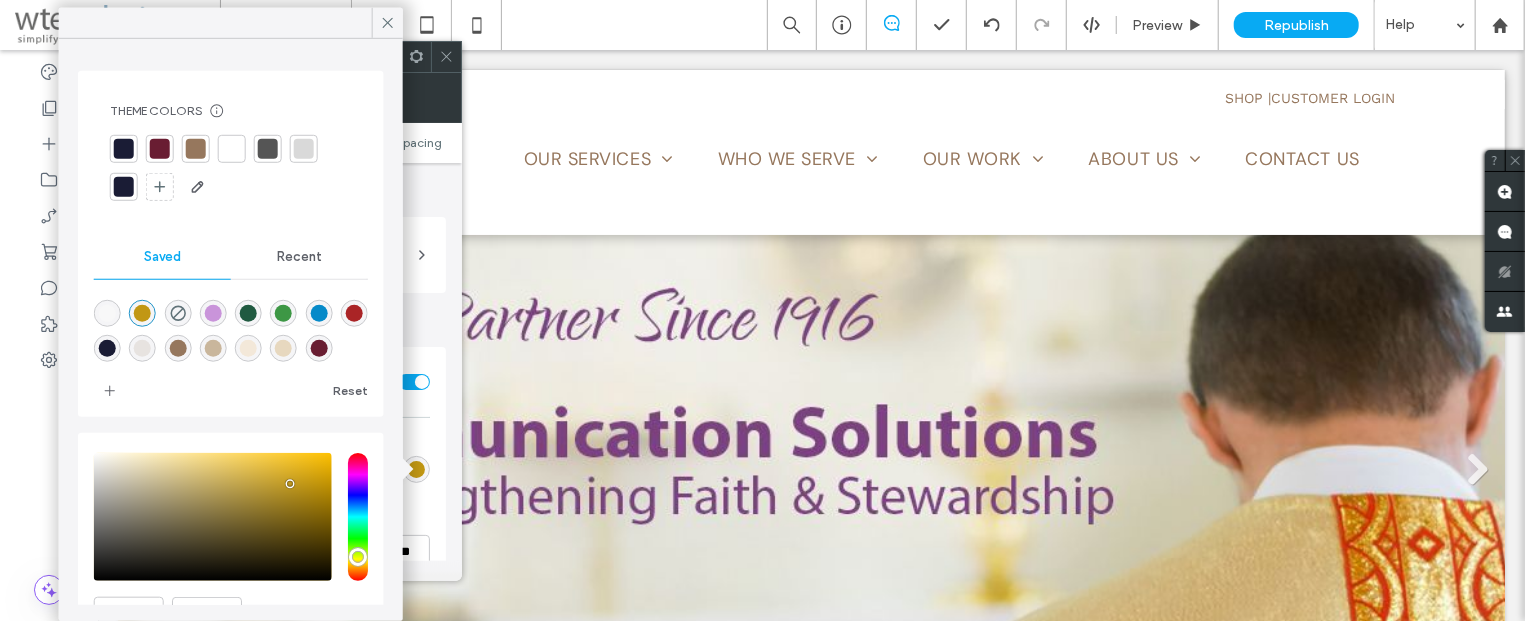 drag, startPoint x: 198, startPoint y: 146, endPoint x: 222, endPoint y: 154, distance: 25.298222 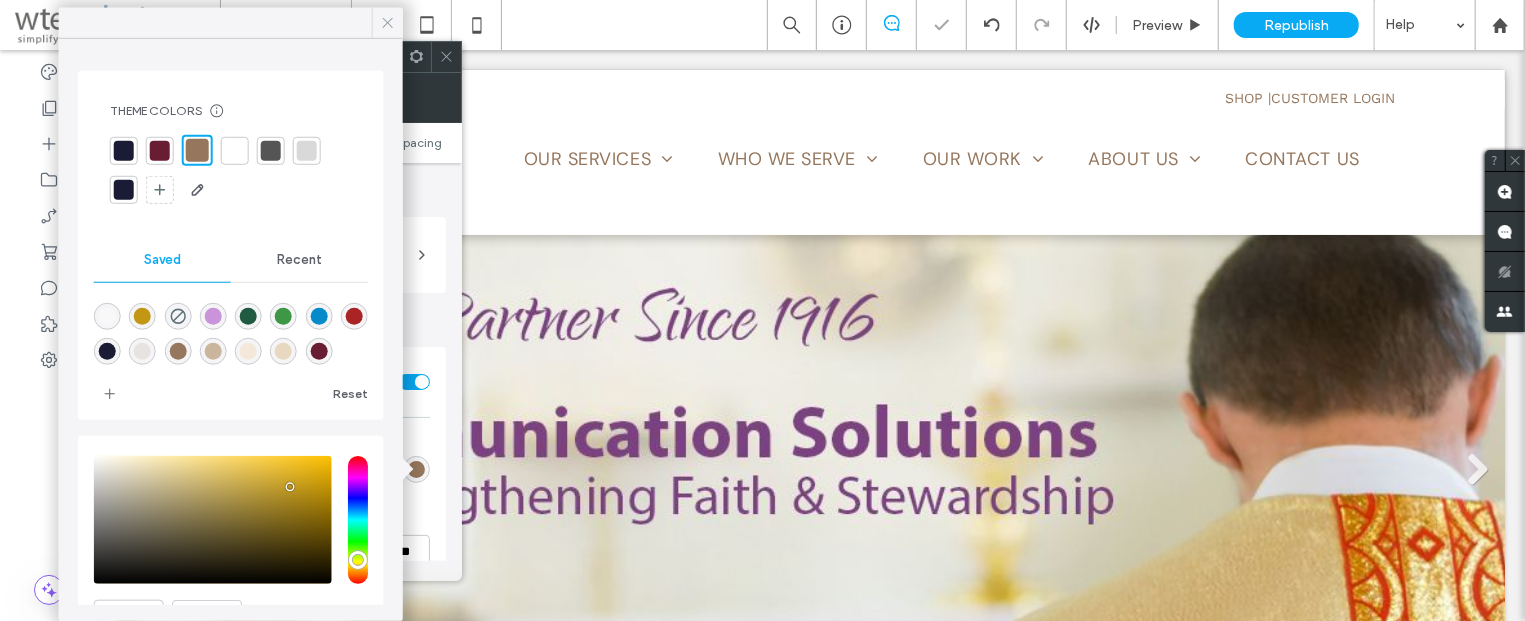 click at bounding box center [387, 23] 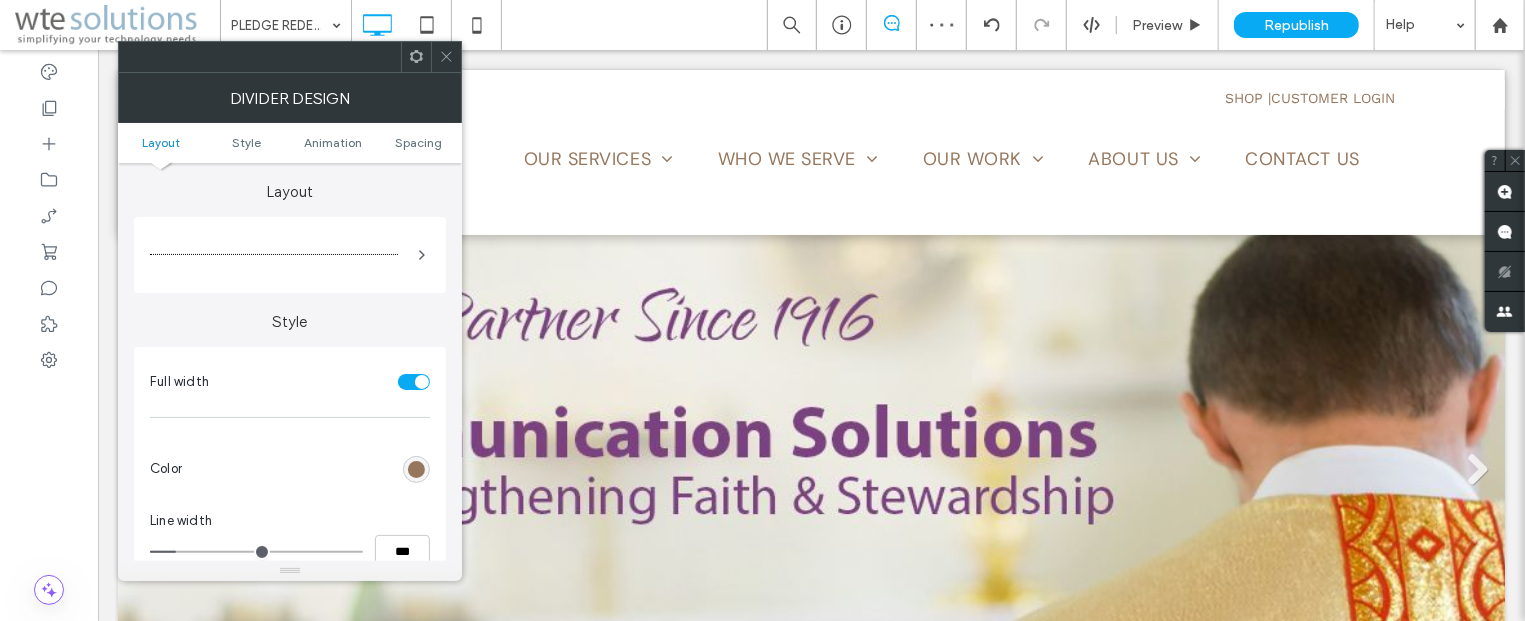 click 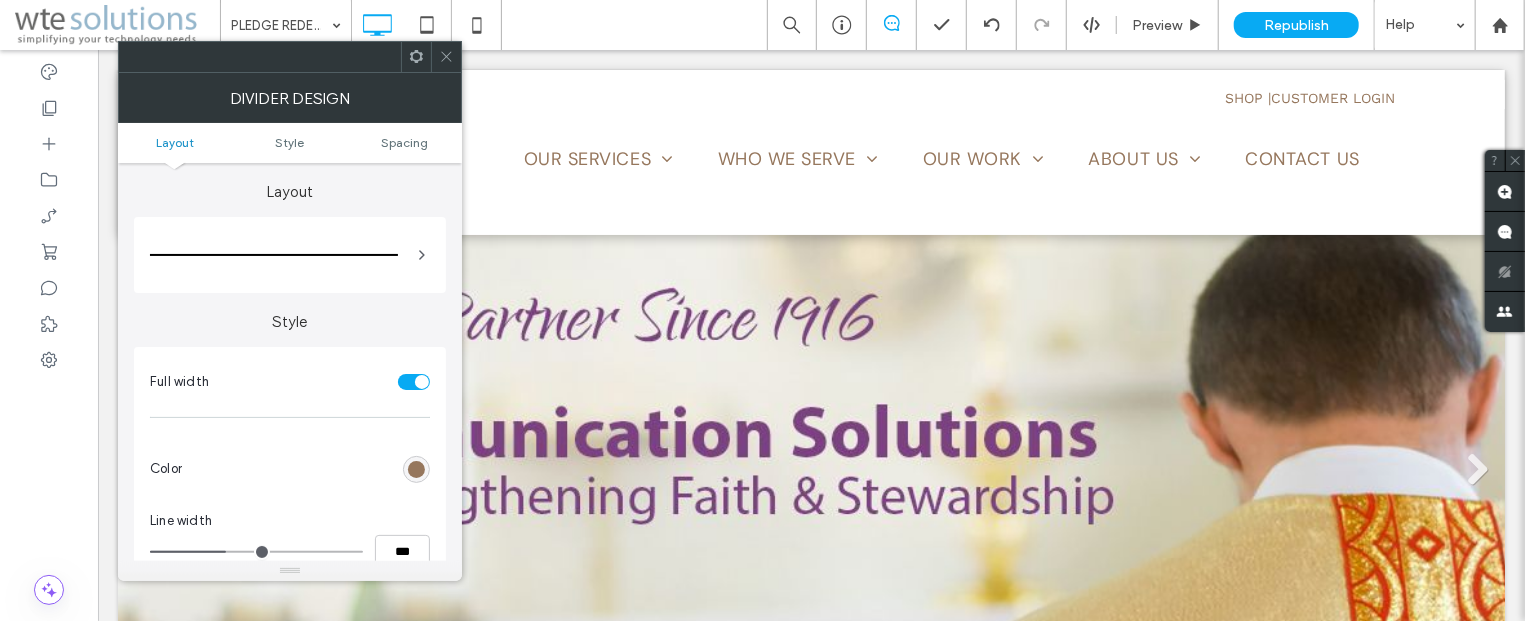click at bounding box center (416, 469) 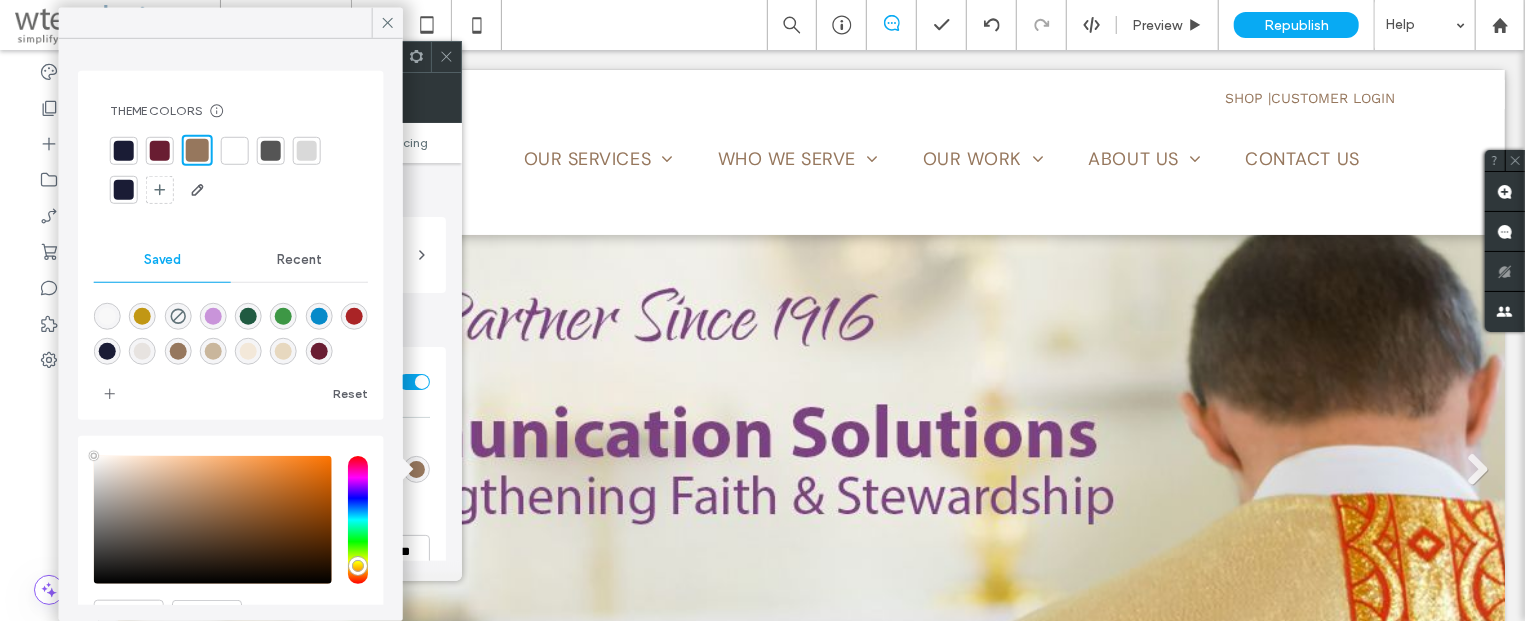 type on "****" 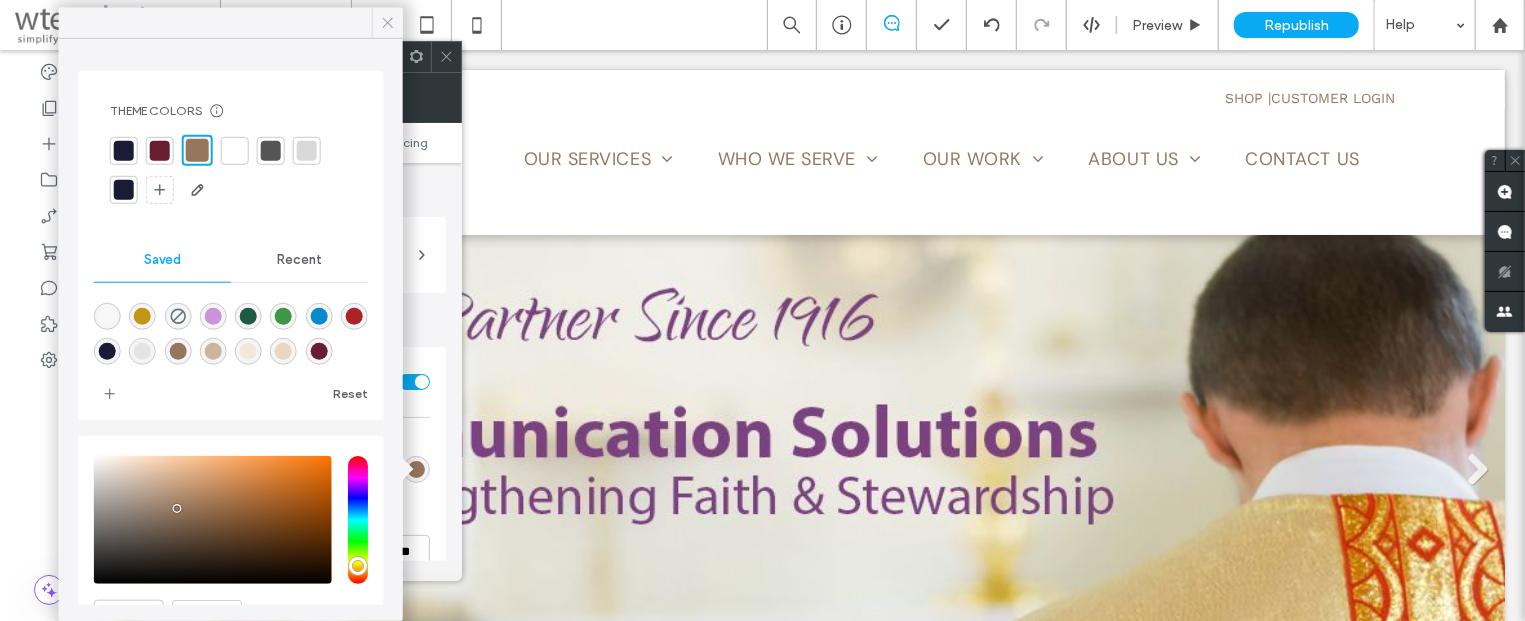 click 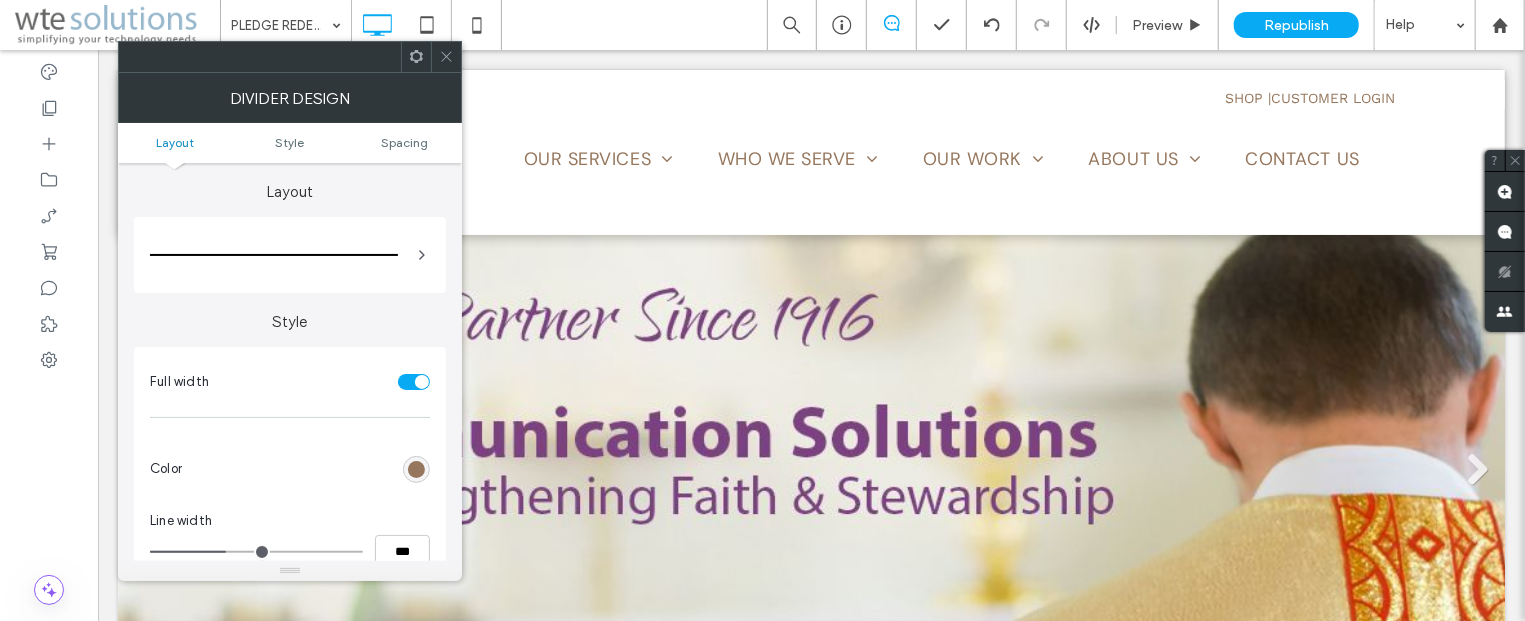 click 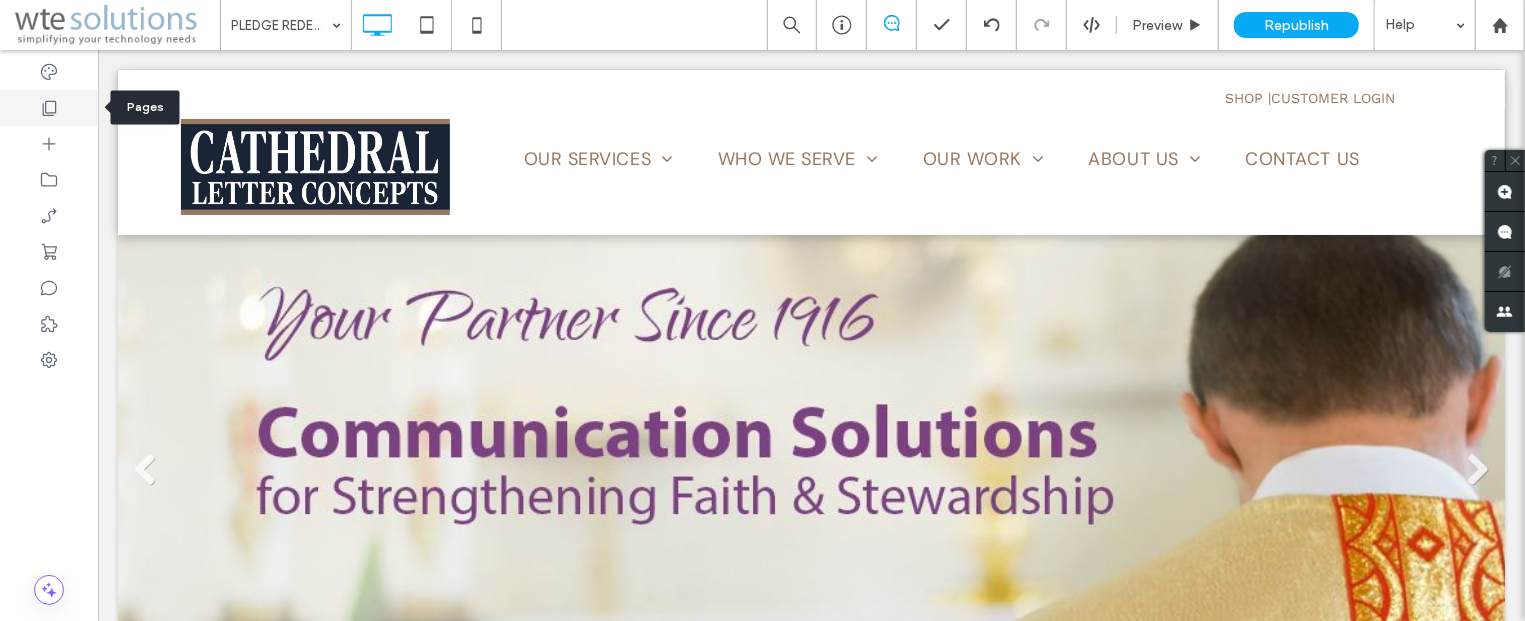 click 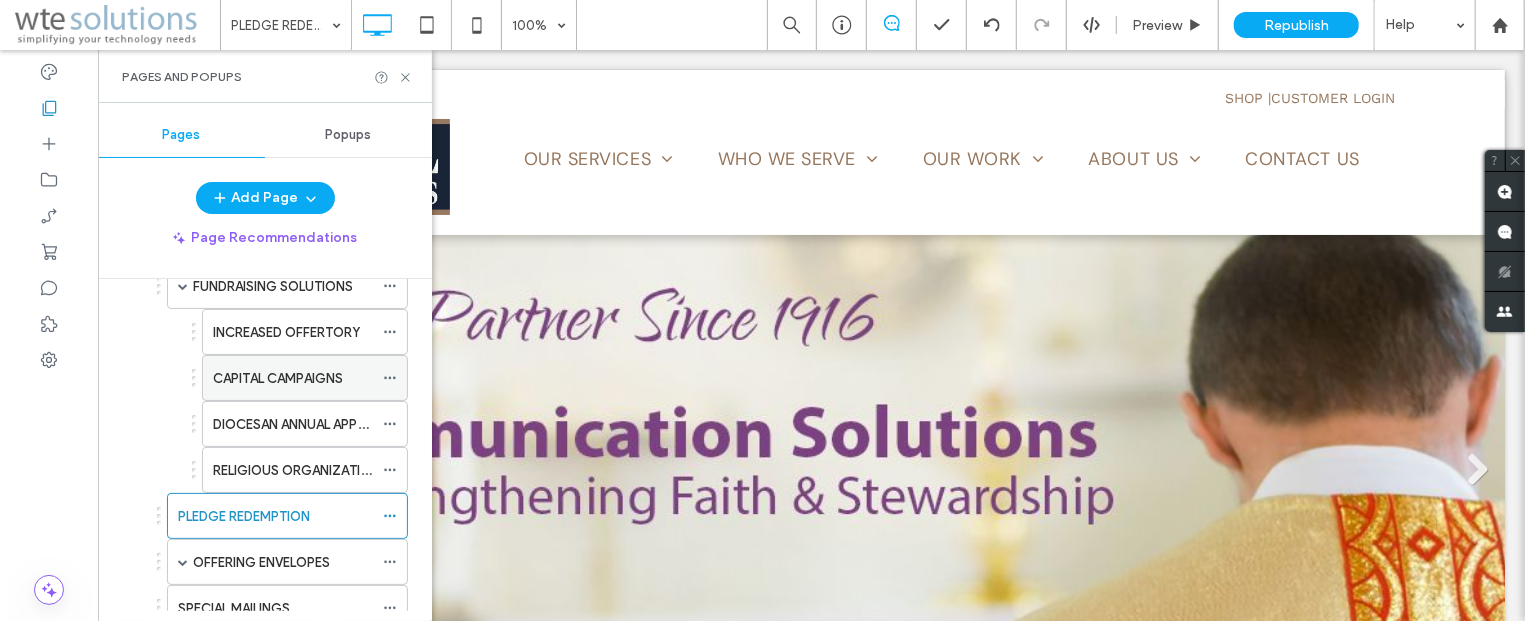 scroll, scrollTop: 241, scrollLeft: 0, axis: vertical 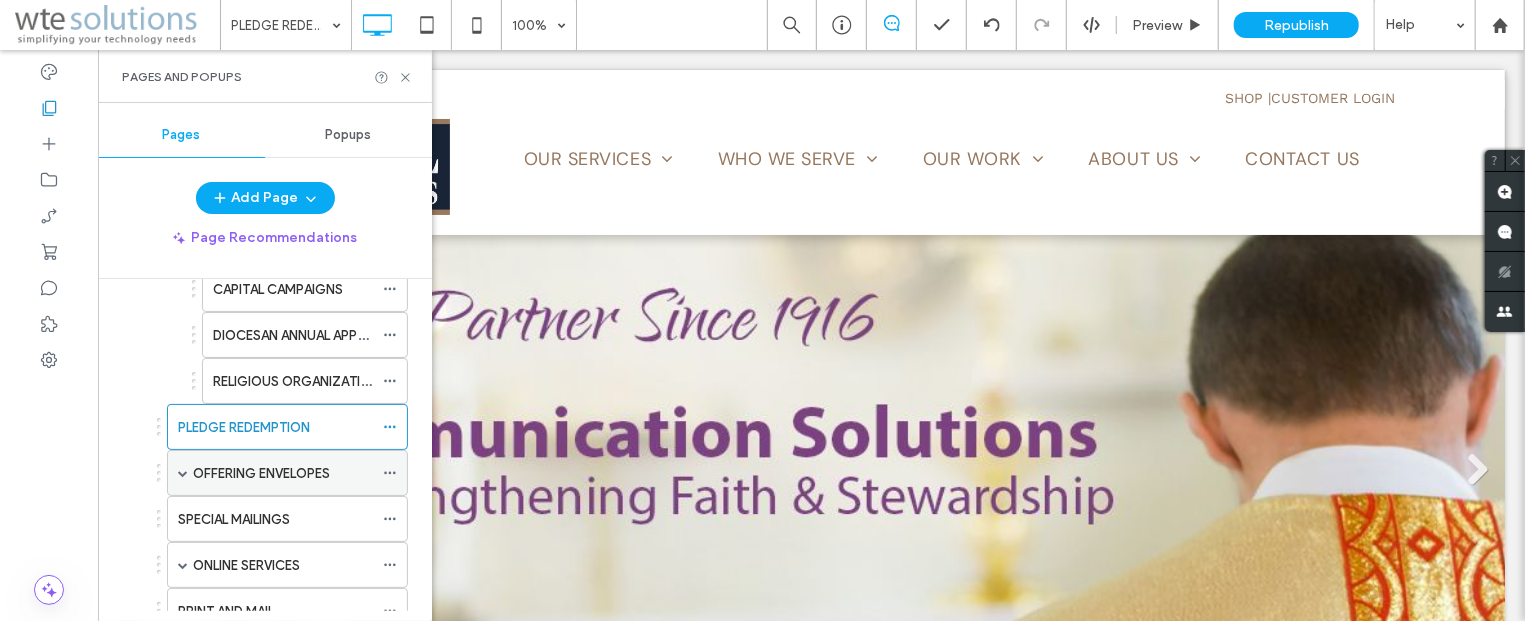 click on "OFFERING ENVELOPES" at bounding box center [261, 473] 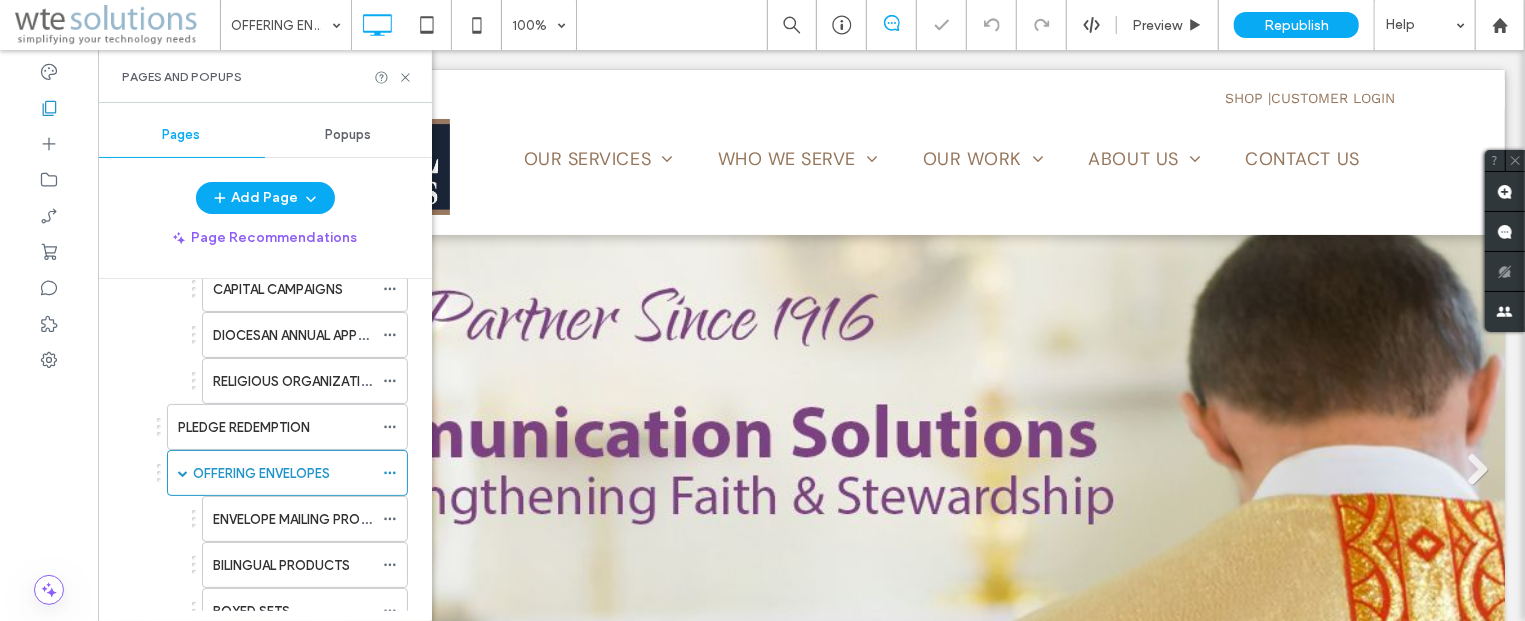 click on "Pages and Popups" at bounding box center [265, 76] 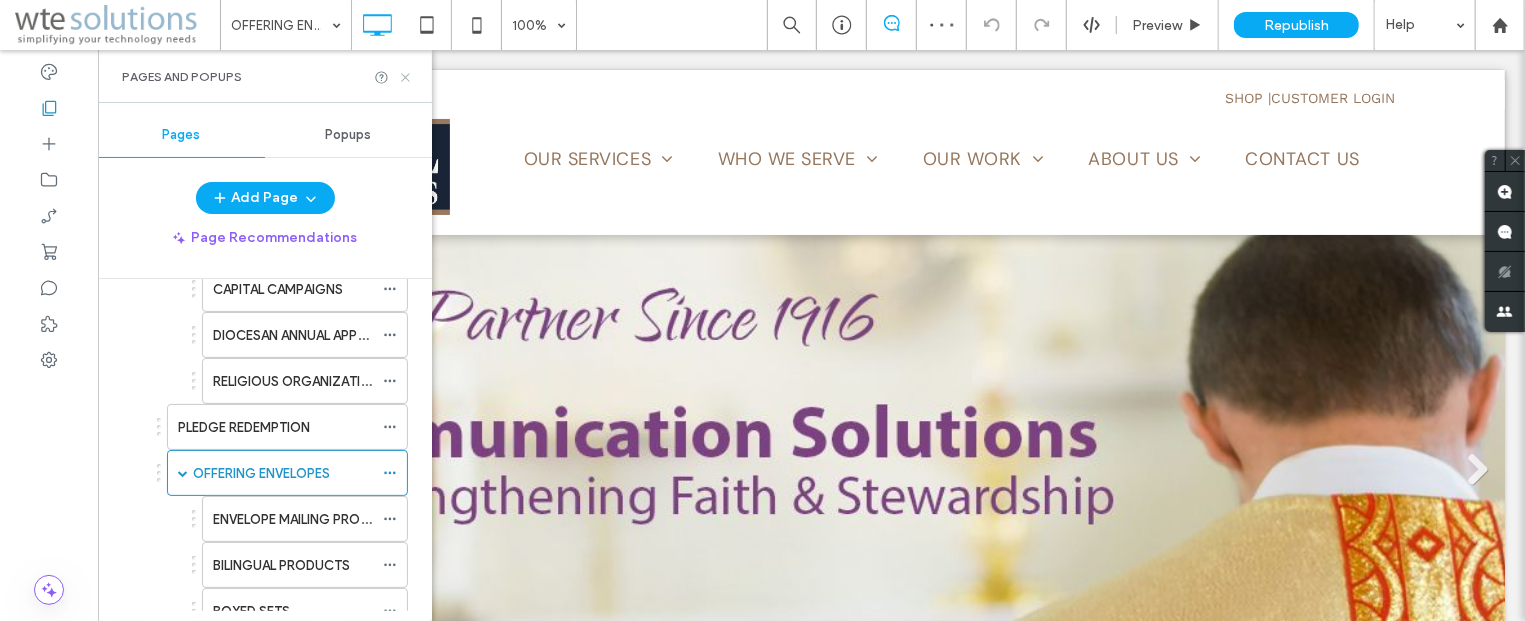 click 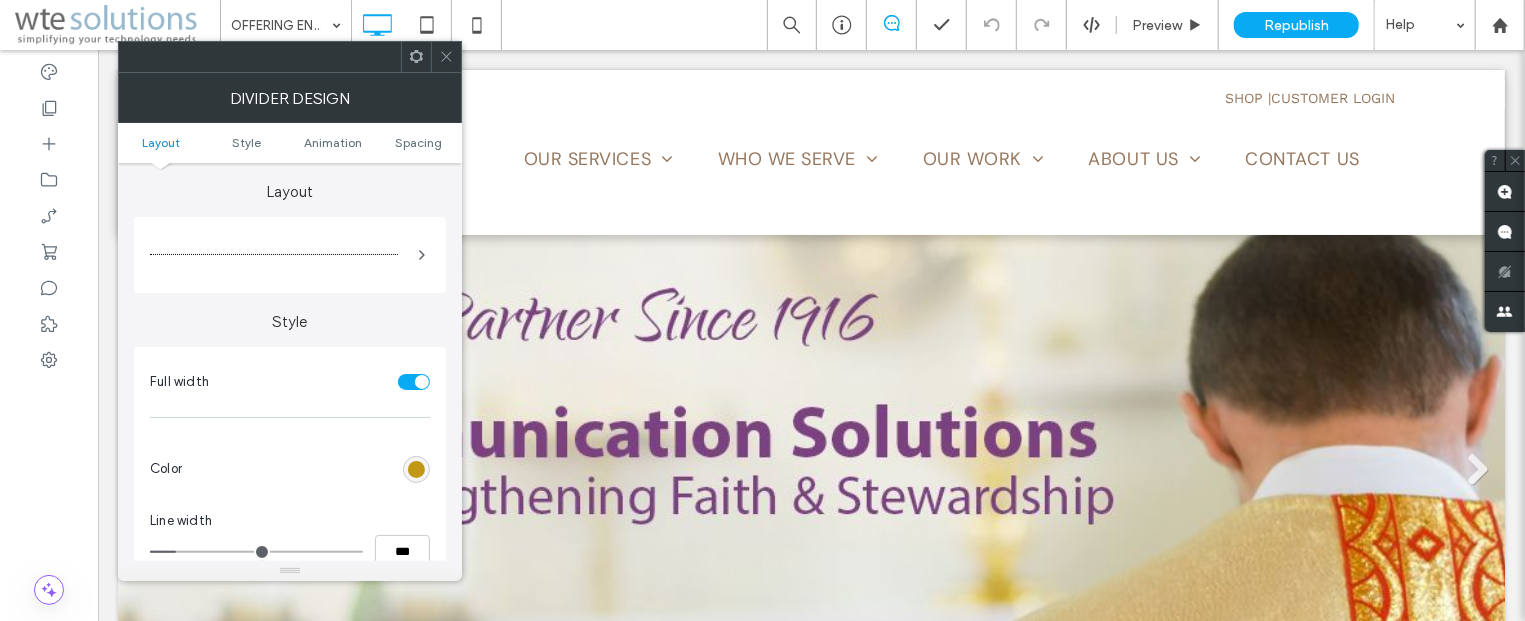 click at bounding box center (416, 469) 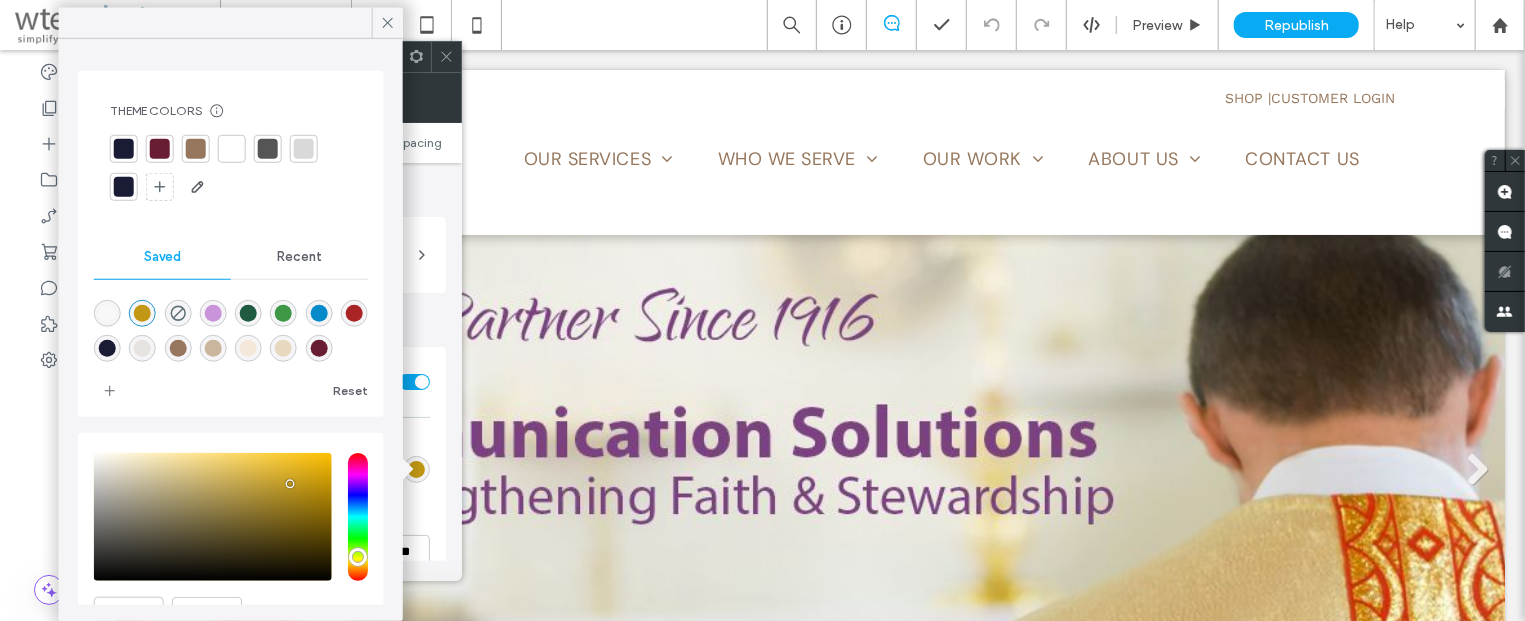 click at bounding box center (196, 149) 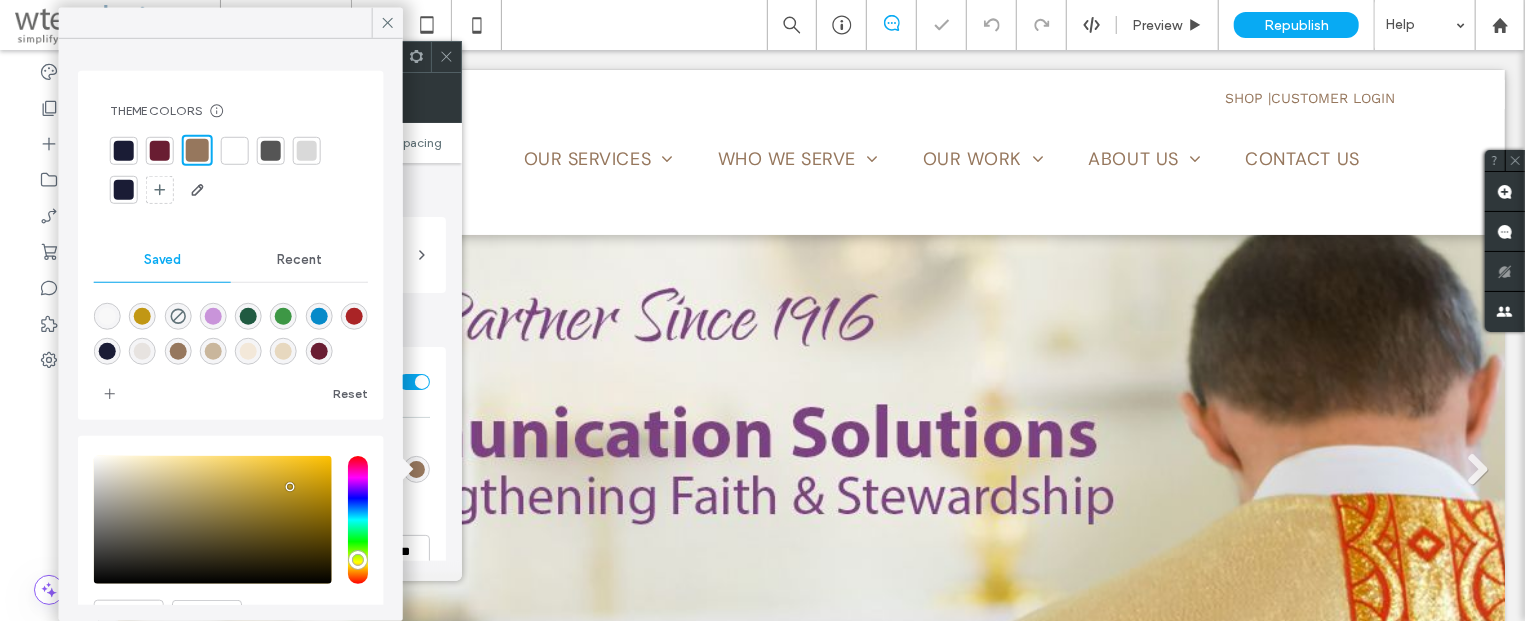 type on "*" 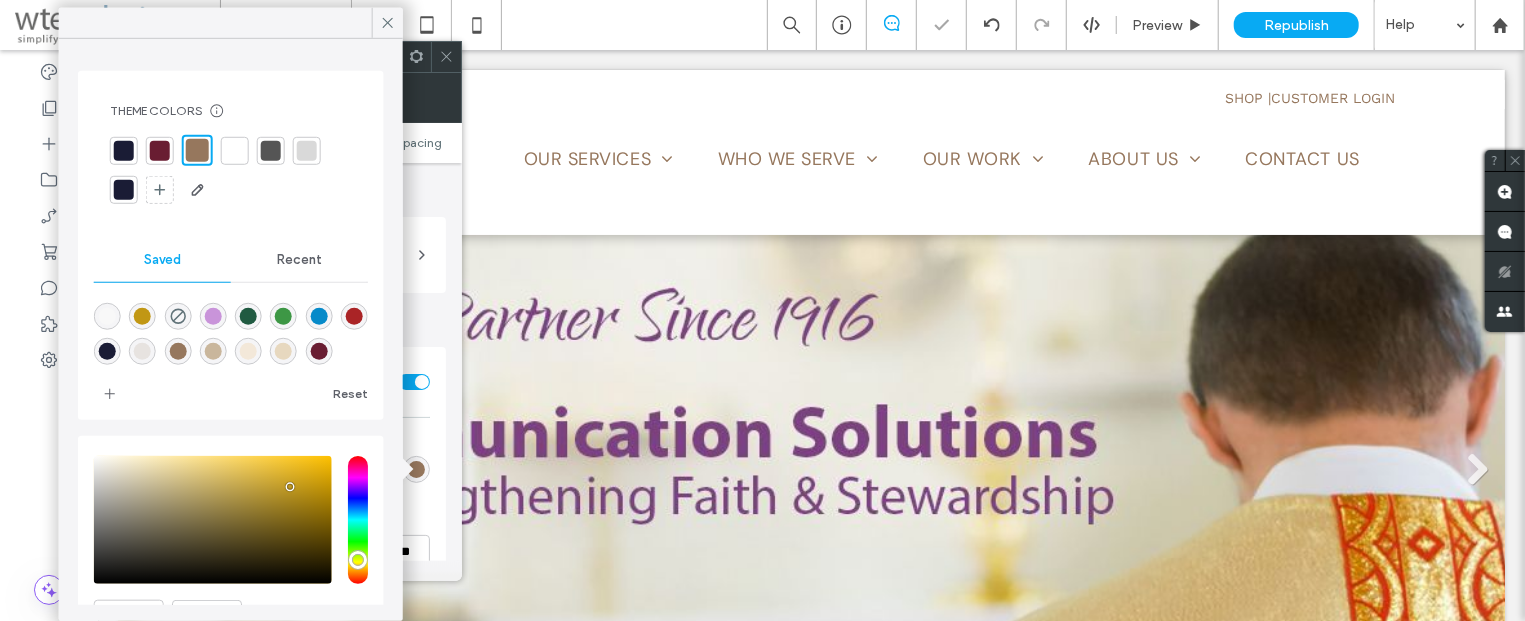 drag, startPoint x: 384, startPoint y: 20, endPoint x: 430, endPoint y: 57, distance: 59.03389 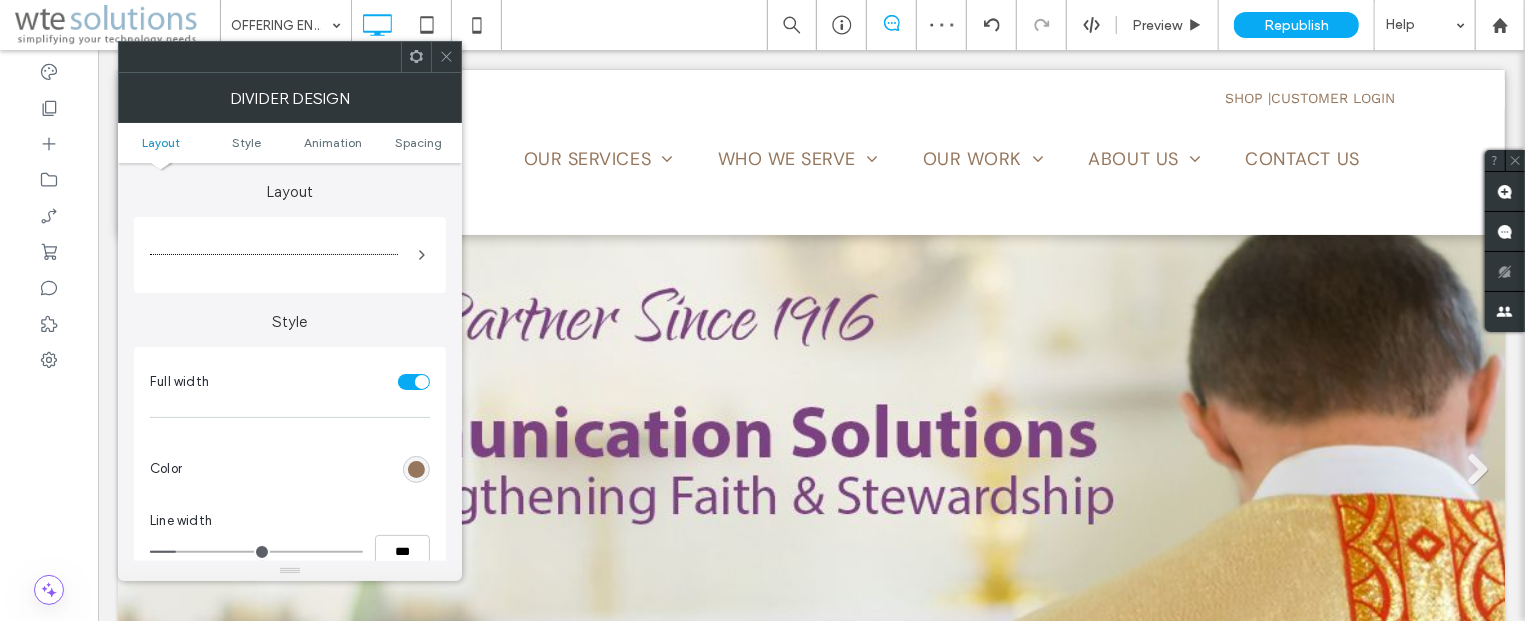 click 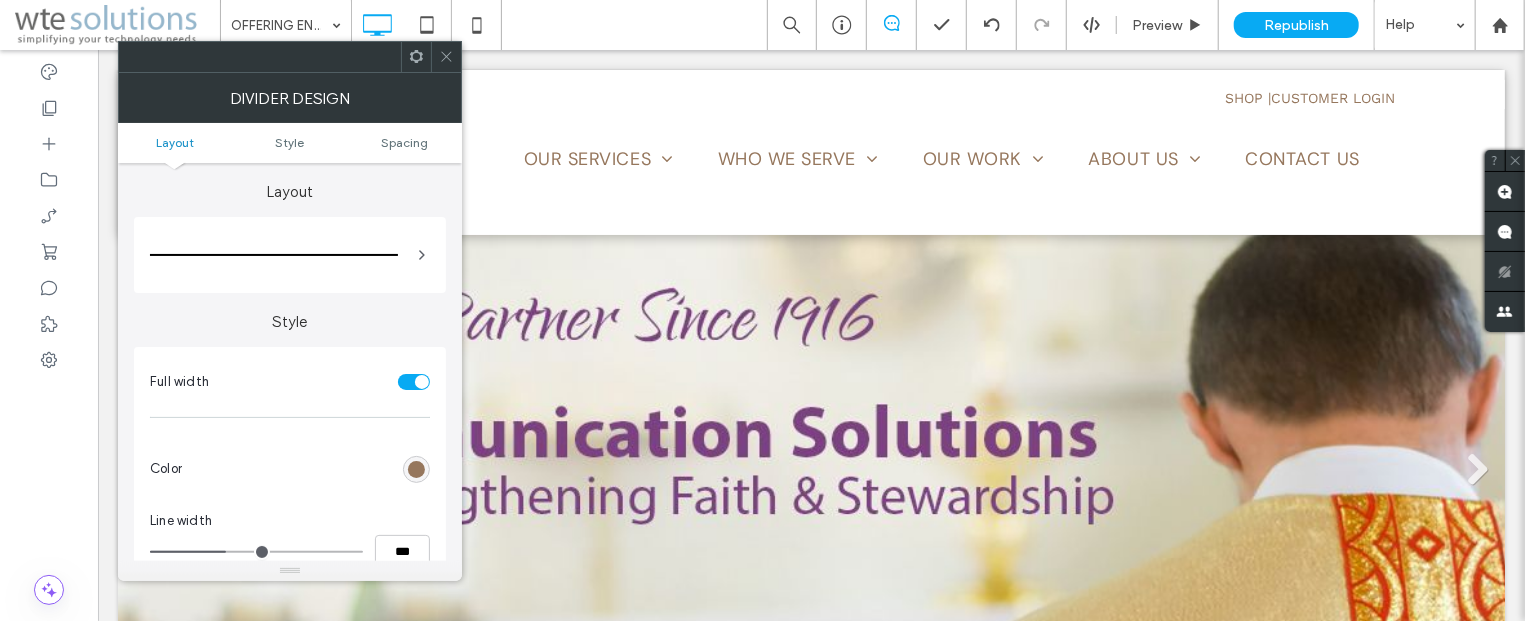 click at bounding box center (416, 469) 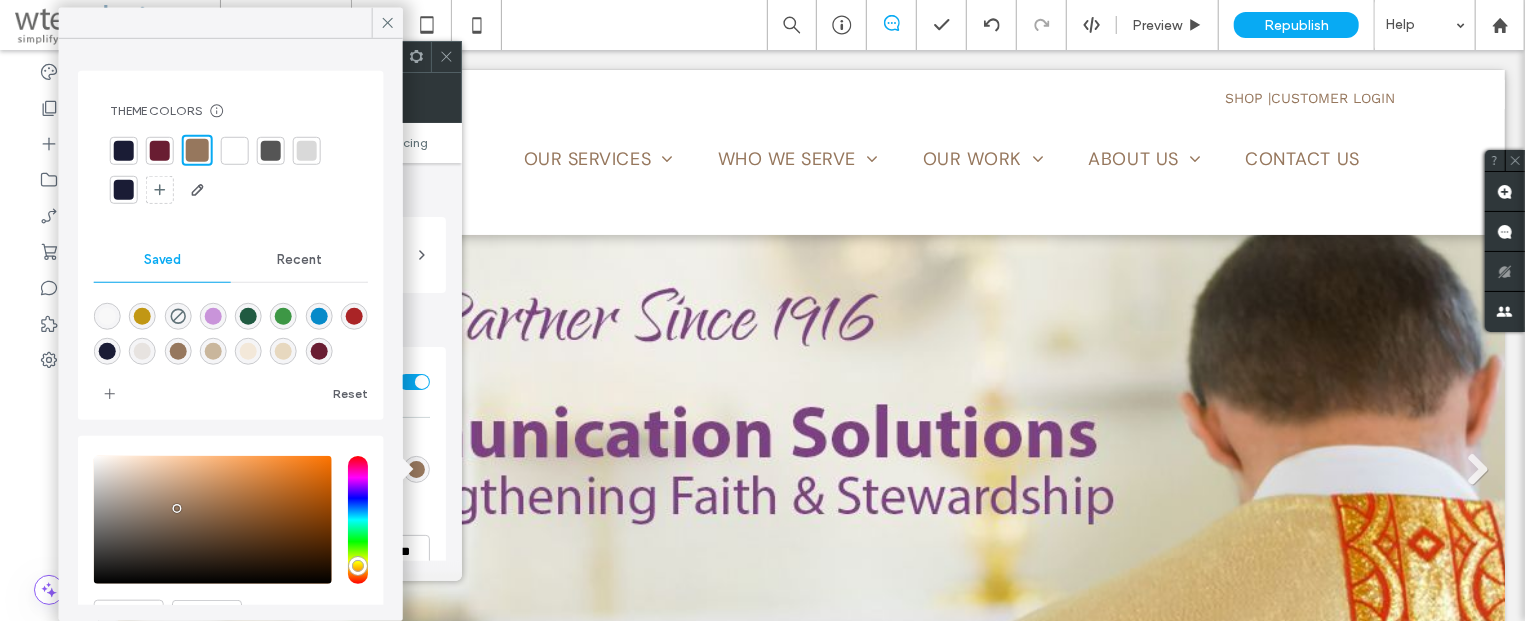 drag, startPoint x: 380, startPoint y: 23, endPoint x: 396, endPoint y: 36, distance: 20.615528 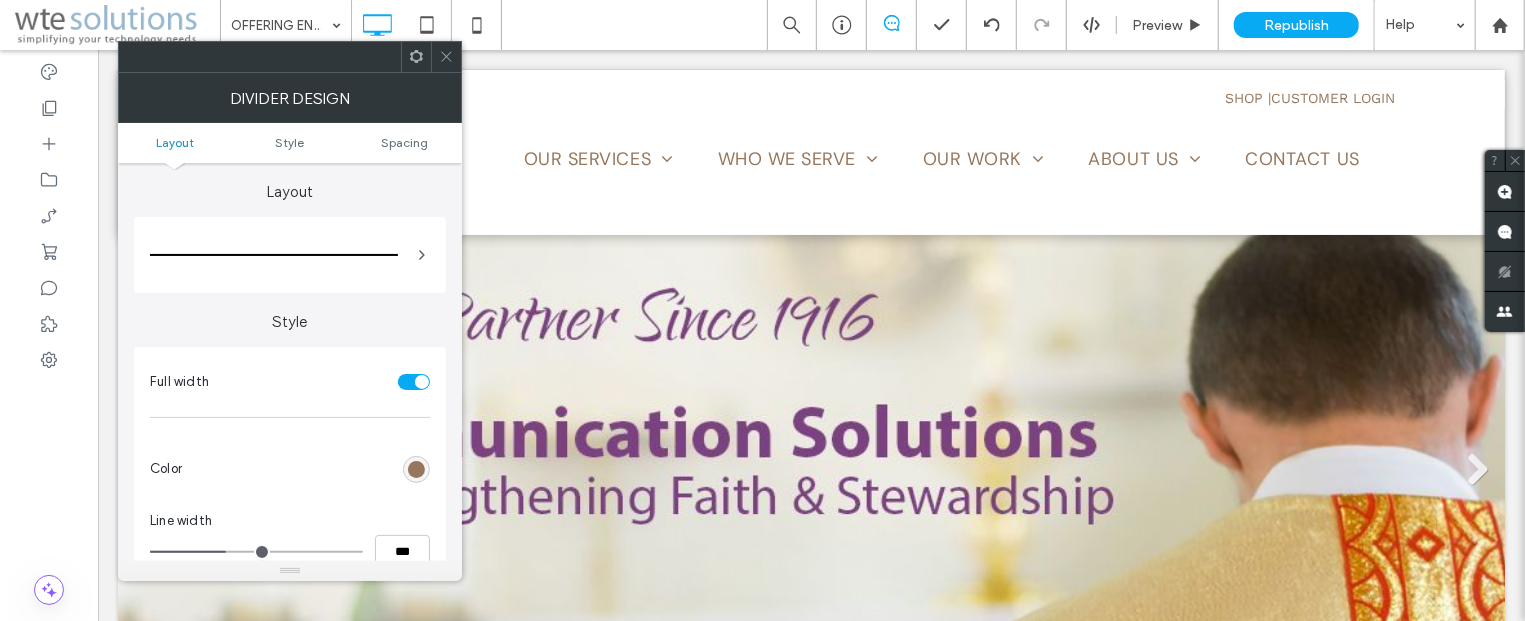 click at bounding box center (446, 57) 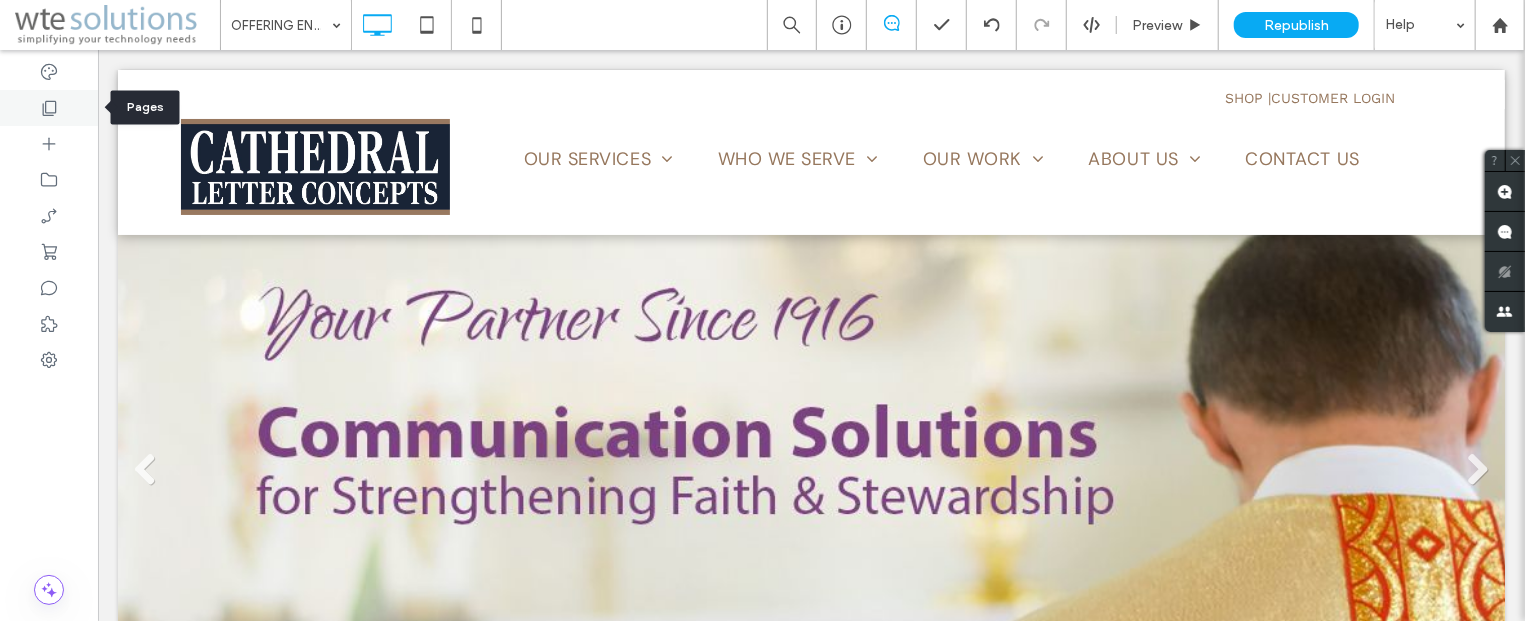 click 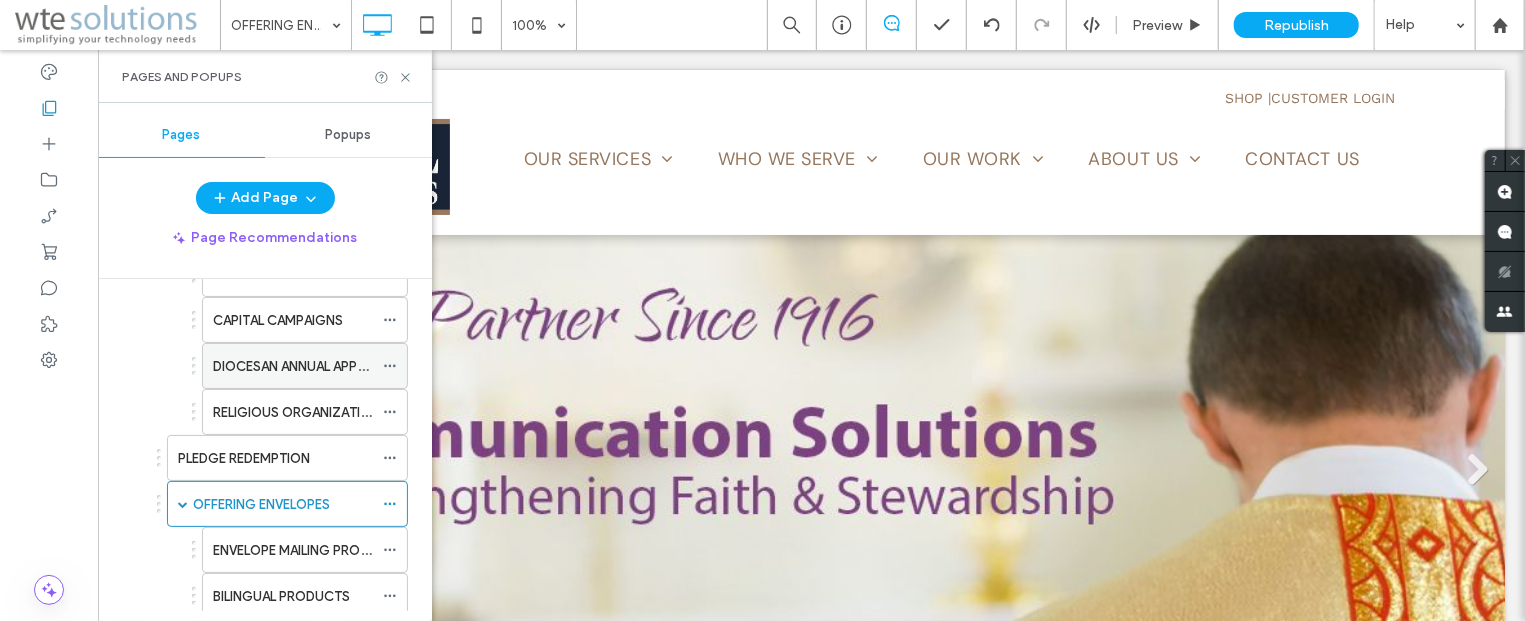 scroll, scrollTop: 362, scrollLeft: 0, axis: vertical 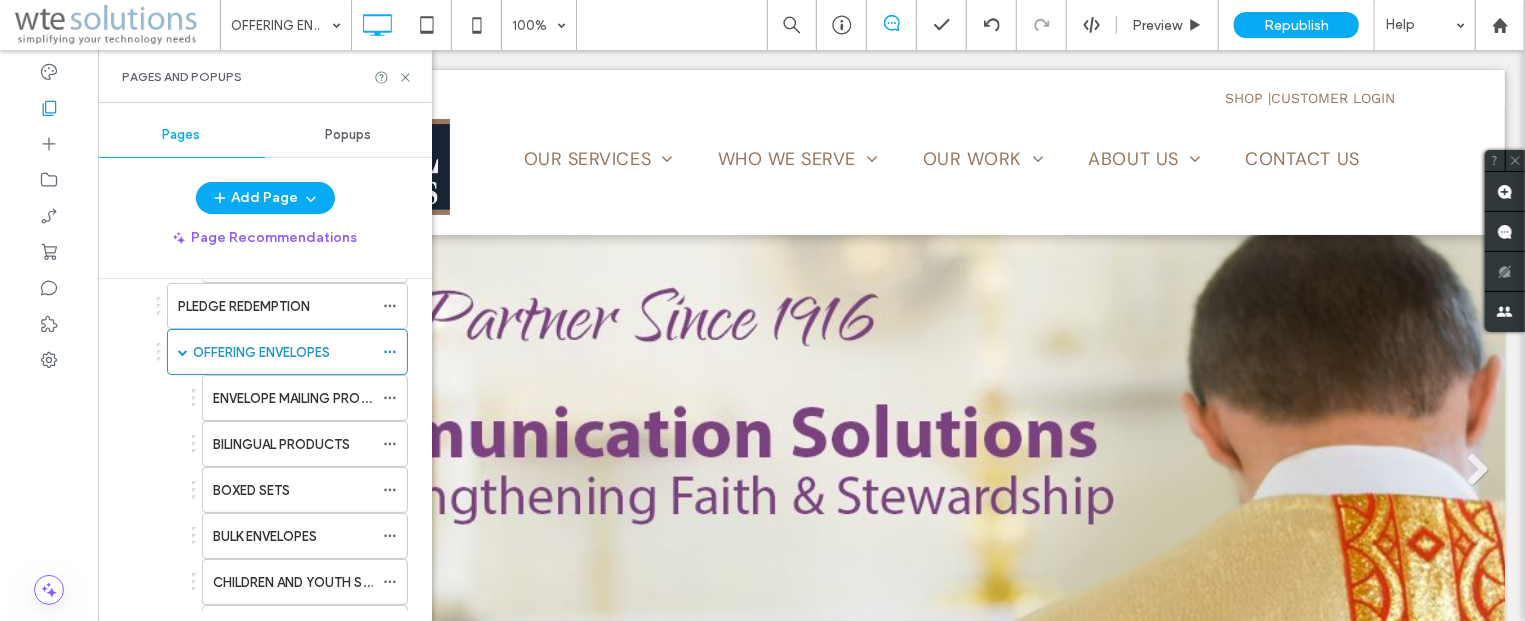 drag, startPoint x: 279, startPoint y: 405, endPoint x: 304, endPoint y: 381, distance: 34.655445 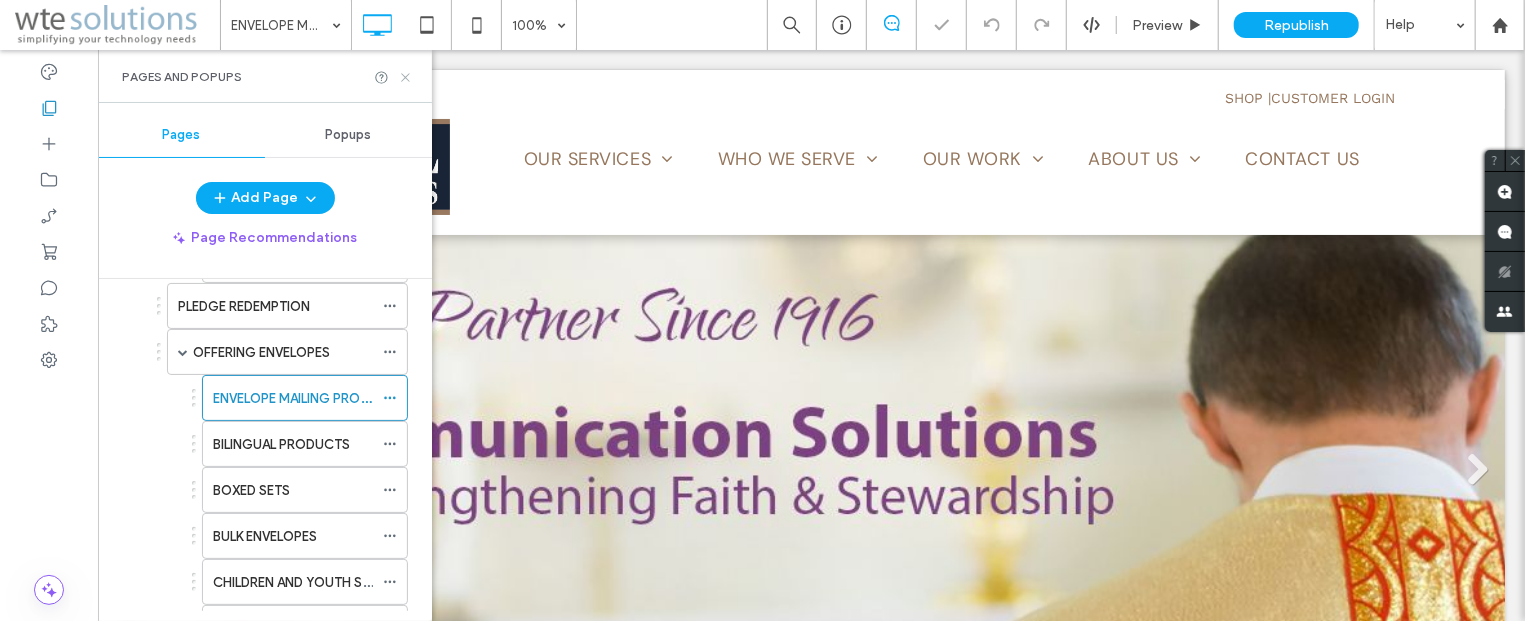 click 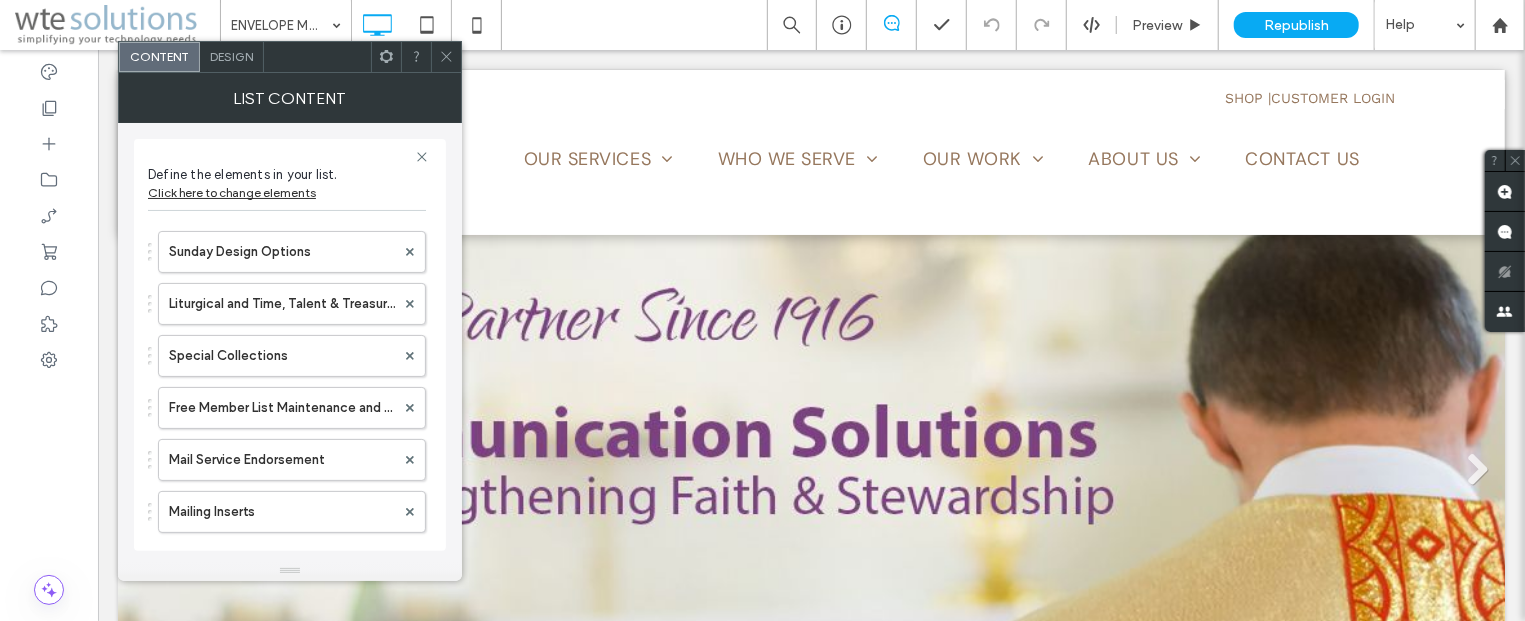 click on "Design" at bounding box center [232, 57] 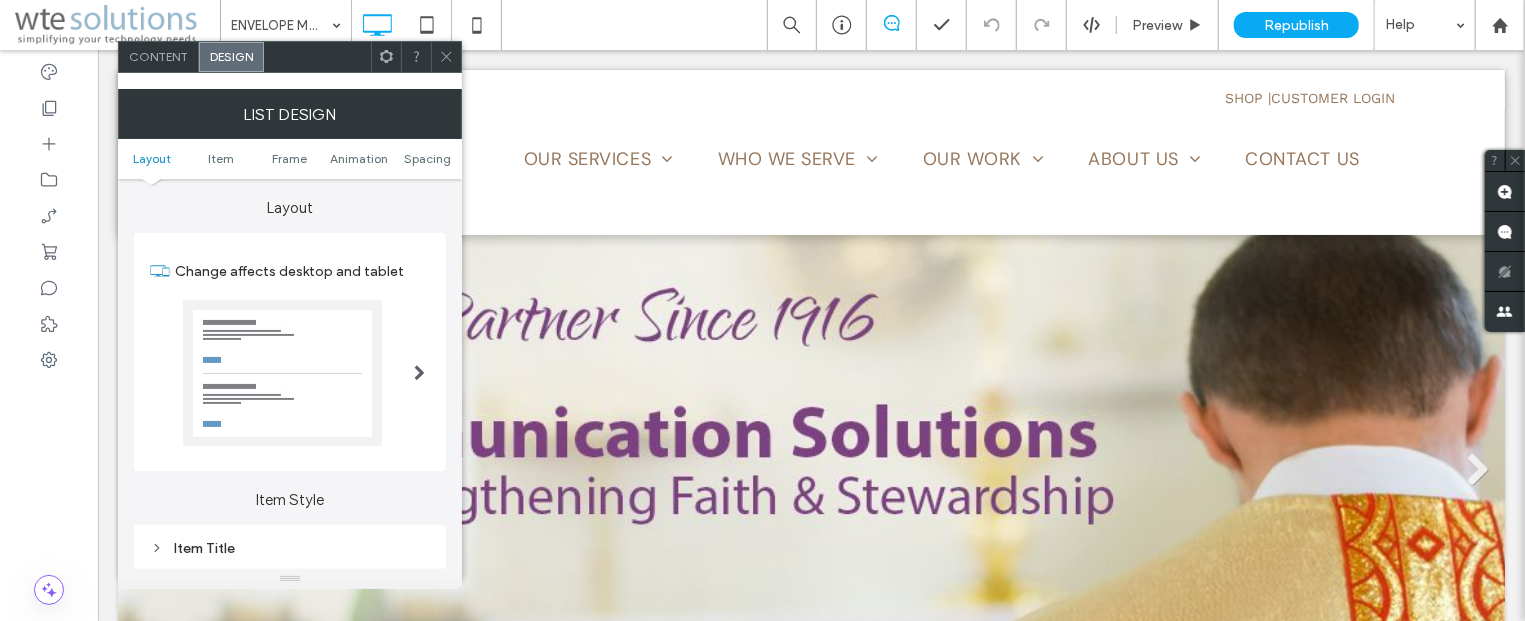scroll, scrollTop: 121, scrollLeft: 0, axis: vertical 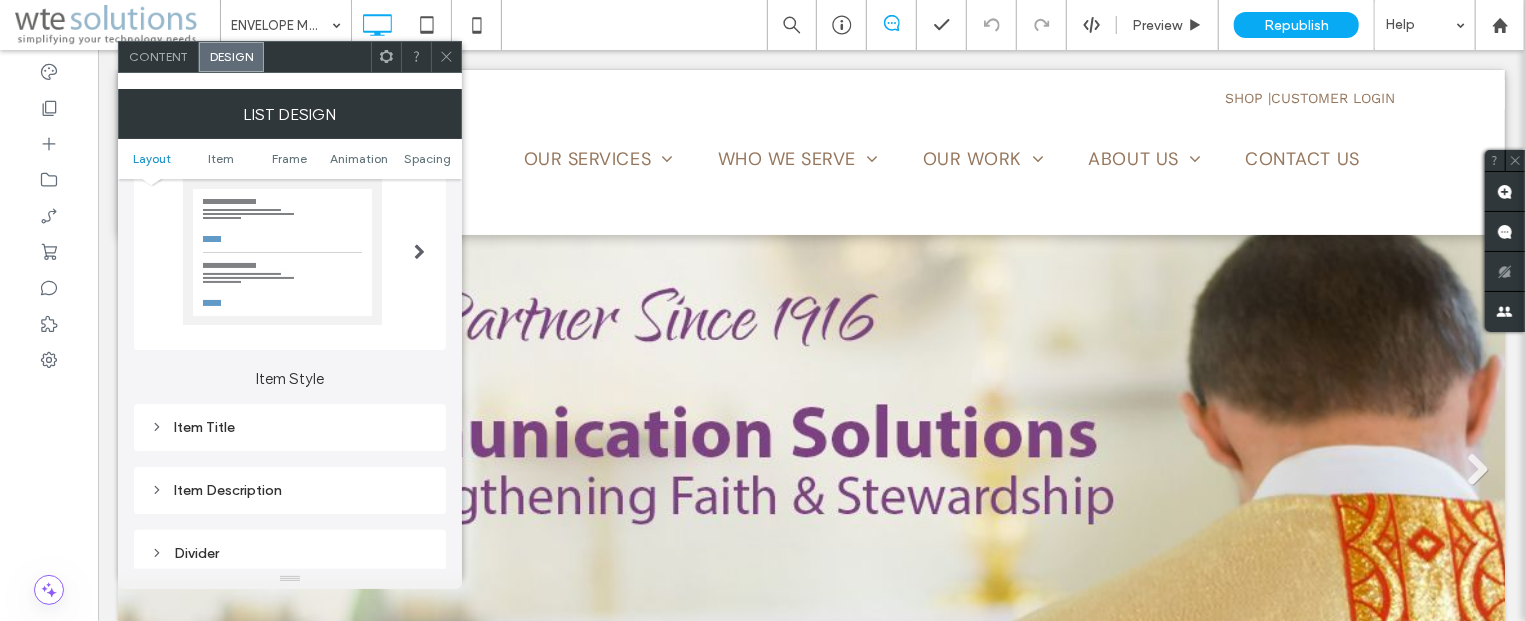 click 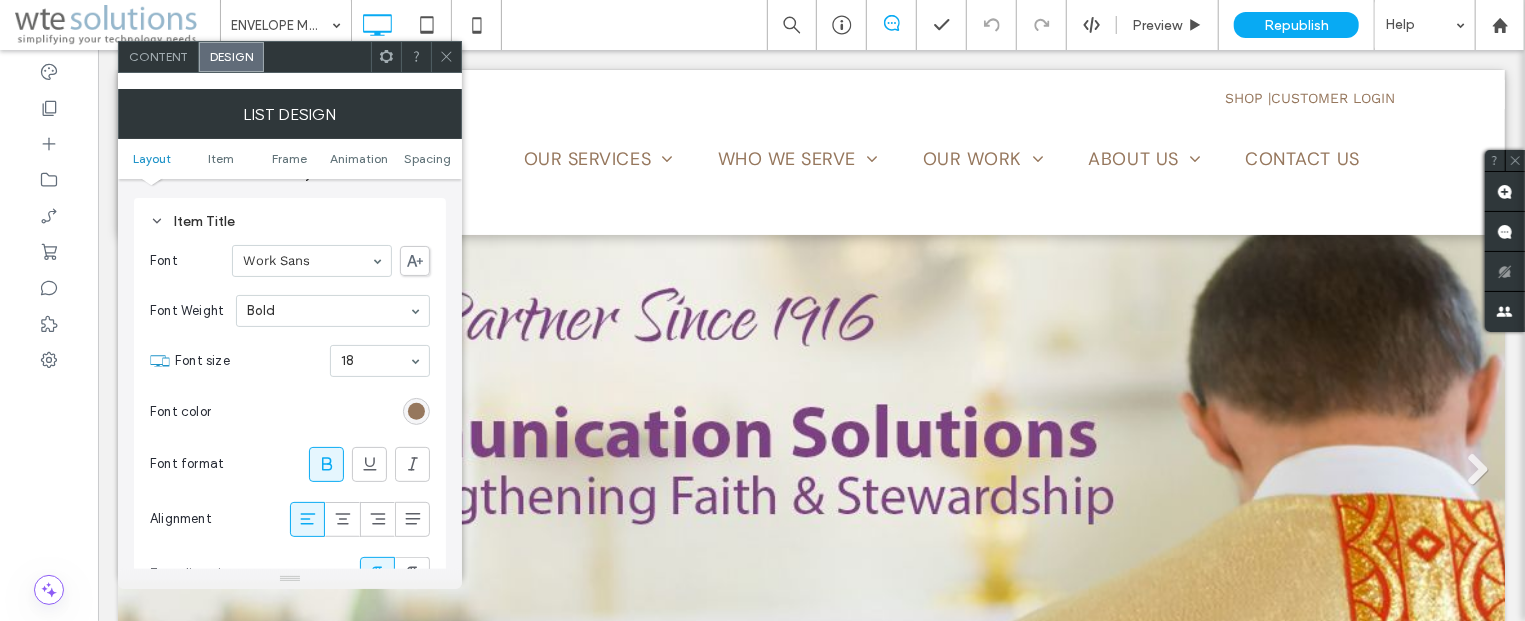scroll, scrollTop: 362, scrollLeft: 0, axis: vertical 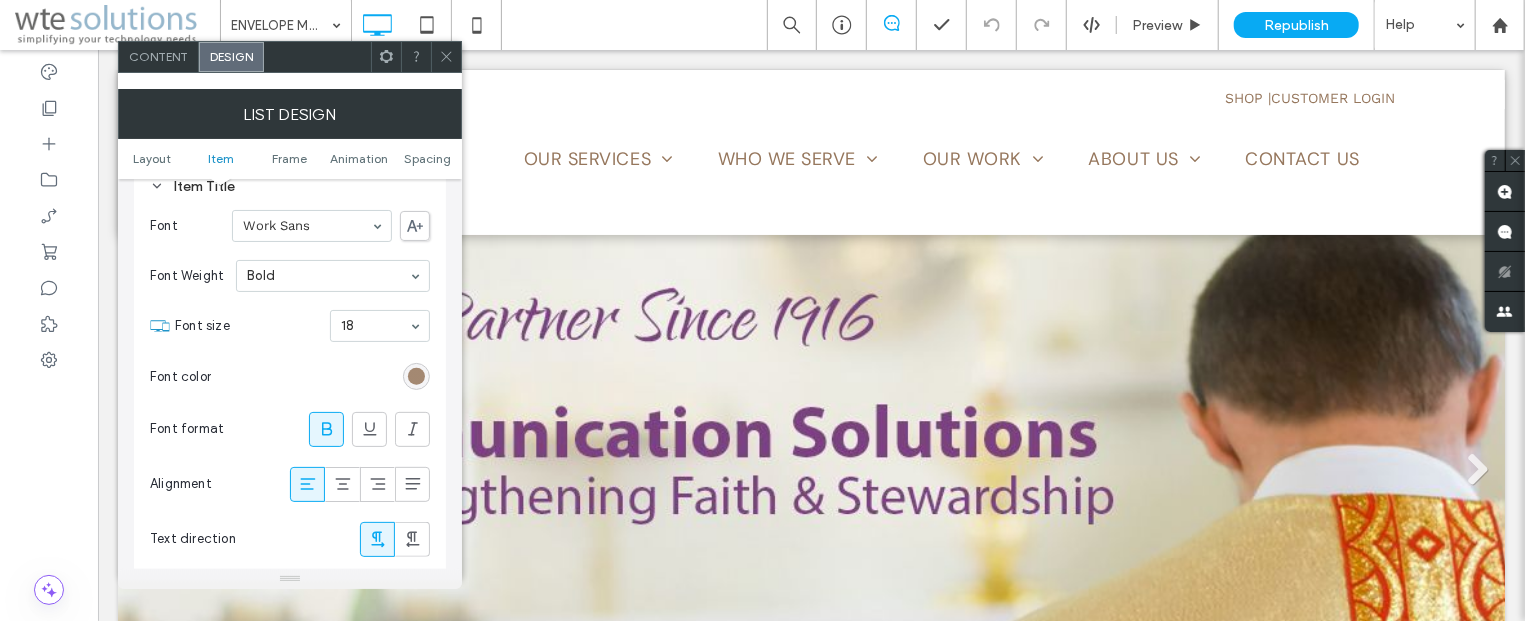 click at bounding box center [416, 376] 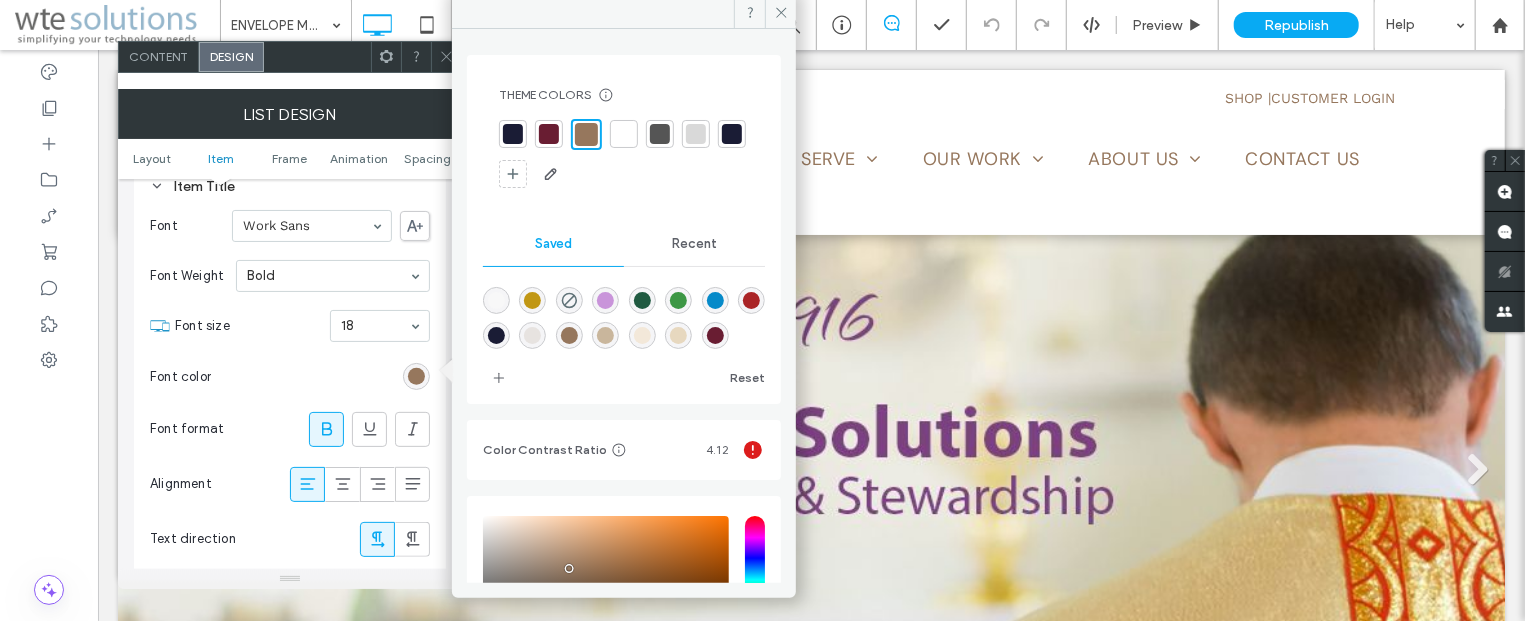 click at bounding box center [549, 134] 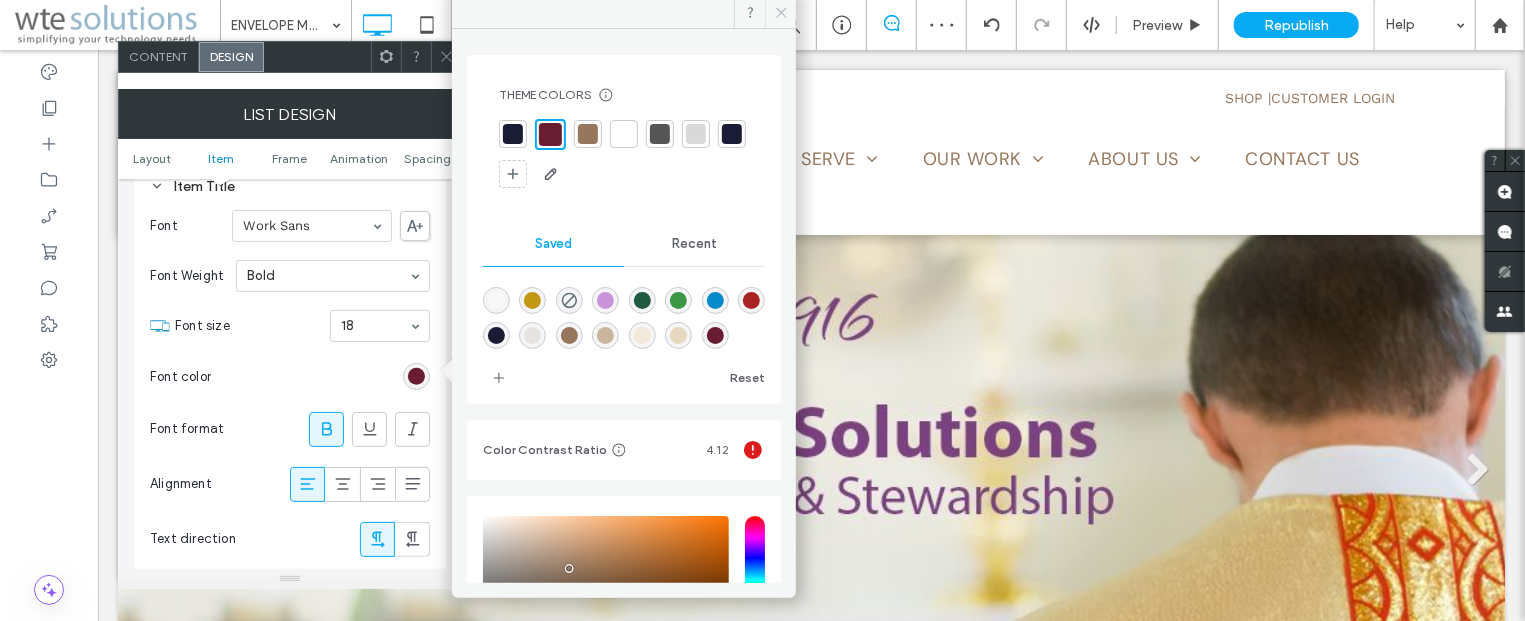 click 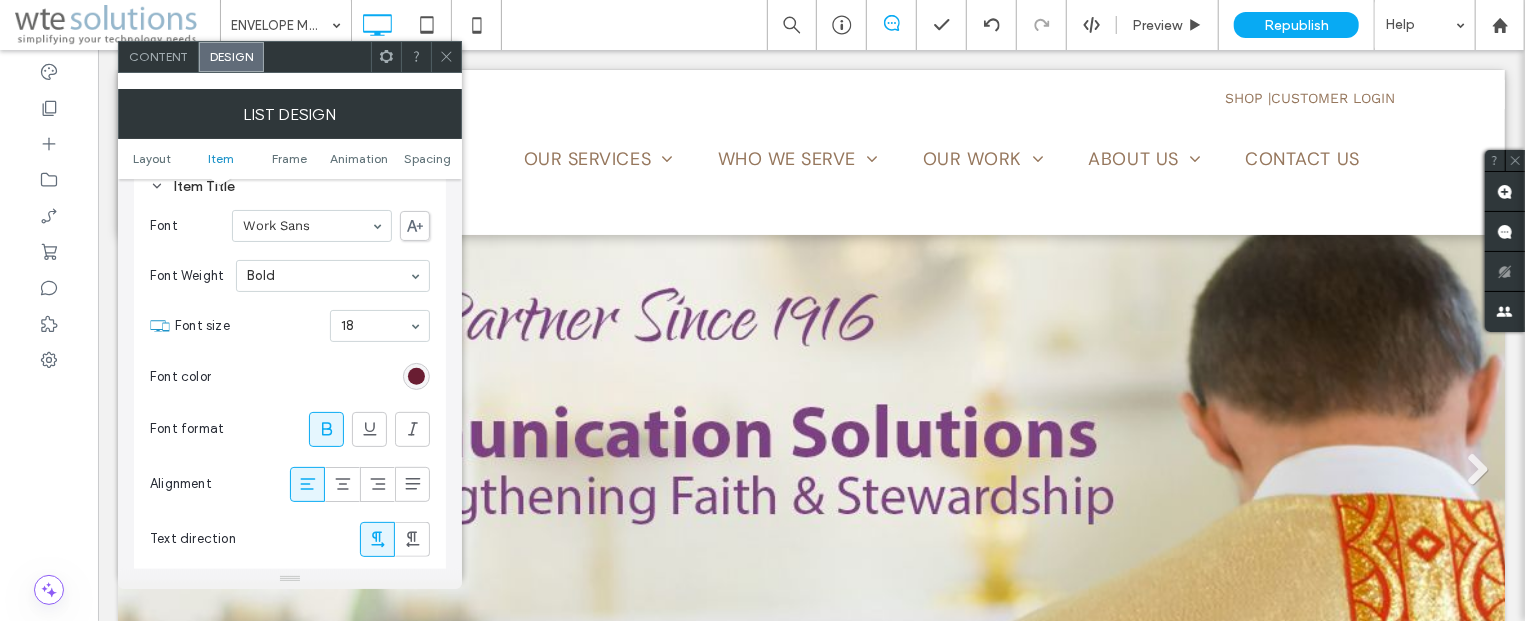 click 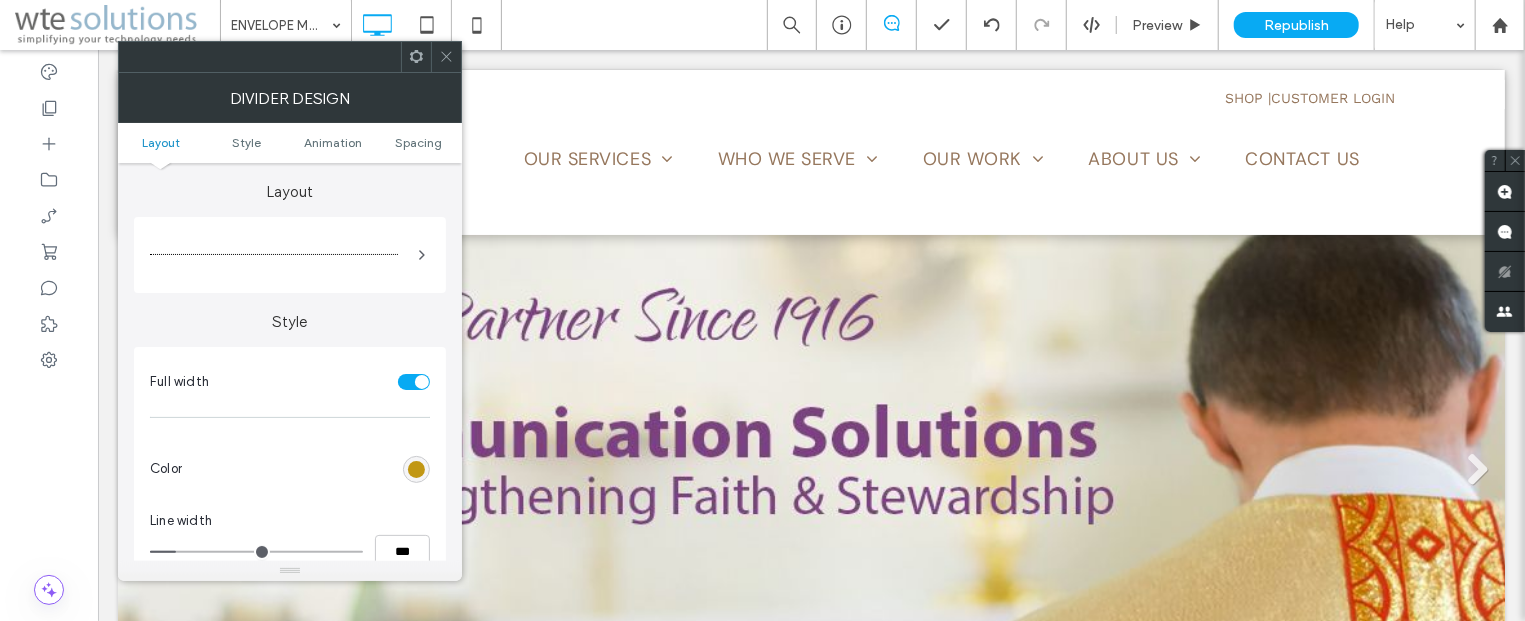 click at bounding box center [416, 469] 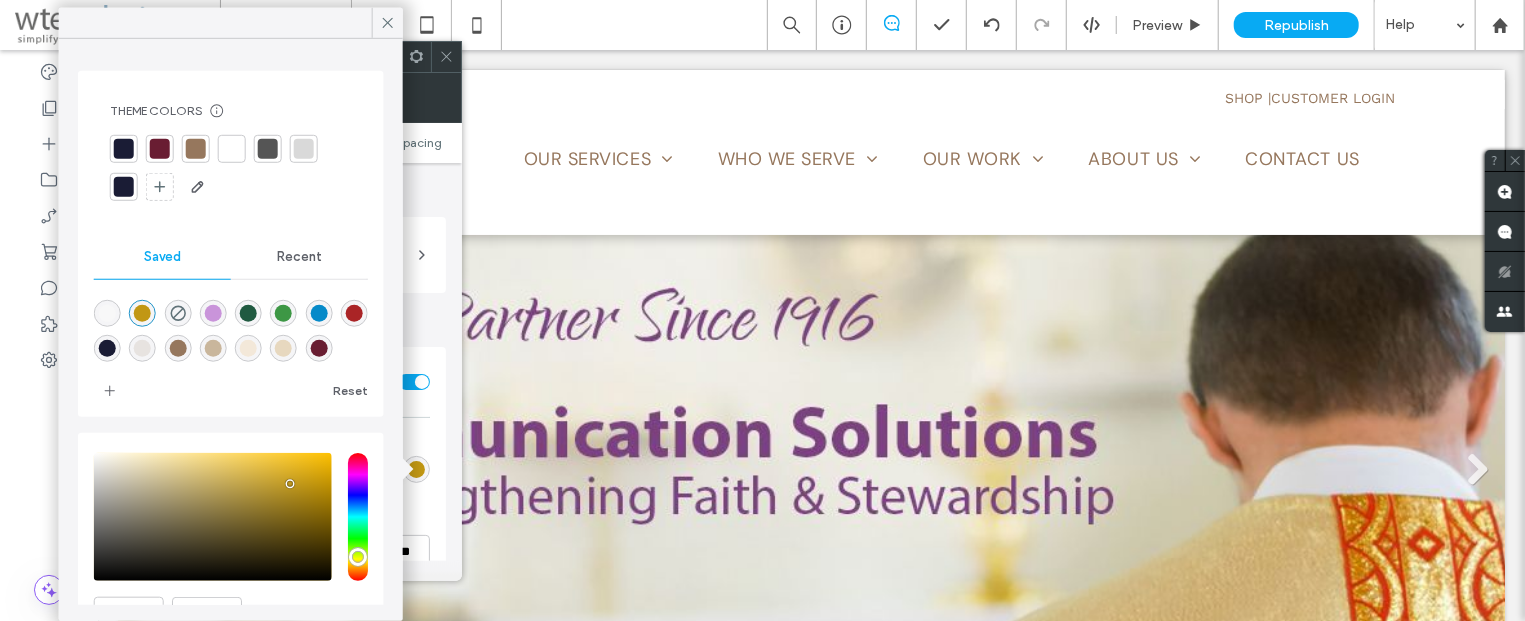 click at bounding box center [196, 149] 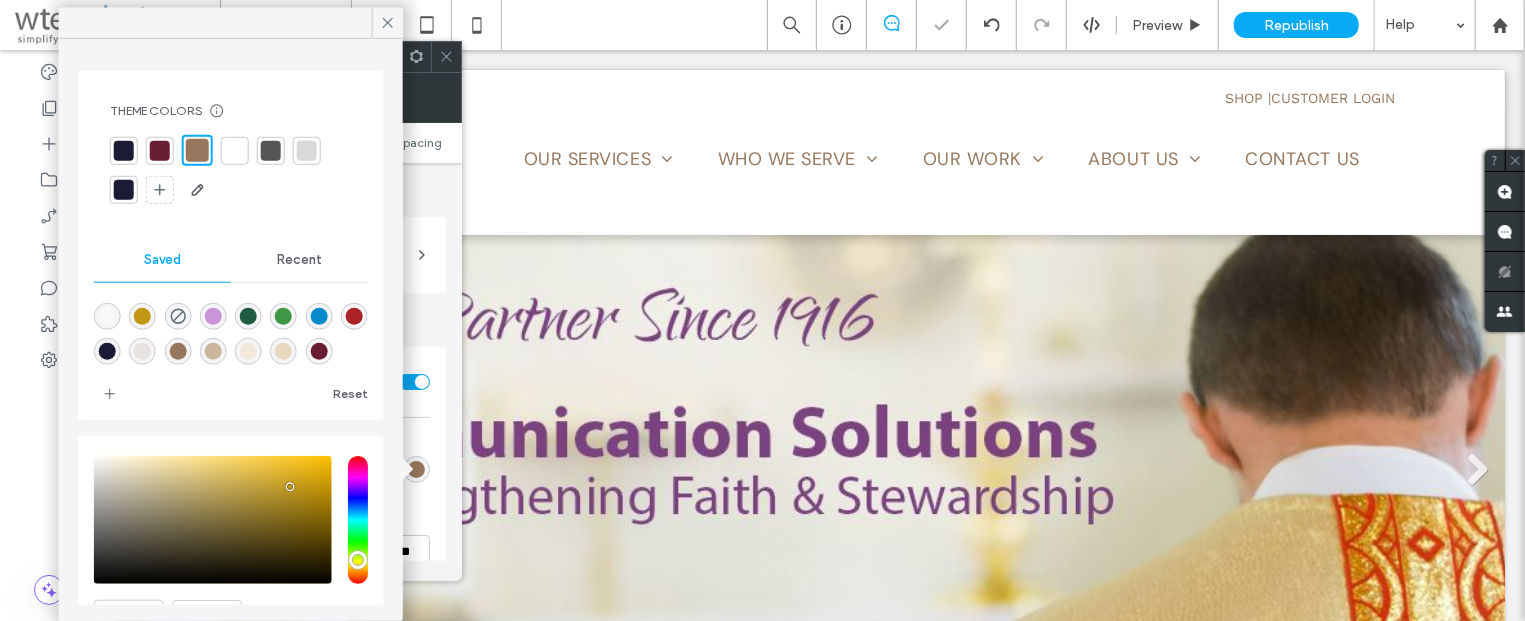 type on "*" 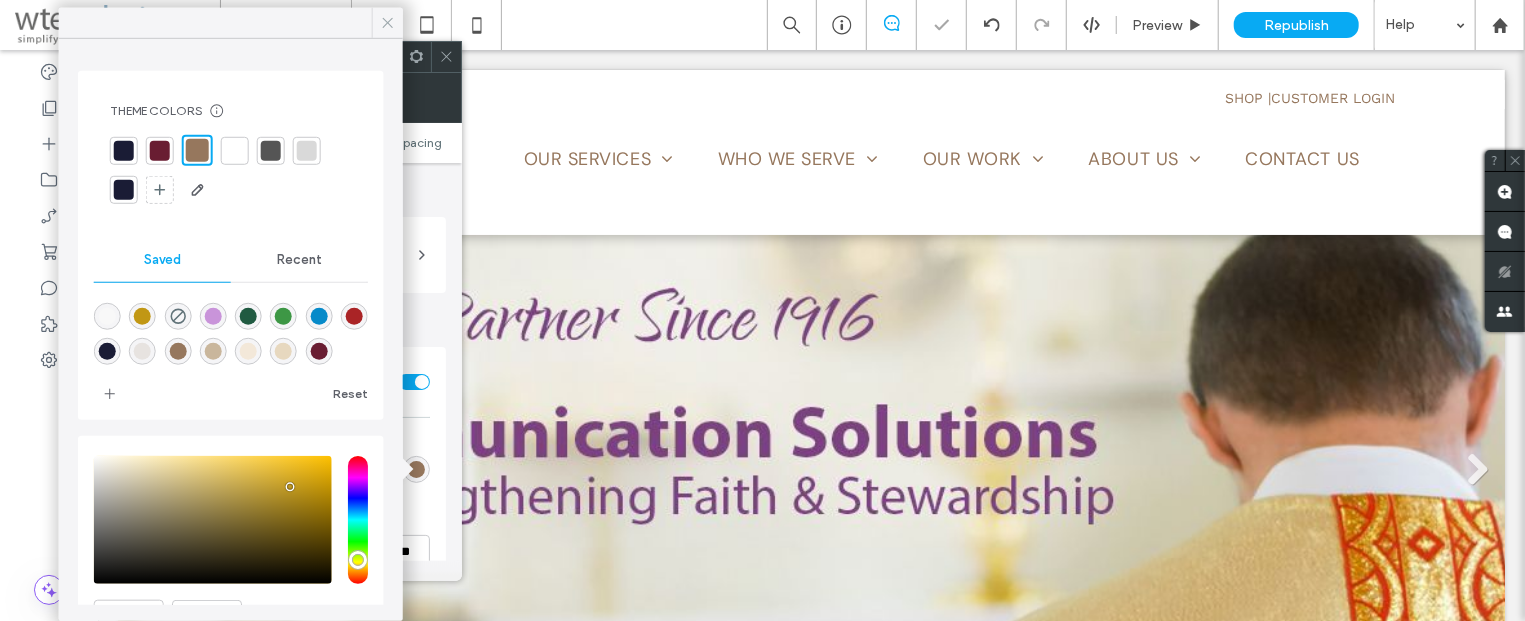 click 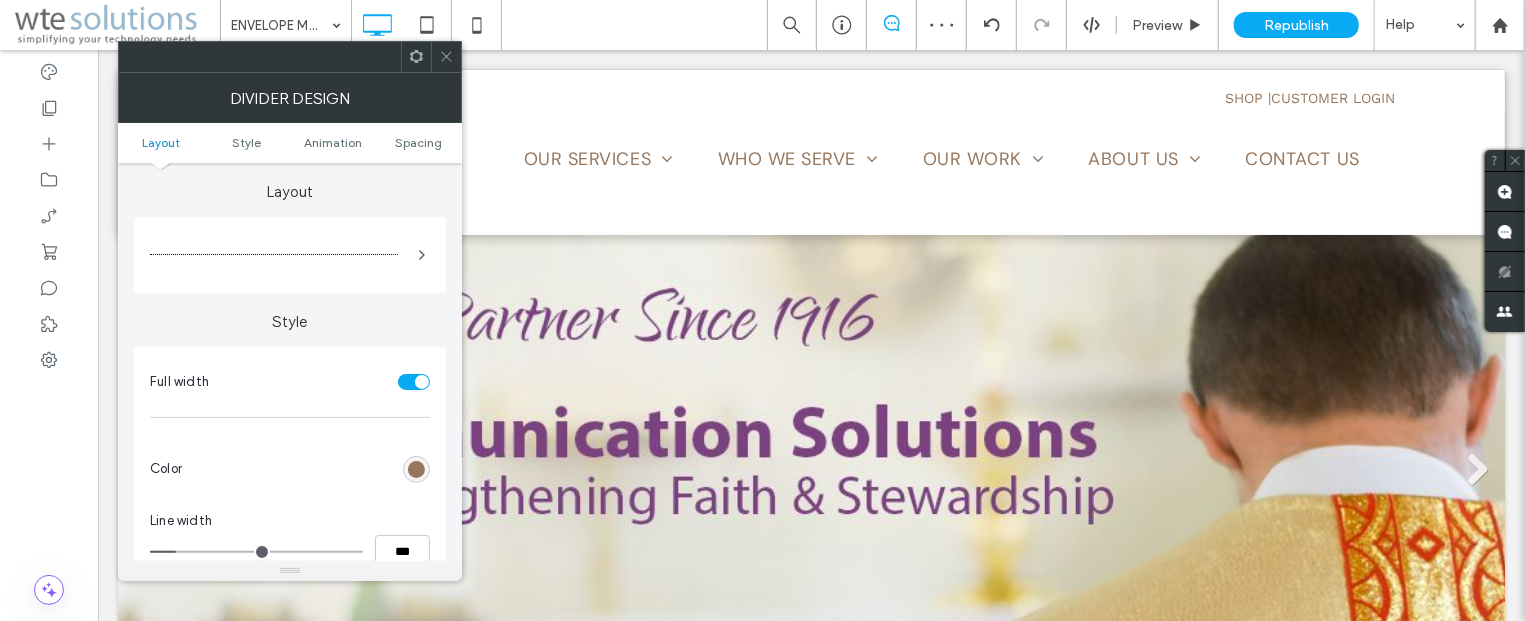 click 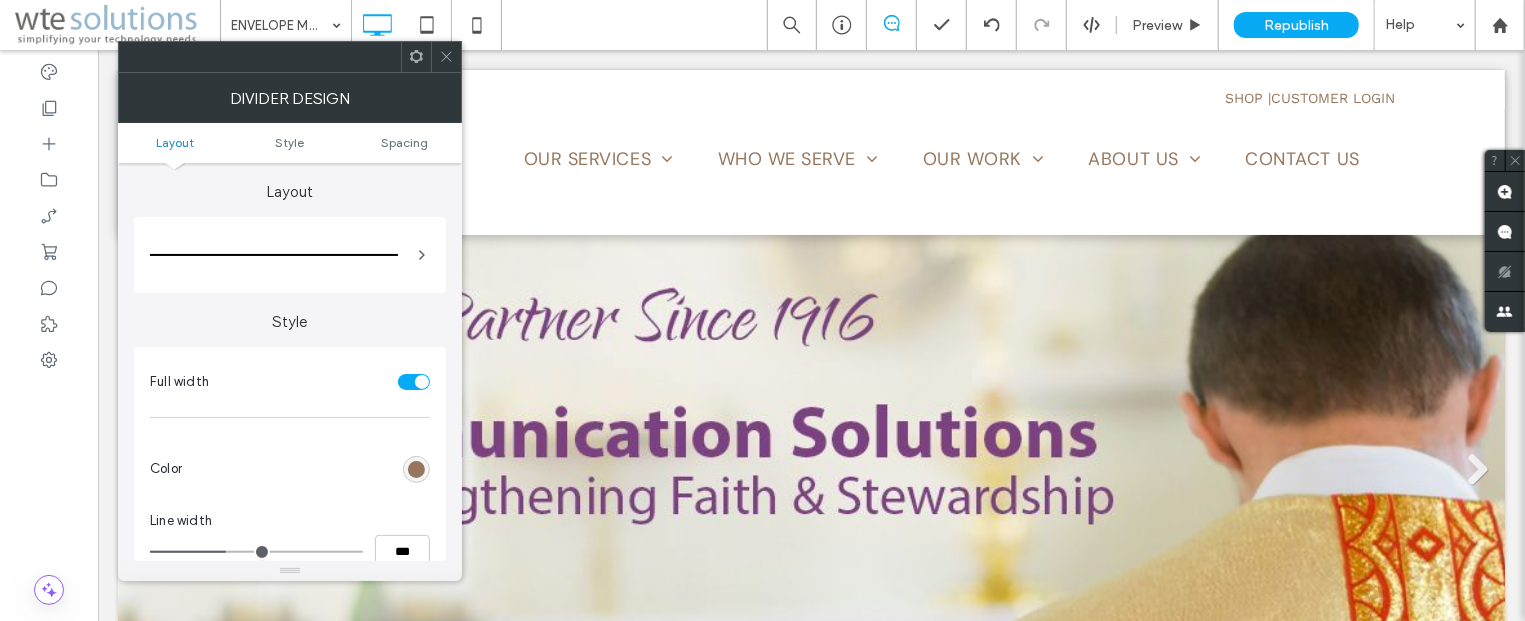 click 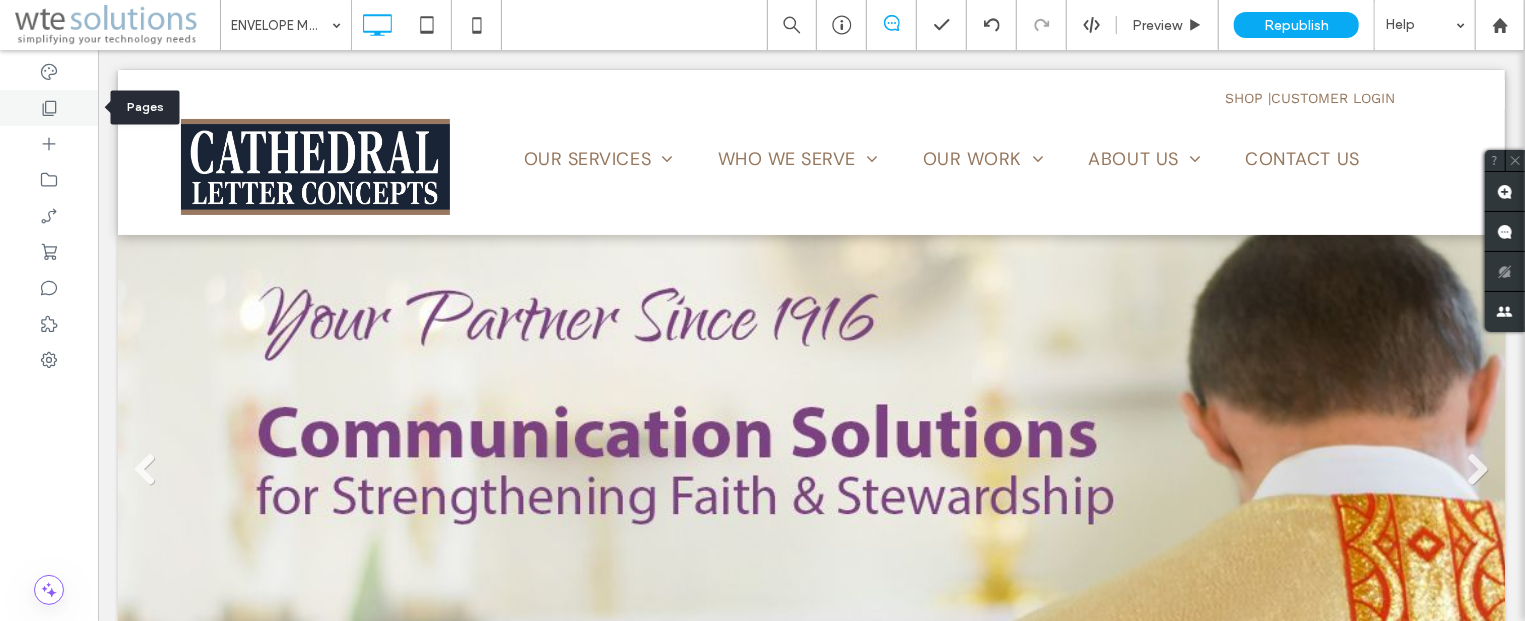 click 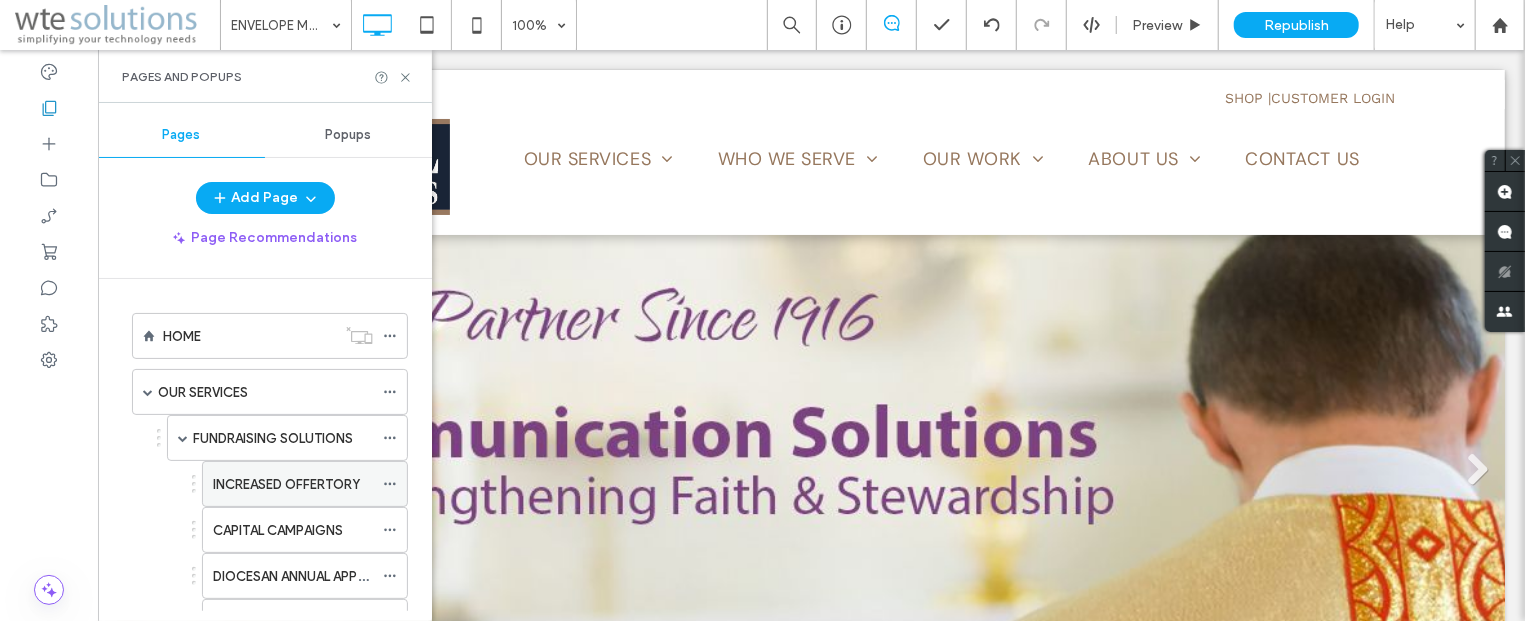 click on "INCREASED OFFERTORY" at bounding box center (286, 484) 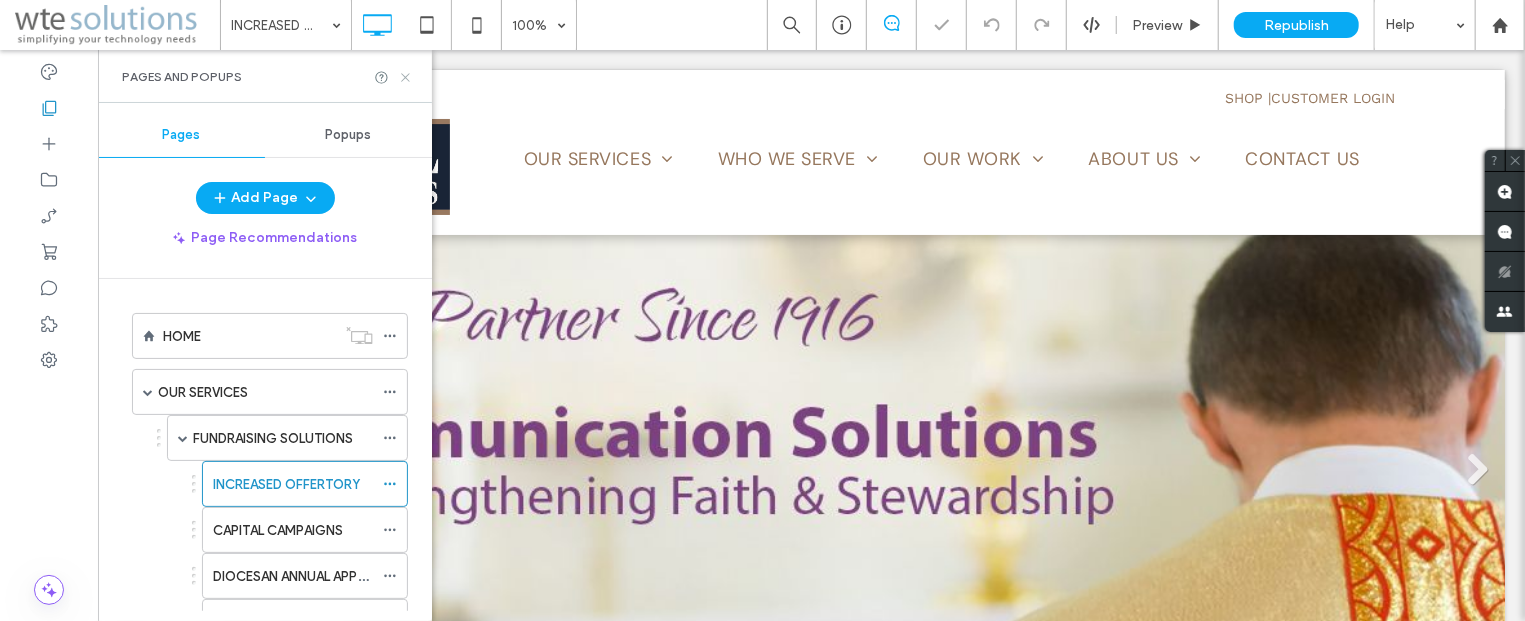 click 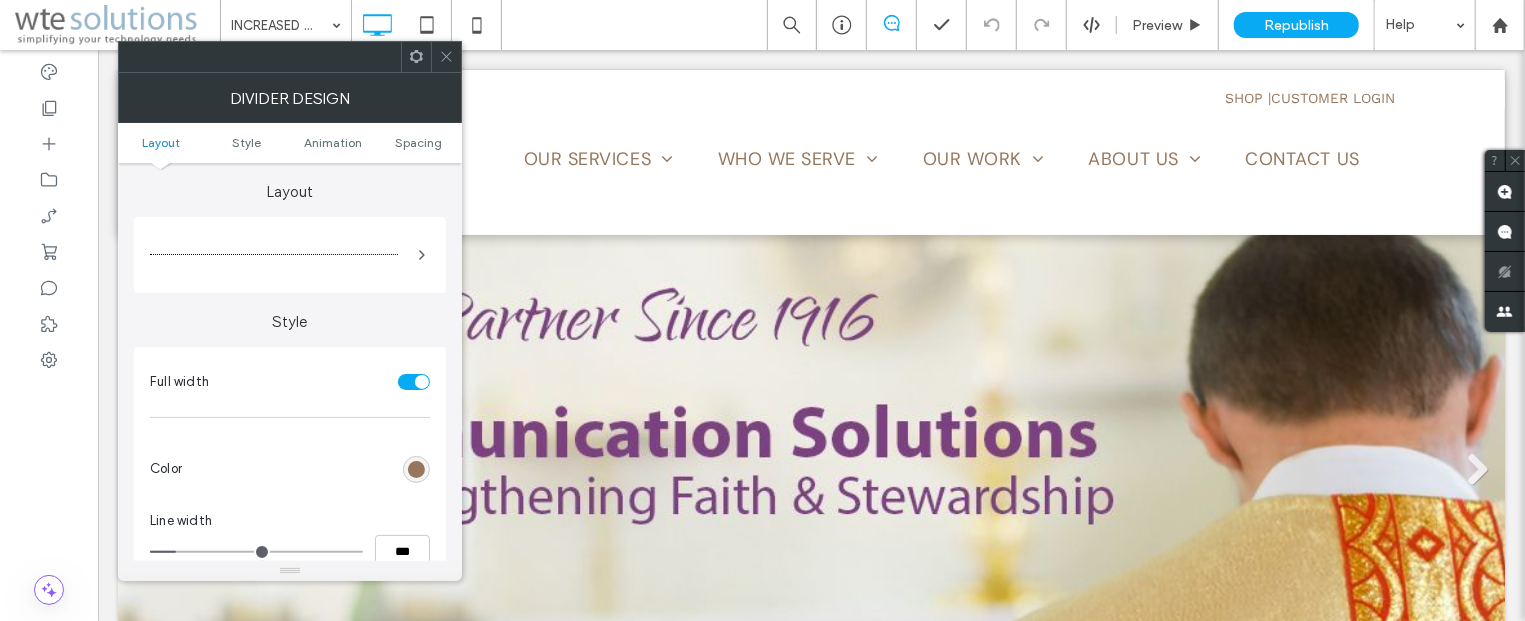 click at bounding box center (446, 57) 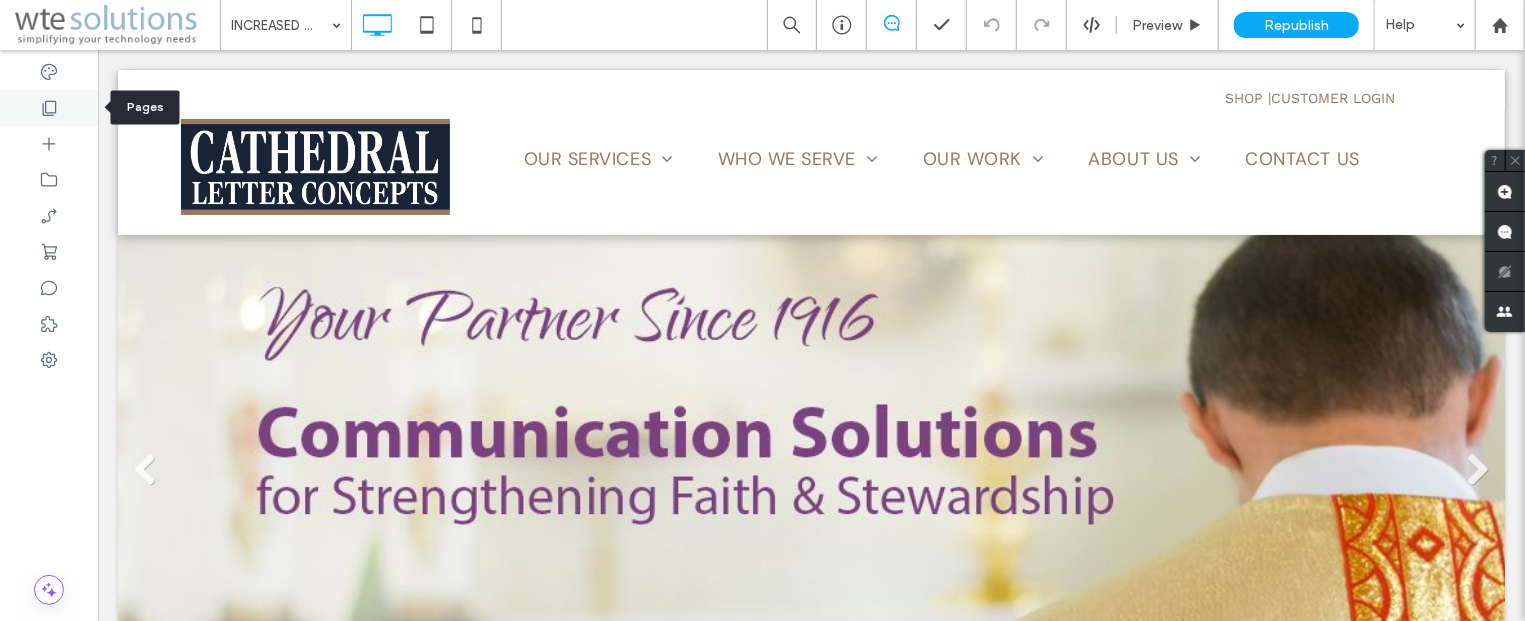 click 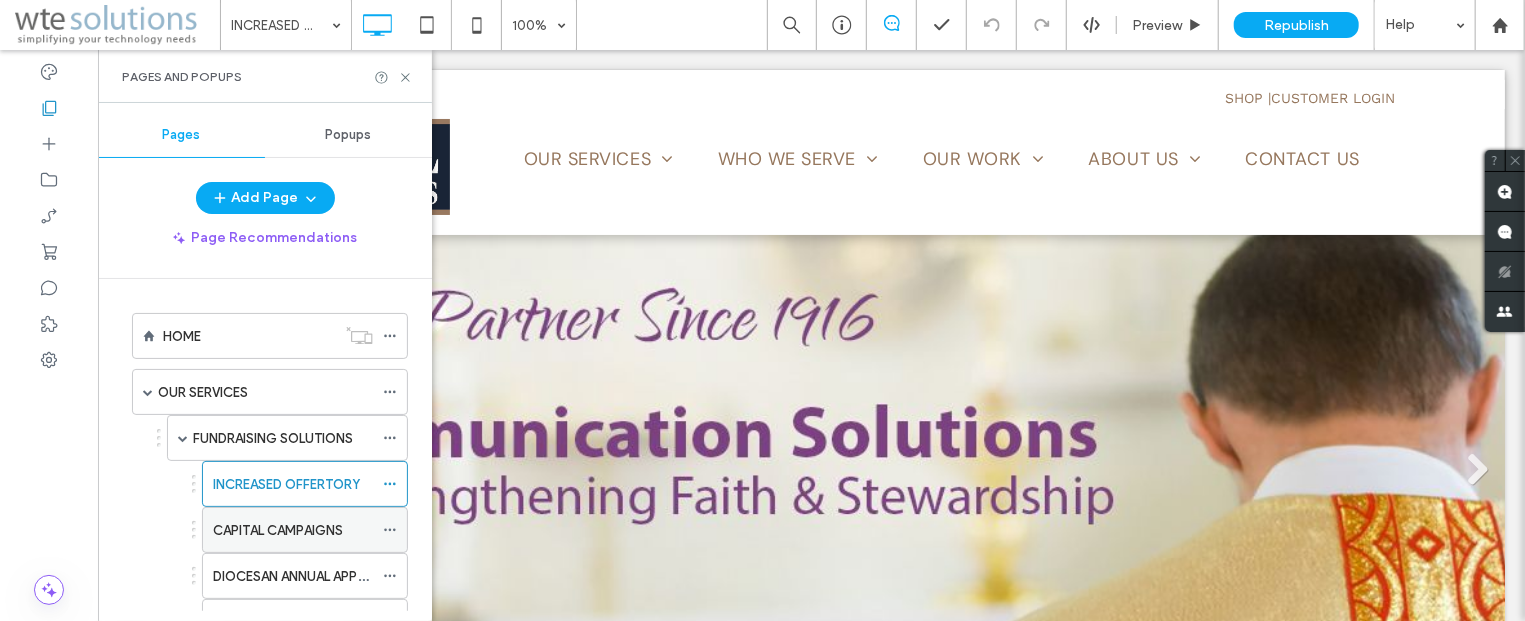 click on "CAPITAL CAMPAIGNS" at bounding box center [278, 530] 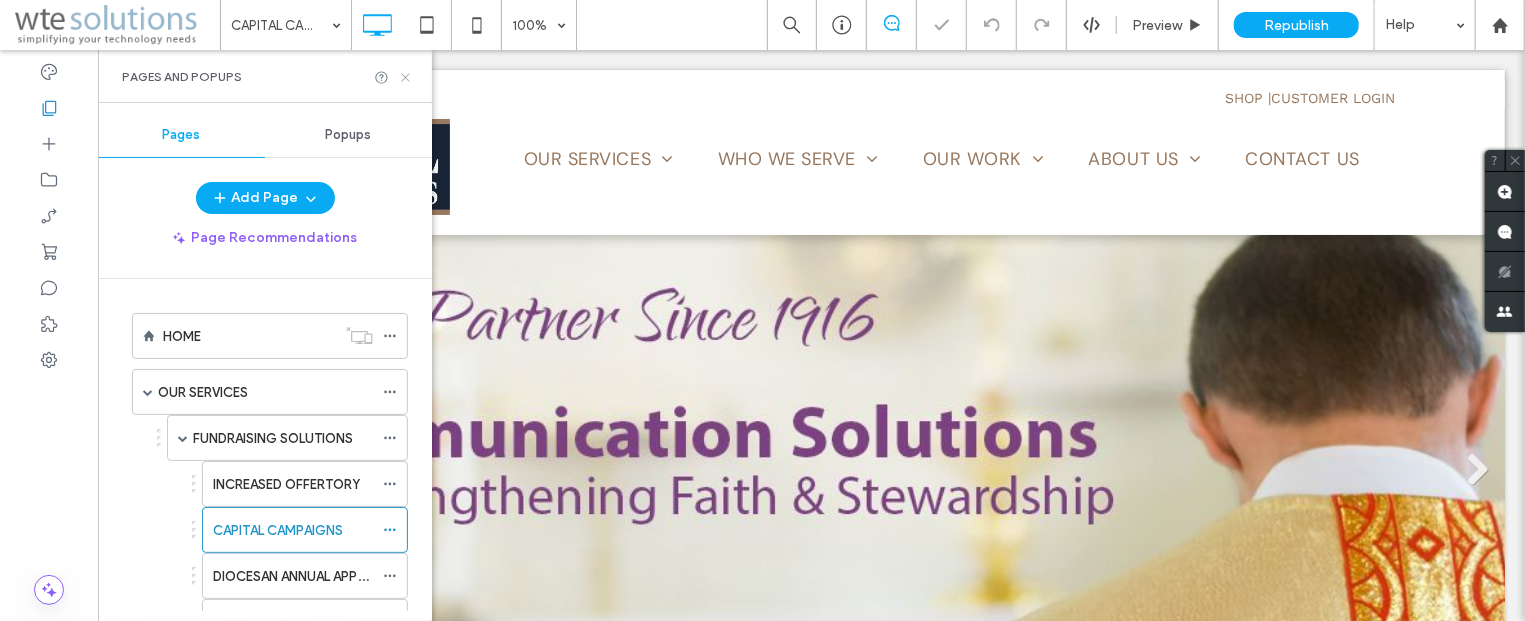 click 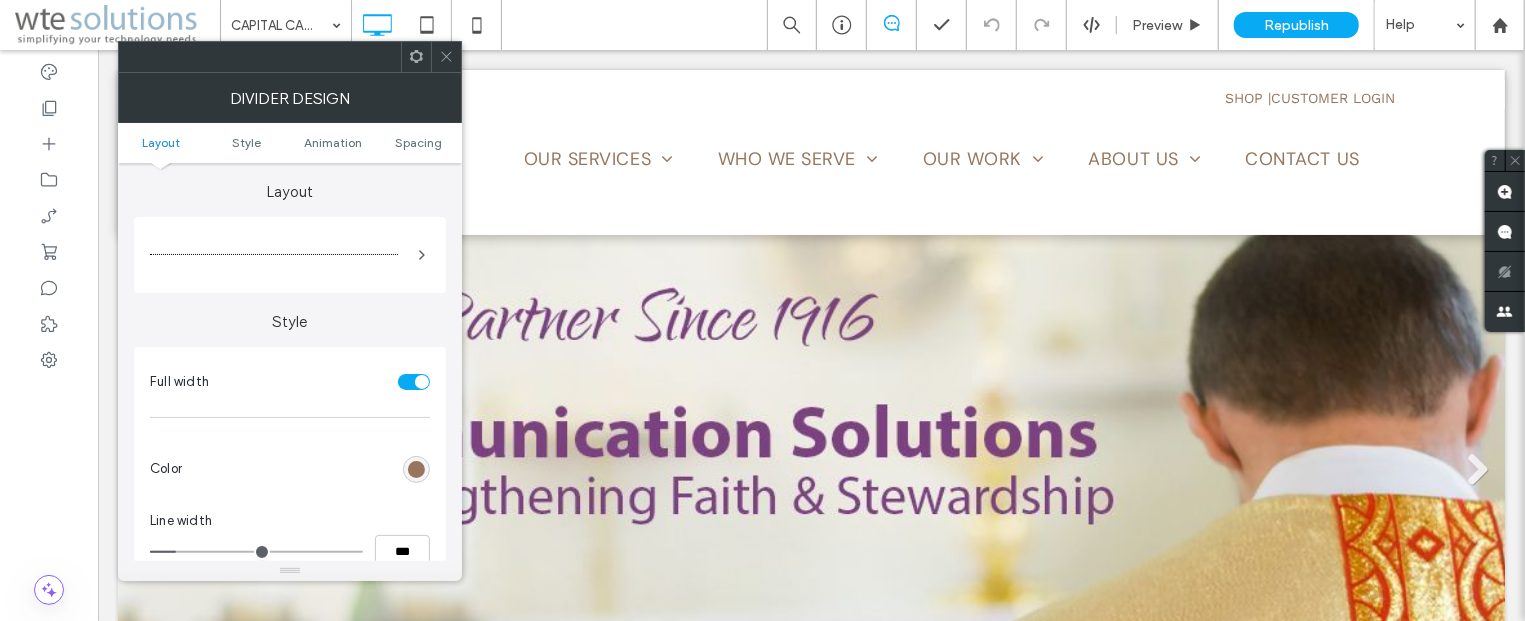 click at bounding box center [446, 57] 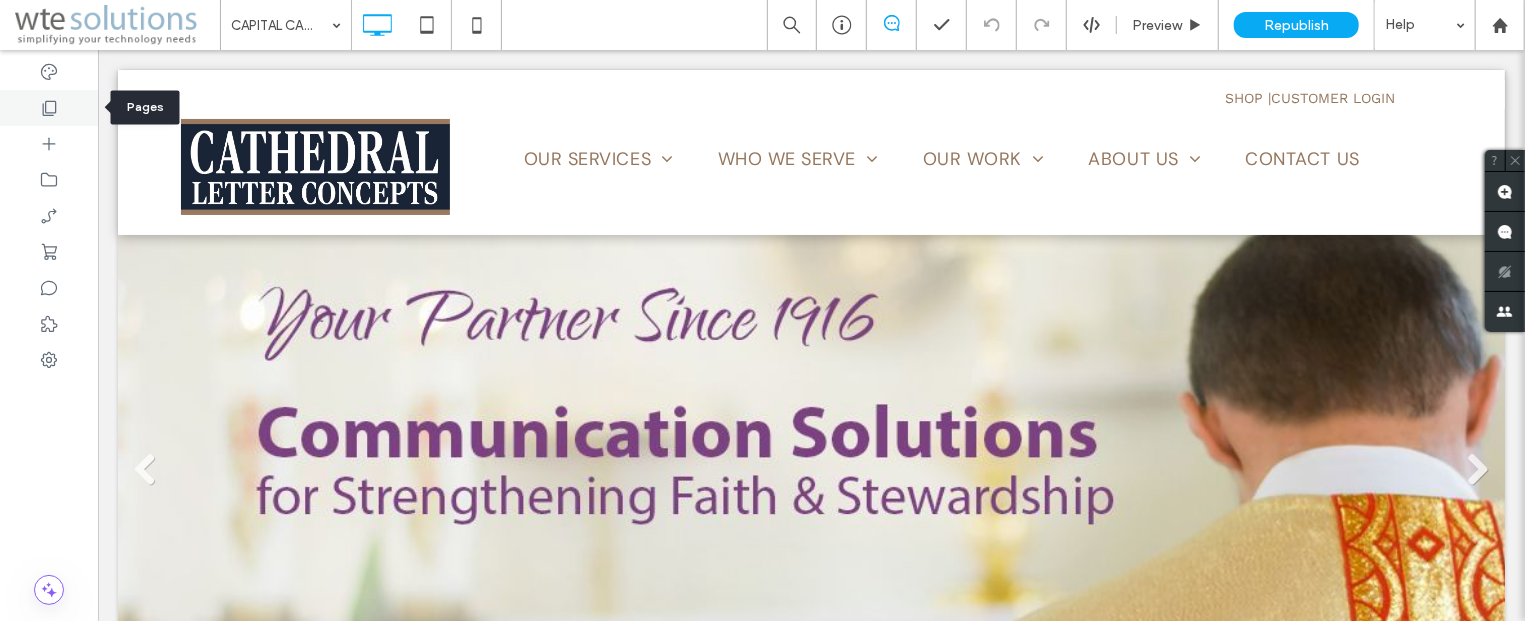 click 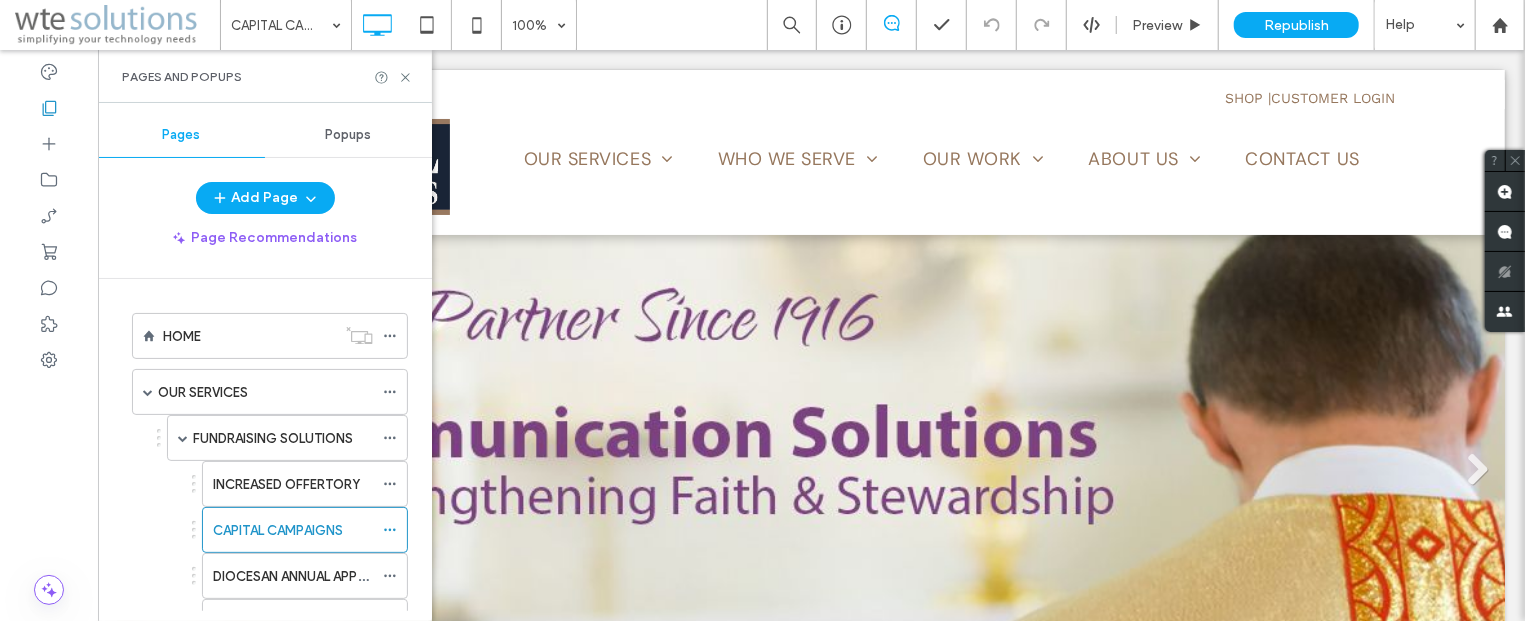 click on "DIOCESAN ANNUAL APPEALS" at bounding box center [299, 576] 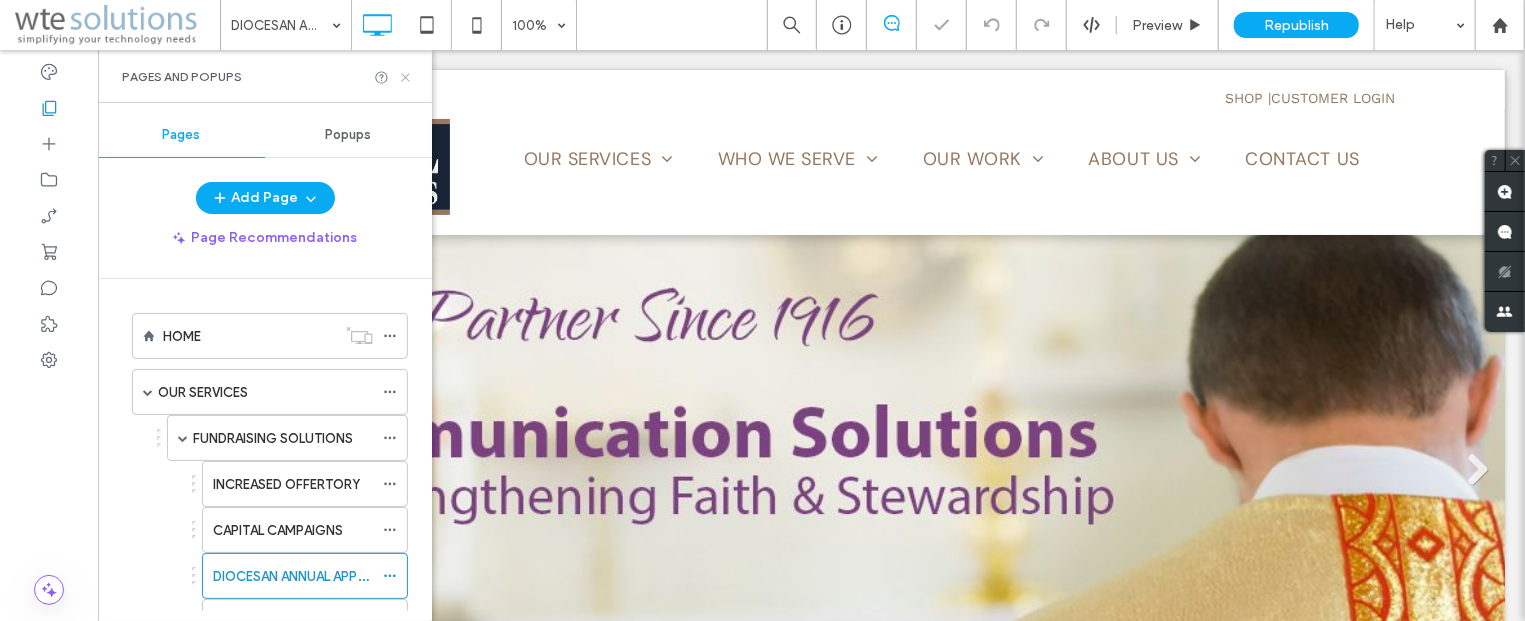 click 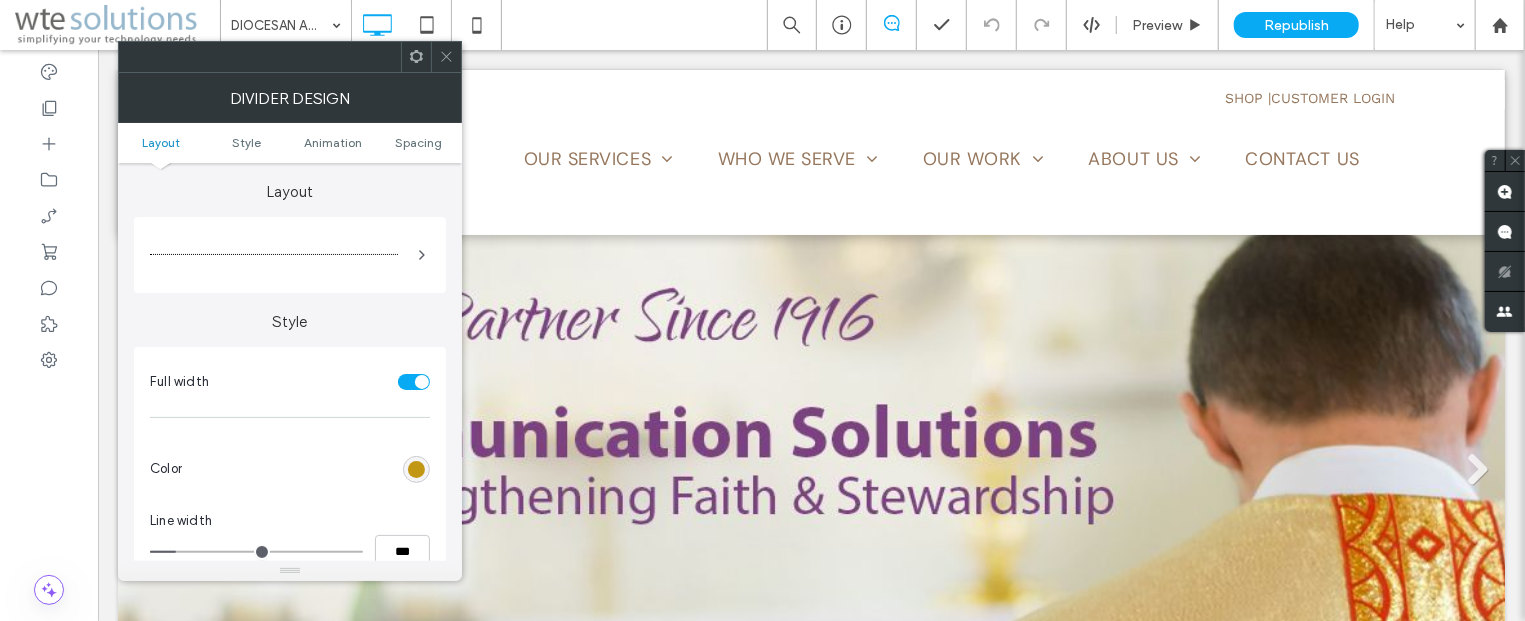 click at bounding box center (416, 469) 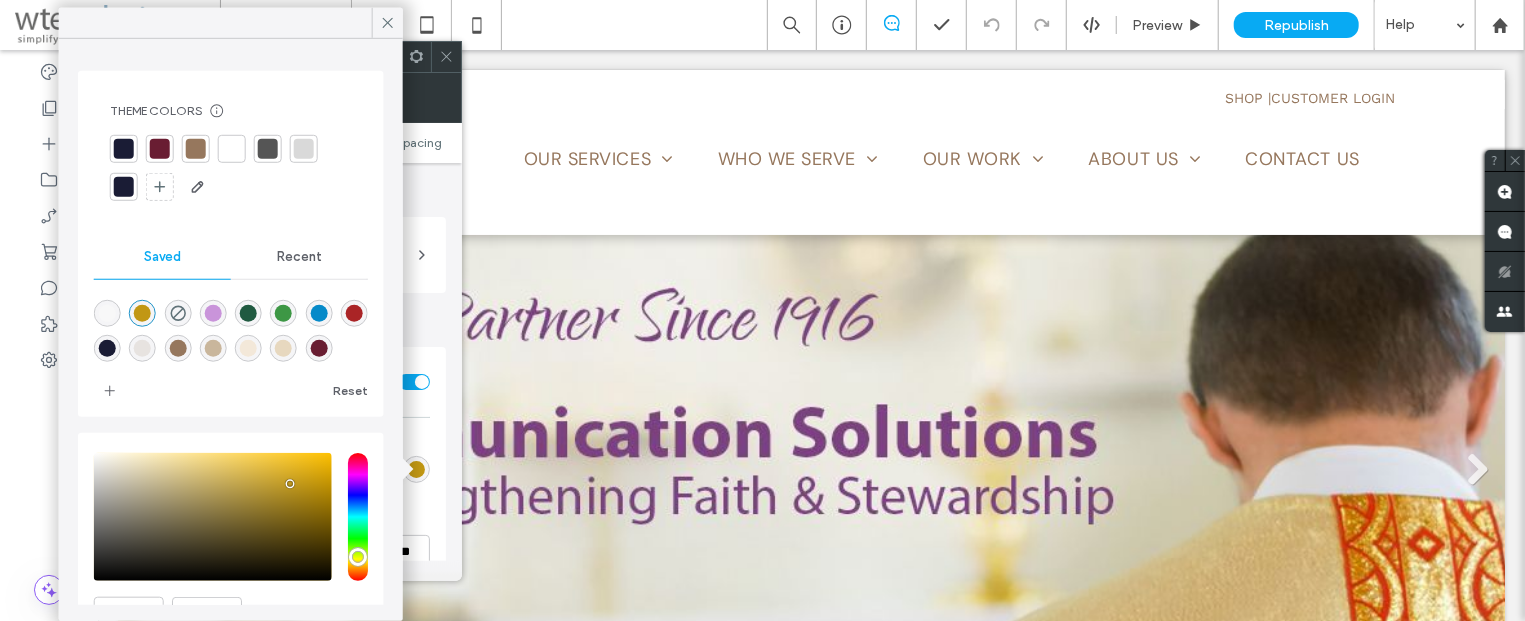 click at bounding box center [196, 149] 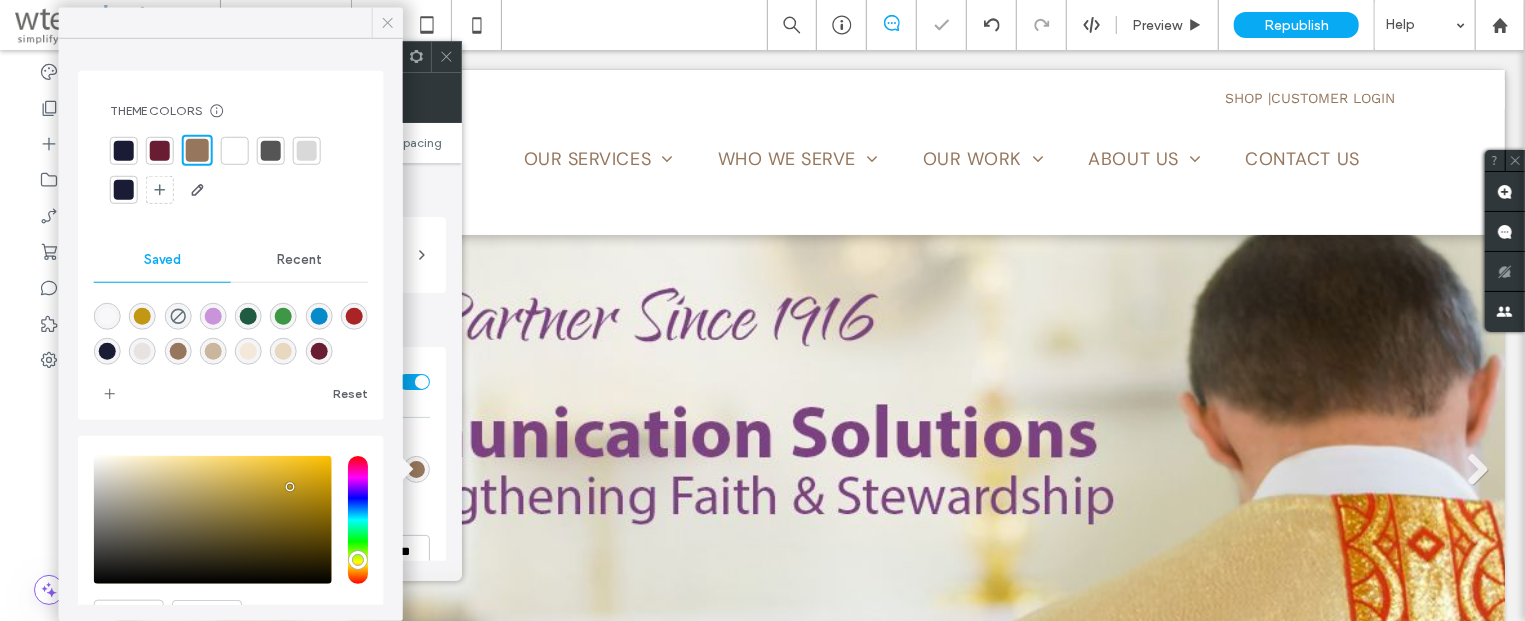 click 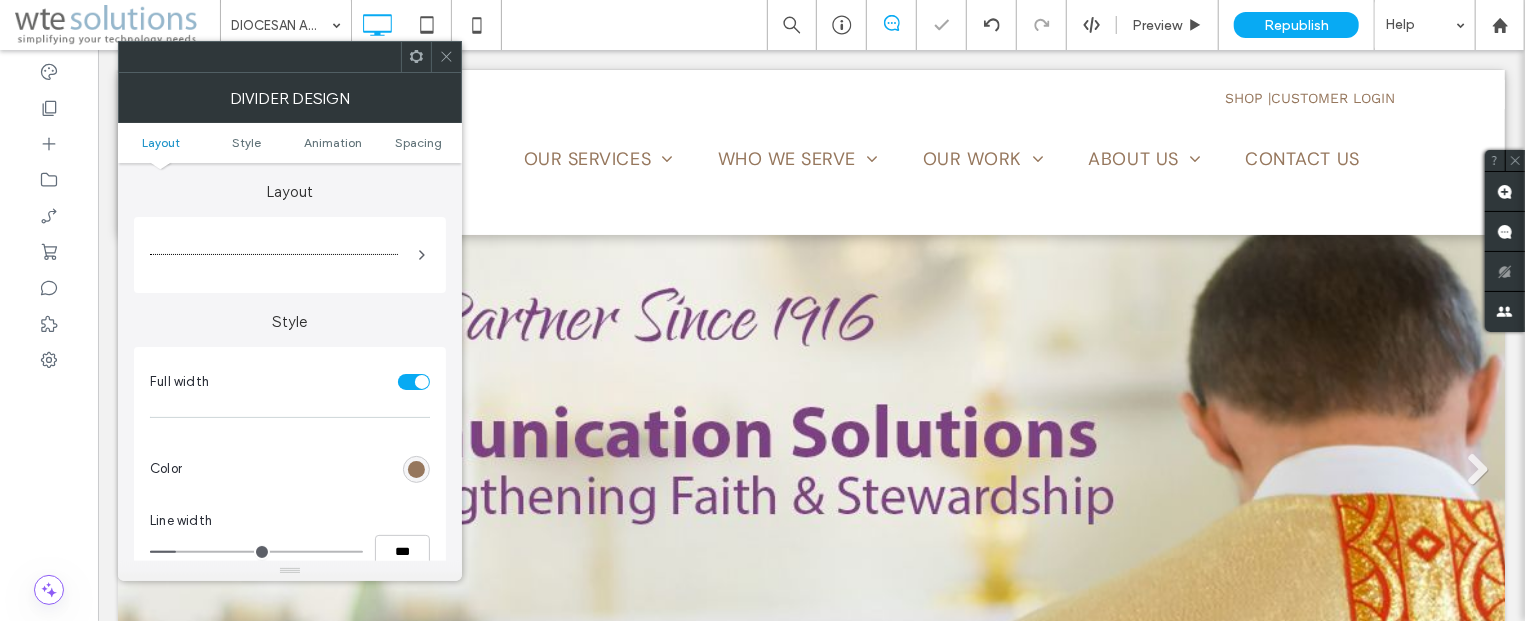 click 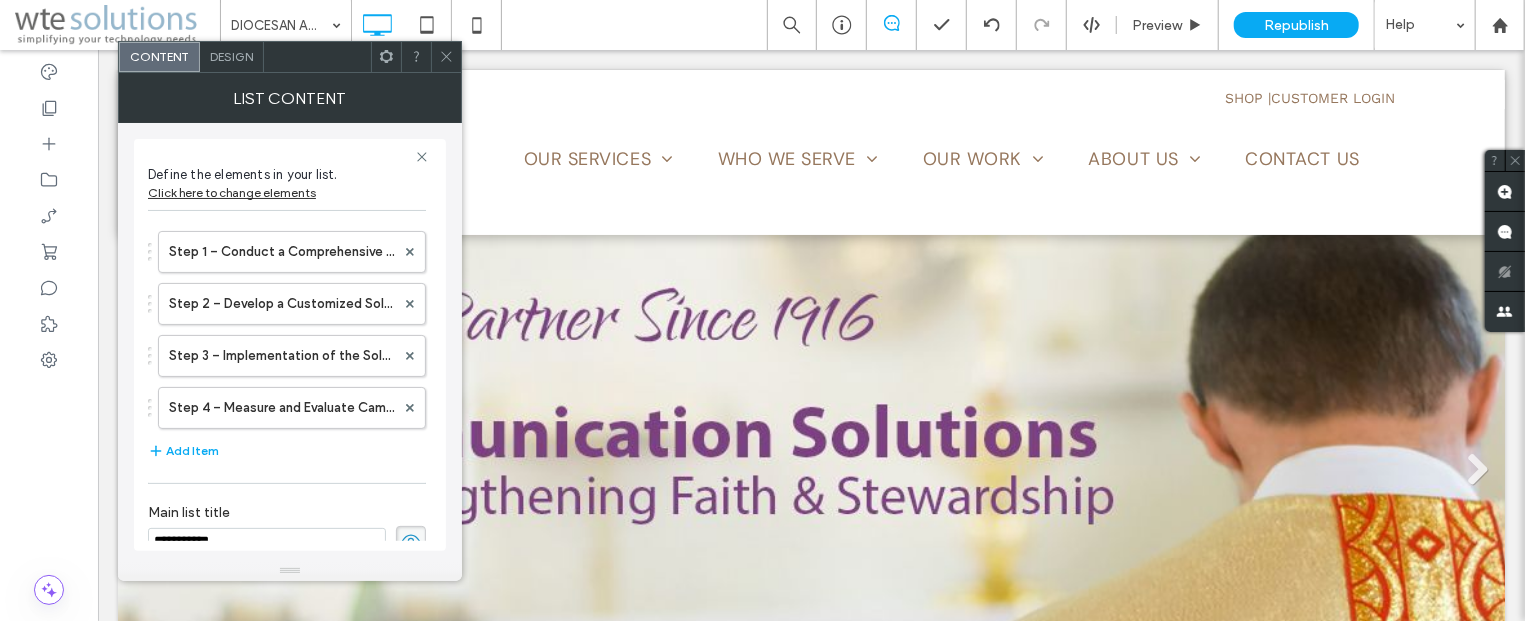scroll, scrollTop: 28, scrollLeft: 0, axis: vertical 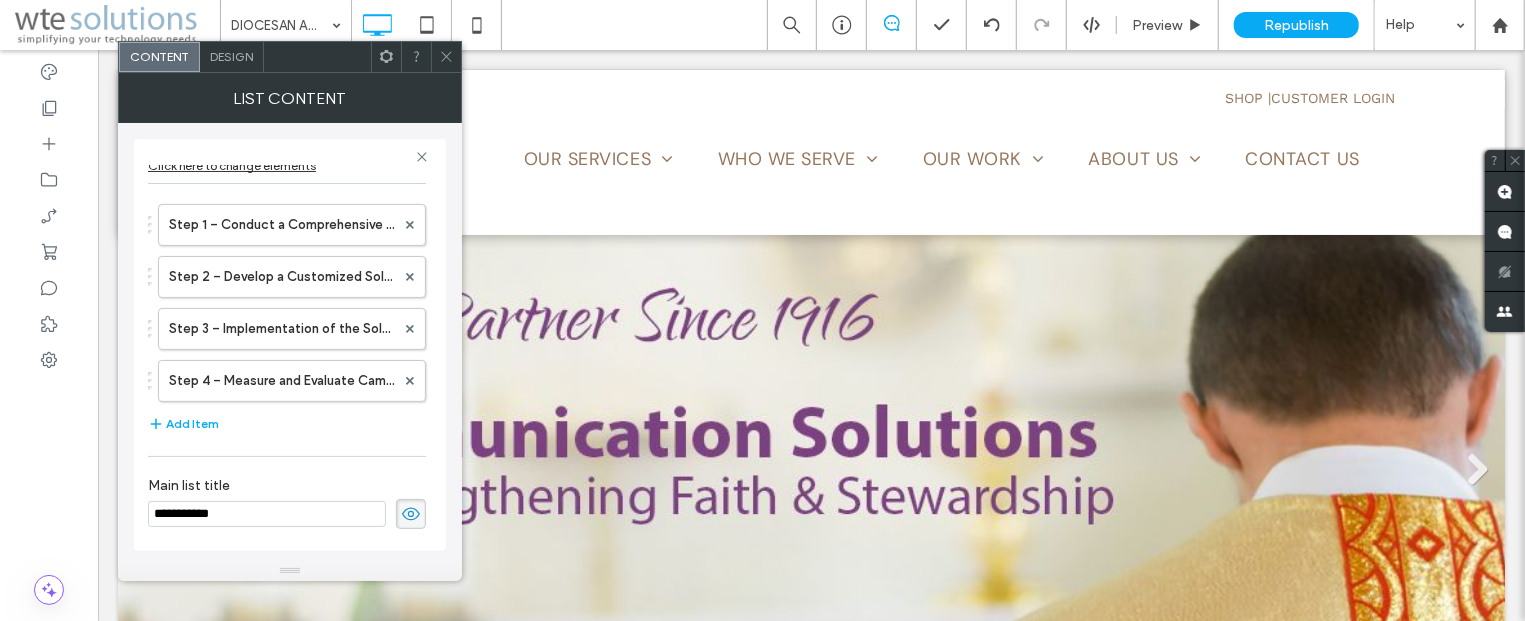 click on "Design" at bounding box center [232, 57] 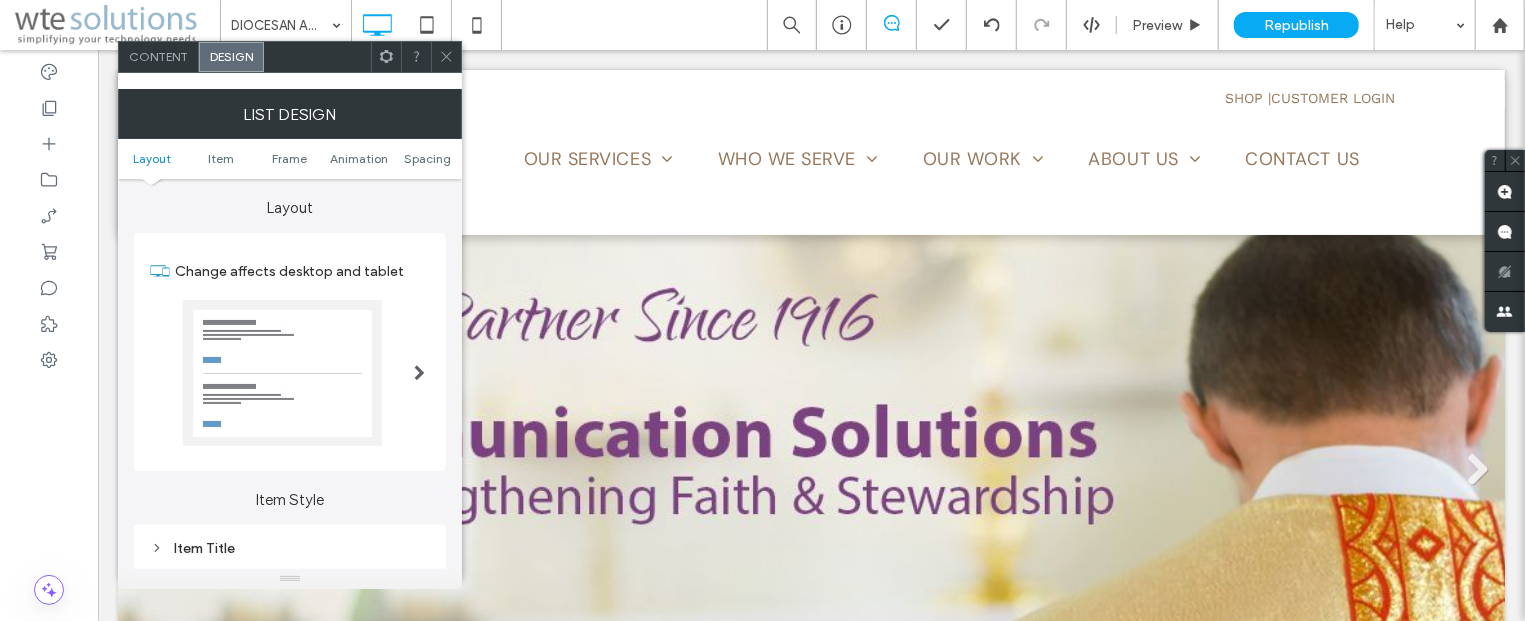 click 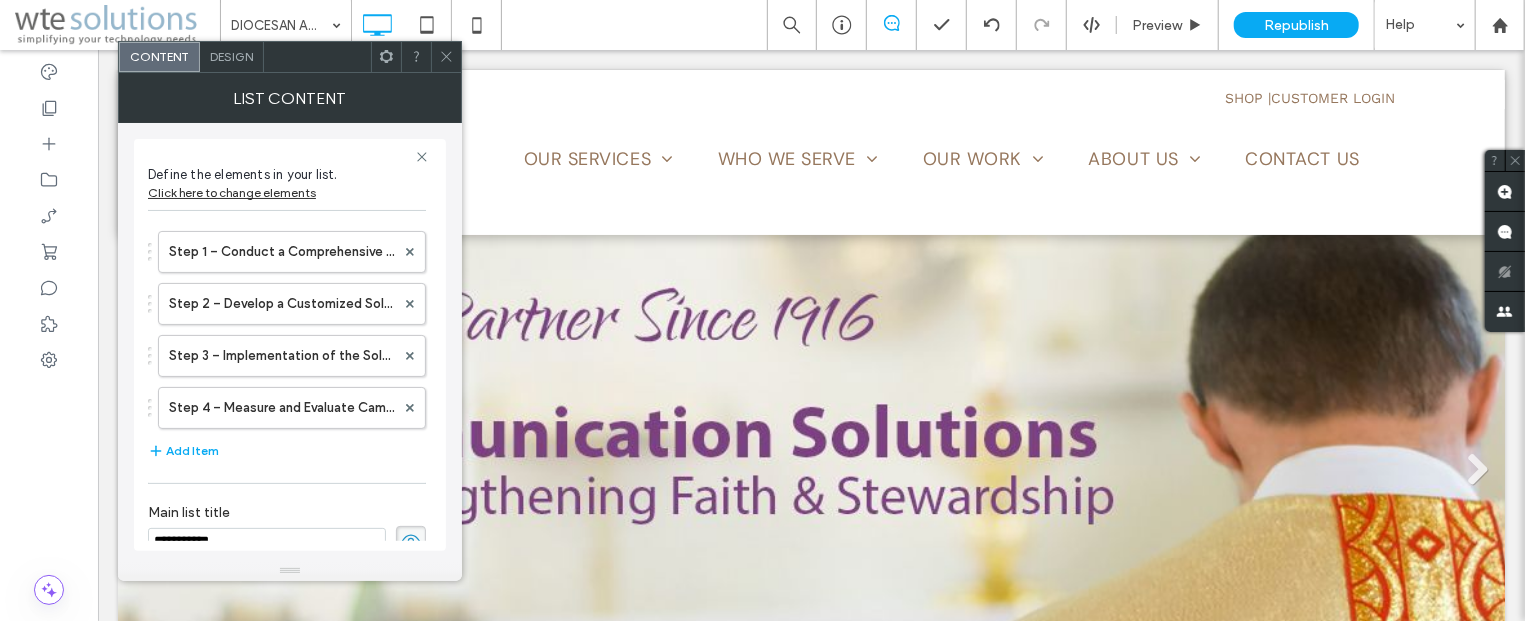 scroll, scrollTop: 28, scrollLeft: 0, axis: vertical 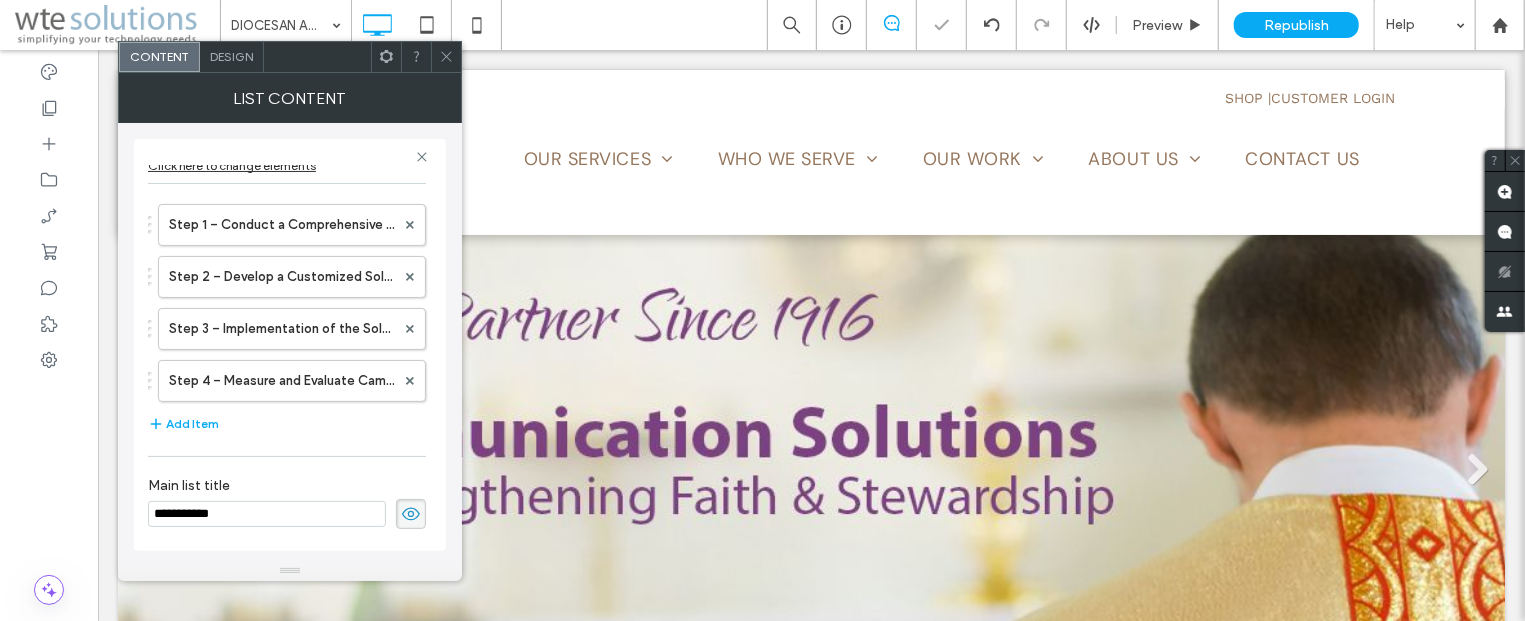 click on "Design" at bounding box center [232, 57] 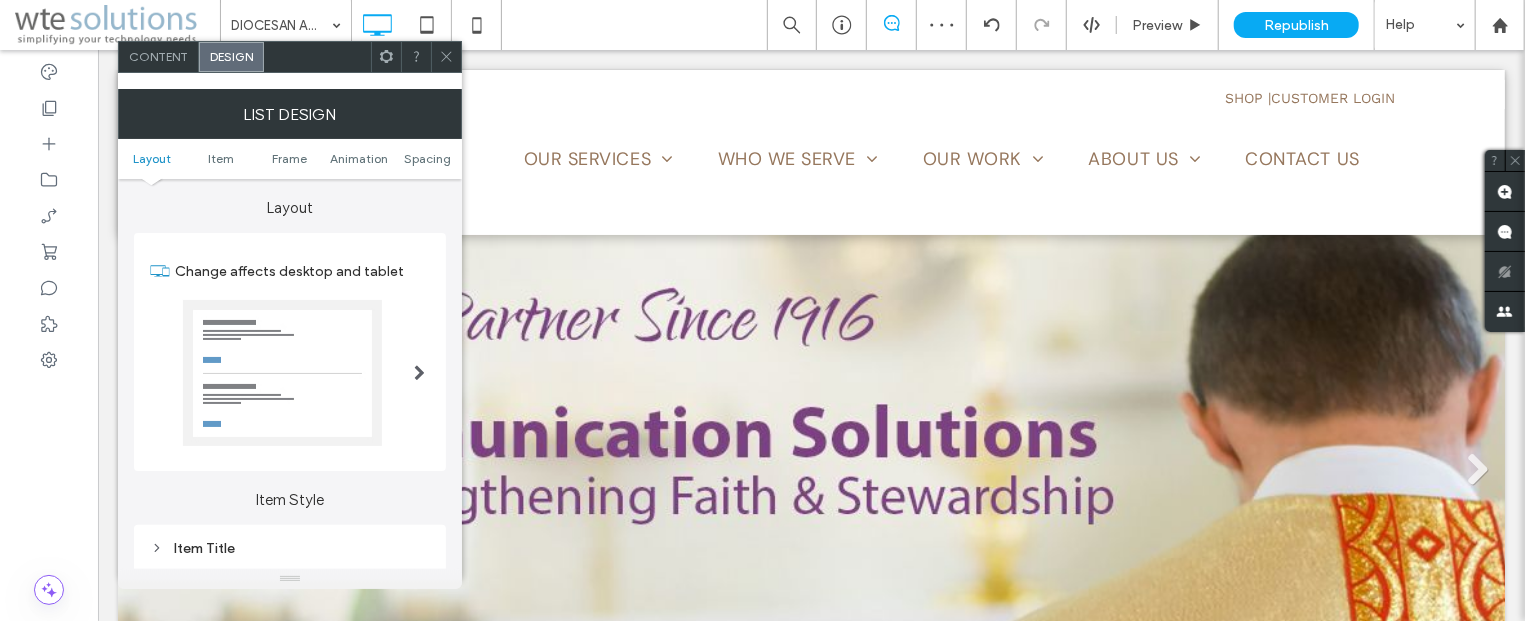 click at bounding box center [446, 57] 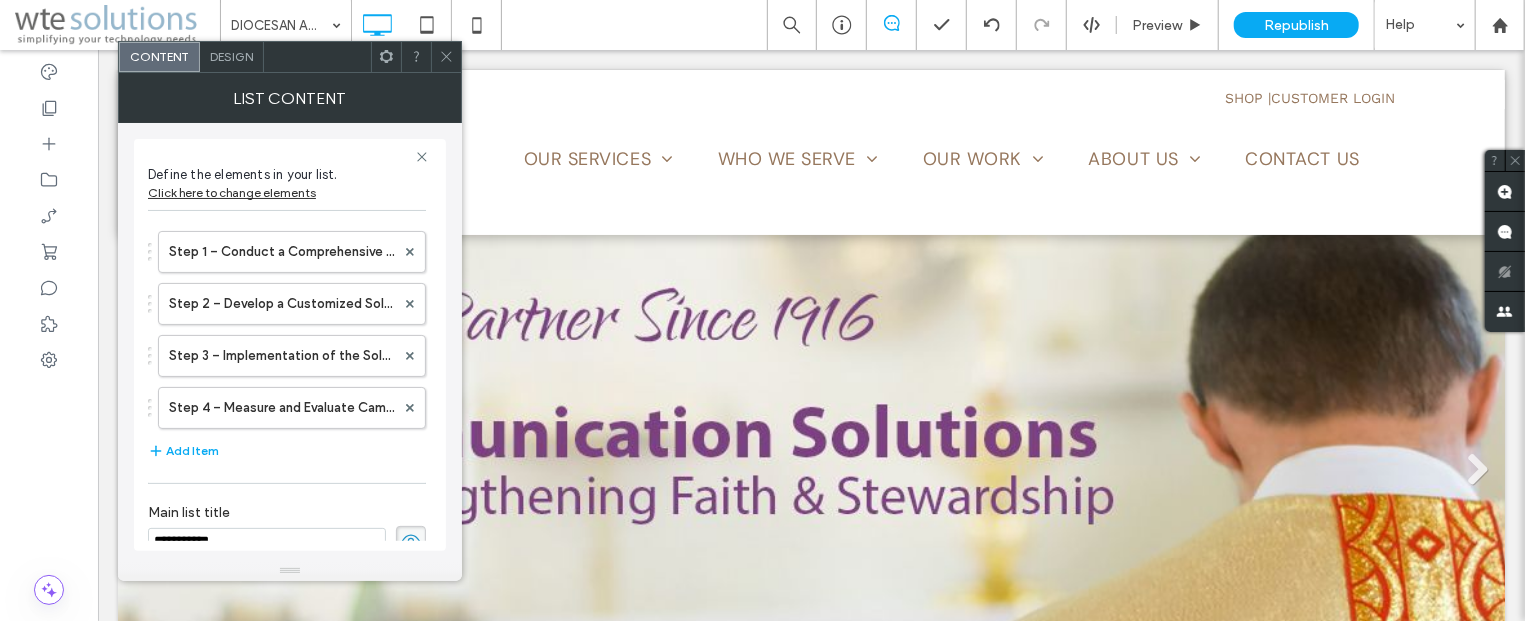 scroll, scrollTop: 28, scrollLeft: 0, axis: vertical 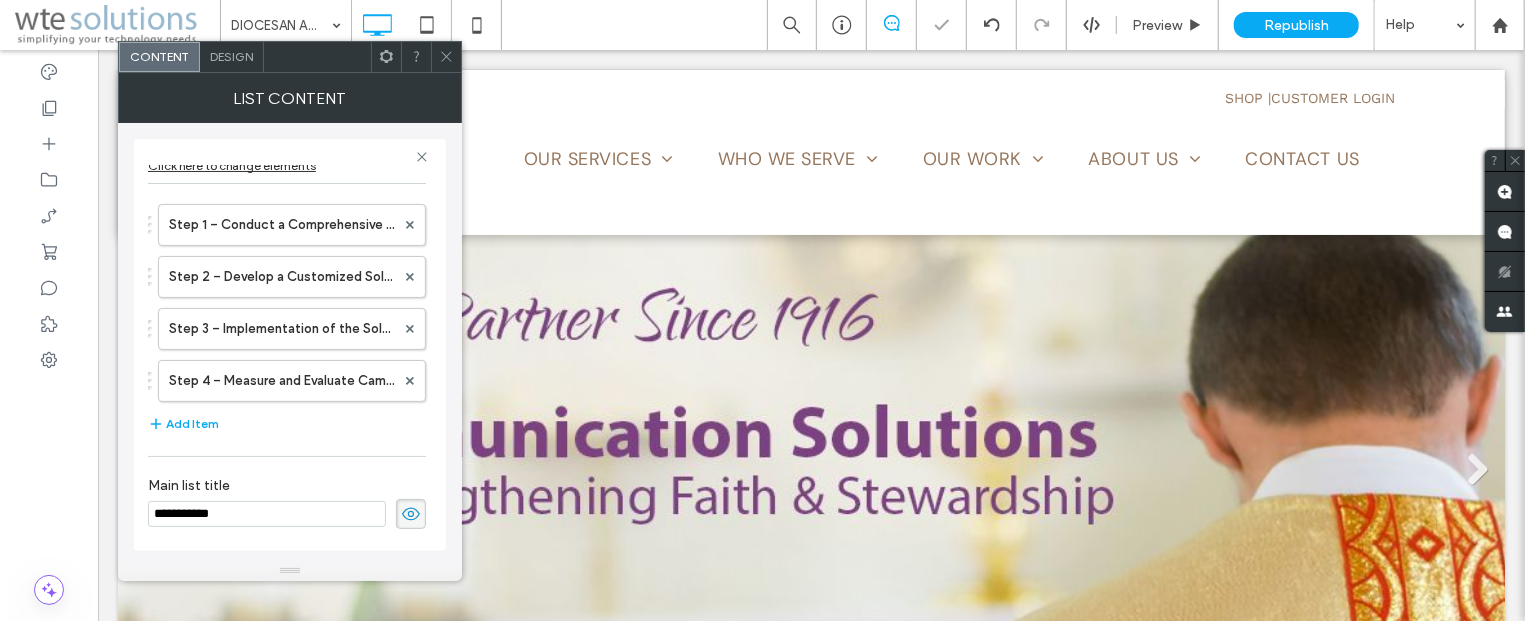 click on "Design" at bounding box center (231, 56) 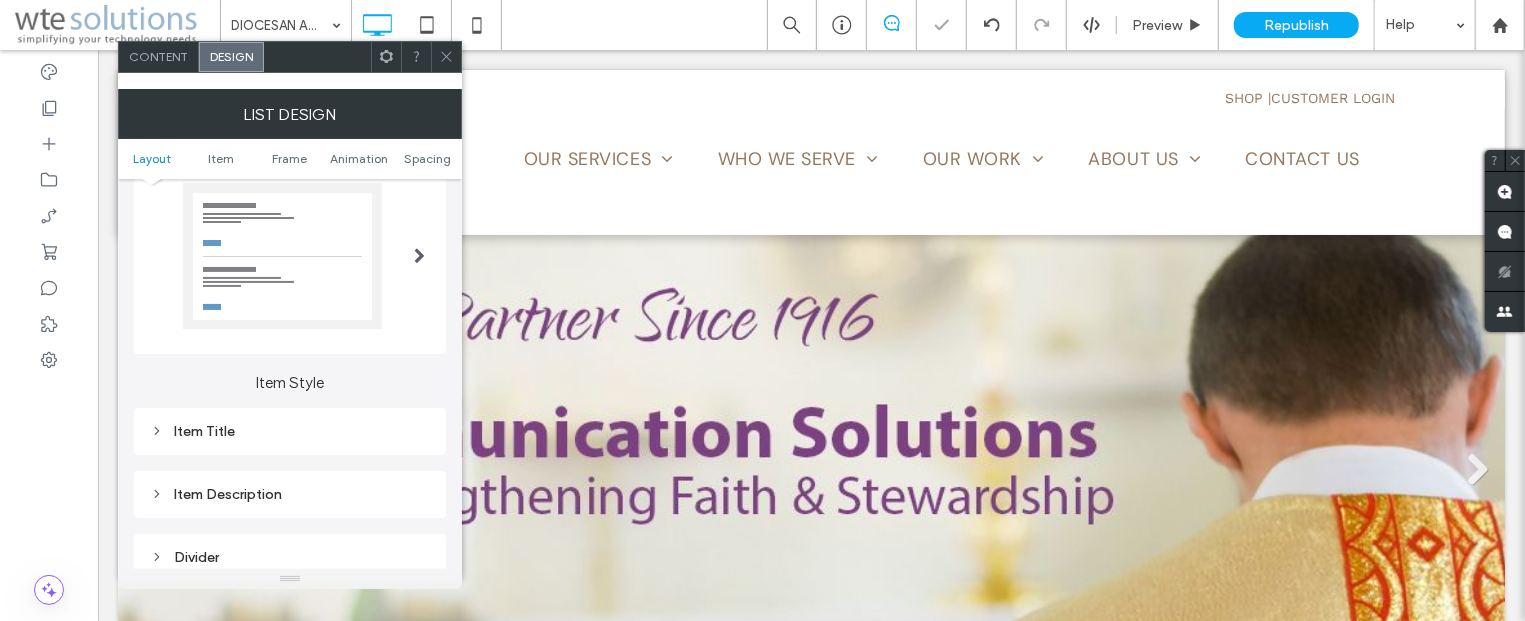 scroll, scrollTop: 241, scrollLeft: 0, axis: vertical 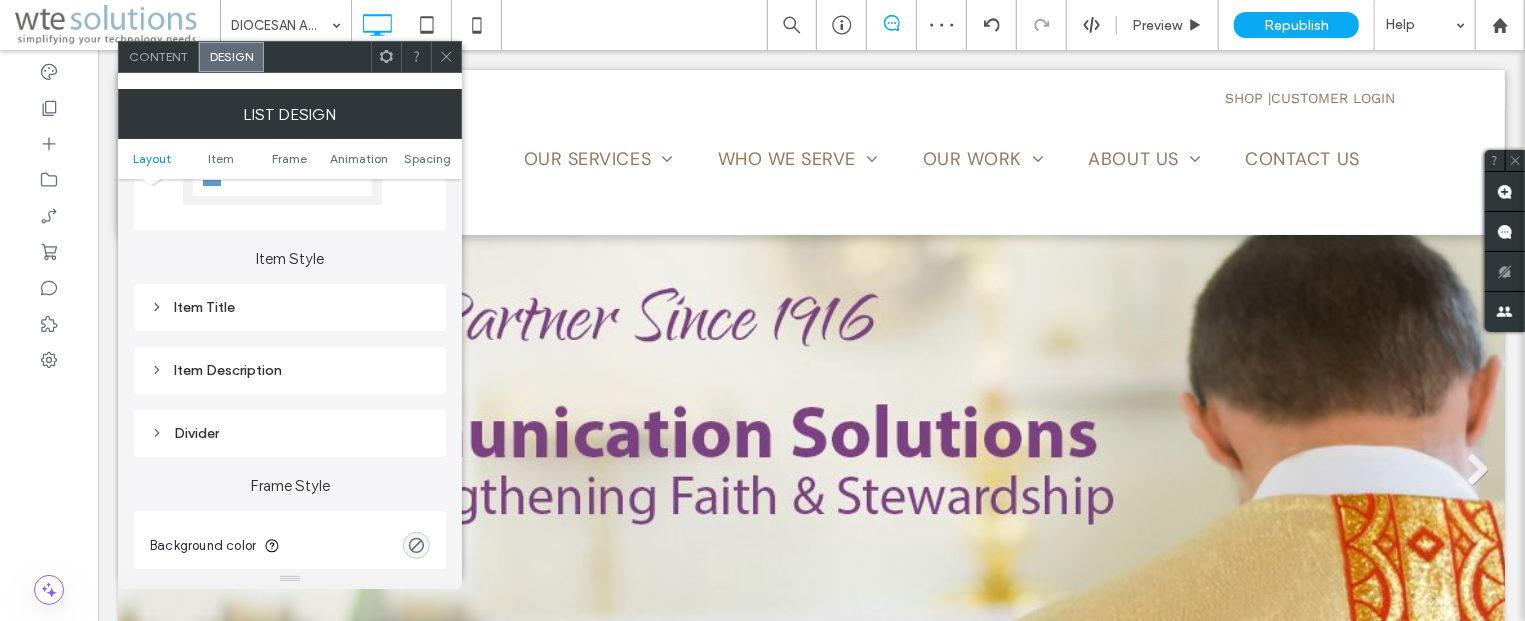 click 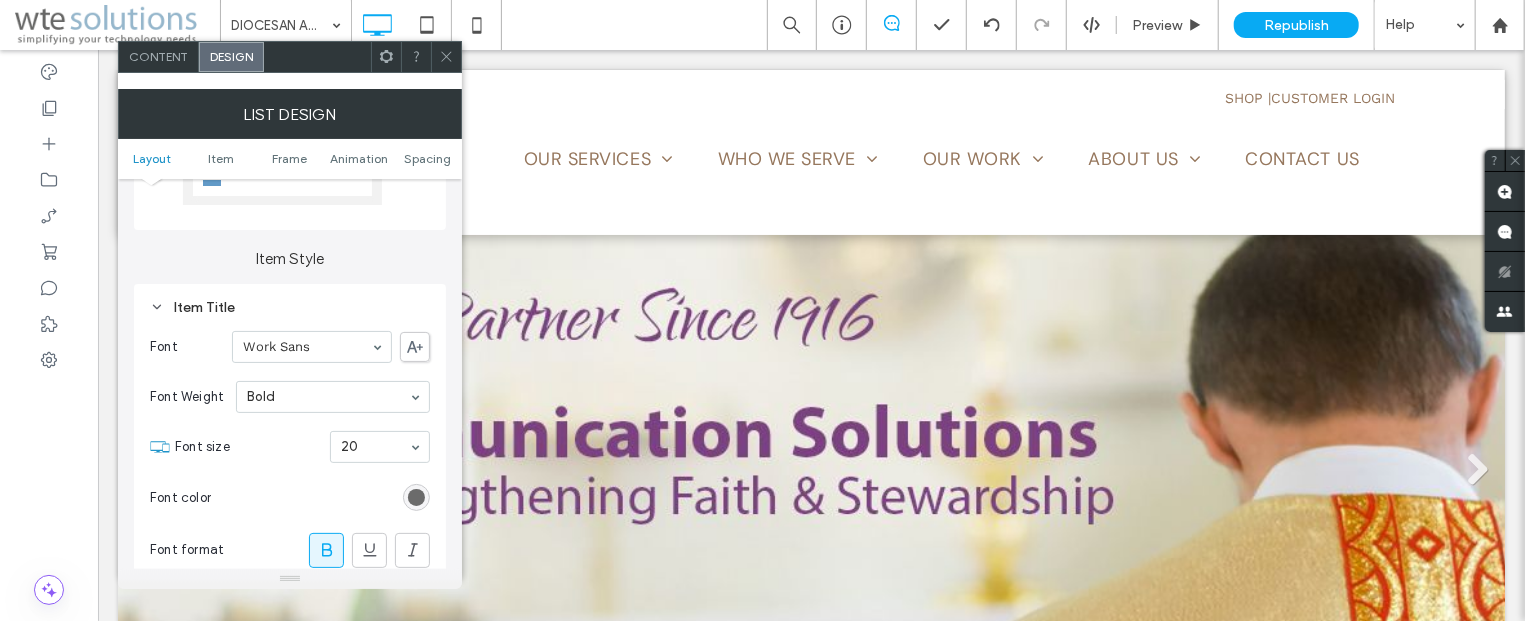 click at bounding box center (416, 497) 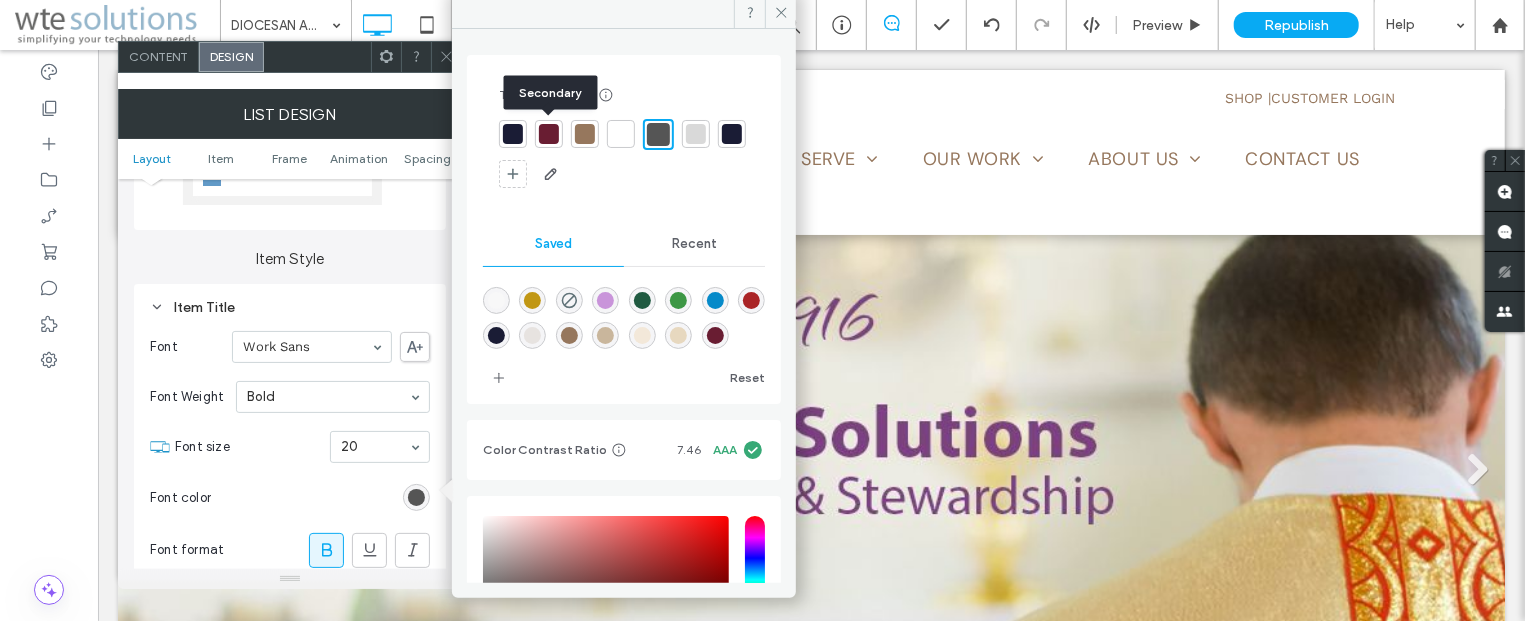 click at bounding box center (549, 134) 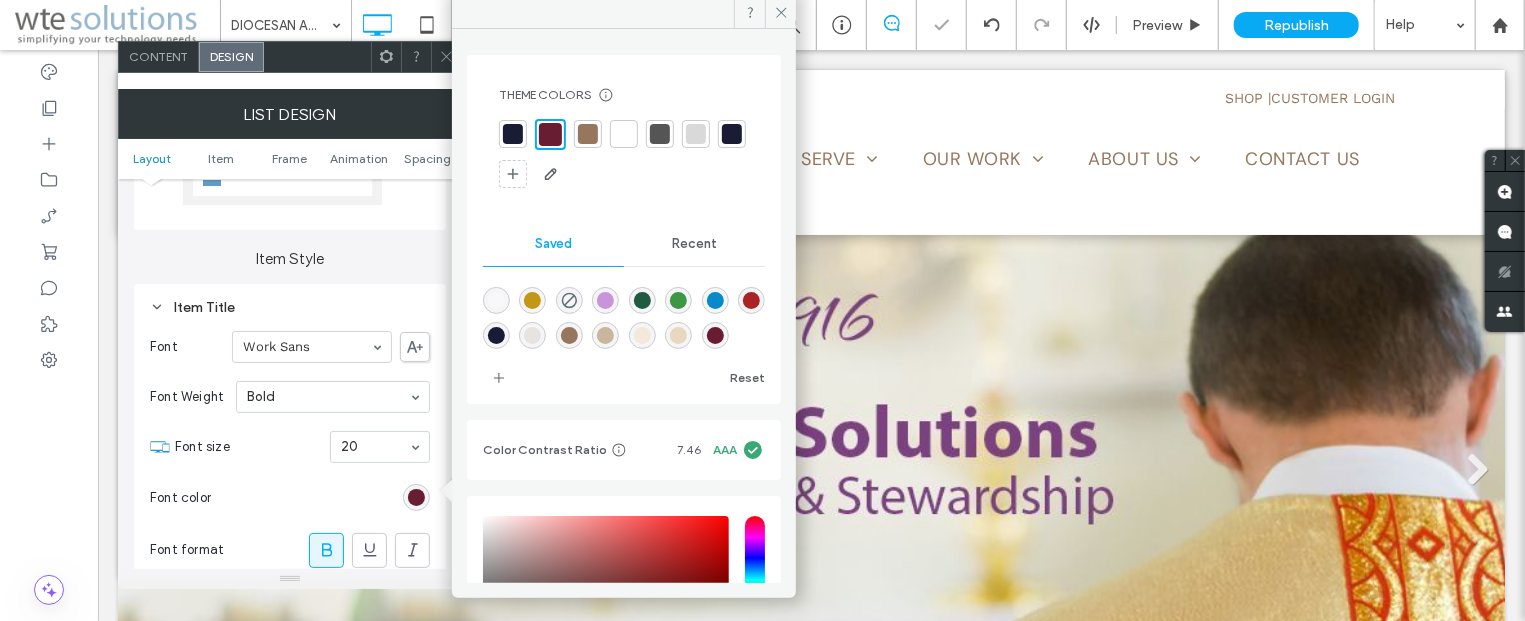 click on "Item Title" at bounding box center (290, 307) 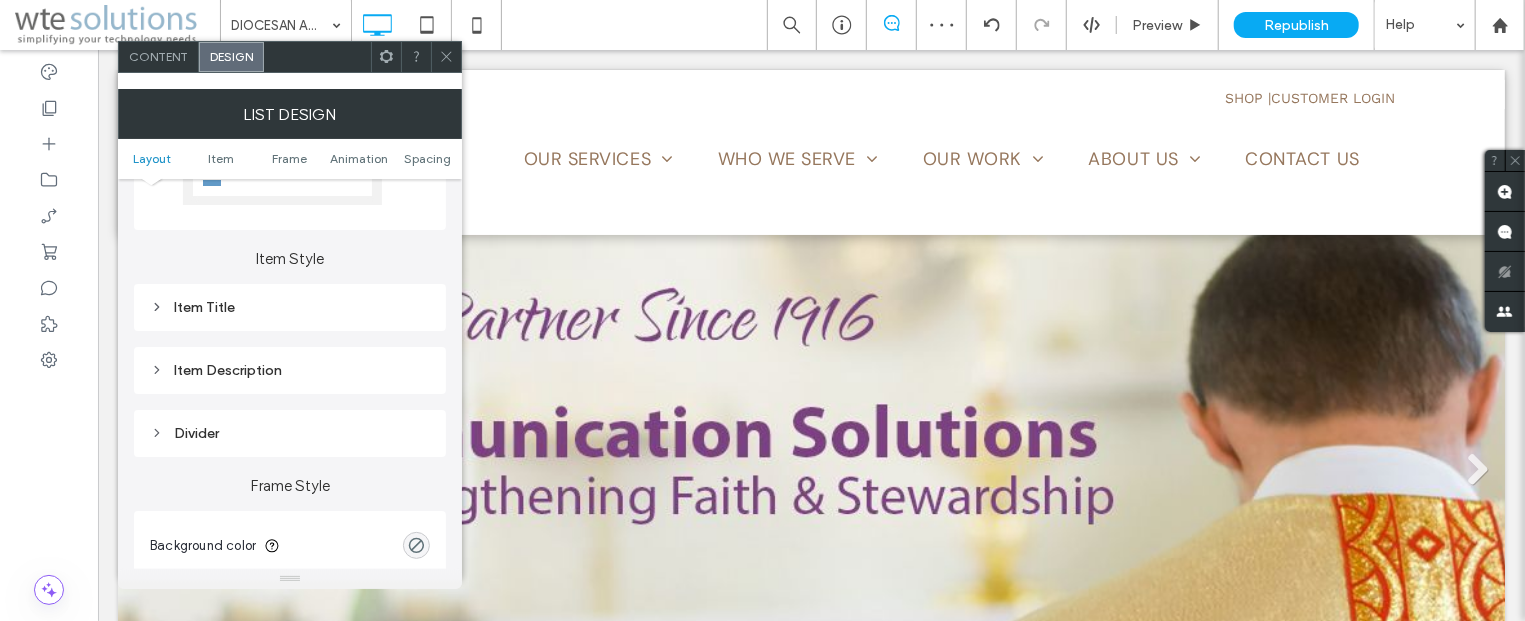 click on "Item Title" at bounding box center (290, 307) 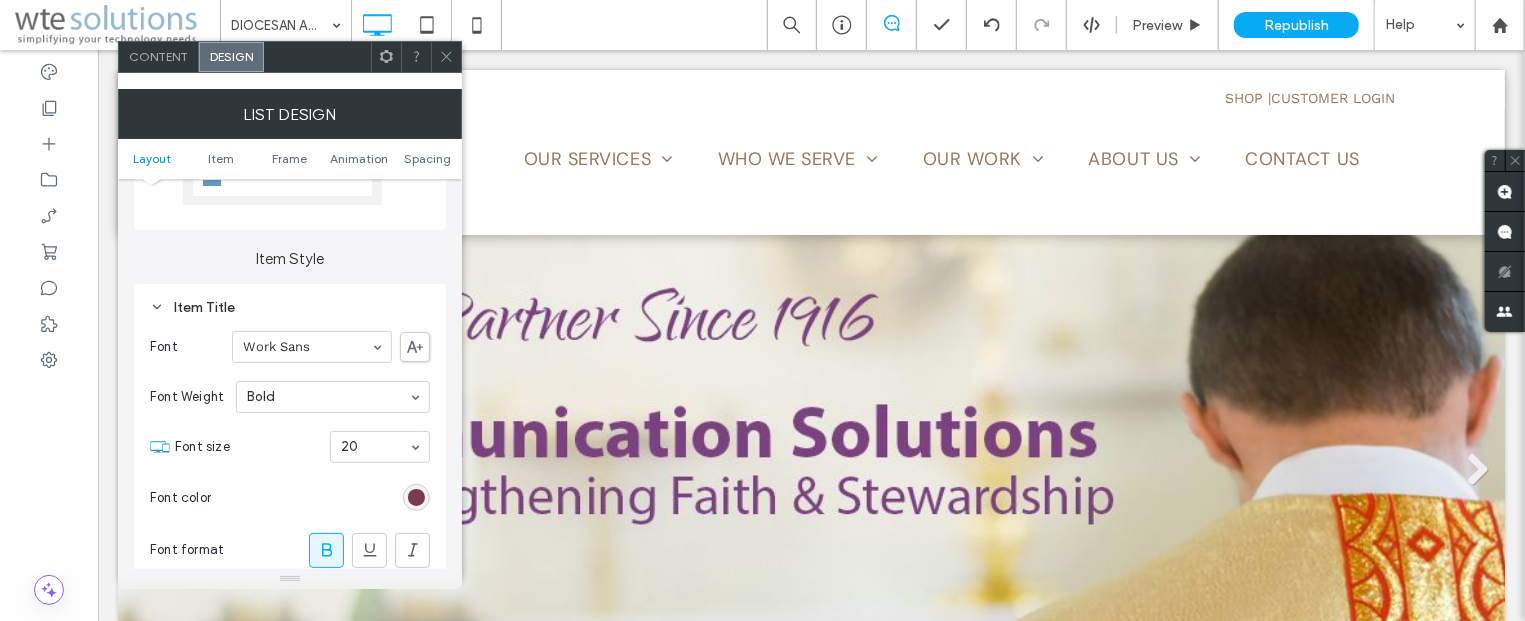 click at bounding box center [416, 497] 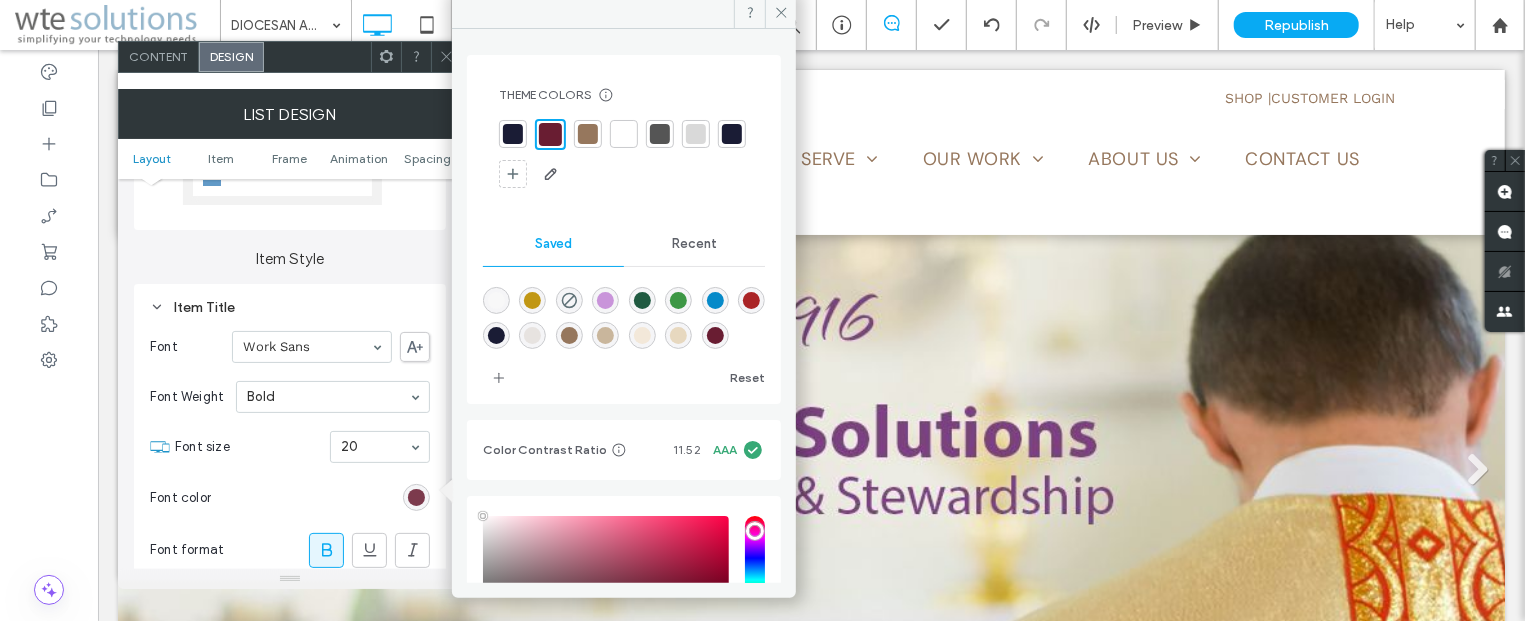 type on "****" 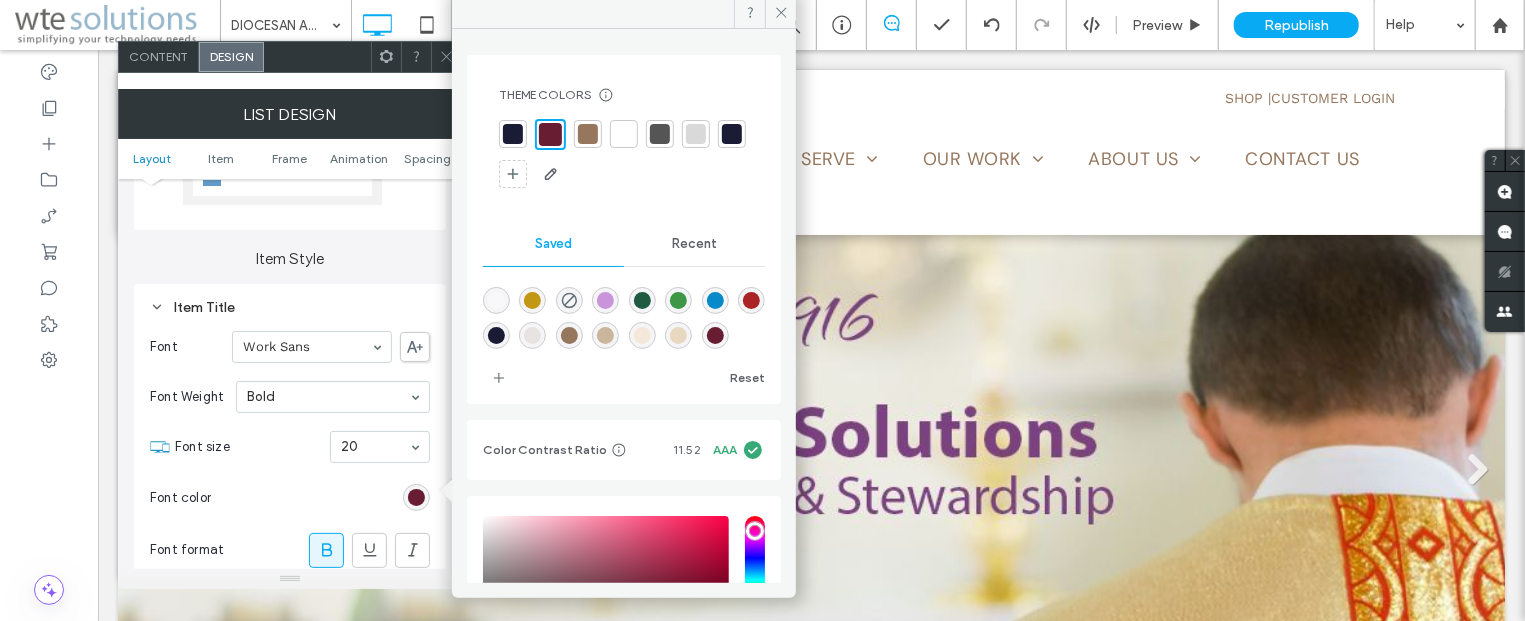 click at bounding box center (660, 134) 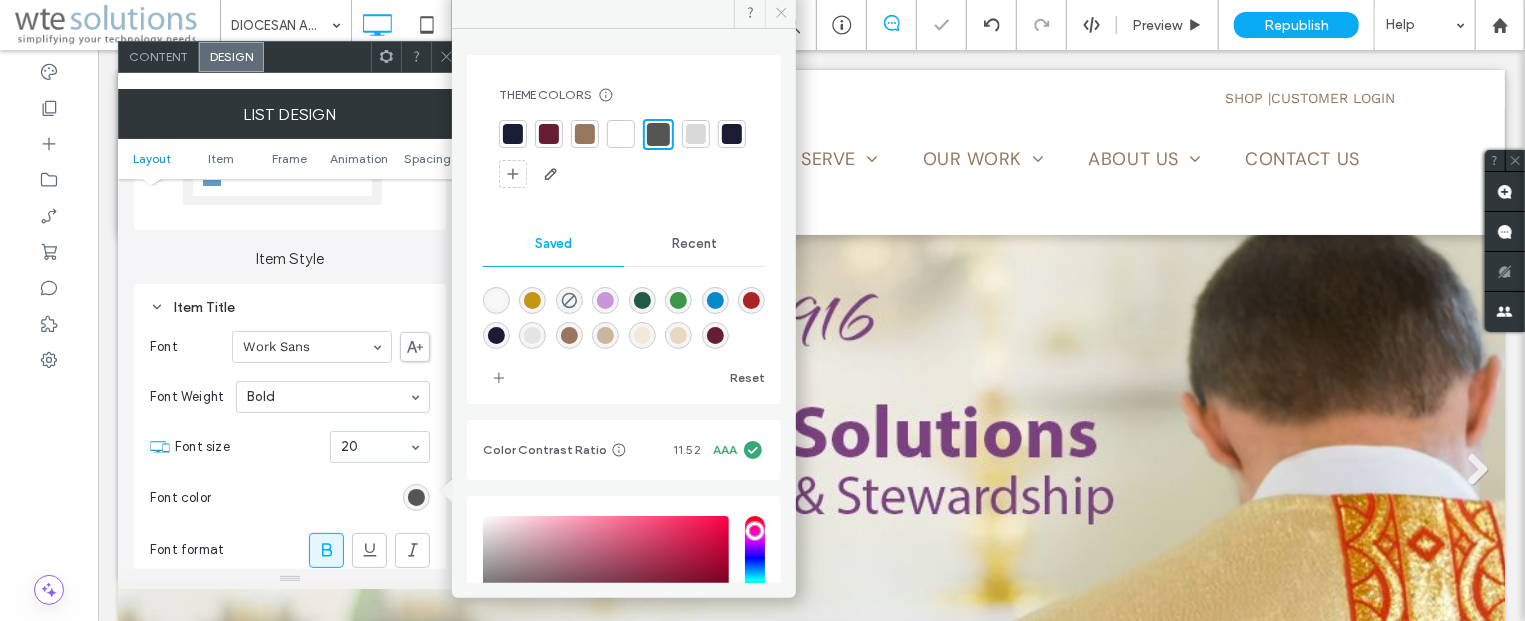 click 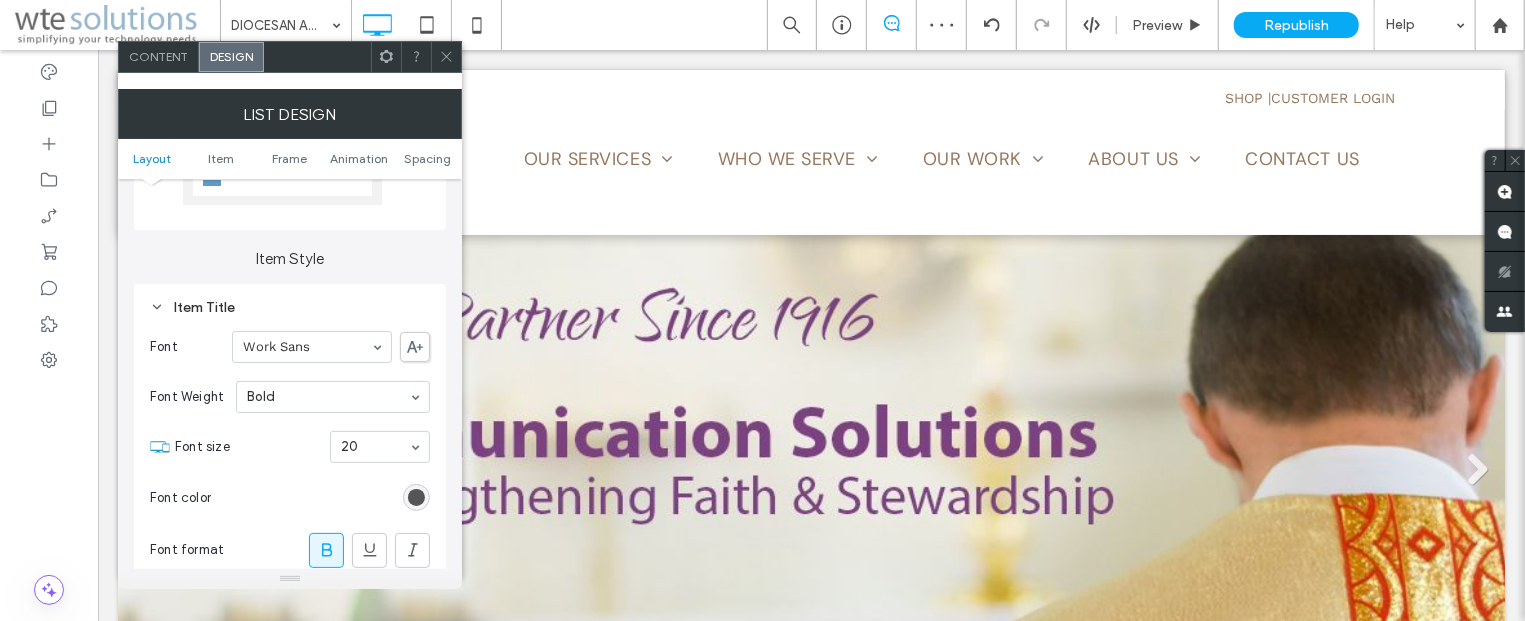 click 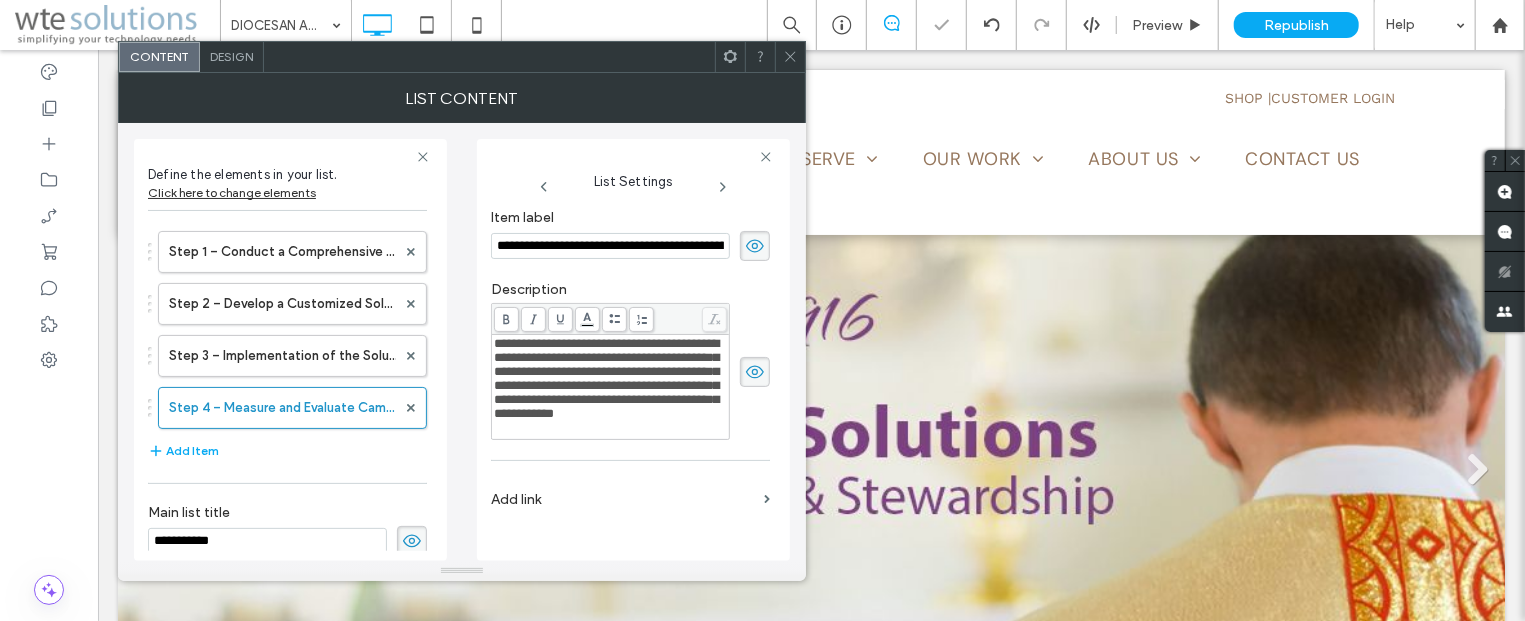 scroll, scrollTop: 0, scrollLeft: 20, axis: horizontal 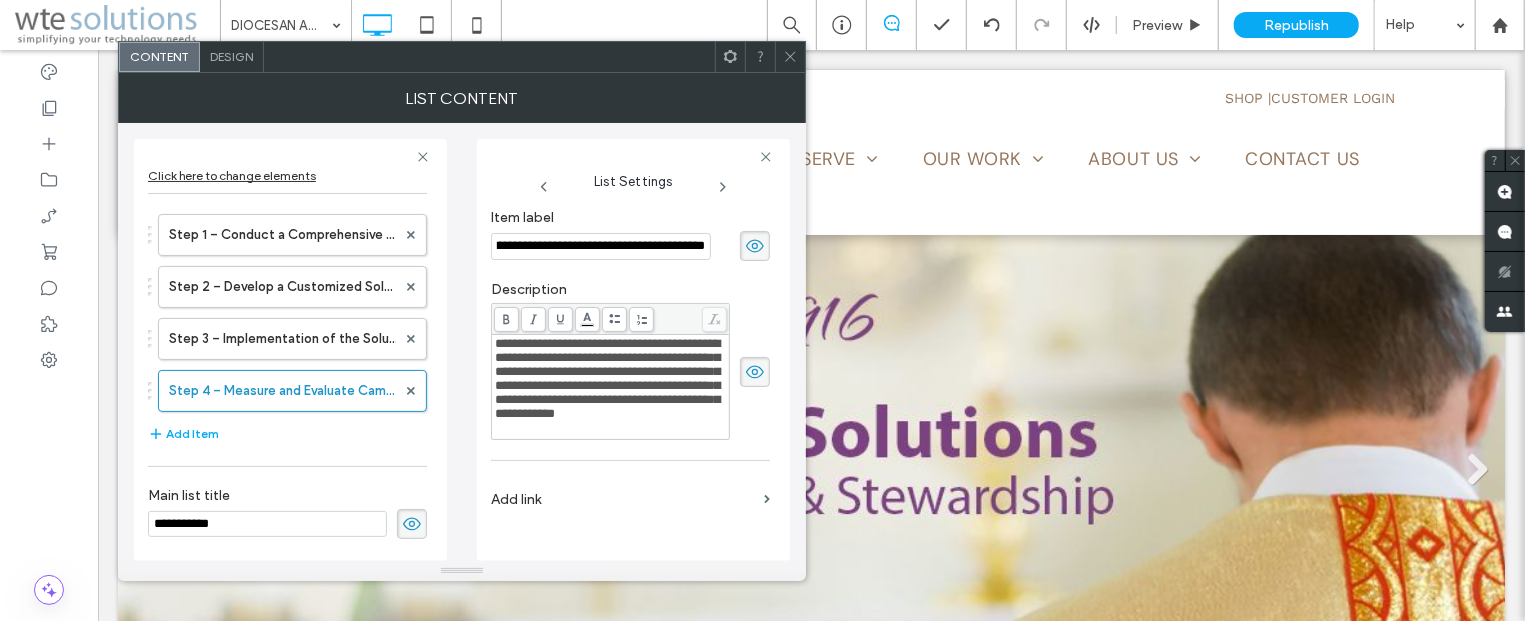 click on "Design" at bounding box center [232, 57] 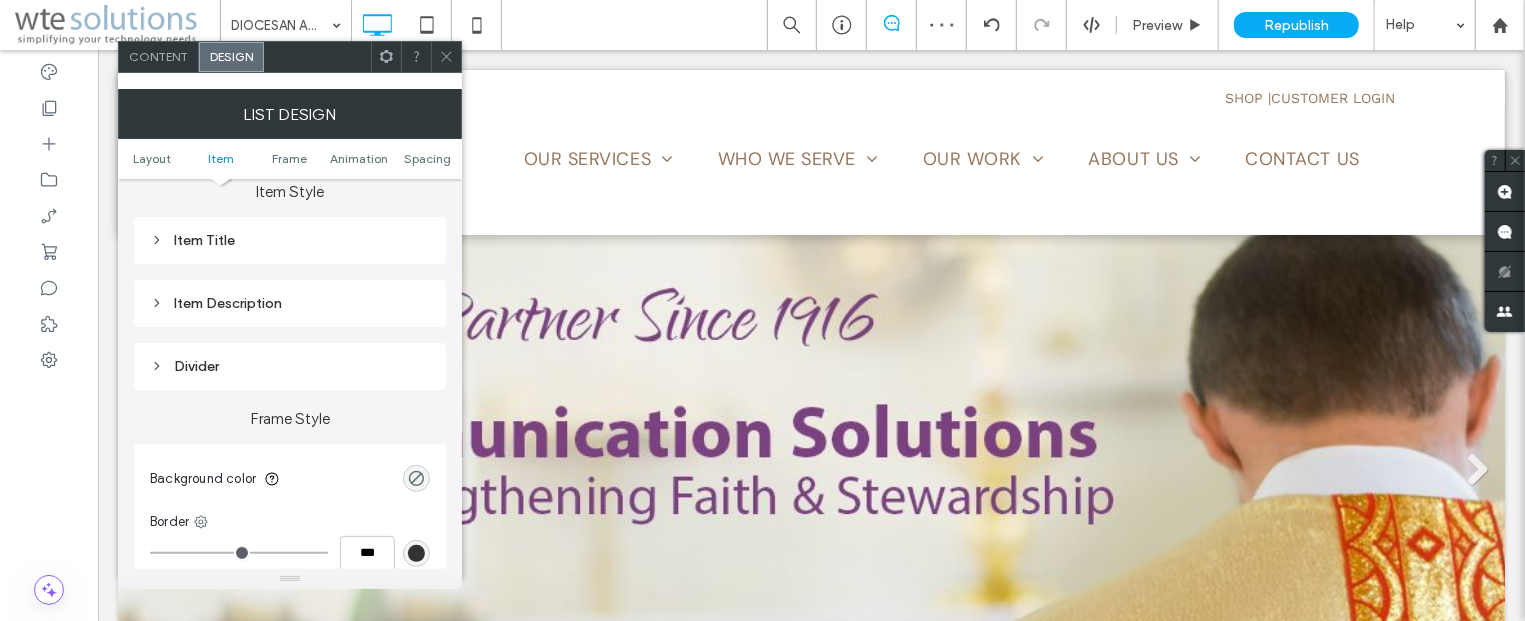 scroll, scrollTop: 482, scrollLeft: 0, axis: vertical 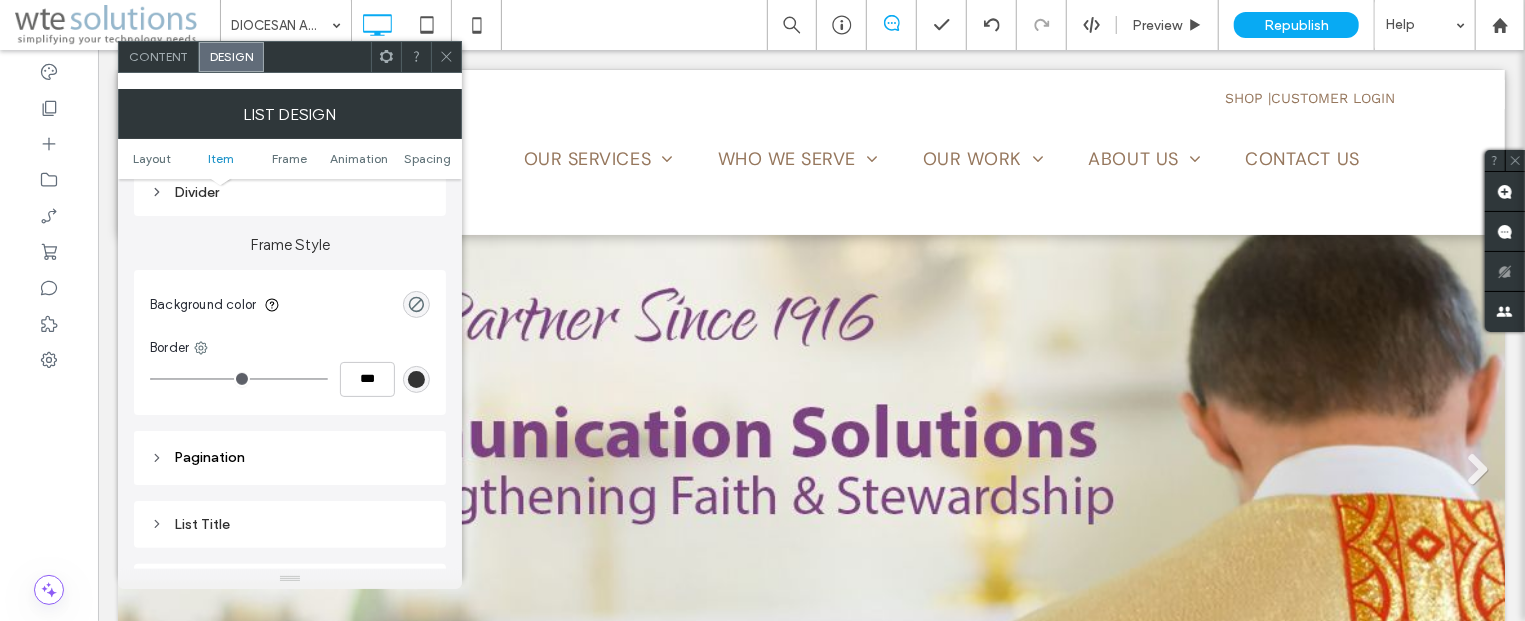 click 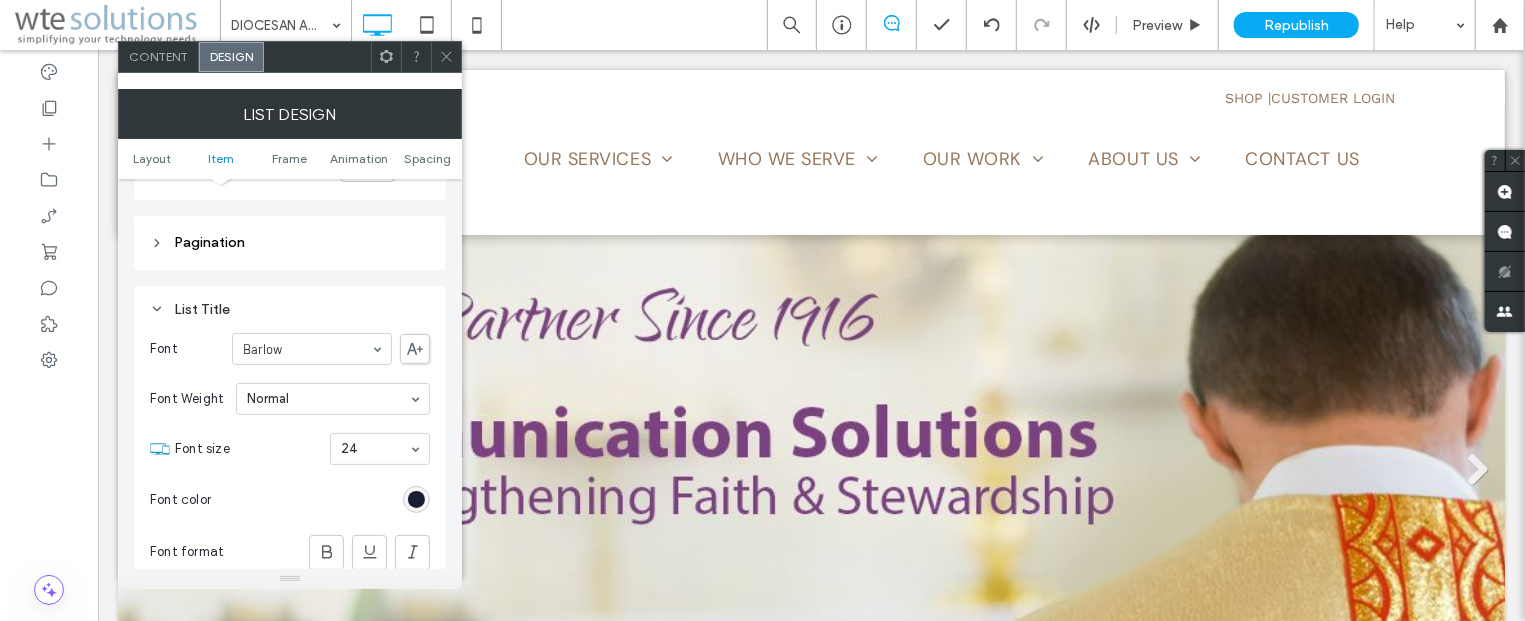 scroll, scrollTop: 844, scrollLeft: 0, axis: vertical 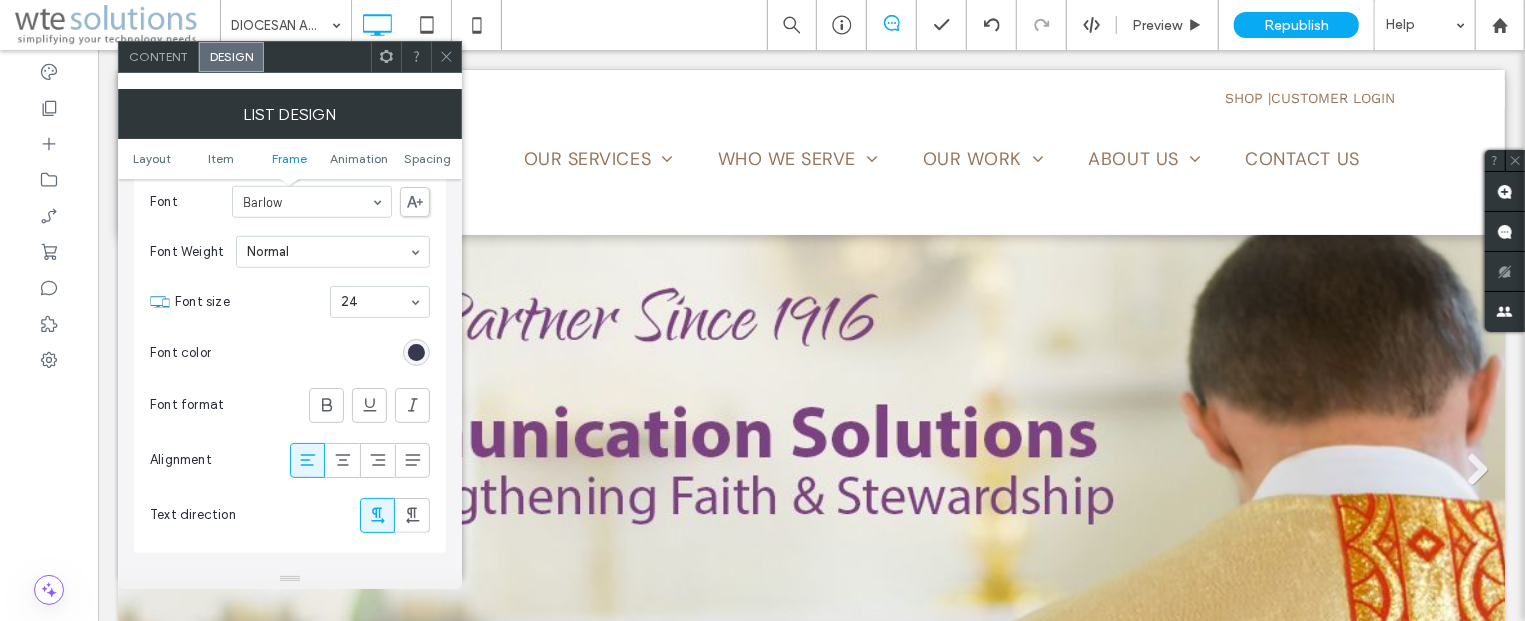 click at bounding box center (416, 352) 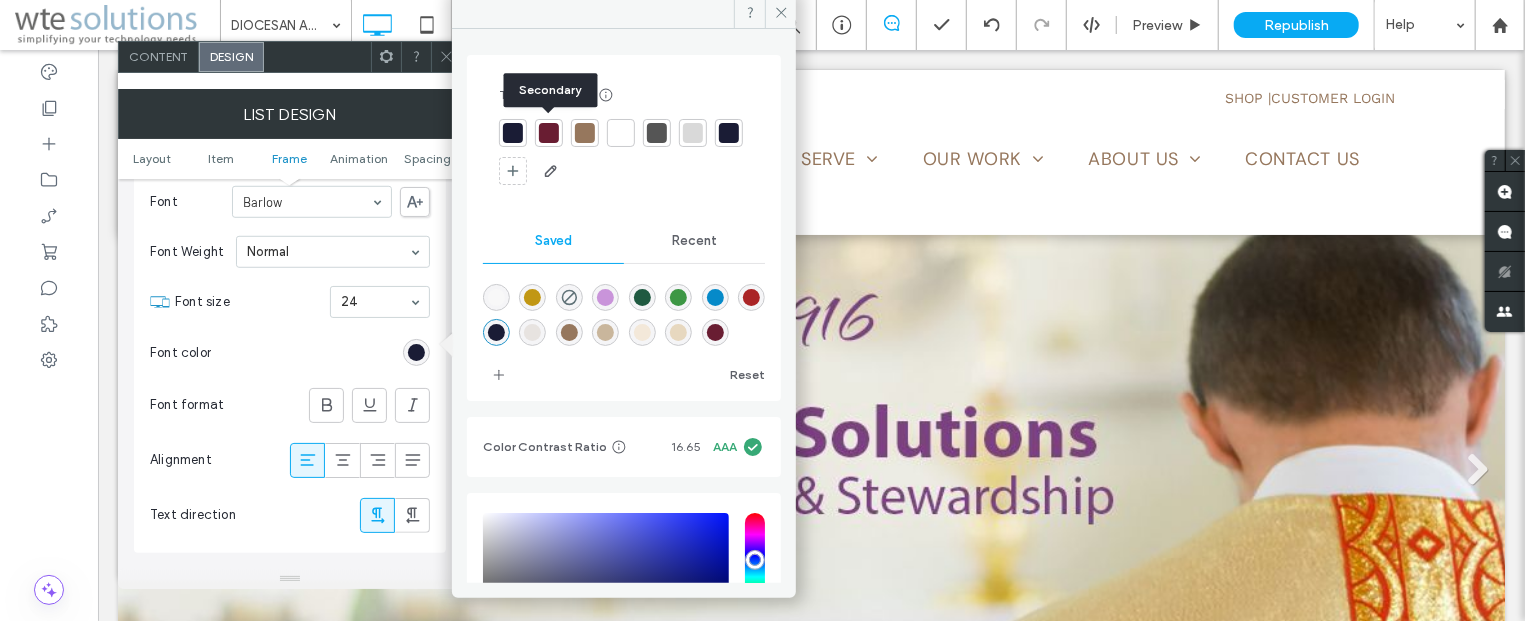 click at bounding box center (549, 133) 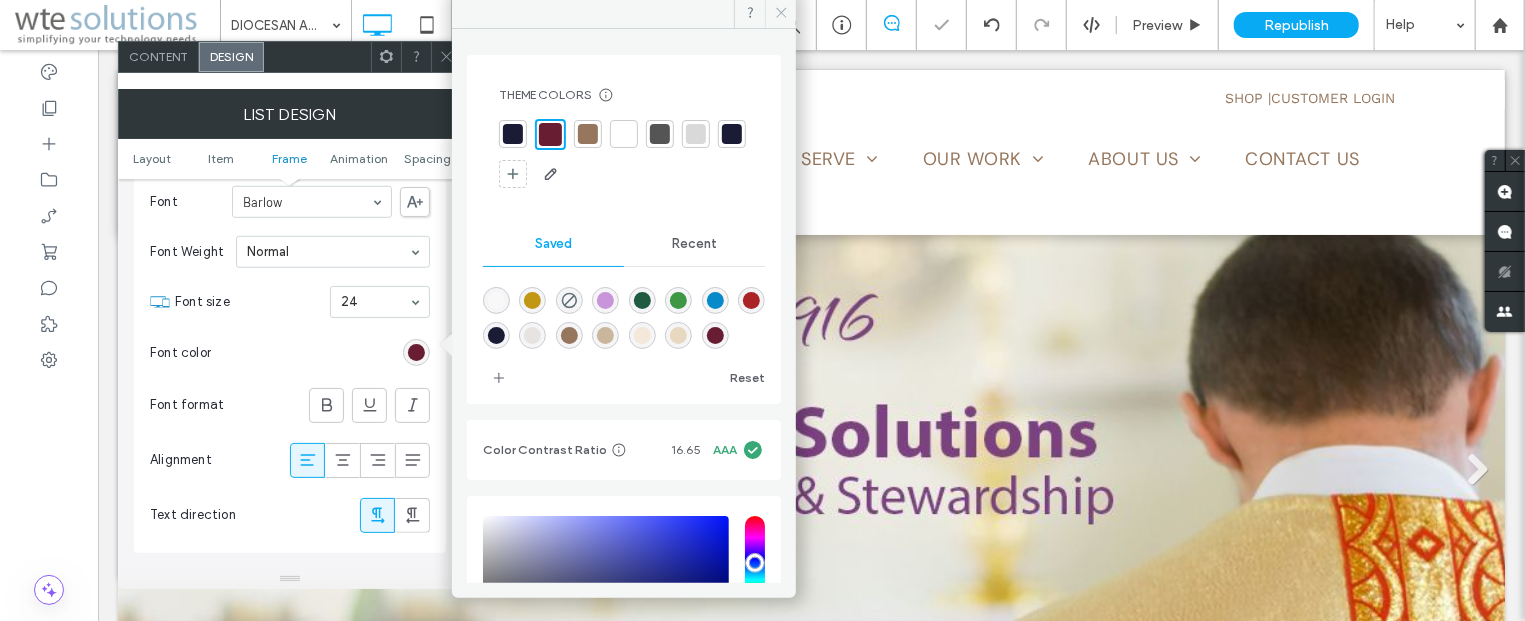 click 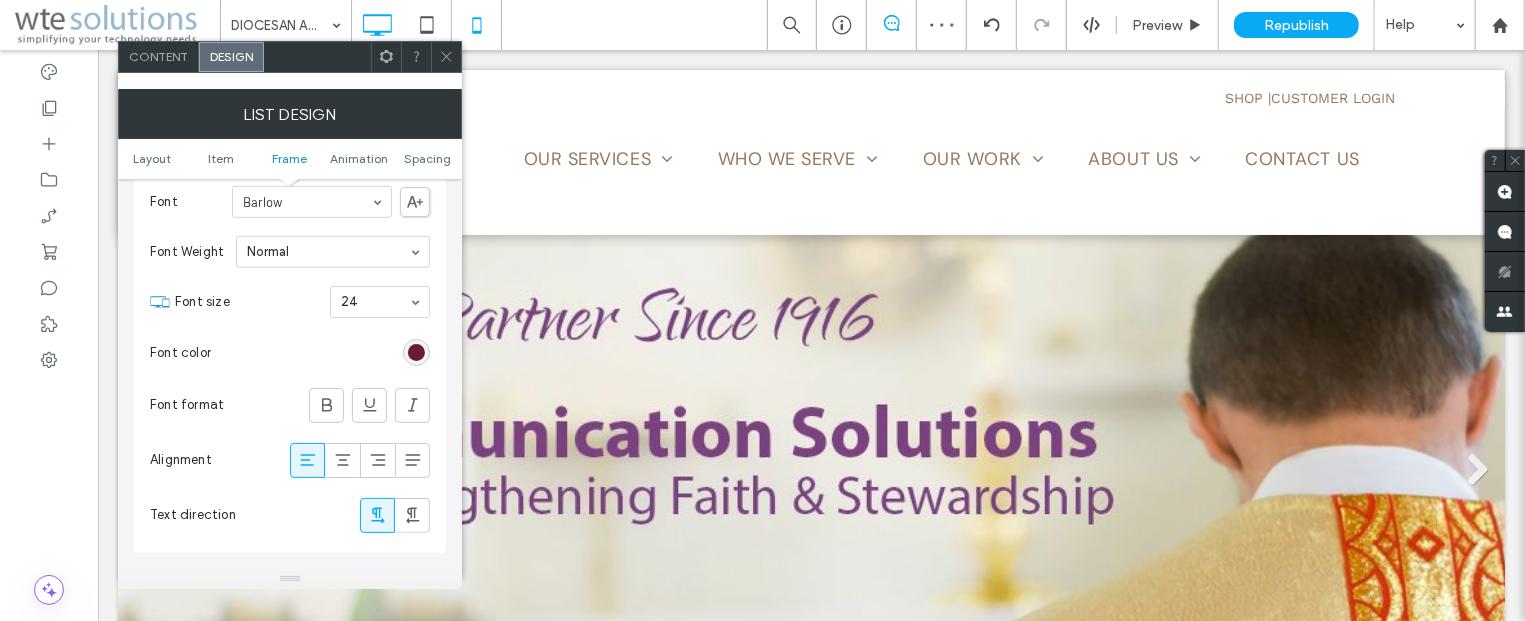 drag, startPoint x: 443, startPoint y: 56, endPoint x: 500, endPoint y: 23, distance: 65.863495 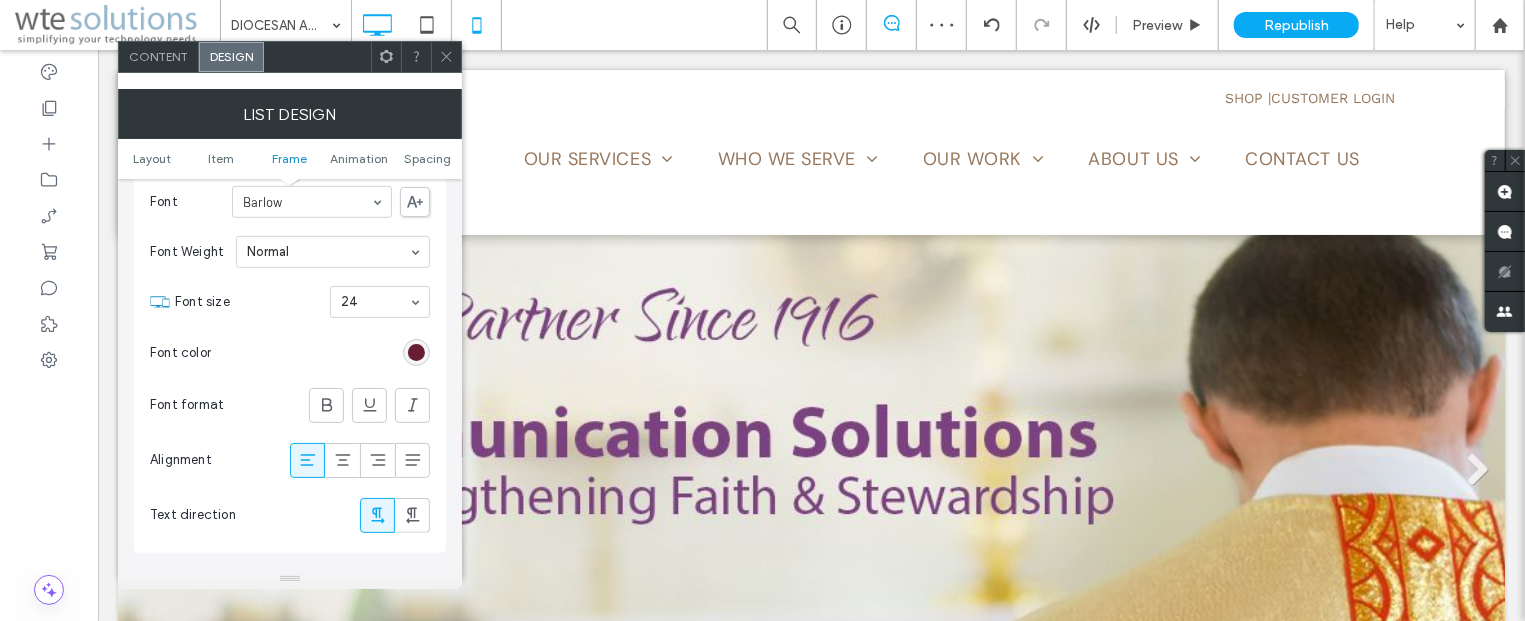 click 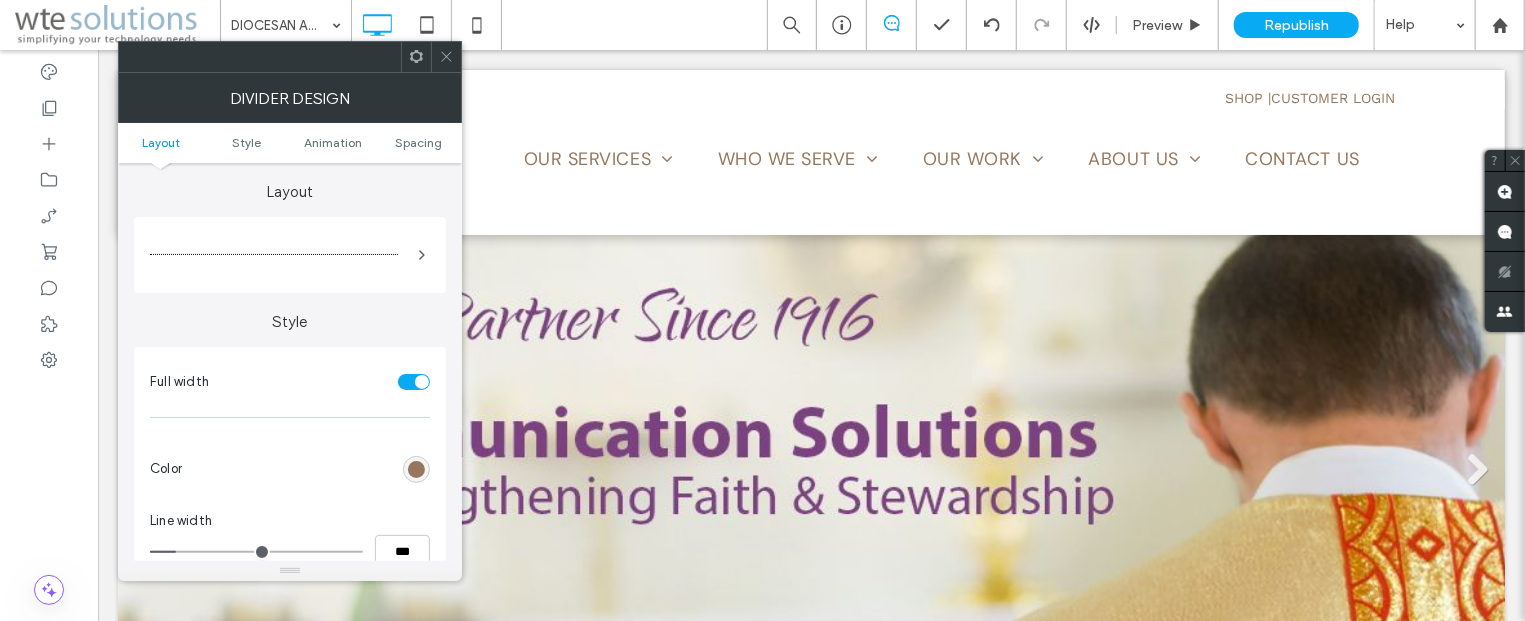 click at bounding box center [416, 469] 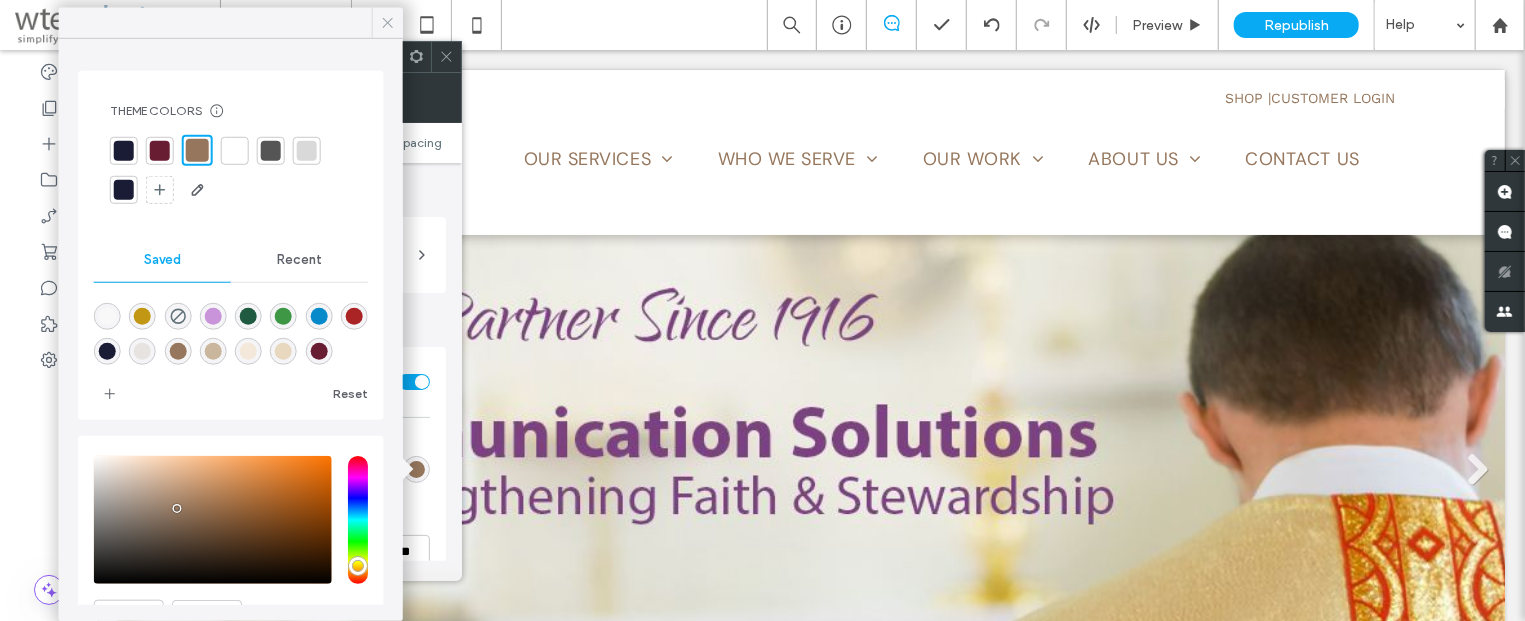 click at bounding box center [387, 23] 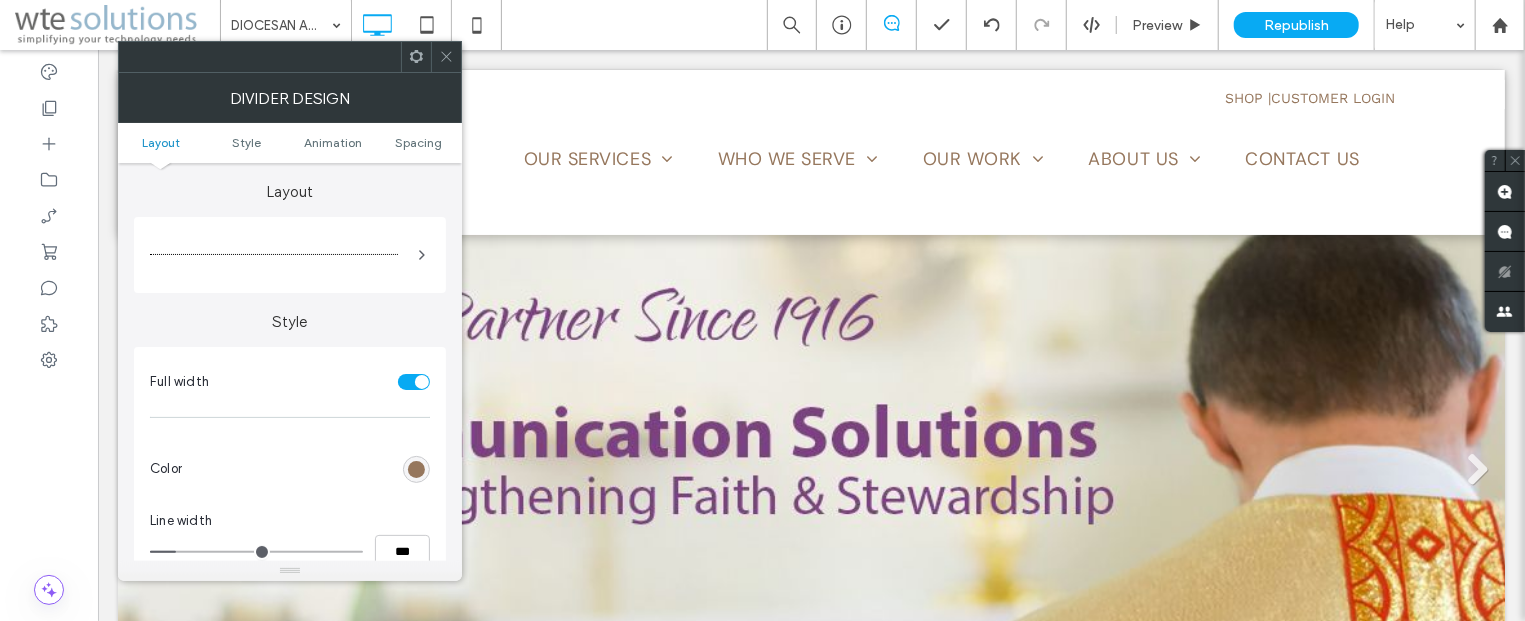 click 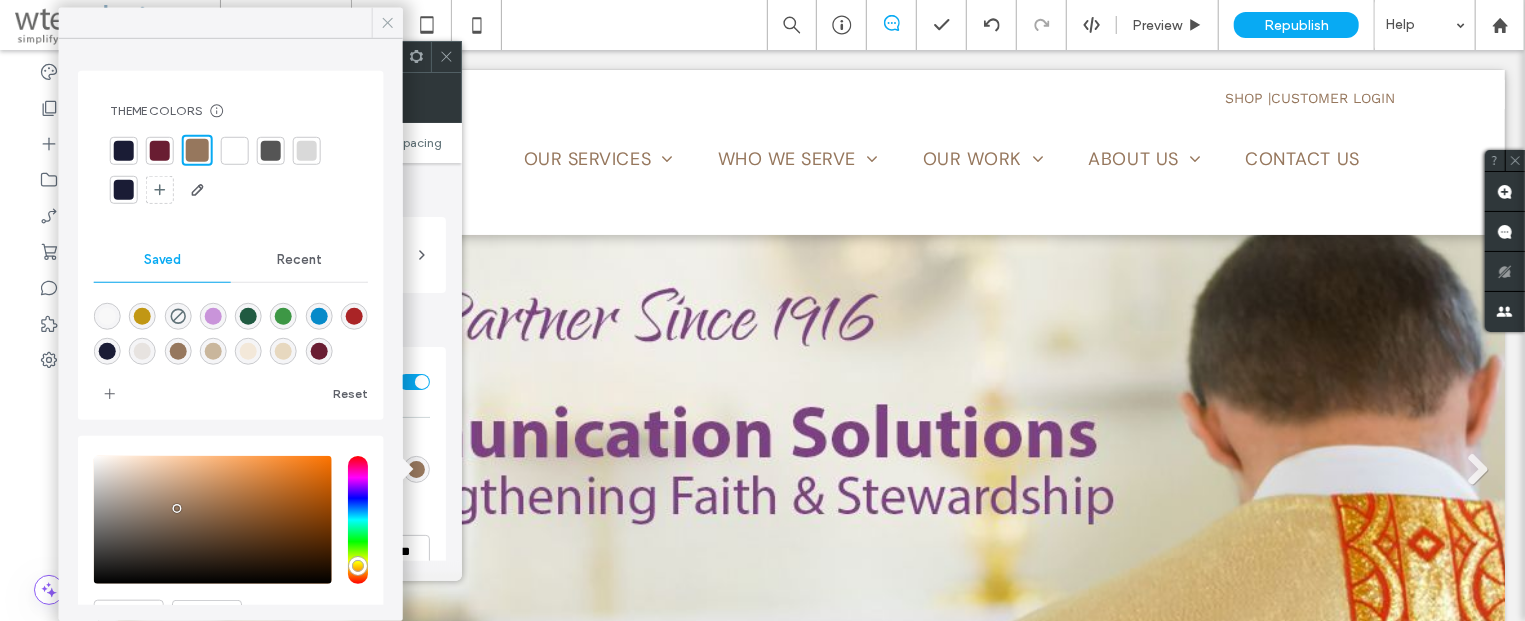 click 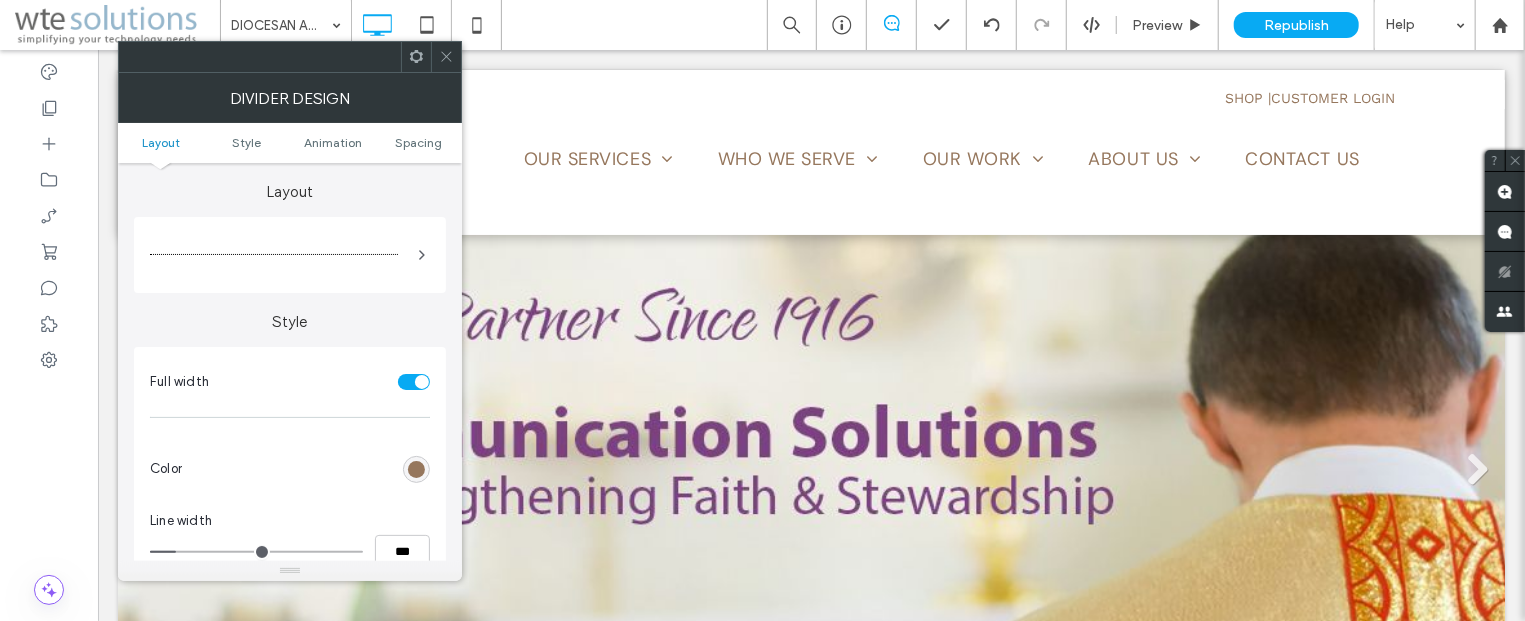 click 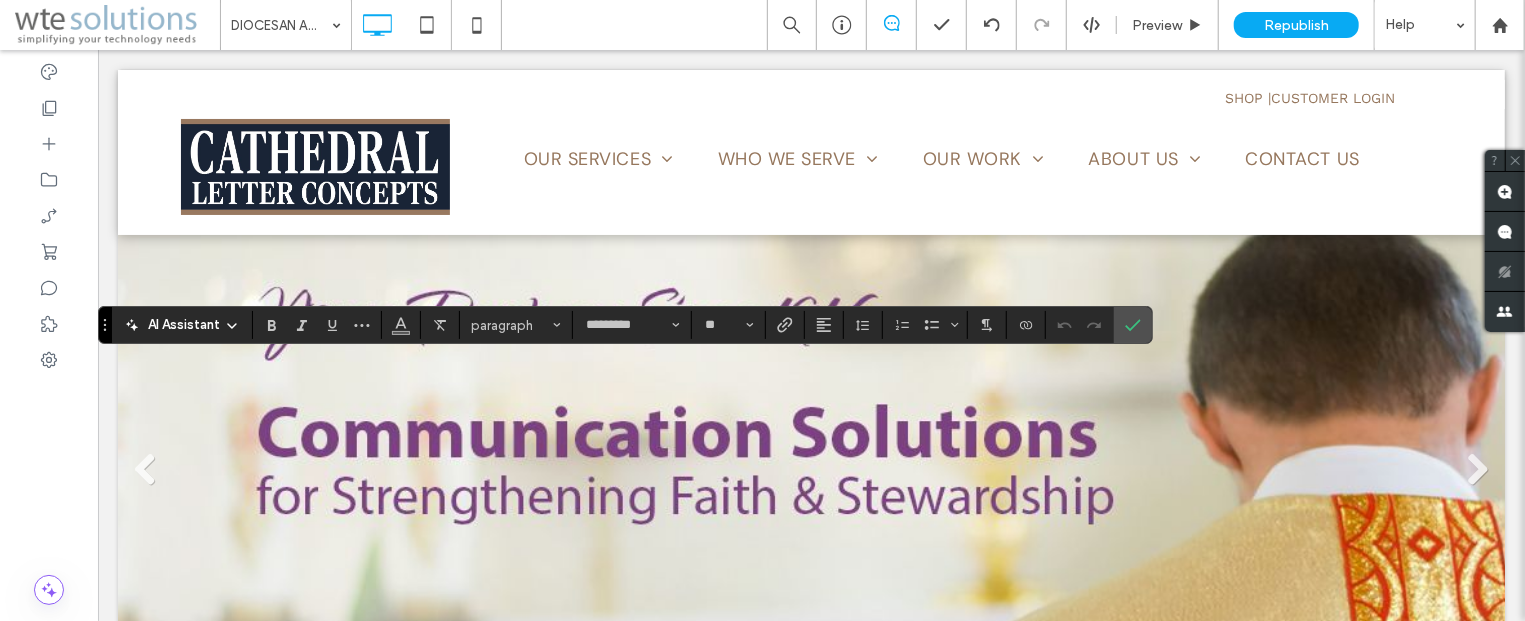type on "******" 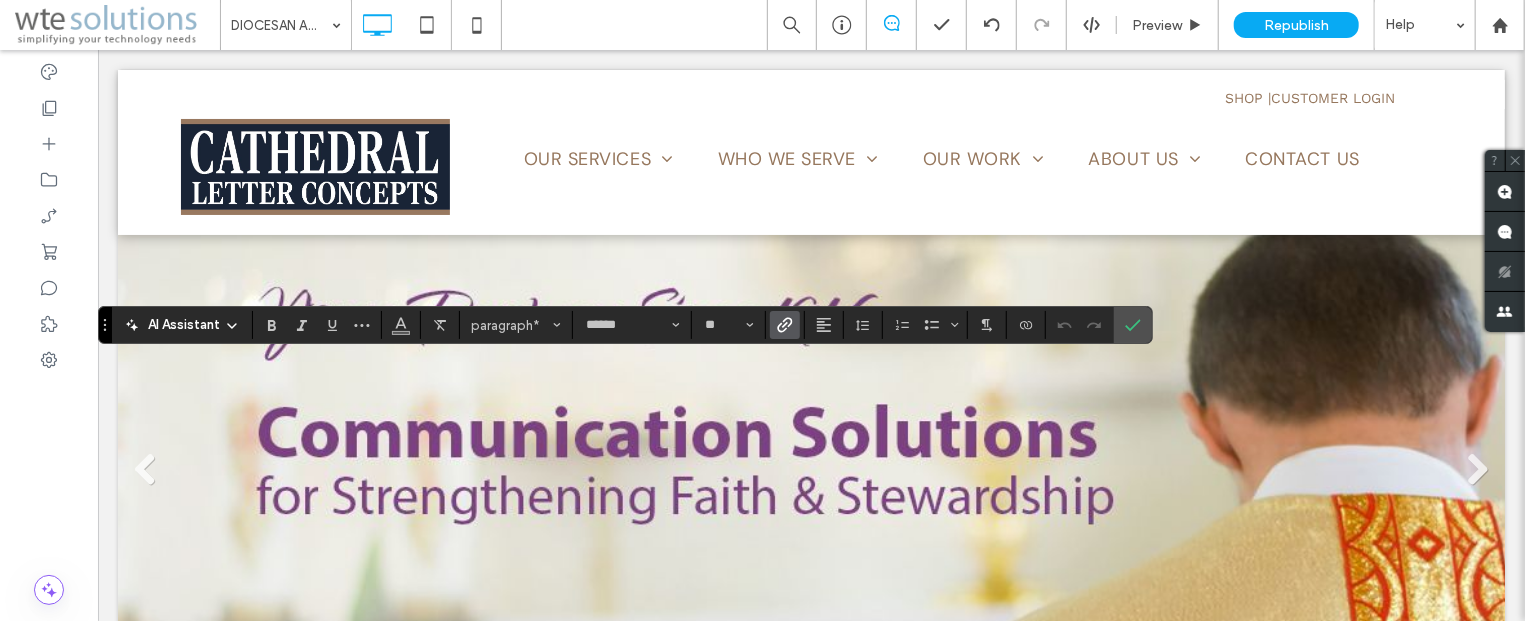 click at bounding box center (781, 325) 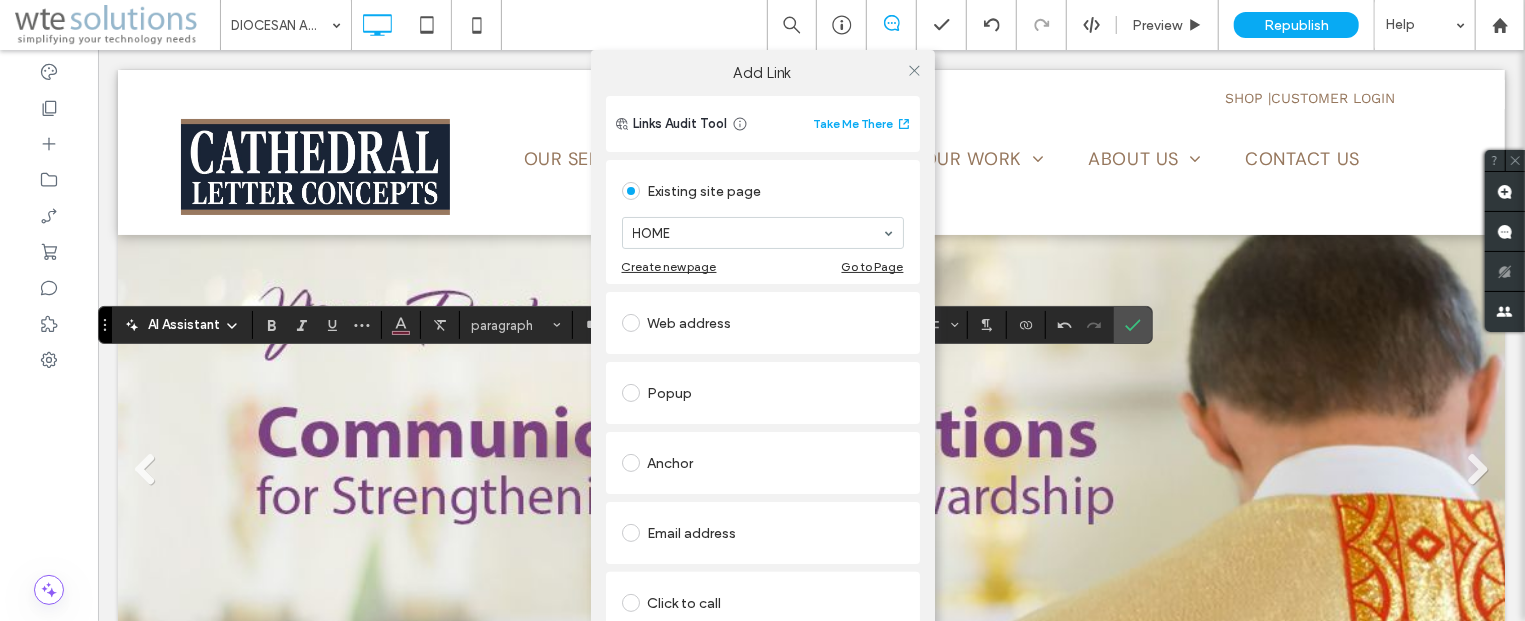 click at bounding box center (631, 603) 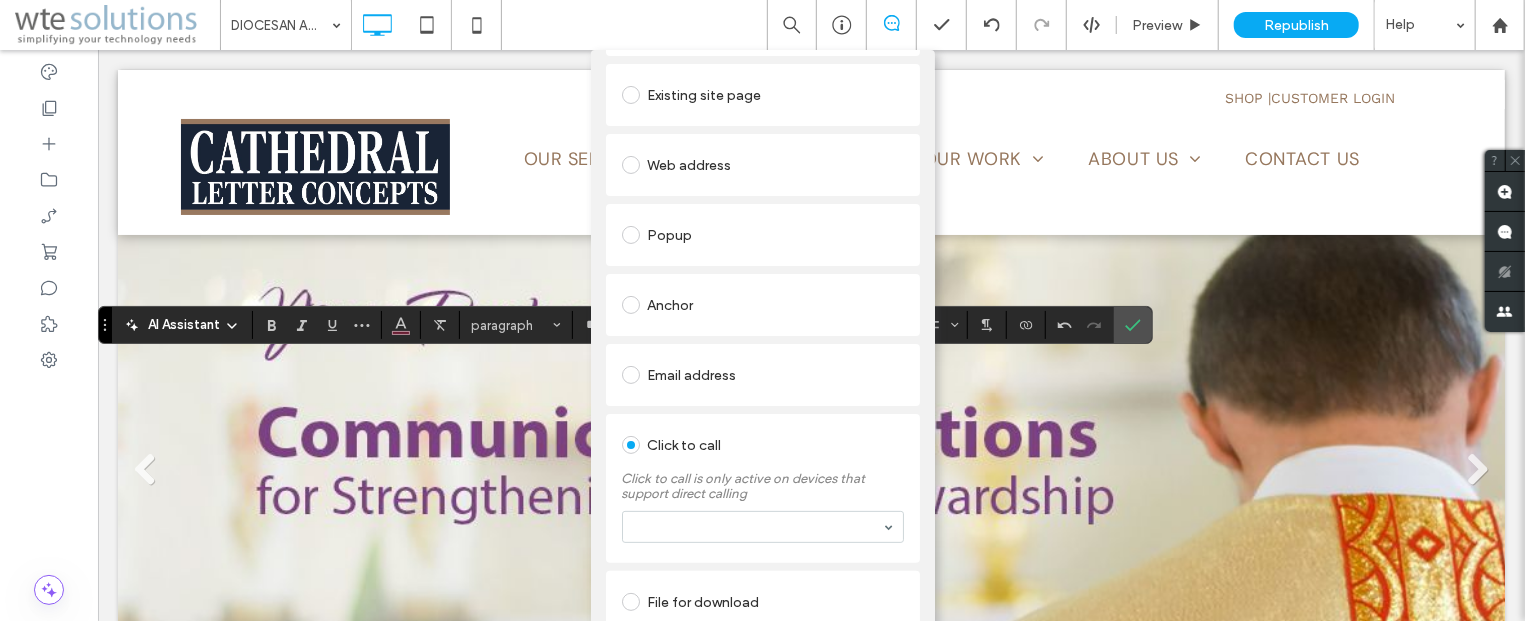 scroll, scrollTop: 134, scrollLeft: 0, axis: vertical 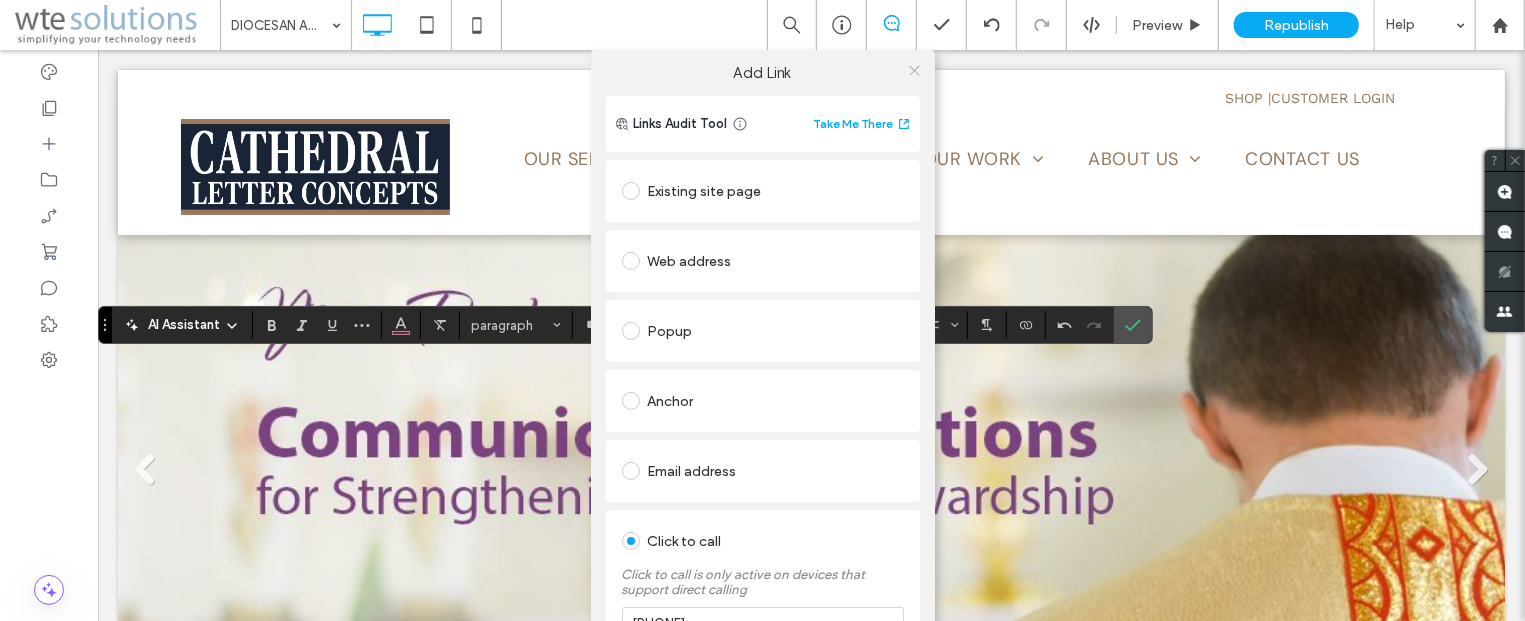 click 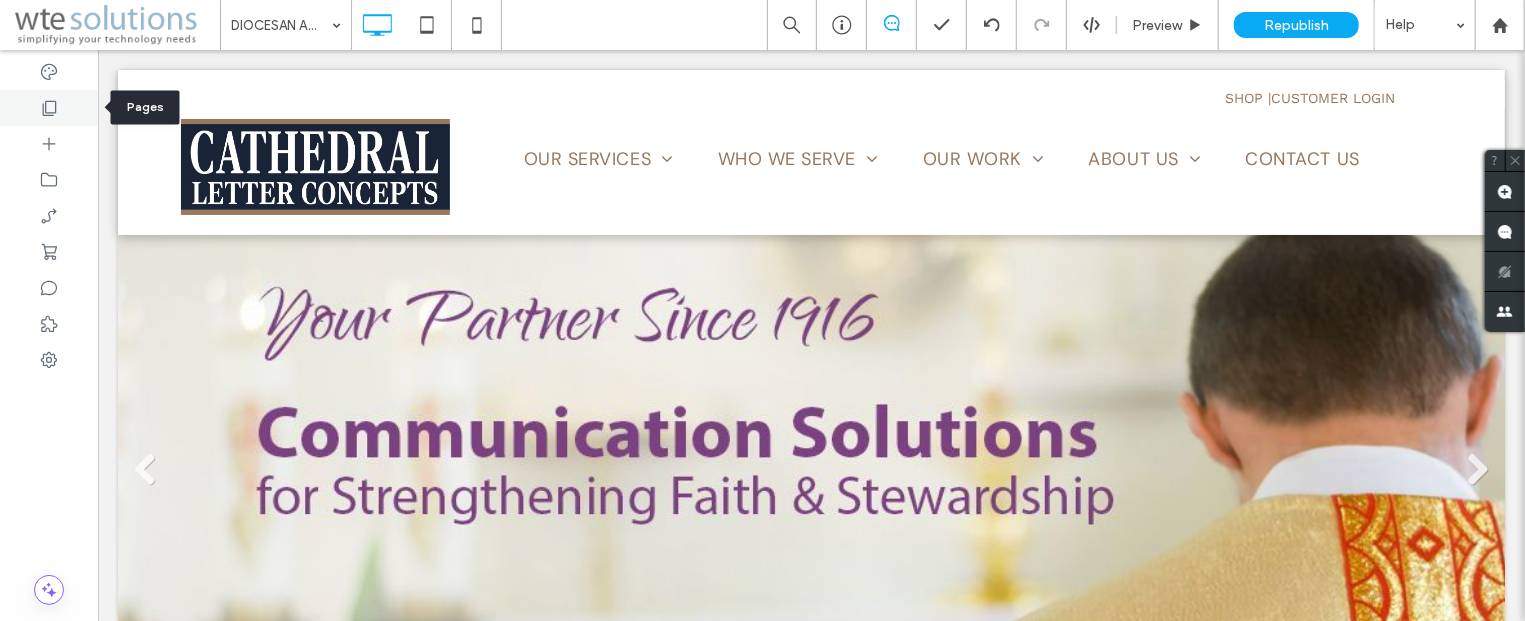 click 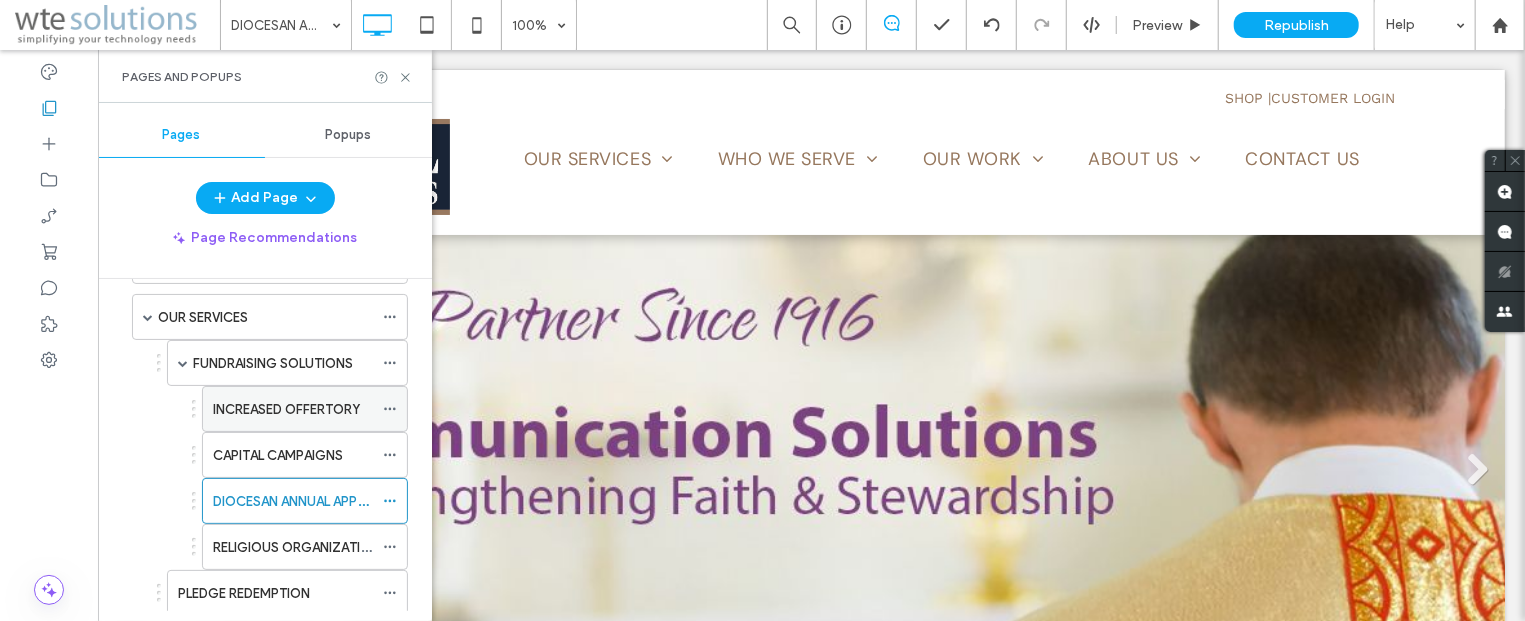 scroll, scrollTop: 121, scrollLeft: 0, axis: vertical 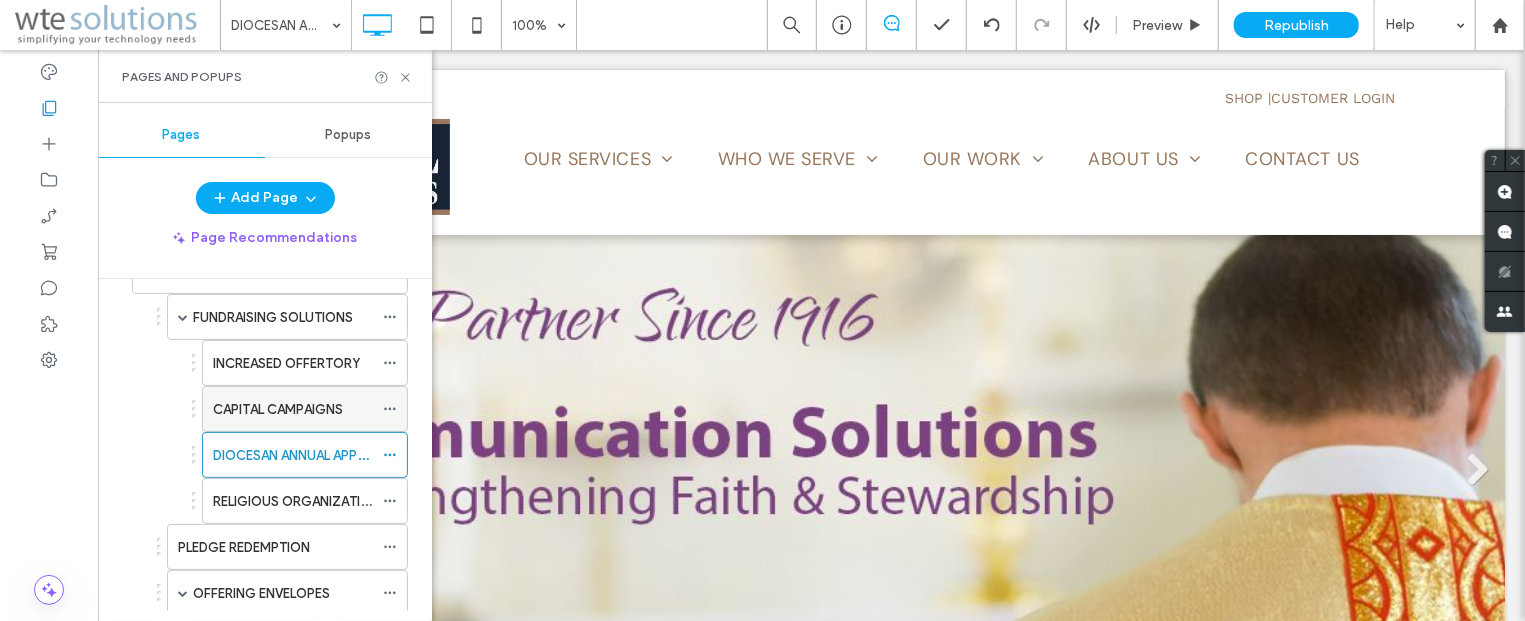 click on "CAPITAL CAMPAIGNS" at bounding box center (278, 409) 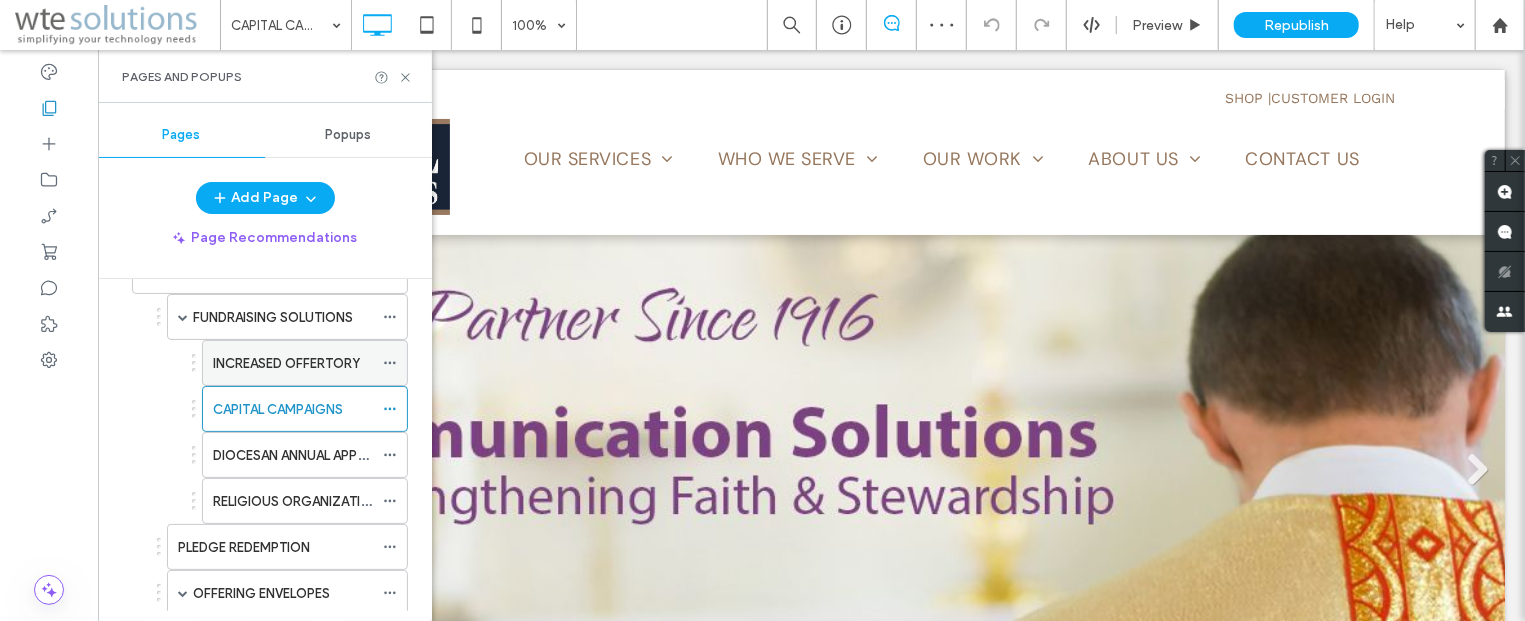 click on "INCREASED OFFERTORY" at bounding box center (286, 363) 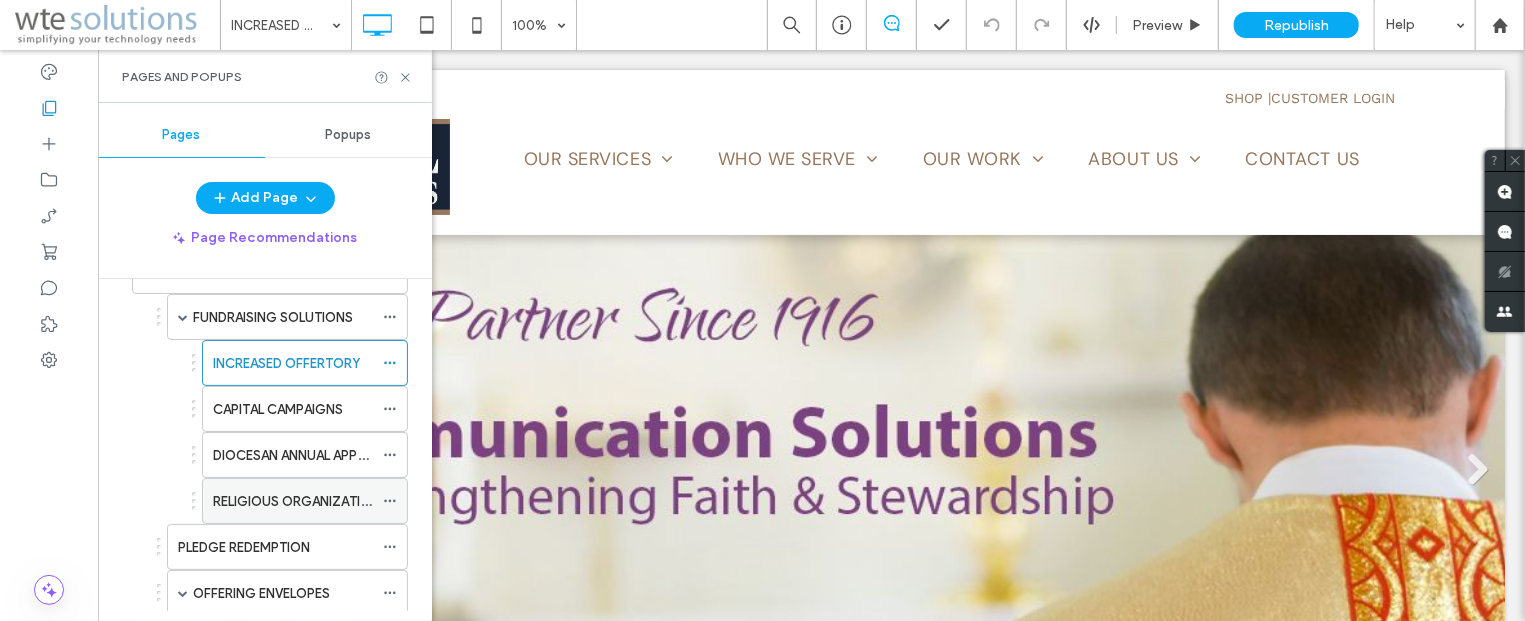 click on "RELIGIOUS ORGANIZATIONS" at bounding box center [300, 501] 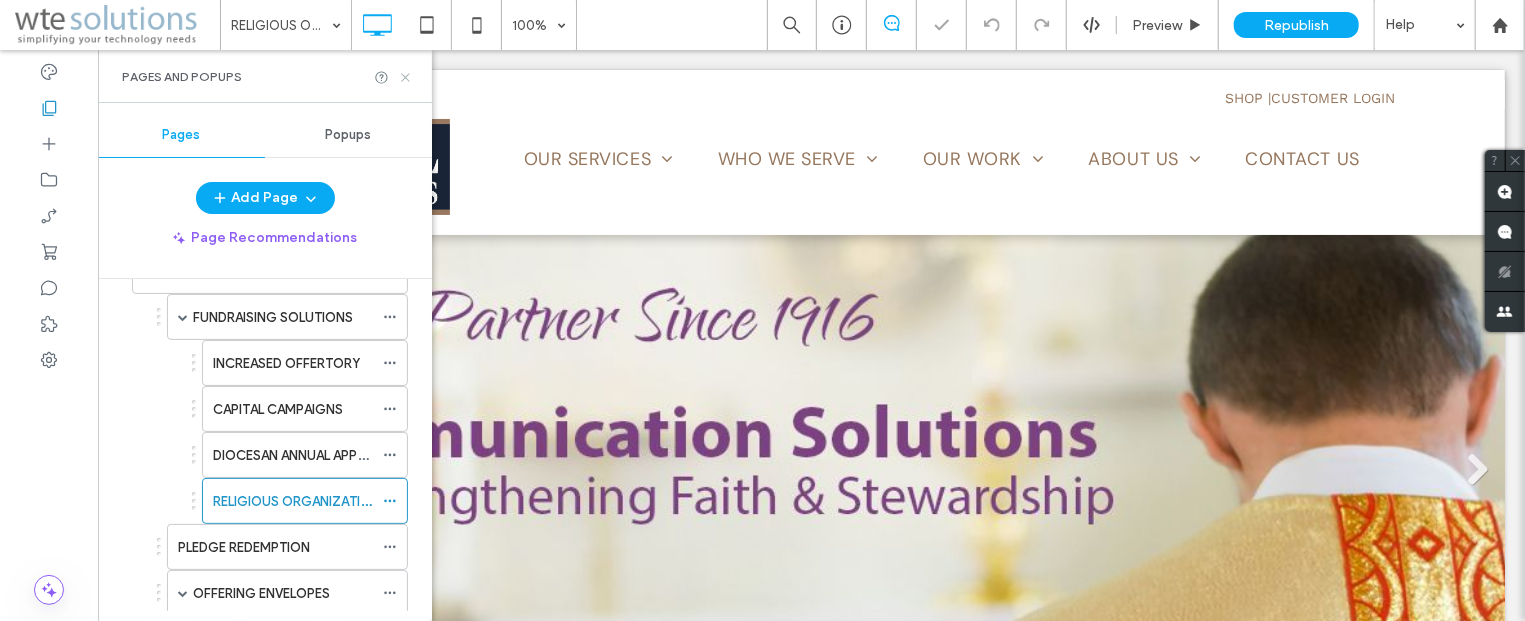 click 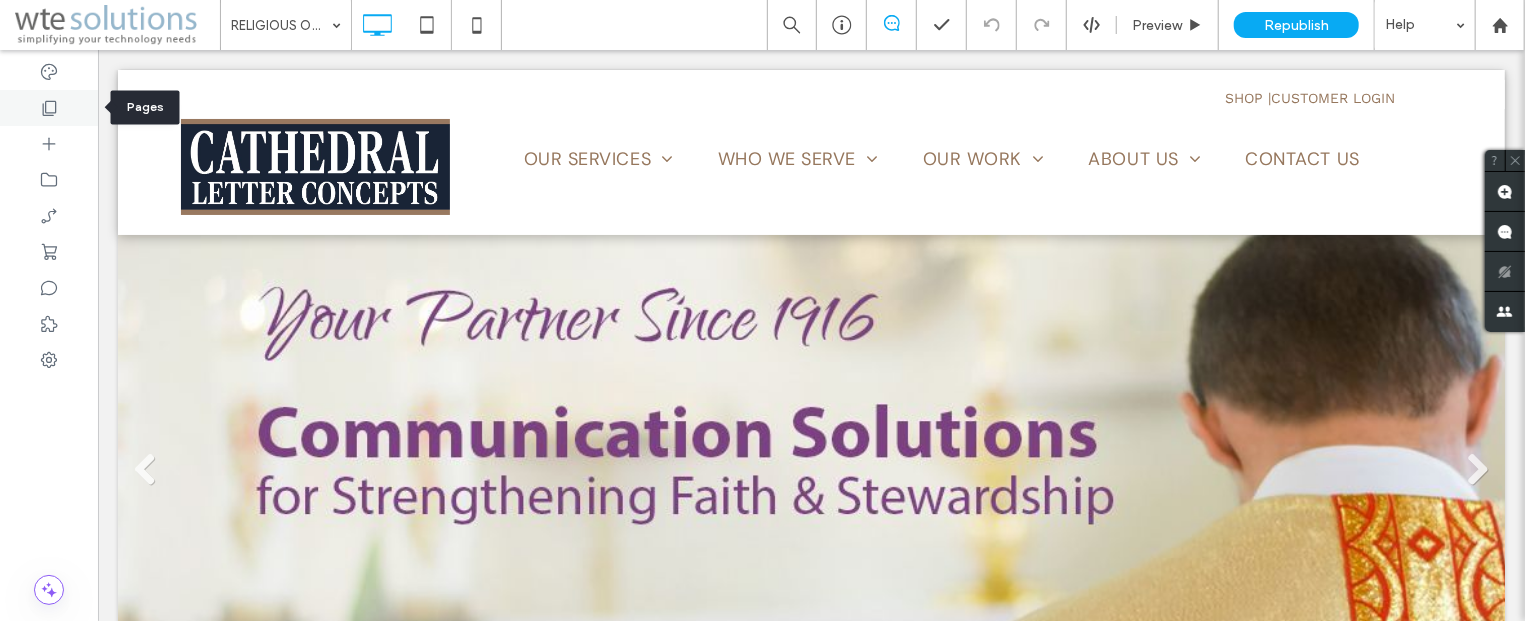 click 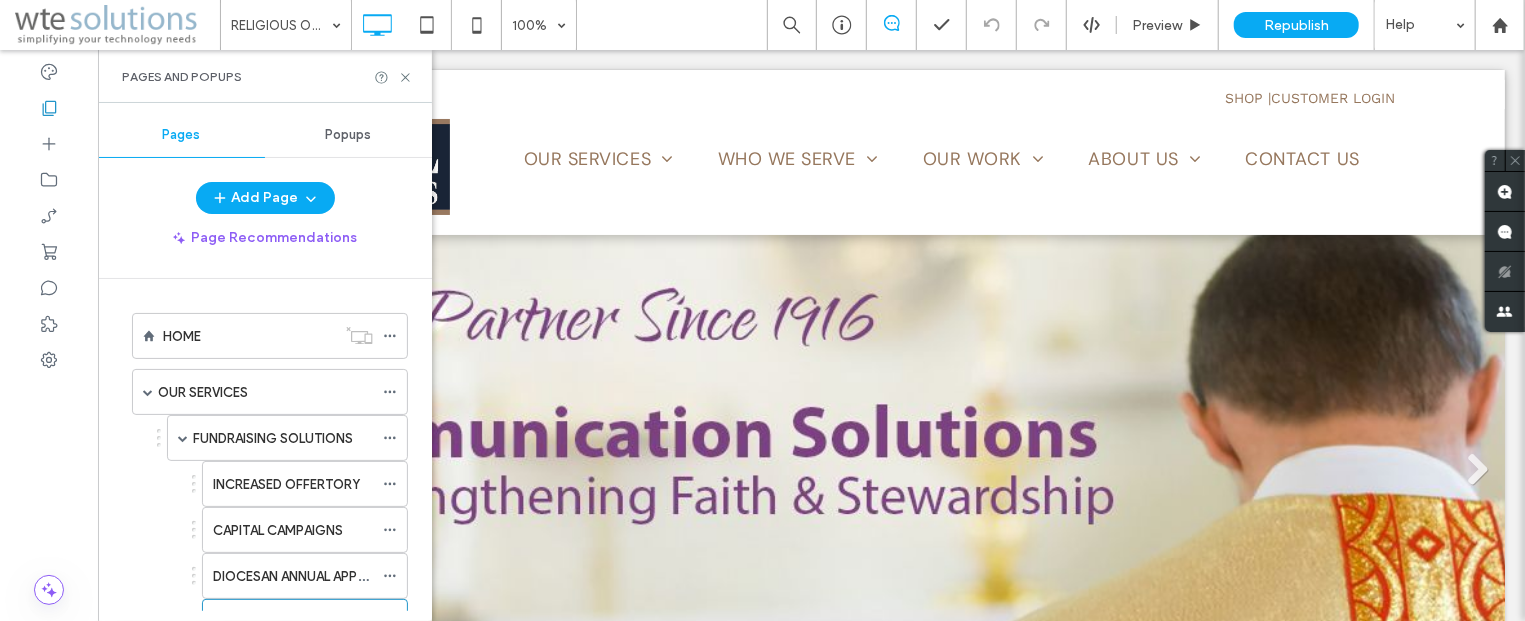 scroll, scrollTop: 241, scrollLeft: 0, axis: vertical 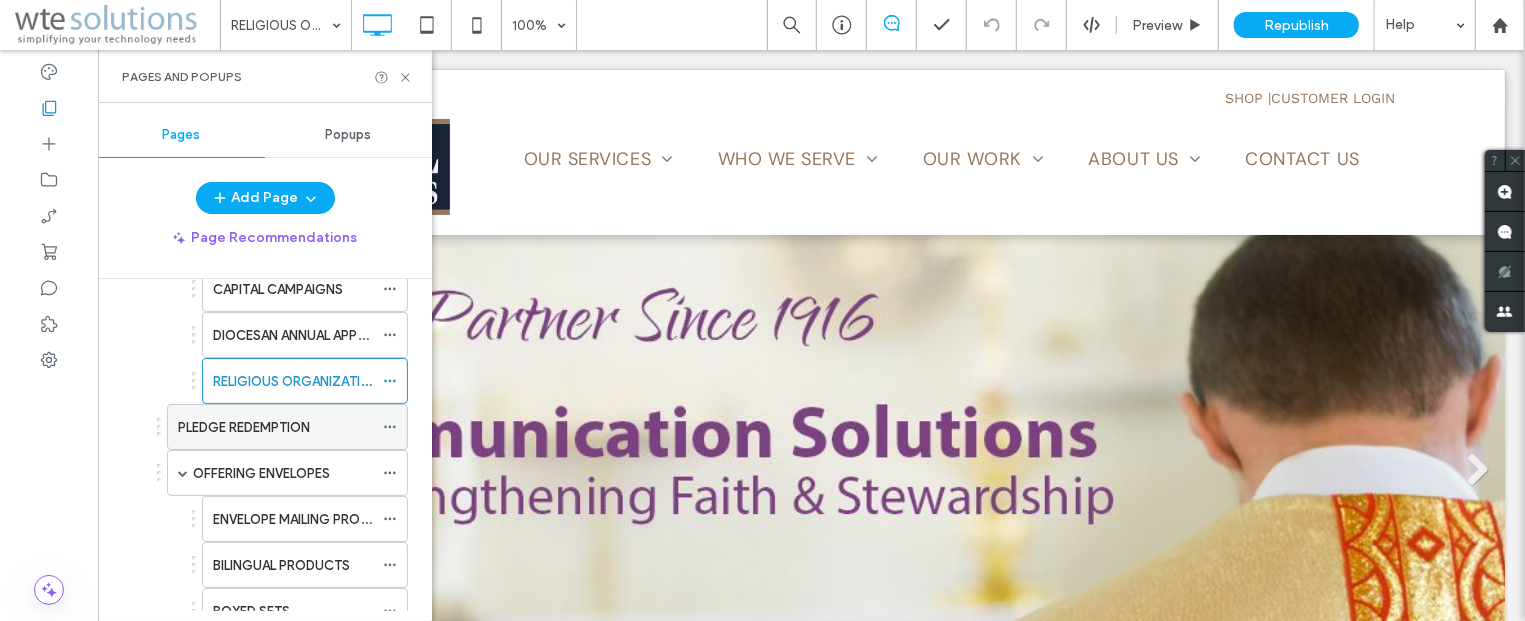 click on "PLEDGE REDEMPTION" at bounding box center (275, 427) 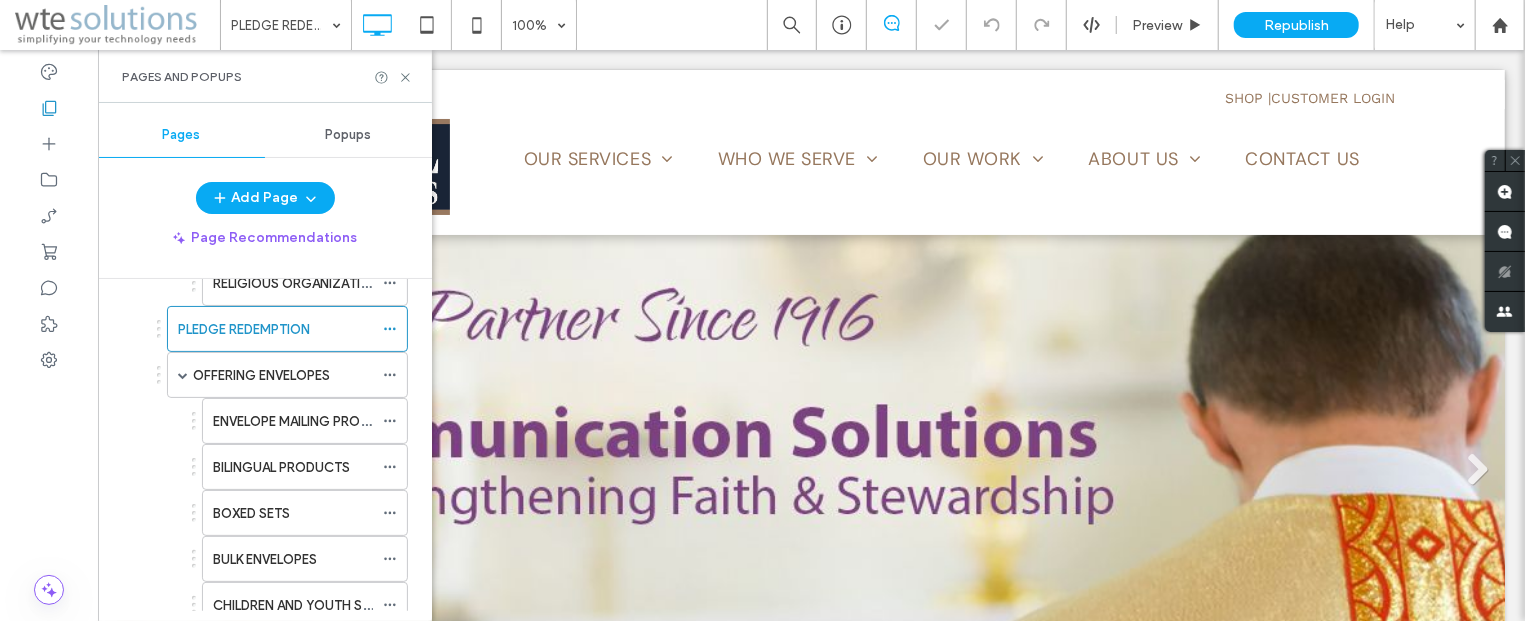 scroll, scrollTop: 362, scrollLeft: 0, axis: vertical 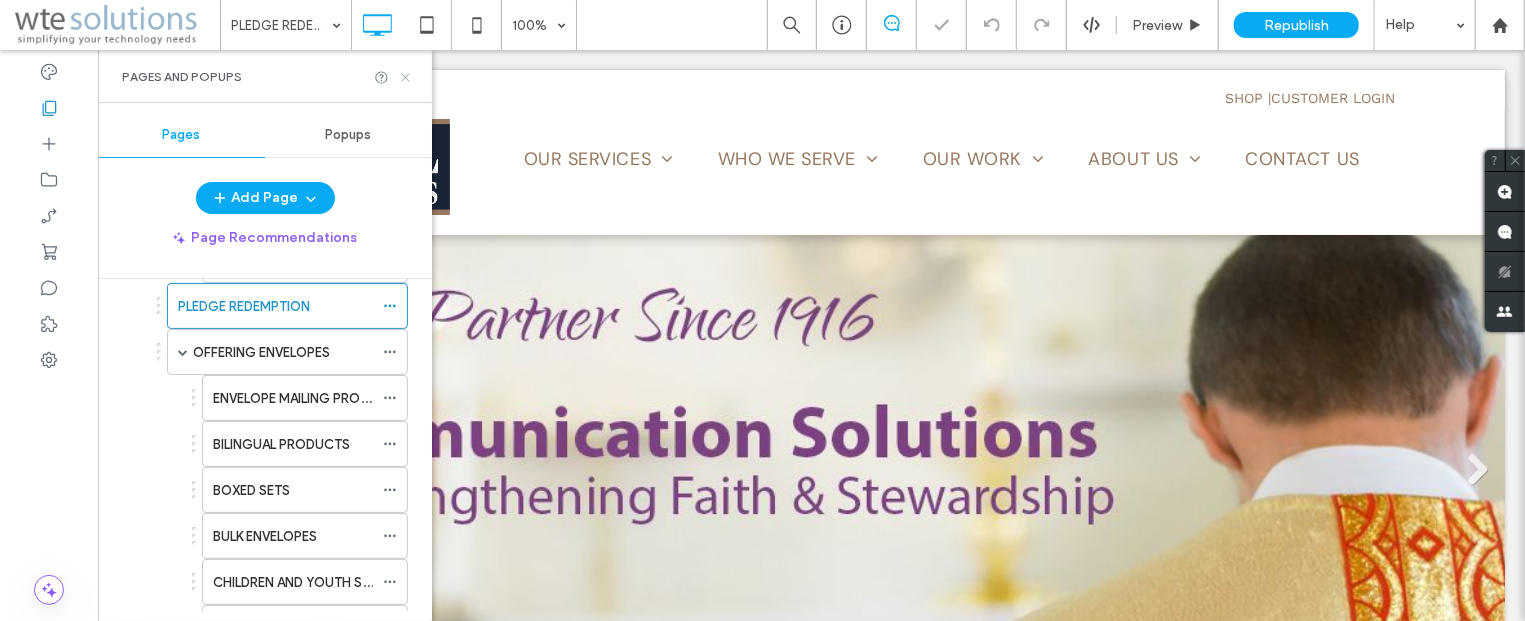 click 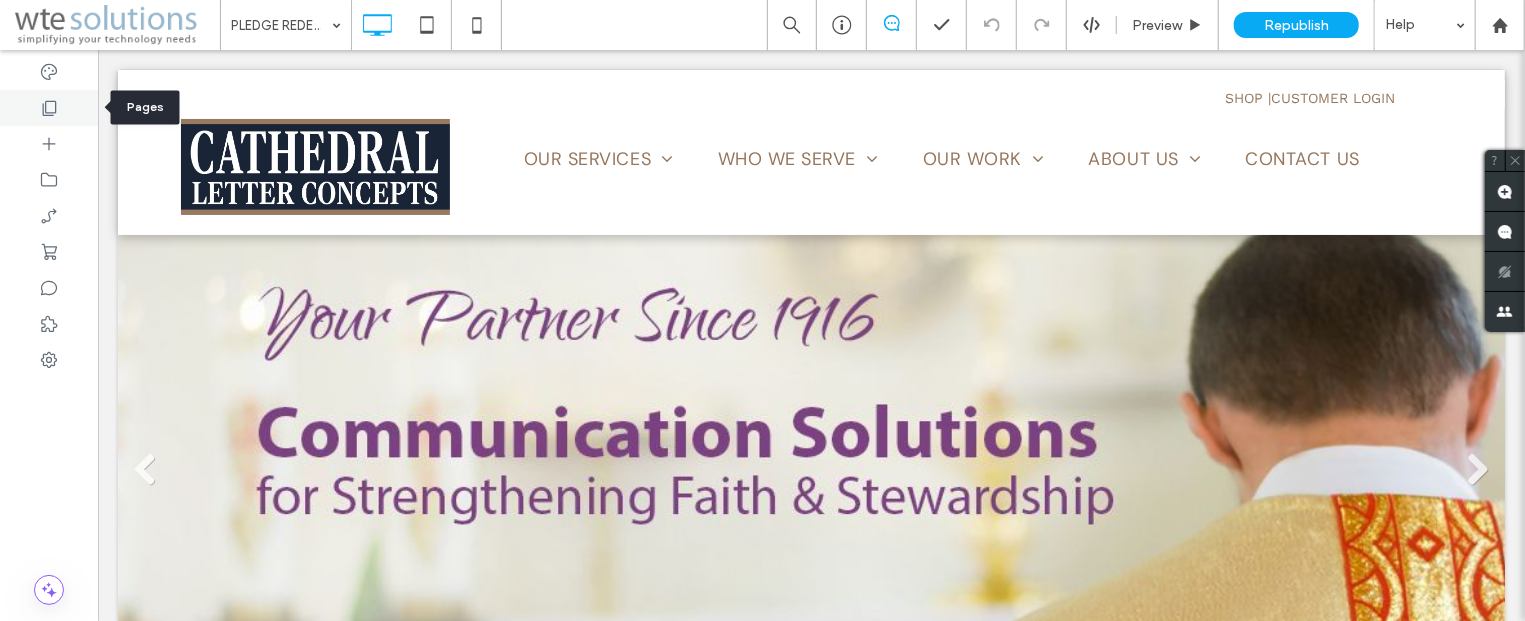 click 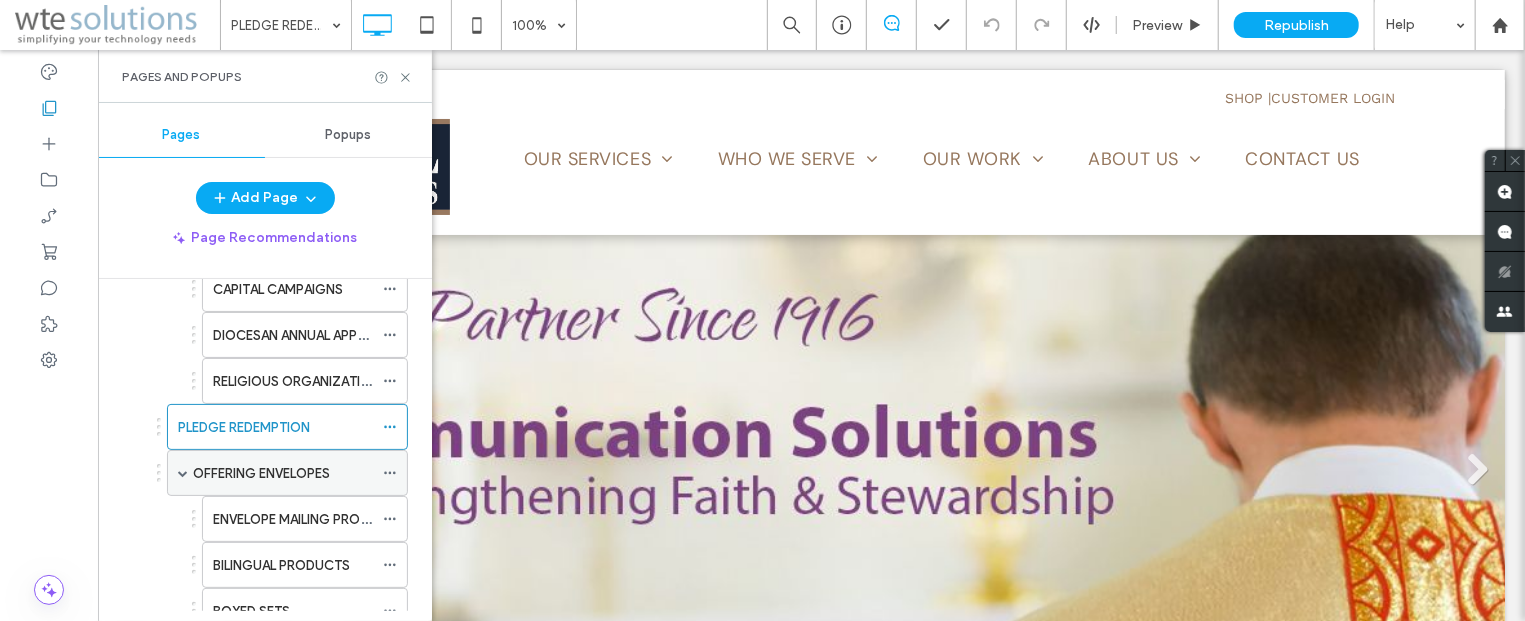 scroll, scrollTop: 0, scrollLeft: 0, axis: both 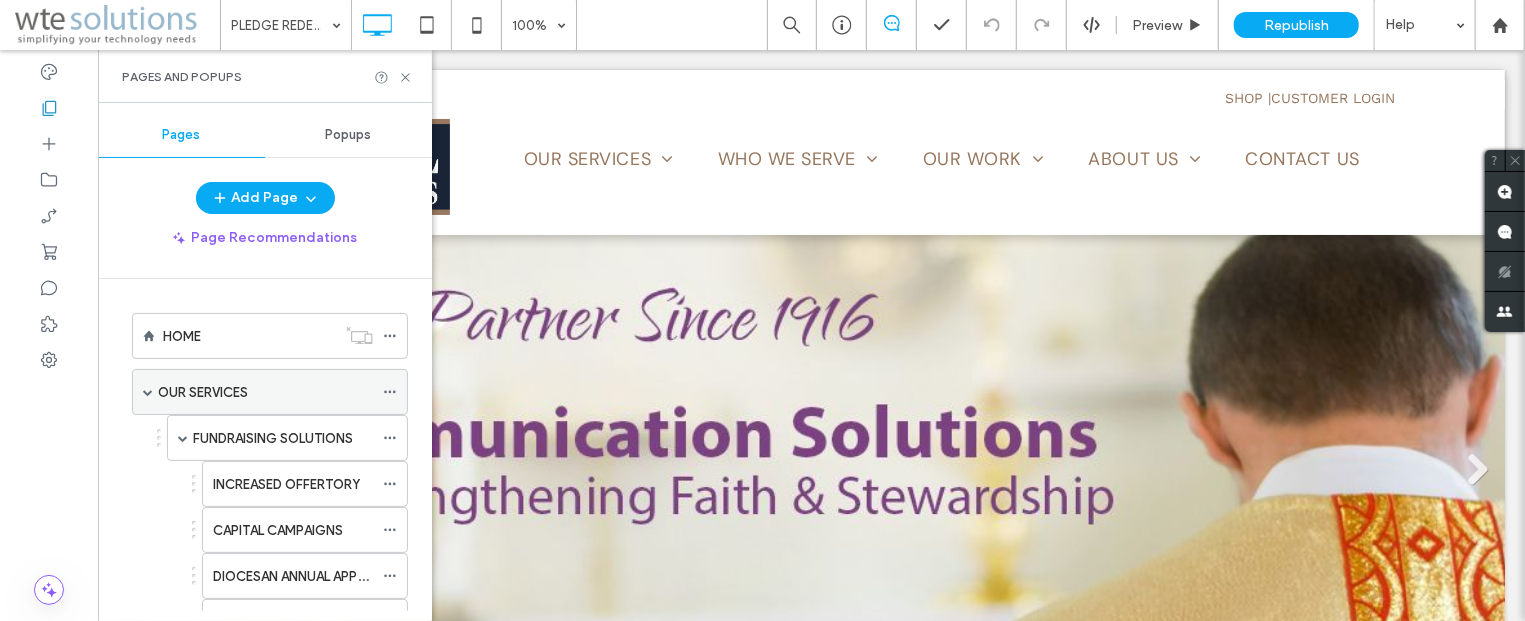 click at bounding box center (148, 392) 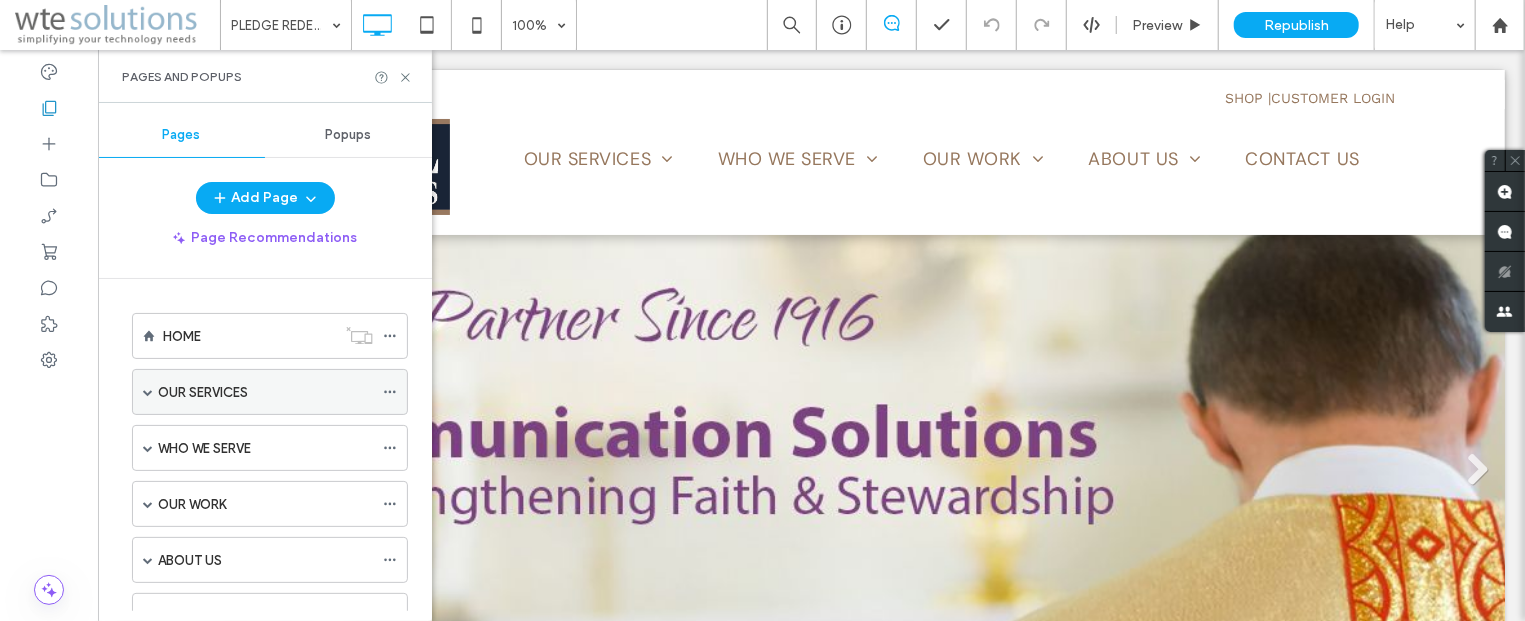 click at bounding box center (148, 392) 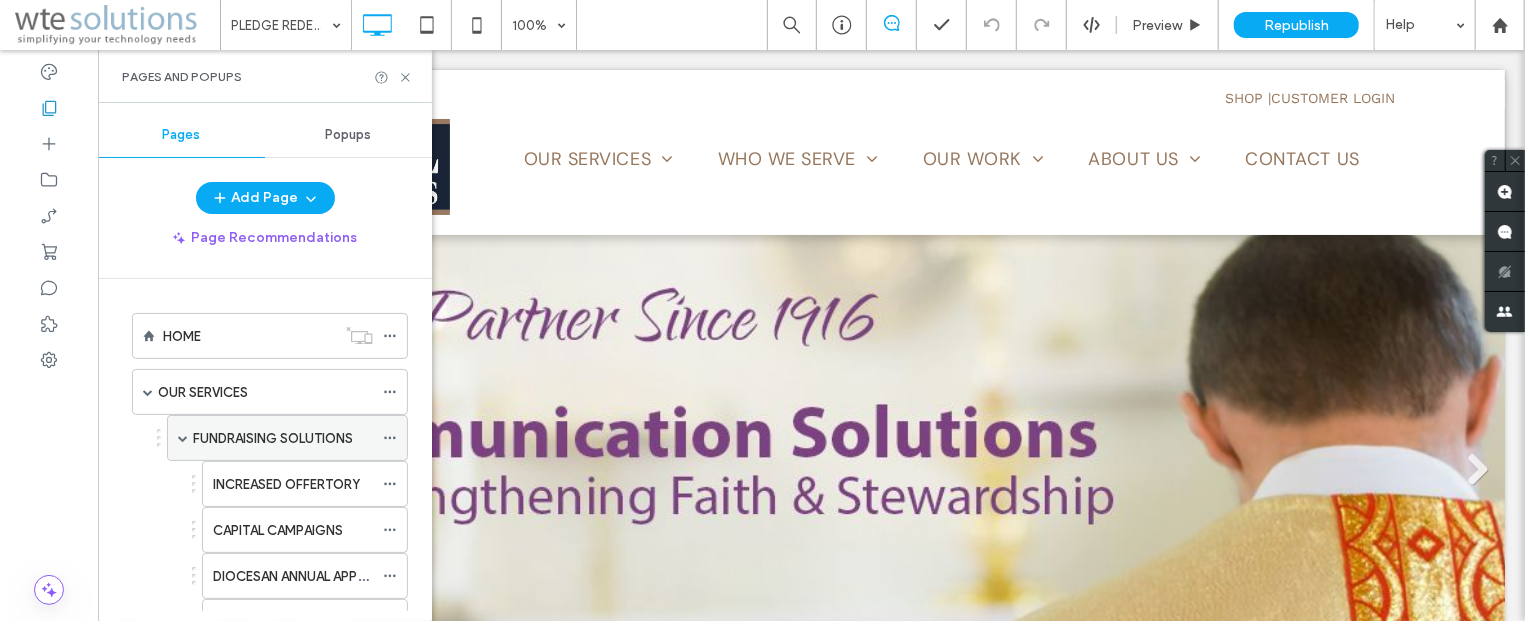 click on "FUNDRAISING SOLUTIONS" at bounding box center (287, 438) 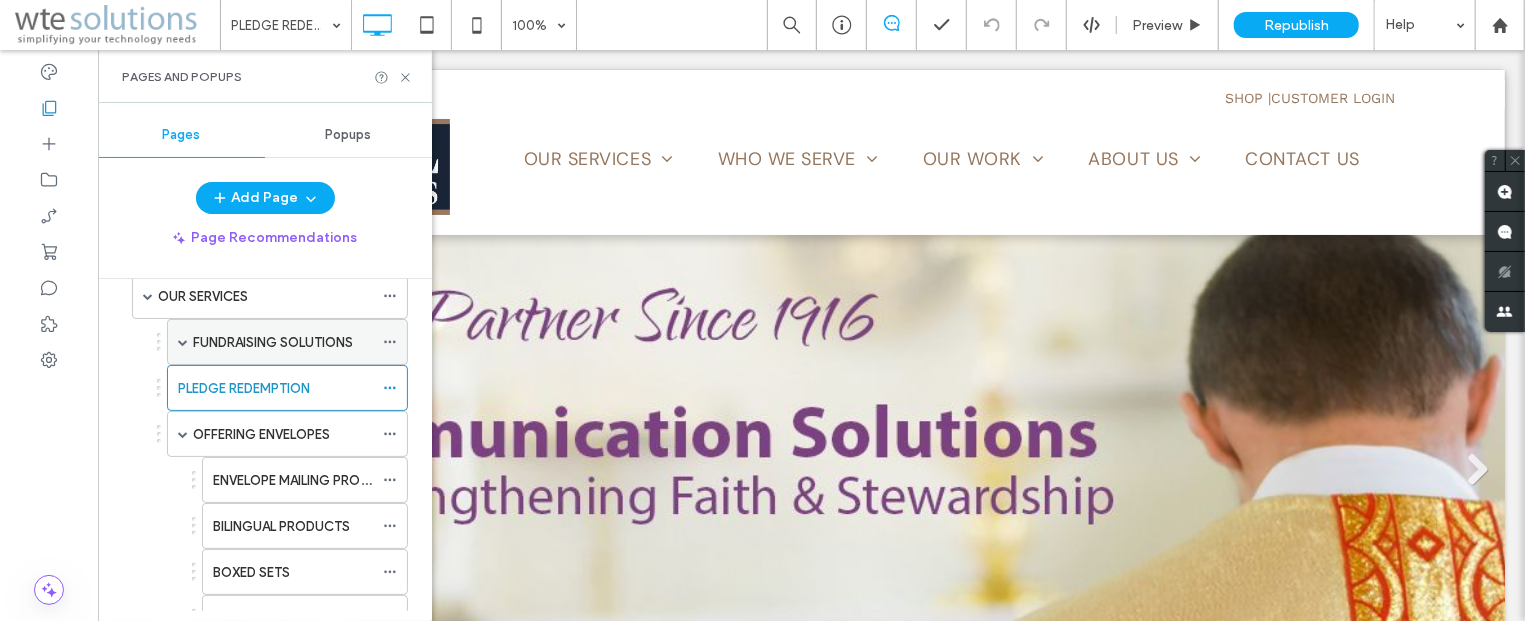 scroll, scrollTop: 121, scrollLeft: 0, axis: vertical 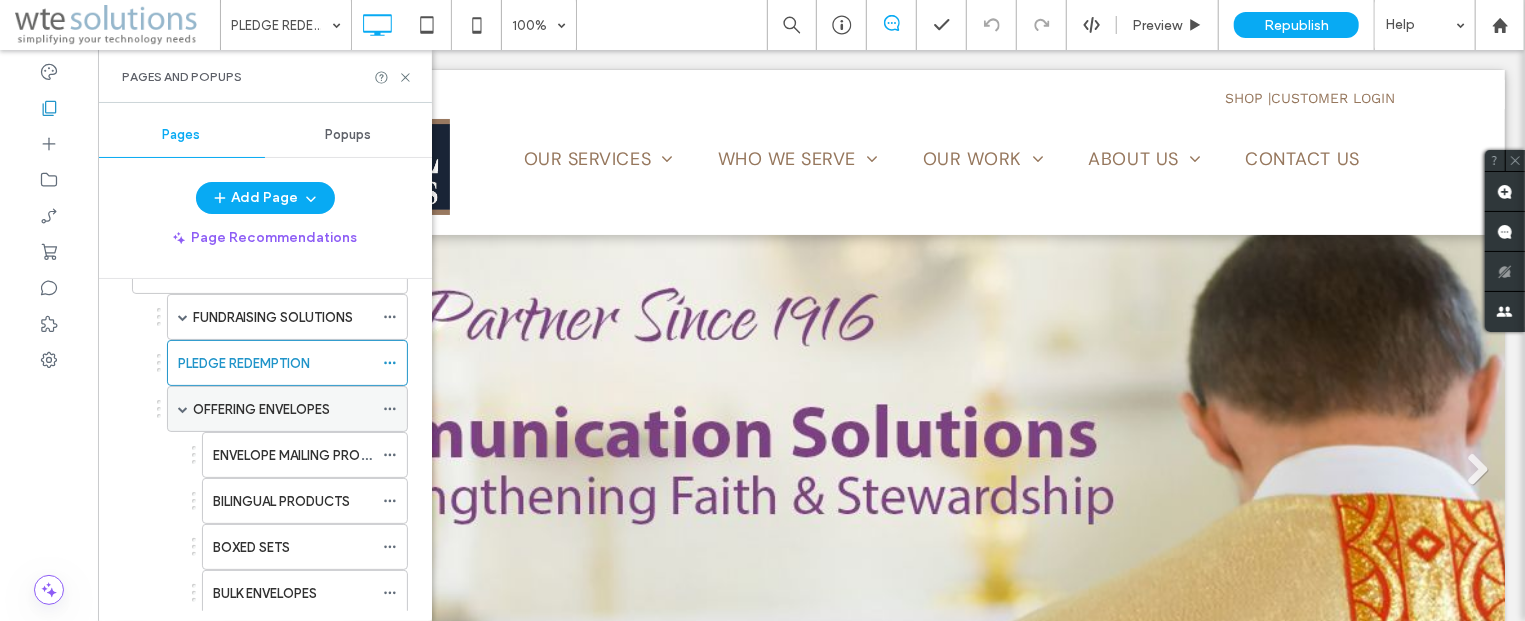 click on "OFFERING ENVELOPES" at bounding box center (261, 409) 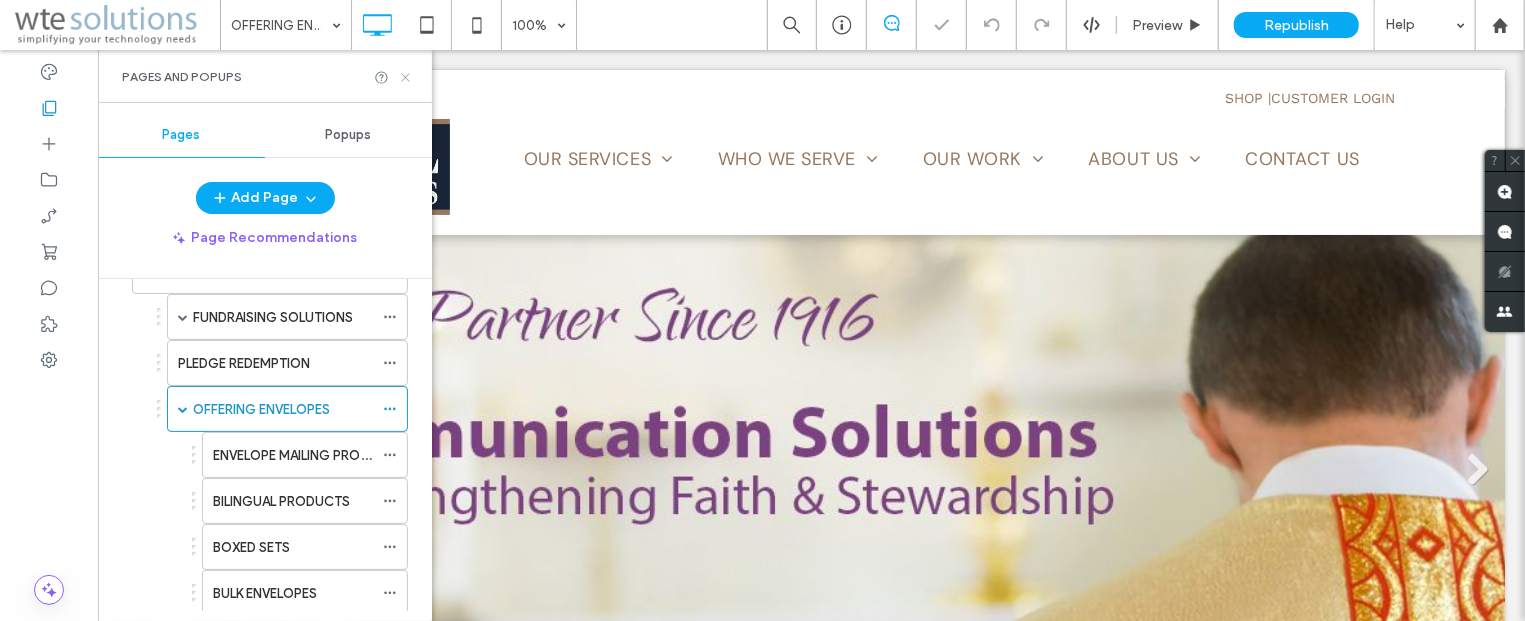 click 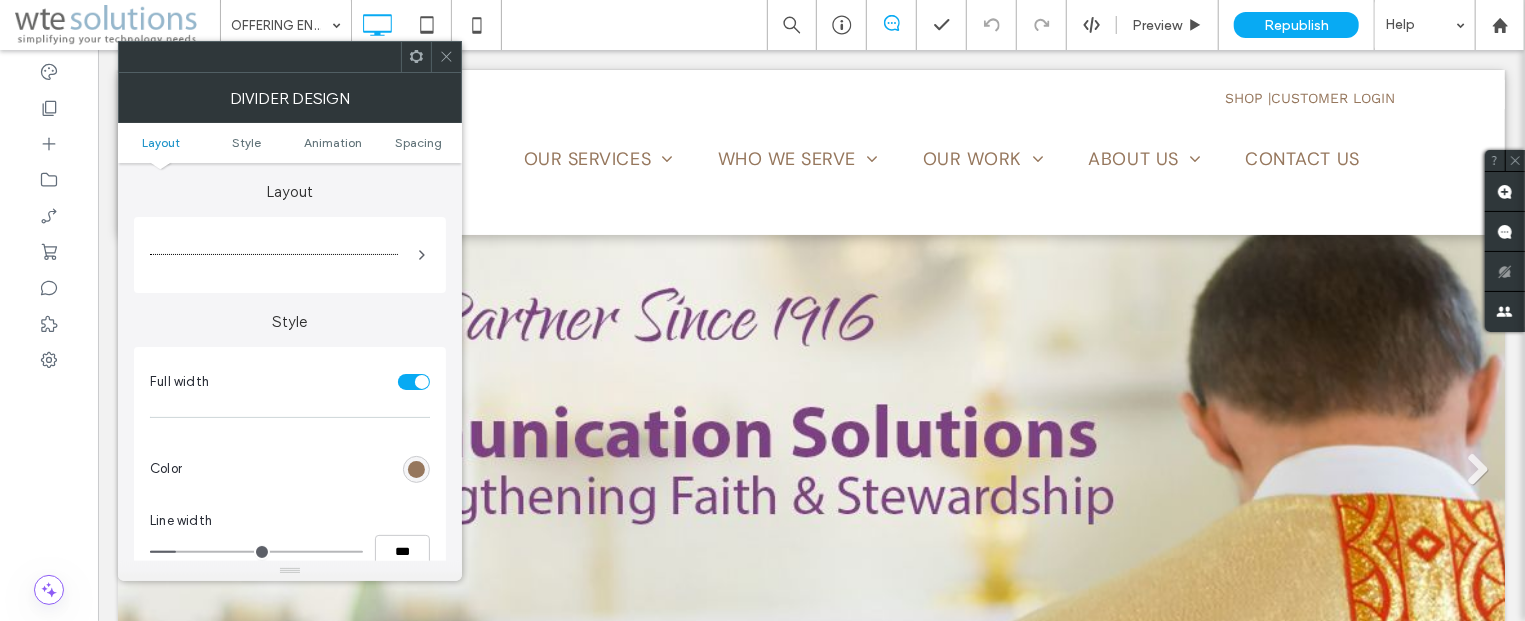 click 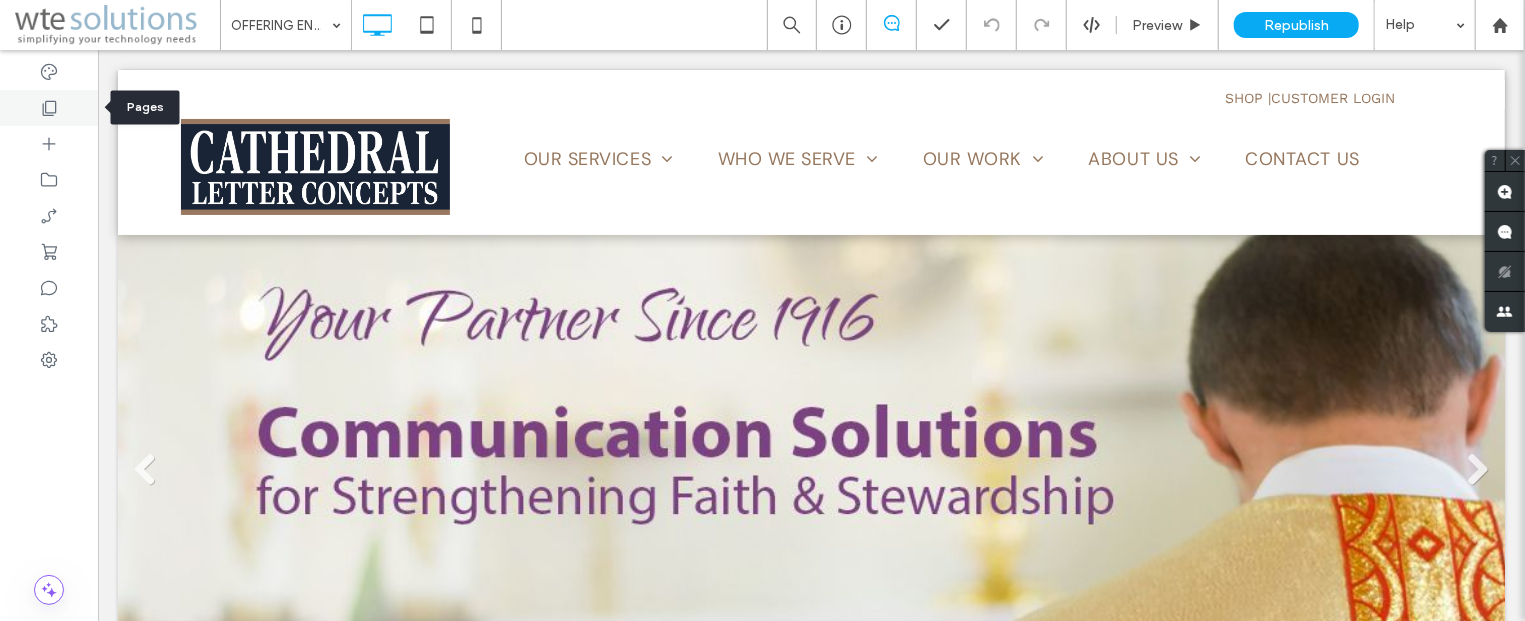 click 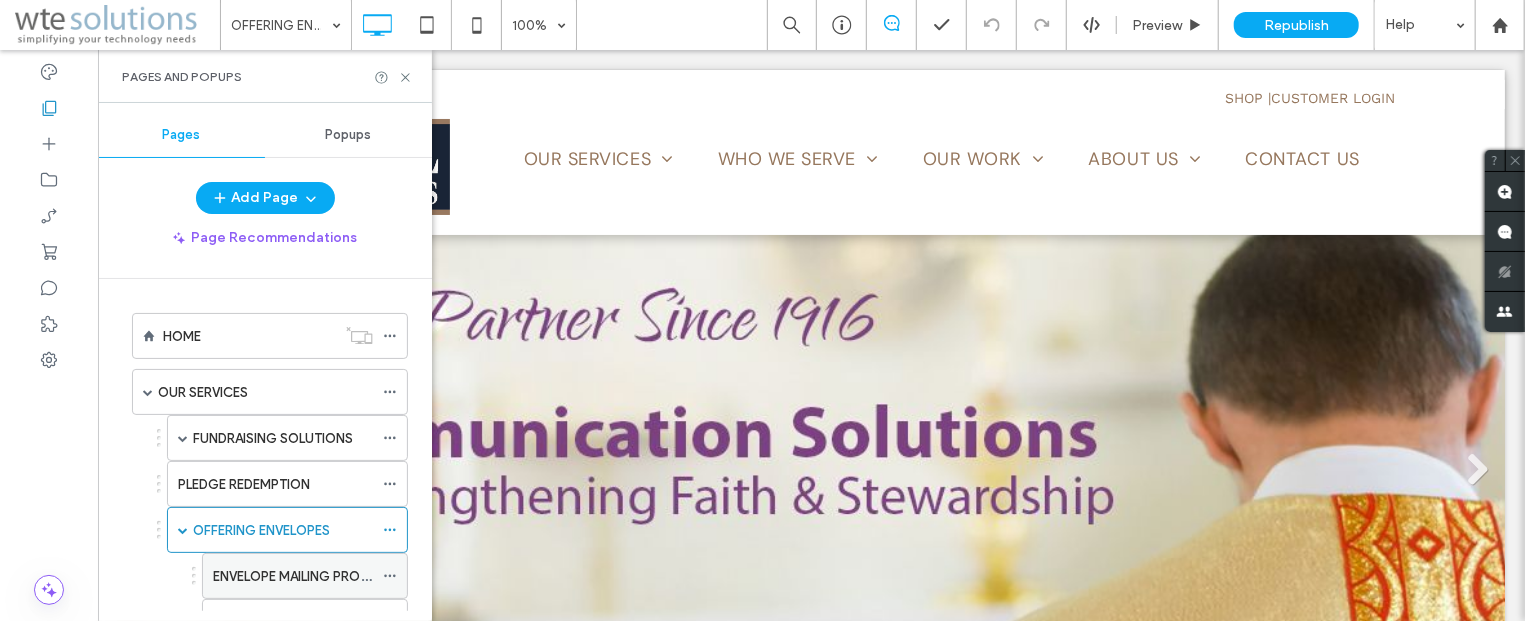 click on "ENVELOPE MAILING PROGRAM" at bounding box center (305, 576) 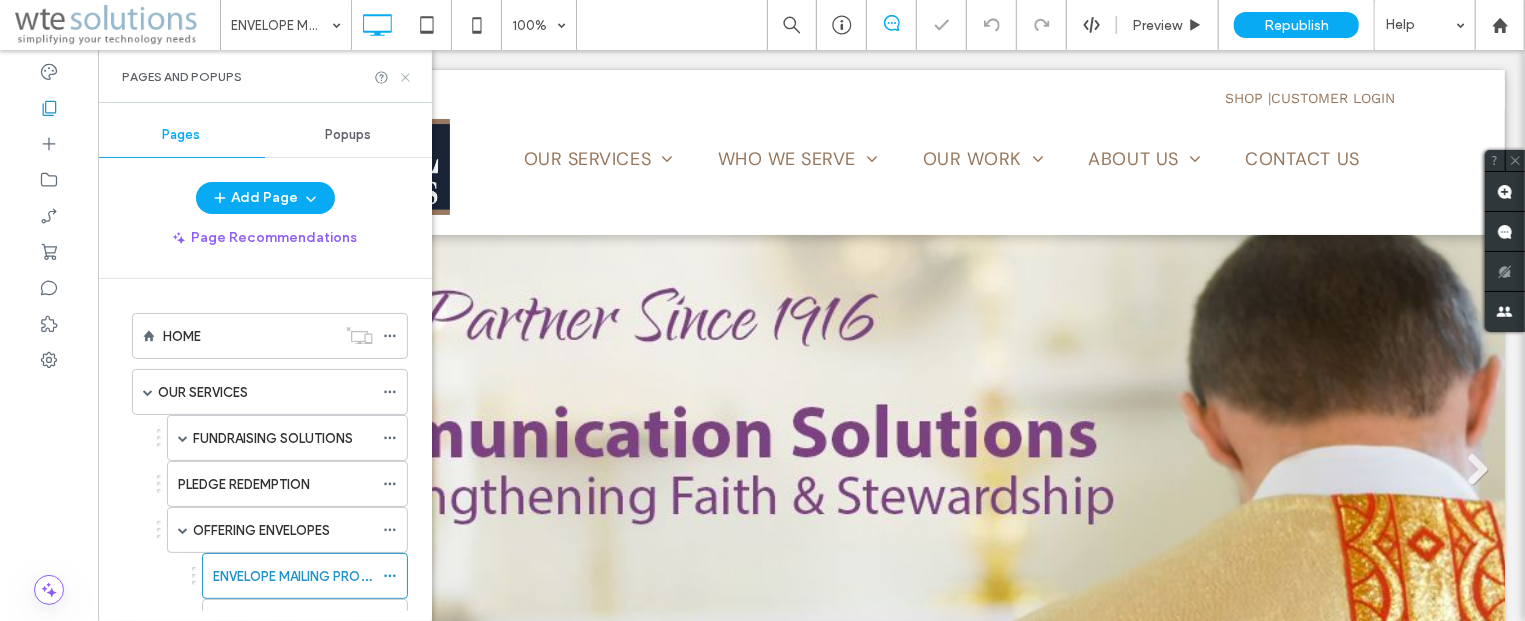 click 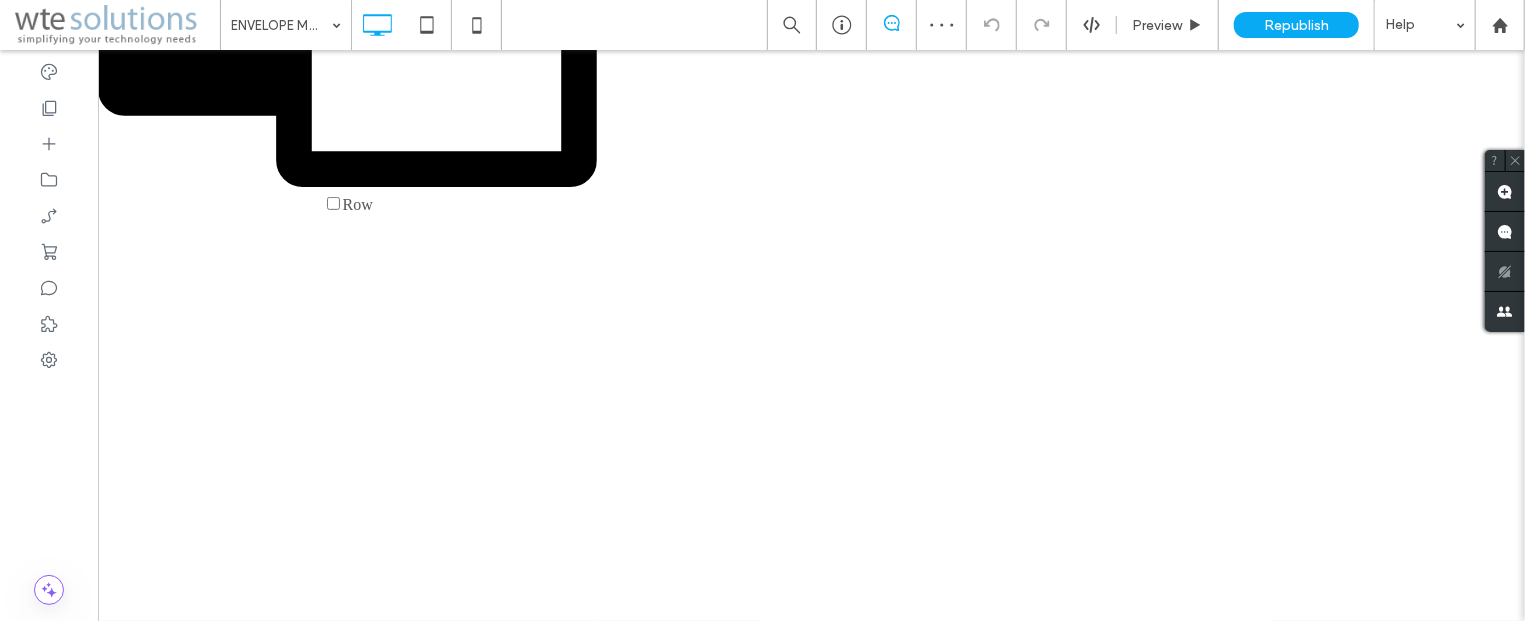 scroll, scrollTop: 428, scrollLeft: 0, axis: vertical 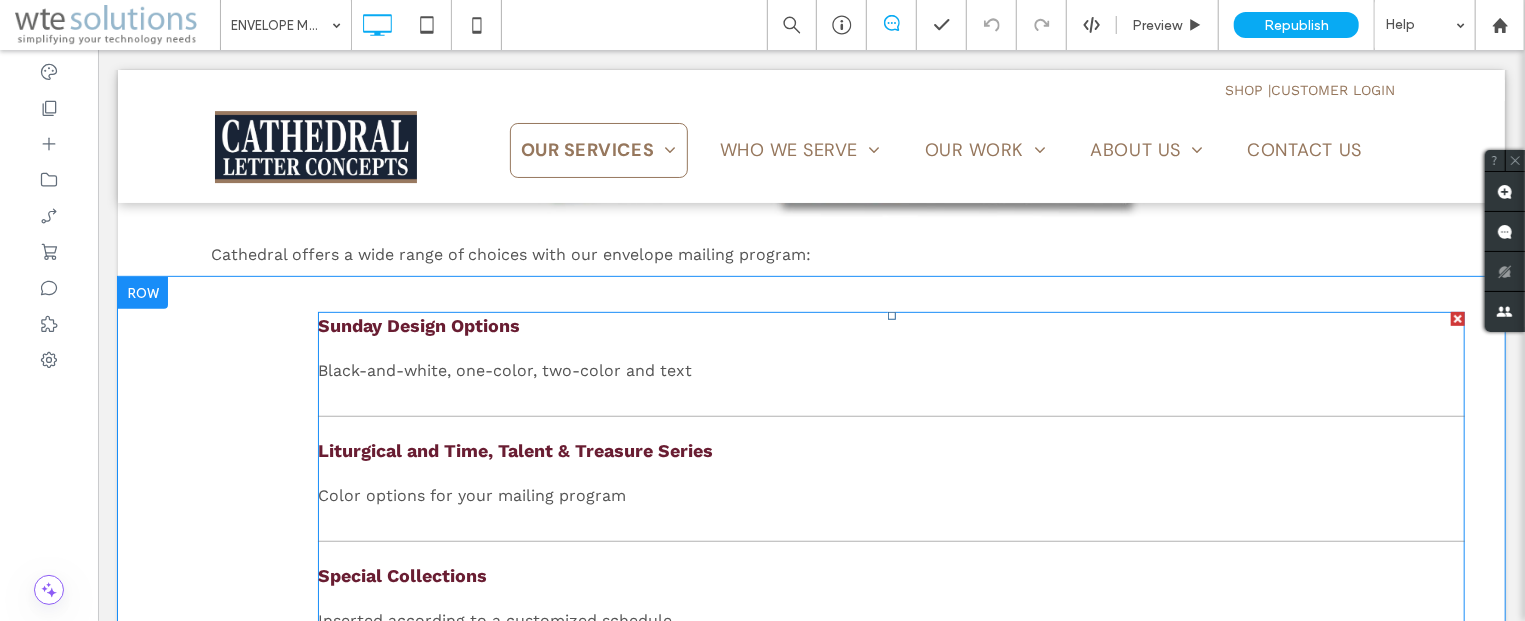 click on "Sunday Design Options" at bounding box center [890, 324] 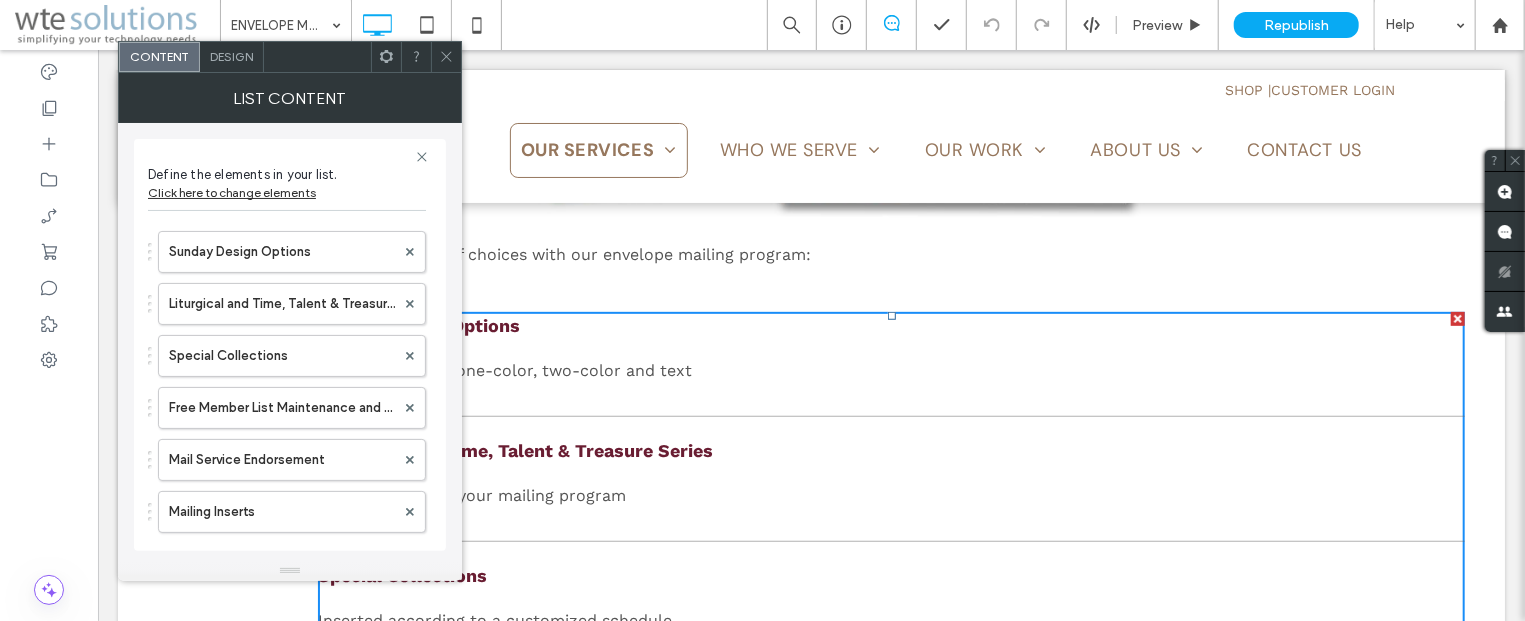 click on "Sunday Design Options" at bounding box center [890, 324] 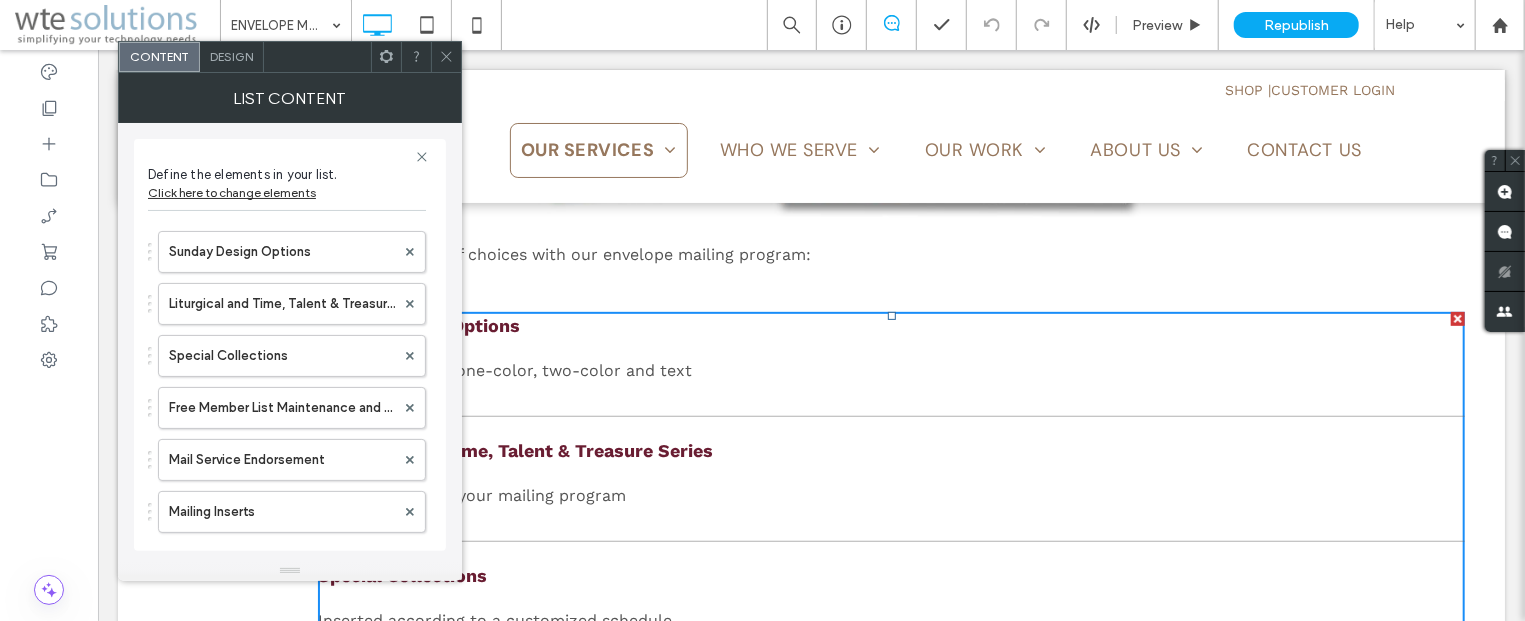 click on "Design" at bounding box center [231, 56] 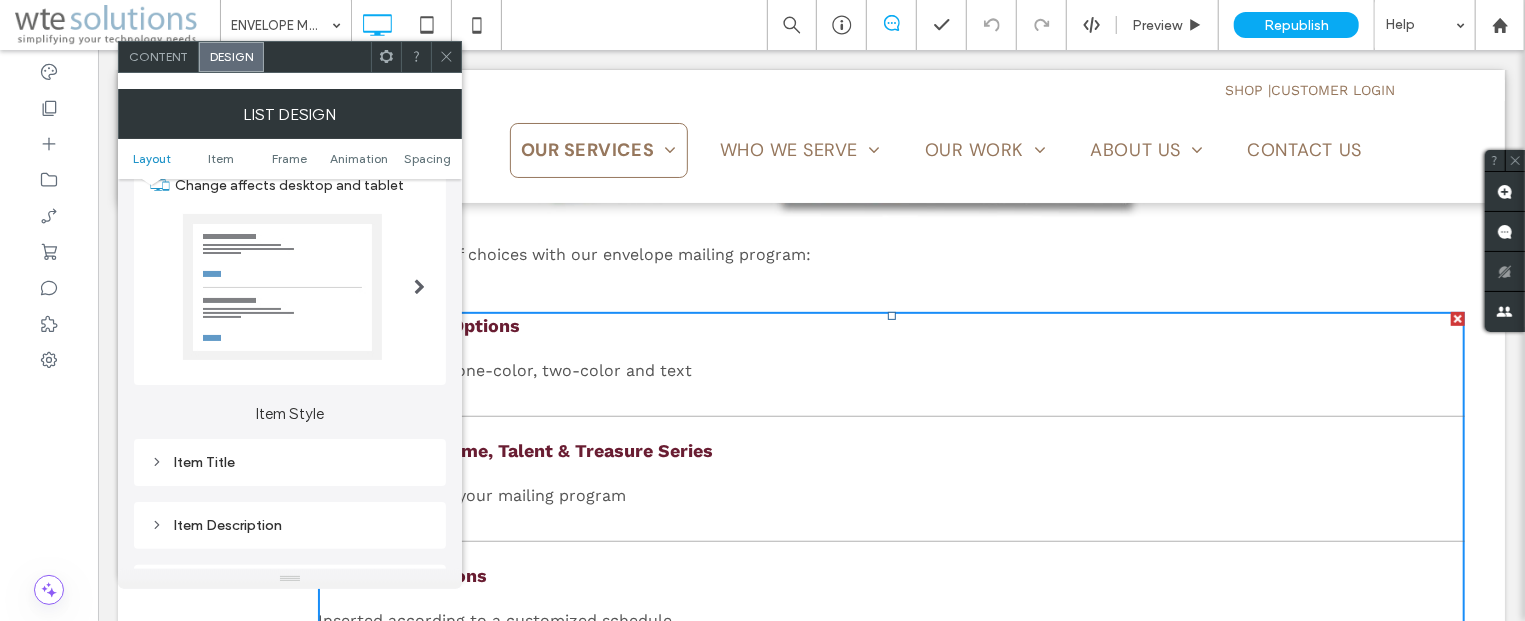 scroll, scrollTop: 121, scrollLeft: 0, axis: vertical 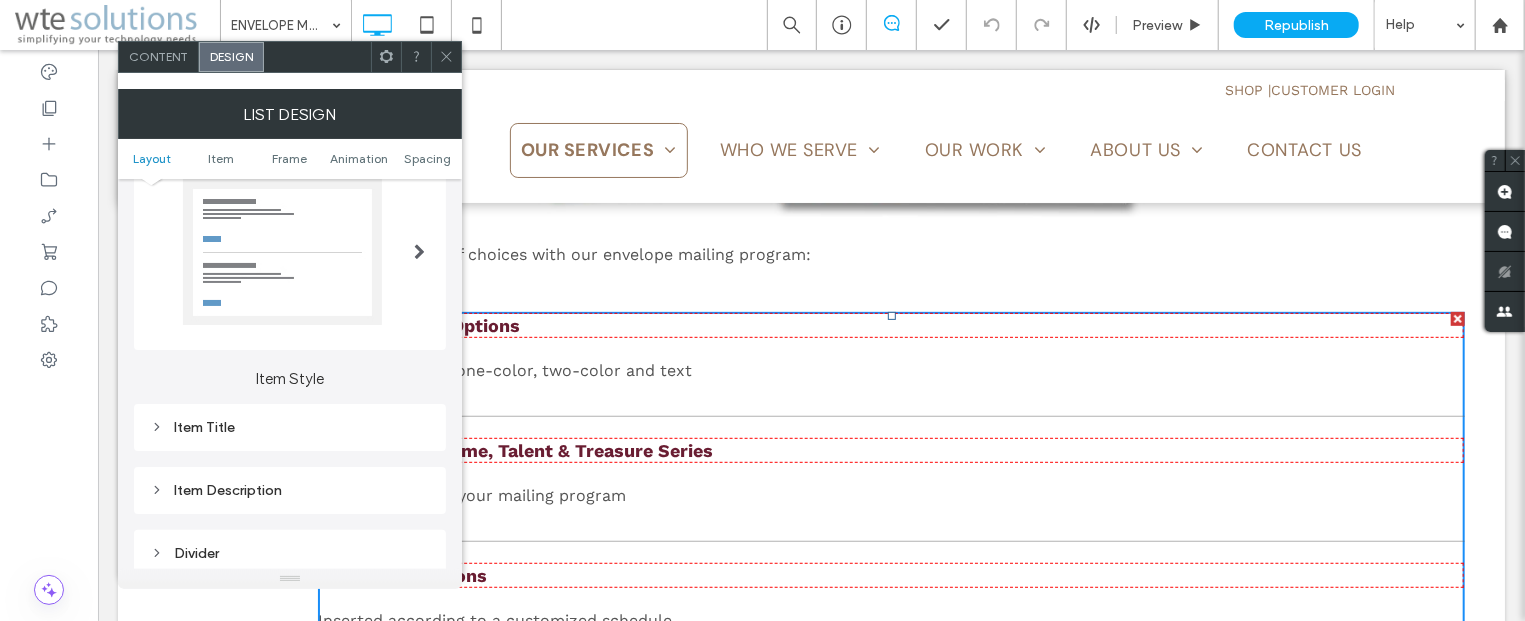 click 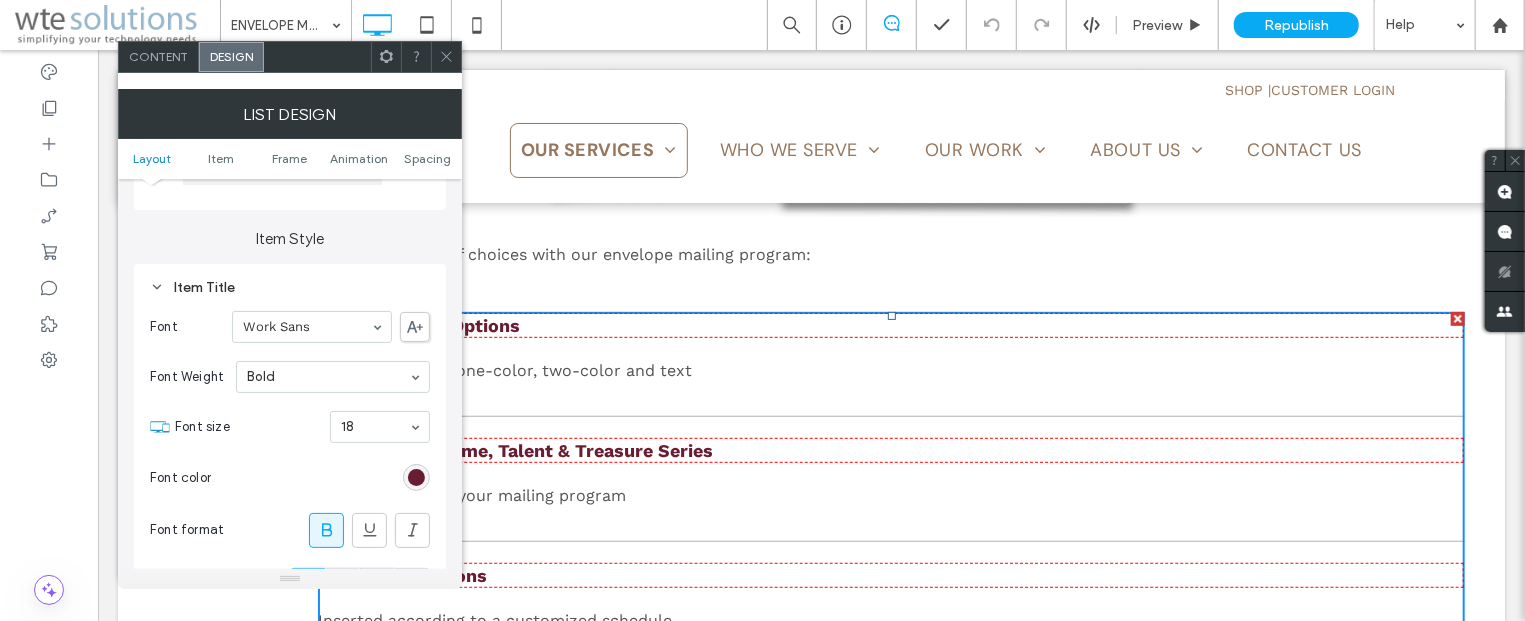 scroll, scrollTop: 362, scrollLeft: 0, axis: vertical 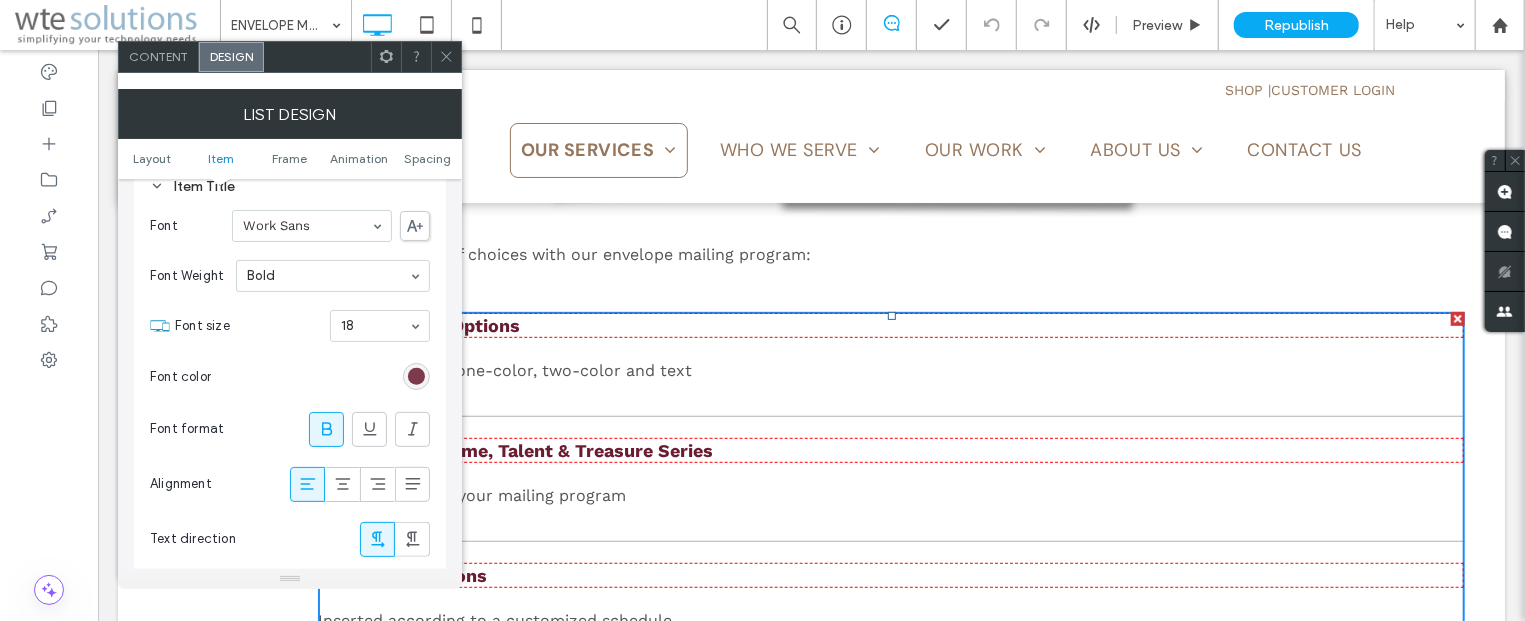 click at bounding box center [416, 376] 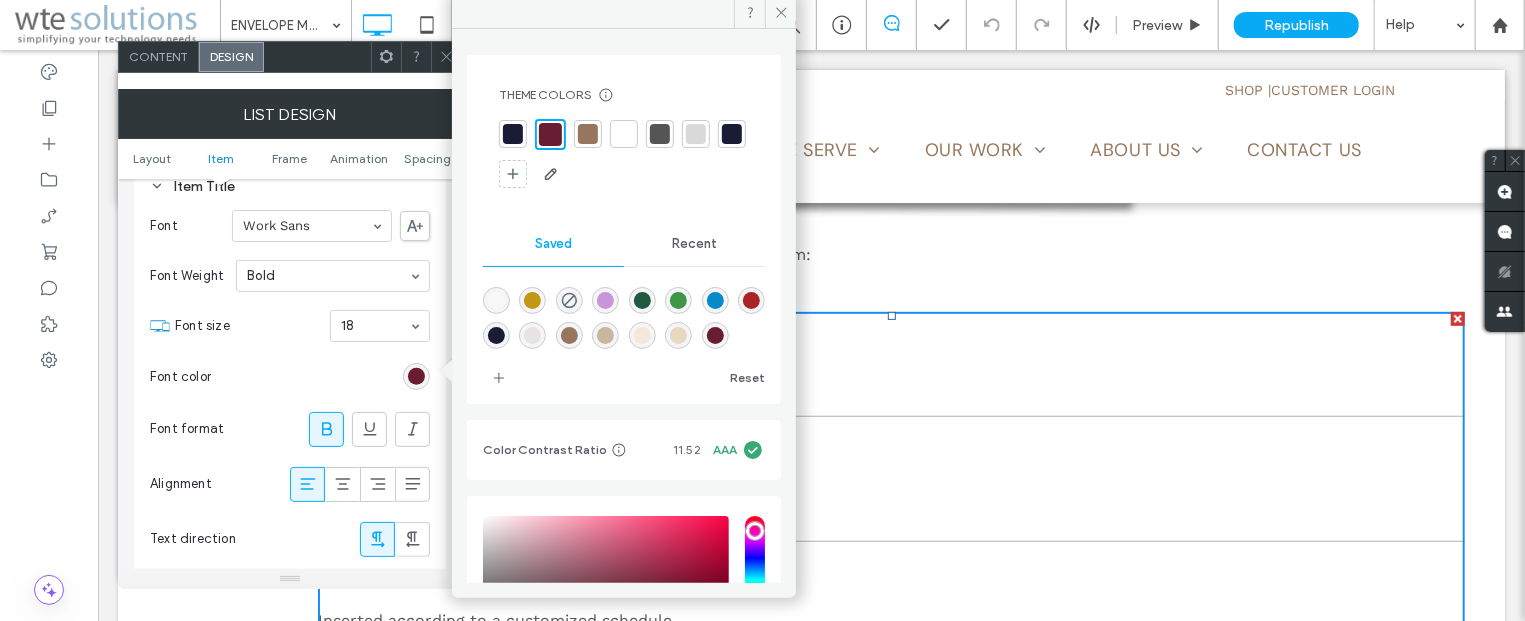 drag, startPoint x: 519, startPoint y: 130, endPoint x: 585, endPoint y: 86, distance: 79.32213 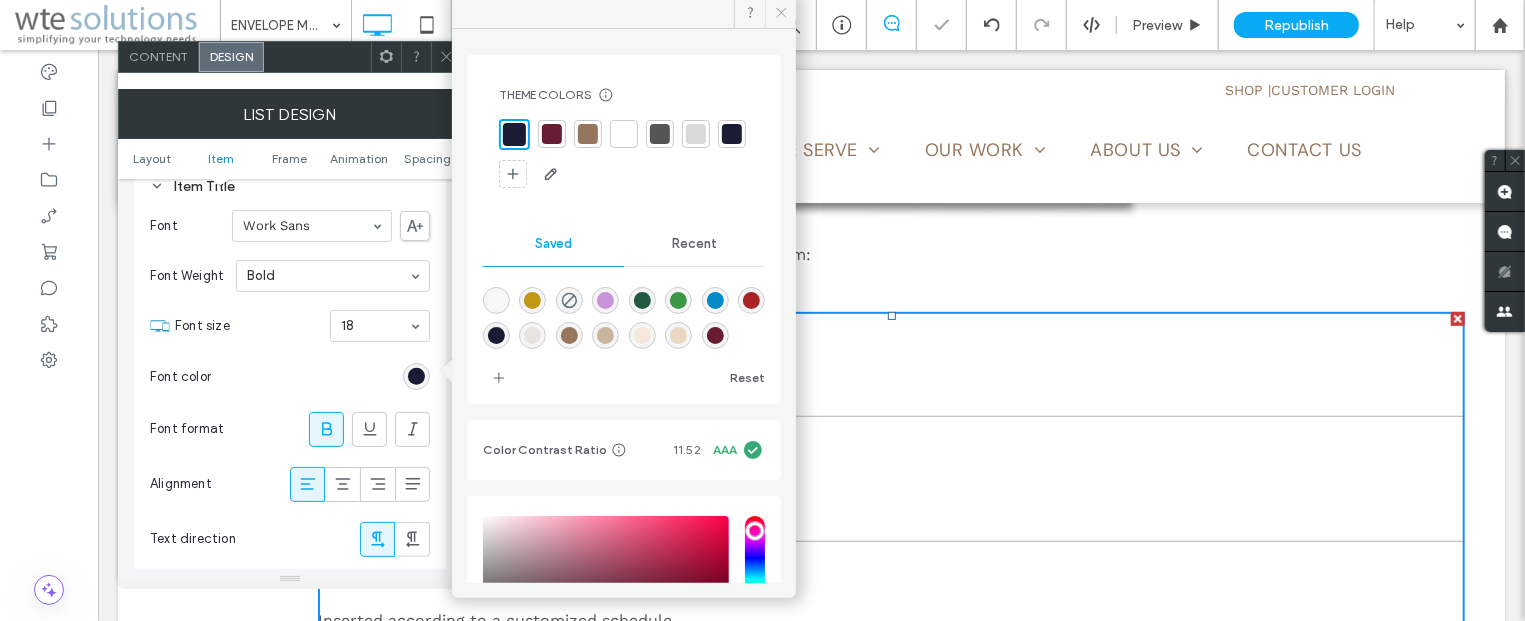 click 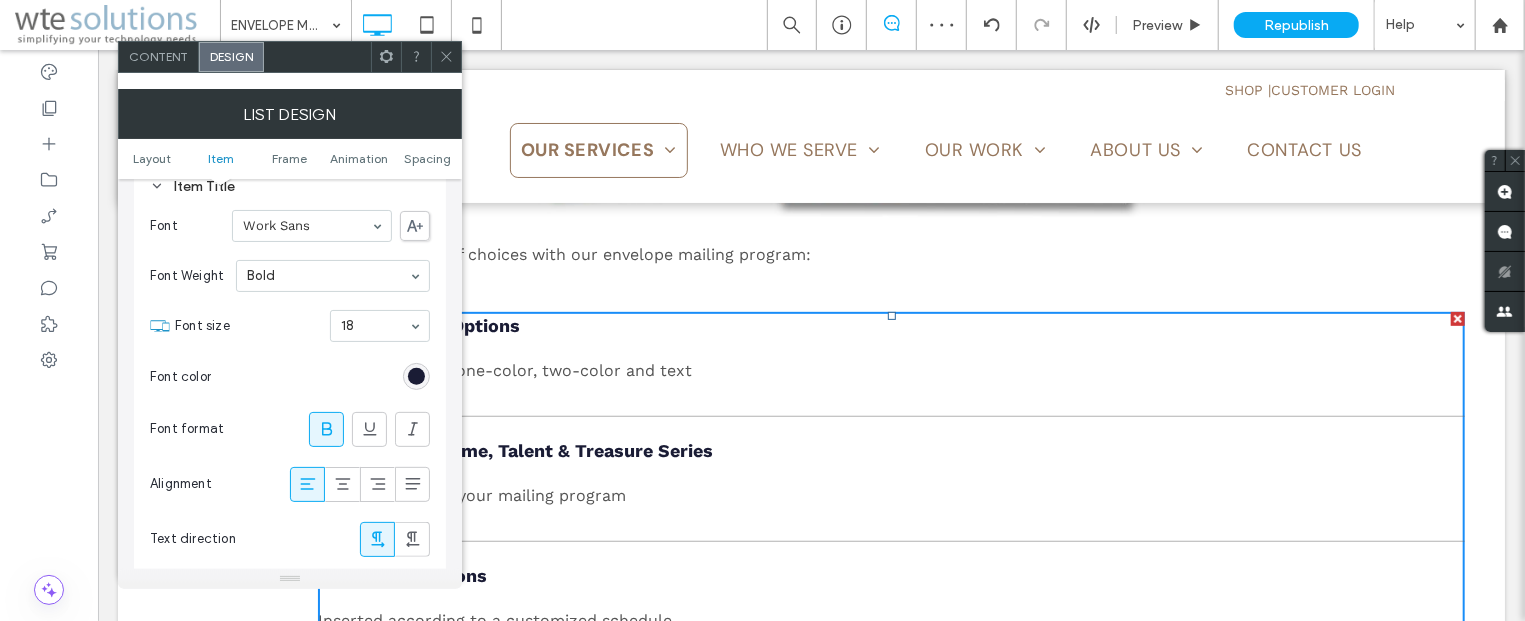 drag, startPoint x: 443, startPoint y: 58, endPoint x: 702, endPoint y: 266, distance: 332.1822 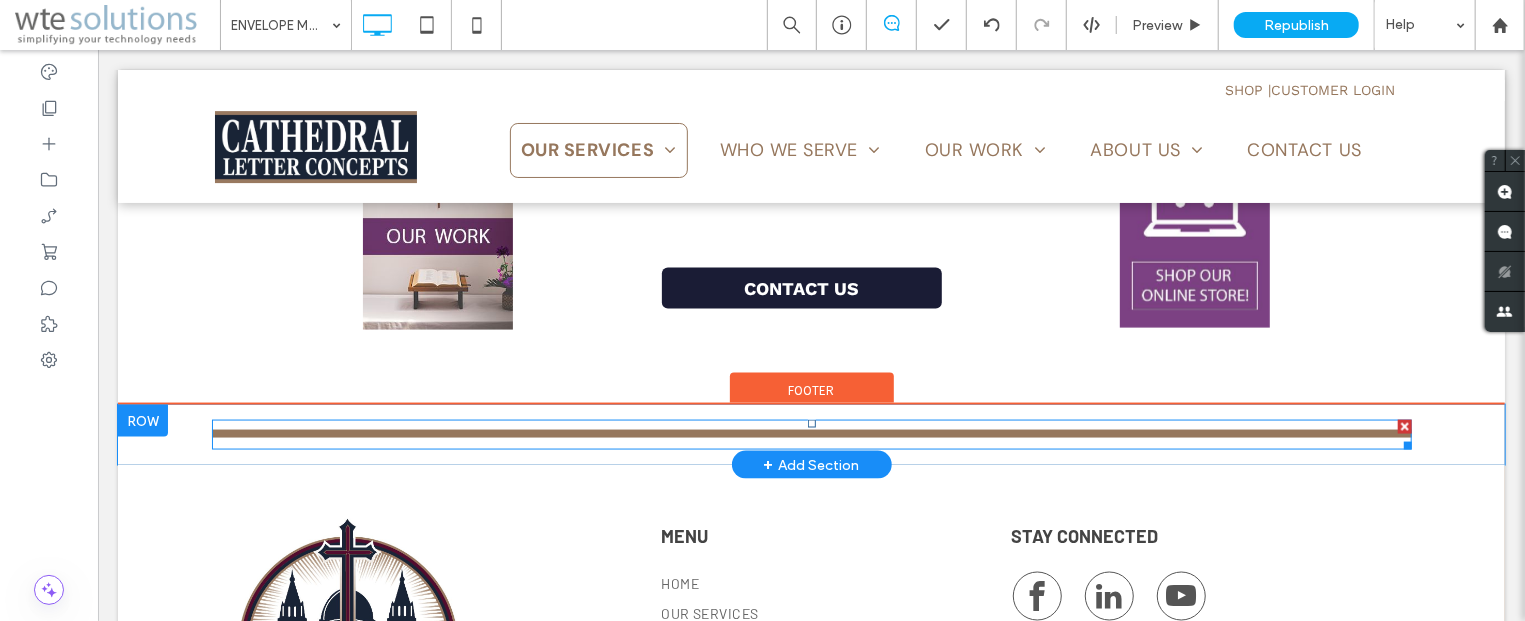 scroll, scrollTop: 1286, scrollLeft: 0, axis: vertical 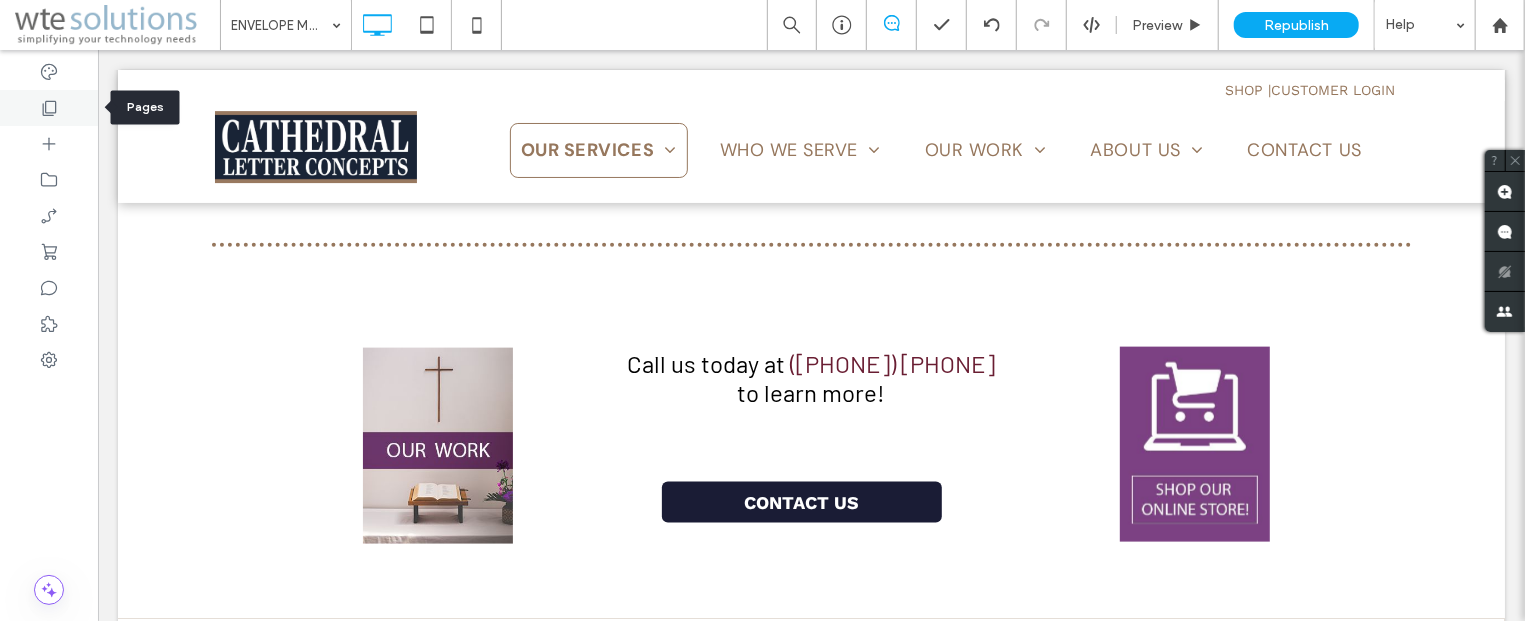 click 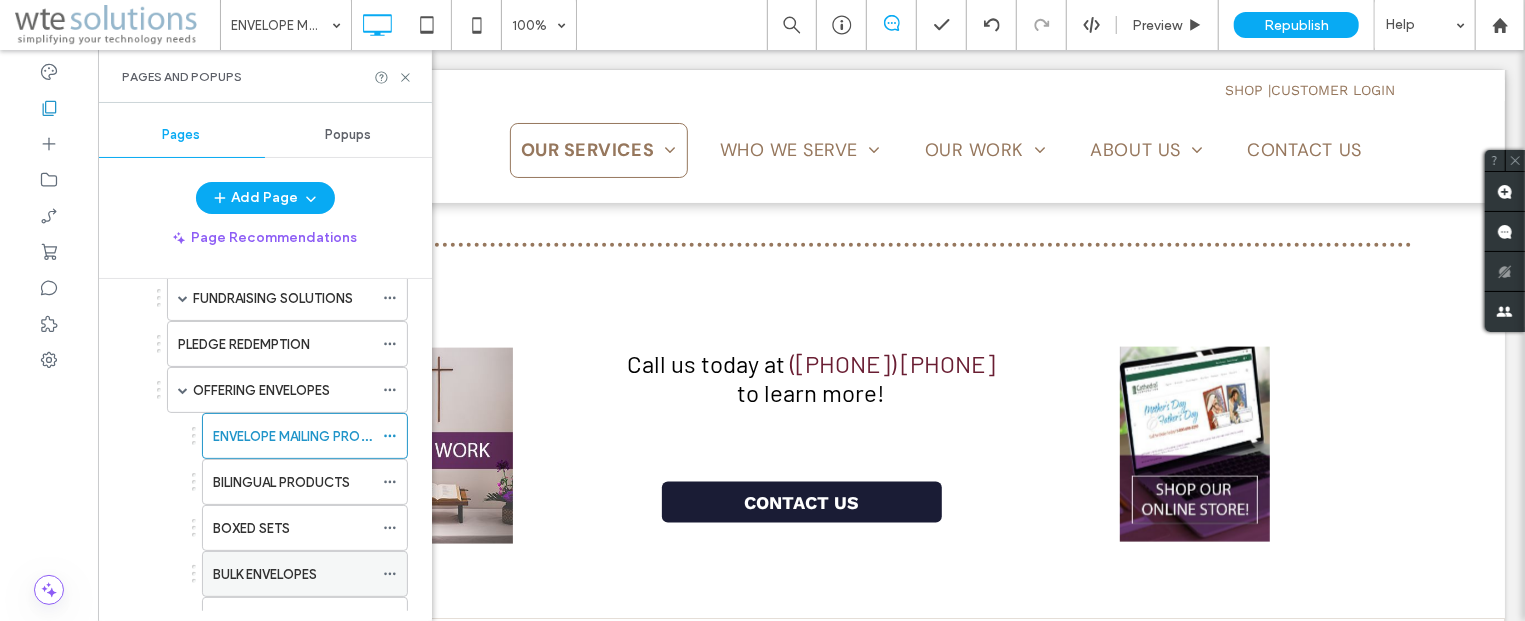 scroll, scrollTop: 121, scrollLeft: 0, axis: vertical 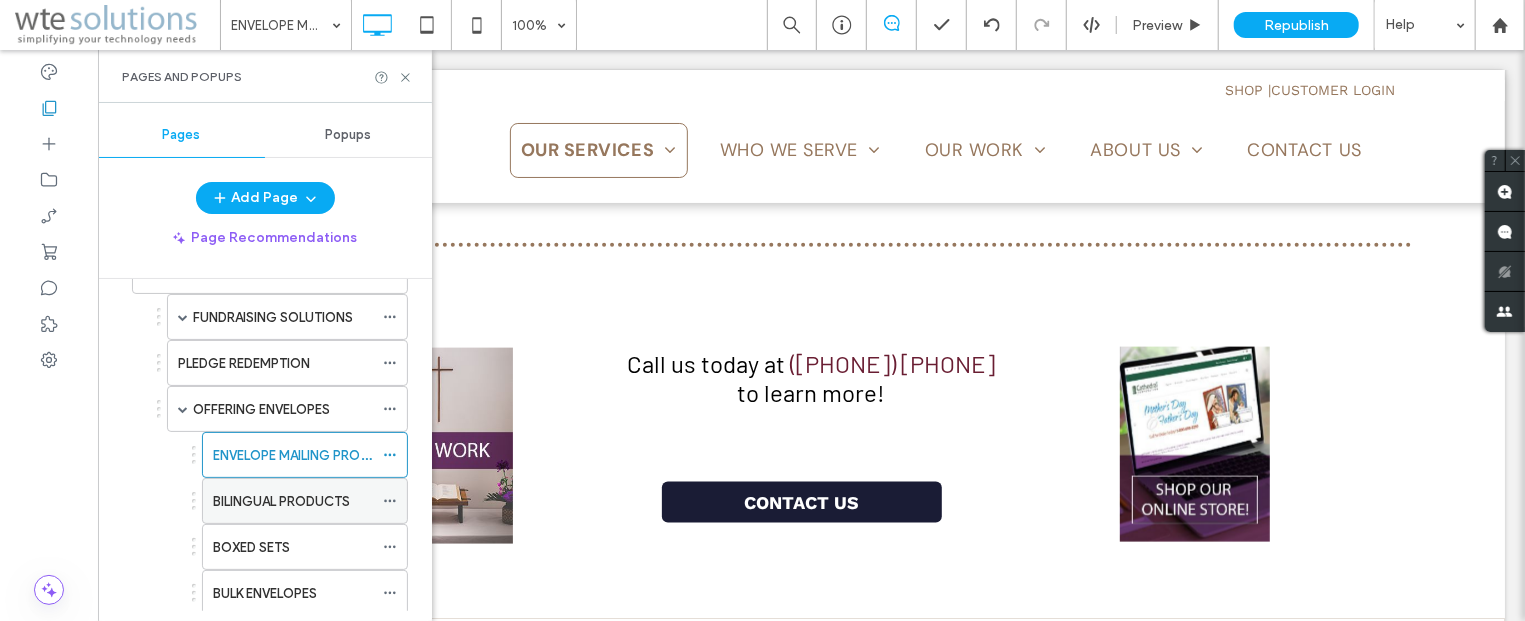 click on "BILINGUAL PRODUCTS" at bounding box center (281, 501) 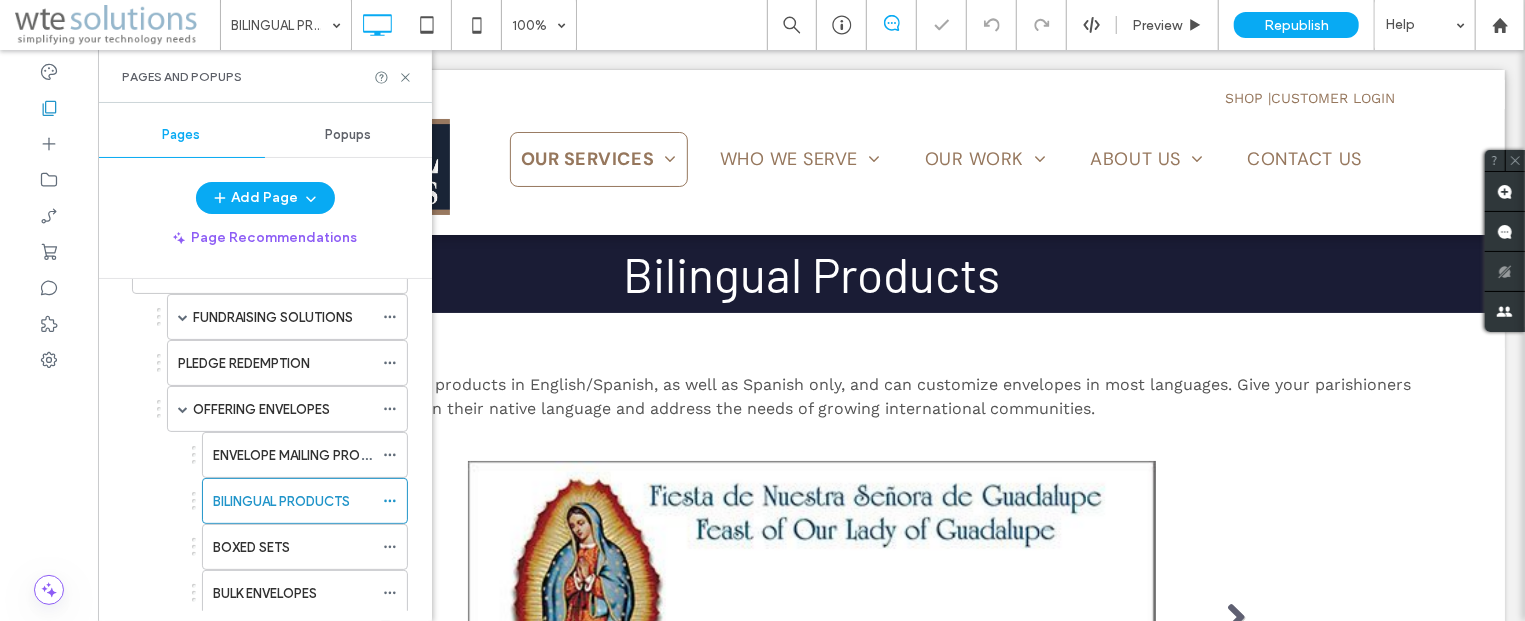 scroll, scrollTop: 0, scrollLeft: 0, axis: both 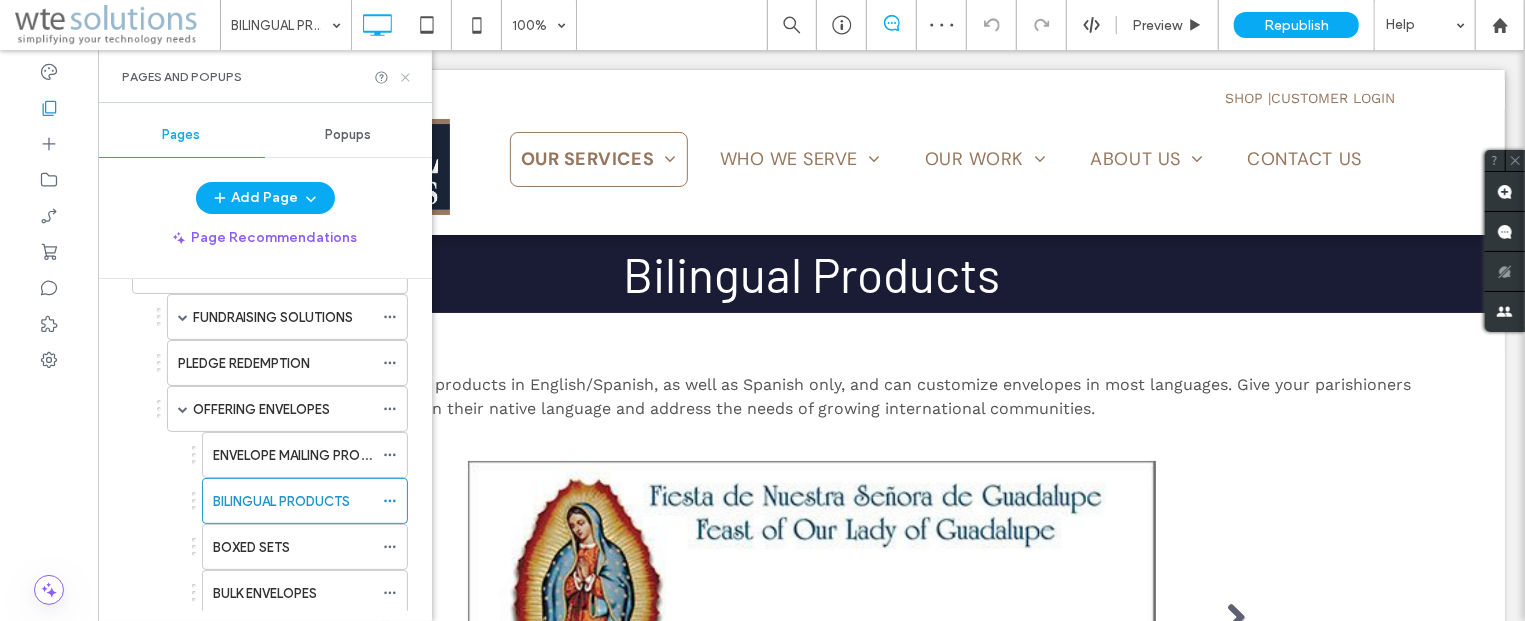 click 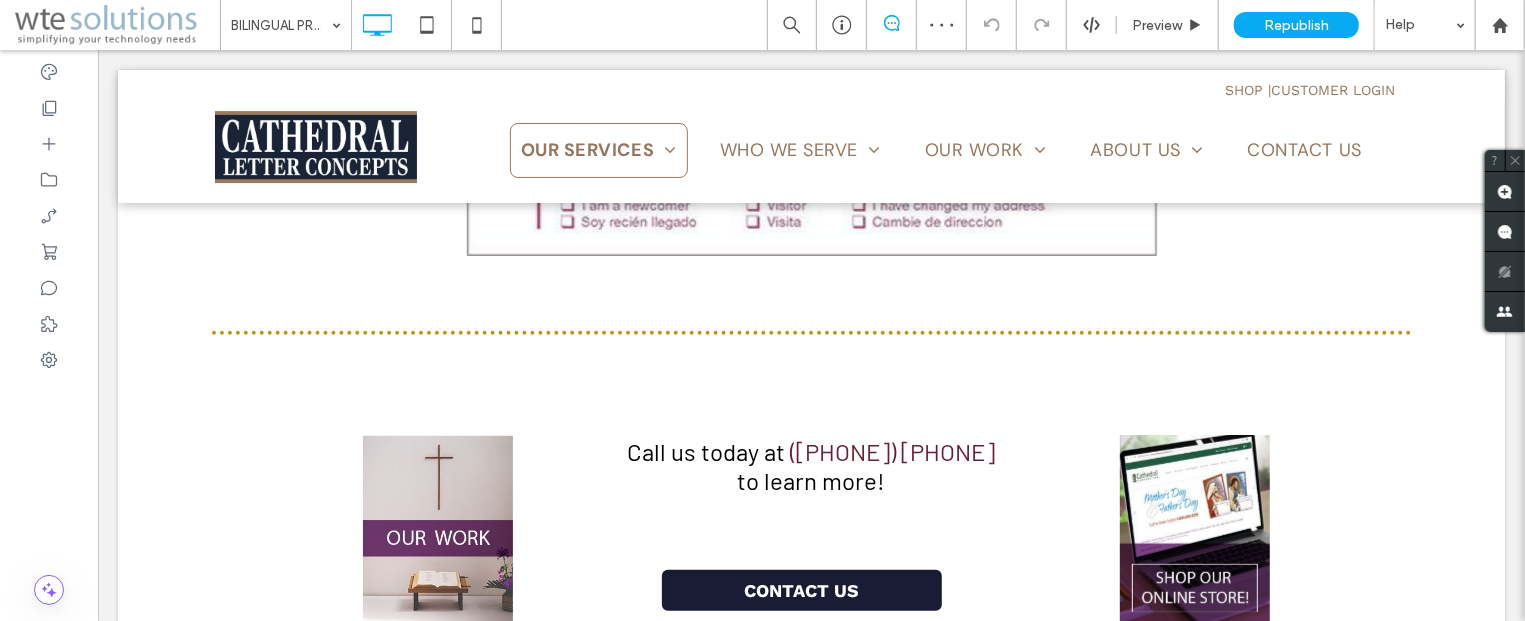scroll, scrollTop: 643, scrollLeft: 0, axis: vertical 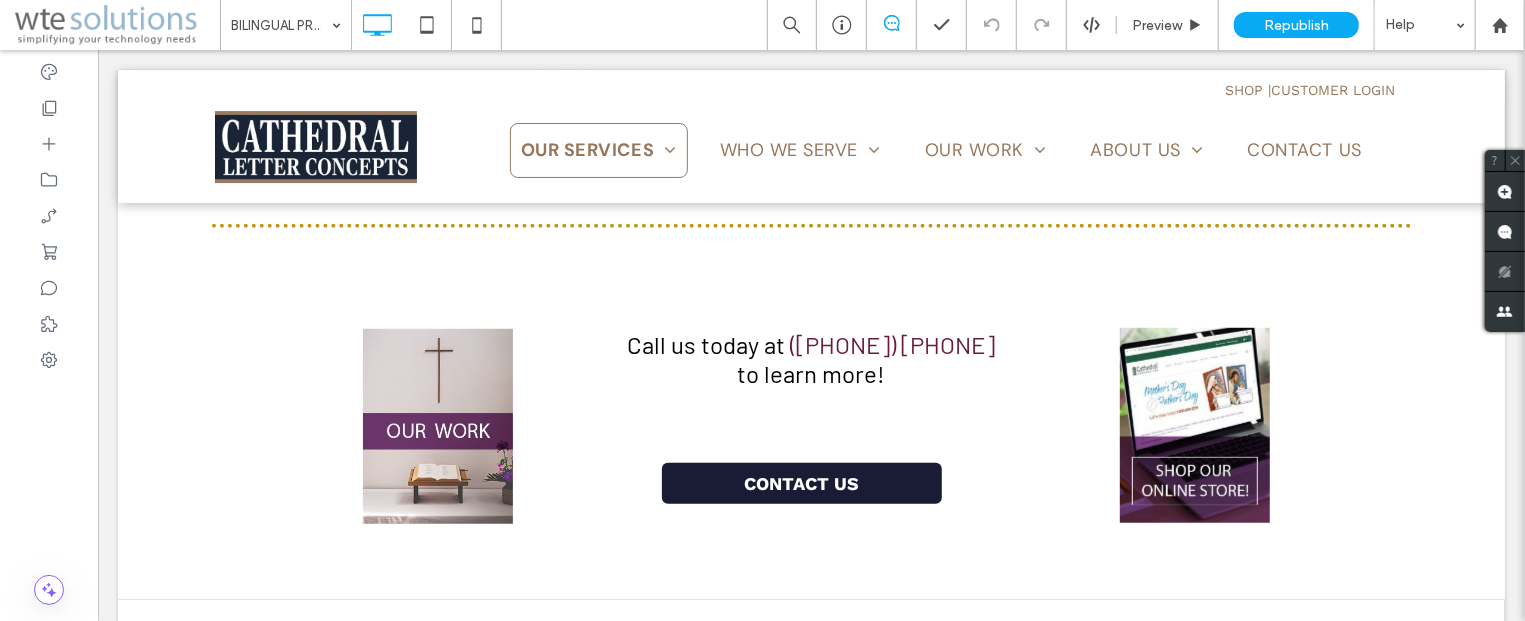 click on "SHOP    |   CUSTOMER LOGIN
Click To Paste
Click To Paste
OUR SERVICES
FUNDRAISING SOLUTIONS
INCREASED OFFERTORY
CAPITAL CAMPAIGNS
DIOCESAN ANNUAL APPEALS
RELIGIOUS ORGANIZATIONS
PLEDGE REDEMPTION
OFFERING ENVELOPES
ENVELOPE MAILING PROGRAM
BILINGUAL PRODUCTS
BOXED SETS
BULK ENVELOPES
CHILDREN AND YOUTH SETS
SPECIAL COLLECTION ENVELOPES
STEWARDSHIP MOTIVATORS
THE LITURGICAL SERIES
TIME, TALENT AND TREASURE SERIES
BAR CODING
CONTRIBUTION RECORDING SERVICE
SPECIAL MAILINGS
ONLINE SERVICES
ONLINE GIVING
ONLINE LIST MAINTENANCE" at bounding box center [810, 160] 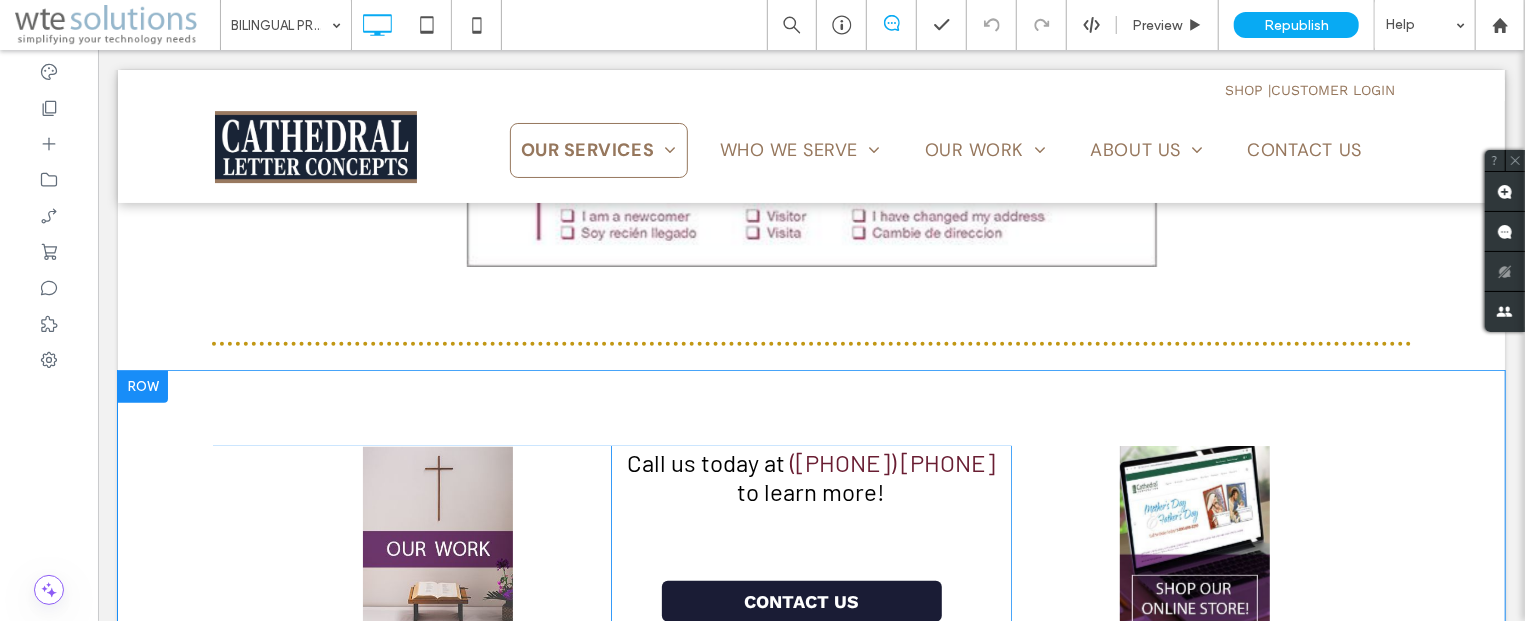 scroll, scrollTop: 428, scrollLeft: 0, axis: vertical 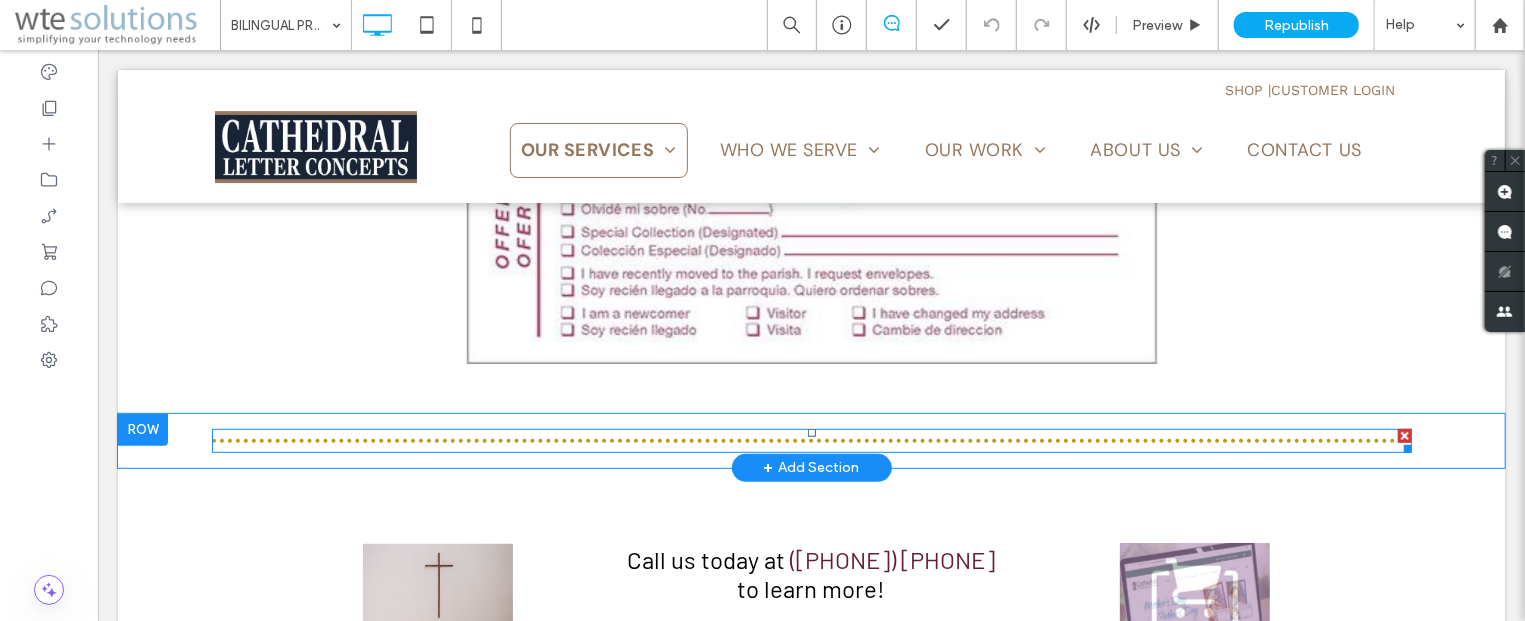 click at bounding box center (811, 440) 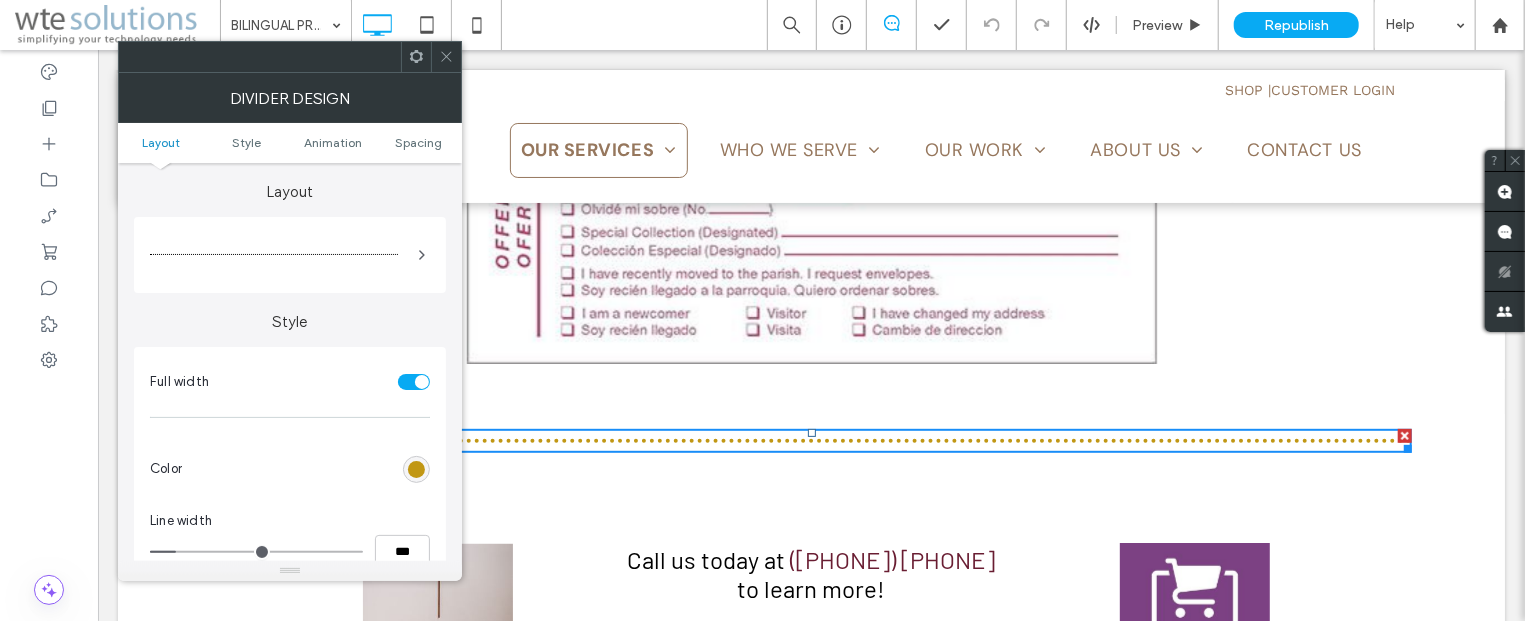click at bounding box center (310, 469) 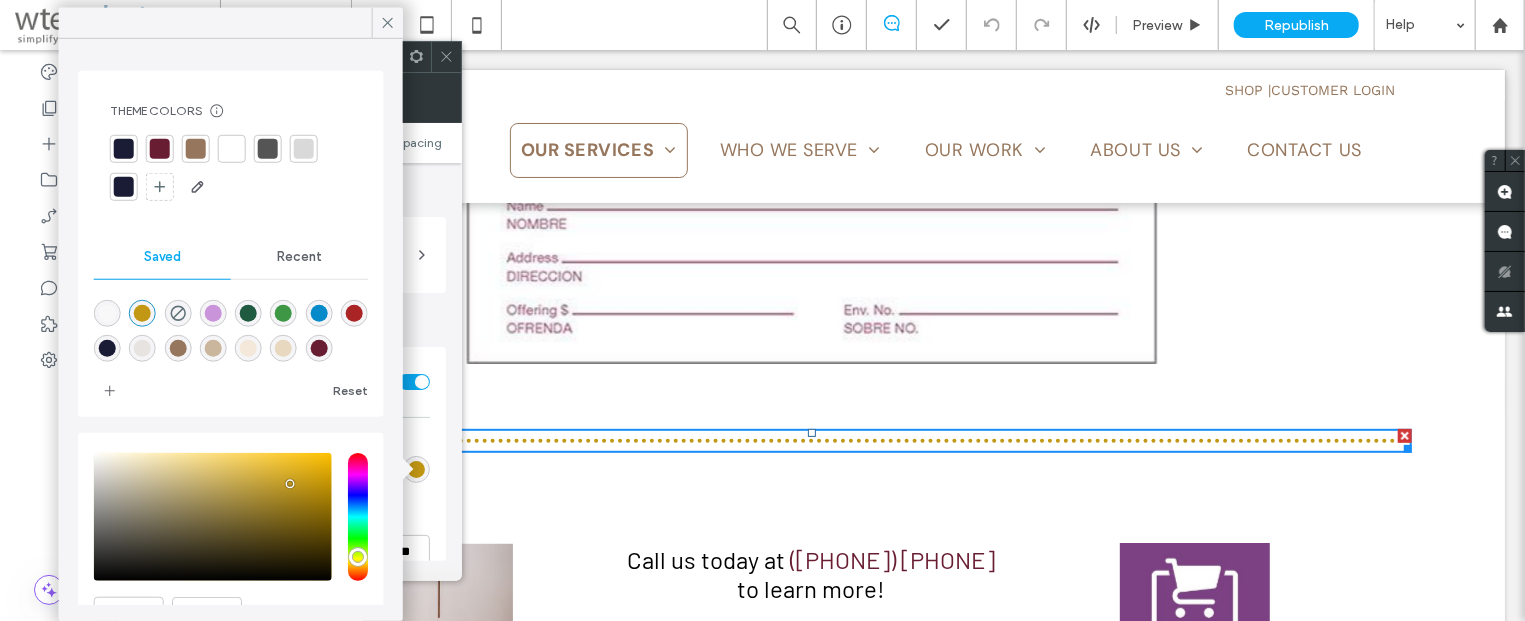 click at bounding box center (196, 149) 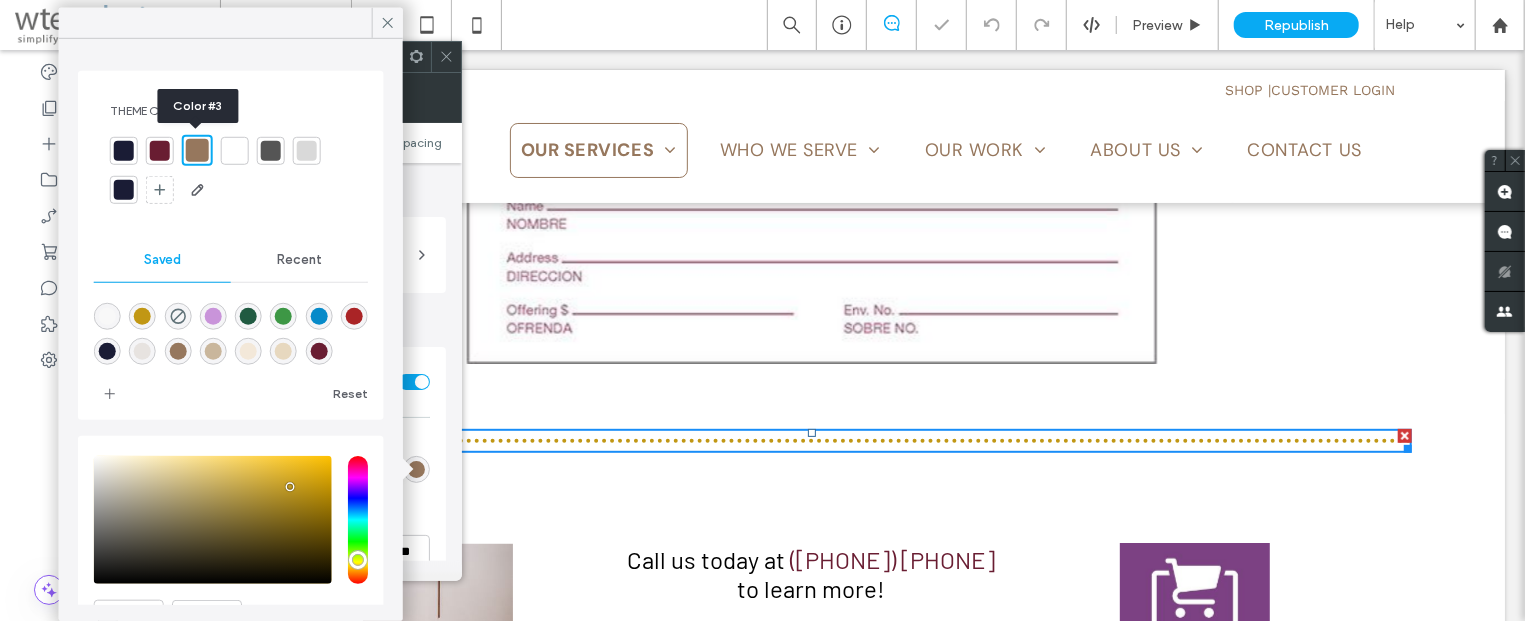 type on "*" 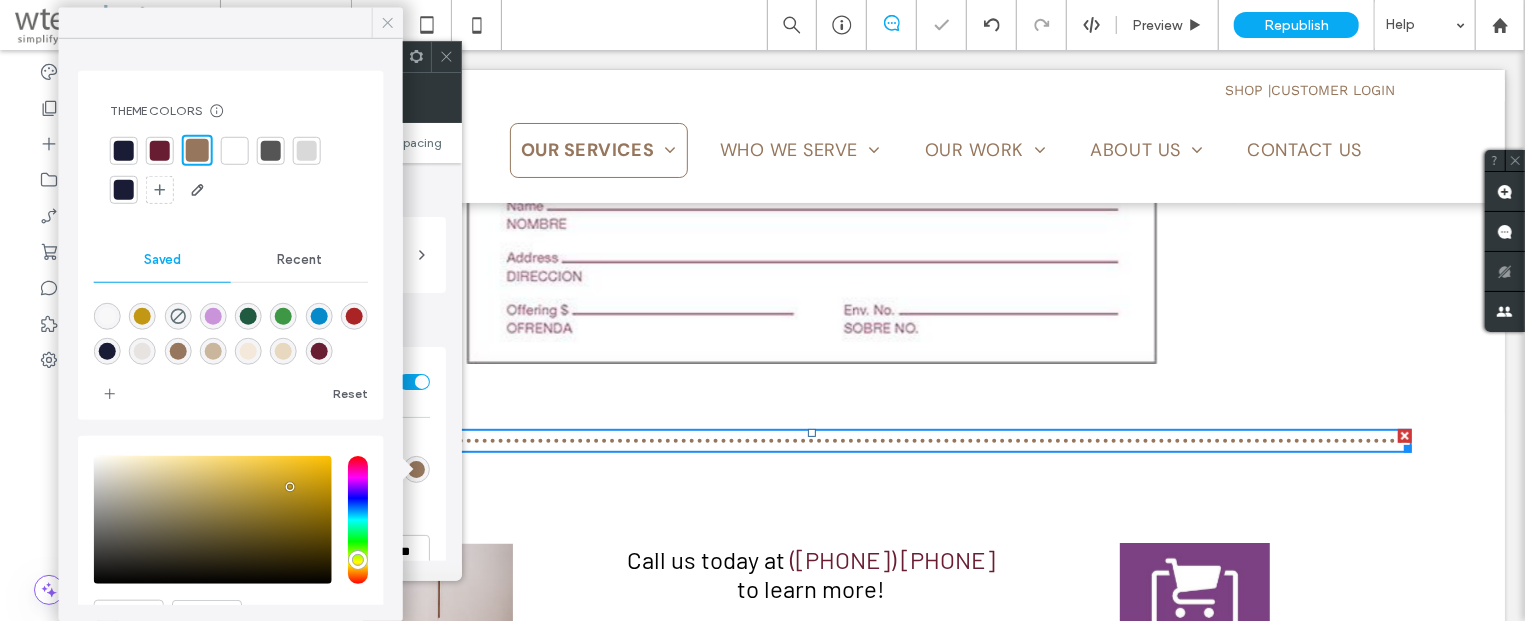 click 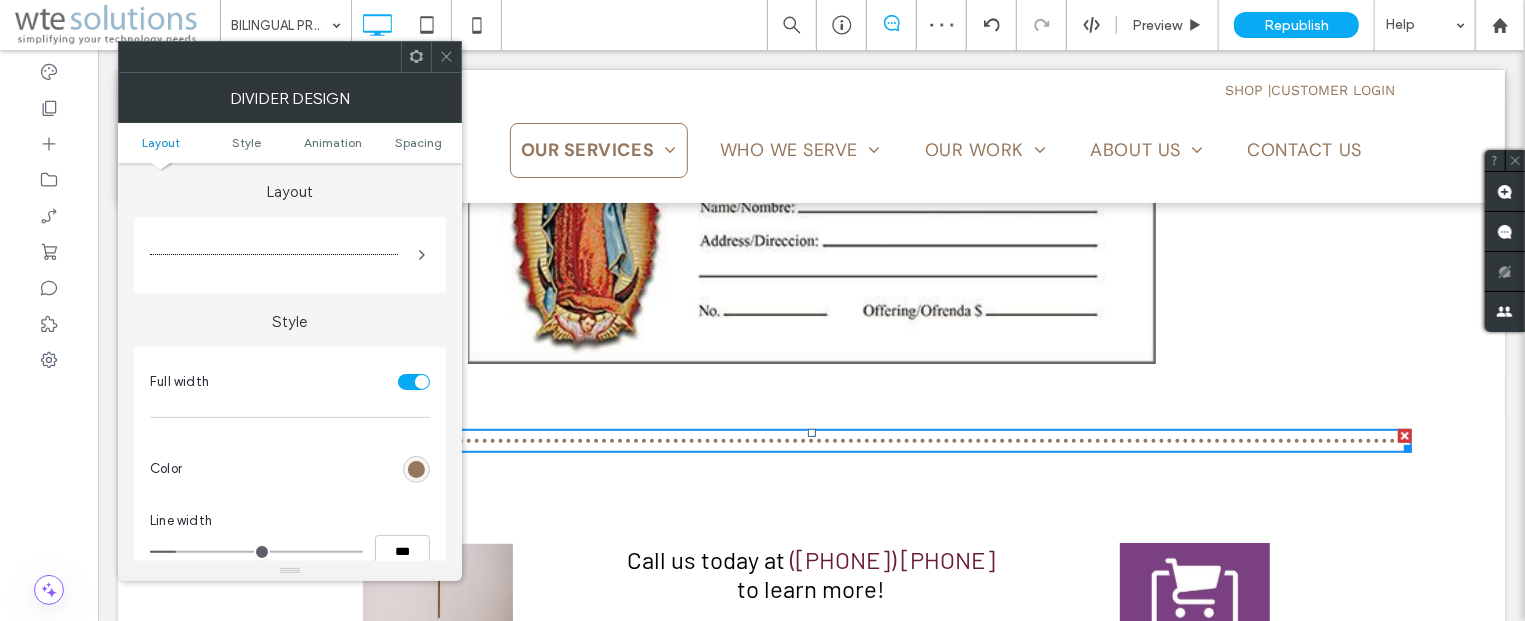 click 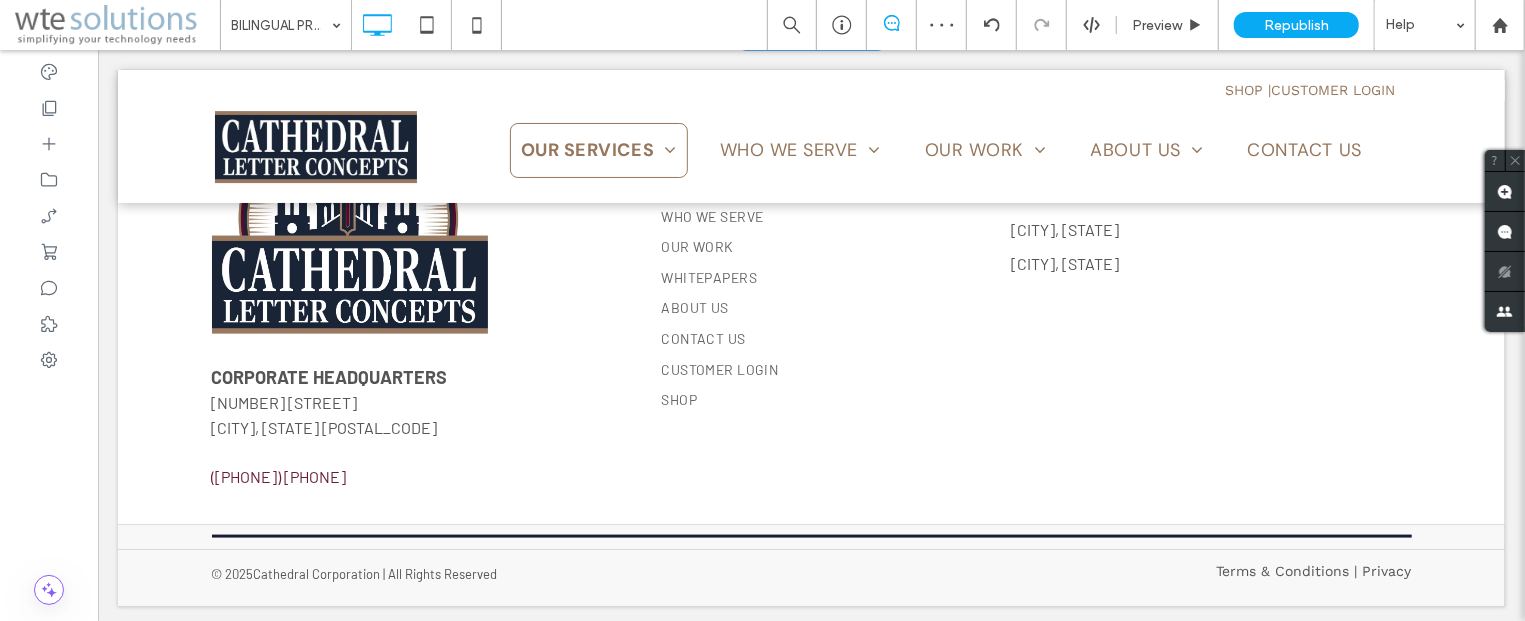 scroll, scrollTop: 1267, scrollLeft: 0, axis: vertical 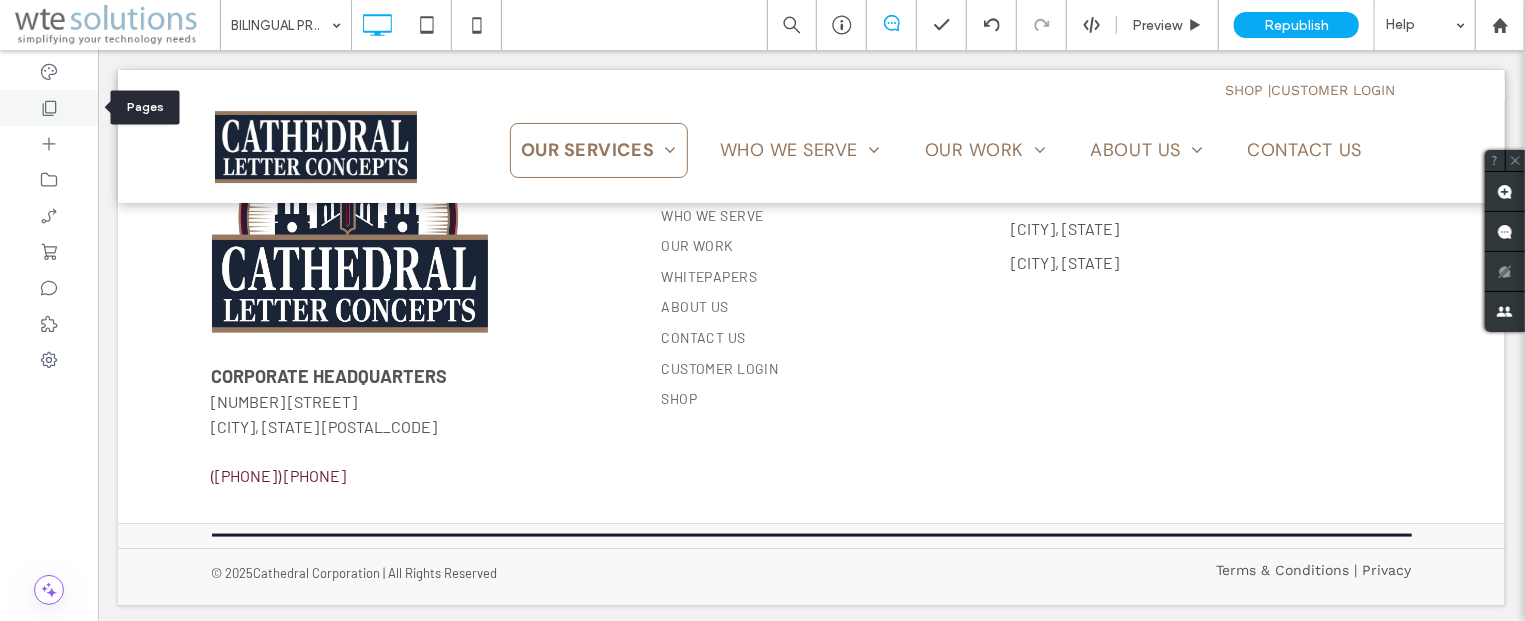 click 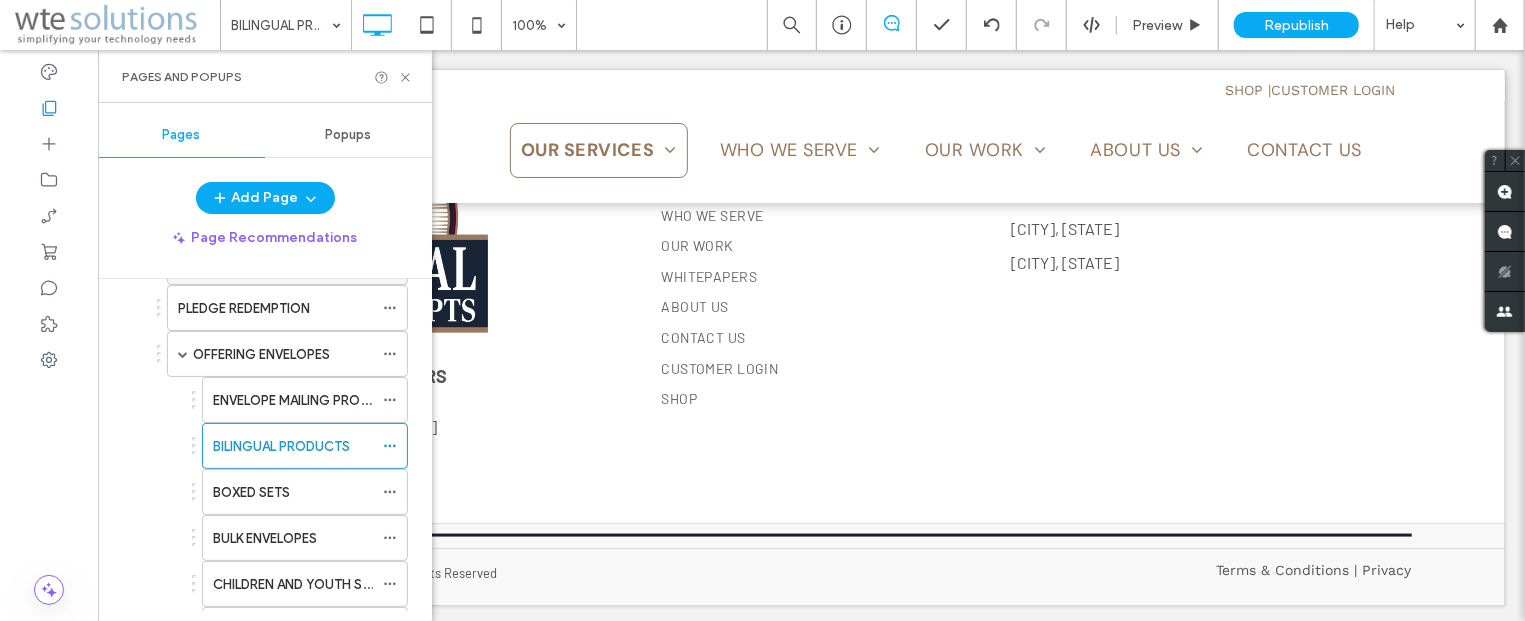 scroll, scrollTop: 241, scrollLeft: 0, axis: vertical 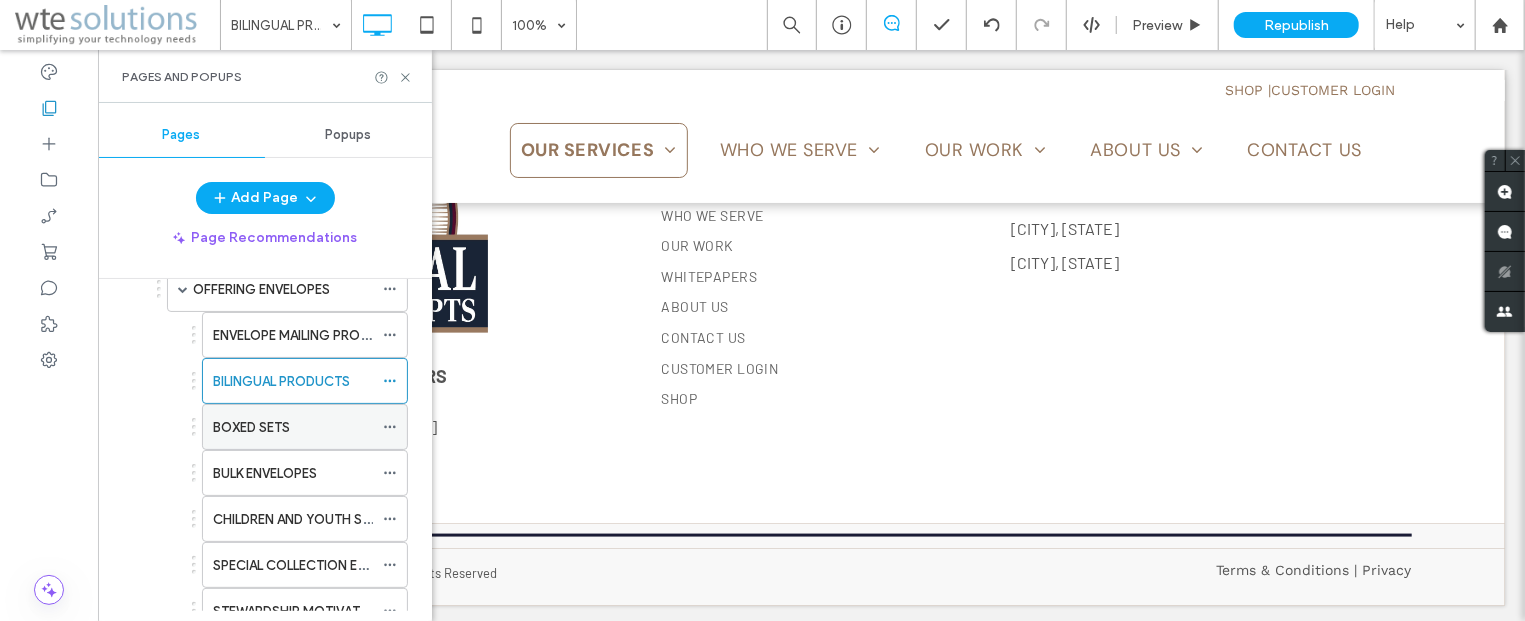 click on "BOXED SETS" at bounding box center (251, 427) 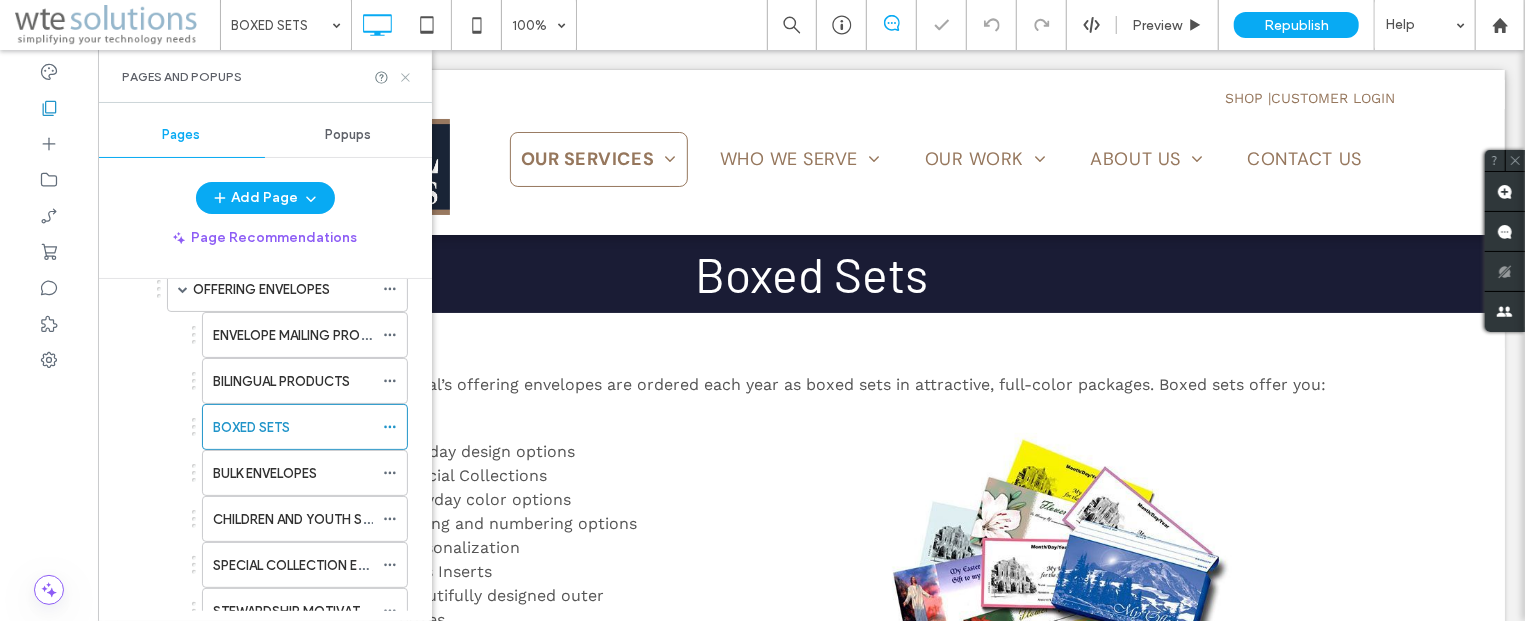 click 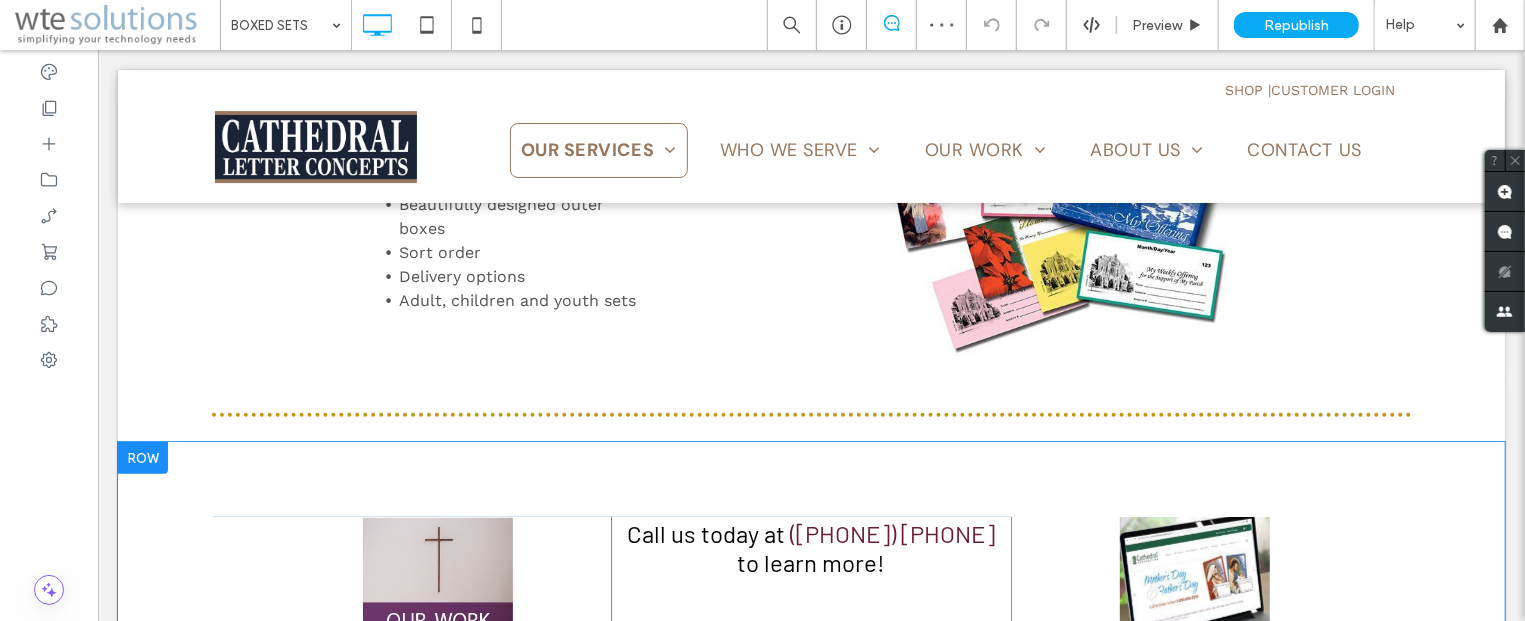 scroll, scrollTop: 428, scrollLeft: 0, axis: vertical 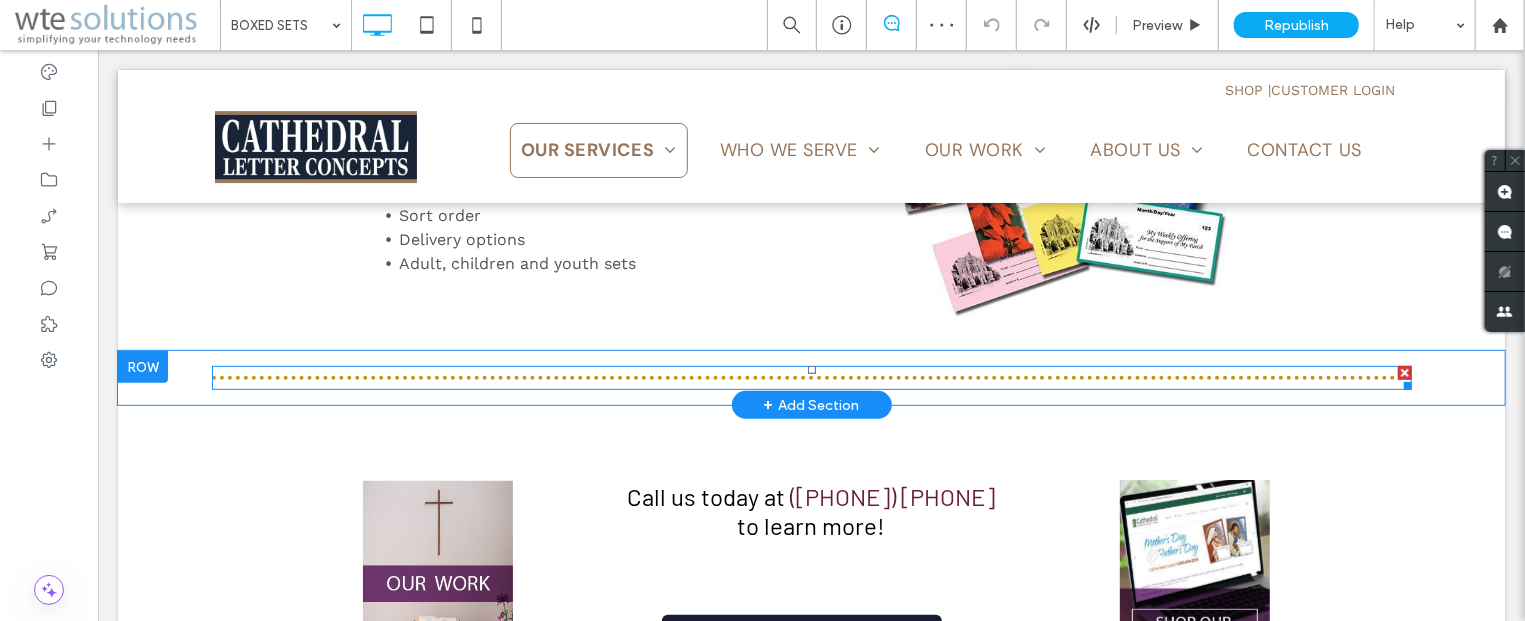 click at bounding box center (811, 377) 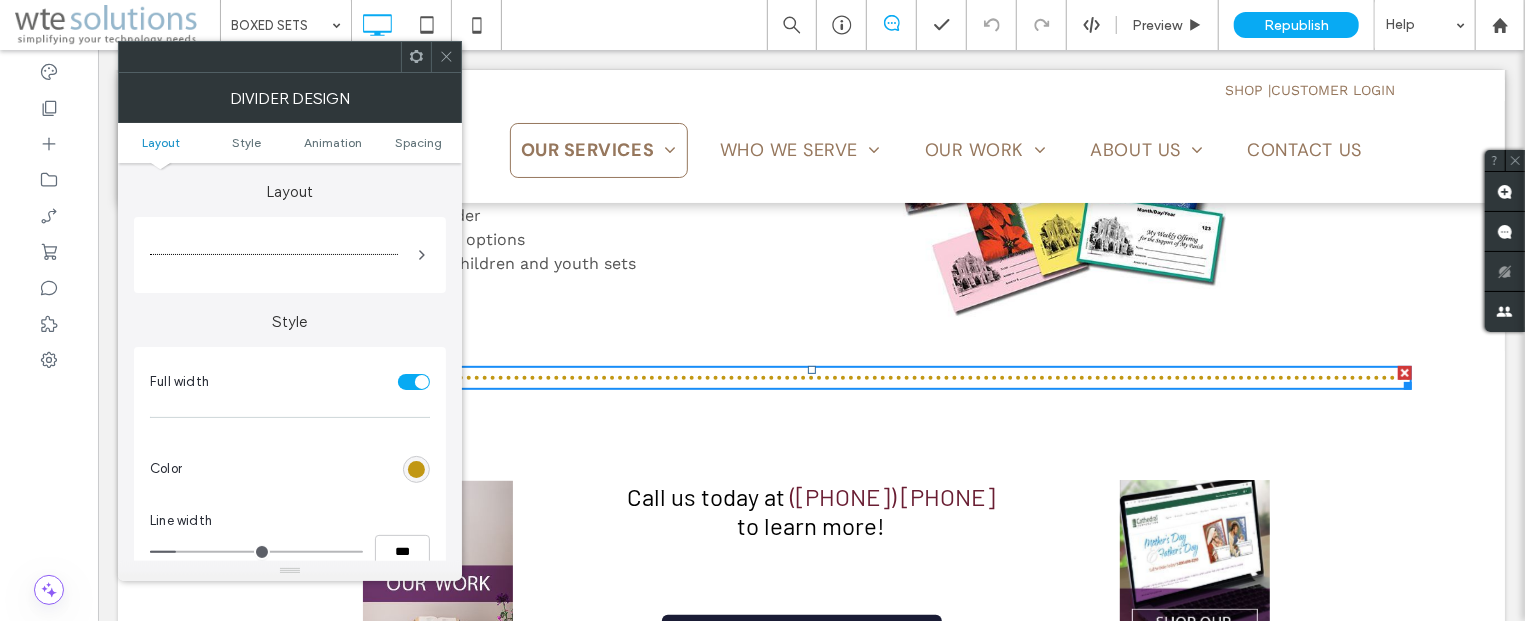 click at bounding box center [416, 469] 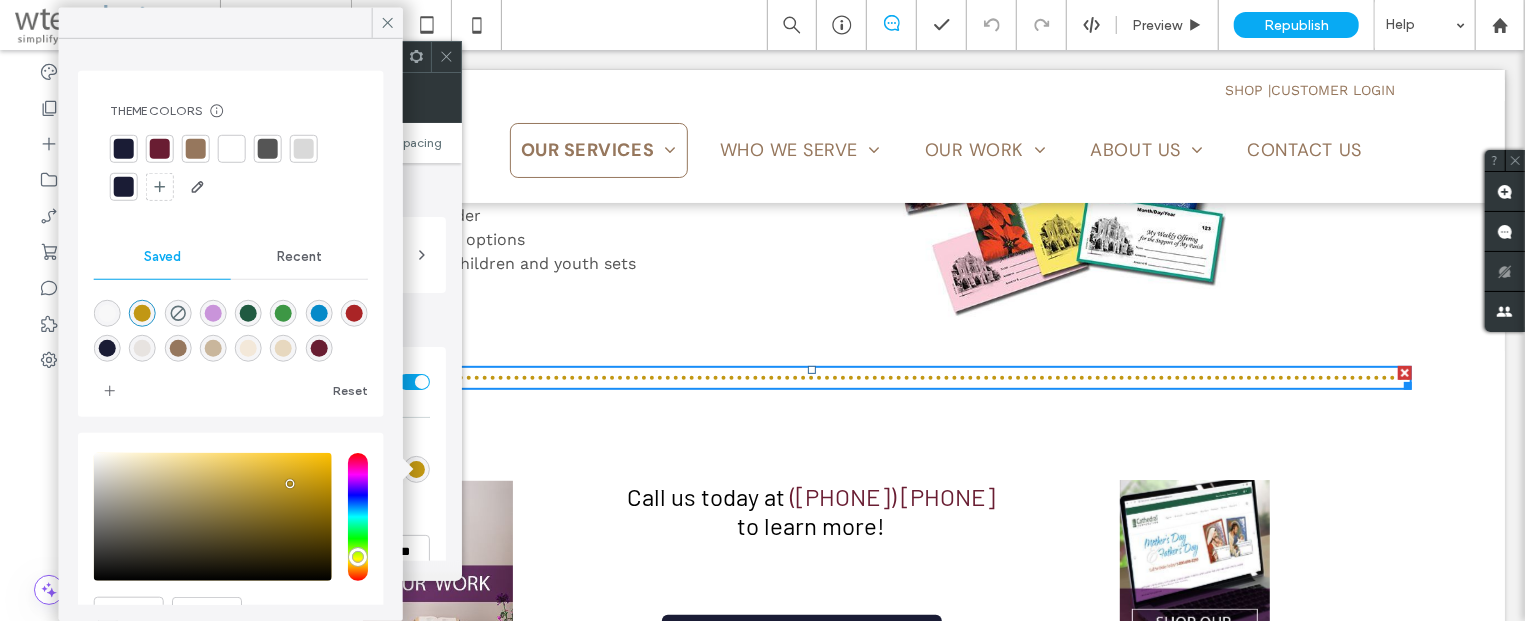 click at bounding box center (196, 149) 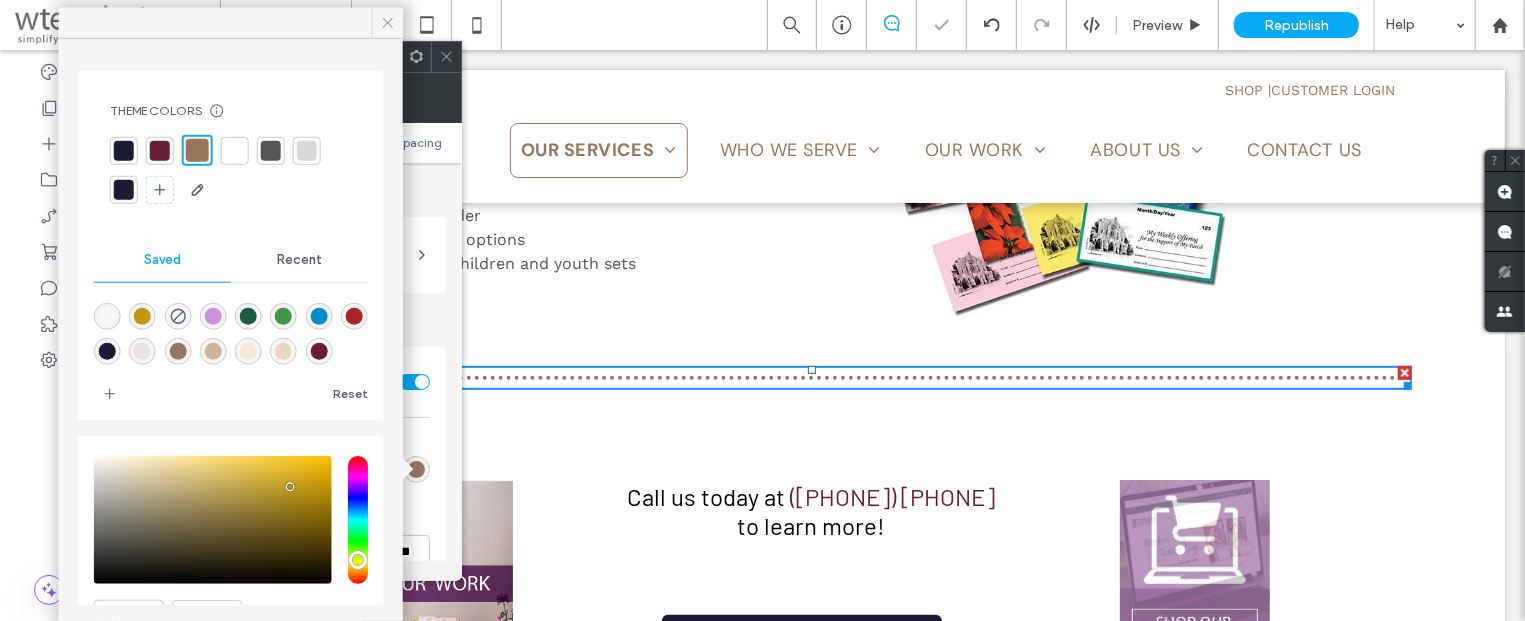 click 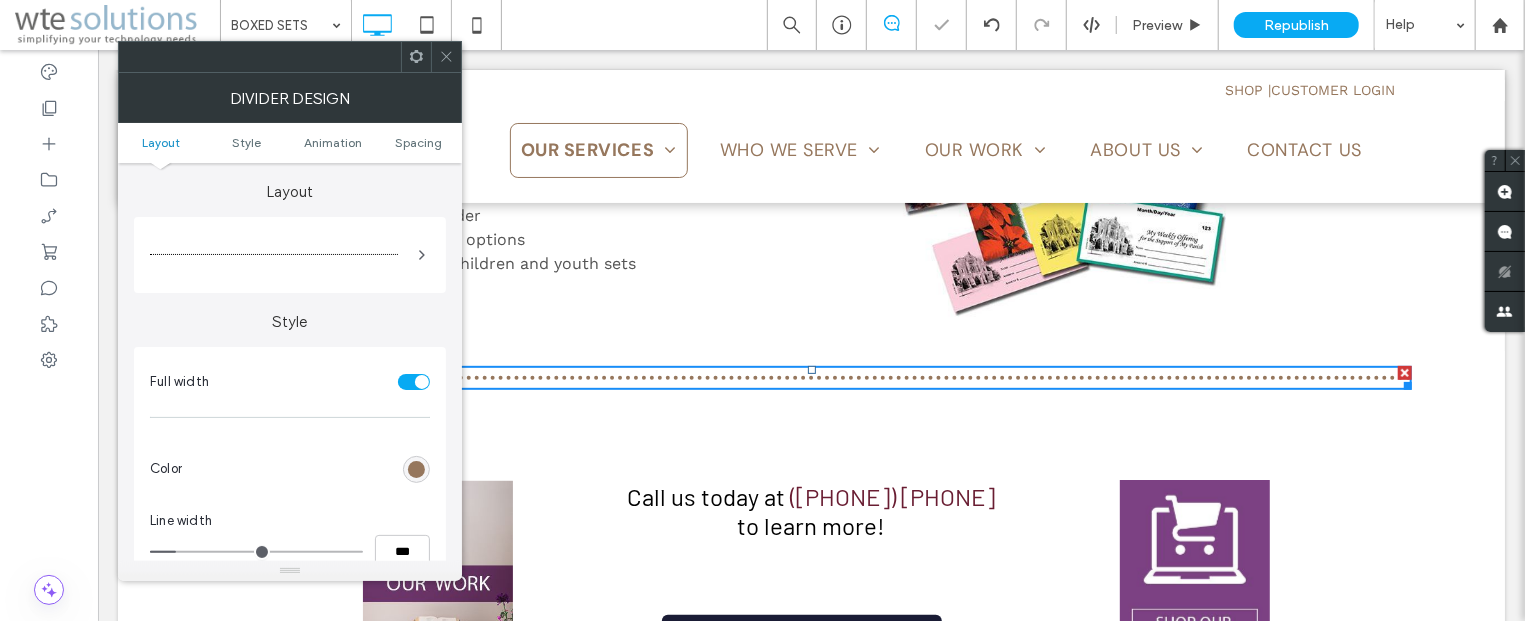 click 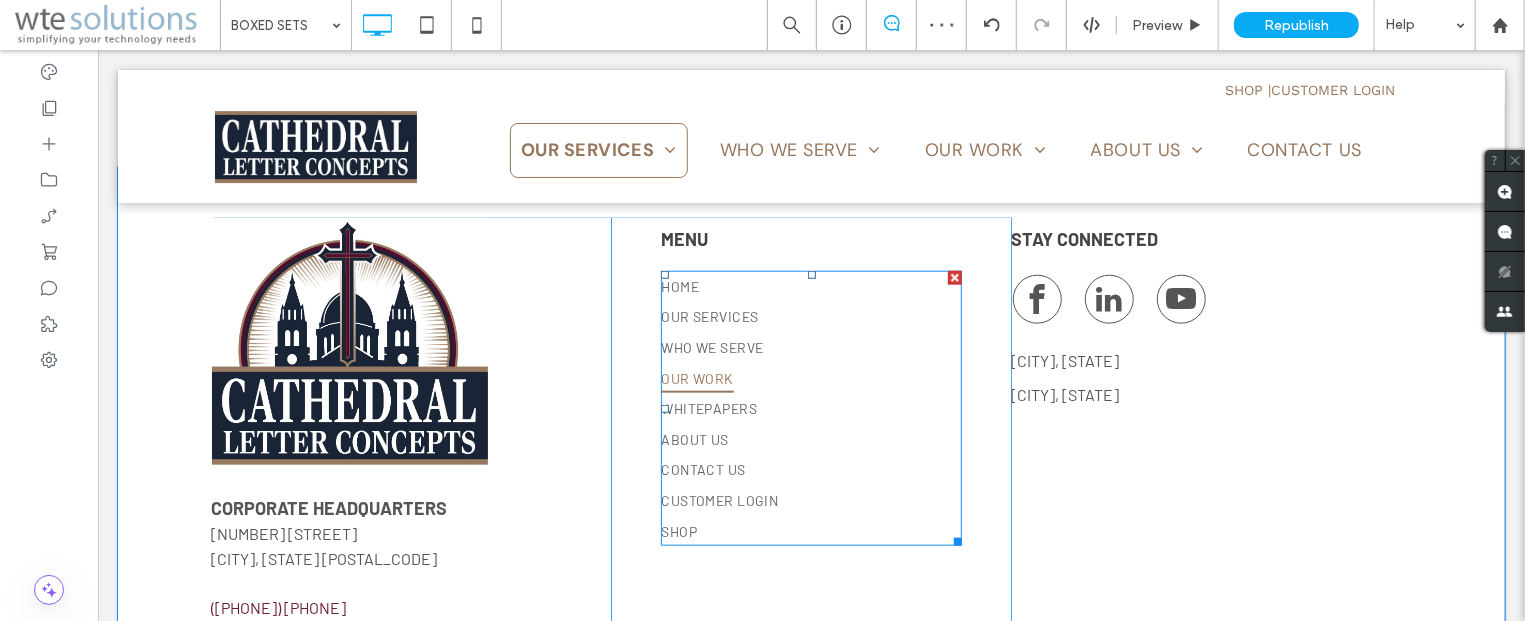 scroll, scrollTop: 857, scrollLeft: 0, axis: vertical 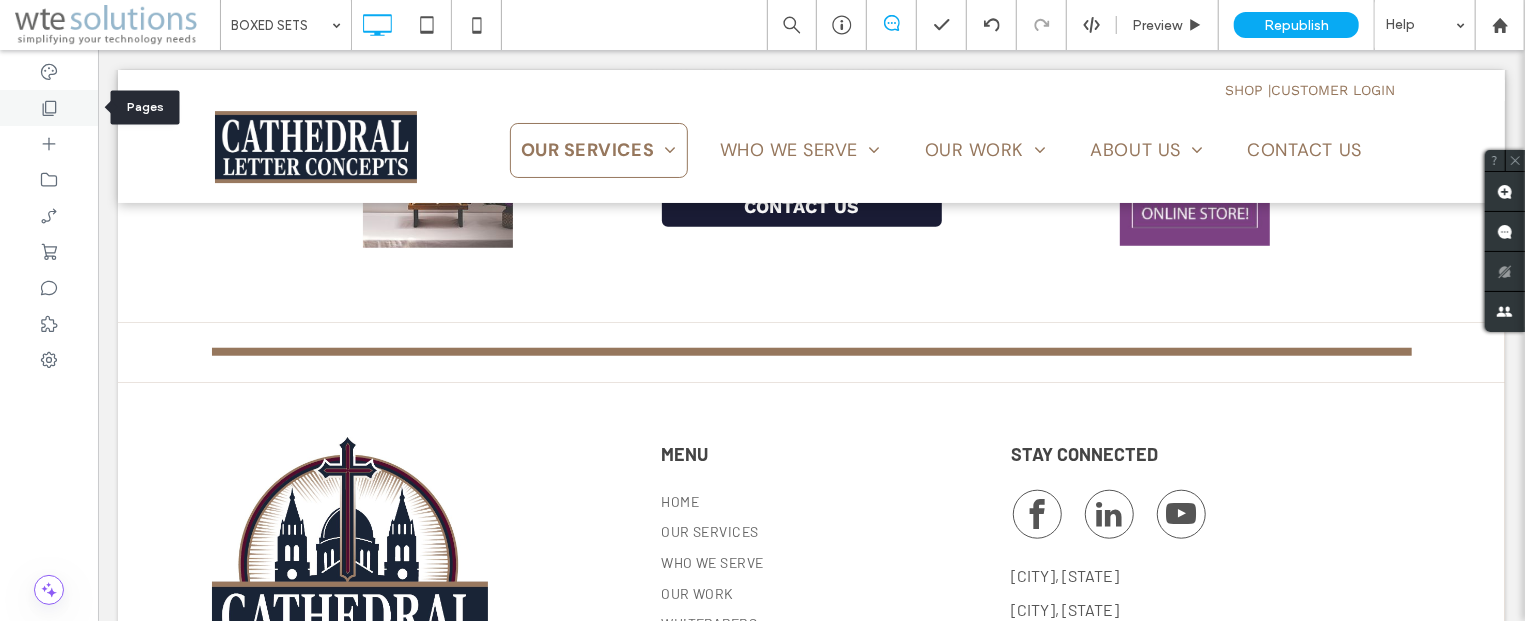 click 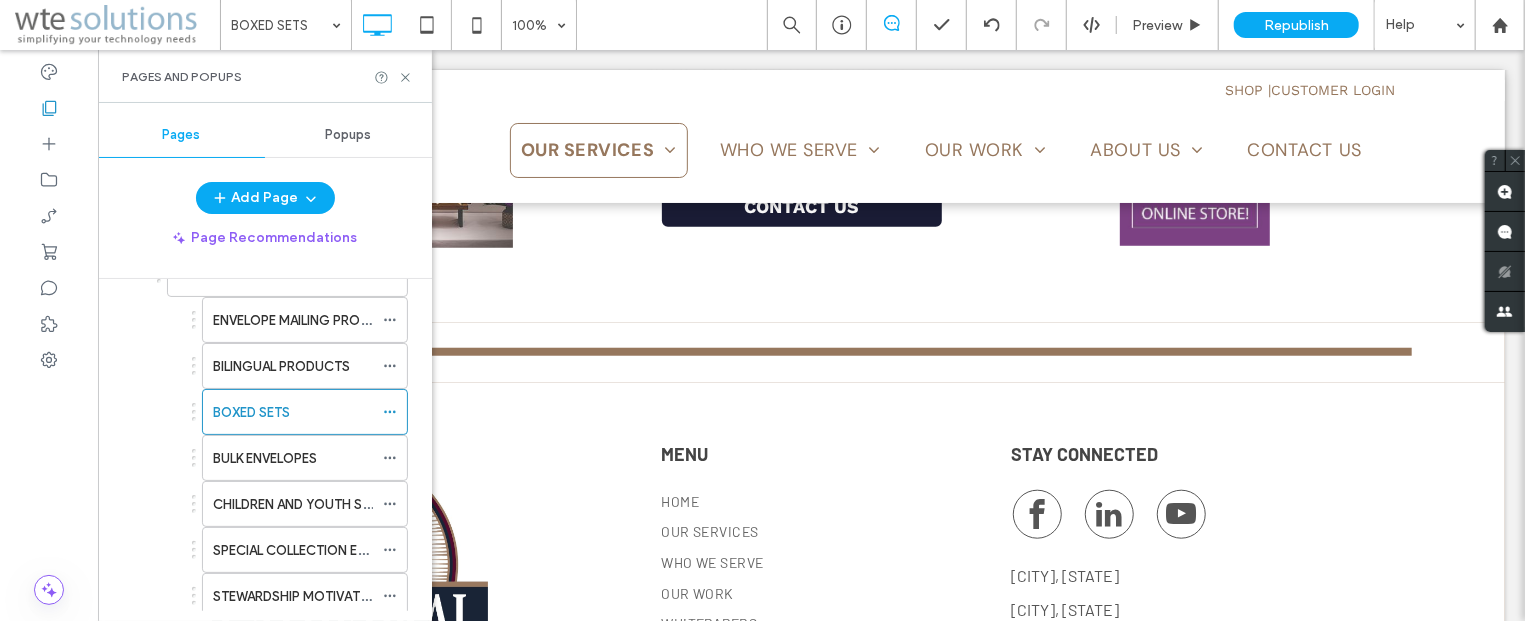 scroll, scrollTop: 362, scrollLeft: 0, axis: vertical 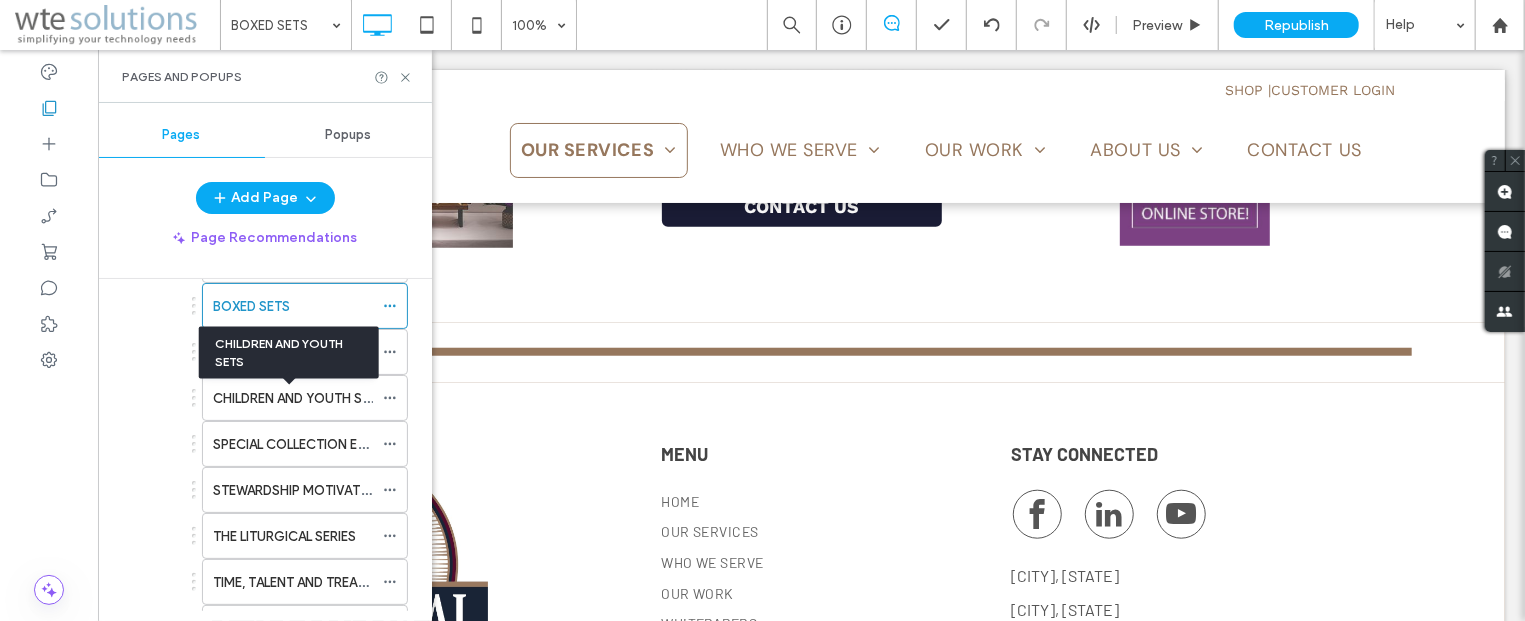 click on "CHILDREN AND YOUTH SETS" at bounding box center (289, 353) 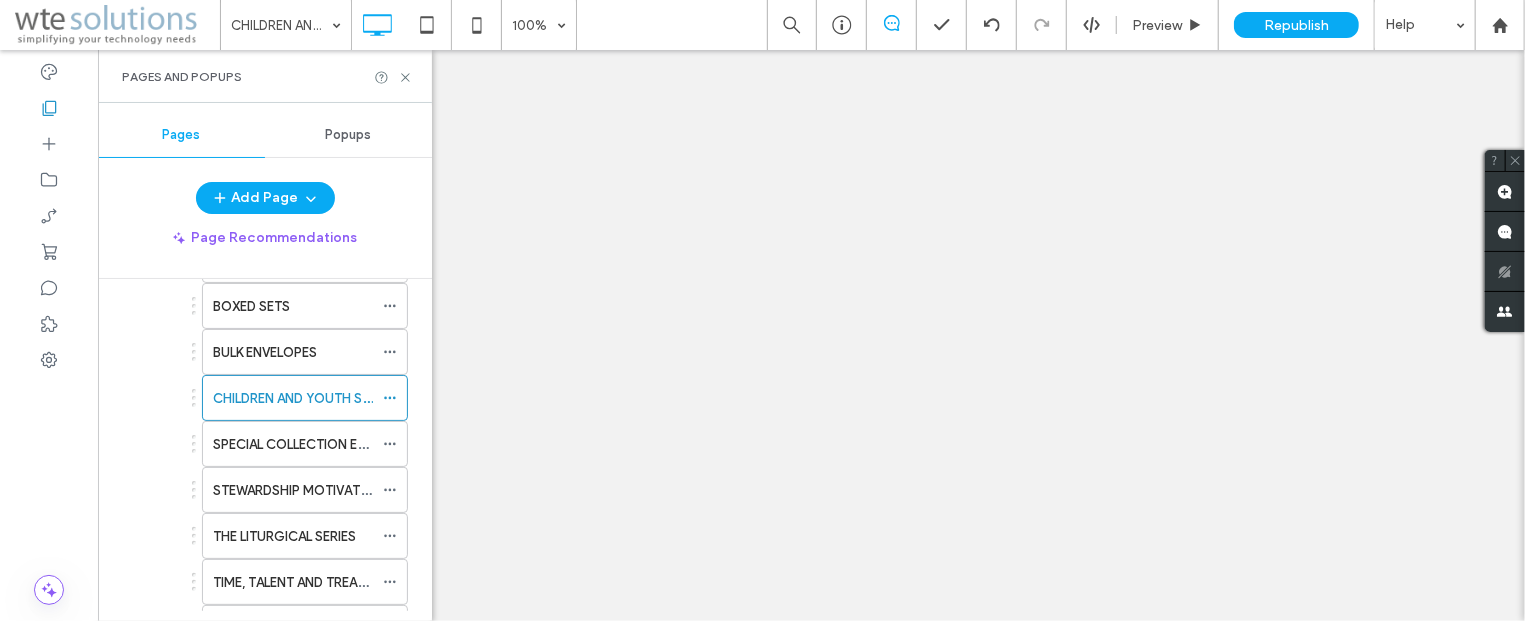 click on "BULK ENVELOPES" at bounding box center (293, 352) 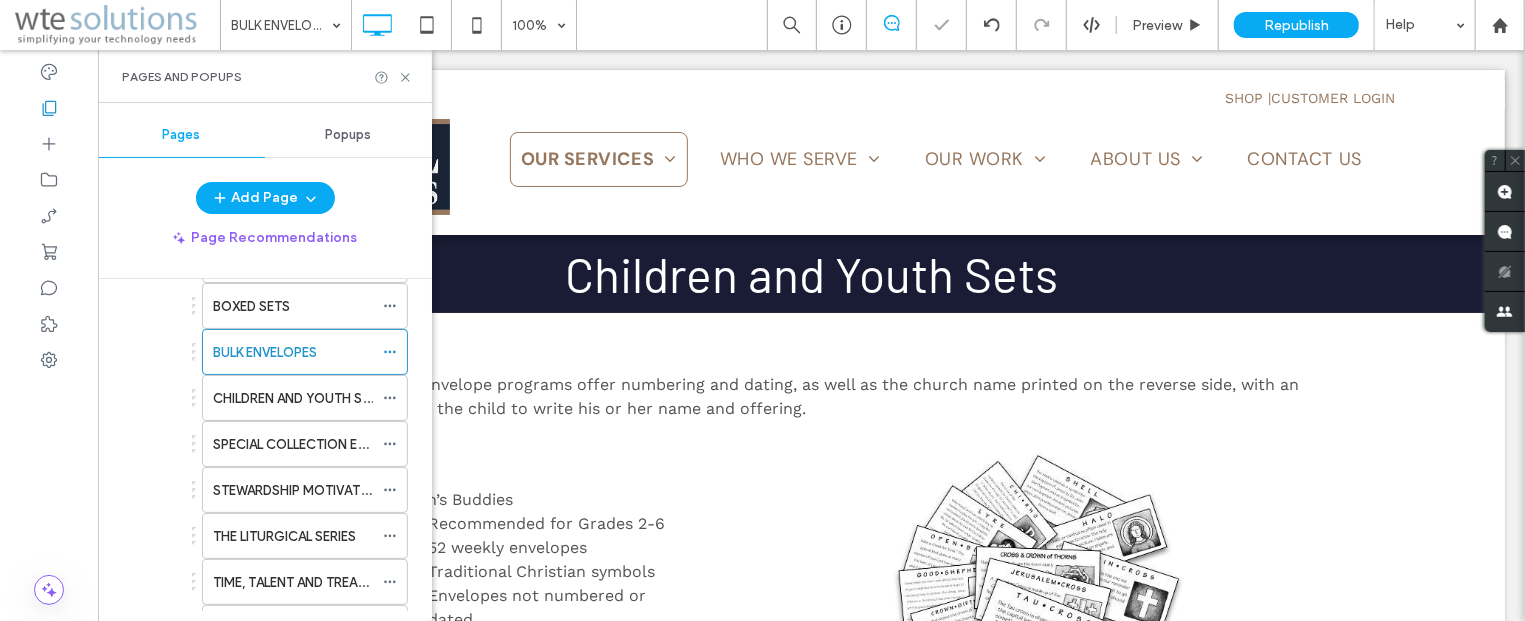 scroll, scrollTop: 0, scrollLeft: 0, axis: both 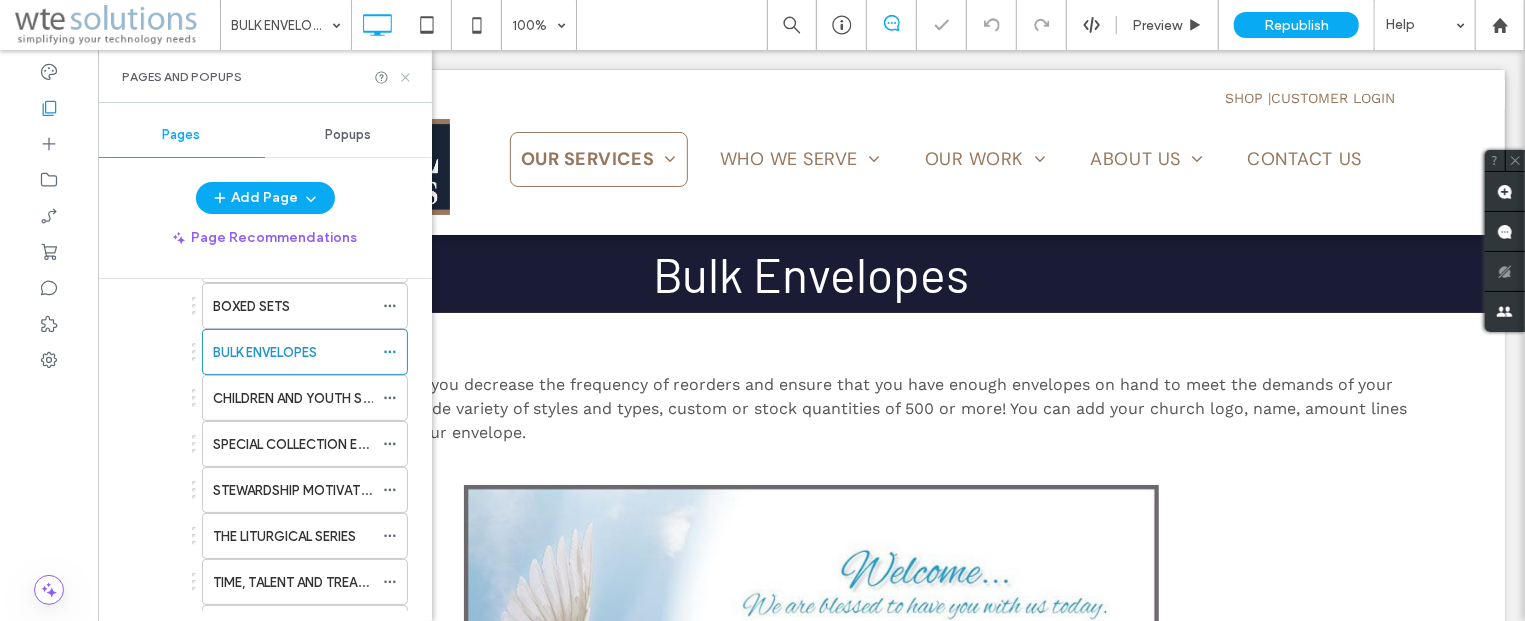 click 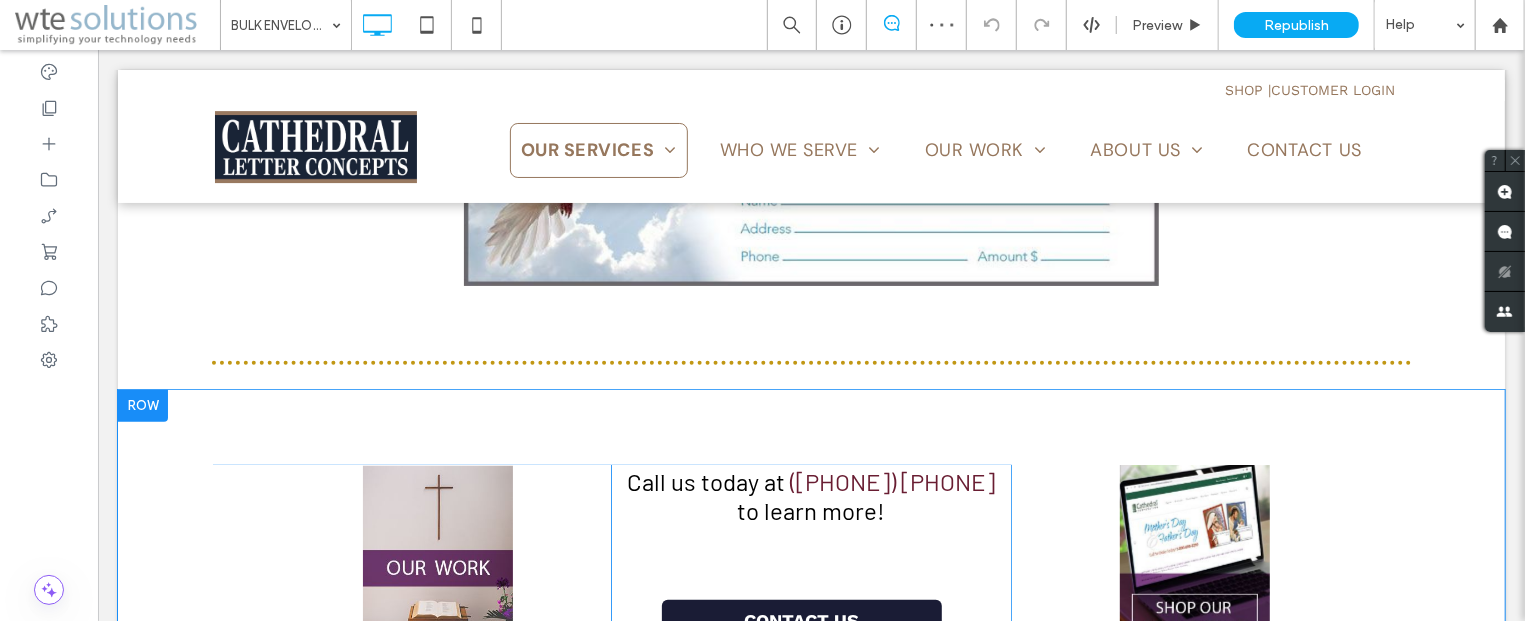 scroll, scrollTop: 536, scrollLeft: 0, axis: vertical 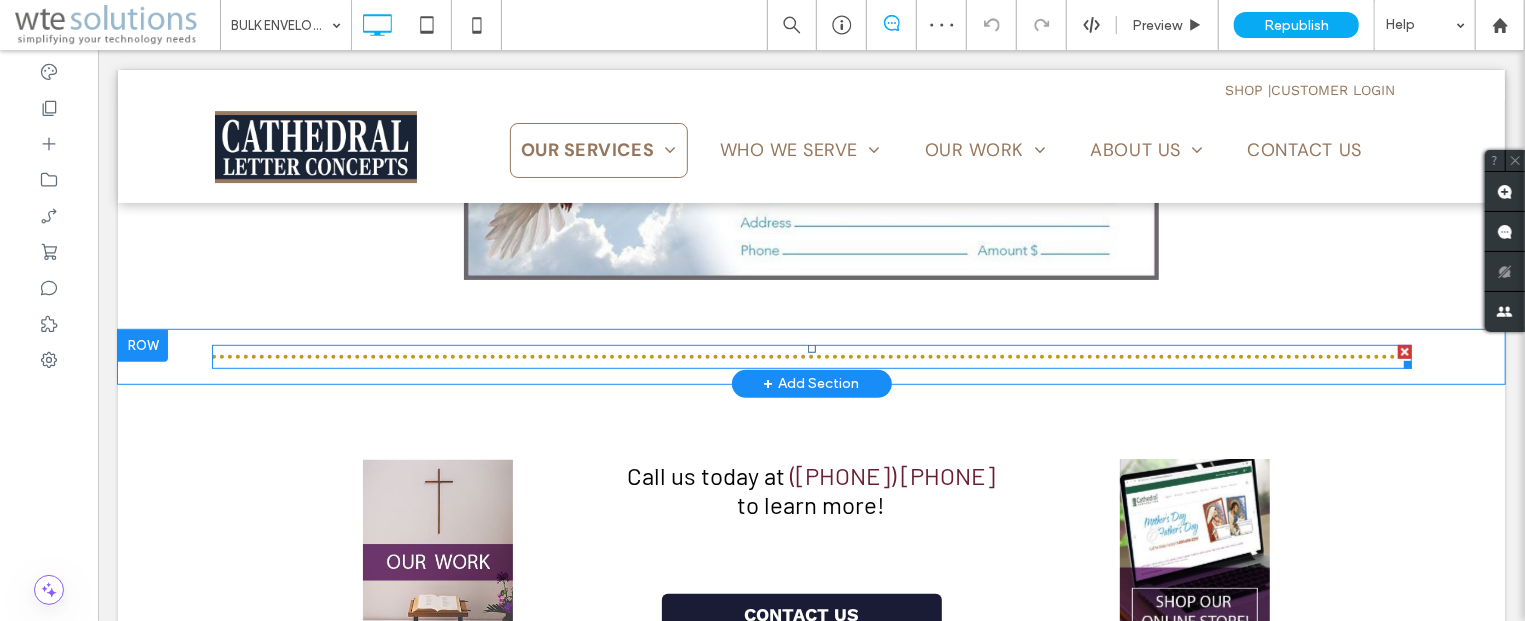 click at bounding box center (811, 356) 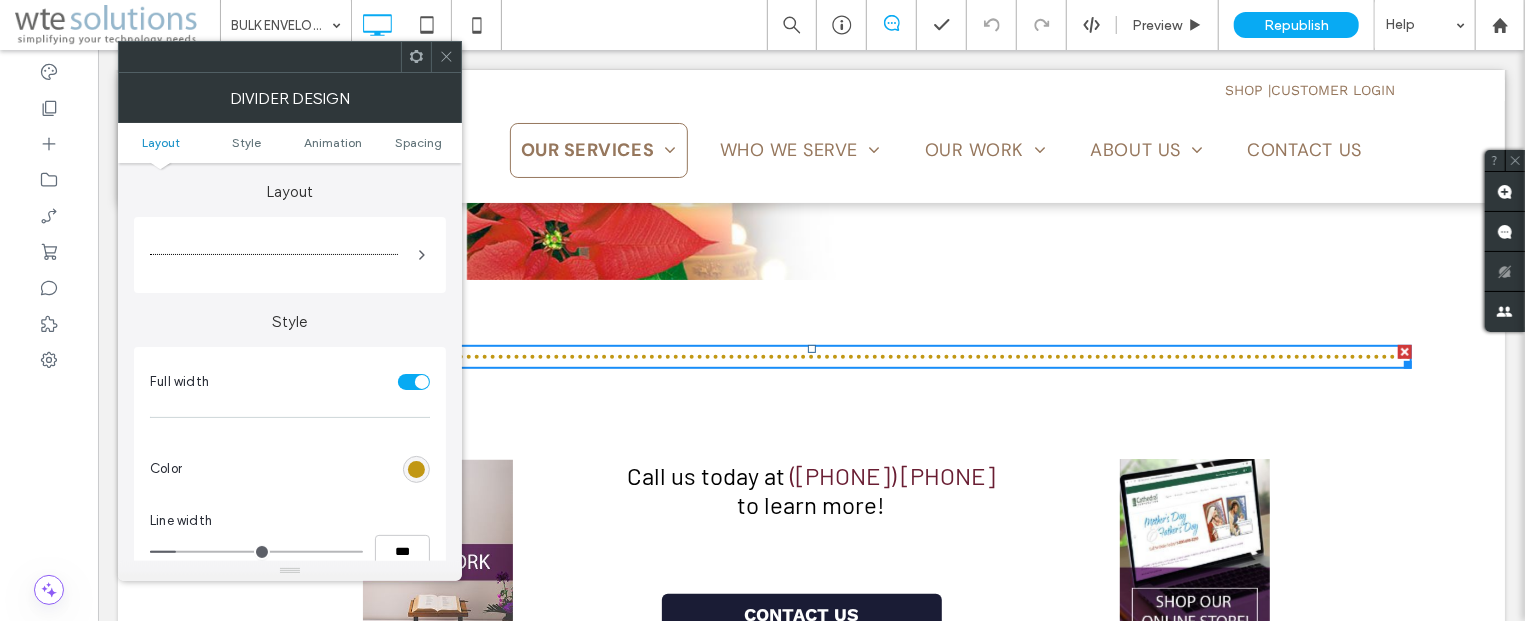 click at bounding box center (416, 469) 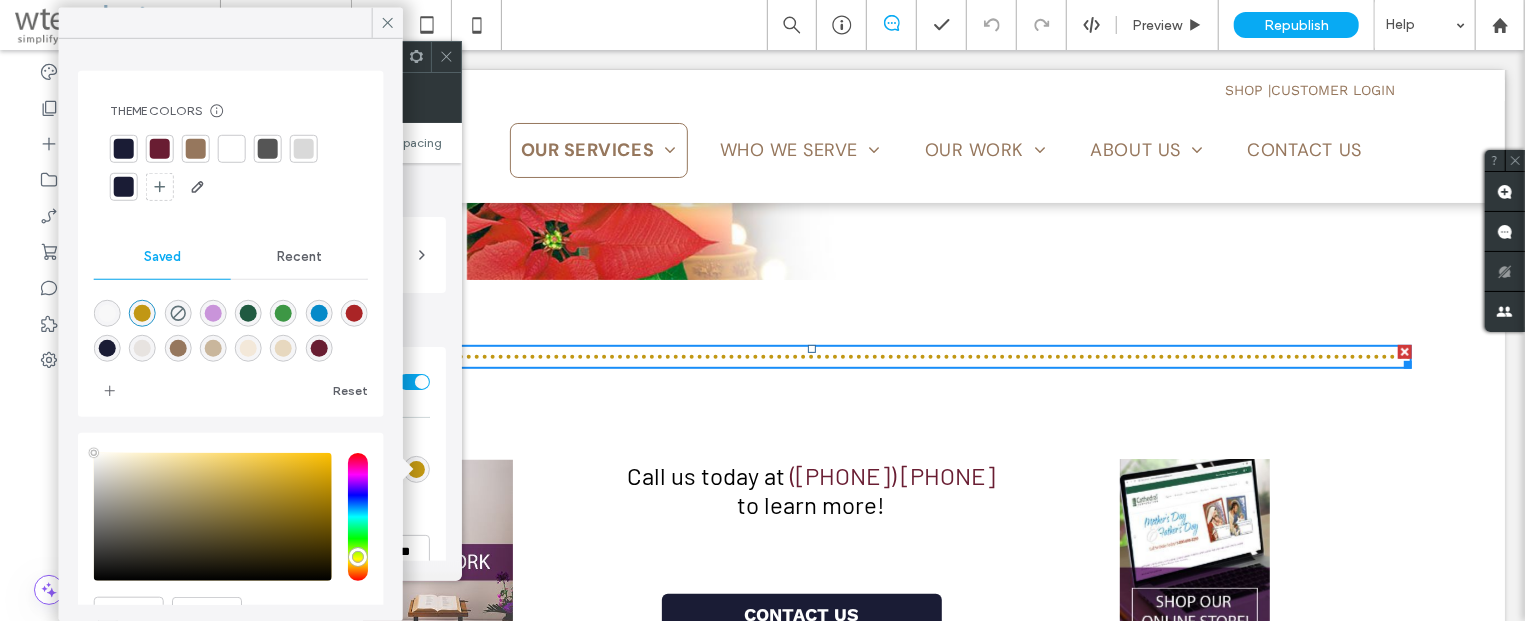 type on "****" 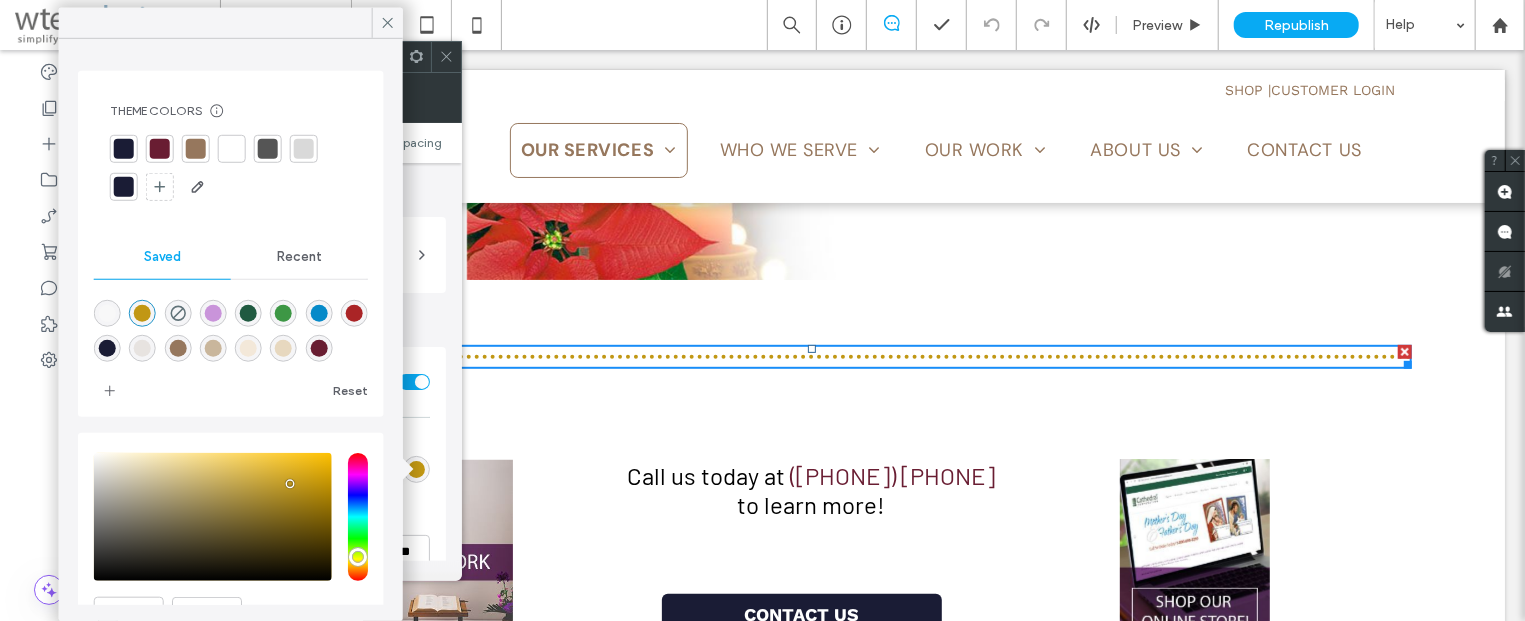 click at bounding box center [196, 149] 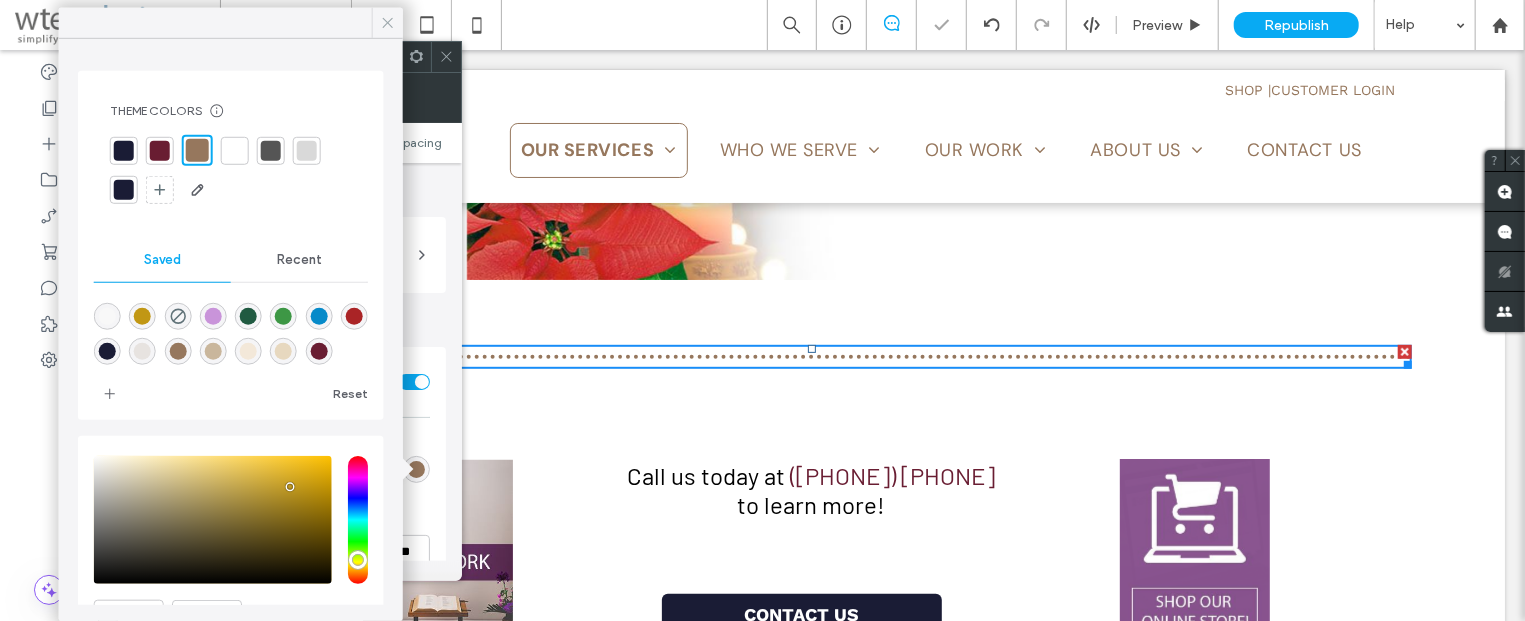 click 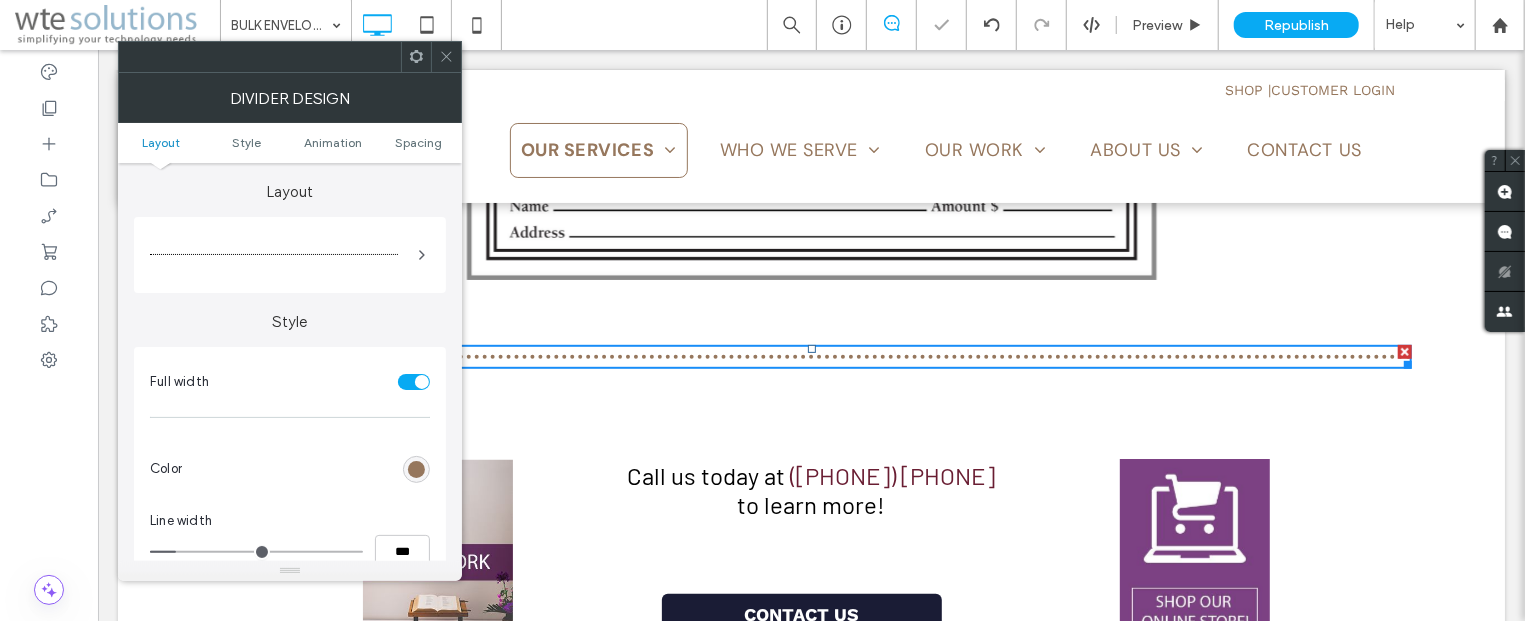 click 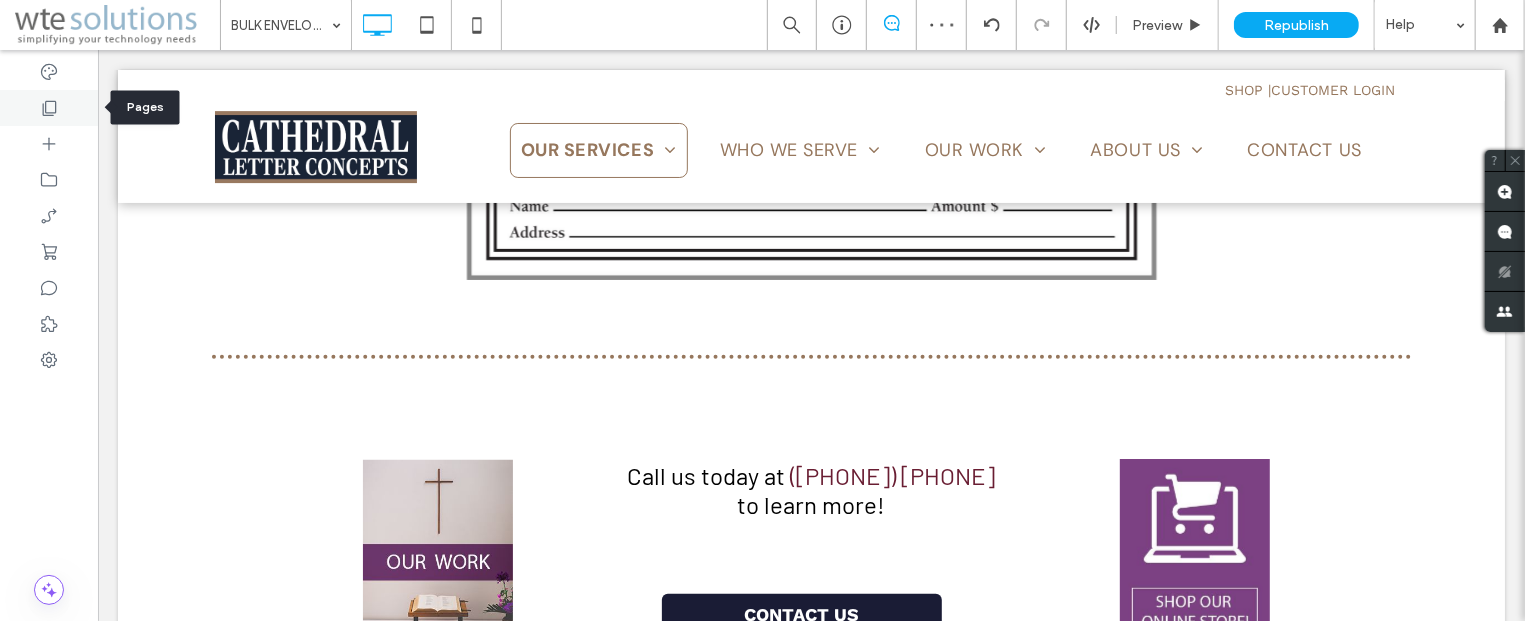 click at bounding box center (49, 108) 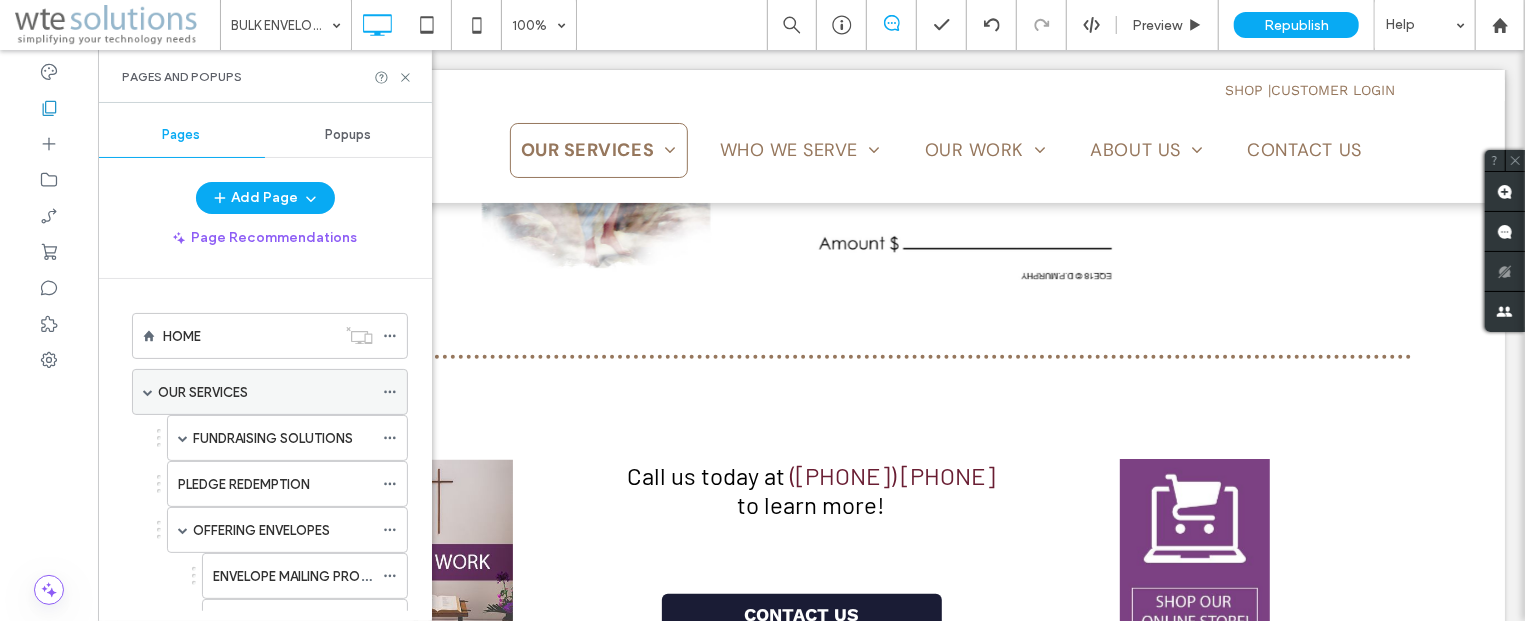 scroll, scrollTop: 241, scrollLeft: 0, axis: vertical 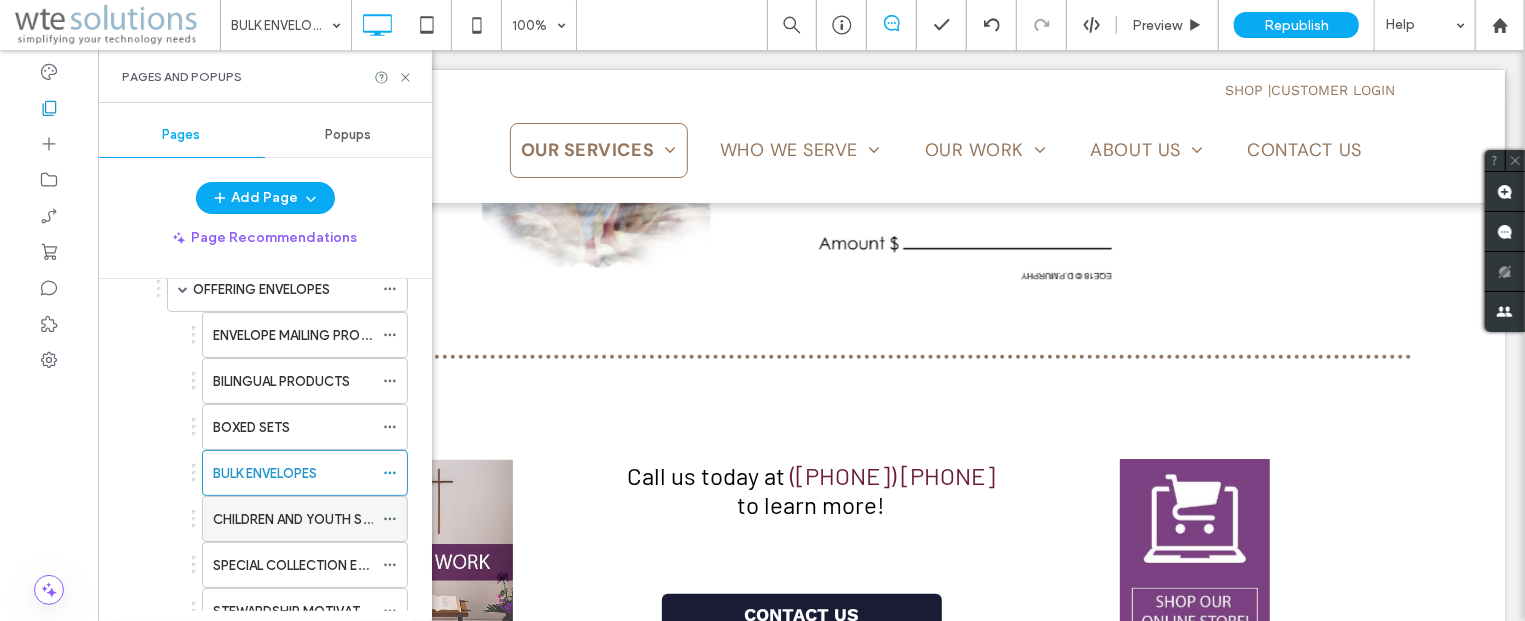 click on "CHILDREN AND YOUTH SETS" at bounding box center (293, 519) 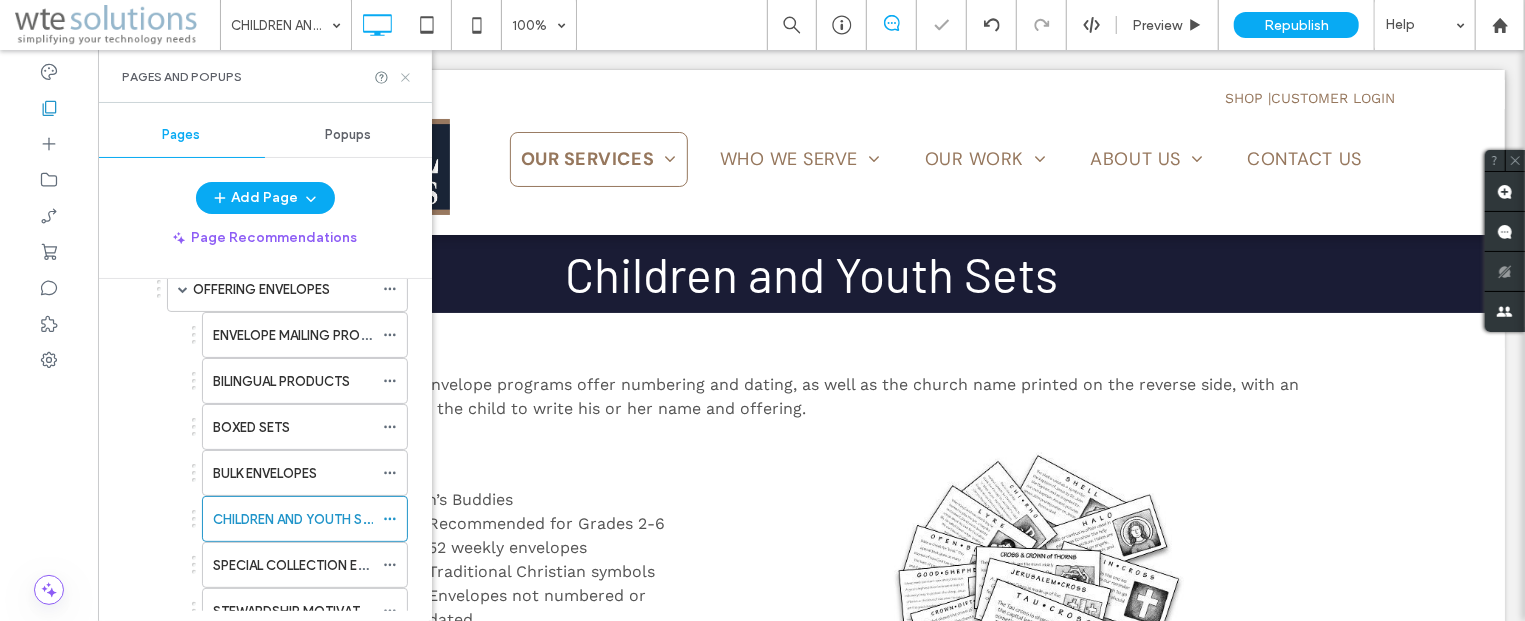 click 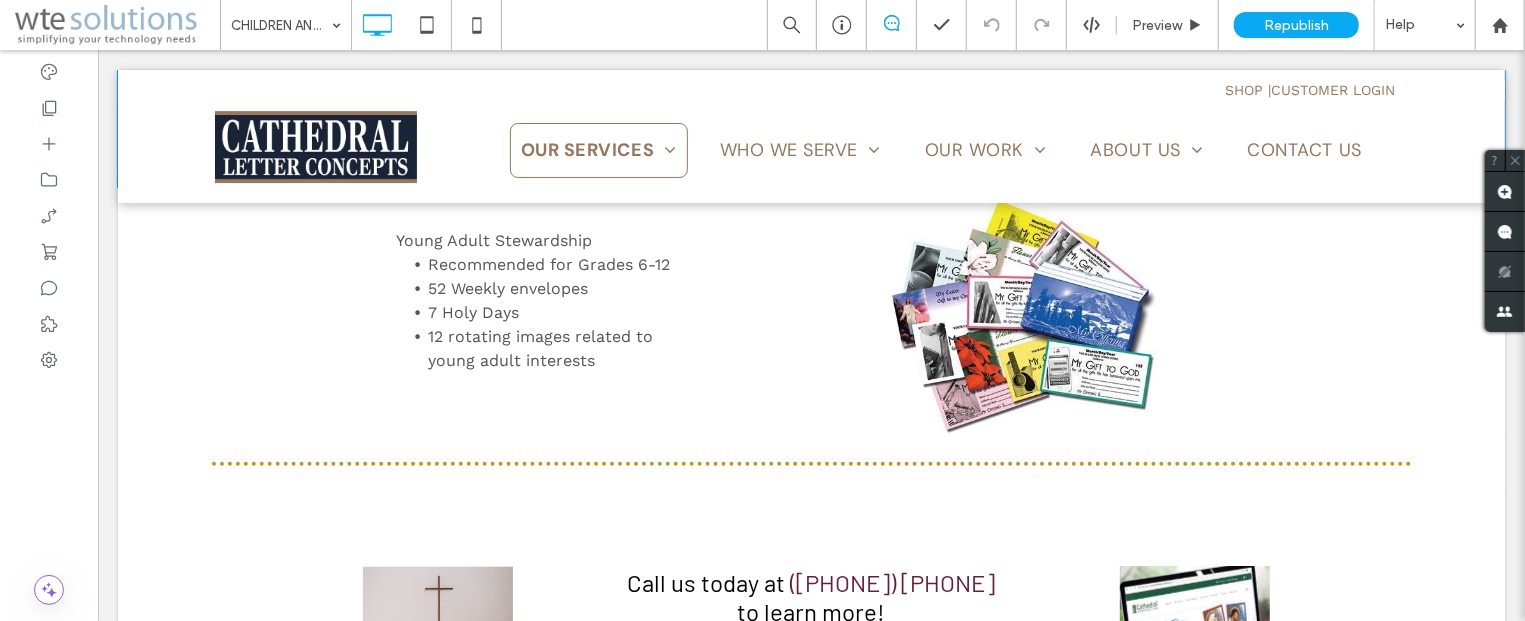 scroll, scrollTop: 857, scrollLeft: 0, axis: vertical 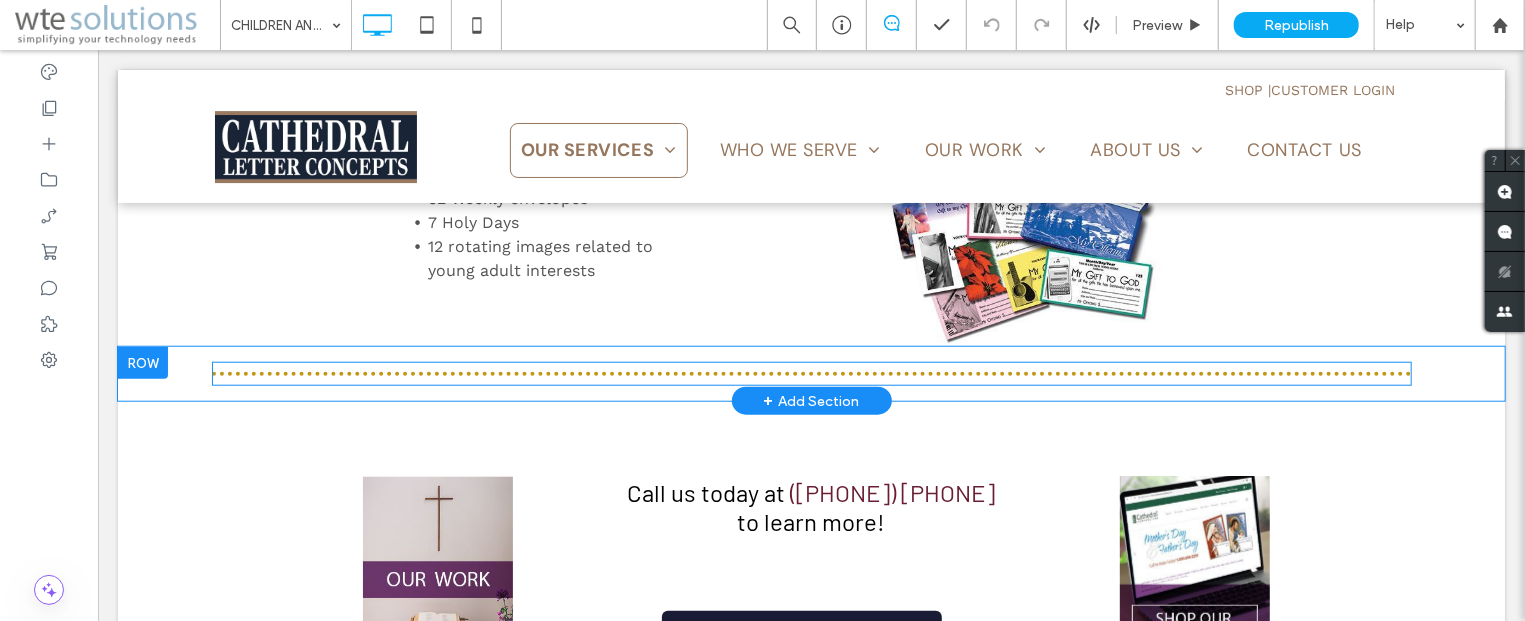 click at bounding box center (811, 373) 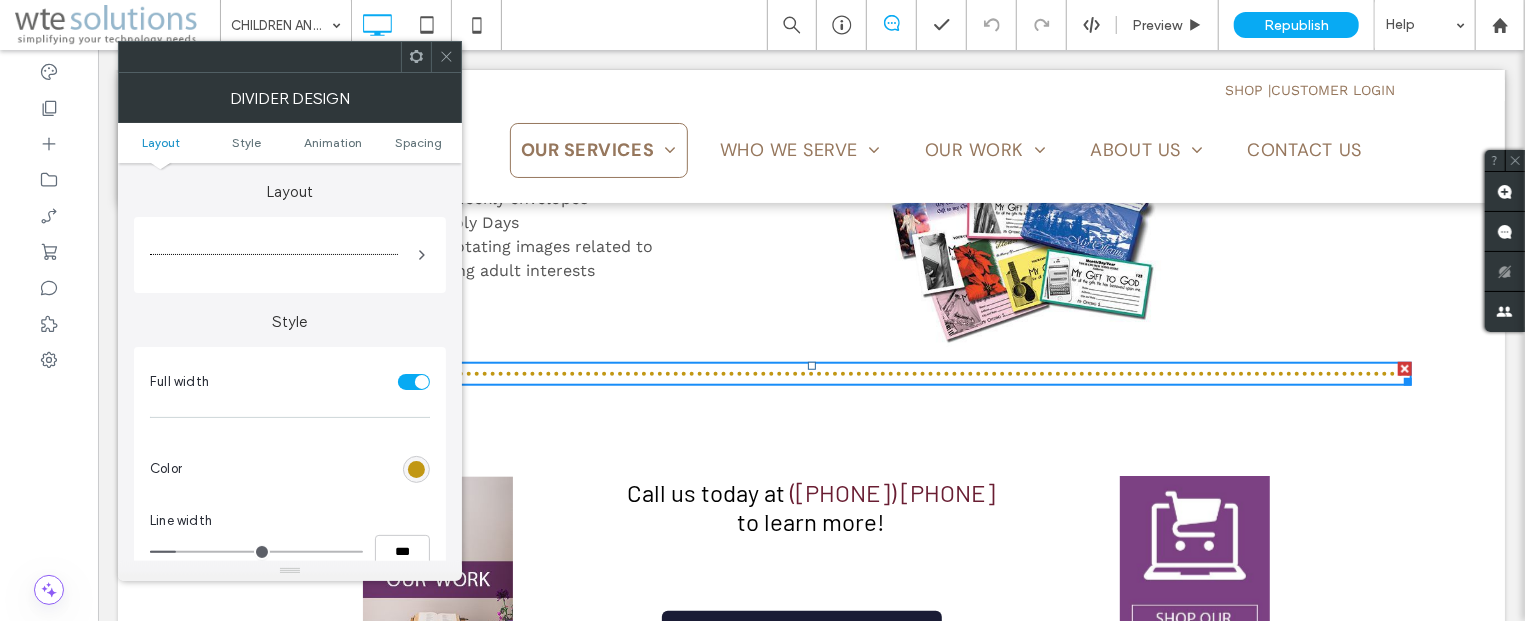click at bounding box center (416, 469) 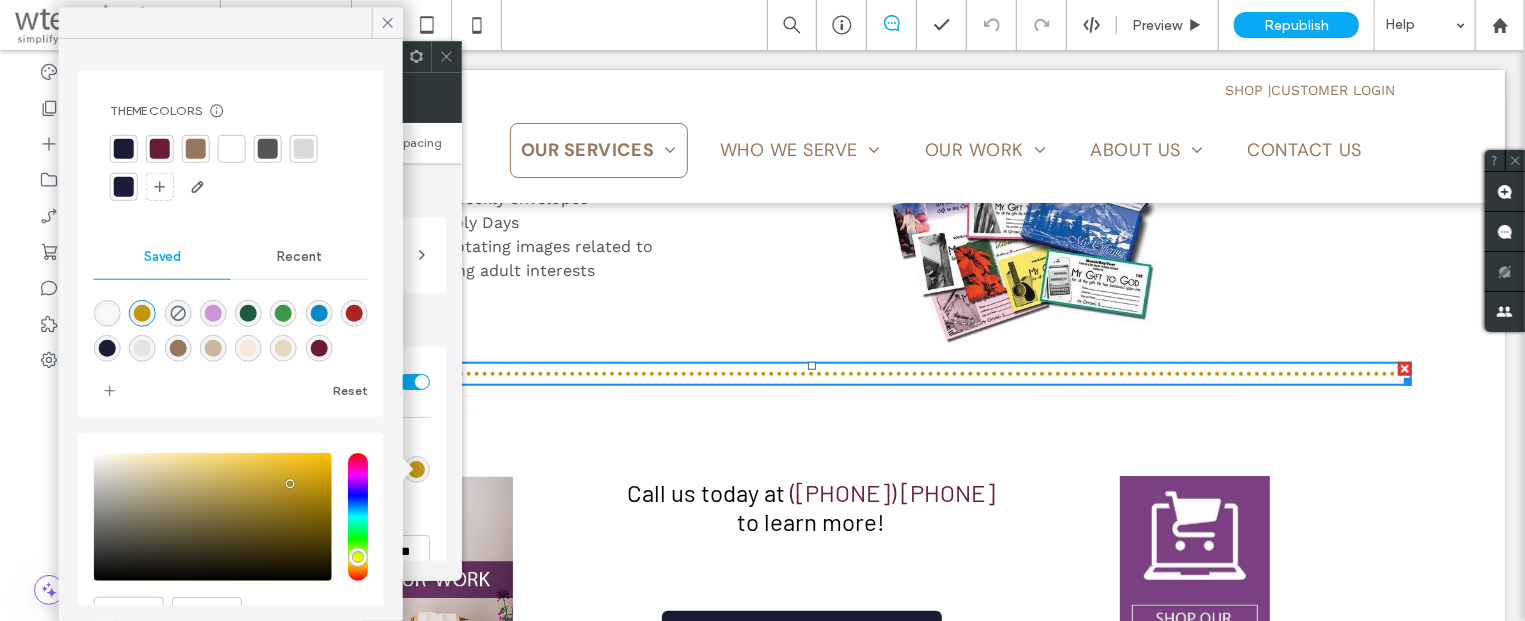 click at bounding box center [196, 149] 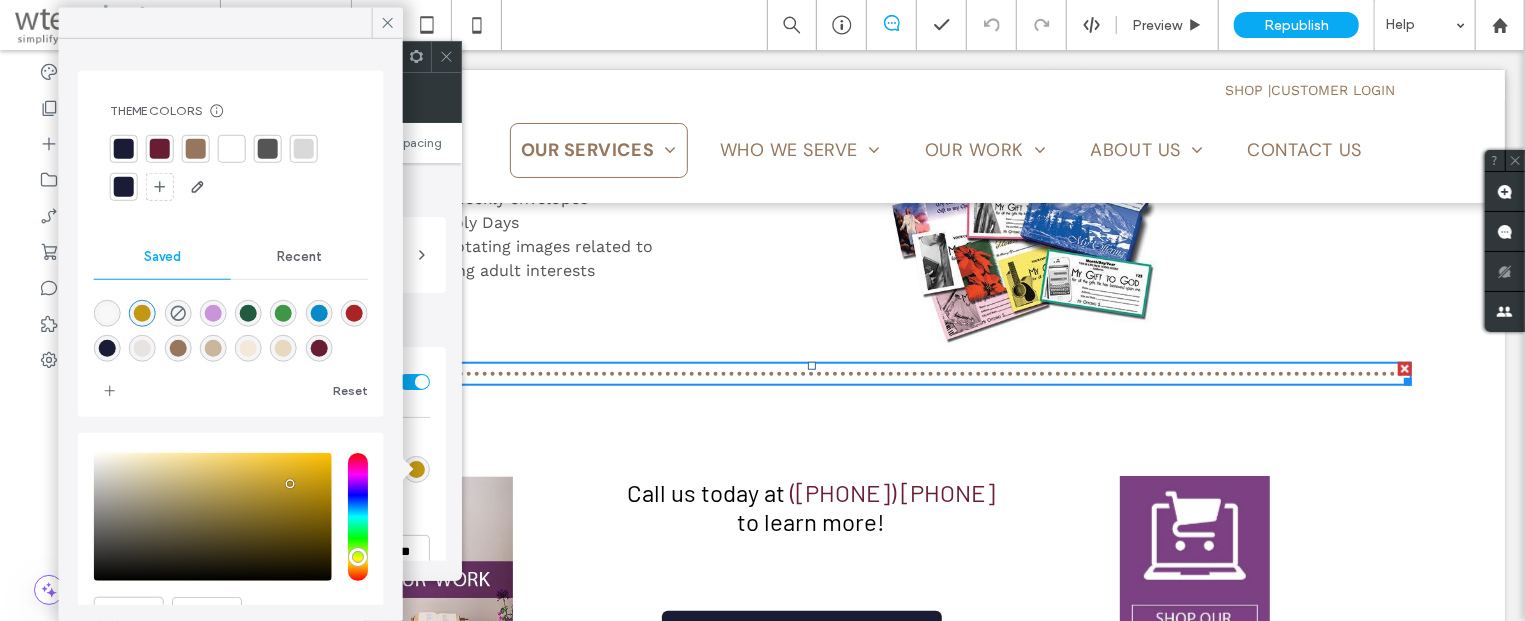 type on "*" 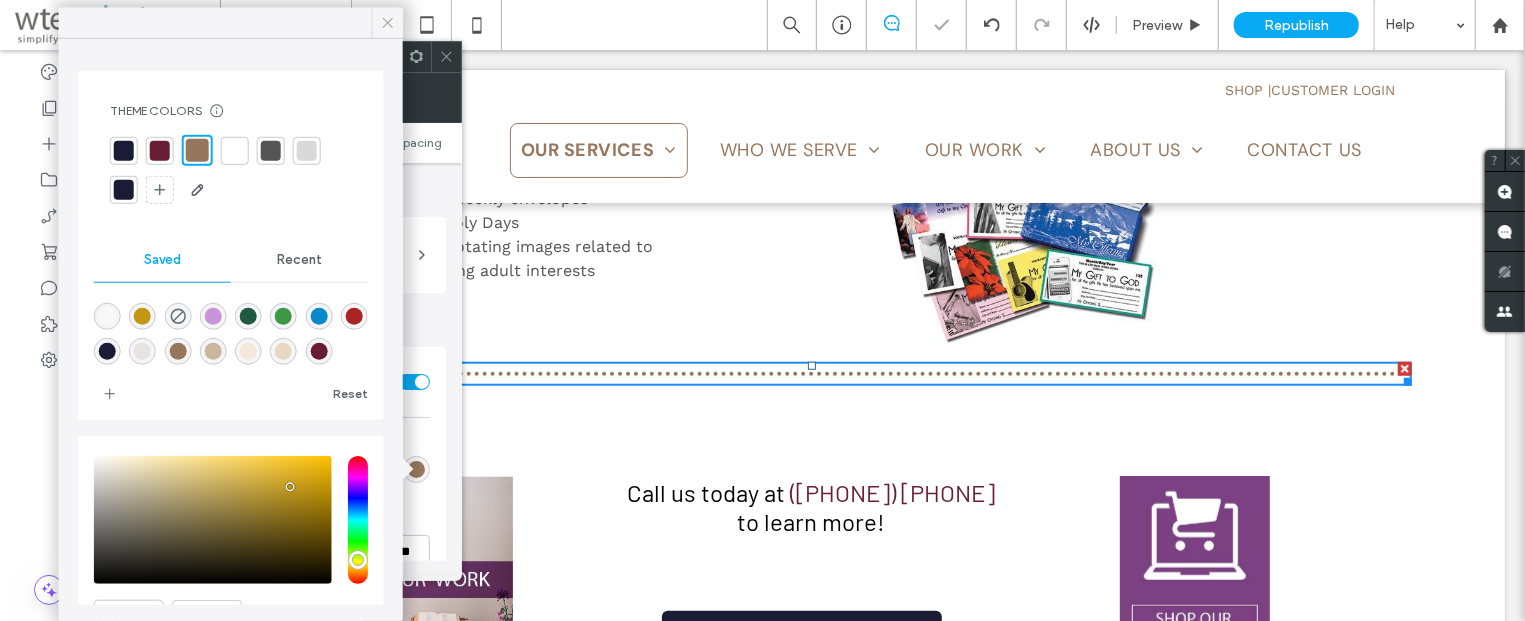 click 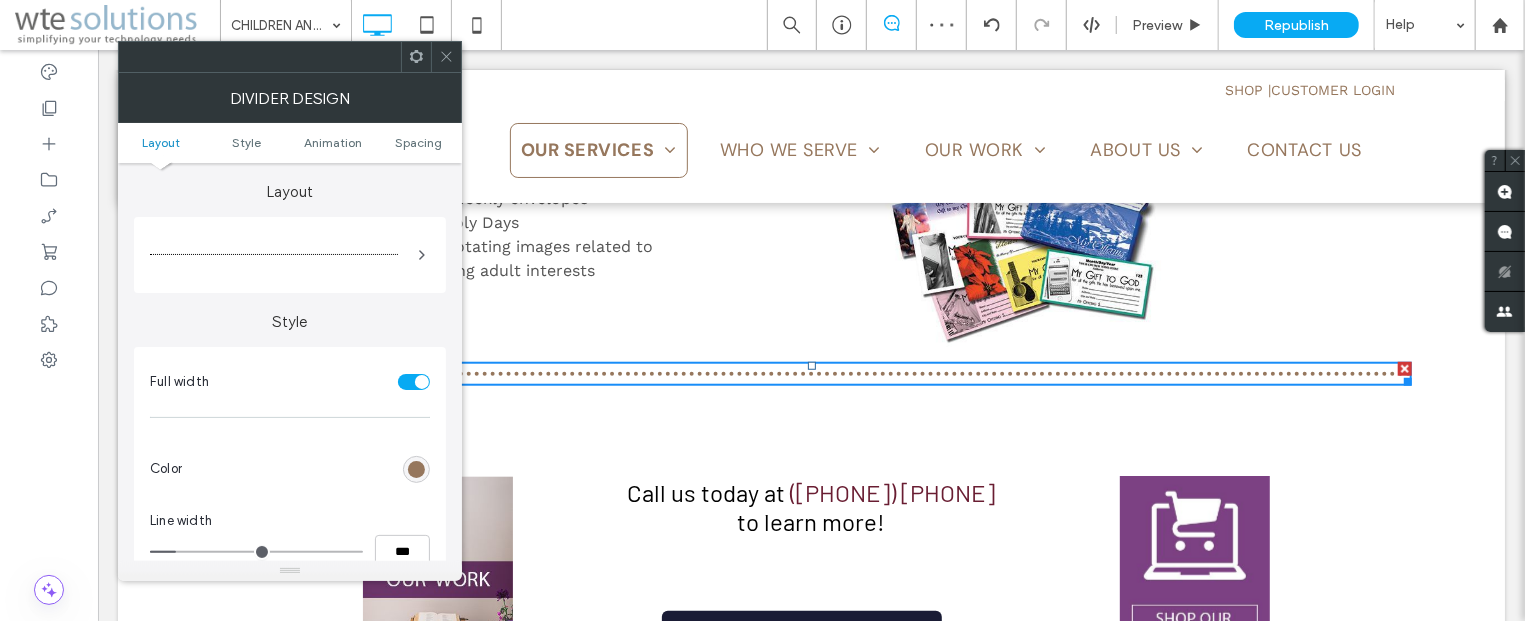 click 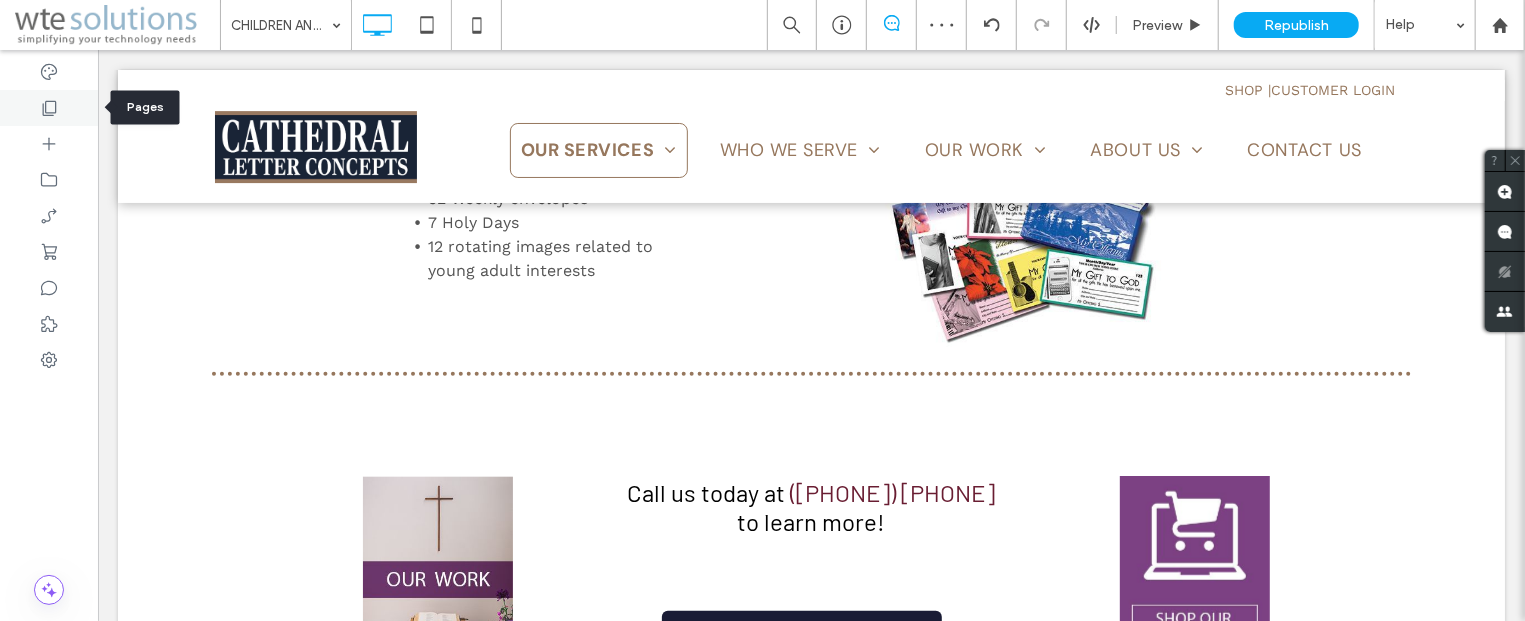 click 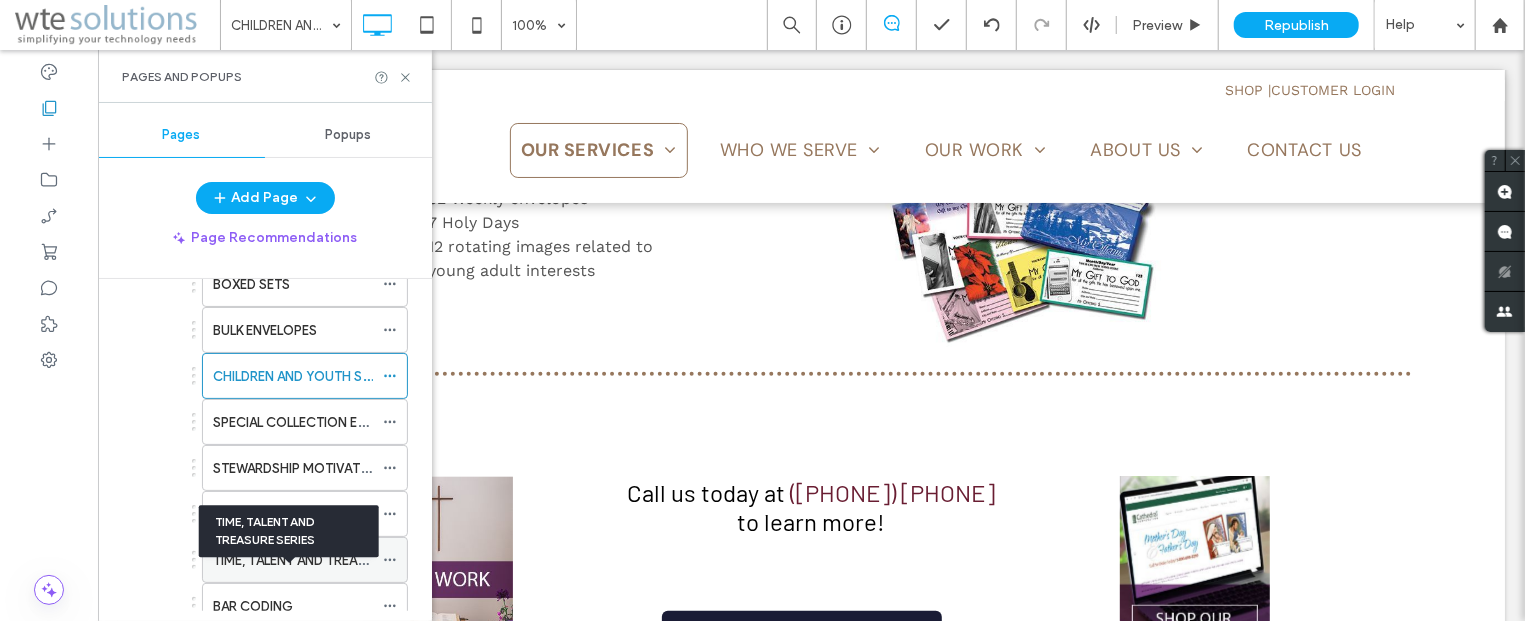 scroll, scrollTop: 362, scrollLeft: 0, axis: vertical 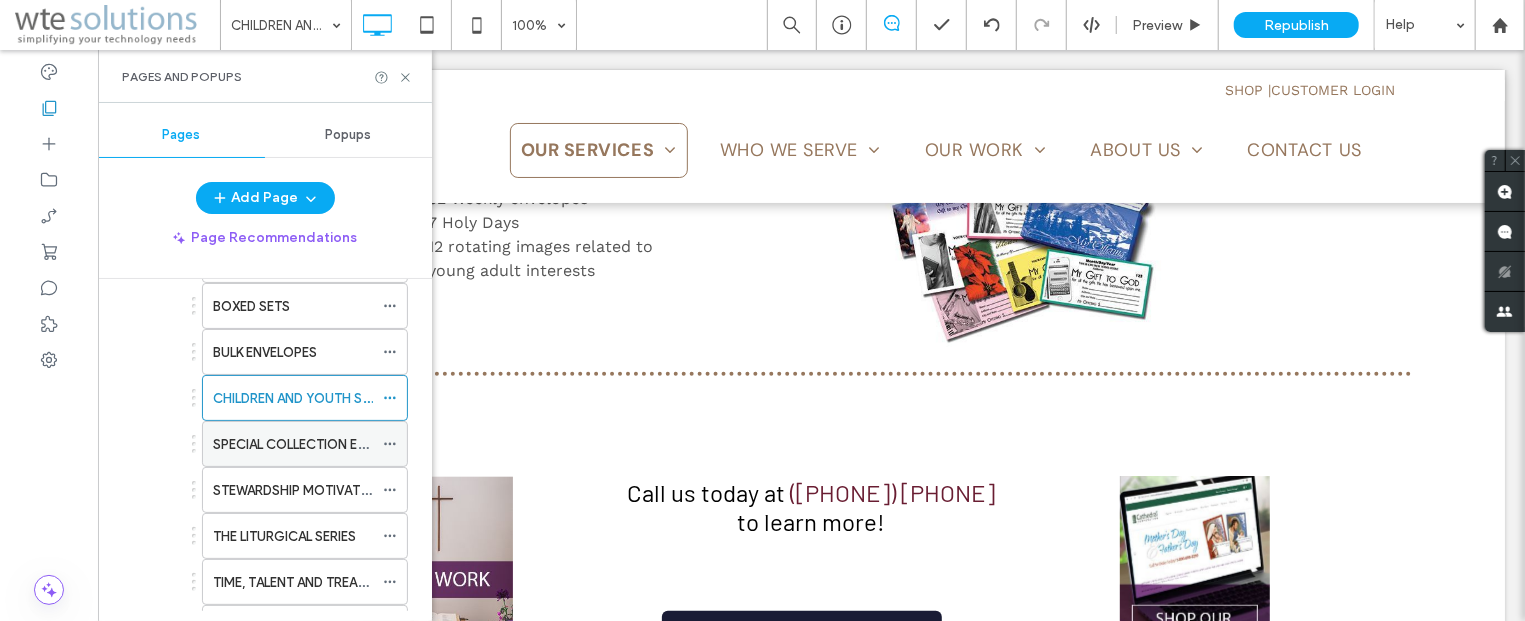 click on "SPECIAL COLLECTION ENVELOPES" at bounding box center (317, 444) 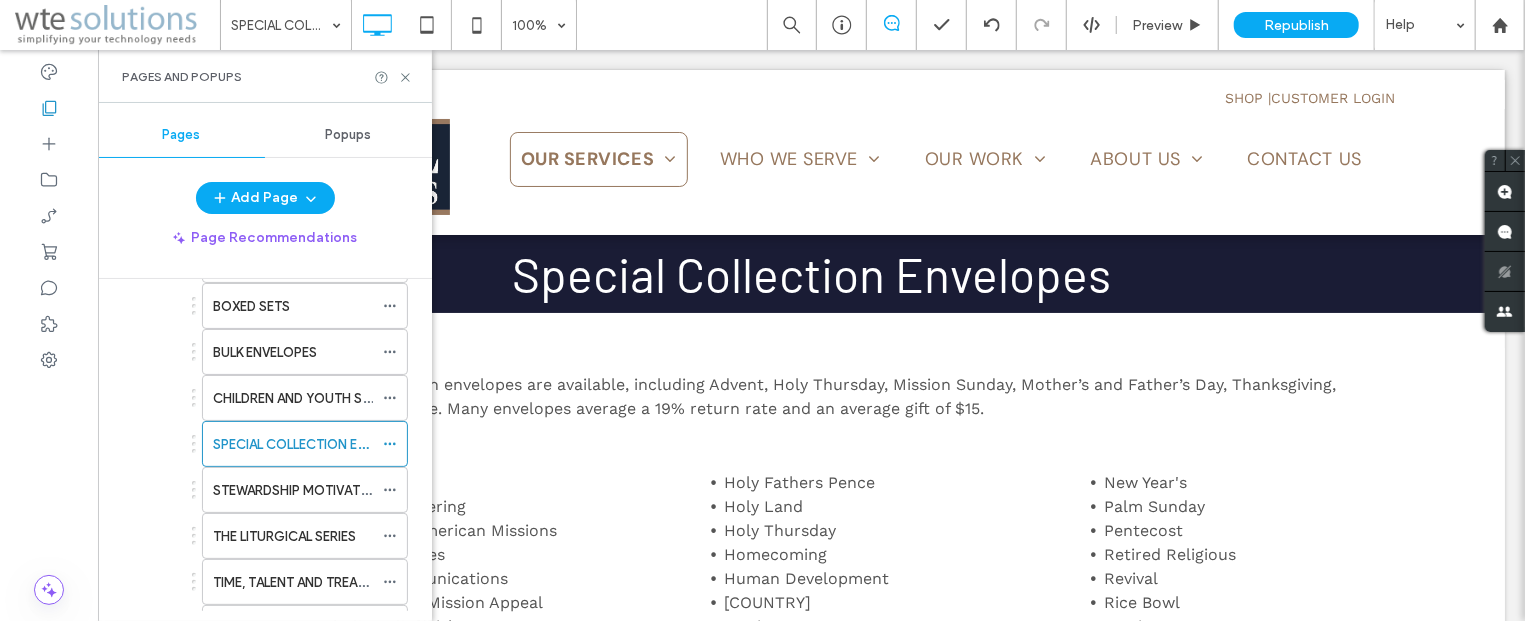 scroll, scrollTop: 0, scrollLeft: 0, axis: both 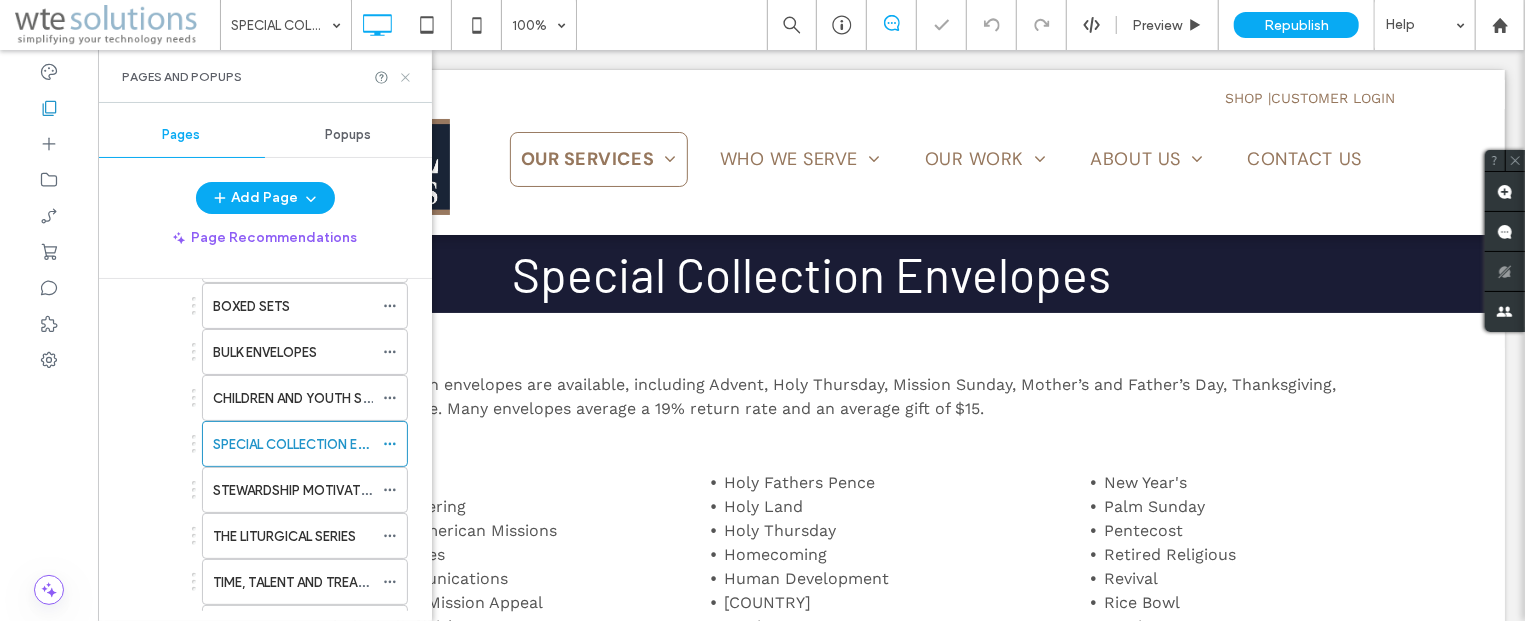 drag, startPoint x: 400, startPoint y: 79, endPoint x: 556, endPoint y: 291, distance: 263.21094 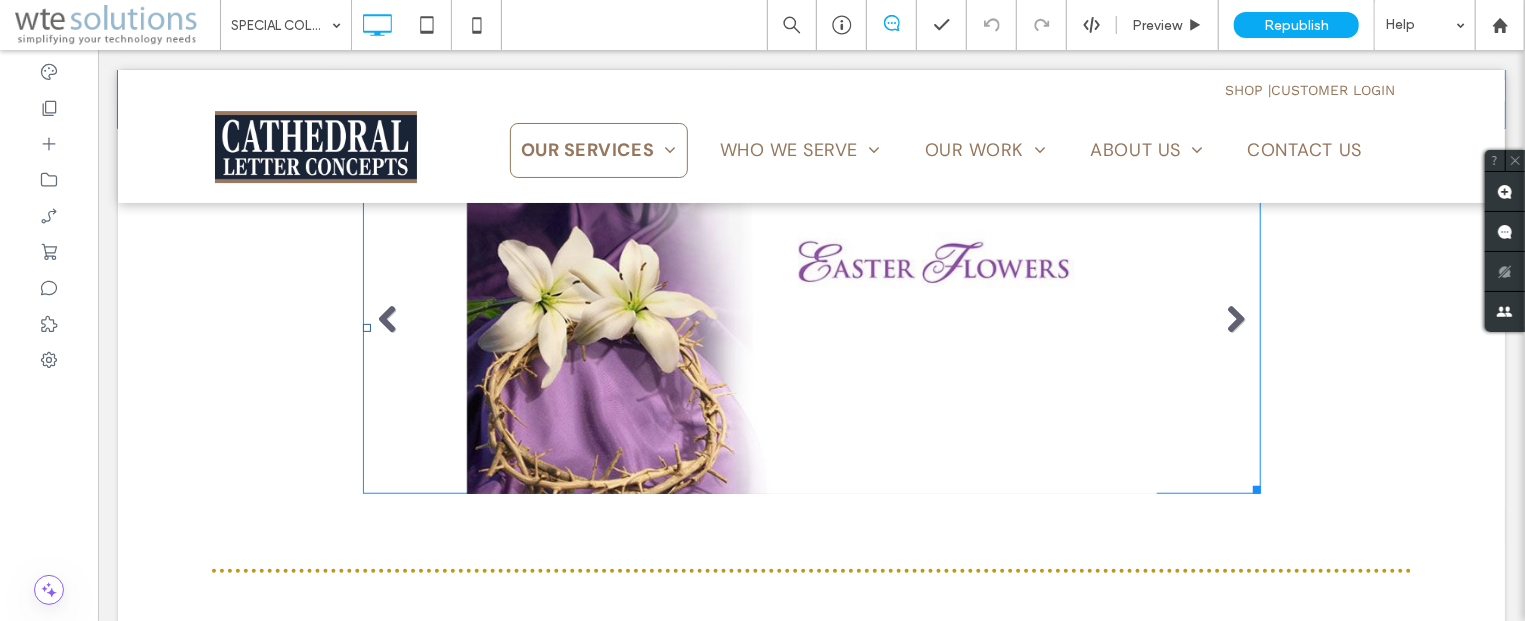 scroll, scrollTop: 857, scrollLeft: 0, axis: vertical 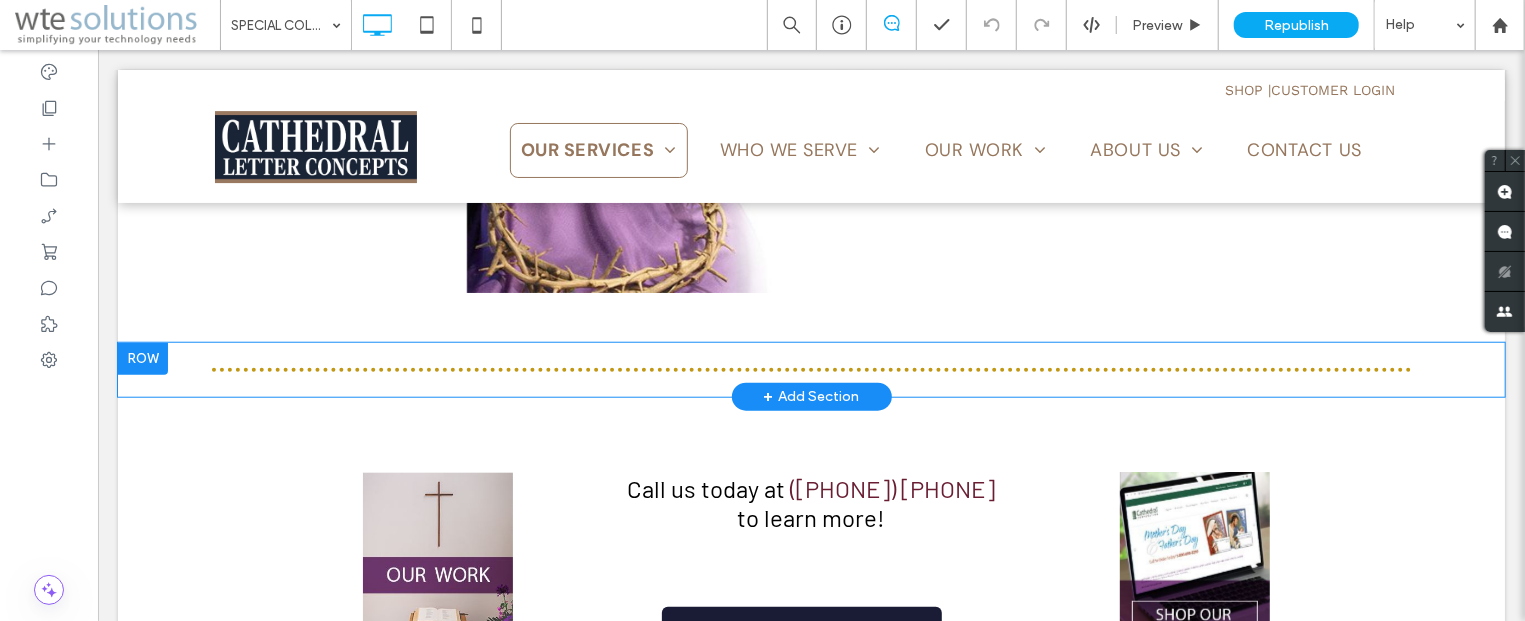 click on "Click To Paste
Row + Add Section" at bounding box center [810, 369] 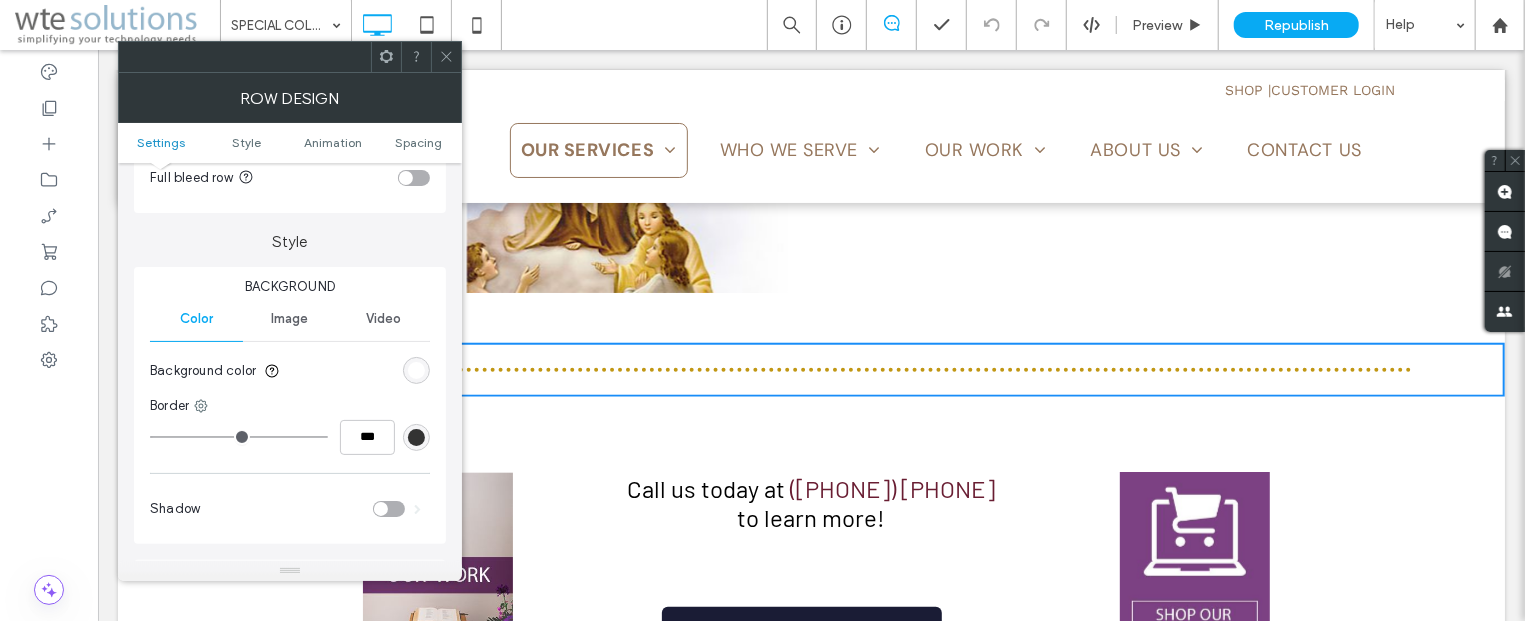 scroll, scrollTop: 0, scrollLeft: 0, axis: both 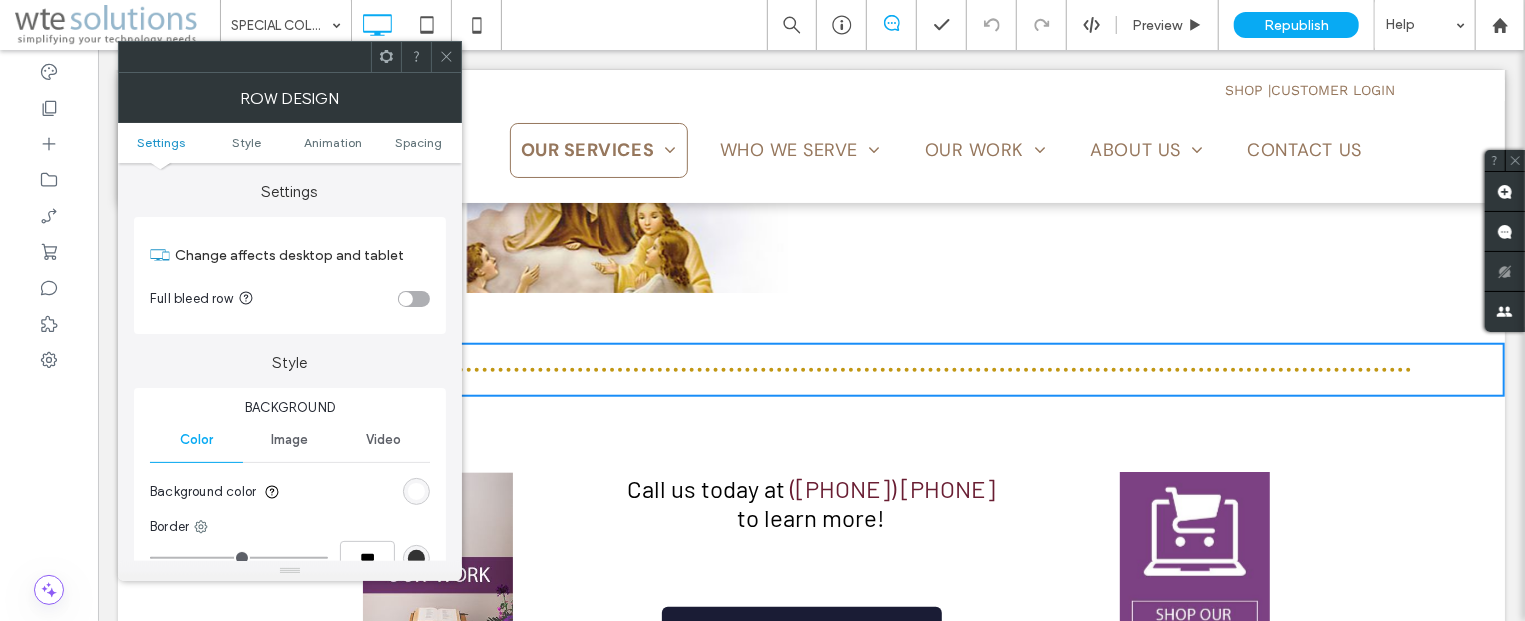 click at bounding box center [811, 369] 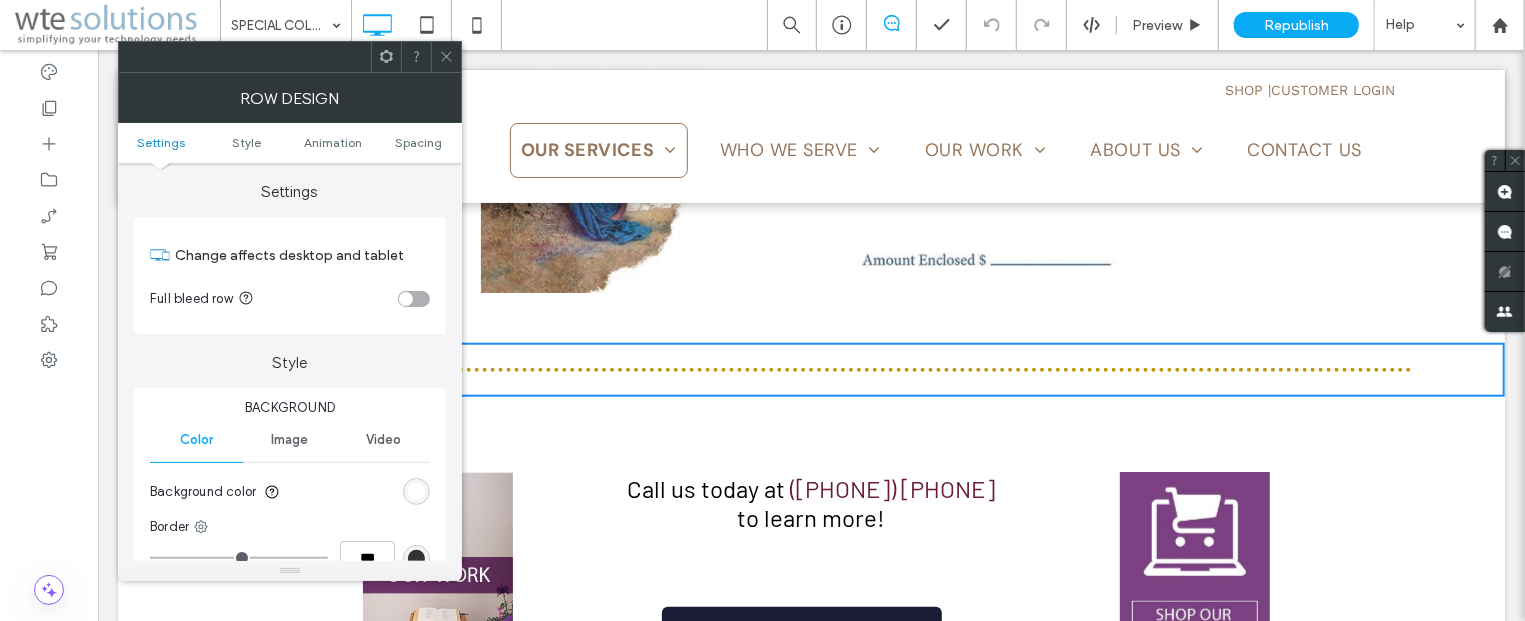 click at bounding box center (811, 369) 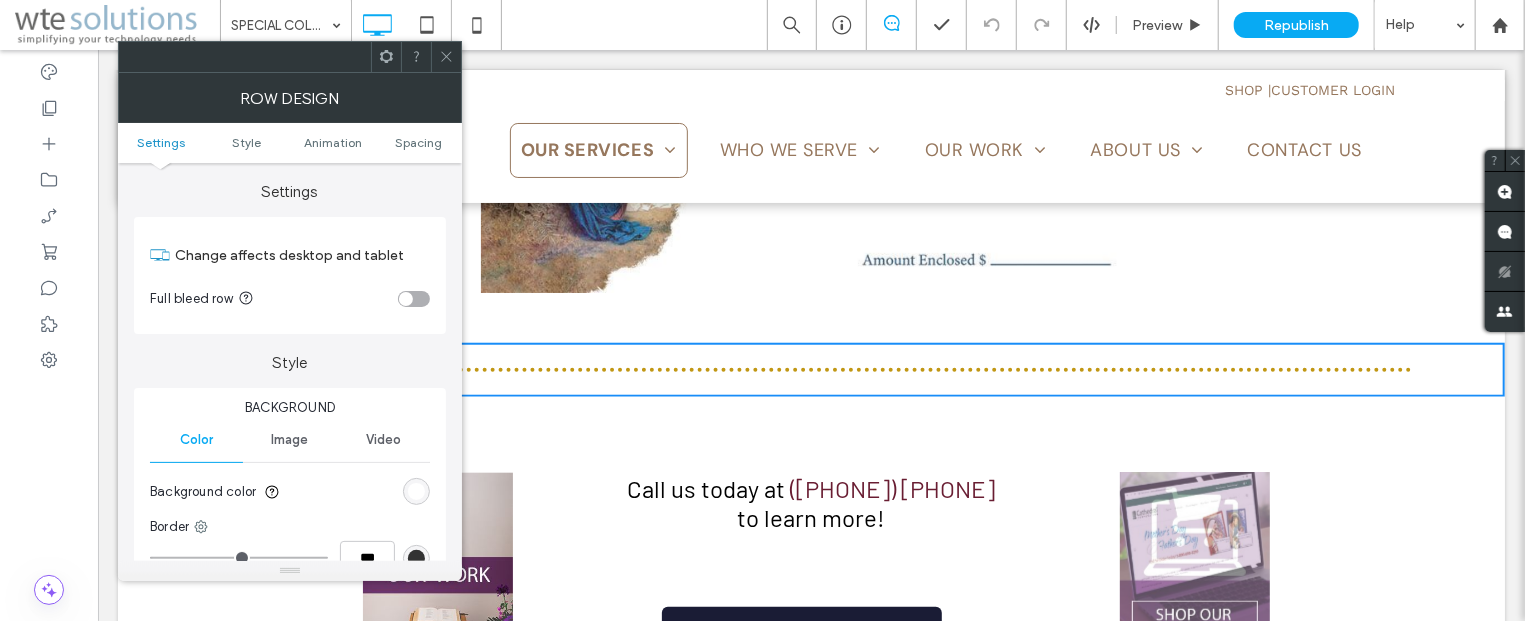 drag, startPoint x: 439, startPoint y: 58, endPoint x: 383, endPoint y: 119, distance: 82.80701 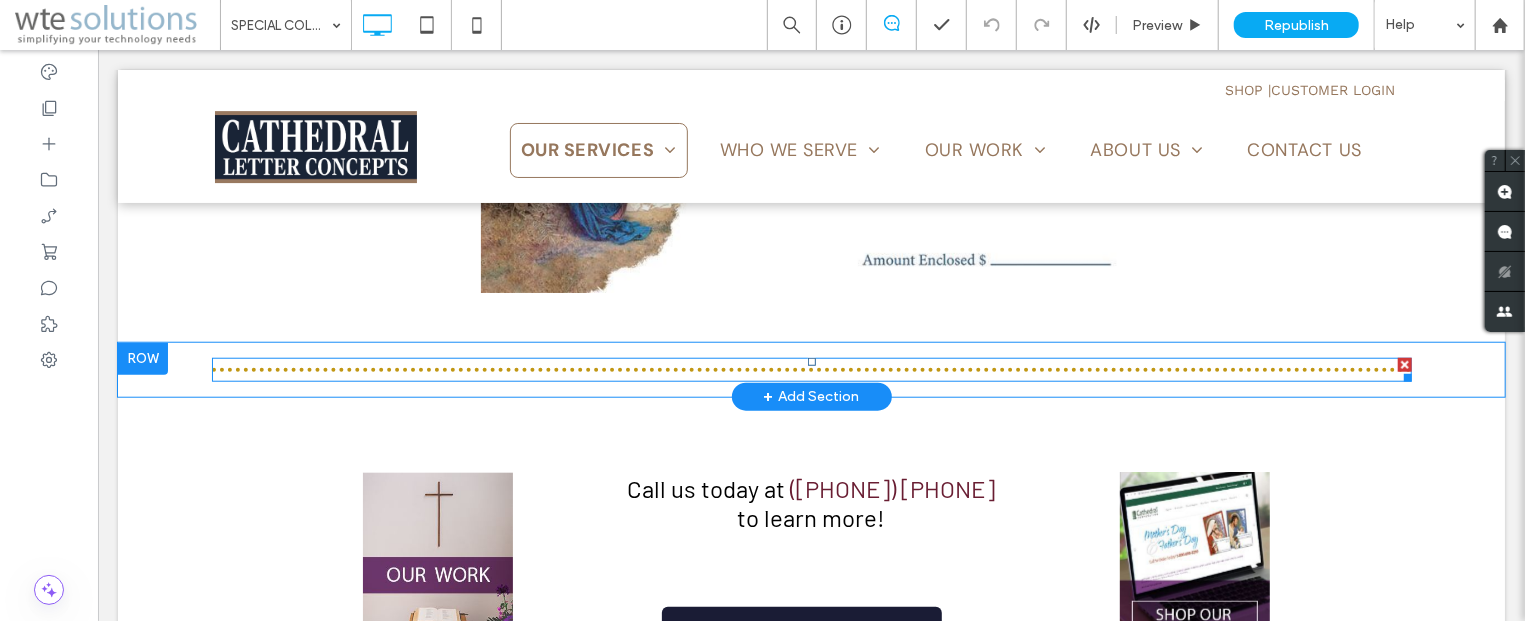 click at bounding box center [811, 369] 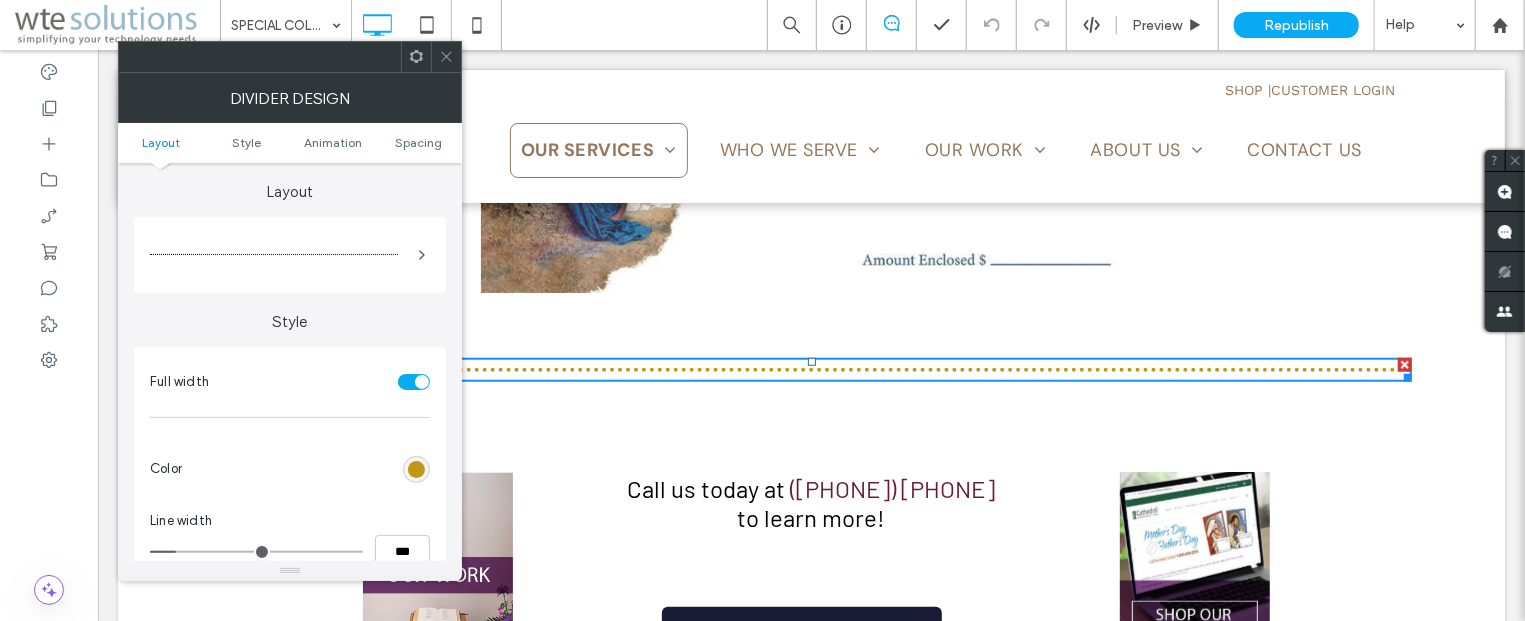click at bounding box center (416, 469) 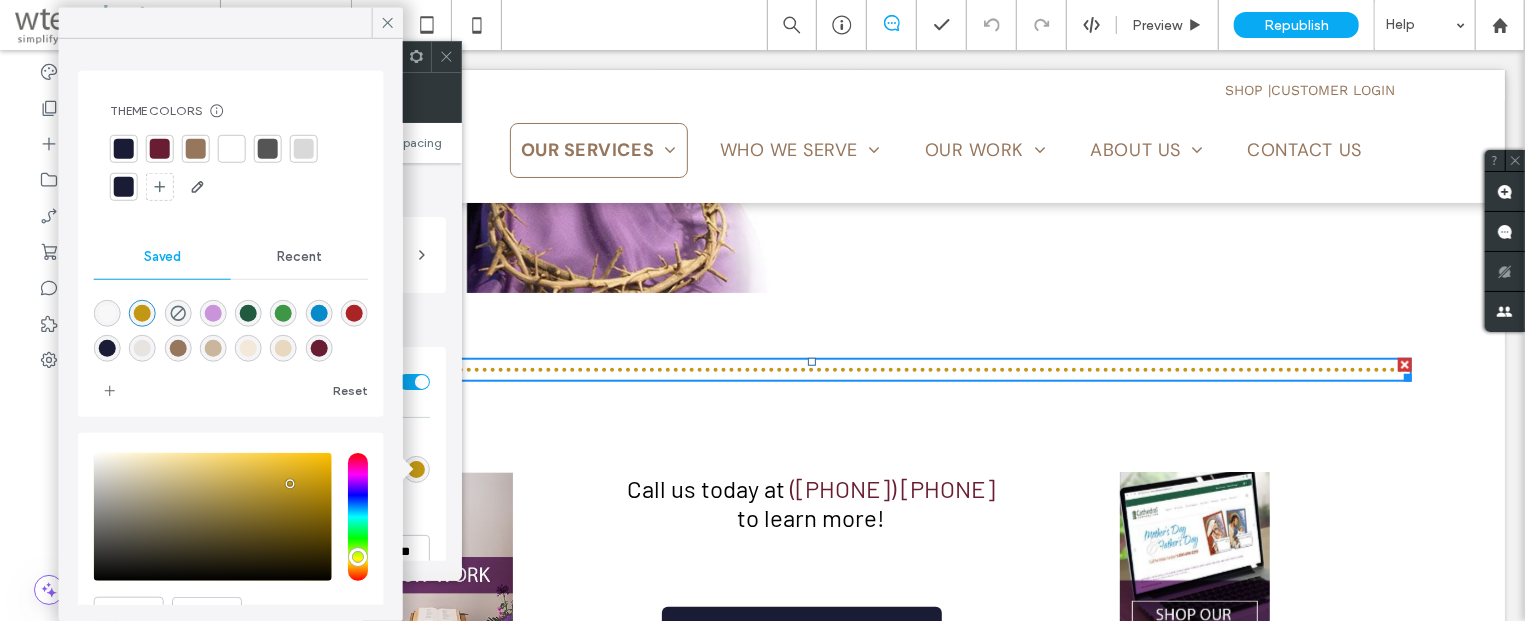 click at bounding box center (196, 149) 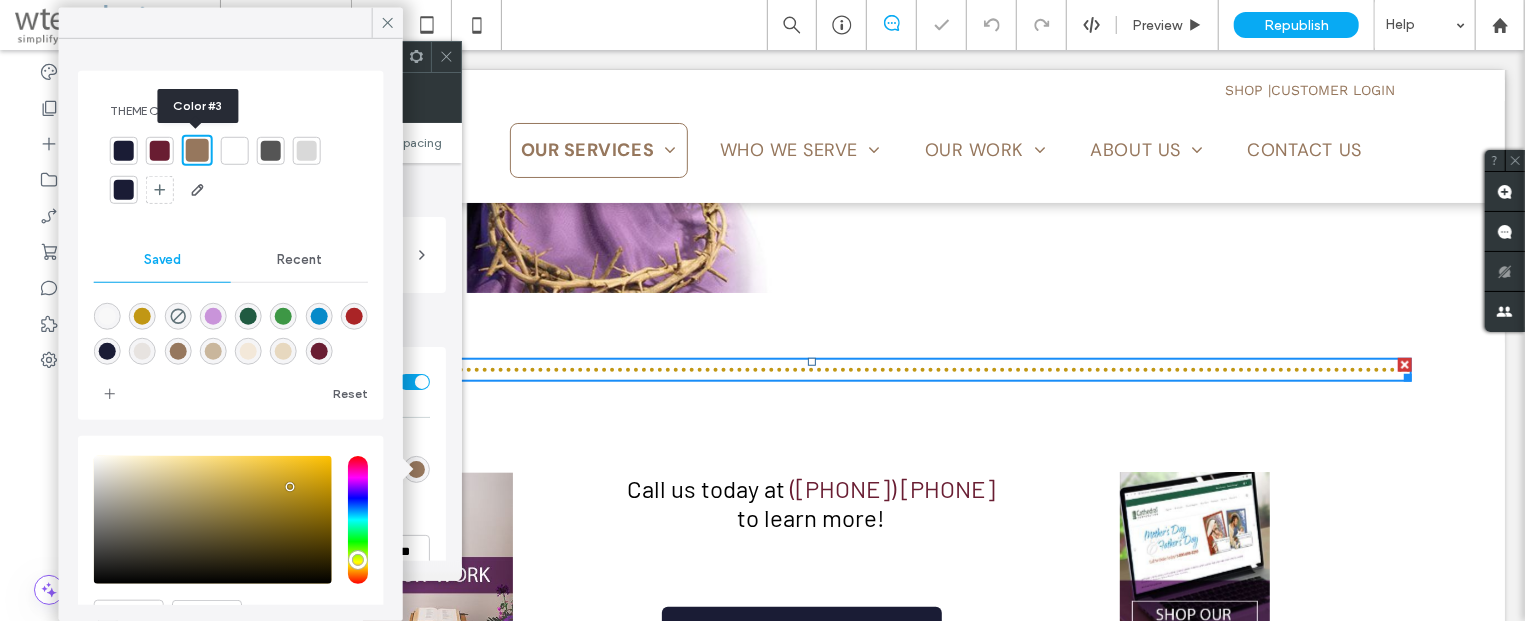type on "*" 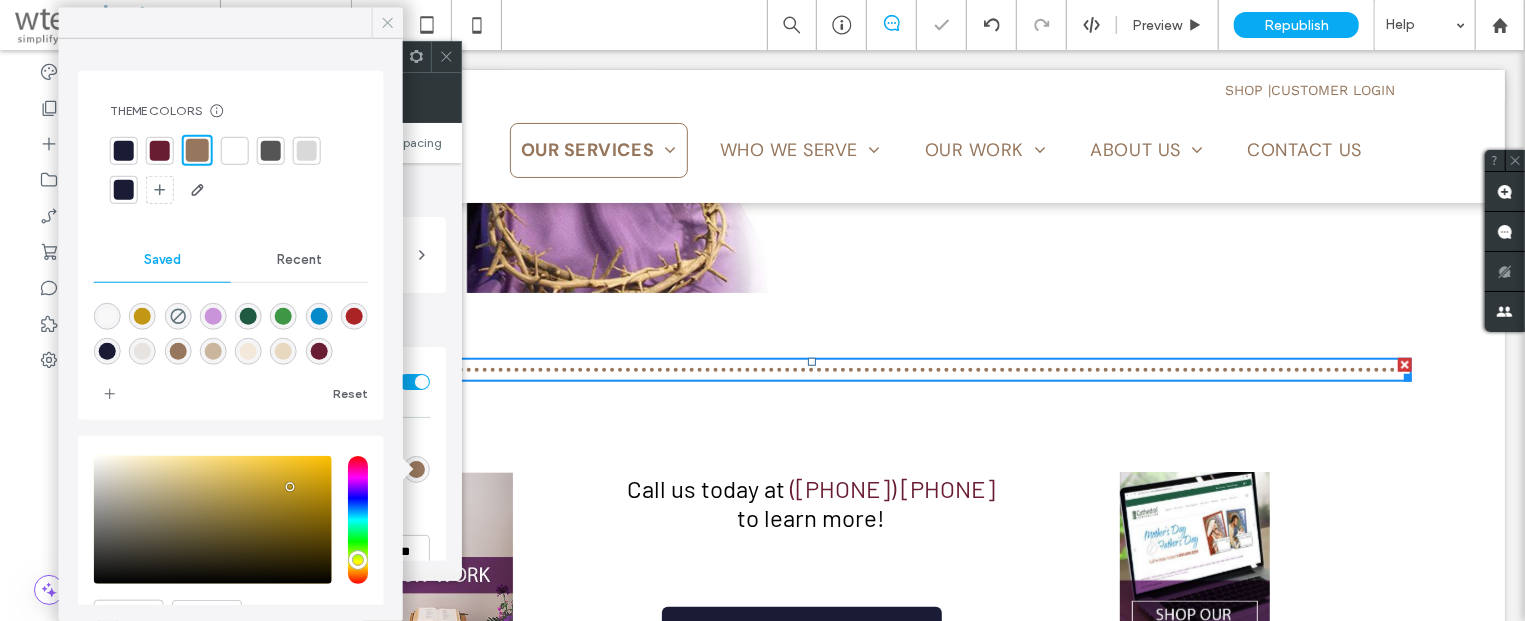click 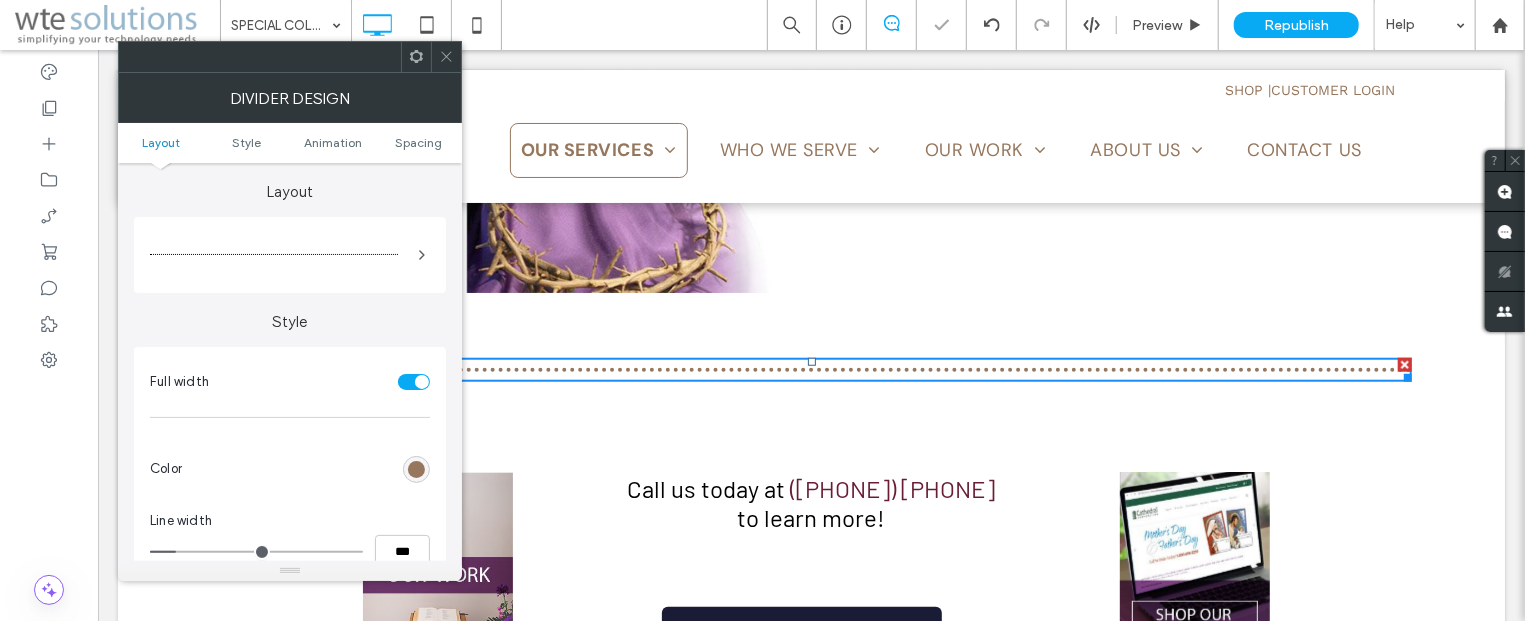 drag, startPoint x: 373, startPoint y: 42, endPoint x: 461, endPoint y: 77, distance: 94.7048 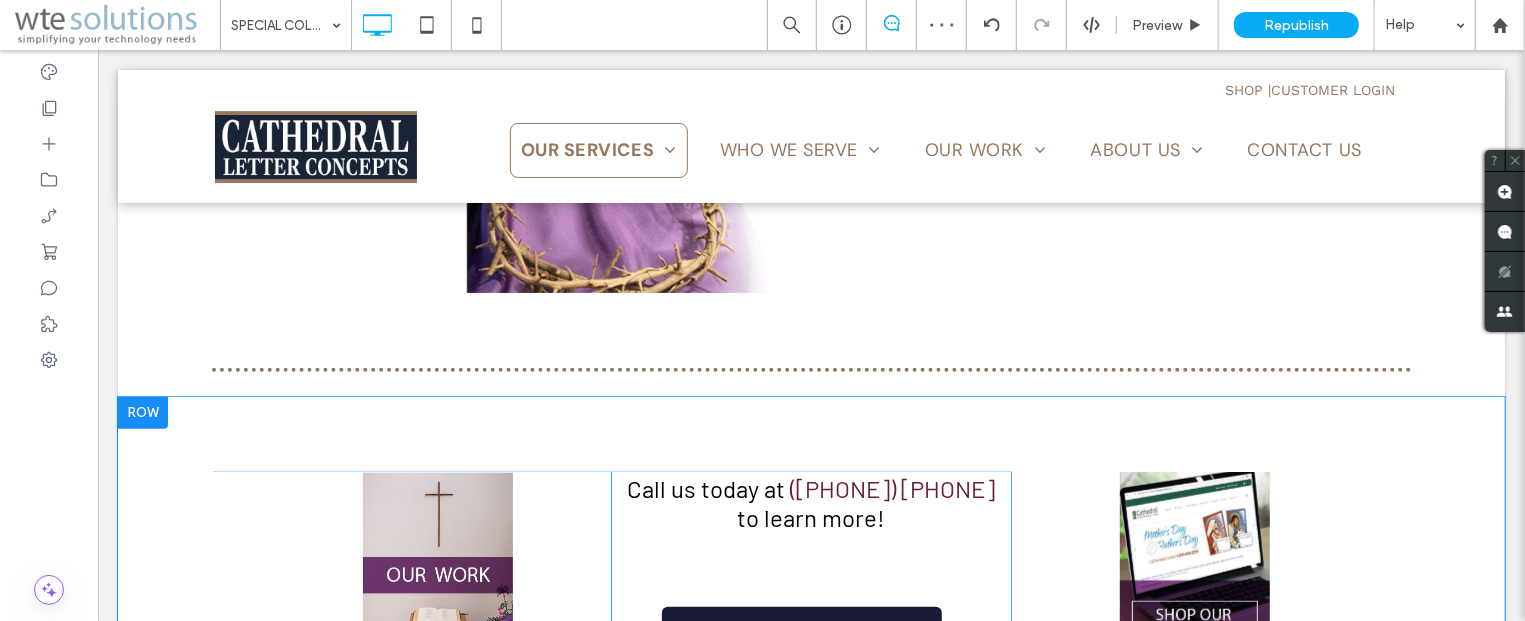 scroll, scrollTop: 1179, scrollLeft: 0, axis: vertical 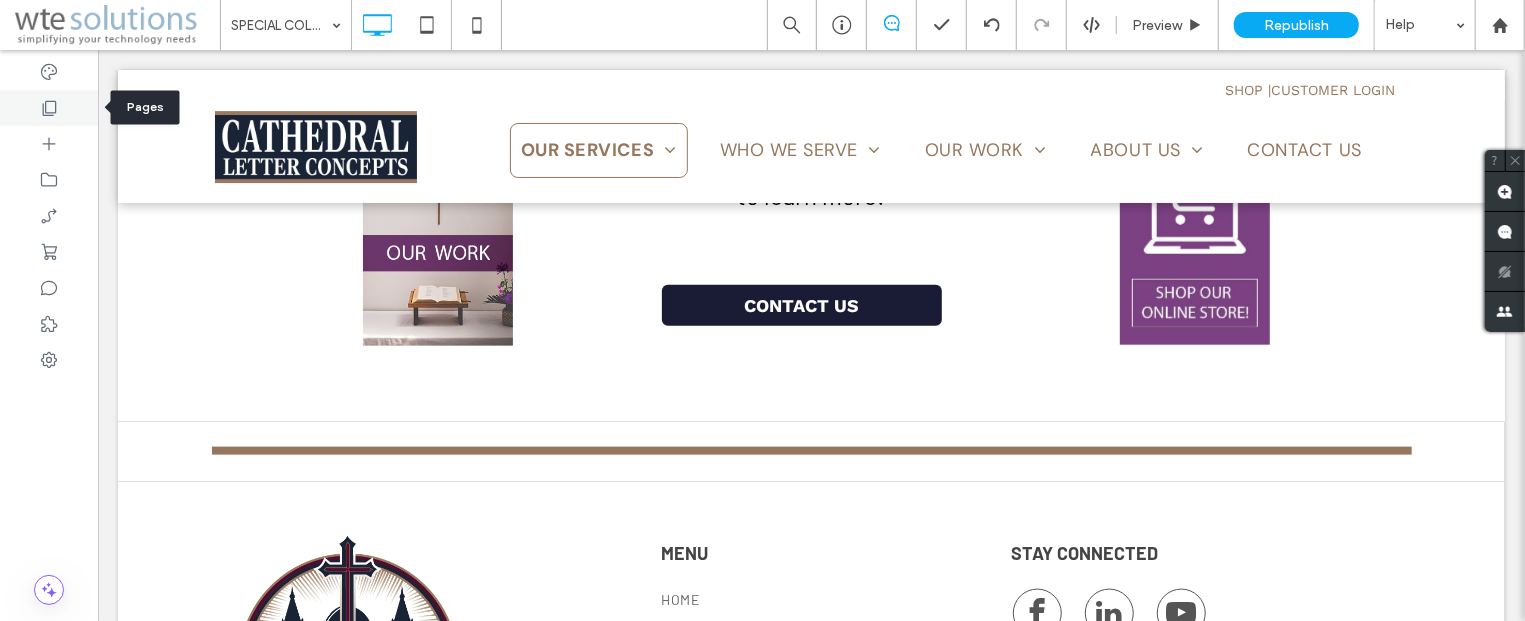 click 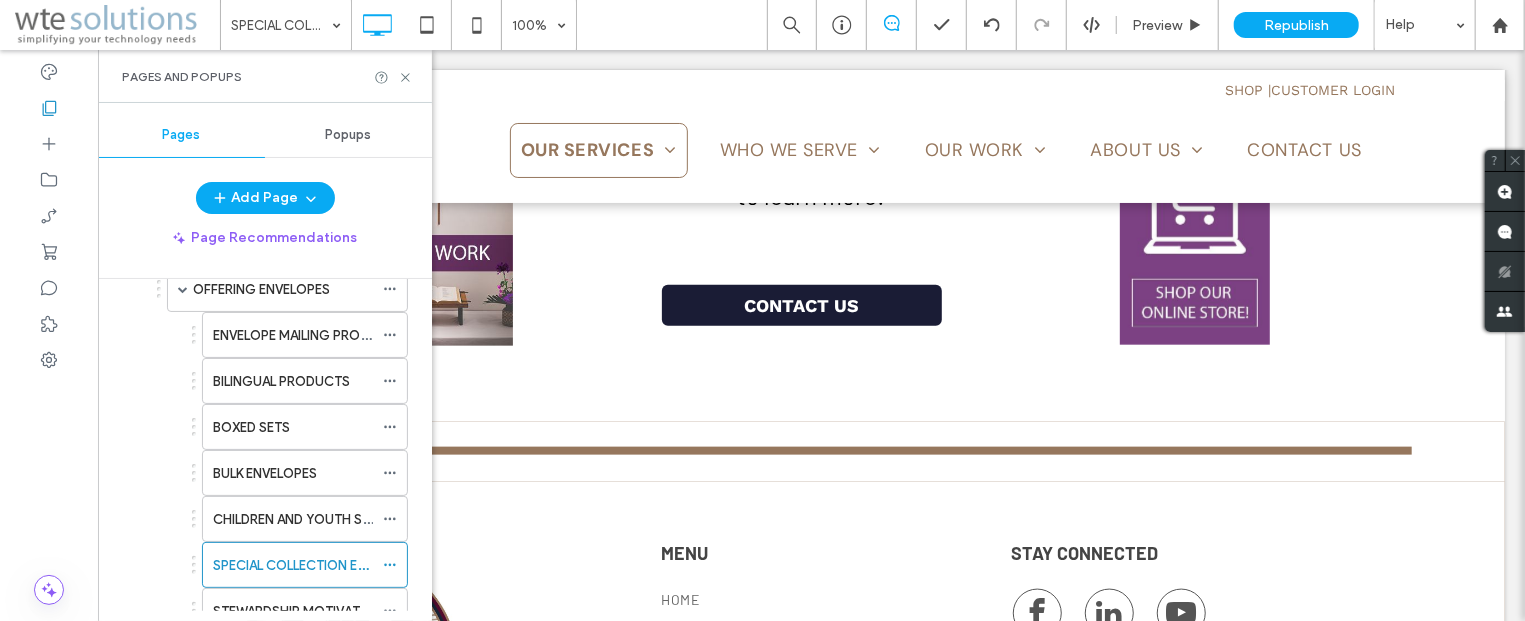scroll, scrollTop: 362, scrollLeft: 0, axis: vertical 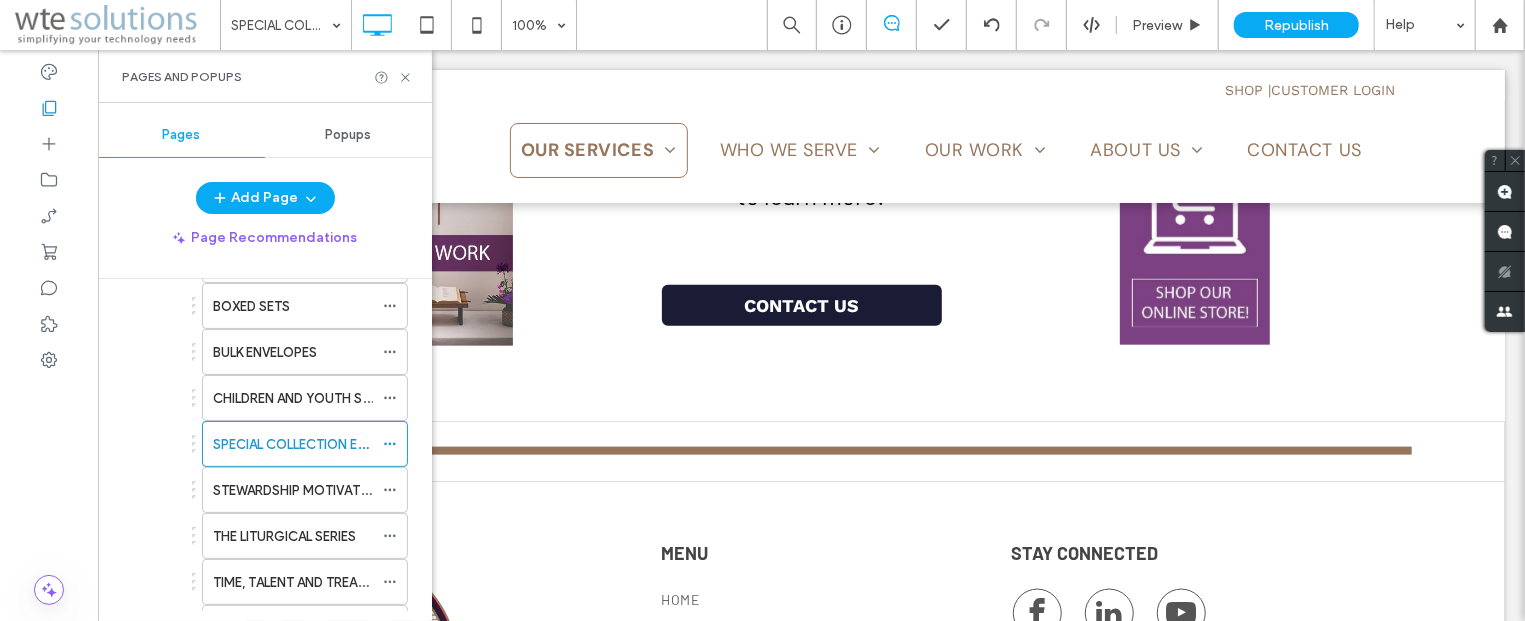 drag, startPoint x: 255, startPoint y: 480, endPoint x: 262, endPoint y: 454, distance: 26.925823 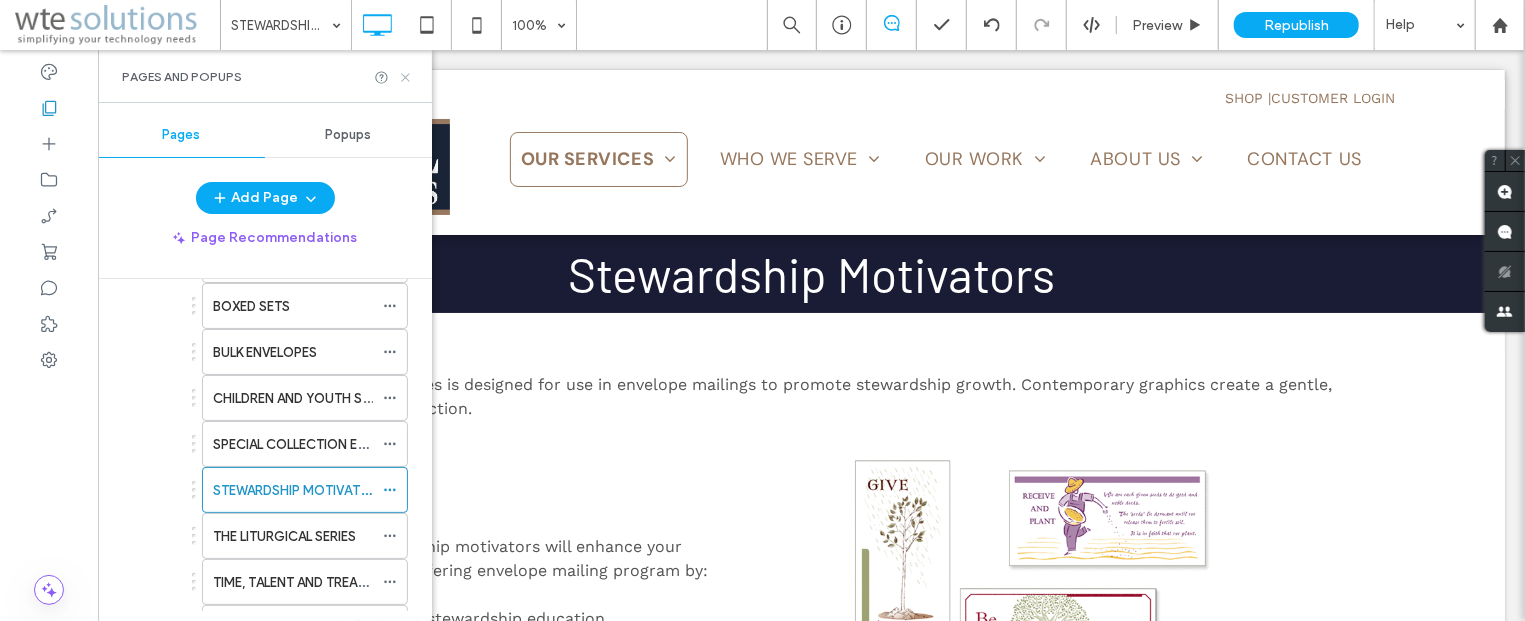 click 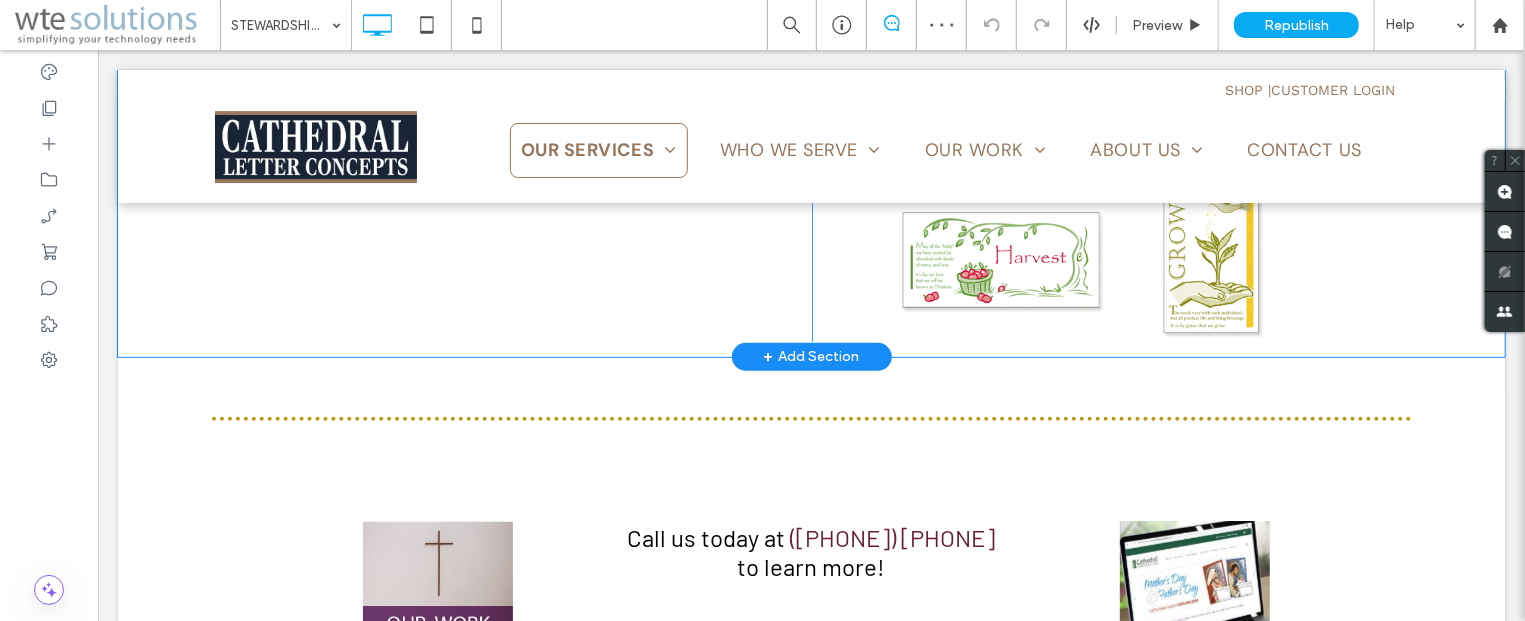 scroll, scrollTop: 536, scrollLeft: 0, axis: vertical 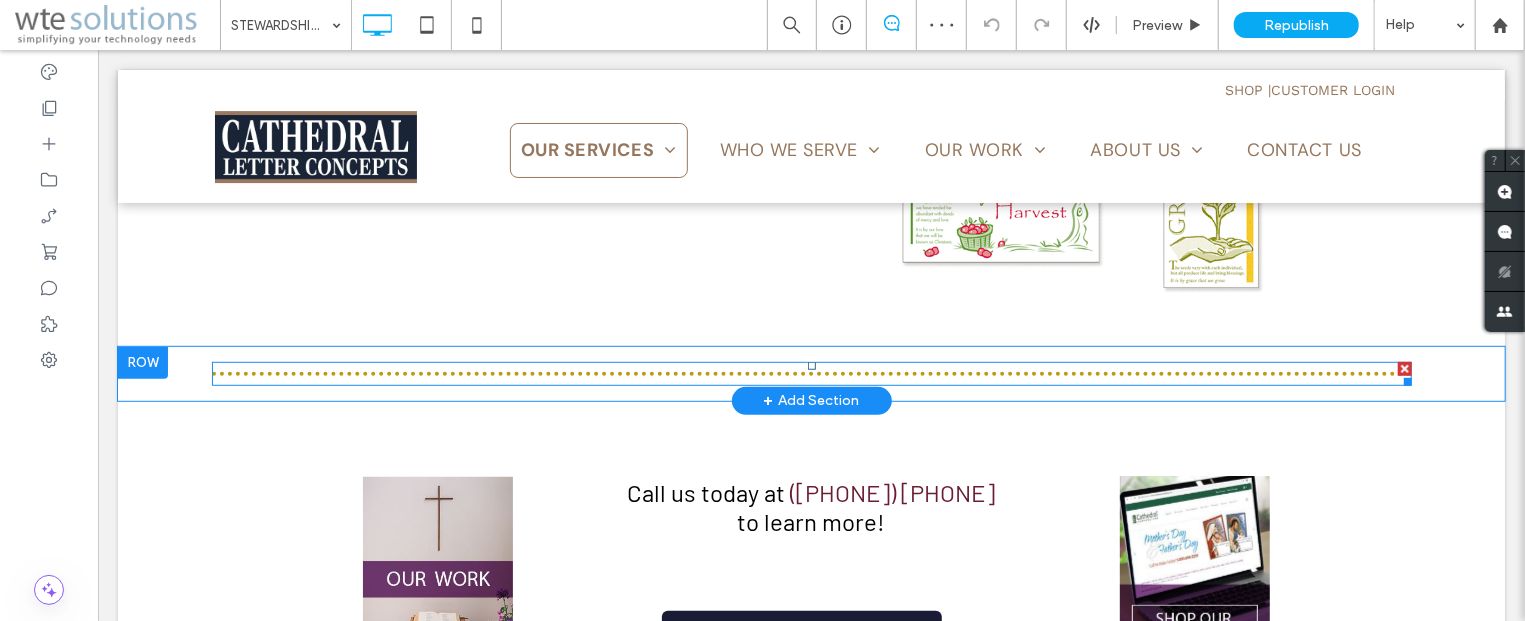 click at bounding box center (811, 373) 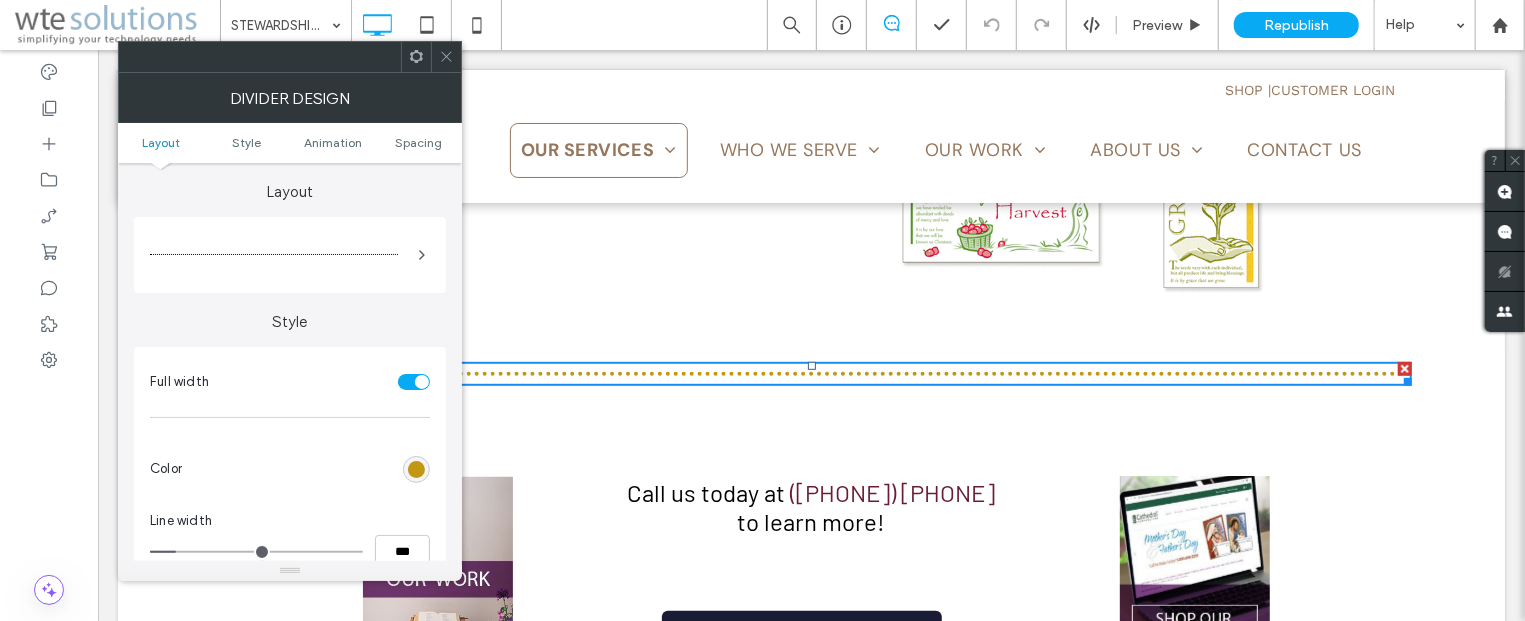 click at bounding box center (416, 469) 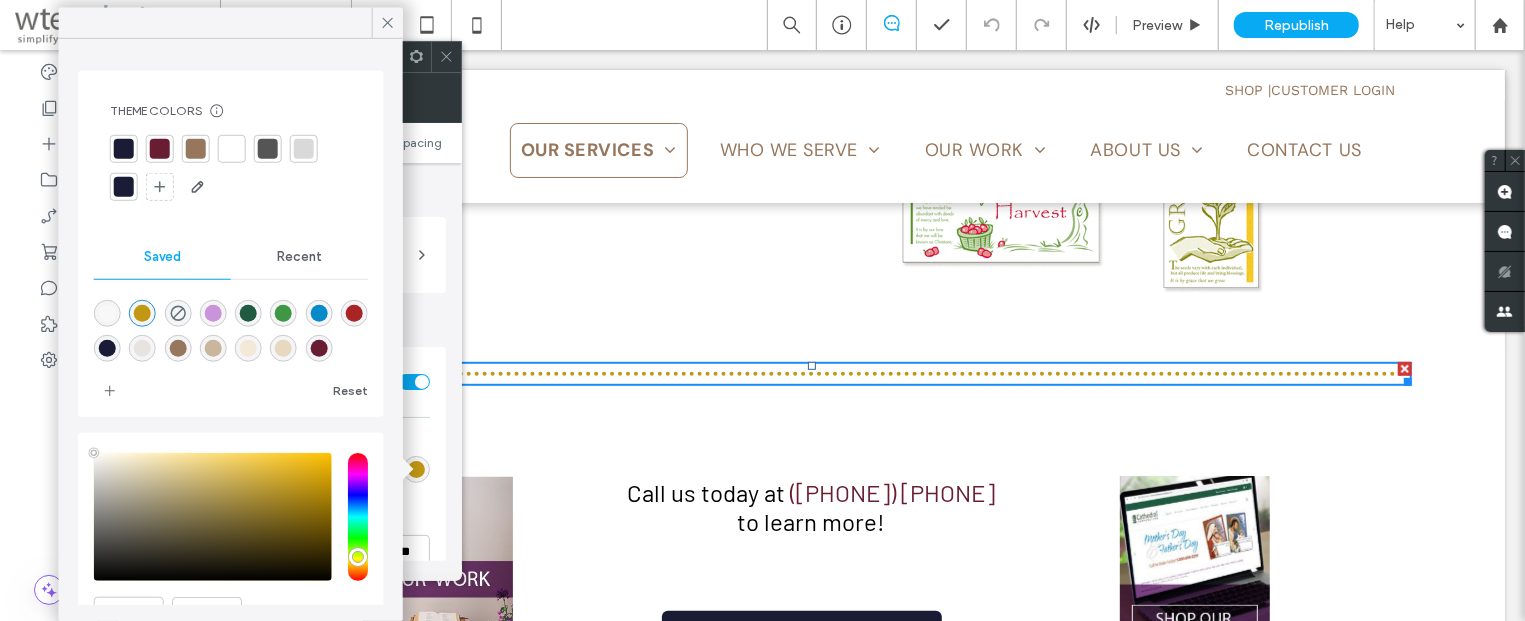 type on "****" 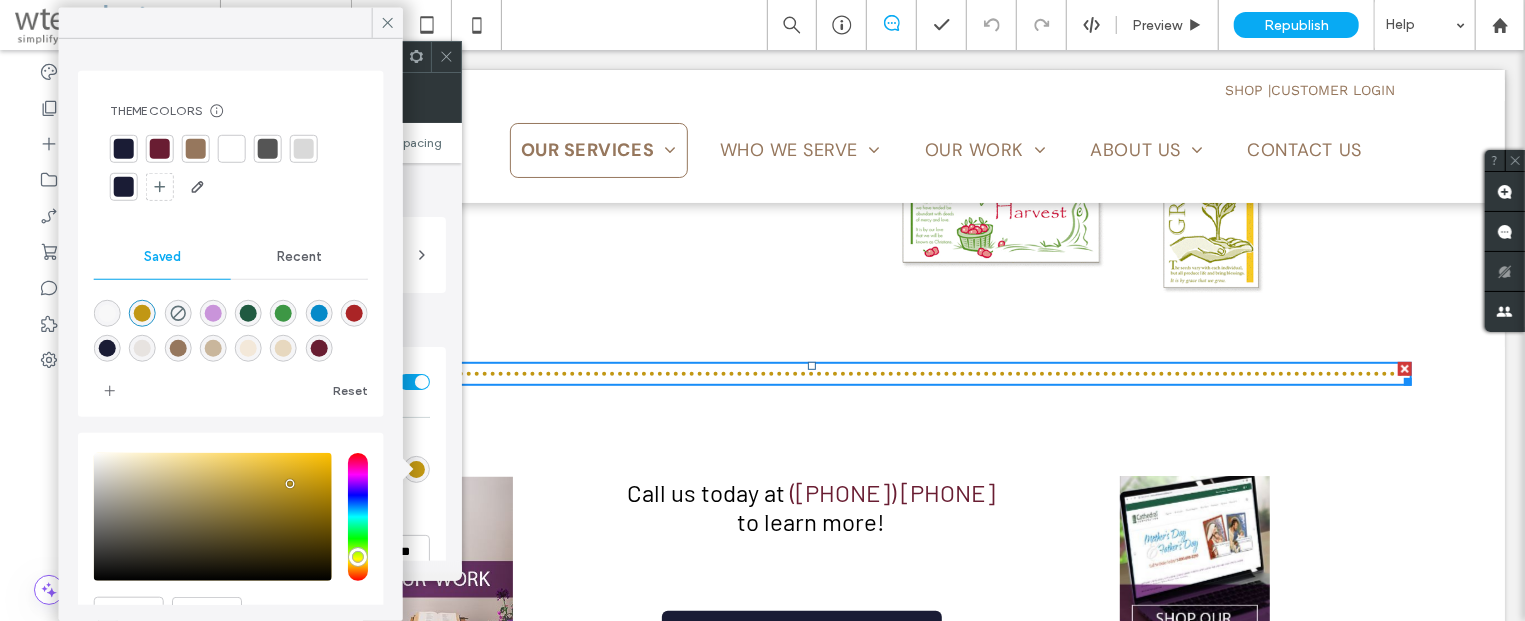 click at bounding box center [196, 149] 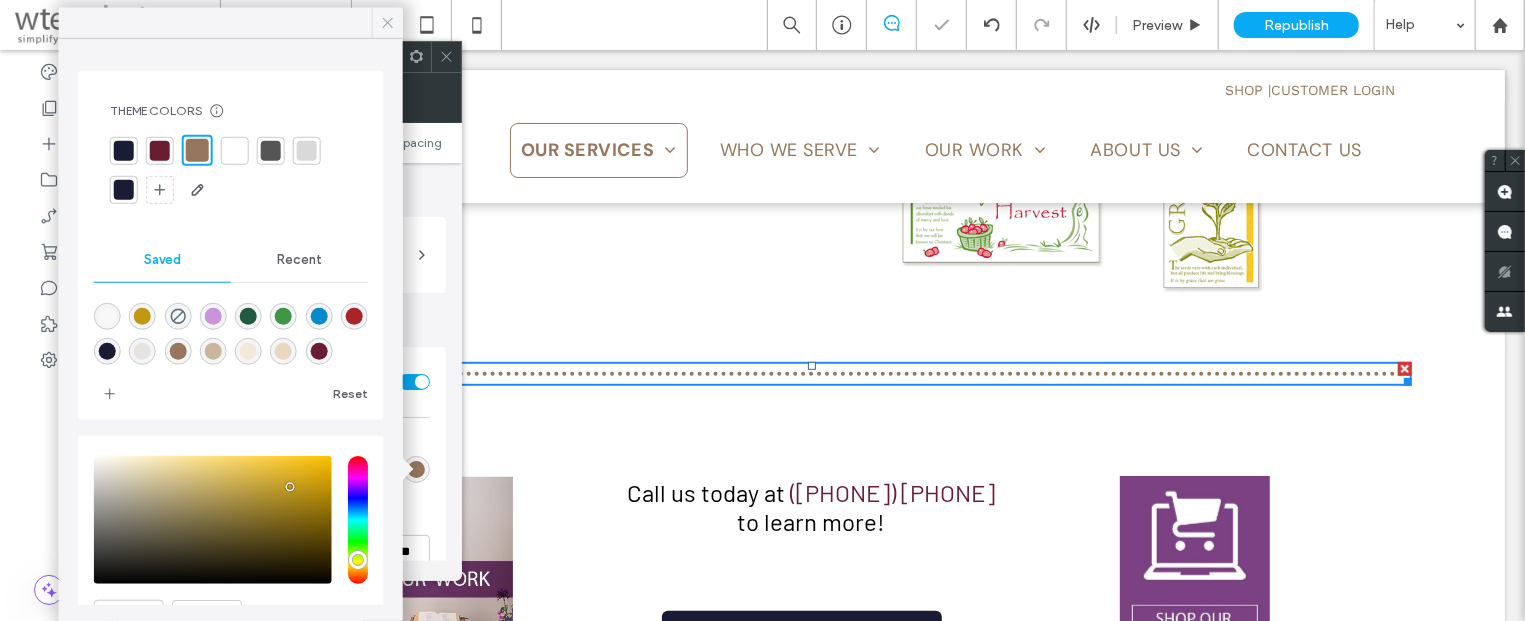 click 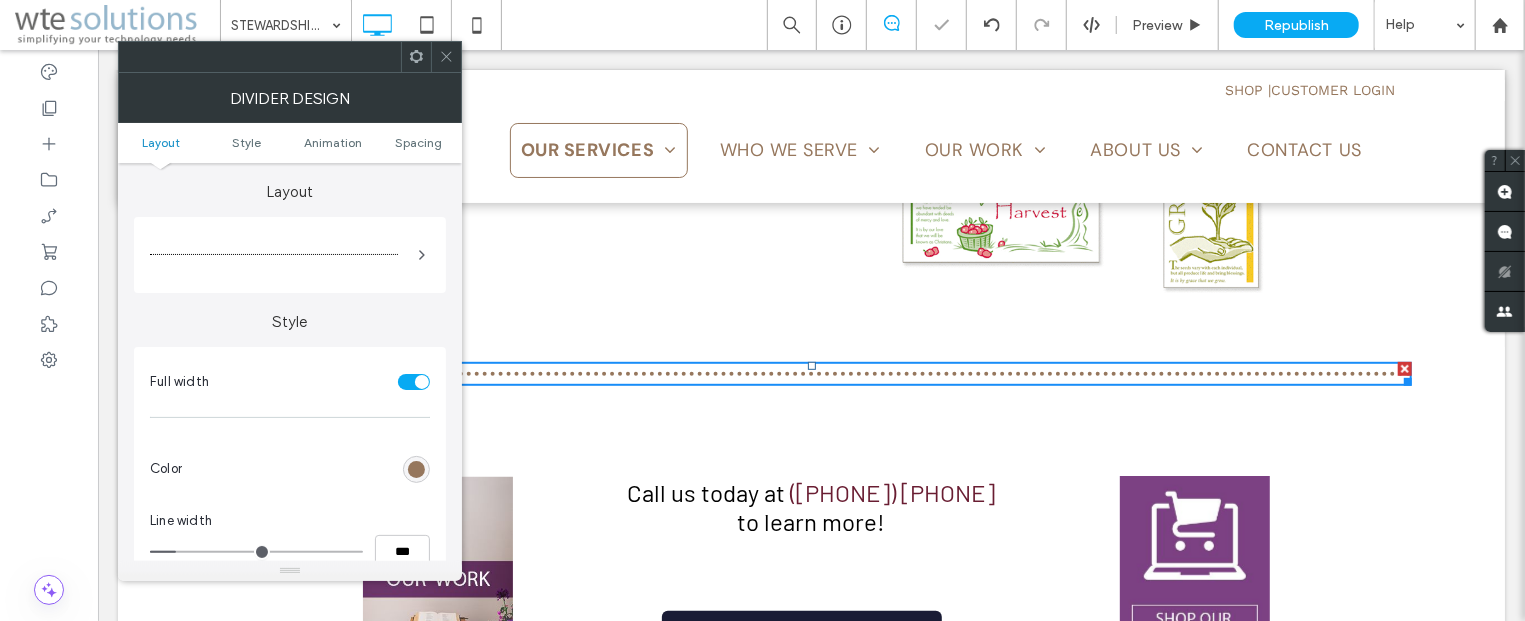 click 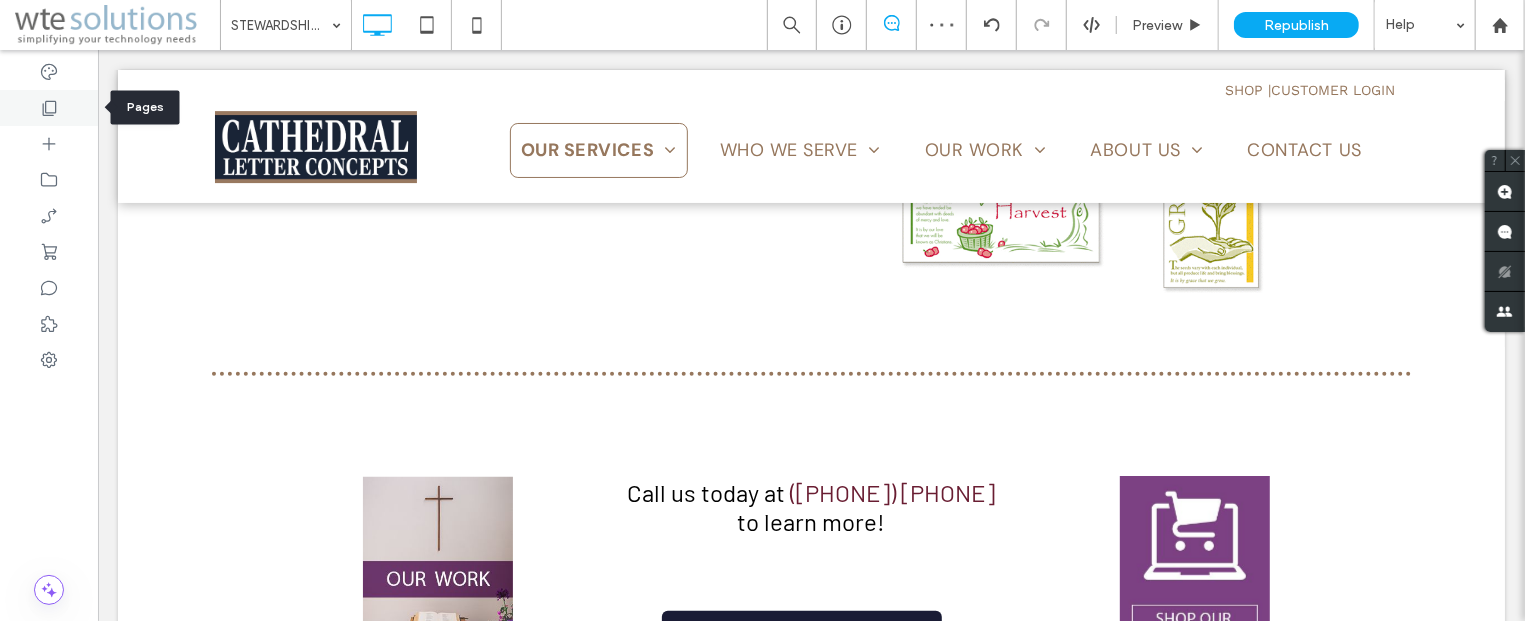 click 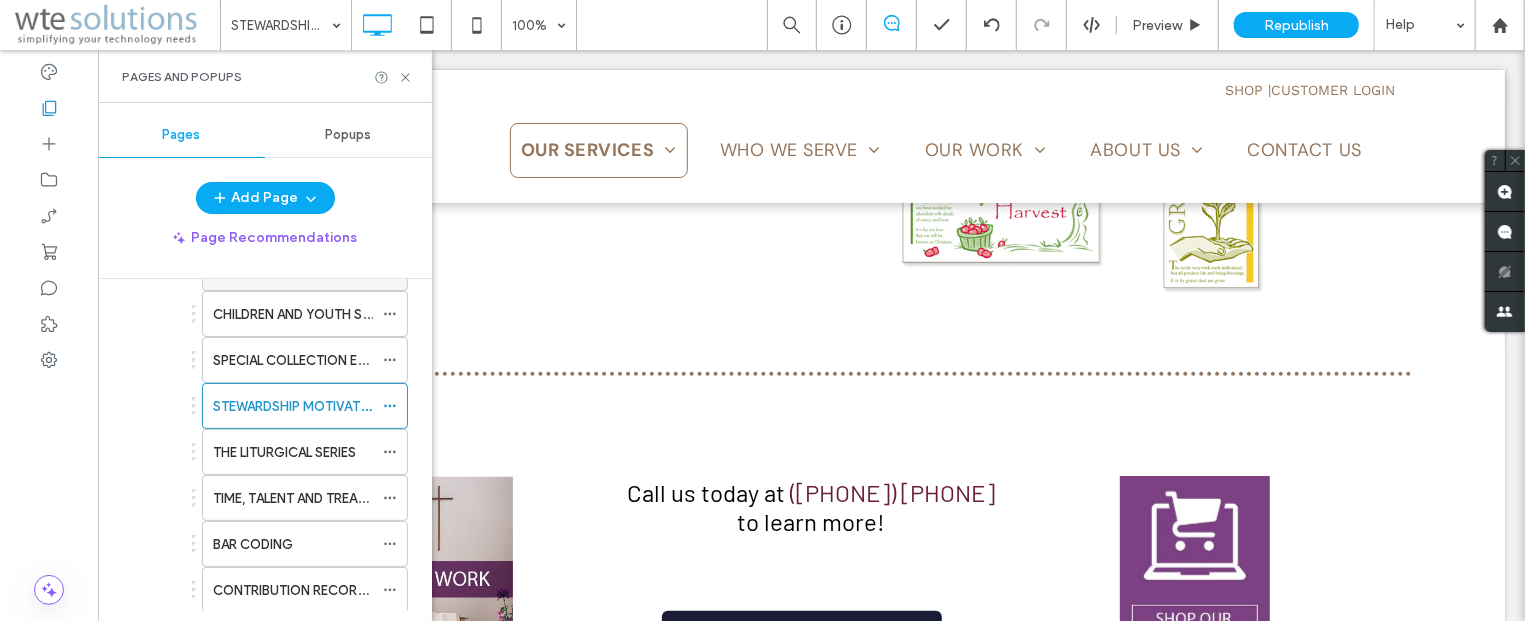 scroll, scrollTop: 482, scrollLeft: 0, axis: vertical 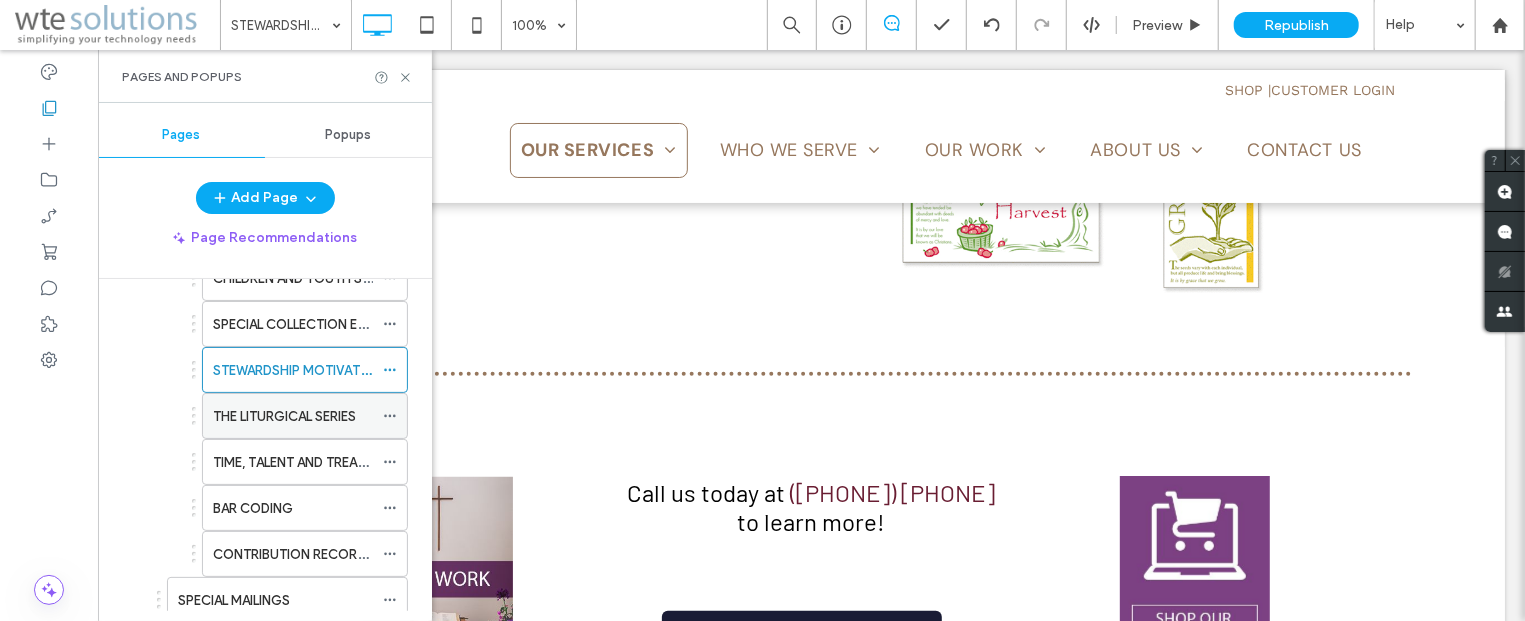click on "THE LITURGICAL SERIES" at bounding box center [284, 416] 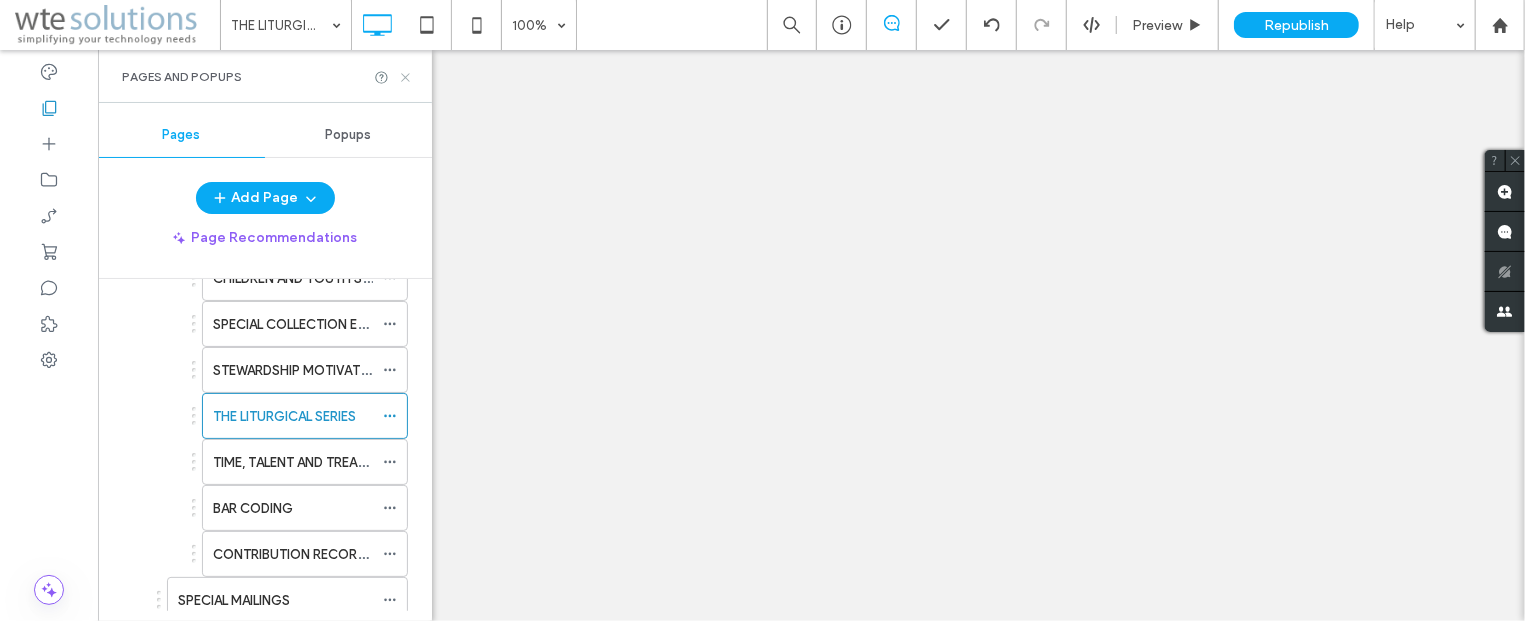 click 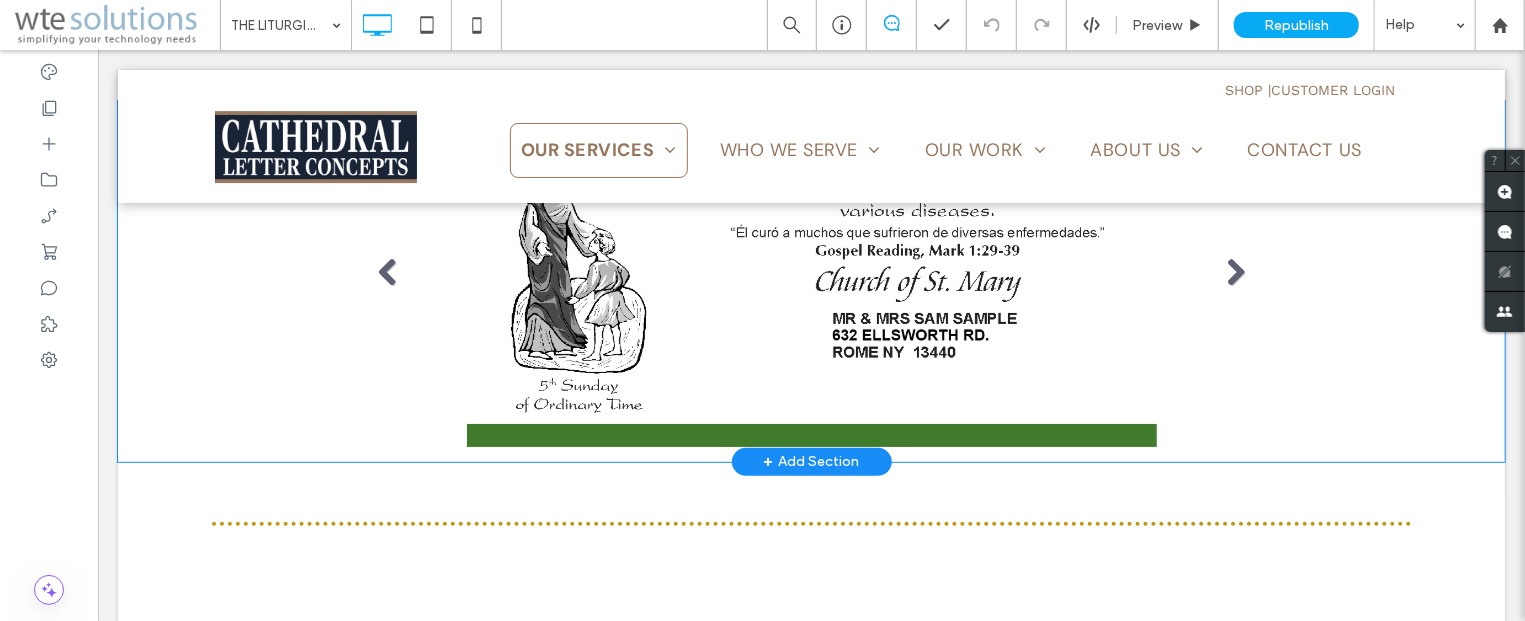 scroll, scrollTop: 643, scrollLeft: 0, axis: vertical 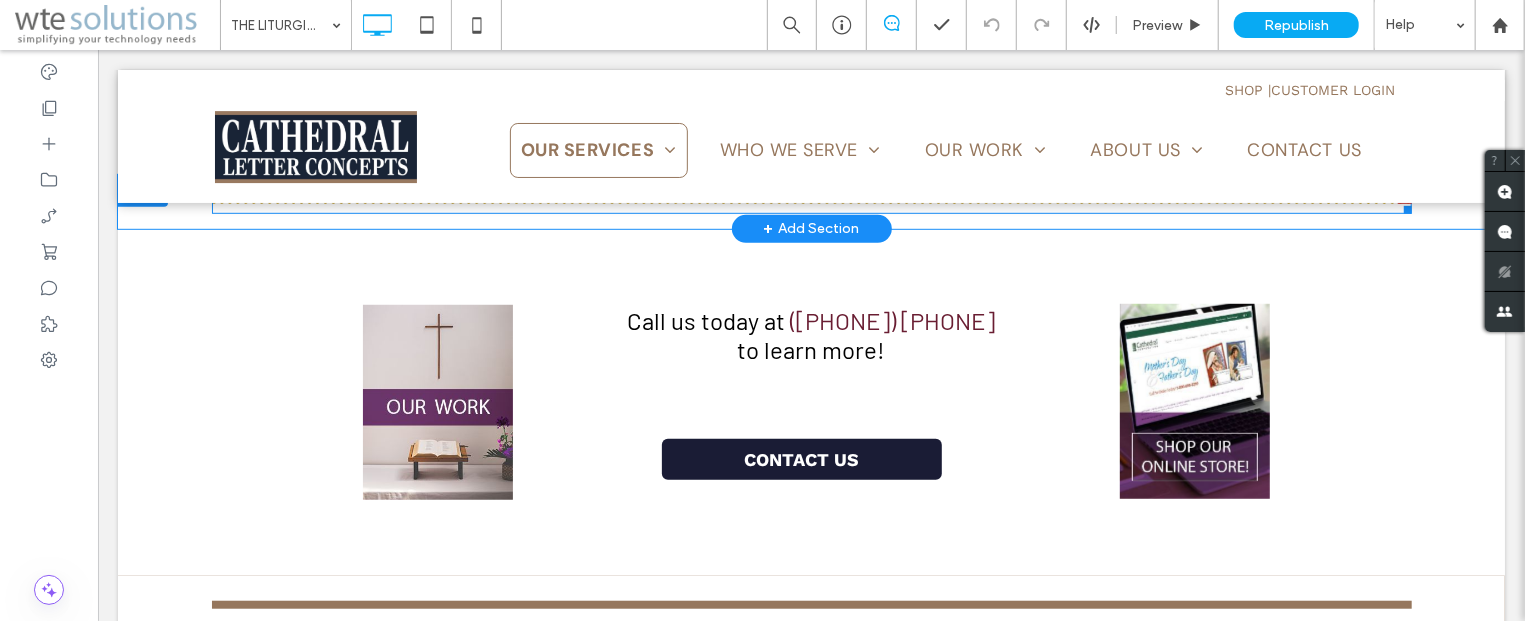 click at bounding box center [811, 201] 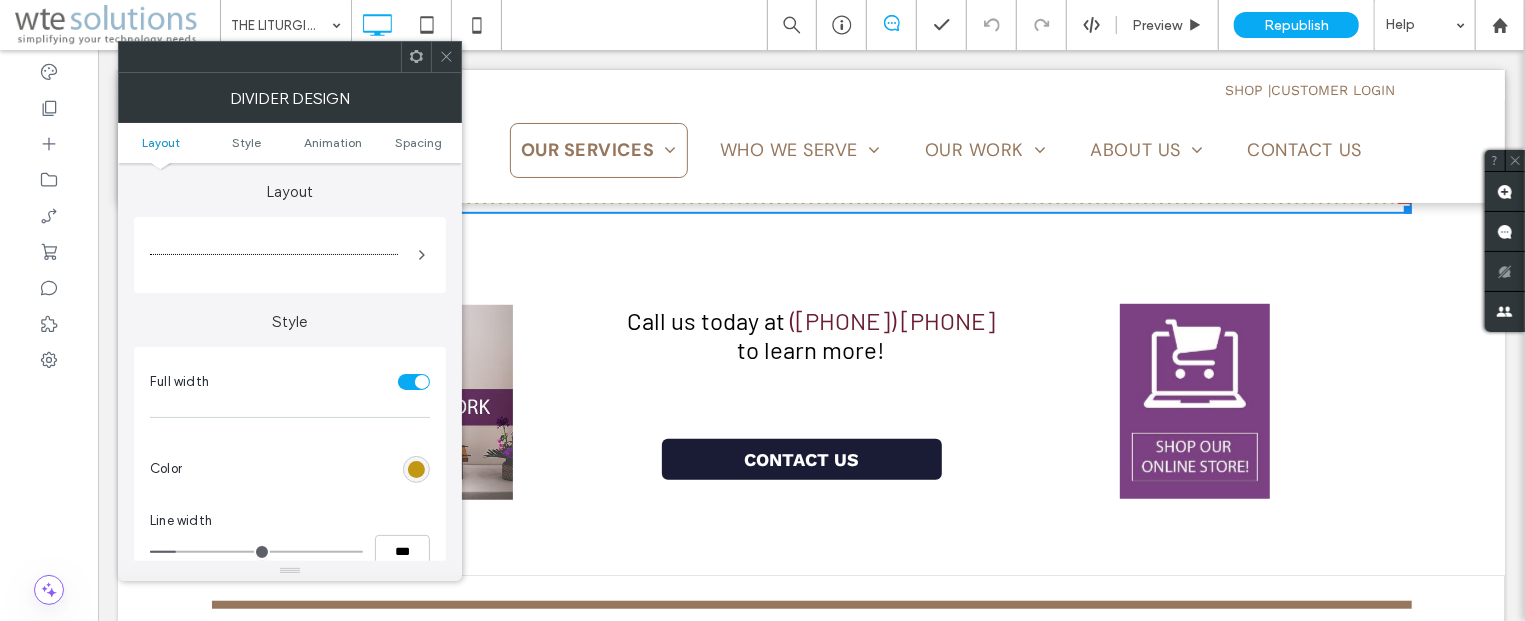 click at bounding box center [416, 469] 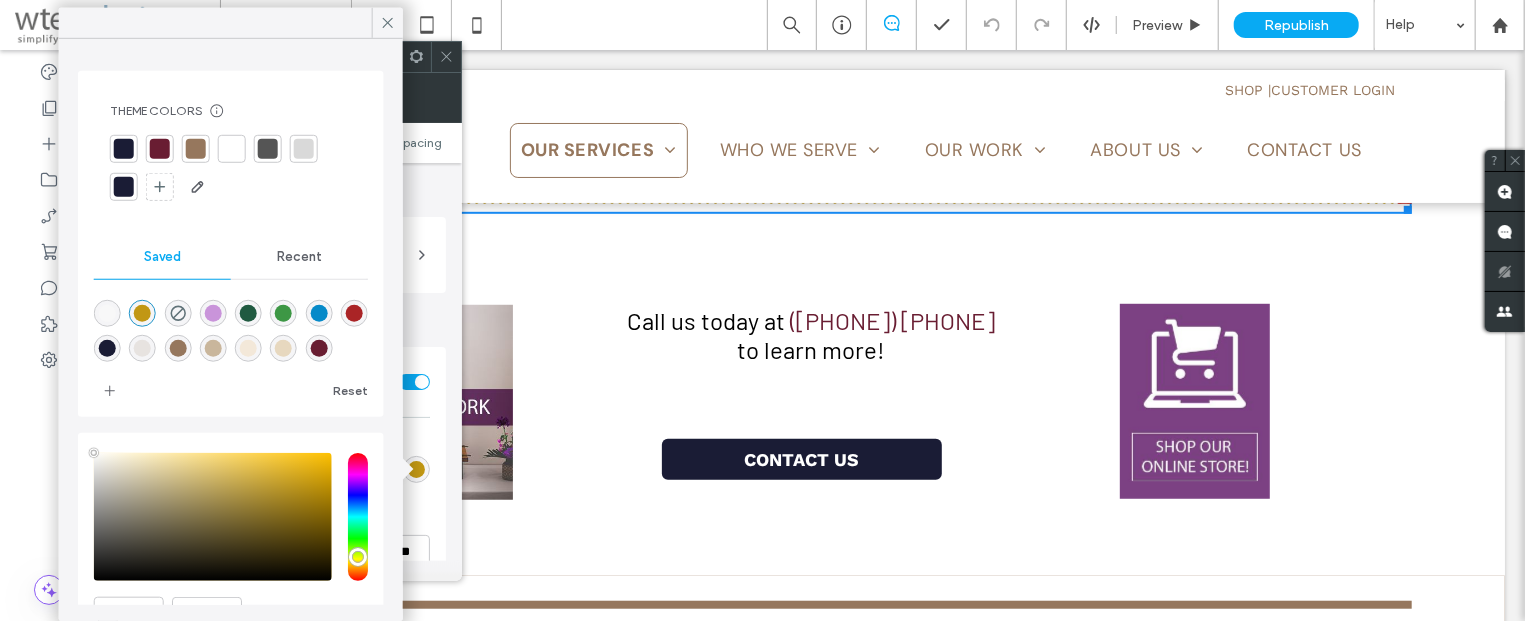 type on "****" 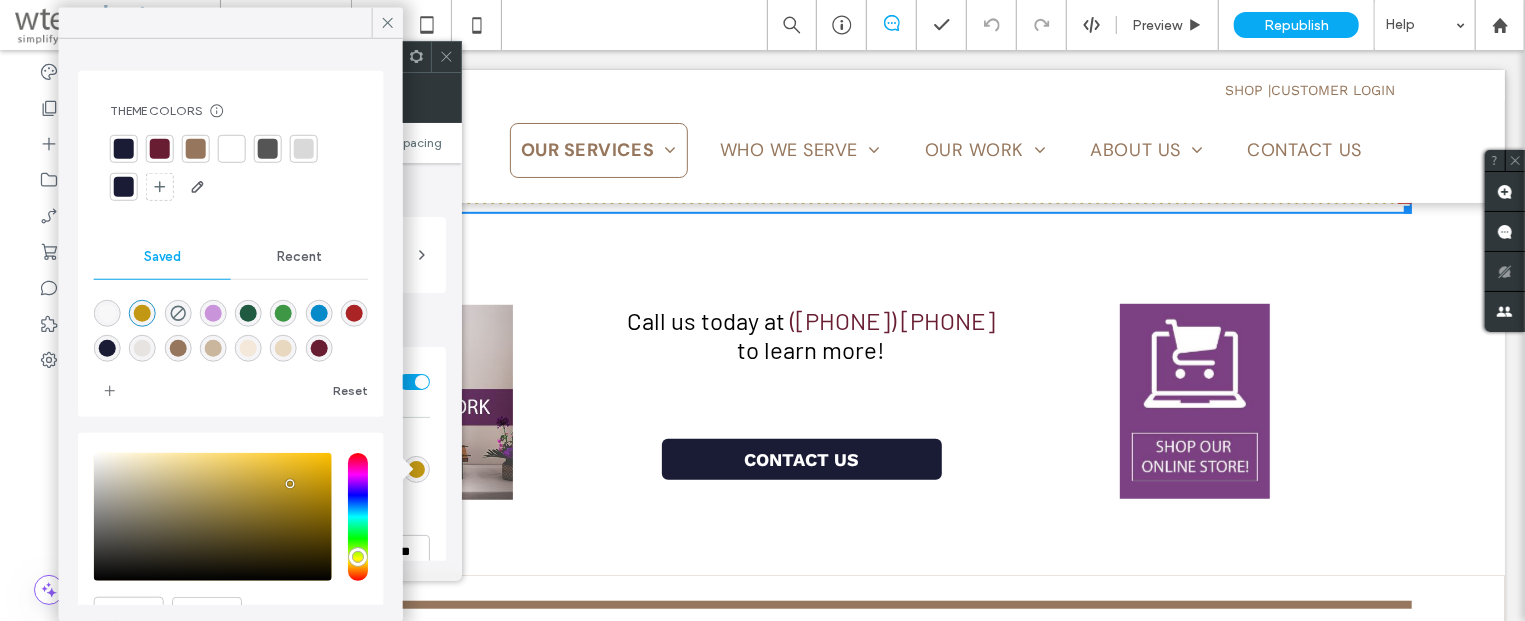 click at bounding box center (196, 149) 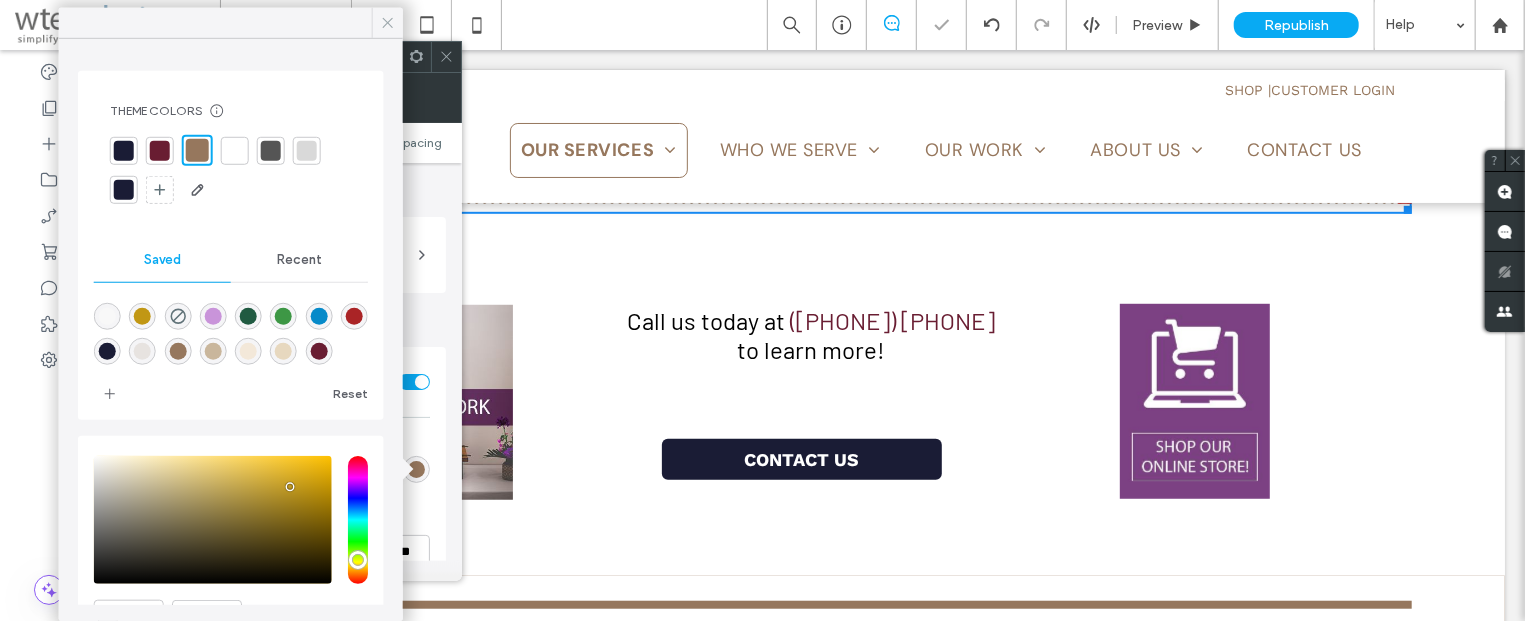 click 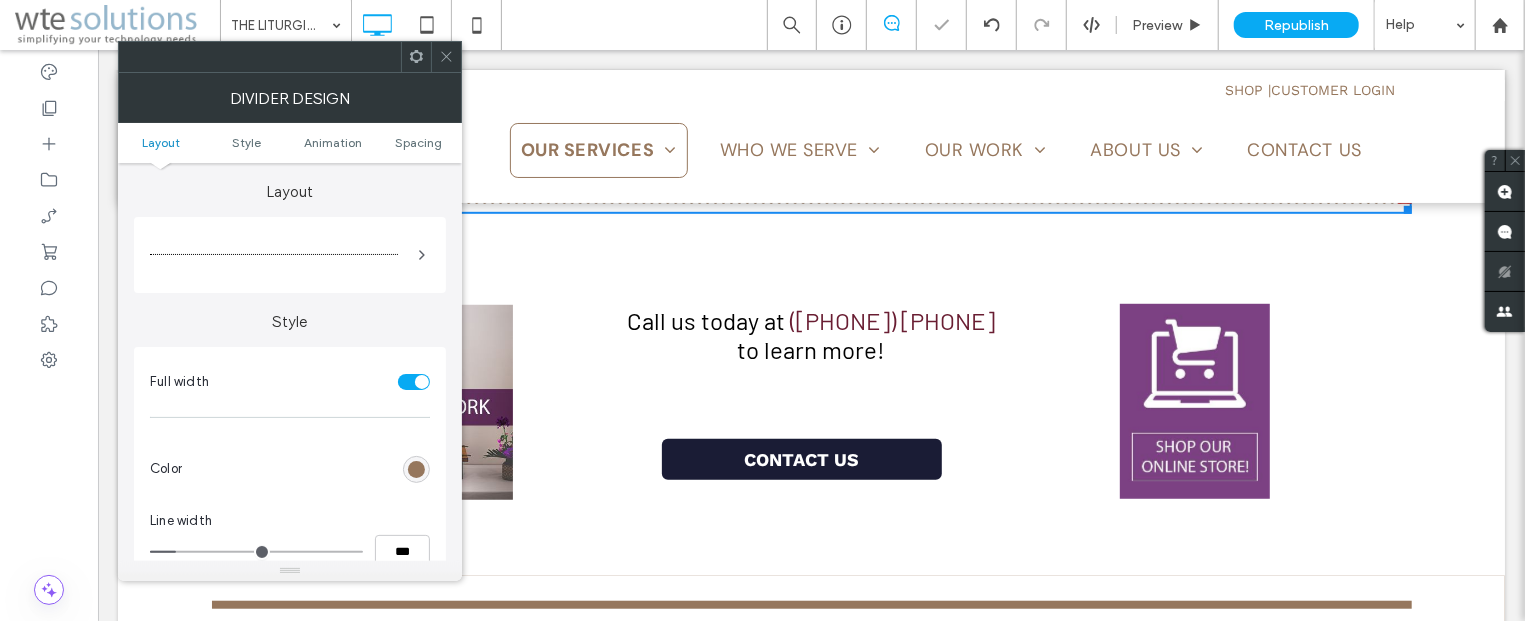 click at bounding box center (446, 57) 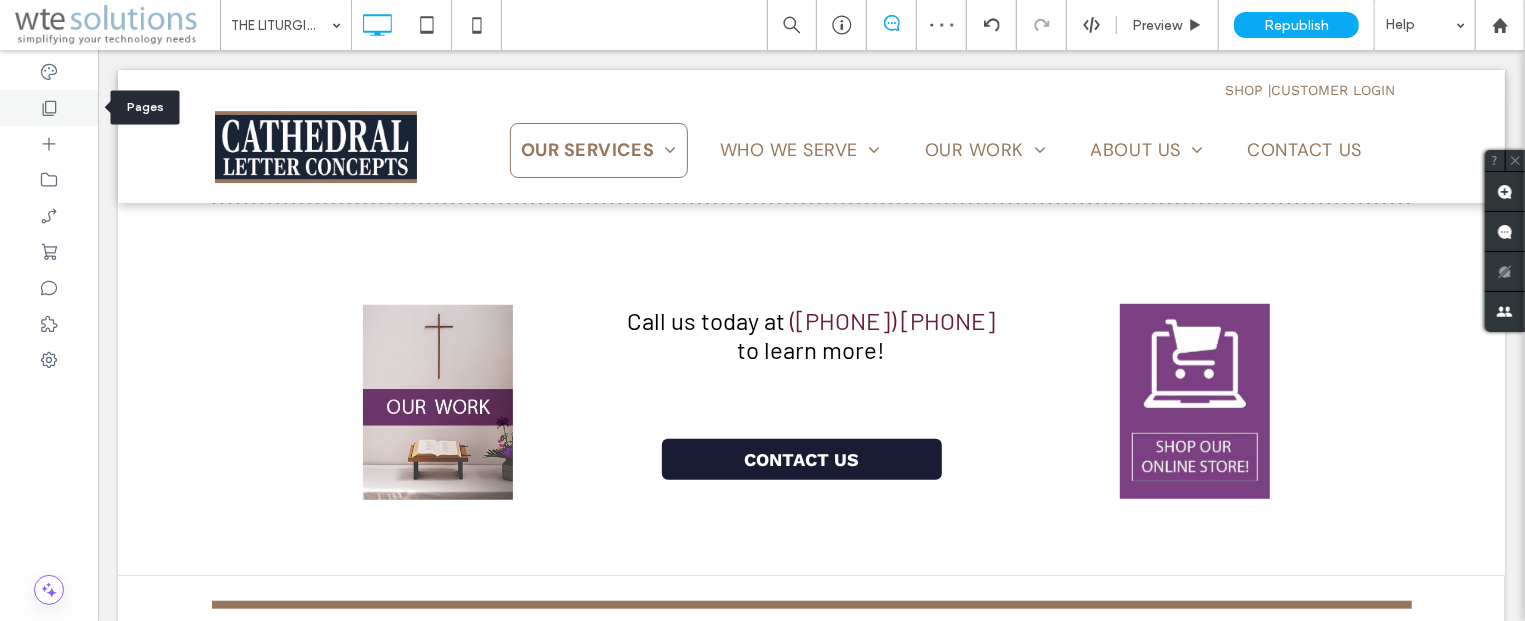 click at bounding box center [49, 108] 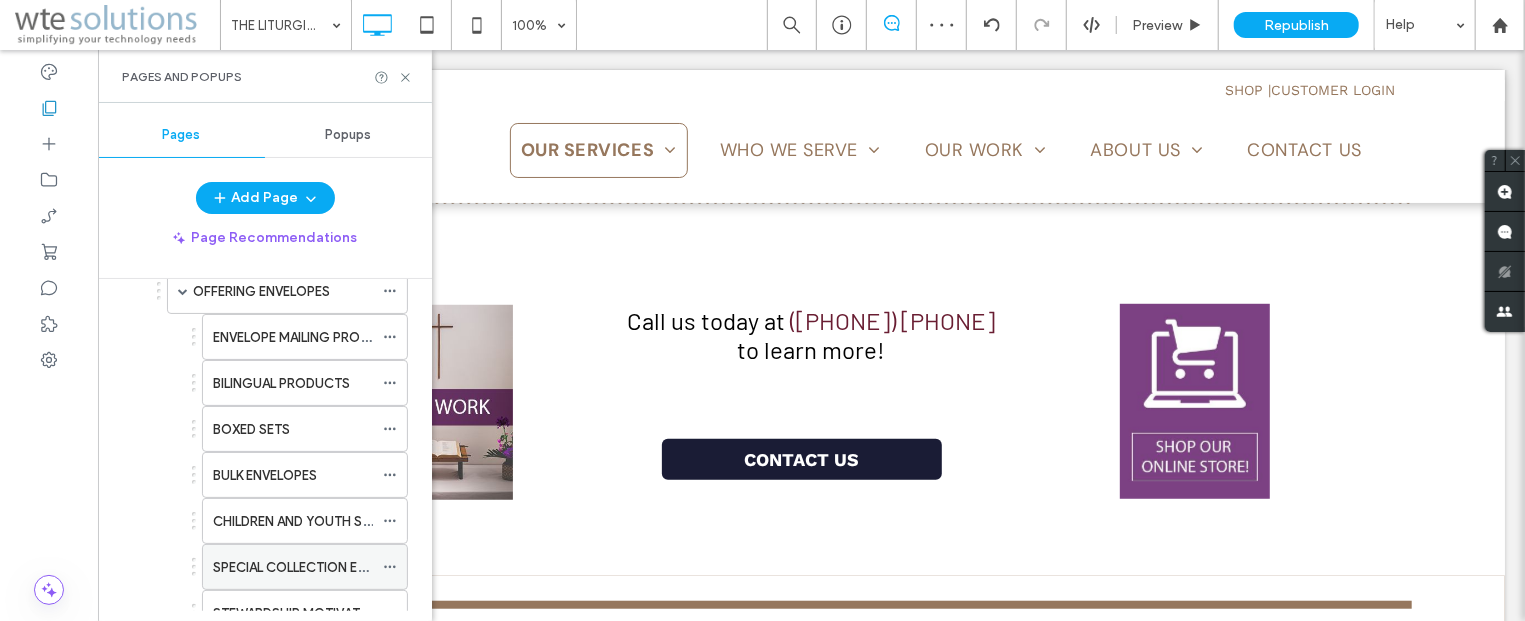 scroll, scrollTop: 362, scrollLeft: 0, axis: vertical 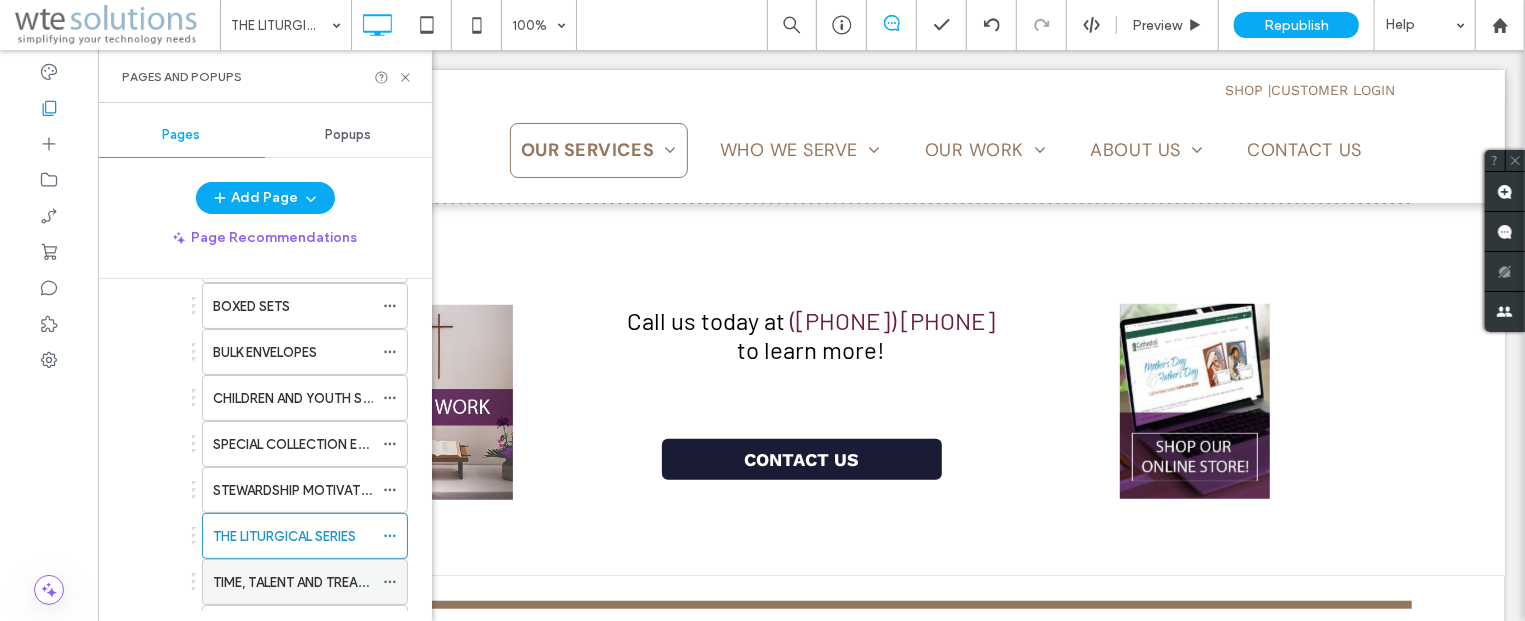 click on "TIME, TALENT AND TREASURE SERIES" at bounding box center (323, 582) 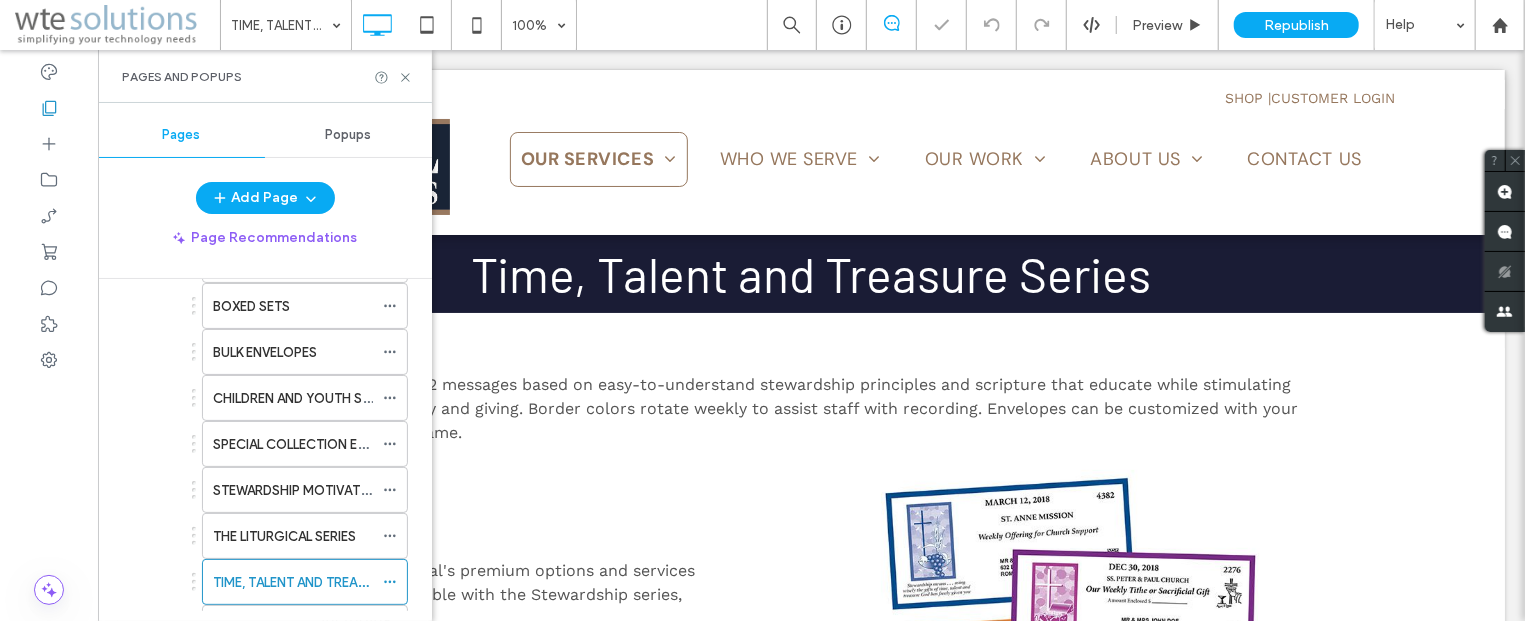 scroll, scrollTop: 0, scrollLeft: 0, axis: both 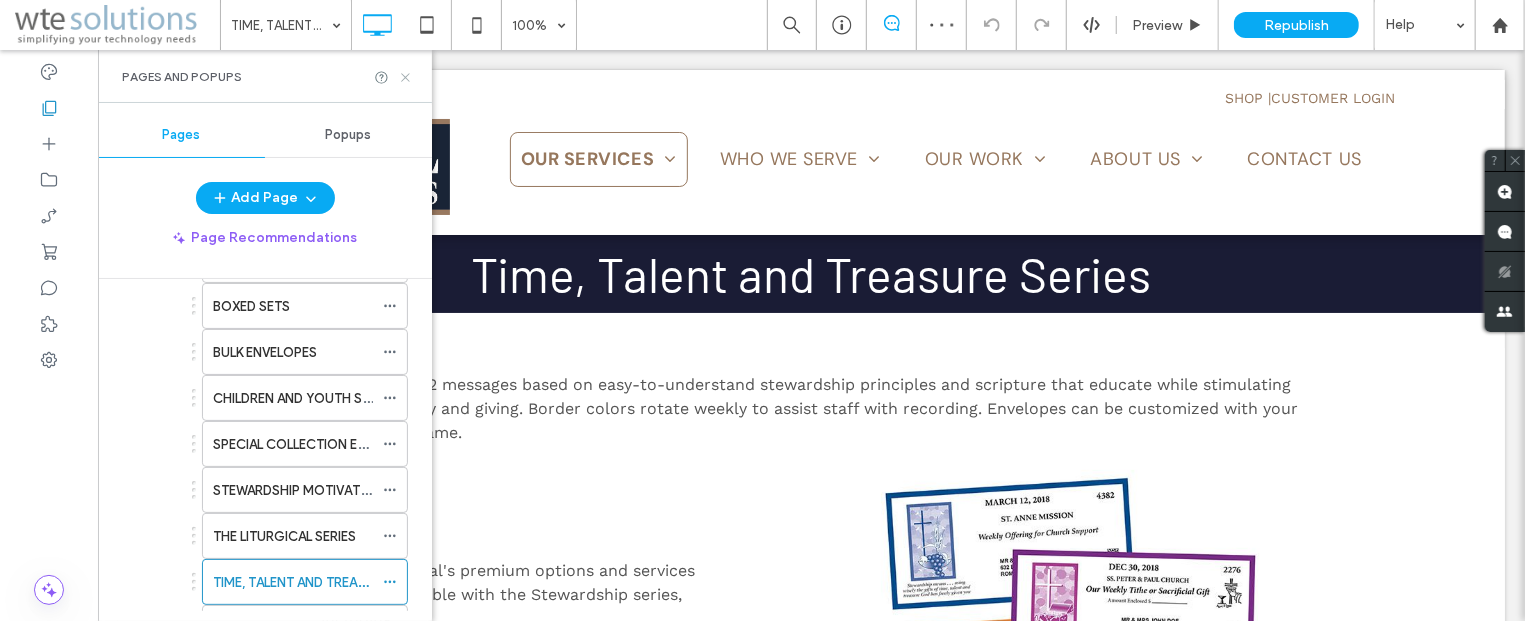 drag, startPoint x: 402, startPoint y: 74, endPoint x: 560, endPoint y: 221, distance: 215.80779 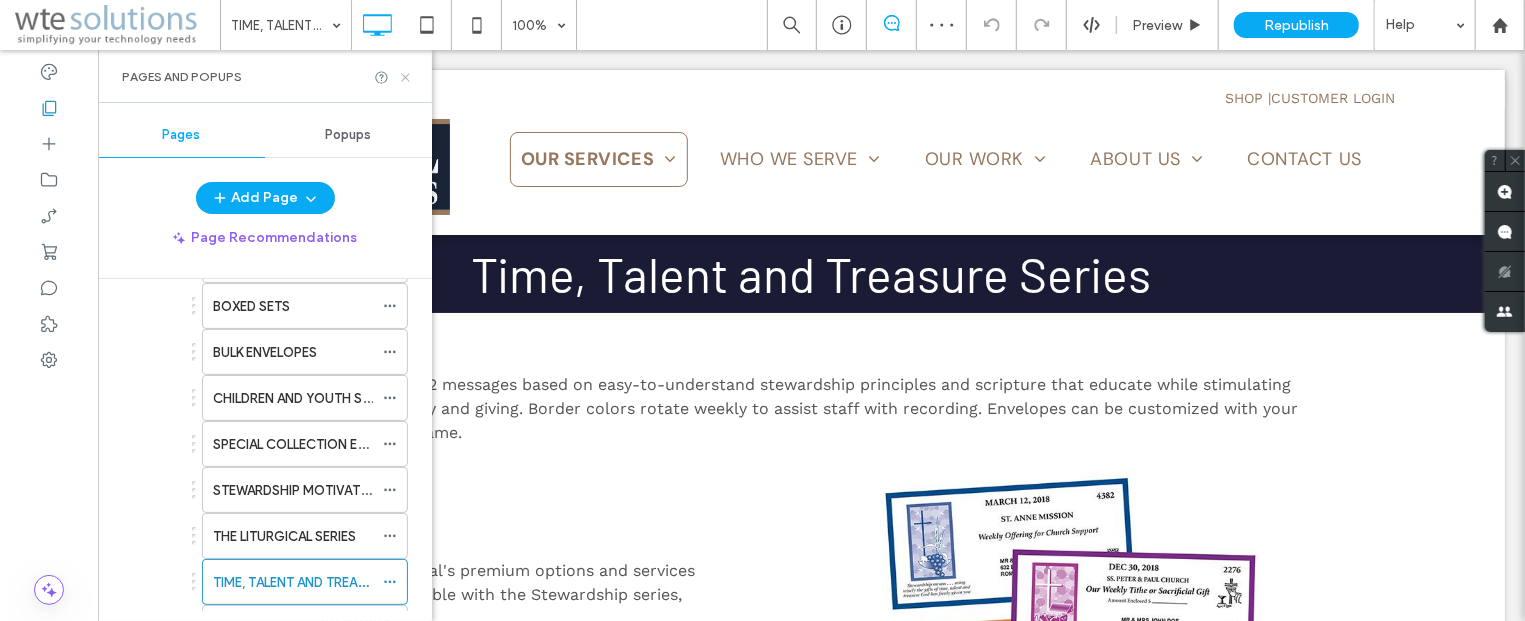 click 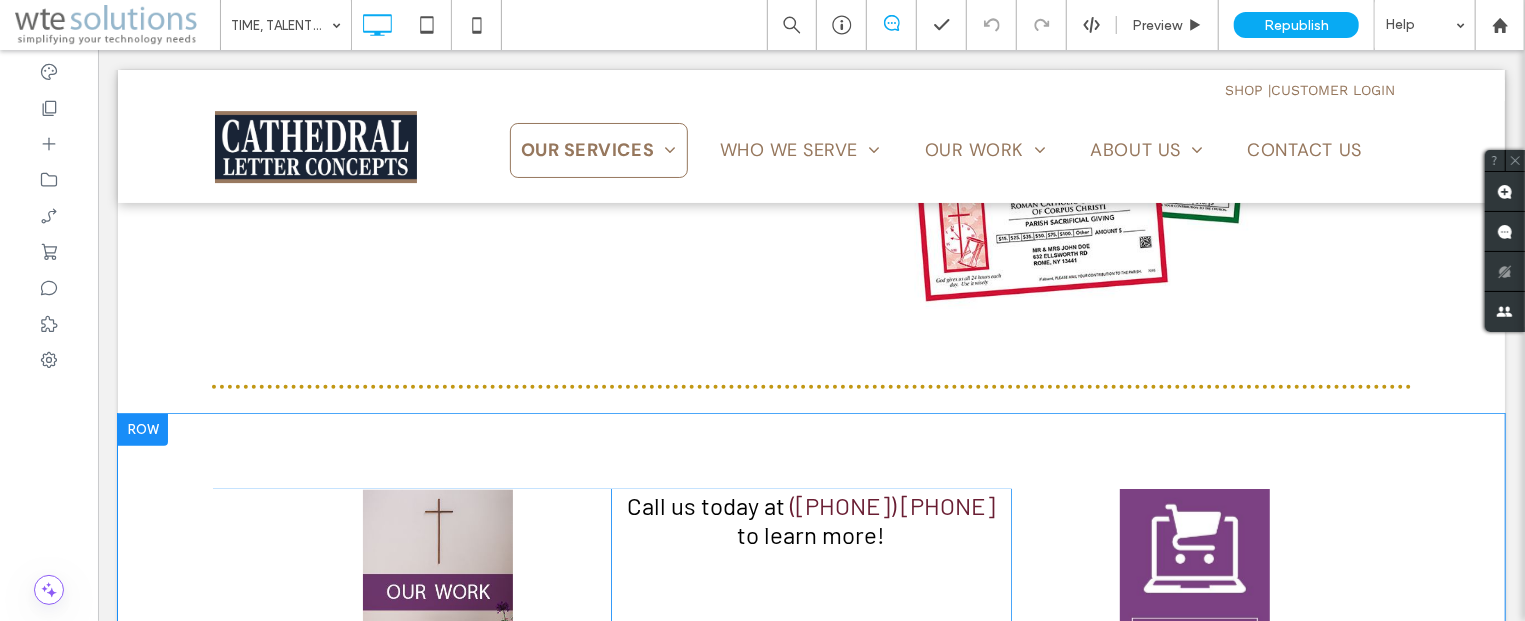 scroll, scrollTop: 536, scrollLeft: 0, axis: vertical 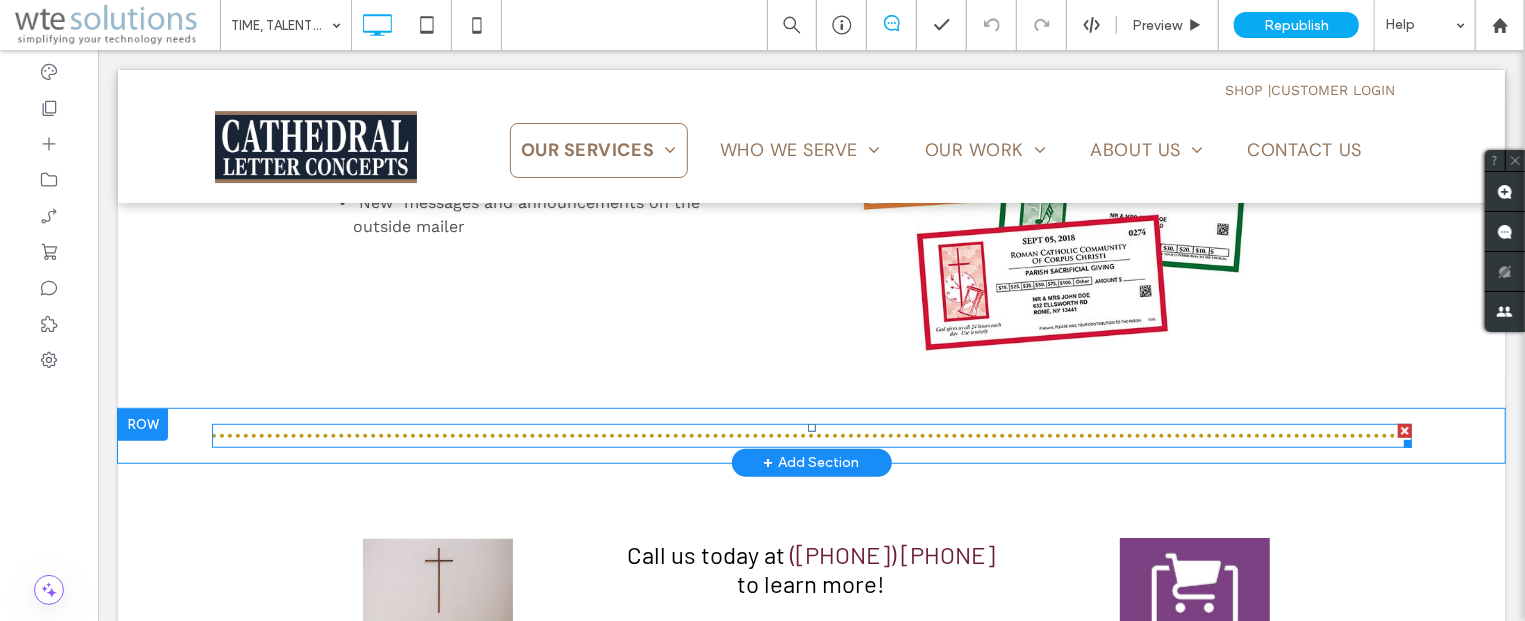 click at bounding box center (811, 435) 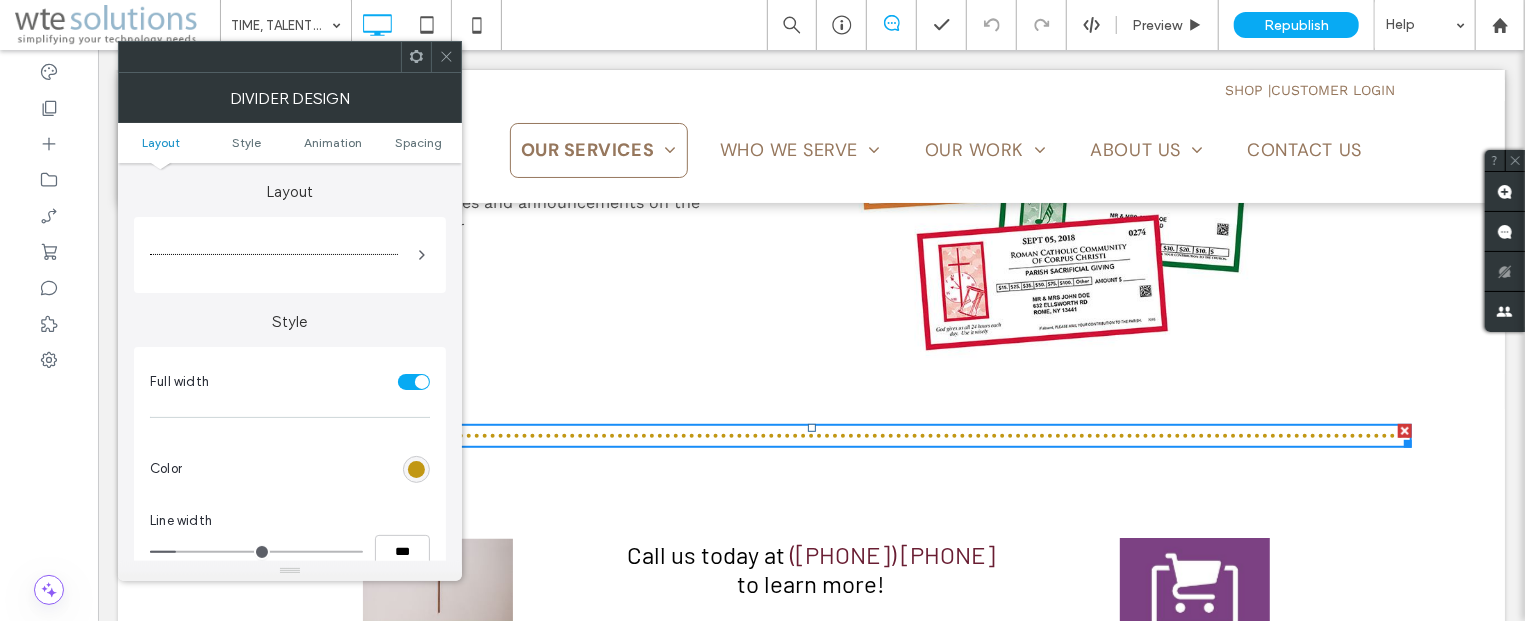 click at bounding box center [416, 469] 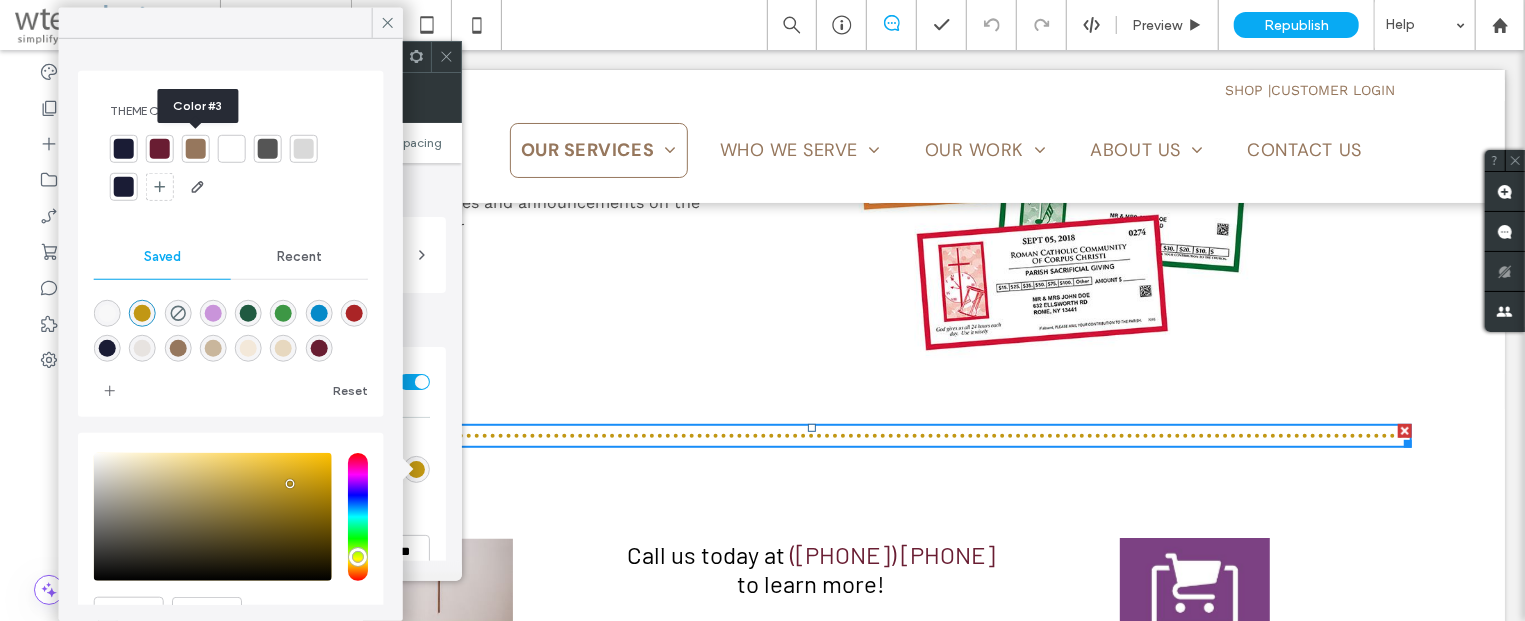 click at bounding box center [196, 149] 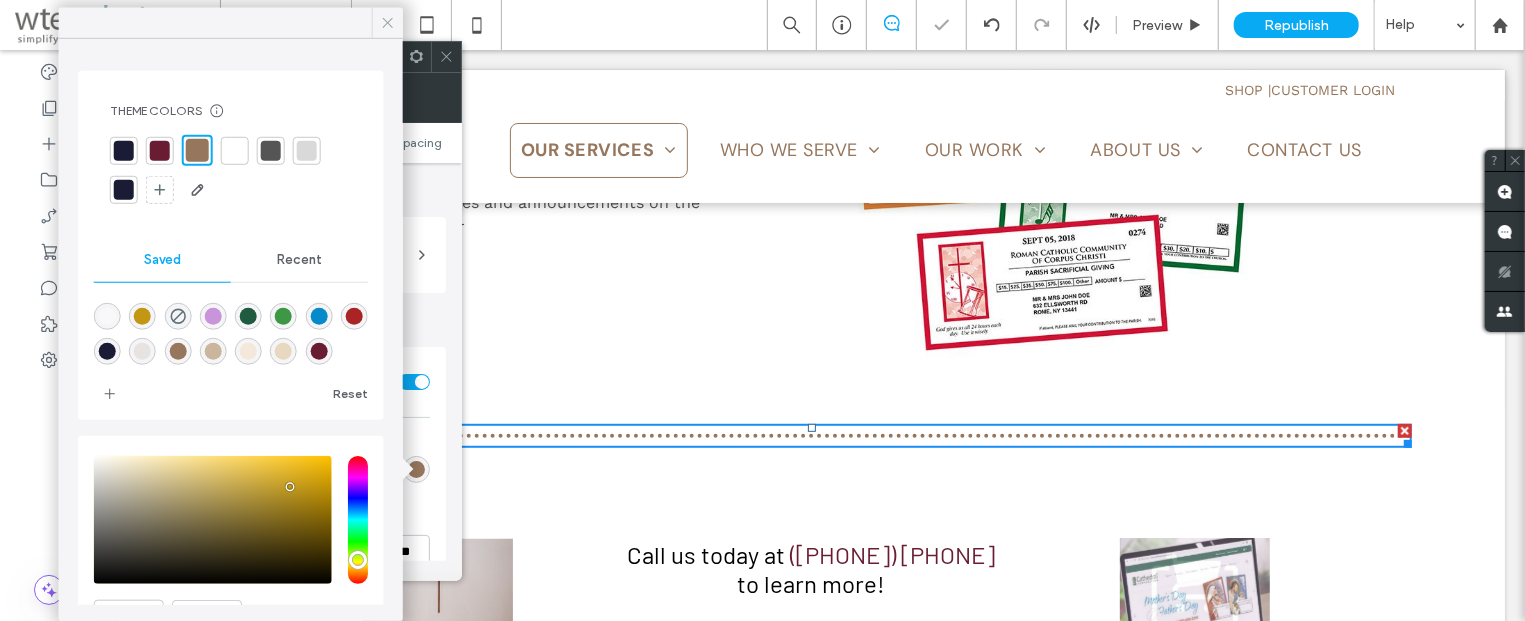 click 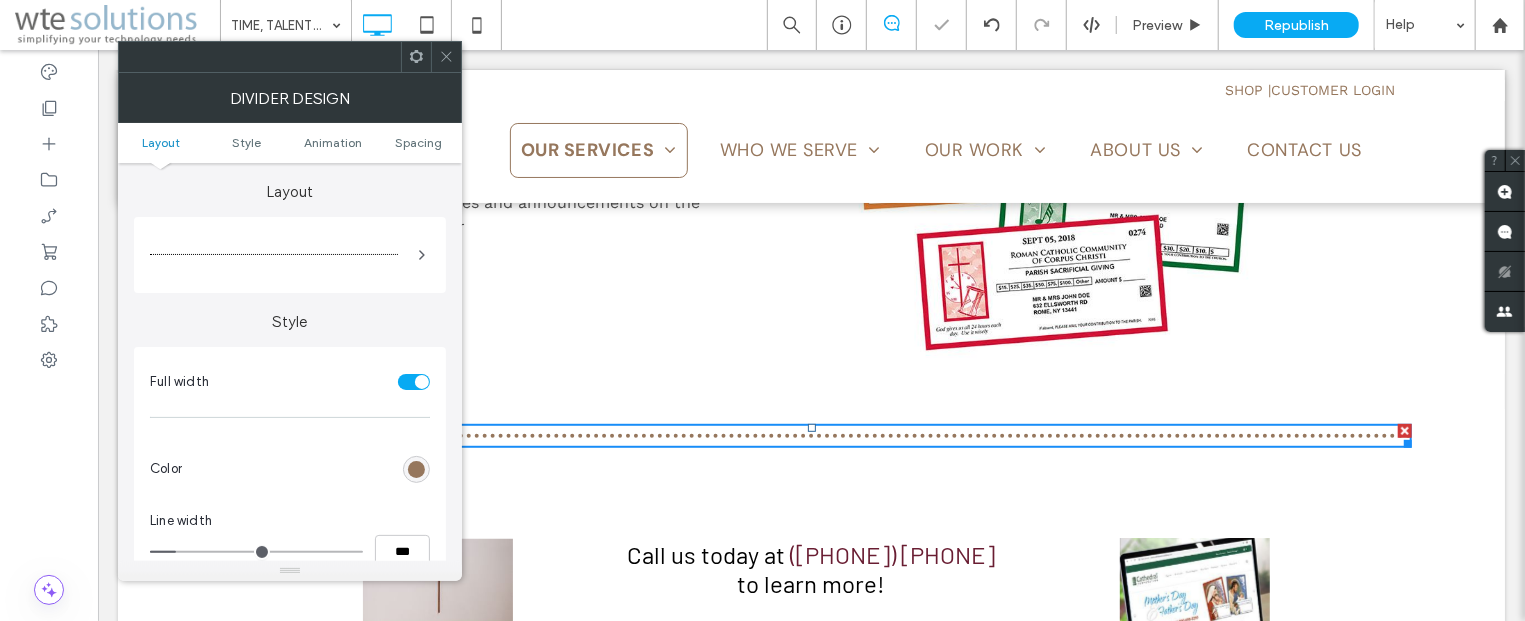 click 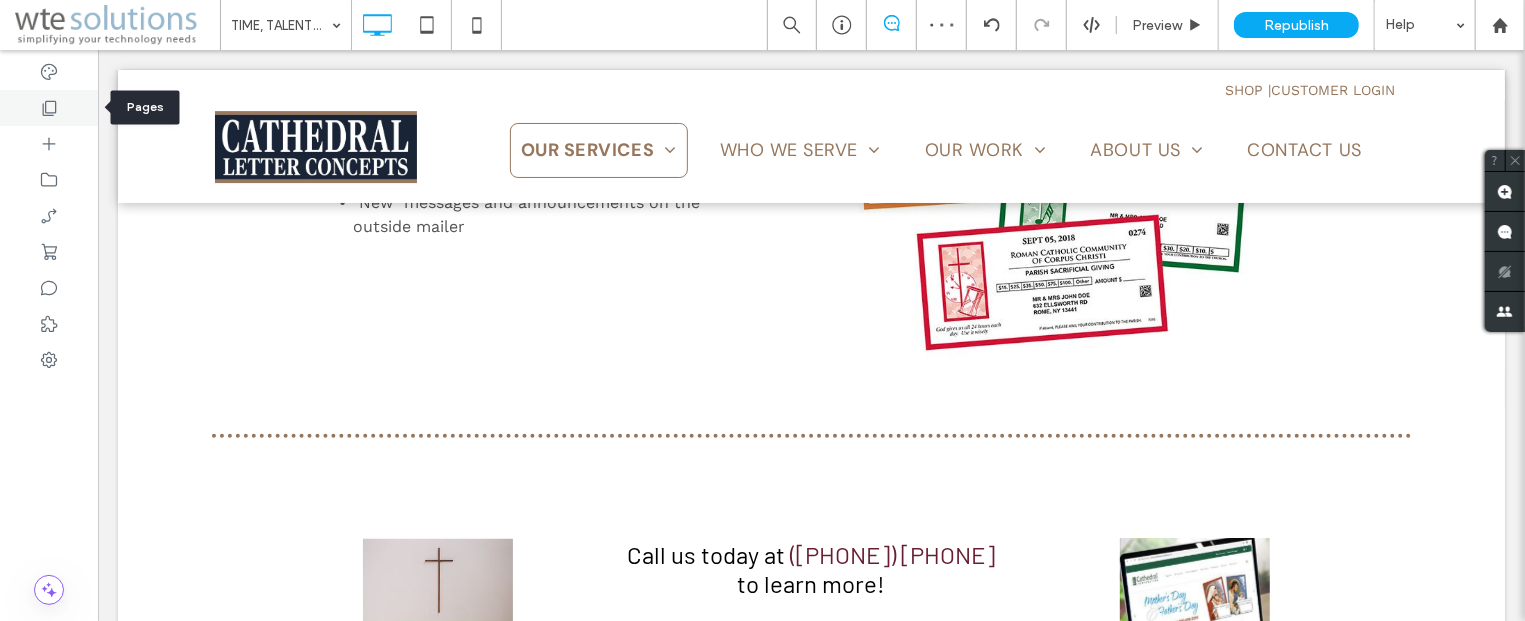 click 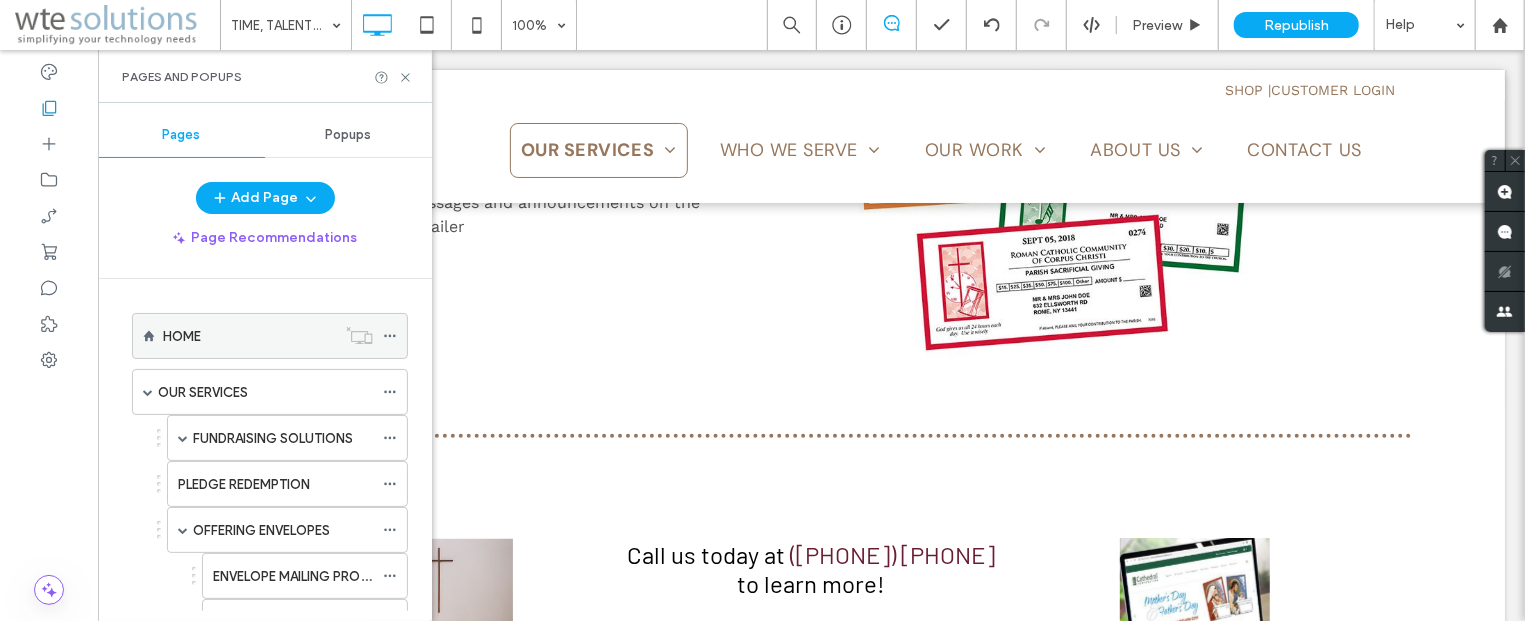 scroll, scrollTop: 482, scrollLeft: 0, axis: vertical 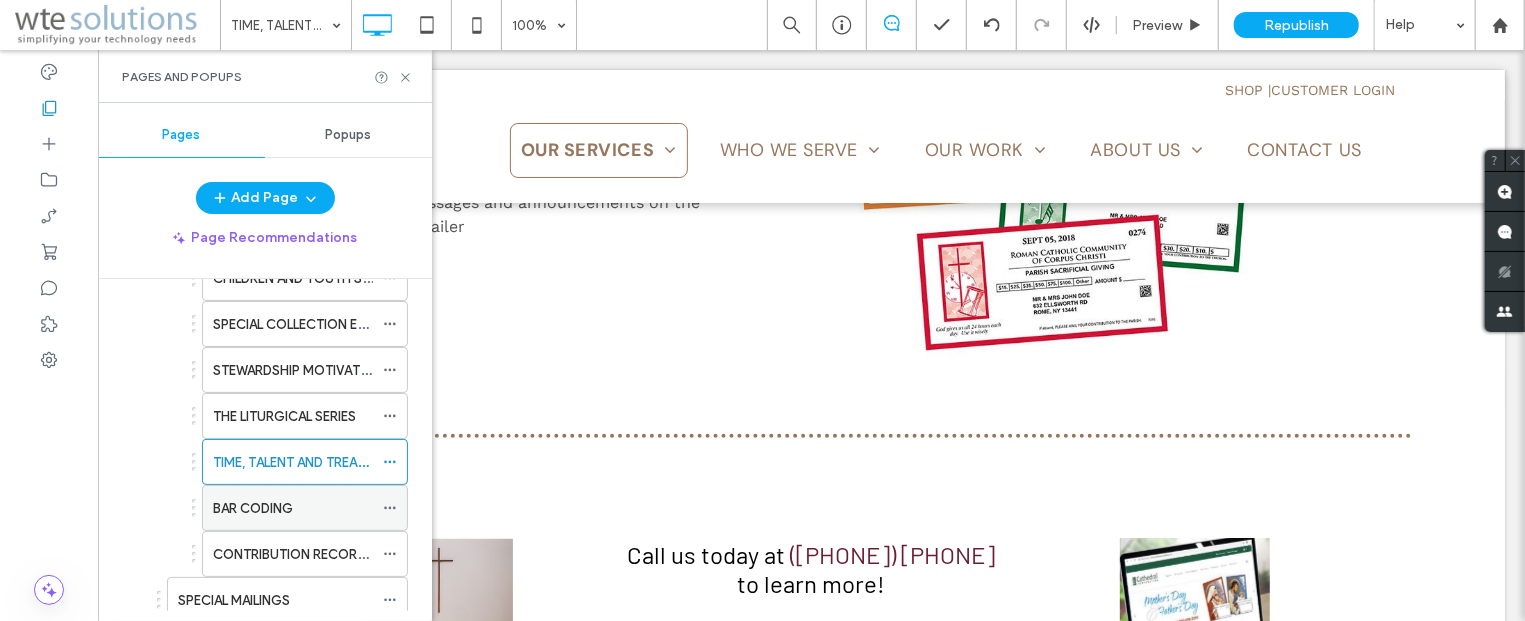 click on "BAR CODING" at bounding box center (293, 508) 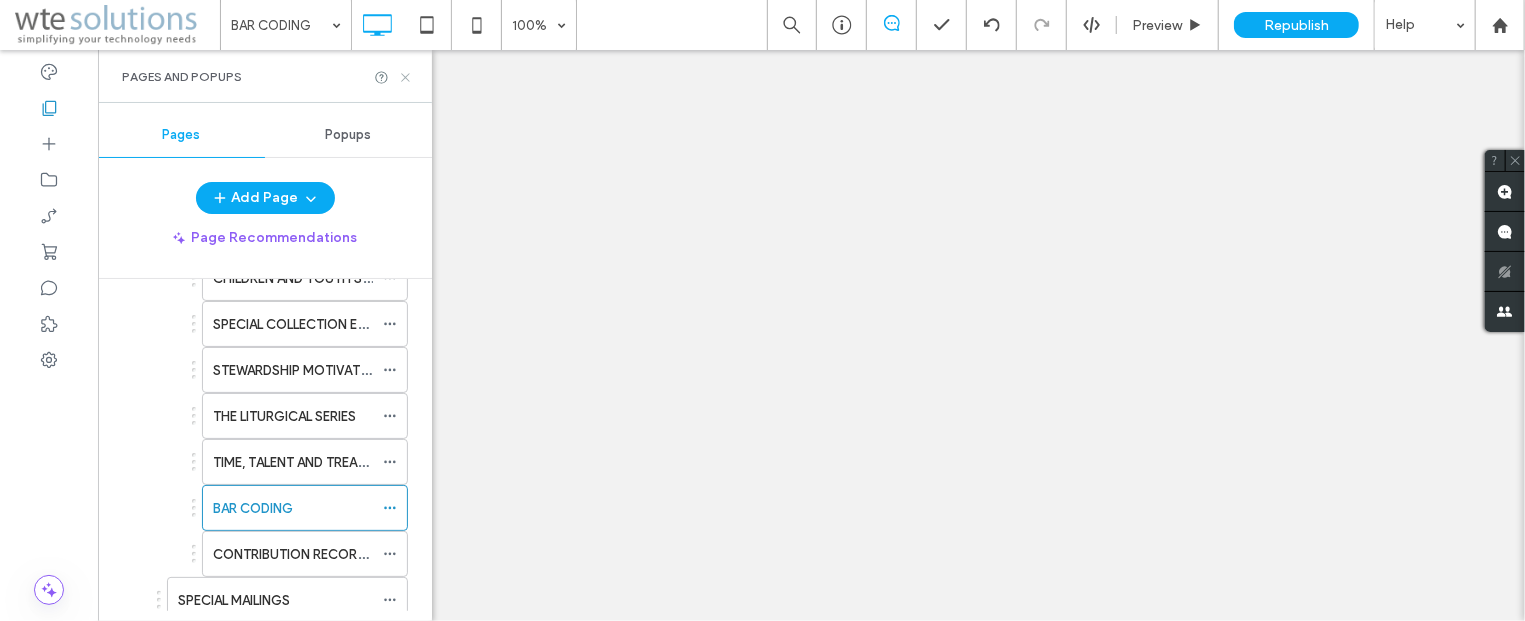 click 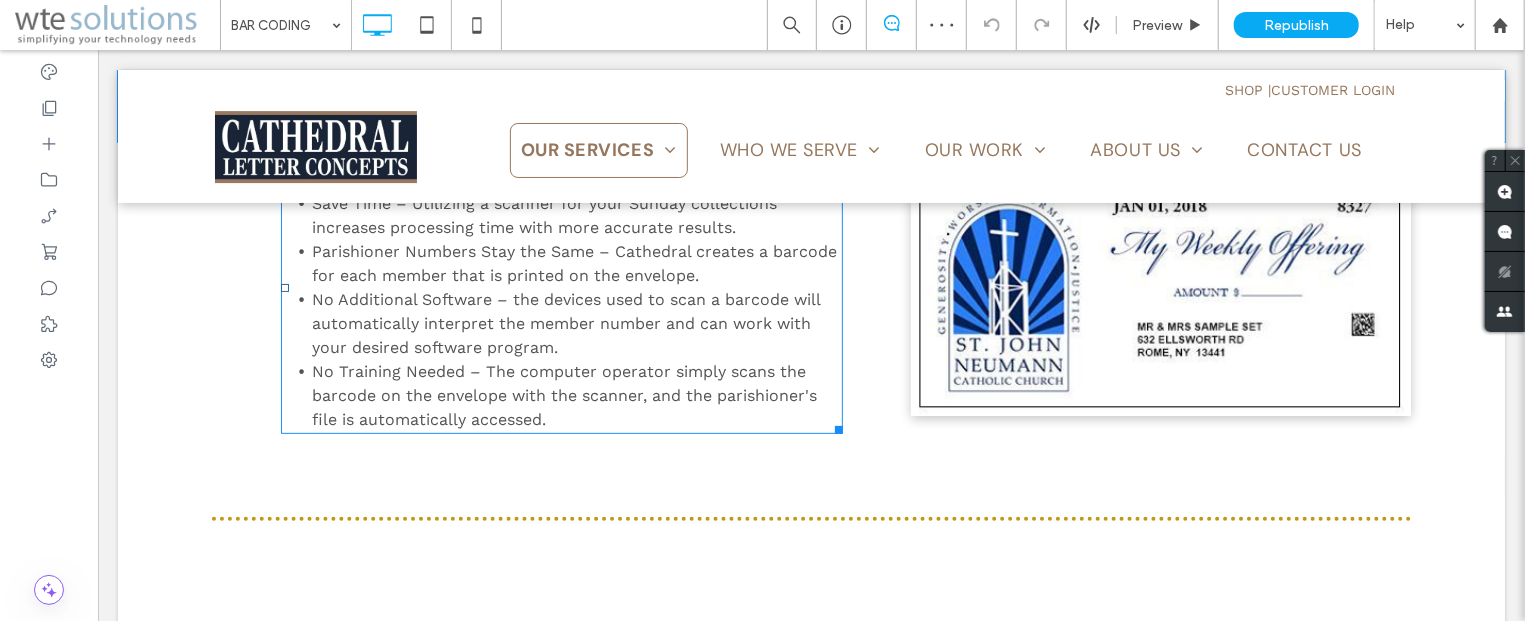 scroll, scrollTop: 428, scrollLeft: 0, axis: vertical 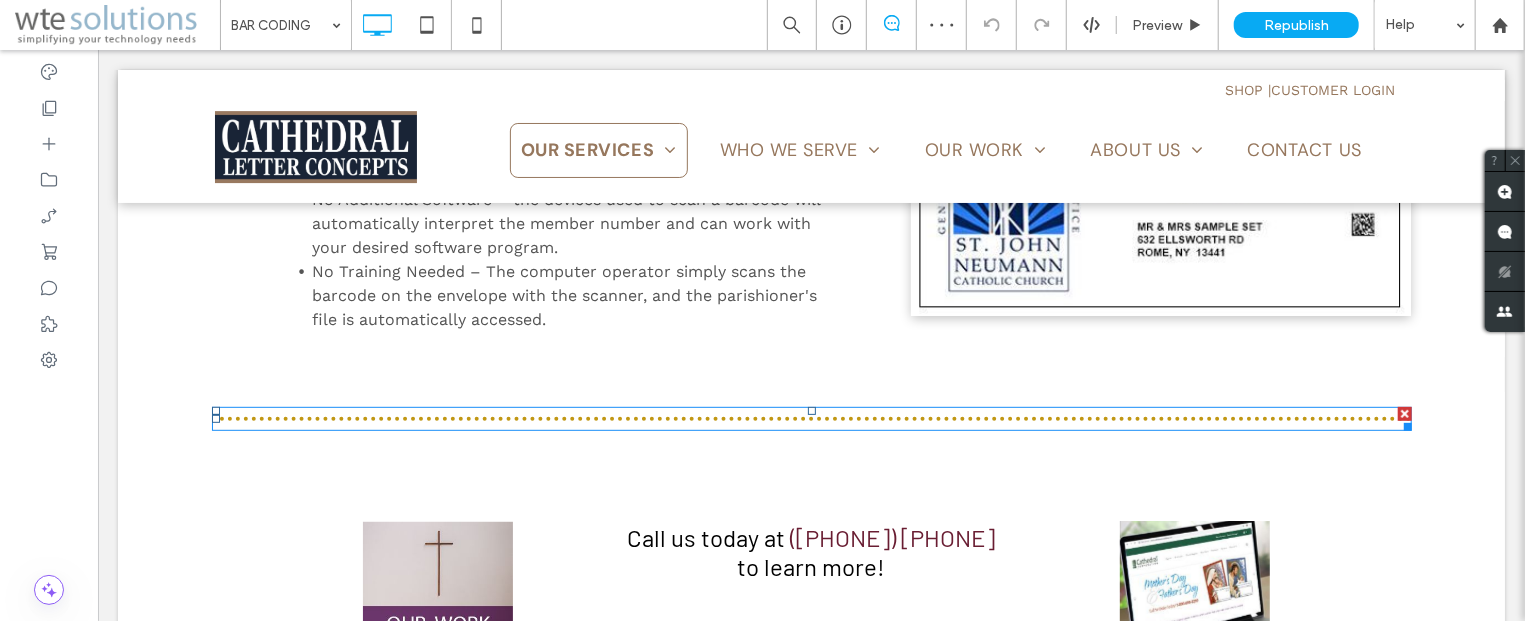 click at bounding box center [811, 418] 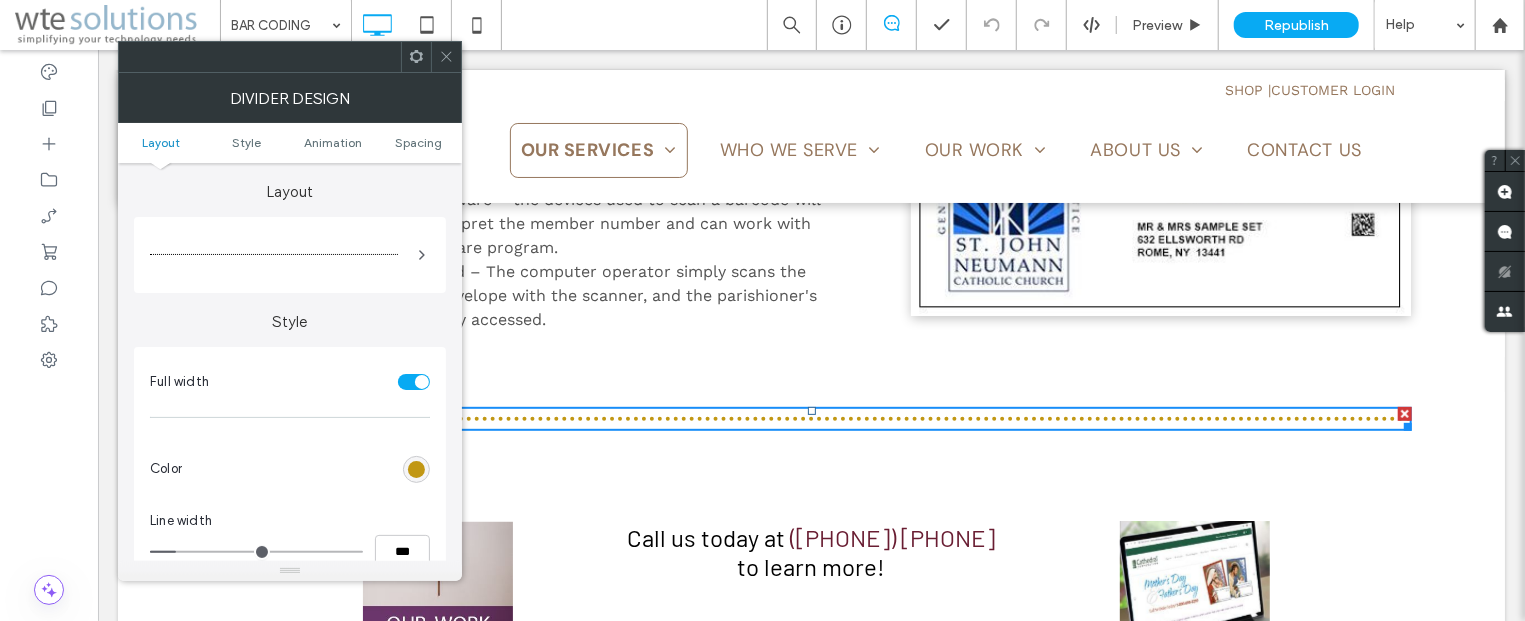 click at bounding box center (416, 469) 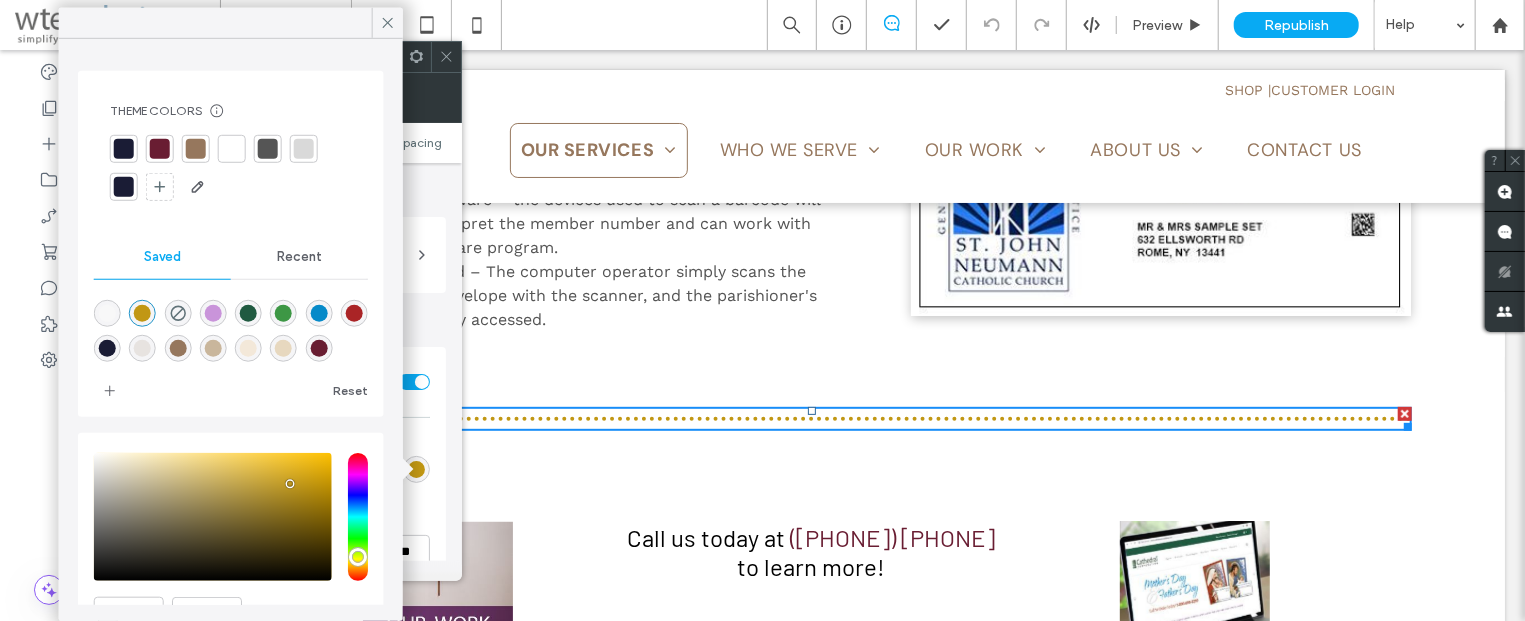 click at bounding box center (196, 149) 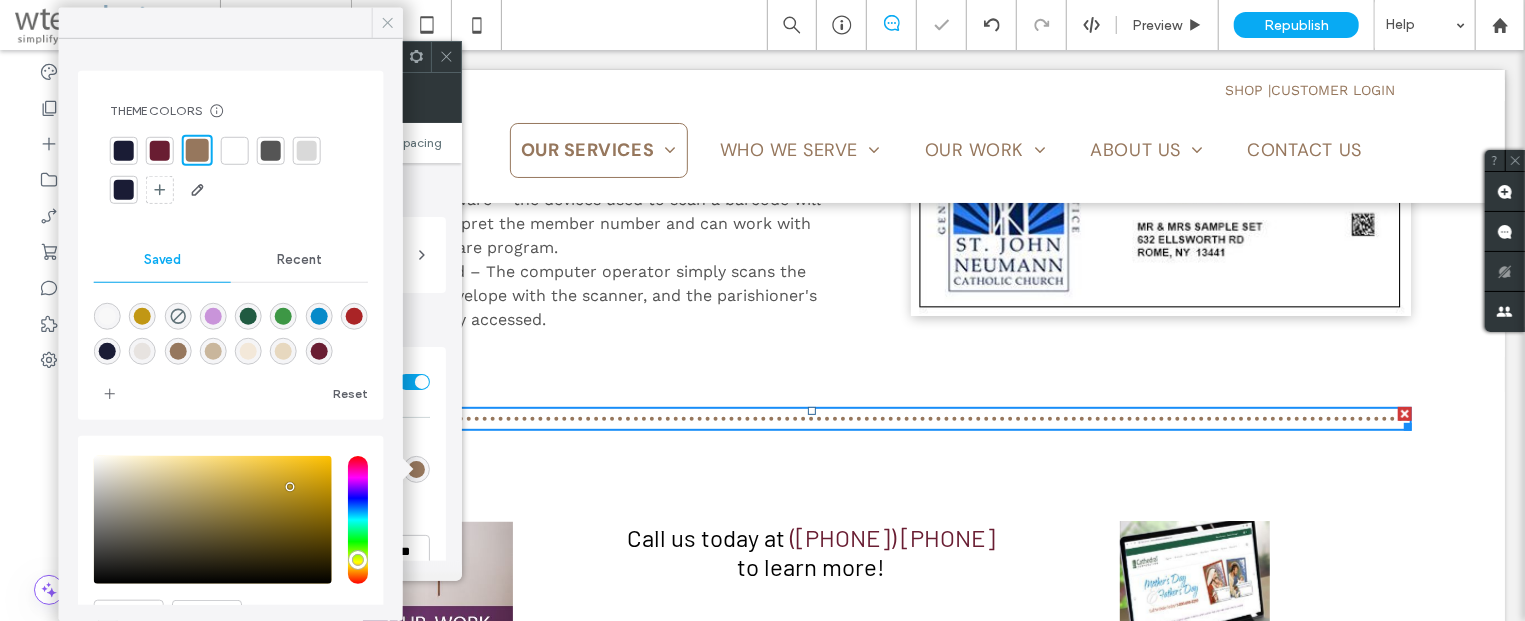 click 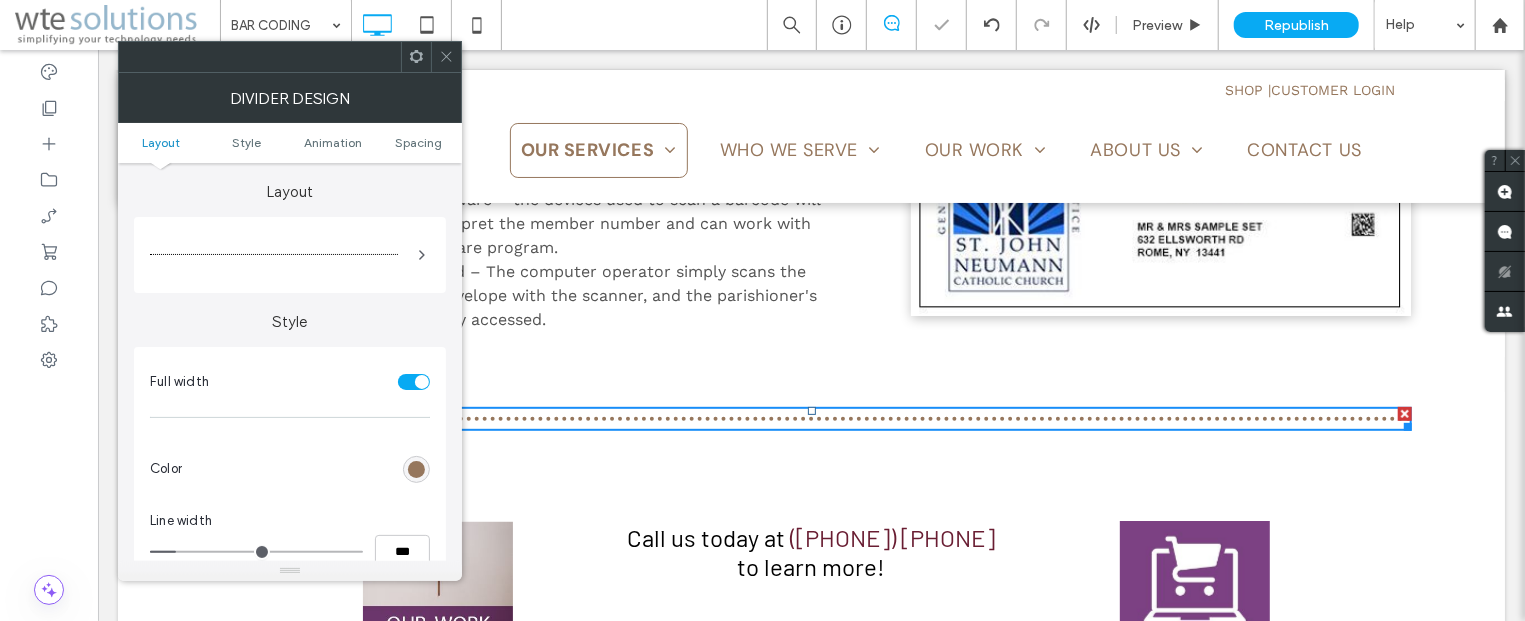 click 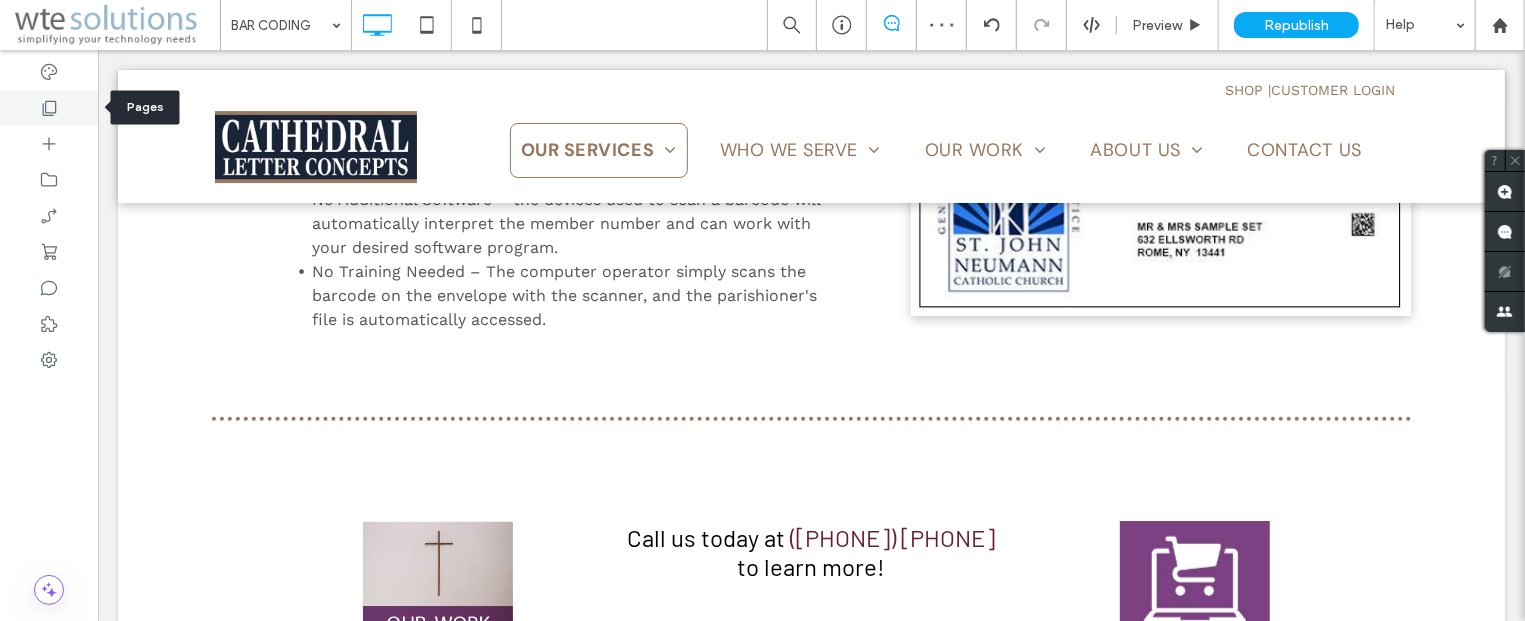 click 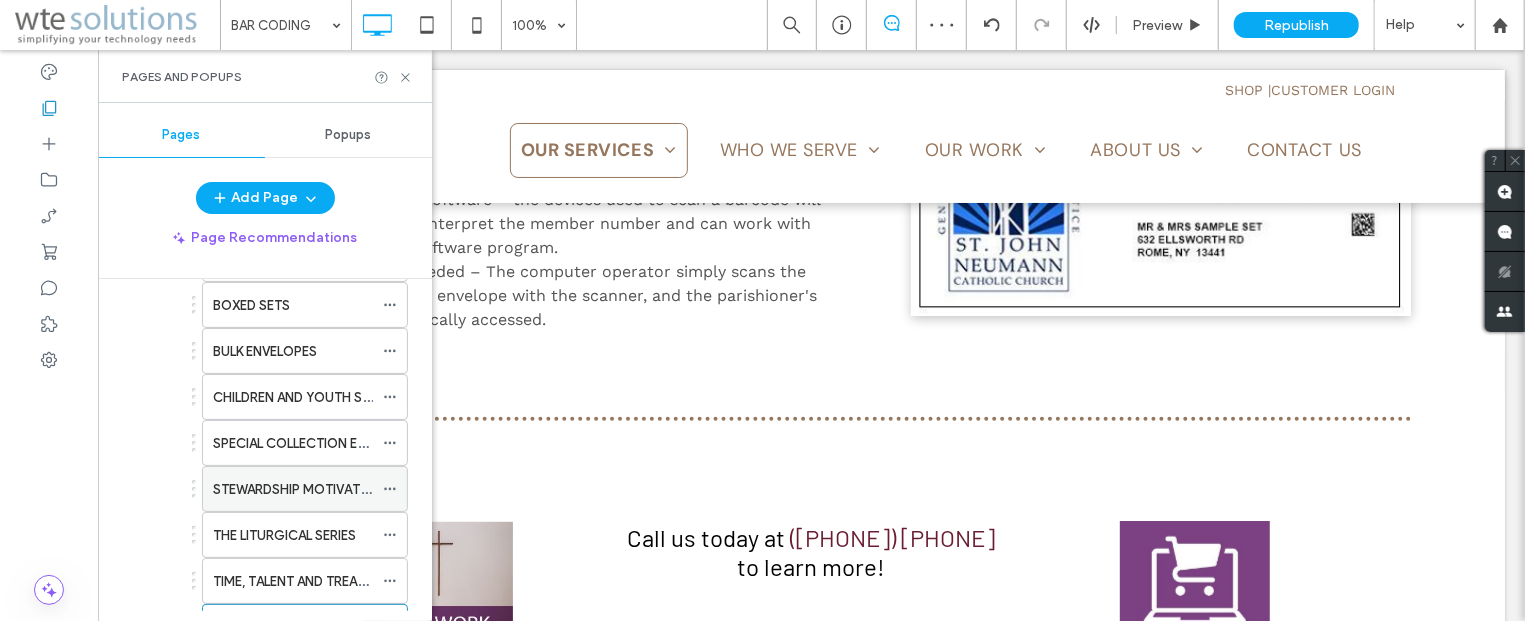scroll, scrollTop: 482, scrollLeft: 0, axis: vertical 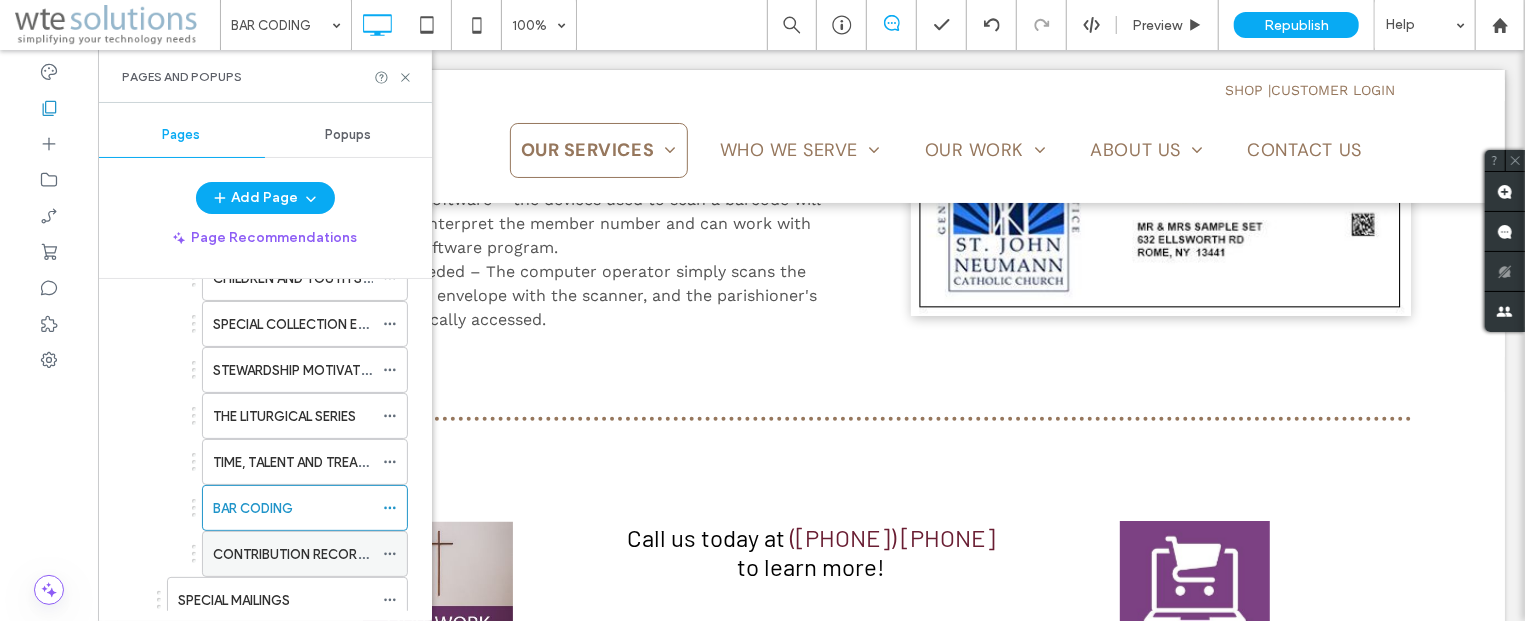 click on "CONTRIBUTION RECORDING SERVICE" at bounding box center (328, 554) 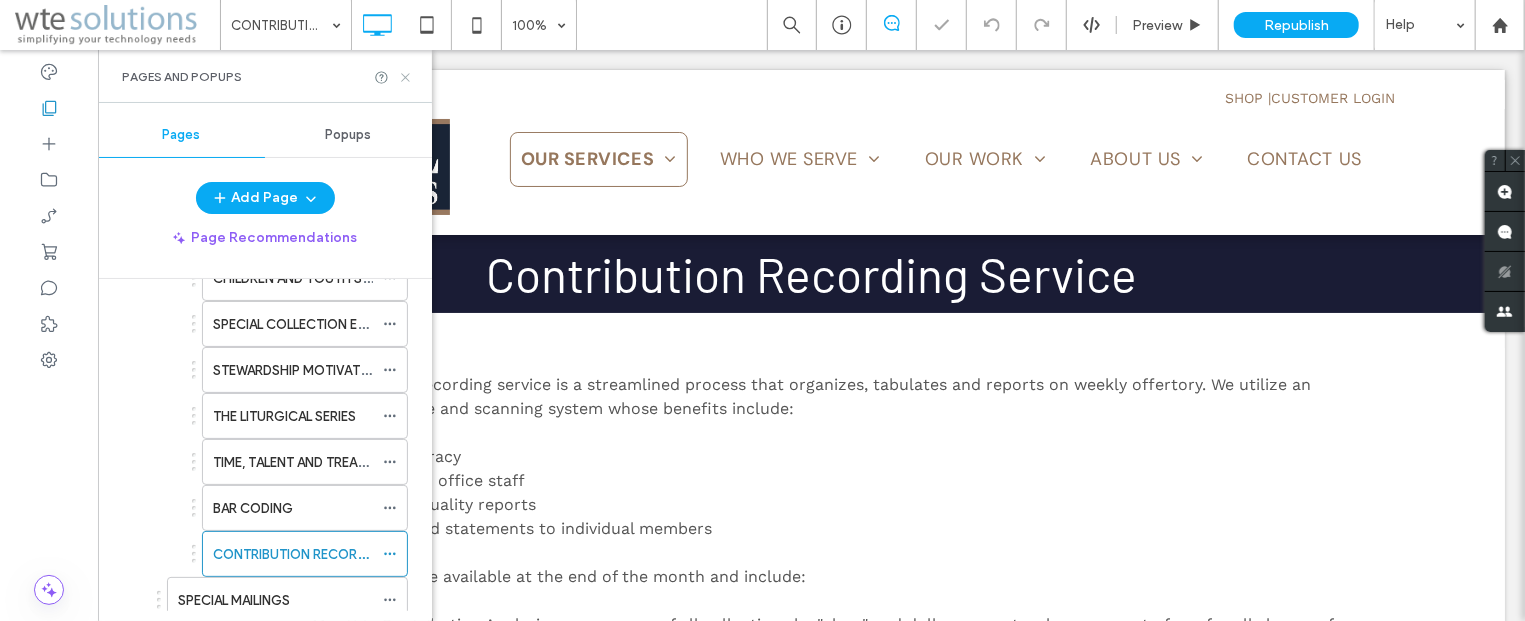 scroll, scrollTop: 0, scrollLeft: 0, axis: both 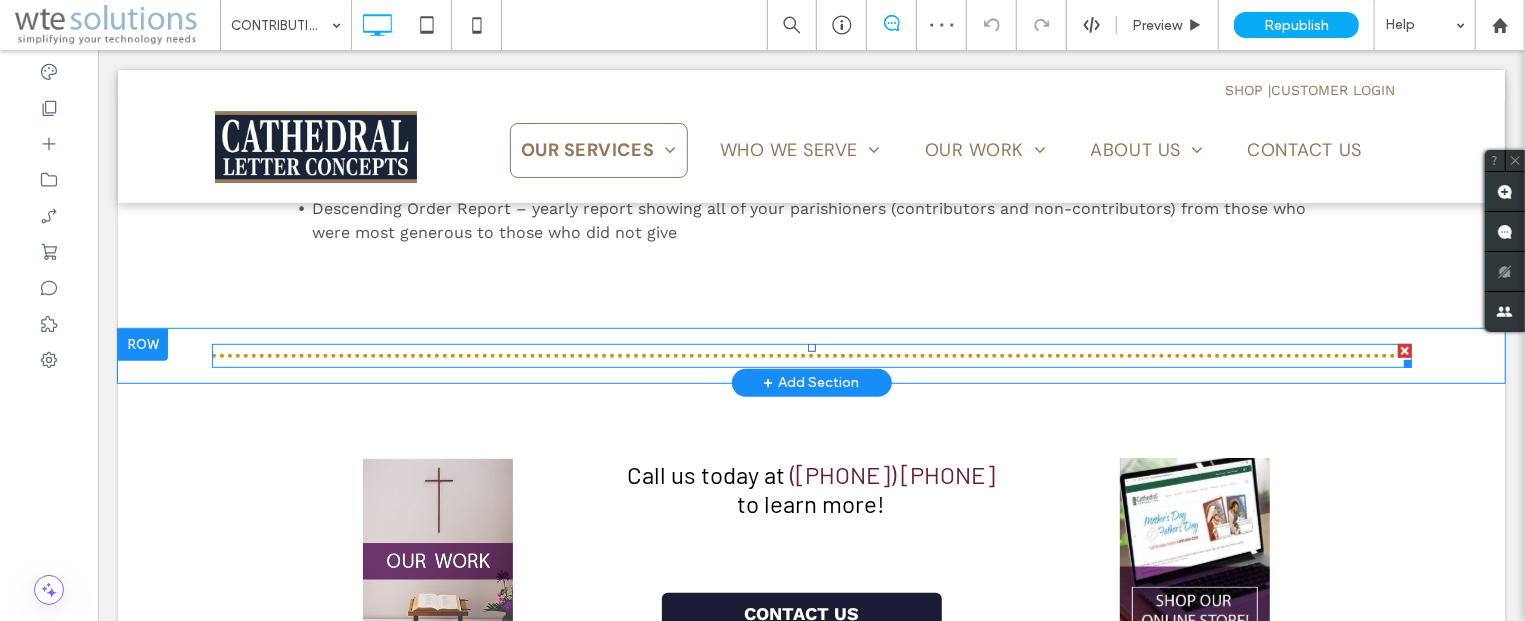 click at bounding box center [811, 355] 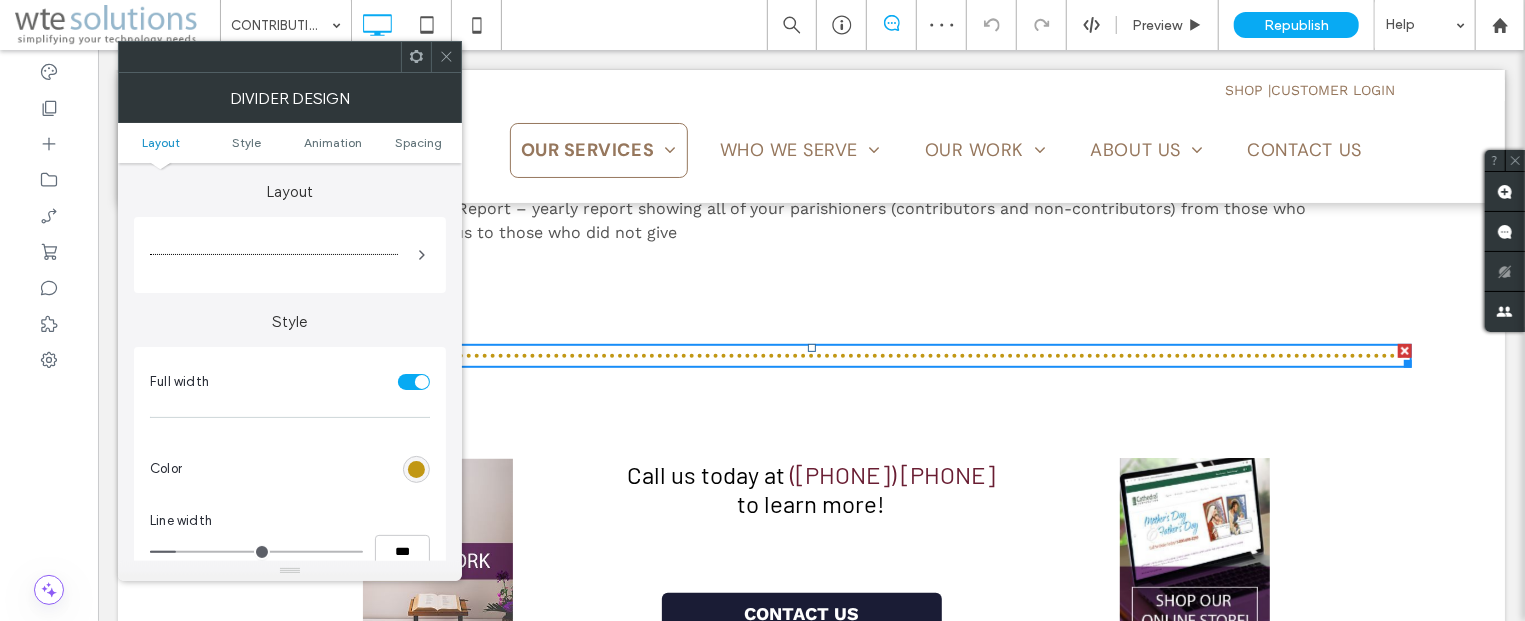 click at bounding box center (416, 469) 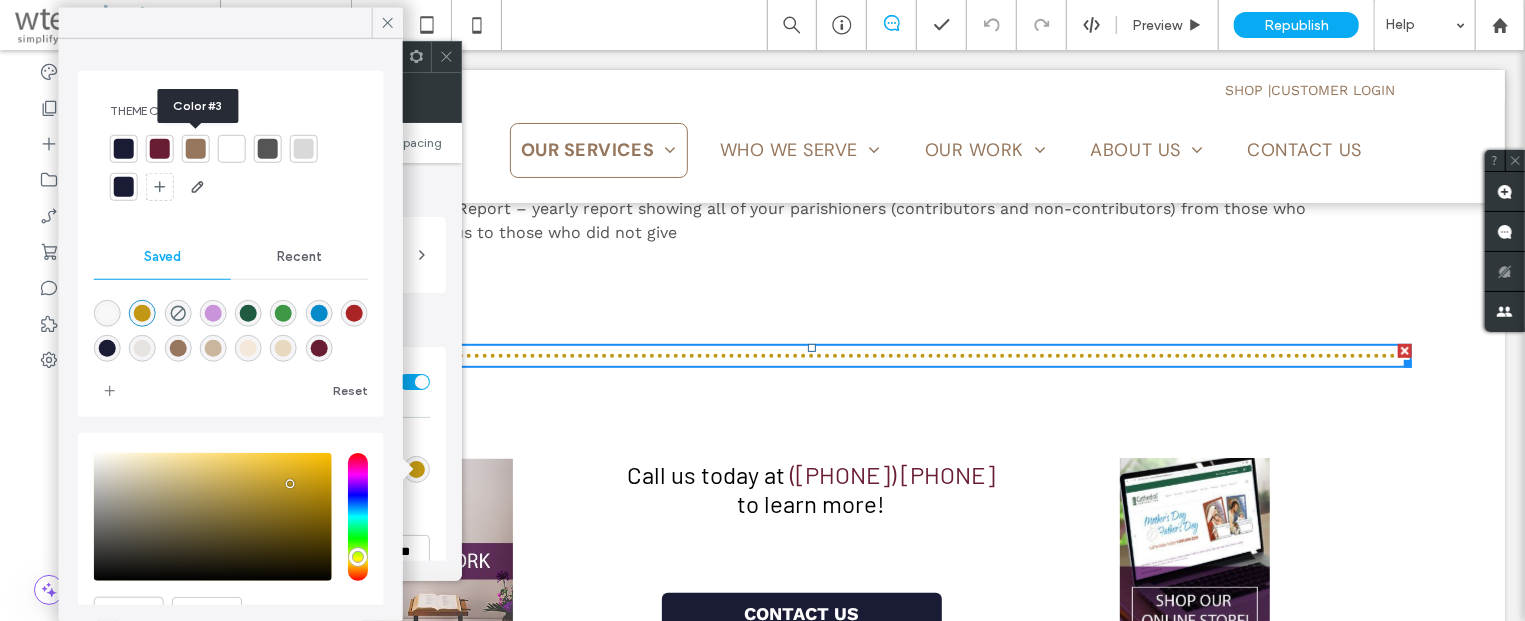 click at bounding box center (196, 149) 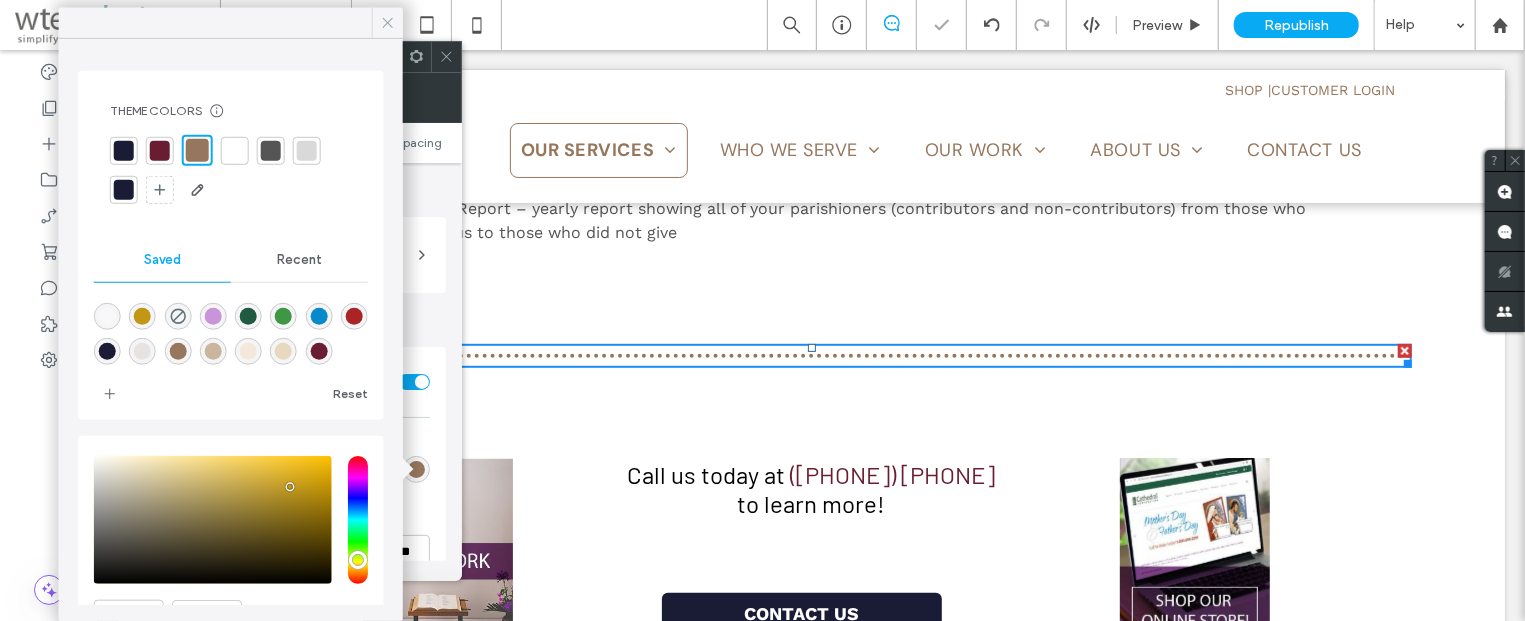 click 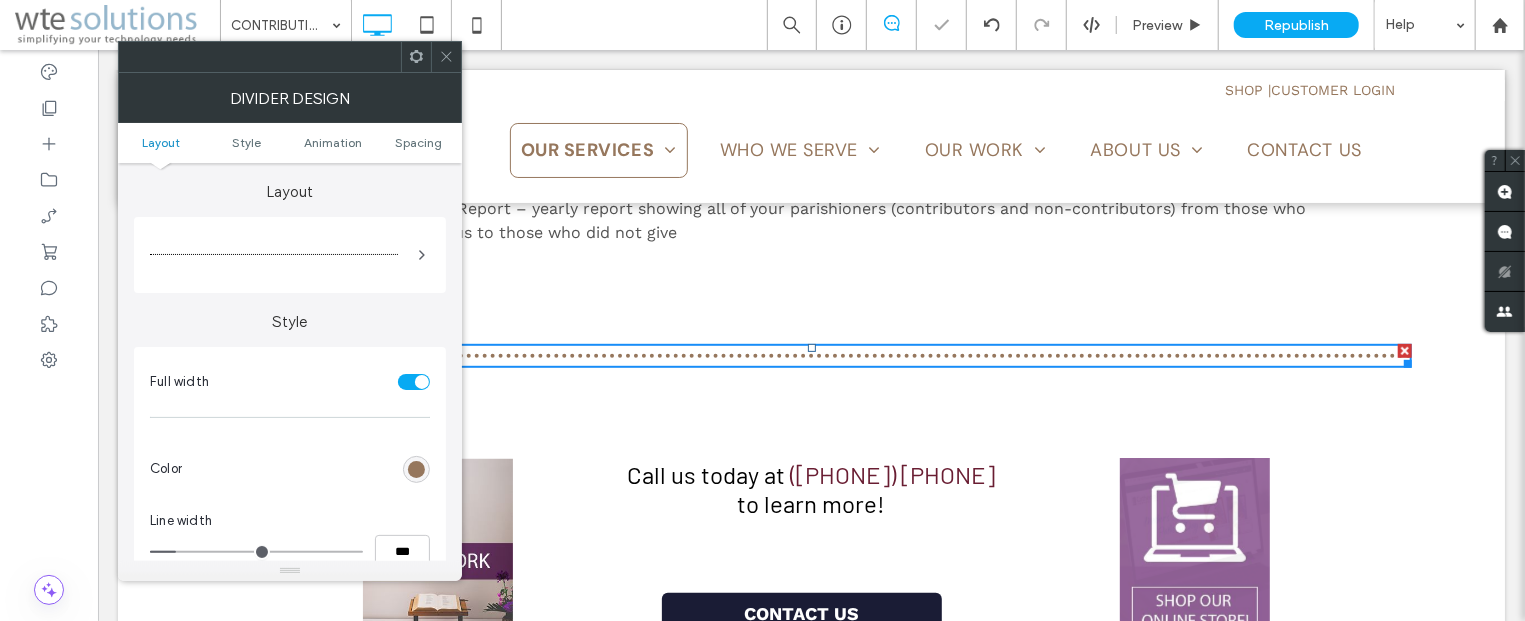 click at bounding box center [446, 57] 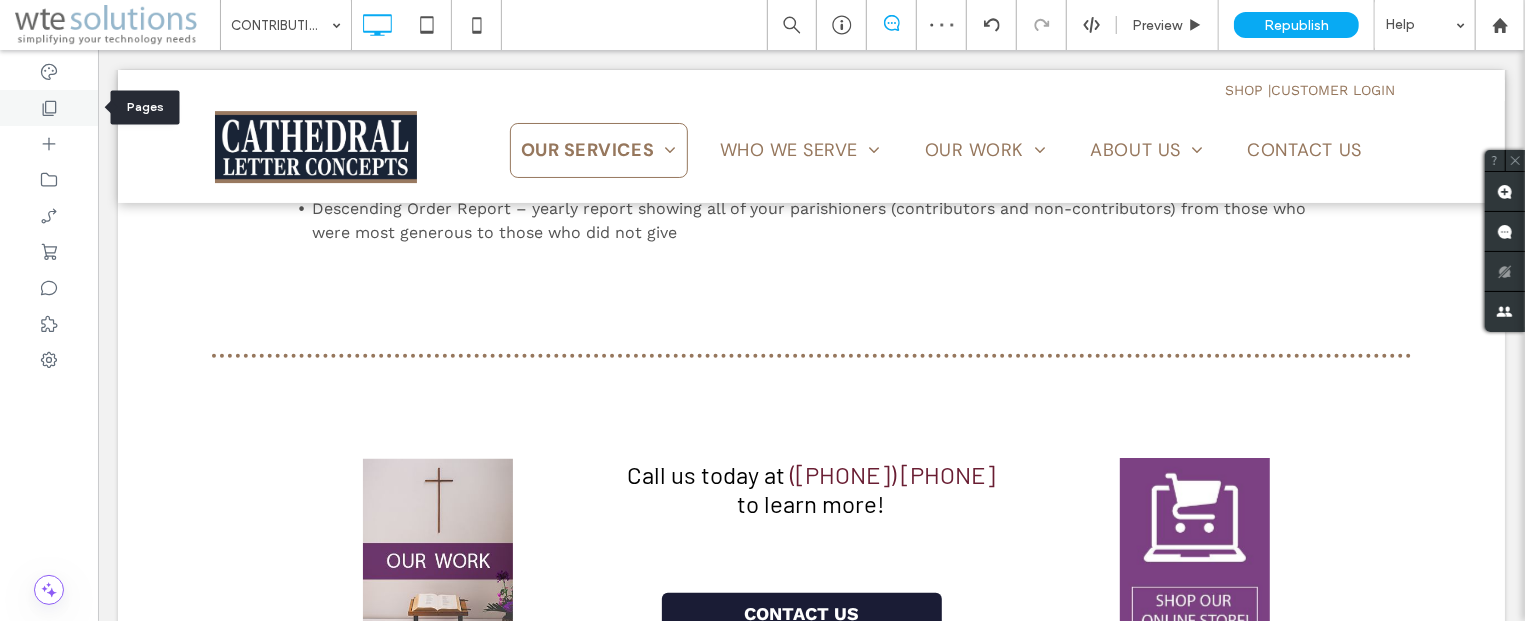click at bounding box center (49, 108) 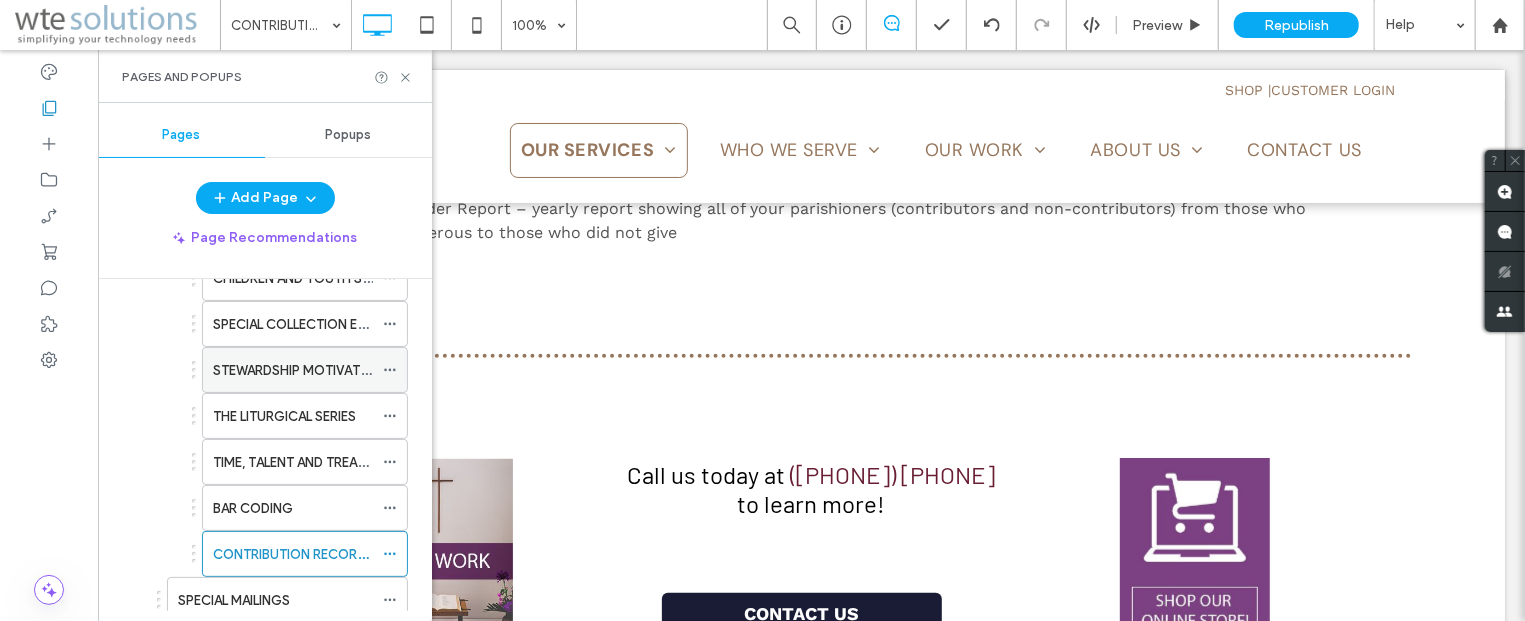 scroll, scrollTop: 603, scrollLeft: 0, axis: vertical 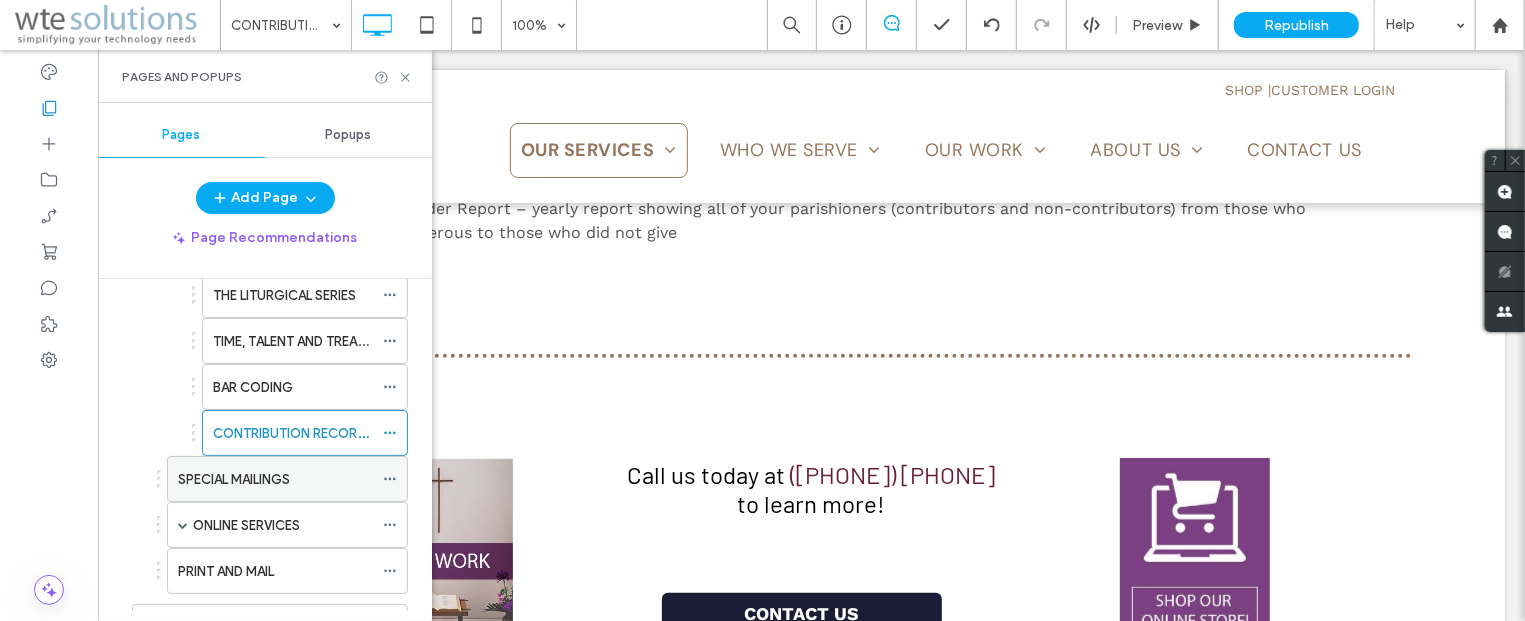 click on "SPECIAL MAILINGS" at bounding box center [234, 479] 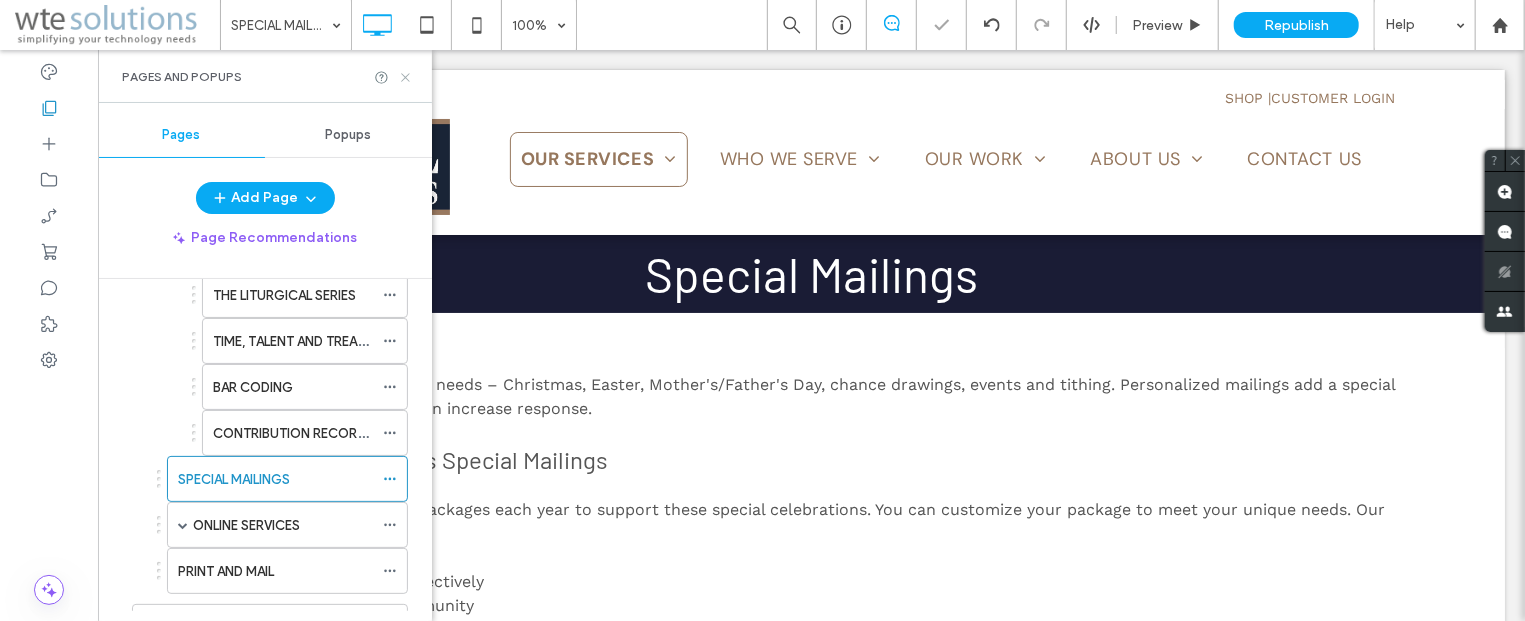 scroll, scrollTop: 0, scrollLeft: 0, axis: both 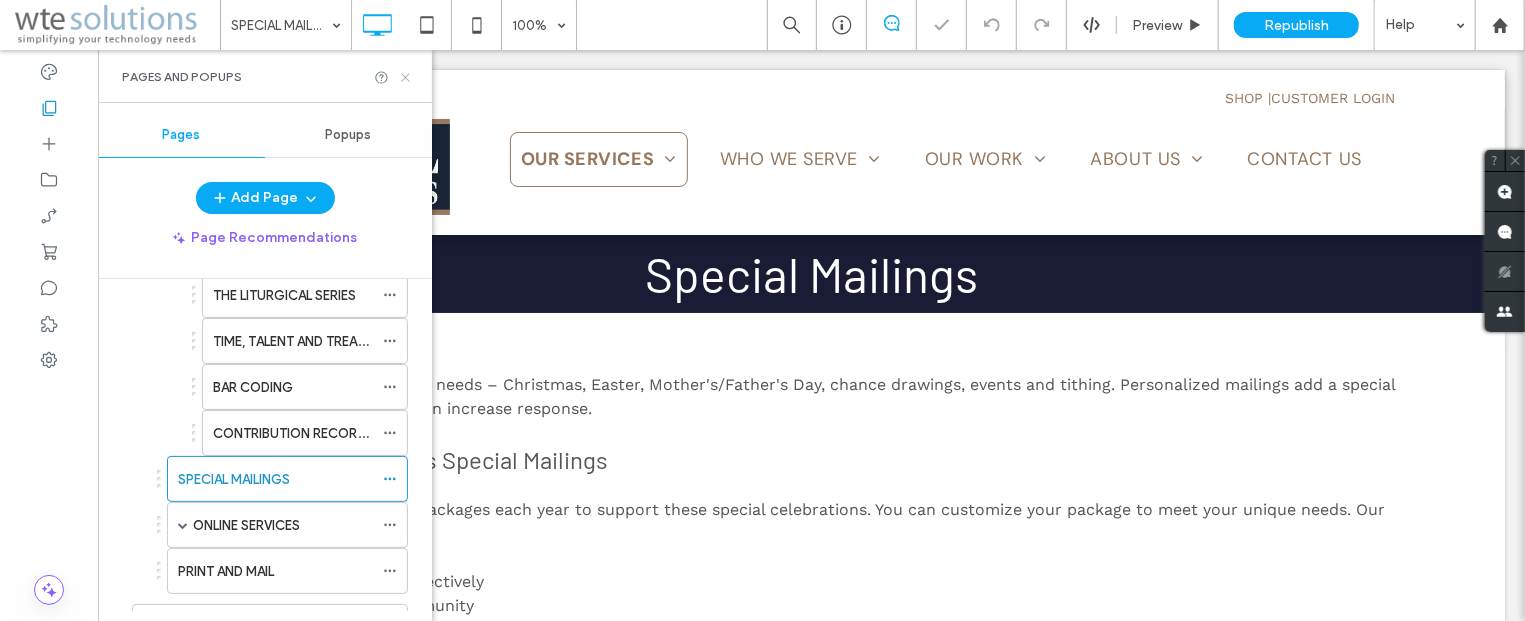 click 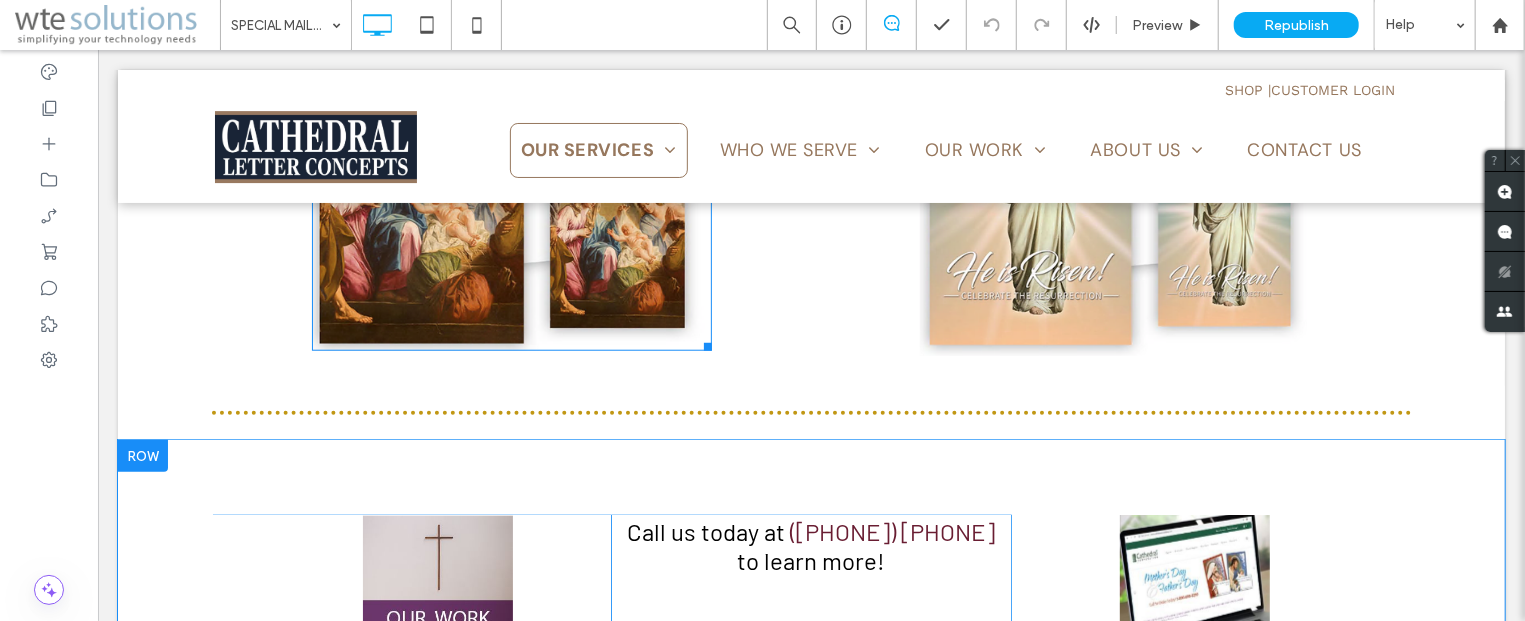 scroll, scrollTop: 964, scrollLeft: 0, axis: vertical 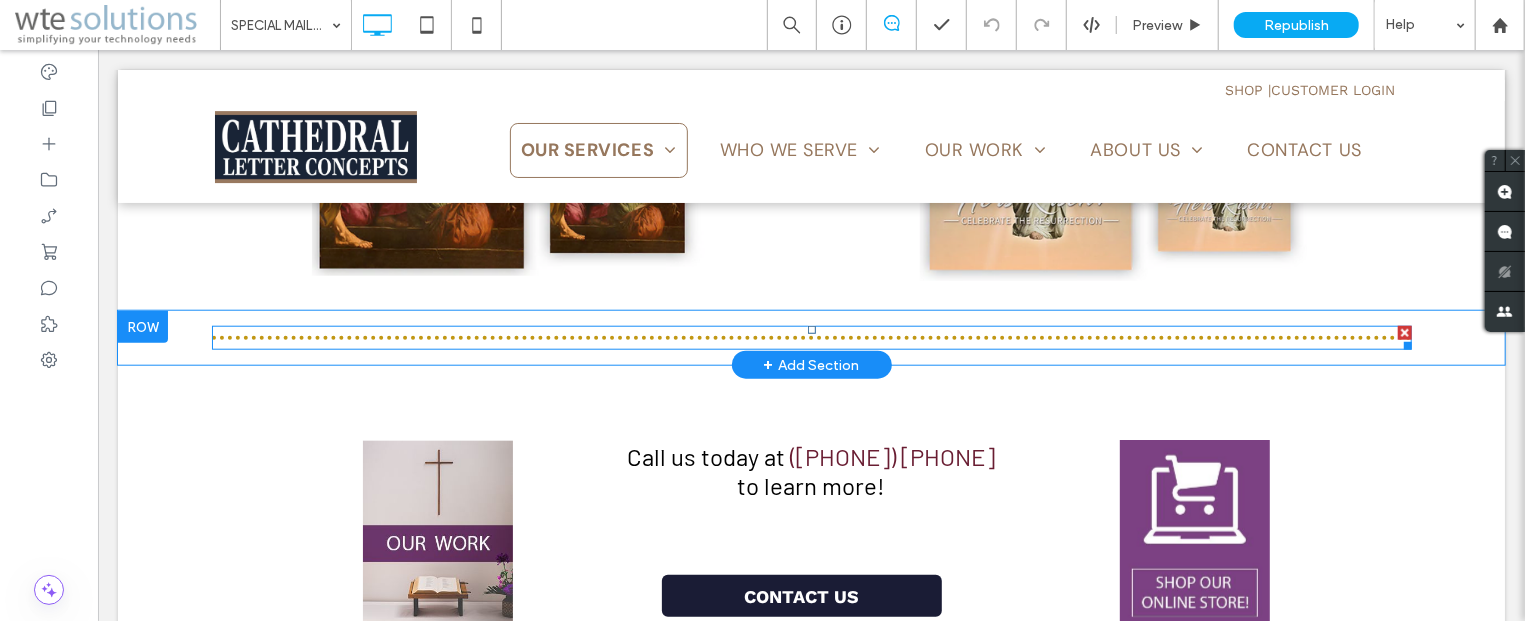 click at bounding box center [811, 337] 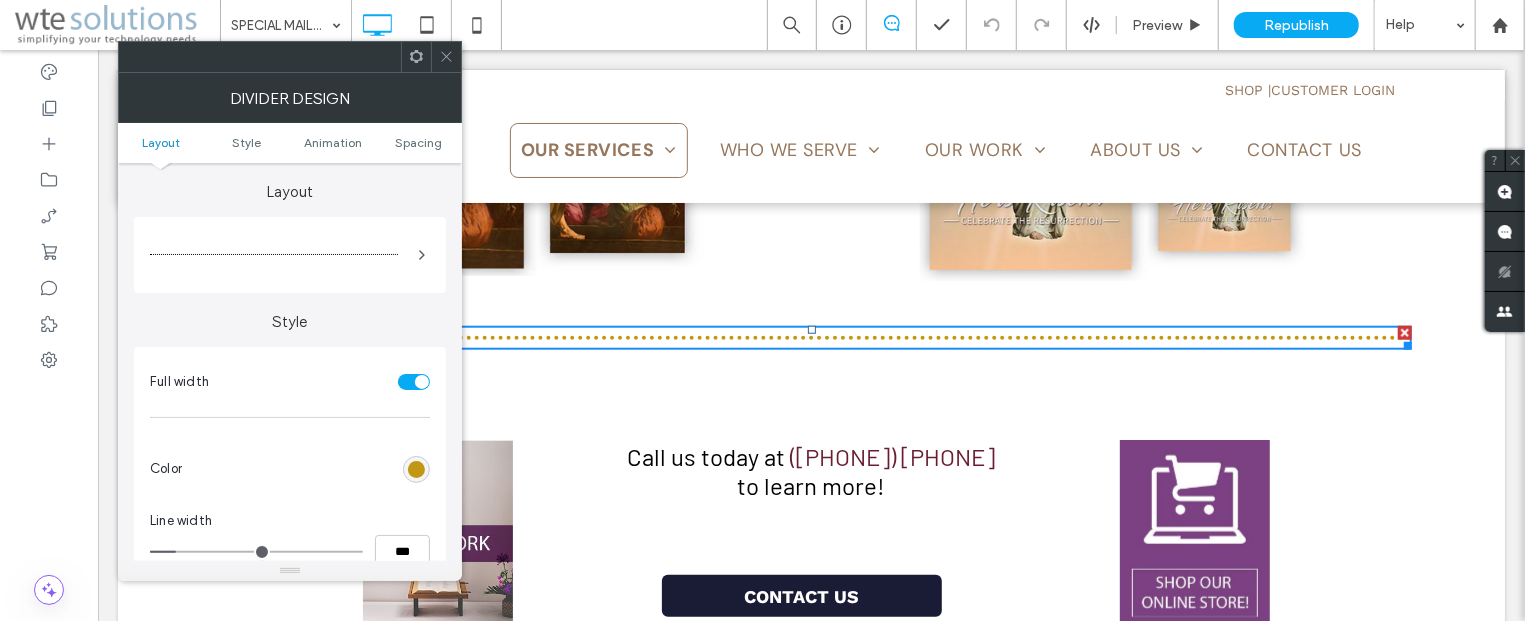 click at bounding box center [416, 469] 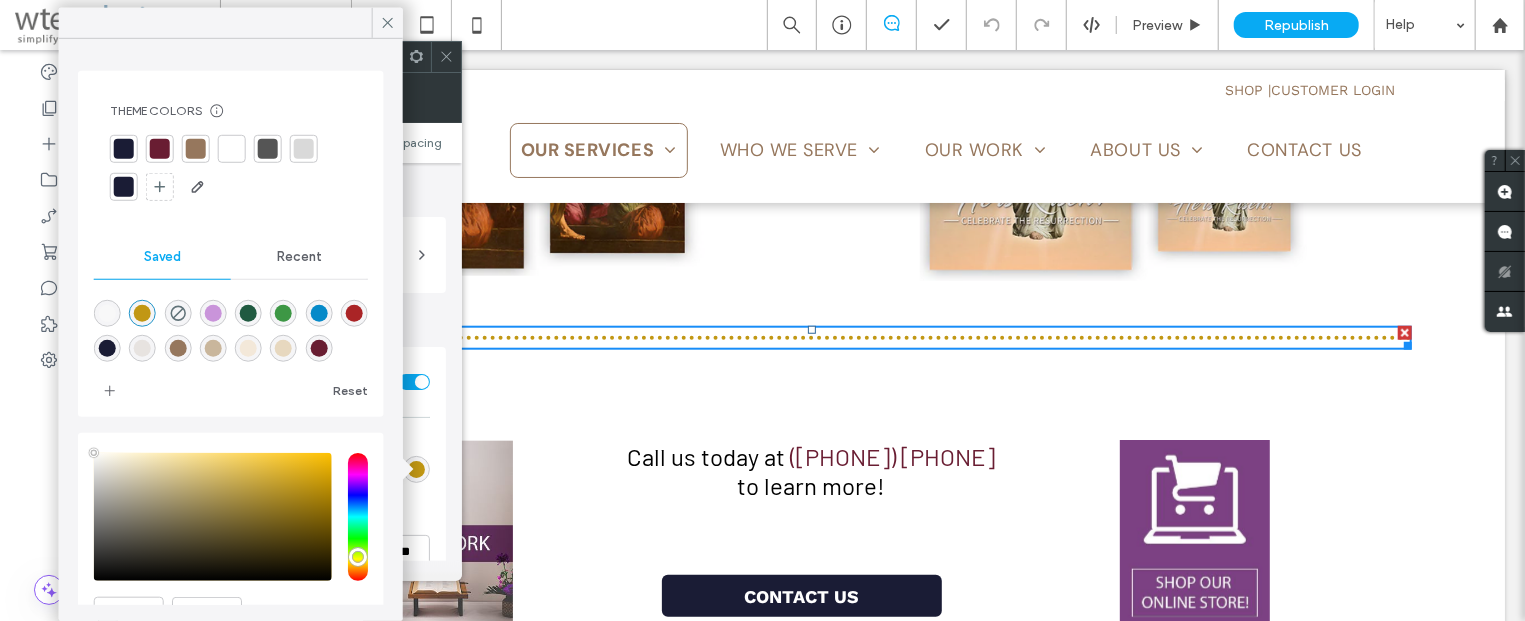 type on "****" 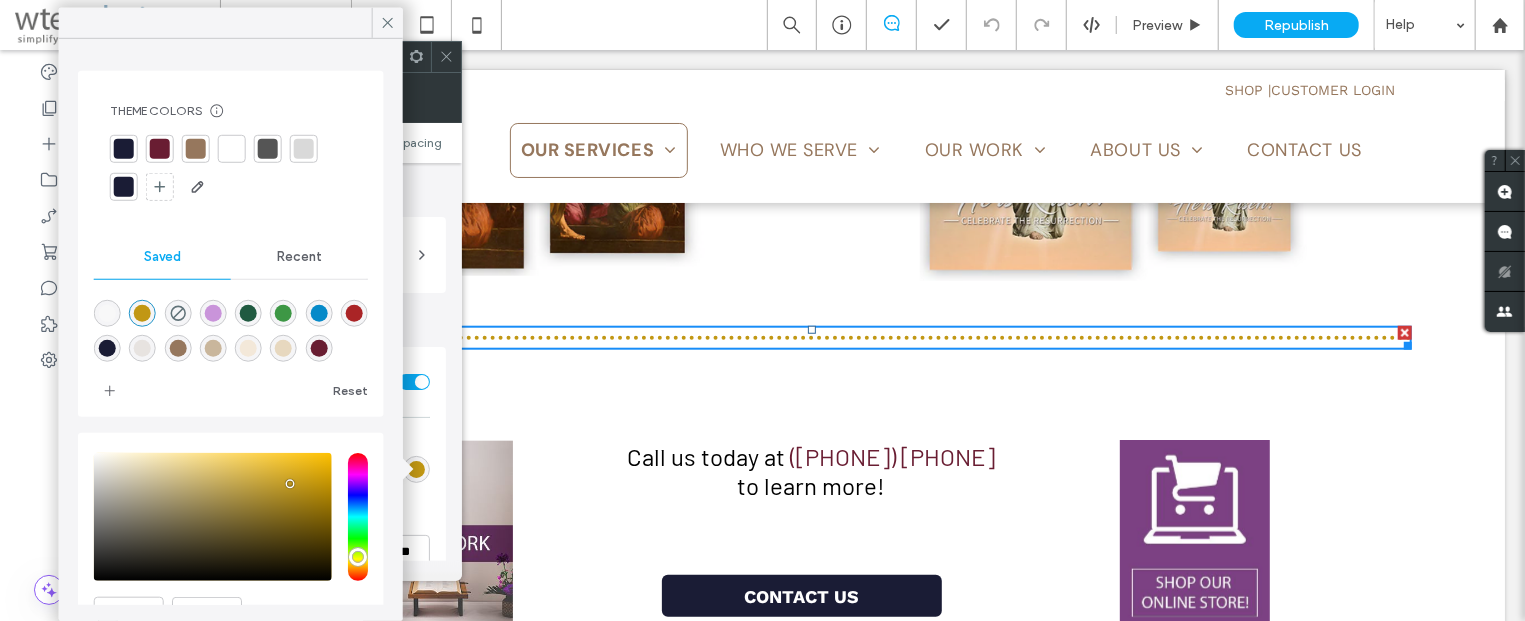 click at bounding box center (196, 149) 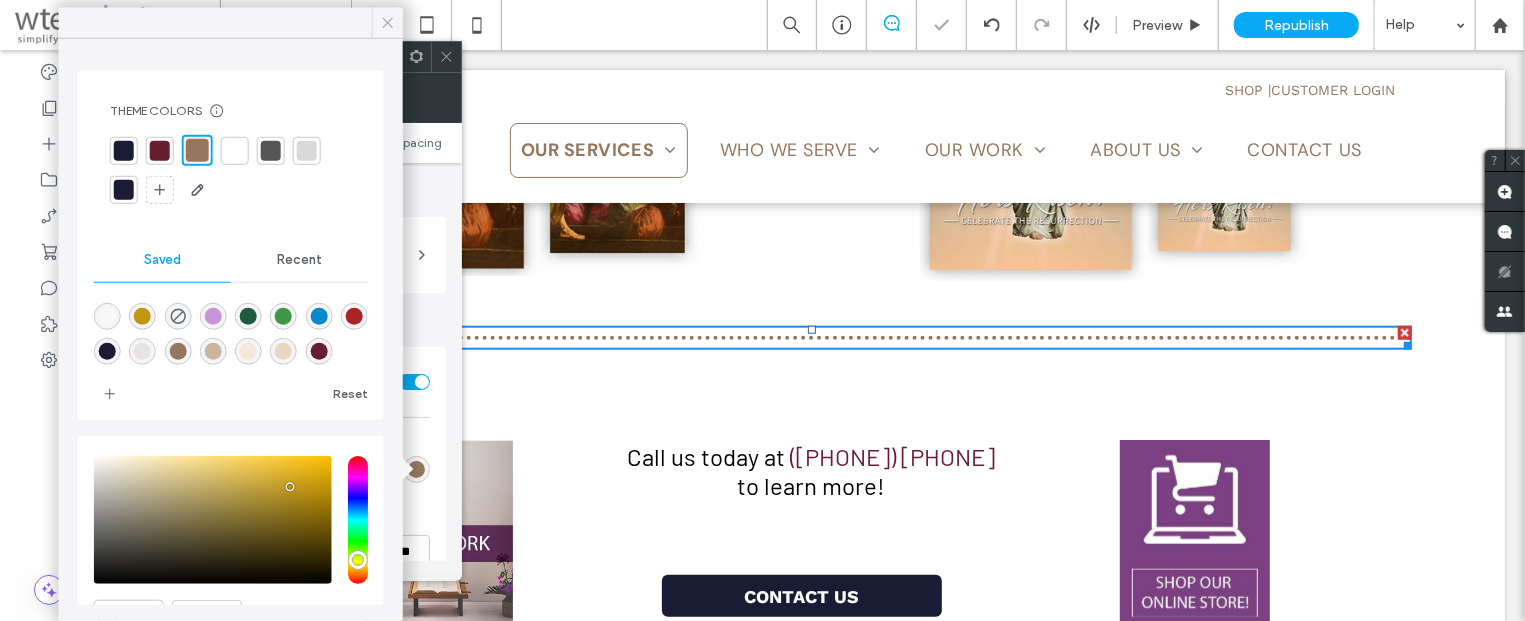 click 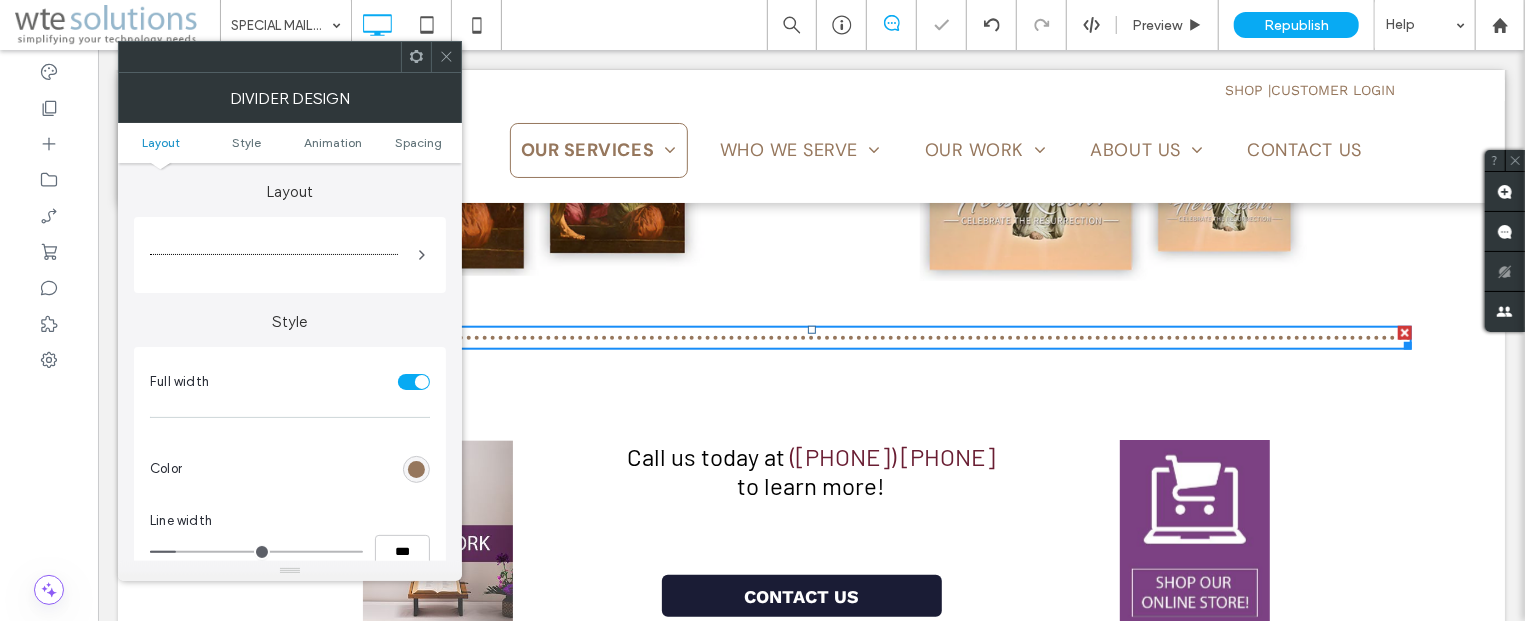 click 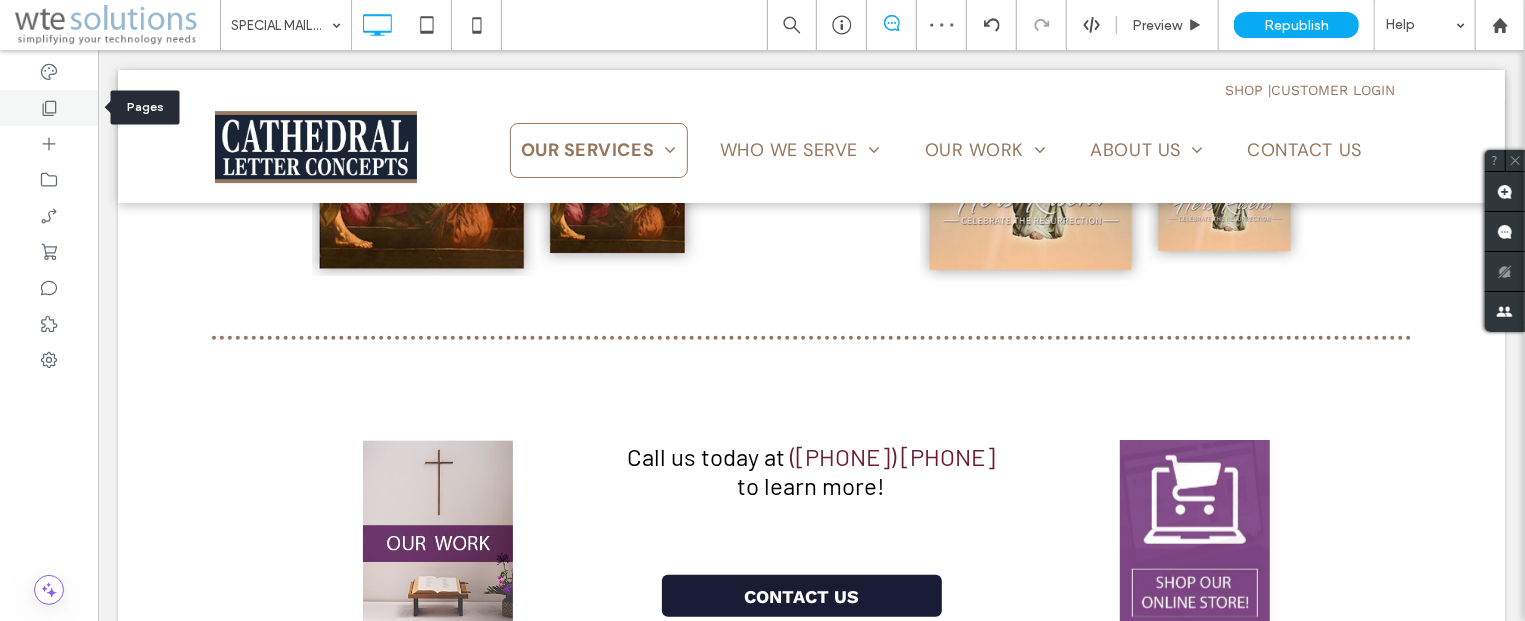 click 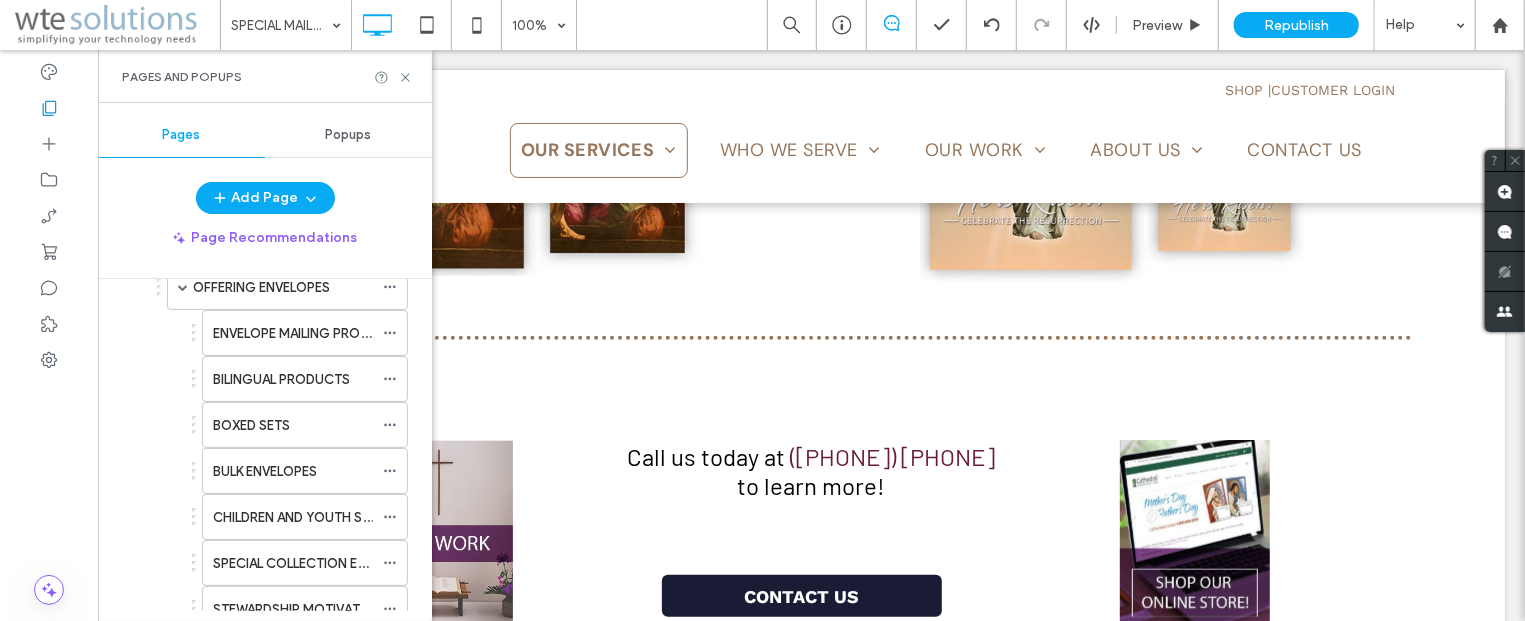 scroll, scrollTop: 241, scrollLeft: 0, axis: vertical 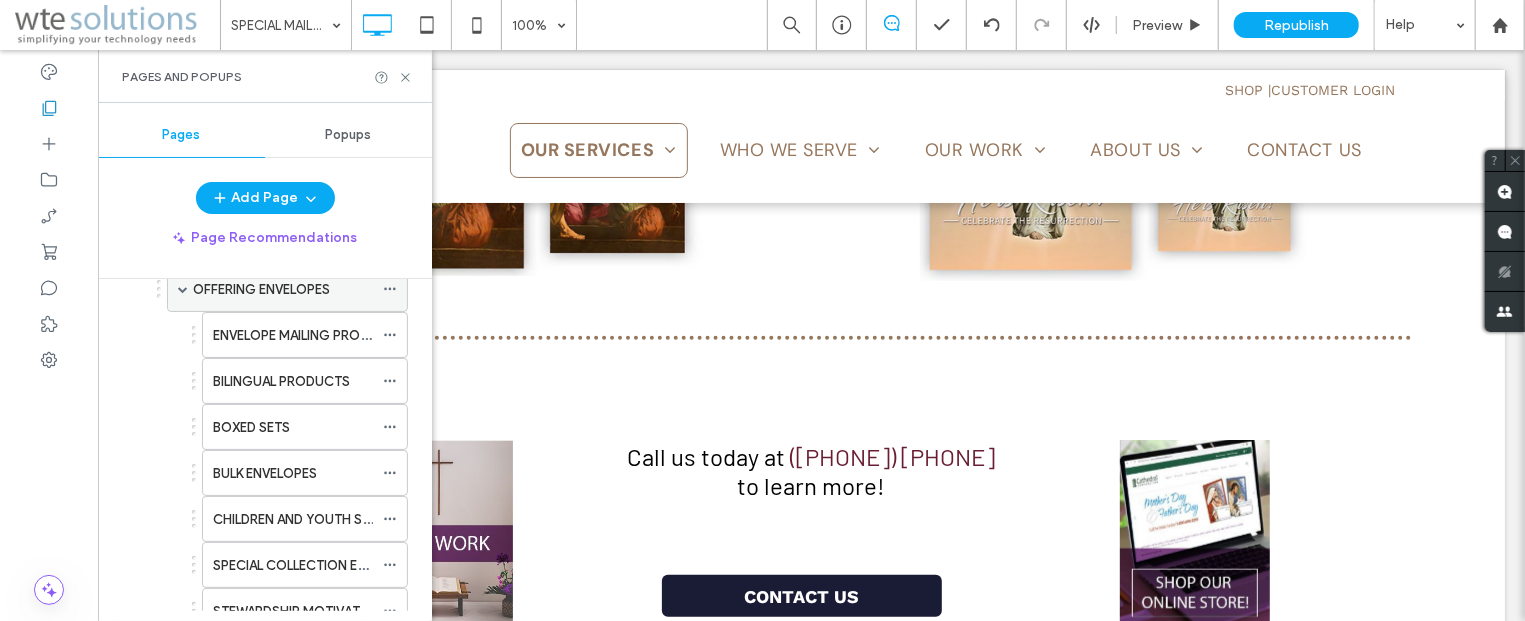 click at bounding box center [183, 289] 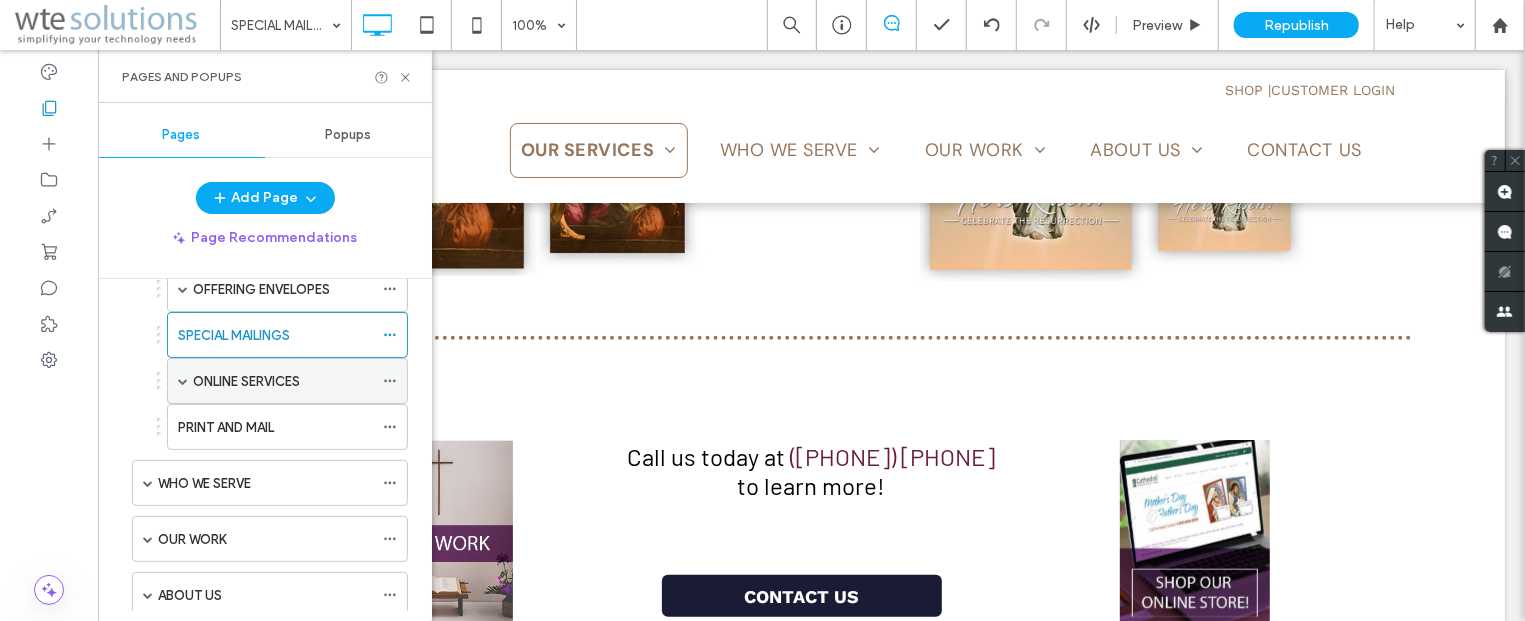 scroll, scrollTop: 121, scrollLeft: 0, axis: vertical 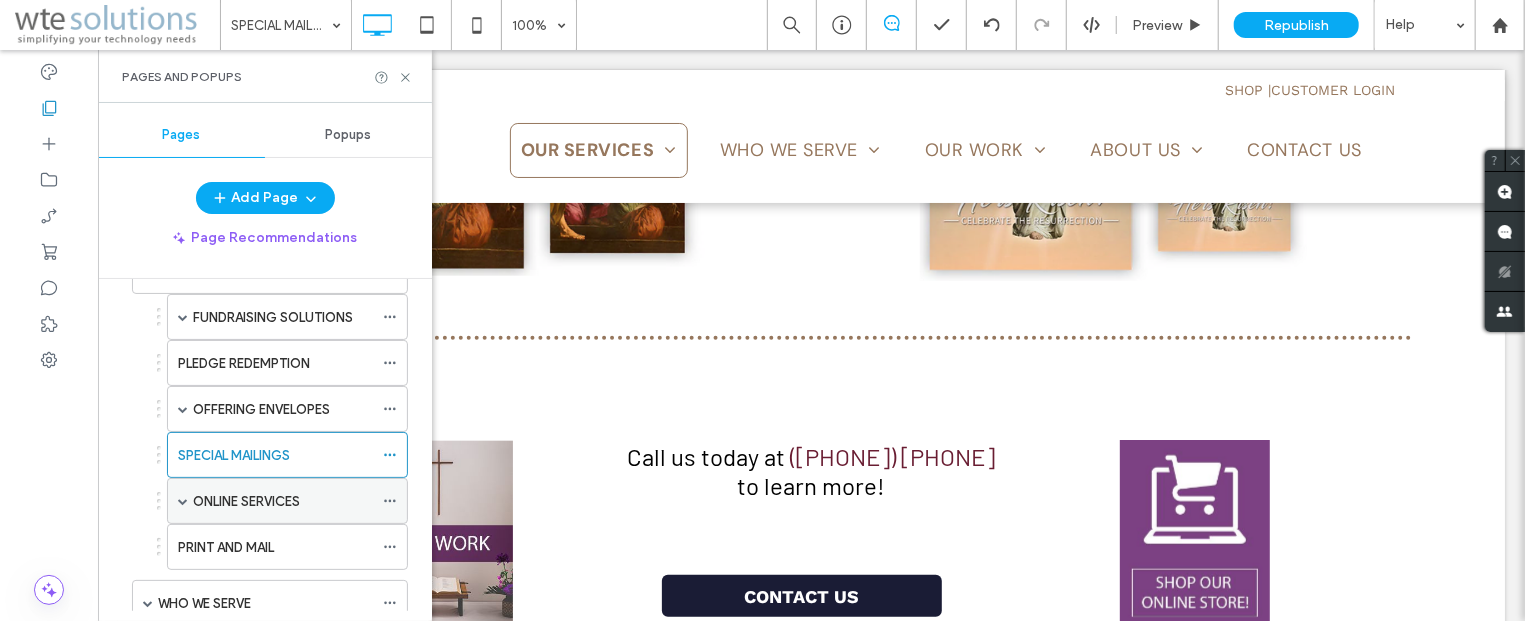 click on "ONLINE SERVICES" at bounding box center (246, 501) 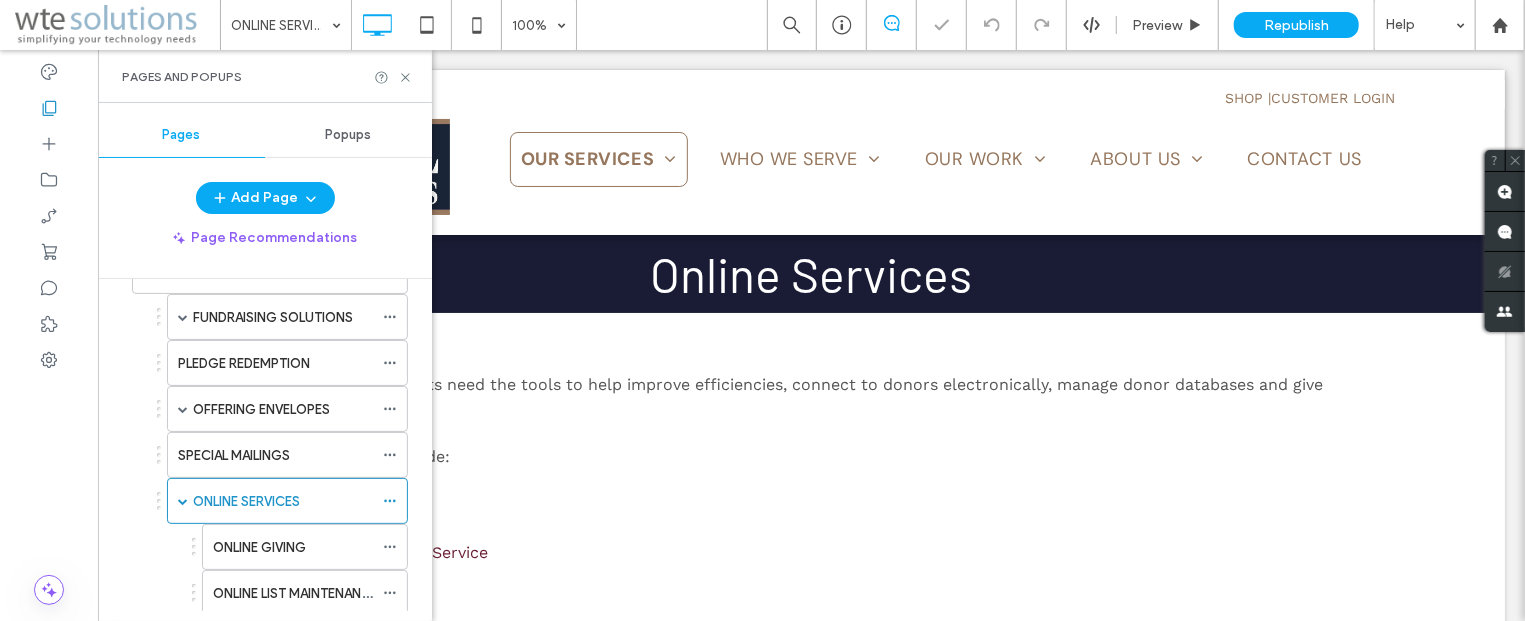 scroll, scrollTop: 0, scrollLeft: 0, axis: both 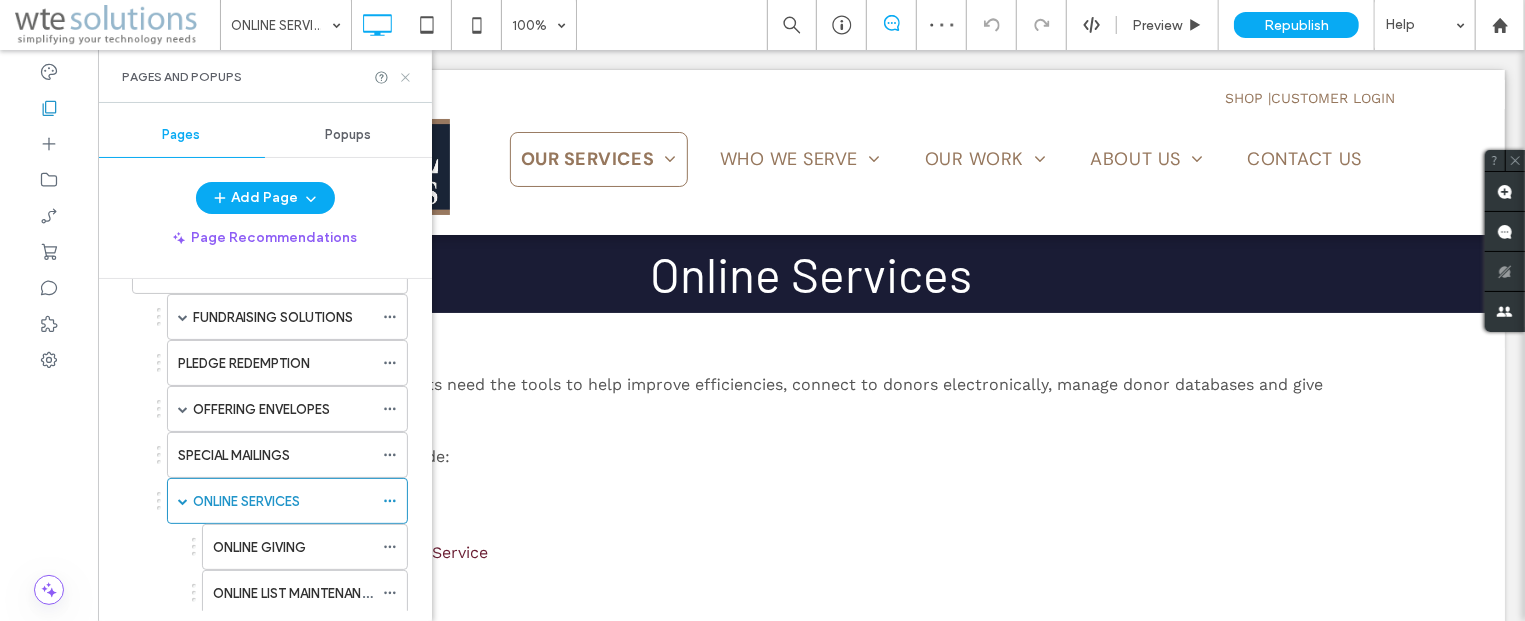 click 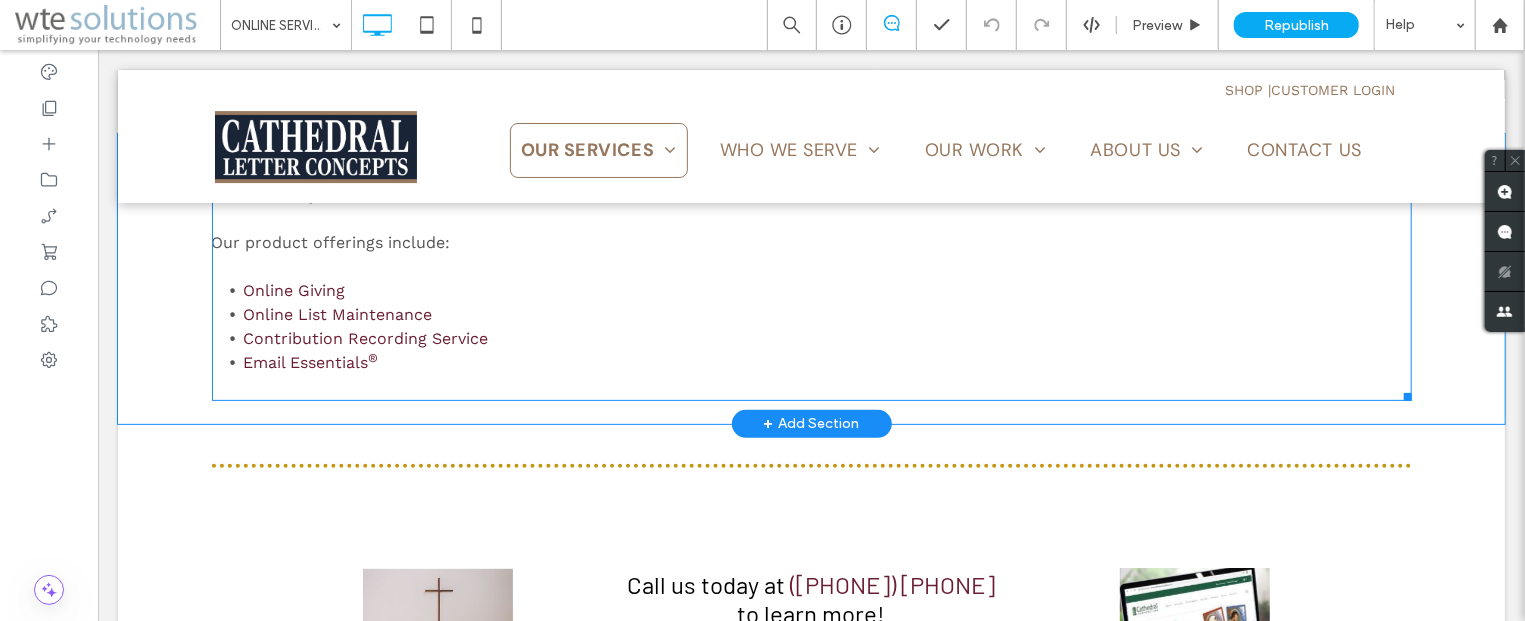 scroll, scrollTop: 321, scrollLeft: 0, axis: vertical 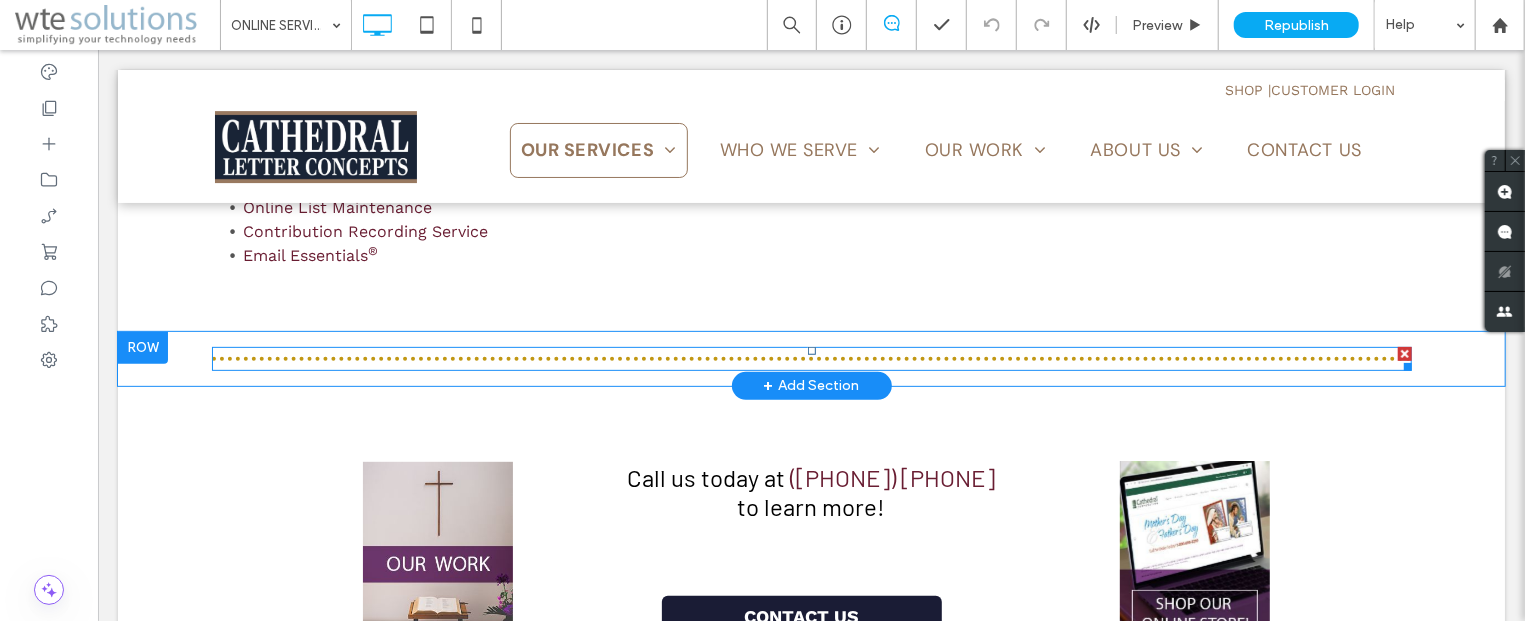 click at bounding box center (811, 358) 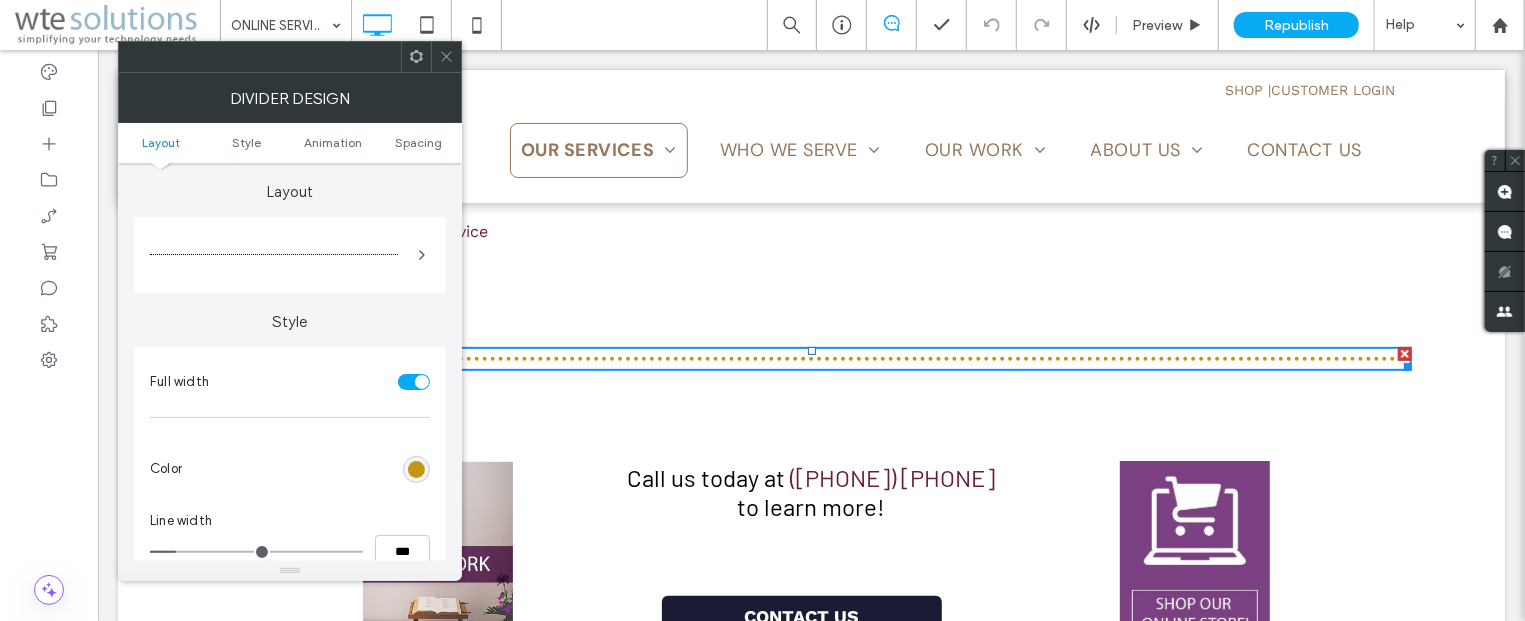 click at bounding box center (416, 469) 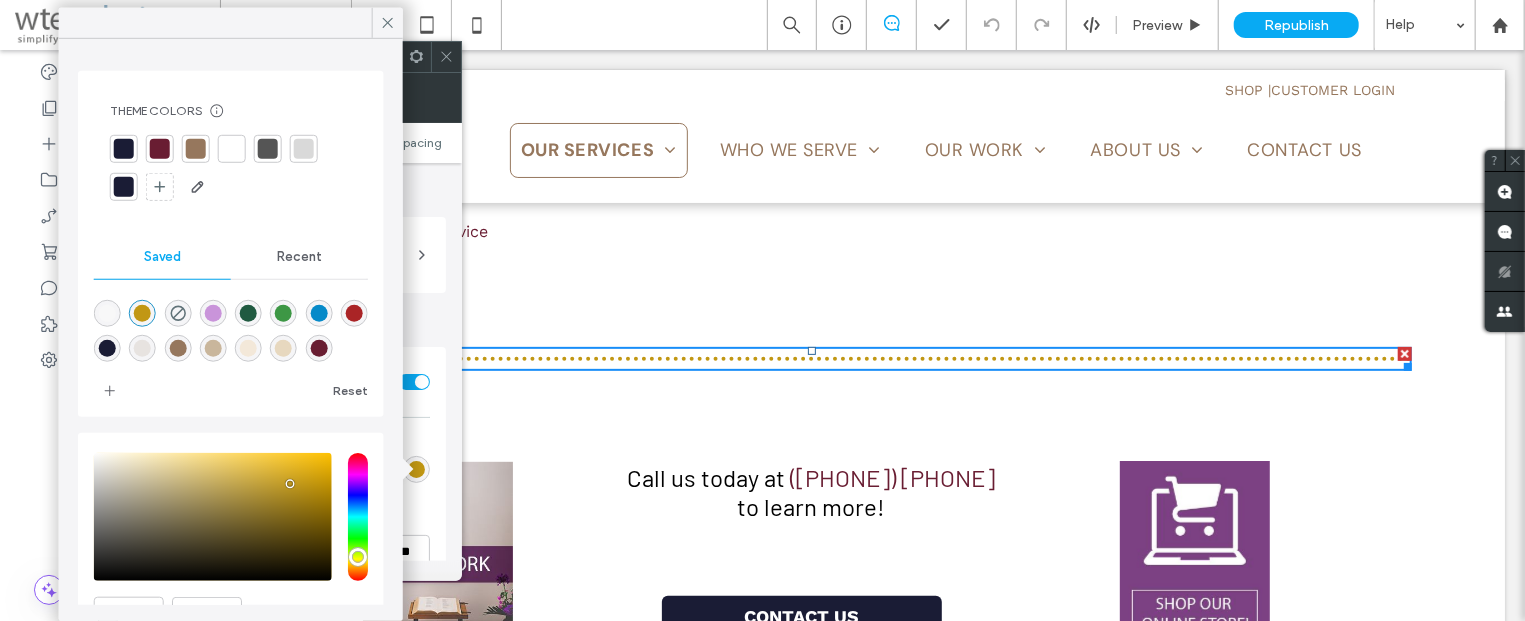 click at bounding box center (196, 149) 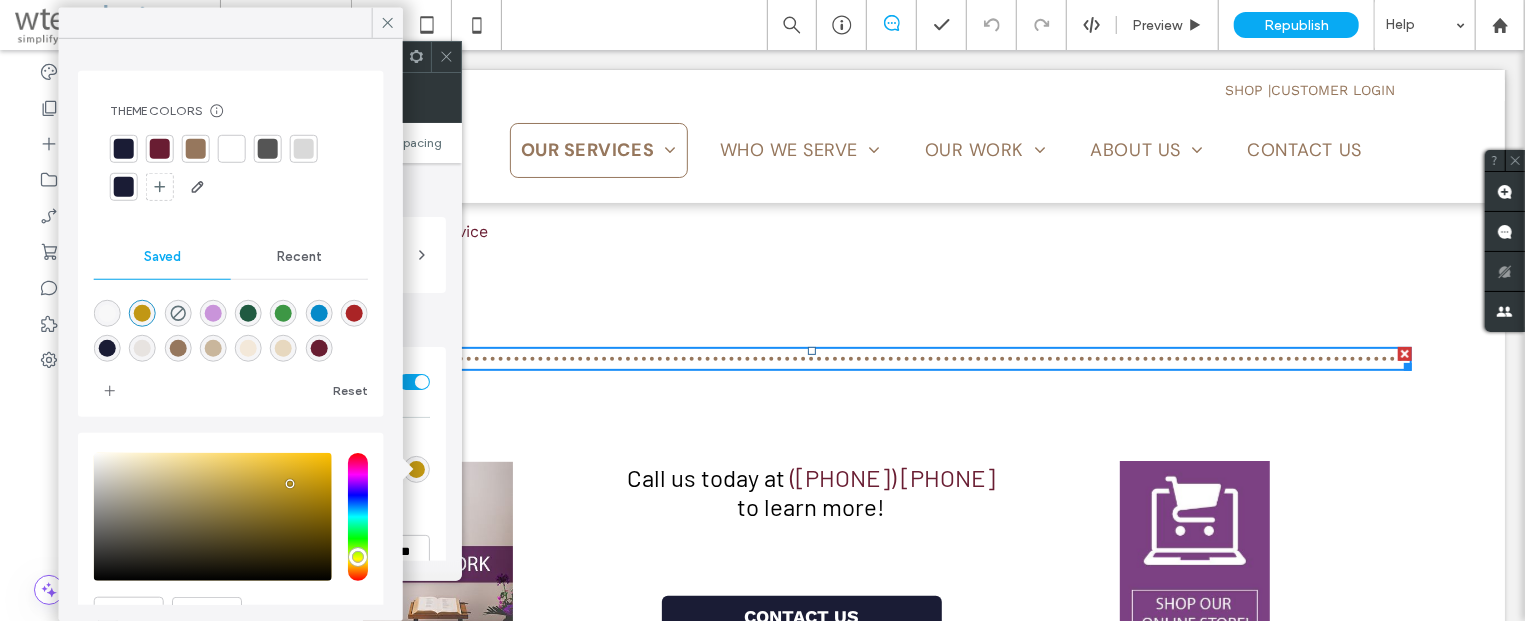 type on "*" 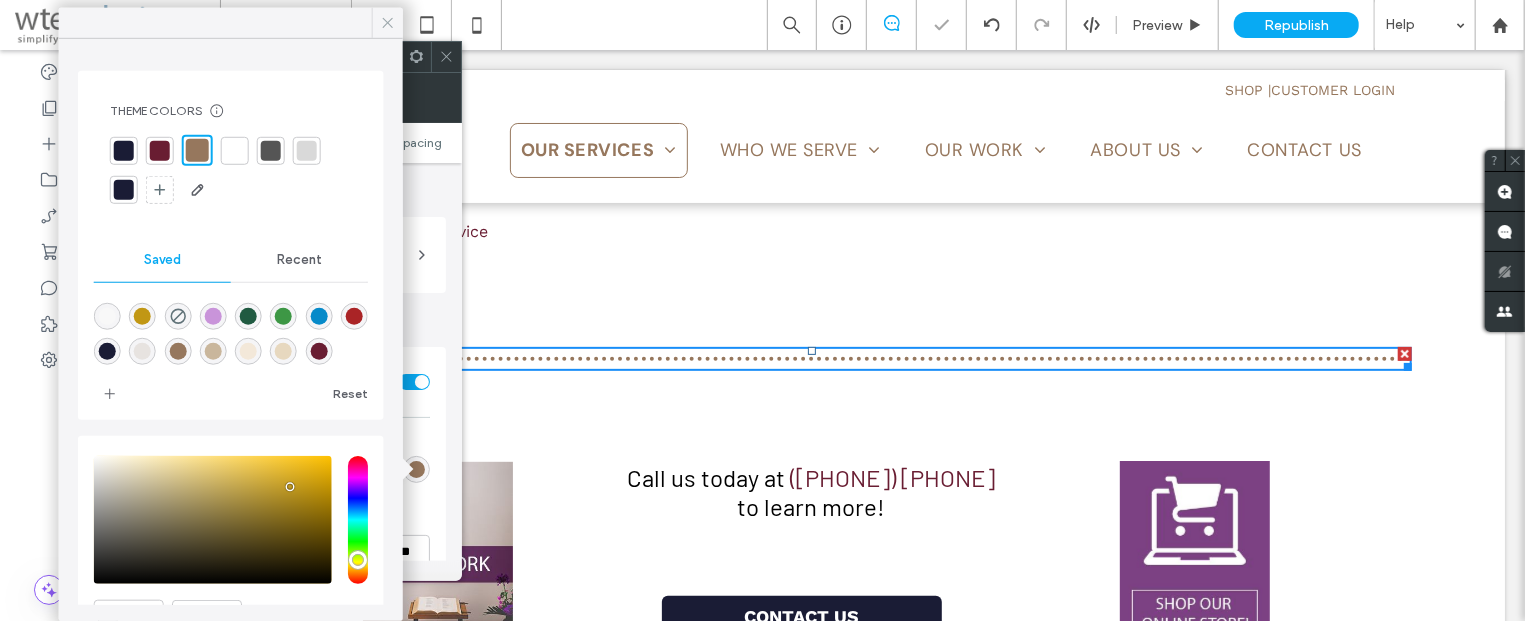 click 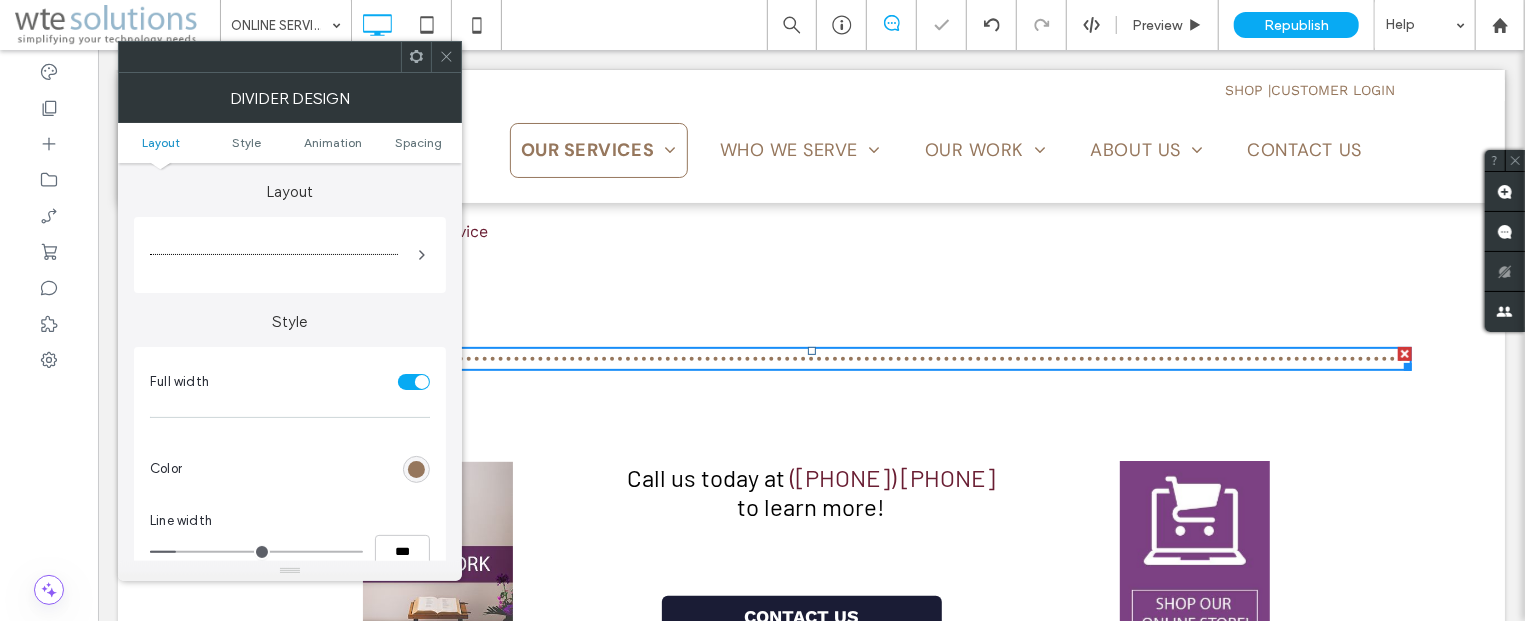 drag, startPoint x: 438, startPoint y: 60, endPoint x: 522, endPoint y: 212, distance: 173.66635 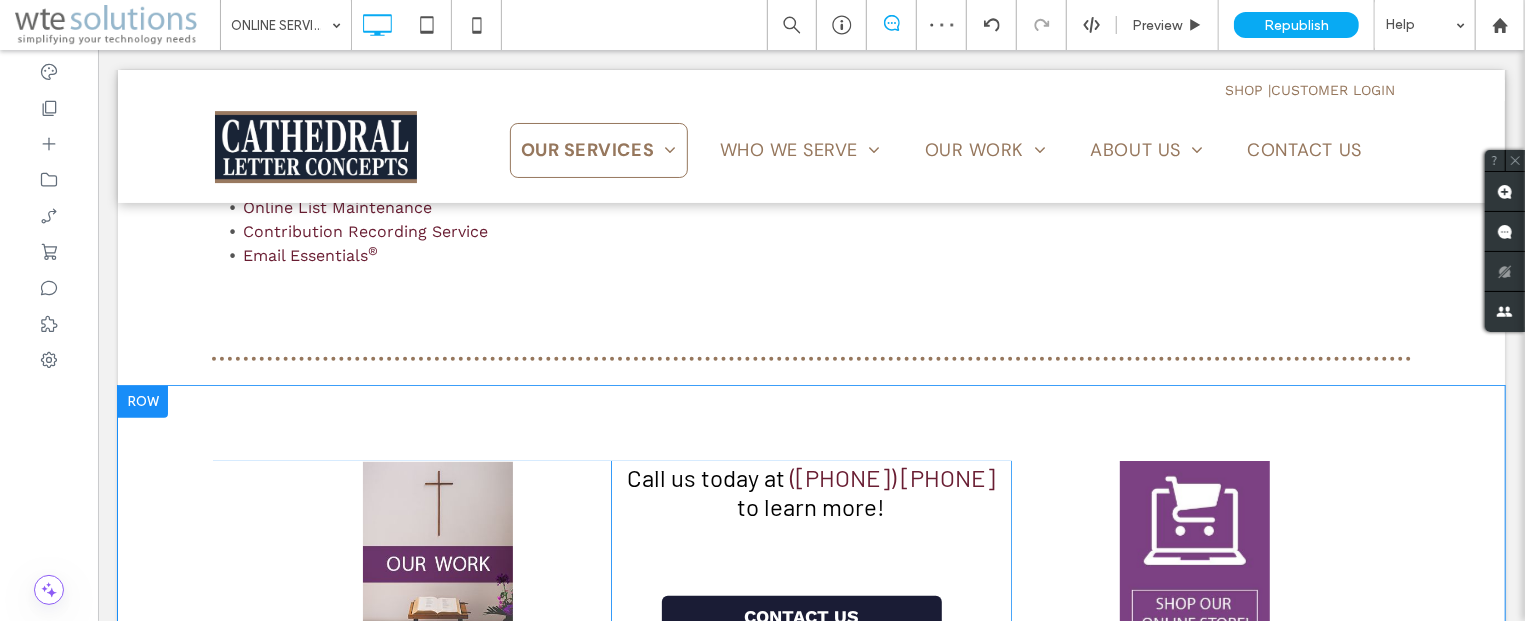 scroll, scrollTop: 750, scrollLeft: 0, axis: vertical 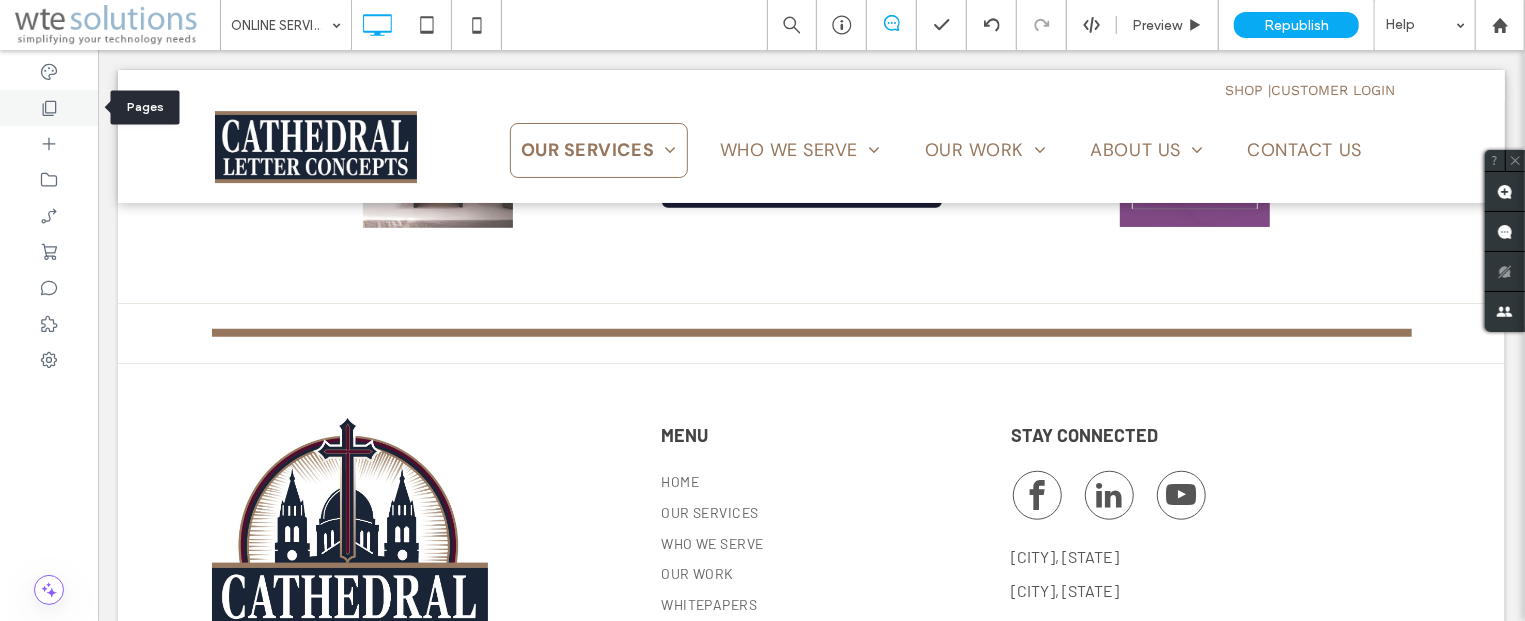 click 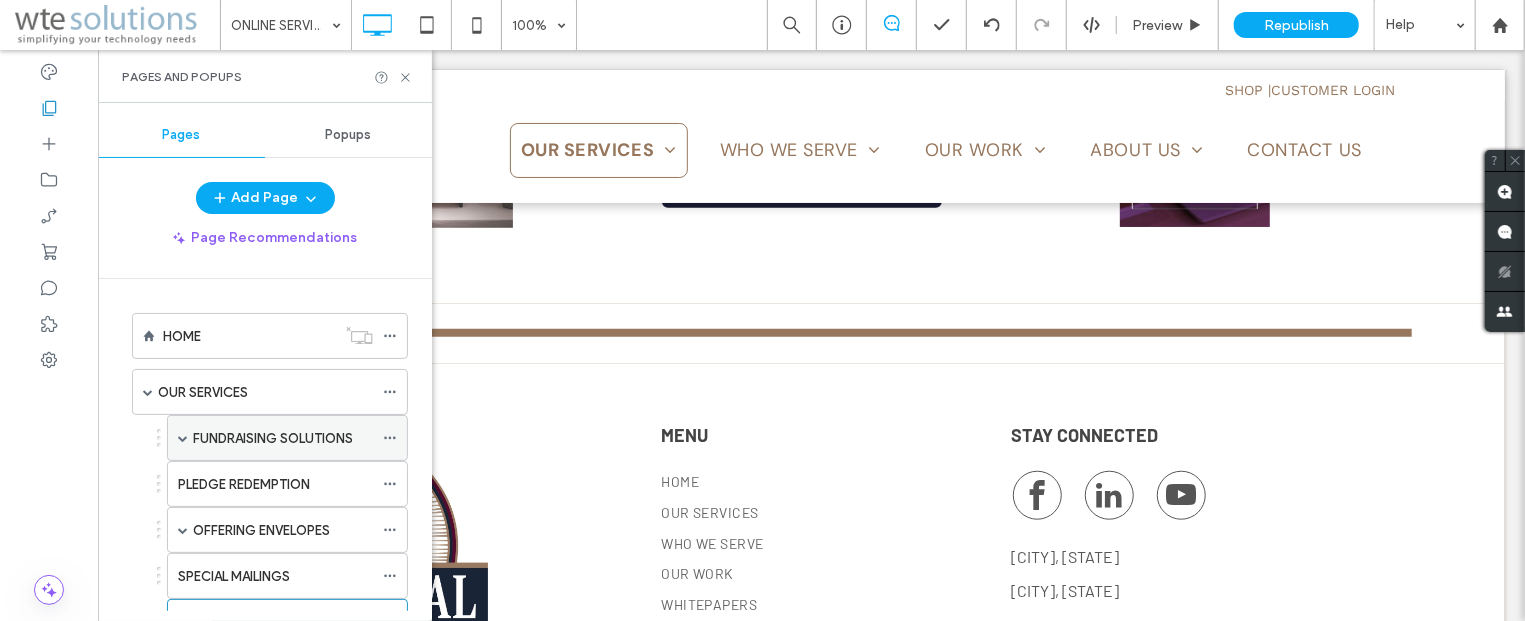 scroll, scrollTop: 121, scrollLeft: 0, axis: vertical 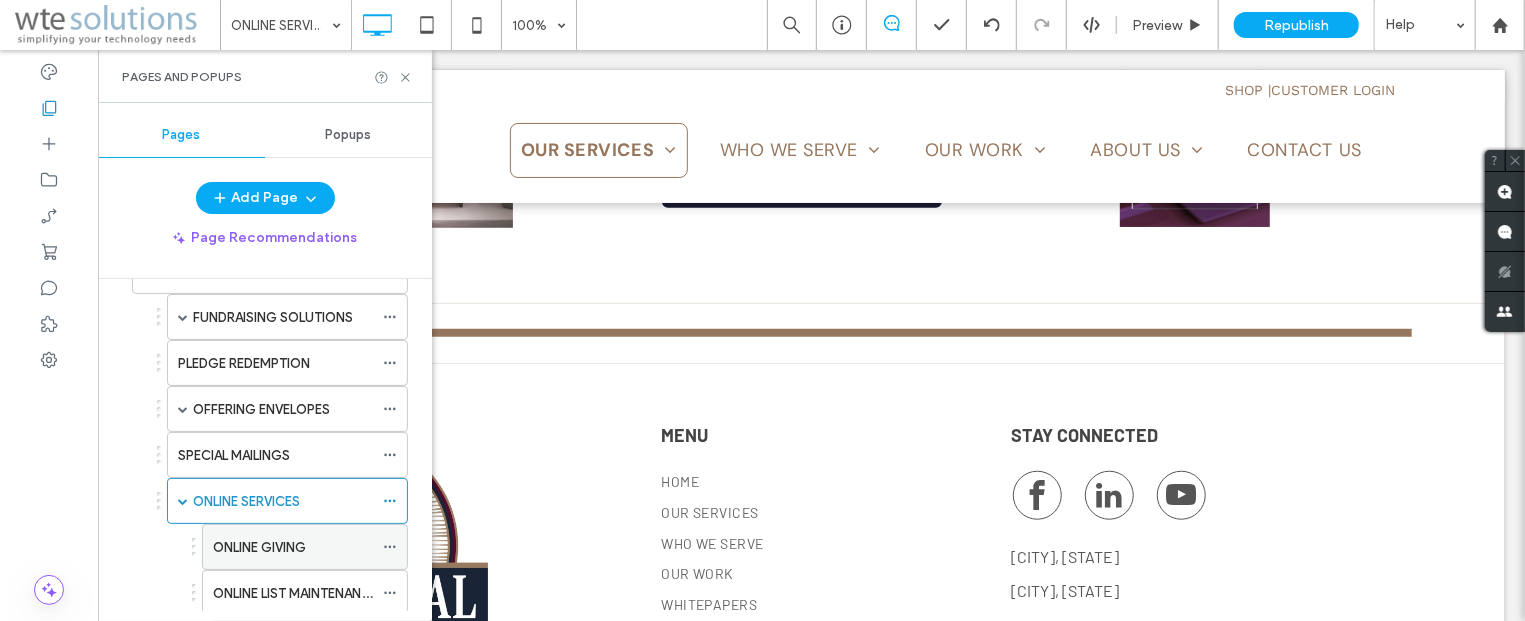 click on "ONLINE GIVING" at bounding box center (259, 547) 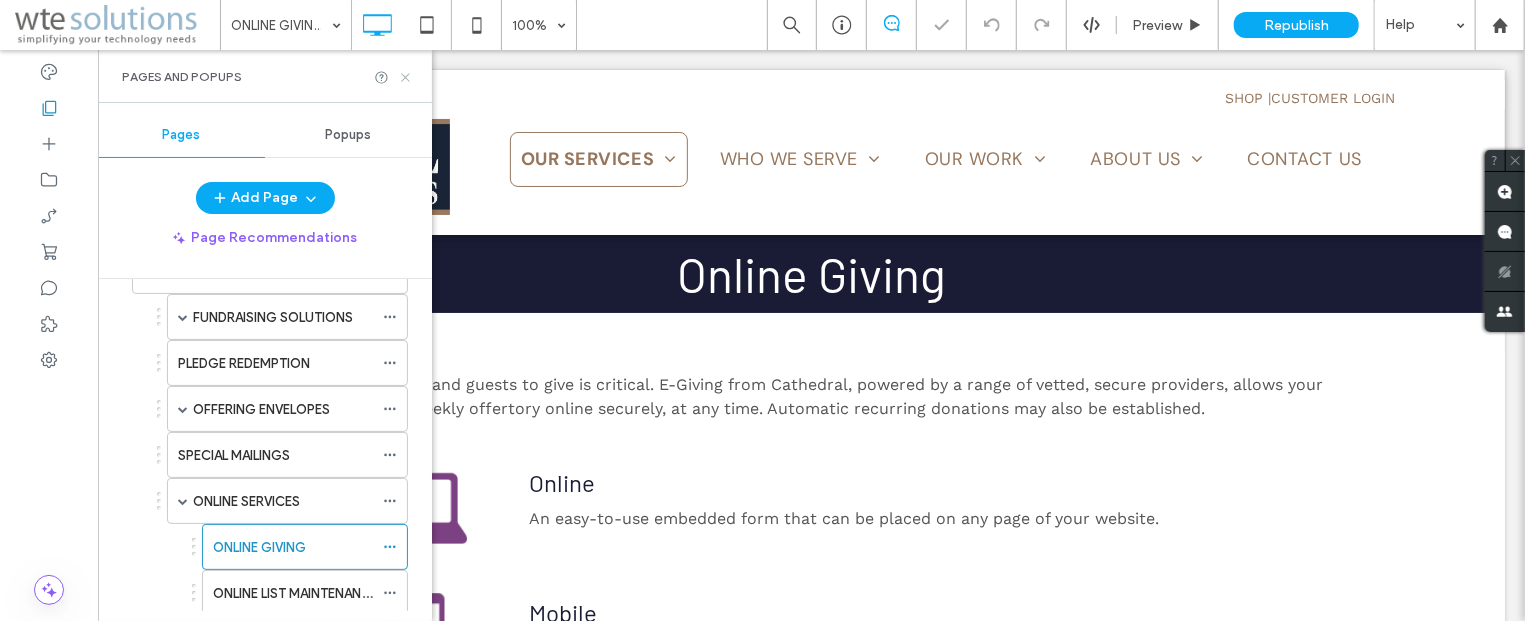scroll, scrollTop: 0, scrollLeft: 0, axis: both 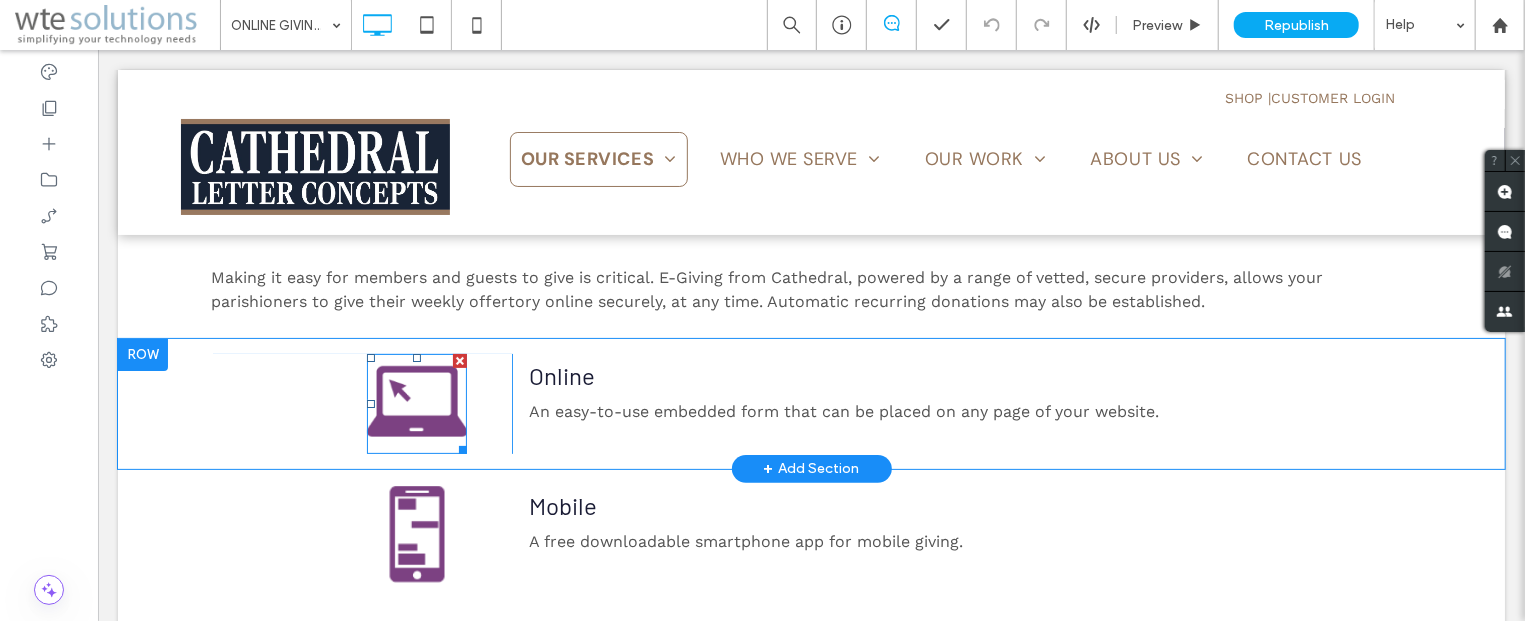 click at bounding box center (416, 403) 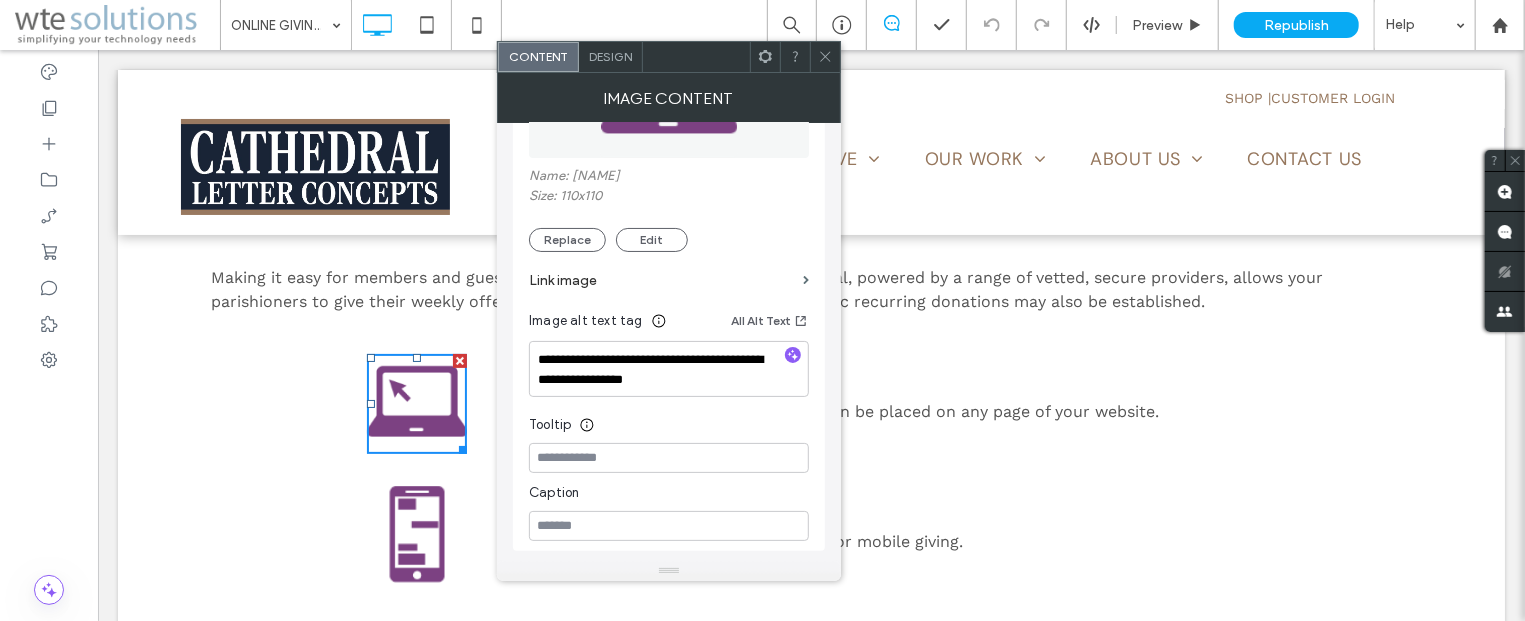 scroll, scrollTop: 362, scrollLeft: 0, axis: vertical 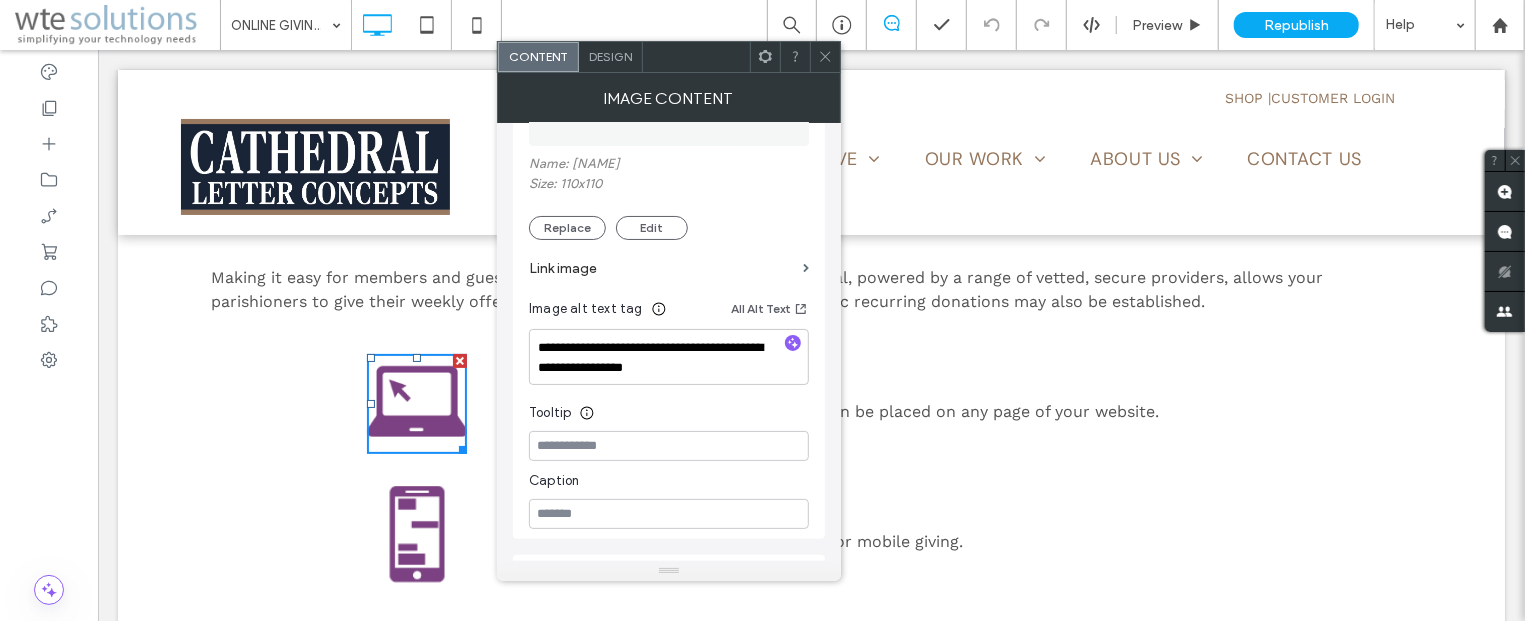 click on "Design" at bounding box center (611, 57) 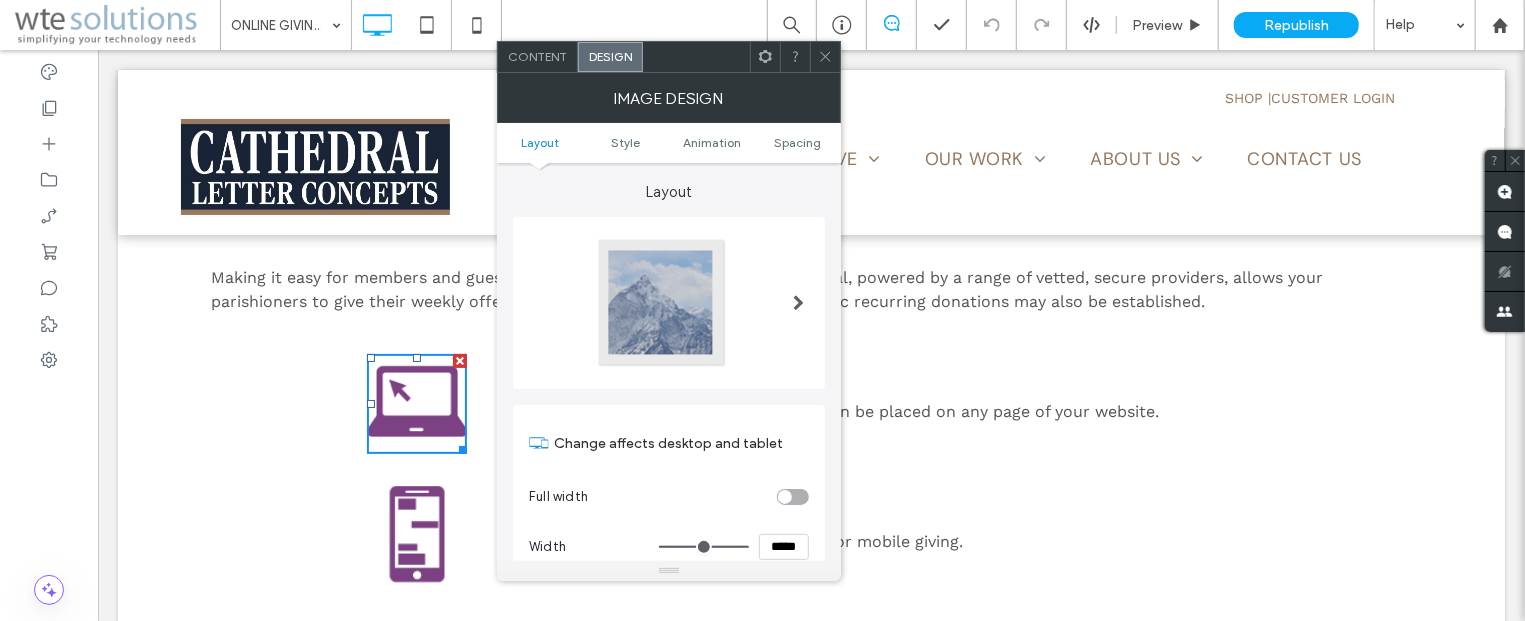 click on "Design" at bounding box center [610, 56] 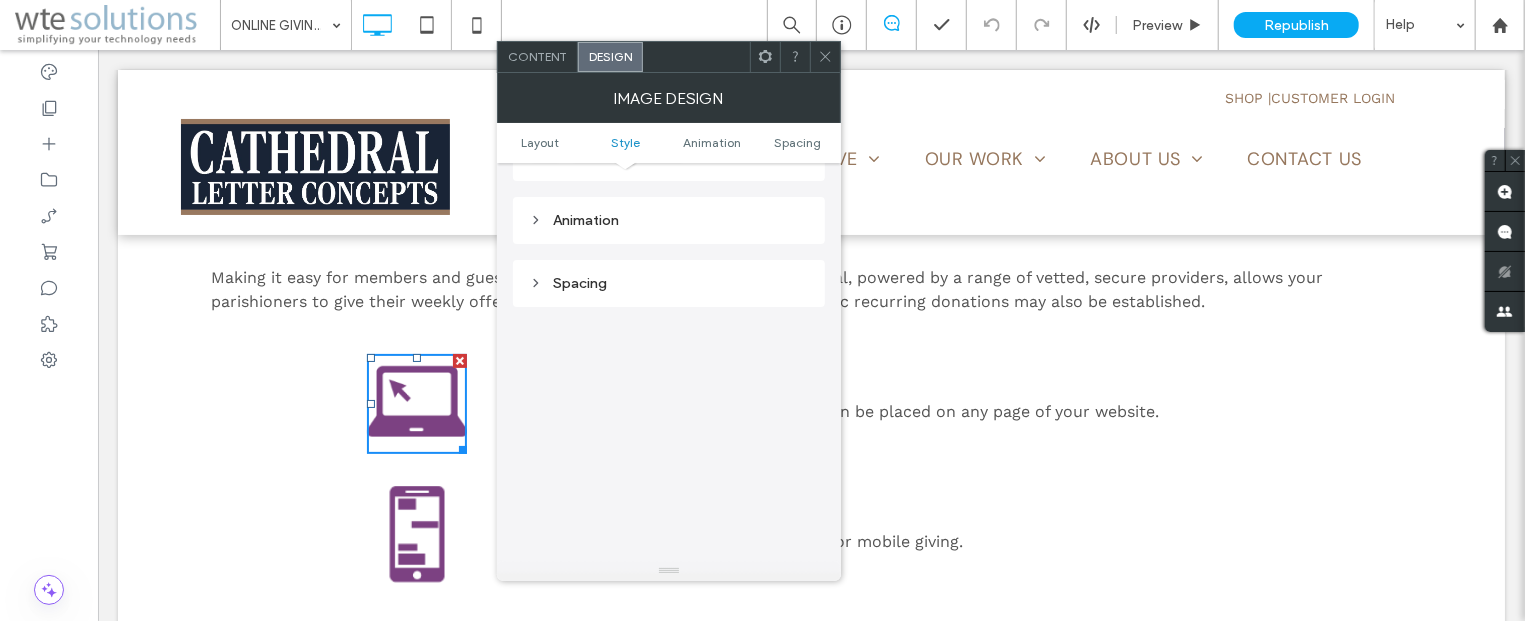 scroll, scrollTop: 965, scrollLeft: 0, axis: vertical 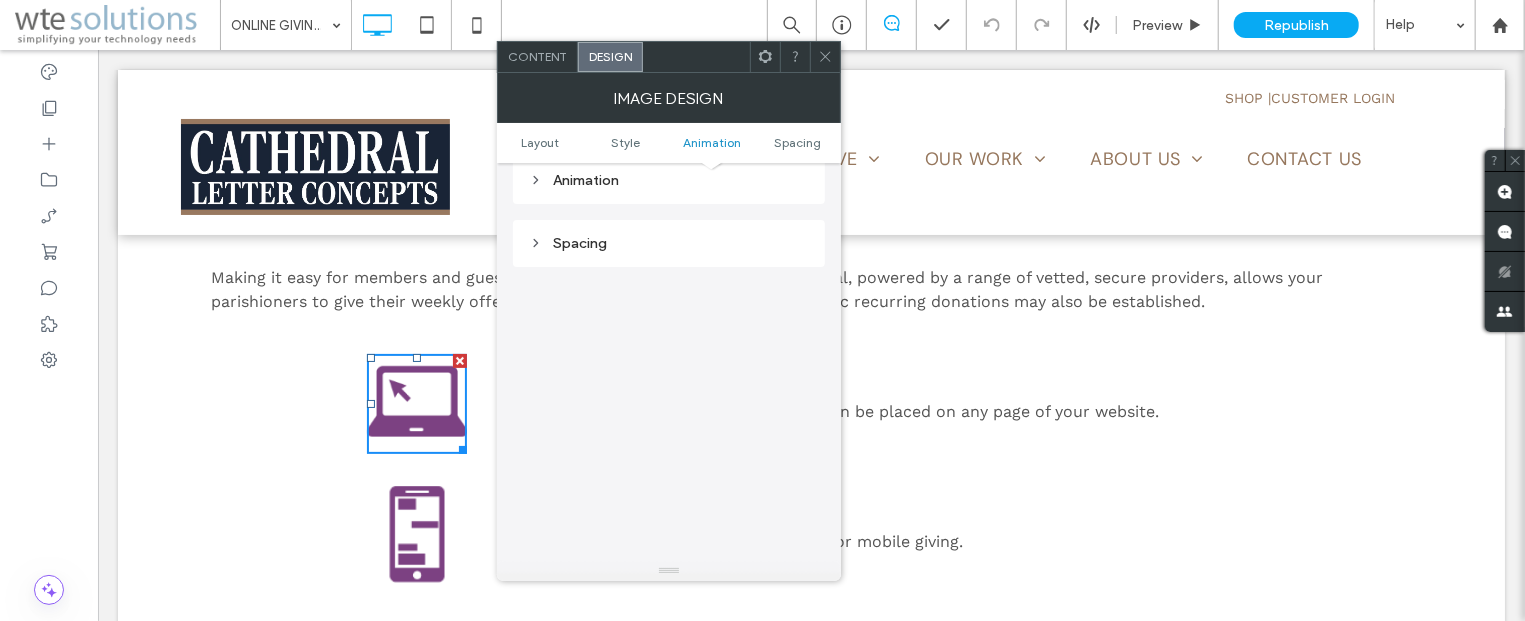 click on "Content" at bounding box center [538, 57] 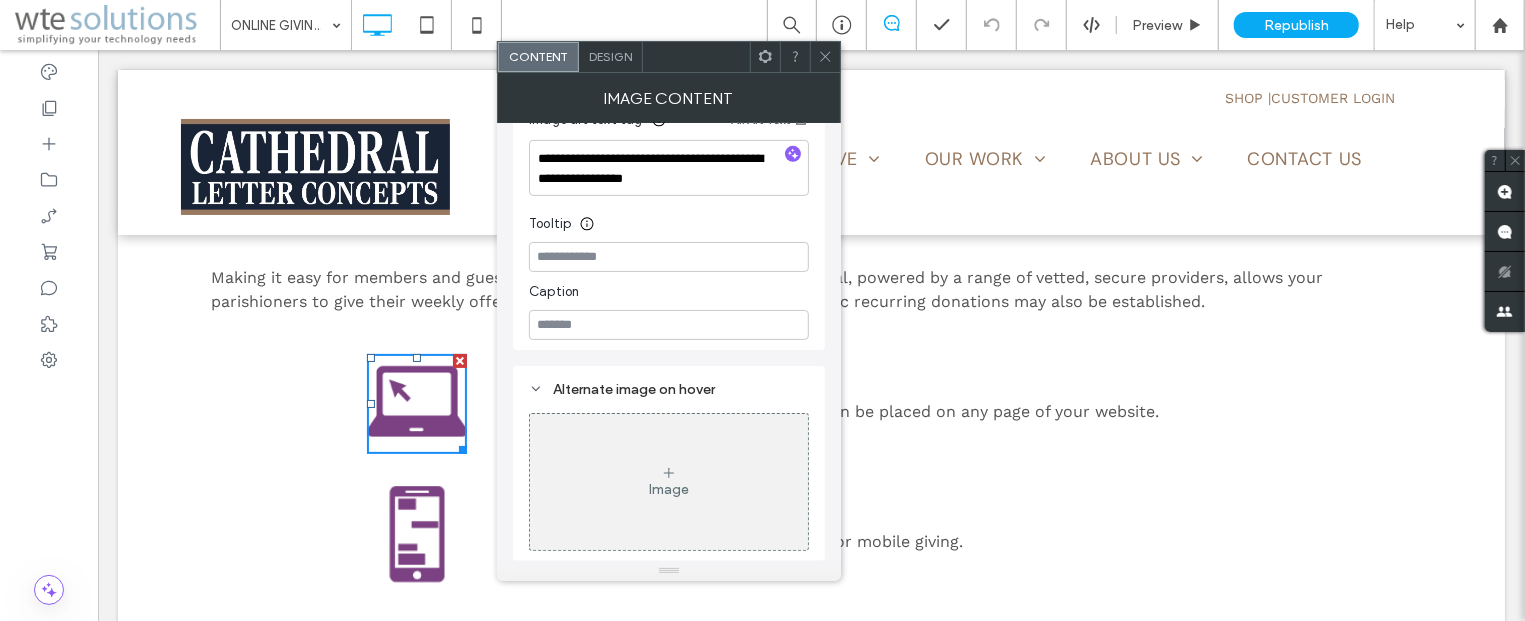 scroll, scrollTop: 0, scrollLeft: 0, axis: both 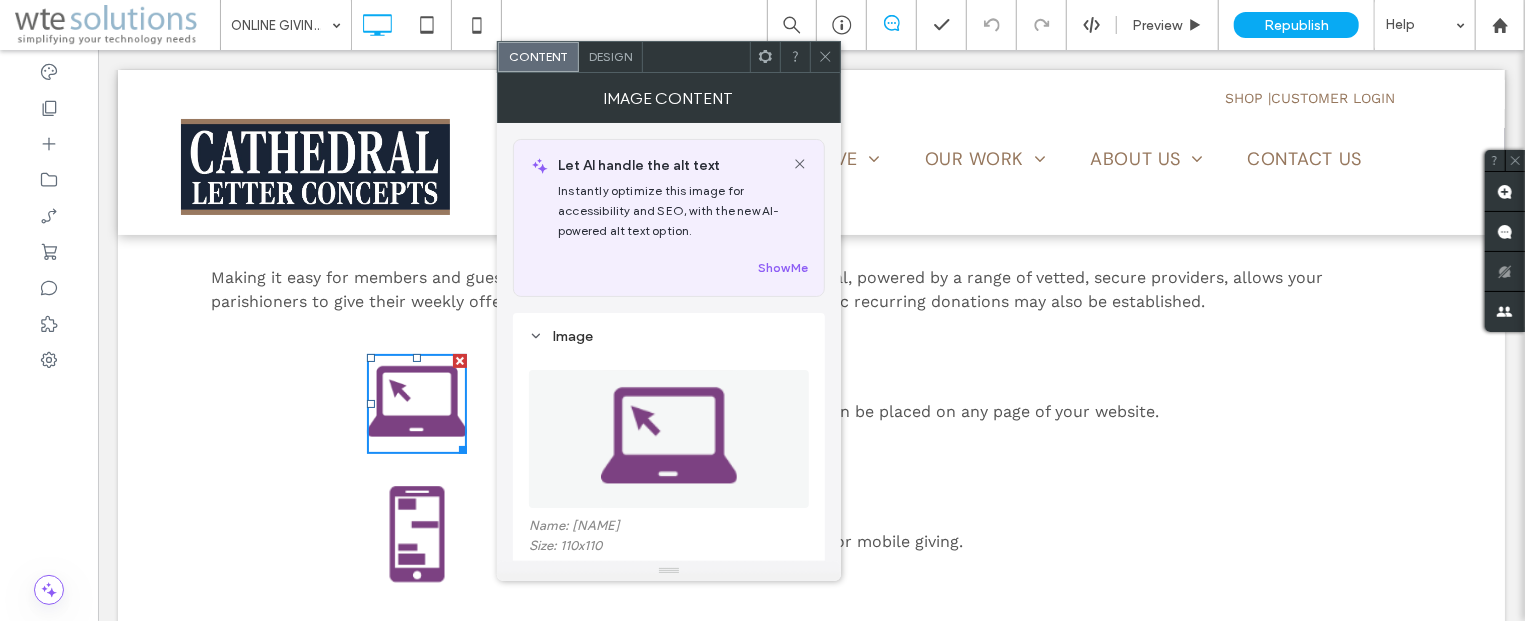 click 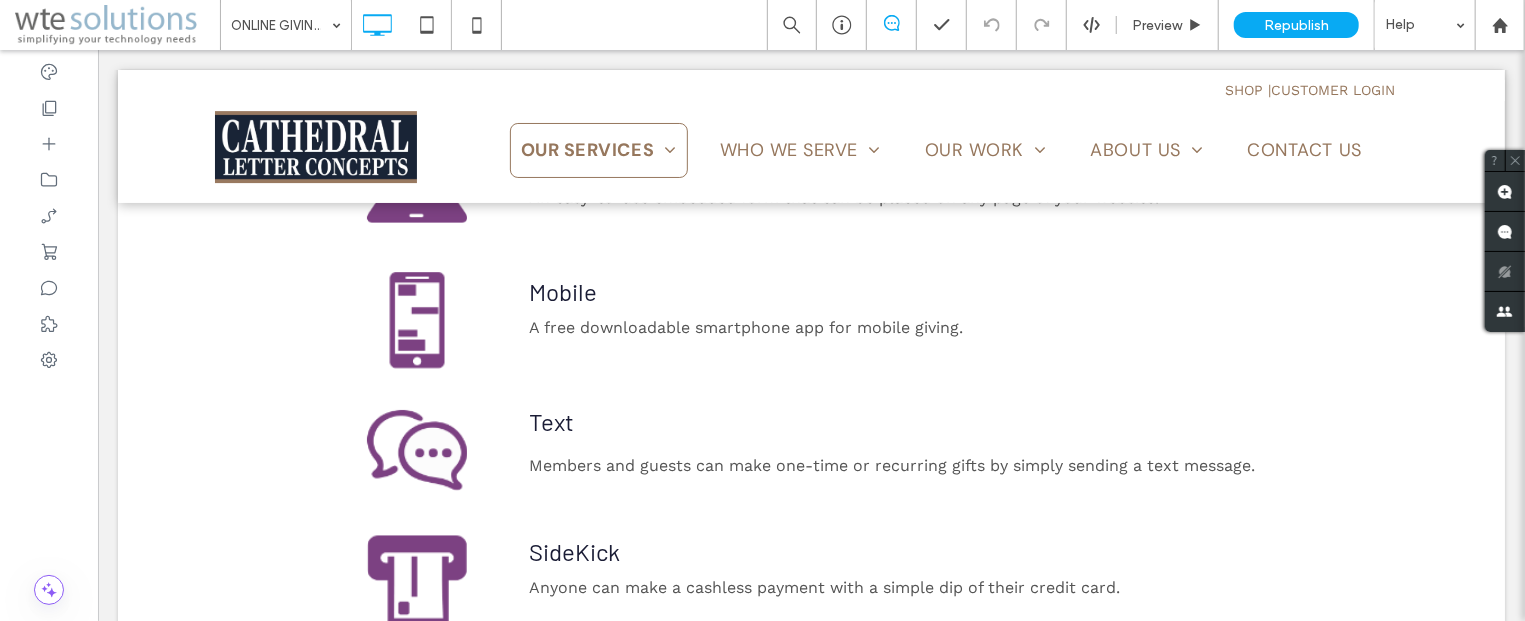 scroll, scrollTop: 643, scrollLeft: 0, axis: vertical 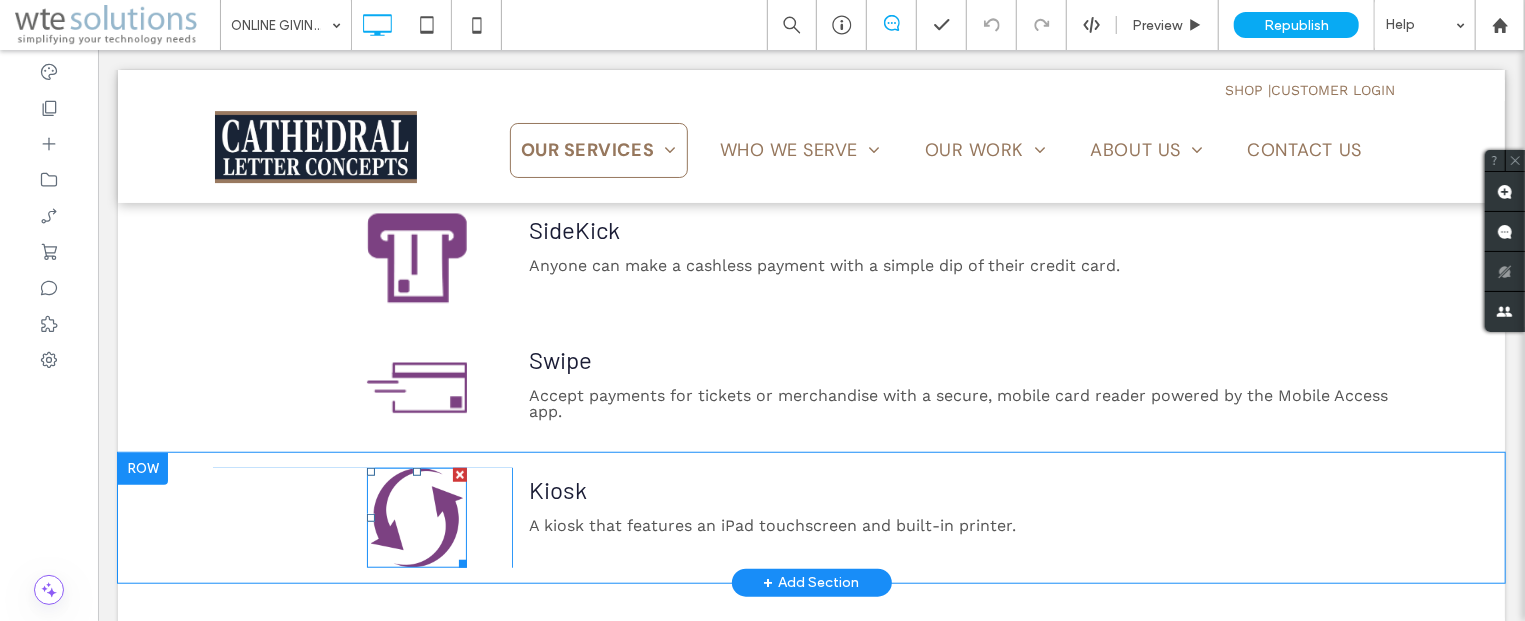click at bounding box center (416, 517) 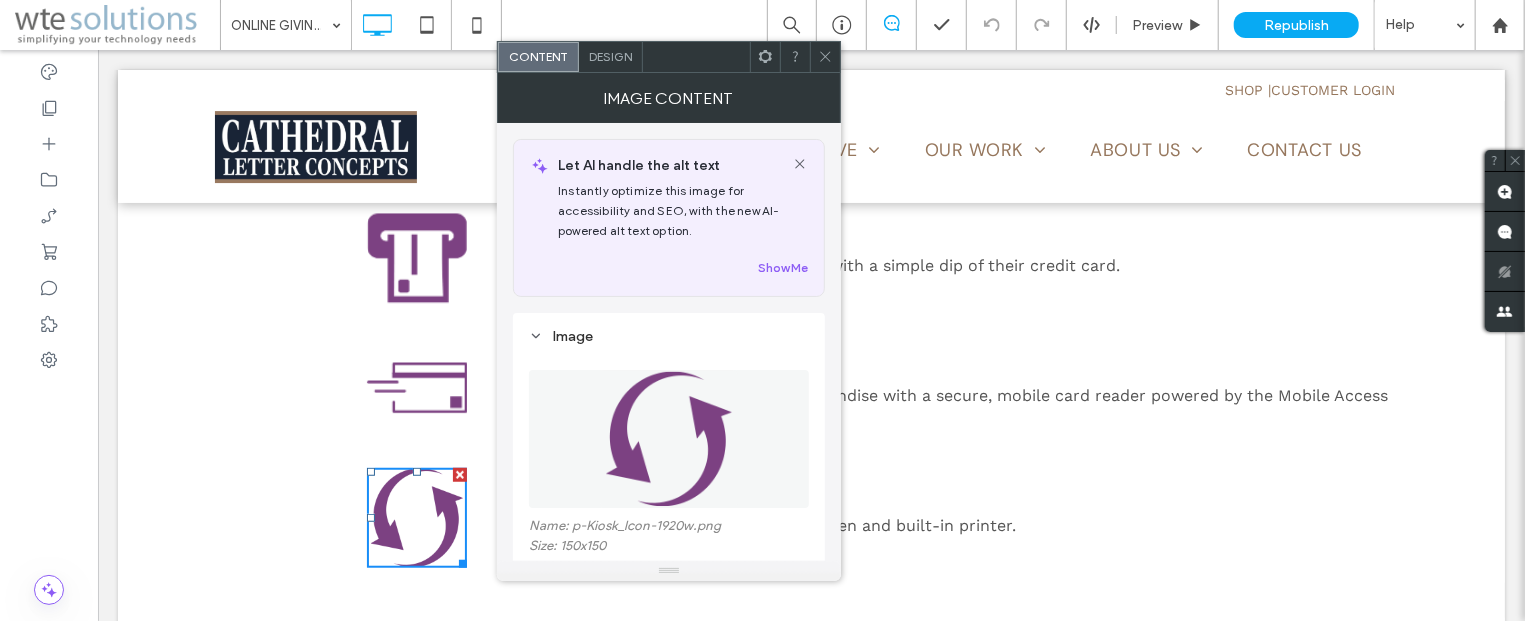 click at bounding box center [416, 517] 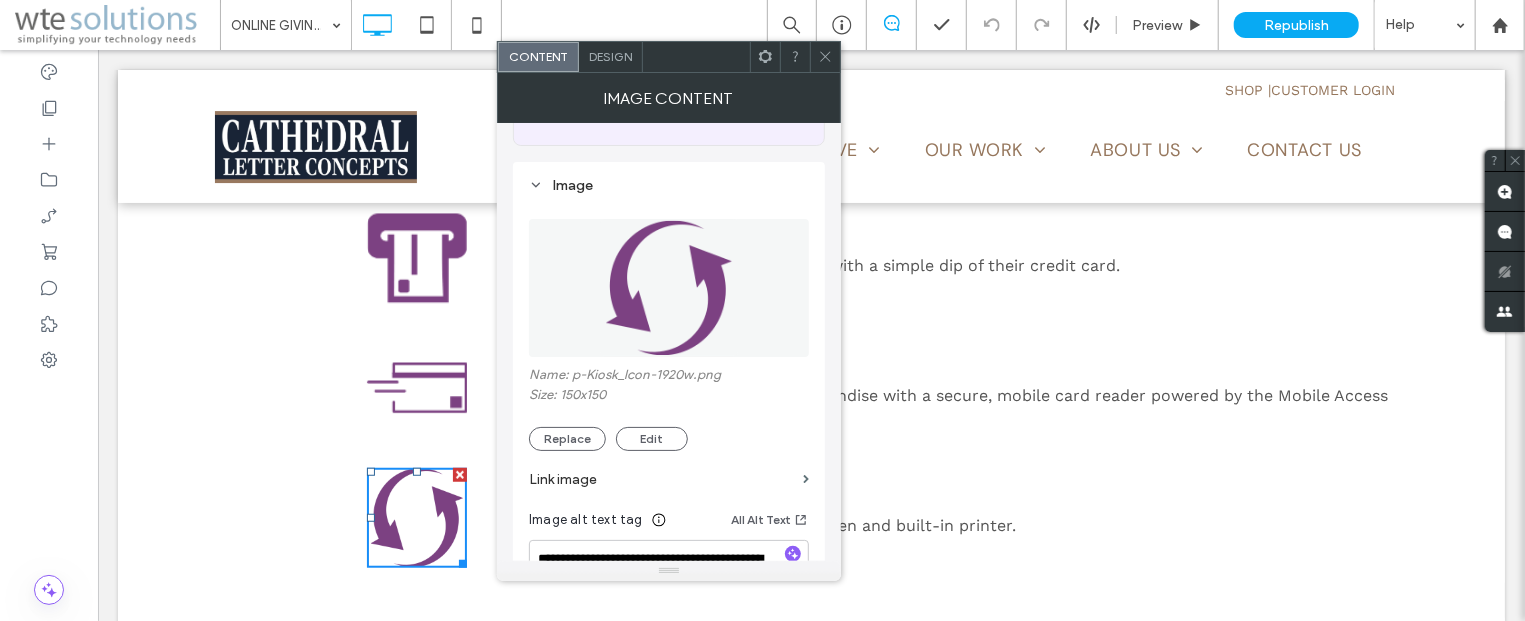 scroll, scrollTop: 241, scrollLeft: 0, axis: vertical 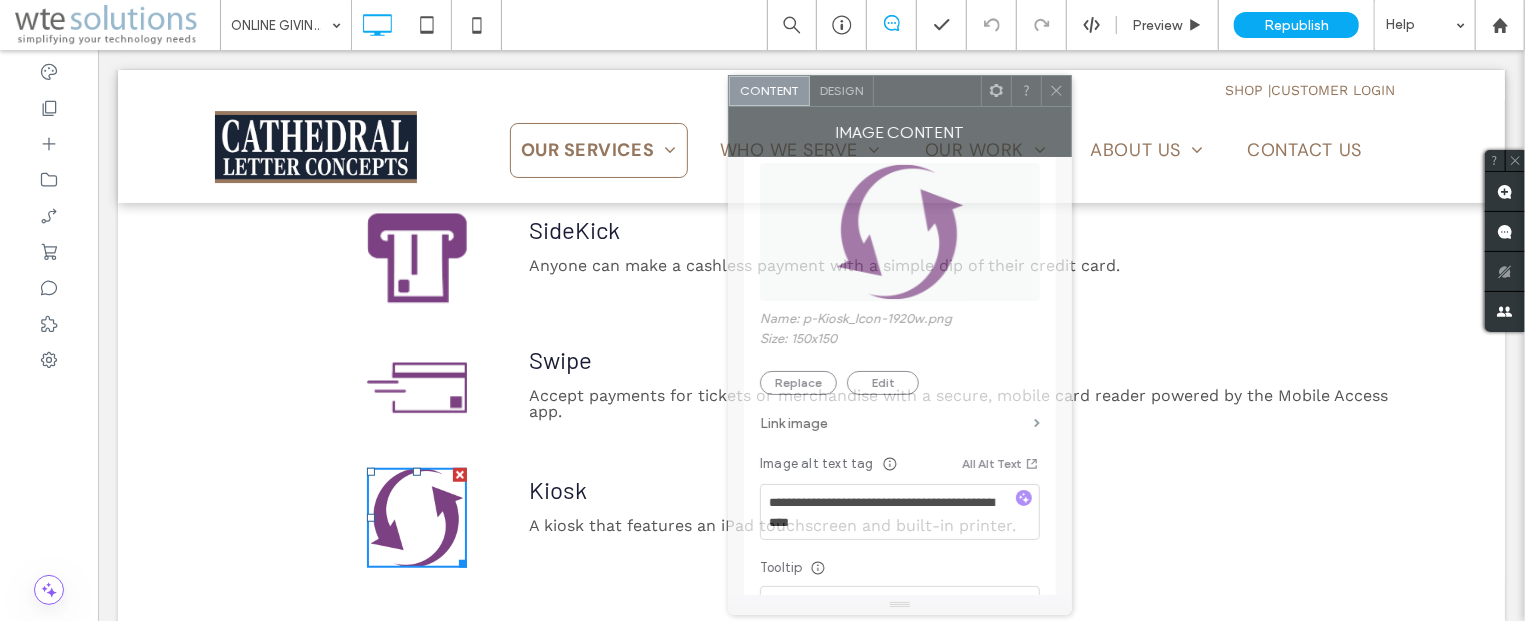 drag, startPoint x: 663, startPoint y: 64, endPoint x: 894, endPoint y: 98, distance: 233.48875 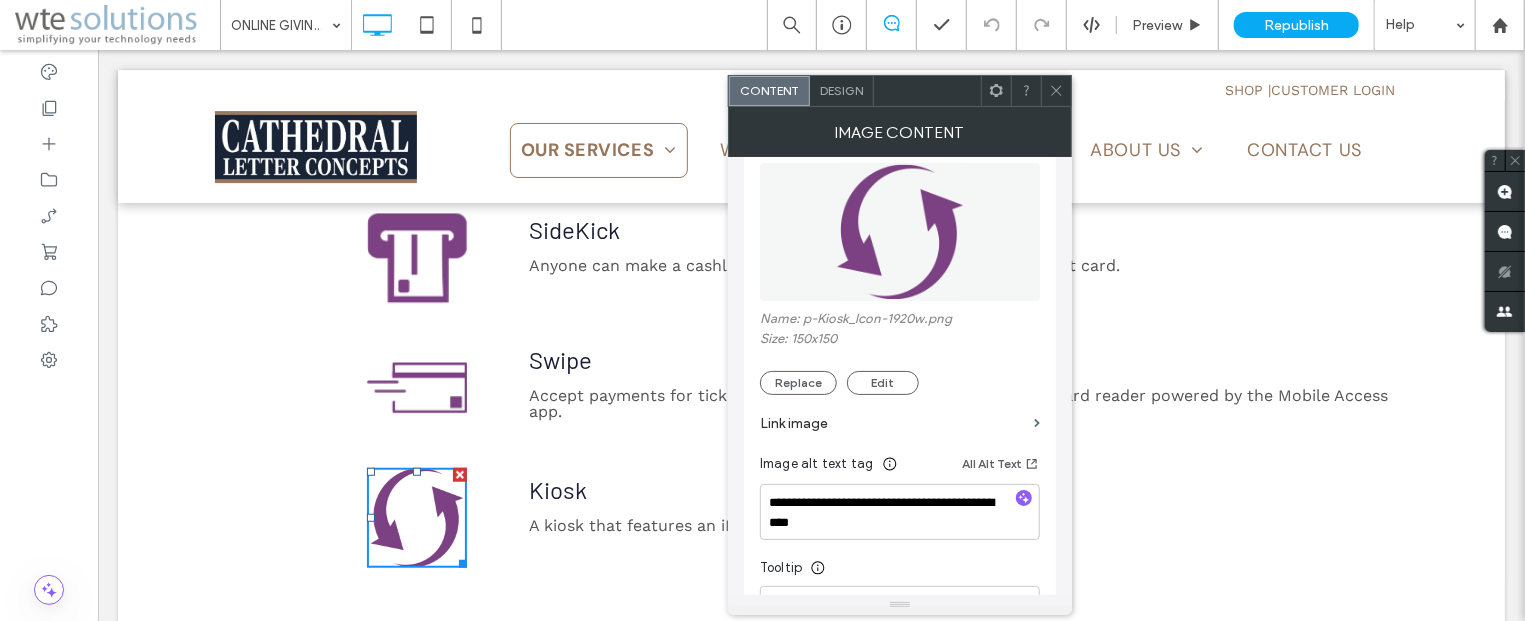 click 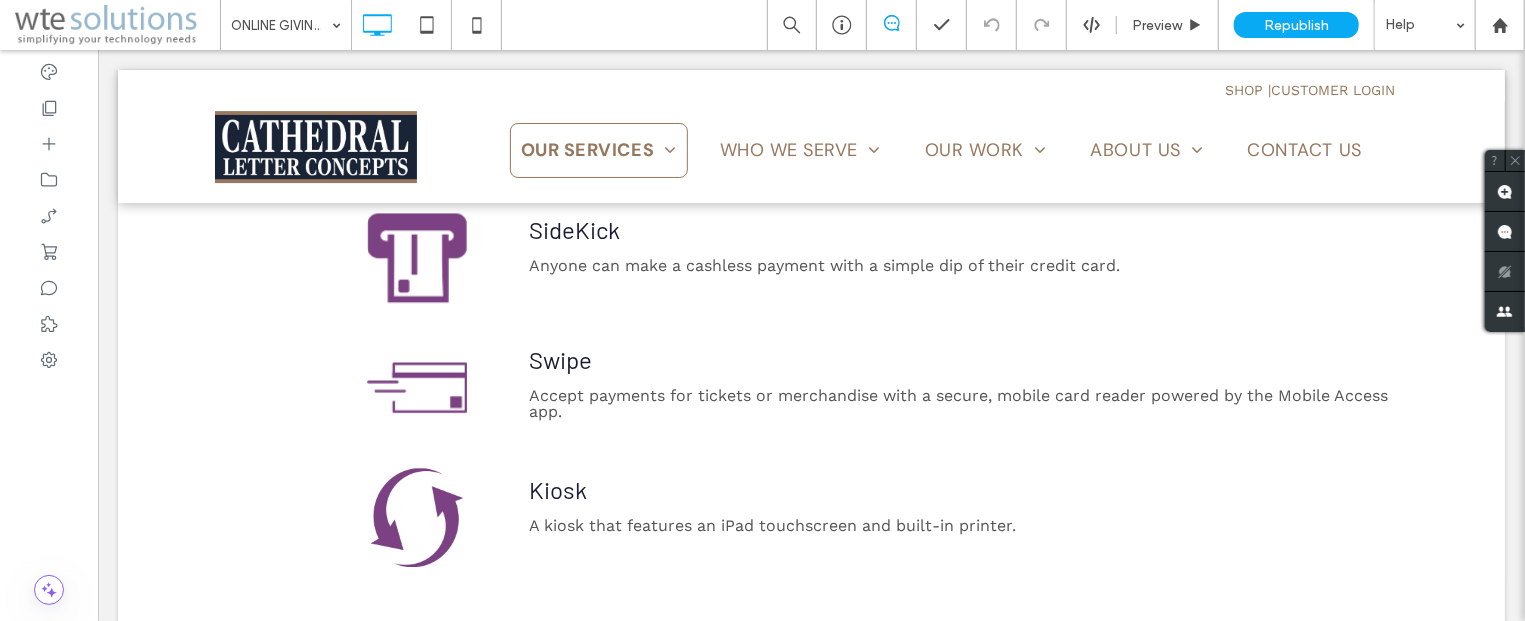 click on "SHOP    |   CUSTOMER LOGIN
Click To Paste
Click To Paste
OUR SERVICES
FUNDRAISING SOLUTIONS
INCREASED OFFERTORY
CAPITAL CAMPAIGNS
DIOCESAN ANNUAL APPEALS
RELIGIOUS ORGANIZATIONS
PLEDGE REDEMPTION
OFFERING ENVELOPES
ENVELOPE MAILING PROGRAM
BILINGUAL PRODUCTS
BOXED SETS
BULK ENVELOPES
CHILDREN AND YOUTH SETS
SPECIAL COLLECTION ENVELOPES
STEWARDSHIP MOTIVATORS
THE LITURGICAL SERIES
TIME, TALENT AND TREASURE SERIES
BAR CODING
CONTRIBUTION RECORDING SERVICE
SPECIAL MAILINGS
ONLINE SERVICES
ONLINE GIVING
ONLINE LIST MAINTENANCE" at bounding box center (810, 160) 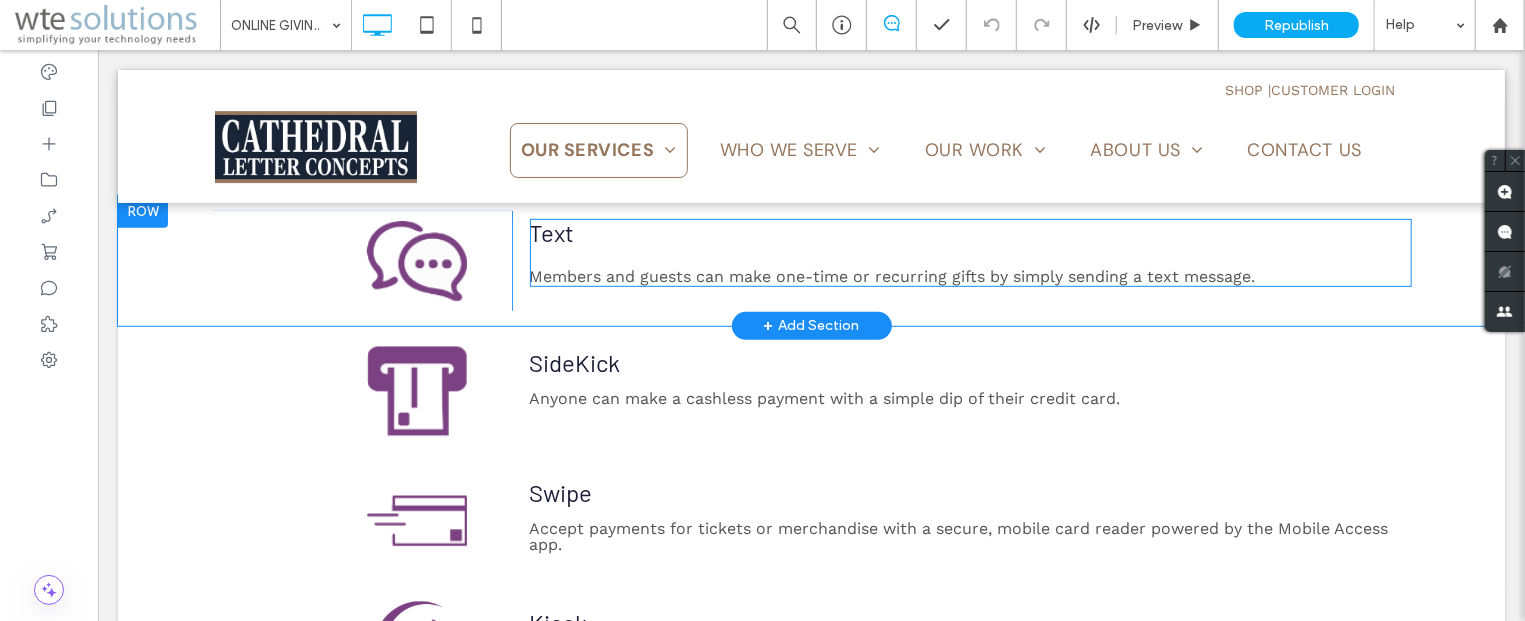 scroll, scrollTop: 428, scrollLeft: 0, axis: vertical 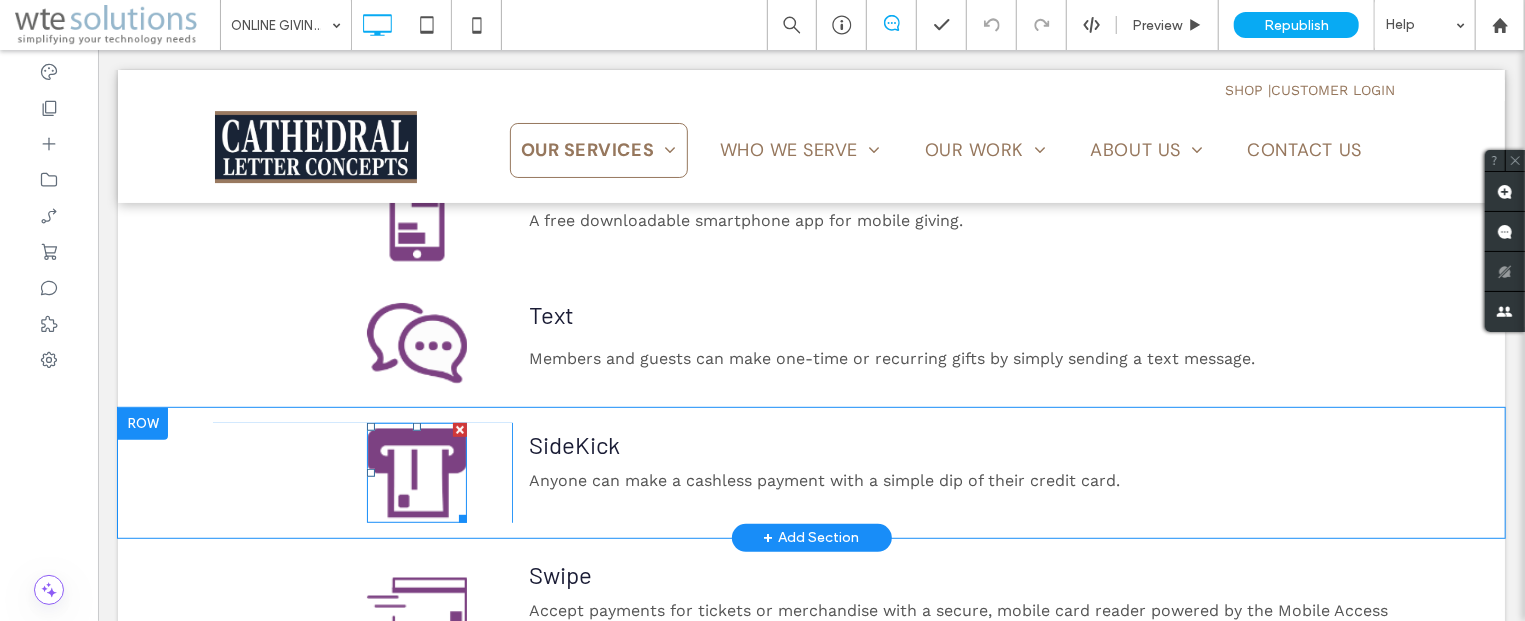 click at bounding box center [416, 472] 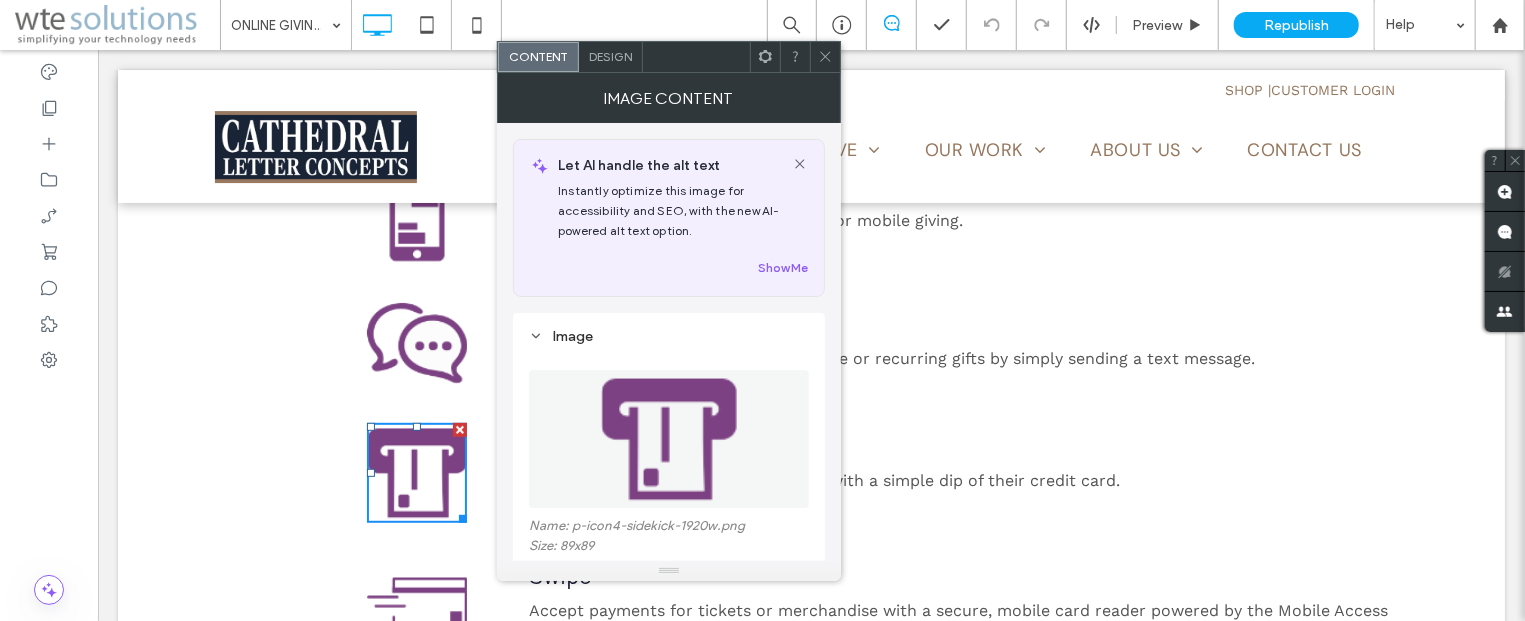 click 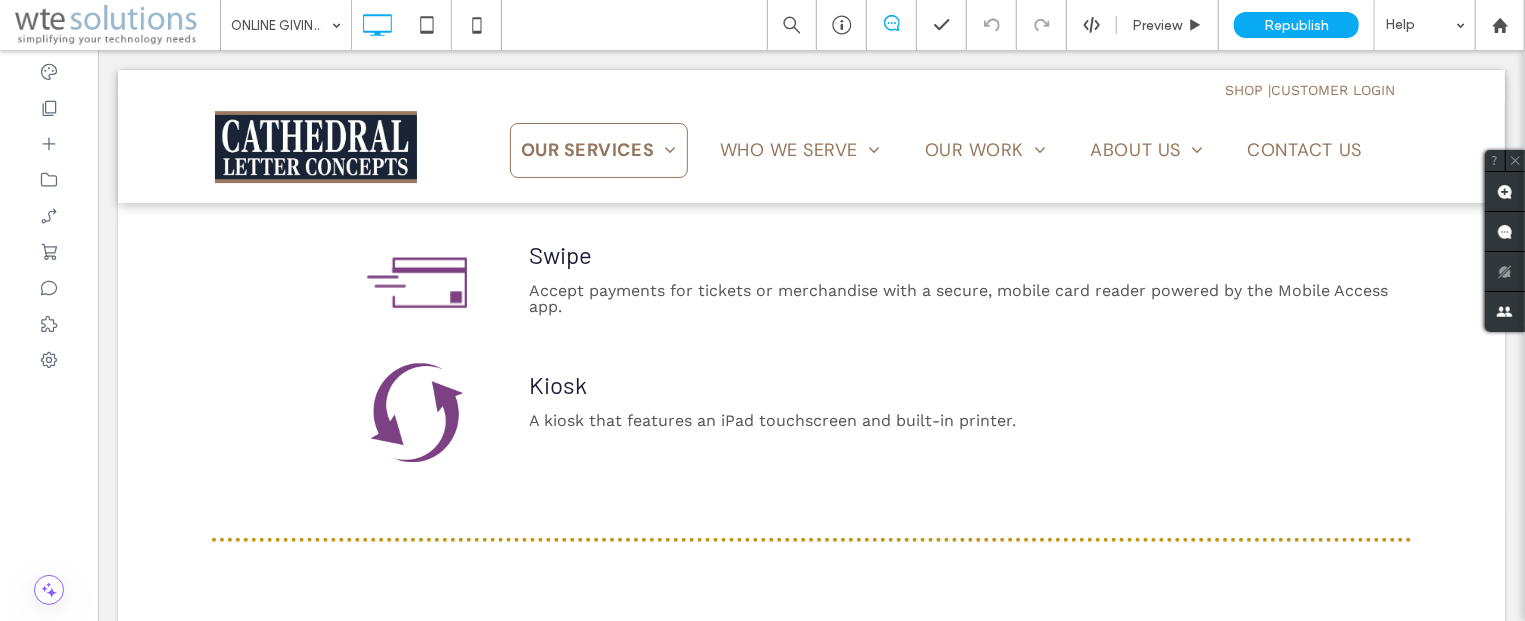scroll, scrollTop: 536, scrollLeft: 0, axis: vertical 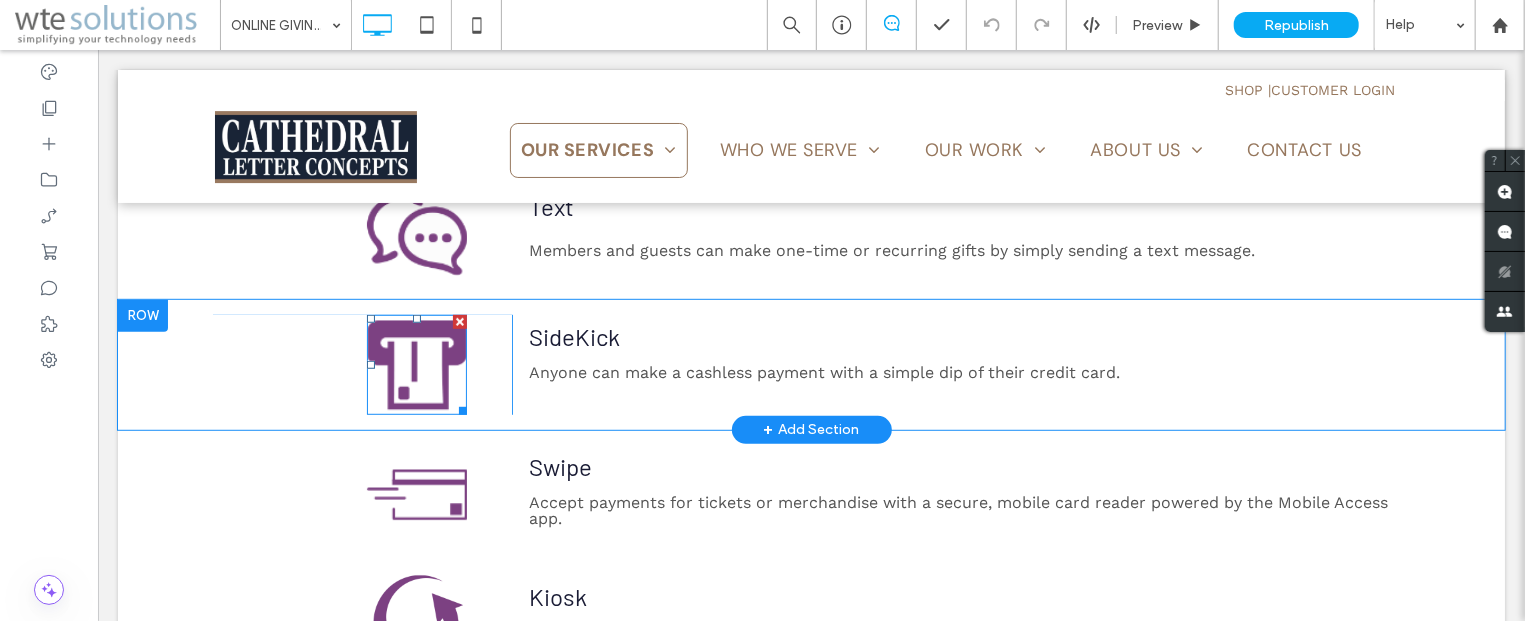 click at bounding box center (416, 364) 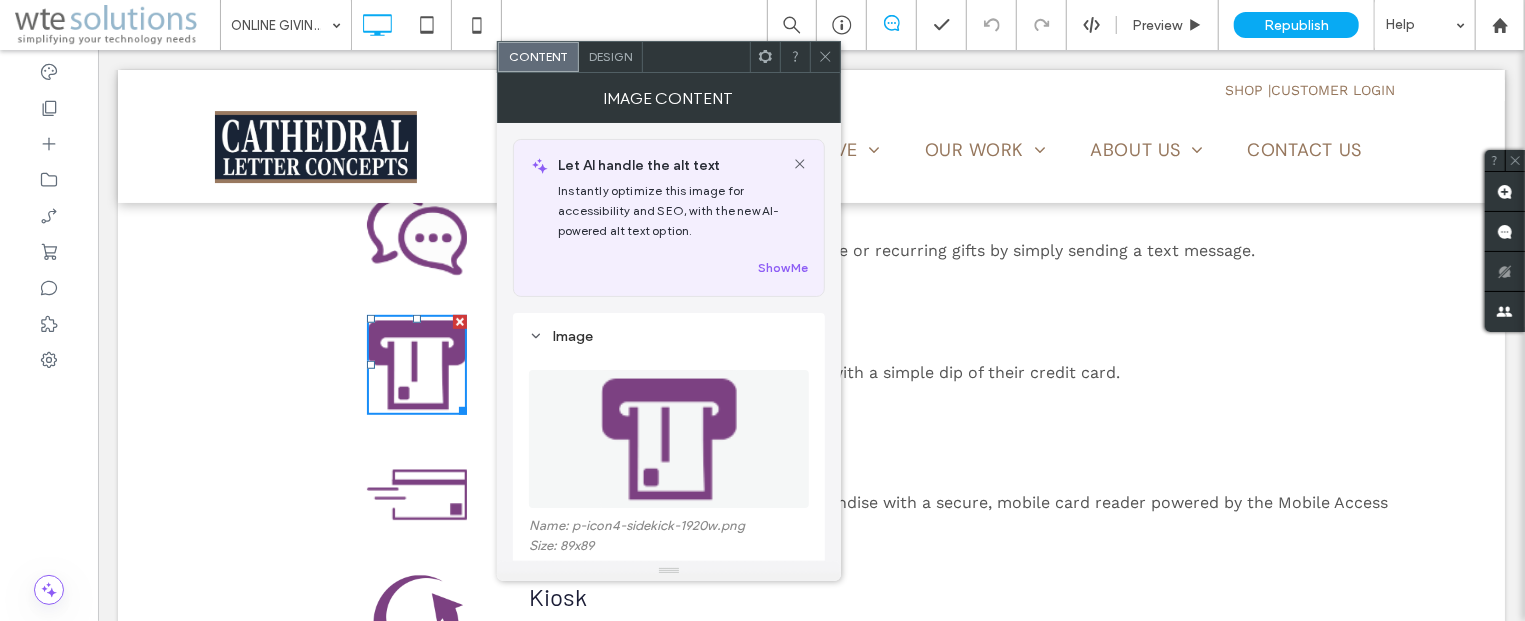 click at bounding box center (416, 364) 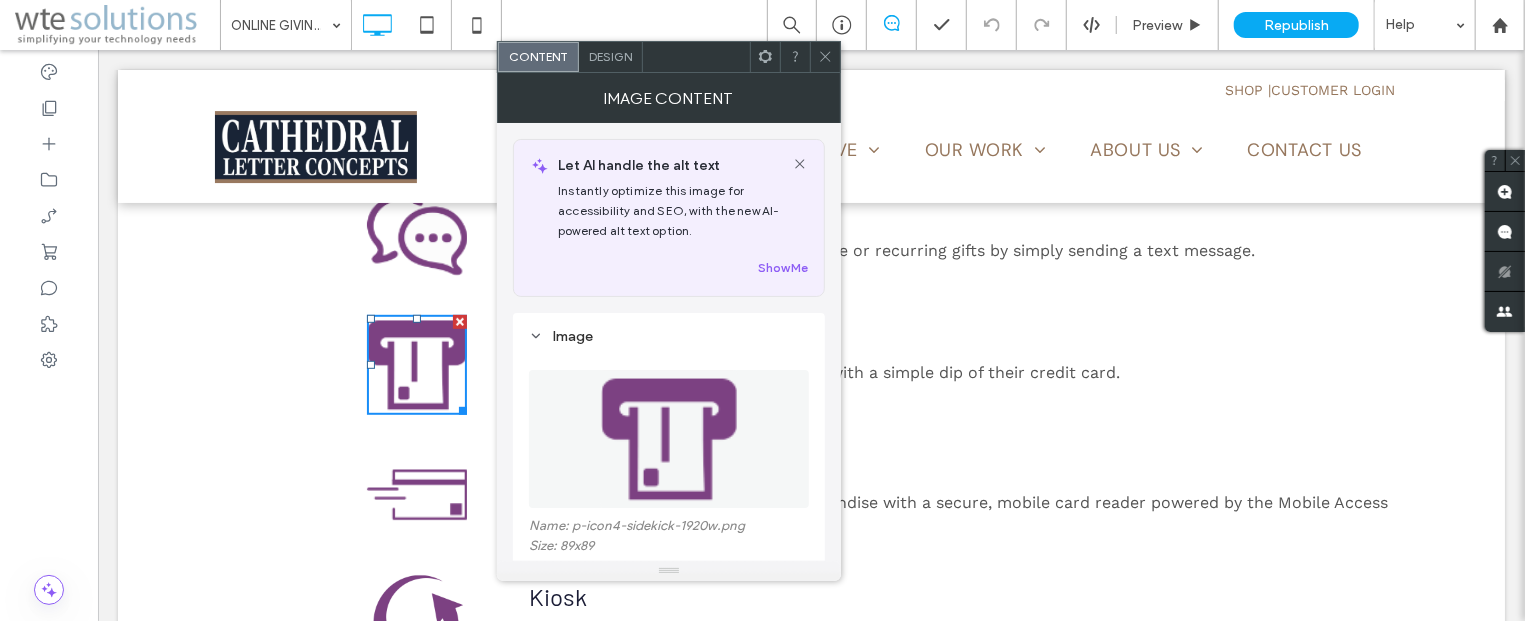 click on "Design" at bounding box center [610, 56] 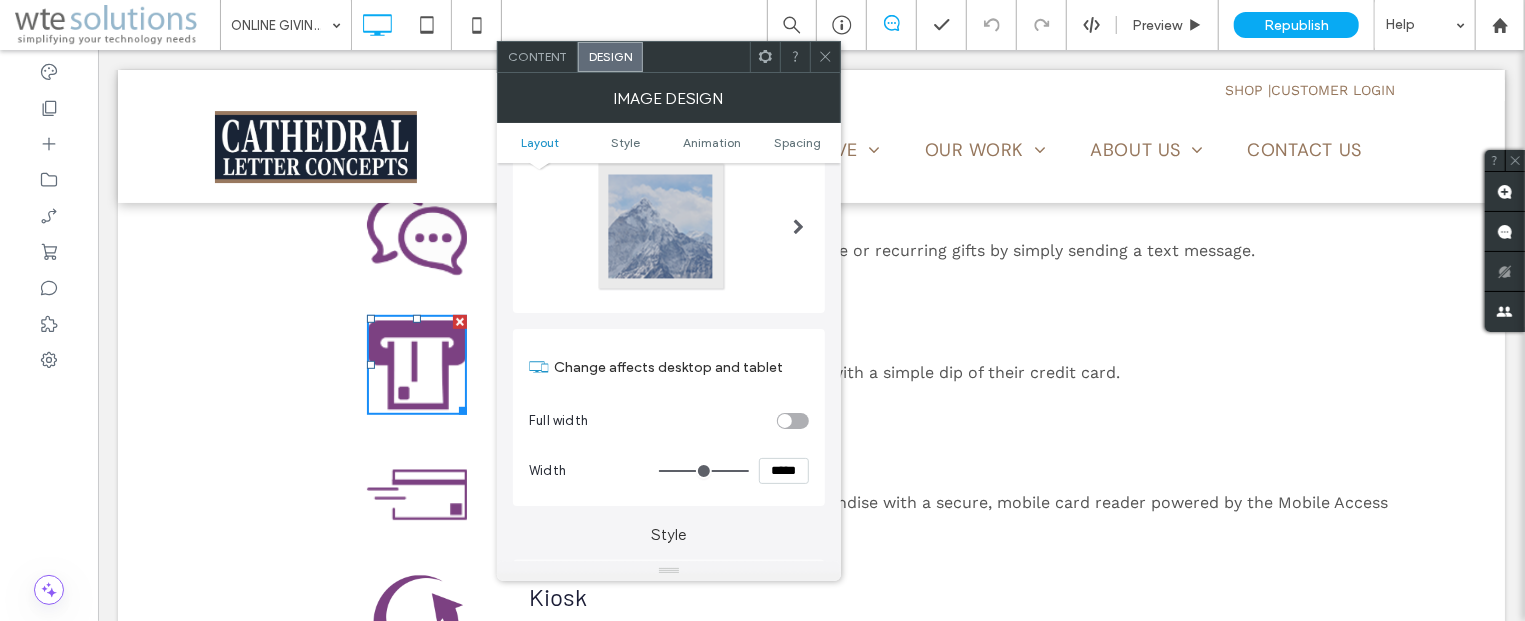 scroll, scrollTop: 121, scrollLeft: 0, axis: vertical 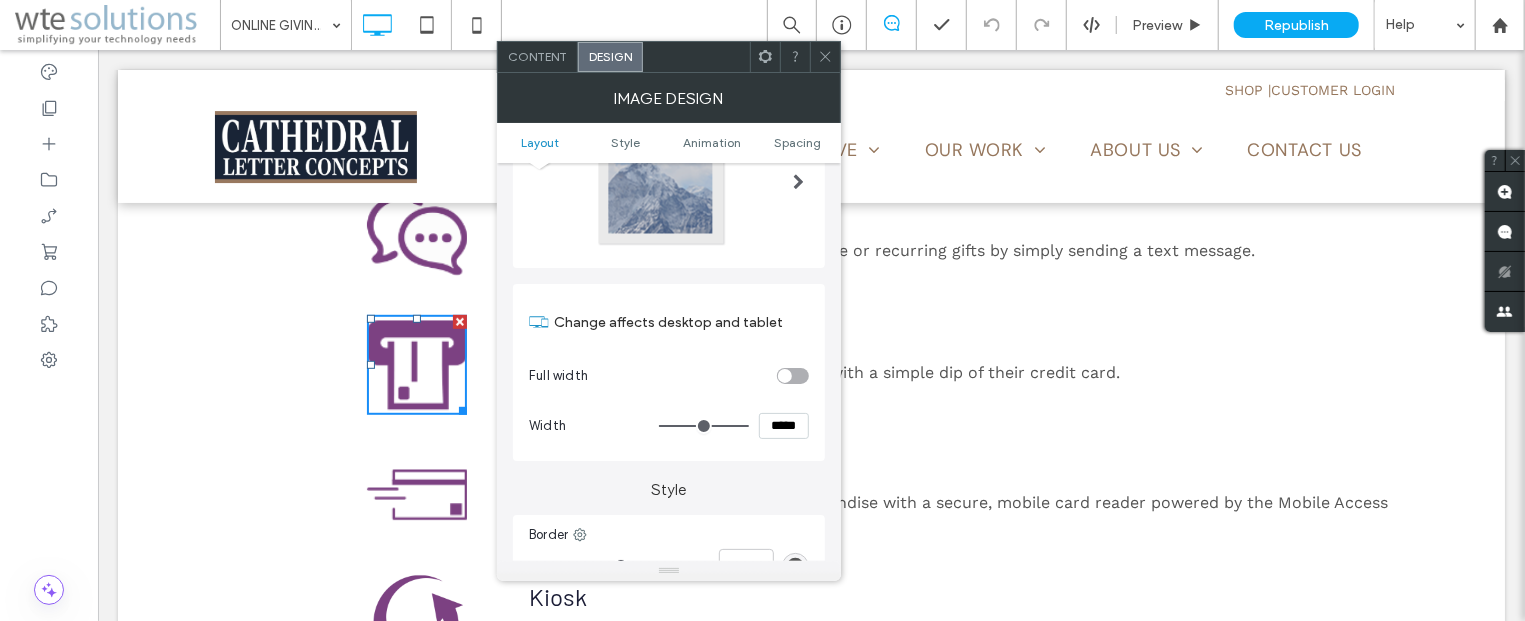click 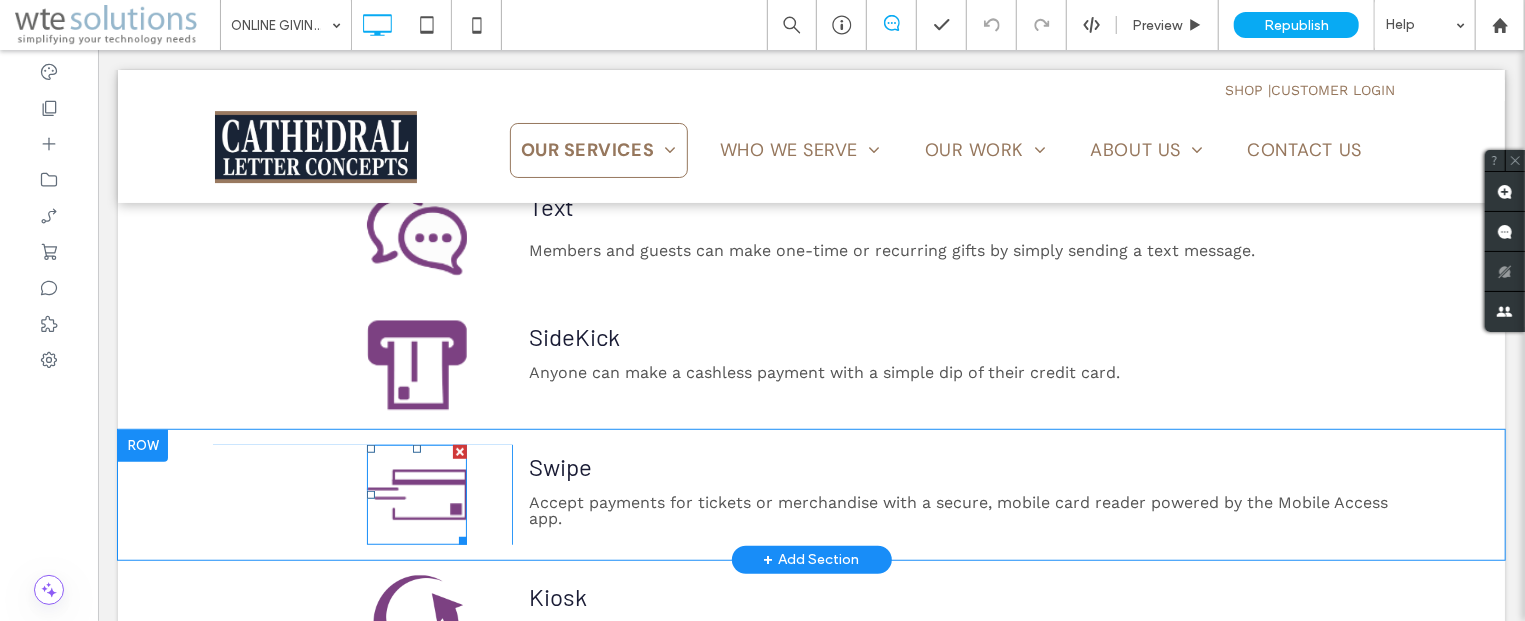 click at bounding box center (416, 494) 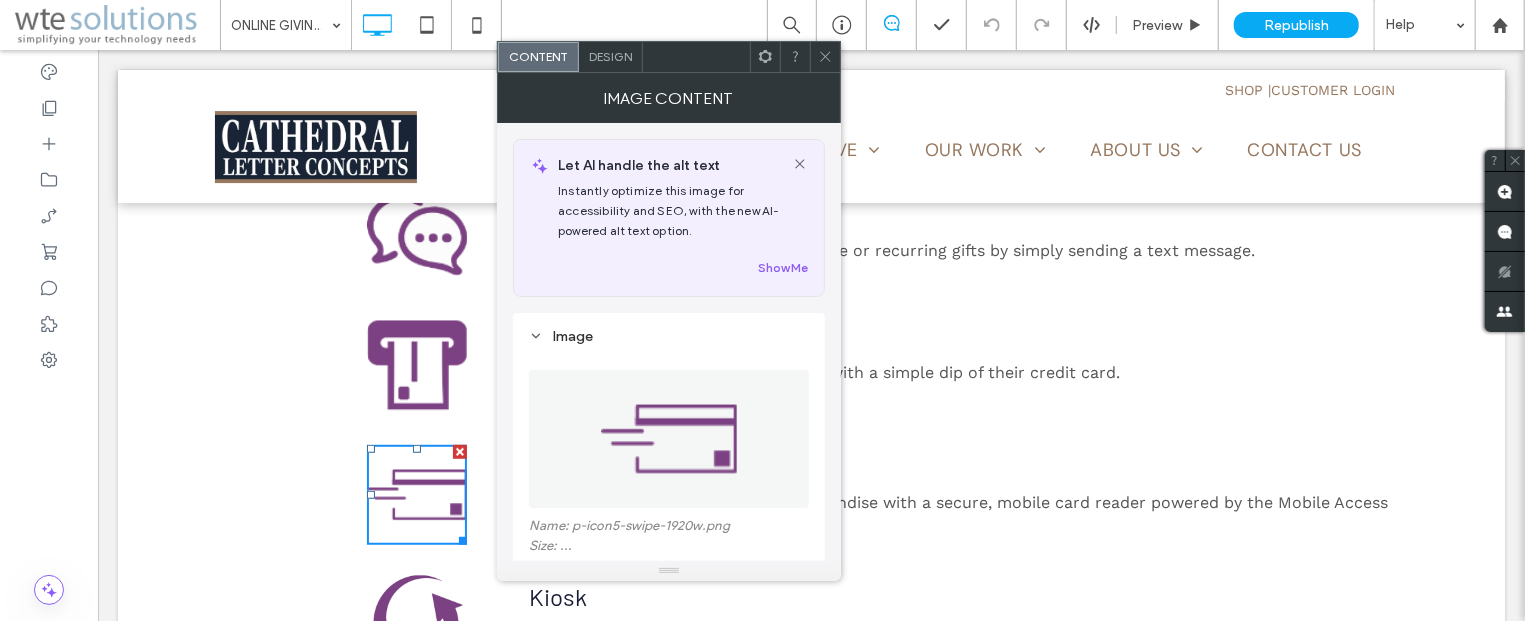 click at bounding box center (416, 494) 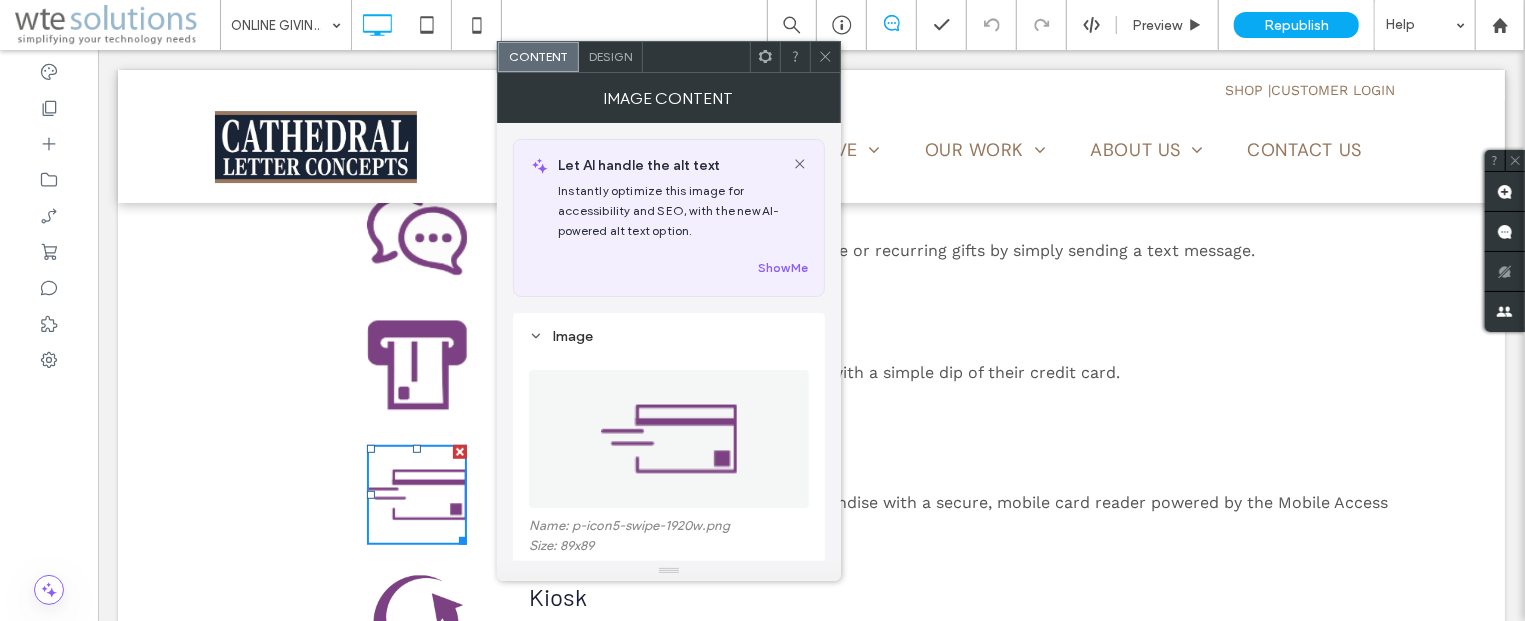 click on "Design" at bounding box center [611, 57] 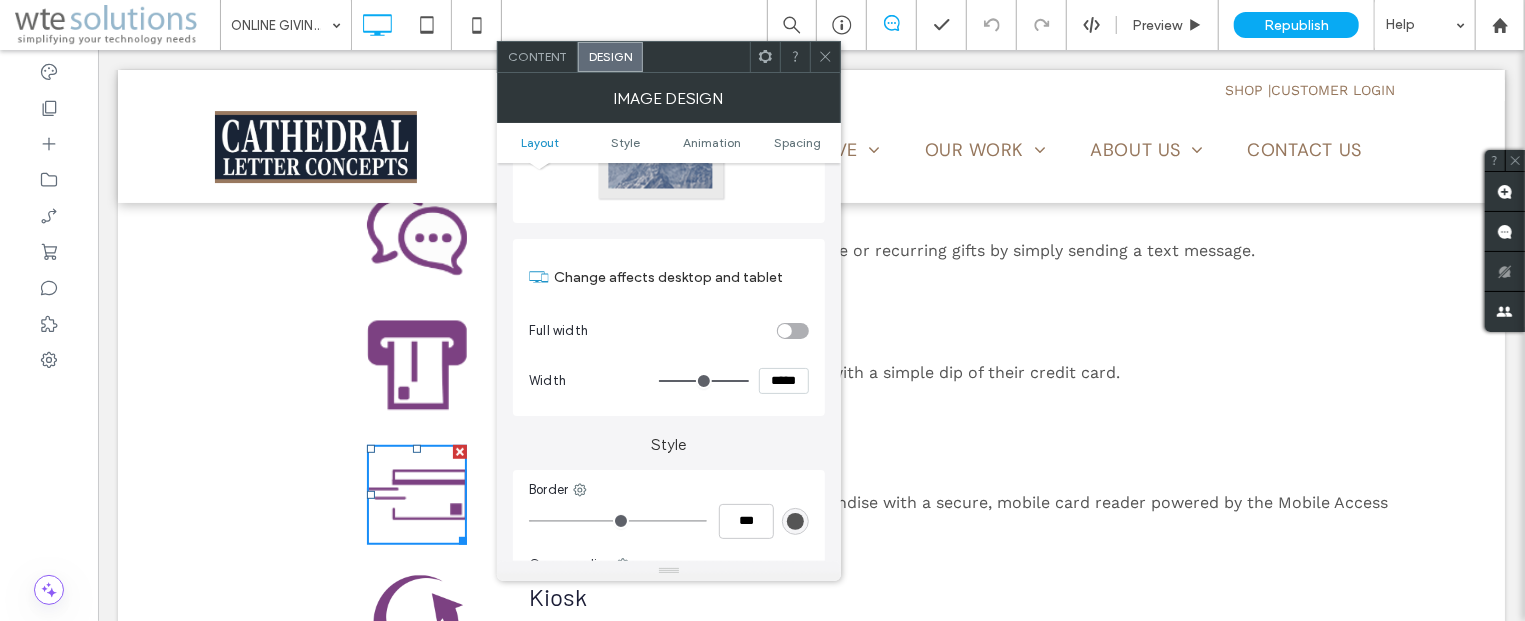 scroll, scrollTop: 241, scrollLeft: 0, axis: vertical 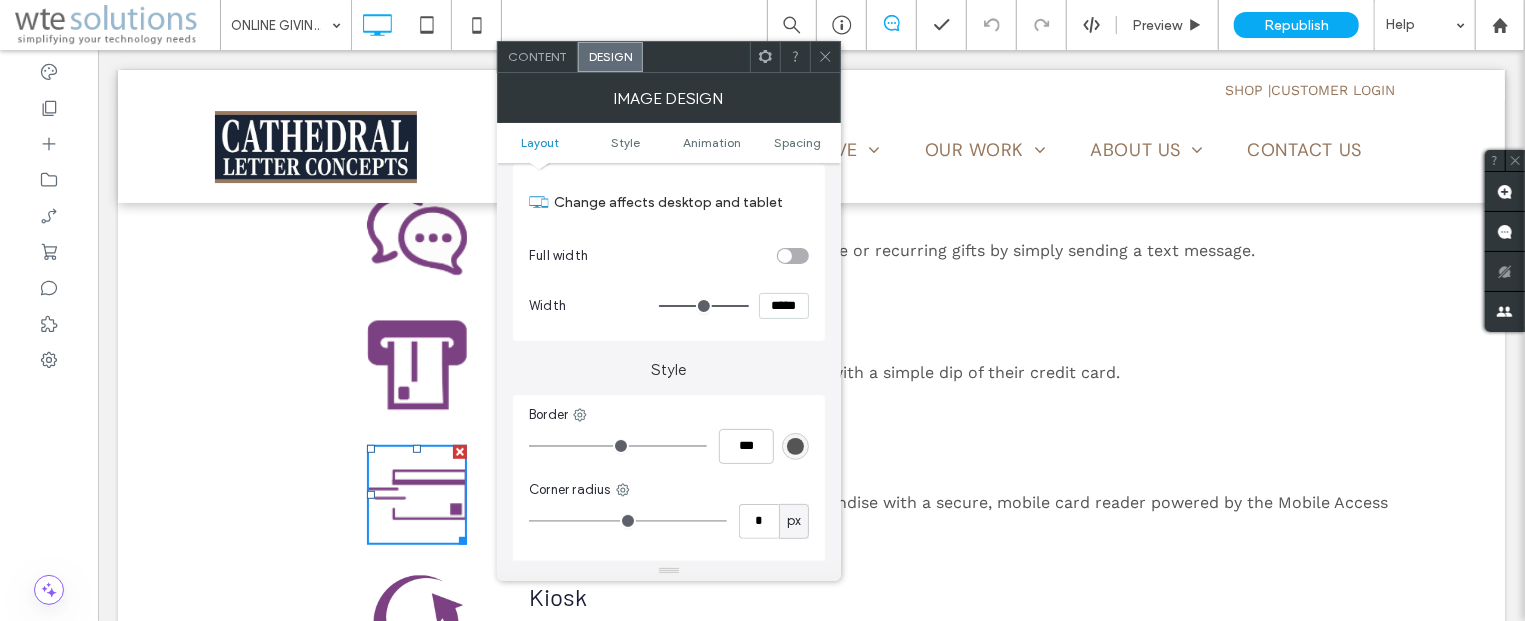 click at bounding box center [825, 57] 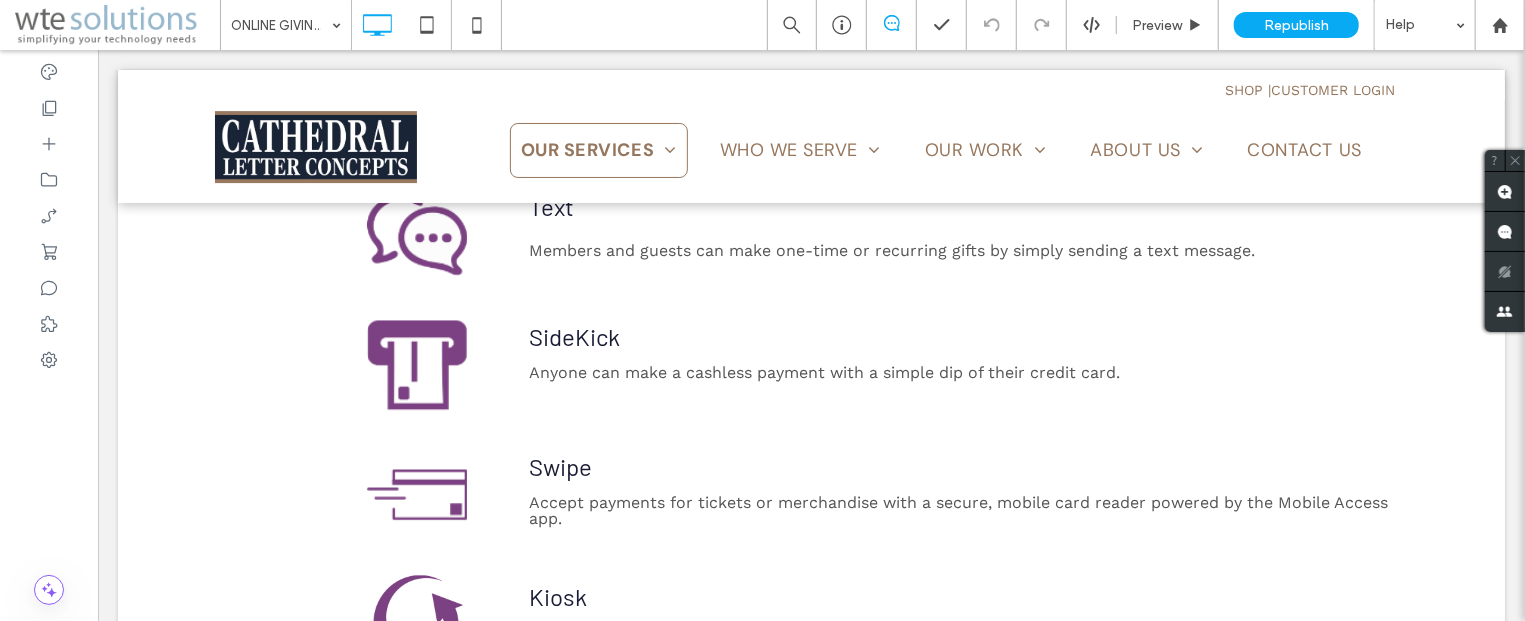 click on "SHOP    |   CUSTOMER LOGIN
Click To Paste
Click To Paste
OUR SERVICES
FUNDRAISING SOLUTIONS
INCREASED OFFERTORY
CAPITAL CAMPAIGNS
DIOCESAN ANNUAL APPEALS
RELIGIOUS ORGANIZATIONS
PLEDGE REDEMPTION
OFFERING ENVELOPES
ENVELOPE MAILING PROGRAM
BILINGUAL PRODUCTS
BOXED SETS
BULK ENVELOPES
CHILDREN AND YOUTH SETS
SPECIAL COLLECTION ENVELOPES
STEWARDSHIP MOTIVATORS
THE LITURGICAL SERIES
TIME, TALENT AND TREASURE SERIES
BAR CODING
CONTRIBUTION RECORDING SERVICE
SPECIAL MAILINGS
ONLINE SERVICES
ONLINE GIVING
ONLINE LIST MAINTENANCE" at bounding box center [810, 160] 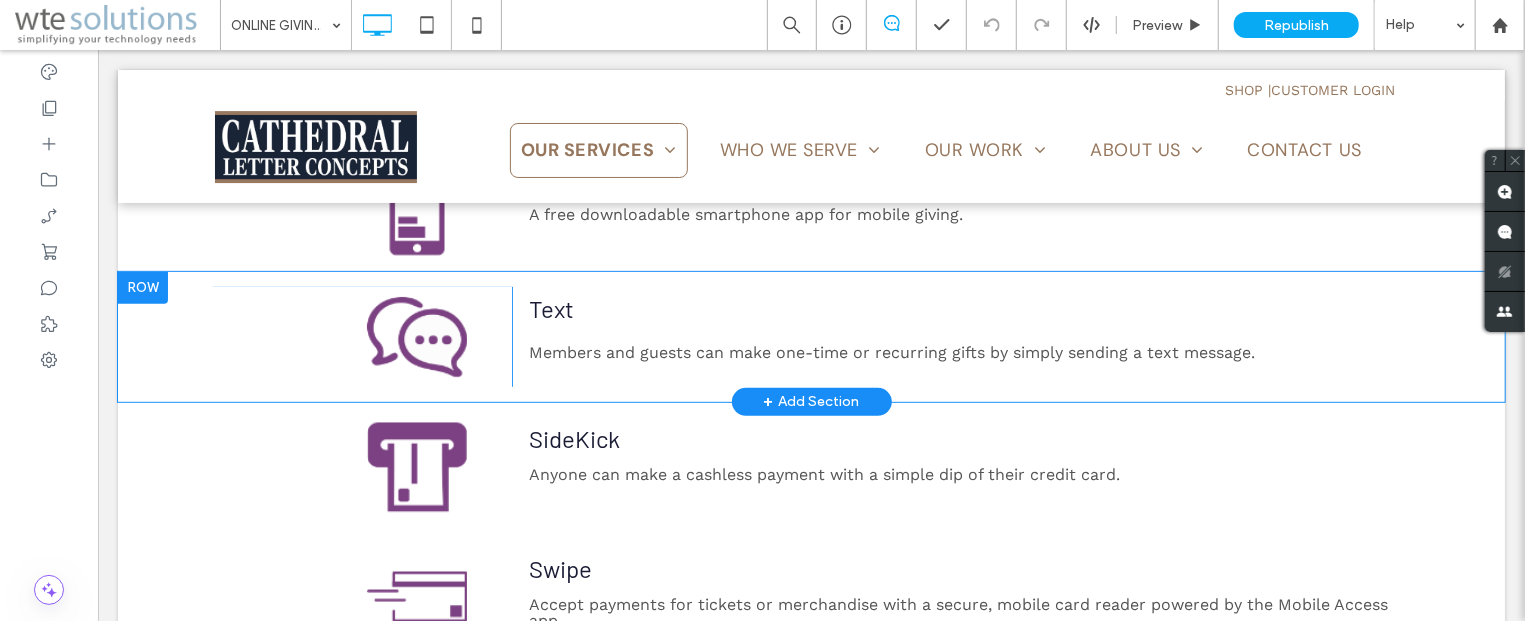 scroll, scrollTop: 321, scrollLeft: 0, axis: vertical 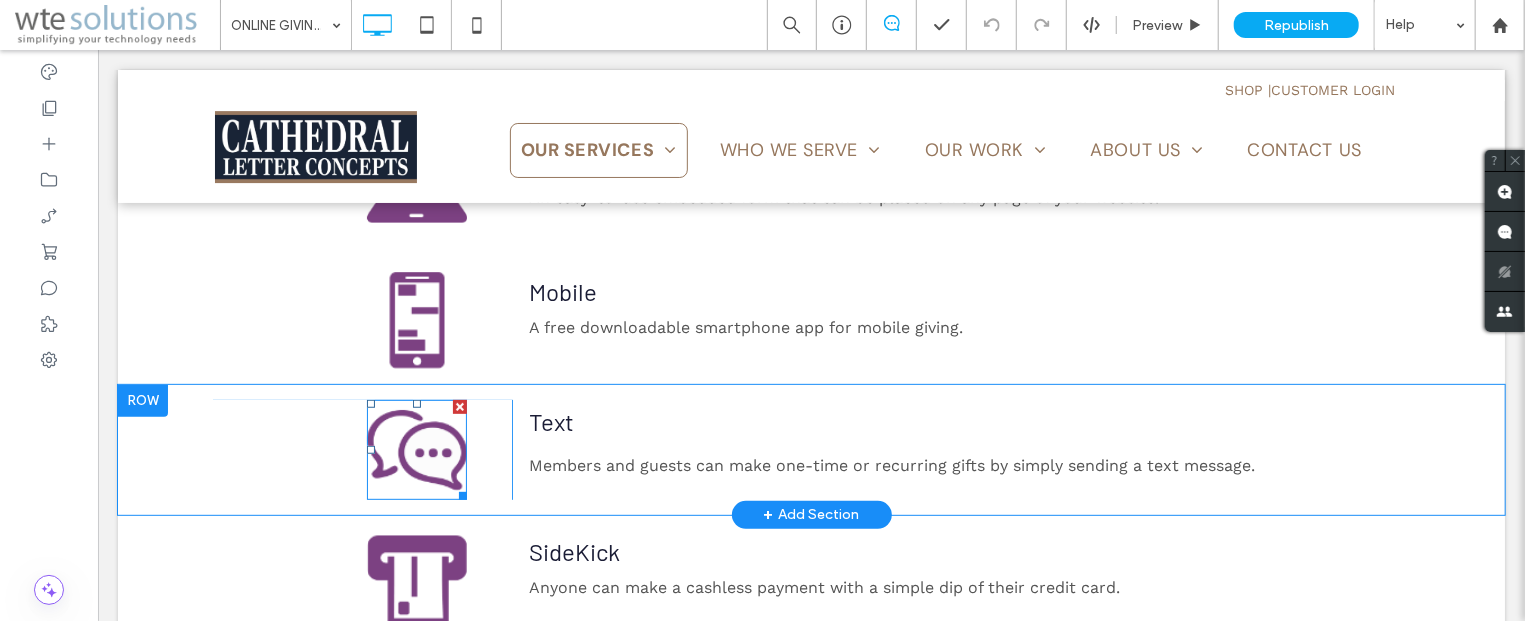 click at bounding box center [416, 449] 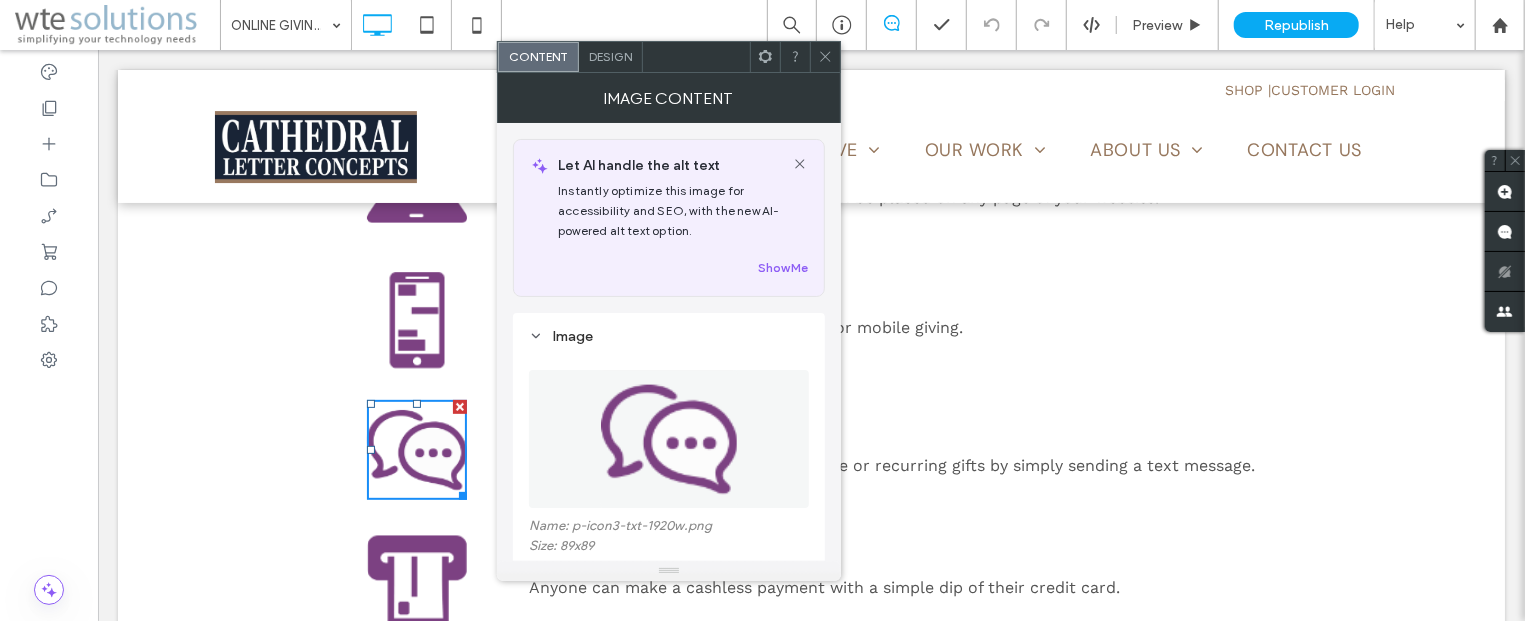 click on "Design" at bounding box center [610, 56] 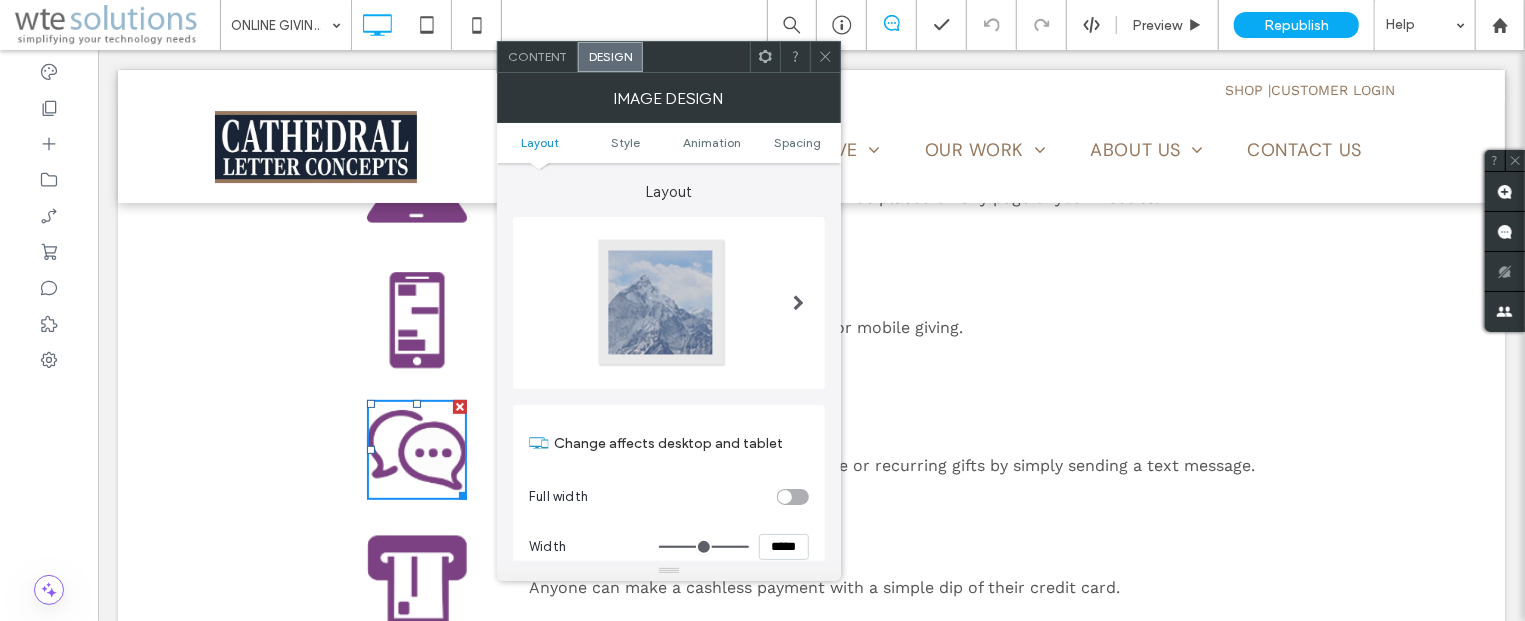 click 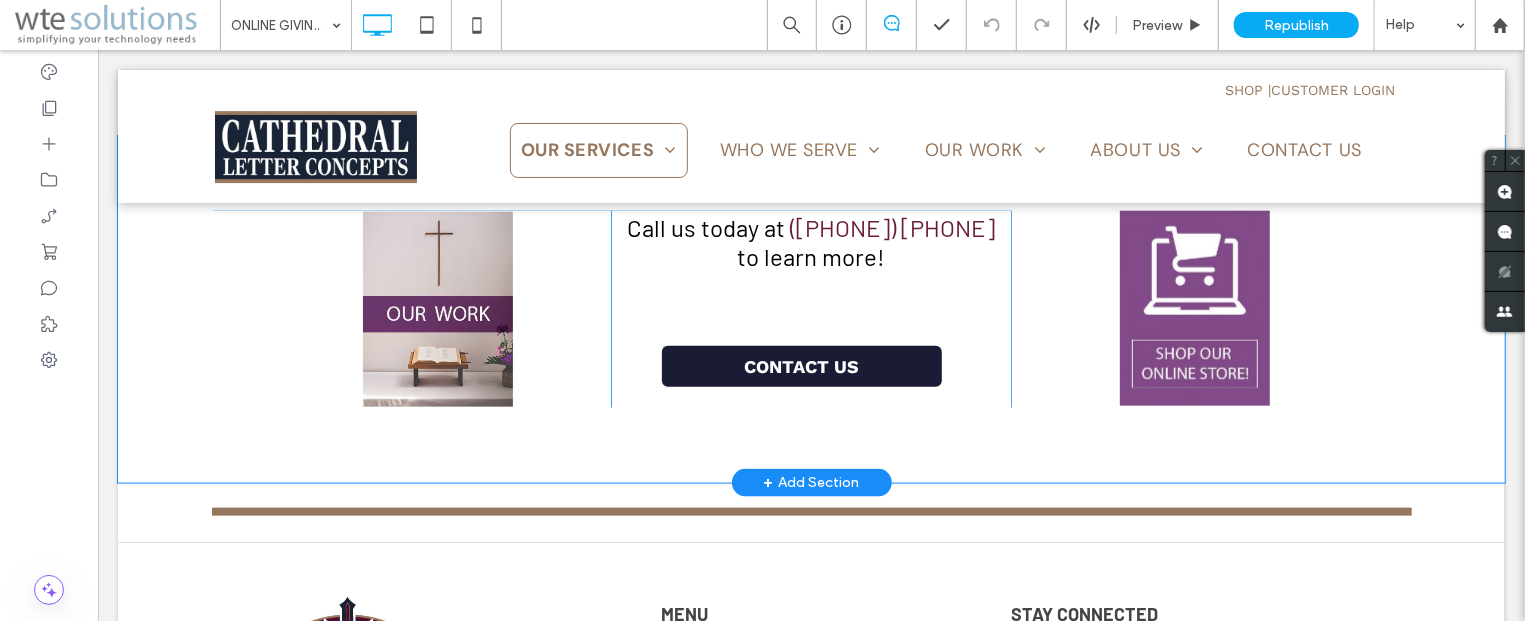 scroll, scrollTop: 964, scrollLeft: 0, axis: vertical 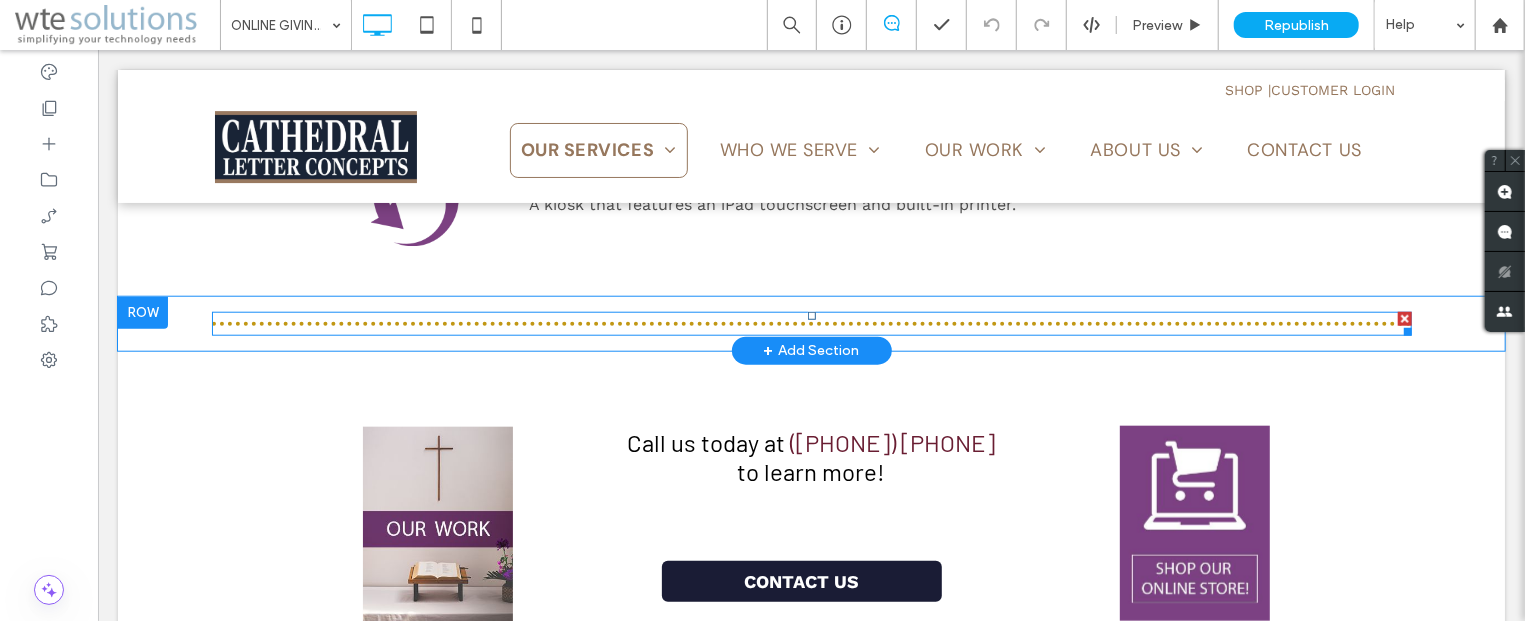click at bounding box center [811, 323] 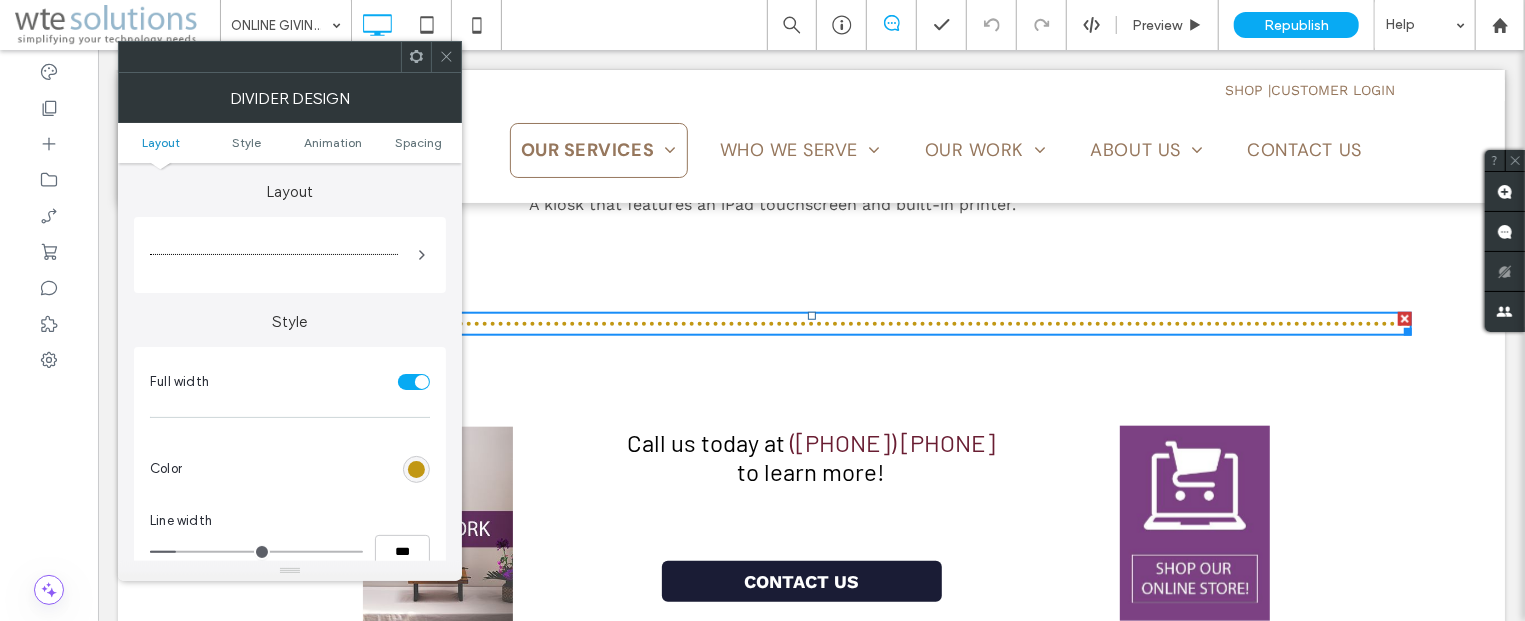 click at bounding box center (416, 469) 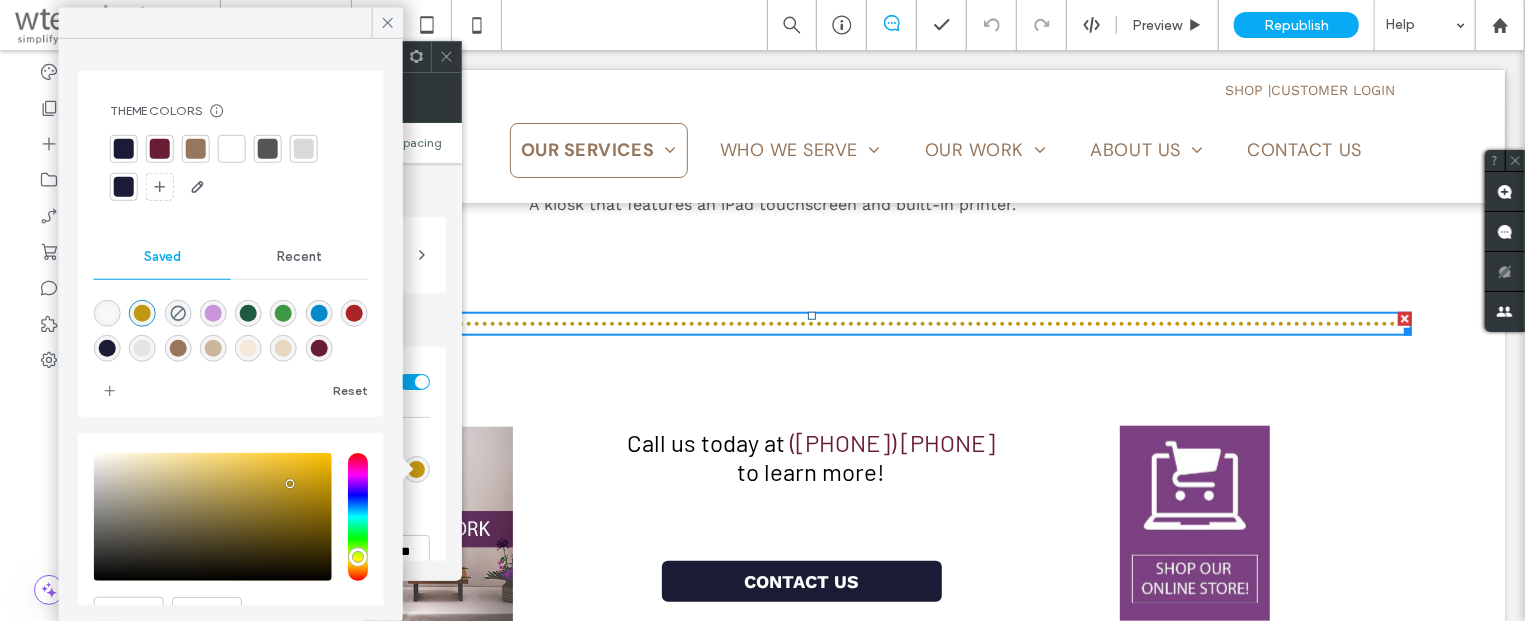 click at bounding box center (196, 149) 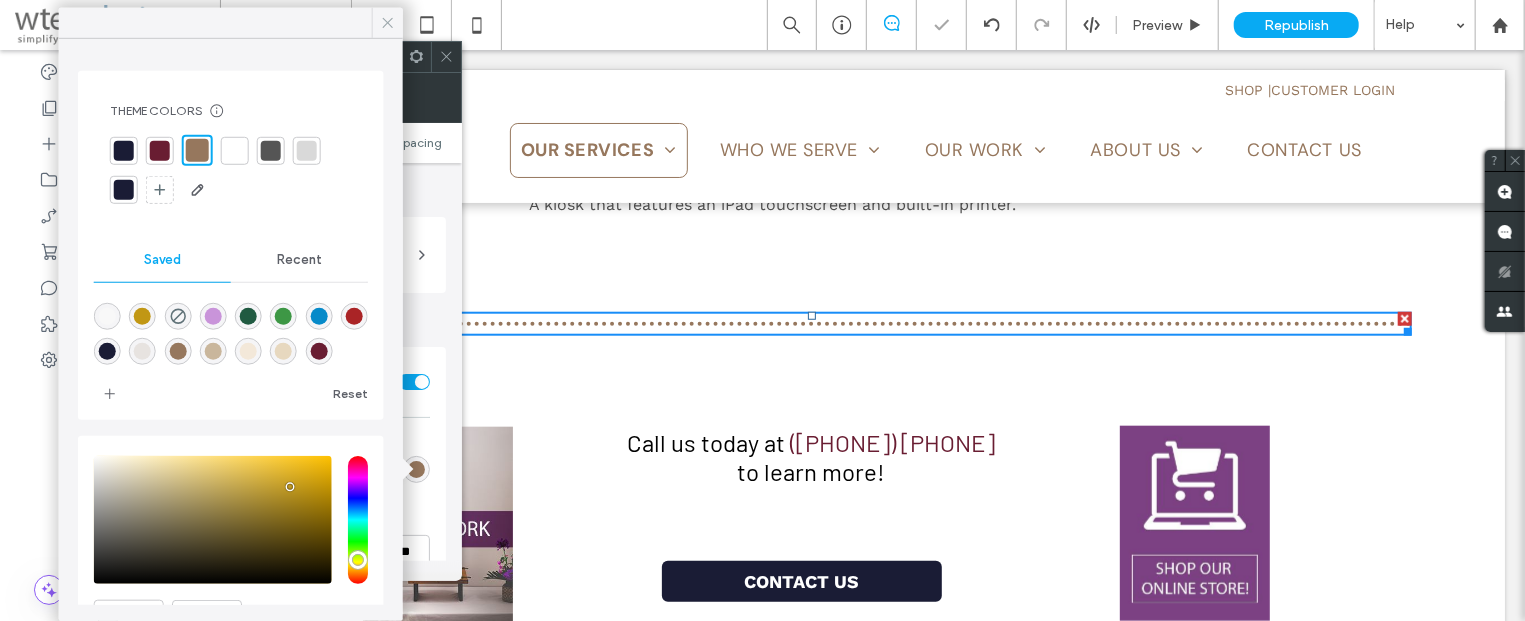 click 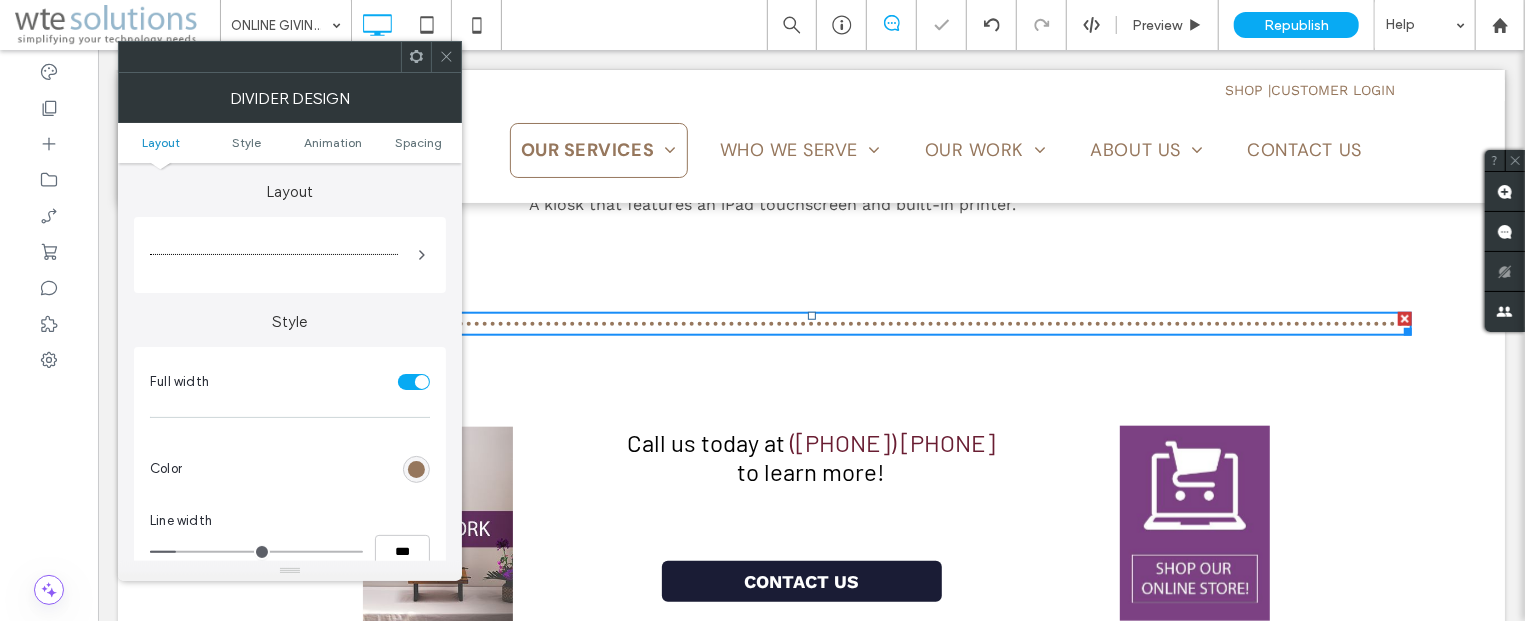 click 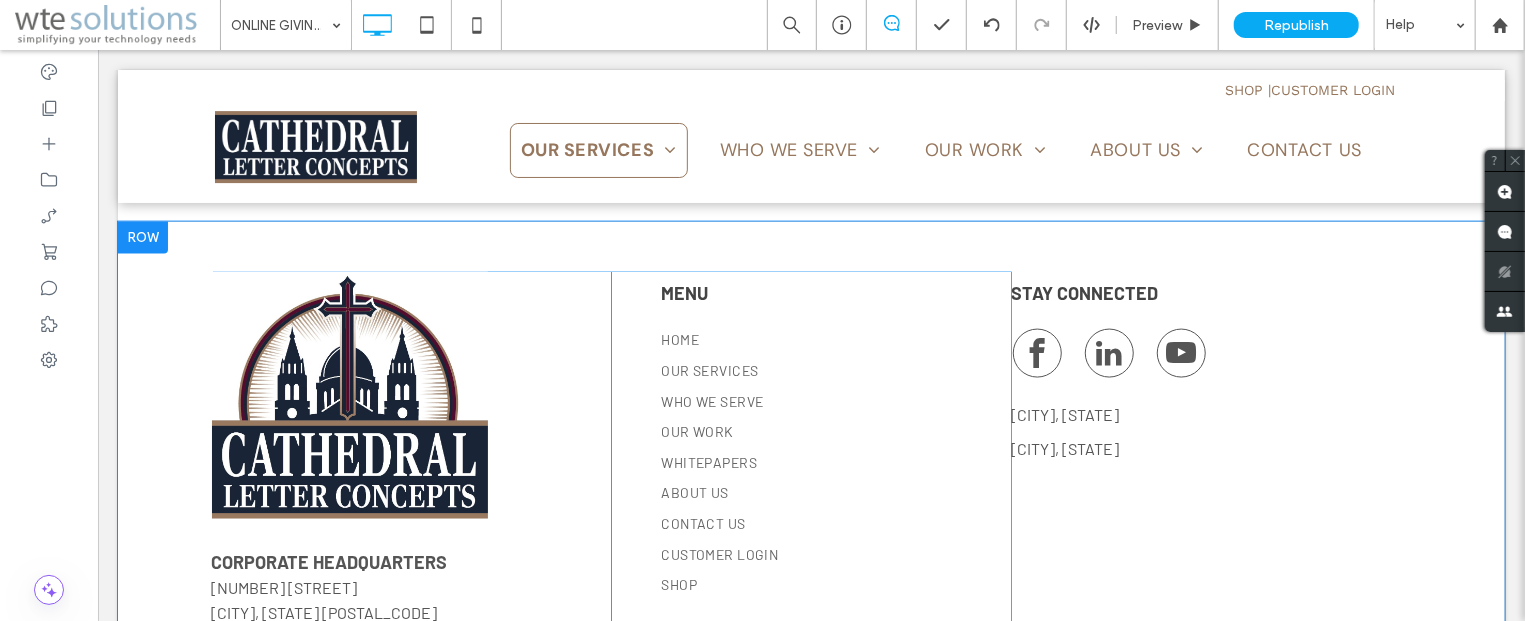 scroll, scrollTop: 750, scrollLeft: 0, axis: vertical 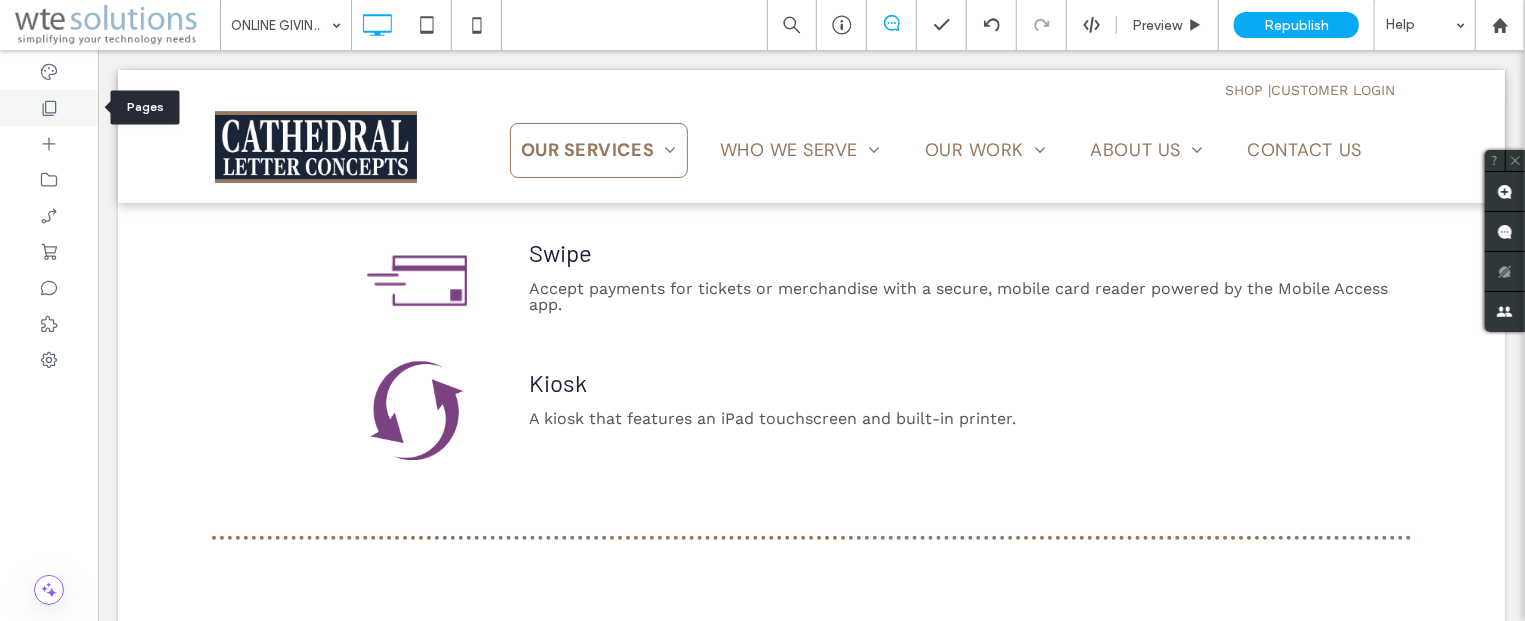 click 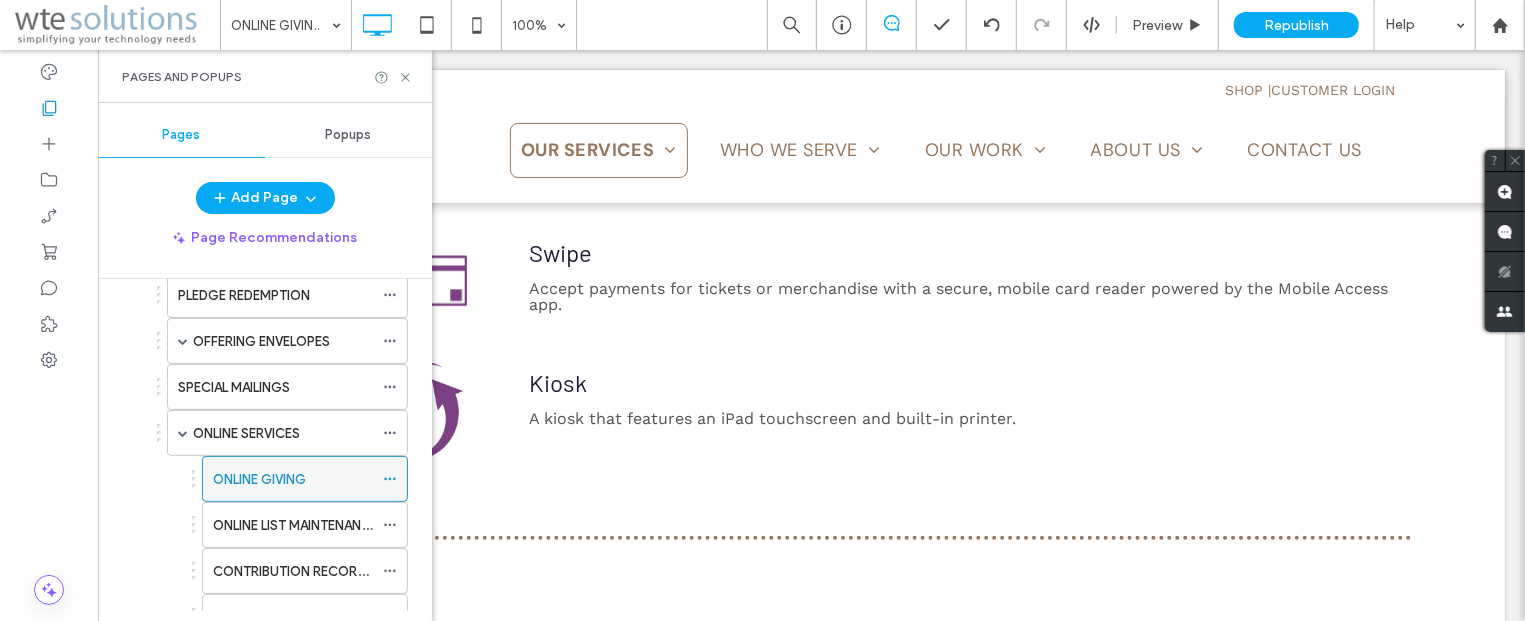 scroll, scrollTop: 362, scrollLeft: 0, axis: vertical 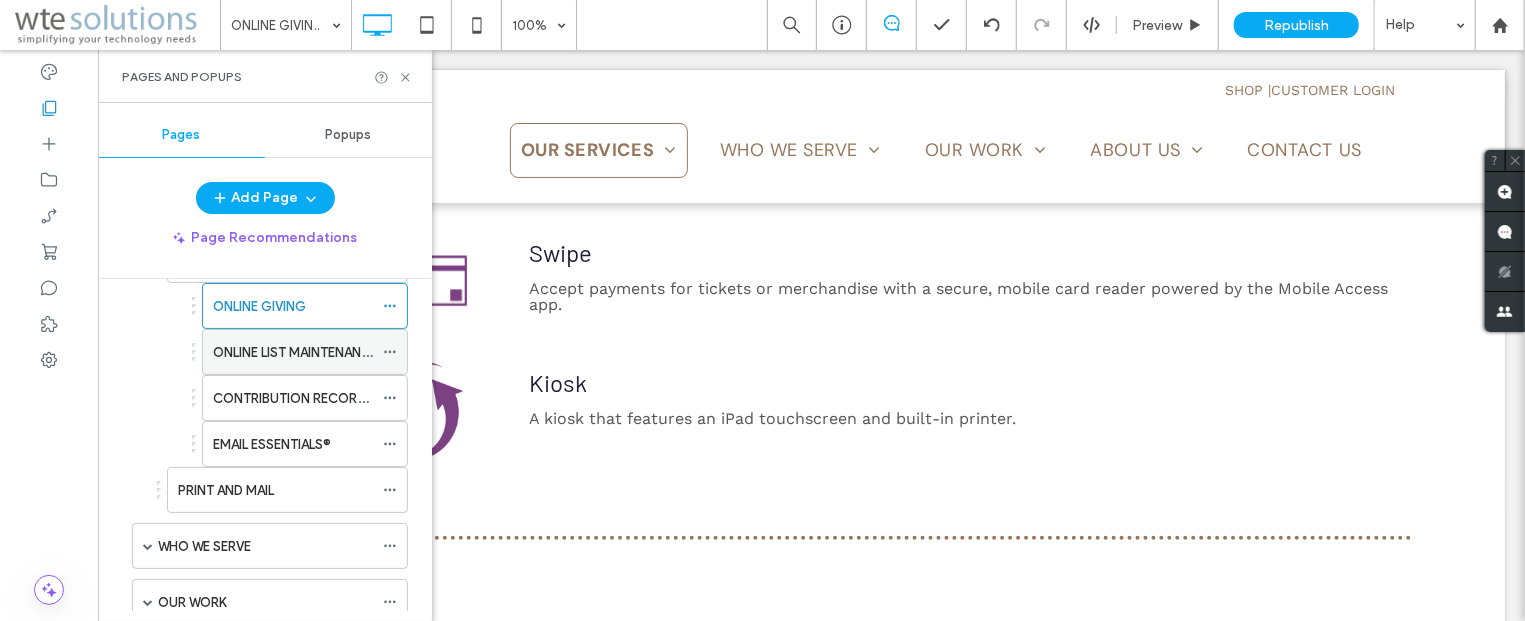 click on "ONLINE LIST MAINTENANCE" at bounding box center (295, 352) 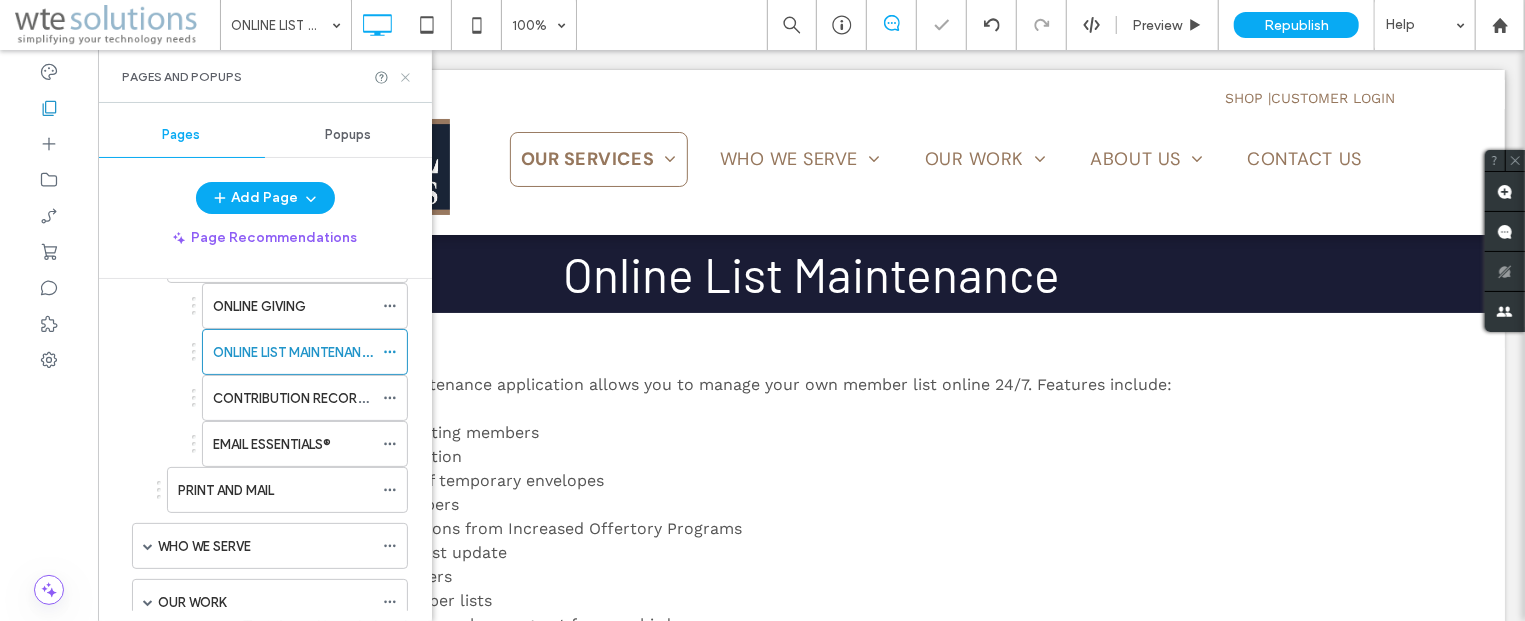 scroll, scrollTop: 0, scrollLeft: 0, axis: both 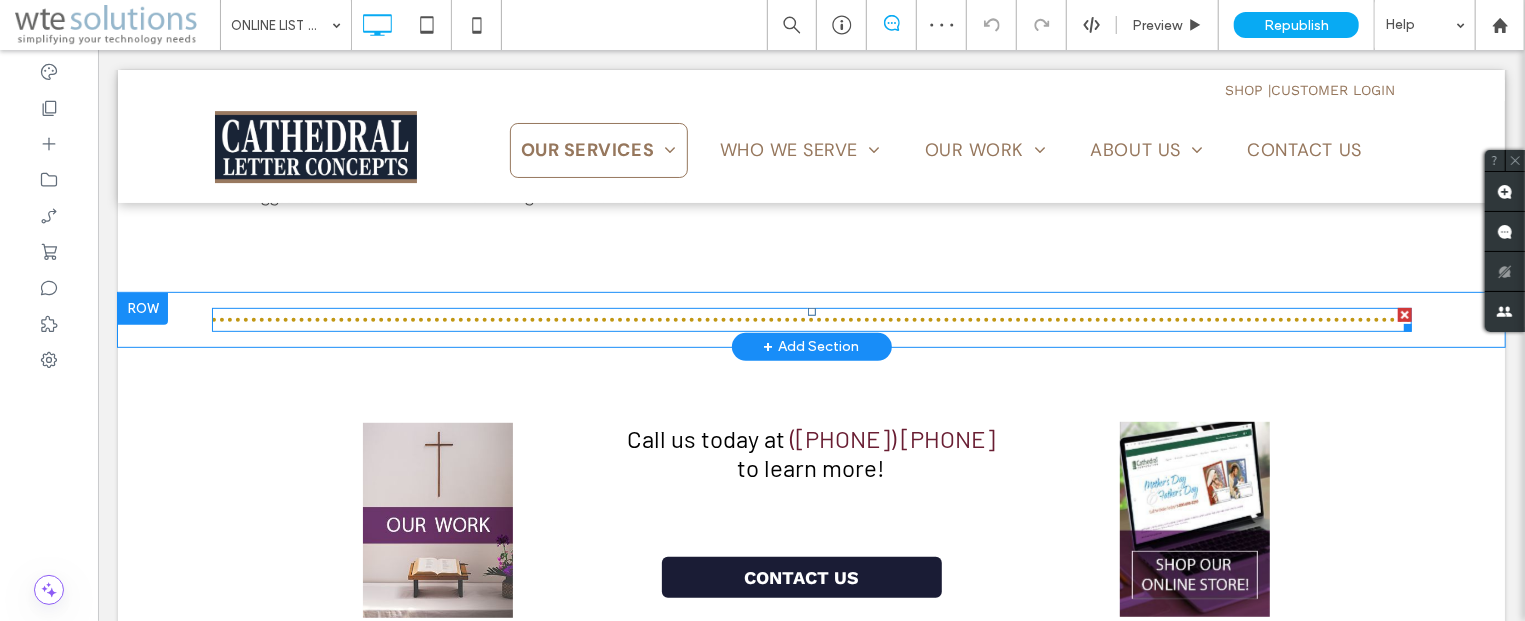 click at bounding box center [811, 319] 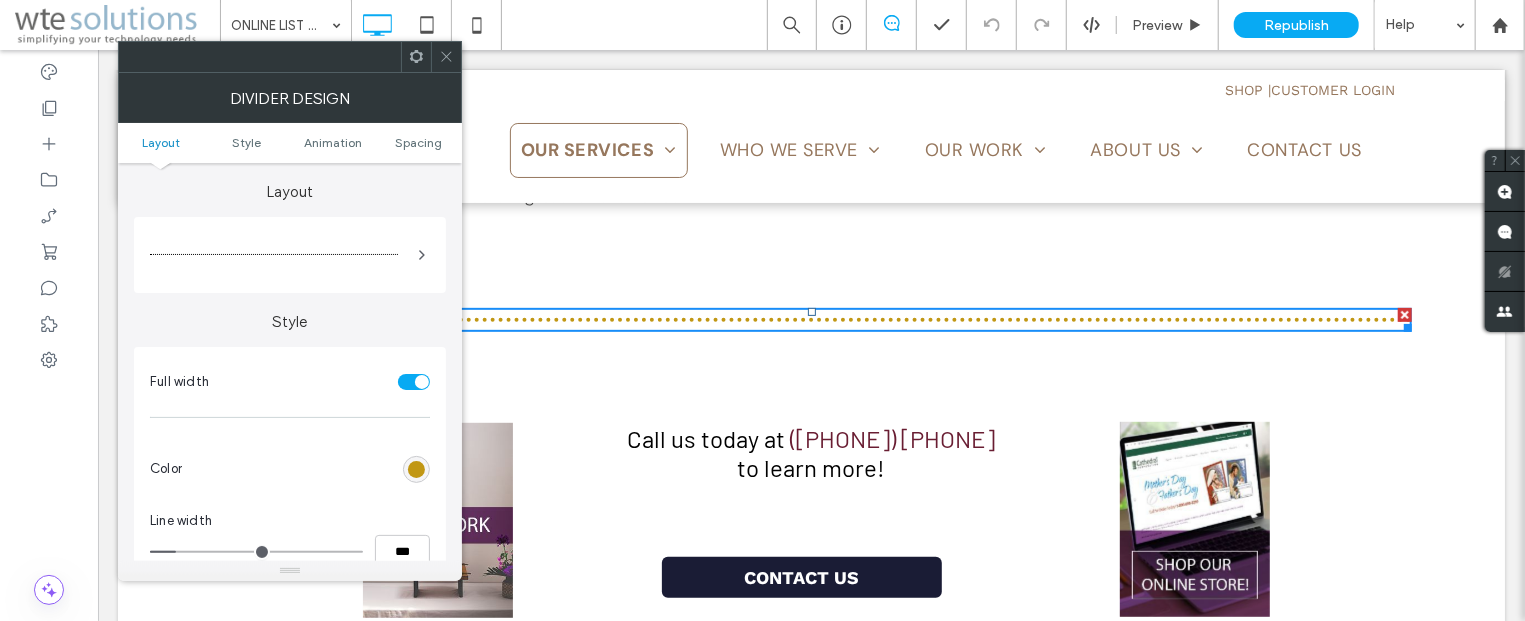 click at bounding box center (416, 469) 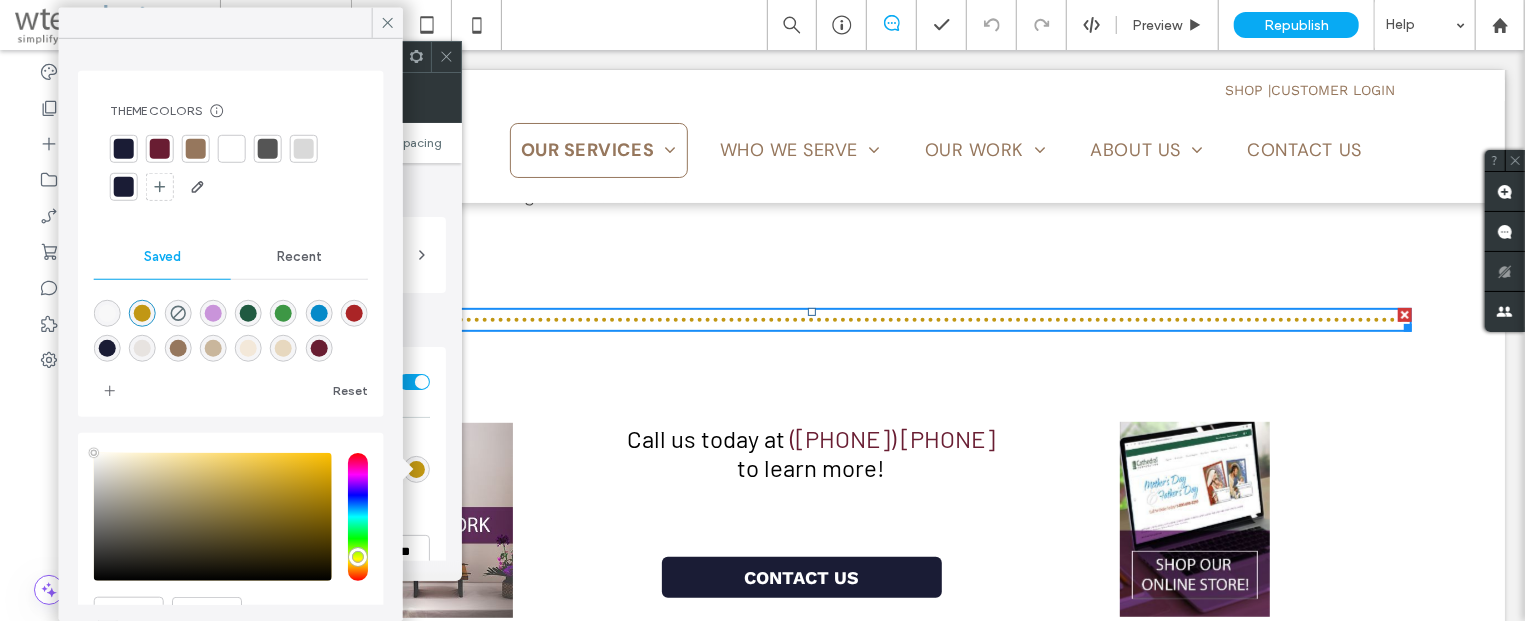 type on "****" 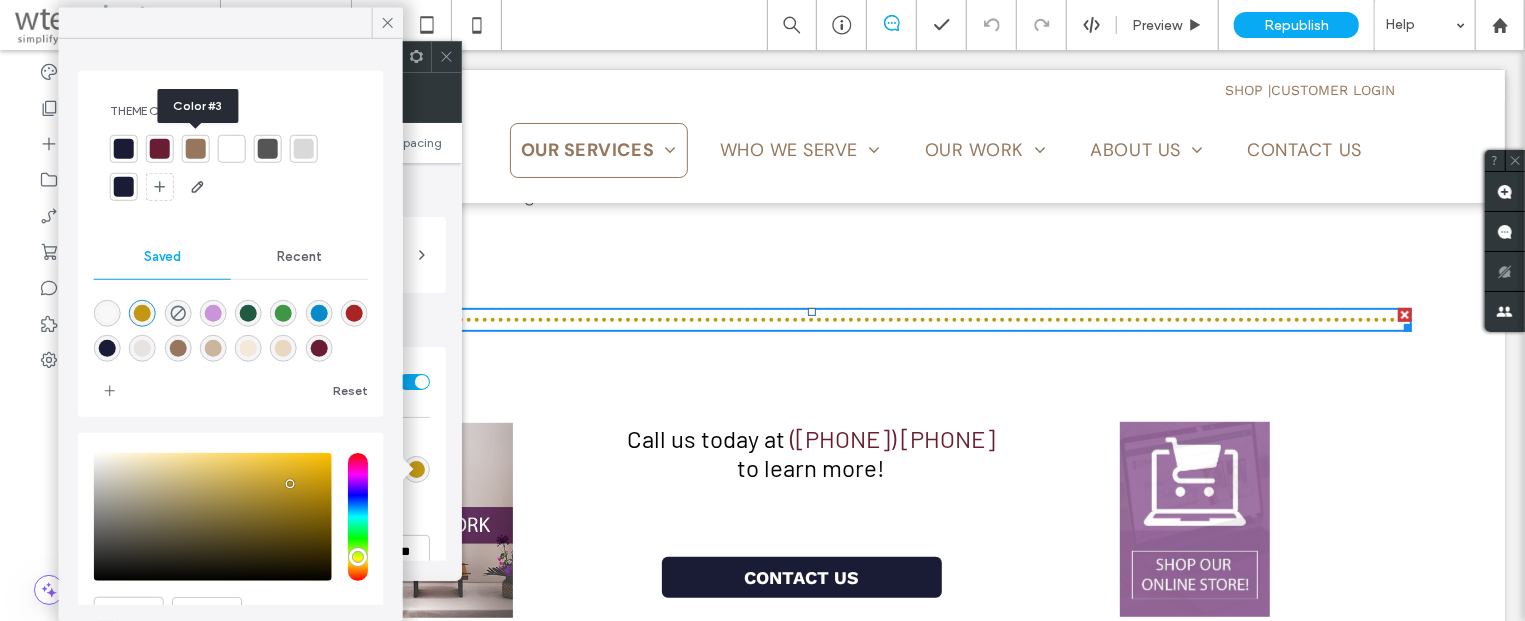 click at bounding box center (196, 149) 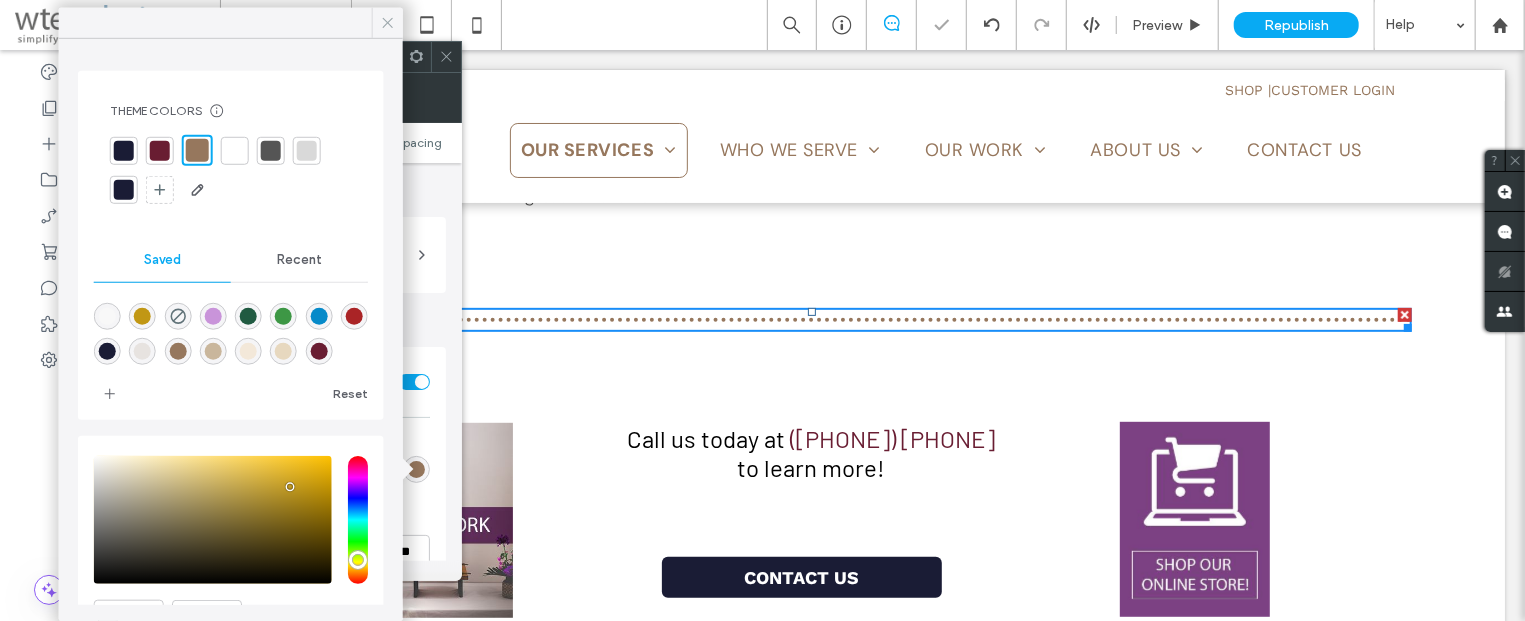 click at bounding box center (387, 23) 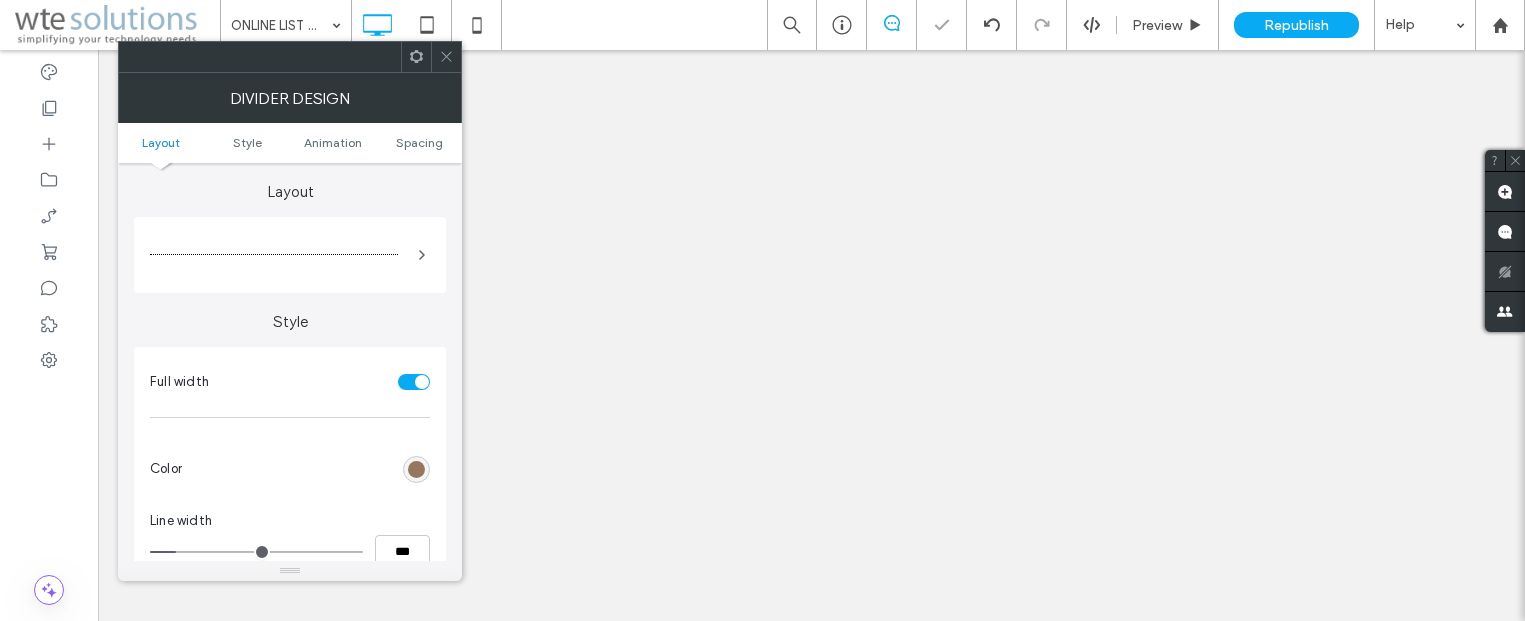 click at bounding box center [446, 57] 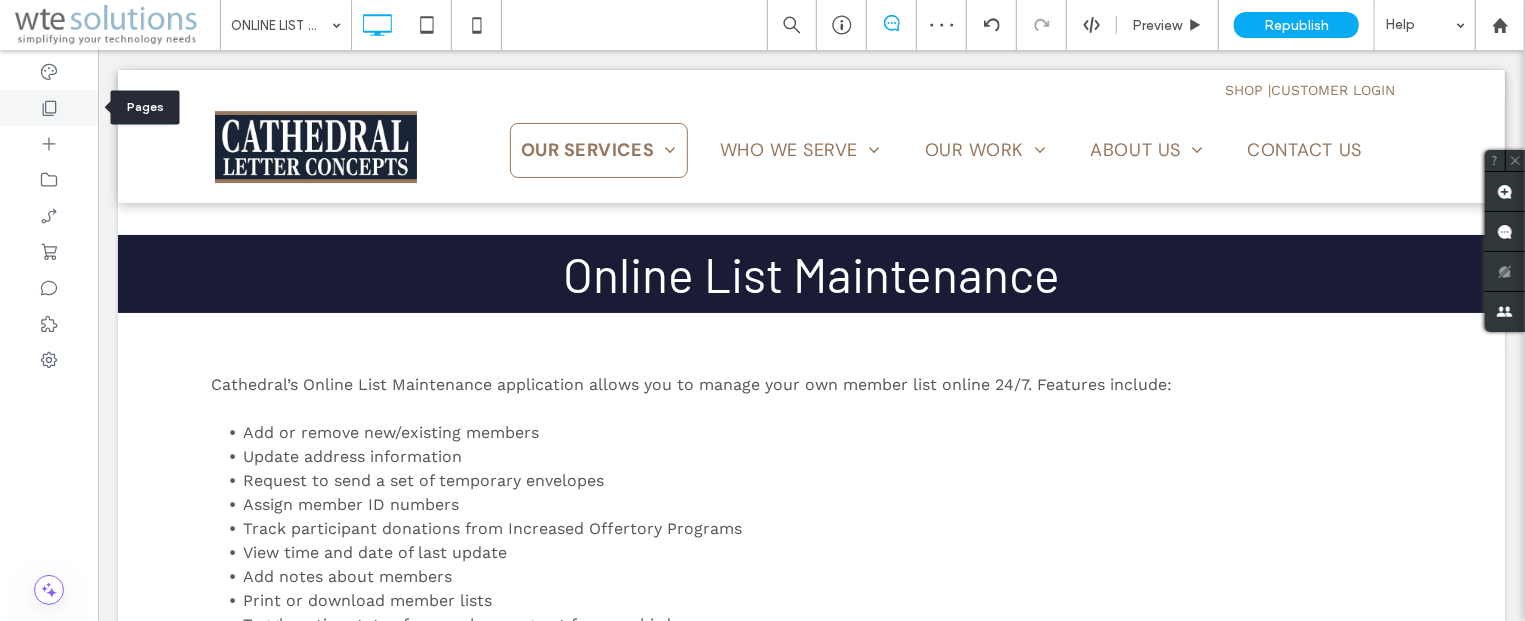 scroll, scrollTop: 429, scrollLeft: 0, axis: vertical 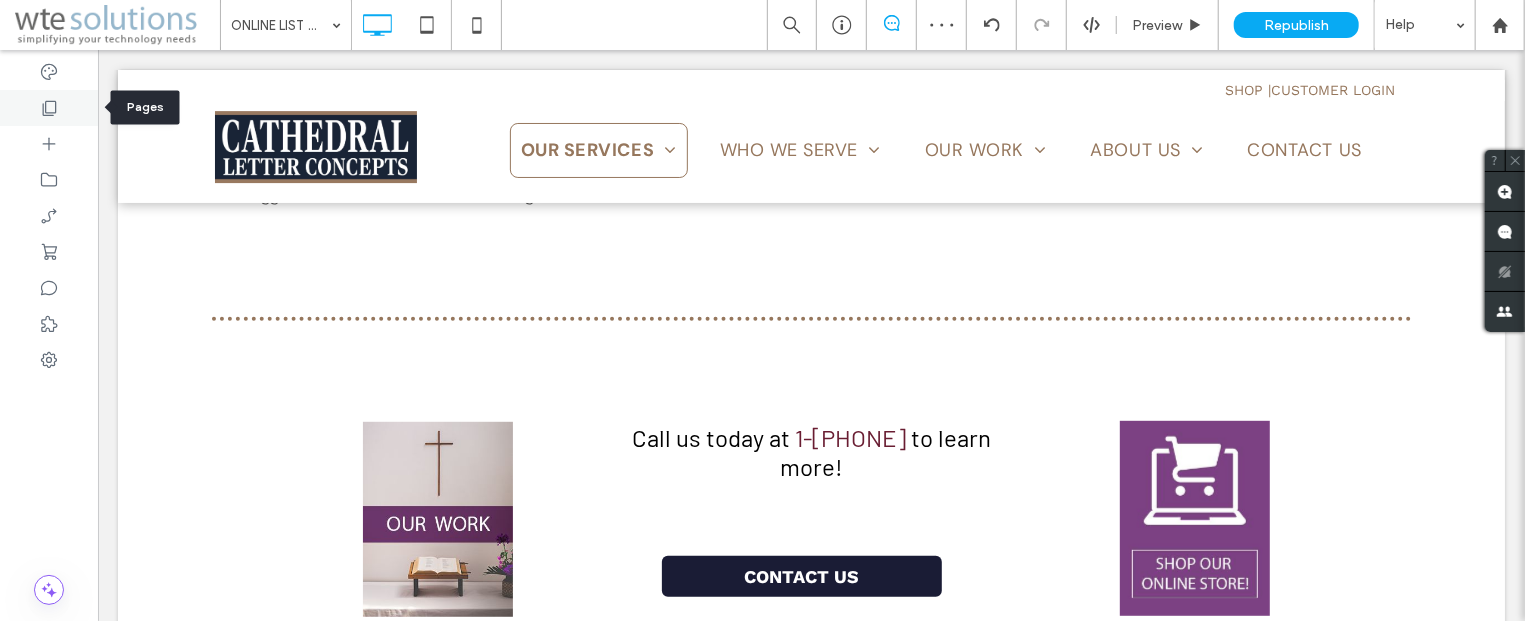 click 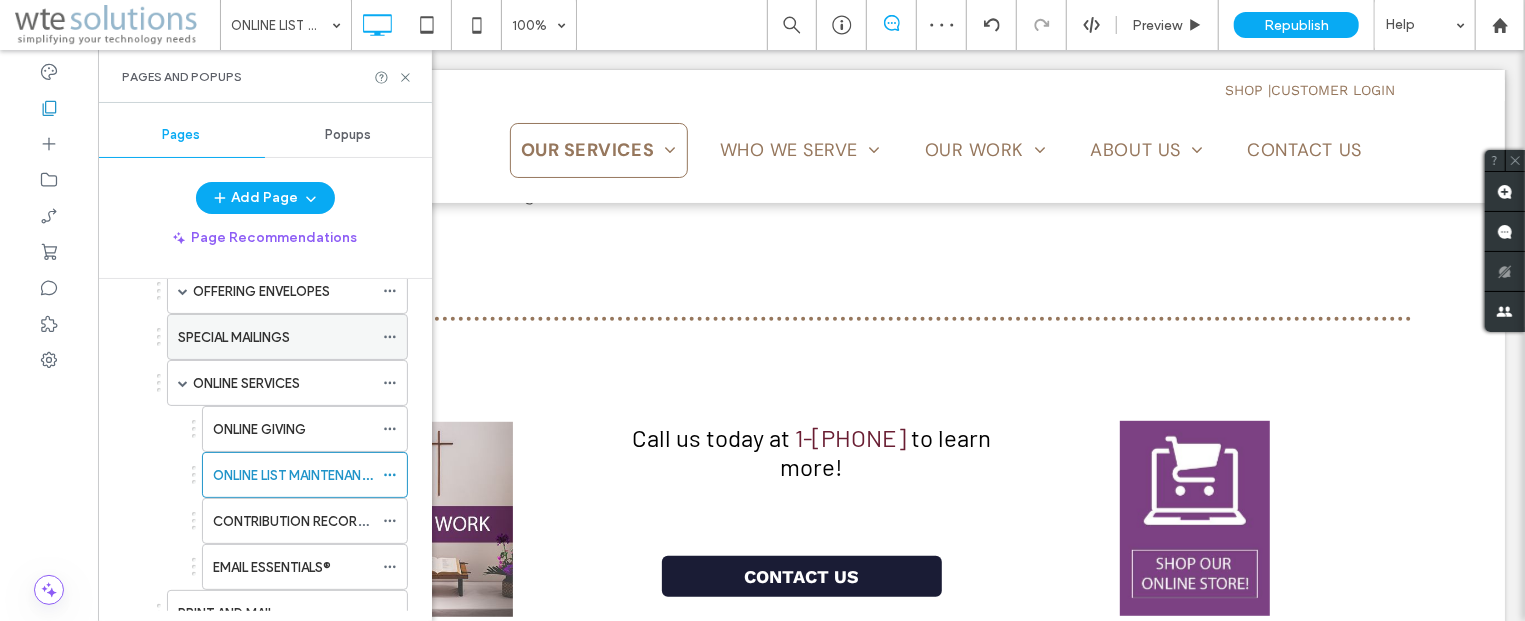 scroll, scrollTop: 241, scrollLeft: 0, axis: vertical 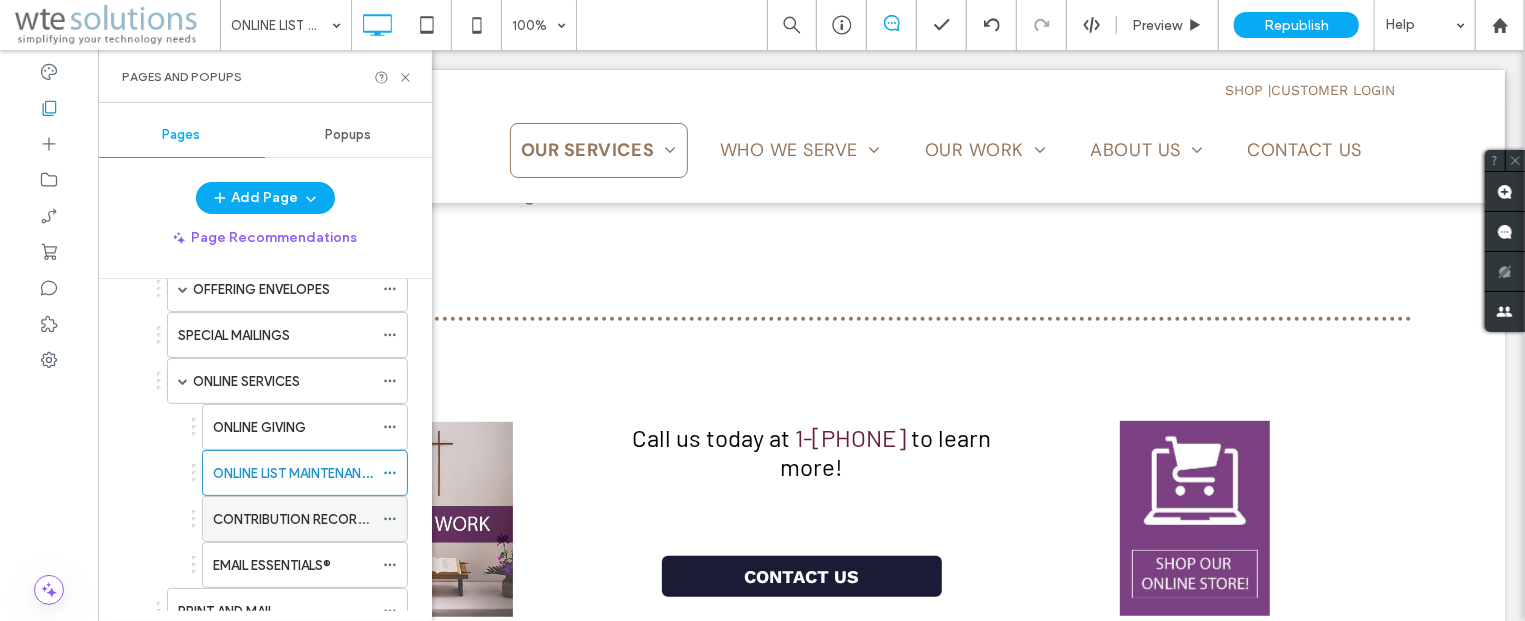 click on "CONTRIBUTION RECORDING SERVICE" at bounding box center [328, 519] 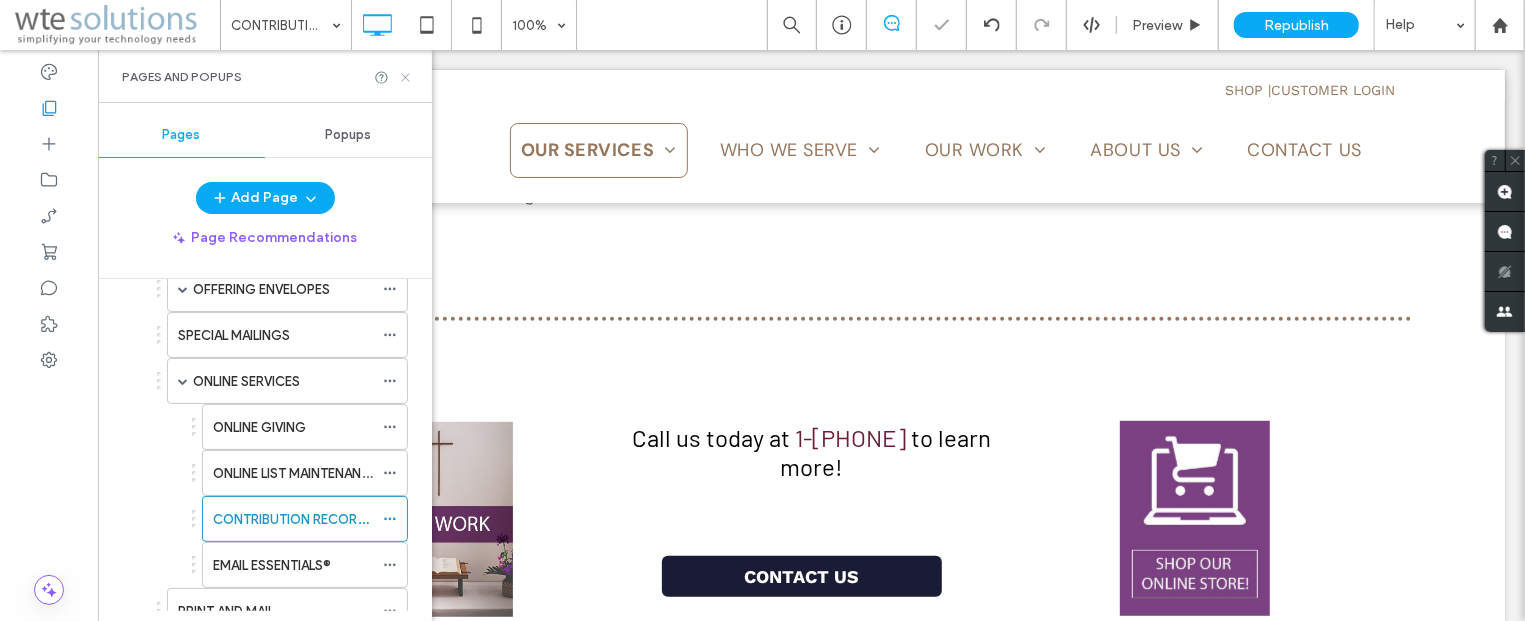 click 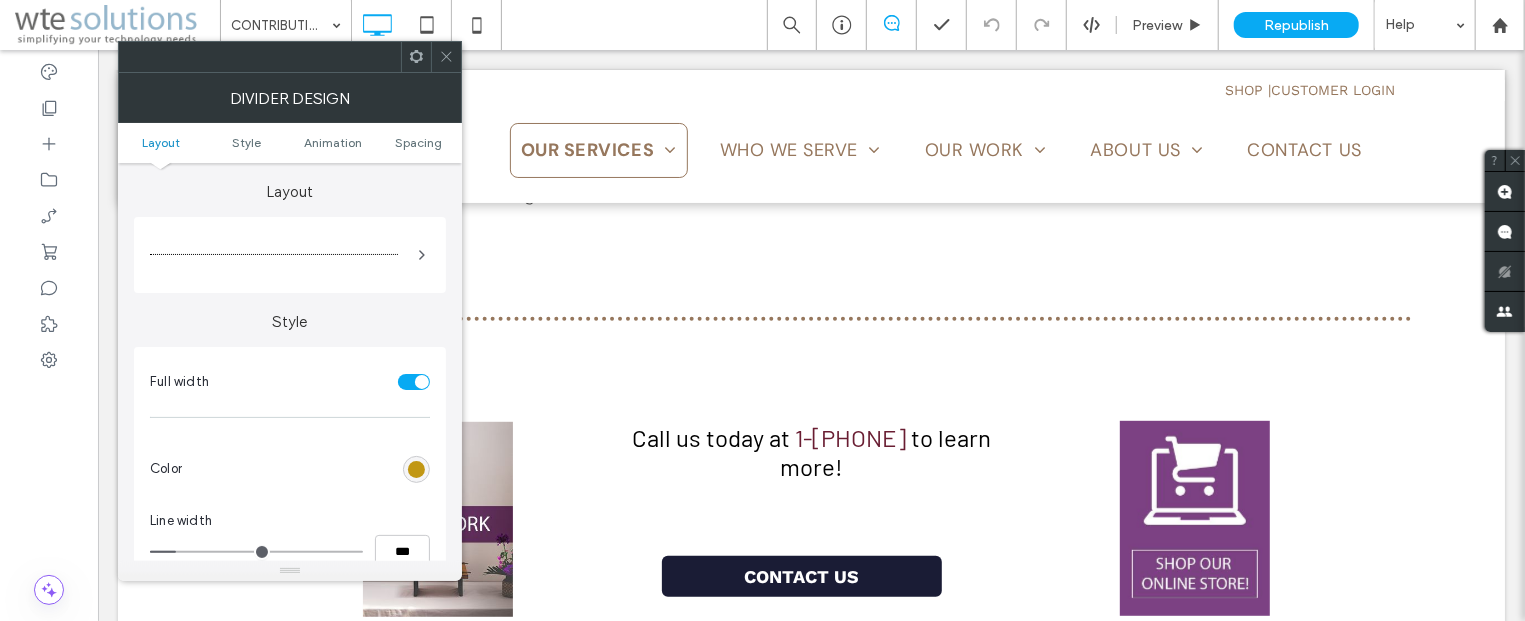 click at bounding box center (416, 469) 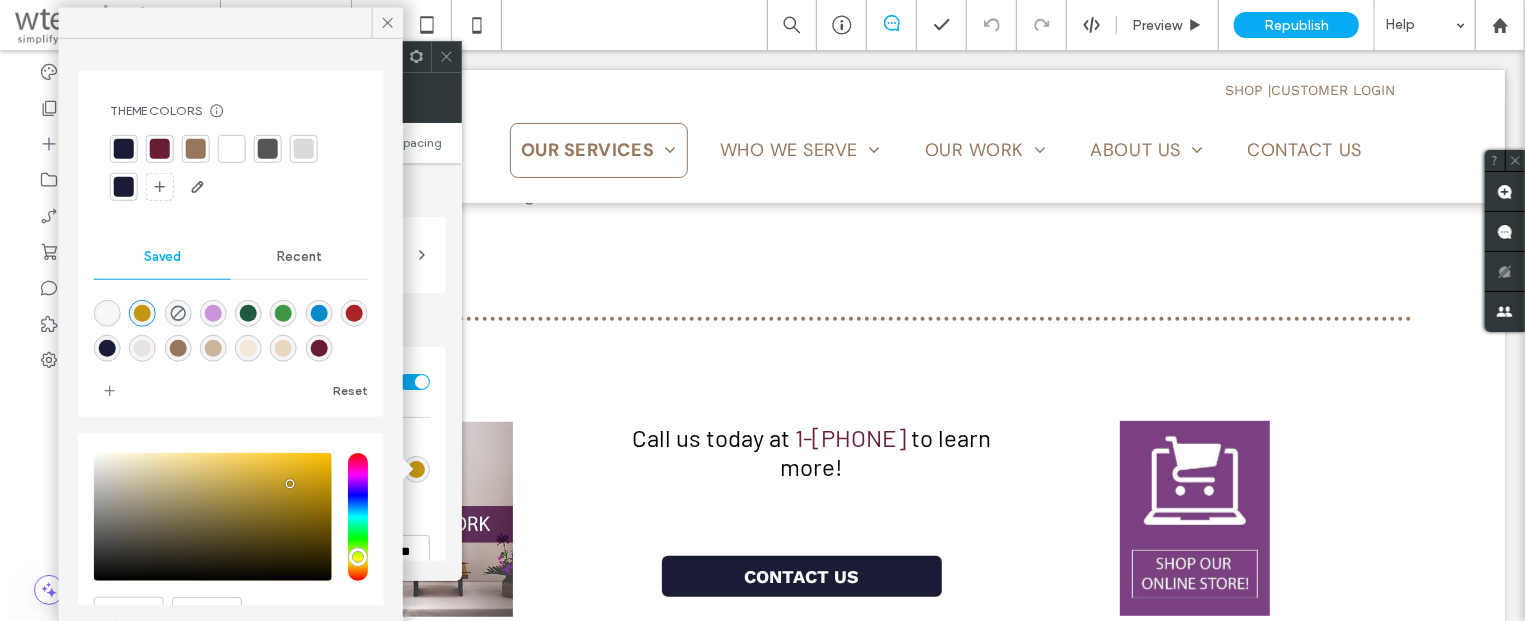 click at bounding box center [196, 149] 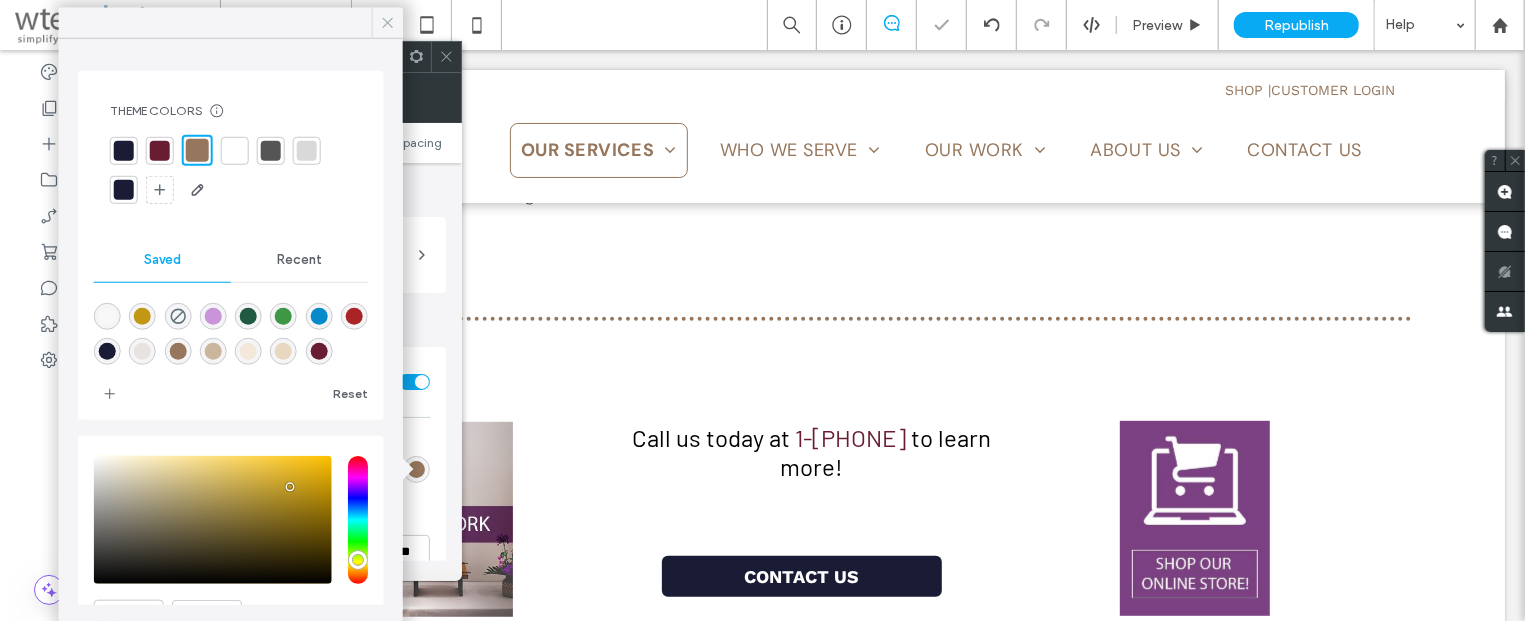 click 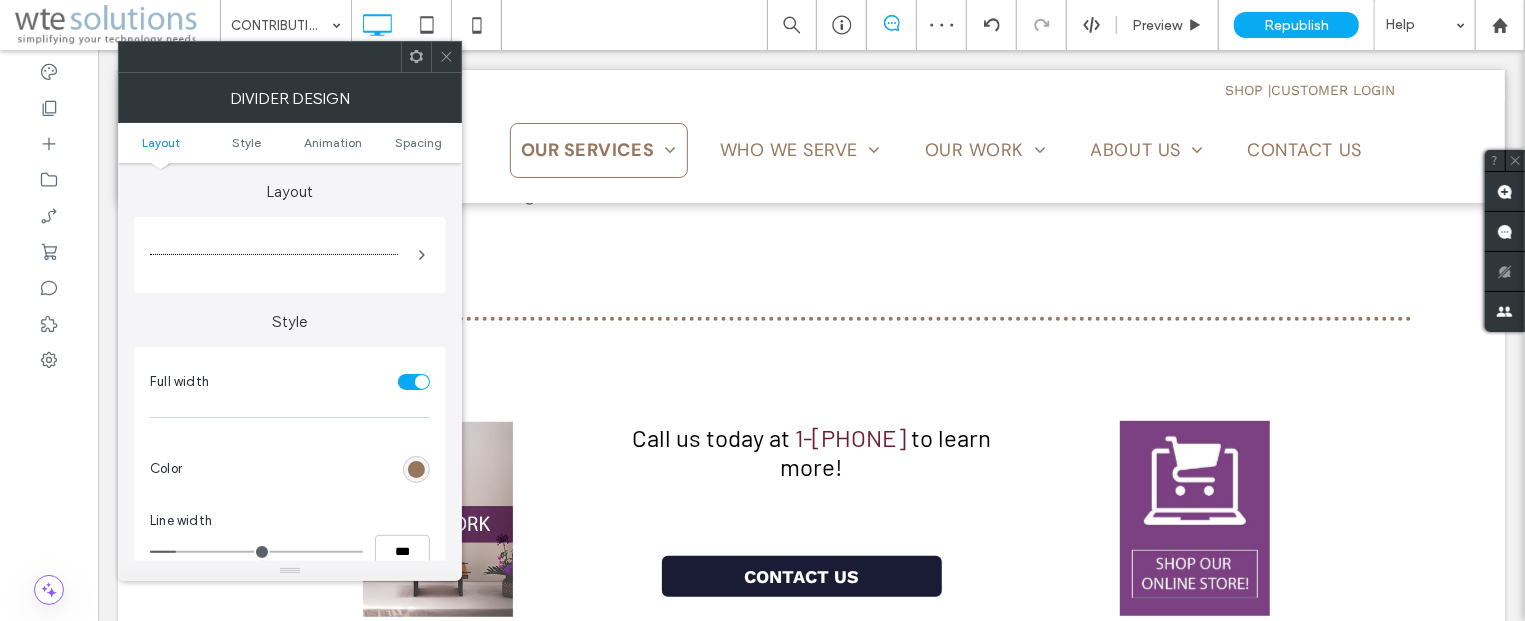 click at bounding box center [446, 57] 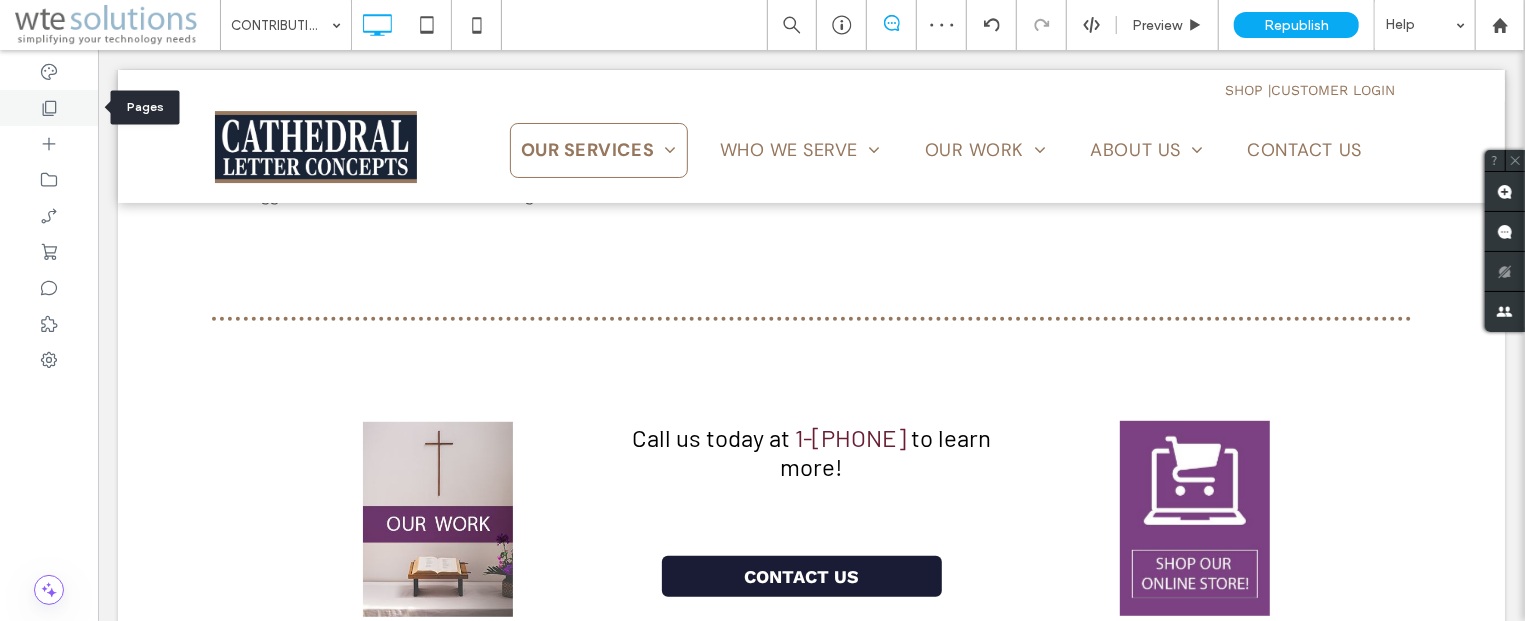 click 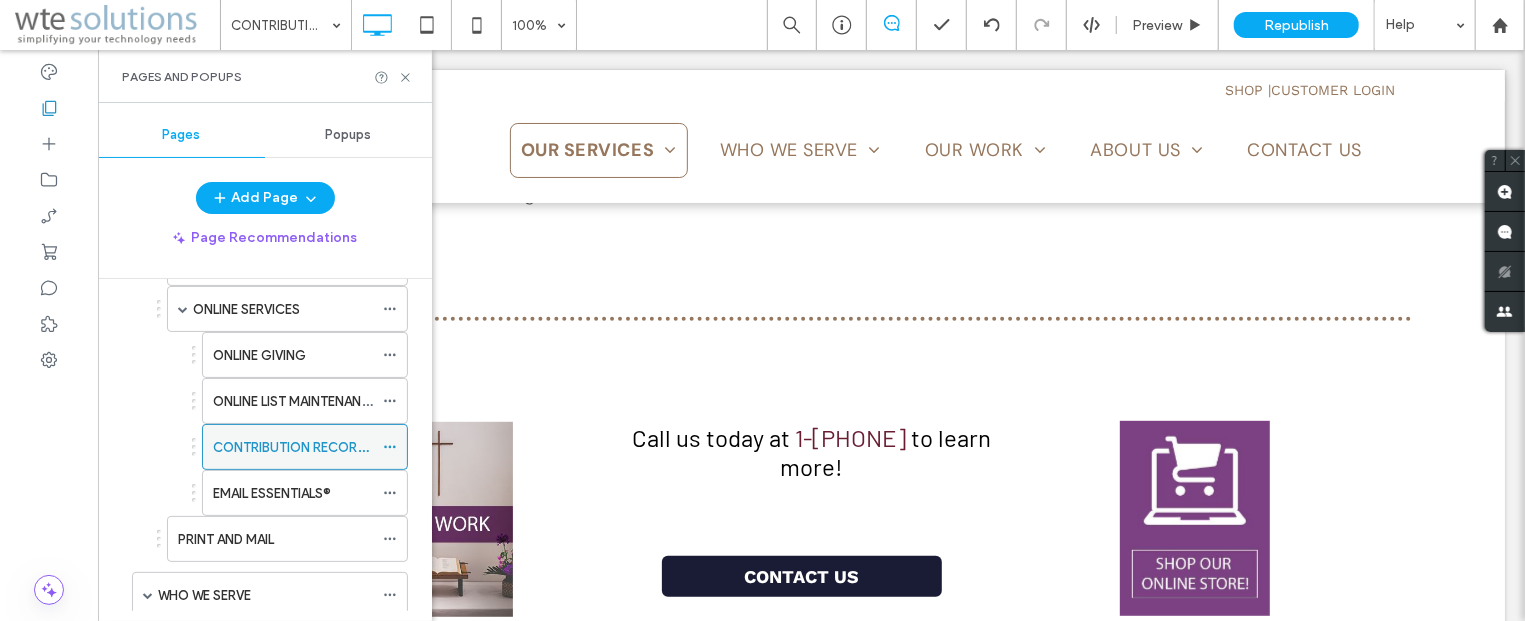 scroll, scrollTop: 362, scrollLeft: 0, axis: vertical 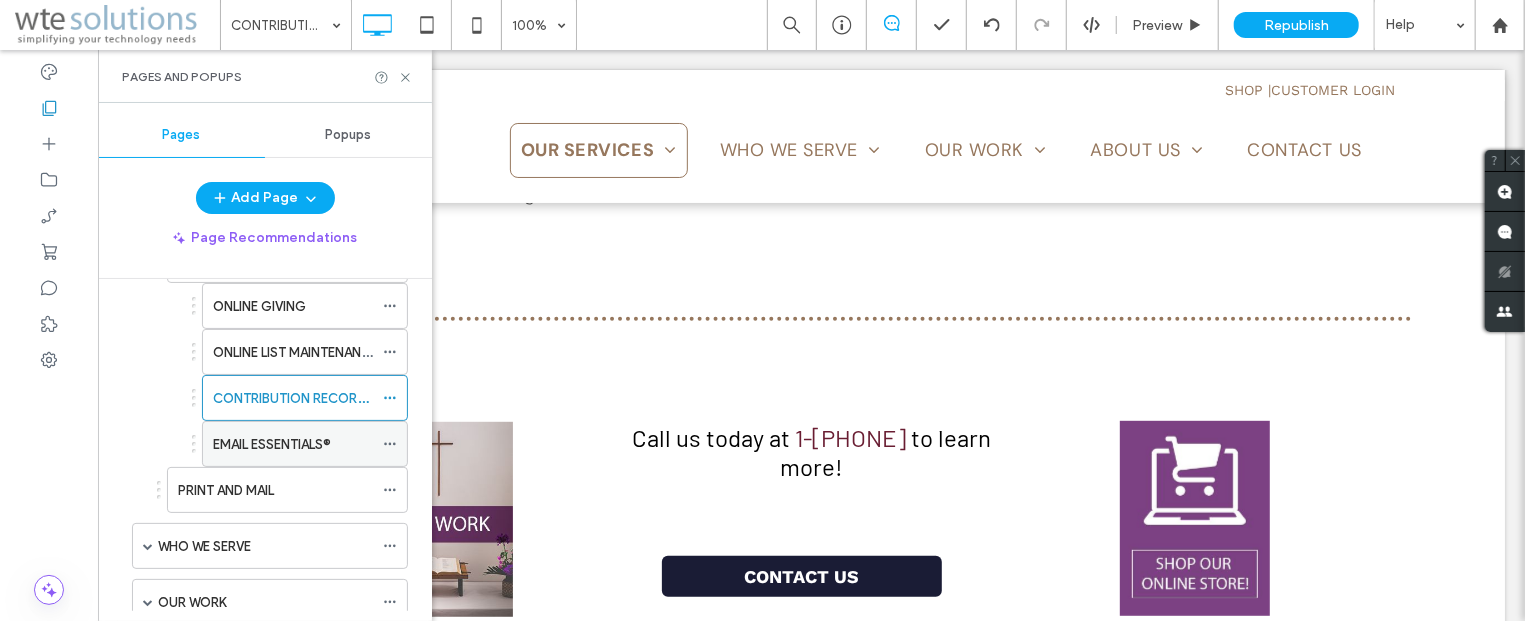 click on "EMAIL ESSENTIALS®" at bounding box center [293, 444] 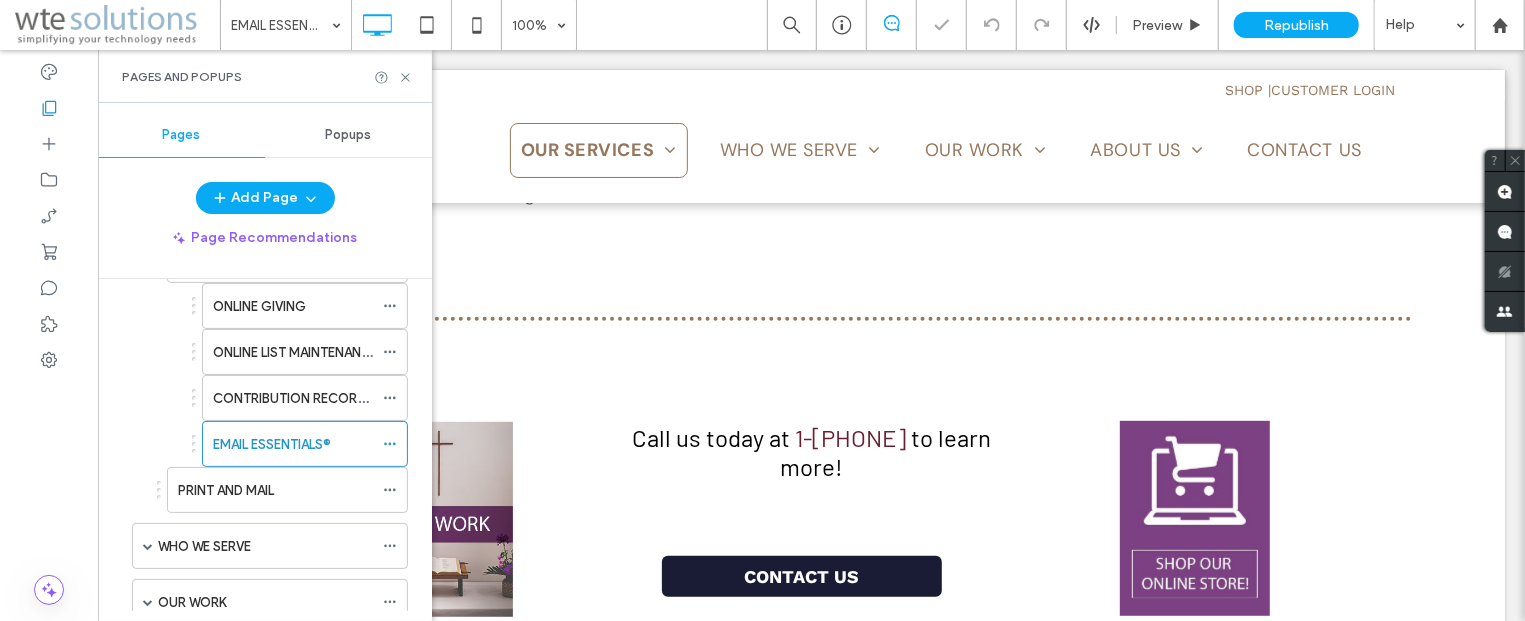 click on "Pages and Popups" at bounding box center (265, 77) 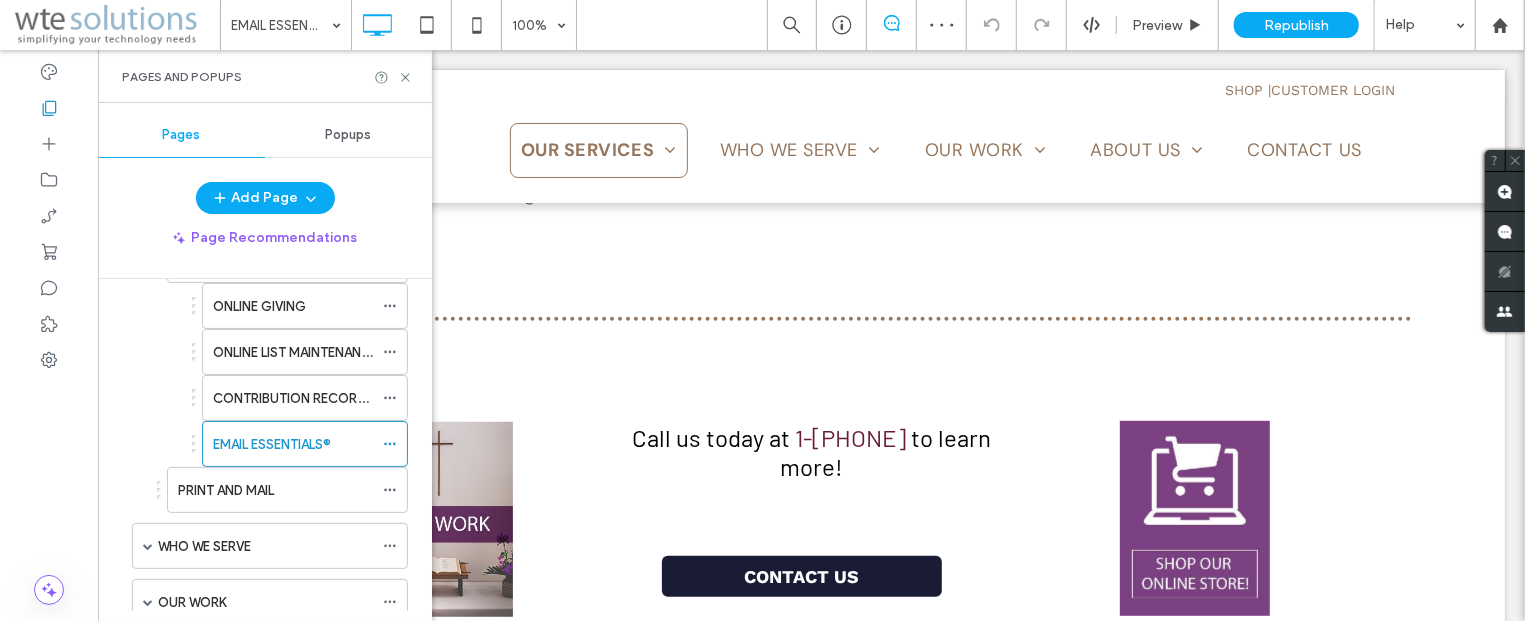 click on "Pages and Popups" at bounding box center (265, 77) 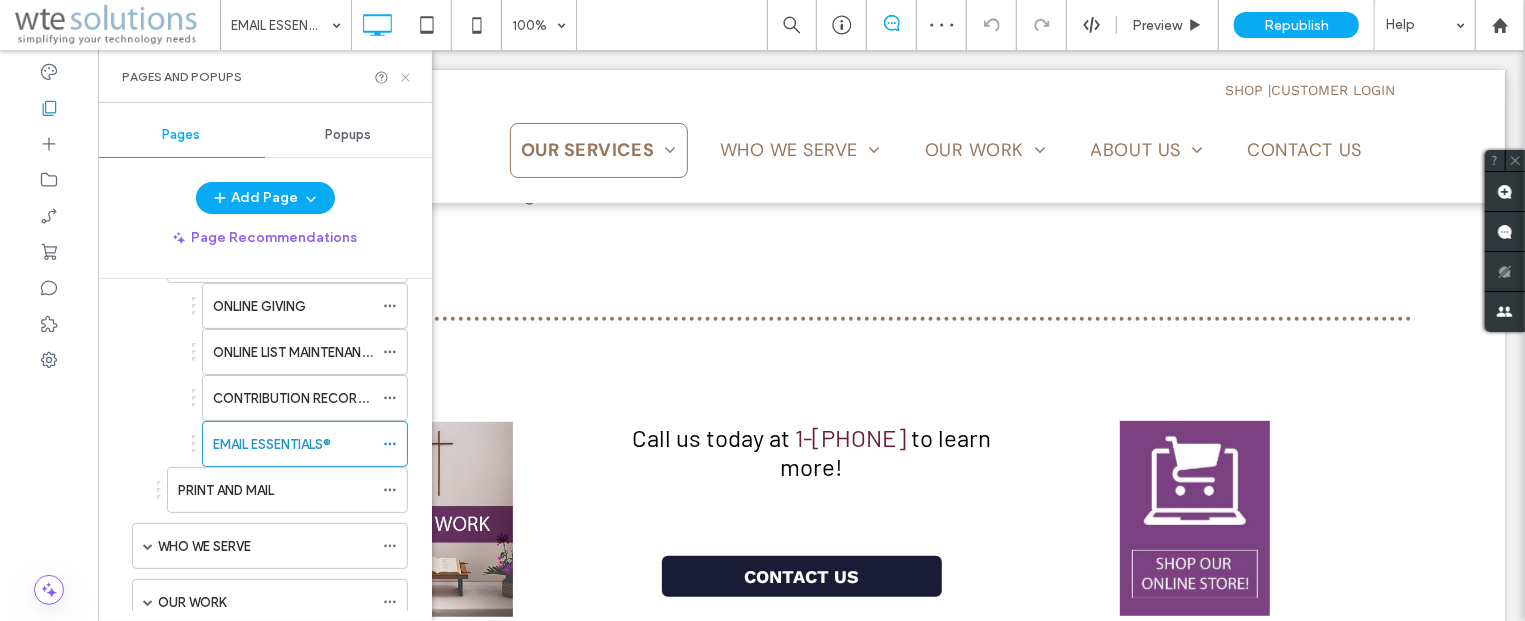 click 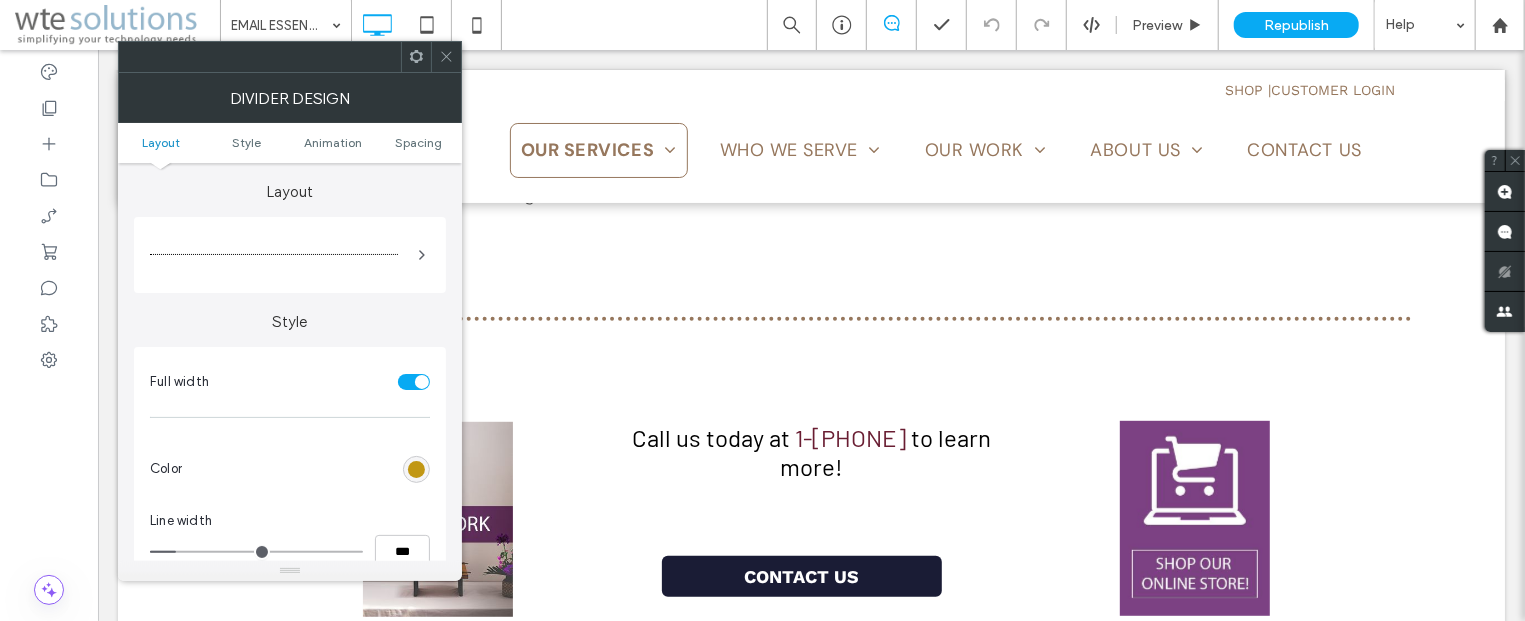 click at bounding box center (416, 469) 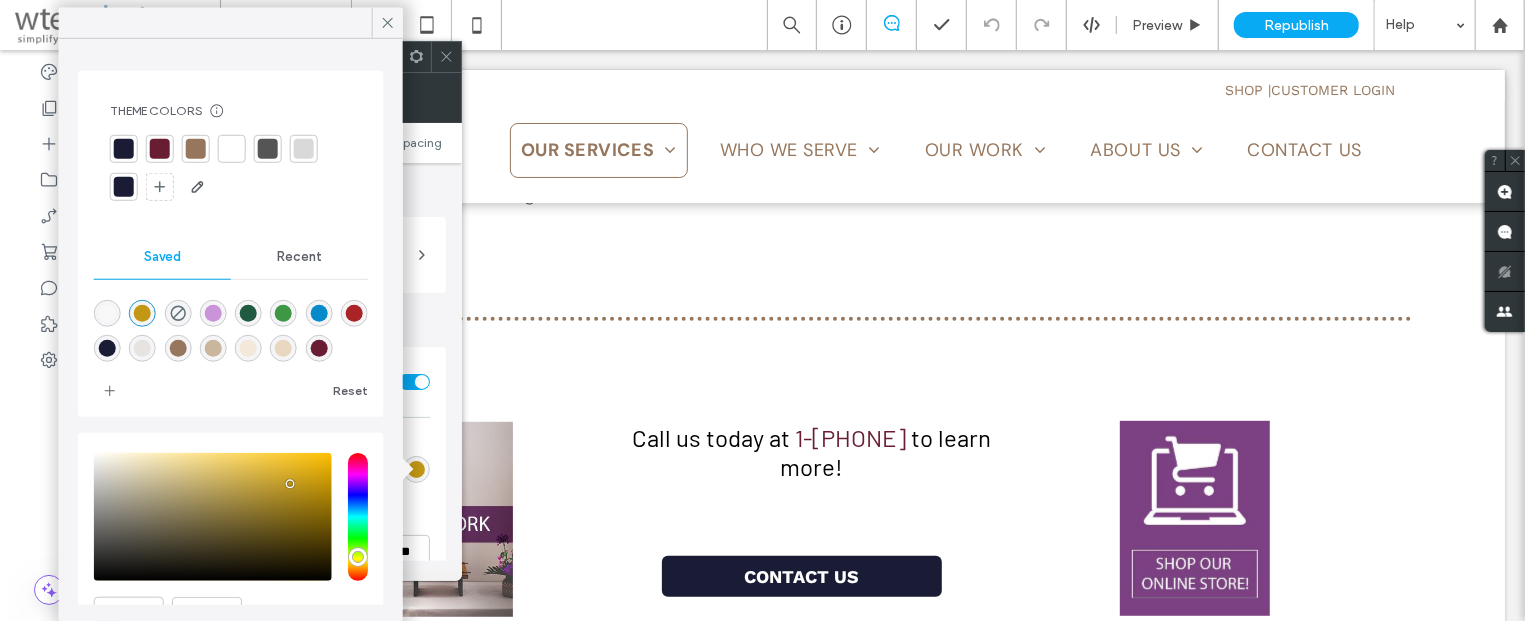 click at bounding box center [196, 149] 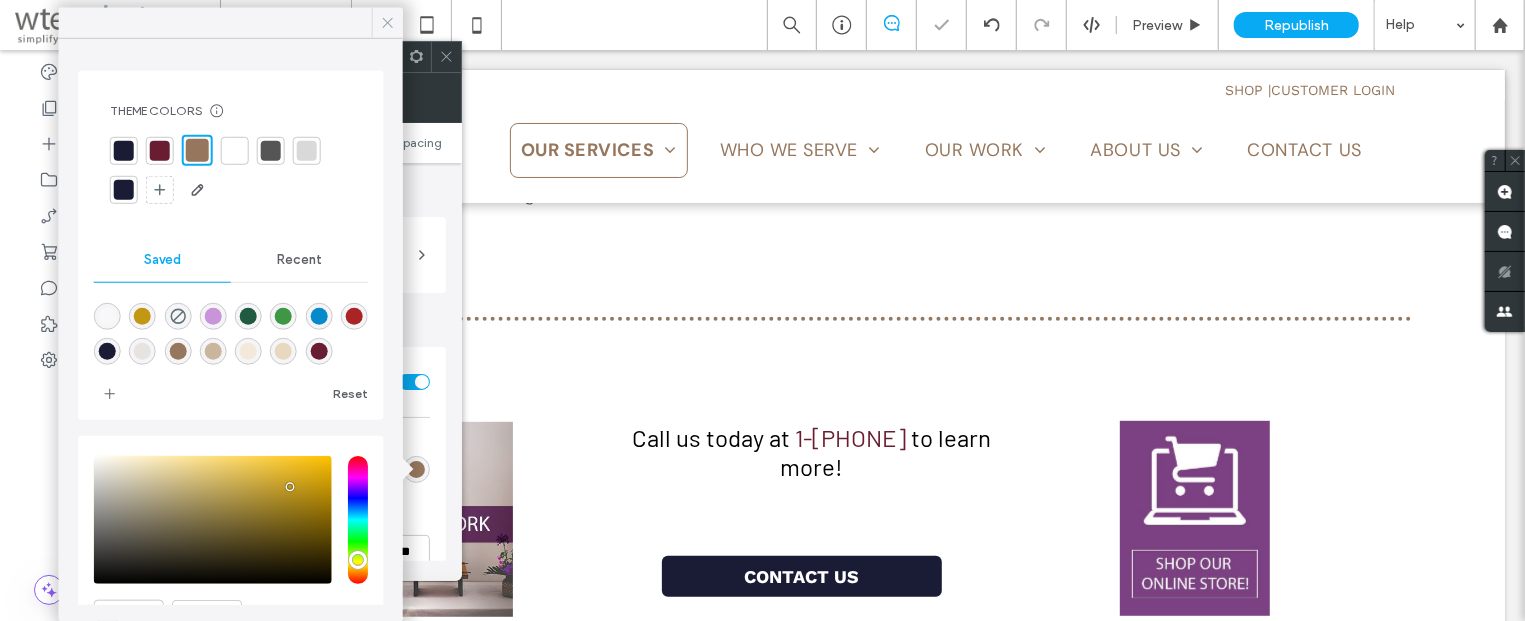 click 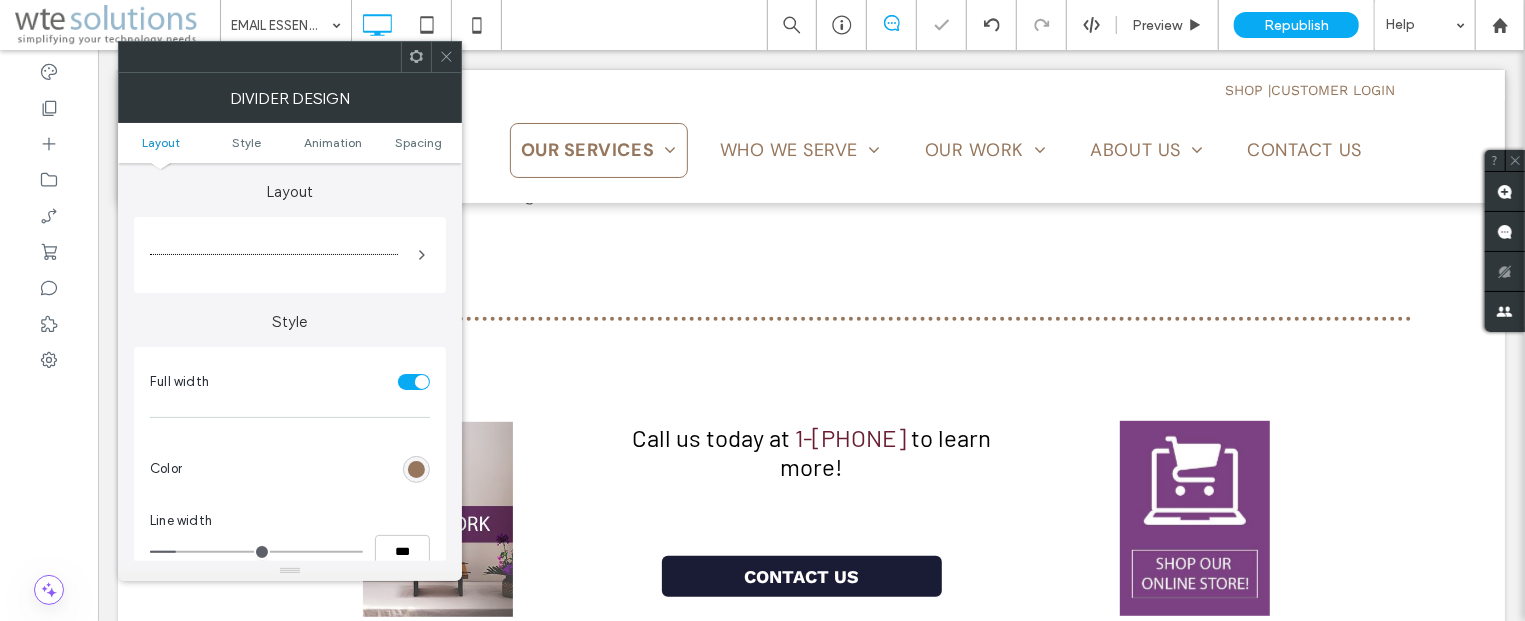 click 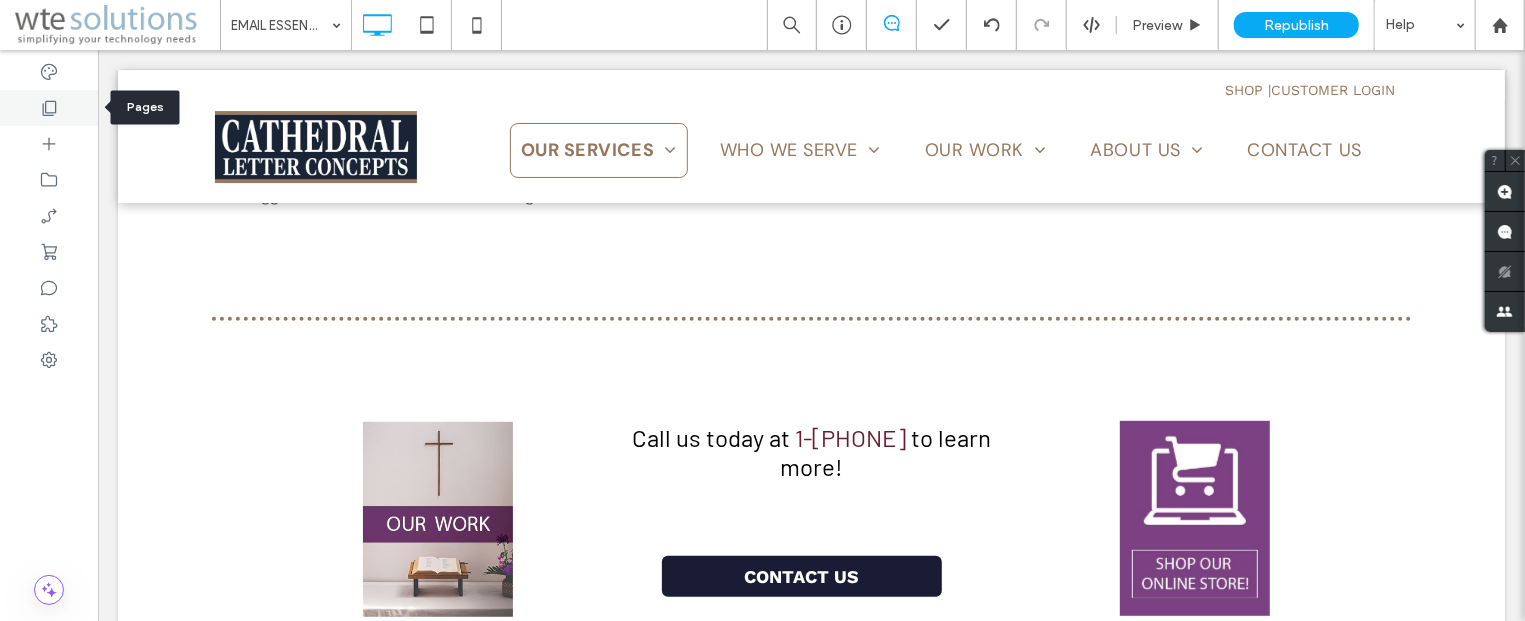 click 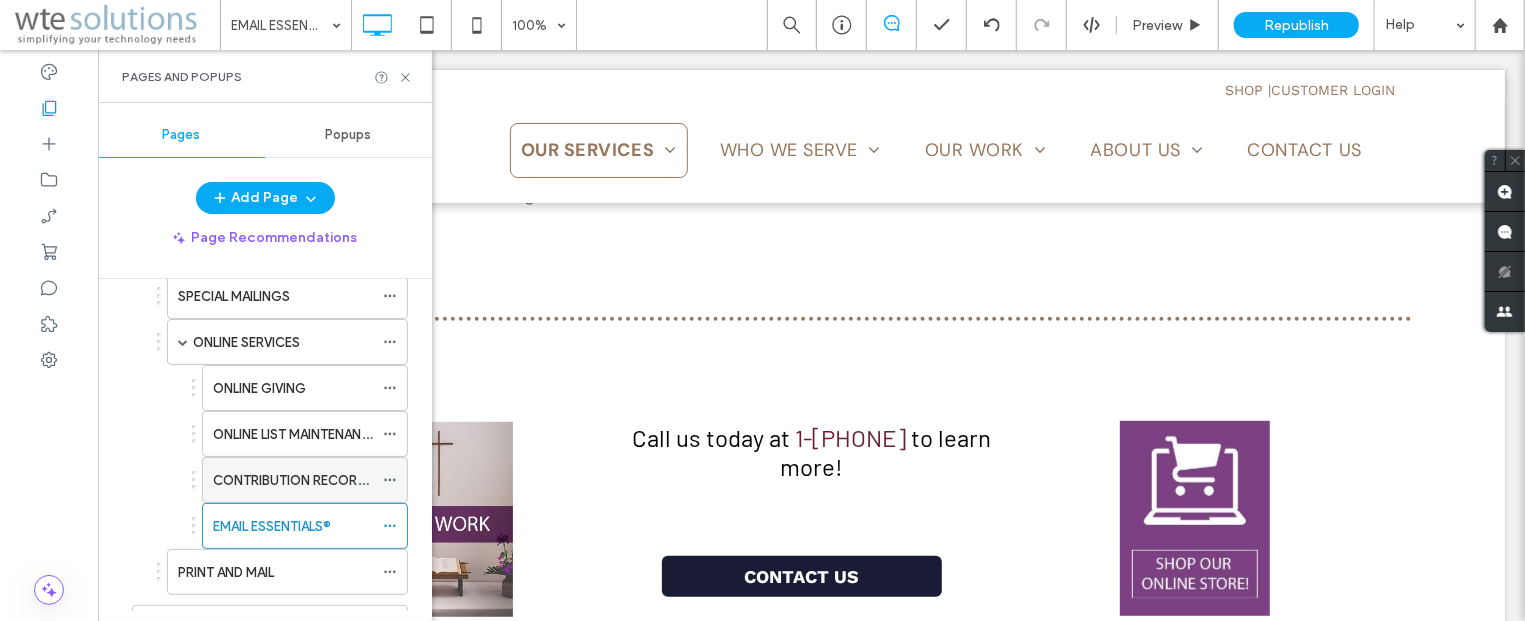 scroll, scrollTop: 241, scrollLeft: 0, axis: vertical 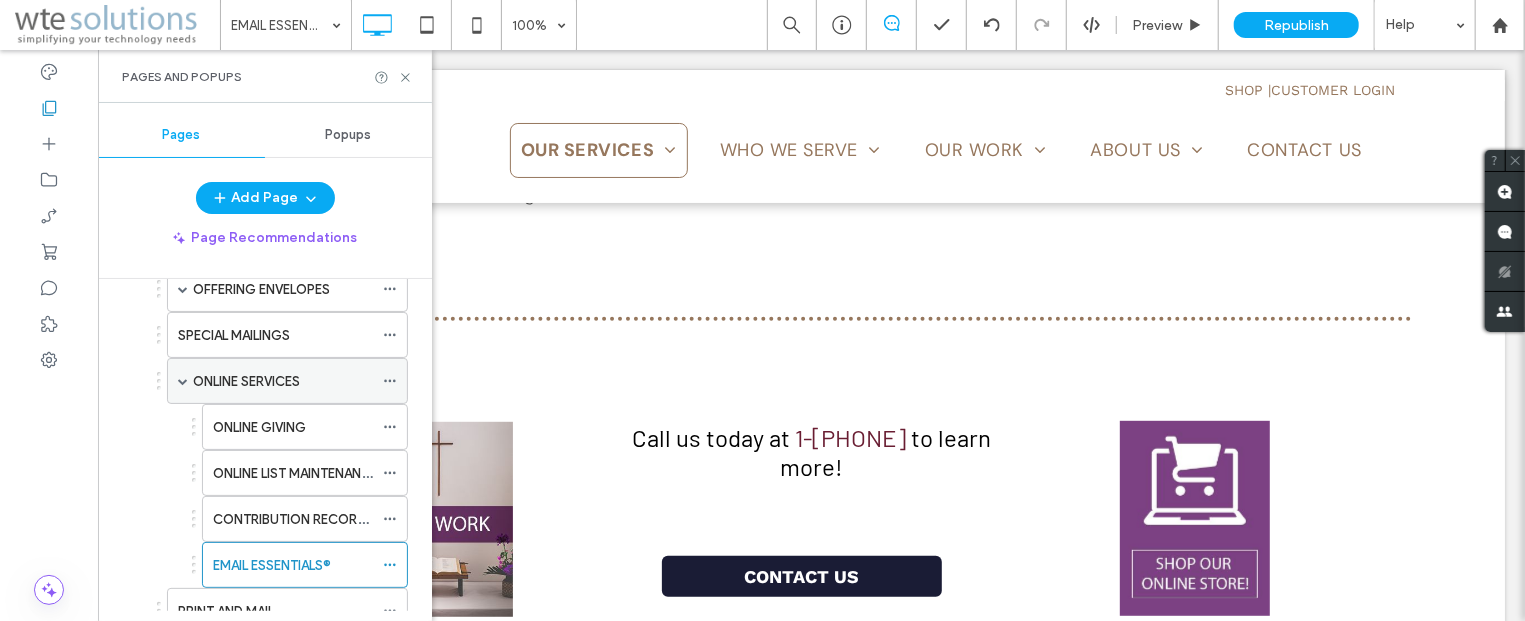 click at bounding box center [183, 381] 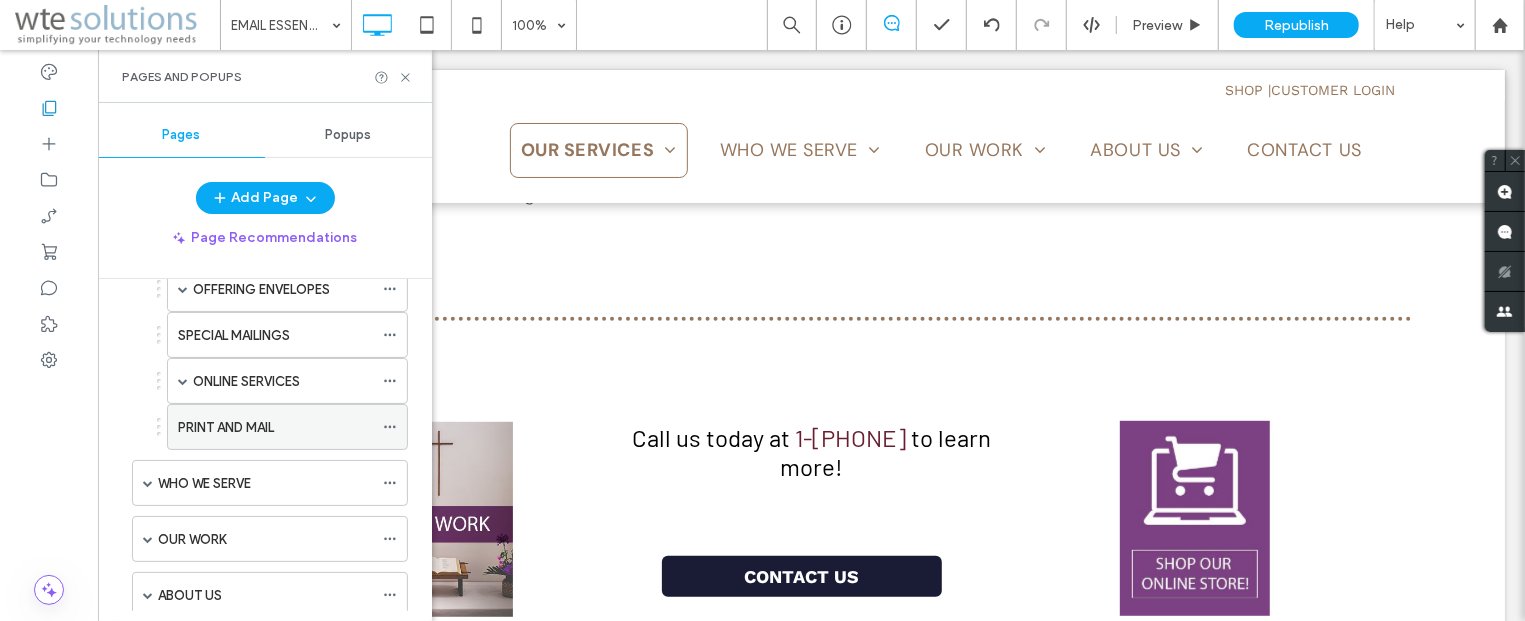 click on "PRINT AND MAIL" at bounding box center (226, 427) 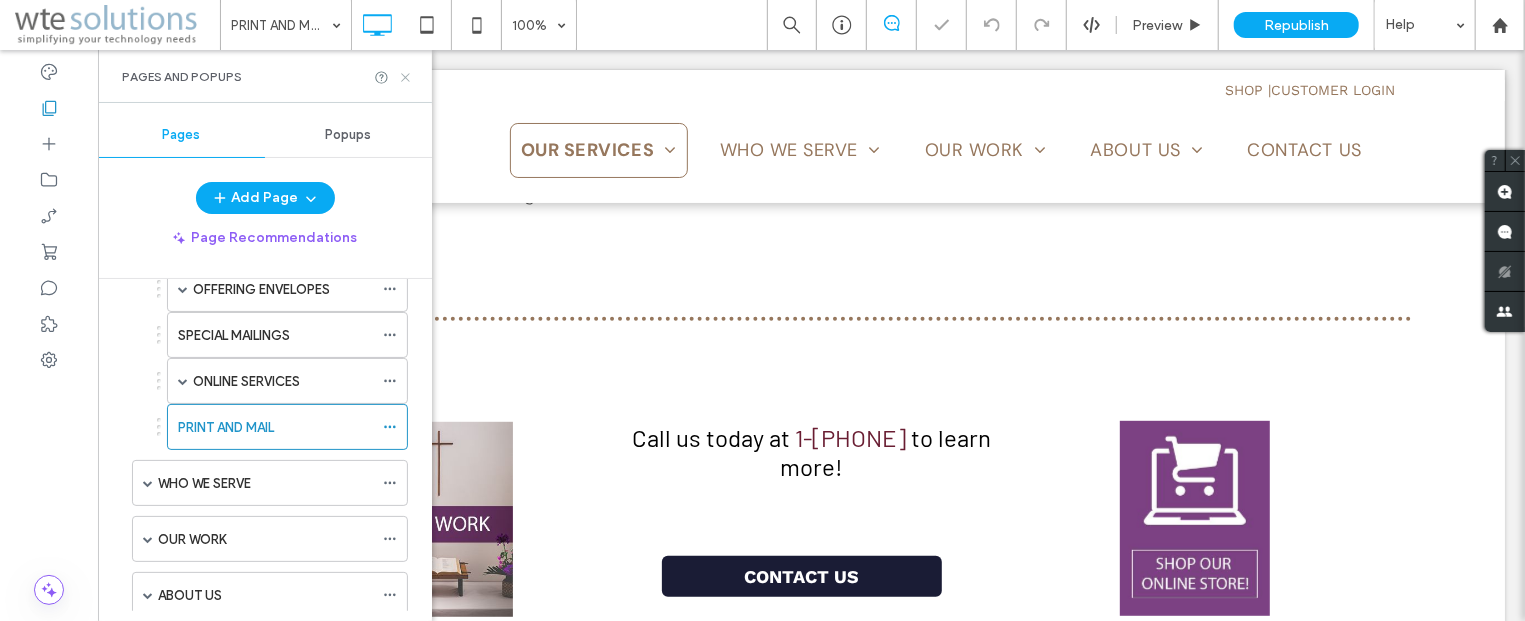 click 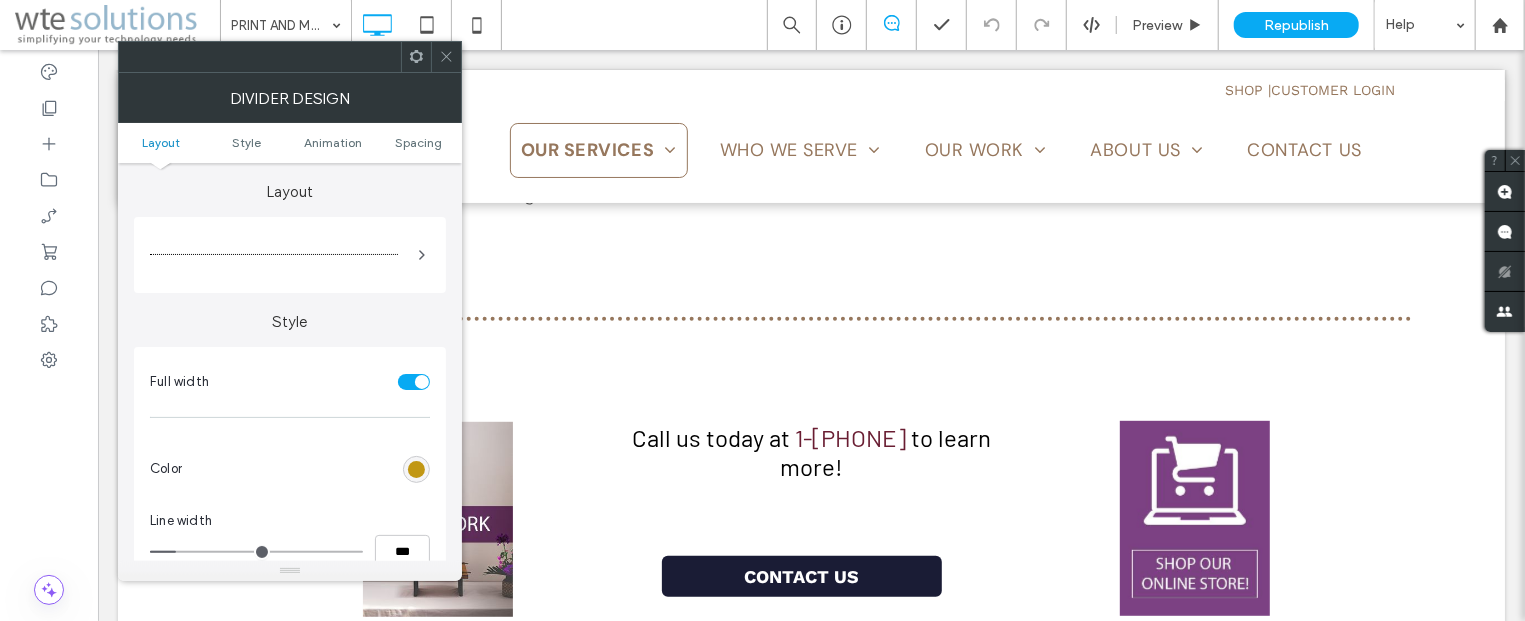 click at bounding box center (416, 469) 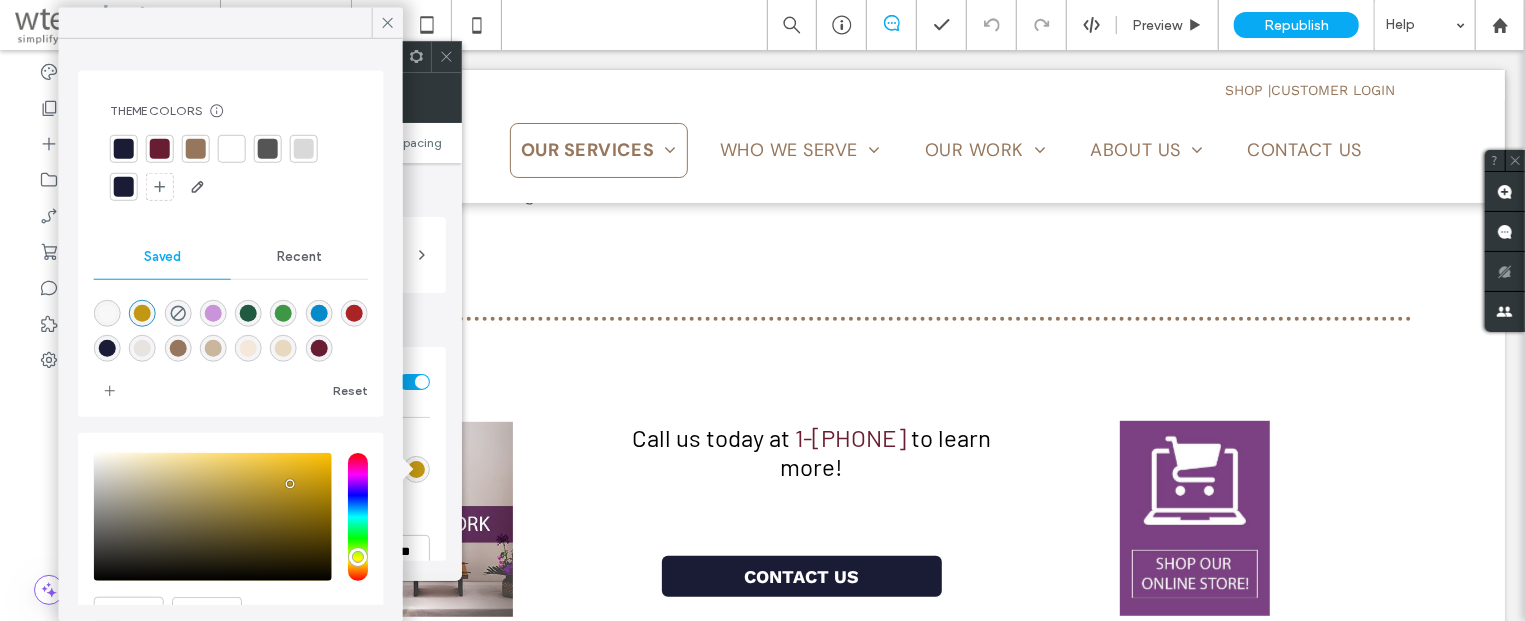 click at bounding box center (196, 149) 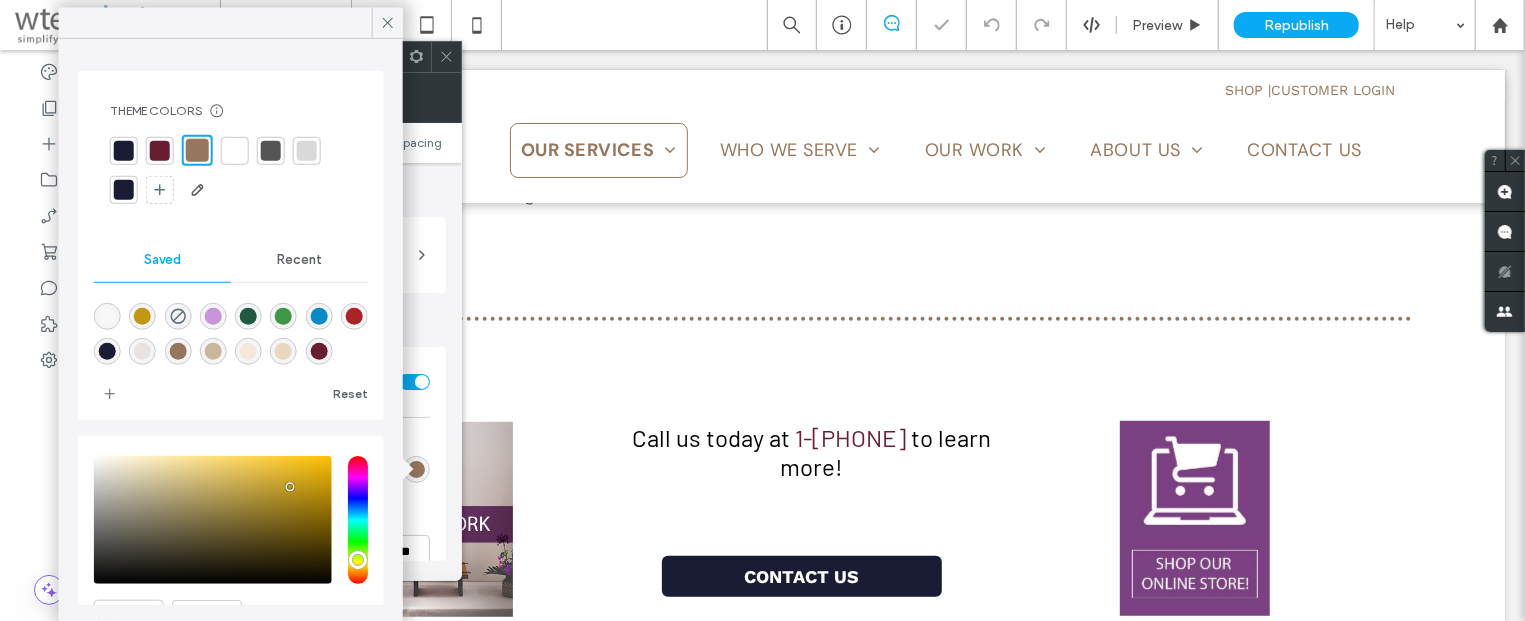 type on "*" 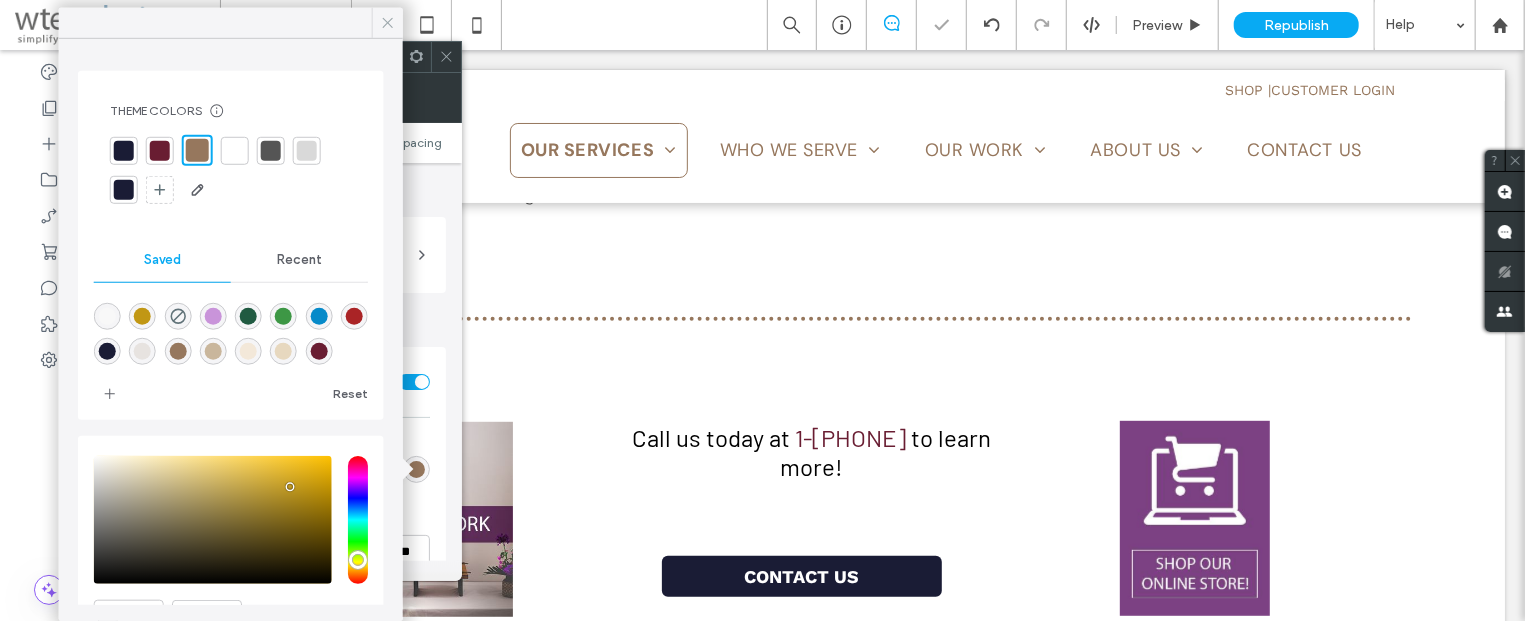 click 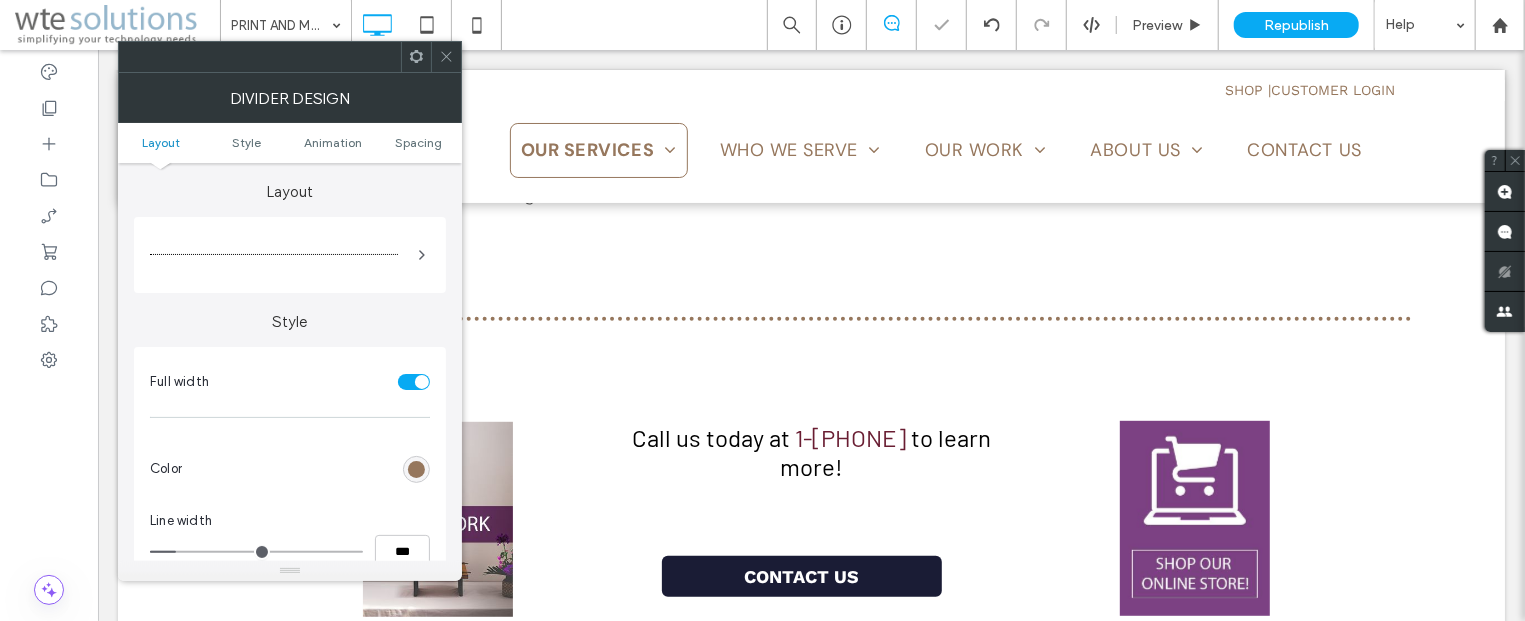 click 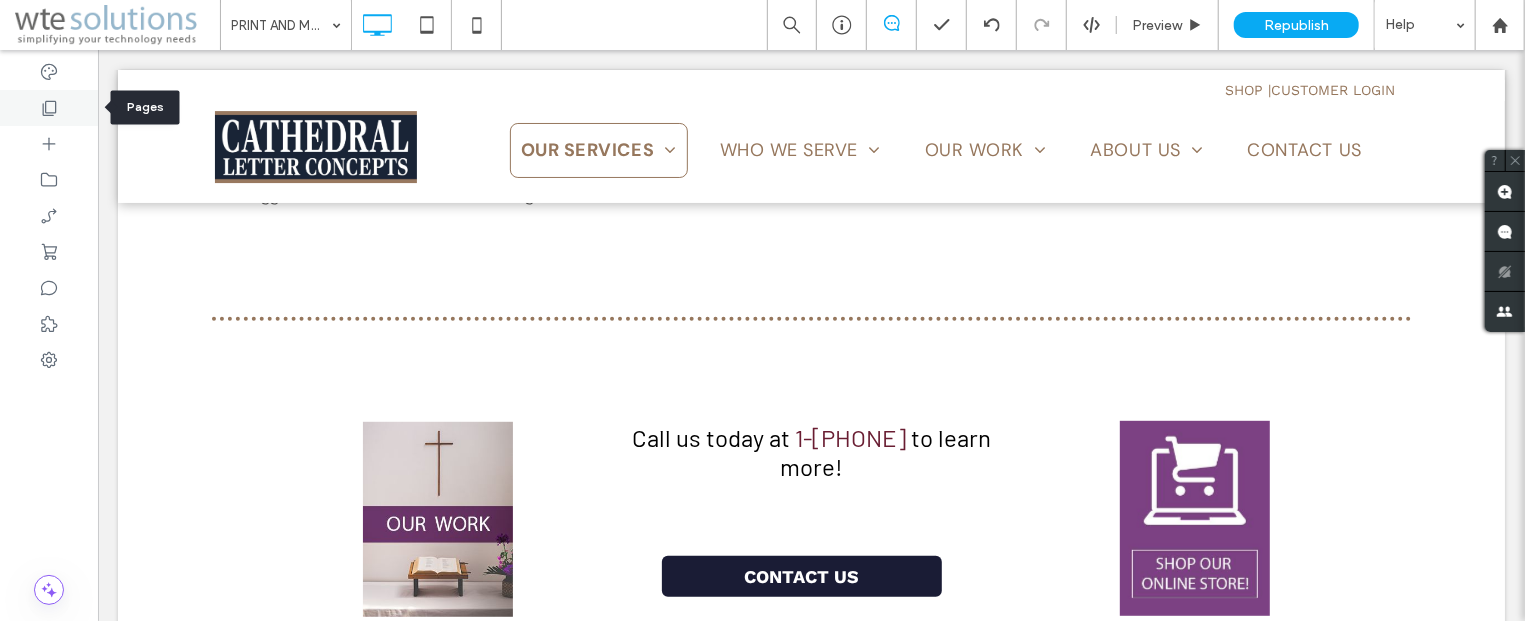 click 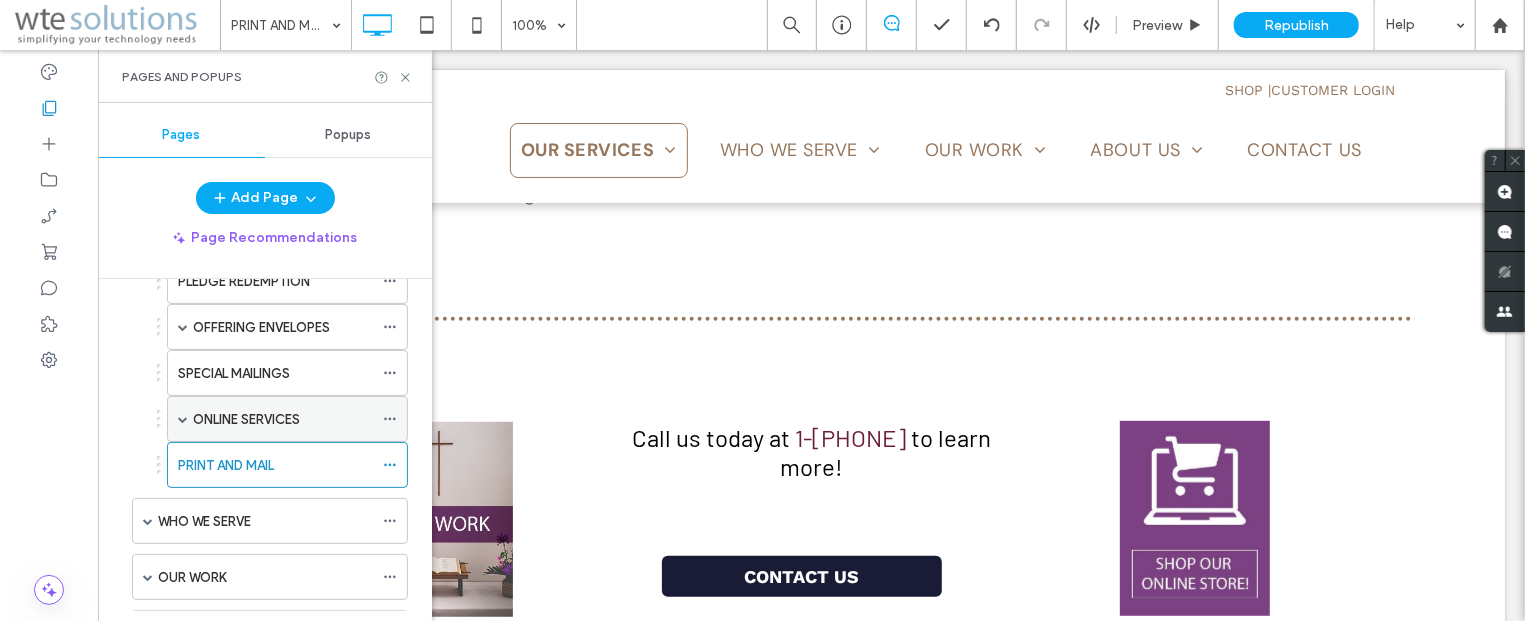 scroll, scrollTop: 362, scrollLeft: 0, axis: vertical 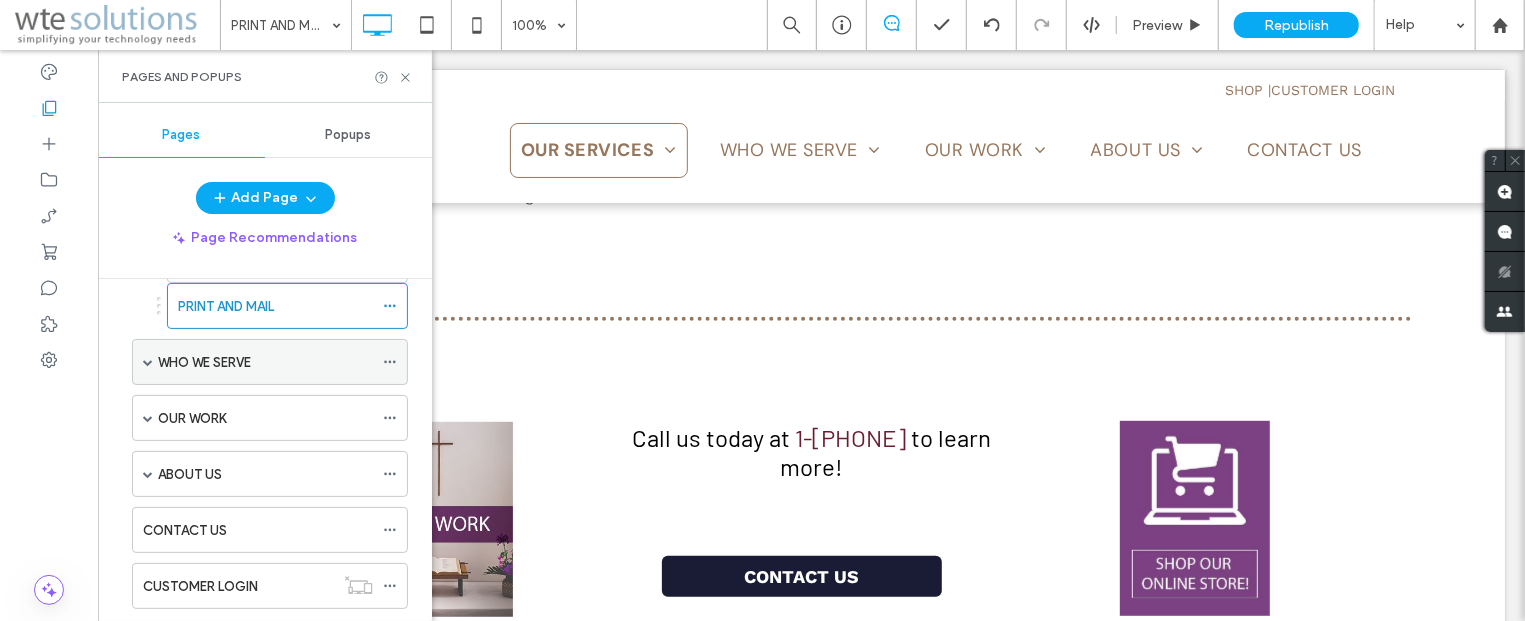 click on "WHO WE SERVE" at bounding box center (204, 362) 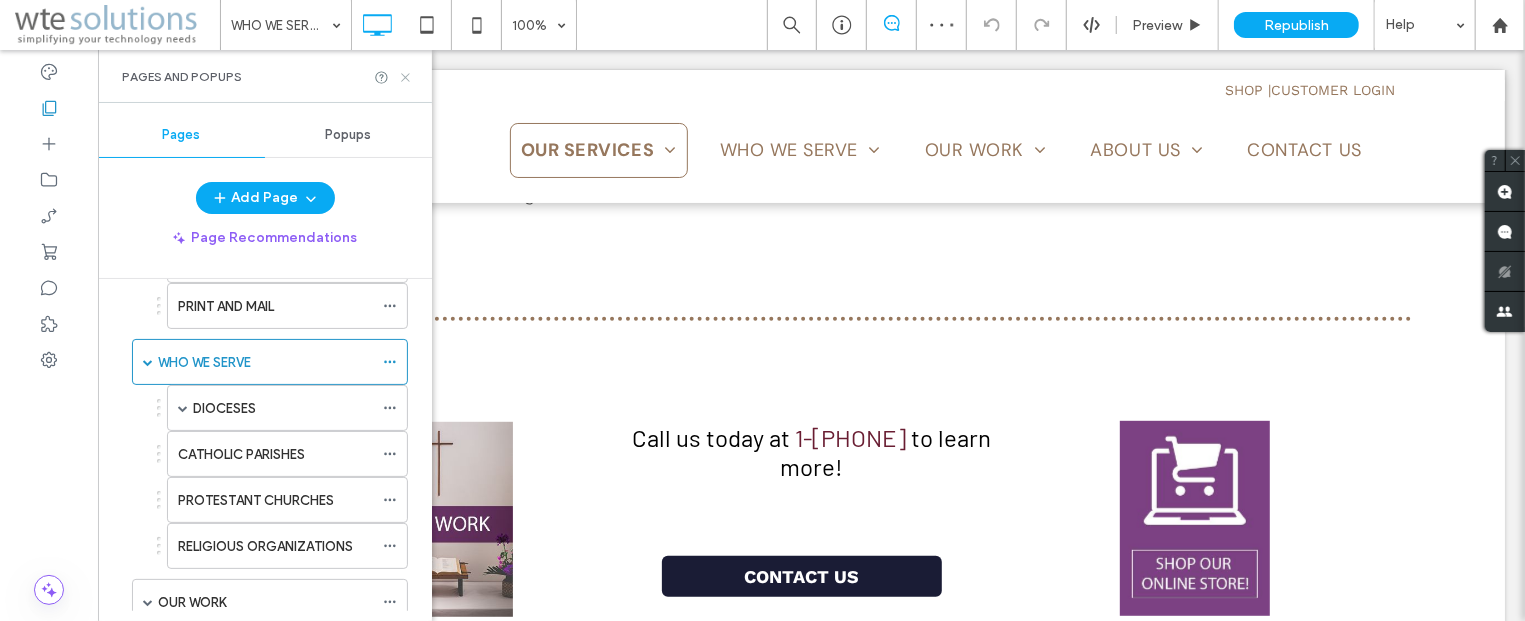 click 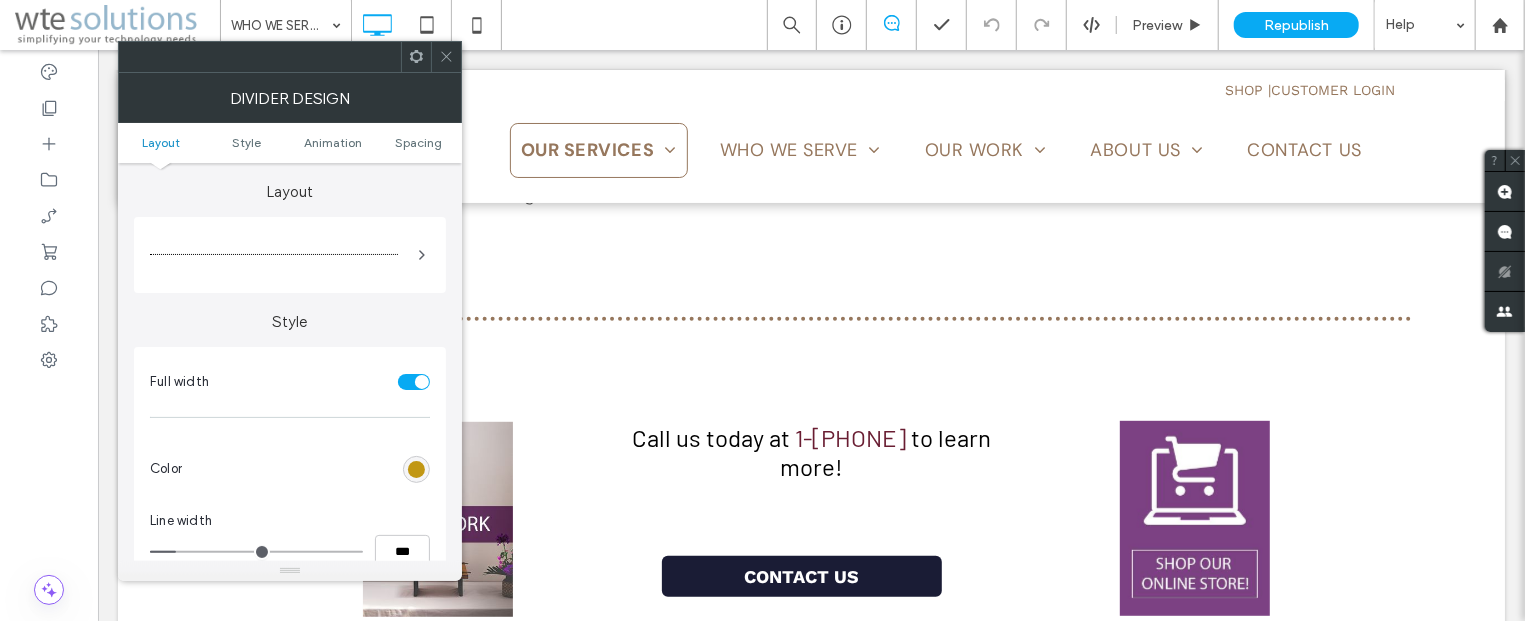click at bounding box center [416, 469] 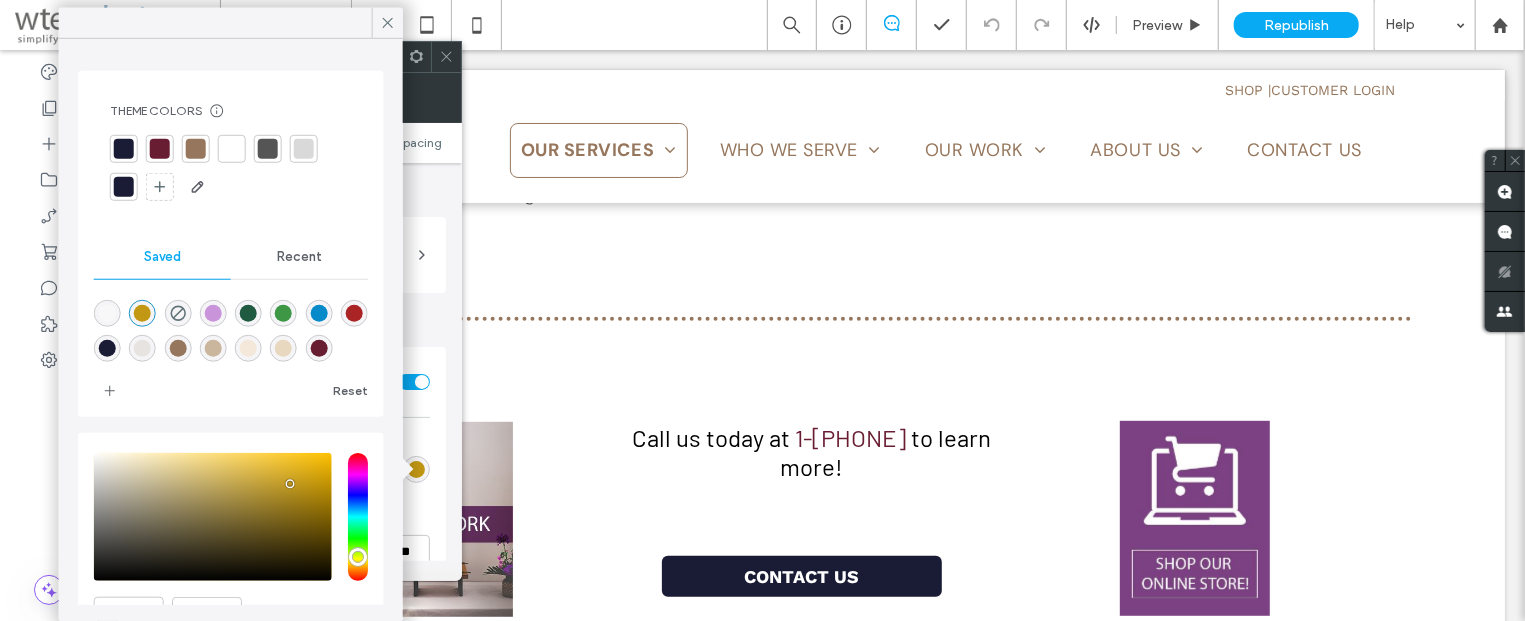 click at bounding box center [196, 149] 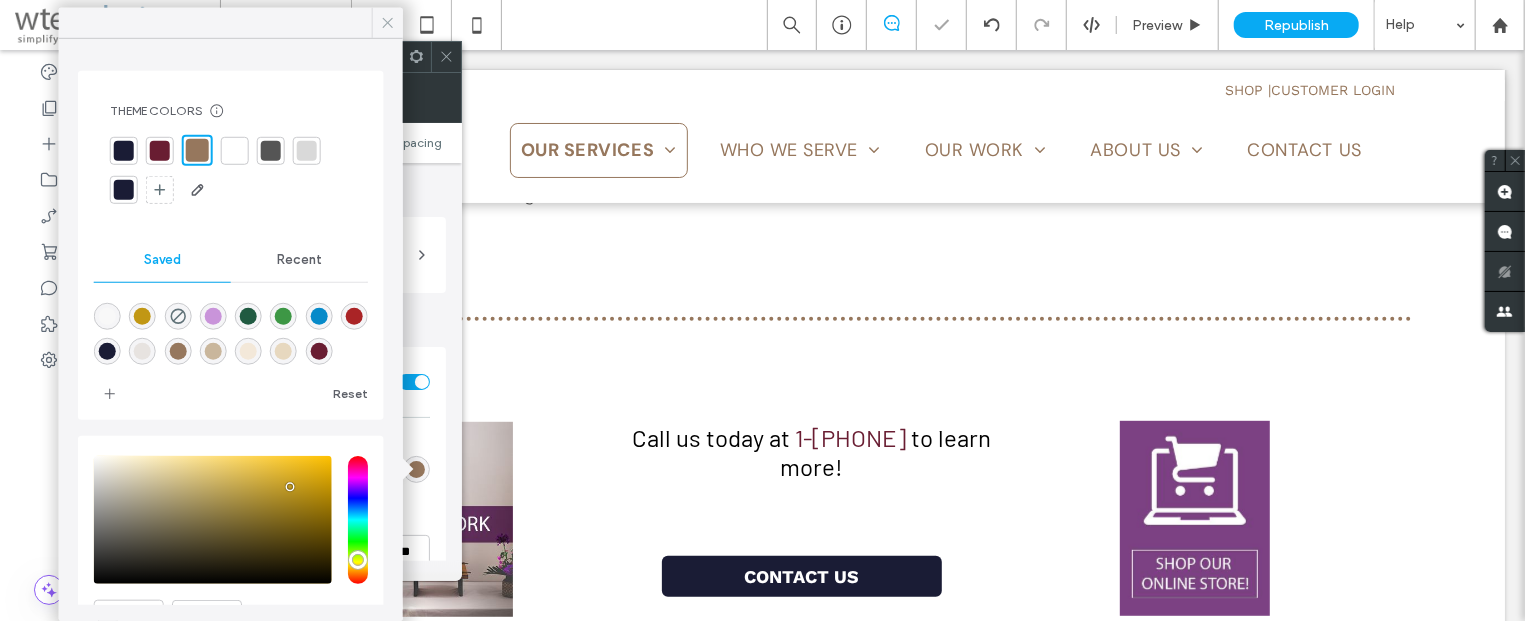 click 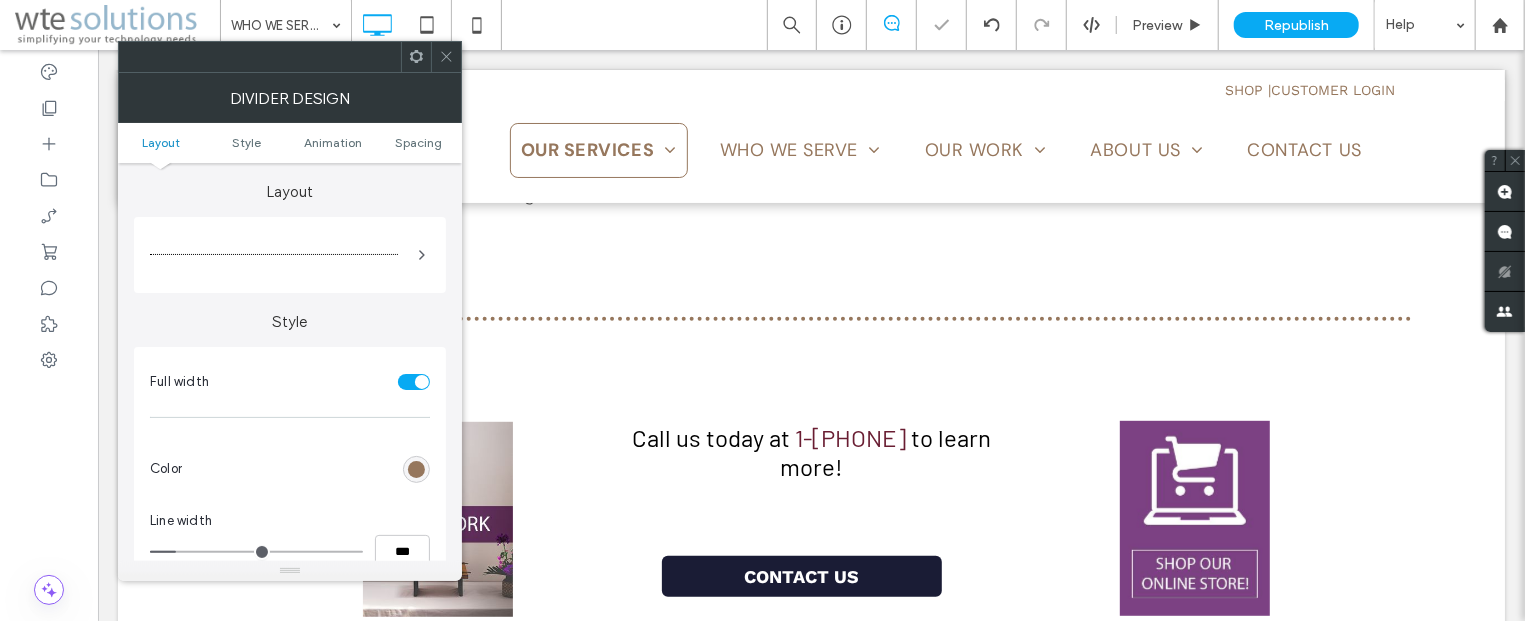 click 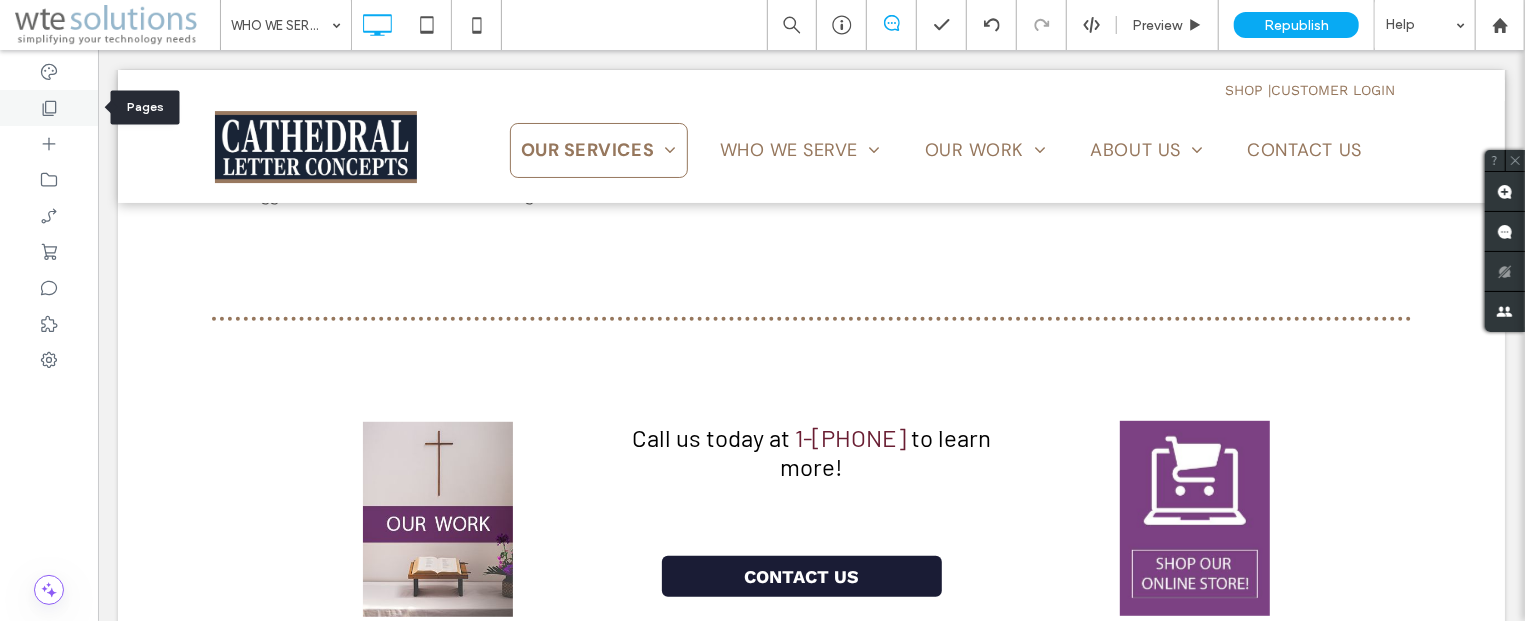 click 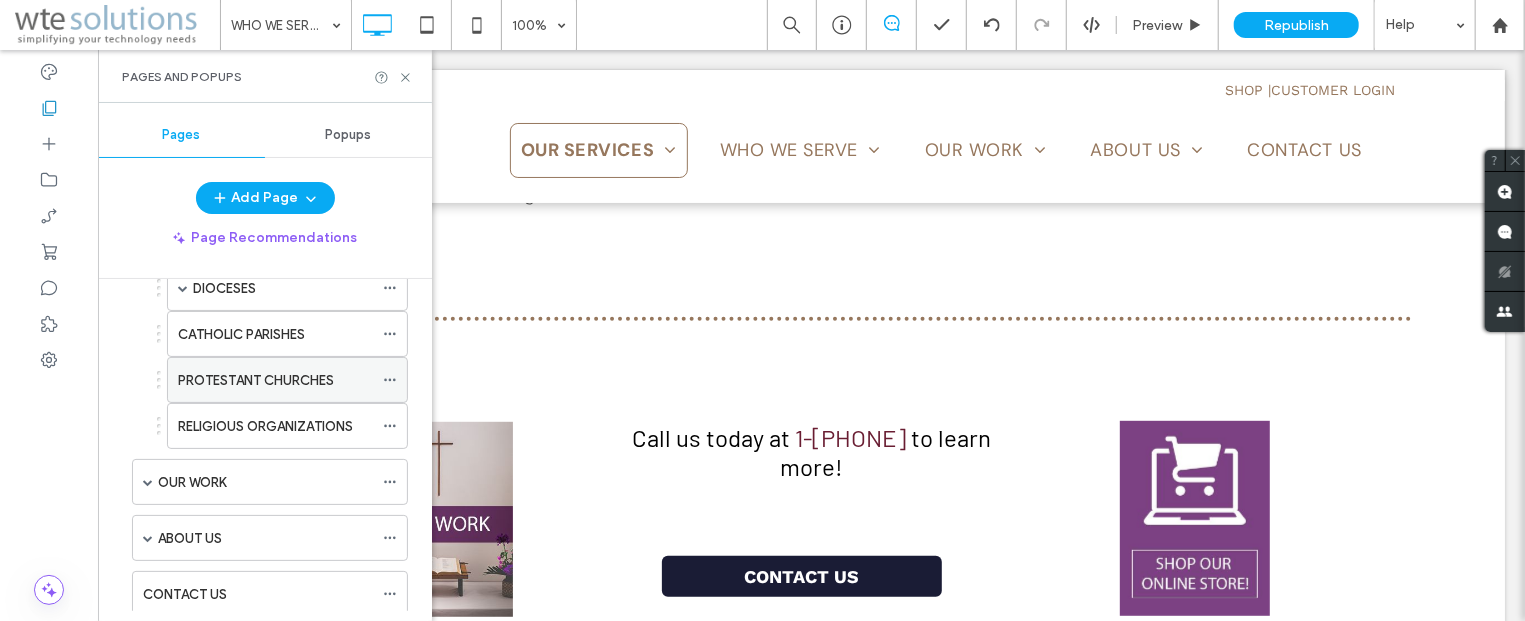 scroll, scrollTop: 362, scrollLeft: 0, axis: vertical 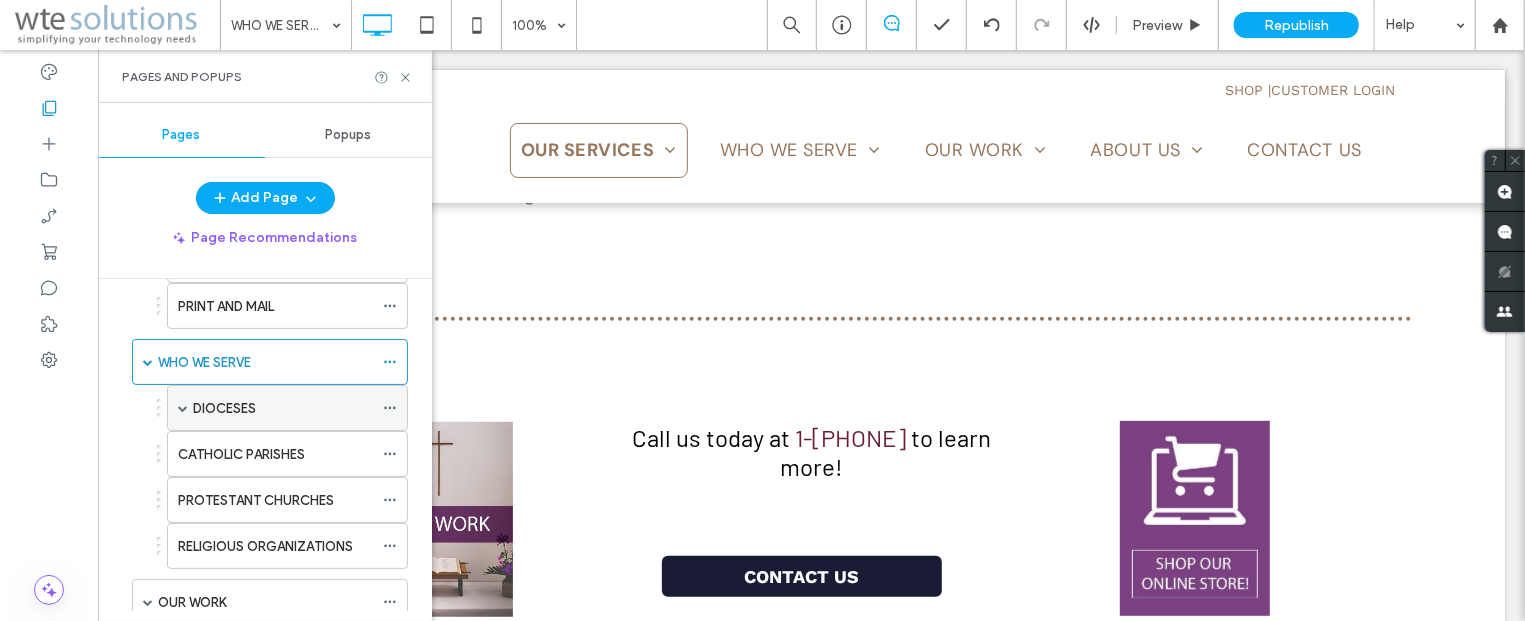 click on "DIOCESES" at bounding box center [283, 408] 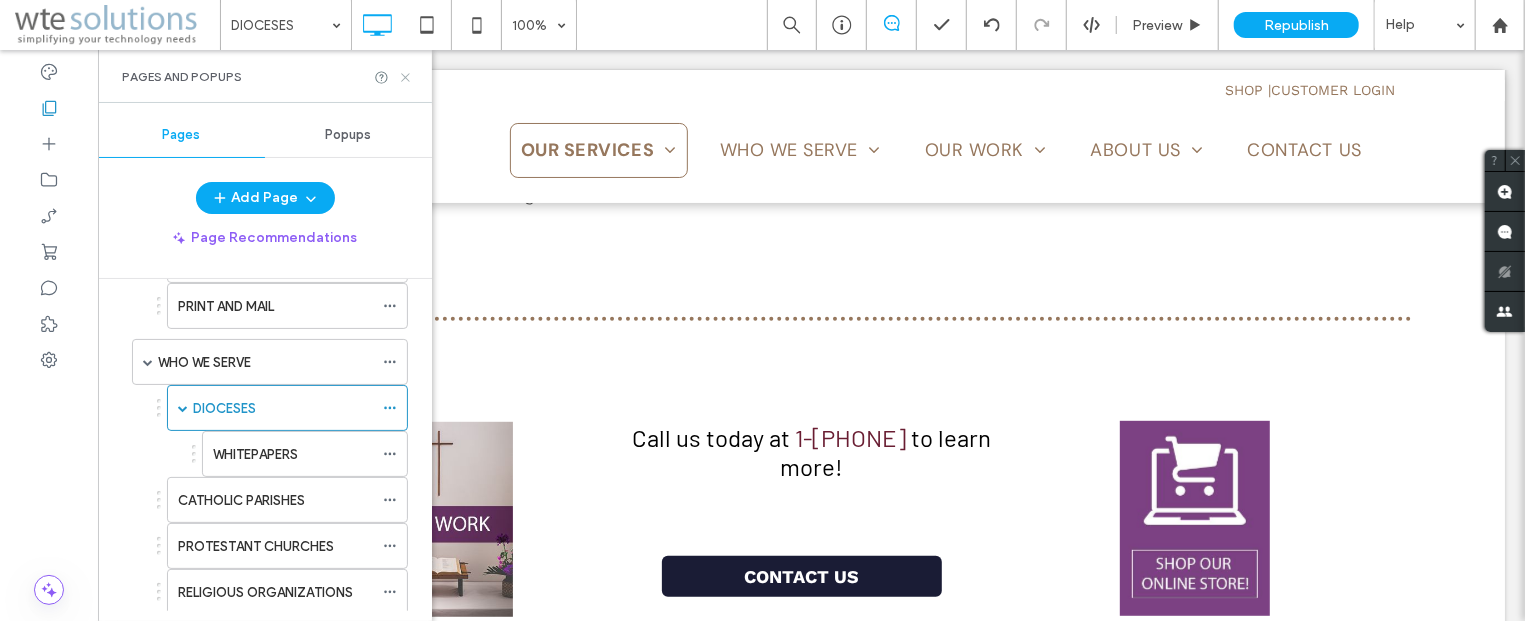 click 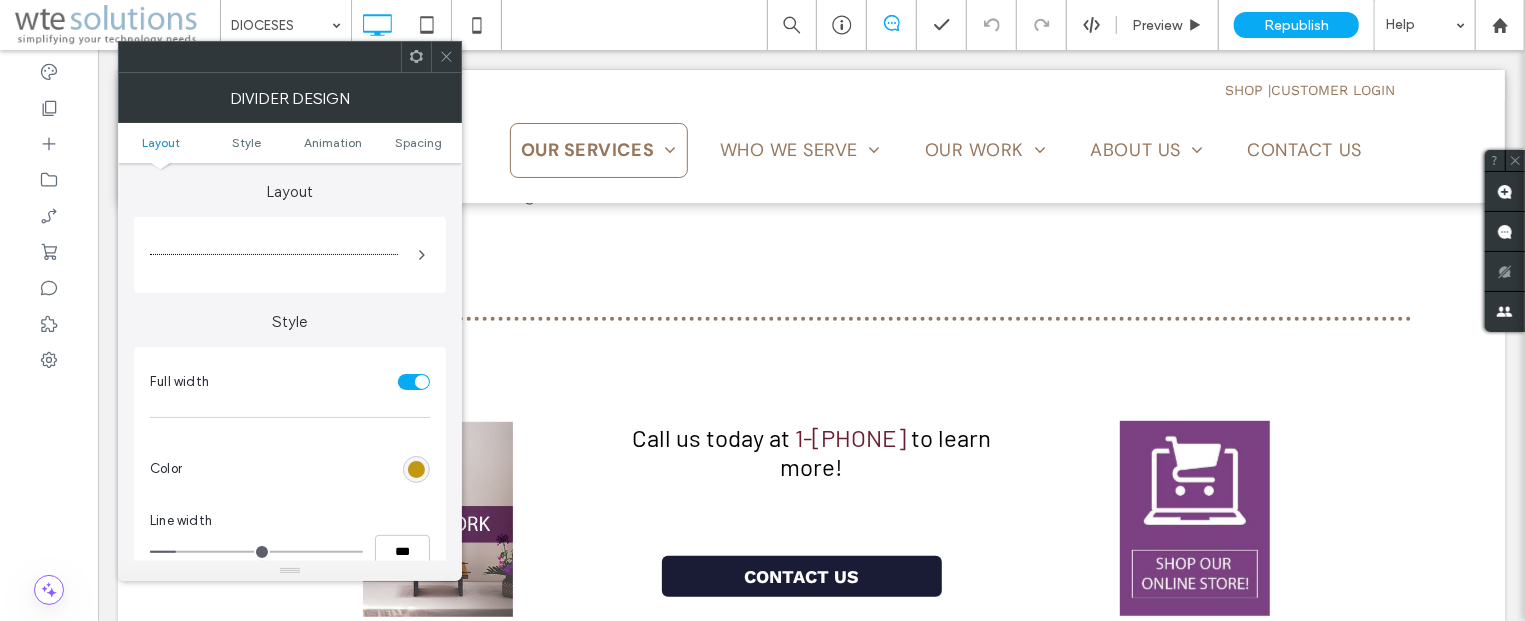 click at bounding box center [416, 469] 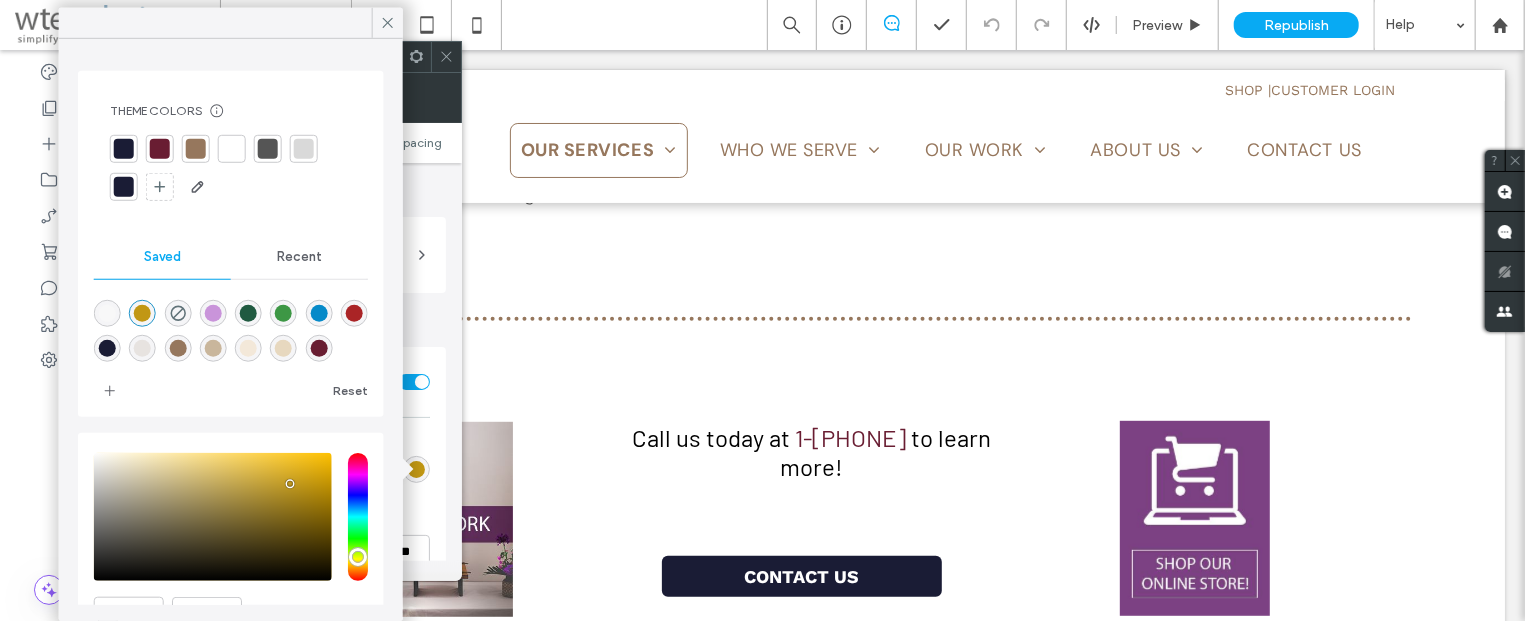 click at bounding box center [196, 149] 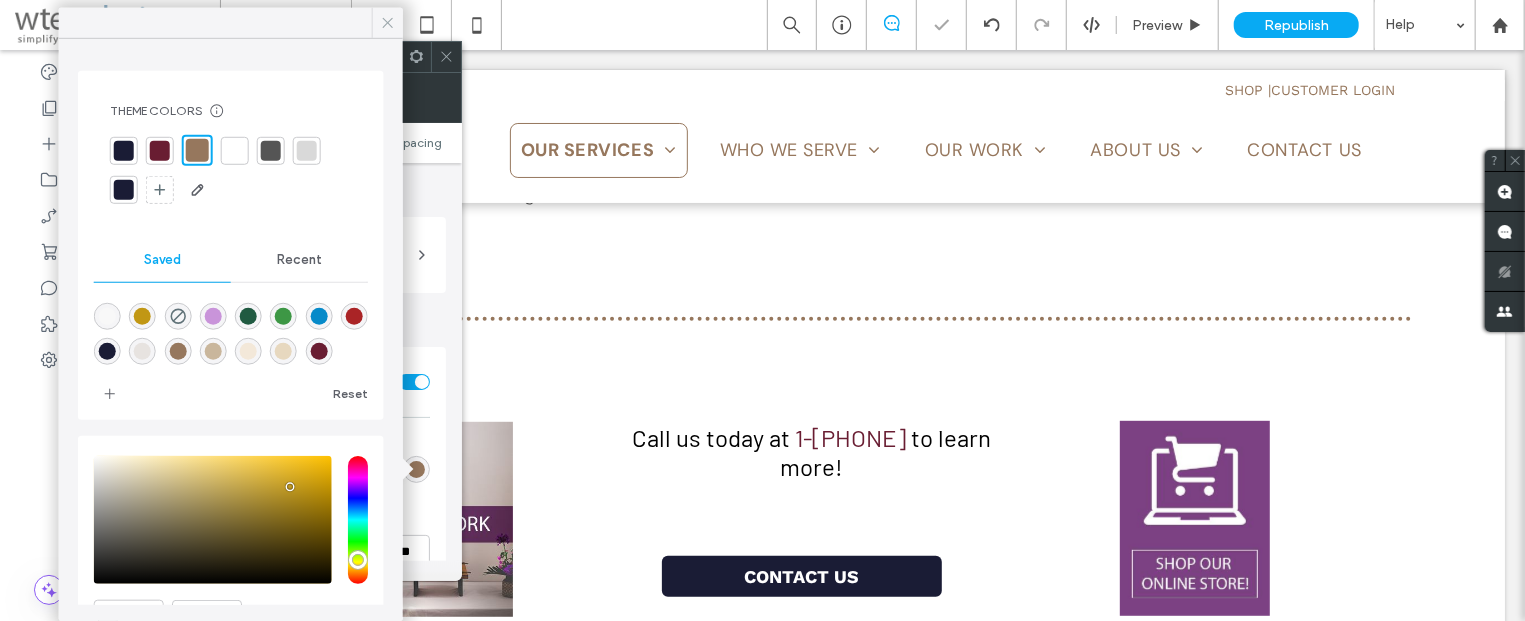 click 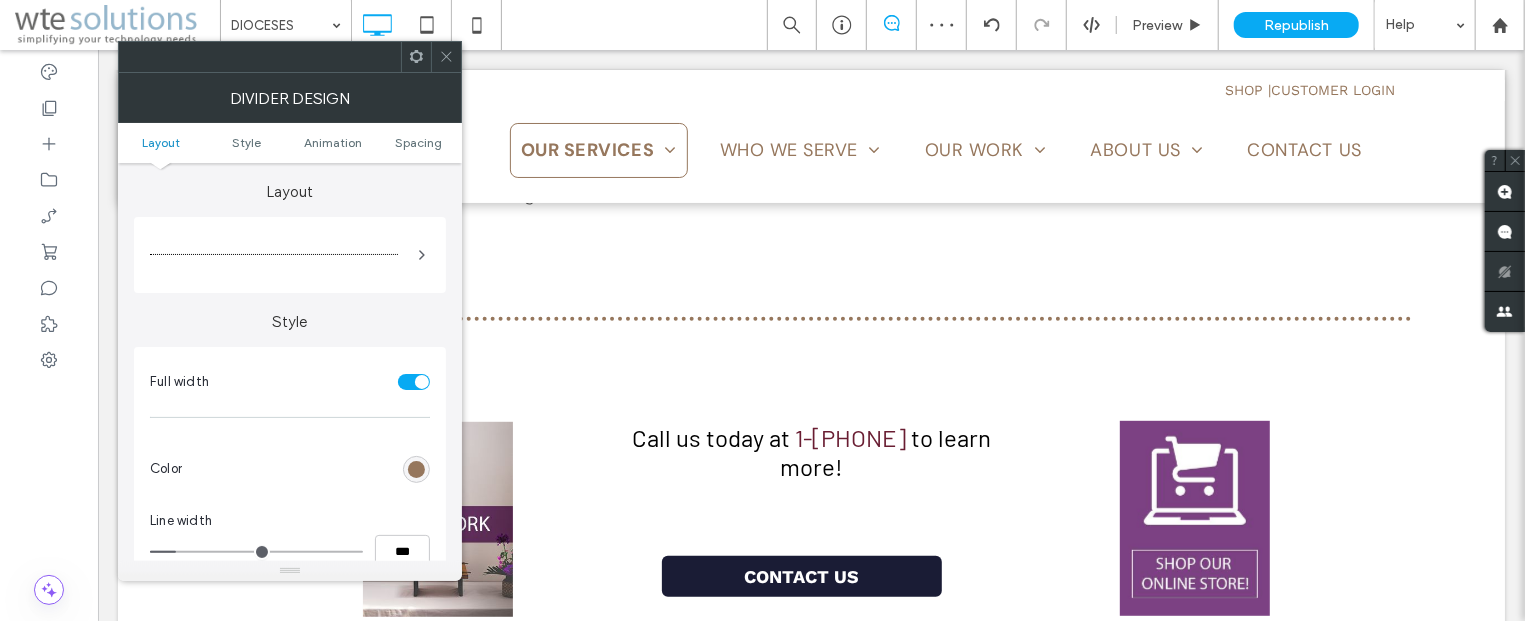 click 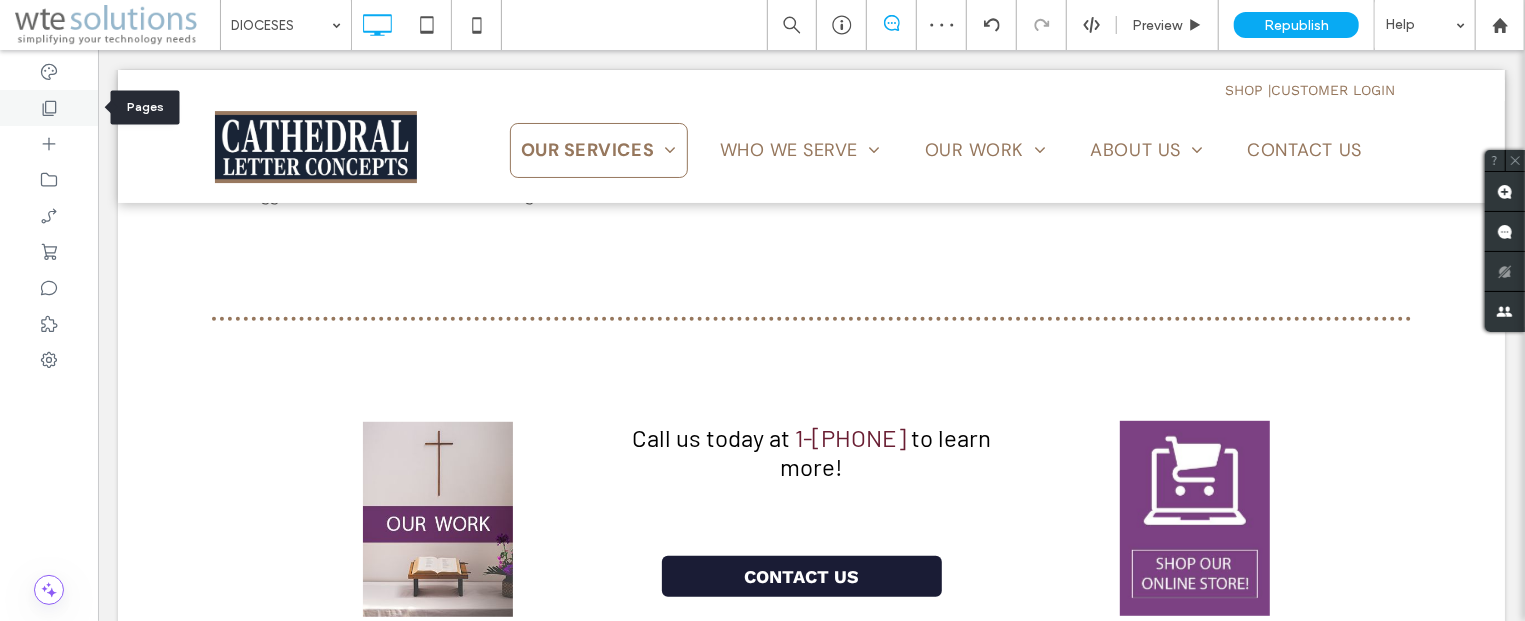 click 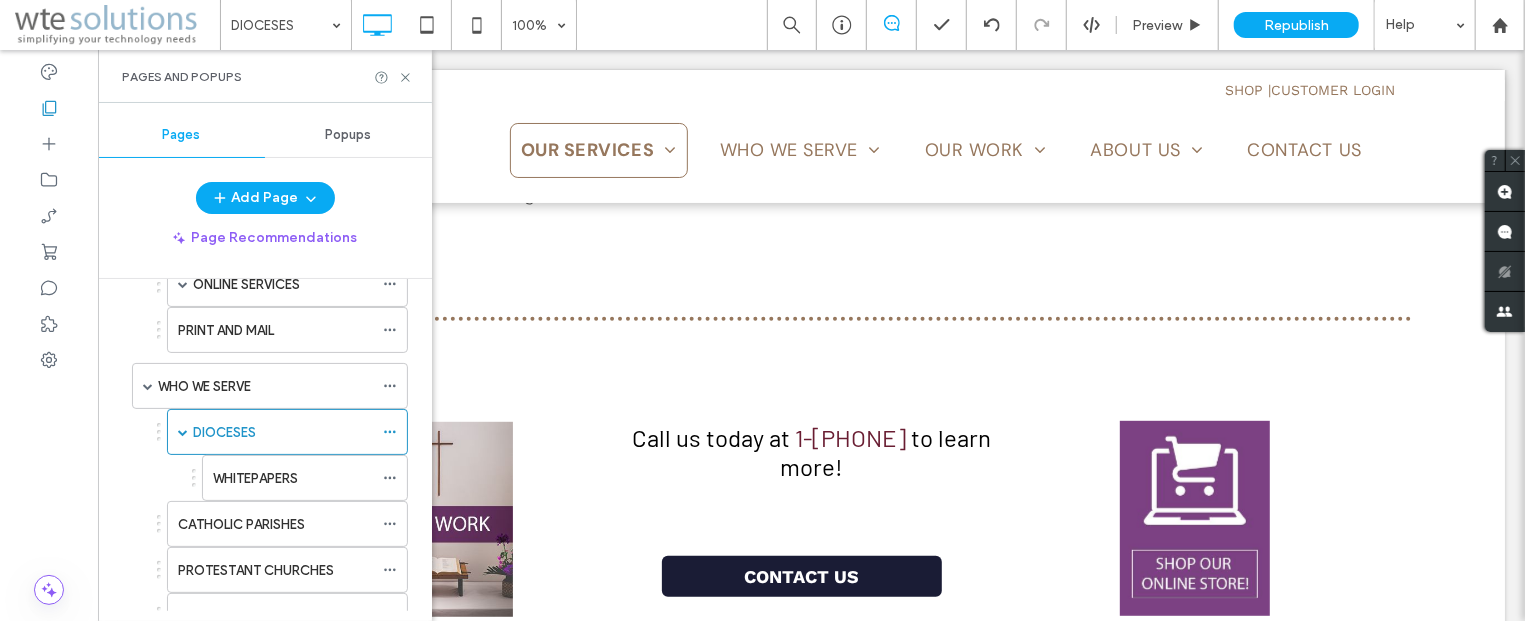scroll, scrollTop: 362, scrollLeft: 0, axis: vertical 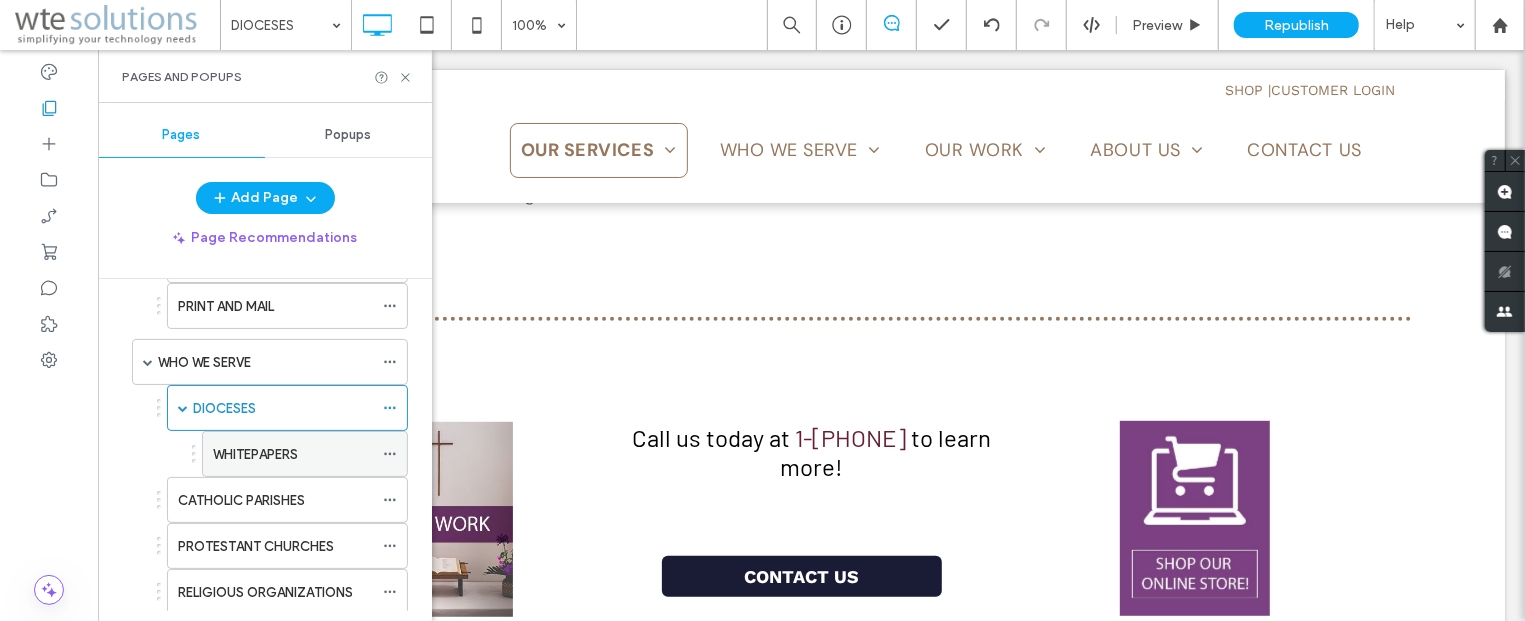 click on "WHITEPAPERS" at bounding box center [255, 454] 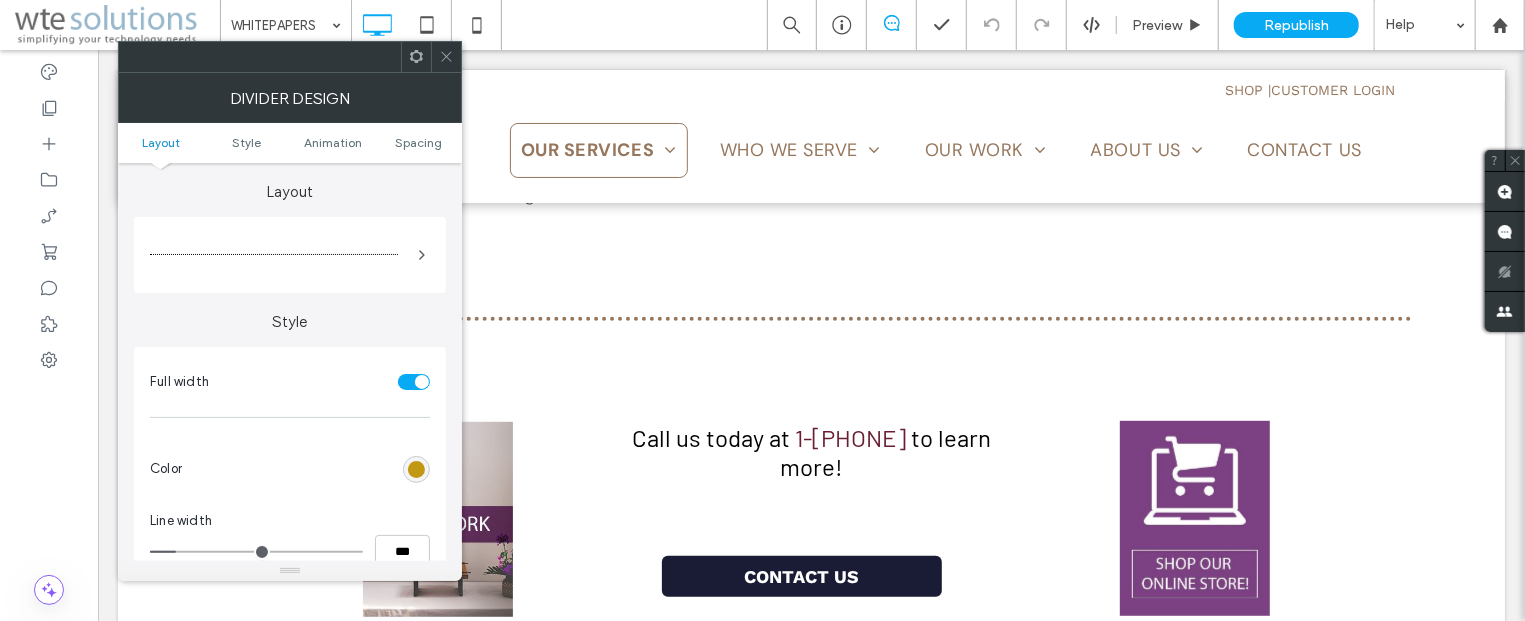 click at bounding box center (416, 469) 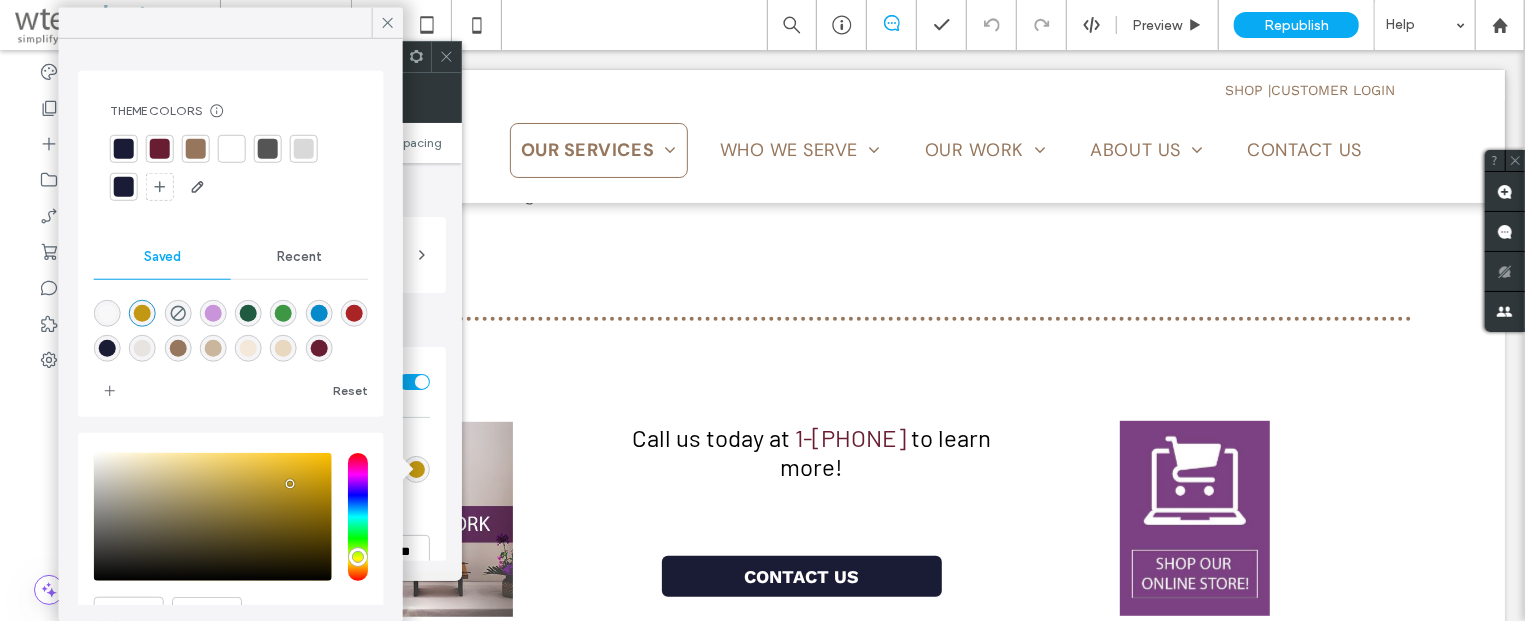 click at bounding box center (196, 149) 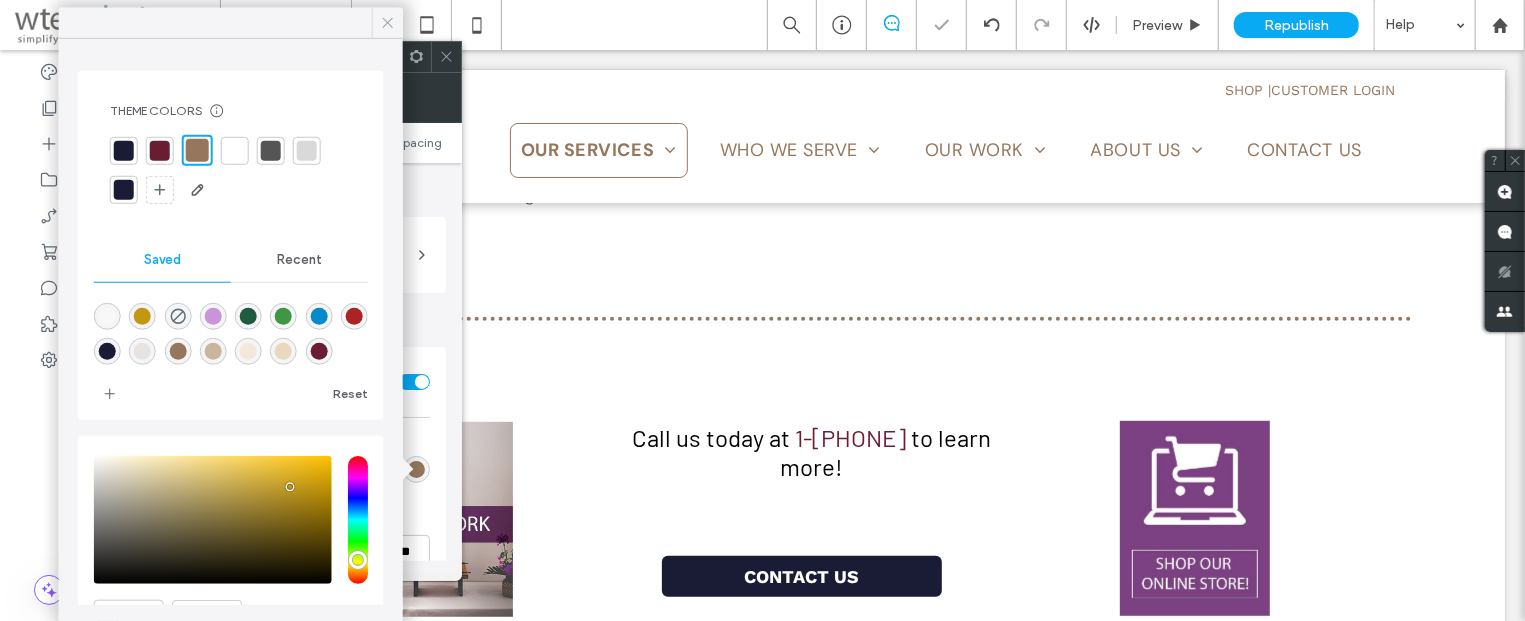 click 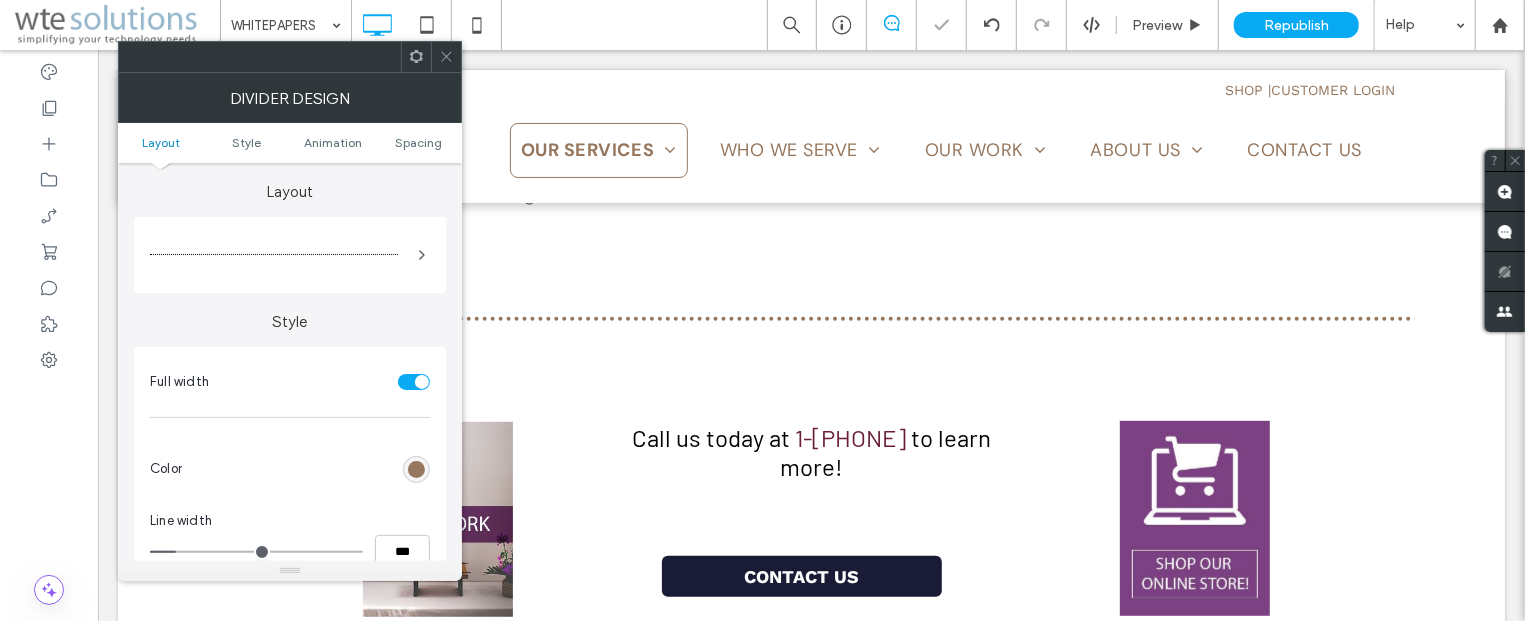 click 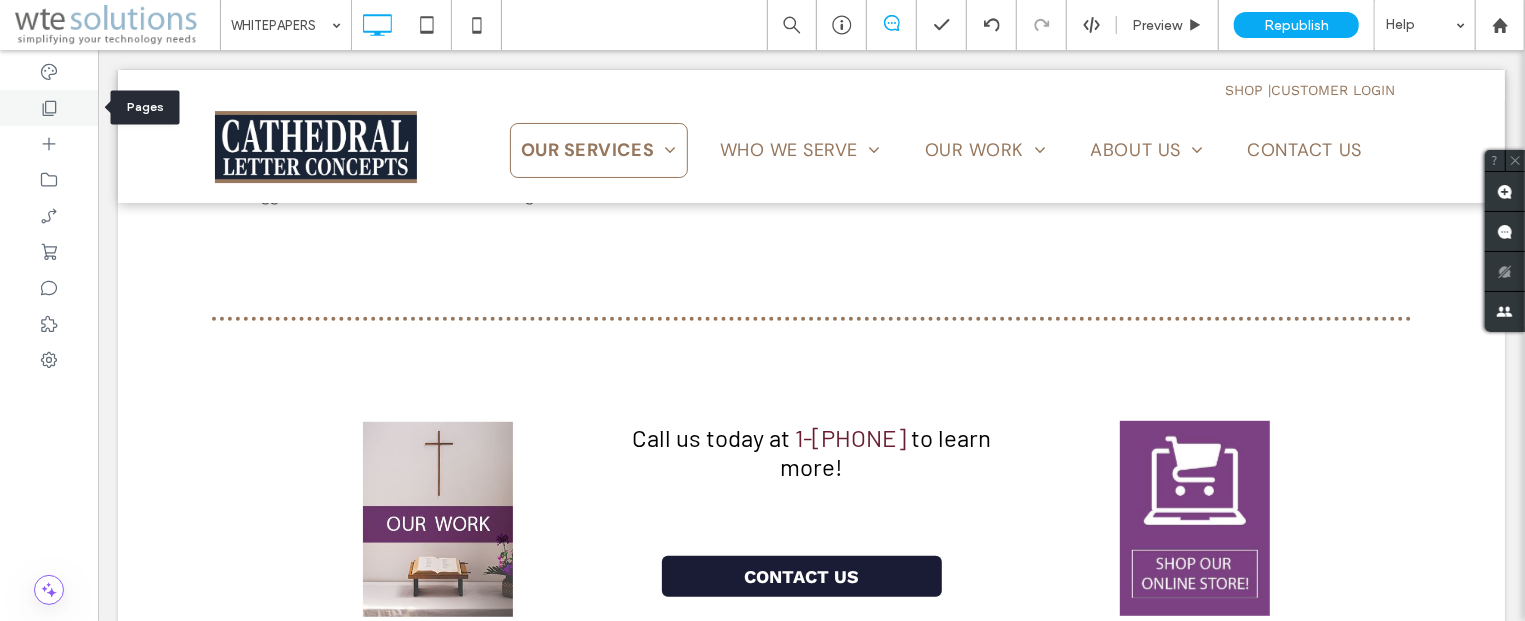 click at bounding box center (49, 108) 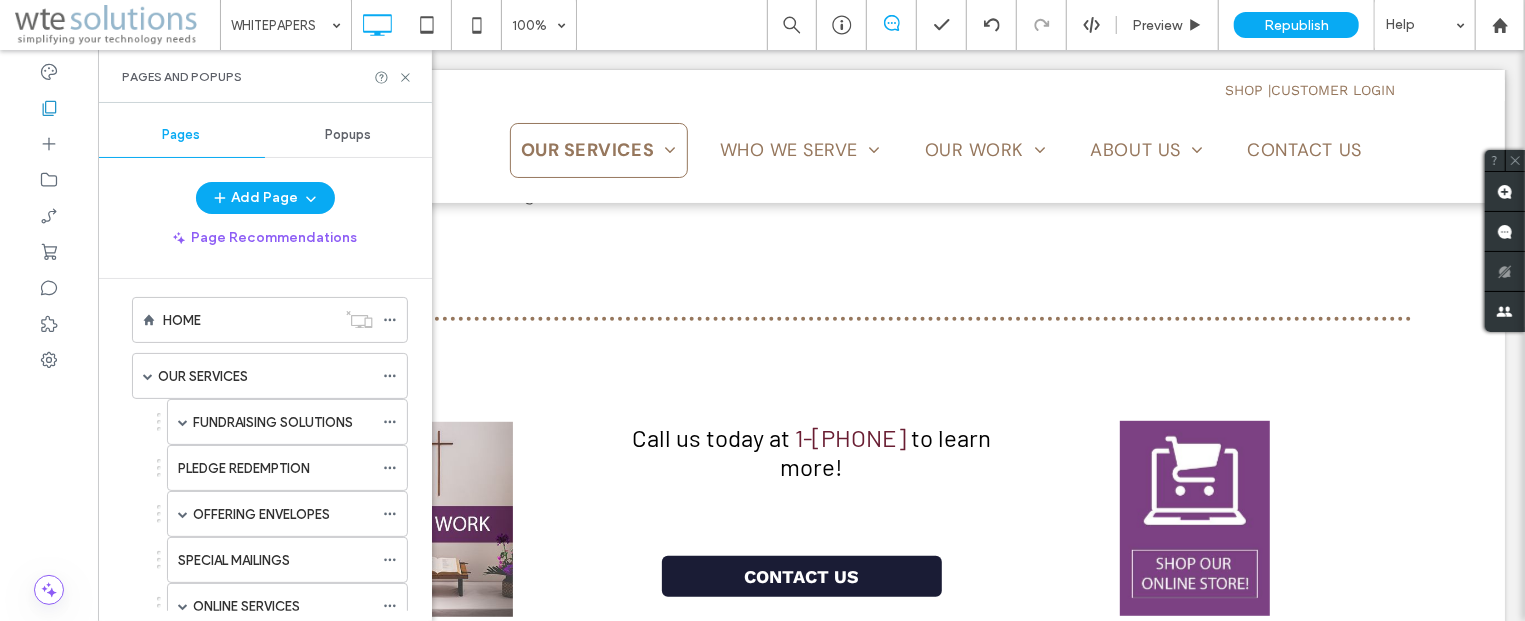 scroll, scrollTop: 0, scrollLeft: 0, axis: both 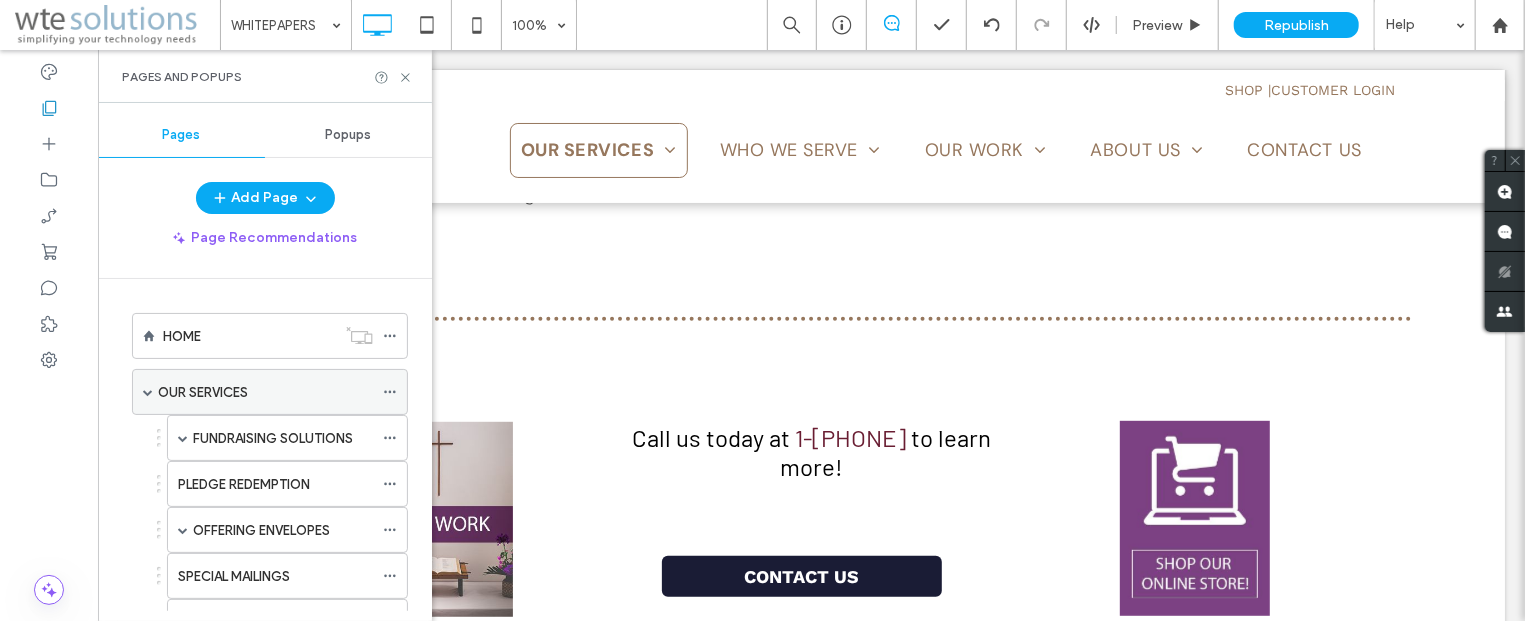 click at bounding box center (148, 392) 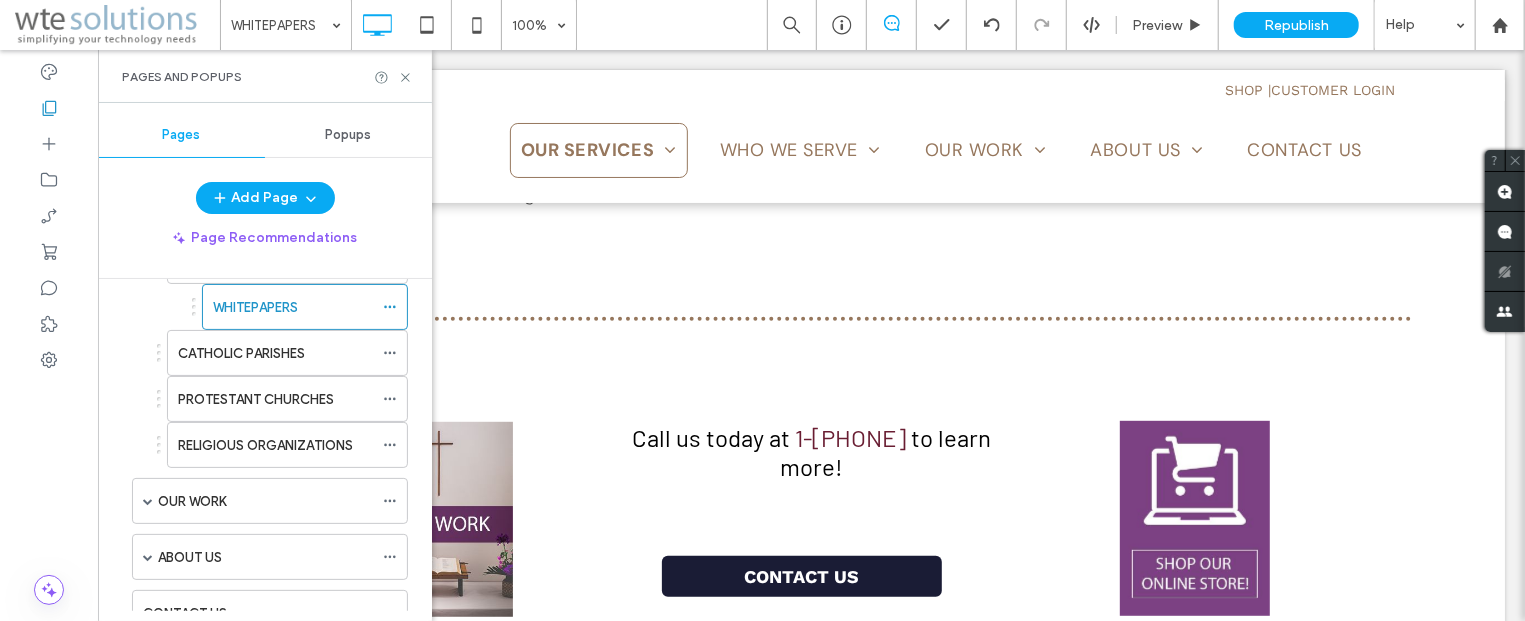 scroll, scrollTop: 241, scrollLeft: 0, axis: vertical 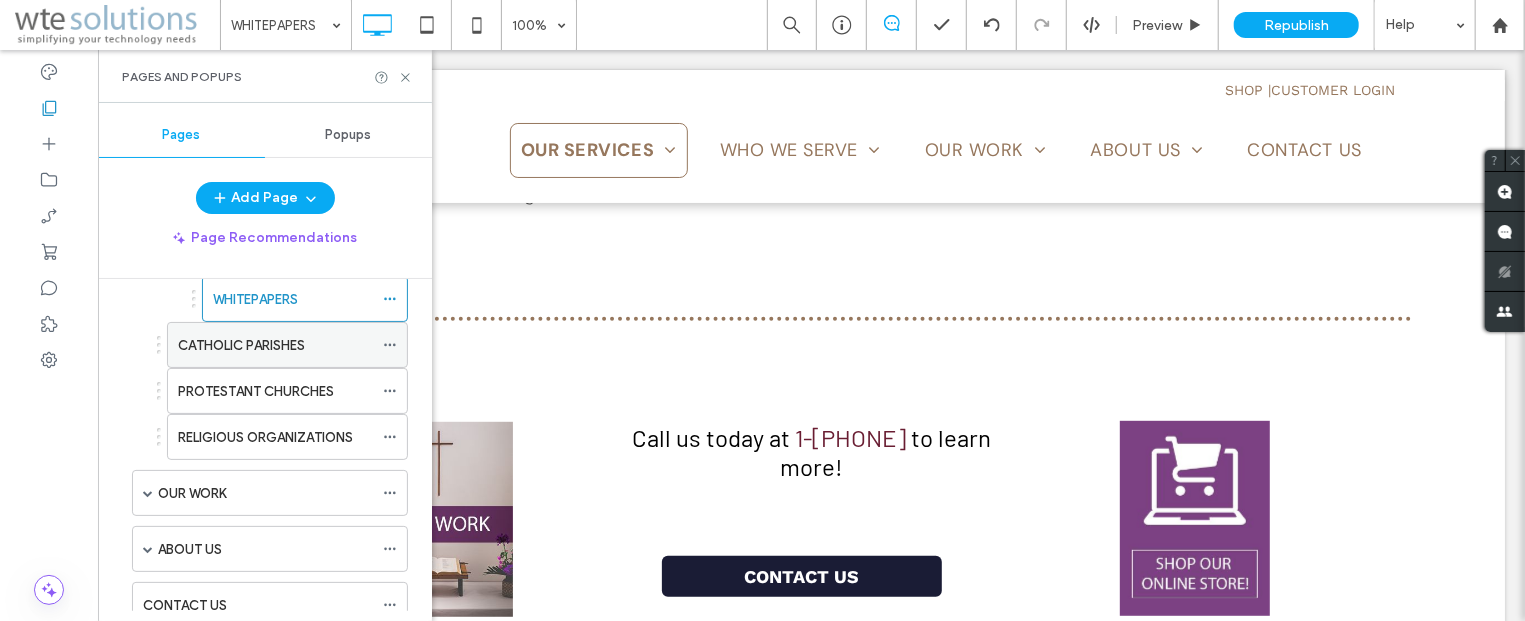 click on "CATHOLIC PARISHES" at bounding box center [241, 345] 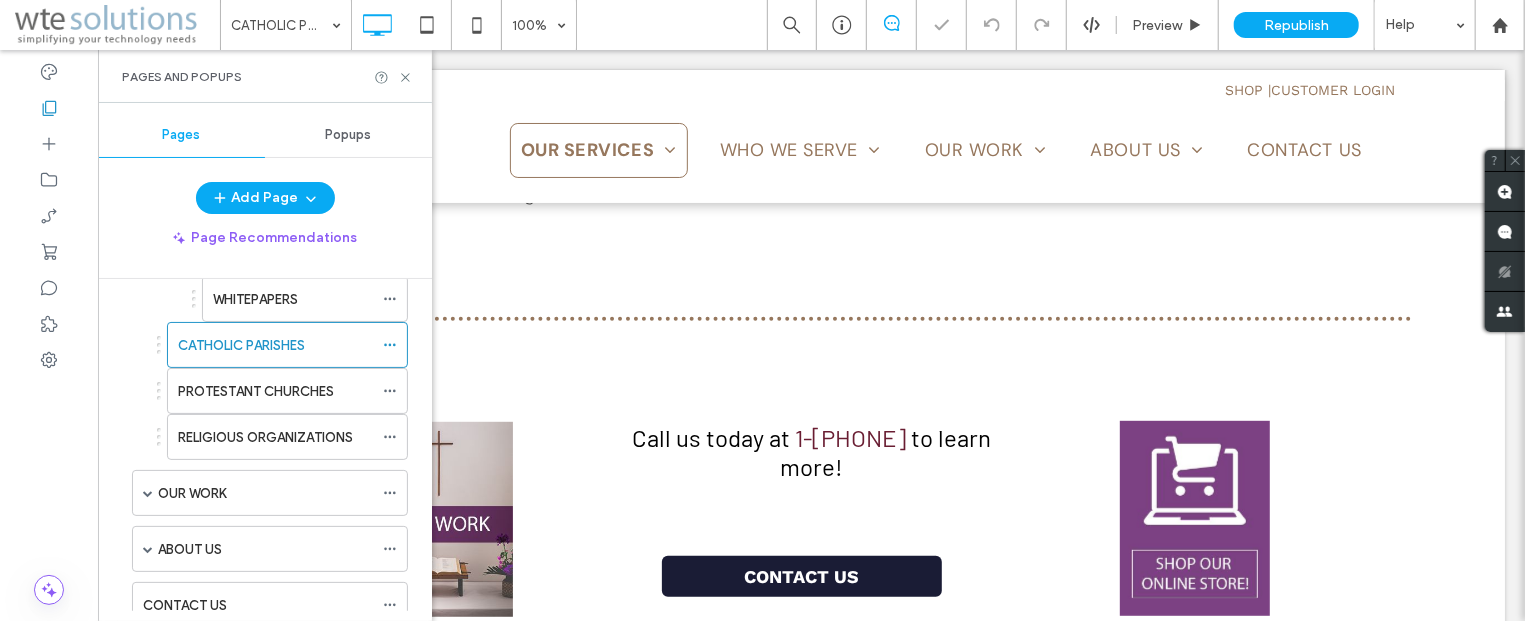 click on "Pages and Popups" at bounding box center [265, 76] 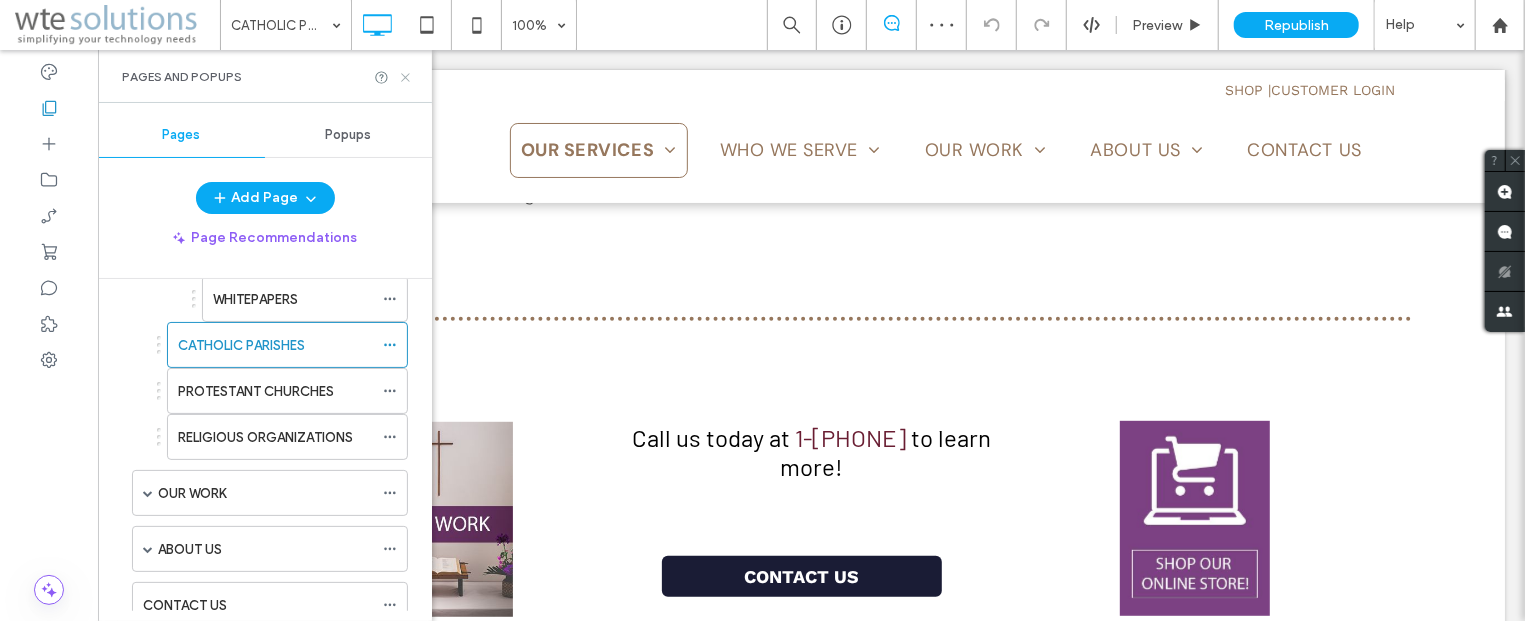 click 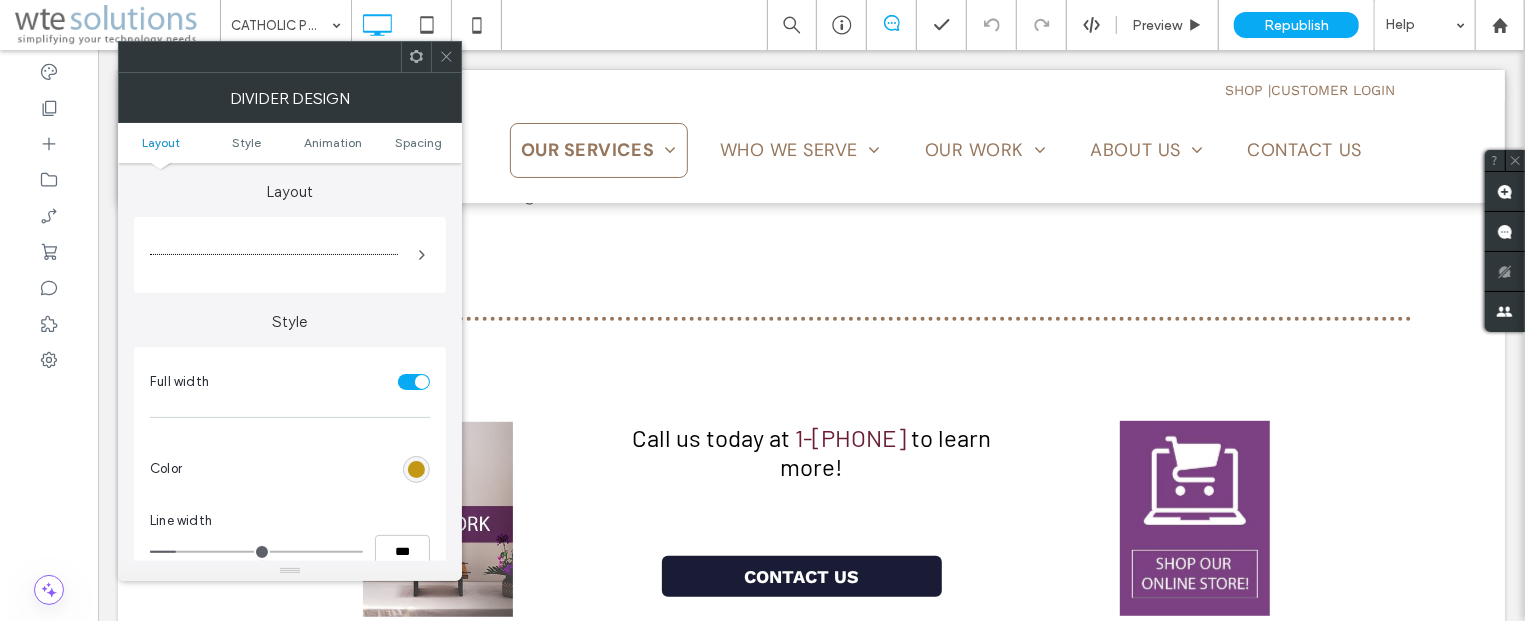 click at bounding box center [416, 469] 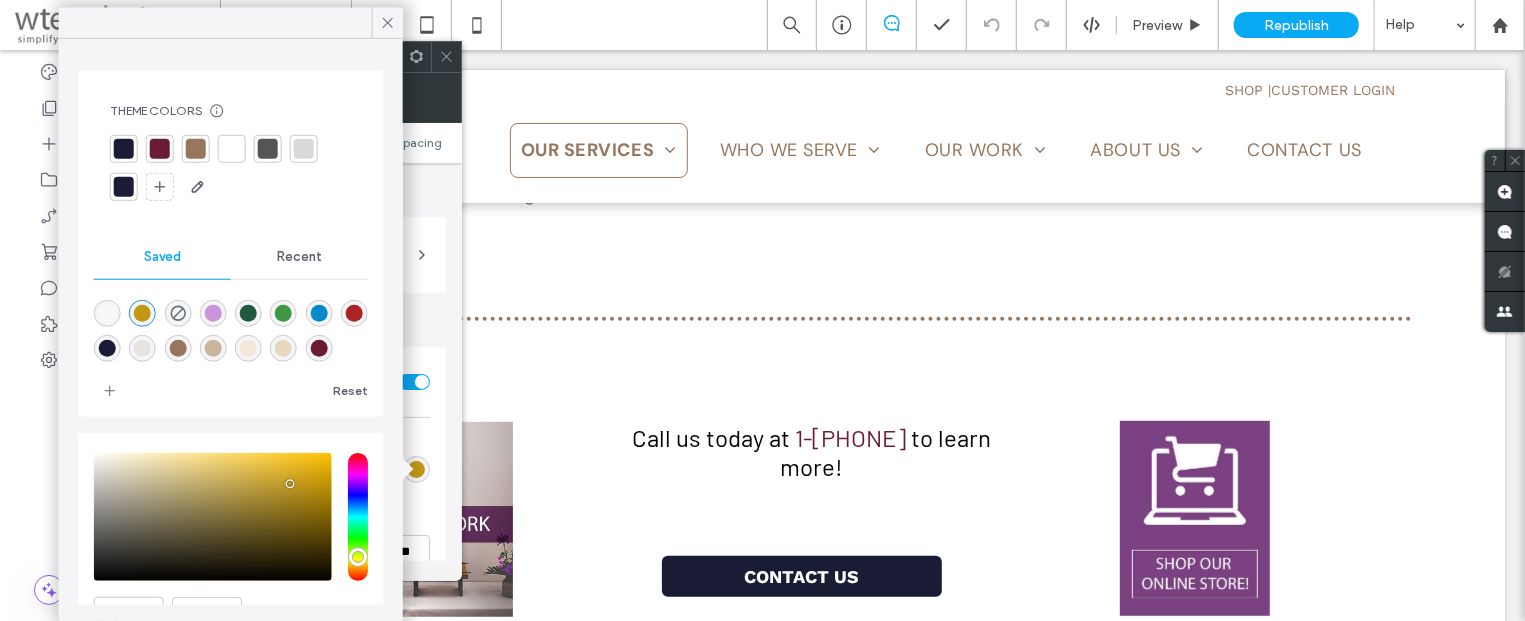 click at bounding box center [196, 149] 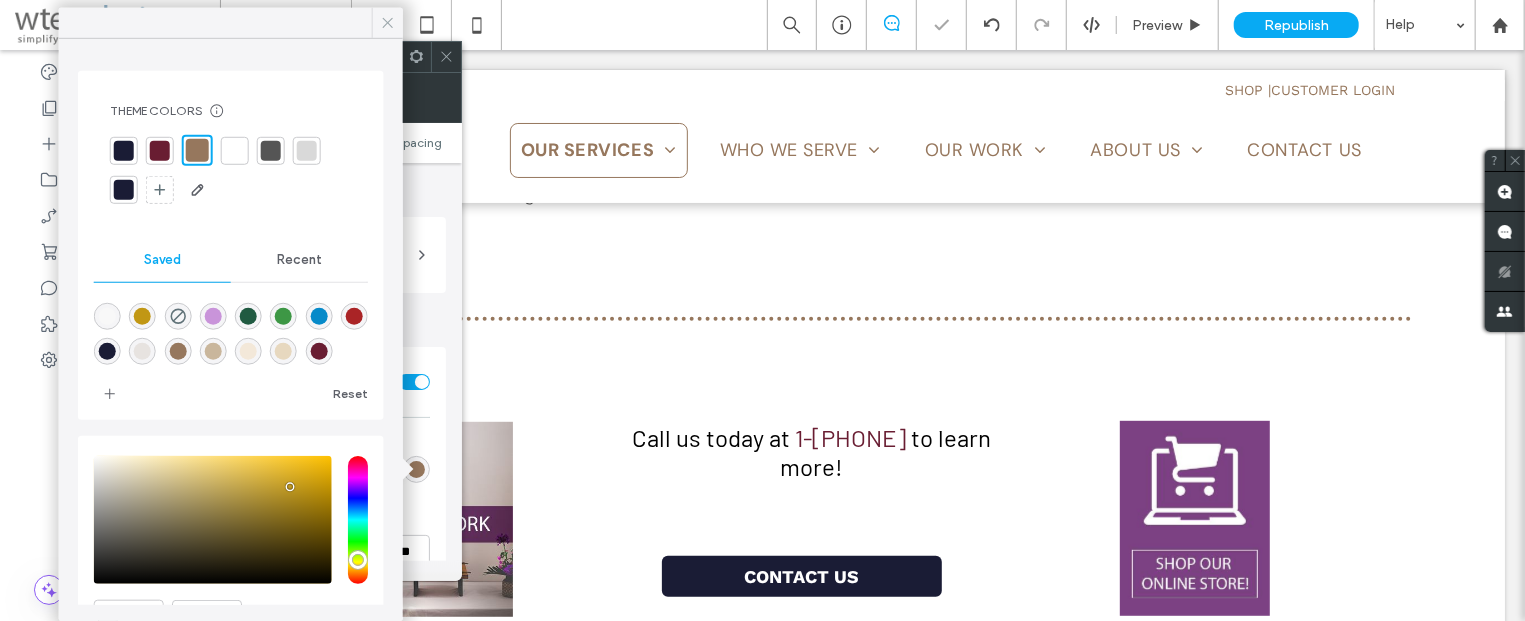 click 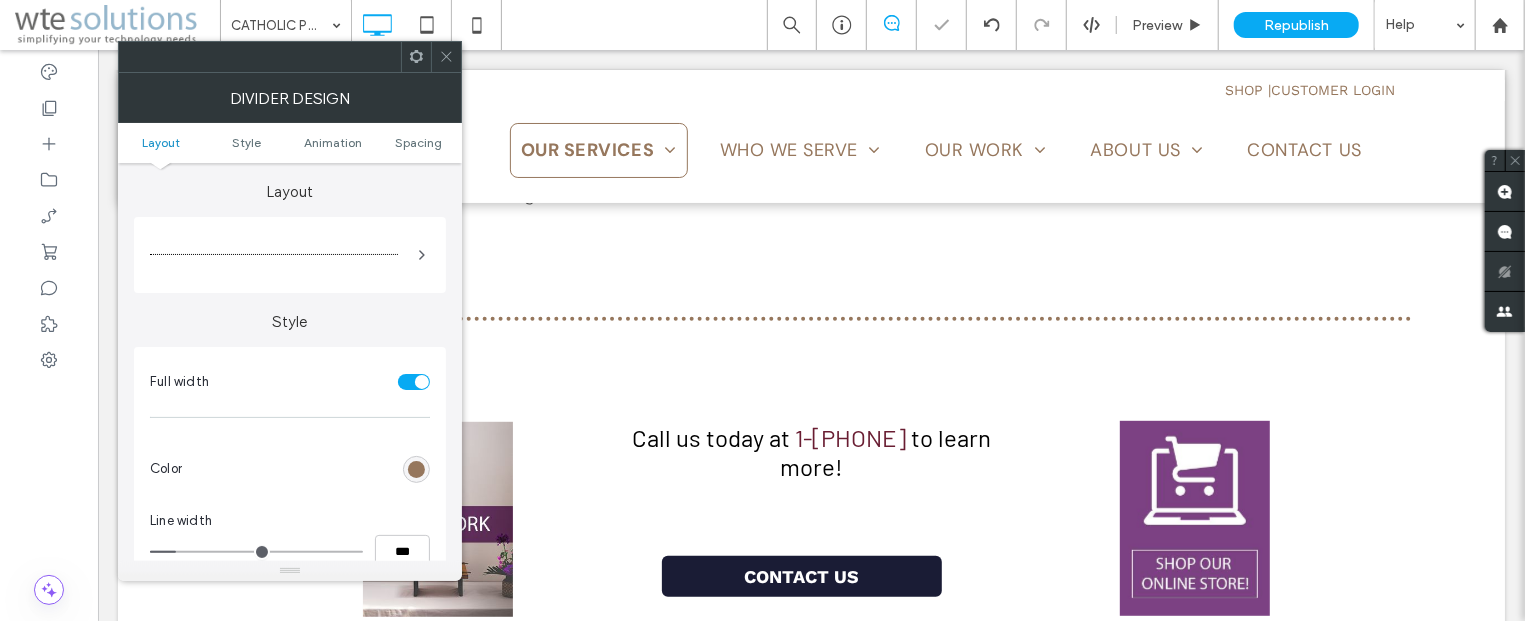 click 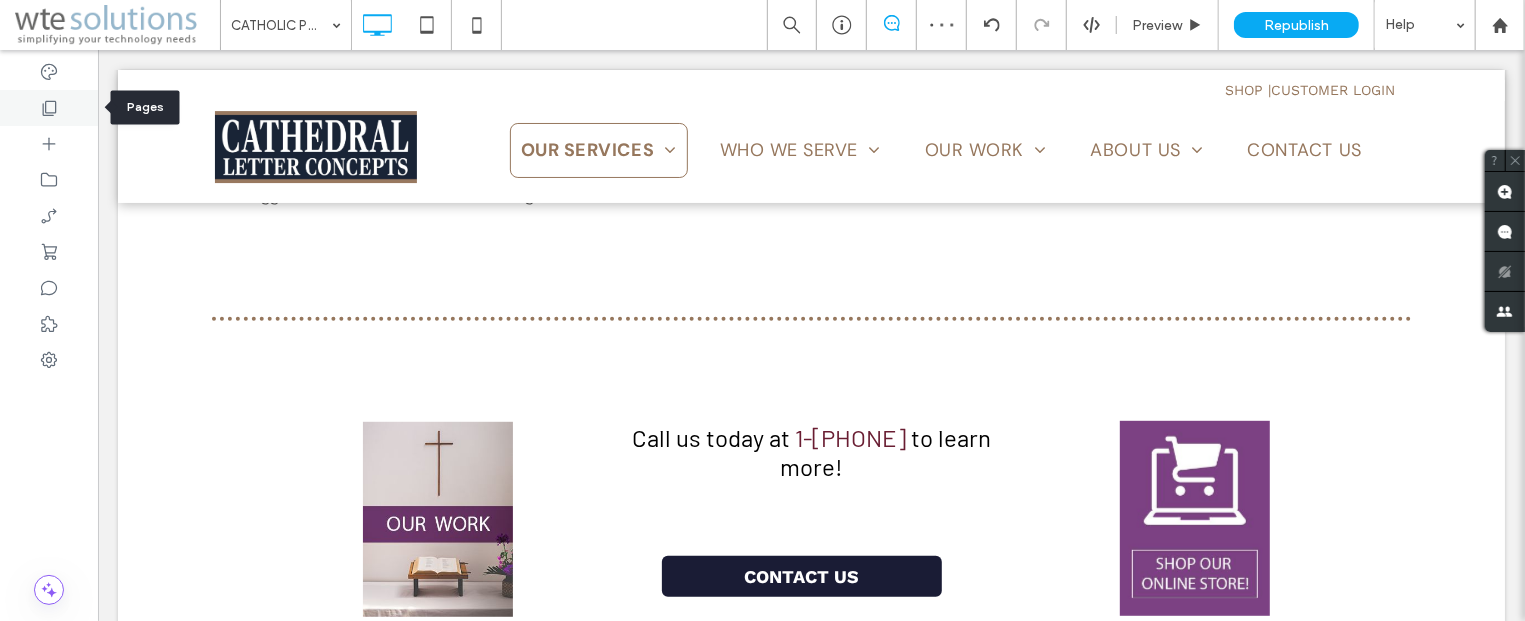 click 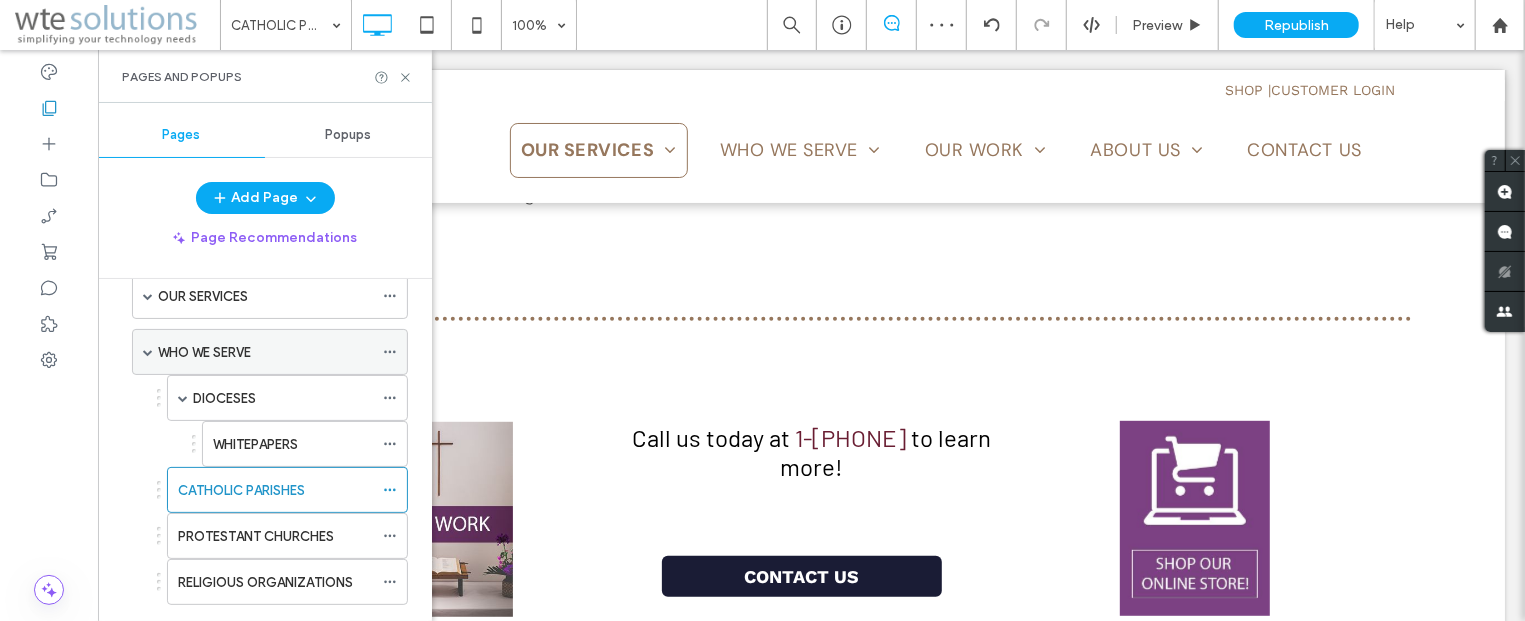 scroll, scrollTop: 121, scrollLeft: 0, axis: vertical 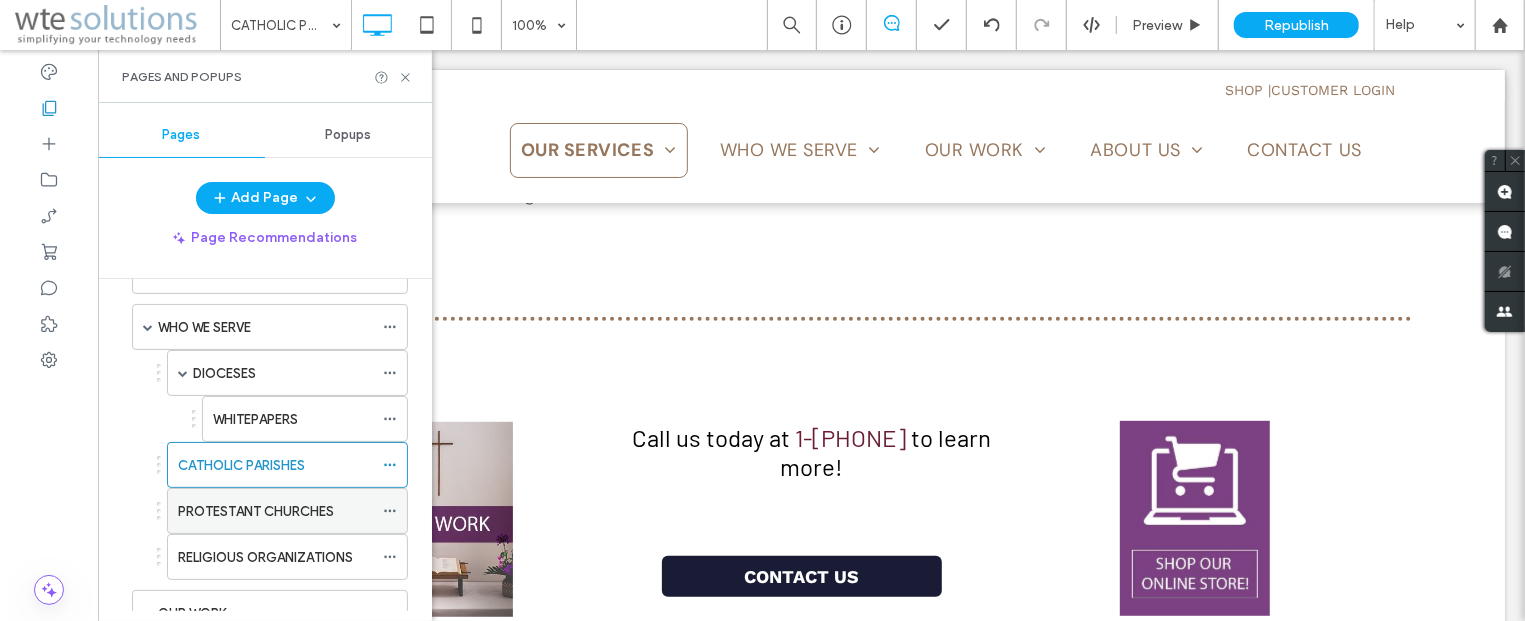 click on "PROTESTANT CHURCHES" at bounding box center (256, 511) 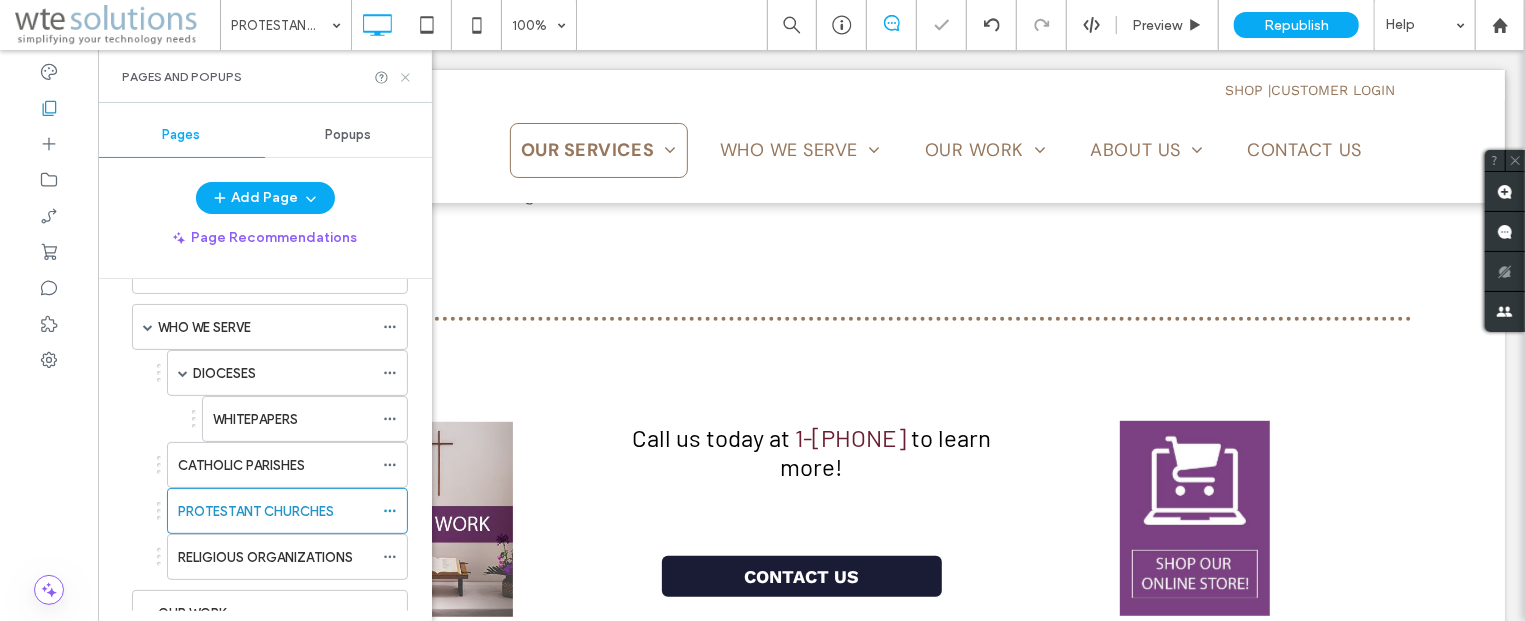 click 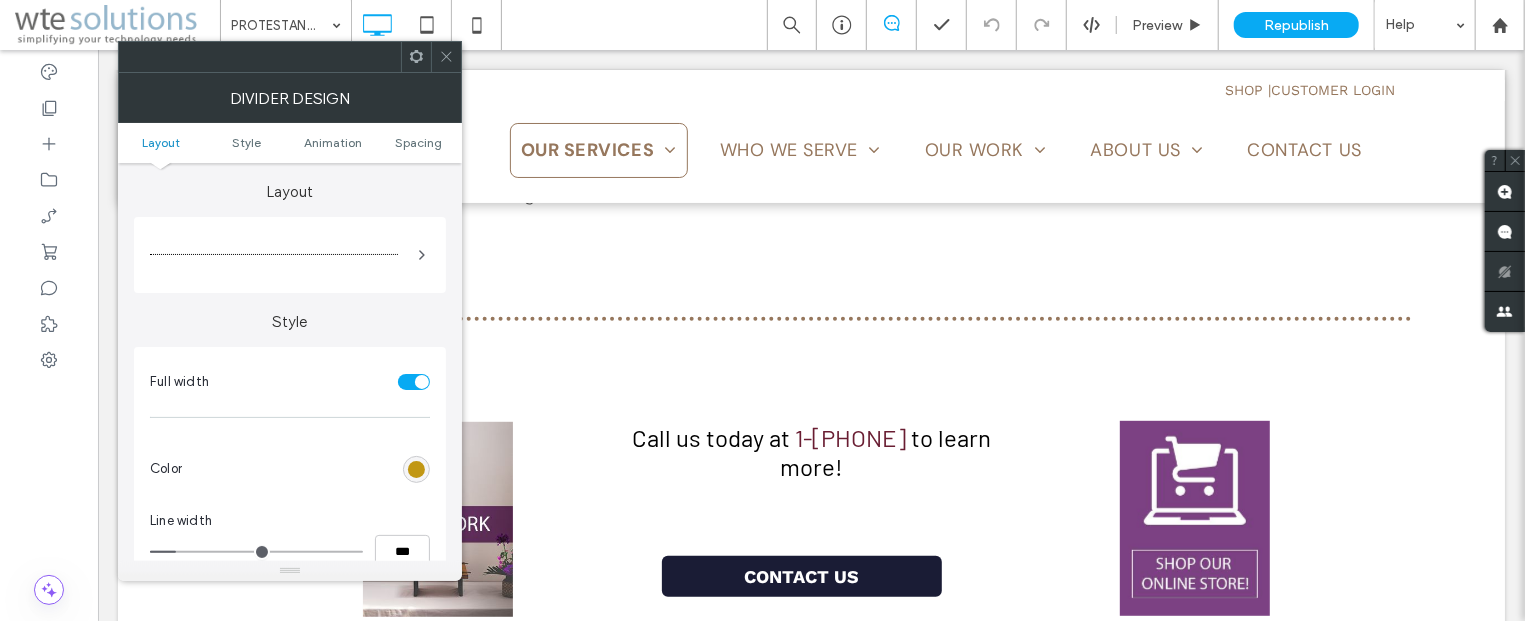 click at bounding box center (416, 469) 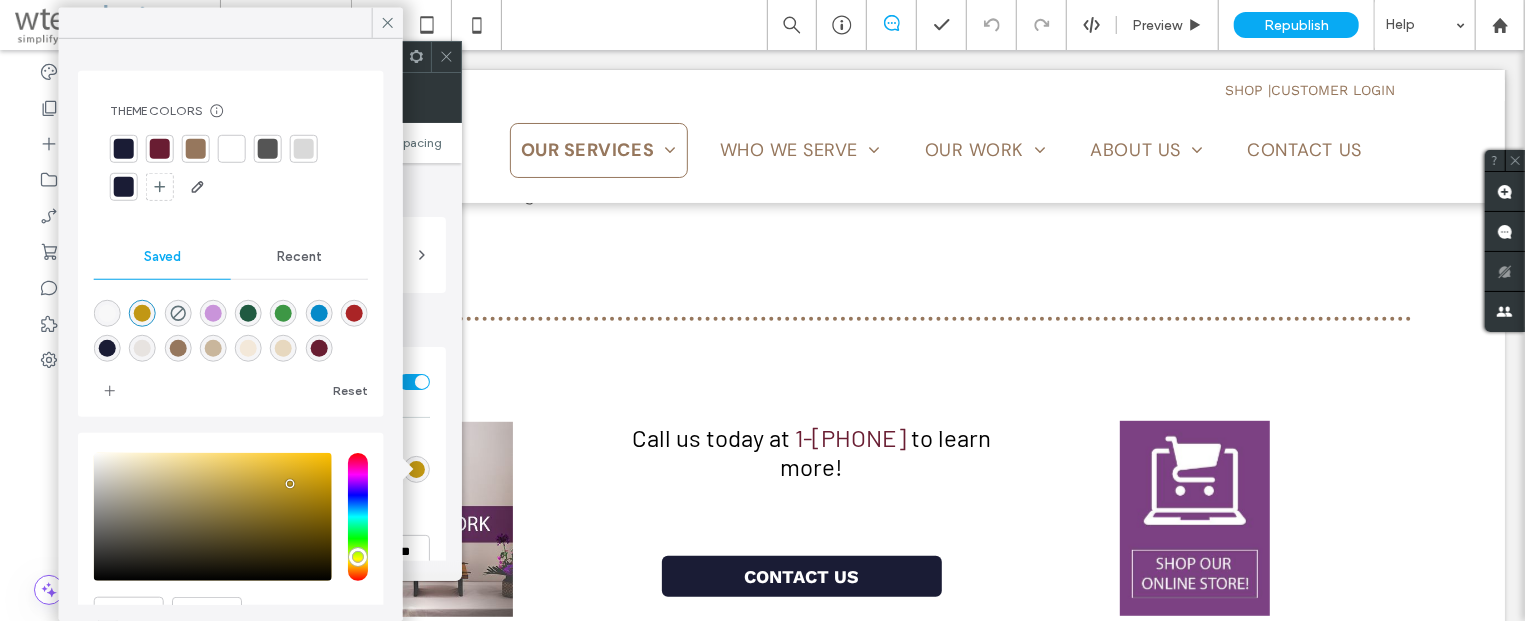 click at bounding box center [196, 149] 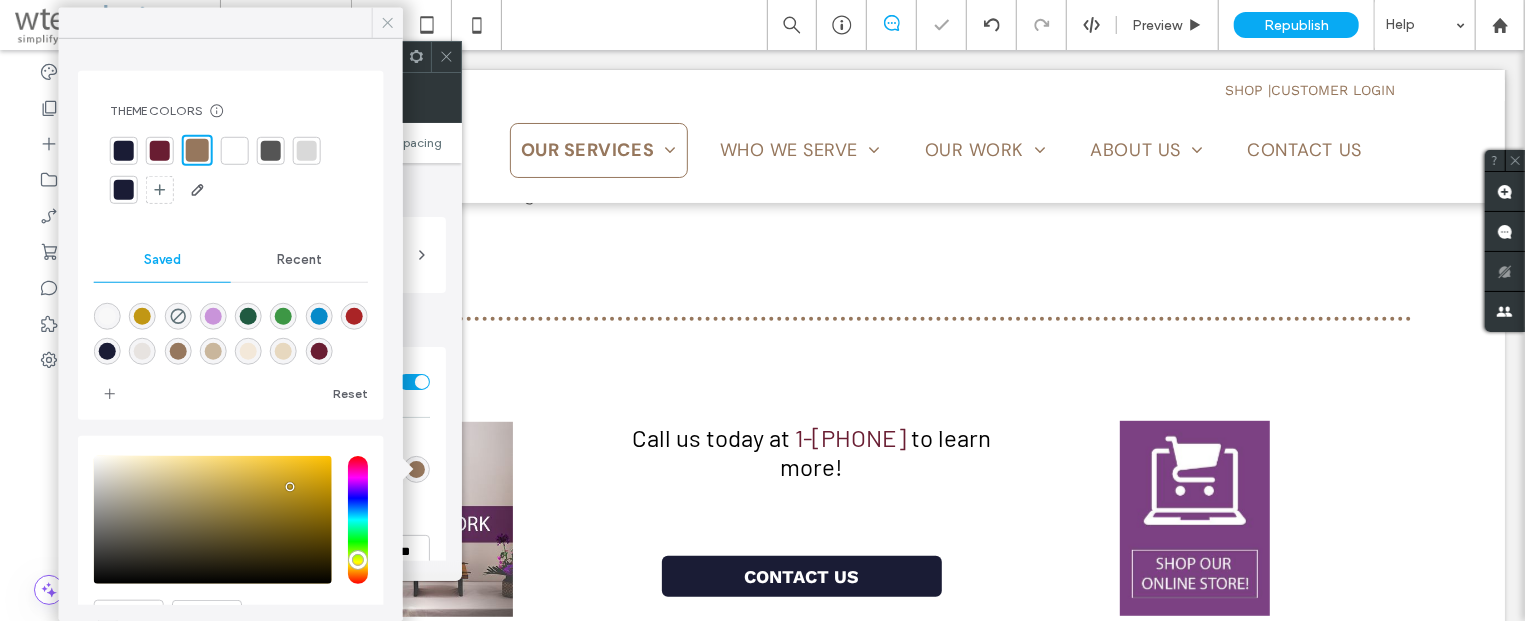 click 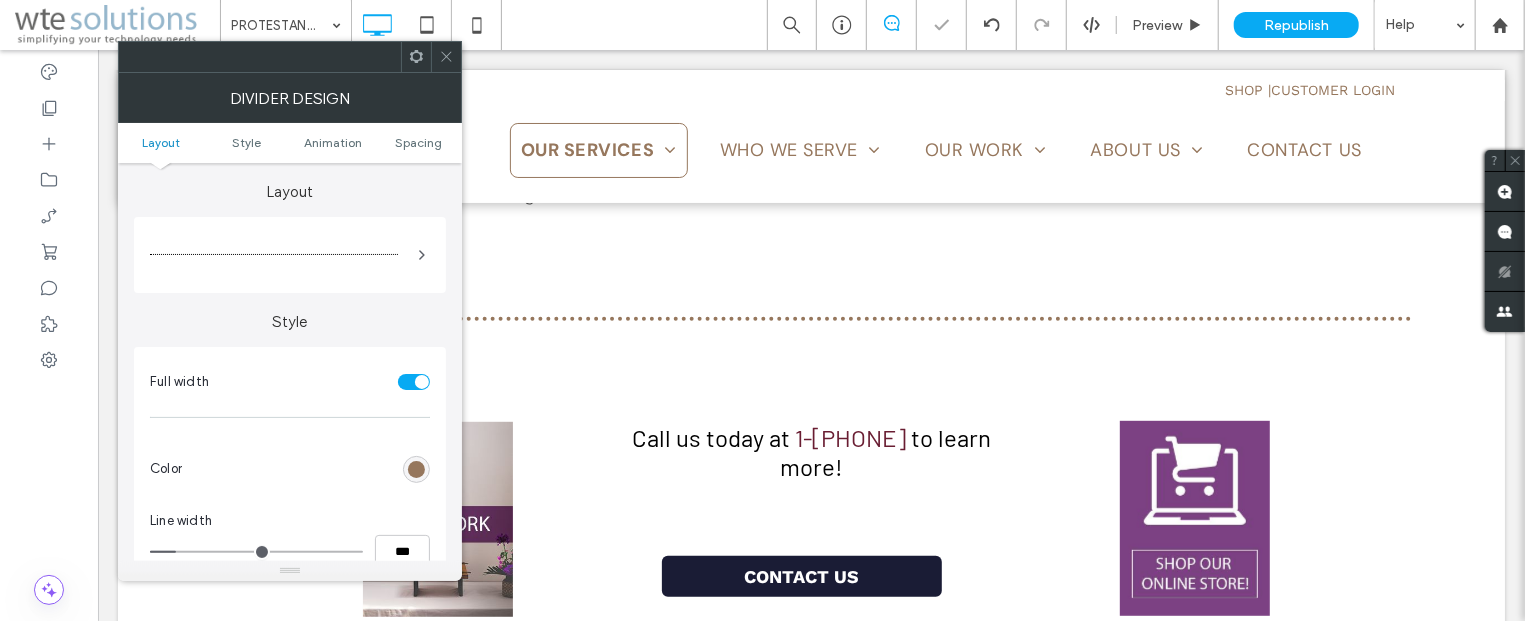 click at bounding box center (446, 57) 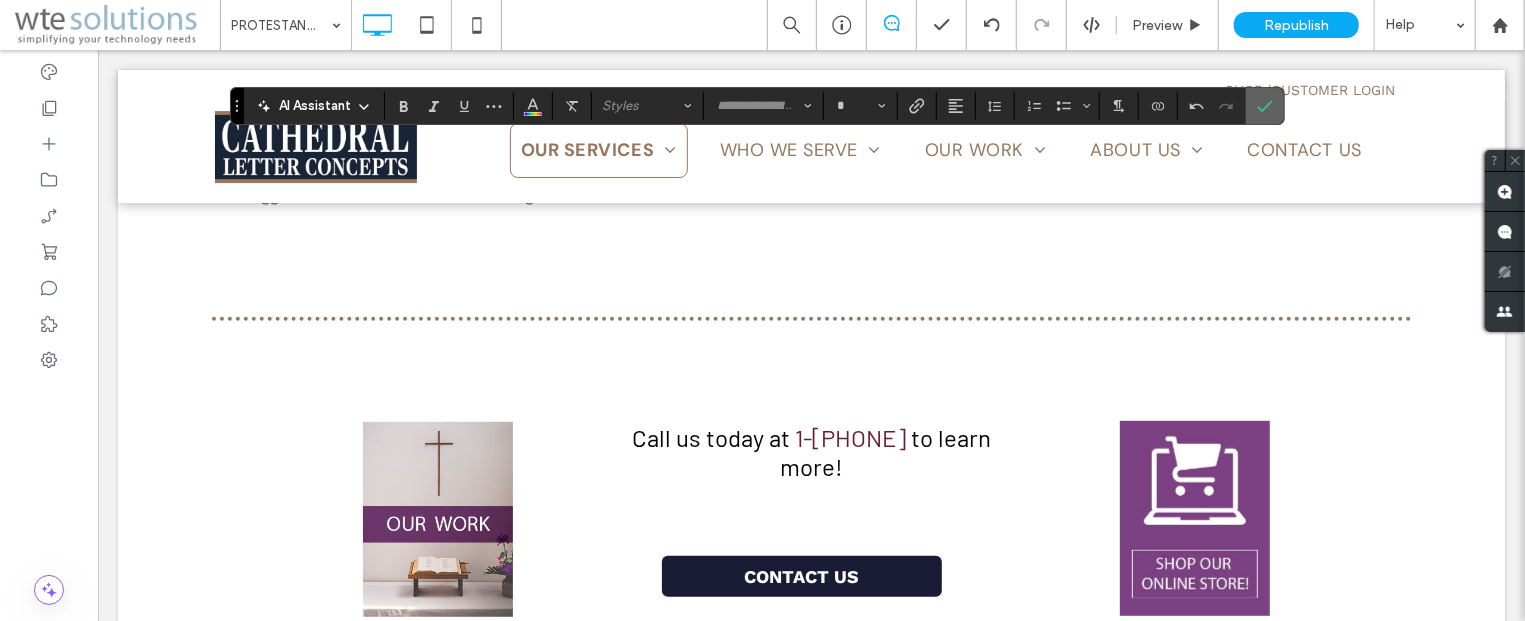 click 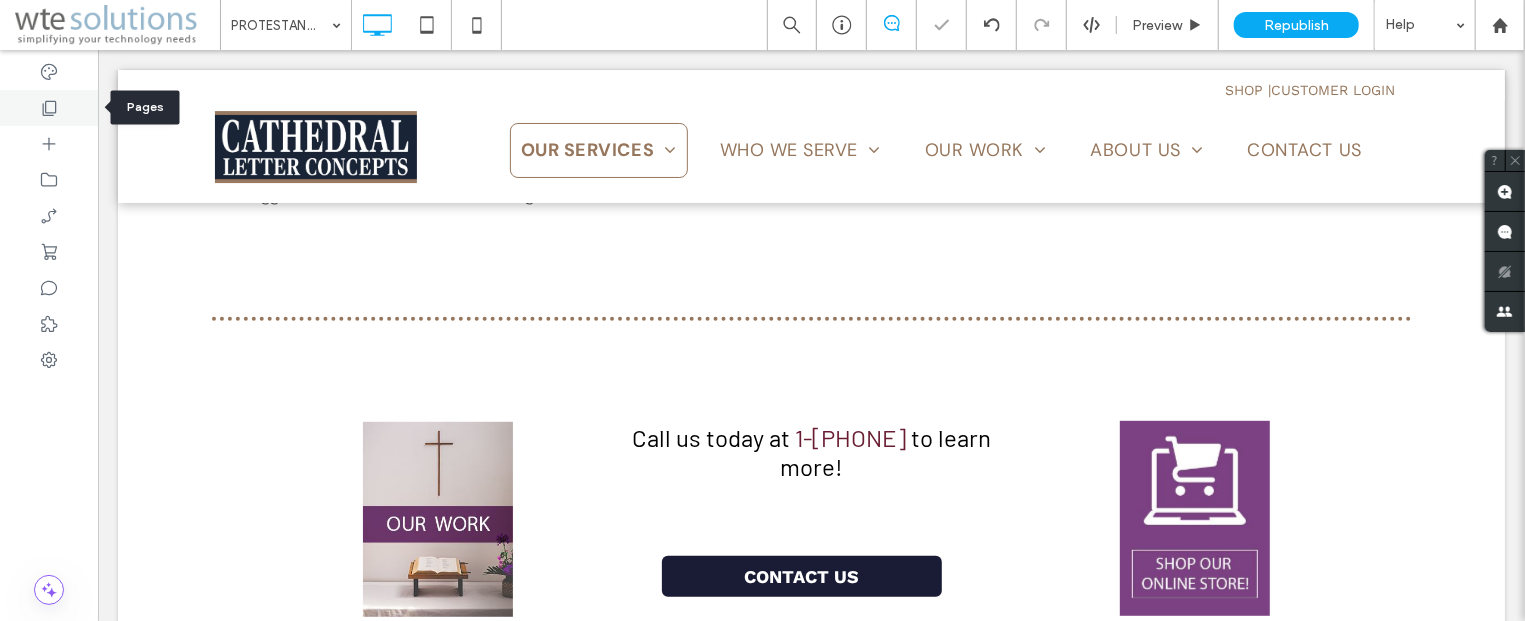 click 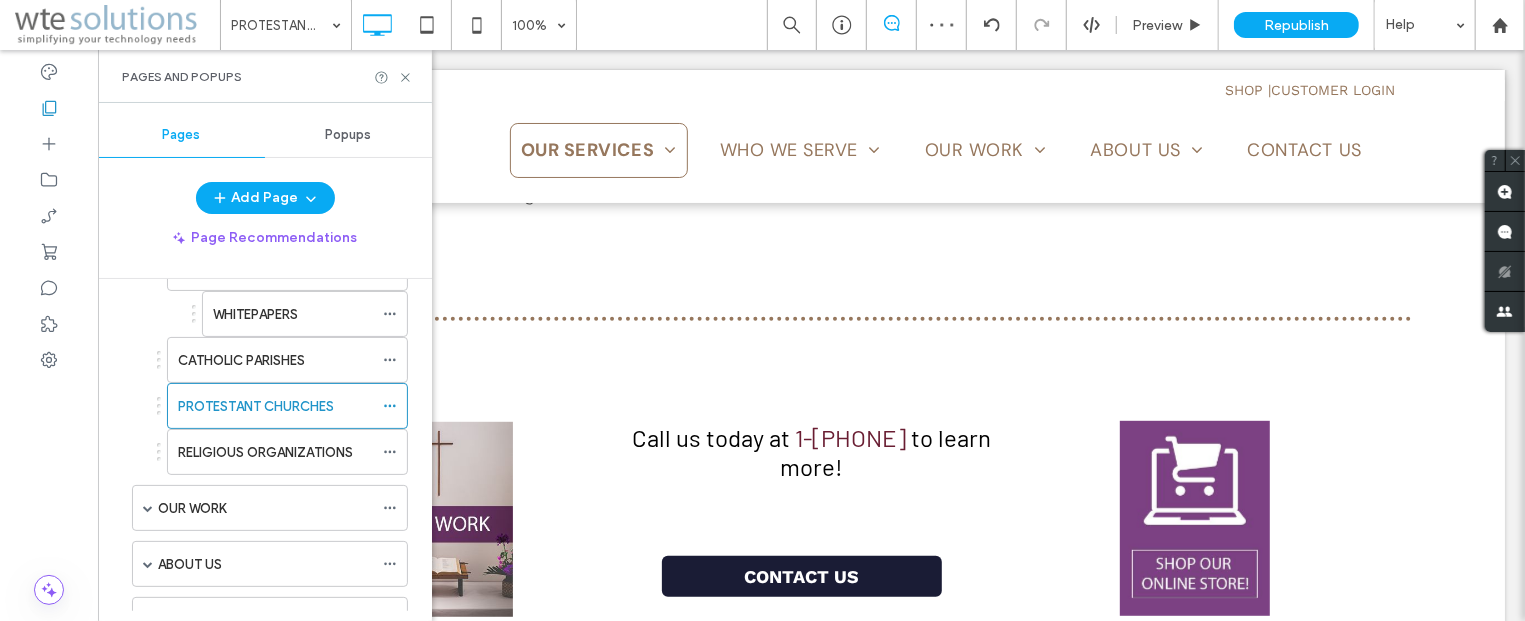 scroll, scrollTop: 241, scrollLeft: 0, axis: vertical 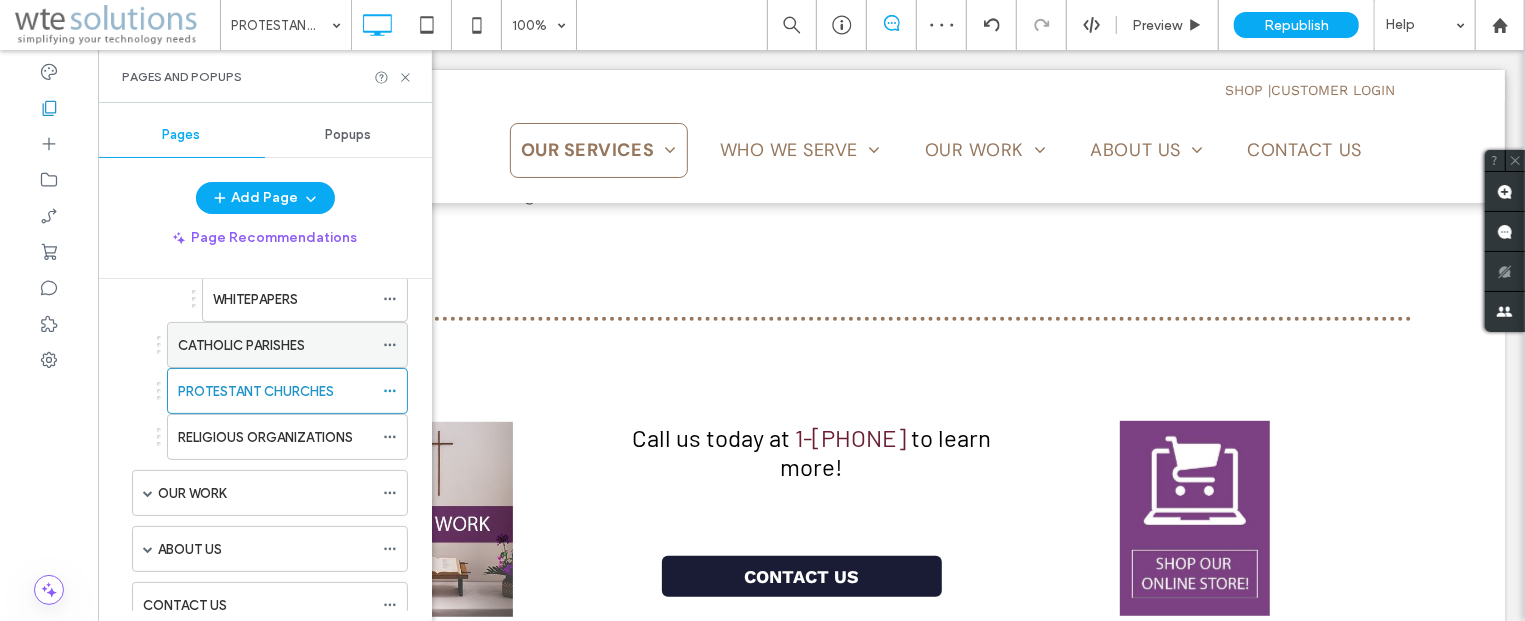 click on "CATHOLIC PARISHES" at bounding box center (241, 345) 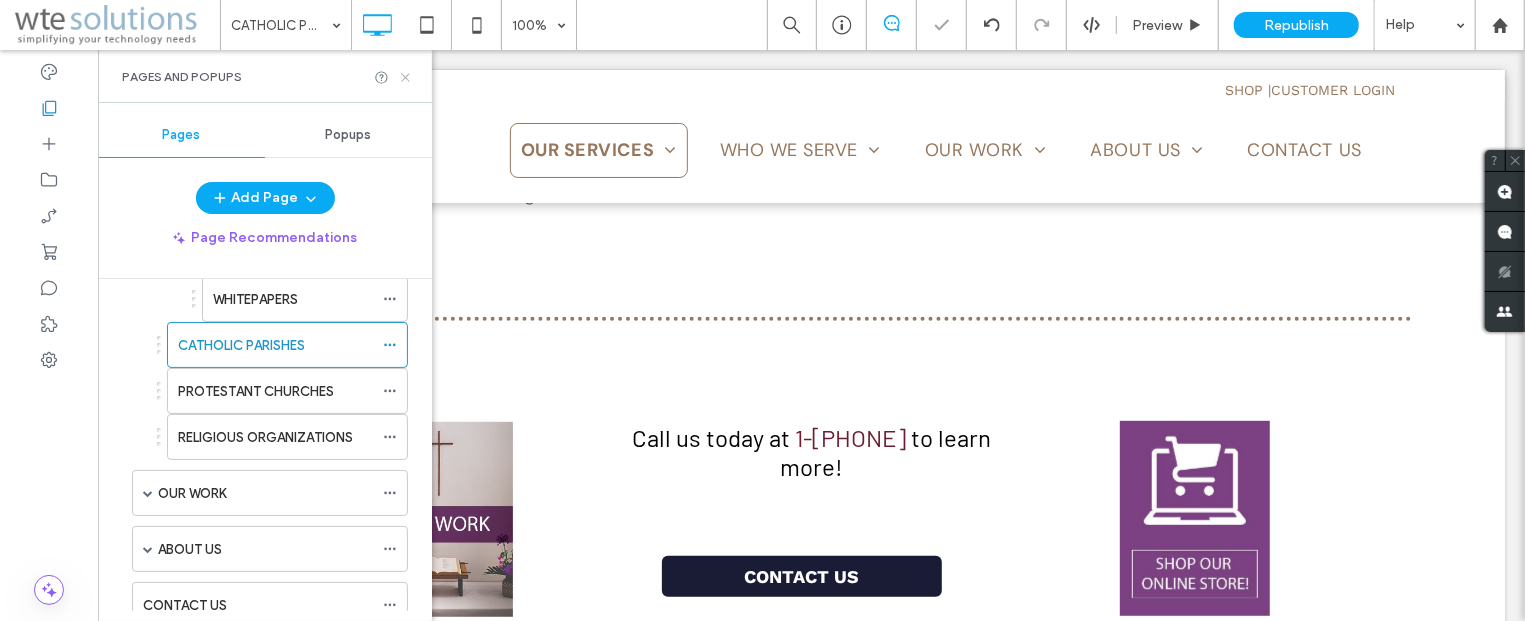 click 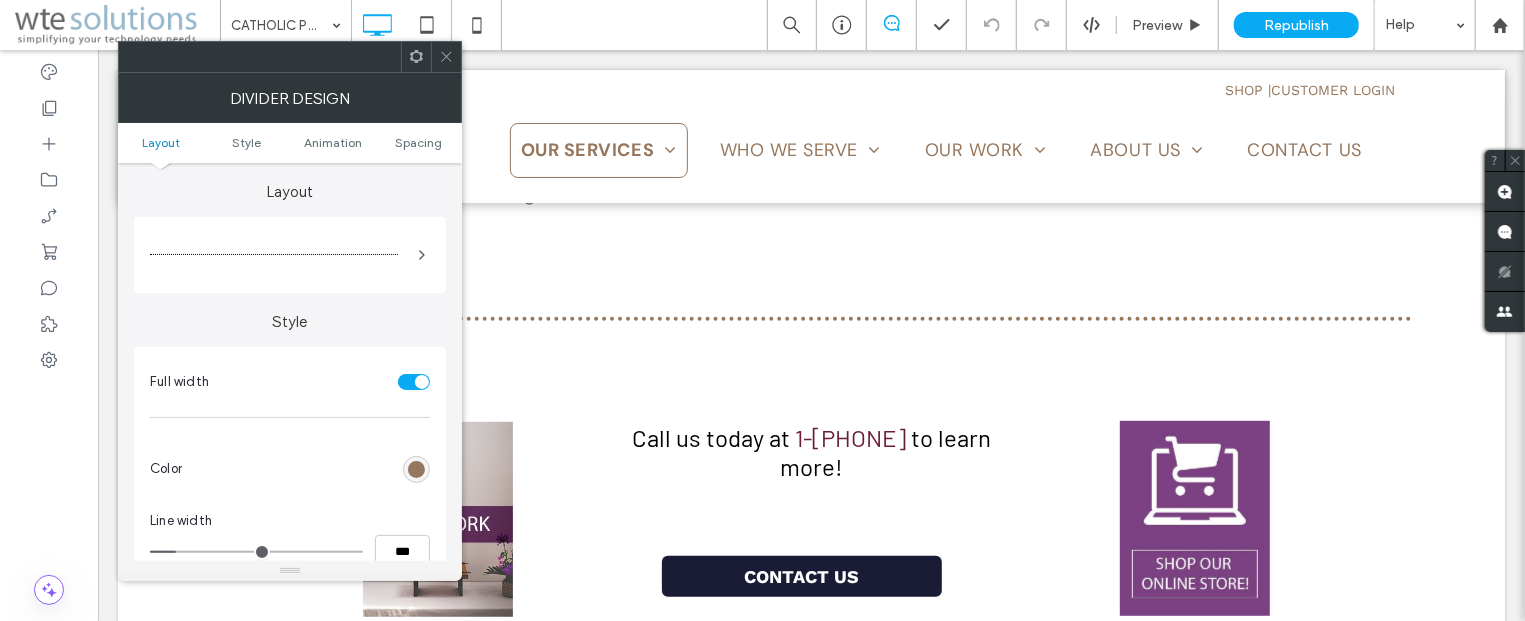 click at bounding box center (446, 57) 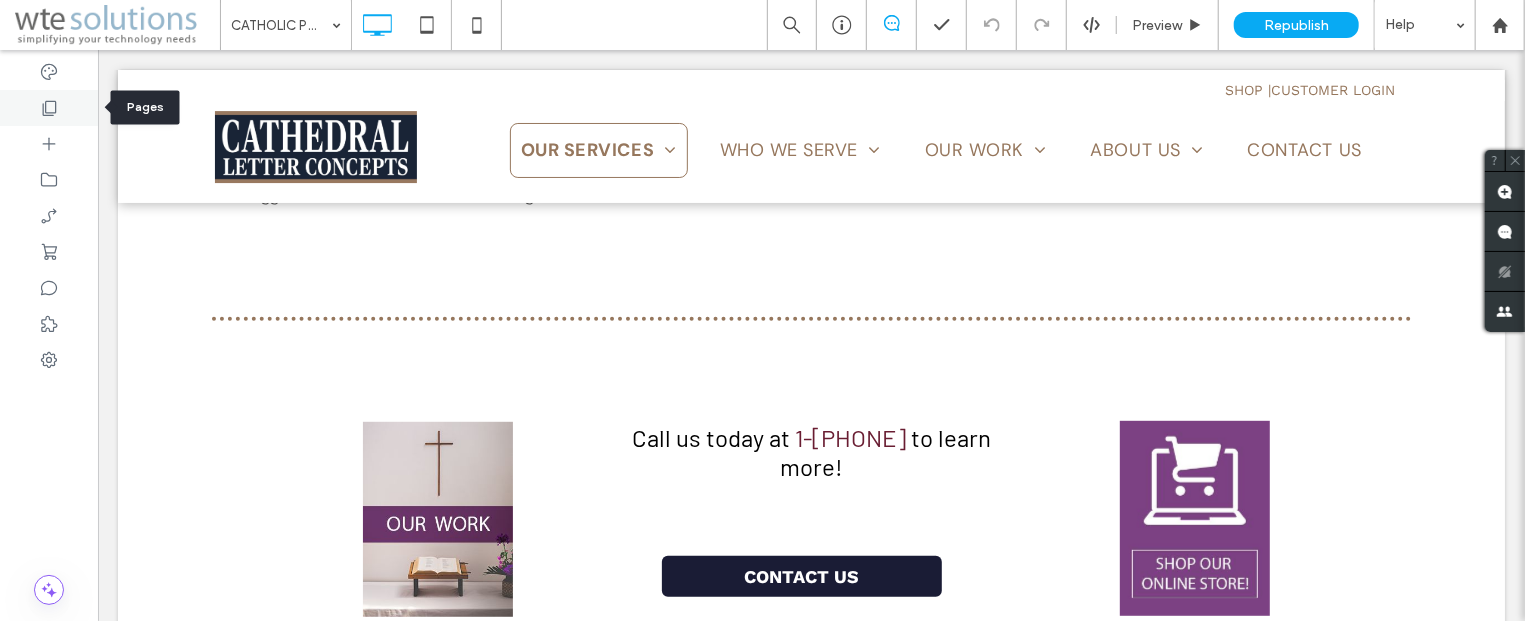 click at bounding box center [49, 108] 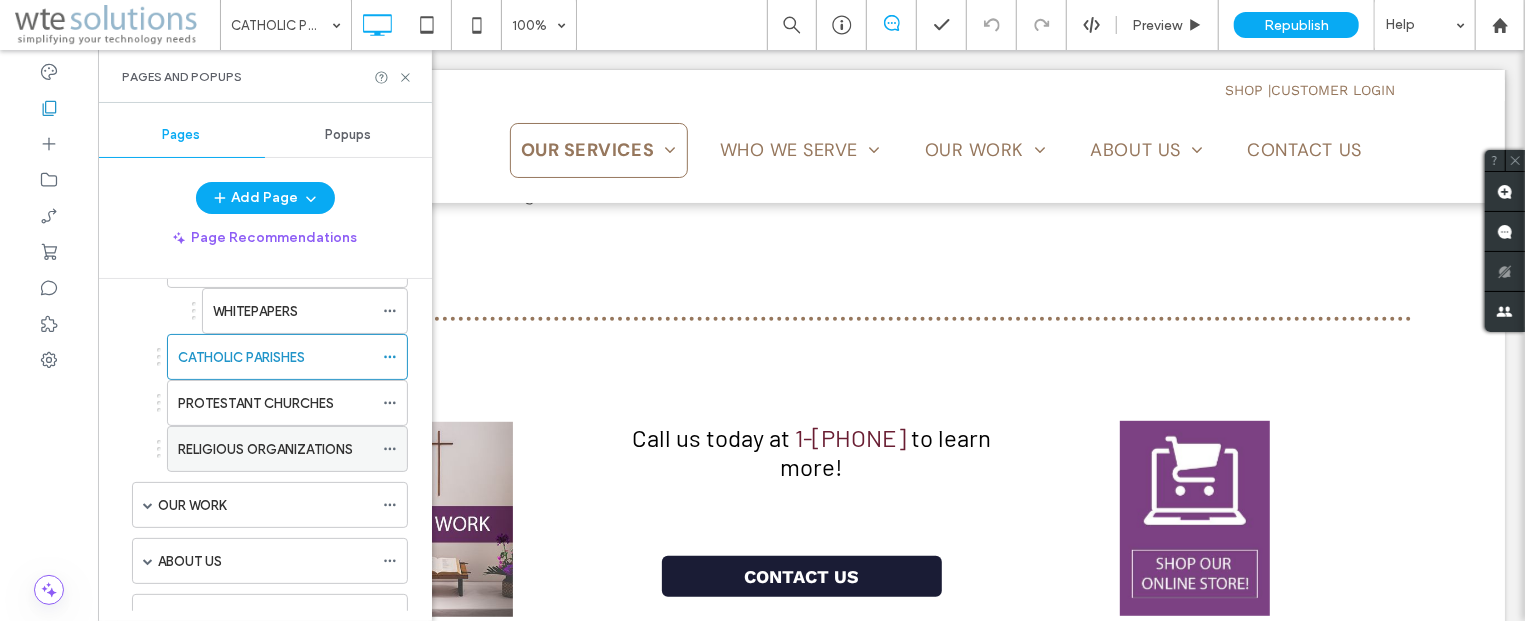 scroll, scrollTop: 241, scrollLeft: 0, axis: vertical 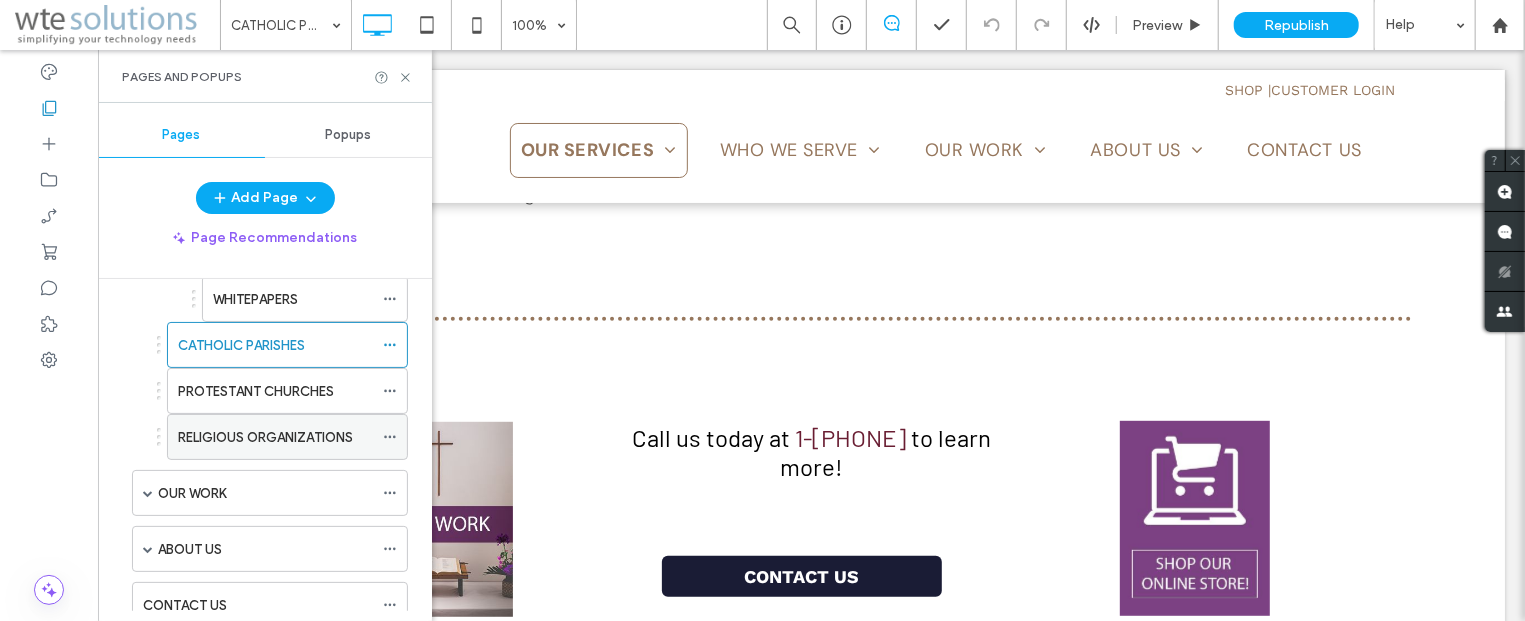 click on "RELIGIOUS ORGANIZATIONS" at bounding box center (275, 437) 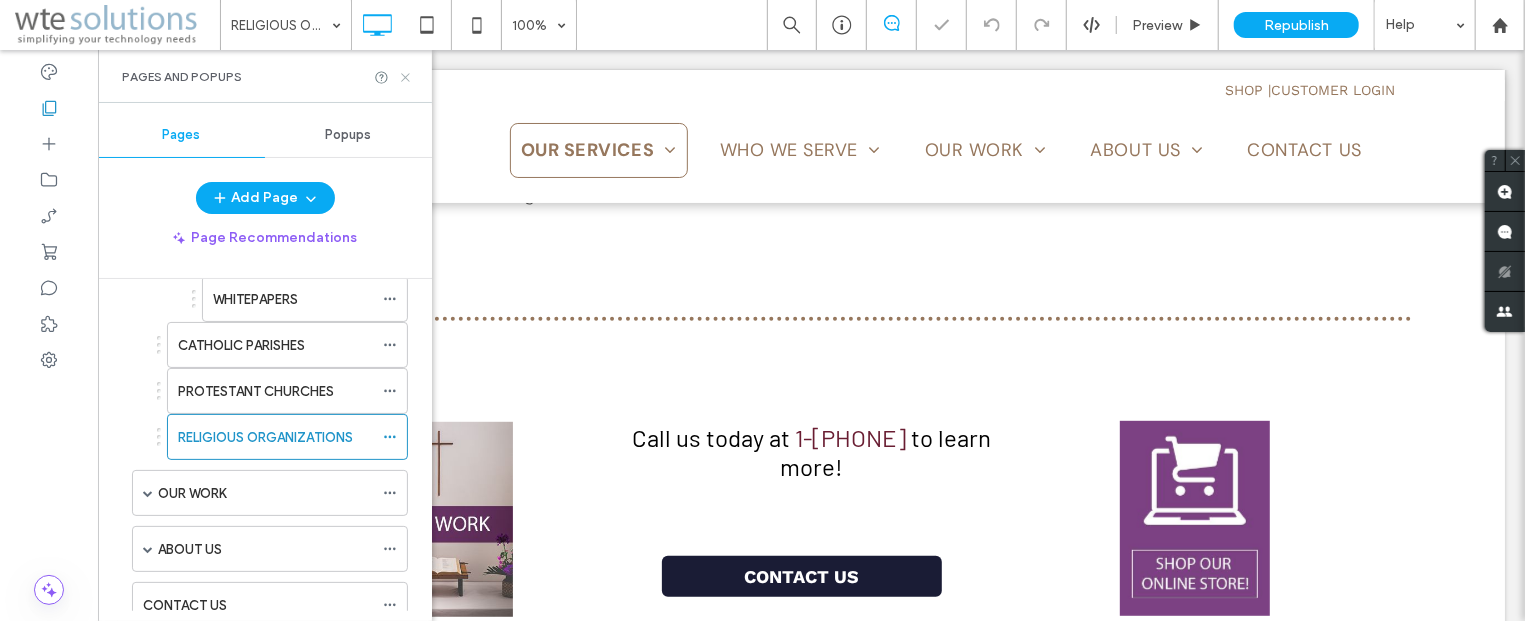 click 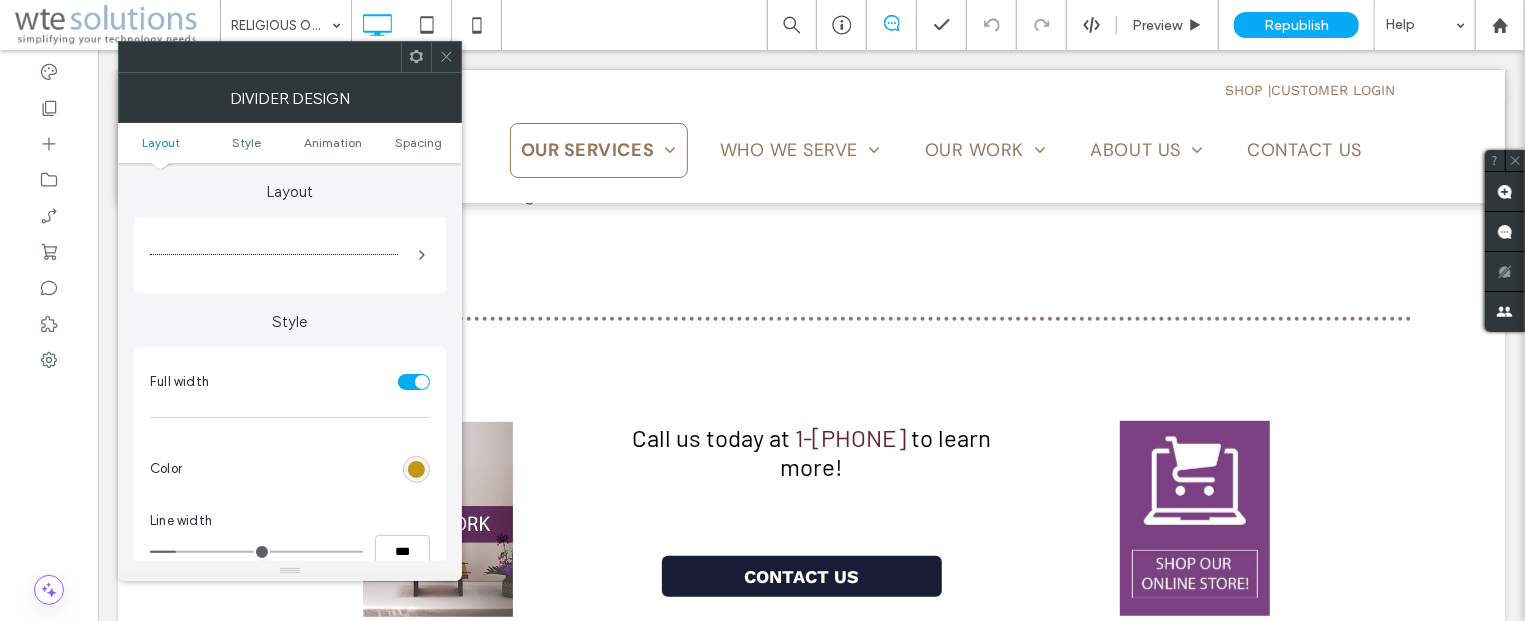 click at bounding box center (416, 469) 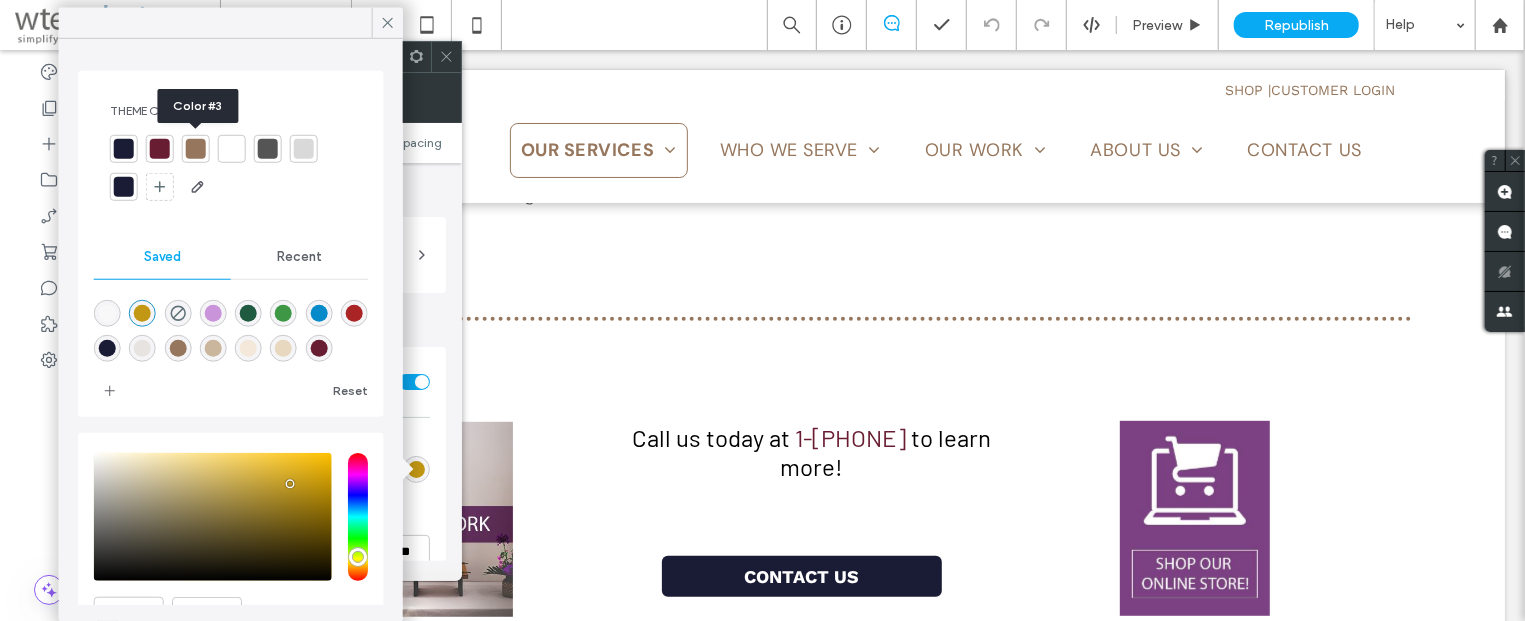 click at bounding box center [196, 149] 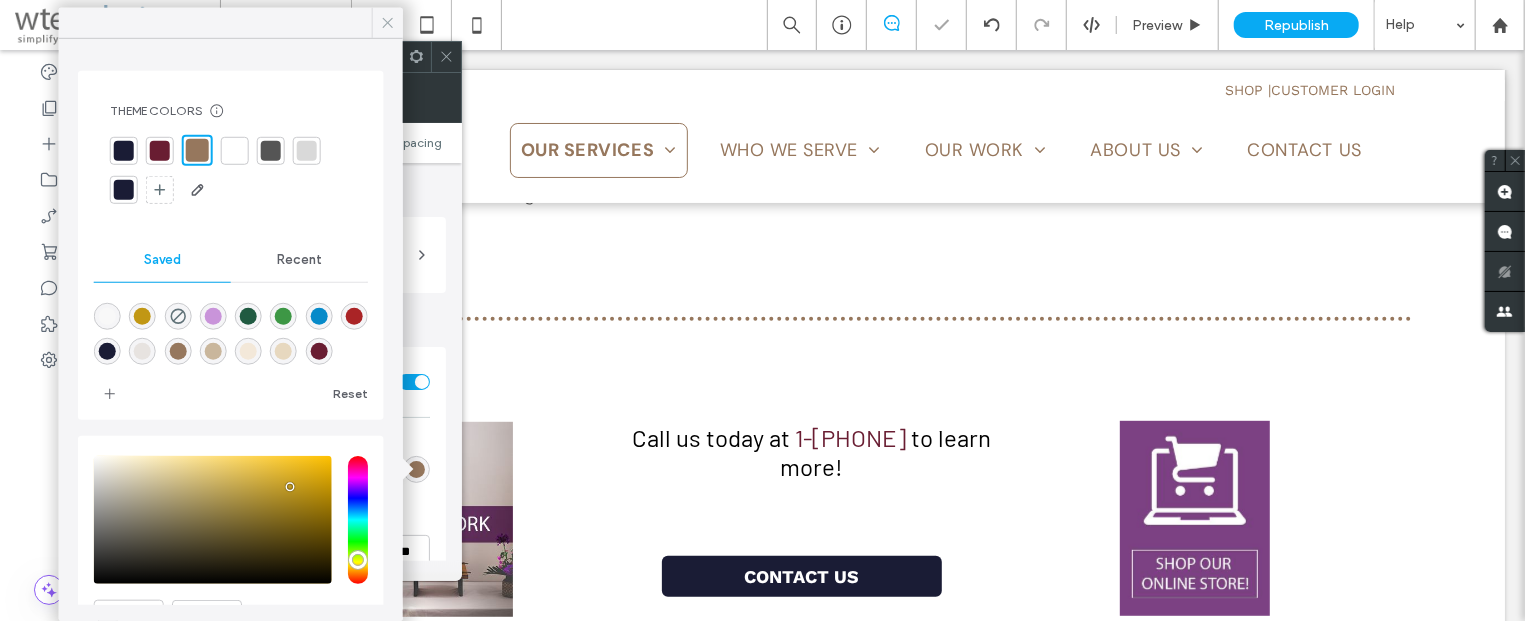 click 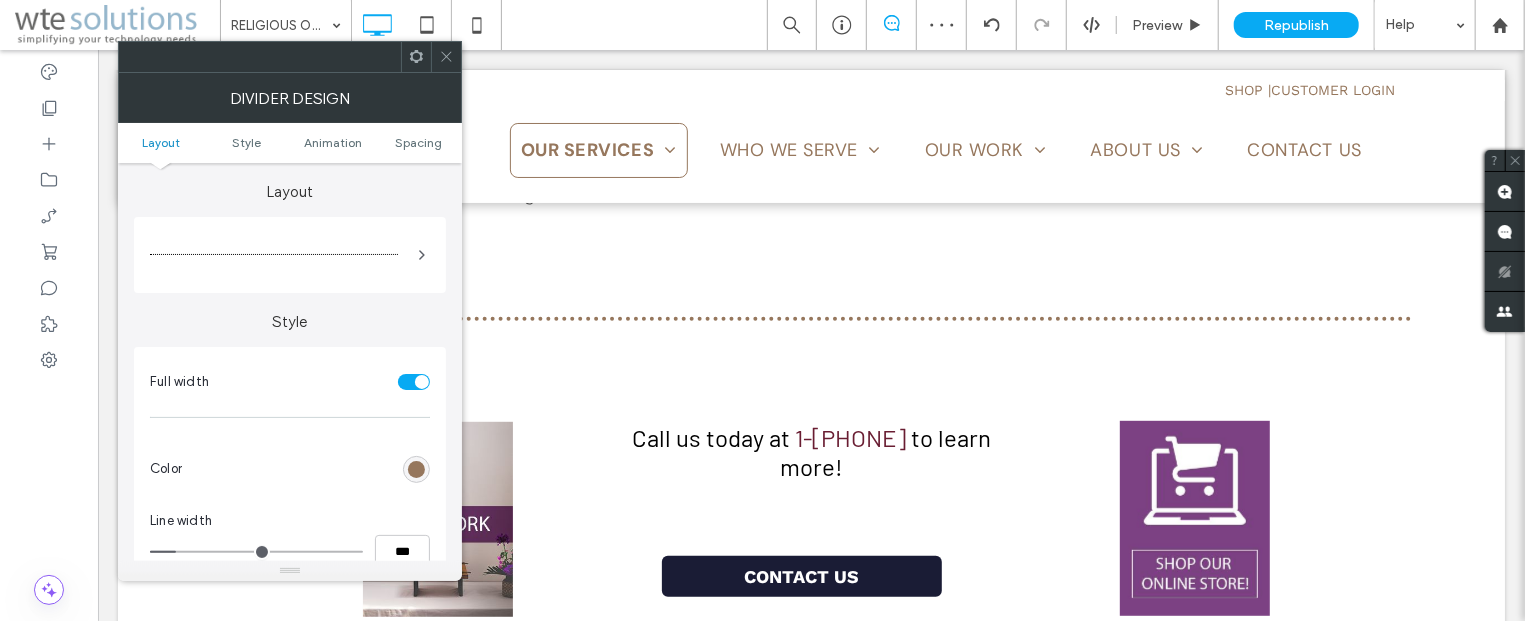 click 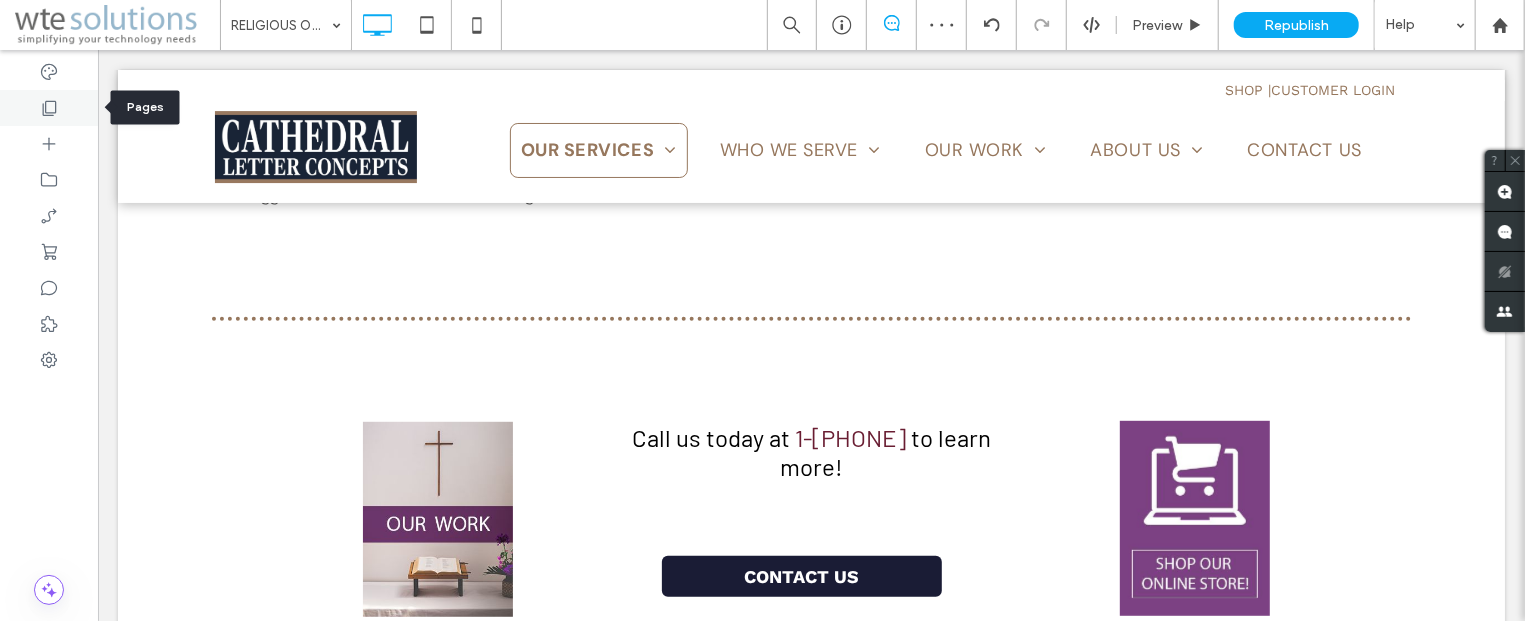 click at bounding box center (49, 108) 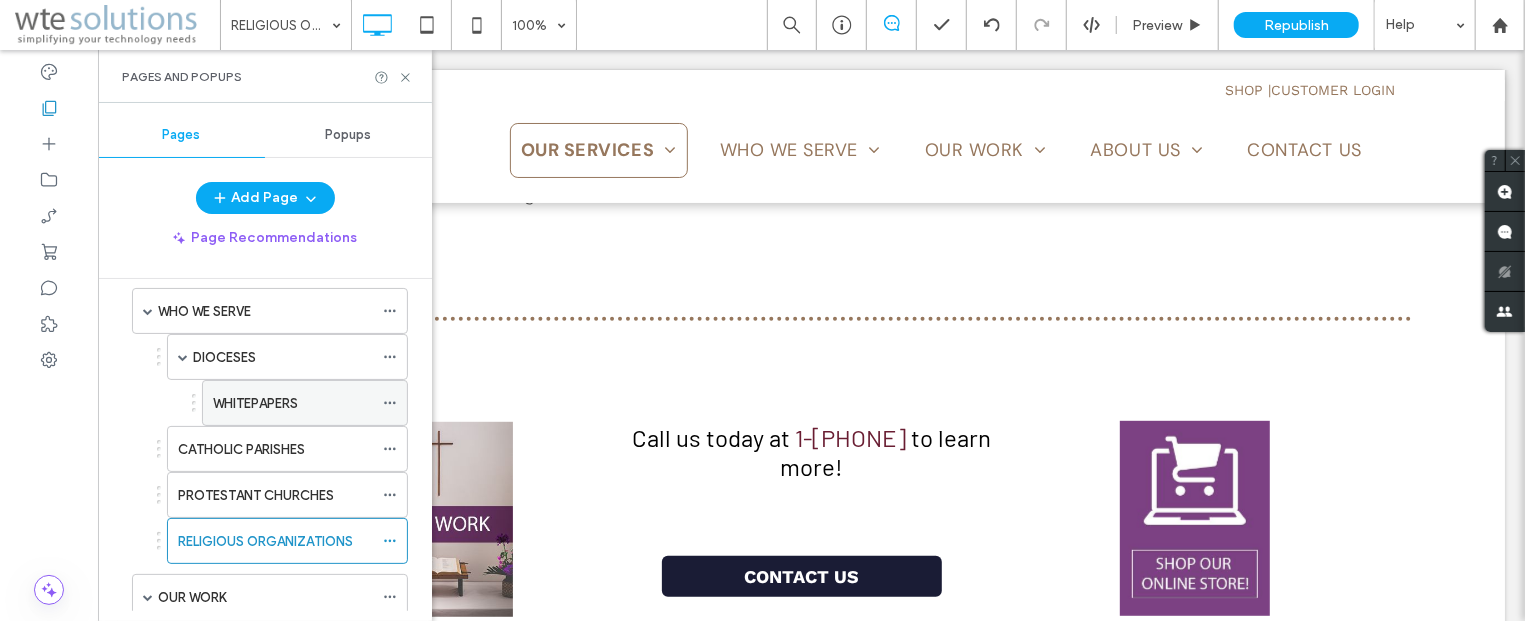 scroll, scrollTop: 362, scrollLeft: 0, axis: vertical 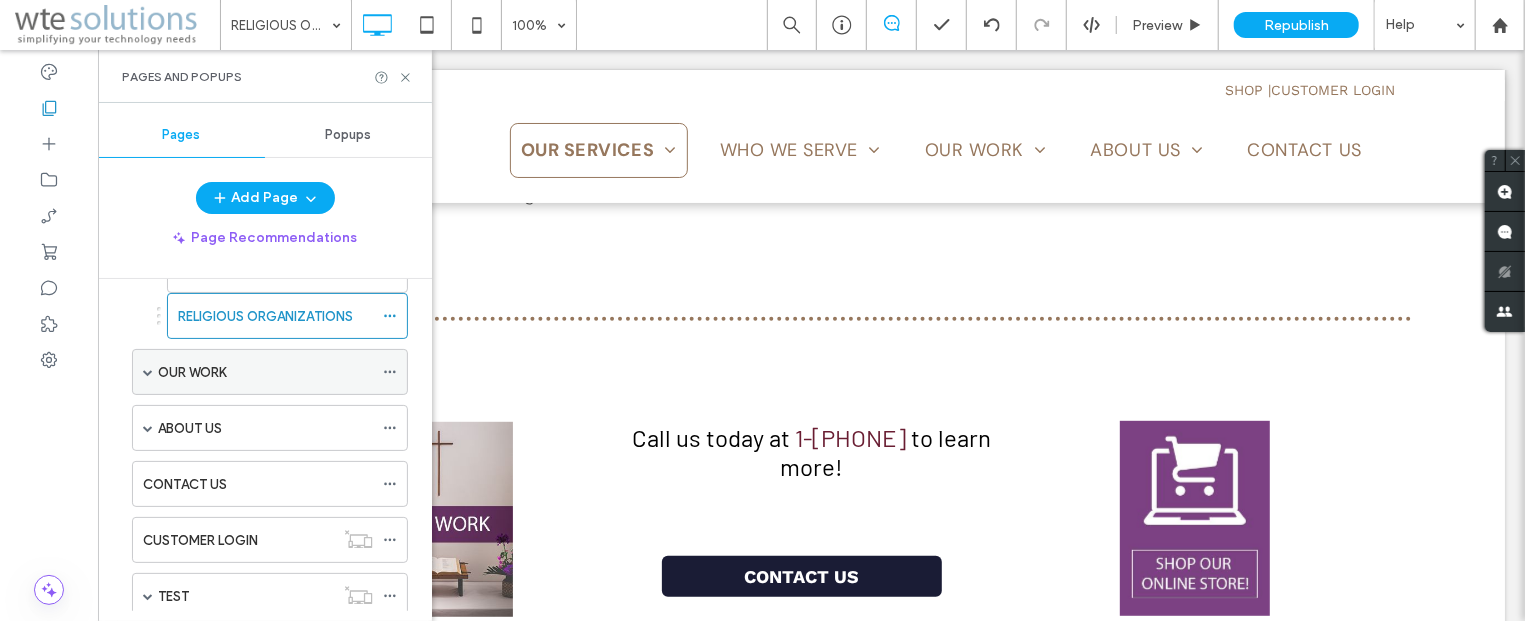 click on "OUR WORK" at bounding box center [265, 372] 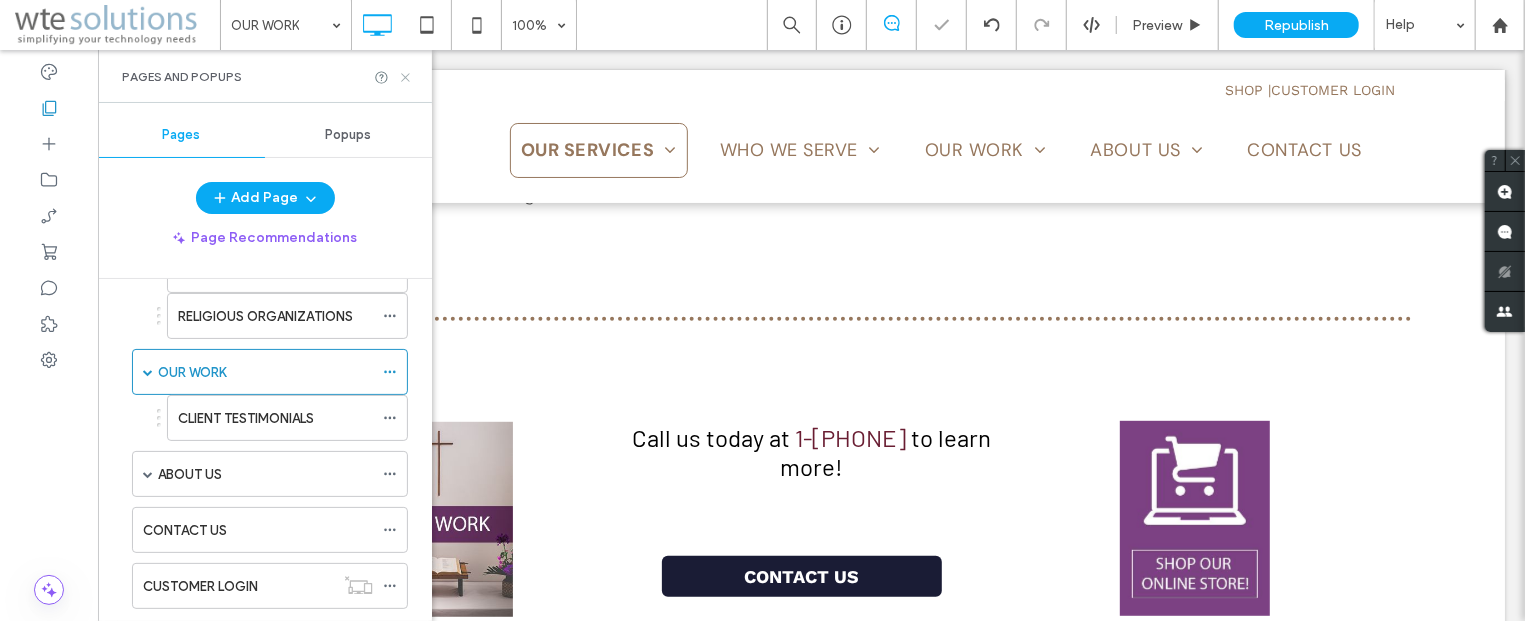 click 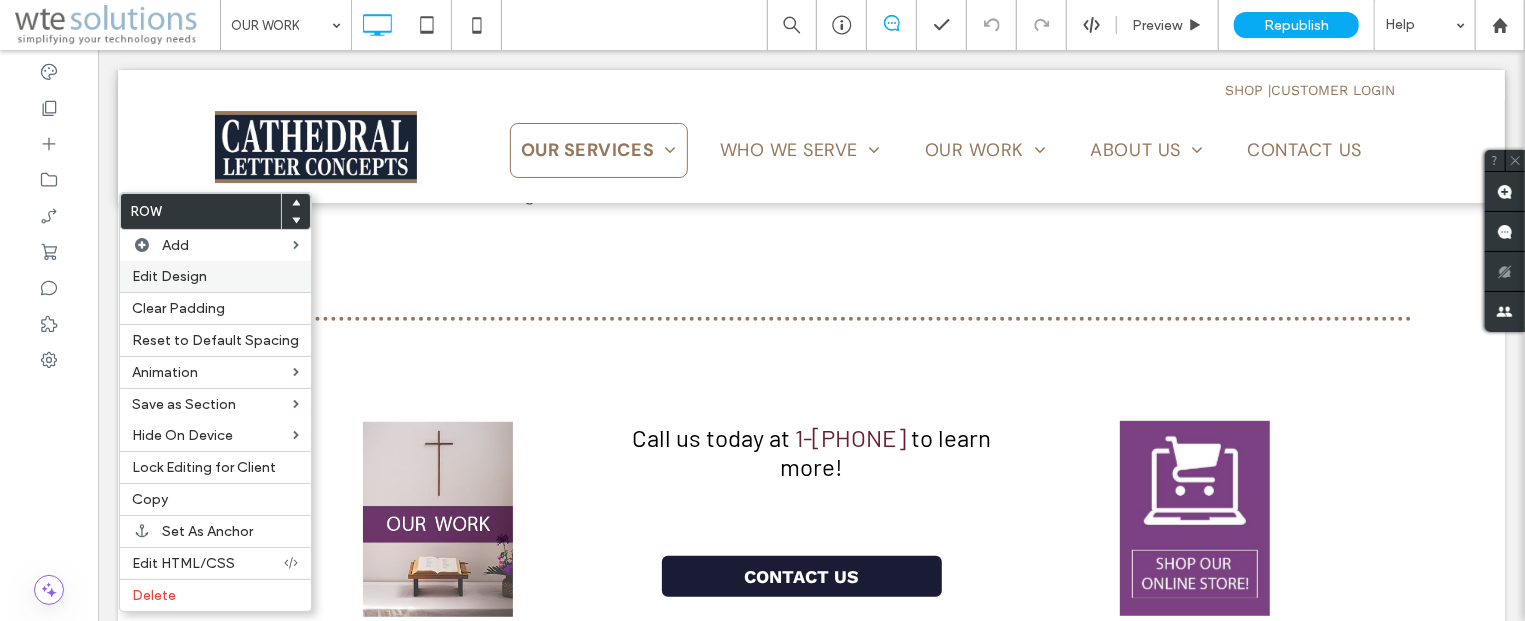 click on "Edit Design" at bounding box center [169, 276] 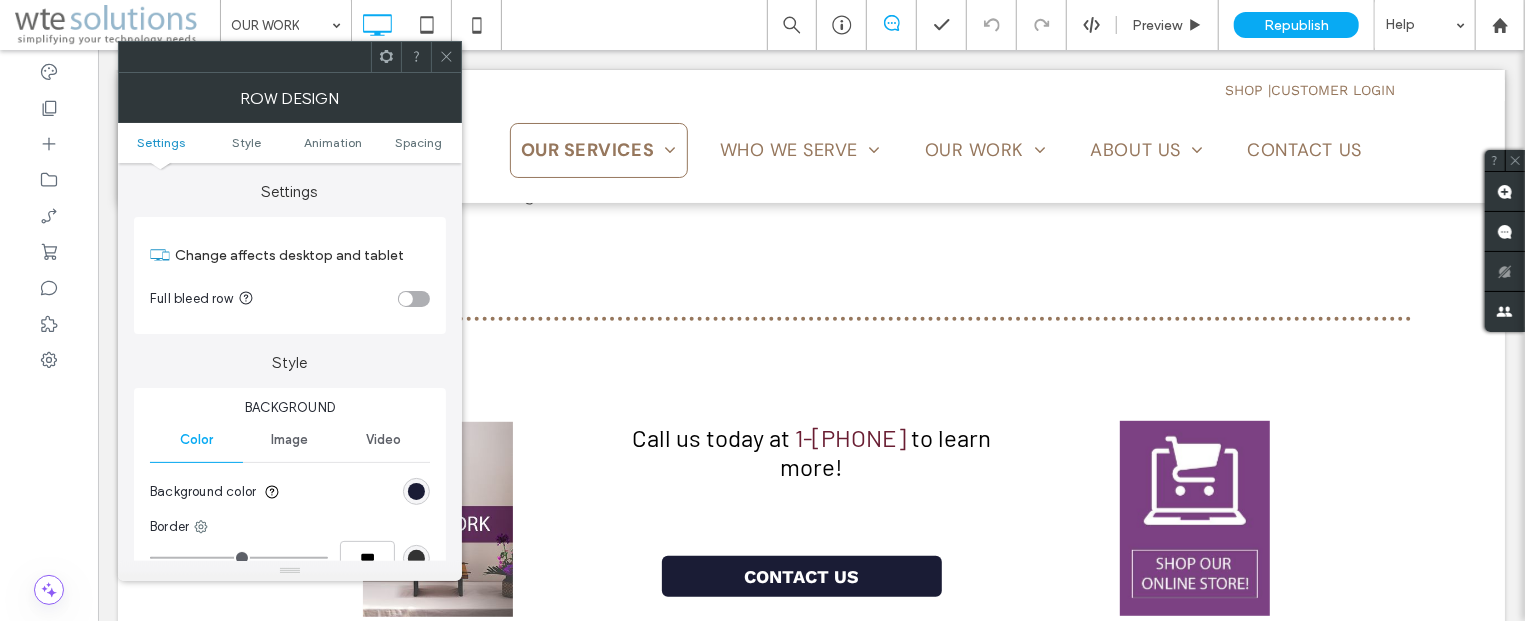 click at bounding box center (416, 491) 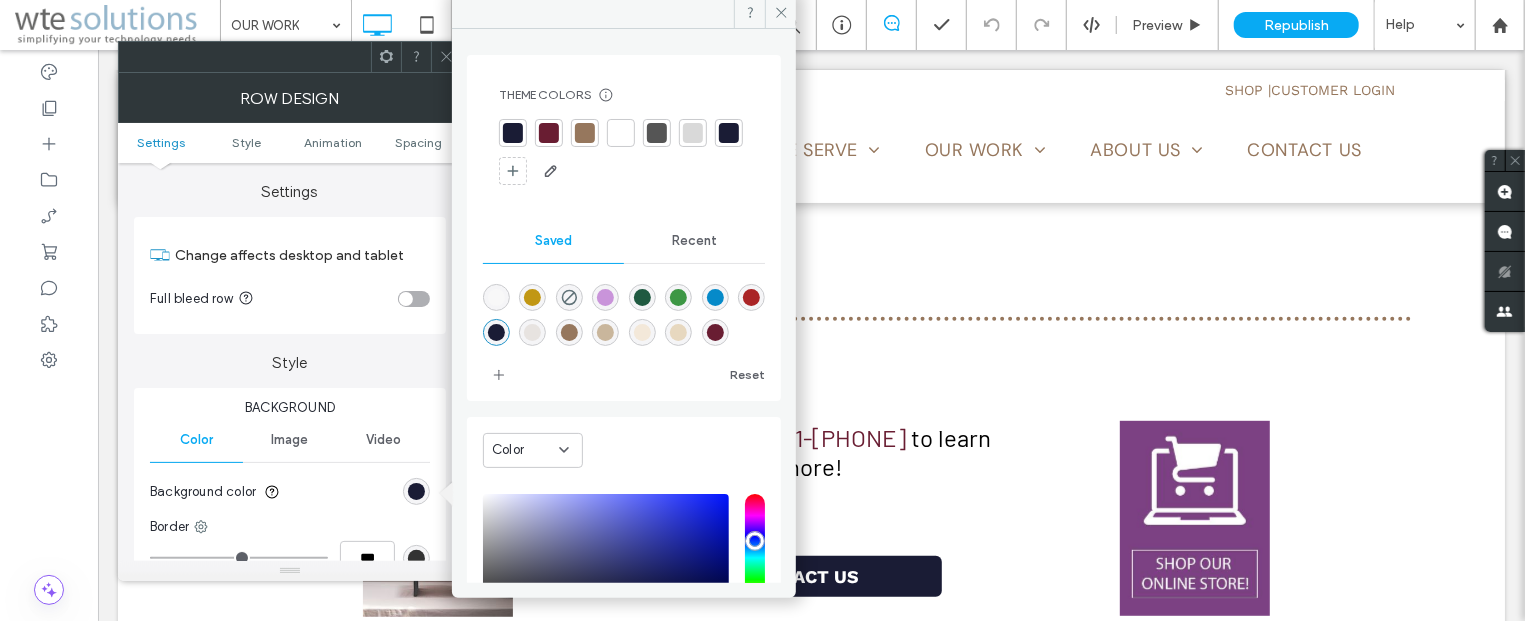 click at bounding box center (513, 133) 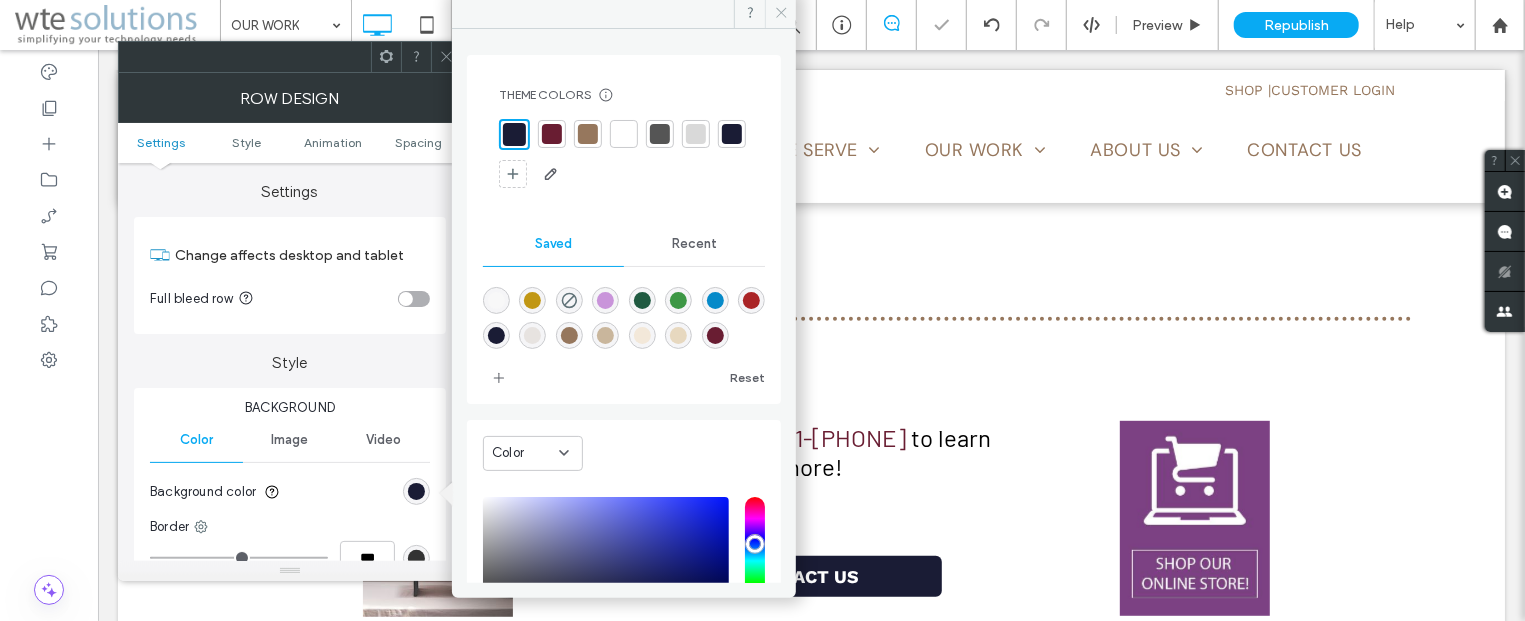 click at bounding box center (780, 13) 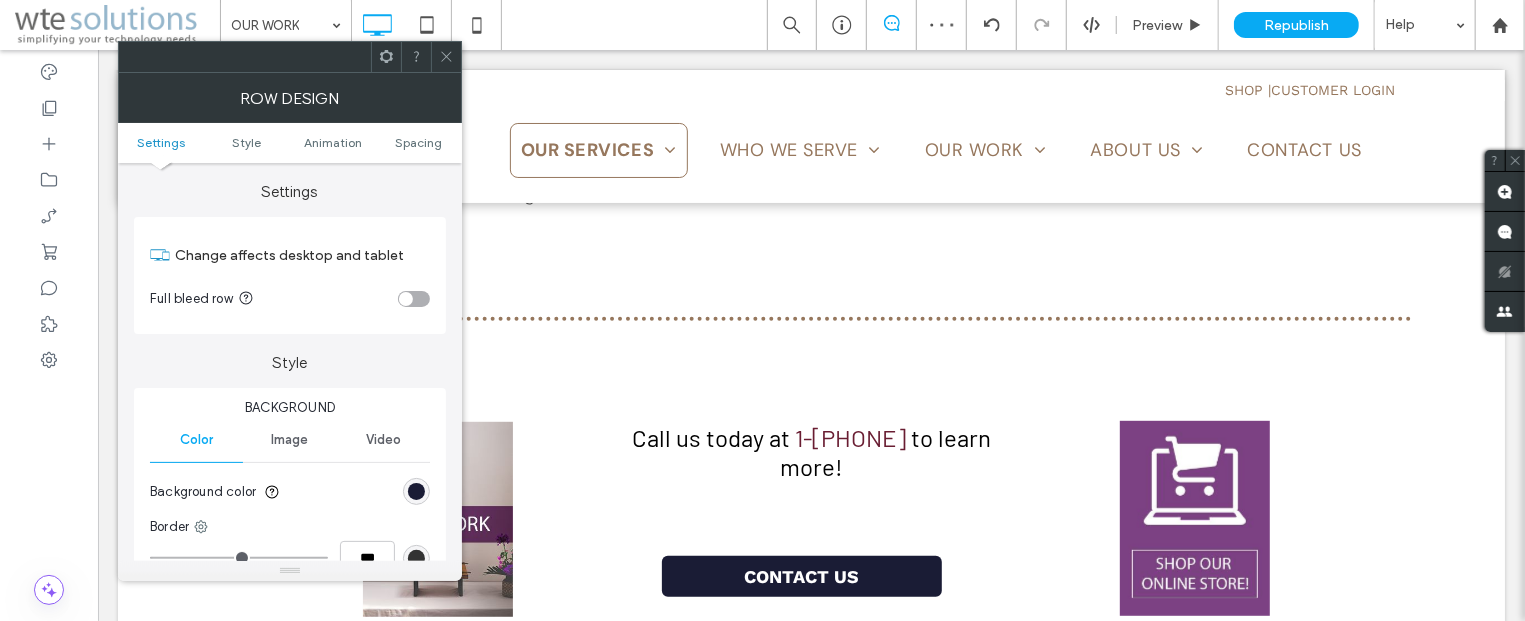 click 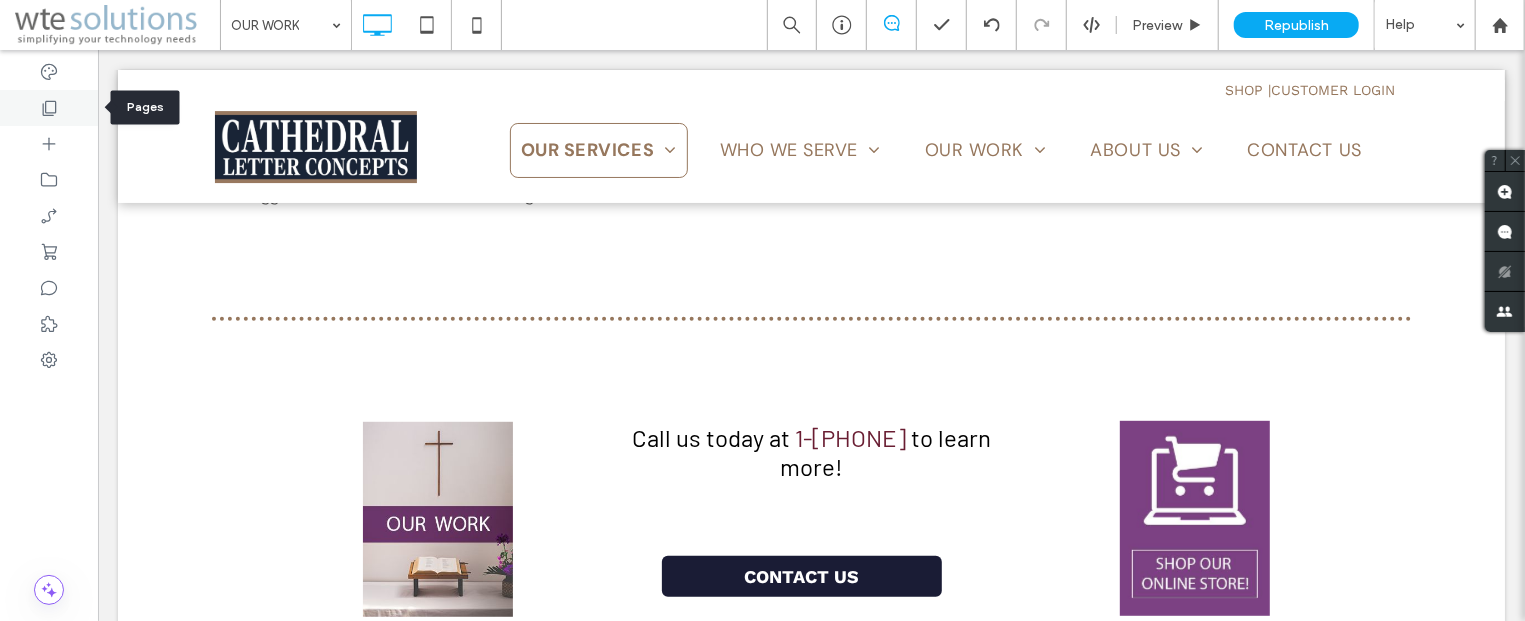 click 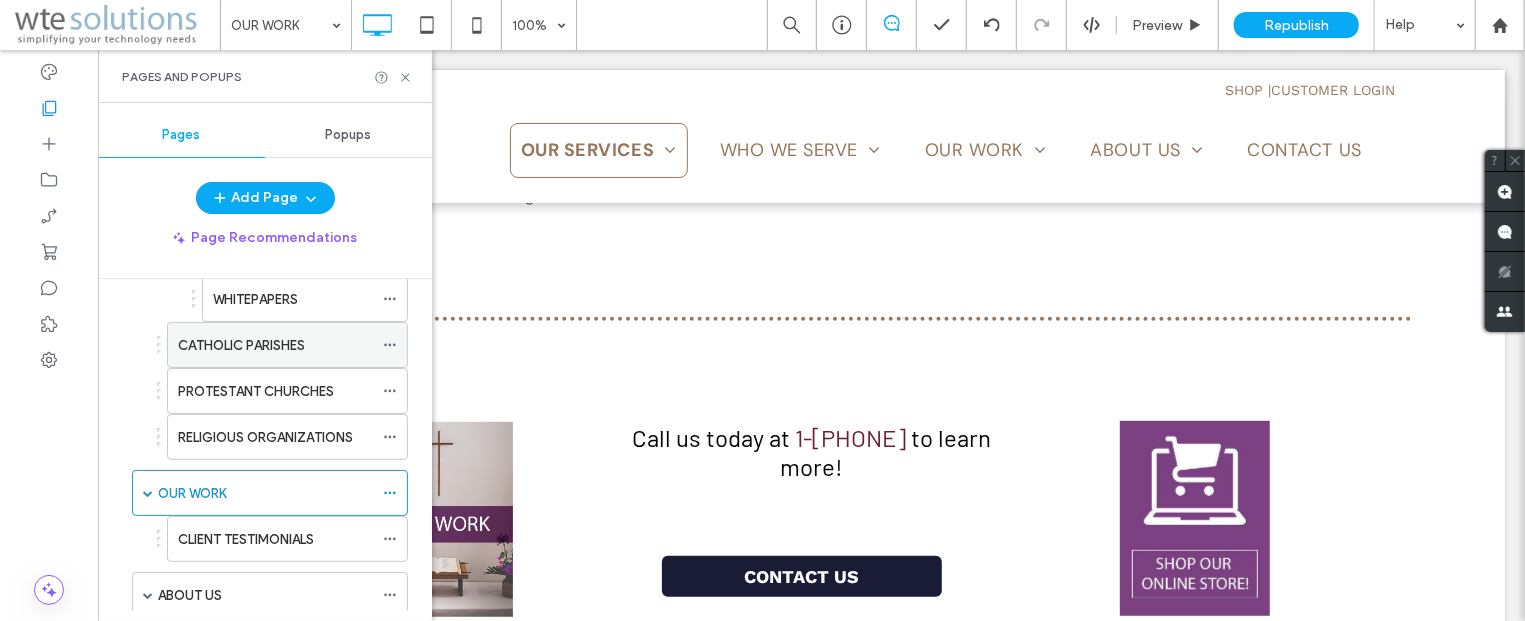 scroll, scrollTop: 0, scrollLeft: 0, axis: both 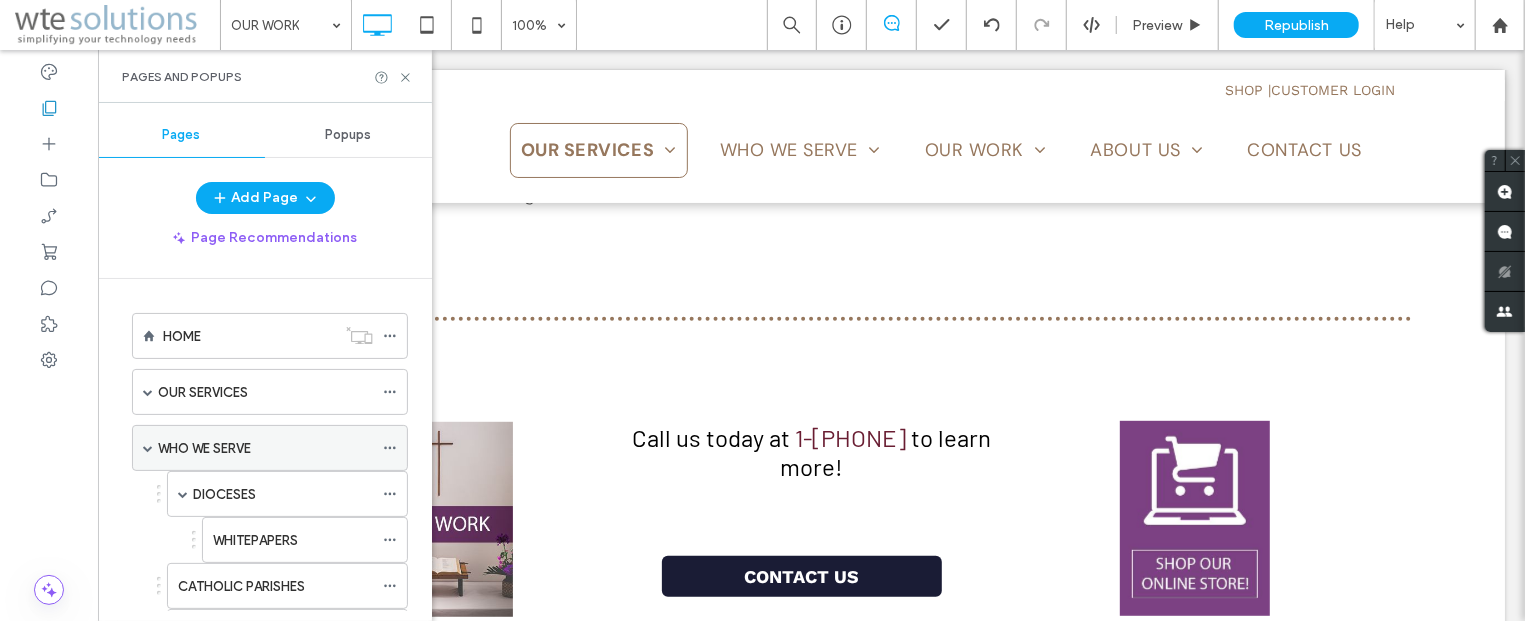 click at bounding box center (148, 448) 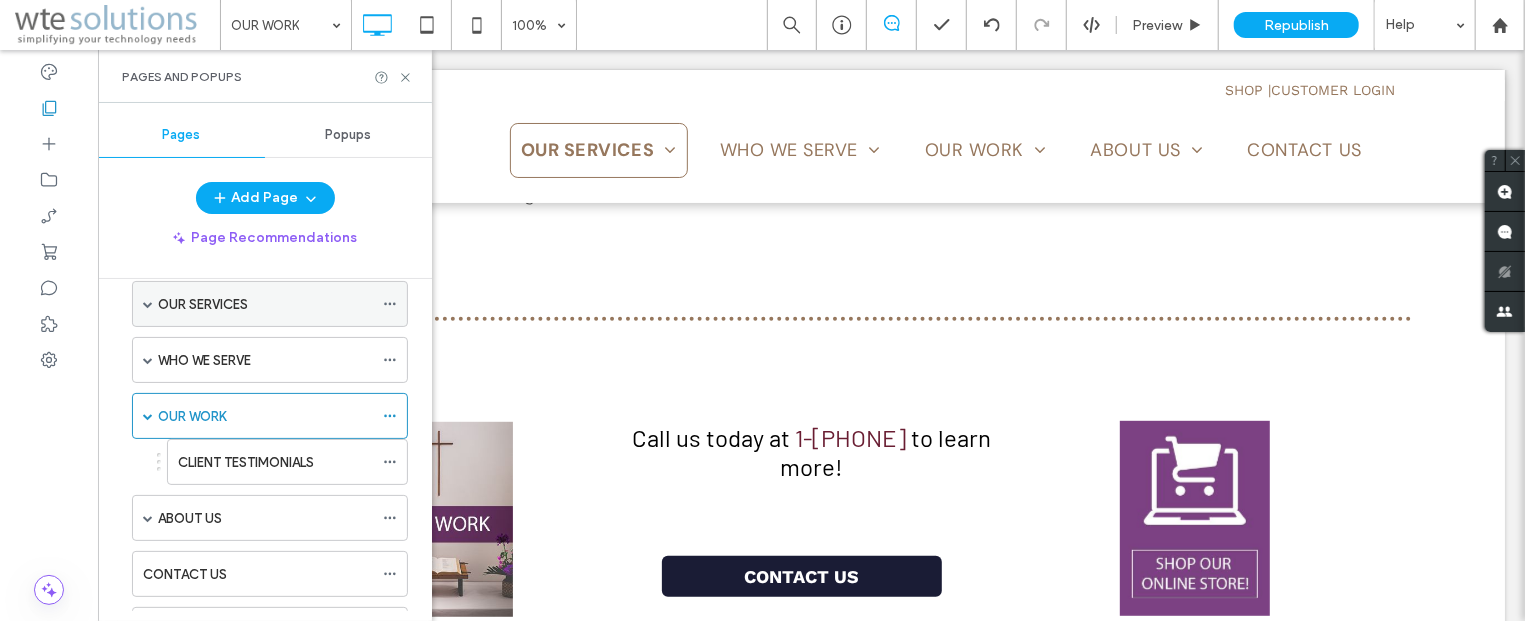 scroll, scrollTop: 121, scrollLeft: 0, axis: vertical 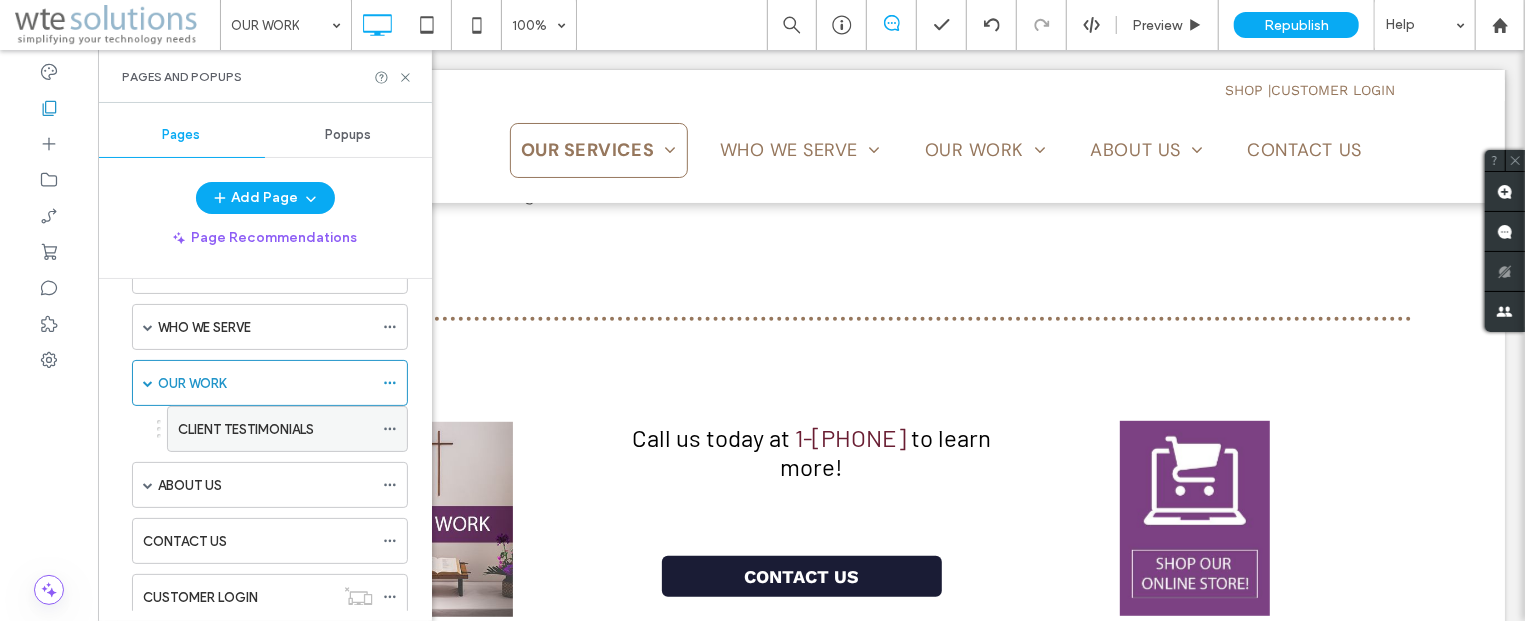 click on "CLIENT TESTIMONIALS" at bounding box center (246, 429) 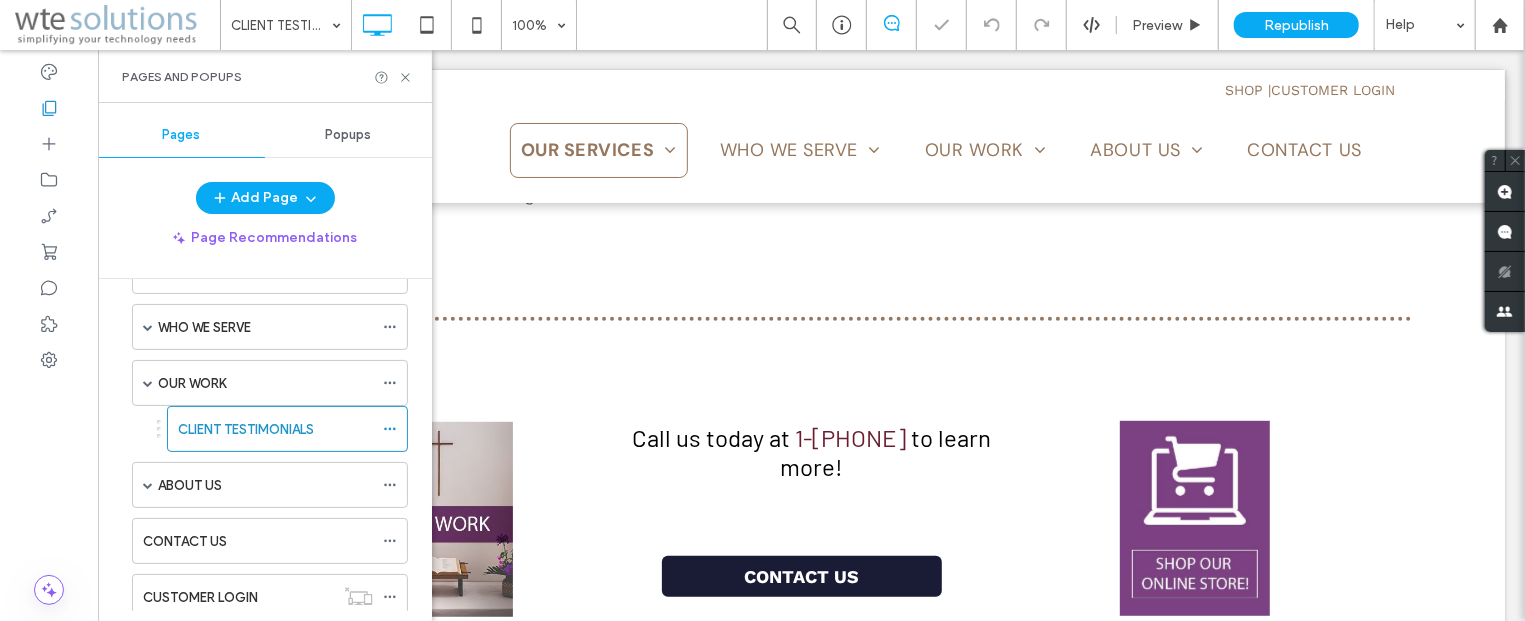 click on "Pages and Popups" at bounding box center [265, 77] 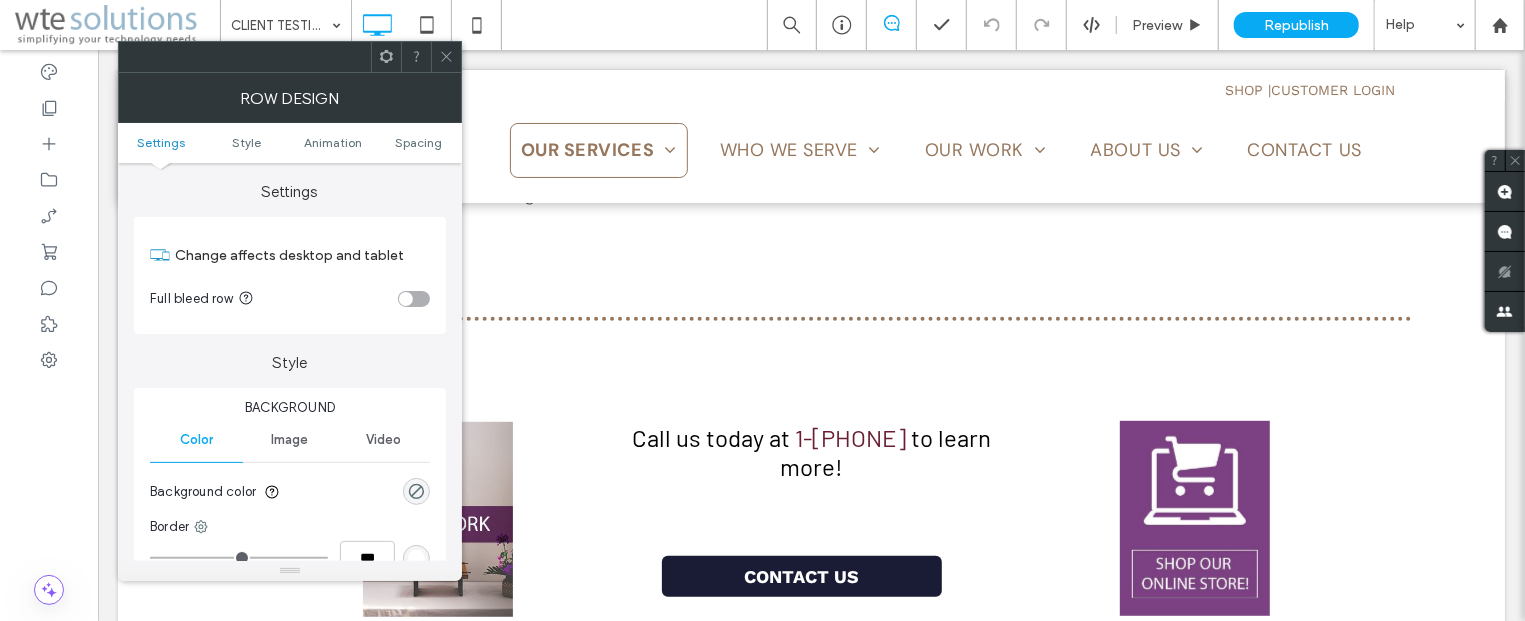 click 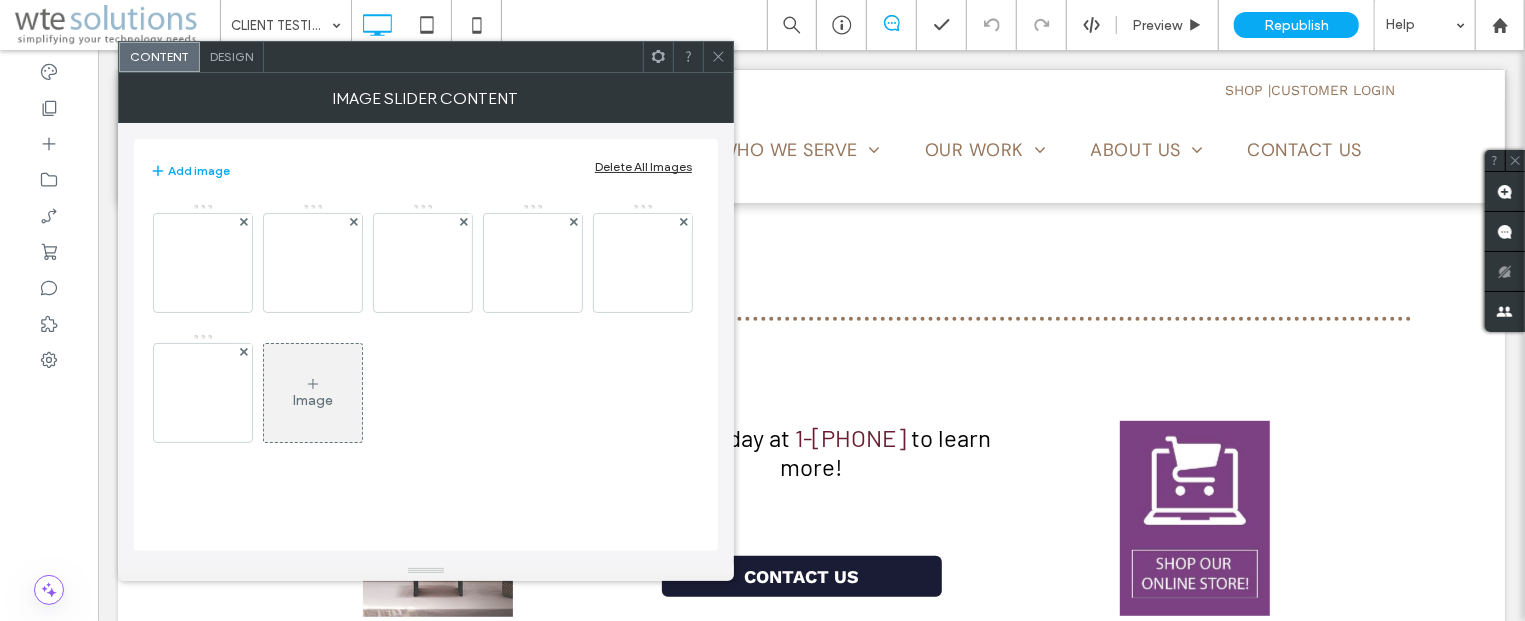 click 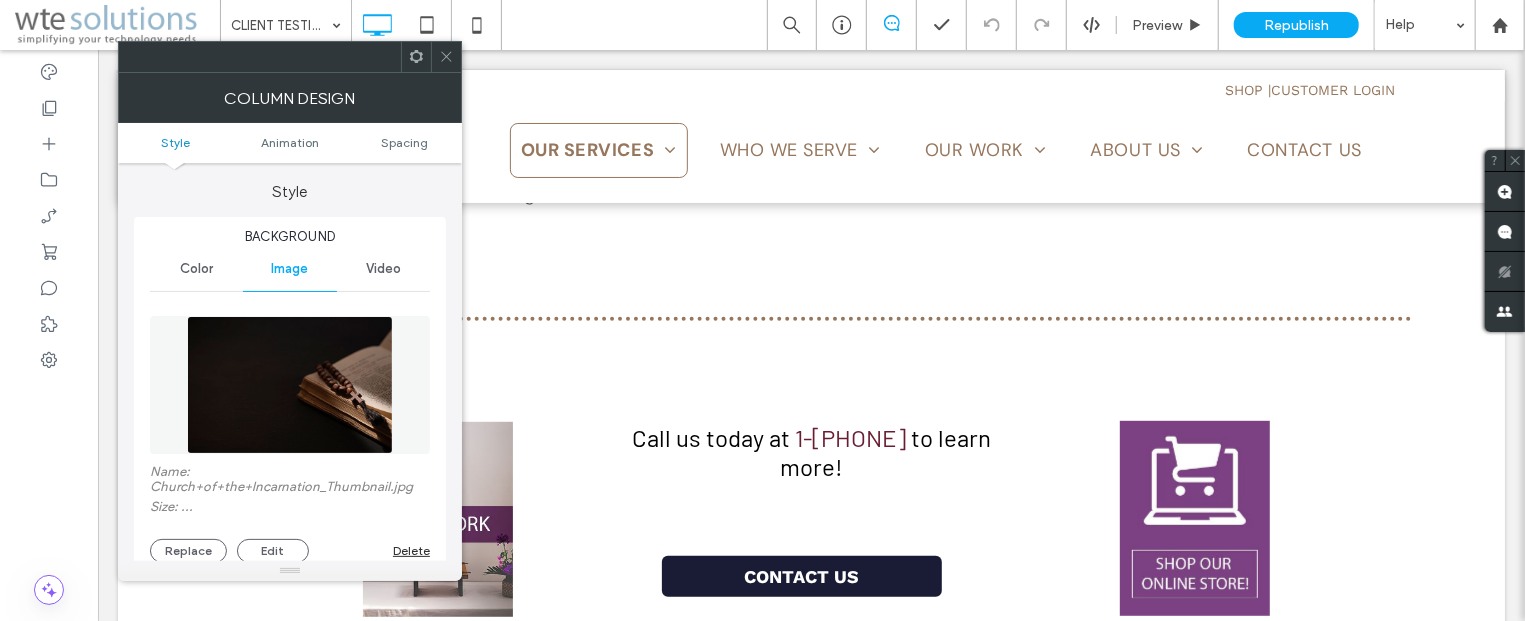 type on "**" 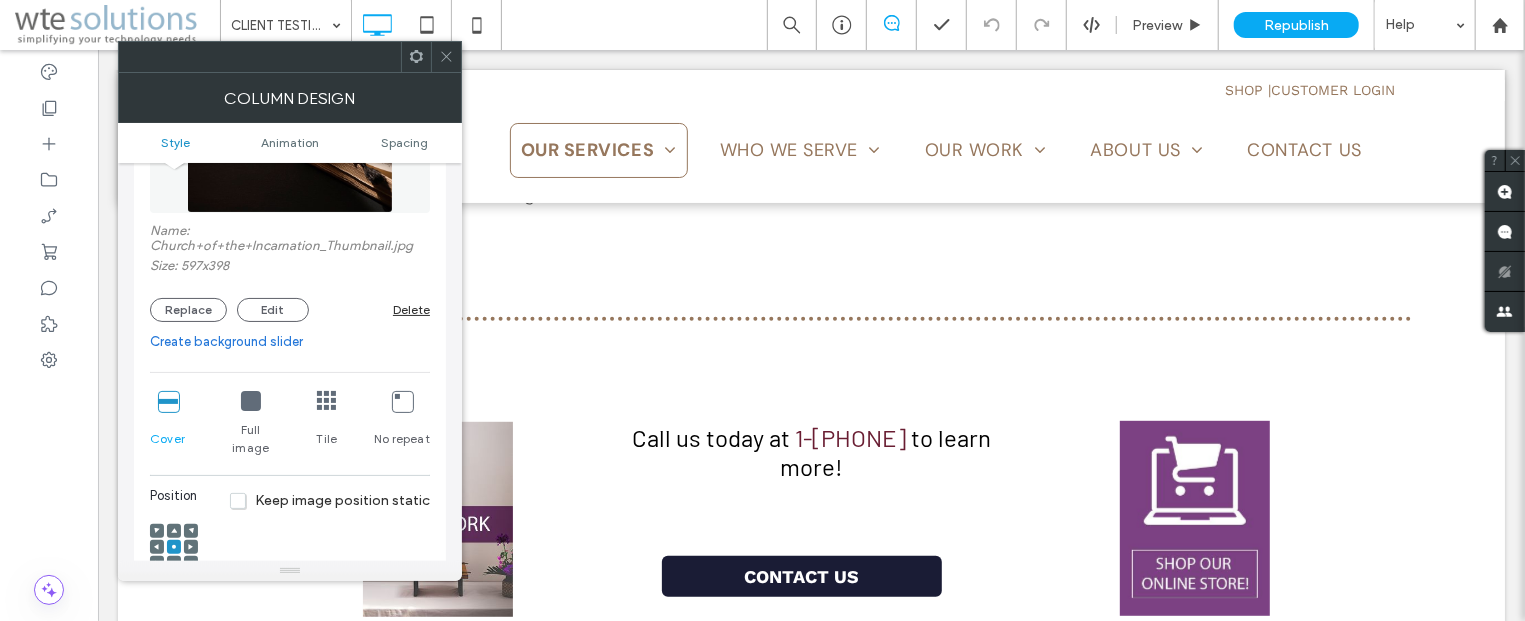 scroll, scrollTop: 482, scrollLeft: 0, axis: vertical 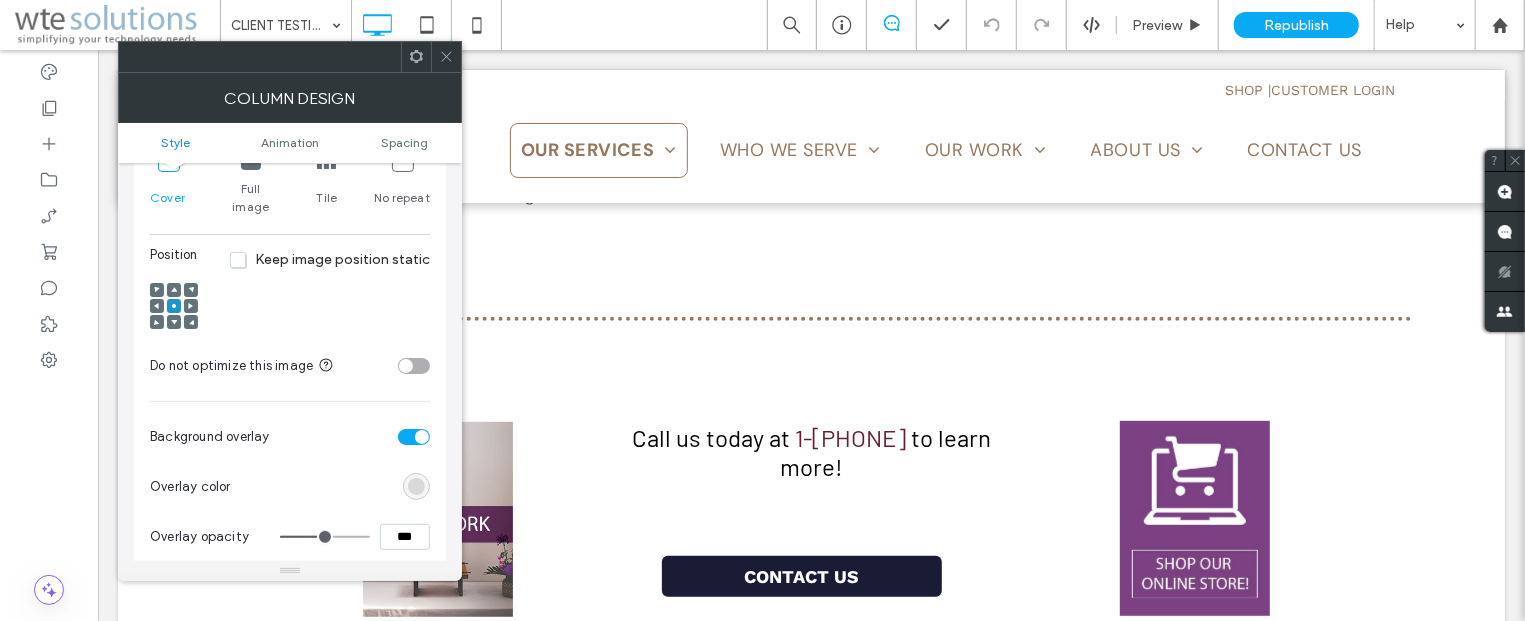 click on "***" at bounding box center (405, 537) 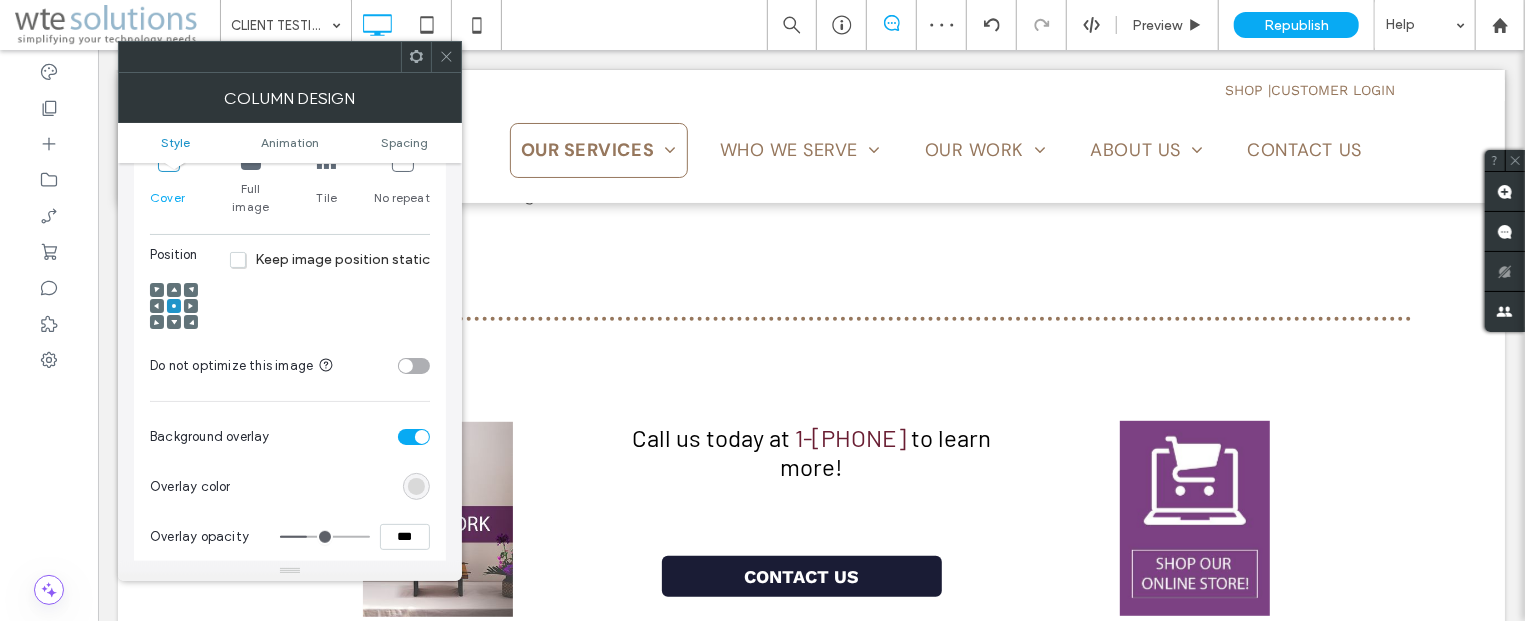 click 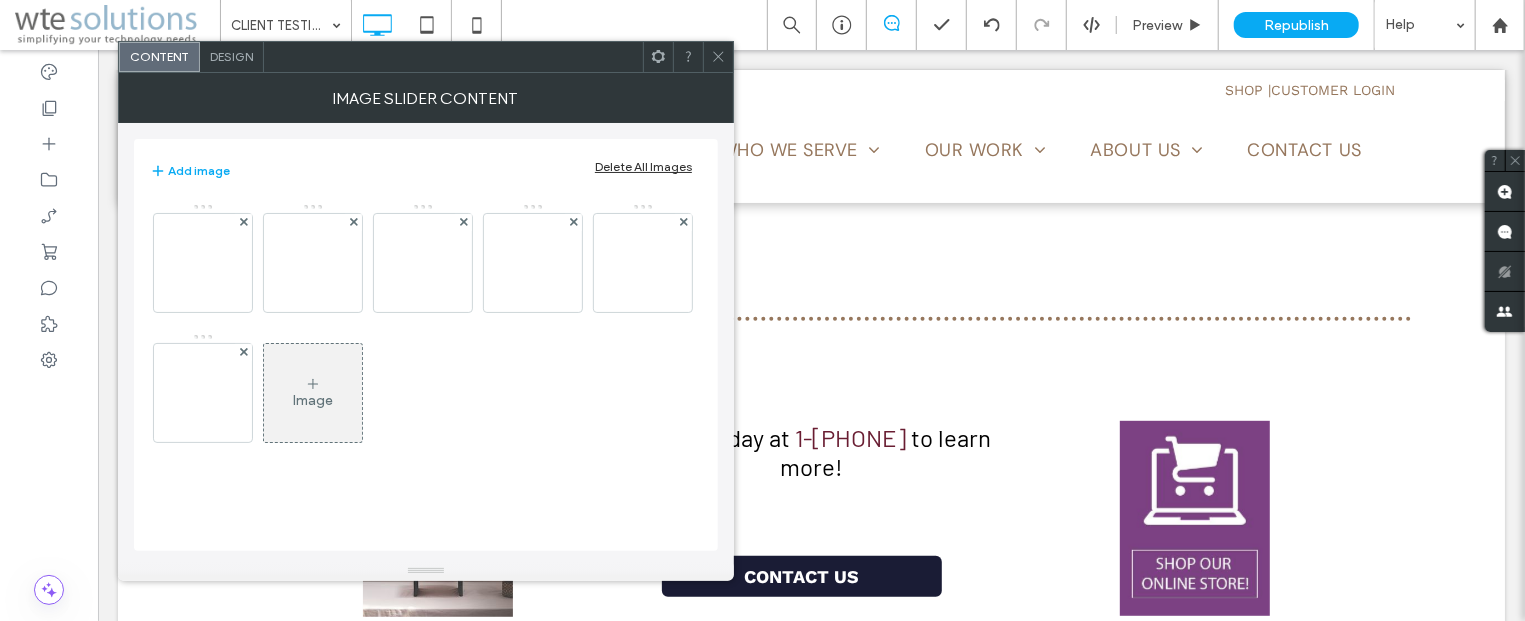 click on "Design" at bounding box center [232, 57] 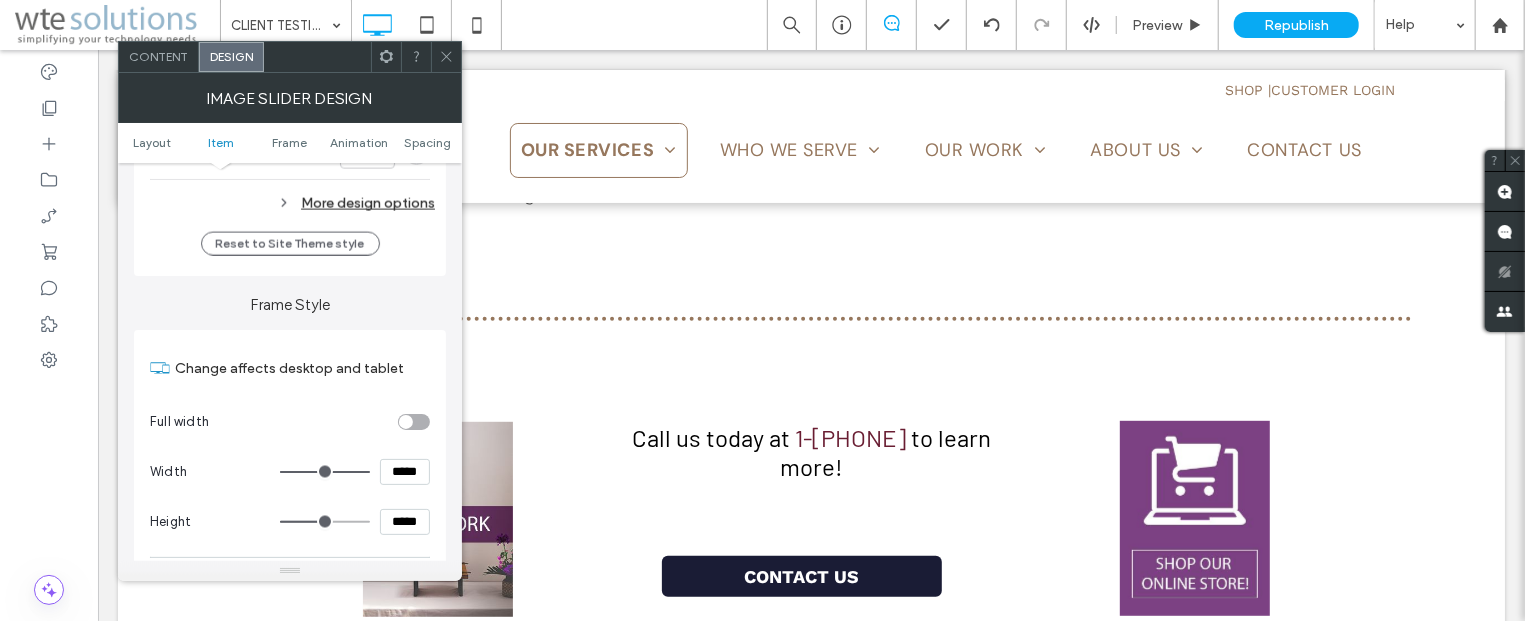 scroll, scrollTop: 2050, scrollLeft: 0, axis: vertical 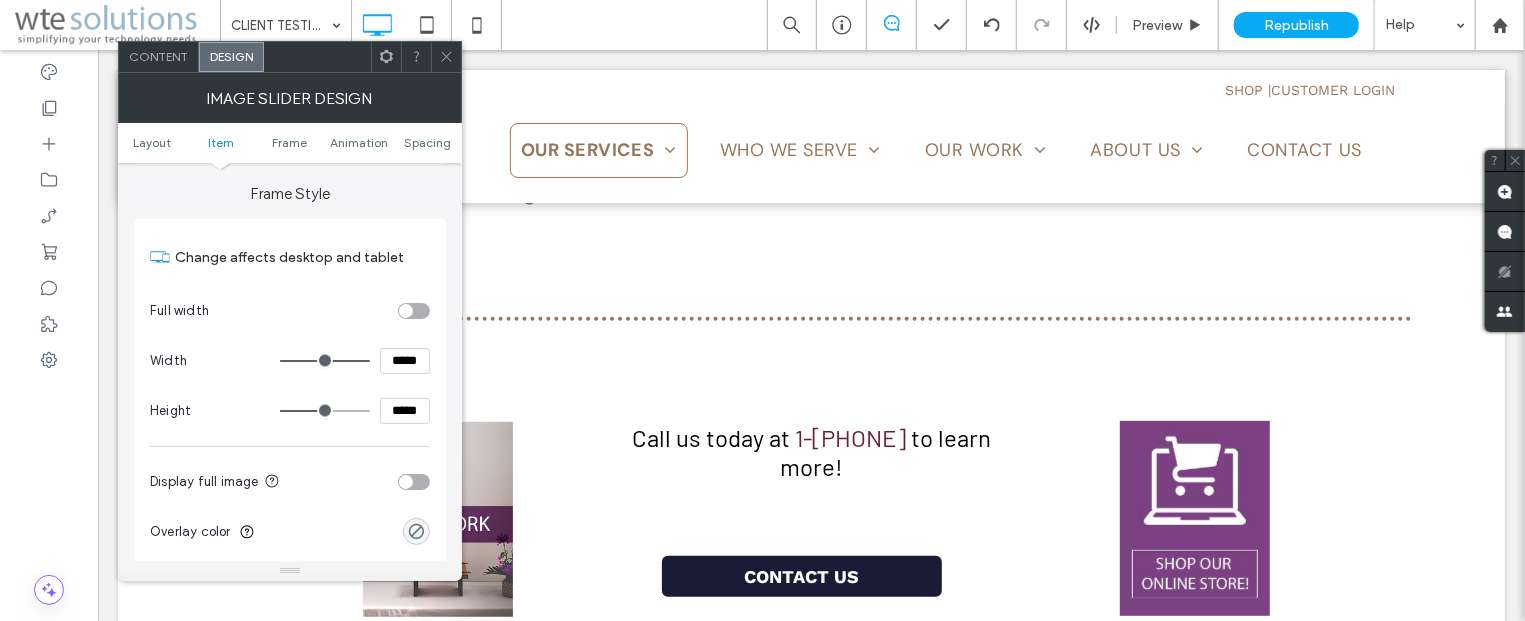 click 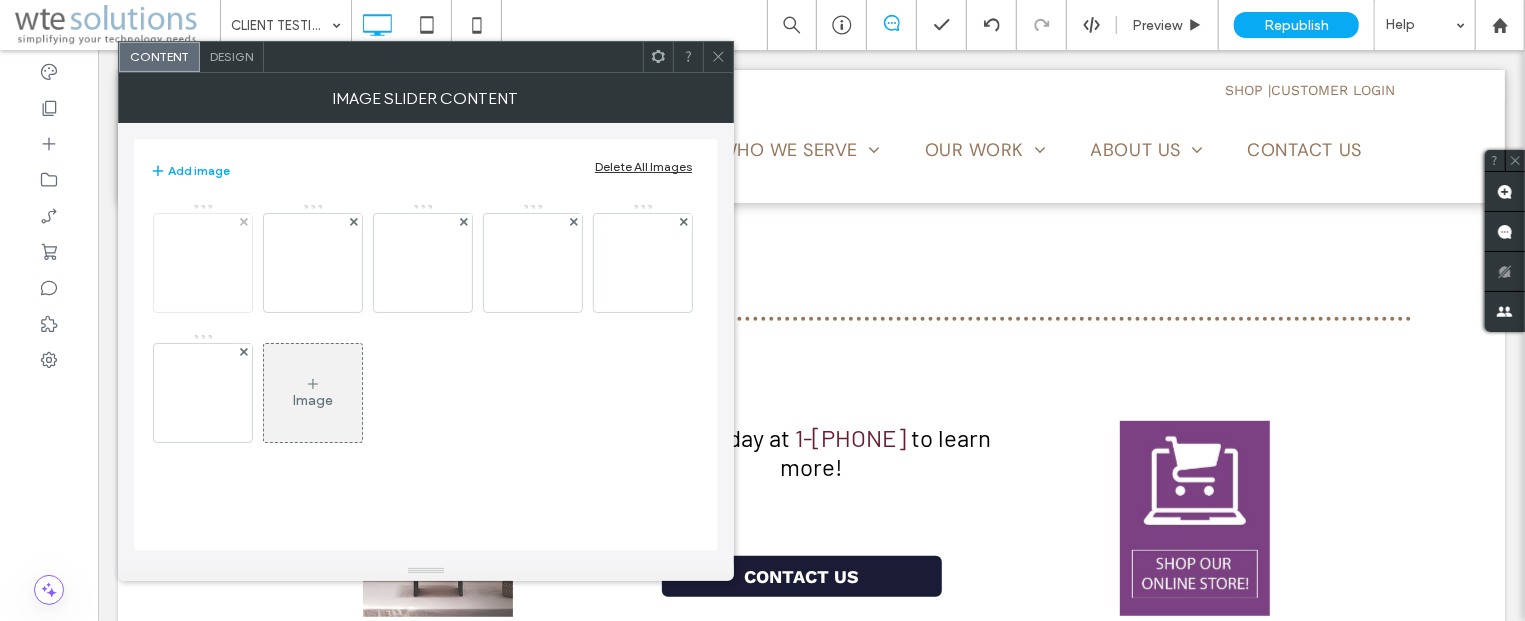 click at bounding box center [203, 263] 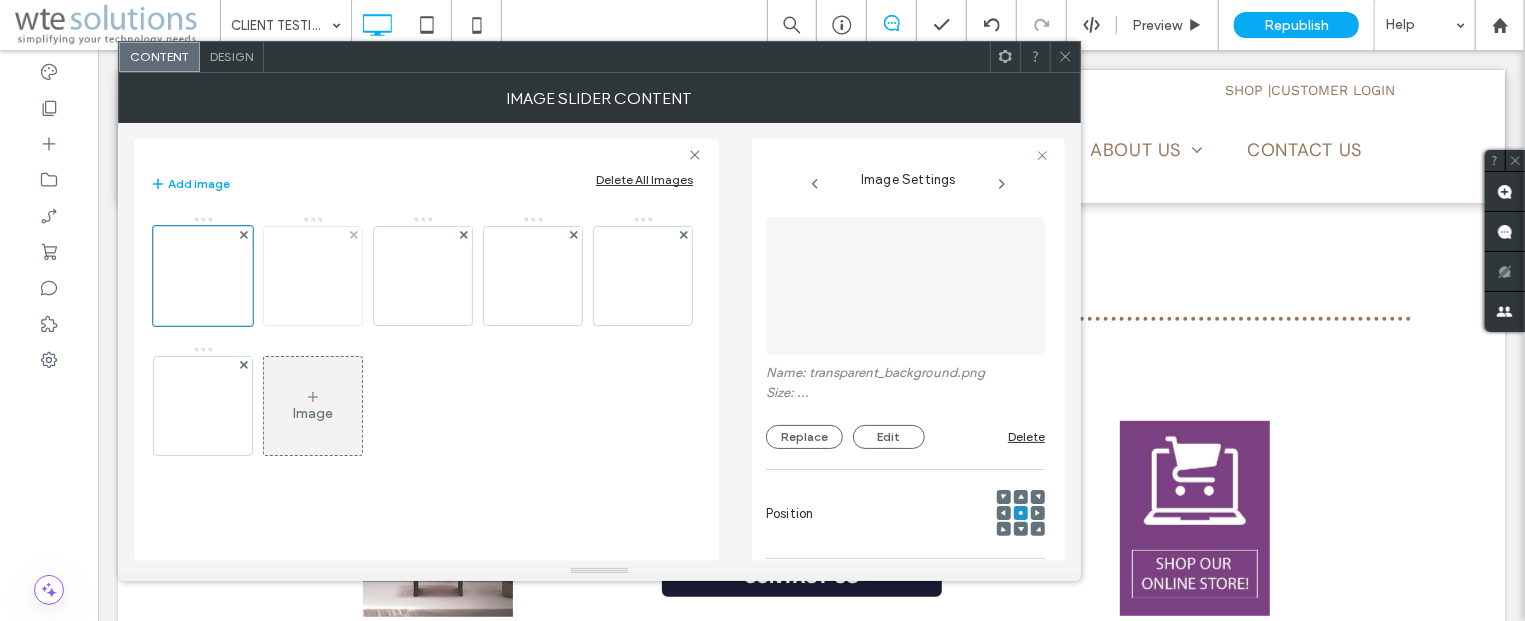 scroll, scrollTop: 0, scrollLeft: 163, axis: horizontal 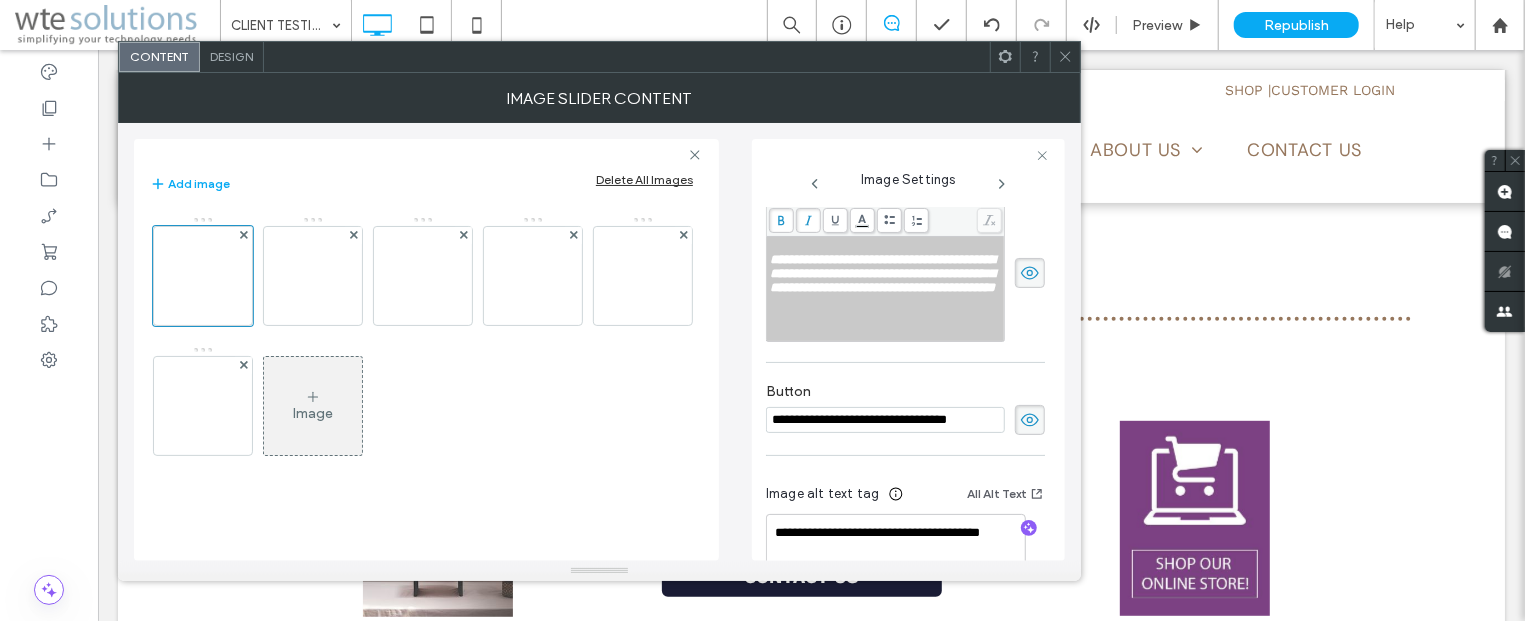 click on "Content Design" at bounding box center (599, 57) 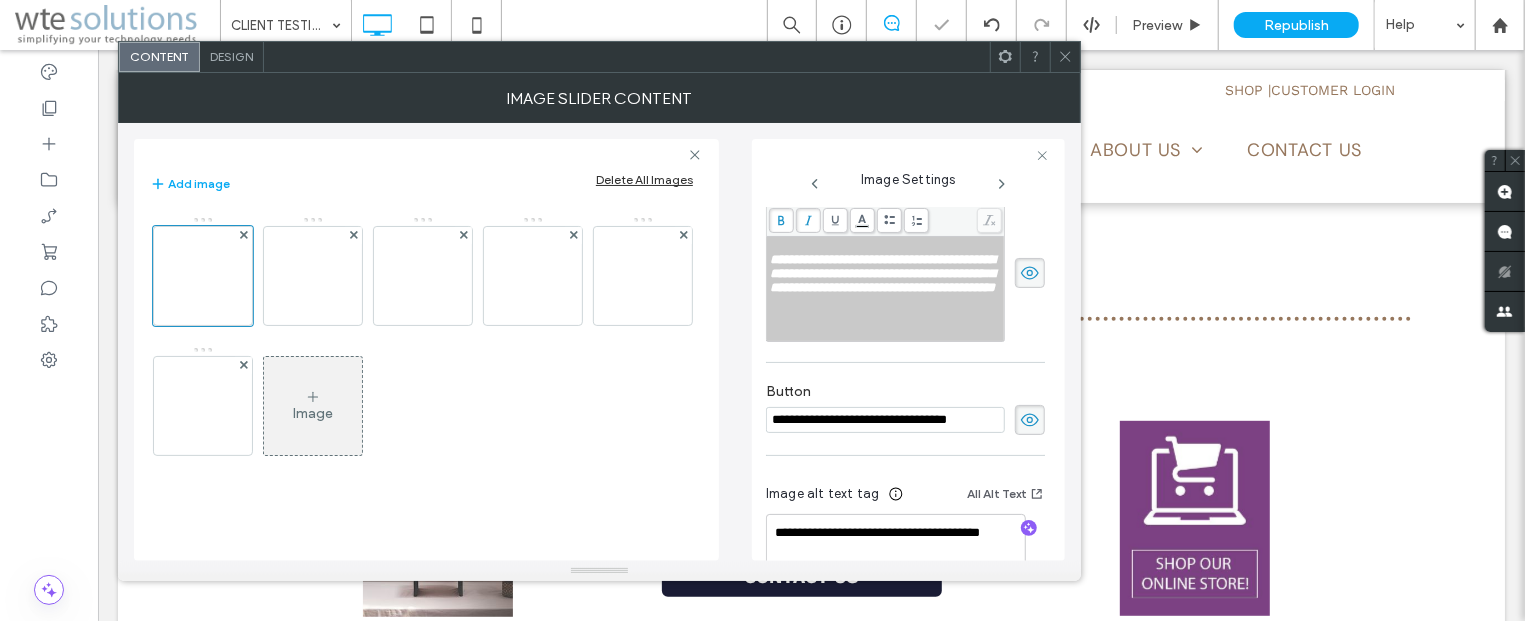 click on "Design" at bounding box center (232, 57) 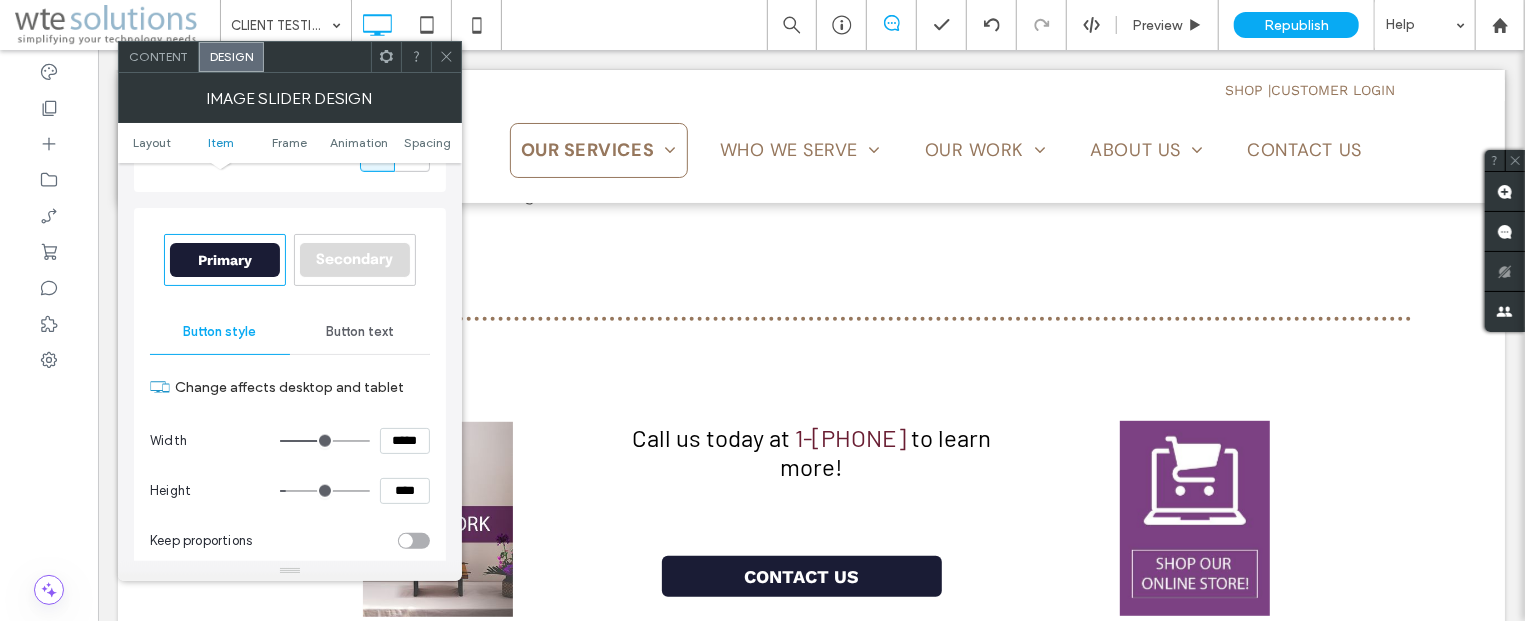 scroll, scrollTop: 1327, scrollLeft: 0, axis: vertical 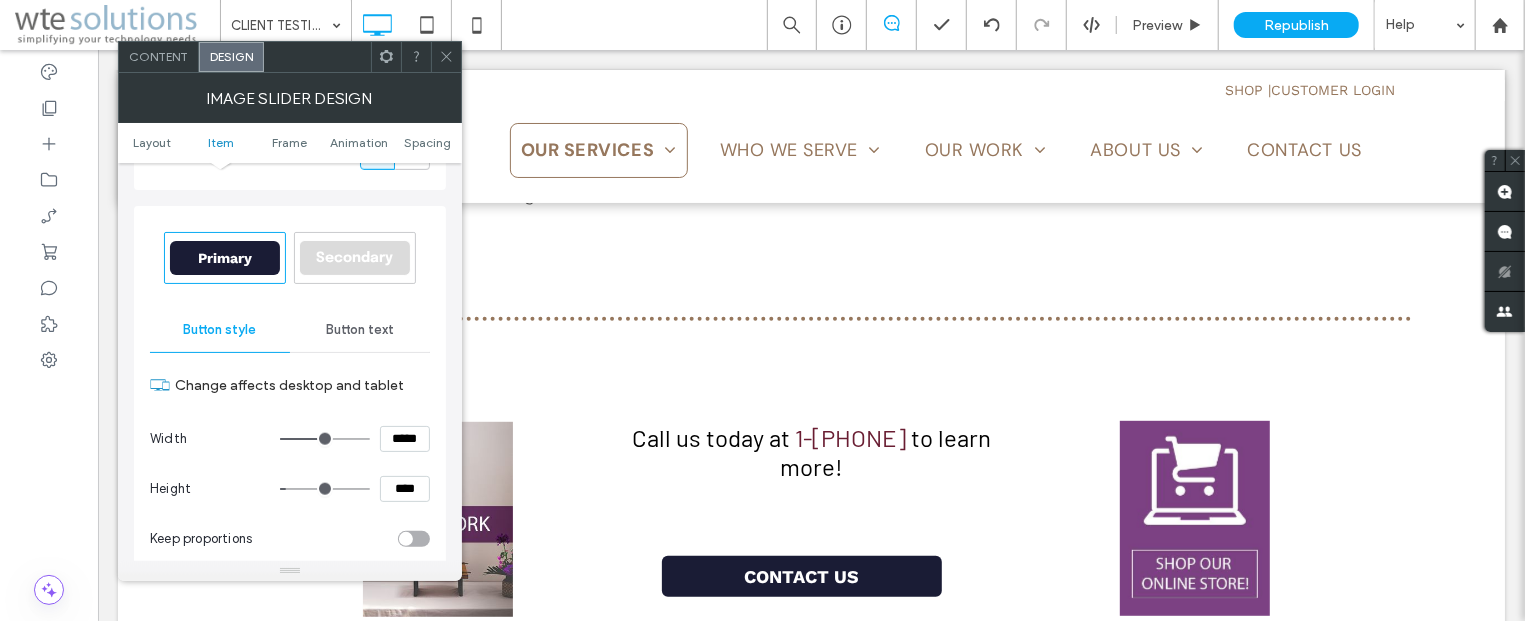 click on "Button style" at bounding box center (220, 330) 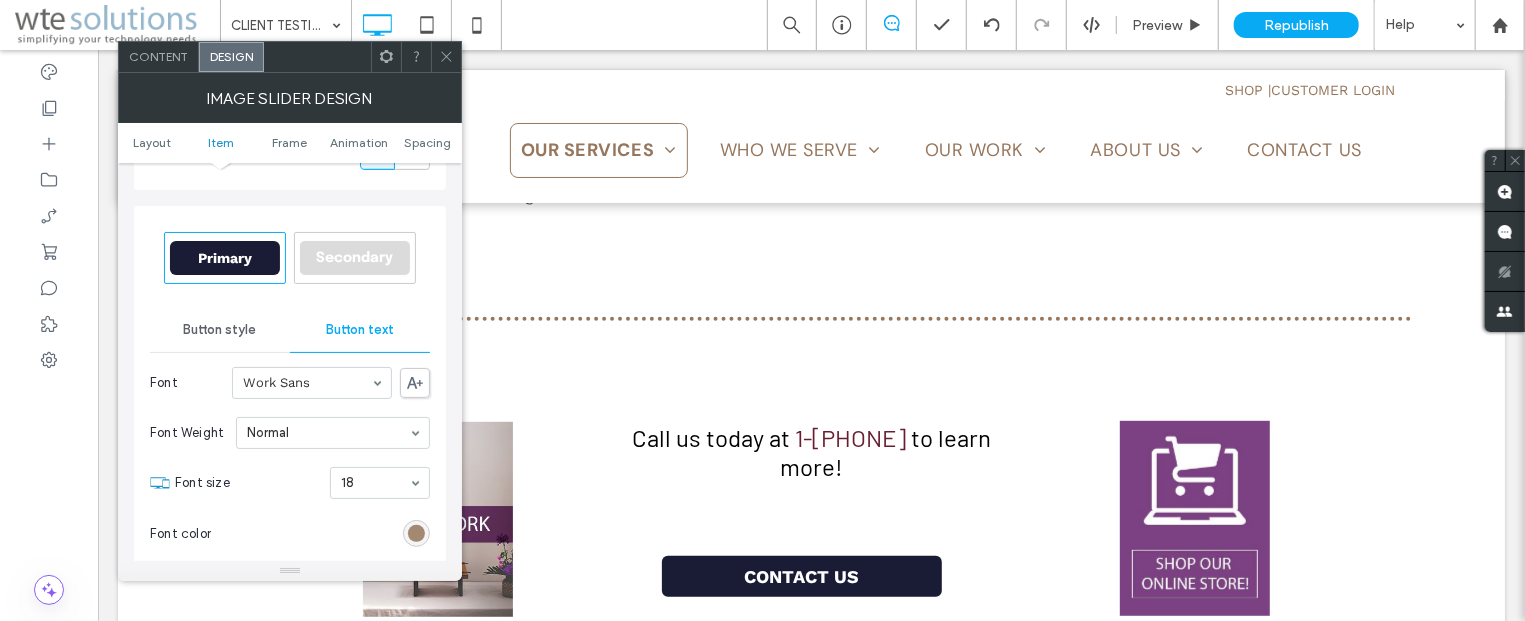 click at bounding box center [416, 533] 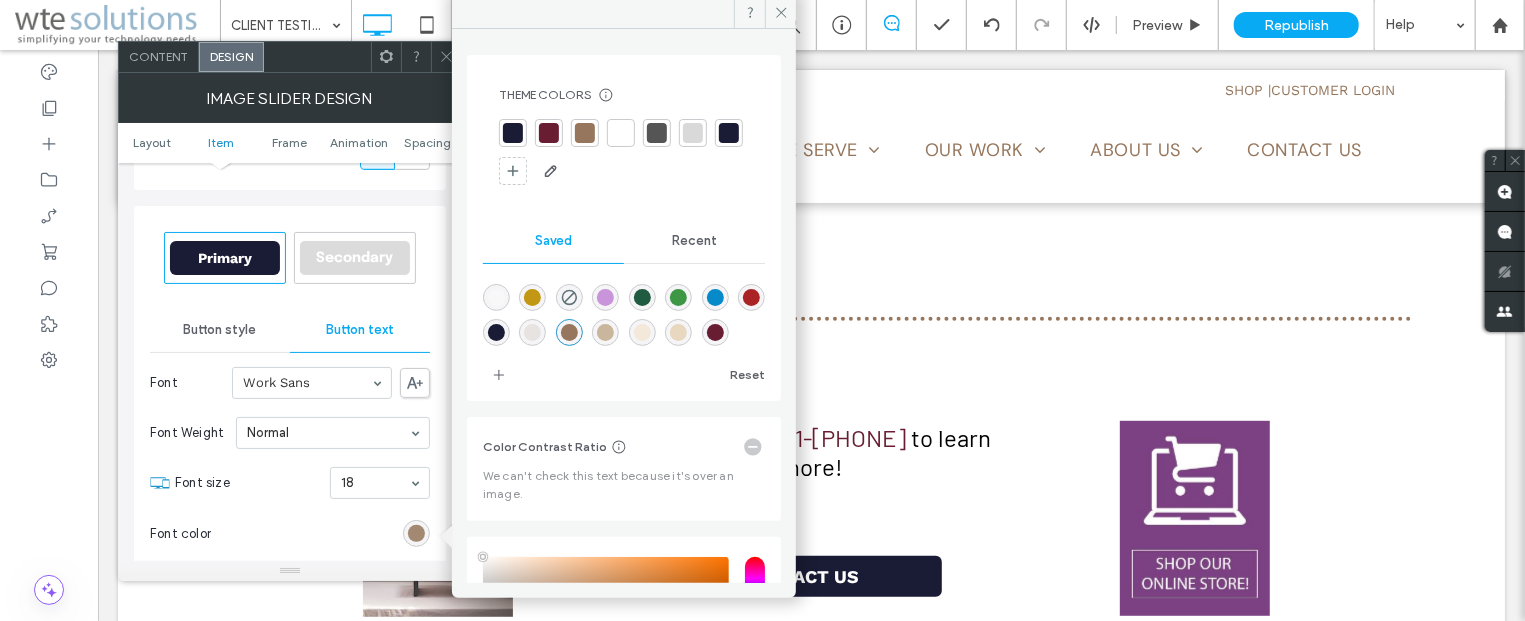 type on "****" 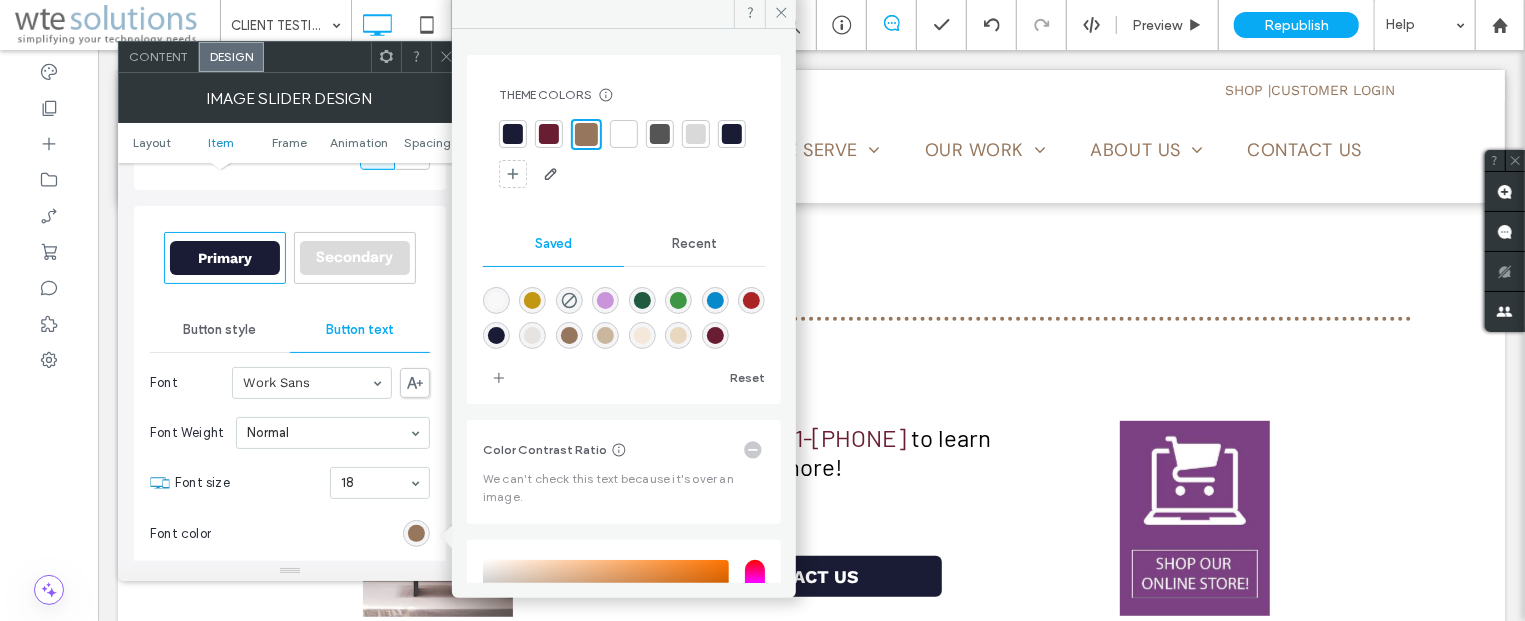 click at bounding box center (549, 134) 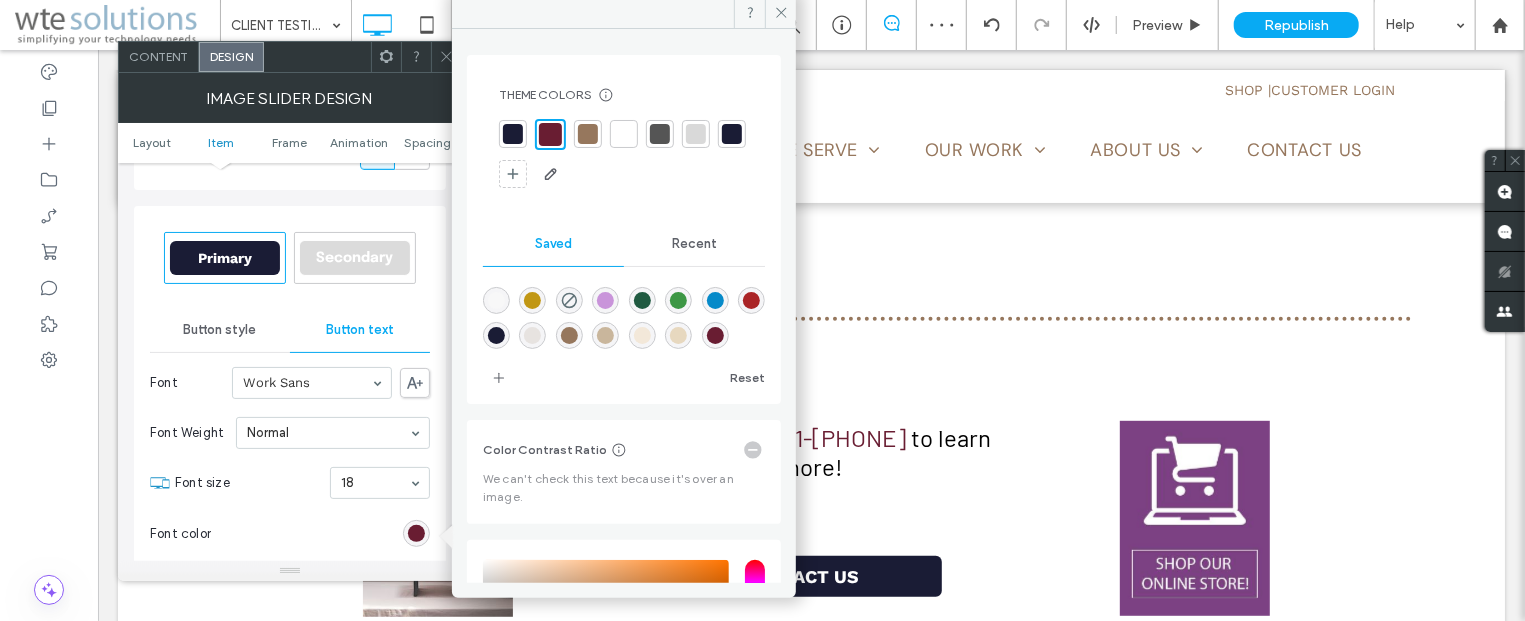 click at bounding box center (624, 134) 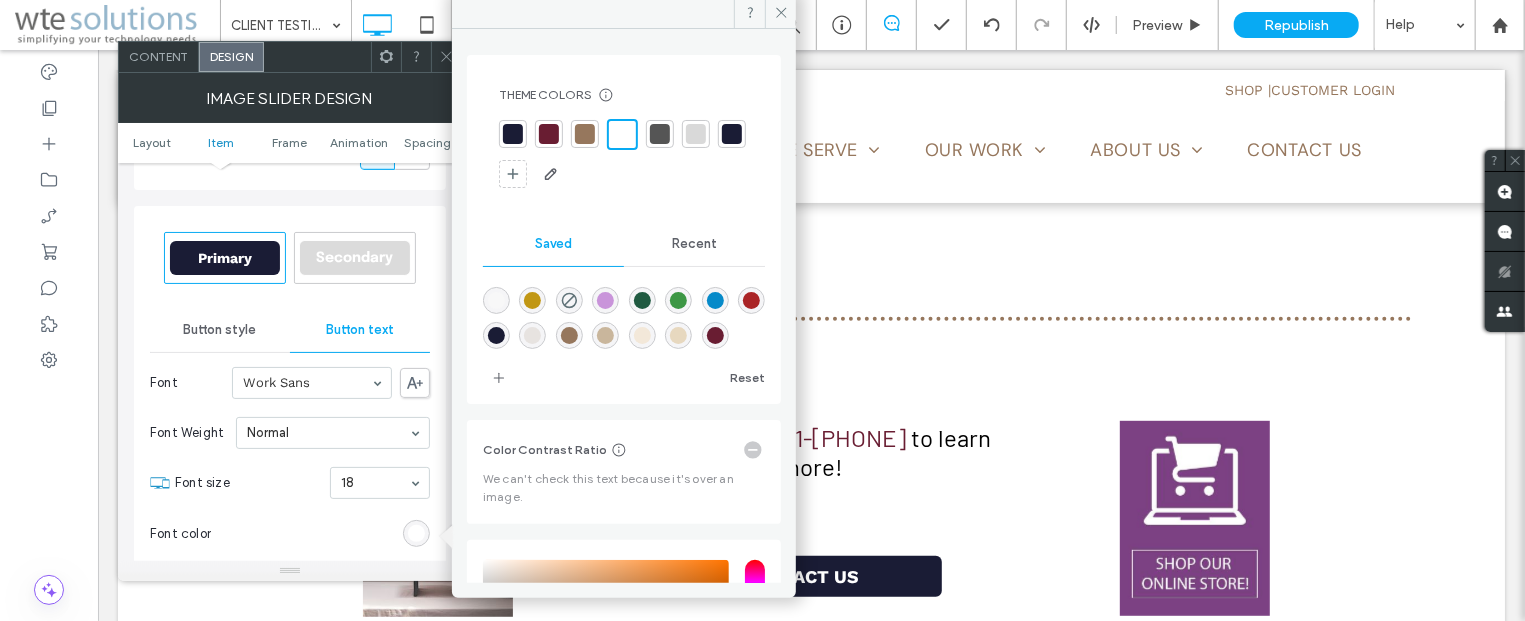 click at bounding box center [532, 335] 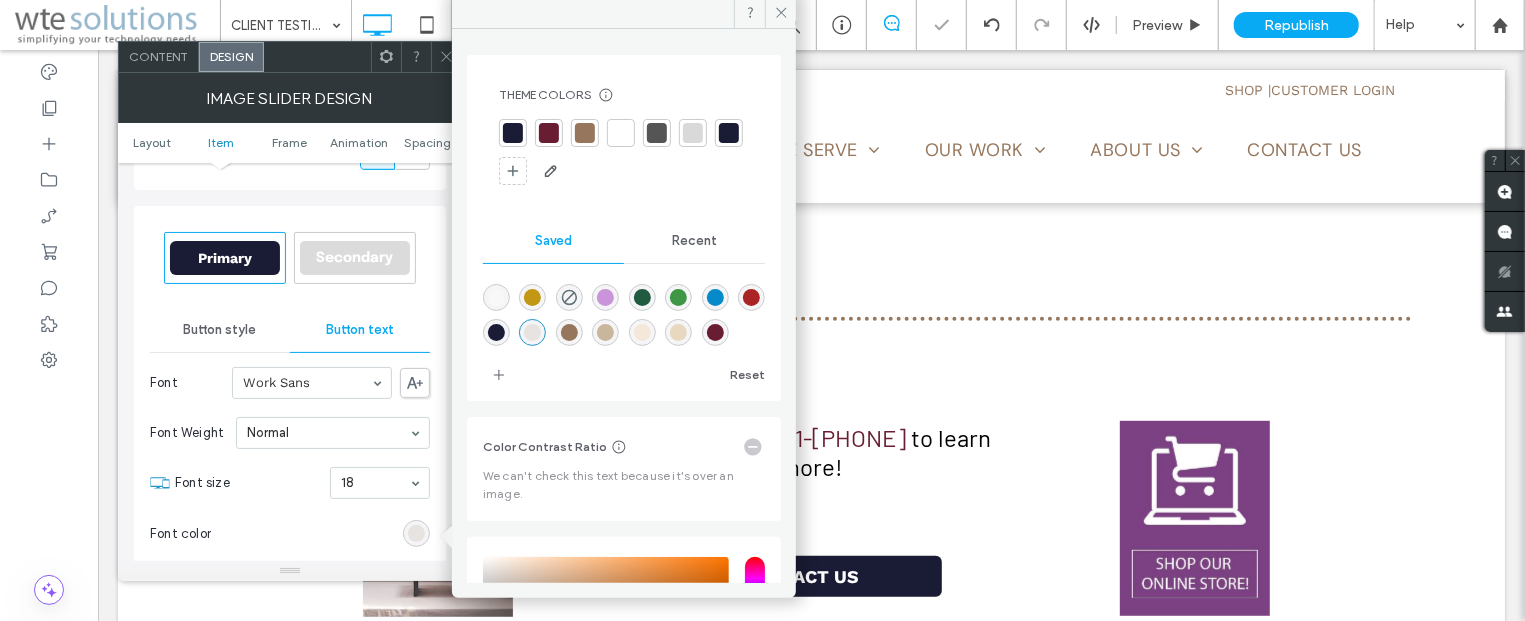 click at bounding box center [496, 297] 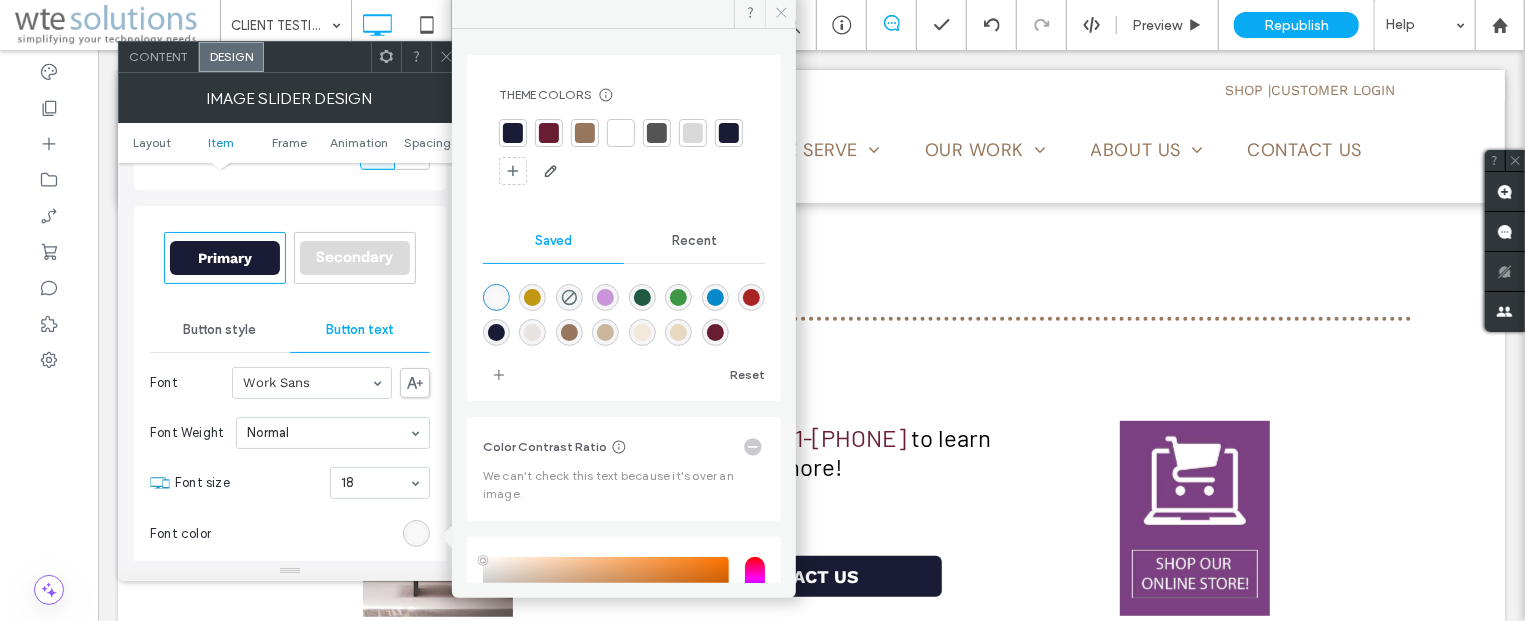 click at bounding box center (780, 13) 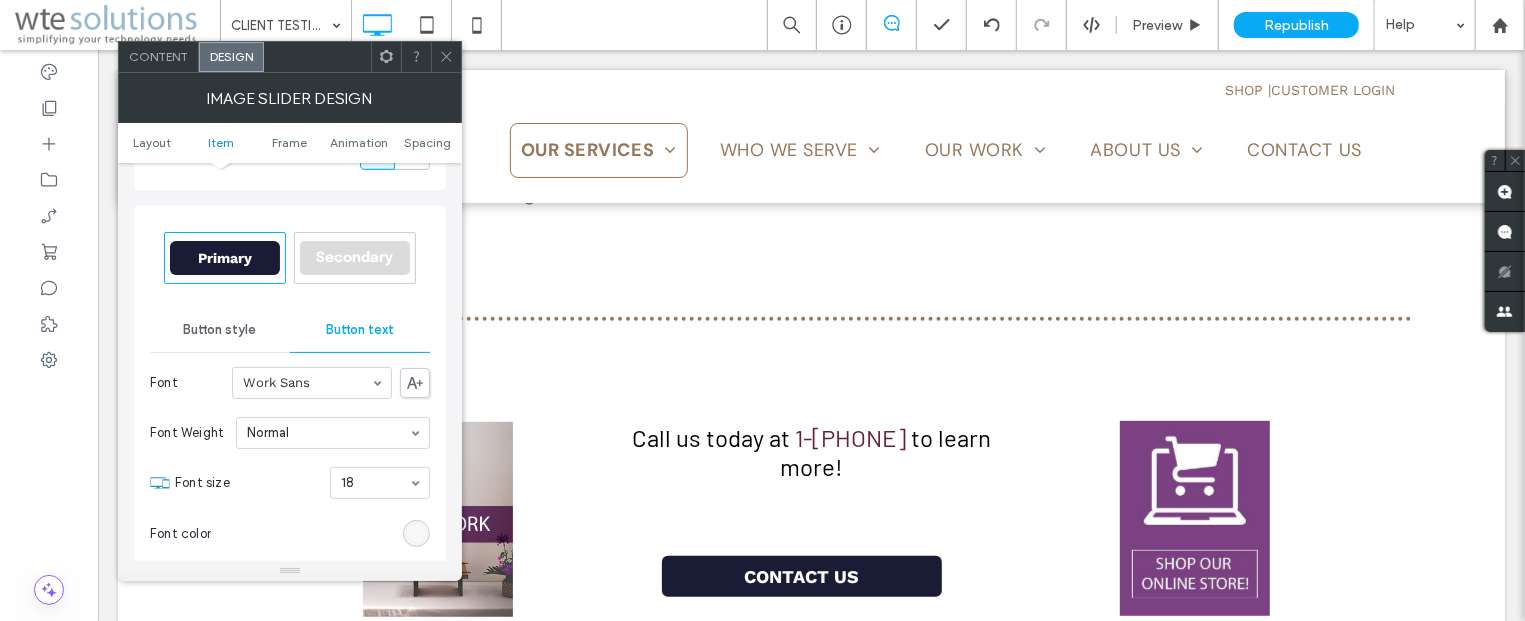 click at bounding box center [446, 57] 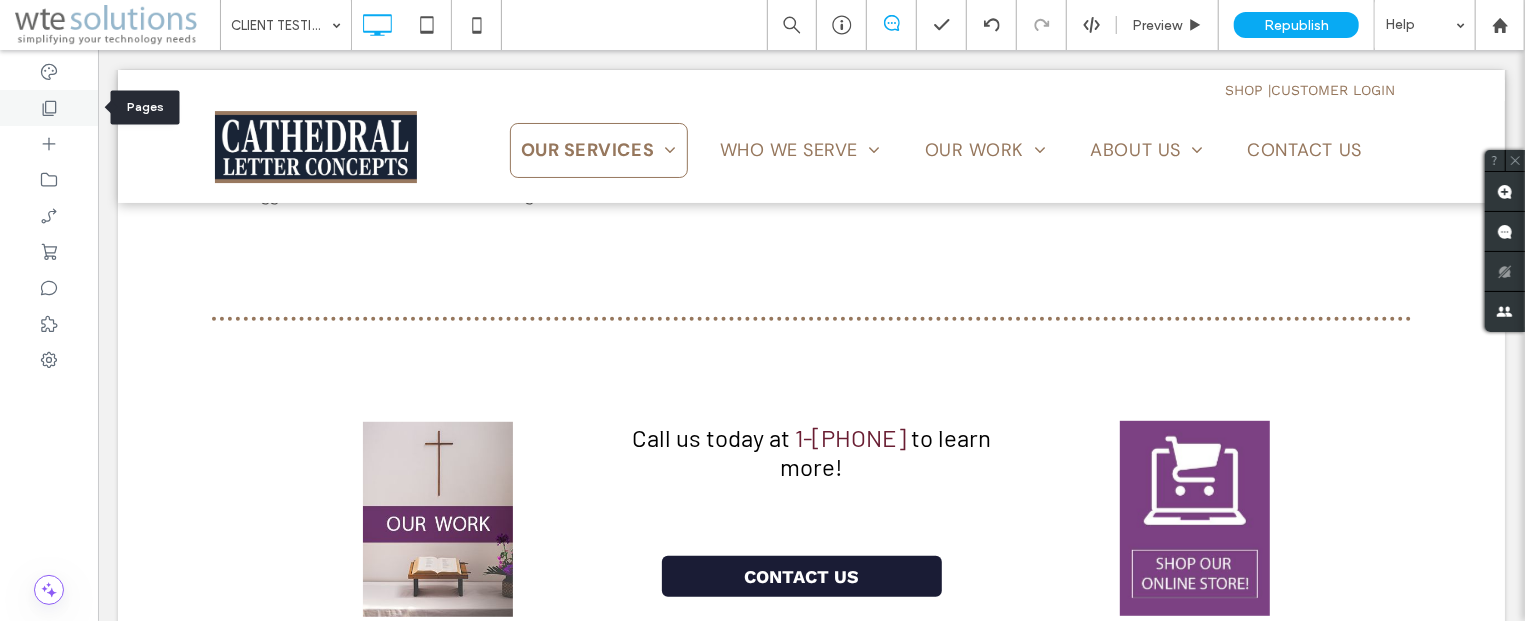click at bounding box center (49, 108) 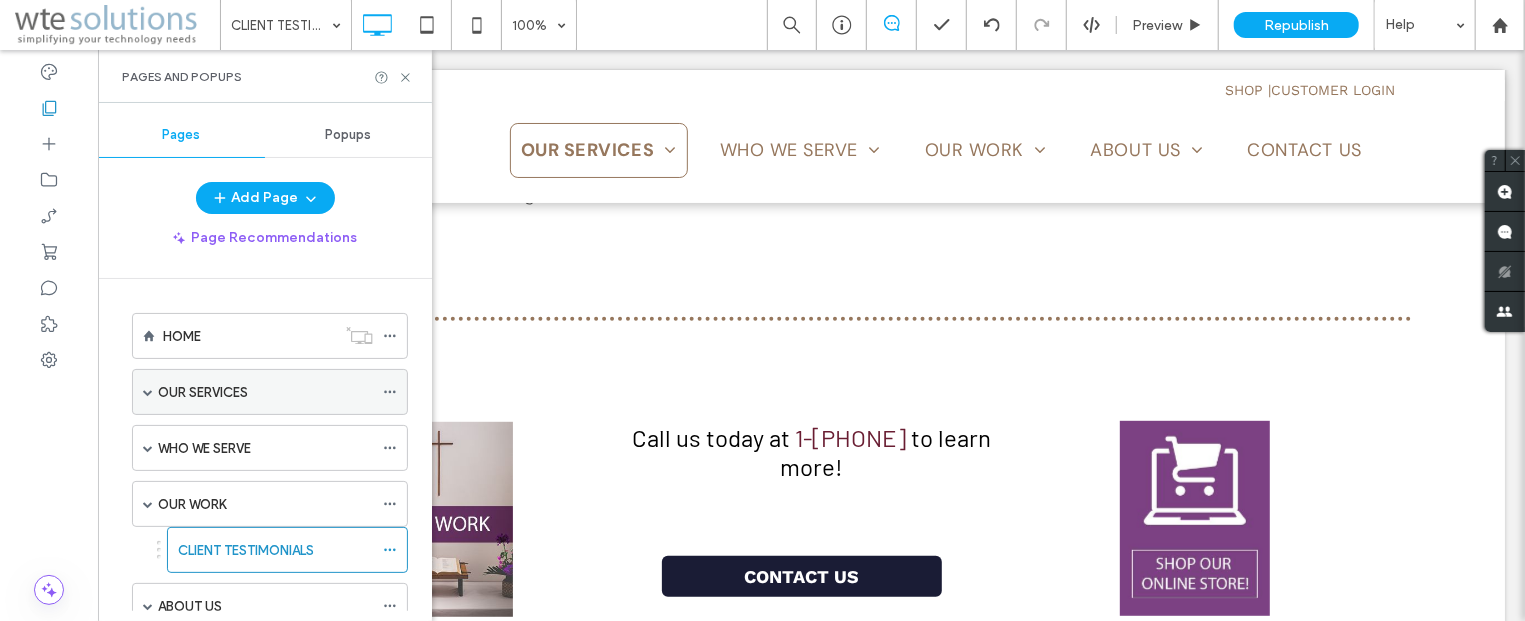 scroll, scrollTop: 121, scrollLeft: 0, axis: vertical 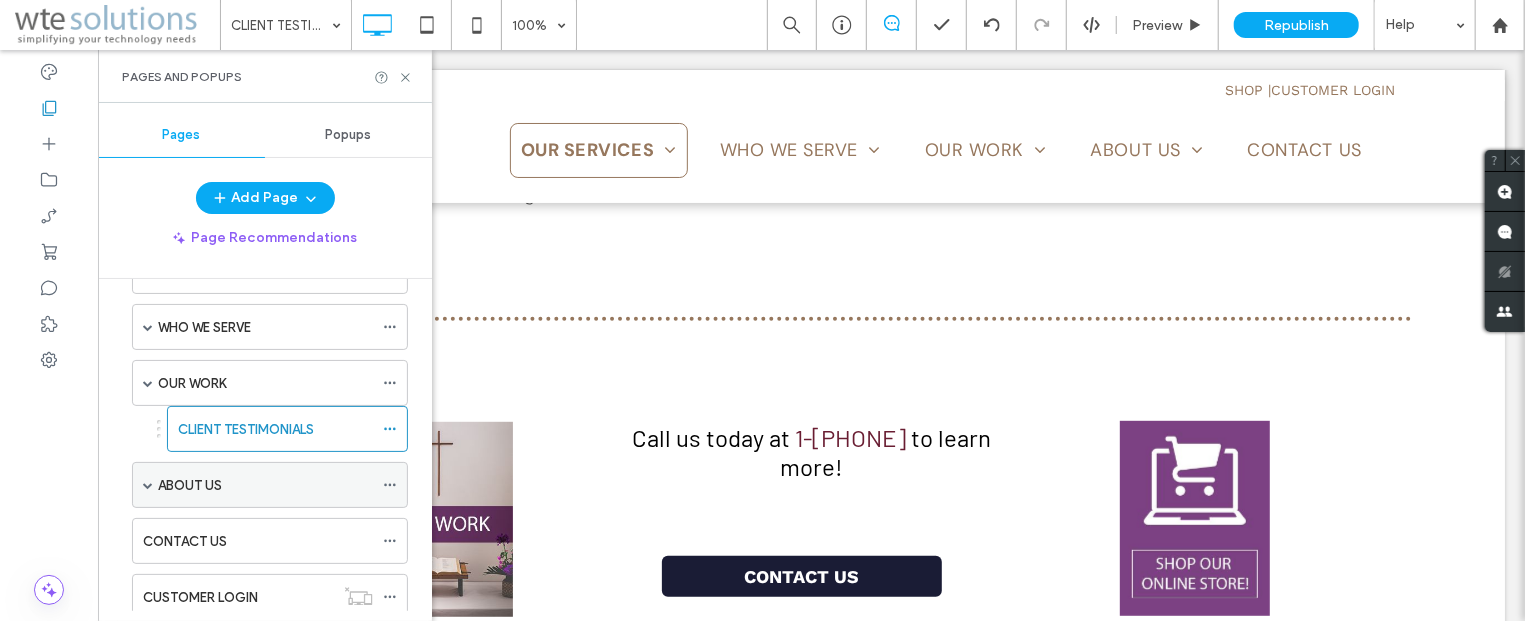click on "ABOUT US" at bounding box center (190, 485) 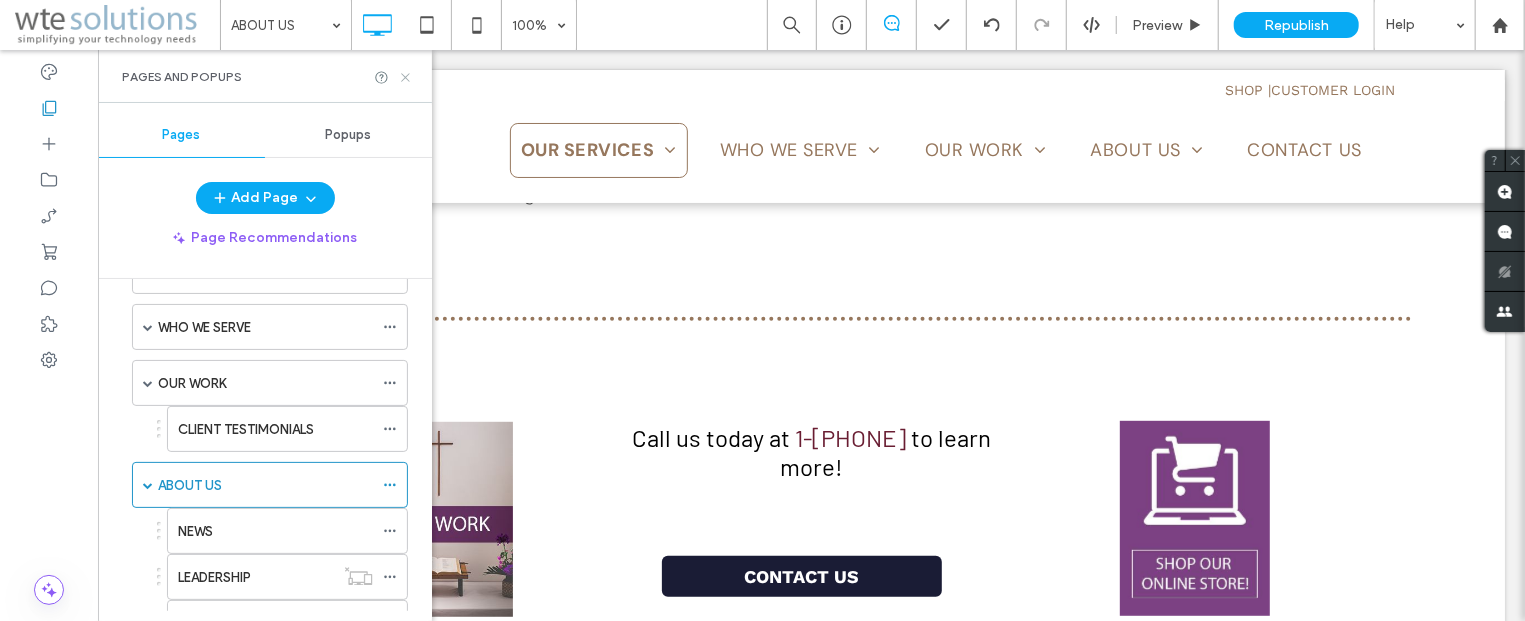 click 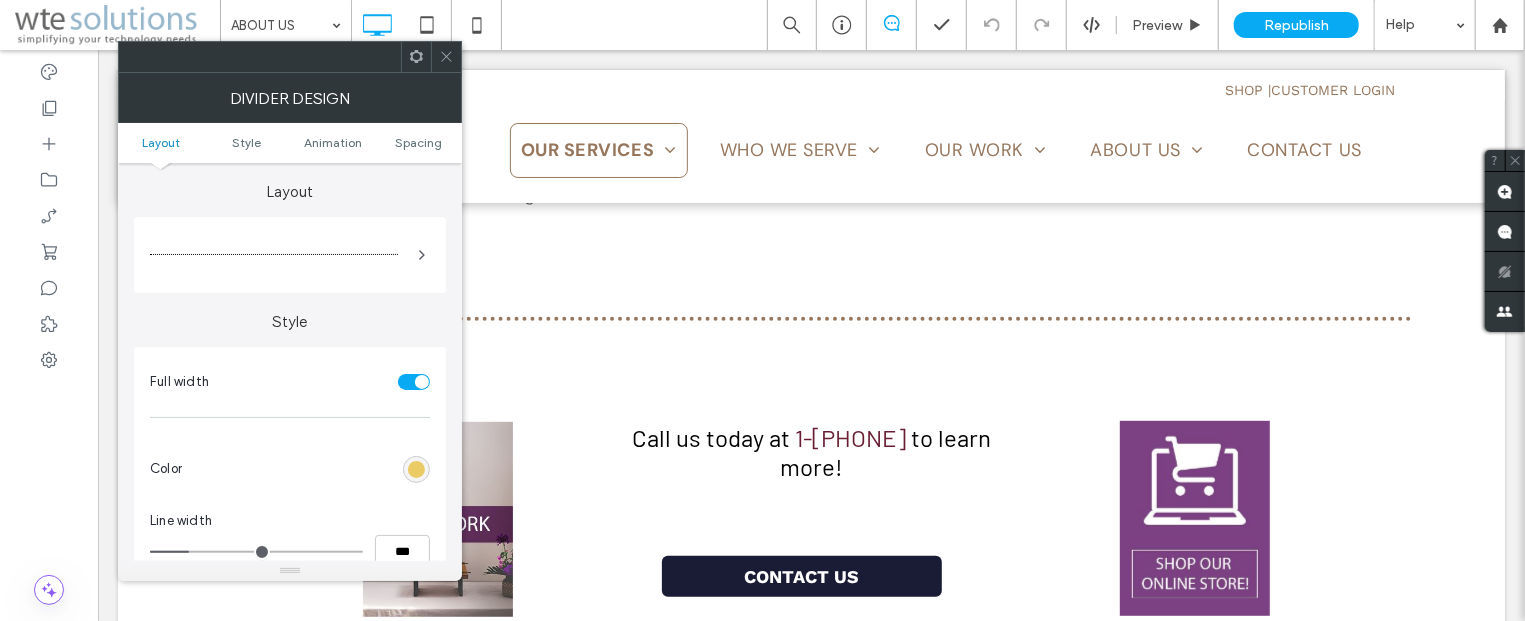 click at bounding box center [416, 469] 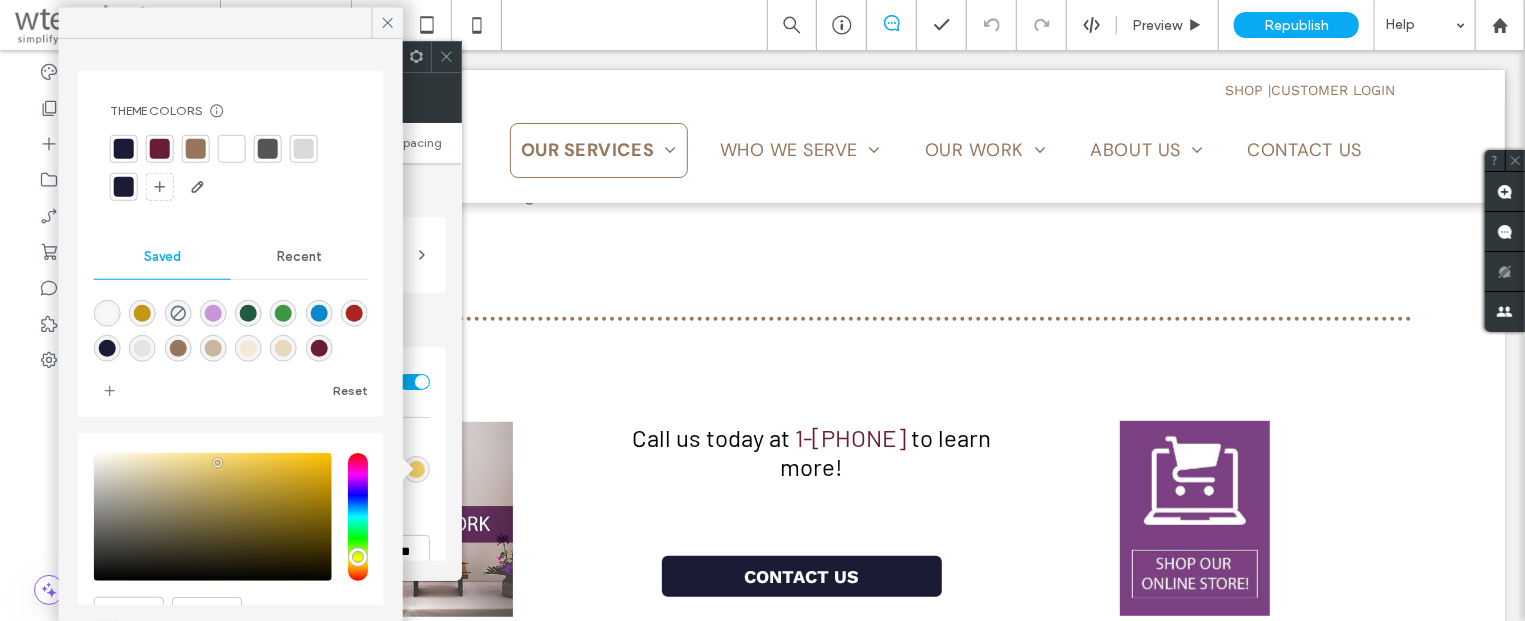 click at bounding box center (196, 149) 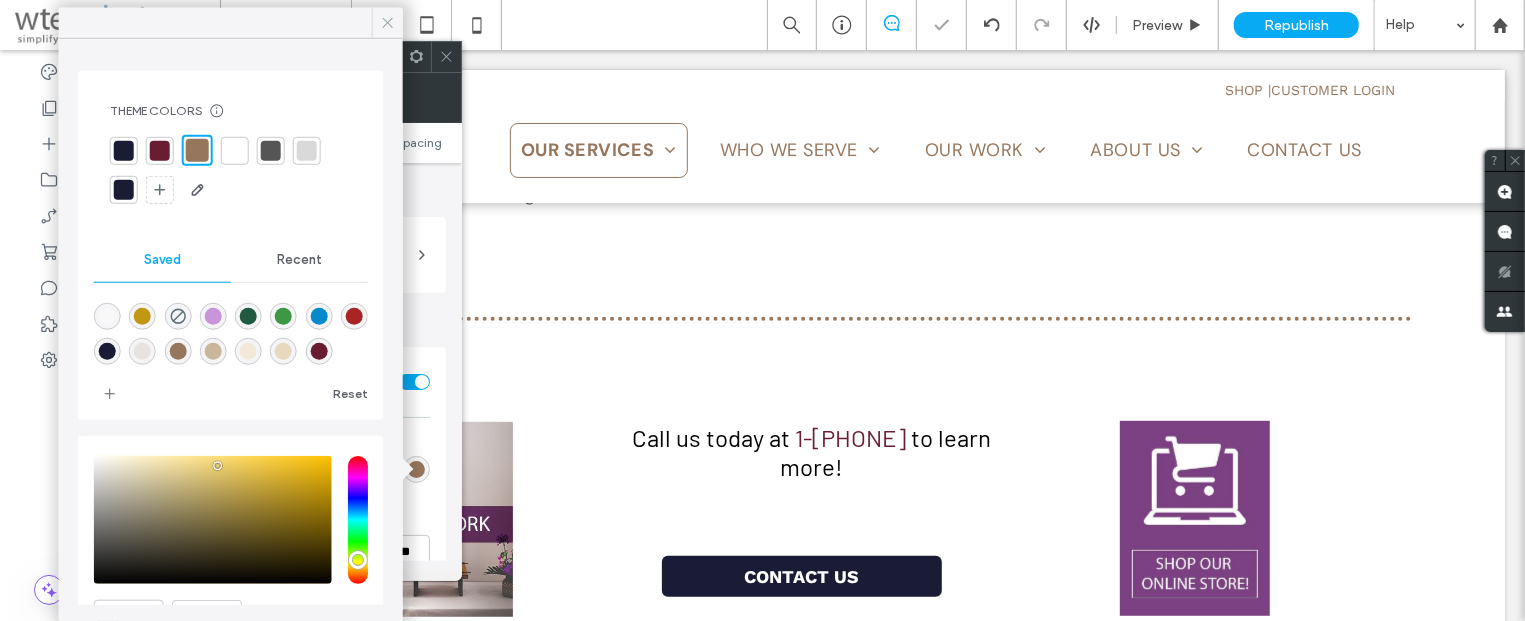 click 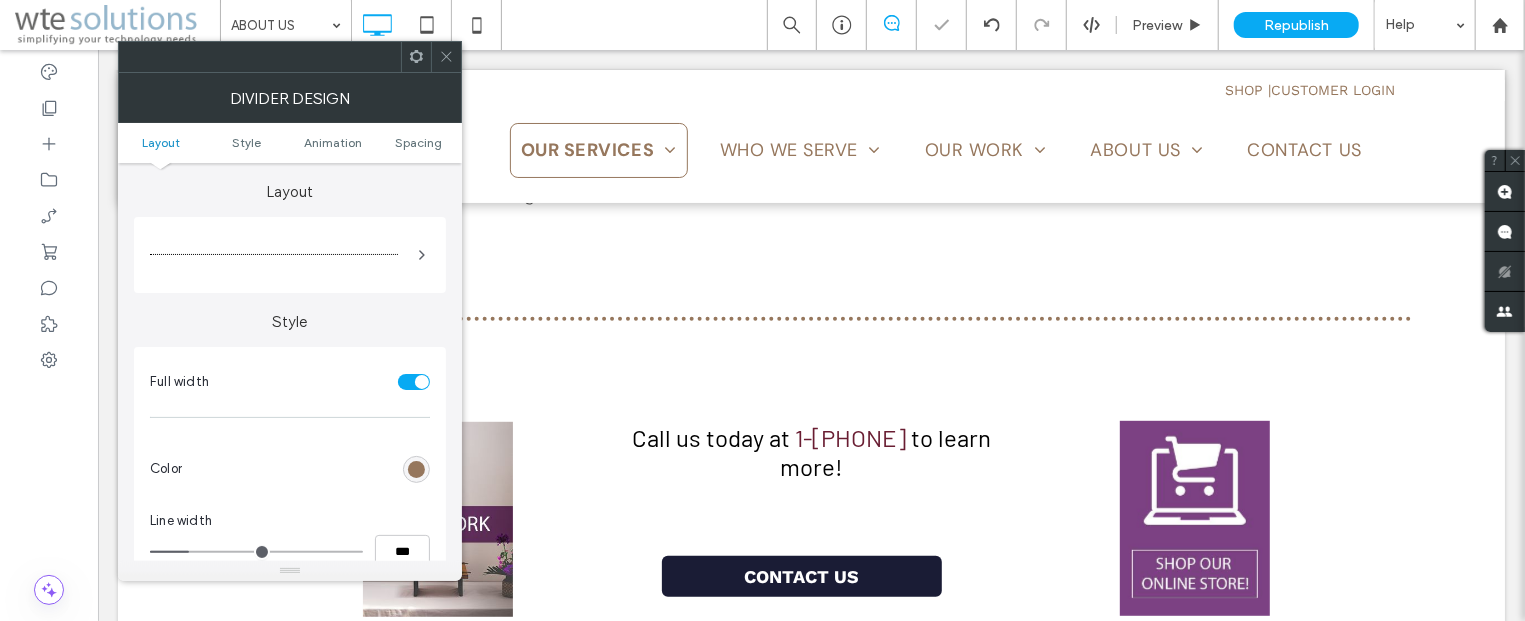 click at bounding box center [446, 57] 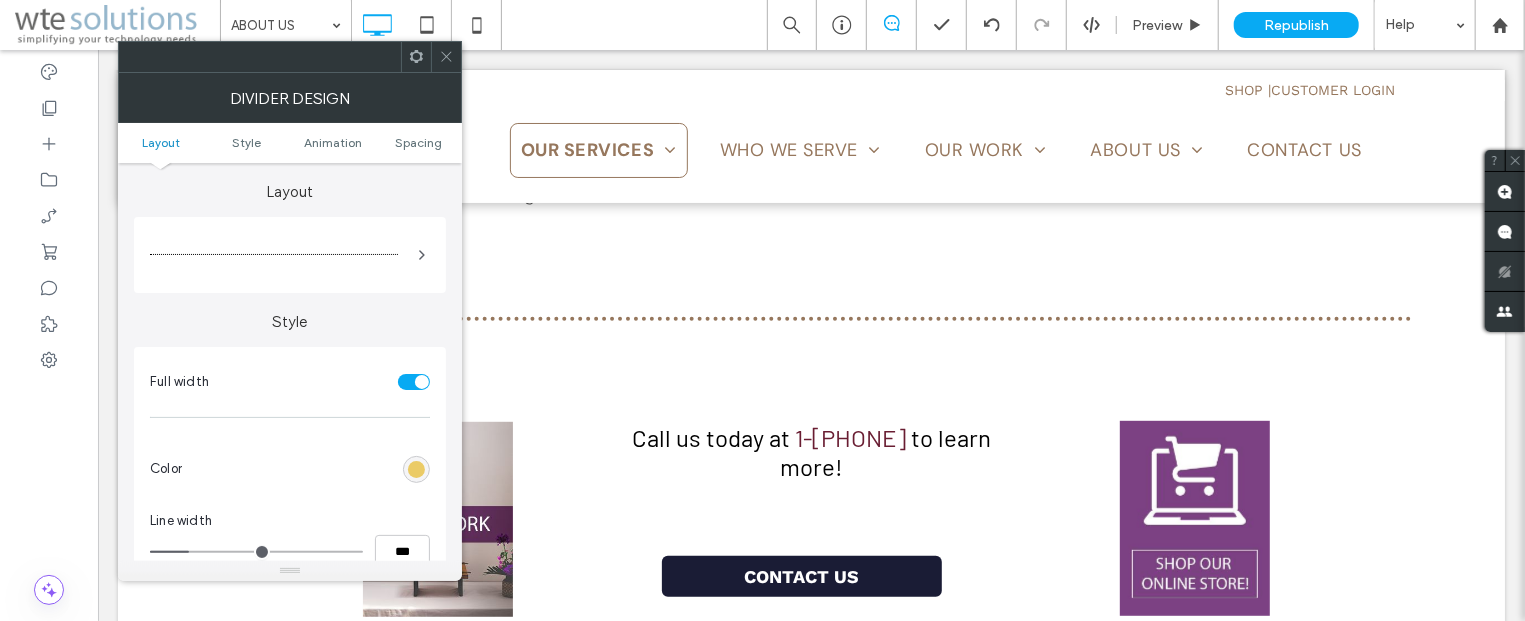 click at bounding box center [416, 469] 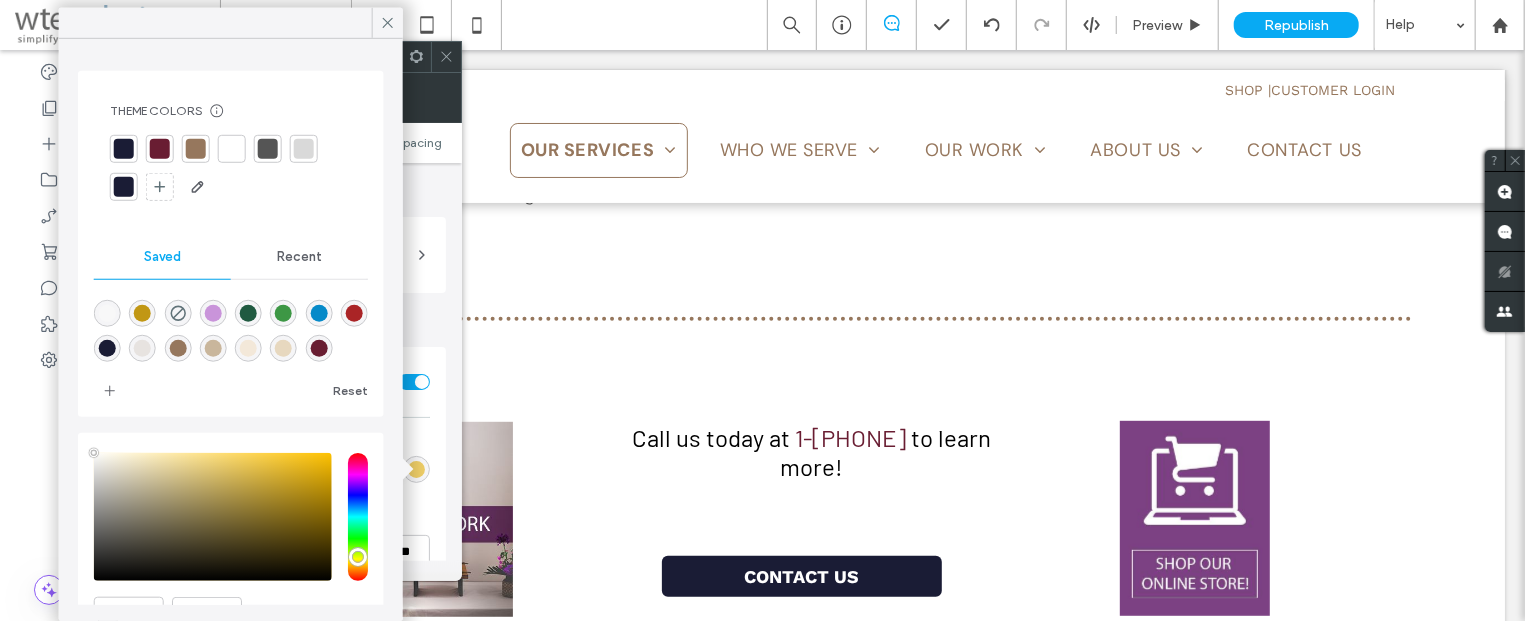 type on "****" 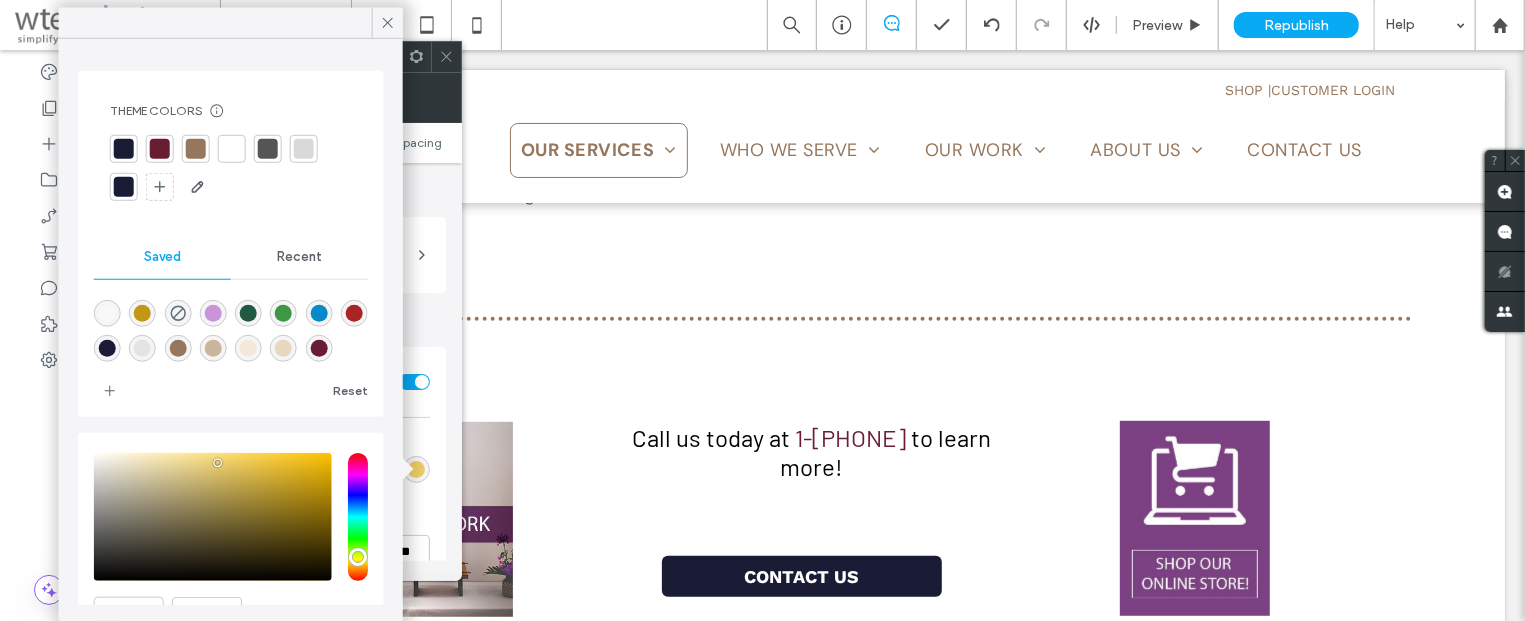 click at bounding box center [196, 149] 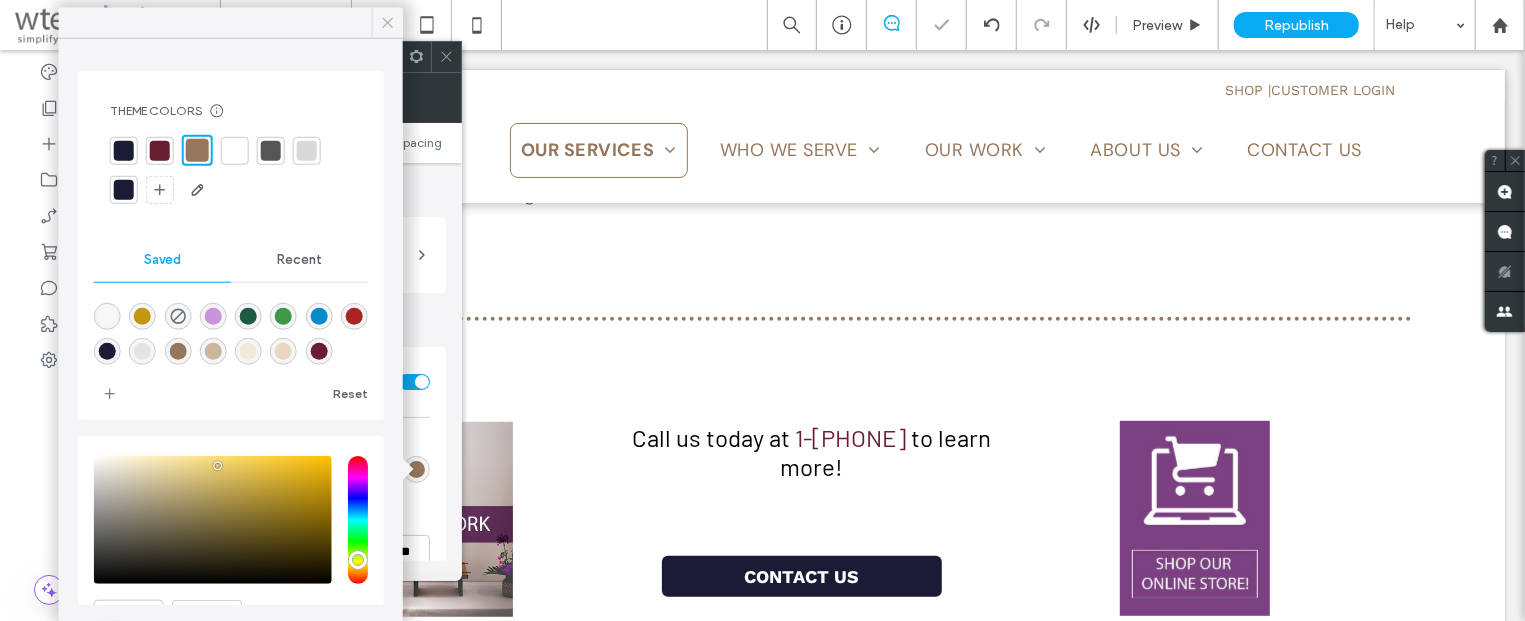 click 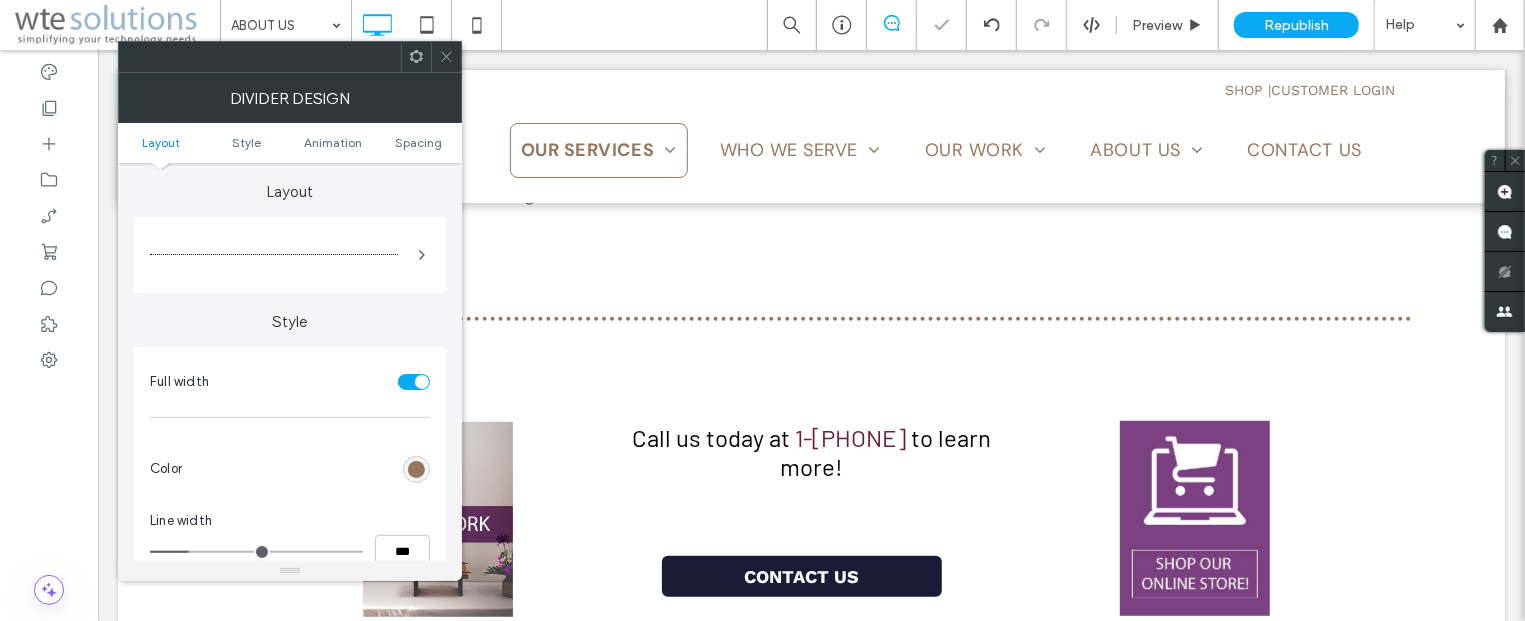 click 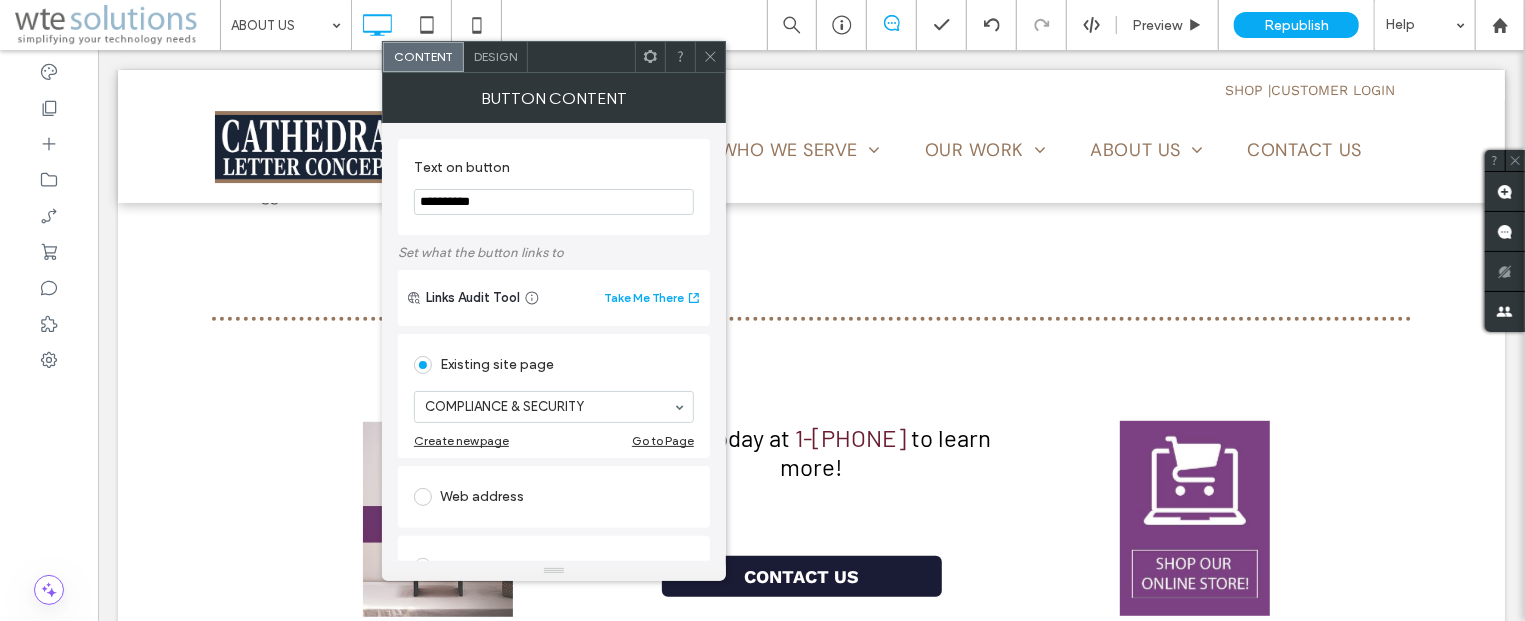 click on "Design" at bounding box center (496, 57) 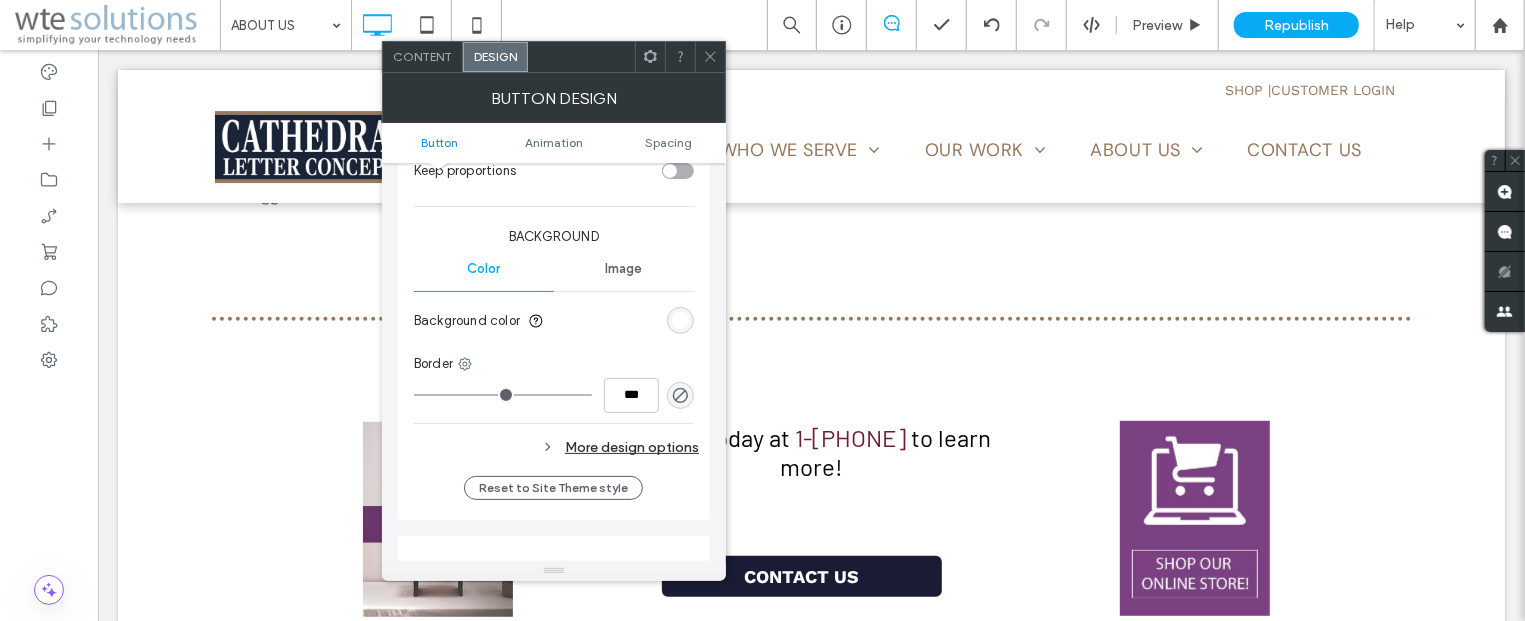 scroll, scrollTop: 482, scrollLeft: 0, axis: vertical 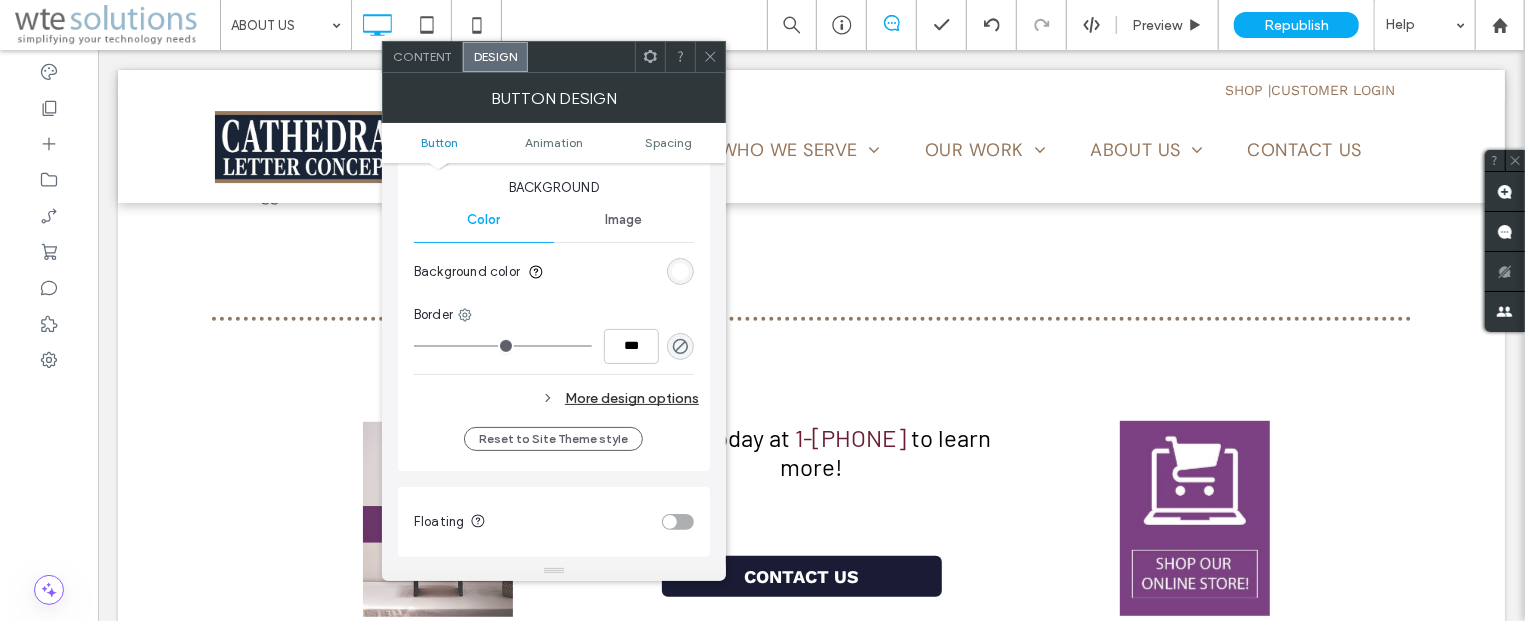 click at bounding box center (710, 57) 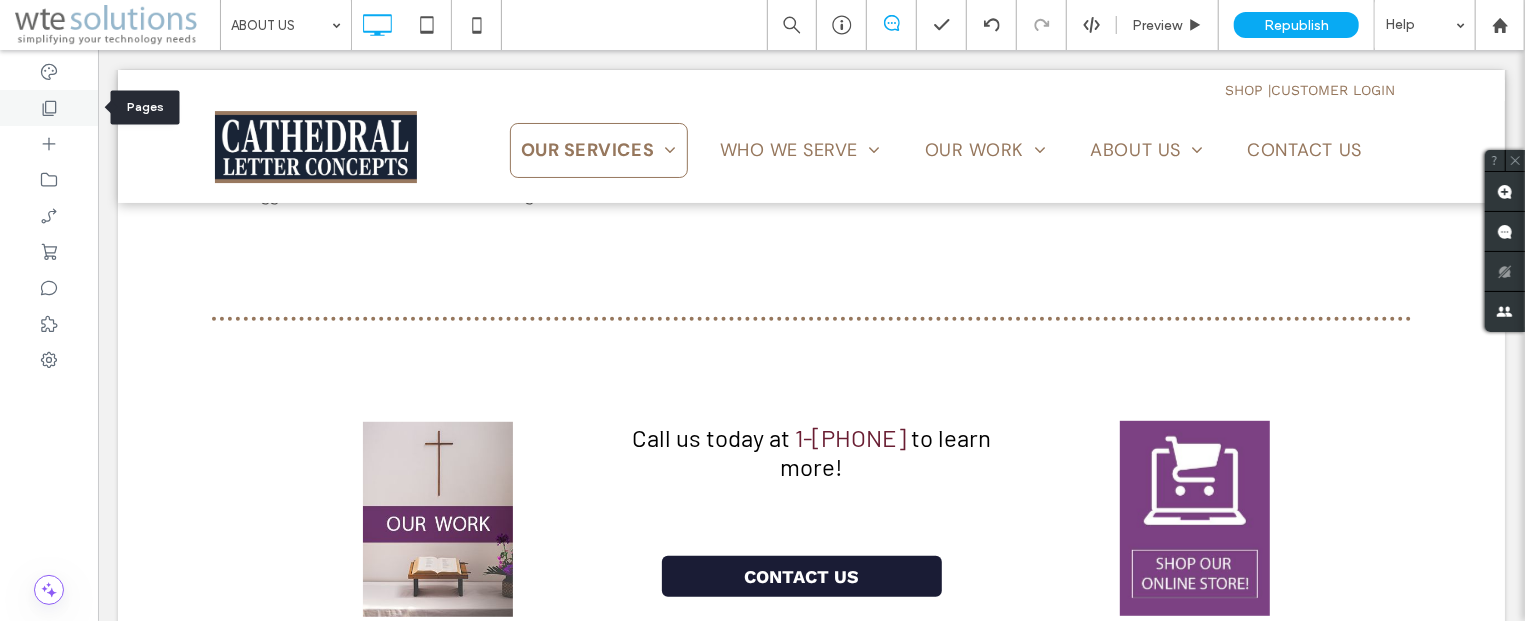 click 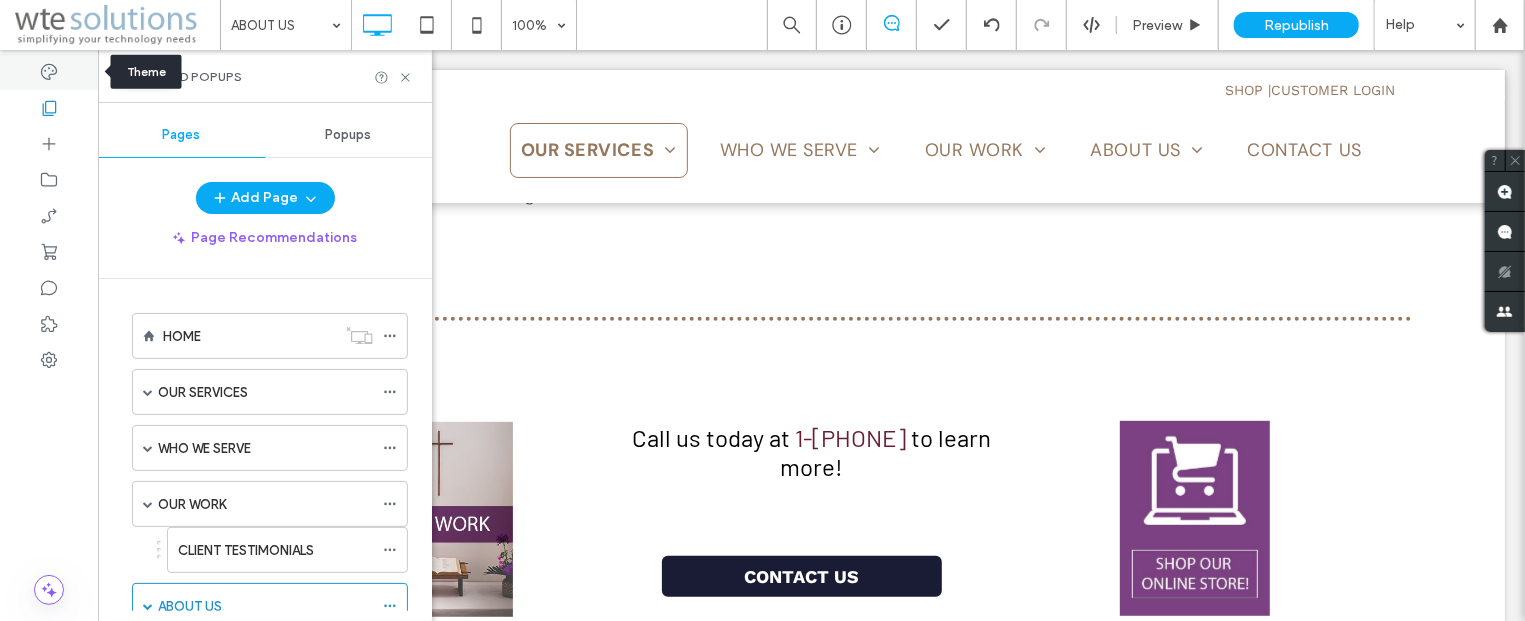 click at bounding box center (49, 72) 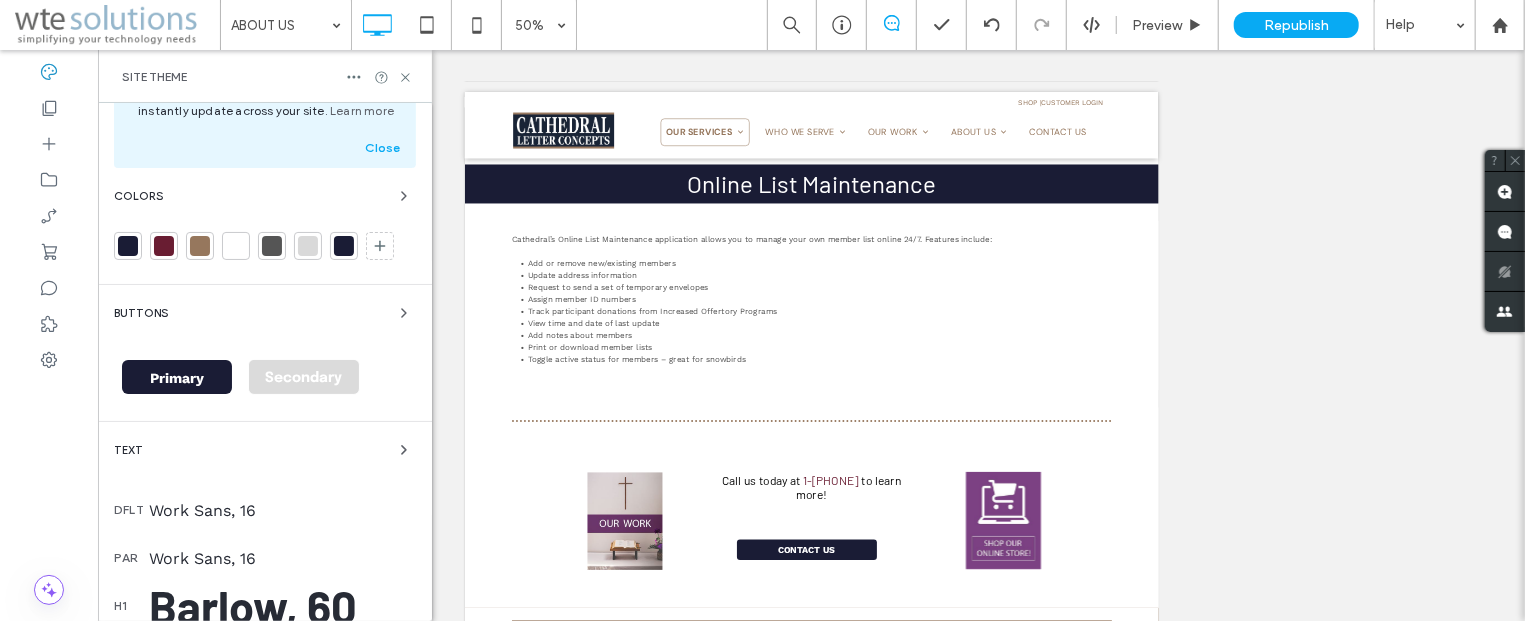 scroll, scrollTop: 121, scrollLeft: 0, axis: vertical 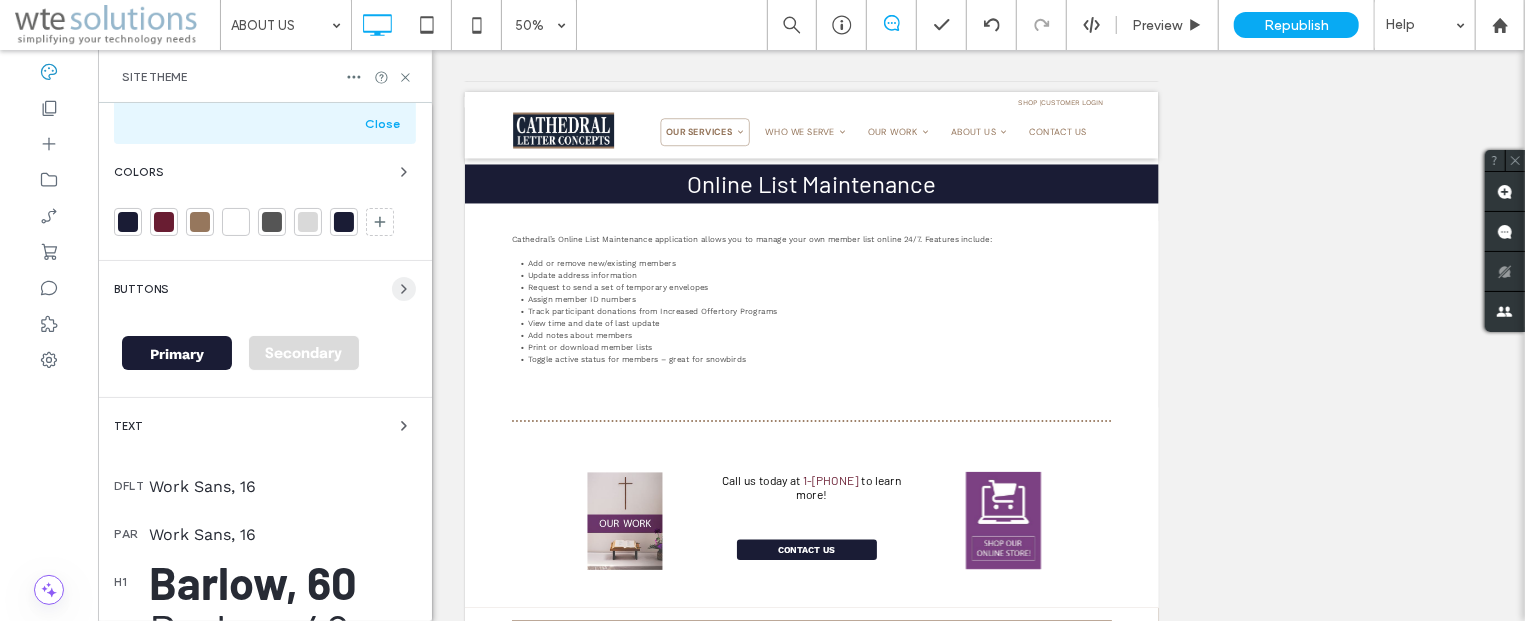click 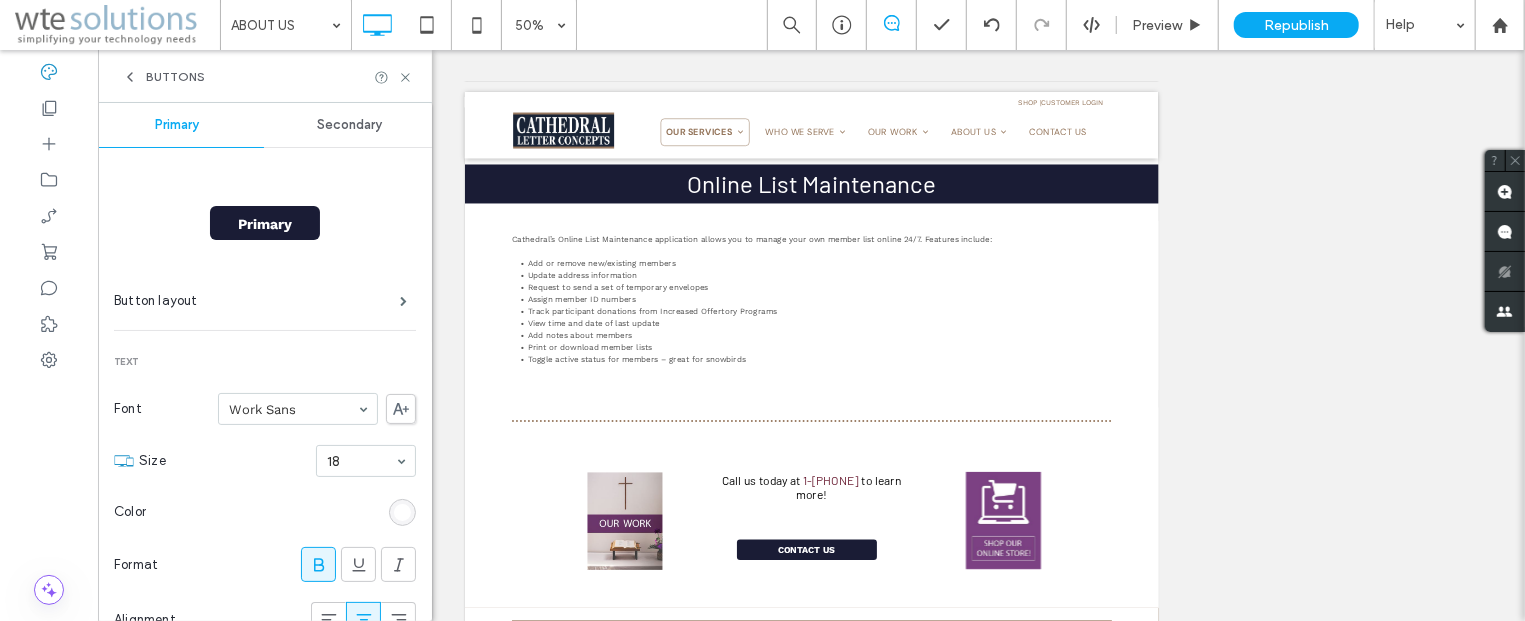 scroll, scrollTop: 0, scrollLeft: 0, axis: both 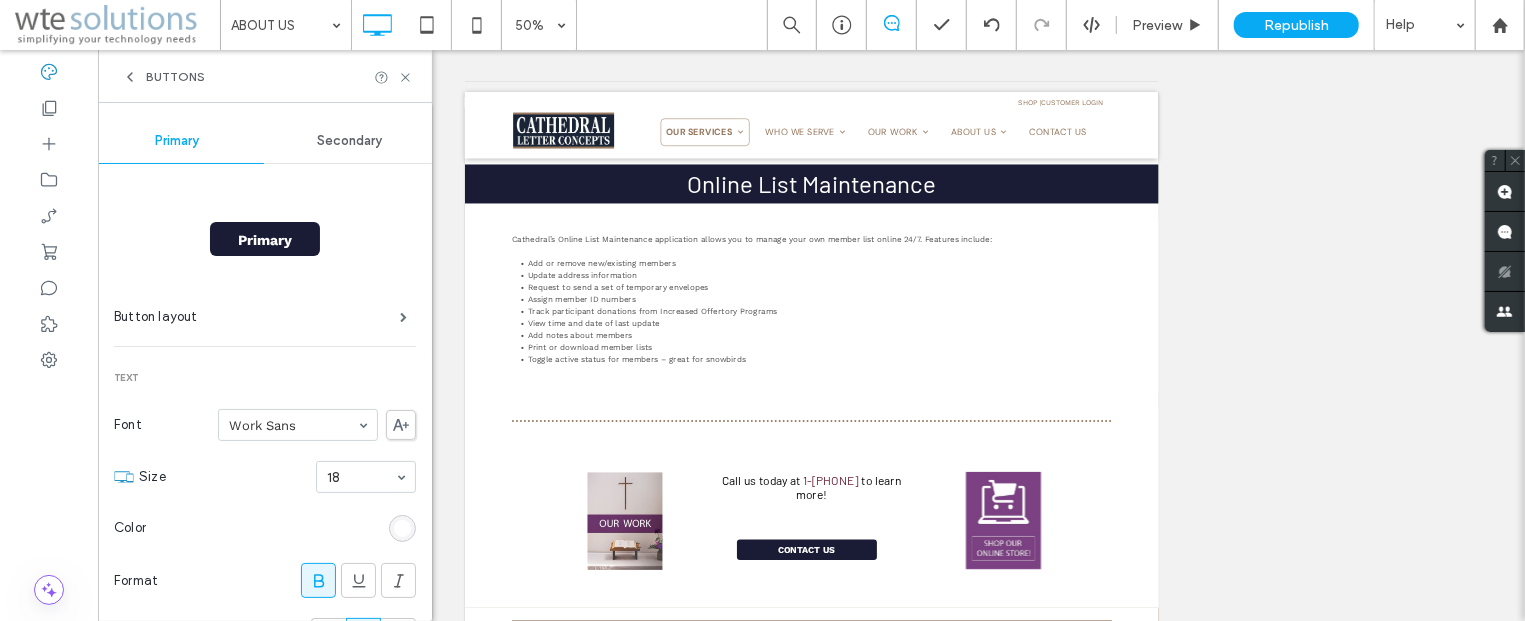 click on "Secondary" at bounding box center [349, 141] 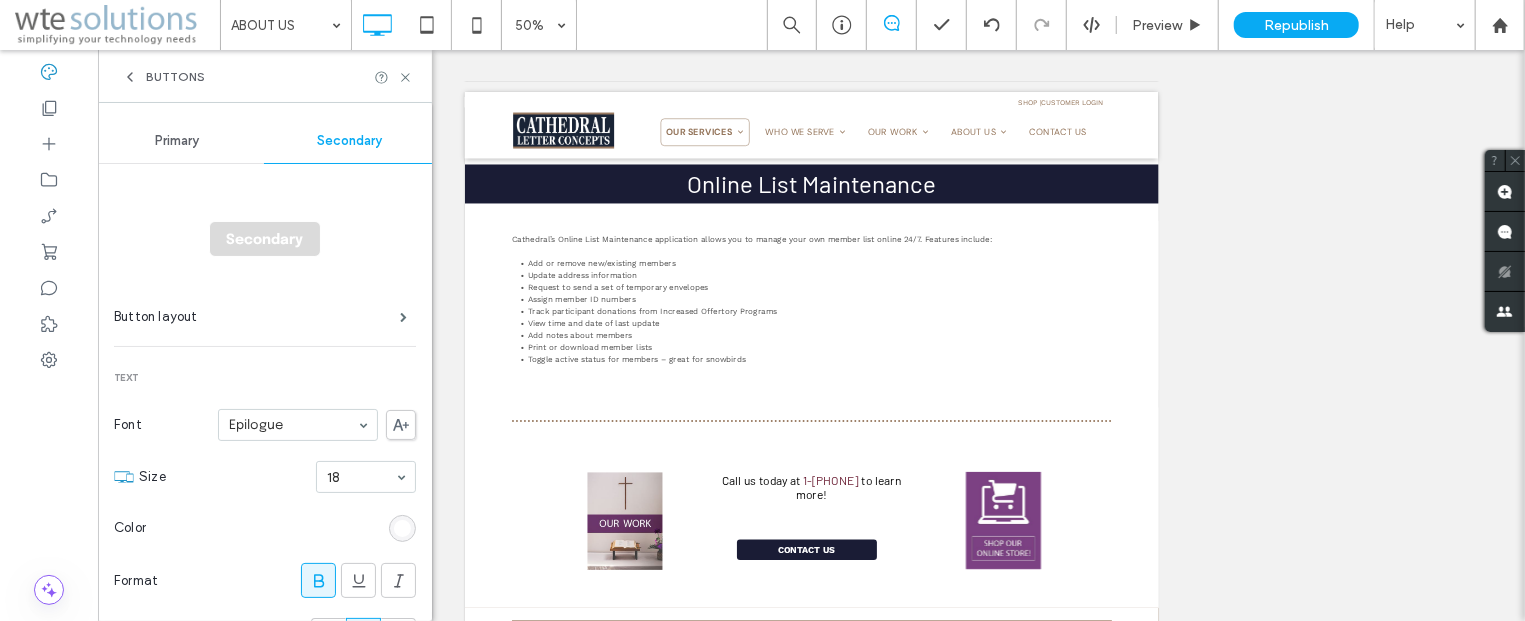 scroll, scrollTop: 362, scrollLeft: 0, axis: vertical 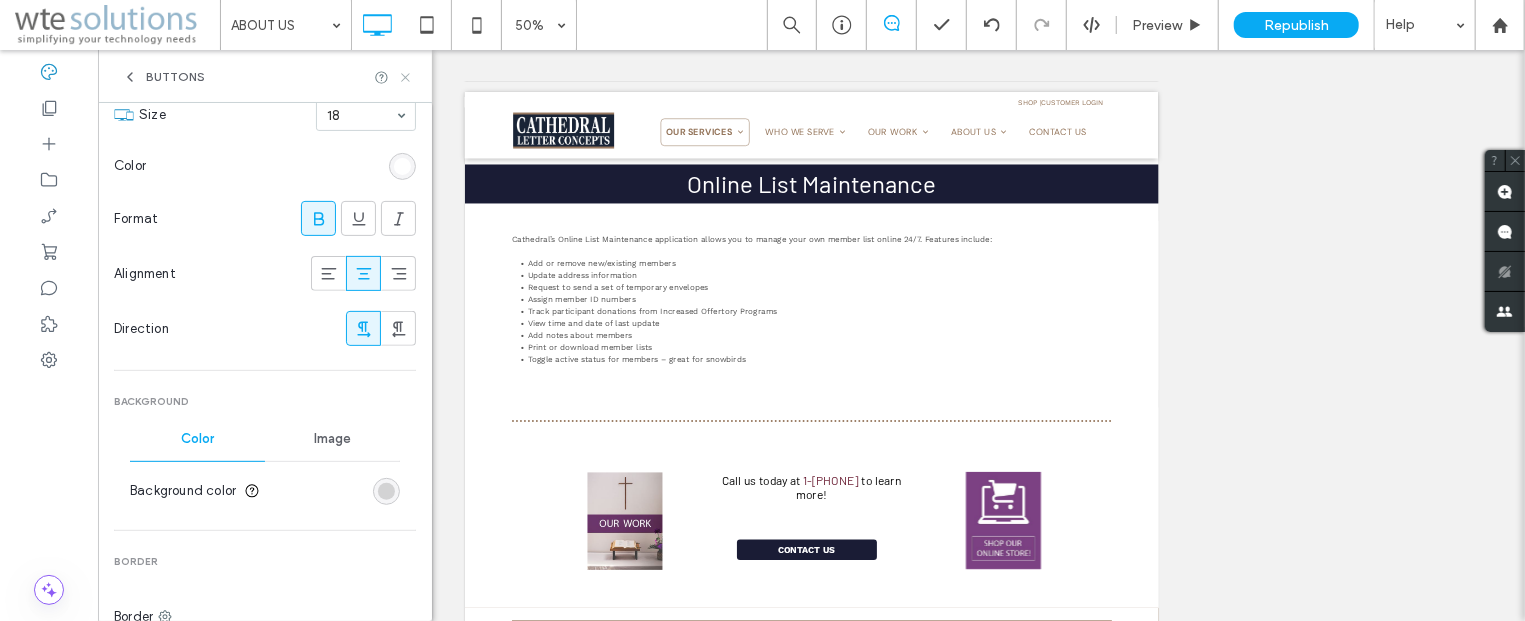 click 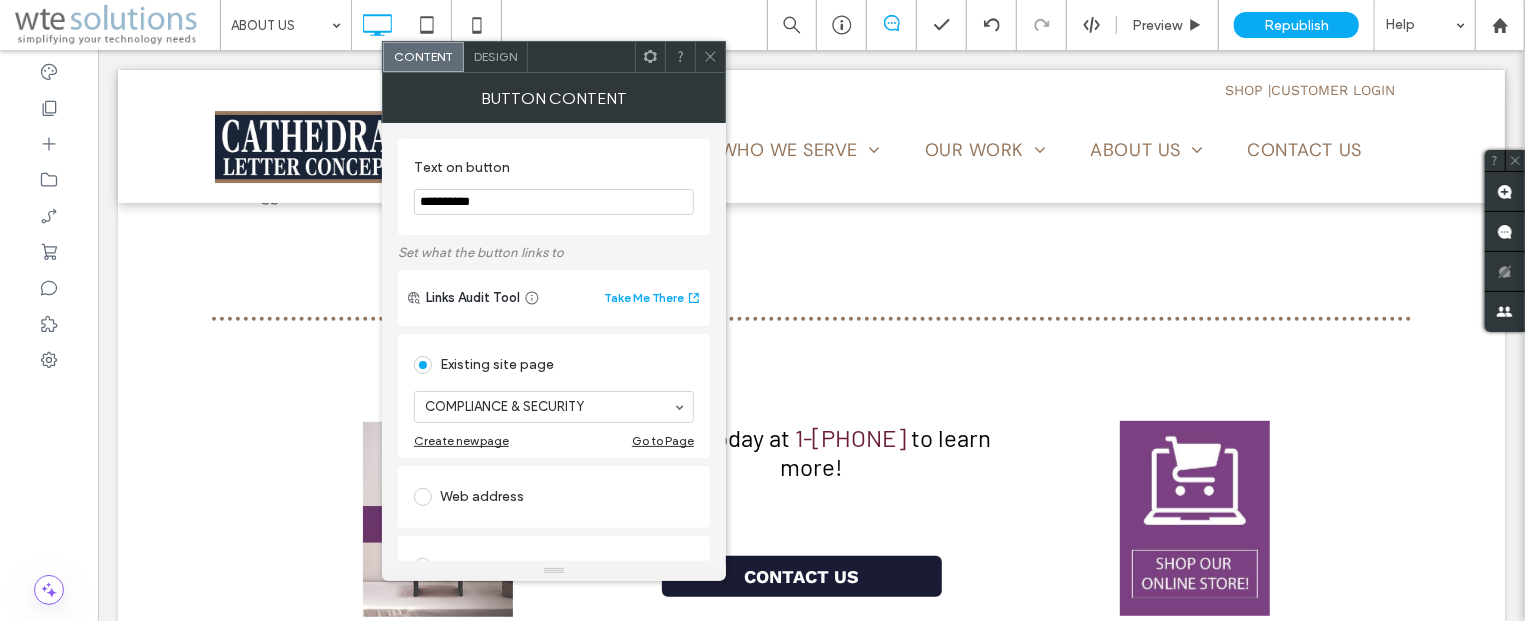 click on "Design" at bounding box center [496, 57] 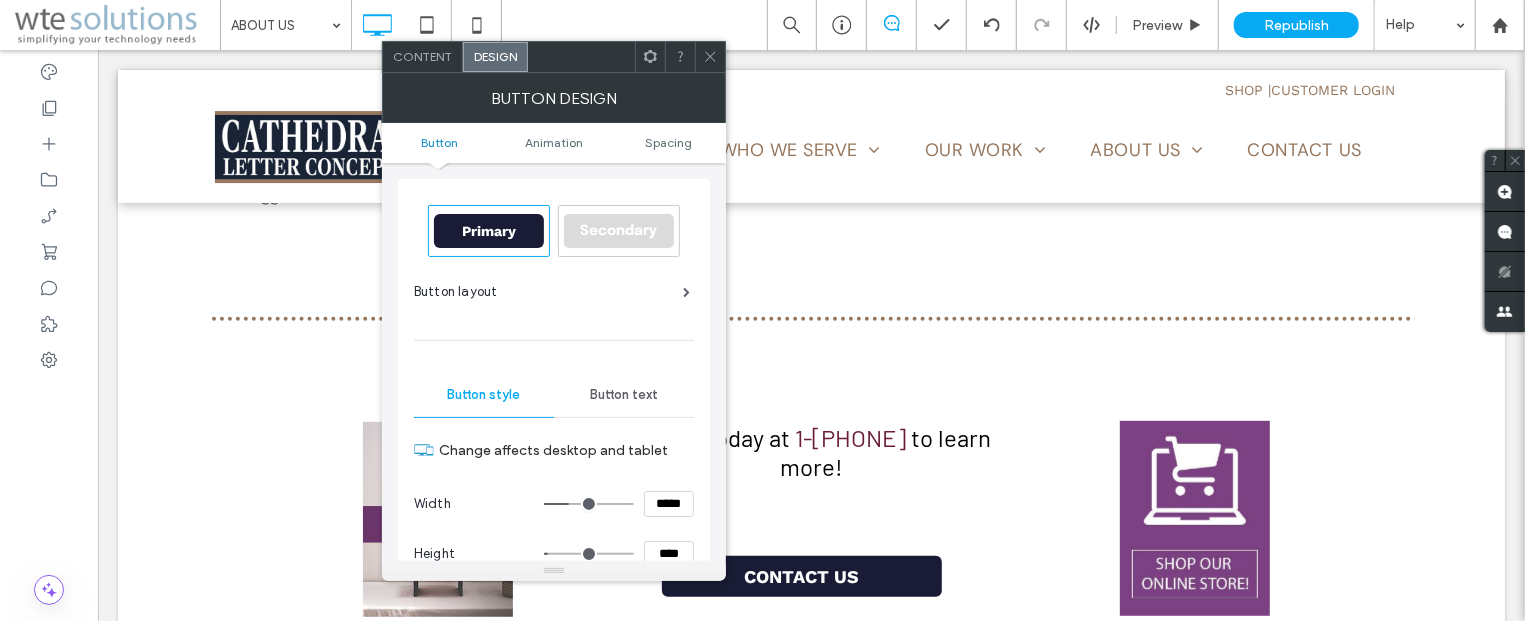 click on "Secondary" at bounding box center [618, 231] 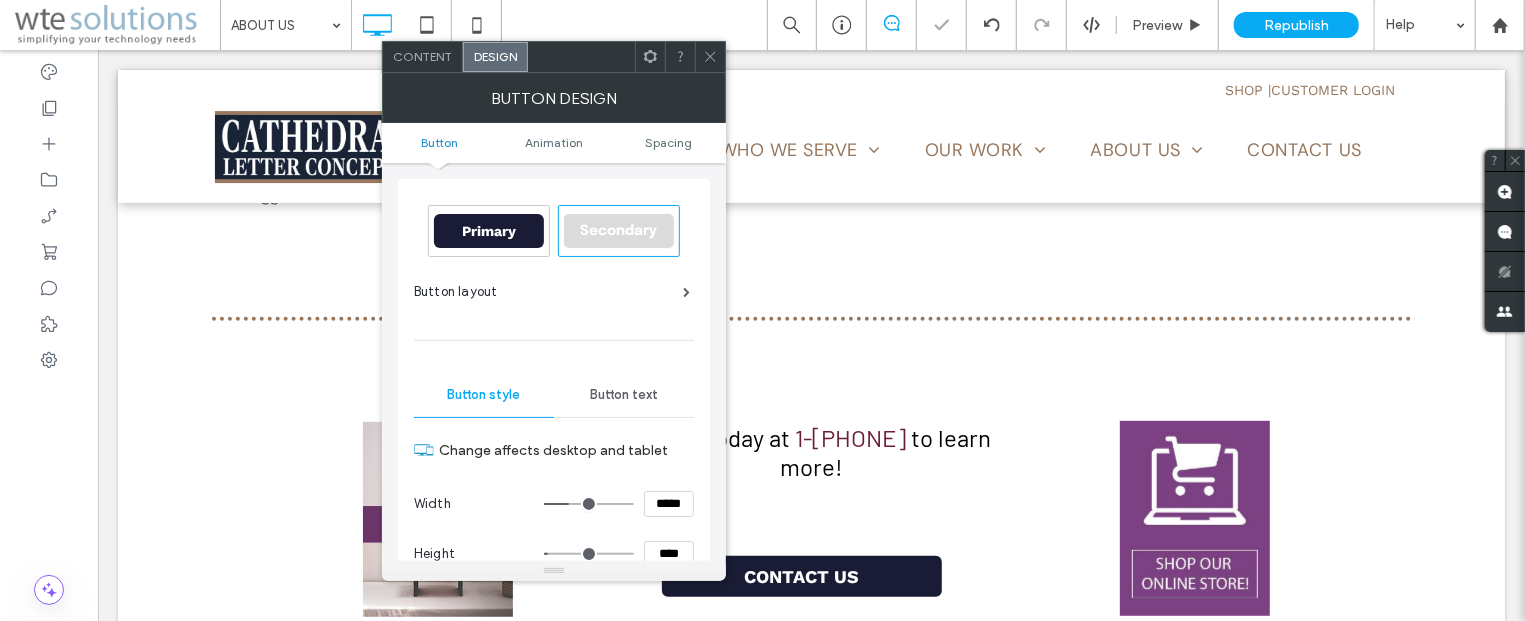 type on "*" 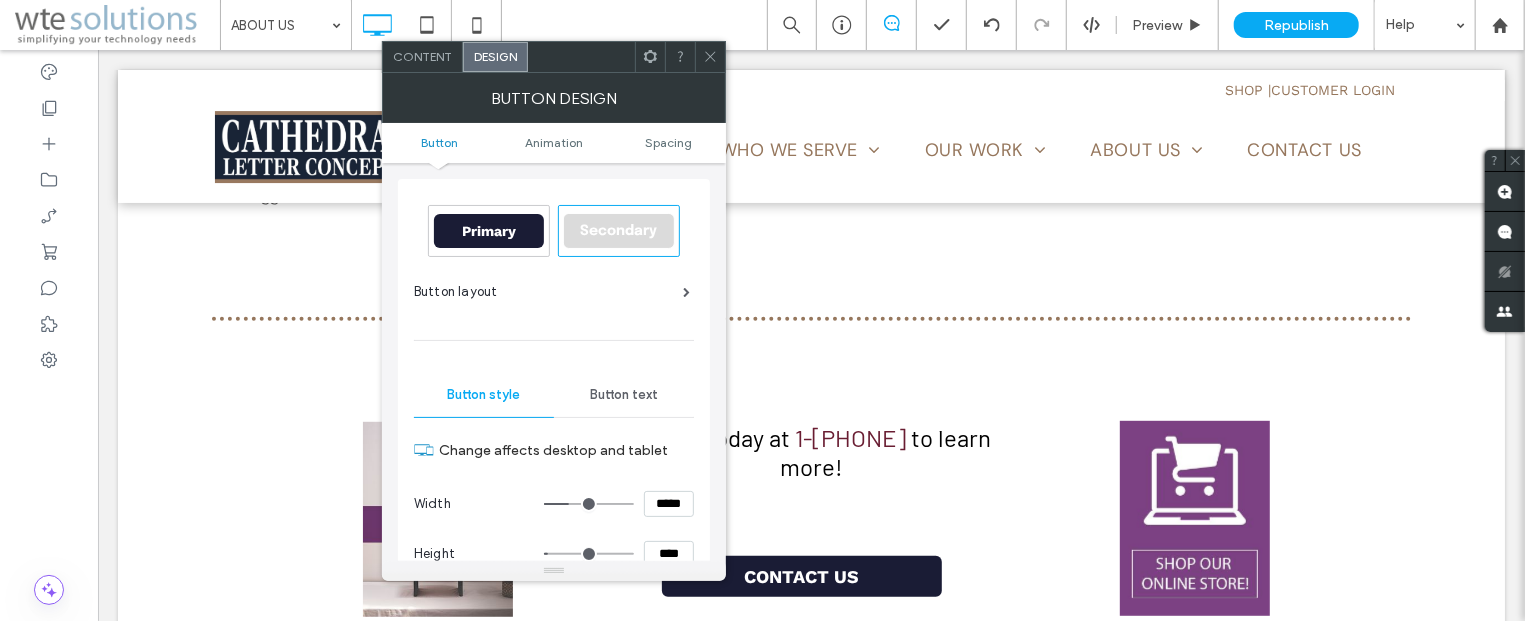 click on "Primary" at bounding box center (489, 231) 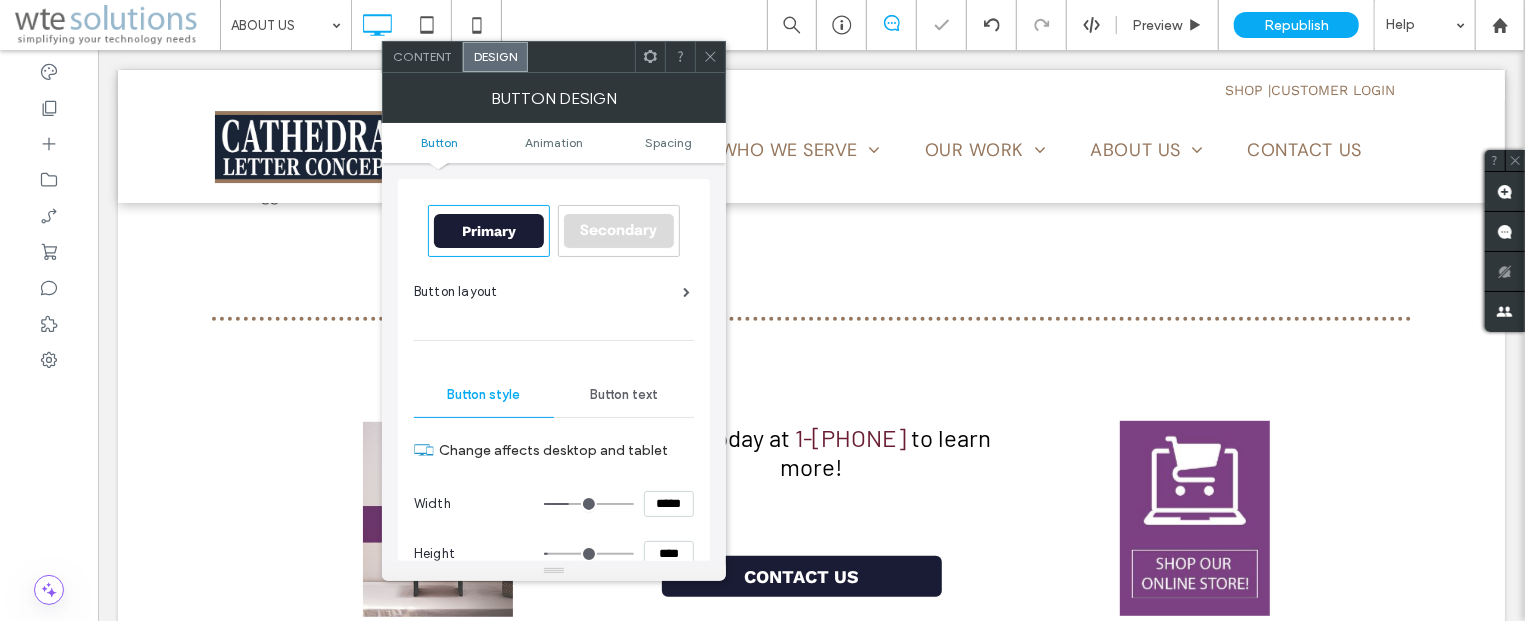 type on "*" 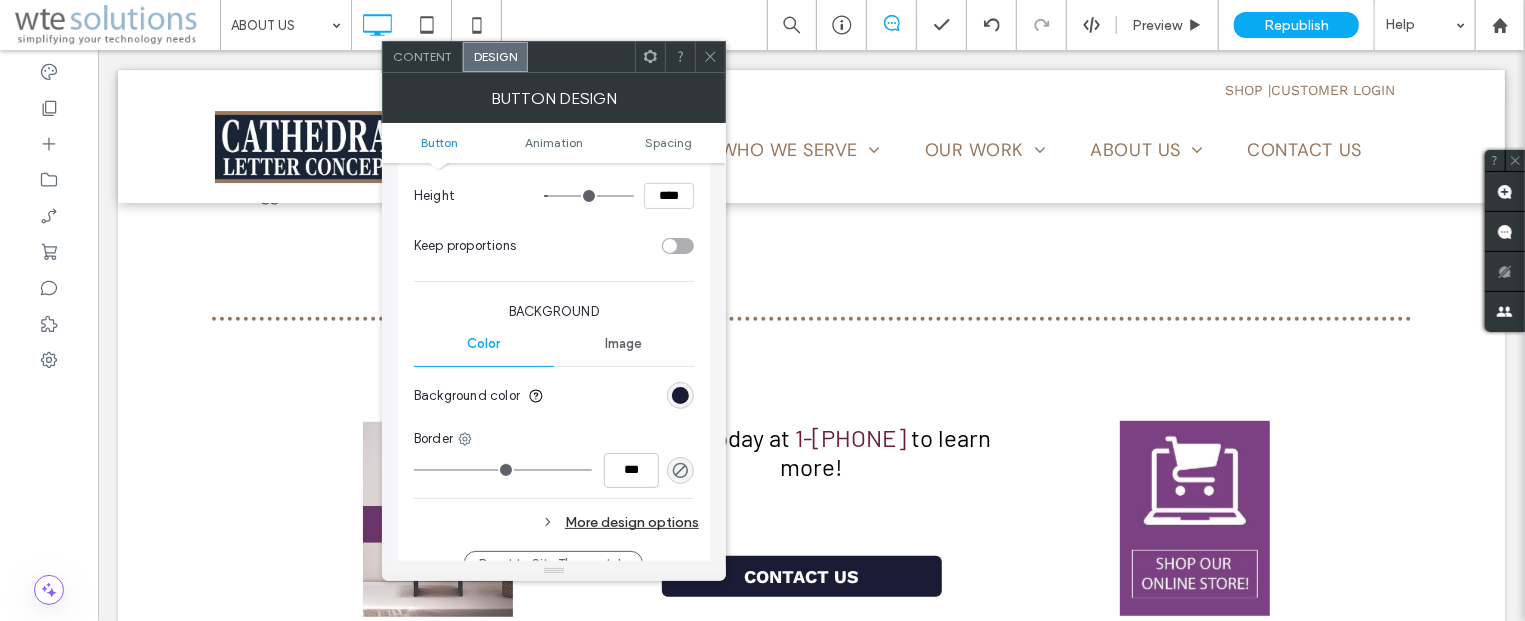 scroll, scrollTop: 482, scrollLeft: 0, axis: vertical 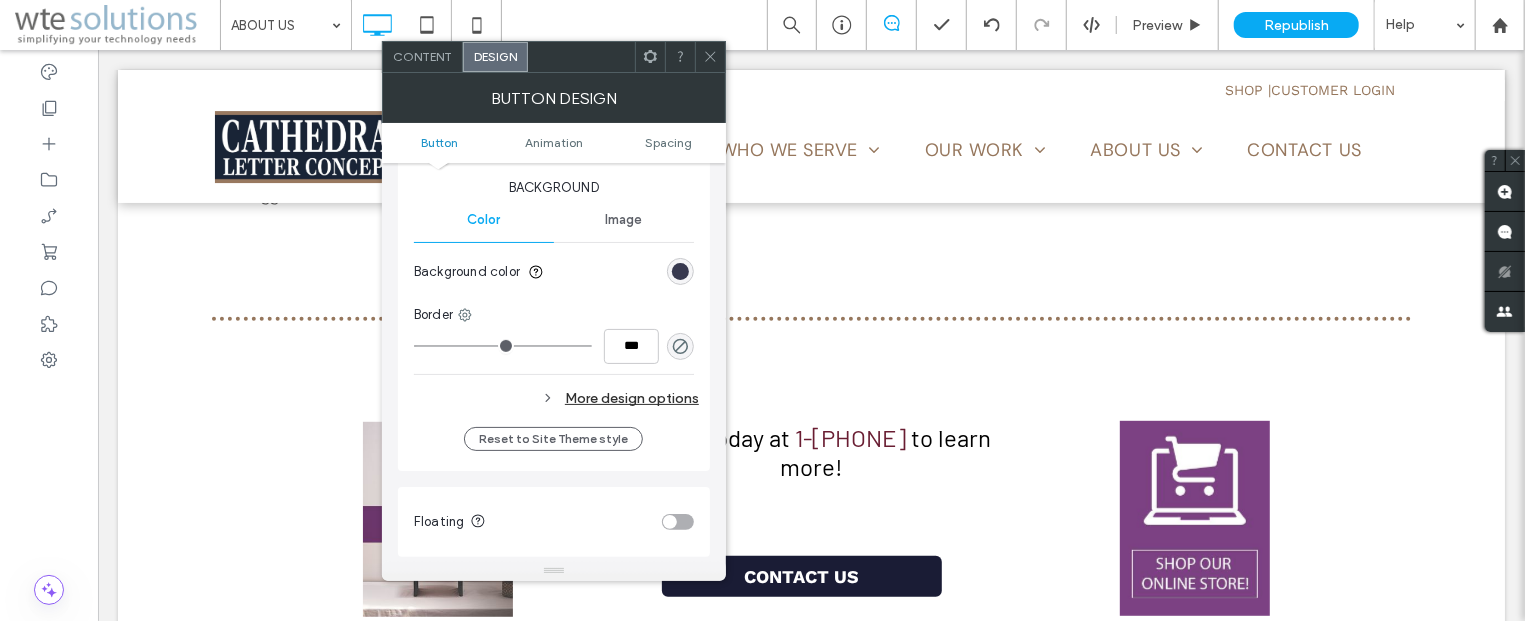 click at bounding box center (680, 271) 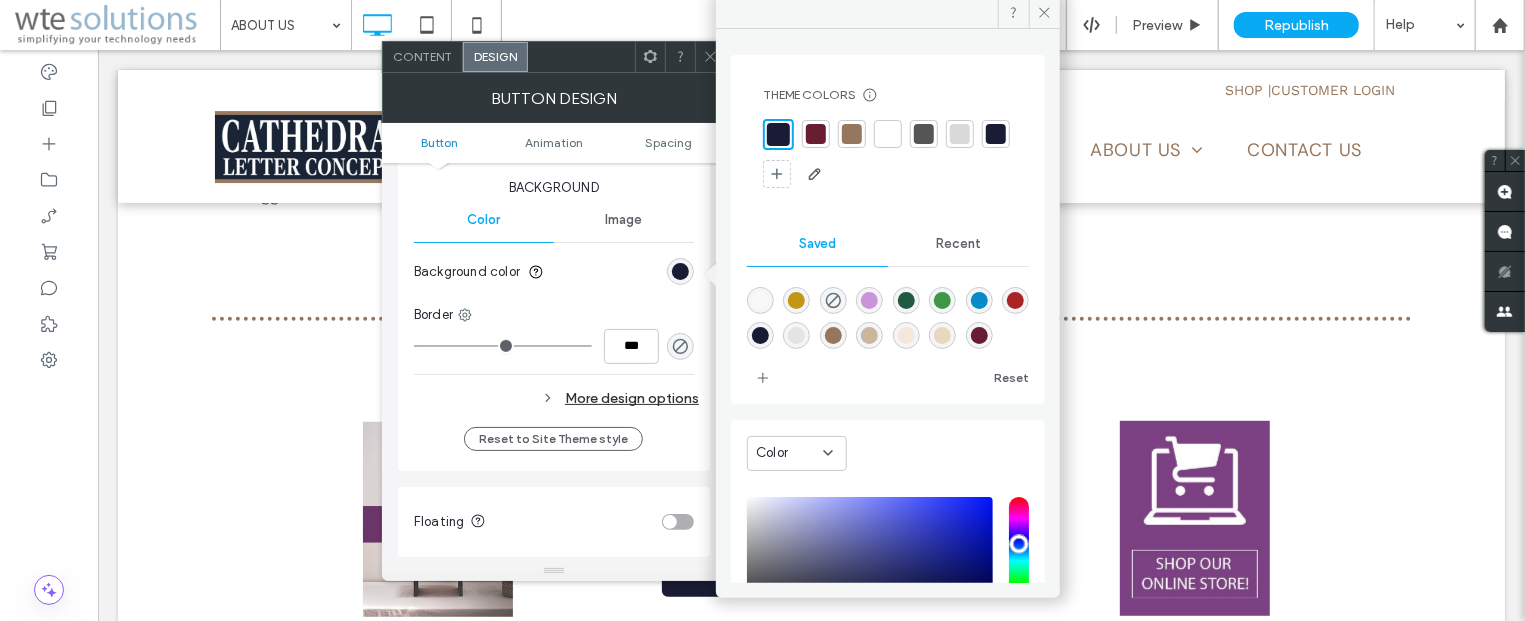 click at bounding box center [760, 300] 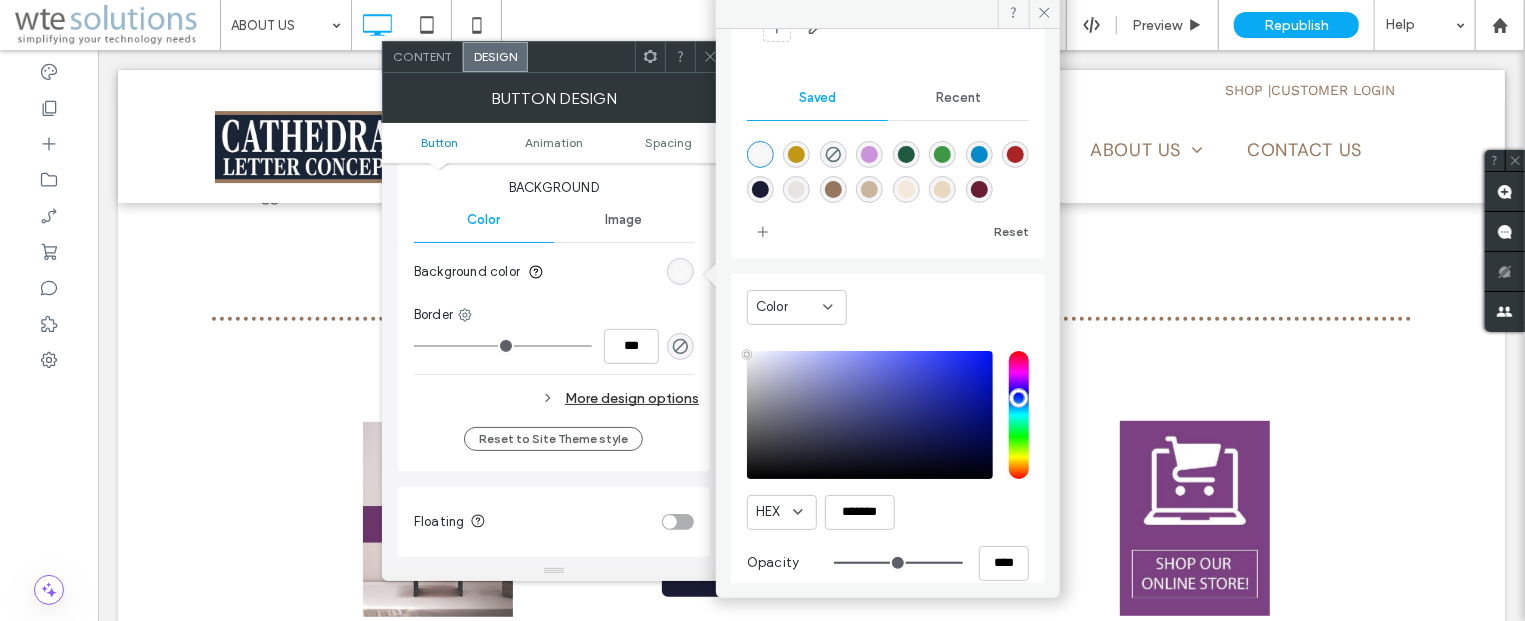 scroll, scrollTop: 166, scrollLeft: 0, axis: vertical 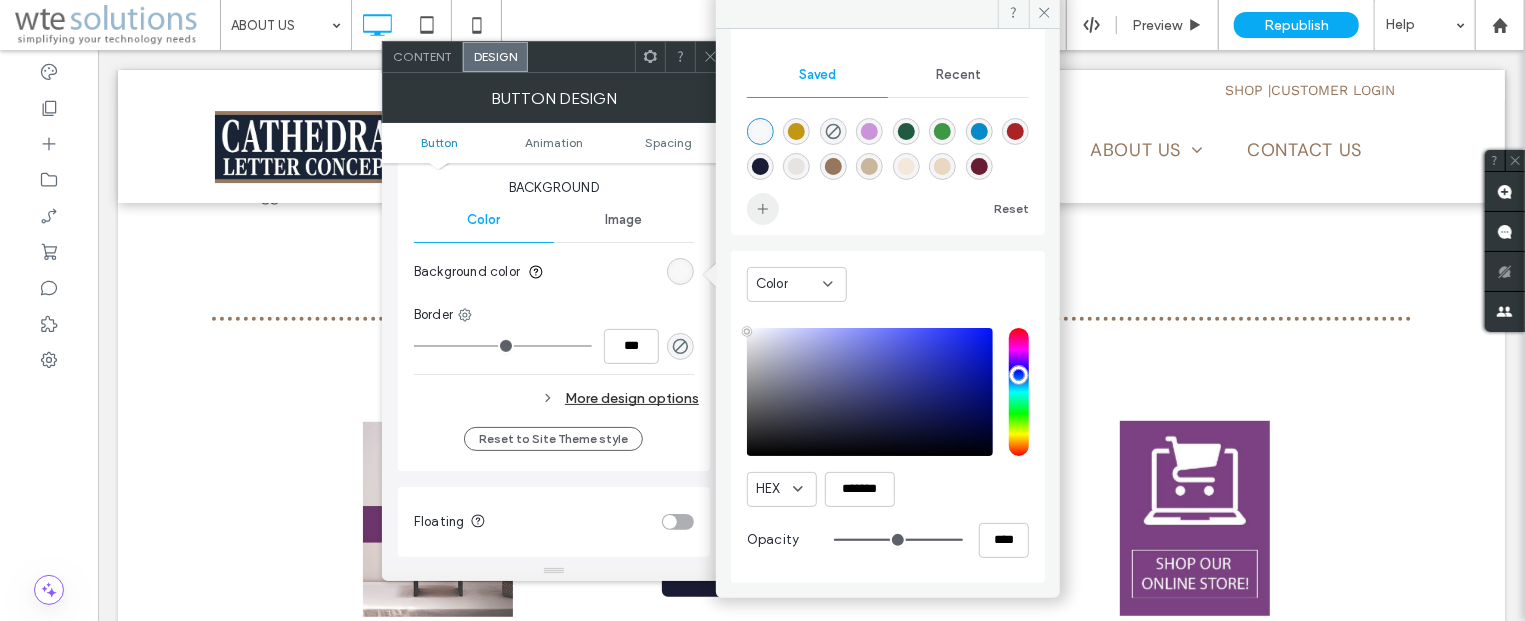 click 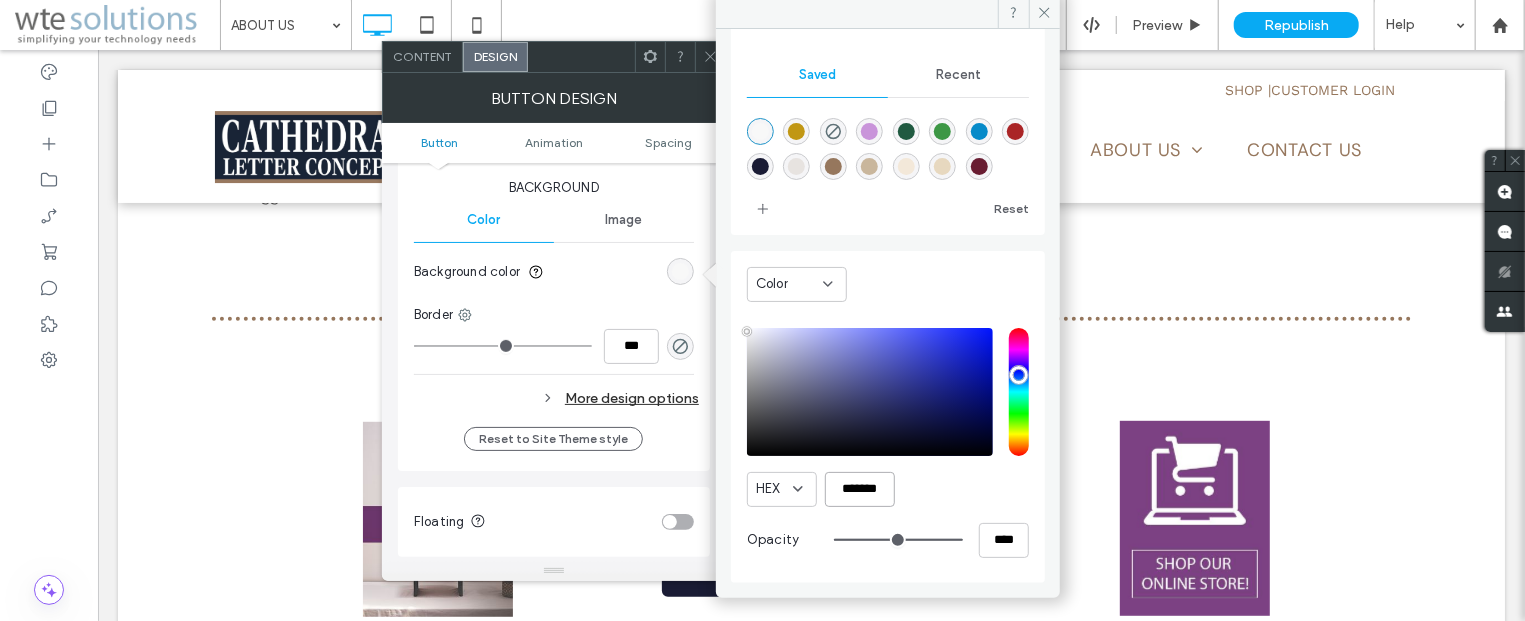 drag, startPoint x: 883, startPoint y: 487, endPoint x: 817, endPoint y: 488, distance: 66.007576 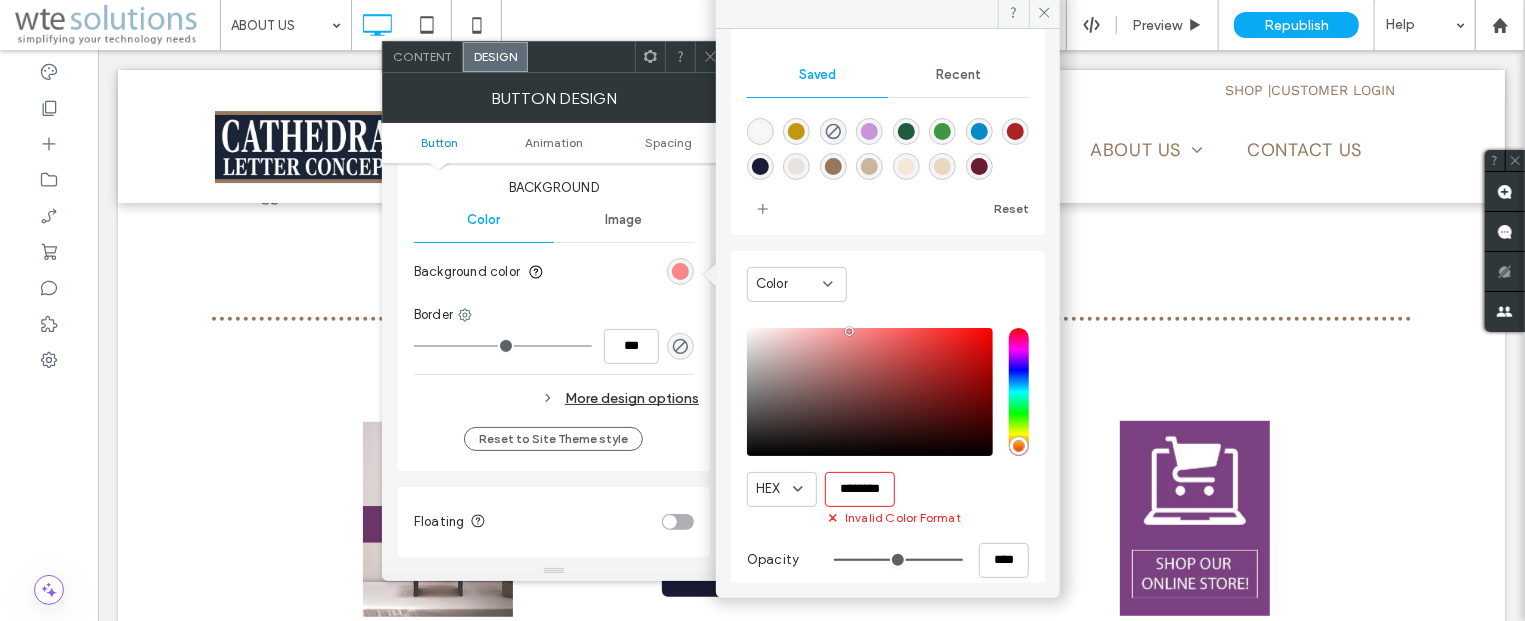 scroll, scrollTop: 0, scrollLeft: 0, axis: both 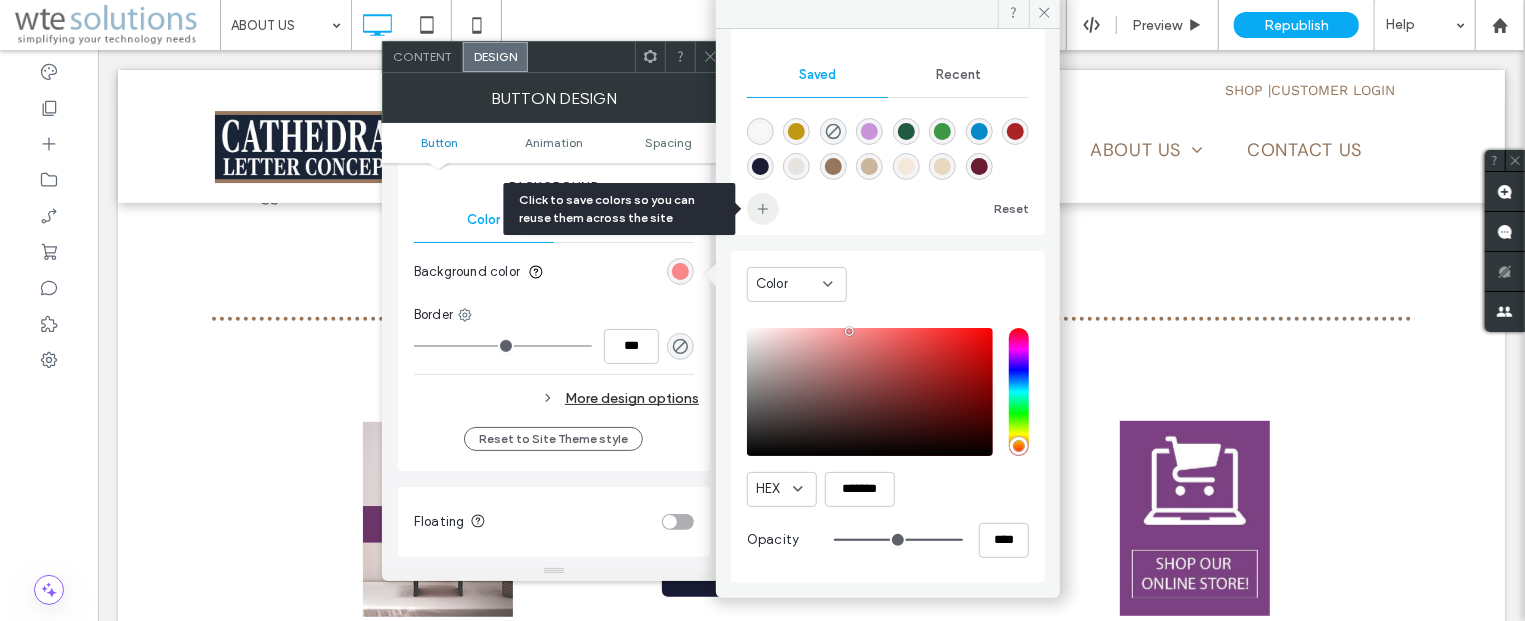 click 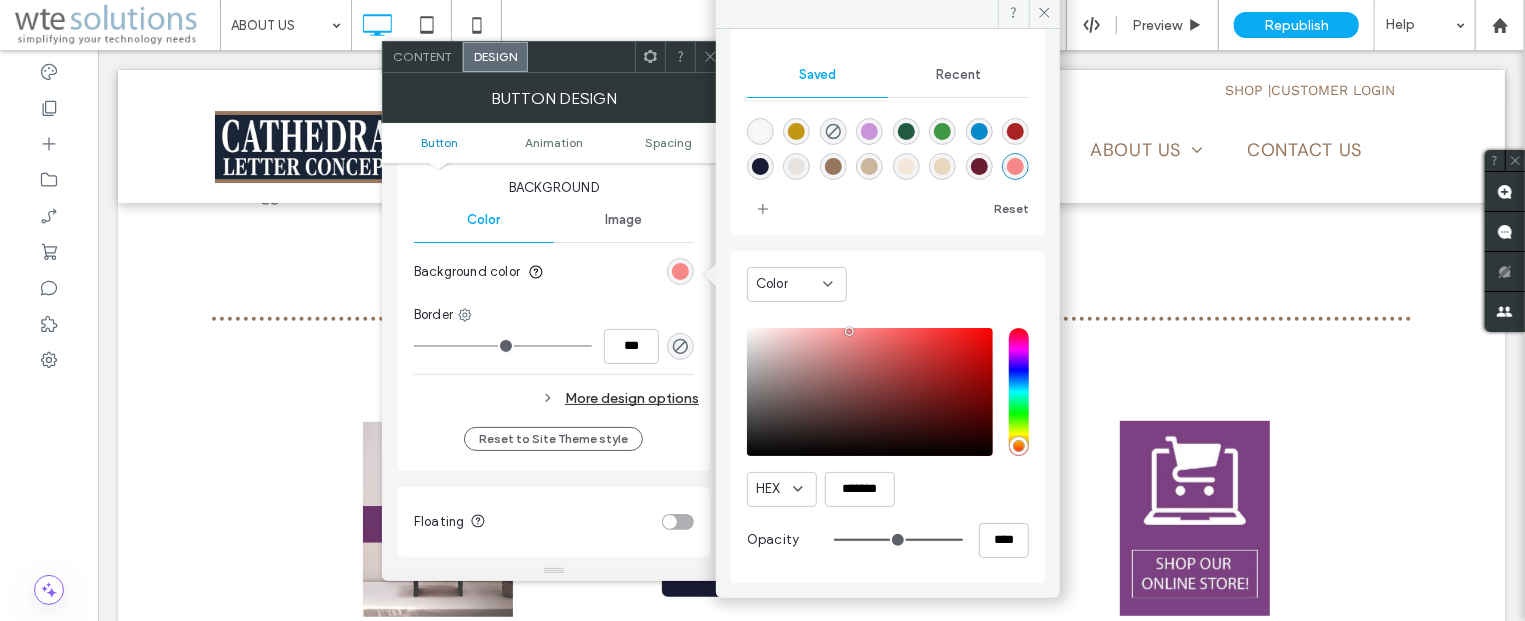scroll, scrollTop: 0, scrollLeft: 0, axis: both 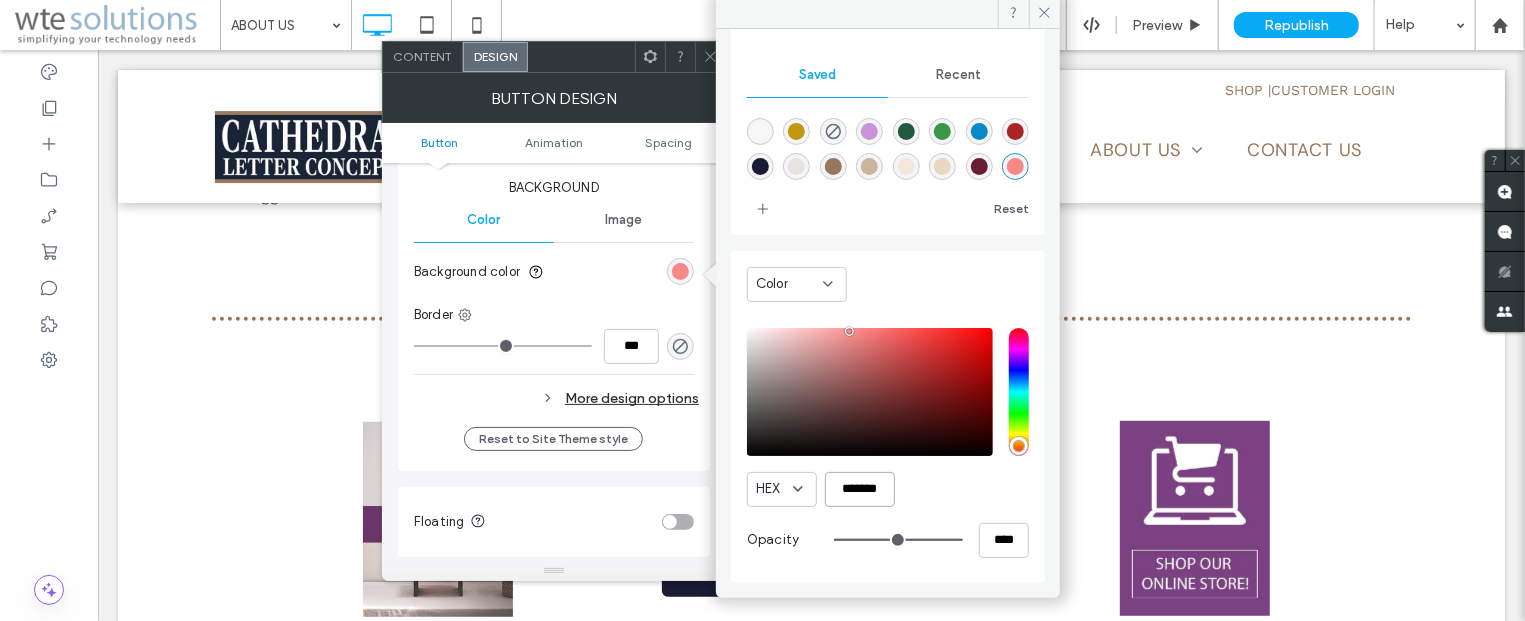 click on "*******" at bounding box center (860, 489) 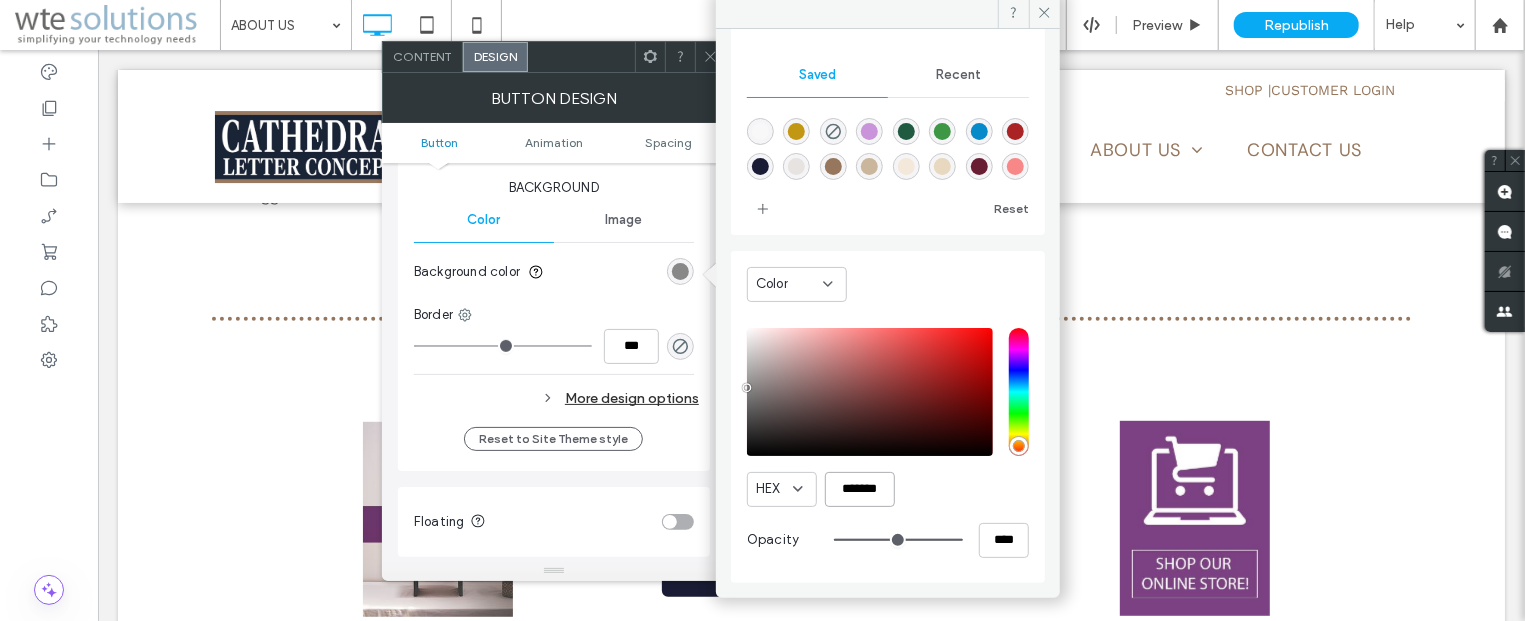 drag, startPoint x: 889, startPoint y: 492, endPoint x: 842, endPoint y: 494, distance: 47.042534 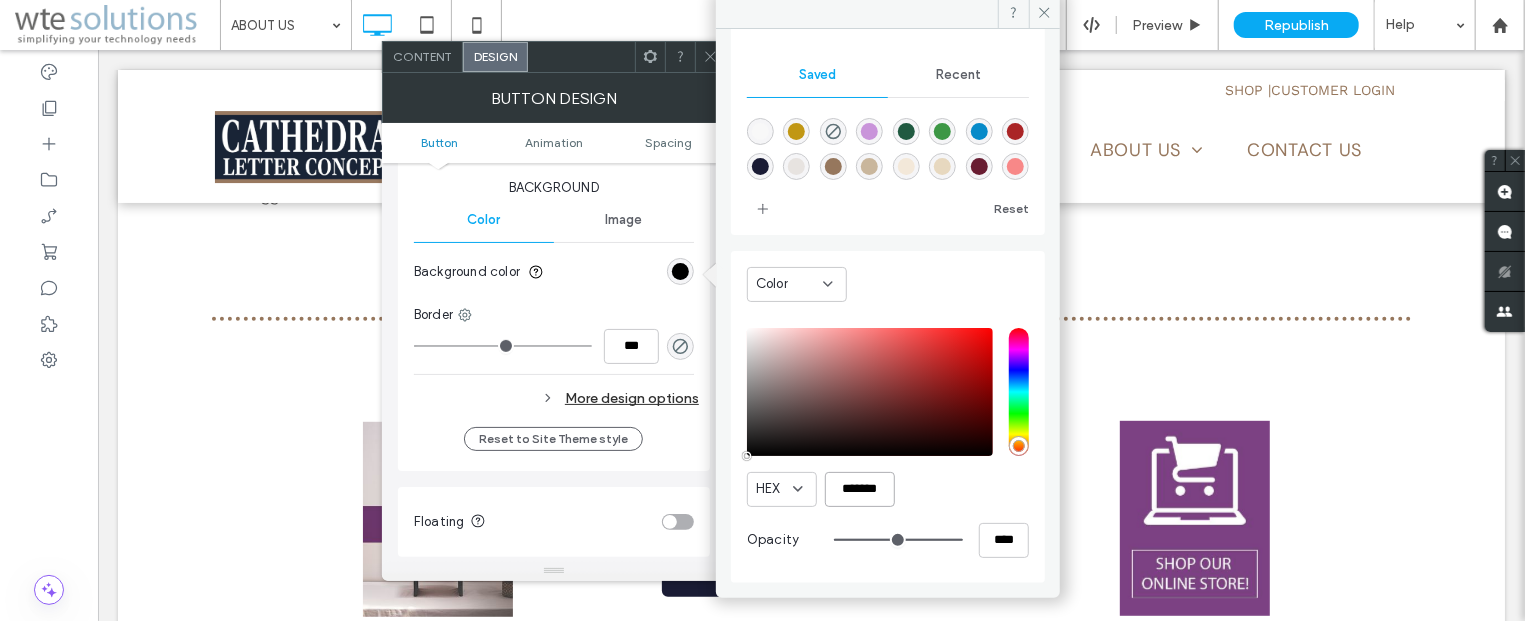 scroll, scrollTop: 0, scrollLeft: 4, axis: horizontal 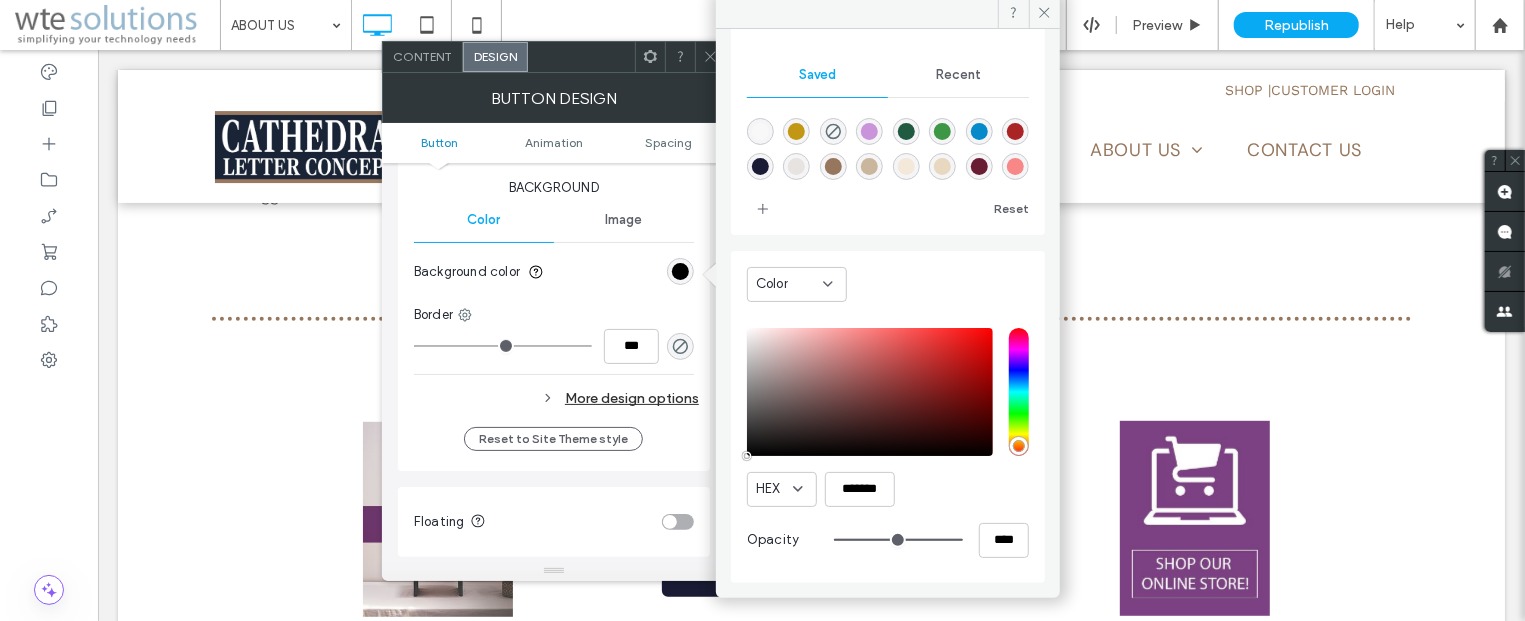 click on "HEX *******" at bounding box center [888, 489] 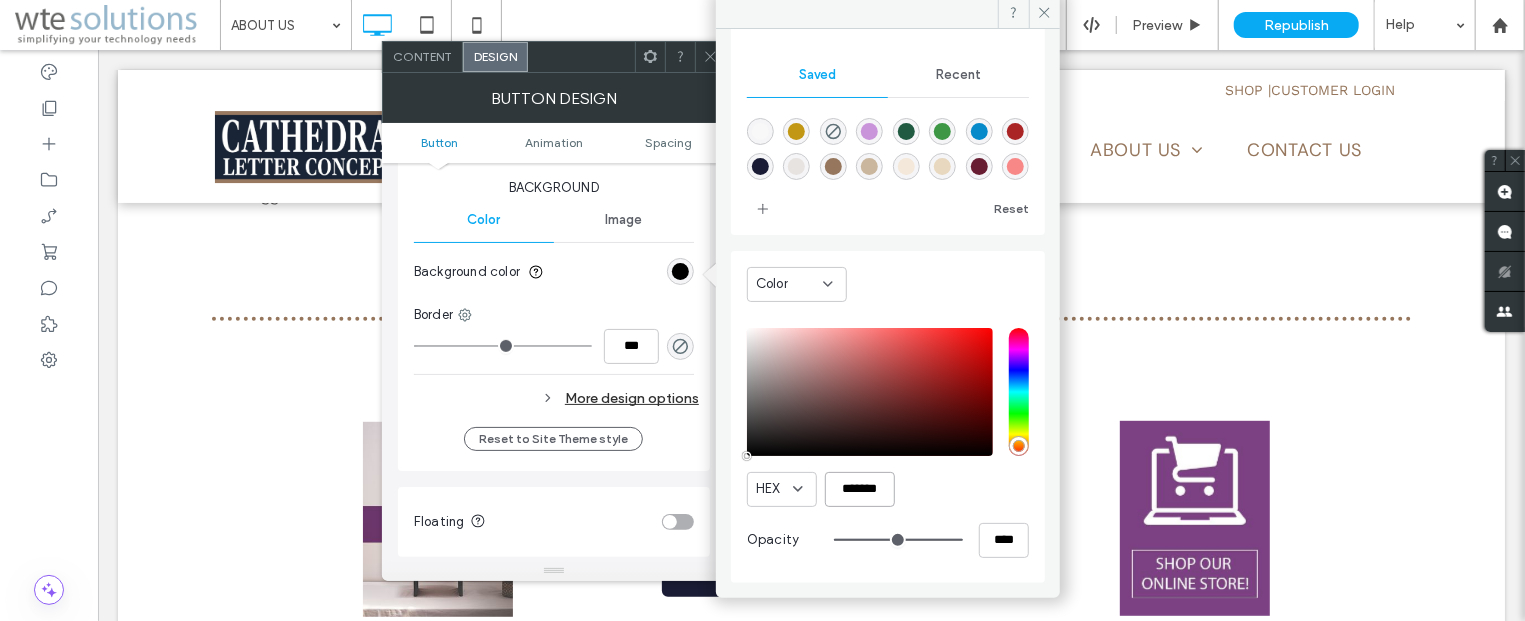 click on "*******" at bounding box center [860, 489] 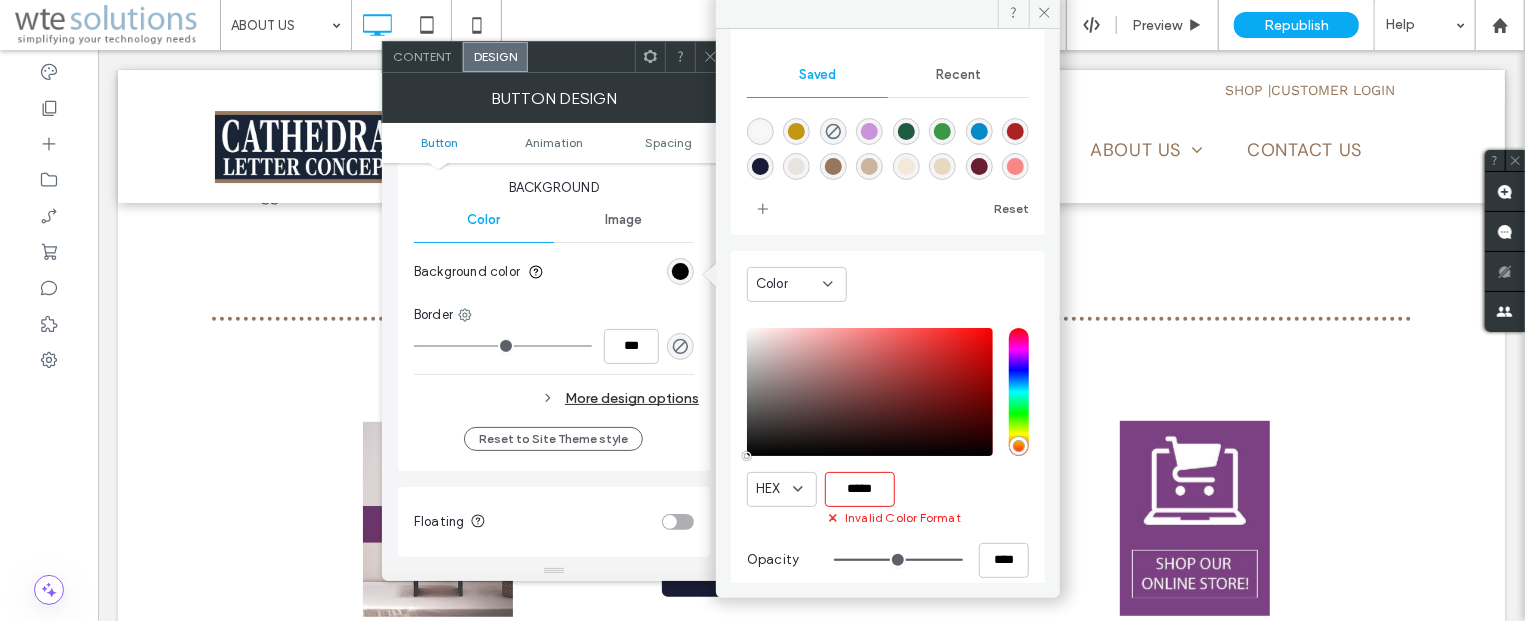 scroll, scrollTop: 0, scrollLeft: 0, axis: both 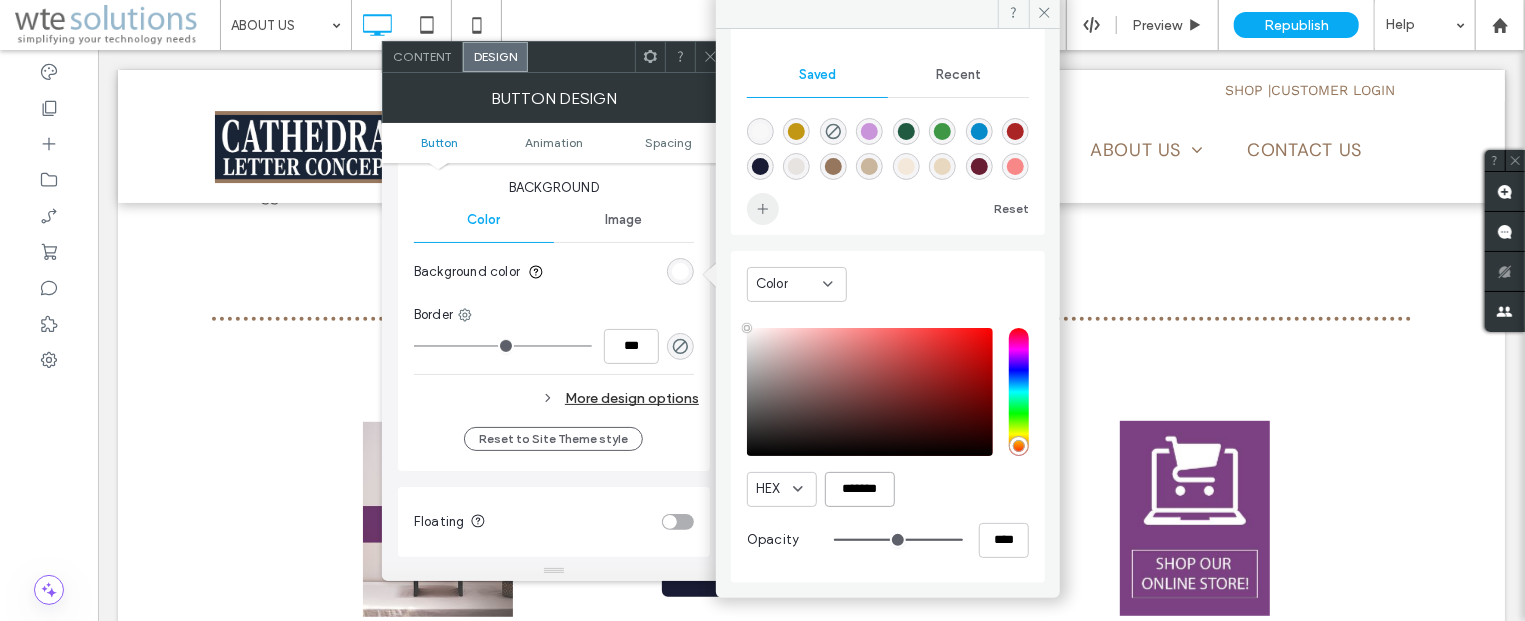 type on "*******" 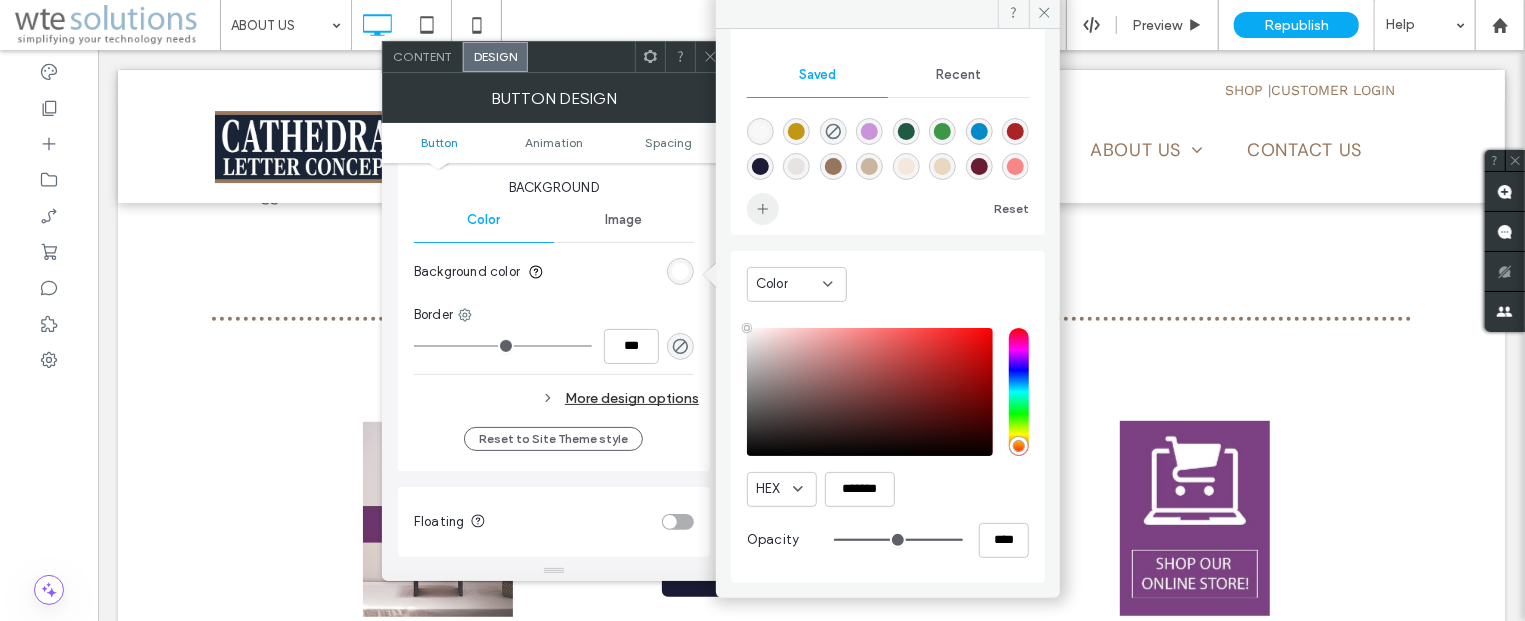 click 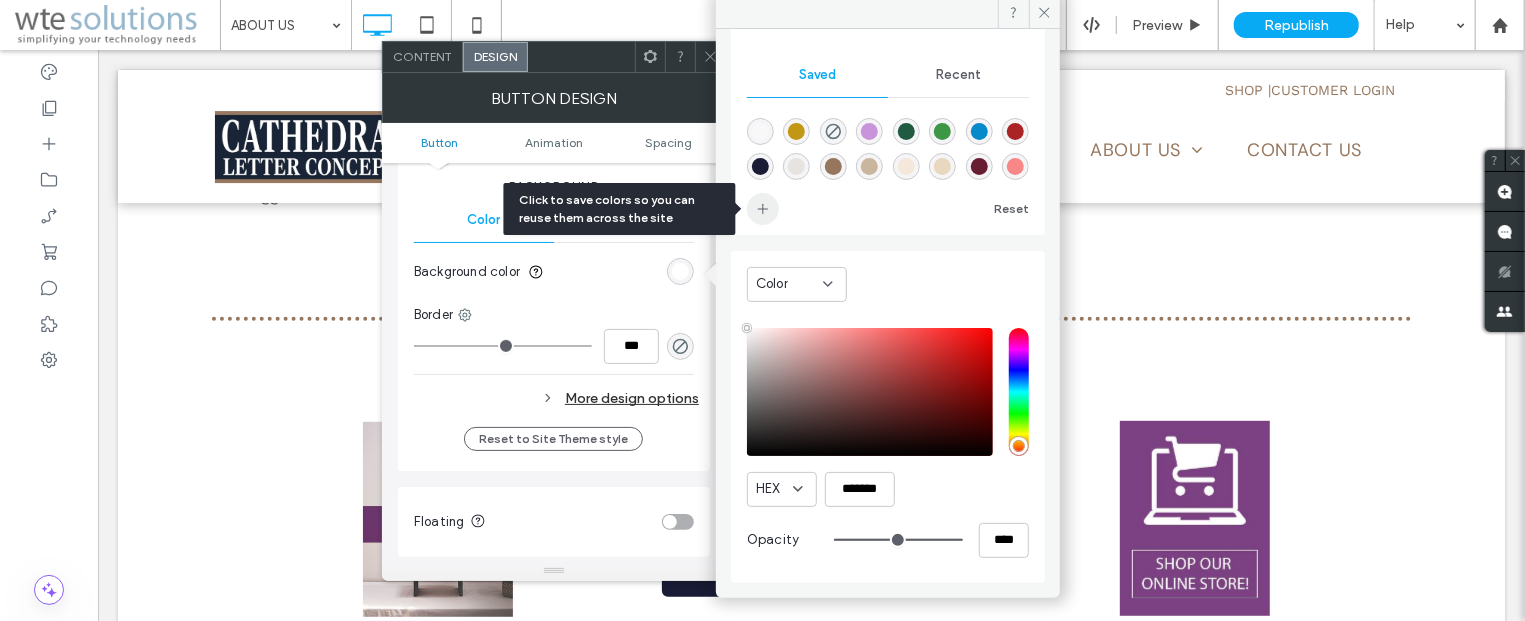 scroll, scrollTop: 32, scrollLeft: 0, axis: vertical 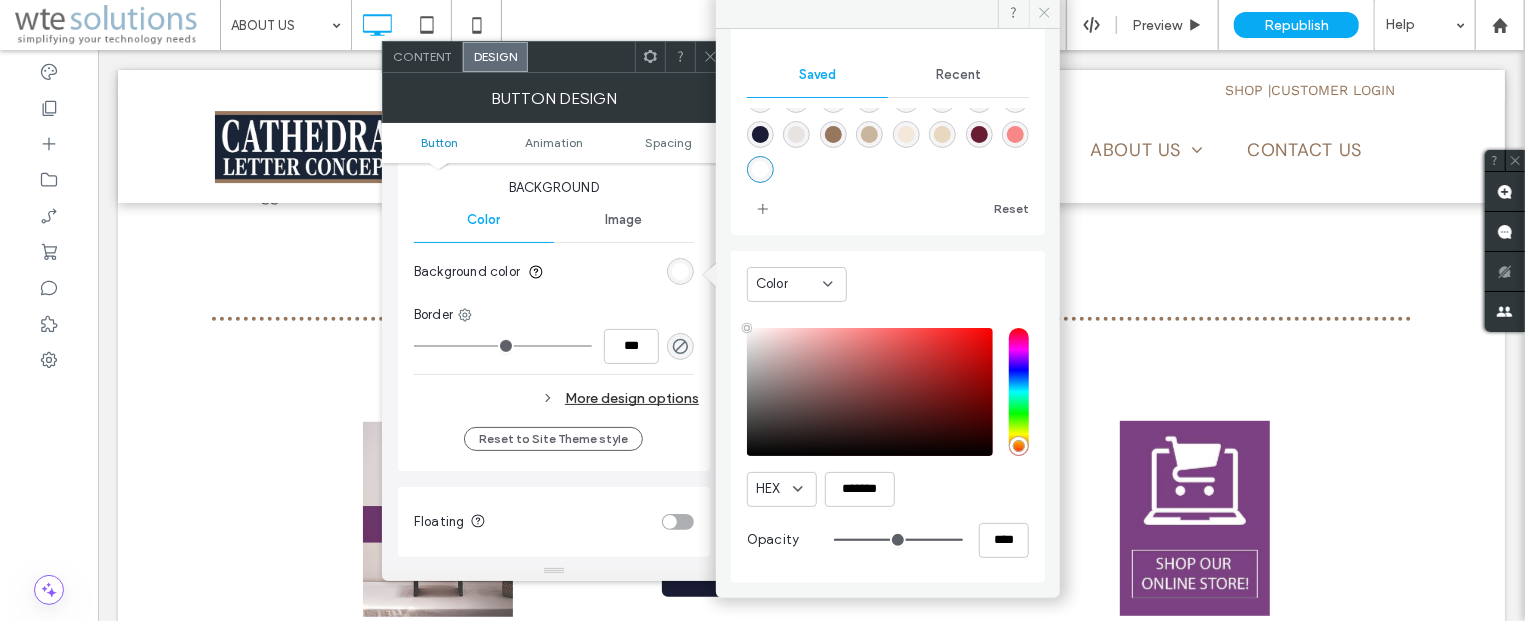 click 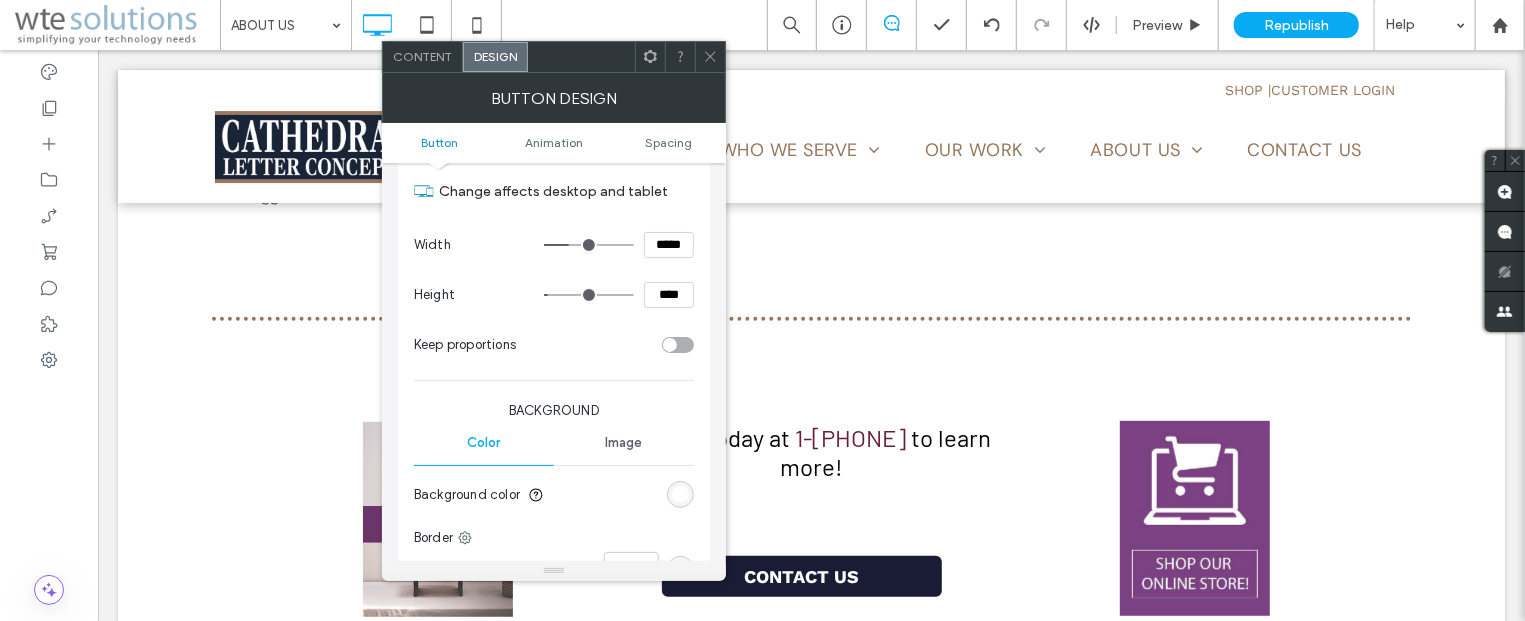 scroll, scrollTop: 121, scrollLeft: 0, axis: vertical 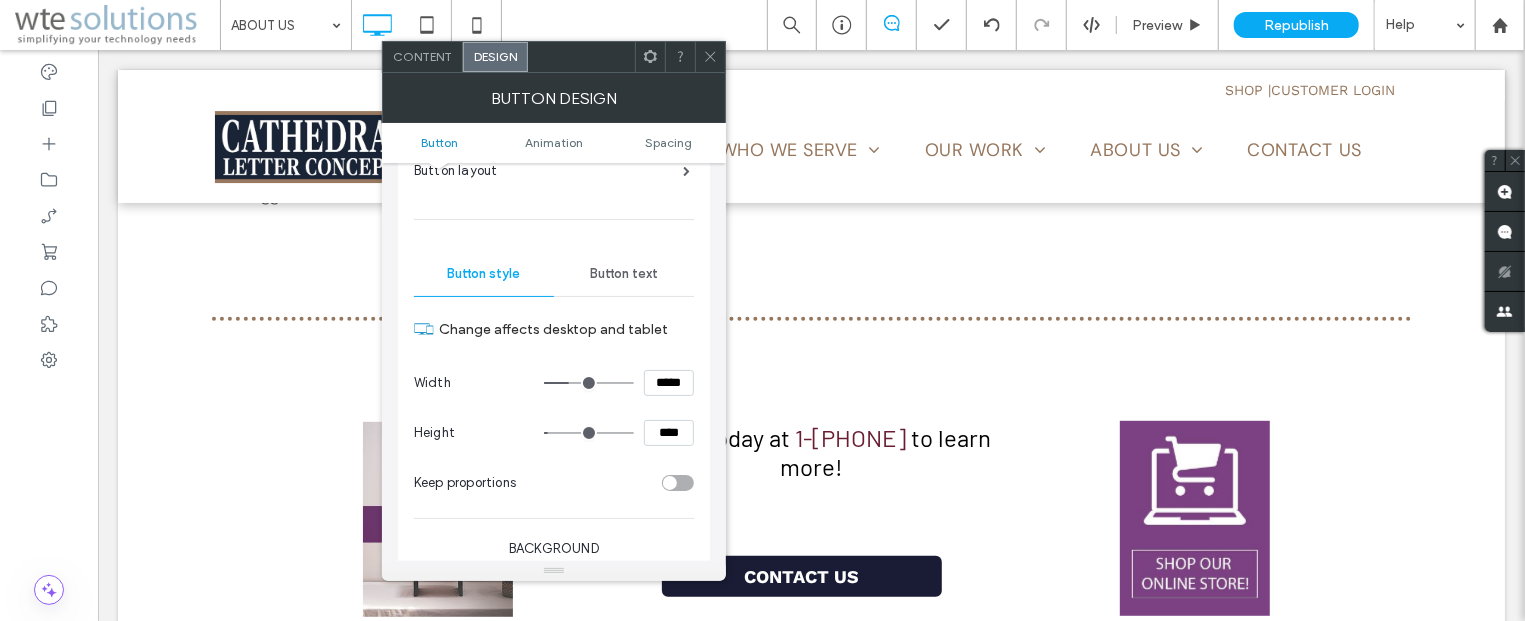 click on "Button text" at bounding box center [624, 274] 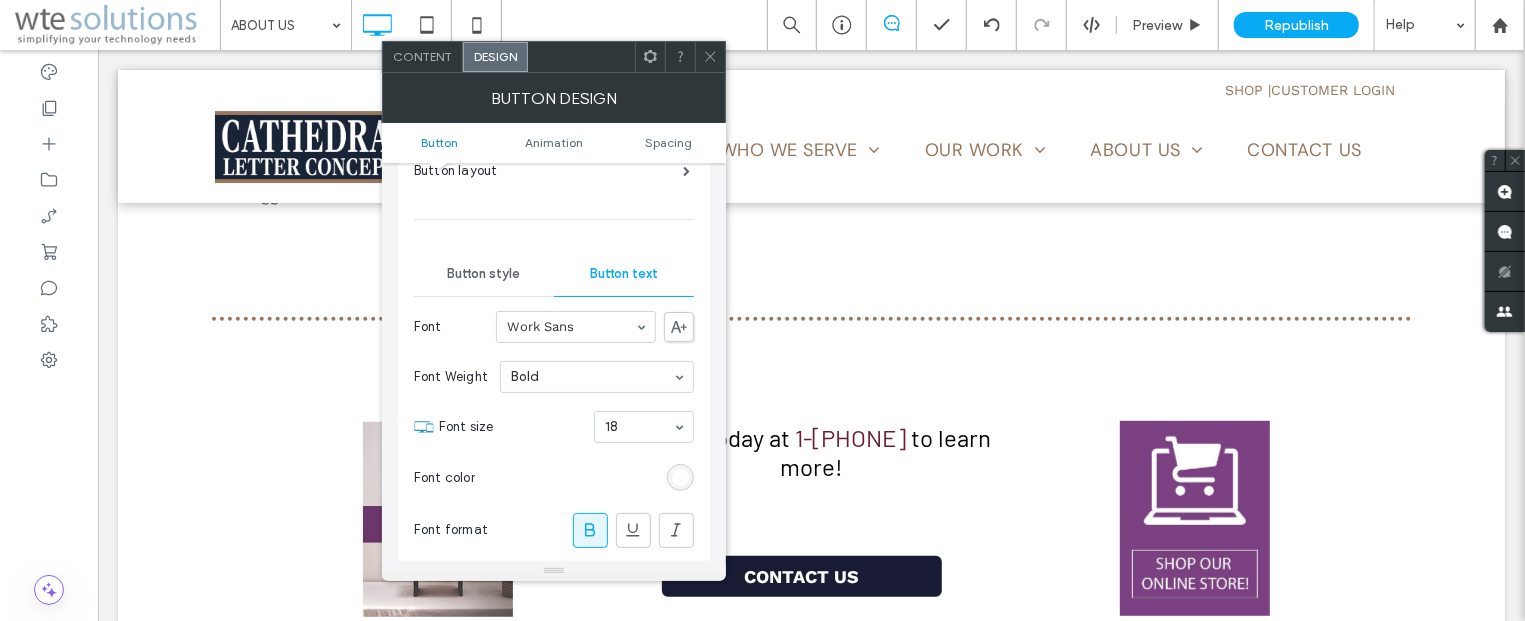 click at bounding box center (680, 477) 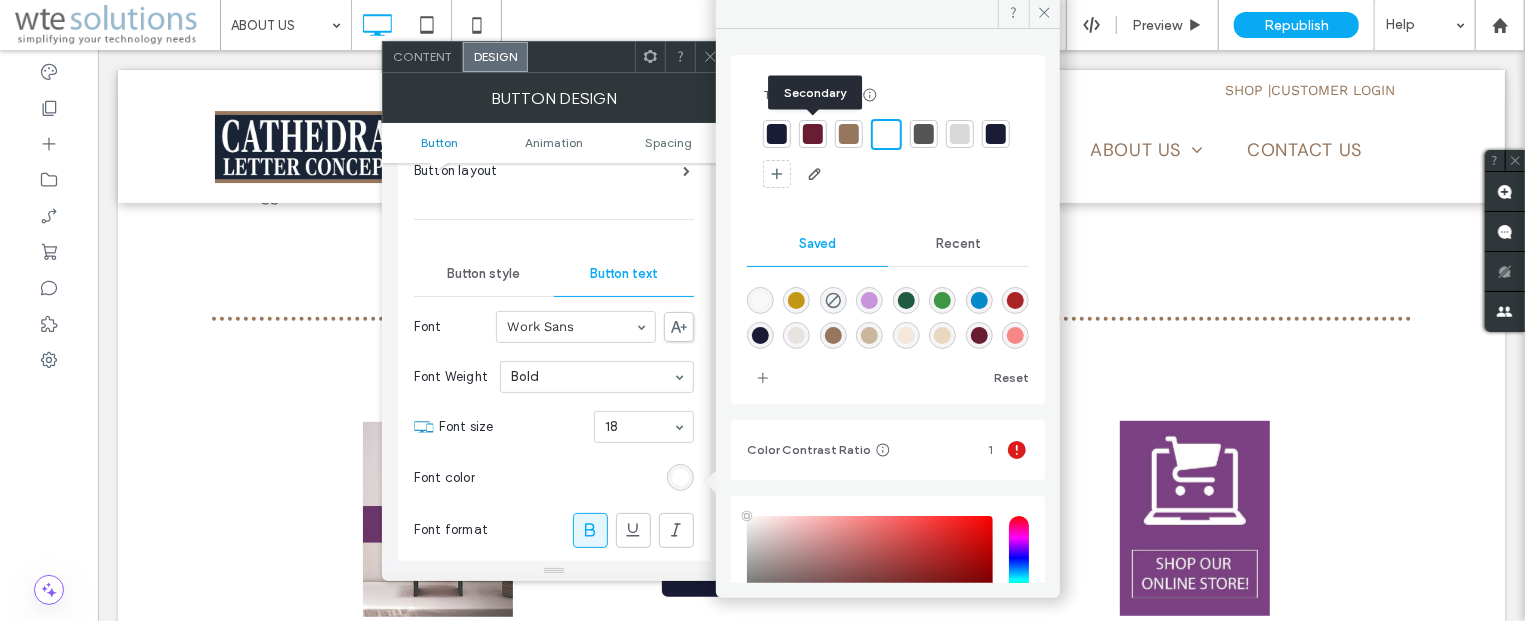 click at bounding box center (813, 134) 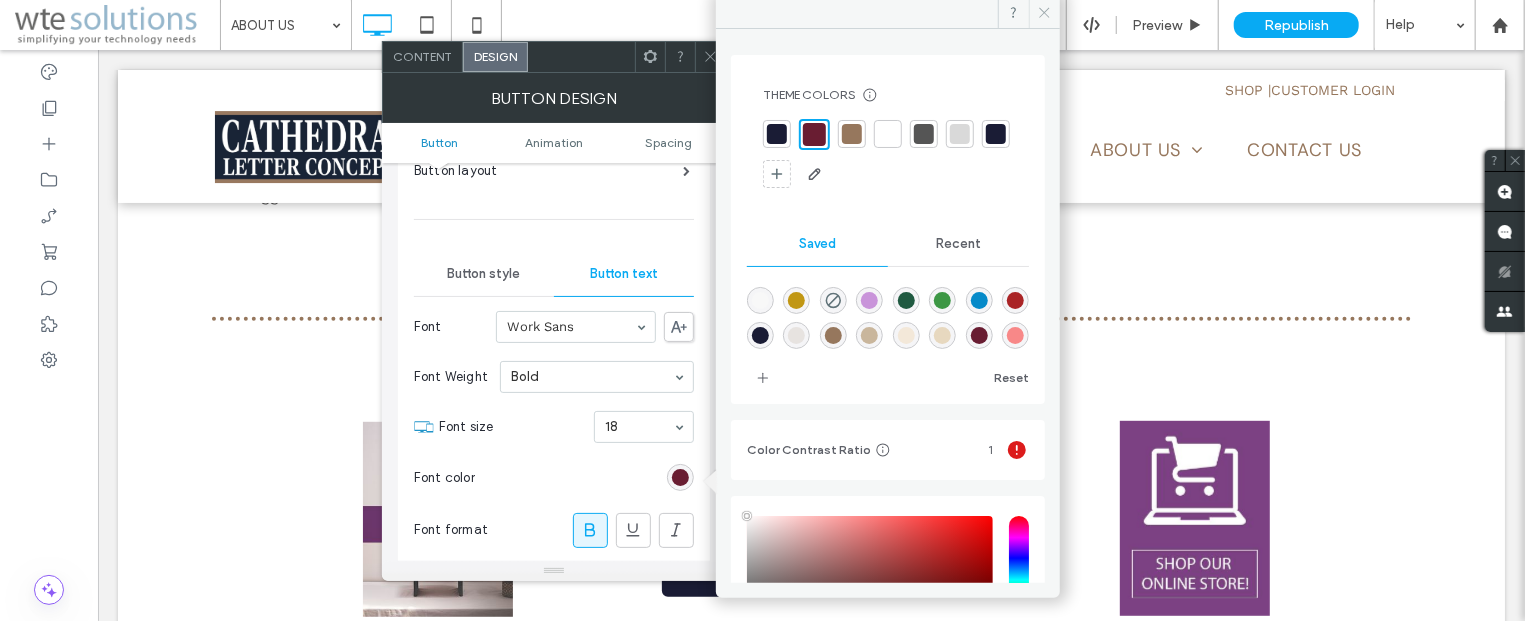 click 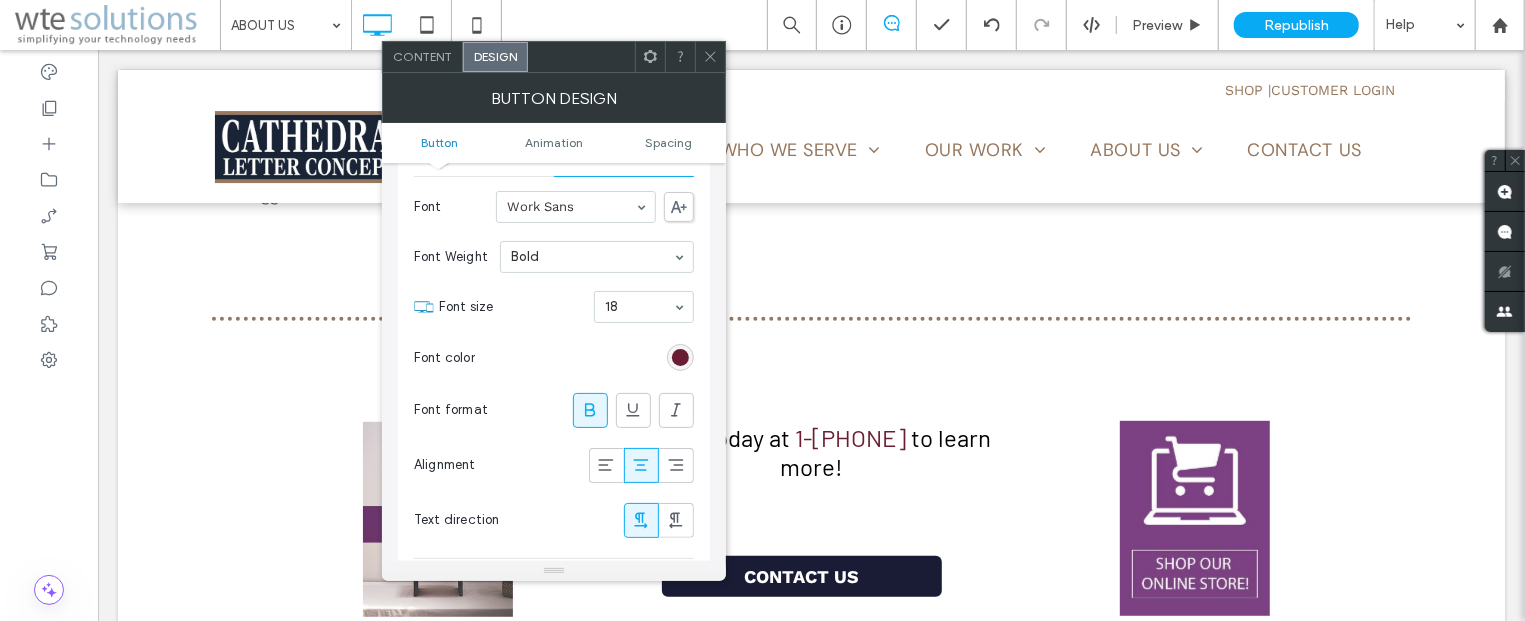 scroll, scrollTop: 121, scrollLeft: 0, axis: vertical 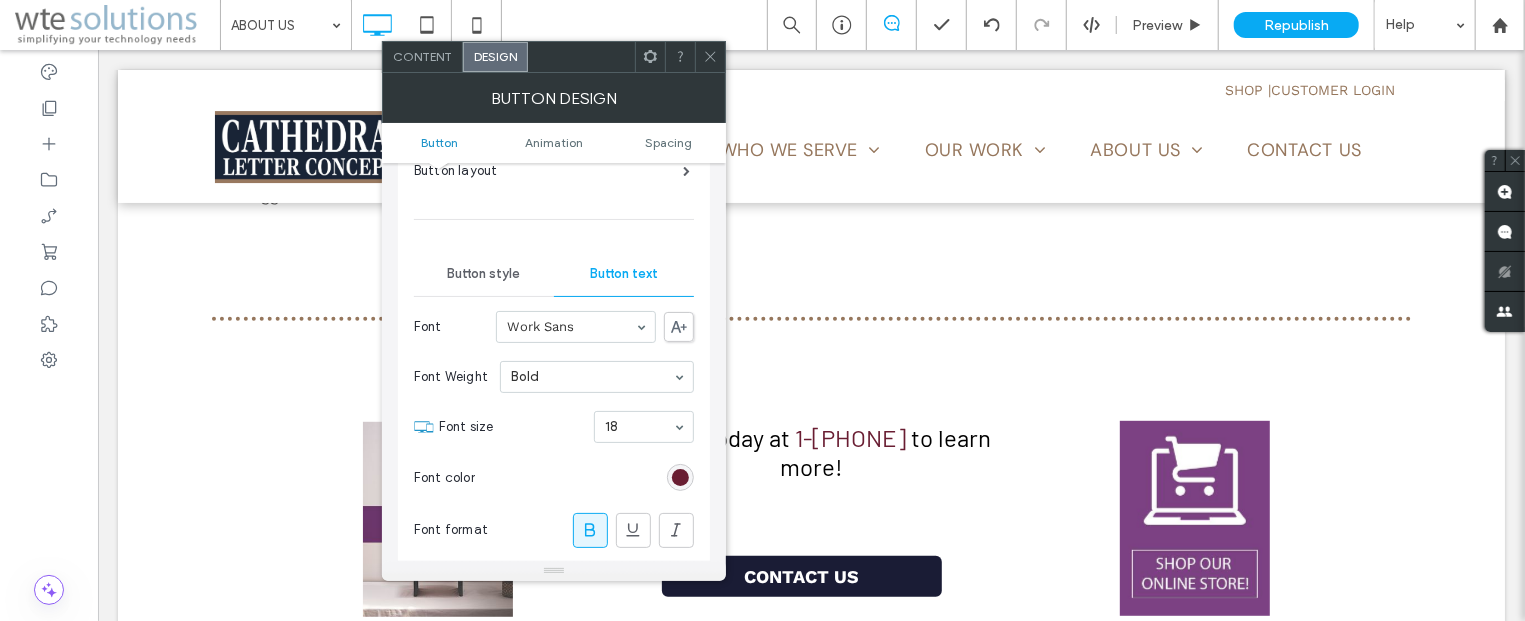 click on "Button style" at bounding box center [483, 274] 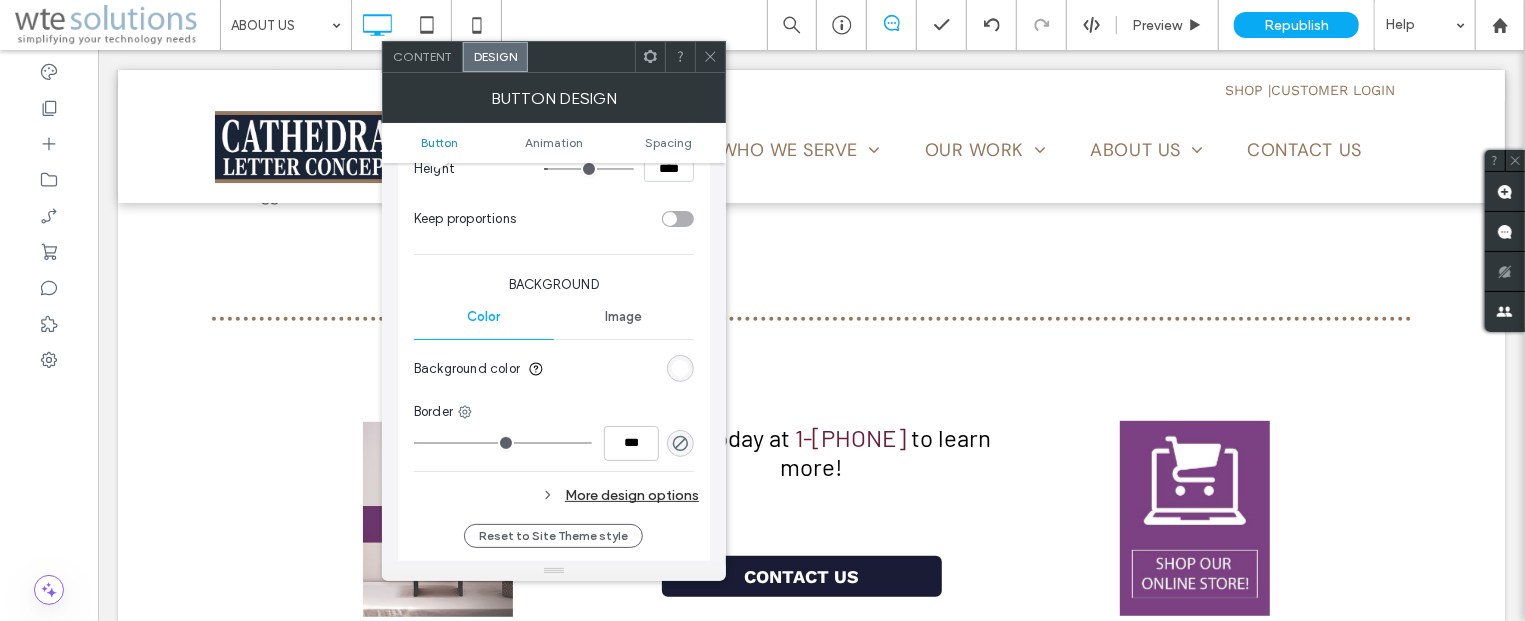 scroll, scrollTop: 603, scrollLeft: 0, axis: vertical 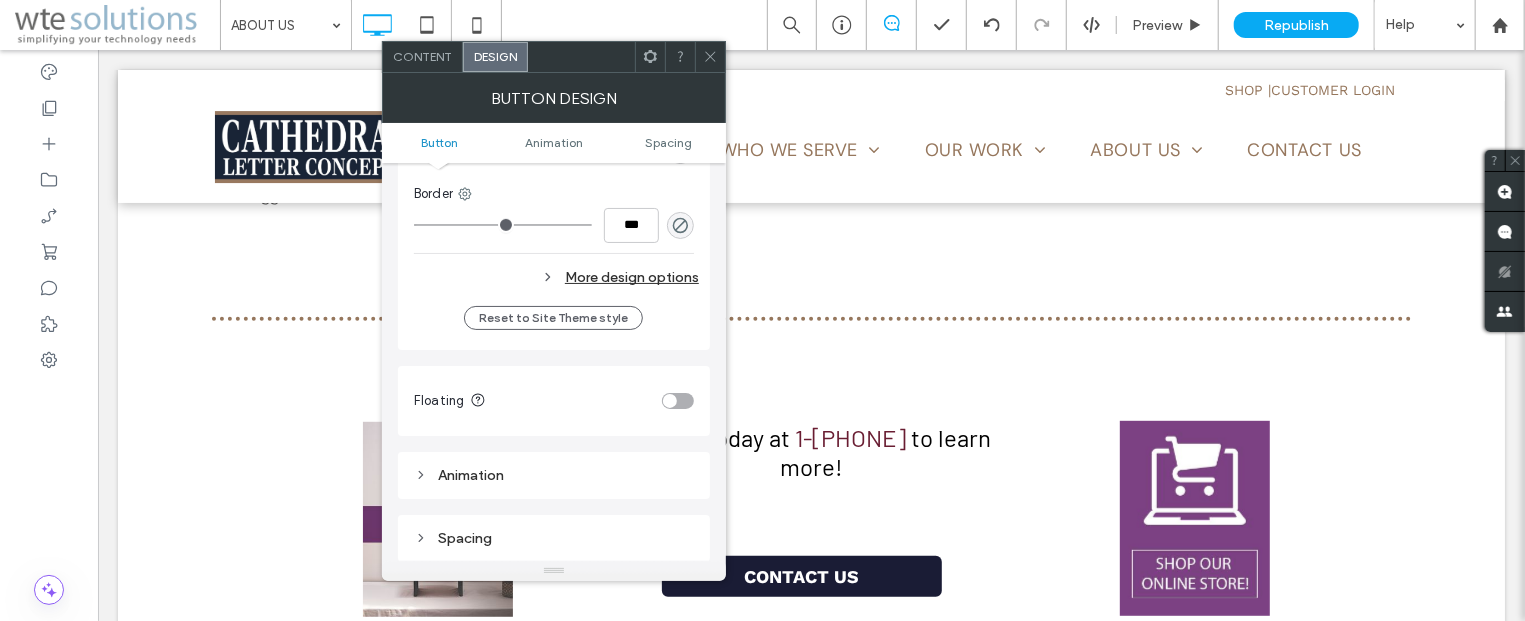 click on "More design options" at bounding box center (556, 277) 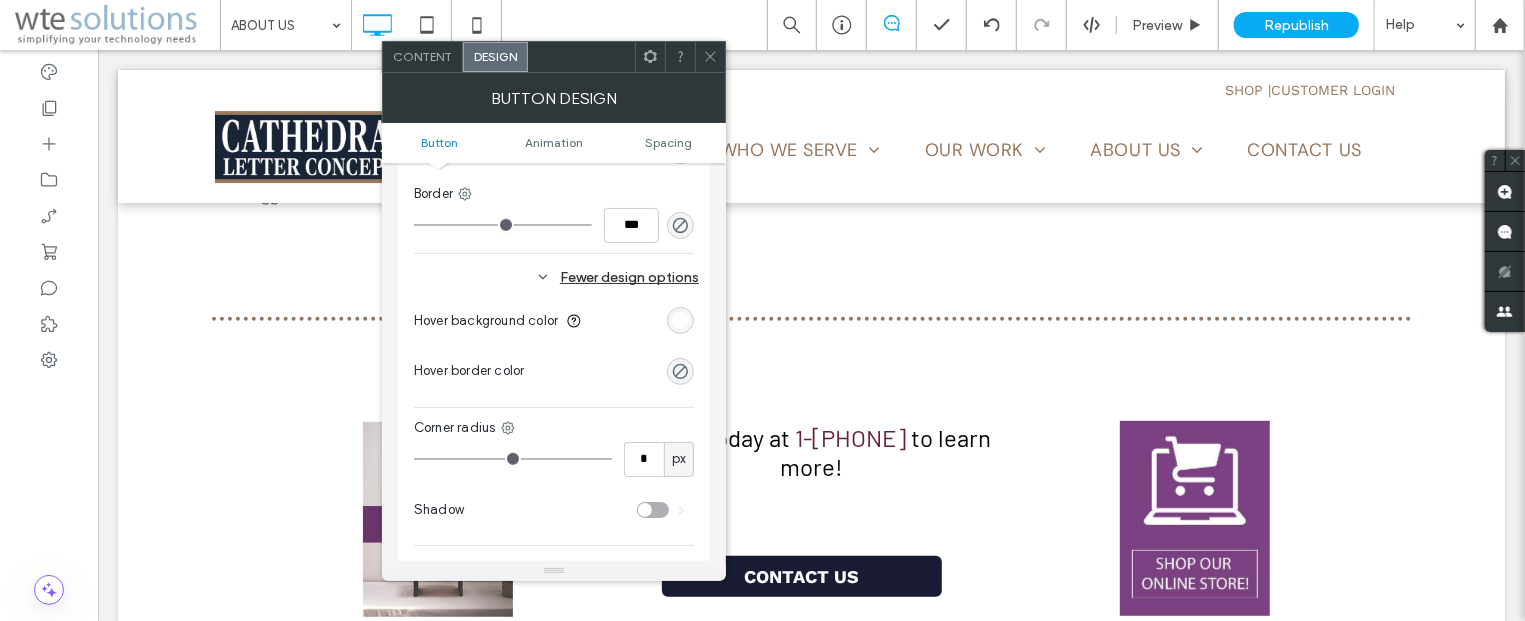 click at bounding box center [680, 320] 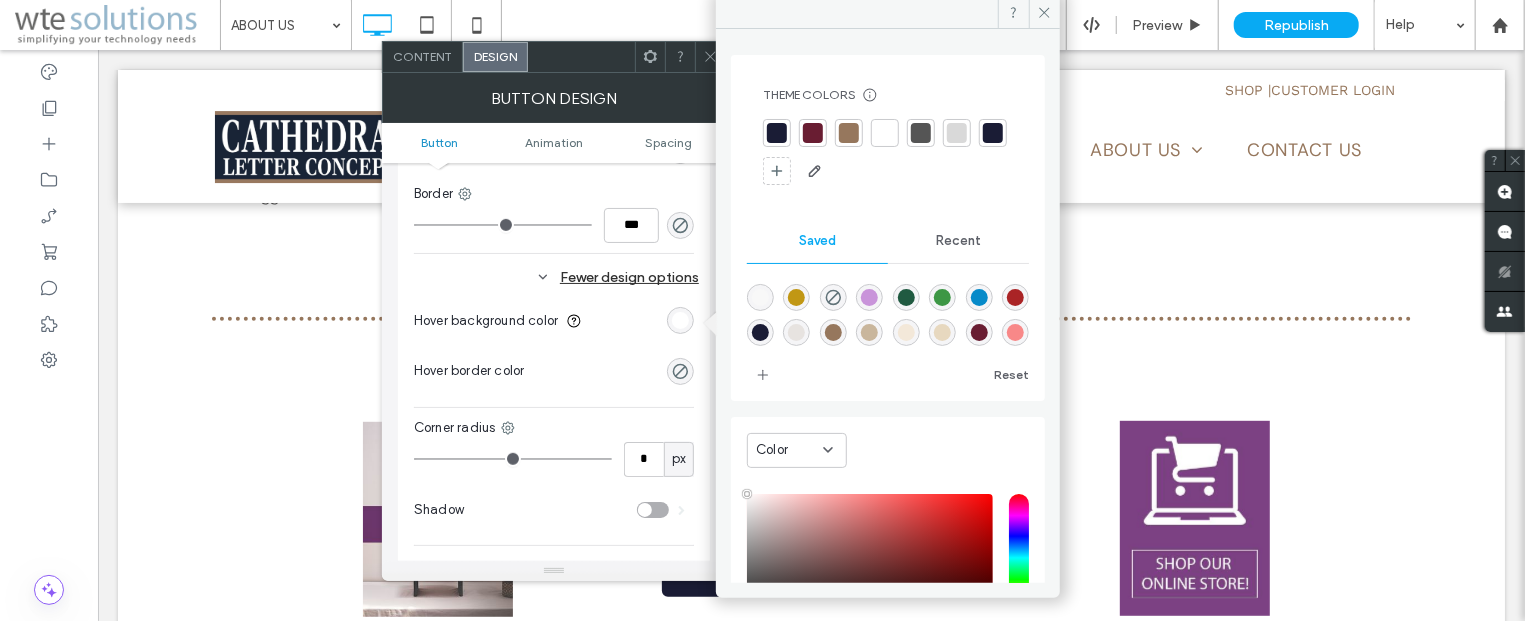 click at bounding box center (849, 133) 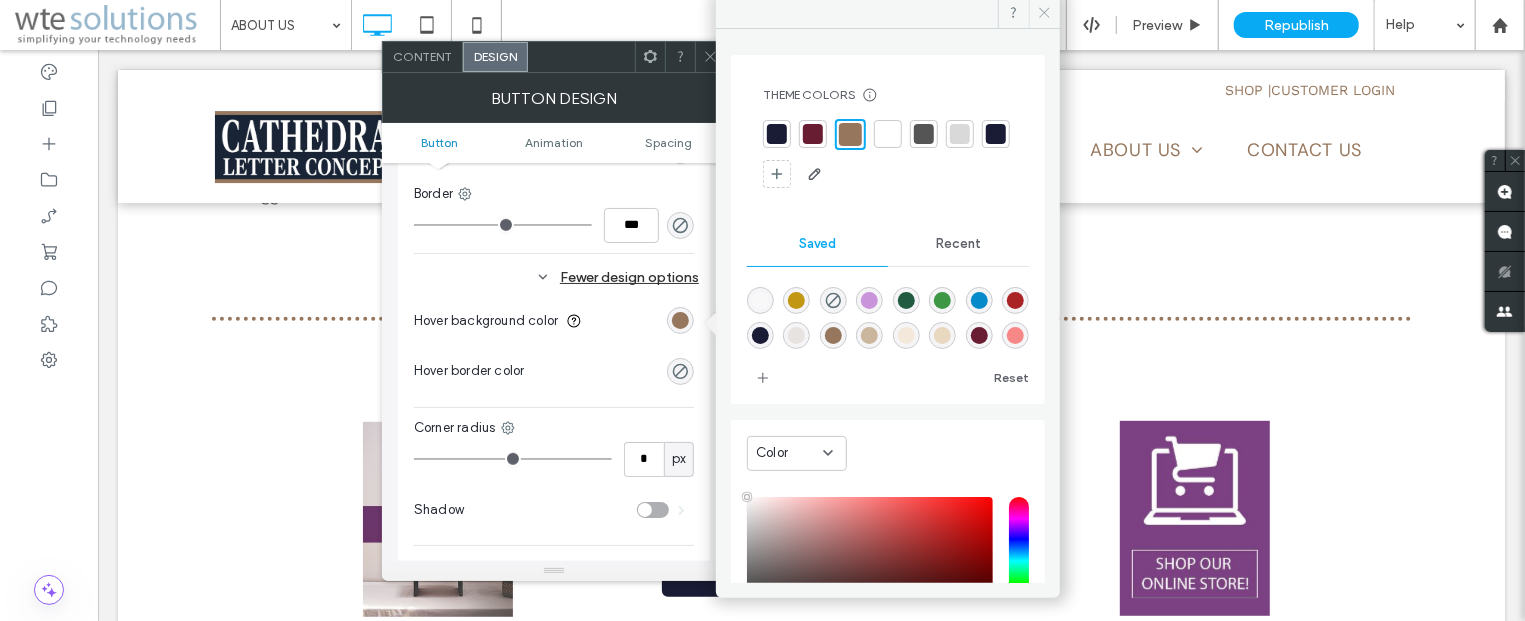 click 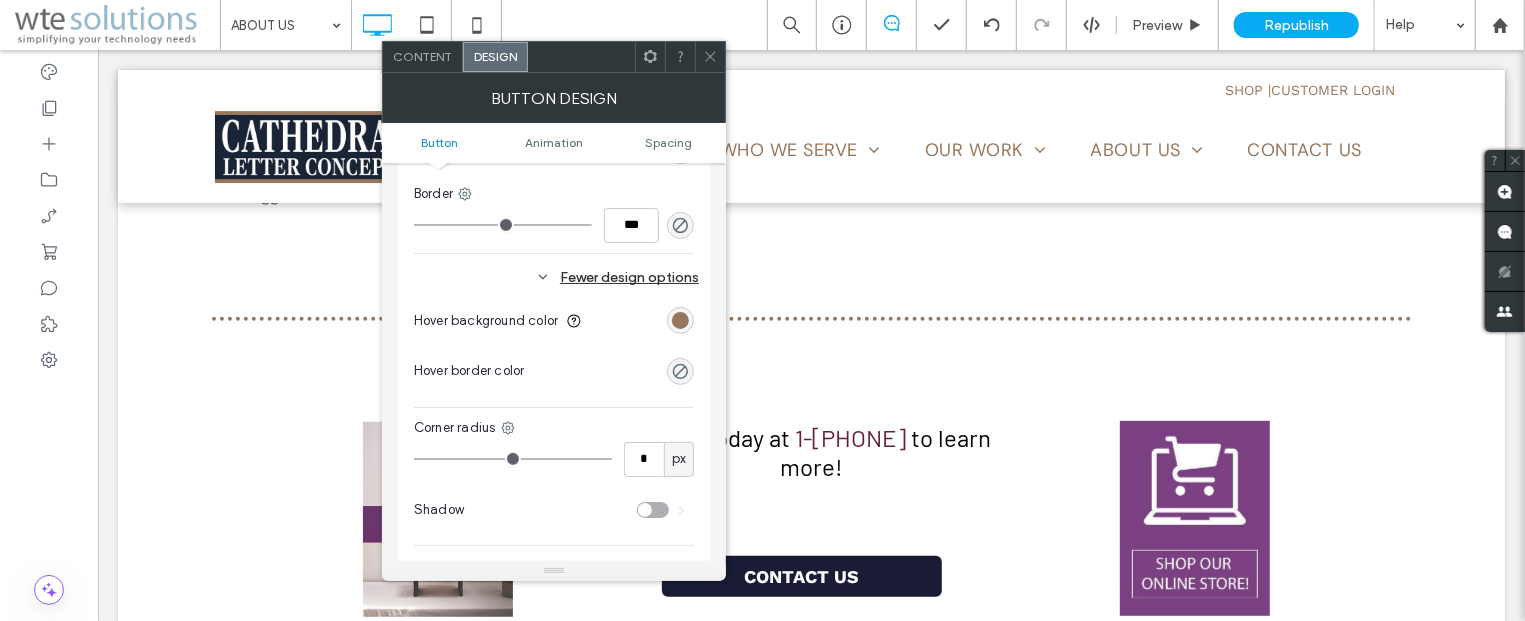 click at bounding box center [710, 57] 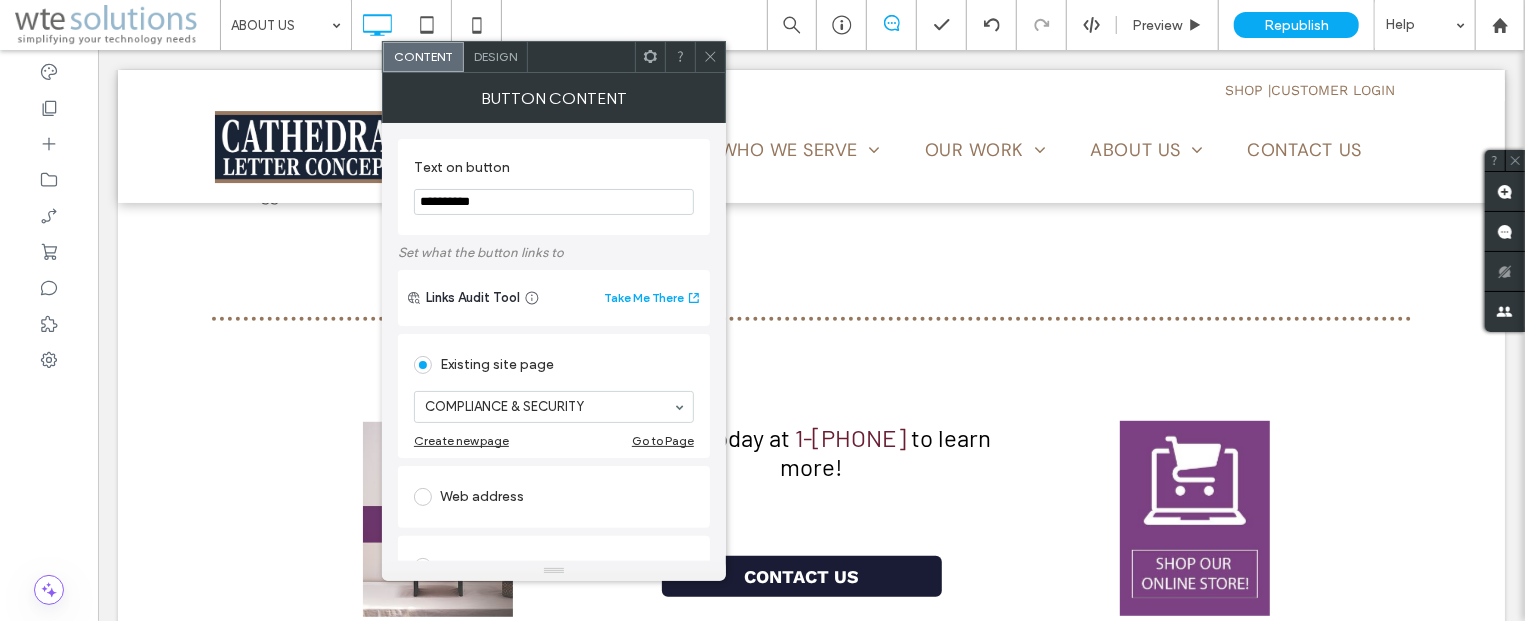 click on "Design" at bounding box center (495, 56) 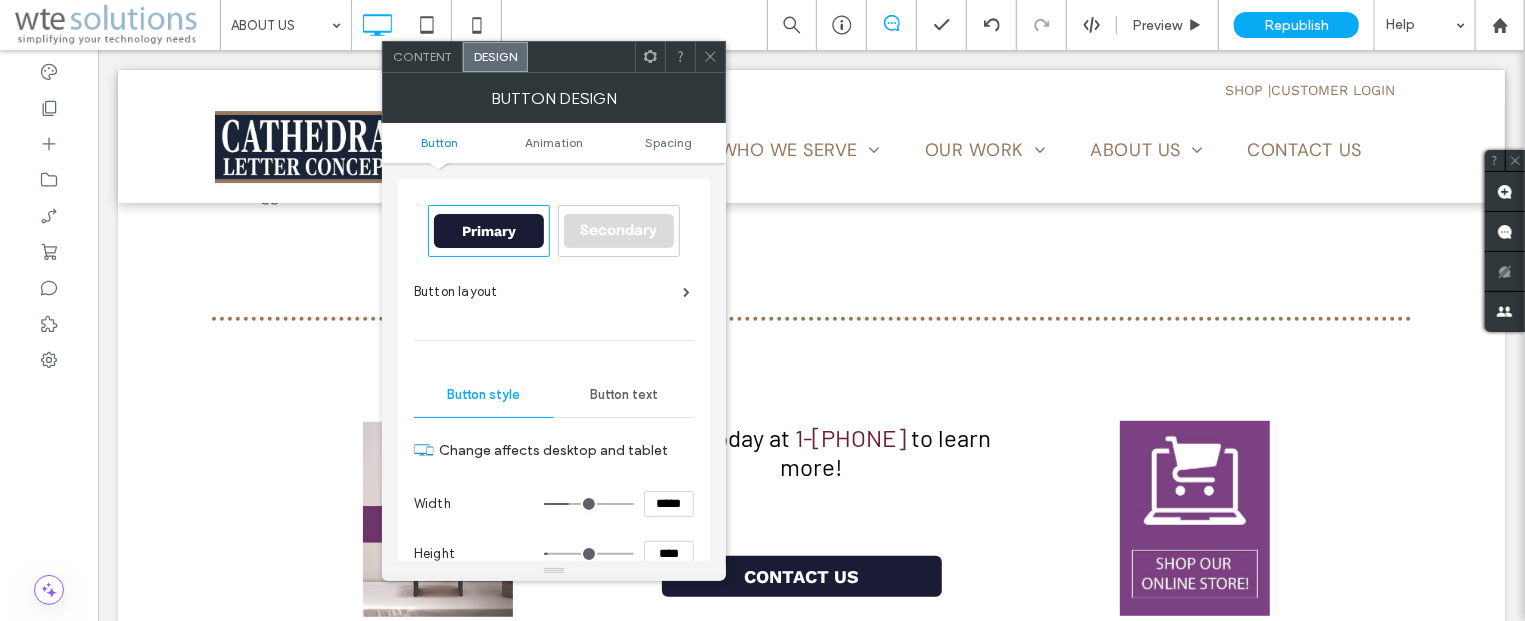 click on "Button text" at bounding box center [624, 395] 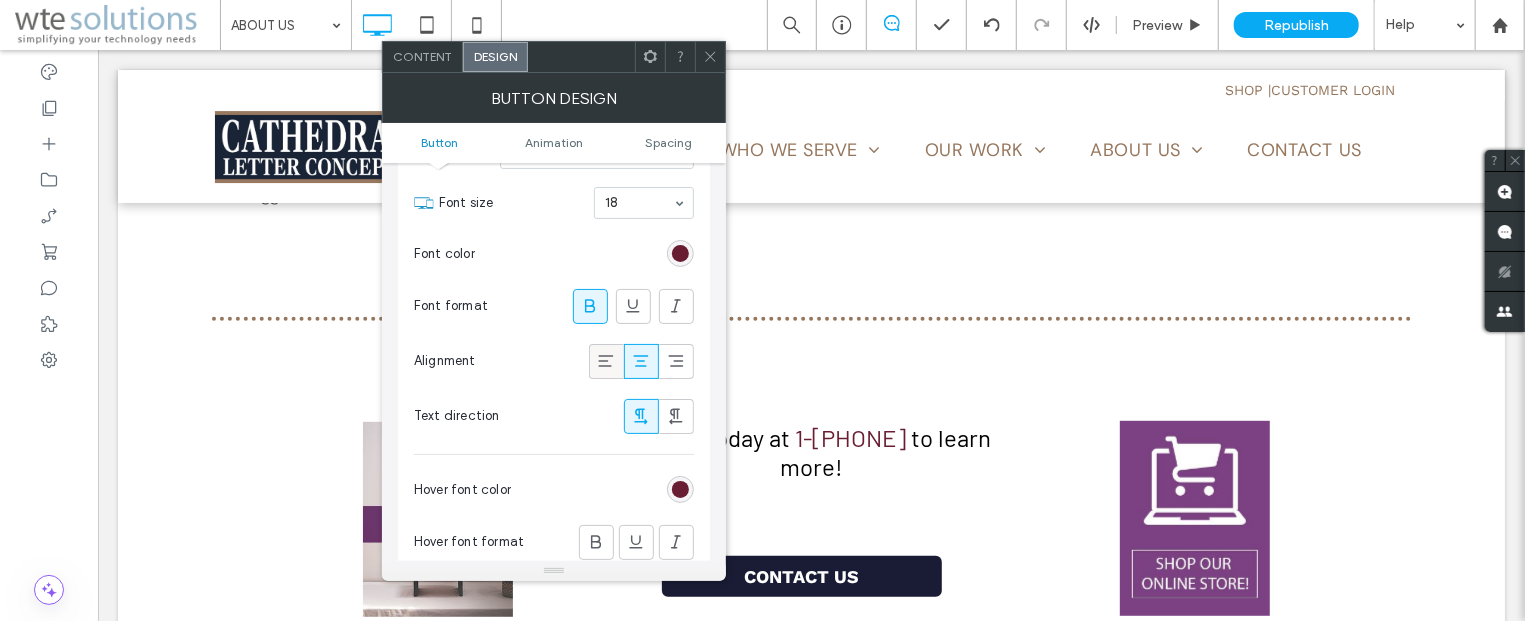 scroll, scrollTop: 362, scrollLeft: 0, axis: vertical 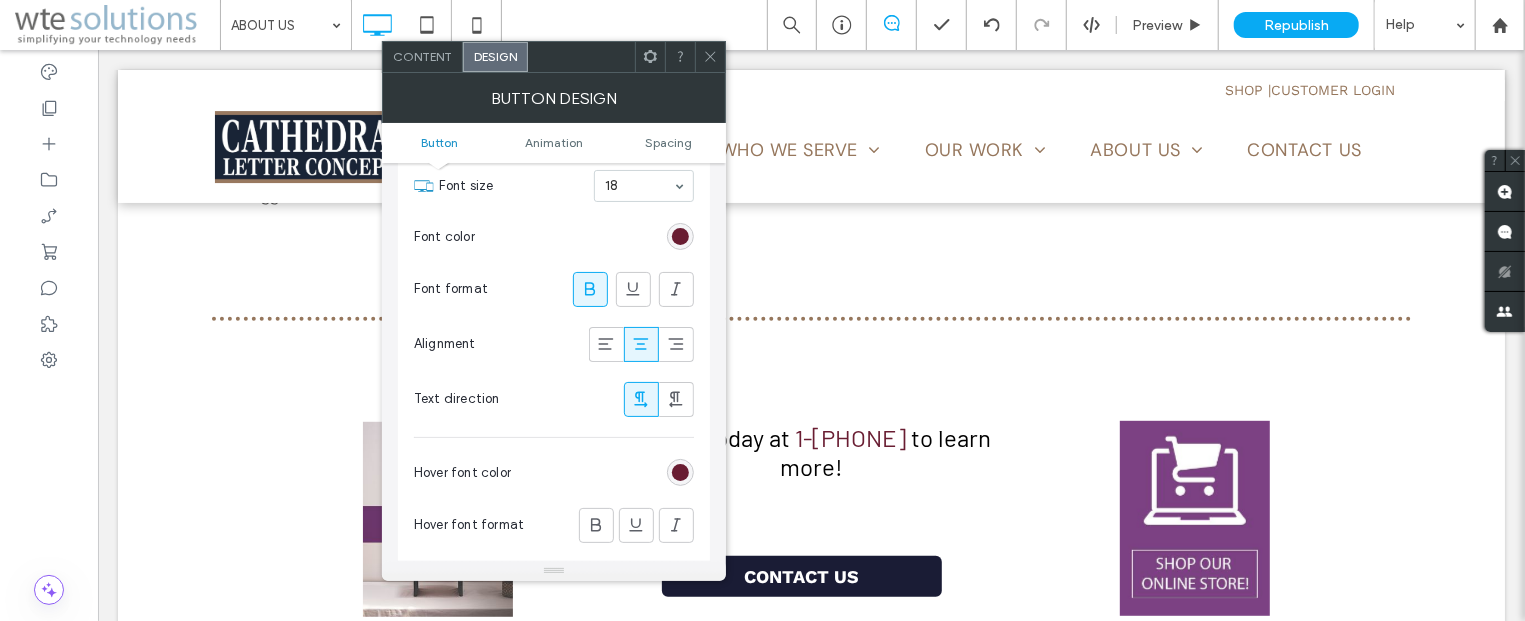 click at bounding box center [680, 472] 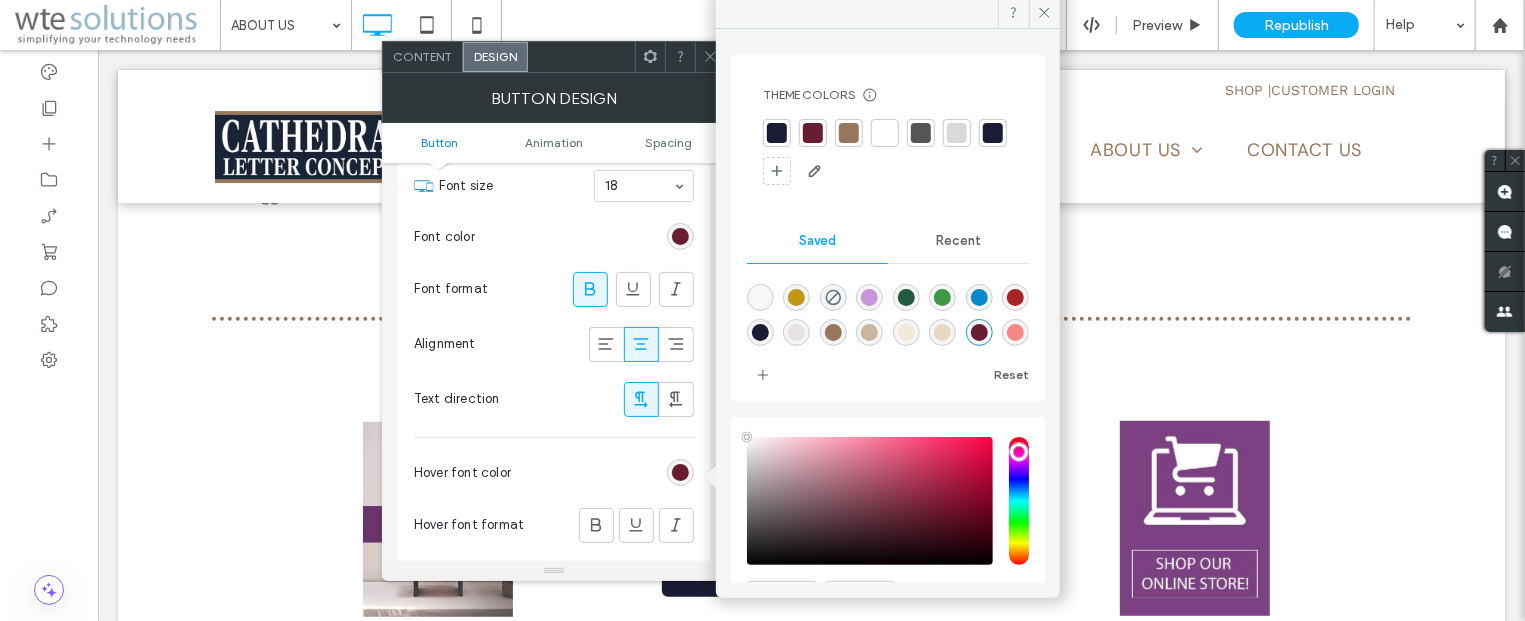 type on "****" 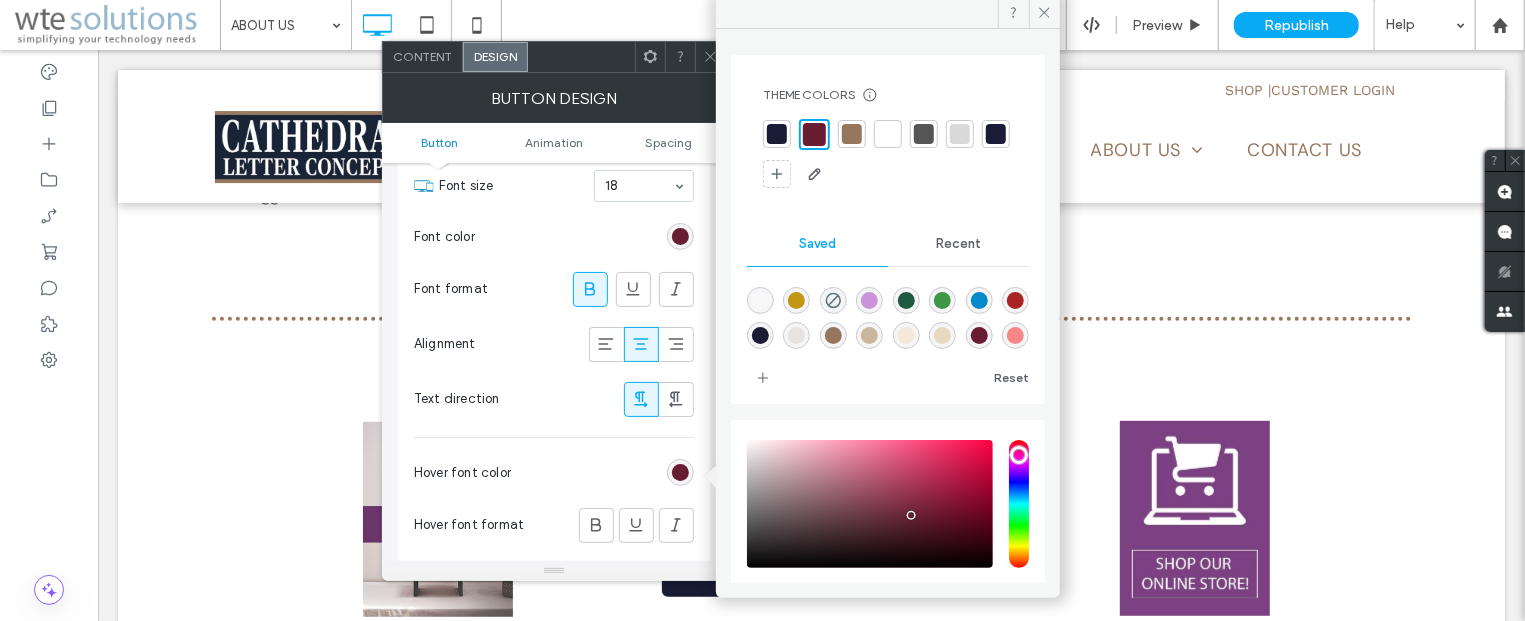 click at bounding box center (777, 134) 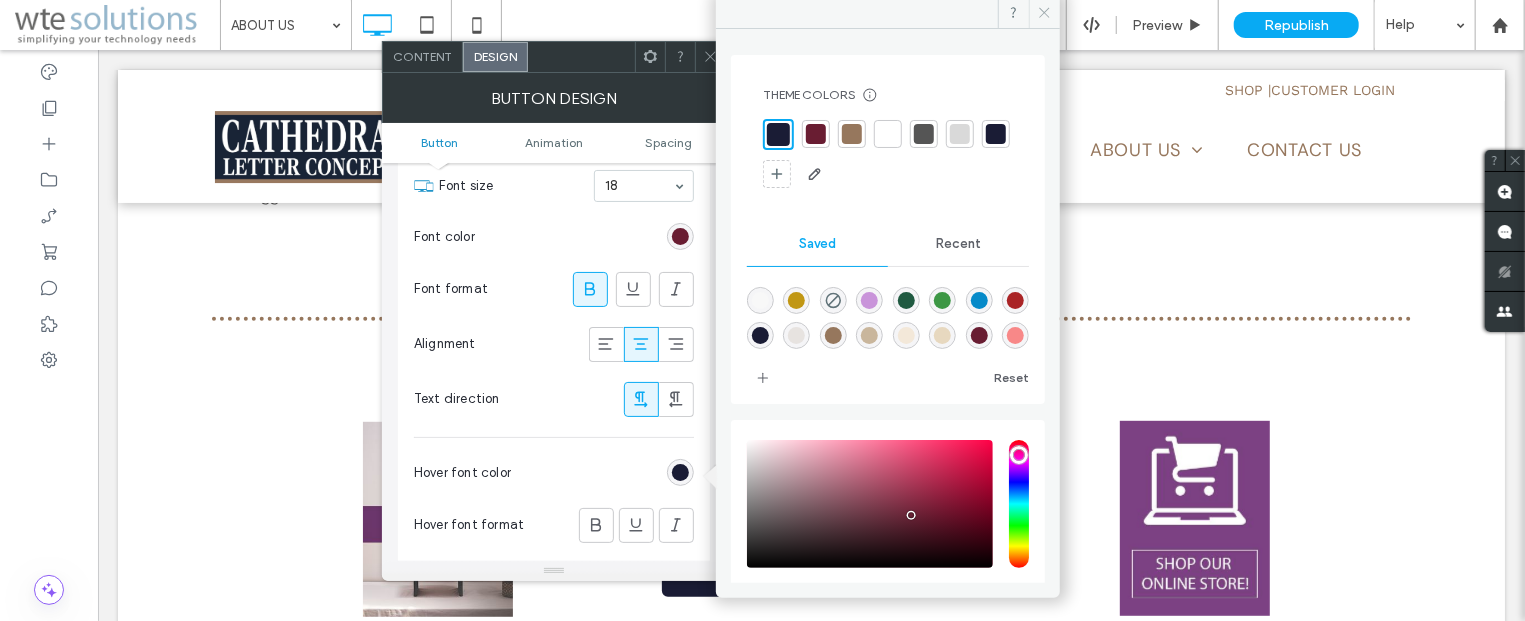 click 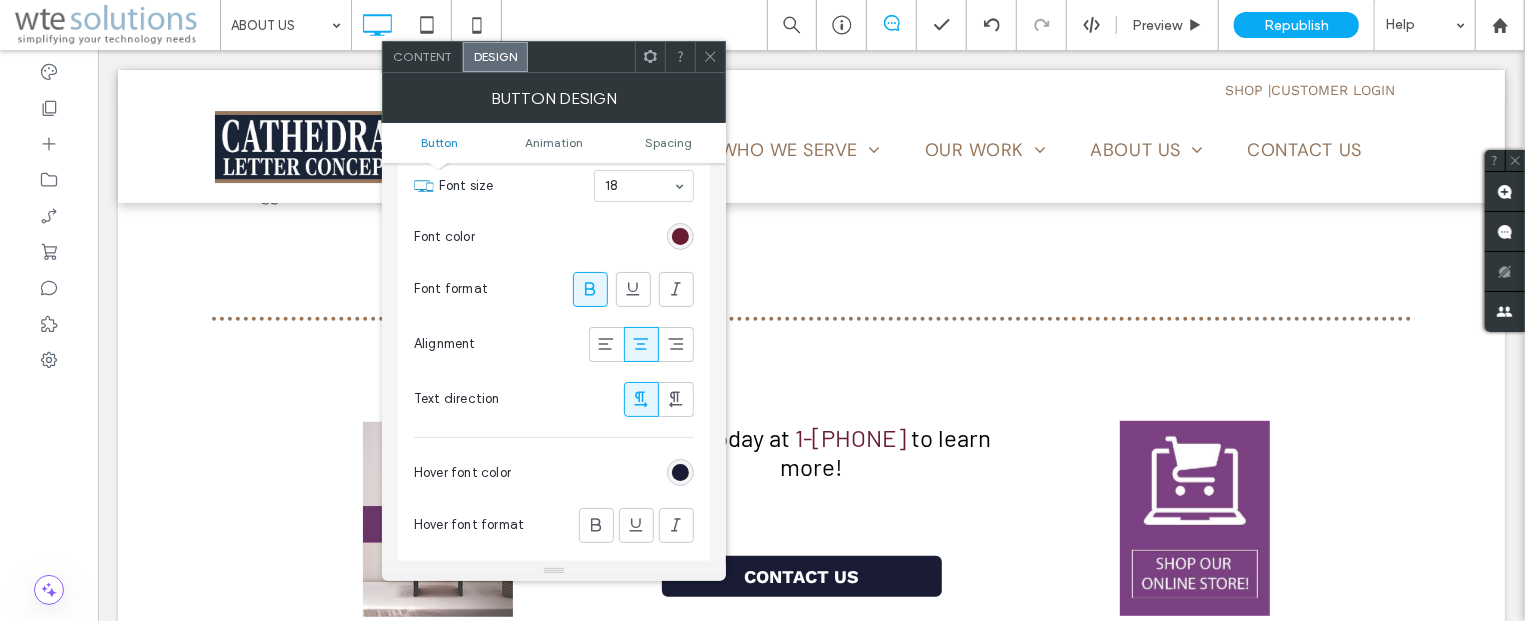 click 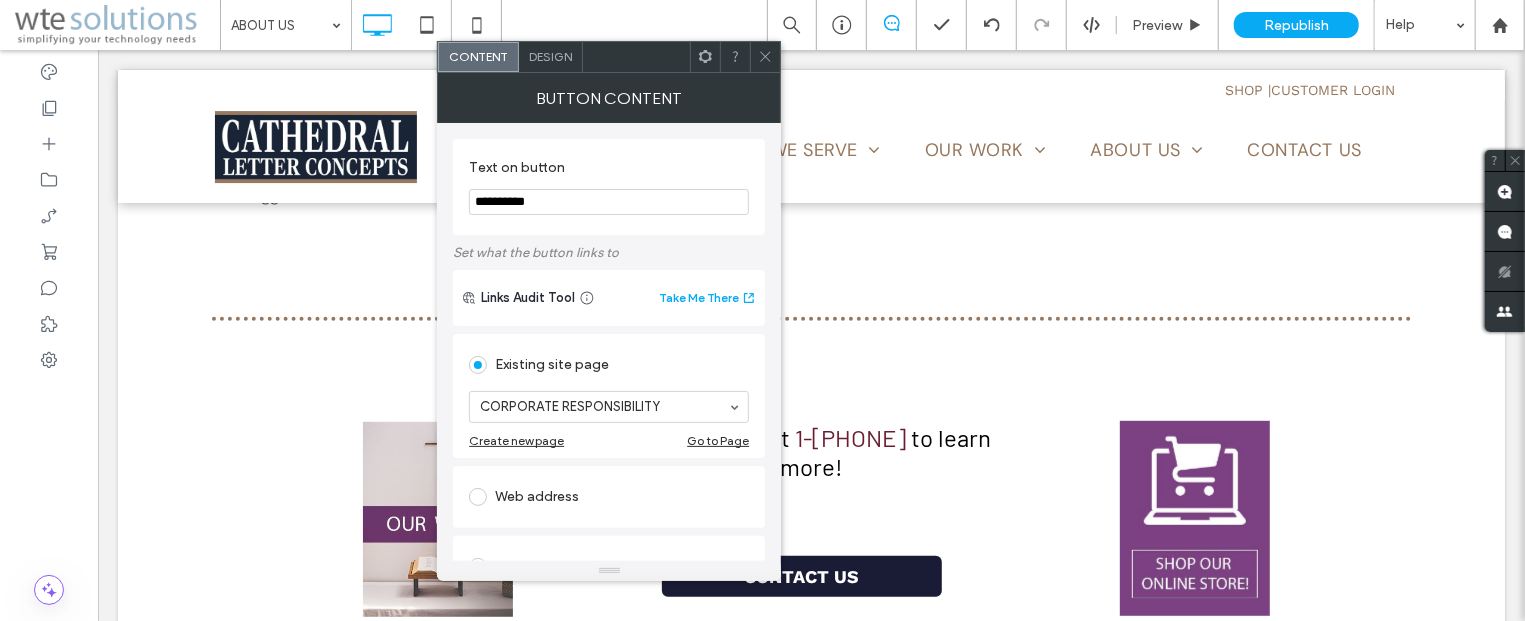 click on "Design" at bounding box center (551, 57) 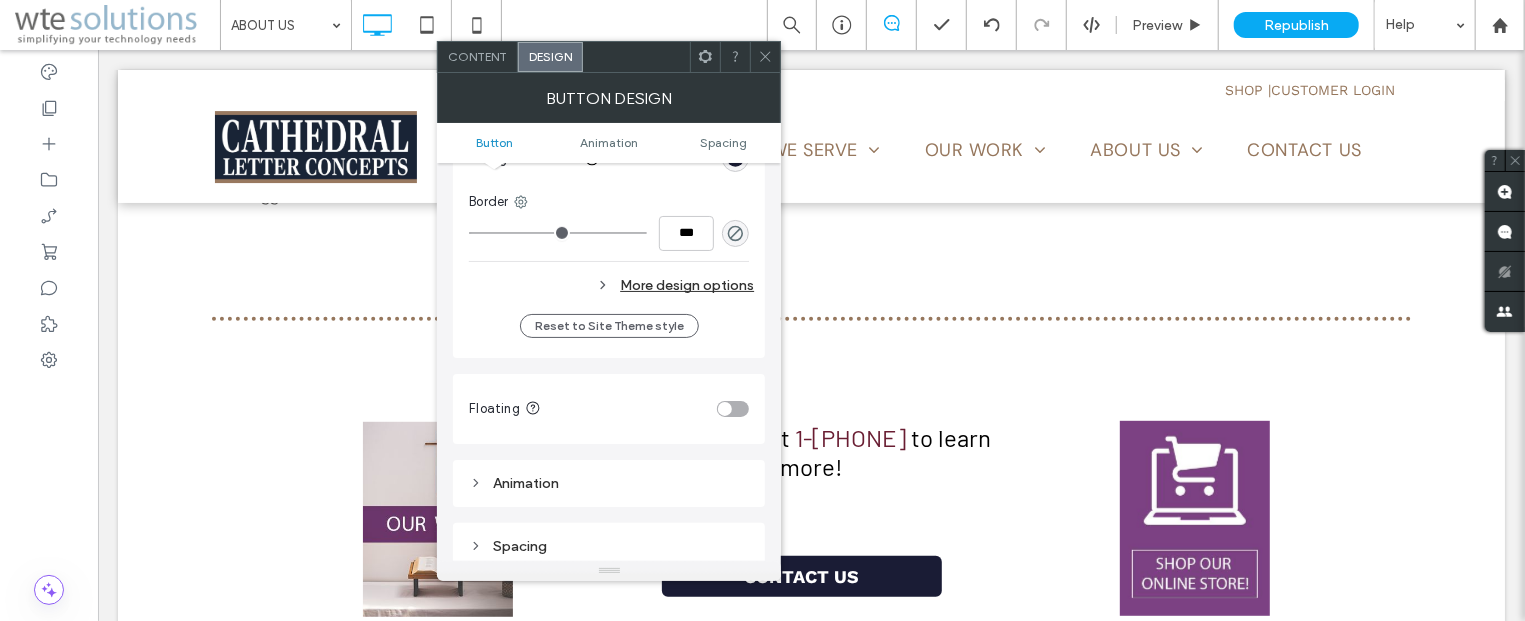 scroll, scrollTop: 603, scrollLeft: 0, axis: vertical 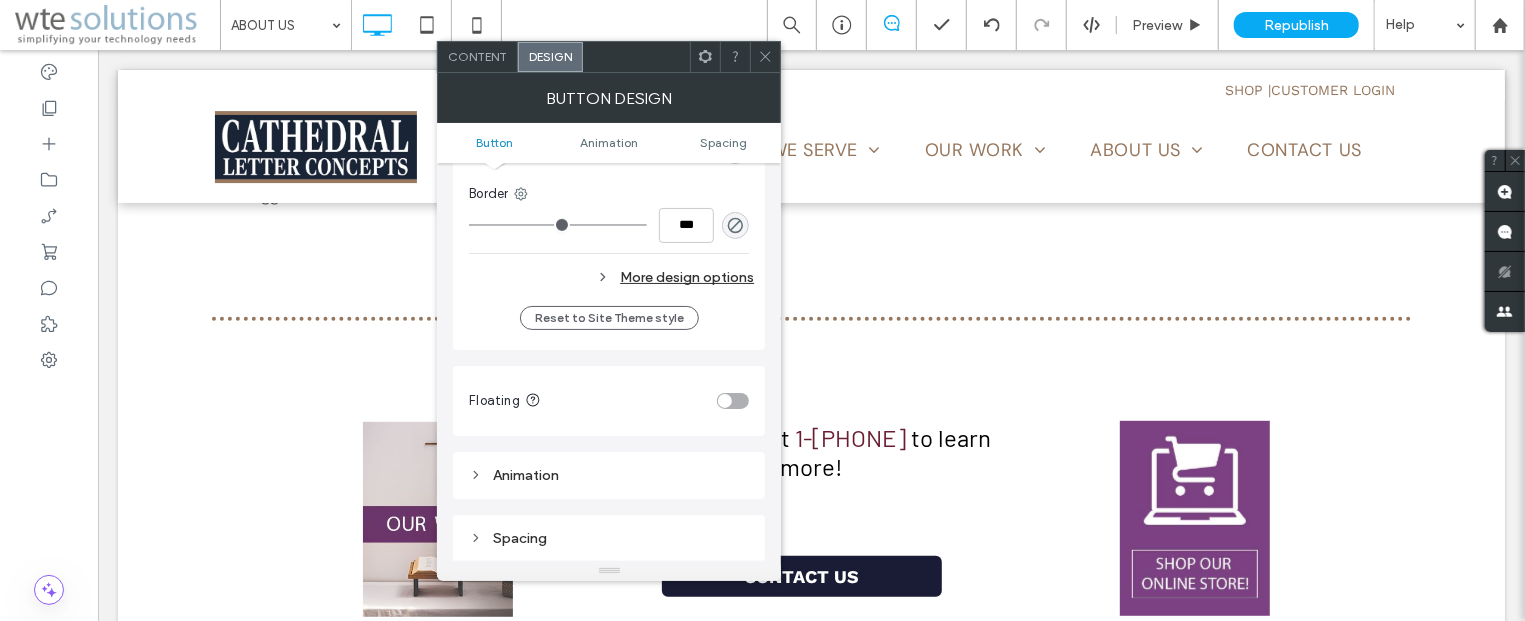 click on "More design options" at bounding box center [611, 277] 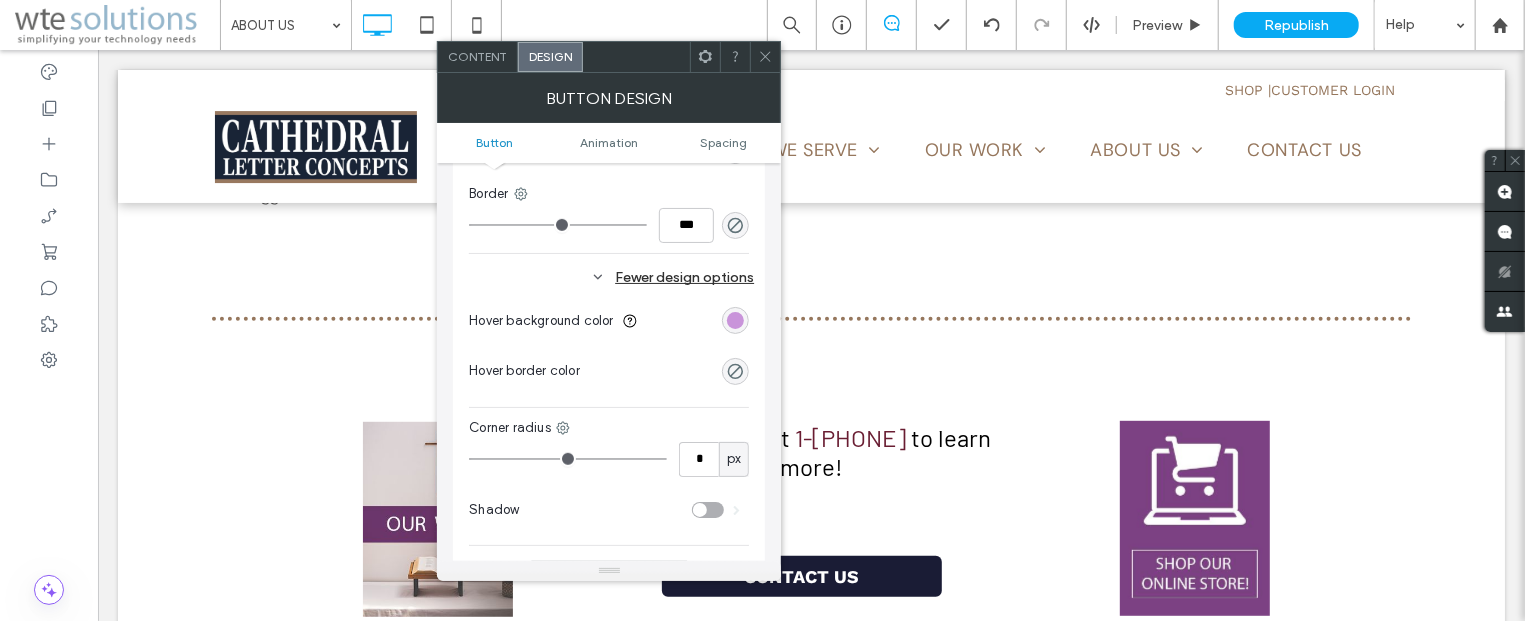 type on "*" 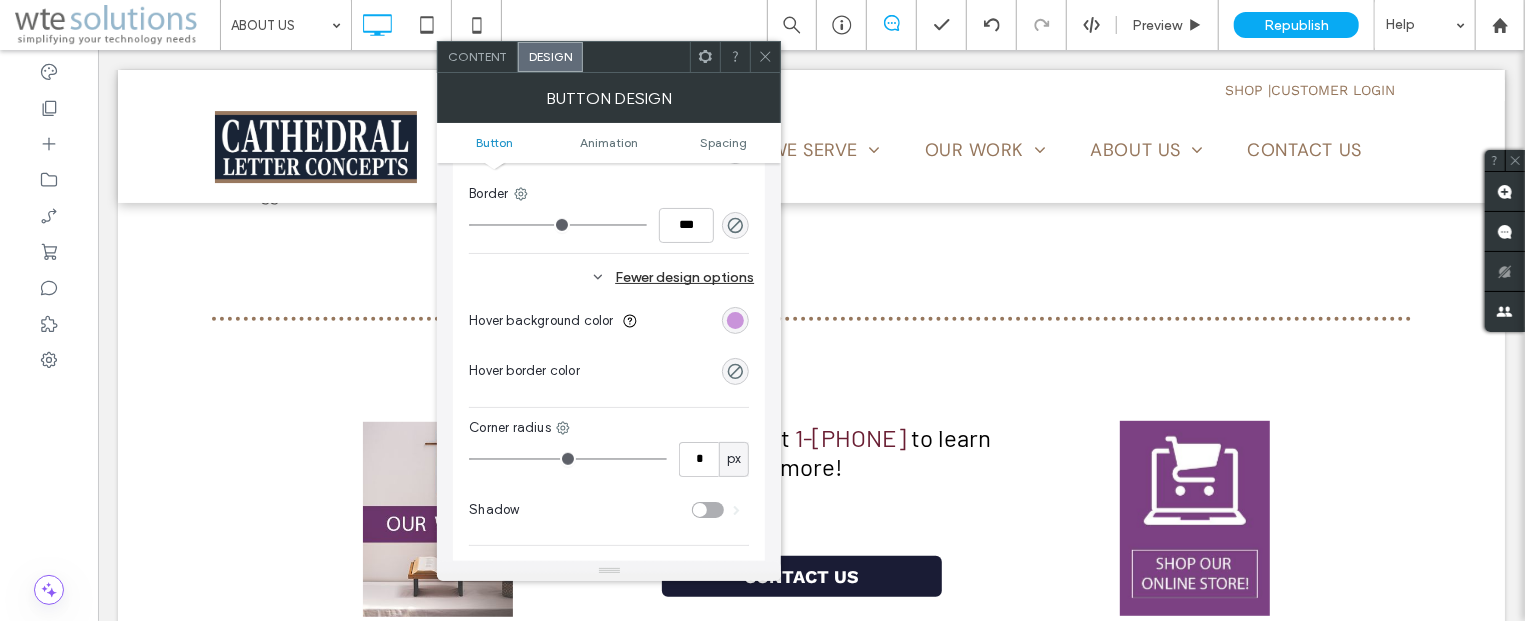 click at bounding box center (735, 320) 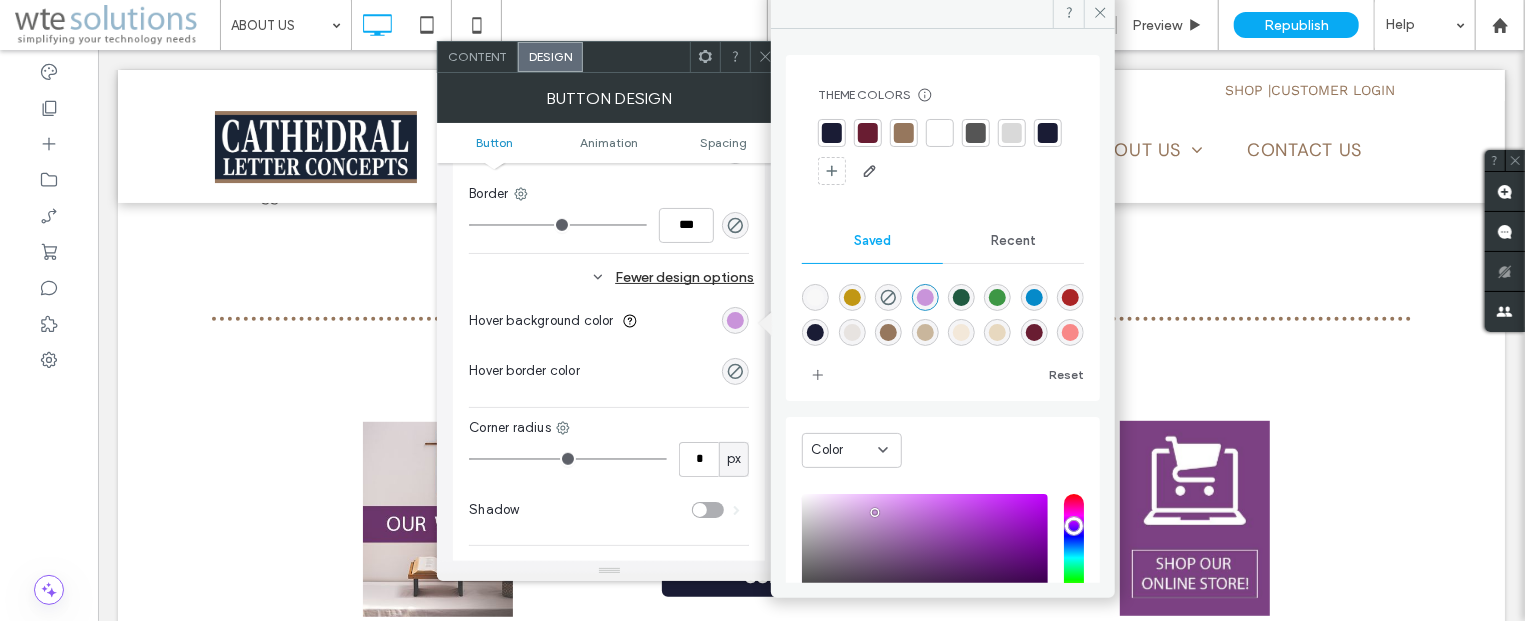 click at bounding box center (904, 133) 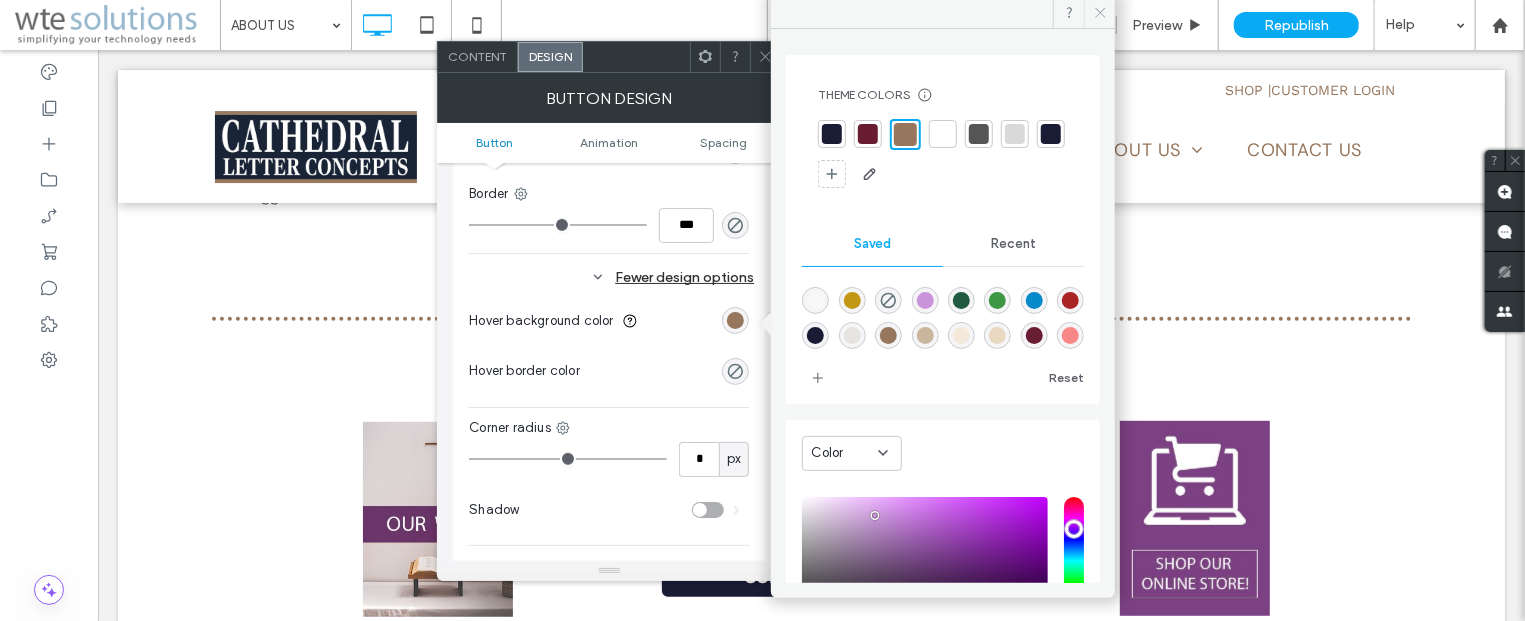 click 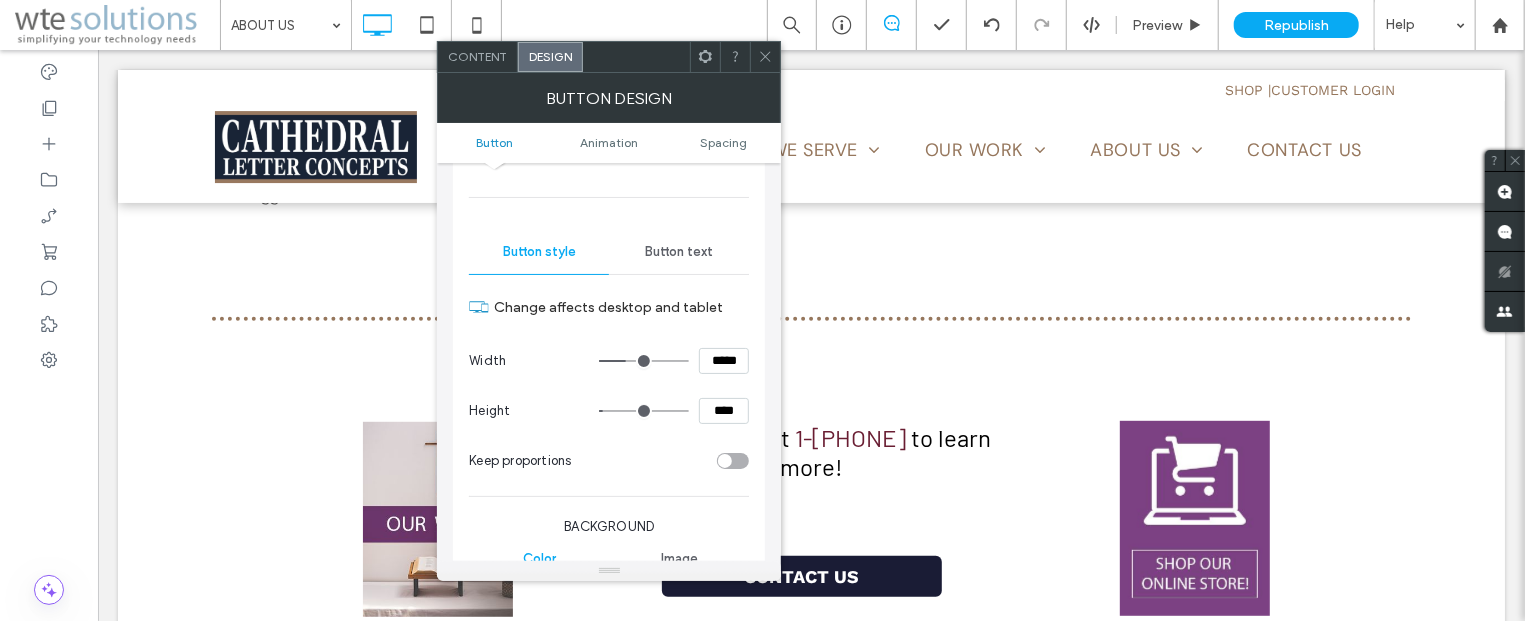 scroll, scrollTop: 121, scrollLeft: 0, axis: vertical 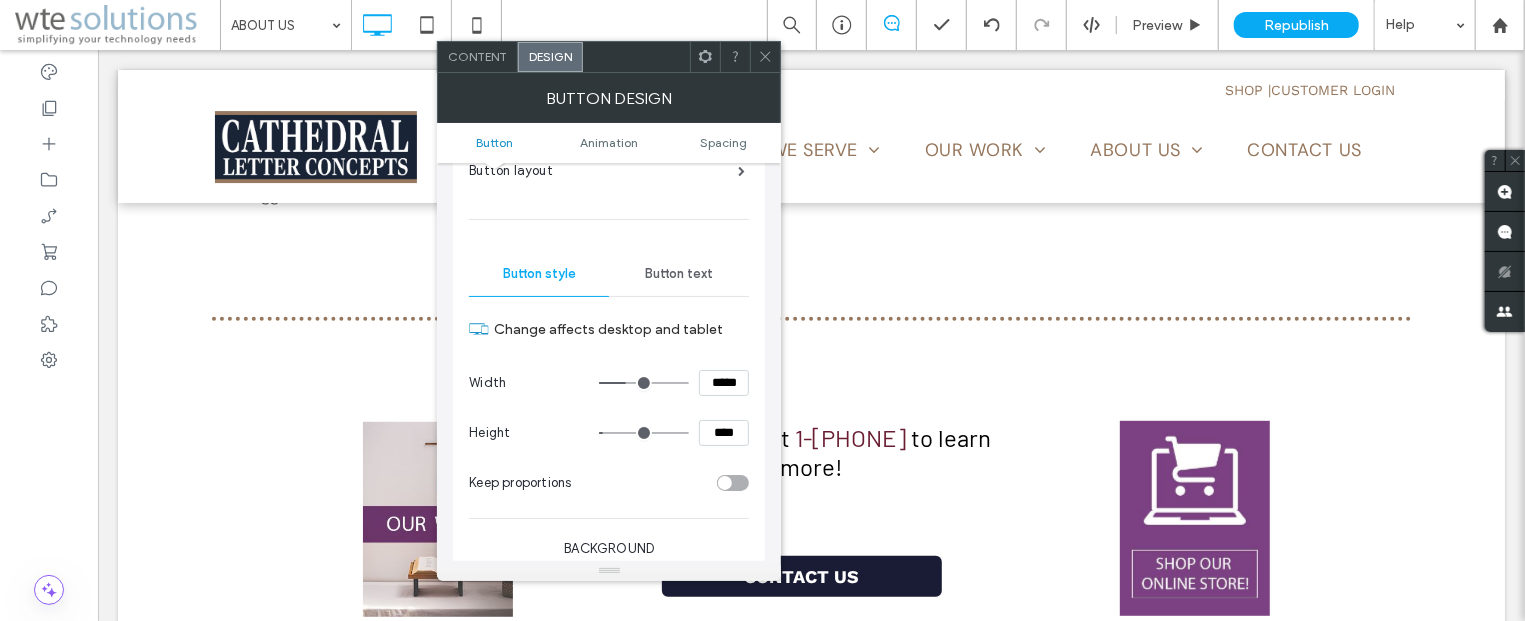 click on "Button text" at bounding box center (679, 274) 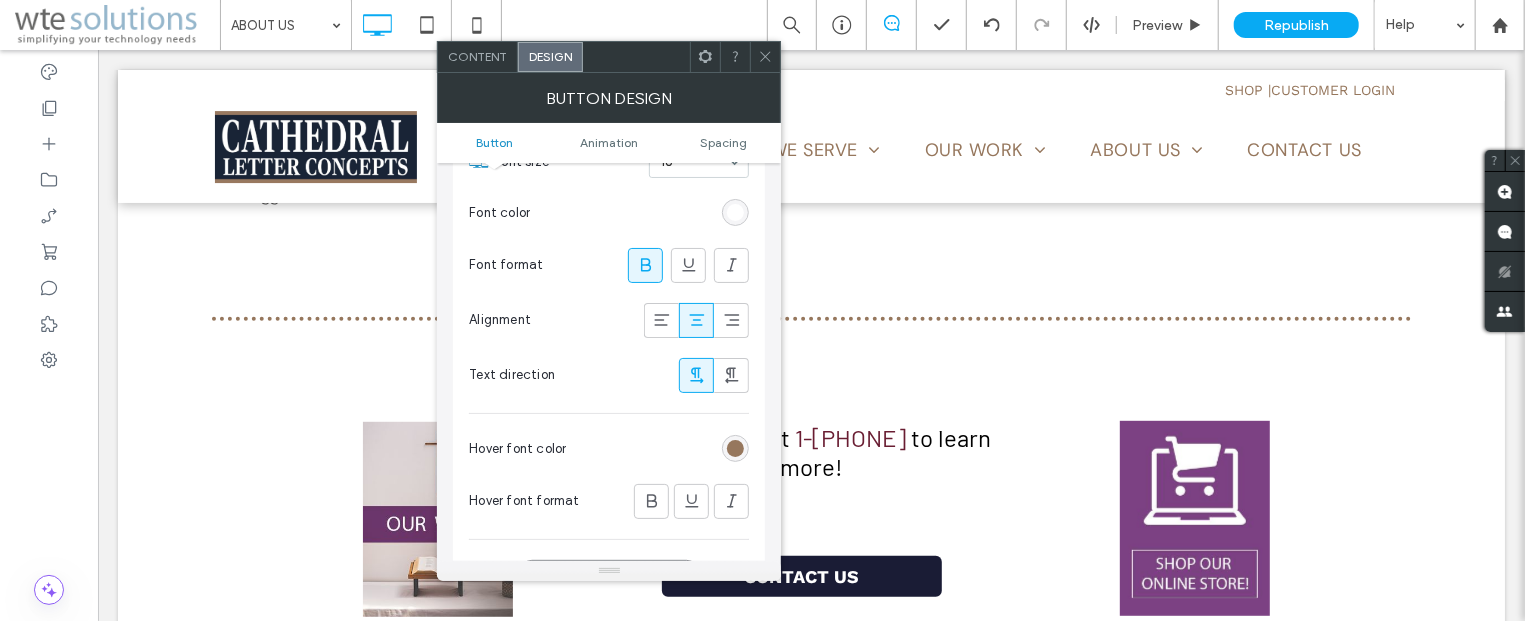 scroll, scrollTop: 482, scrollLeft: 0, axis: vertical 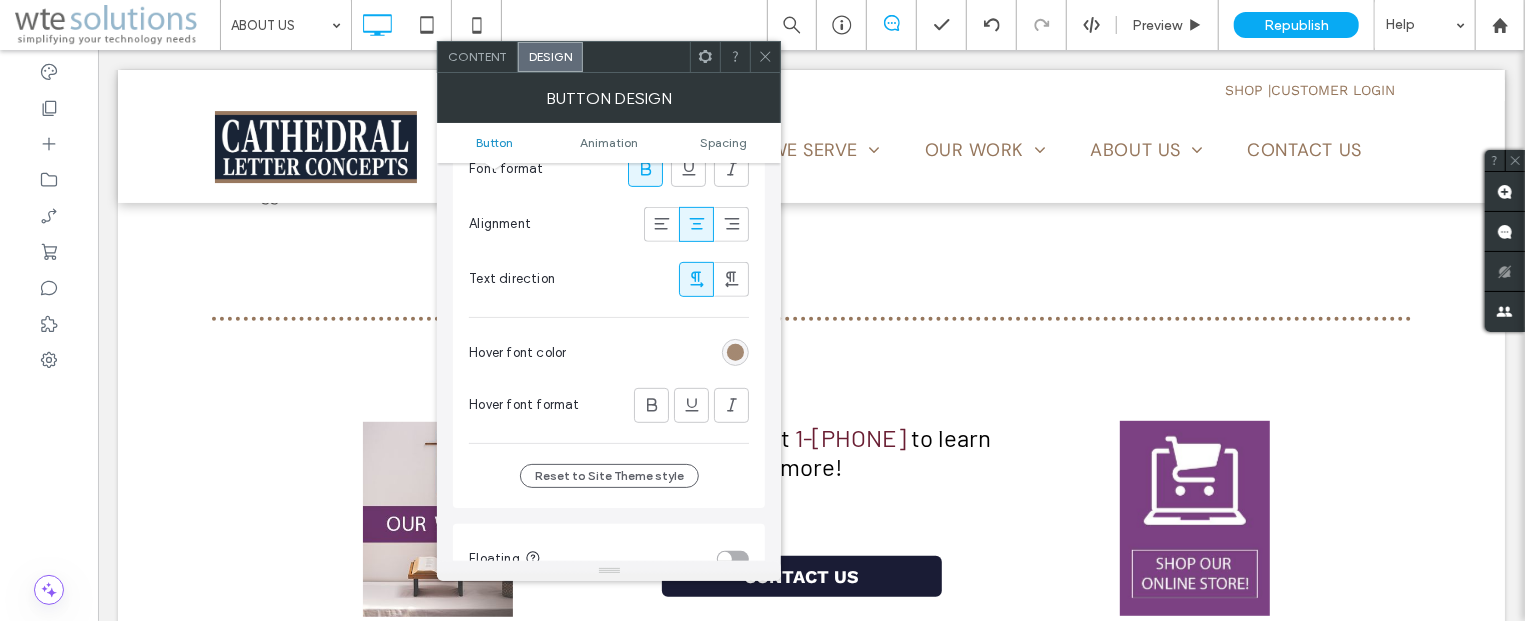 click at bounding box center [735, 352] 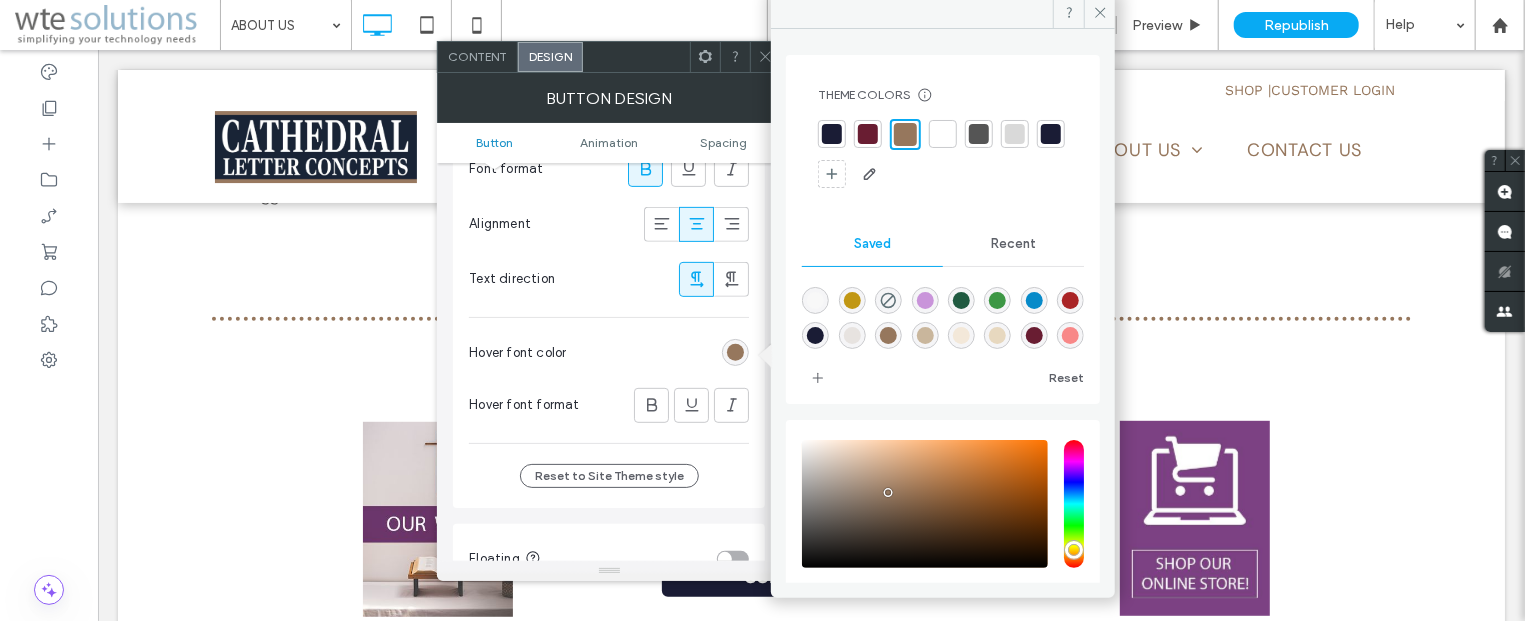 click at bounding box center [832, 134] 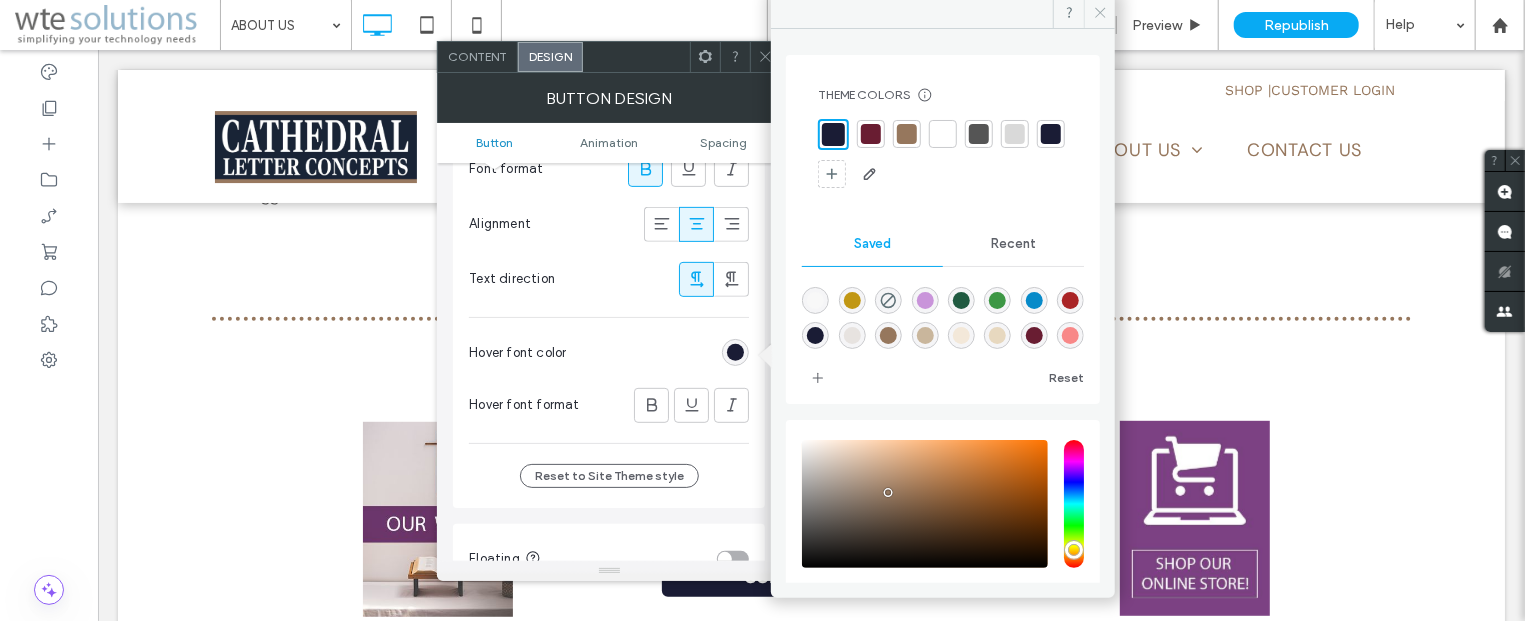click at bounding box center [1099, 13] 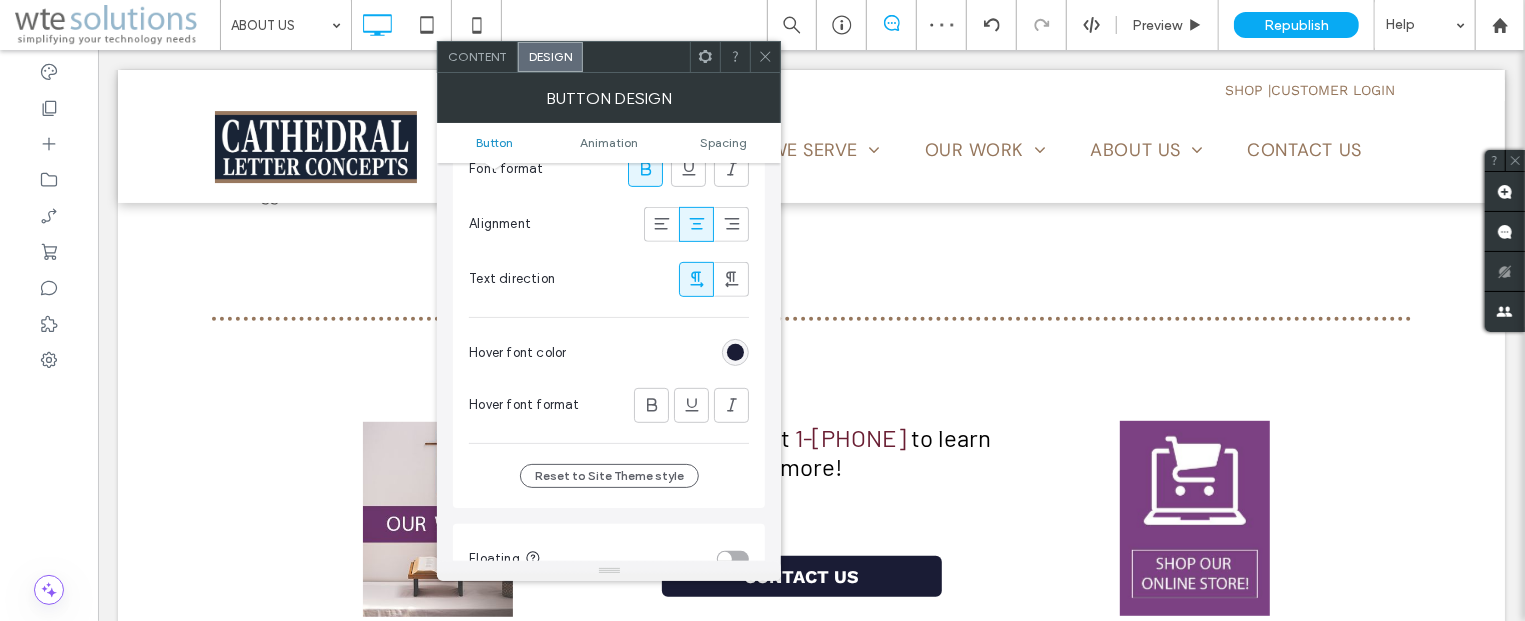click 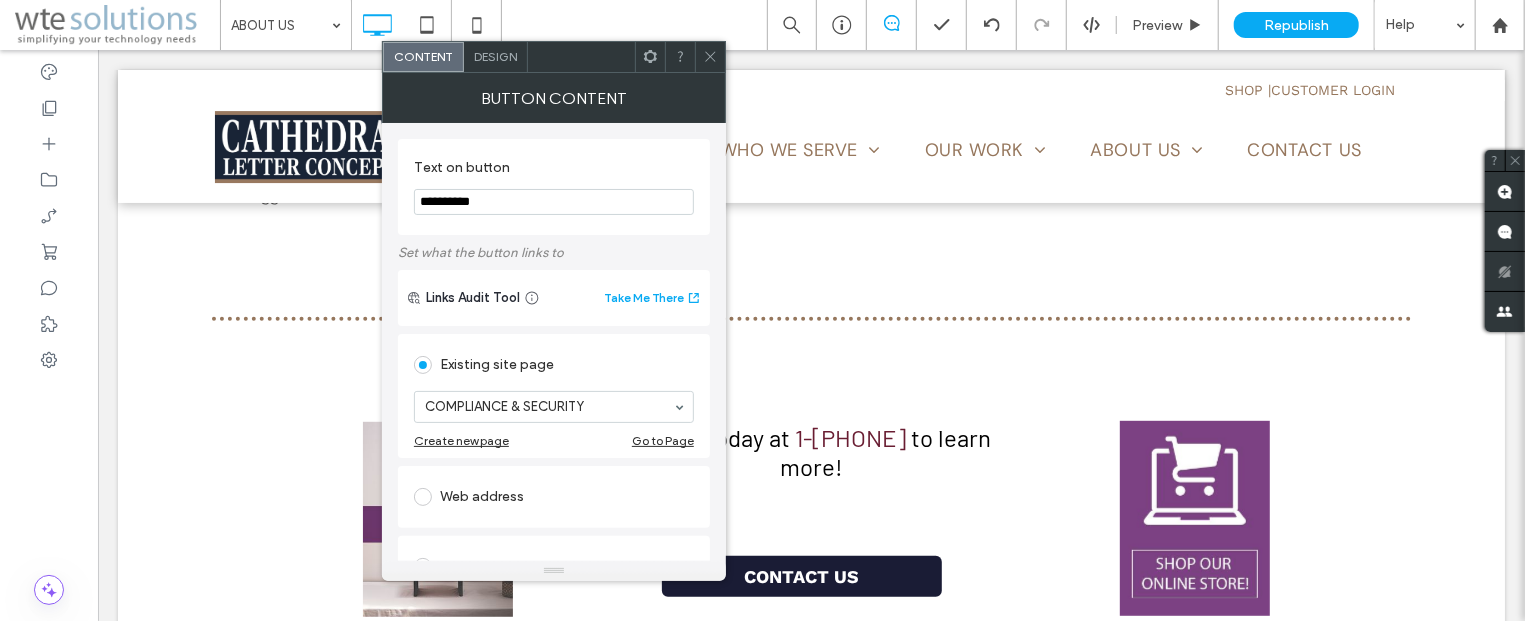 click on "Design" at bounding box center (495, 56) 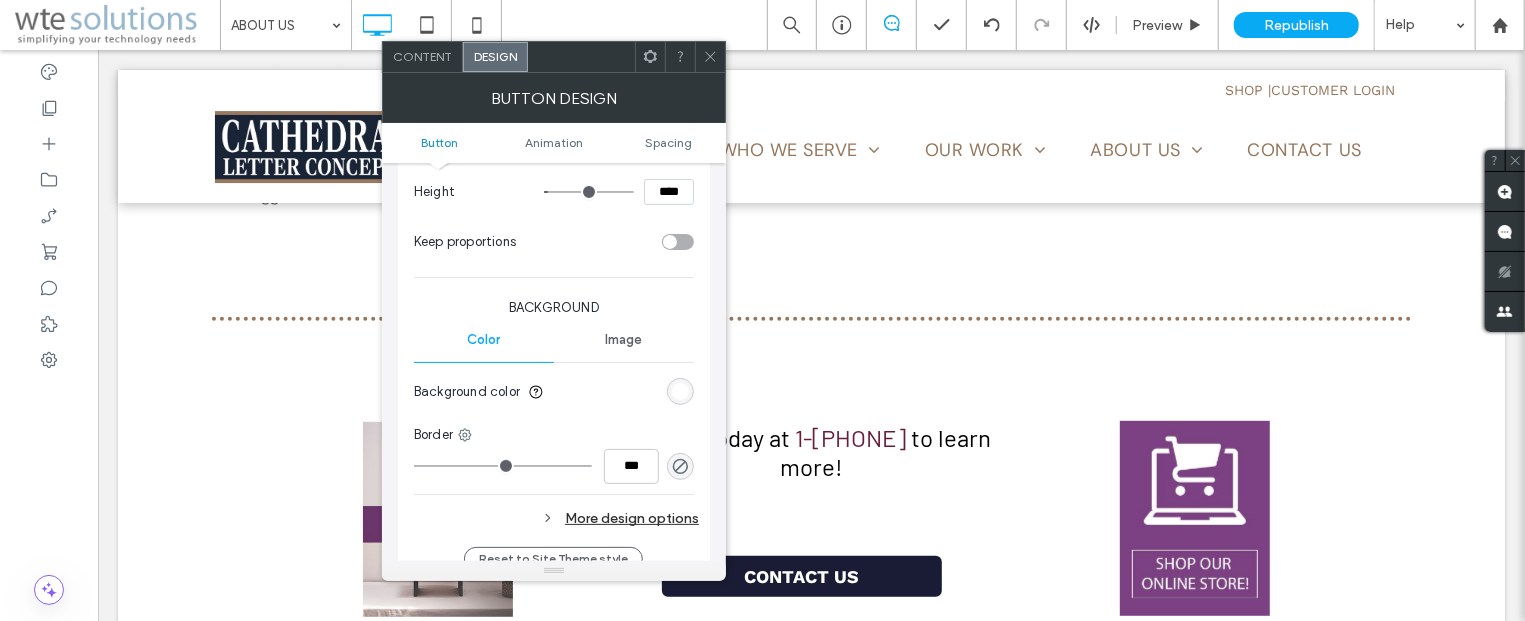 scroll, scrollTop: 603, scrollLeft: 0, axis: vertical 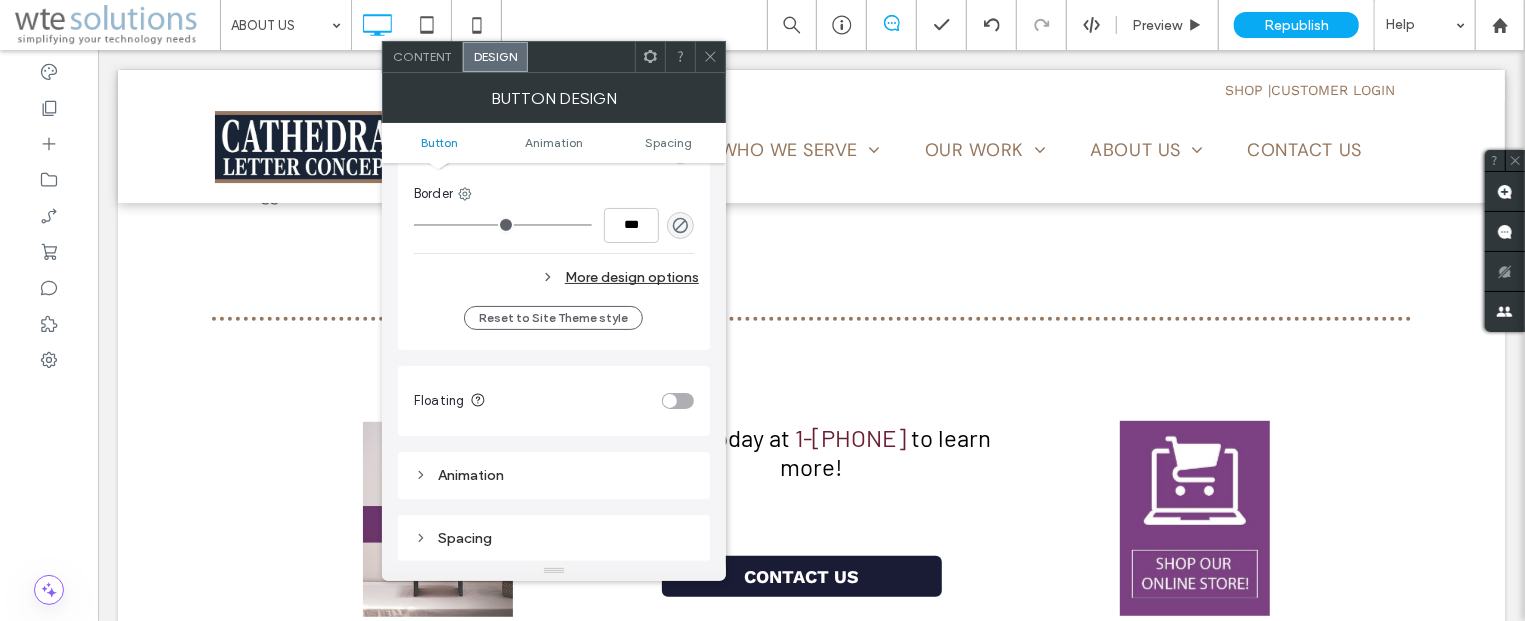 click on "More design options" at bounding box center [556, 277] 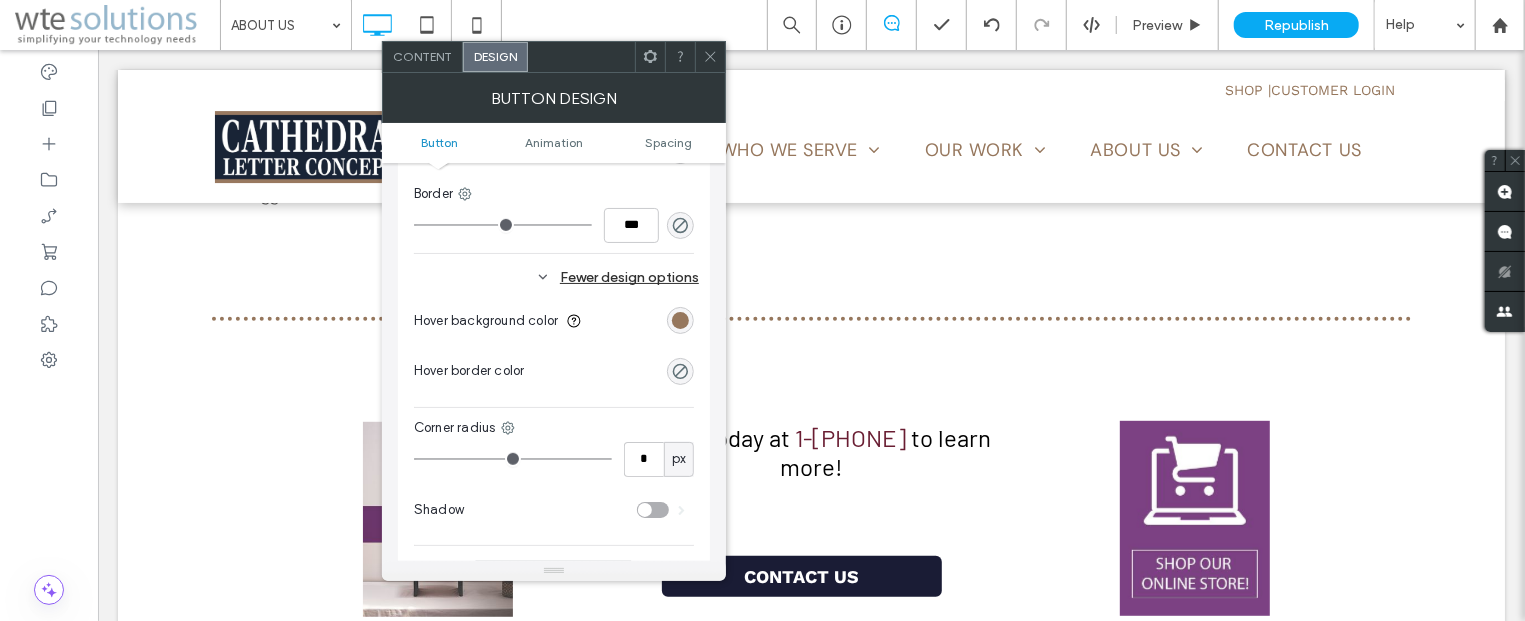 type on "*" 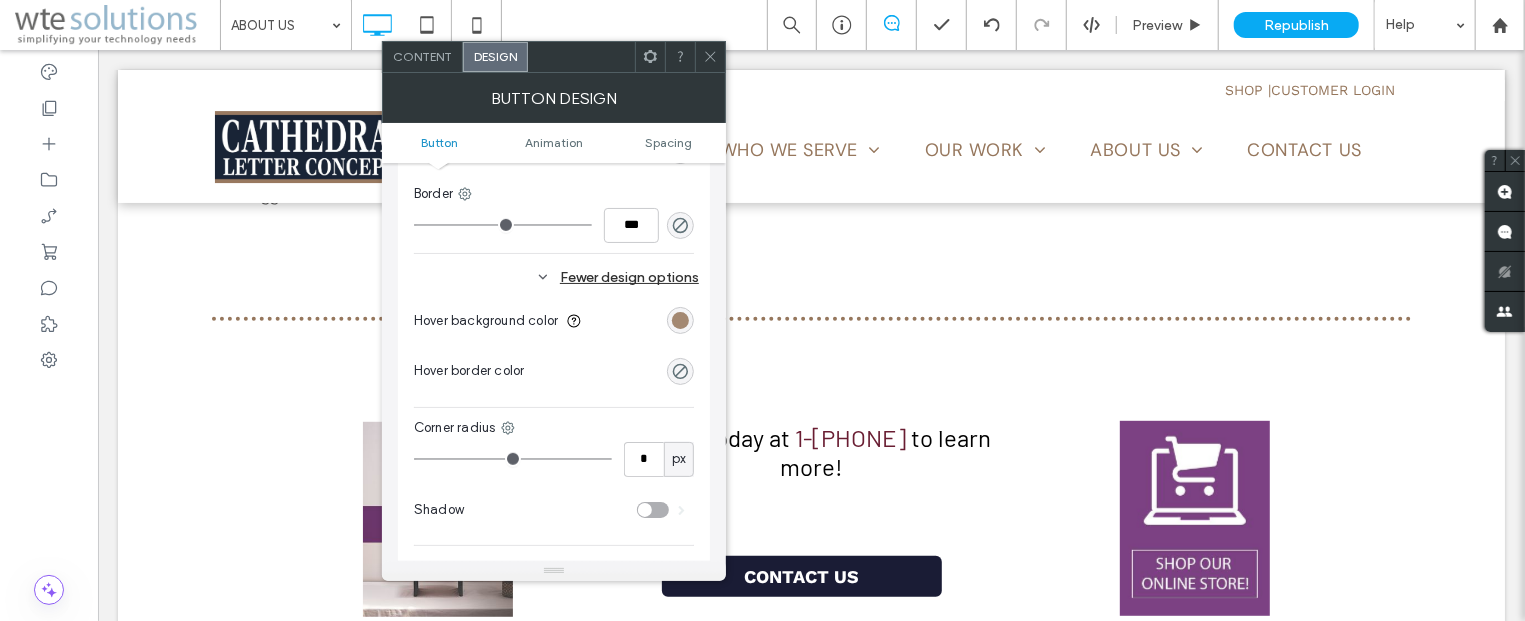 click at bounding box center (680, 320) 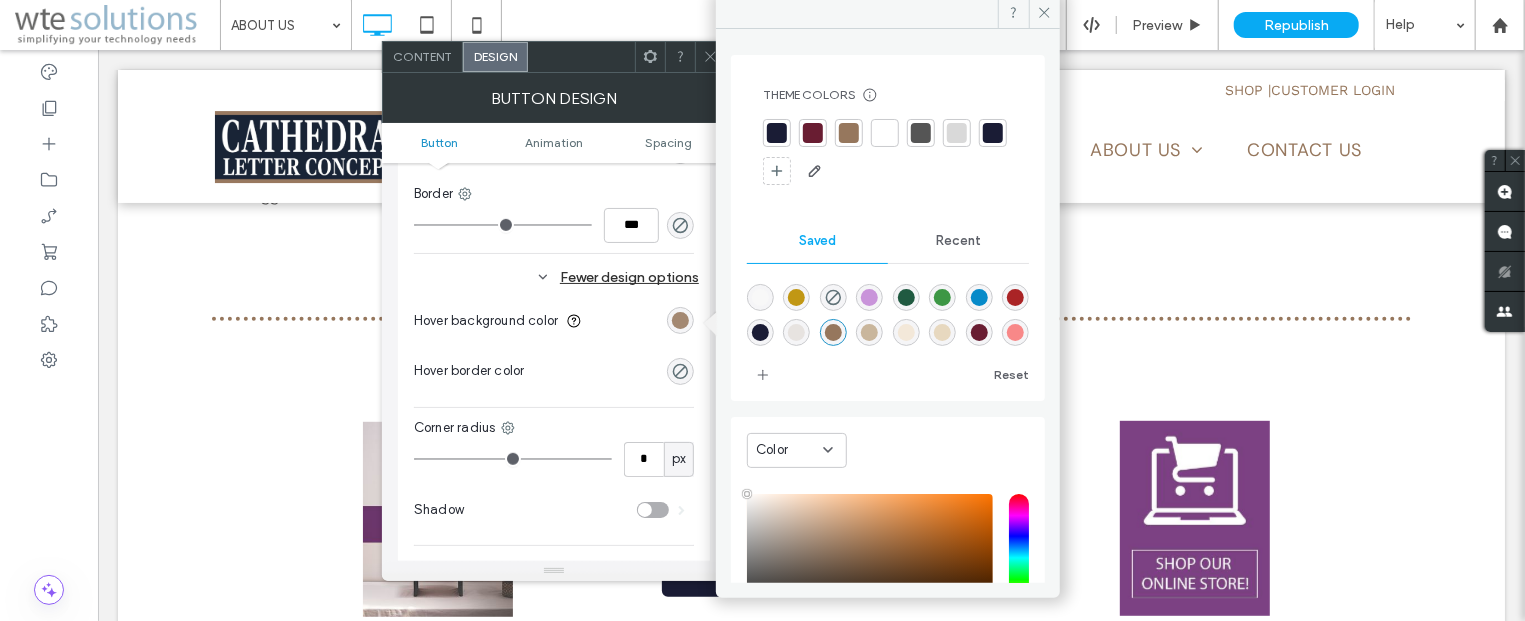 type on "****" 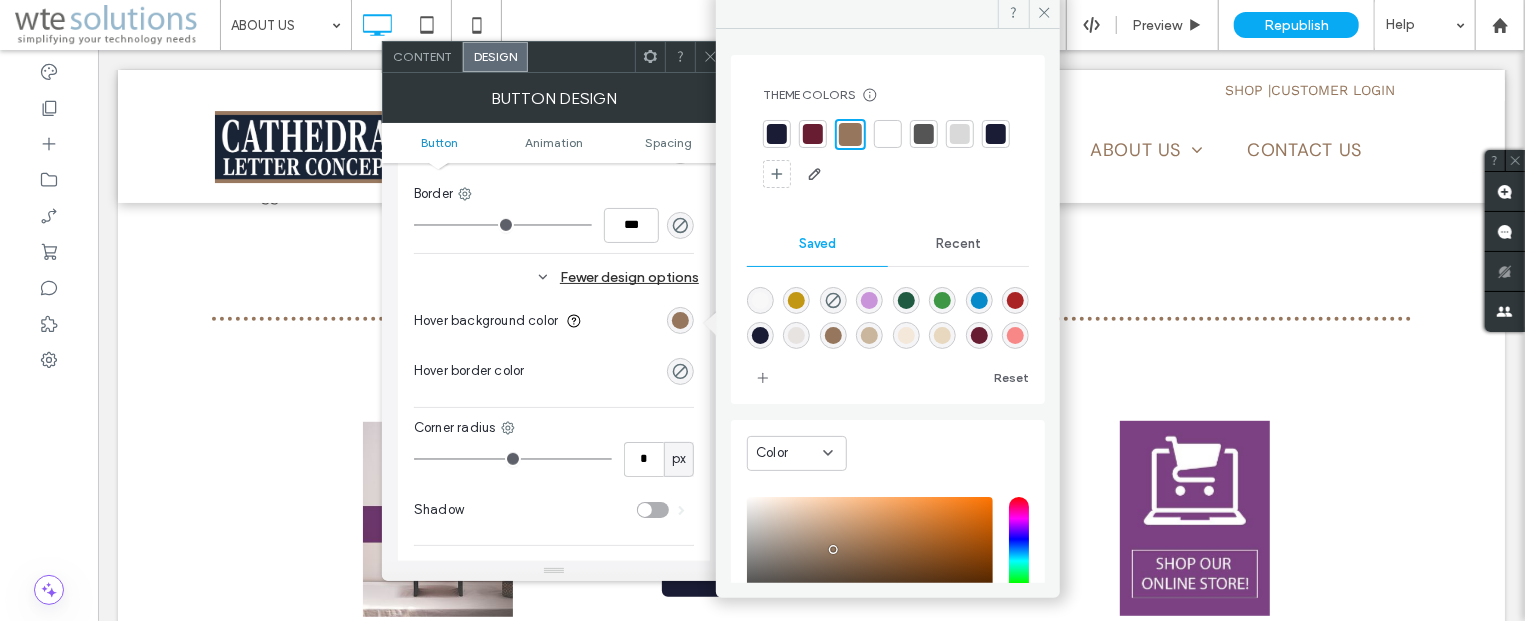 click at bounding box center [813, 134] 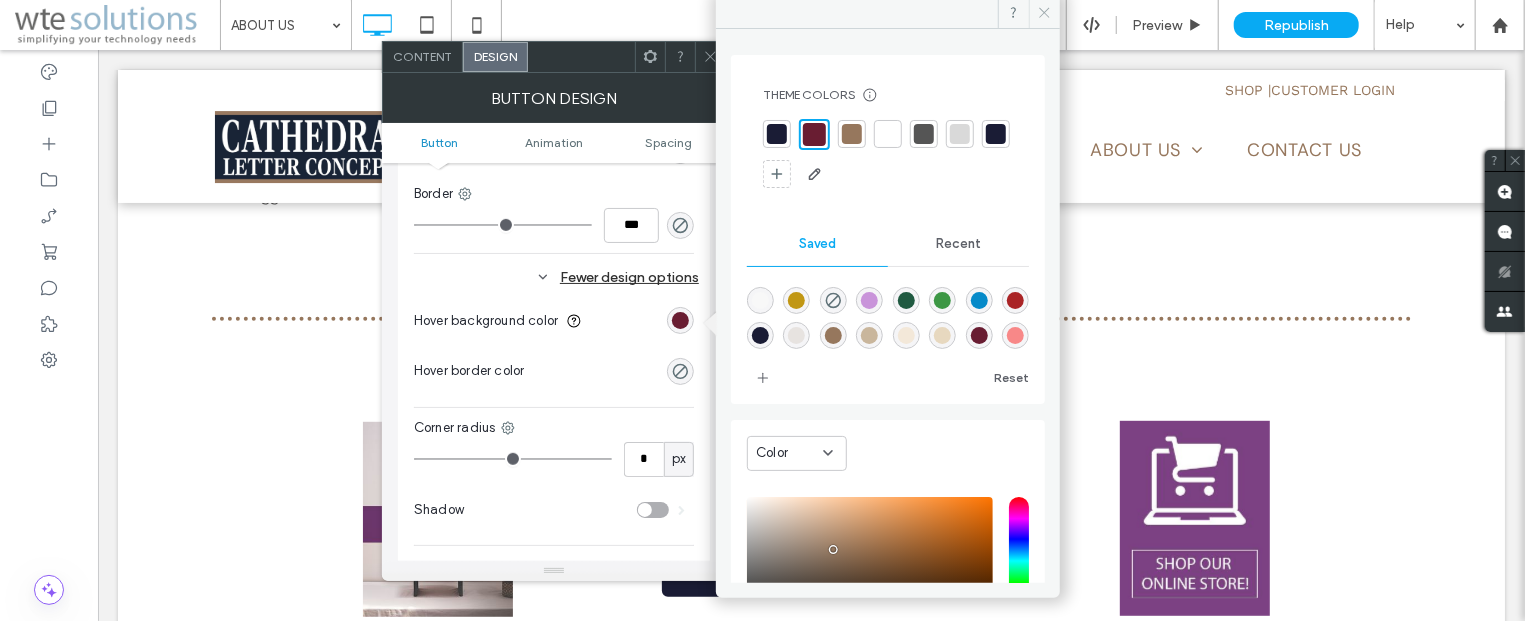 click 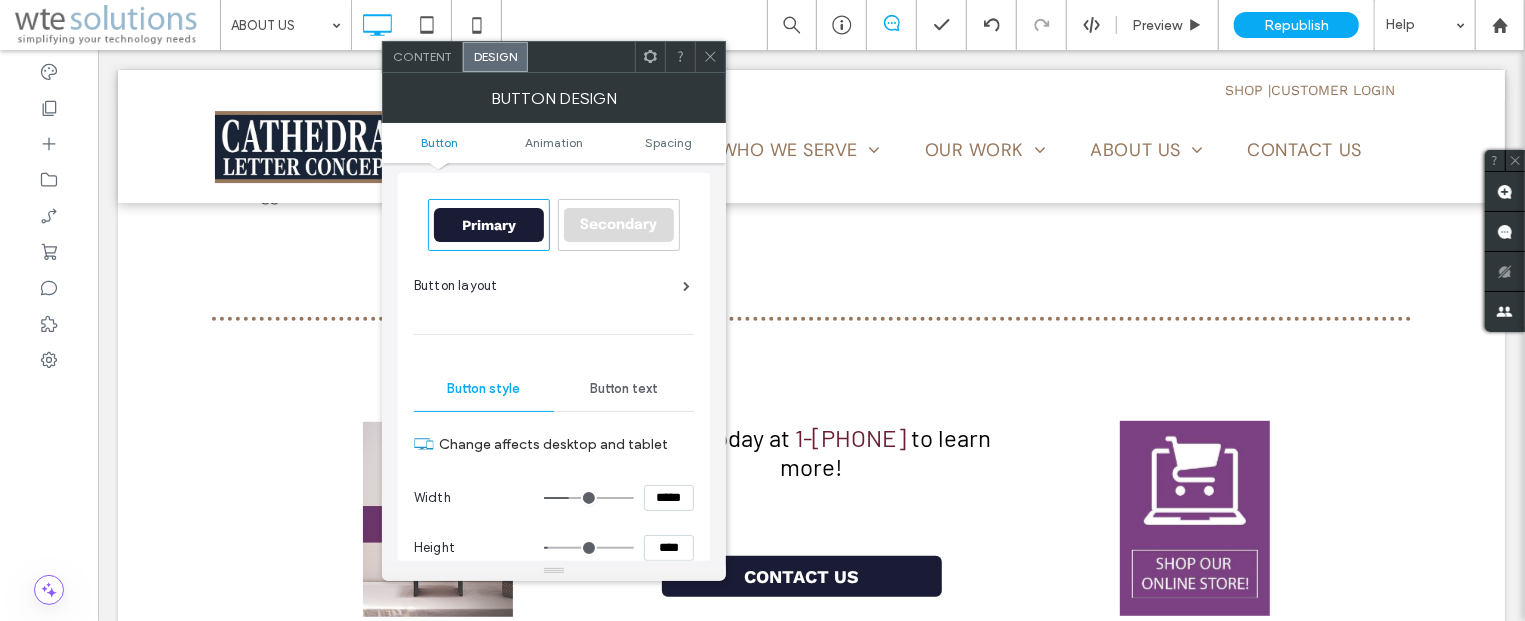 scroll, scrollTop: 0, scrollLeft: 0, axis: both 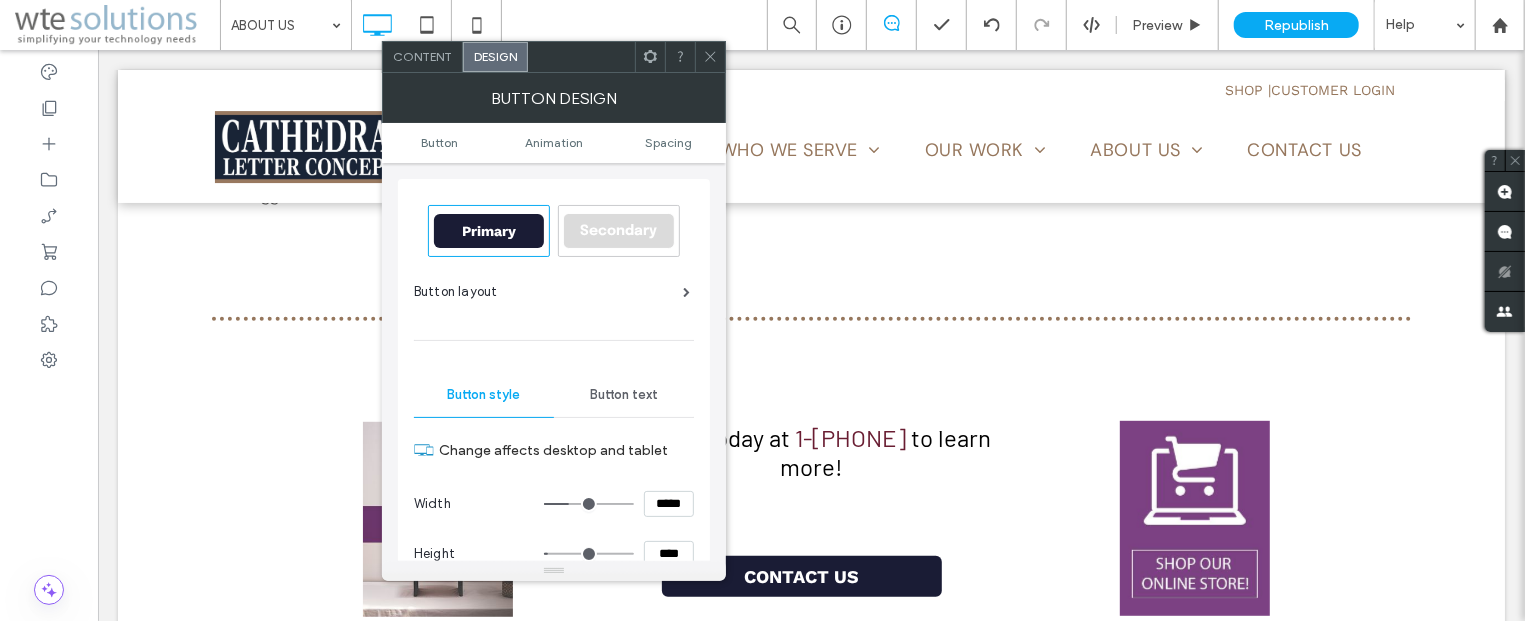 click on "Button text" at bounding box center (624, 395) 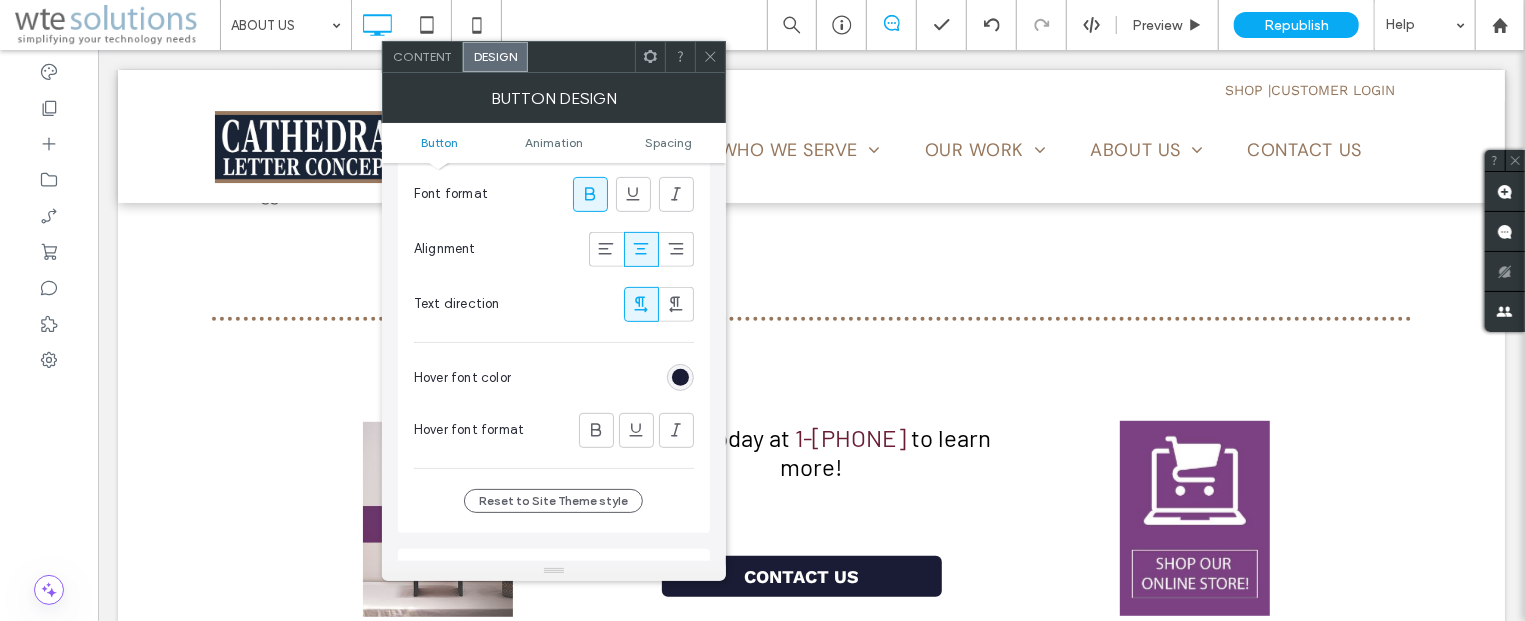scroll, scrollTop: 482, scrollLeft: 0, axis: vertical 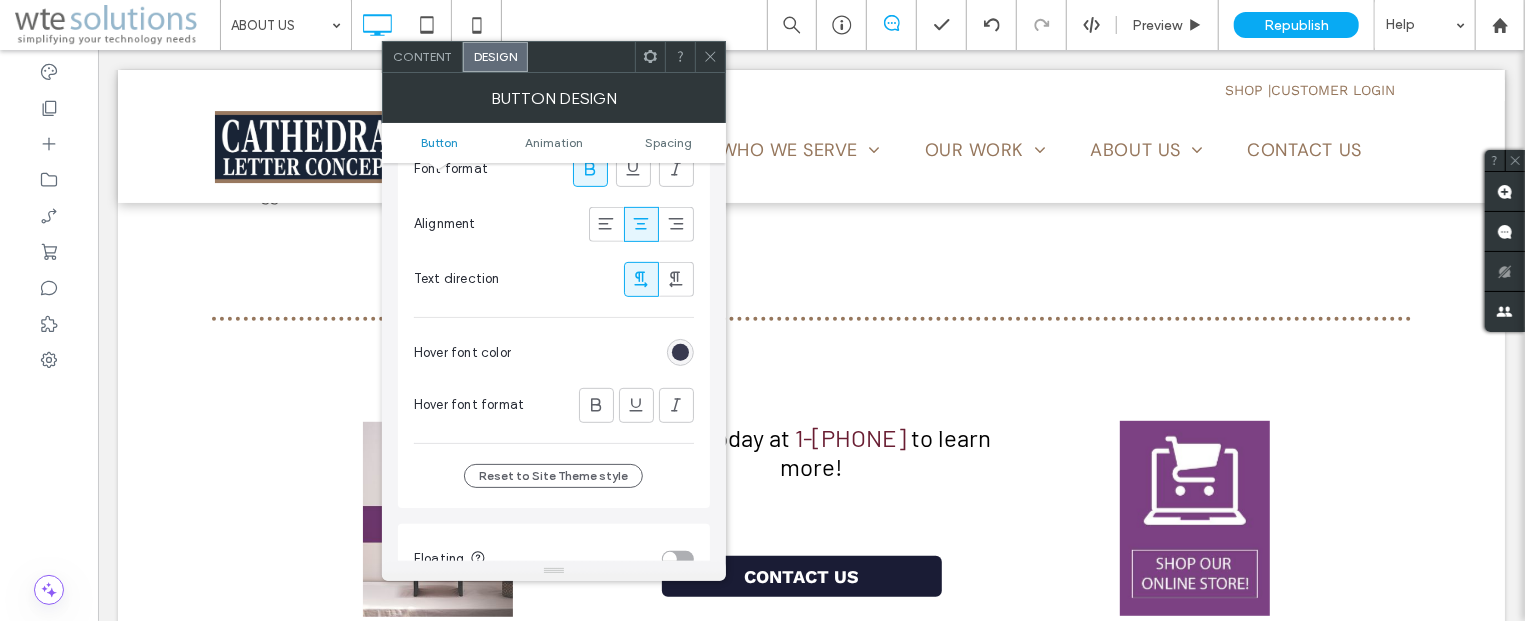 click at bounding box center [680, 352] 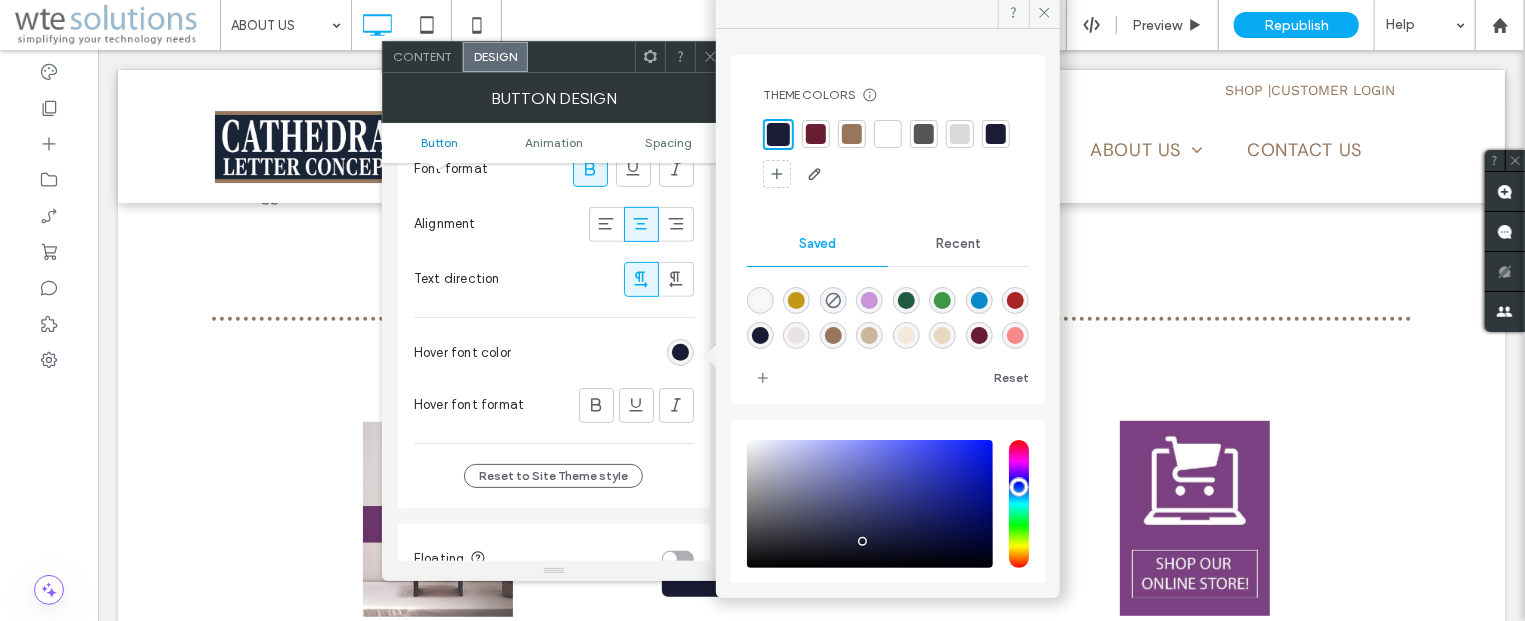 click at bounding box center (760, 300) 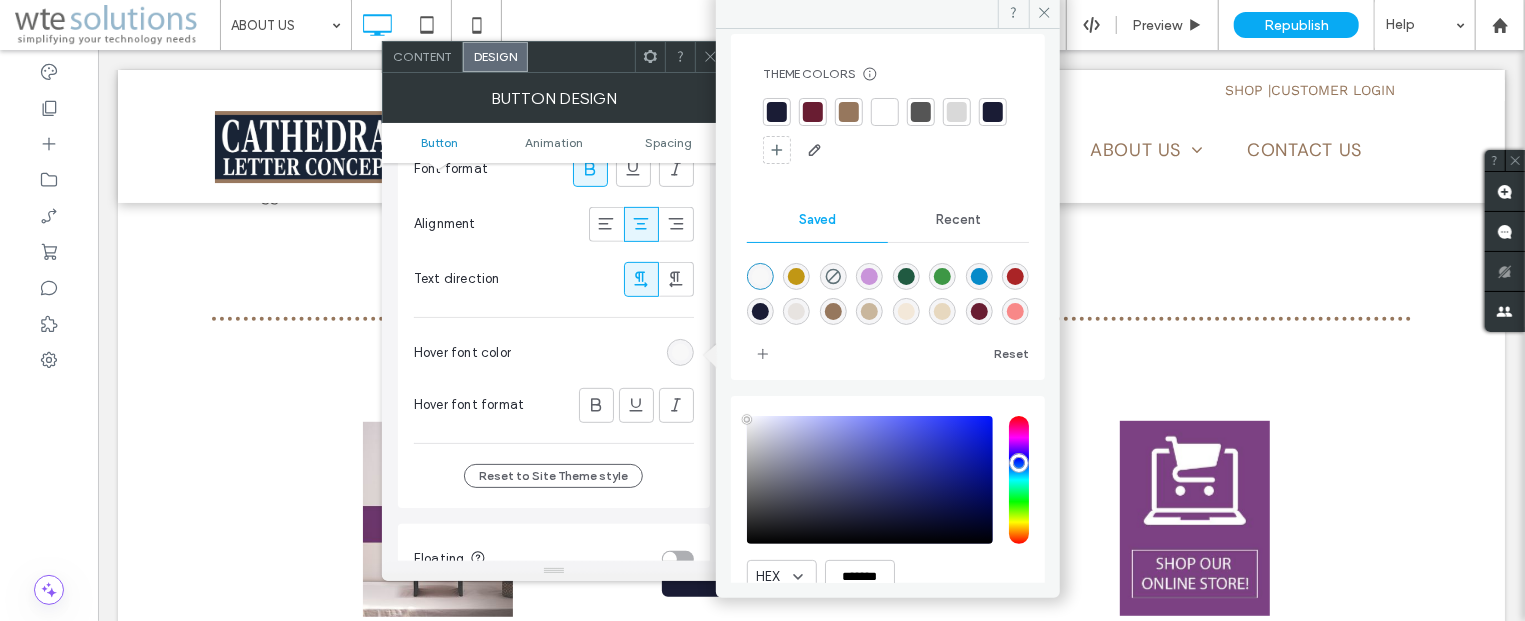 scroll, scrollTop: 0, scrollLeft: 0, axis: both 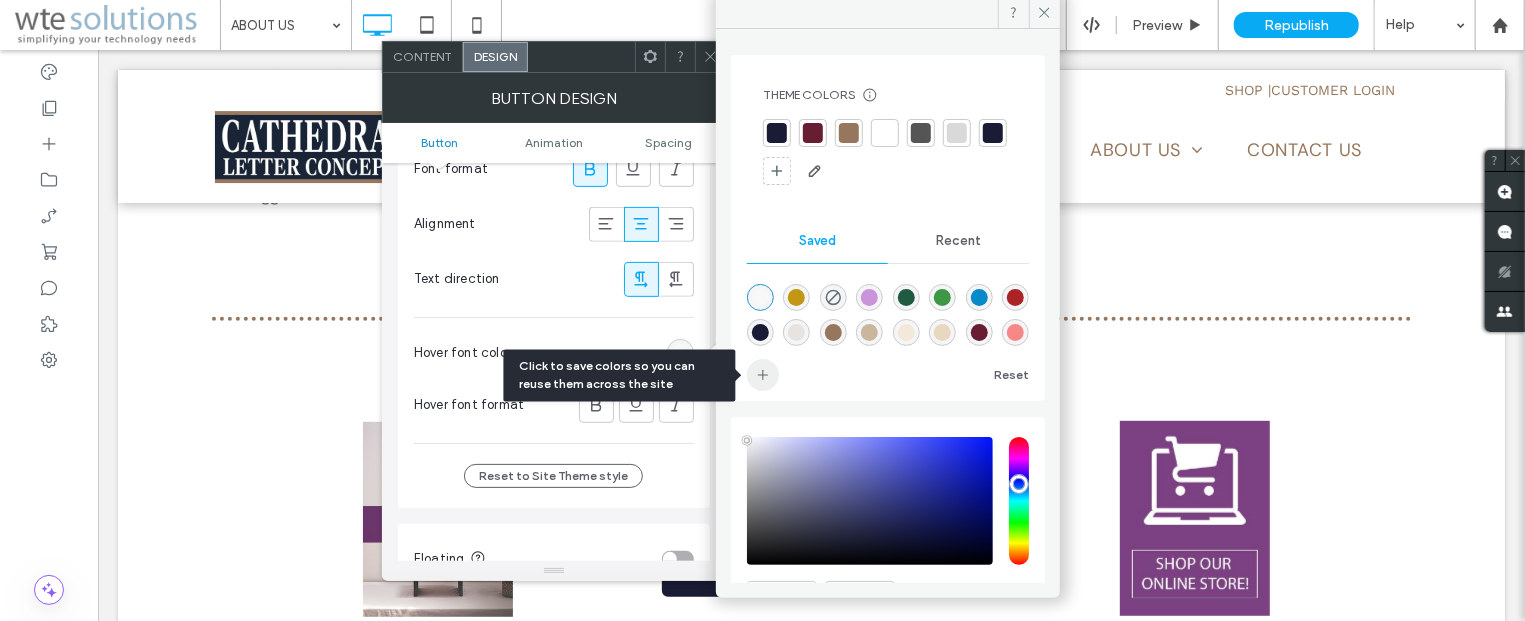 click at bounding box center (763, 375) 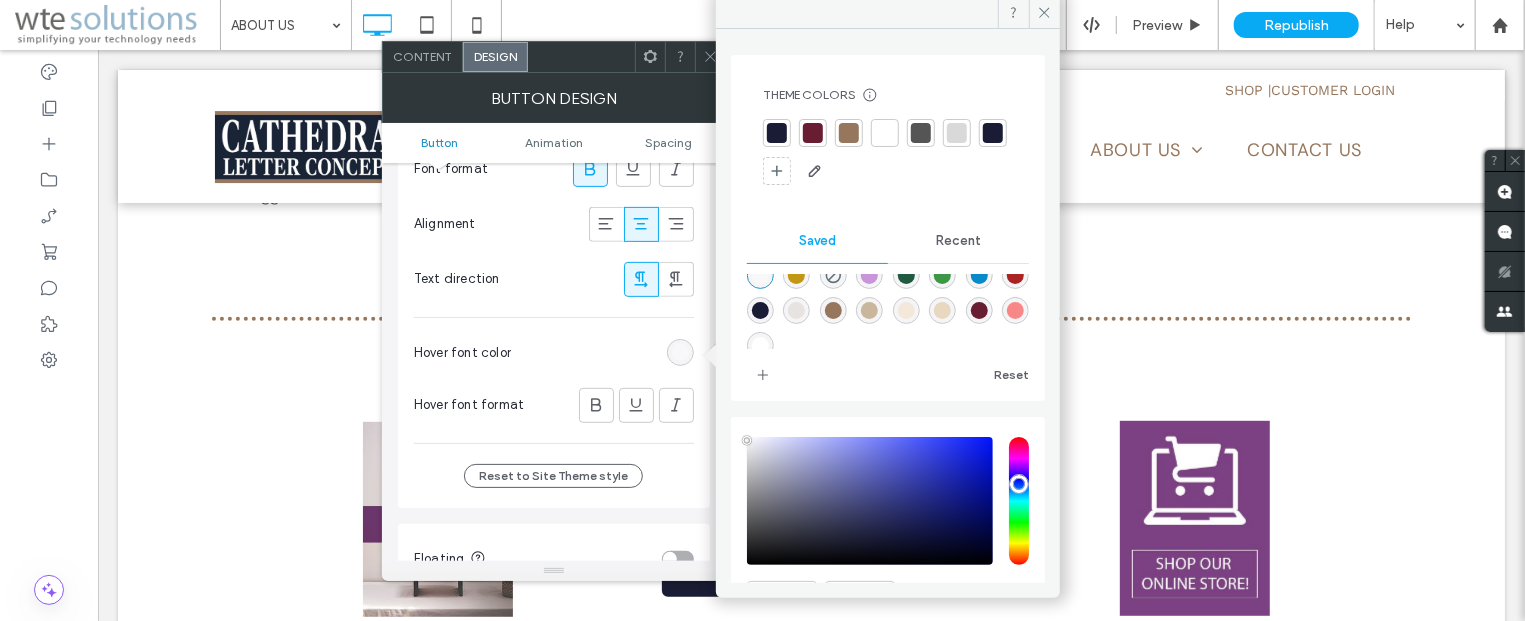 scroll, scrollTop: 32, scrollLeft: 0, axis: vertical 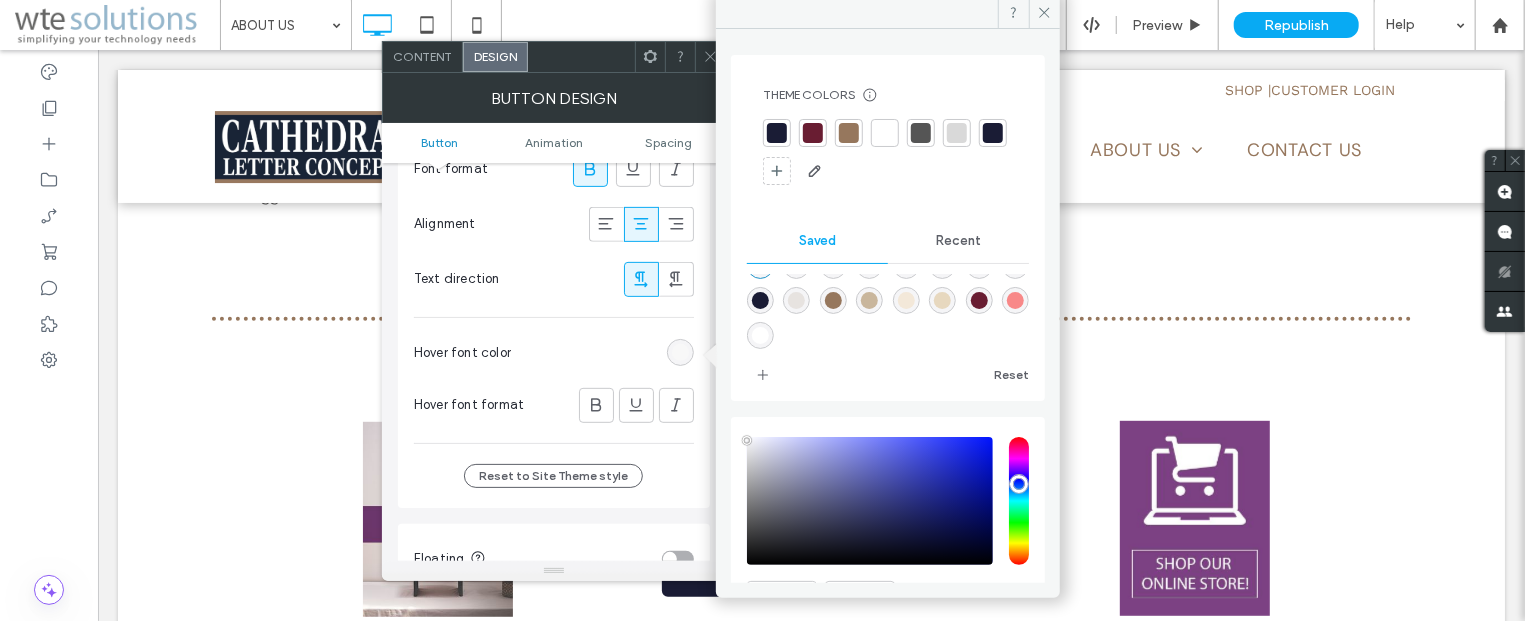 click at bounding box center [760, 335] 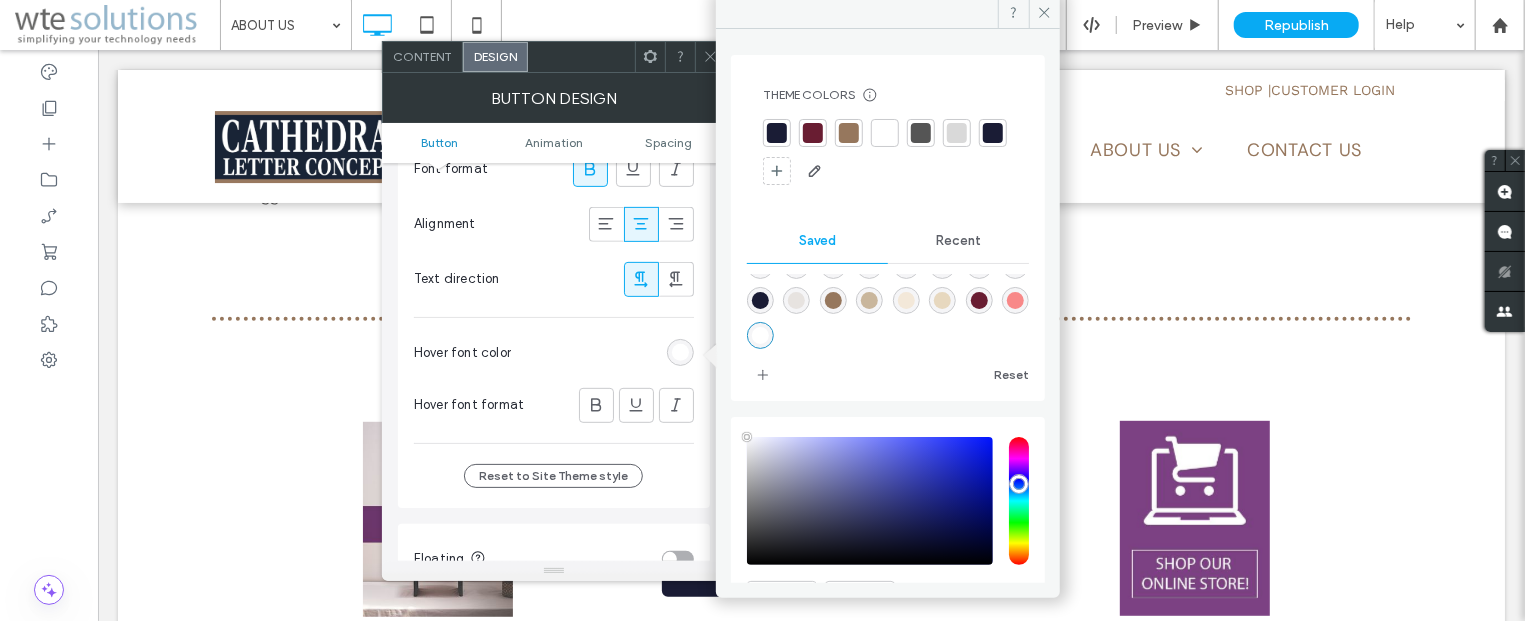 scroll, scrollTop: 109, scrollLeft: 0, axis: vertical 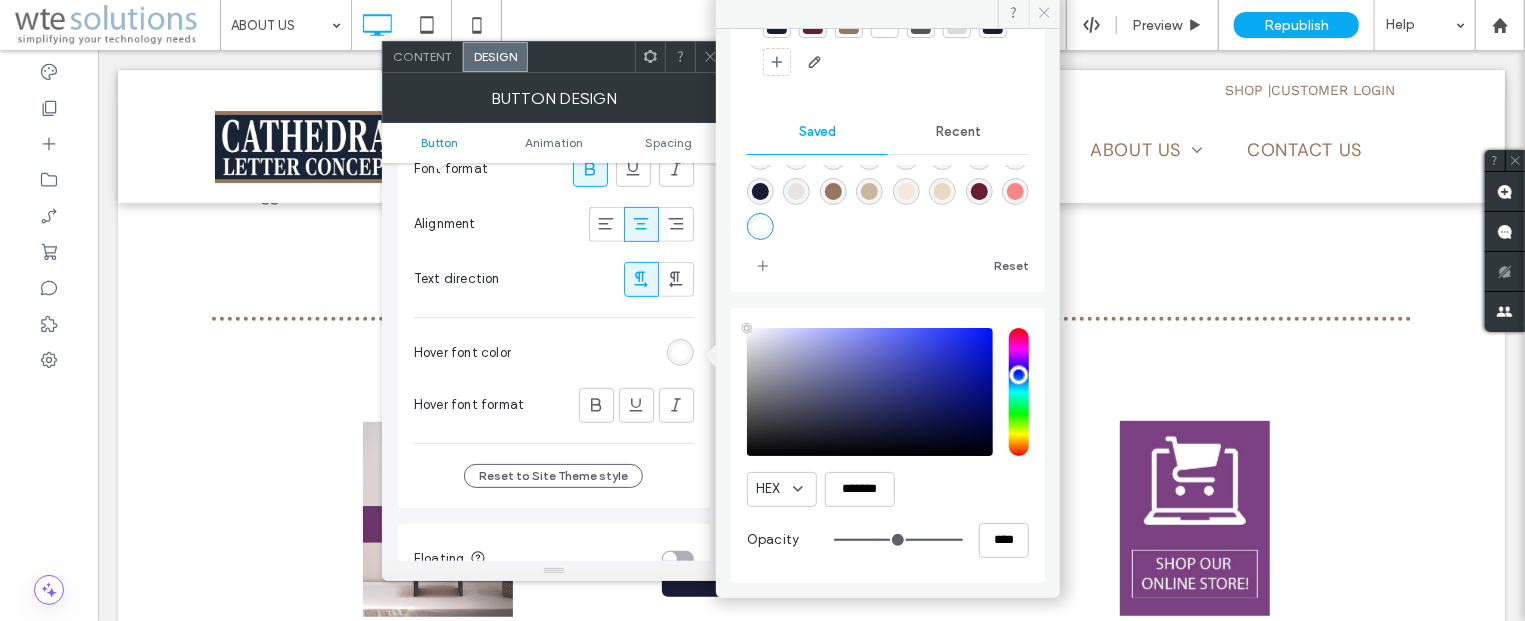 click at bounding box center [1044, 13] 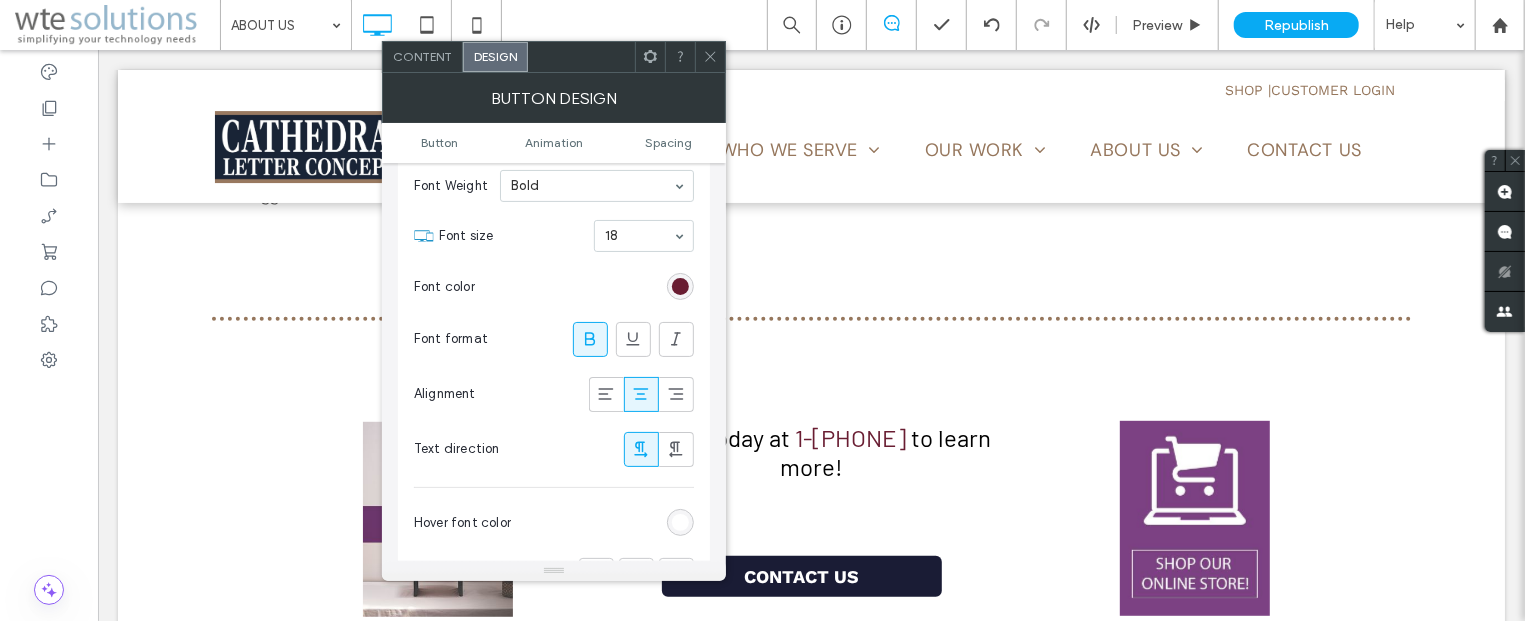 scroll, scrollTop: 362, scrollLeft: 0, axis: vertical 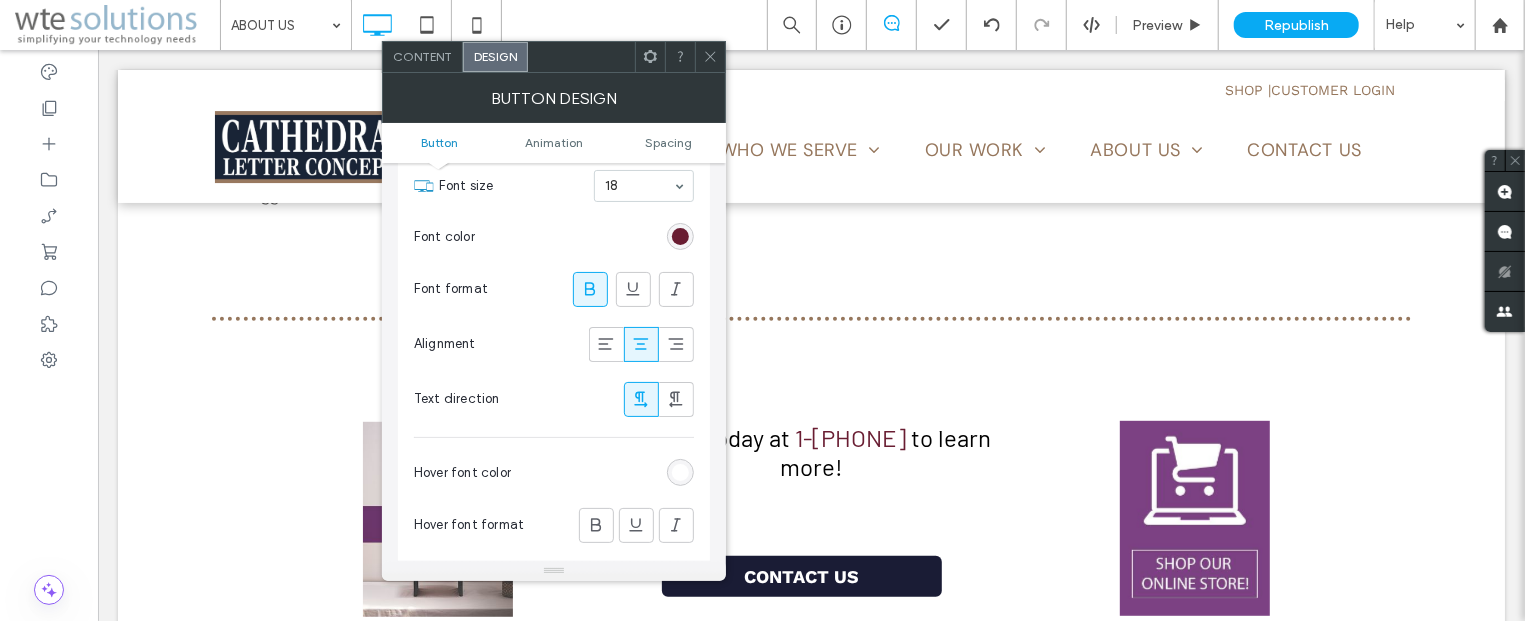 click at bounding box center (680, 236) 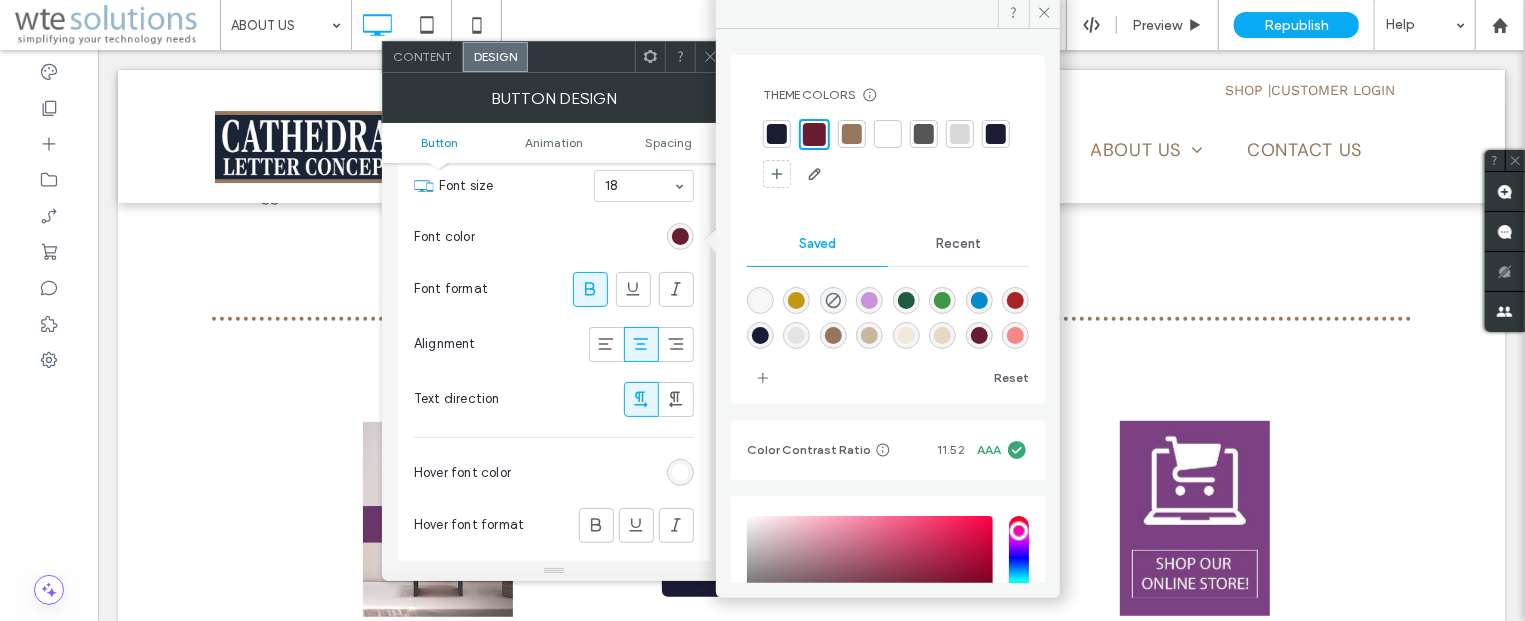 click at bounding box center [777, 134] 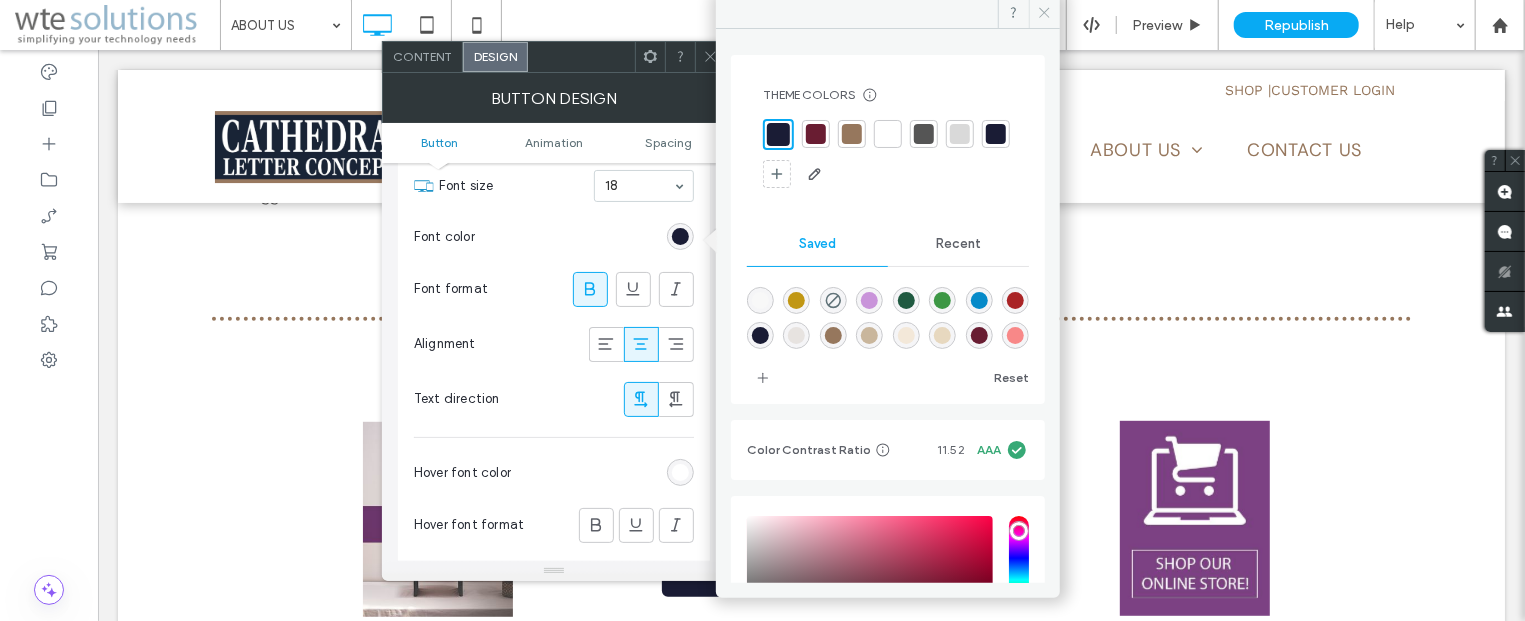 click 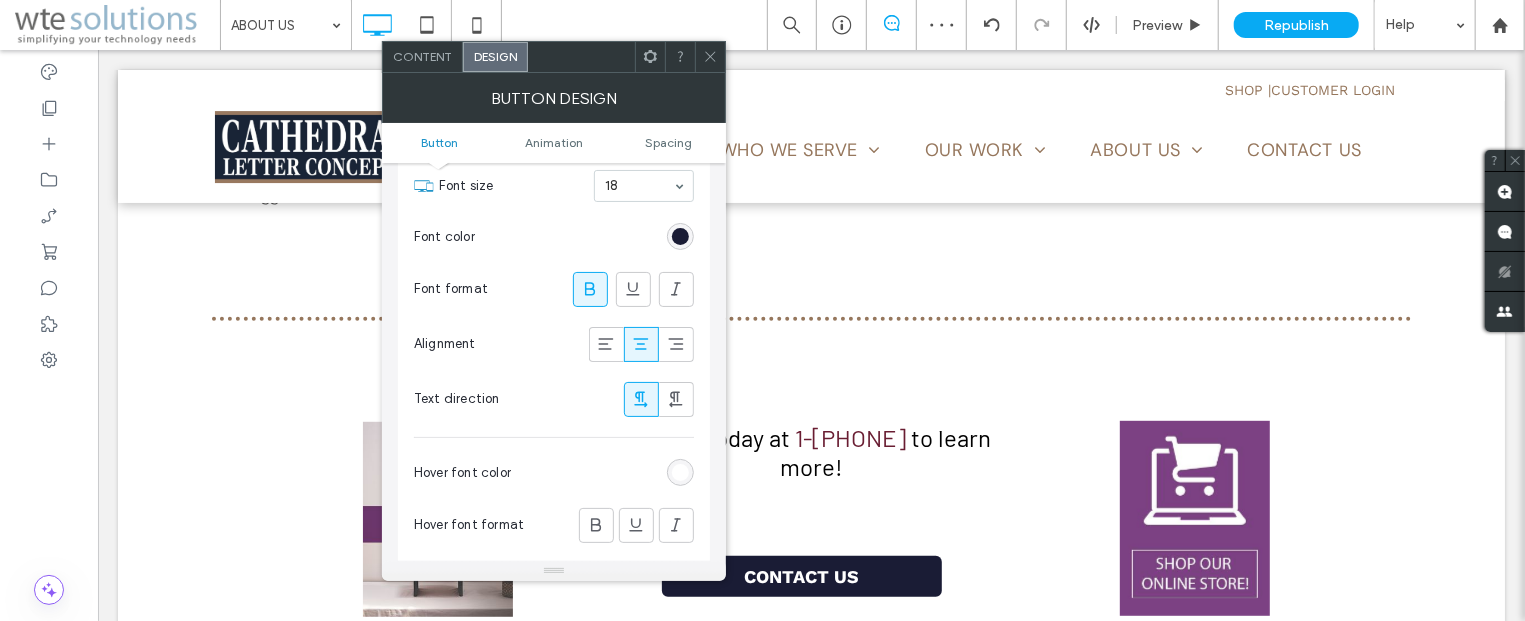 click 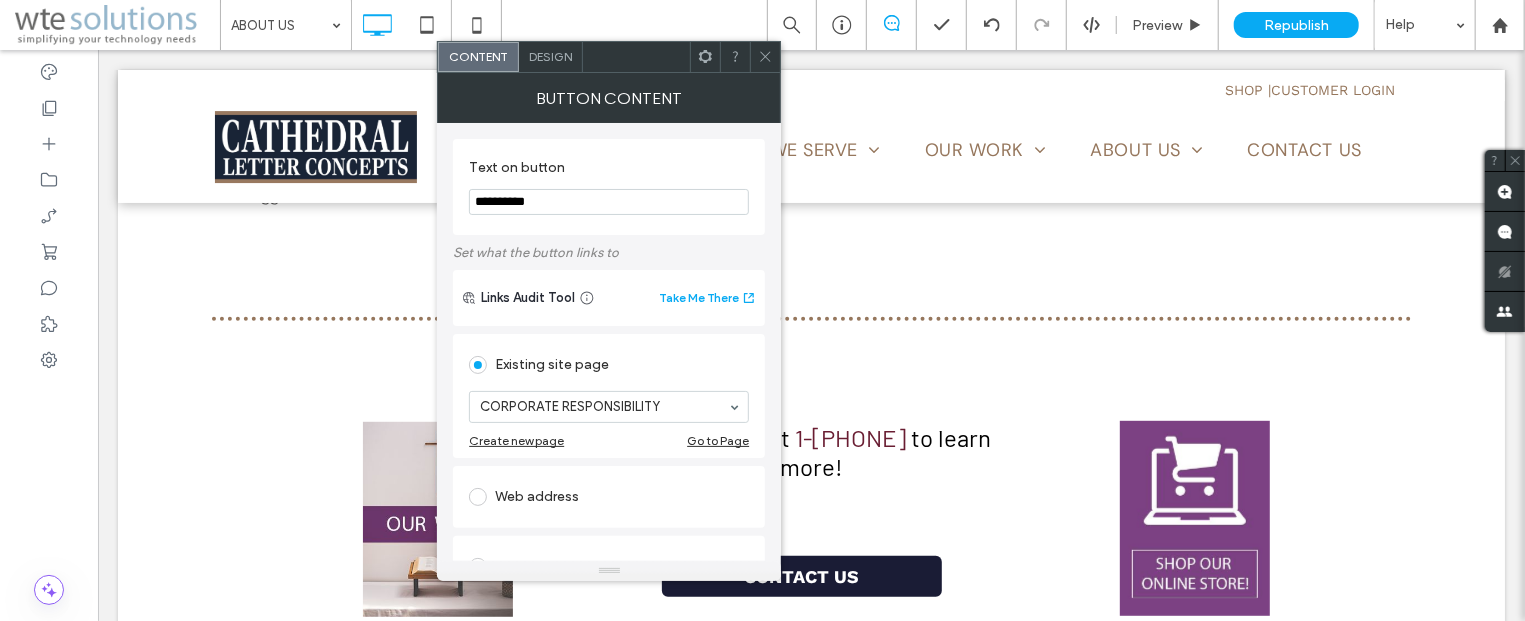 click on "Design" at bounding box center (551, 57) 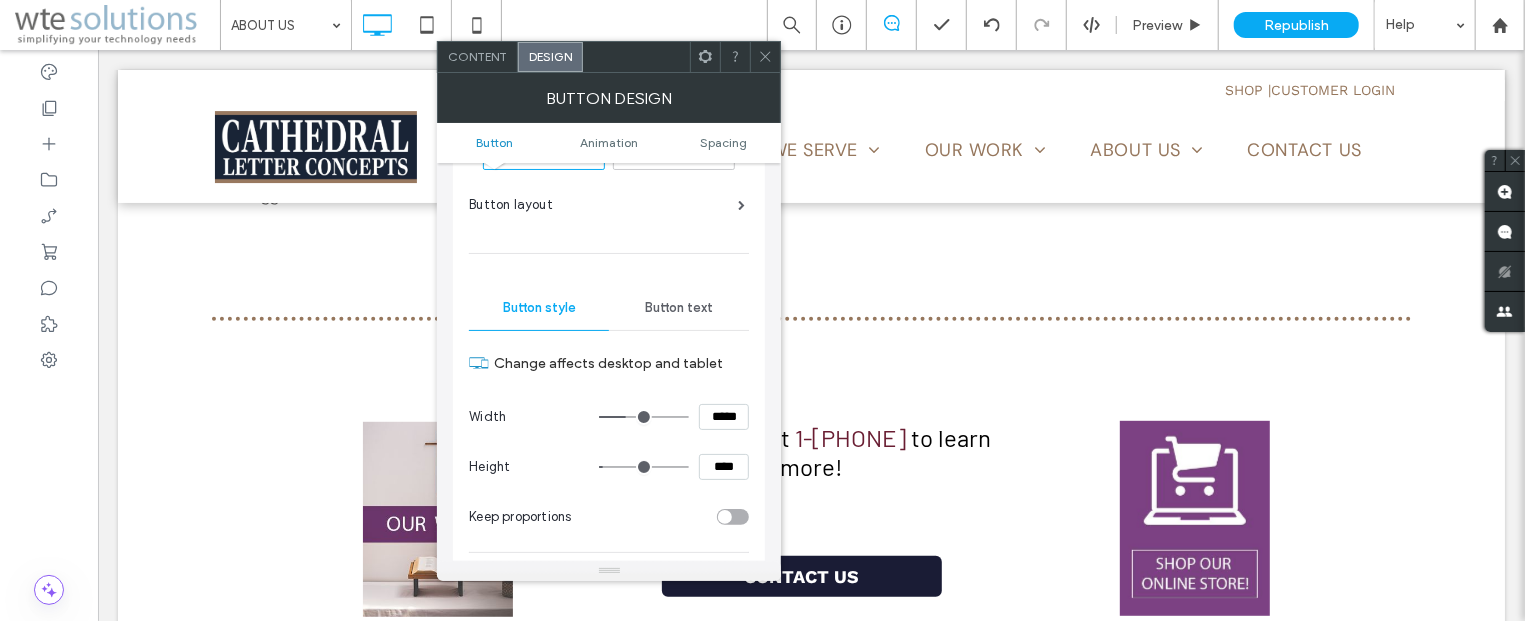 scroll, scrollTop: 121, scrollLeft: 0, axis: vertical 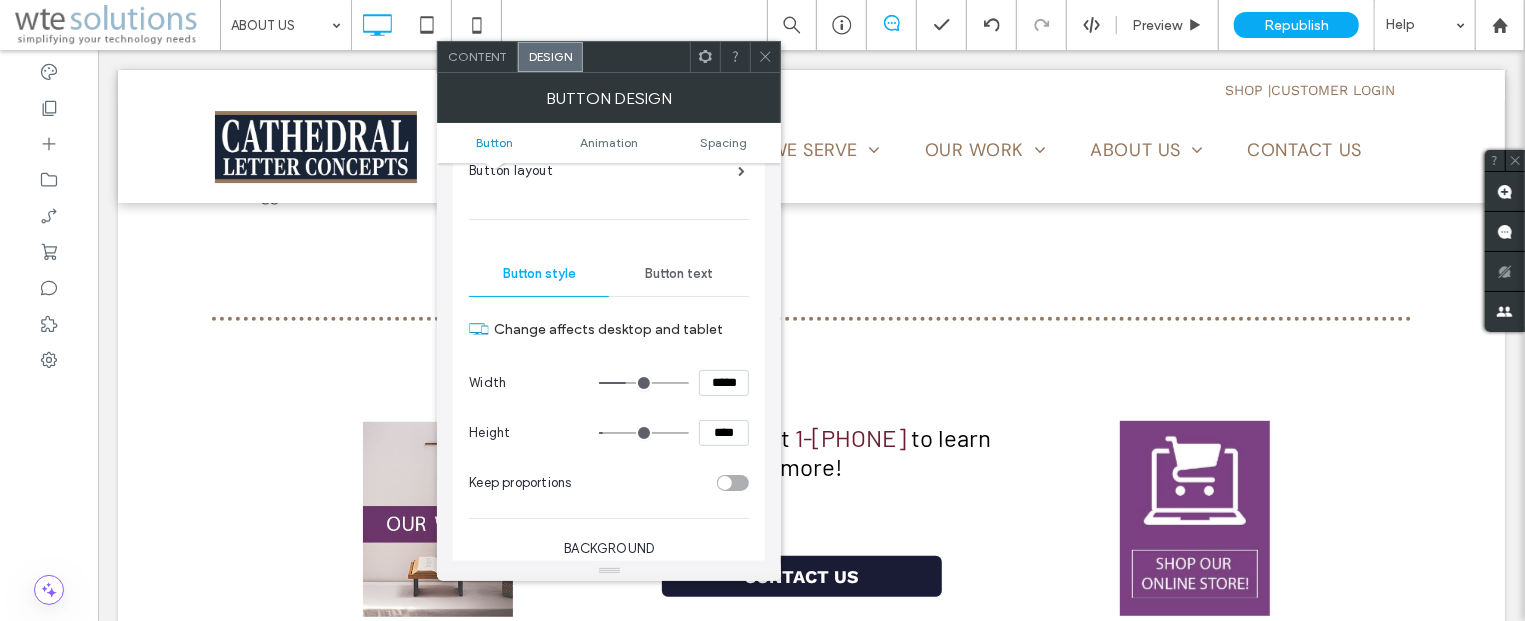 click on "Button text" at bounding box center [679, 274] 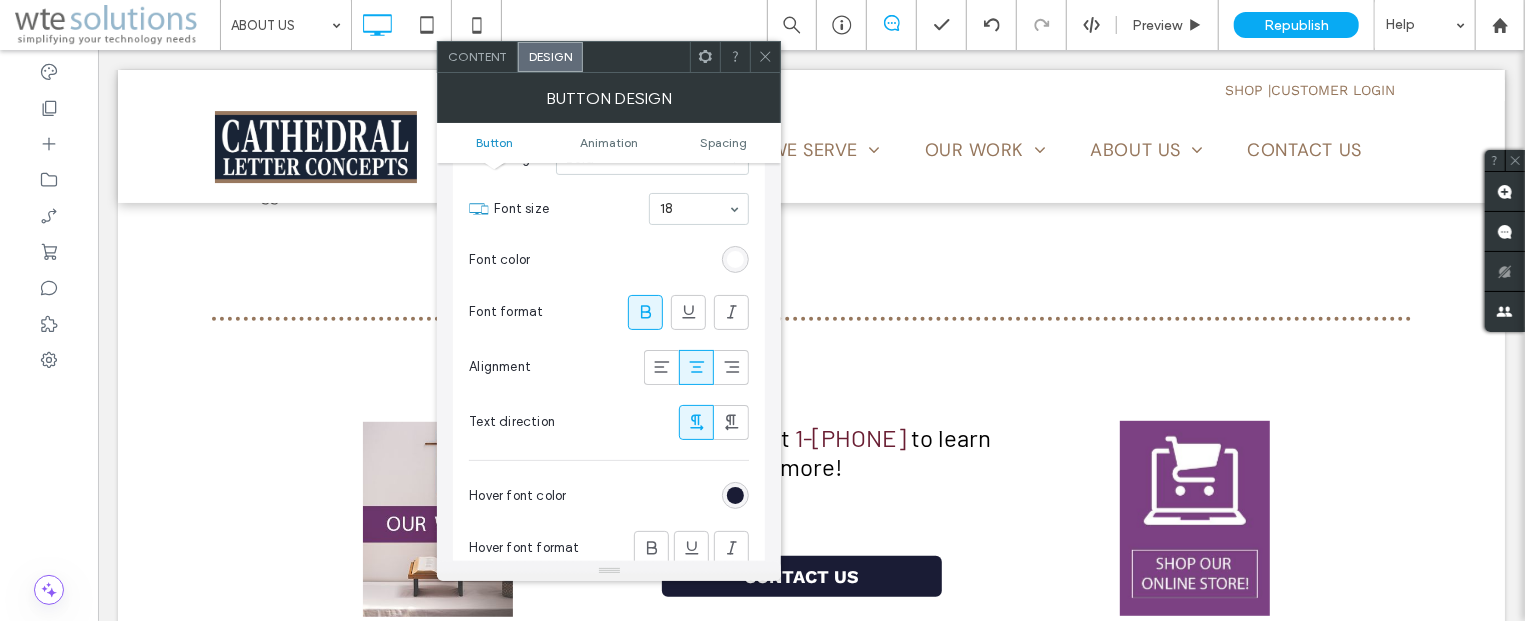 scroll, scrollTop: 362, scrollLeft: 0, axis: vertical 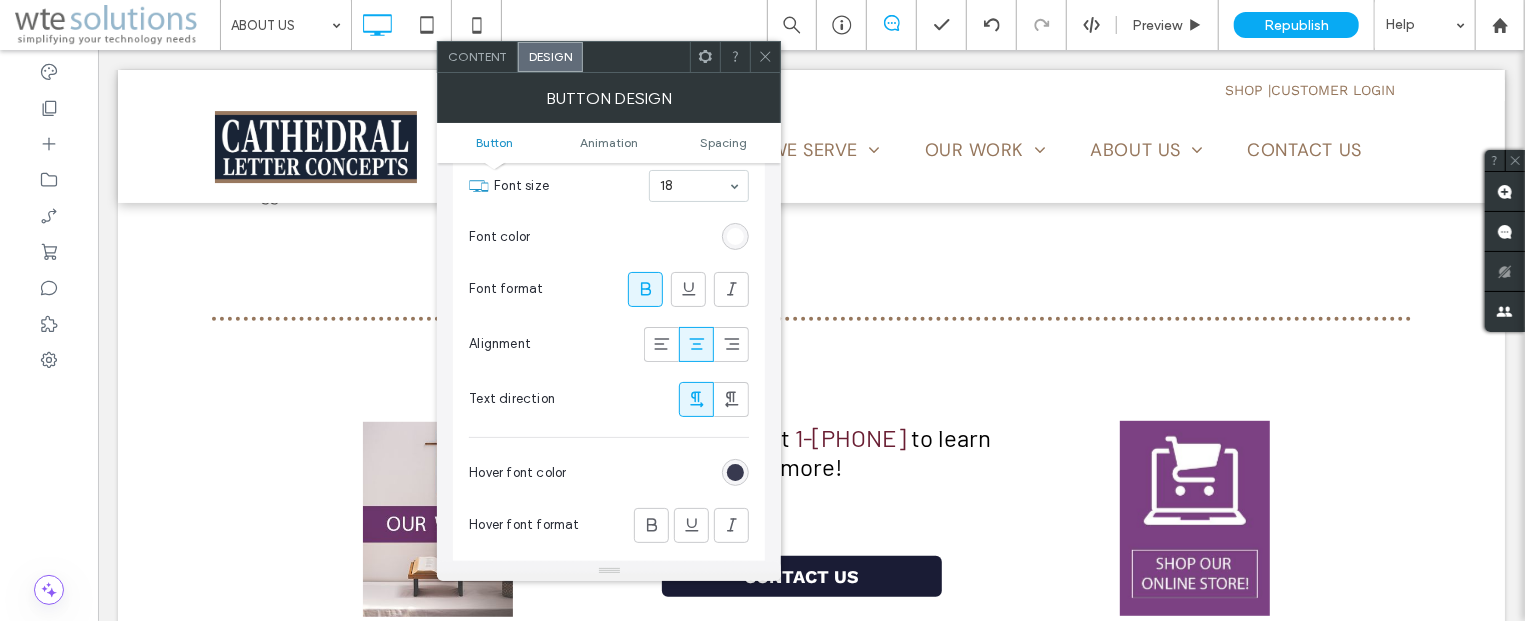 click at bounding box center (735, 472) 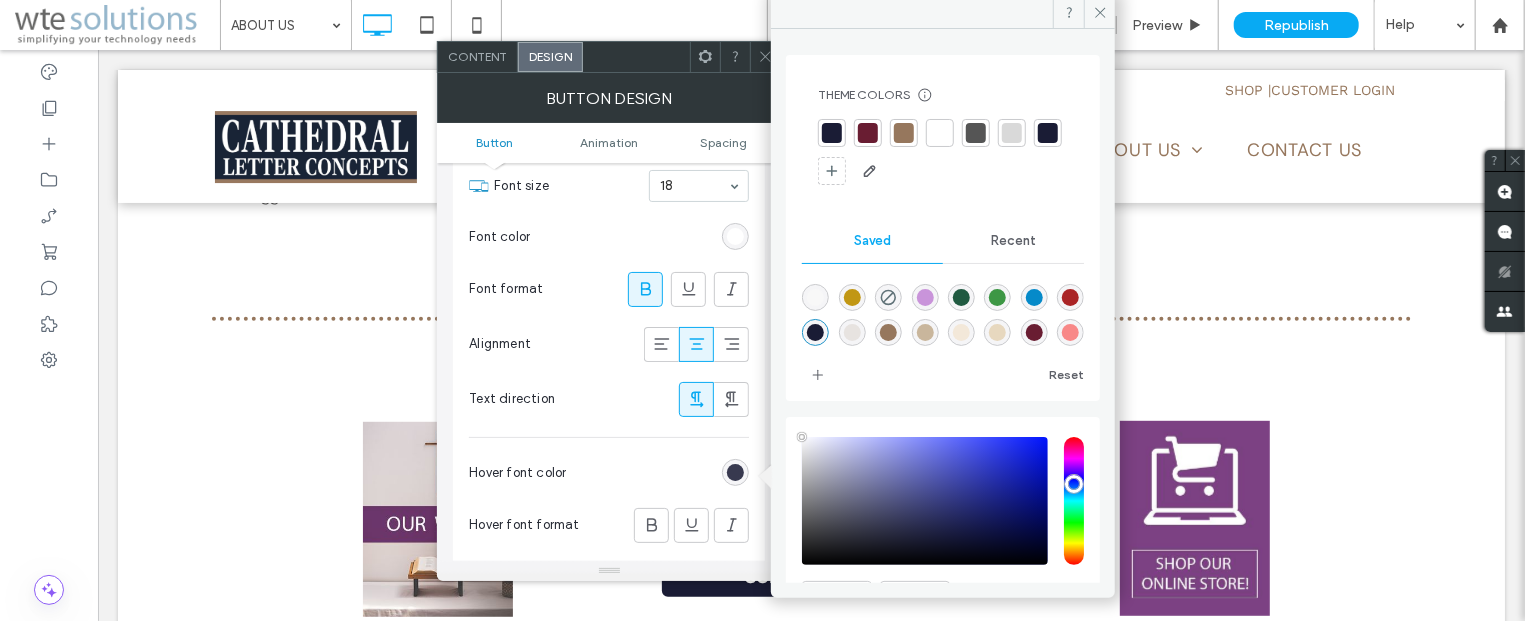 type on "****" 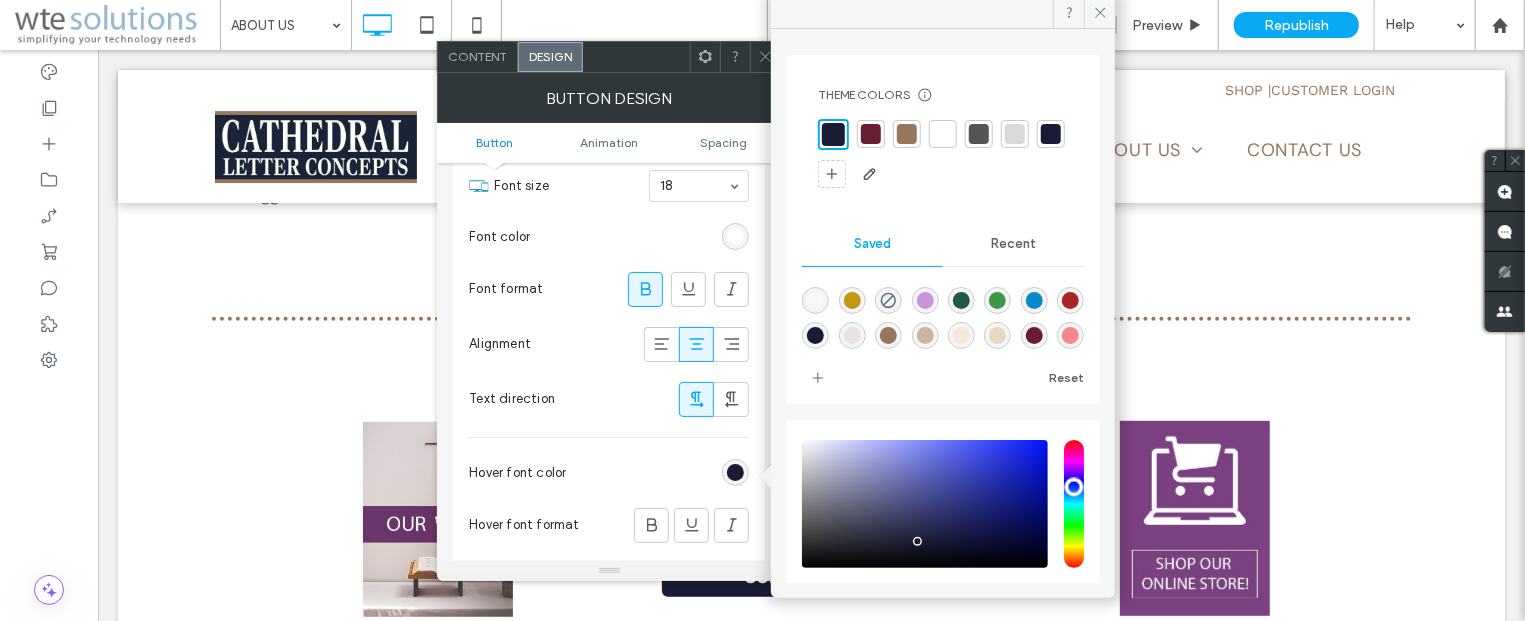 scroll, scrollTop: 32, scrollLeft: 0, axis: vertical 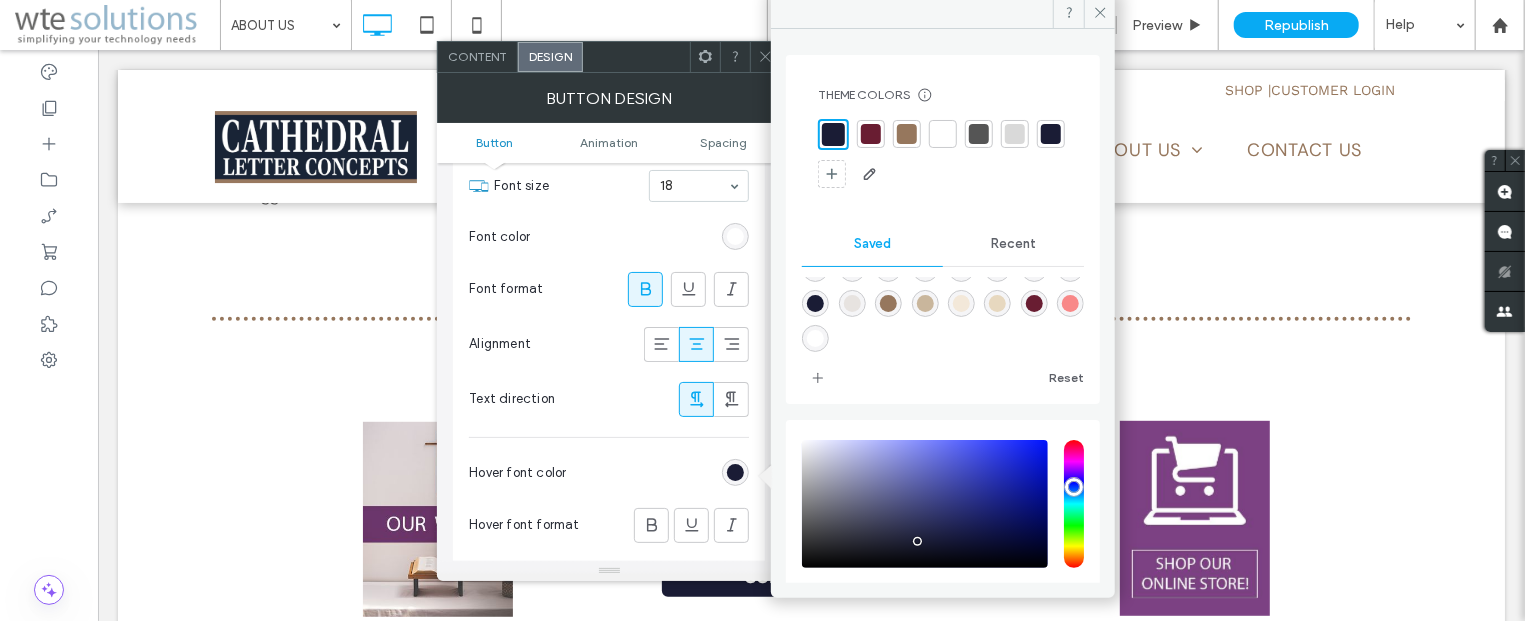 click at bounding box center (815, 338) 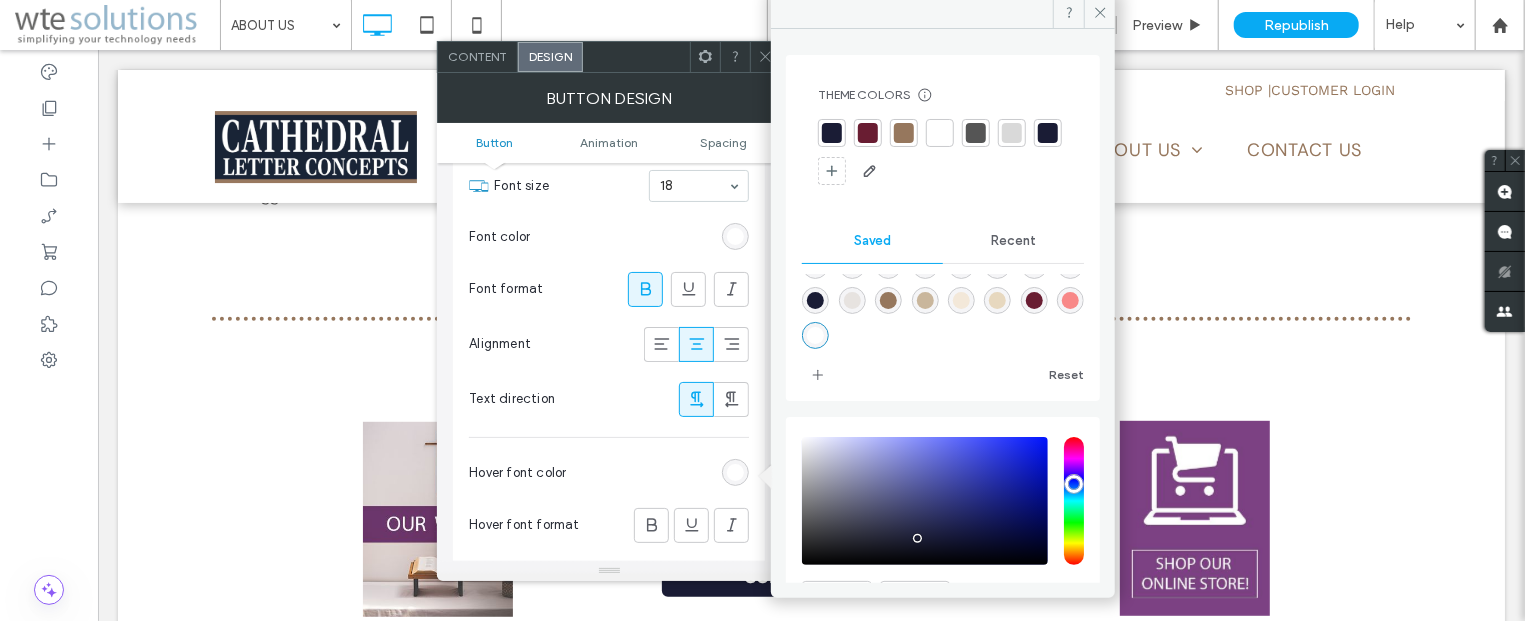 type on "*******" 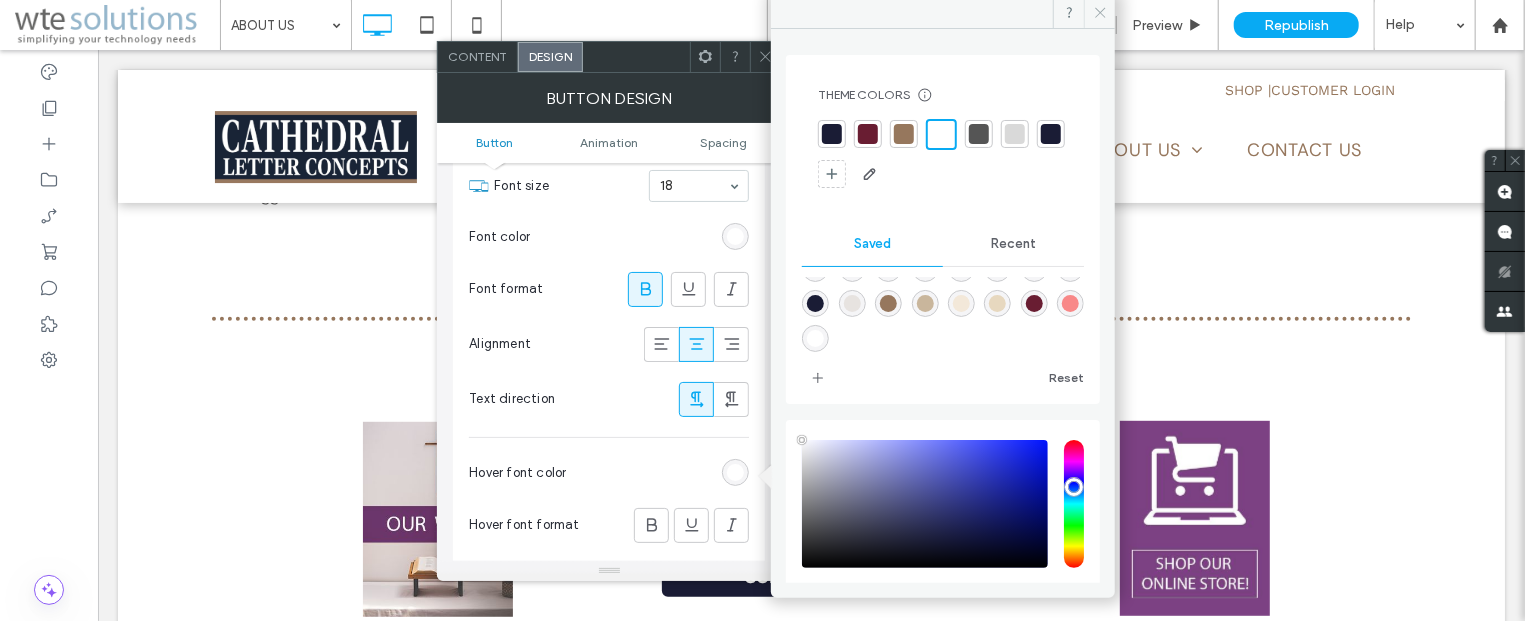 click 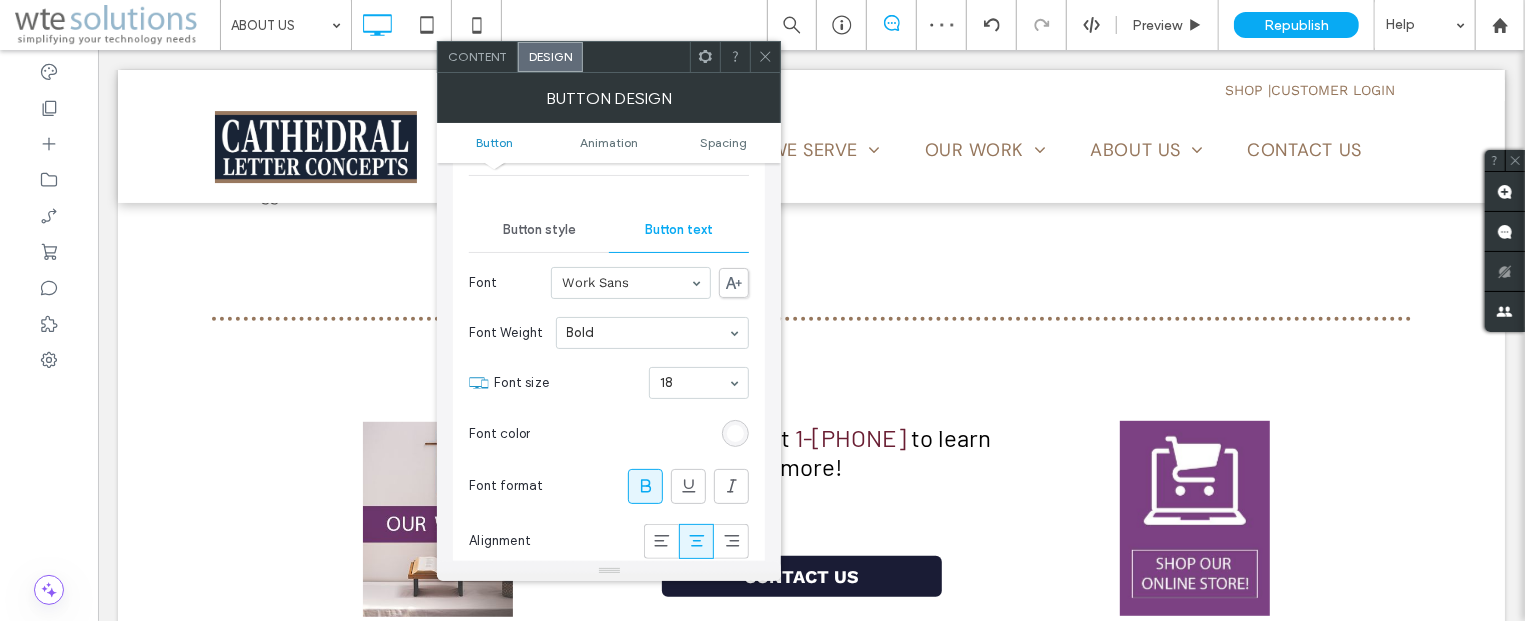 scroll, scrollTop: 0, scrollLeft: 0, axis: both 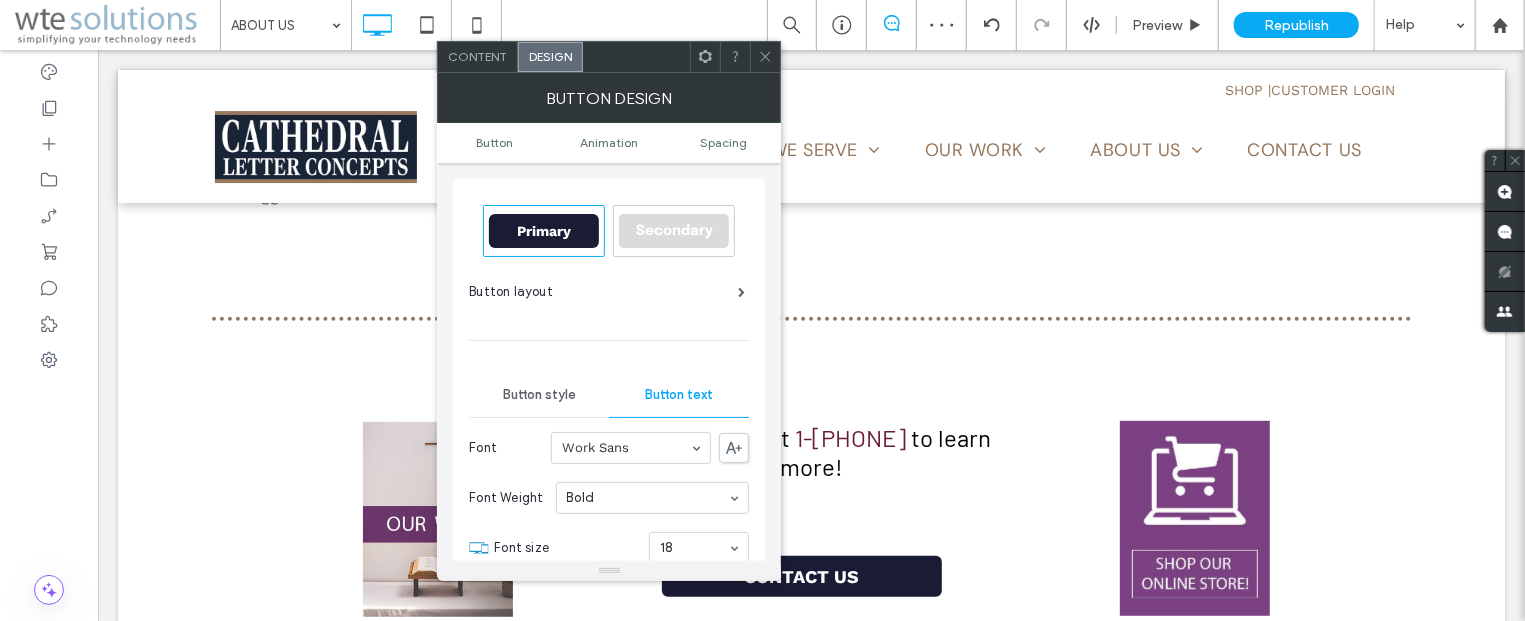 click on "Button style" at bounding box center [539, 395] 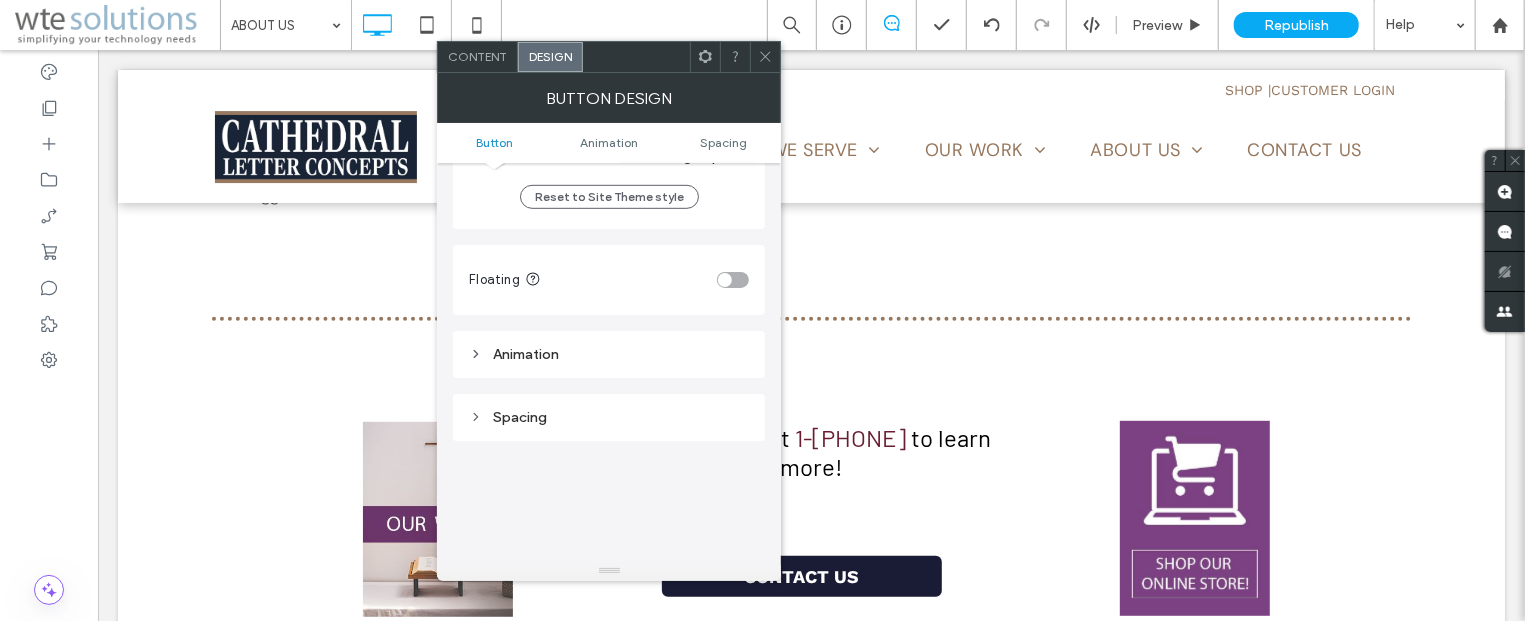 scroll, scrollTop: 603, scrollLeft: 0, axis: vertical 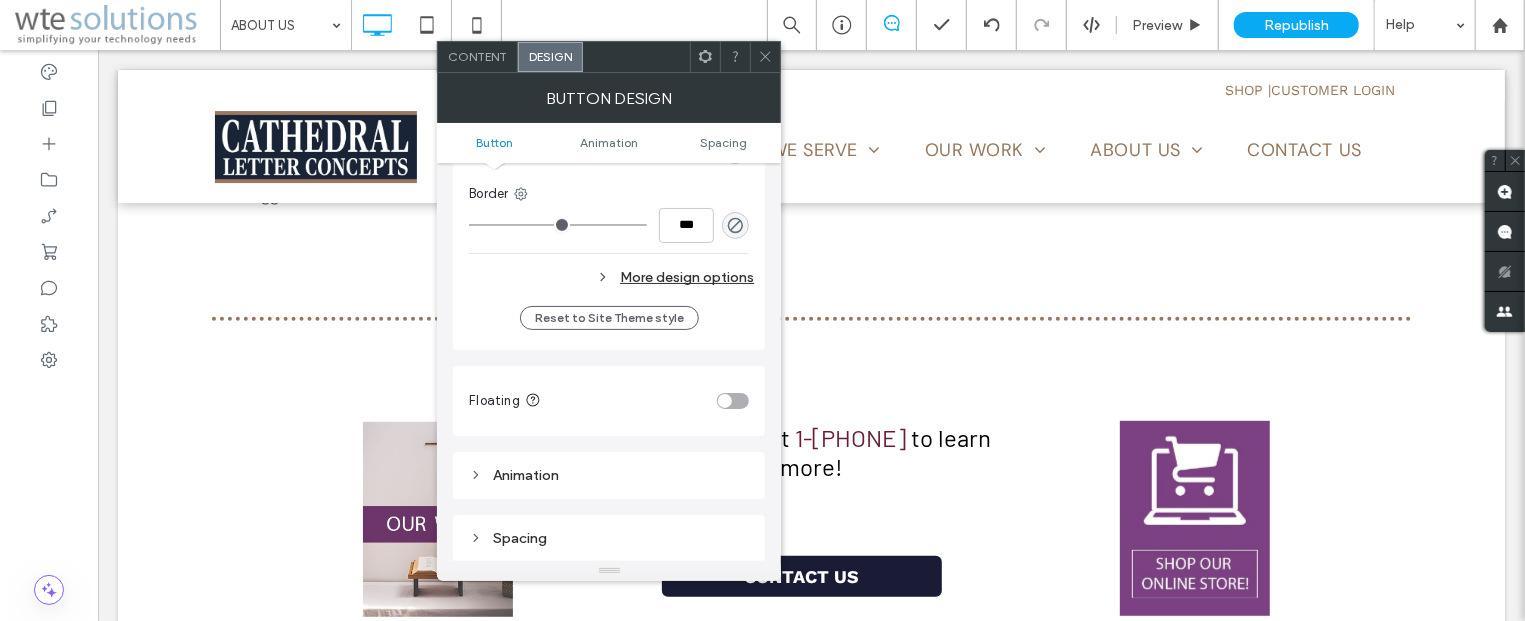 click on "More design options" at bounding box center (611, 277) 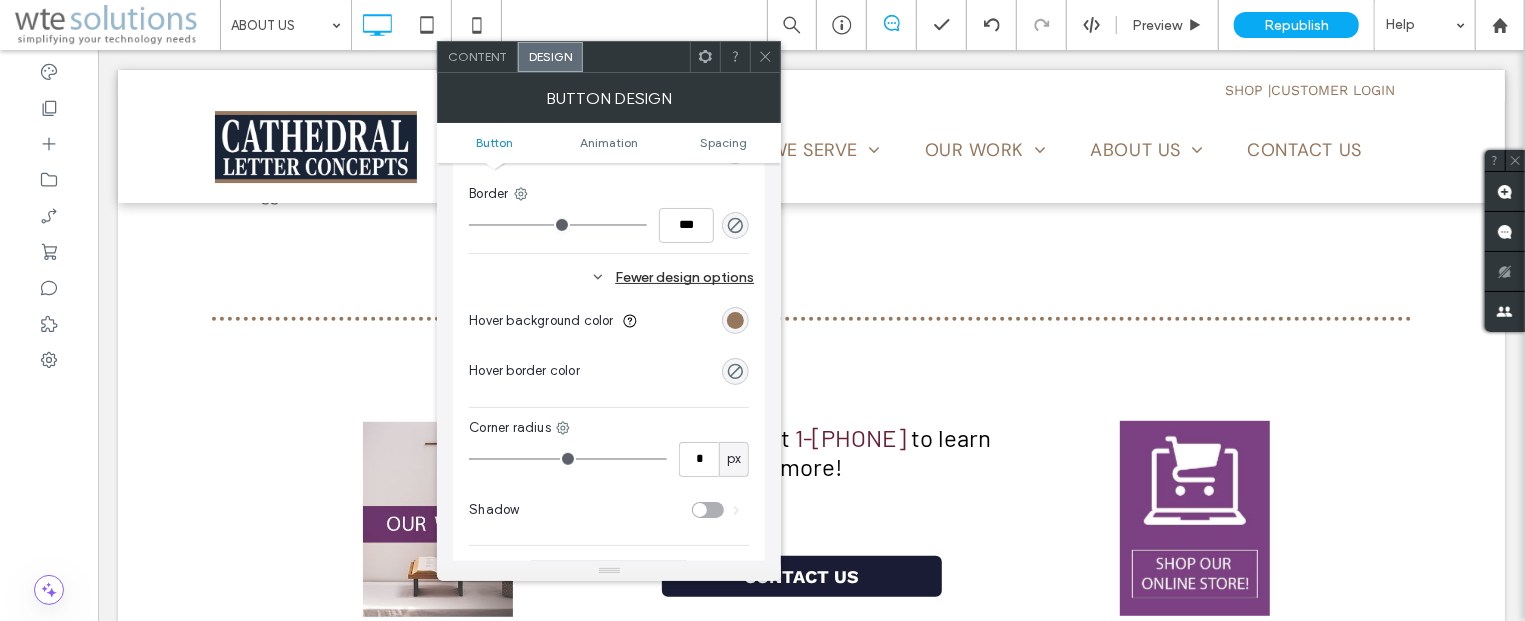 type on "*" 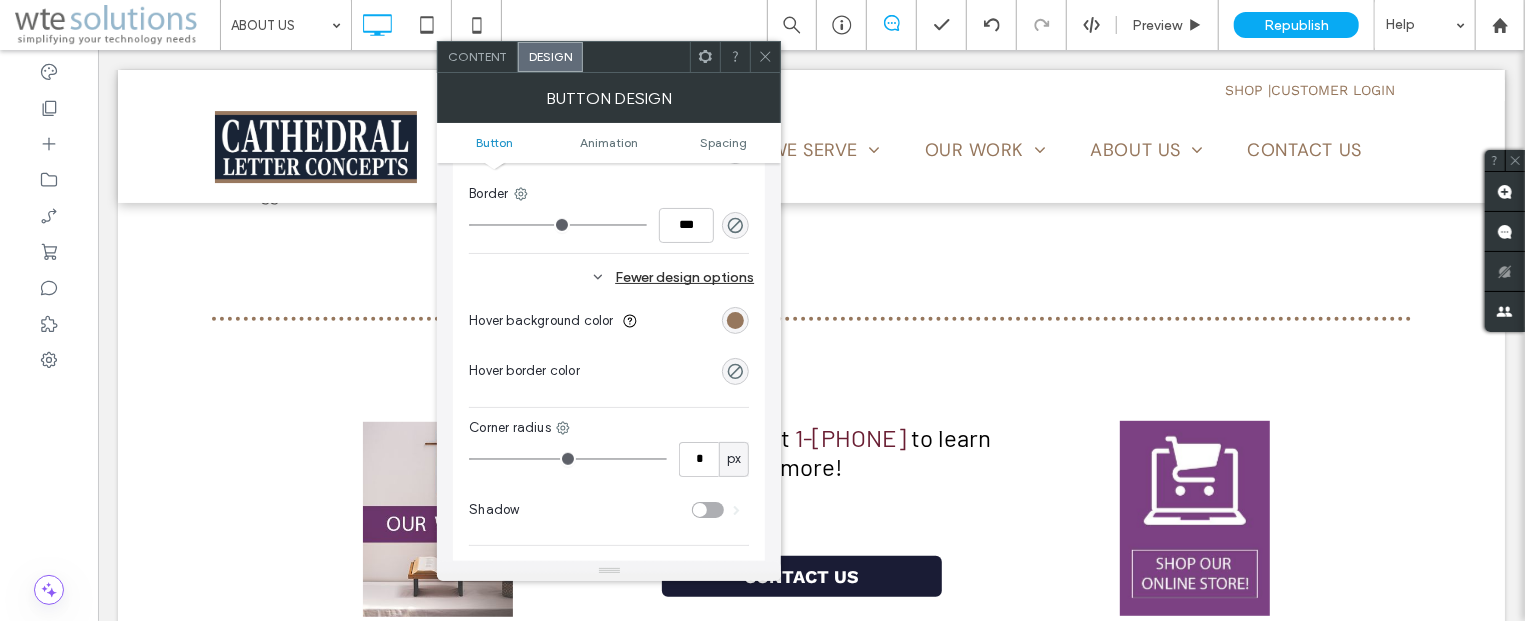 click at bounding box center (735, 320) 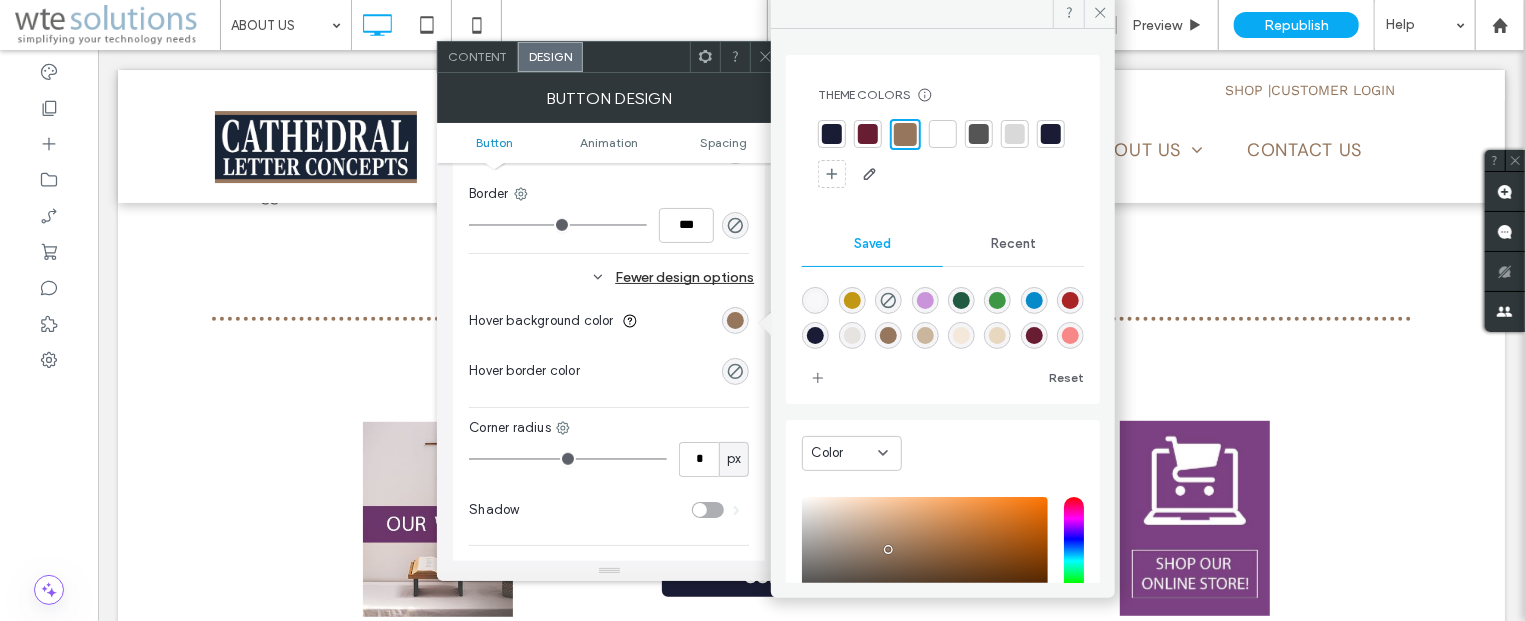 click at bounding box center (868, 134) 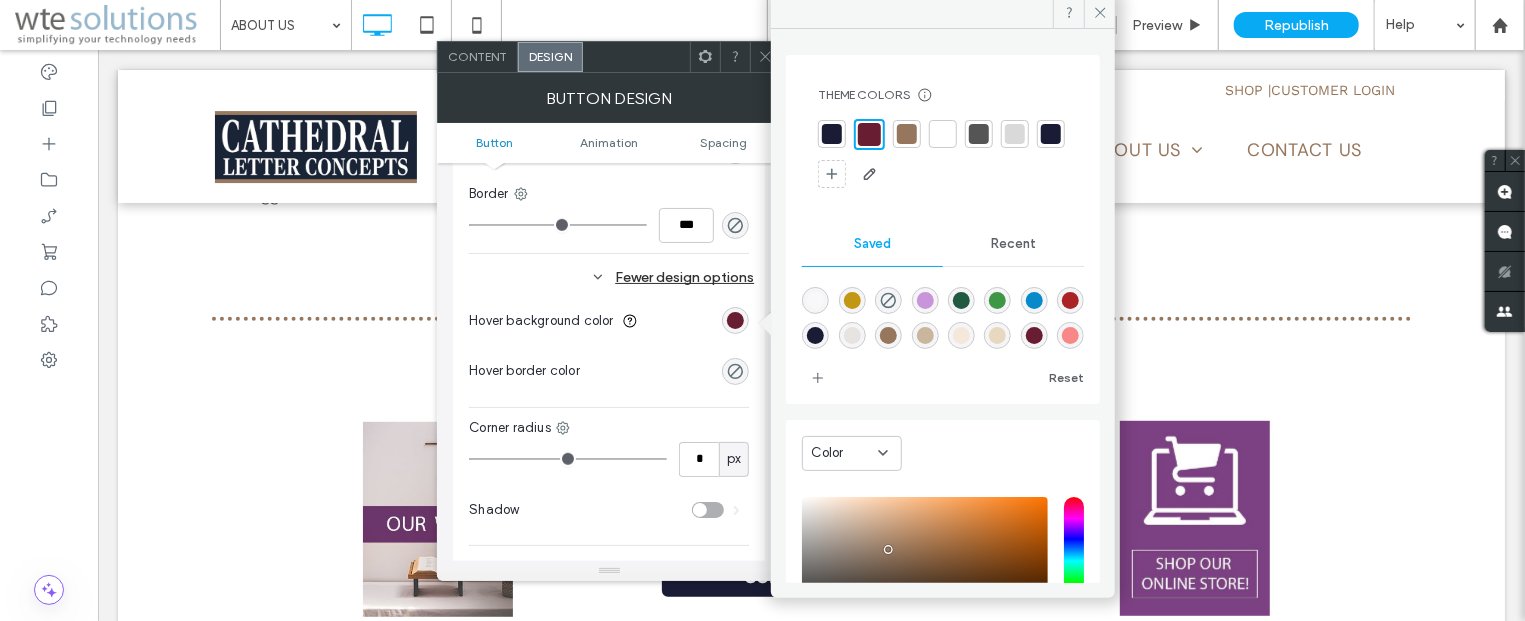 click at bounding box center [765, 57] 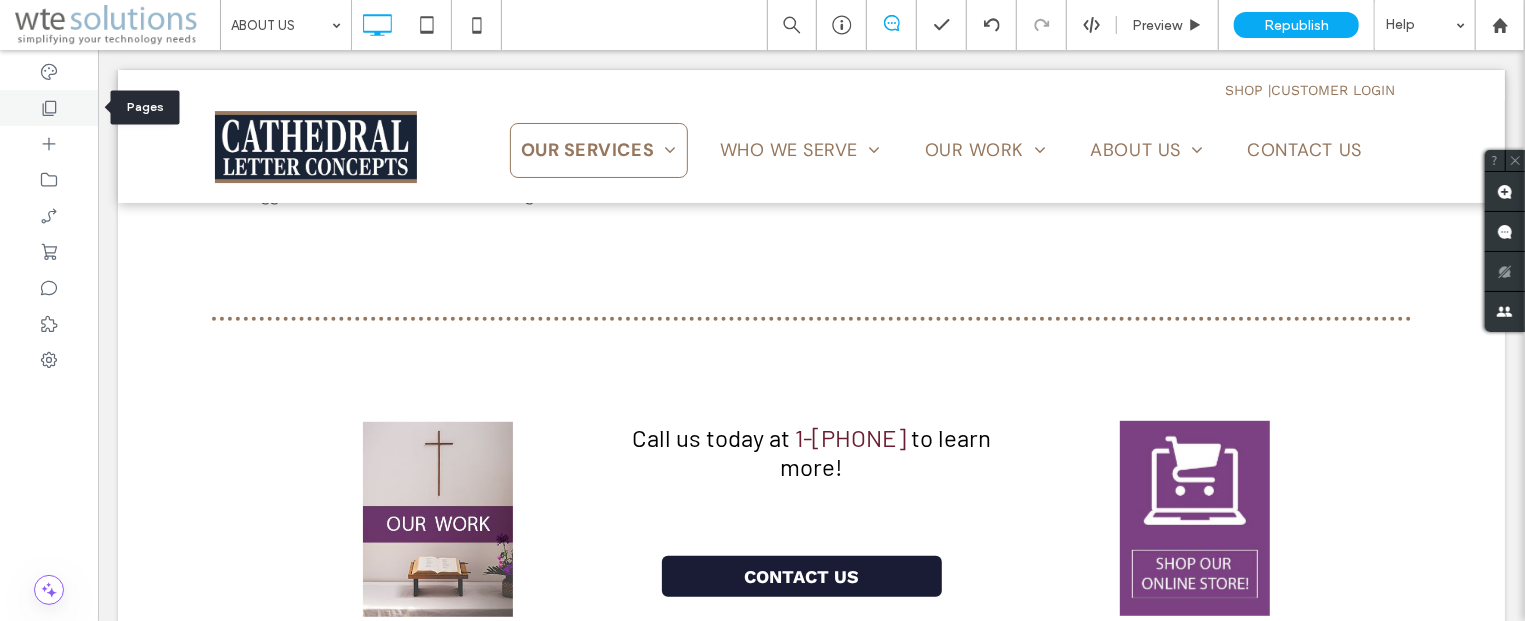 click at bounding box center (49, 108) 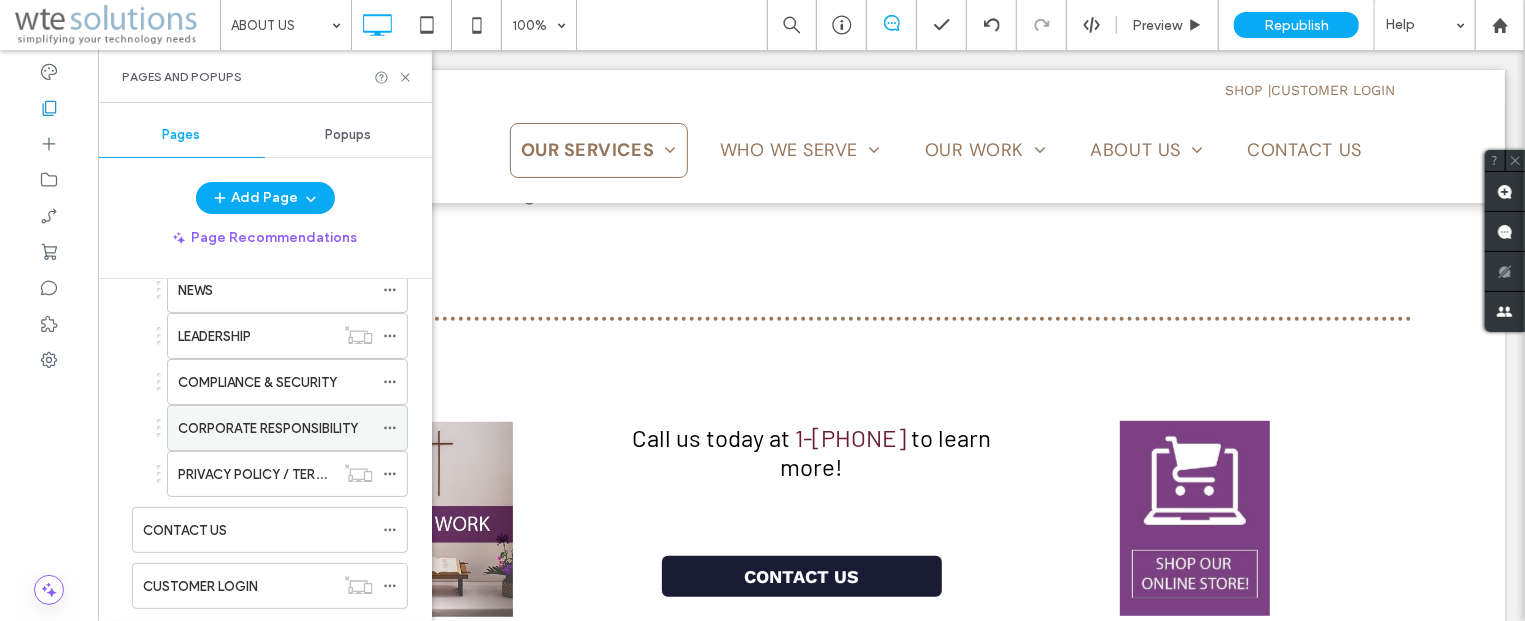 scroll, scrollTop: 241, scrollLeft: 0, axis: vertical 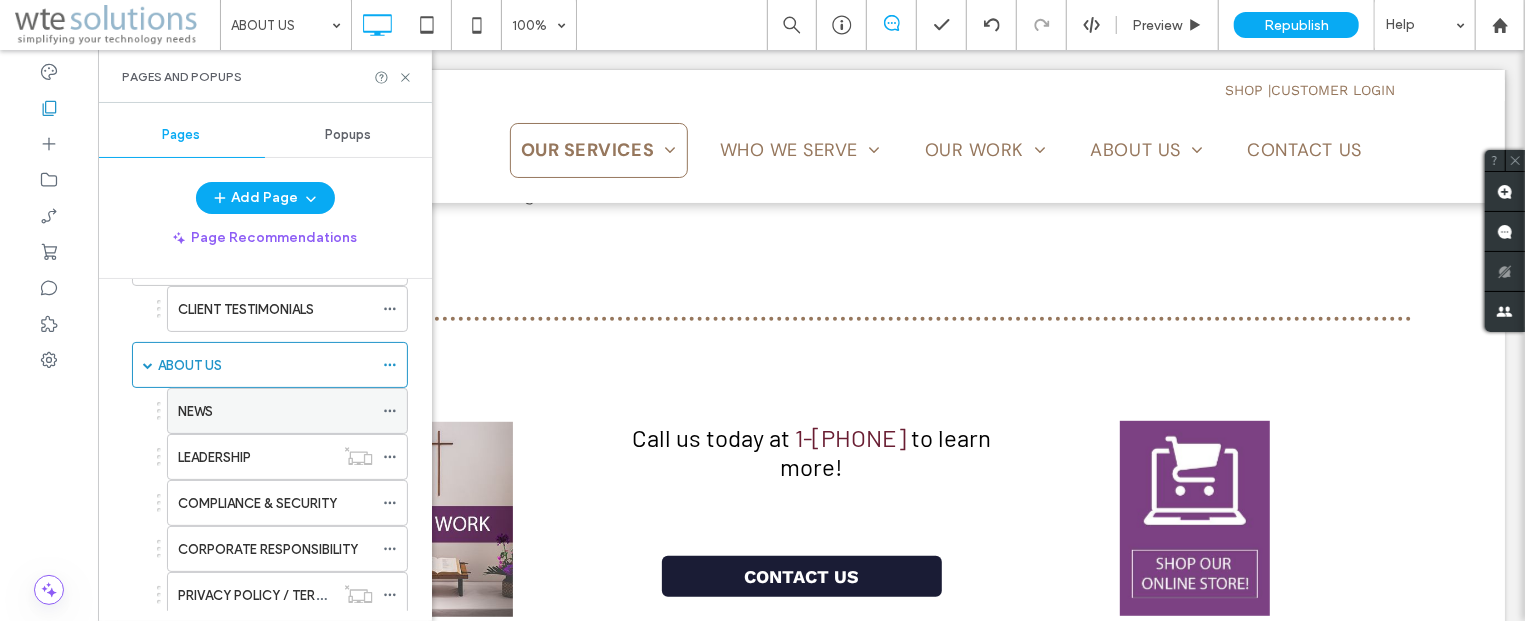 click on "NEWS" at bounding box center (275, 411) 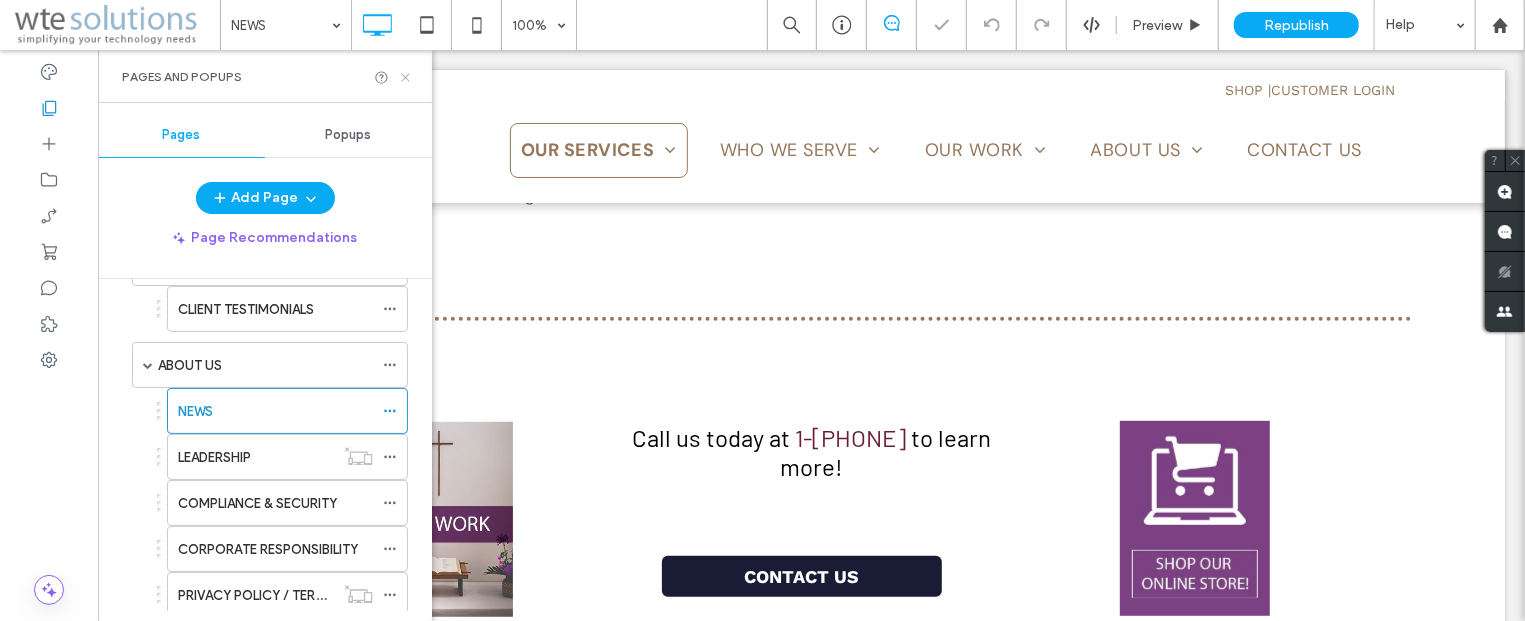 click 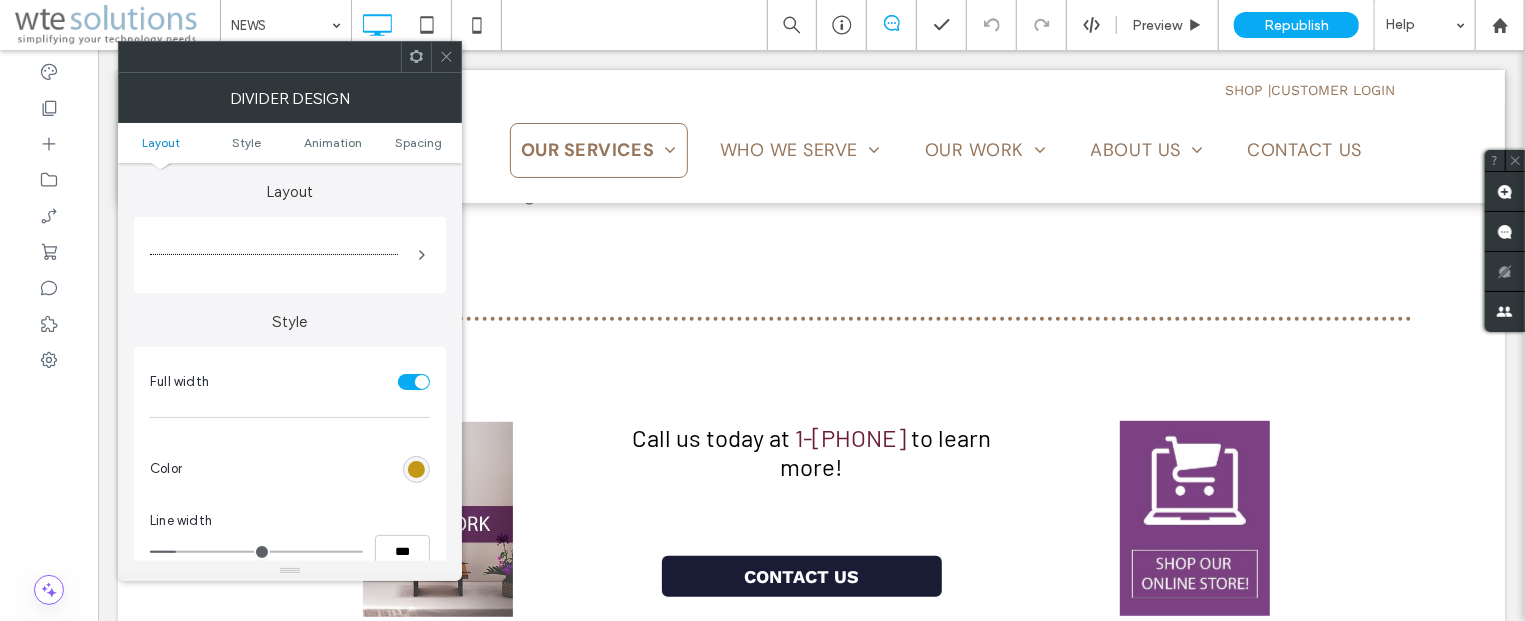 click at bounding box center (416, 469) 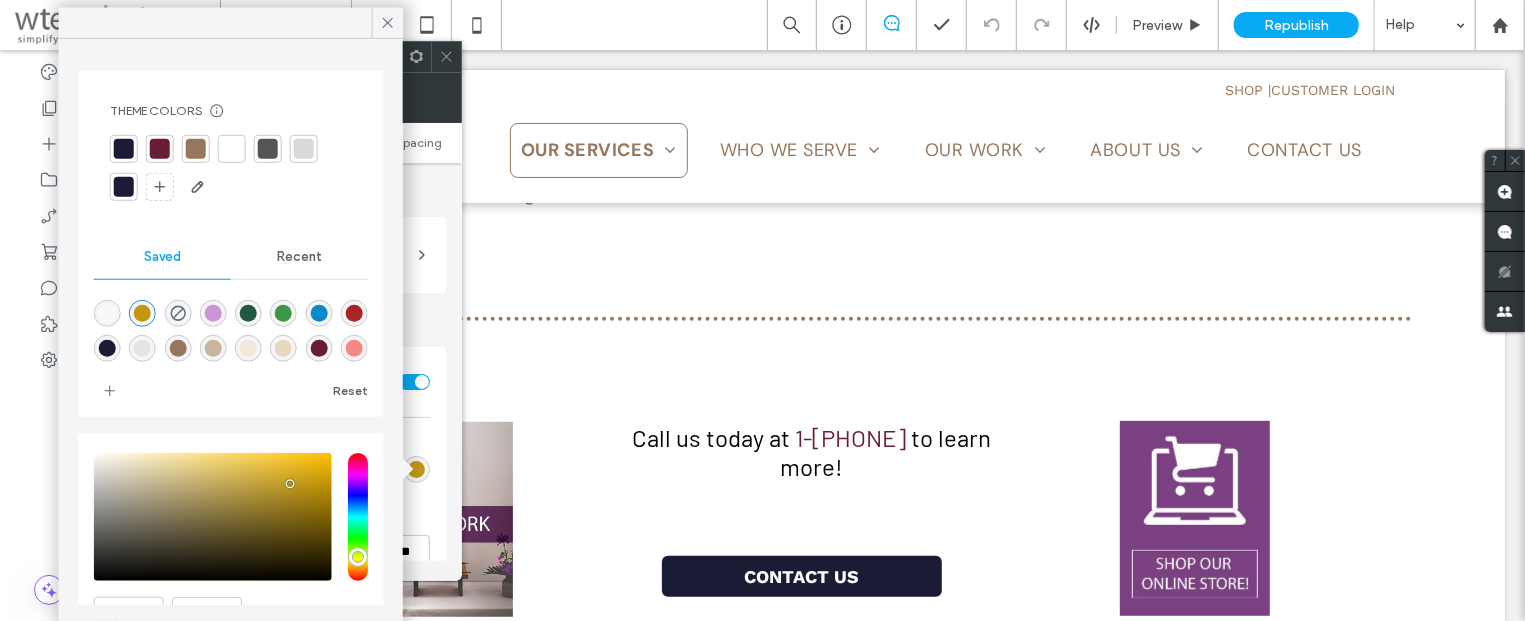 click at bounding box center [196, 149] 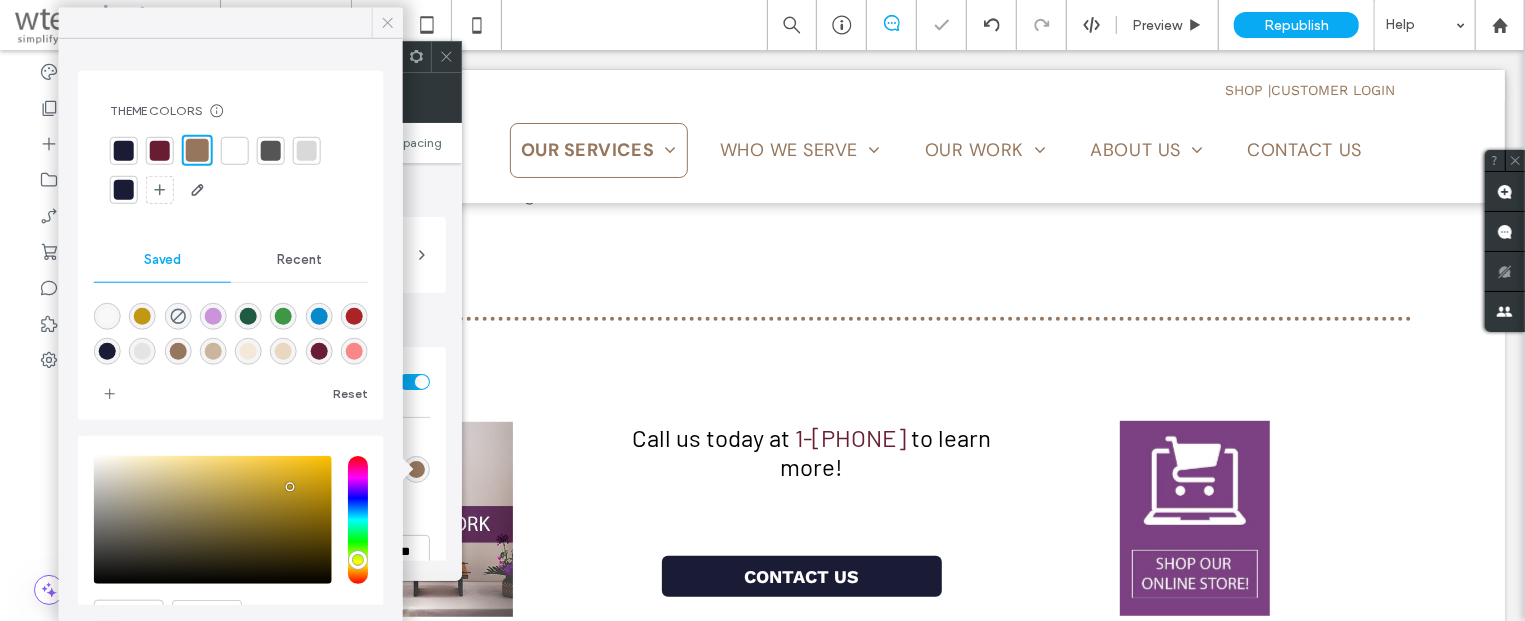 click 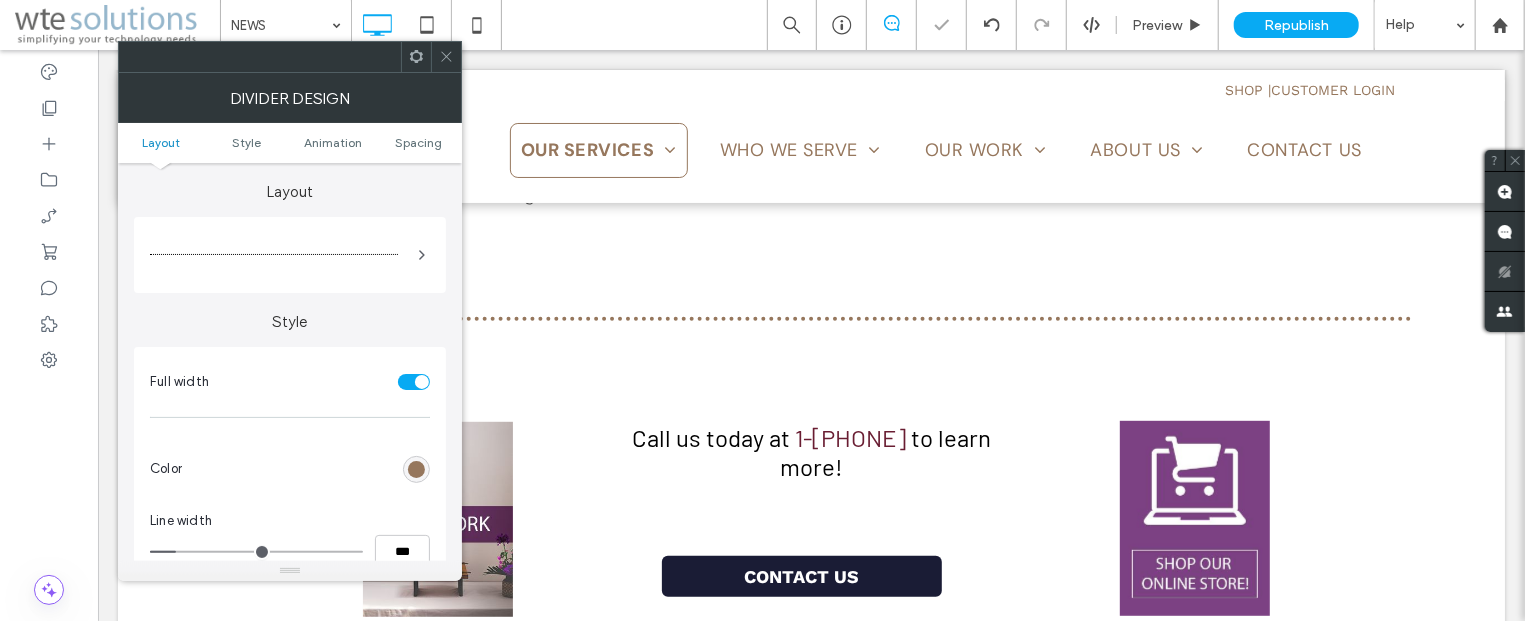 click at bounding box center [446, 57] 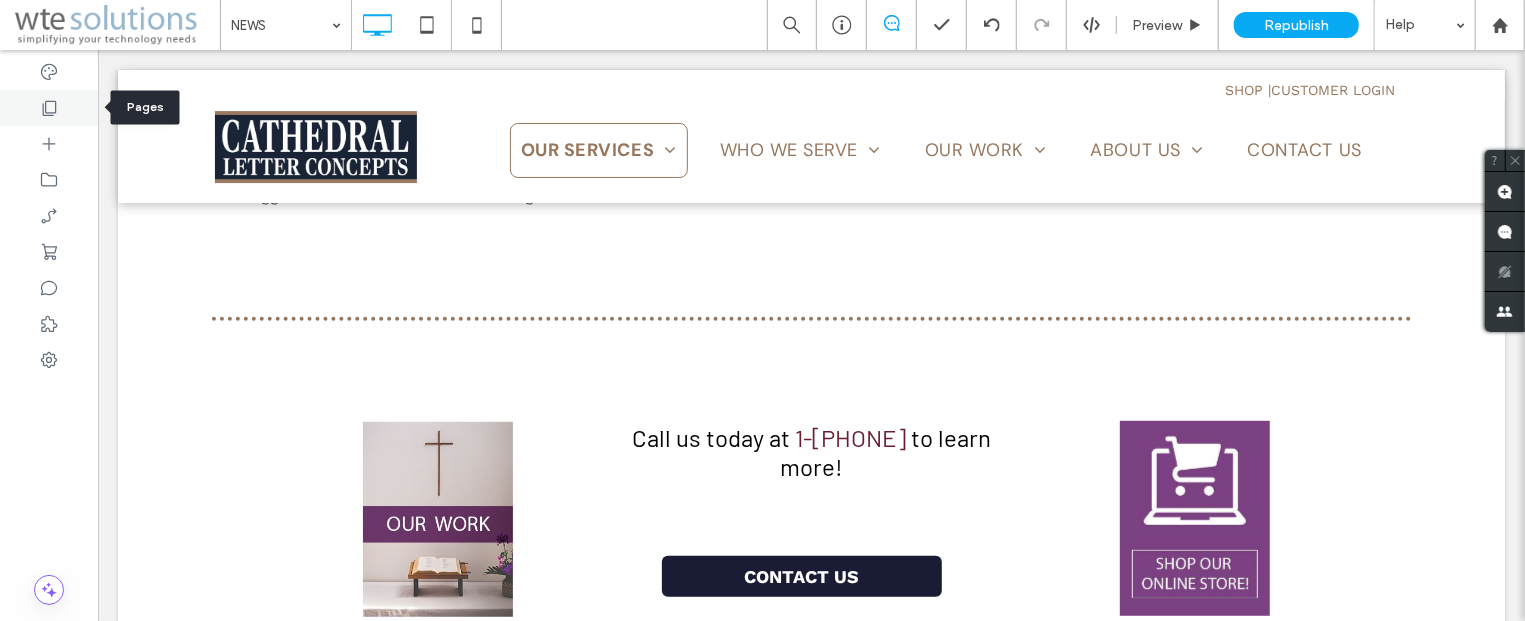 click 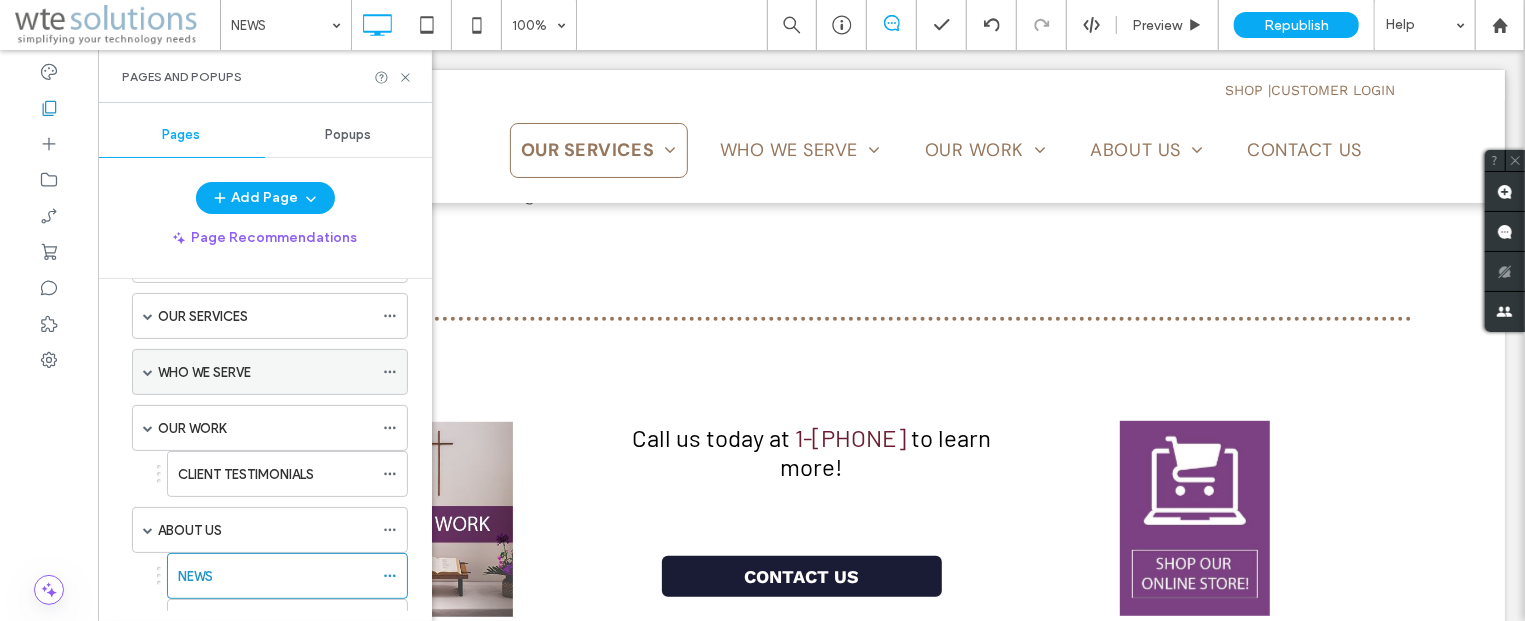 scroll, scrollTop: 121, scrollLeft: 0, axis: vertical 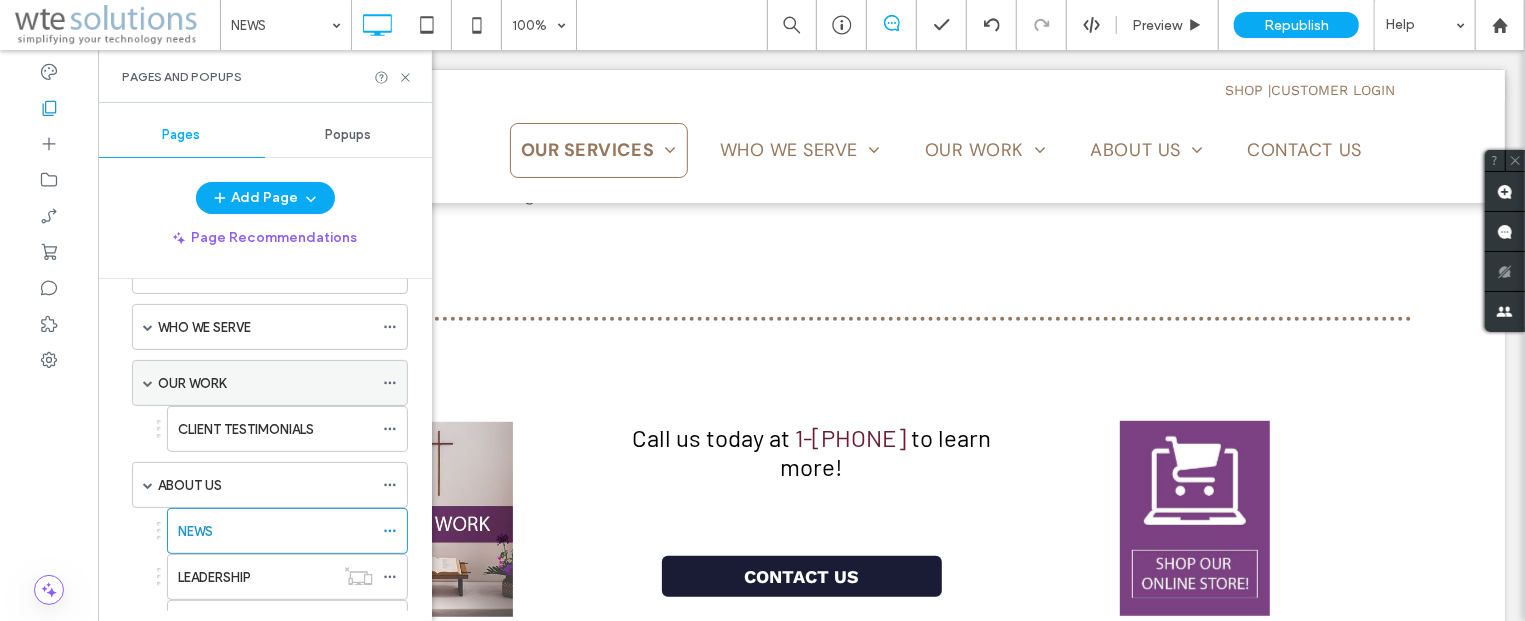 click at bounding box center [148, 383] 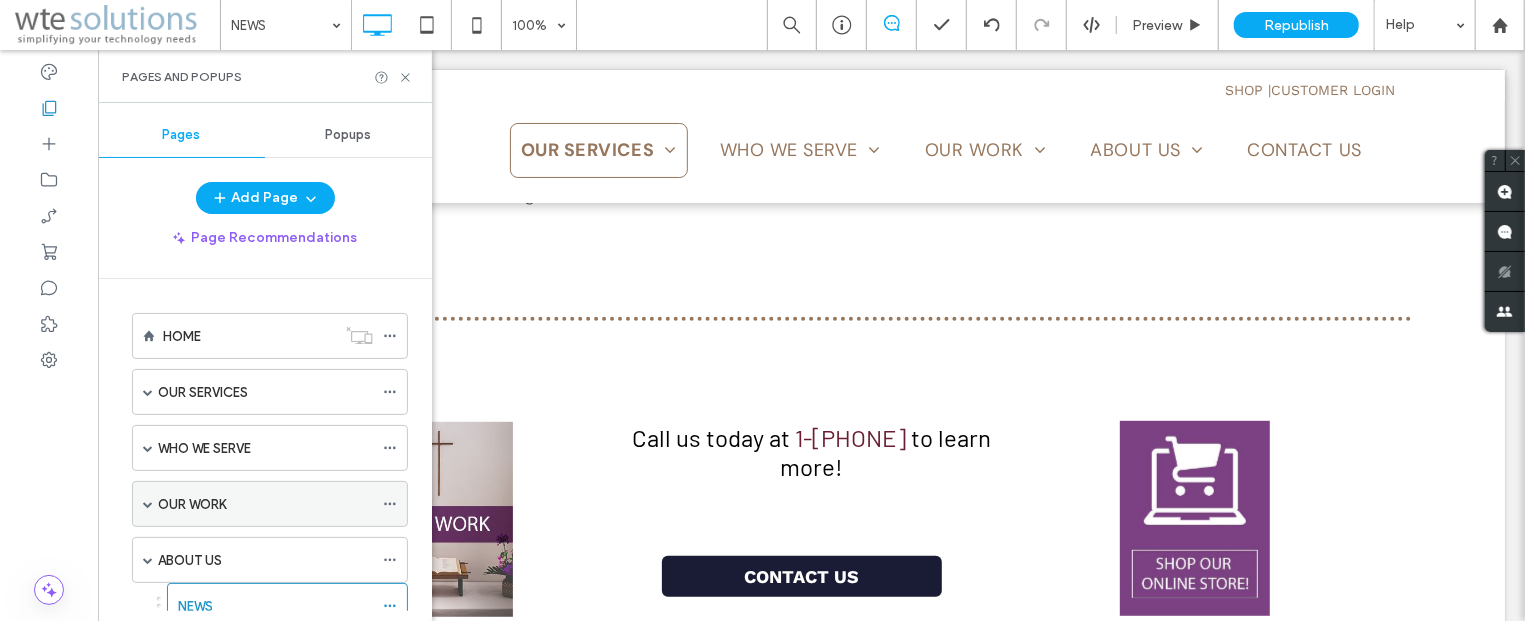 scroll, scrollTop: 241, scrollLeft: 0, axis: vertical 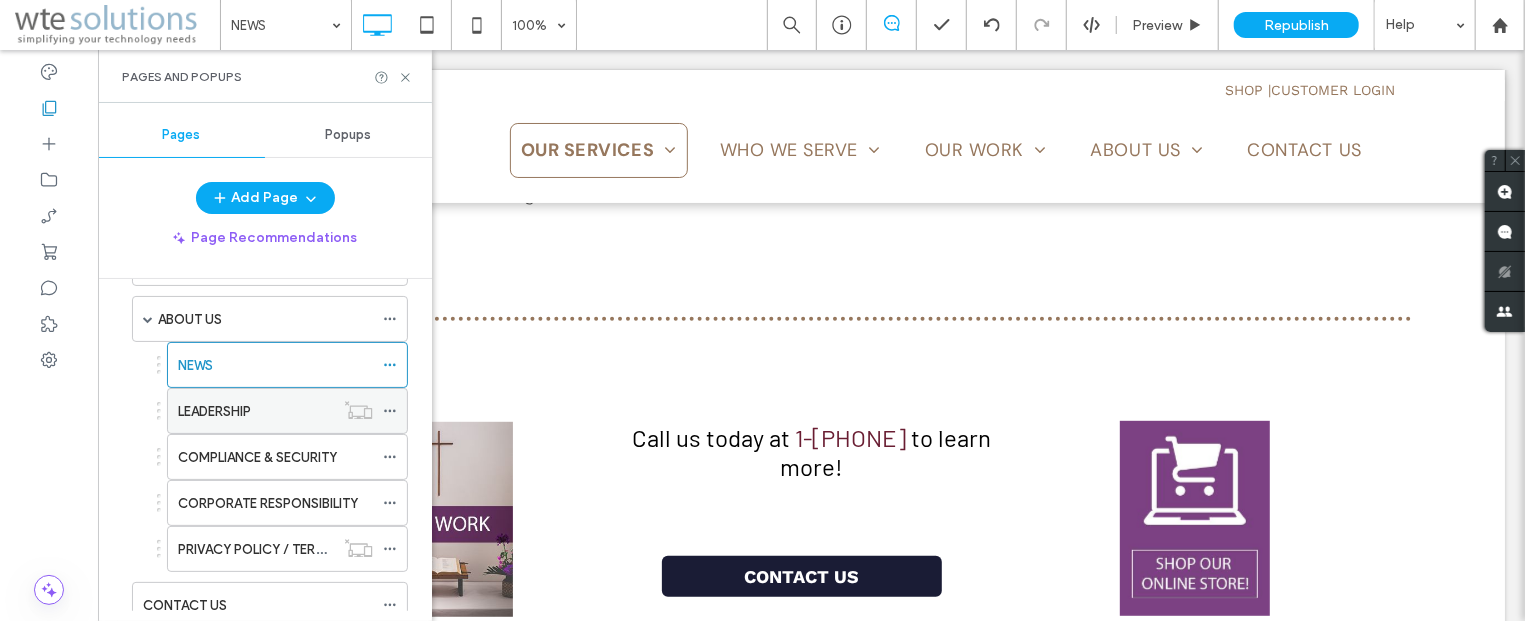 click on "LEADERSHIP" at bounding box center (256, 411) 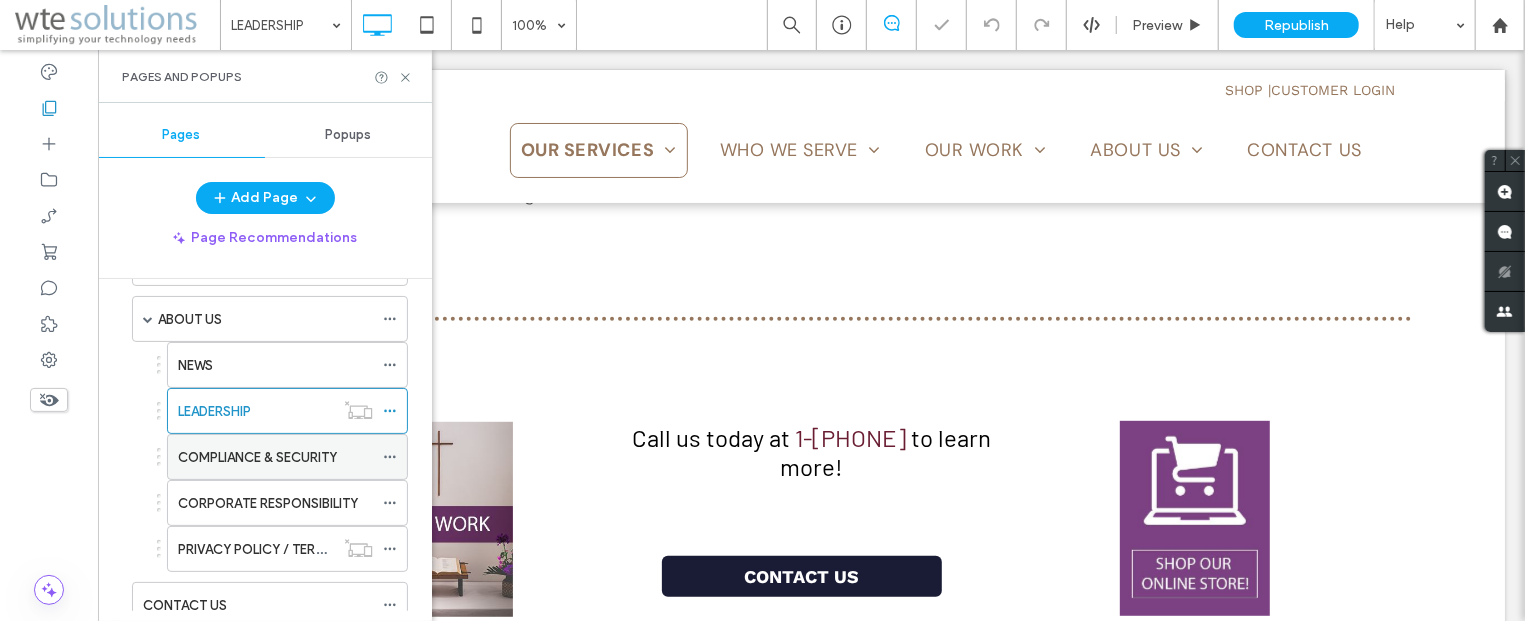 click on "COMPLIANCE & SECURITY" at bounding box center [257, 457] 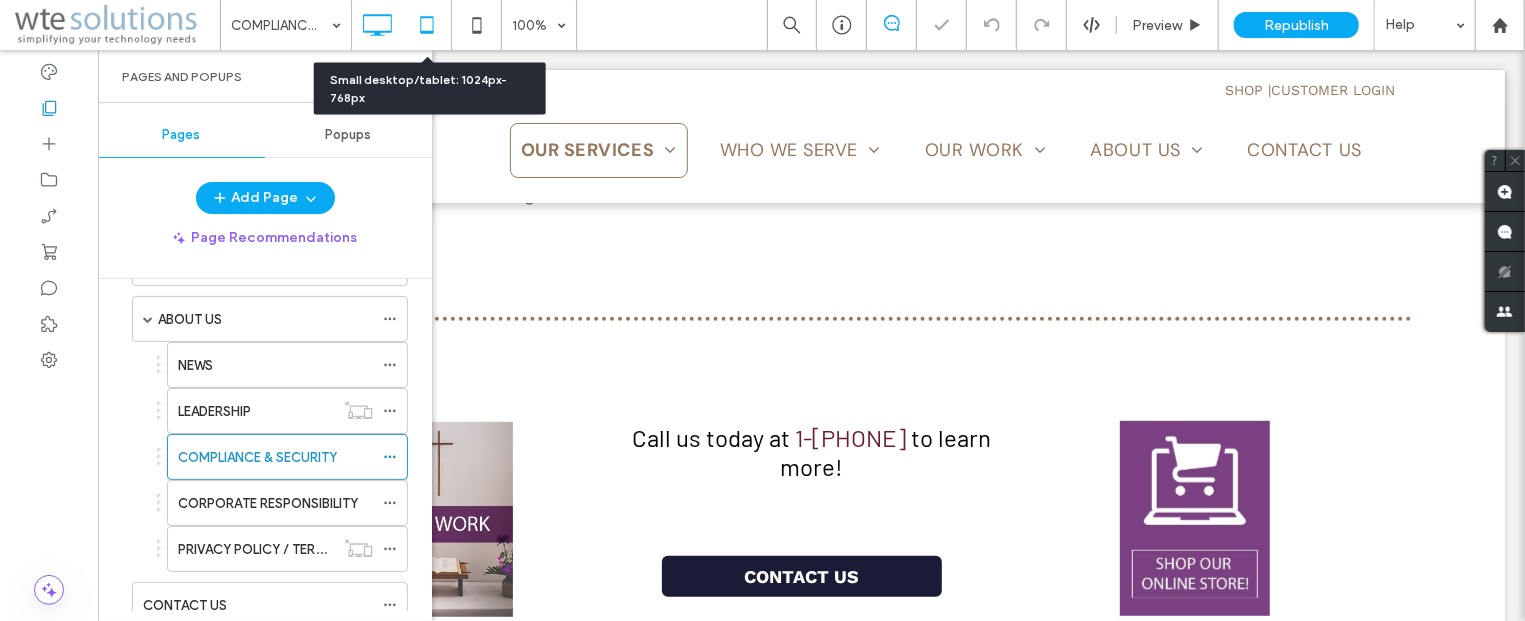 click on "Small desktop/tablet: 1024px-768px" at bounding box center [430, 89] 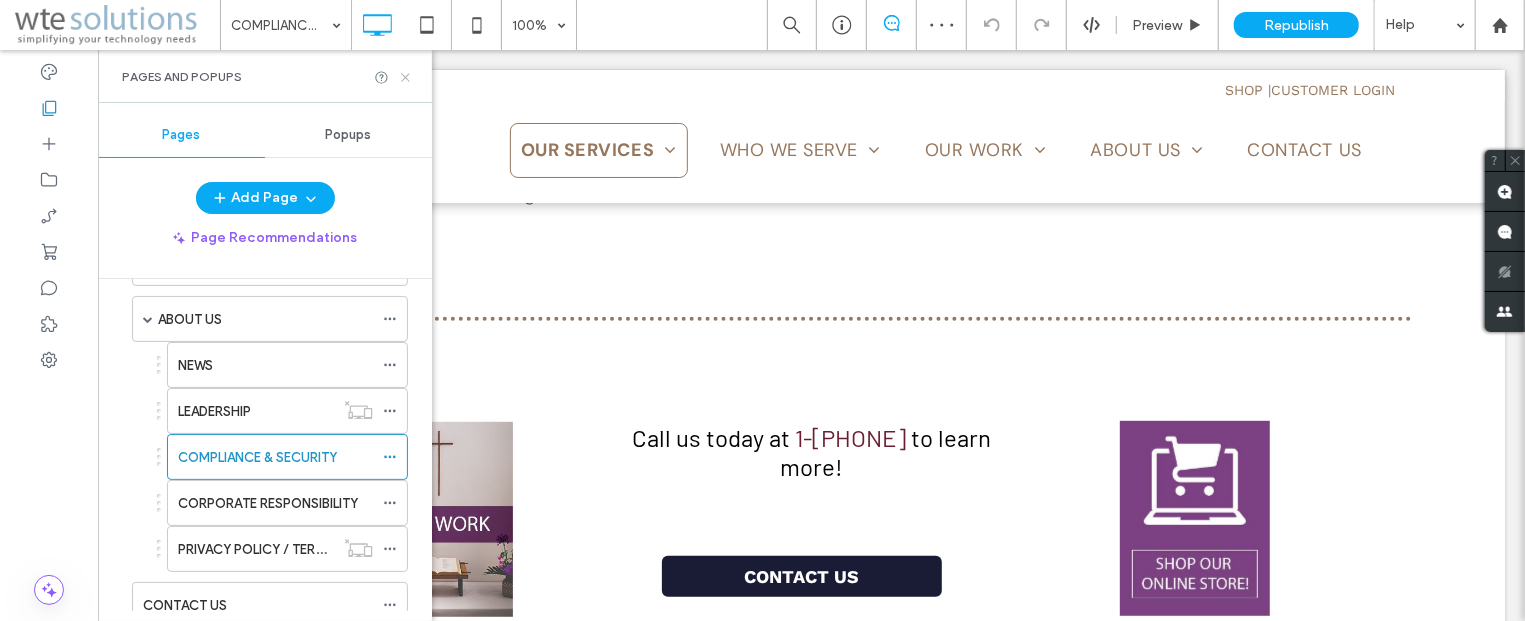 click 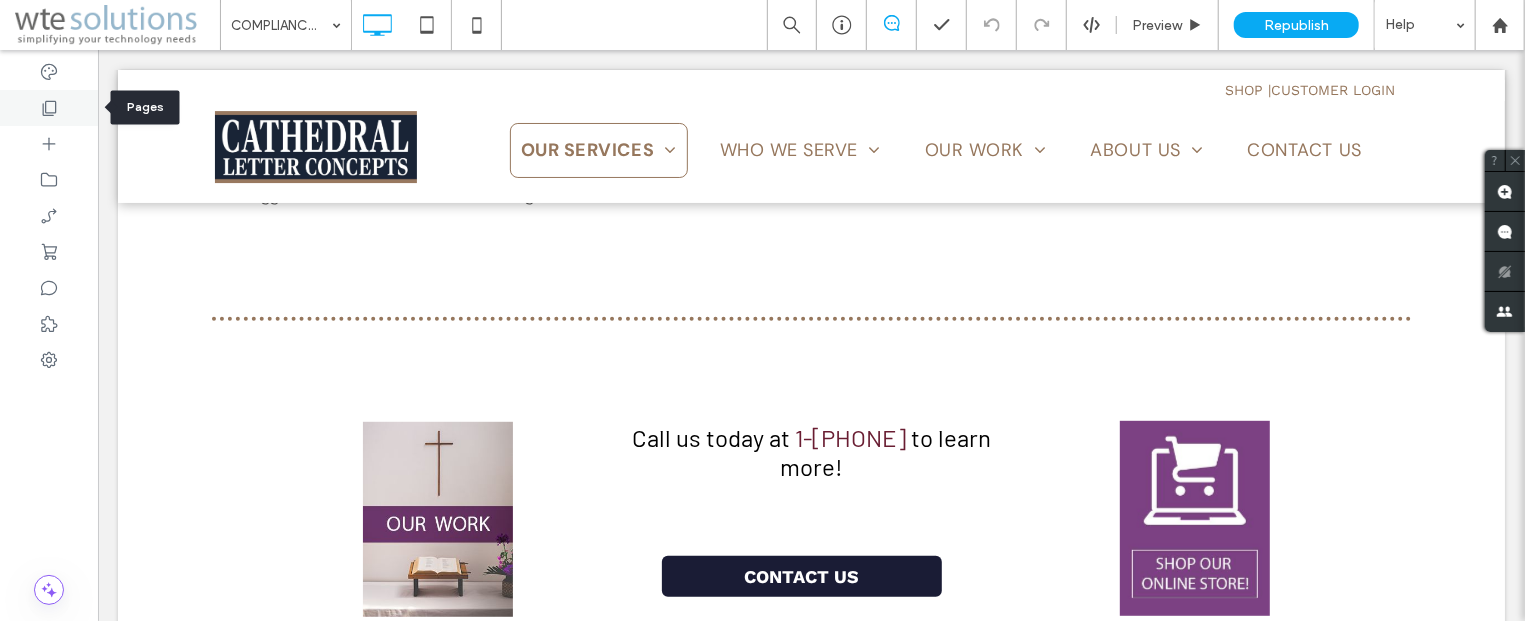 click 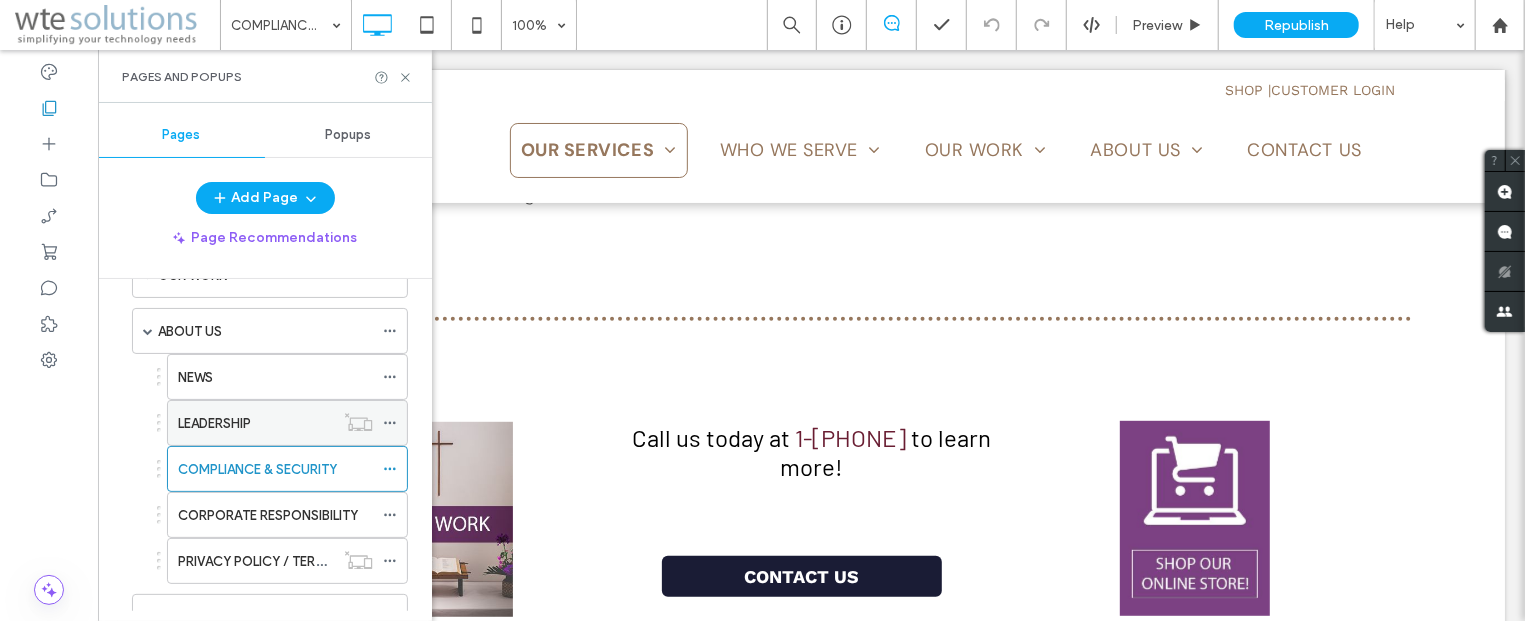 scroll, scrollTop: 362, scrollLeft: 0, axis: vertical 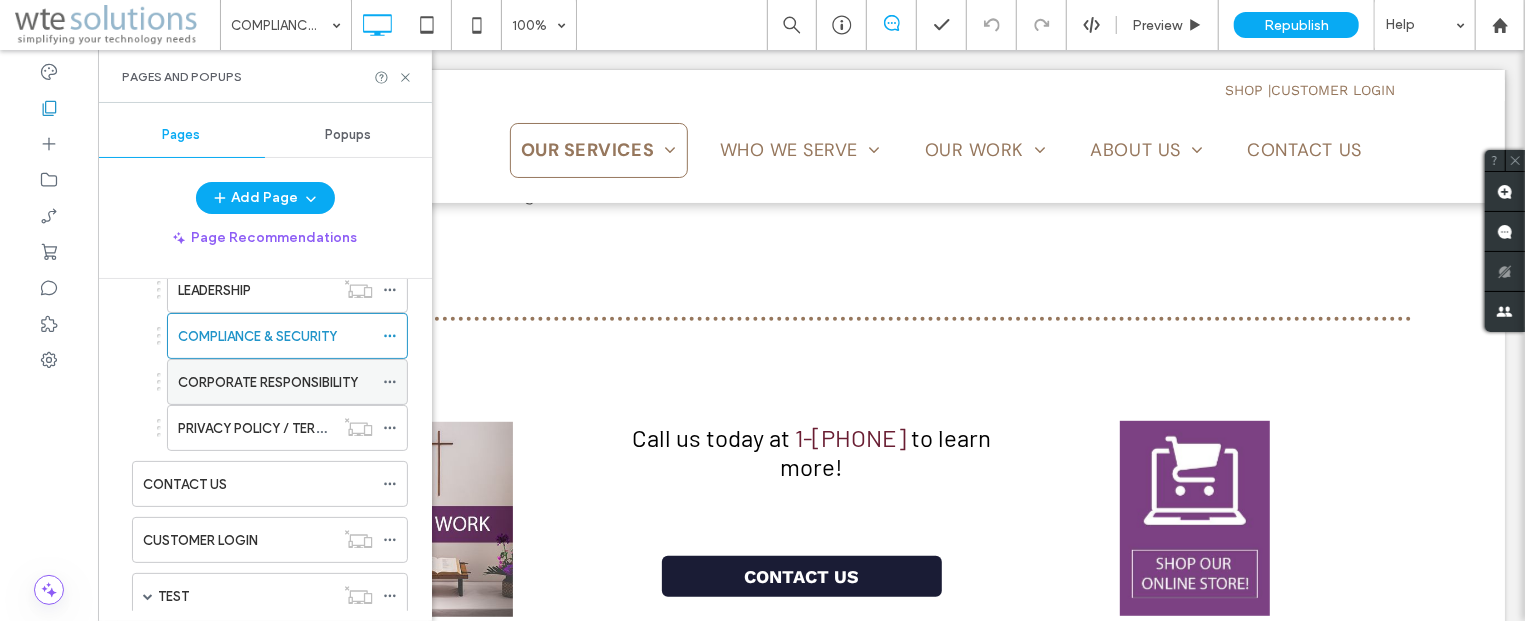 click on "CORPORATE RESPONSIBILITY" at bounding box center (268, 382) 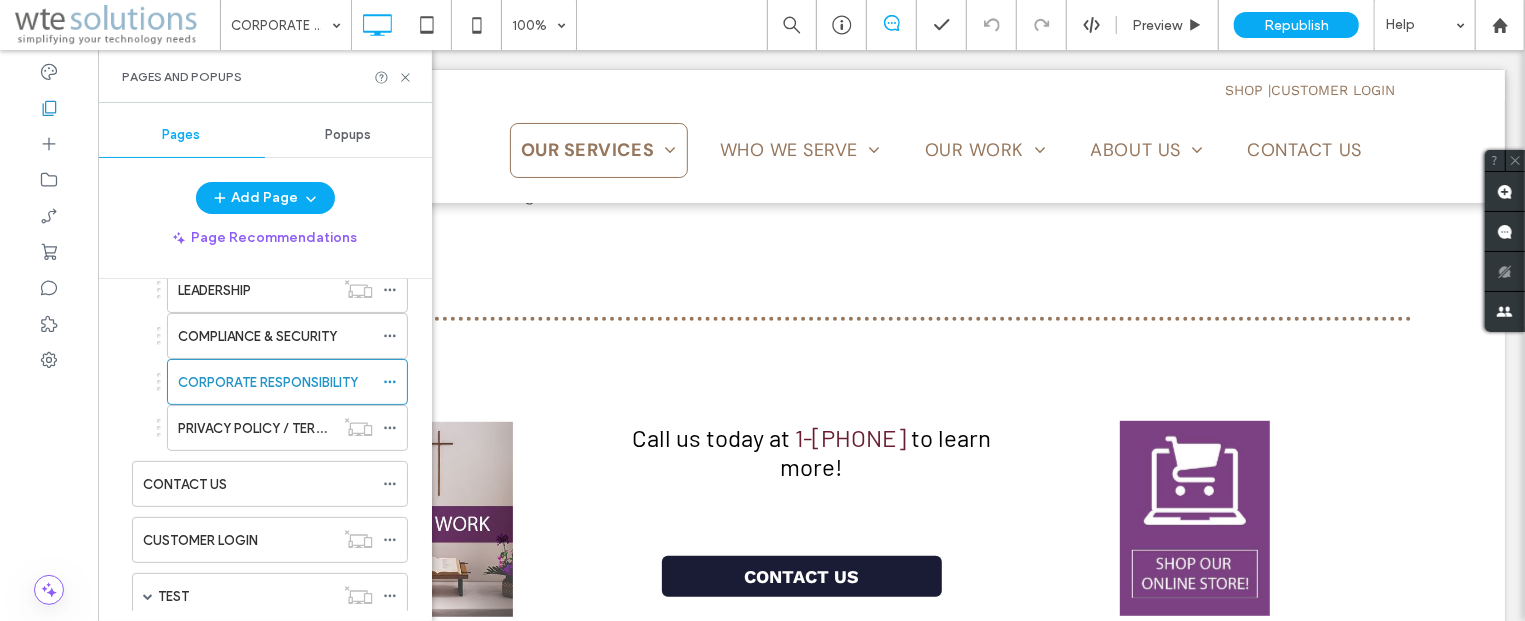 click 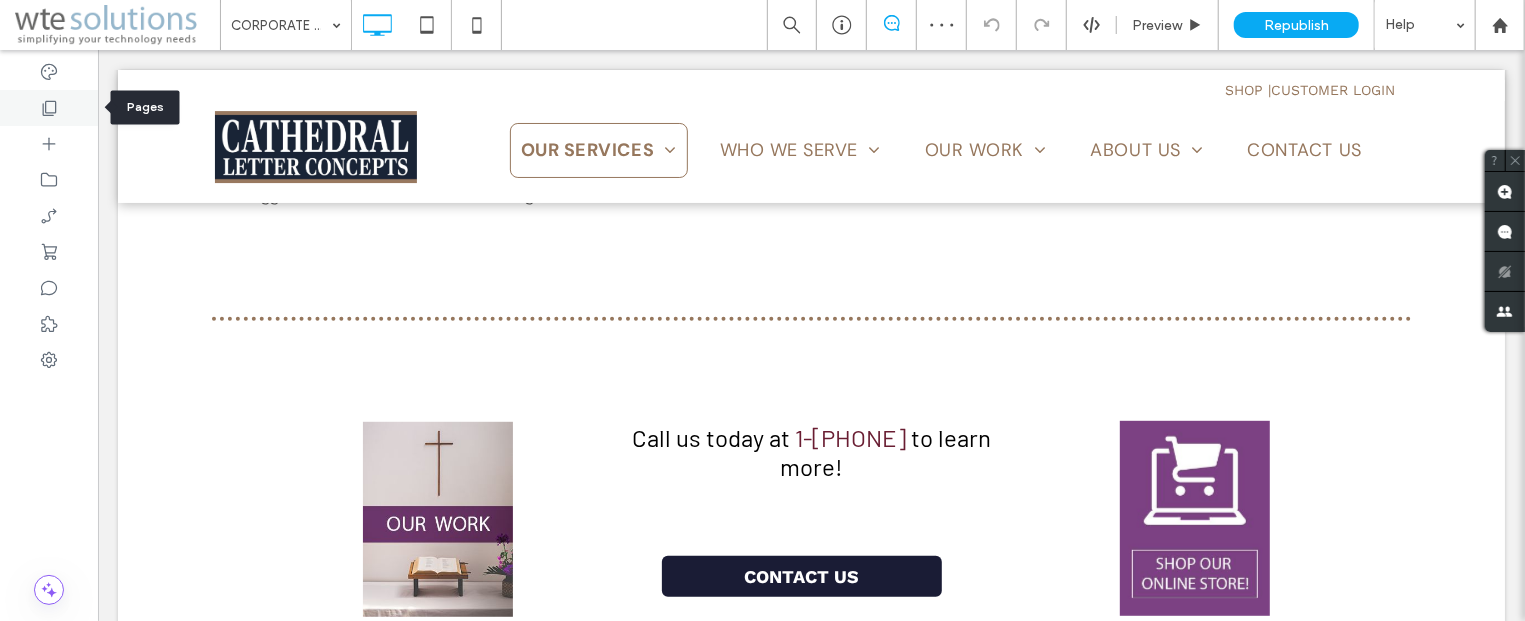 click 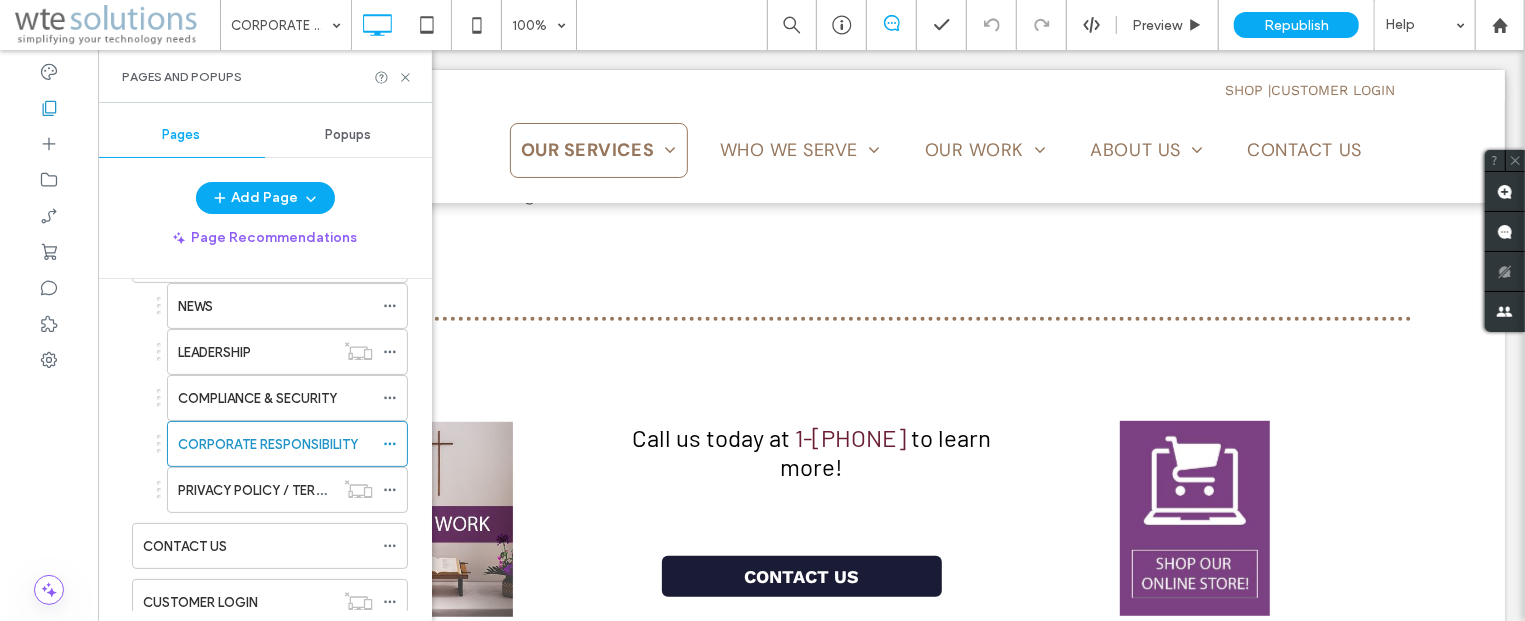 scroll, scrollTop: 362, scrollLeft: 0, axis: vertical 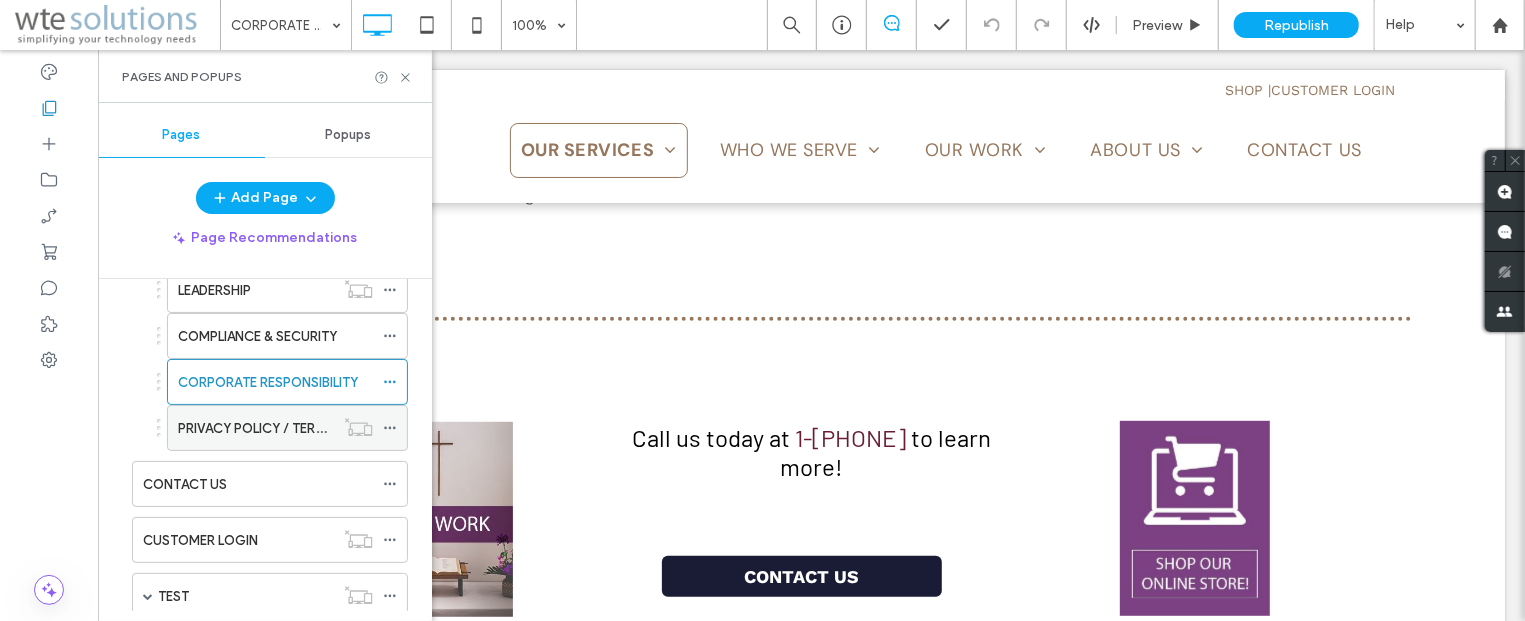 click on "PRIVACY POLICY / TERMS & CONDITIONS" at bounding box center [304, 428] 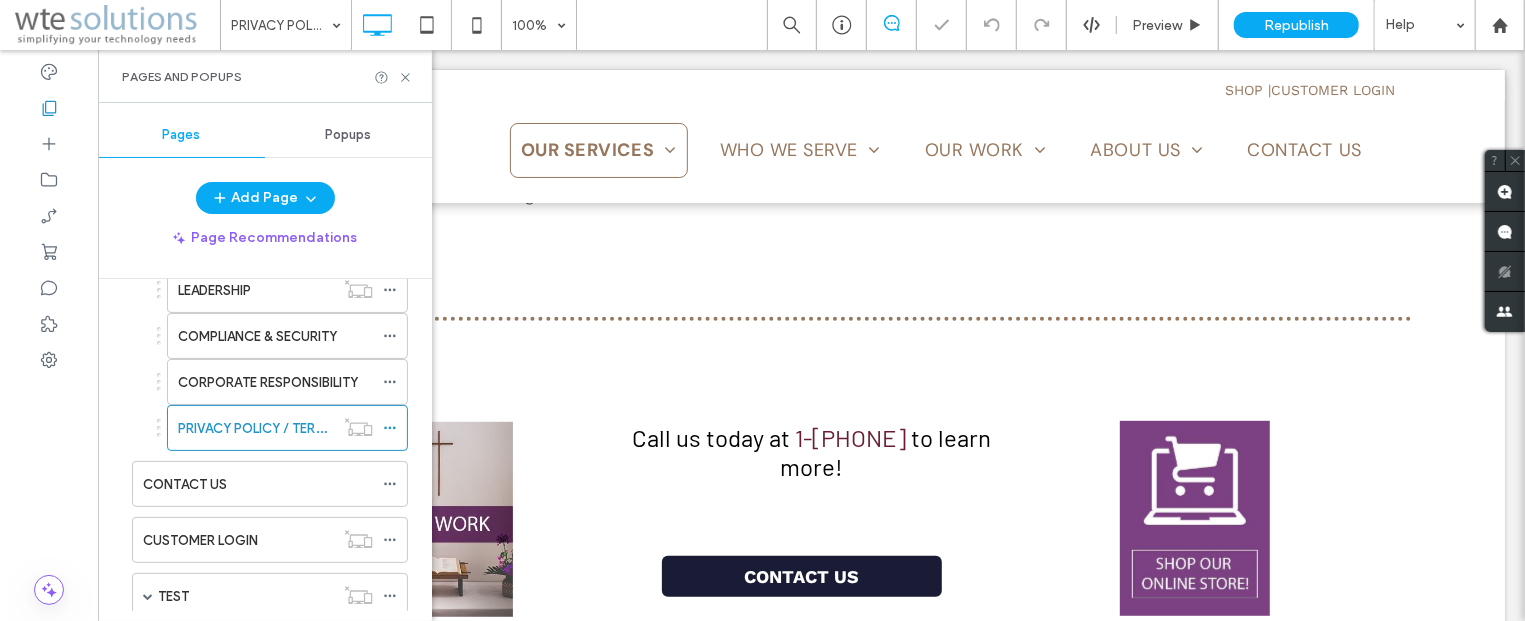 click on "Pages and Popups" at bounding box center (265, 77) 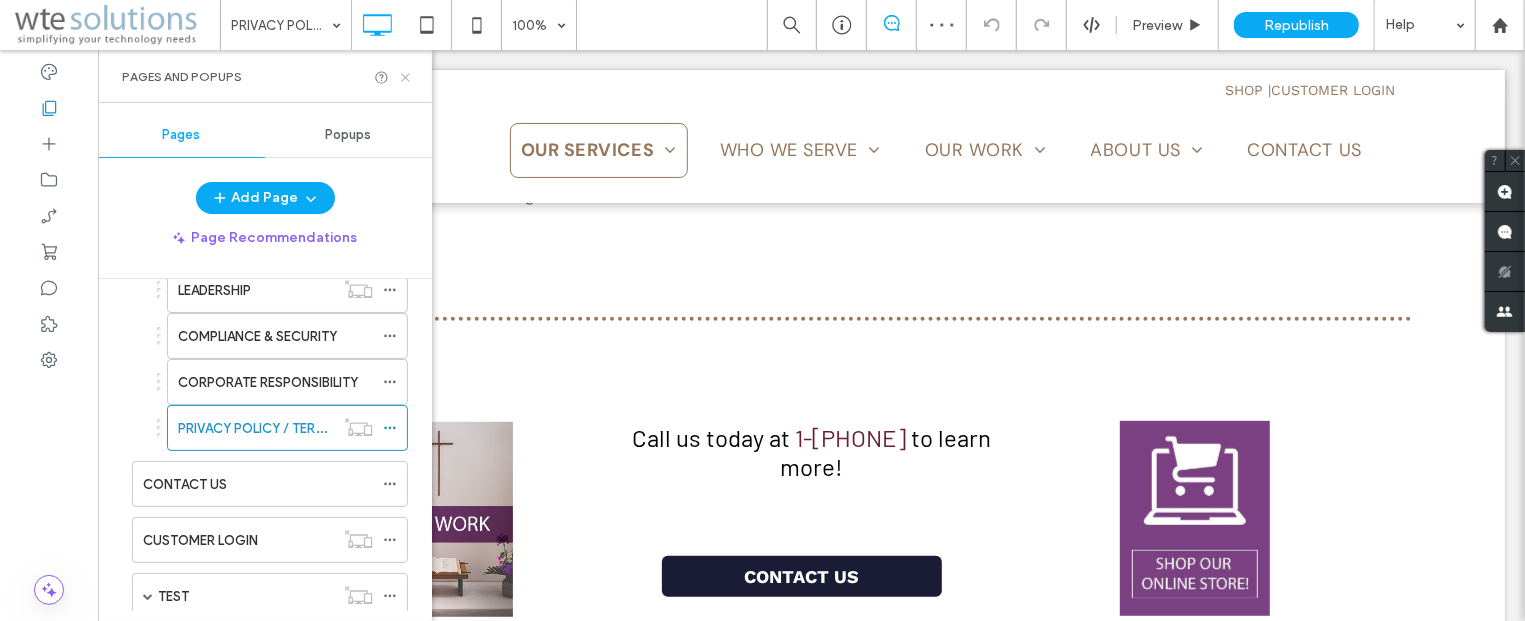 click 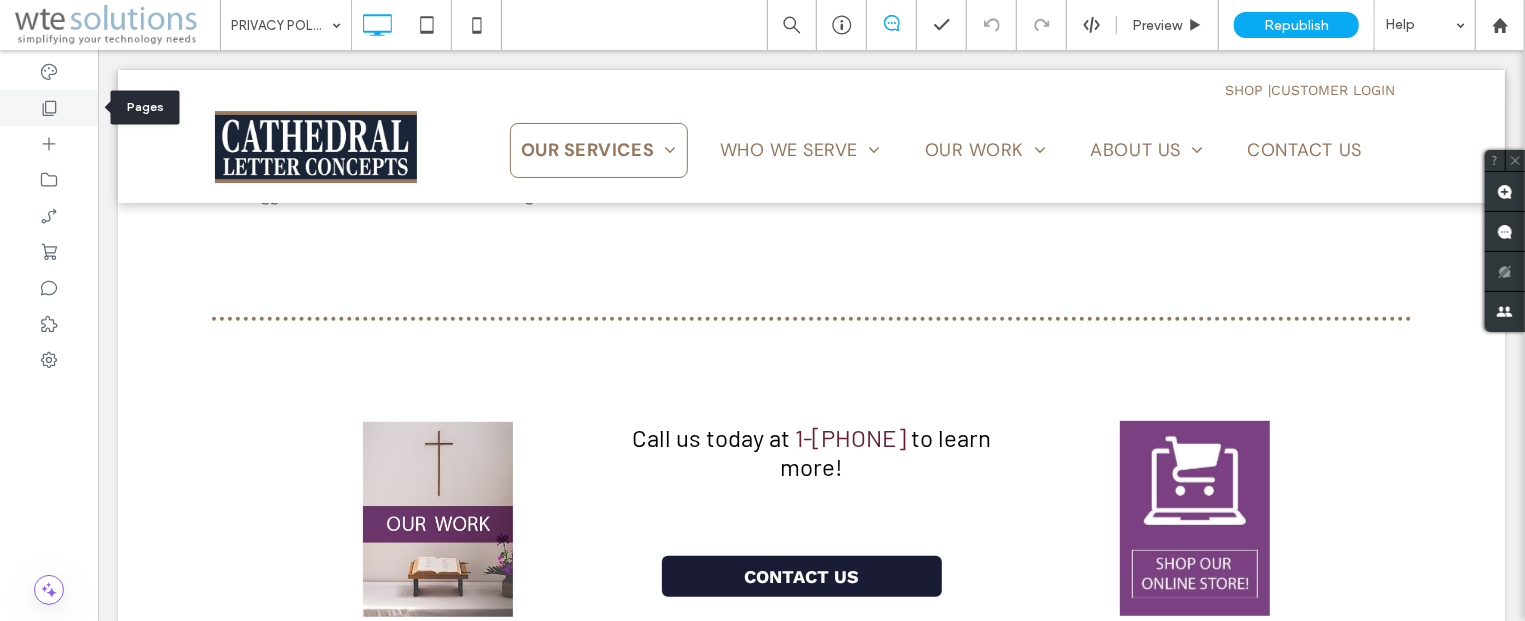 click at bounding box center [49, 108] 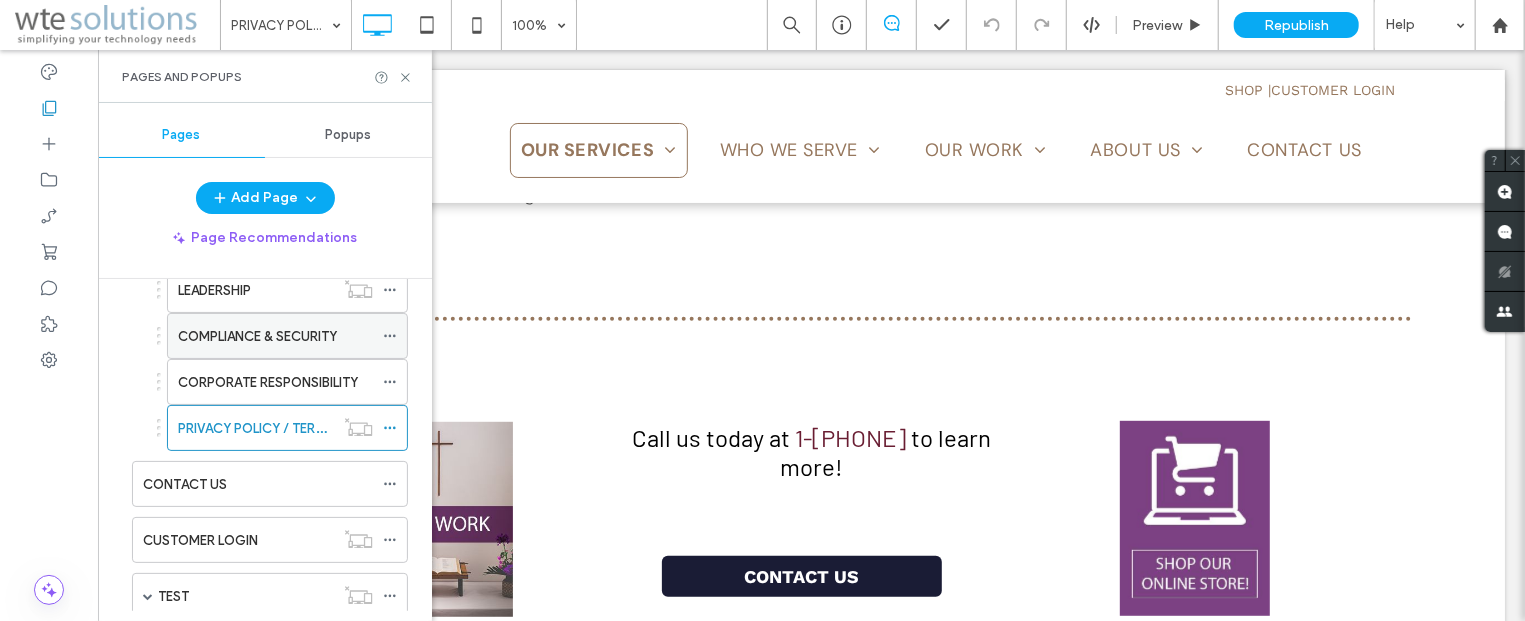 scroll, scrollTop: 241, scrollLeft: 0, axis: vertical 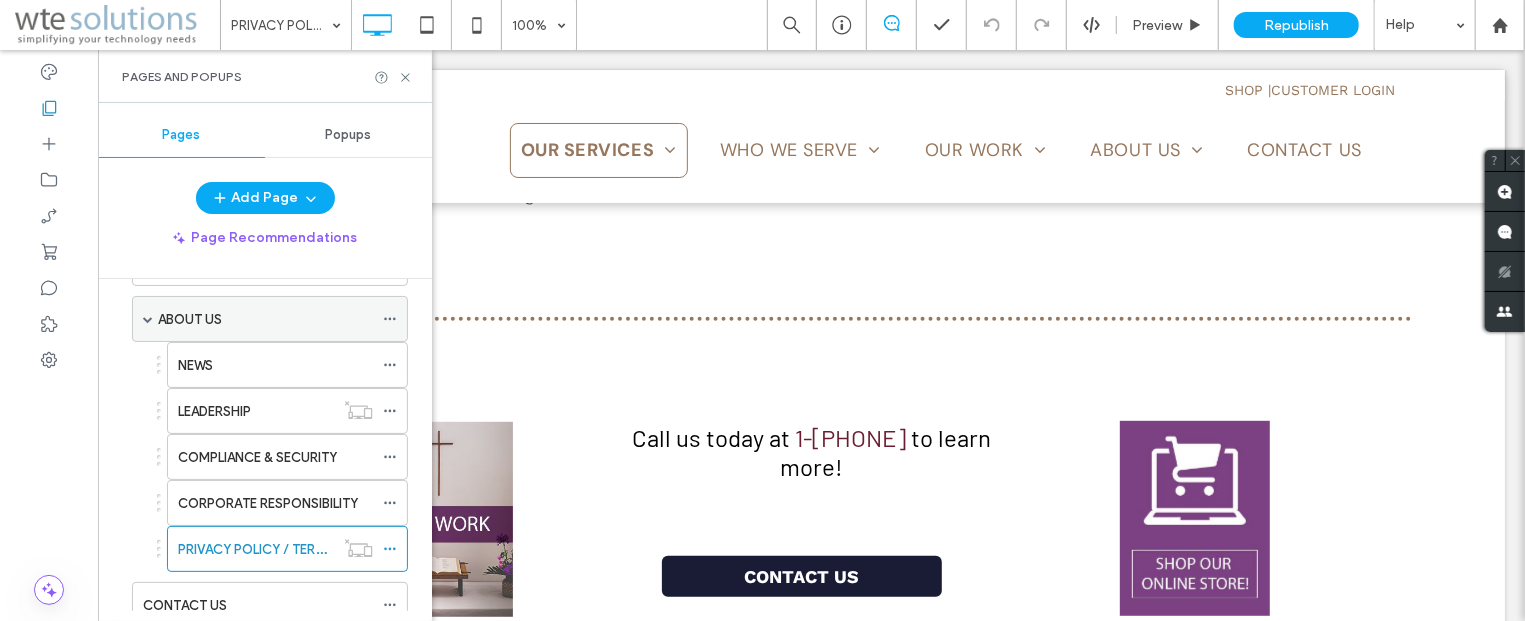 click at bounding box center (148, 319) 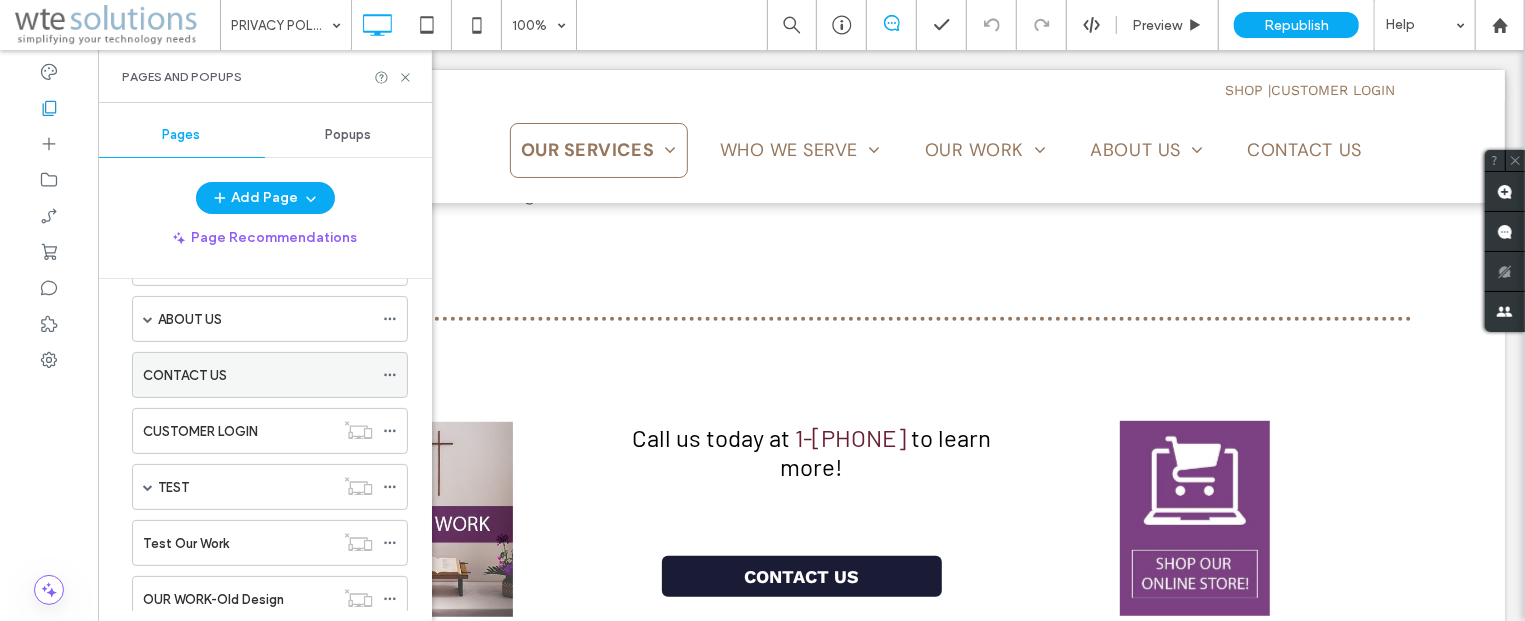 click on "CONTACT US" at bounding box center (185, 375) 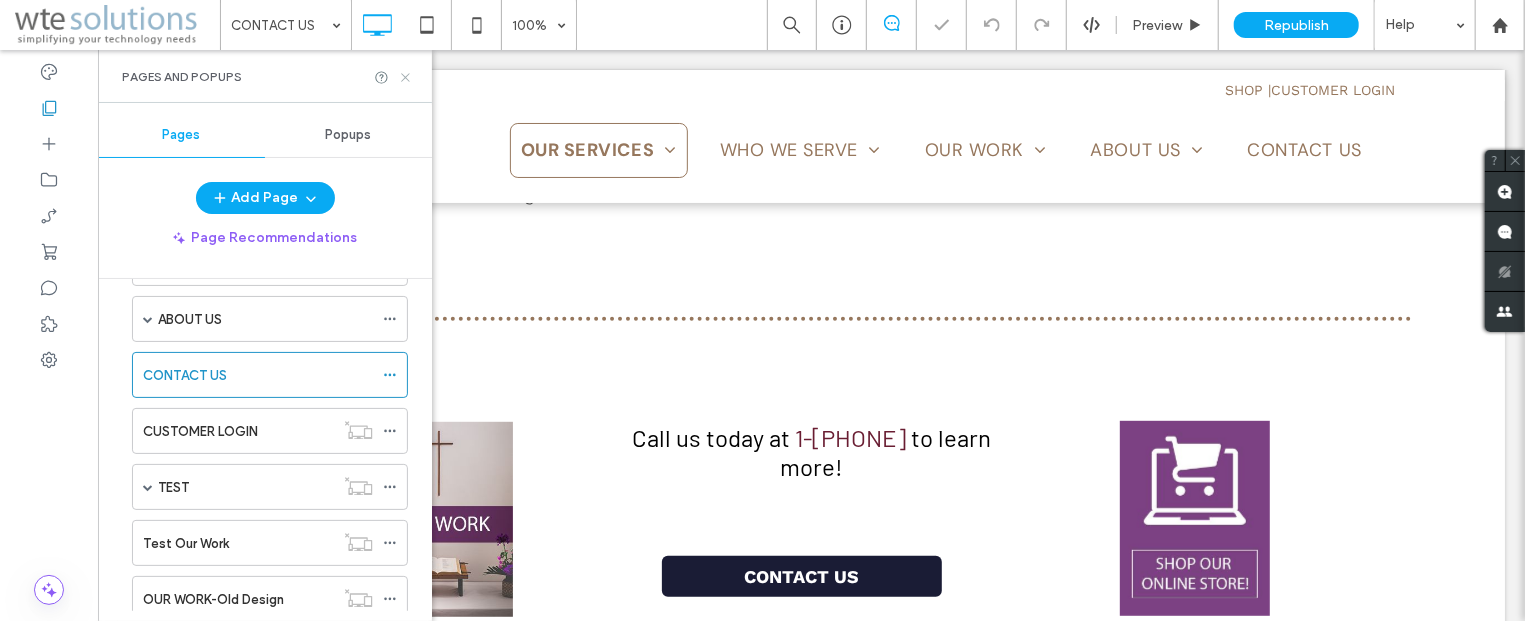 click 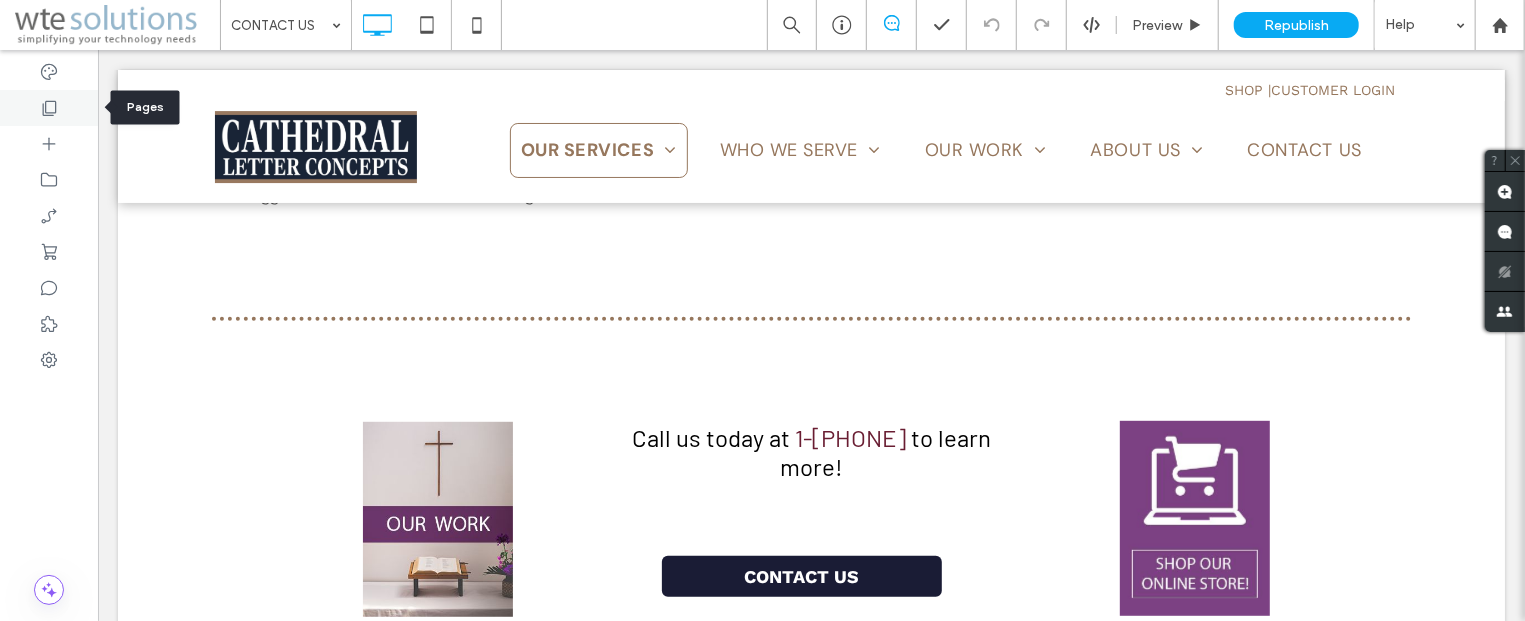 click 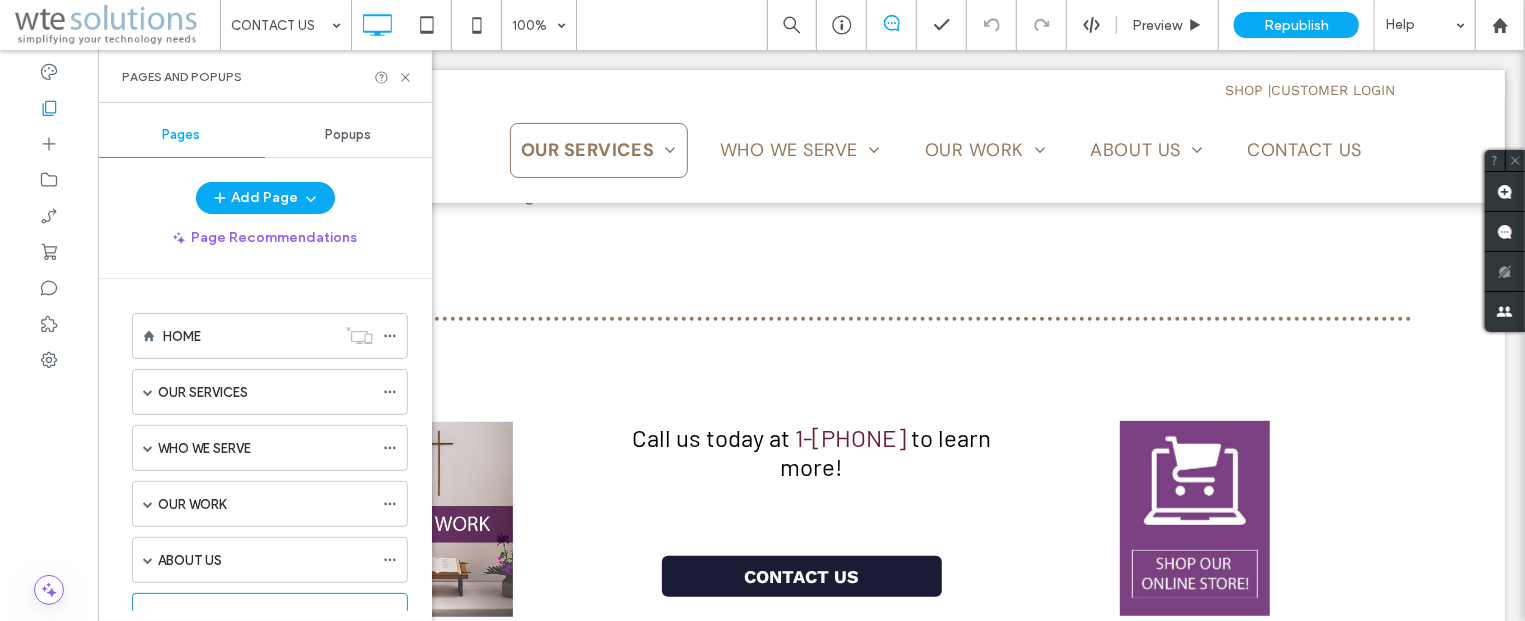 scroll, scrollTop: 361, scrollLeft: 0, axis: vertical 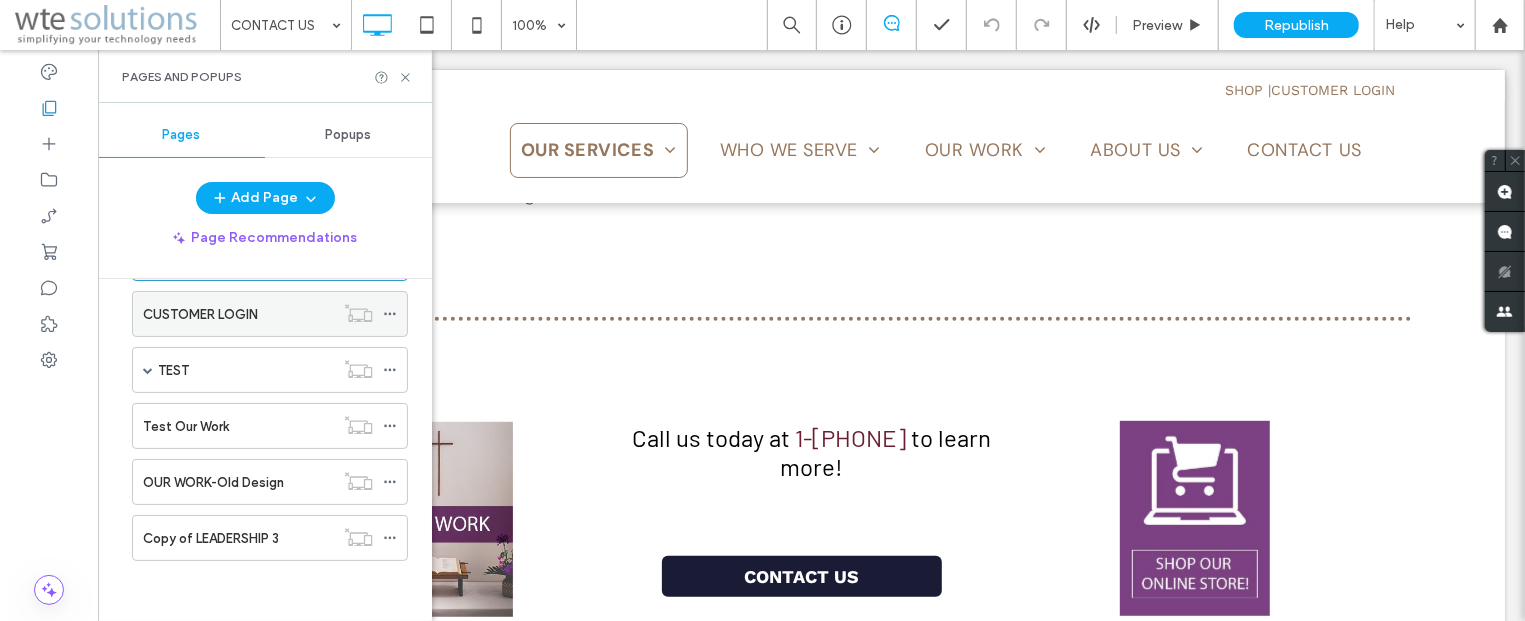 click on "CUSTOMER LOGIN" at bounding box center [200, 314] 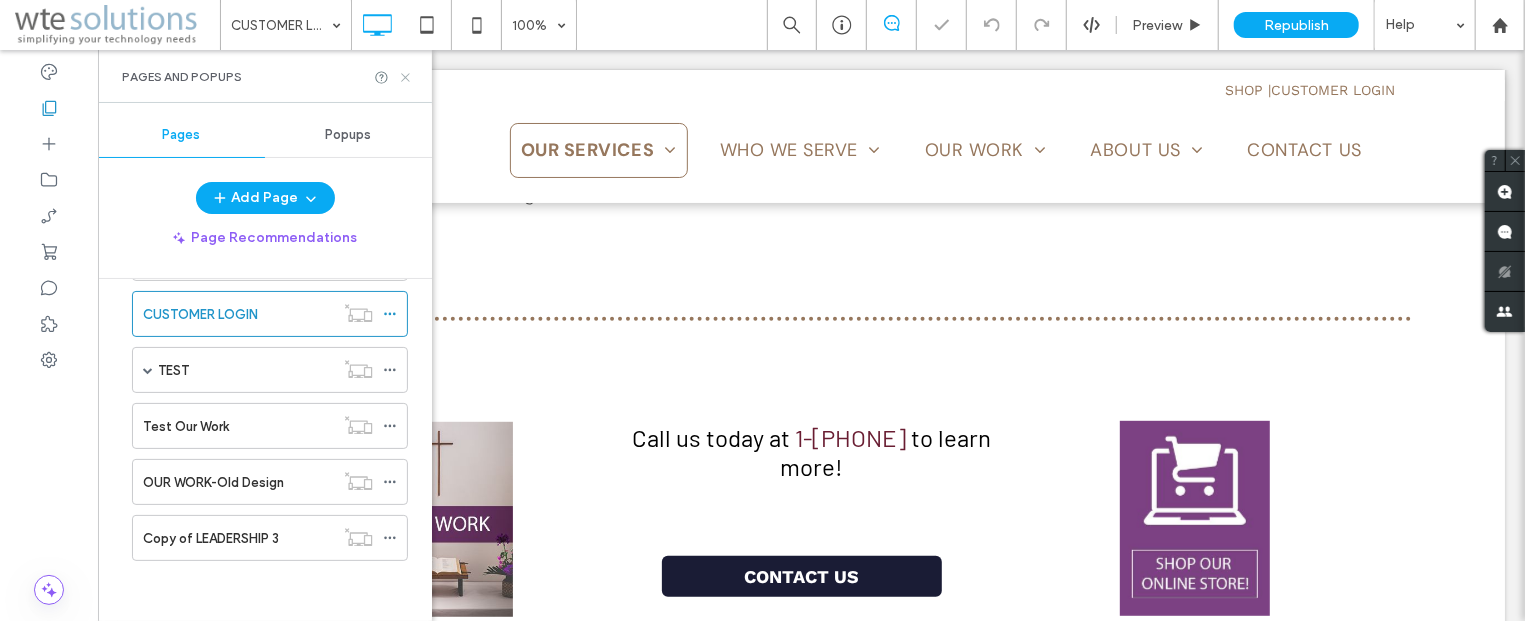 click 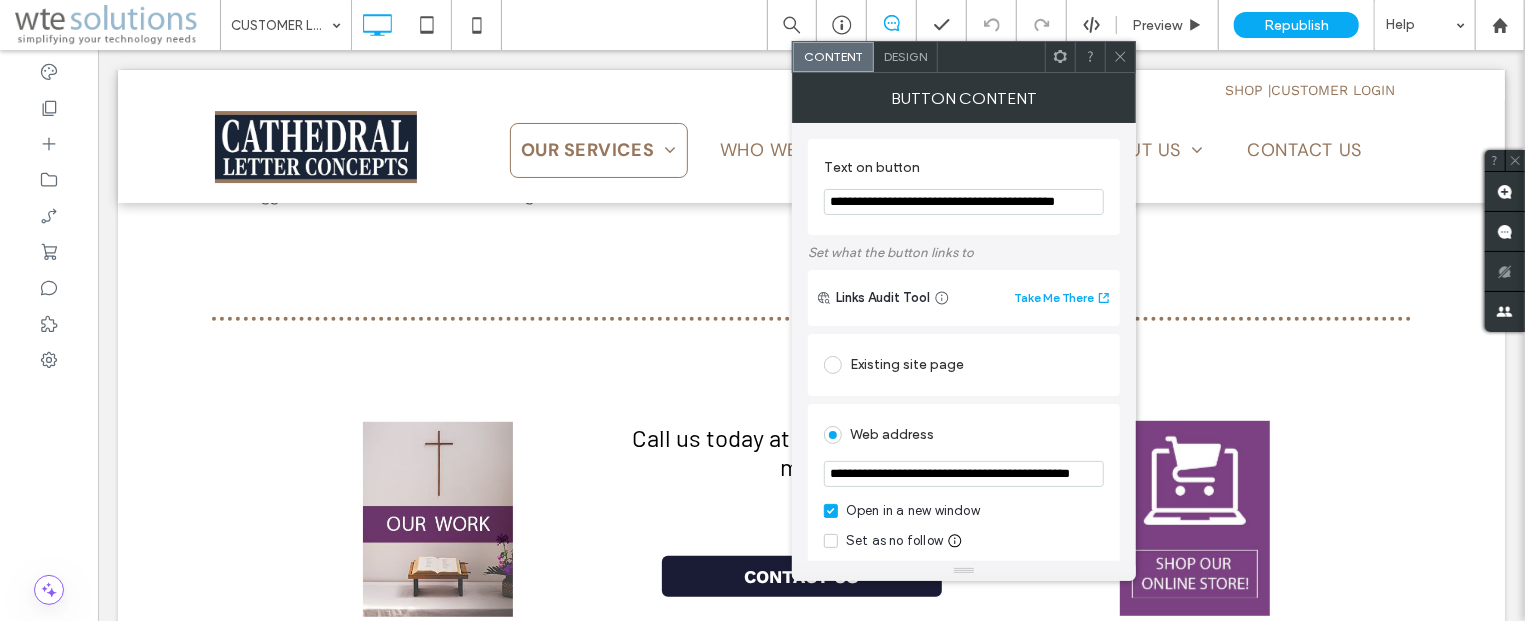click on "Design" at bounding box center [906, 57] 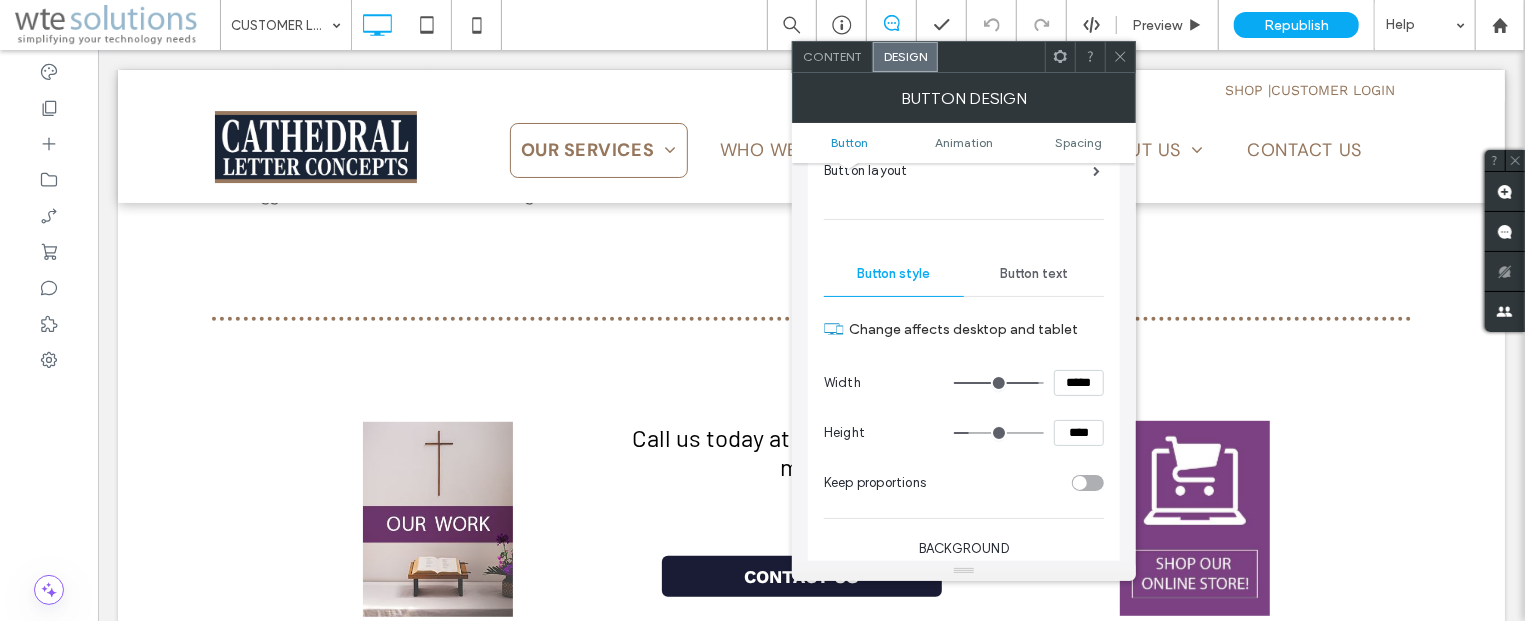 scroll, scrollTop: 241, scrollLeft: 0, axis: vertical 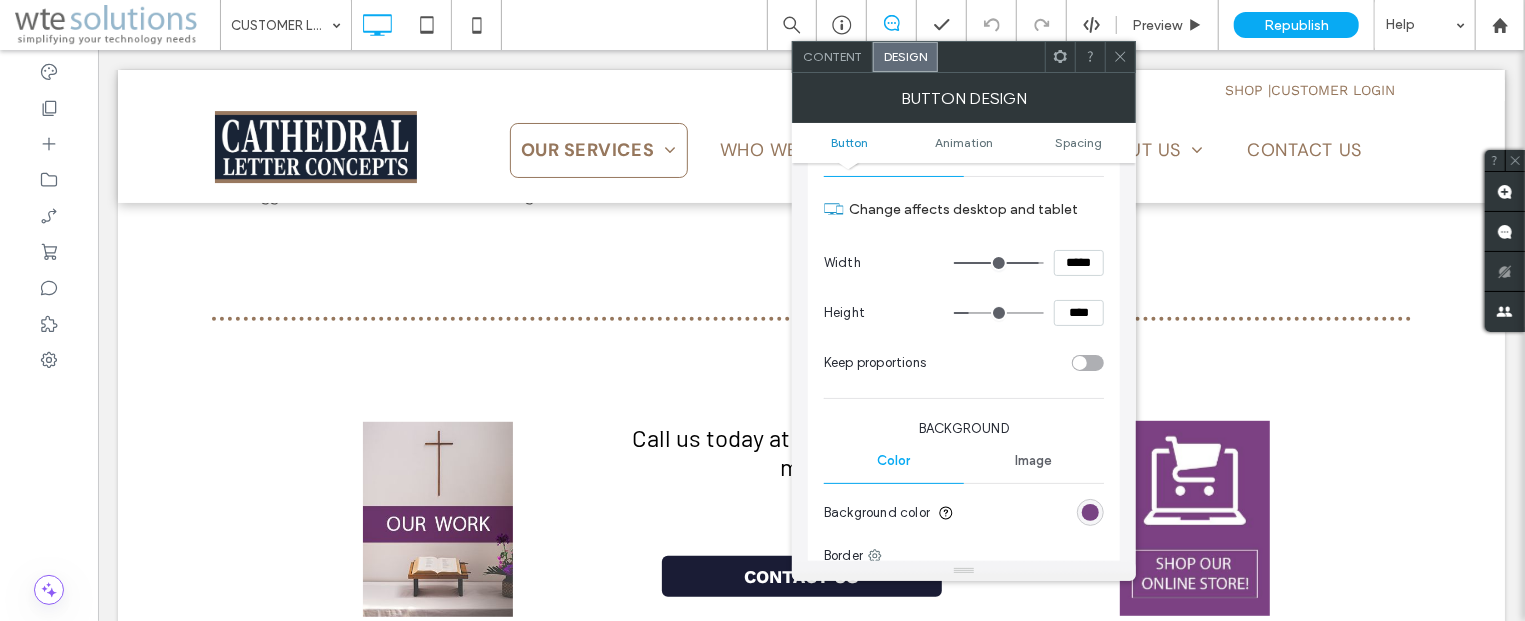 click at bounding box center [1090, 512] 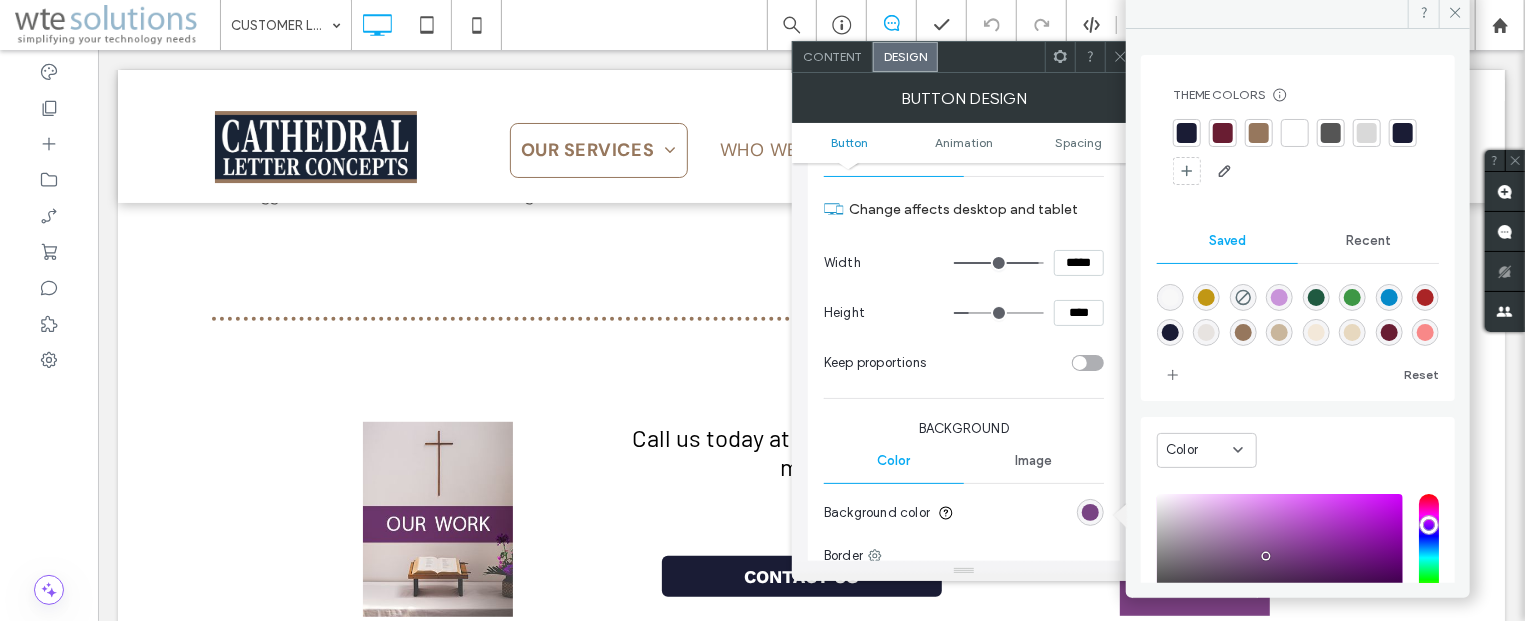 click at bounding box center [1187, 133] 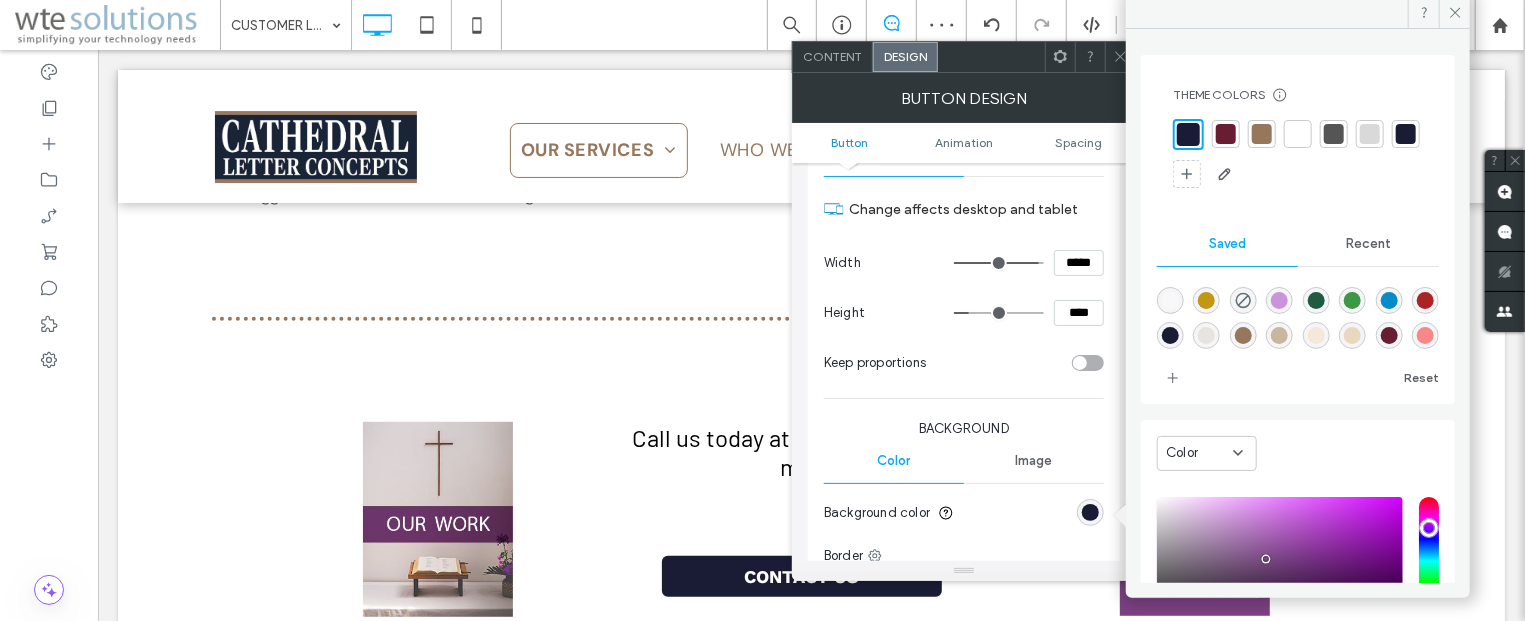 click at bounding box center [1226, 134] 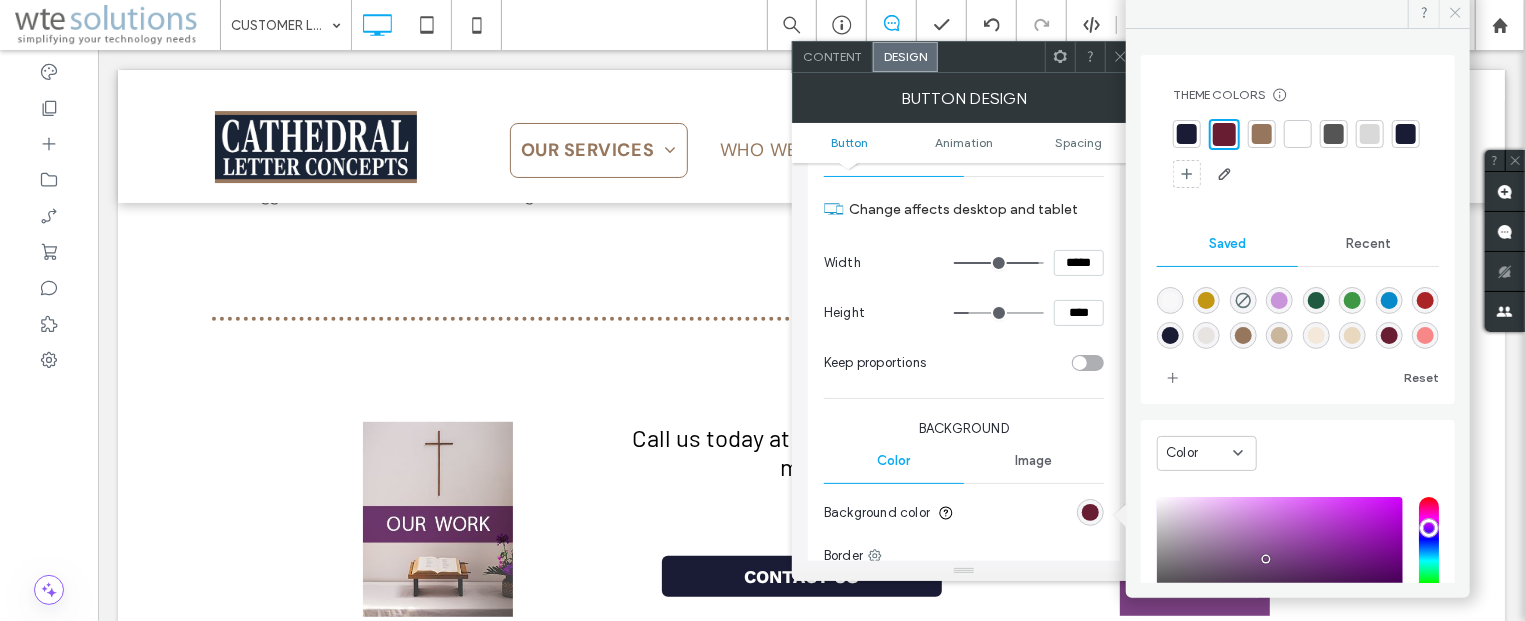 click 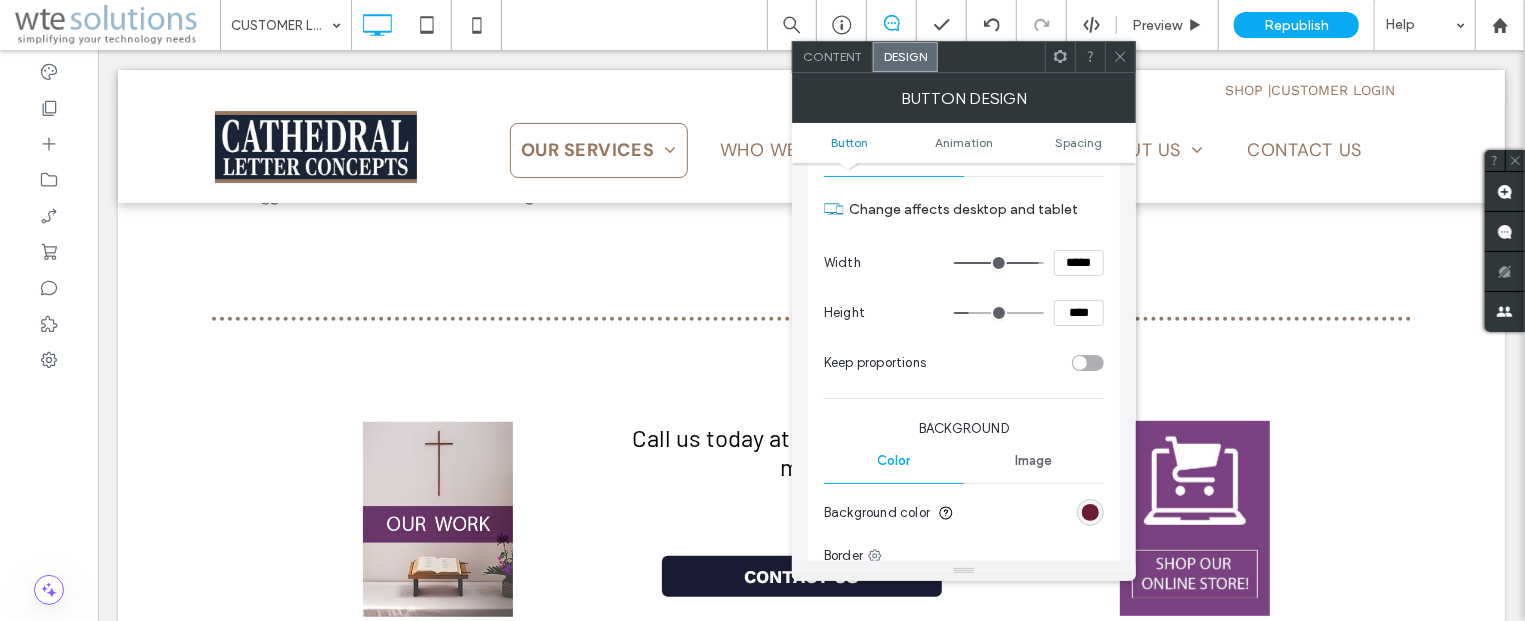 click 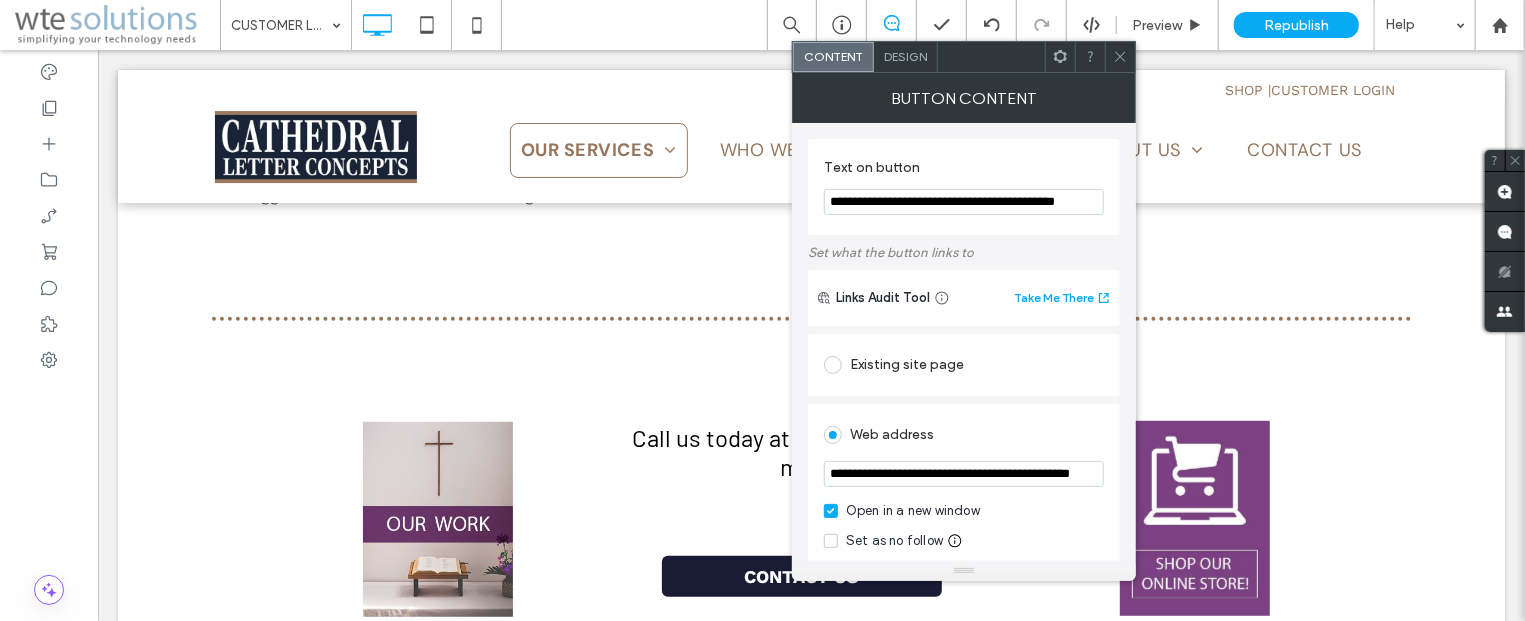 click on "Design" at bounding box center (905, 56) 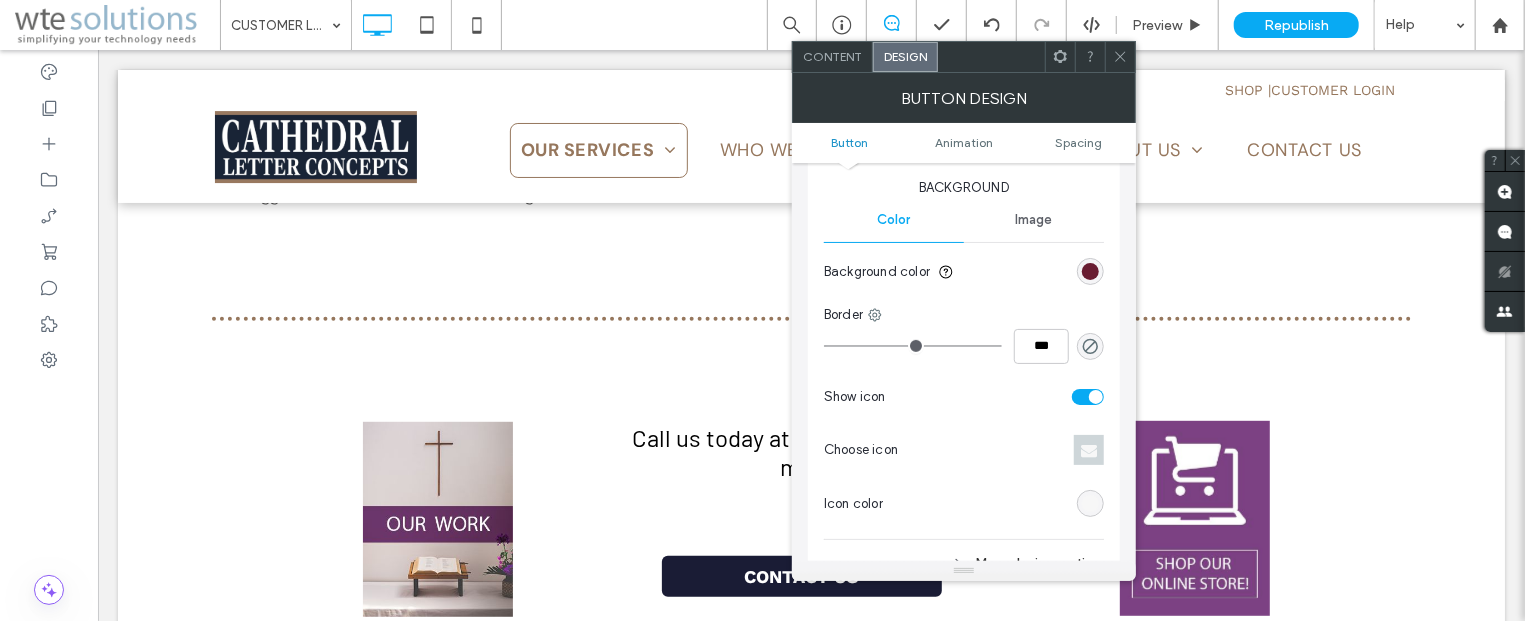 scroll, scrollTop: 603, scrollLeft: 0, axis: vertical 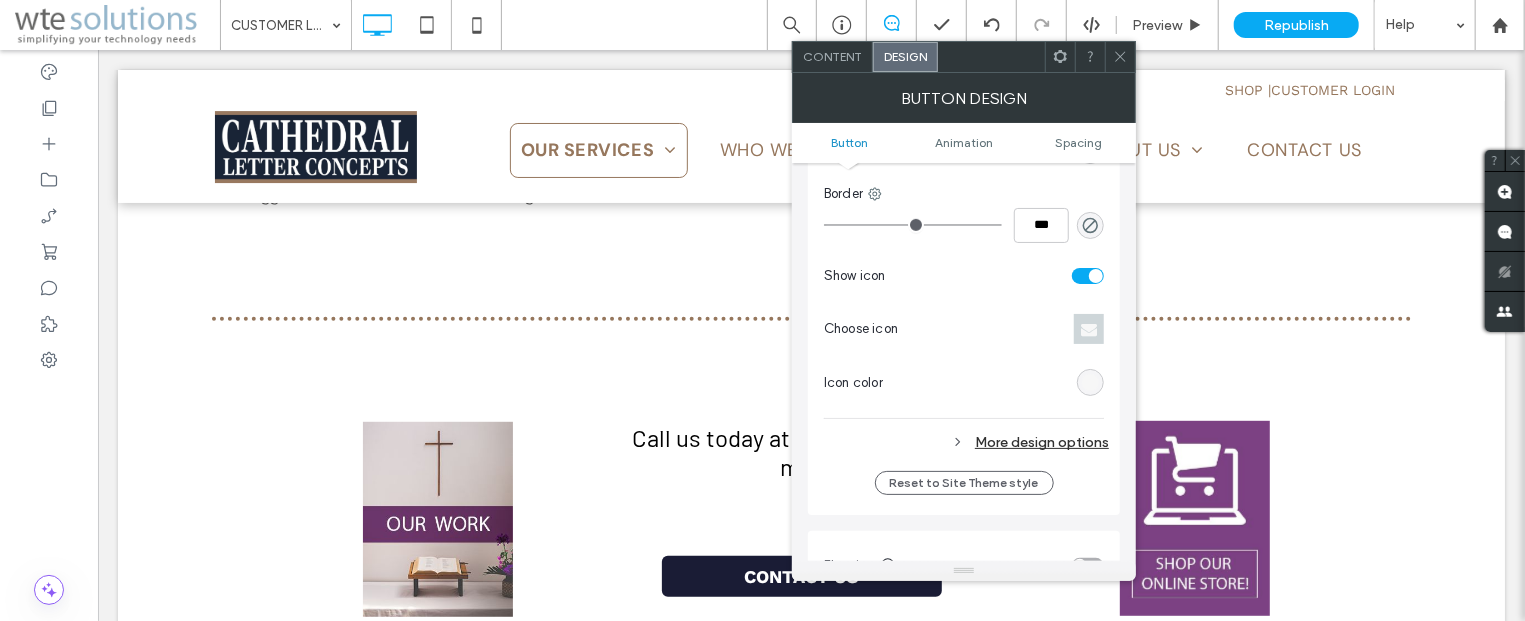 click on "More design options" at bounding box center [966, 442] 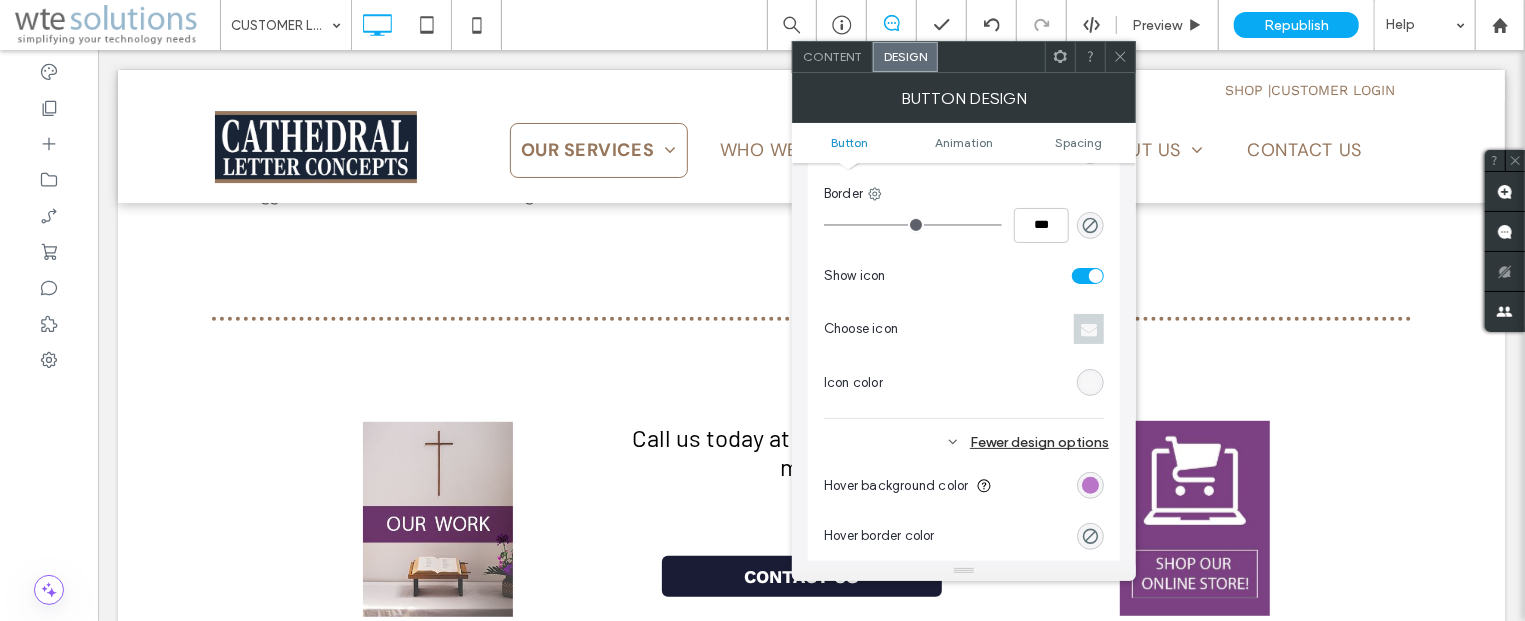 type on "*" 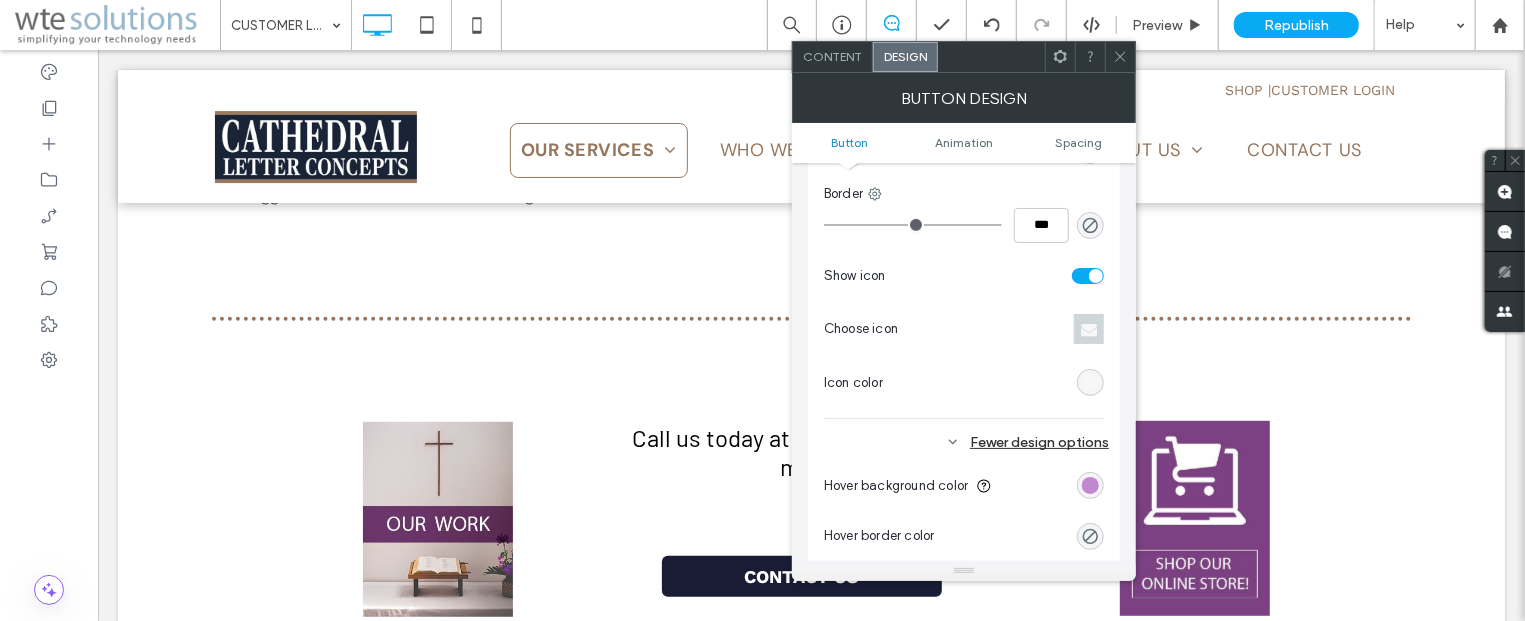 click at bounding box center [1090, 485] 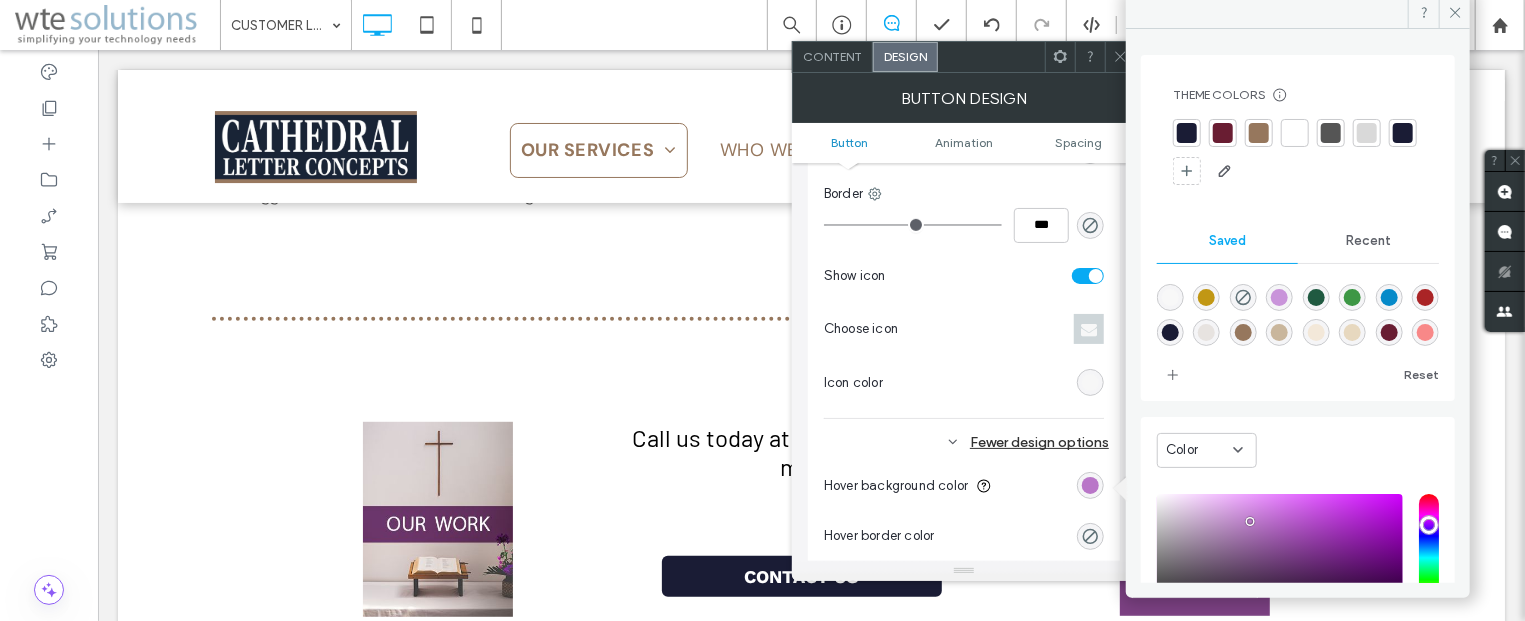 click at bounding box center [1259, 133] 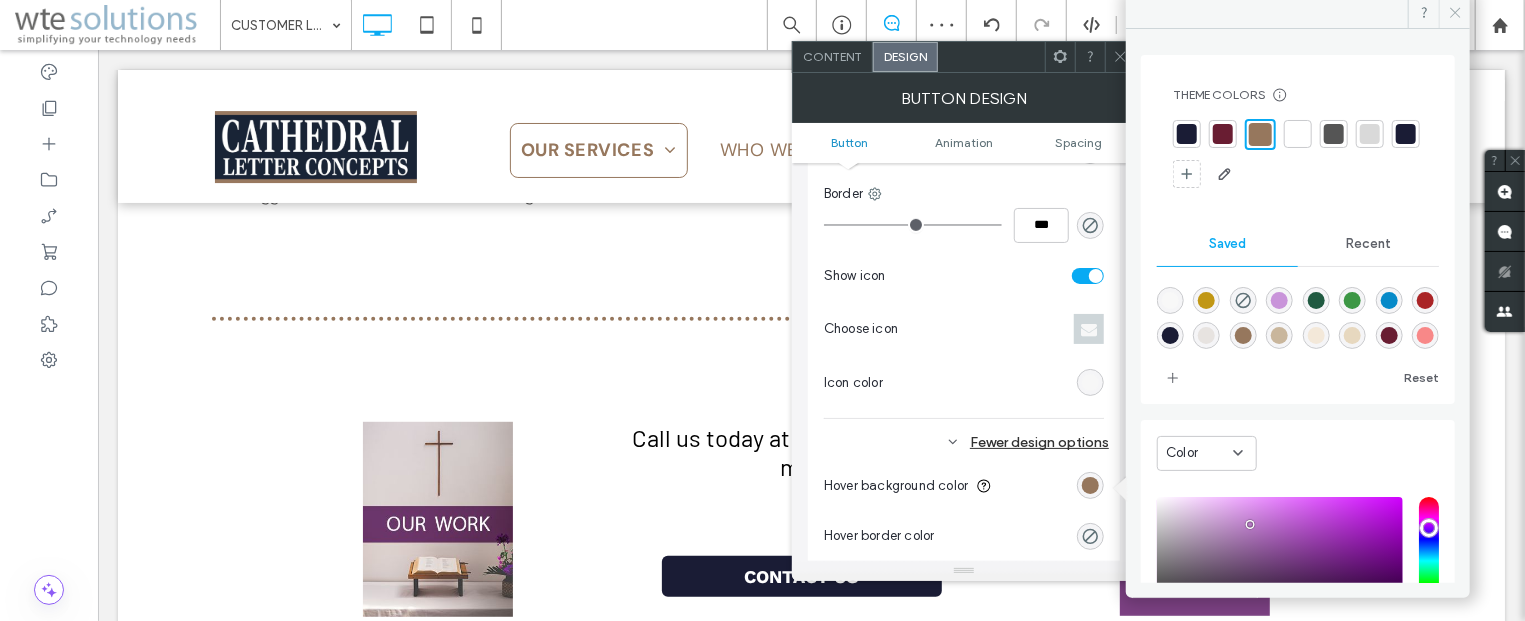 click 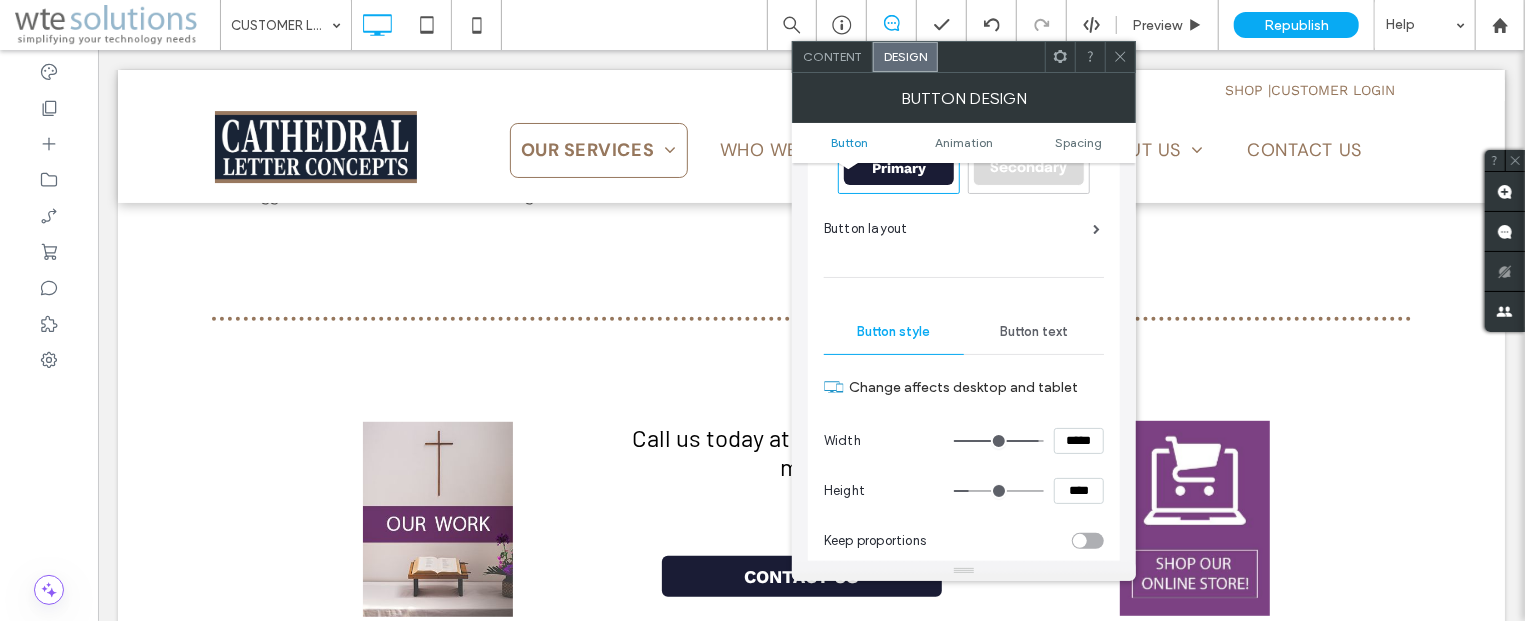 scroll, scrollTop: 0, scrollLeft: 0, axis: both 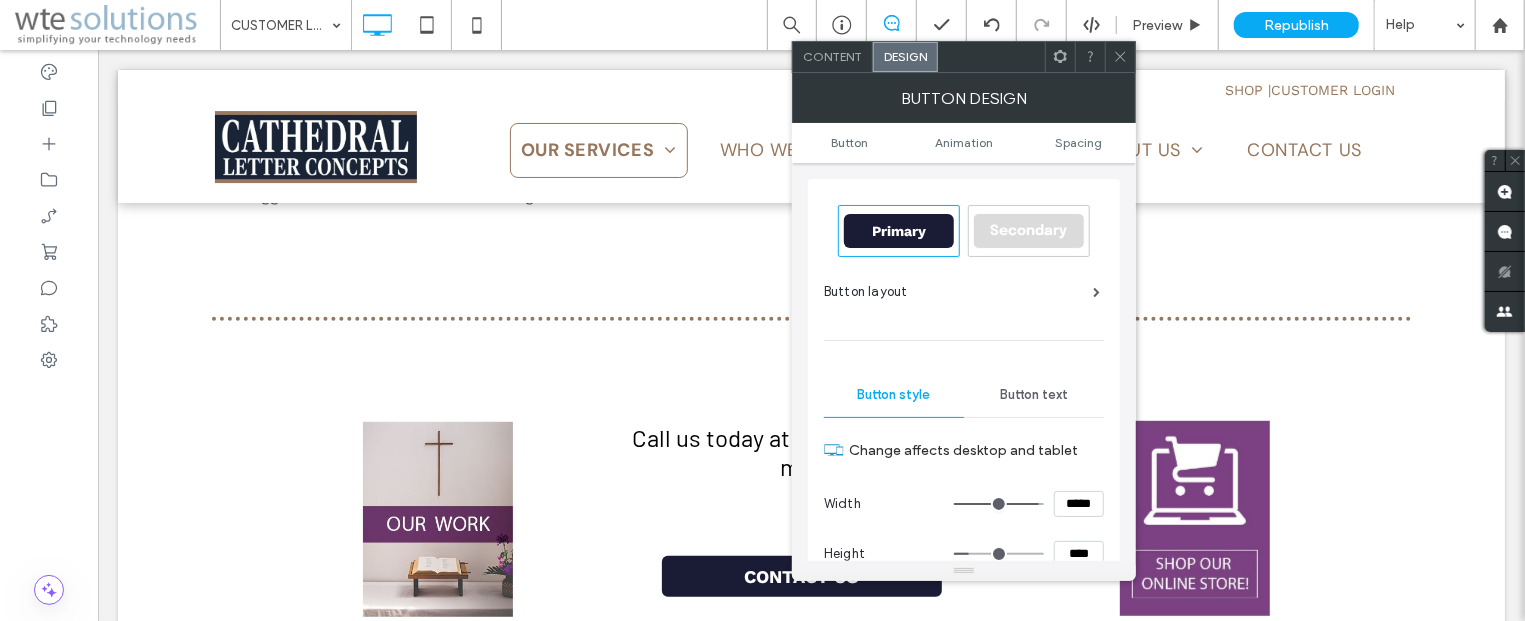 click on "Button text" at bounding box center (1034, 395) 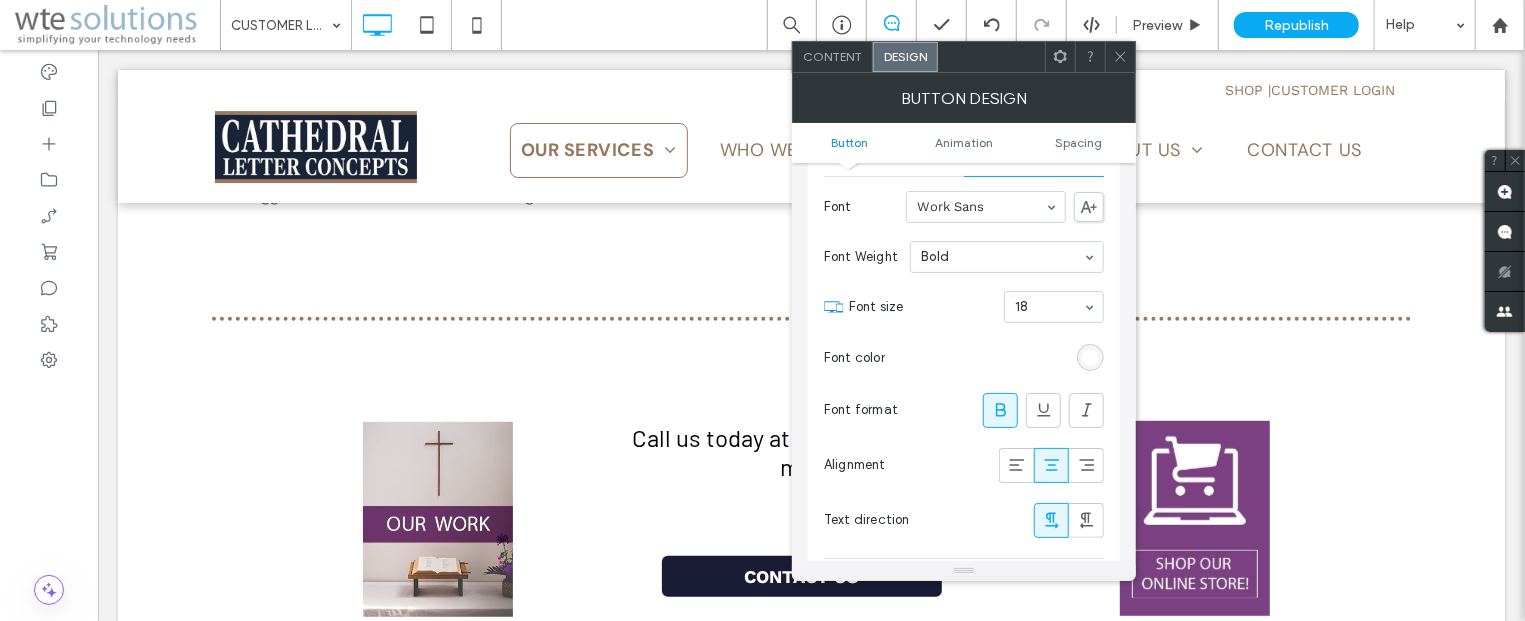 scroll, scrollTop: 482, scrollLeft: 0, axis: vertical 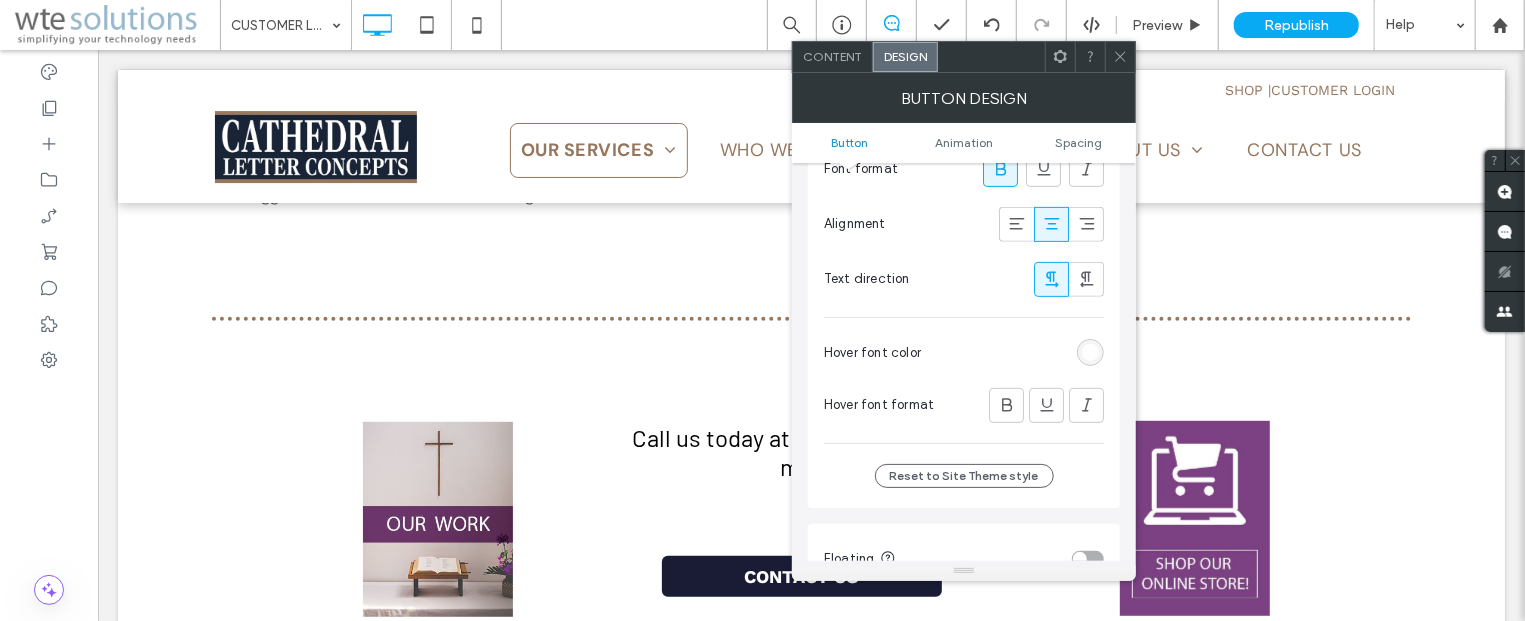 click at bounding box center (1090, 352) 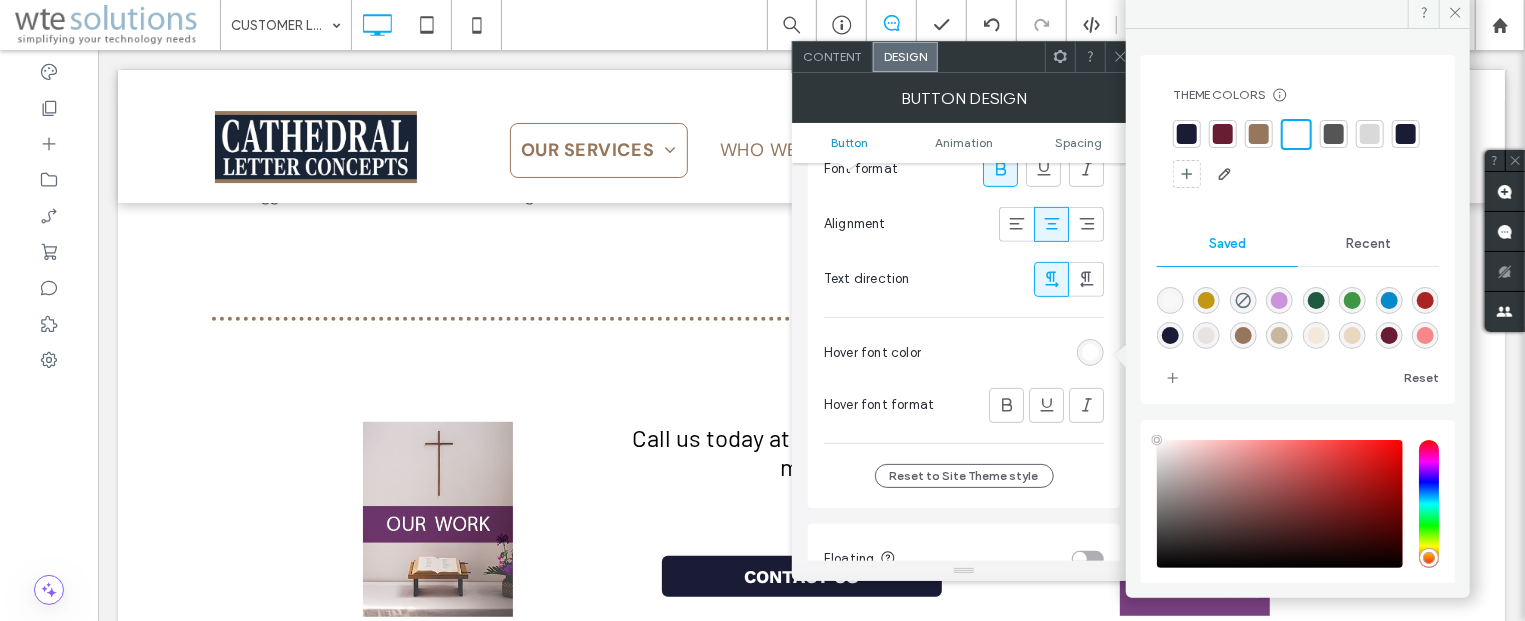 click 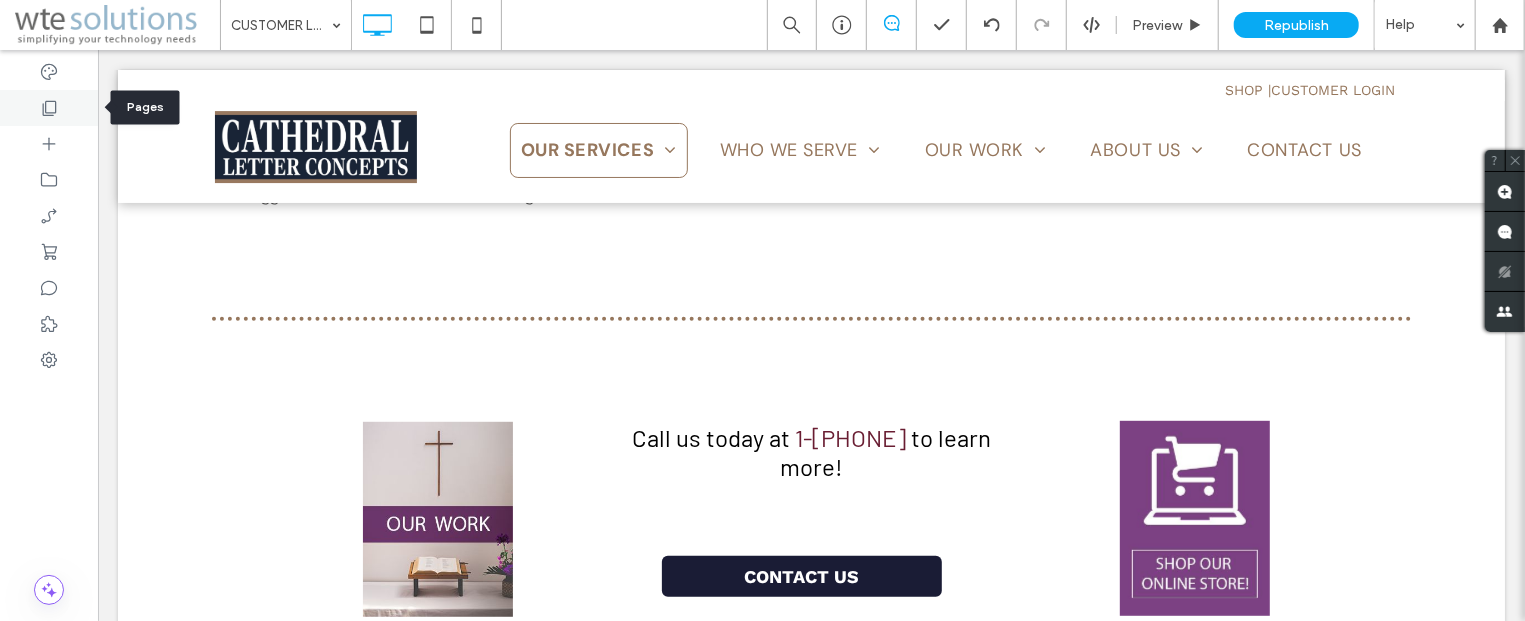 click 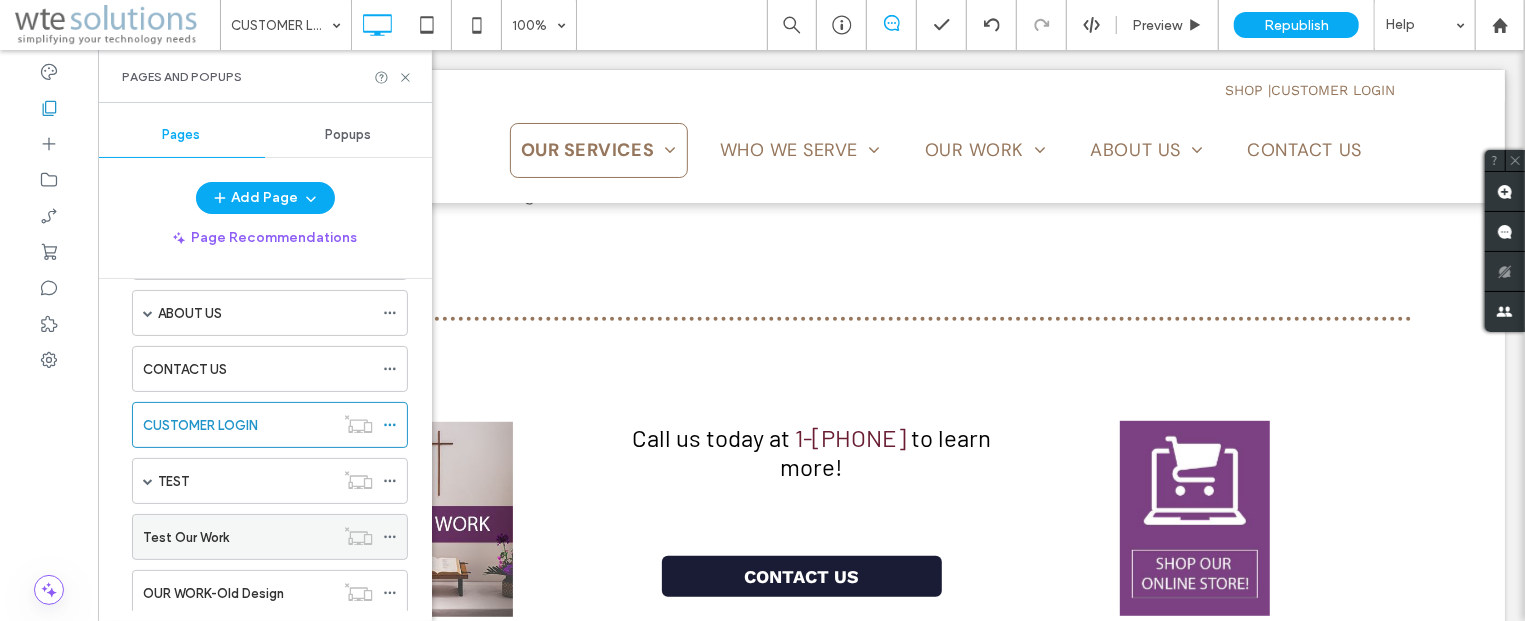 scroll, scrollTop: 361, scrollLeft: 0, axis: vertical 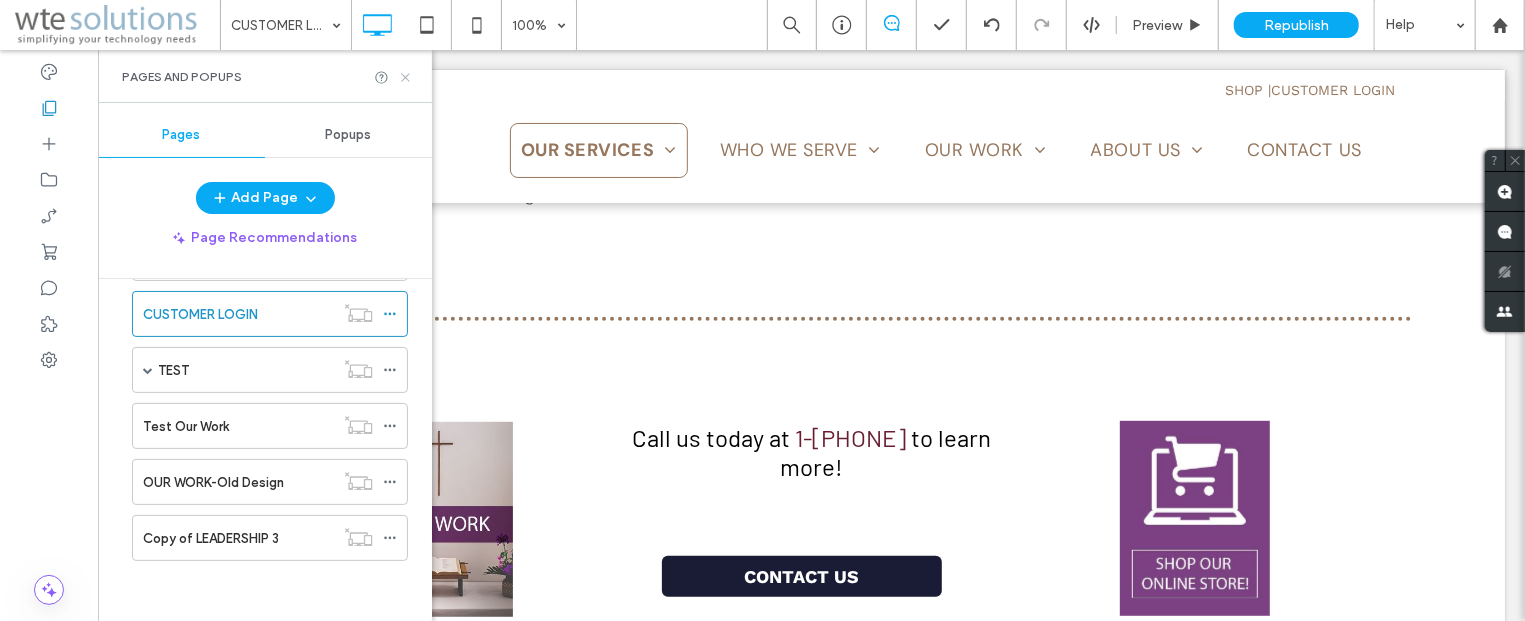 click 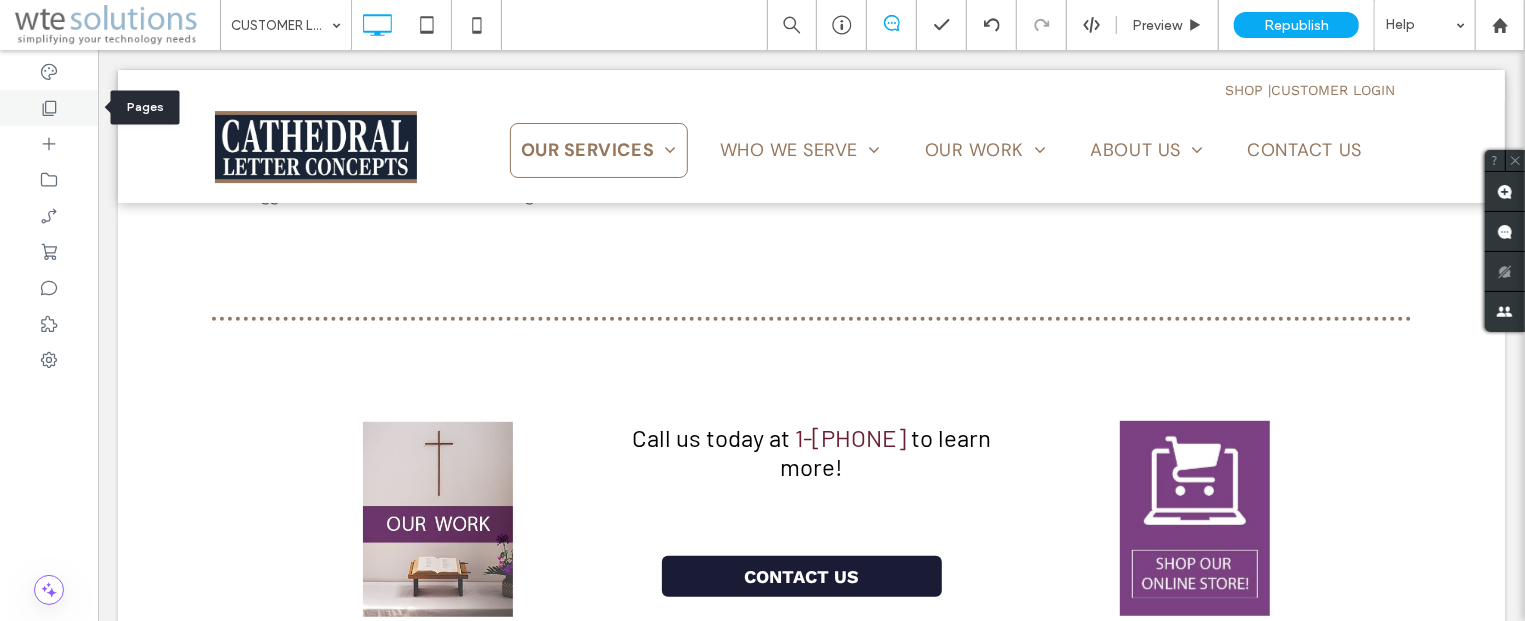 click at bounding box center (49, 108) 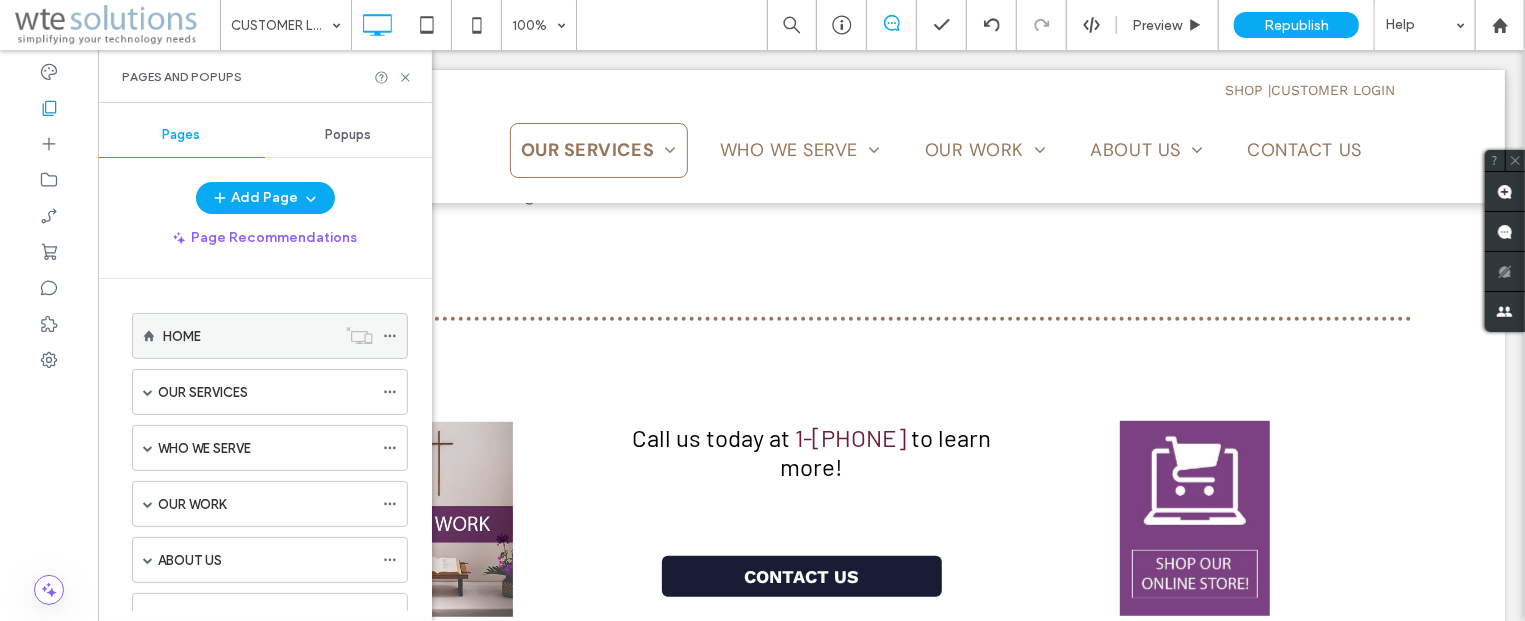 click on "HOME" at bounding box center [182, 336] 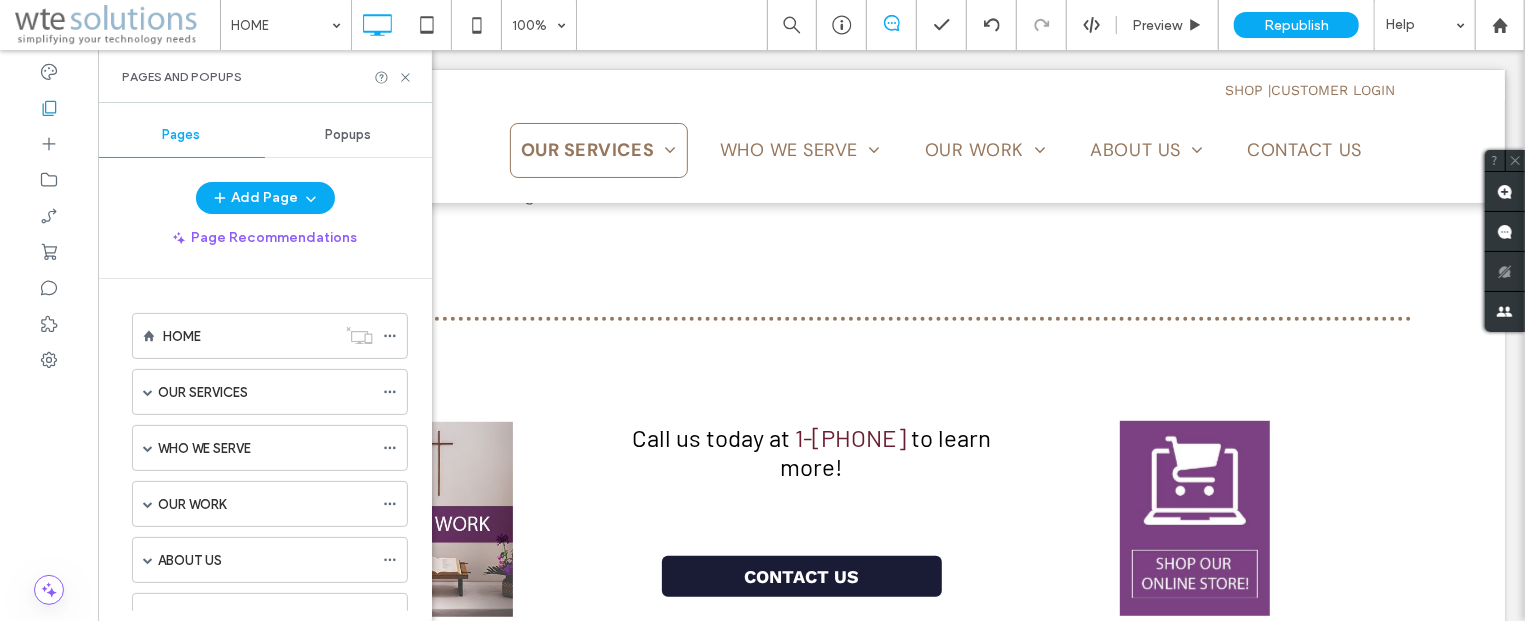 click on "Pages and Popups" at bounding box center (265, 77) 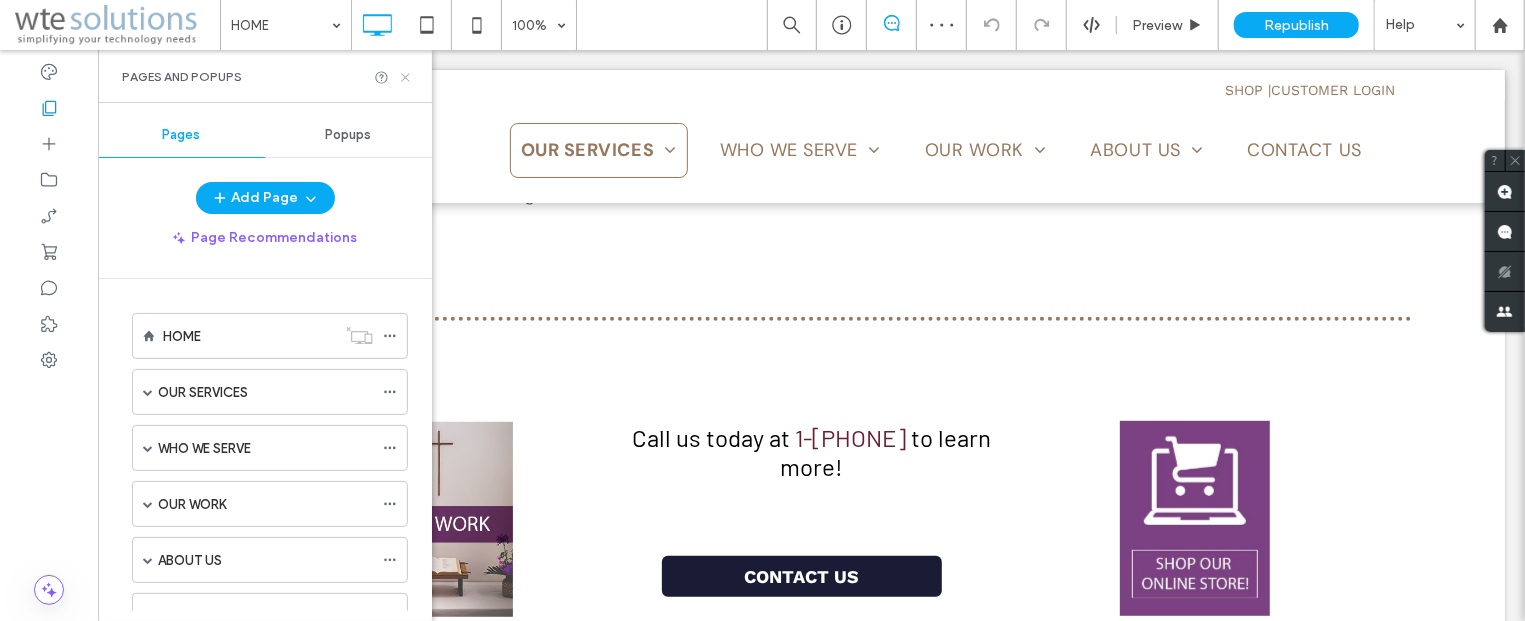 click 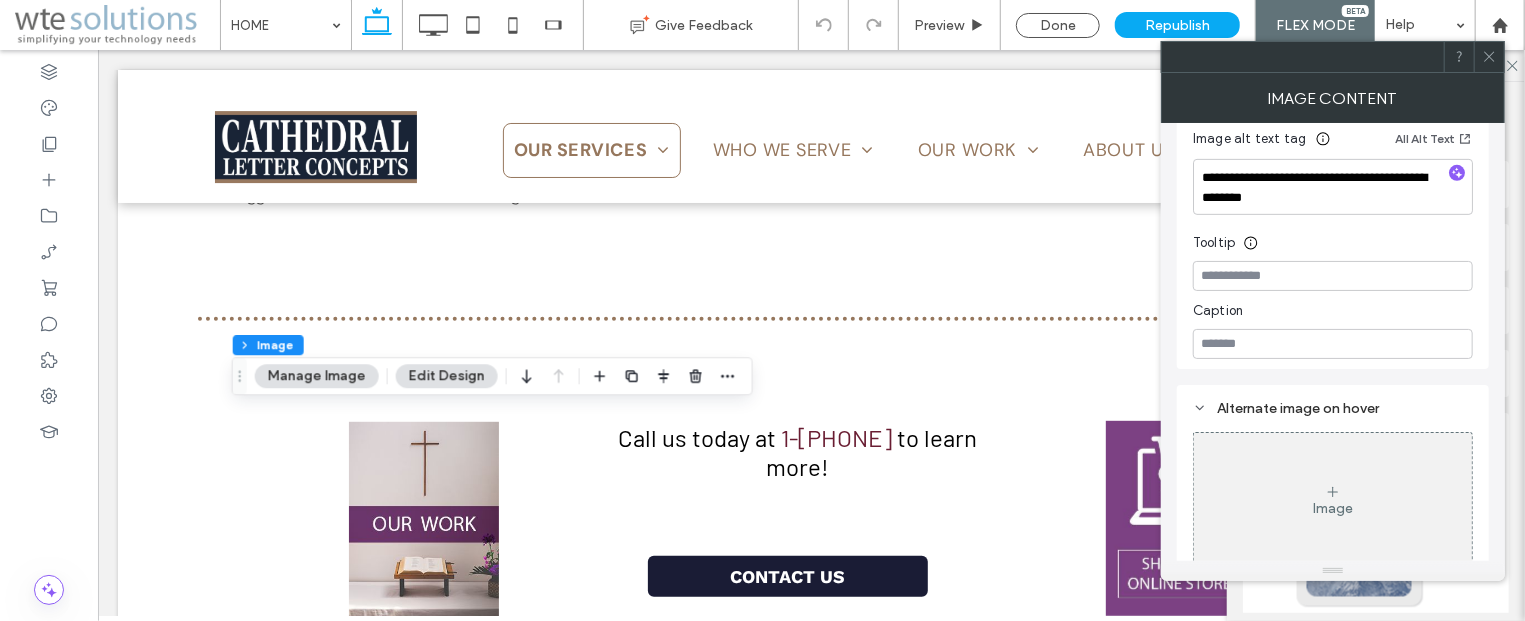 scroll, scrollTop: 568, scrollLeft: 0, axis: vertical 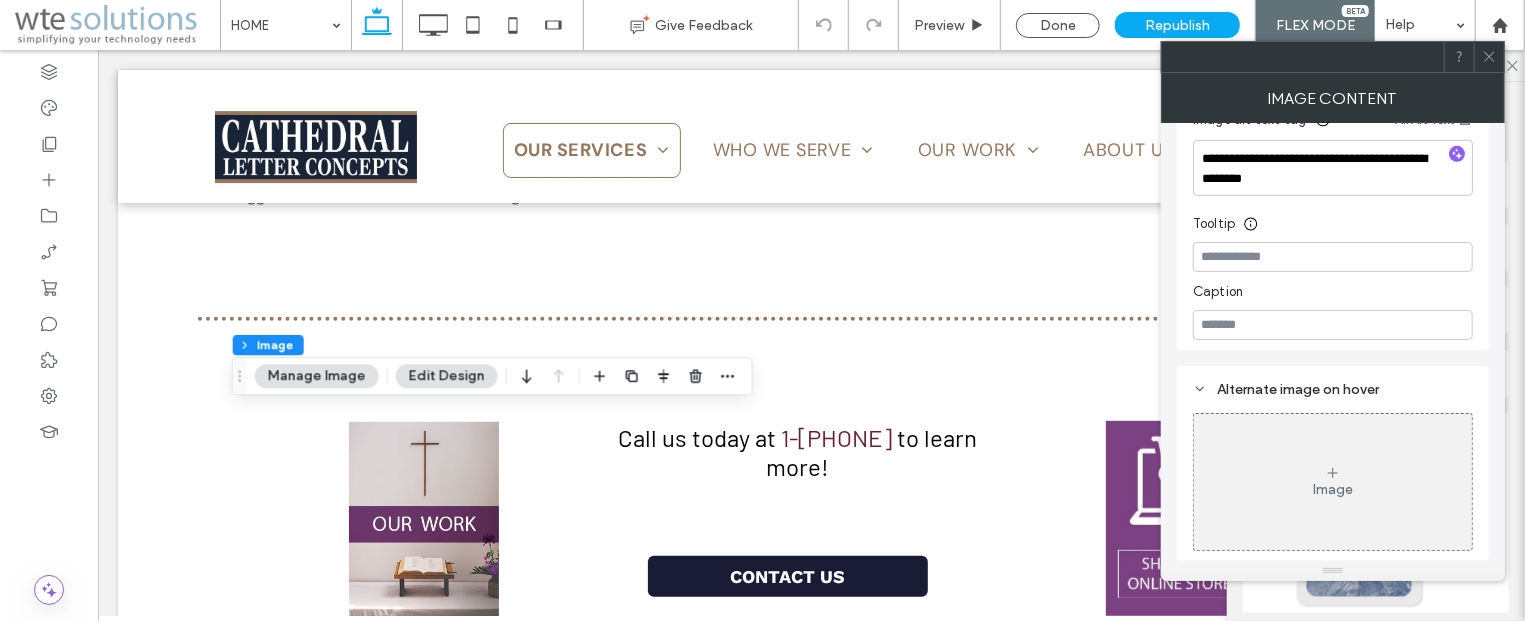 click on "Edit Design" at bounding box center (447, 376) 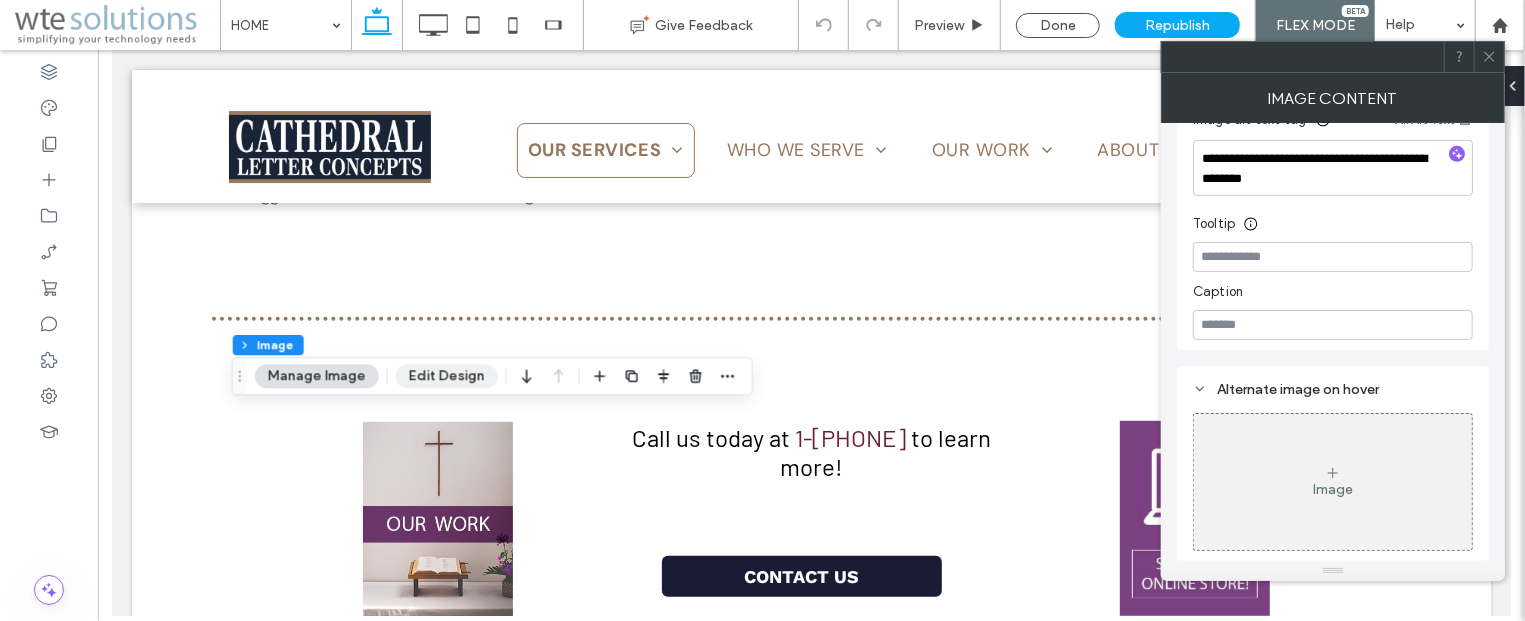click on "Edit Design" at bounding box center [447, 376] 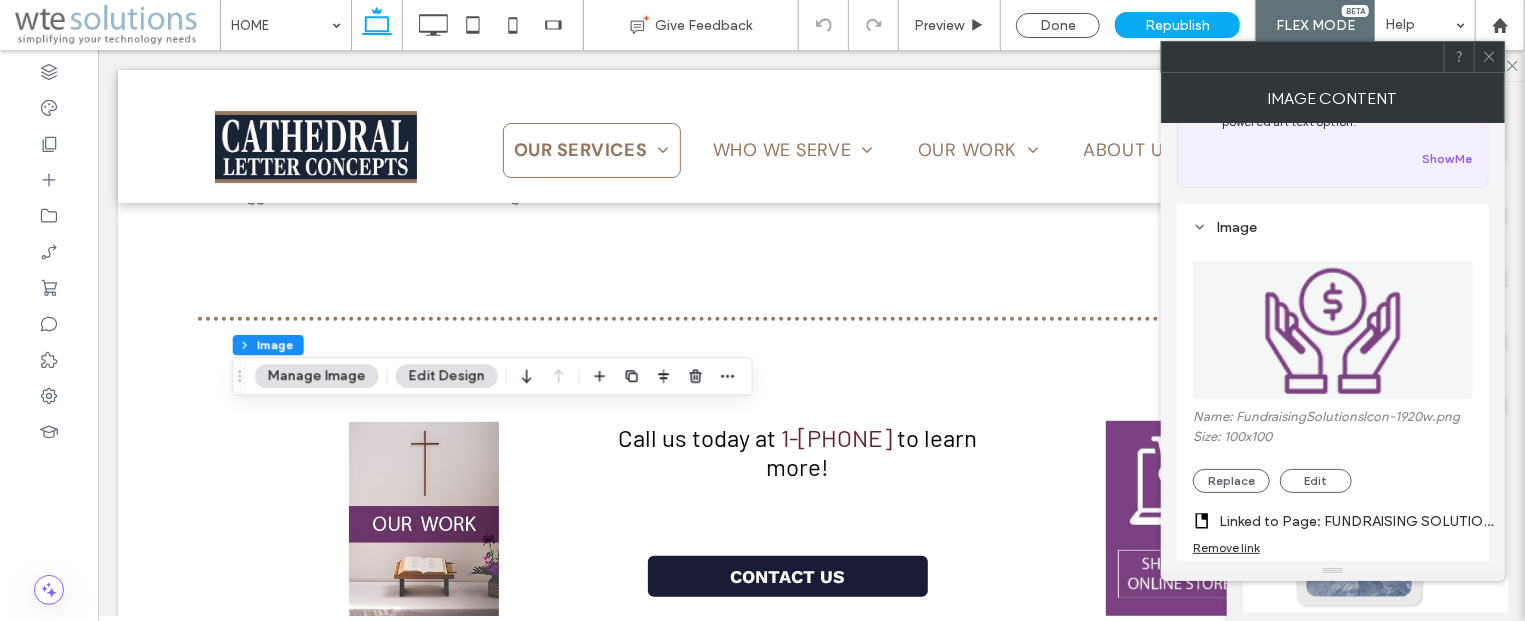 scroll, scrollTop: 0, scrollLeft: 0, axis: both 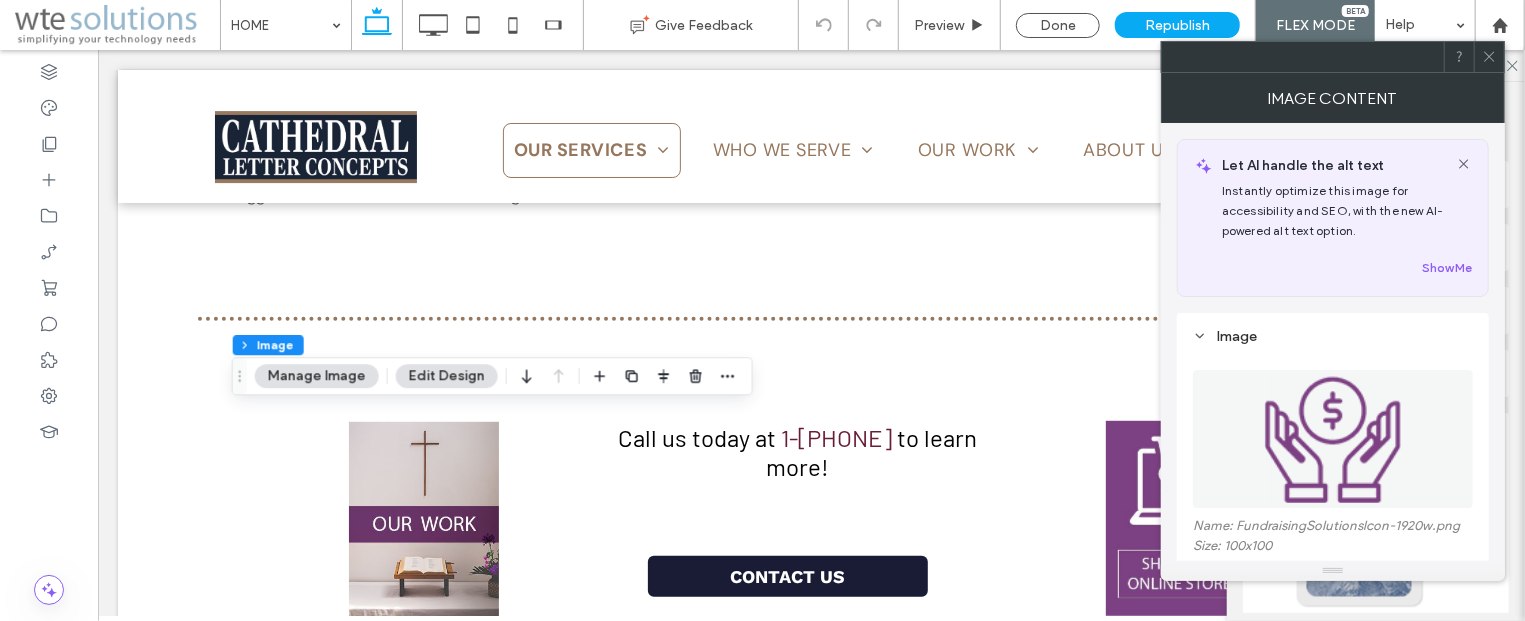 click on "Manage Image" at bounding box center (317, 376) 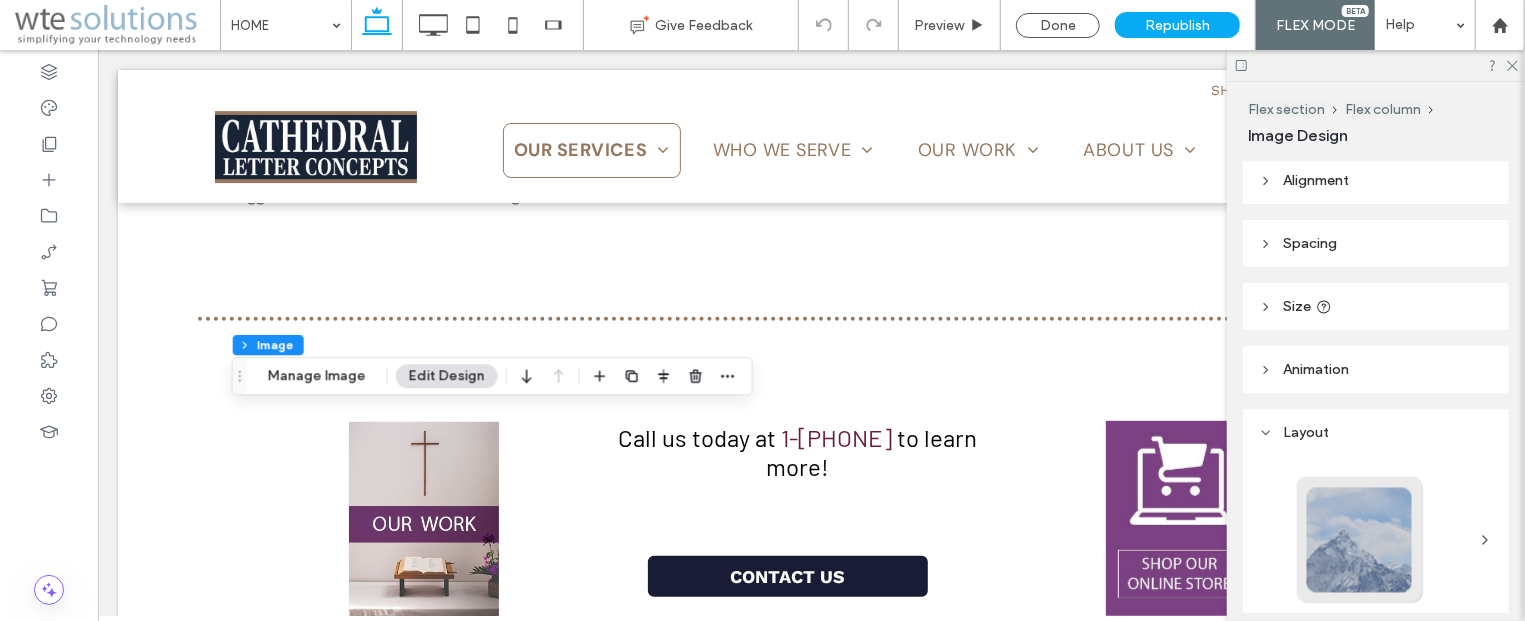 scroll, scrollTop: 0, scrollLeft: 0, axis: both 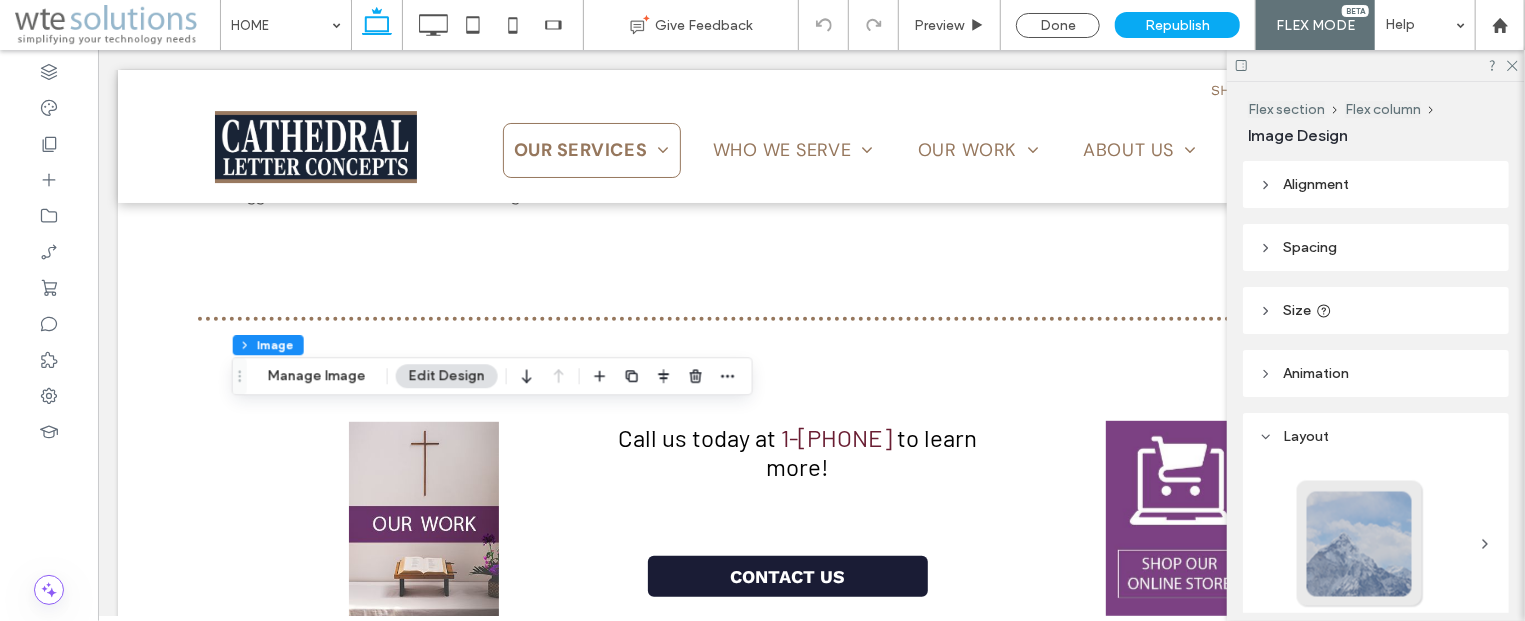 click 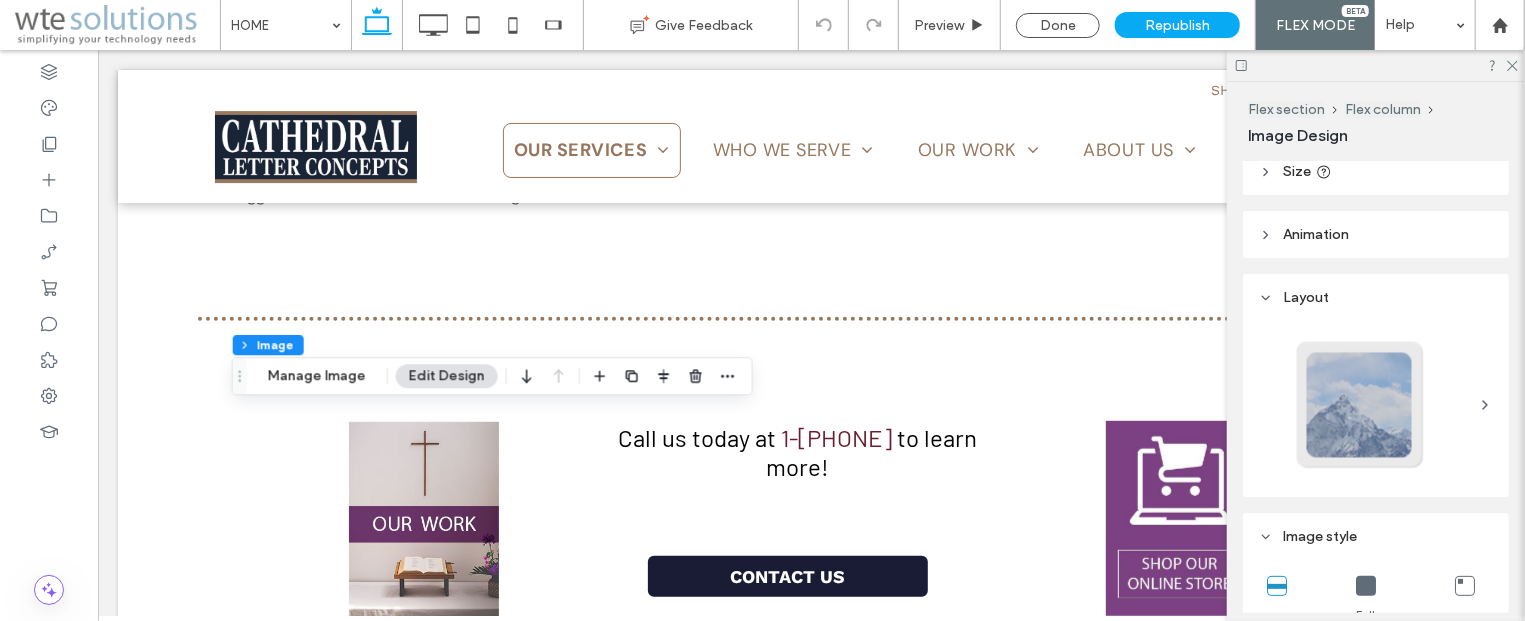 scroll, scrollTop: 0, scrollLeft: 0, axis: both 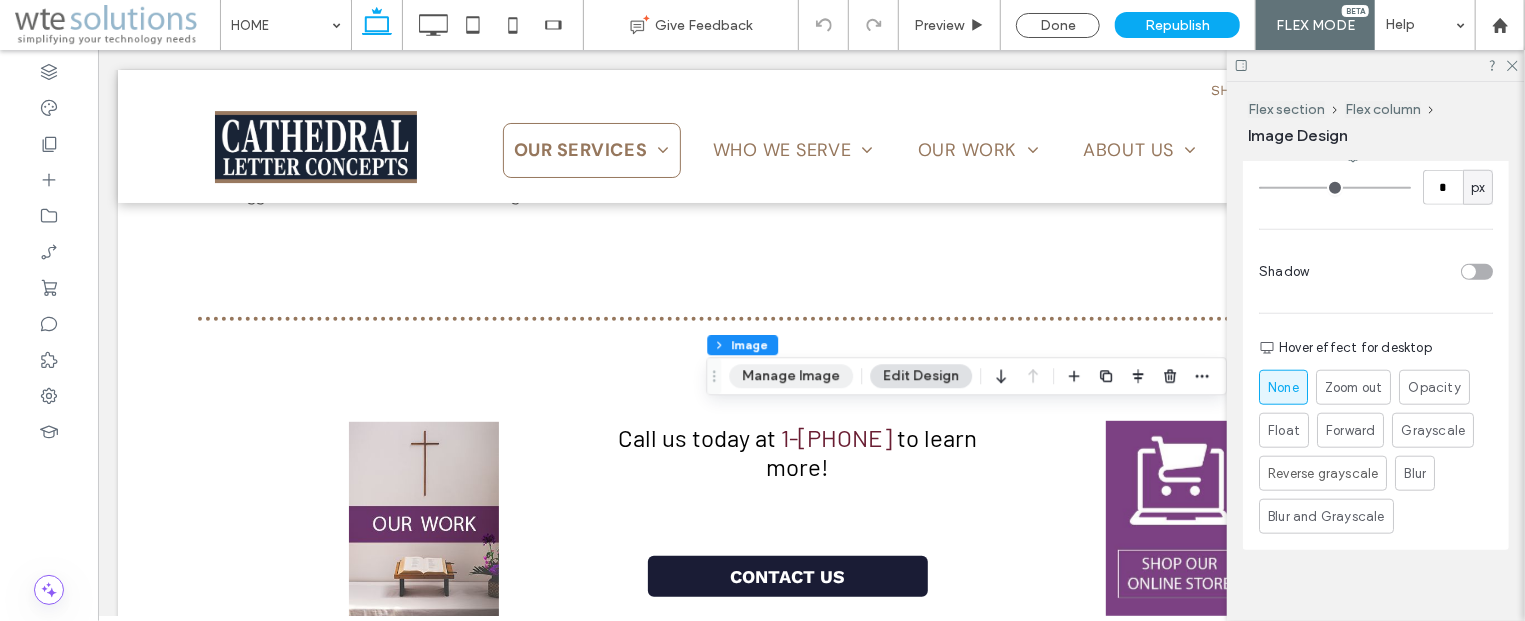 click on "Manage Image" at bounding box center [791, 376] 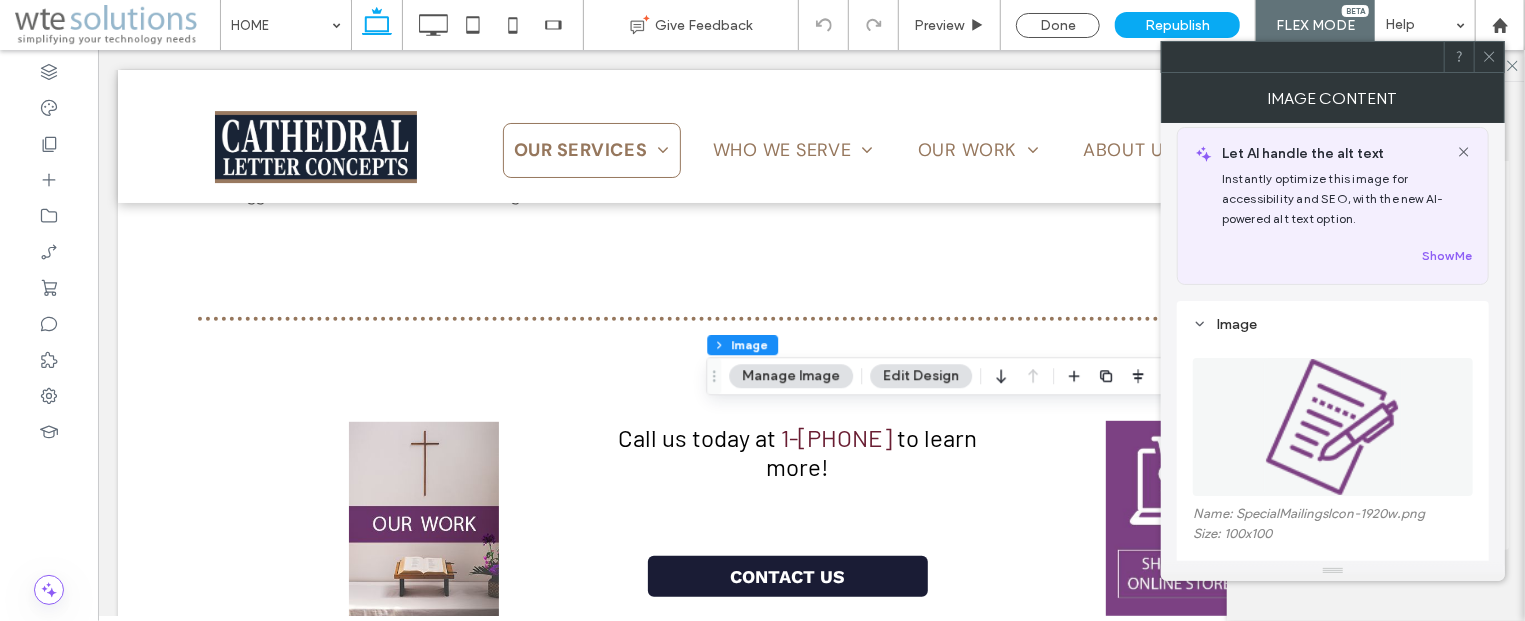 scroll, scrollTop: 0, scrollLeft: 0, axis: both 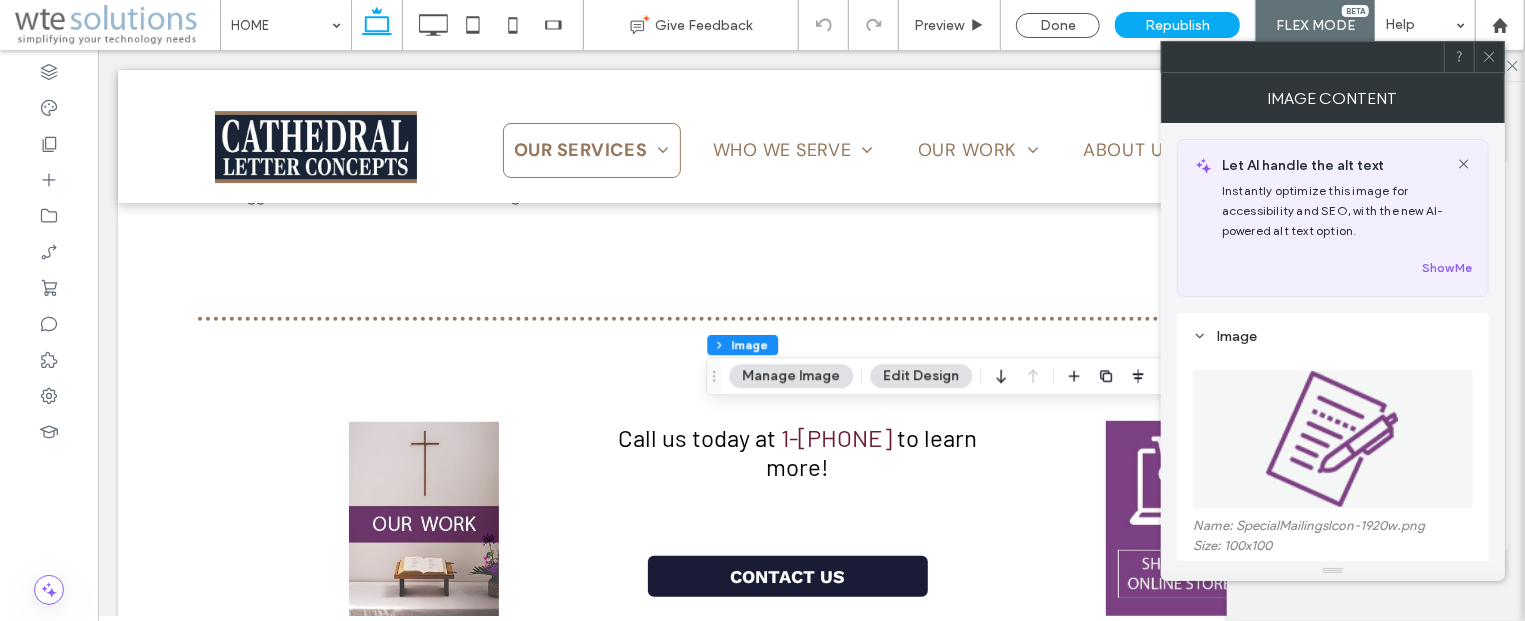 click 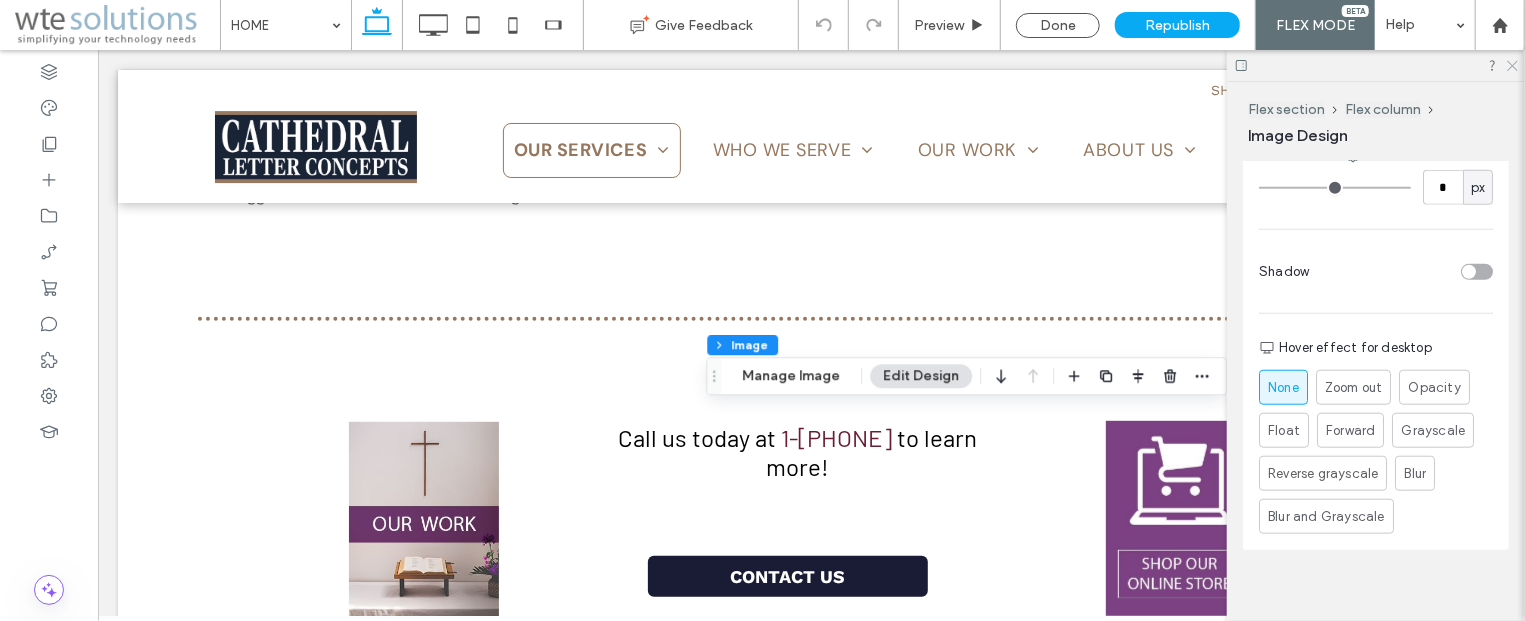 click 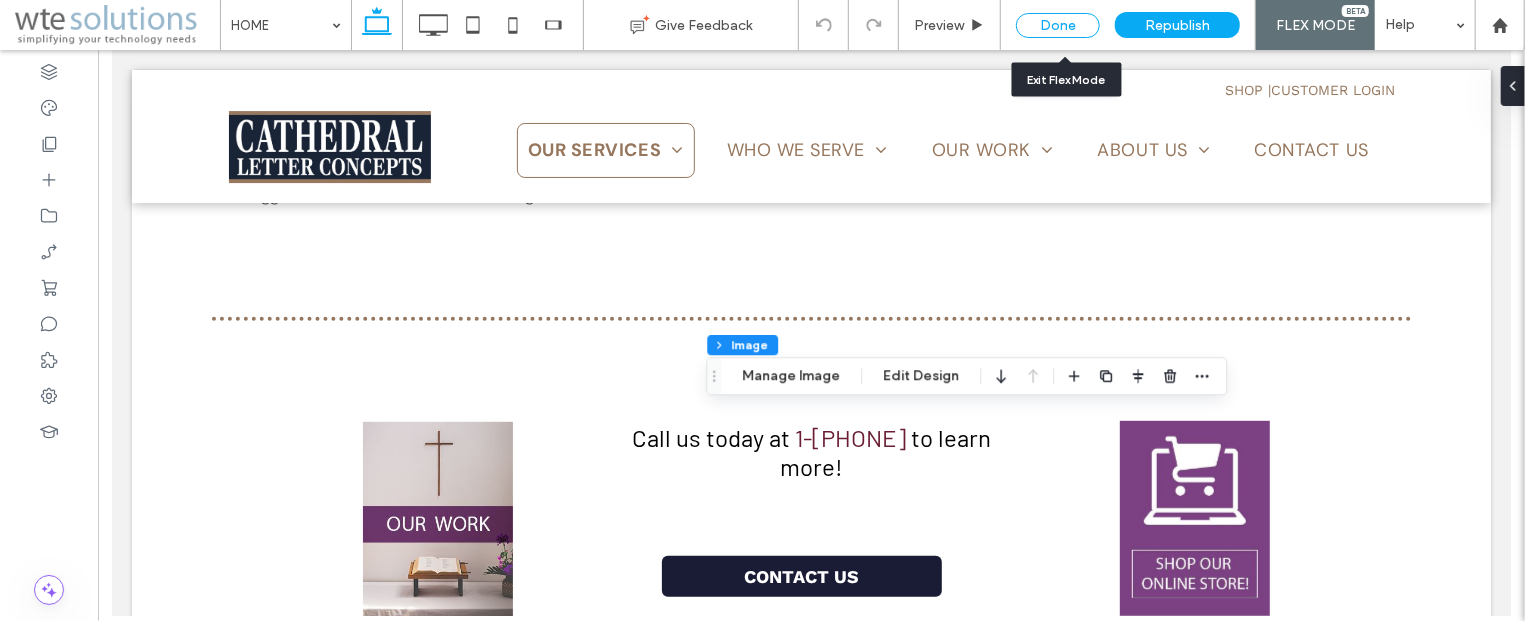 click on "Done" at bounding box center [1058, 25] 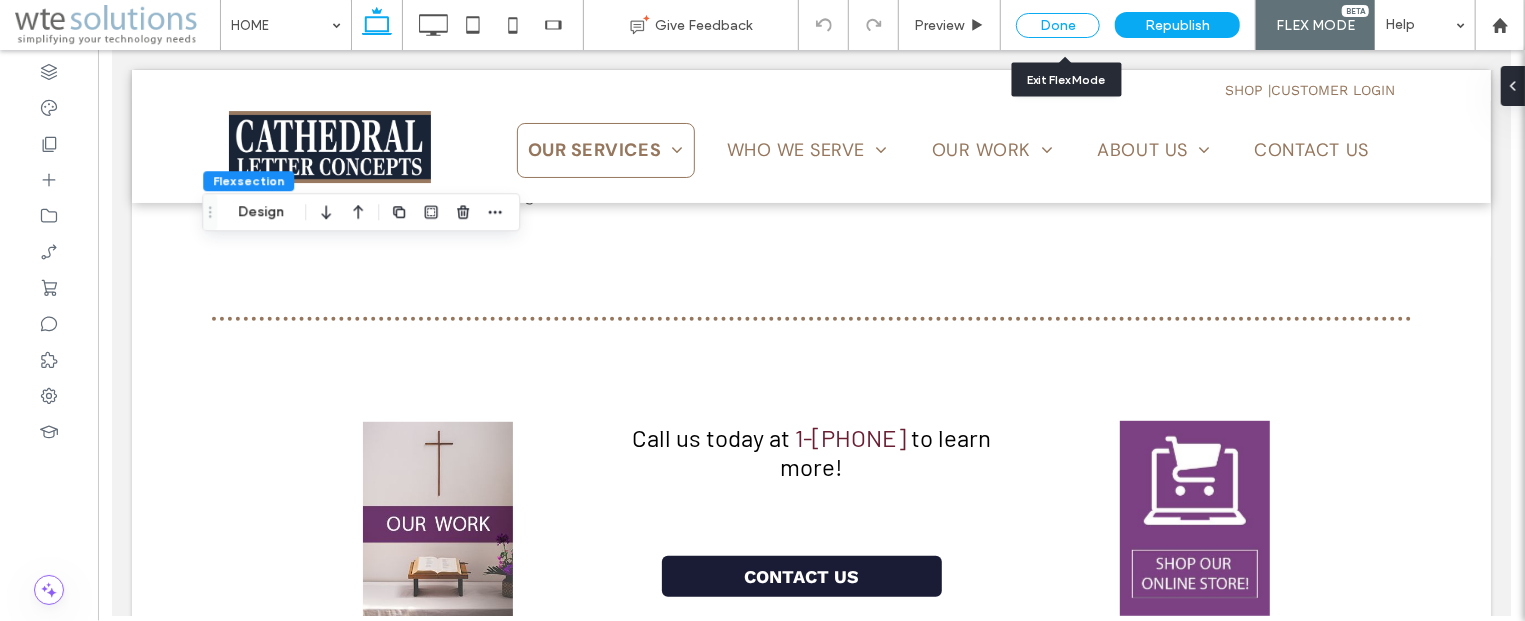 click on "Done" at bounding box center [1058, 25] 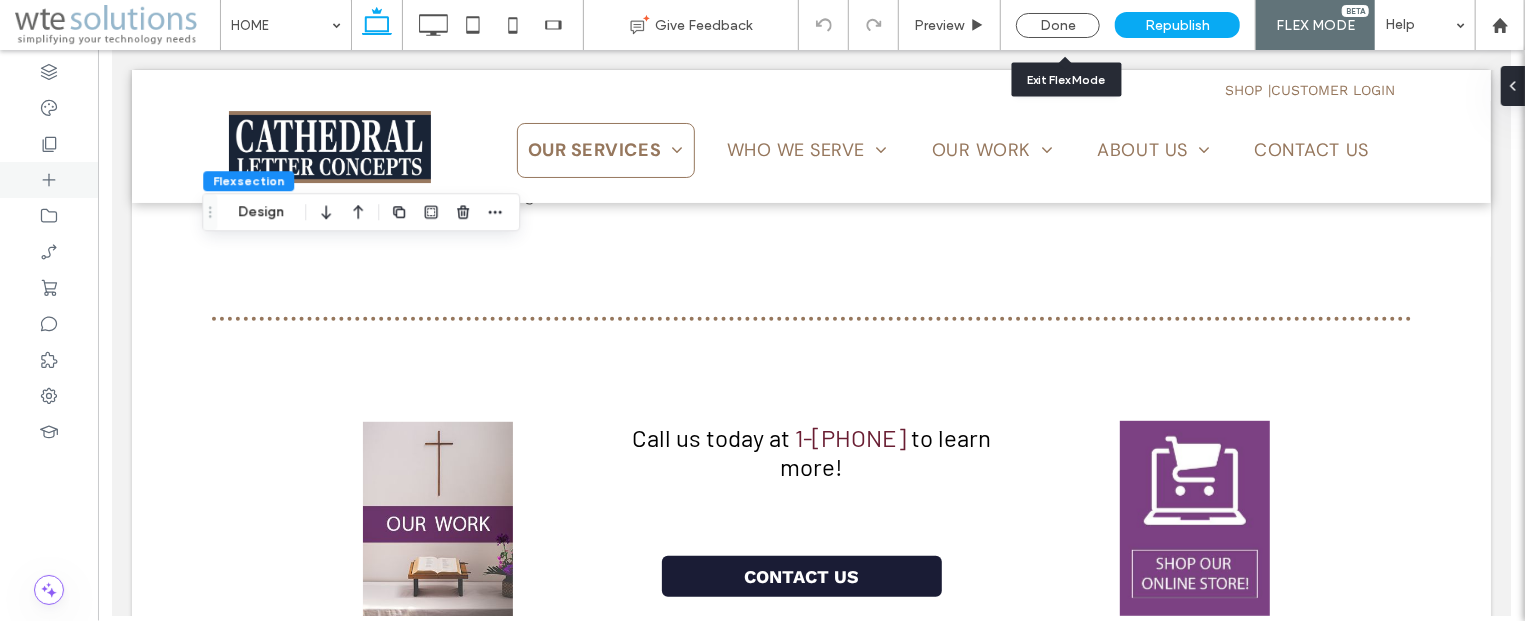 click 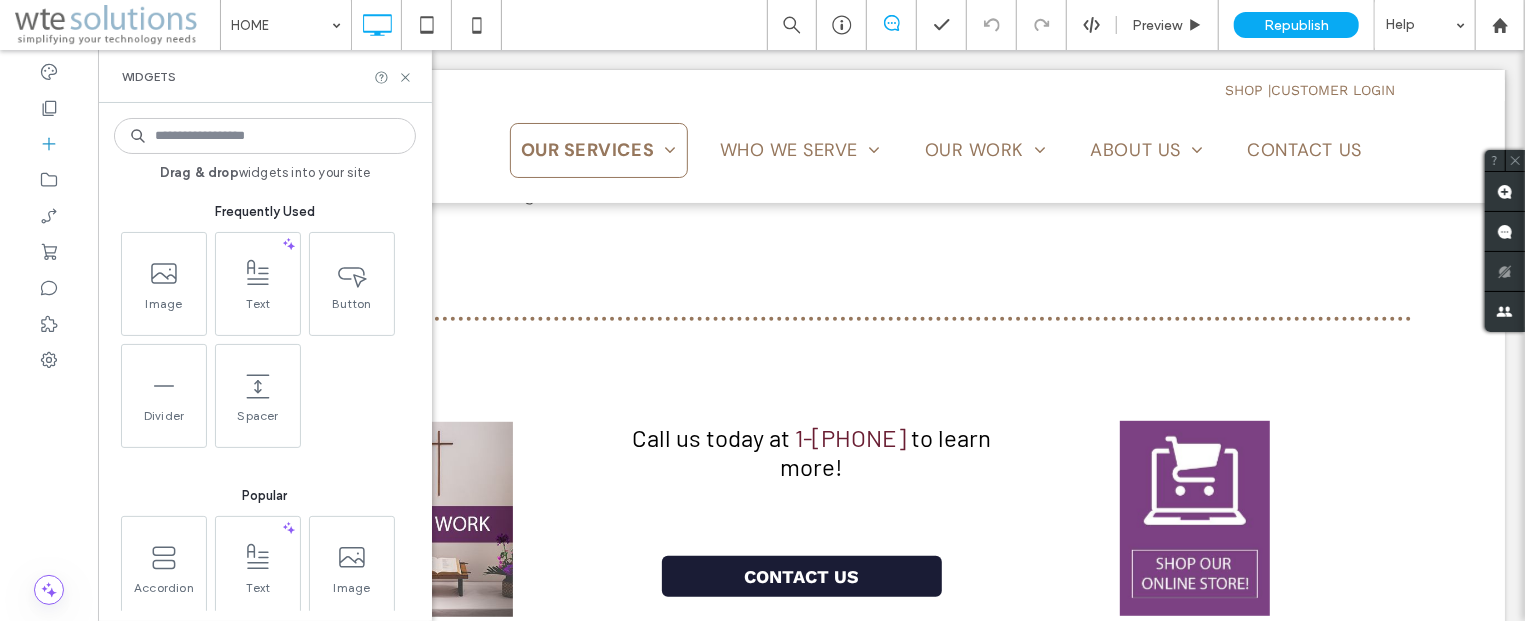 click at bounding box center (1042, 25) 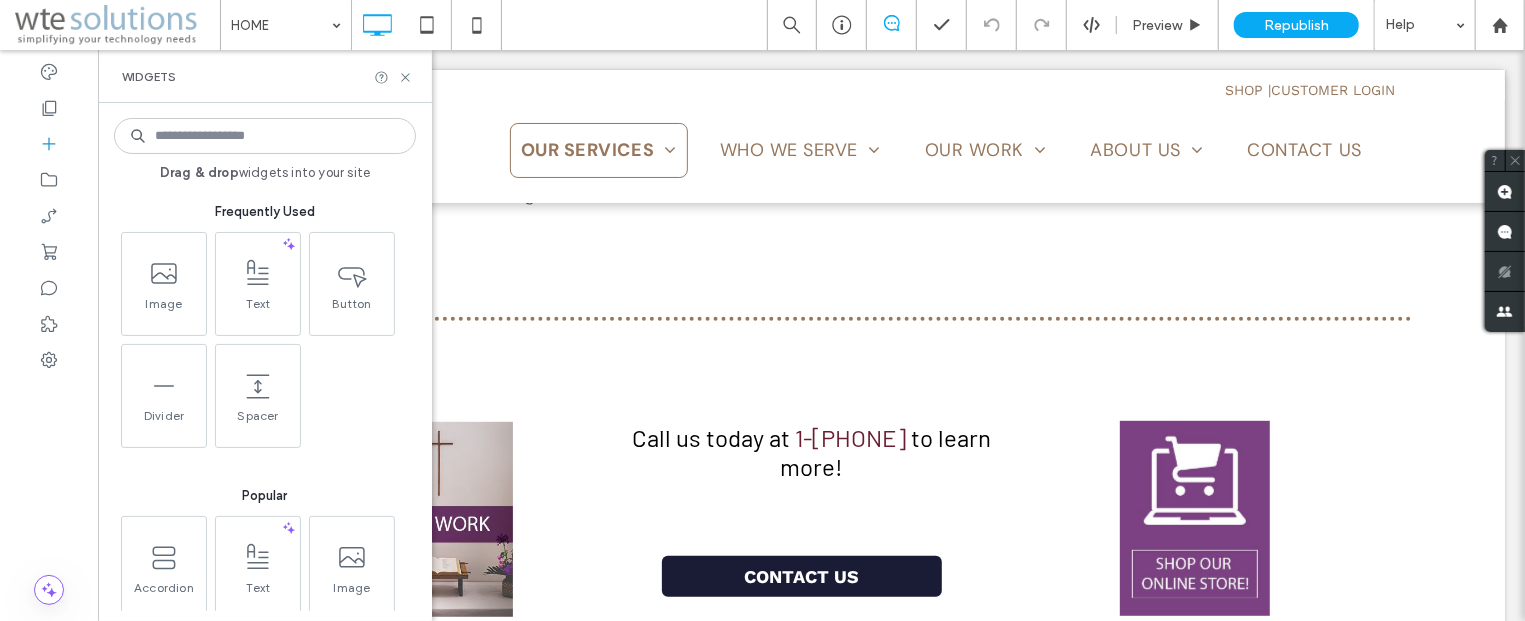 click on "Widgets" at bounding box center (265, 76) 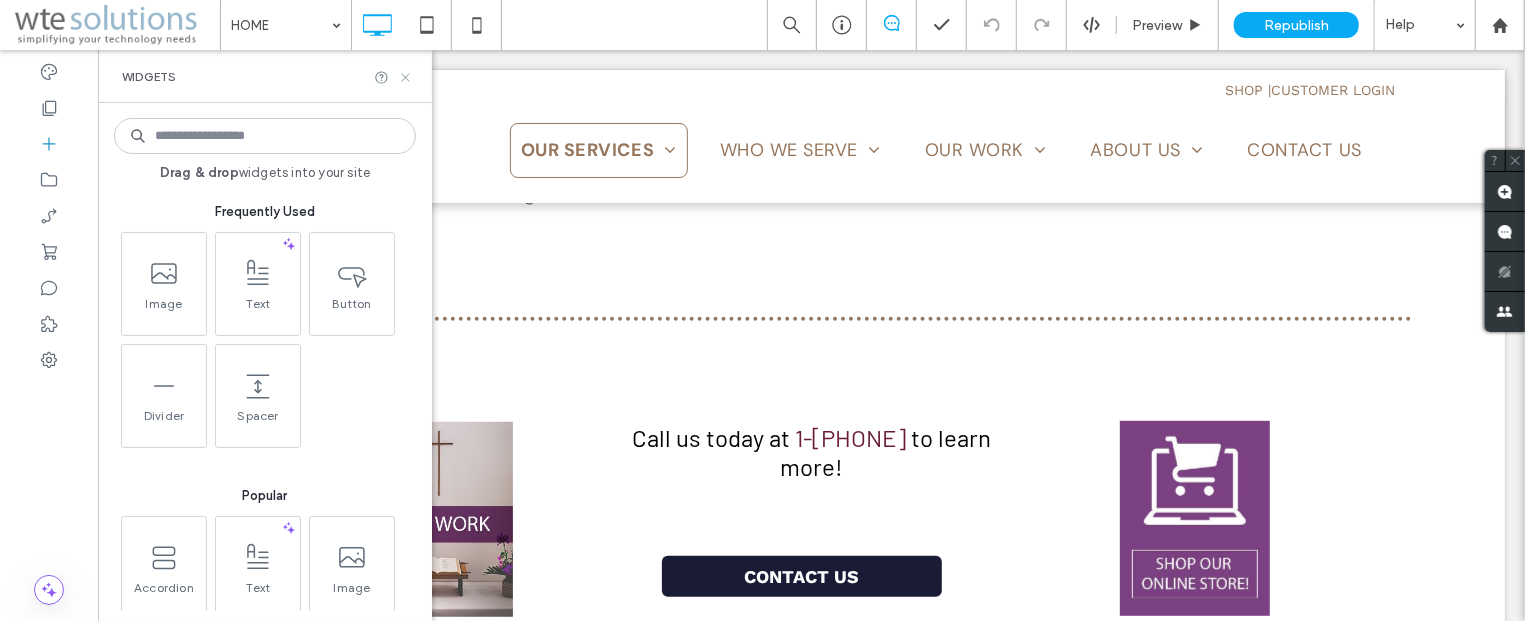 click 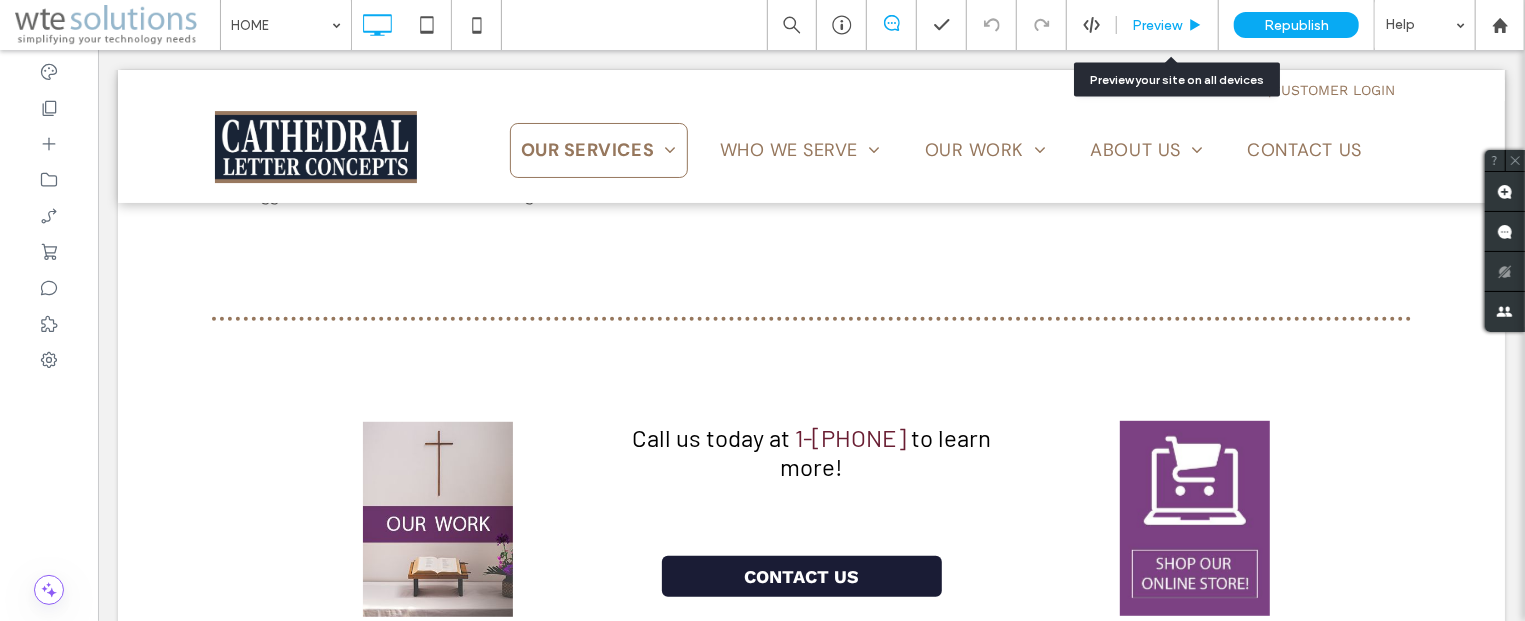 click on "Preview" at bounding box center [1157, 25] 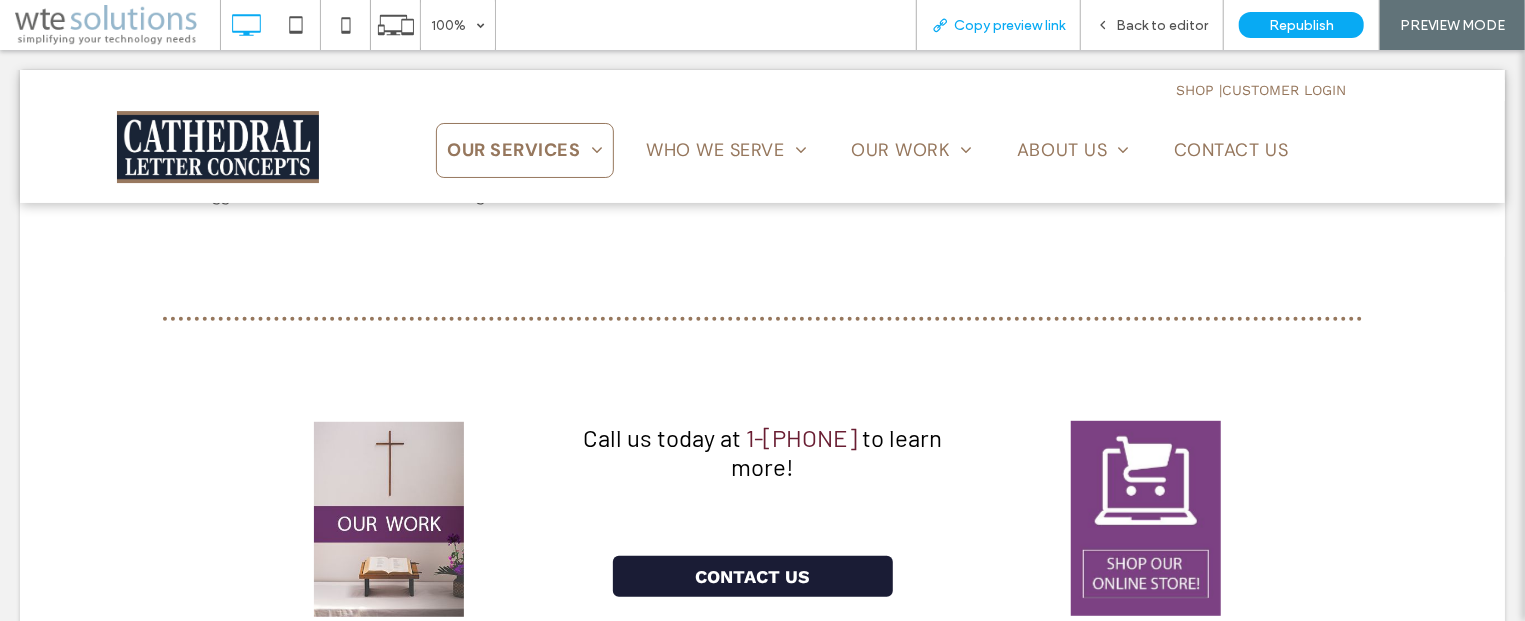 click on "Copy preview link" at bounding box center [1009, 25] 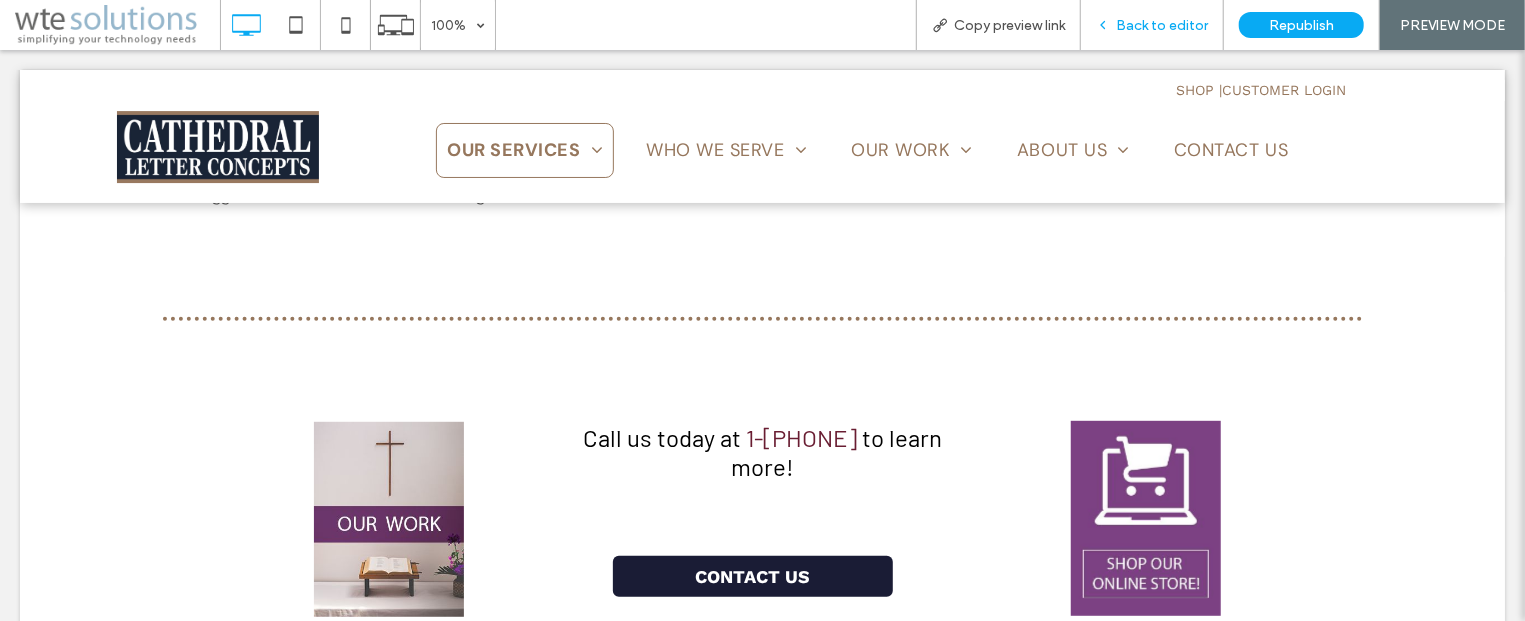 click on "Back to editor" at bounding box center (1152, 25) 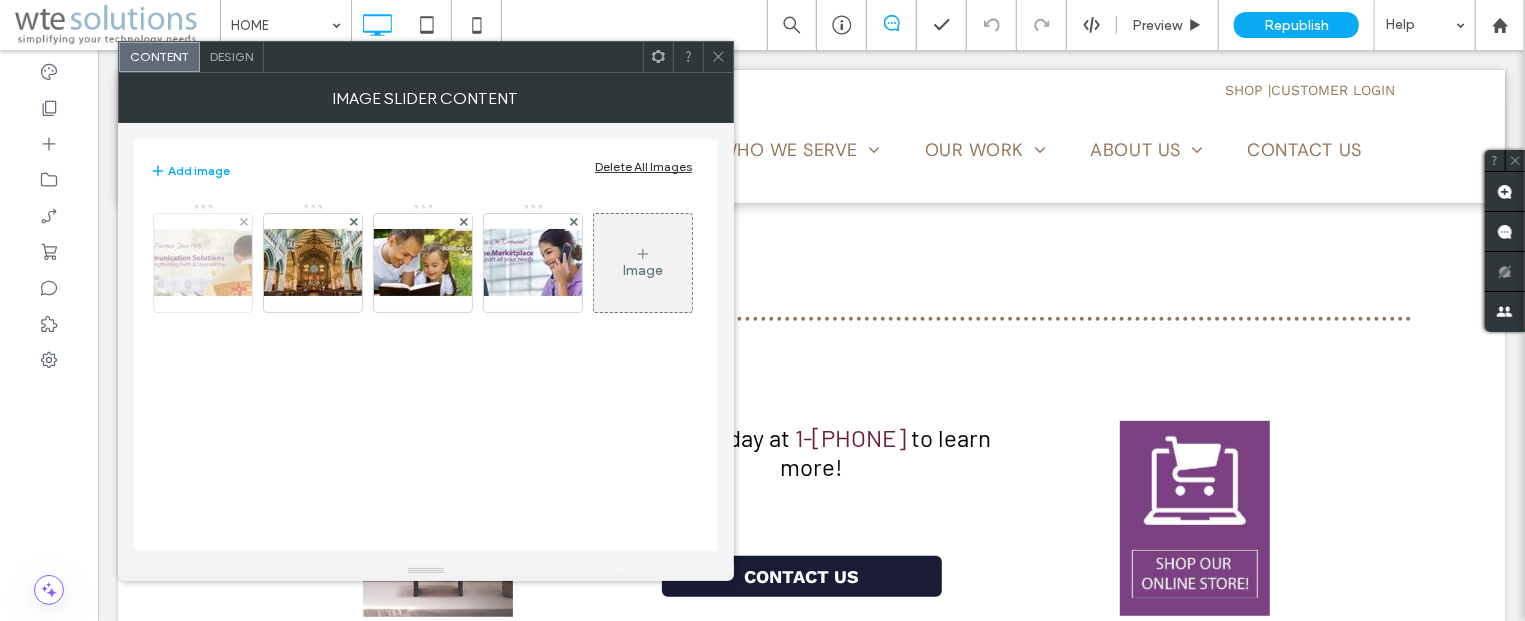 click at bounding box center (203, 262) 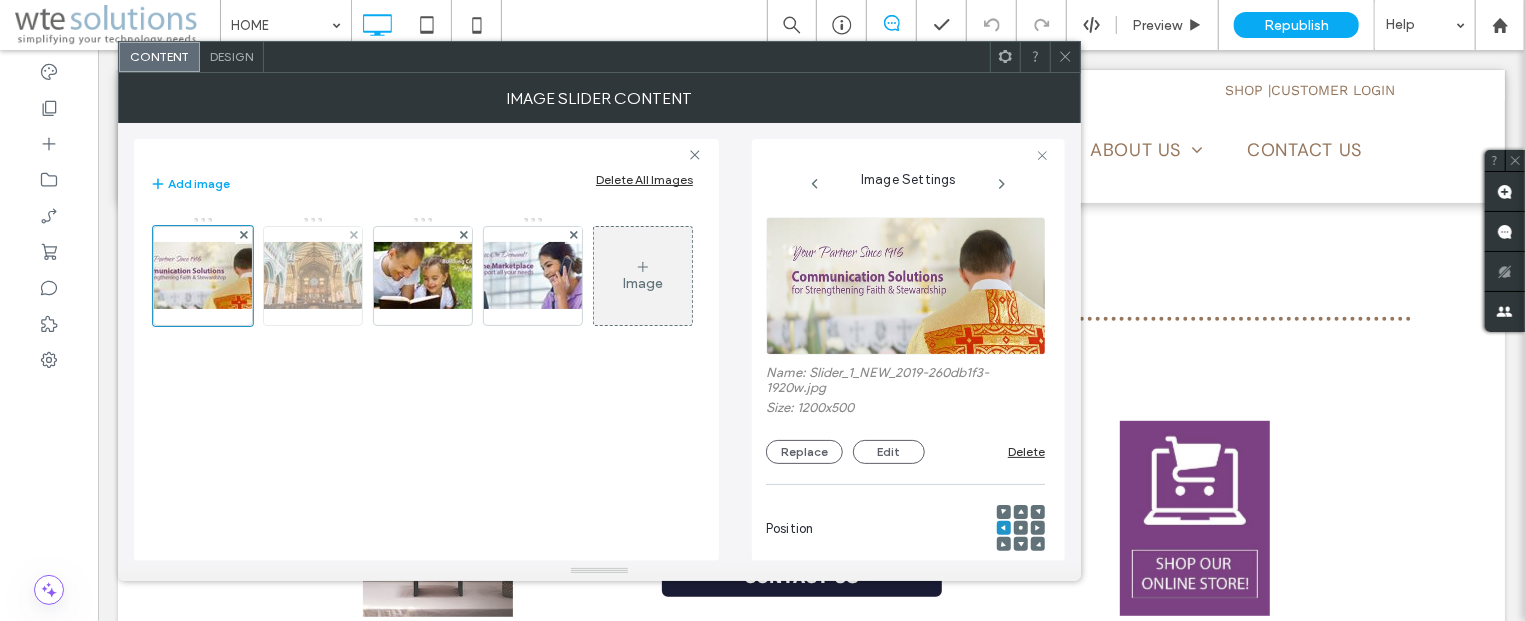 drag, startPoint x: 323, startPoint y: 272, endPoint x: 353, endPoint y: 267, distance: 30.413813 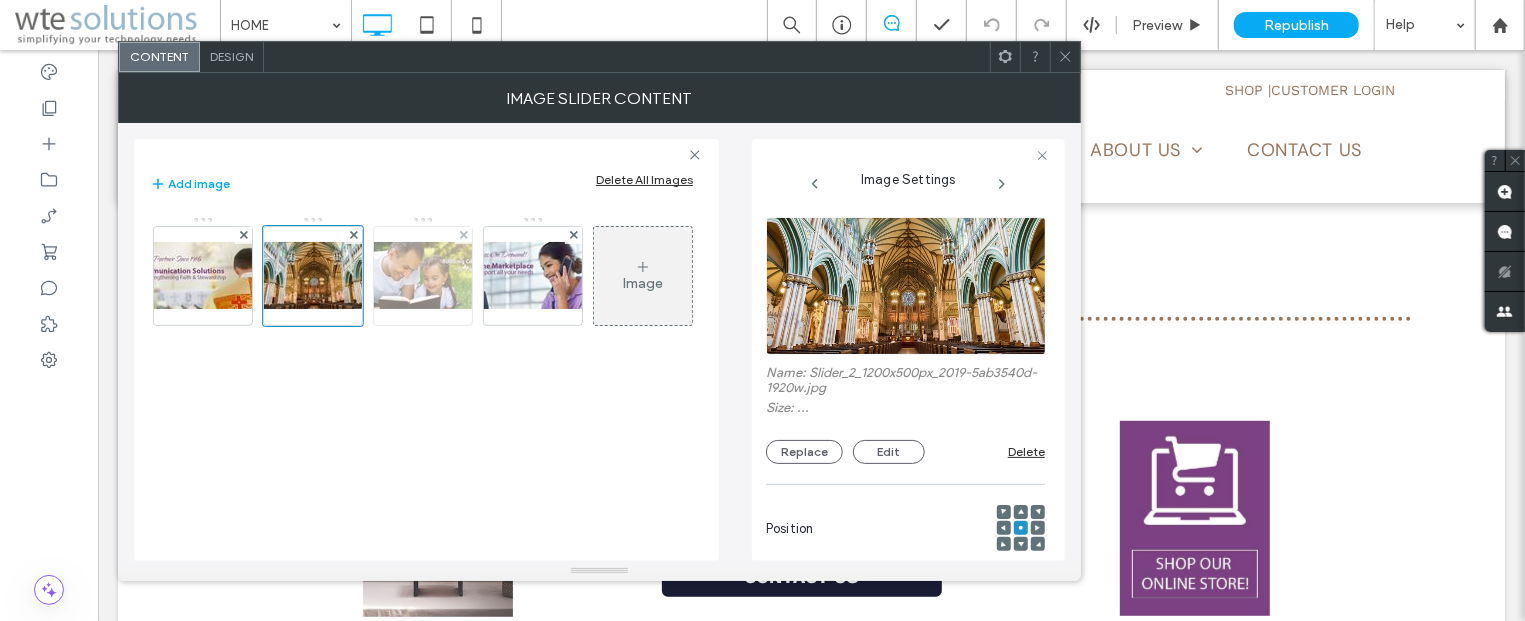 scroll, scrollTop: 347, scrollLeft: 0, axis: vertical 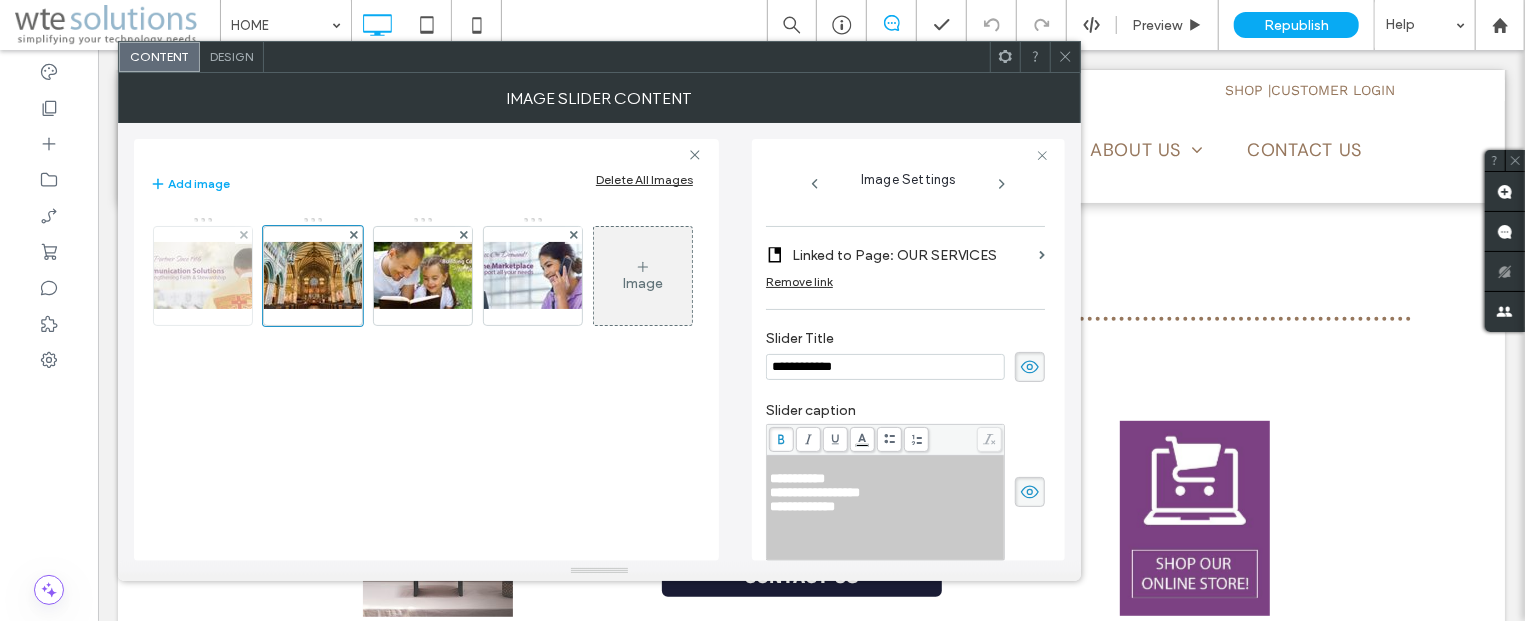 click at bounding box center [203, 275] 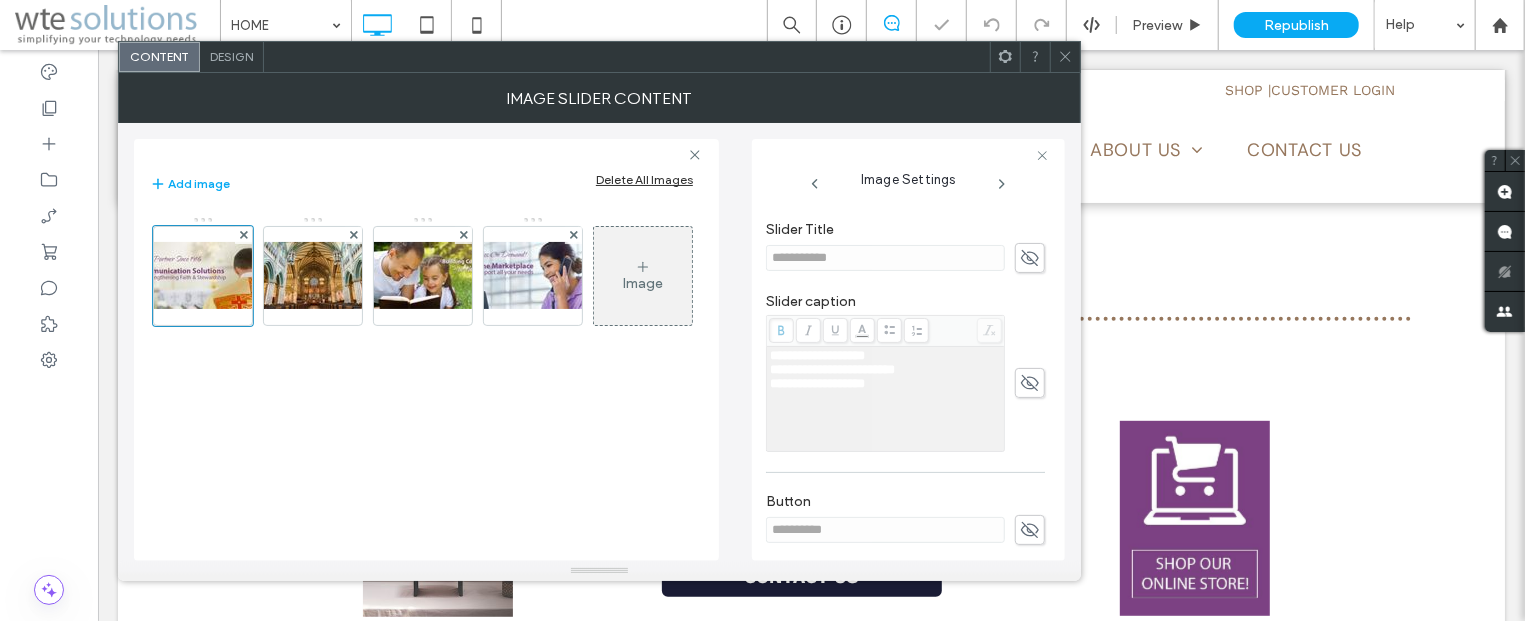 scroll, scrollTop: 573, scrollLeft: 0, axis: vertical 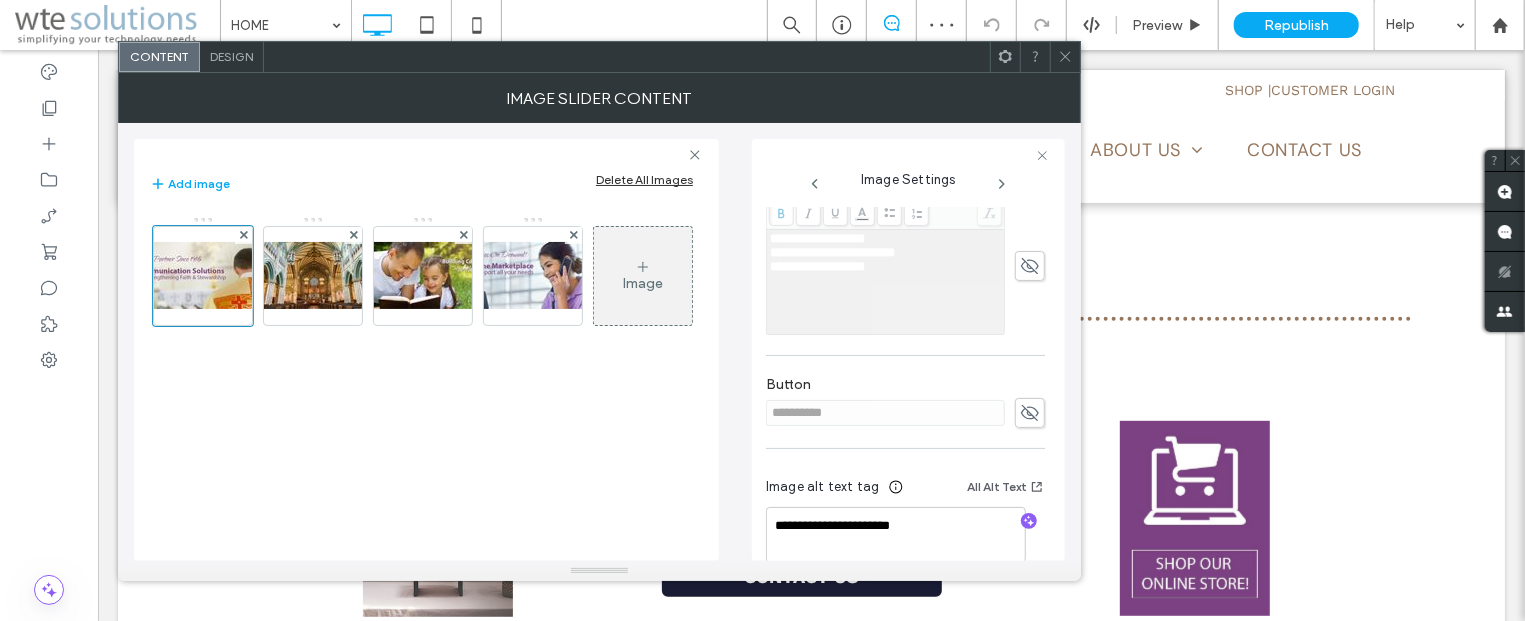 click on "**********" at bounding box center (886, 282) 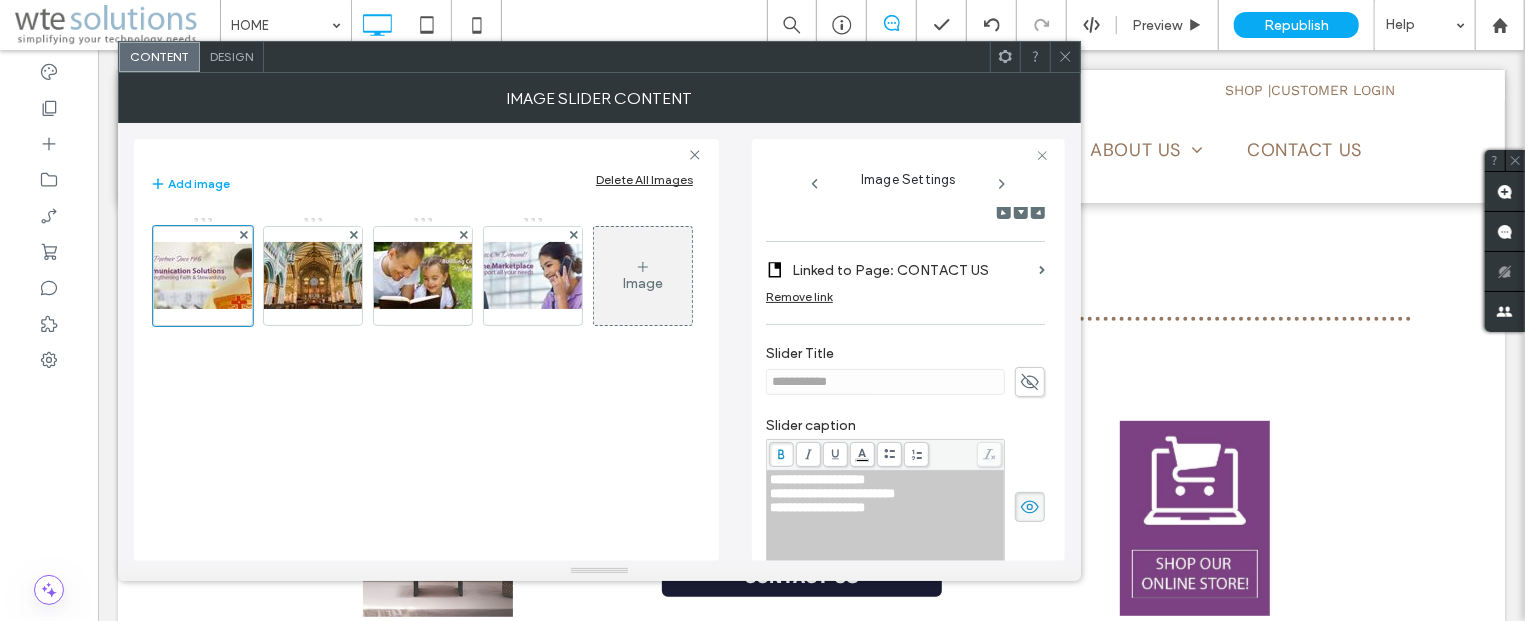 scroll, scrollTop: 452, scrollLeft: 0, axis: vertical 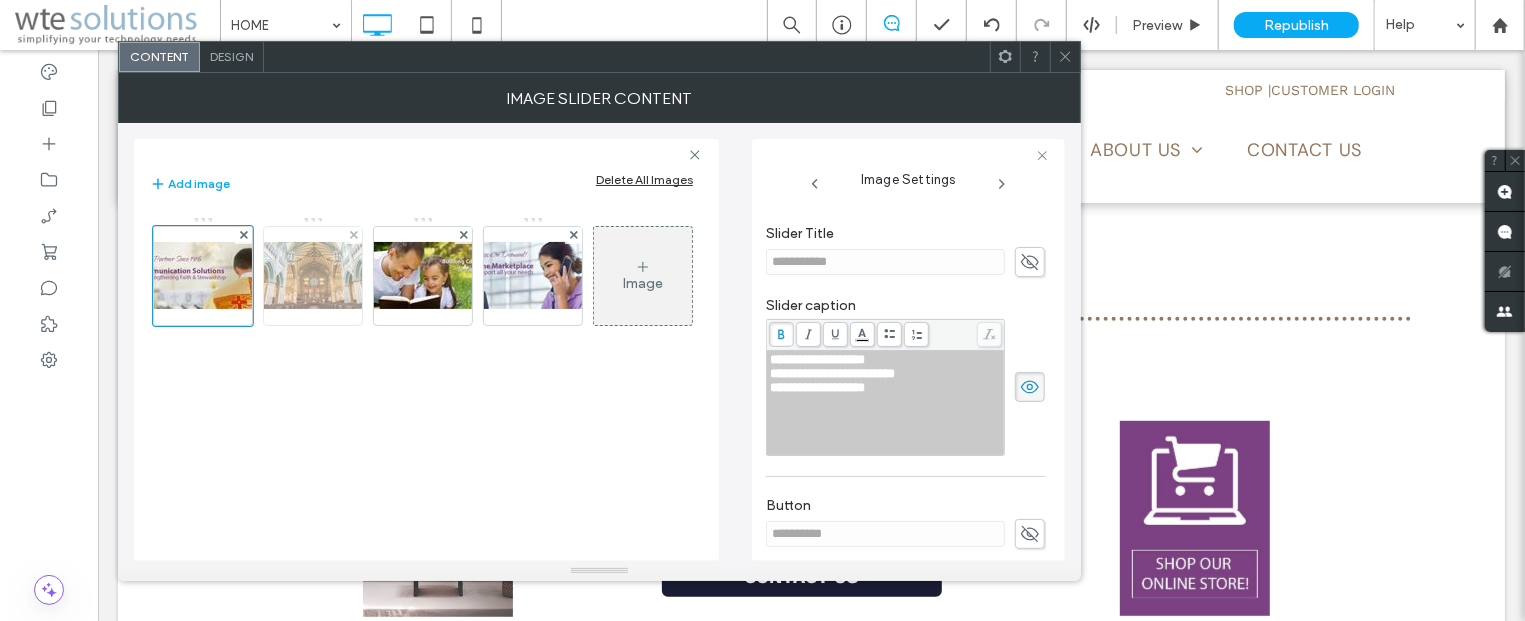 click at bounding box center (313, 275) 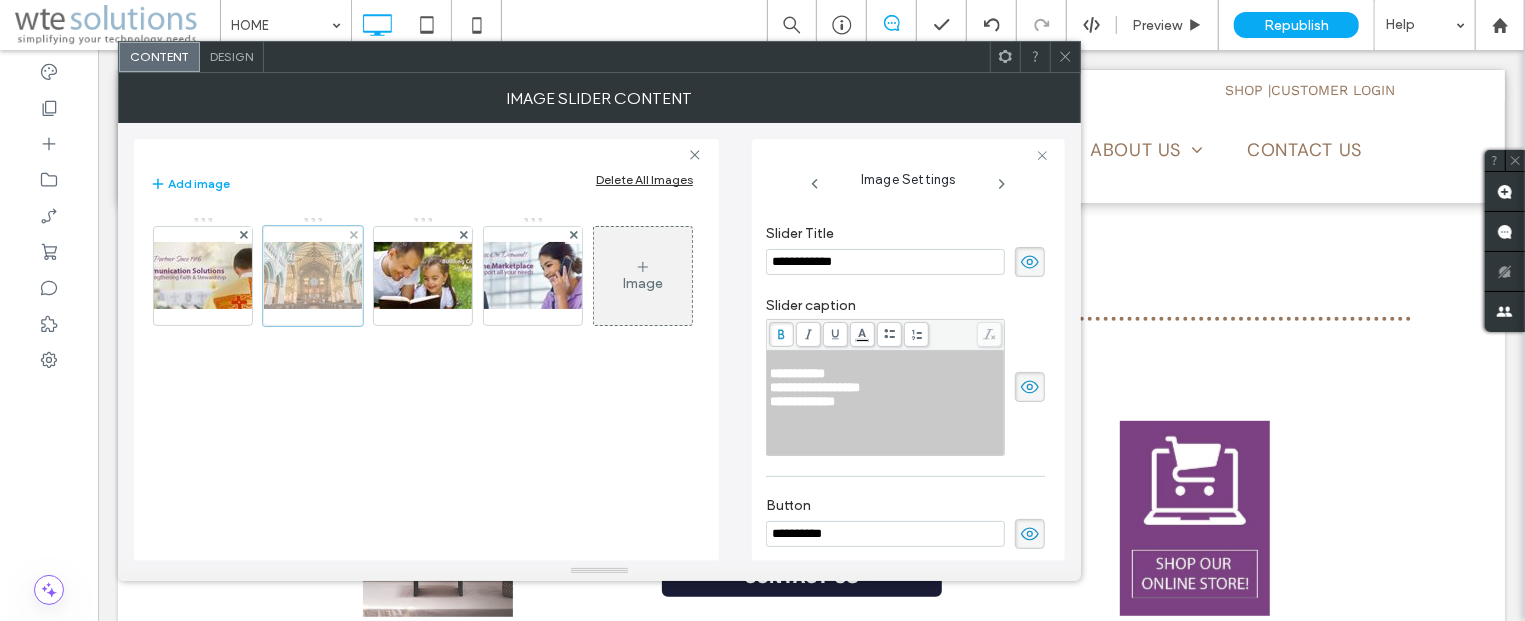 scroll, scrollTop: 468, scrollLeft: 0, axis: vertical 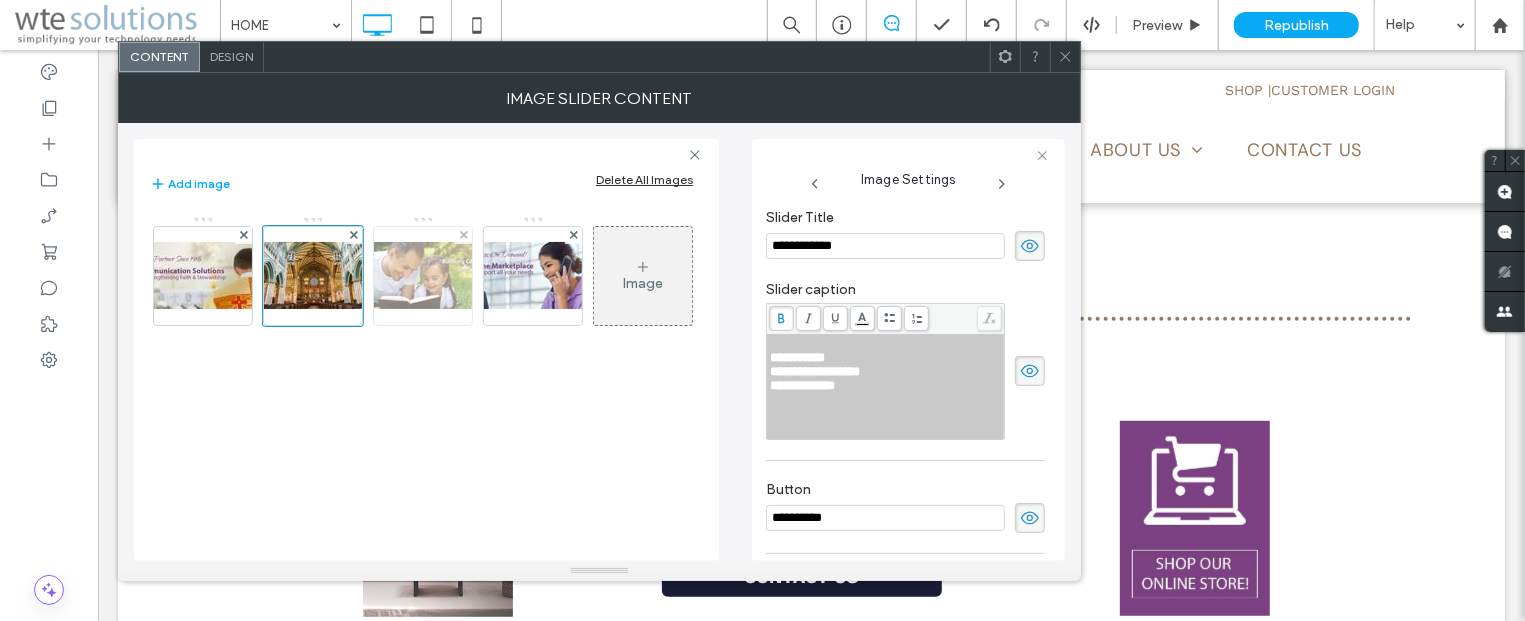 click at bounding box center [423, 275] 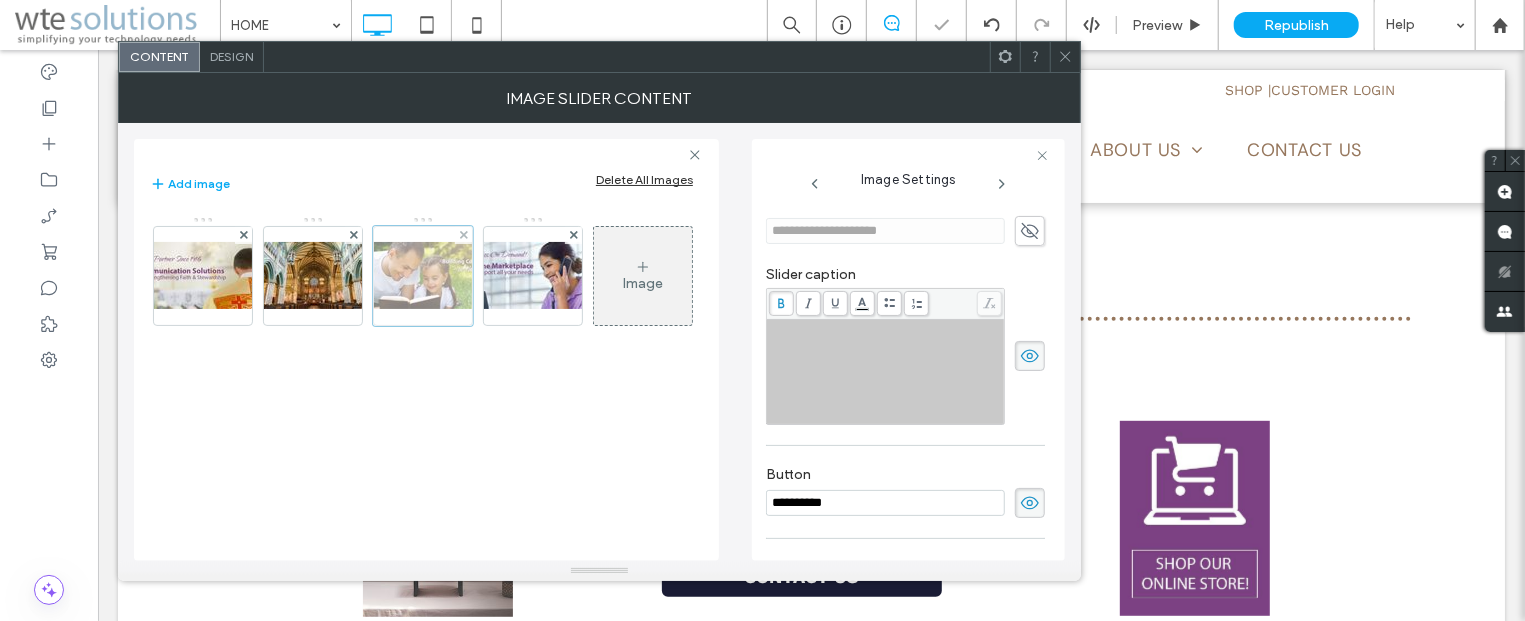 scroll, scrollTop: 437, scrollLeft: 0, axis: vertical 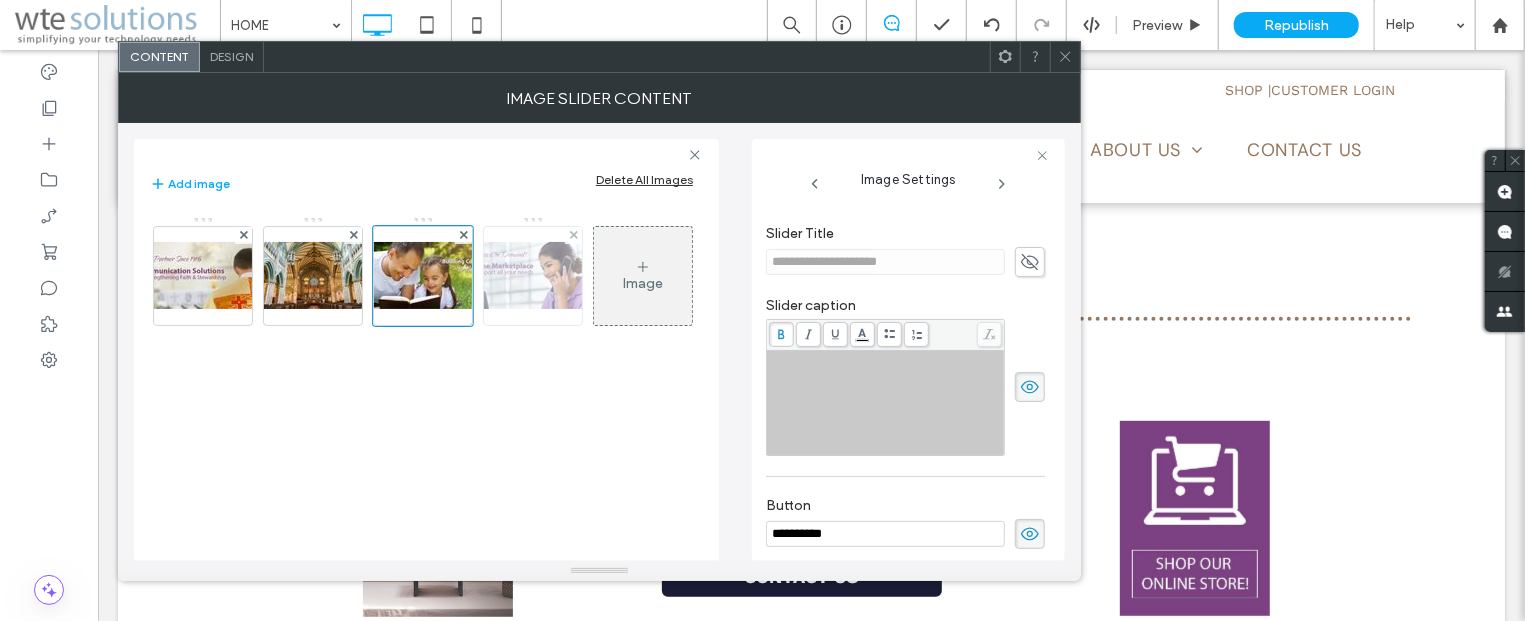click at bounding box center (533, 275) 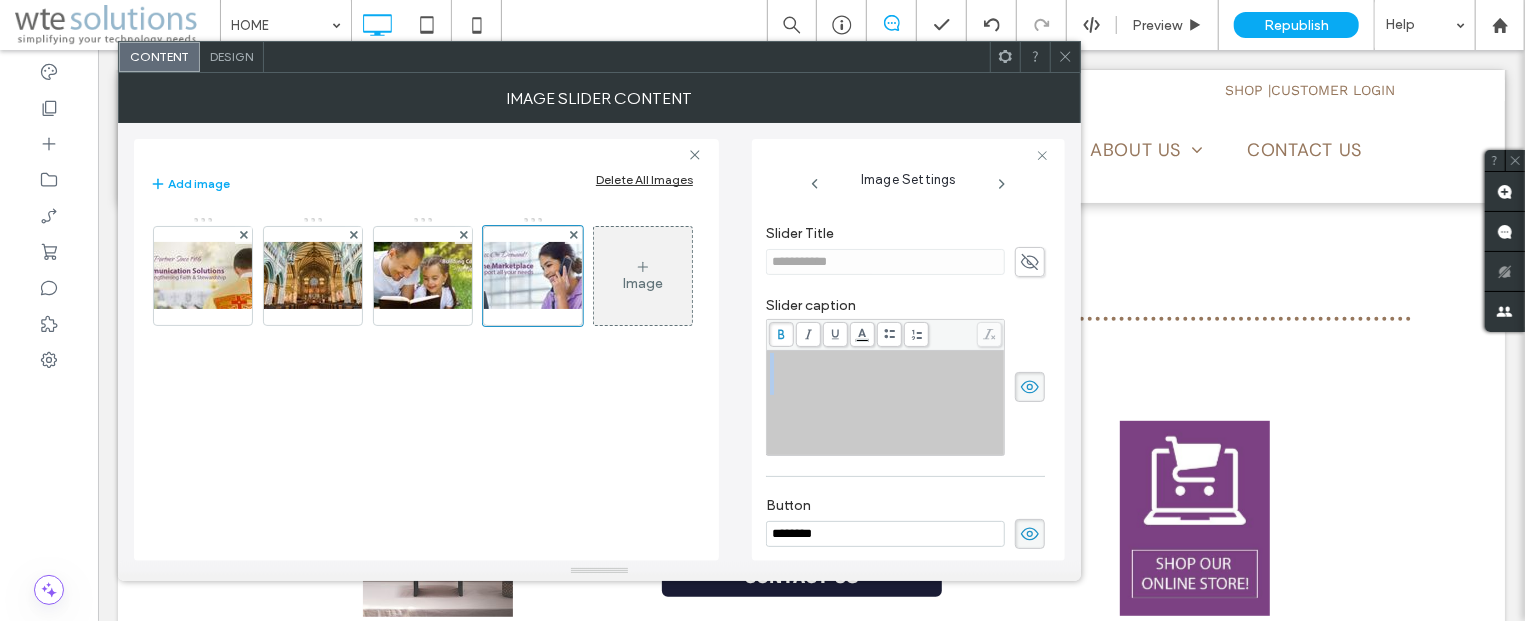 click at bounding box center (886, 388) 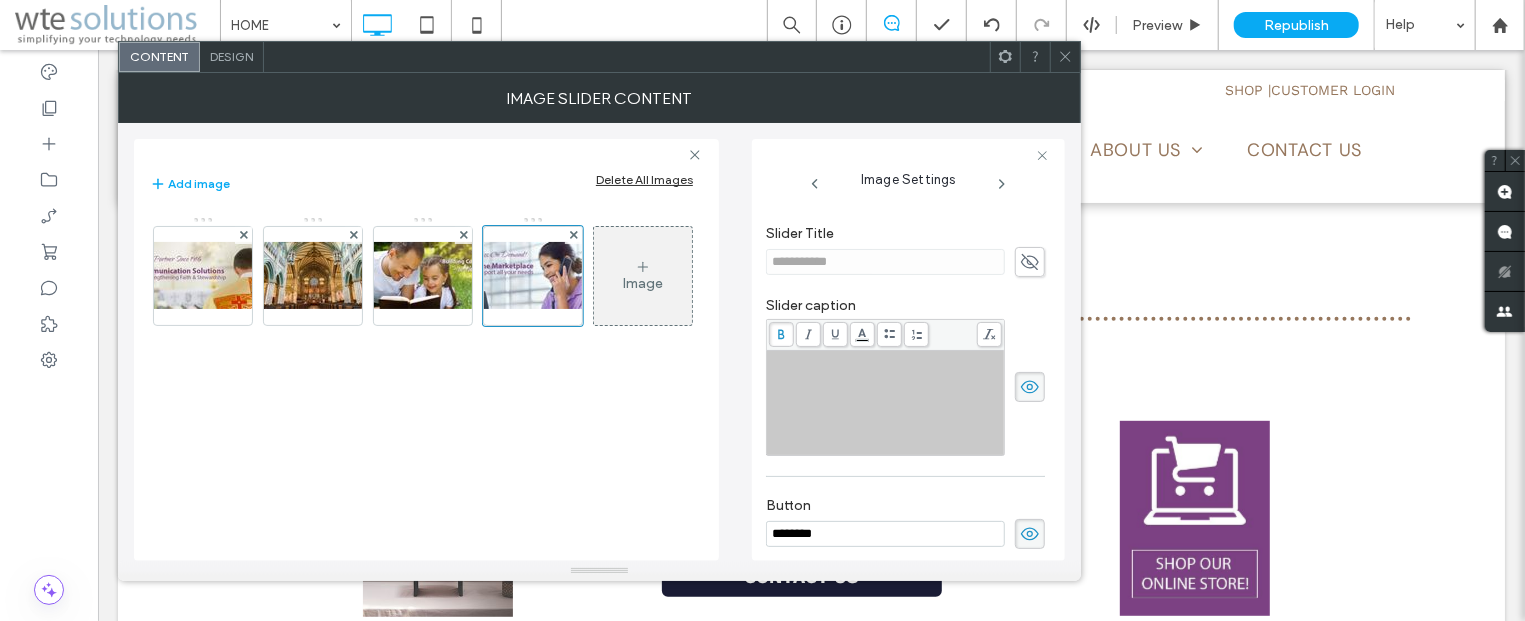 click at bounding box center [886, 388] 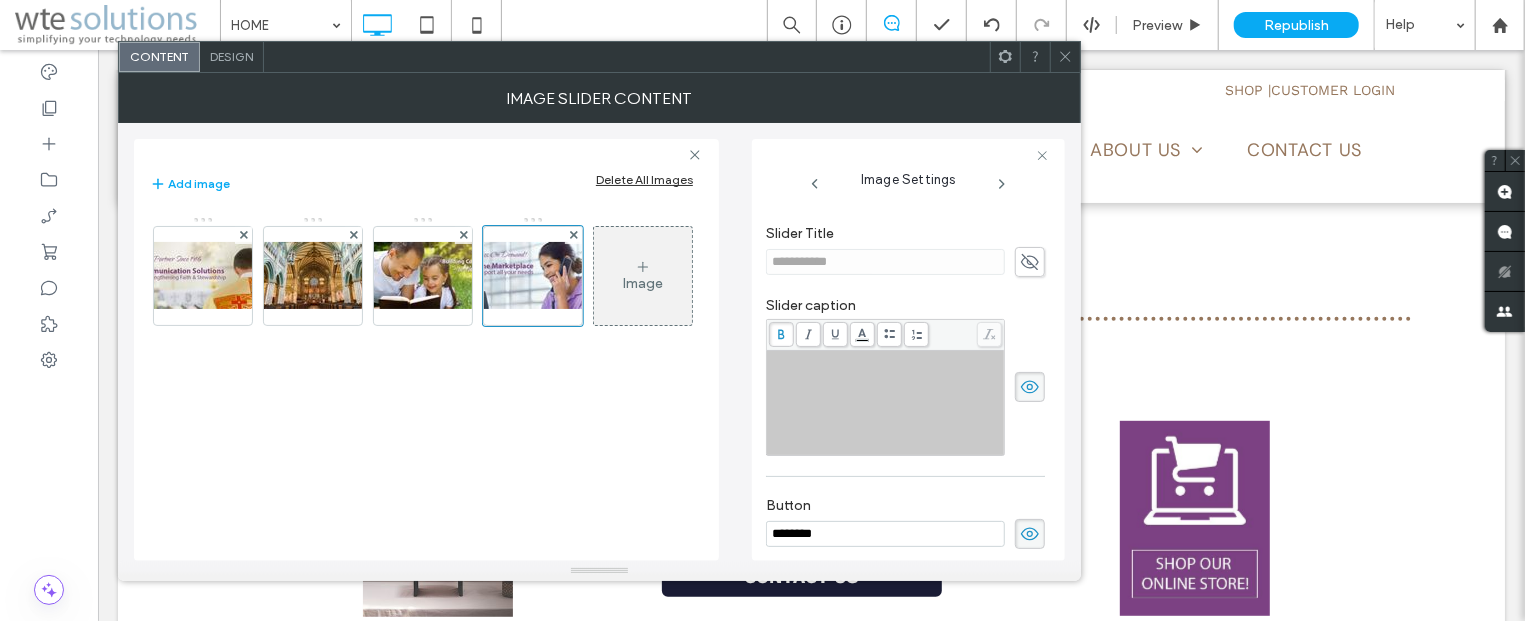 click at bounding box center [886, 388] 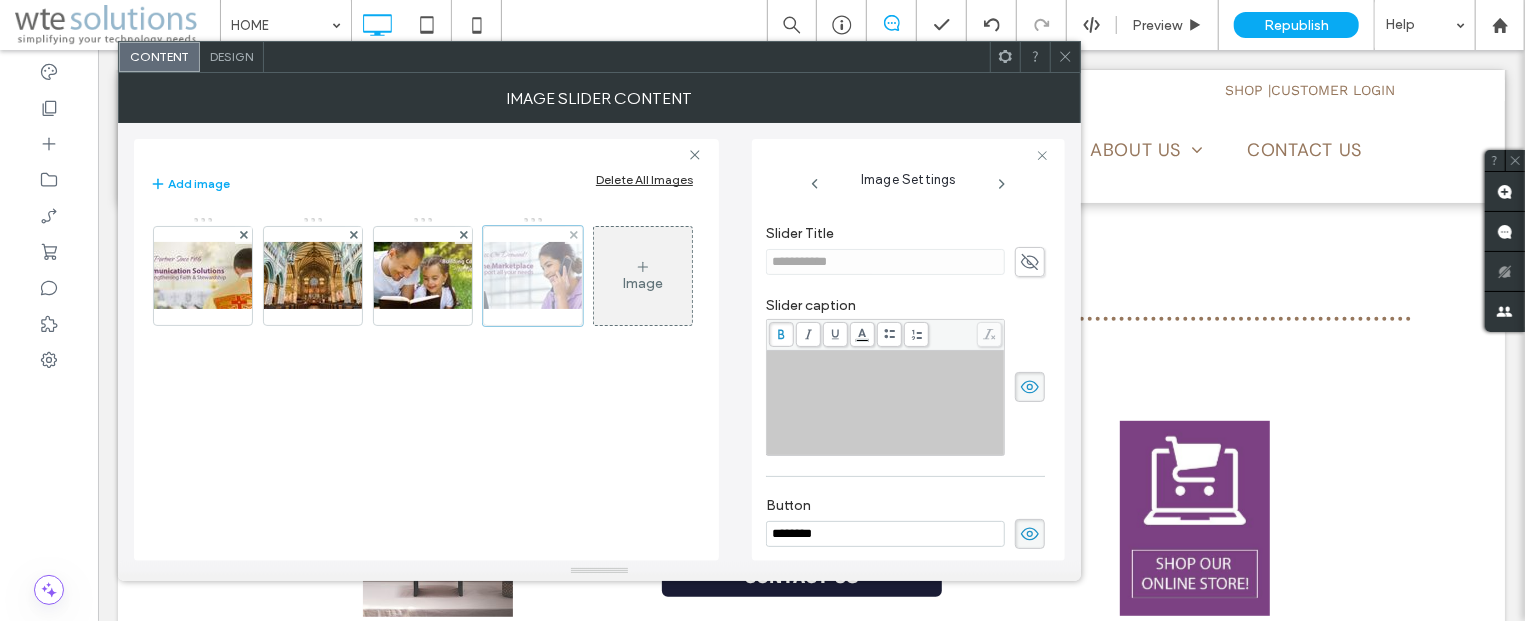 click at bounding box center [533, 276] 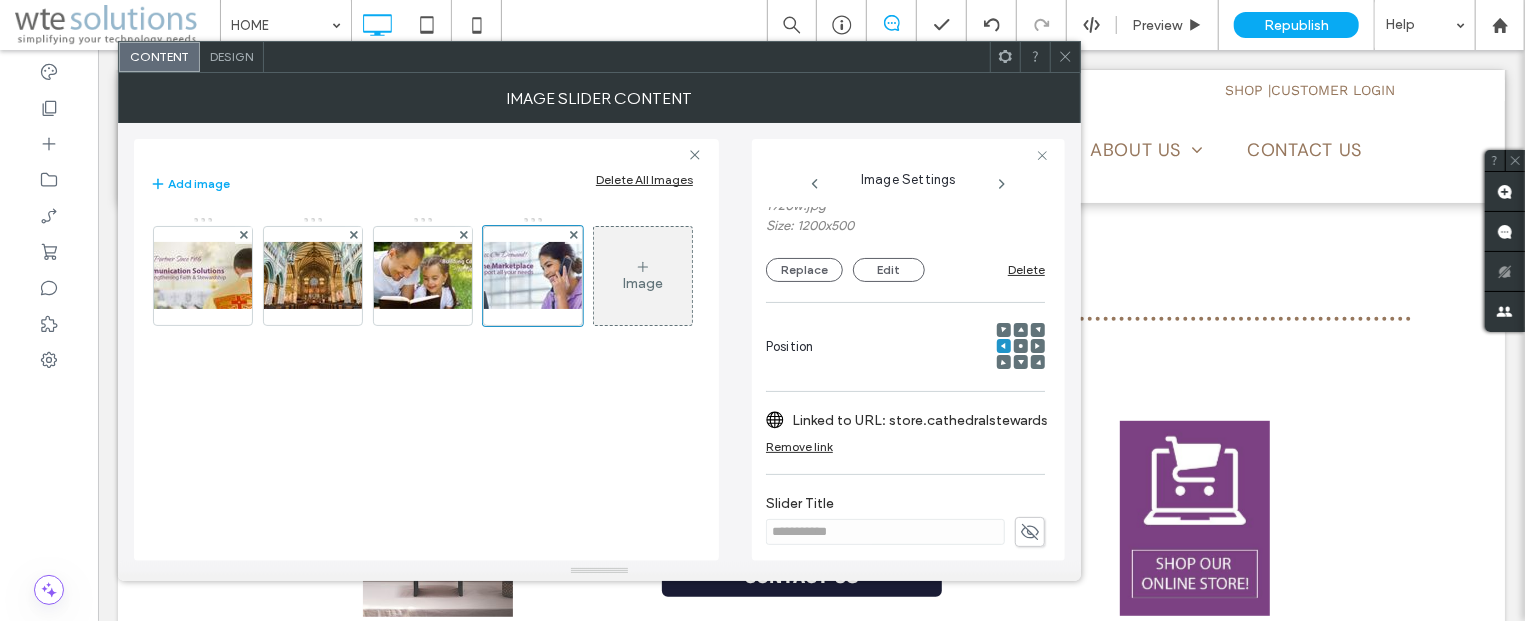 scroll, scrollTop: 140, scrollLeft: 0, axis: vertical 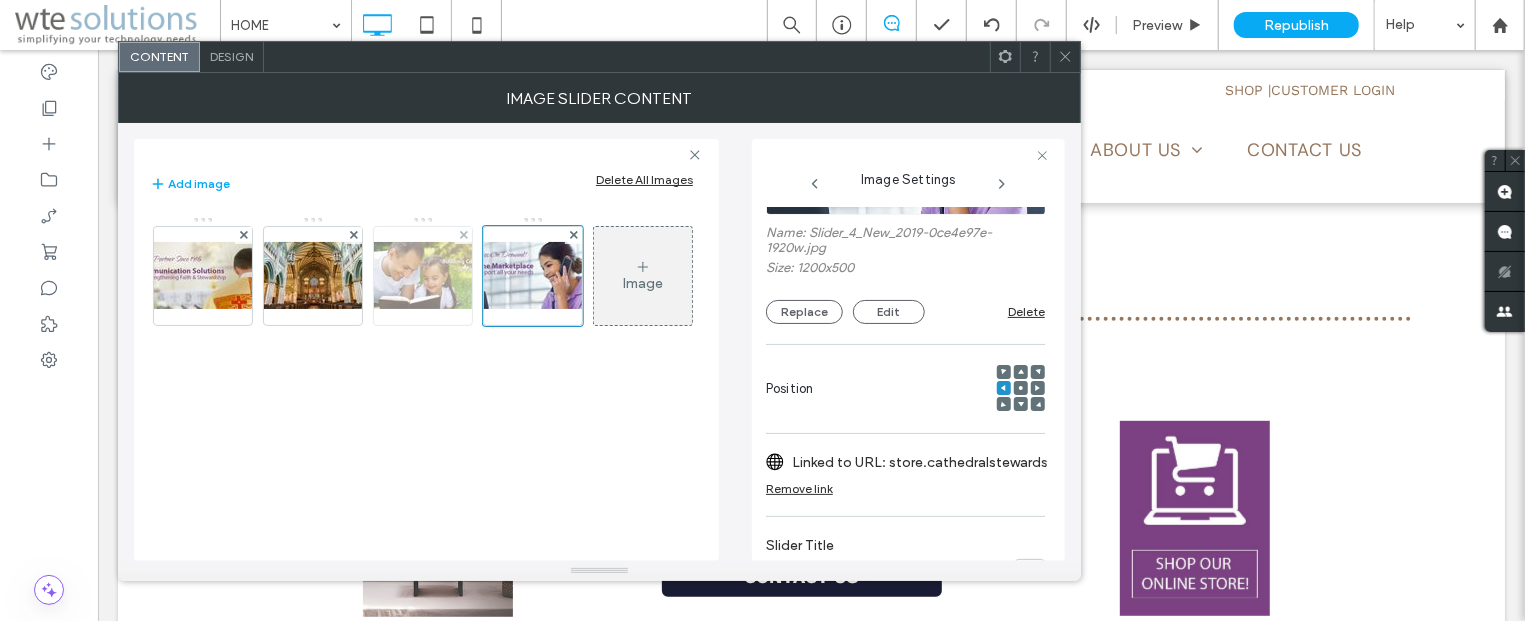 click at bounding box center [423, 275] 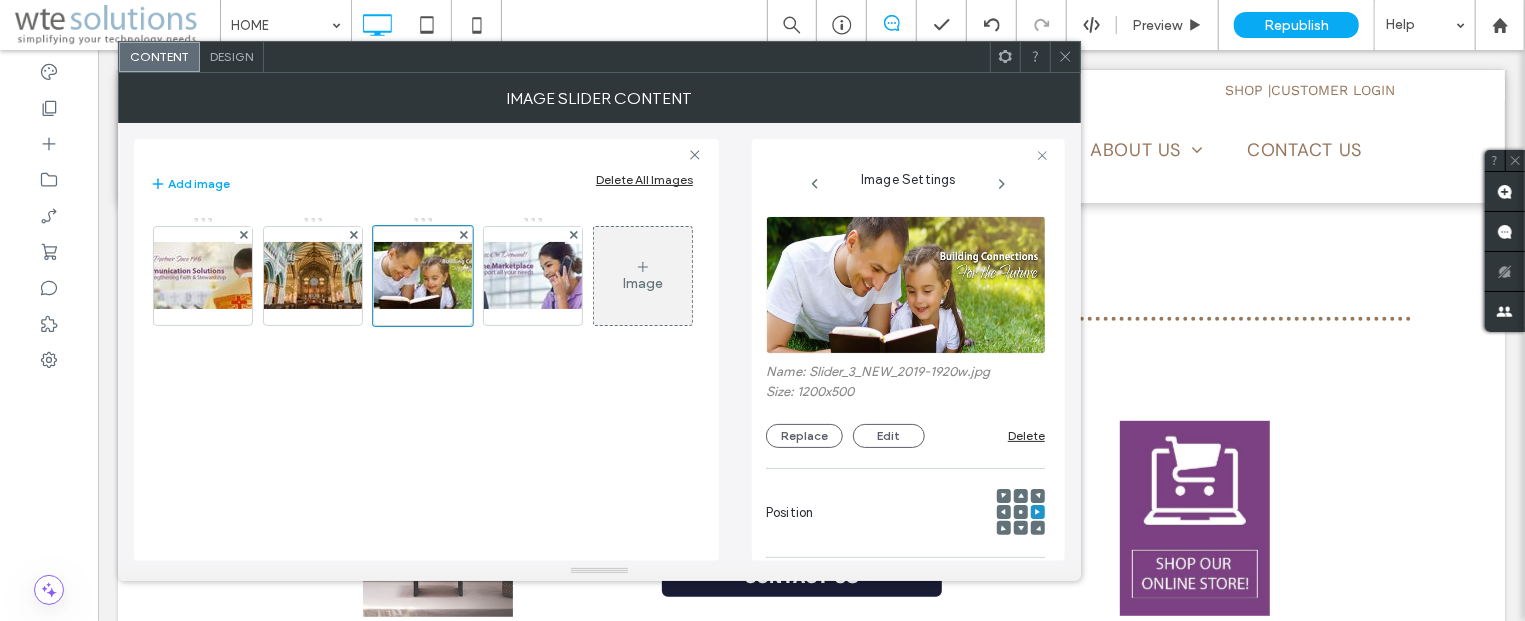 scroll, scrollTop: 0, scrollLeft: 0, axis: both 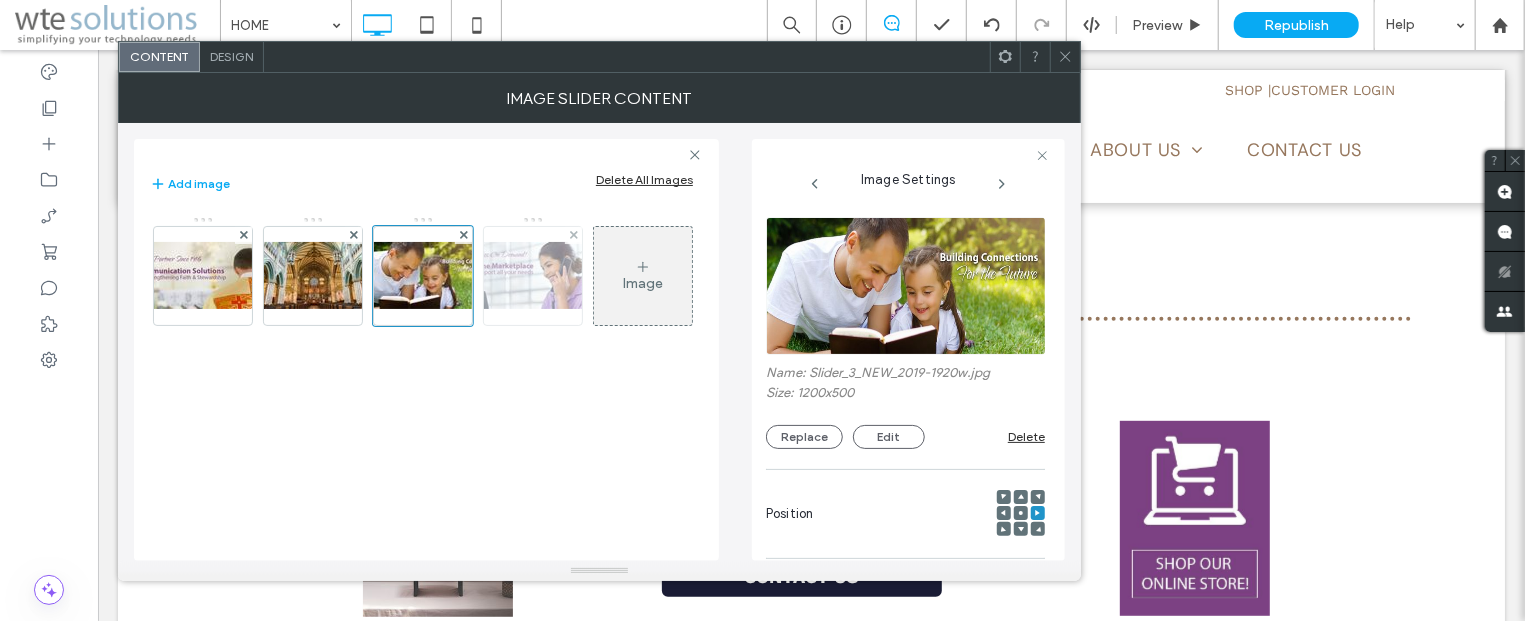 click at bounding box center (533, 275) 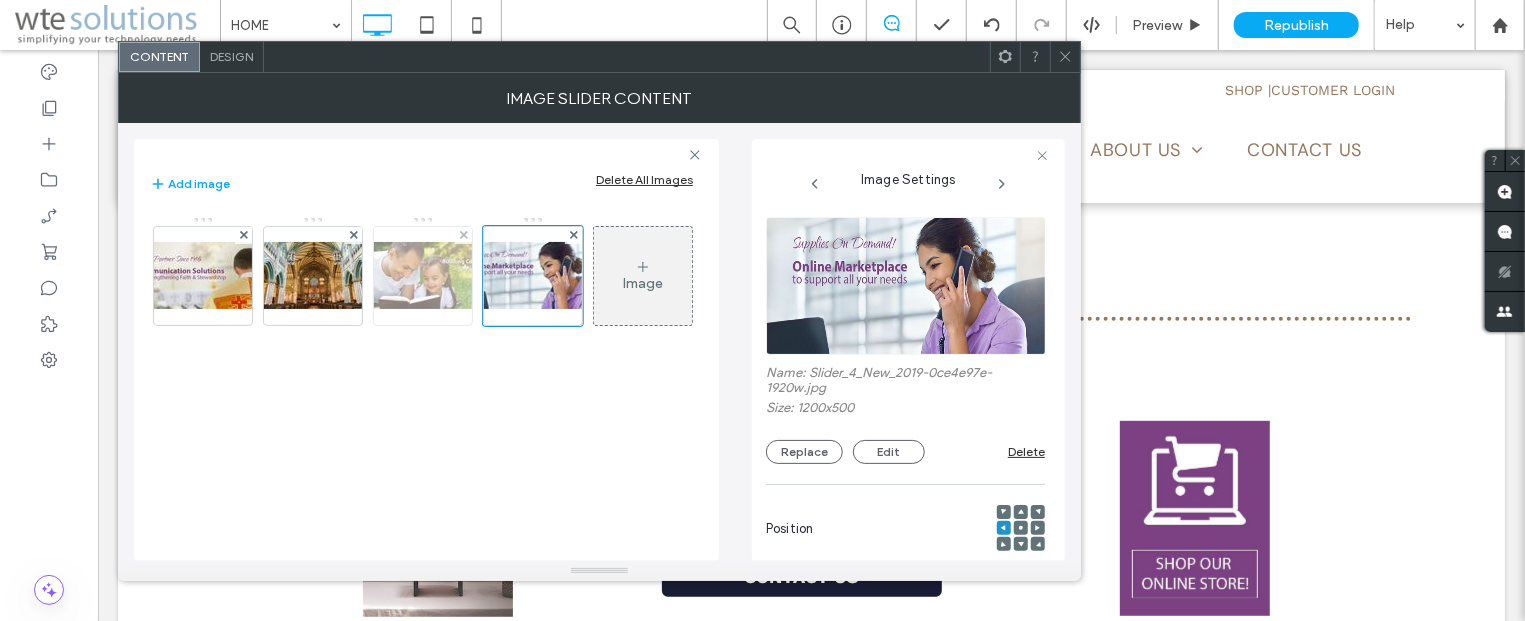 click at bounding box center [423, 275] 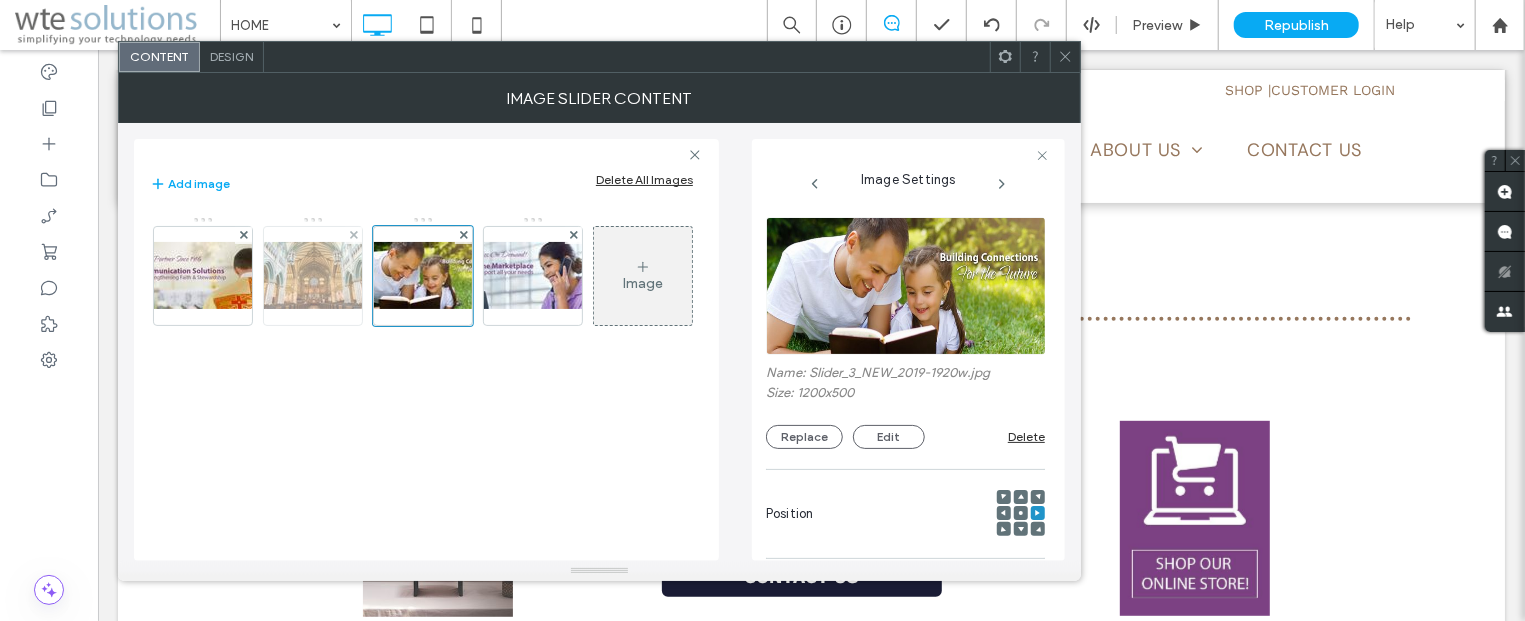 click at bounding box center [313, 275] 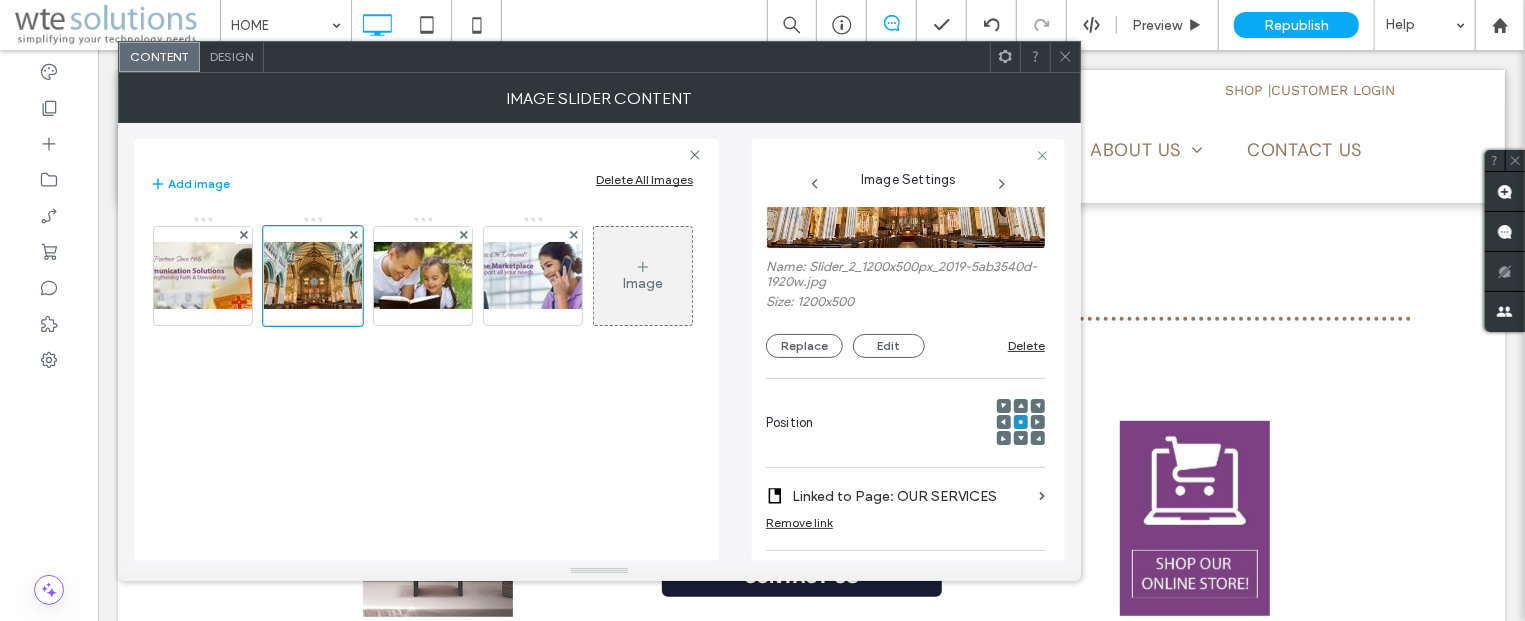 scroll, scrollTop: 0, scrollLeft: 0, axis: both 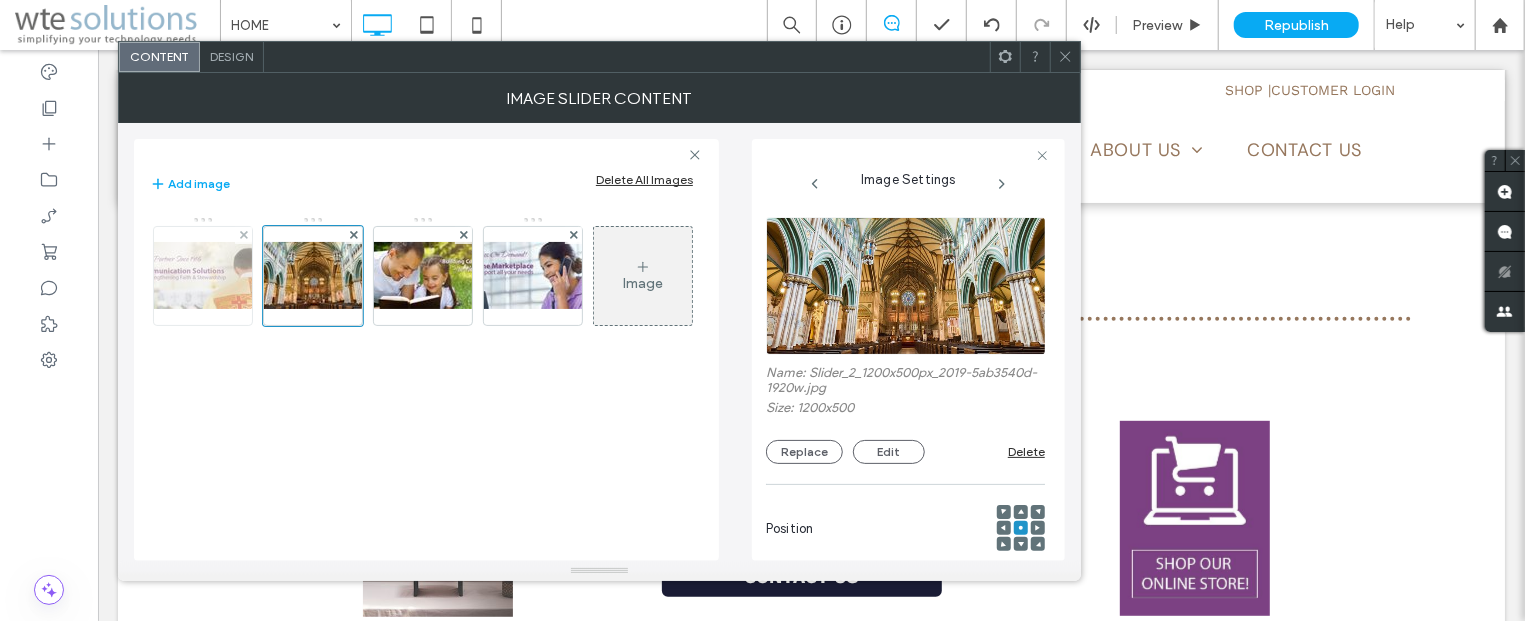 click at bounding box center [203, 275] 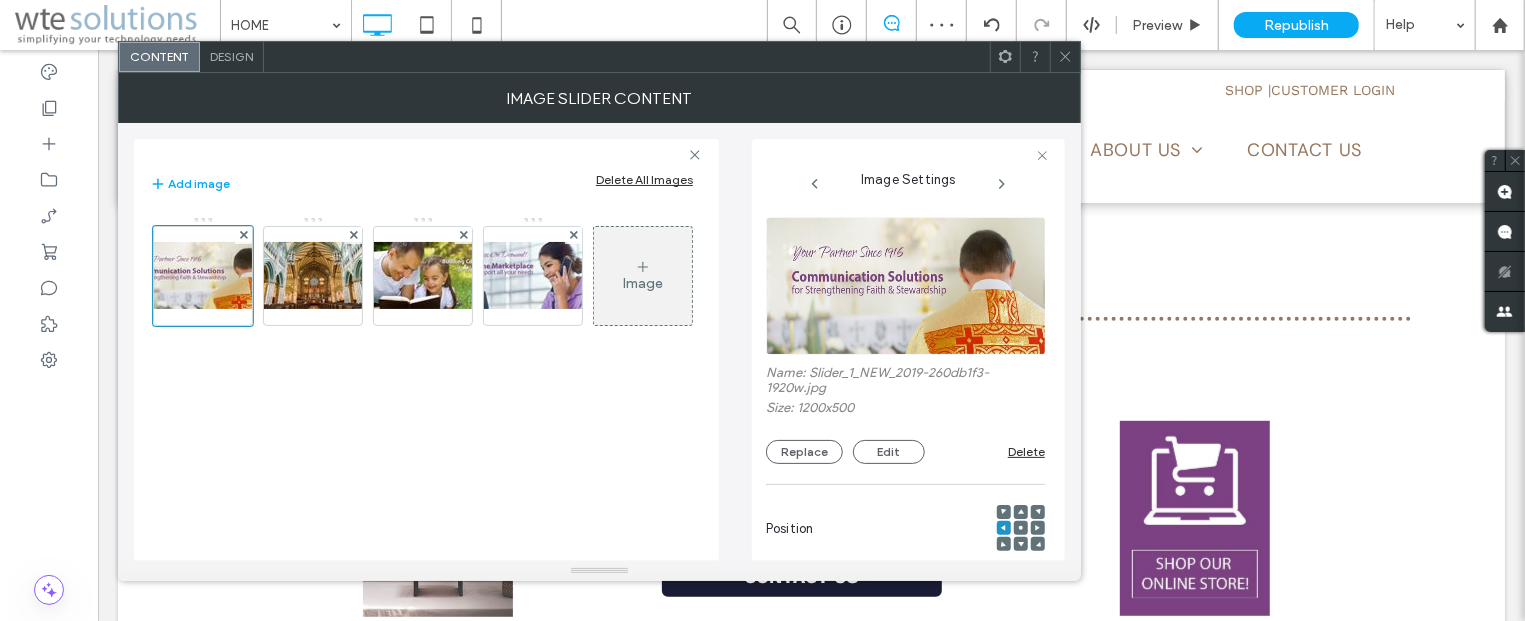 click at bounding box center (908, 155) 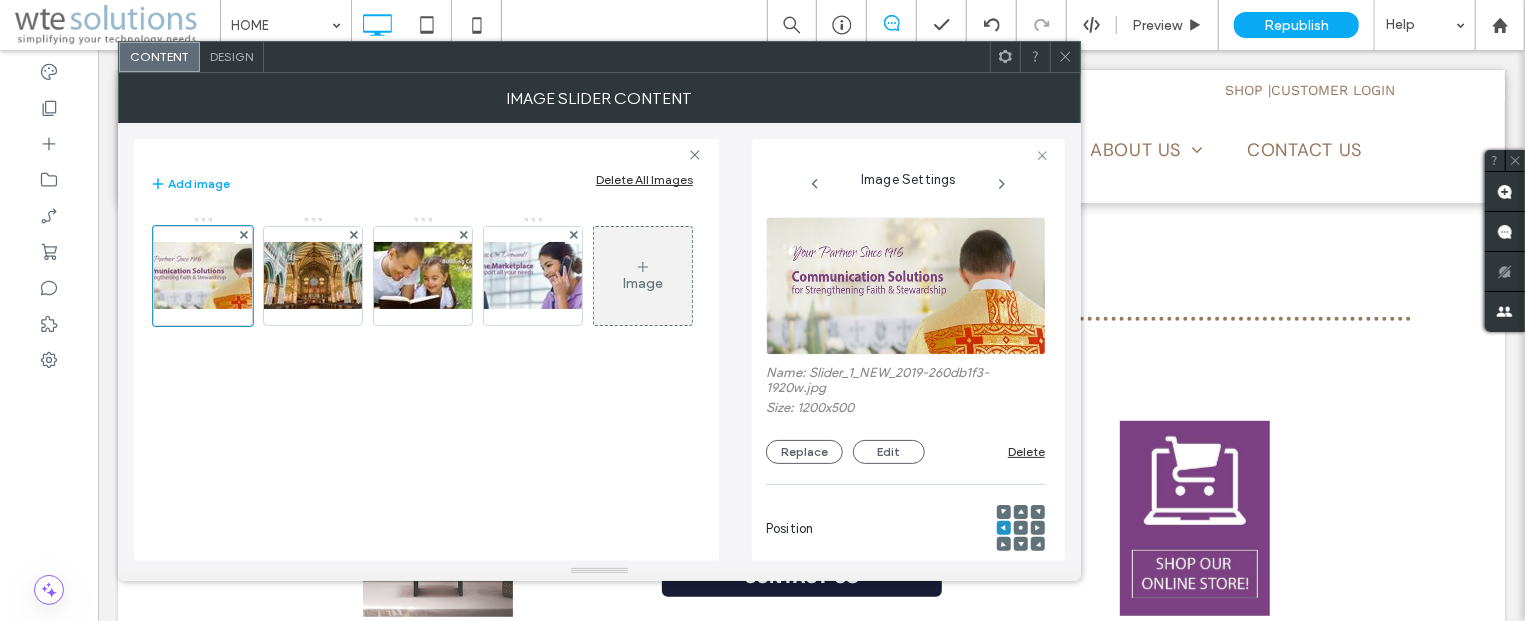 click 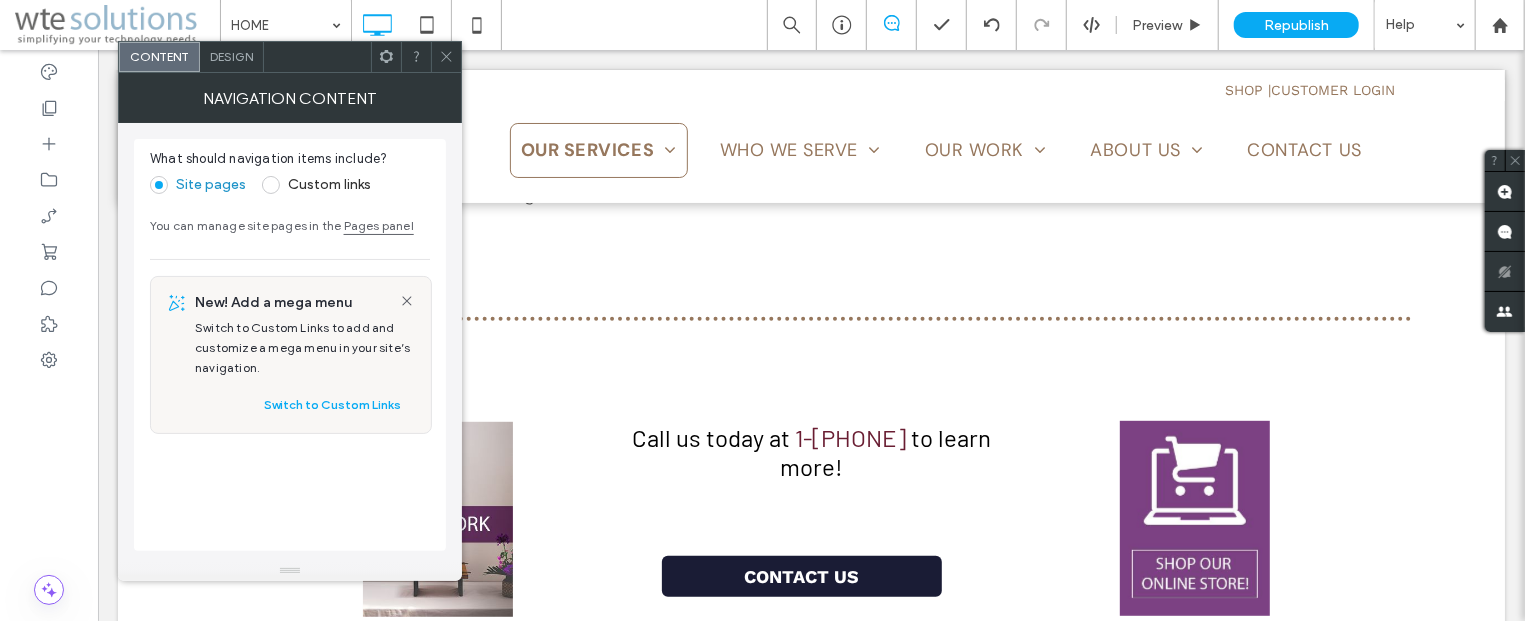 click on "Design" at bounding box center [231, 56] 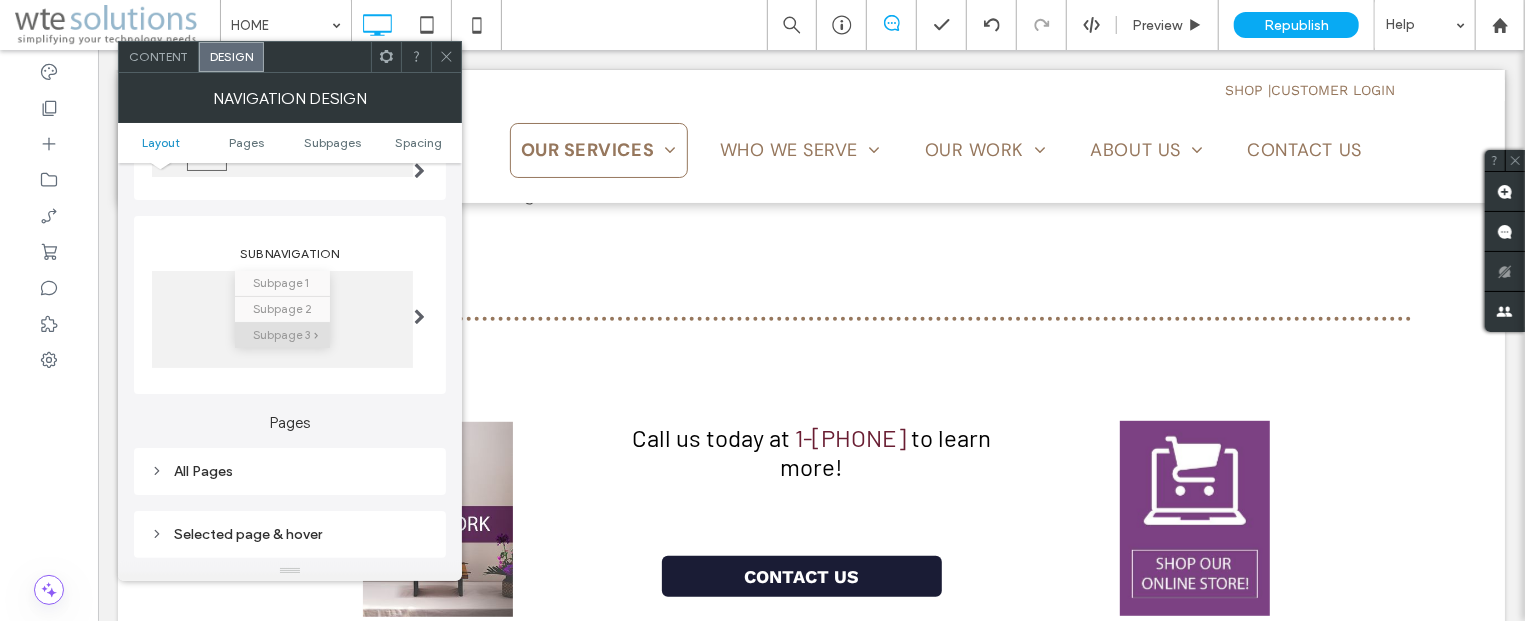 scroll, scrollTop: 362, scrollLeft: 0, axis: vertical 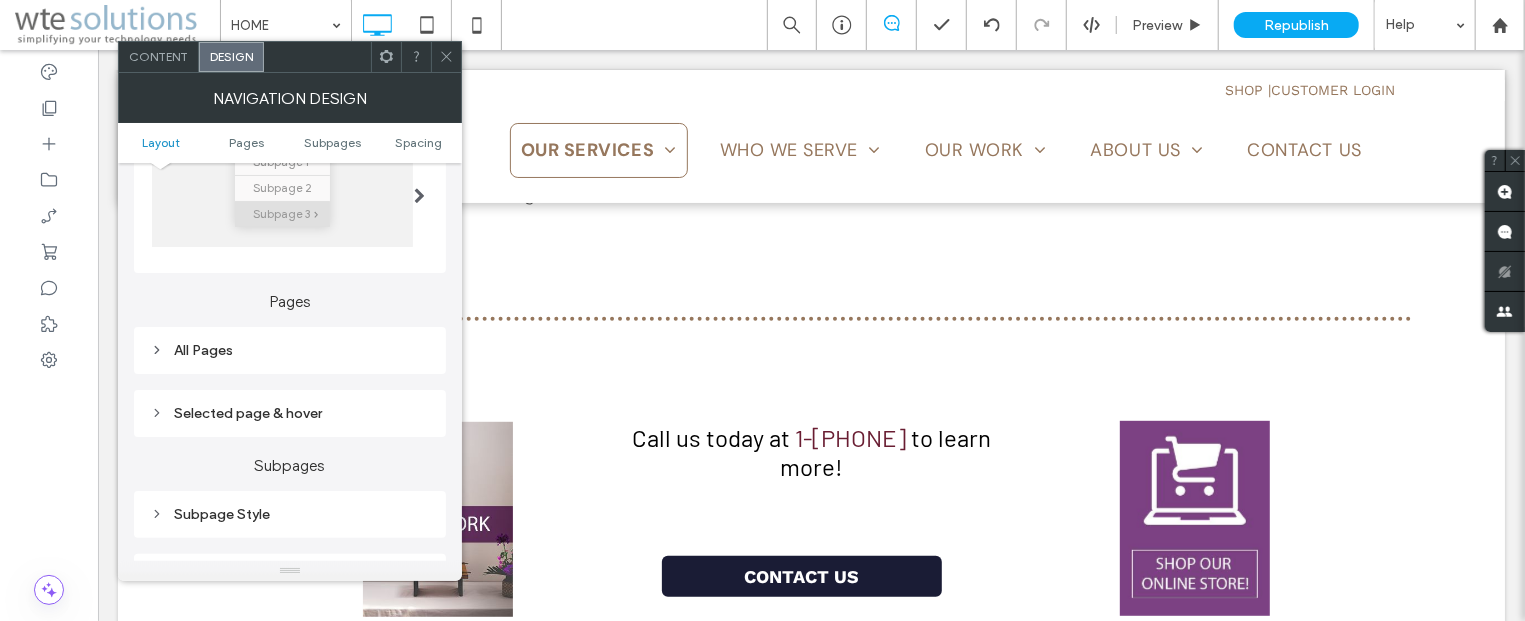click 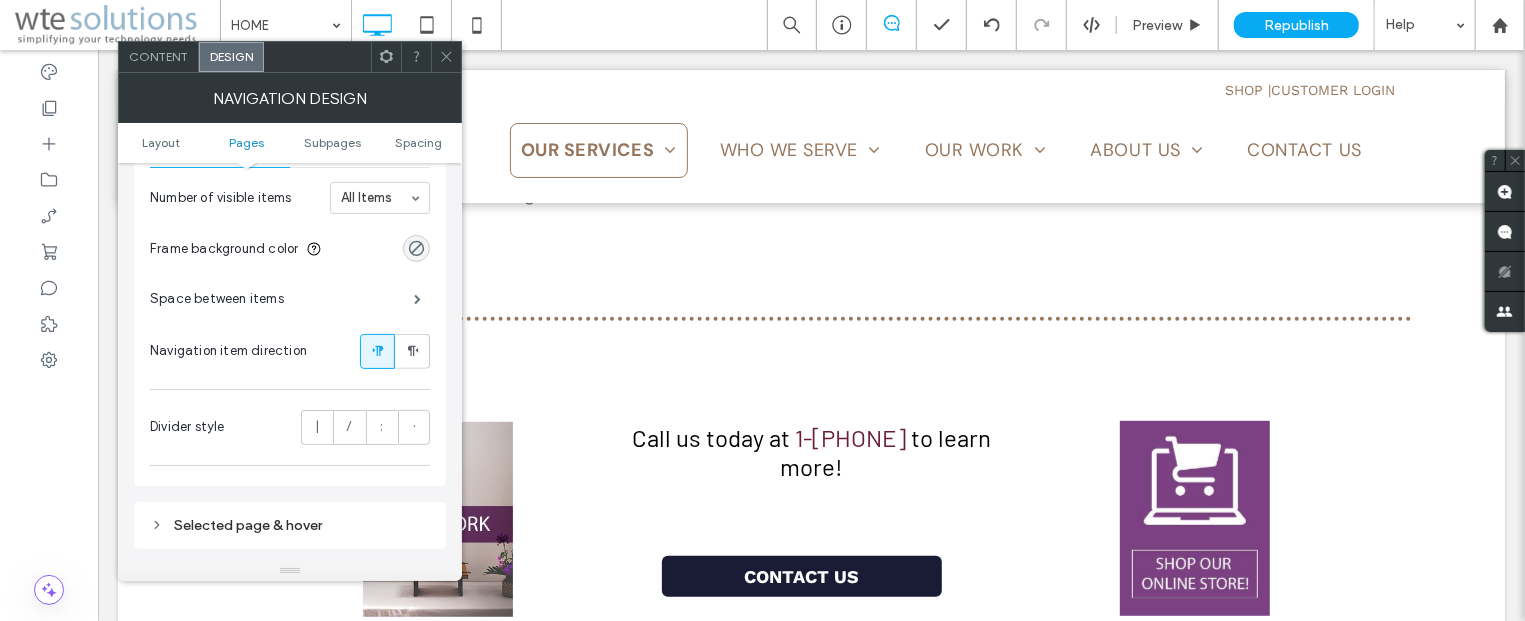 scroll, scrollTop: 362, scrollLeft: 0, axis: vertical 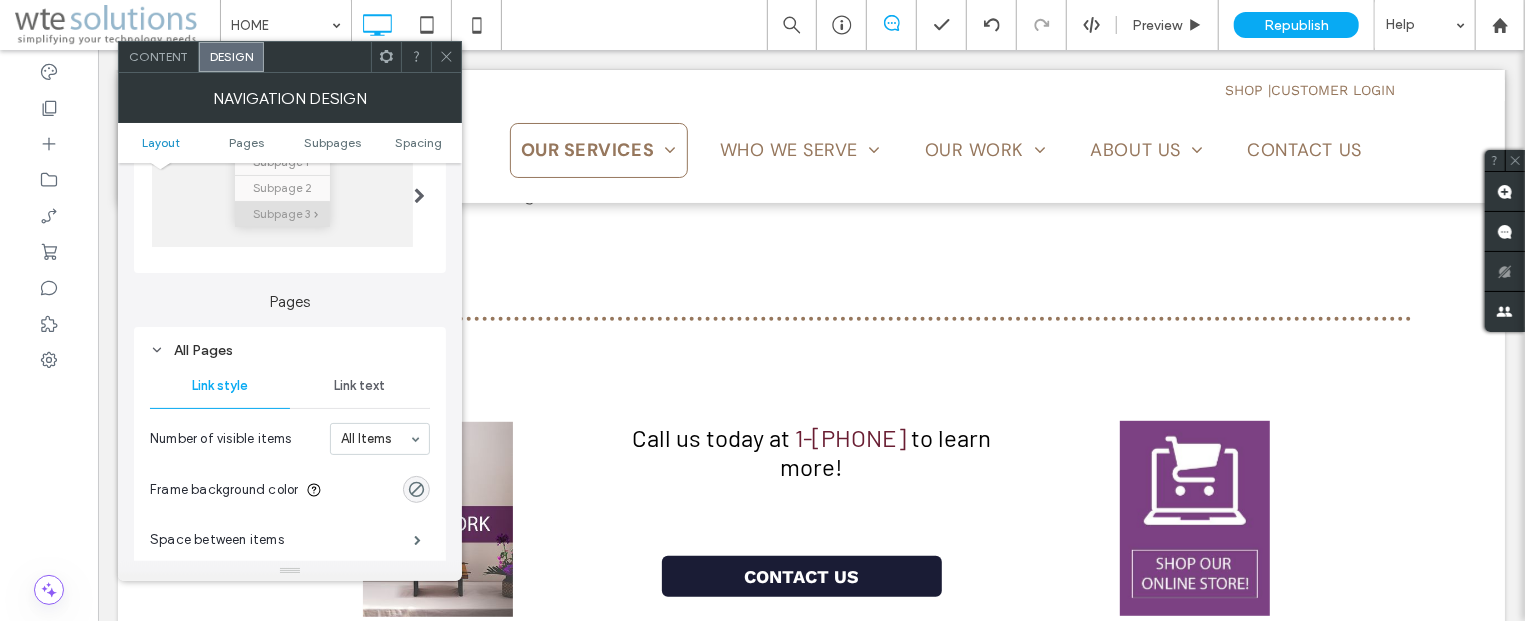 click on "Link text" at bounding box center (360, 386) 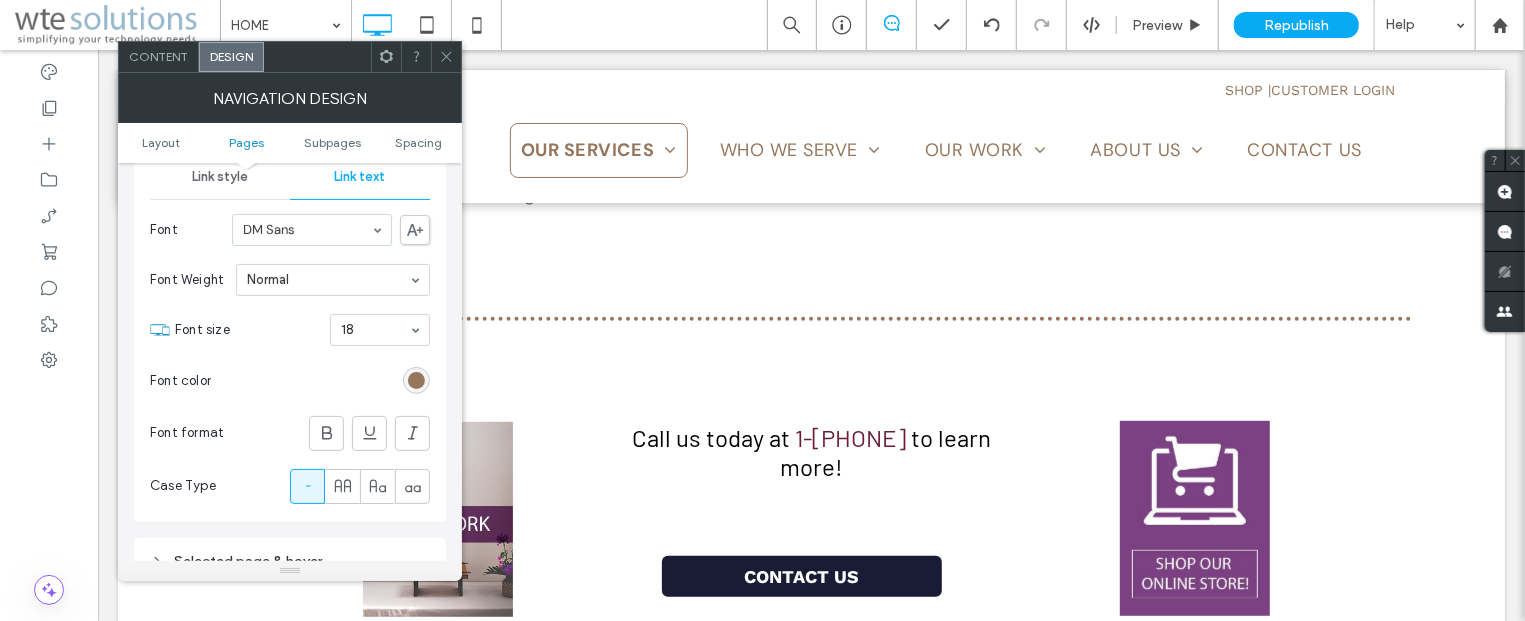 scroll, scrollTop: 603, scrollLeft: 0, axis: vertical 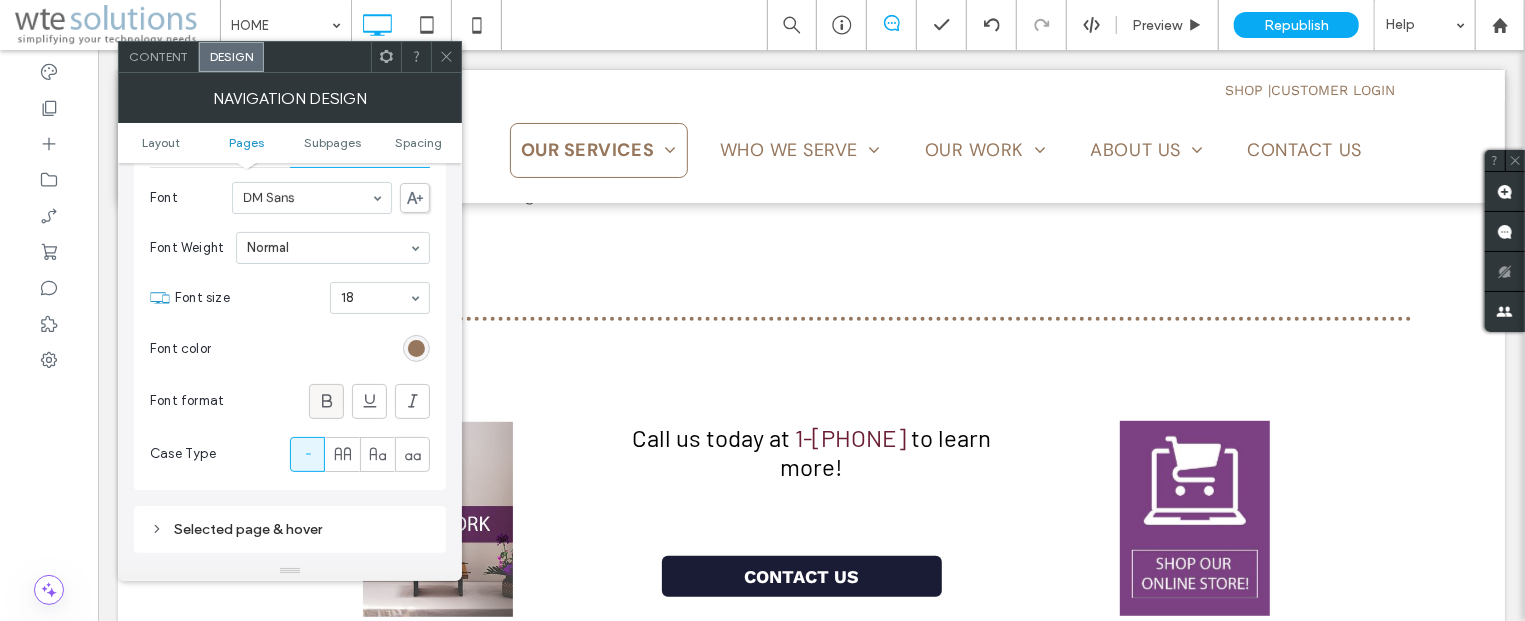 click at bounding box center (326, 401) 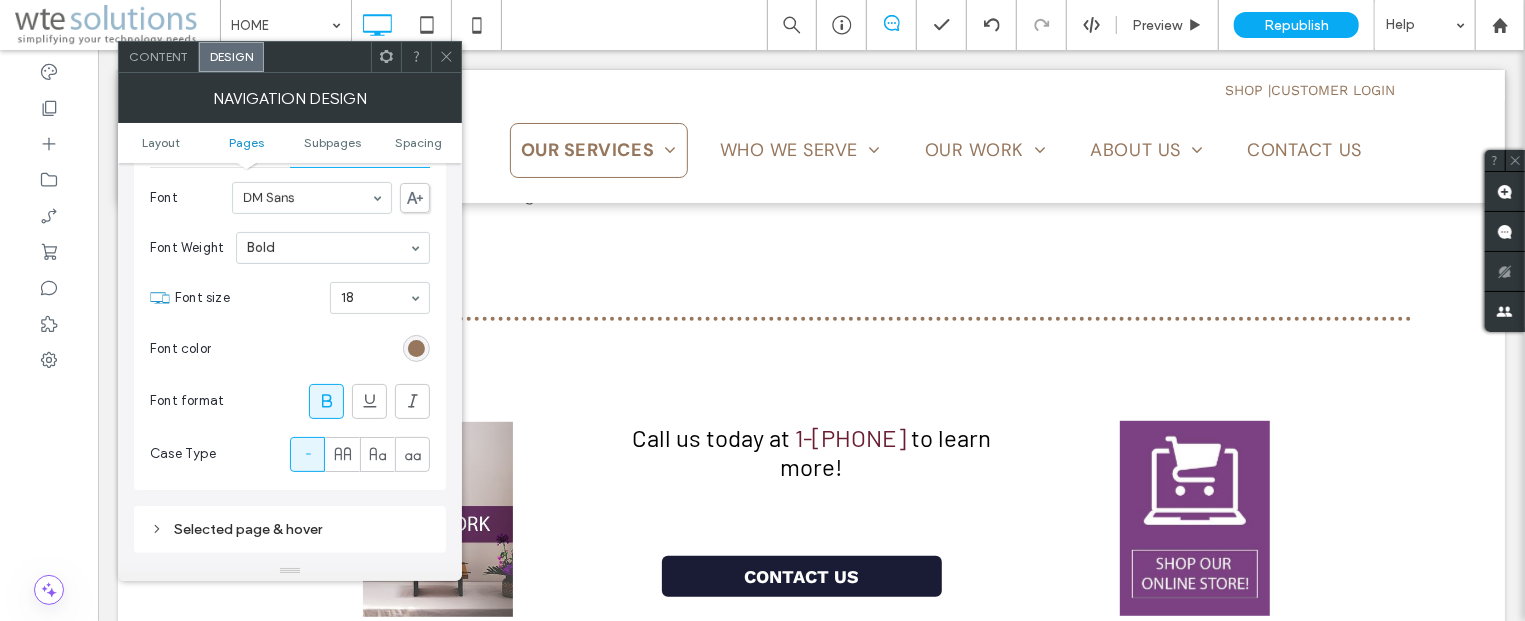 click 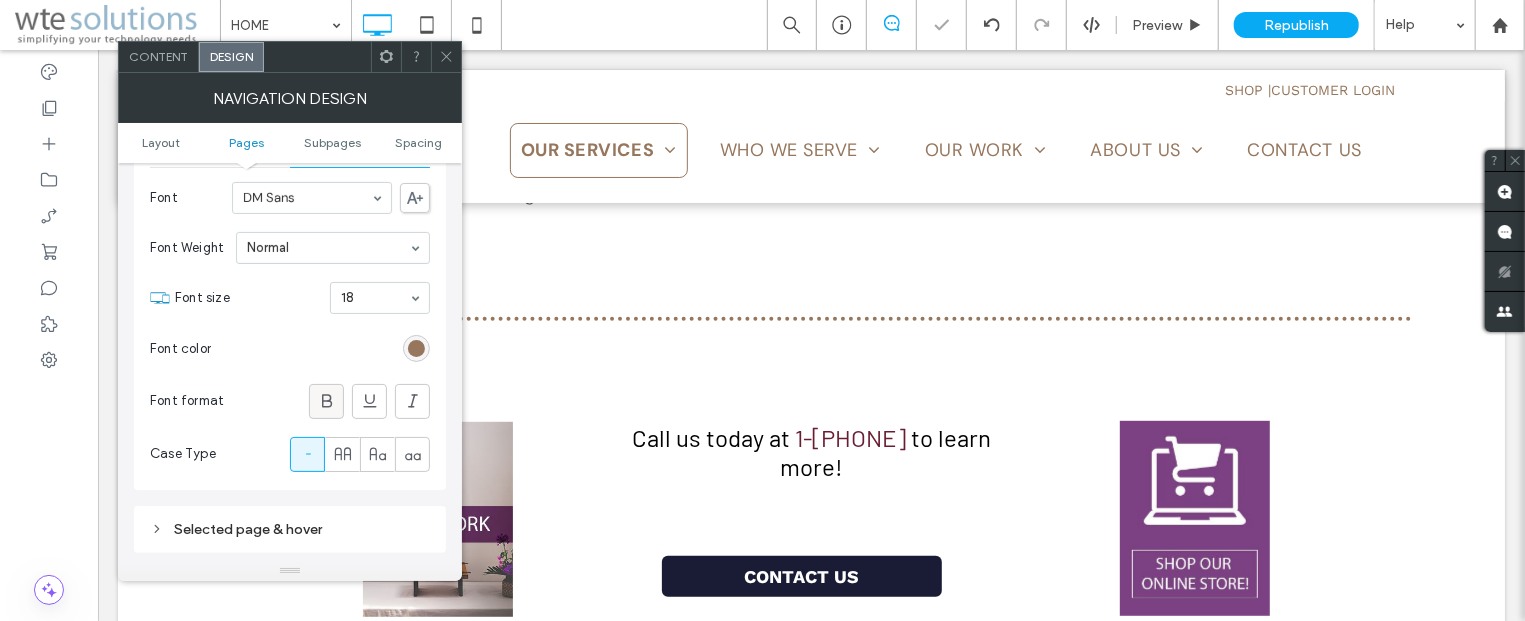 click 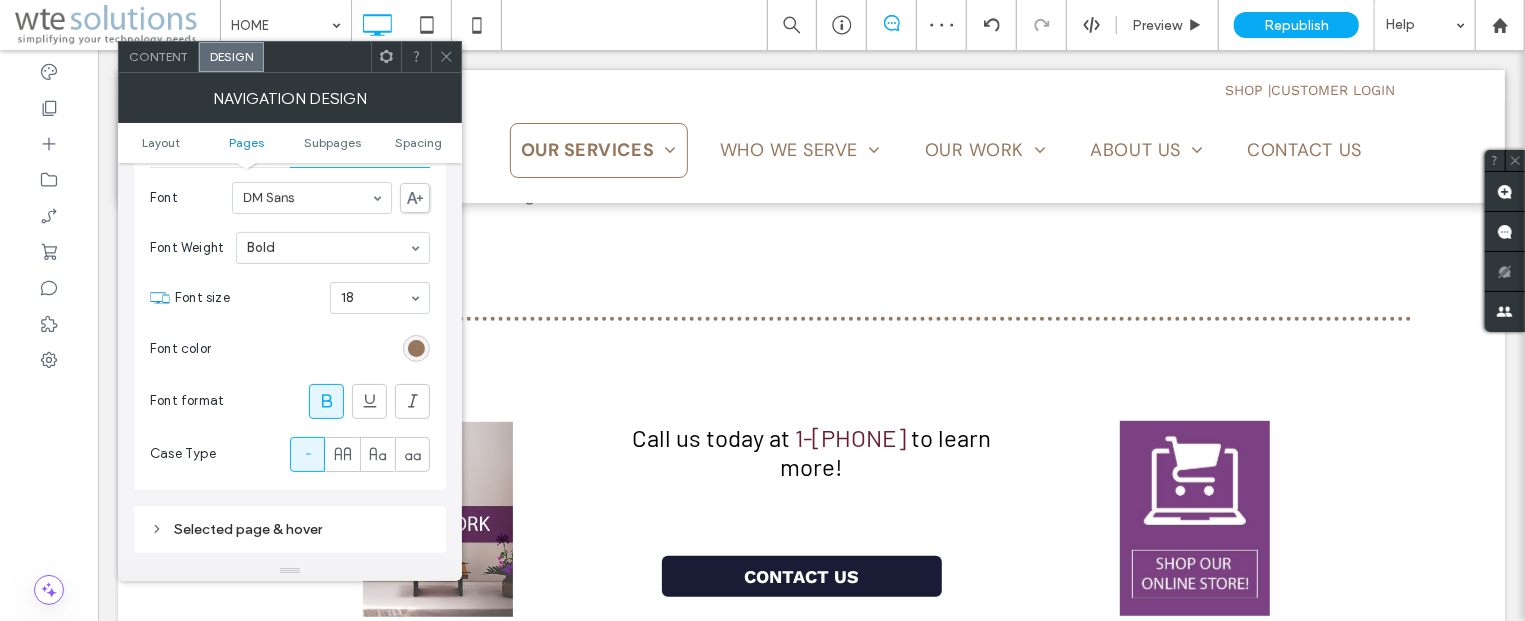 click 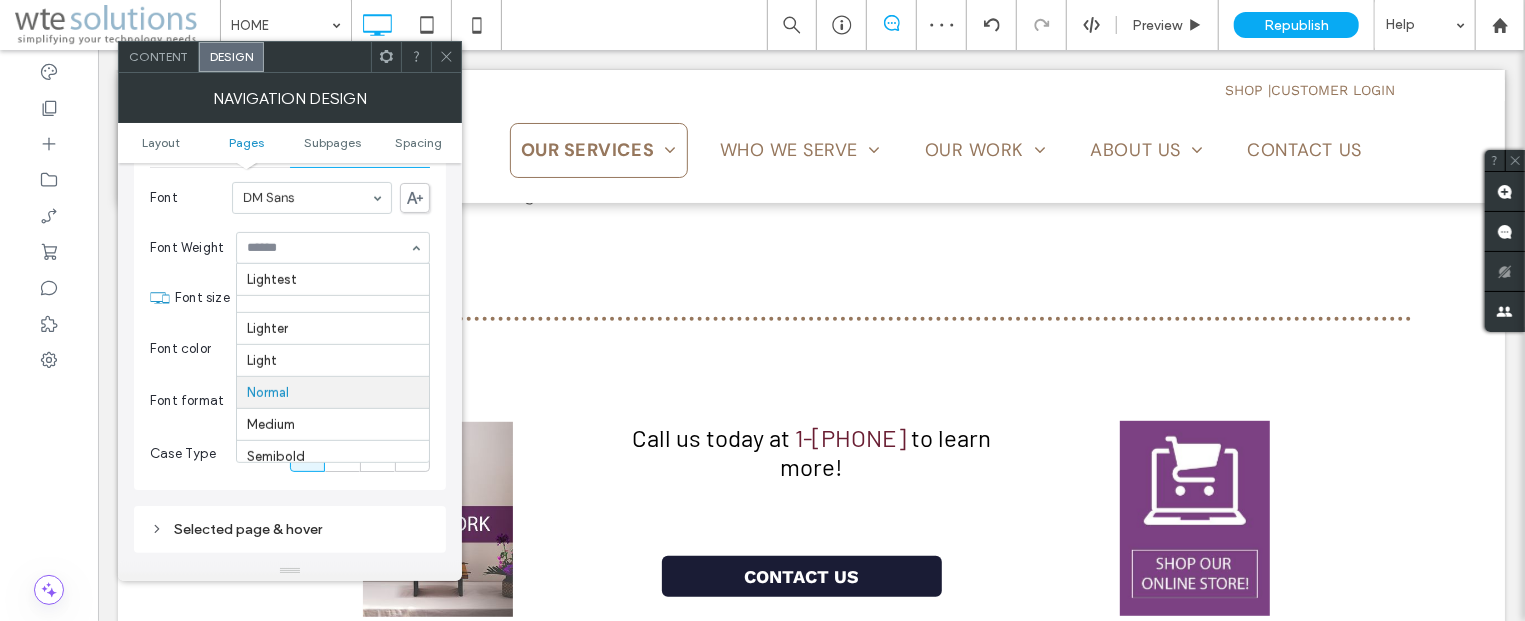 scroll, scrollTop: 113, scrollLeft: 0, axis: vertical 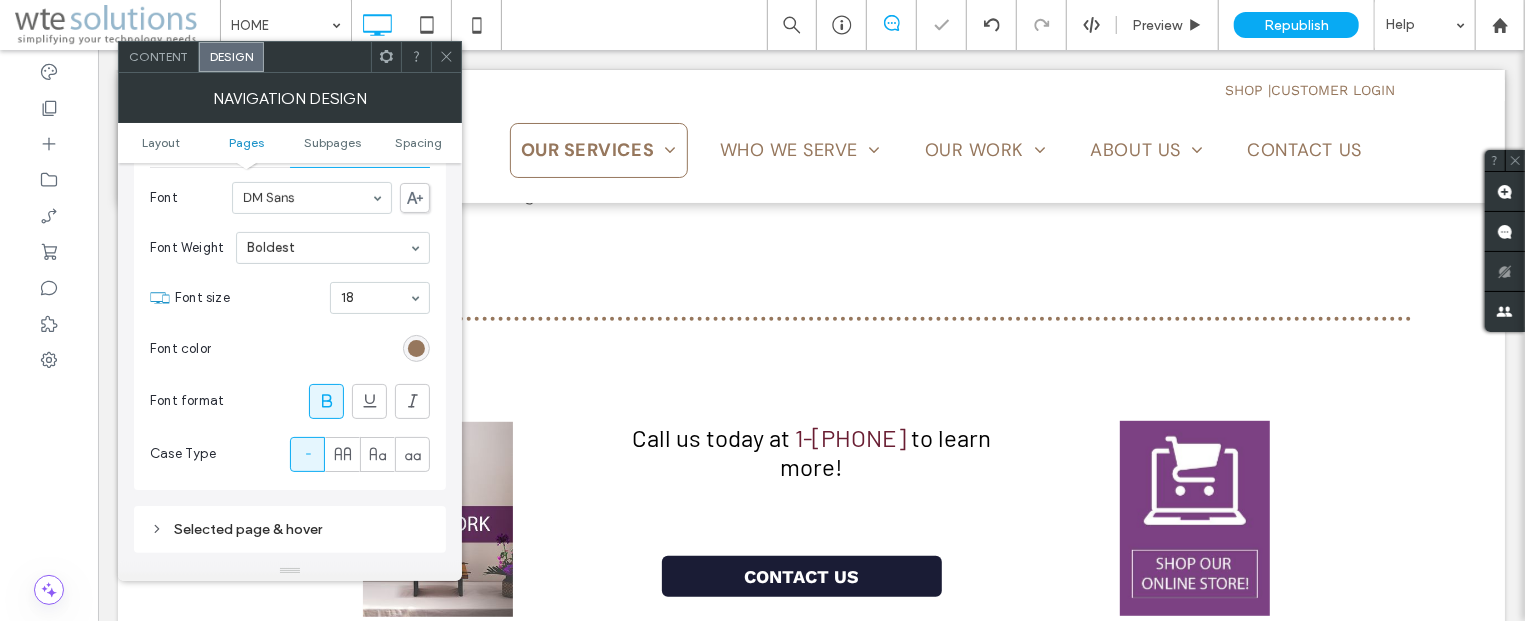 click on "Font color" at bounding box center [290, 349] 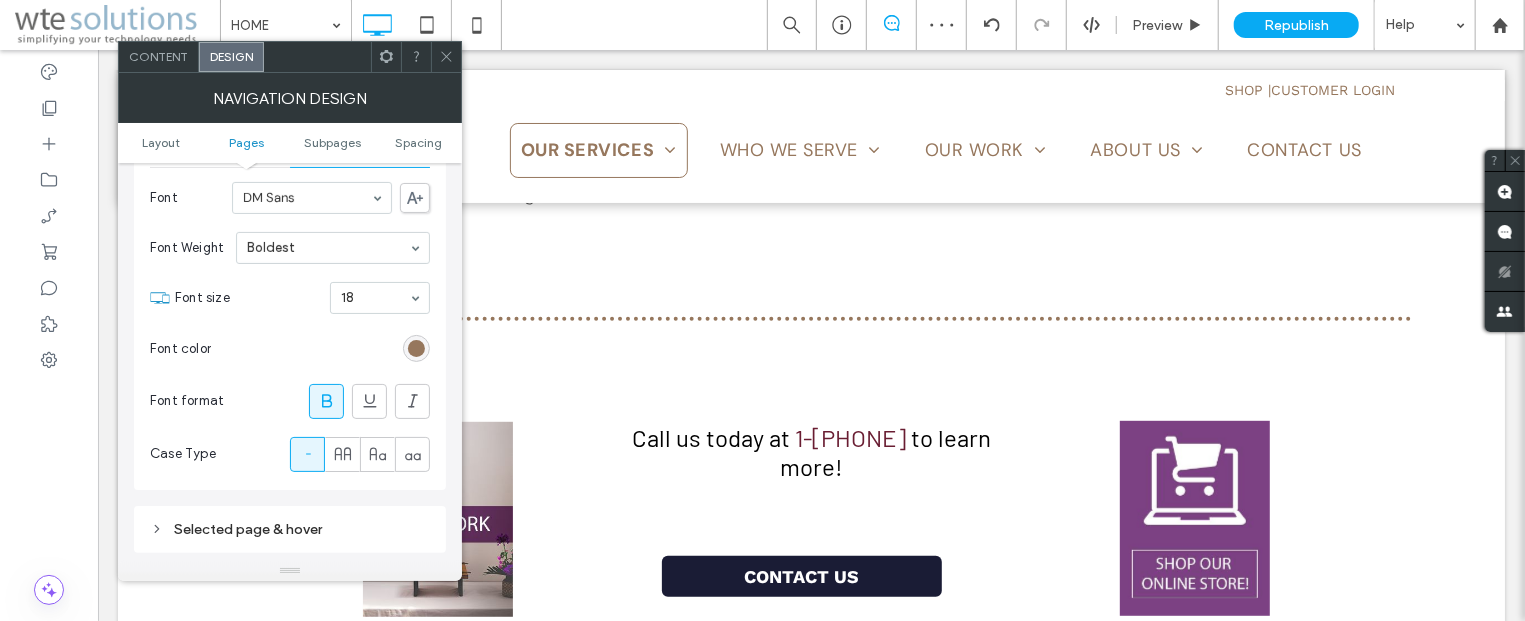 click 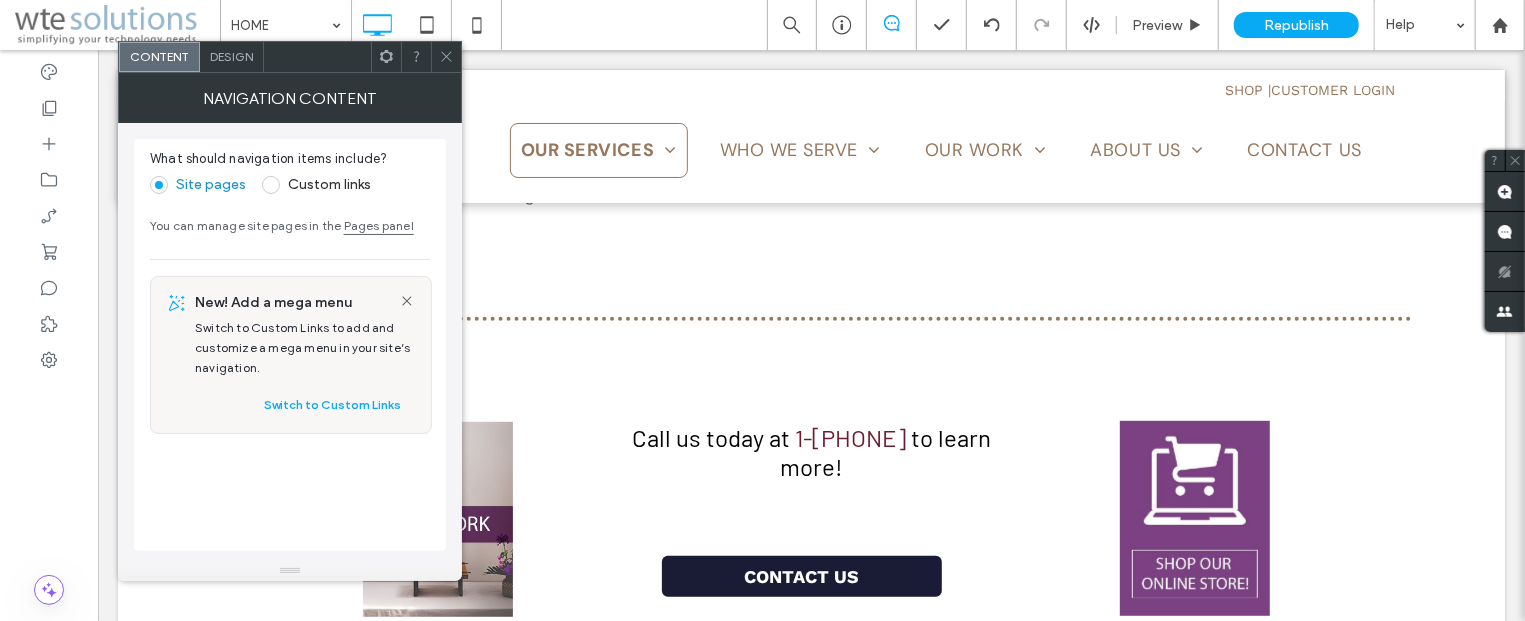 click on "Design" at bounding box center [232, 57] 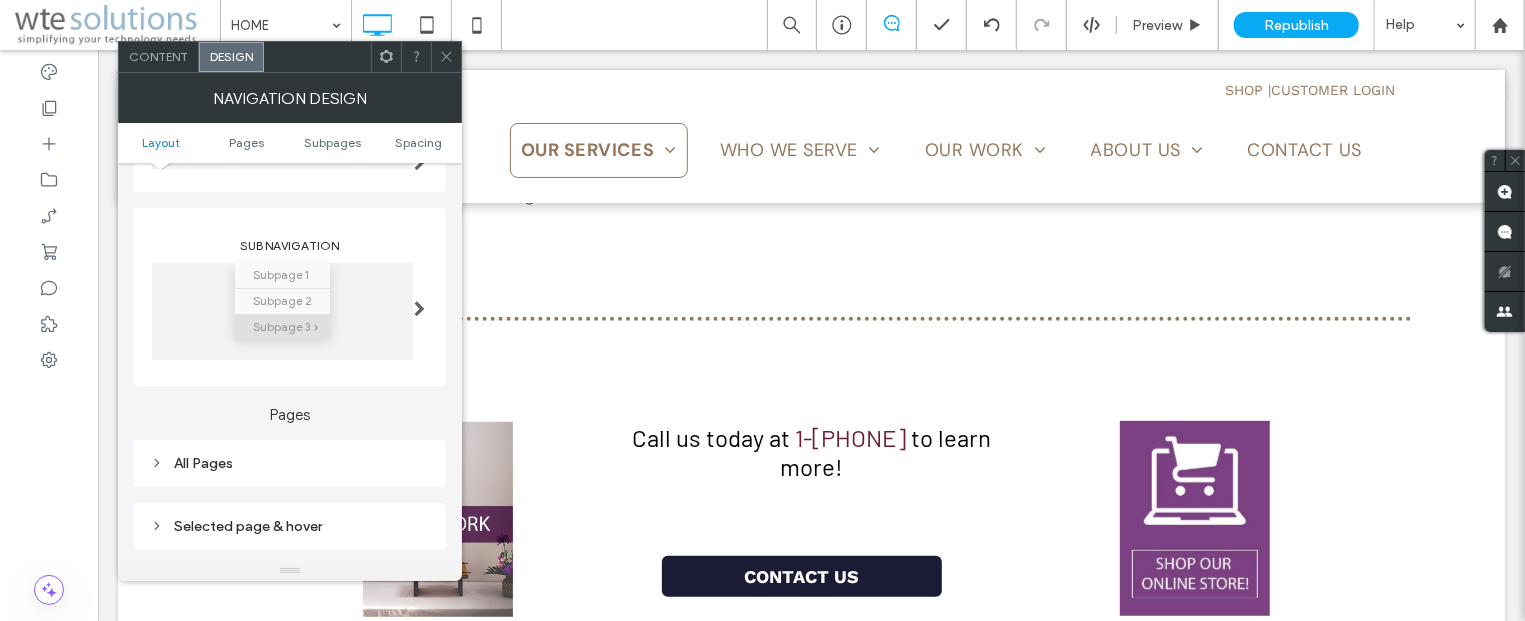 scroll, scrollTop: 241, scrollLeft: 0, axis: vertical 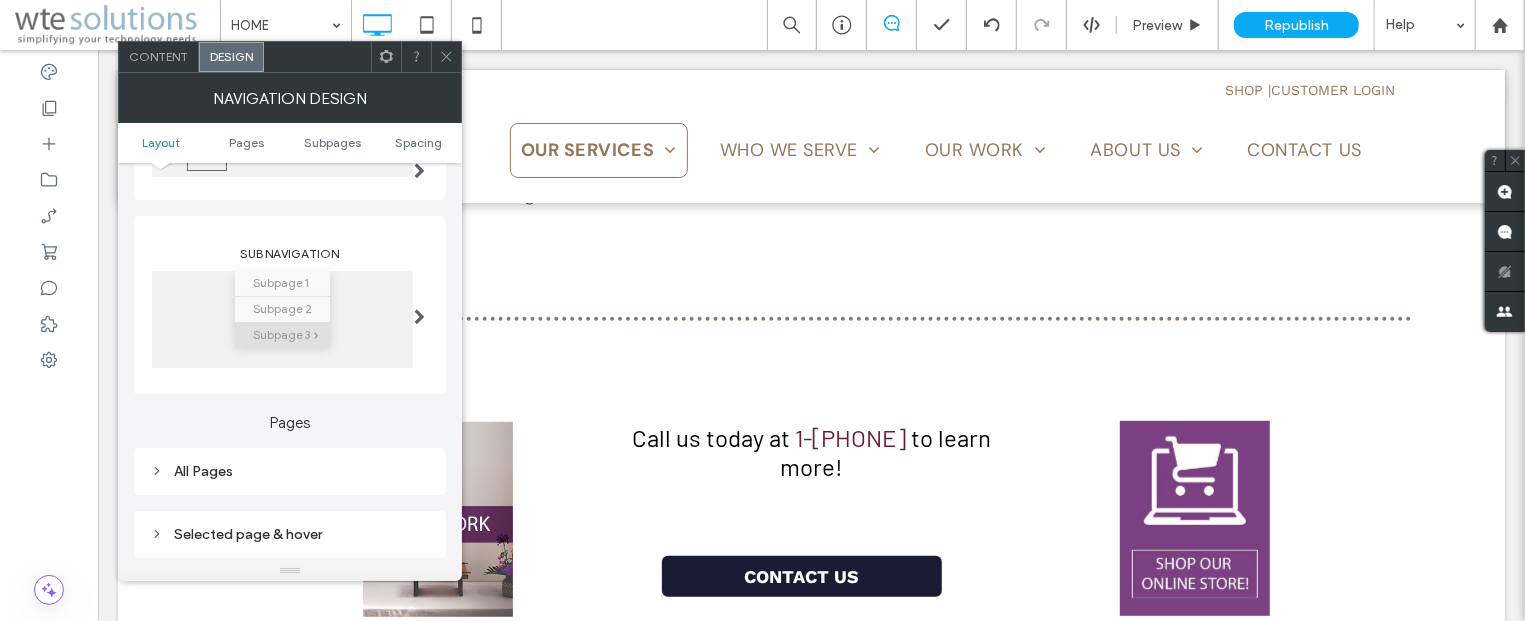 click on "All Pages" at bounding box center (290, 471) 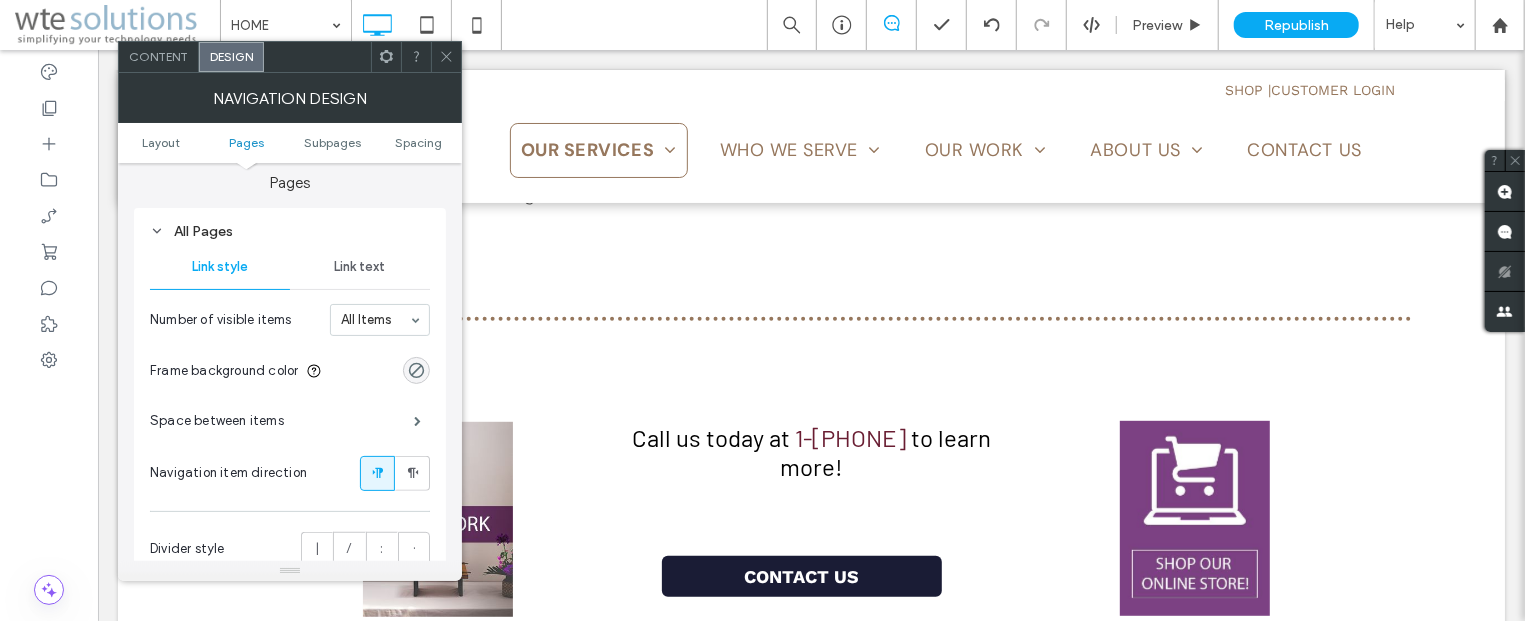 scroll, scrollTop: 482, scrollLeft: 0, axis: vertical 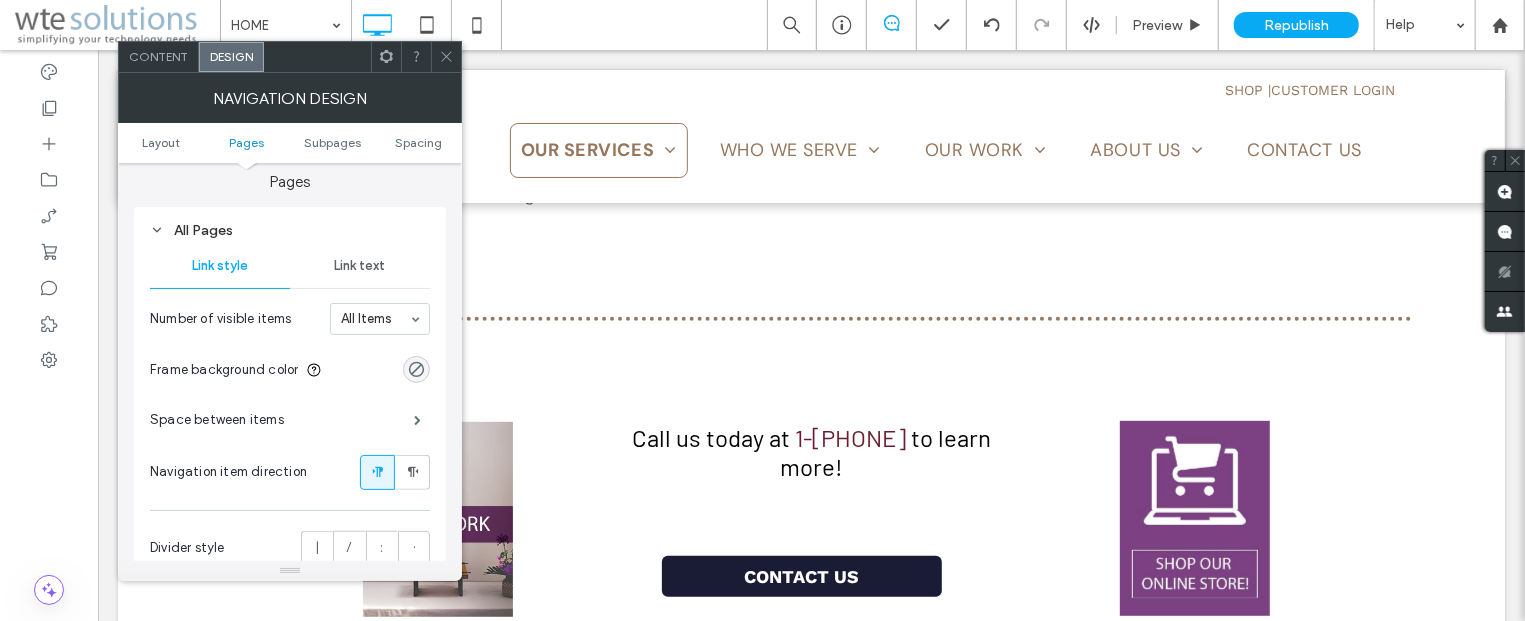 click on "Link text" at bounding box center [360, 266] 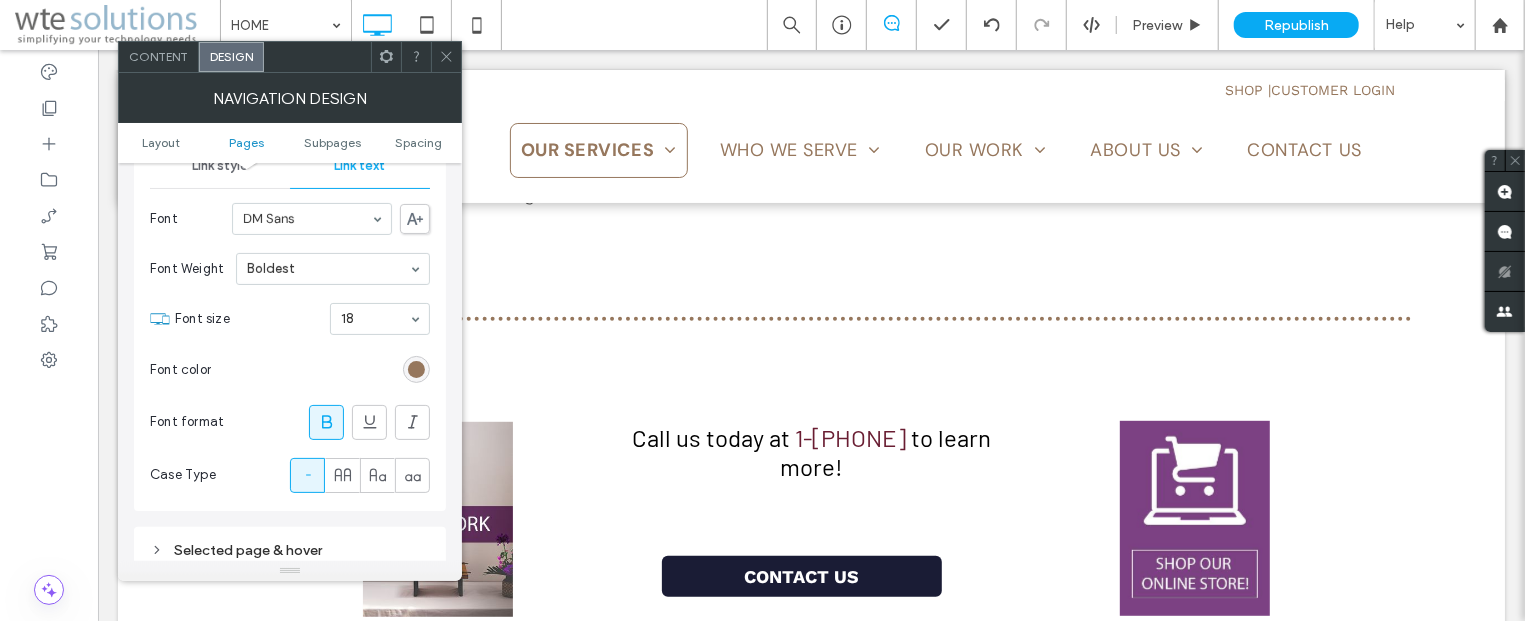 scroll, scrollTop: 603, scrollLeft: 0, axis: vertical 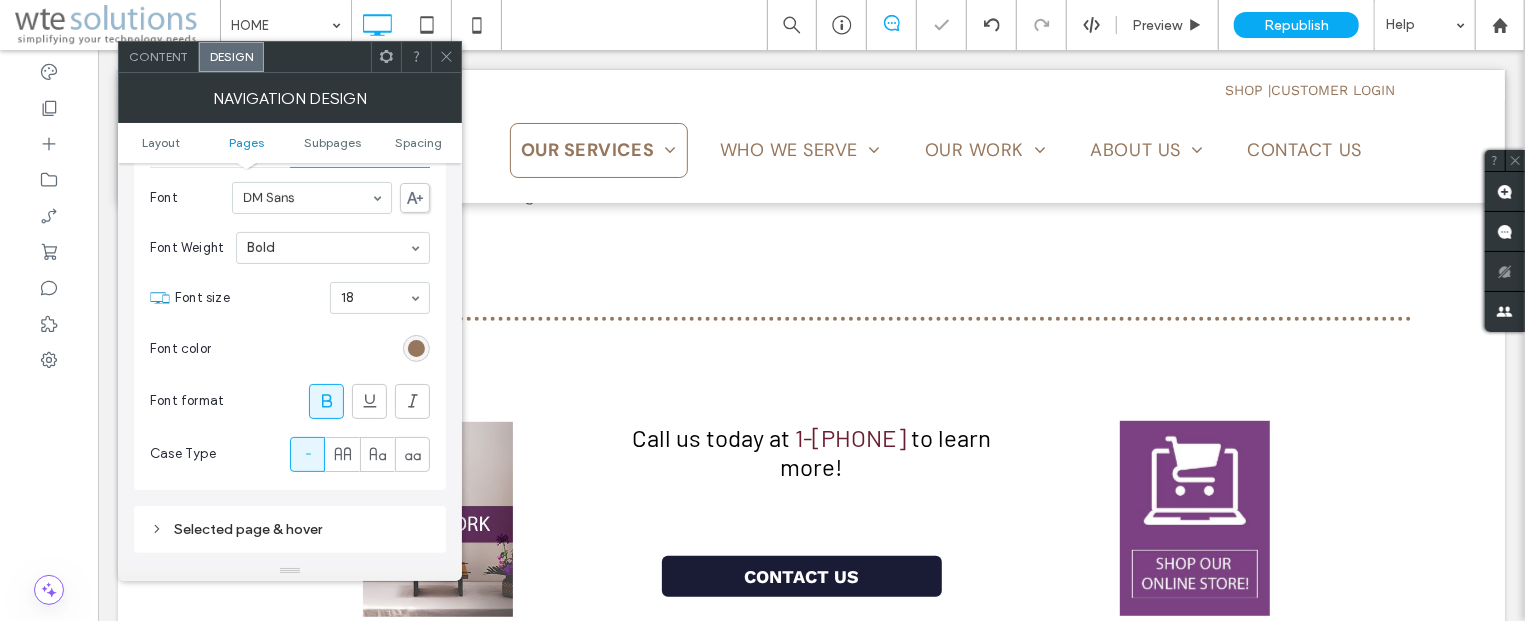 click 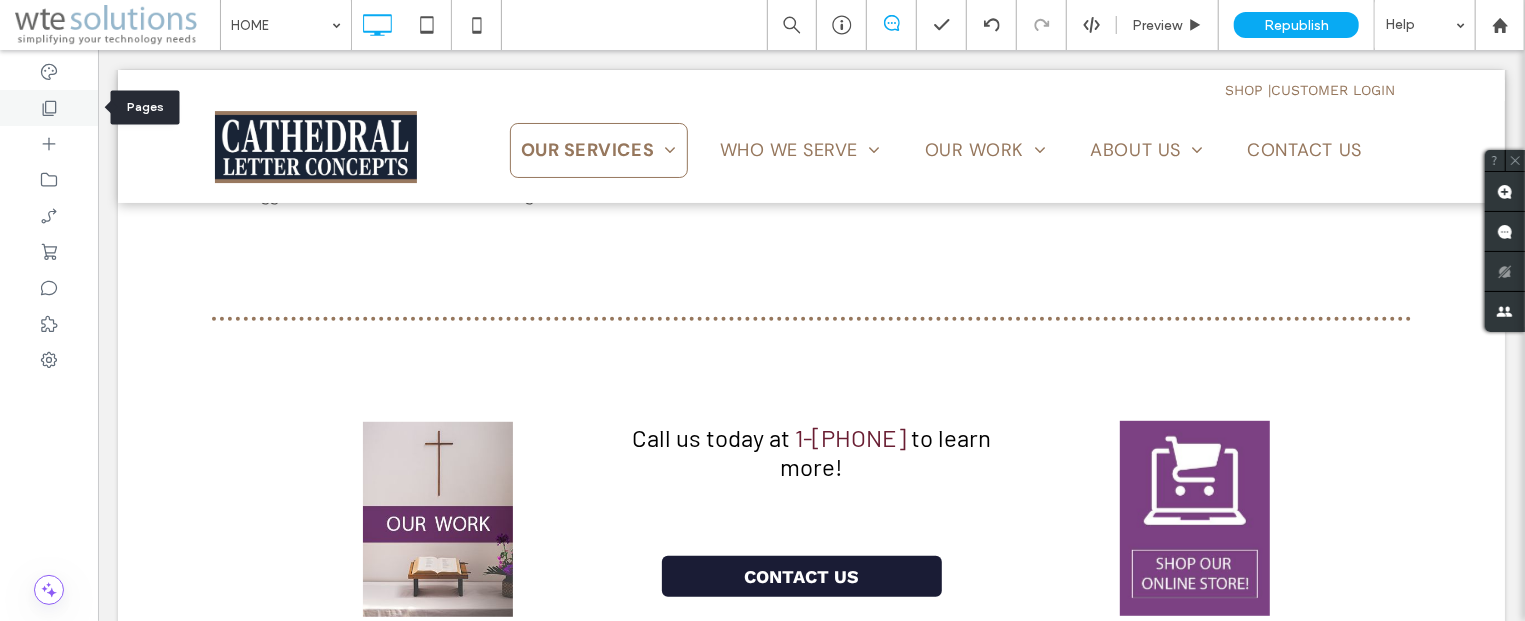 click 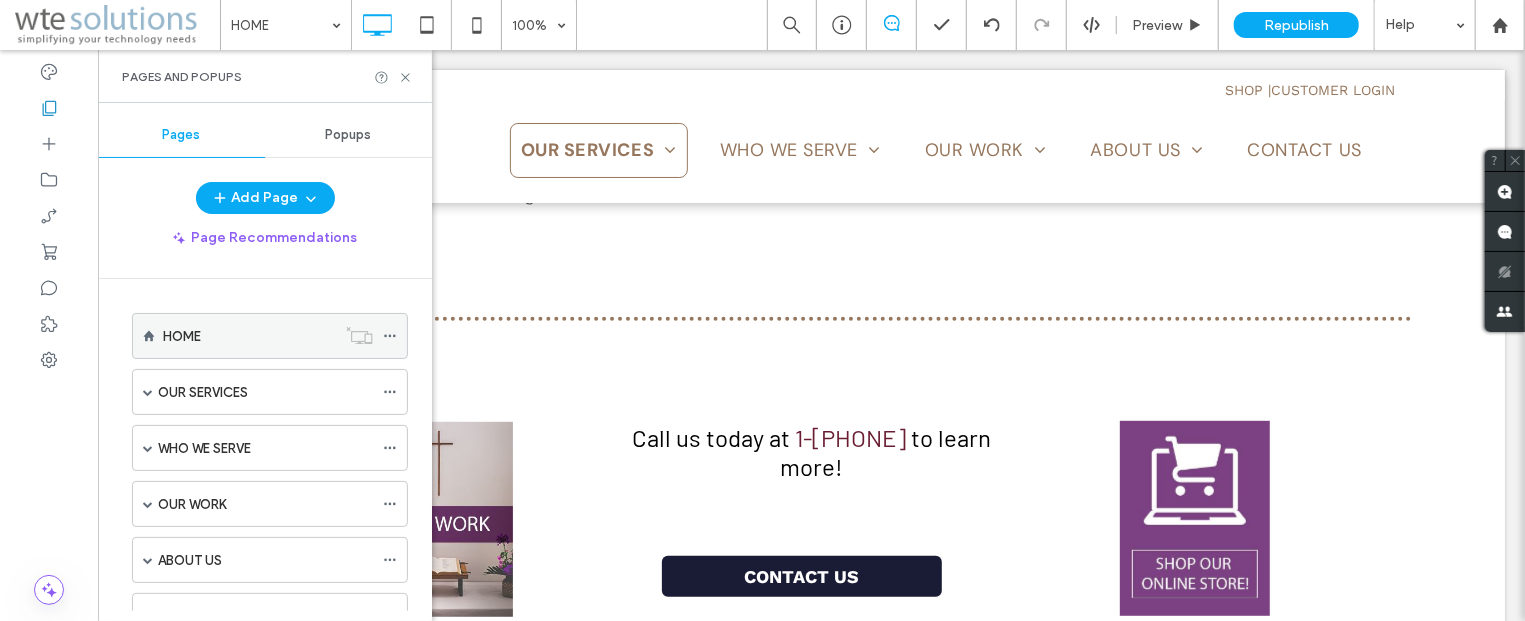 click on "HOME" at bounding box center [270, 336] 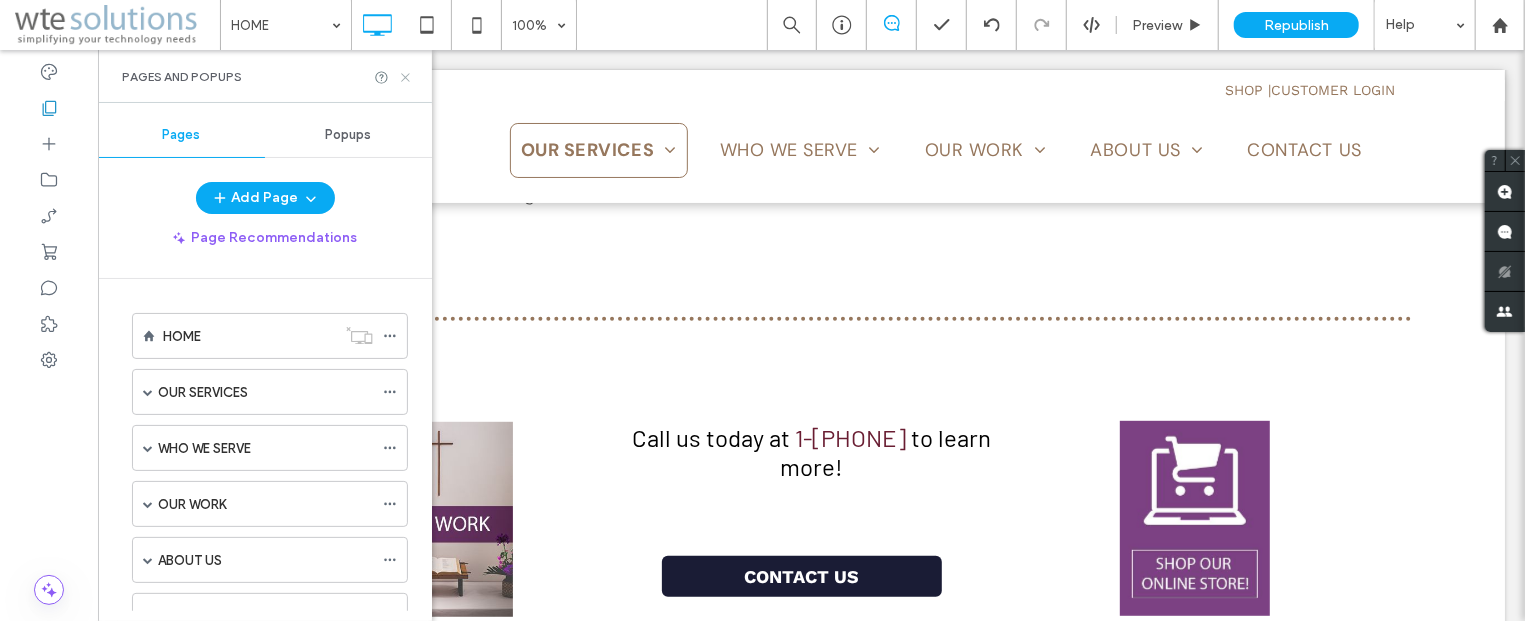 click 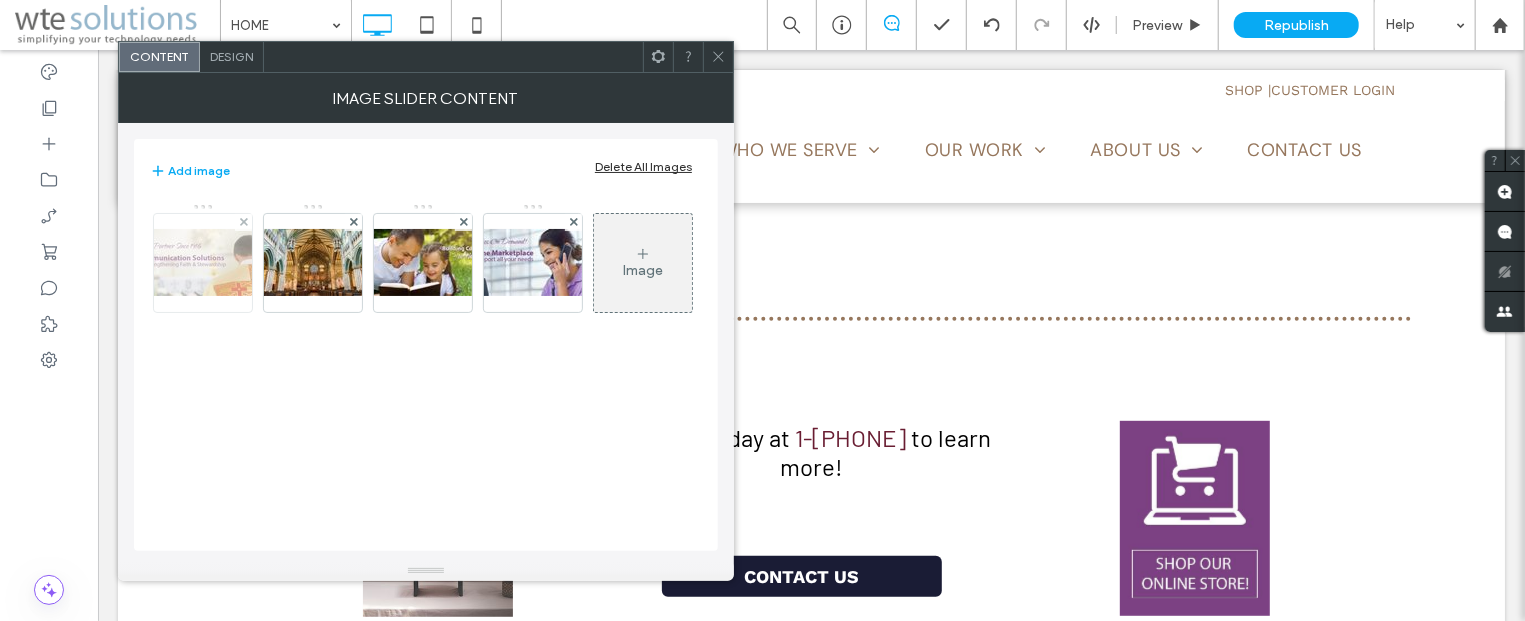 click at bounding box center [203, 262] 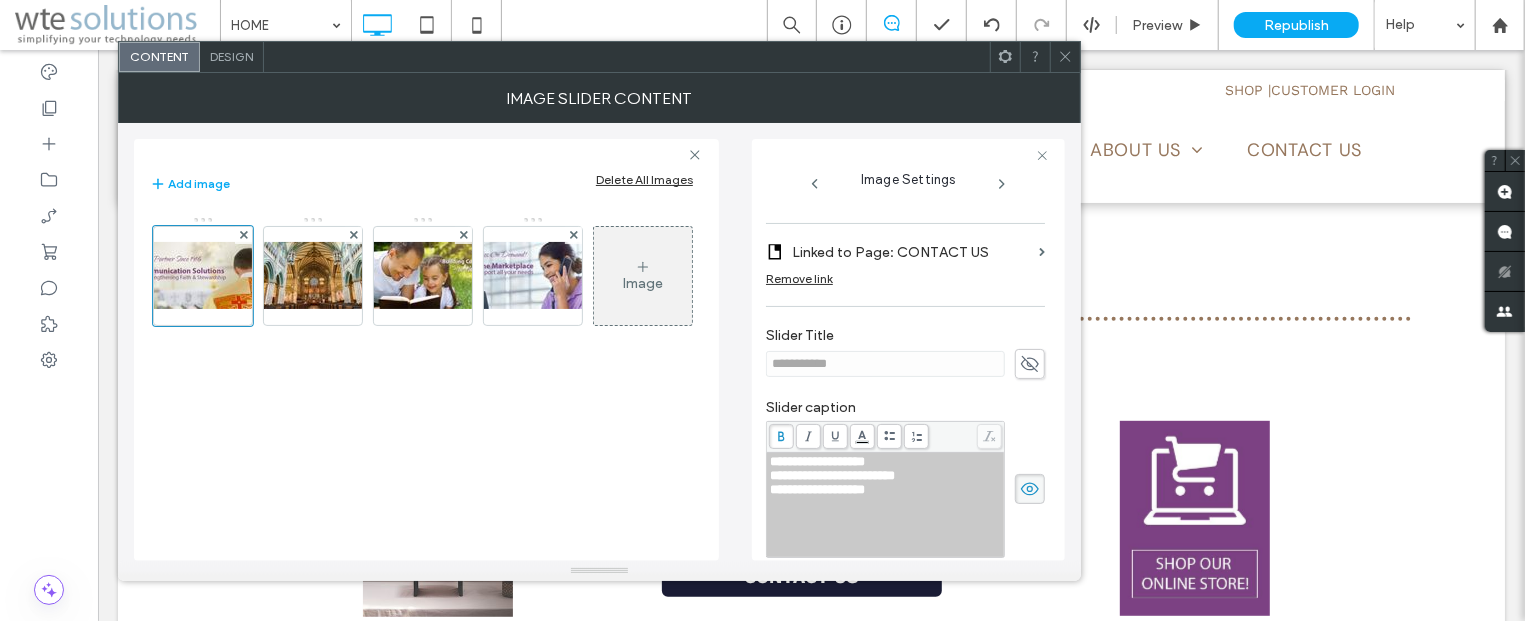 scroll, scrollTop: 362, scrollLeft: 0, axis: vertical 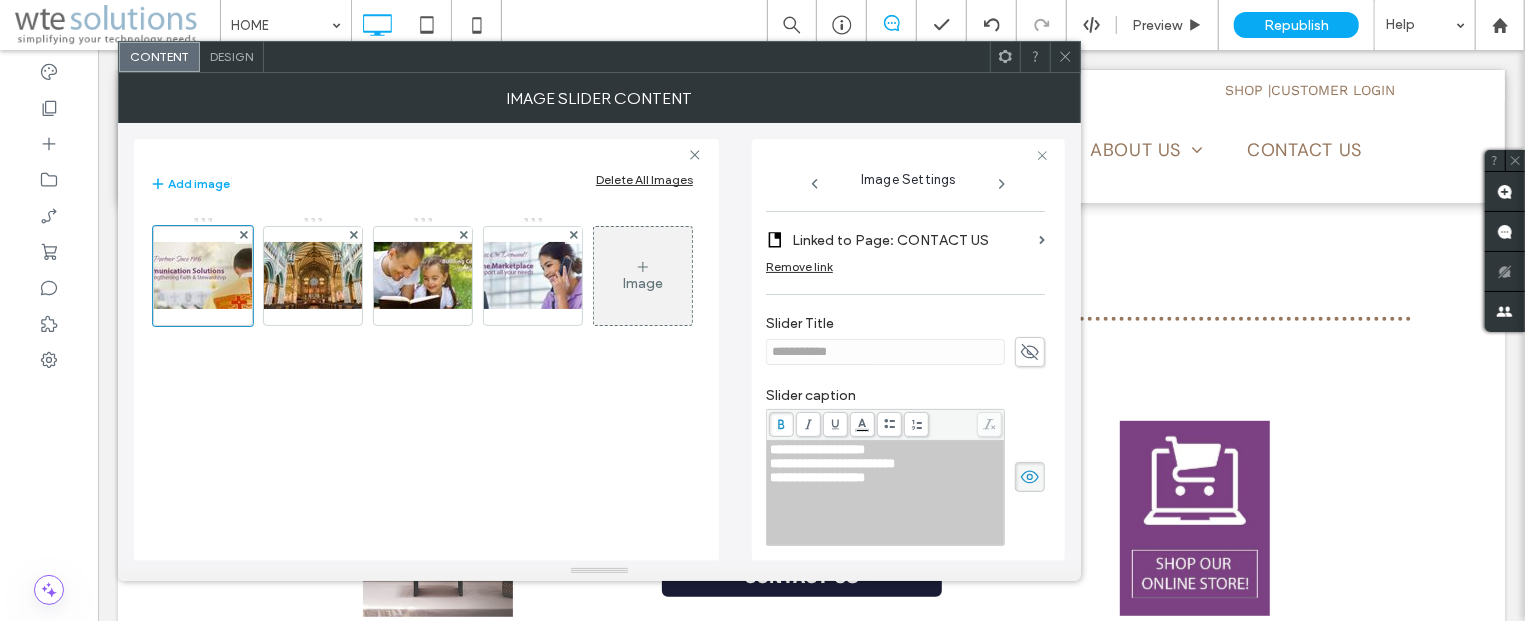 click on "**********" at bounding box center [886, 493] 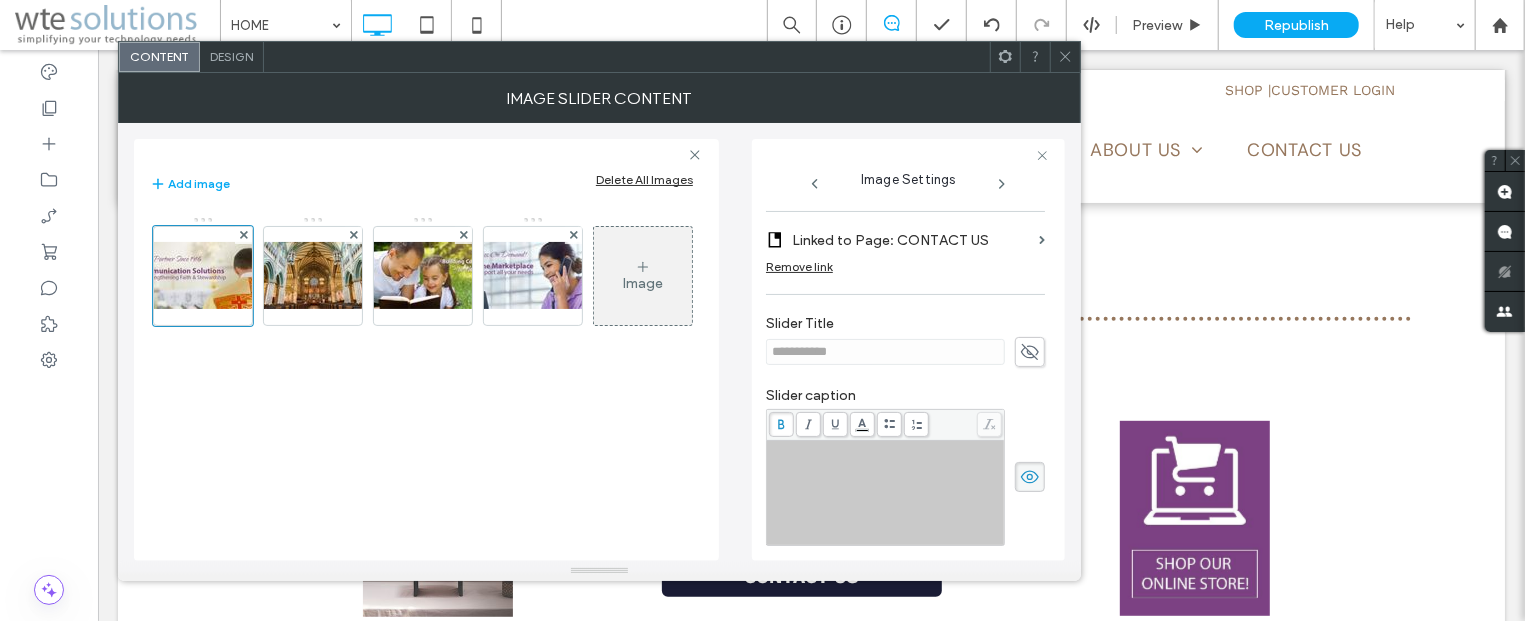 click 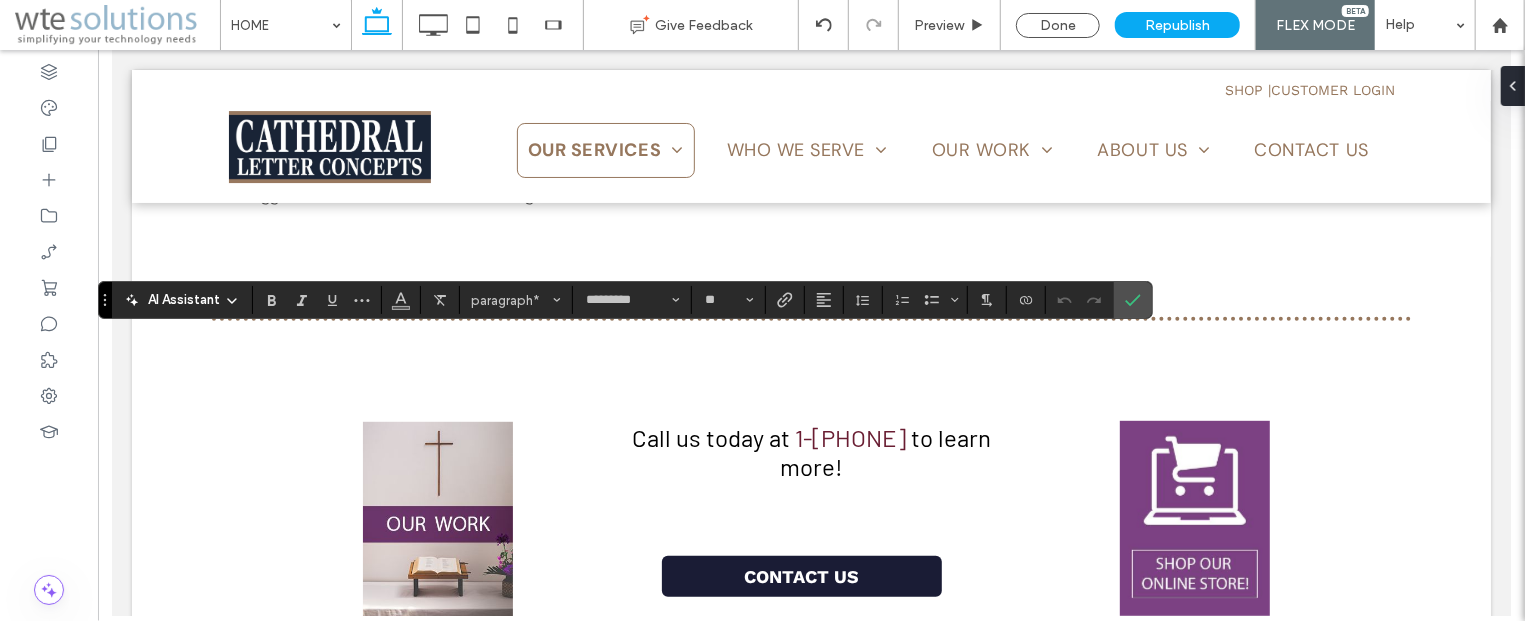 type on "**" 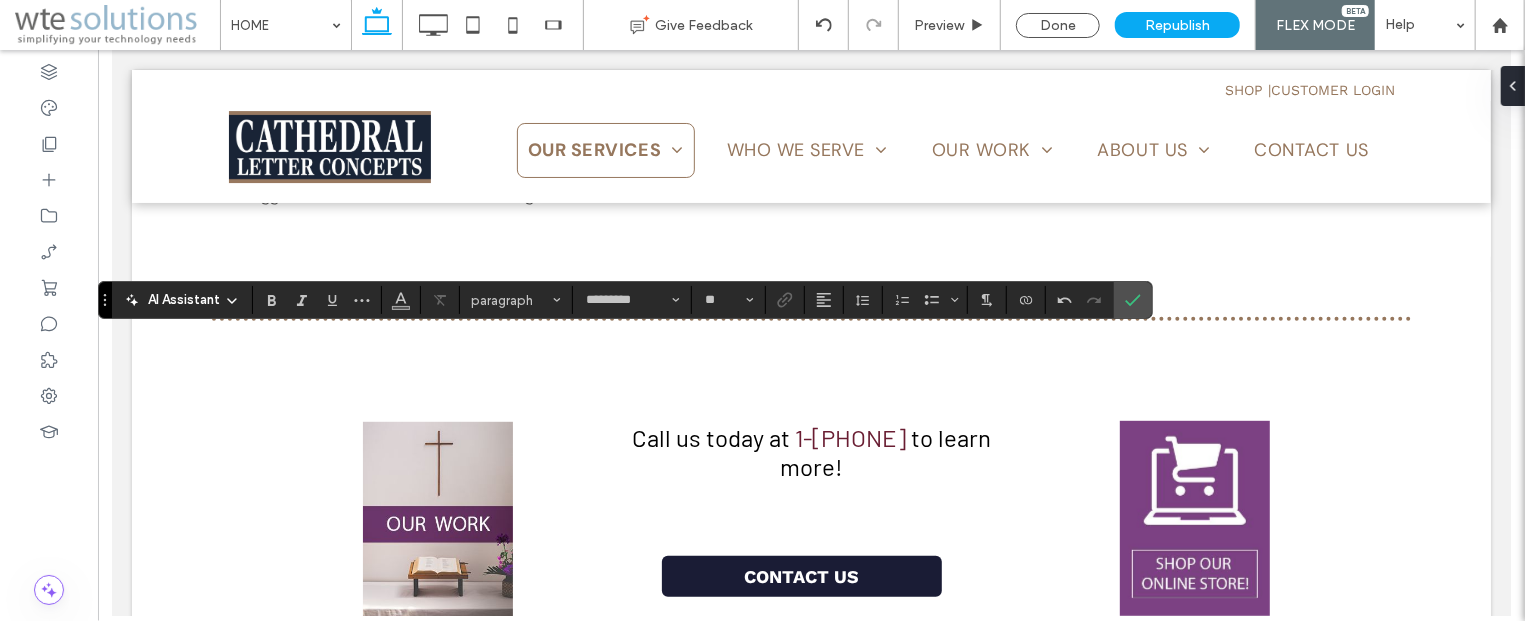 type 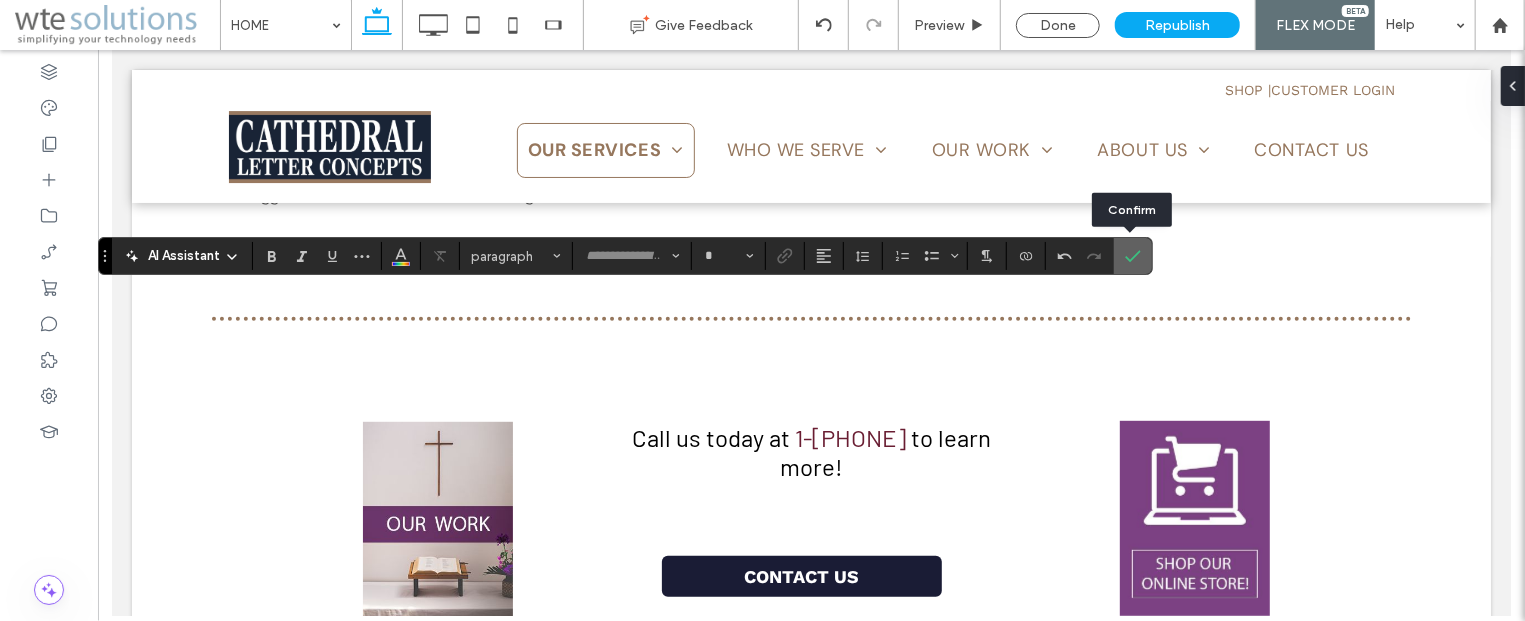 click 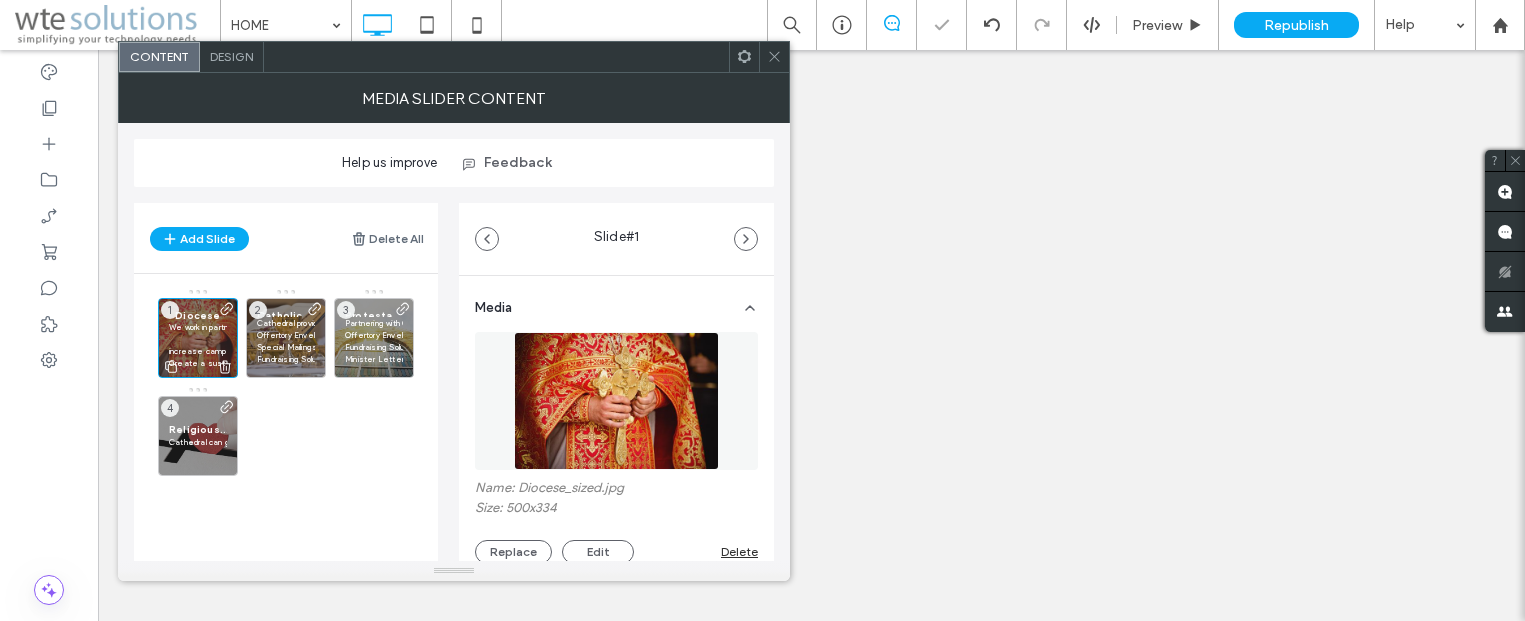 click on "increase campaign revenue and participation" at bounding box center (198, 351) 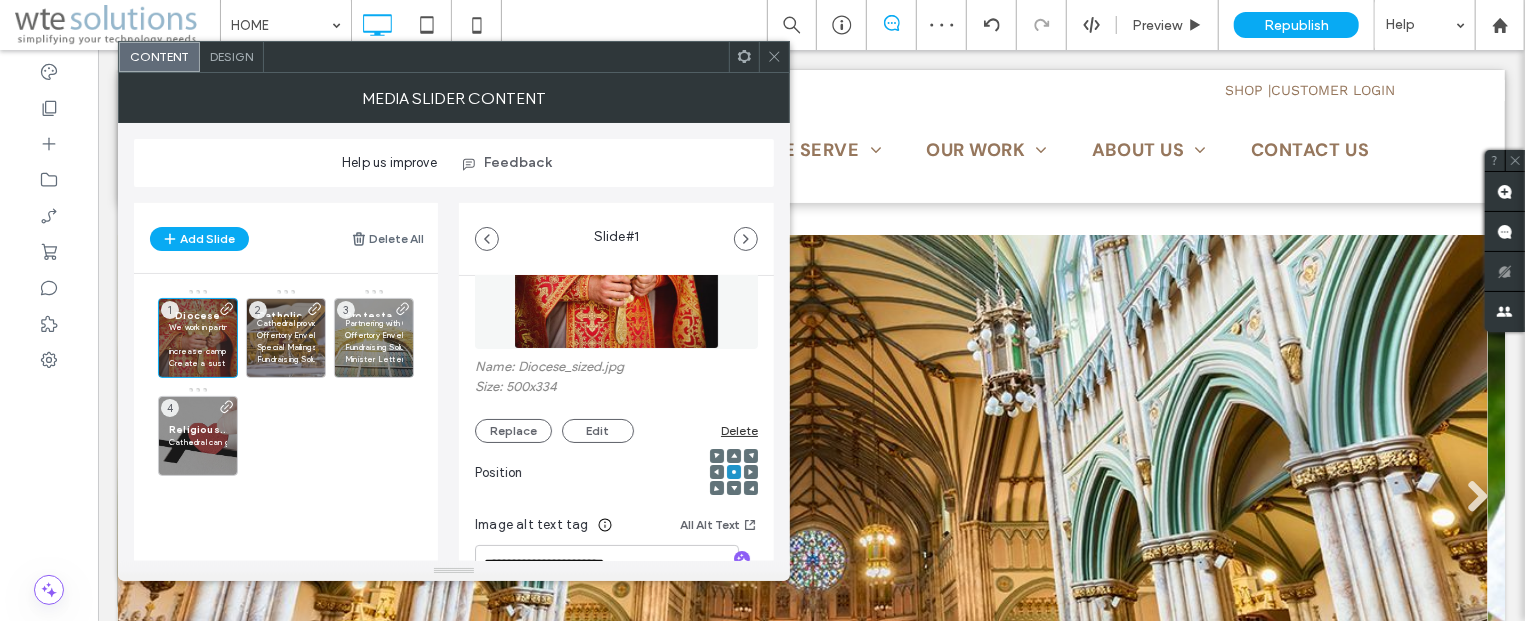 scroll, scrollTop: 1501, scrollLeft: 0, axis: vertical 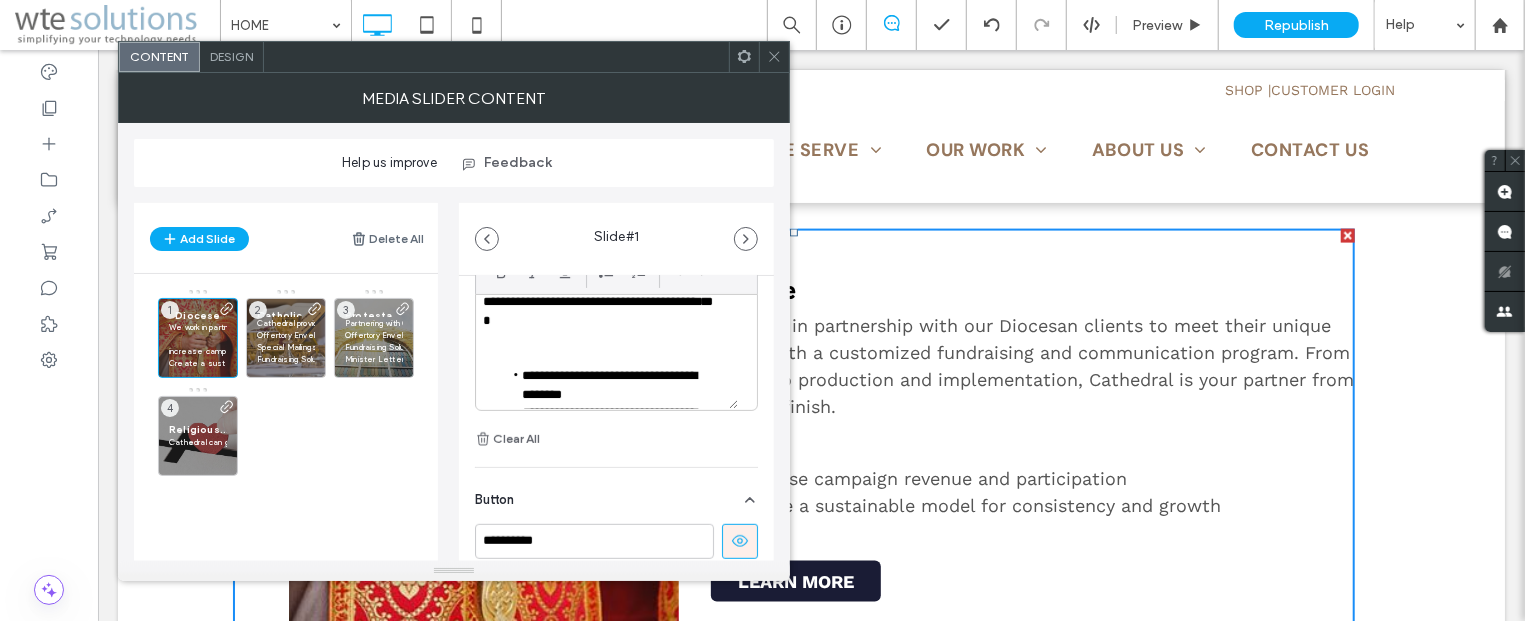 click on "**********" at bounding box center [597, 284] 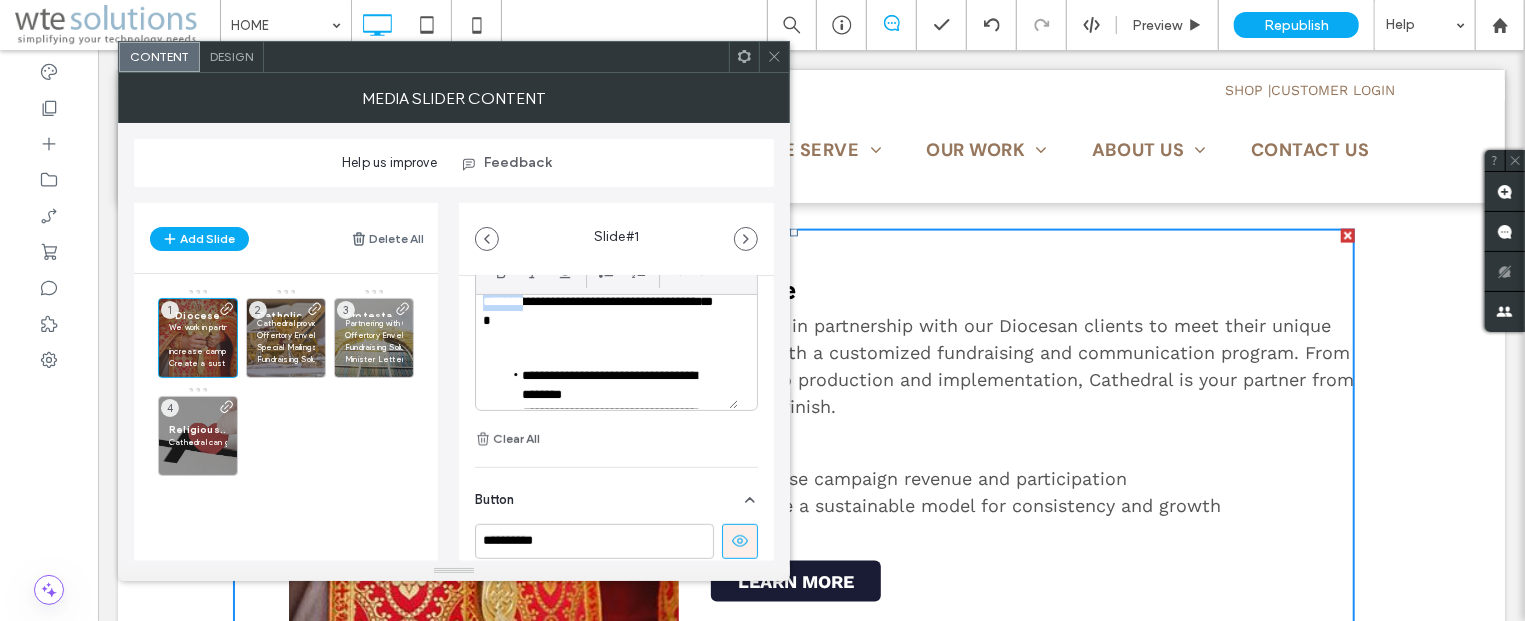 drag, startPoint x: 634, startPoint y: 323, endPoint x: 581, endPoint y: 323, distance: 53 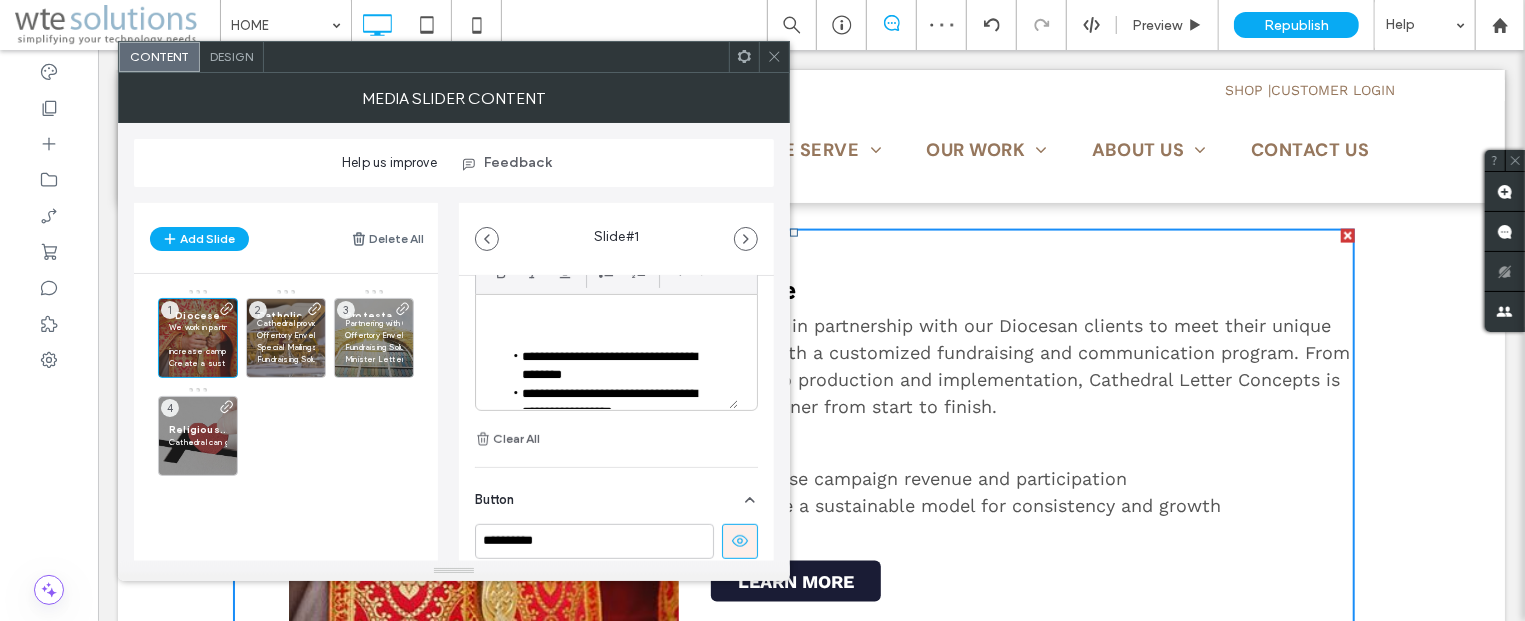 scroll, scrollTop: 150, scrollLeft: 0, axis: vertical 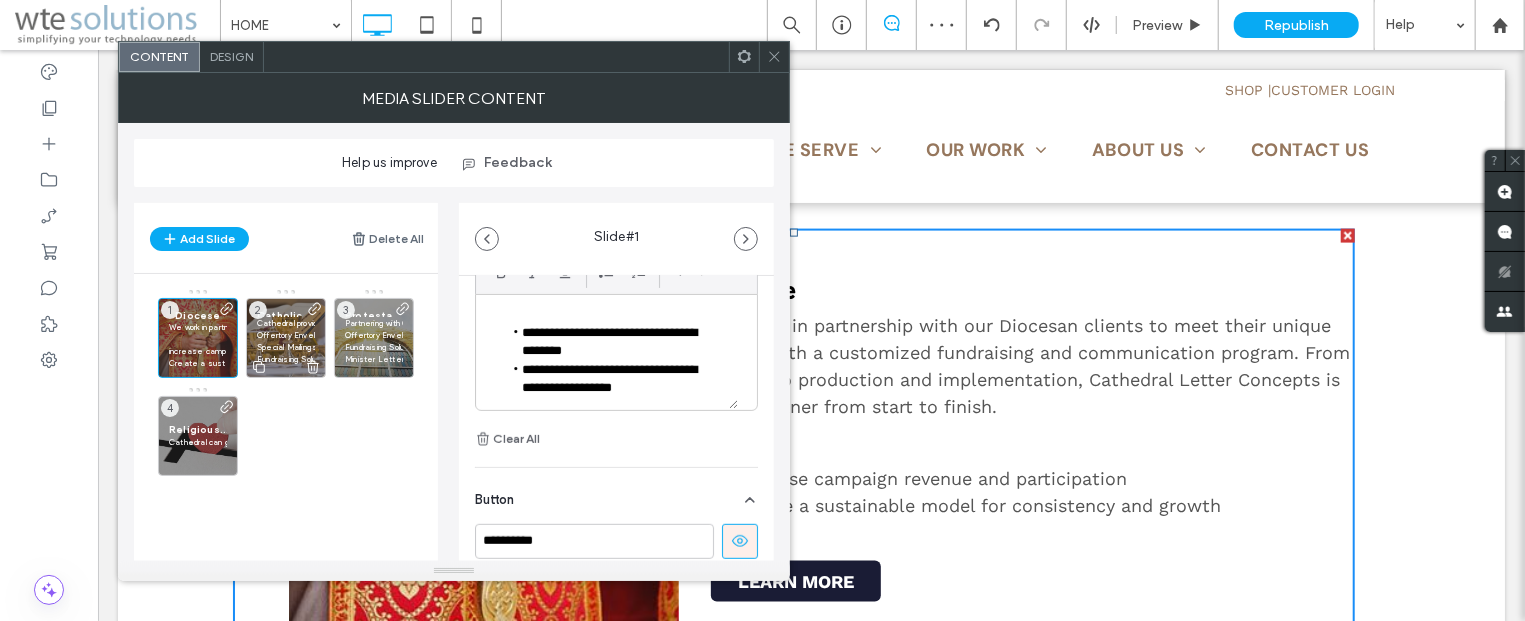 click on "Special Mailings" at bounding box center (286, 347) 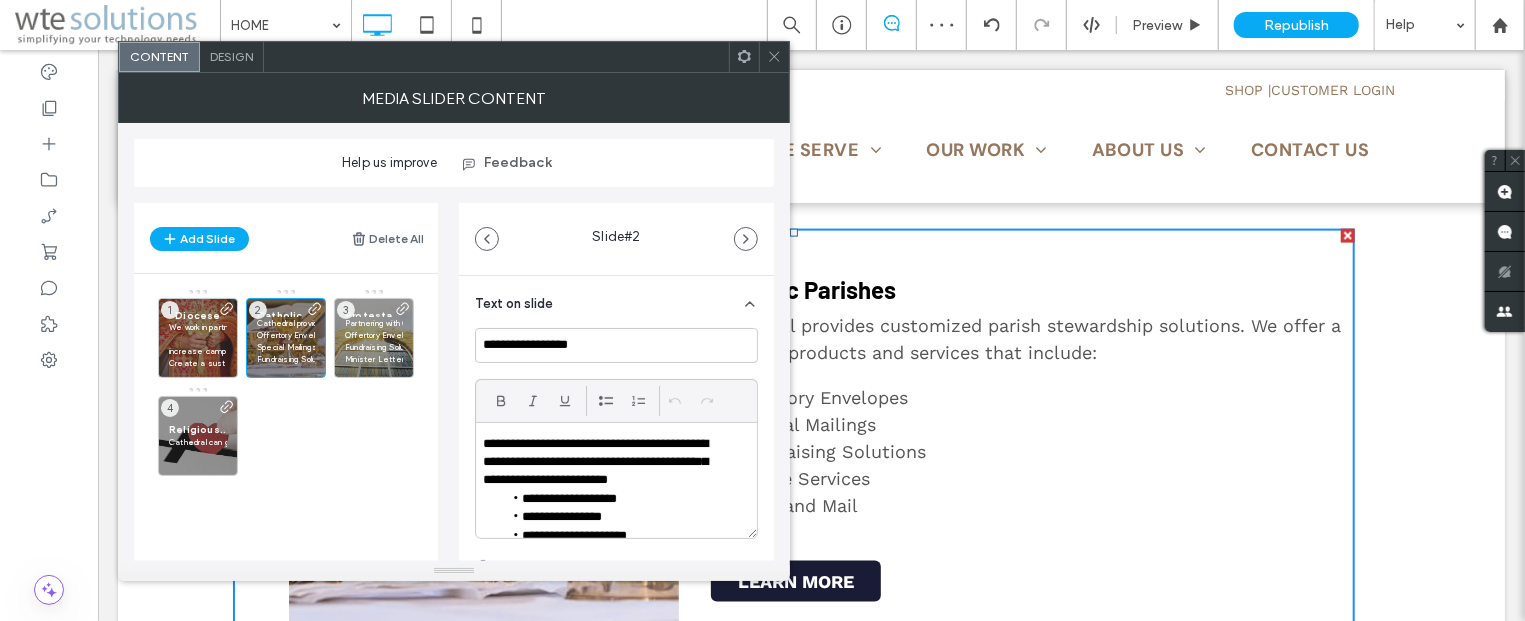scroll, scrollTop: 603, scrollLeft: 0, axis: vertical 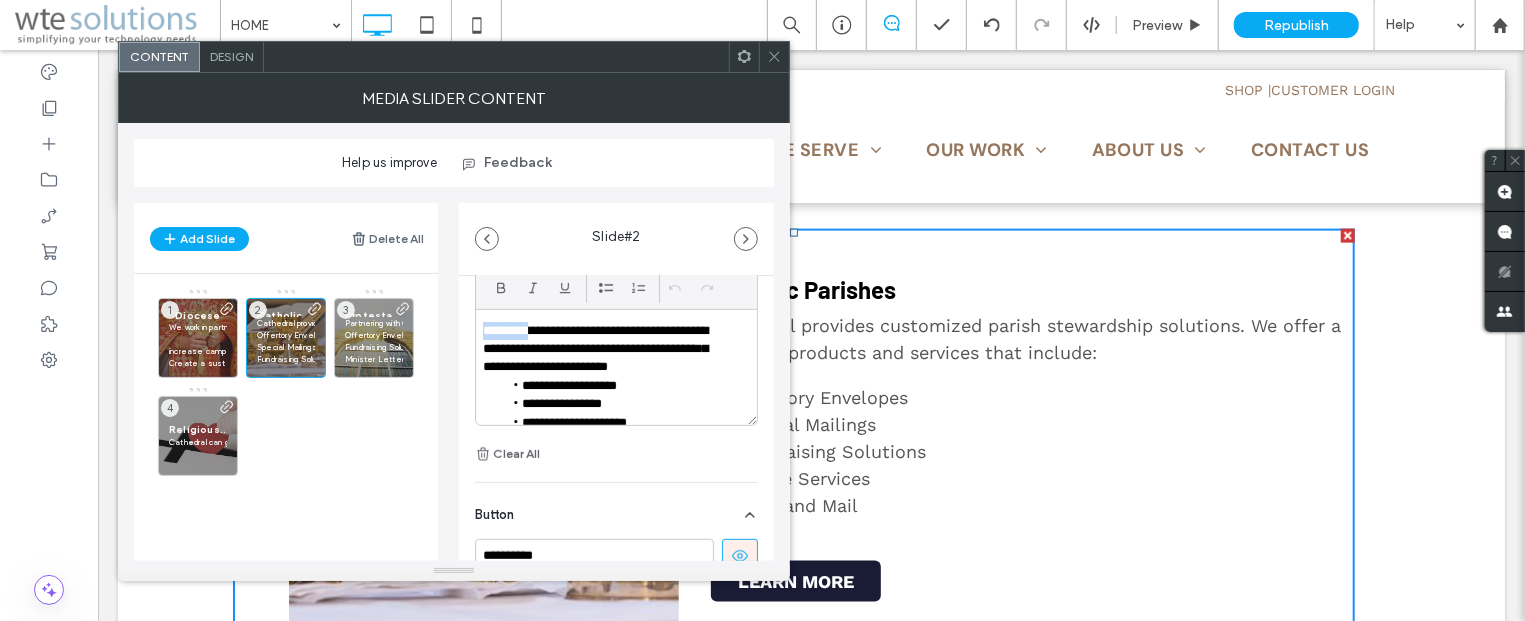 drag, startPoint x: 538, startPoint y: 333, endPoint x: 430, endPoint y: 319, distance: 108.903625 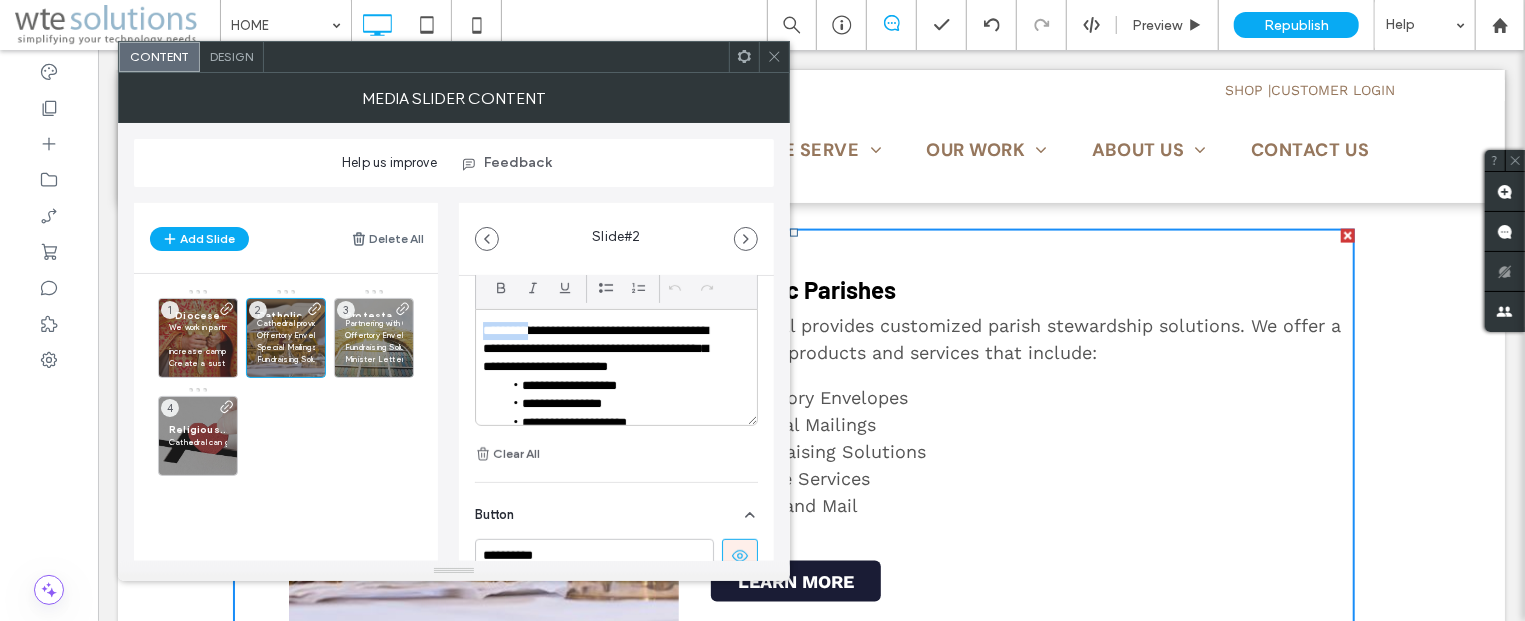 type 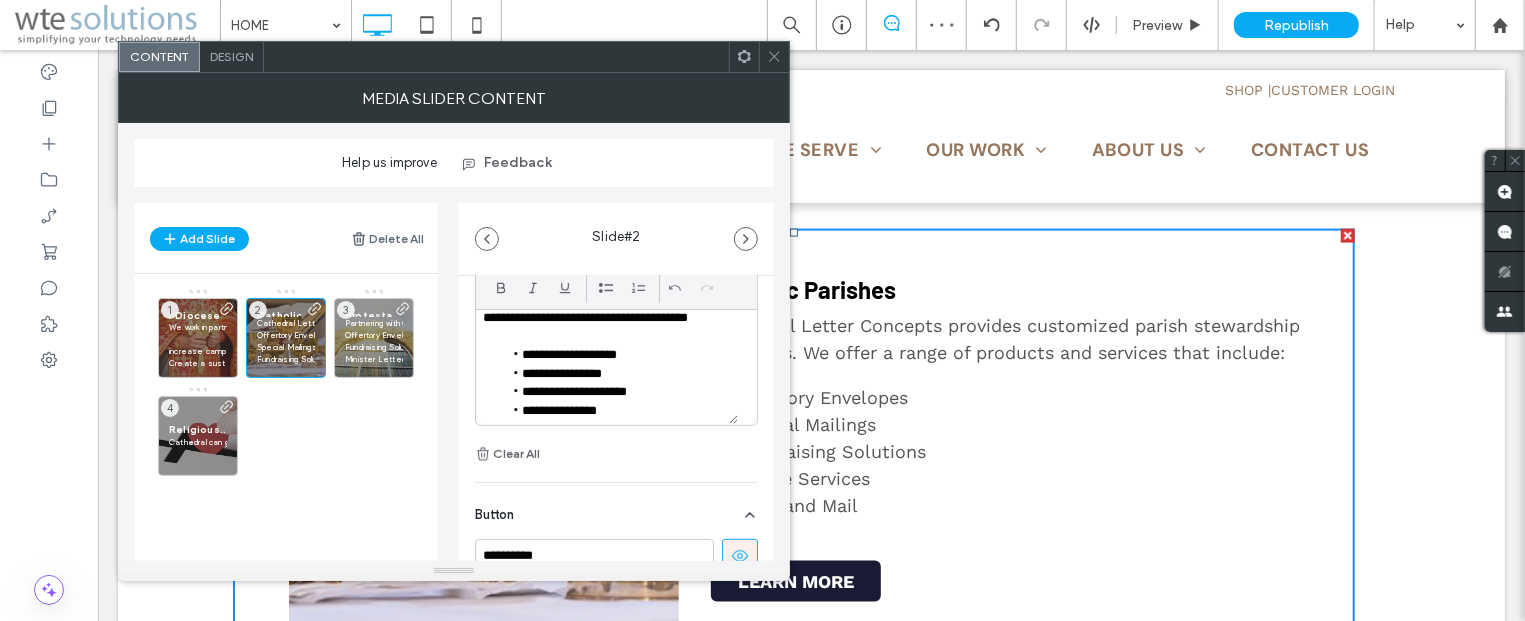 scroll, scrollTop: 76, scrollLeft: 0, axis: vertical 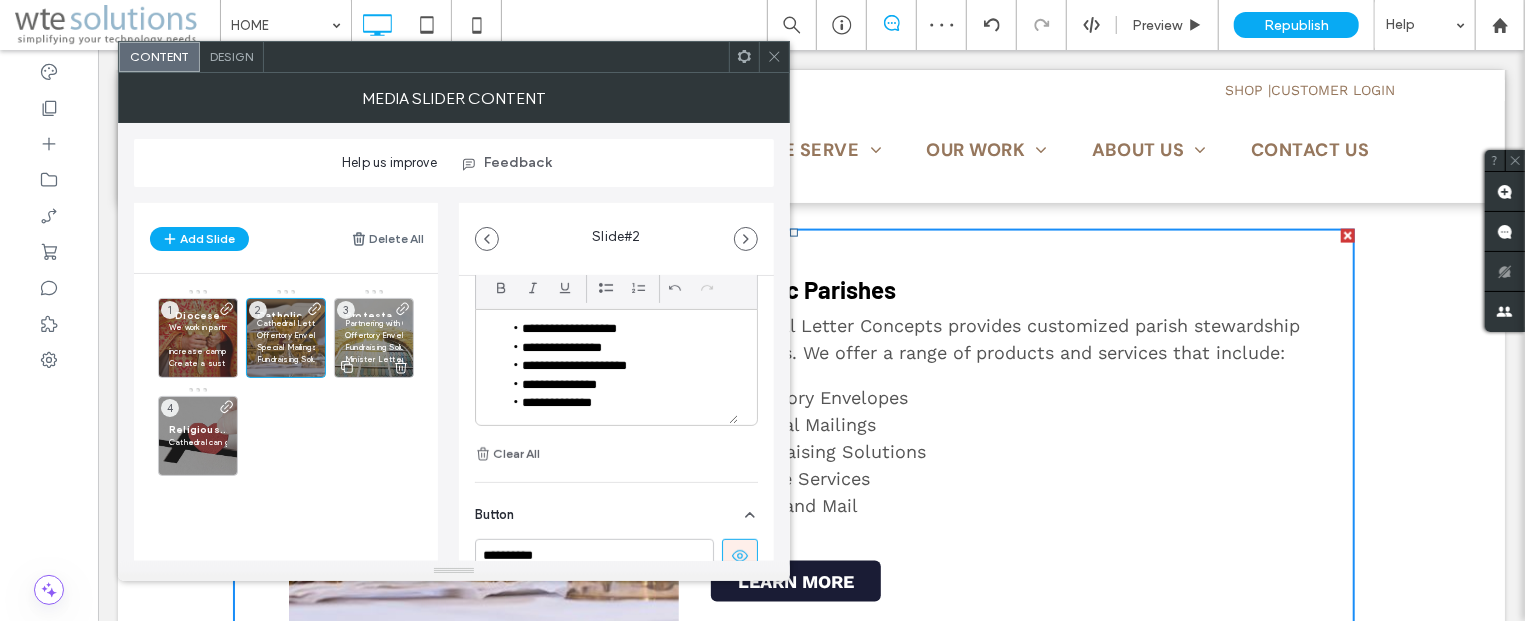 click at bounding box center [374, 366] 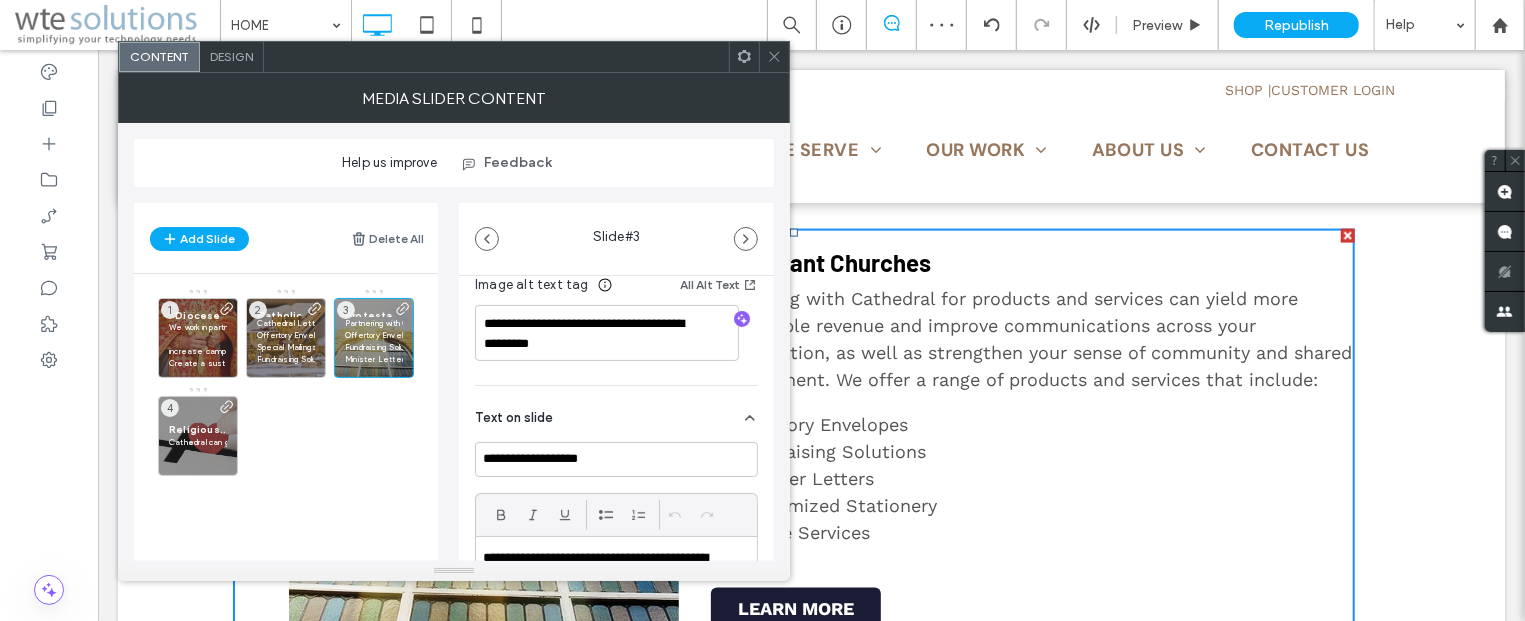 scroll, scrollTop: 482, scrollLeft: 0, axis: vertical 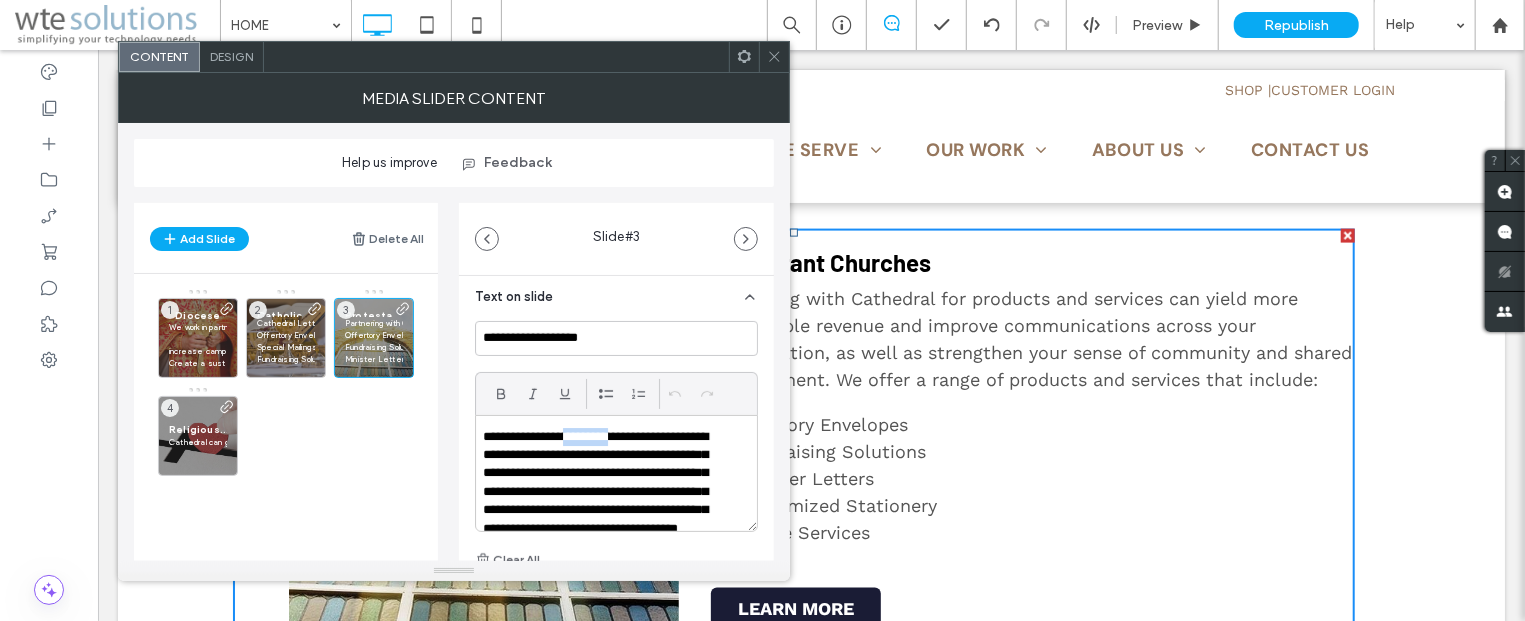 drag, startPoint x: 629, startPoint y: 440, endPoint x: 575, endPoint y: 439, distance: 54.00926 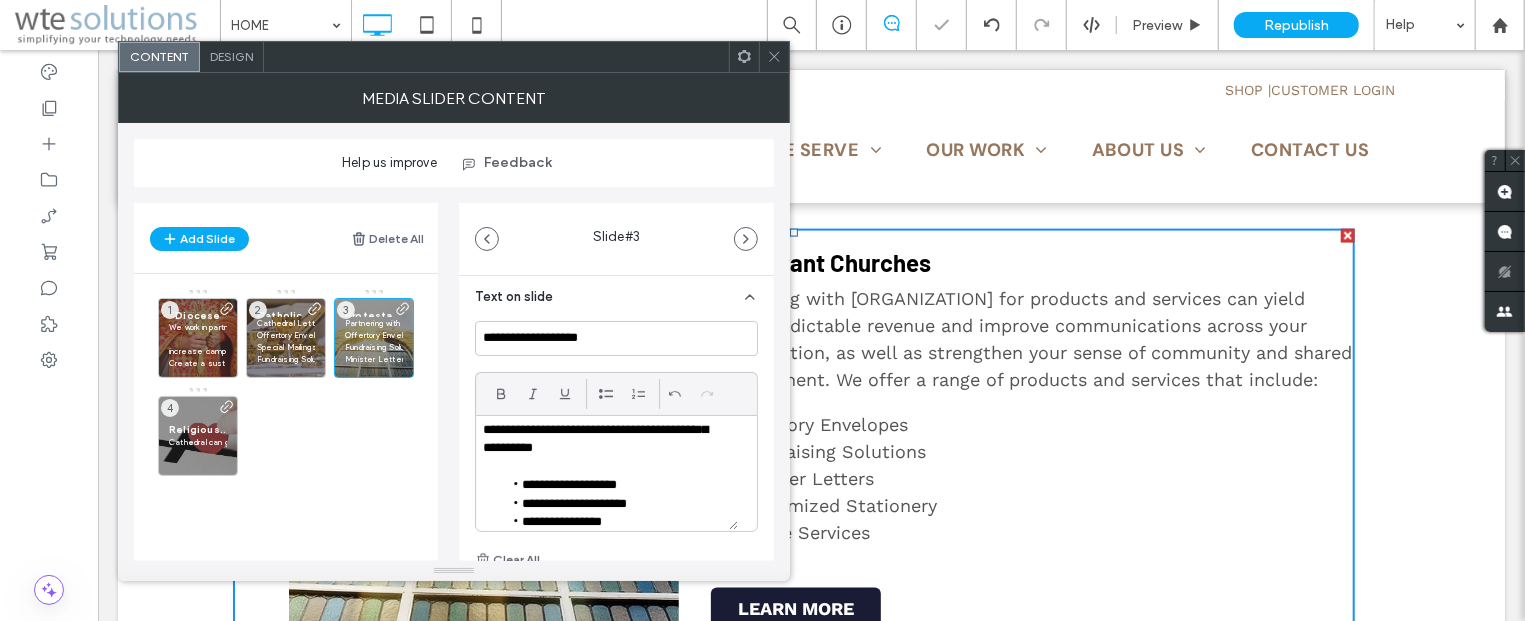 scroll, scrollTop: 150, scrollLeft: 0, axis: vertical 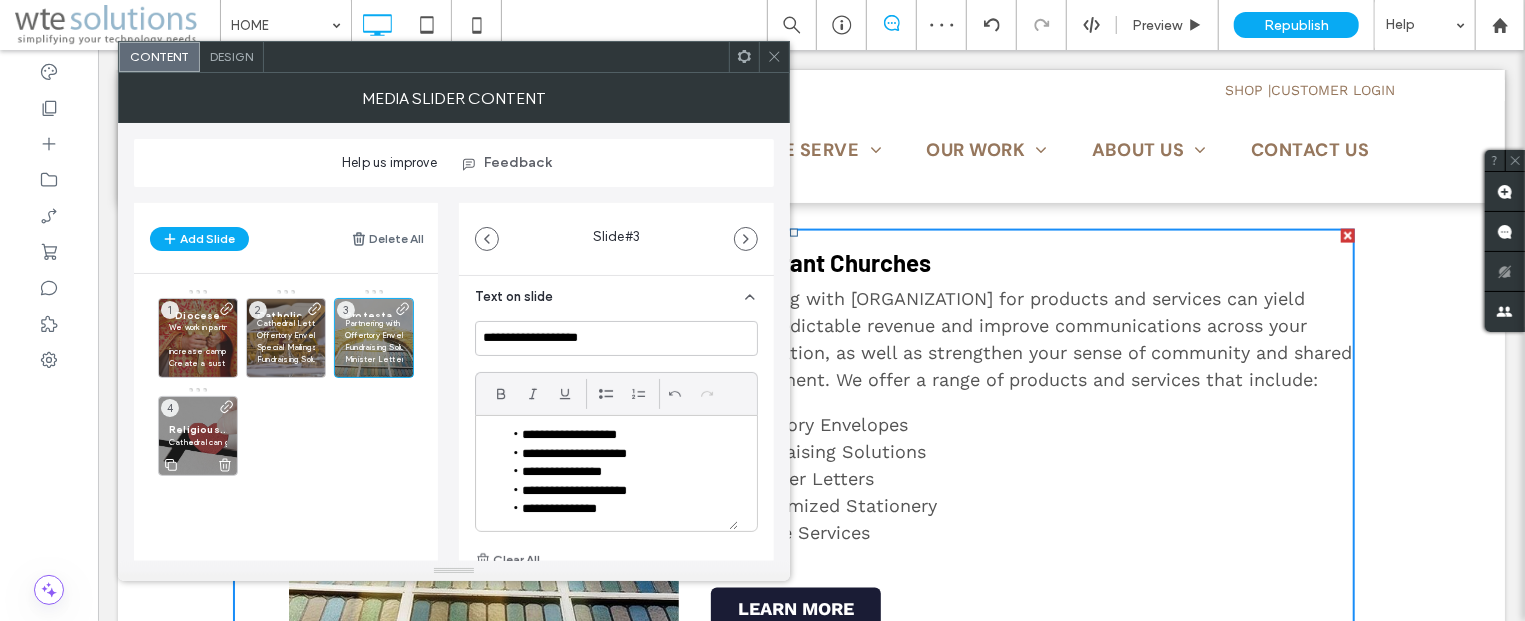 click on "Cathedral can guide the development and implementation of highly effective custom fundraising solutions for your Catholic college, university, religious order, hospital, lay leadership organization or other affiliated organization." at bounding box center (198, 442) 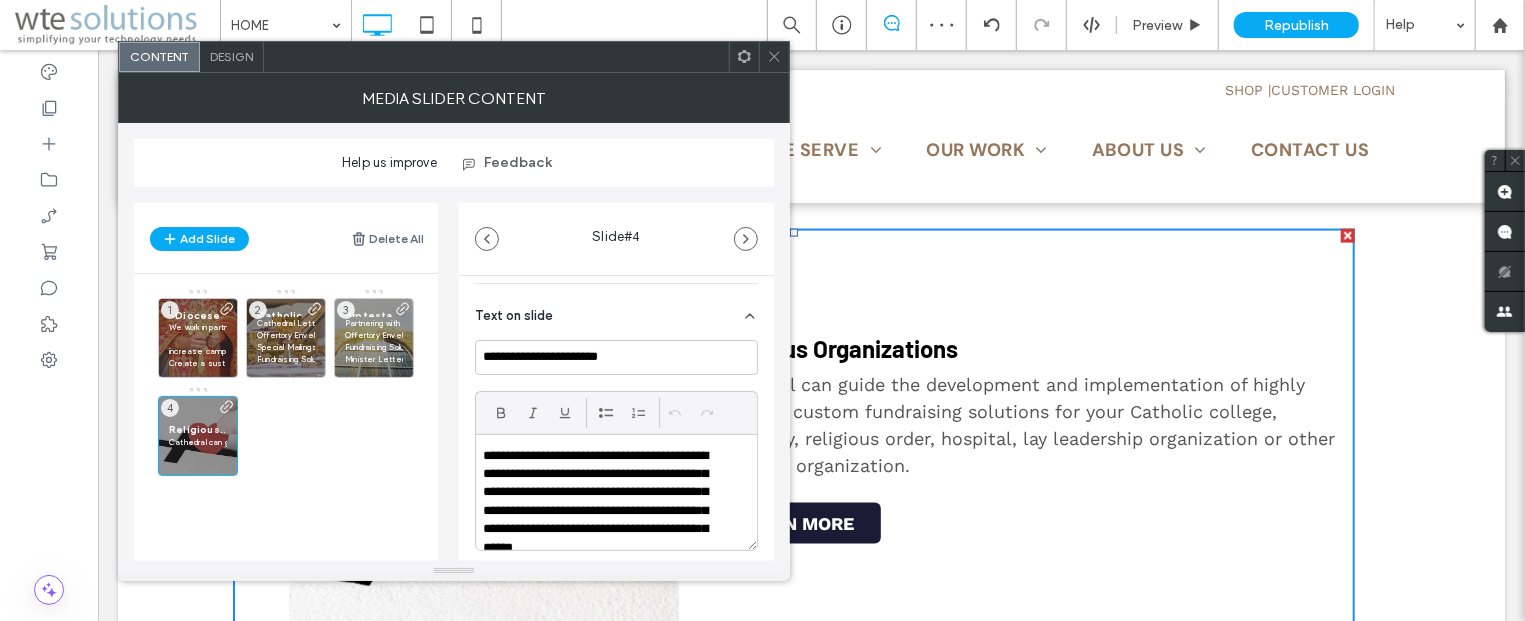 scroll, scrollTop: 482, scrollLeft: 0, axis: vertical 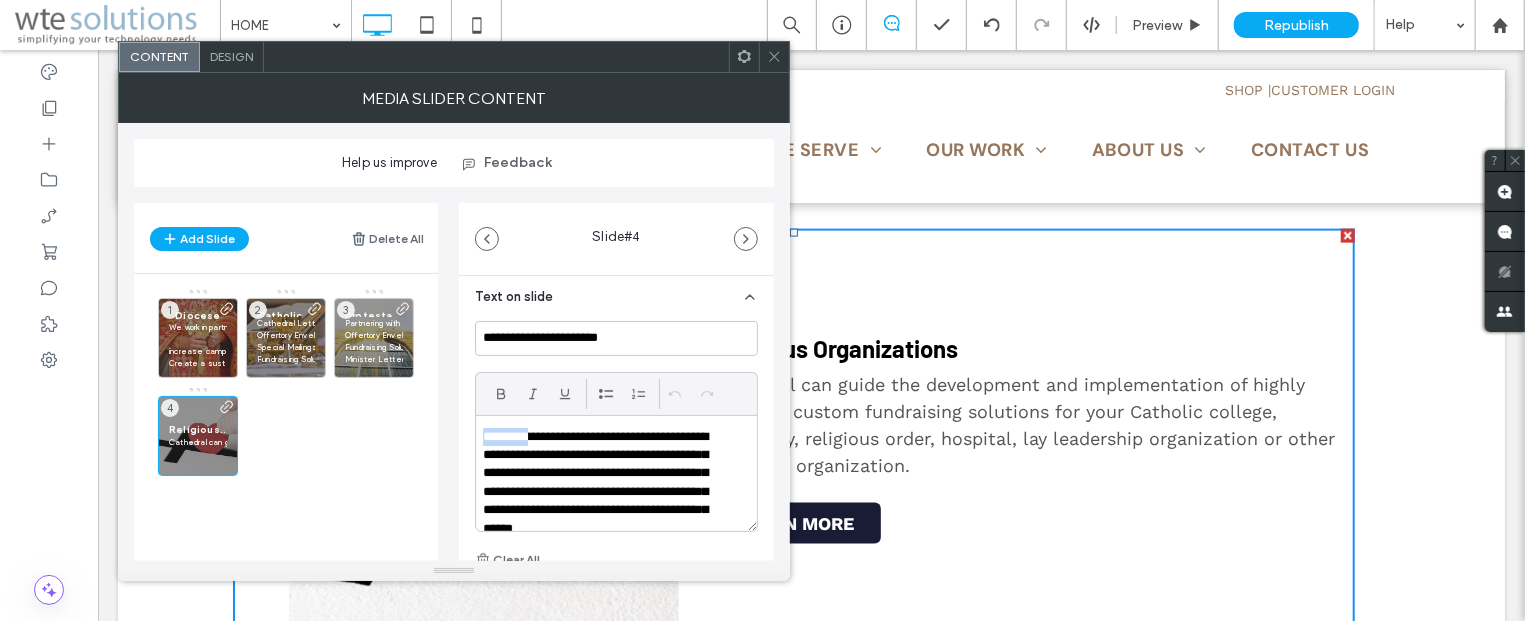 drag, startPoint x: 538, startPoint y: 438, endPoint x: 437, endPoint y: 433, distance: 101.12369 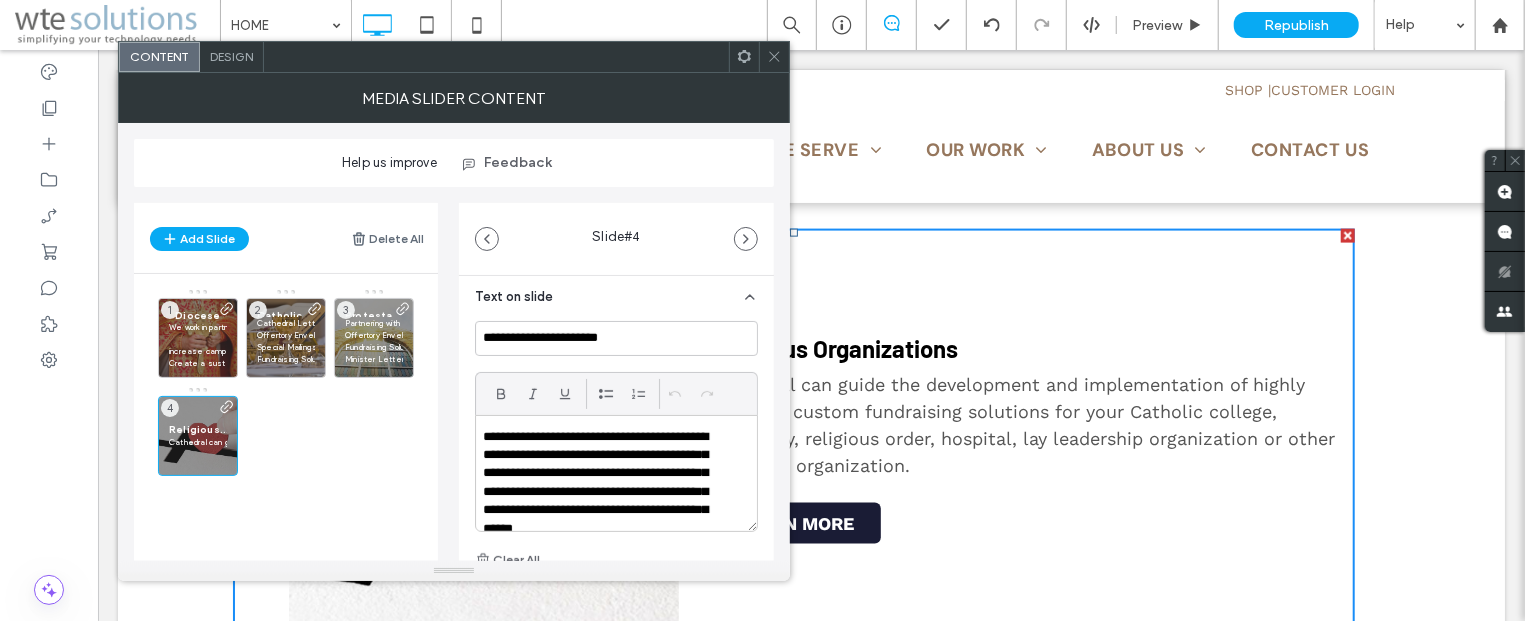 scroll, scrollTop: 0, scrollLeft: 0, axis: both 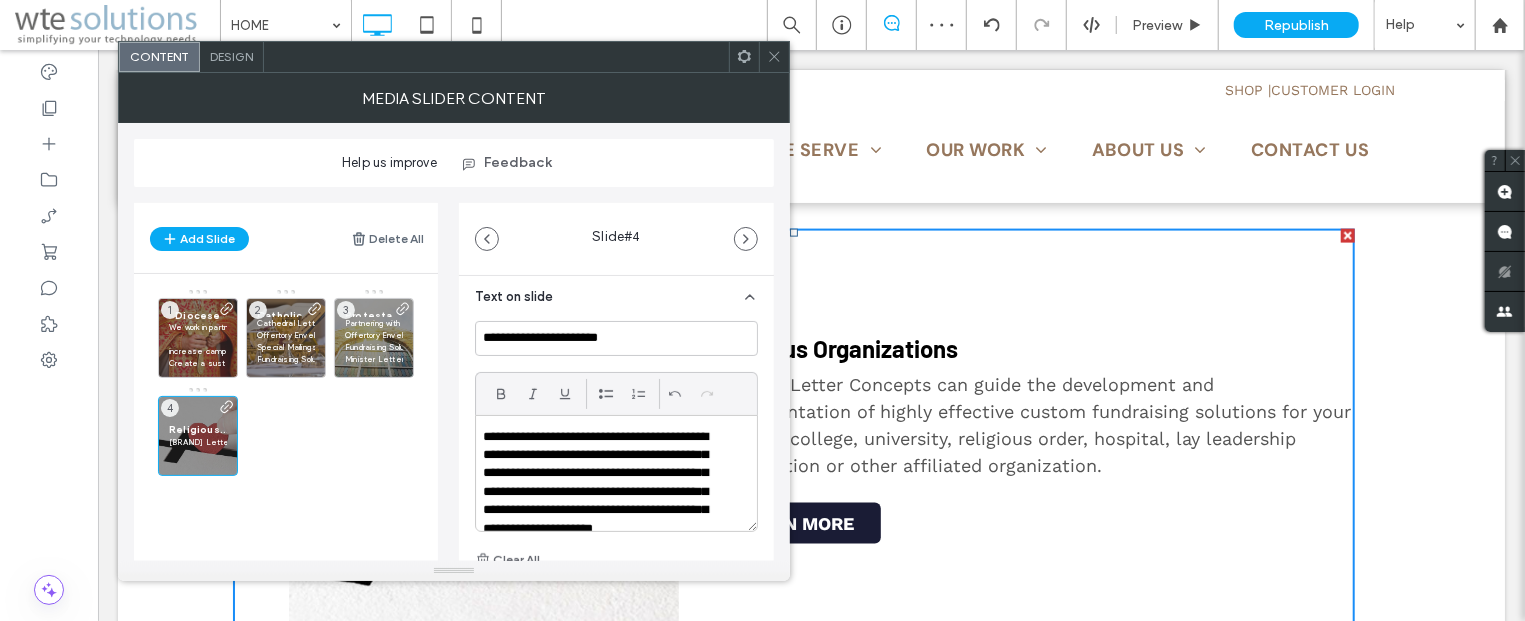 click 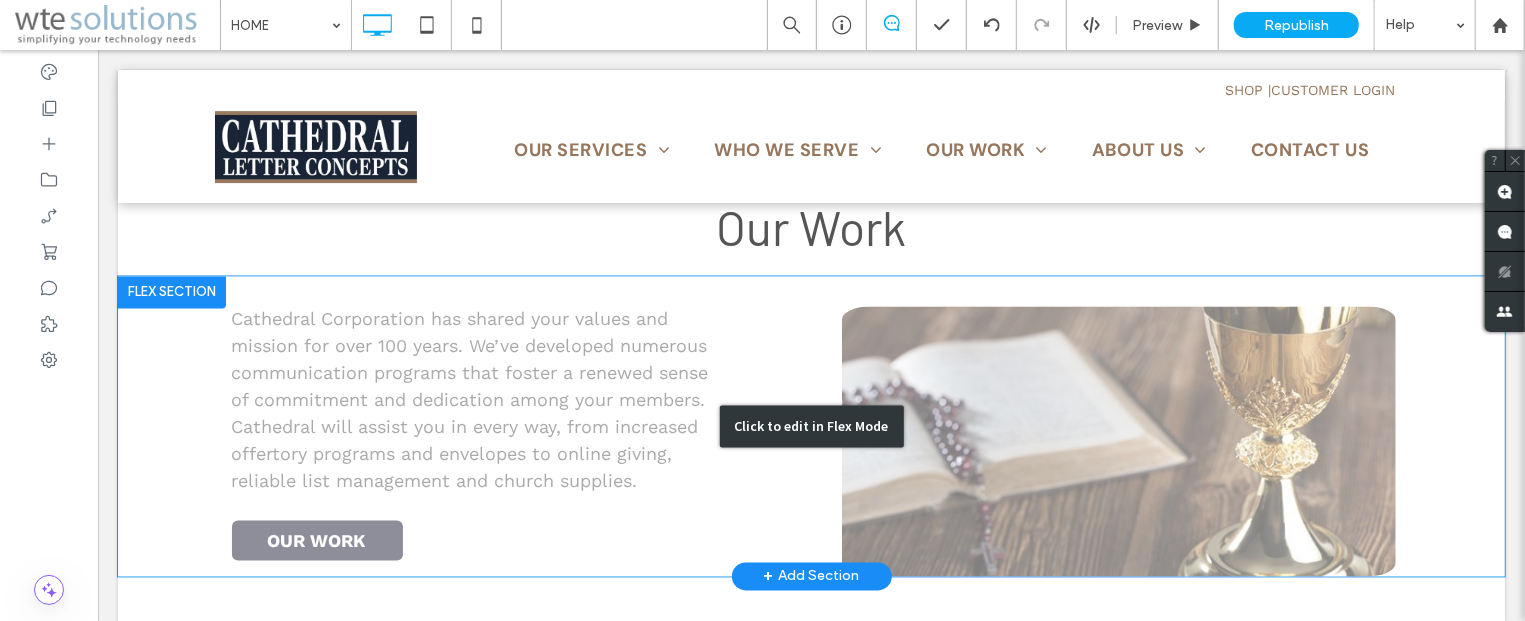 scroll, scrollTop: 2144, scrollLeft: 0, axis: vertical 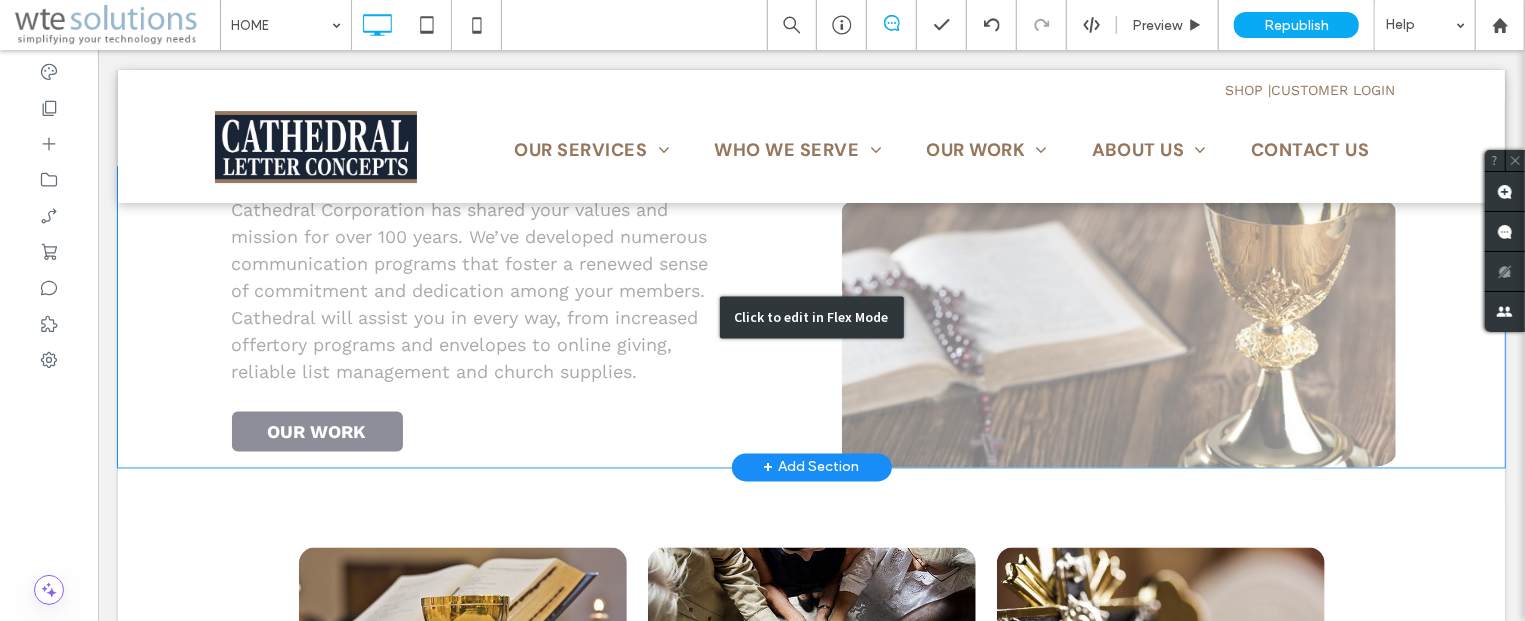 click on "Click to edit in Flex Mode" at bounding box center [810, 316] 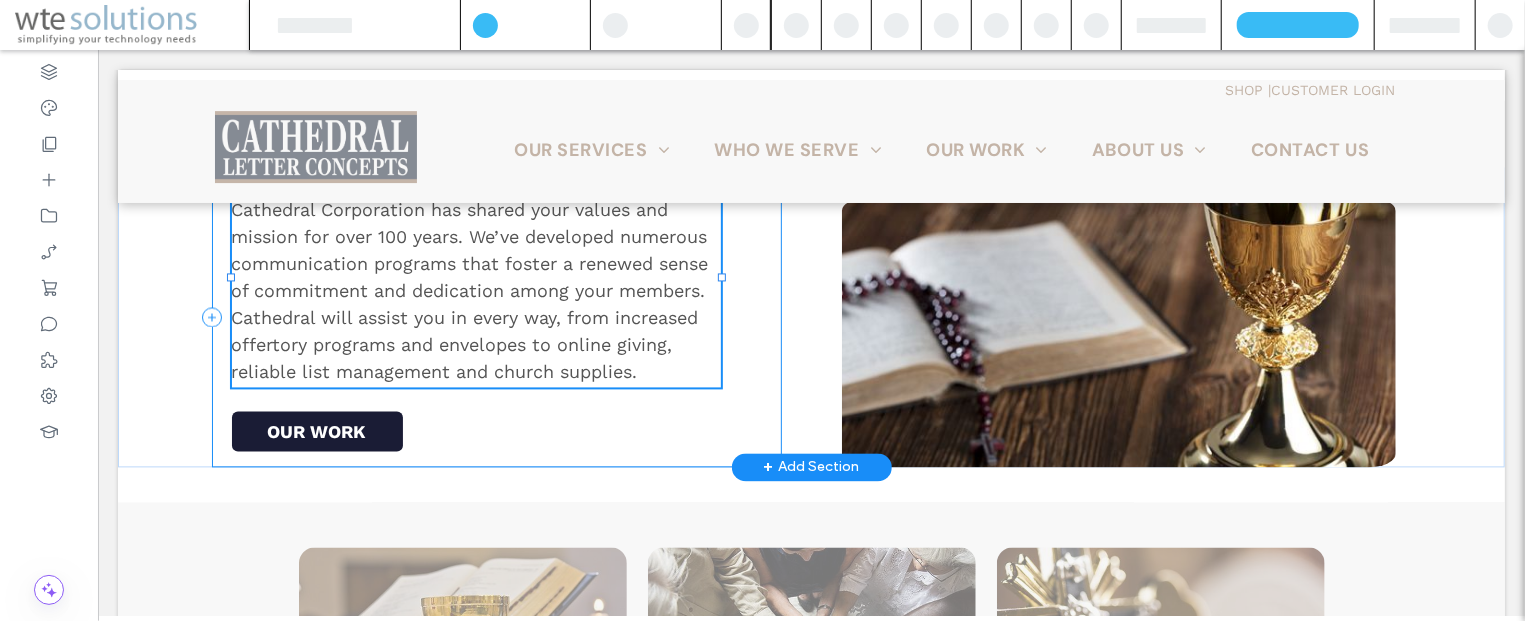 click on "Cathedral Corporation has shared your values and mission for over 100 years. We’ve developed numerous communication programs that foster a renewed sense of commitment and dedication among your members. Cathedral will assist you in every way, from increased offertory programs and envelopes to online giving, reliable list management and church supplies.
OUR WORK" at bounding box center (496, 316) 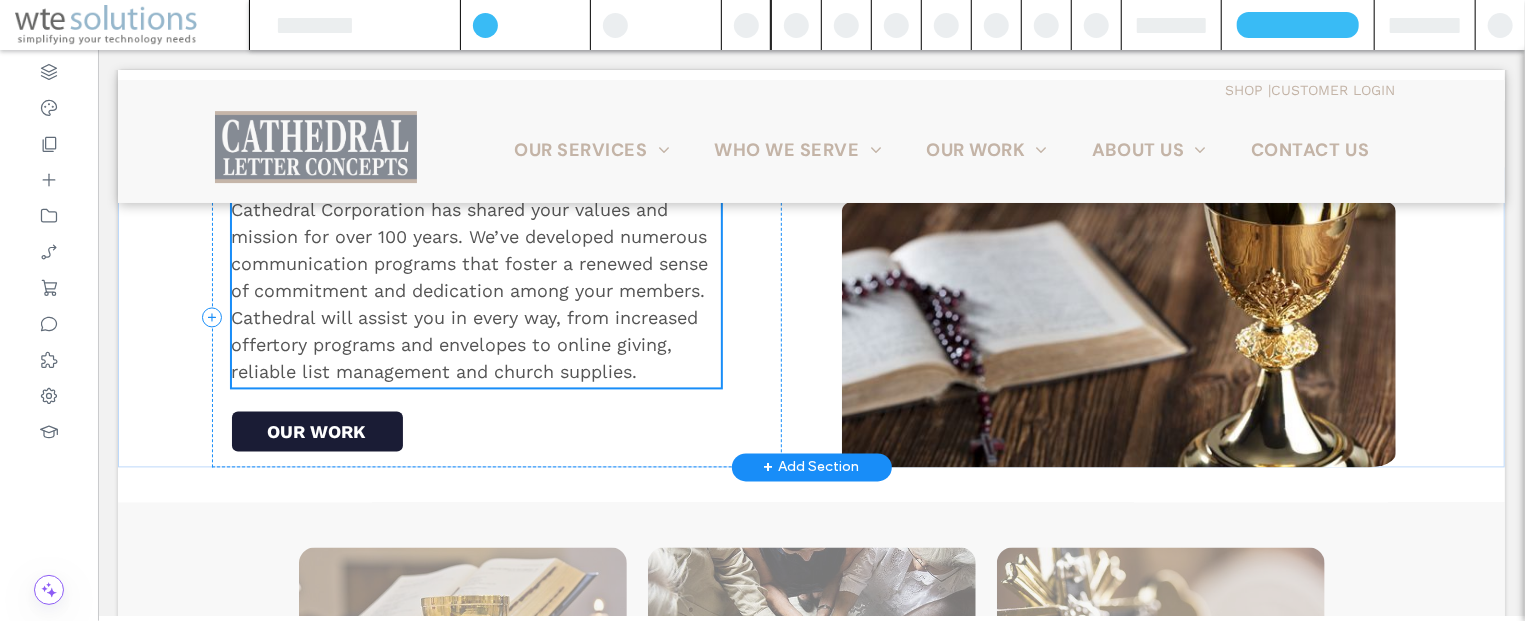 click on "Cathedral Corporation has shared your values and mission for over 100 years. We’ve developed numerous communication programs that foster a renewed sense of commitment and dedication among your members. Cathedral will assist you in every way, from increased offertory programs and envelopes to online giving, reliable list management and church supplies." at bounding box center (469, 289) 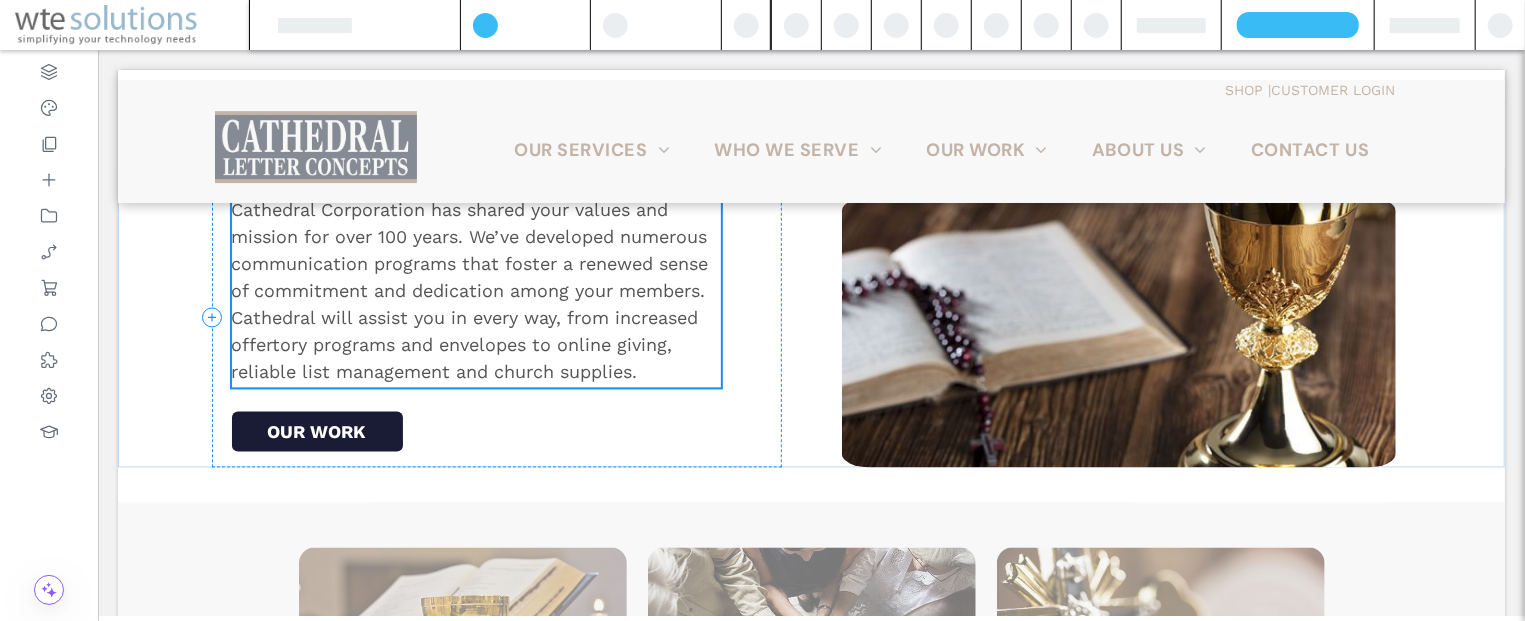 scroll, scrollTop: 1929, scrollLeft: 0, axis: vertical 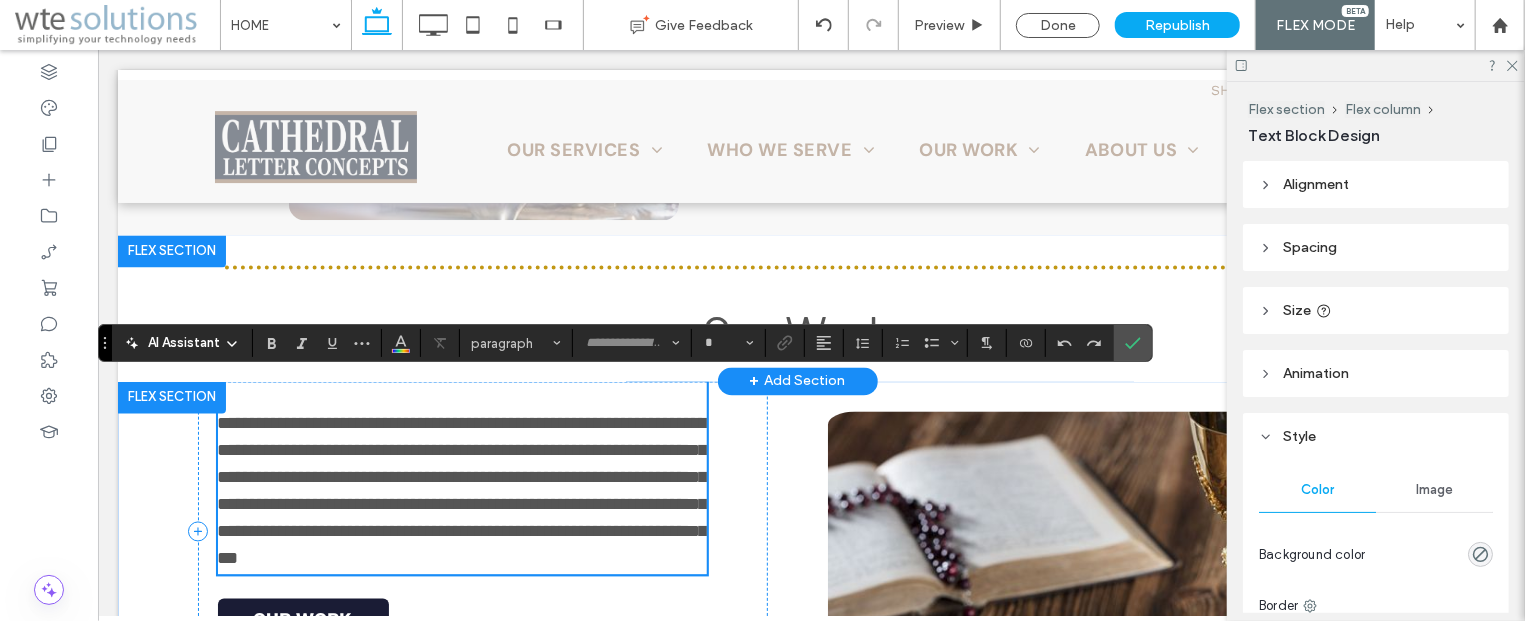type on "*********" 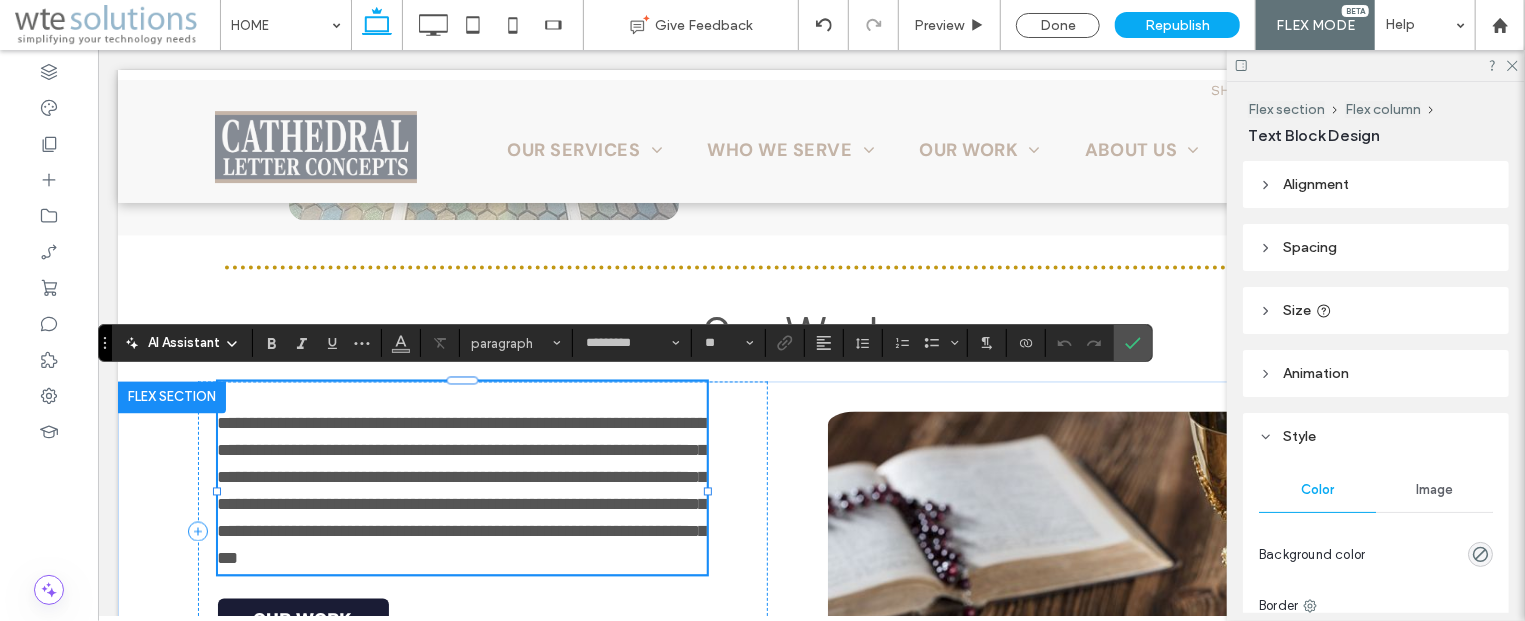 click on "**********" at bounding box center (462, 490) 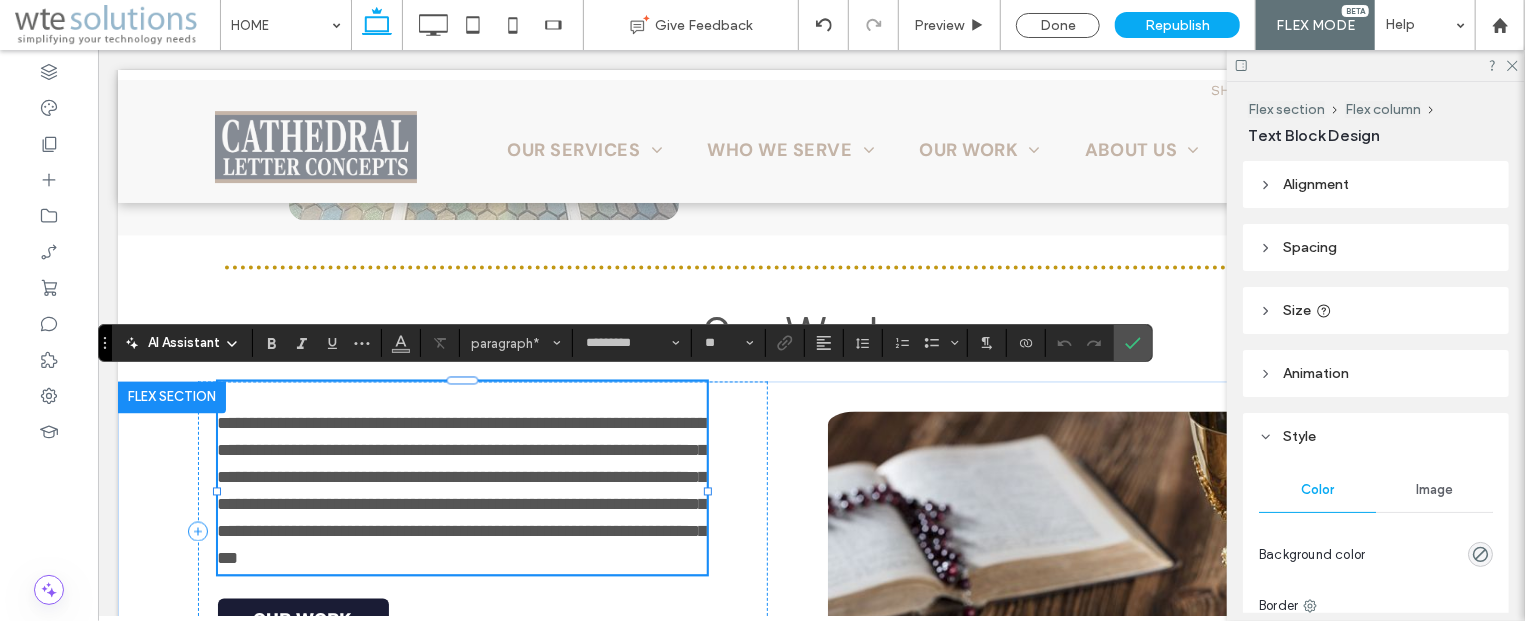 click on "**********" at bounding box center (462, 490) 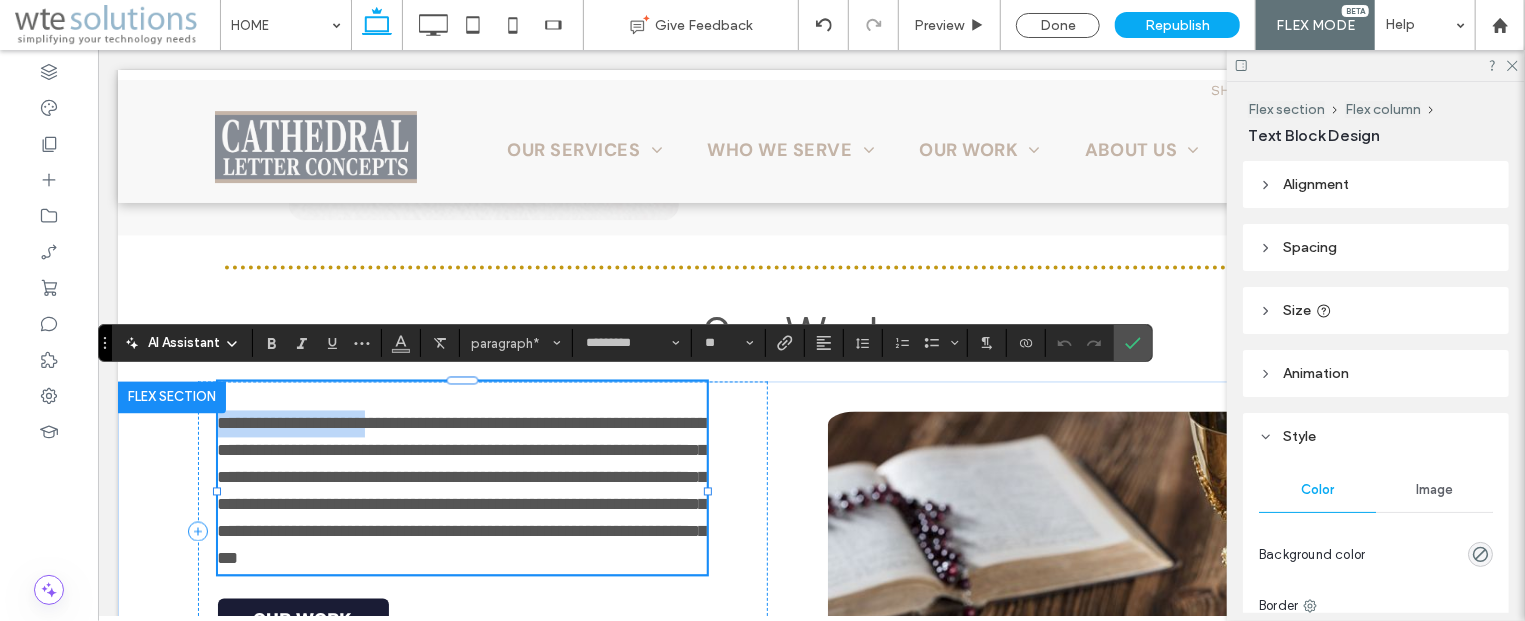 drag, startPoint x: 211, startPoint y: 421, endPoint x: 401, endPoint y: 424, distance: 190.02368 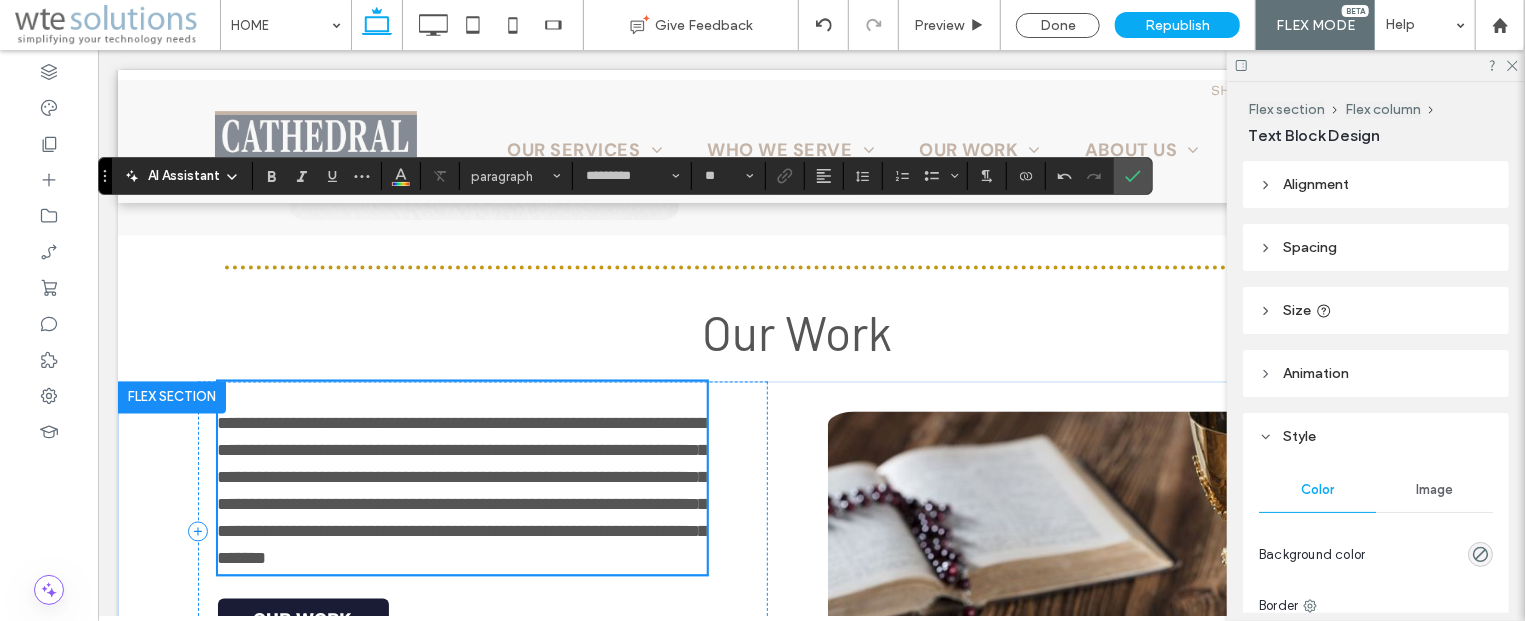 type 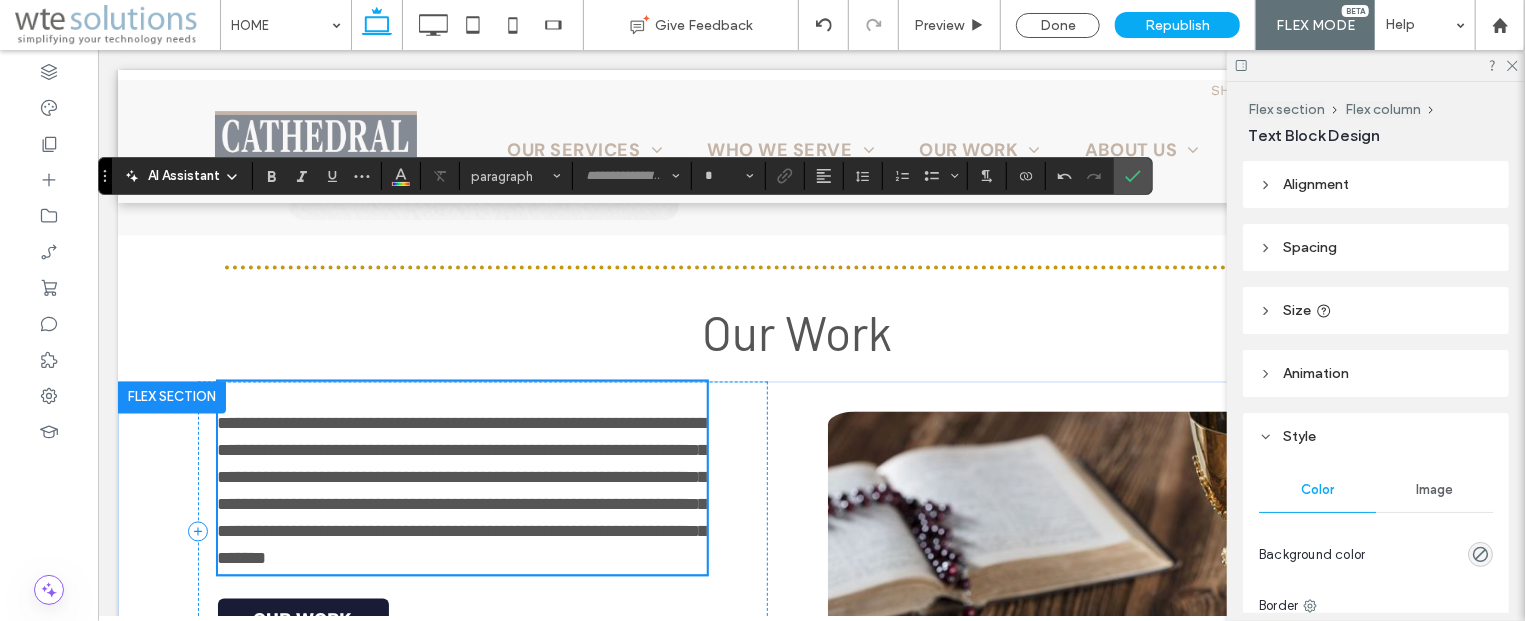 type on "*********" 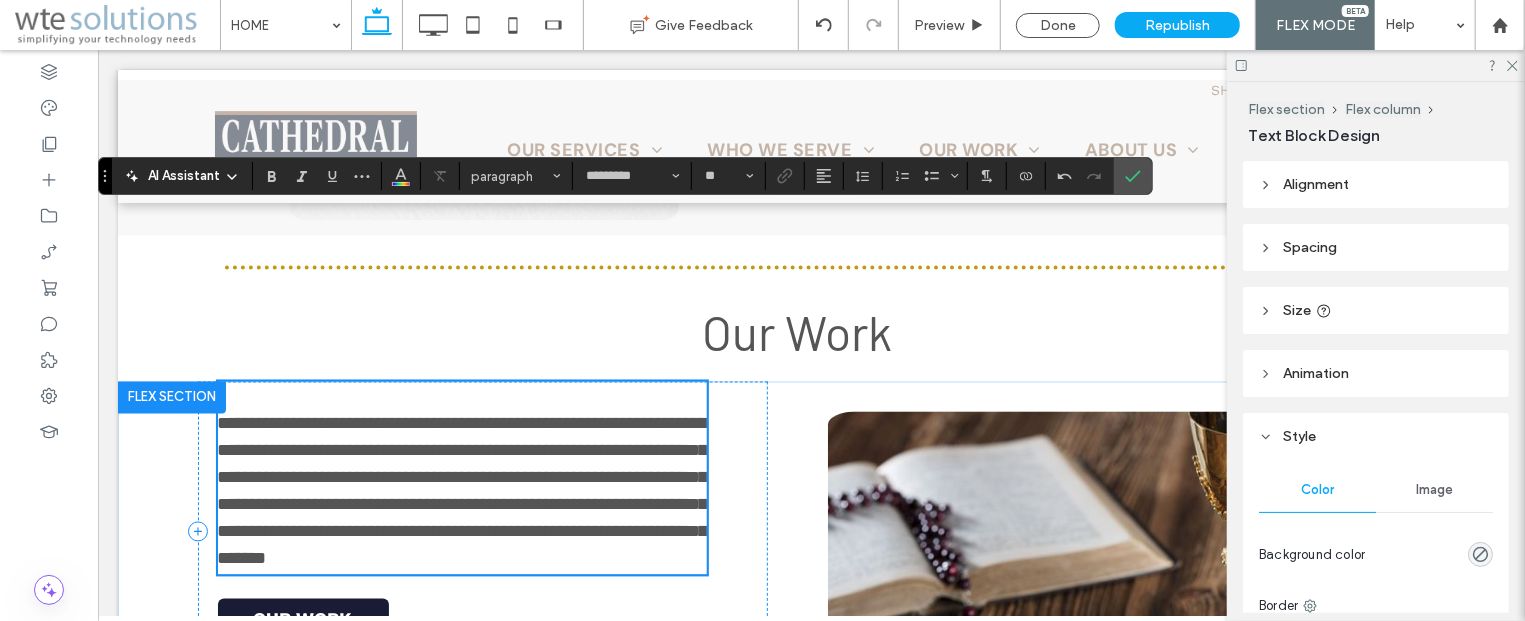scroll, scrollTop: 2097, scrollLeft: 0, axis: vertical 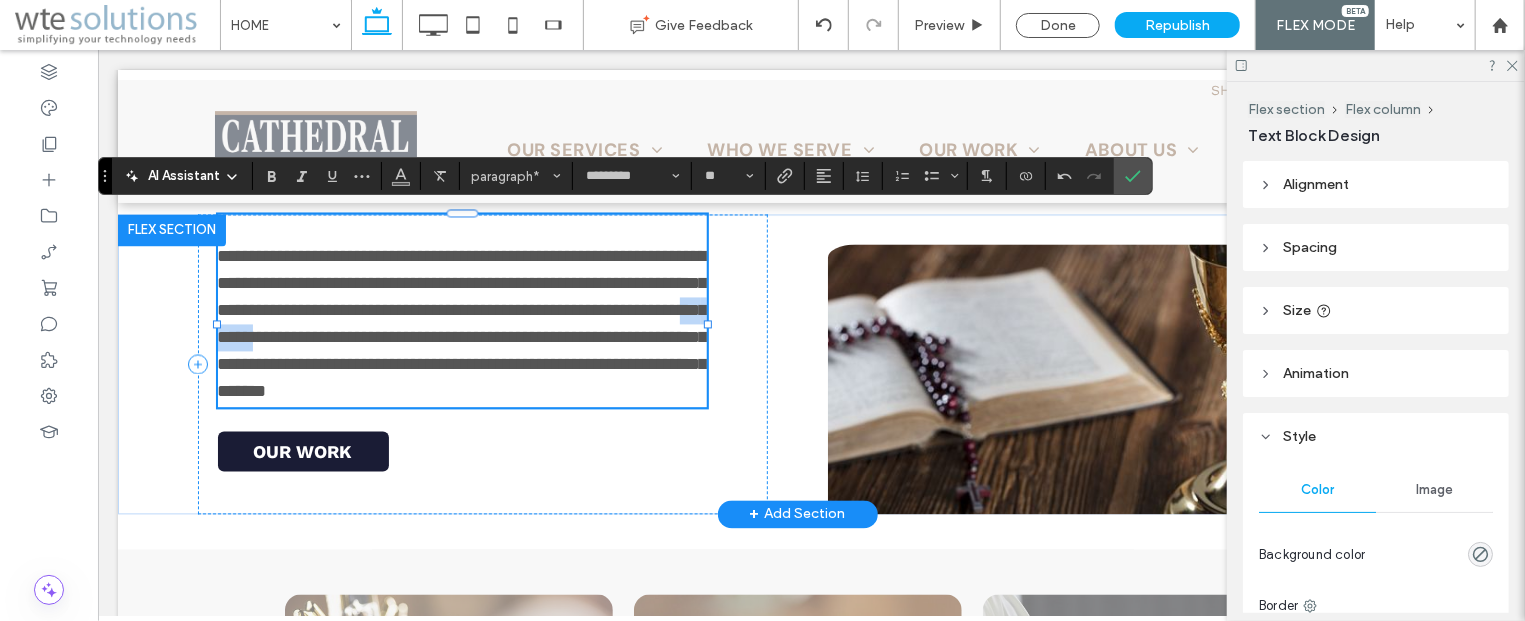 drag, startPoint x: 292, startPoint y: 359, endPoint x: 204, endPoint y: 352, distance: 88.27797 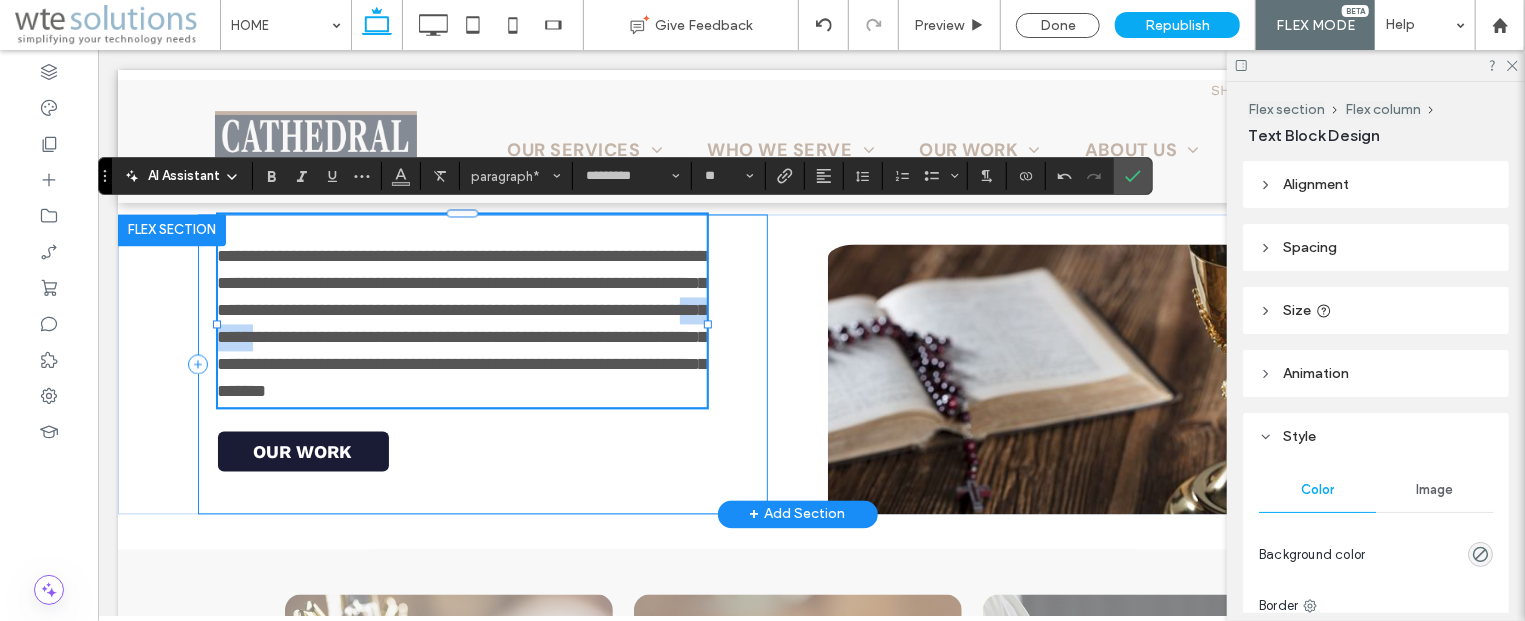 type on "**" 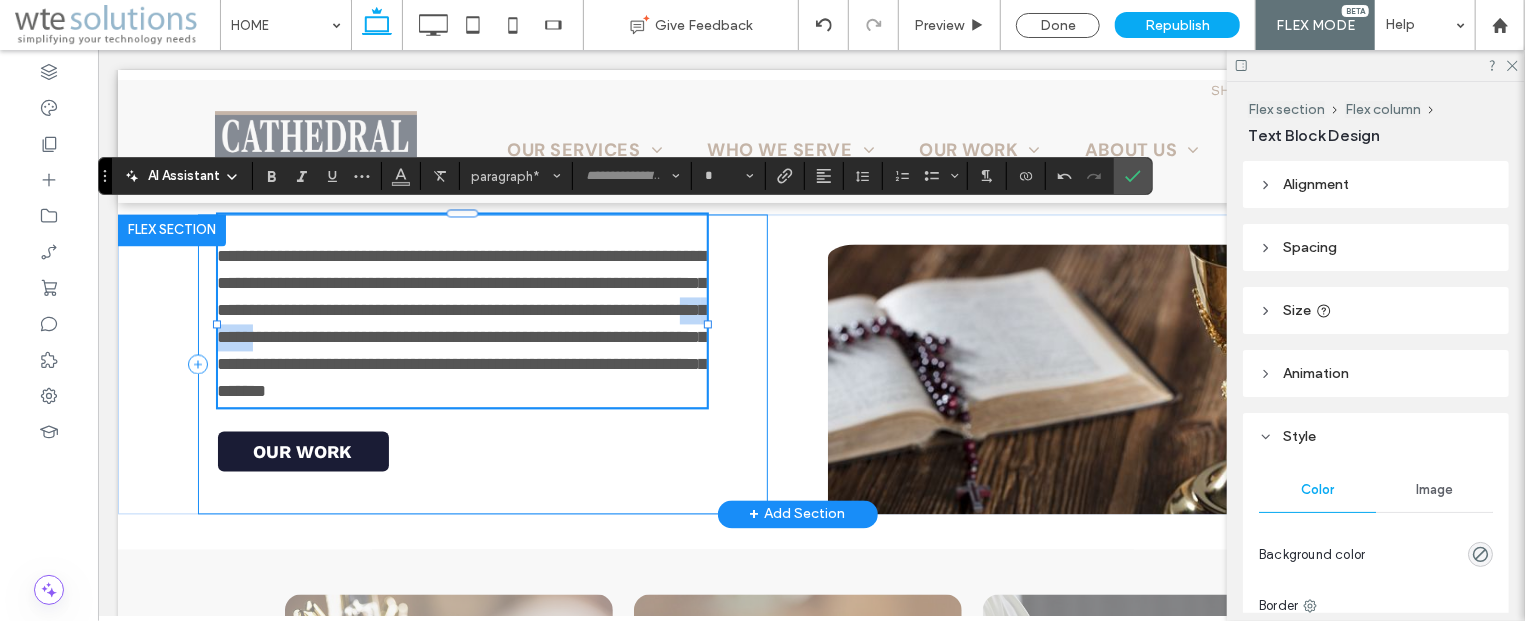 type on "*********" 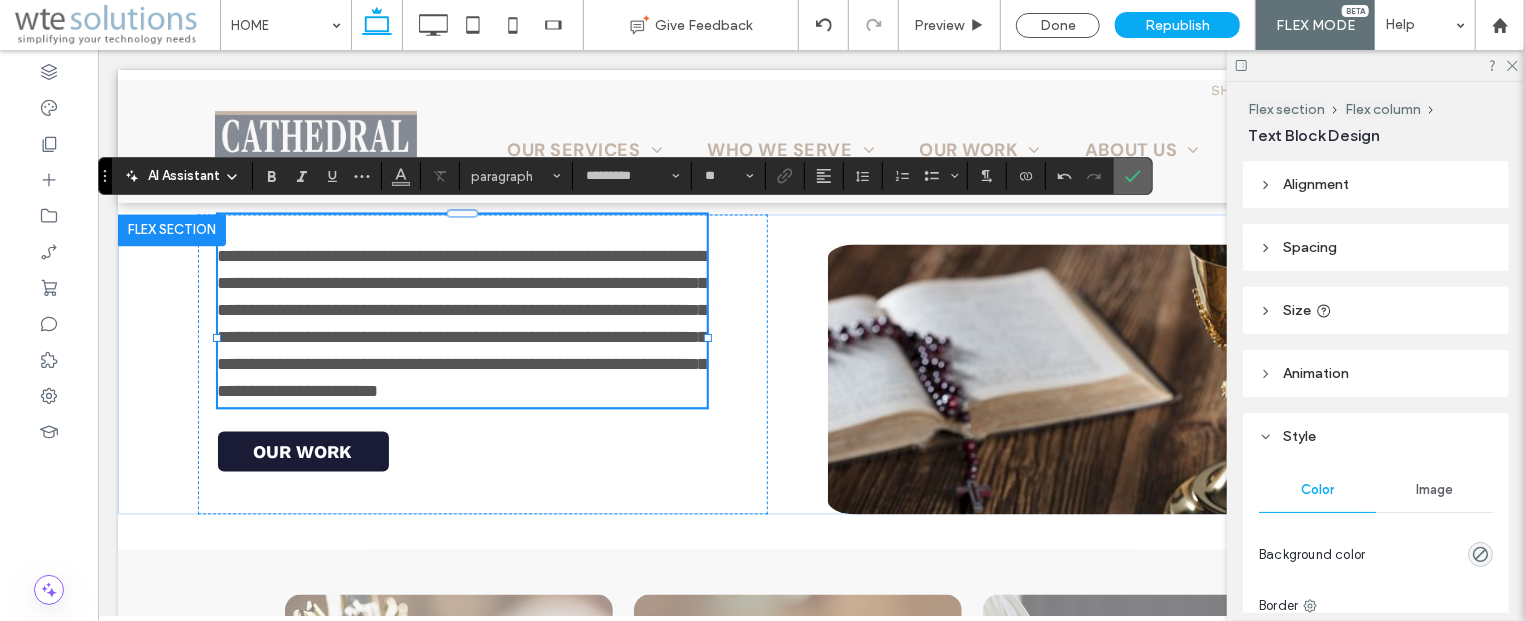 click at bounding box center [1133, 176] 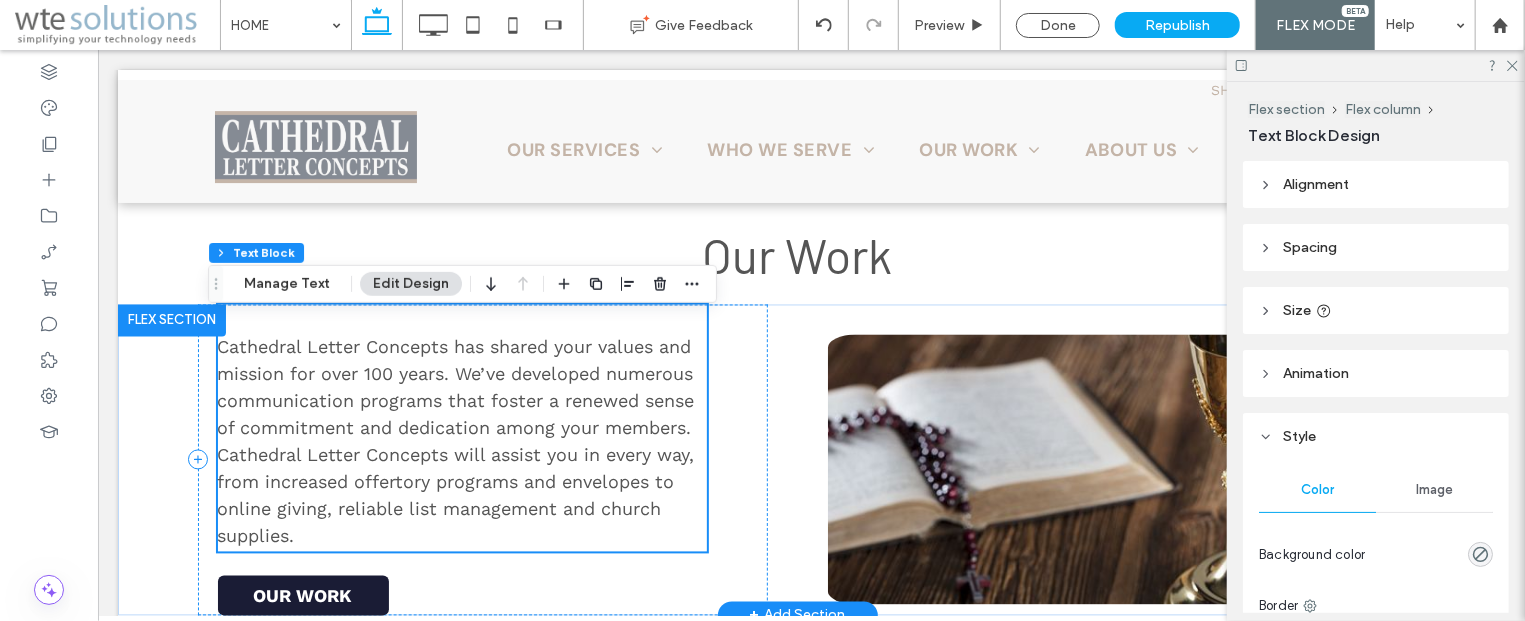 scroll, scrollTop: 1989, scrollLeft: 0, axis: vertical 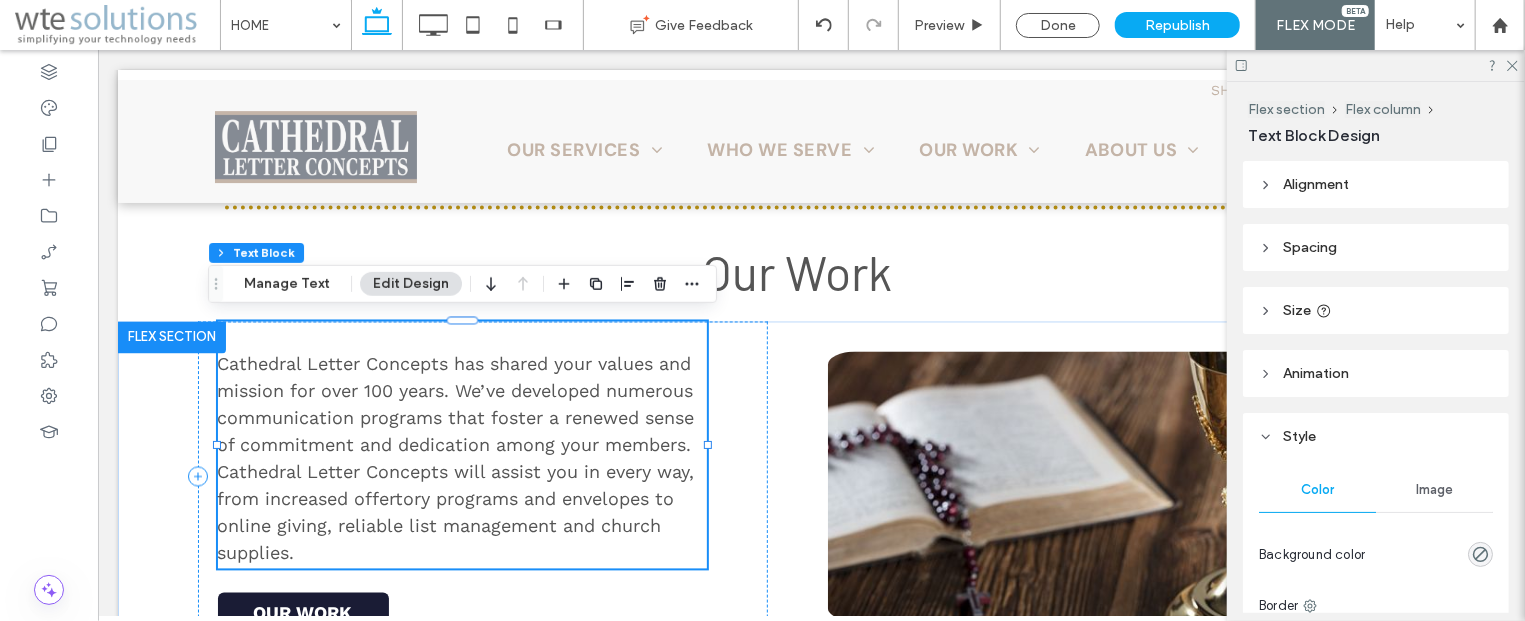 click on "Cathedral Letter Concepts has shared your values and mission for over 100 years. We’ve developed numerous communication programs that foster a renewed sense of commitment and dedication among your members. Cathedral Letter Concepts will assist you in every way, from increased offertory programs and envelopes to online giving, reliable list management and church supplies." at bounding box center [455, 458] 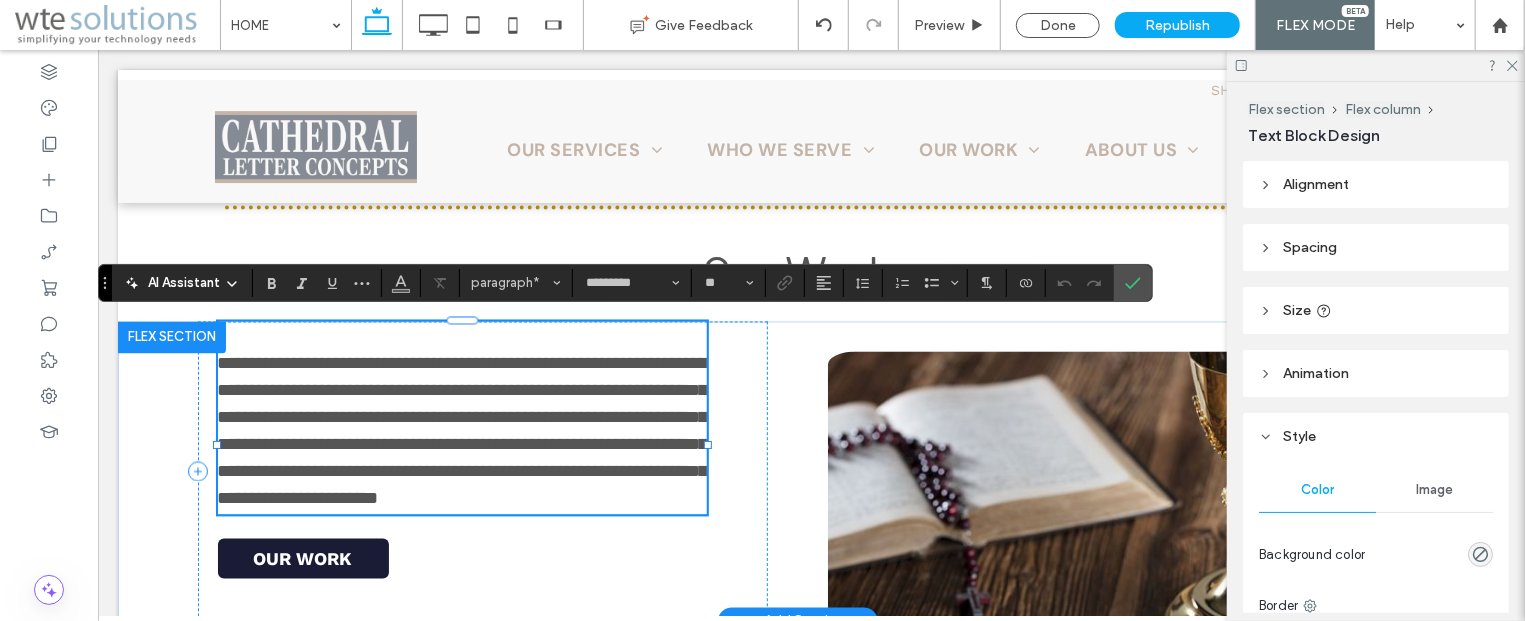 click on "**********" at bounding box center [462, 430] 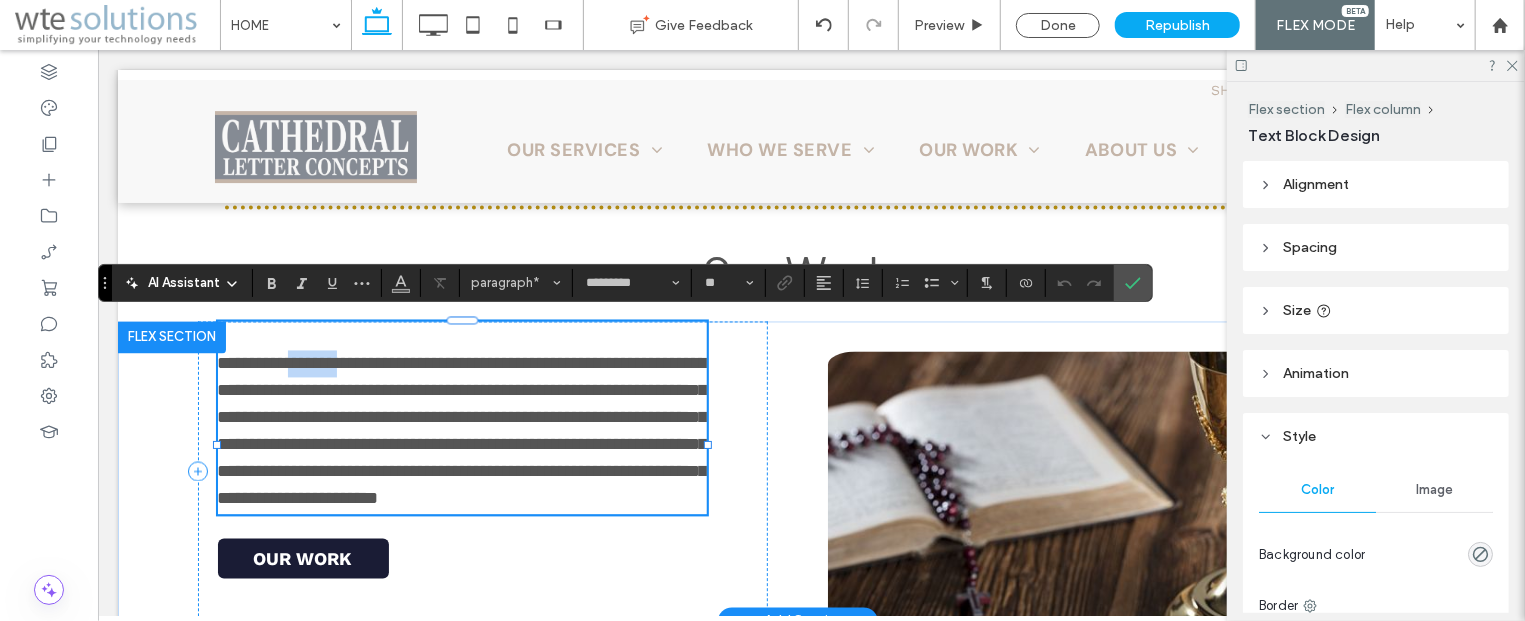 click on "**********" at bounding box center (462, 430) 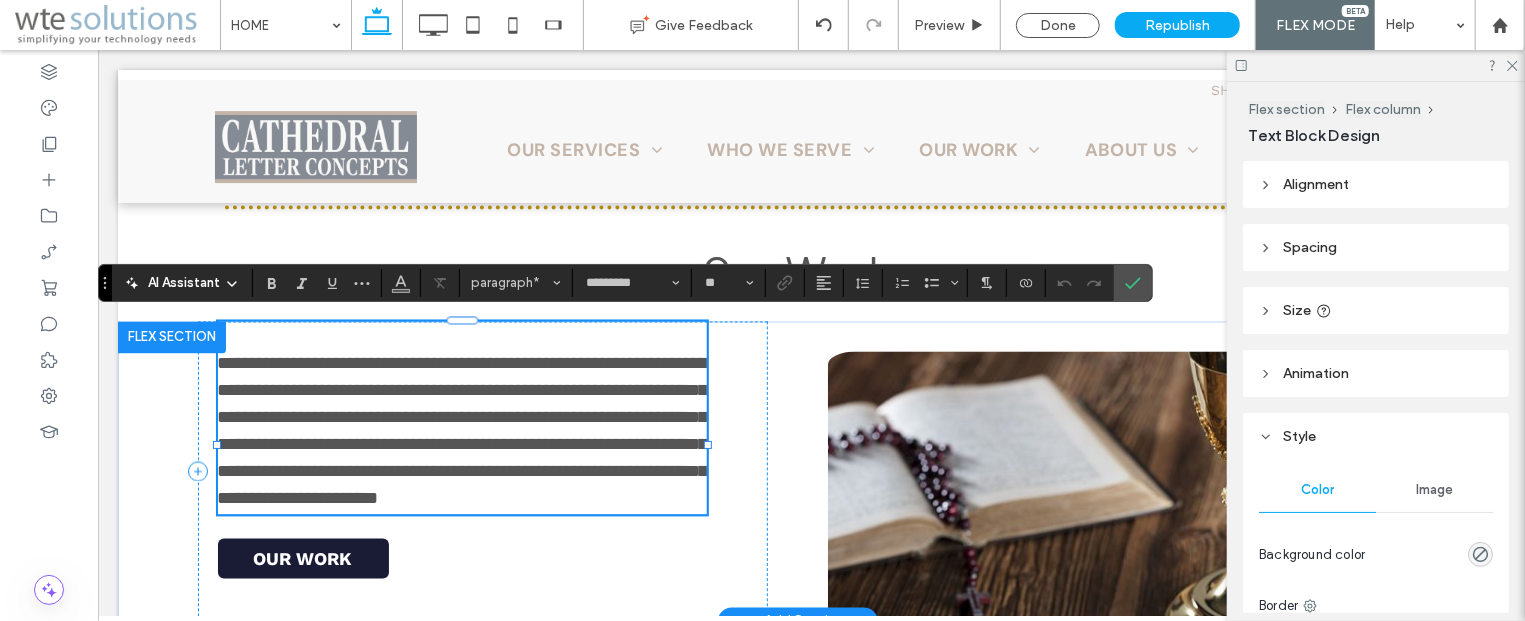 click on "**********" at bounding box center [462, 430] 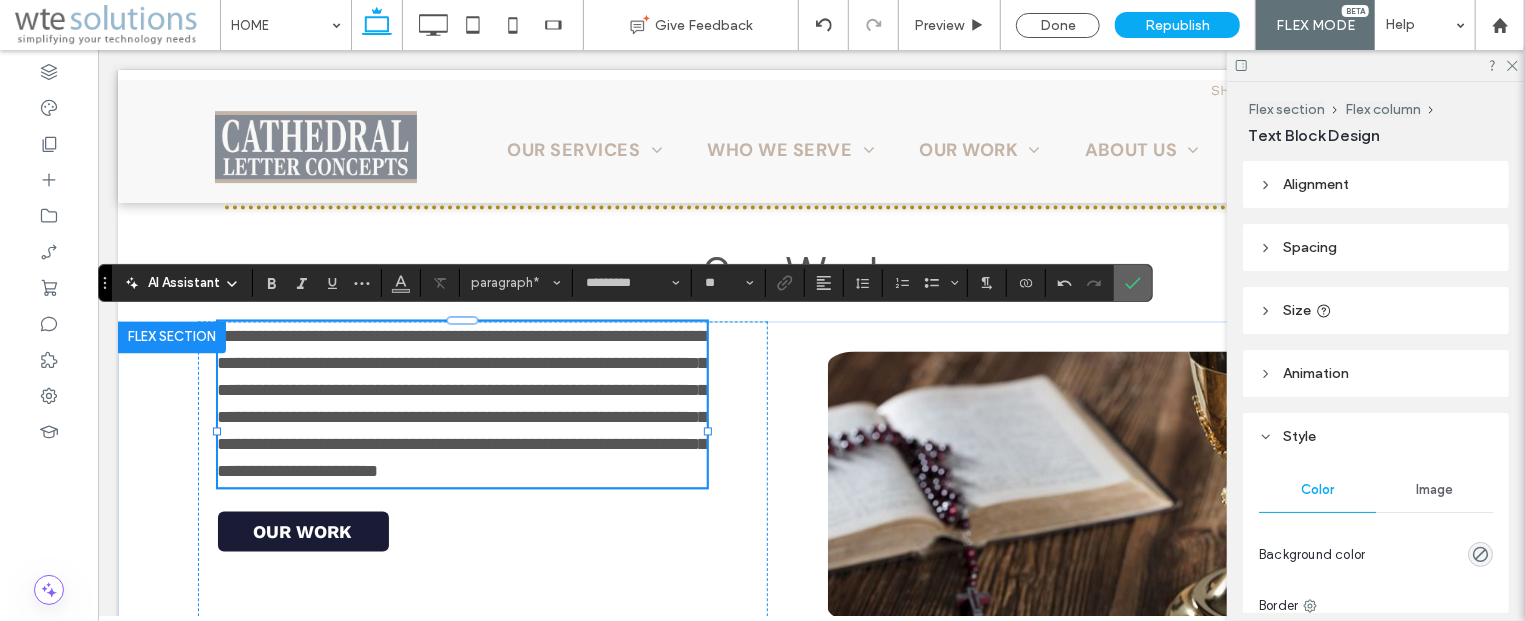 click at bounding box center [1133, 283] 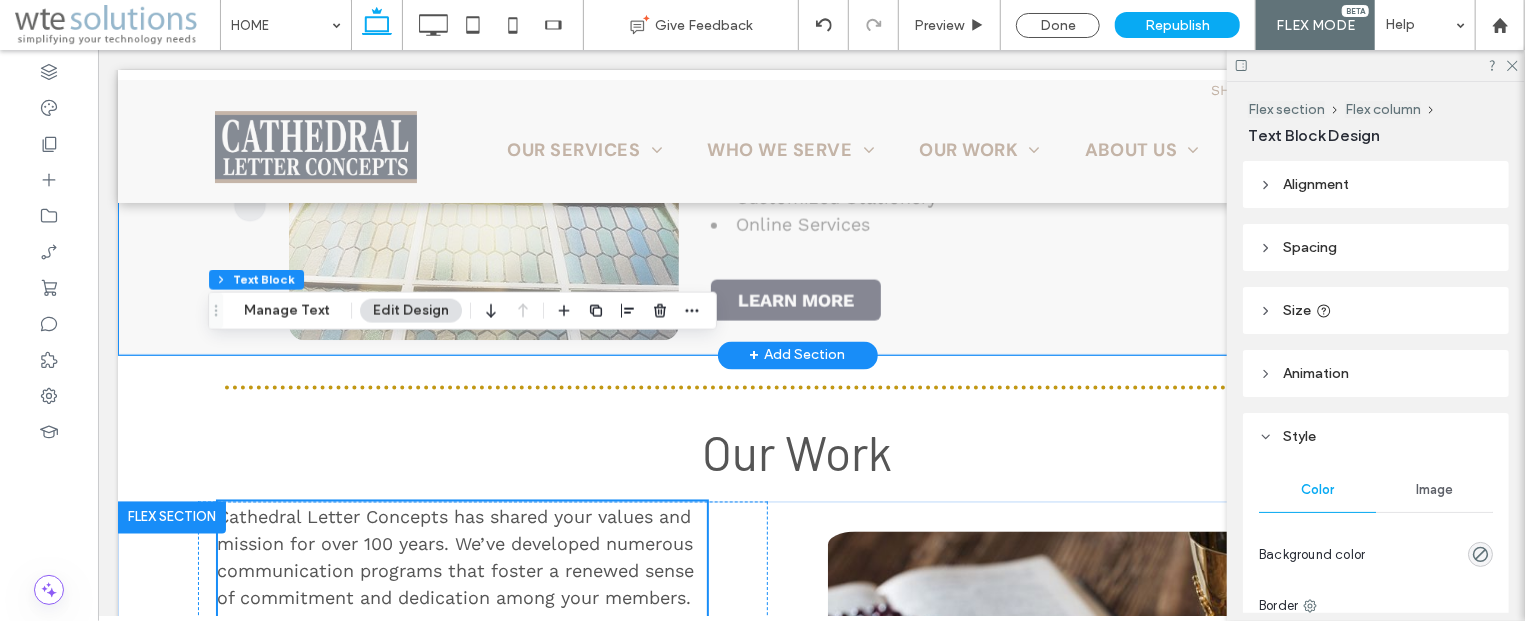 scroll, scrollTop: 1775, scrollLeft: 0, axis: vertical 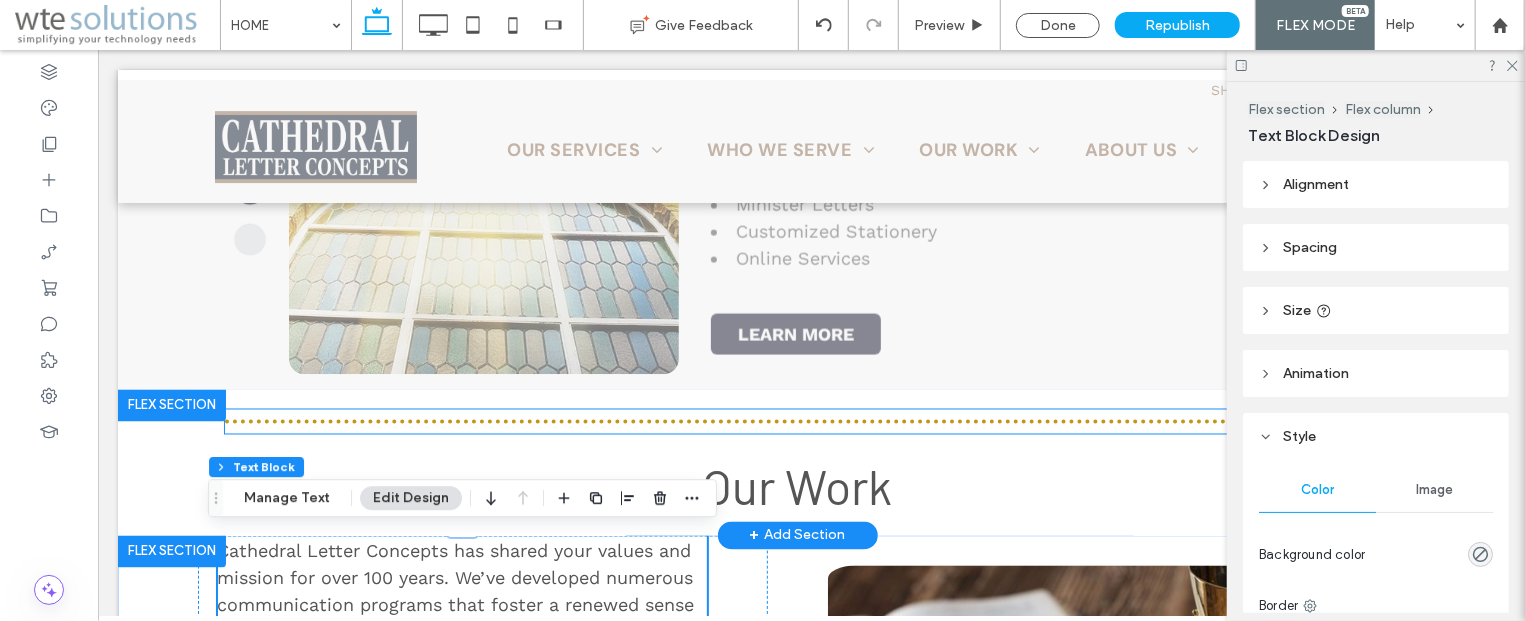 click at bounding box center (797, 421) 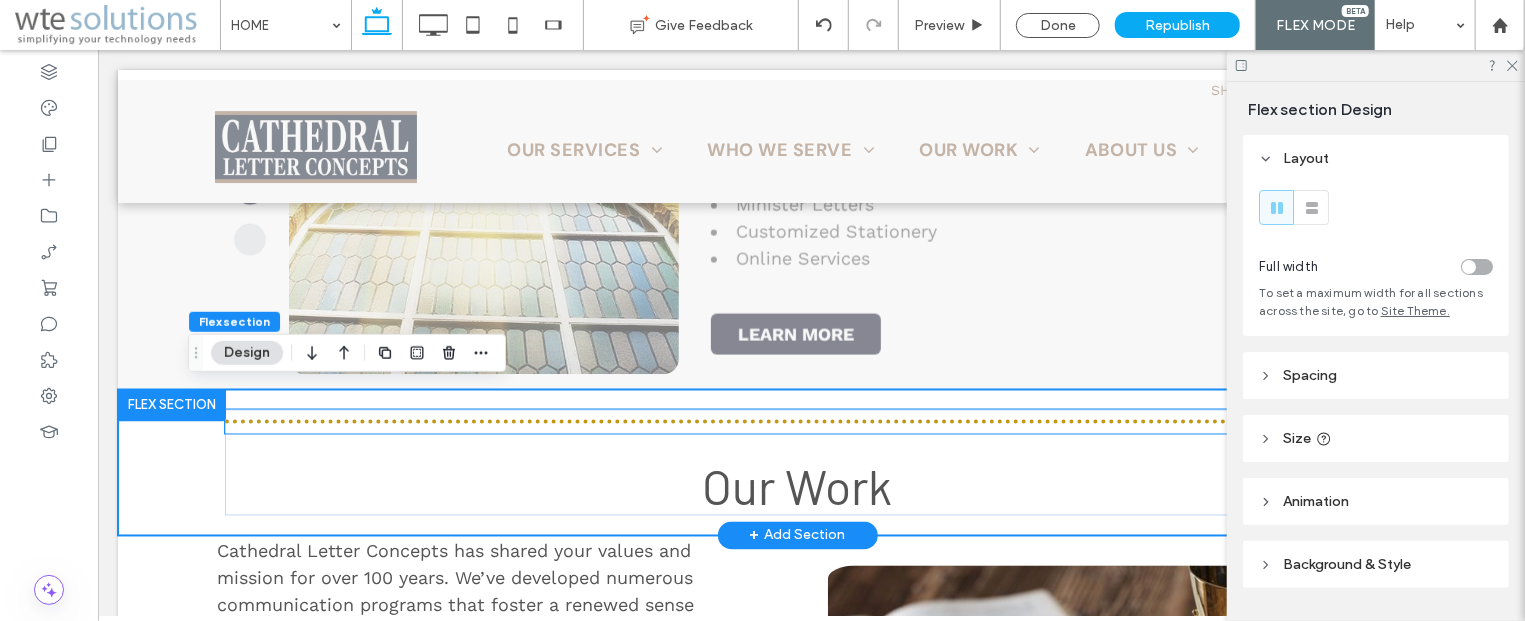 click at bounding box center [797, 421] 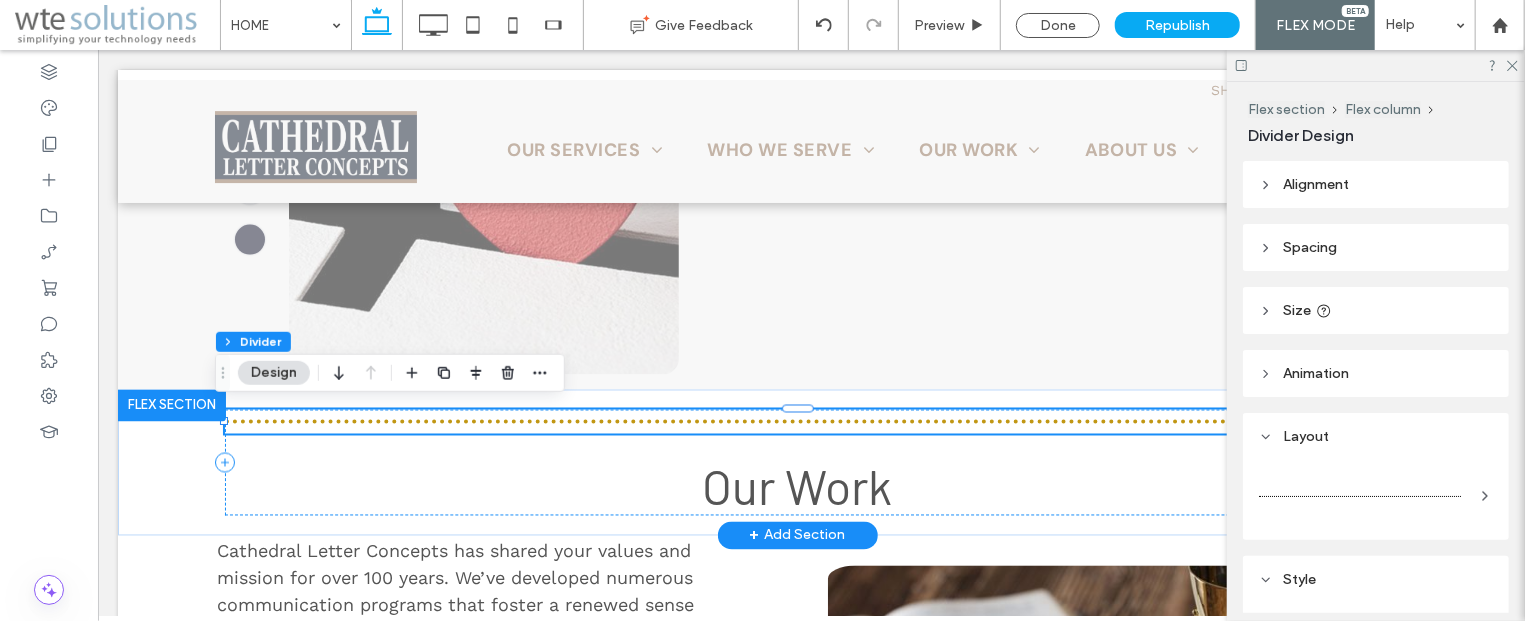 click at bounding box center [797, 421] 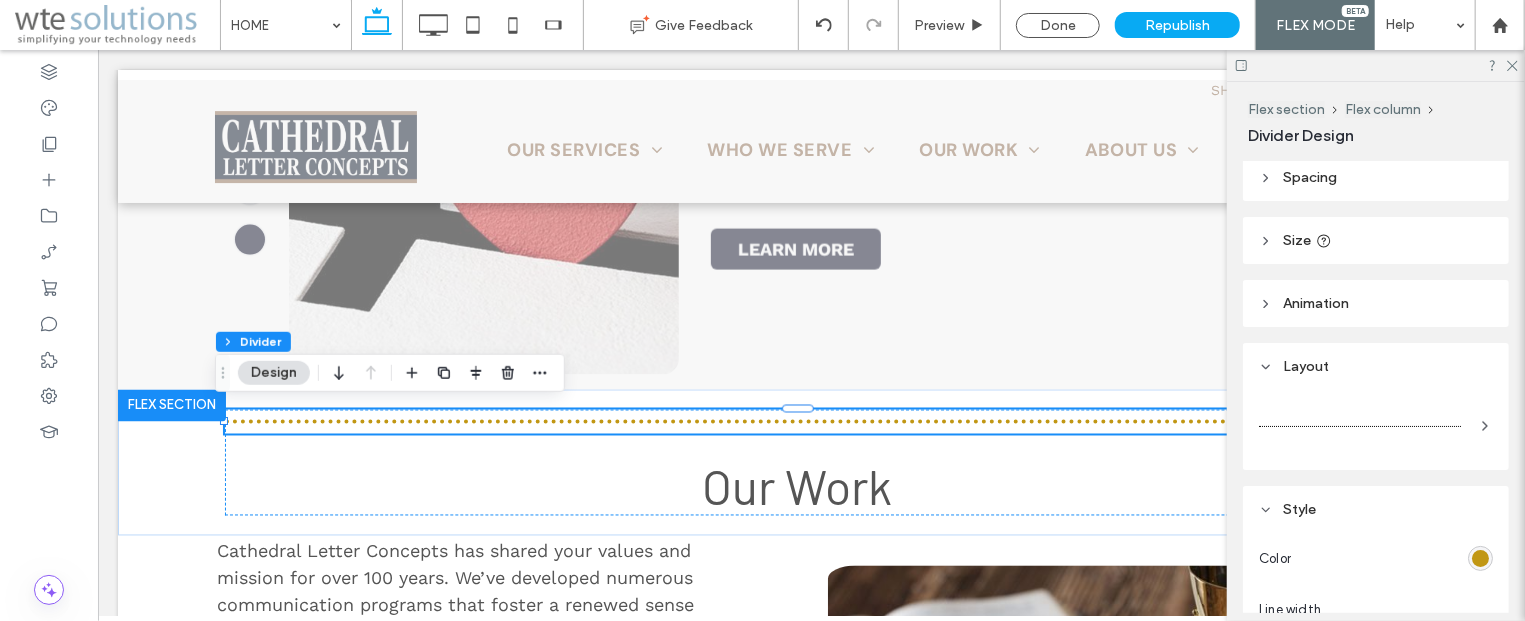 scroll, scrollTop: 101, scrollLeft: 0, axis: vertical 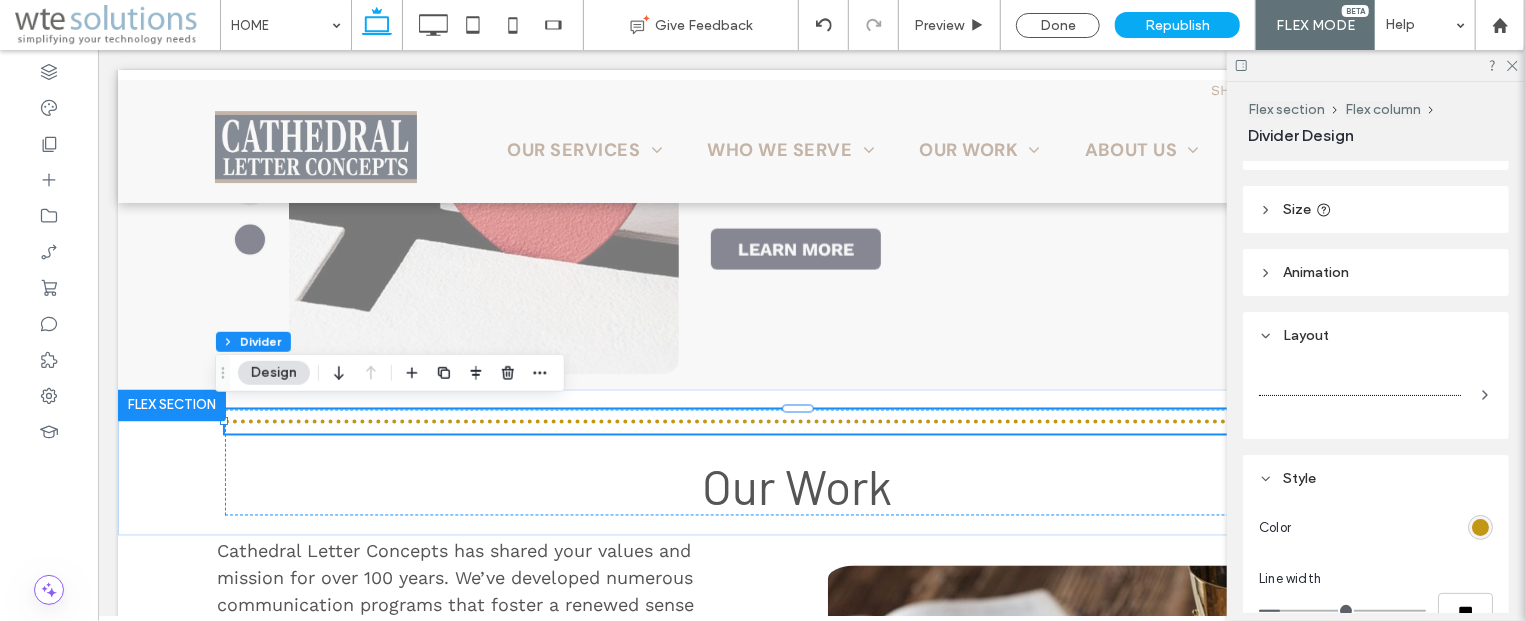 click at bounding box center [1480, 527] 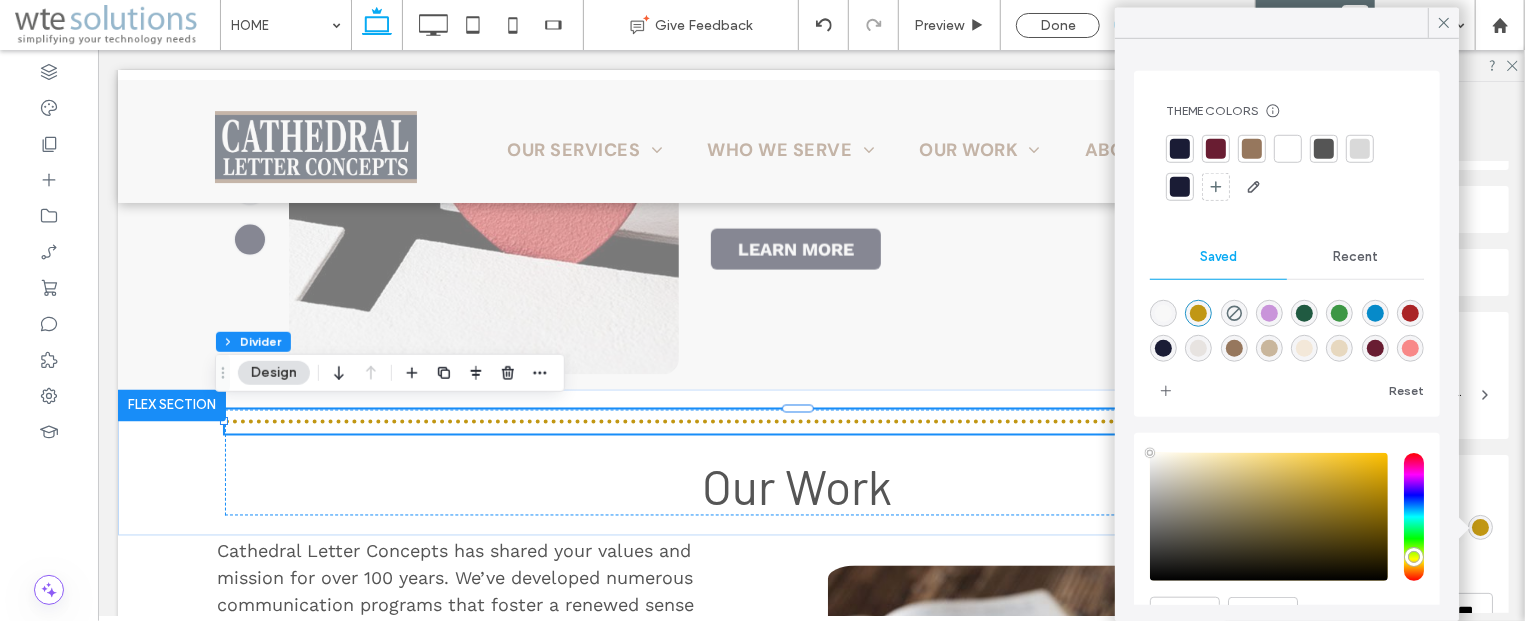 type on "****" 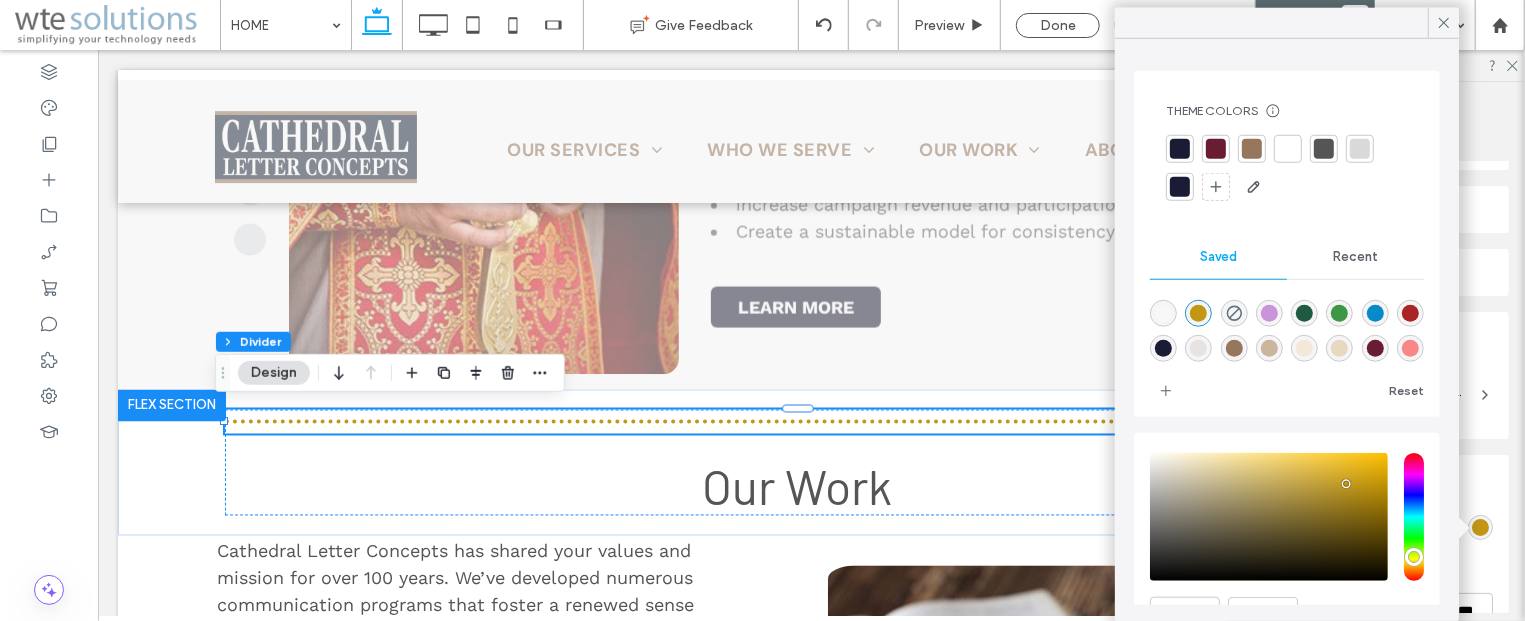 click at bounding box center (1252, 149) 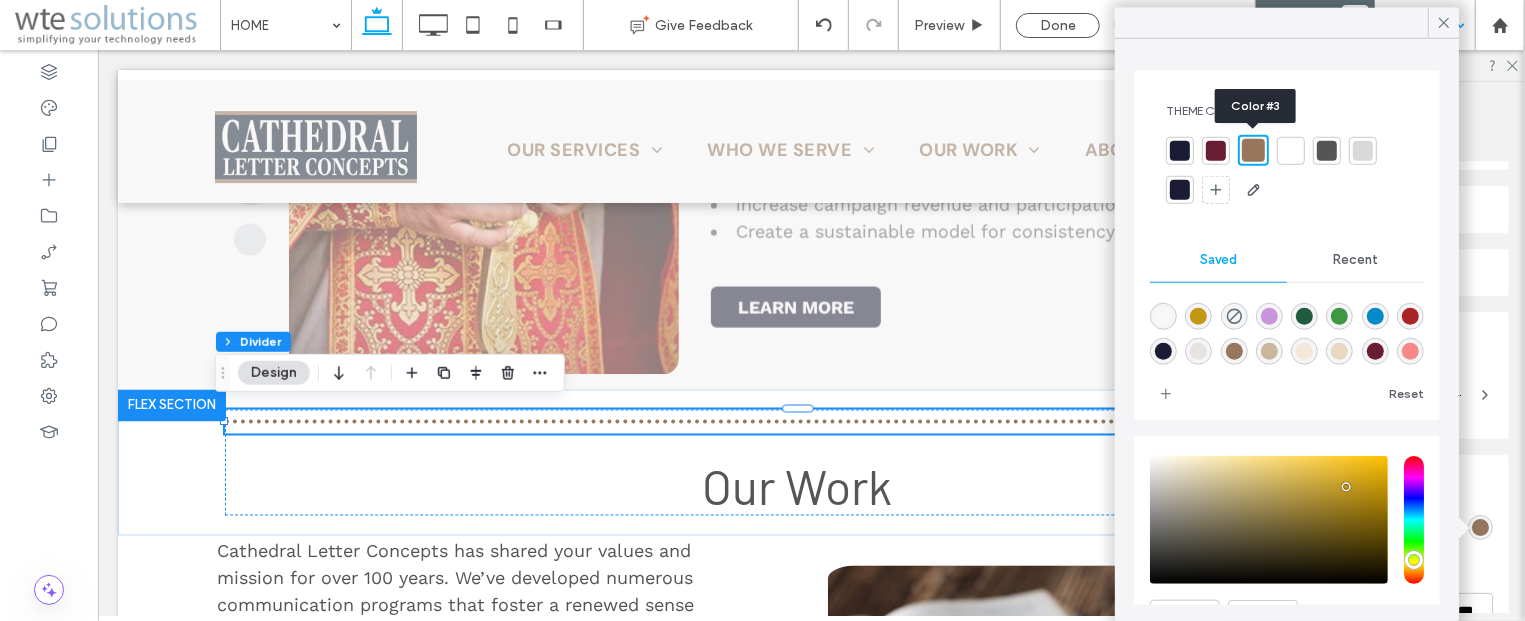 type on "*" 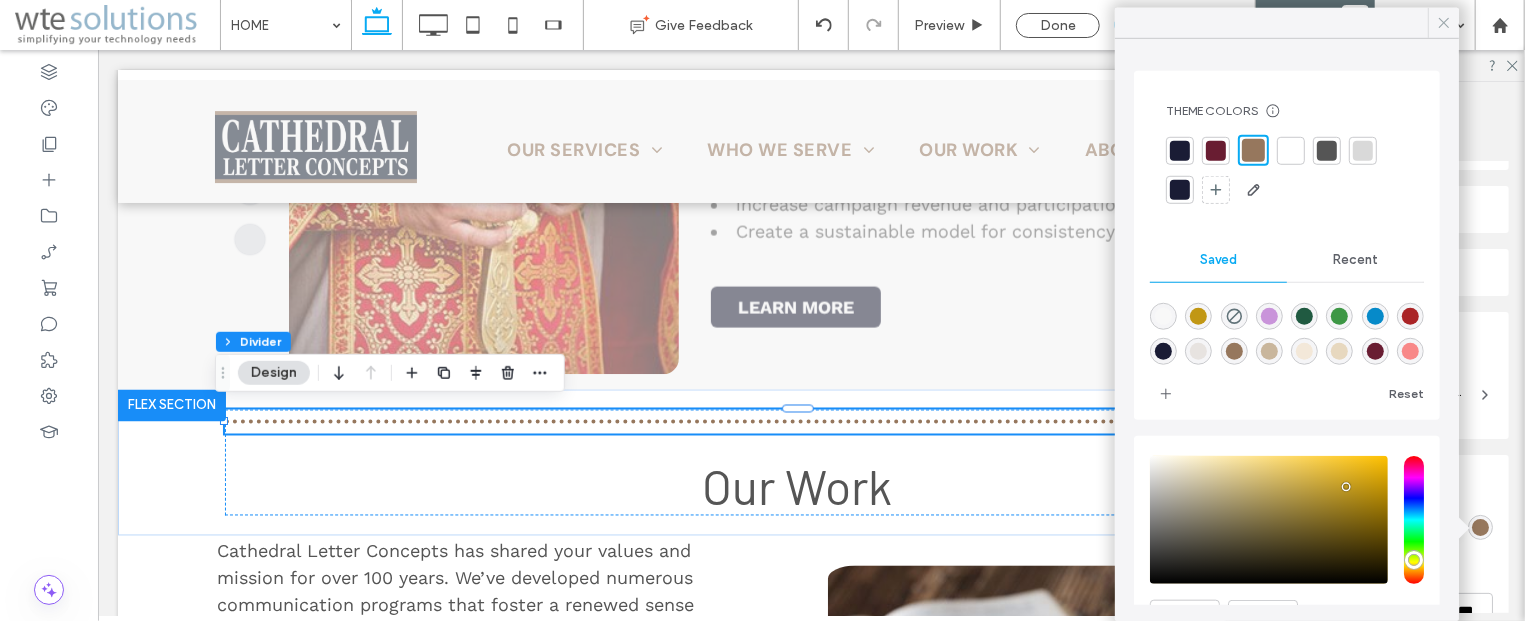 click 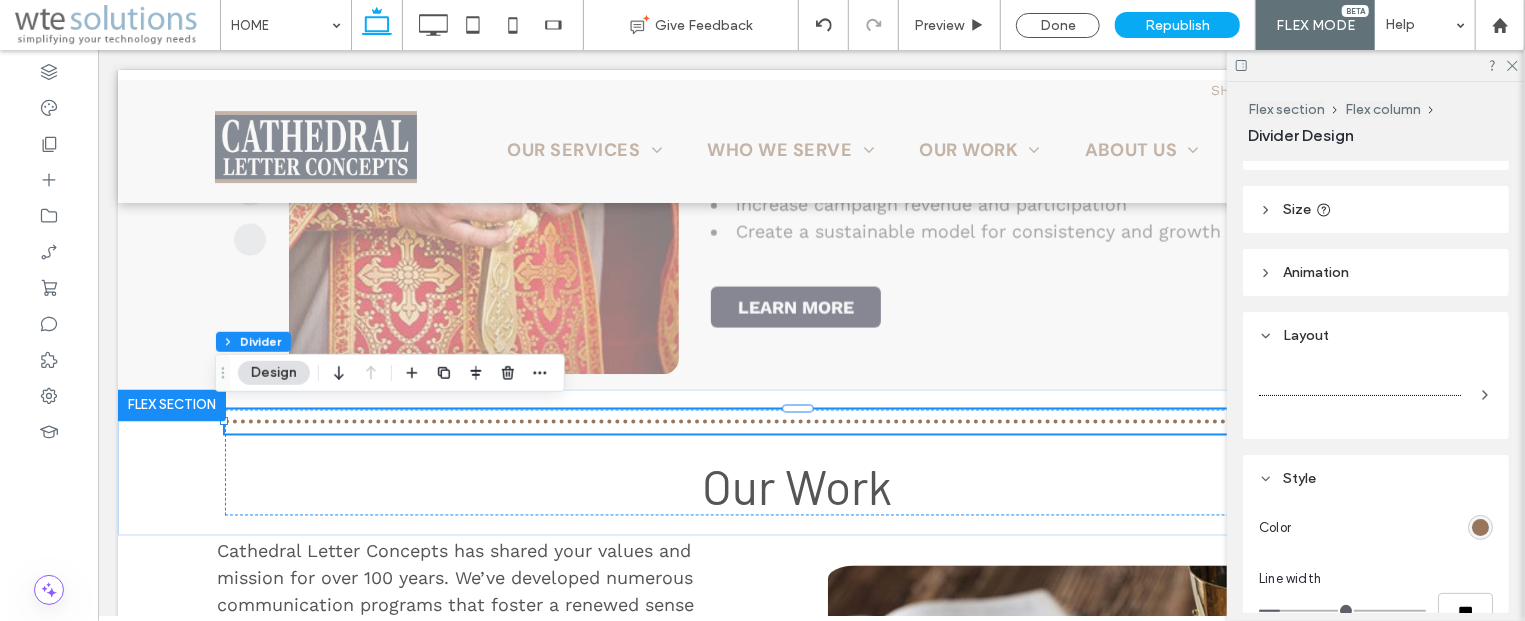 click at bounding box center (1376, 65) 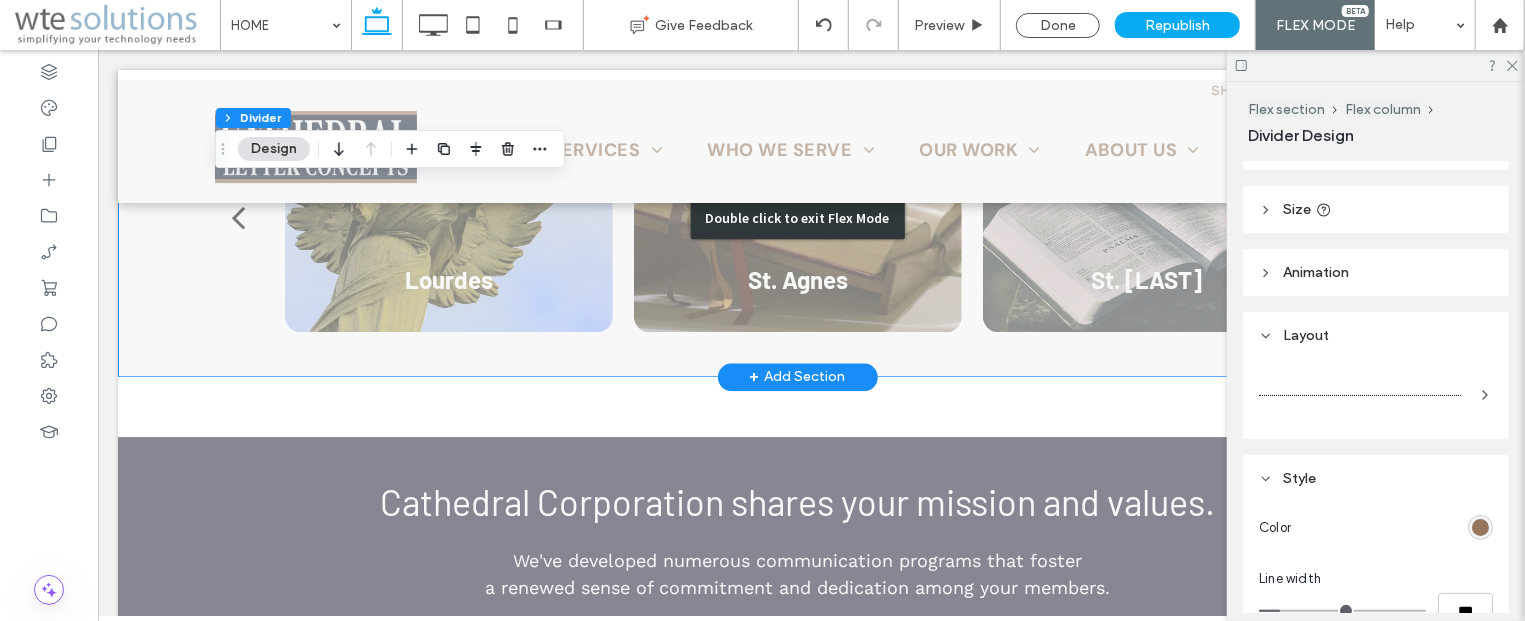 scroll, scrollTop: 2633, scrollLeft: 0, axis: vertical 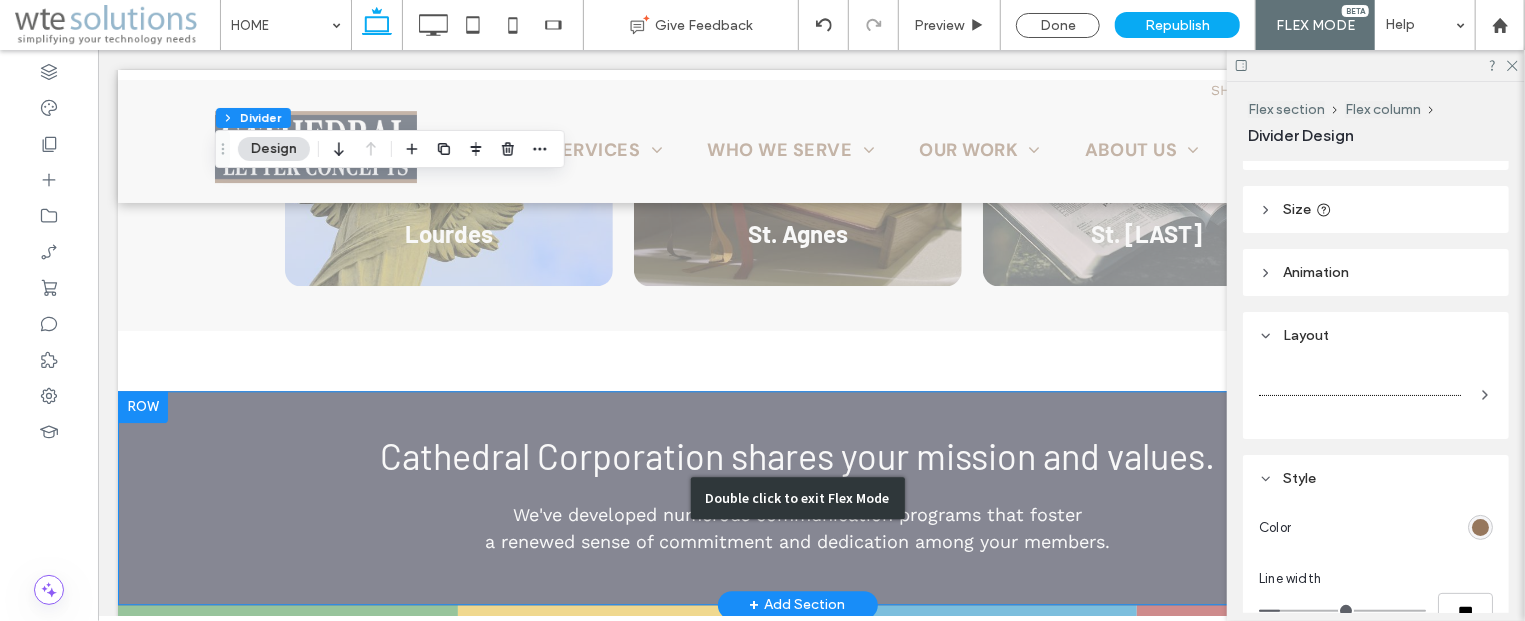 click on "Double click to exit Flex Mode" at bounding box center (796, 497) 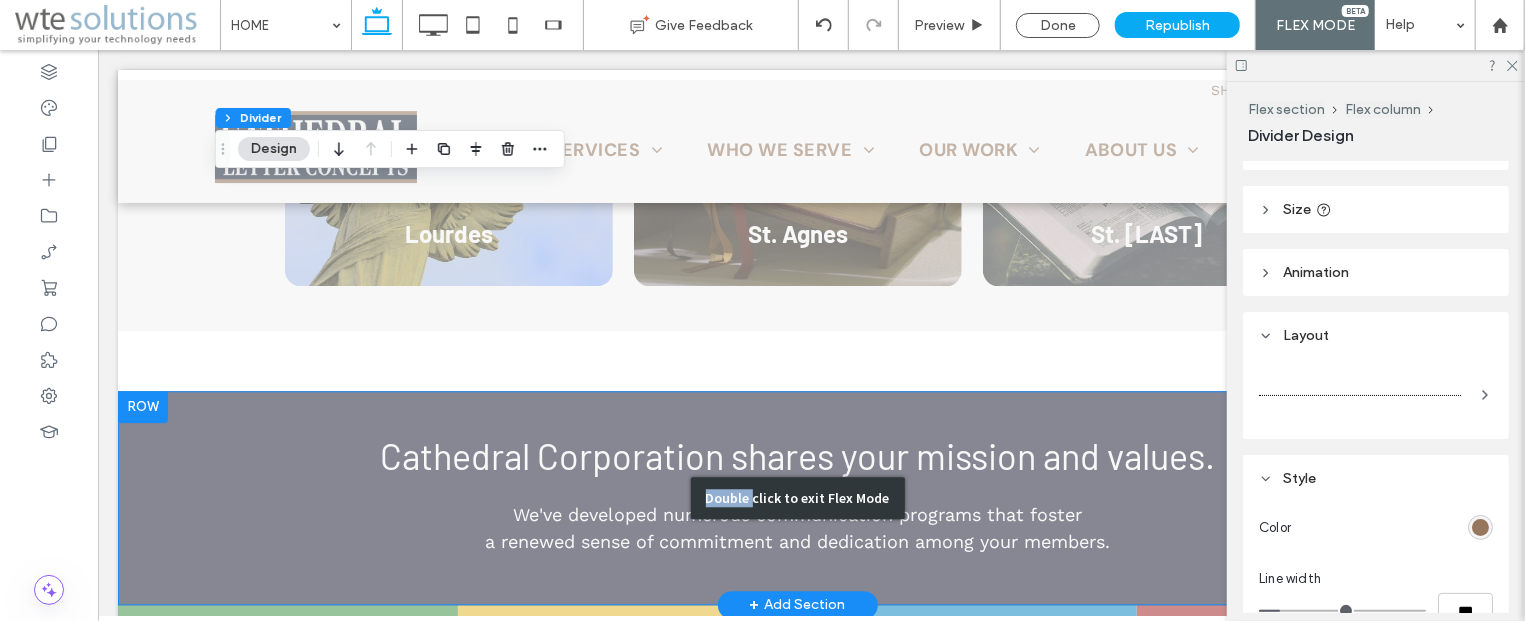 click on "Double click to exit Flex Mode" at bounding box center (796, 497) 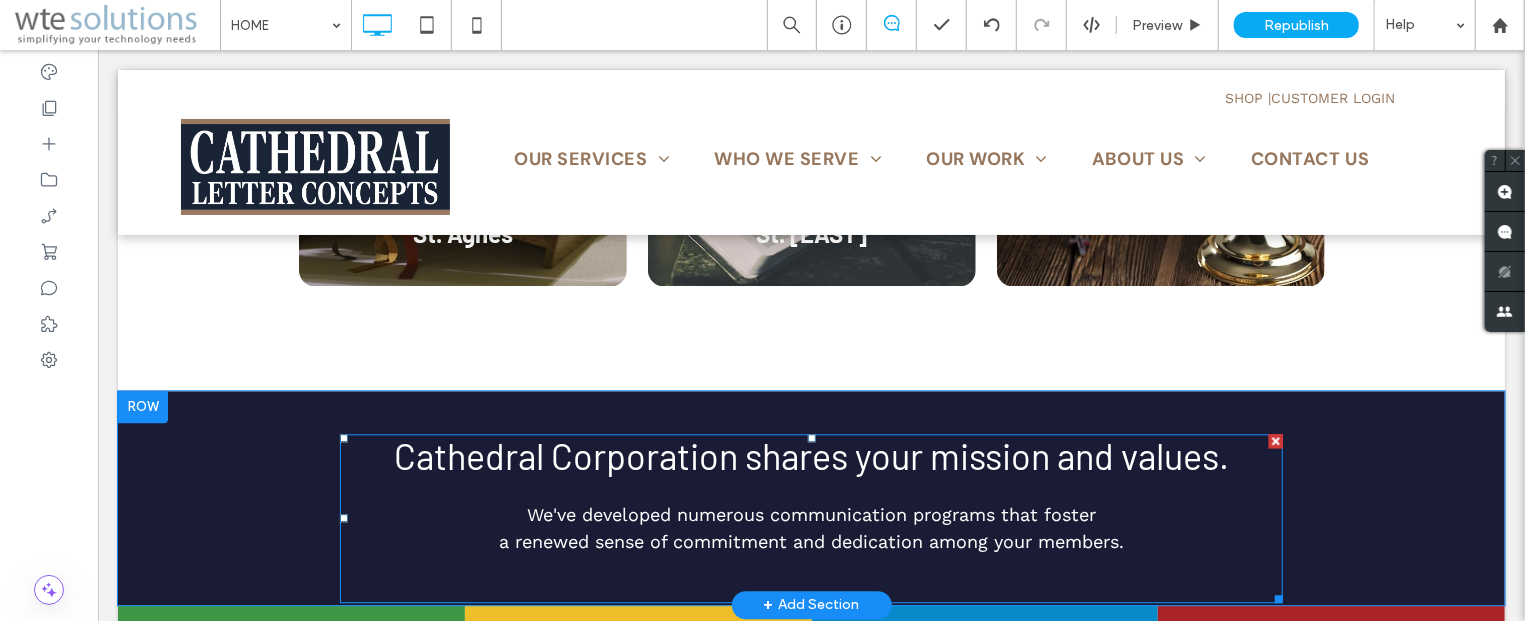 click on "Cathedral Corporation shares your mission and values." at bounding box center (810, 454) 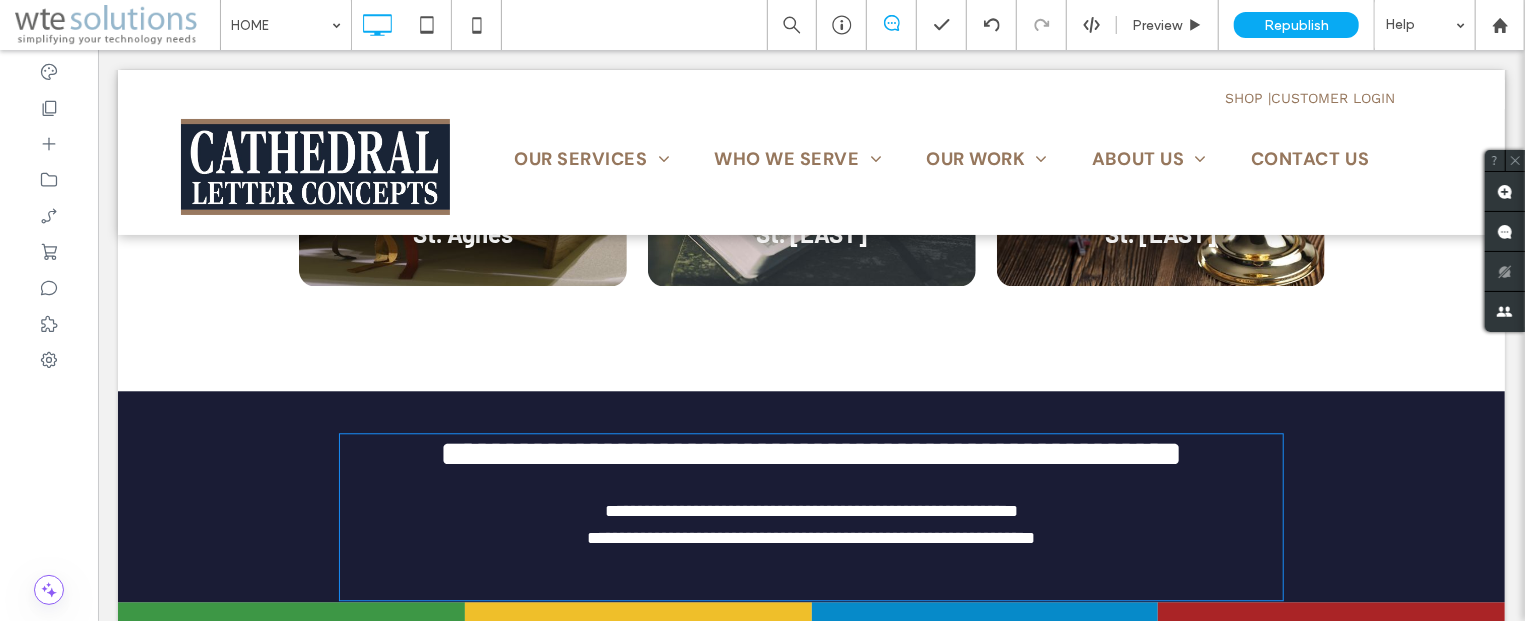 click on "**********" at bounding box center [811, 453] 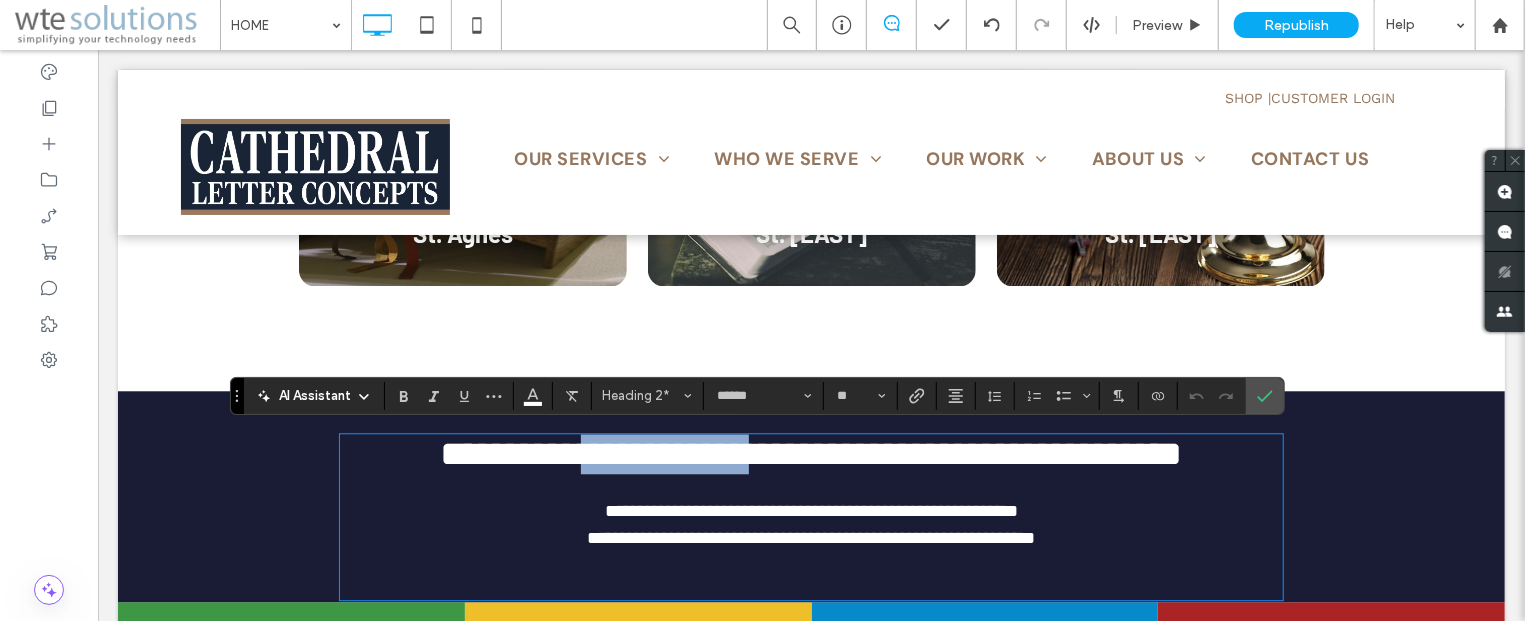 click on "**********" at bounding box center [811, 453] 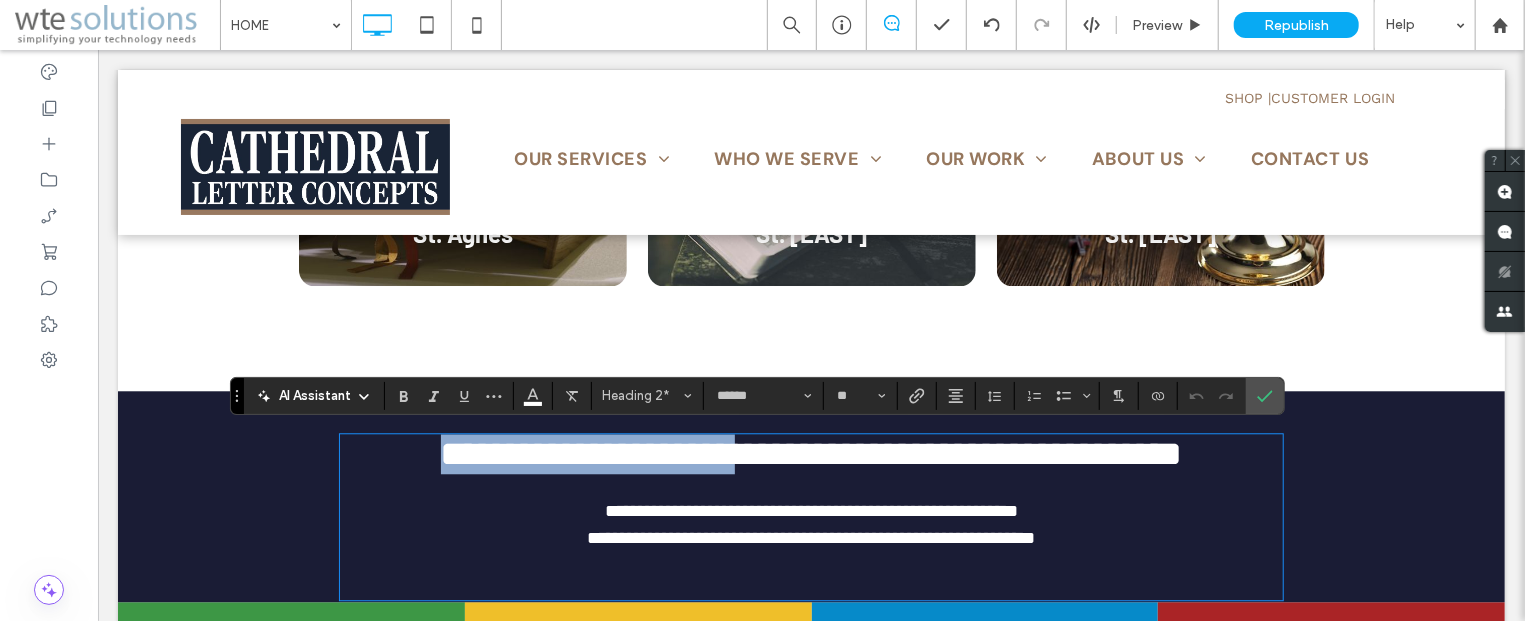 drag, startPoint x: 718, startPoint y: 459, endPoint x: 390, endPoint y: 458, distance: 328.00153 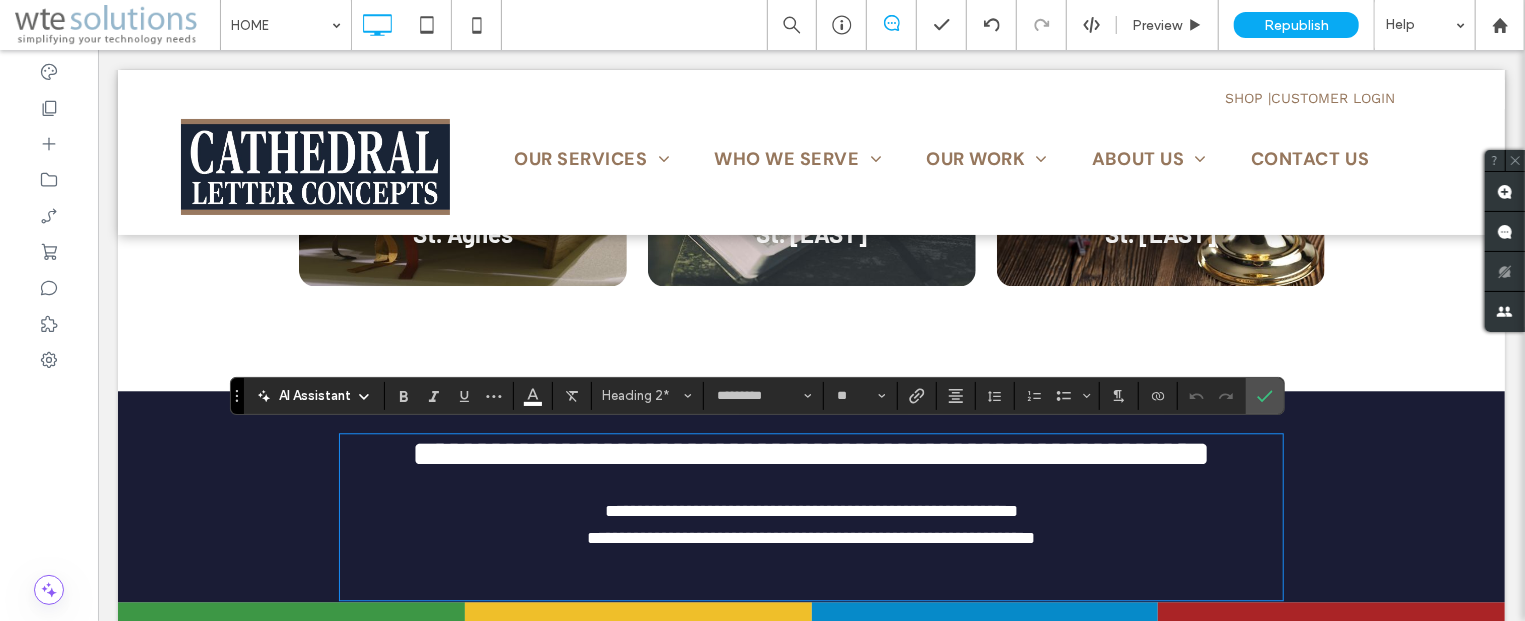 scroll, scrollTop: 0, scrollLeft: 0, axis: both 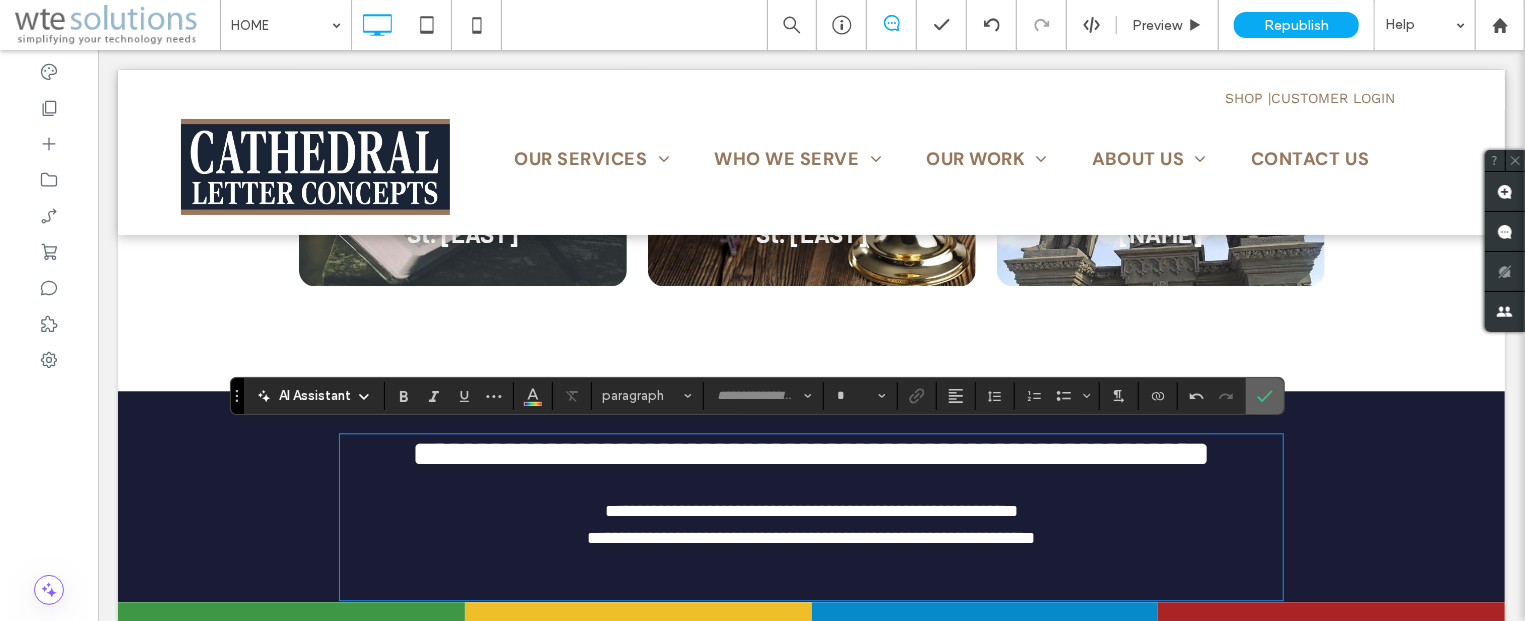 click at bounding box center (1265, 396) 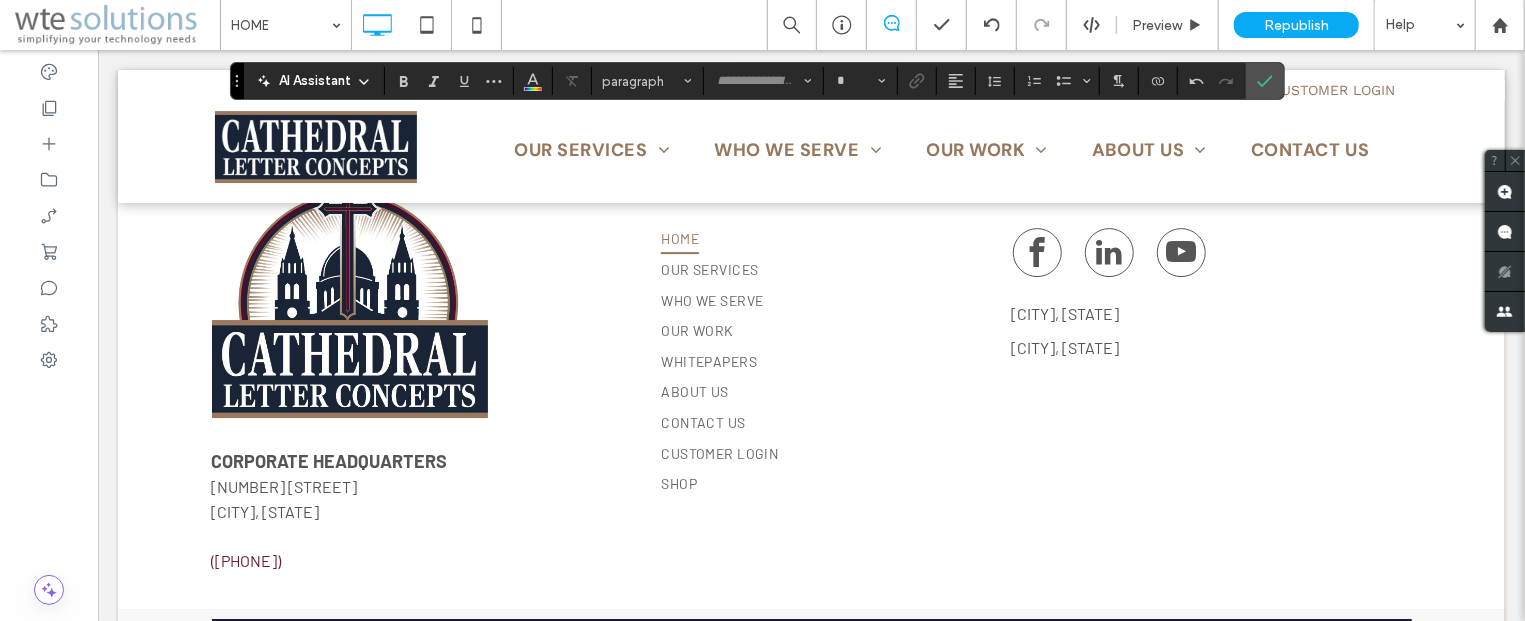 scroll, scrollTop: 3529, scrollLeft: 0, axis: vertical 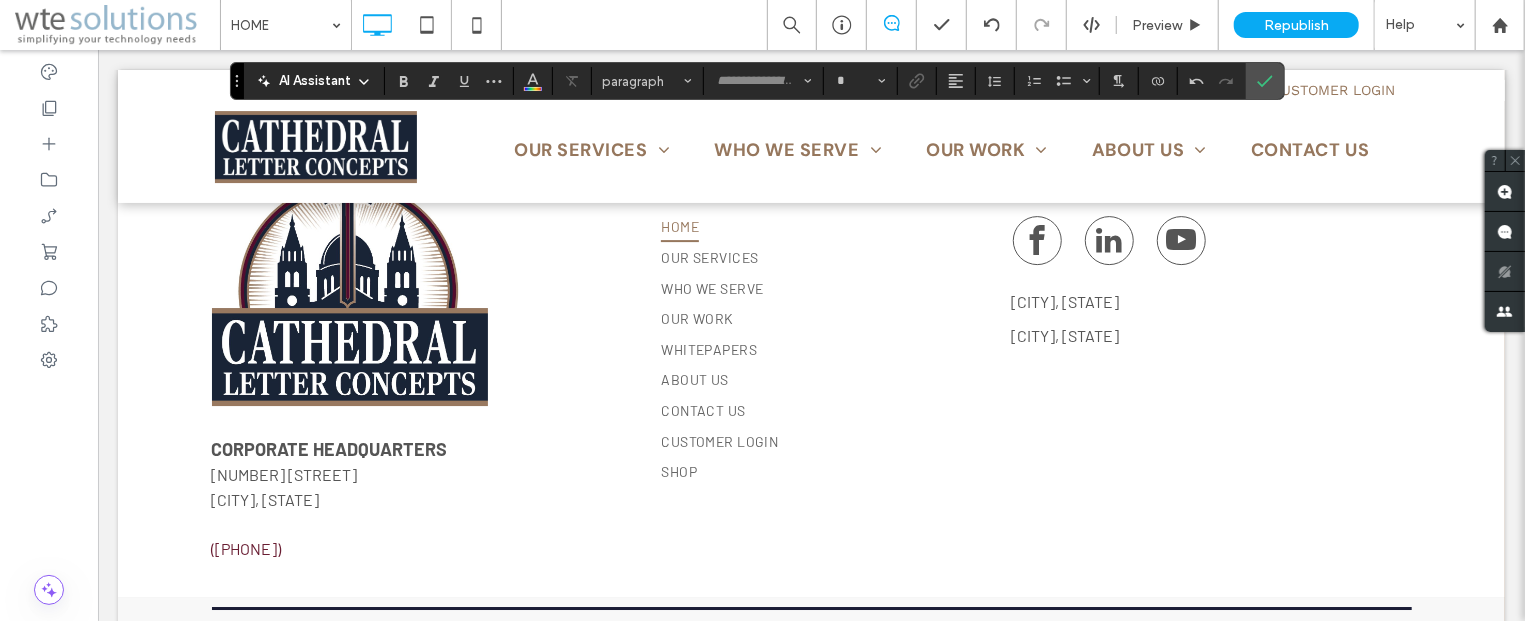 click on "Cathedral Corporation | All Rights Reserved" at bounding box center [375, 646] 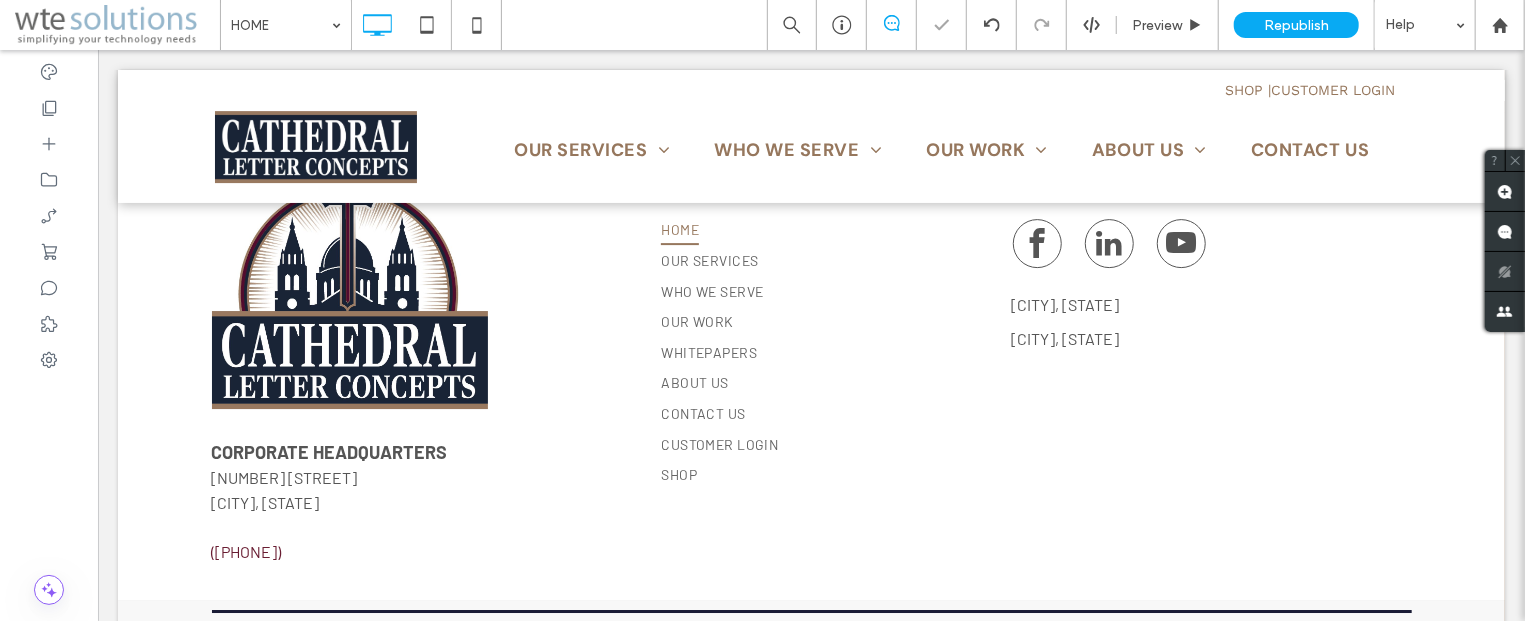 click at bounding box center [502, 649] 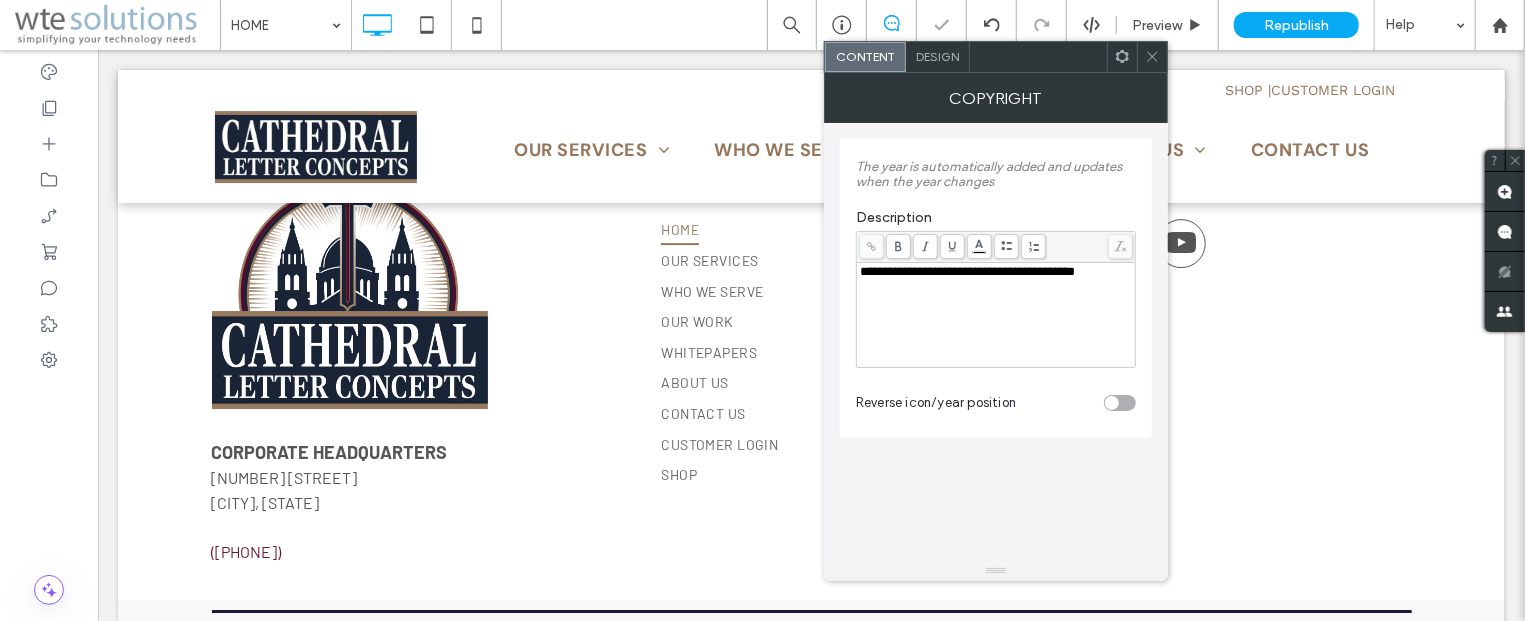 click on "Cathedral Corporation | All Rights Reserved" at bounding box center [375, 649] 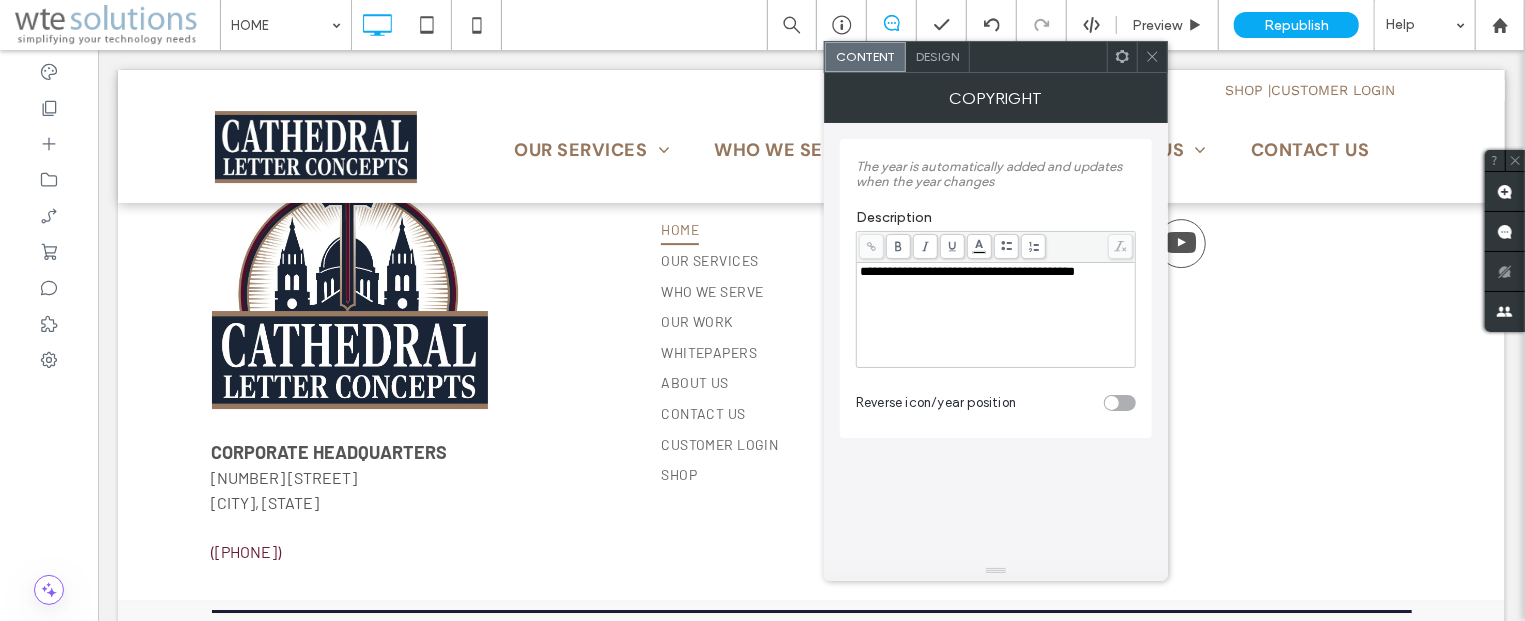 click on "**********" at bounding box center (967, 271) 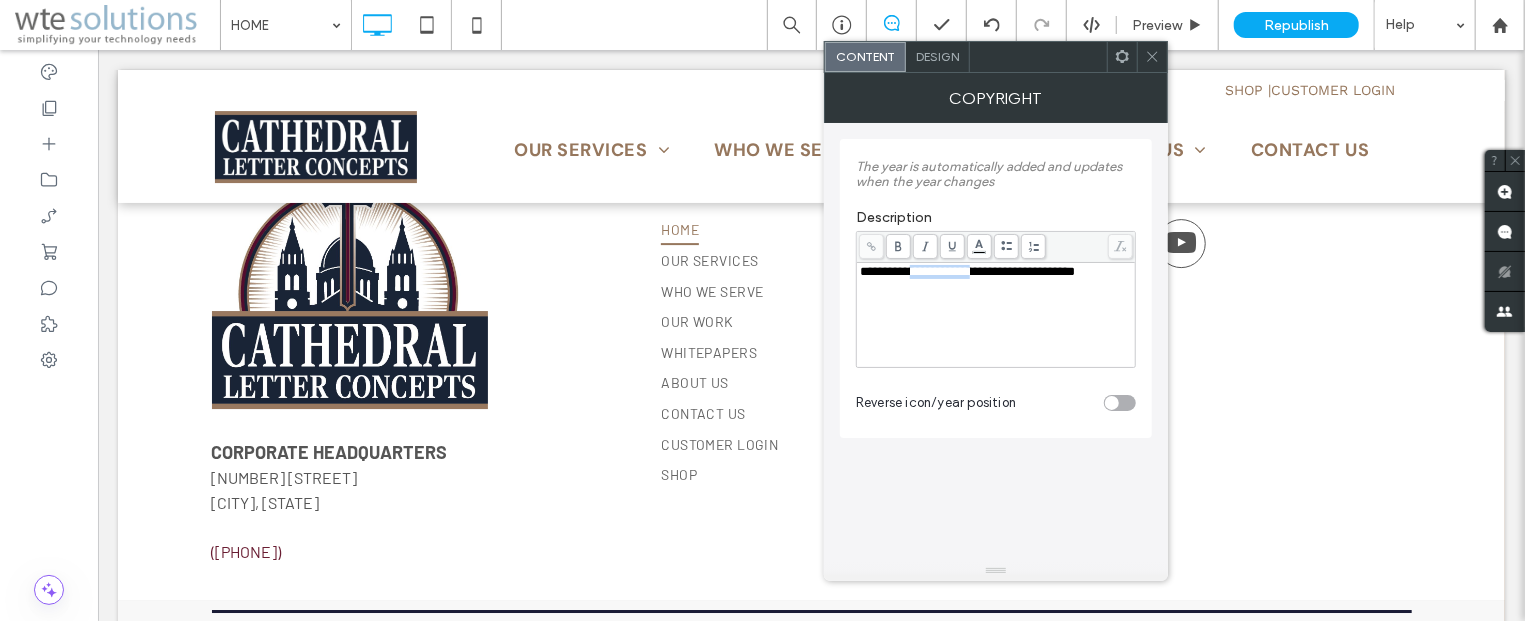 click on "**********" at bounding box center (967, 271) 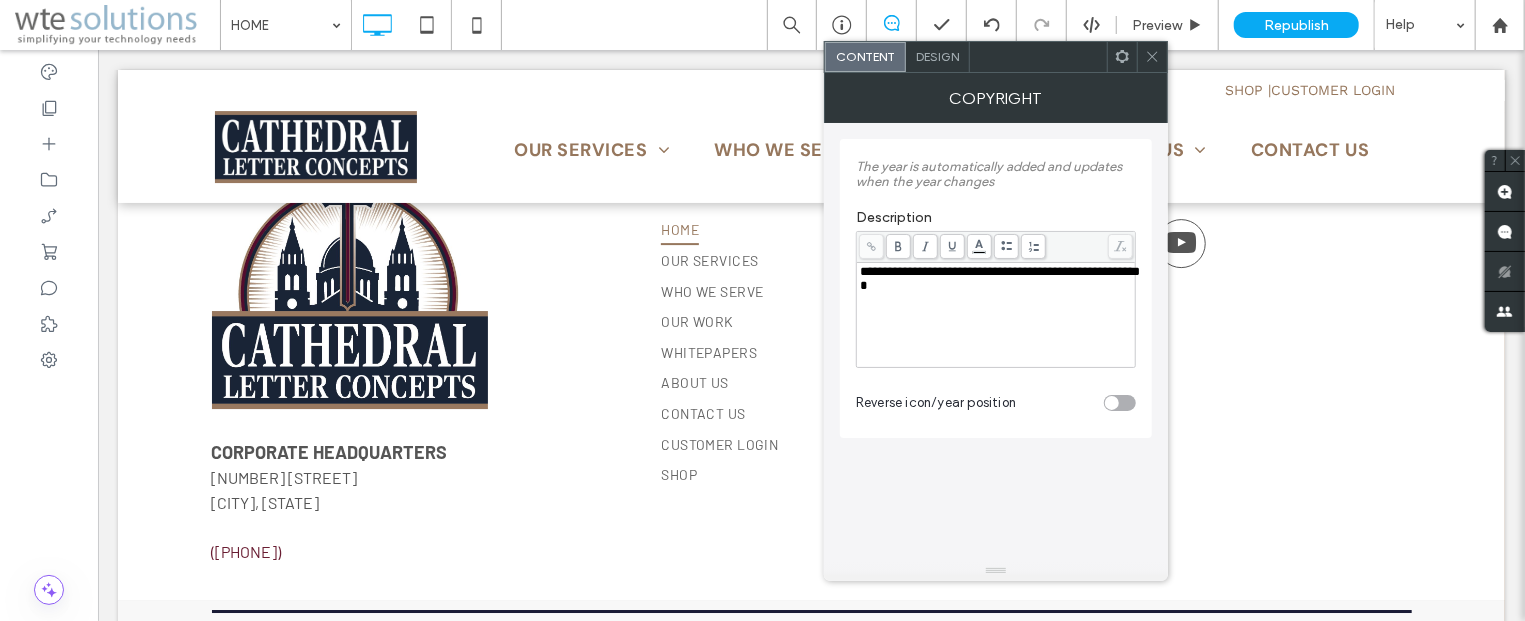click on "**********" at bounding box center (1000, 278) 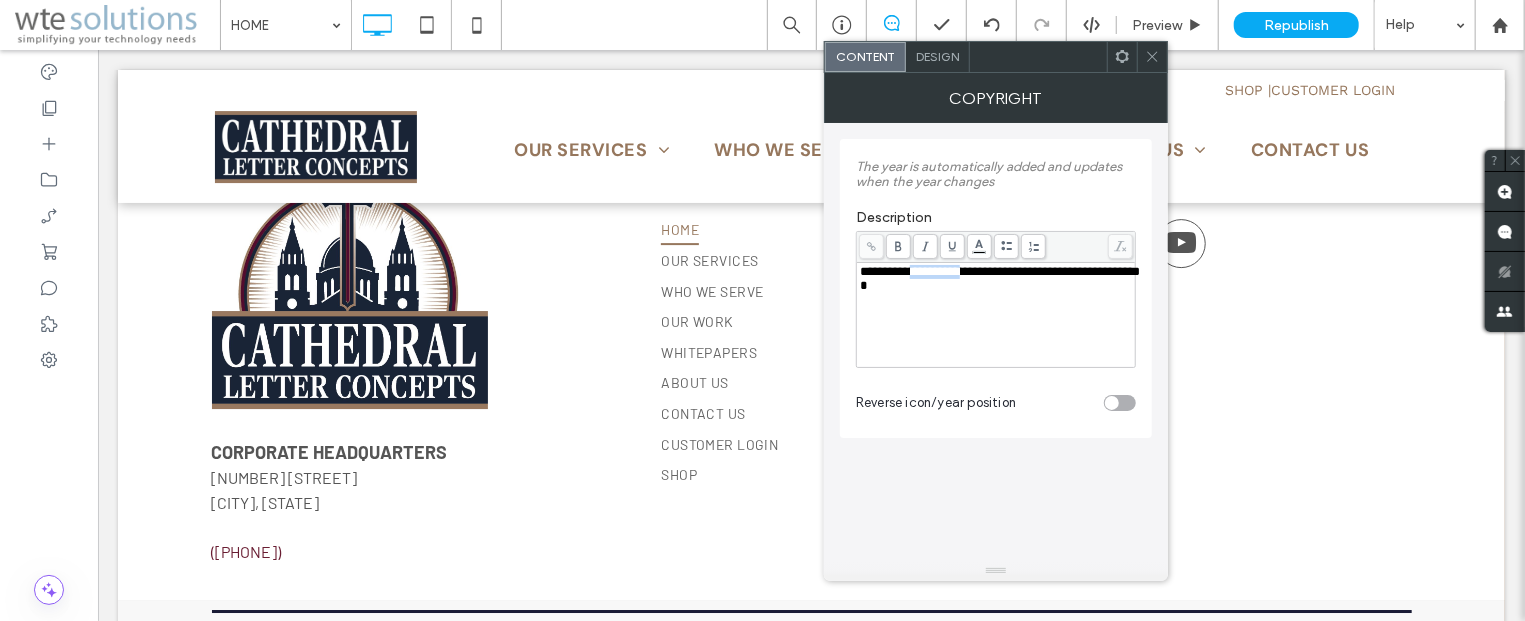 click on "**********" at bounding box center (1000, 278) 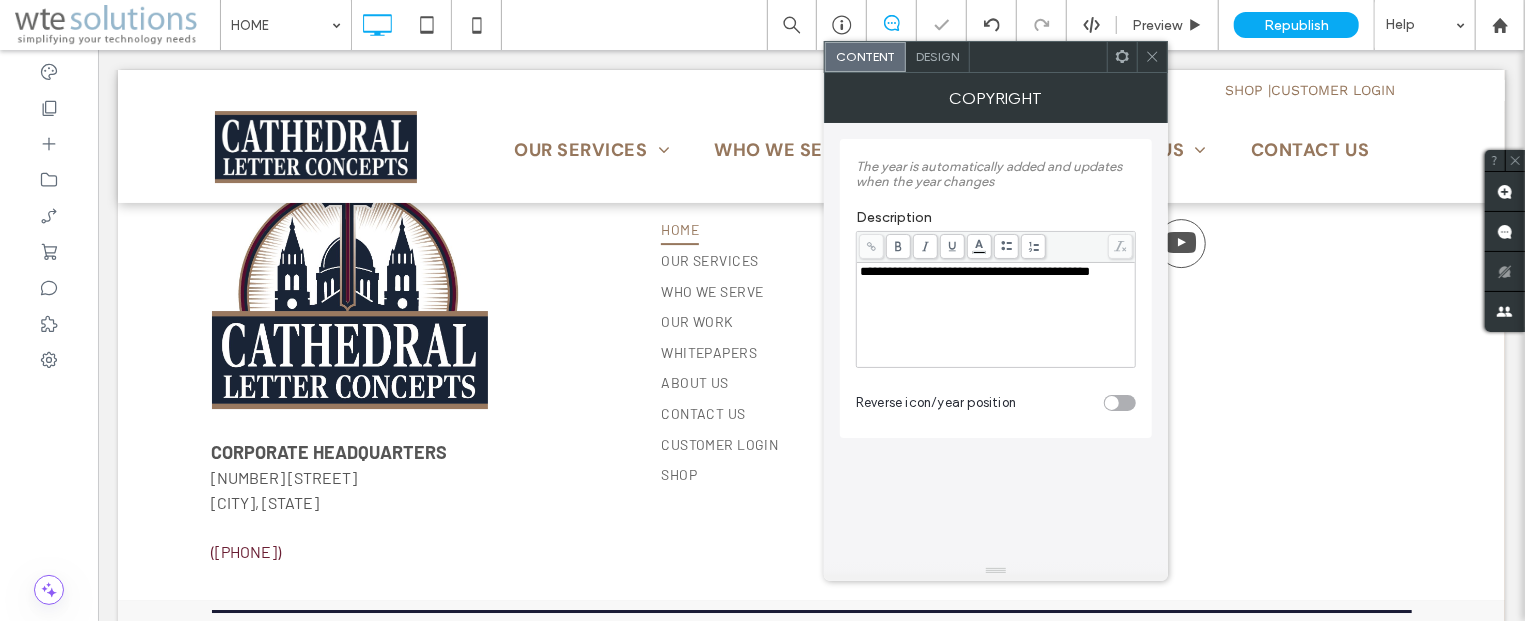 click 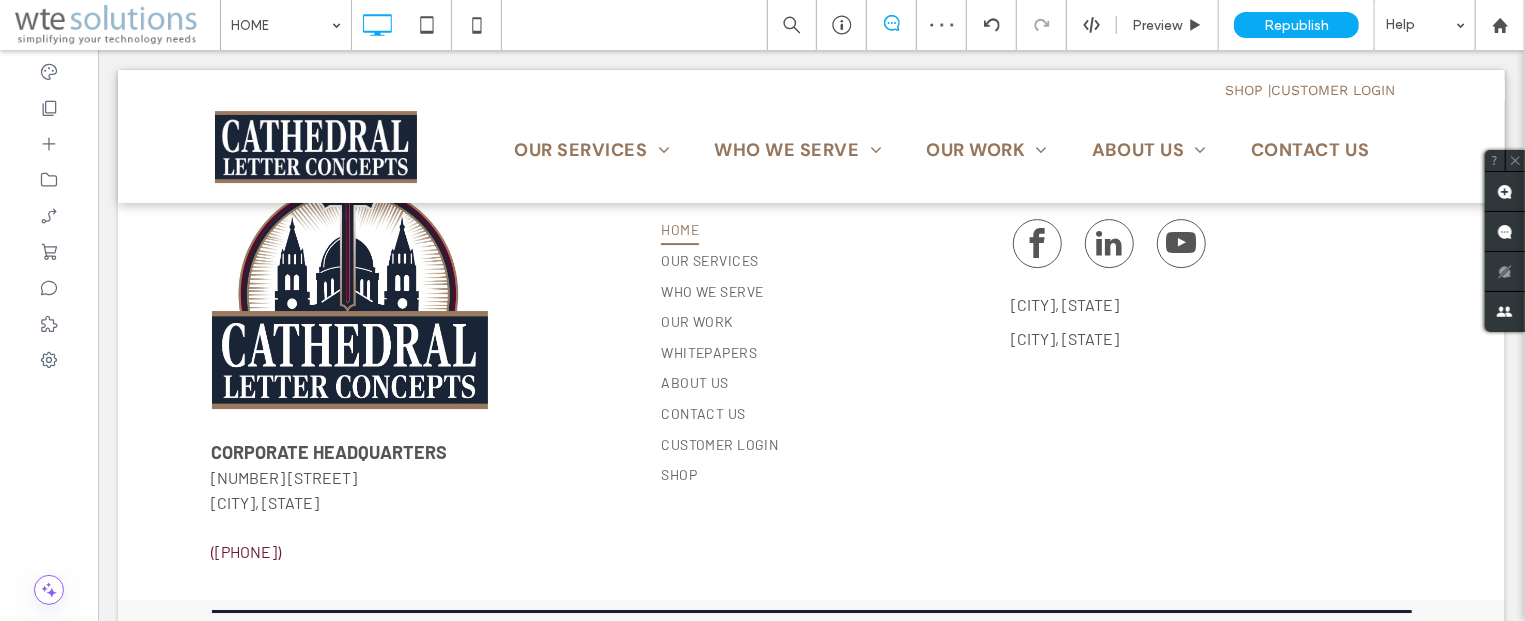 click at bounding box center (502, 649) 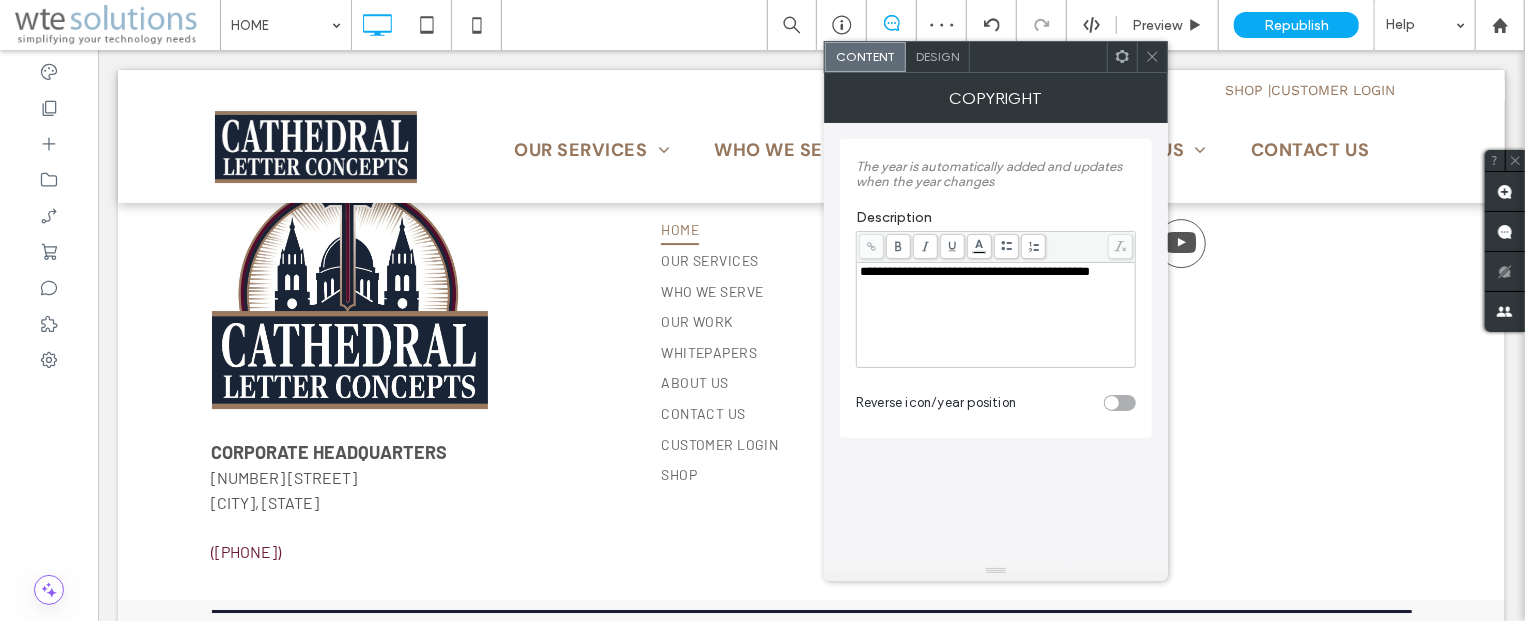 click on "Cathedral Letter Concepts| All Rights Reserved" at bounding box center [386, 649] 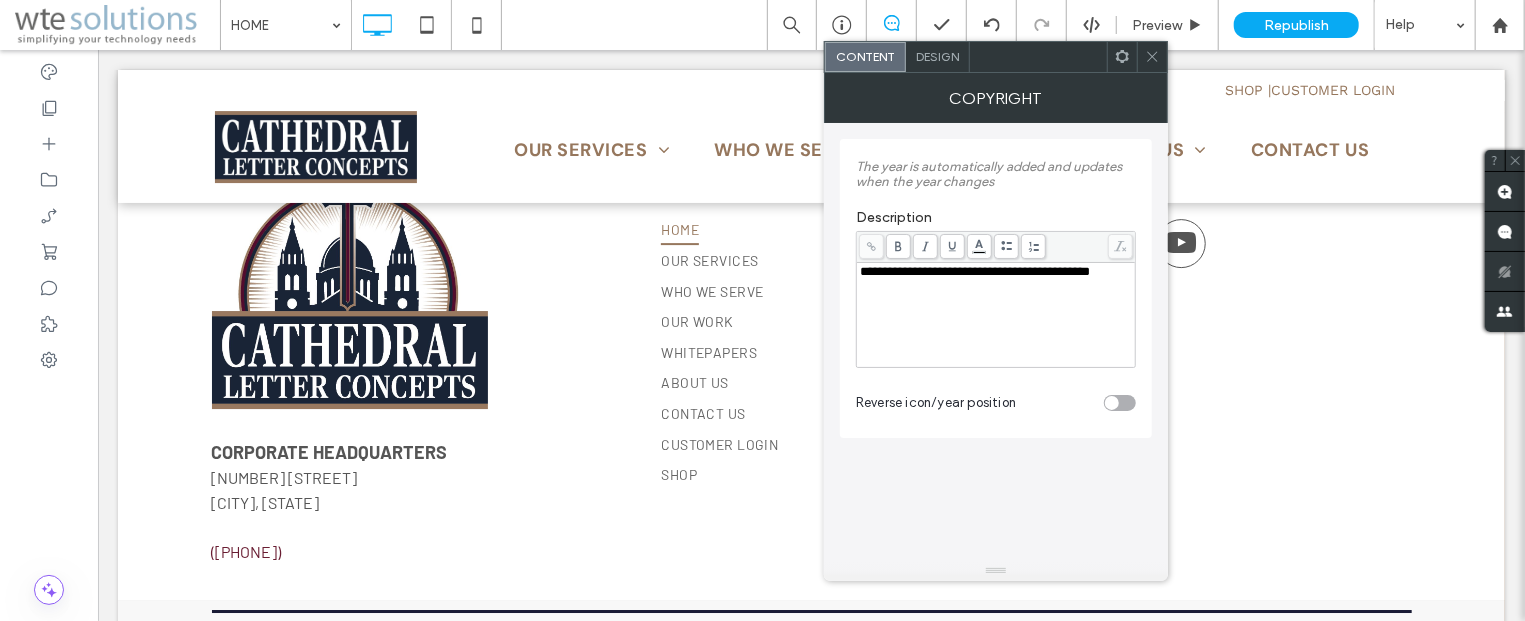 click on "**********" at bounding box center (975, 271) 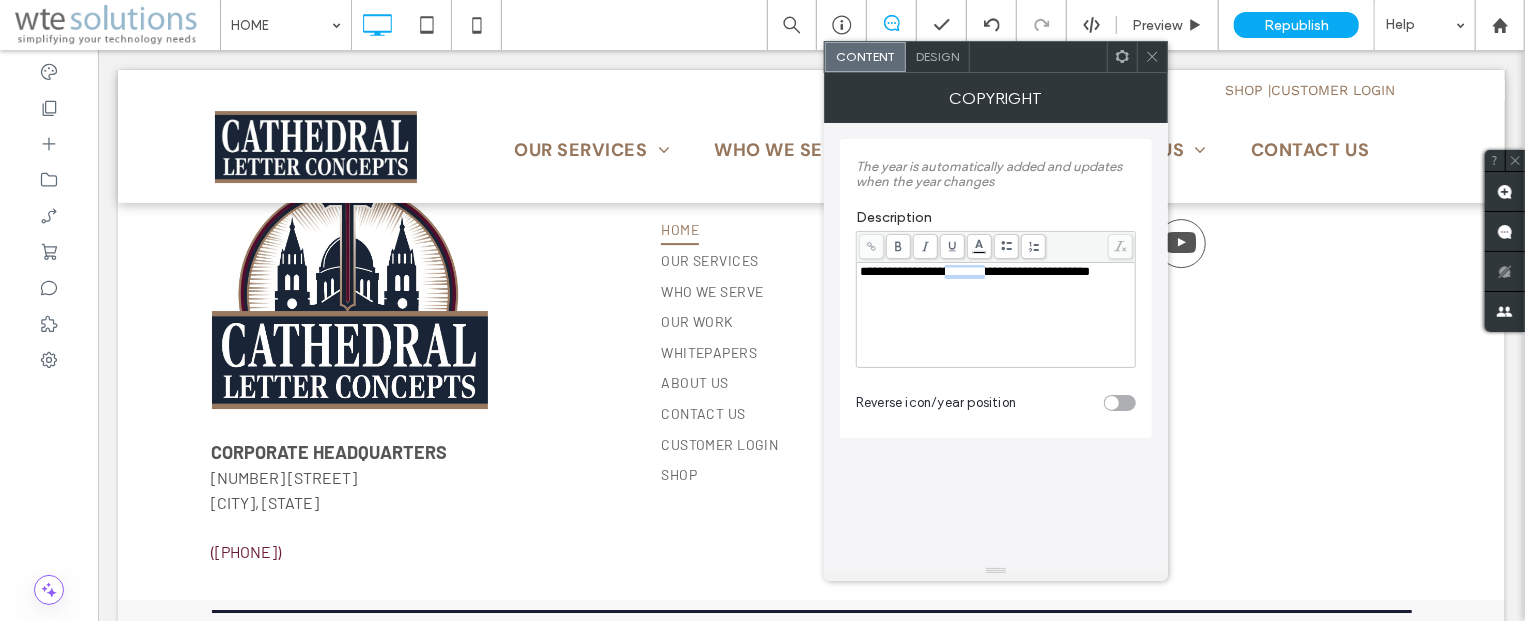 click on "**********" at bounding box center [975, 271] 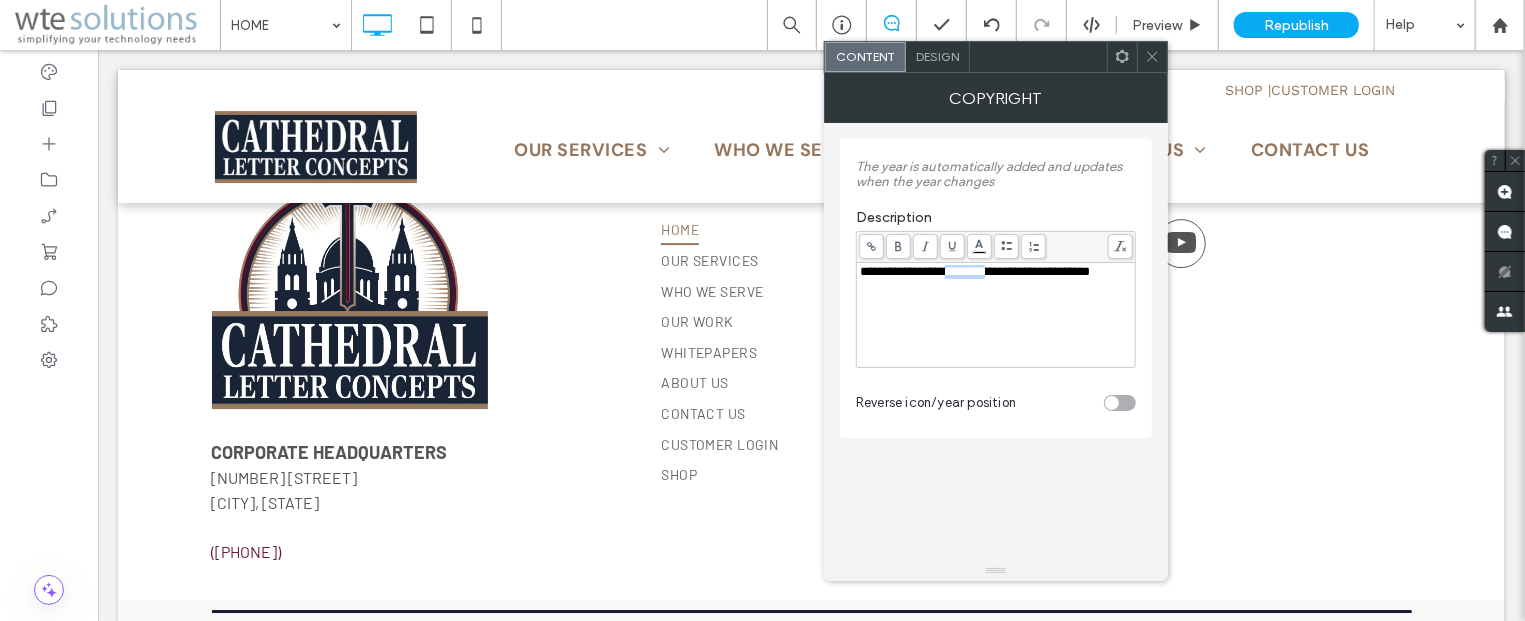 click on "**********" at bounding box center [975, 271] 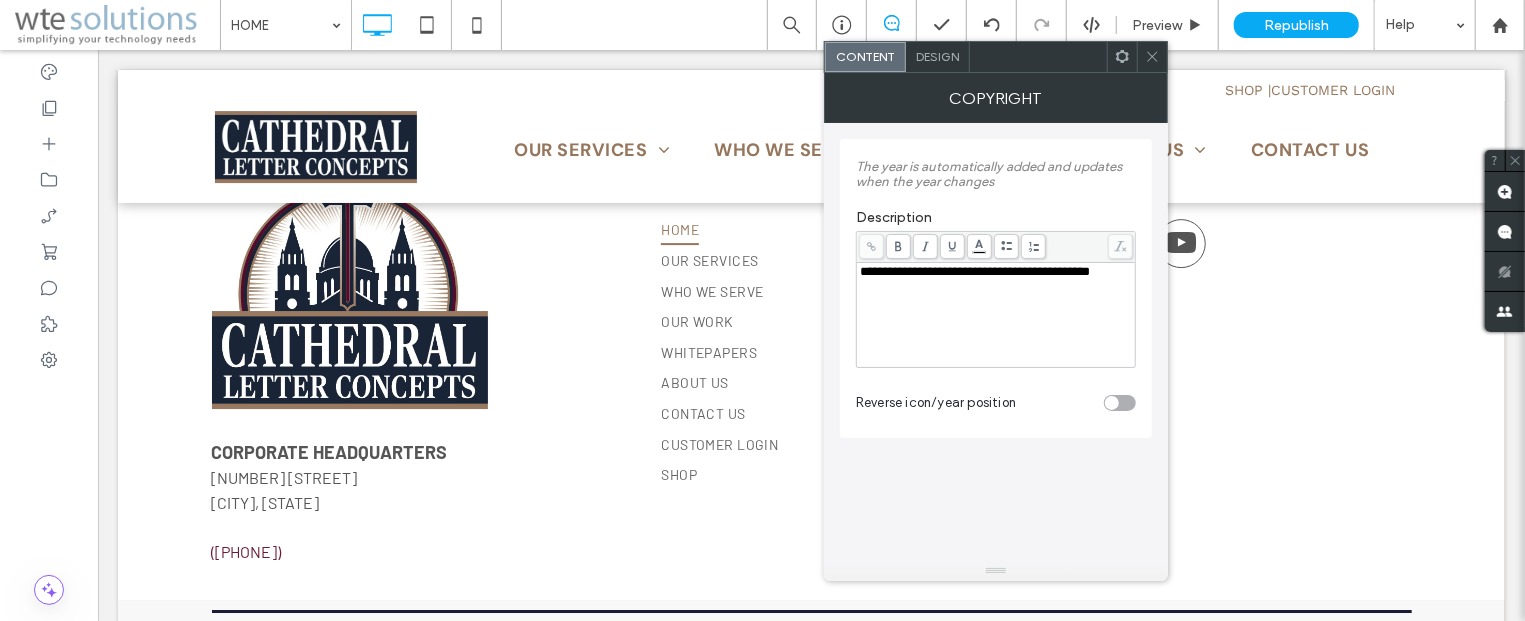 type 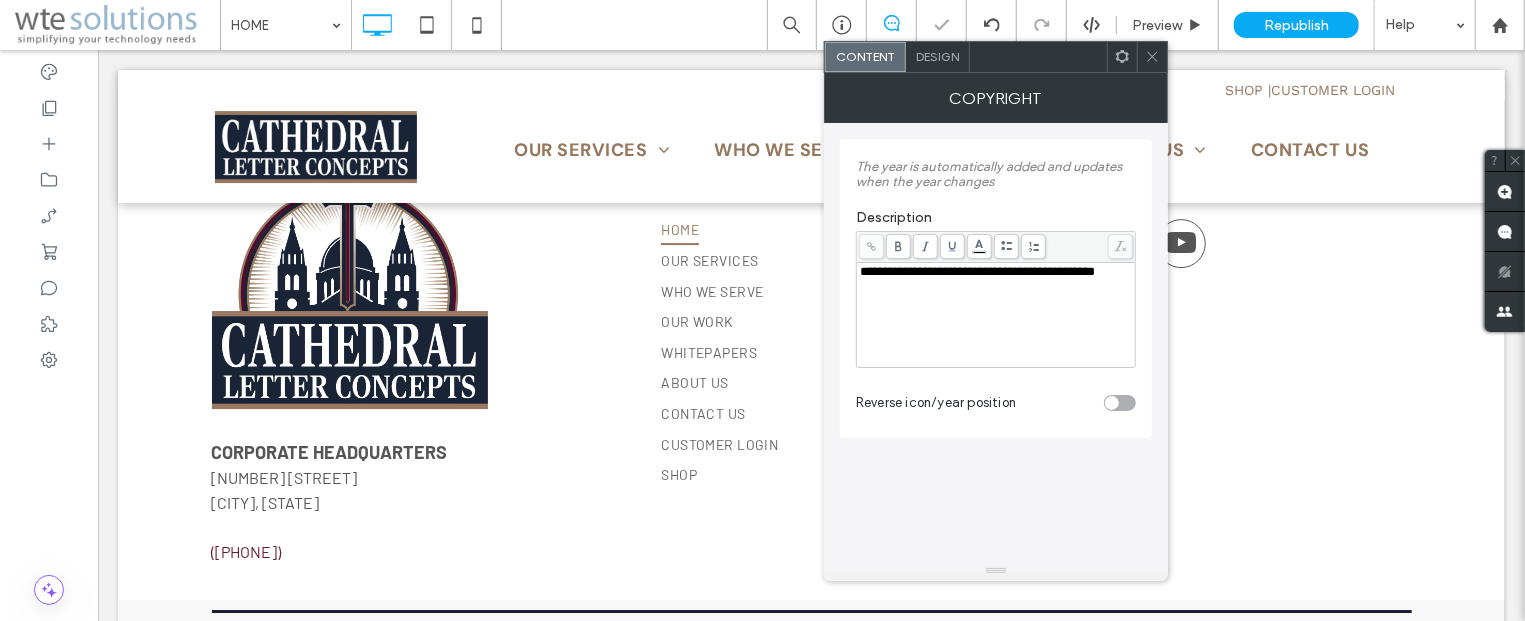 click 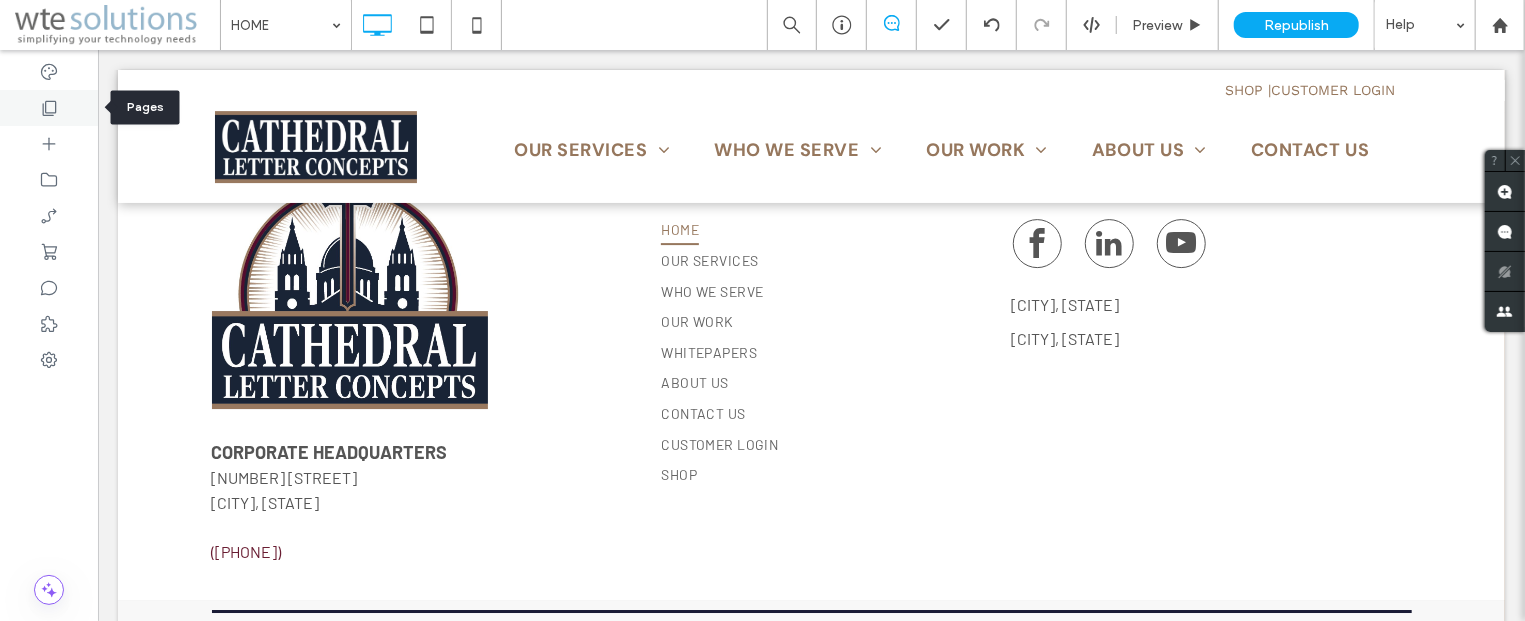 click 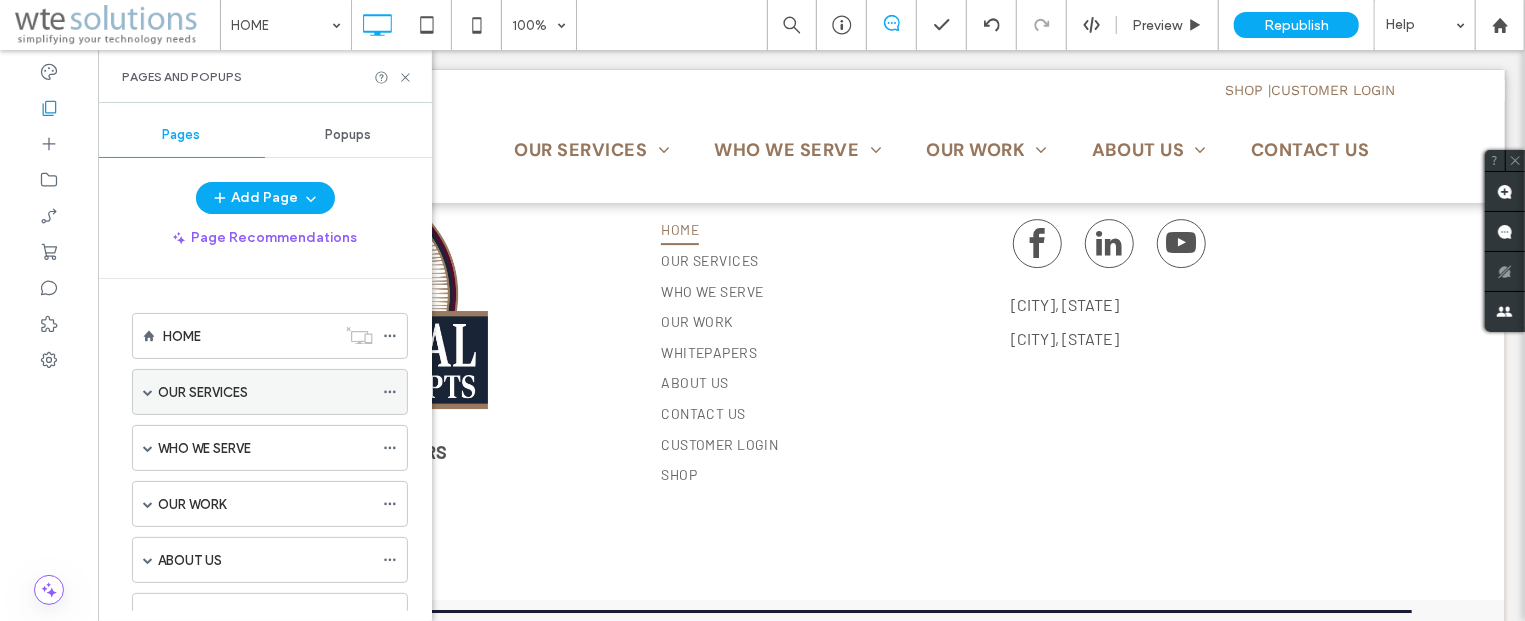 click on "OUR SERVICES" at bounding box center [203, 392] 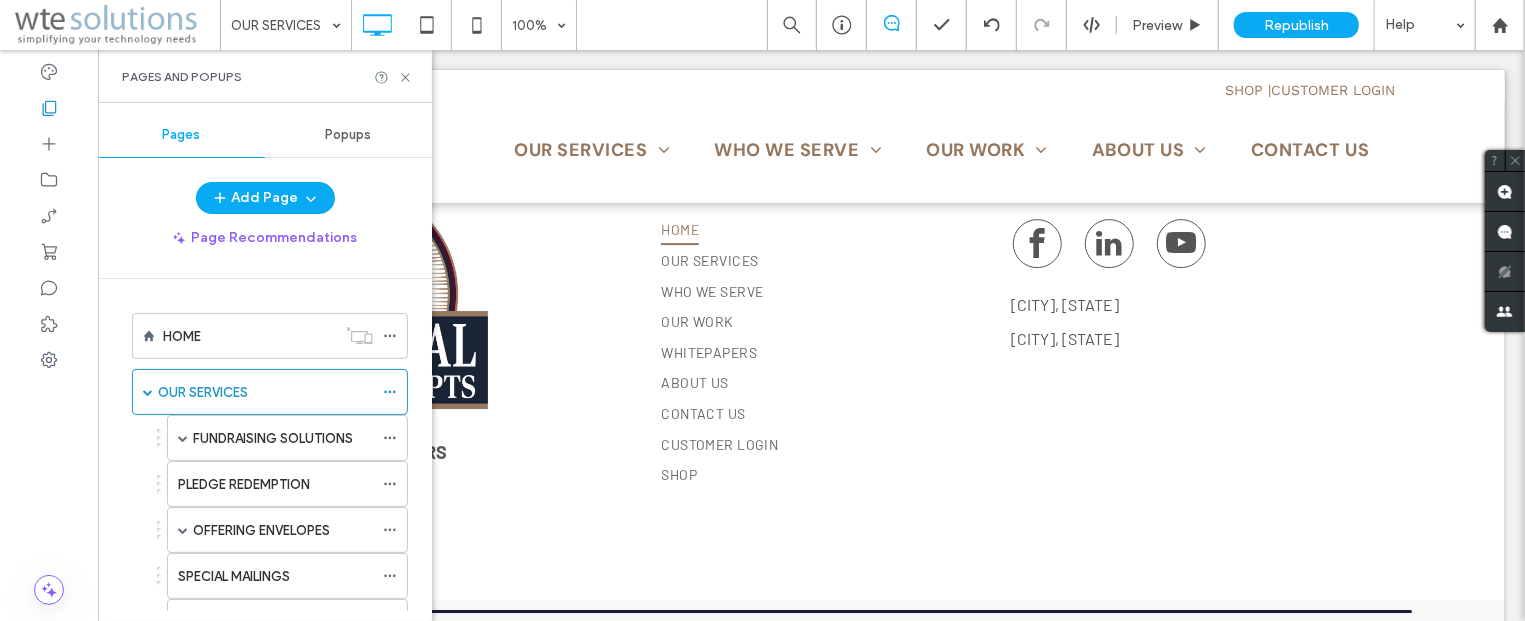 click 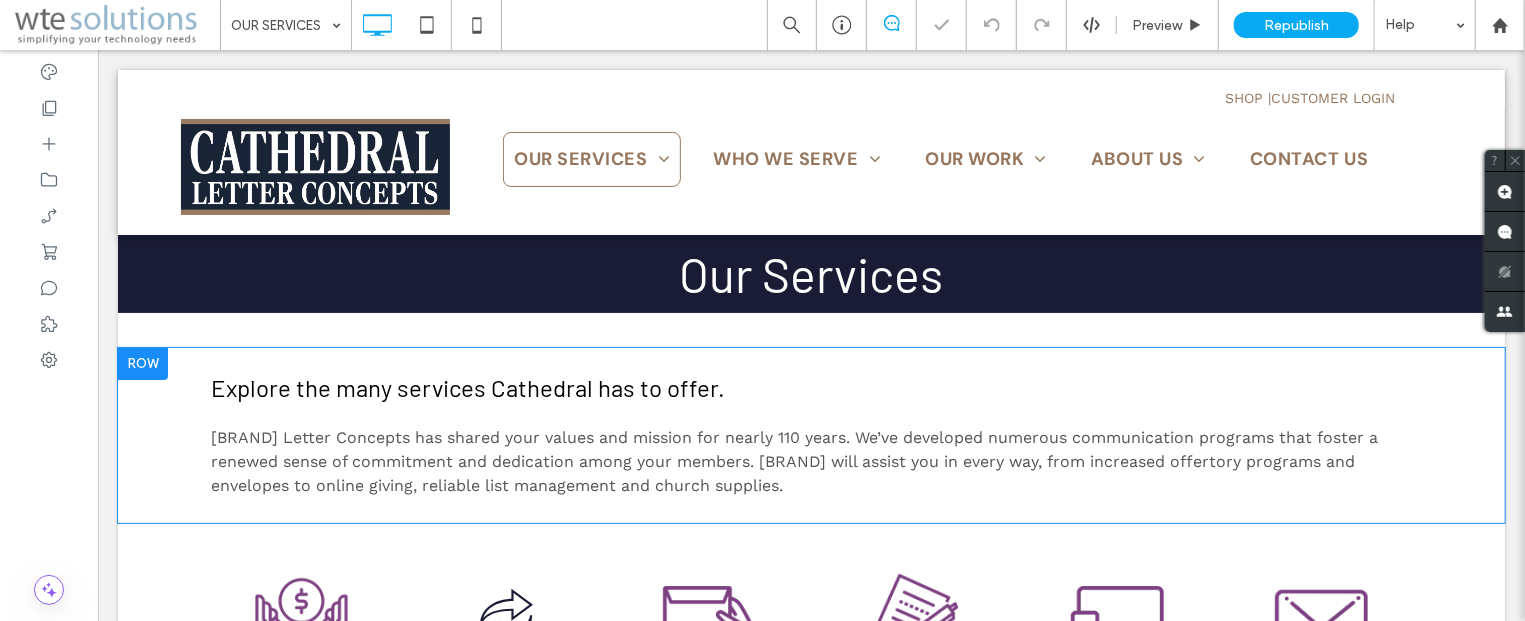 scroll, scrollTop: 0, scrollLeft: 0, axis: both 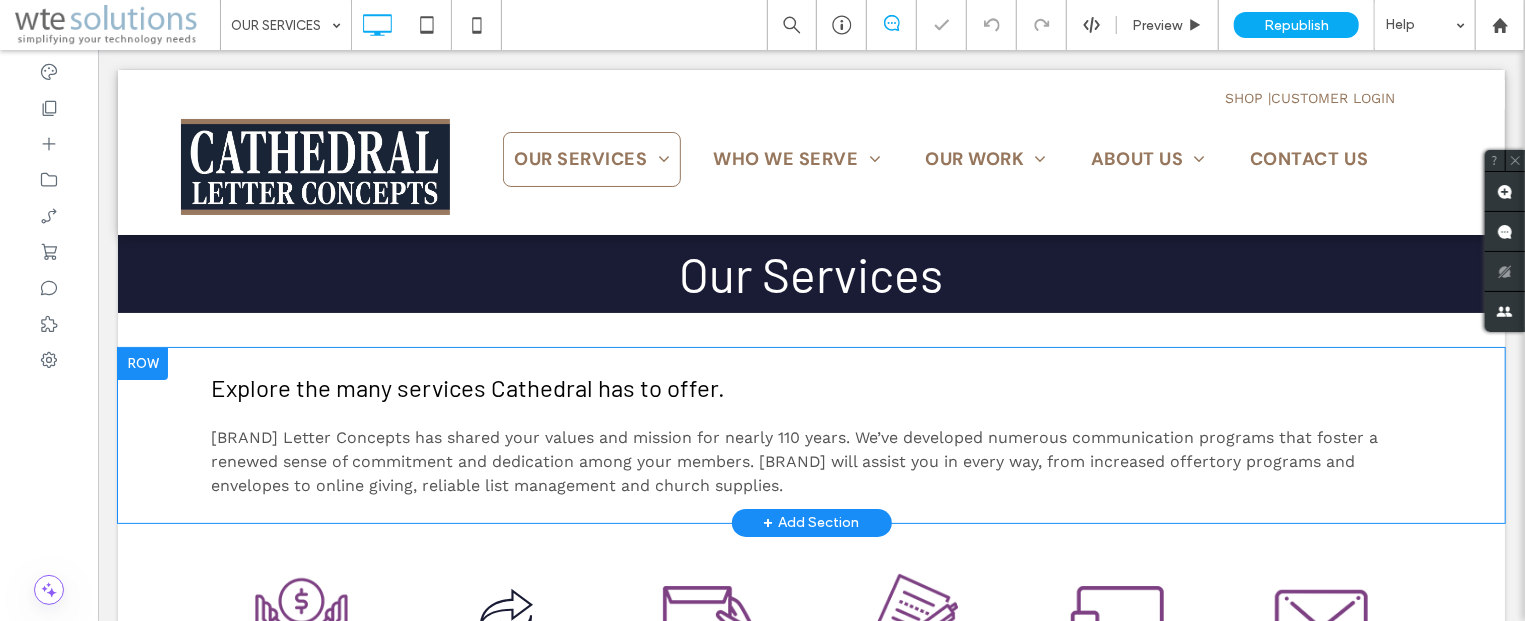 click on "Explore the many services Cathedral has to offer." at bounding box center [468, 386] 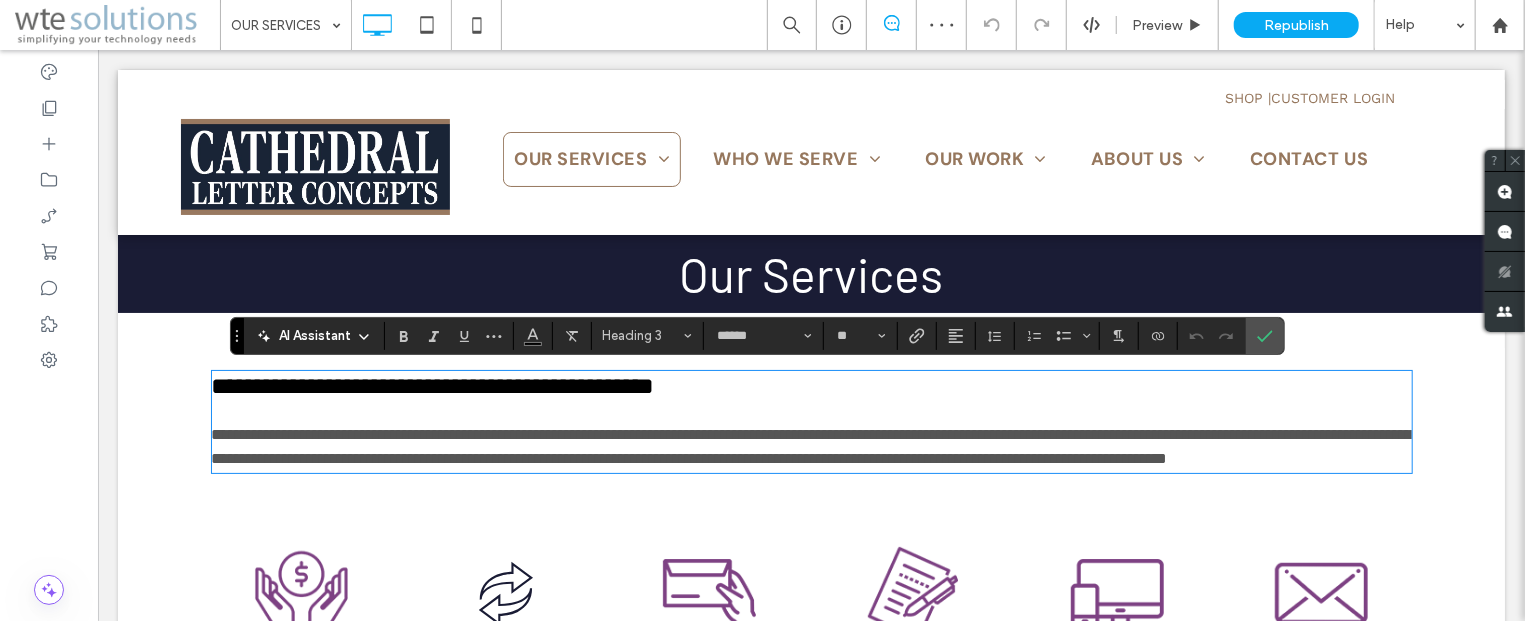 type on "*********" 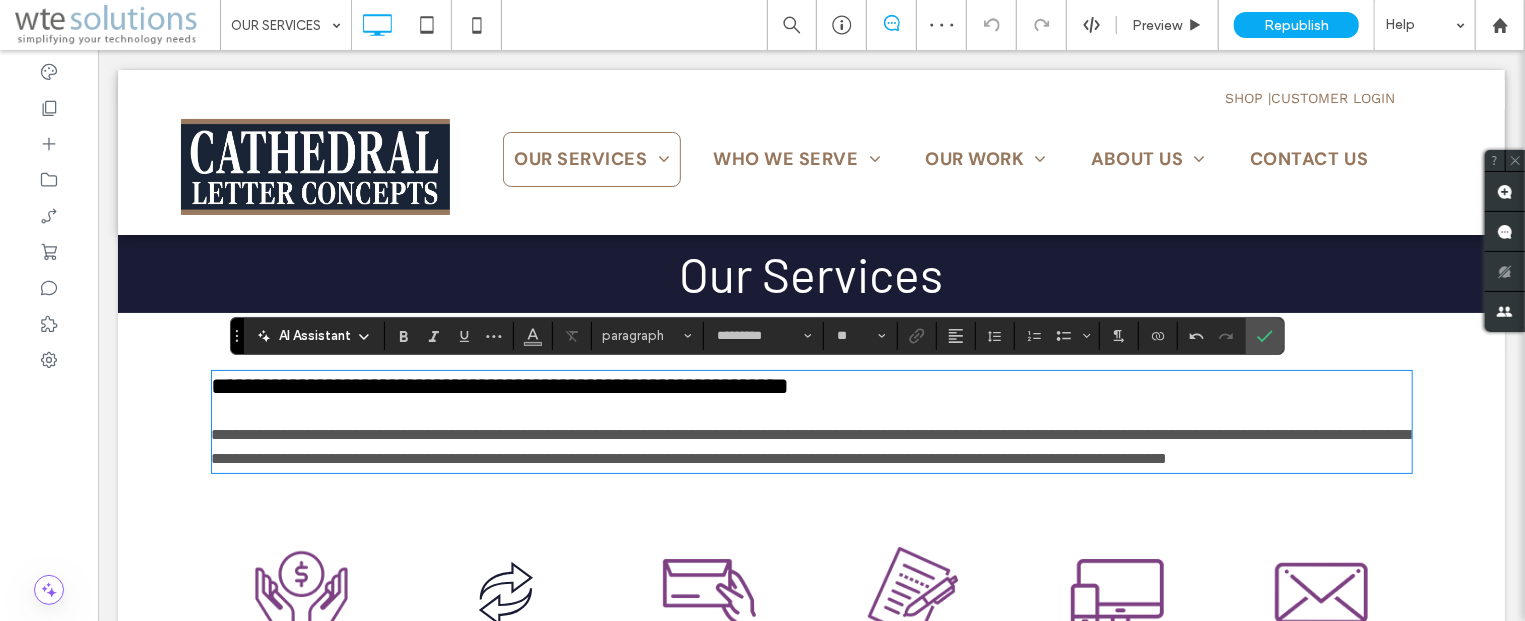 scroll, scrollTop: 0, scrollLeft: 0, axis: both 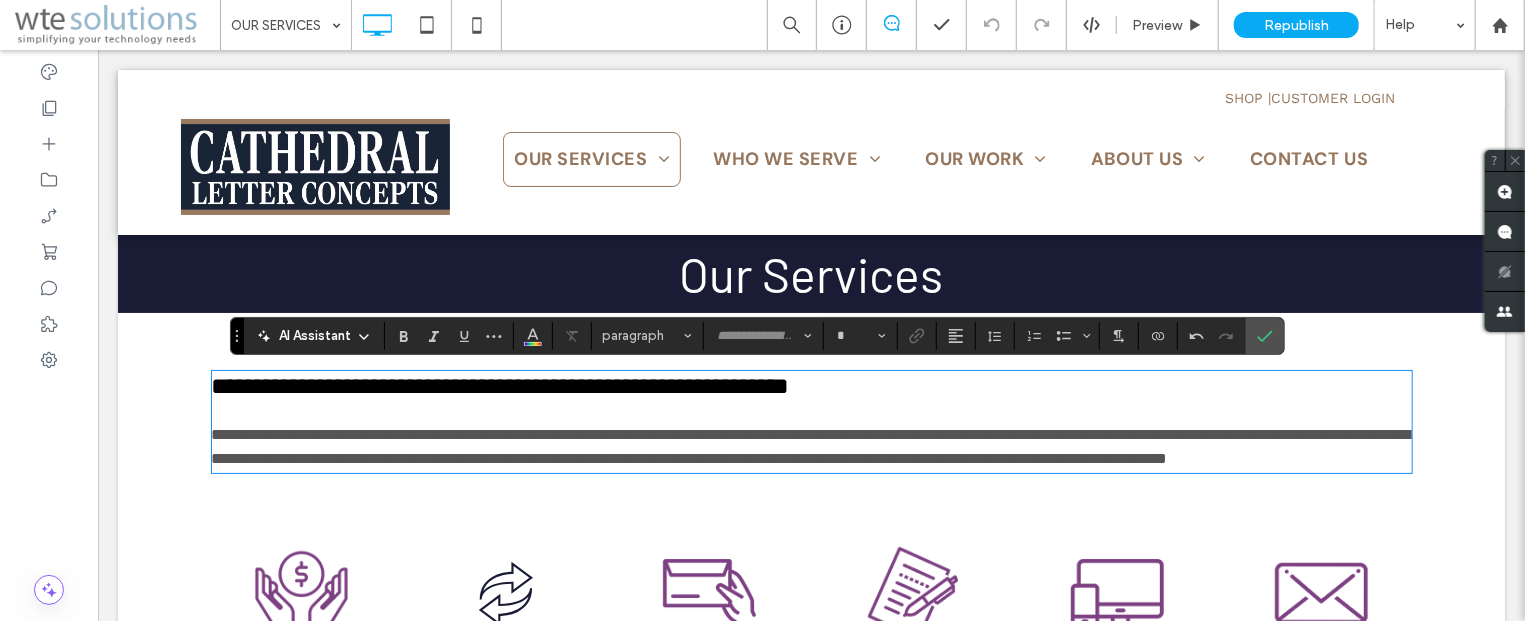 type 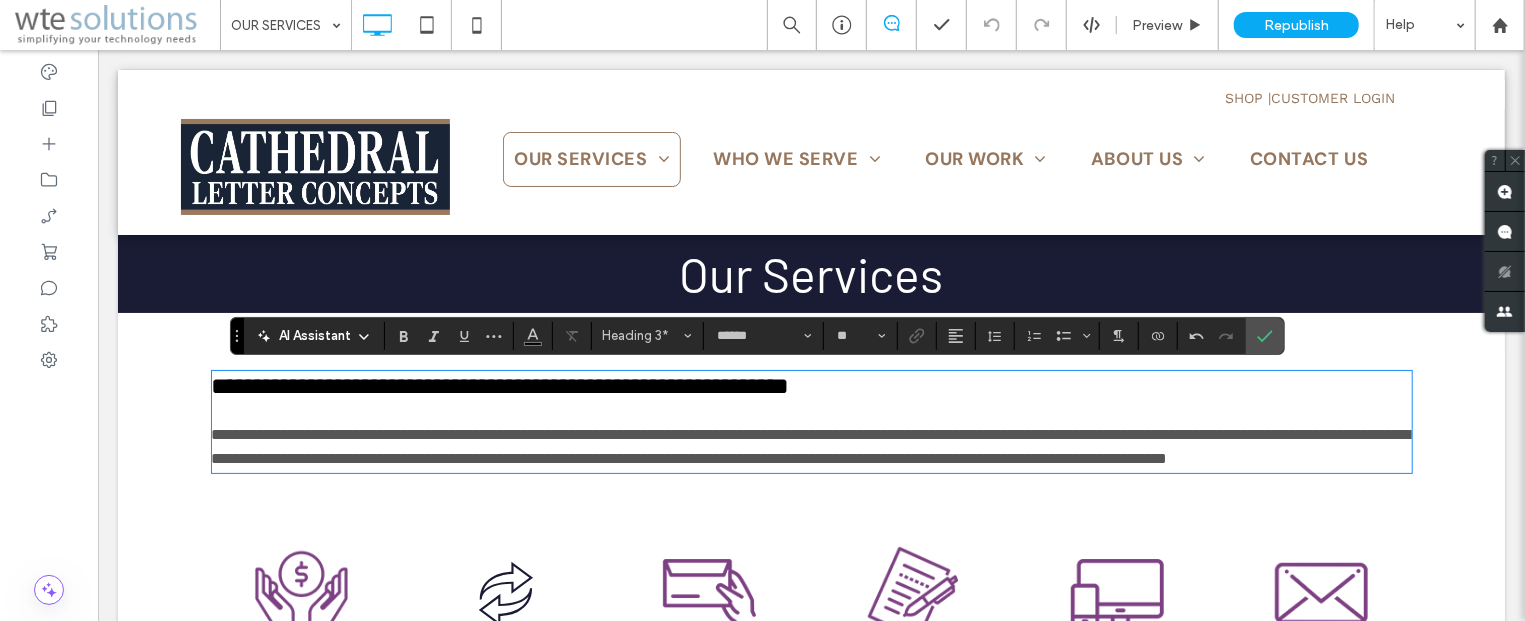click on "**********" at bounding box center (500, 385) 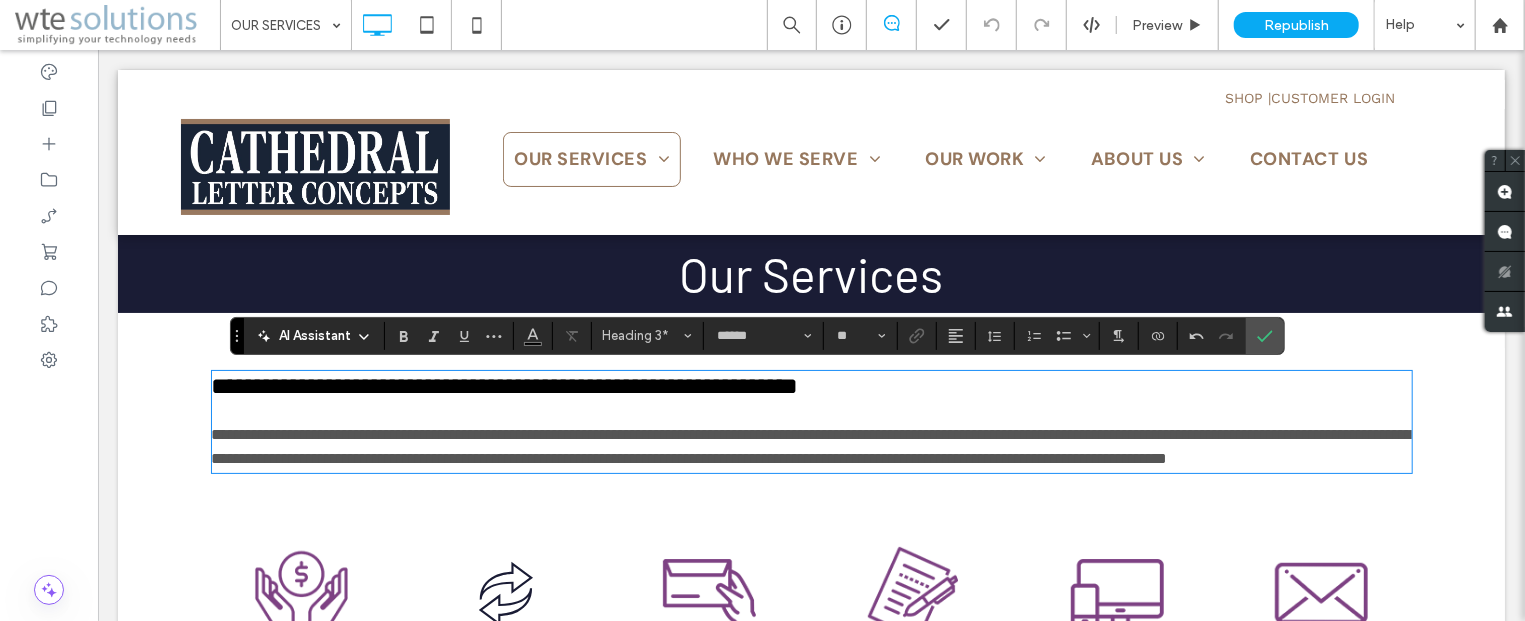 type on "*********" 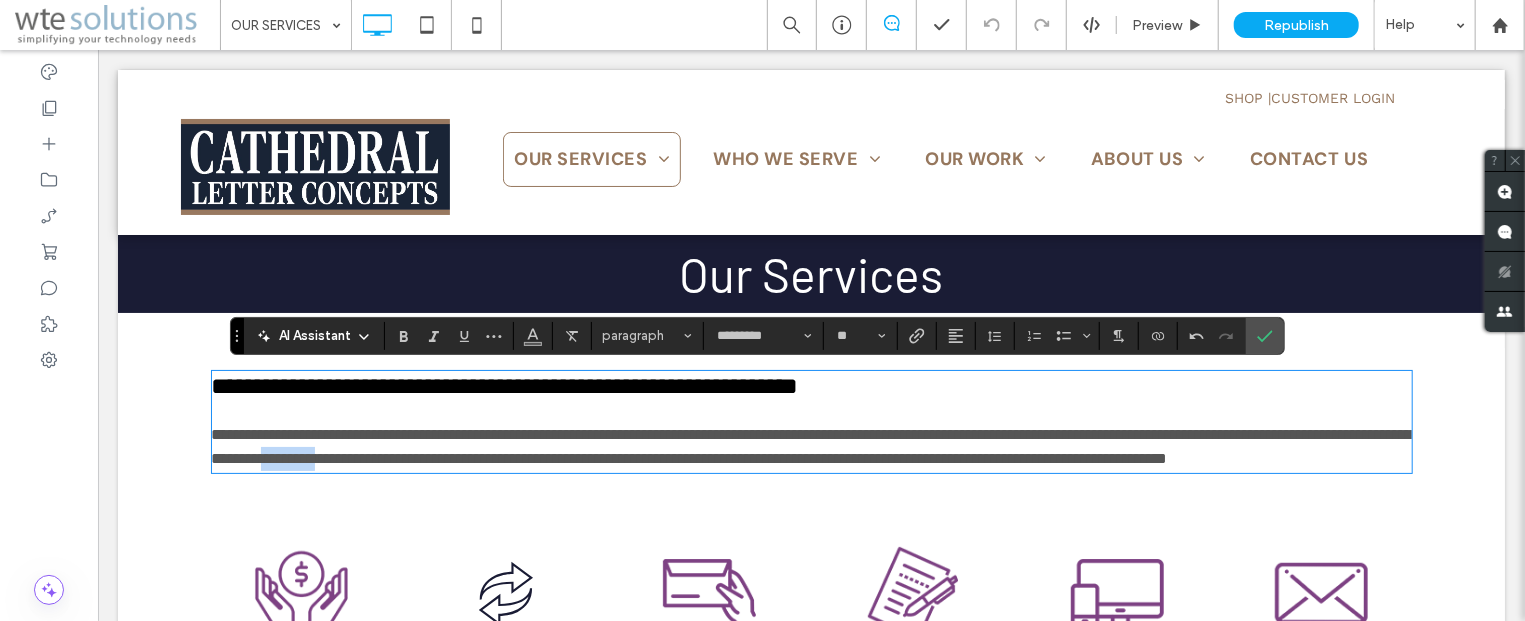 drag, startPoint x: 830, startPoint y: 457, endPoint x: 757, endPoint y: 461, distance: 73.109505 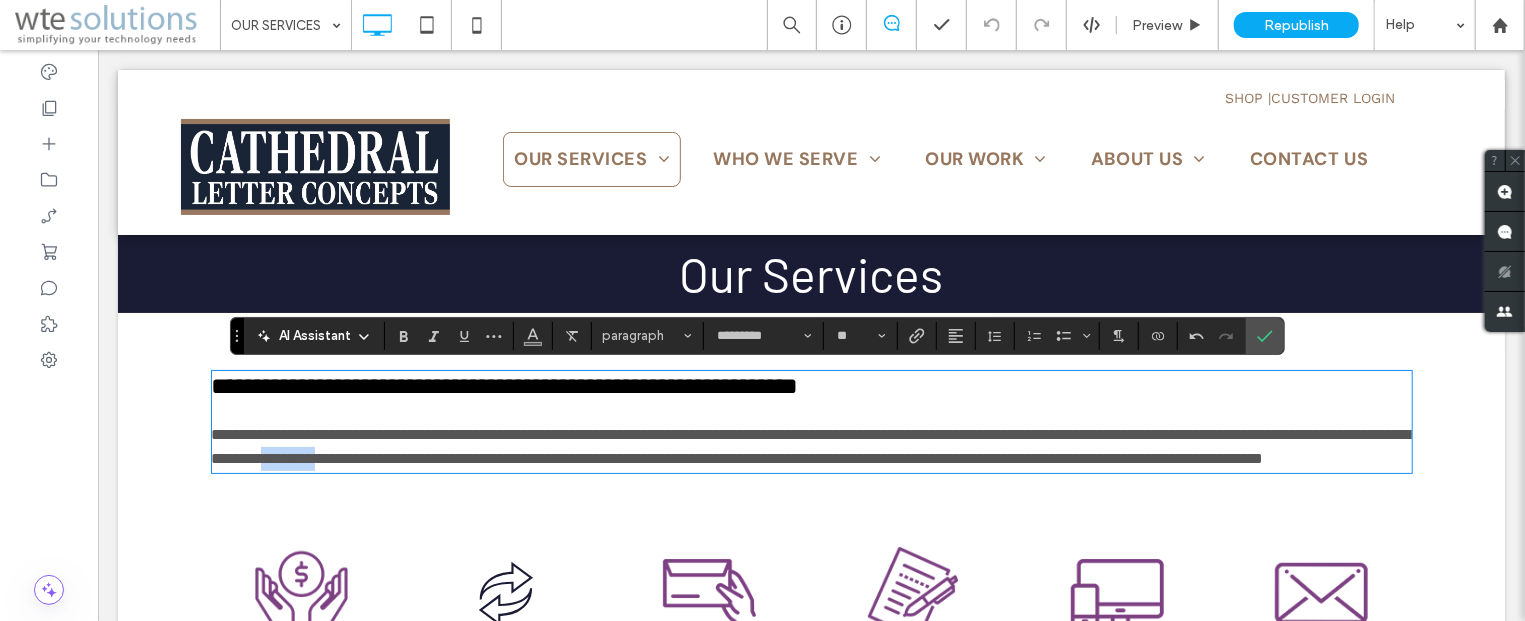 scroll, scrollTop: 0, scrollLeft: 0, axis: both 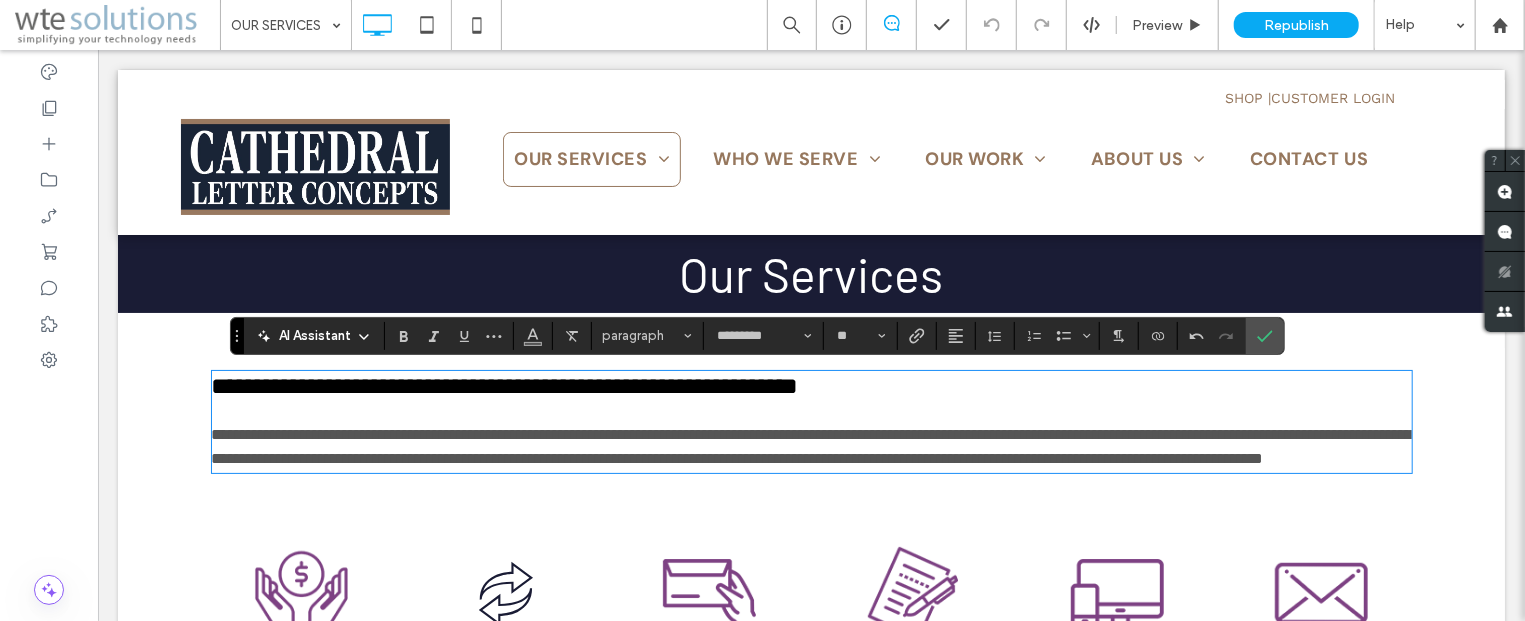 type 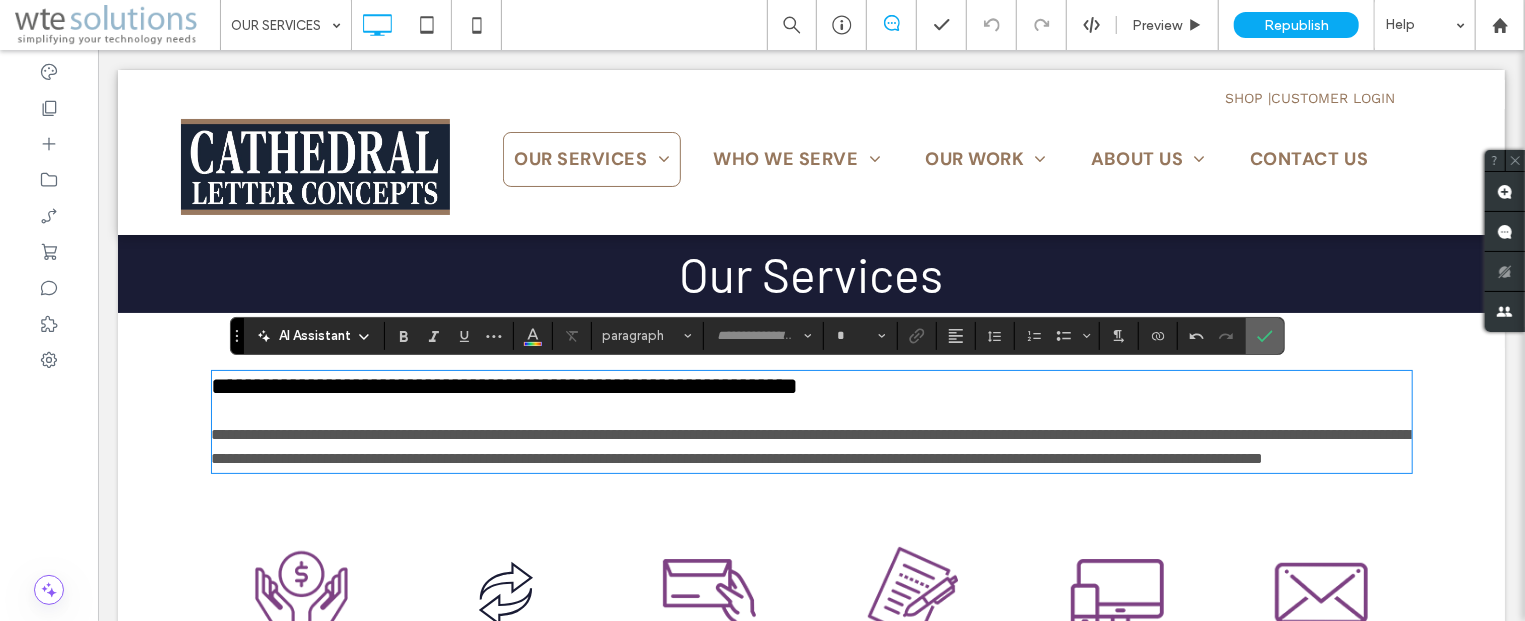 click 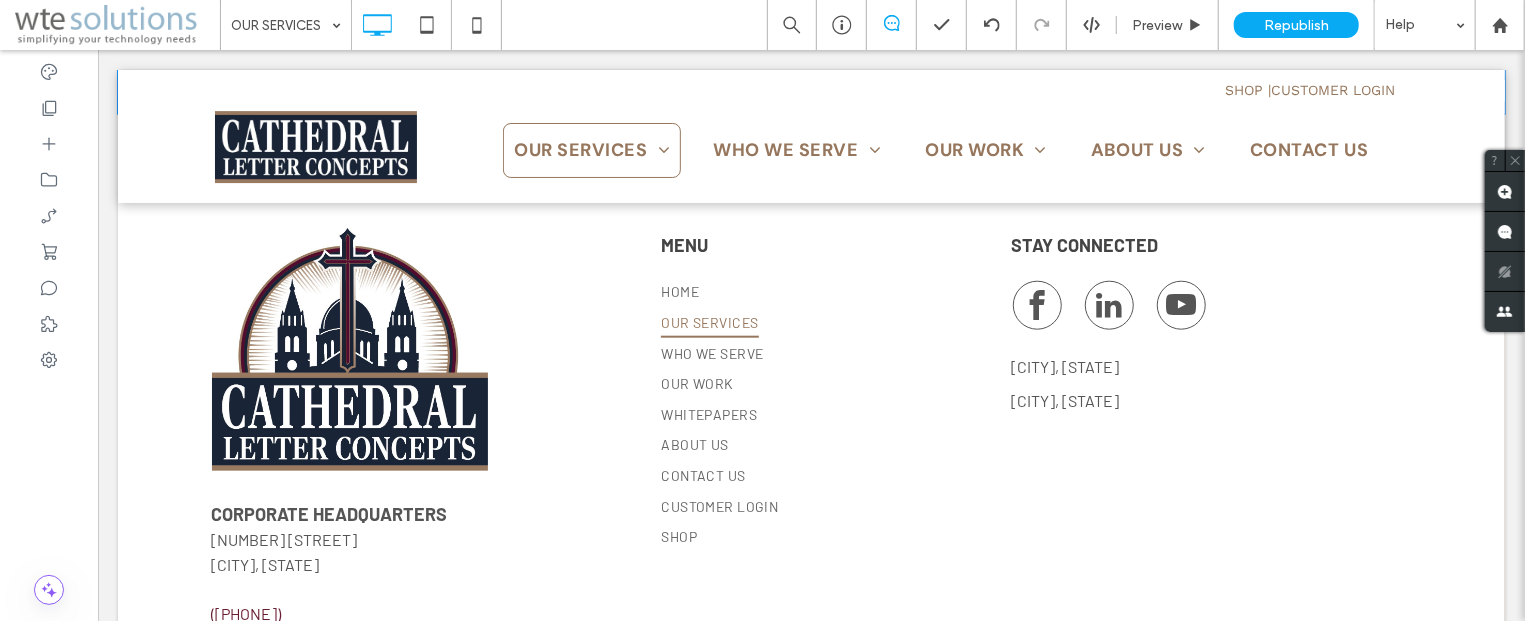 scroll, scrollTop: 1072, scrollLeft: 0, axis: vertical 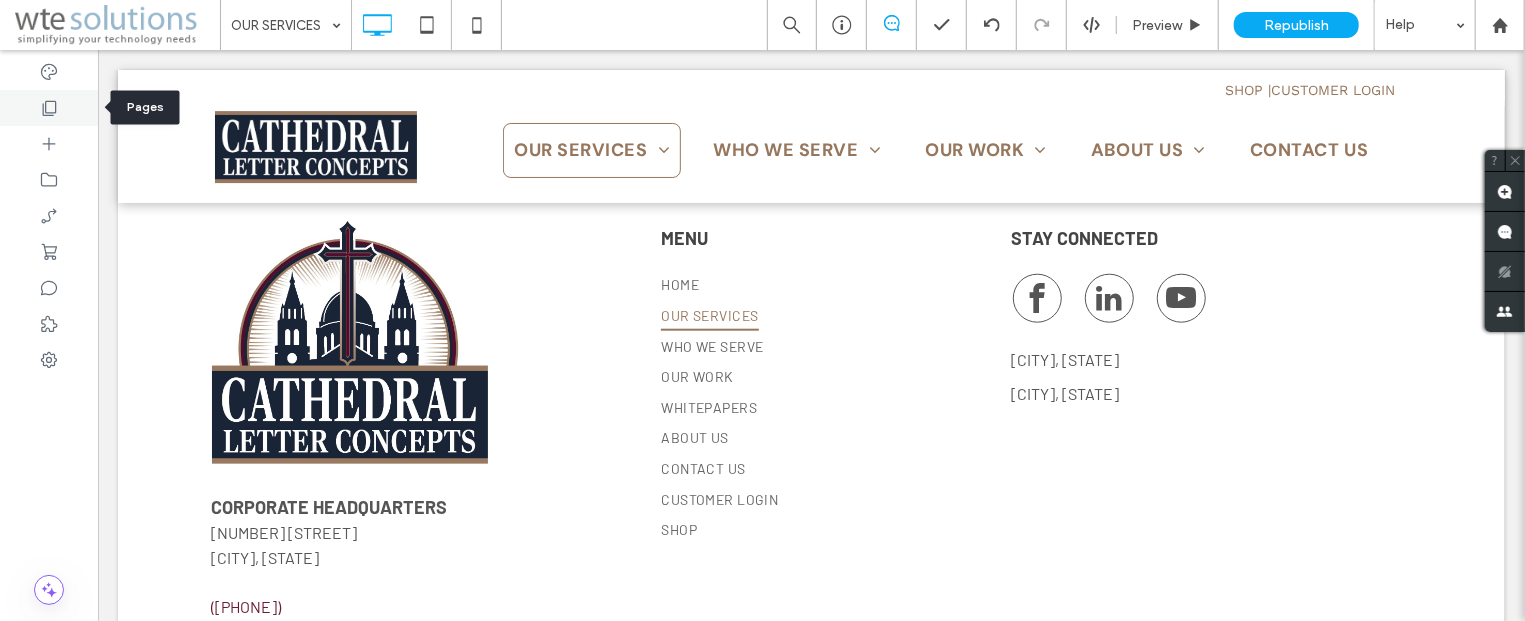 click 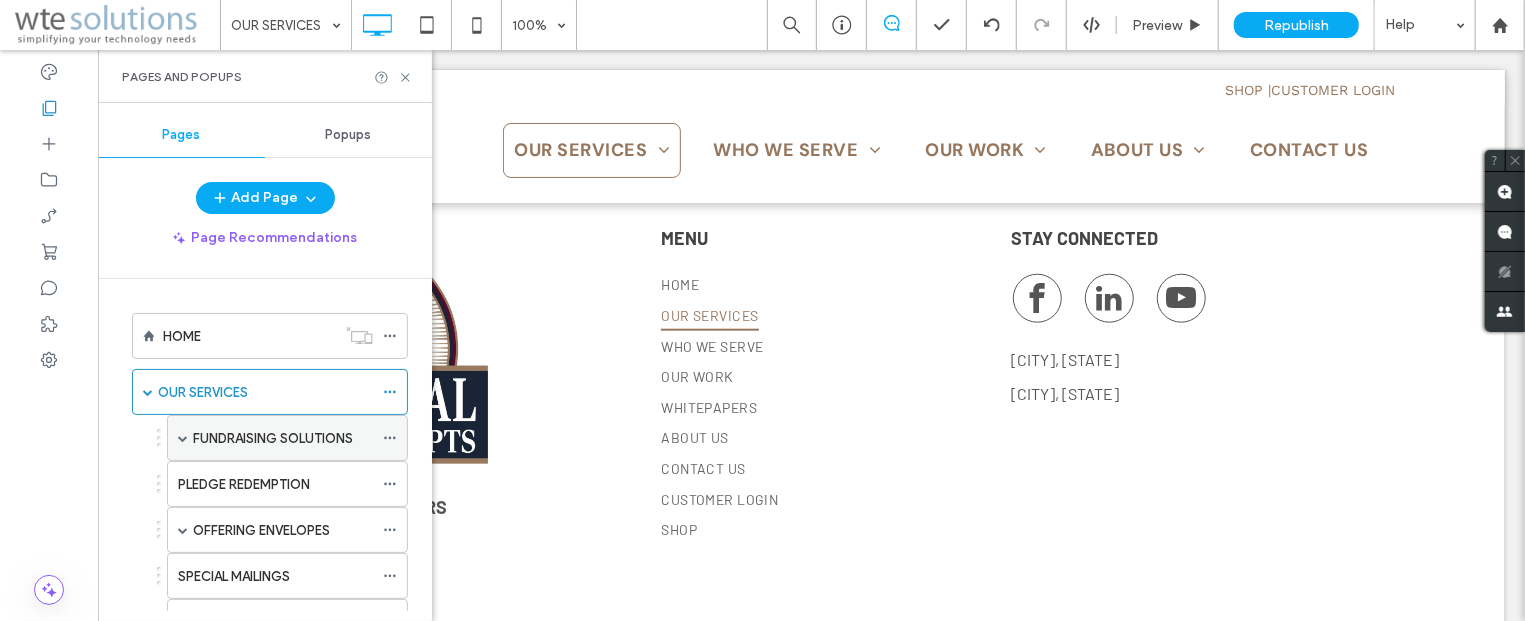 click on "FUNDRAISING SOLUTIONS" at bounding box center [287, 438] 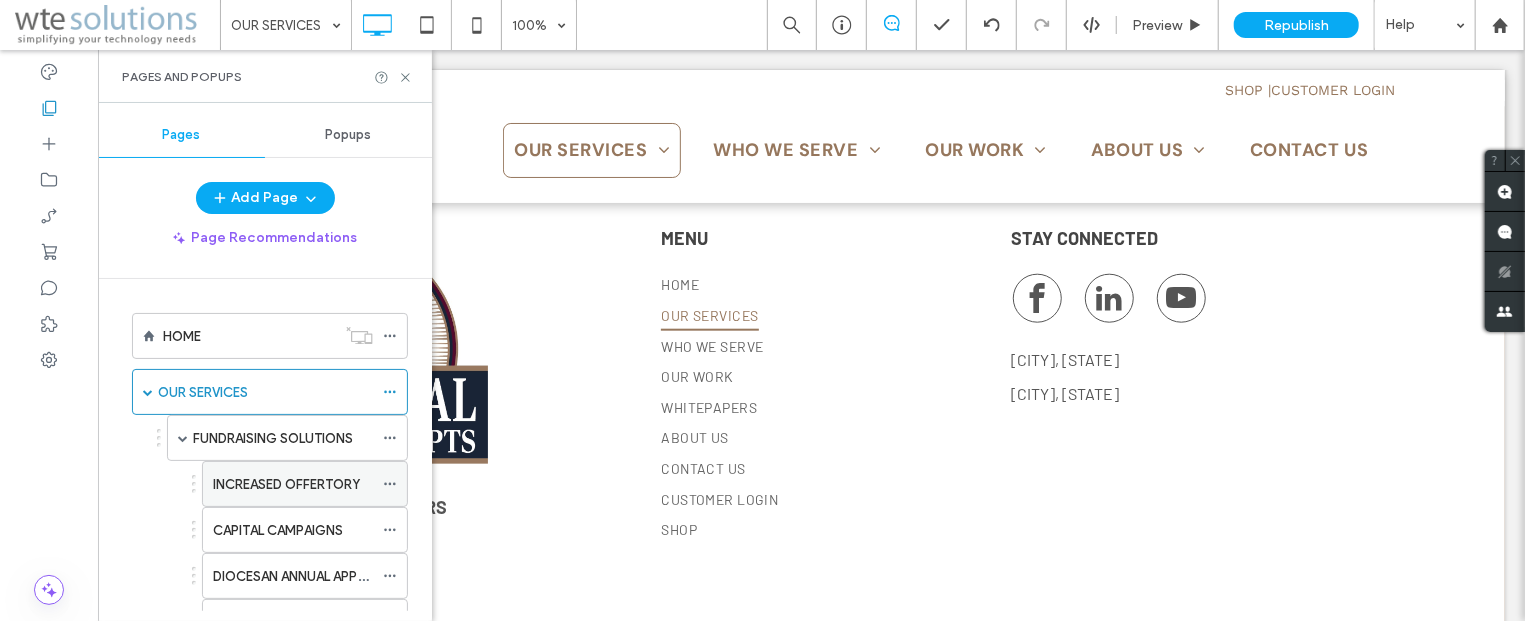 click on "INCREASED OFFERTORY" at bounding box center [293, 484] 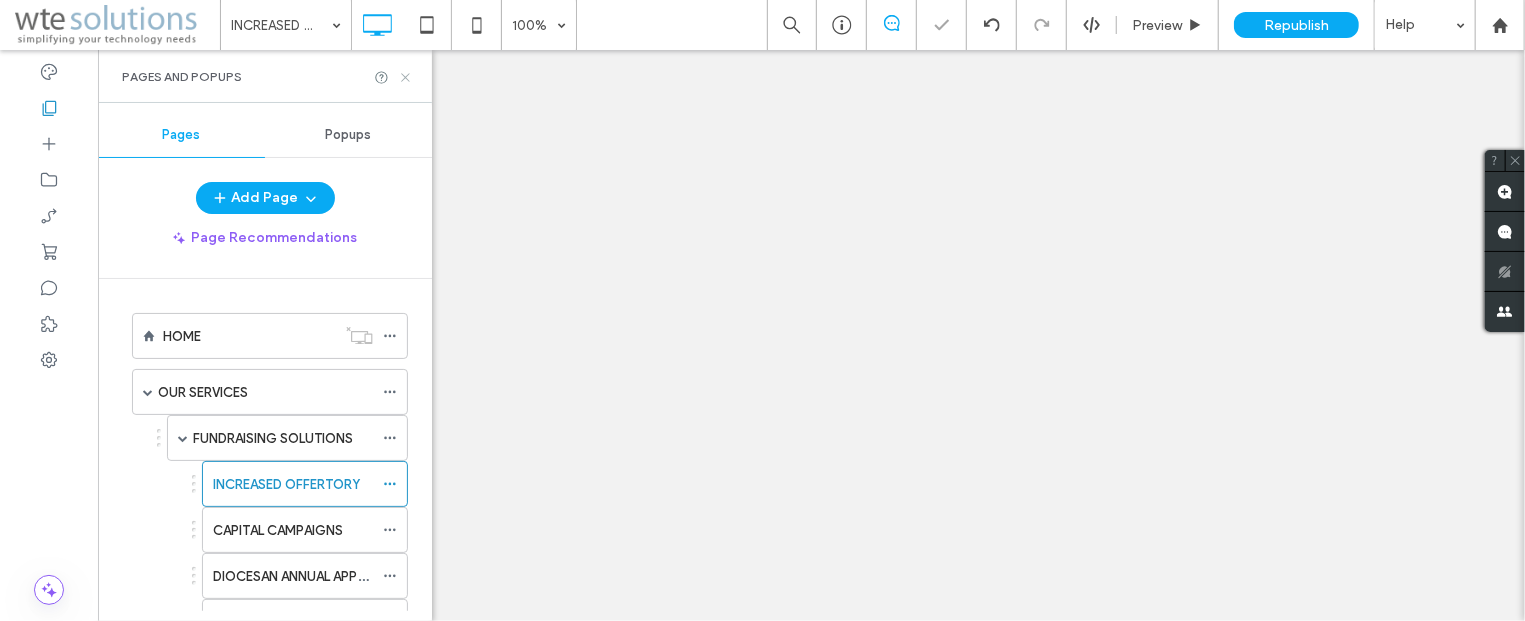 click 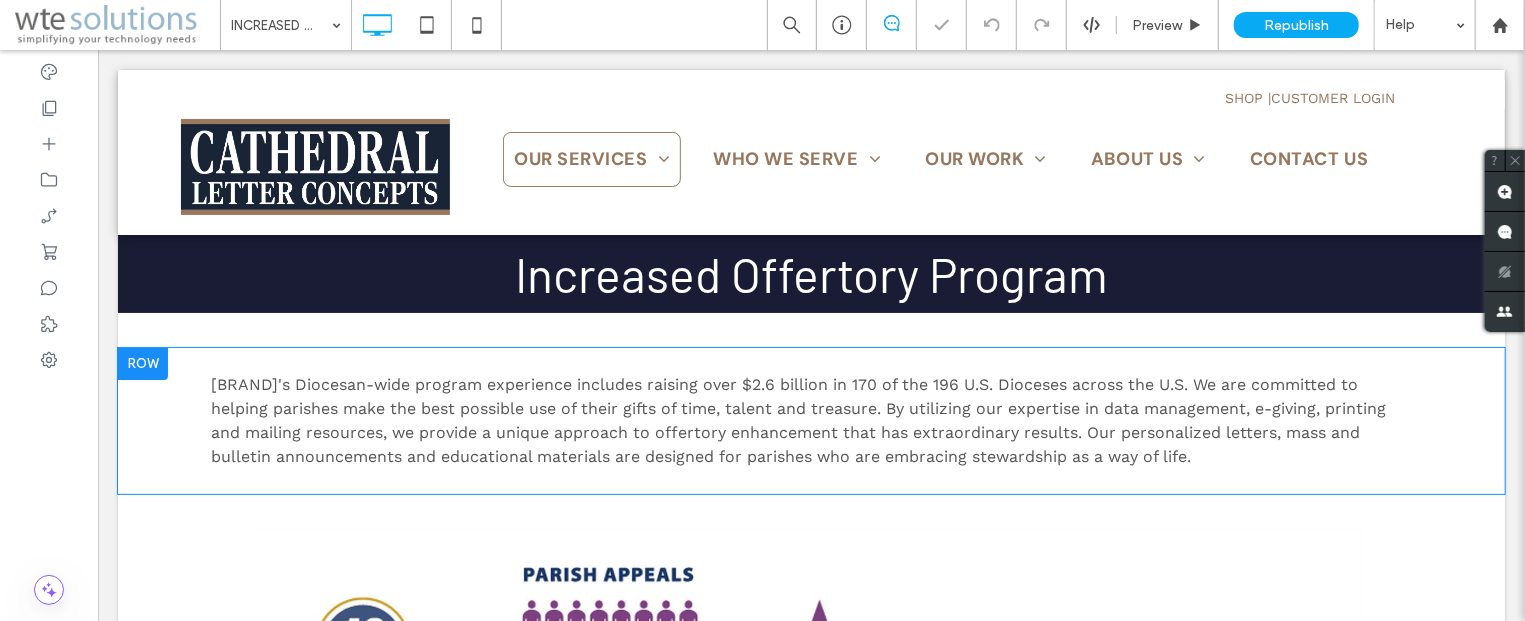 scroll, scrollTop: 0, scrollLeft: 0, axis: both 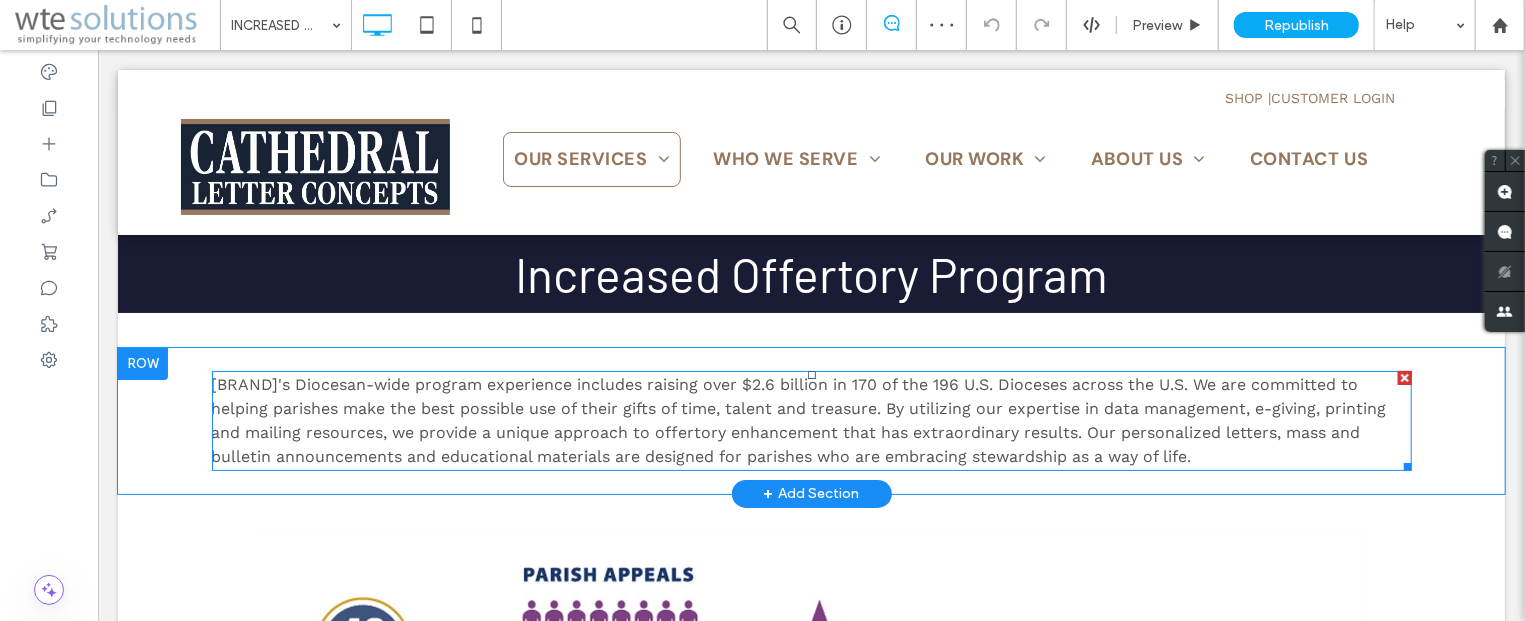 click on "Cathedral’s Diocesan-wide program experience includes raising over $2.6 billion in 170 of the 196 U.S. Dioceses across the U.S. We are committed to helping parishes make the best possible use of their gifts of time, talent and treasure. By utilizing our expertise in data management, e-giving, printing and mailing resources, we provide a unique approach to offertory enhancement that has extraordinary results. Our personalized letters, mass and bulletin announcements and educational materials are designed for parishes who are embracing stewardship as a way of life." at bounding box center [798, 419] 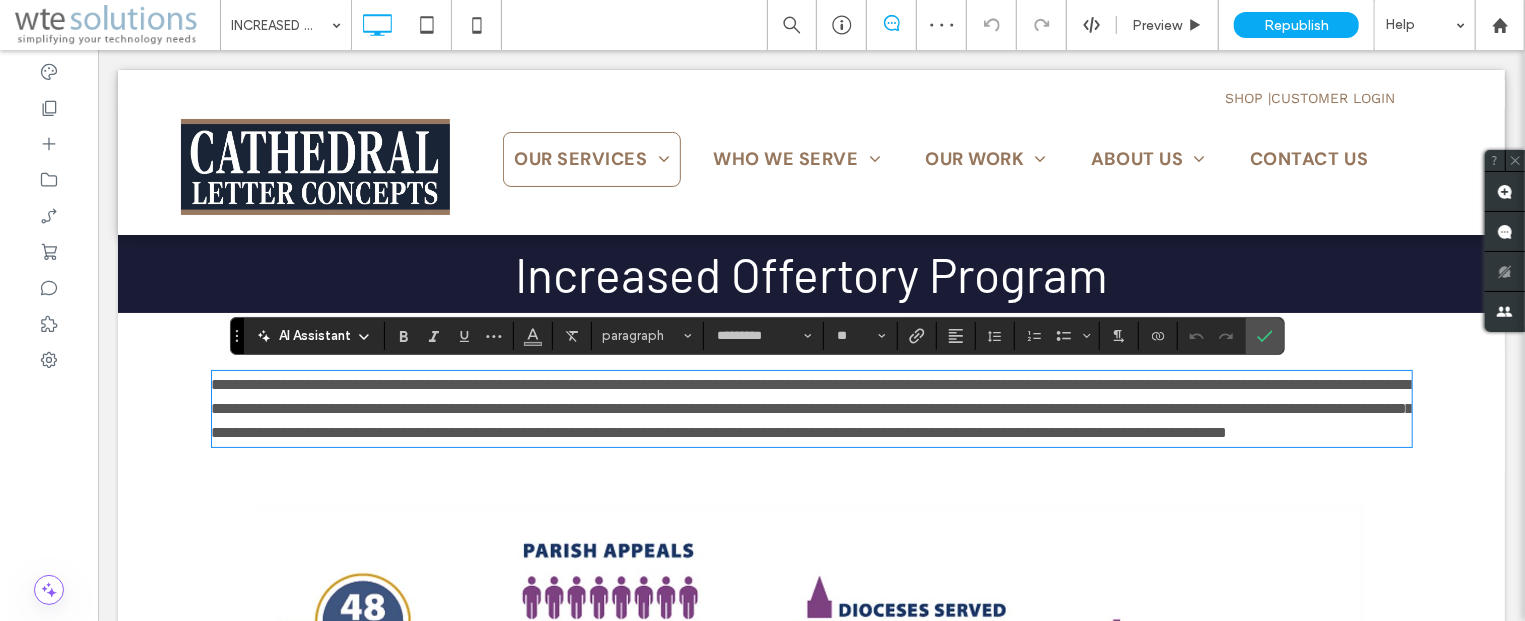 click on "**********" at bounding box center (812, 407) 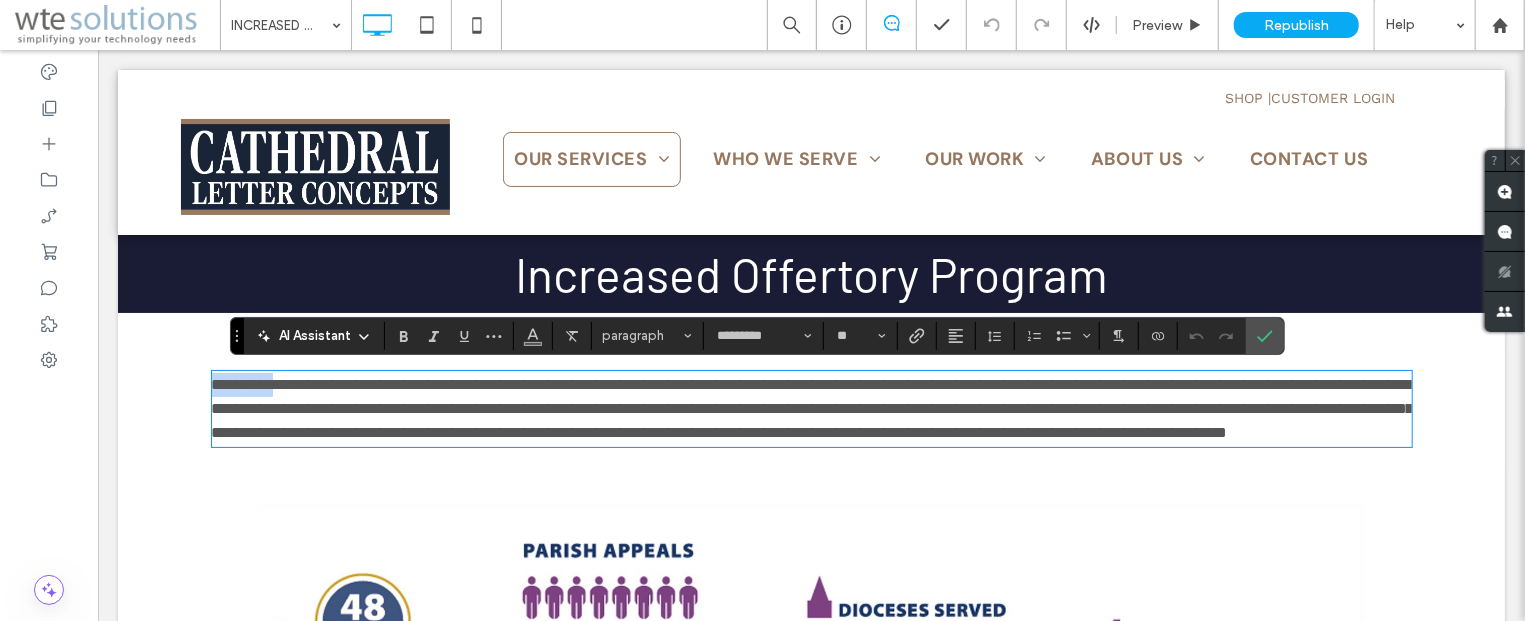 drag, startPoint x: 279, startPoint y: 386, endPoint x: 188, endPoint y: 386, distance: 91 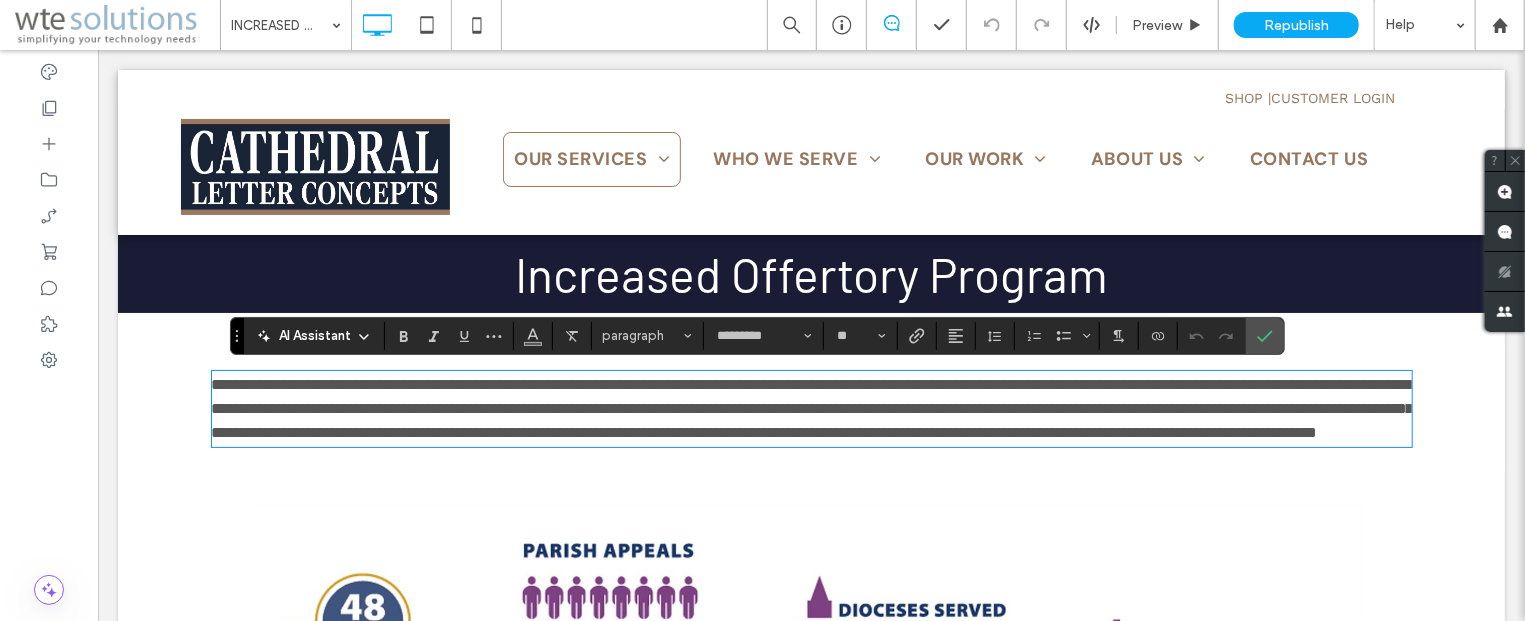 scroll, scrollTop: 0, scrollLeft: 0, axis: both 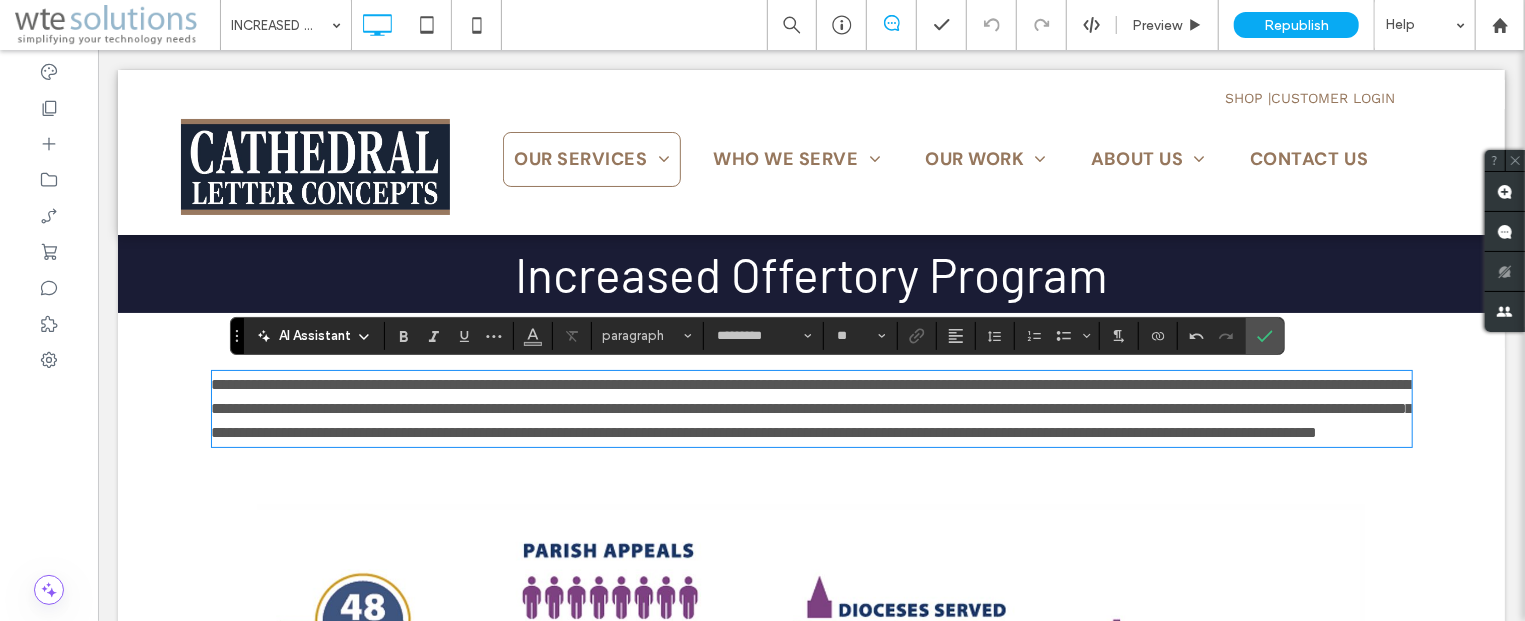 type 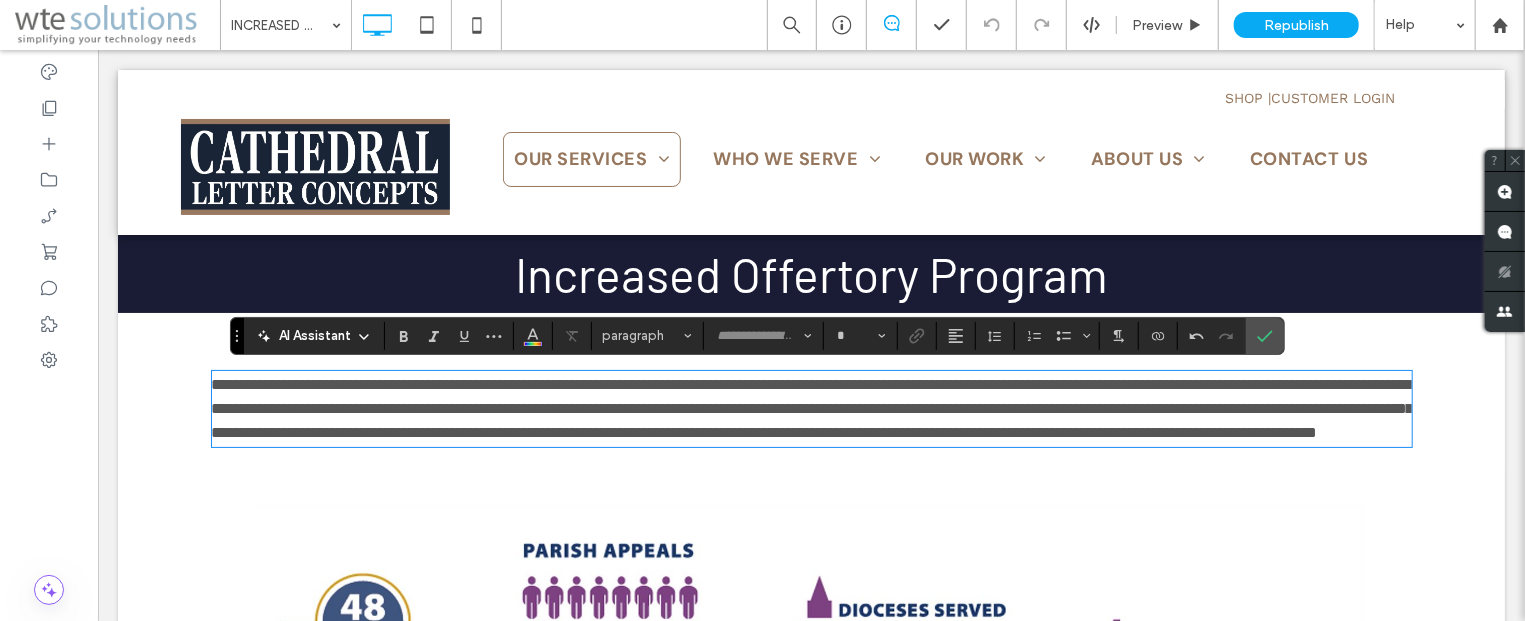 type on "*********" 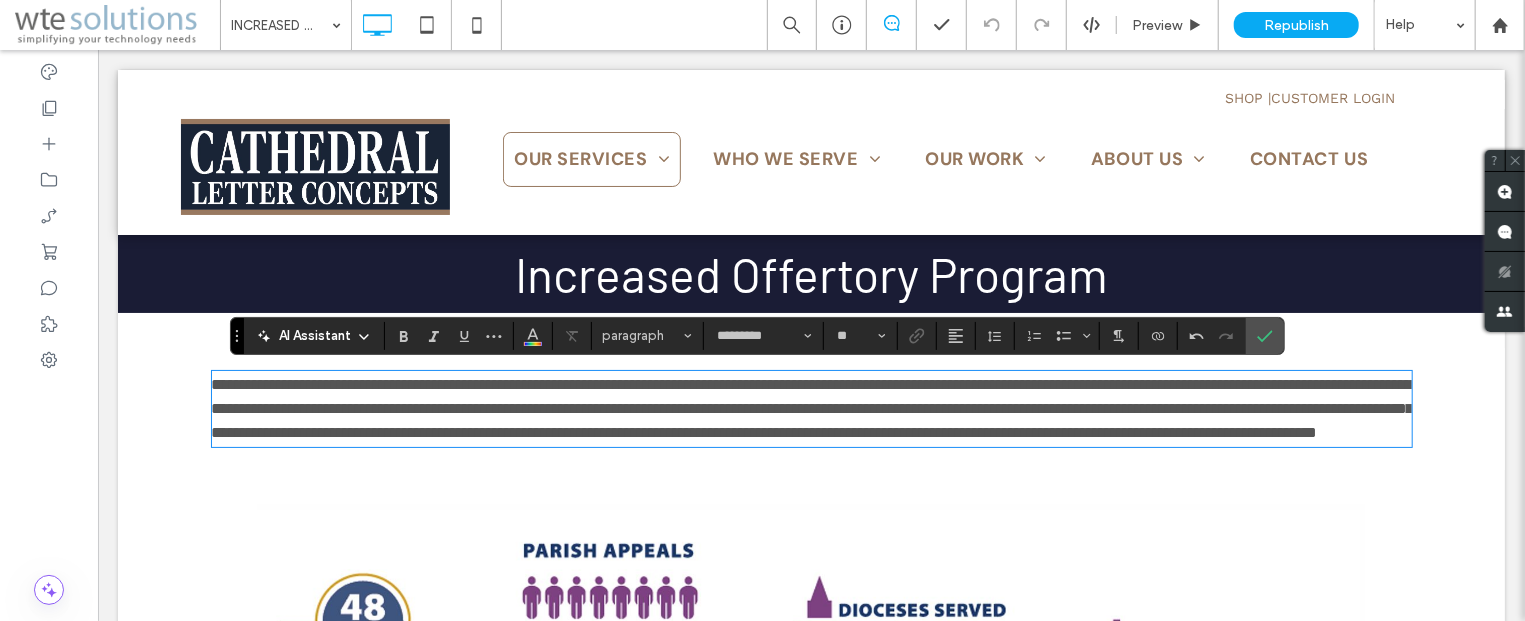 click on "**********" at bounding box center [812, 407] 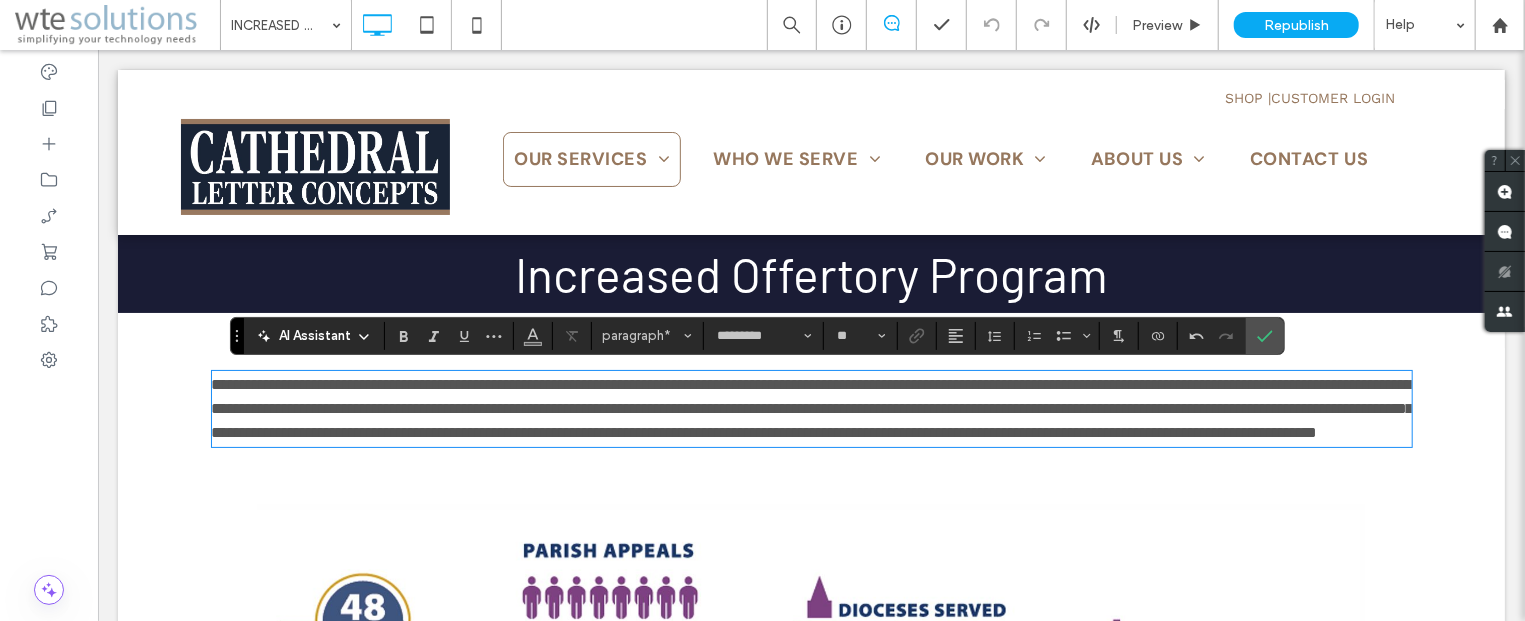 type 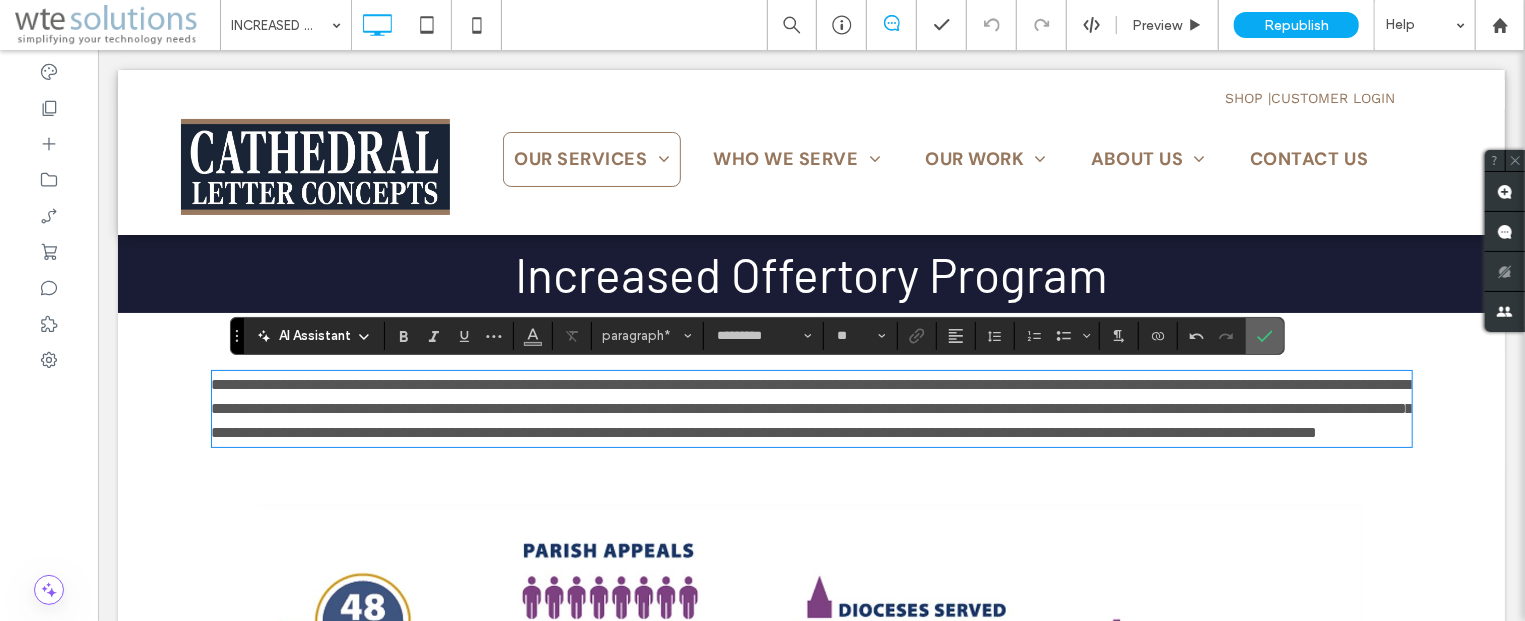 click 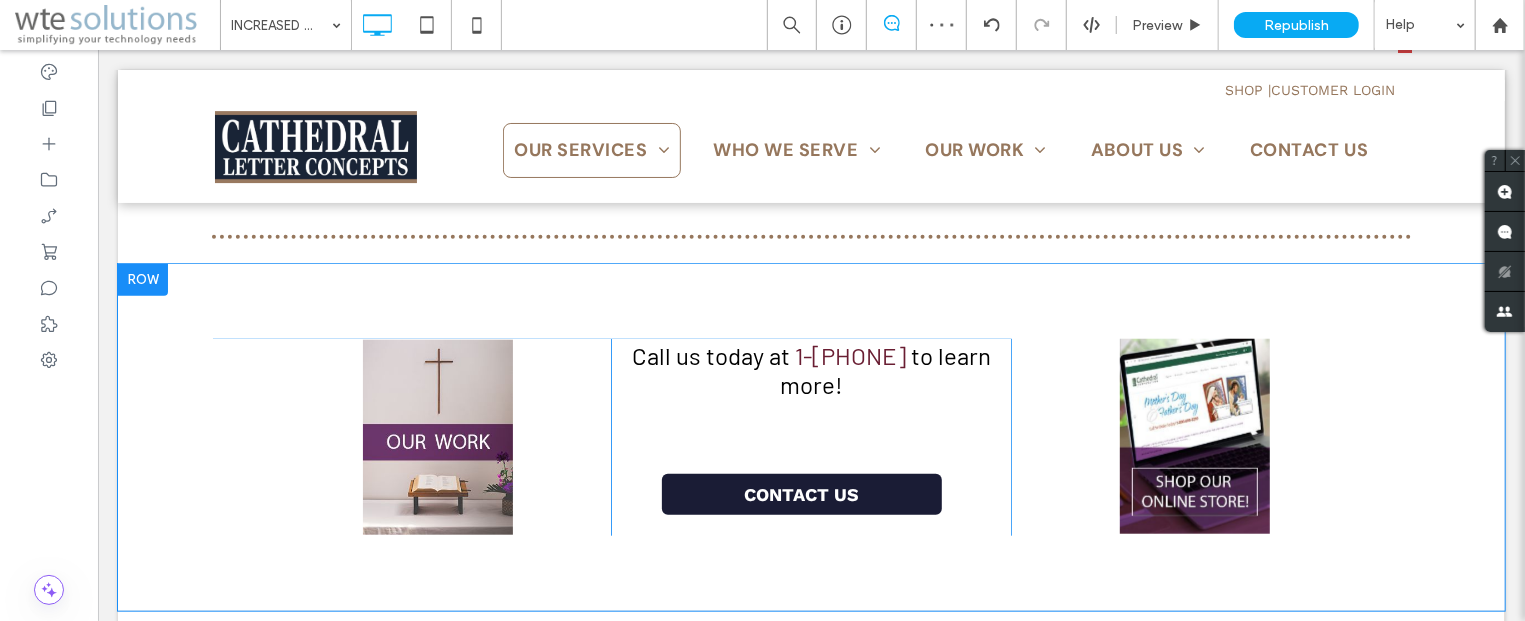 scroll, scrollTop: 875, scrollLeft: 0, axis: vertical 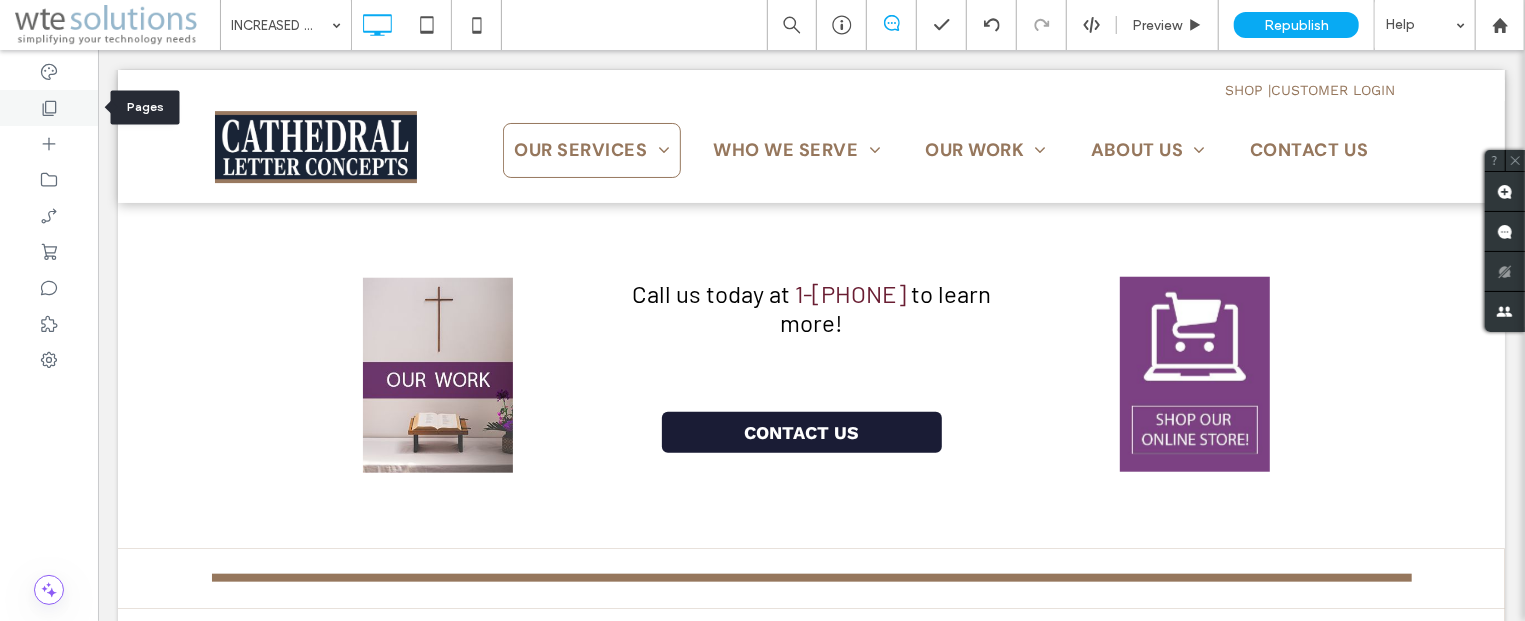 click 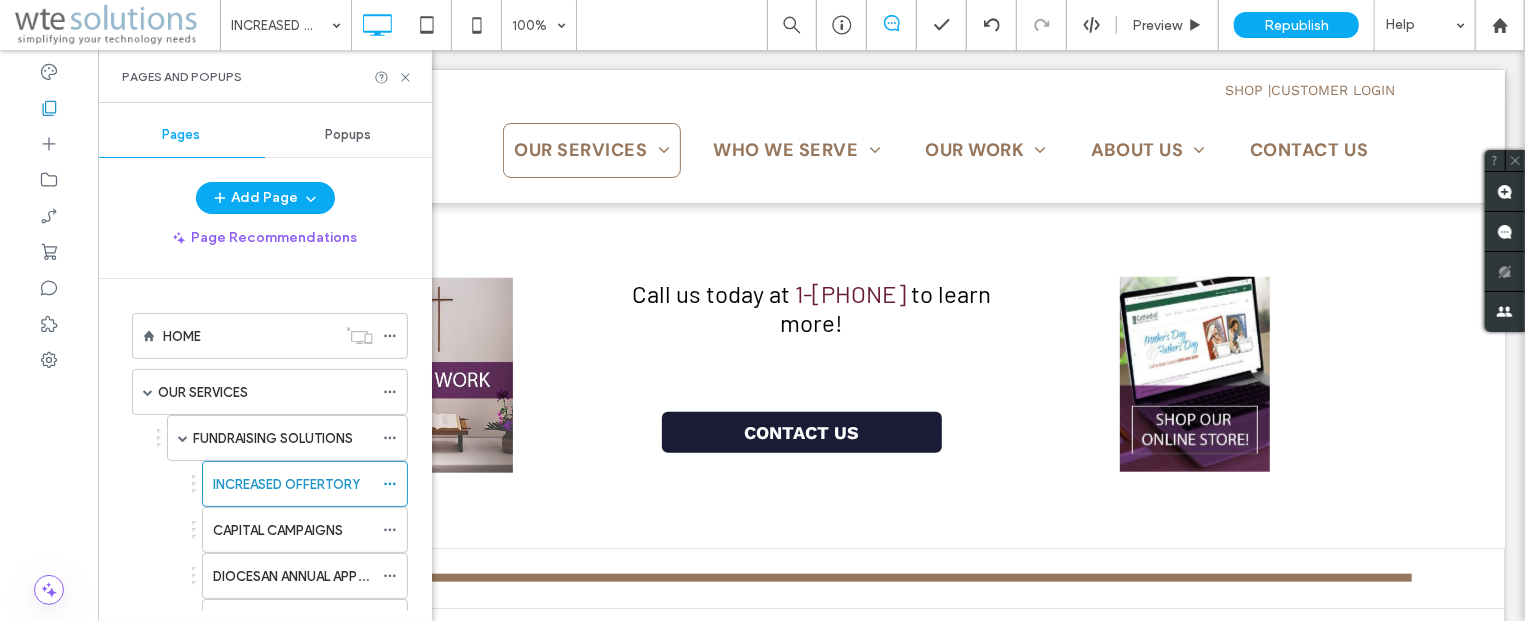 click on "HOME OUR SERVICES FUNDRAISING SOLUTIONS INCREASED OFFERTORY CAPITAL CAMPAIGNS DIOCESAN ANNUAL APPEALS RELIGIOUS ORGANIZATIONS PLEDGE REDEMPTION OFFERING ENVELOPES ENVELOPE MAILING PROGRAM BILINGUAL PRODUCTS BOXED SETS BULK ENVELOPES CHILDREN AND YOUTH SETS SPECIAL COLLECTION ENVELOPES STEWARDSHIP MOTIVATORS THE LITURGICAL SERIES TIME, TALENT AND TREASURE SERIES BAR CODING CONTRIBUTION RECORDING SERVICE SPECIAL MAILINGS ONLINE SERVICES ONLINE GIVING ONLINE LIST MAINTENANCE CONTRIBUTION RECORDING SERVICE EMAIL ESSENTIALS® PRINT AND MAIL WHO WE SERVE DIOCESES WHITEPAPERS CATHOLIC PARISHES PROTESTANT CHURCHES RELIGIOUS ORGANIZATIONS OUR WORK CLIENT TESTIMONIALS ABOUT US NEWS LEADERSHIP COMPLIANCE & SECURITY CORPORATE RESPONSIBILITY PRIVACY POLICY / TERMS & CONDITIONS CONTACT US CUSTOMER LOGIN TEST TEST 2 TEST 3 INT Test Our Work Test Our Work OUR WORK-Old Design Copy of LEADERSHIP 3" at bounding box center (277, 445) 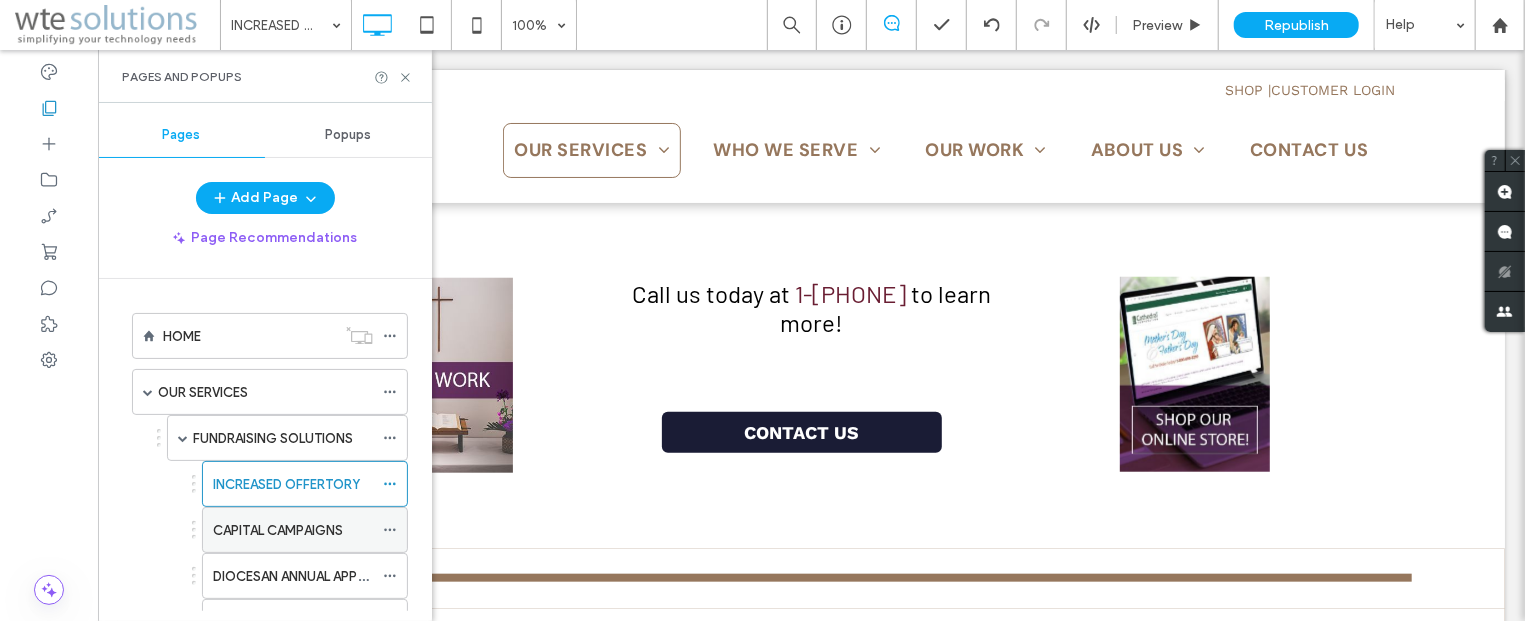 click on "CAPITAL CAMPAIGNS" at bounding box center [278, 530] 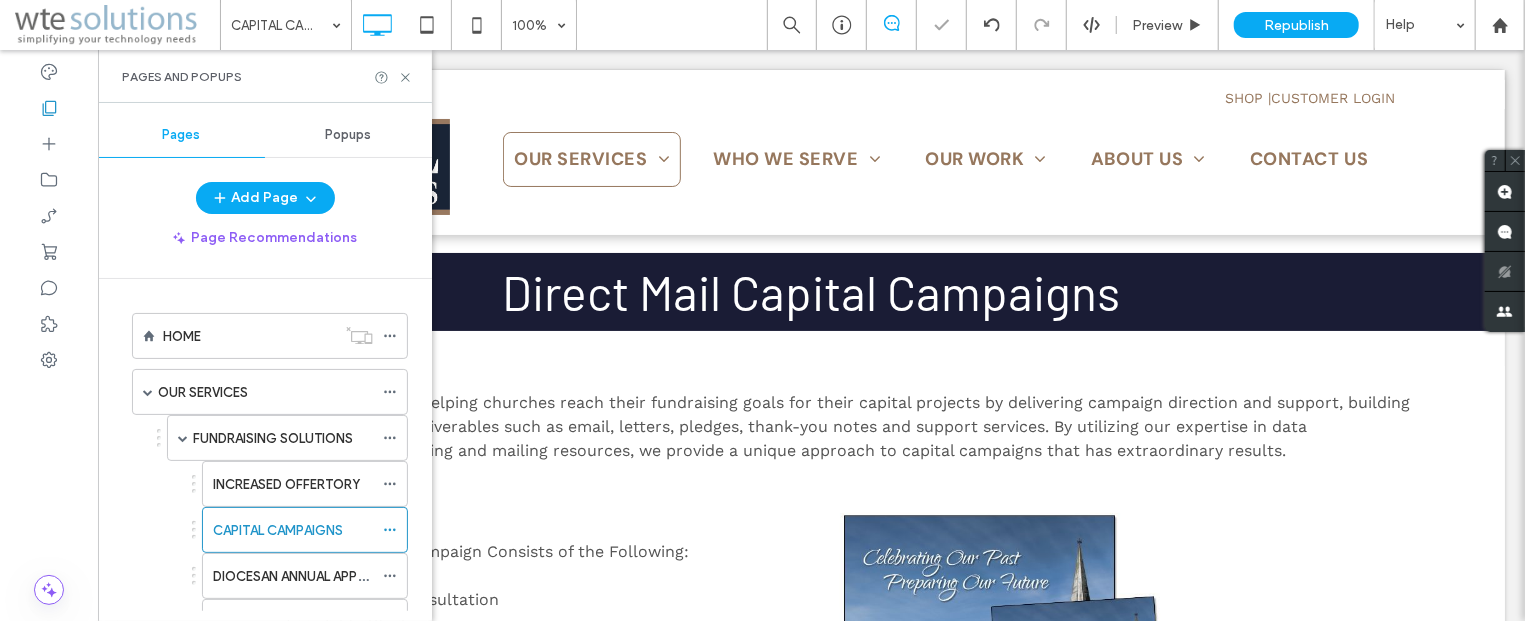 scroll, scrollTop: 0, scrollLeft: 0, axis: both 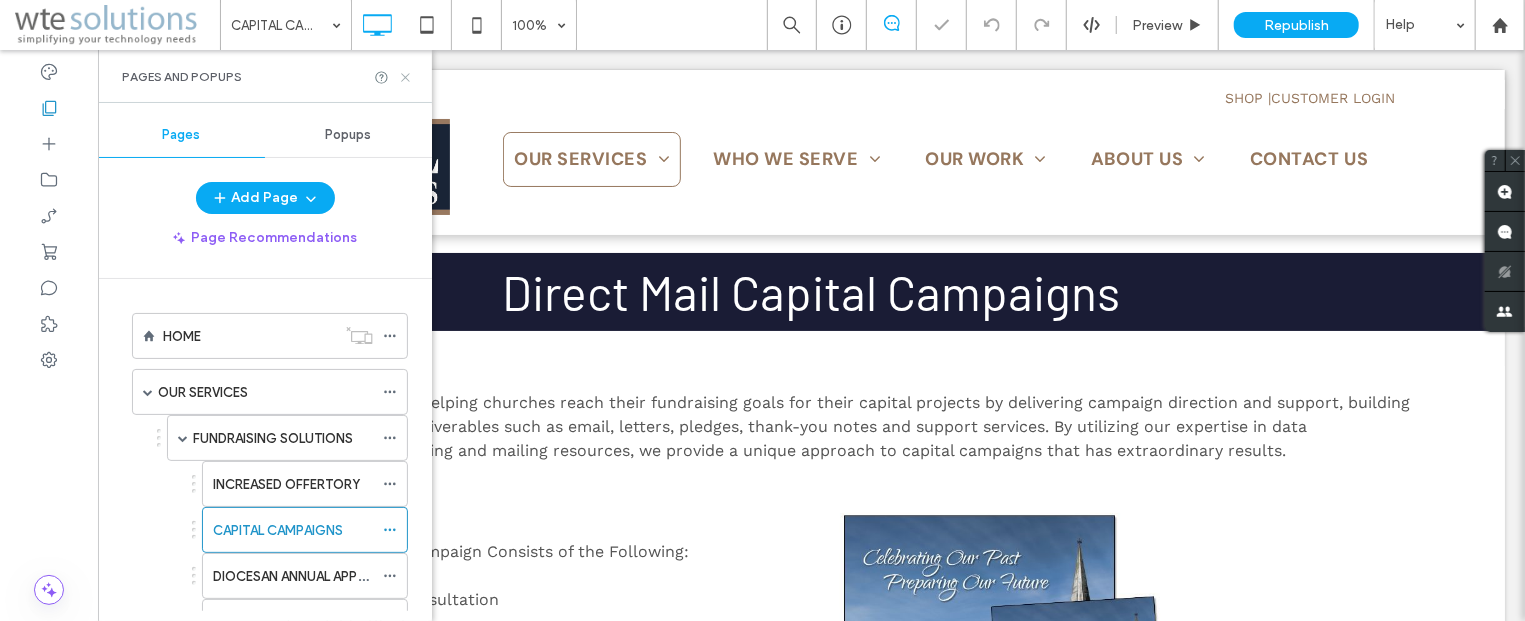 click 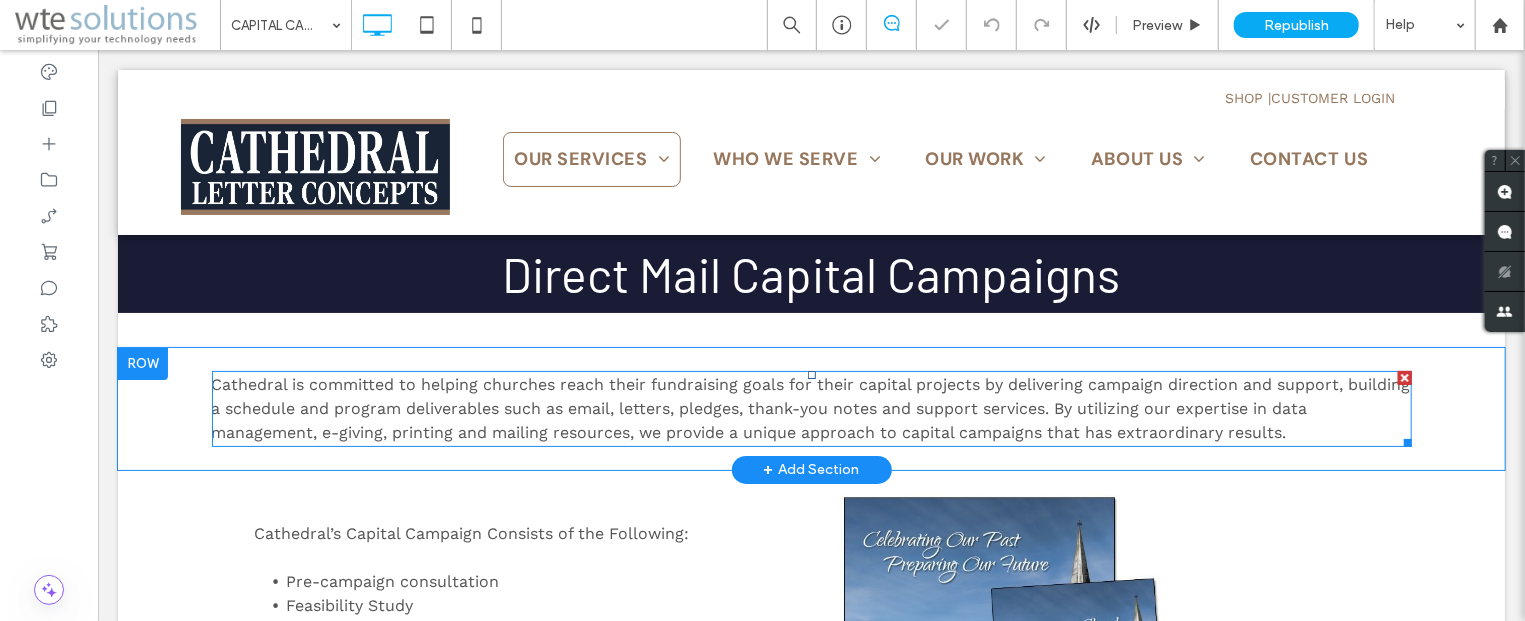 click on "Cathedral is committed to helping churches reach their fundraising goals for their capital projects by delivering campaign direction and support, building a schedule and program deliverables such as email, letters, pledges, thank-you notes and support services. By utilizing our expertise in data management, e-giving, printing and mailing resources, we provide a unique approach to capital campaigns that has extraordinary results." at bounding box center [810, 407] 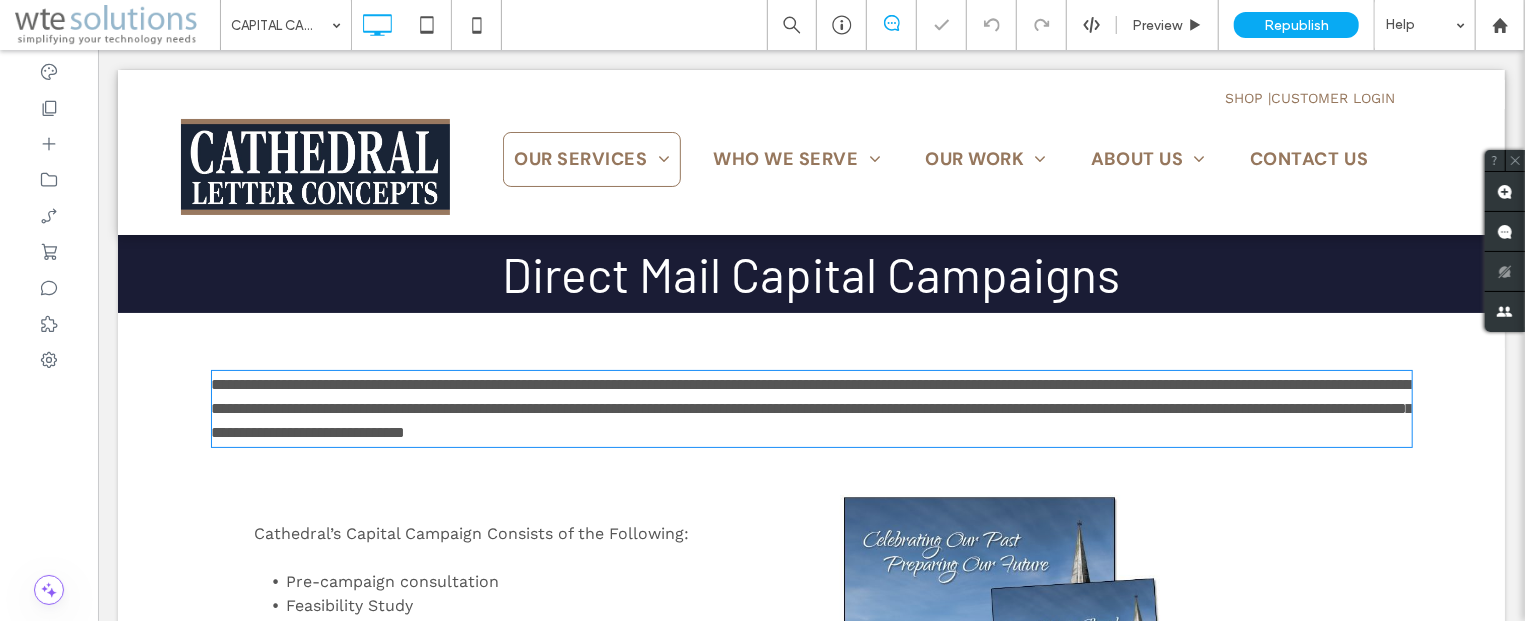 click on "**********" at bounding box center [812, 407] 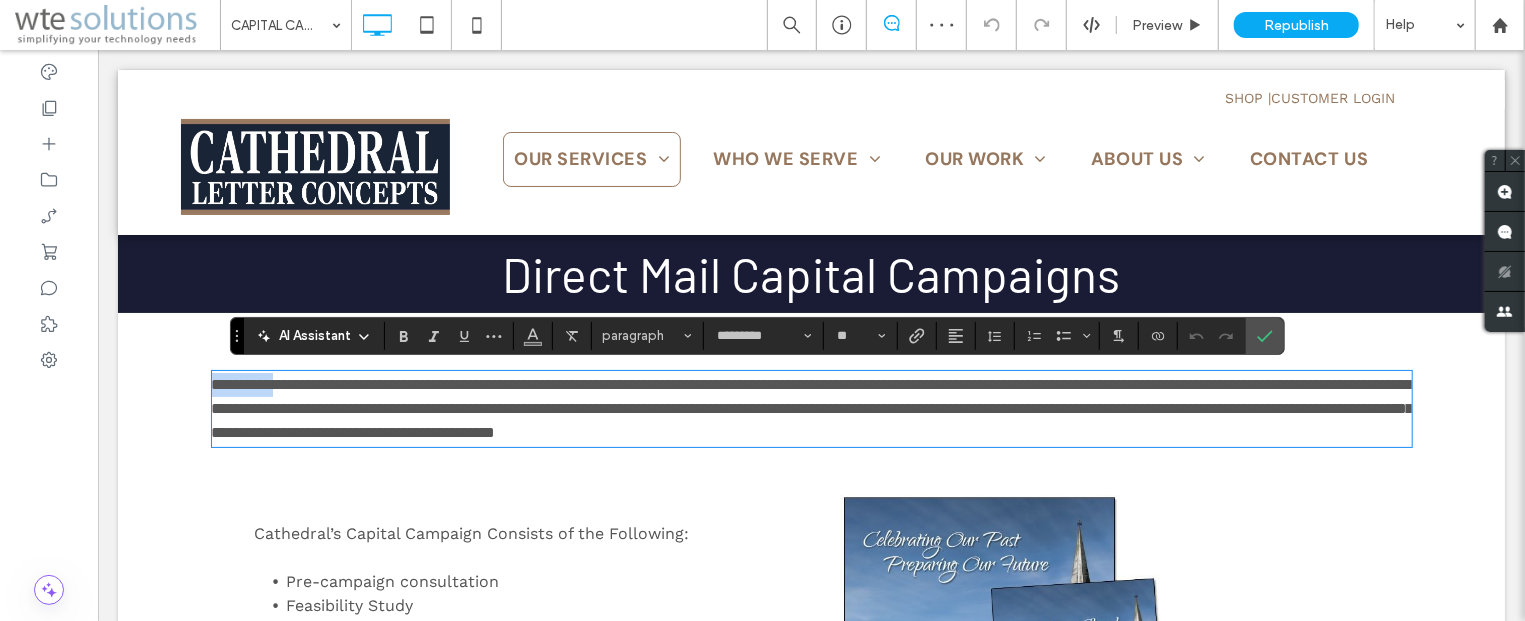 scroll, scrollTop: 0, scrollLeft: 0, axis: both 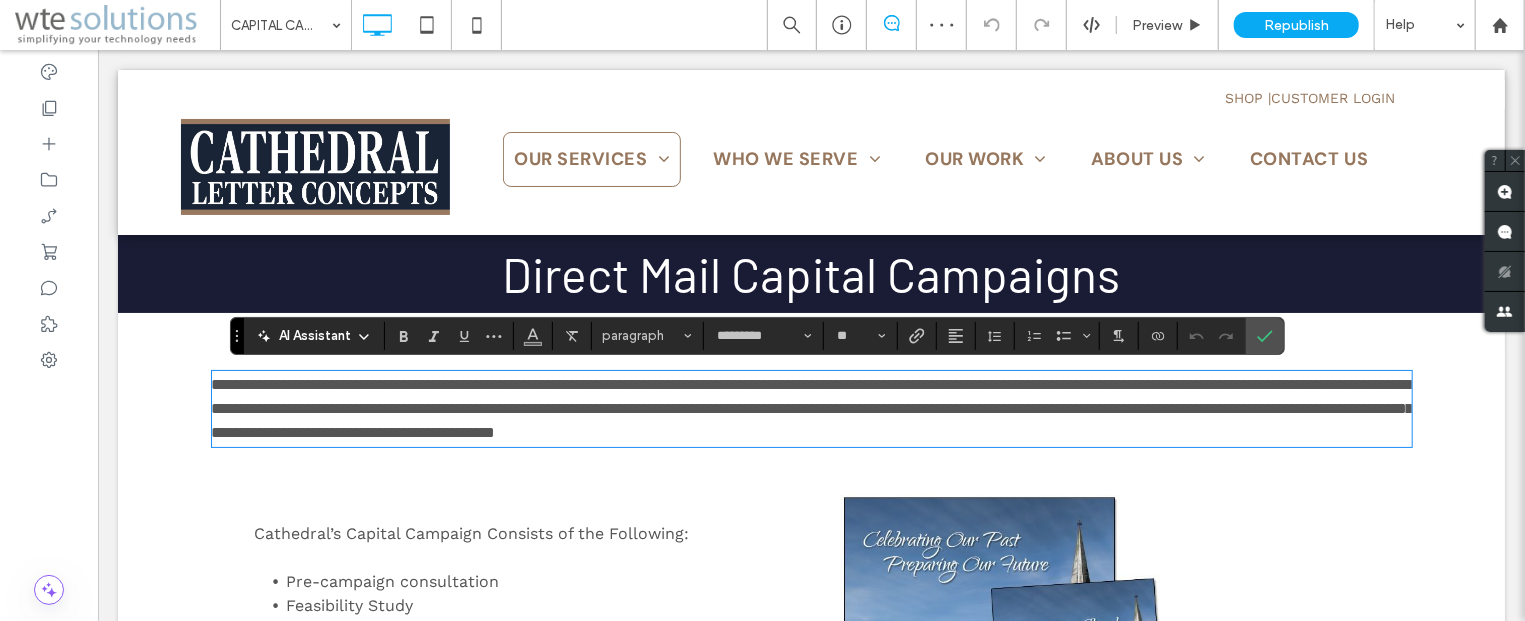 type 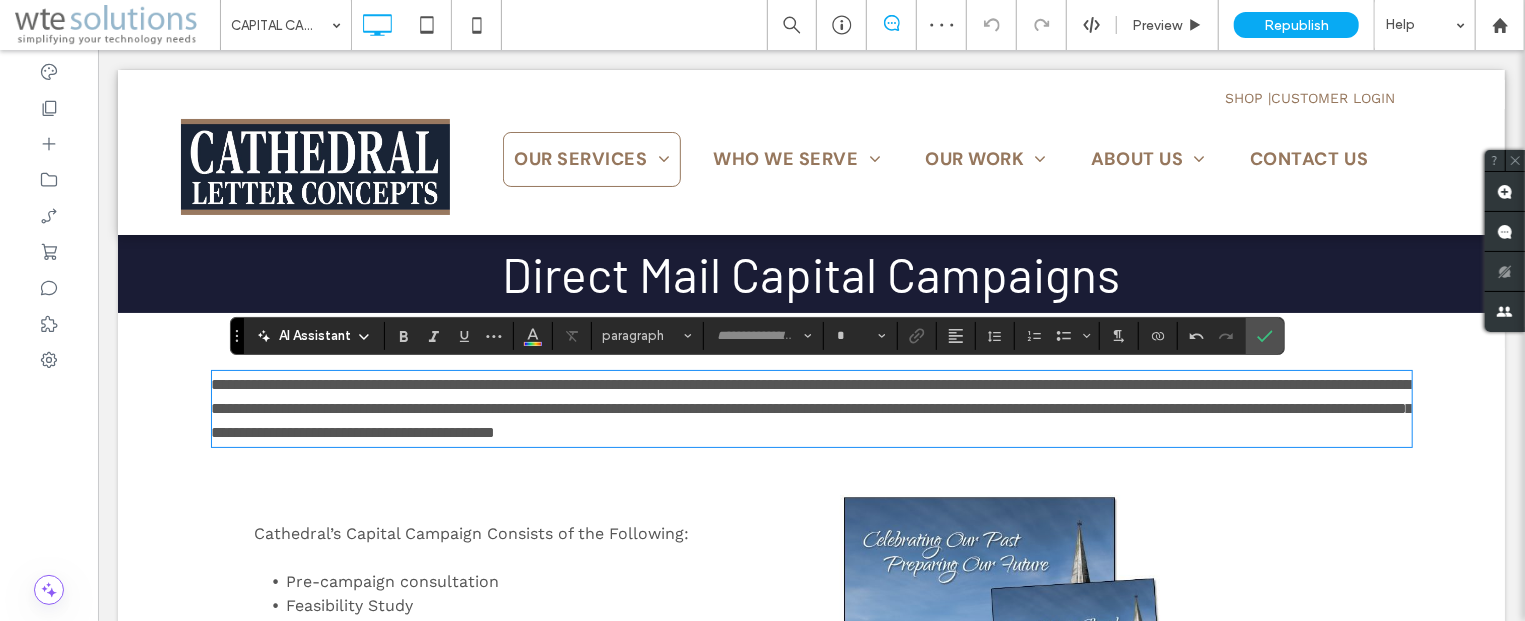 type 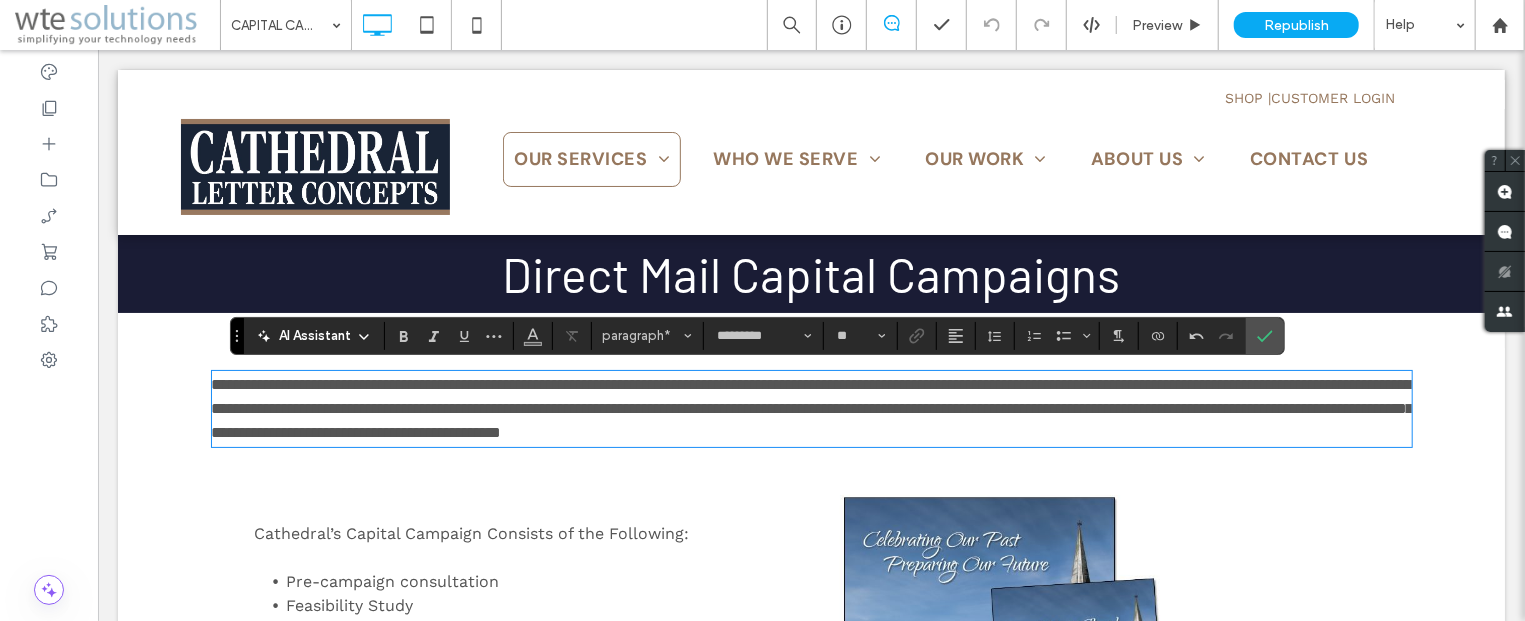 click on "**********" at bounding box center (812, 407) 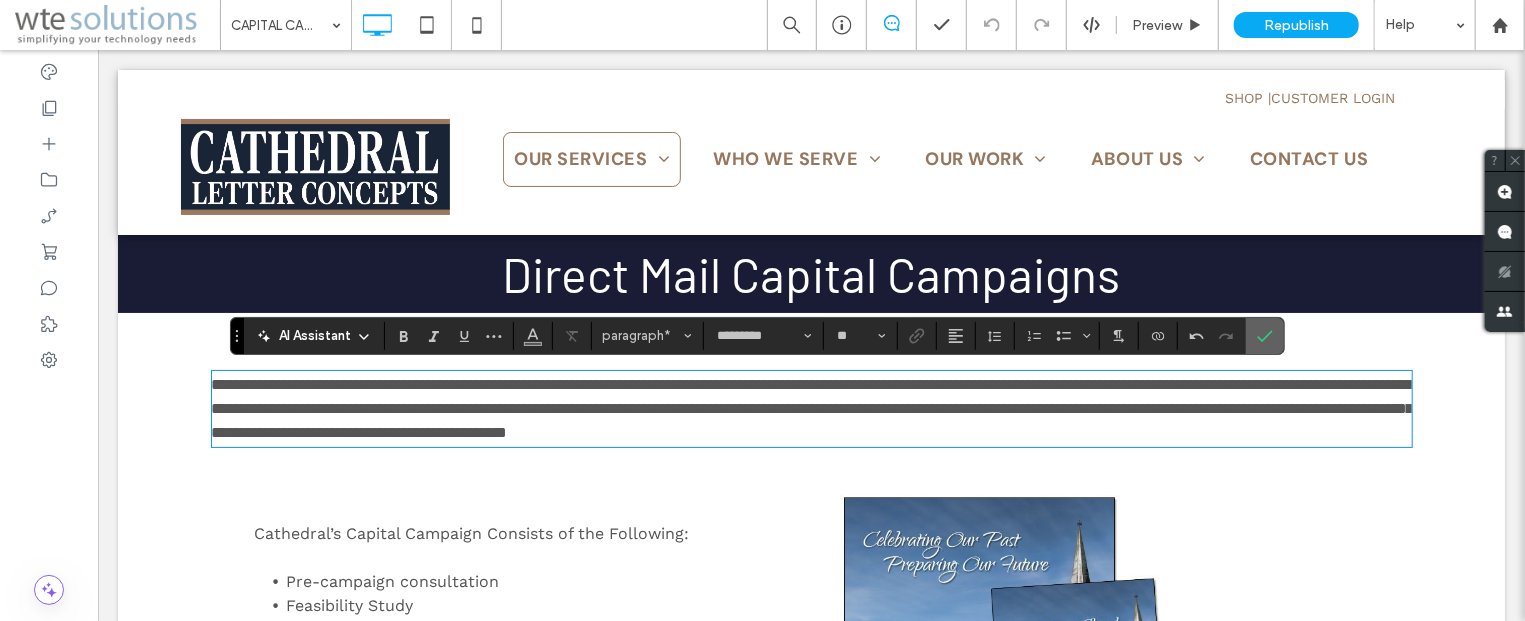 click 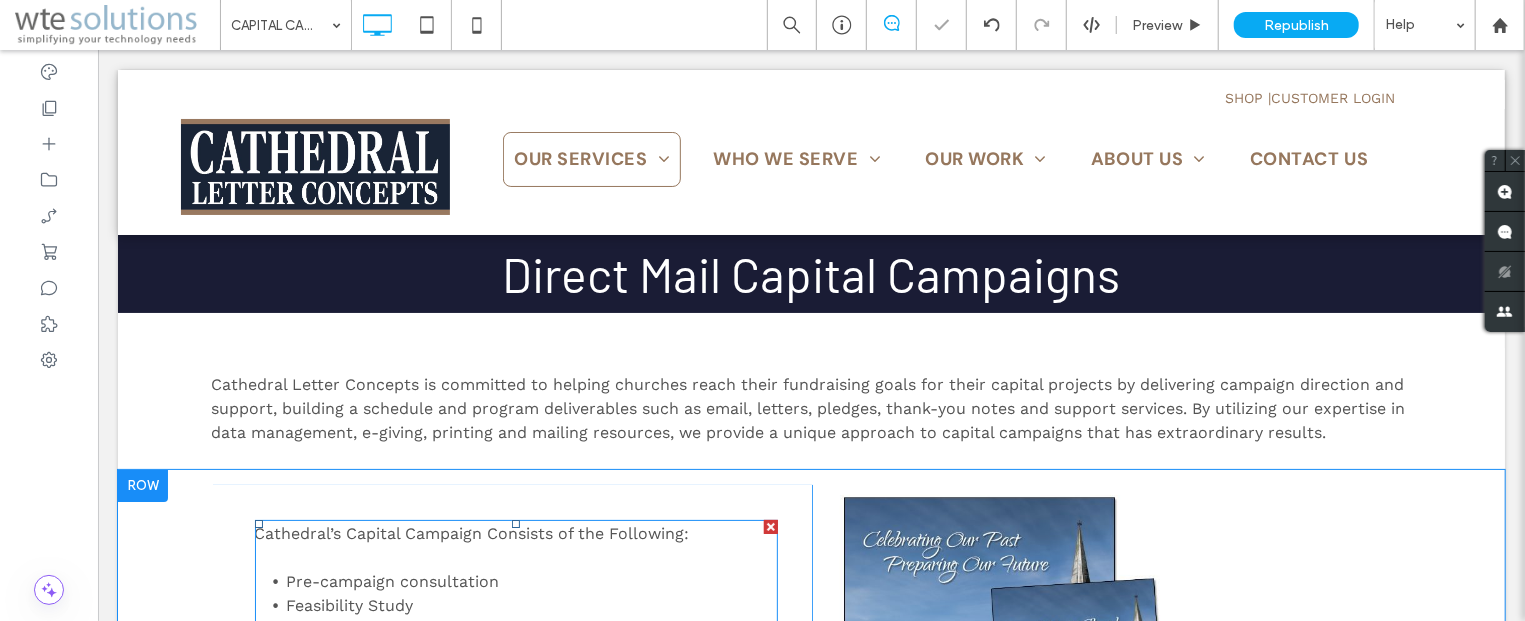 click on "Cathedral’s Capital Campaign Consists of the Following:" at bounding box center [471, 532] 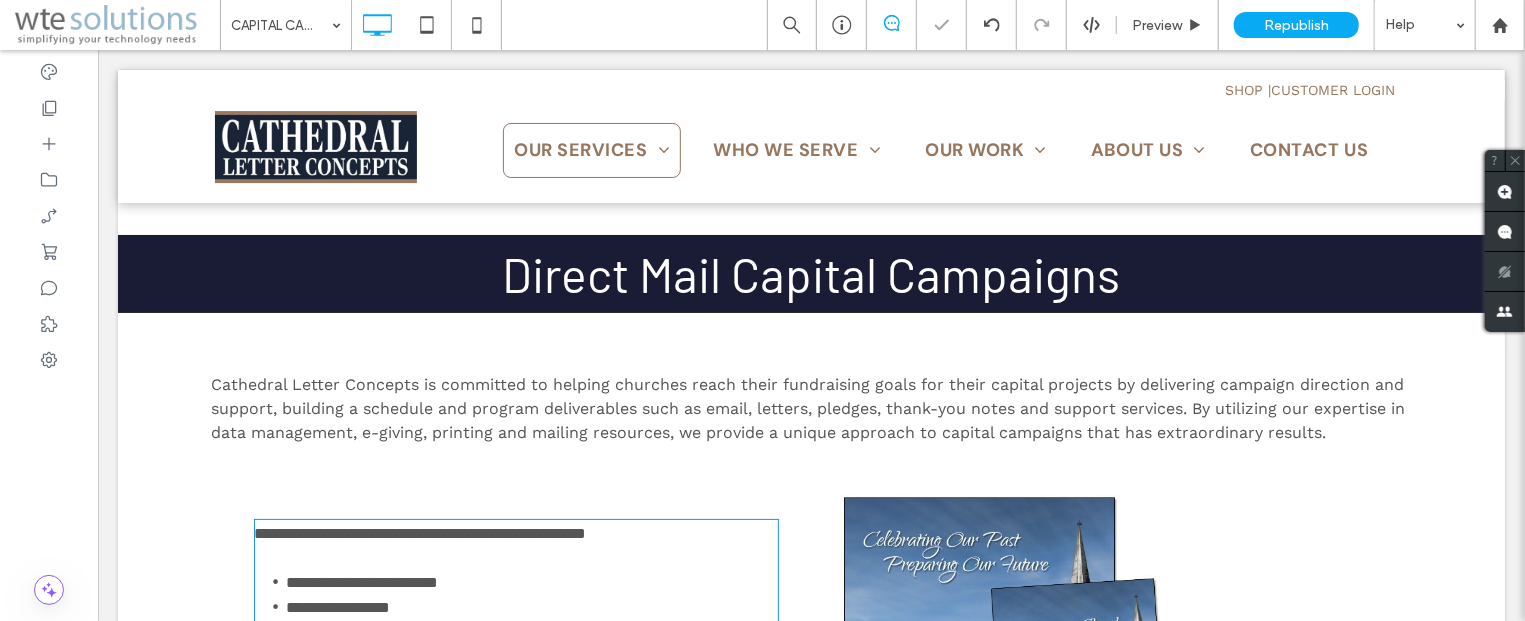 click on "**********" at bounding box center [810, 671] 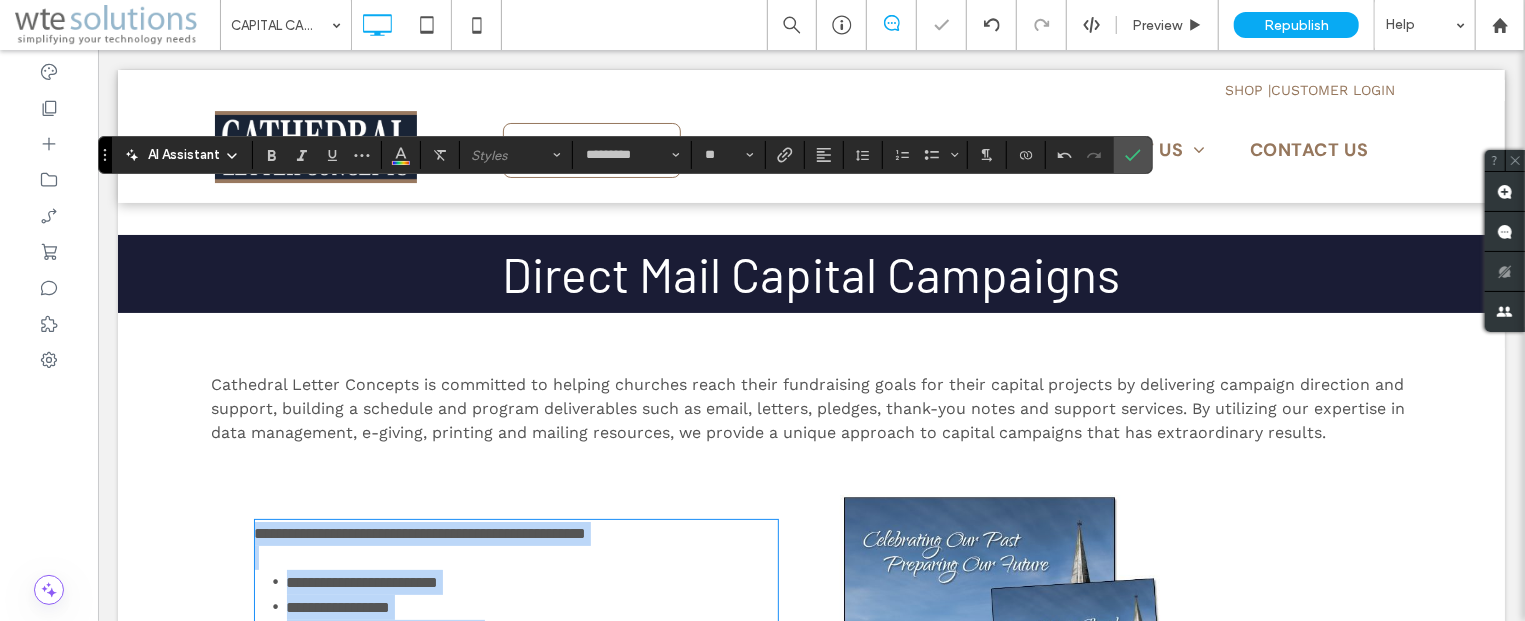 scroll, scrollTop: 329, scrollLeft: 0, axis: vertical 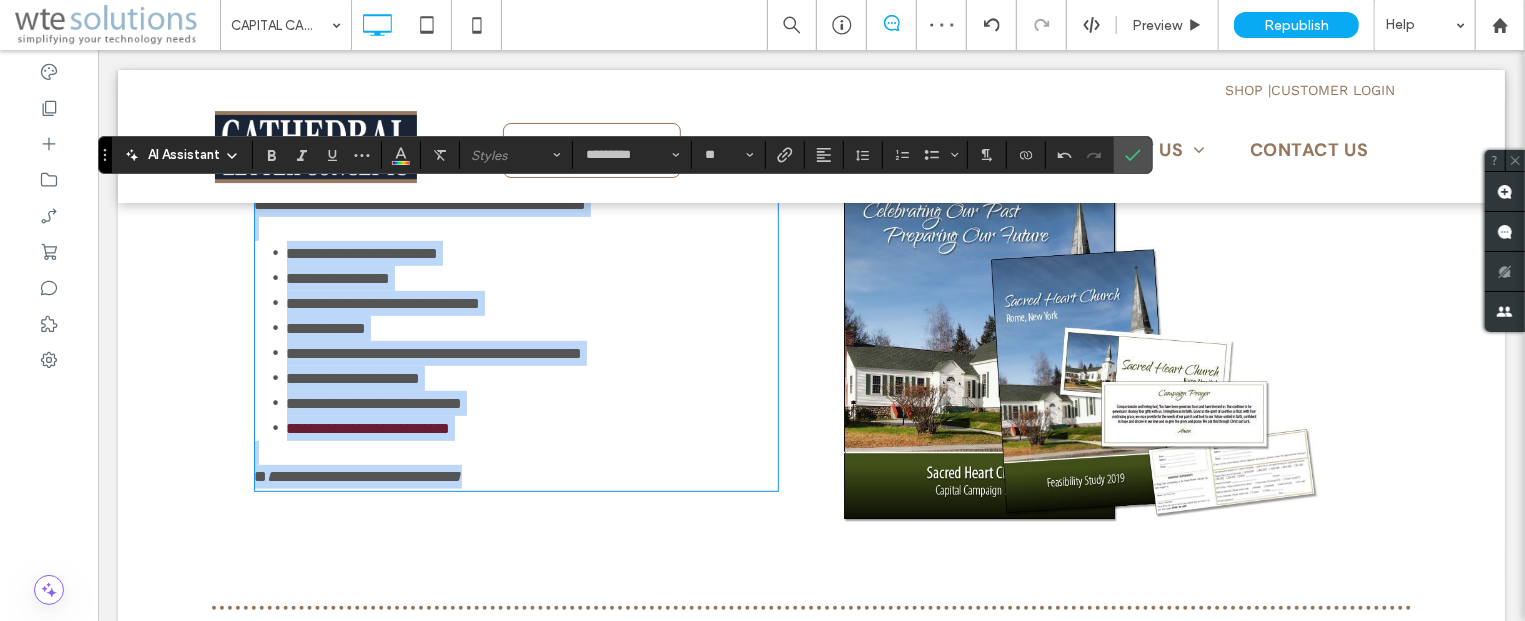 click on "**********" at bounding box center [531, 277] 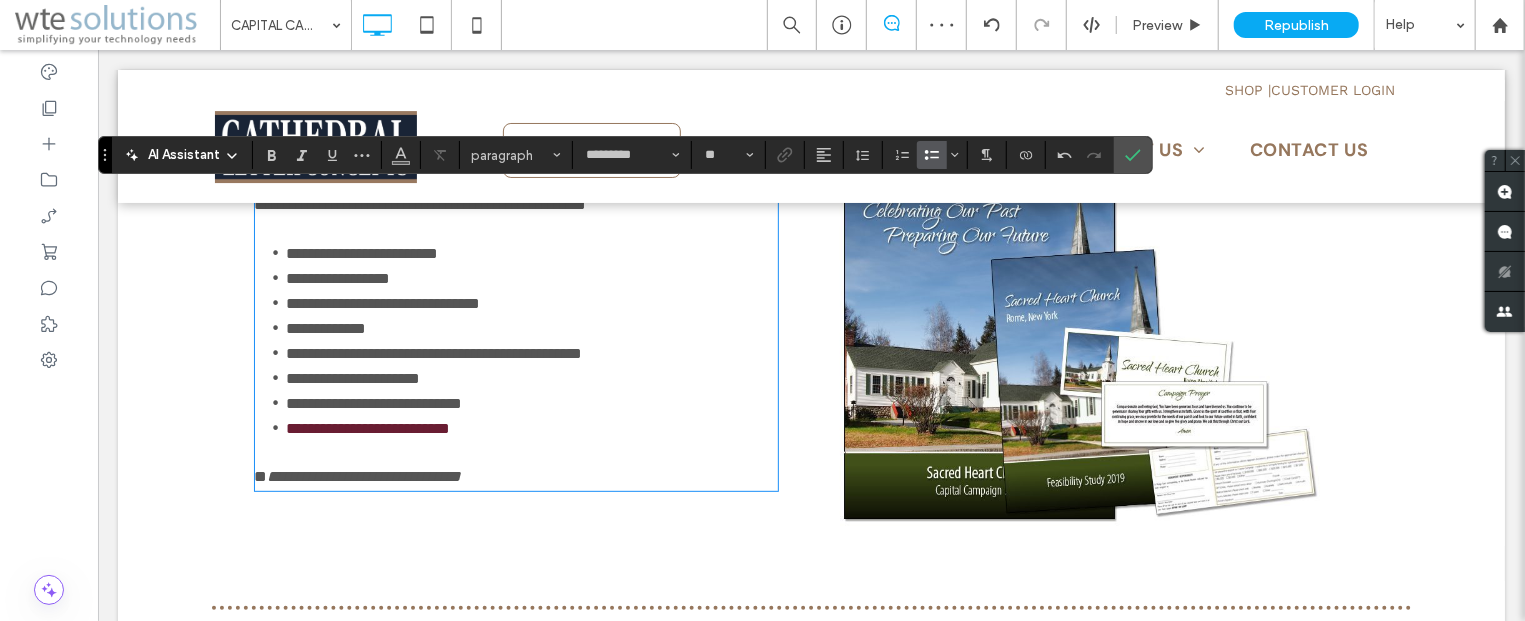 scroll, scrollTop: 222, scrollLeft: 0, axis: vertical 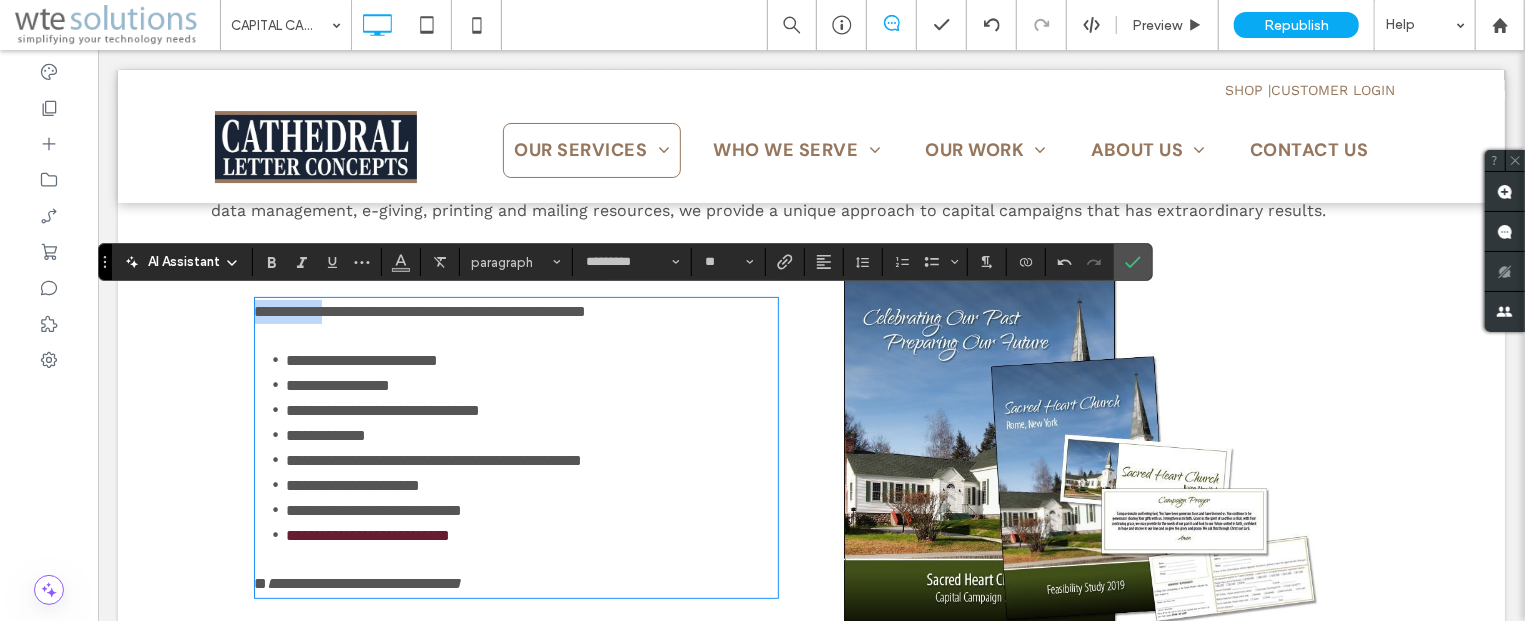 drag, startPoint x: 332, startPoint y: 308, endPoint x: 232, endPoint y: 305, distance: 100.04499 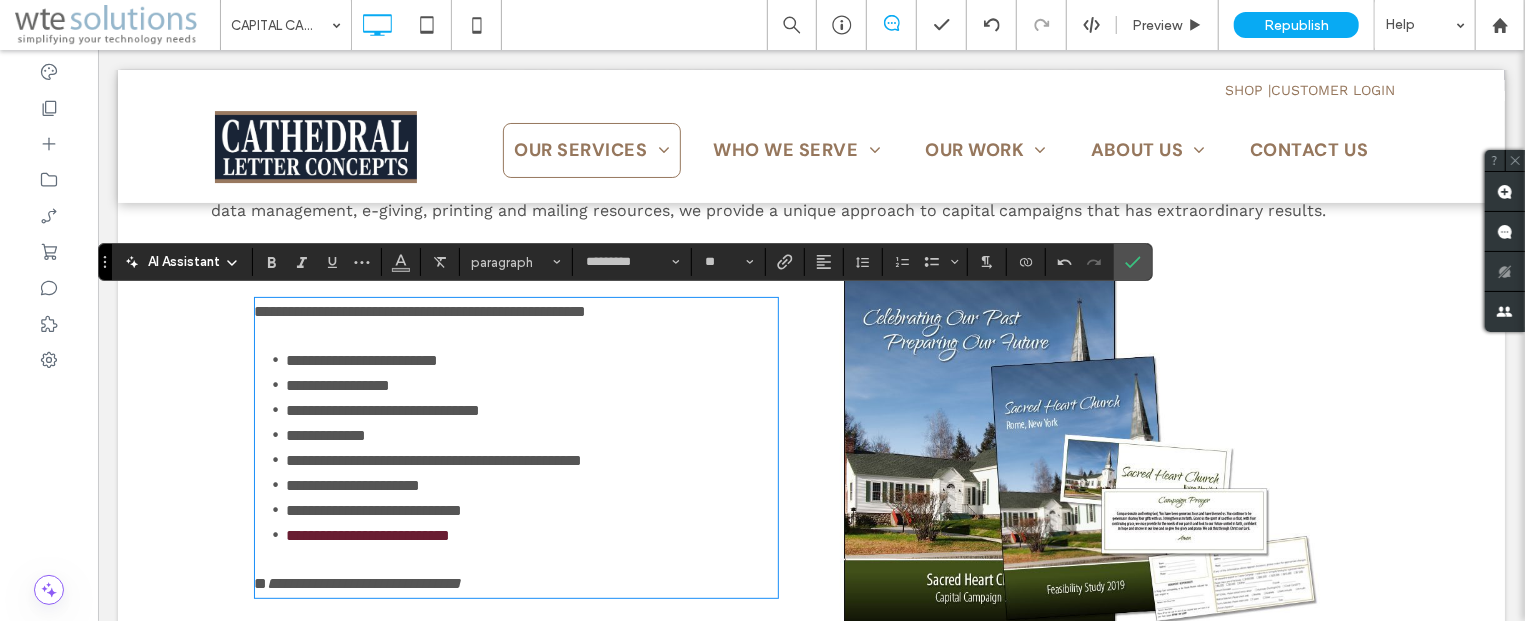 scroll, scrollTop: 0, scrollLeft: 0, axis: both 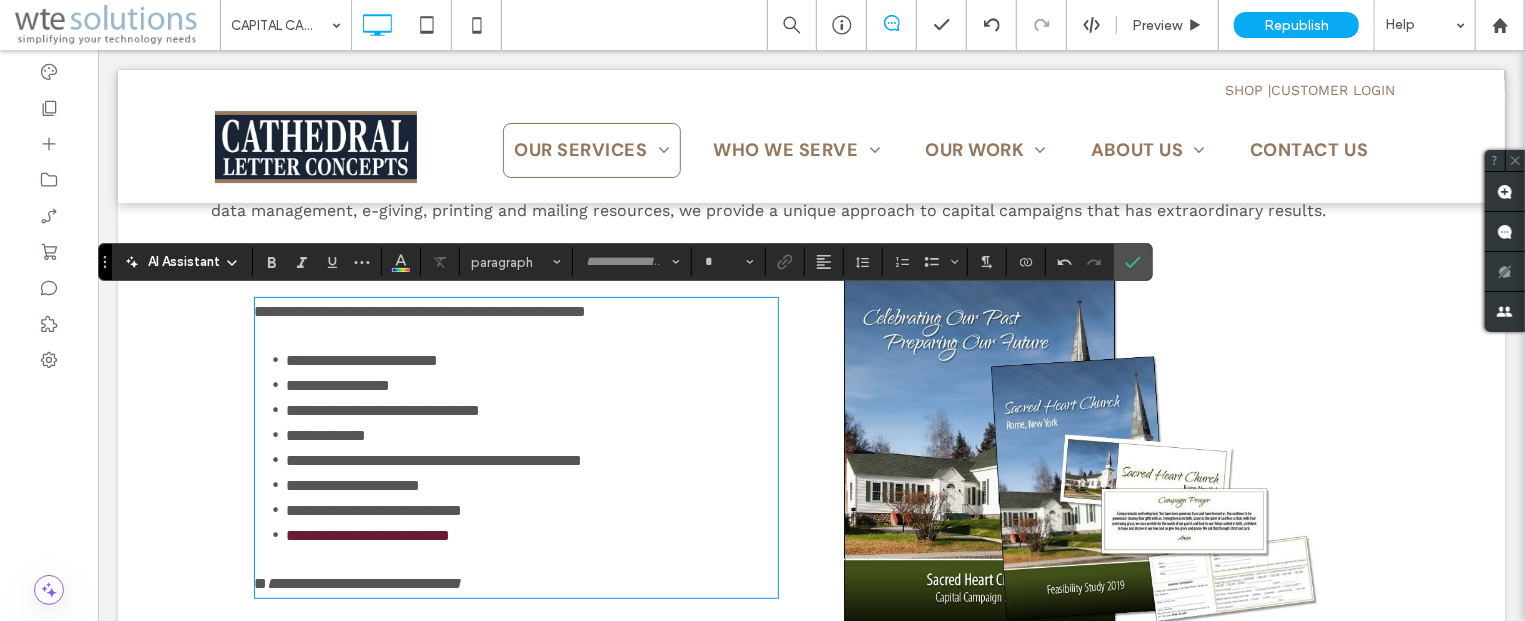 type 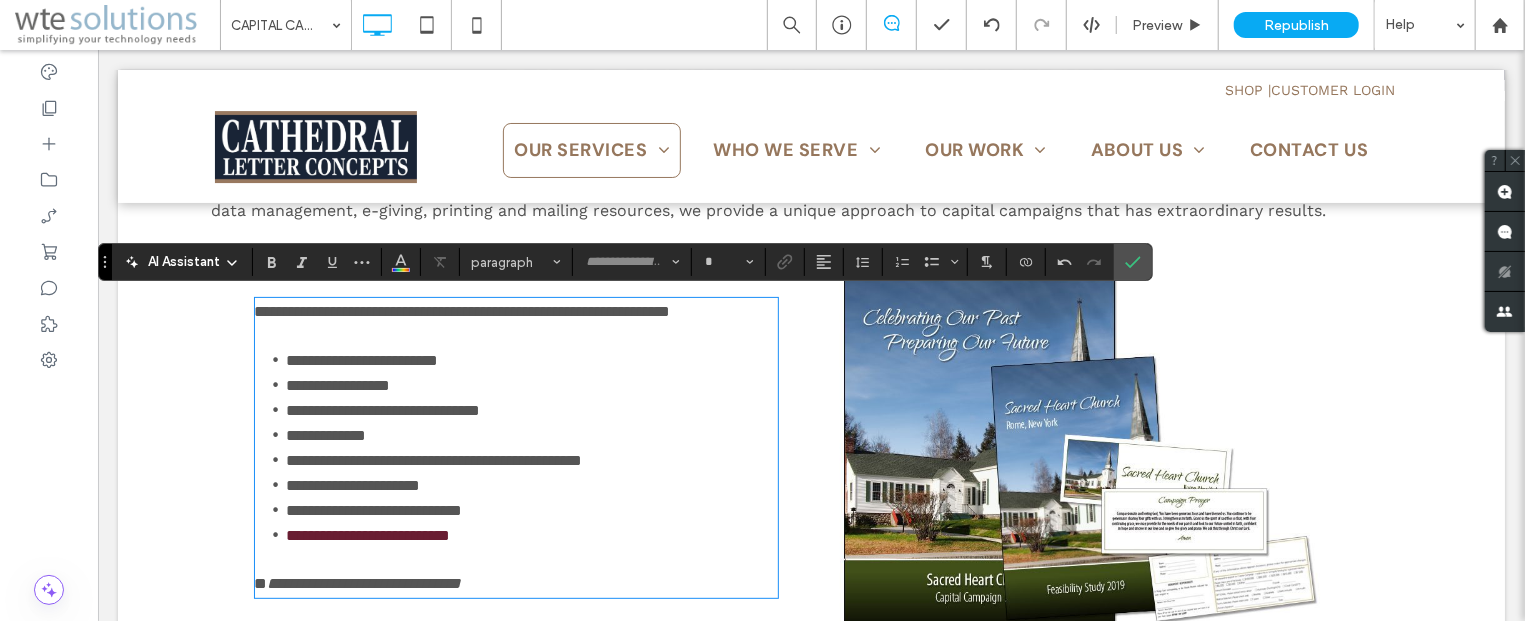 type 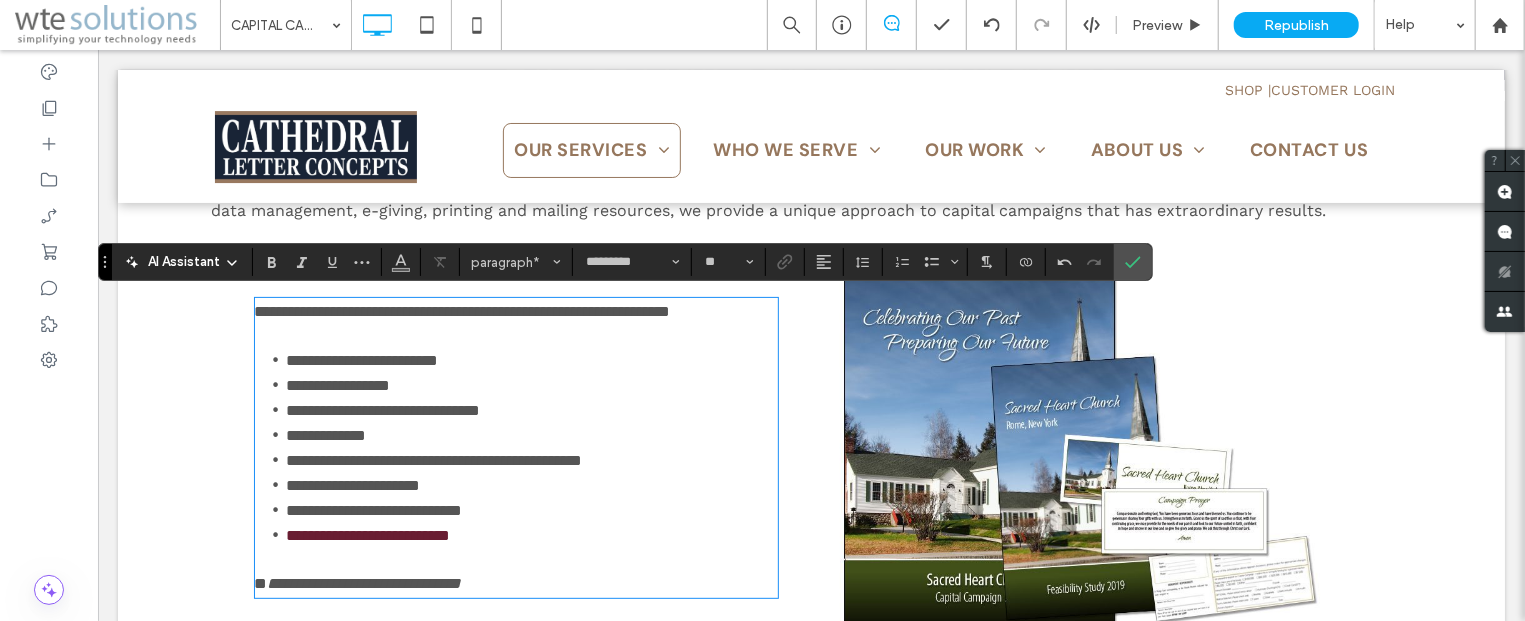 click on "**********" at bounding box center [462, 310] 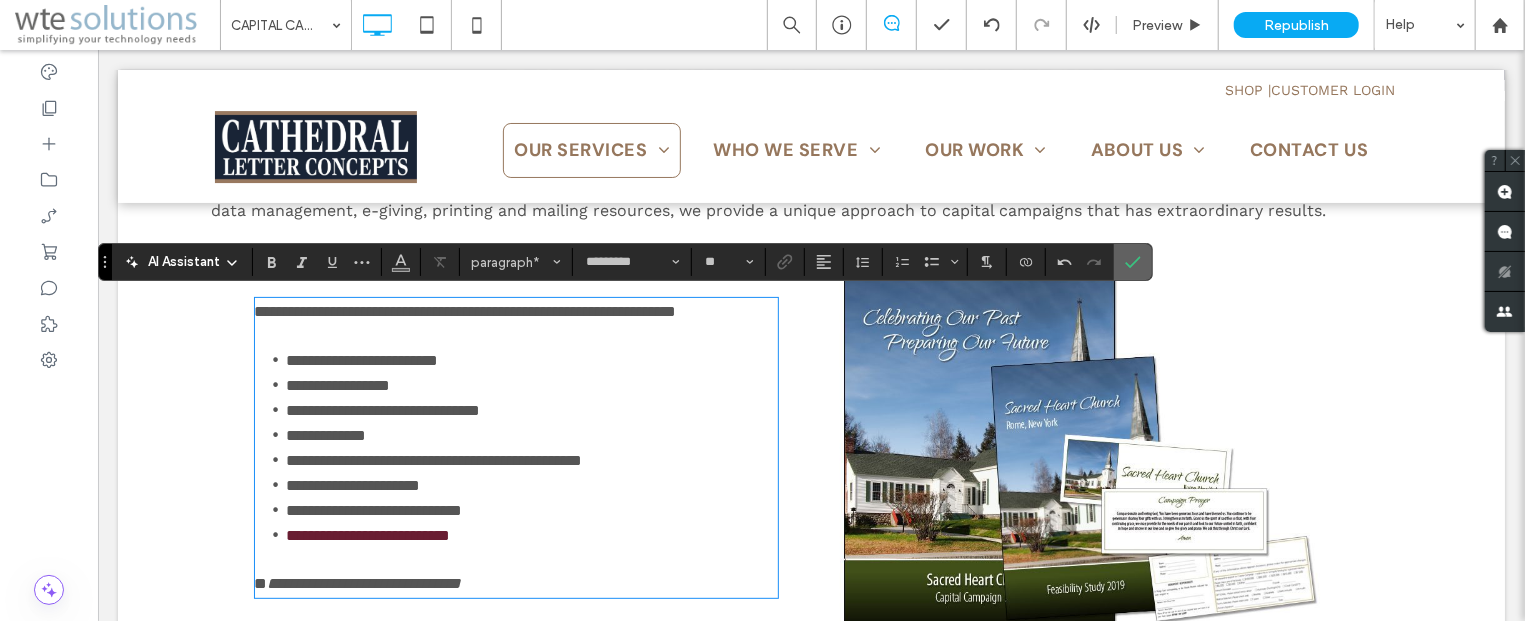 click 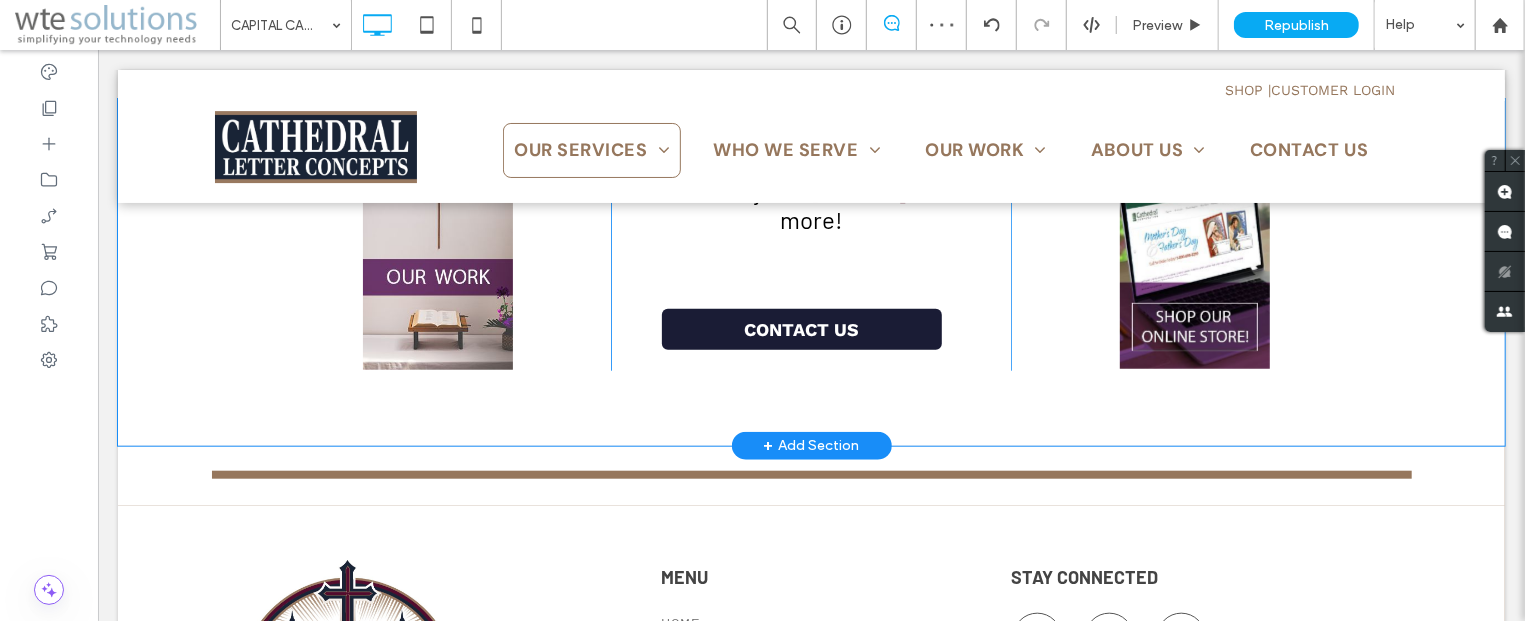 scroll, scrollTop: 1187, scrollLeft: 0, axis: vertical 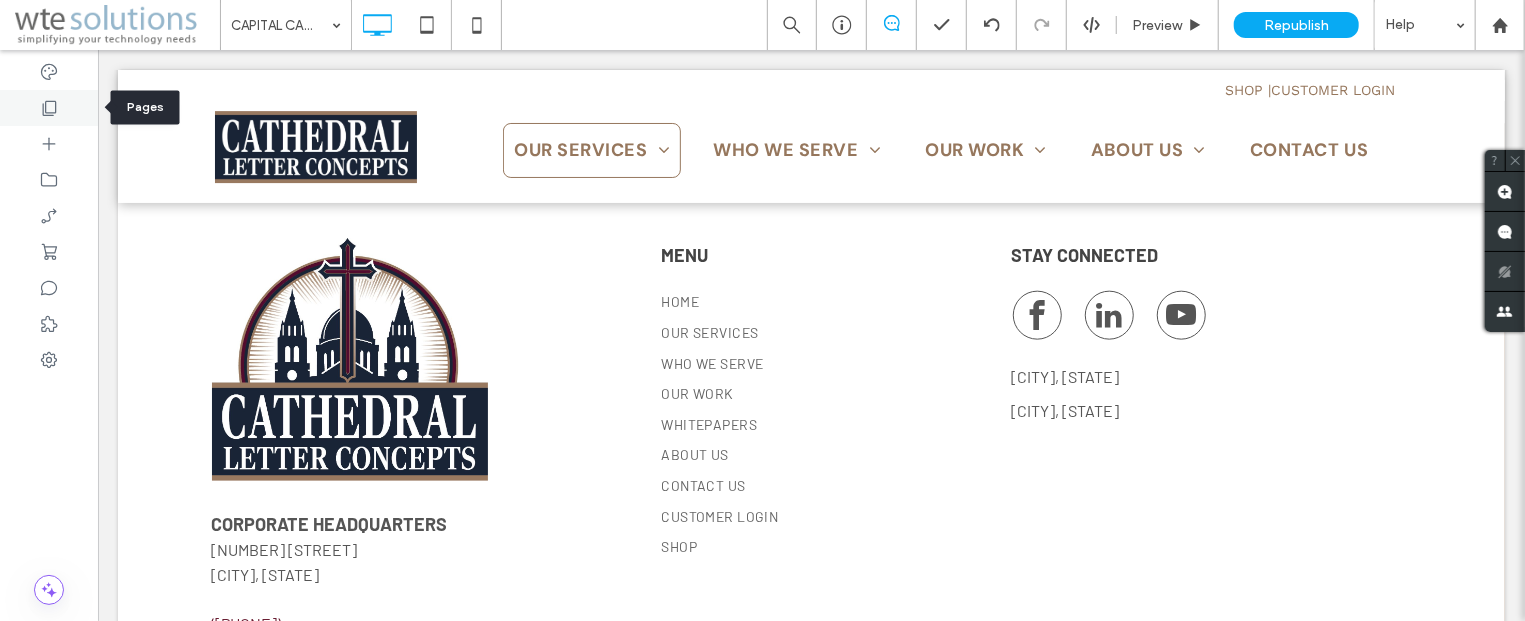 click 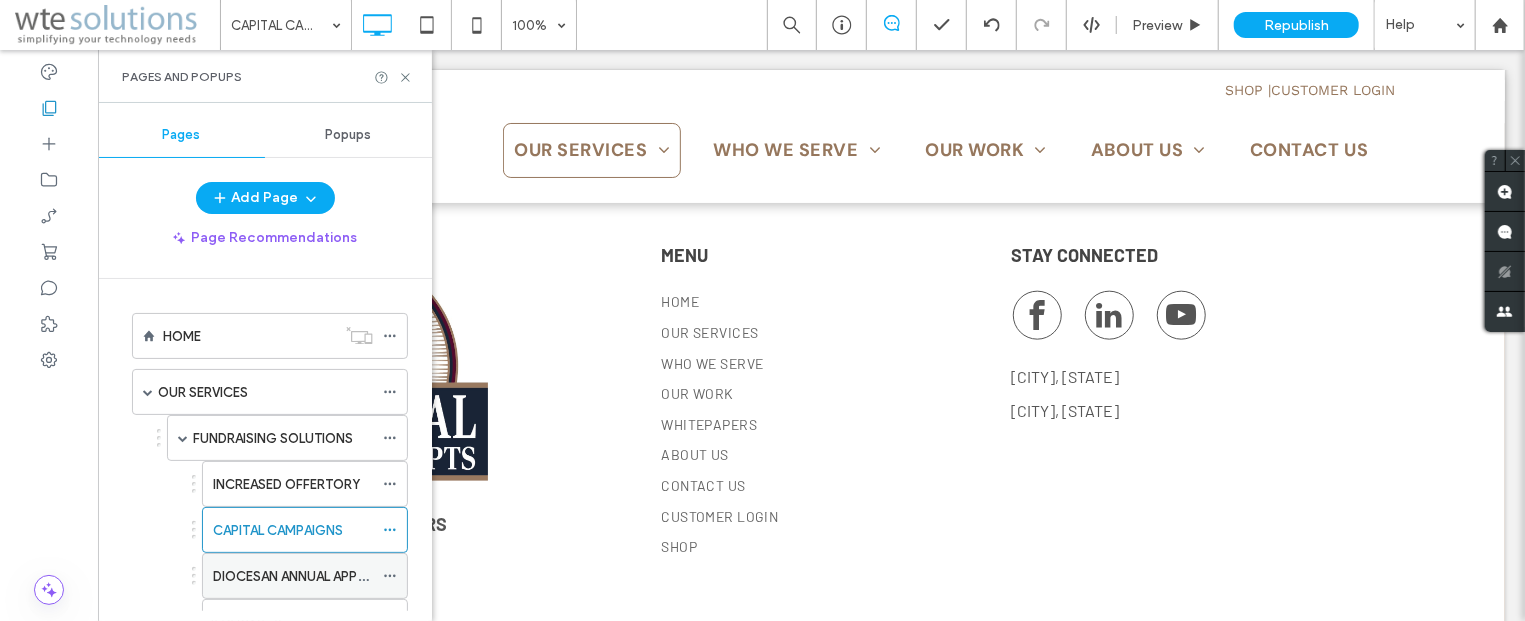 click on "DIOCESAN ANNUAL APPEALS" at bounding box center (299, 576) 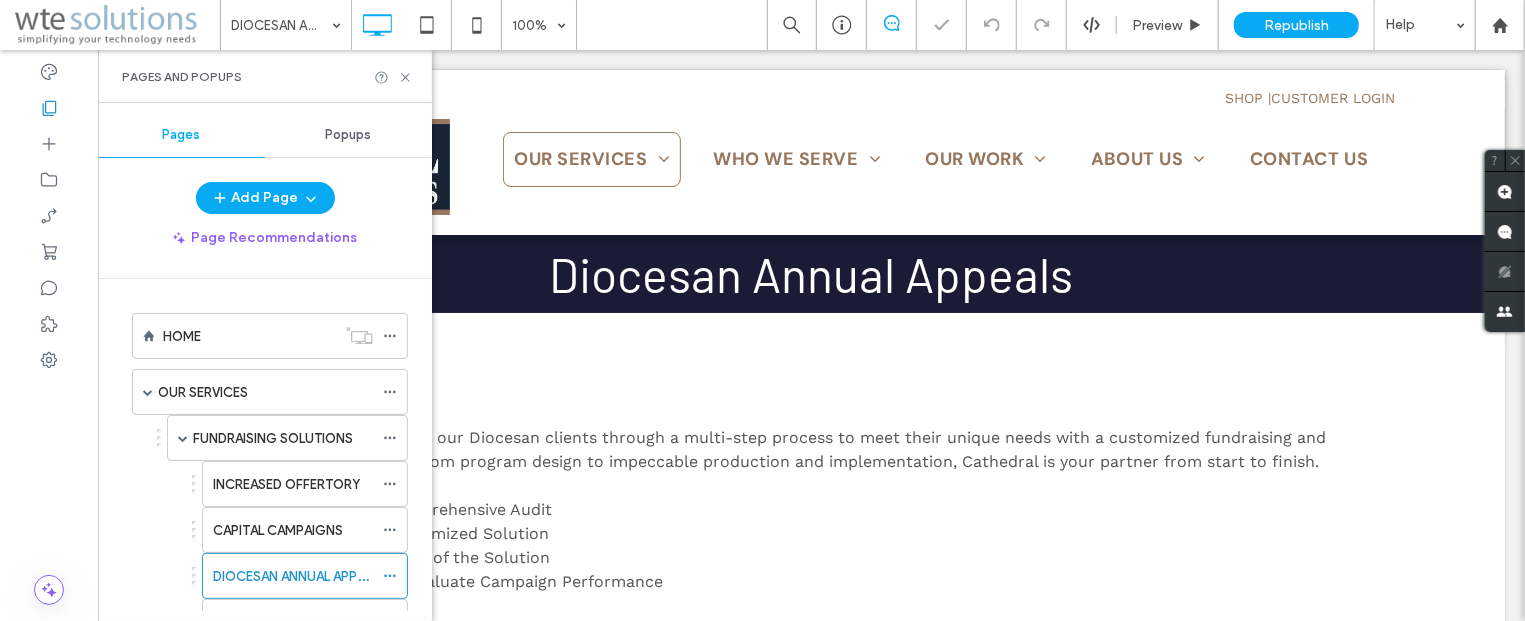 scroll, scrollTop: 0, scrollLeft: 0, axis: both 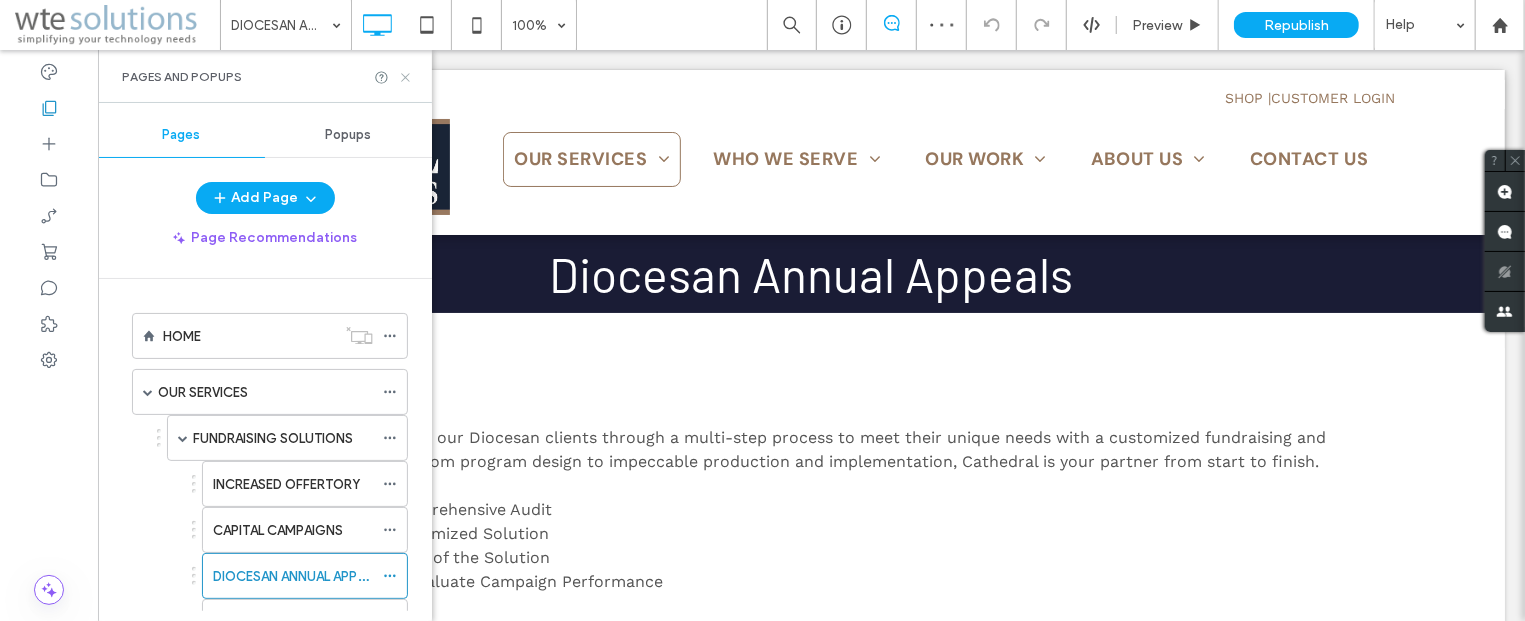 drag, startPoint x: 406, startPoint y: 75, endPoint x: 458, endPoint y: 304, distance: 234.82973 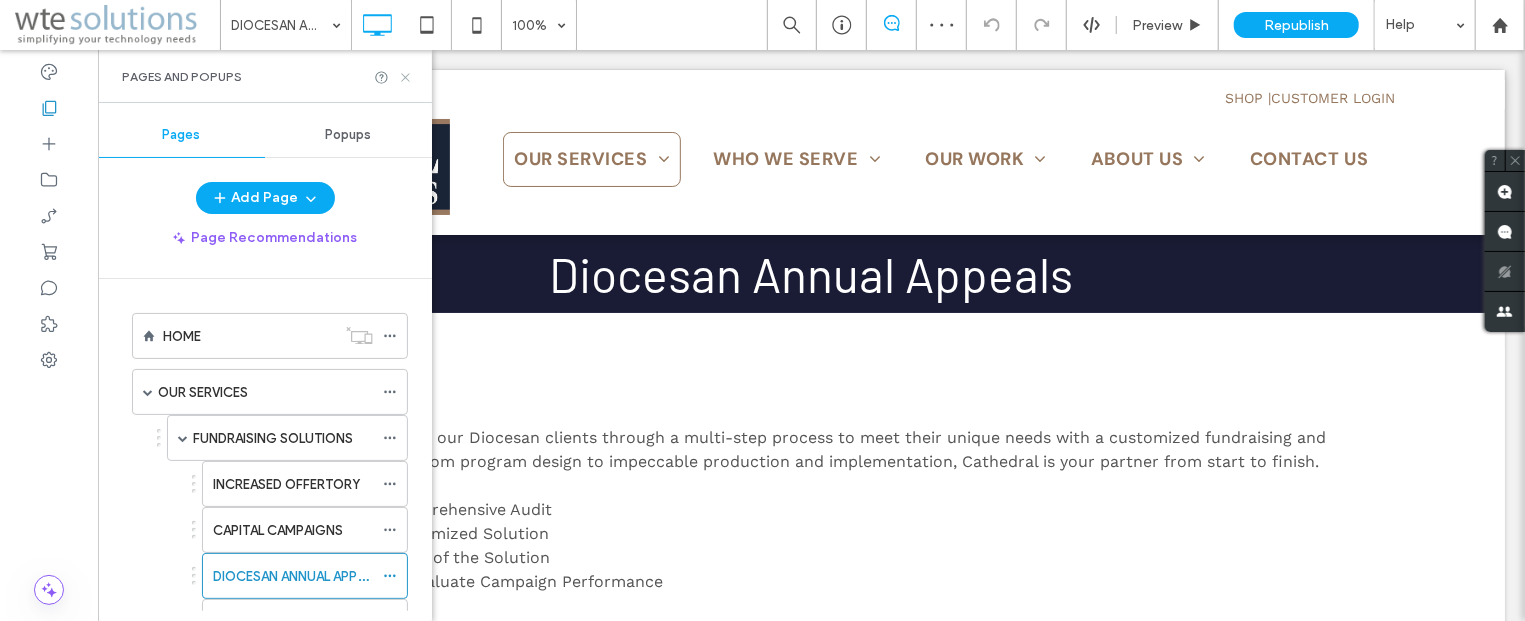click 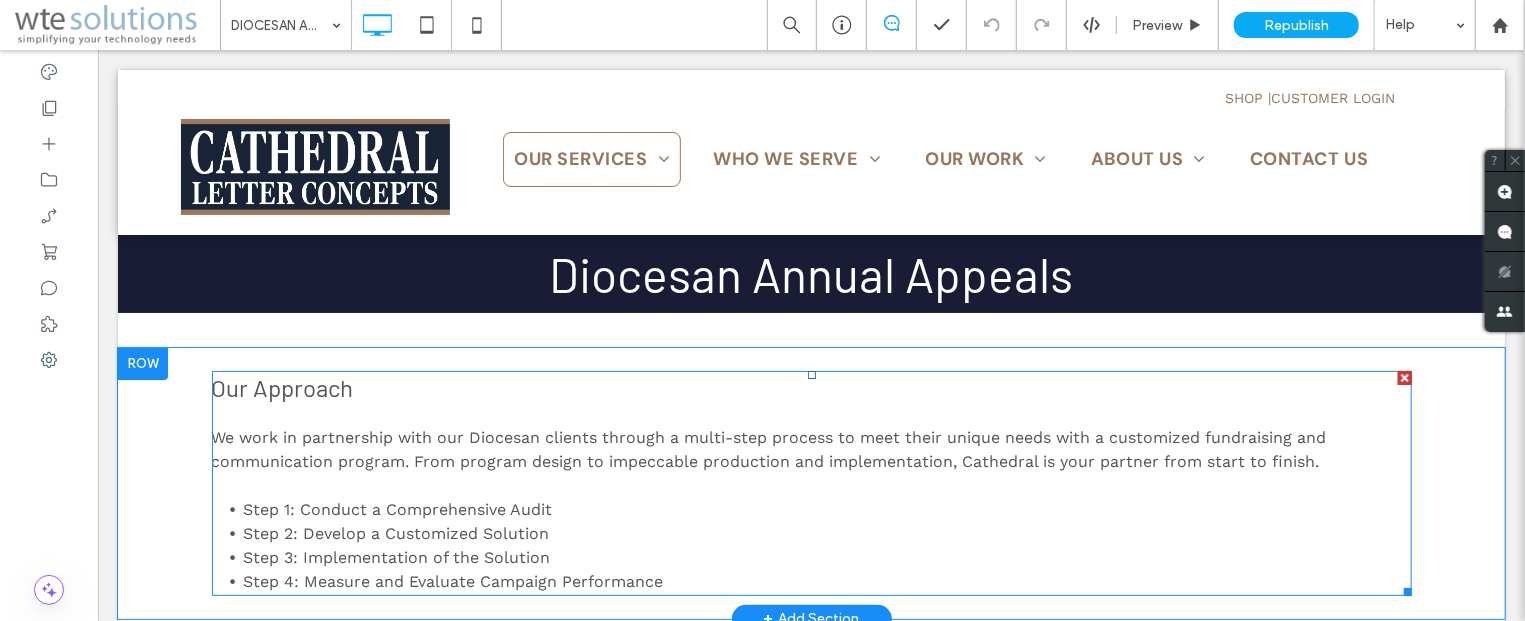 click on "We work in partnership with our Diocesan clients through a multi-step process to meet their unique needs with a customized fundraising and communication program. From program design to impeccable production and implementation, Cathedral is your partner from start to finish." at bounding box center [768, 448] 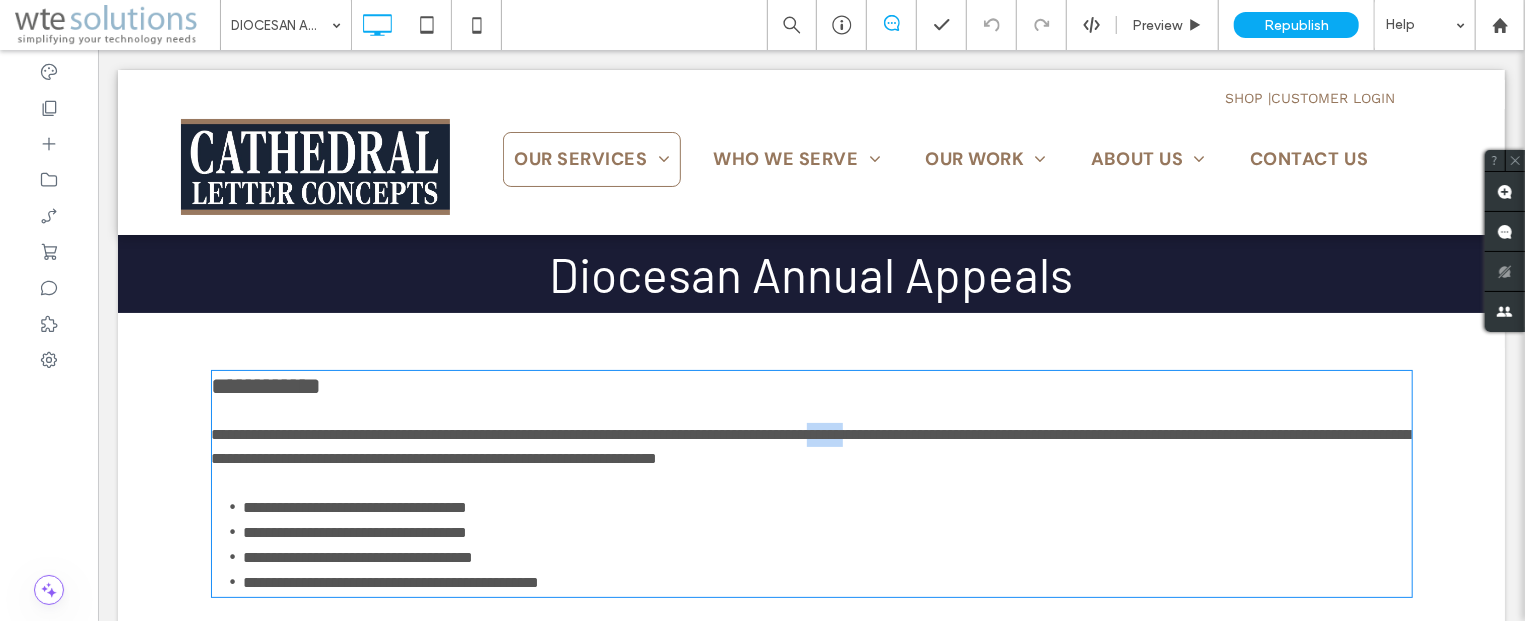click on "**********" at bounding box center [811, 445] 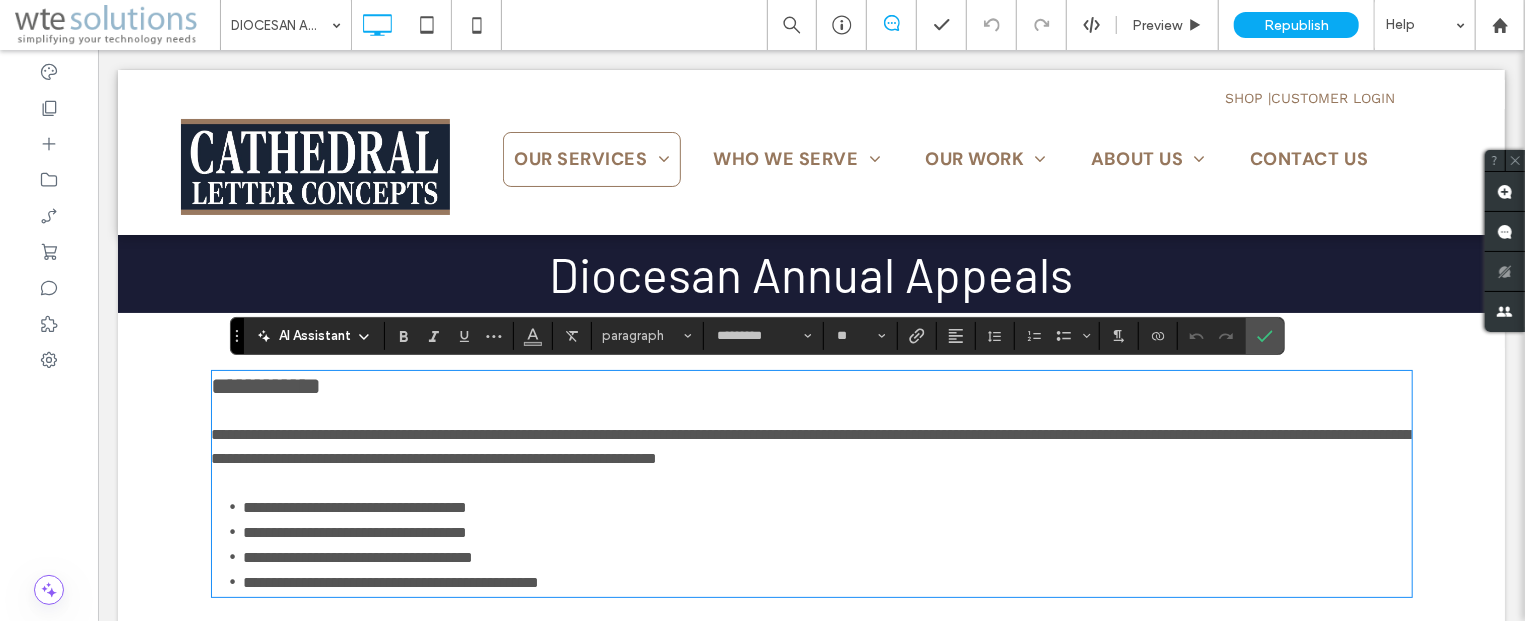 click on "**********" at bounding box center [811, 446] 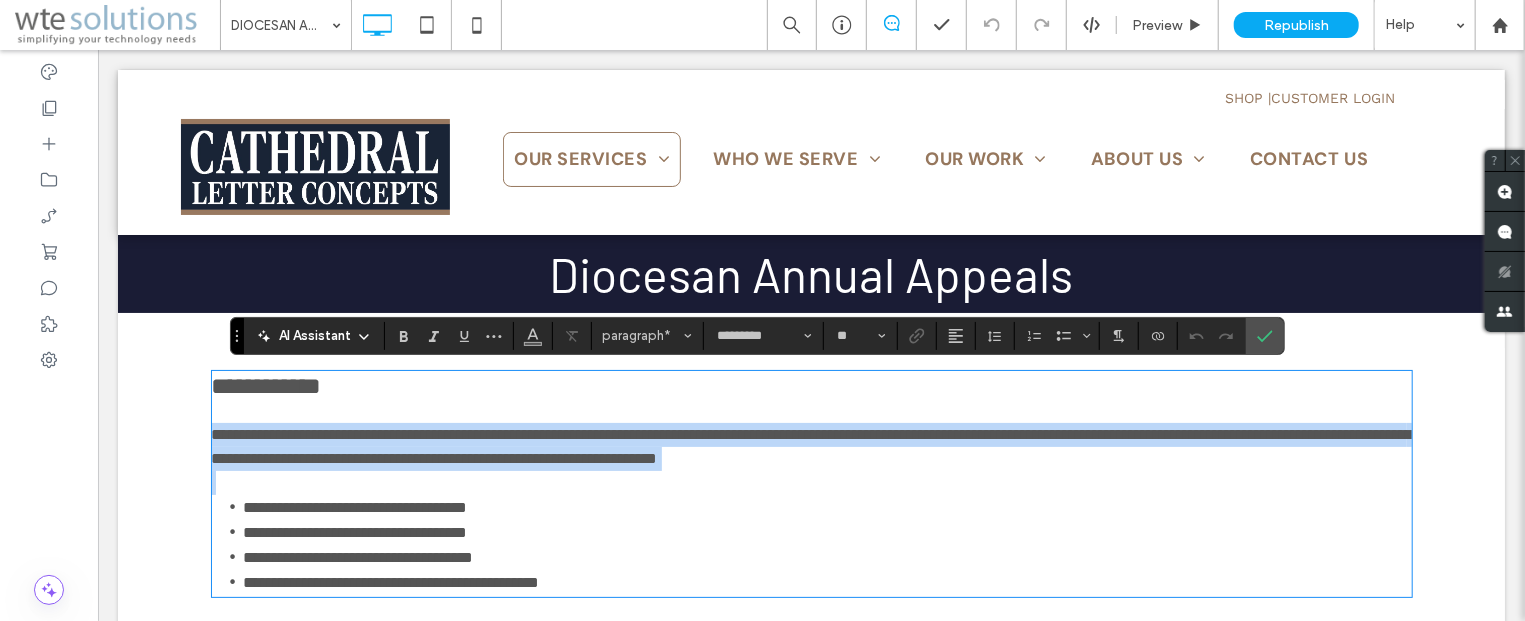 click on "**********" at bounding box center (811, 446) 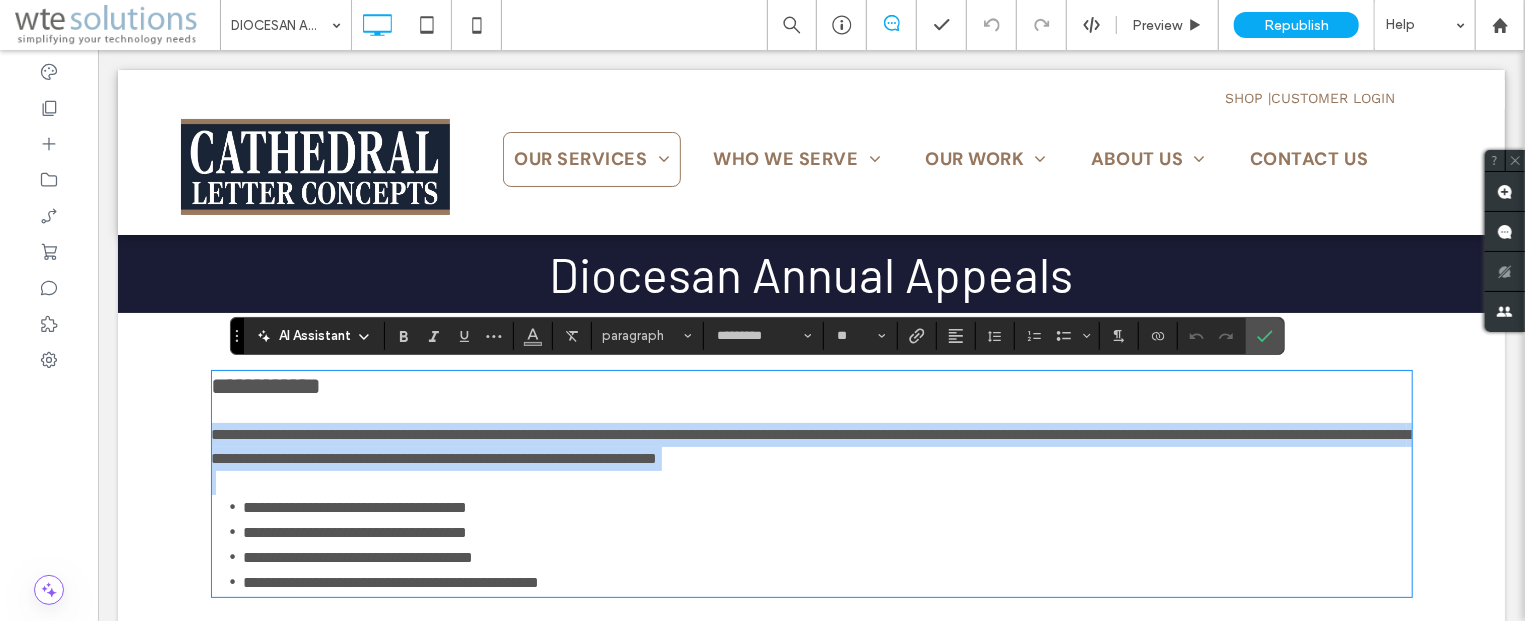 click on "**********" at bounding box center [811, 445] 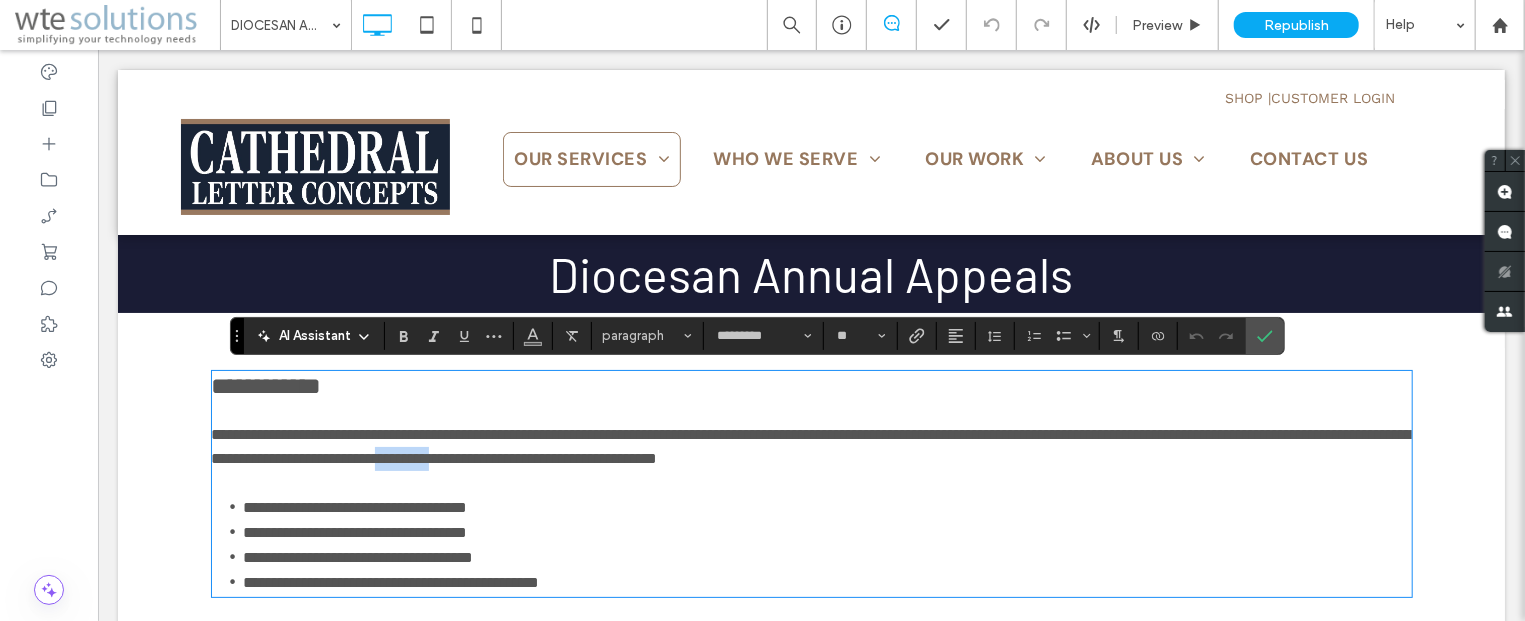 drag, startPoint x: 1026, startPoint y: 461, endPoint x: 950, endPoint y: 464, distance: 76.05919 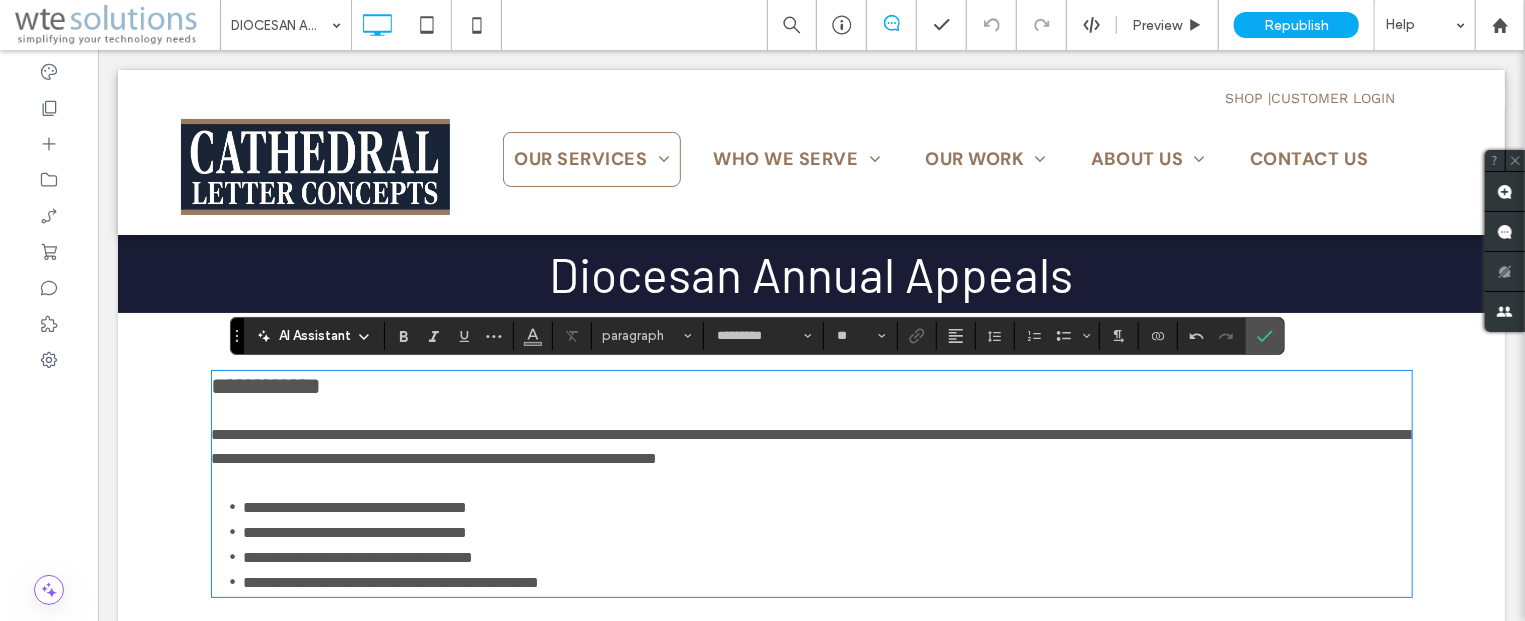 type 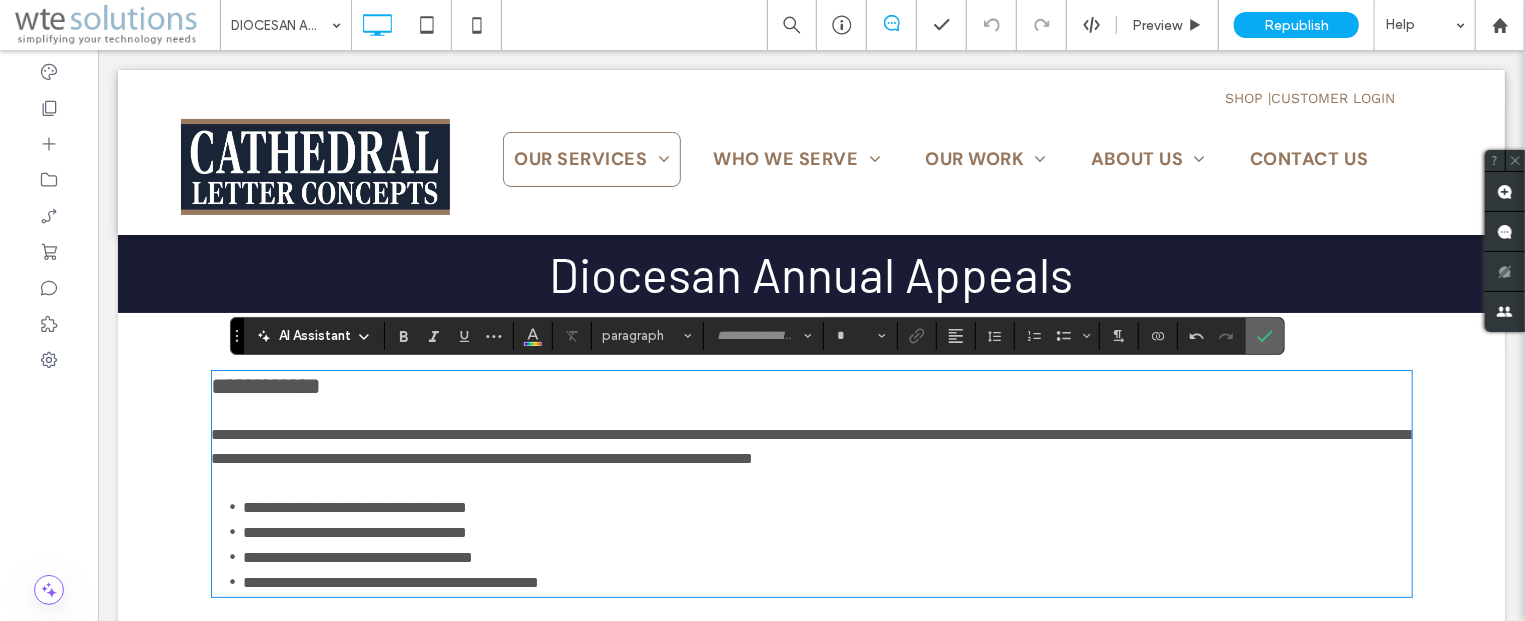 drag, startPoint x: 1261, startPoint y: 337, endPoint x: 1160, endPoint y: 289, distance: 111.82576 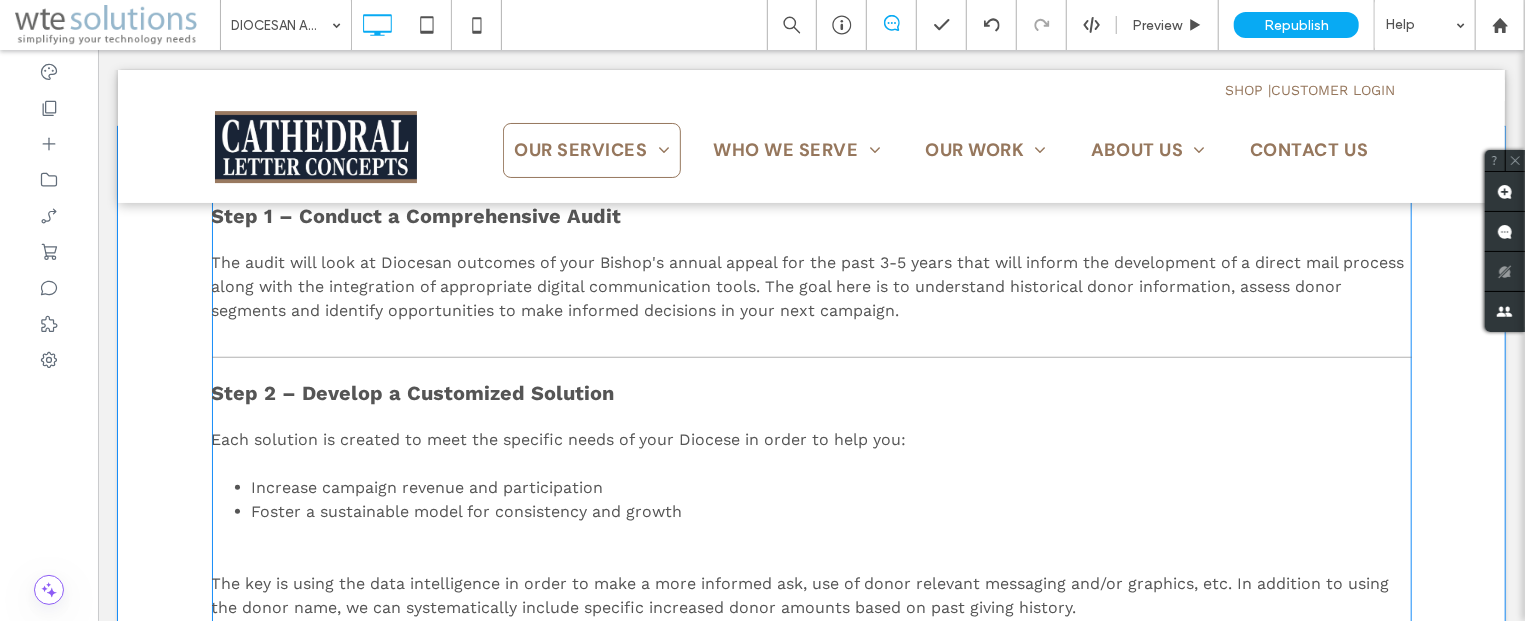 scroll, scrollTop: 661, scrollLeft: 0, axis: vertical 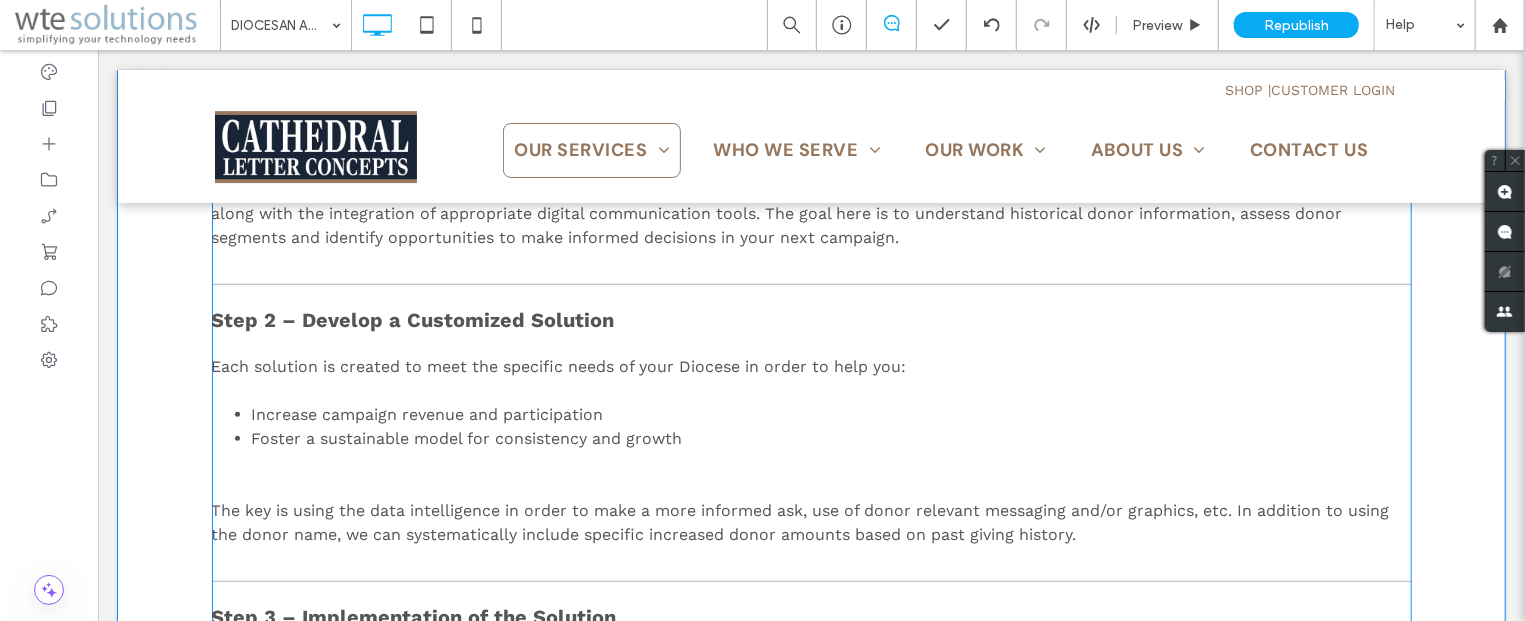 click on "Each solution is created to meet the specific needs of your Diocese in order to help you:   Increase campaign revenue and participation Foster a sustainable model for consistency and growth
The key is using the data intelligence in order to make a more informed ask, use of donor relevant messaging and/or graphics, etc. In addition to using the donor name, we can systematically include specific increased donor amounts based on past giving history." at bounding box center [811, 450] 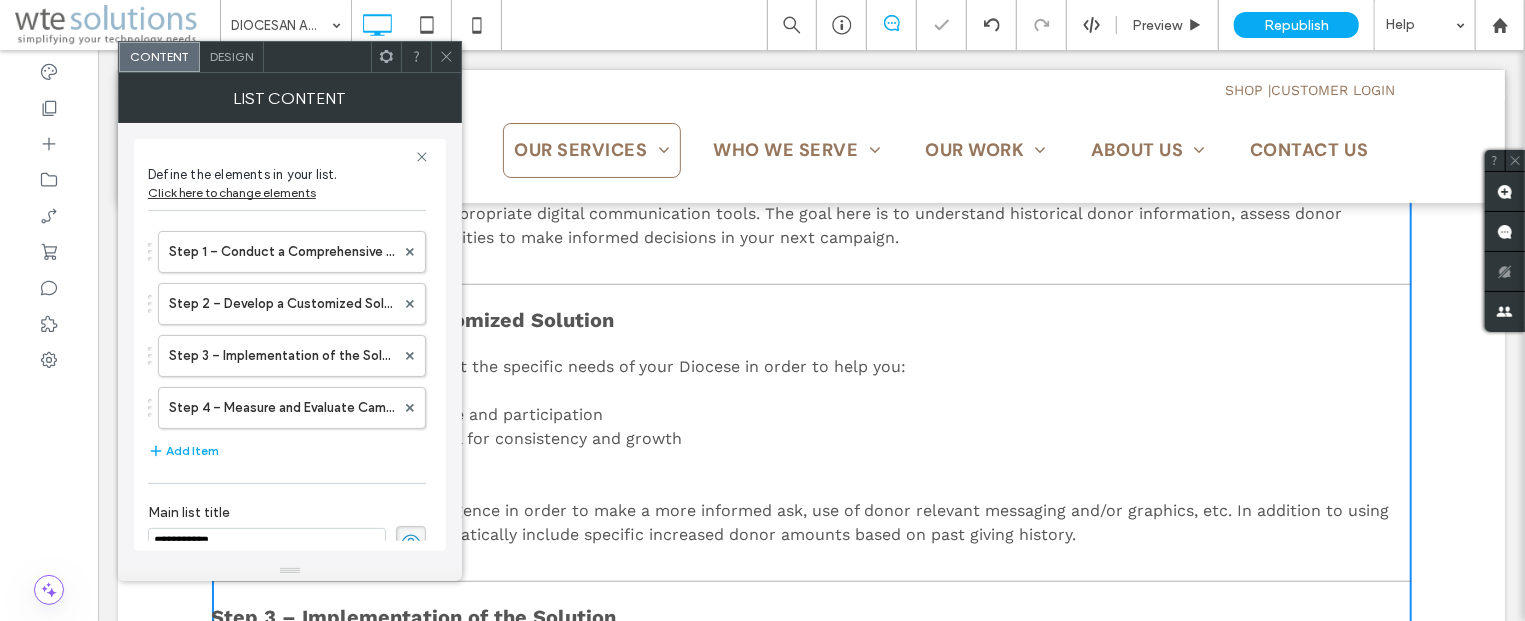 click on "Each solution is created to meet the specific needs of your Diocese in order to help you:   Increase campaign revenue and participation Foster a sustainable model for consistency and growth
The key is using the data intelligence in order to make a more informed ask, use of donor relevant messaging and/or graphics, etc. In addition to using the donor name, we can systematically include specific increased donor amounts based on past giving history." at bounding box center [811, 450] 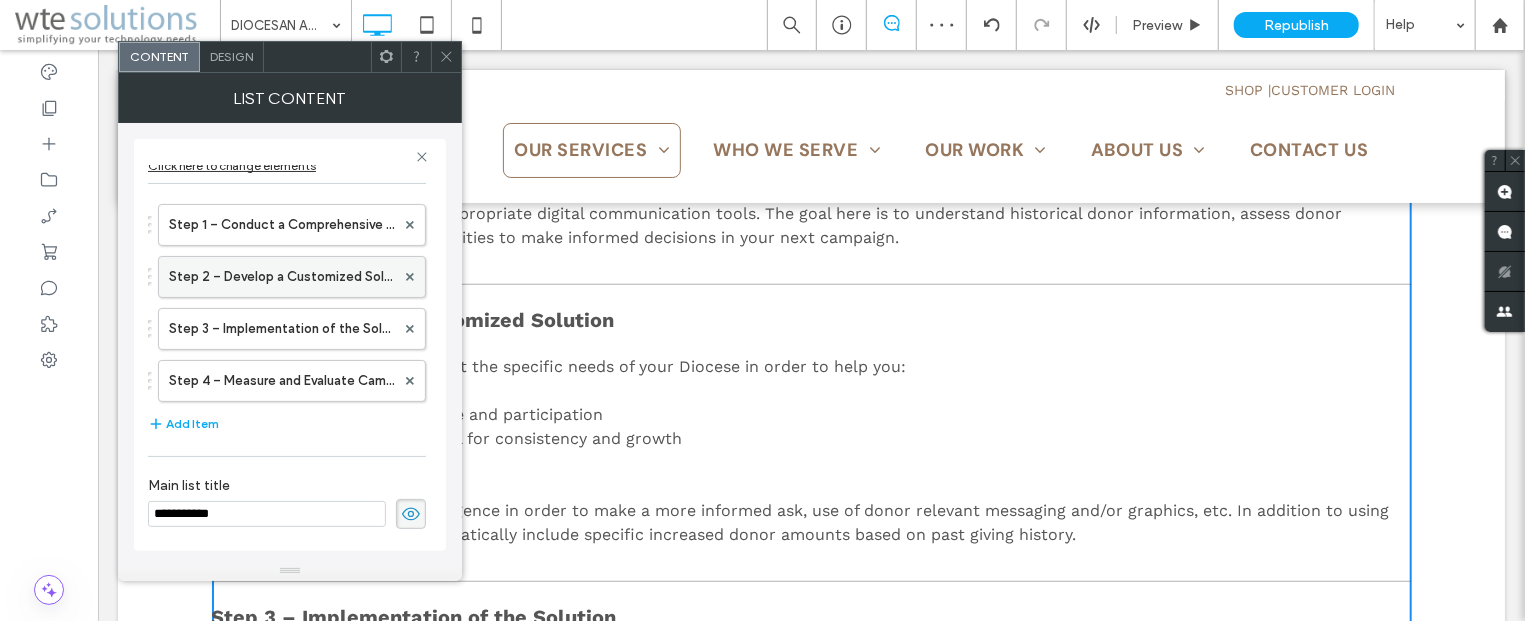 click on "Step 2 – Develop a Customized Solution" at bounding box center (282, 277) 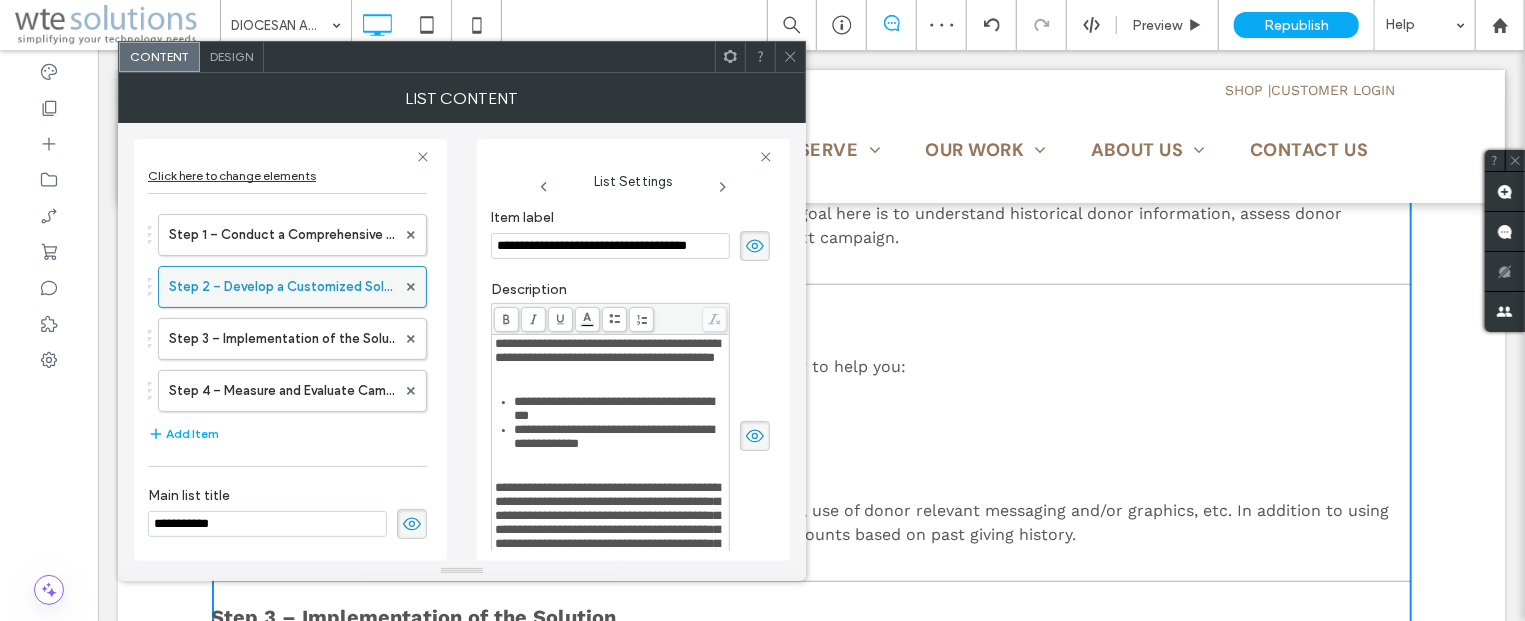 scroll, scrollTop: 0, scrollLeft: 22, axis: horizontal 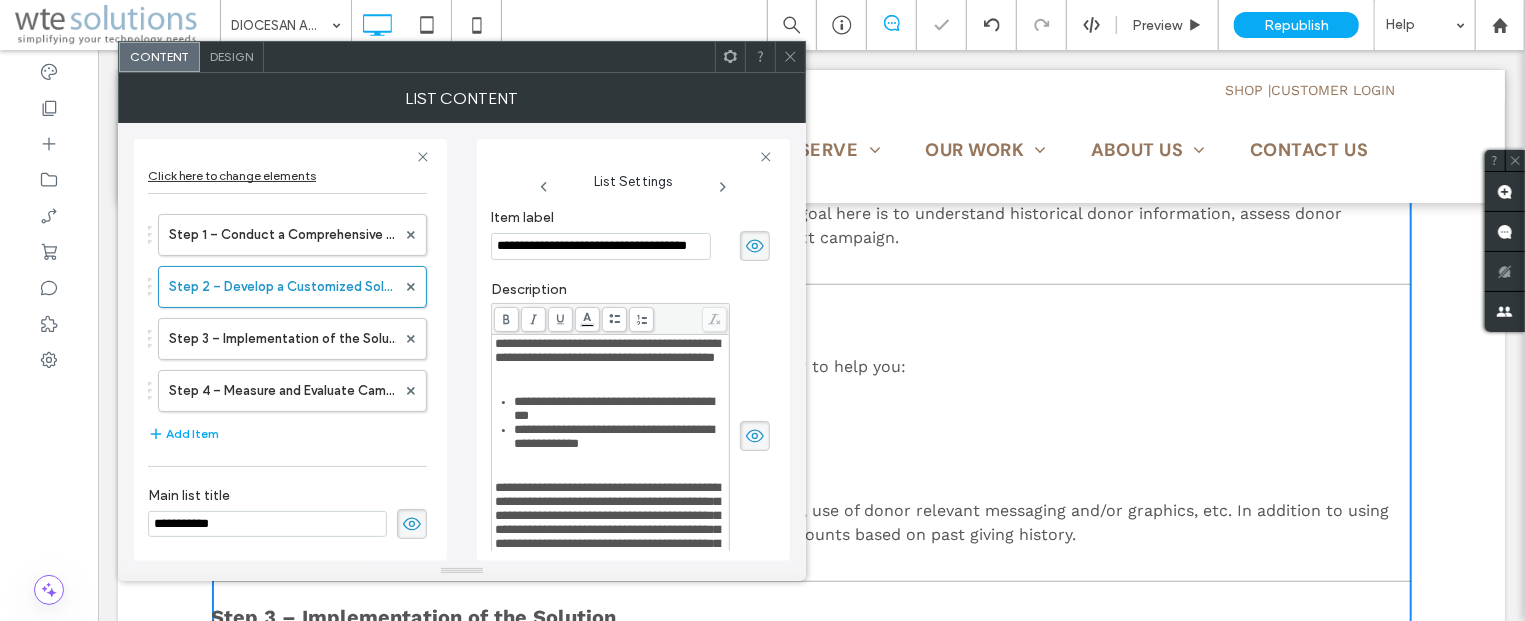 click on "**********" at bounding box center [607, 522] 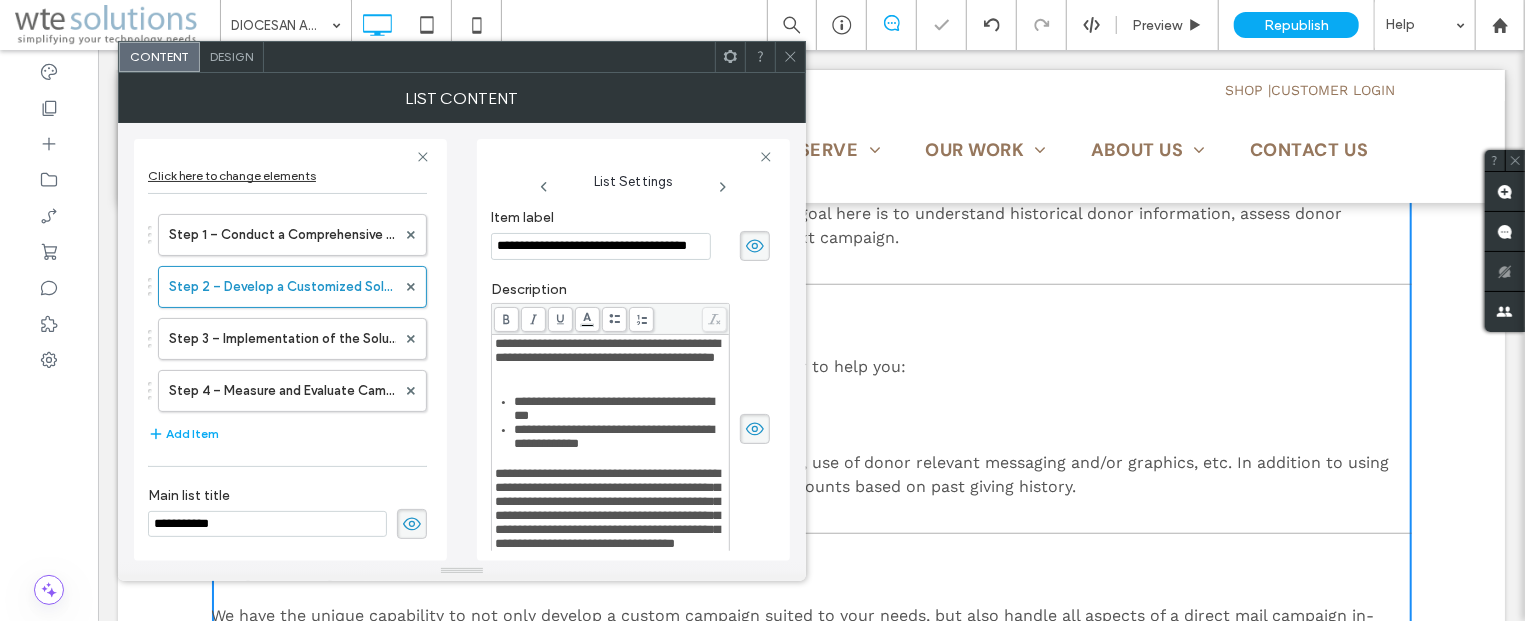 drag, startPoint x: 792, startPoint y: 63, endPoint x: 770, endPoint y: 147, distance: 86.833176 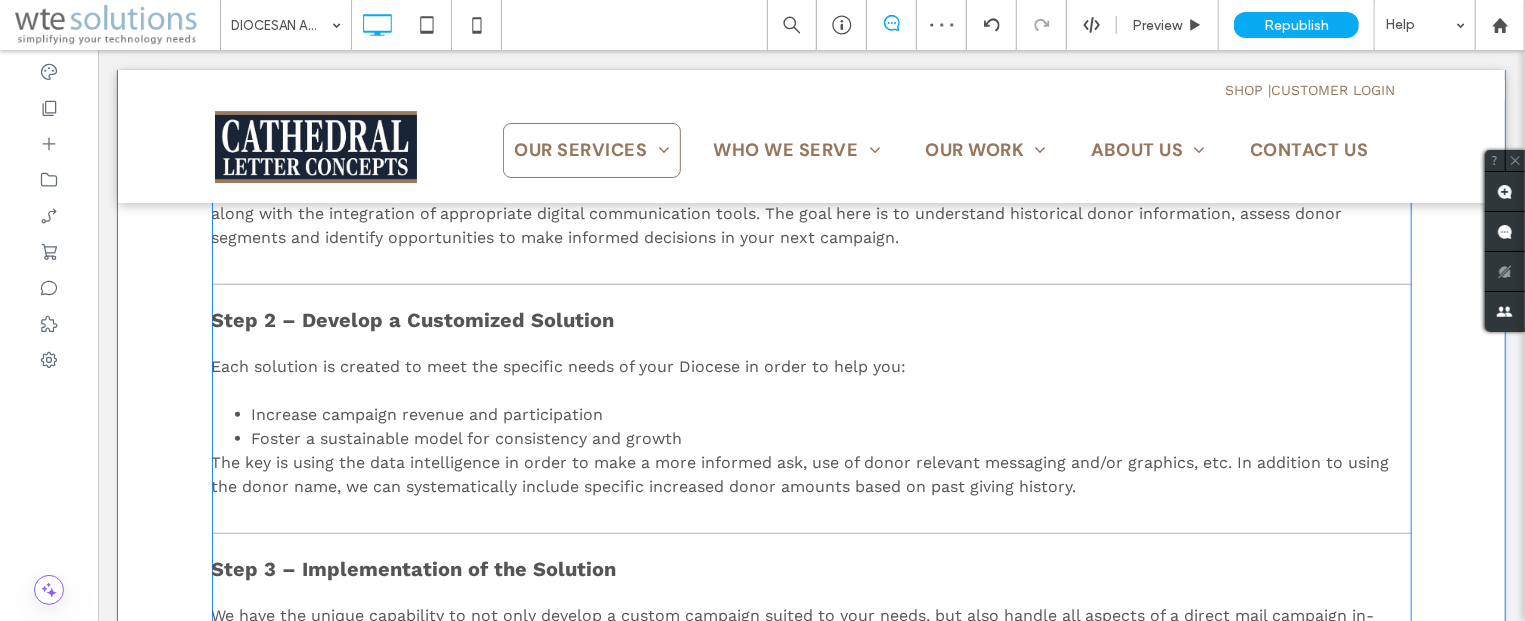 click on "Each solution is created to meet the specific needs of your Diocese in order to help you: Increase campaign revenue and participation Foster a sustainable model for consistency and growth The key is using the data intelligence in order to make a more informed ask, use of donor relevant messaging and/or graphics, etc. In addition to using the donor name, we can systematically include specific increased donor amounts based on past giving history." at bounding box center [811, 426] 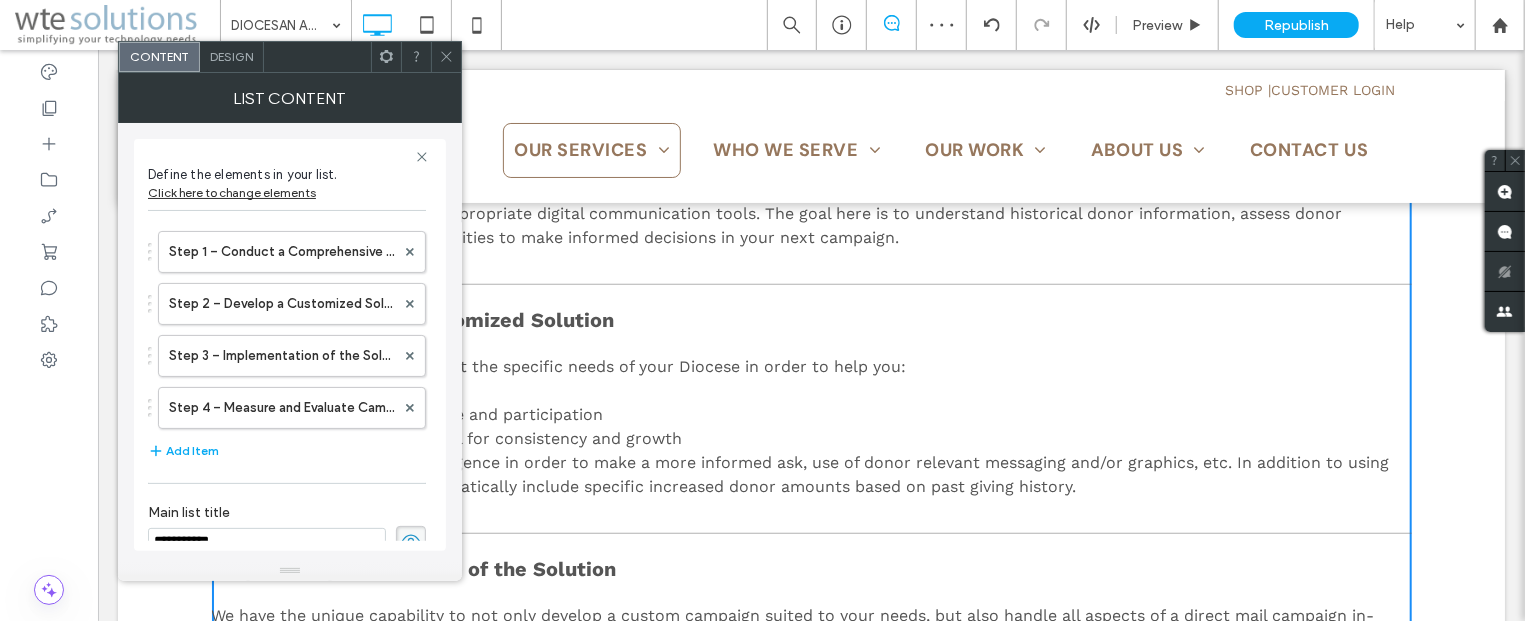 click on "Each solution is created to meet the specific needs of your Diocese in order to help you: Increase campaign revenue and participation Foster a sustainable model for consistency and growth The key is using the data intelligence in order to make a more informed ask, use of donor relevant messaging and/or graphics, etc. In addition to using the donor name, we can systematically include specific increased donor amounts based on past giving history." at bounding box center (811, 426) 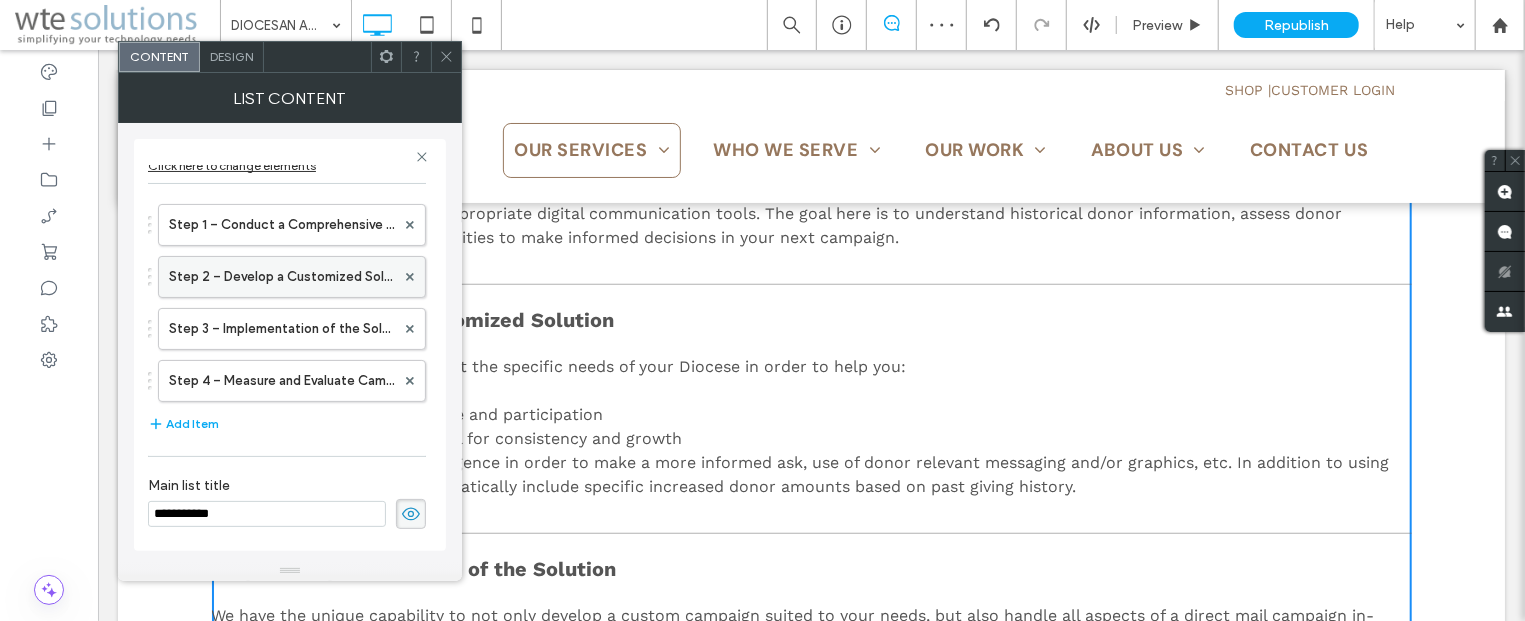 click on "Step 2 – Develop a Customized Solution" at bounding box center (282, 277) 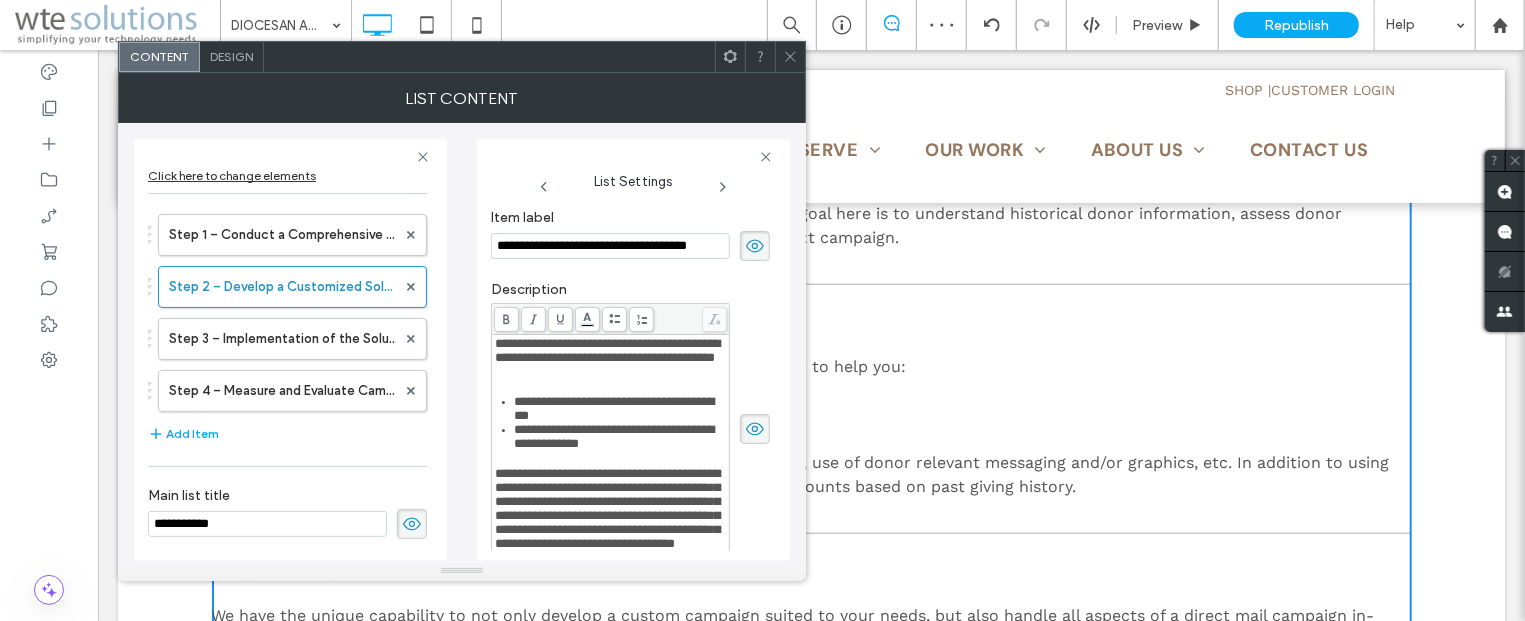 scroll, scrollTop: 18, scrollLeft: 0, axis: vertical 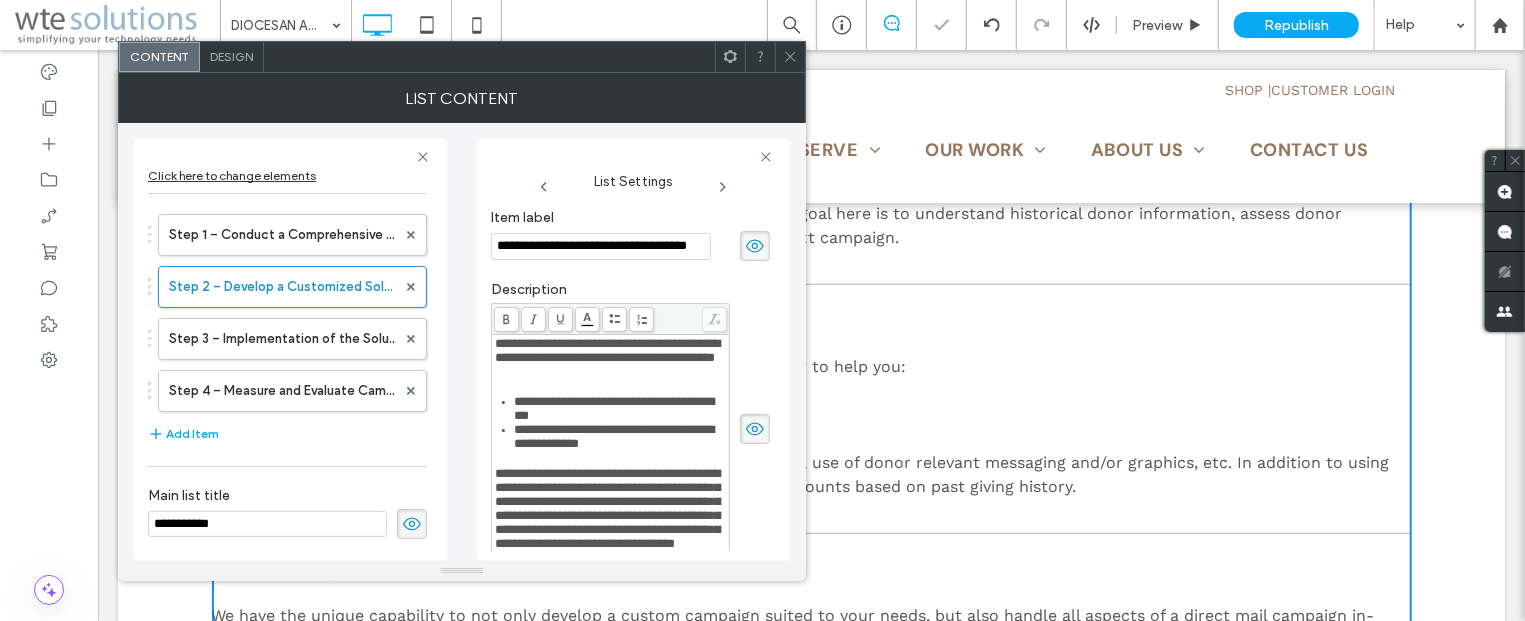 click on "**********" at bounding box center (611, 444) 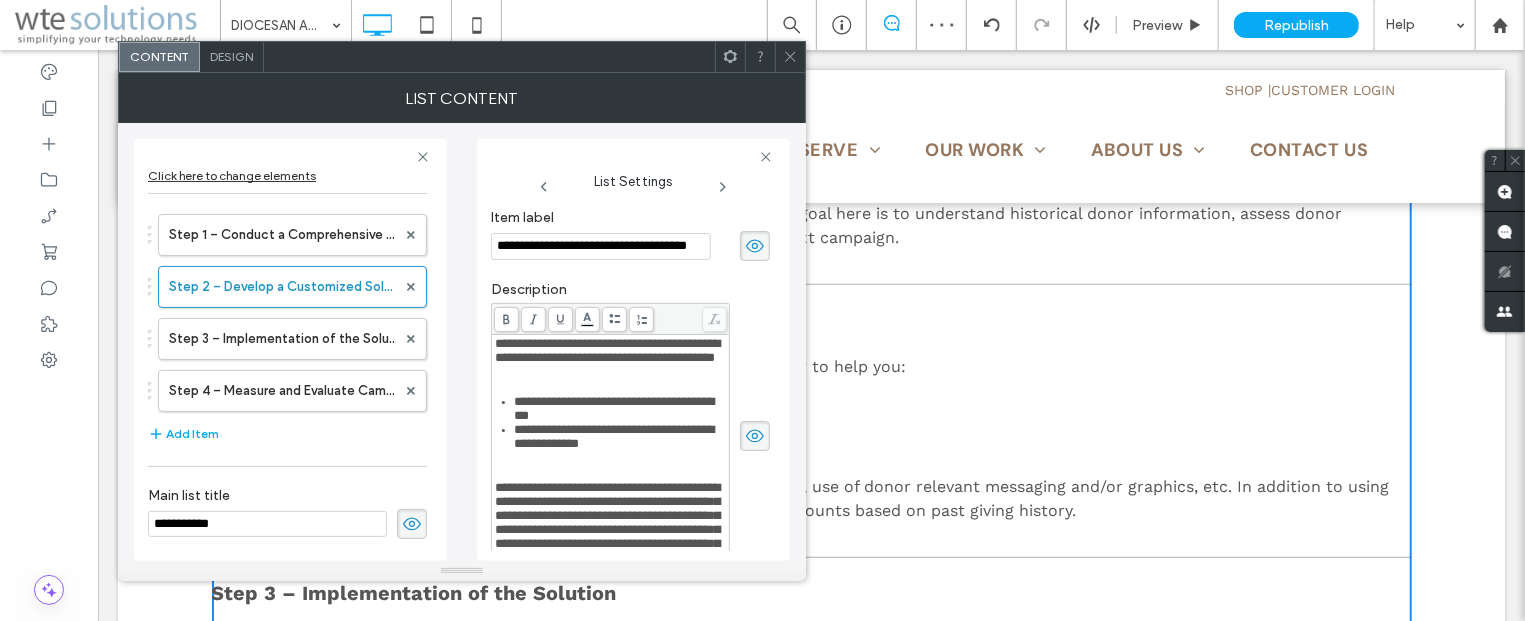 click 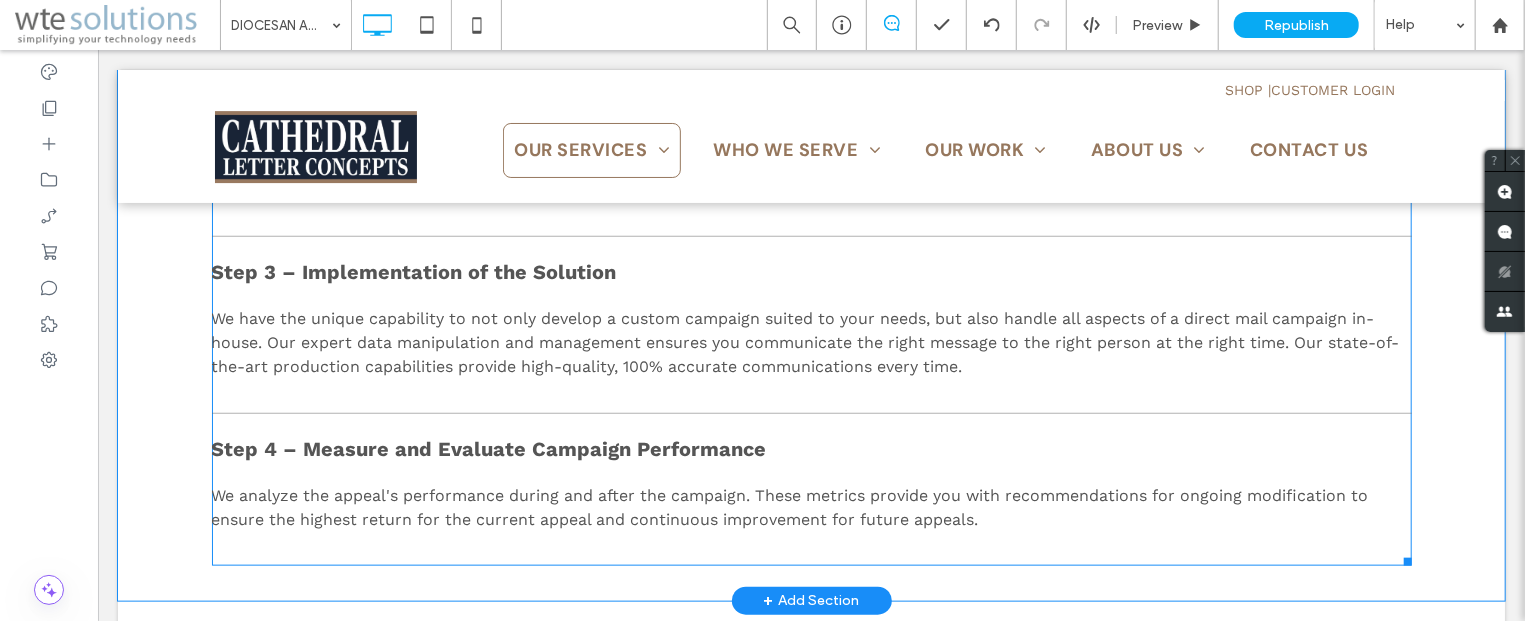 scroll, scrollTop: 1304, scrollLeft: 0, axis: vertical 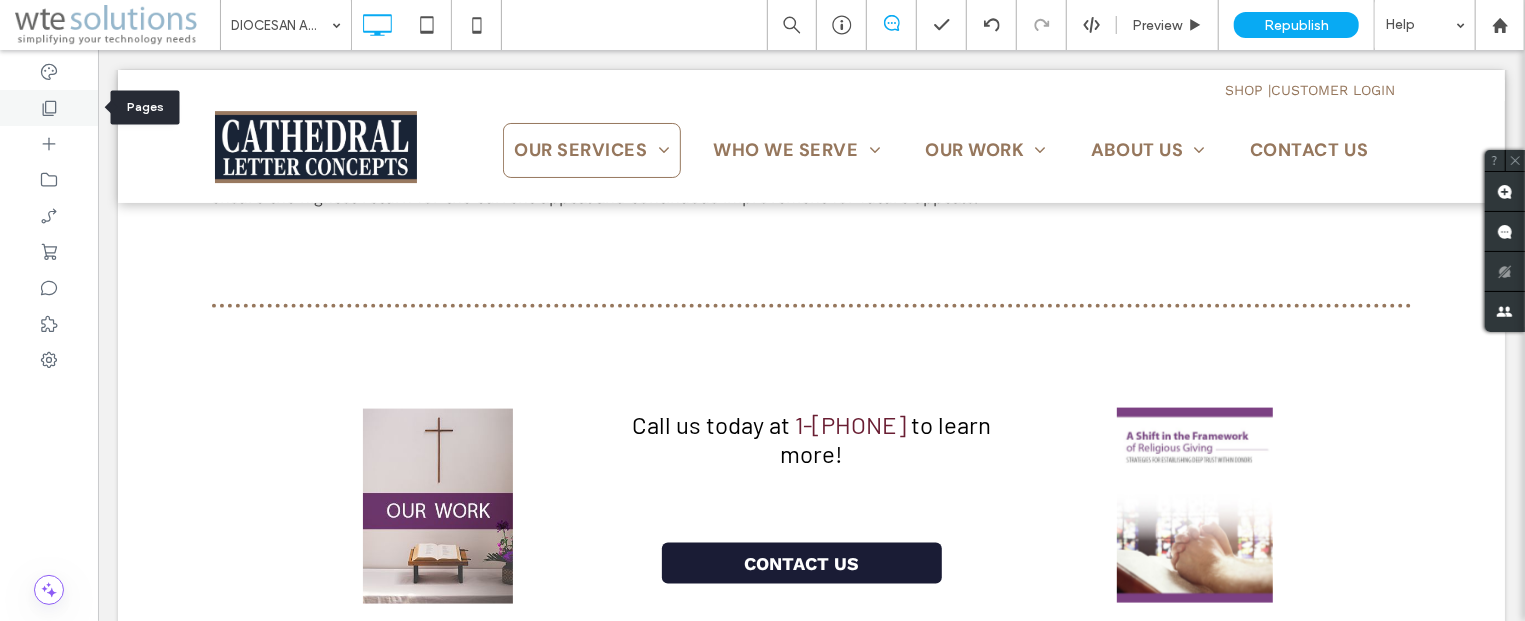 click 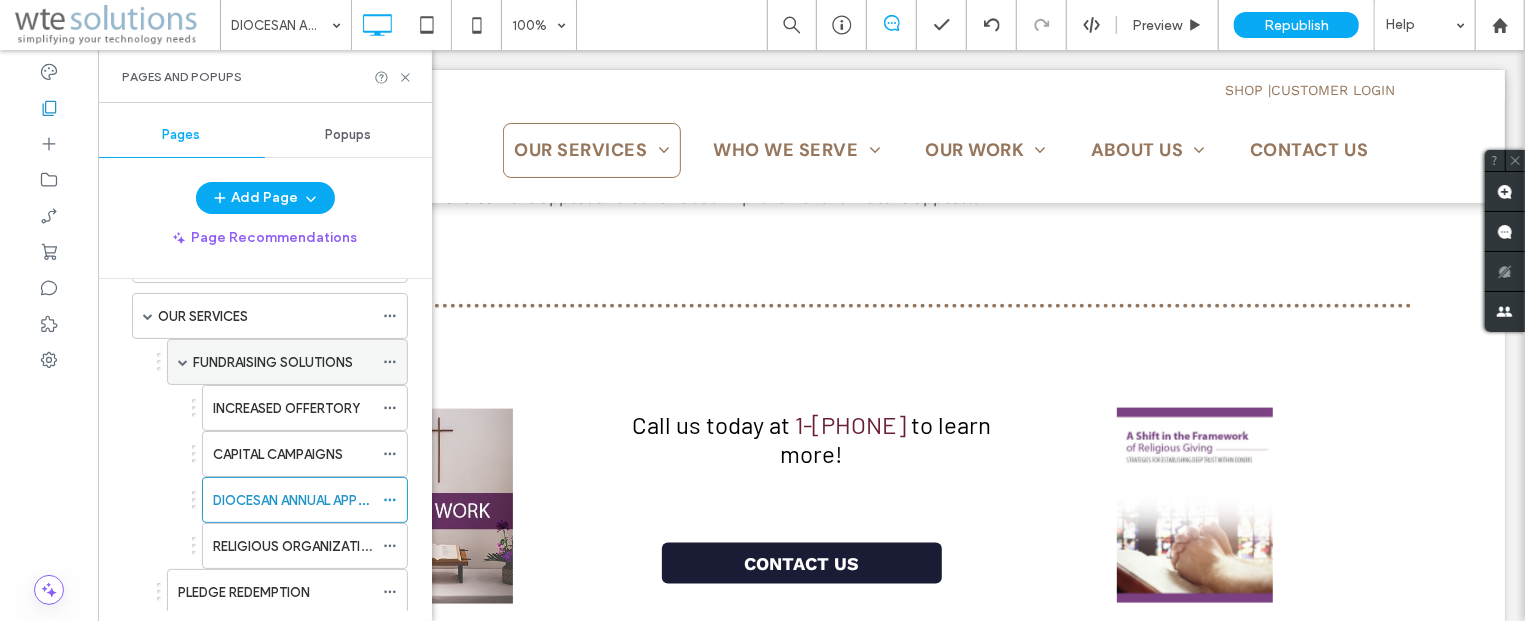 scroll, scrollTop: 121, scrollLeft: 0, axis: vertical 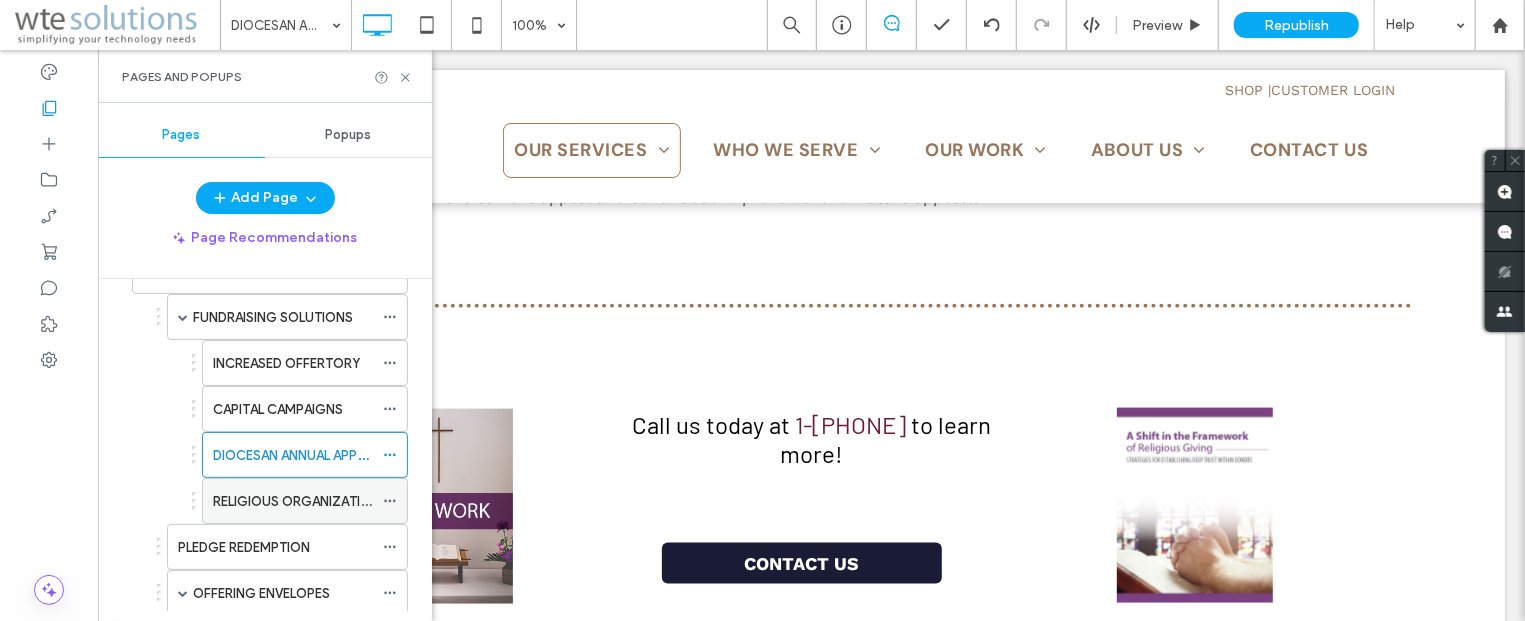 click on "RELIGIOUS ORGANIZATIONS" at bounding box center [300, 501] 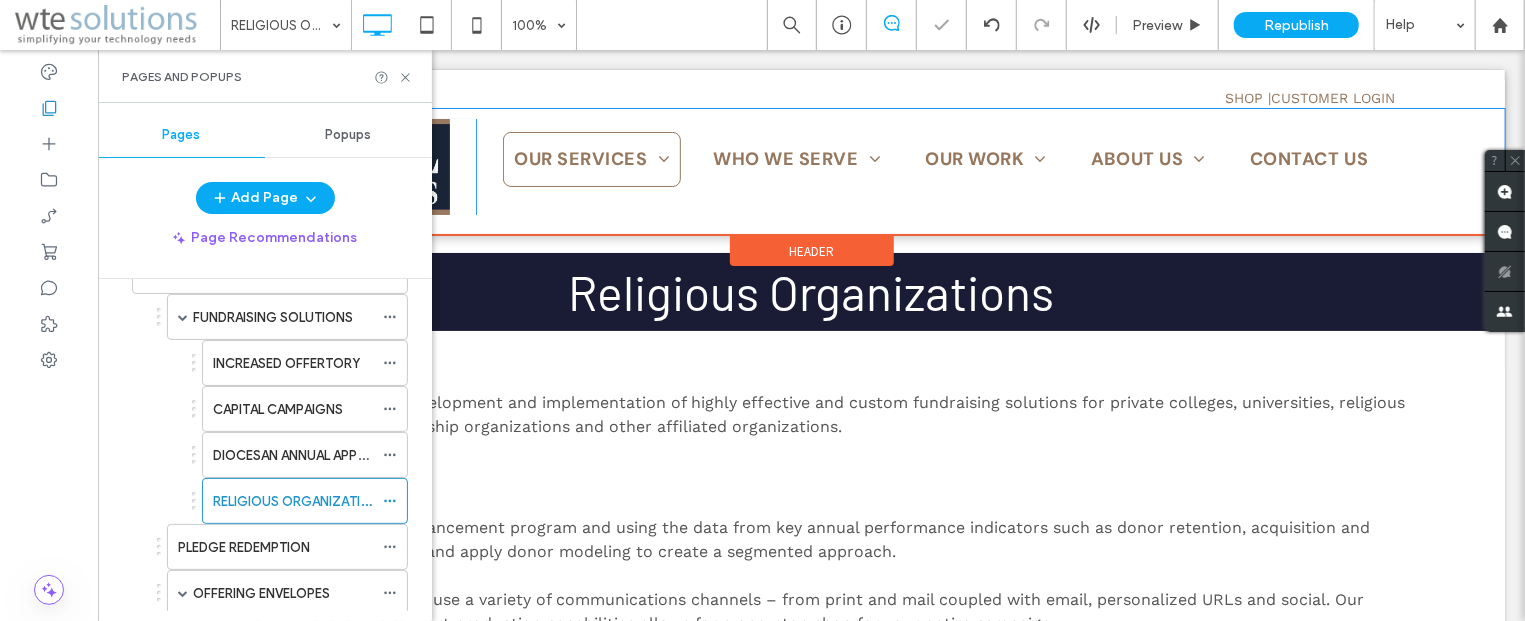 scroll, scrollTop: 0, scrollLeft: 0, axis: both 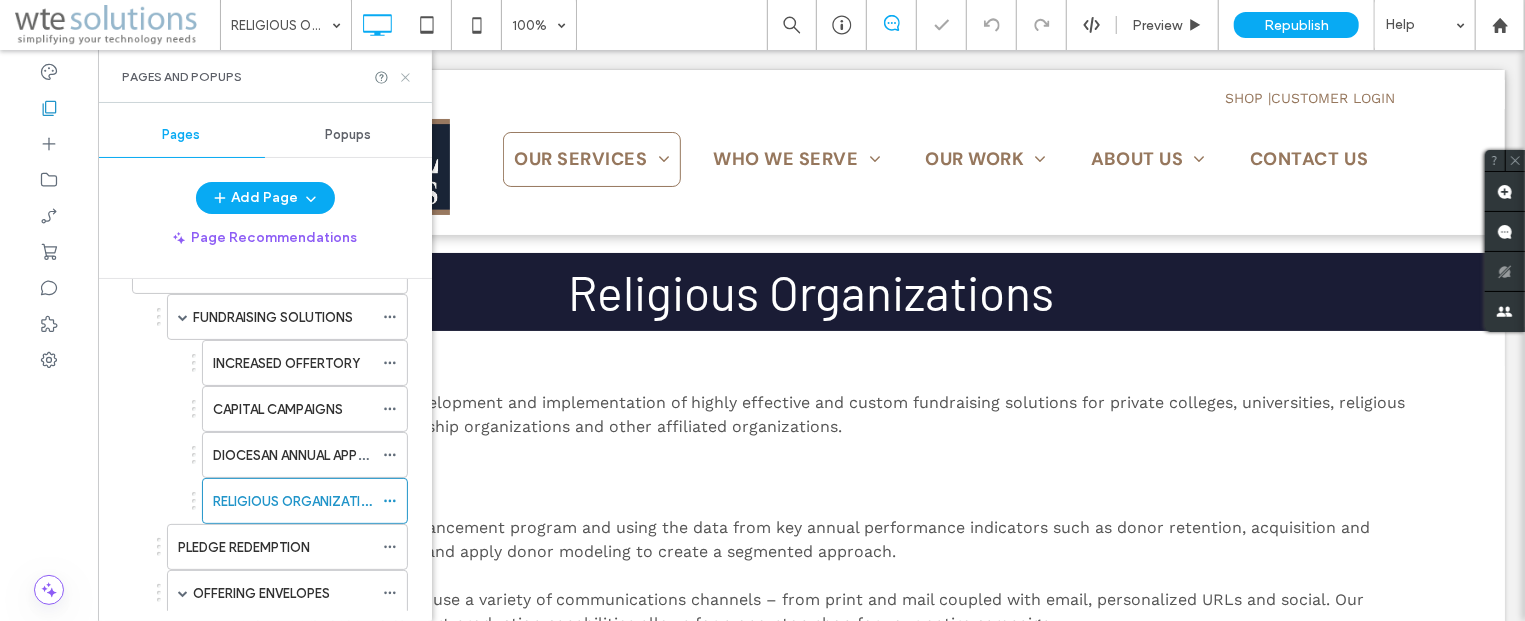 click 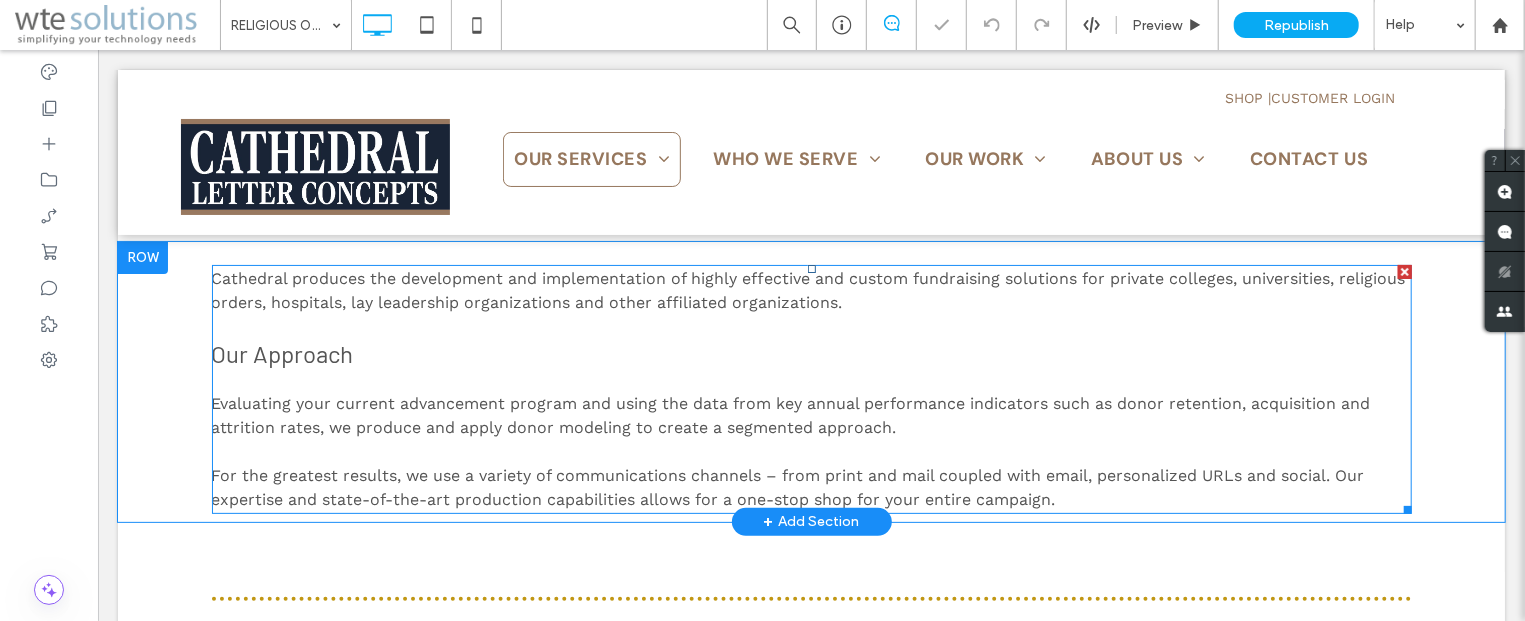 scroll, scrollTop: 107, scrollLeft: 0, axis: vertical 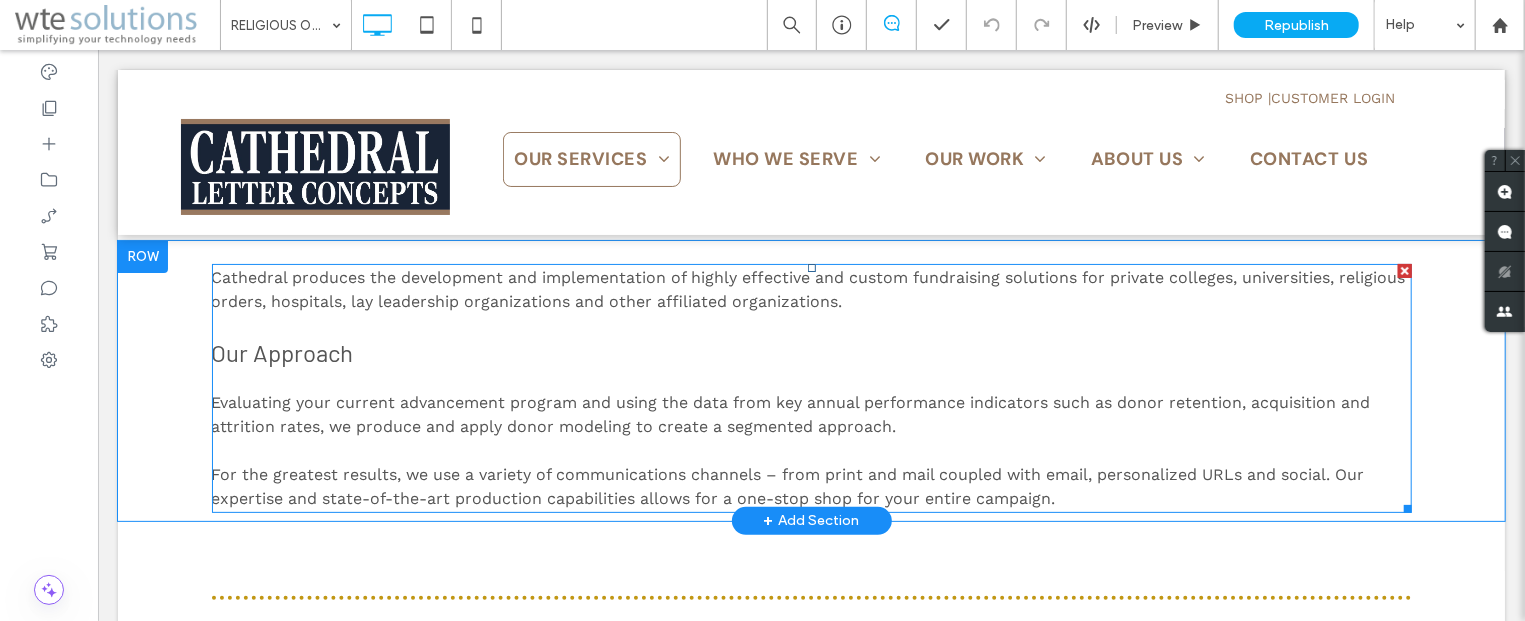 click on "Cathedral produces the development and implementation of highly effective and custom fundraising solutions for private colleges, universities, religious orders, hospitals, lay leadership organizations and other affiliated organizations." at bounding box center (808, 288) 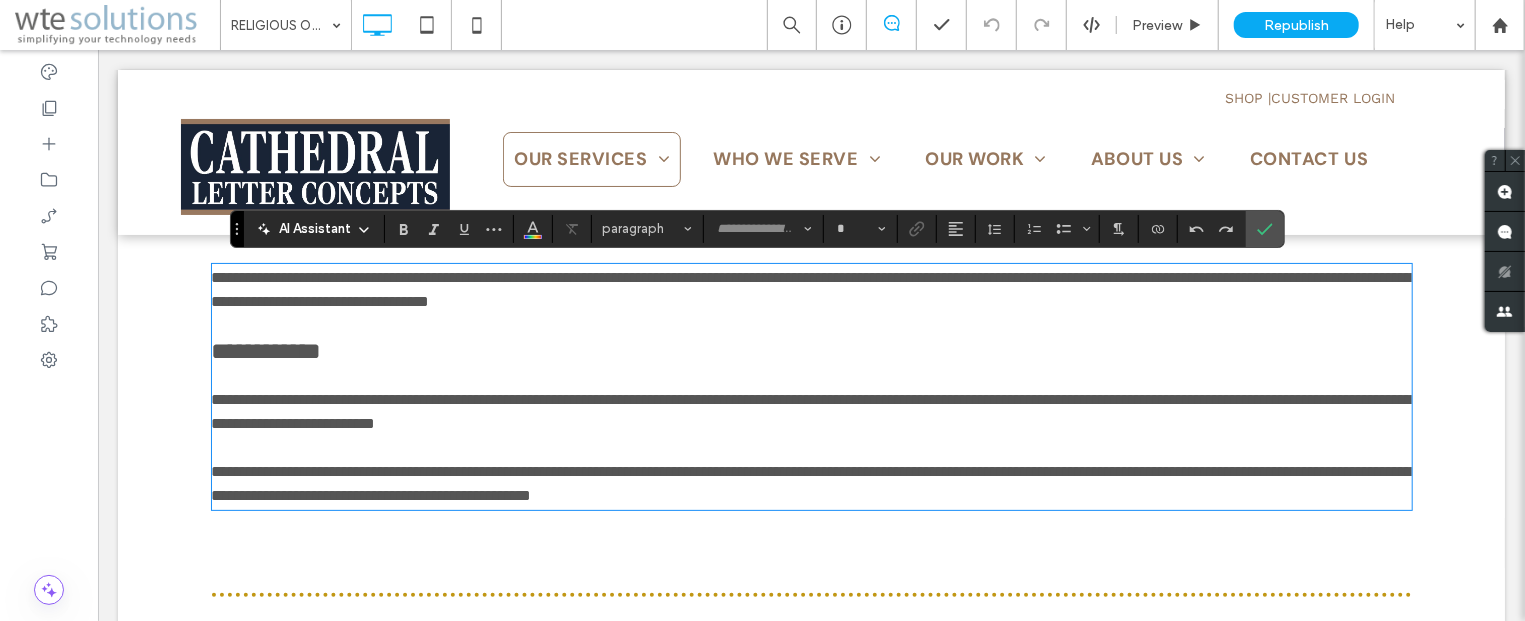 type on "*********" 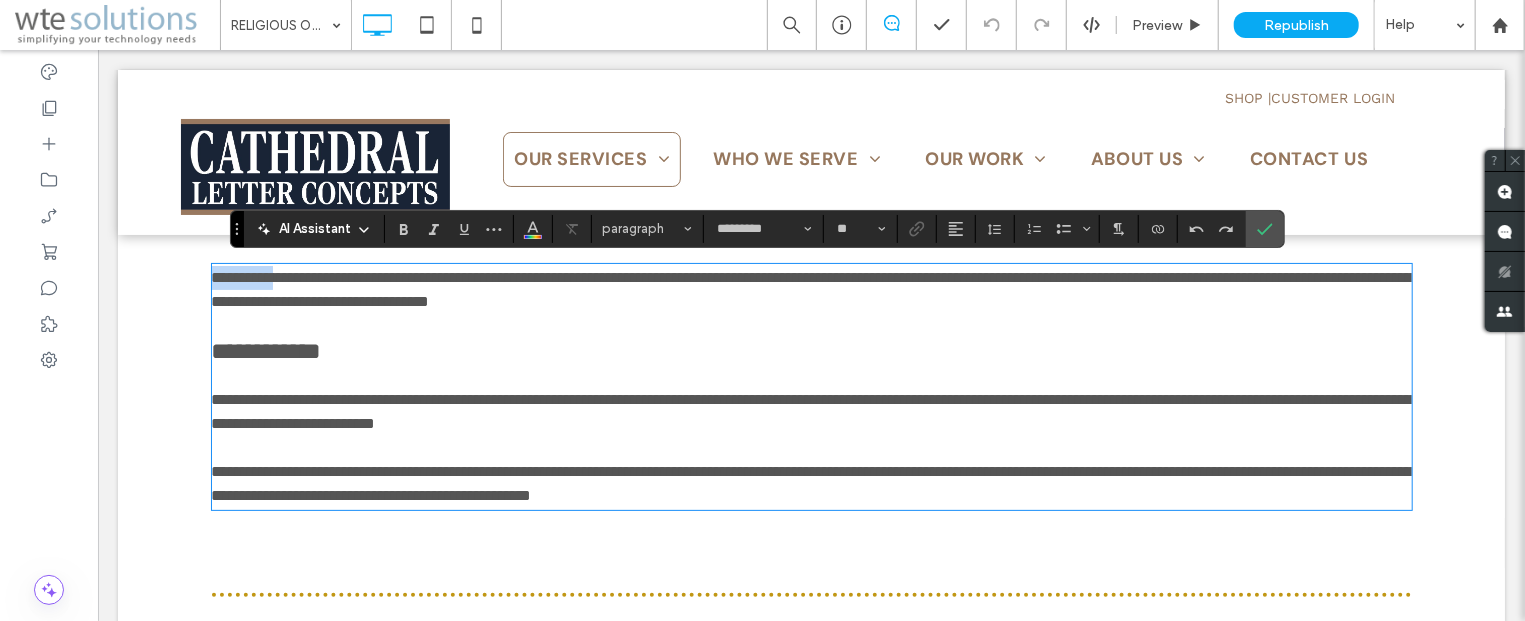 click on "**********" at bounding box center [811, 288] 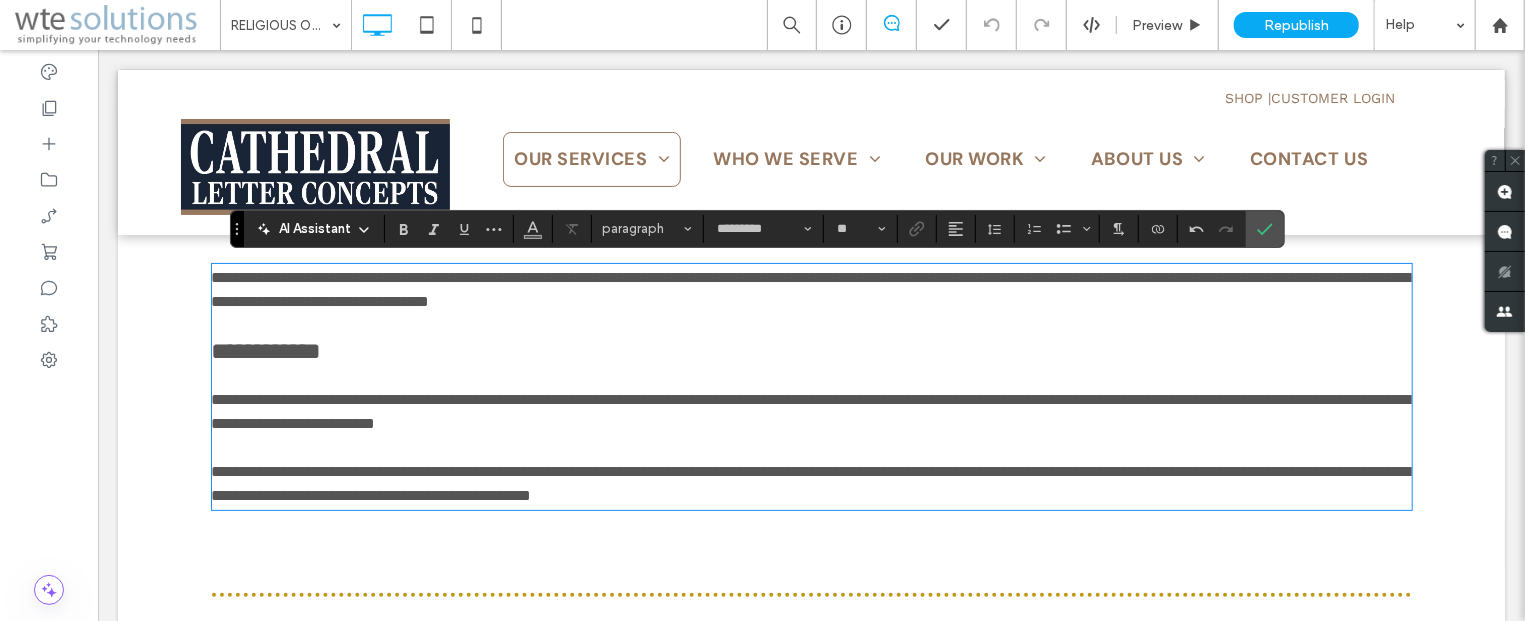 scroll, scrollTop: 0, scrollLeft: 0, axis: both 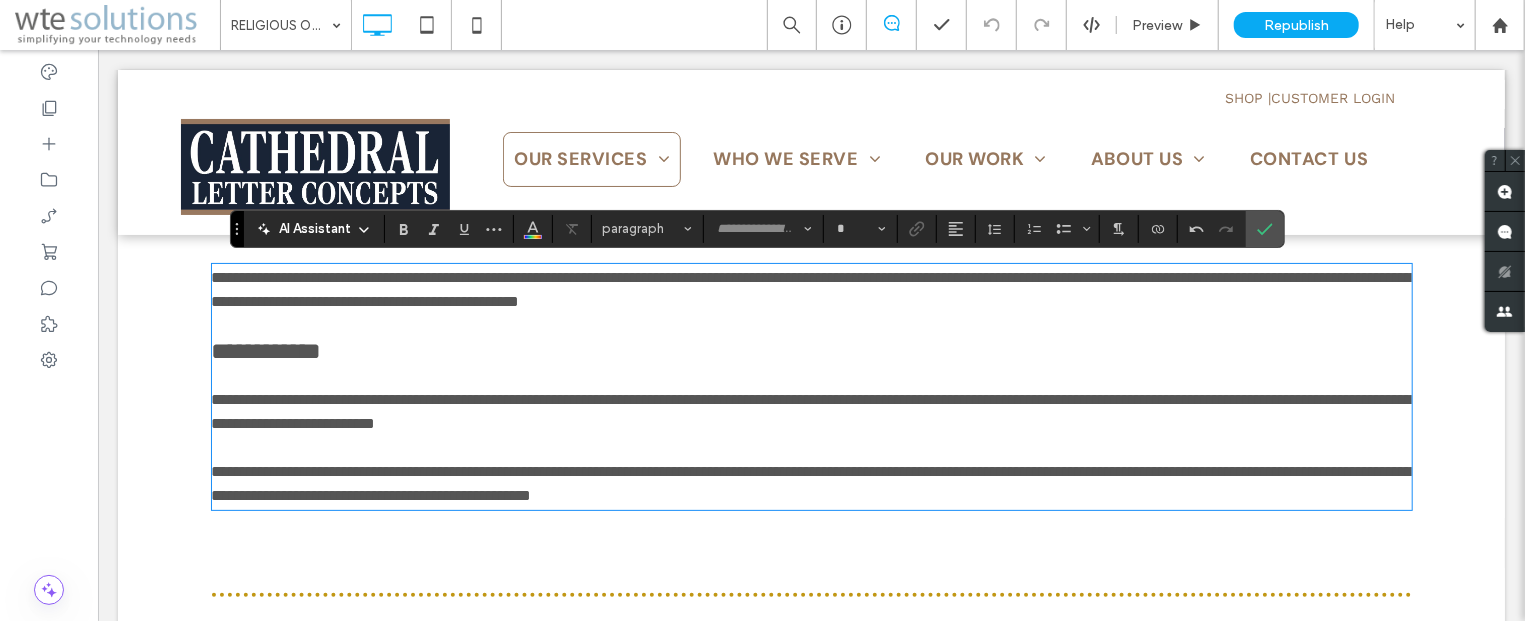 type on "*********" 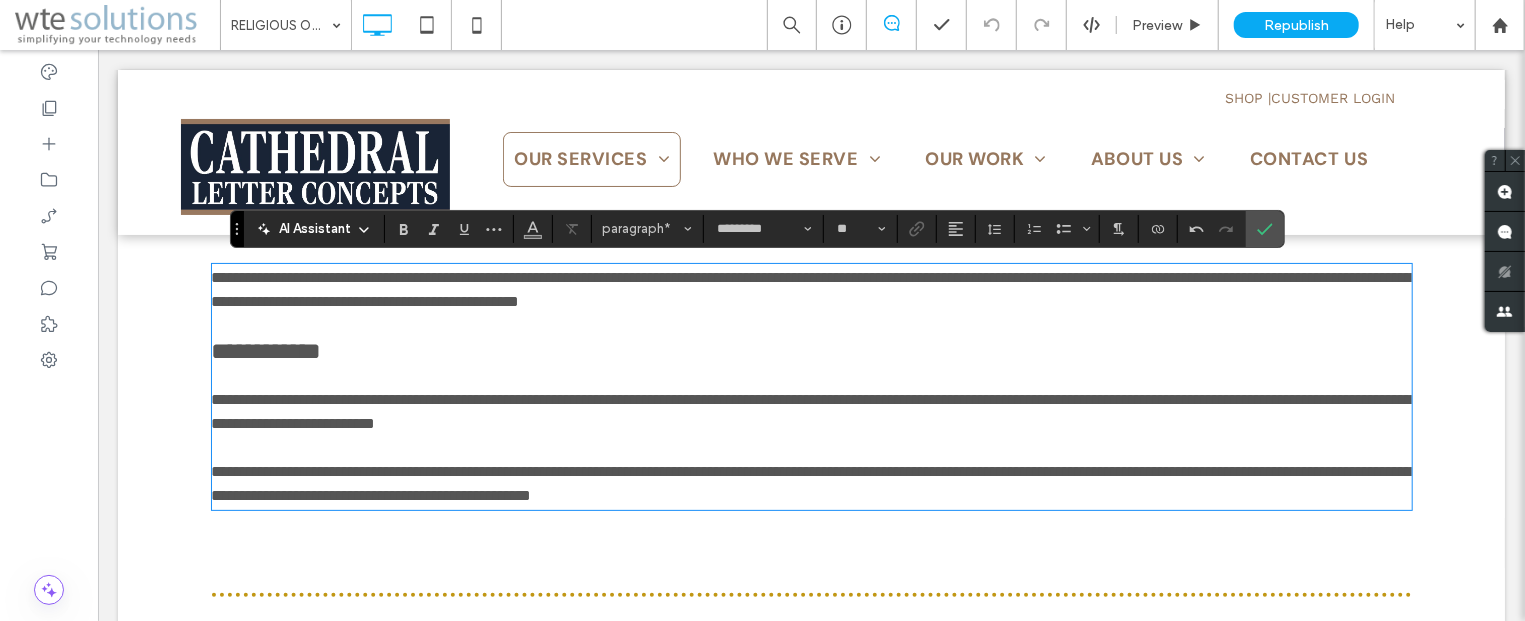 click on "**********" at bounding box center (811, 288) 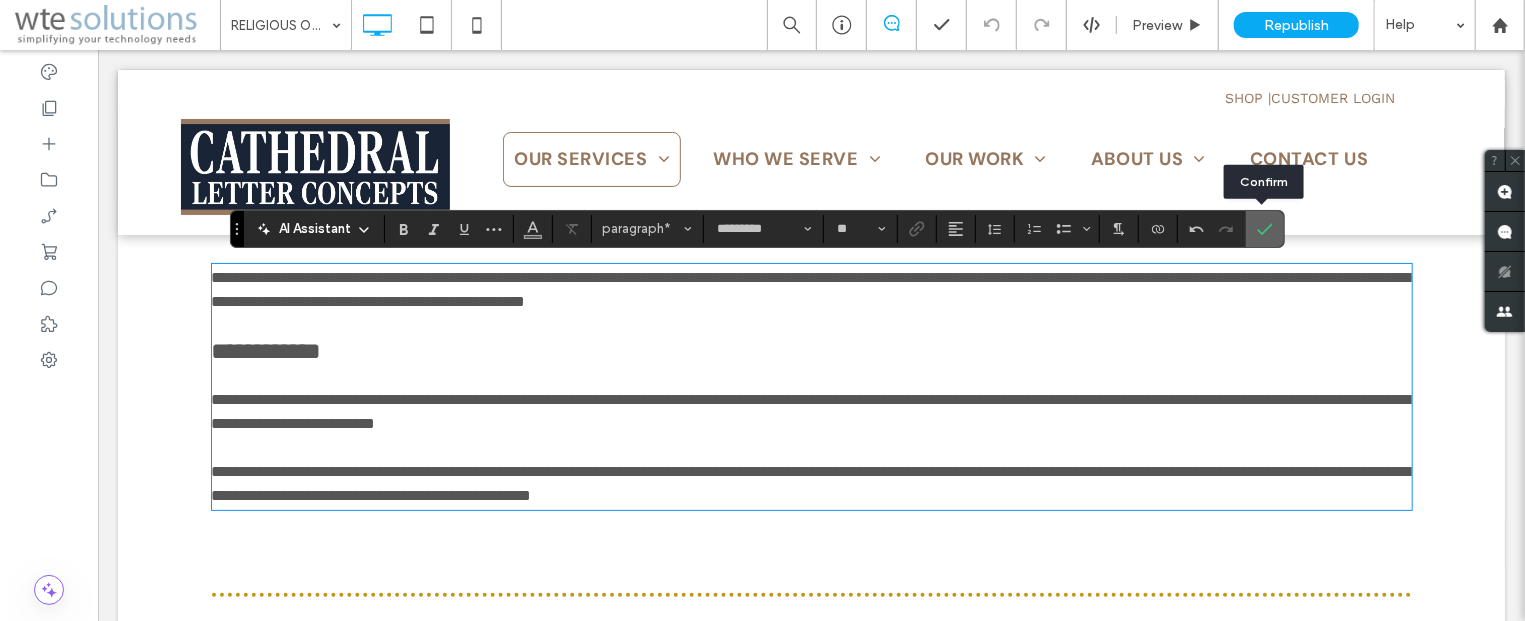 click at bounding box center (1265, 229) 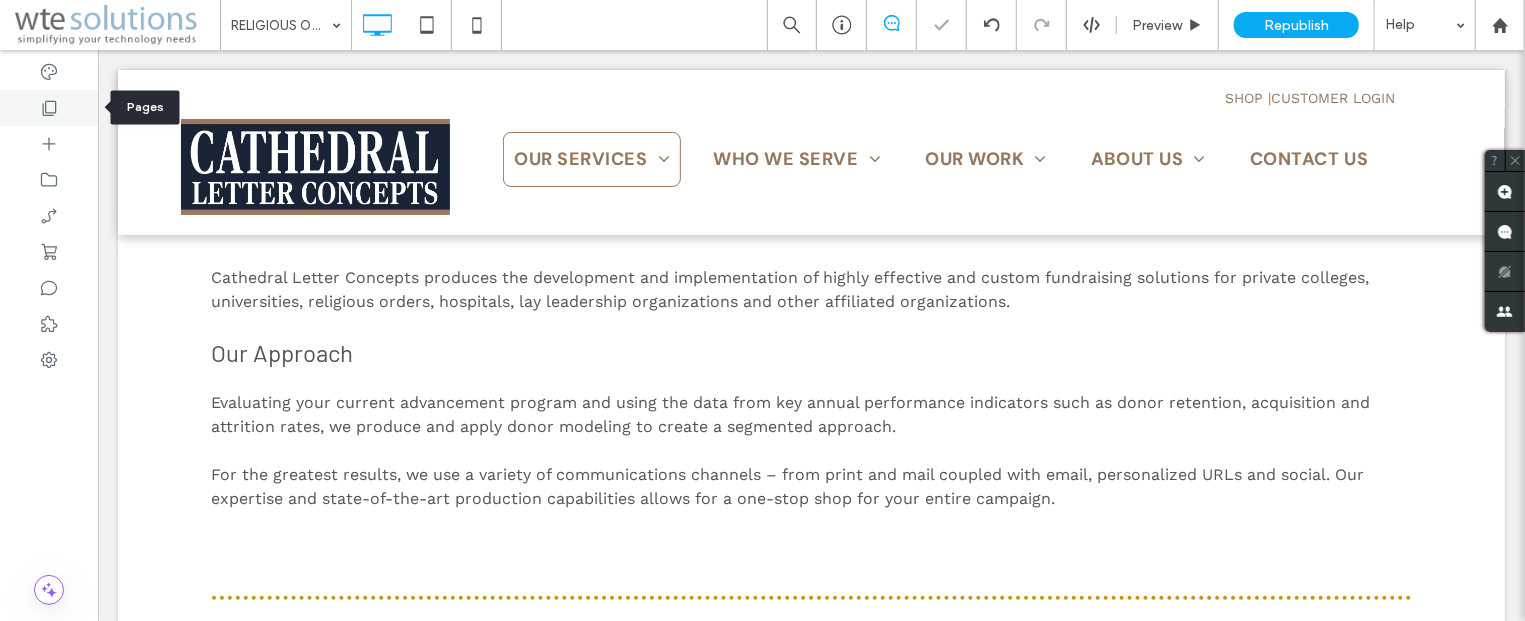 click 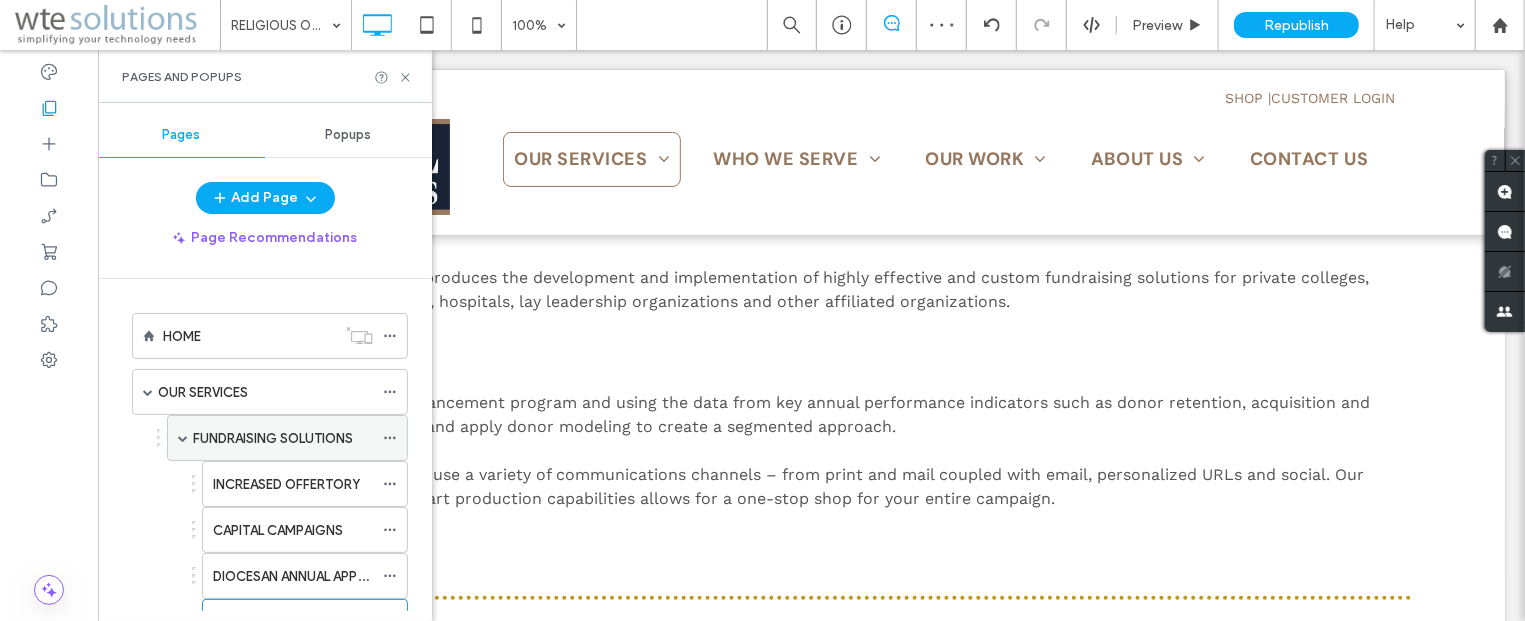click on "FUNDRAISING SOLUTIONS" at bounding box center (287, 438) 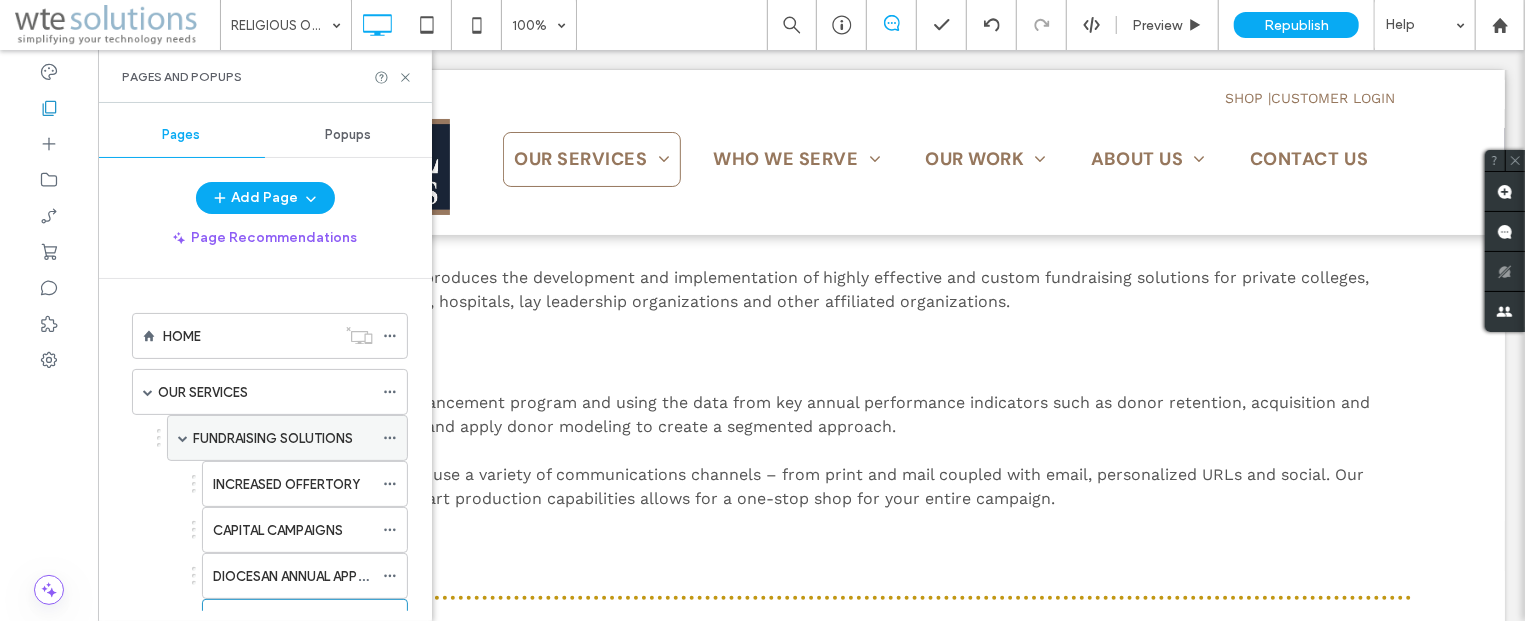 click on "FUNDRAISING SOLUTIONS" at bounding box center [273, 438] 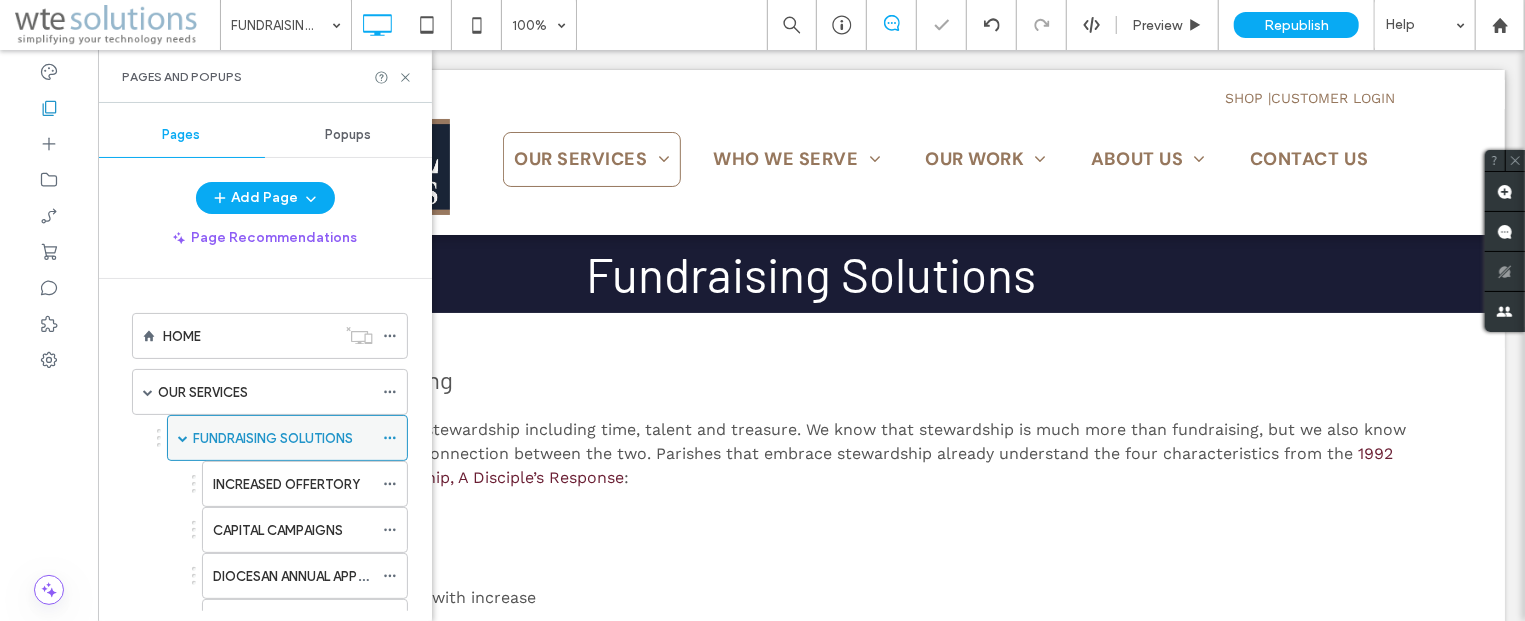 scroll, scrollTop: 0, scrollLeft: 0, axis: both 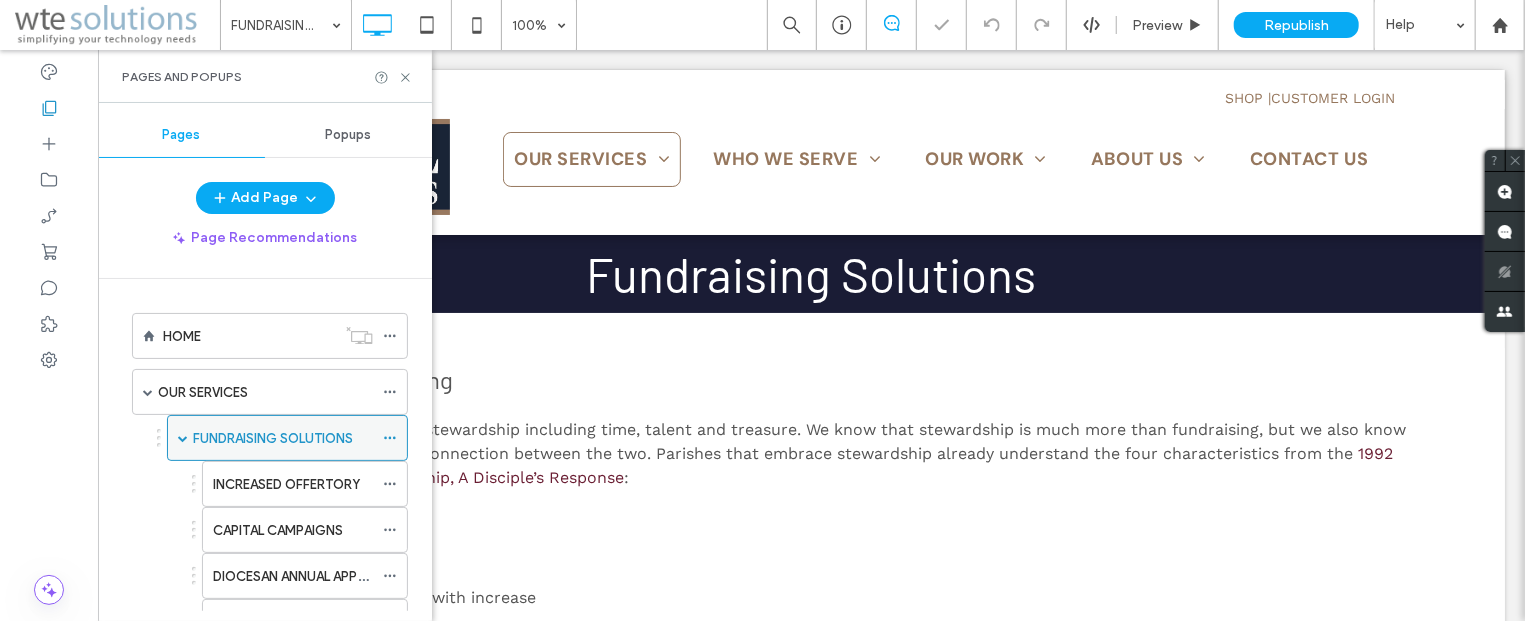 click at bounding box center (183, 438) 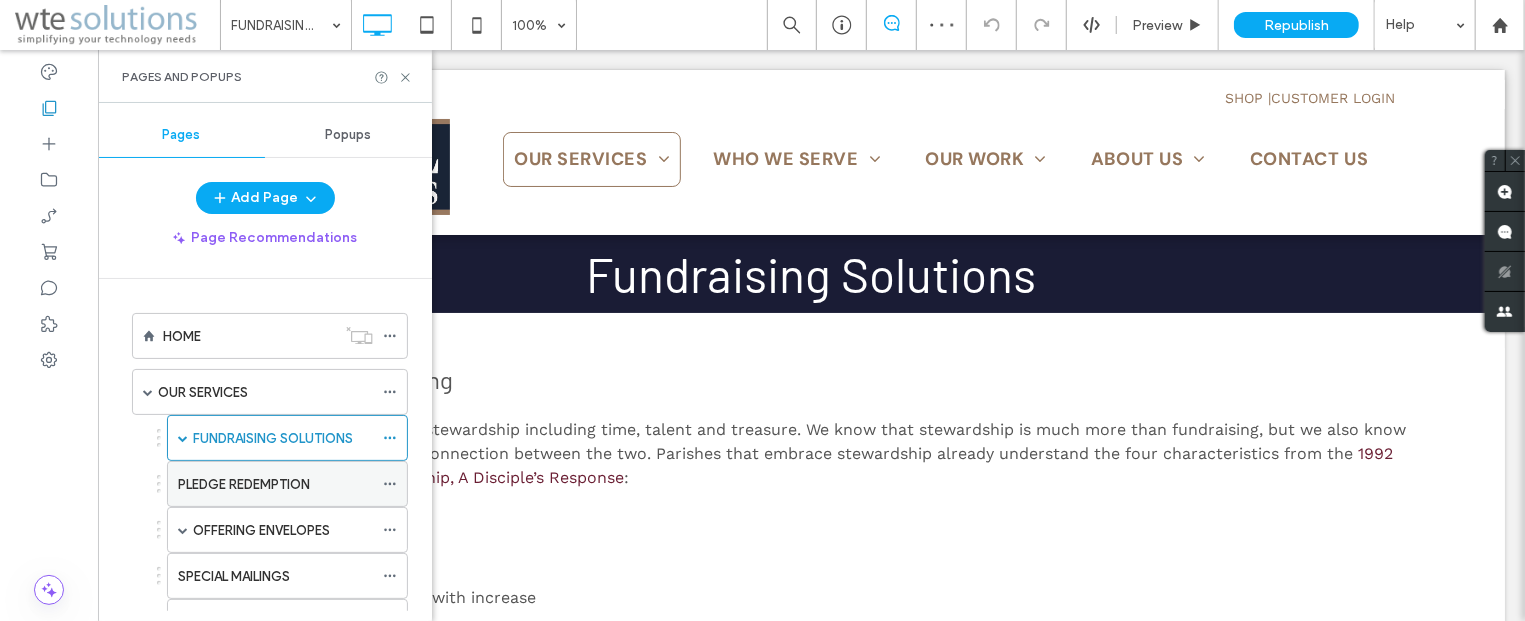 click on "PLEDGE REDEMPTION" at bounding box center (244, 484) 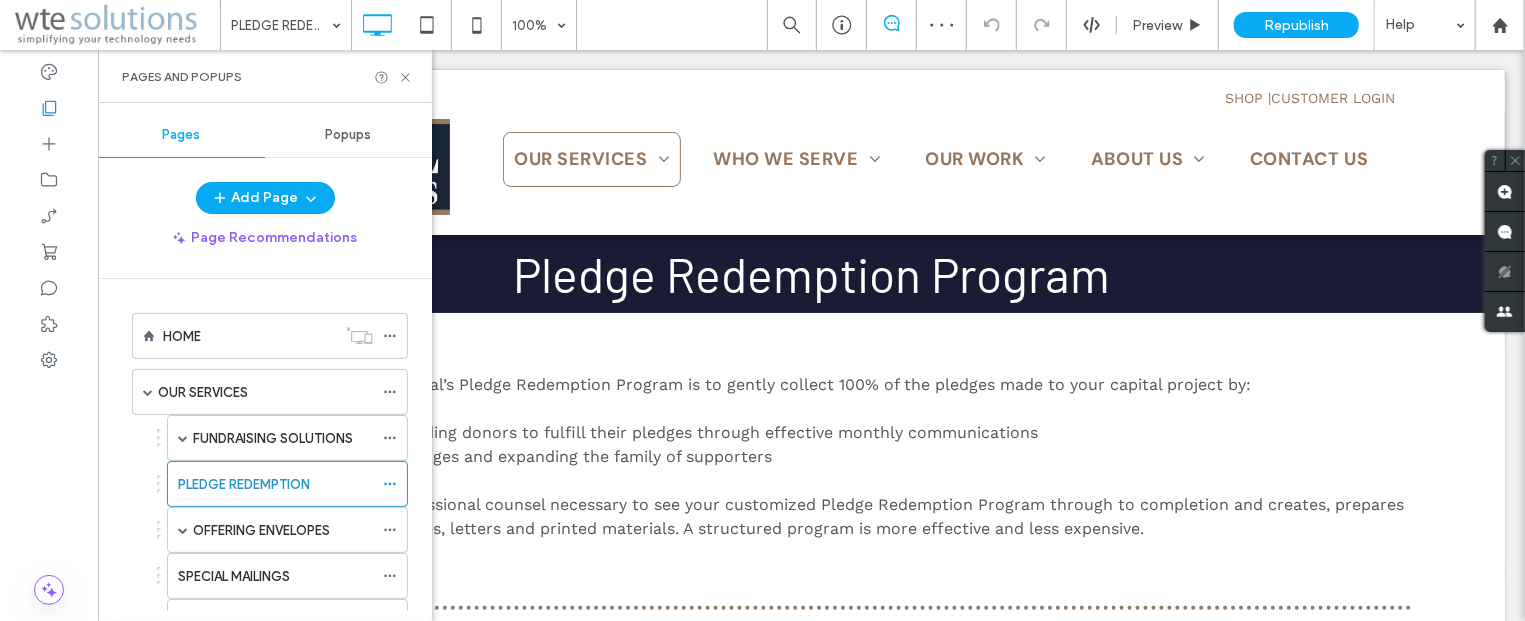 scroll, scrollTop: 0, scrollLeft: 0, axis: both 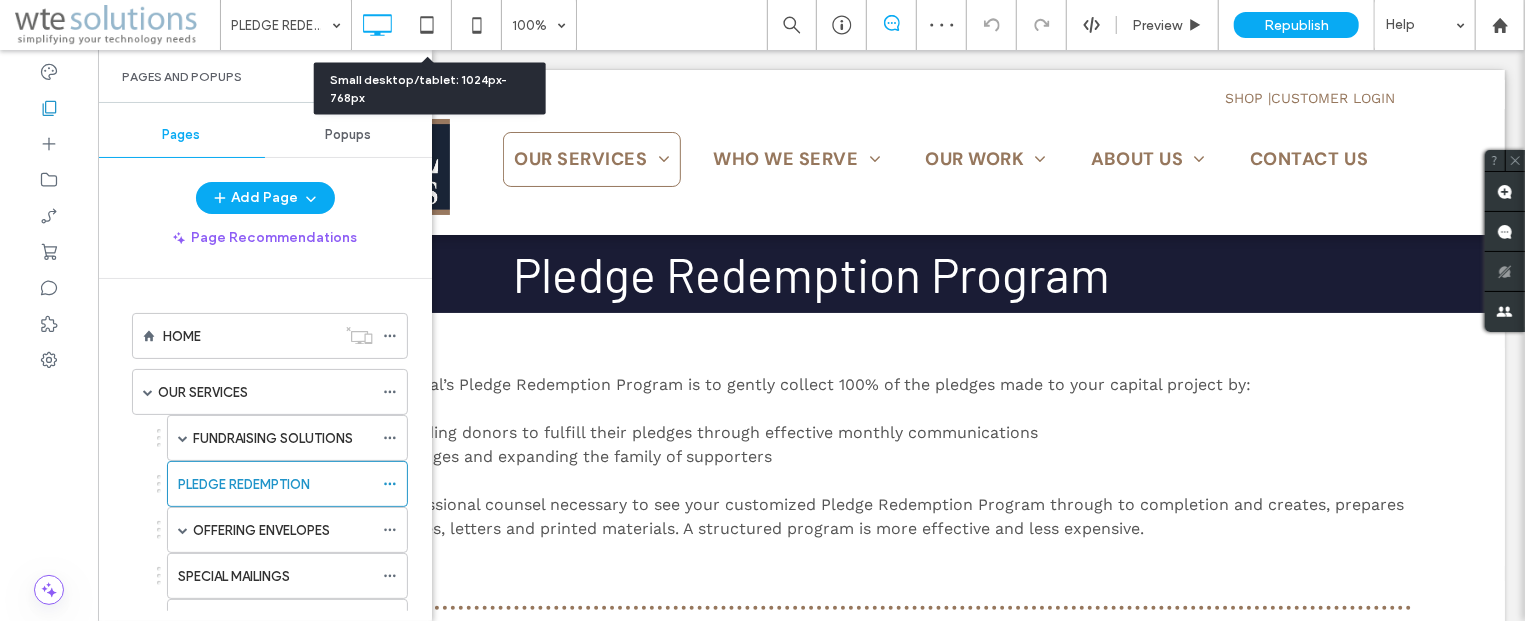 click on "Small desktop/tablet: 1024px-768px" at bounding box center (430, 89) 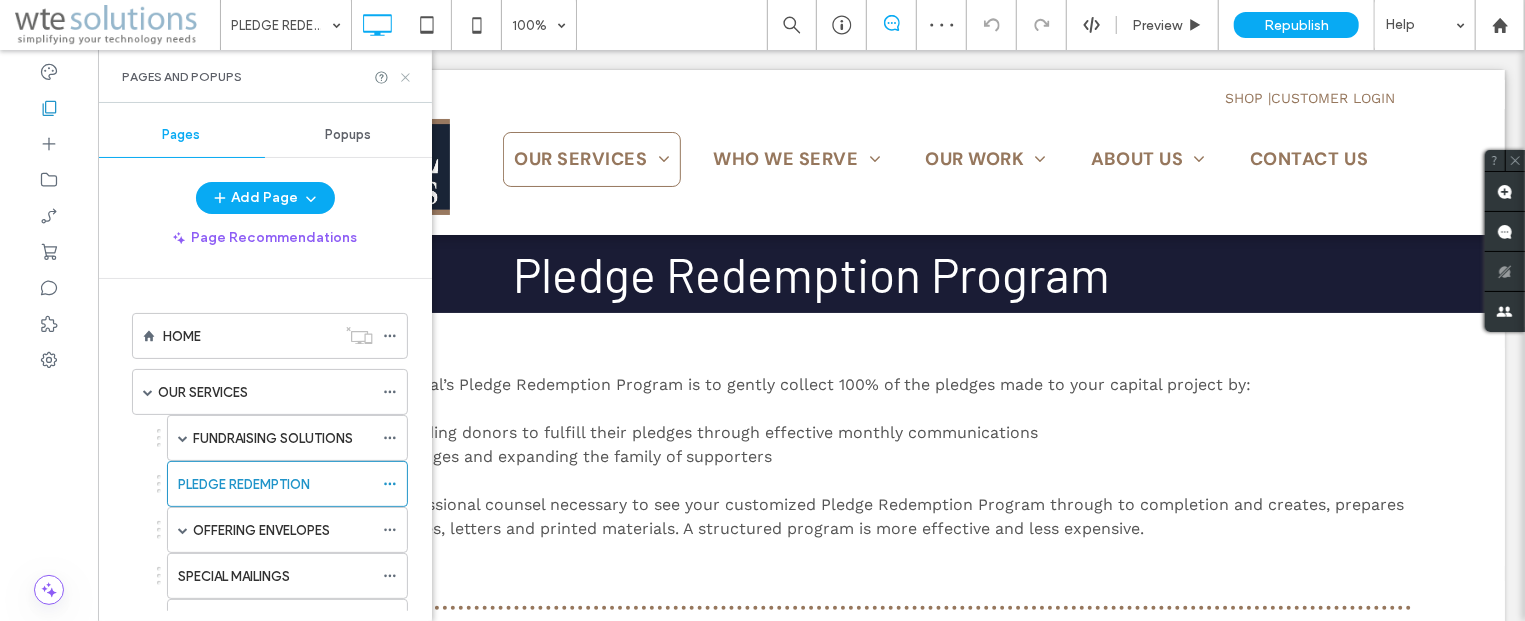 click 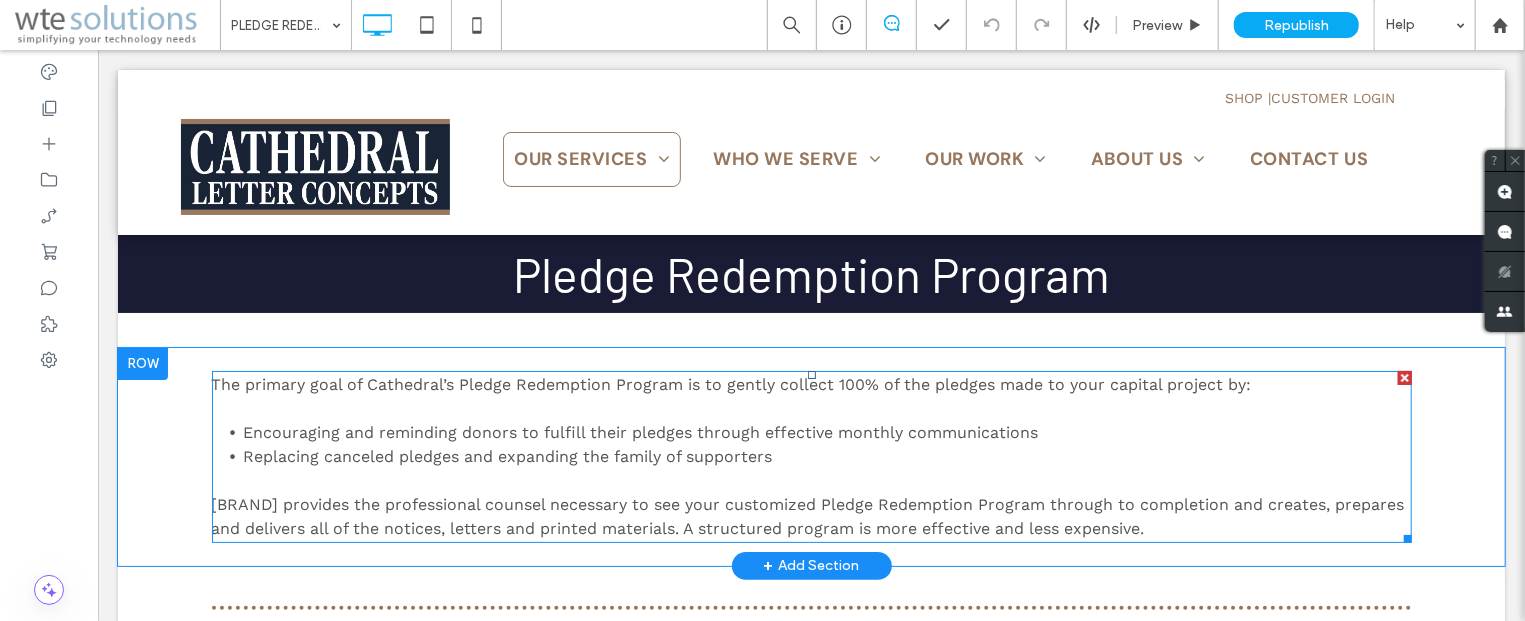 click on "The primary goal of Cathedral’s Pledge Redemption Program is to gently collect 100% of the pledges made to your capital project by:" at bounding box center (731, 383) 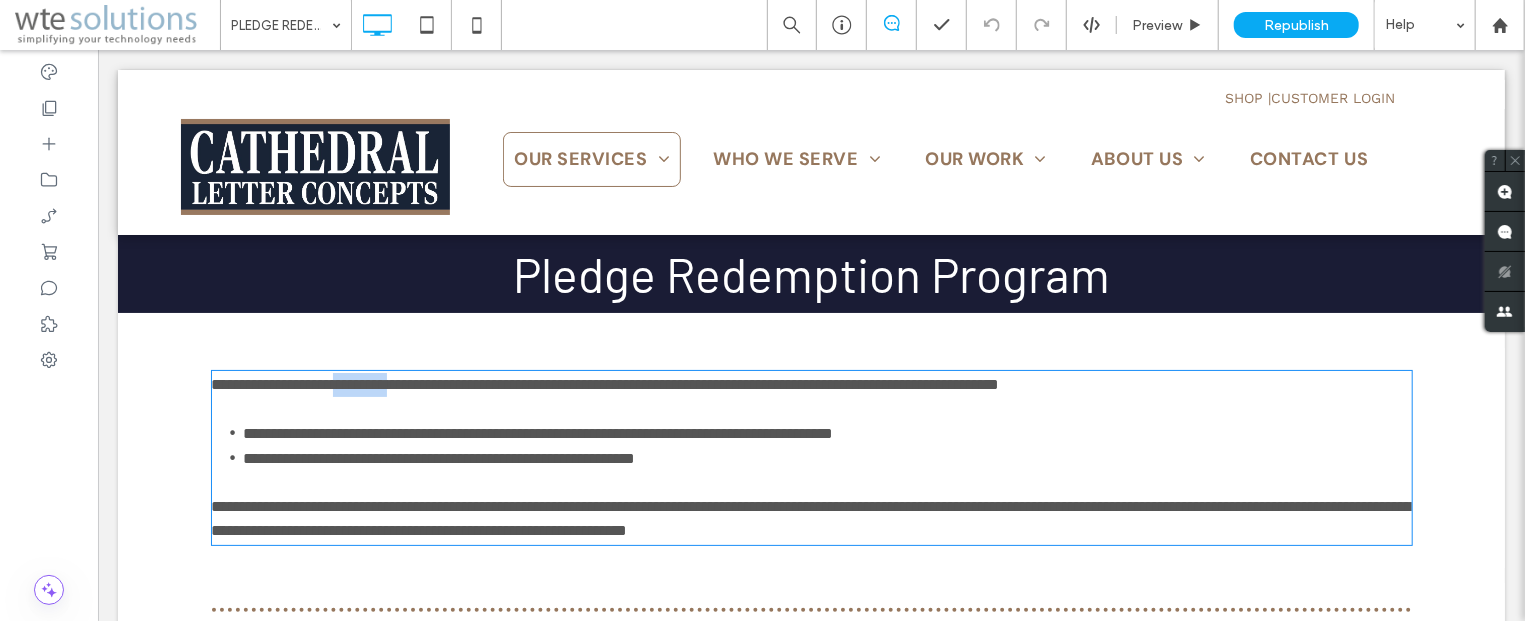 click on "**********" at bounding box center [605, 383] 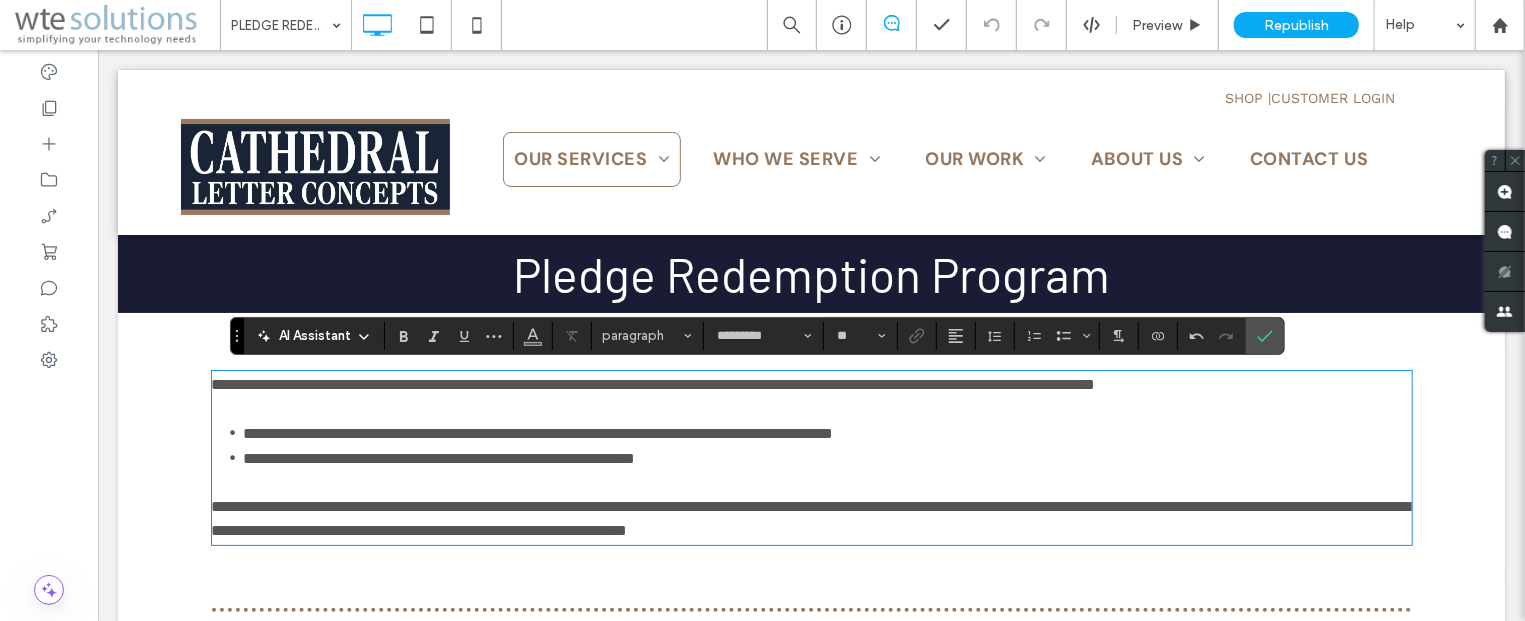 scroll, scrollTop: 0, scrollLeft: 0, axis: both 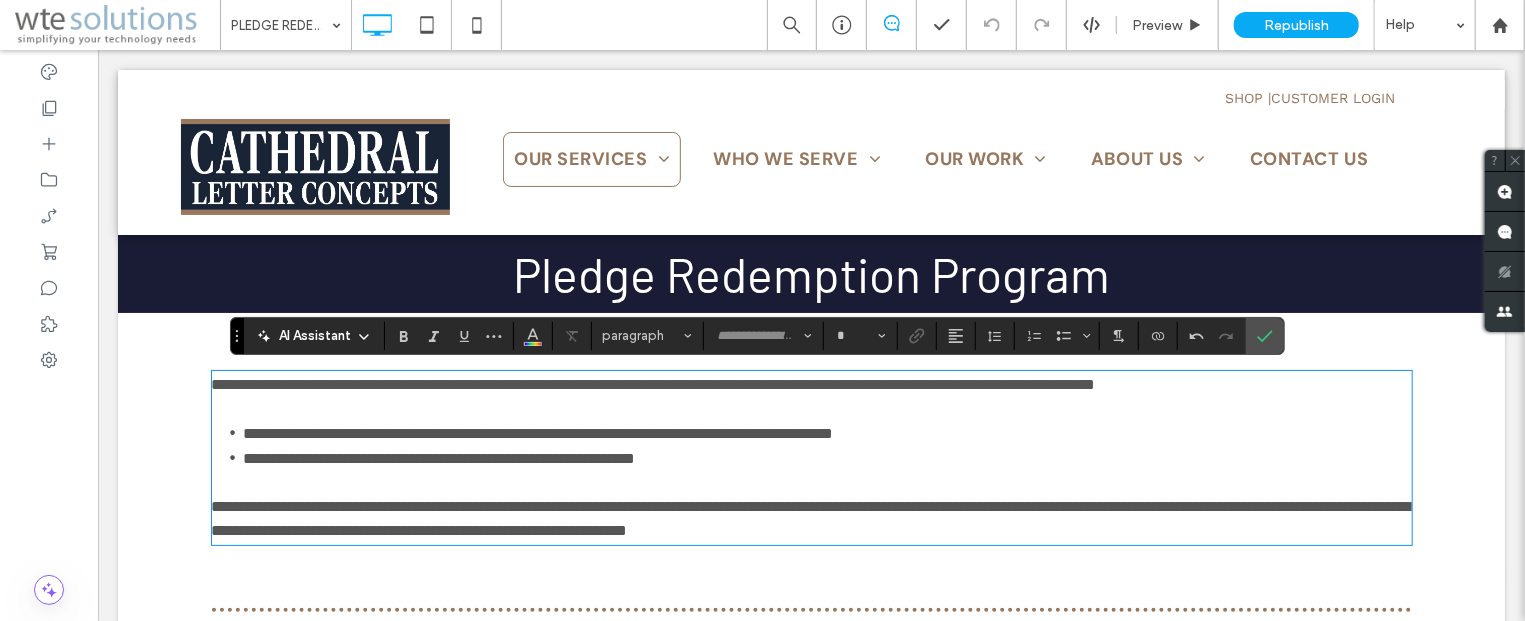 type on "*********" 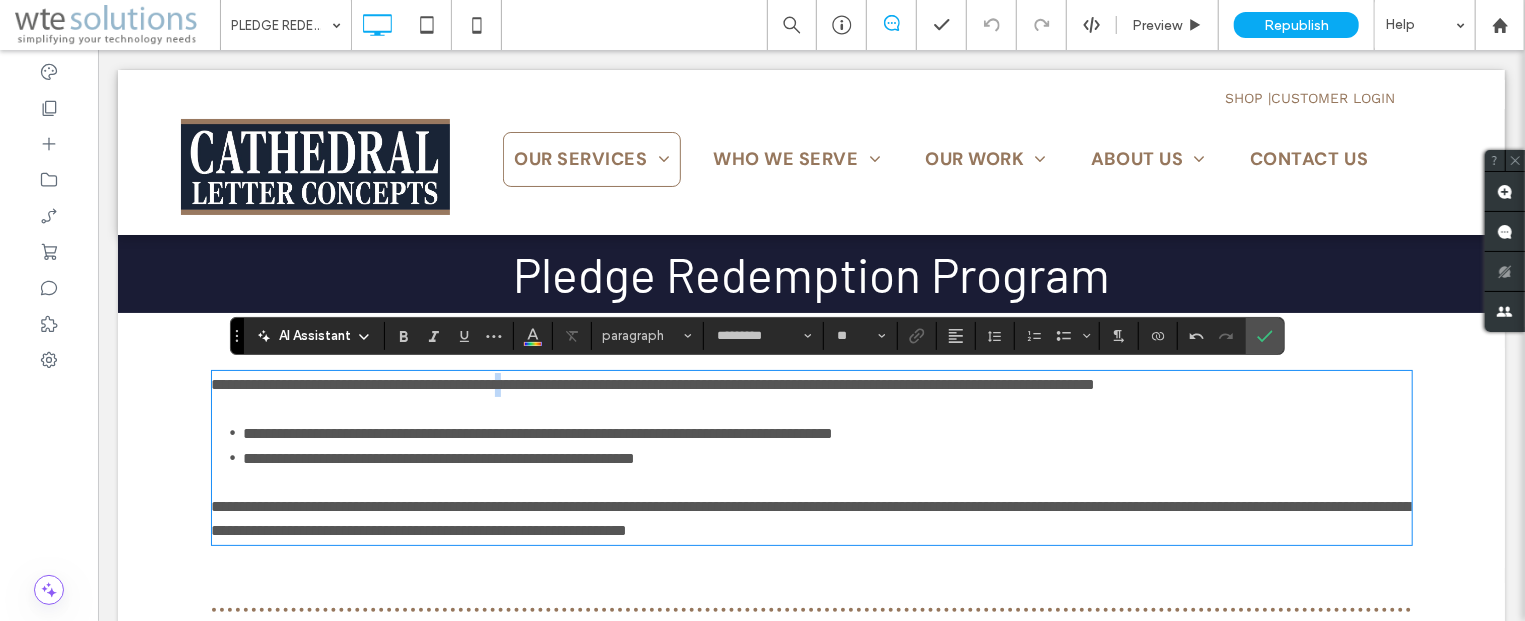 click on "**********" at bounding box center [653, 383] 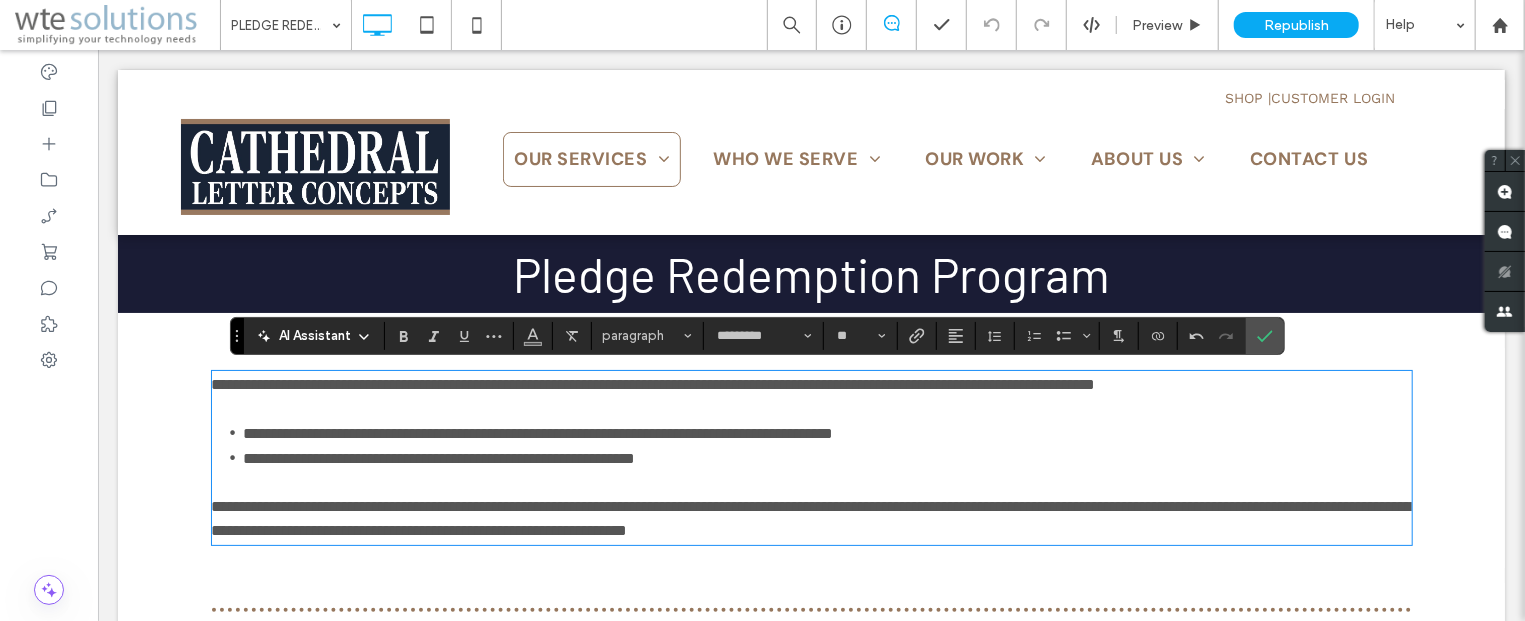 click on "**********" at bounding box center [653, 383] 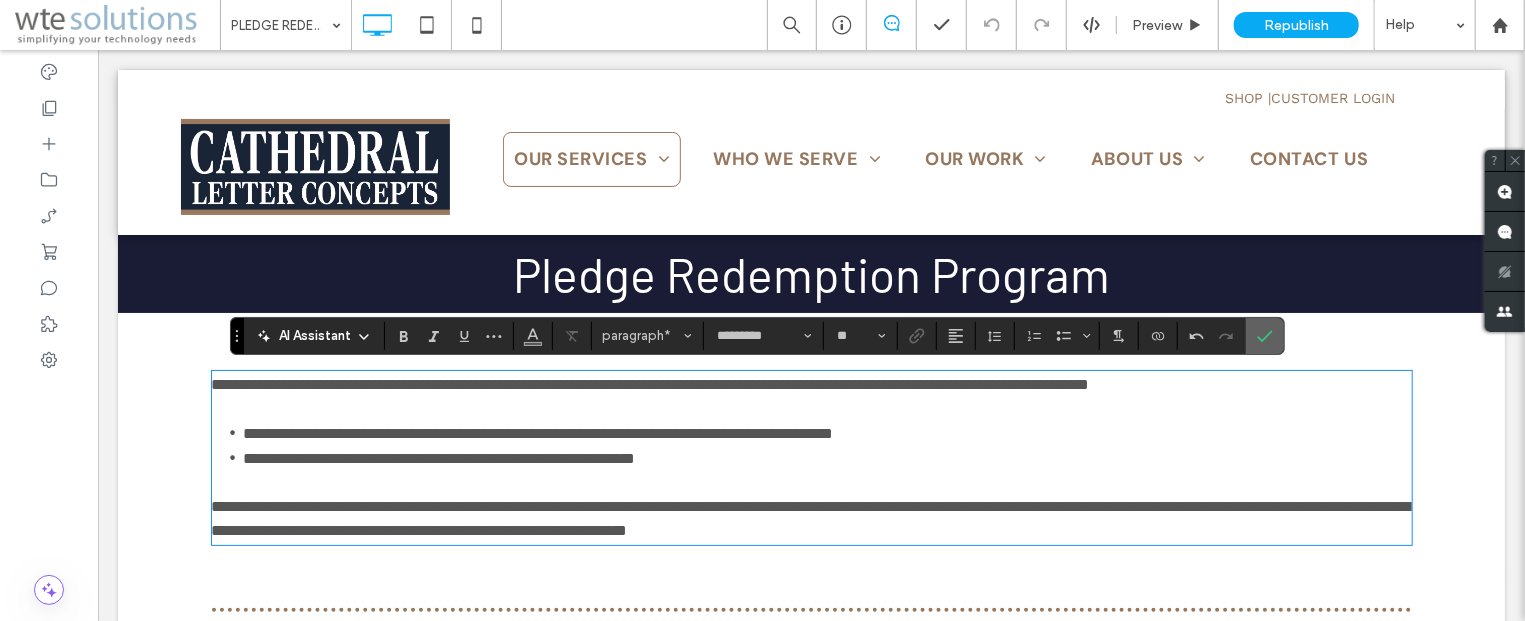 drag, startPoint x: 1258, startPoint y: 333, endPoint x: 1154, endPoint y: 287, distance: 113.71895 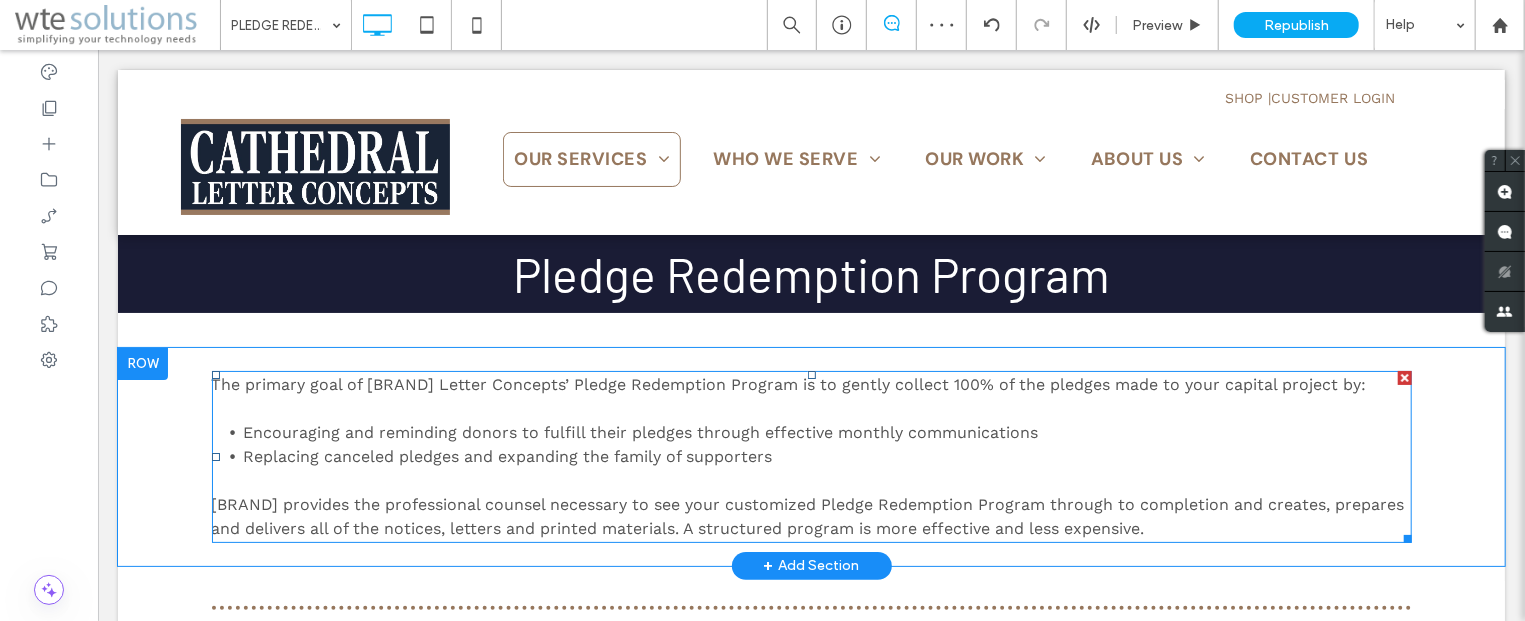 click on "Cathedral provides the professional counsel necessary to see your customized Pledge Redemption Program through to completion and creates, prepares and delivers all of the notices, letters and printed materials. A structured program is more effective and less expensive." at bounding box center [807, 515] 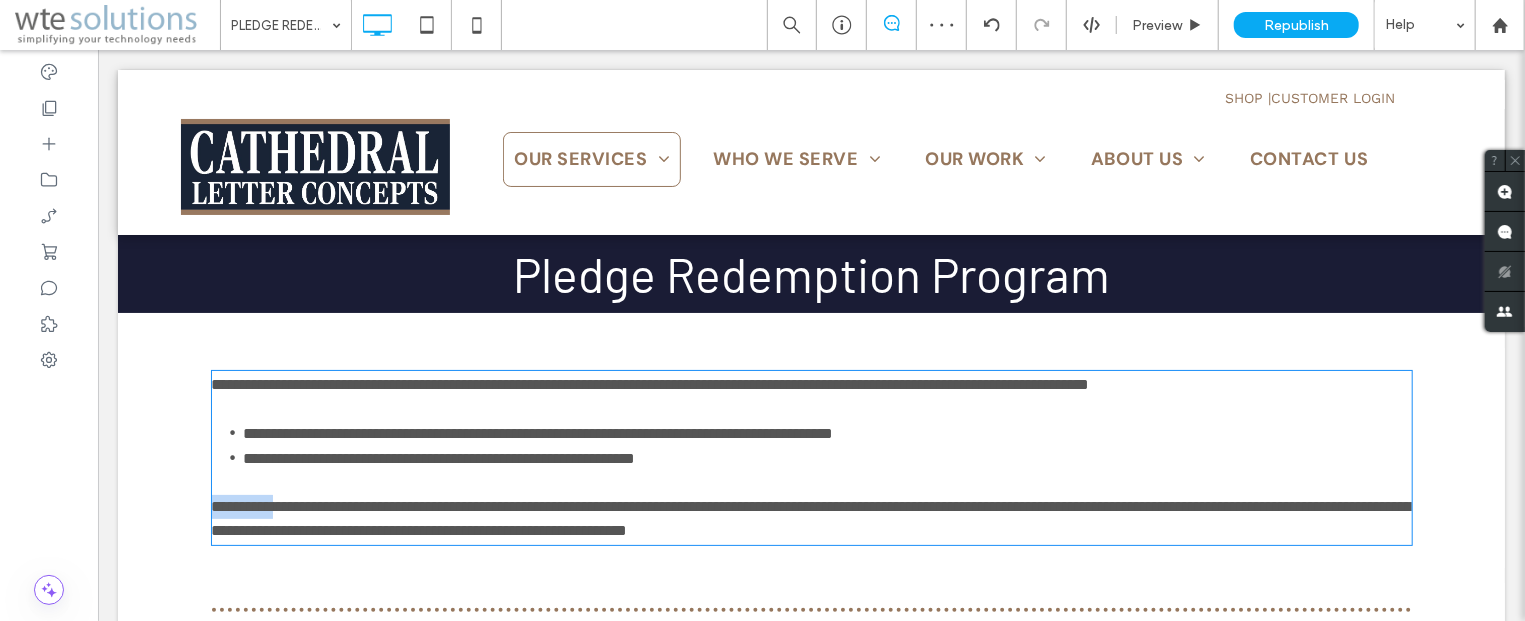 click on "**********" at bounding box center [811, 517] 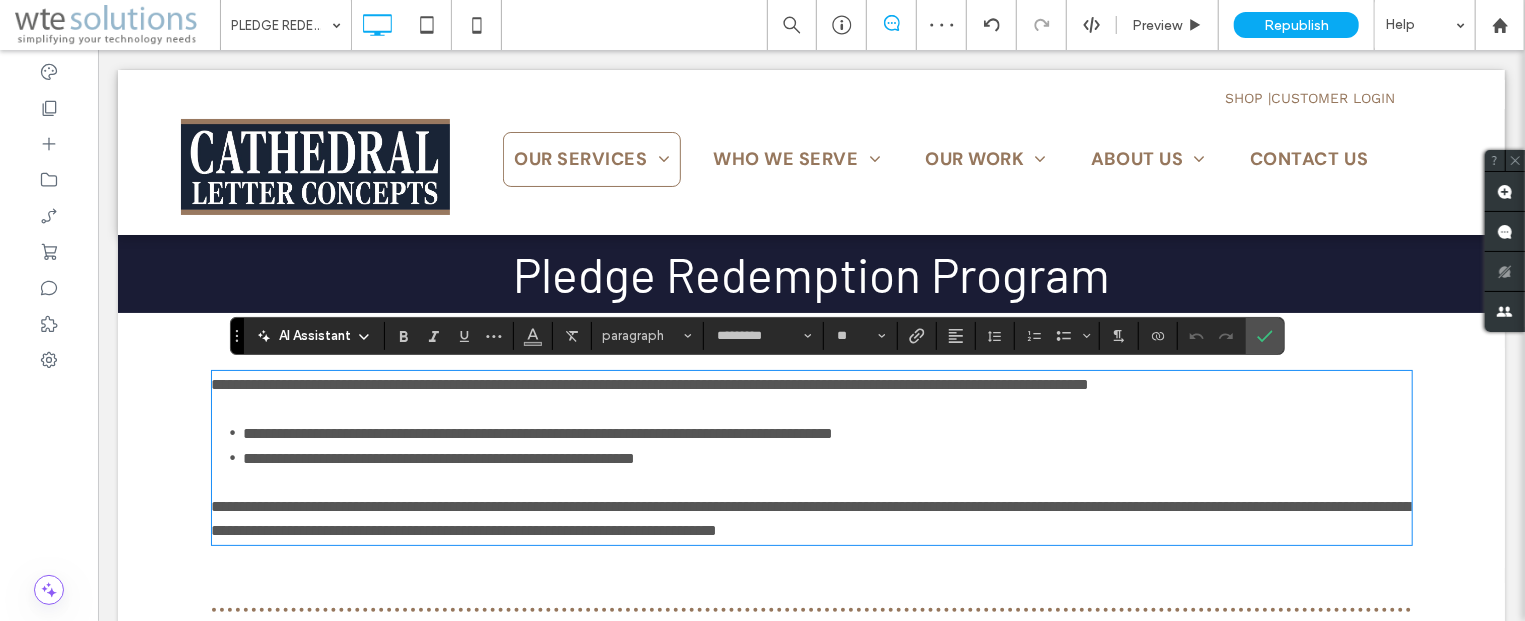 scroll, scrollTop: 0, scrollLeft: 0, axis: both 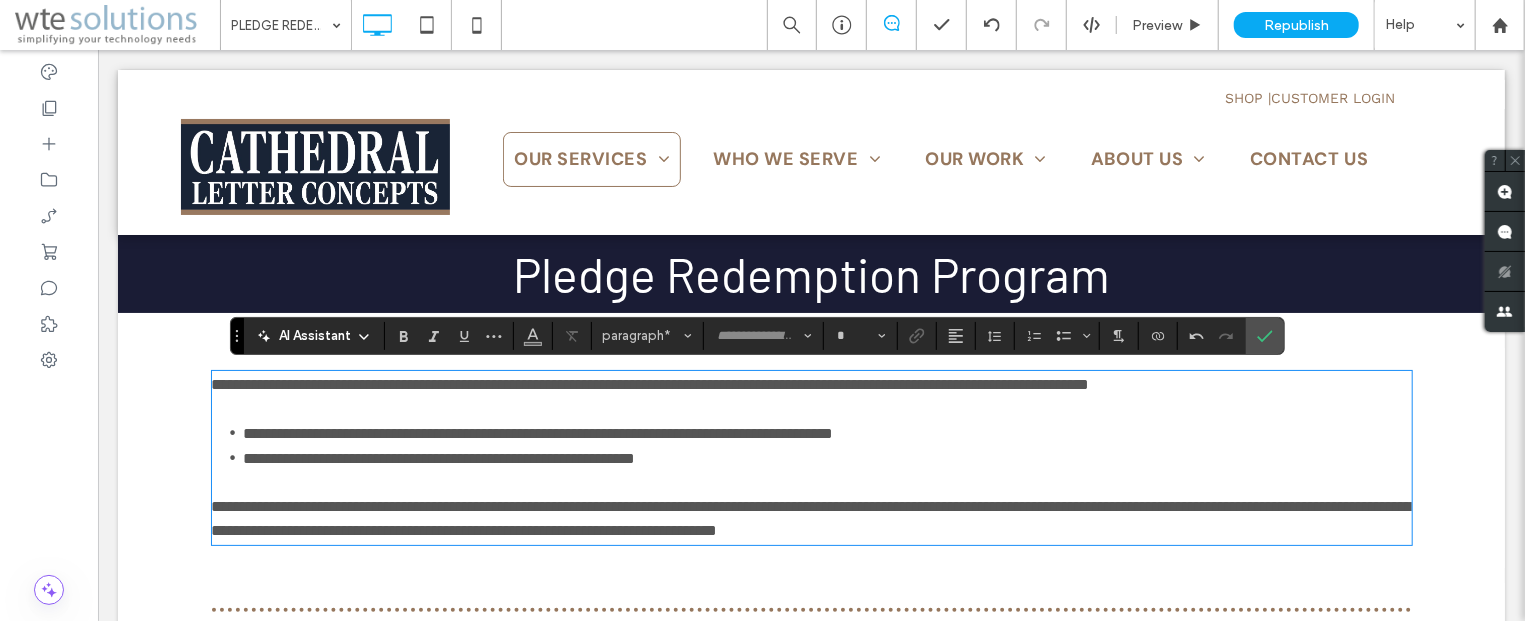 type on "*********" 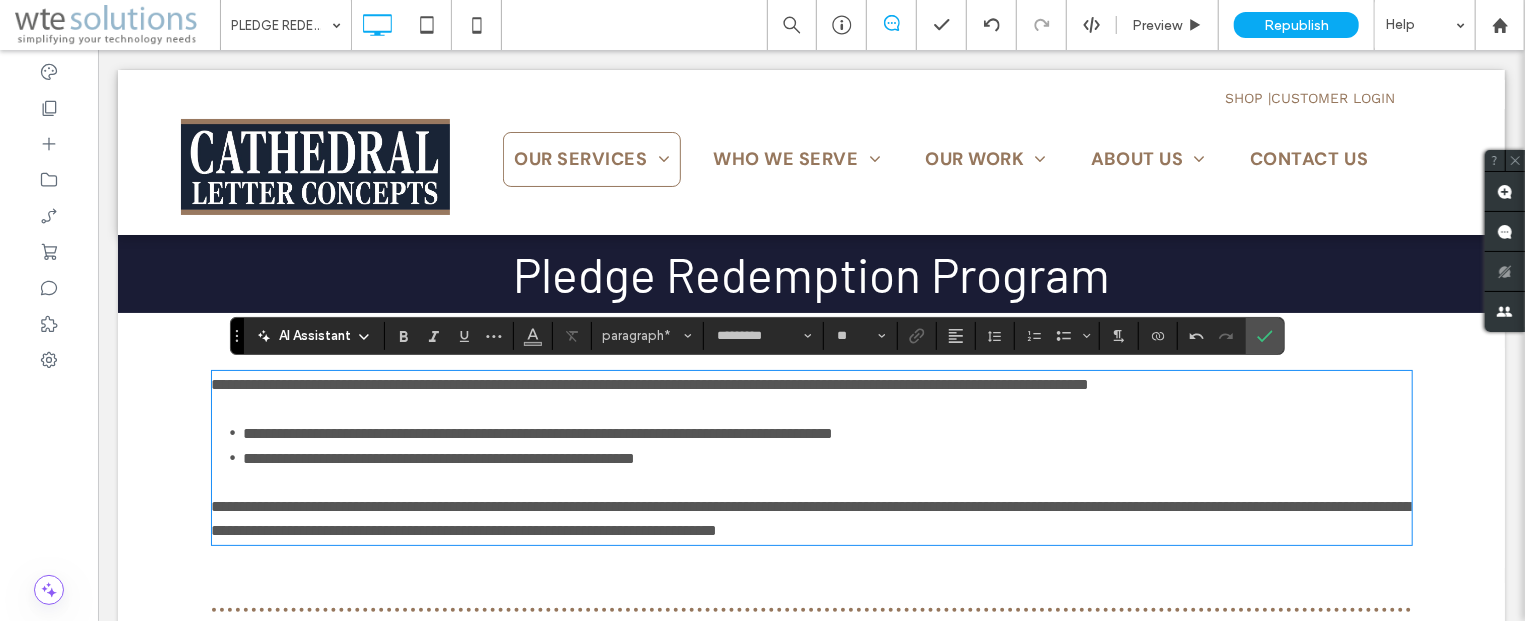 click on "**********" at bounding box center [811, 517] 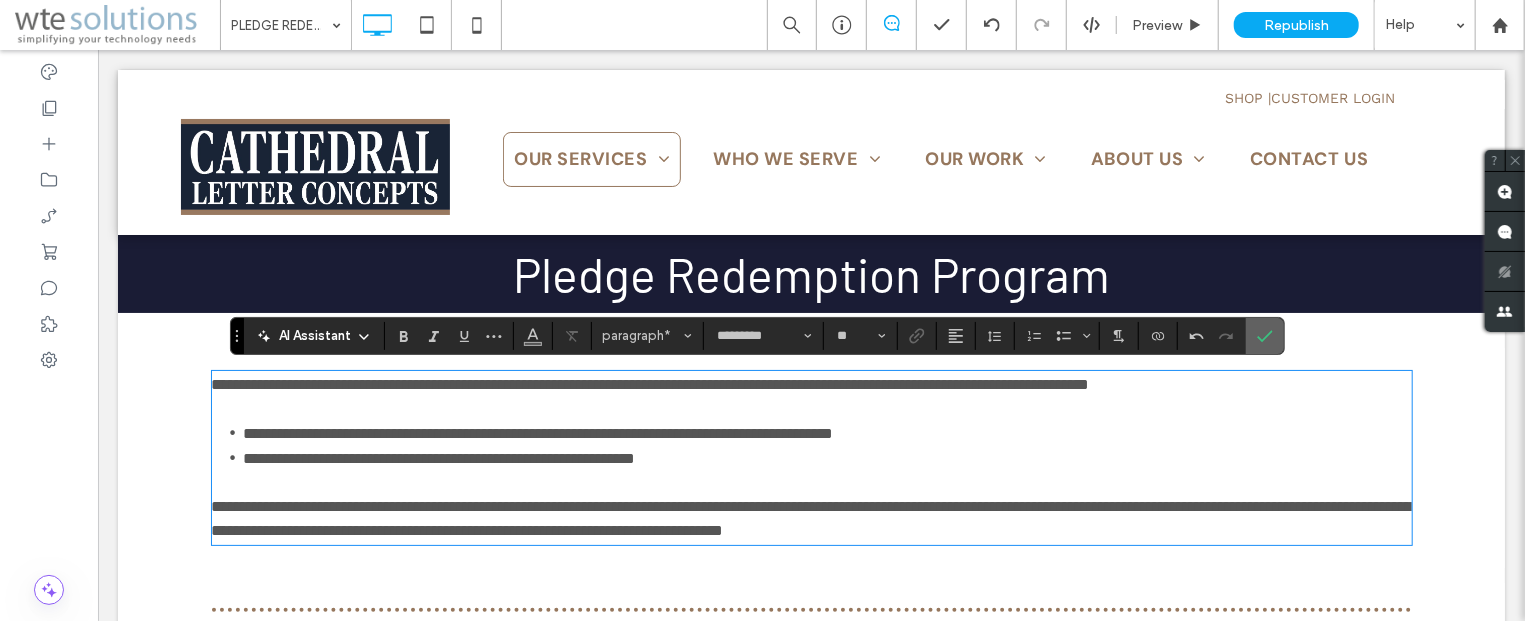 drag, startPoint x: 1266, startPoint y: 336, endPoint x: 1168, endPoint y: 287, distance: 109.56733 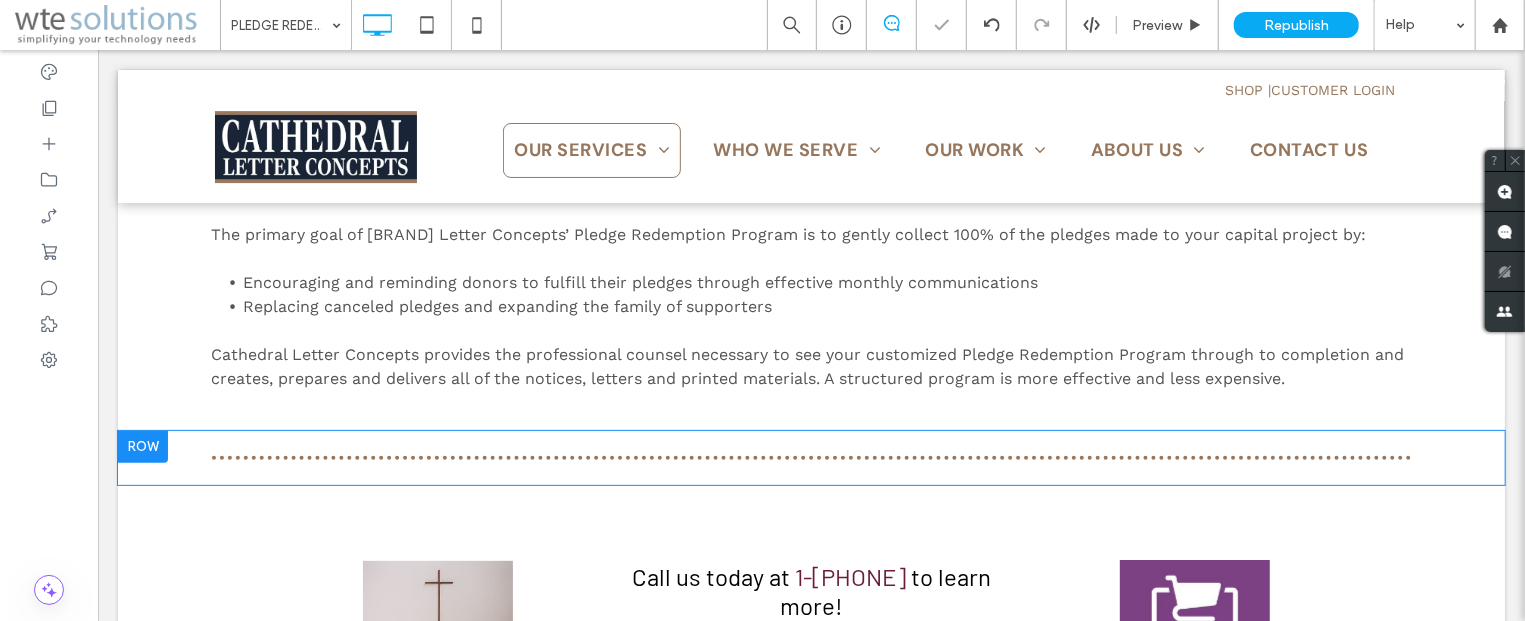 scroll, scrollTop: 321, scrollLeft: 0, axis: vertical 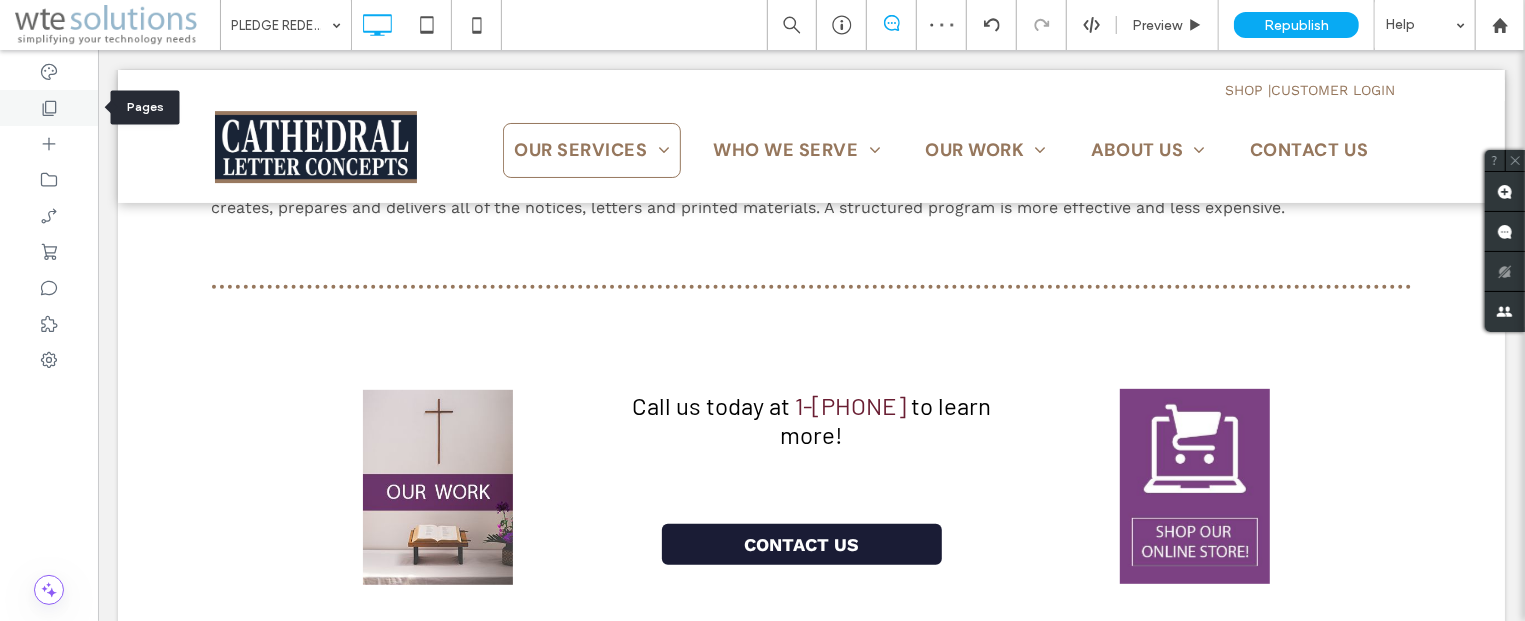click 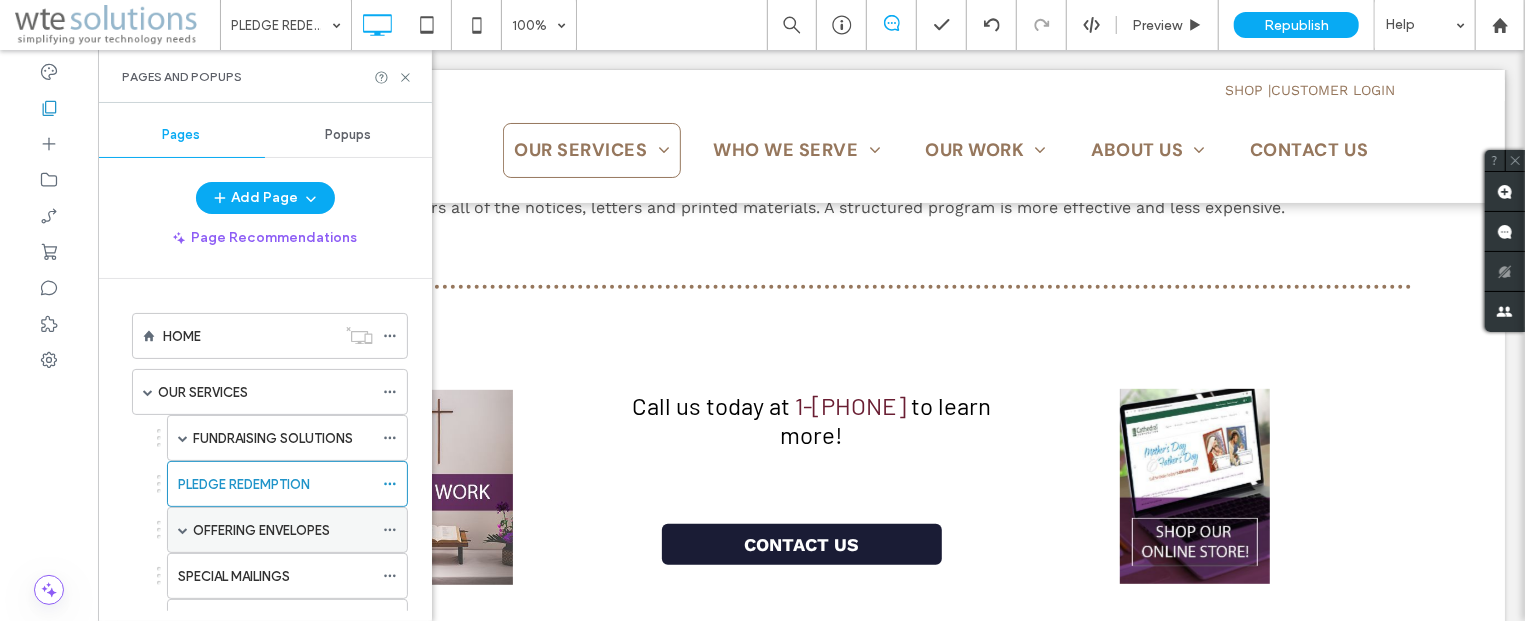 click on "OFFERING ENVELOPES" at bounding box center (261, 530) 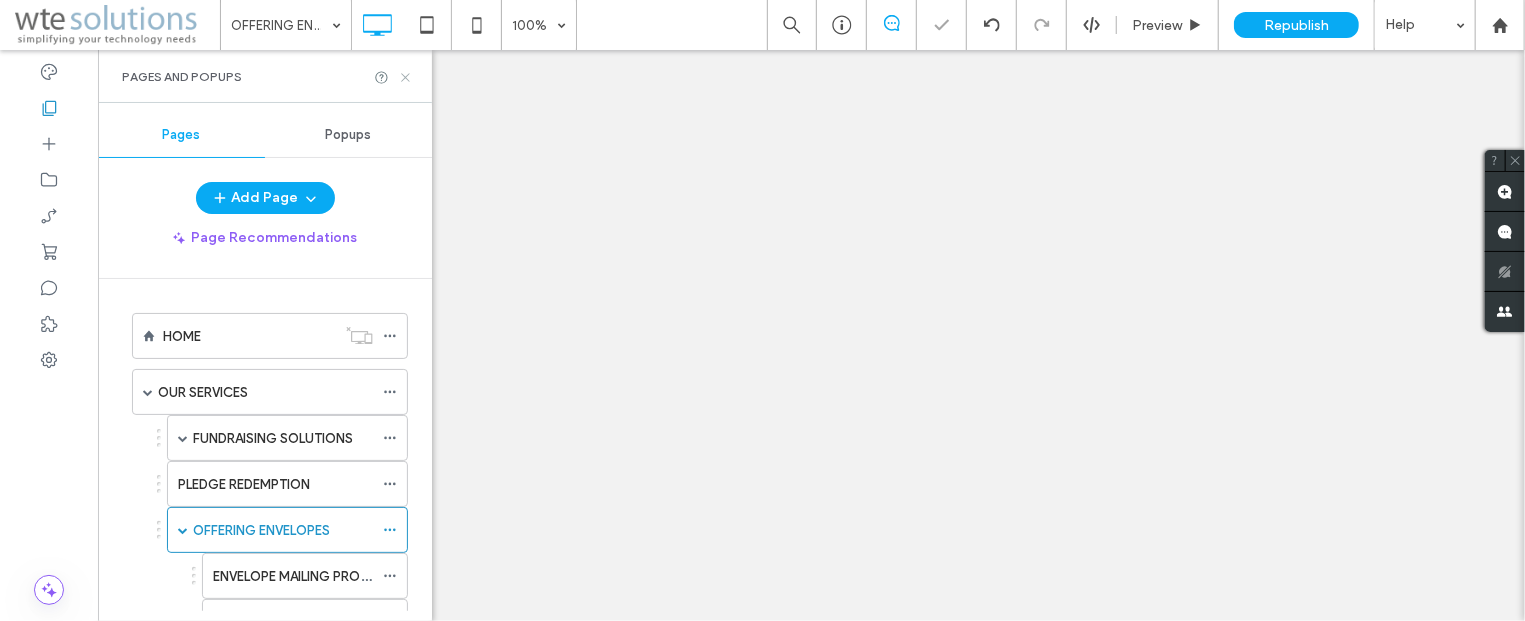 click 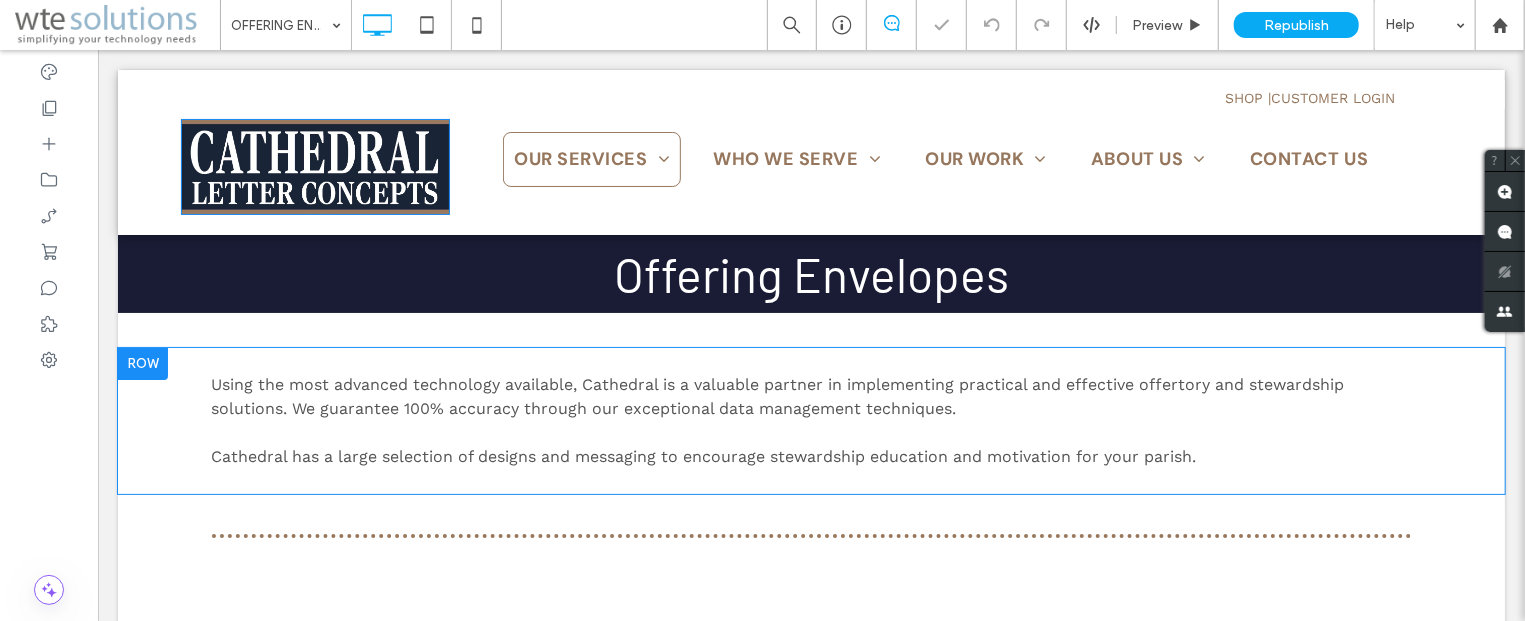 scroll, scrollTop: 0, scrollLeft: 0, axis: both 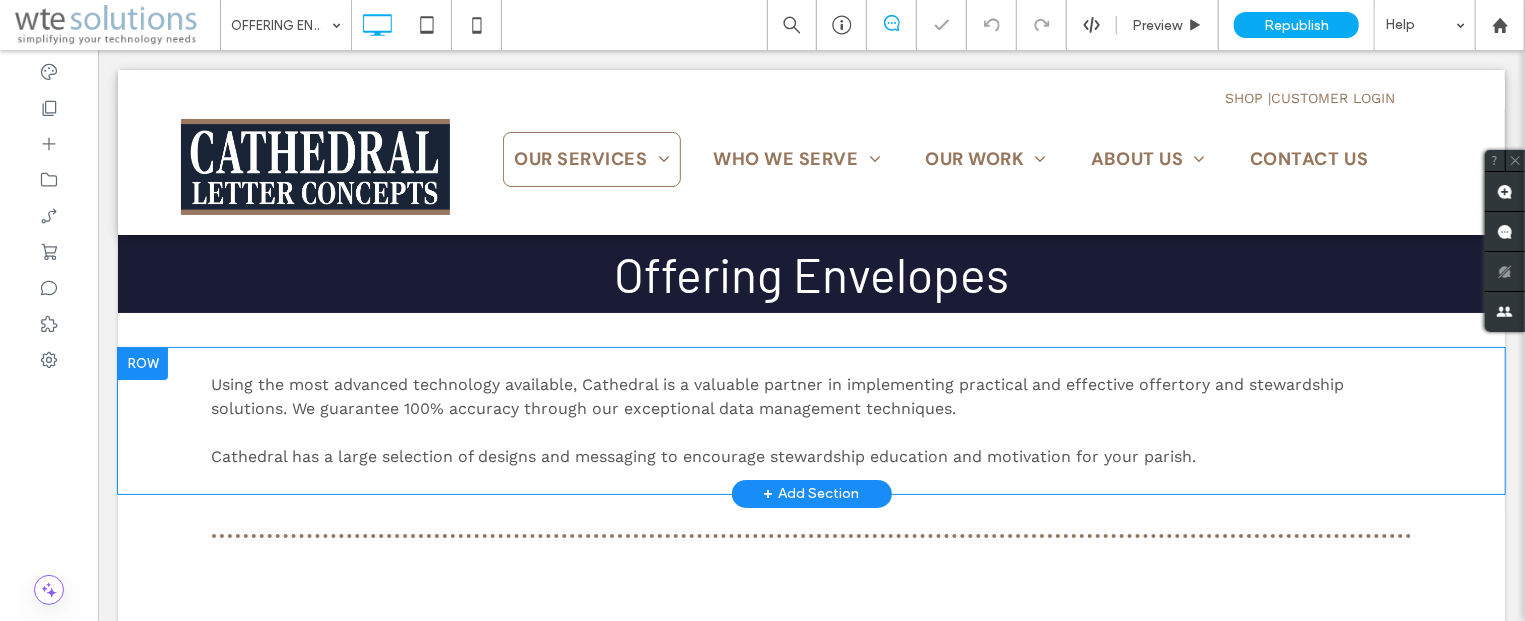 click on "Using the most advanced technology available, Cathedral is a valuable partner in implementing practical and effective offertory and stewardship solutions. We guarantee 100% accuracy through our exceptional data management techniques." at bounding box center (777, 395) 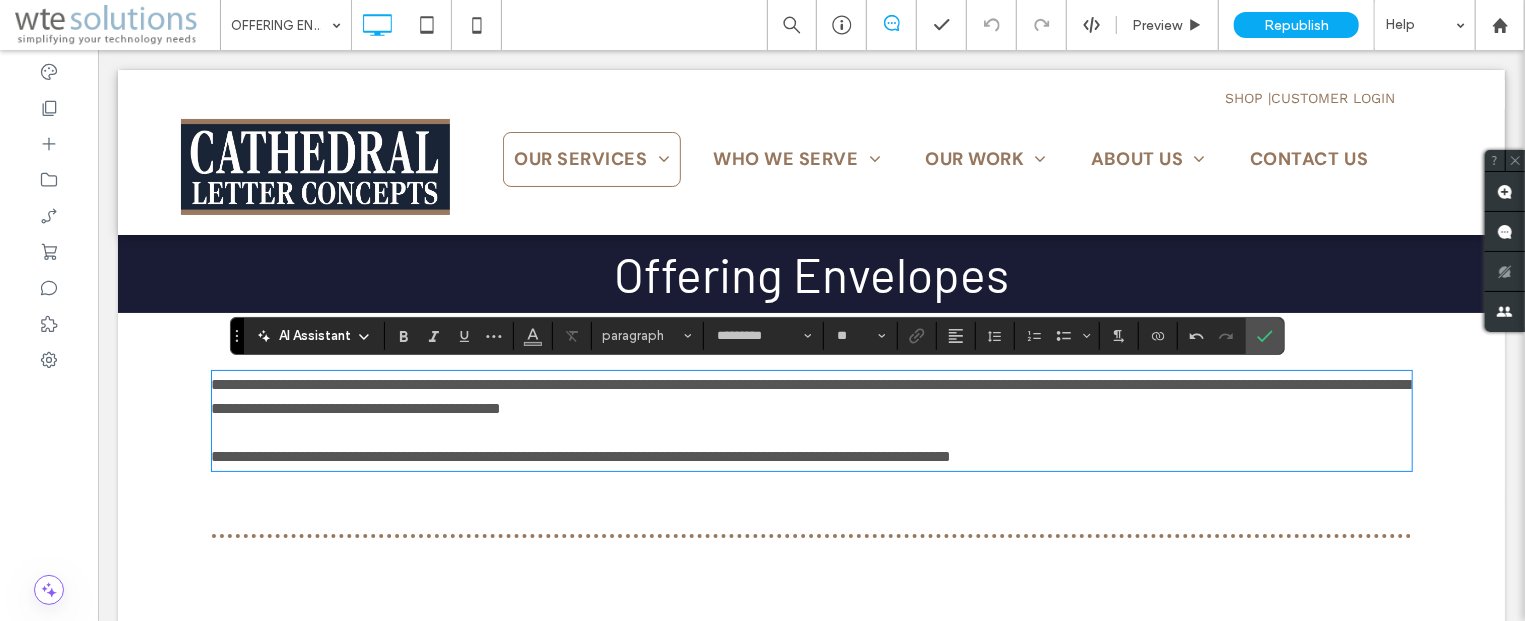 scroll, scrollTop: 0, scrollLeft: 0, axis: both 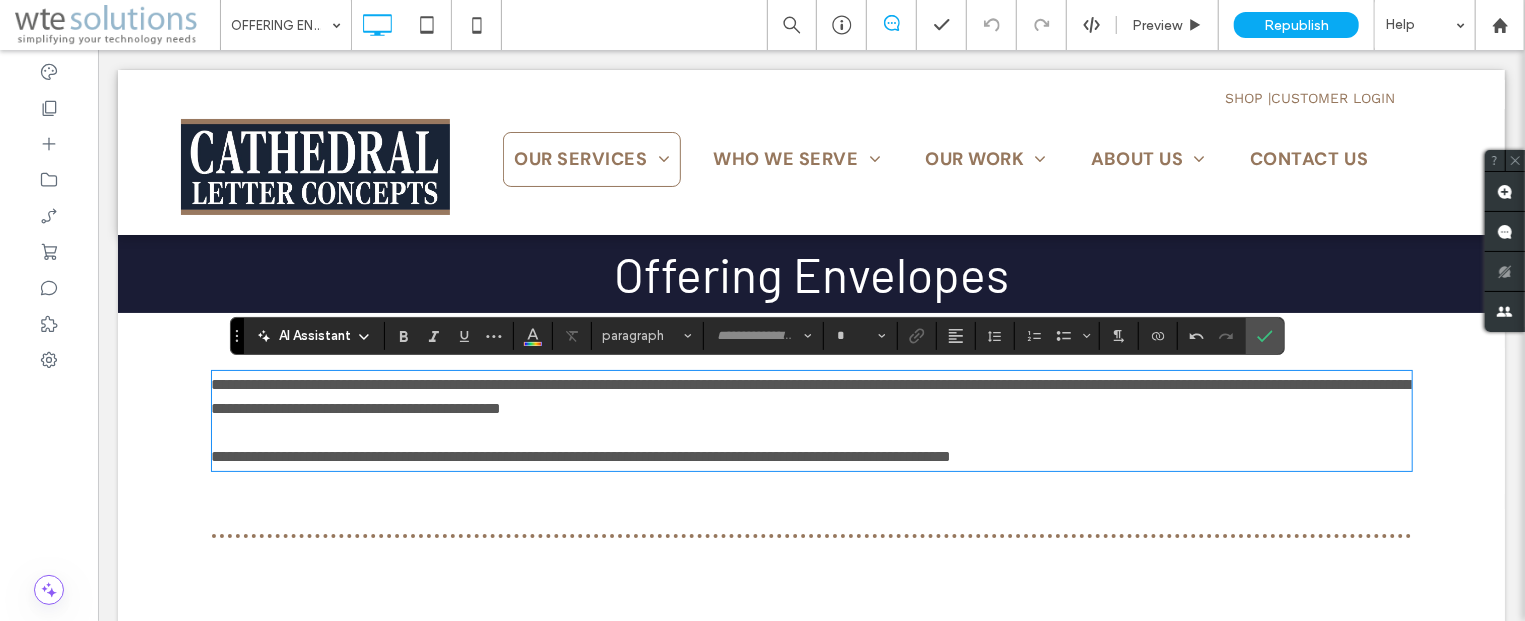type on "*********" 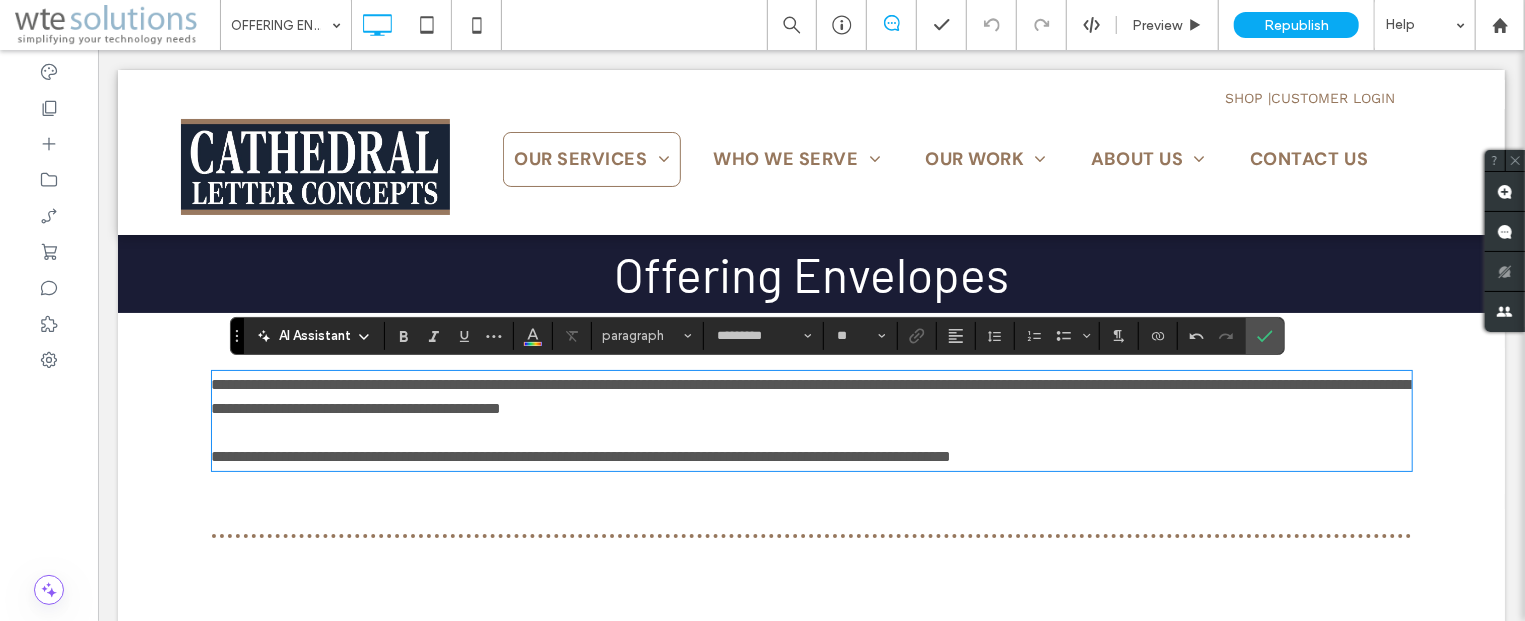 click on "**********" at bounding box center (811, 395) 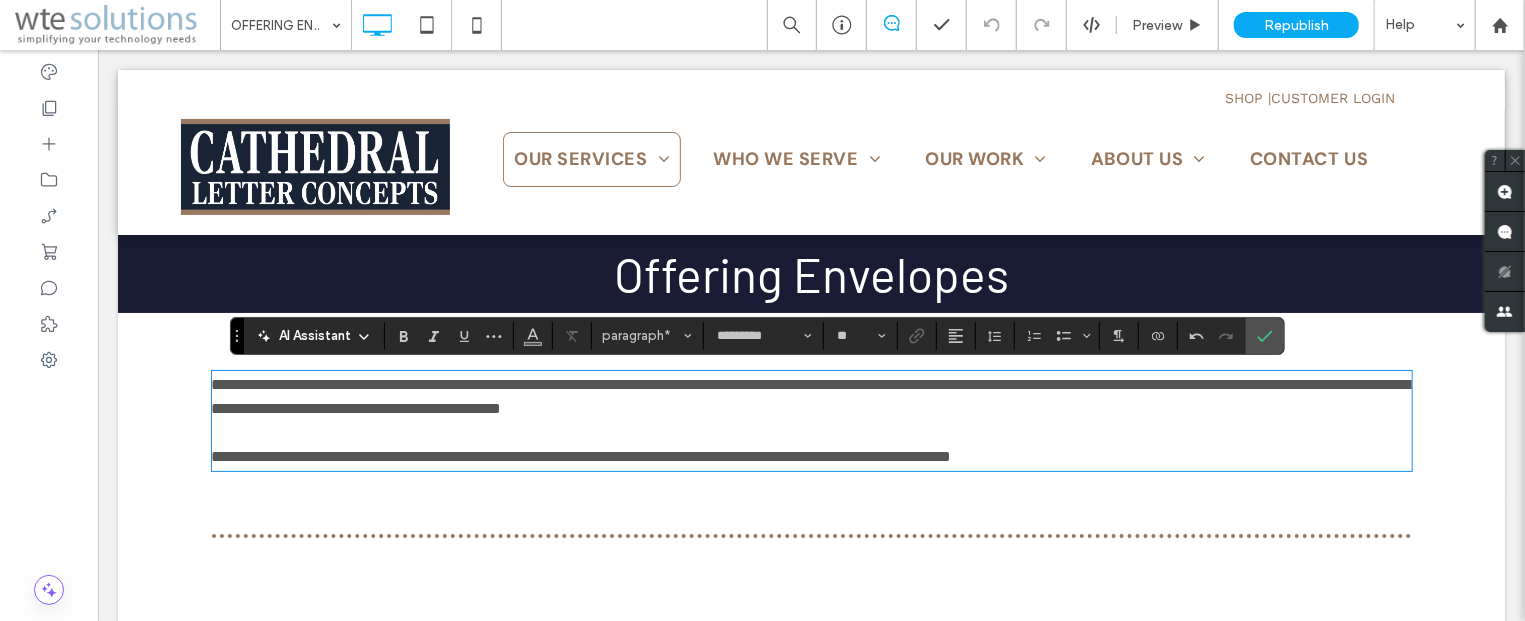 type 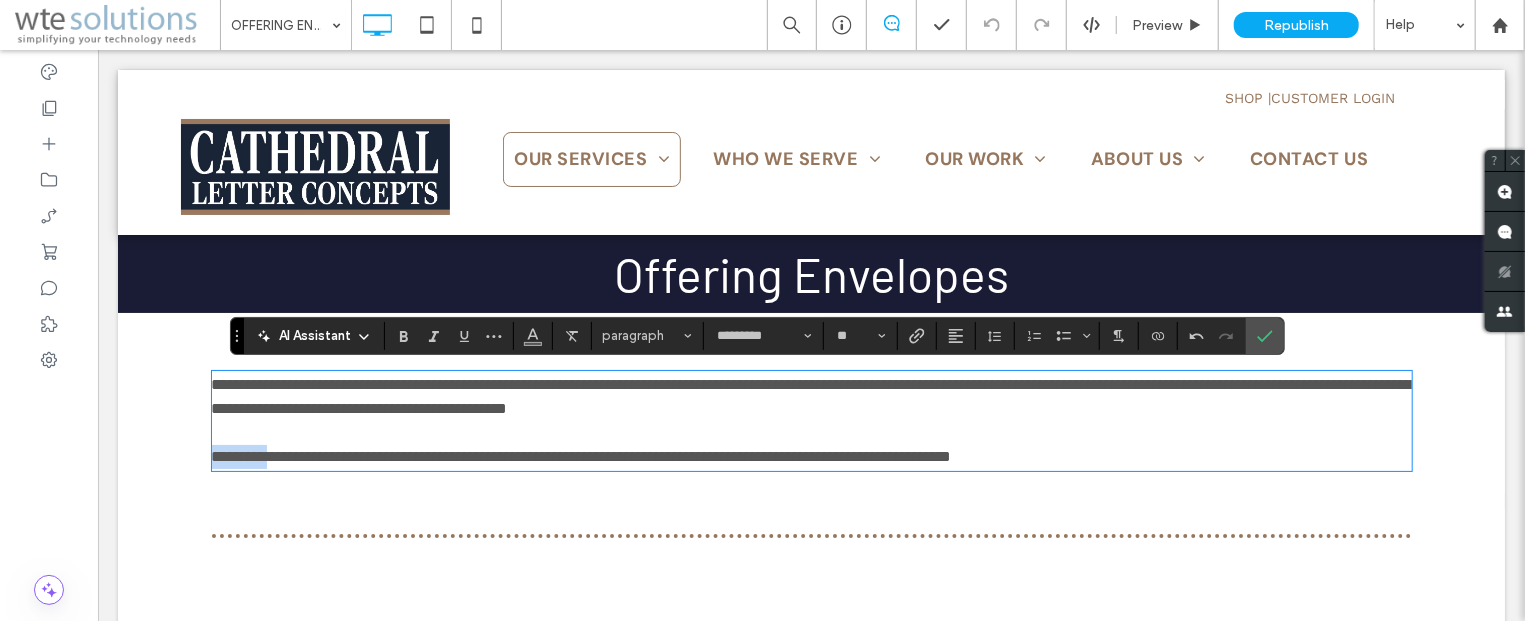 drag, startPoint x: 279, startPoint y: 445, endPoint x: 194, endPoint y: 450, distance: 85.146935 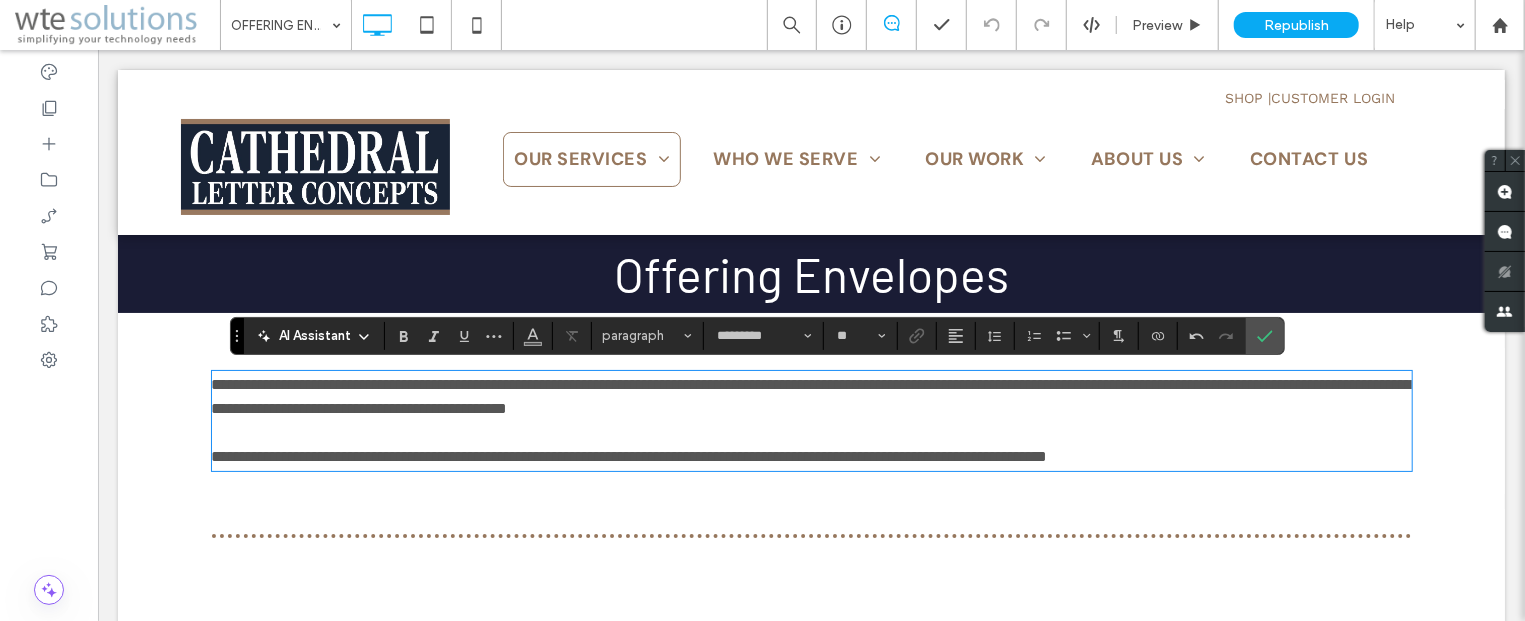 type 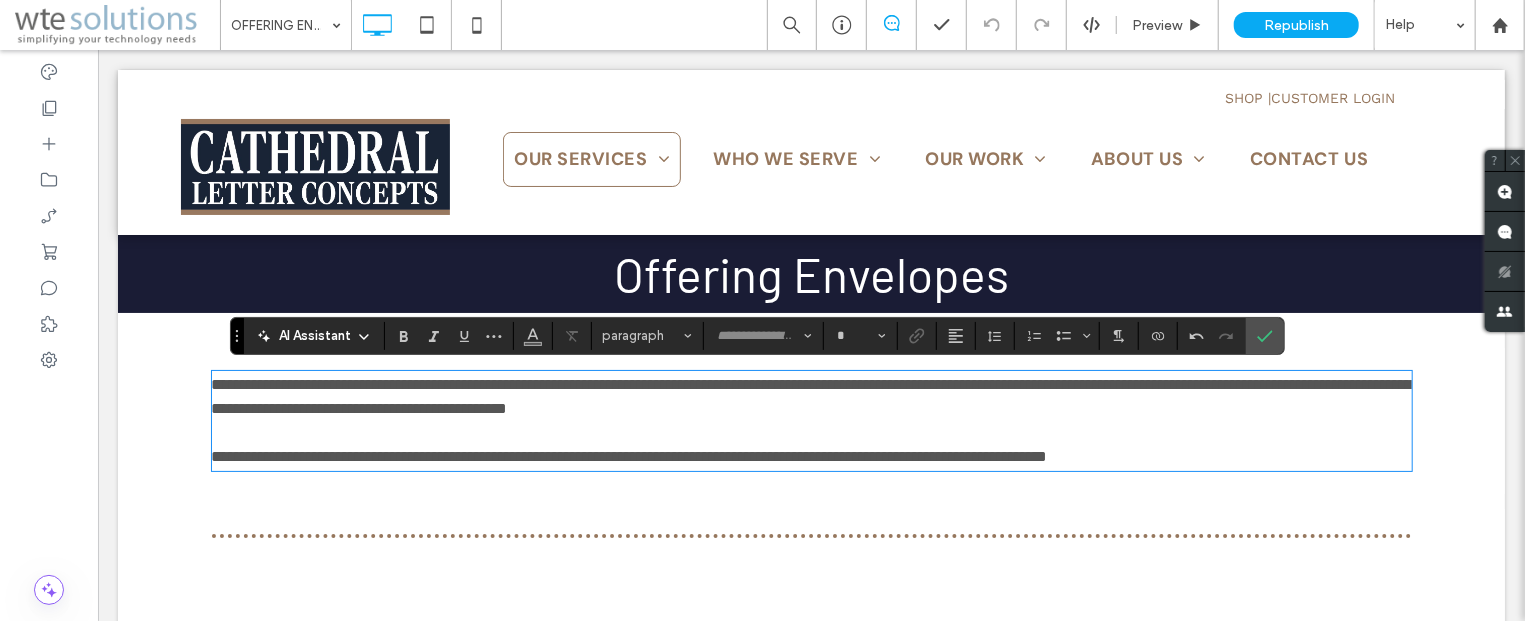 scroll, scrollTop: 0, scrollLeft: 0, axis: both 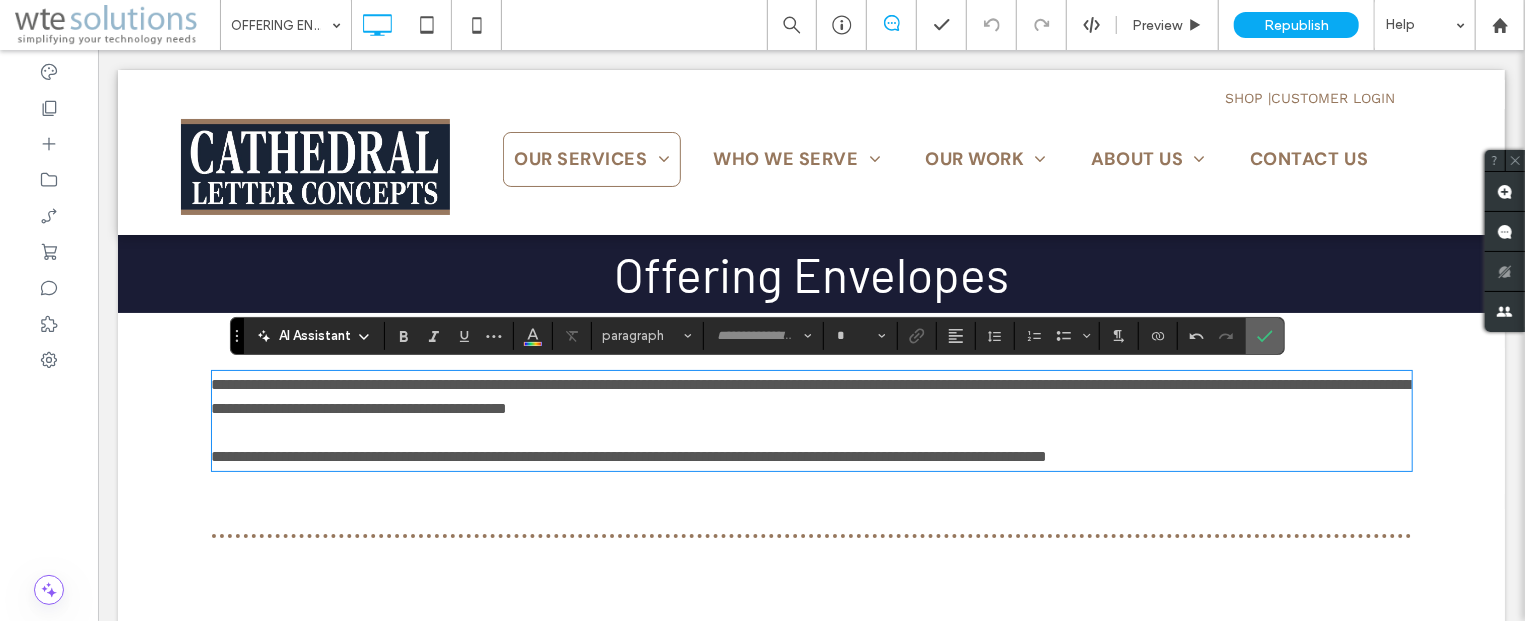 drag, startPoint x: 1266, startPoint y: 334, endPoint x: 1071, endPoint y: 313, distance: 196.1275 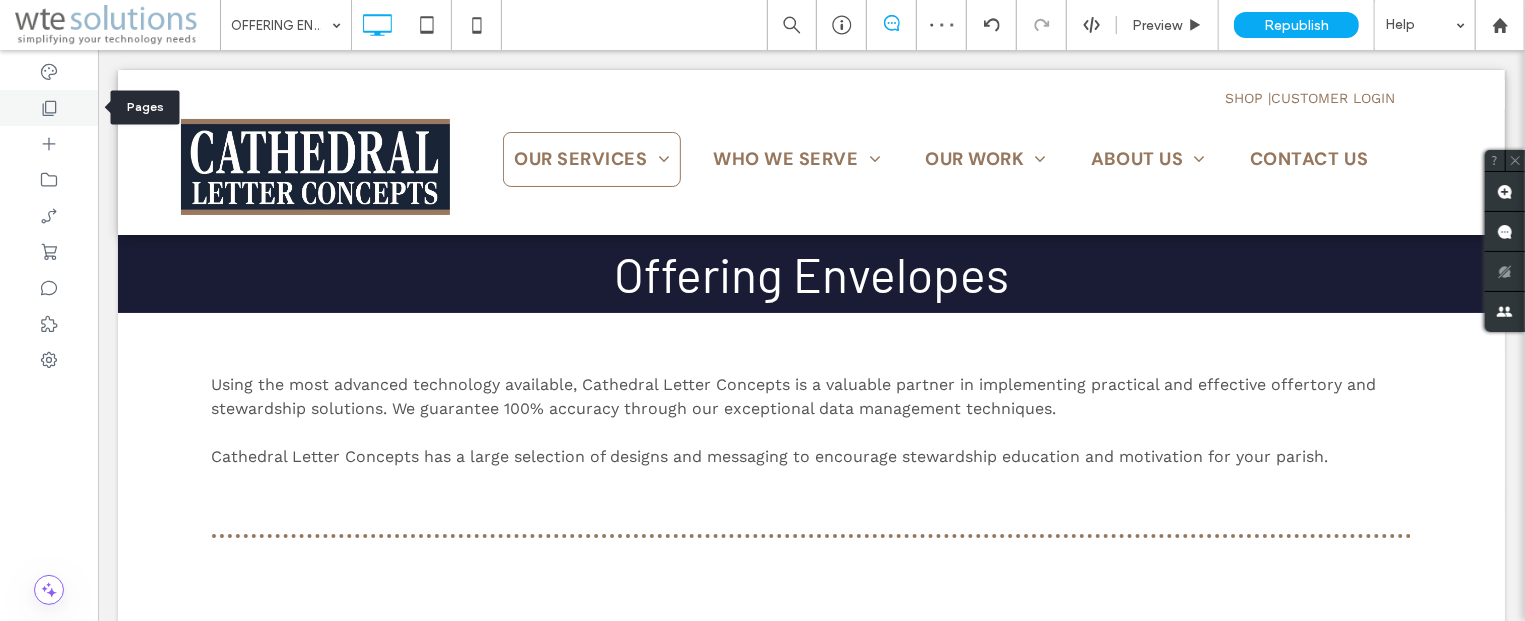 click 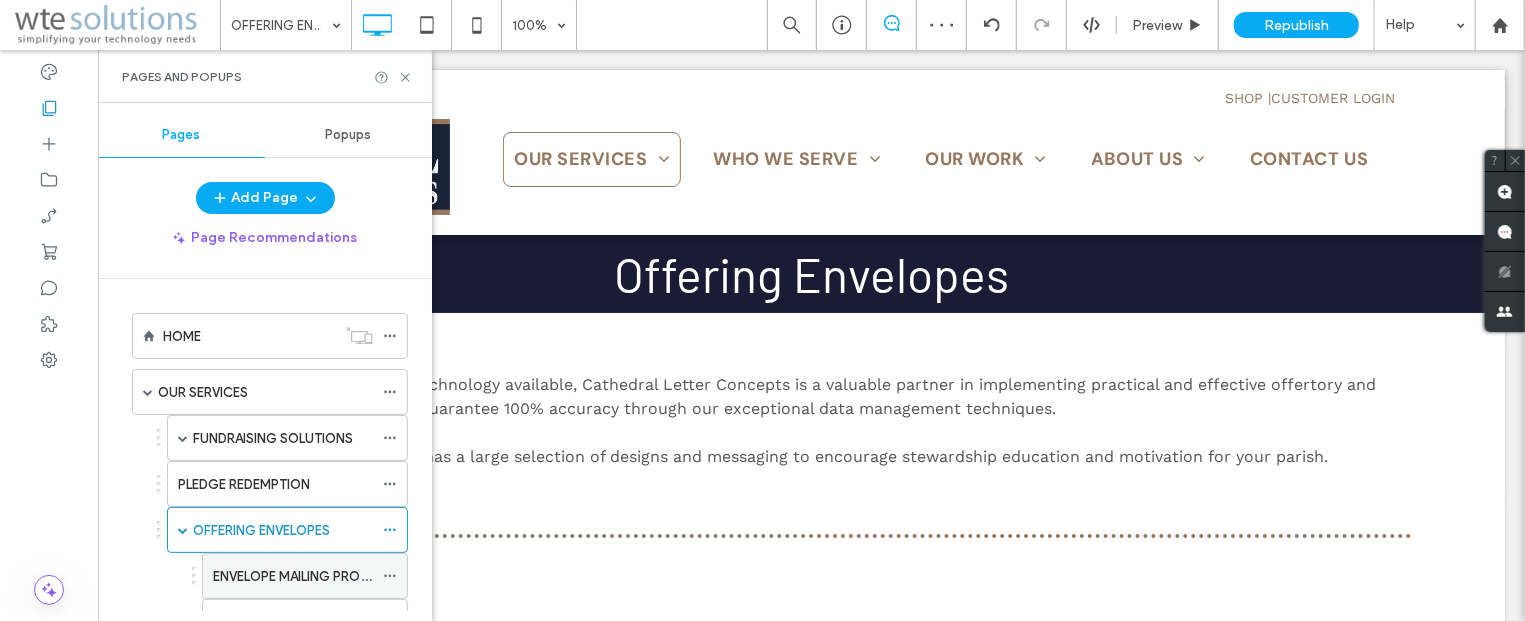 click on "ENVELOPE MAILING PROGRAM" at bounding box center [293, 576] 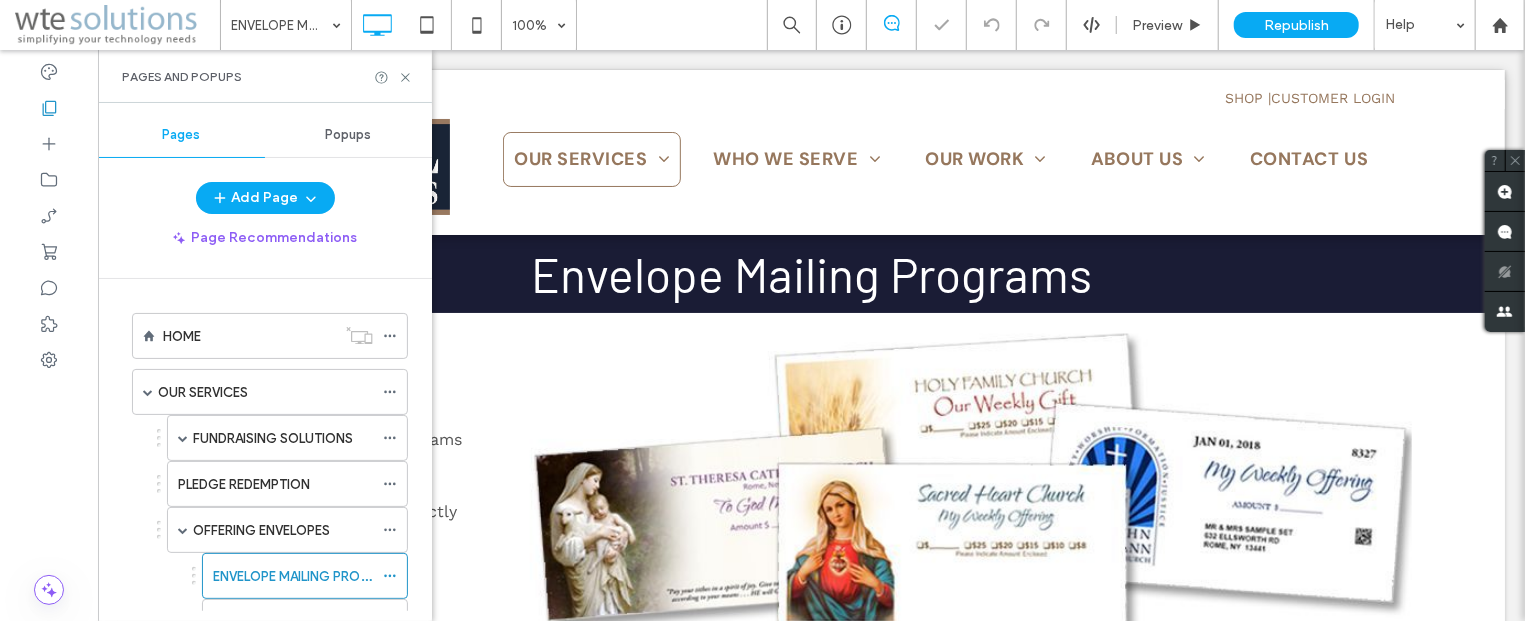 scroll, scrollTop: 0, scrollLeft: 0, axis: both 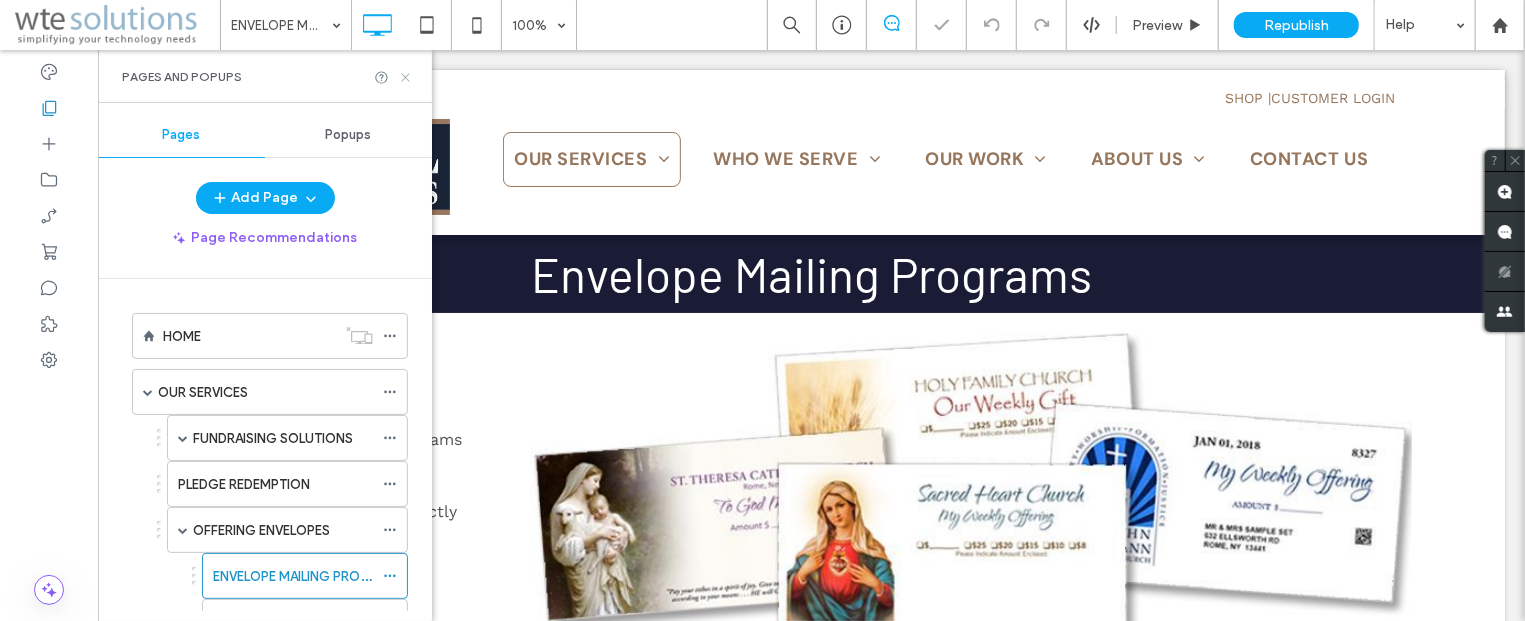 click 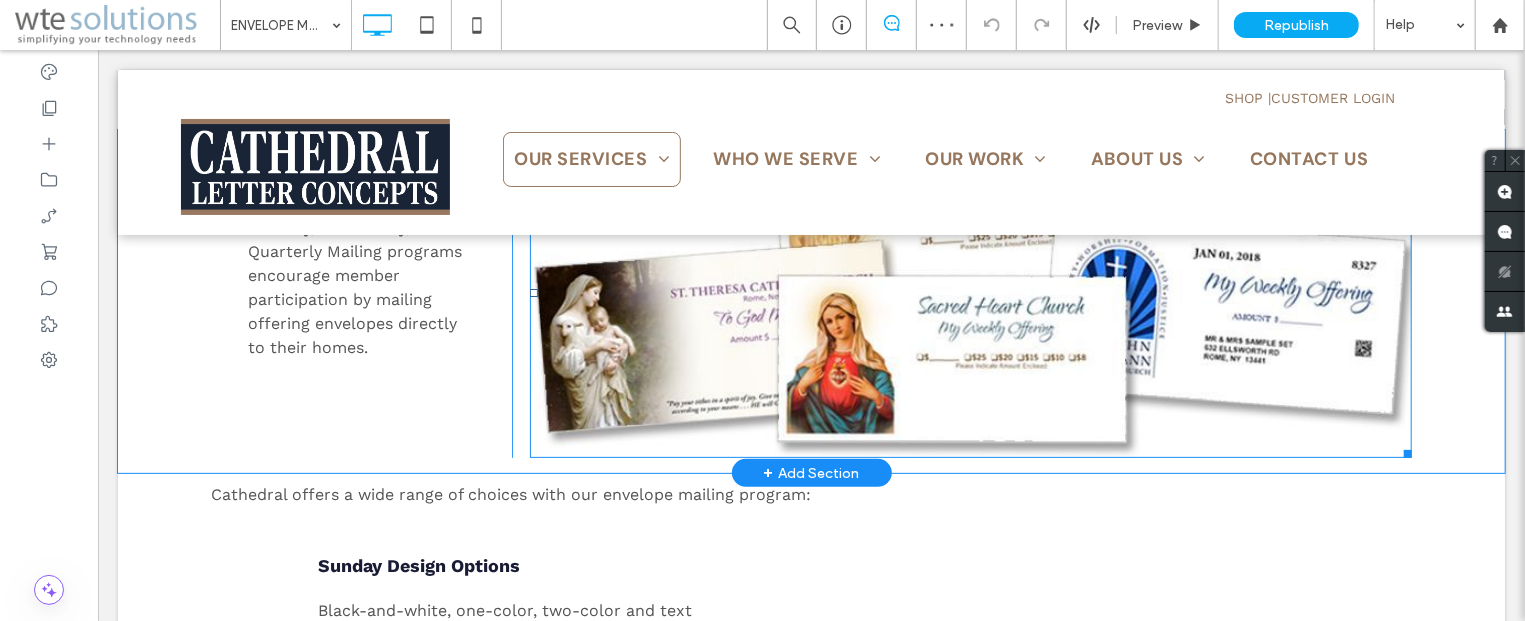 scroll, scrollTop: 214, scrollLeft: 0, axis: vertical 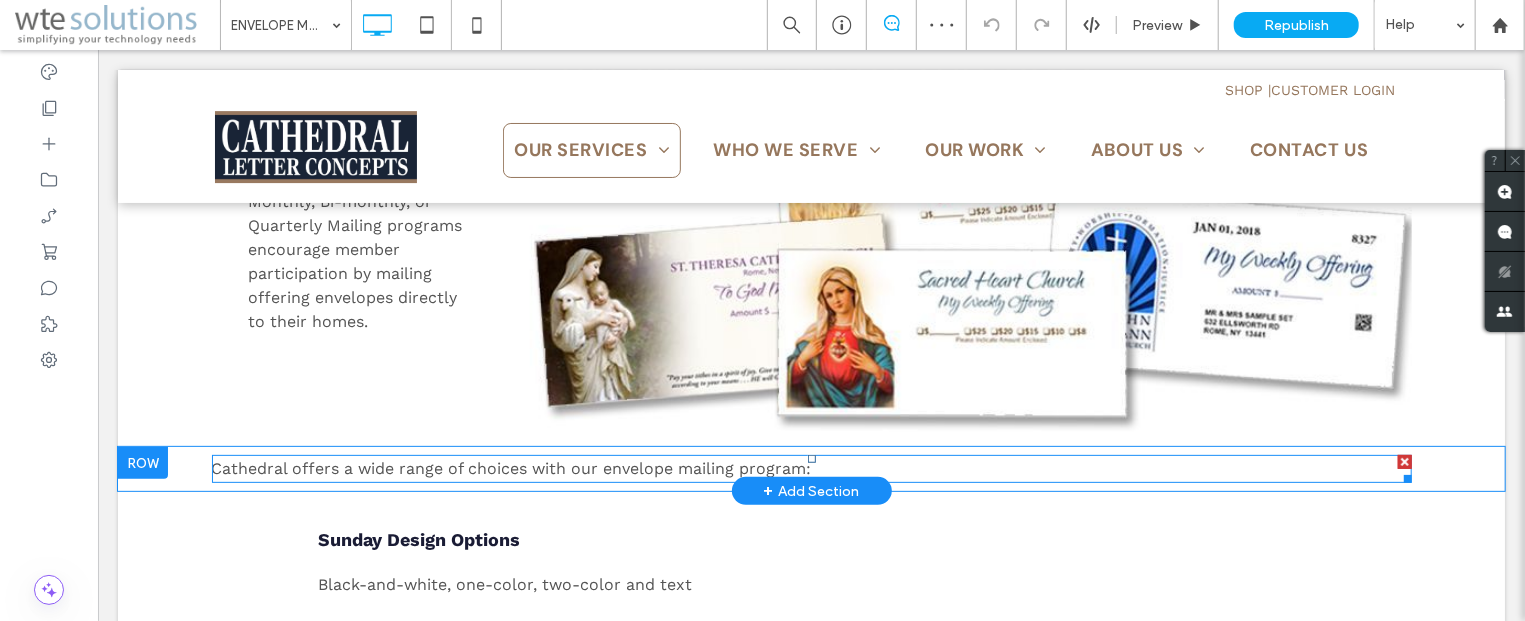 click on "Cathedral offers a wide range of choices with our envelope mailing program:" at bounding box center [511, 467] 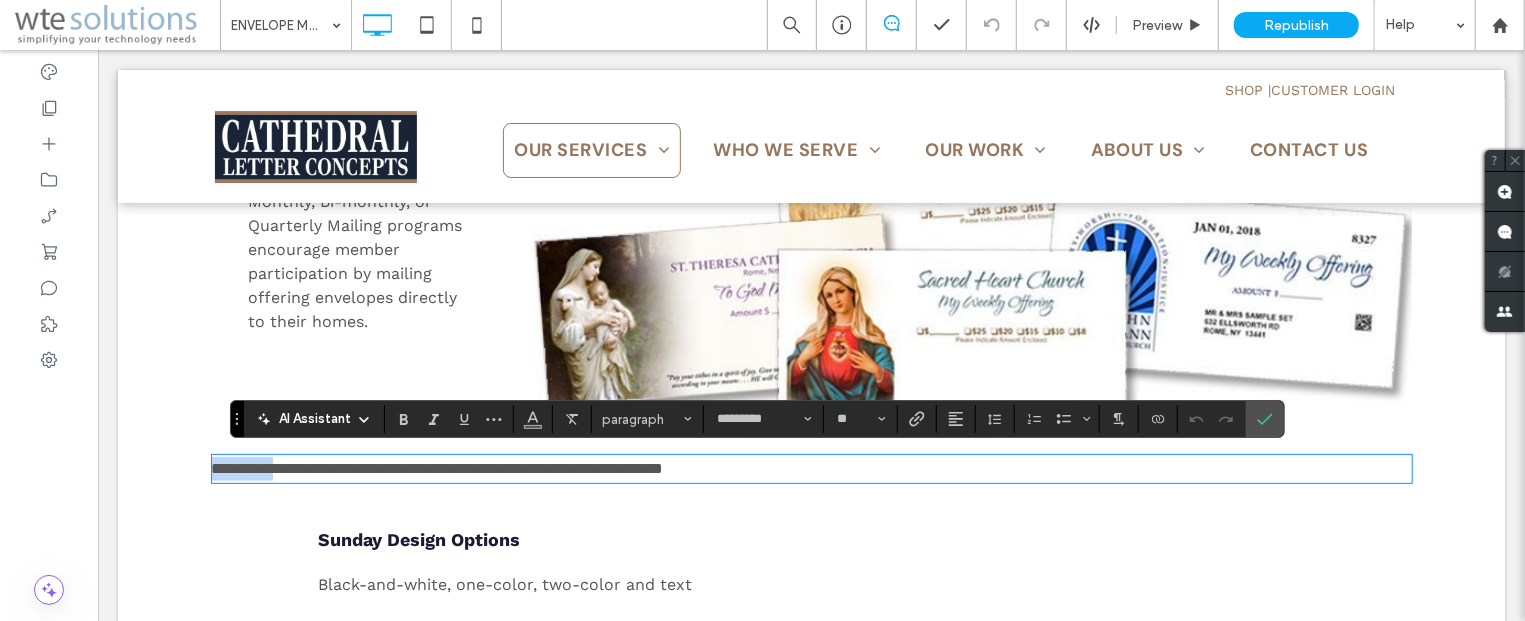 drag, startPoint x: 280, startPoint y: 461, endPoint x: 194, endPoint y: 476, distance: 87.29834 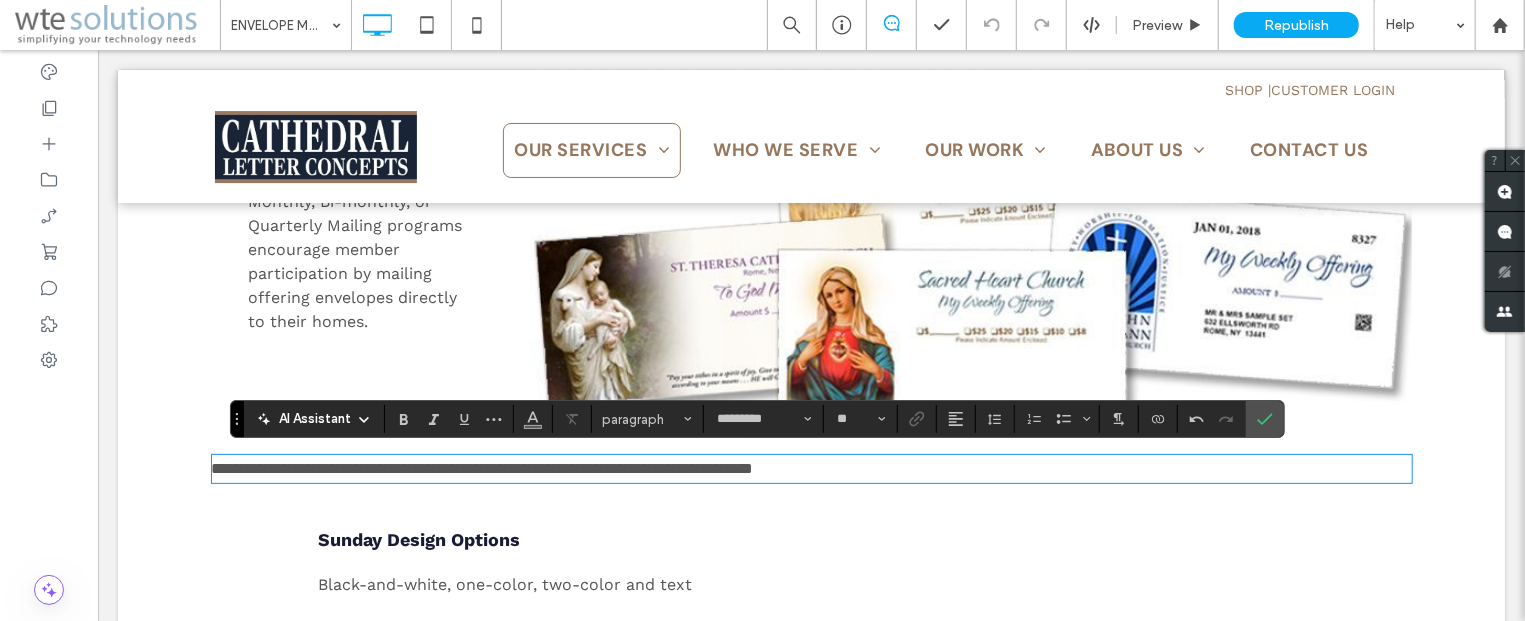 scroll, scrollTop: 0, scrollLeft: 0, axis: both 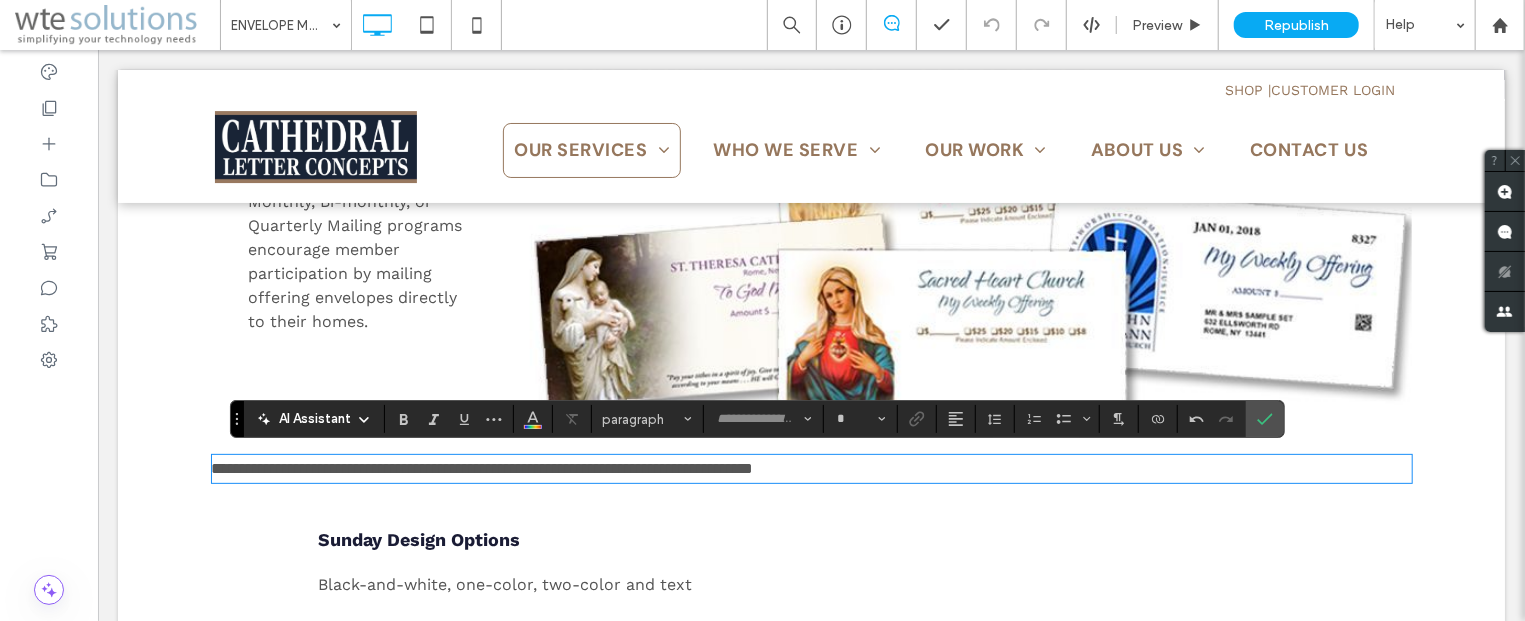 type on "*********" 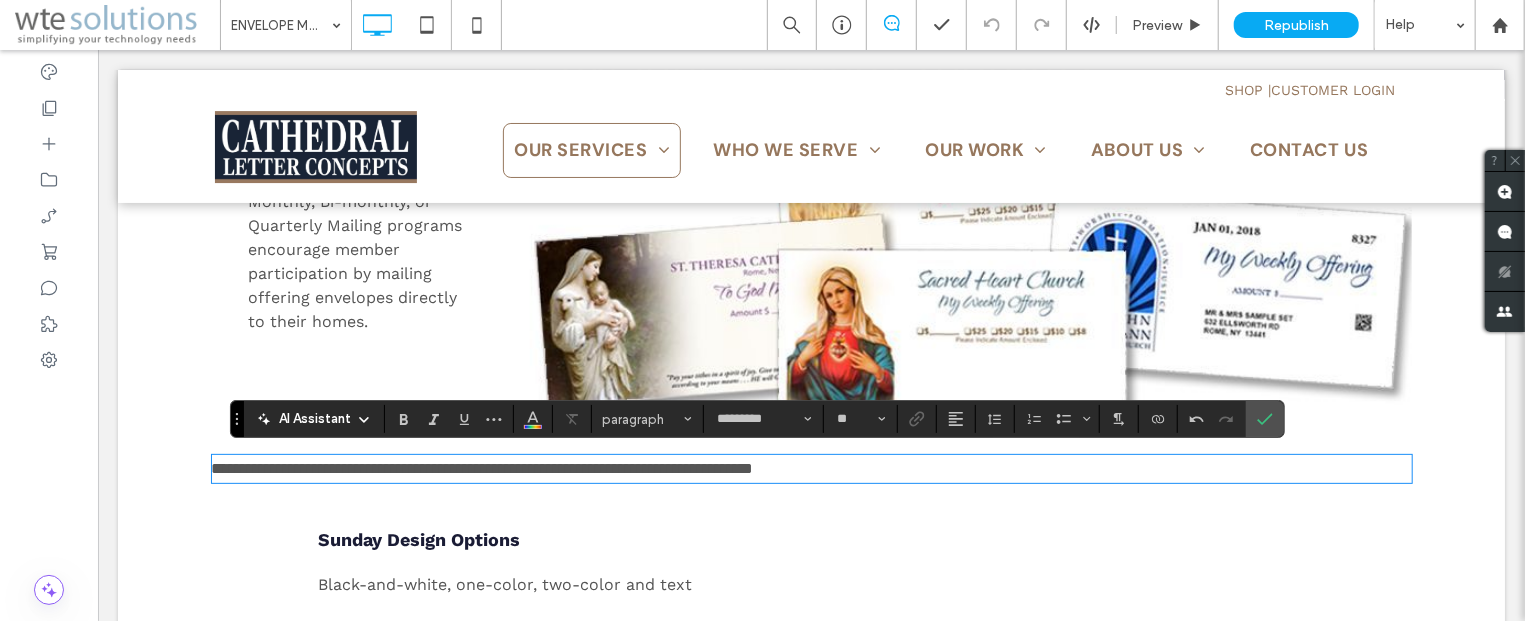 click on "**********" at bounding box center (482, 467) 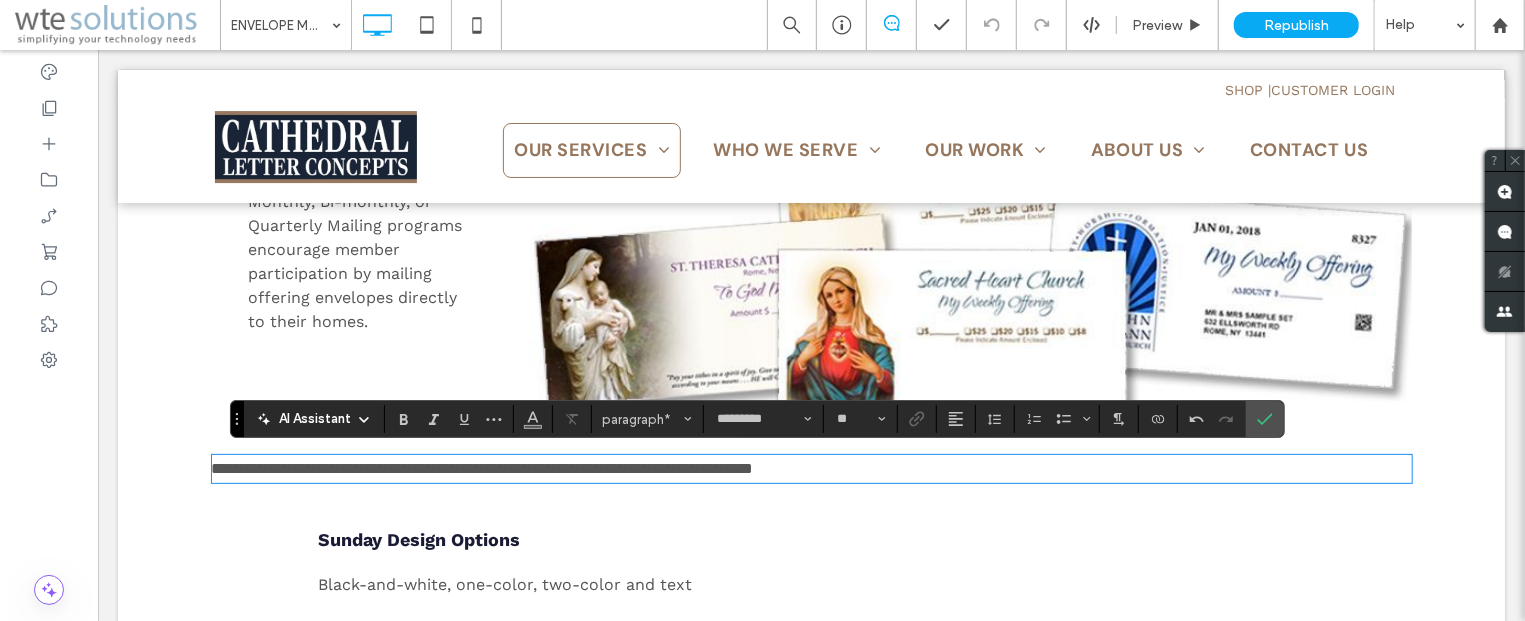 type 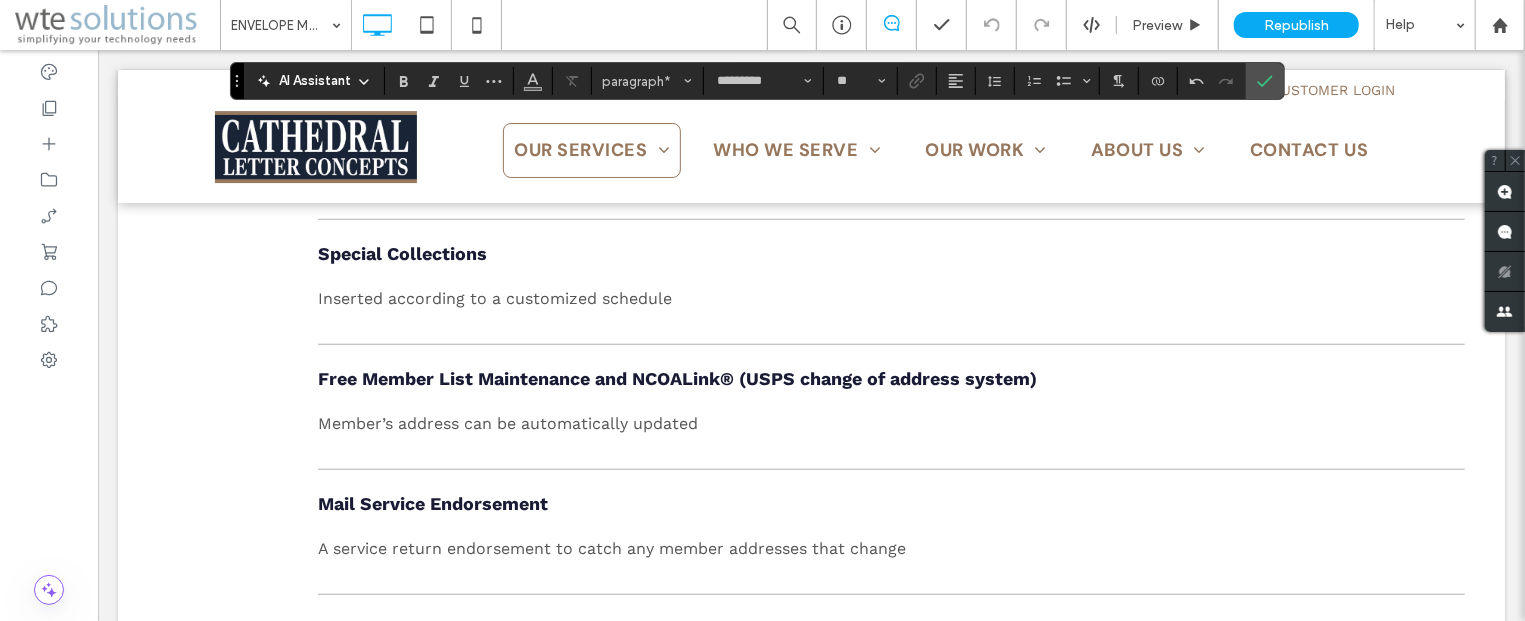 scroll, scrollTop: 964, scrollLeft: 0, axis: vertical 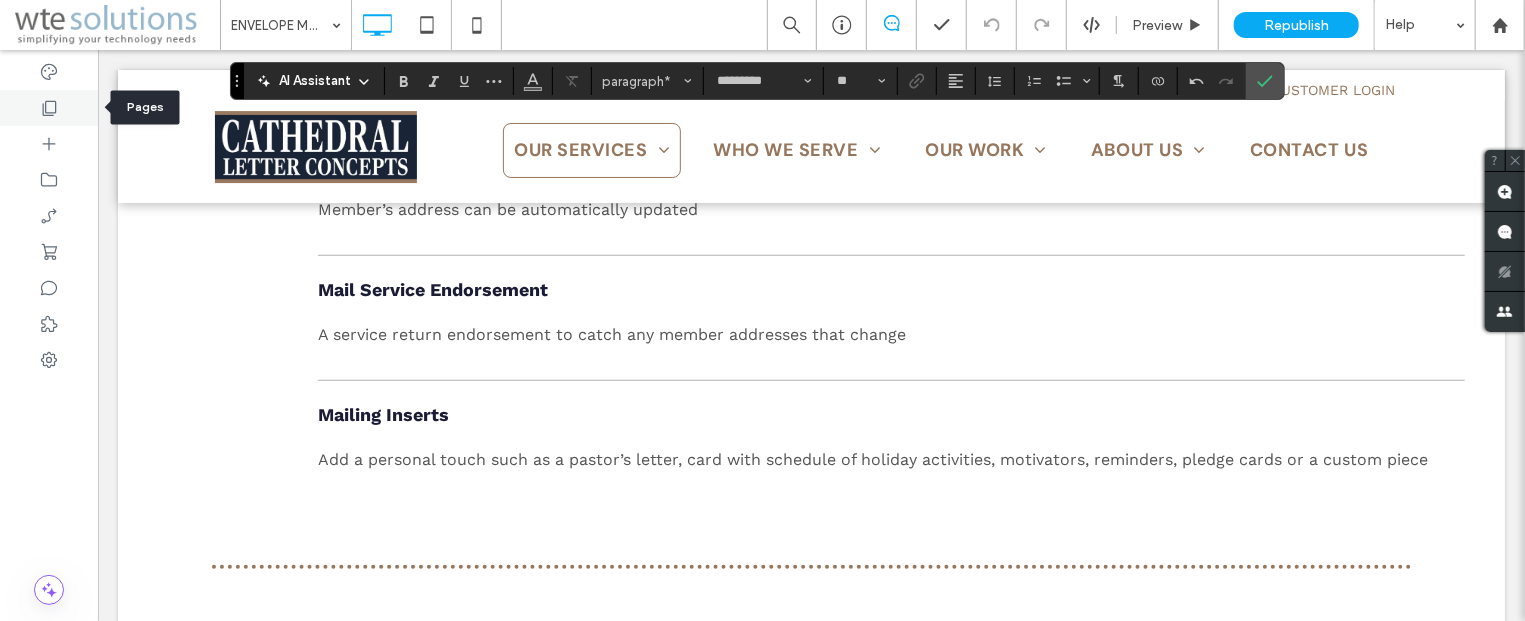 click 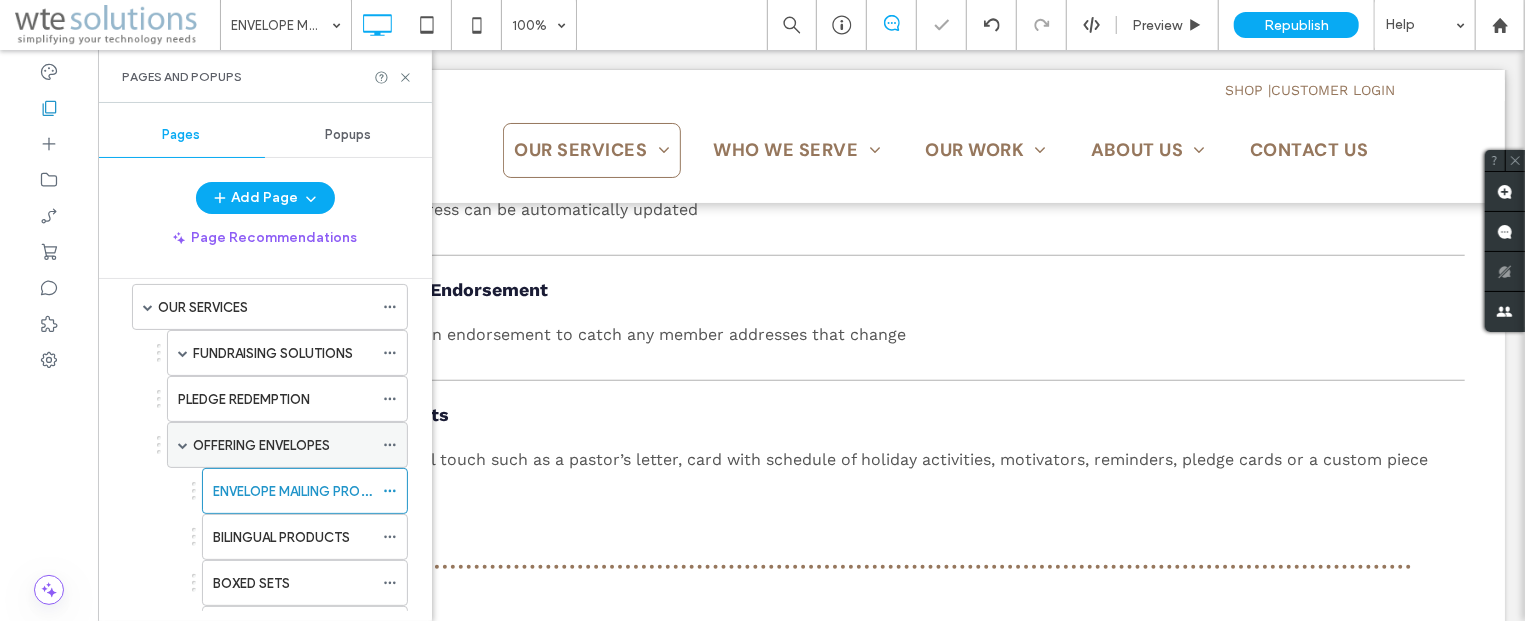scroll, scrollTop: 121, scrollLeft: 0, axis: vertical 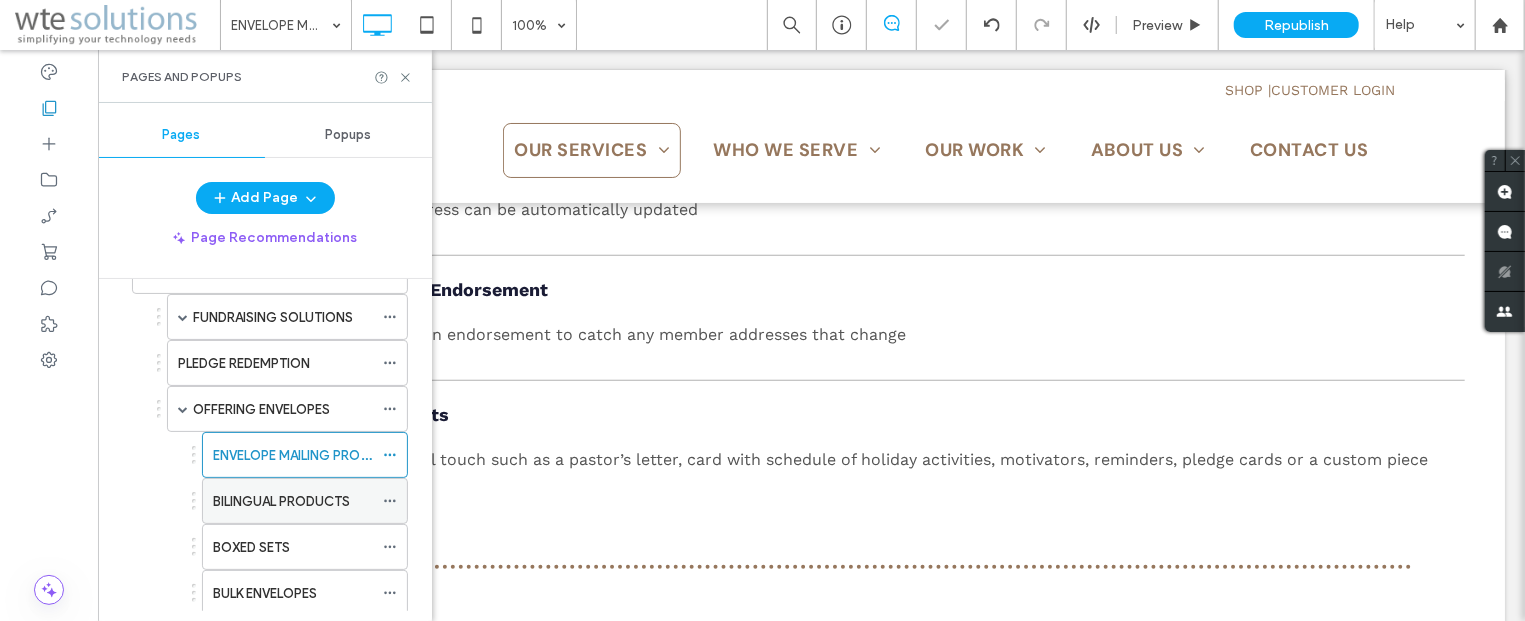 click on "BILINGUAL PRODUCTS" at bounding box center [281, 501] 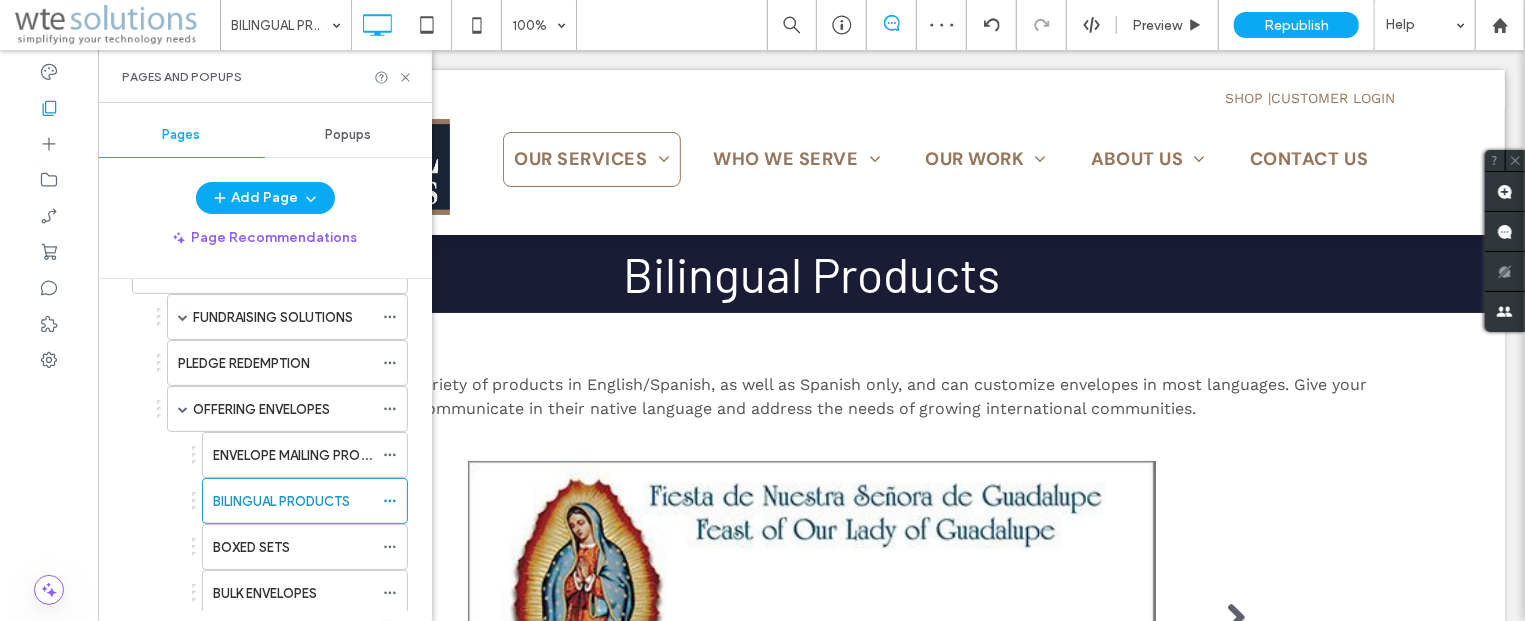 click 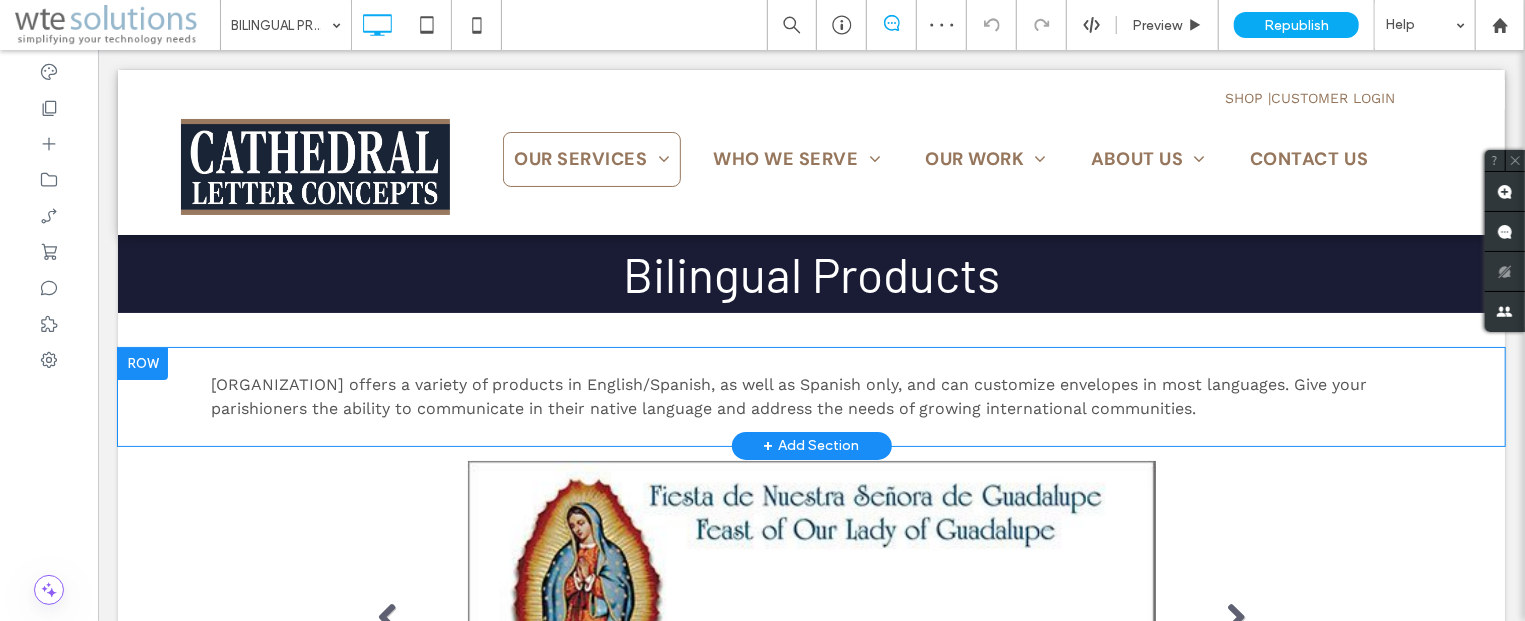 click on "Cathedral offers a variety of products in English/Spanish, as well as Spanish only, and can customize envelopes in most languages. Give your parishioners the ability to communicate in their native language and address the needs of growing international communities.
Click To Paste     Click To Paste" at bounding box center [811, 396] 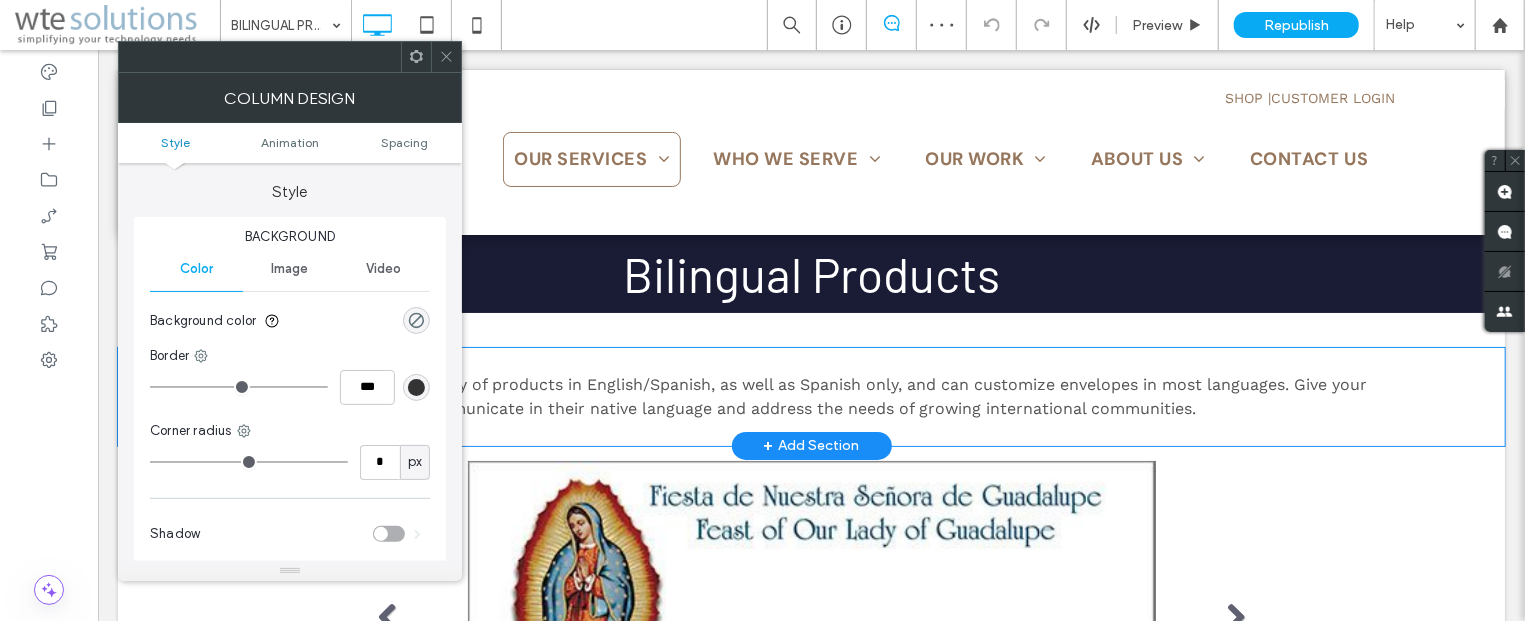 click on "Border ***" at bounding box center (290, 375) 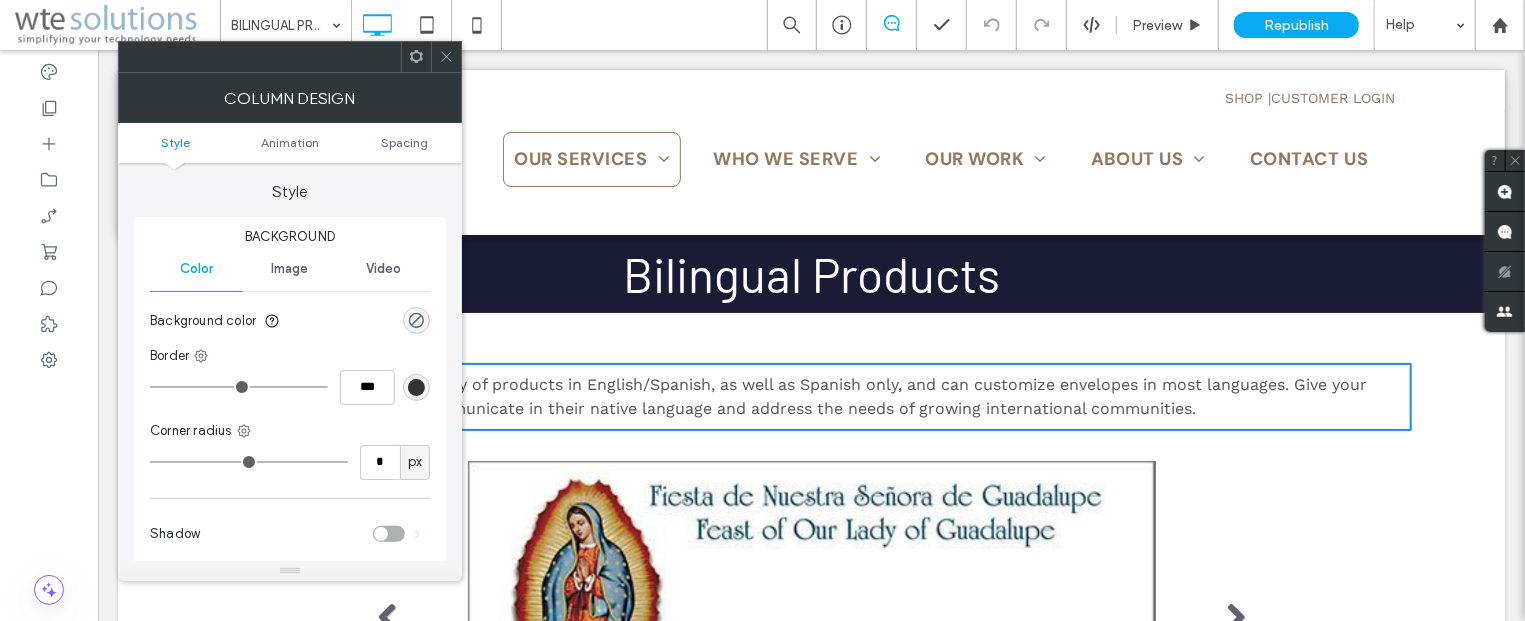 click 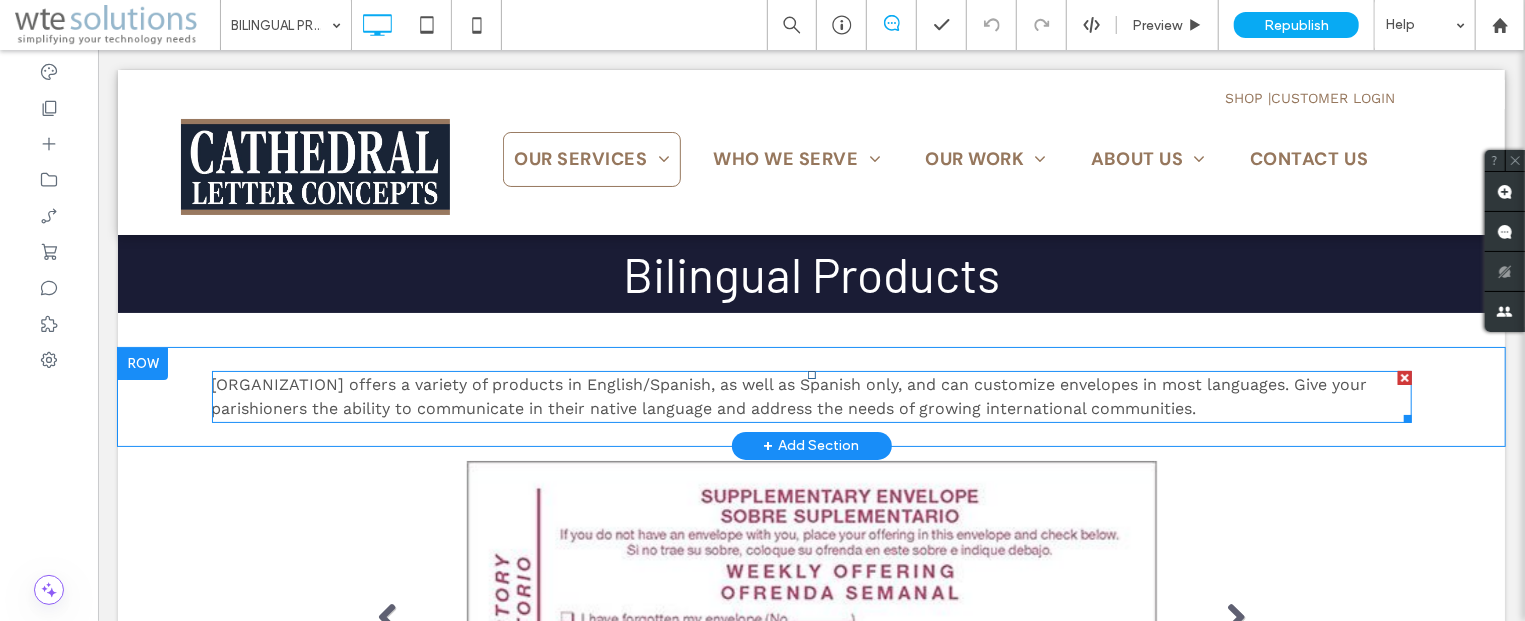click on "Cathedral offers a variety of products in English/Spanish, as well as Spanish only, and can customize envelopes in most languages. Give your parishioners the ability to communicate in their native language and address the needs of growing international communities." at bounding box center [811, 396] 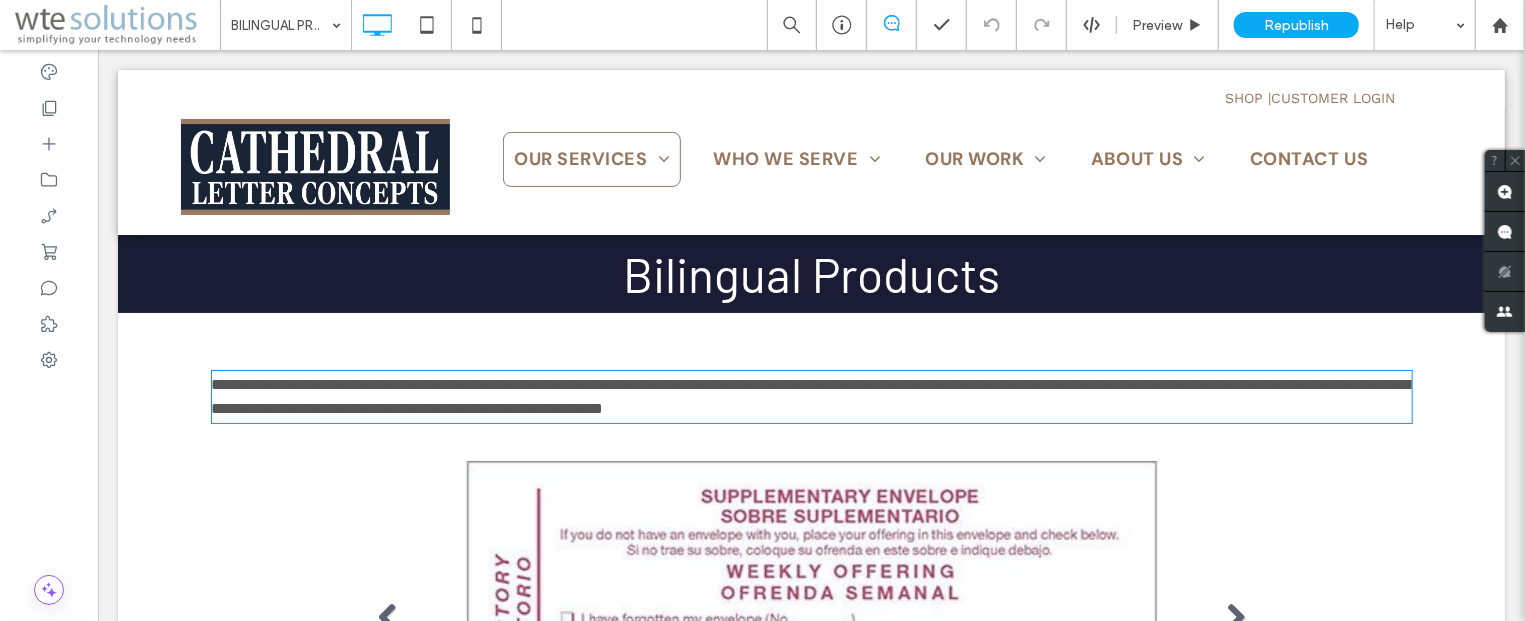 click on "**********" at bounding box center [811, 396] 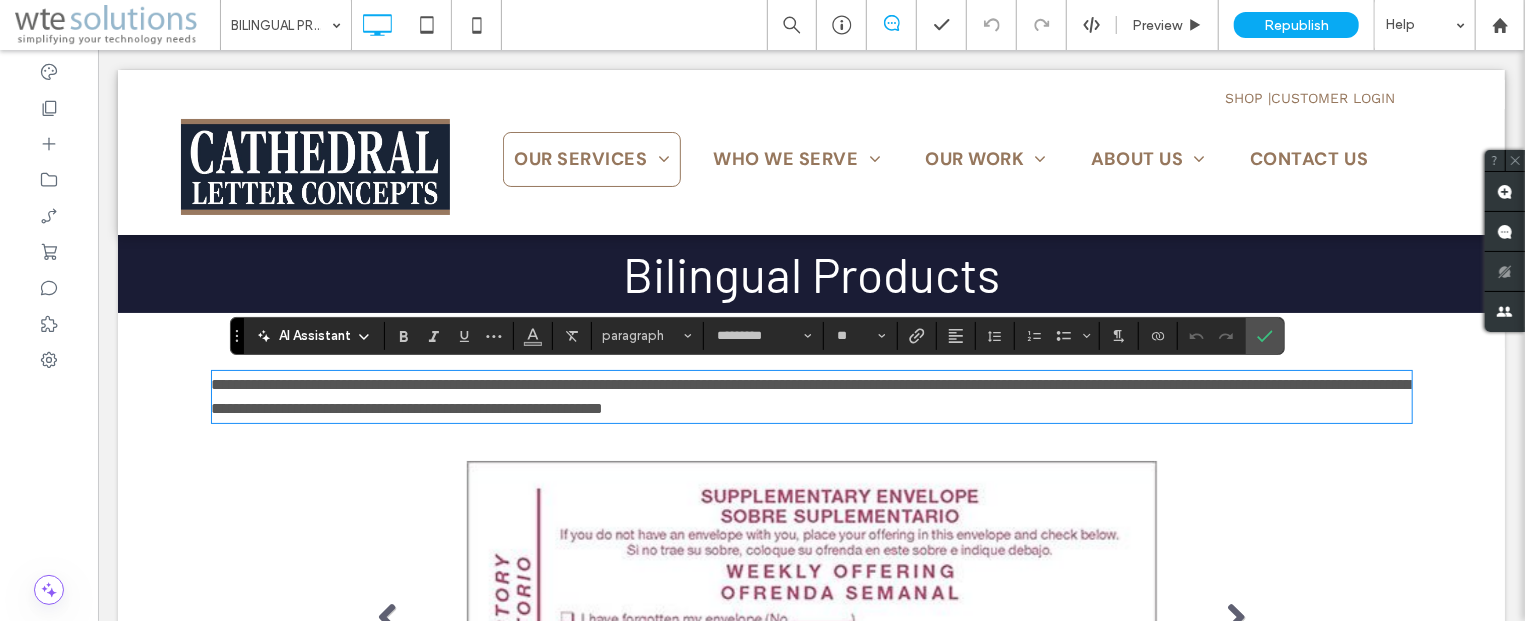 click on "**********" at bounding box center (811, 395) 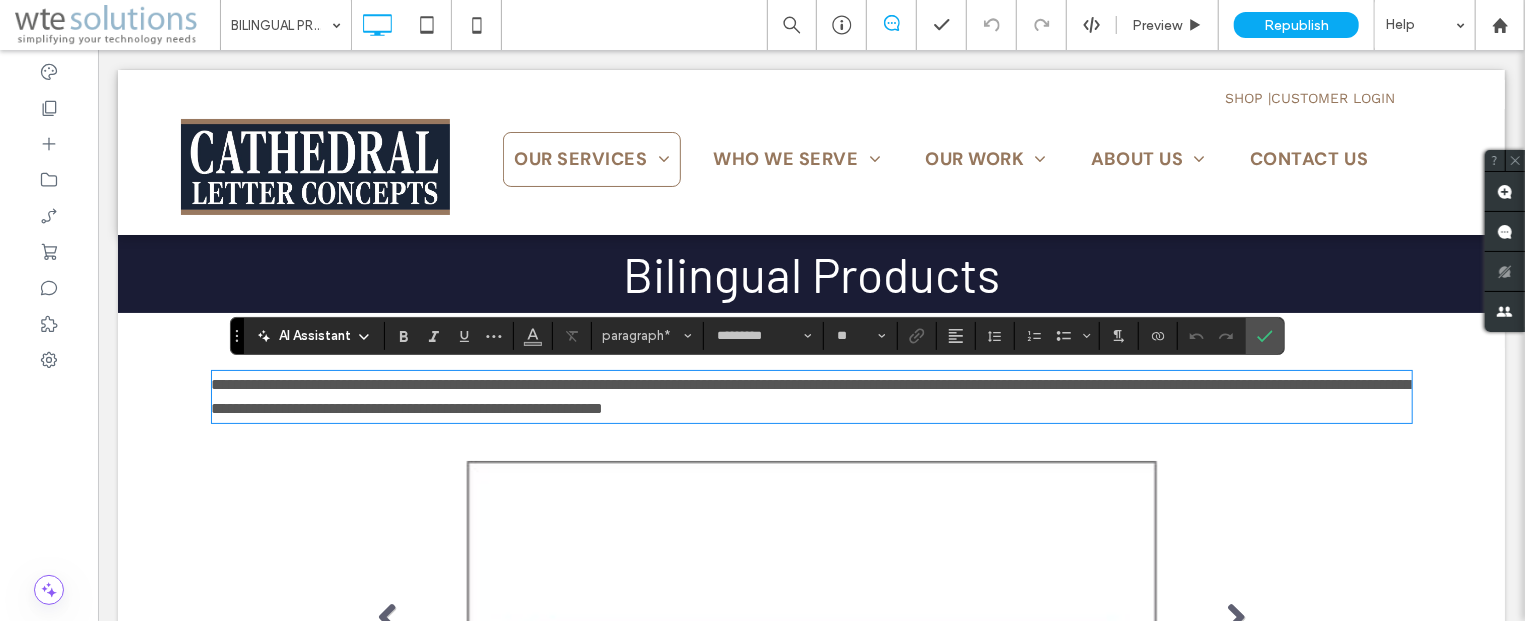 click on "**********" at bounding box center [811, 395] 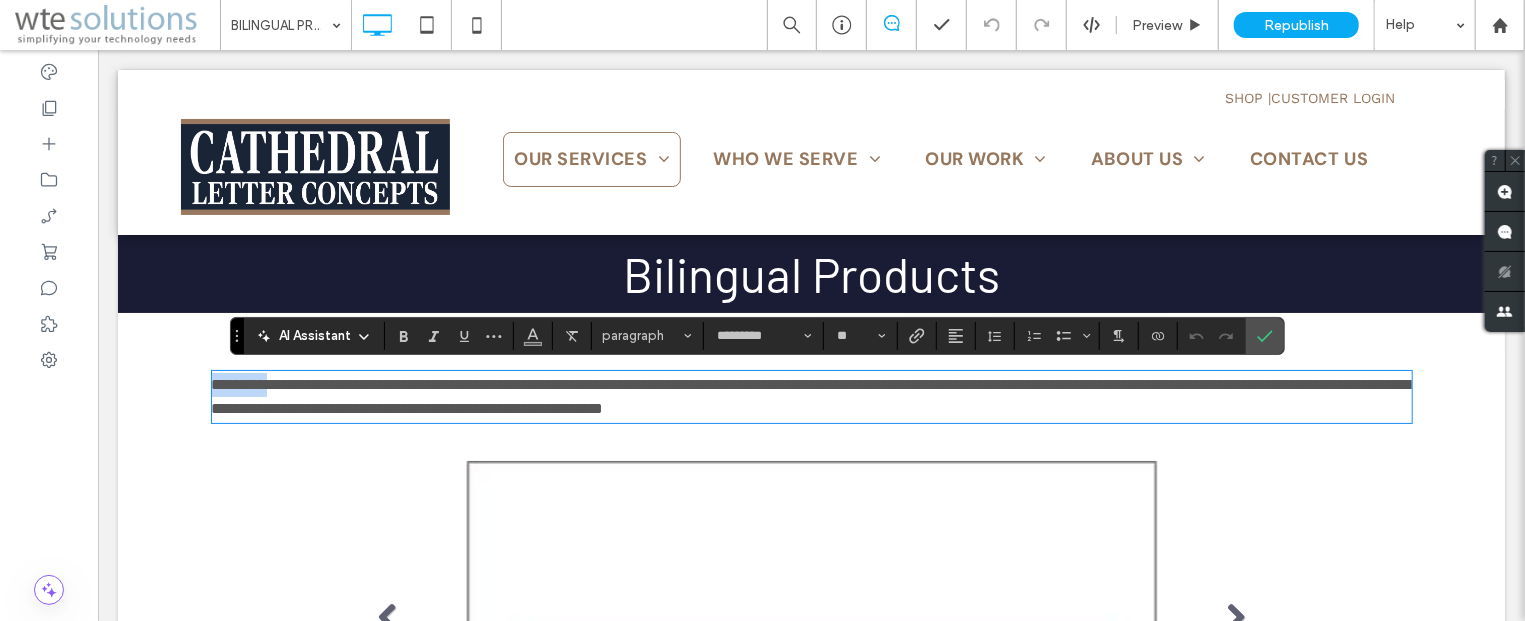 drag, startPoint x: 276, startPoint y: 384, endPoint x: 171, endPoint y: 376, distance: 105.30432 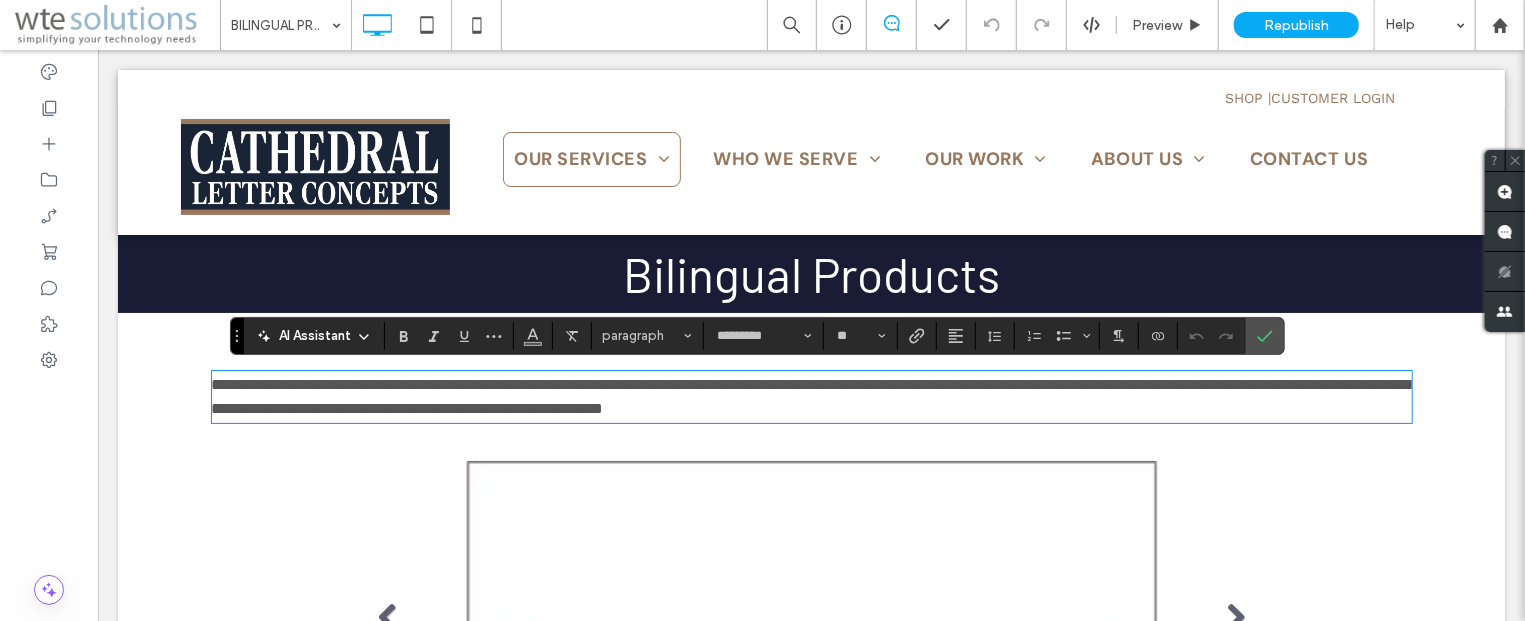 scroll, scrollTop: 0, scrollLeft: 0, axis: both 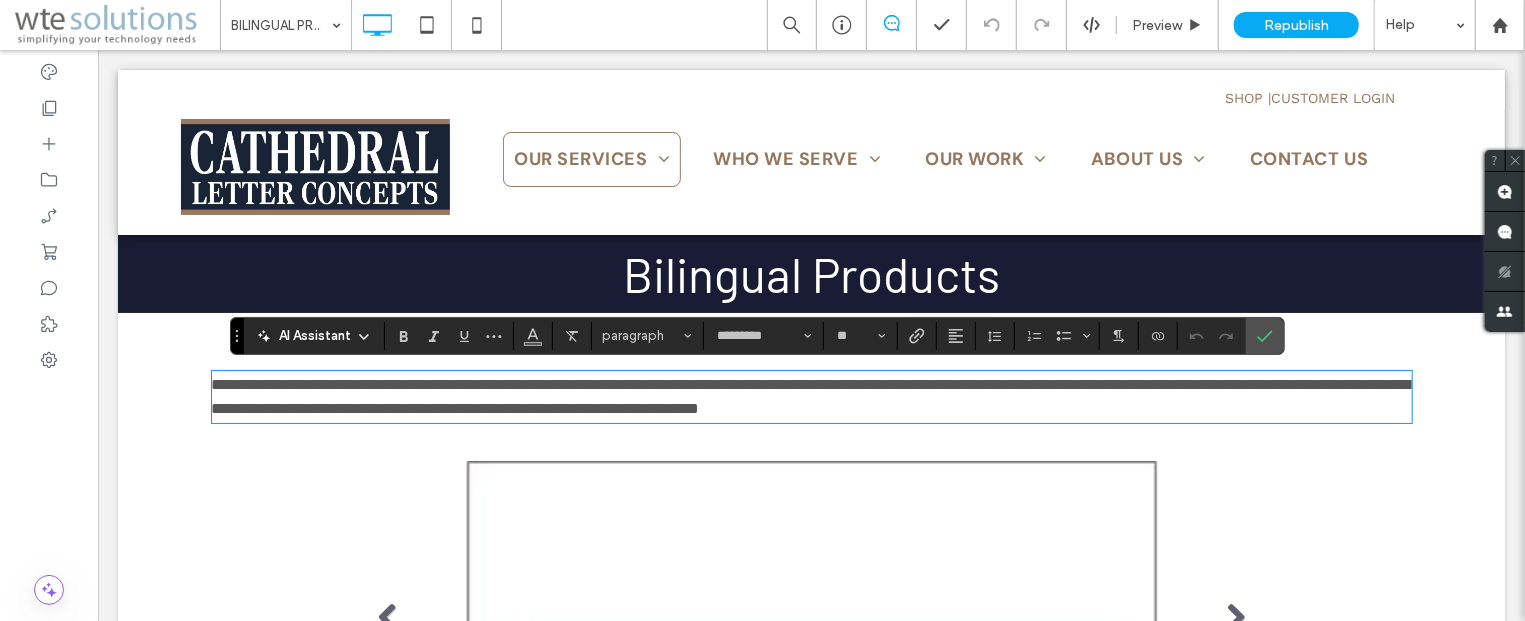 type 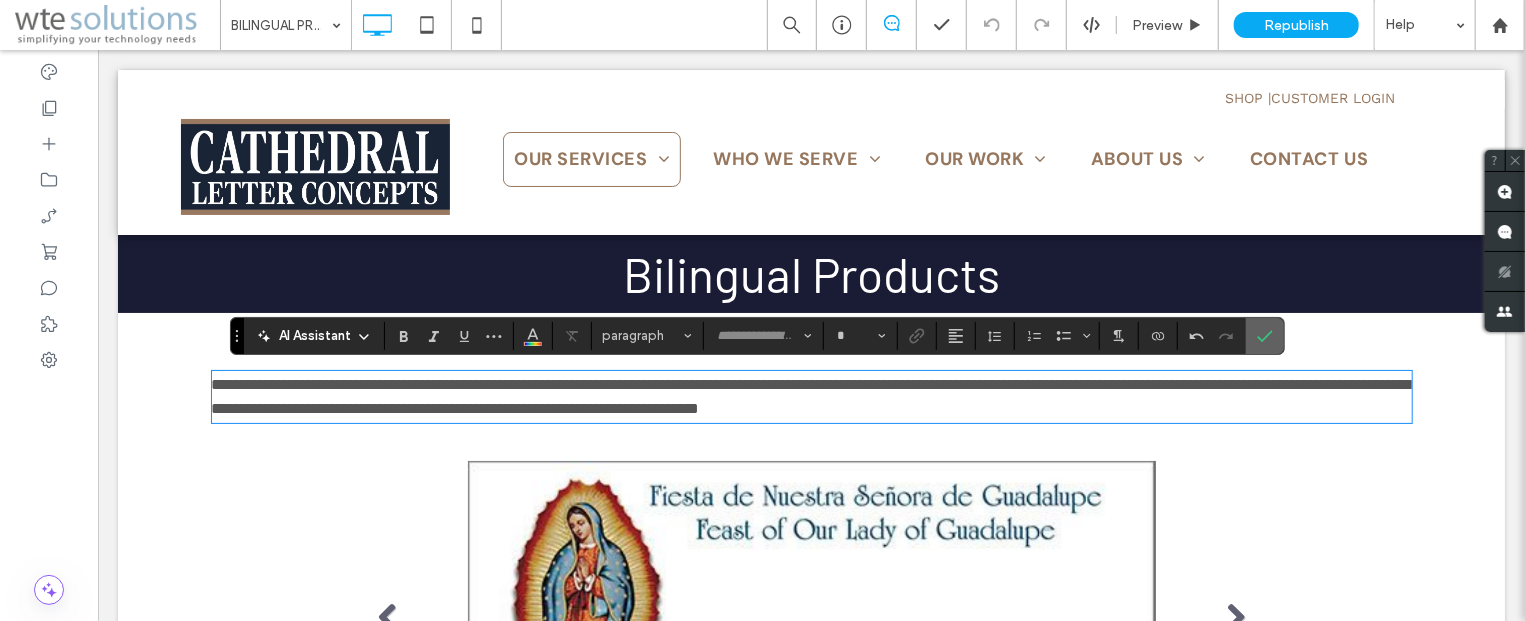 drag, startPoint x: 1276, startPoint y: 344, endPoint x: 708, endPoint y: 195, distance: 587.218 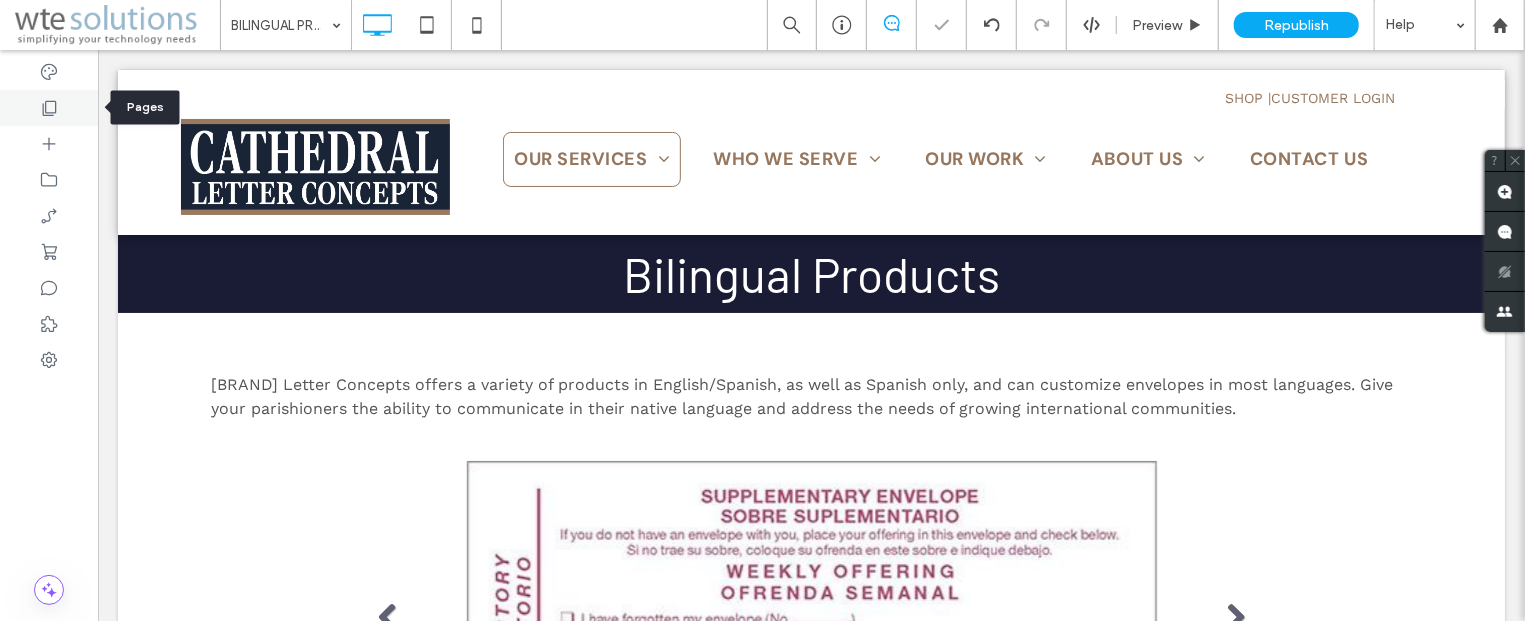 click at bounding box center [49, 108] 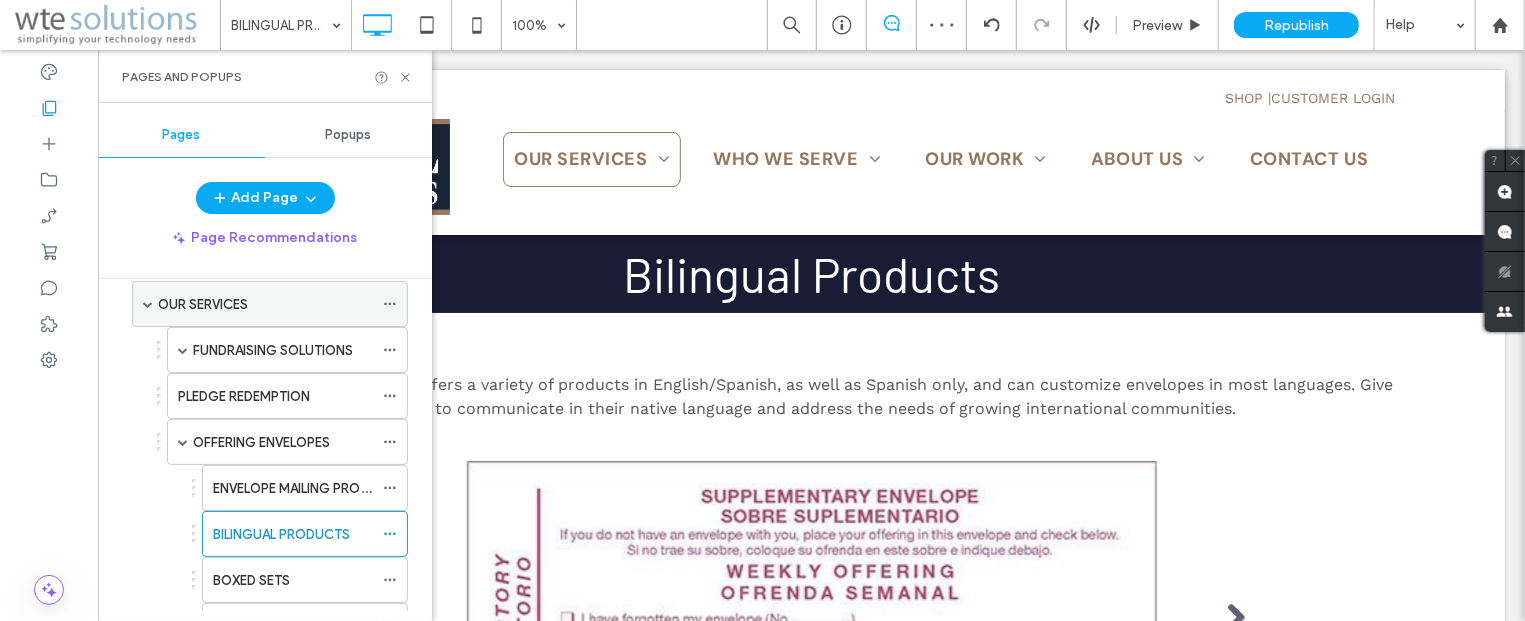 scroll, scrollTop: 121, scrollLeft: 0, axis: vertical 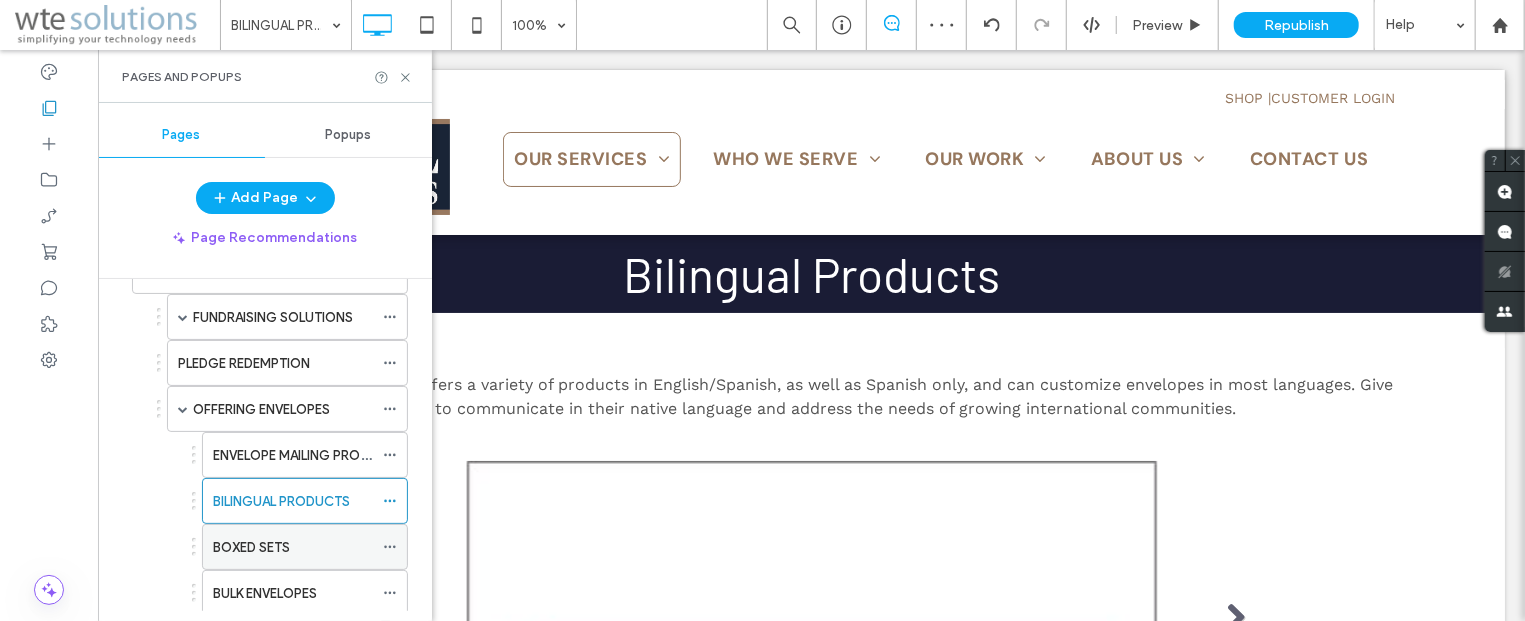 click on "BOXED SETS" at bounding box center (251, 547) 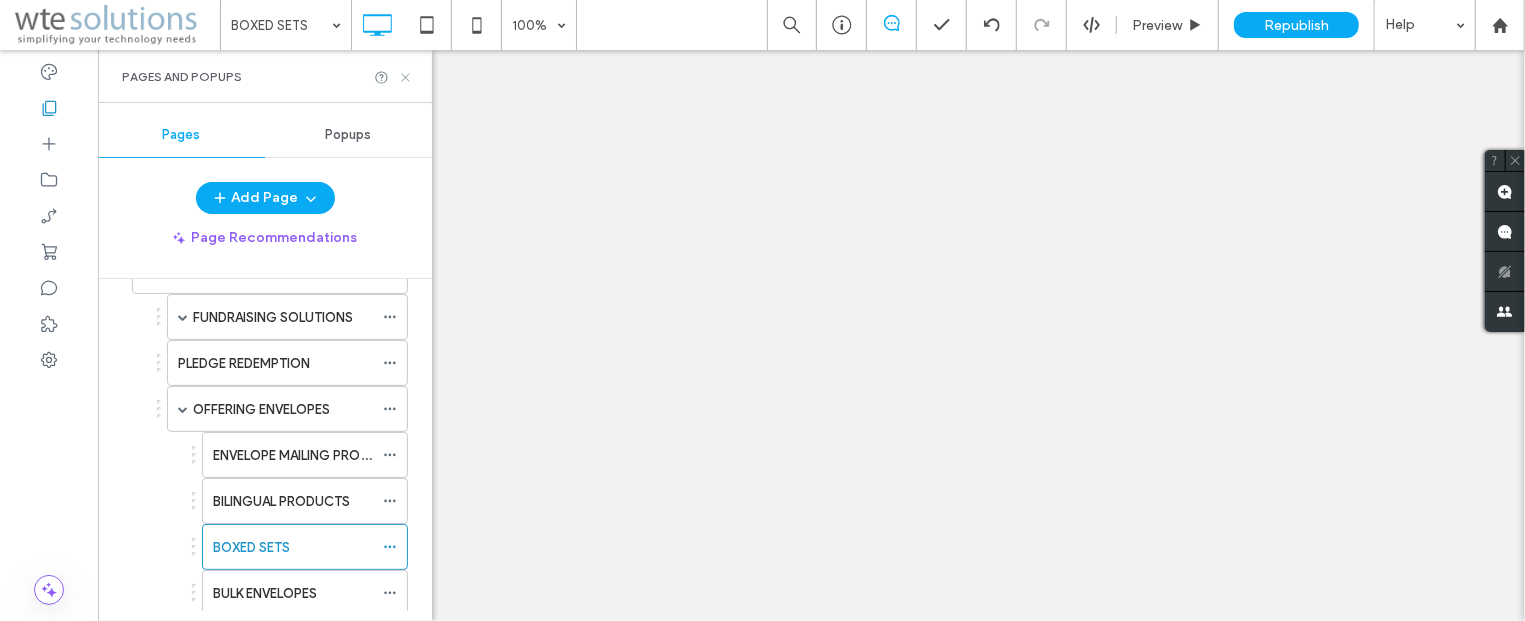 click 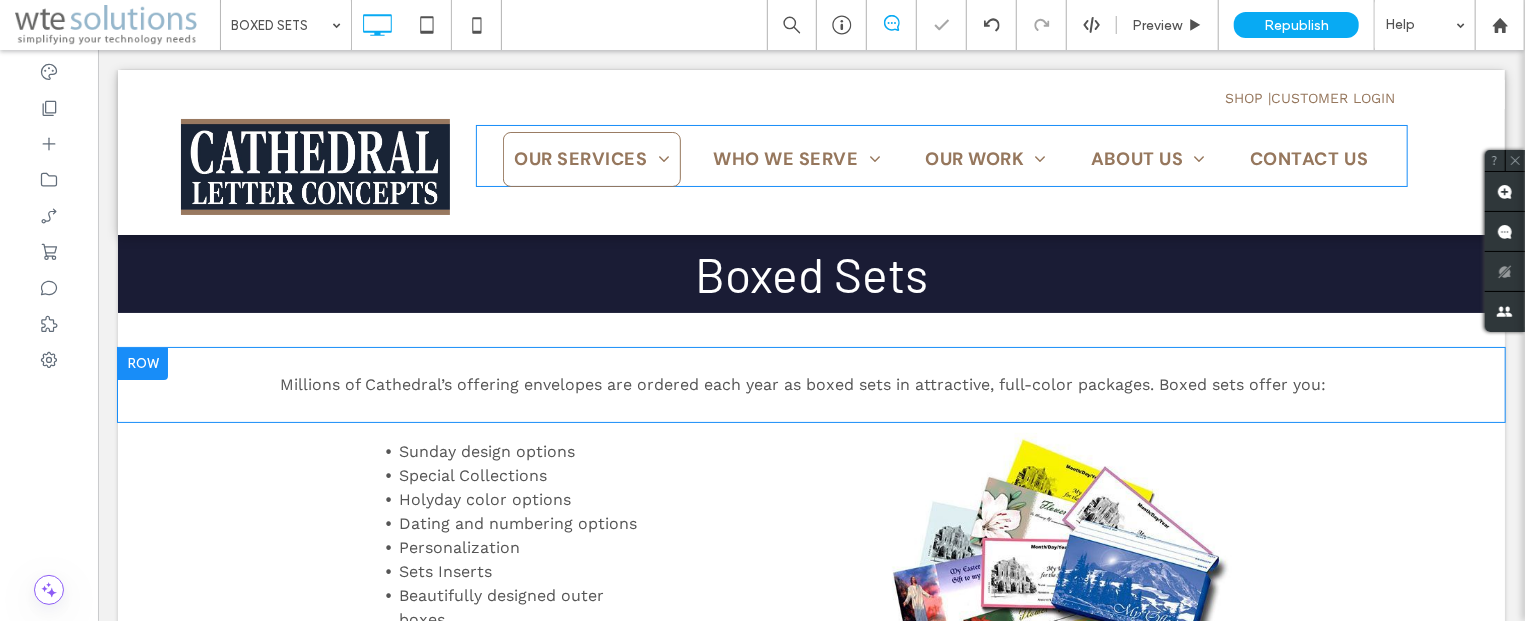 scroll, scrollTop: 0, scrollLeft: 0, axis: both 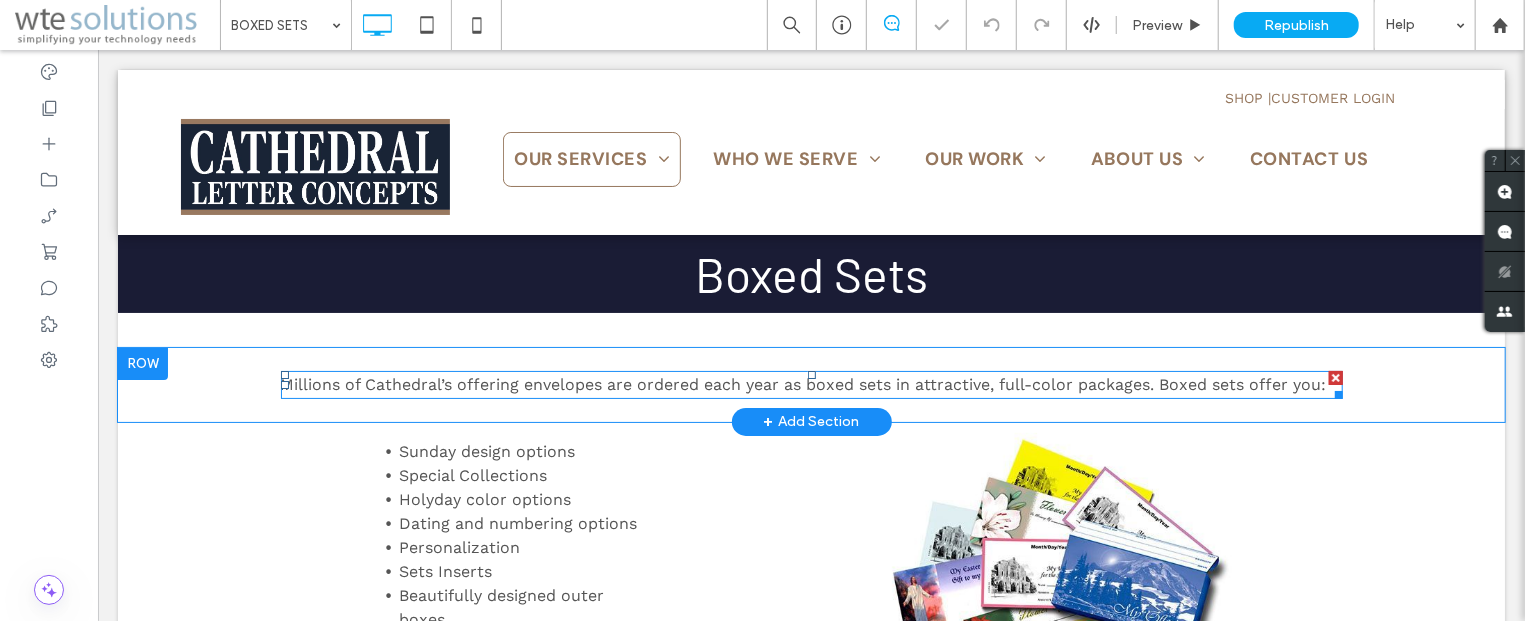 click on "Millions of Cathedral’s offering envelopes are ordered each year as boxed sets in attractive, full-color packages. Boxed sets offer you:" at bounding box center (803, 383) 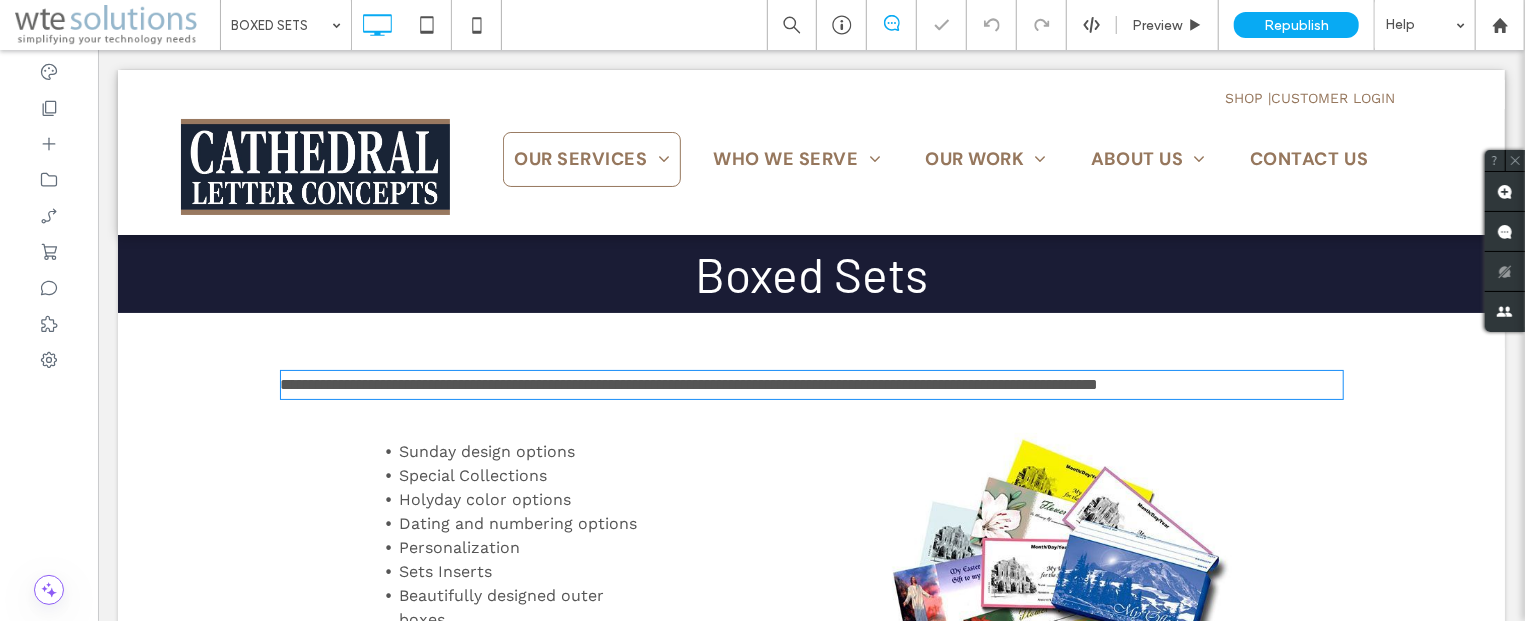 click on "**********" at bounding box center [689, 383] 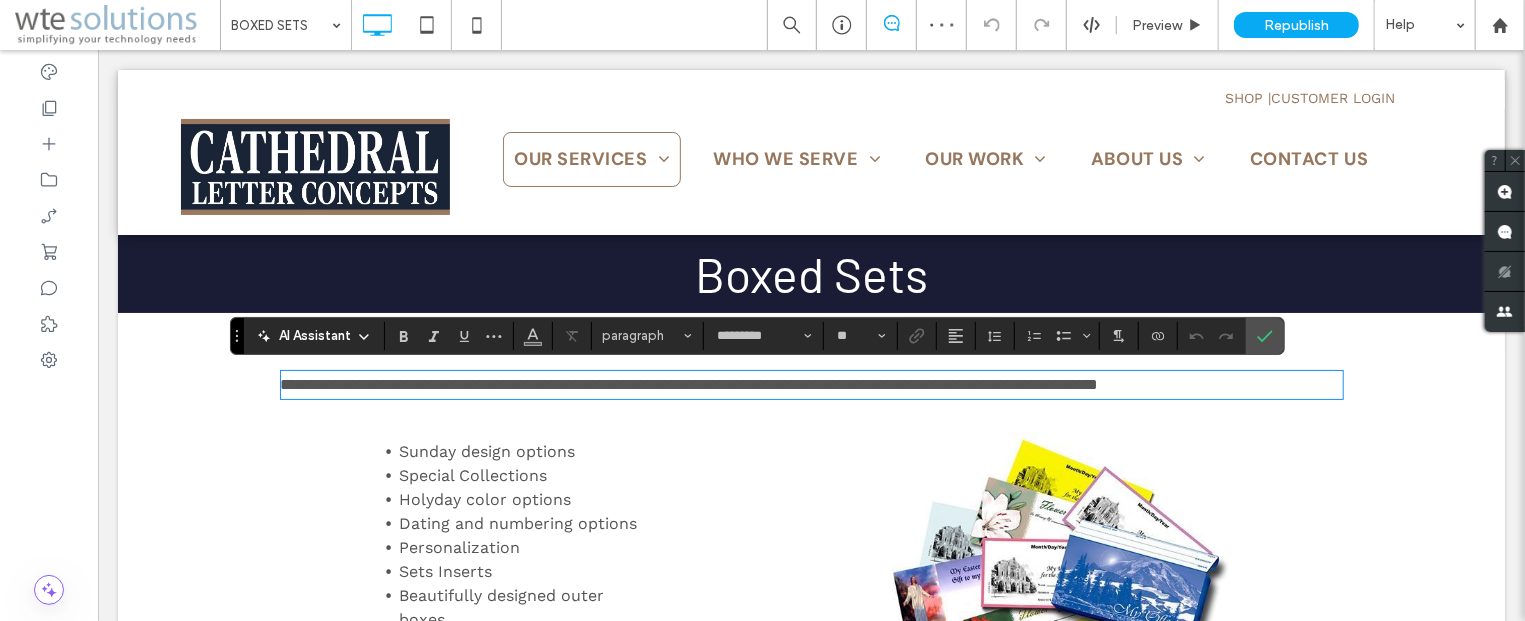 click on "**********" at bounding box center [689, 383] 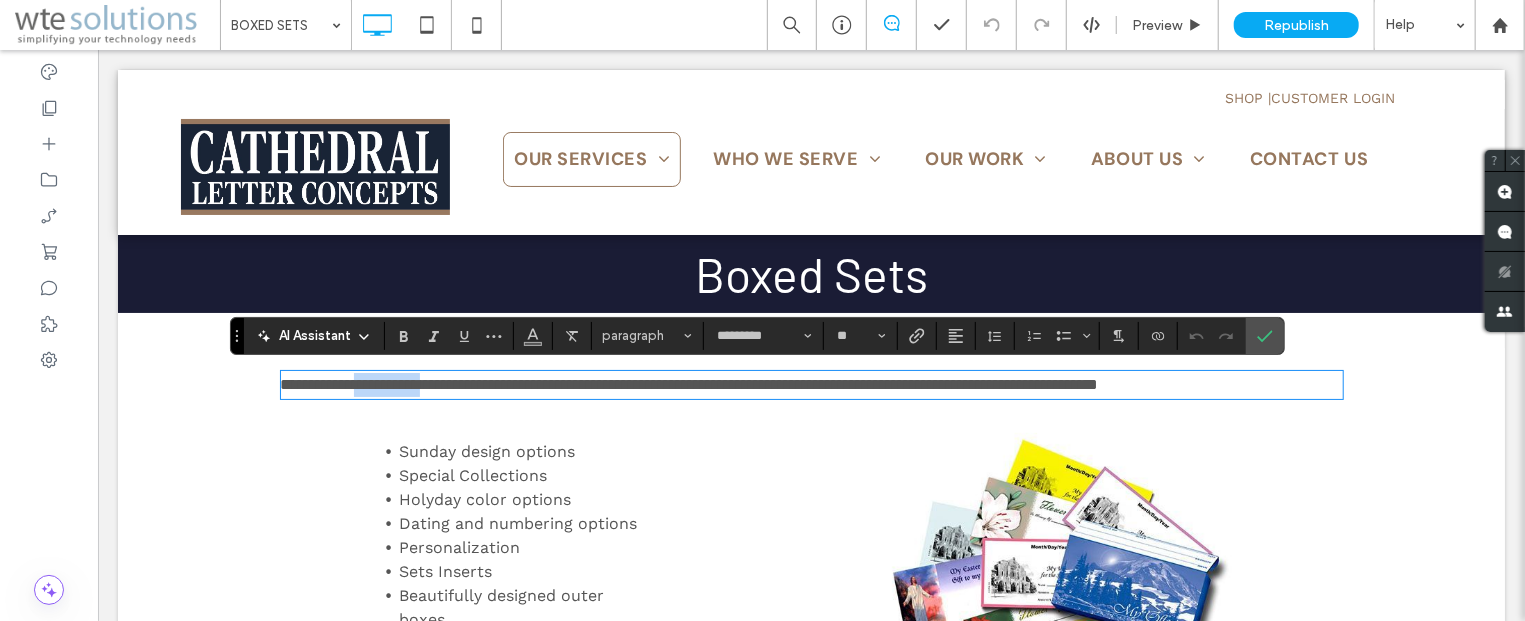 drag, startPoint x: 442, startPoint y: 386, endPoint x: 361, endPoint y: 384, distance: 81.02469 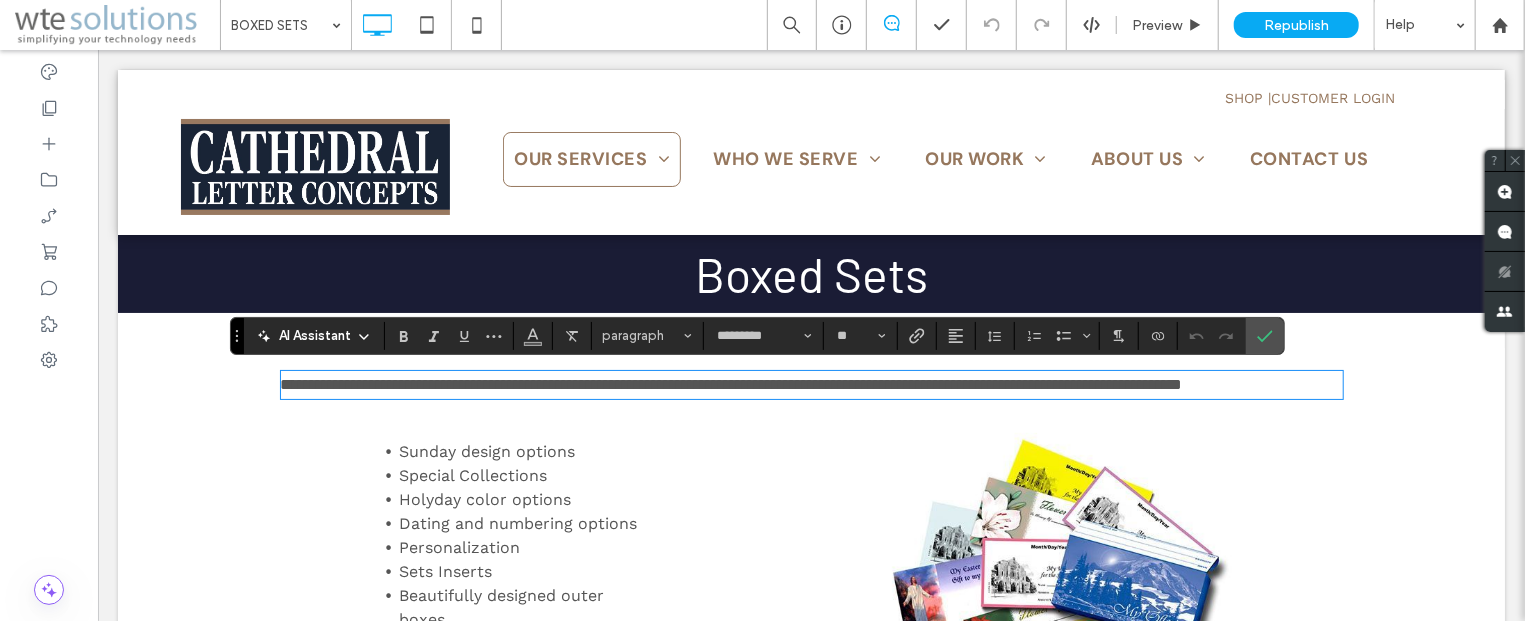 scroll, scrollTop: 0, scrollLeft: 0, axis: both 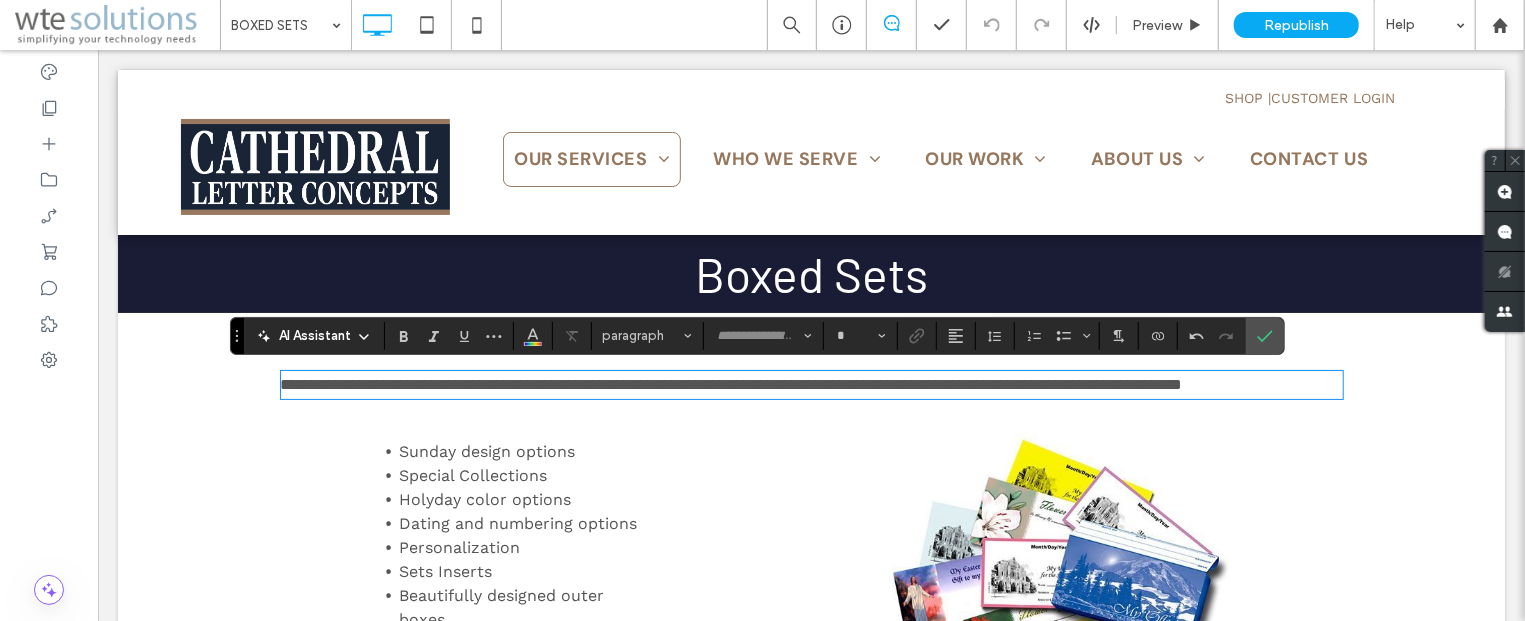 type on "*********" 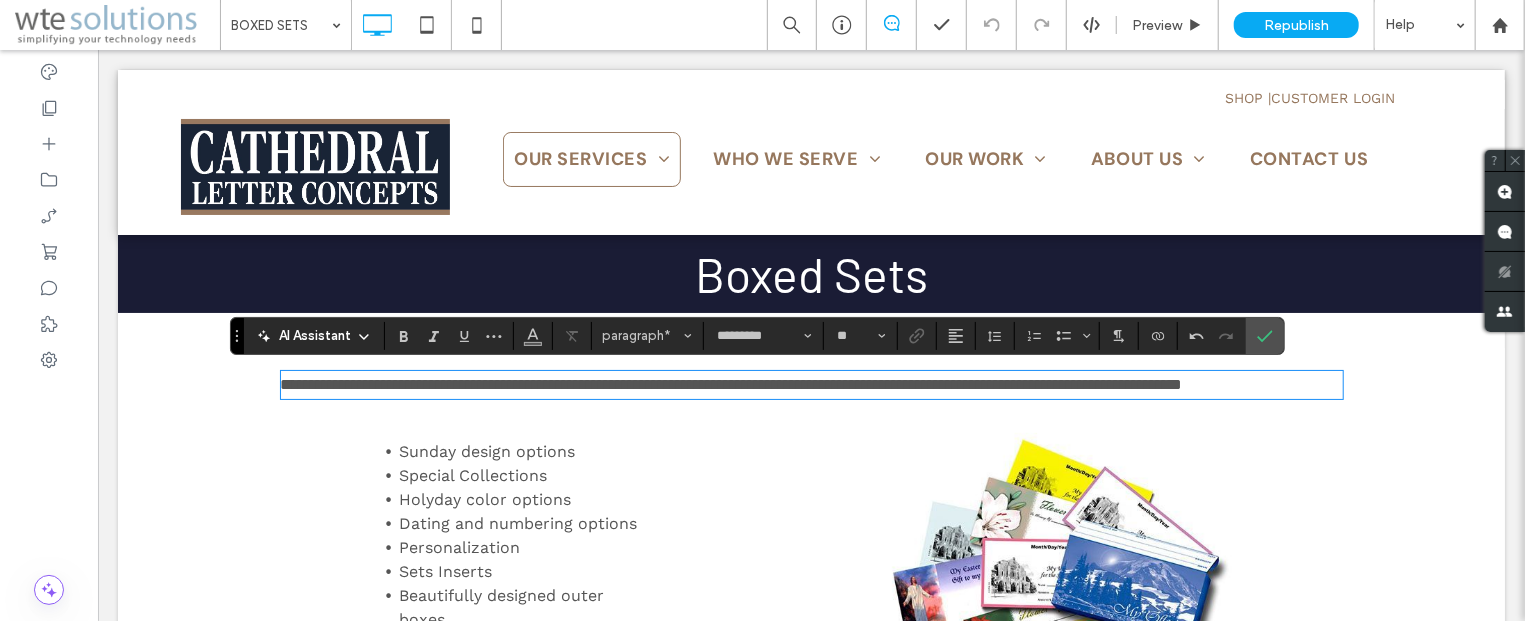 click on "**********" at bounding box center [731, 383] 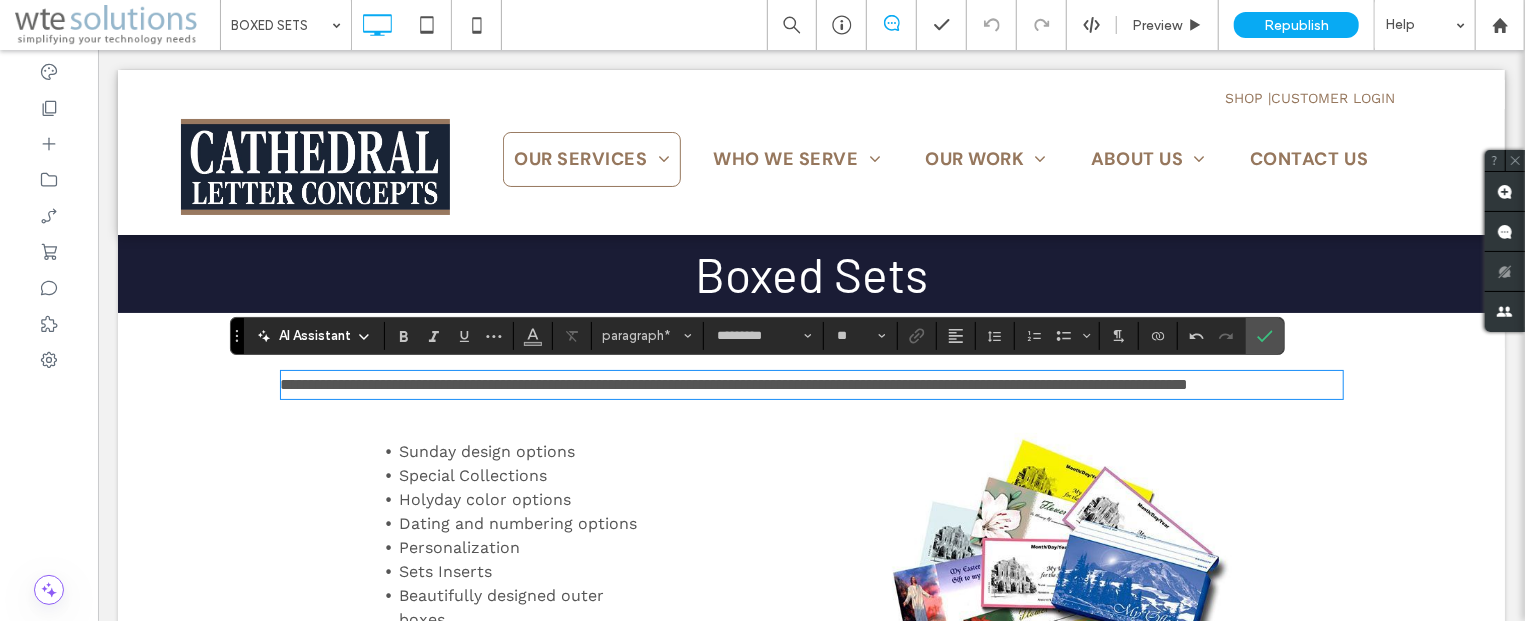 click on "**********" at bounding box center (734, 383) 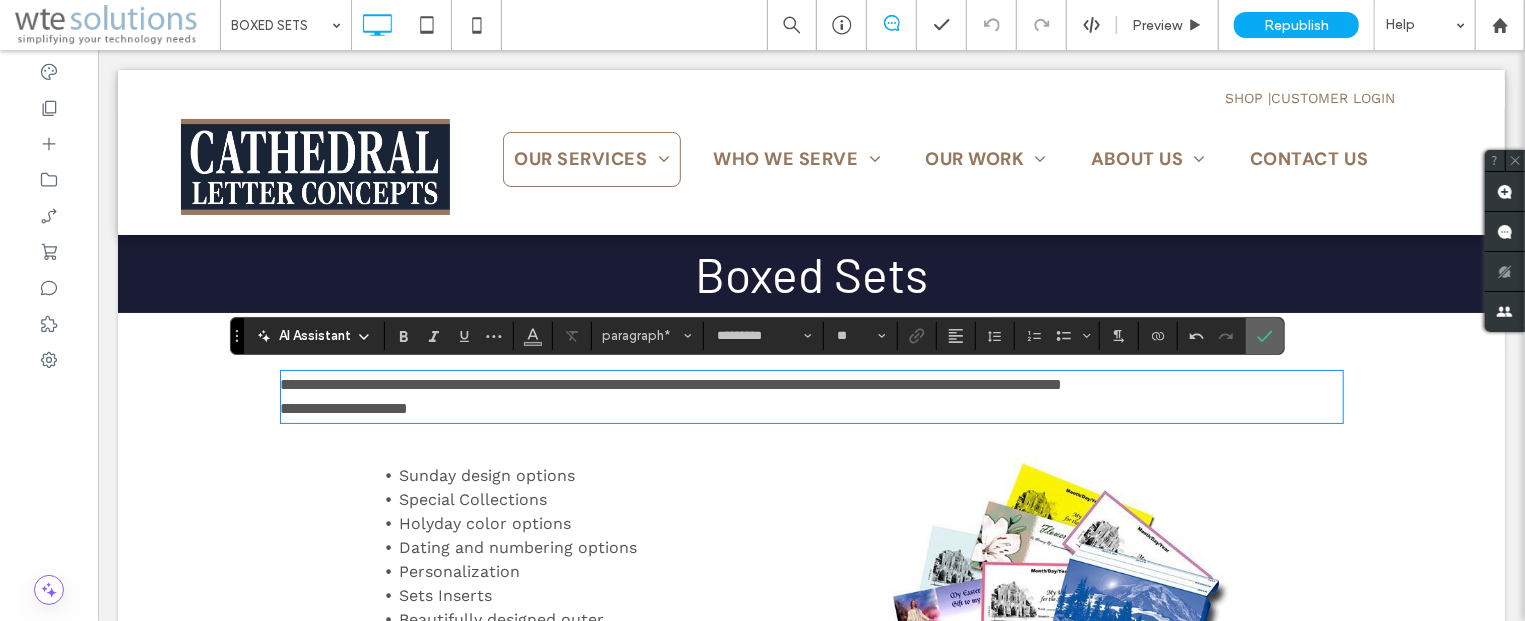 click 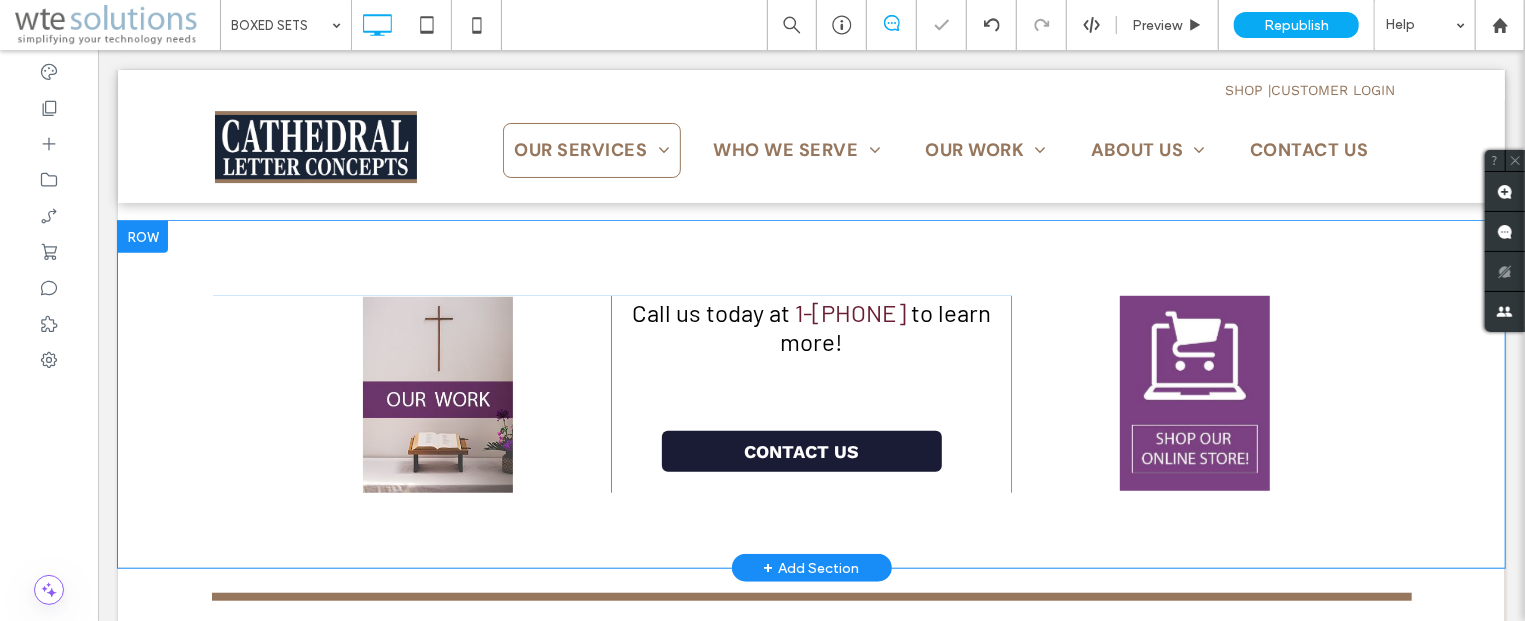 scroll, scrollTop: 661, scrollLeft: 0, axis: vertical 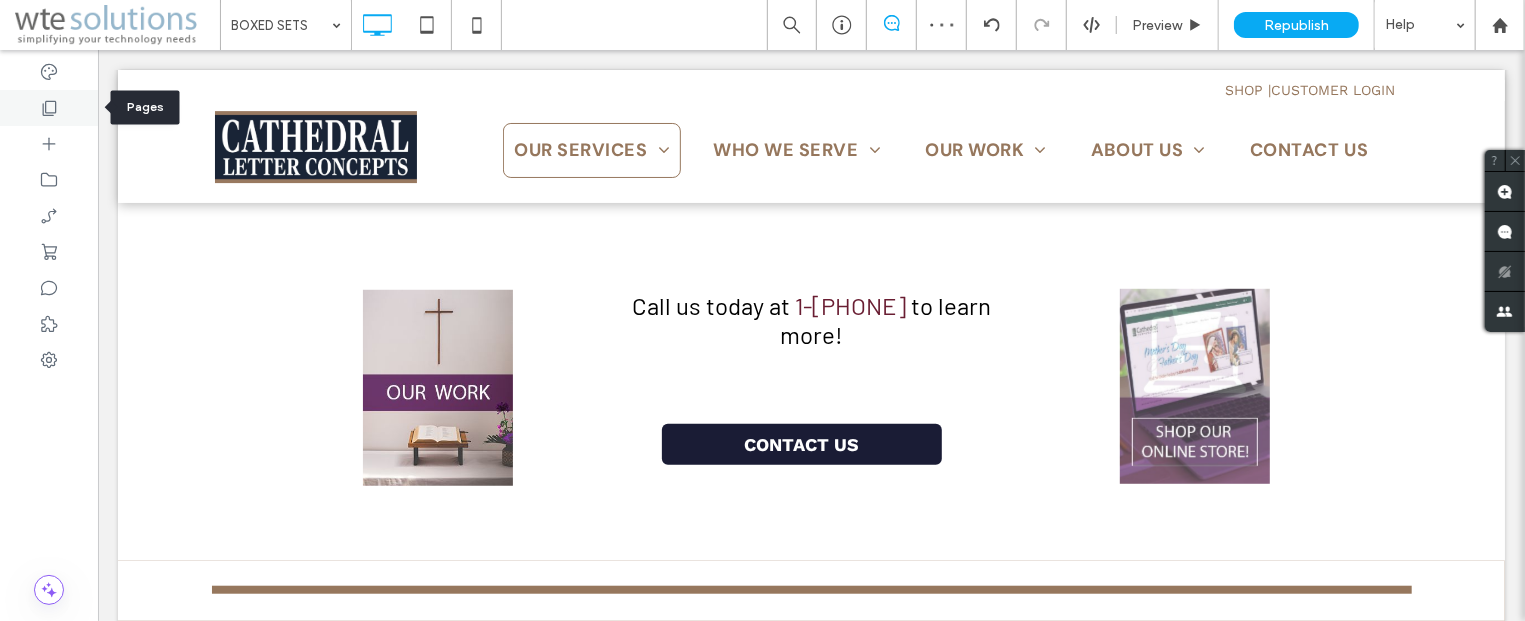 click 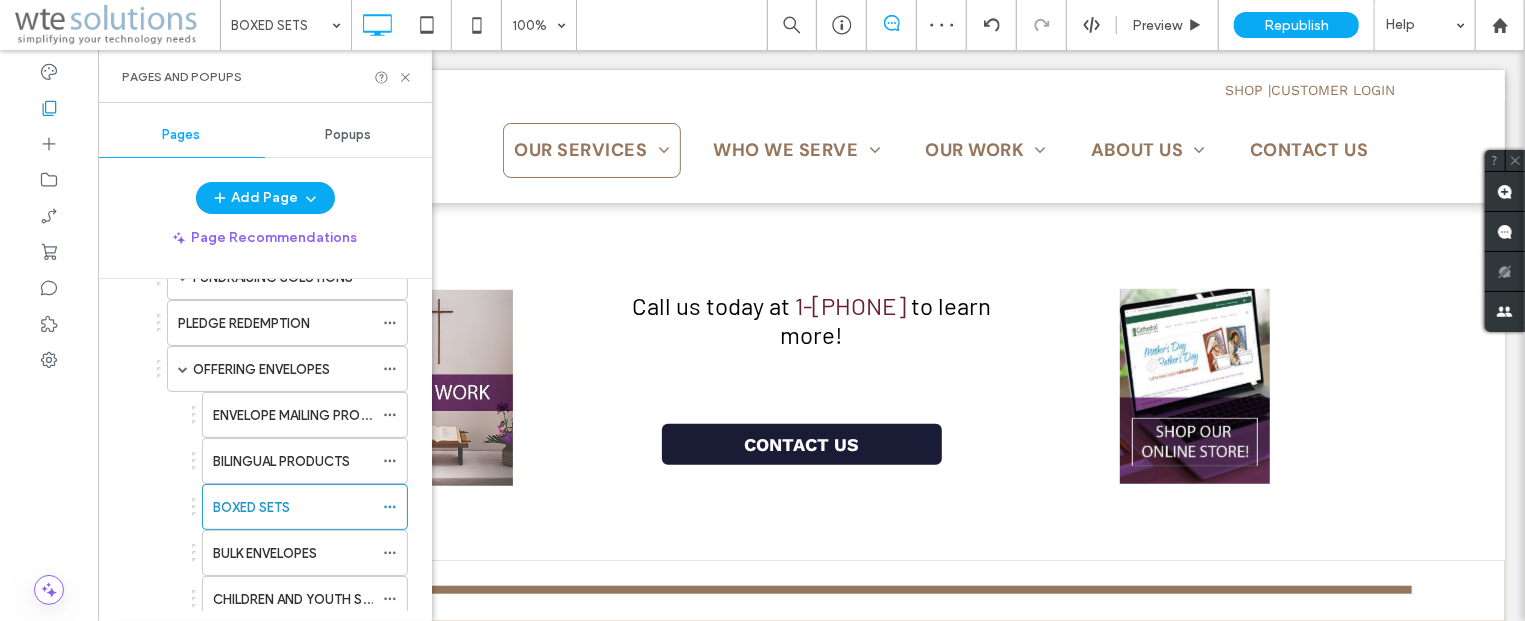 scroll, scrollTop: 241, scrollLeft: 0, axis: vertical 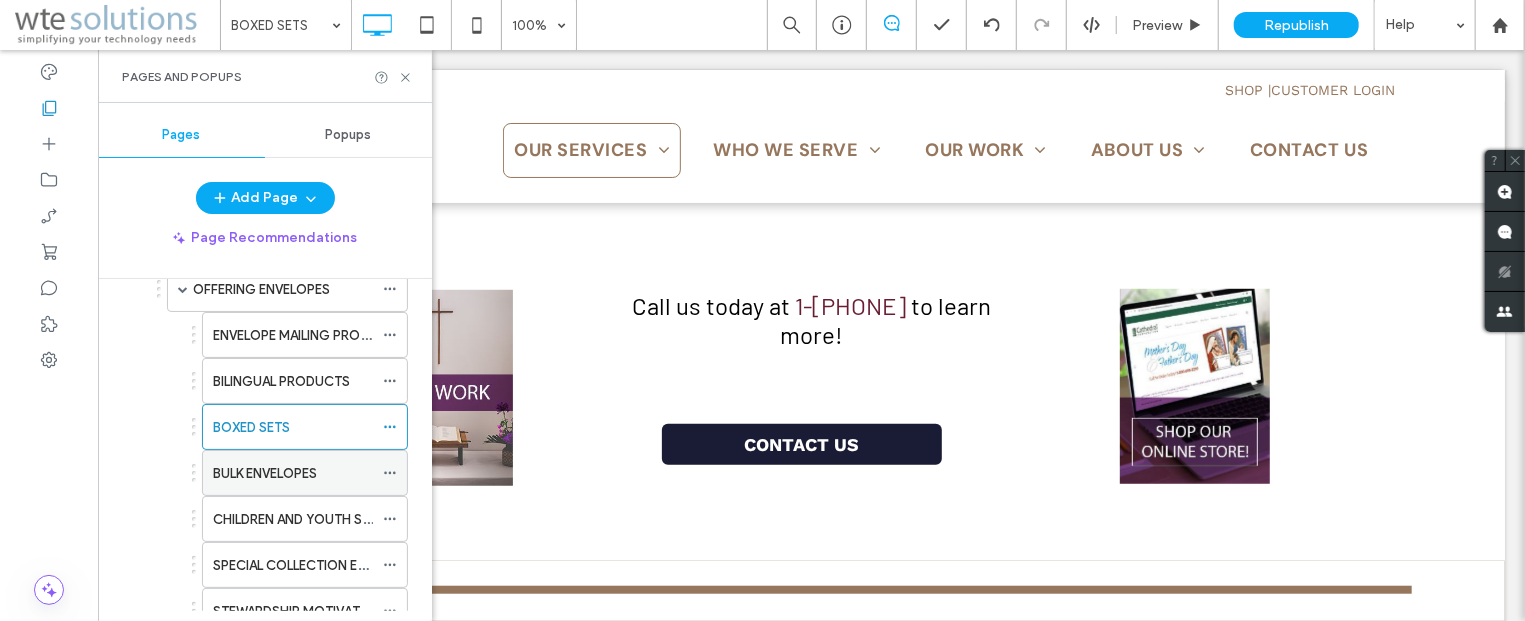 click on "BULK ENVELOPES" at bounding box center (265, 473) 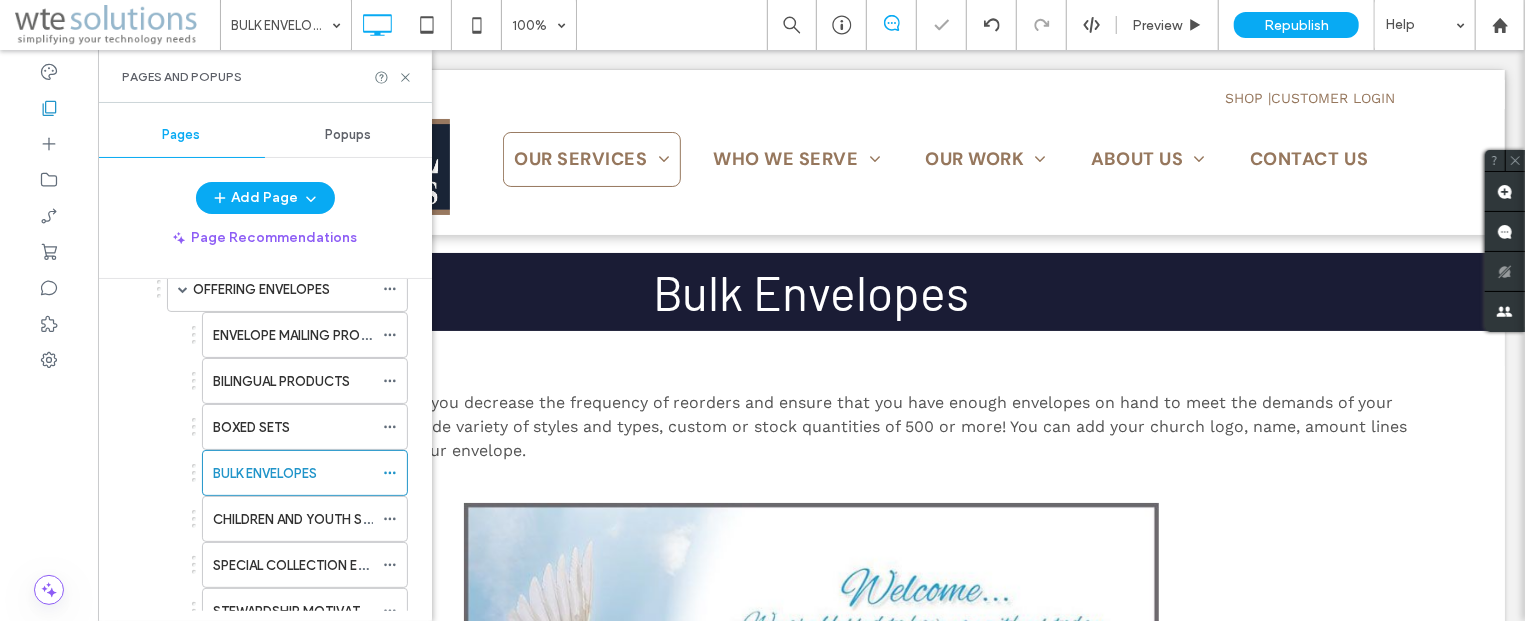 click on "Pages and Popups" at bounding box center (265, 76) 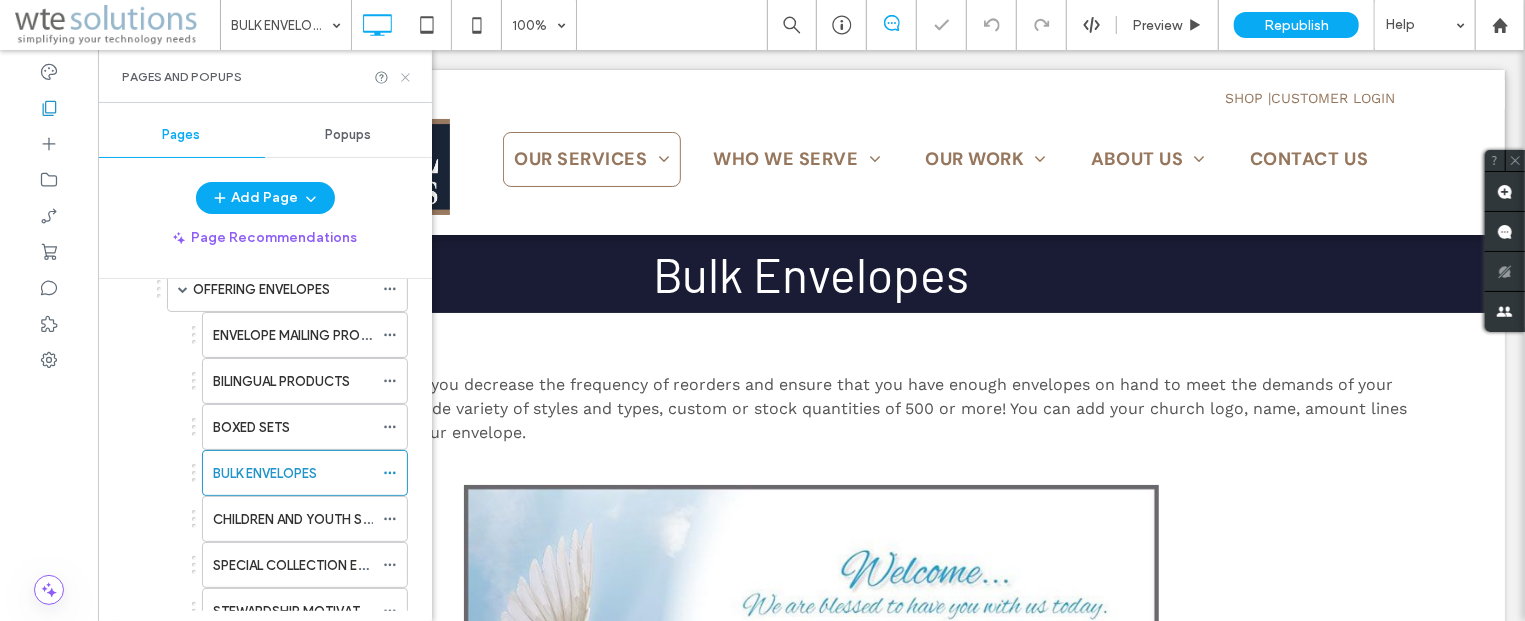 click 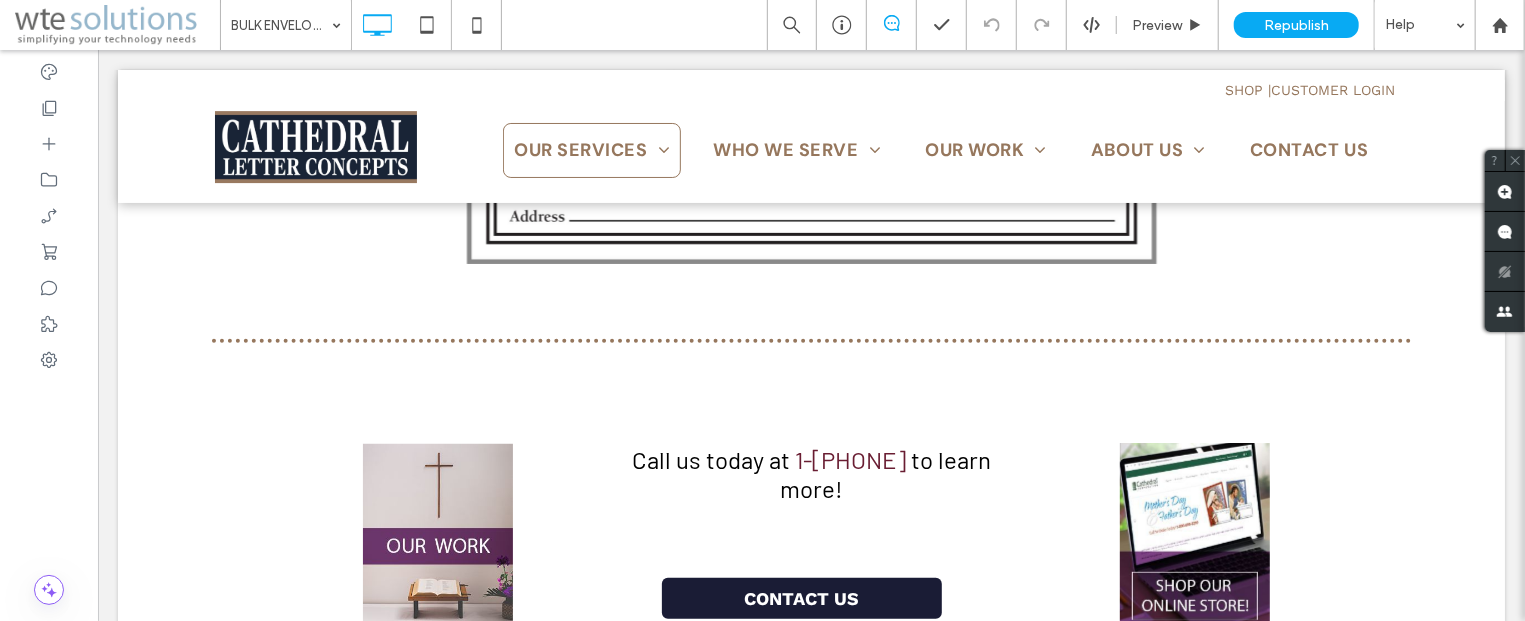 scroll, scrollTop: 643, scrollLeft: 0, axis: vertical 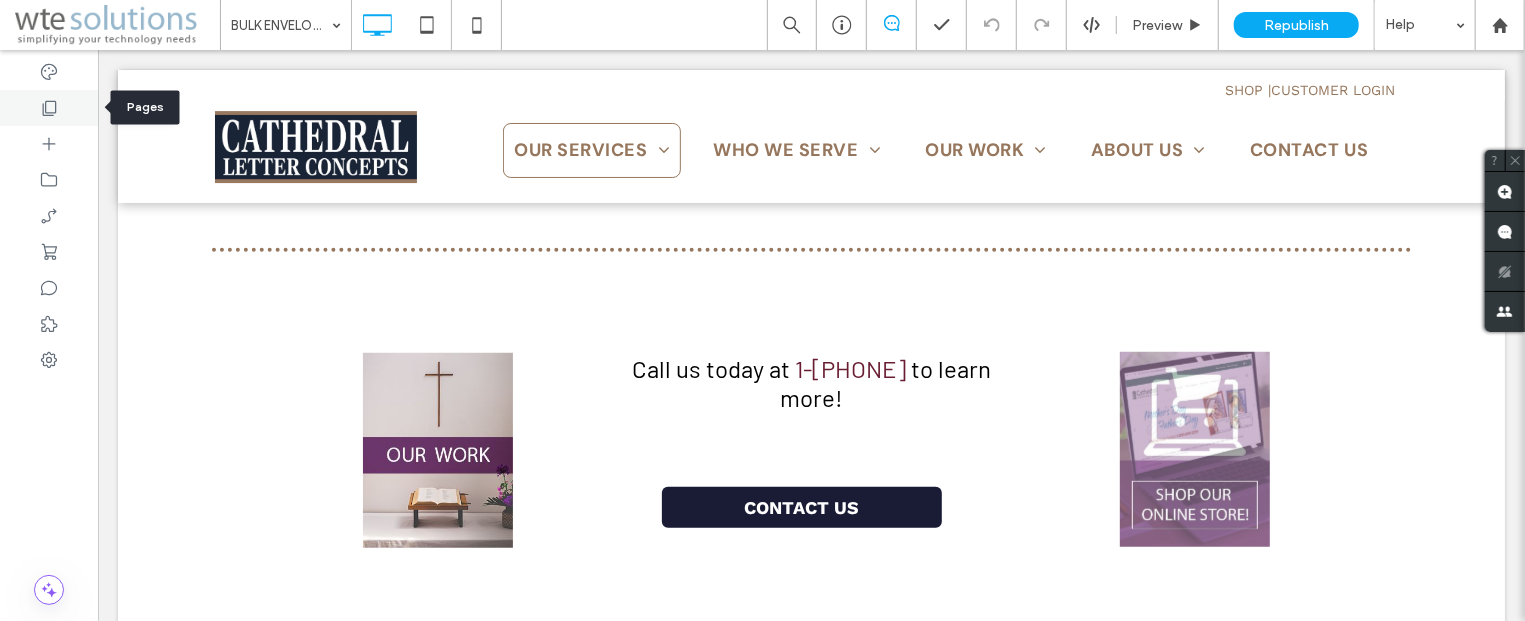 click 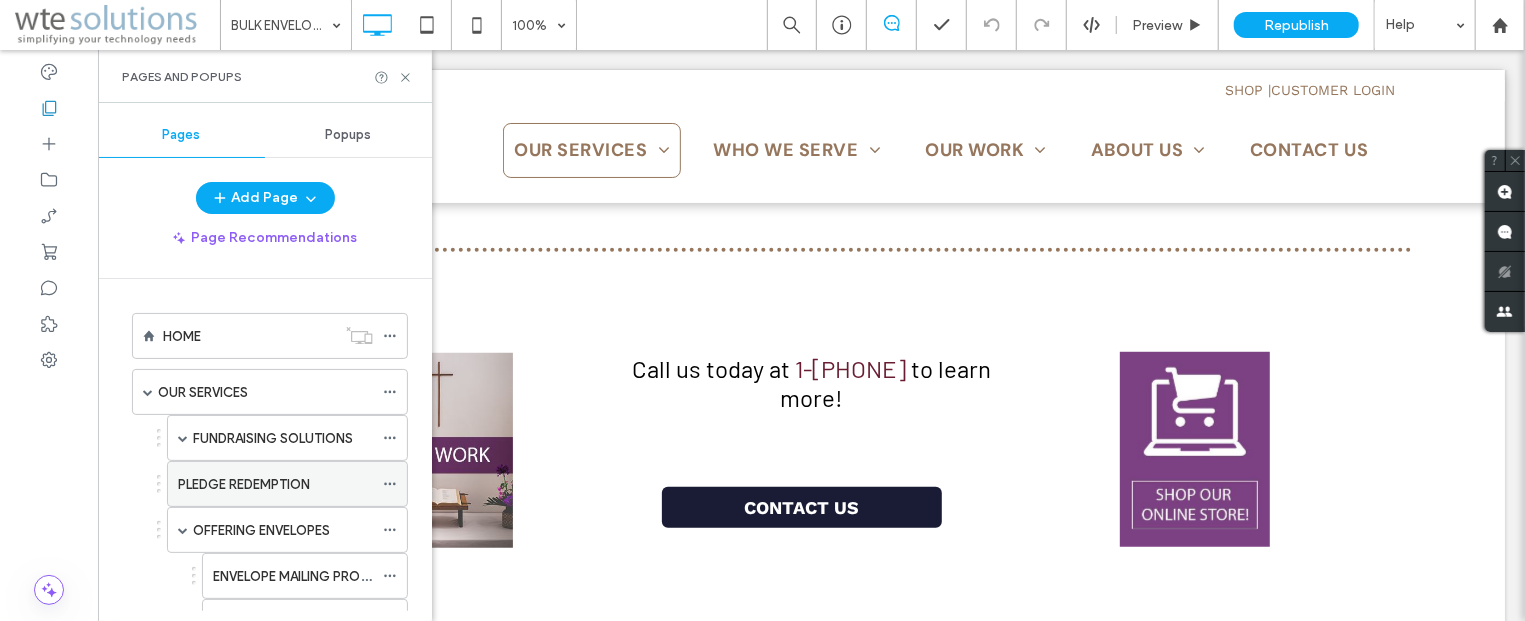 scroll, scrollTop: 241, scrollLeft: 0, axis: vertical 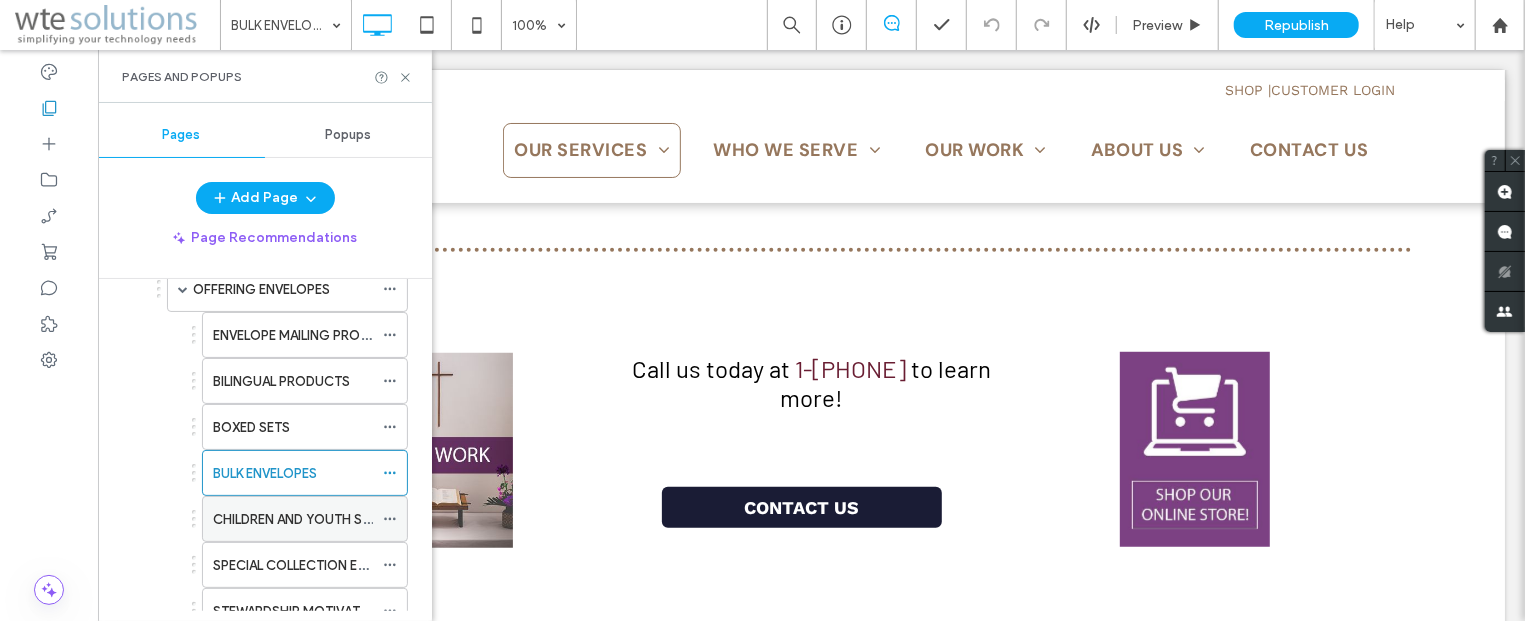 click on "CHILDREN AND YOUTH SETS" at bounding box center [299, 519] 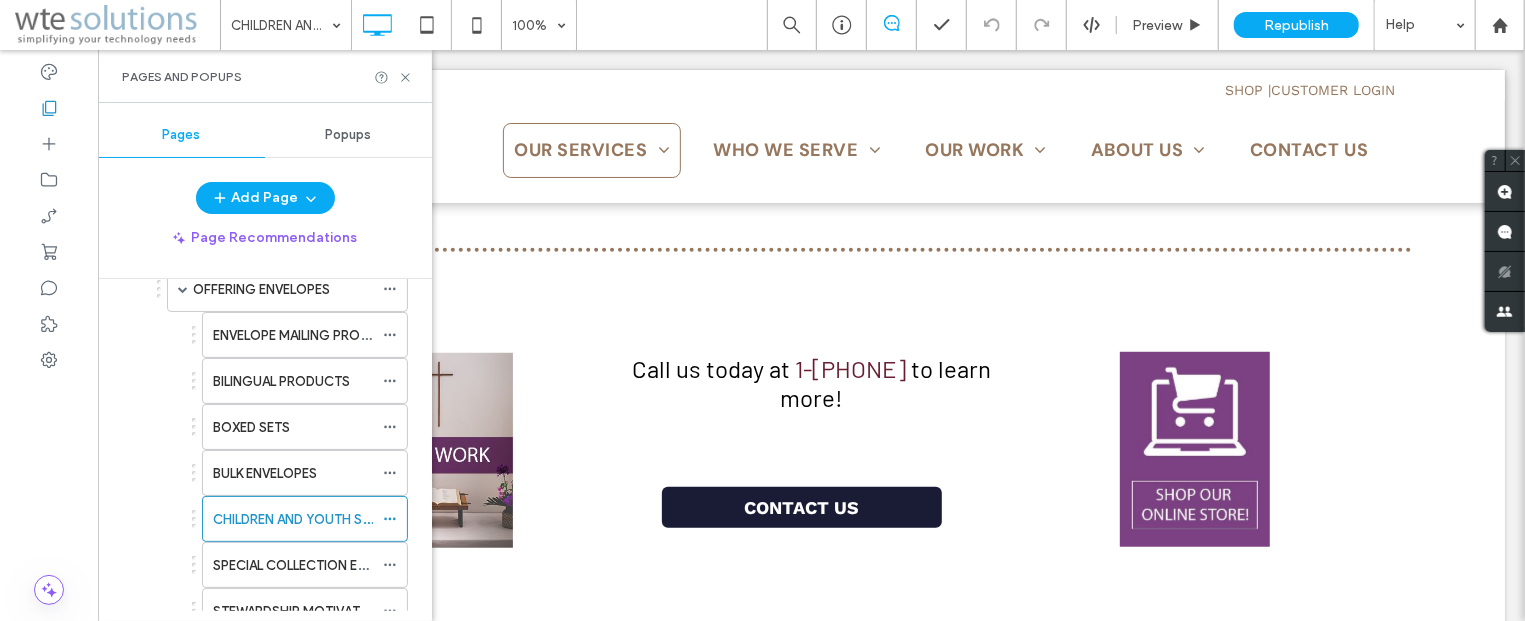 click 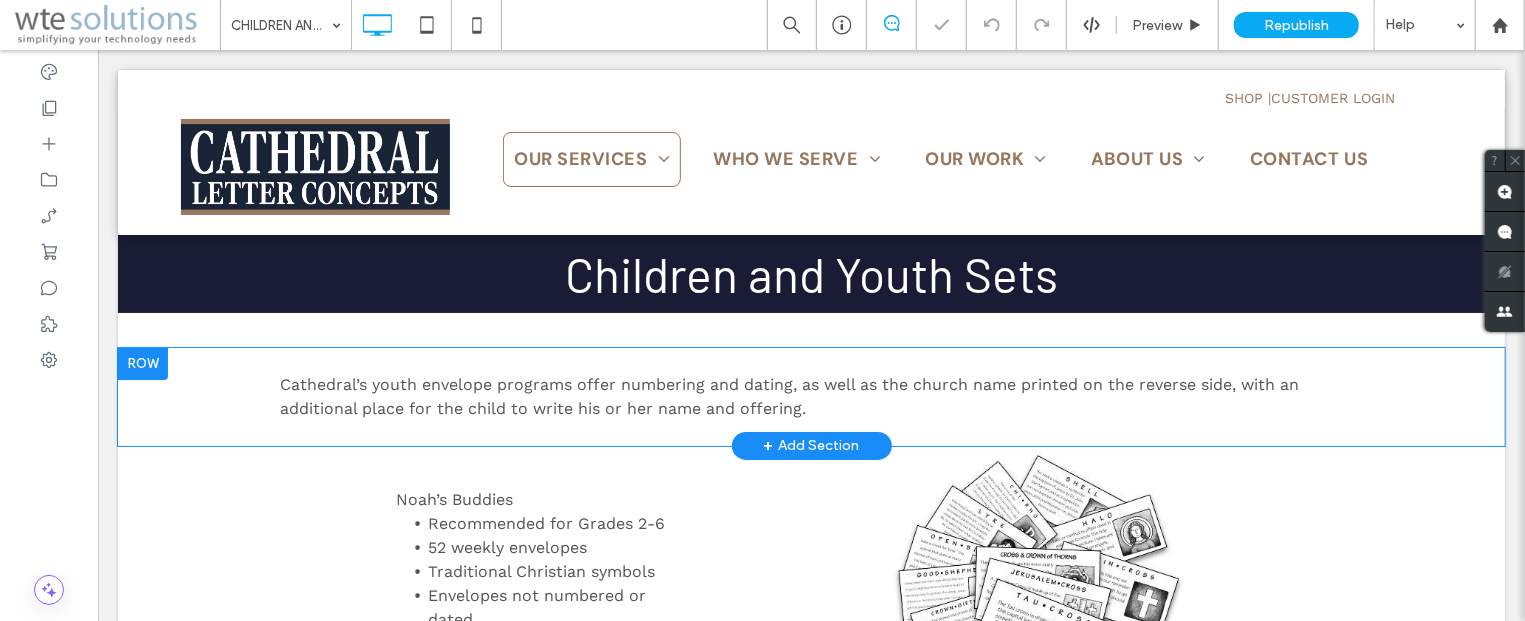 scroll, scrollTop: 0, scrollLeft: 0, axis: both 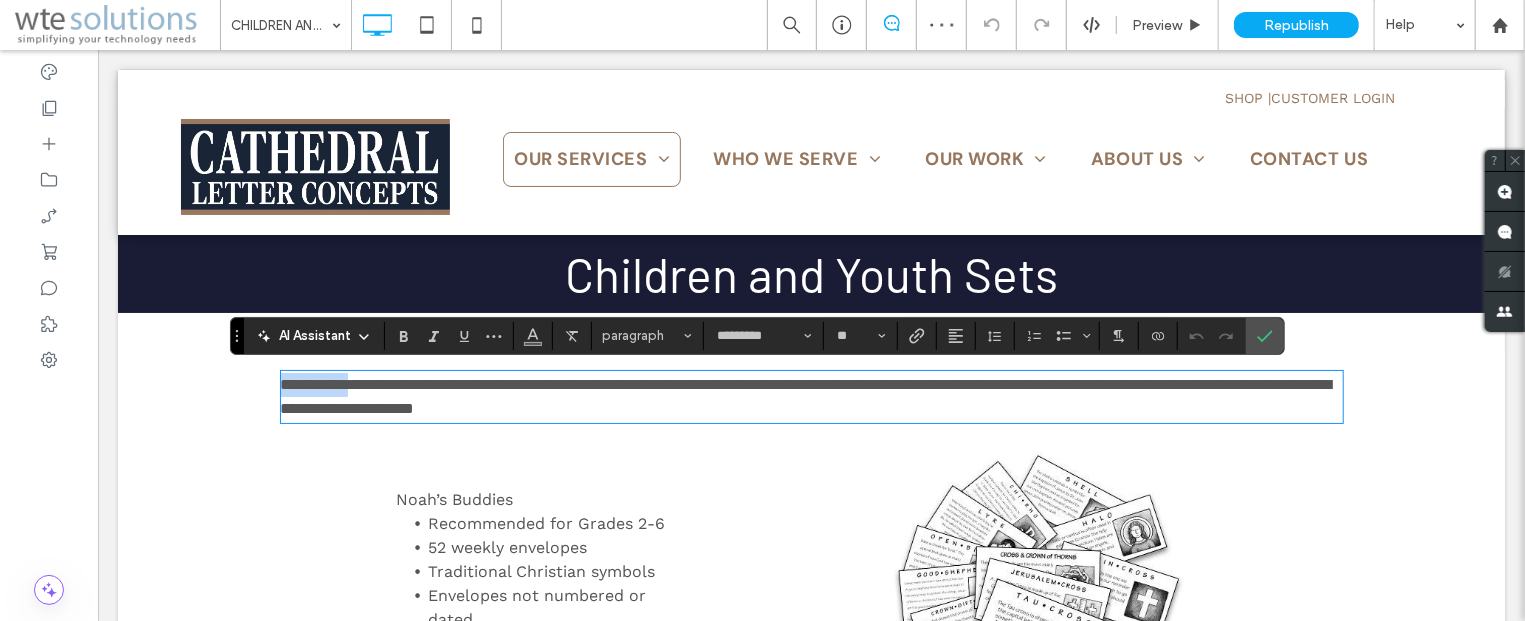 drag, startPoint x: 357, startPoint y: 383, endPoint x: 249, endPoint y: 383, distance: 108 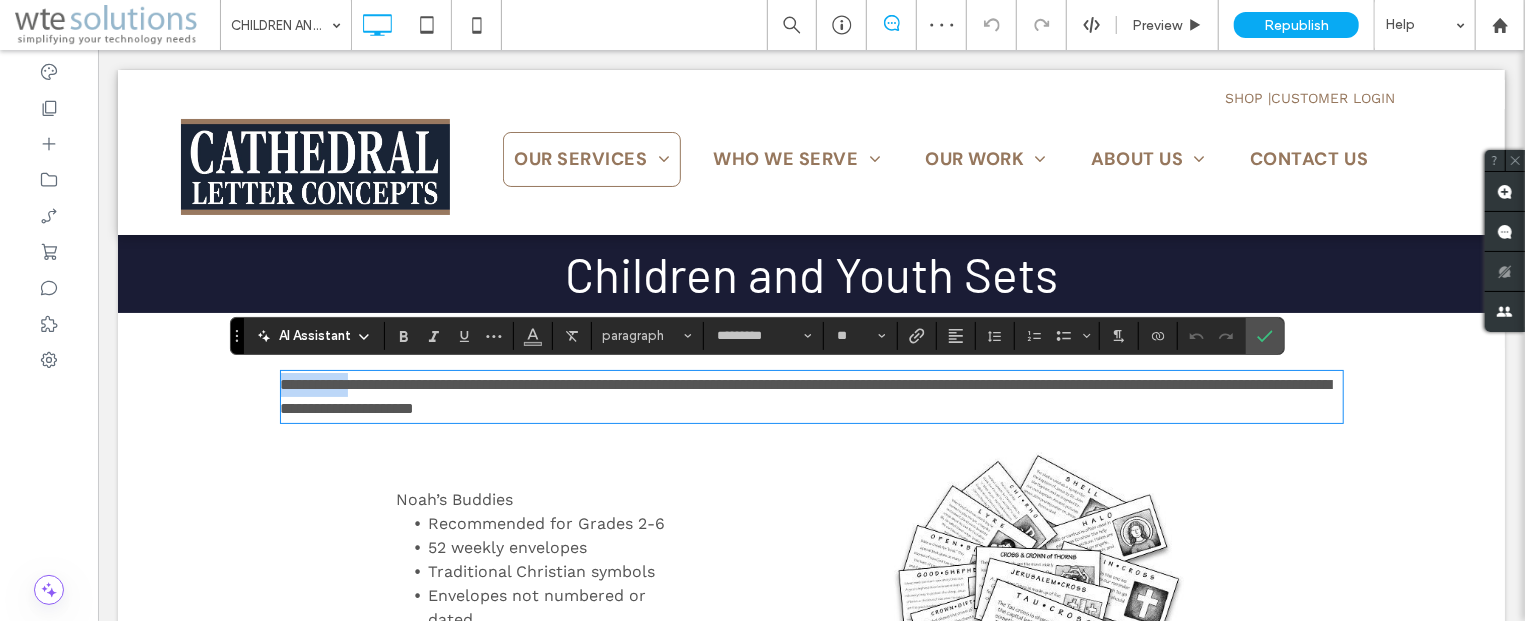 click on "**********" at bounding box center [811, 396] 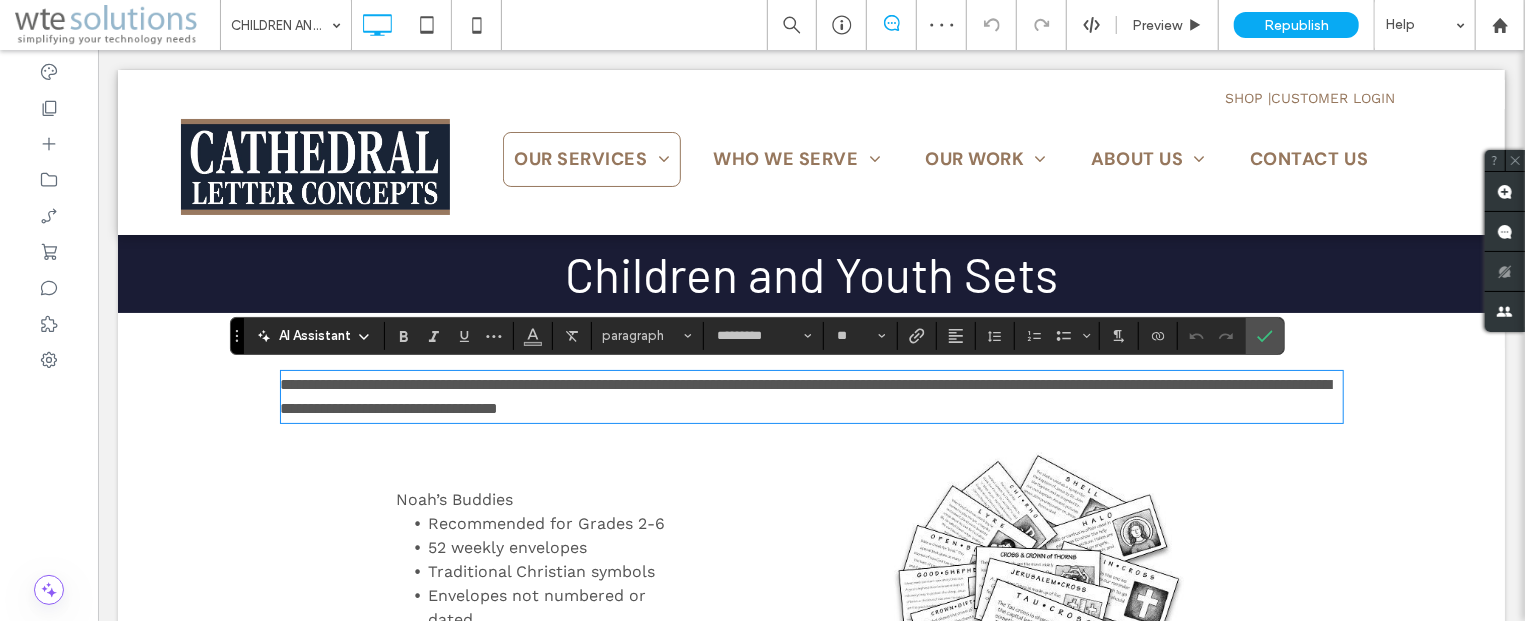 scroll, scrollTop: 0, scrollLeft: 0, axis: both 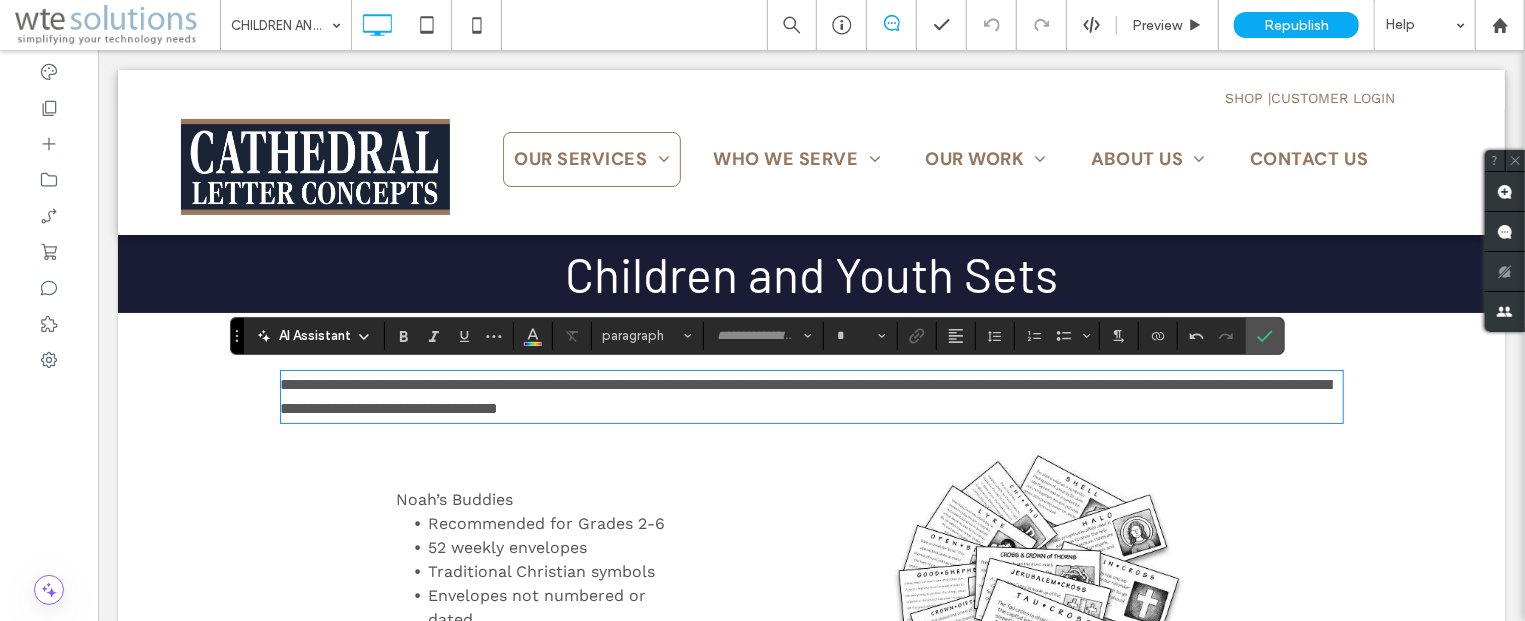 type on "*********" 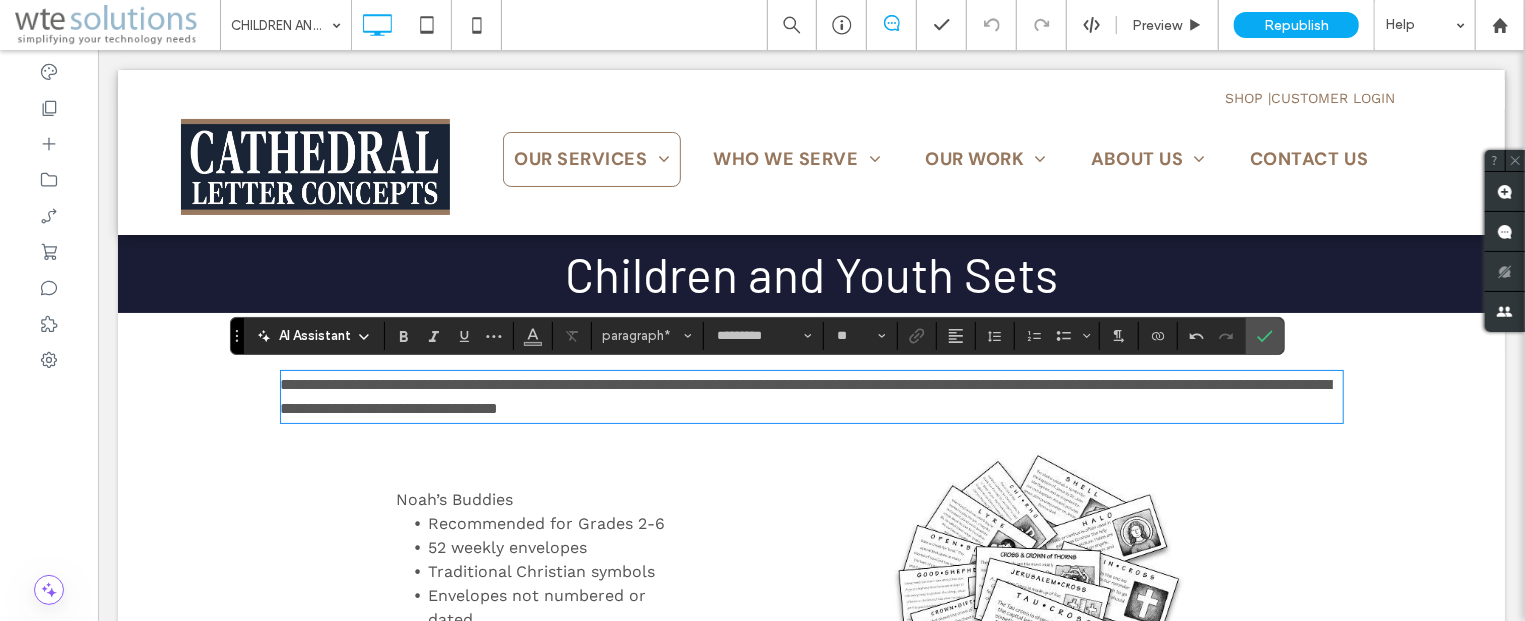 click on "**********" at bounding box center [805, 395] 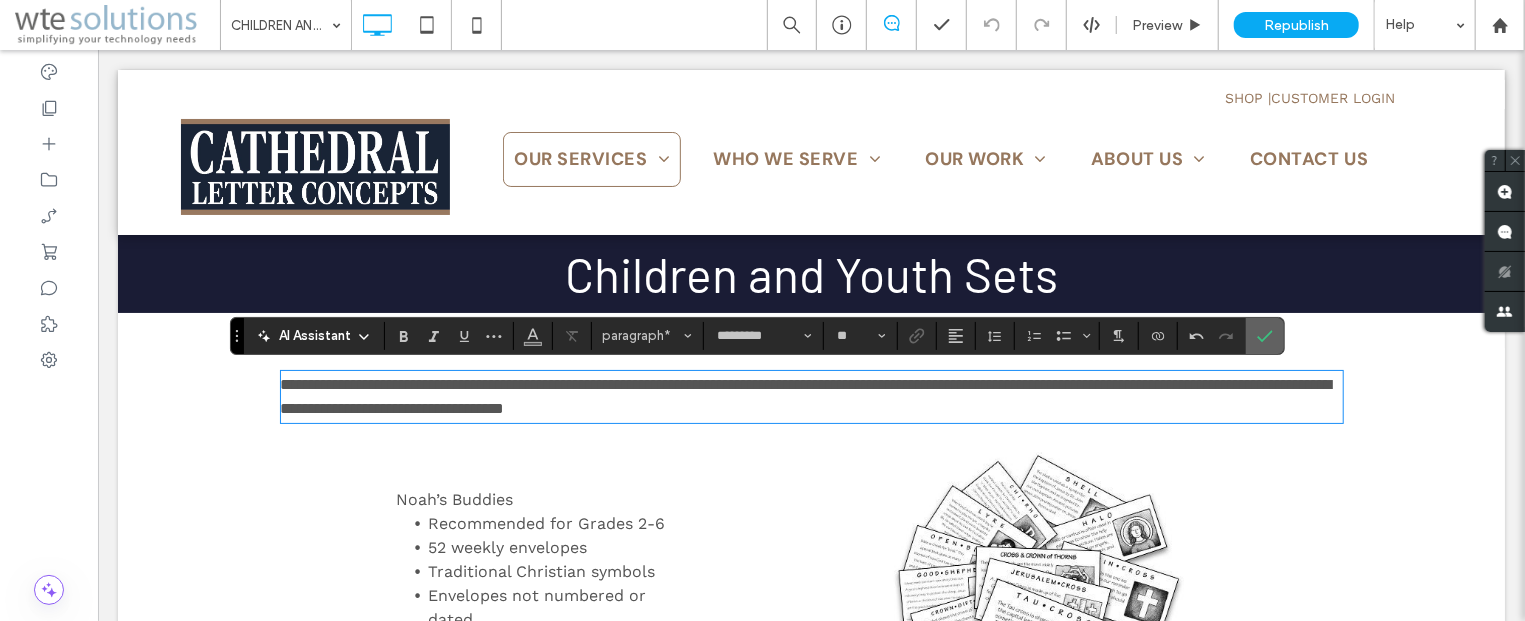 click at bounding box center [1265, 336] 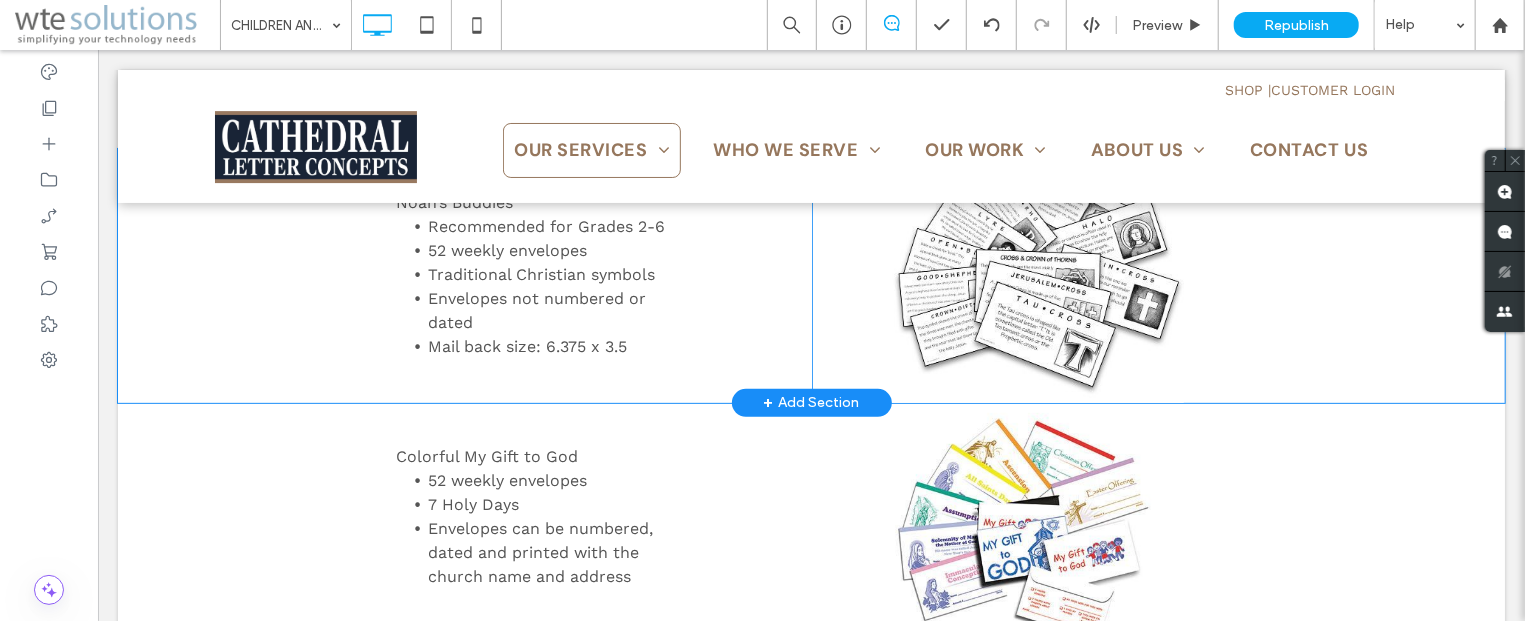 scroll, scrollTop: 214, scrollLeft: 0, axis: vertical 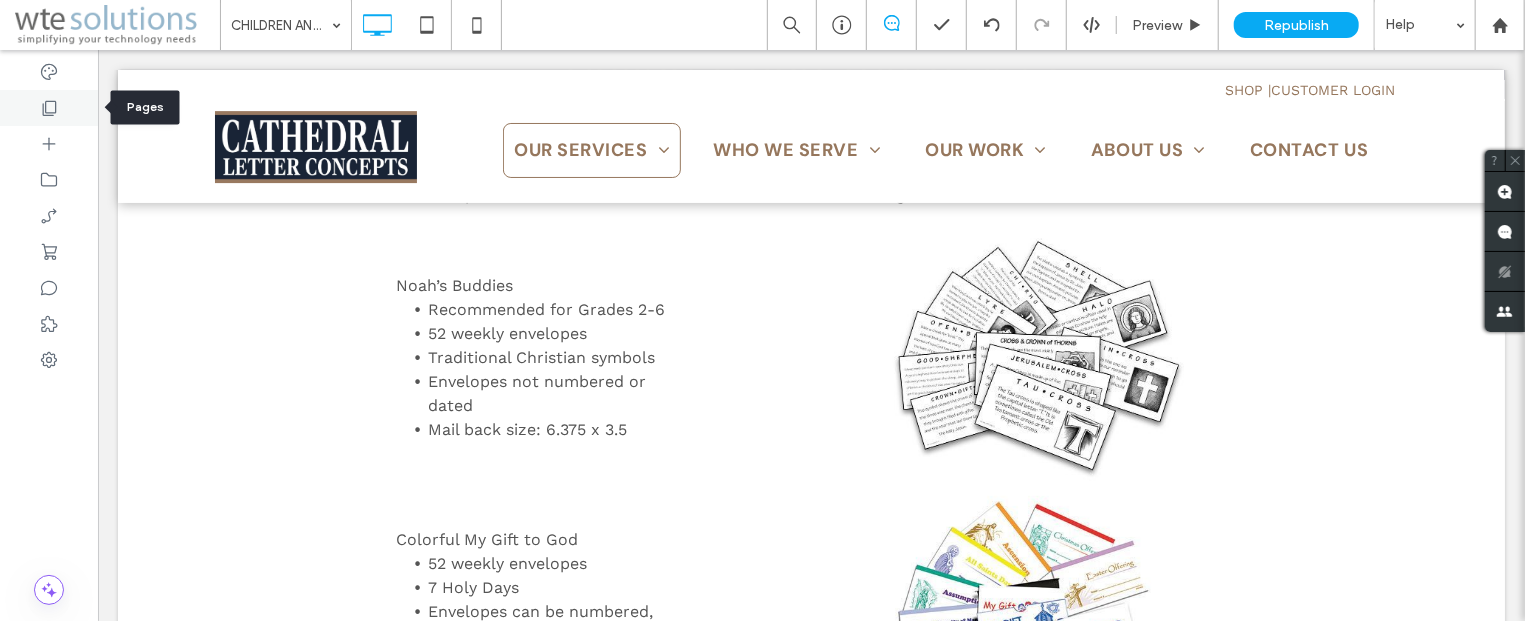 click 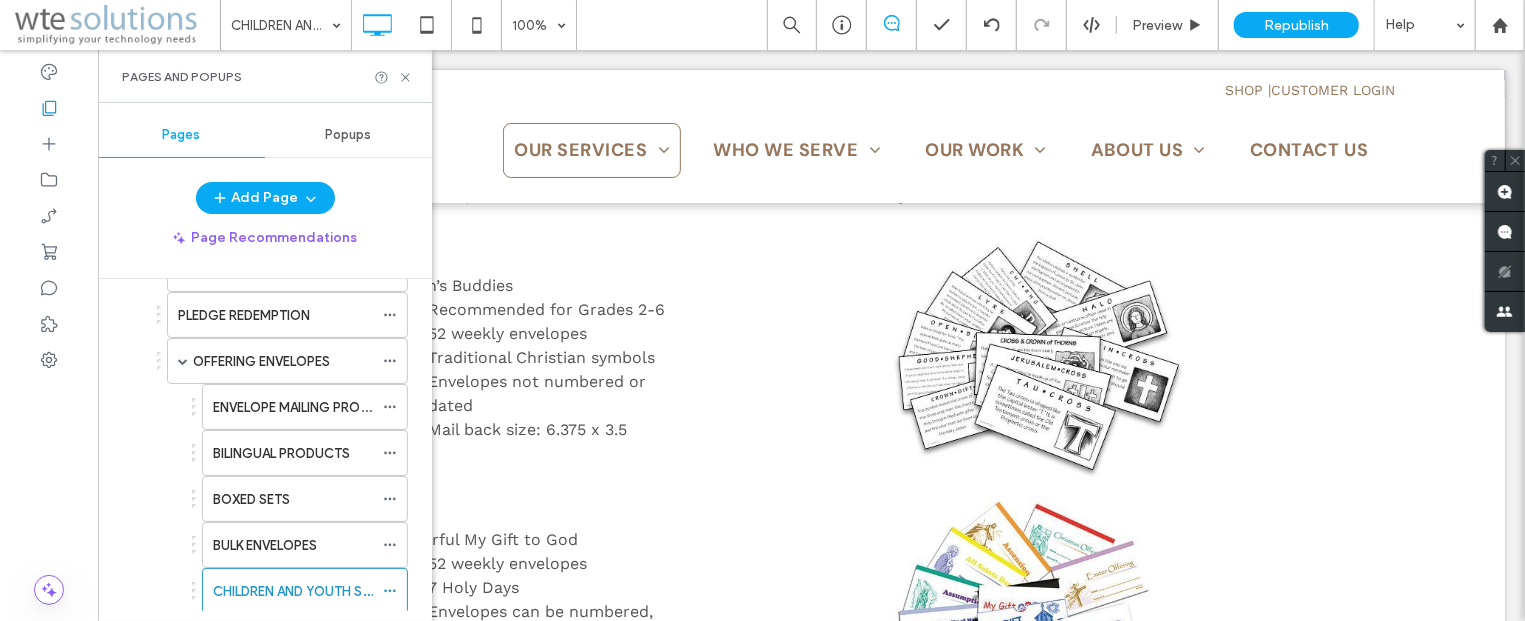 scroll, scrollTop: 362, scrollLeft: 0, axis: vertical 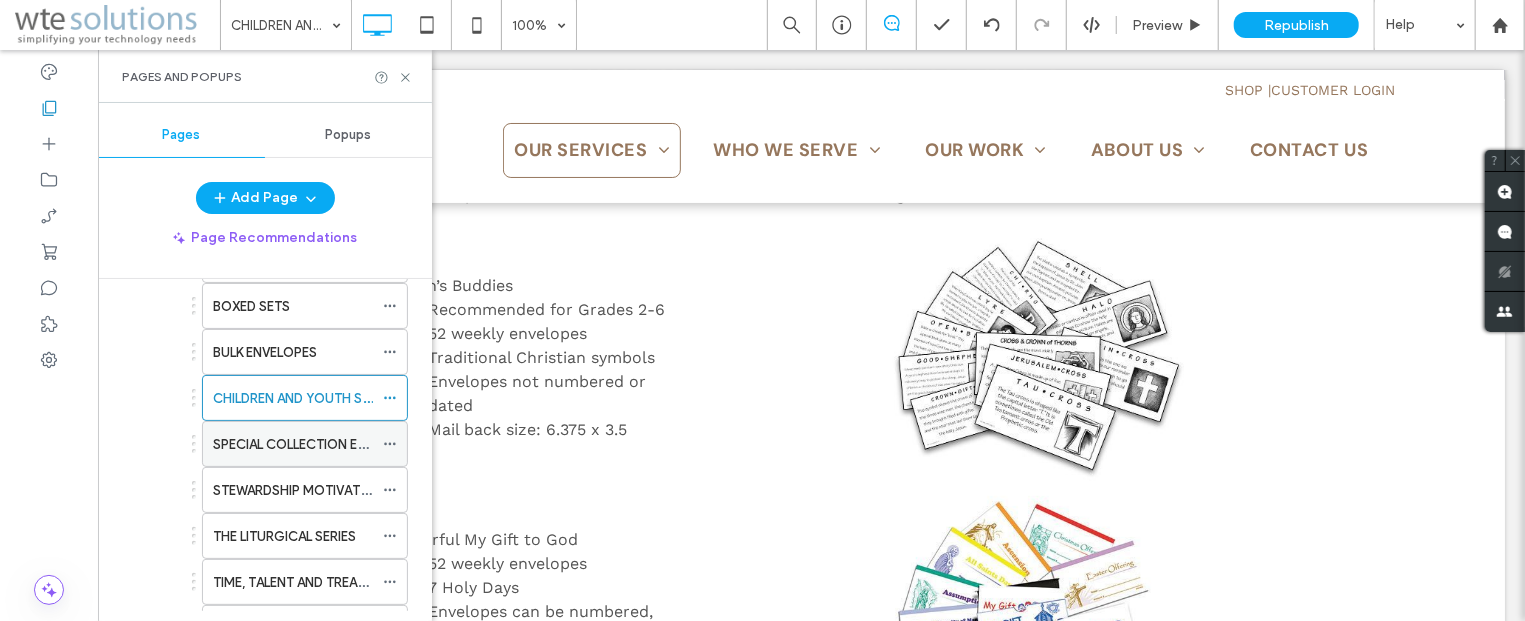 click on "SPECIAL COLLECTION ENVELOPES" at bounding box center [317, 444] 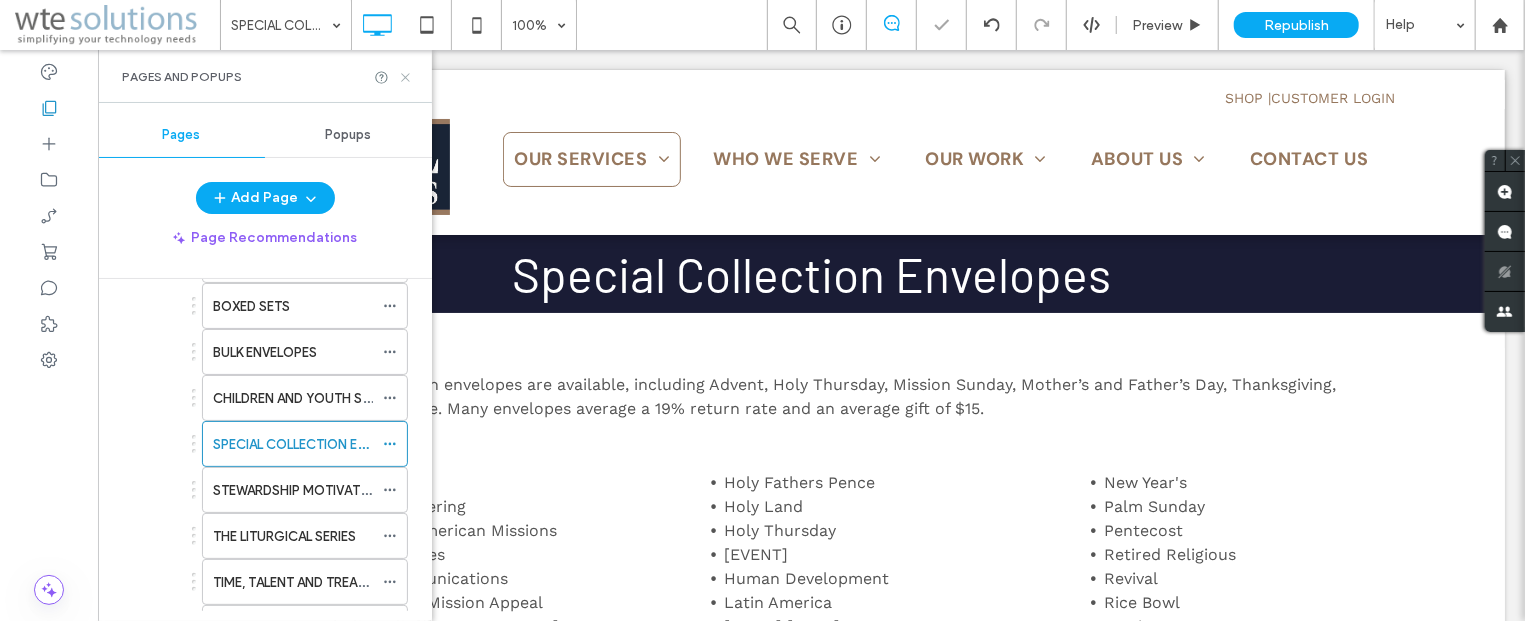 scroll, scrollTop: 0, scrollLeft: 0, axis: both 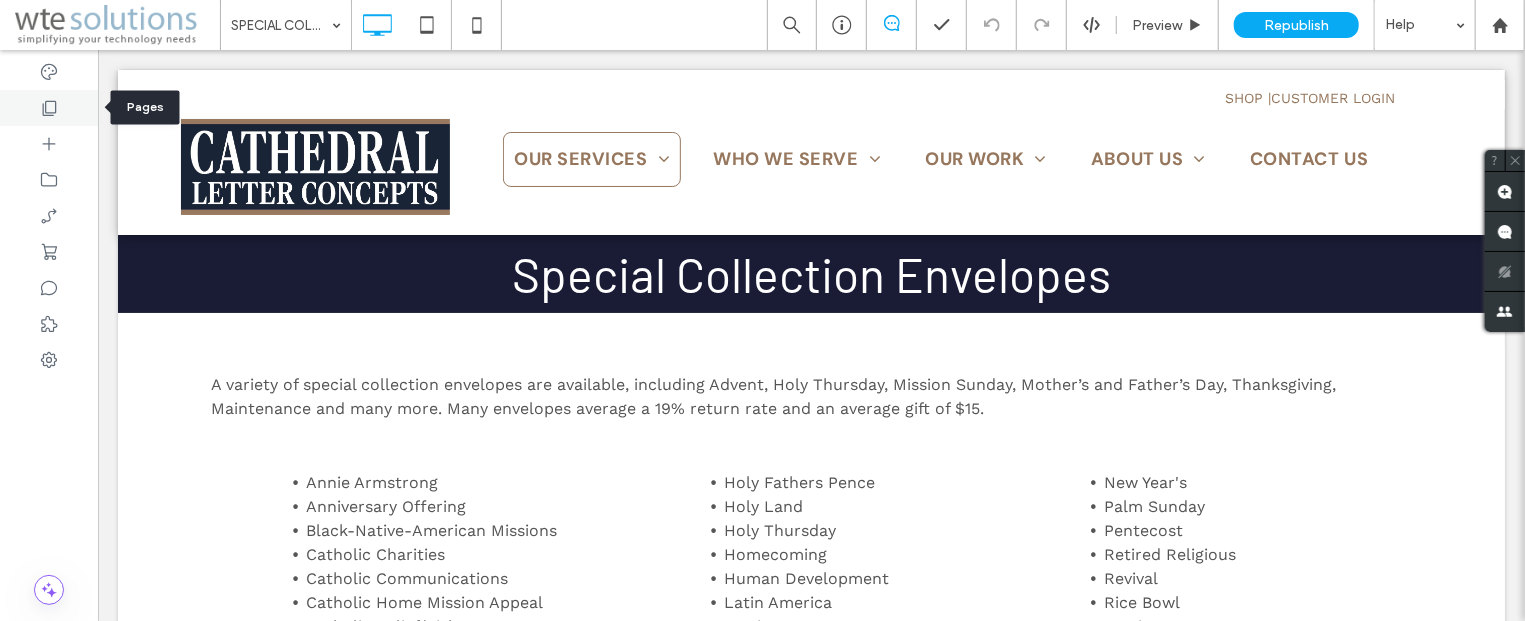 click at bounding box center [49, 108] 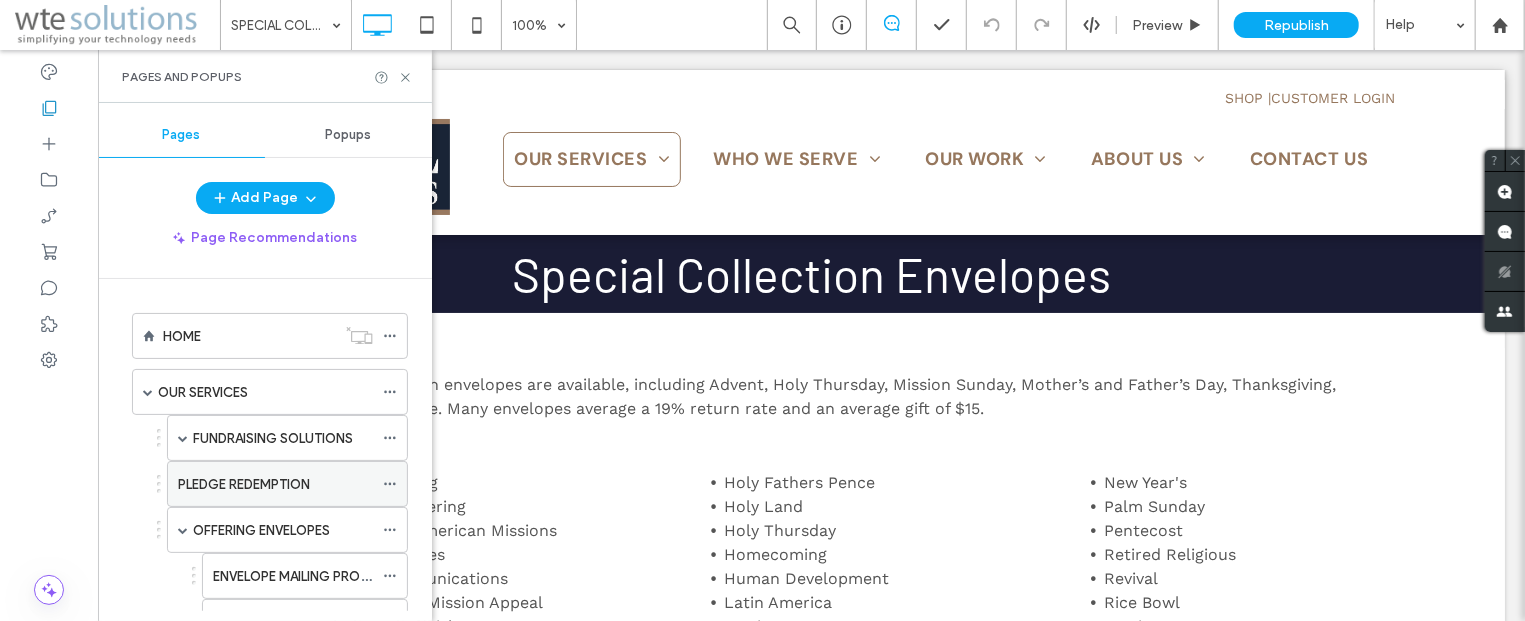 scroll, scrollTop: 362, scrollLeft: 0, axis: vertical 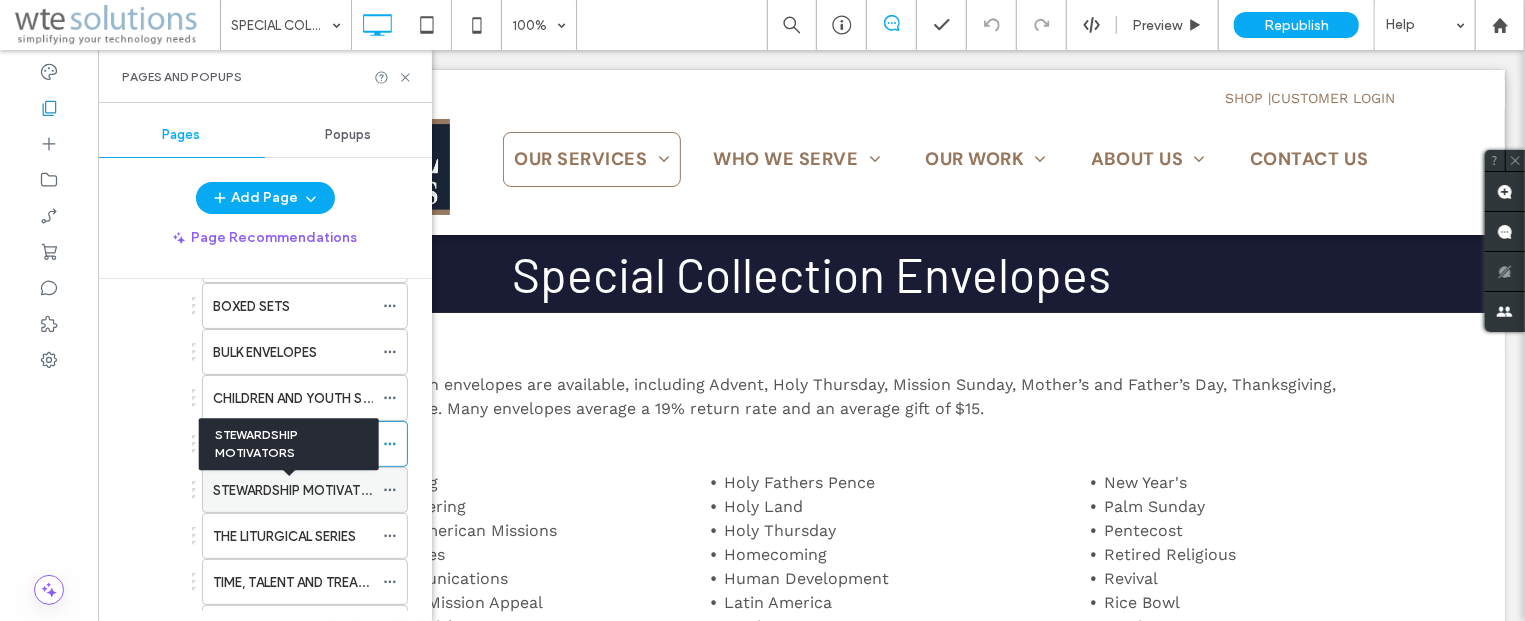 click on "STEWARDSHIP MOTIVATORS" at bounding box center [300, 490] 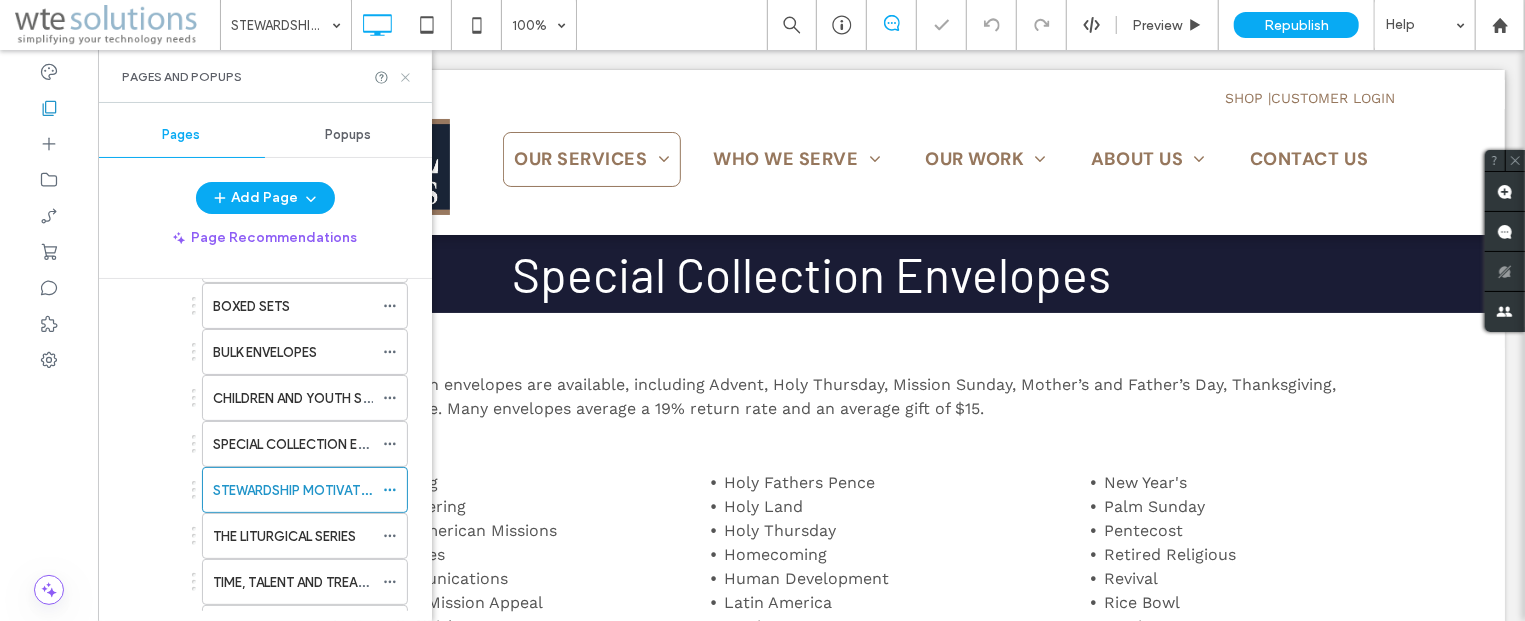 click 